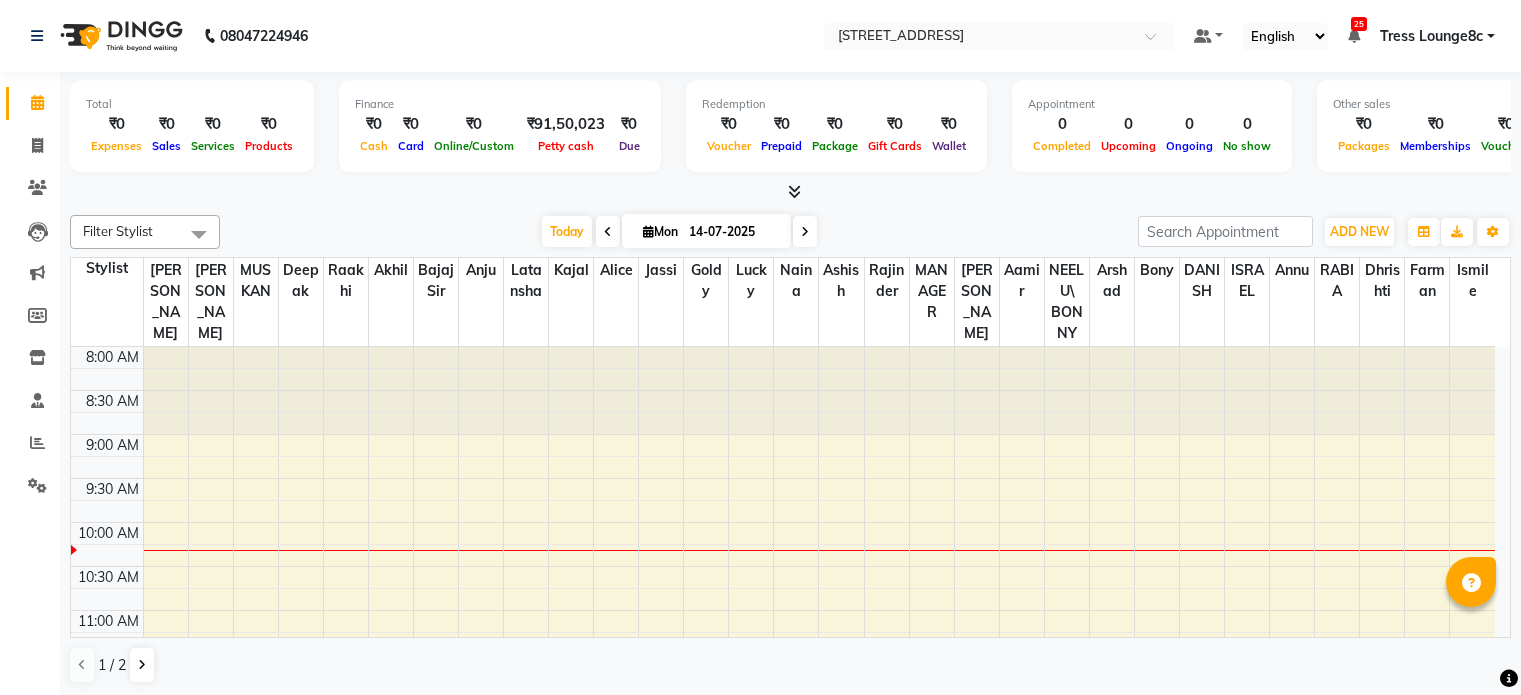 scroll, scrollTop: 0, scrollLeft: 0, axis: both 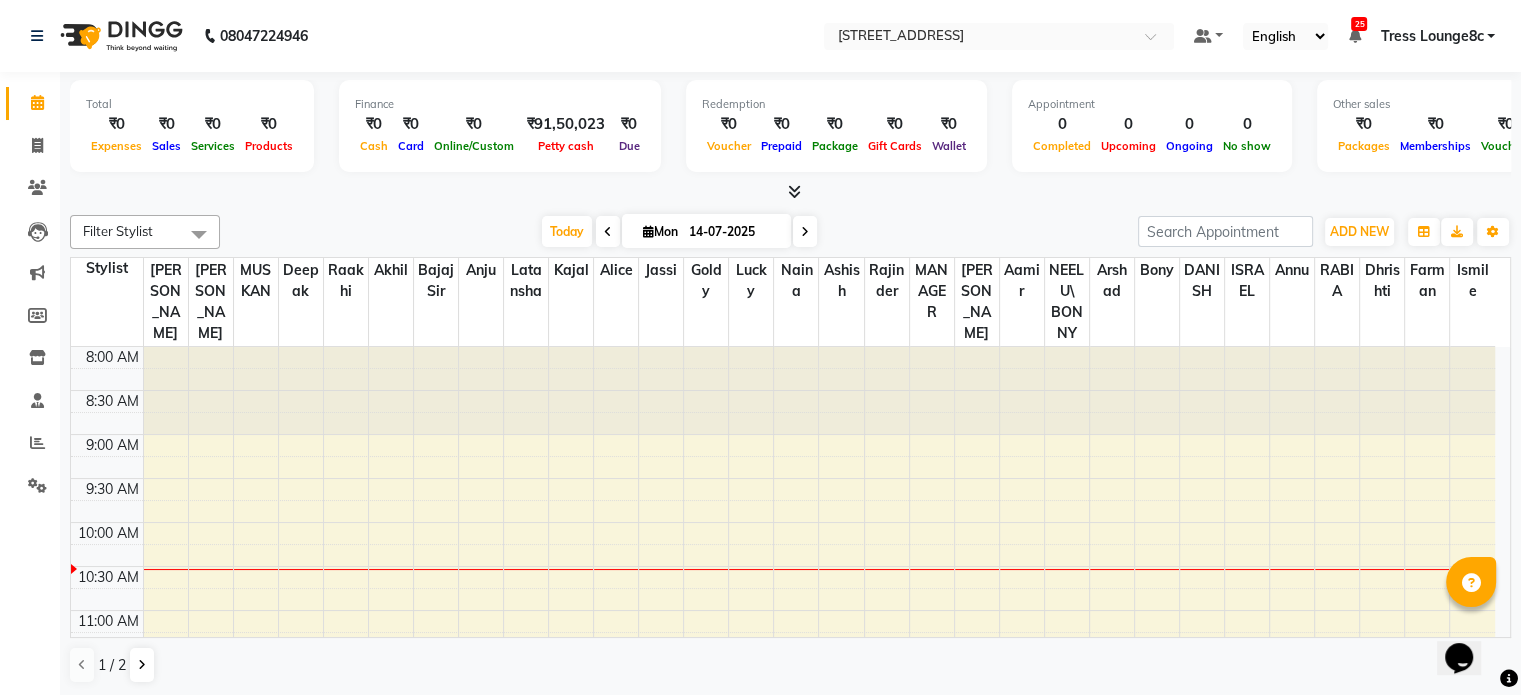 click at bounding box center [794, 191] 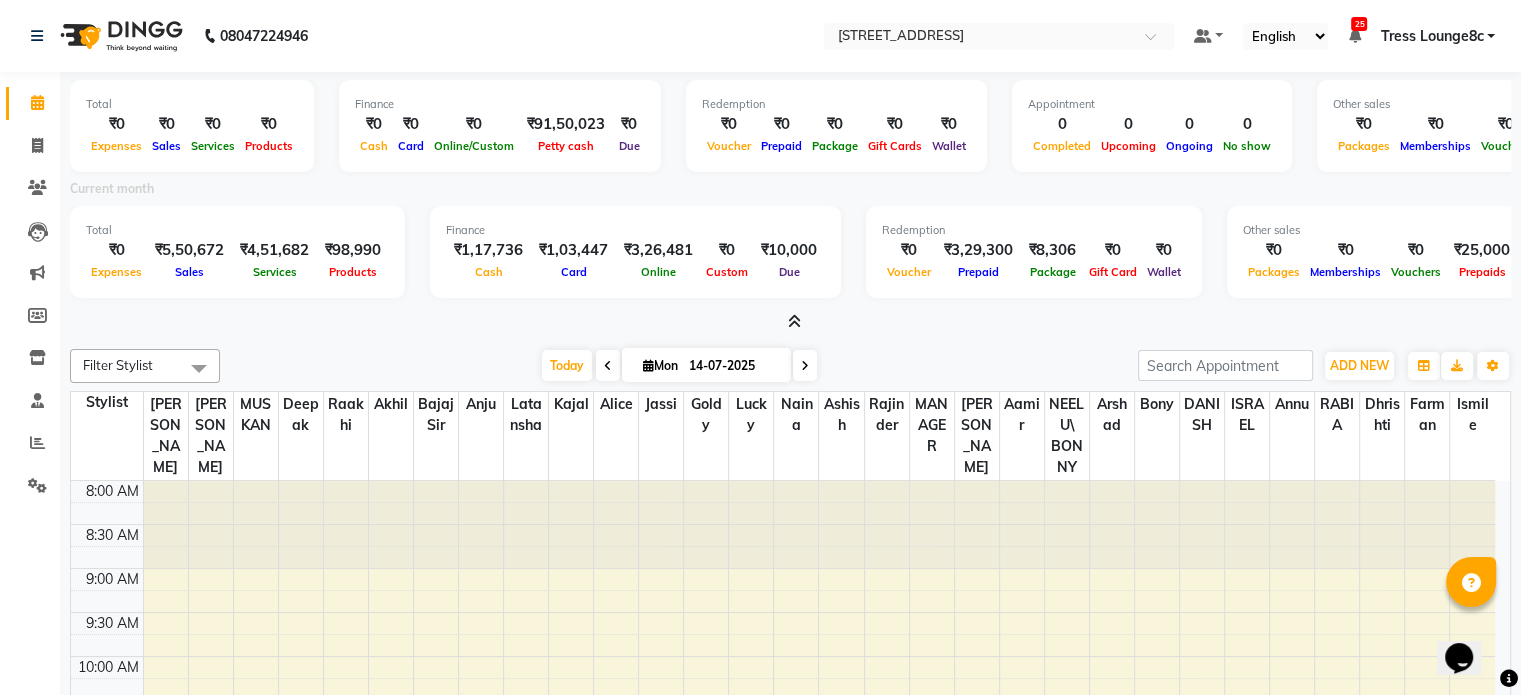 drag, startPoint x: 1089, startPoint y: 284, endPoint x: 1084, endPoint y: 207, distance: 77.16217 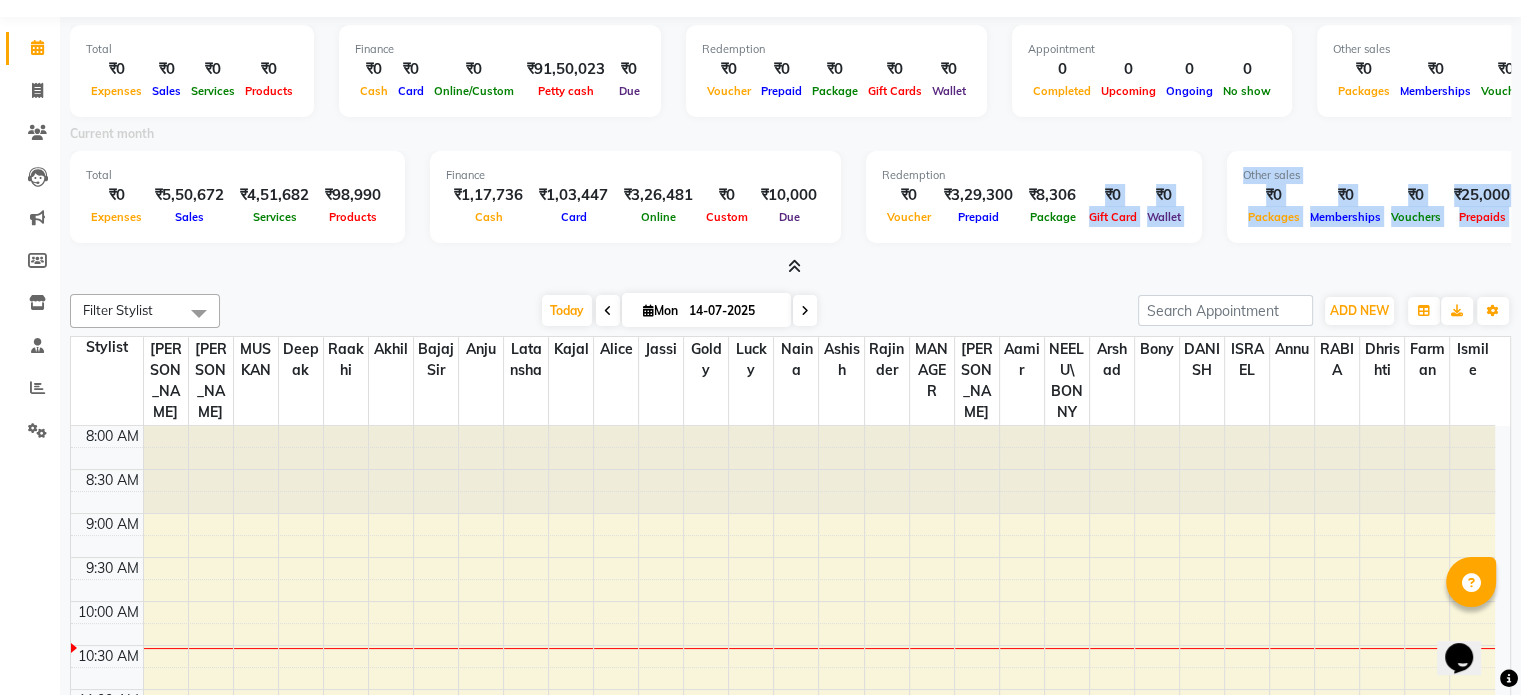 scroll, scrollTop: 100, scrollLeft: 0, axis: vertical 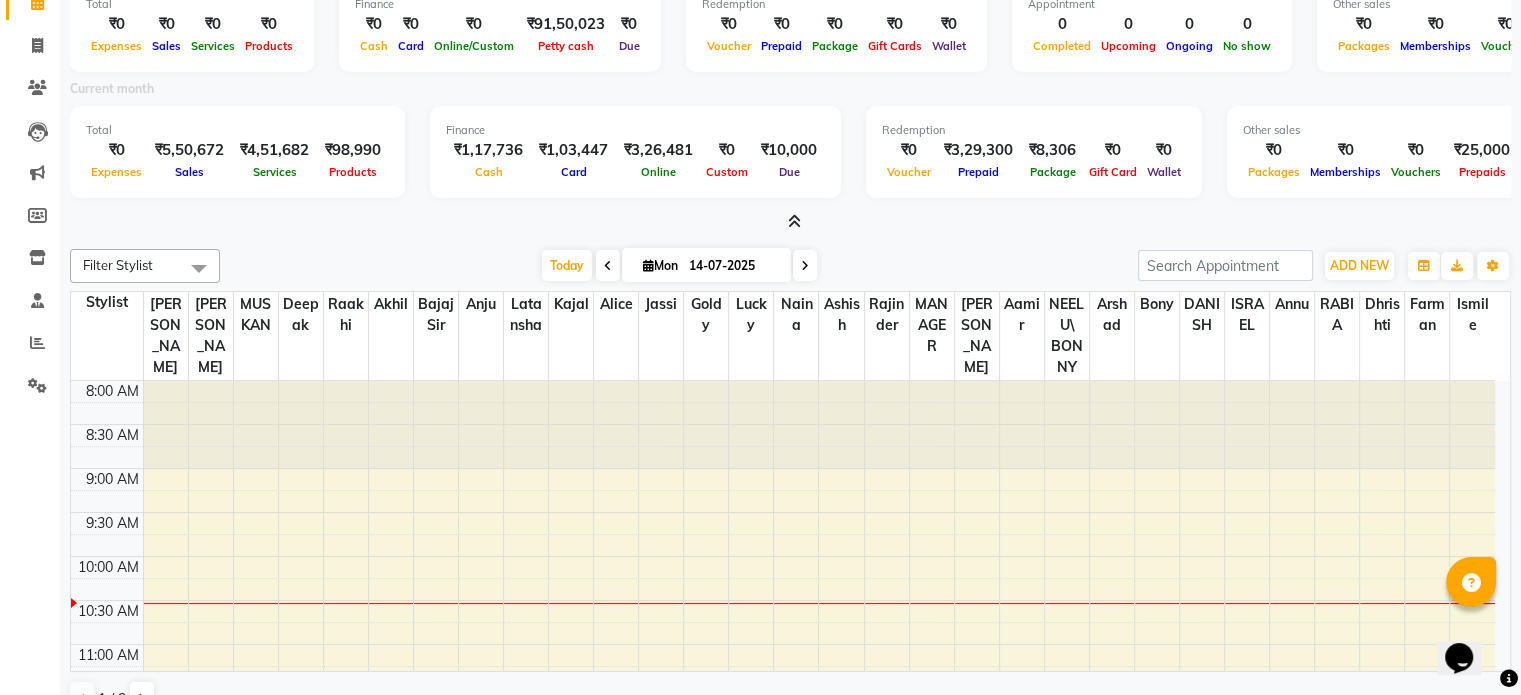 drag, startPoint x: 1535, startPoint y: 447, endPoint x: 900, endPoint y: 235, distance: 669.4543 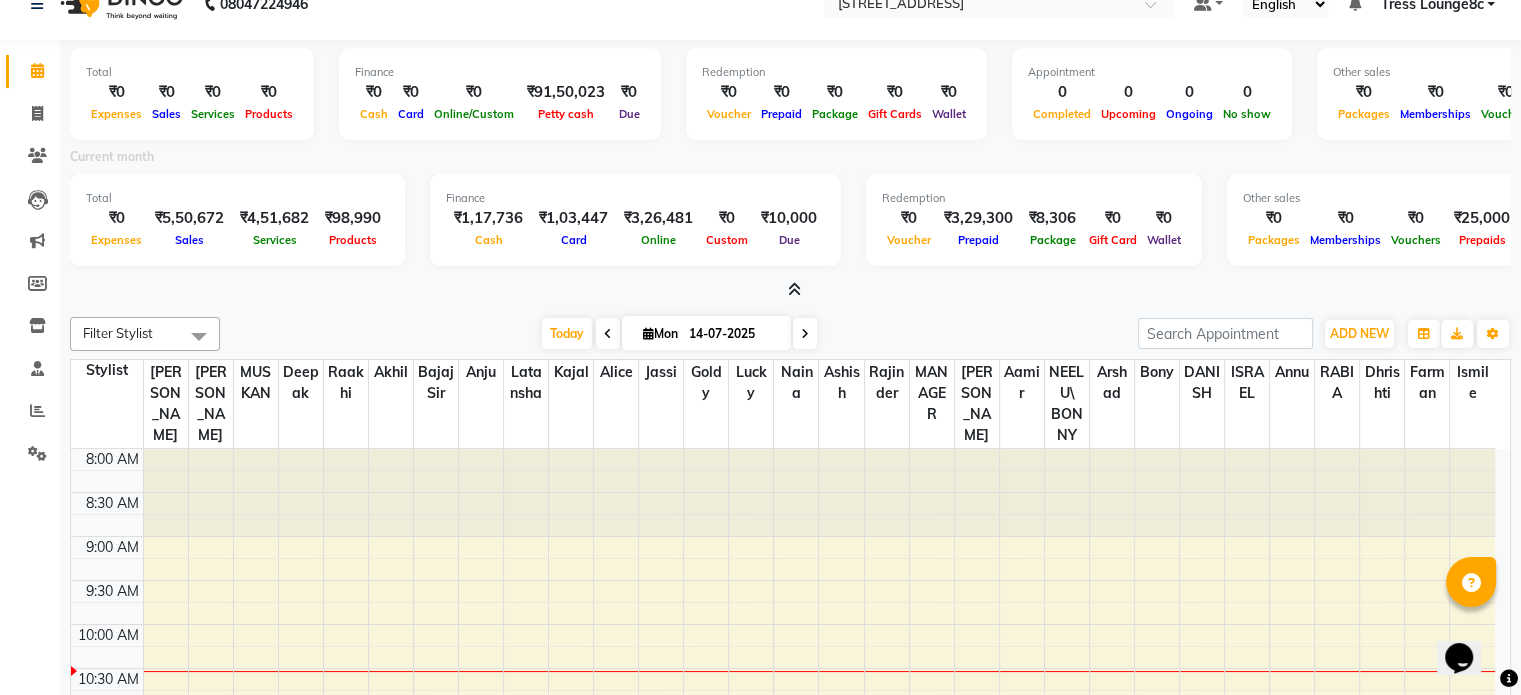 scroll, scrollTop: 0, scrollLeft: 0, axis: both 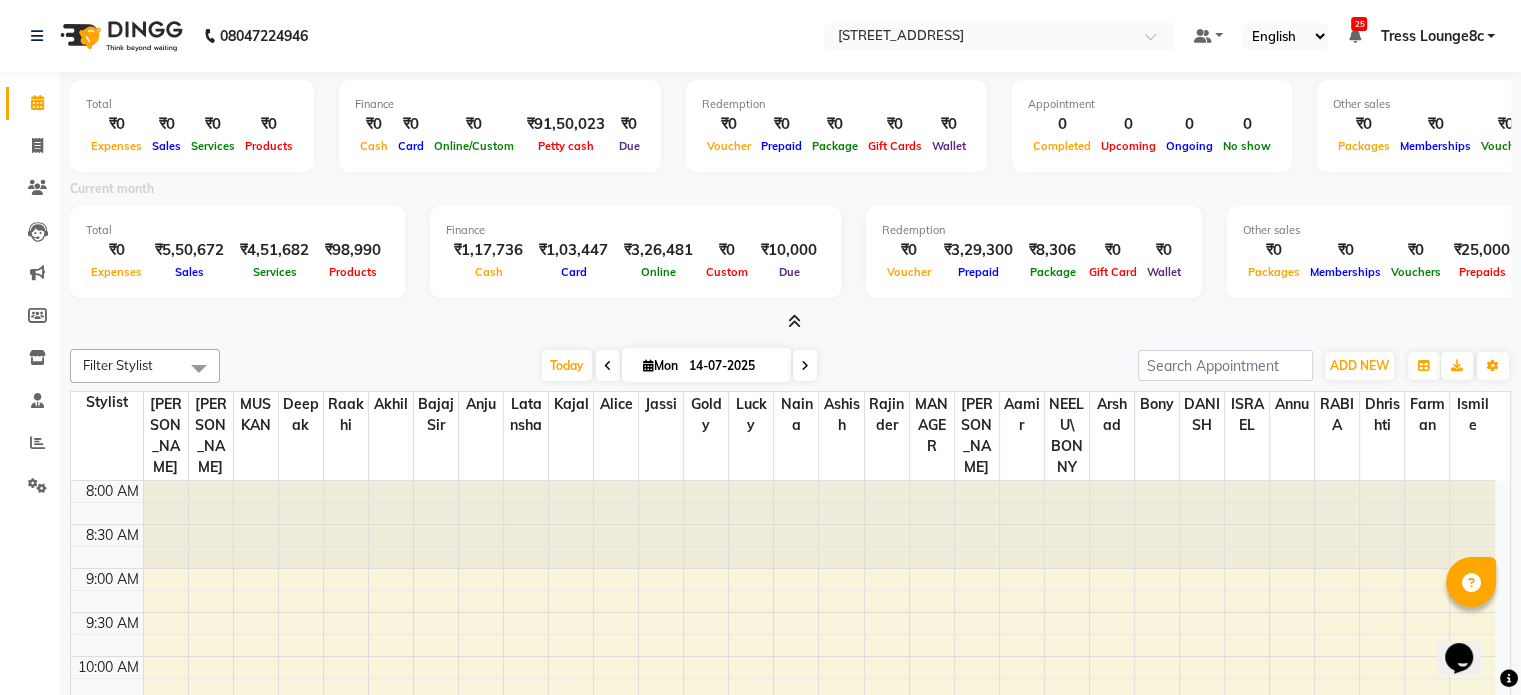 click at bounding box center [794, 321] 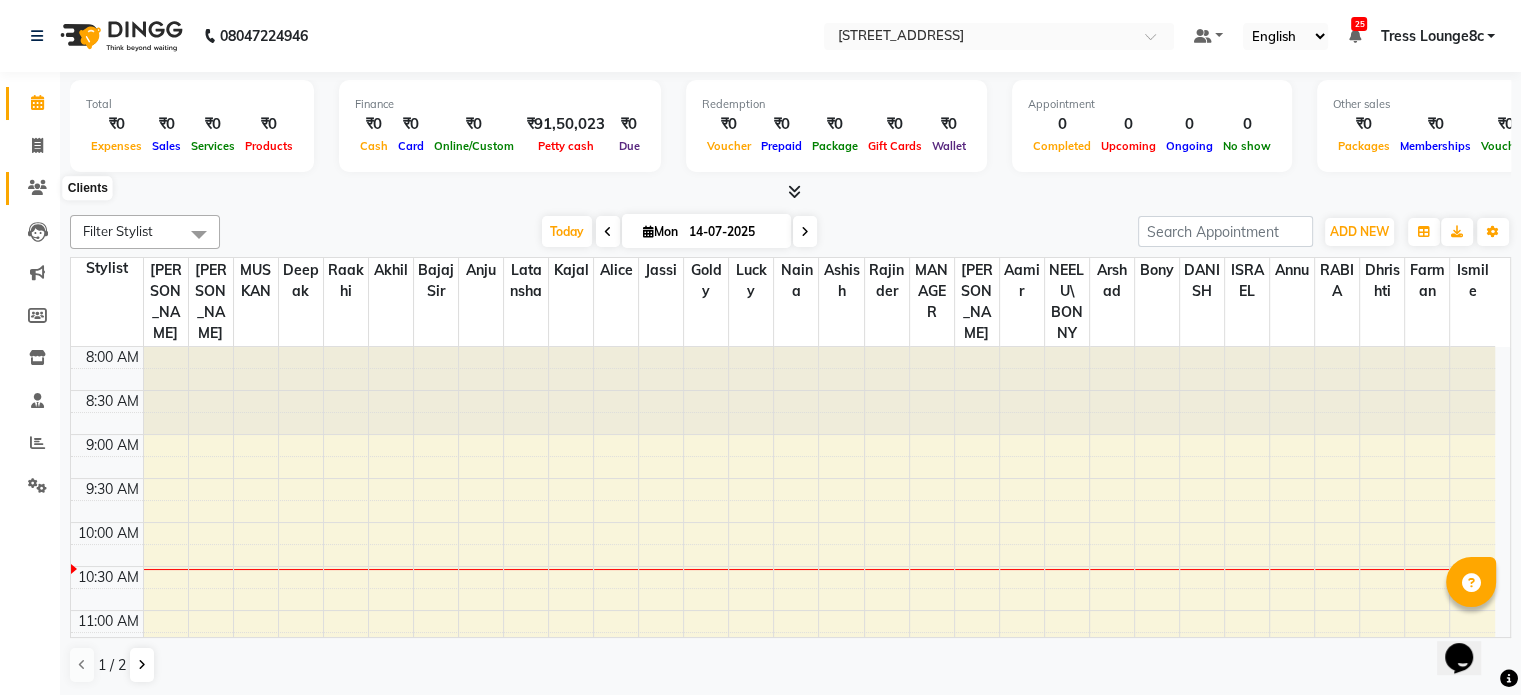 click 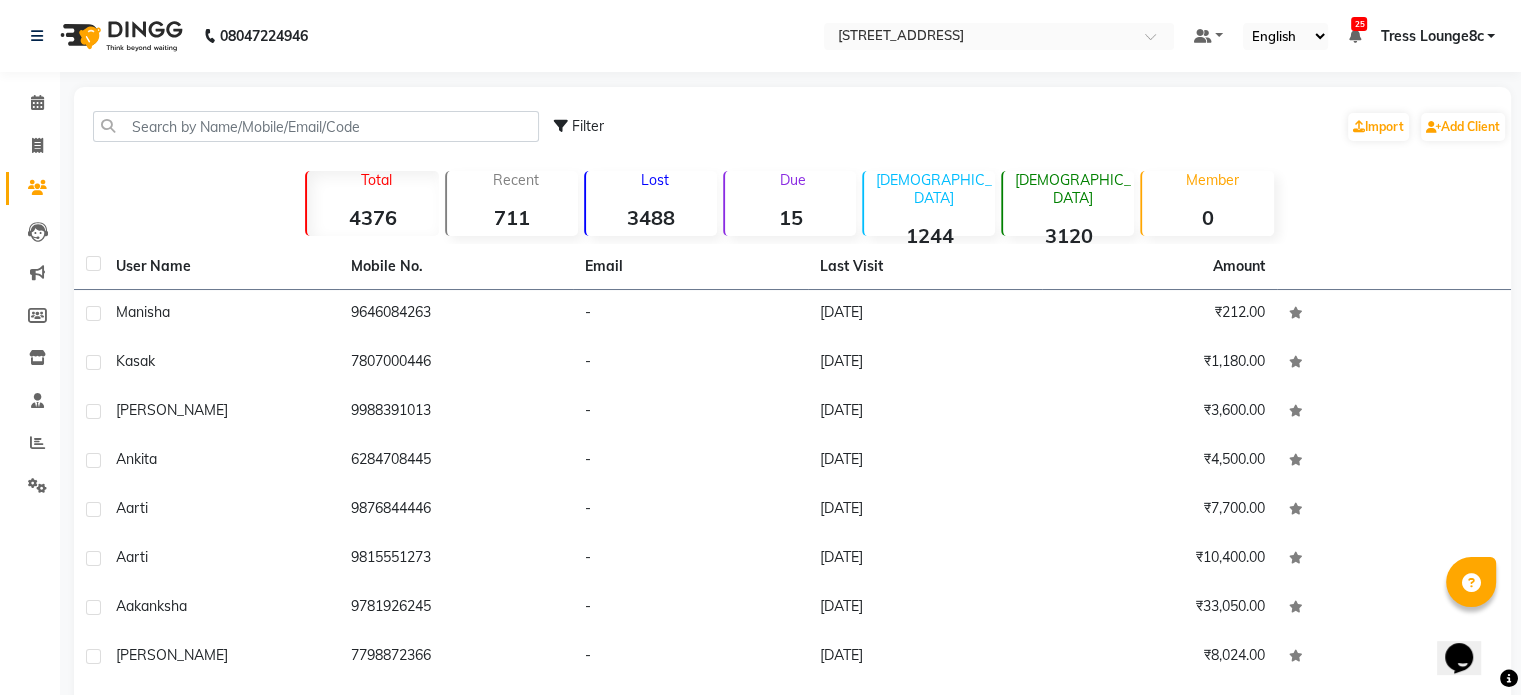 click on "Due  15" 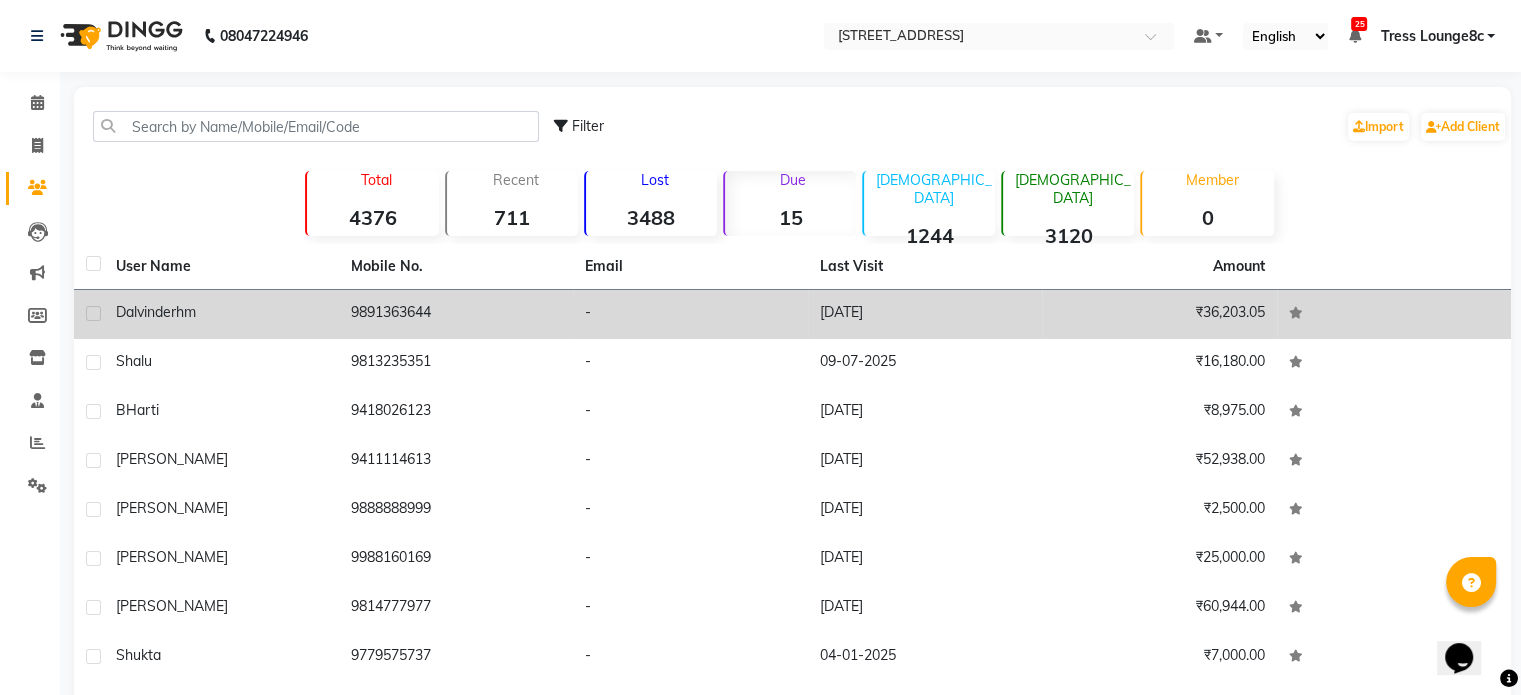 click on "-" 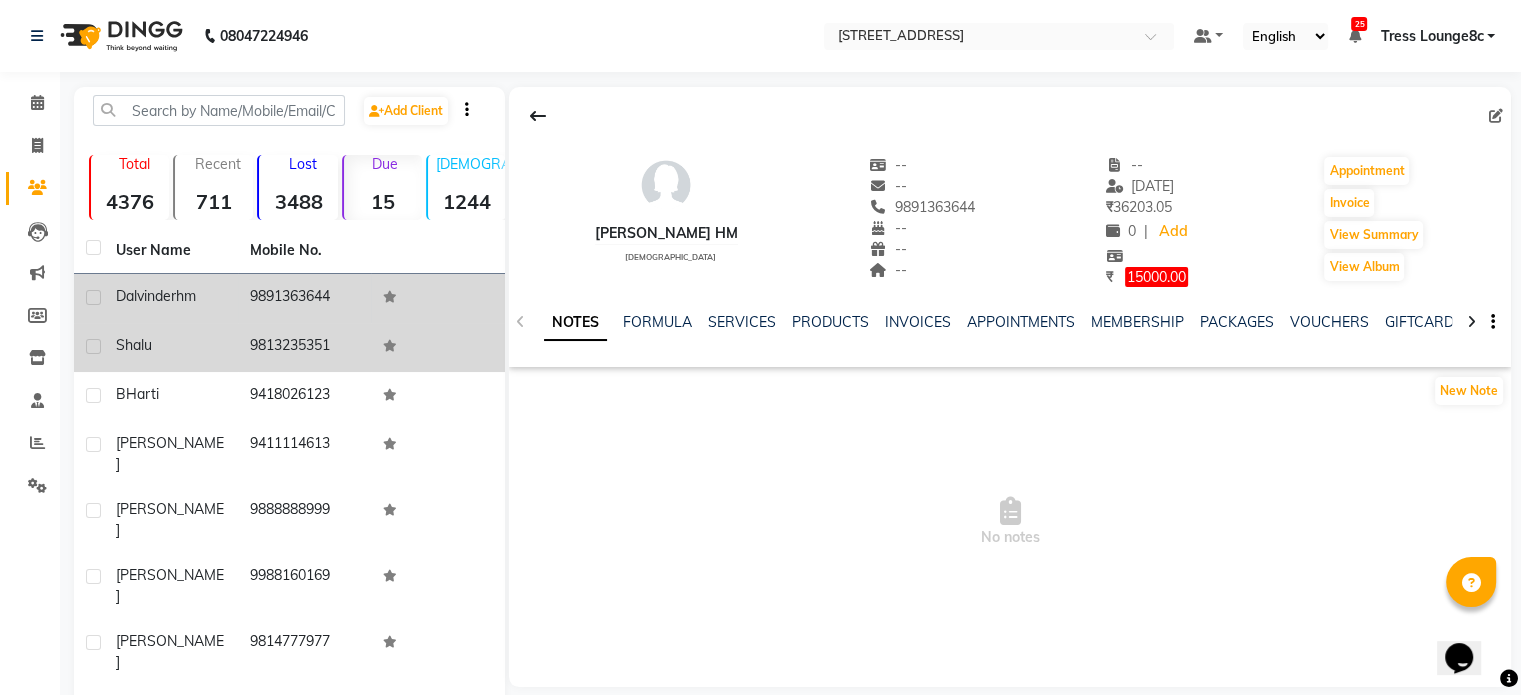 click on "9813235351" 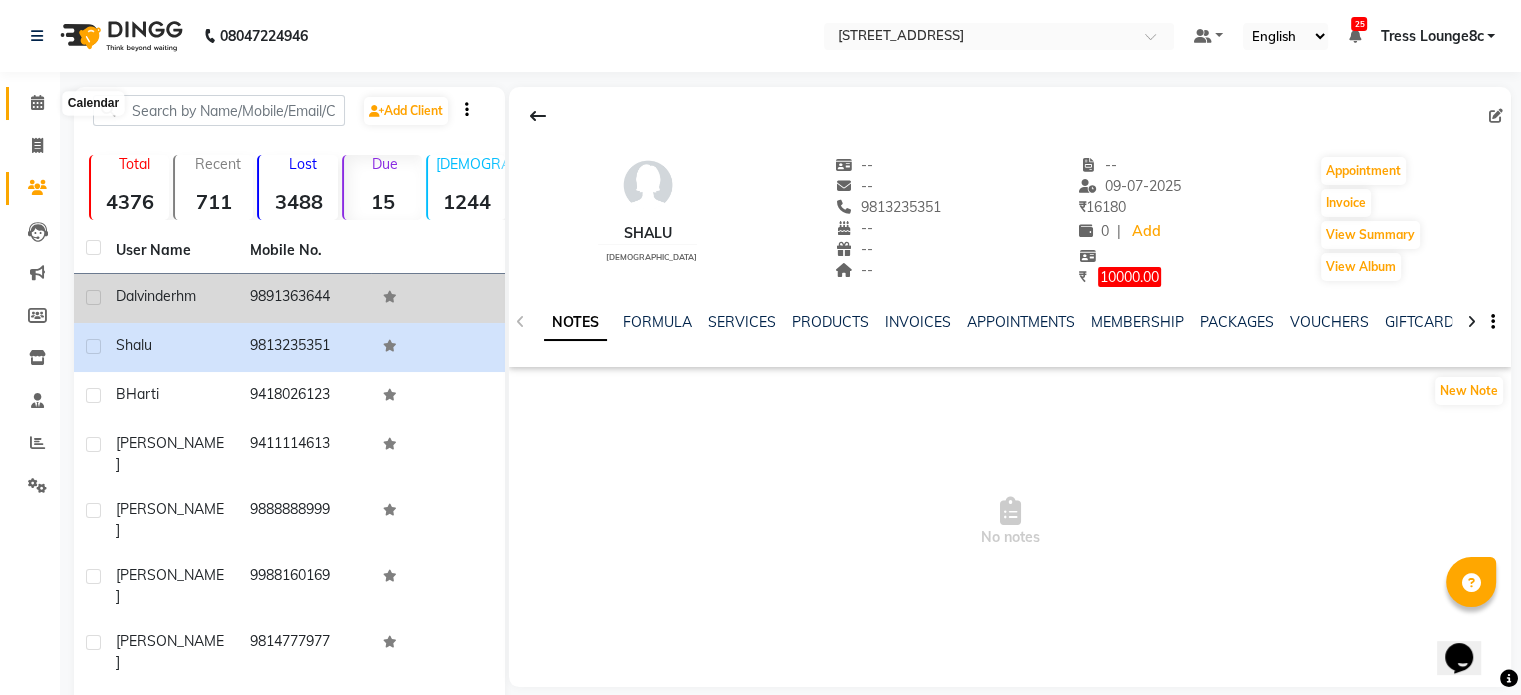 click 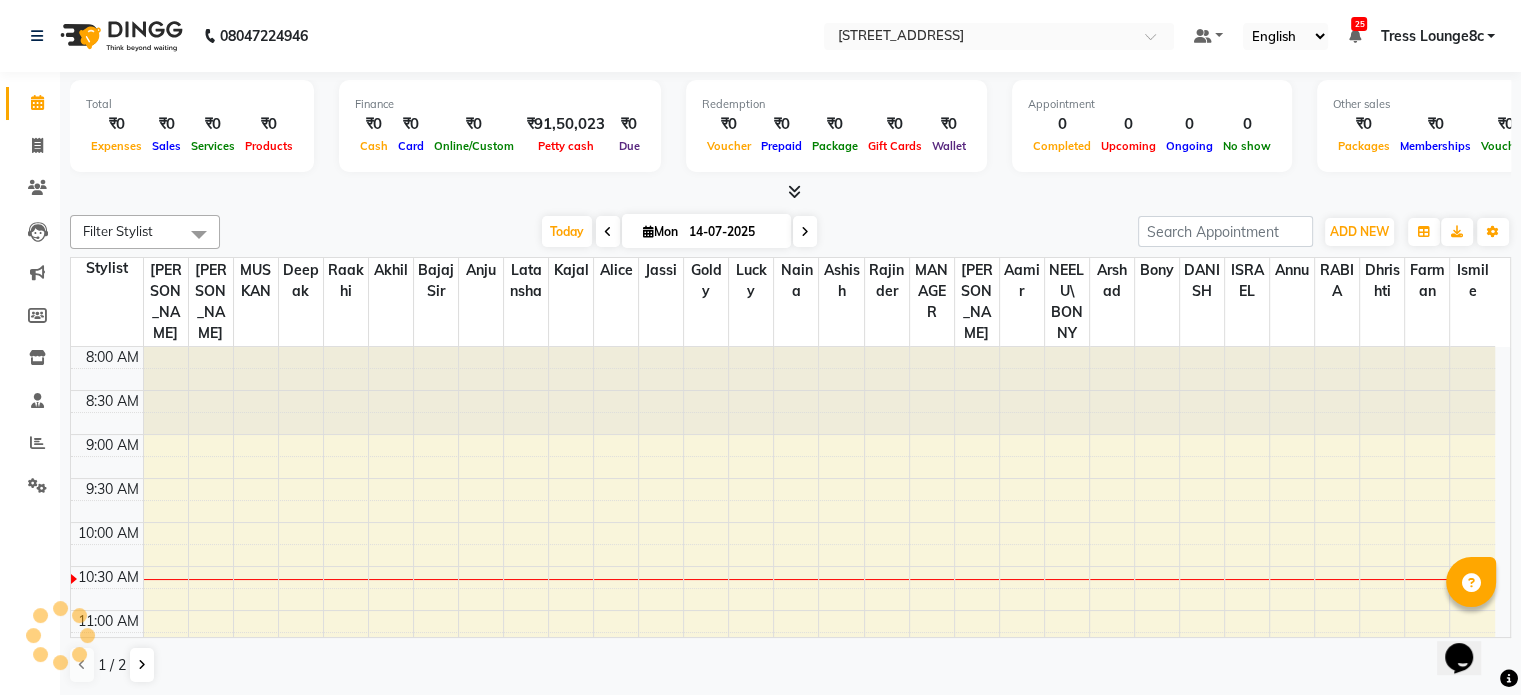 scroll, scrollTop: 0, scrollLeft: 0, axis: both 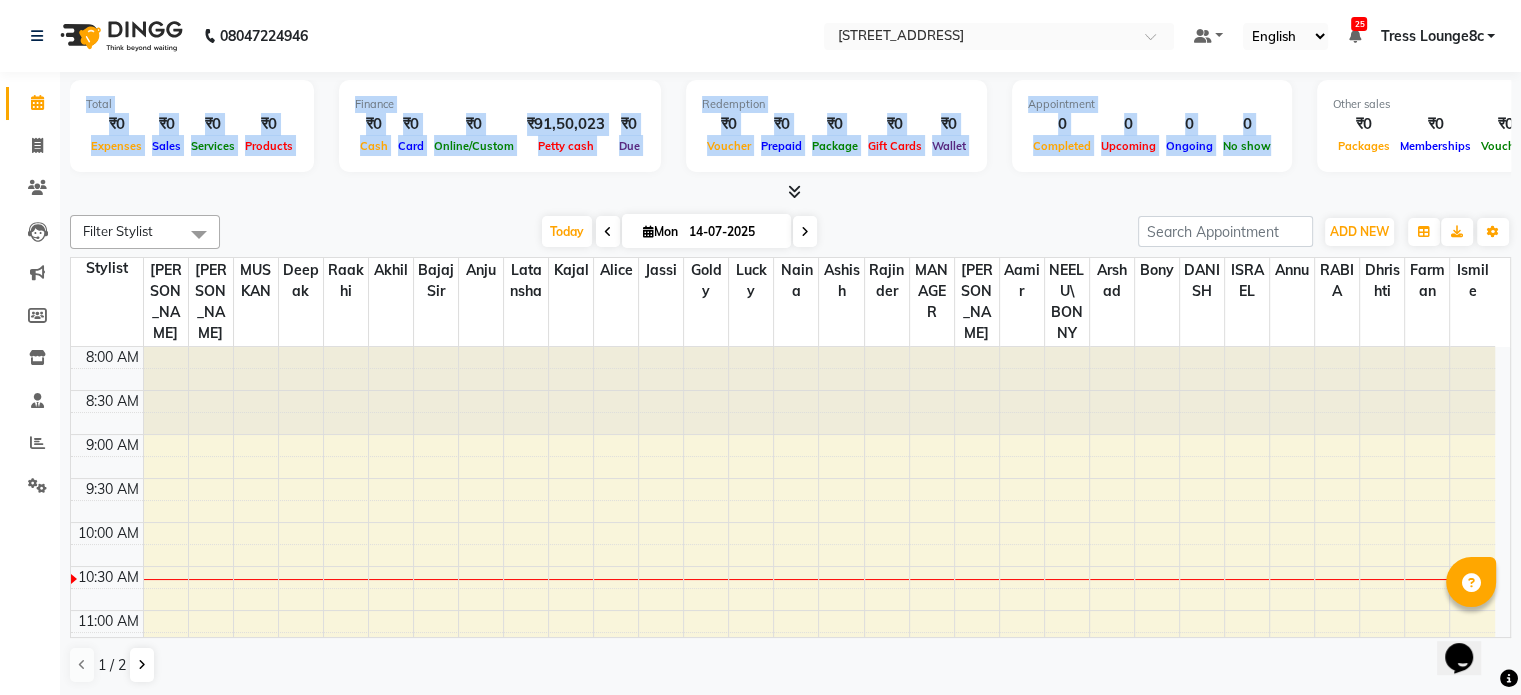 drag, startPoint x: 1265, startPoint y: 154, endPoint x: 0, endPoint y: 139, distance: 1265.089 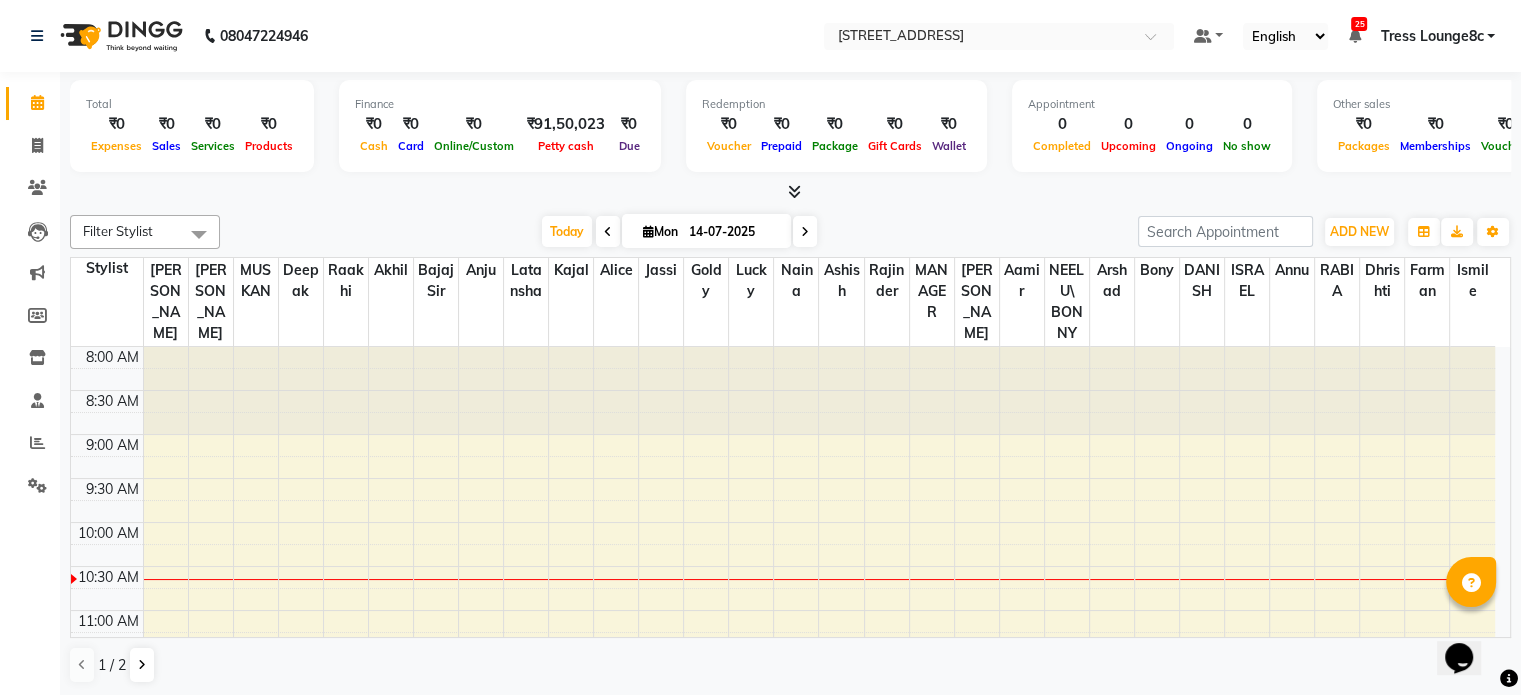 click at bounding box center (790, 192) 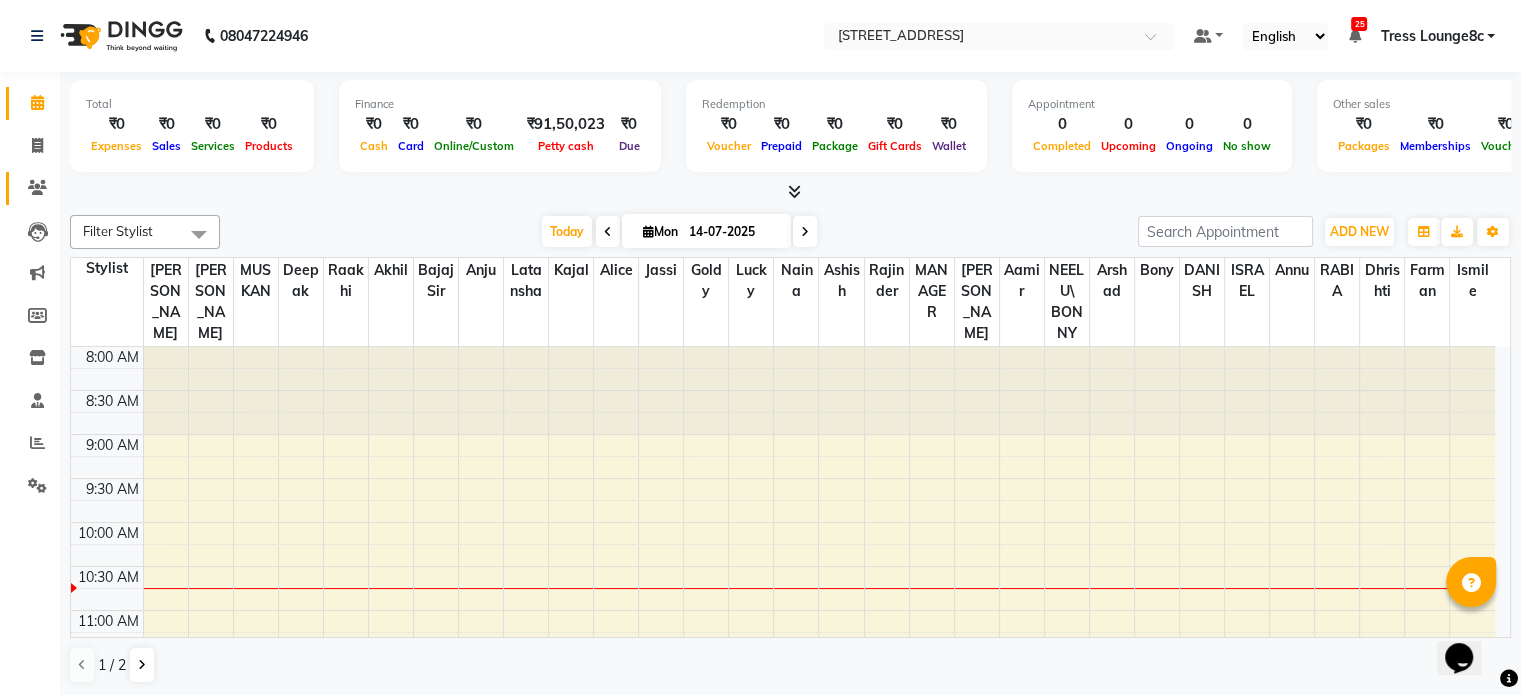 click on "Clients" 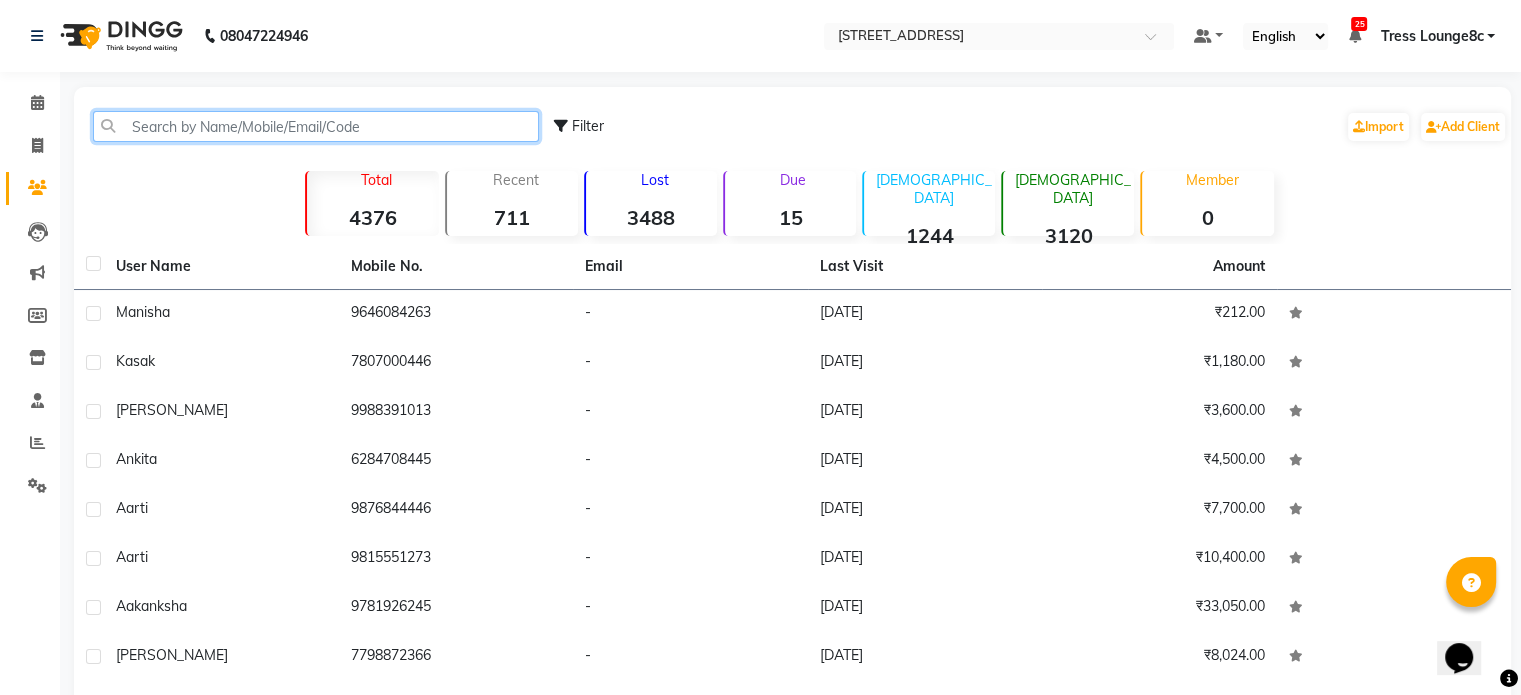 click 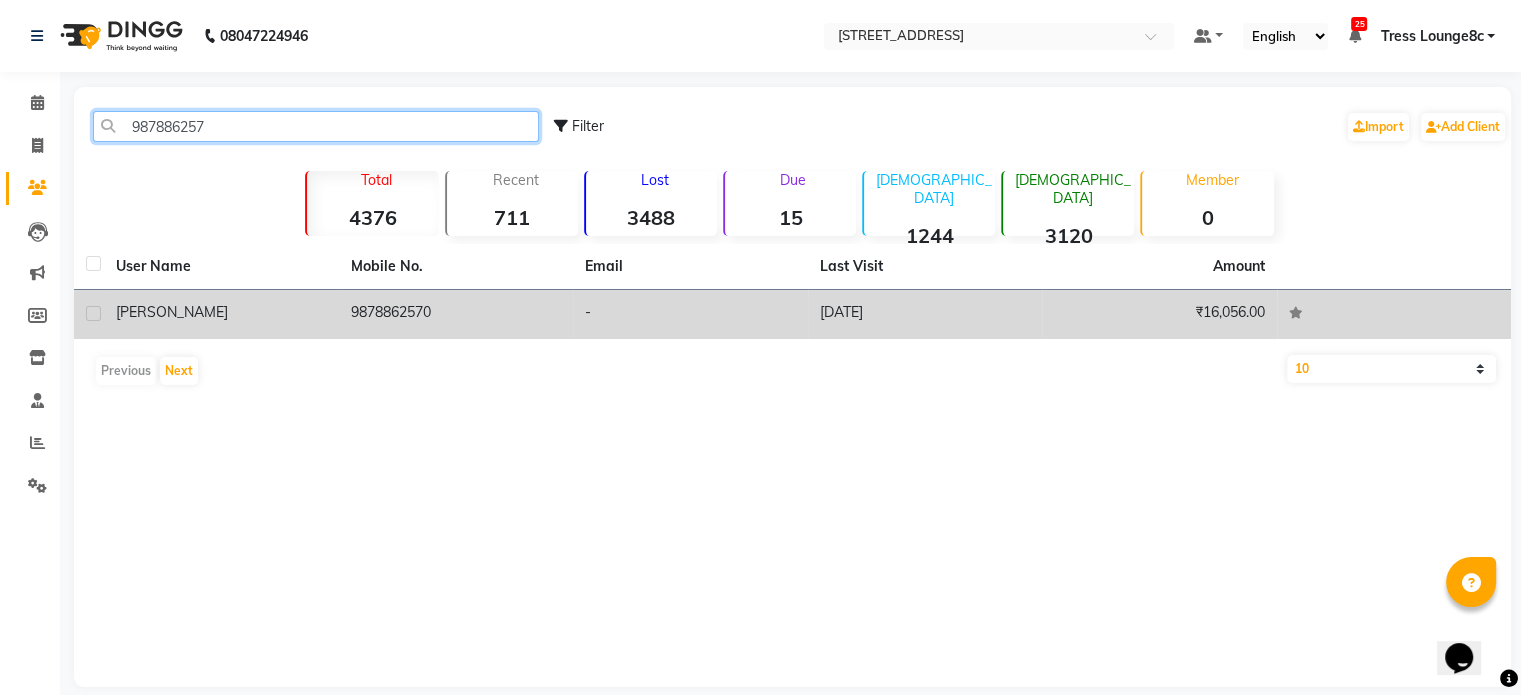 type on "987886257" 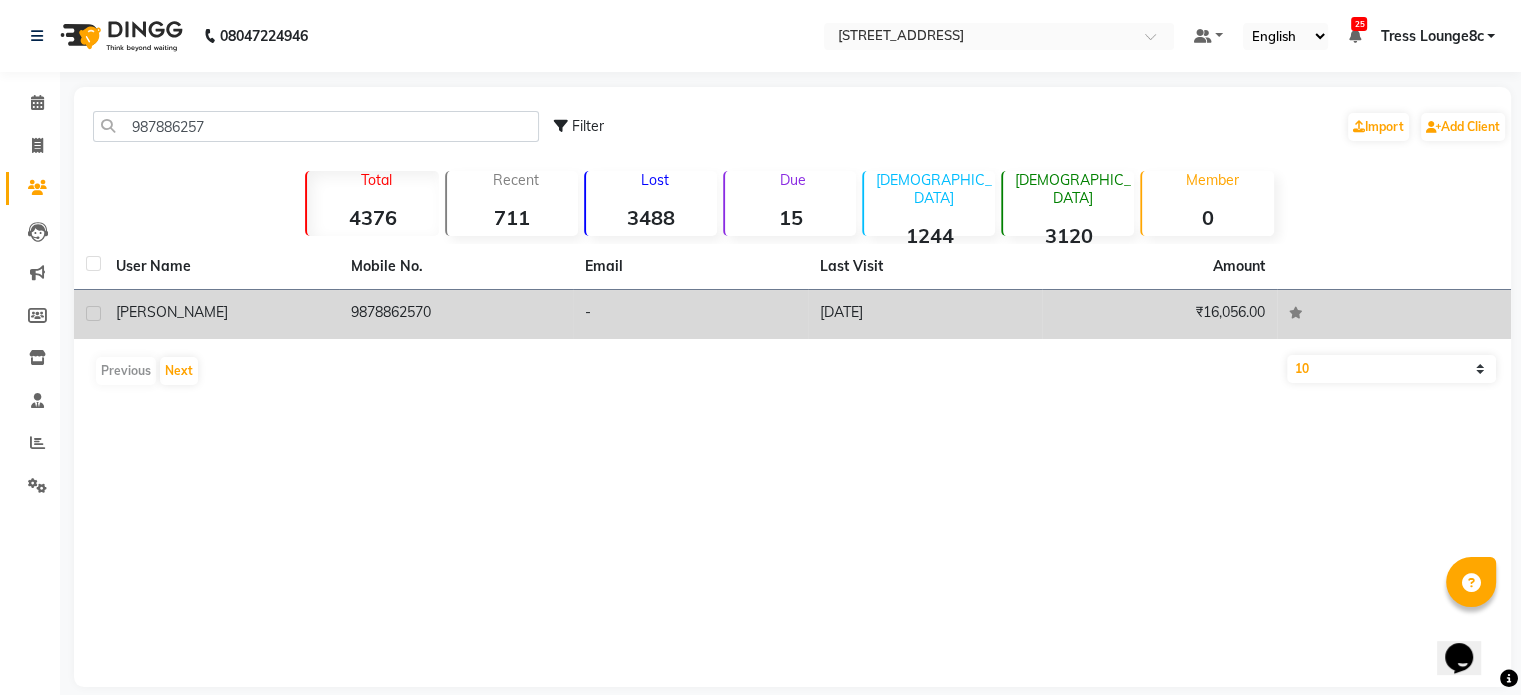 click on "9878862570" 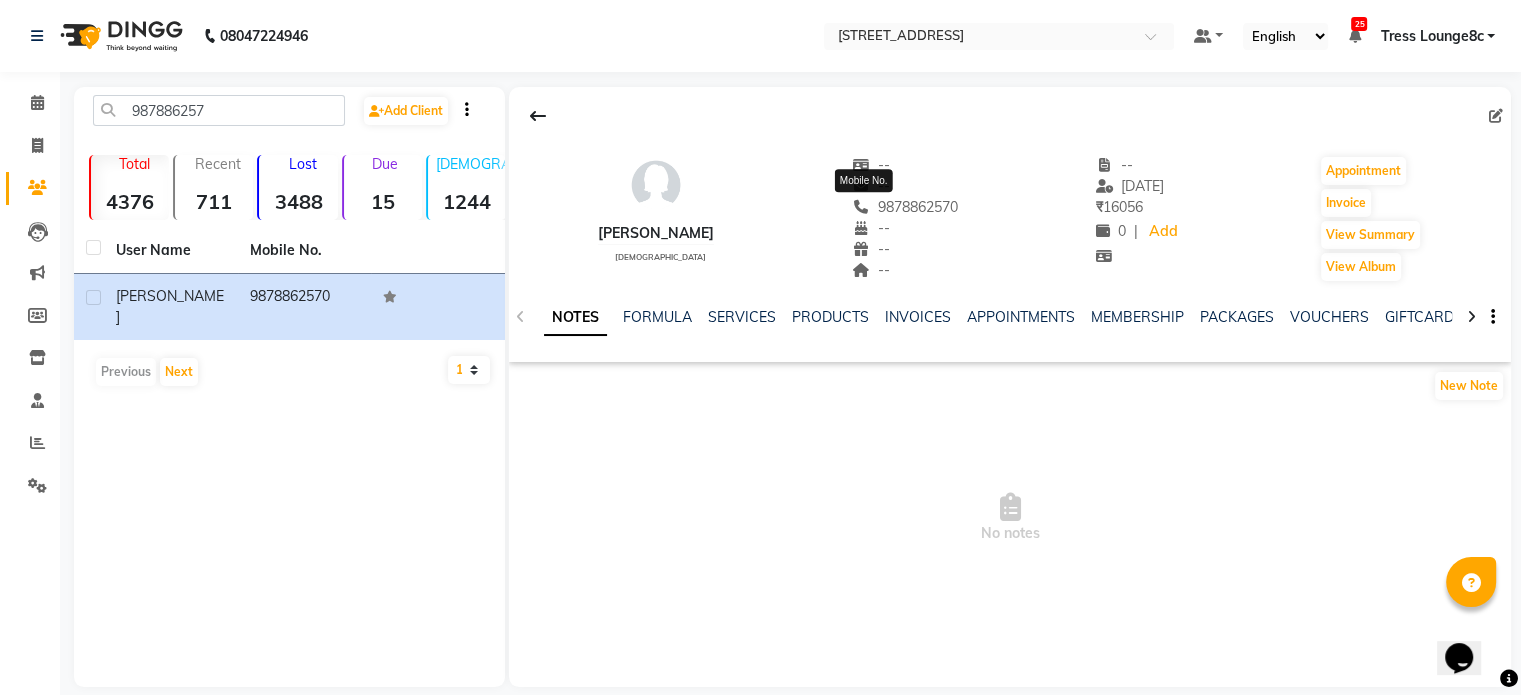 click on "9878862570" 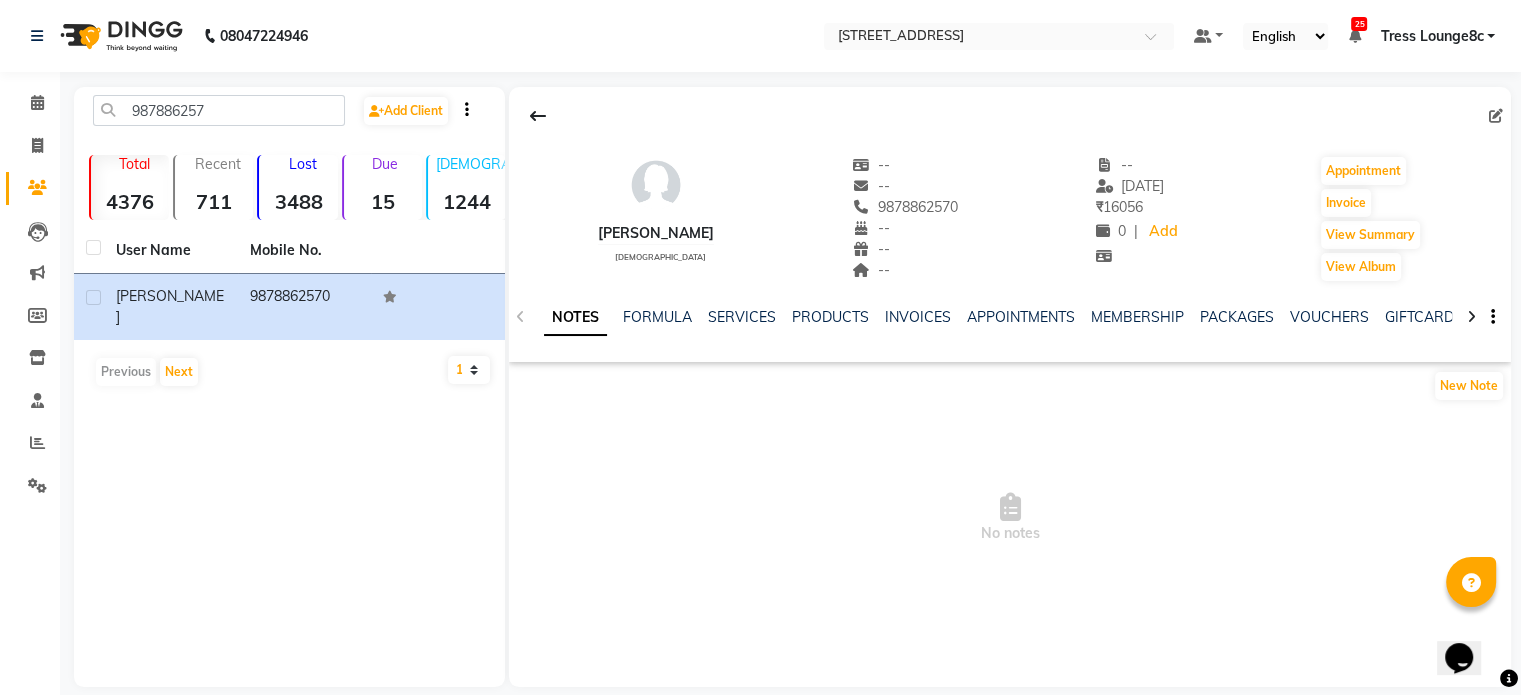 click on "9878862570" 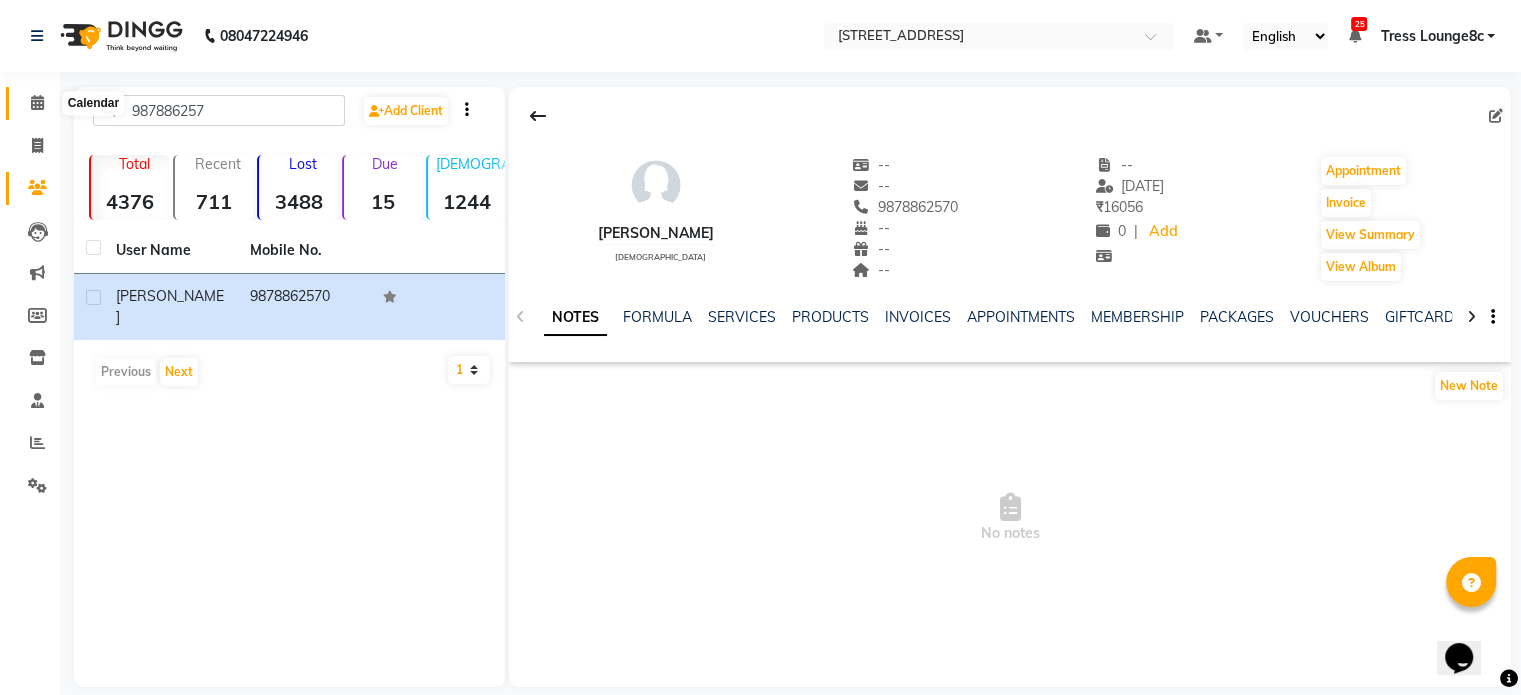 click 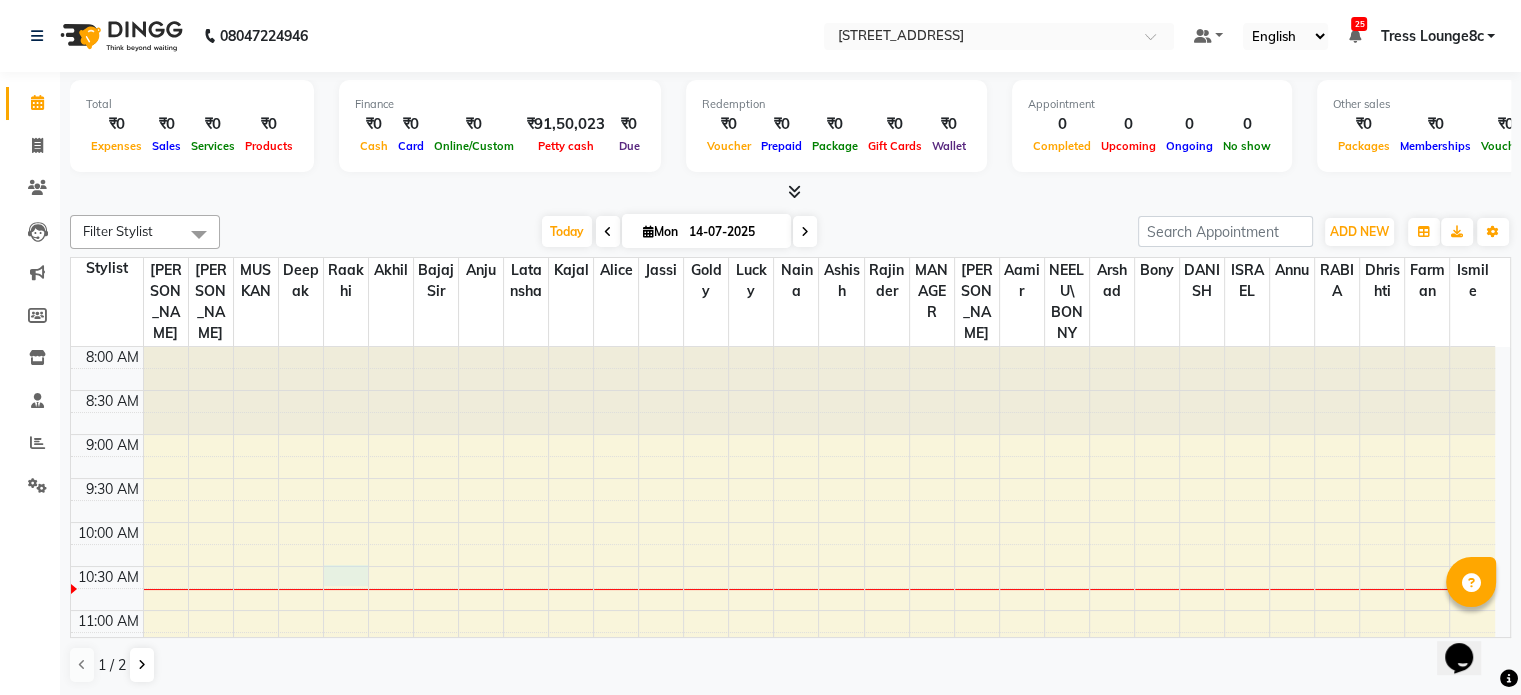 click on "8:00 AM 8:30 AM 9:00 AM 9:30 AM 10:00 AM 10:30 AM 11:00 AM 11:30 AM 12:00 PM 12:30 PM 1:00 PM 1:30 PM 2:00 PM 2:30 PM 3:00 PM 3:30 PM 4:00 PM 4:30 PM 5:00 PM 5:30 PM 6:00 PM 6:30 PM 7:00 PM 7:30 PM 8:00 PM 8:30 PM" at bounding box center (783, 918) 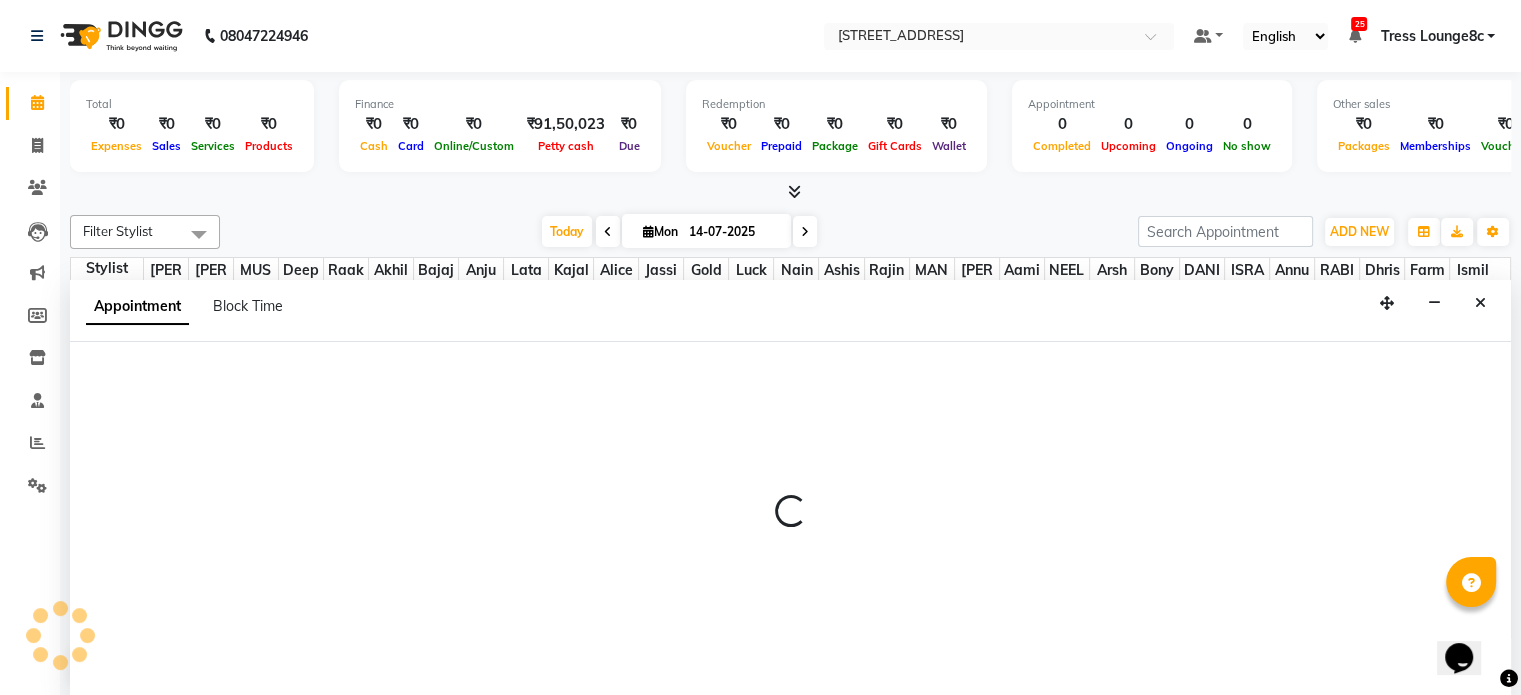 scroll, scrollTop: 0, scrollLeft: 0, axis: both 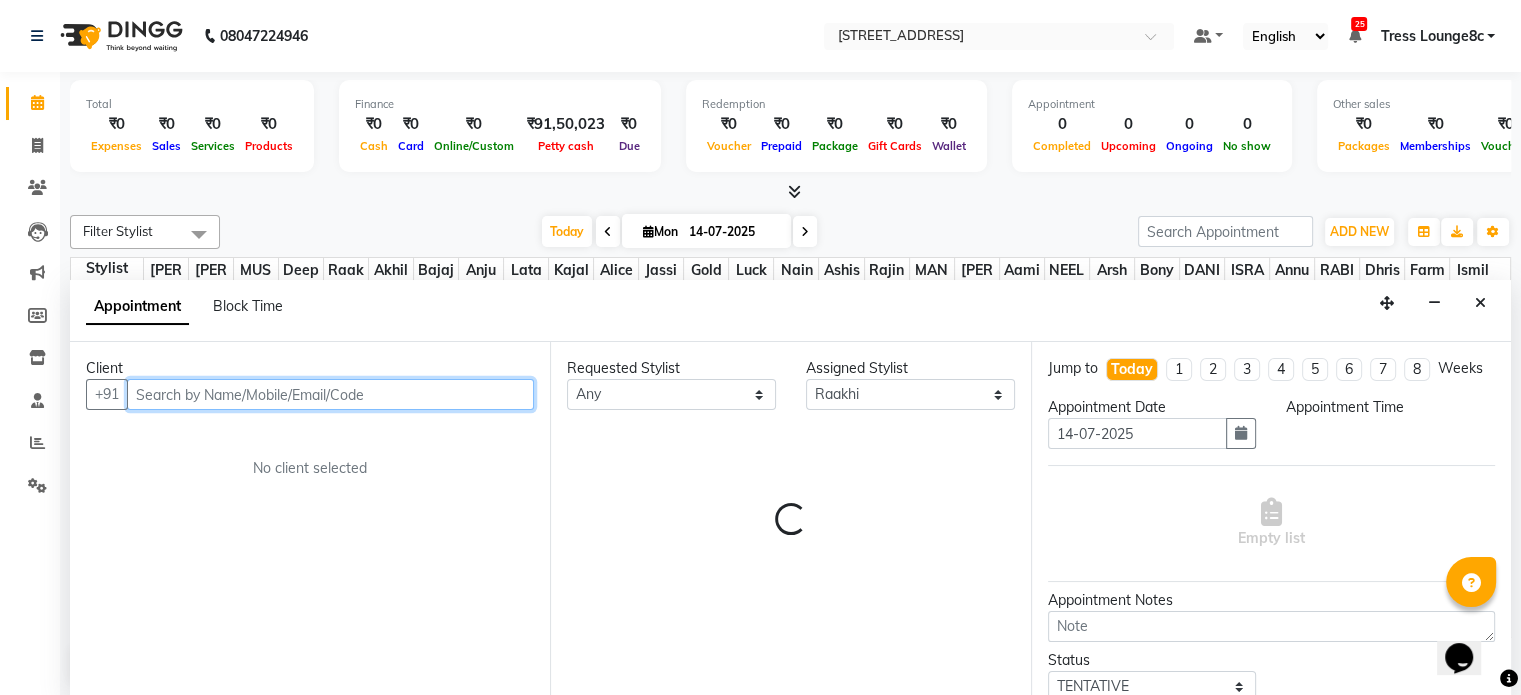 select on "630" 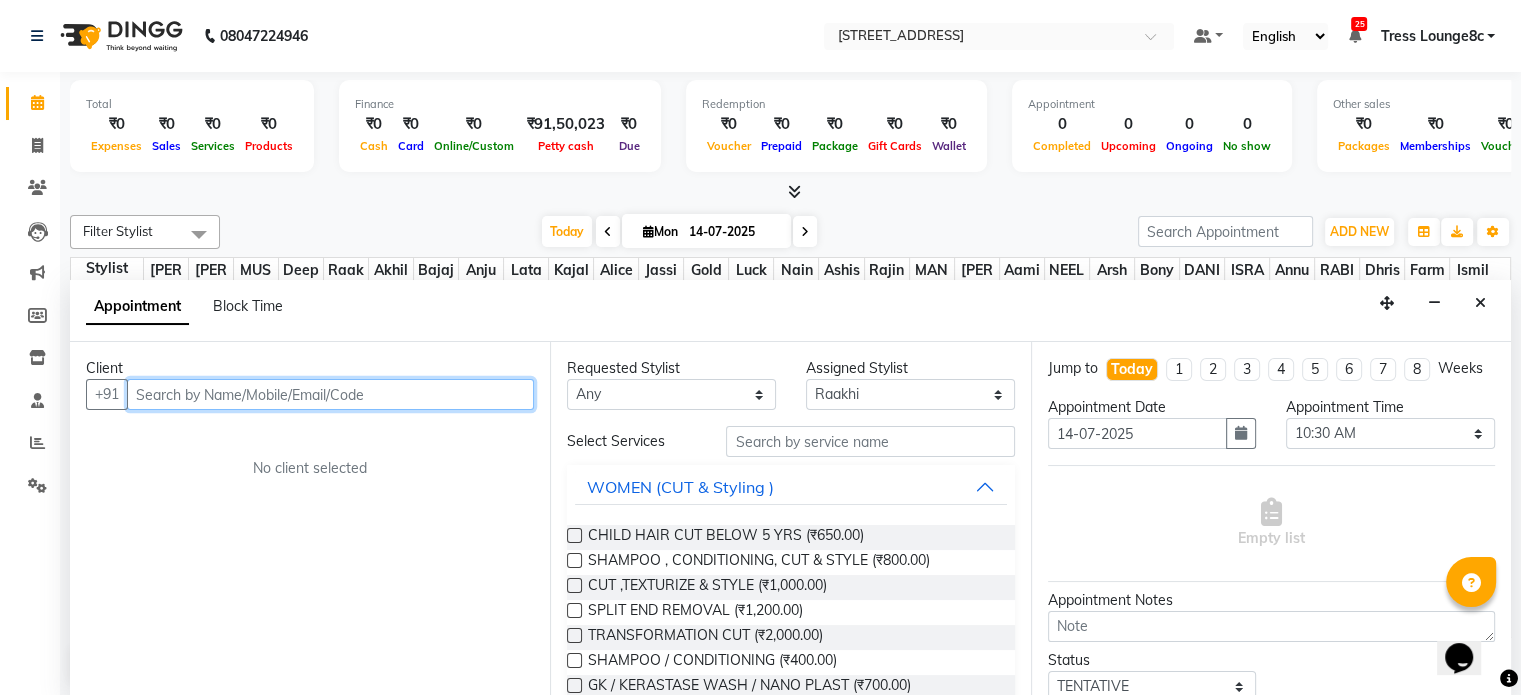 paste on "9878862570" 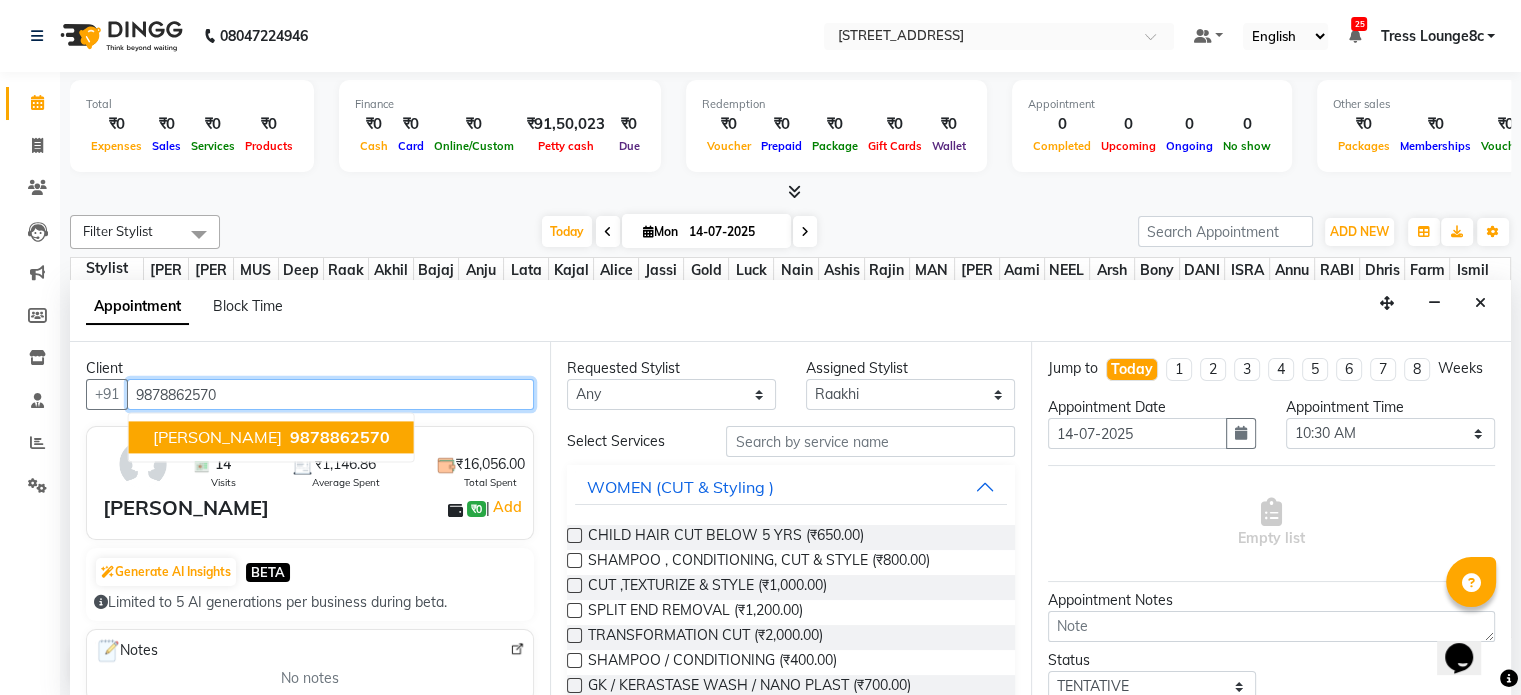 click on "Kirat   9878862570" at bounding box center [271, 438] 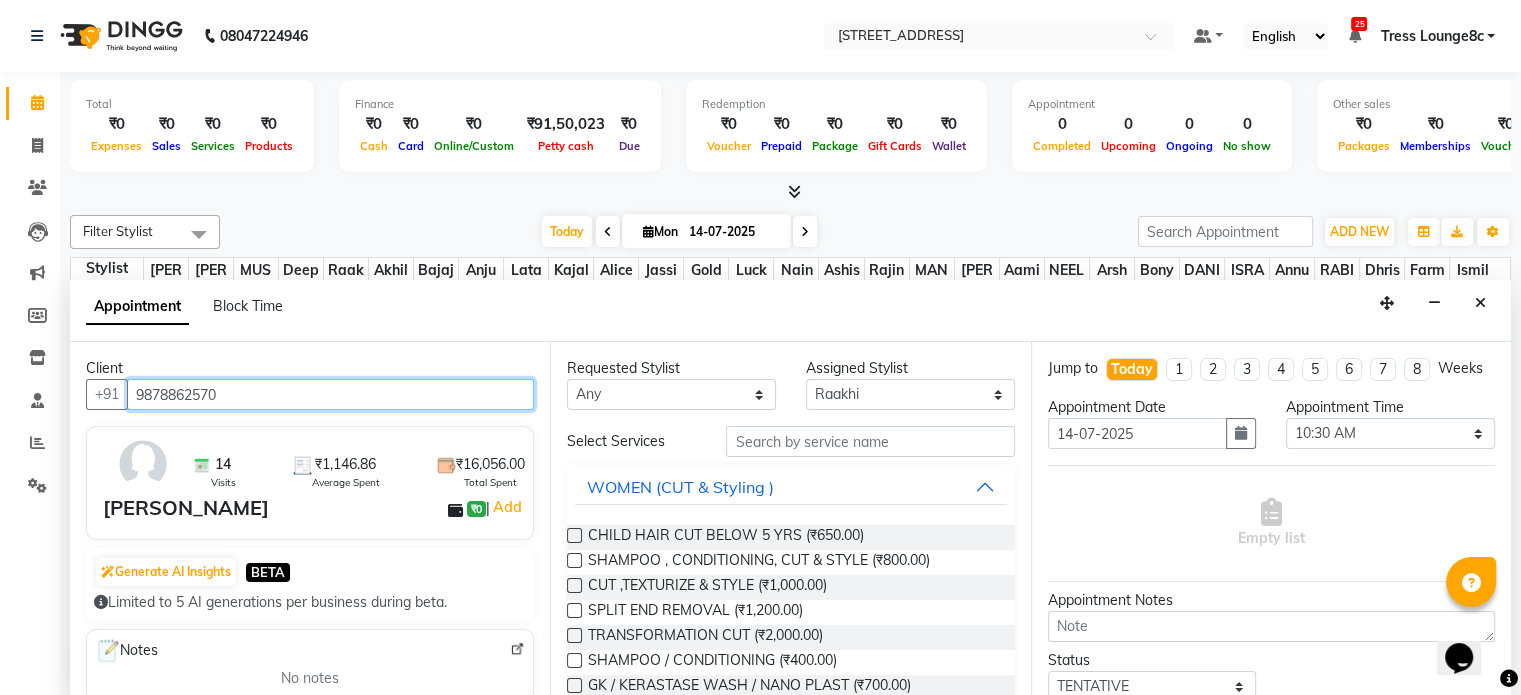 type on "9878862570" 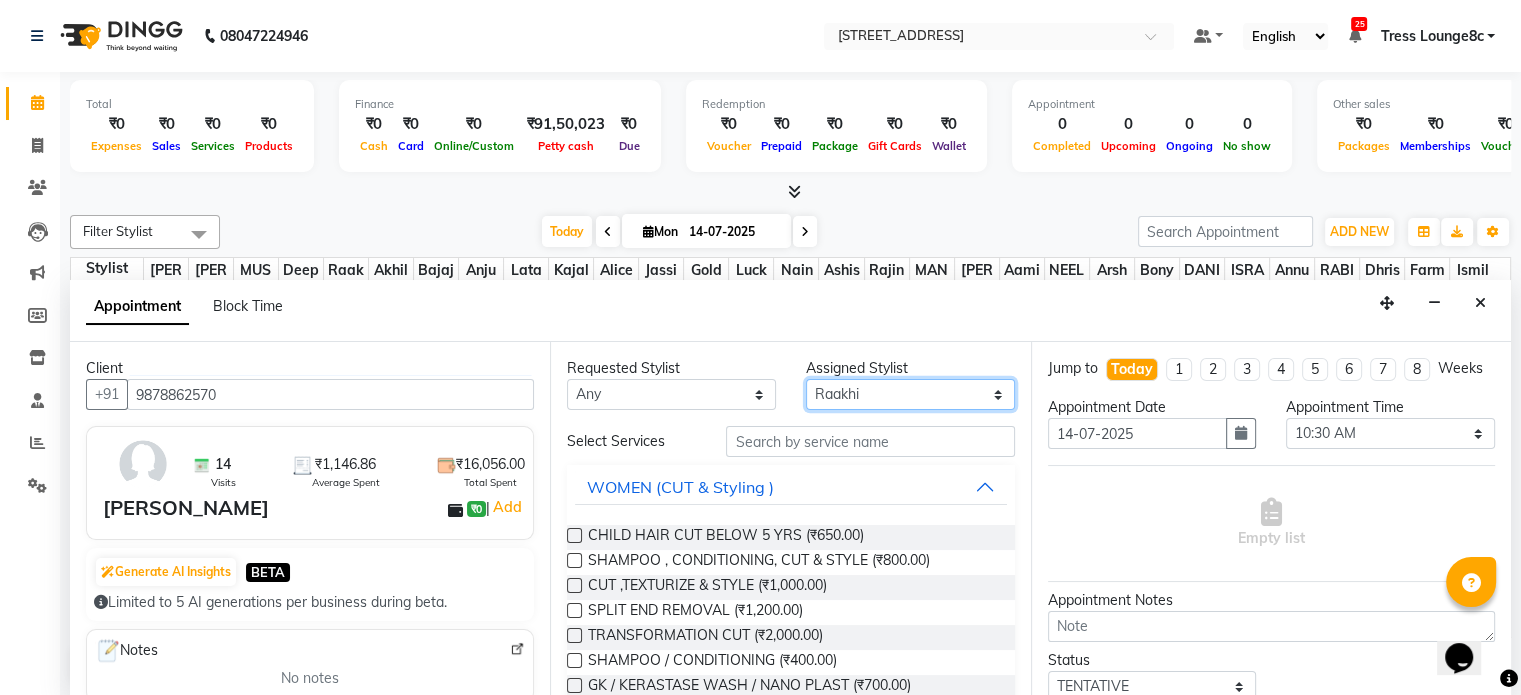 click on "Select [PERSON_NAME] [PERSON_NAME] [PERSON_NAME] Anju Annu  [PERSON_NAME] Bajaj sir Bony DANISH Deepak [PERSON_NAME] [PERSON_NAME] [PERSON_NAME] [PERSON_NAME] [PERSON_NAME] Lucky MANAGER MUSKAN naina [PERSON_NAME]\ [PERSON_NAME]  [PERSON_NAME] [PERSON_NAME] RAM Ripti [PERSON_NAME] [PERSON_NAME] [PERSON_NAME] [PERSON_NAME] Shriya [PERSON_NAME] veena [PERSON_NAME] [PERSON_NAME]" at bounding box center [910, 394] 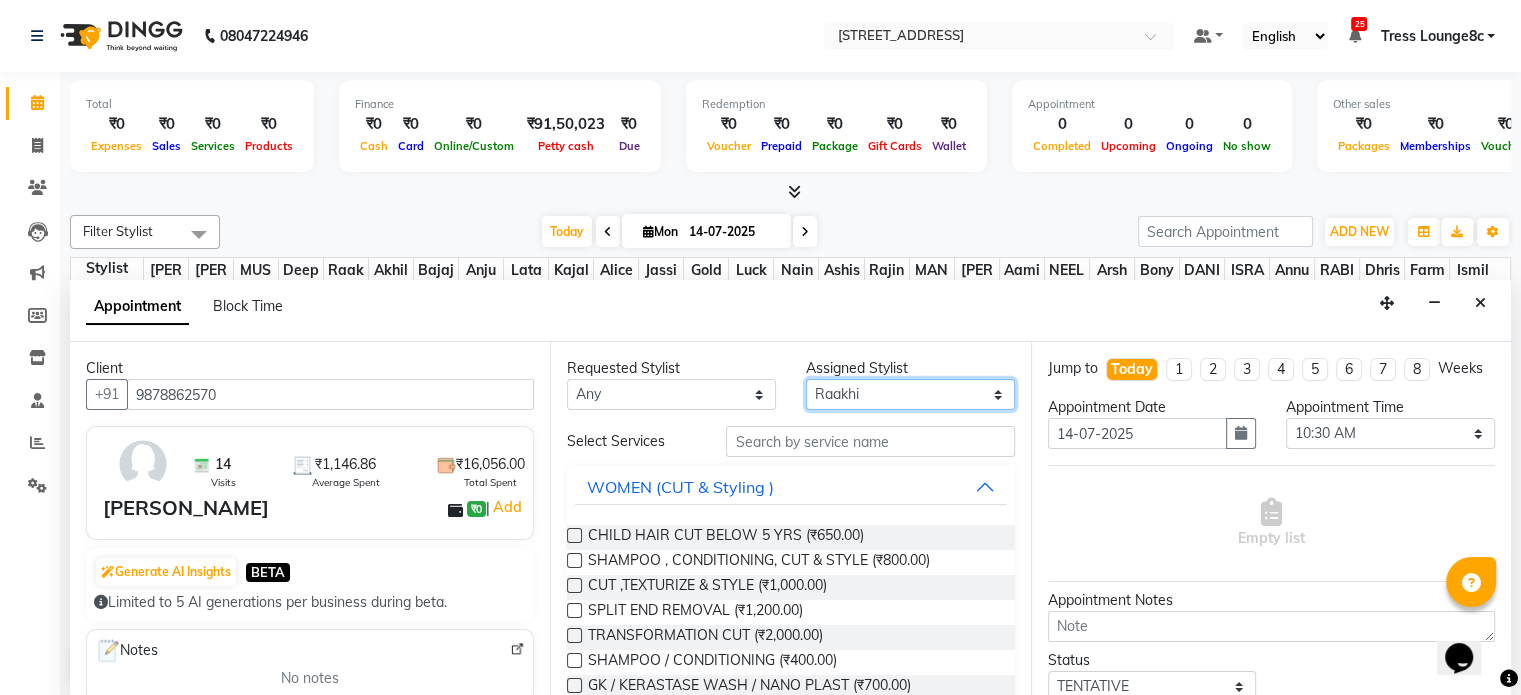 select on "45199" 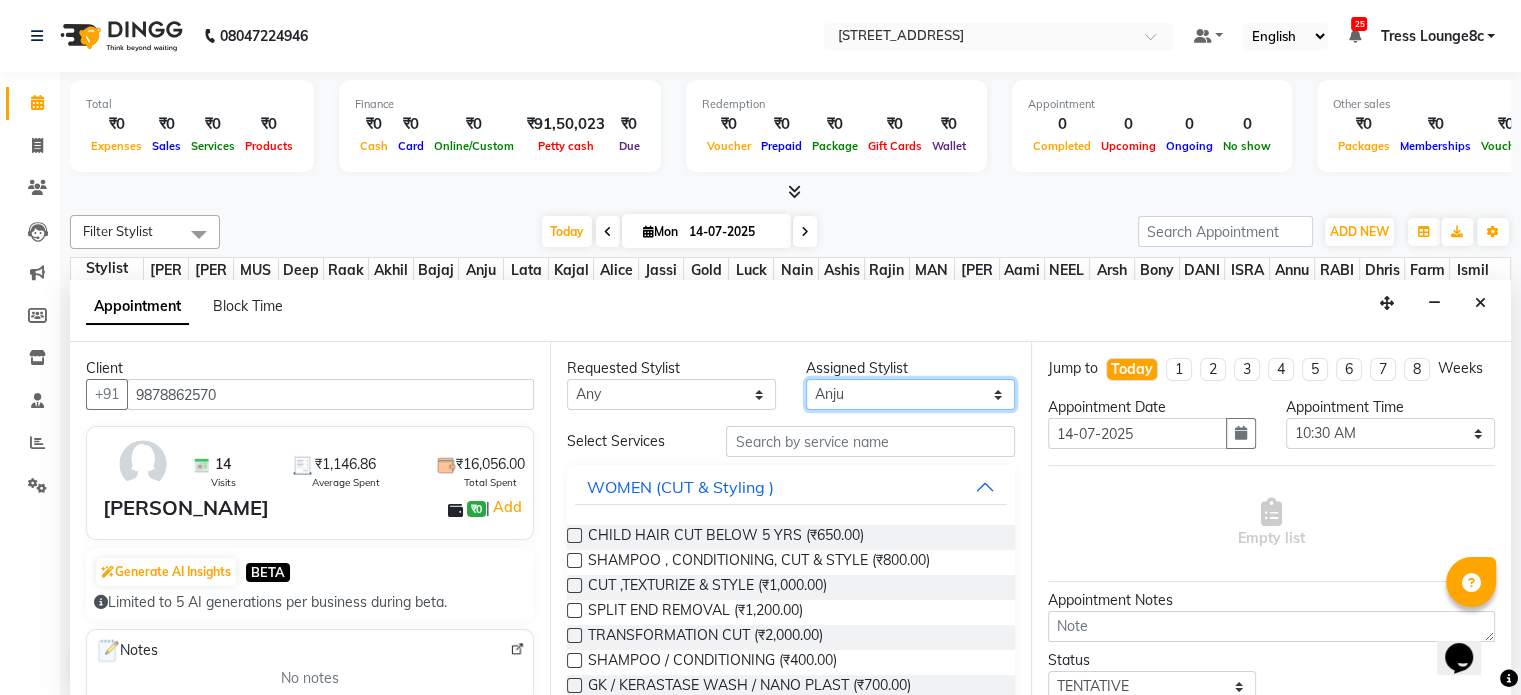 click on "Select [PERSON_NAME] [PERSON_NAME] [PERSON_NAME] Anju Annu  [PERSON_NAME] Bajaj sir Bony DANISH Deepak [PERSON_NAME] [PERSON_NAME] [PERSON_NAME] [PERSON_NAME] [PERSON_NAME] Lucky MANAGER MUSKAN naina [PERSON_NAME]\ [PERSON_NAME]  [PERSON_NAME] [PERSON_NAME] RAM Ripti [PERSON_NAME] [PERSON_NAME] [PERSON_NAME] [PERSON_NAME] Shriya [PERSON_NAME] veena [PERSON_NAME] [PERSON_NAME]" at bounding box center (910, 394) 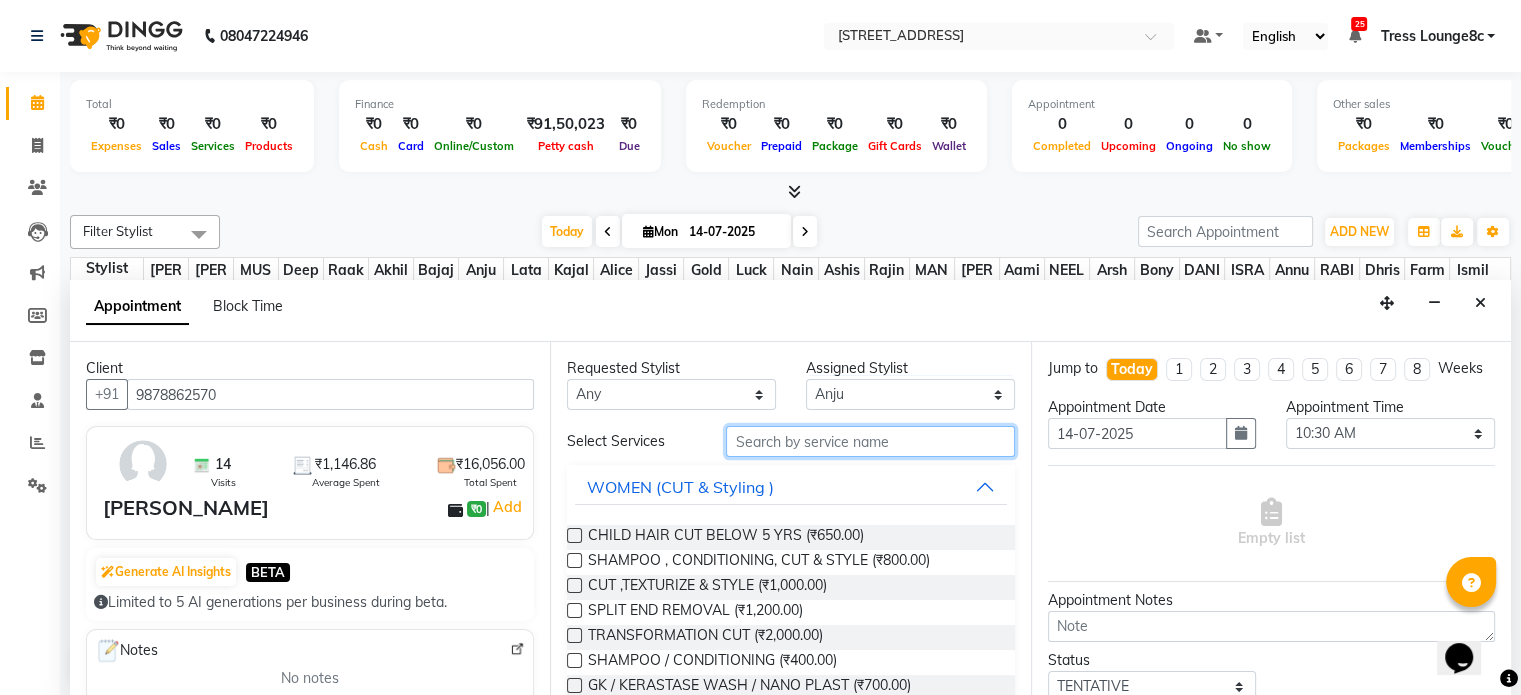 click at bounding box center [870, 441] 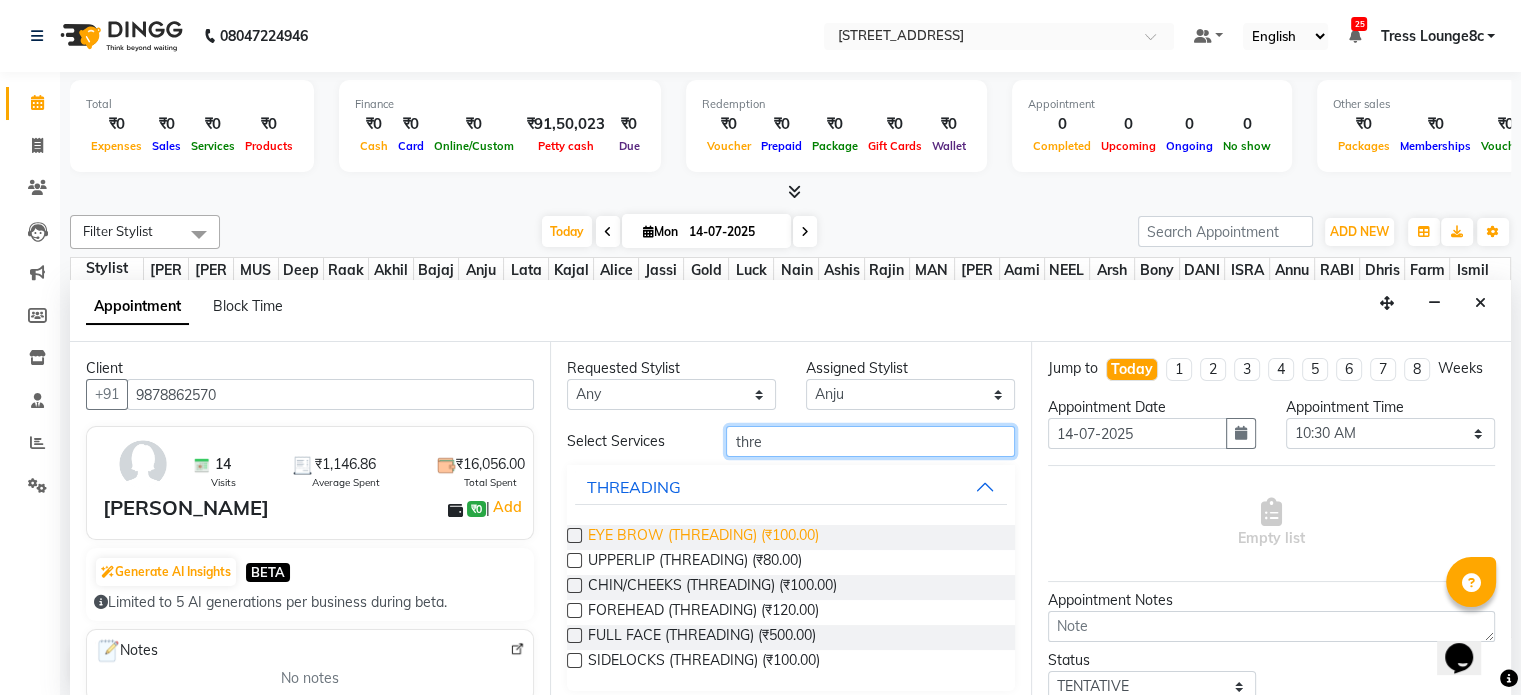 type on "thre" 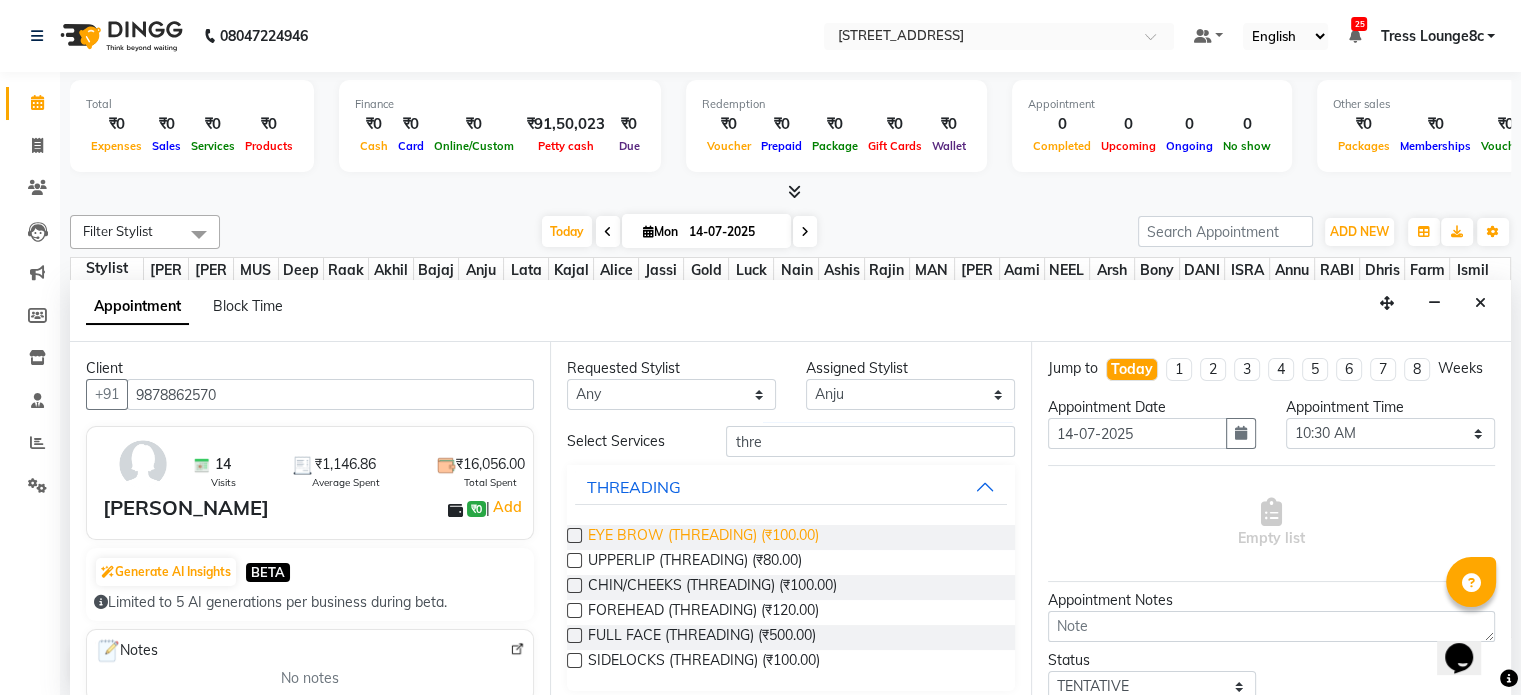 click on "EYE BROW (THREADING) (₹100.00)" at bounding box center (703, 537) 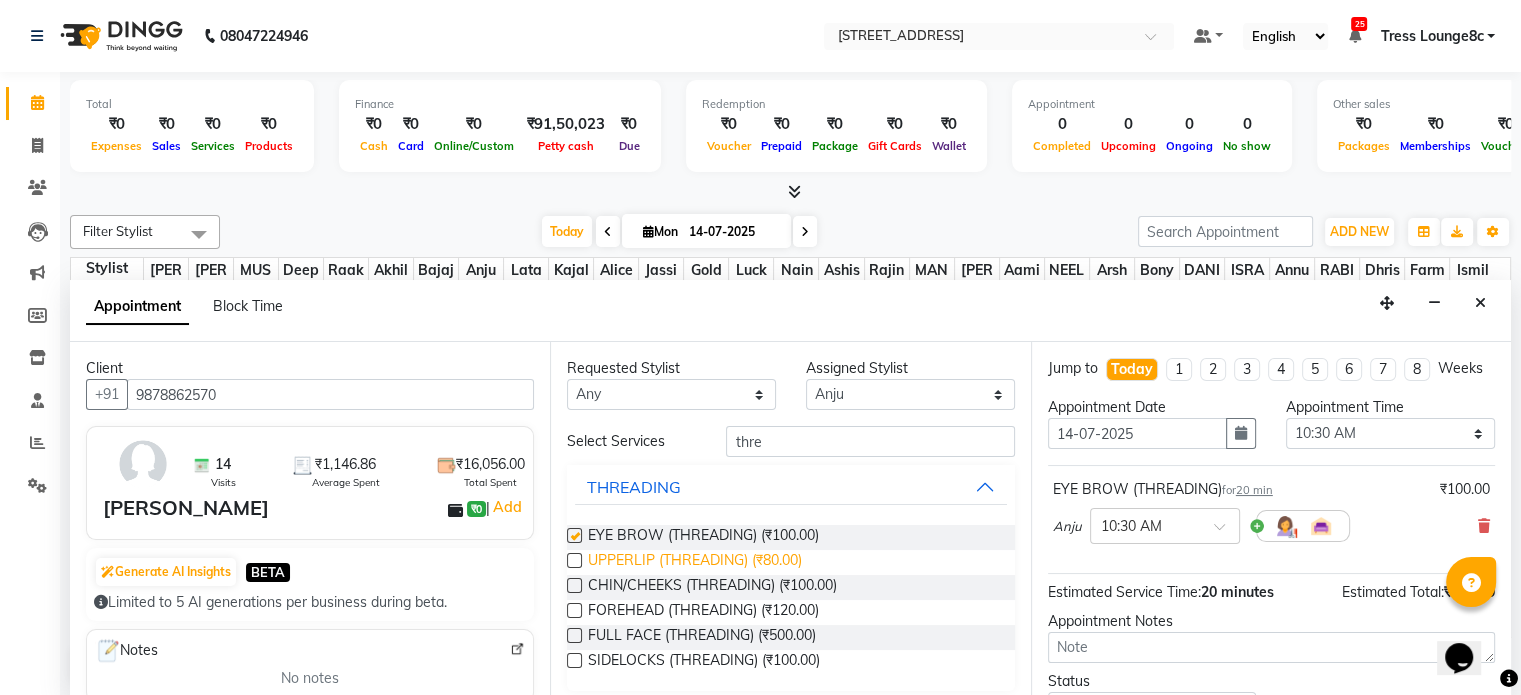 checkbox on "false" 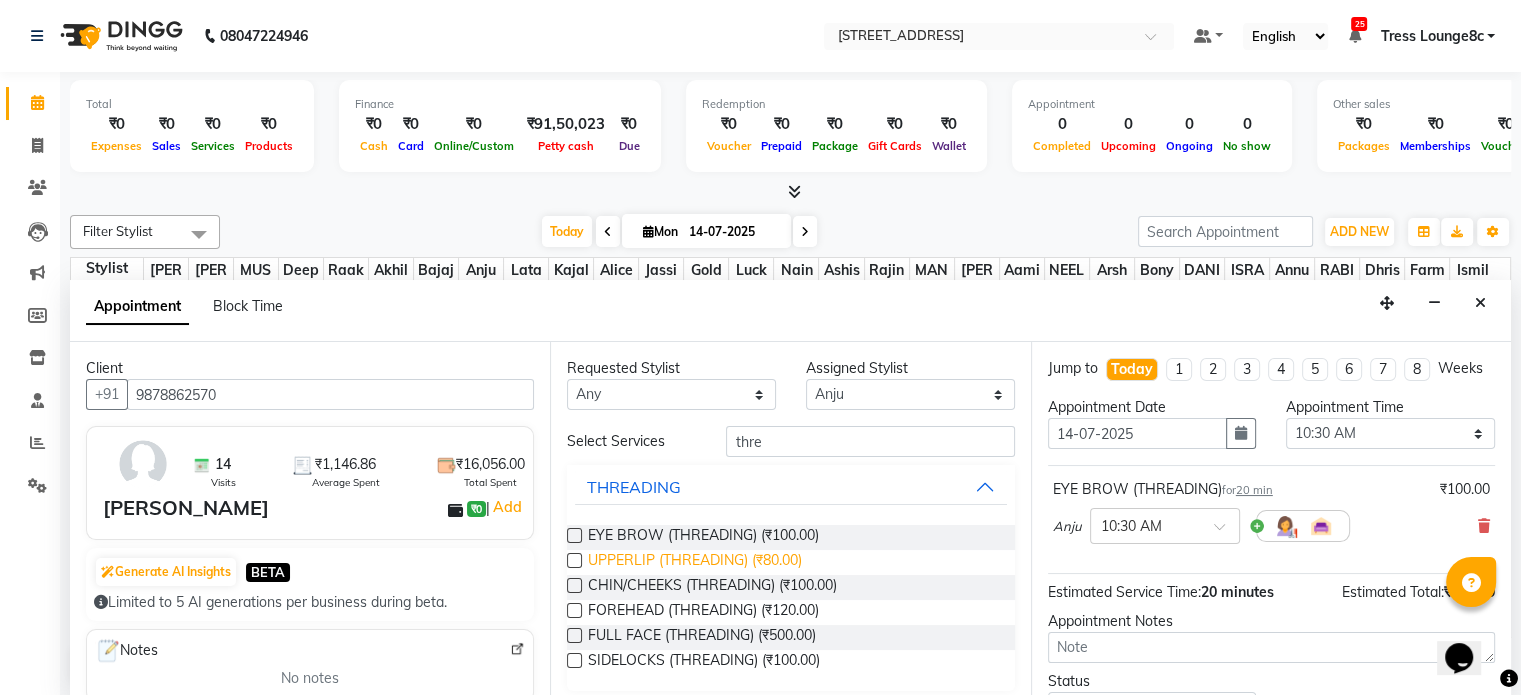 click on "UPPERLIP (THREADING) (₹80.00)" at bounding box center (695, 562) 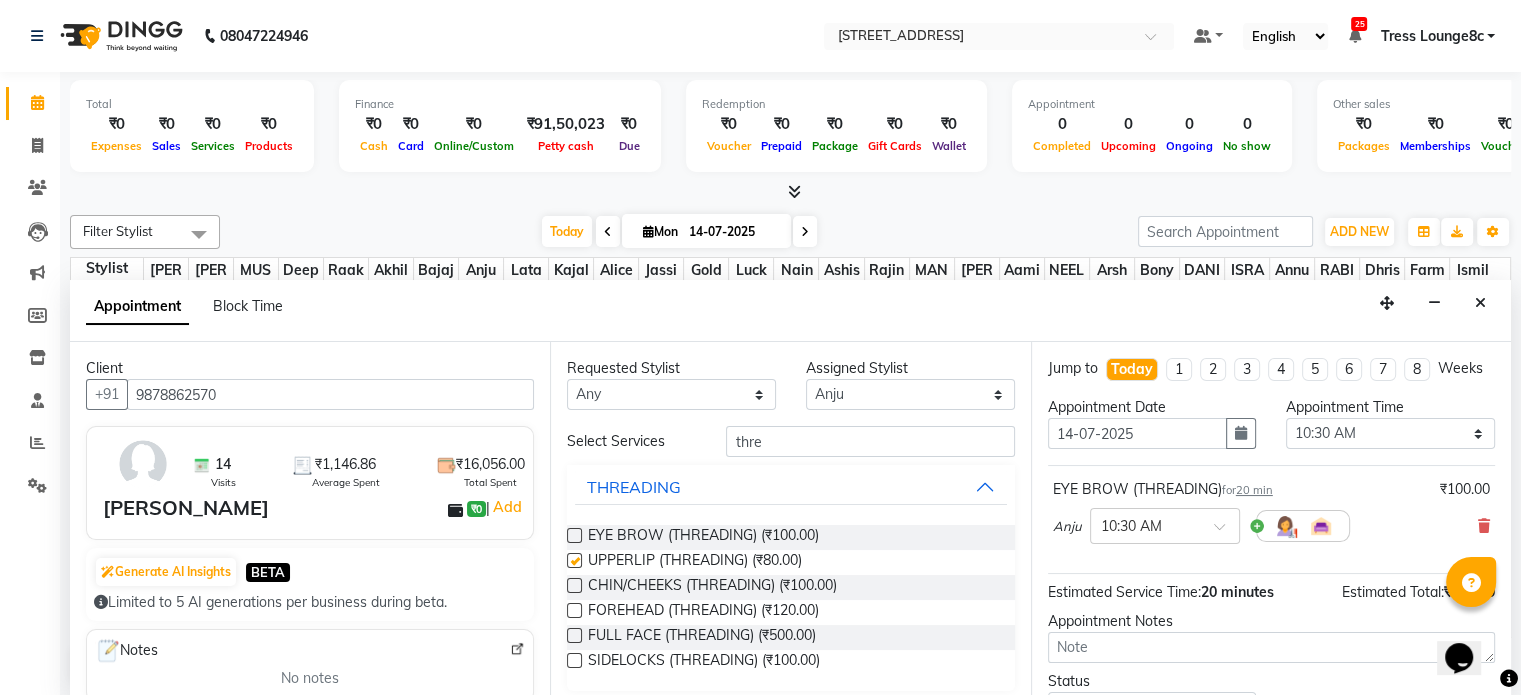 checkbox on "false" 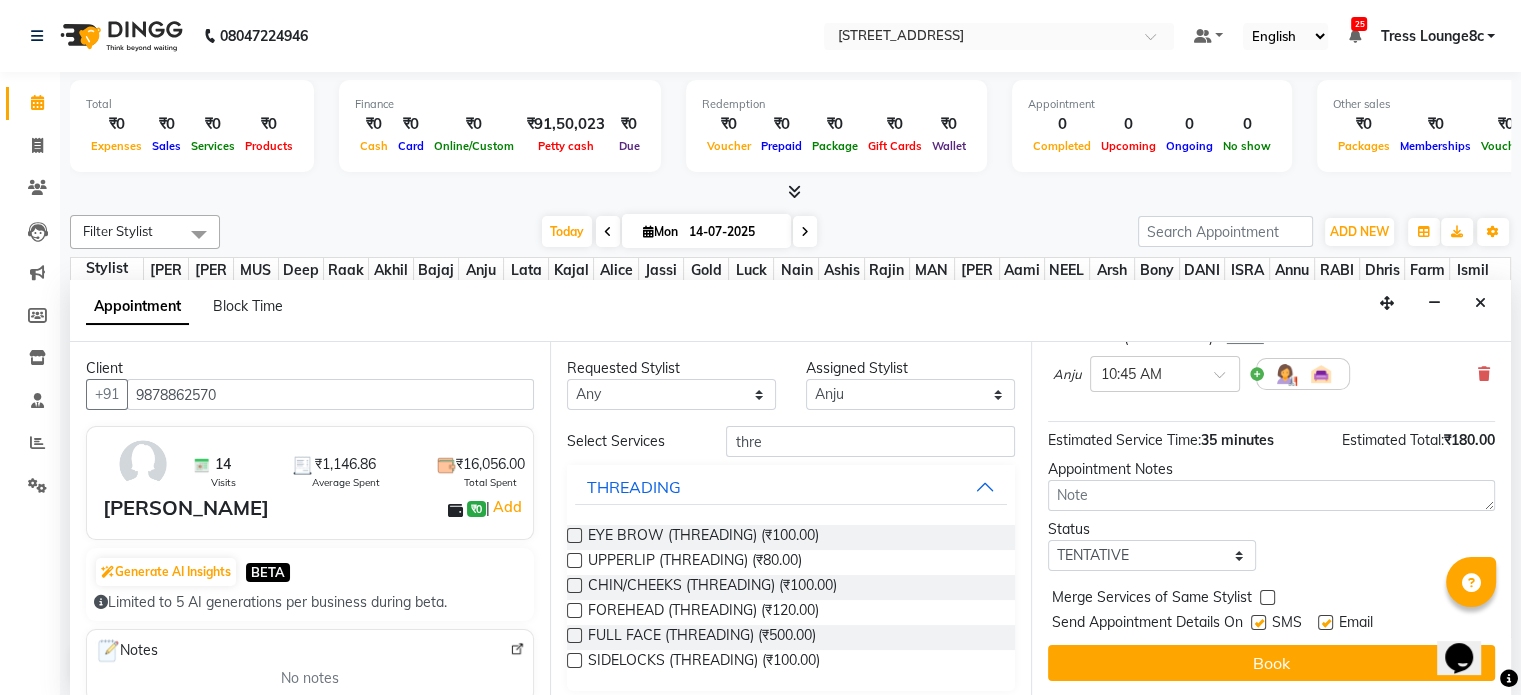 scroll, scrollTop: 261, scrollLeft: 0, axis: vertical 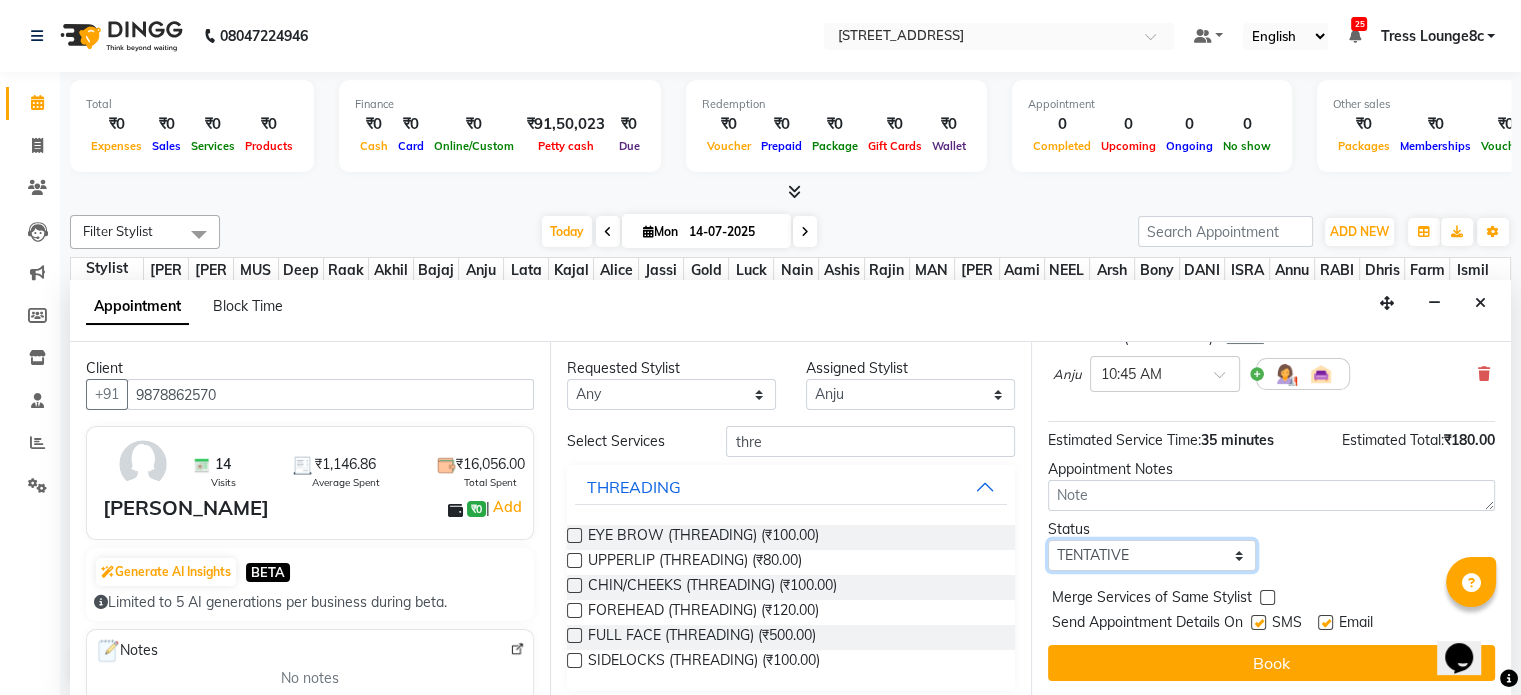 click on "Select TENTATIVE CONFIRM CHECK-IN UPCOMING" at bounding box center [1152, 555] 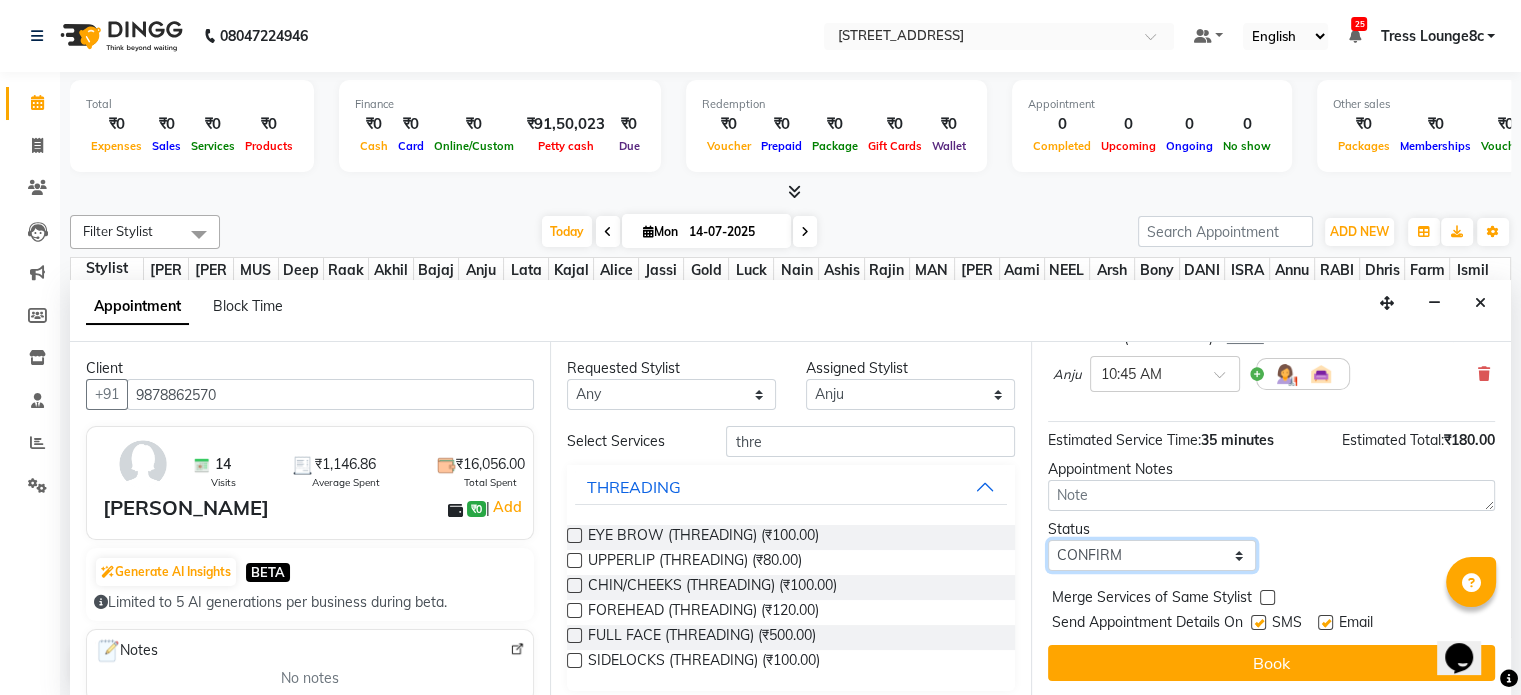 click on "Select TENTATIVE CONFIRM CHECK-IN UPCOMING" at bounding box center (1152, 555) 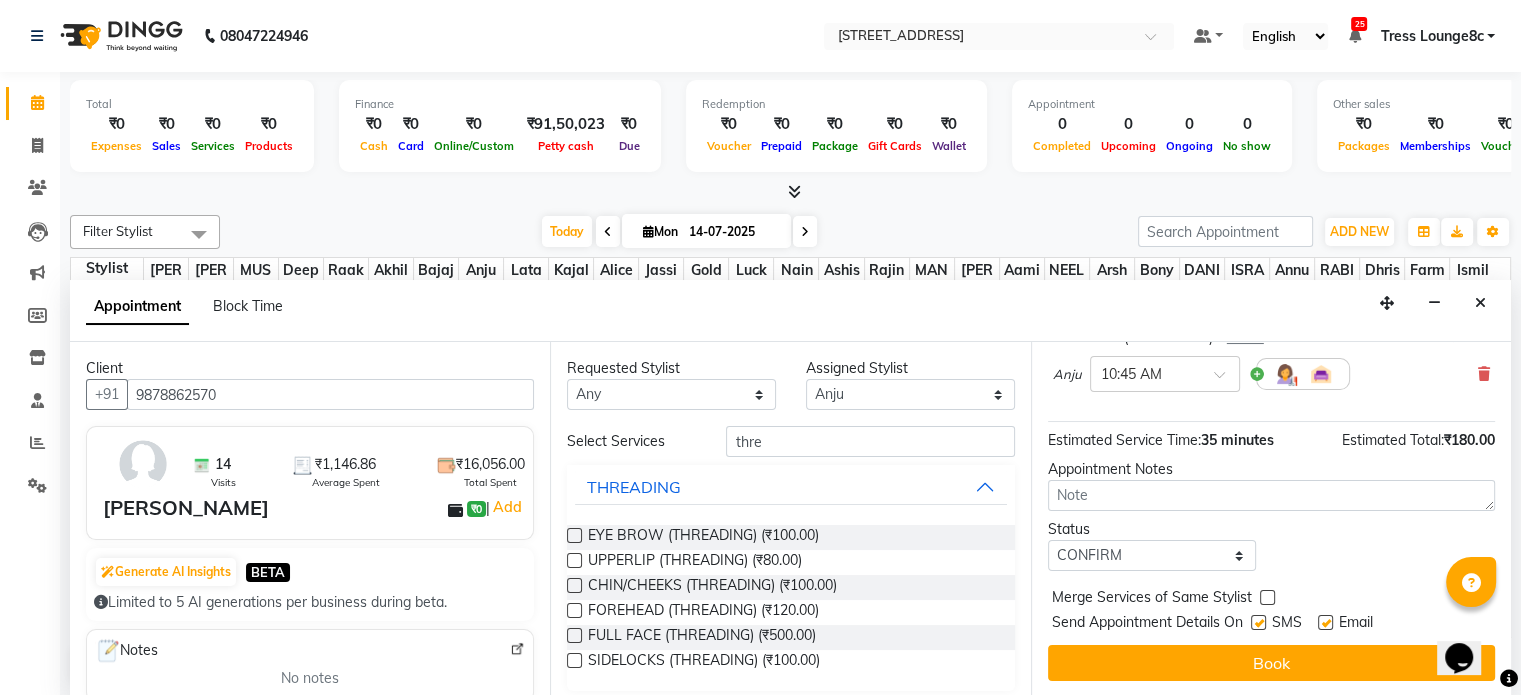 click at bounding box center (1267, 597) 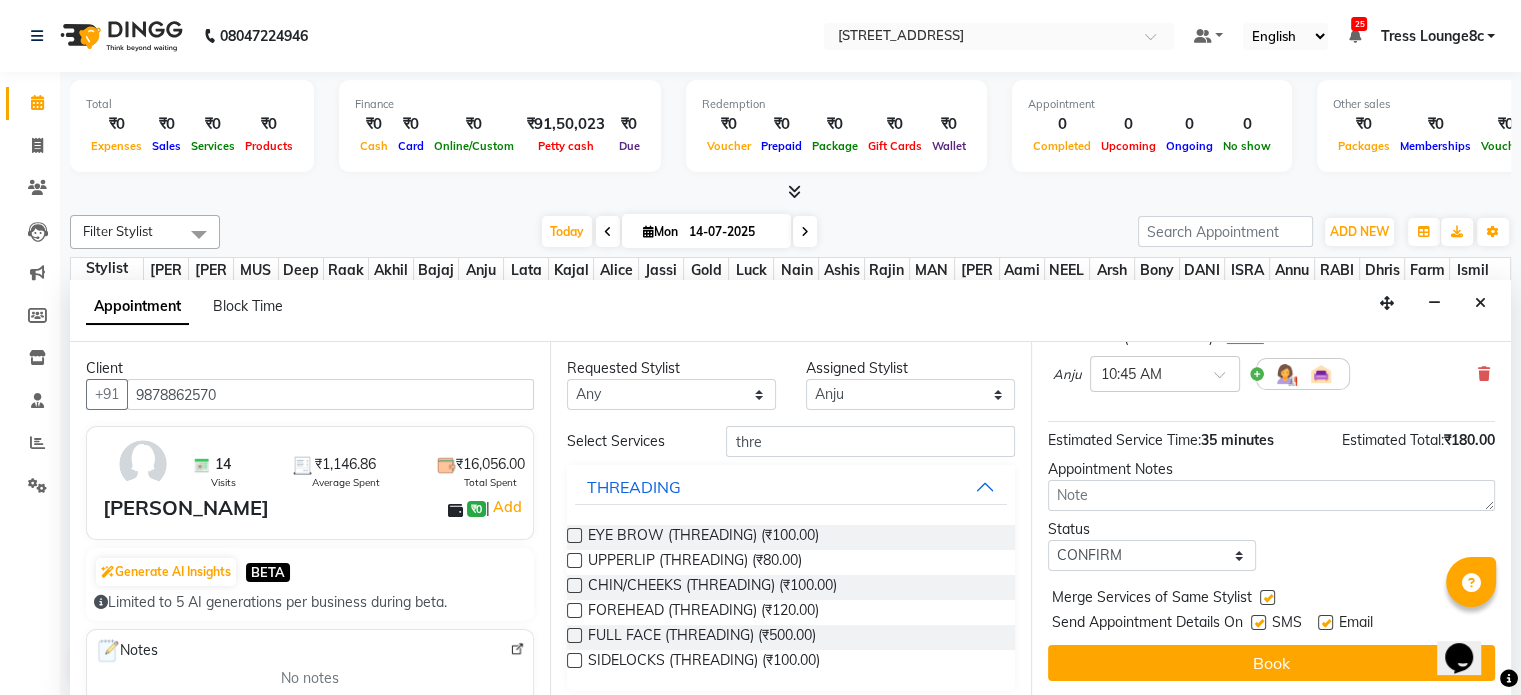 click at bounding box center [1258, 622] 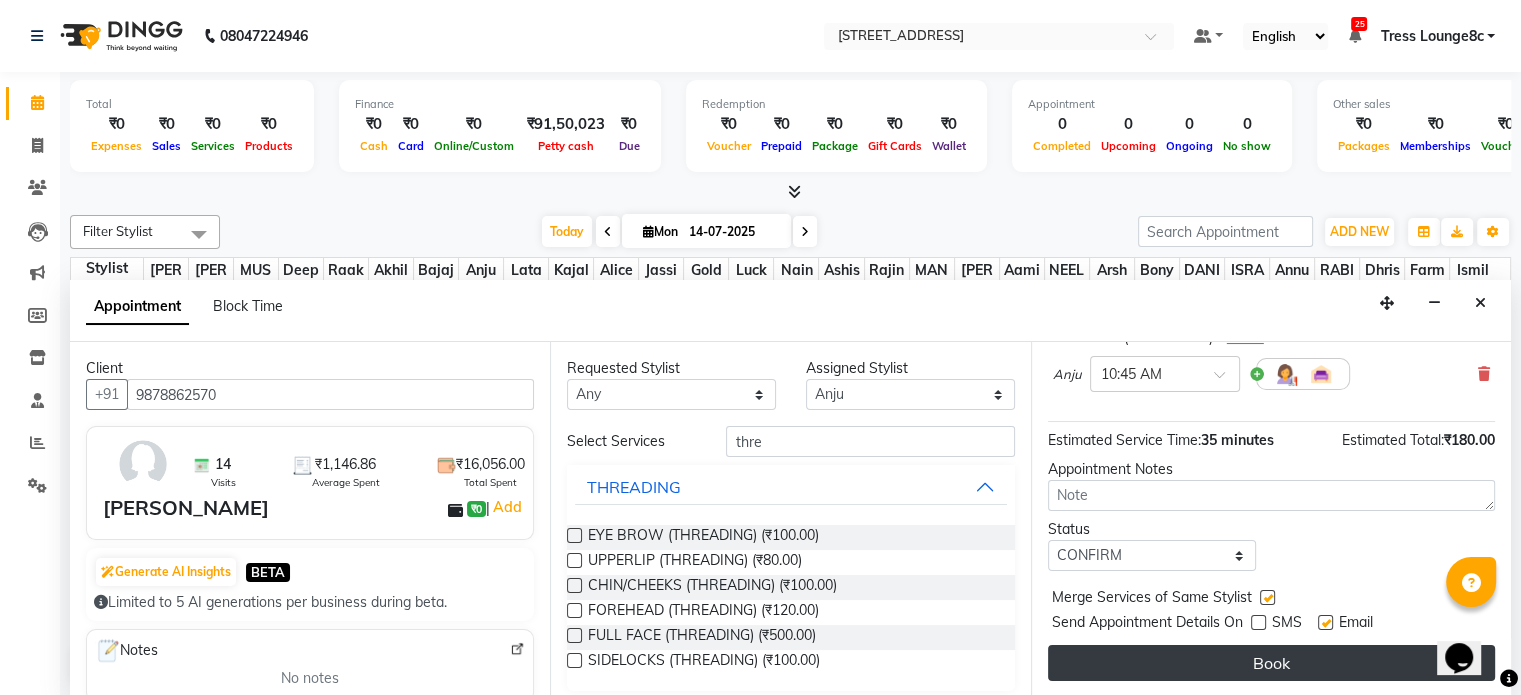 click on "Book" at bounding box center [1271, 663] 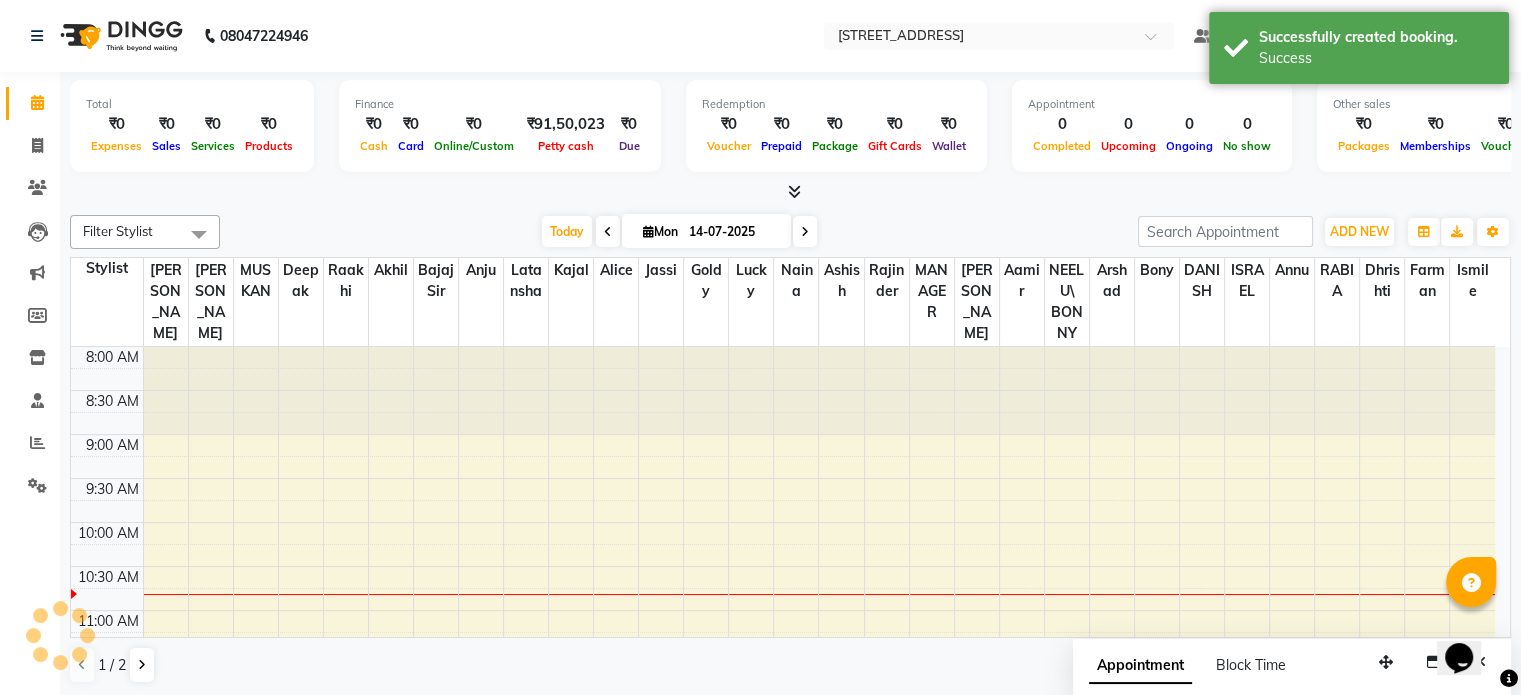 scroll, scrollTop: 0, scrollLeft: 0, axis: both 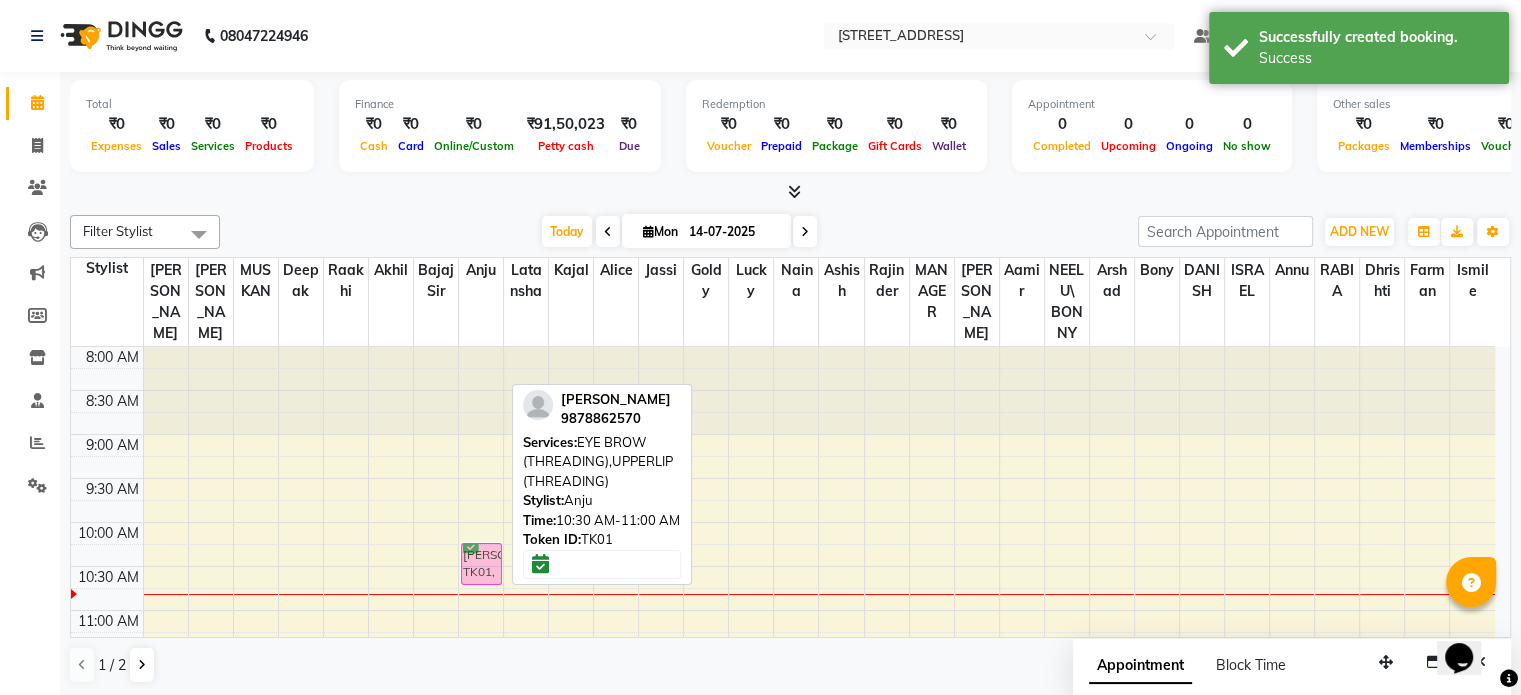 drag, startPoint x: 491, startPoint y: 503, endPoint x: 491, endPoint y: 487, distance: 16 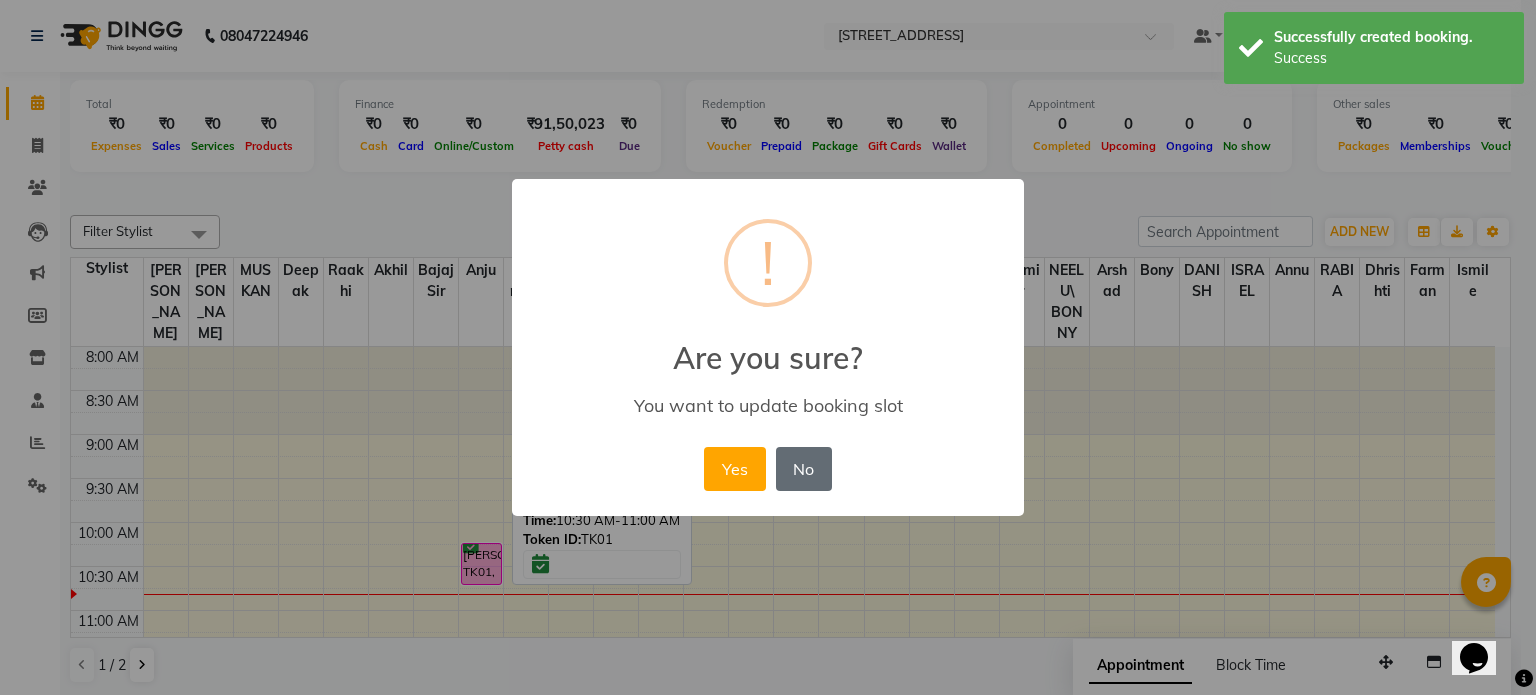 click on "No" at bounding box center [804, 469] 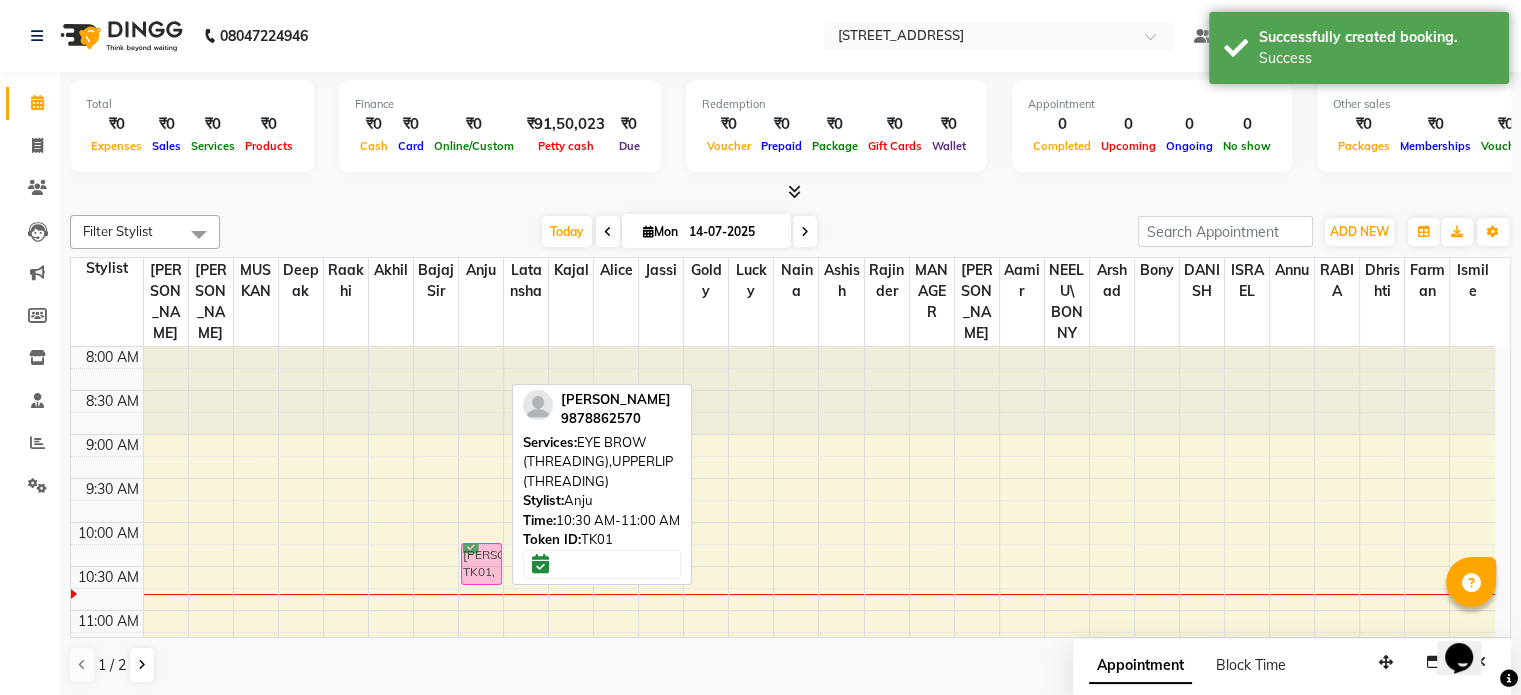 drag, startPoint x: 486, startPoint y: 510, endPoint x: 488, endPoint y: 491, distance: 19.104973 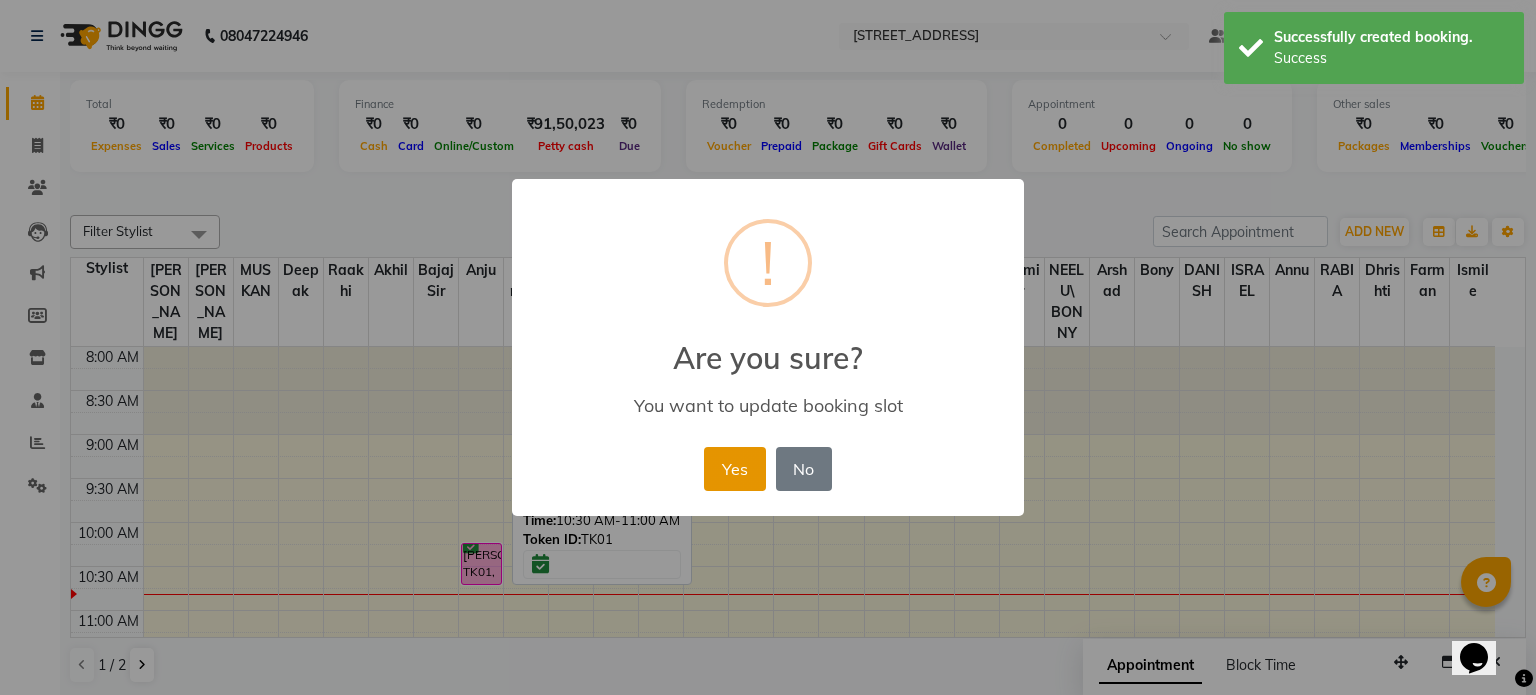 click on "Yes" at bounding box center [734, 469] 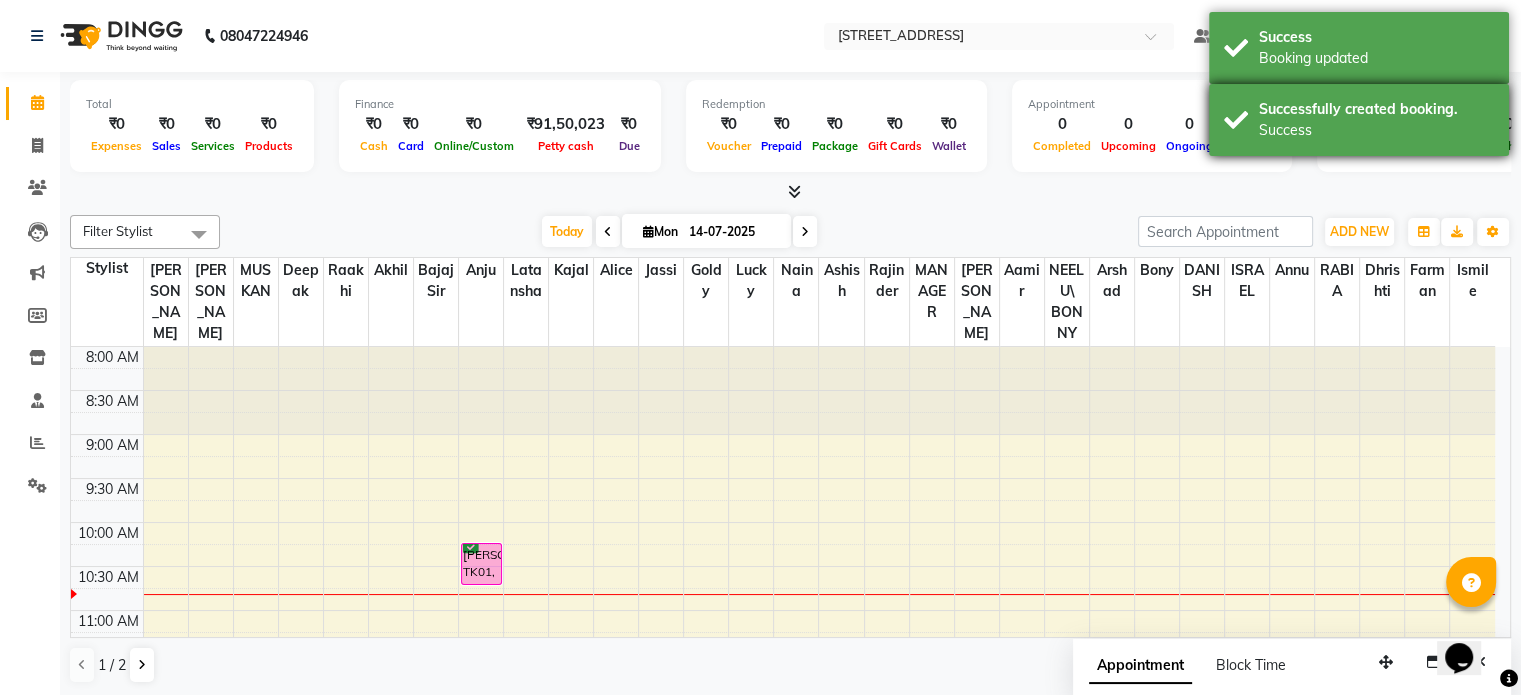 click on "Successfully created booking.   Success" at bounding box center (1359, 120) 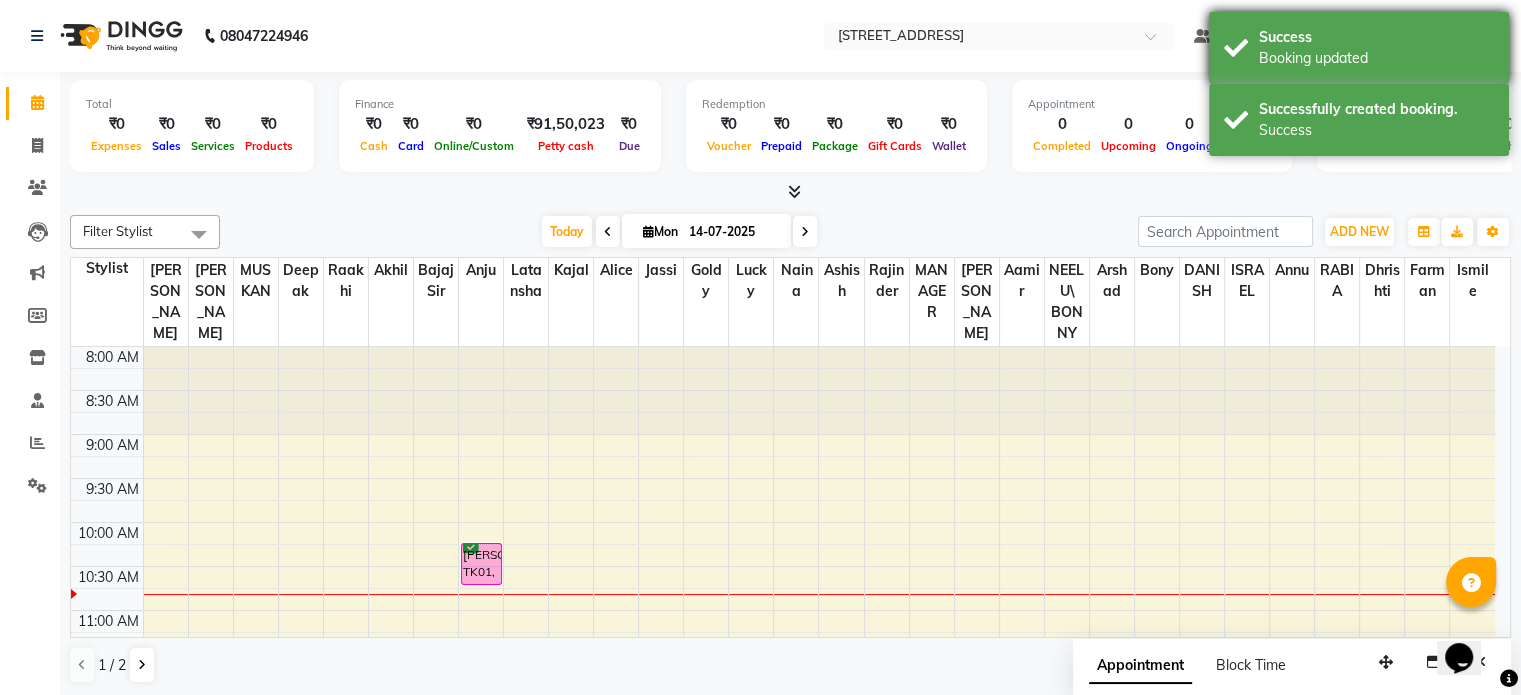 click on "Booking updated" at bounding box center (1376, 58) 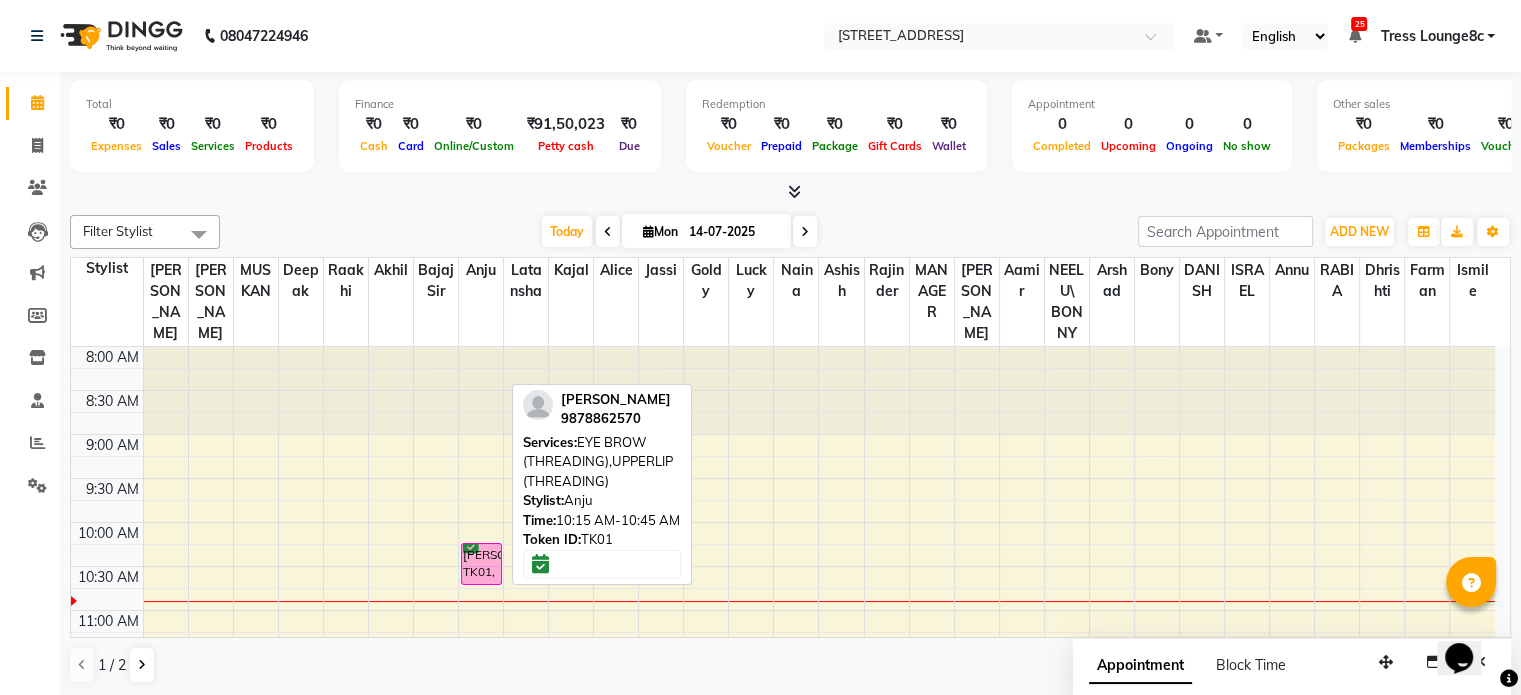 click at bounding box center [481, 584] 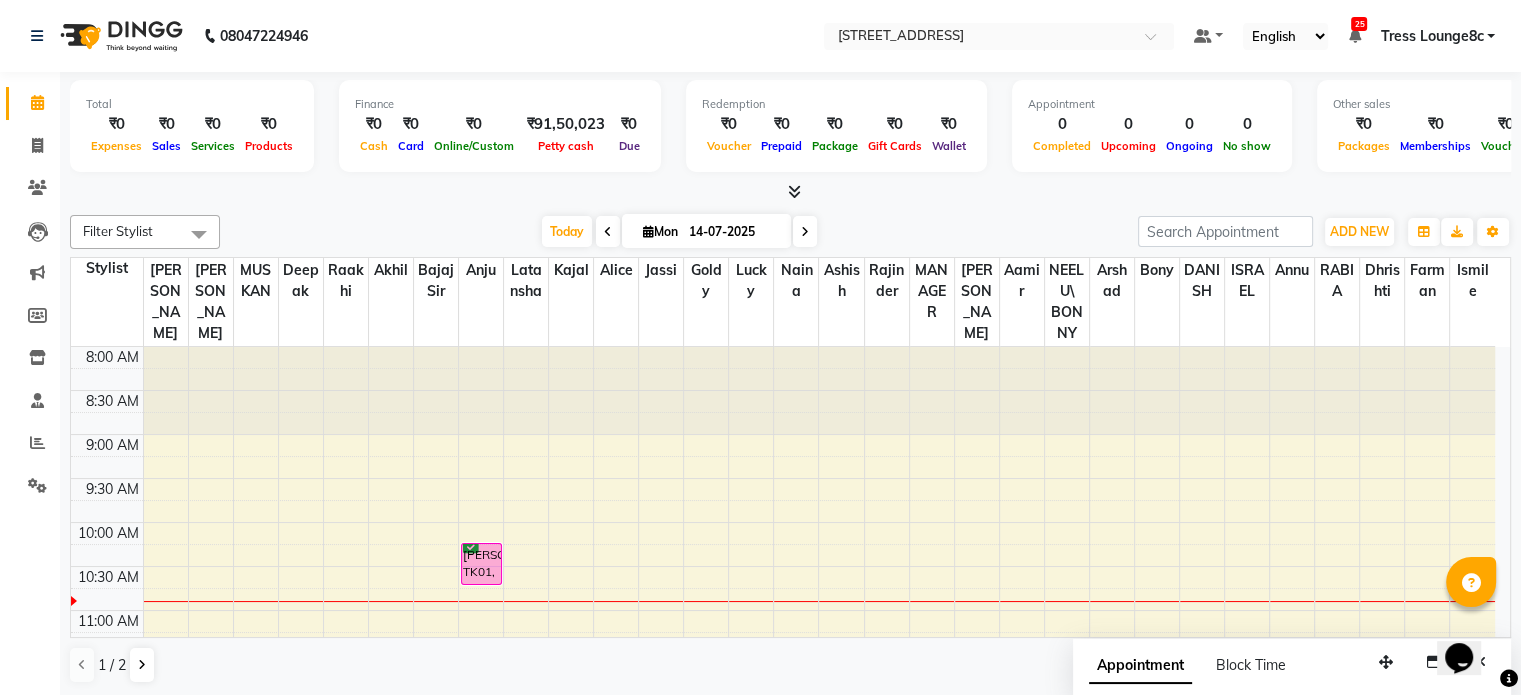 click on "Kirat, TK01, 10:15 AM-10:45 AM, EYE BROW (THREADING),UPPERLIP (THREADING)" at bounding box center [481, 564] 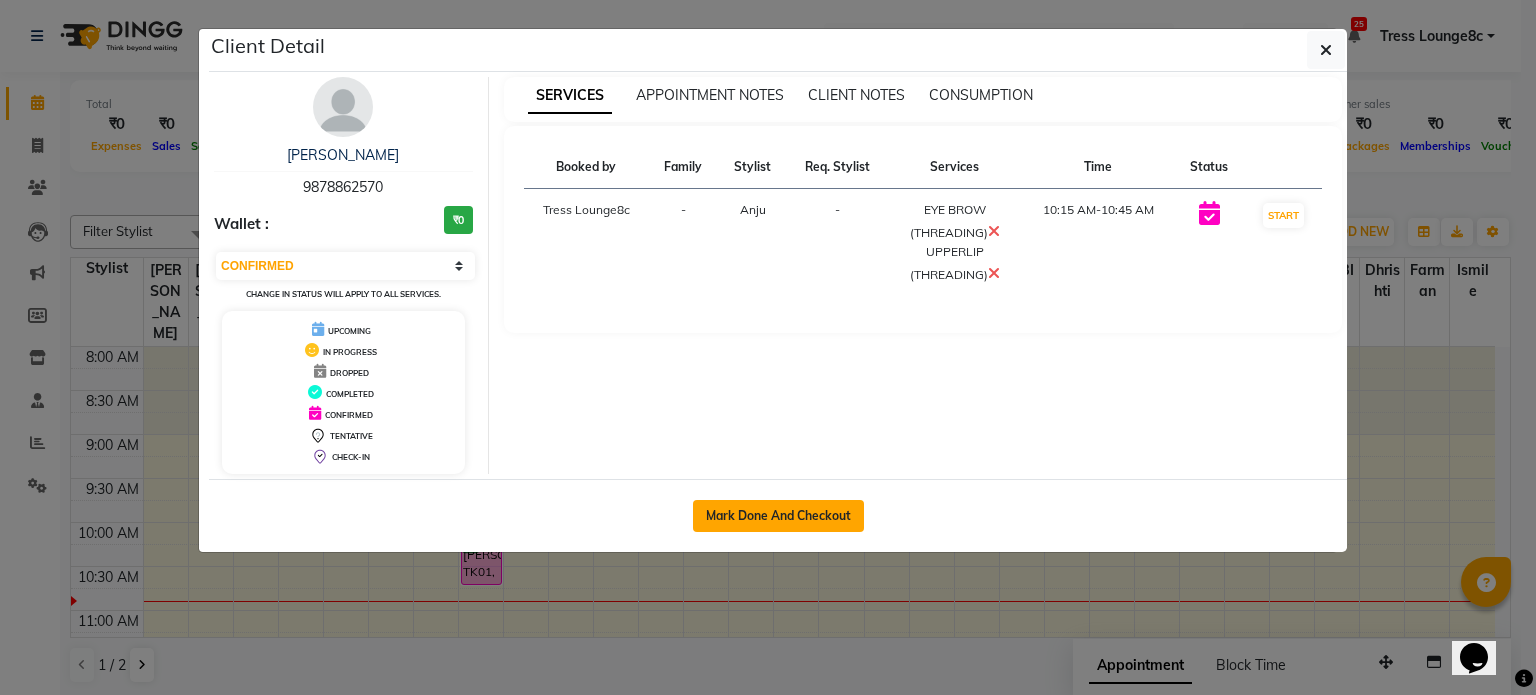click on "Mark Done And Checkout" 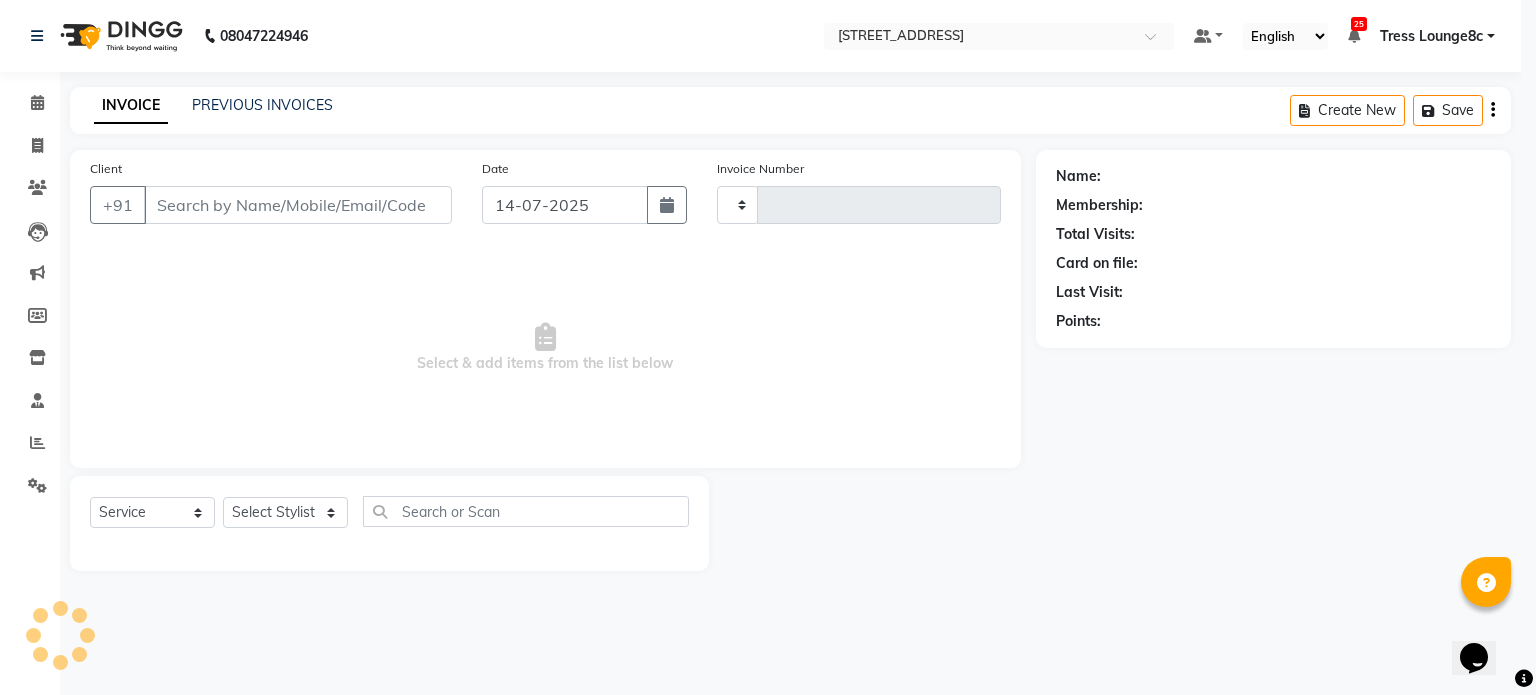 type on "1564" 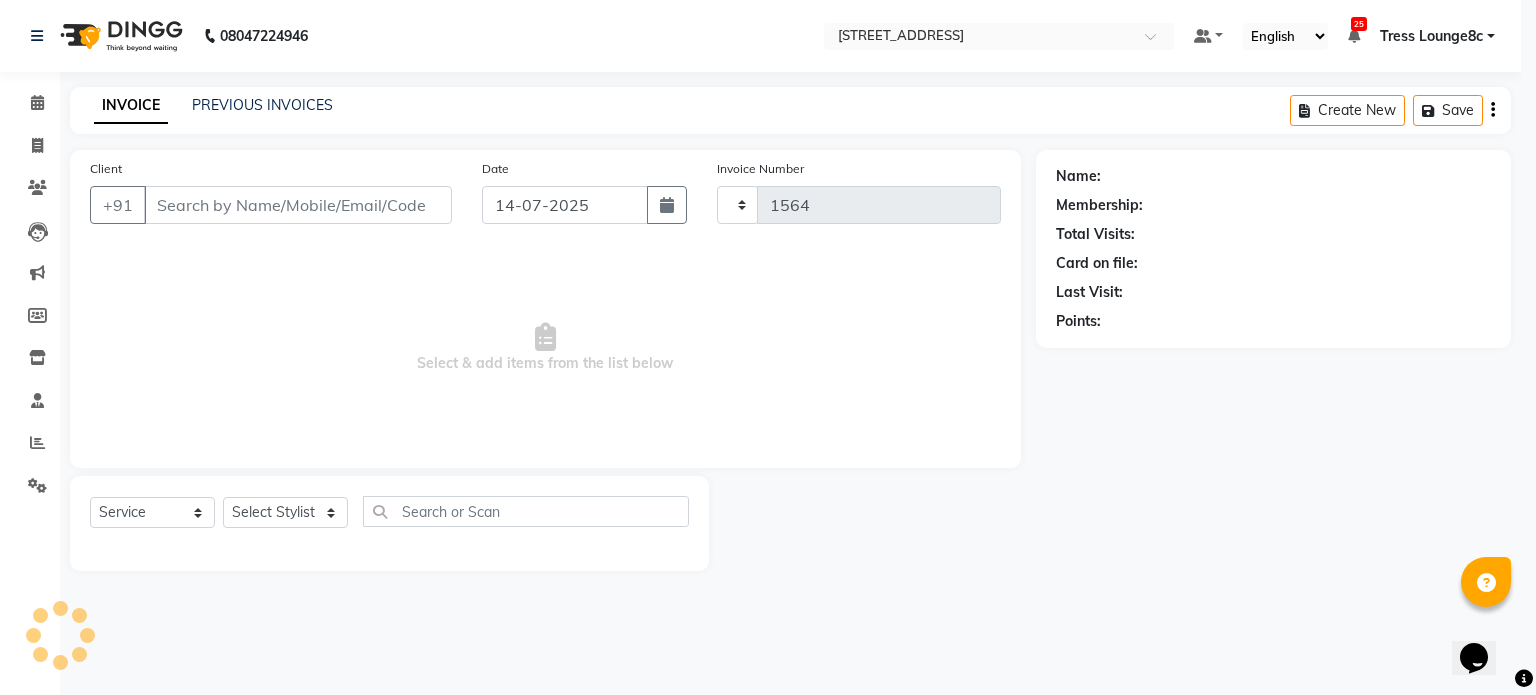 select on "5703" 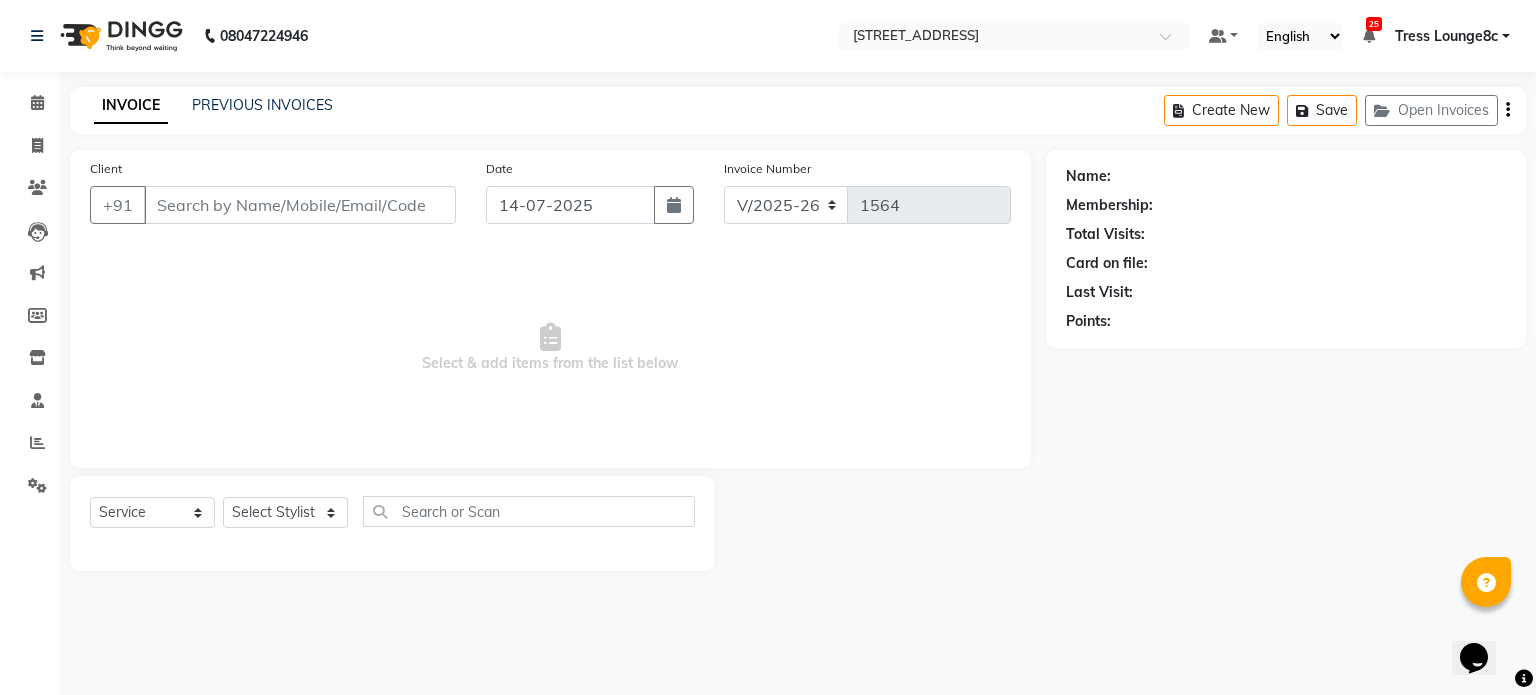 type on "9878862570" 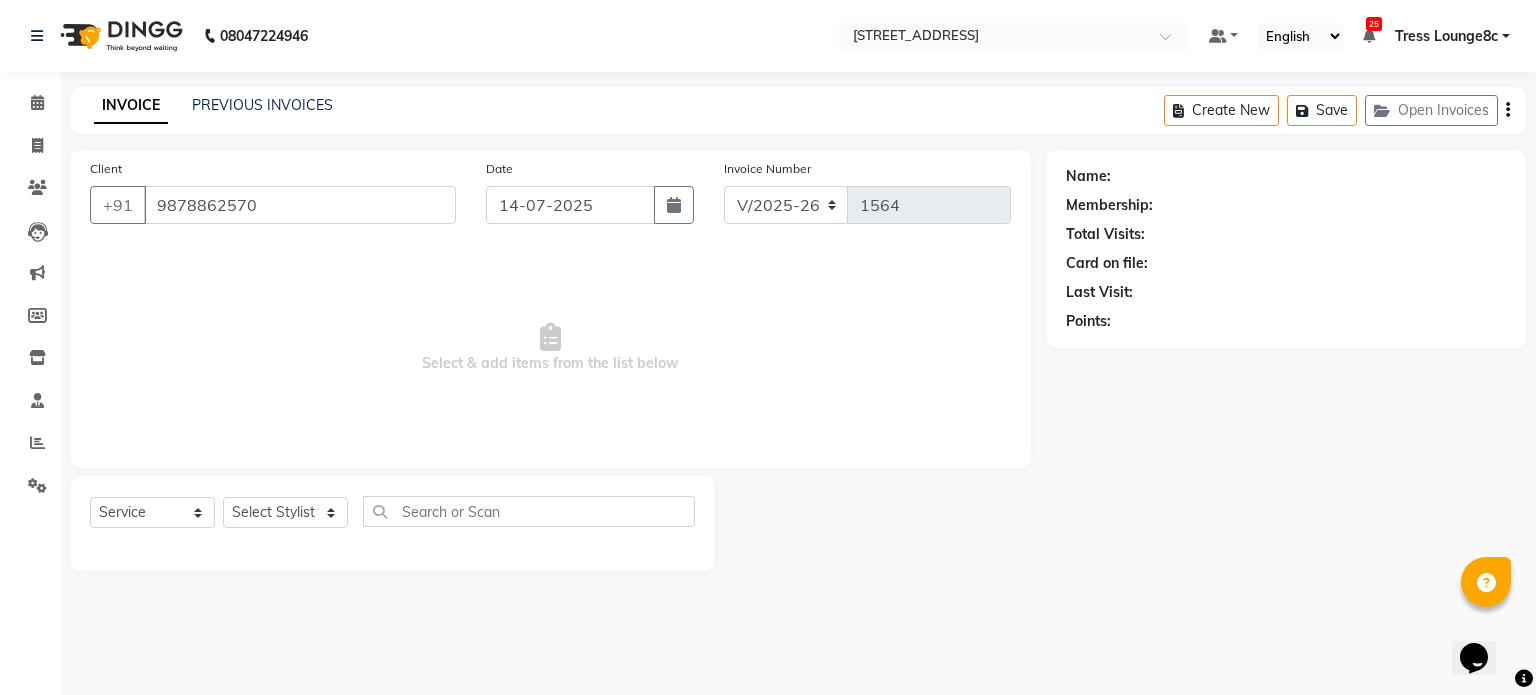select on "45199" 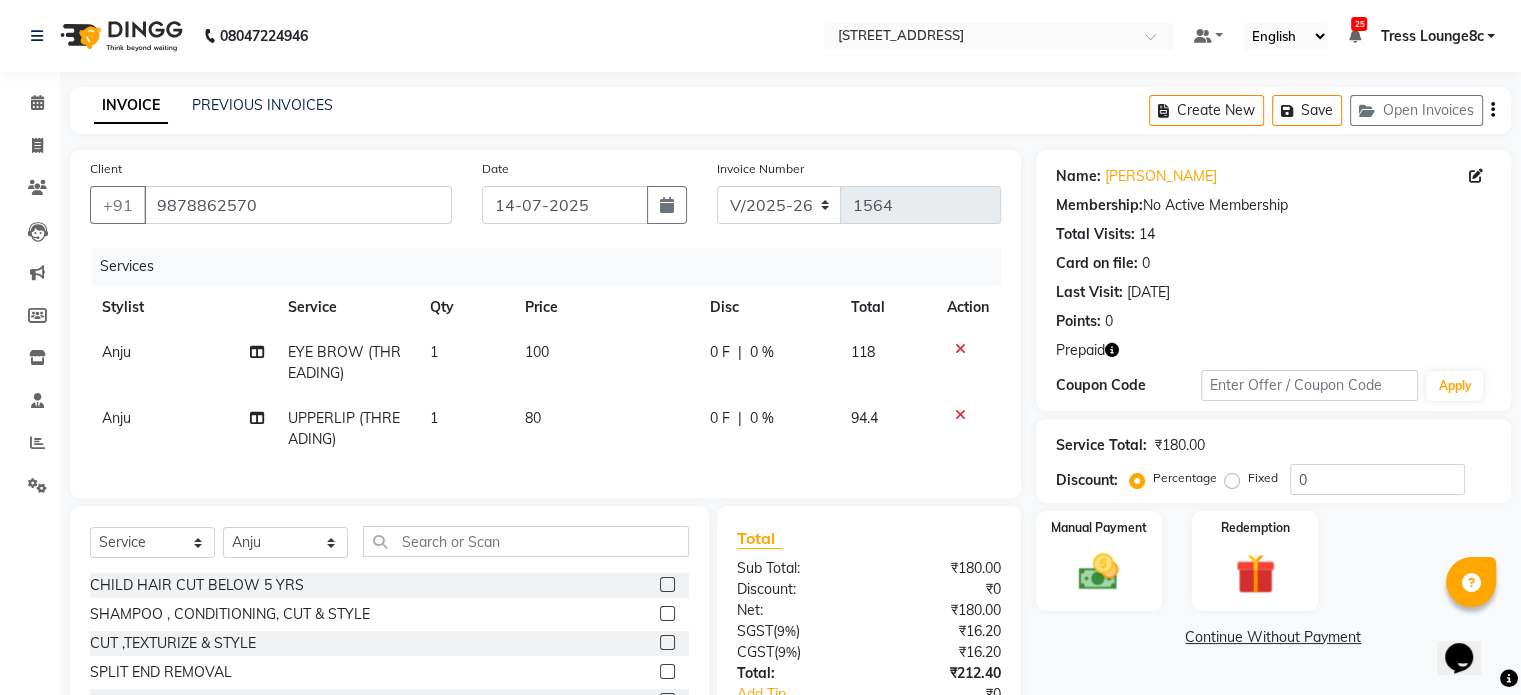 click 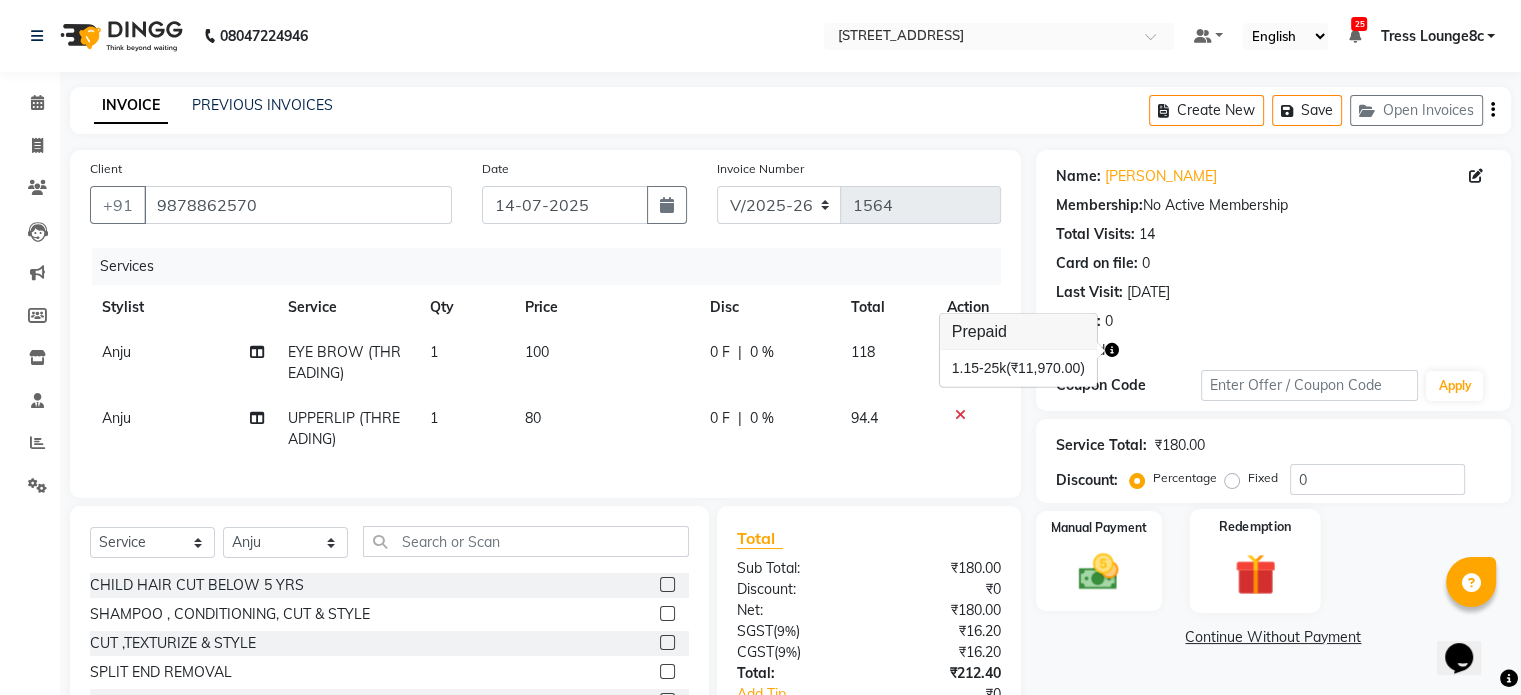 click 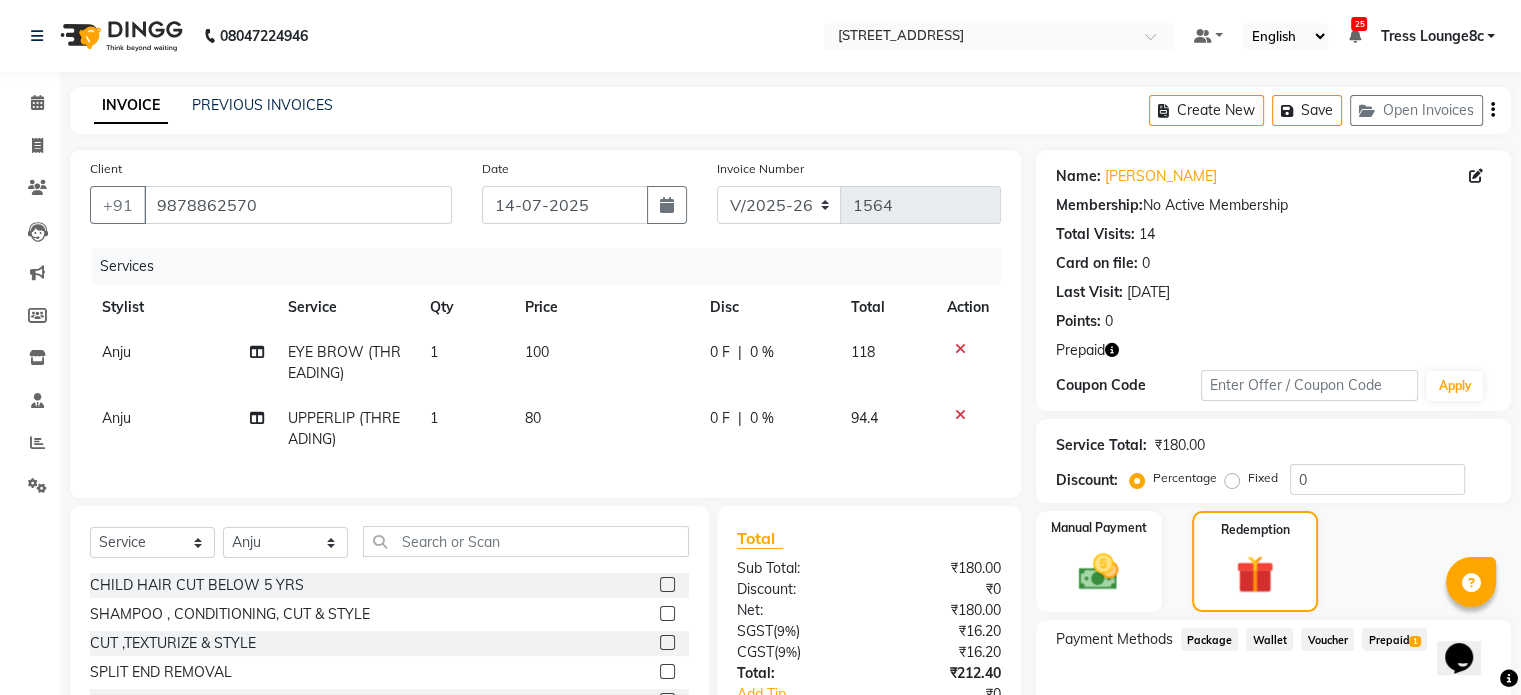 scroll, scrollTop: 172, scrollLeft: 0, axis: vertical 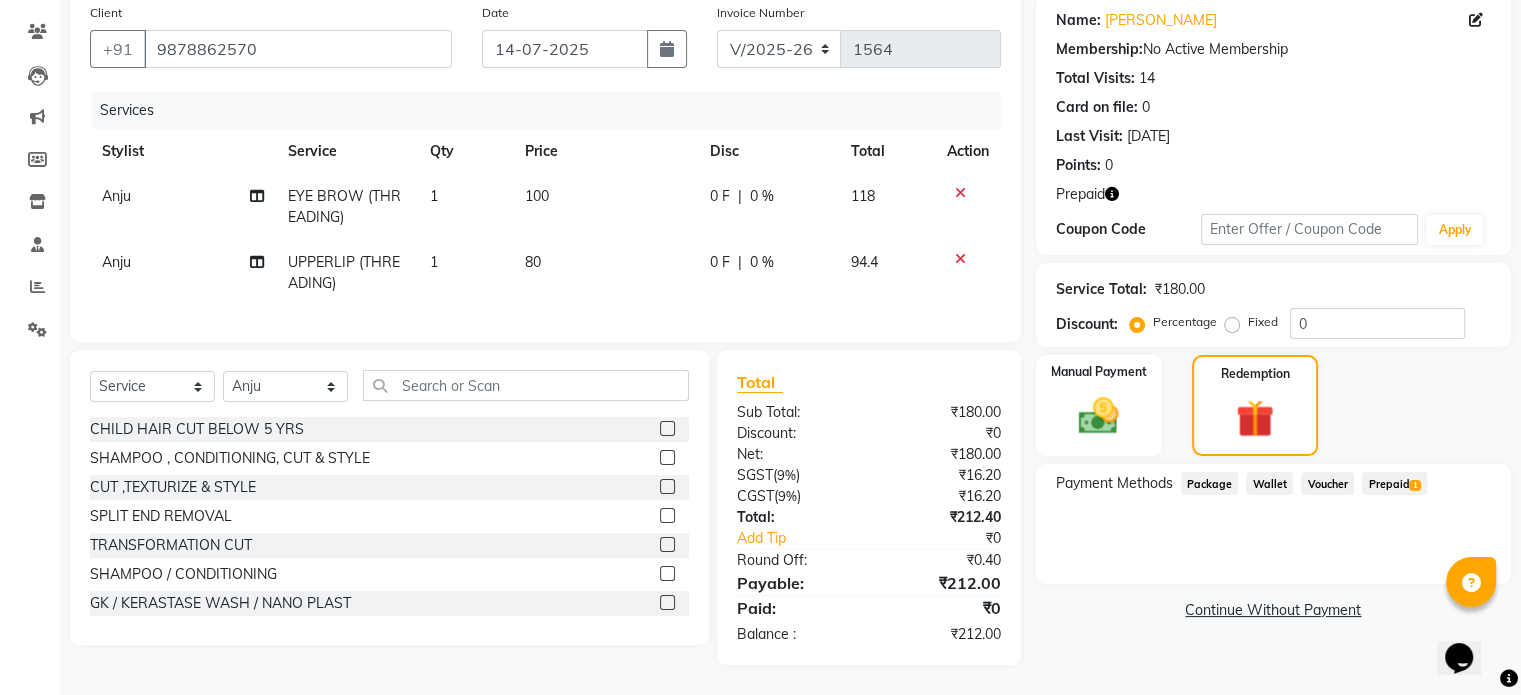 click on "Prepaid  1" 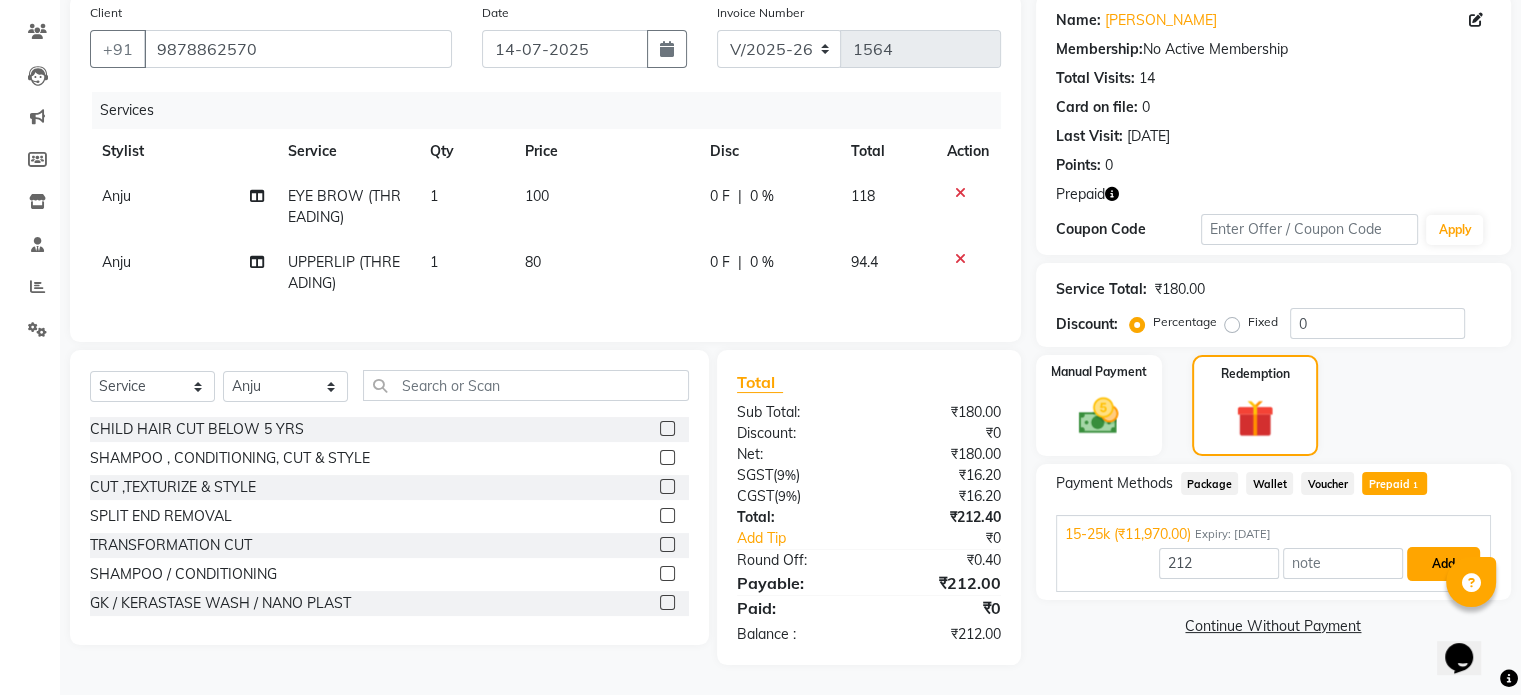 click on "Add" at bounding box center [1443, 564] 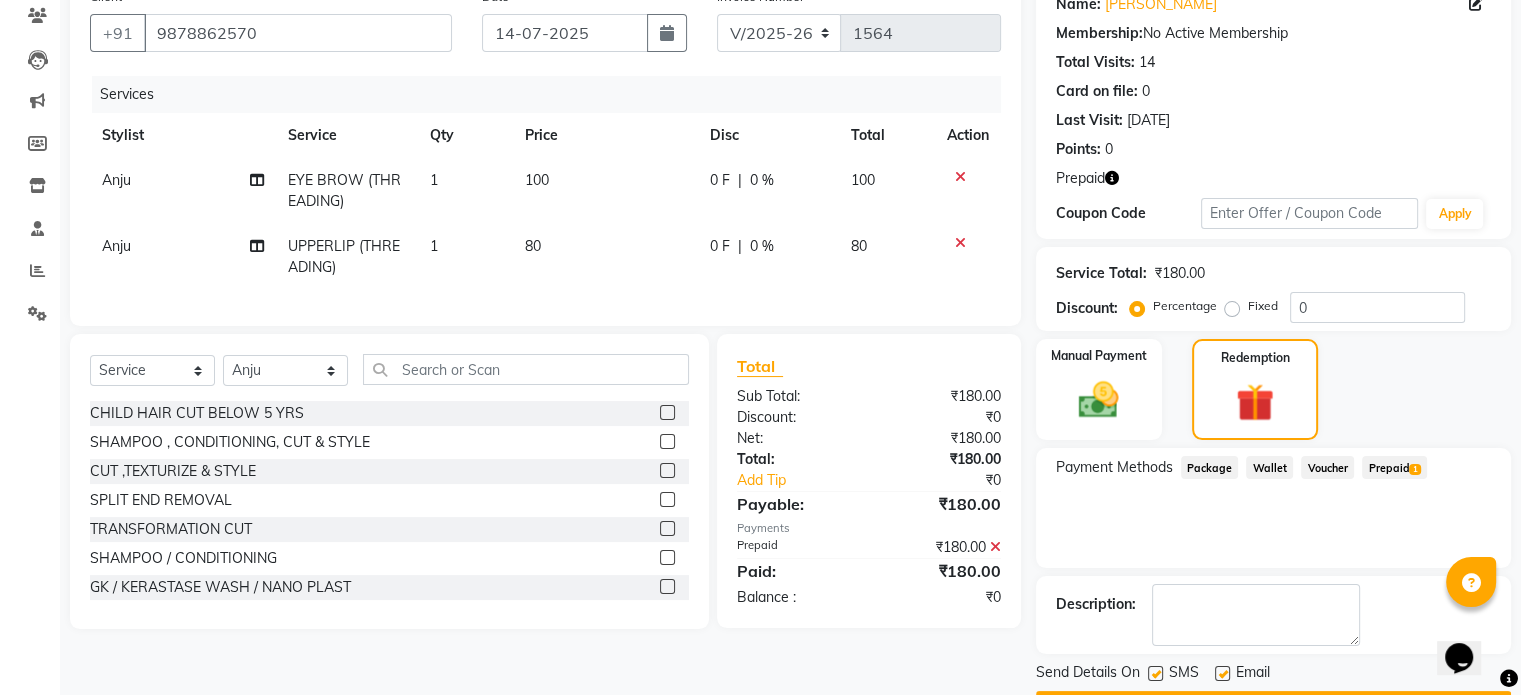 scroll, scrollTop: 228, scrollLeft: 0, axis: vertical 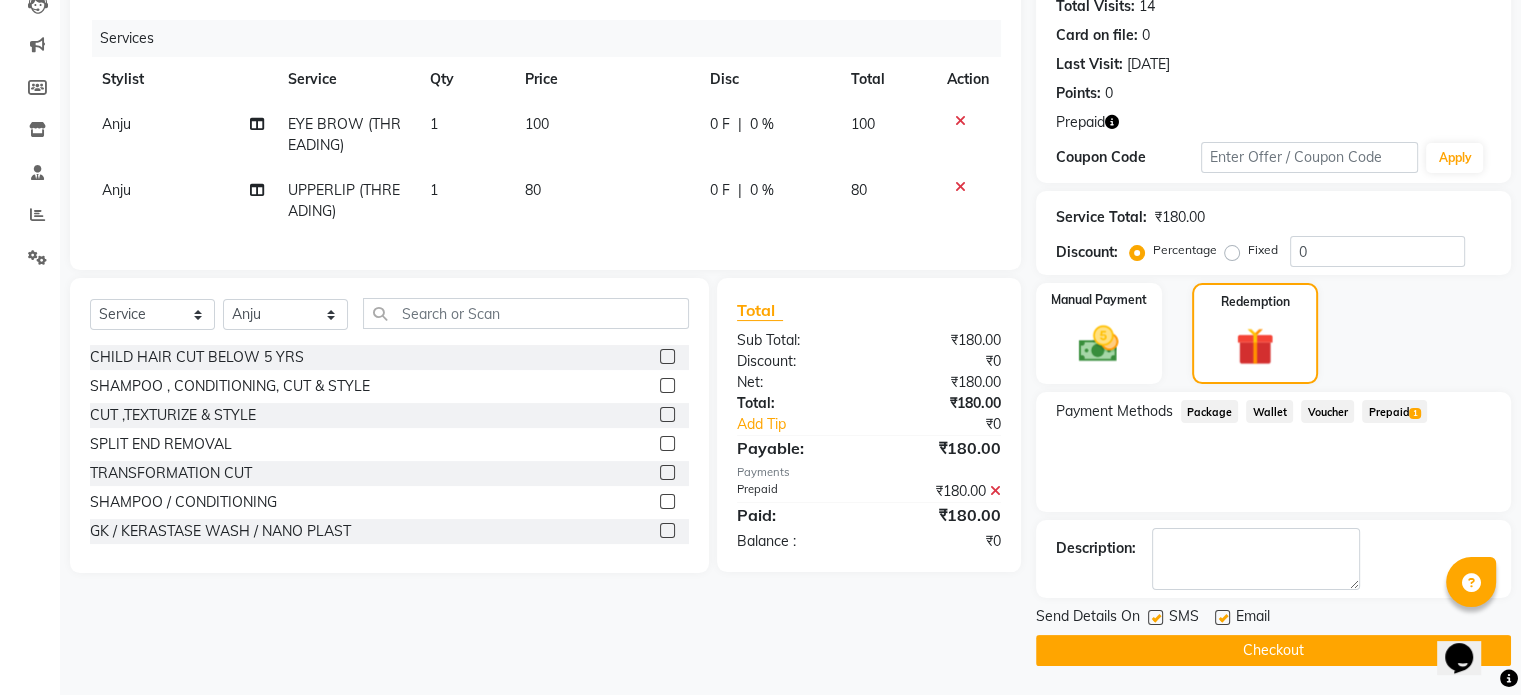 click 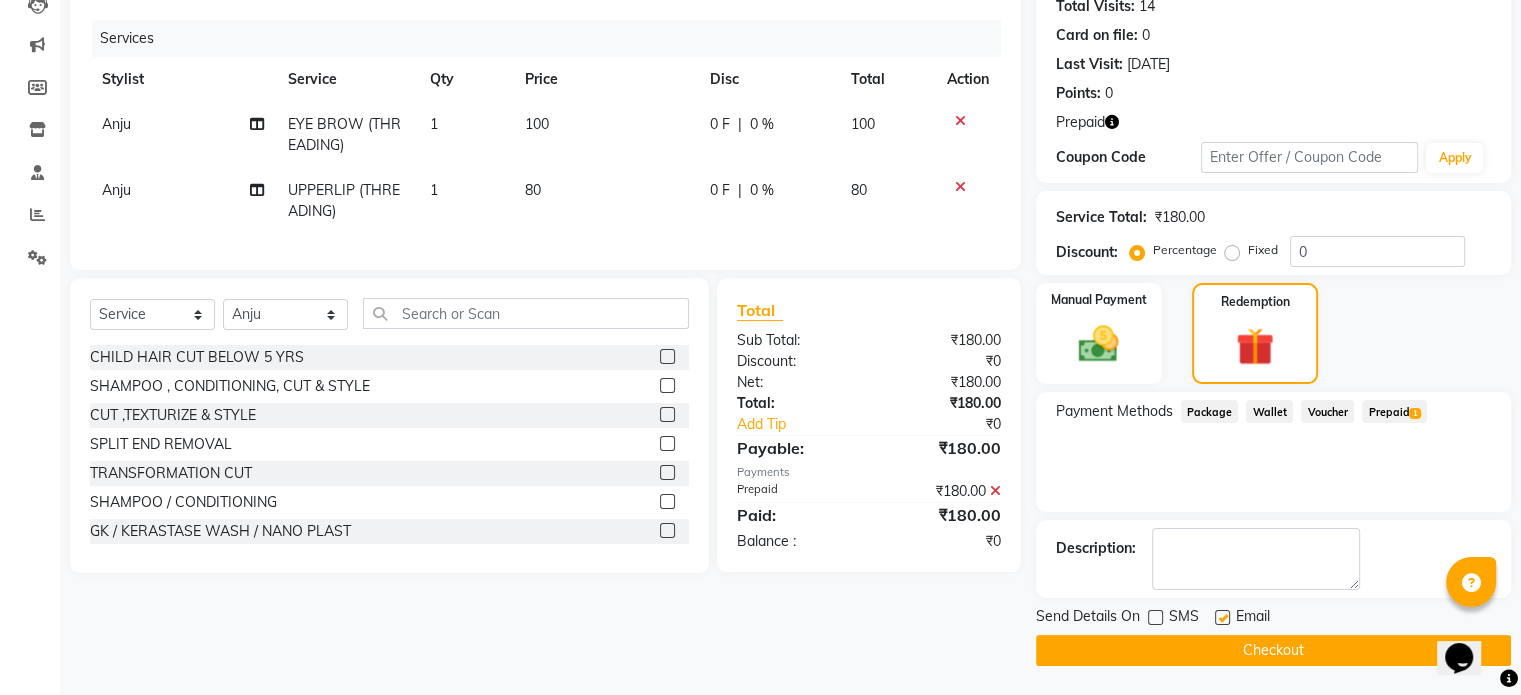 click on "Checkout" 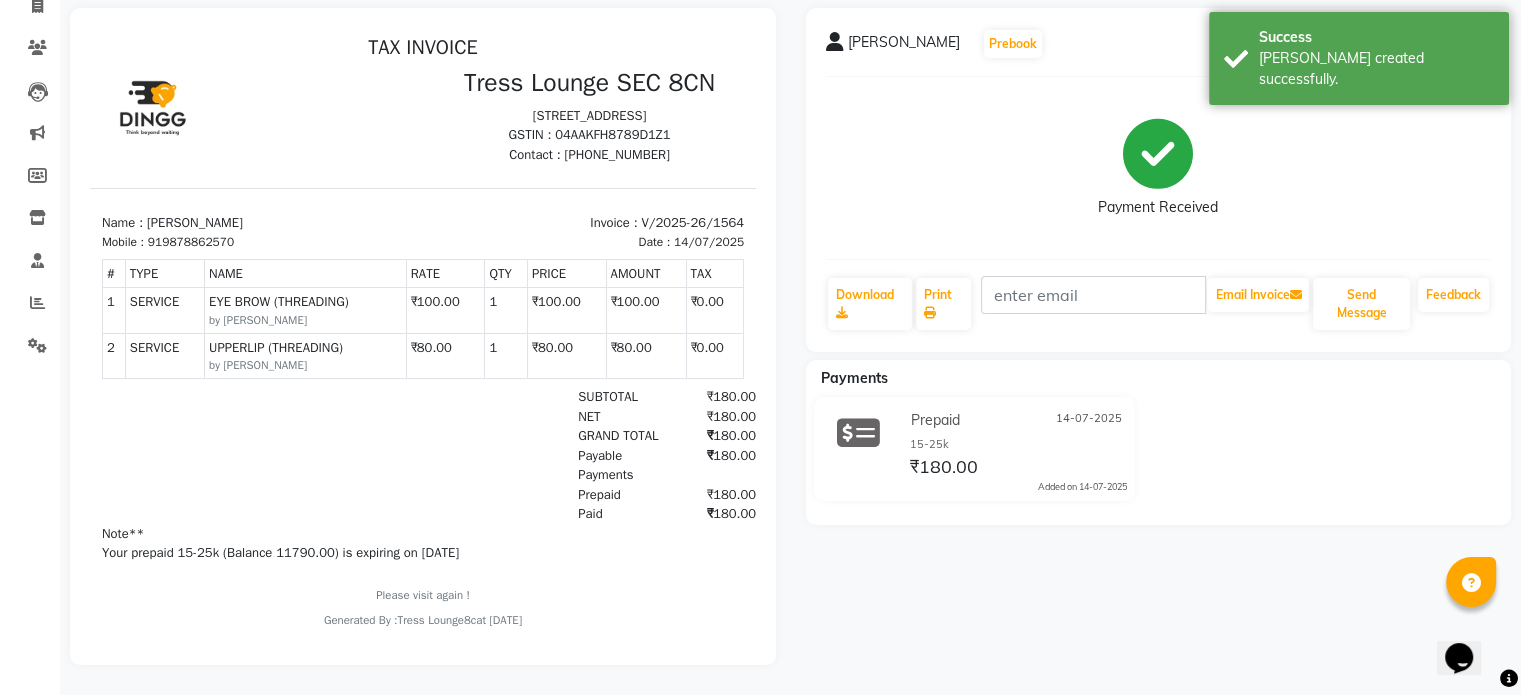 scroll, scrollTop: 154, scrollLeft: 0, axis: vertical 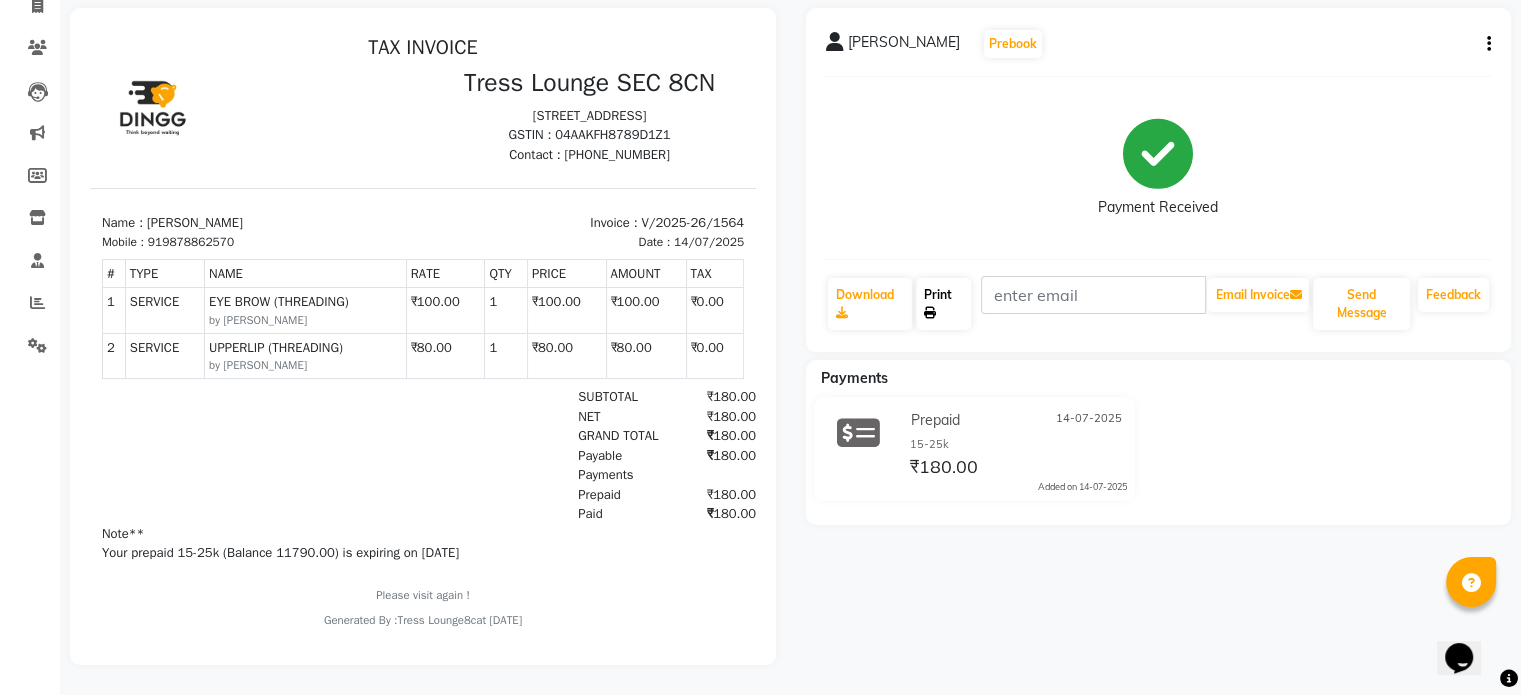 click on "Print" 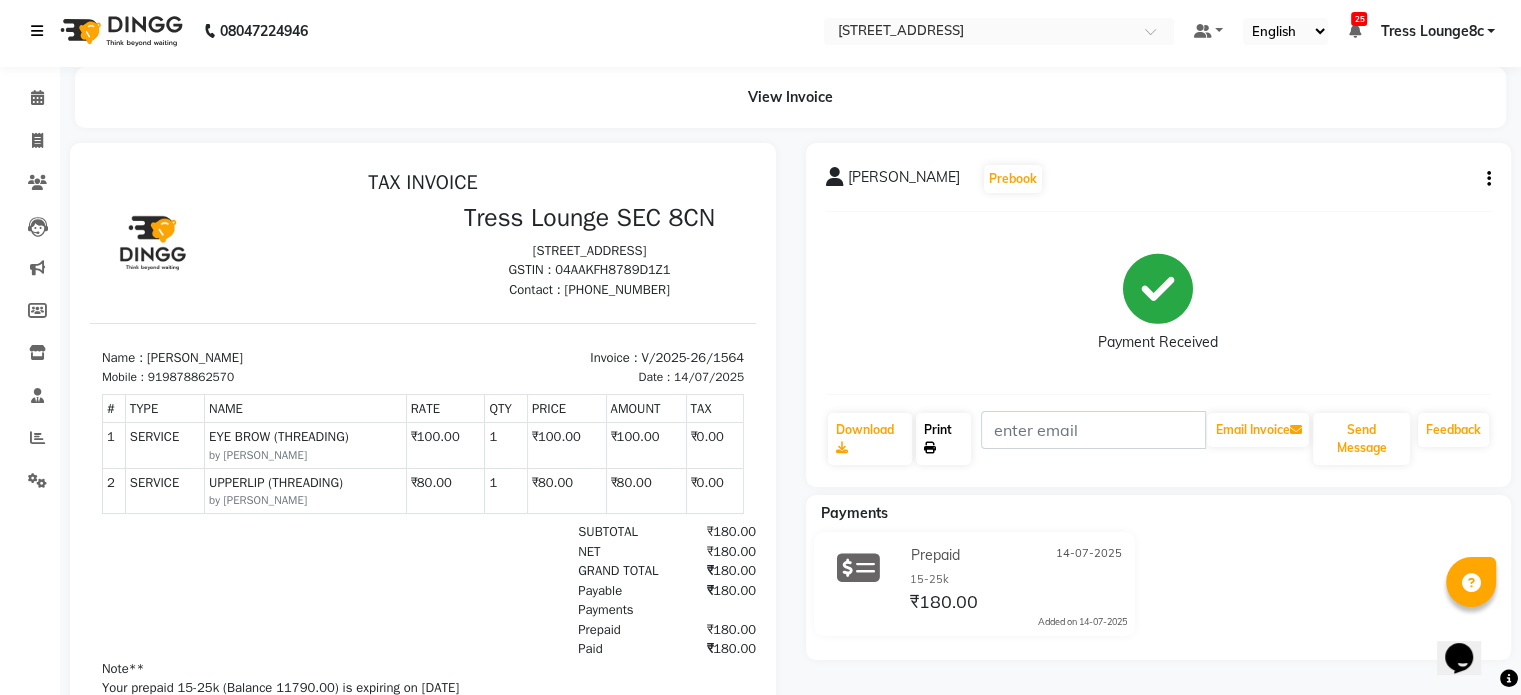 scroll, scrollTop: 0, scrollLeft: 0, axis: both 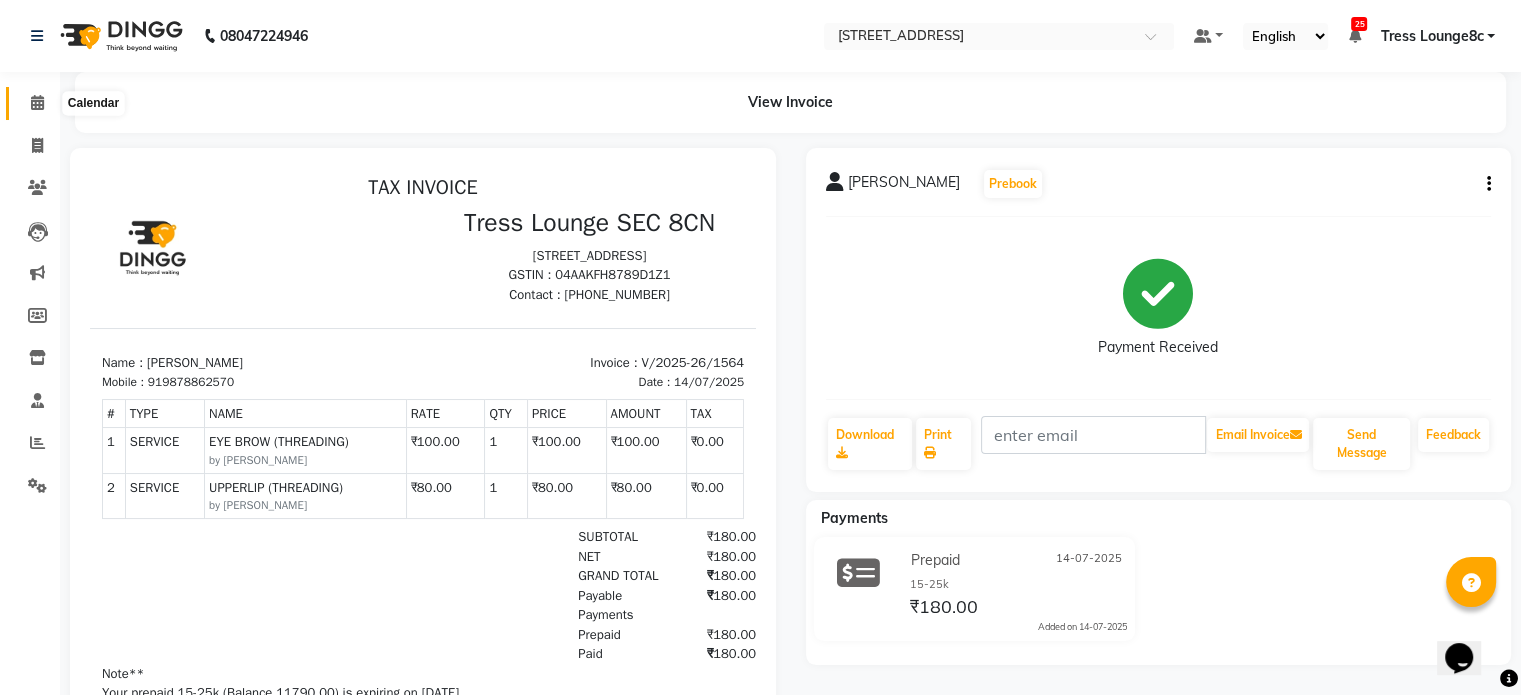 click 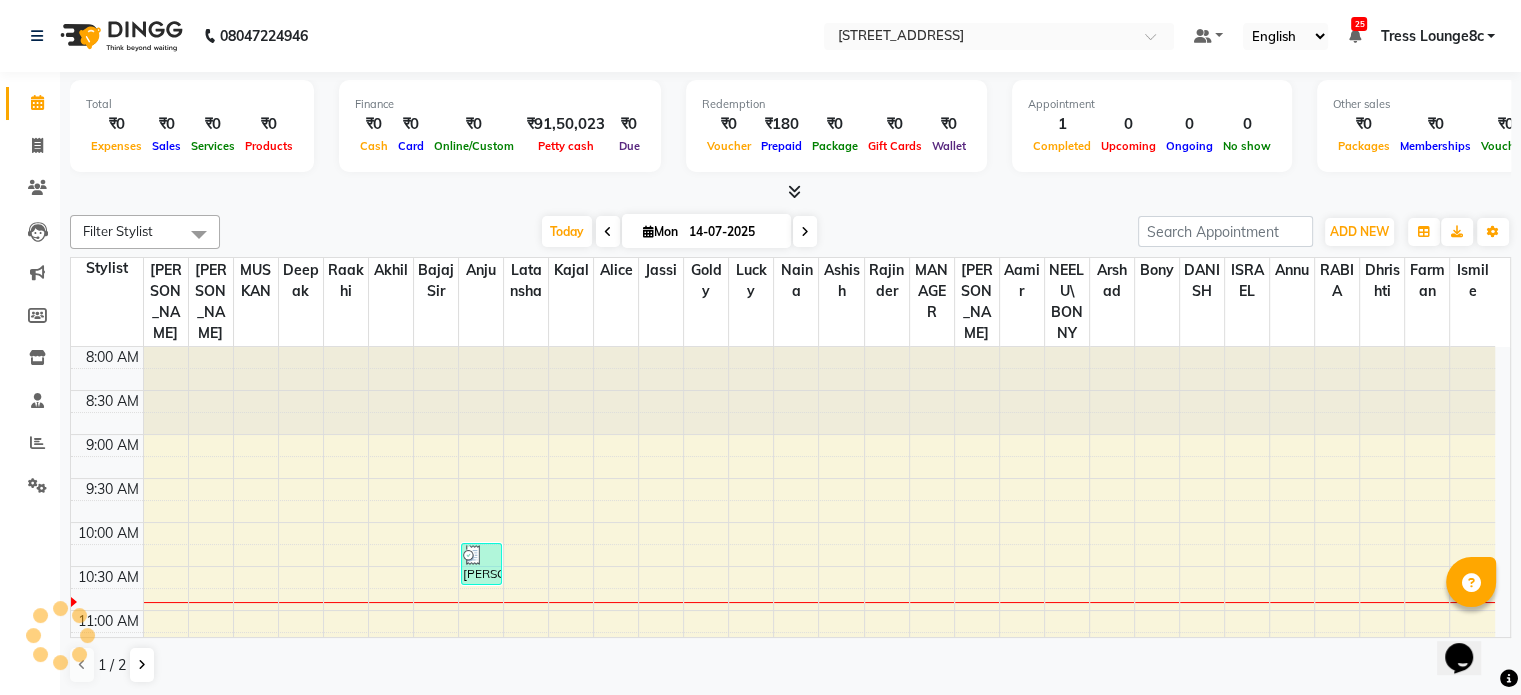 scroll, scrollTop: 0, scrollLeft: 0, axis: both 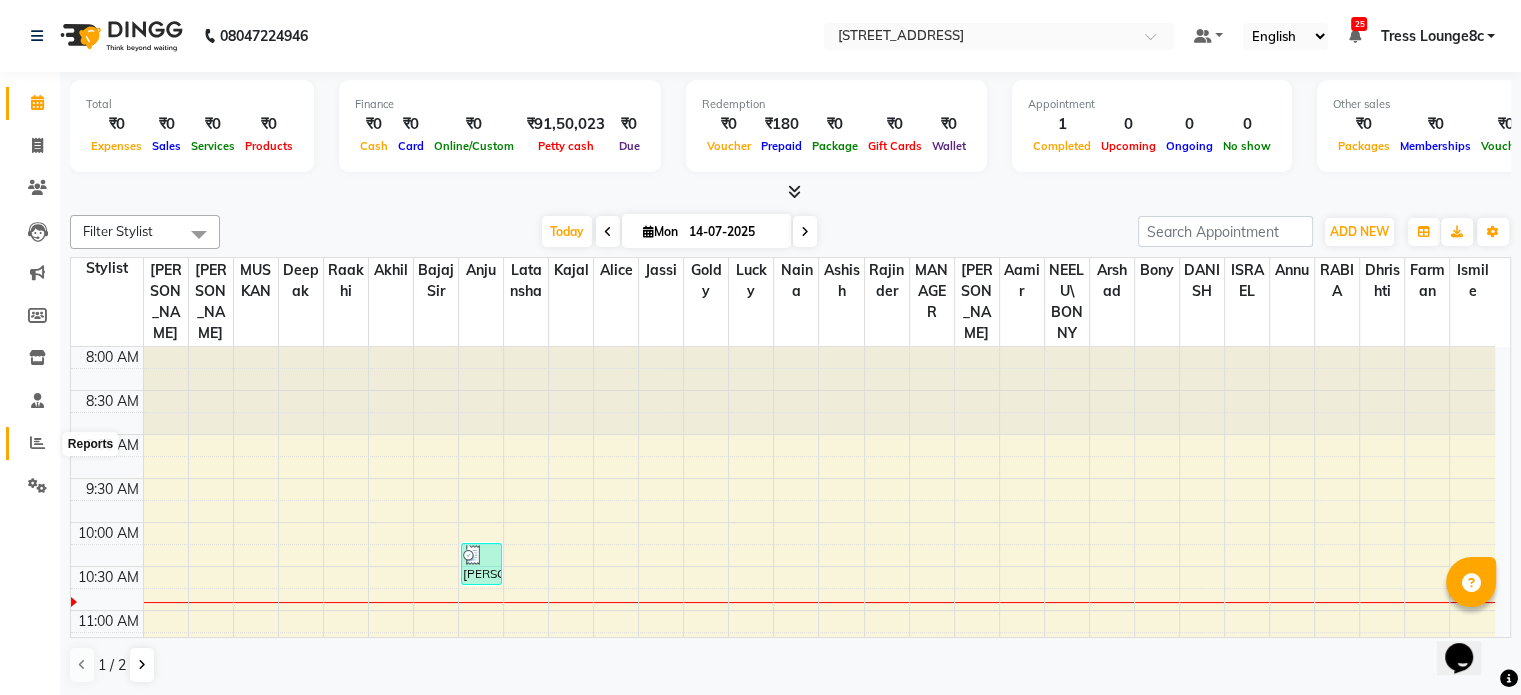 click 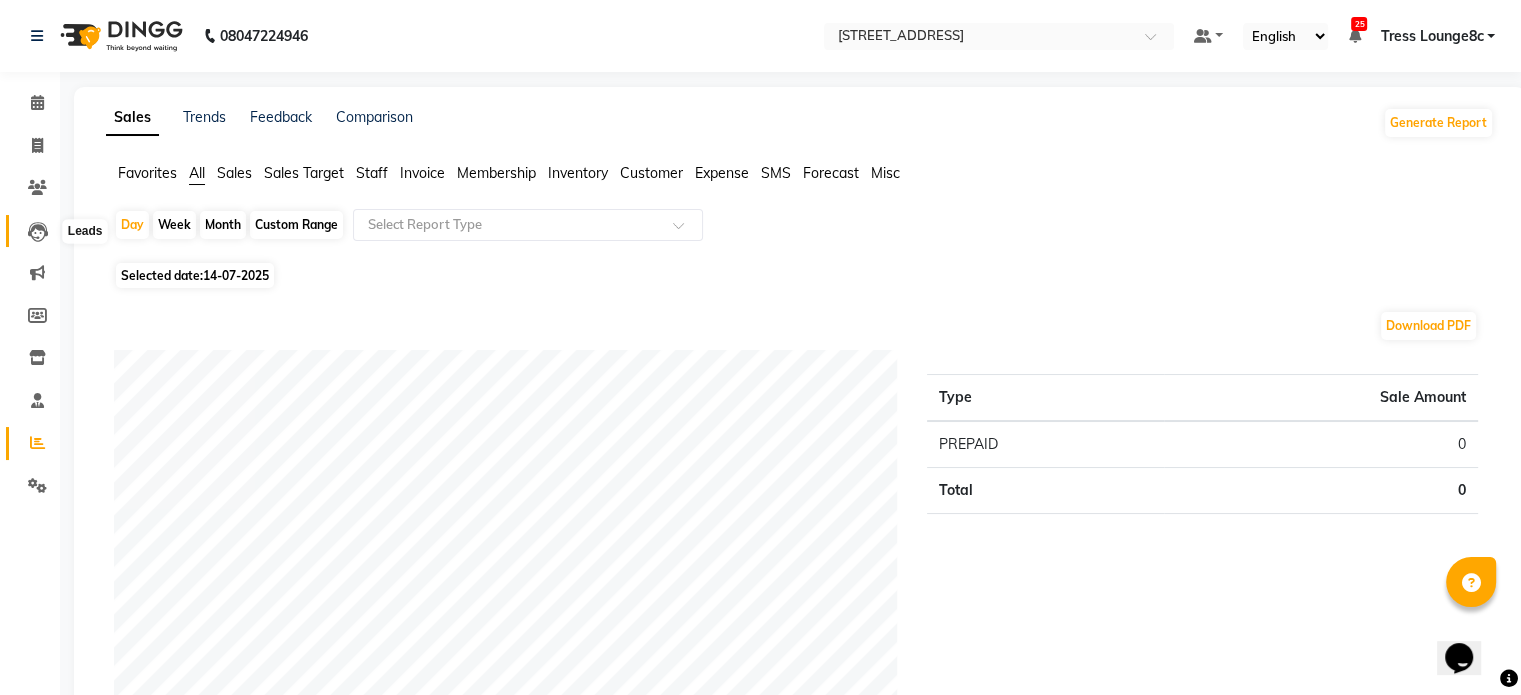click 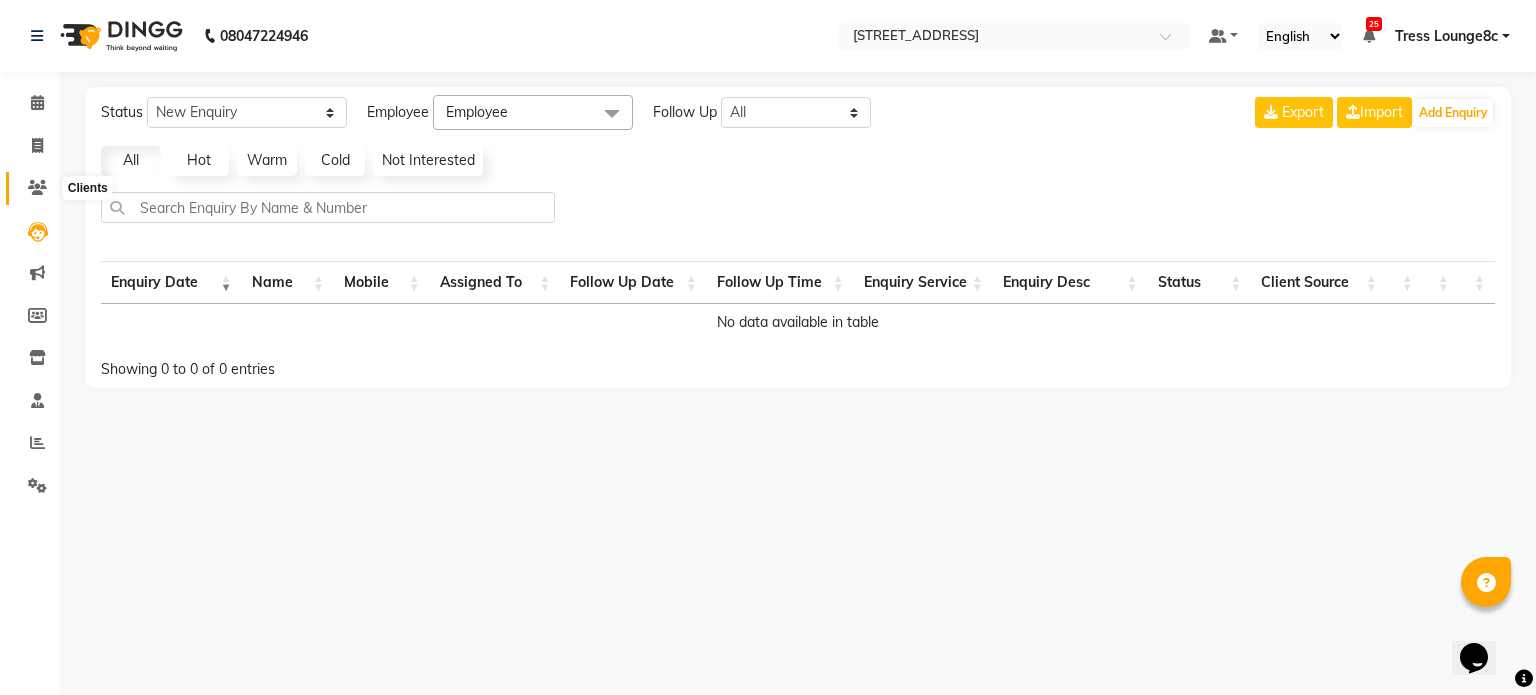 click 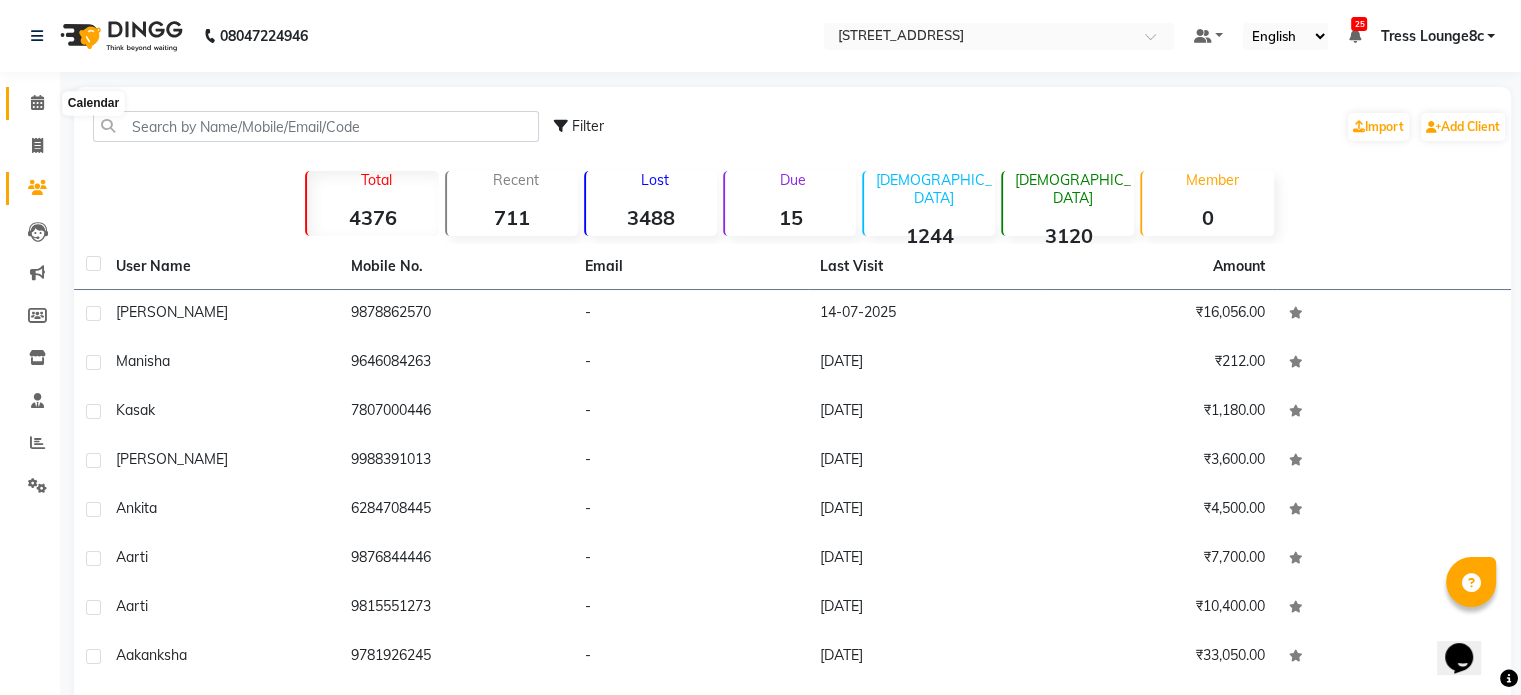 click 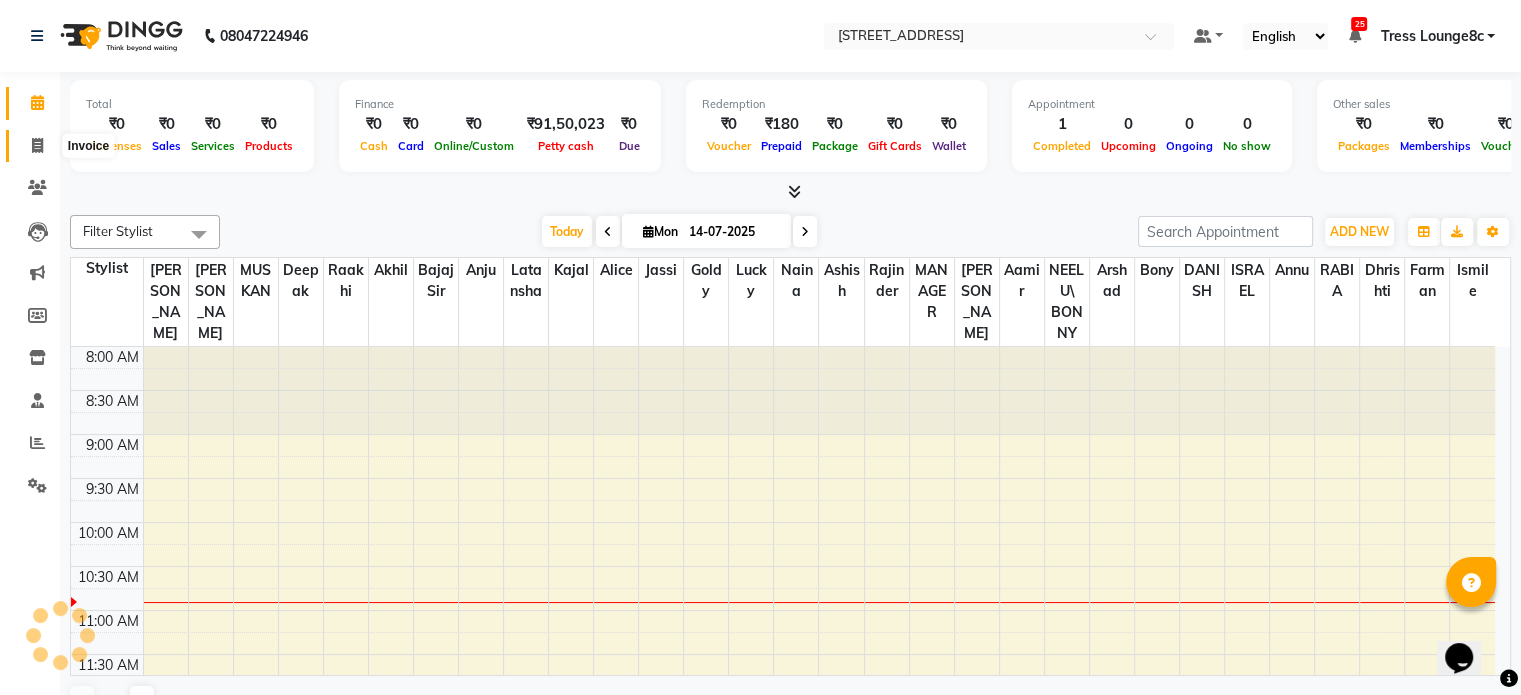 click 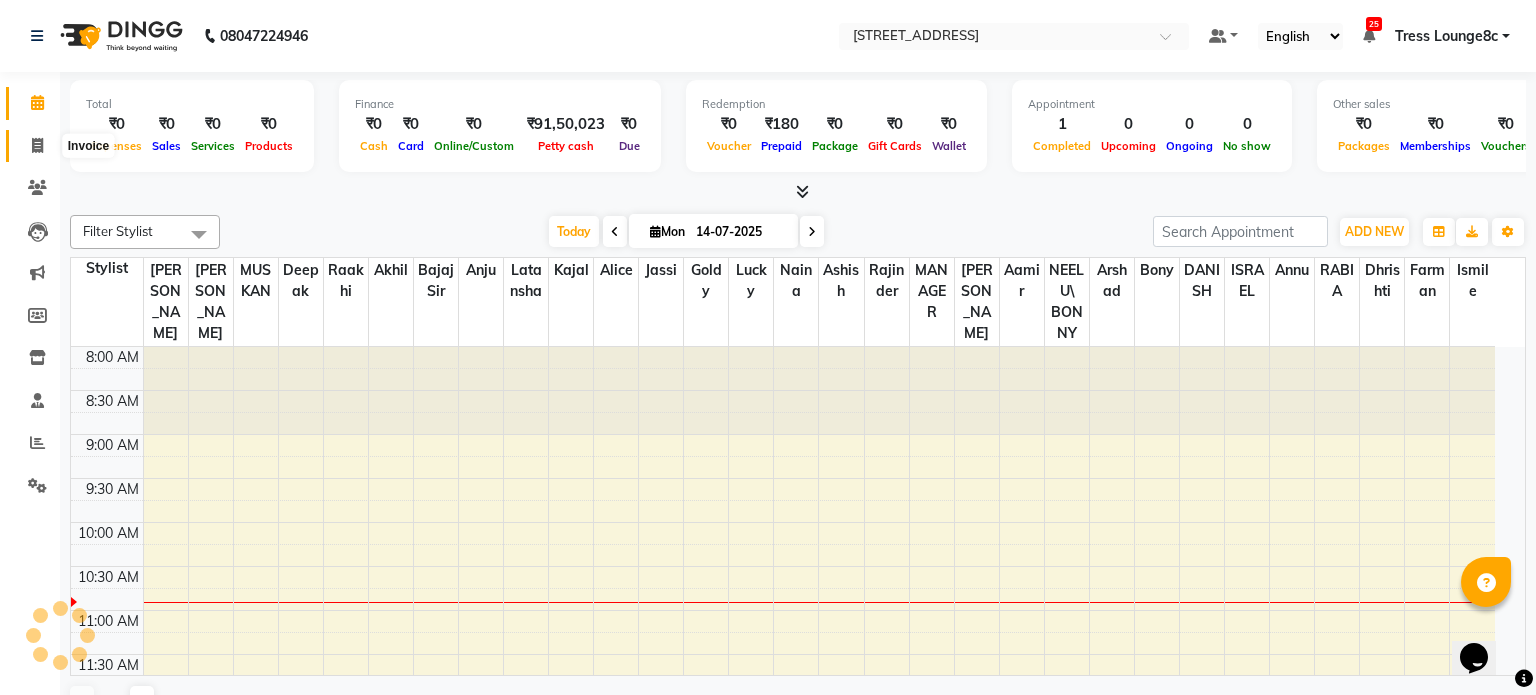 select on "service" 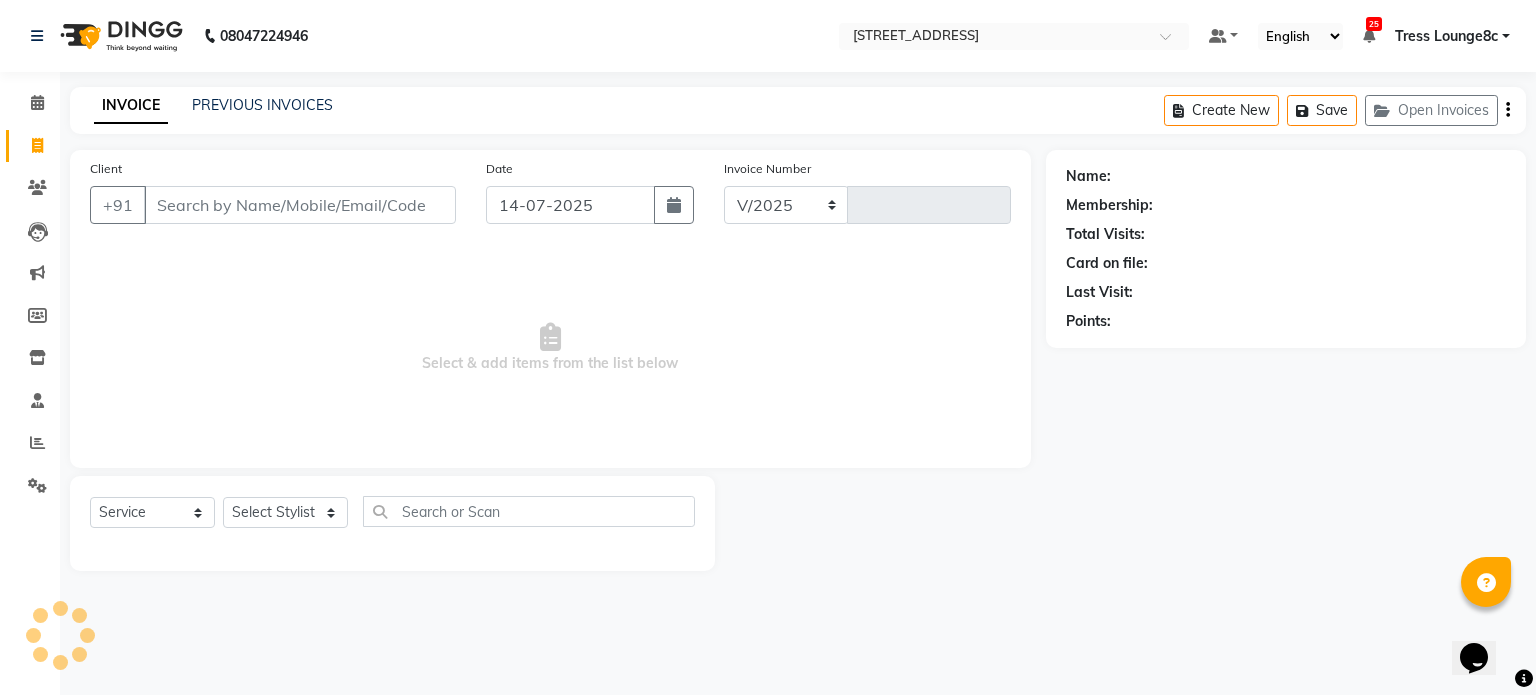 select on "5703" 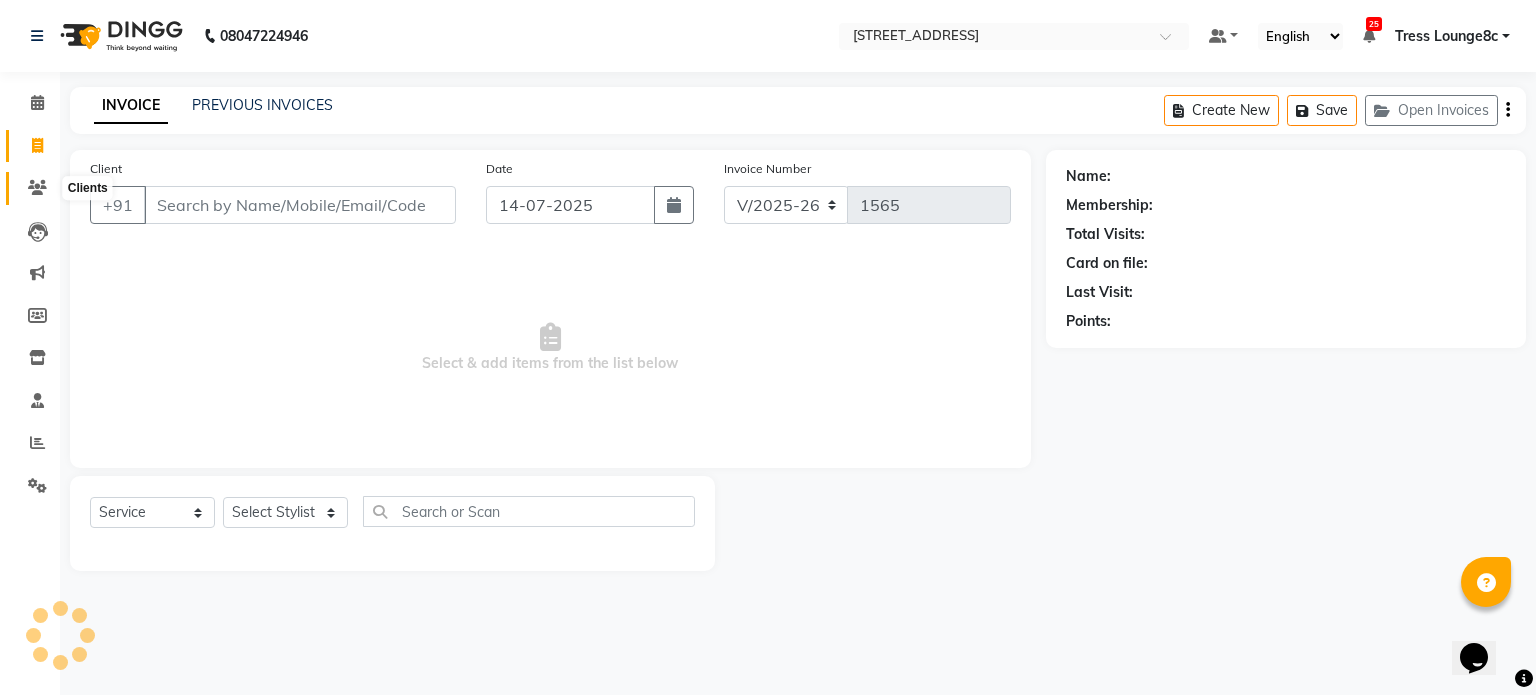 click 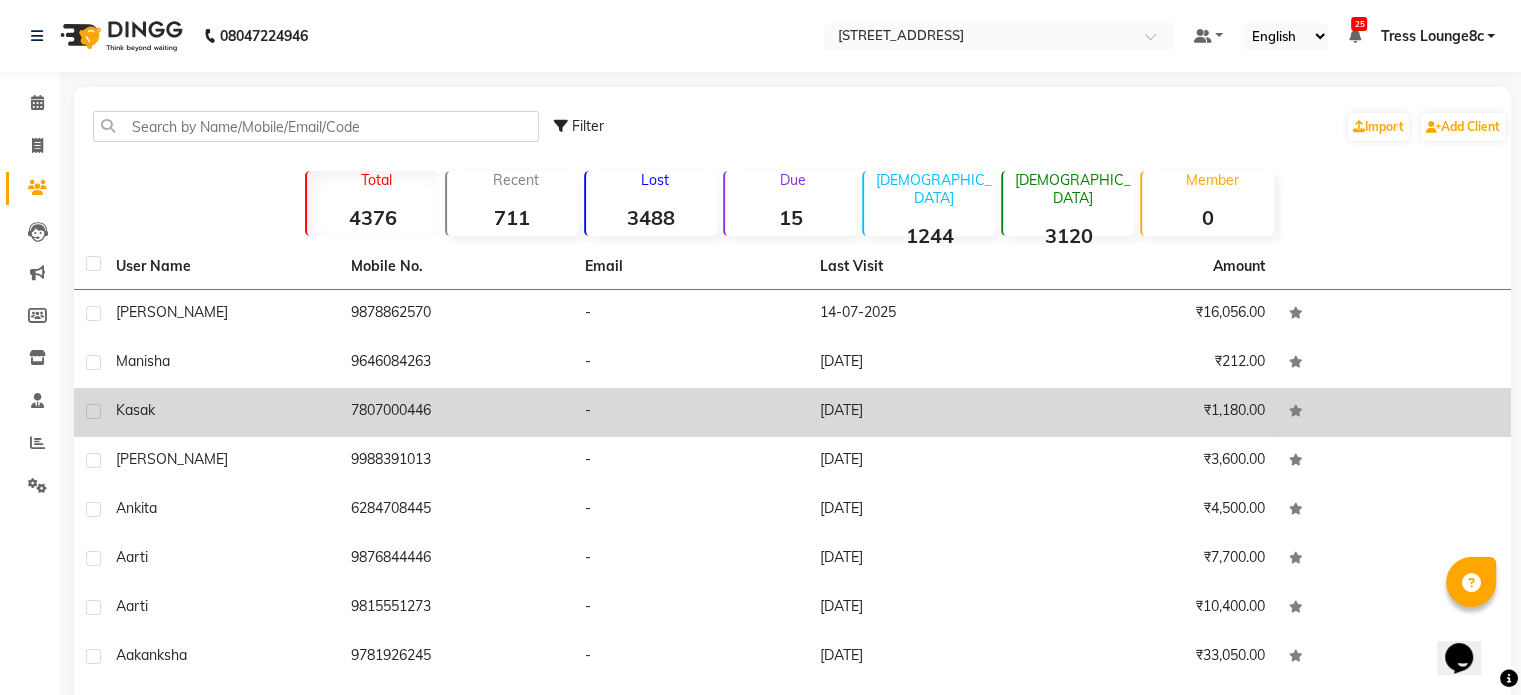 scroll, scrollTop: 170, scrollLeft: 0, axis: vertical 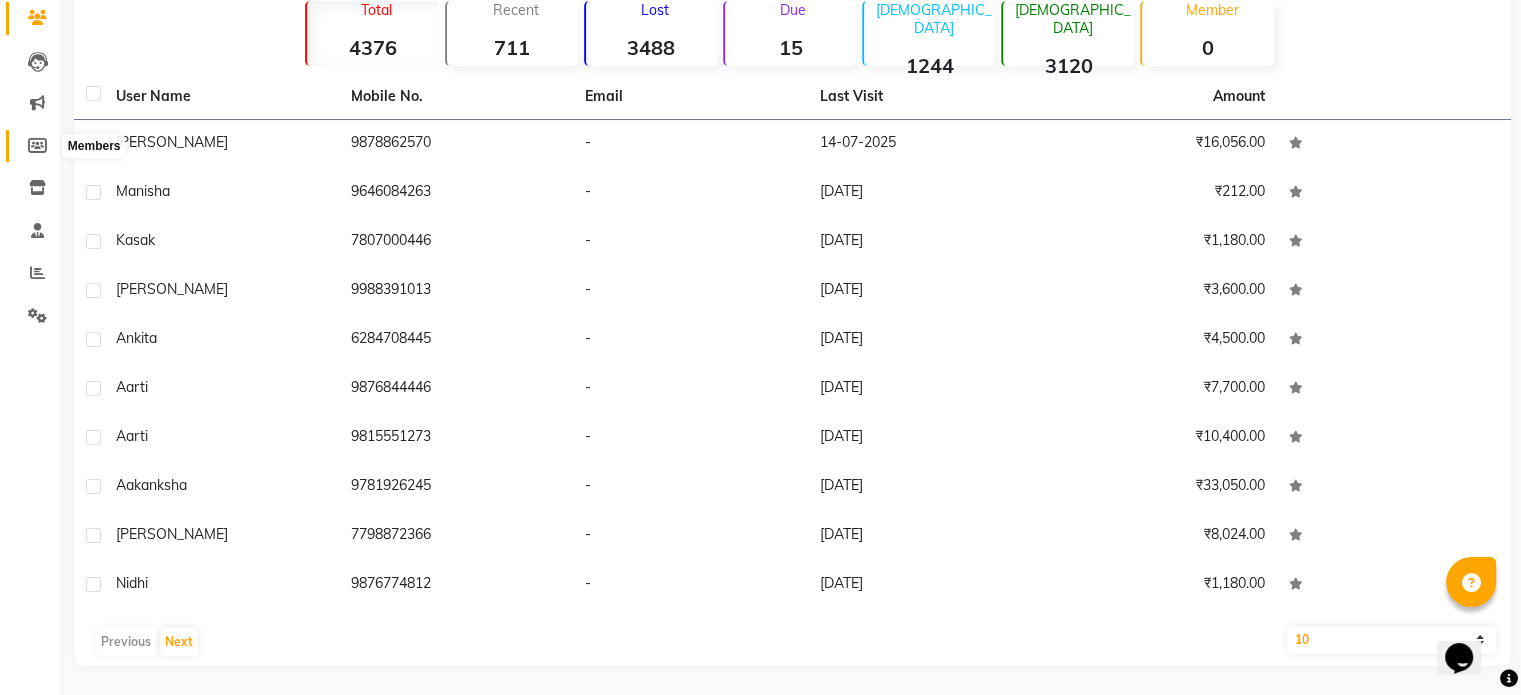 click 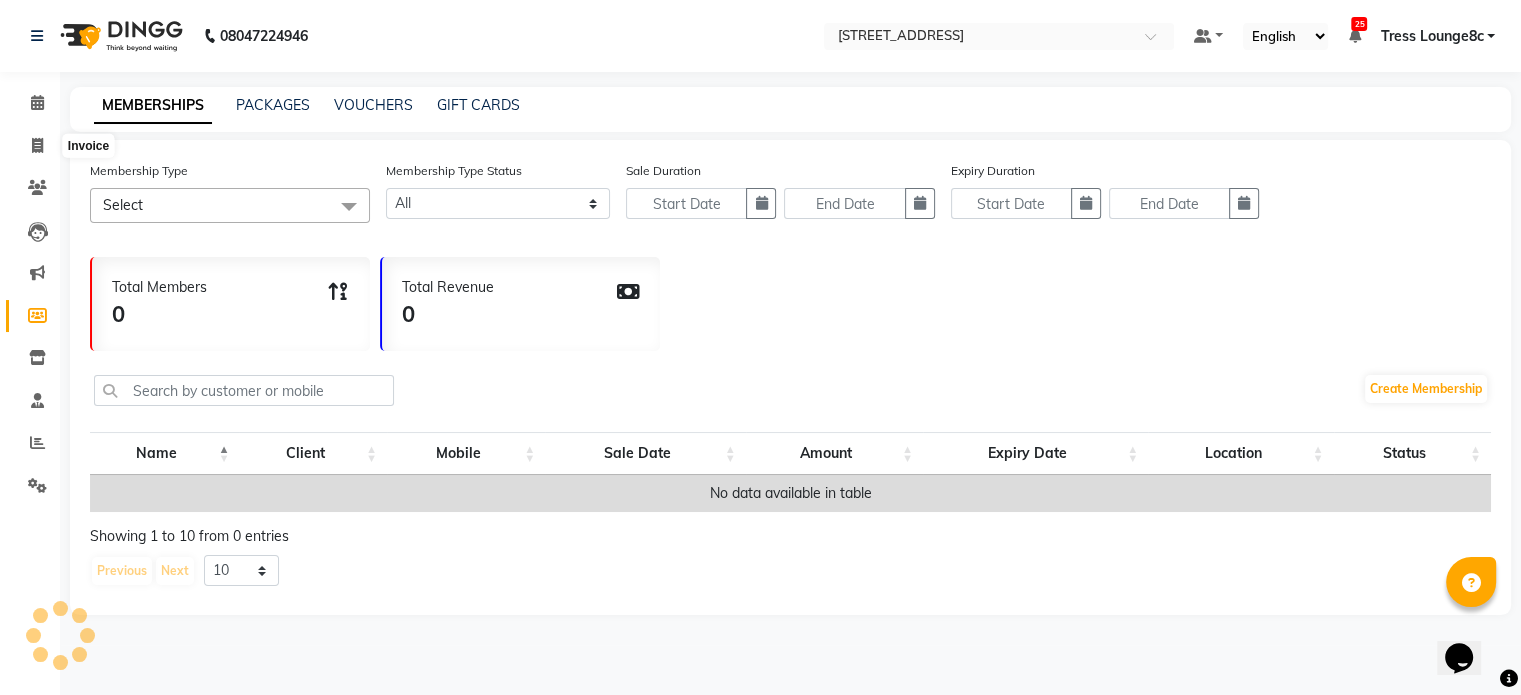 scroll, scrollTop: 0, scrollLeft: 0, axis: both 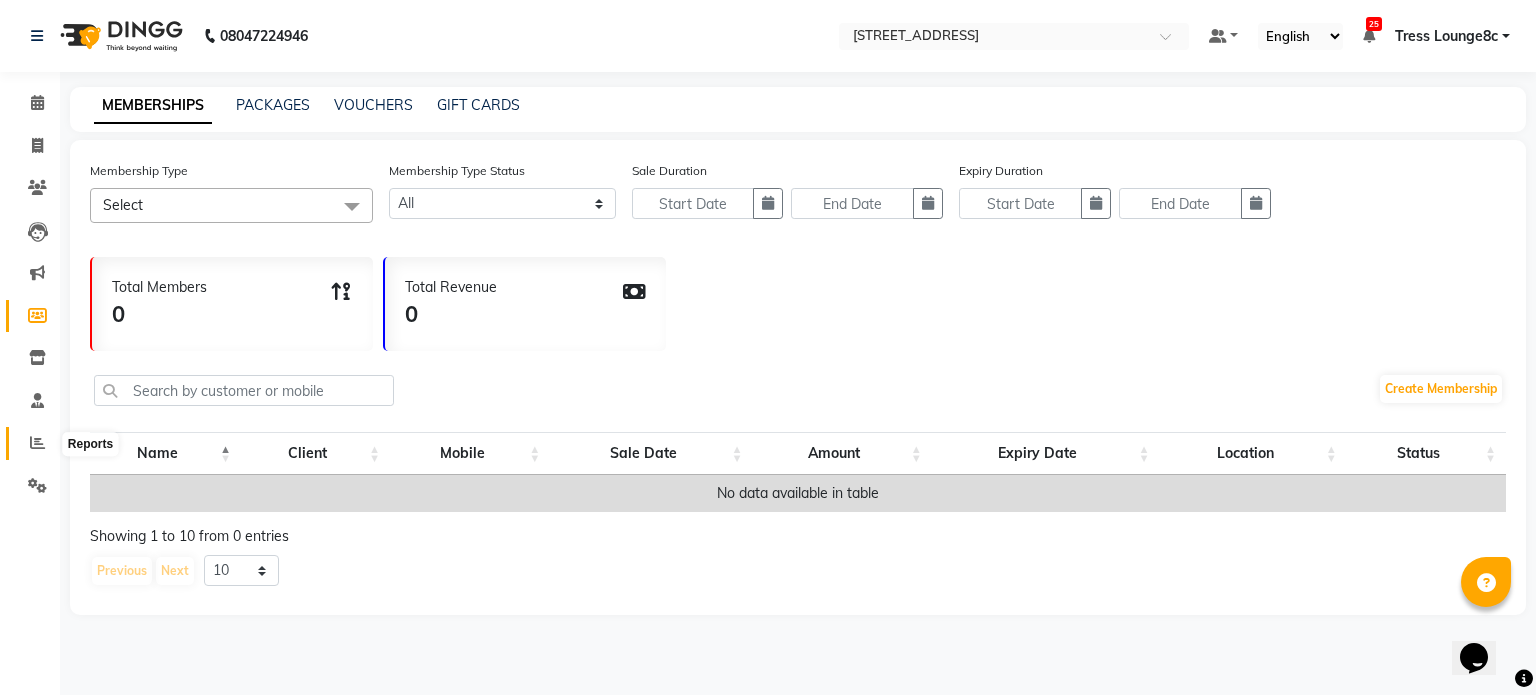click 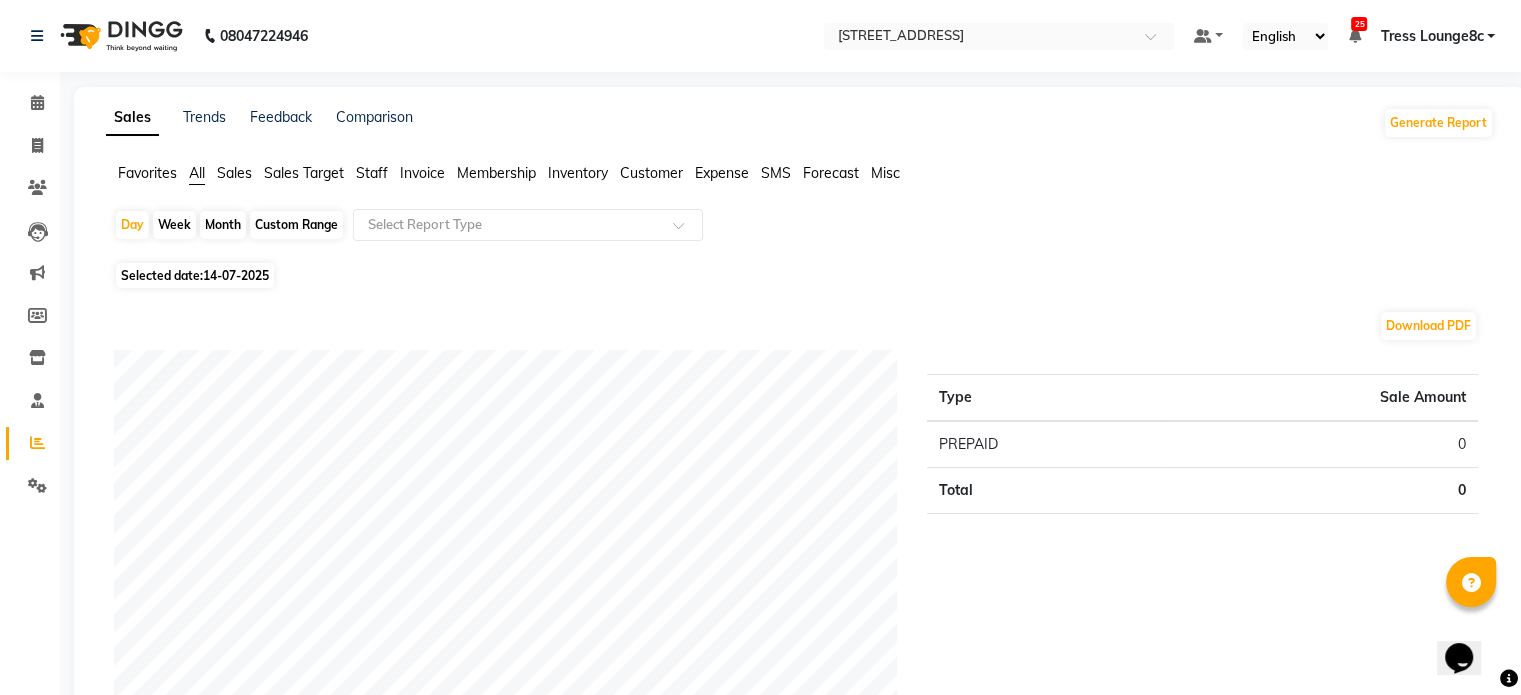 click on "Sales" 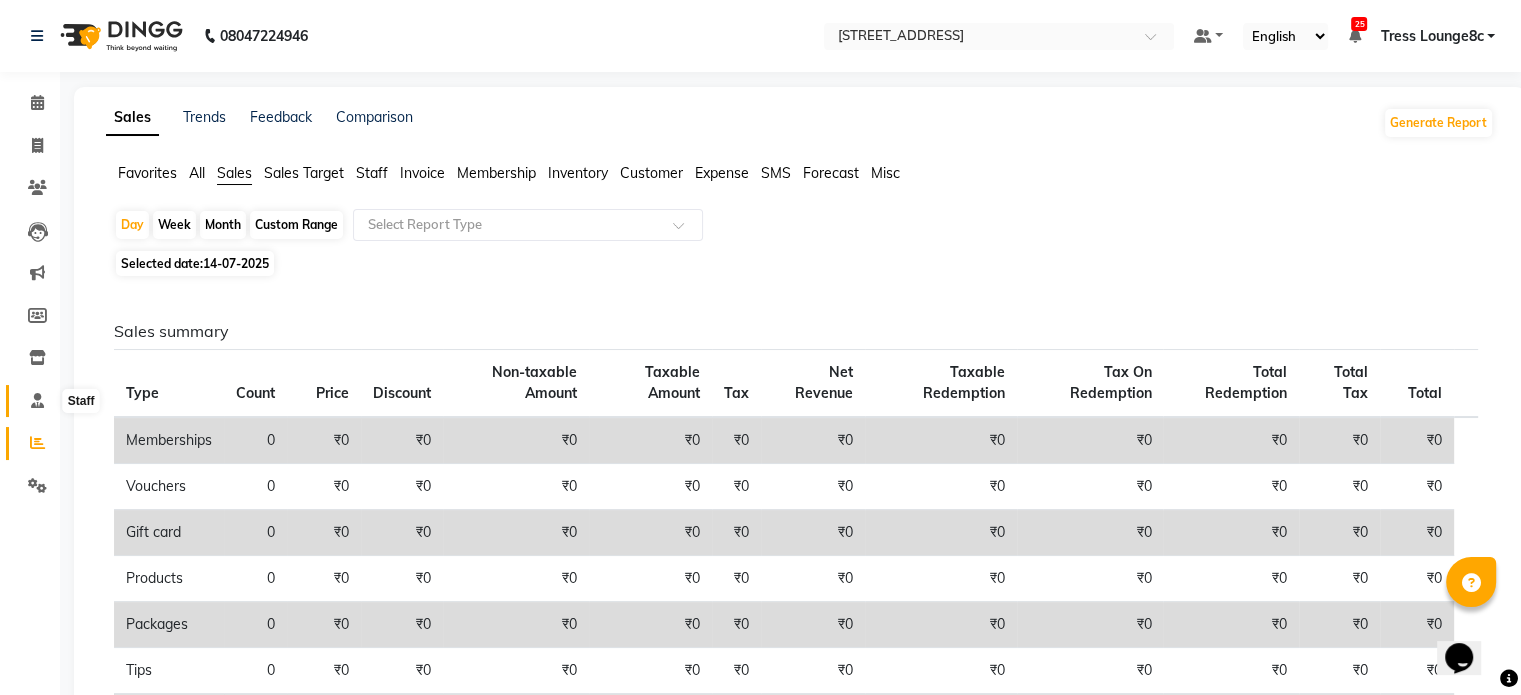 click 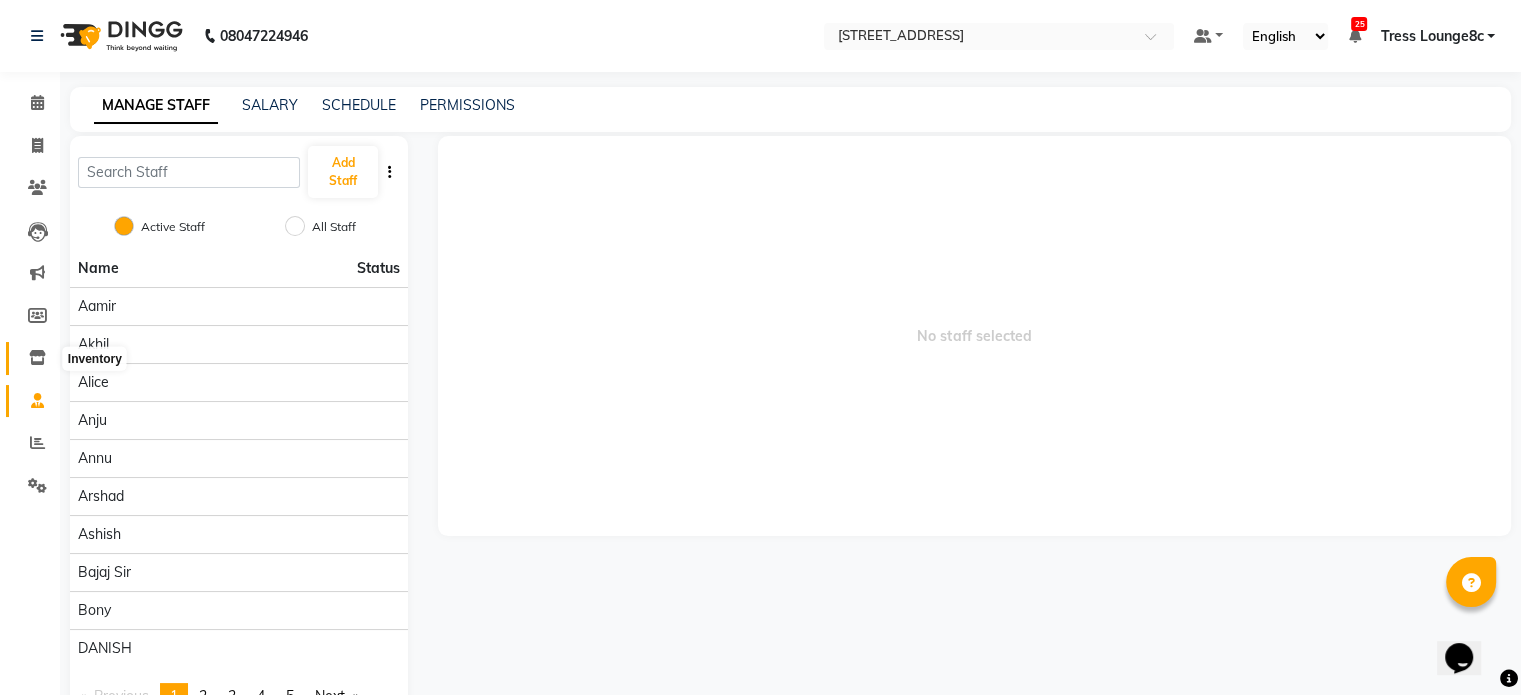 click 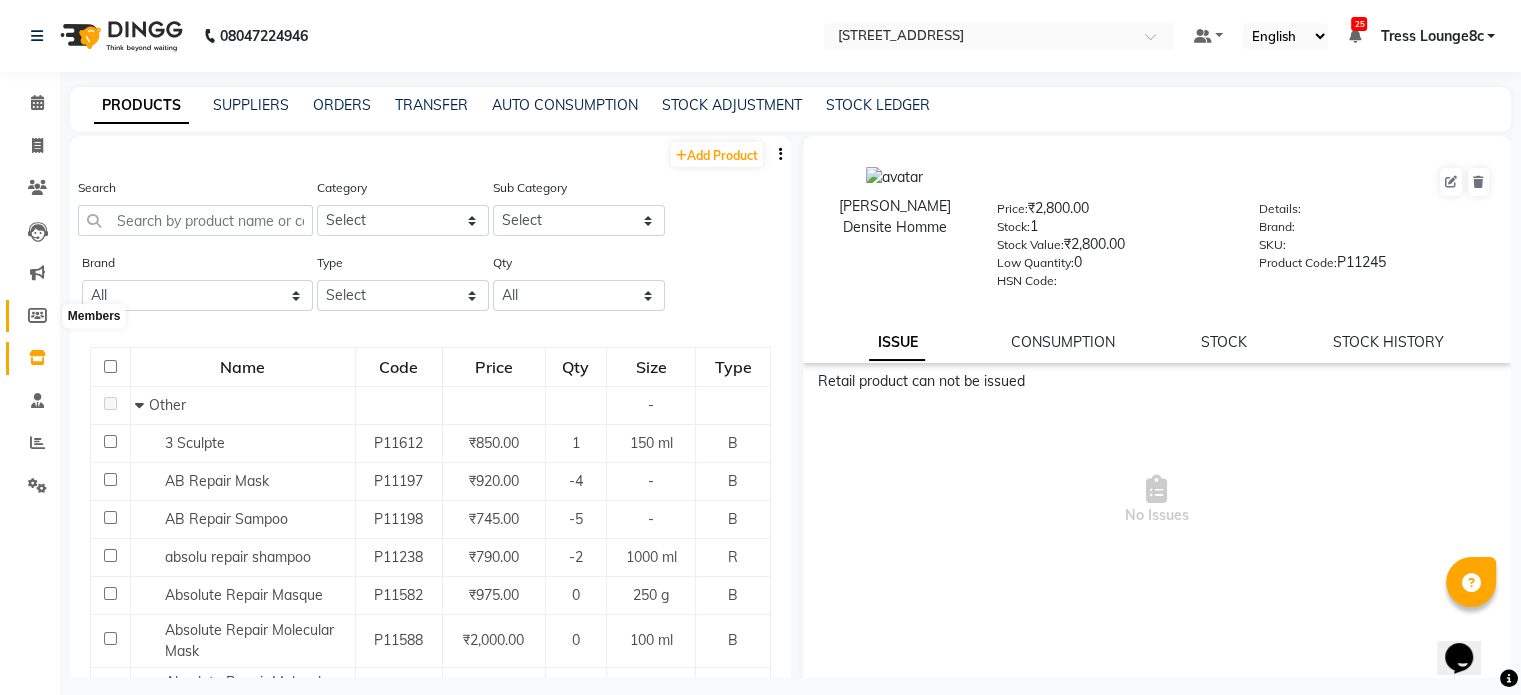 click 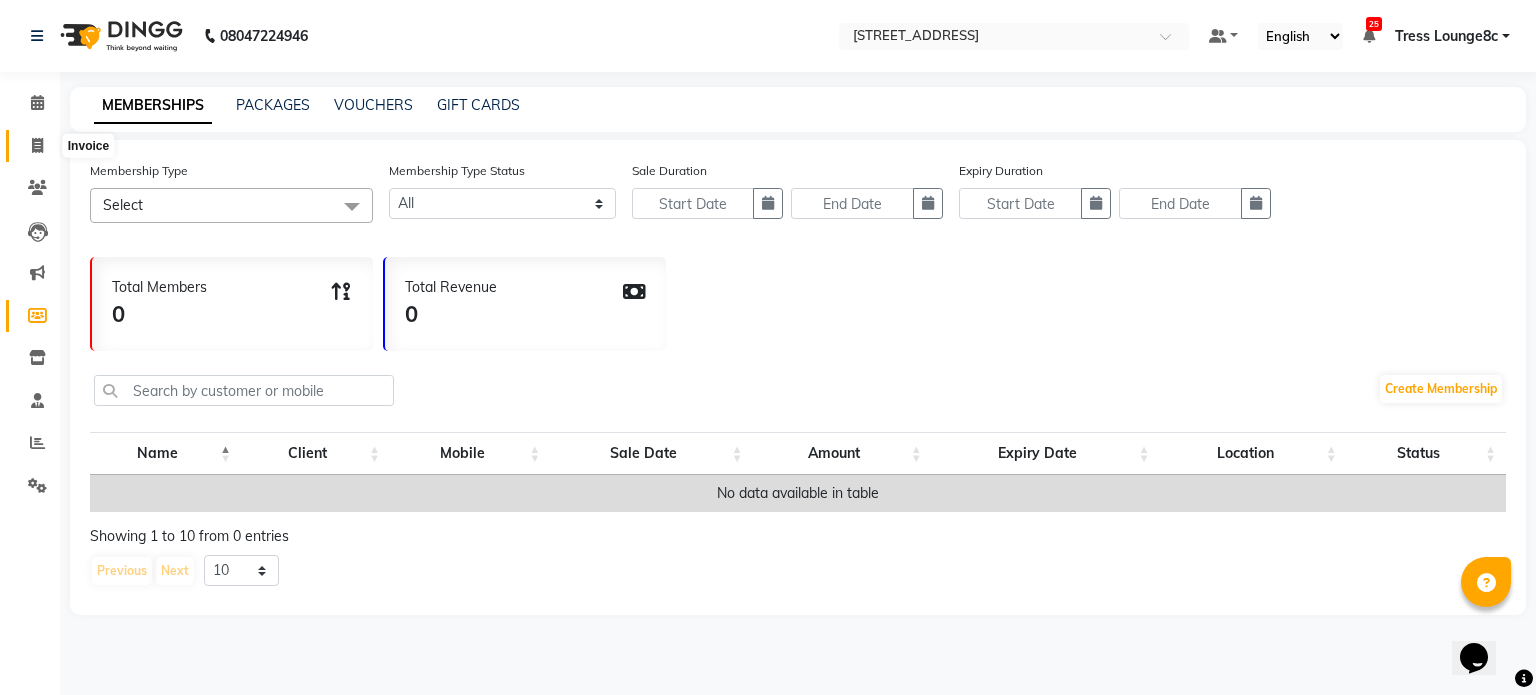 click 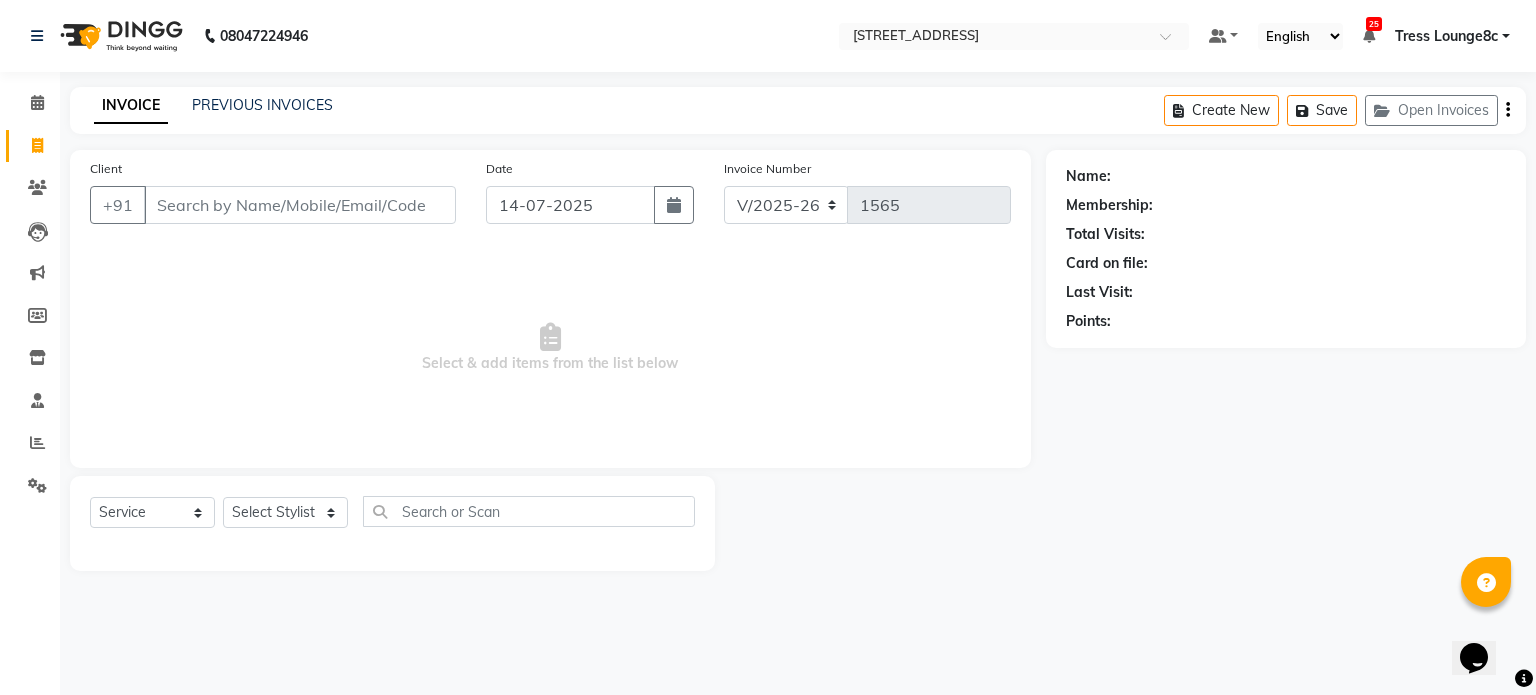 click on "INVOICE PREVIOUS INVOICES Create New   Save   Open Invoices" 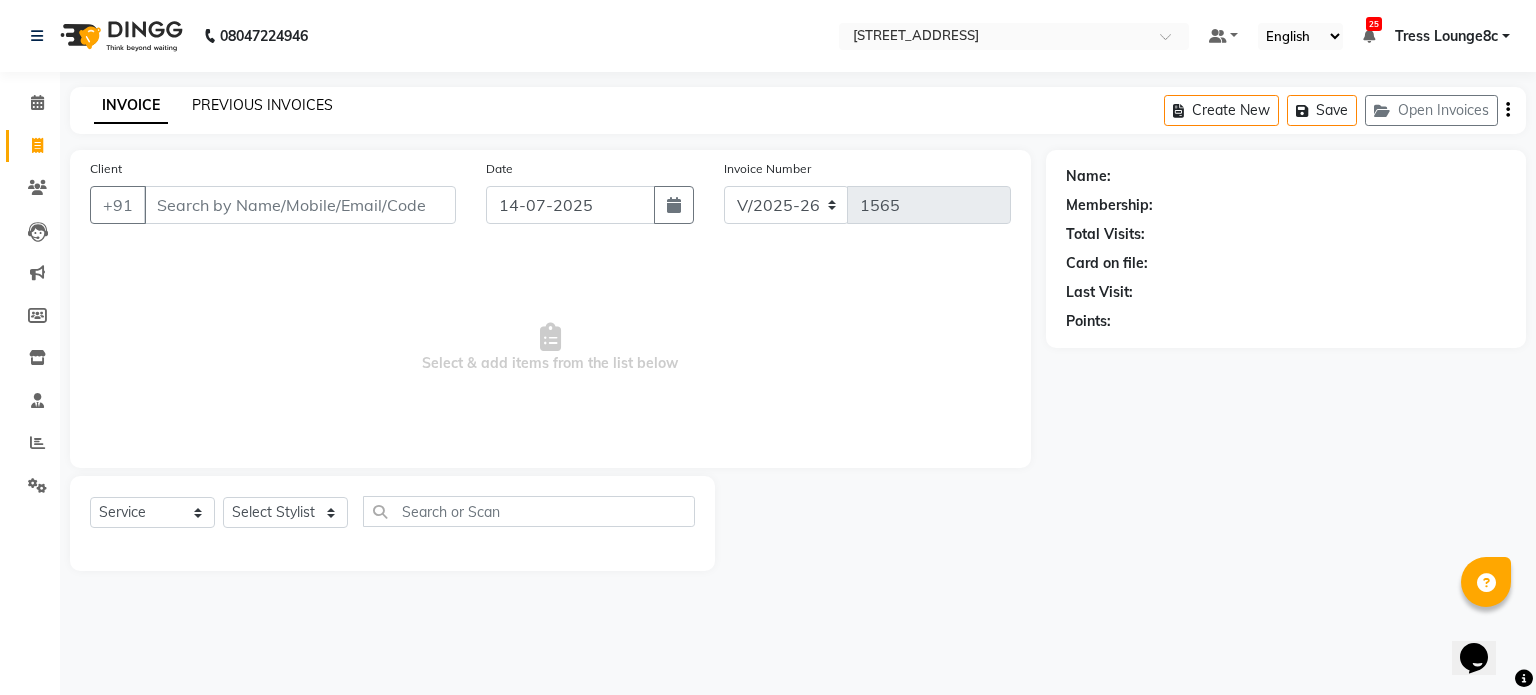 click on "PREVIOUS INVOICES" 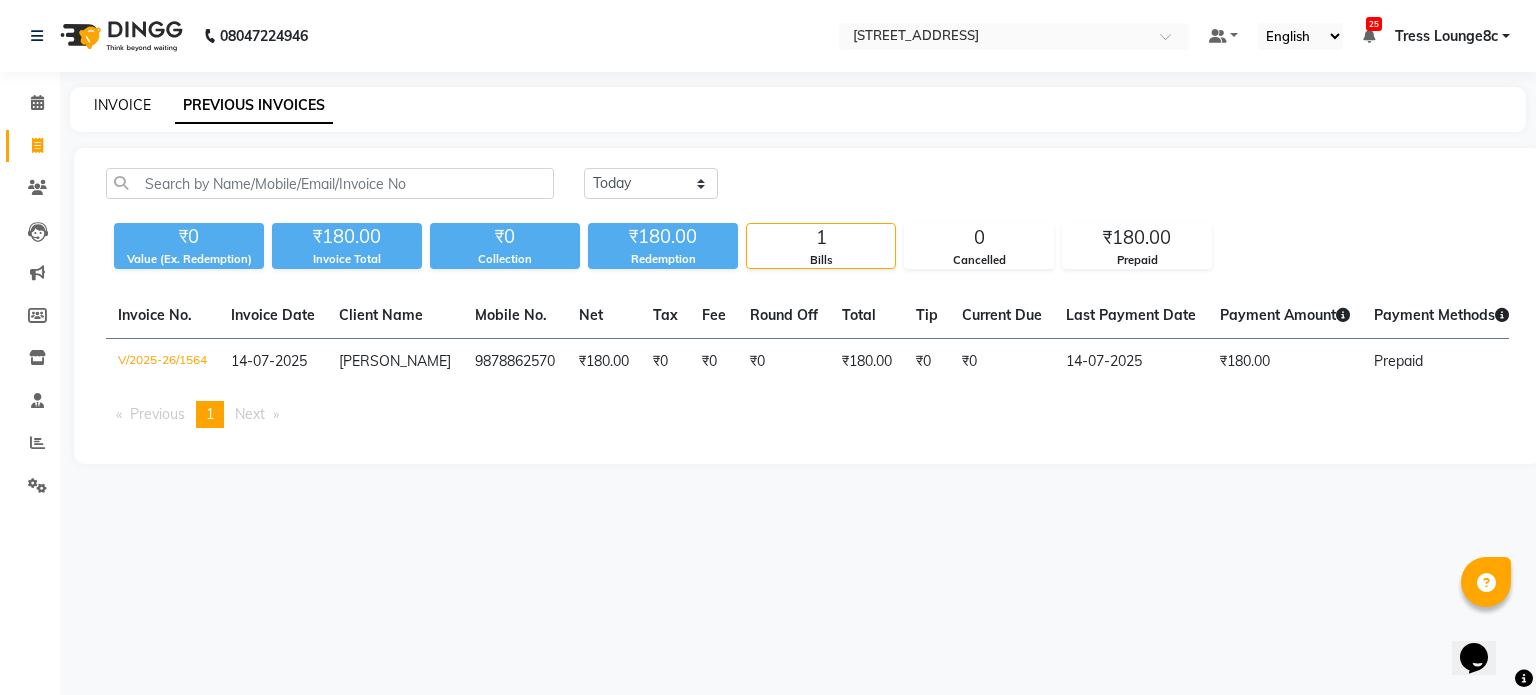 click on "INVOICE" 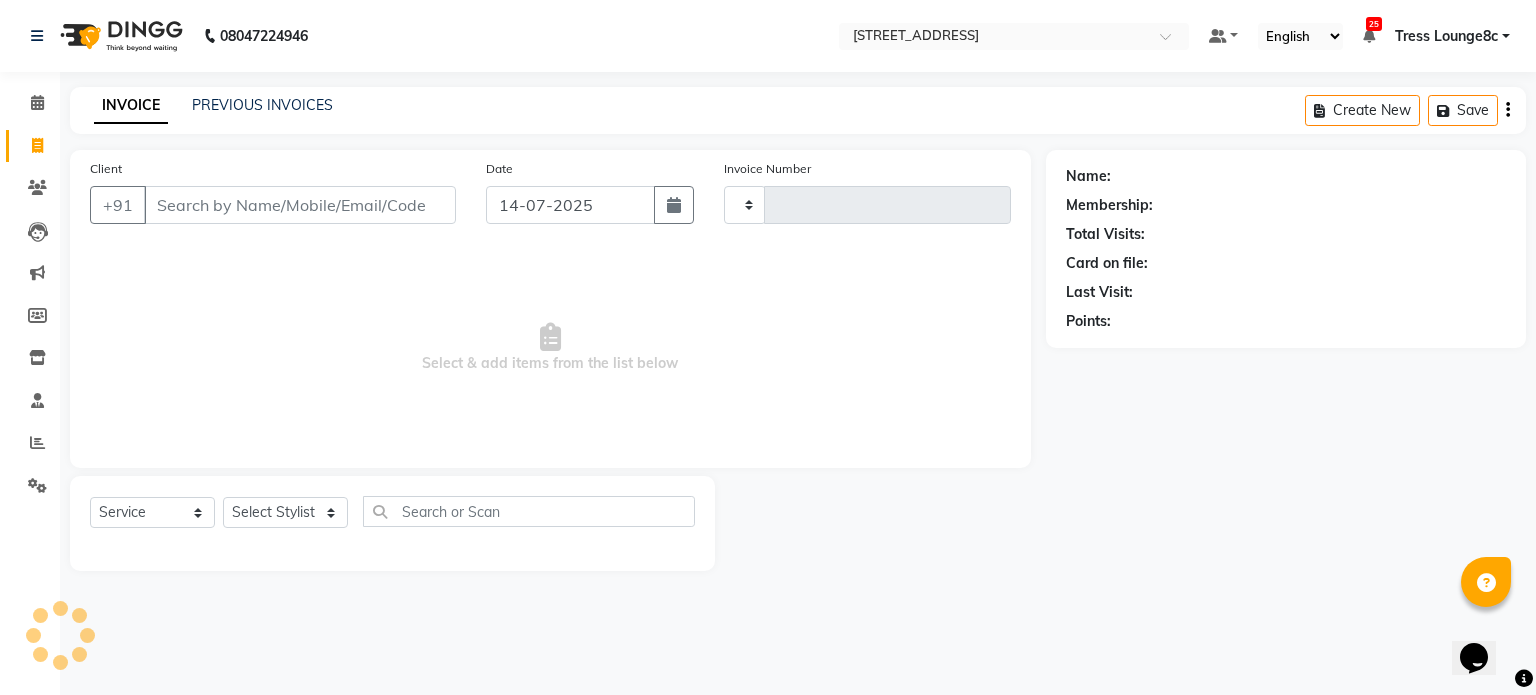 type on "1565" 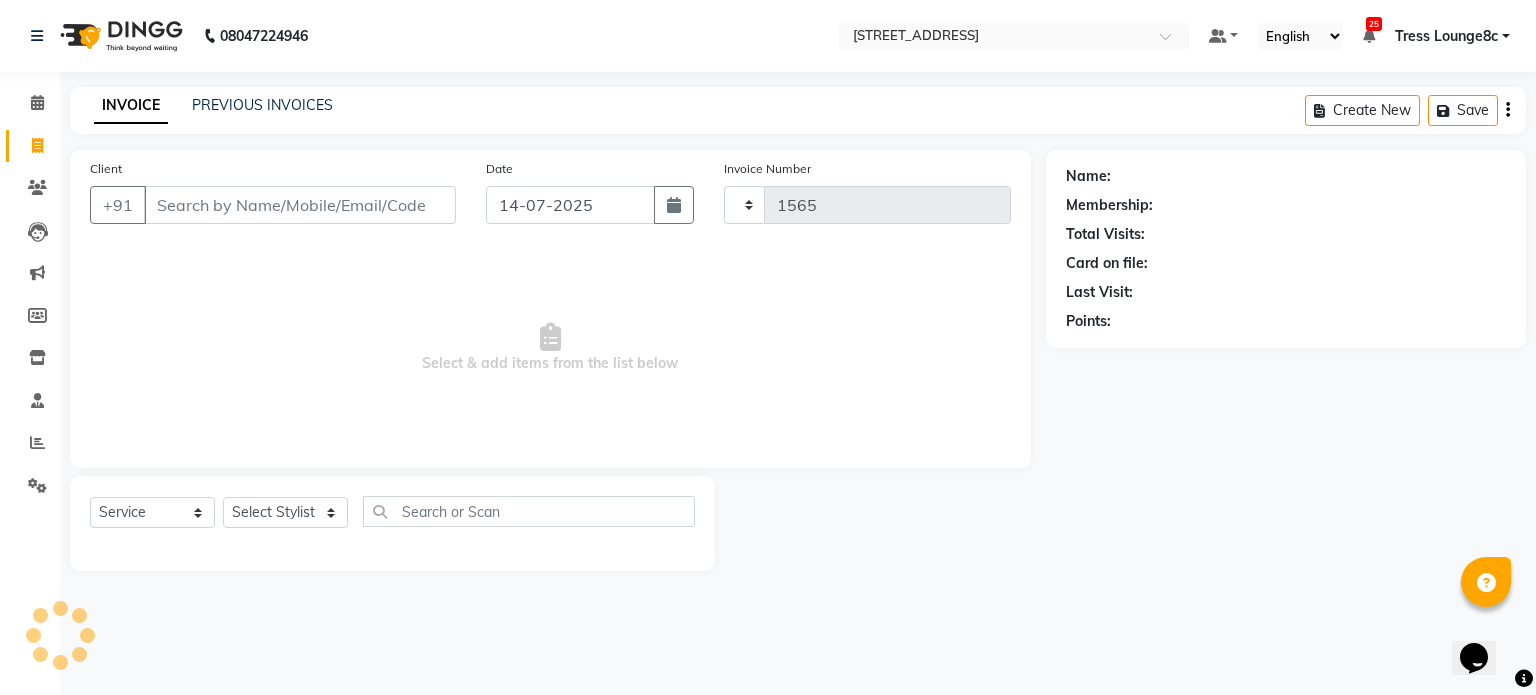 select on "5703" 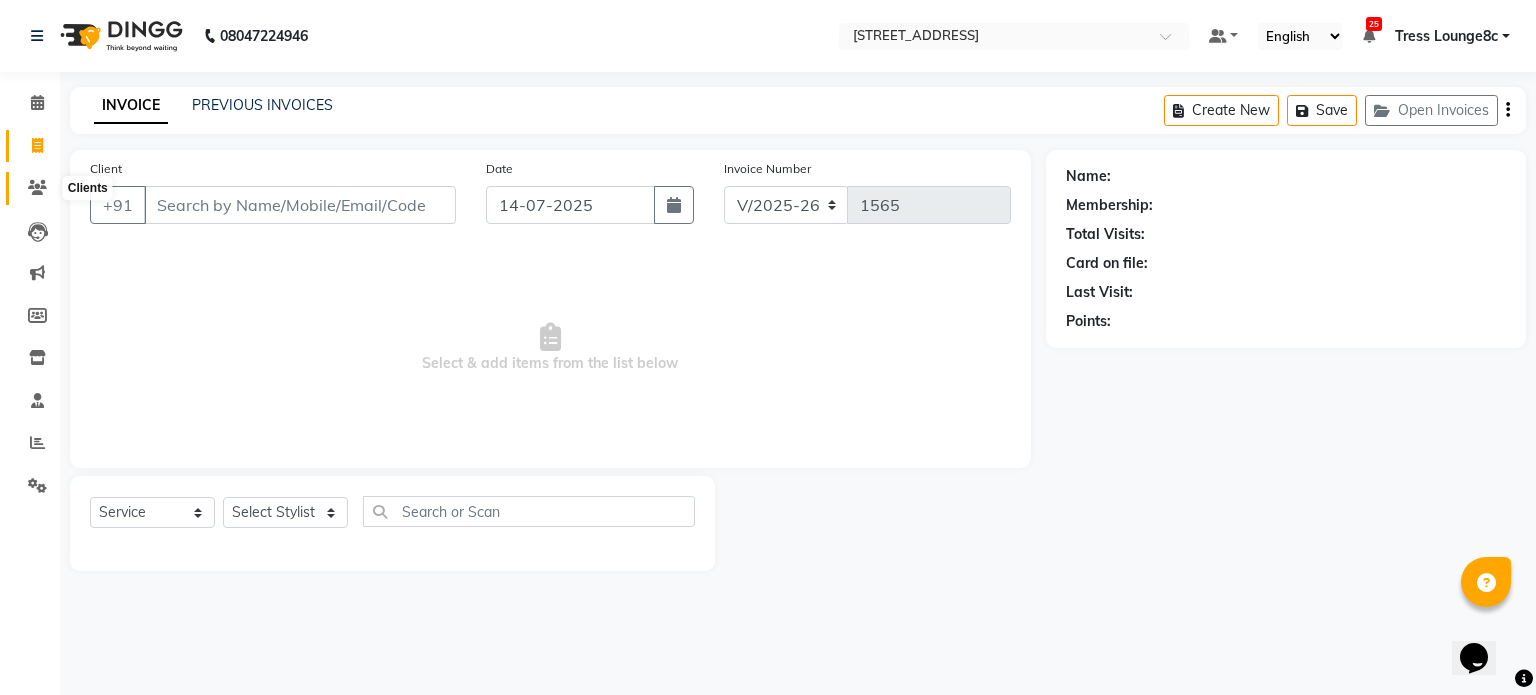 click 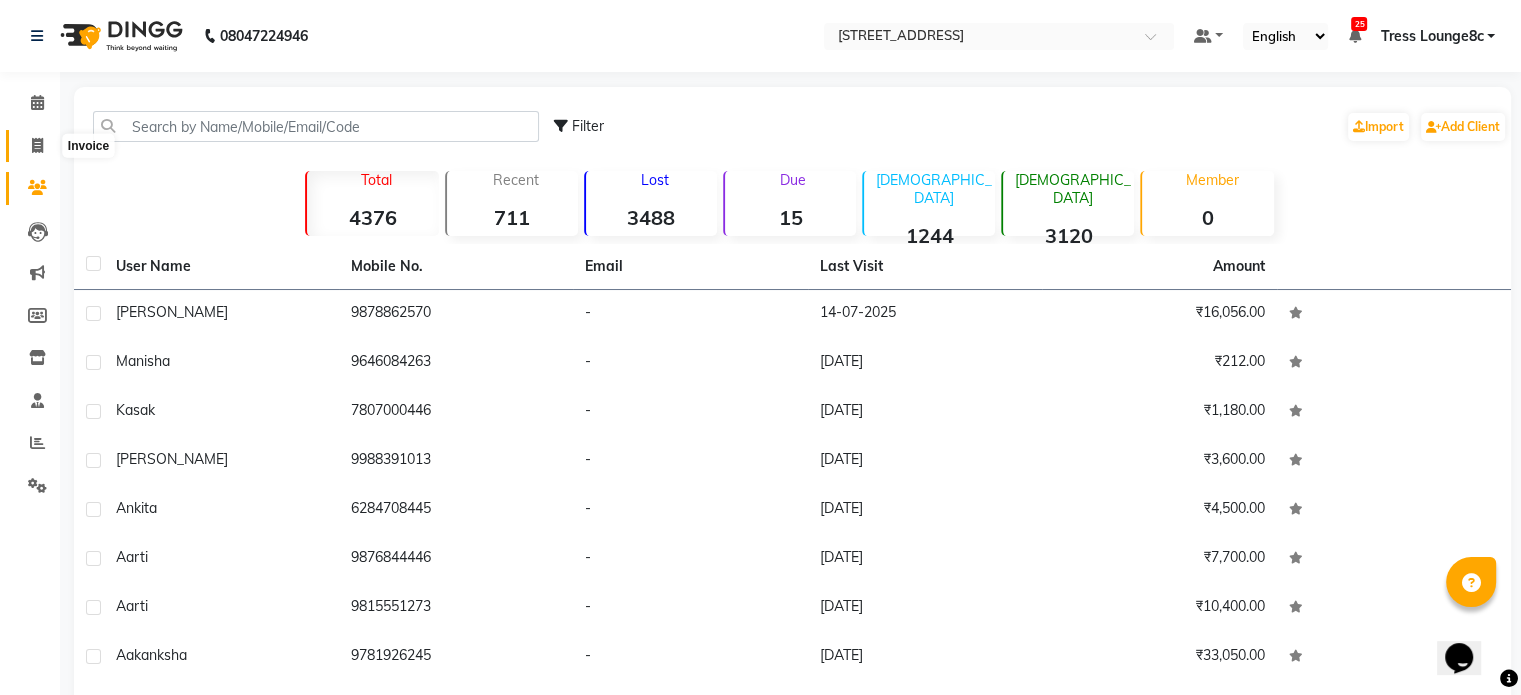 click 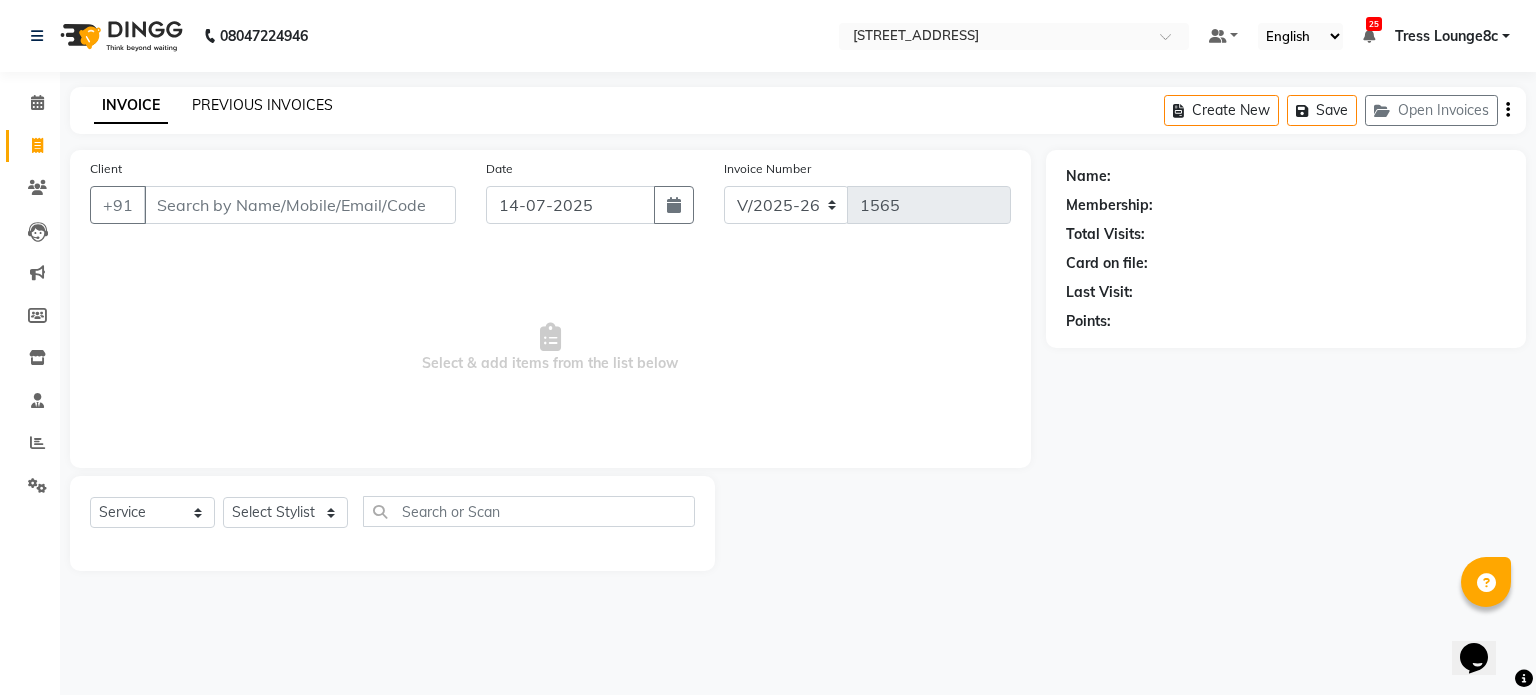 click on "PREVIOUS INVOICES" 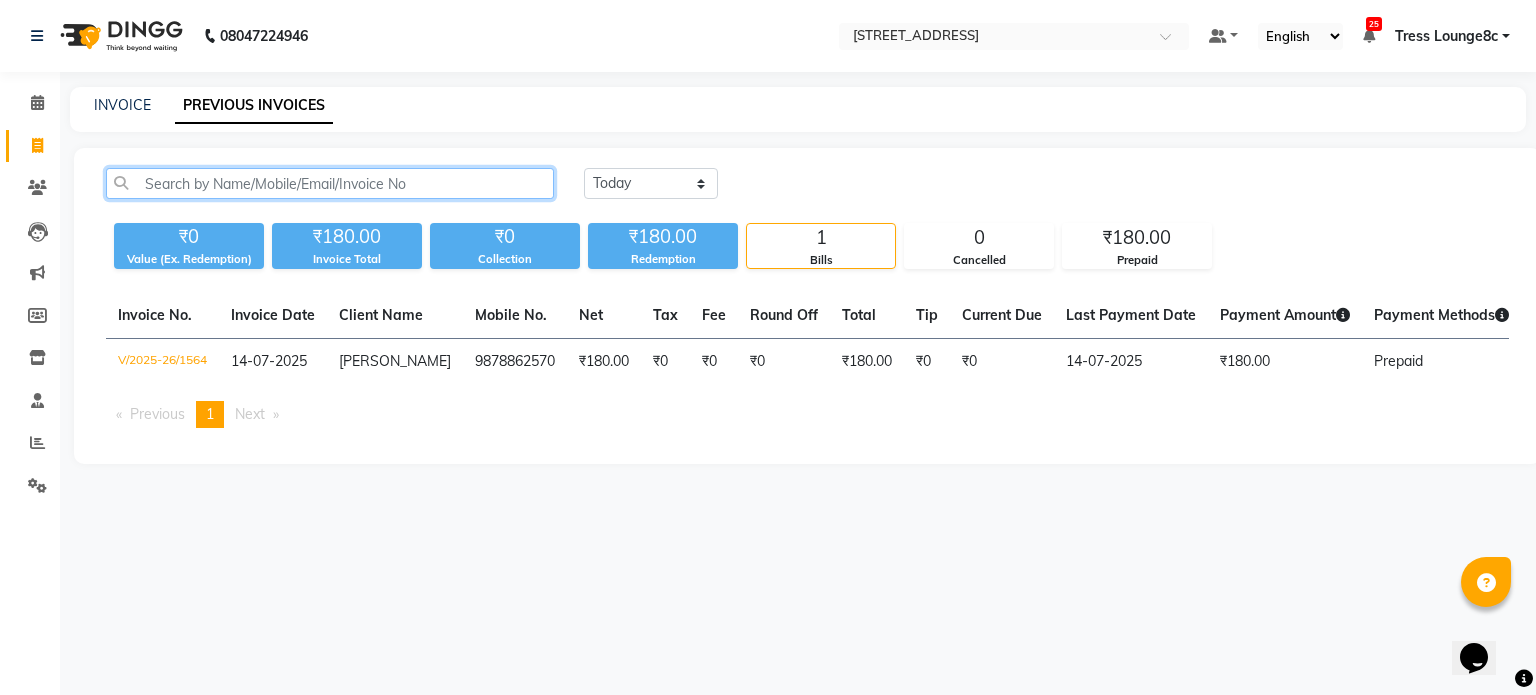 click 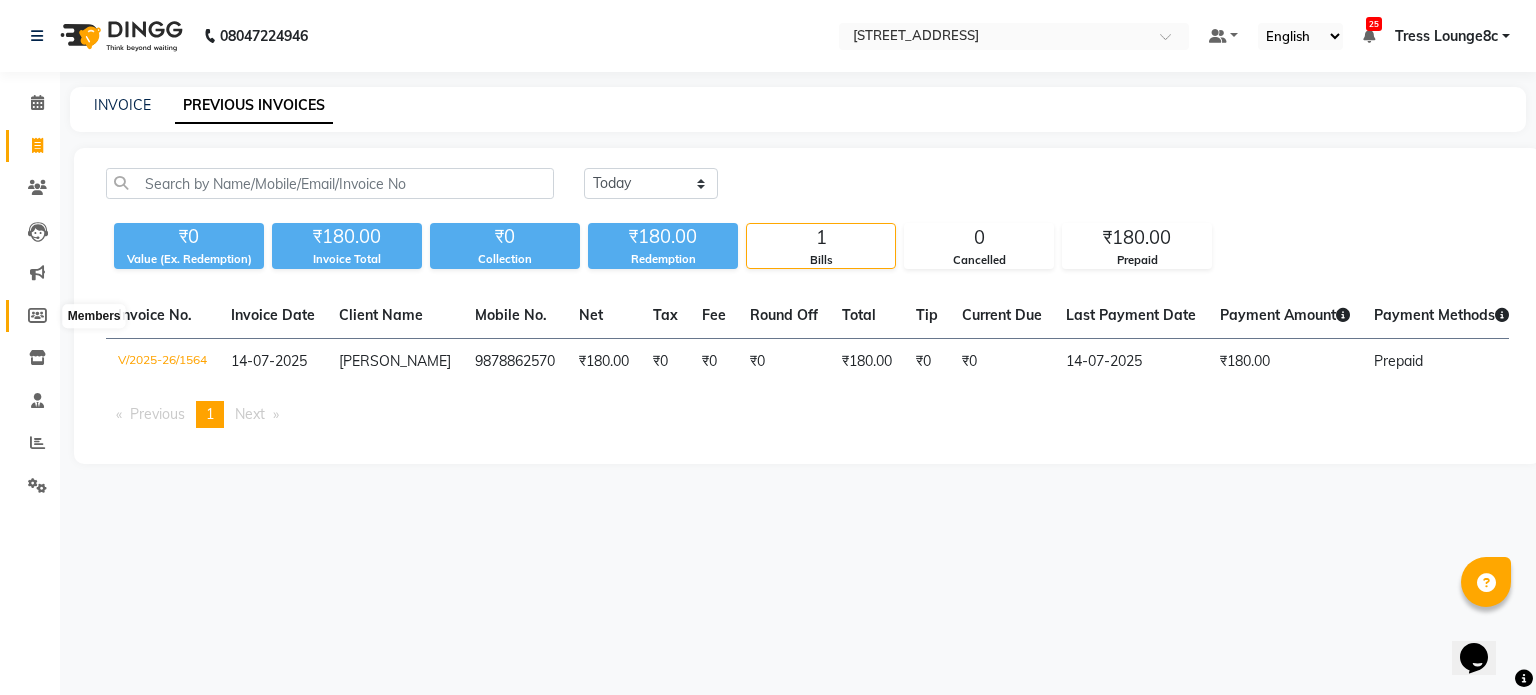 click 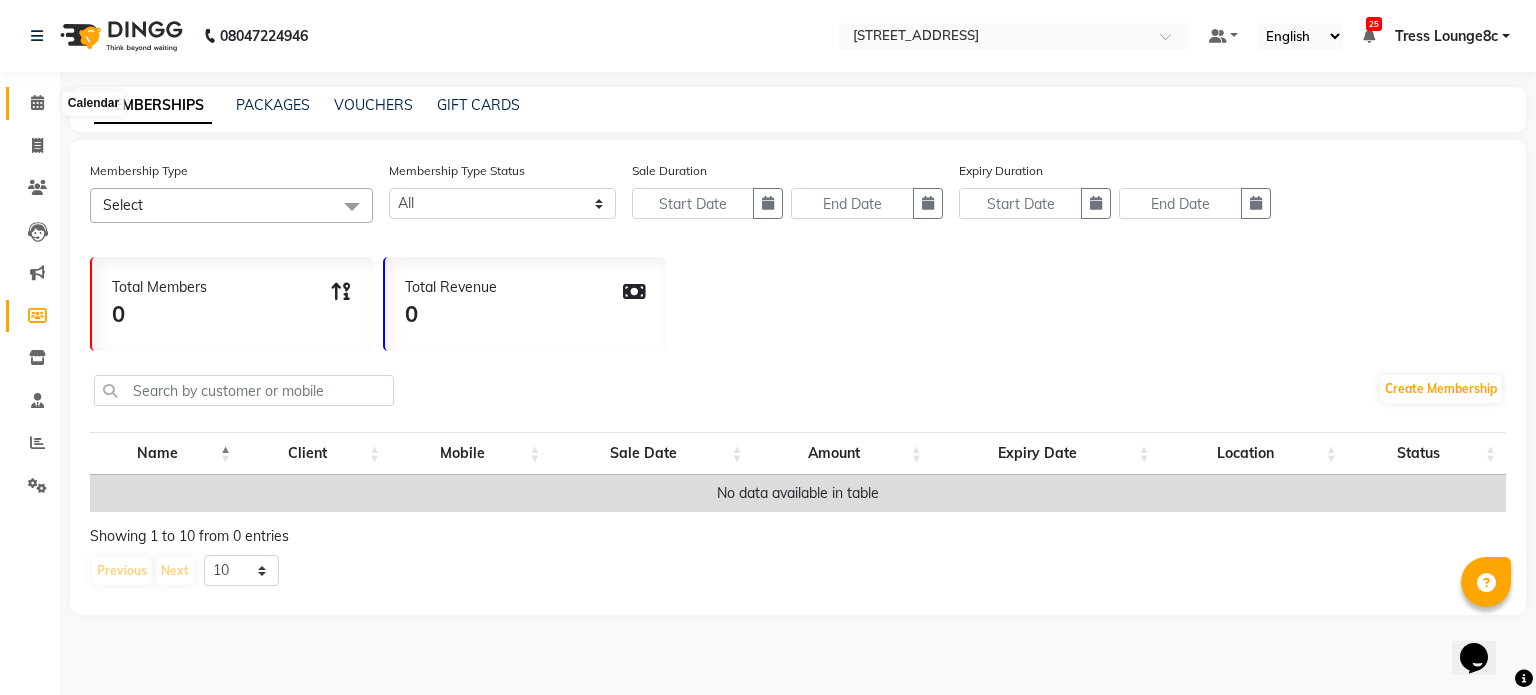 click 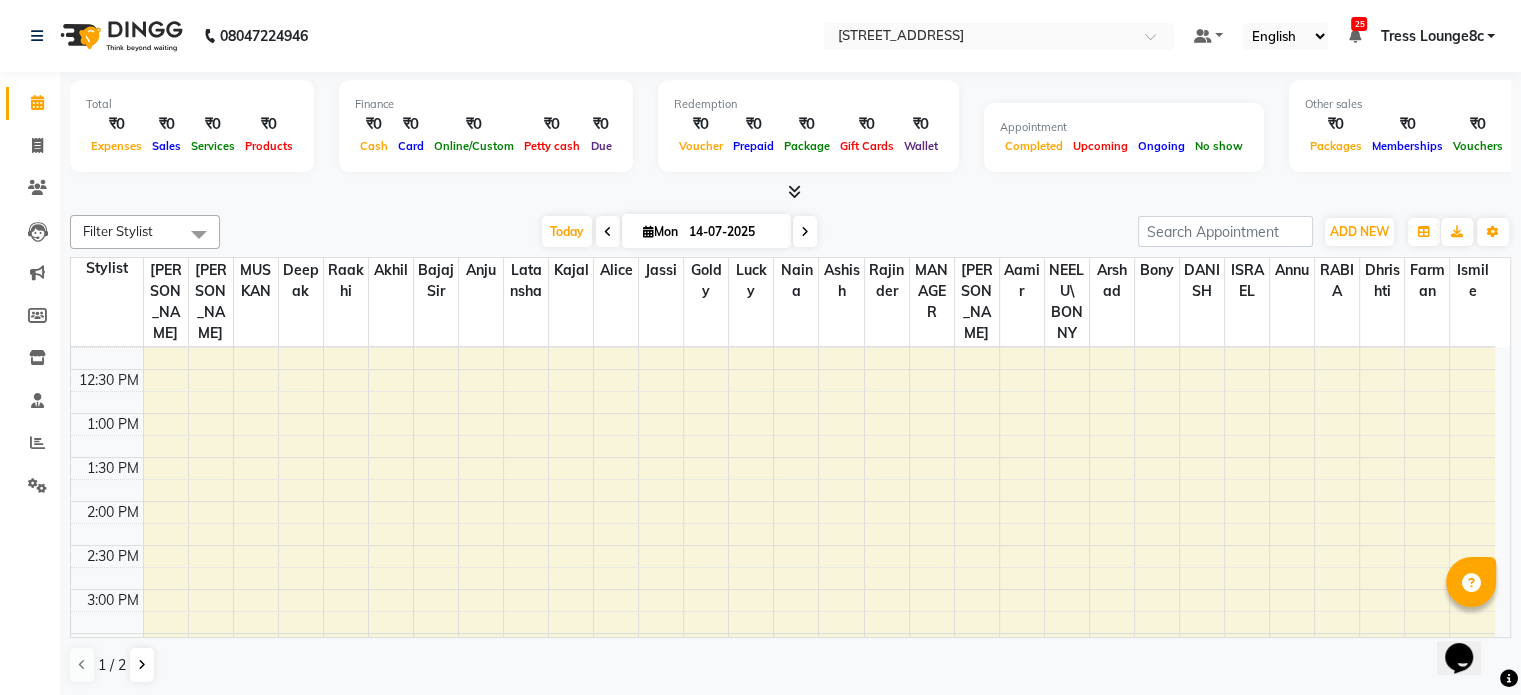 scroll, scrollTop: 400, scrollLeft: 0, axis: vertical 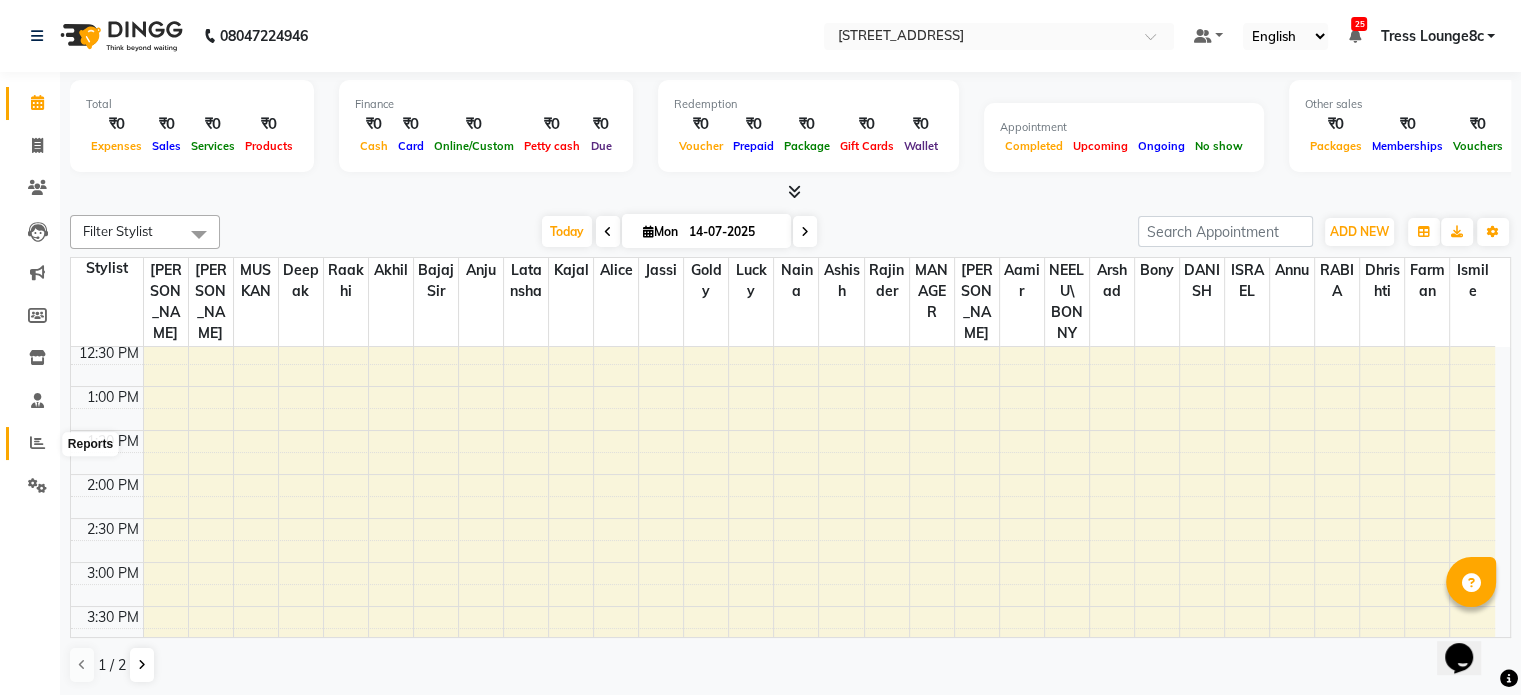 drag, startPoint x: 127, startPoint y: 2, endPoint x: 35, endPoint y: 443, distance: 450.49417 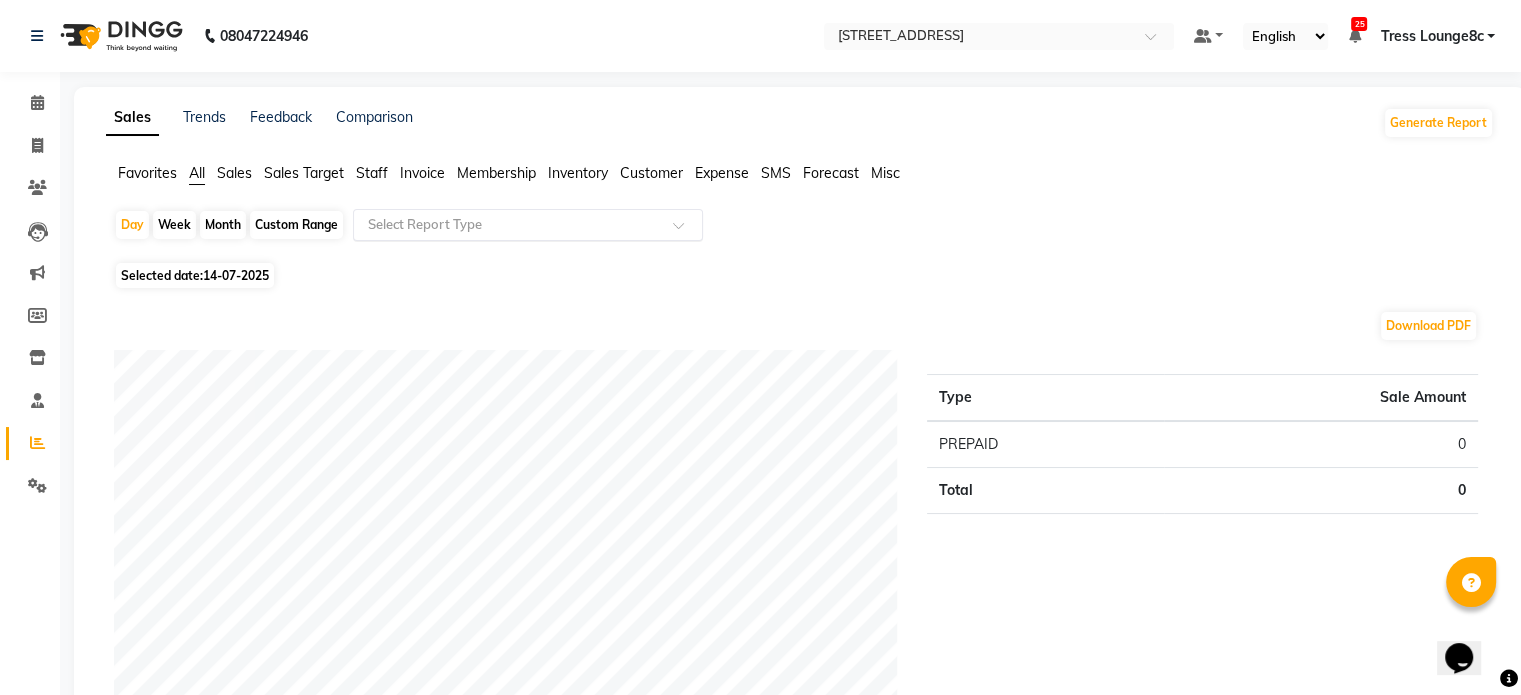 click 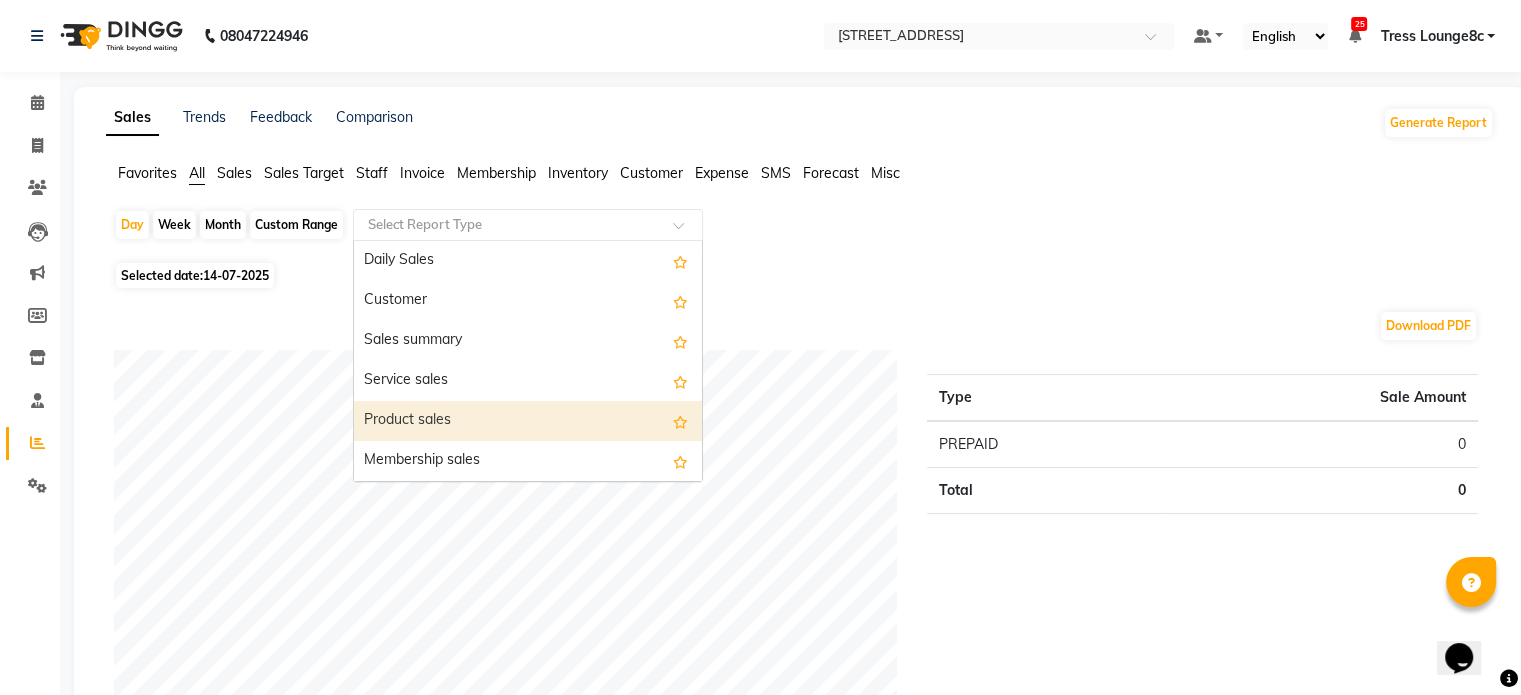click on "Product sales" at bounding box center [528, 421] 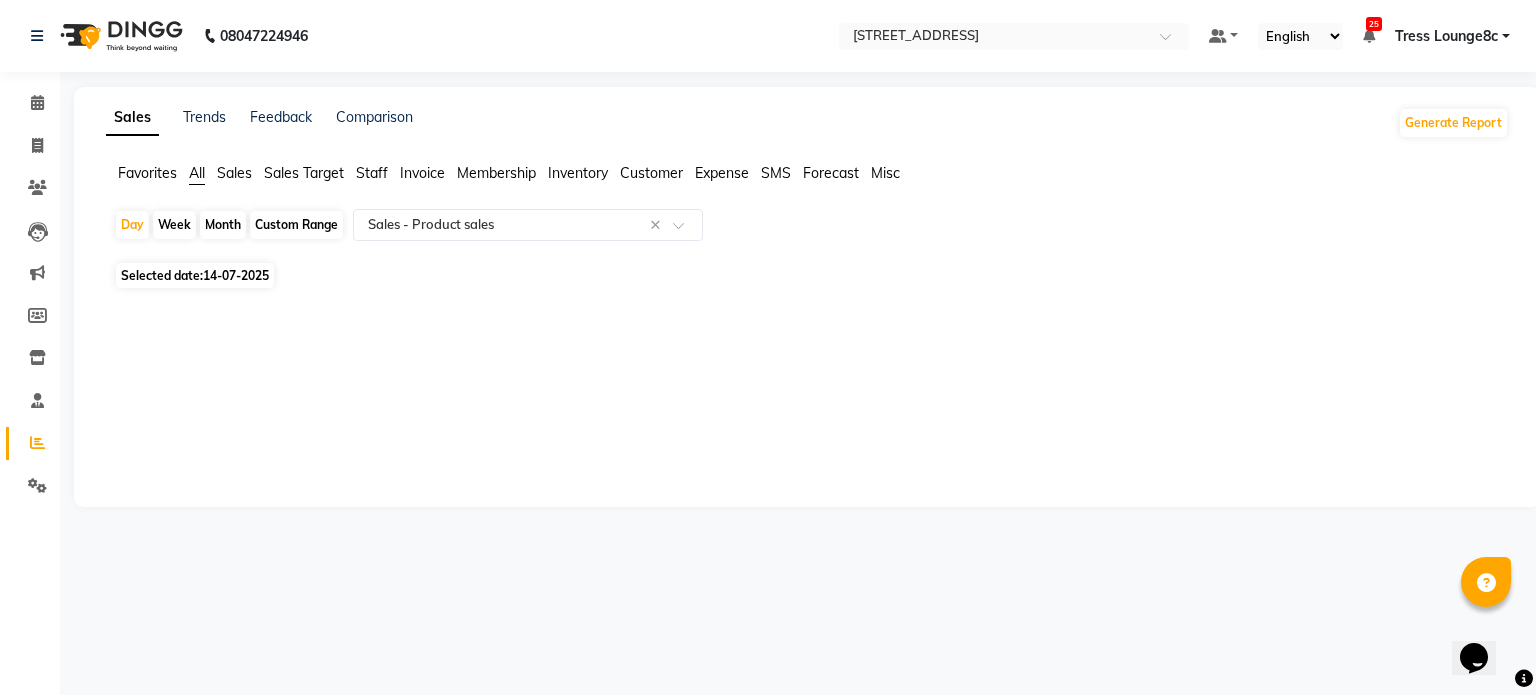 click on "Month" 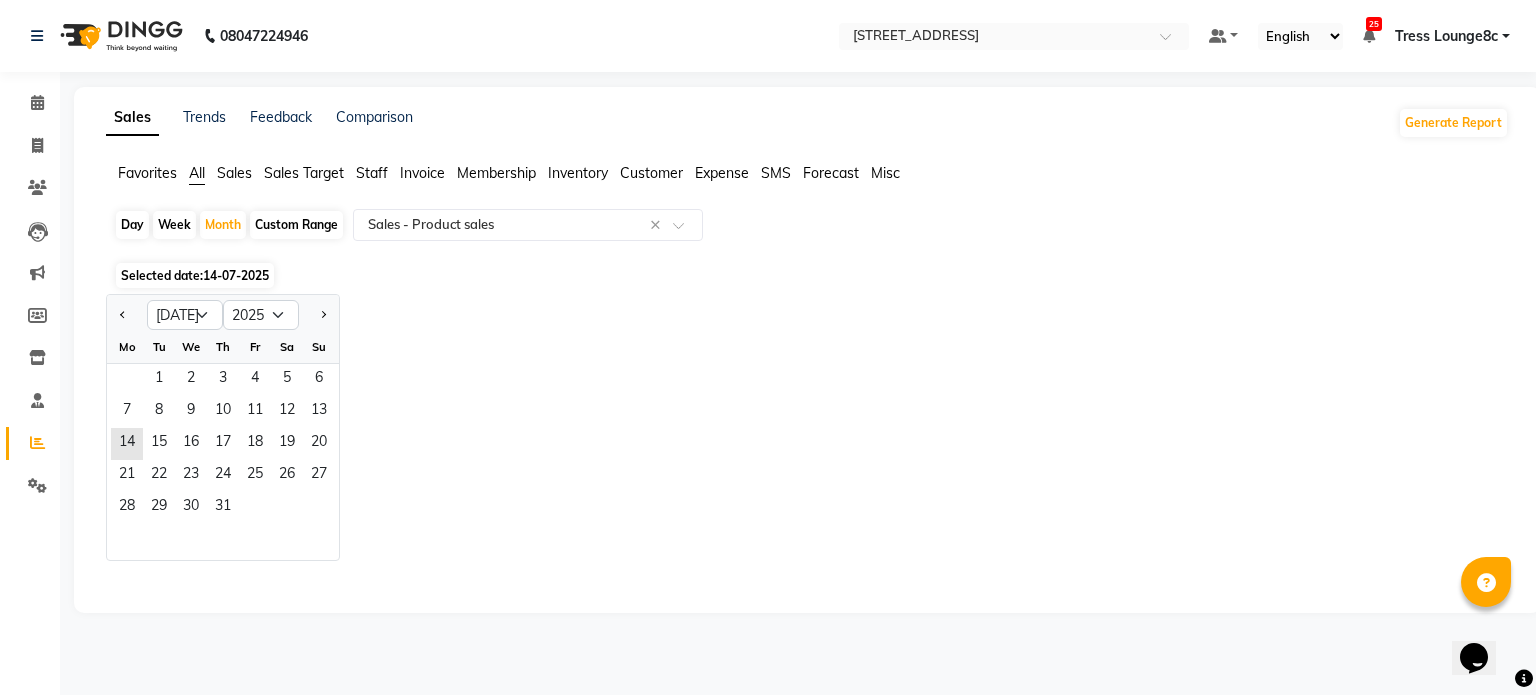 click on "Day" 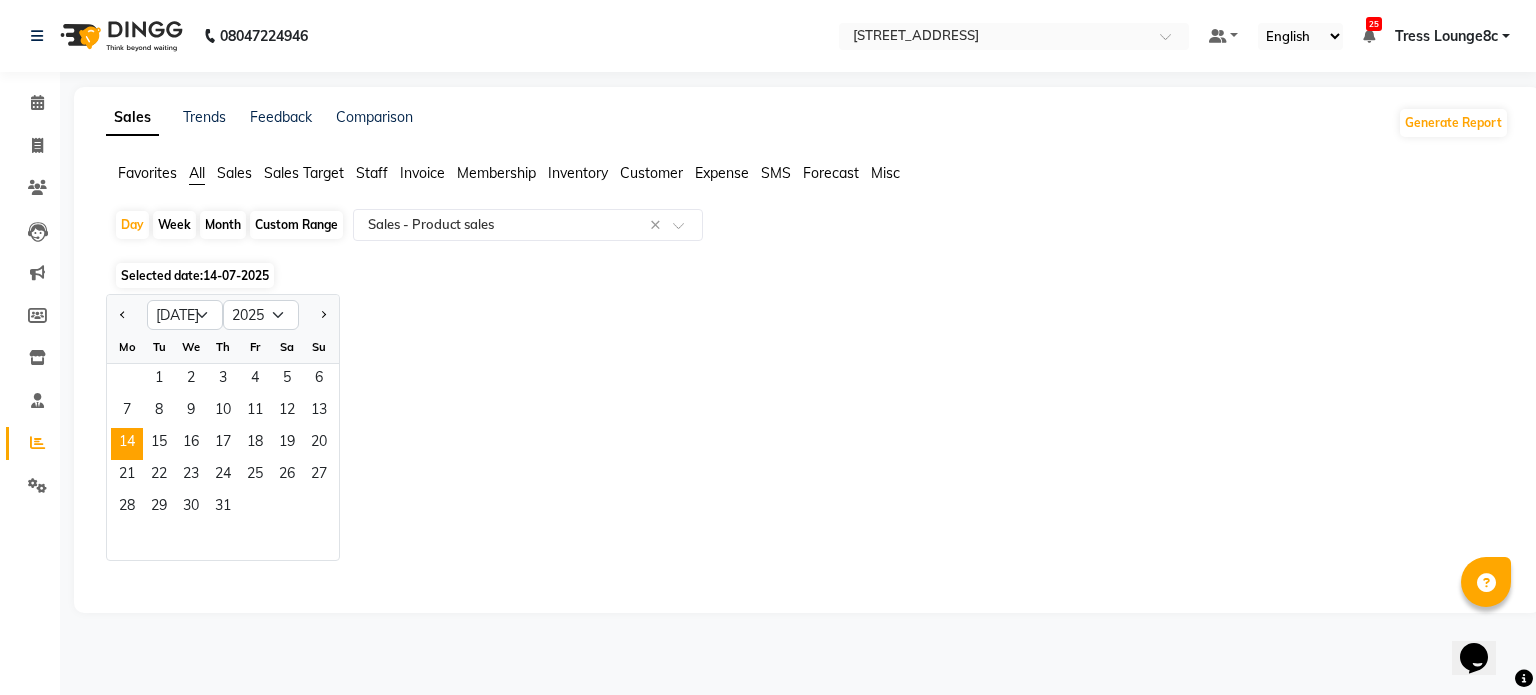 click on "Jan Feb Mar Apr May Jun Jul Aug Sep Oct Nov Dec 2015 2016 2017 2018 2019 2020 2021 2022 2023 2024 2025 2026 2027 2028 2029 2030 2031 2032 2033 2034 2035 Mo Tu We Th Fr Sa Su  1   2   3   4   5   6   7   8   9   10   11   12   13   14   15   16   17   18   19   20   21   22   23   24   25   26   27   28   29   30   31" 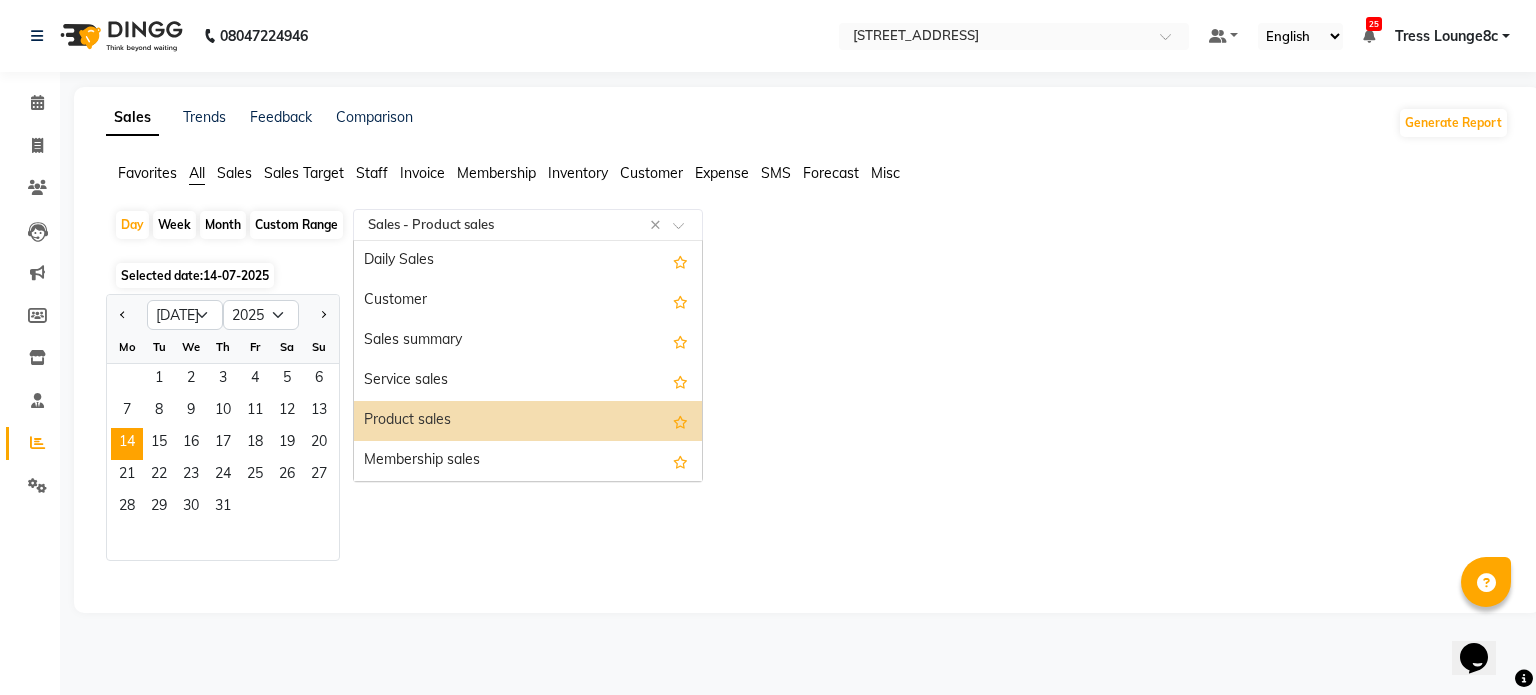 click 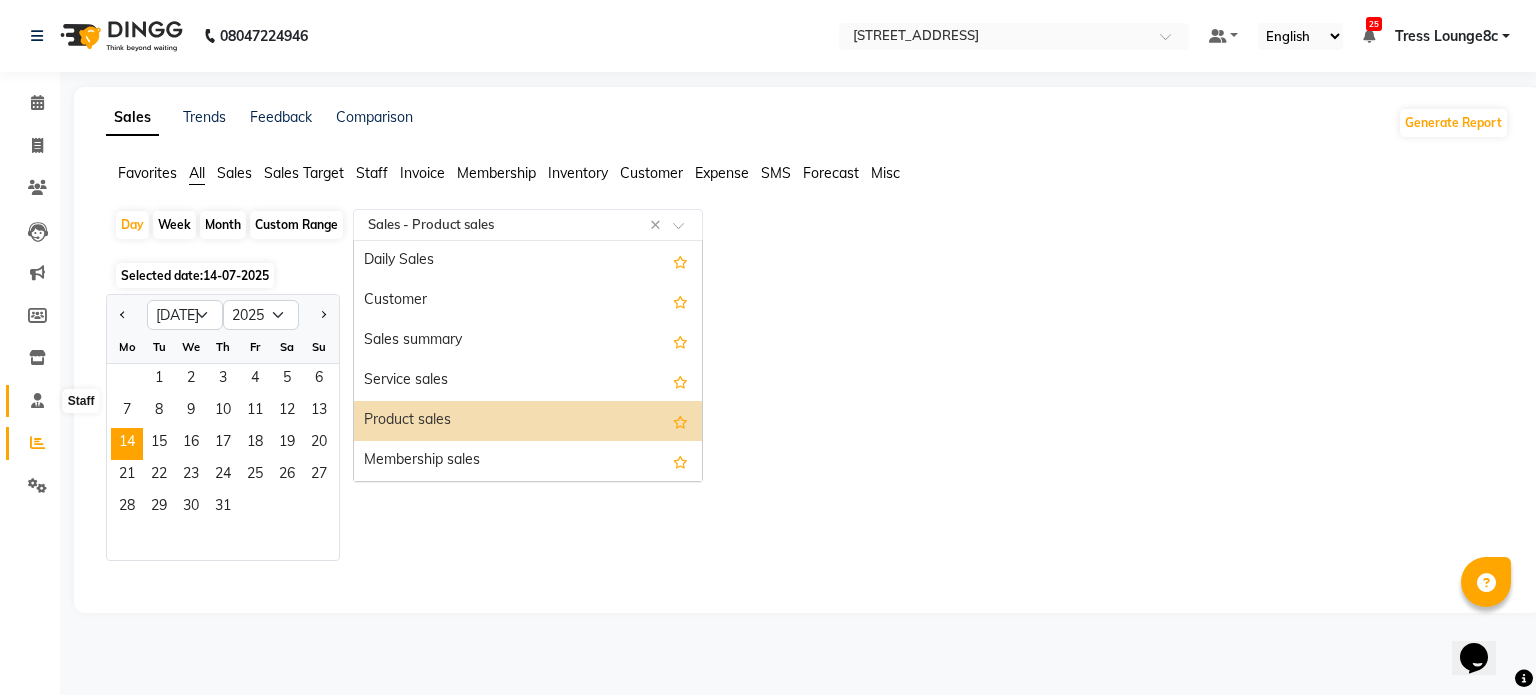 click 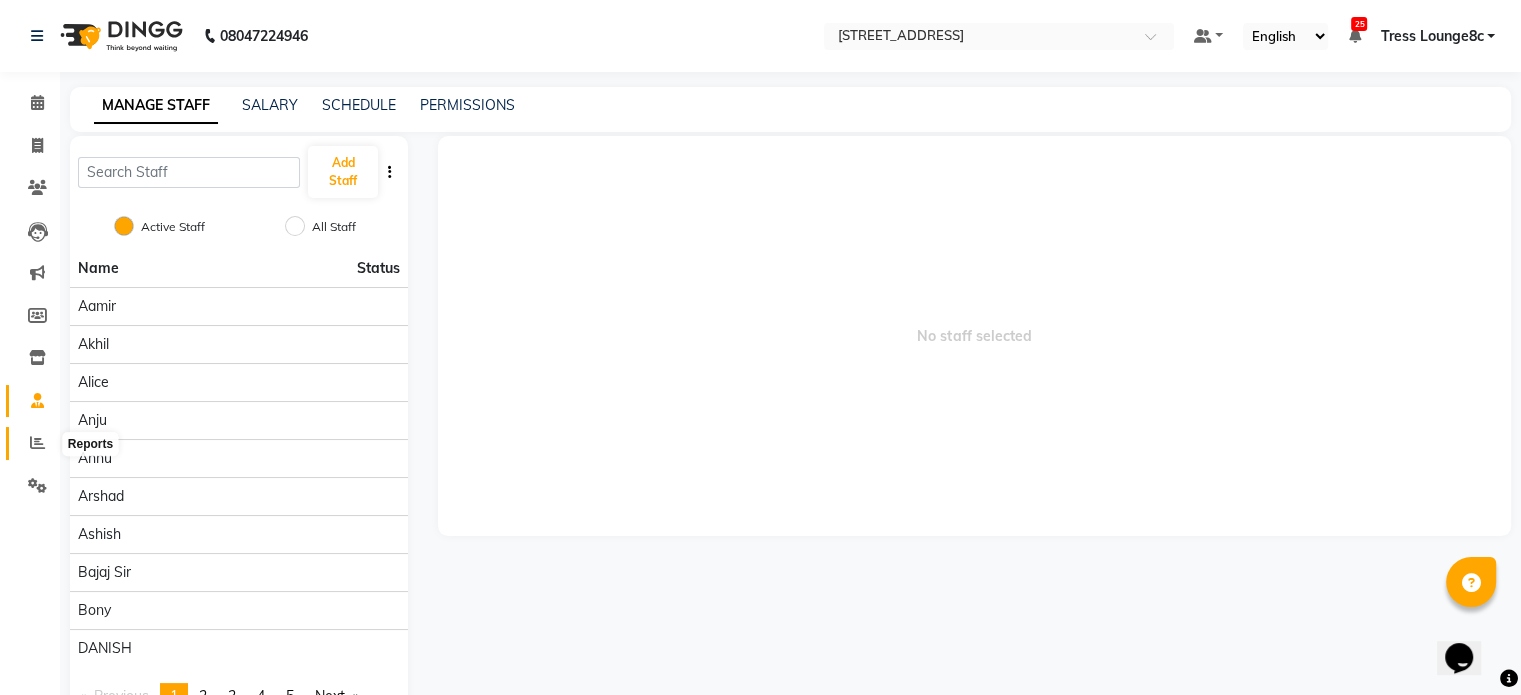 click 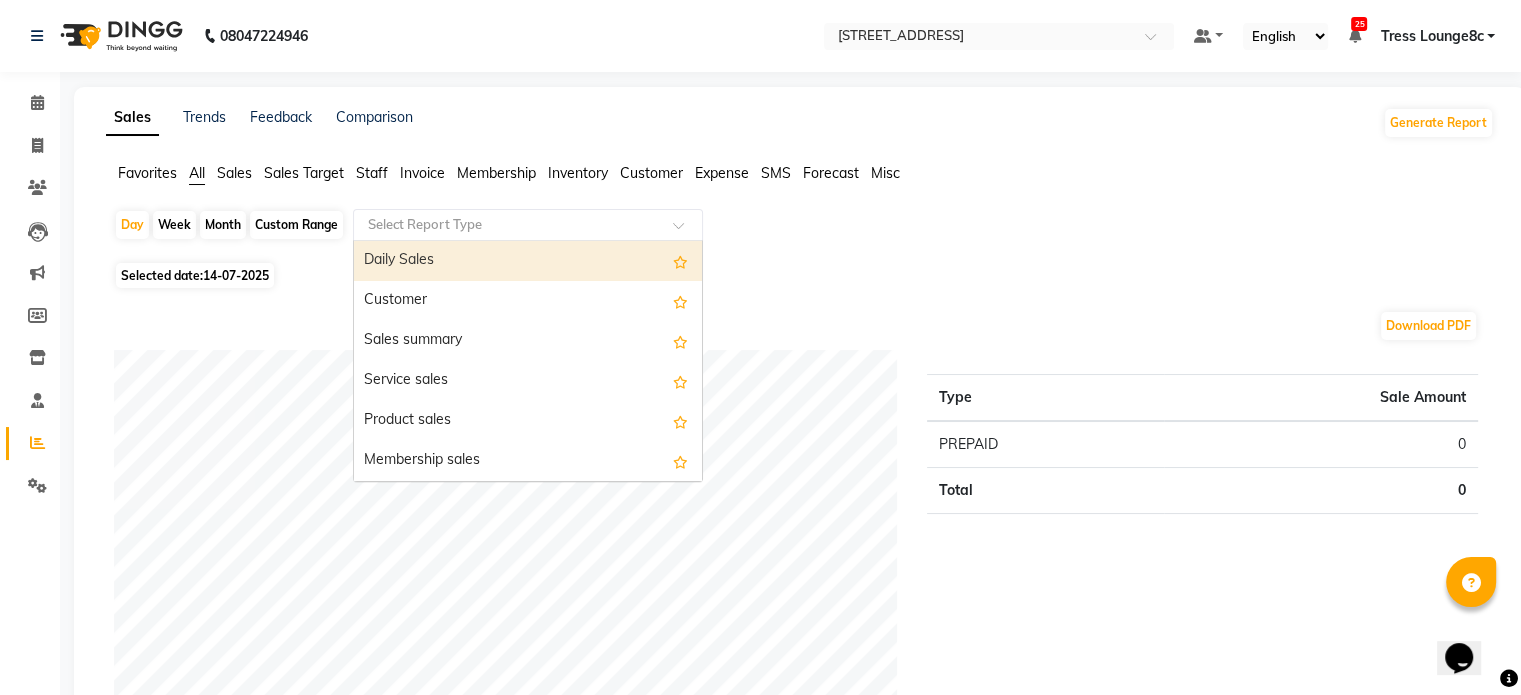 click on "Select Report Type" 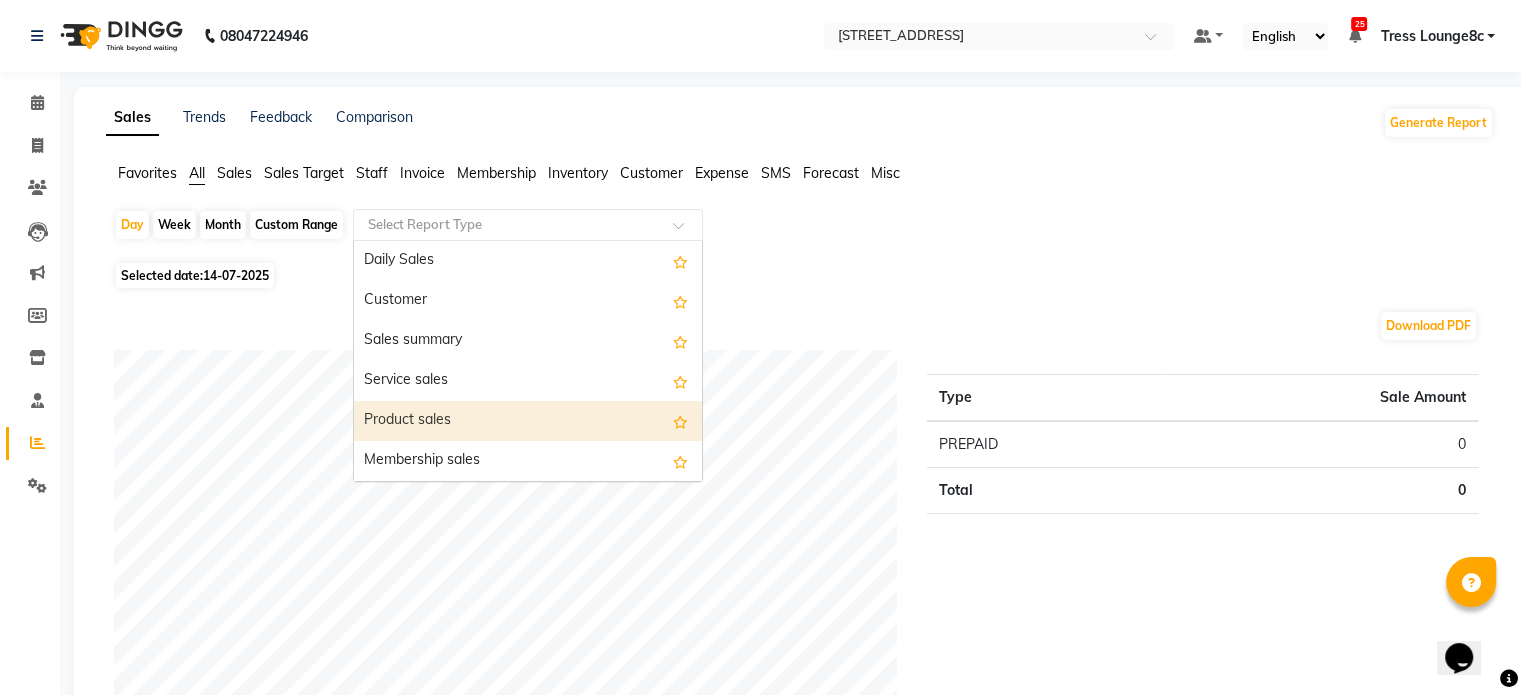click on "Product sales" at bounding box center (528, 421) 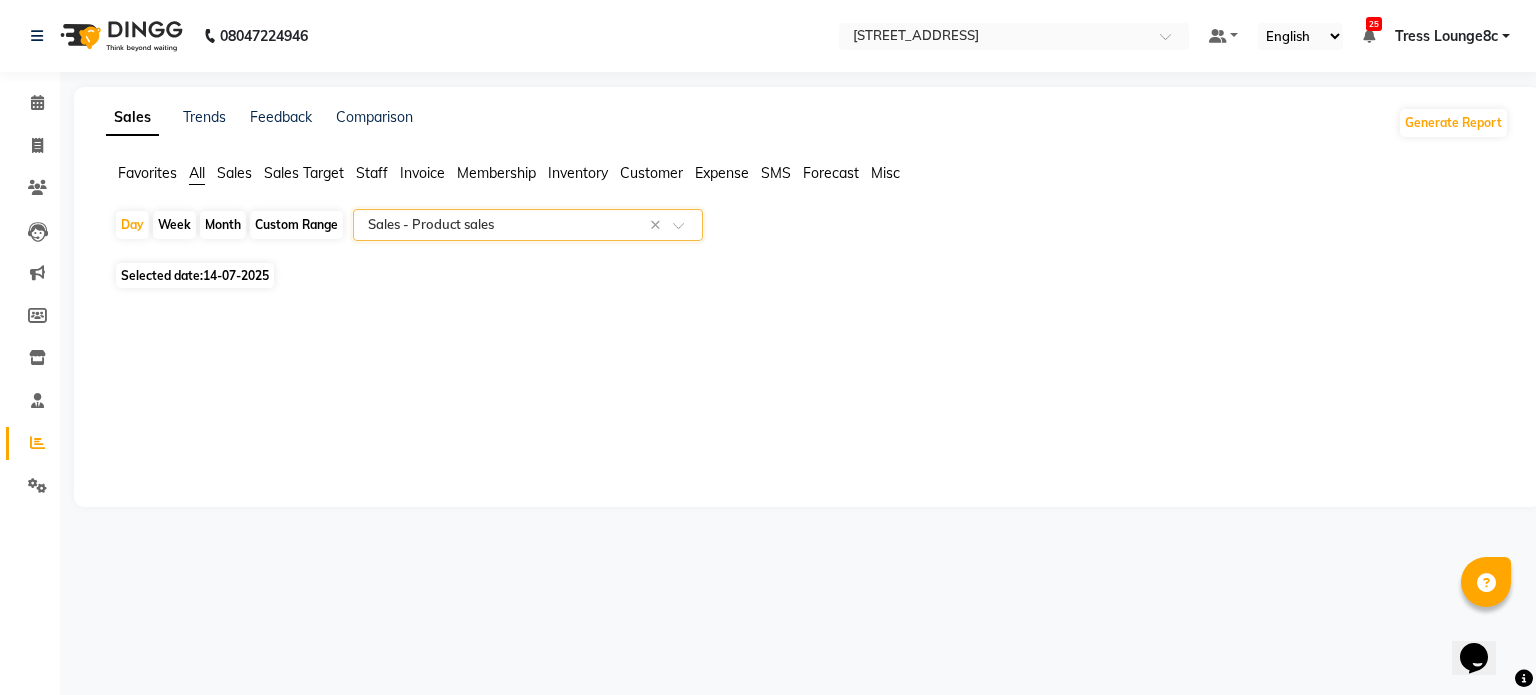 click on "14-07-2025" 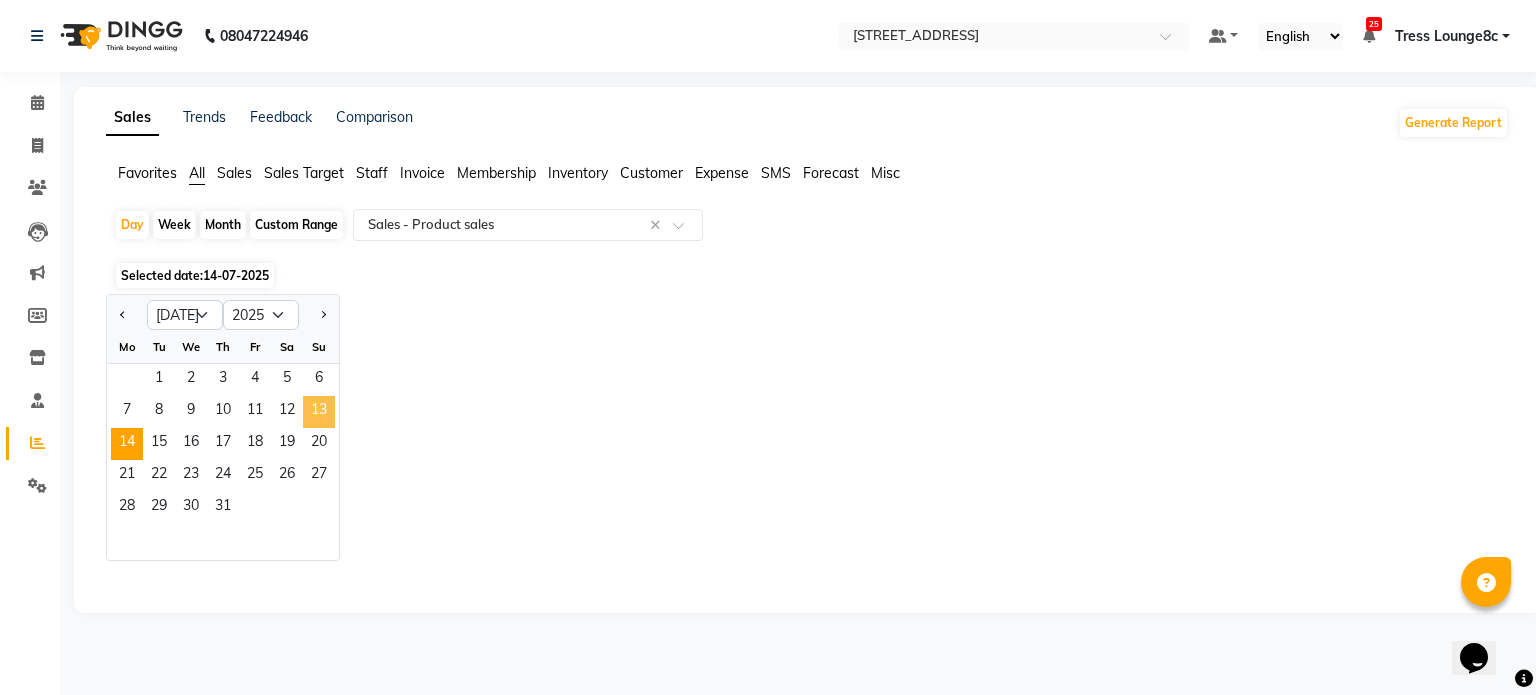 click on "13" 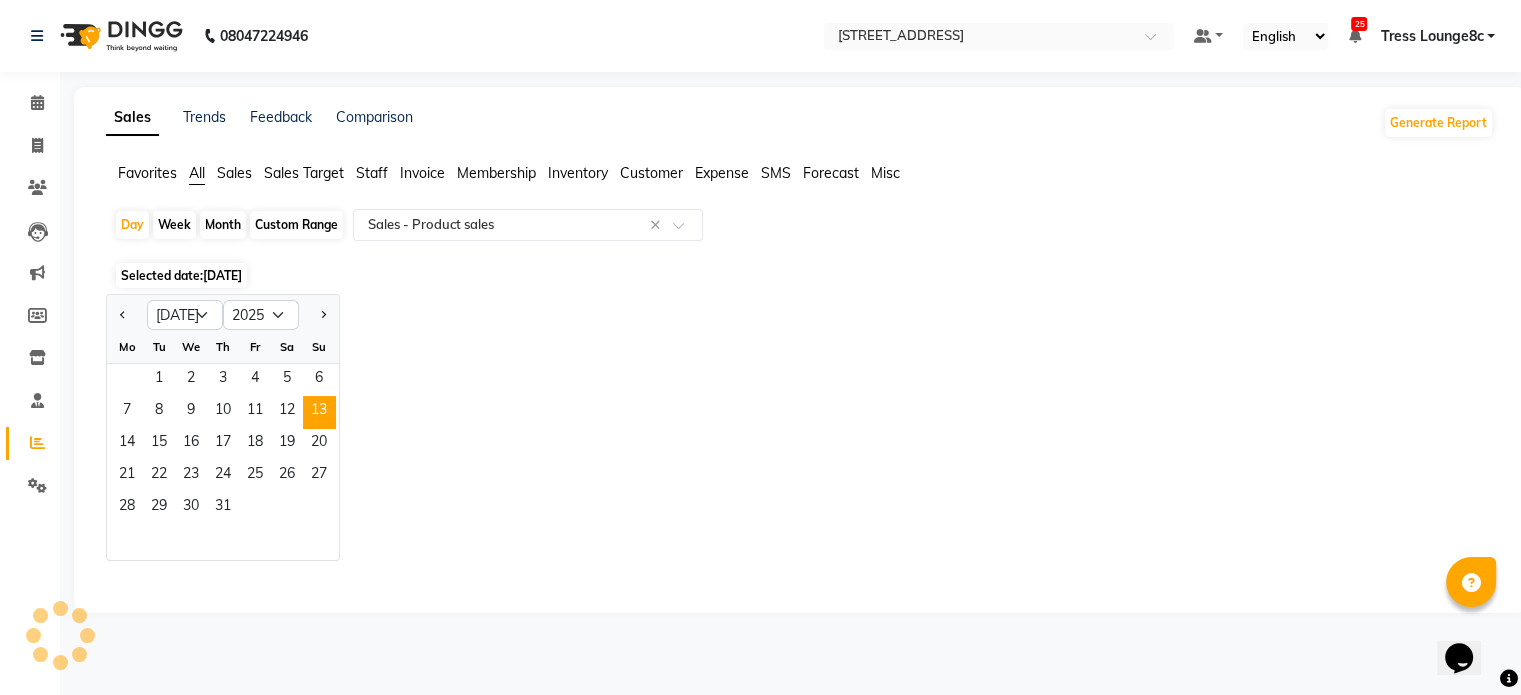 select on "full_report" 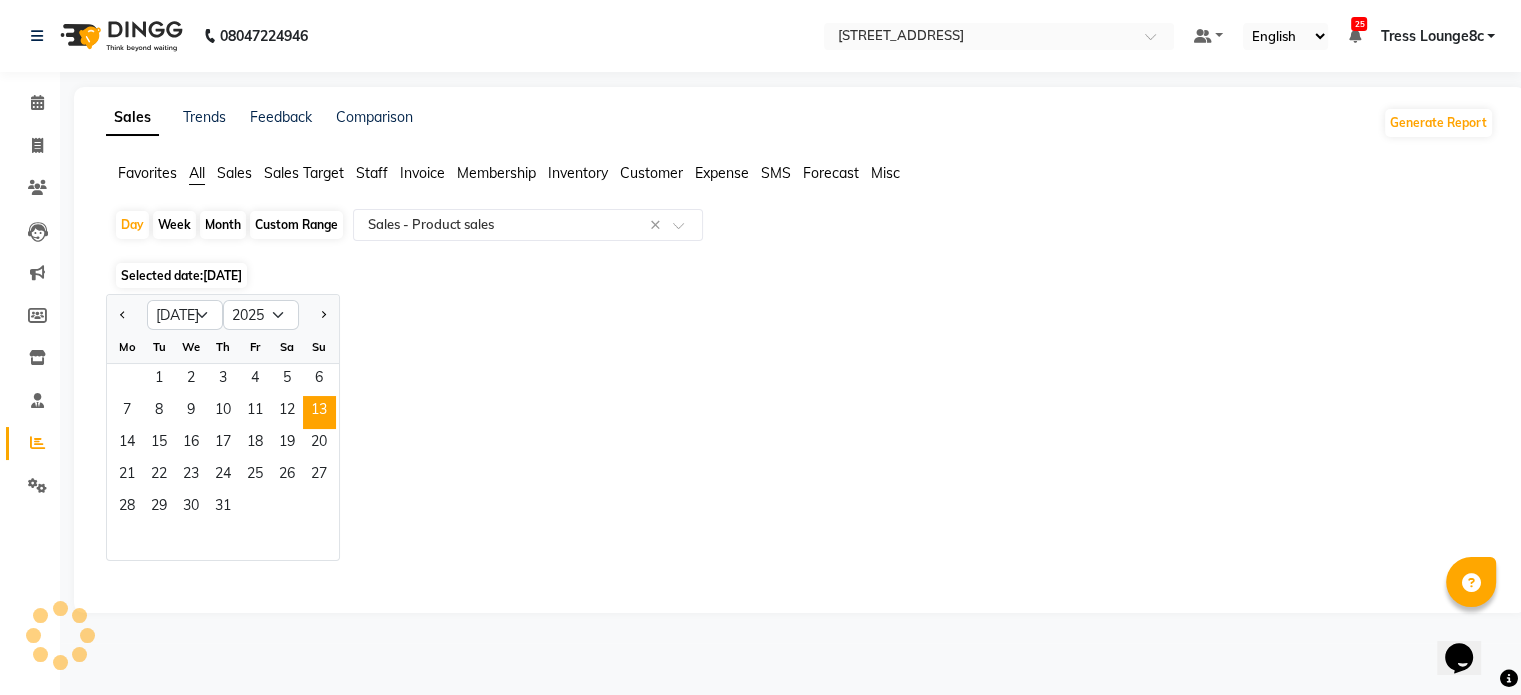 select on "csv" 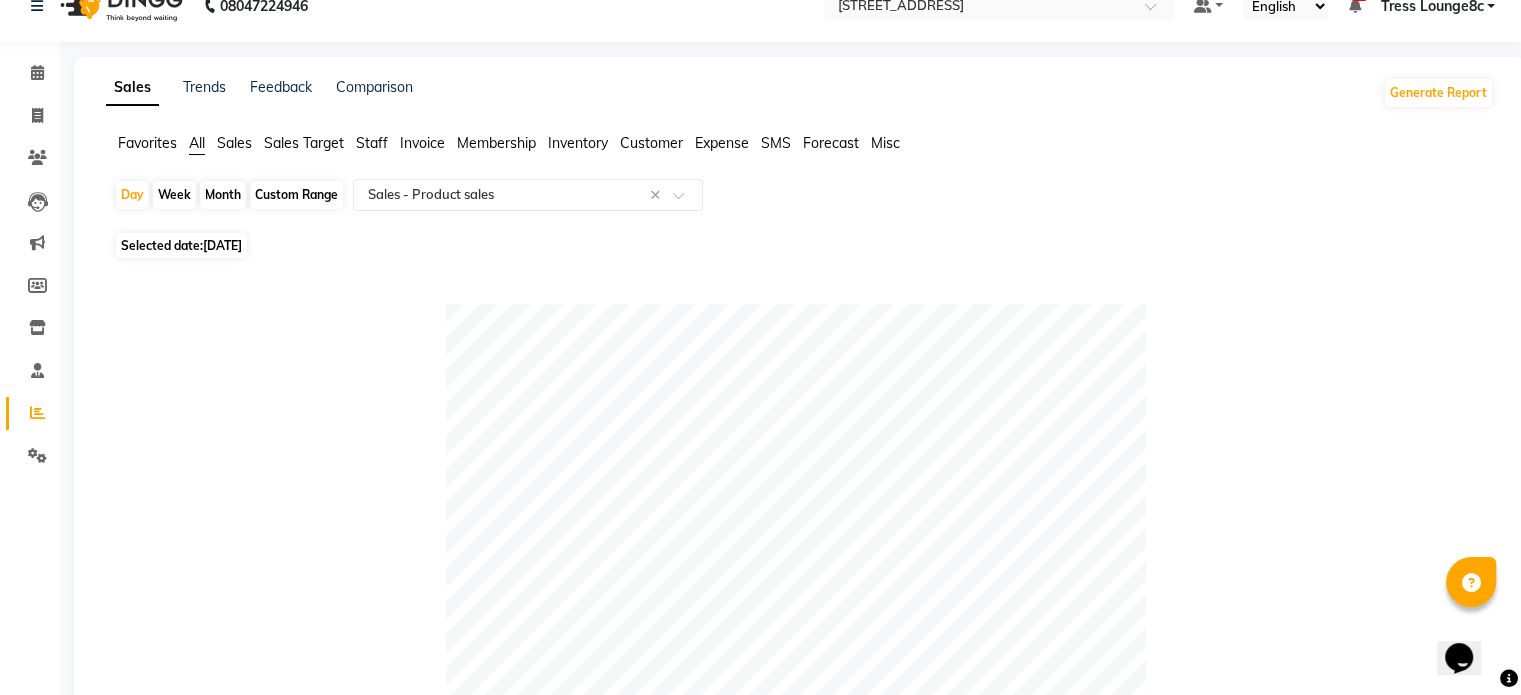 scroll, scrollTop: 0, scrollLeft: 0, axis: both 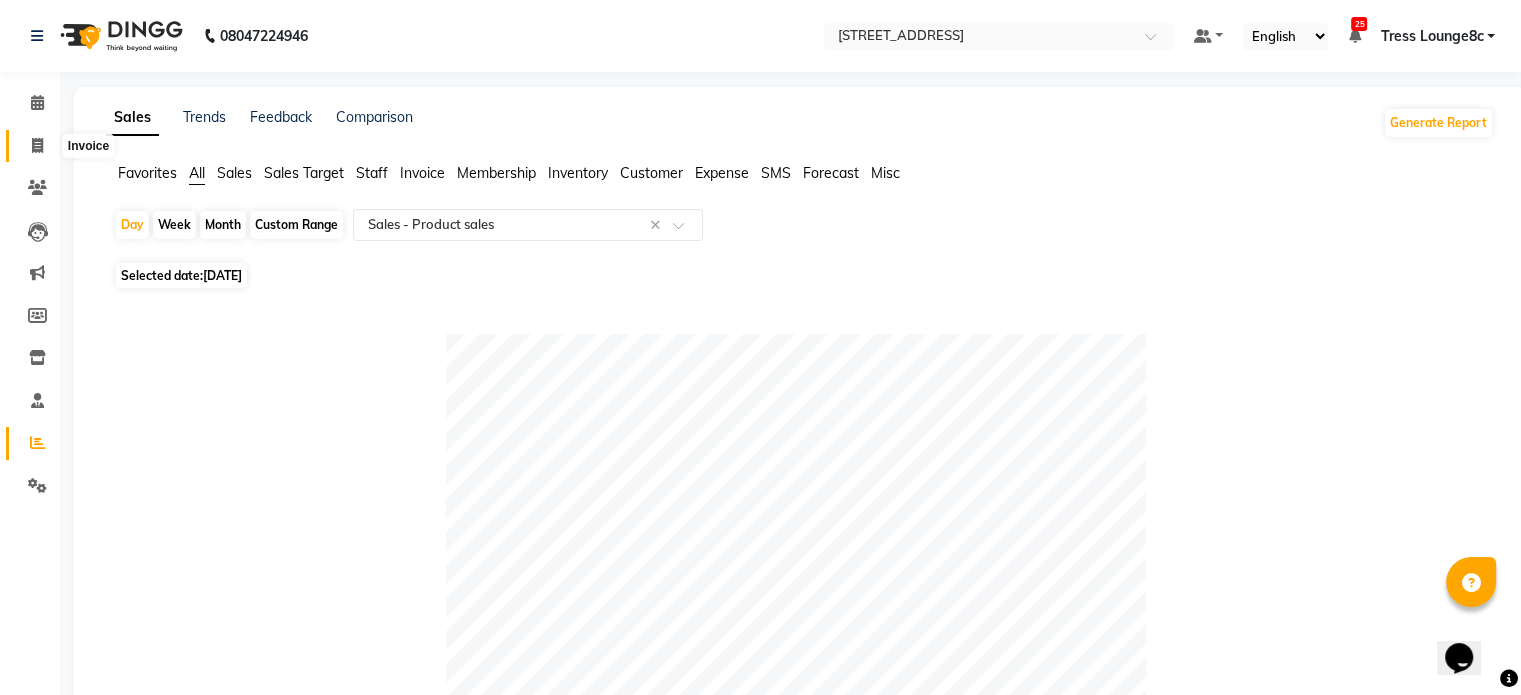 click 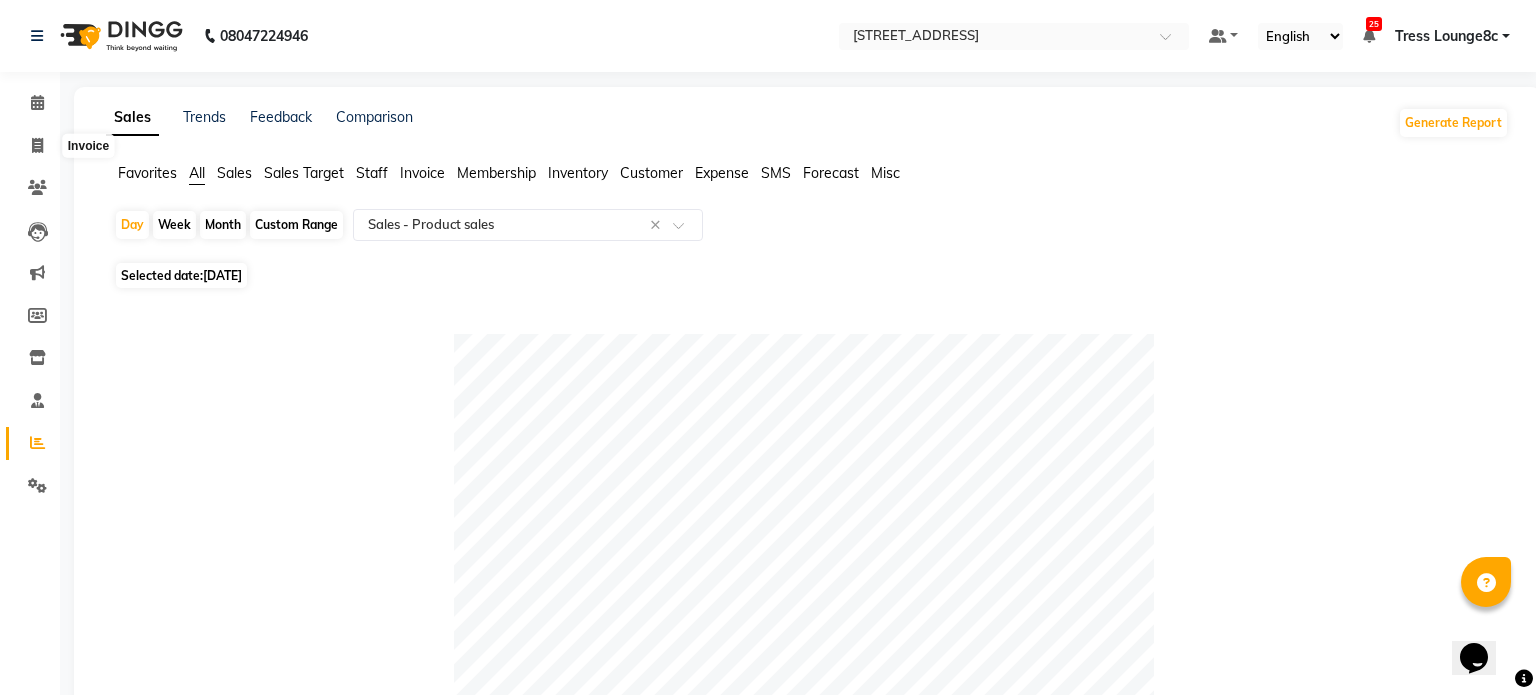 select on "5703" 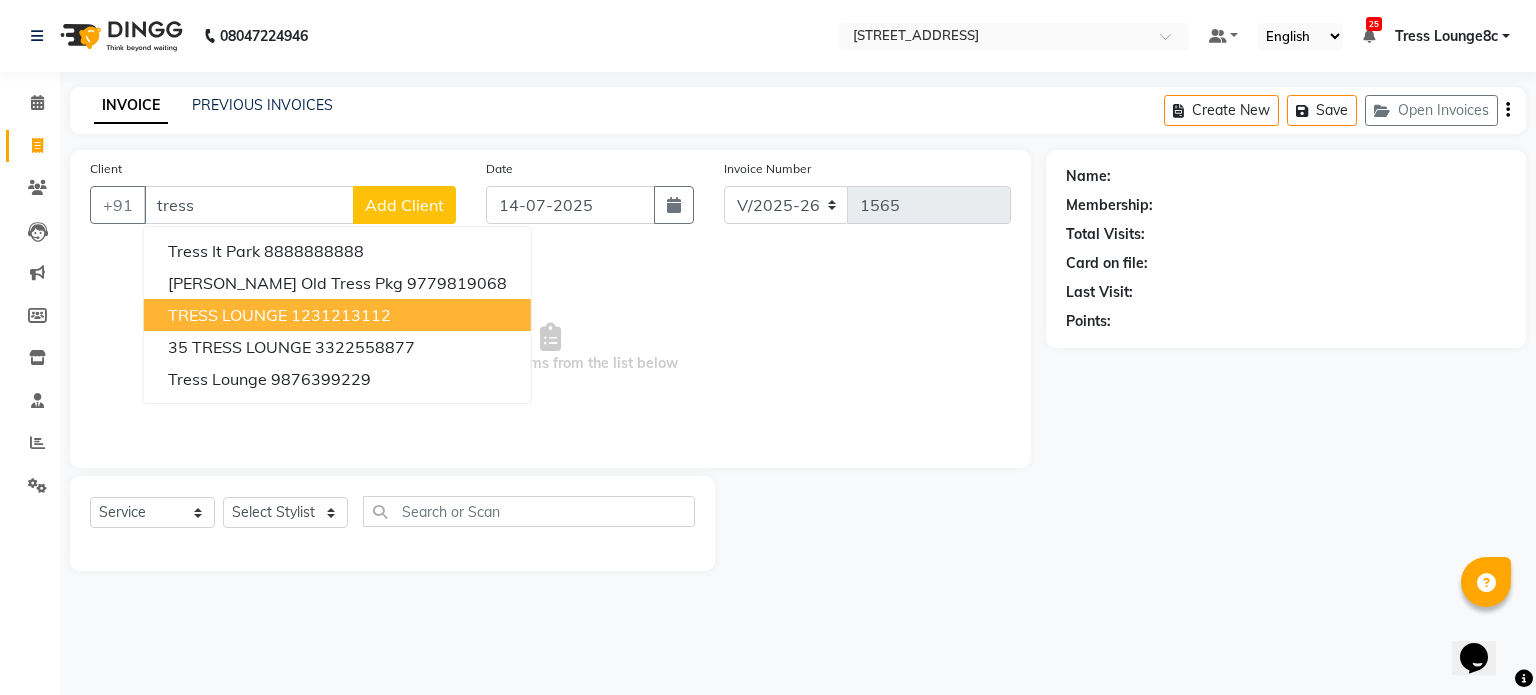 click on "1231213112" at bounding box center [341, 315] 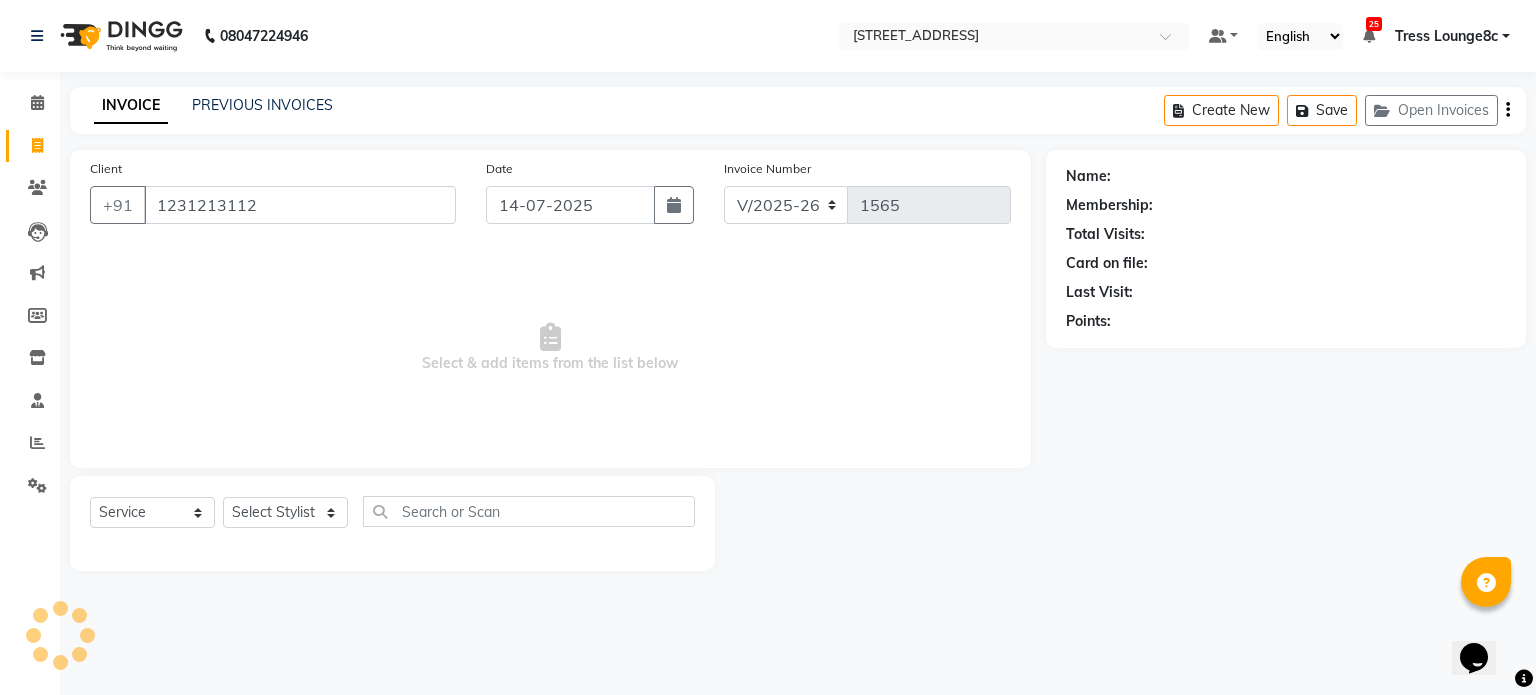 type on "1231213112" 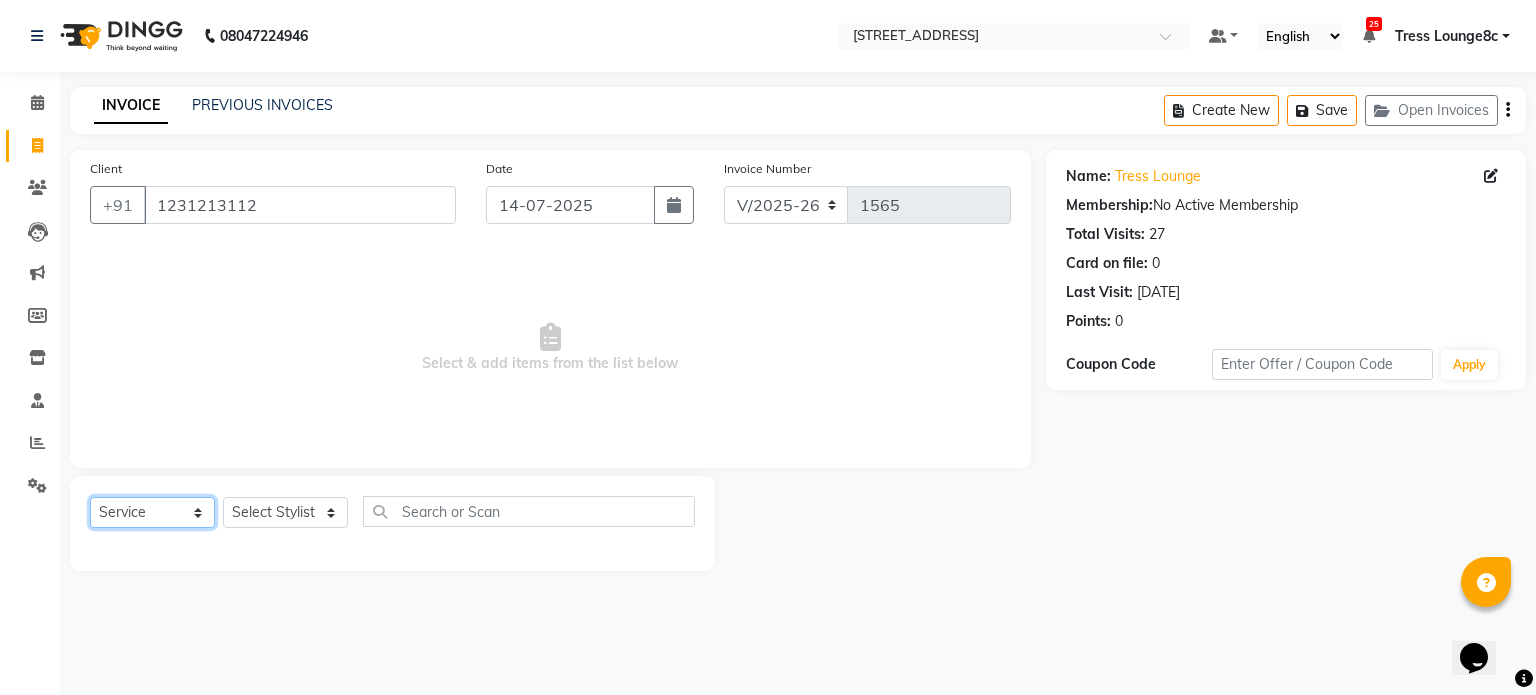 drag, startPoint x: 1305, startPoint y: 406, endPoint x: 108, endPoint y: 519, distance: 1202.3219 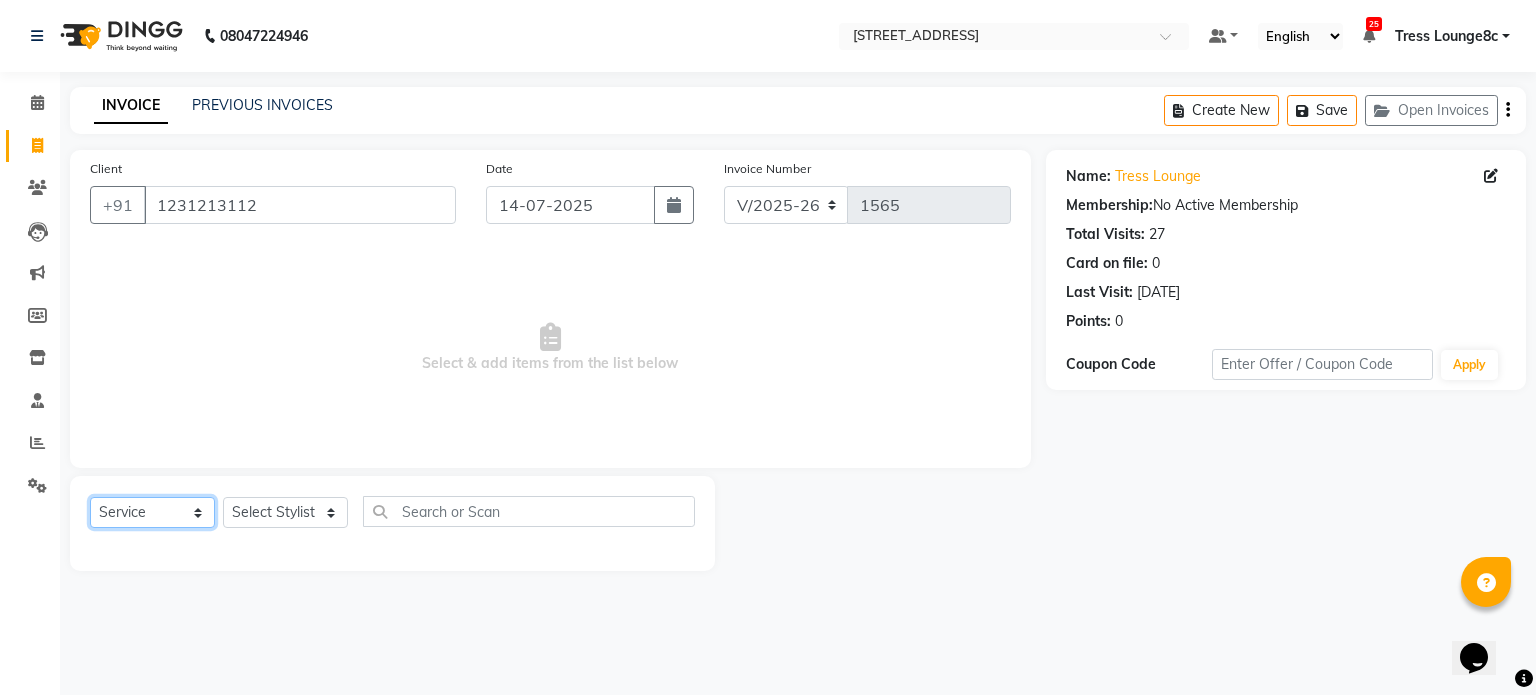 select on "product" 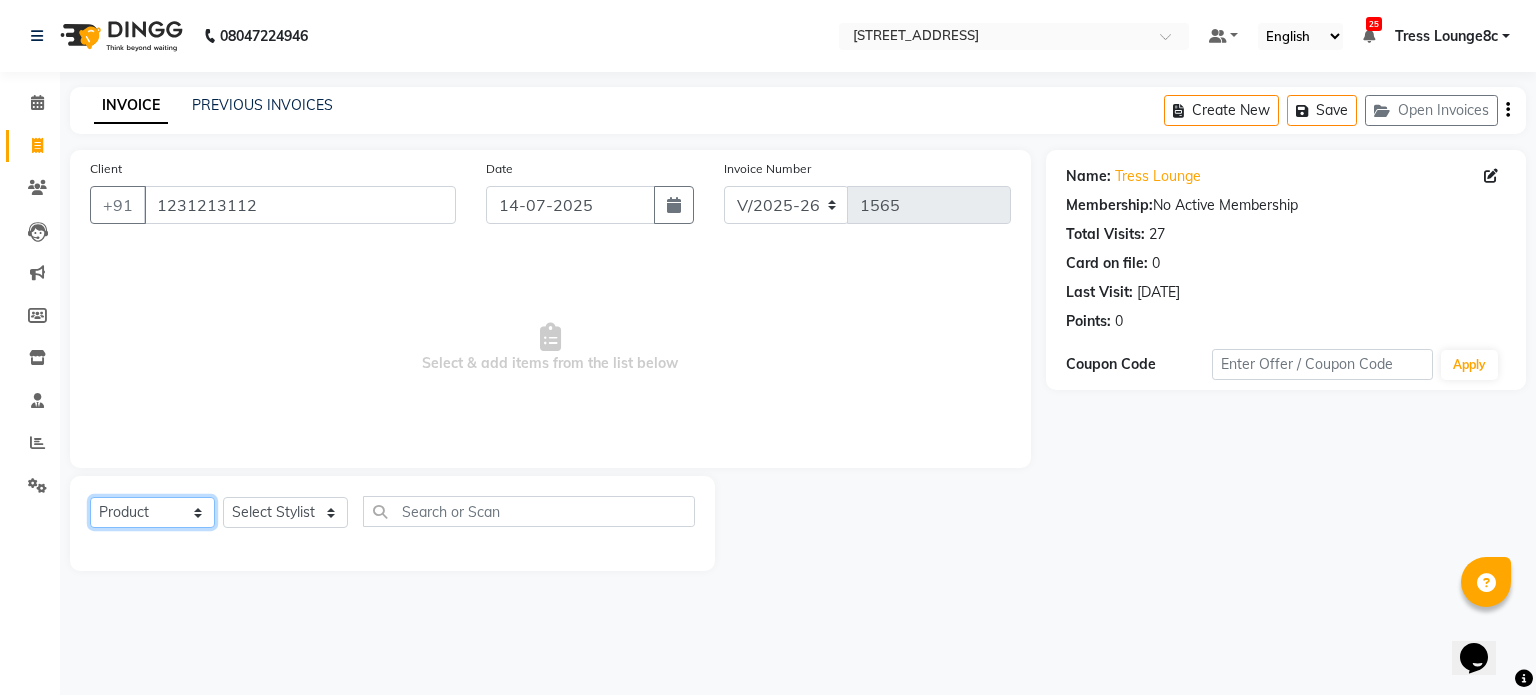 click on "Select  Service  Product  Membership  Package Voucher Prepaid Gift Card" 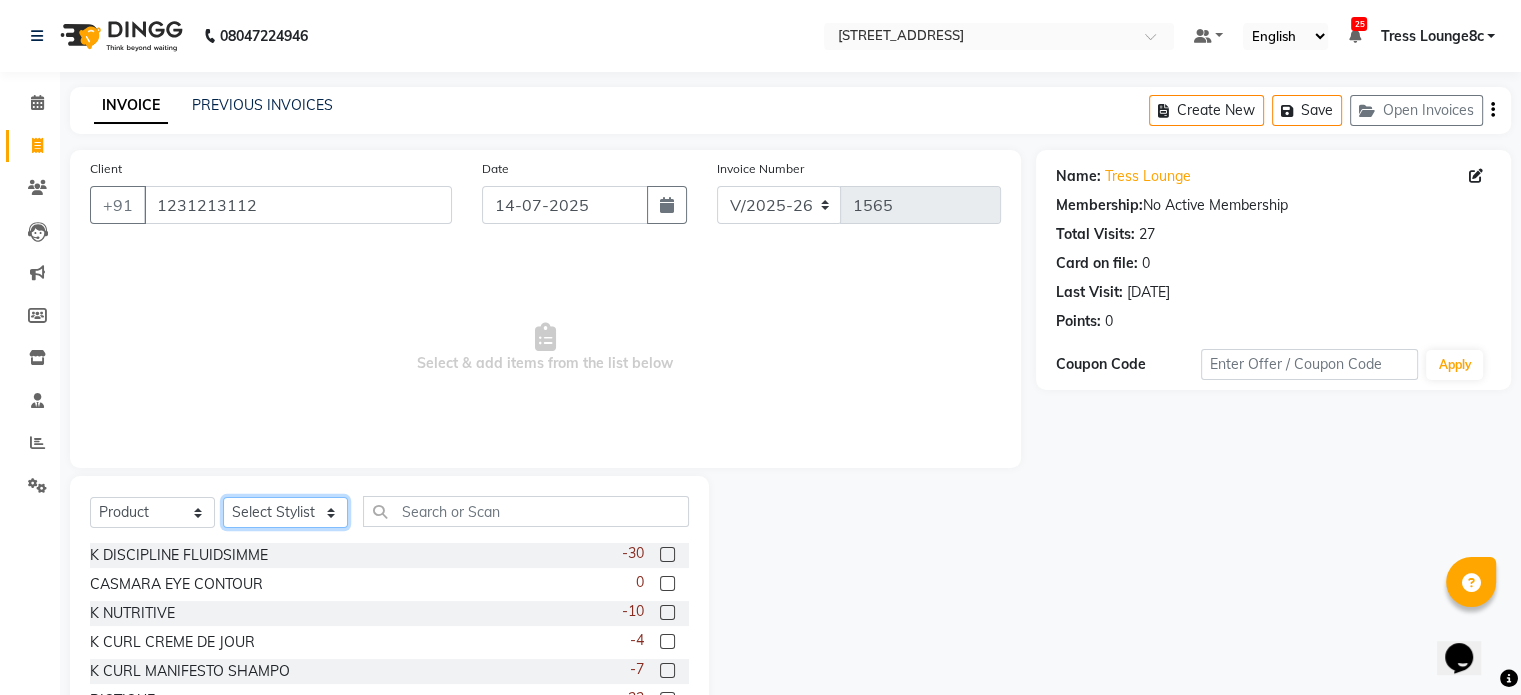 click on "Select Stylist [PERSON_NAME] [PERSON_NAME] [PERSON_NAME] Anju Annu  [PERSON_NAME] Bajaj sir Bony DANISH Deepak [PERSON_NAME] [PERSON_NAME] [PERSON_NAME] Ismile ISRAEL [PERSON_NAME] [PERSON_NAME] Latansha Lucky MANAGER MUSKAN naina [PERSON_NAME]\ [PERSON_NAME]  [PERSON_NAME] [PERSON_NAME] [PERSON_NAME] [PERSON_NAME] [PERSON_NAME] [PERSON_NAME] [PERSON_NAME] Shriya [PERSON_NAME] [PERSON_NAME] [PERSON_NAME]" 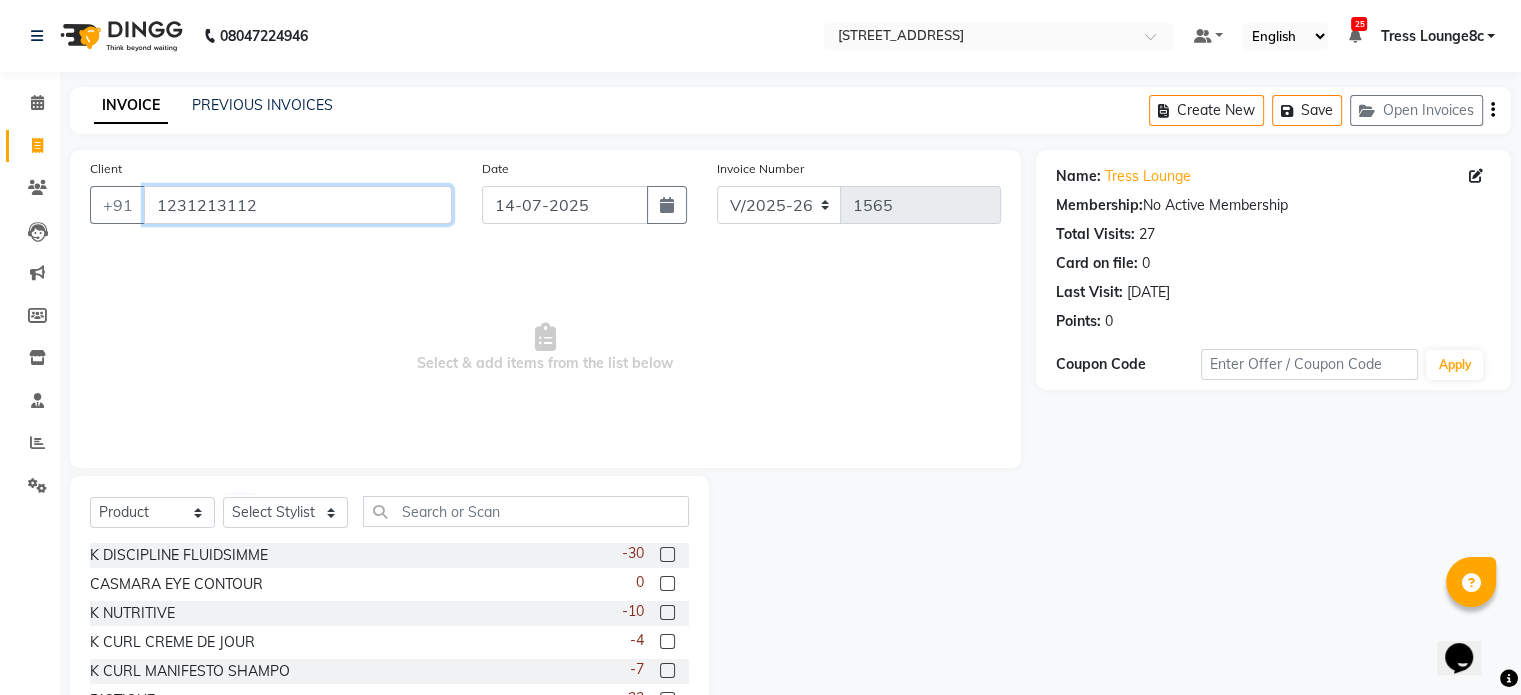 click on "1231213112" at bounding box center [298, 205] 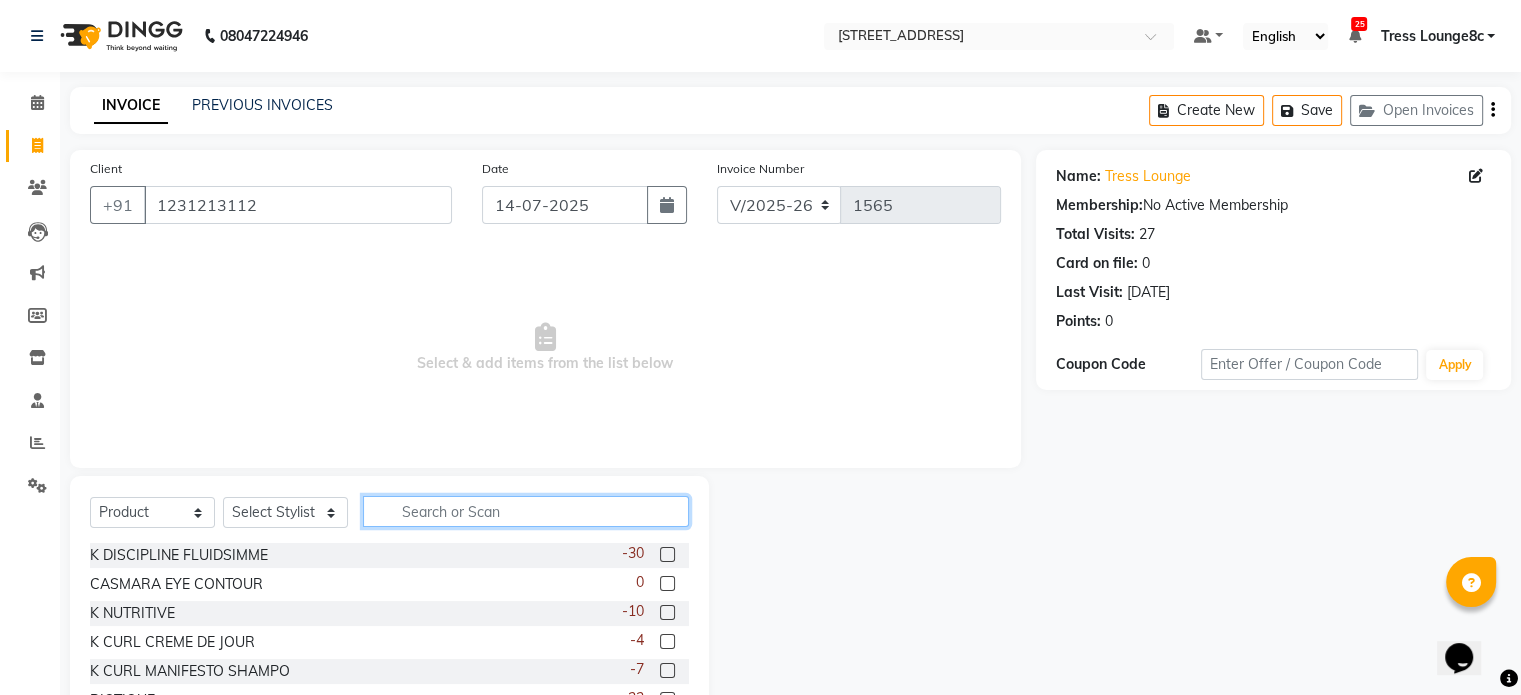 click 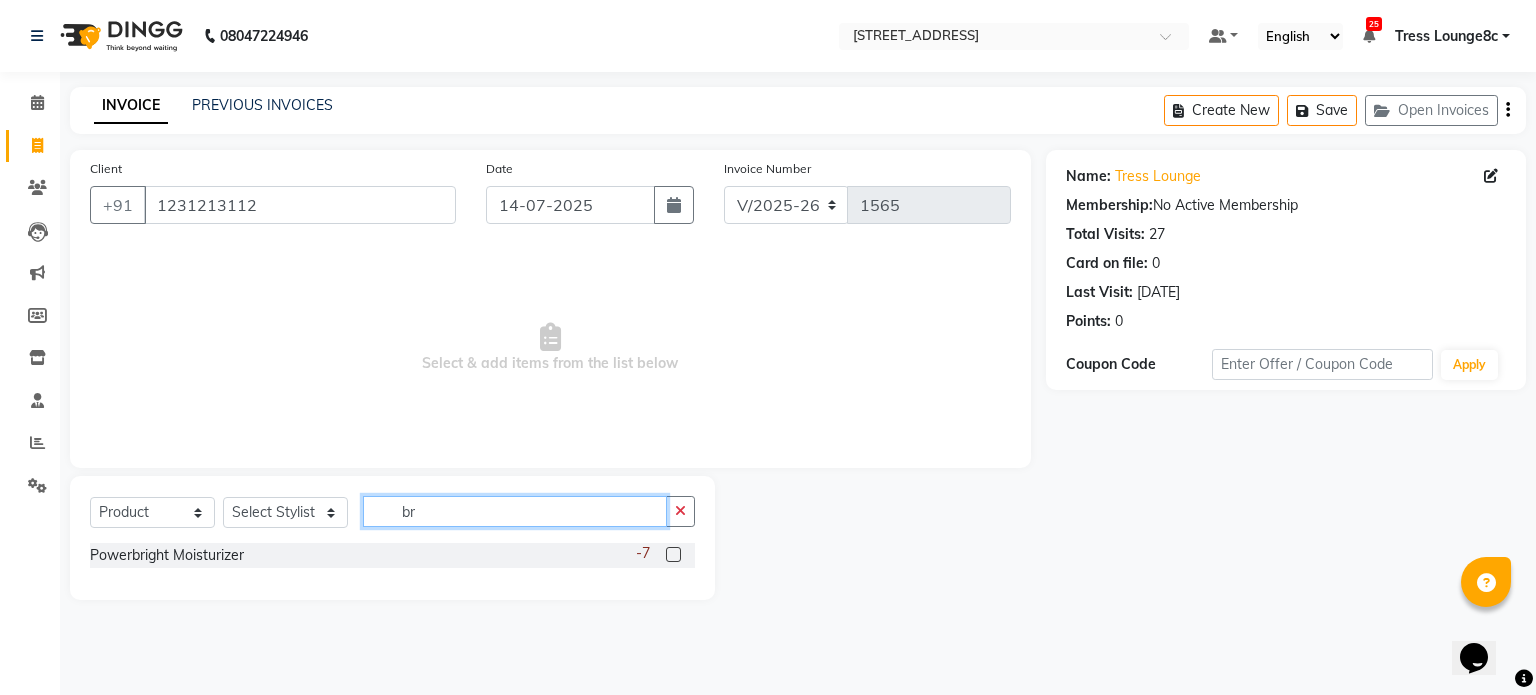 type on "b" 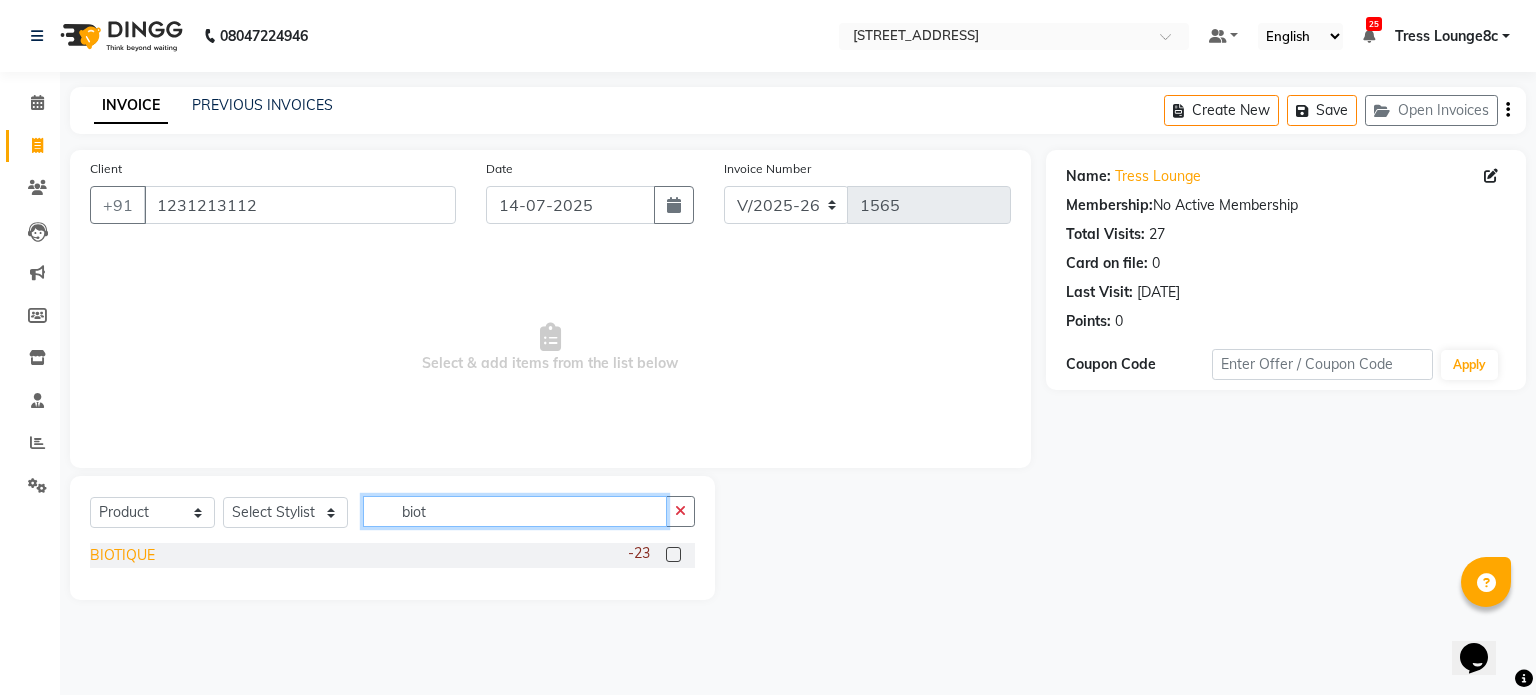 type on "biot" 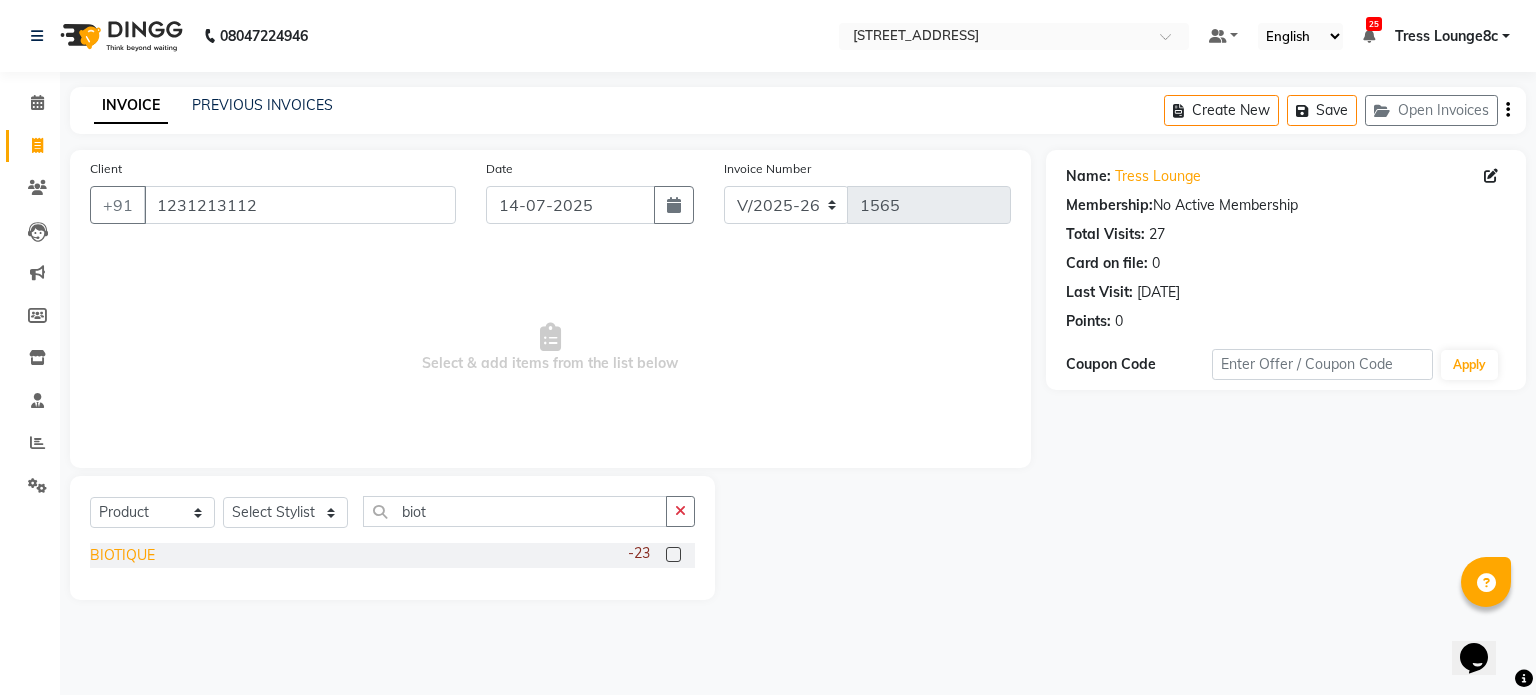 click on "BIOTIQUE" 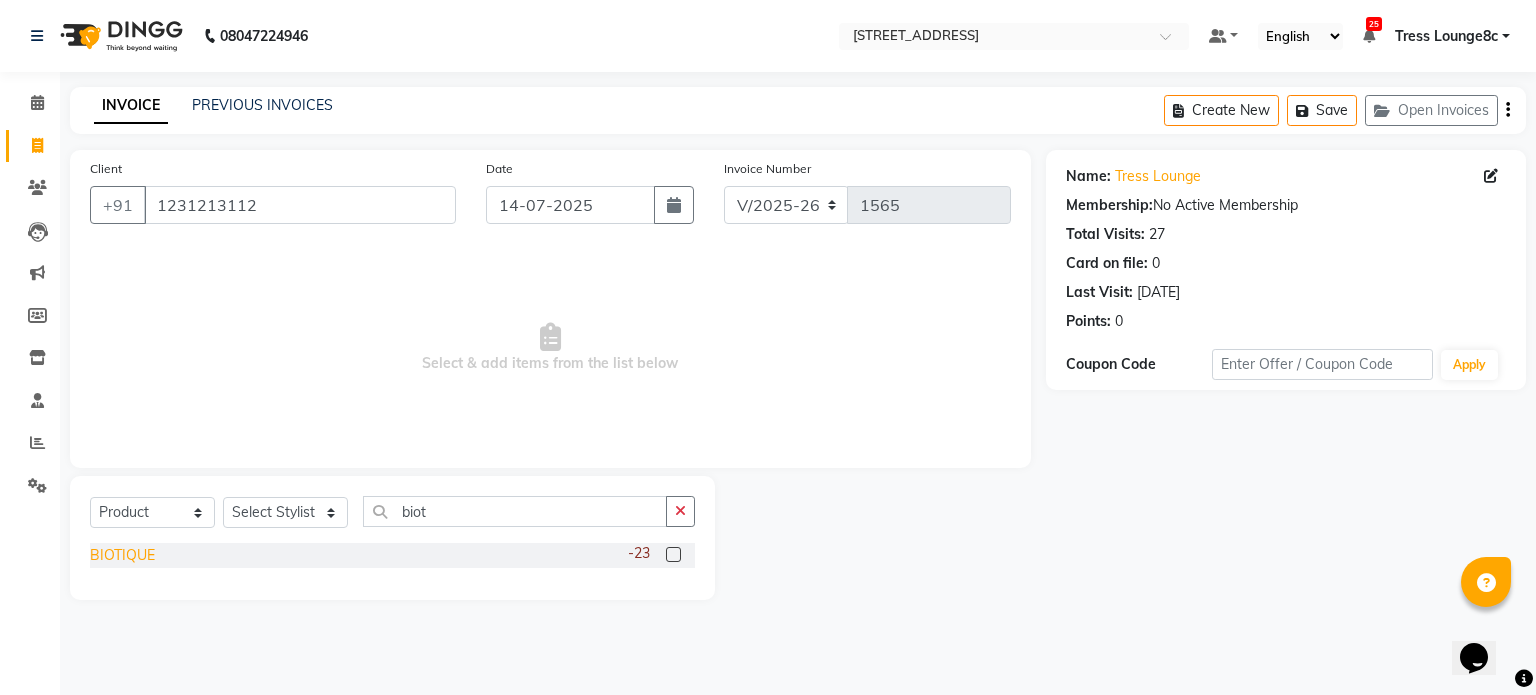 click on "BIOTIQUE" 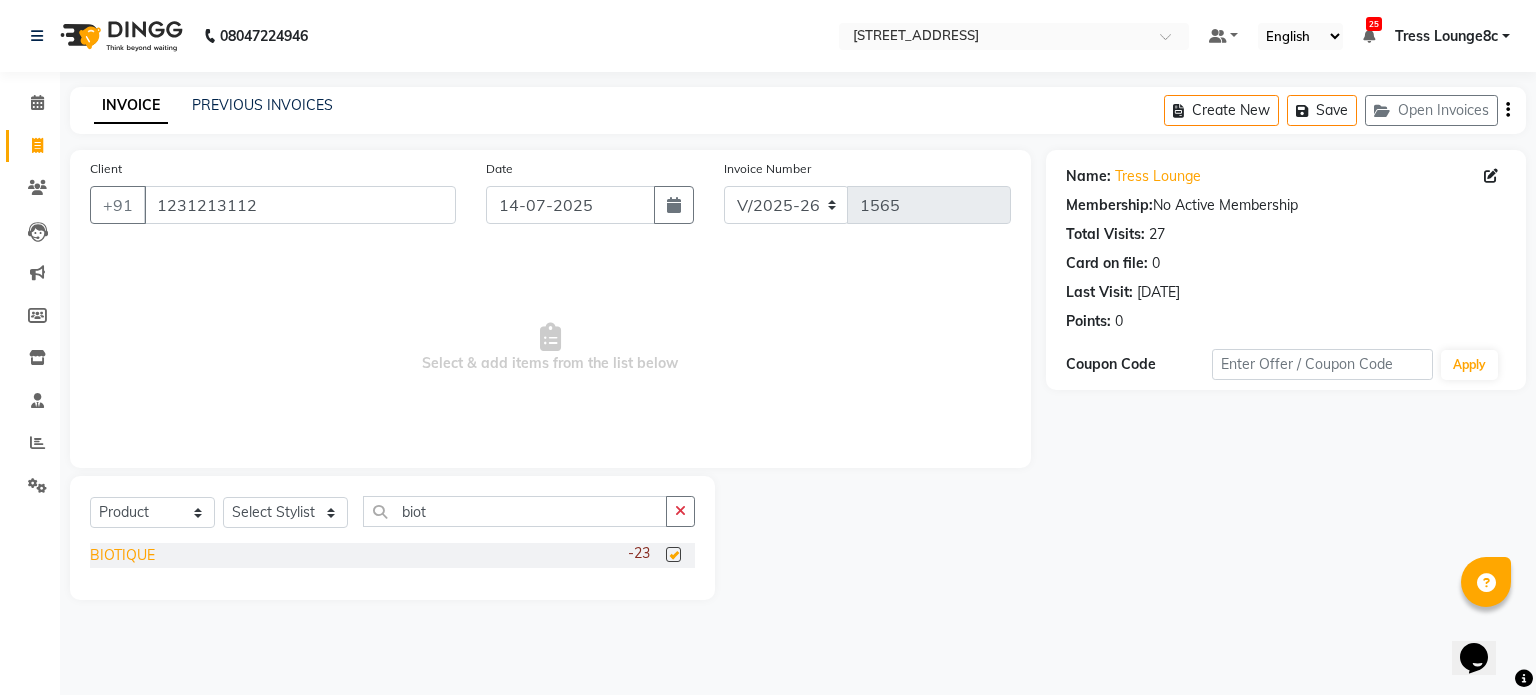 checkbox on "false" 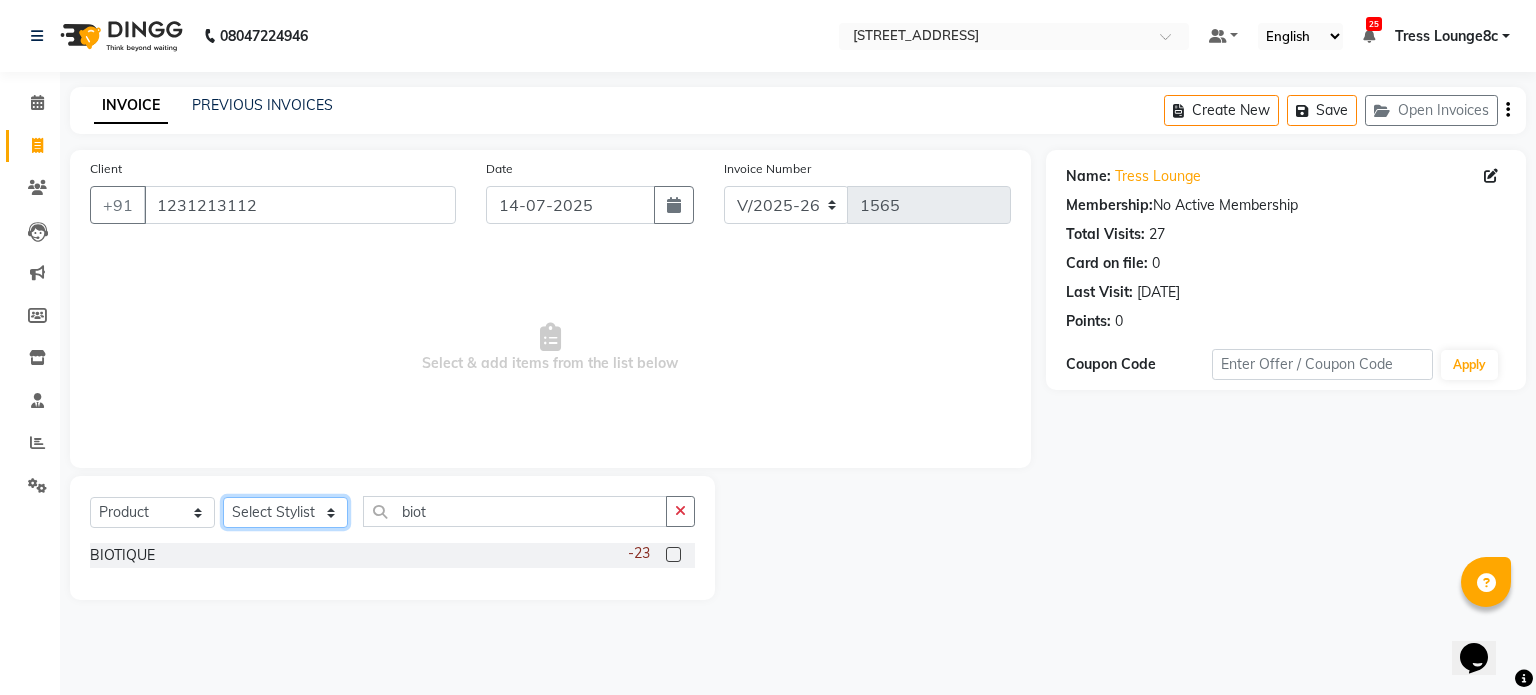 click on "Select Stylist [PERSON_NAME] [PERSON_NAME] [PERSON_NAME] Anju Annu  [PERSON_NAME] Bajaj sir Bony DANISH Deepak [PERSON_NAME] [PERSON_NAME] [PERSON_NAME] Ismile ISRAEL [PERSON_NAME] [PERSON_NAME] Latansha Lucky MANAGER MUSKAN naina [PERSON_NAME]\ [PERSON_NAME]  [PERSON_NAME] [PERSON_NAME] [PERSON_NAME] [PERSON_NAME] [PERSON_NAME] [PERSON_NAME] [PERSON_NAME] Shriya [PERSON_NAME] [PERSON_NAME] [PERSON_NAME]" 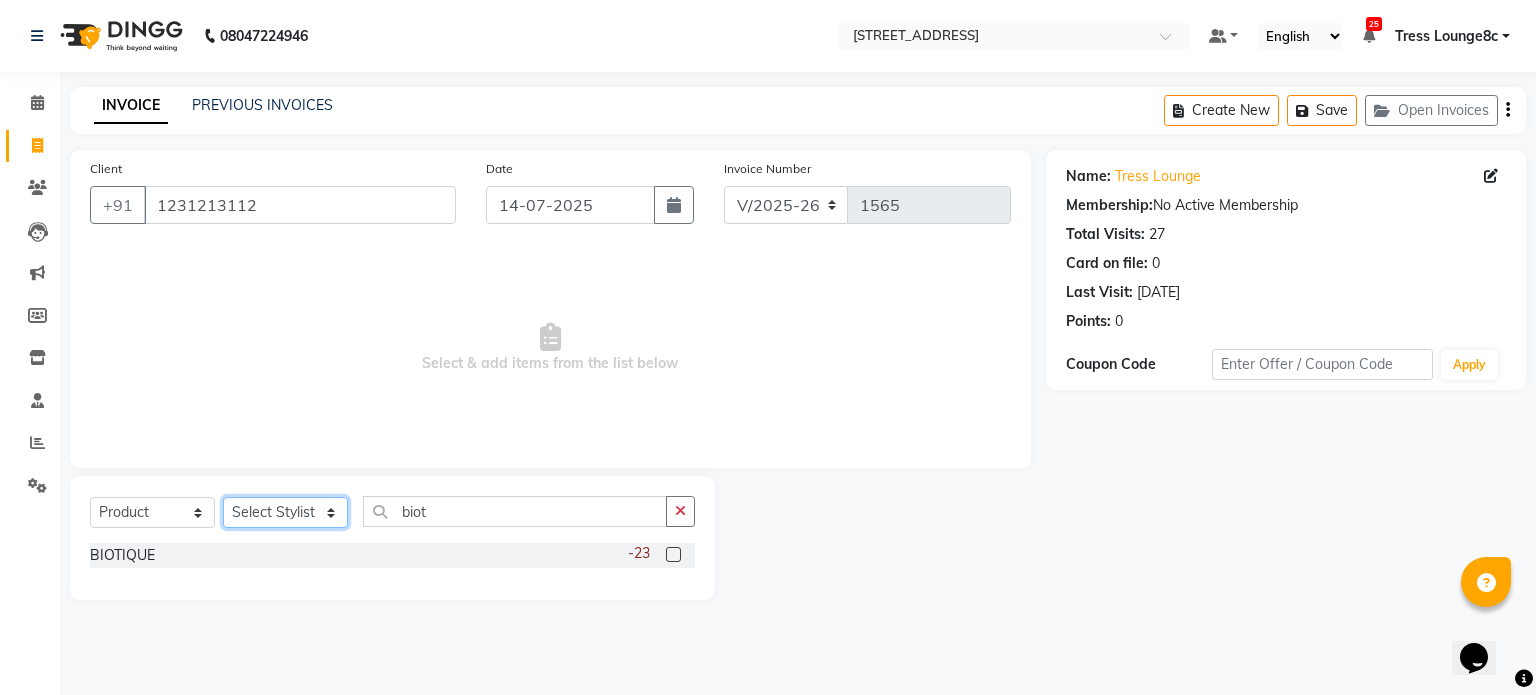 select on "49756" 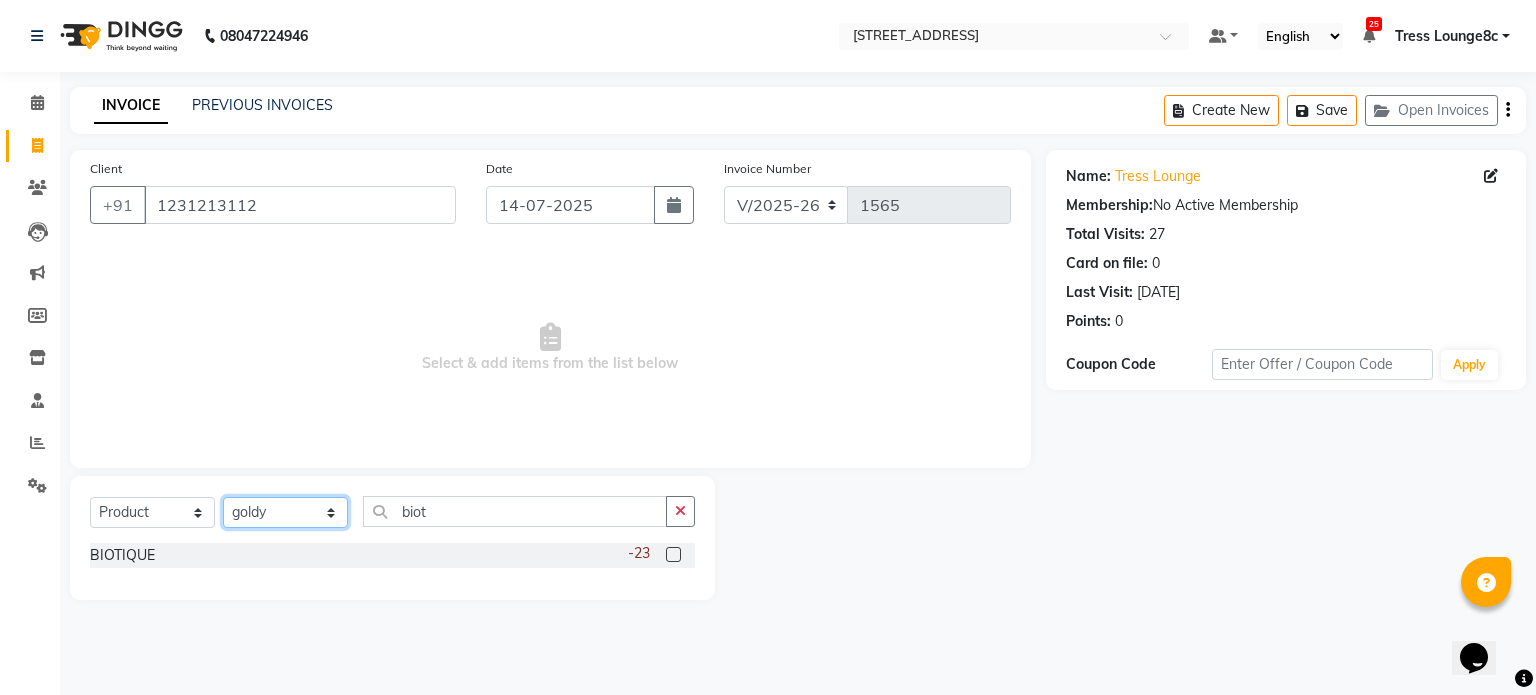 click on "Select Stylist [PERSON_NAME] [PERSON_NAME] [PERSON_NAME] Anju Annu  [PERSON_NAME] Bajaj sir Bony DANISH Deepak [PERSON_NAME] [PERSON_NAME] [PERSON_NAME] Ismile ISRAEL [PERSON_NAME] [PERSON_NAME] Latansha Lucky MANAGER MUSKAN naina [PERSON_NAME]\ [PERSON_NAME]  [PERSON_NAME] [PERSON_NAME] [PERSON_NAME] [PERSON_NAME] [PERSON_NAME] [PERSON_NAME] [PERSON_NAME] Shriya [PERSON_NAME] [PERSON_NAME] [PERSON_NAME]" 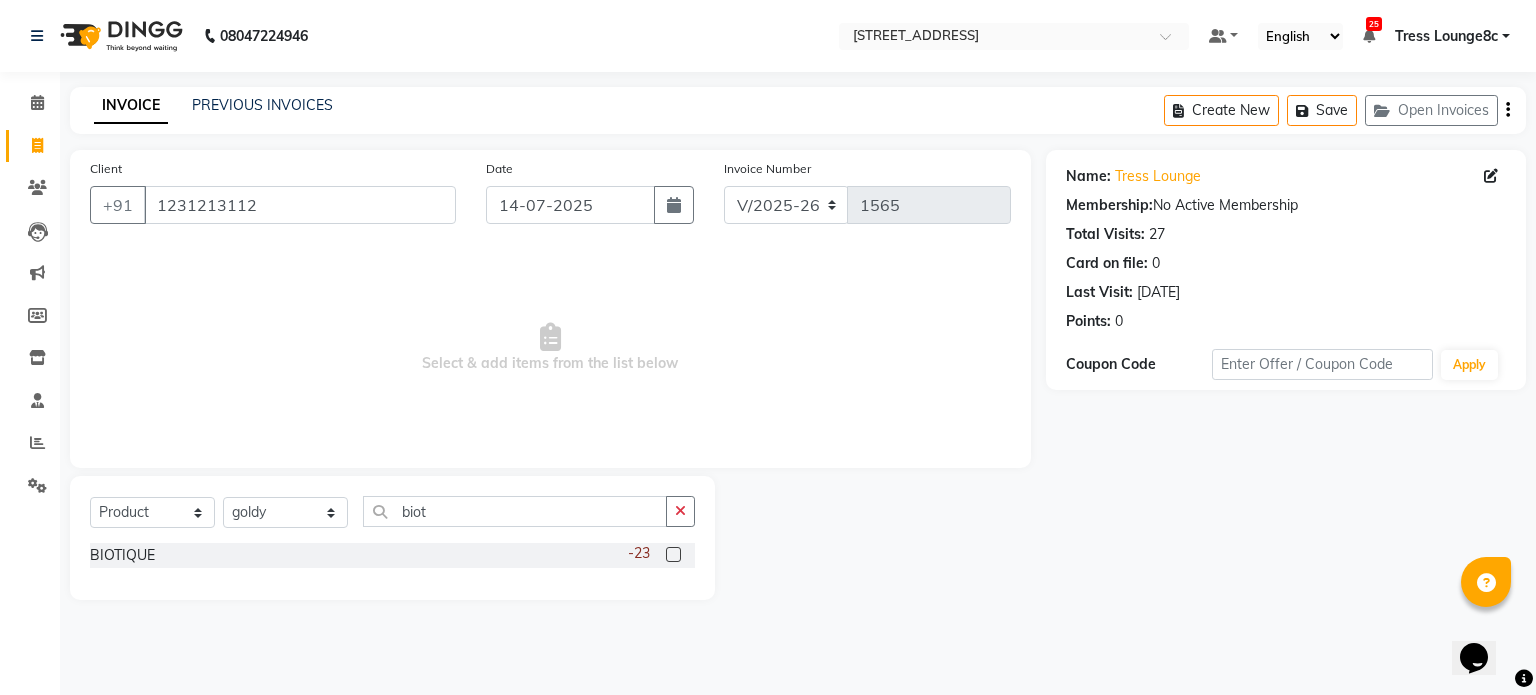 click on "Select  Service  Product  Membership  Package Voucher Prepaid Gift Card  Select Stylist Aamir akhil Alice Anju Annu  Arshad Ashish Bajaj sir Bony DANISH Deepak Dhrishti Farman gagan goldy Imran khan Ismile ISRAEL Jassi kajal KARAN Latansha Lucky MANAGER MUSKAN naina NEELU\ BONNY Raakhi  RABIA rajinder RAM Ripti ROOP Roseleen Ruth Sagar Saleem SalmaN Sameer SHAHEEN Shriya SRISHTI tomba veena VINOD WASIM zakir biot" 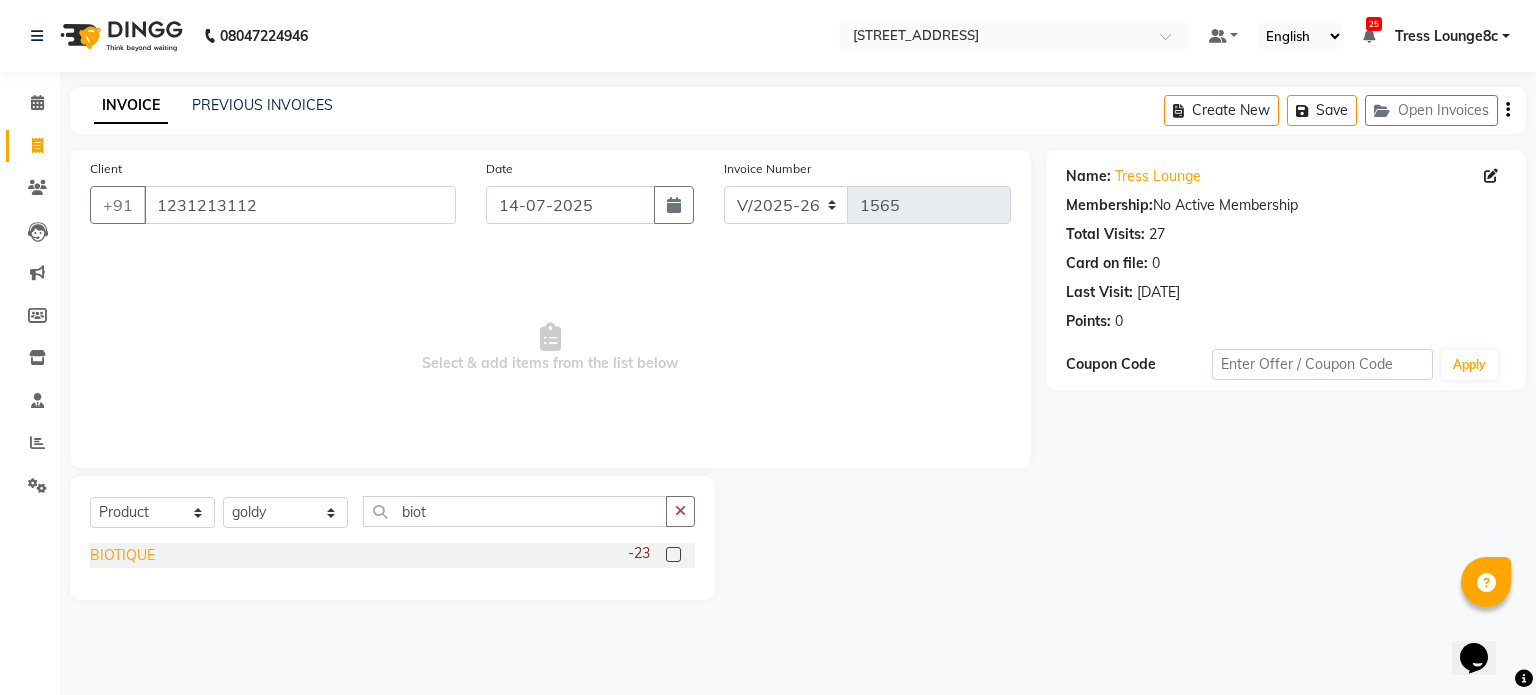 click on "BIOTIQUE" 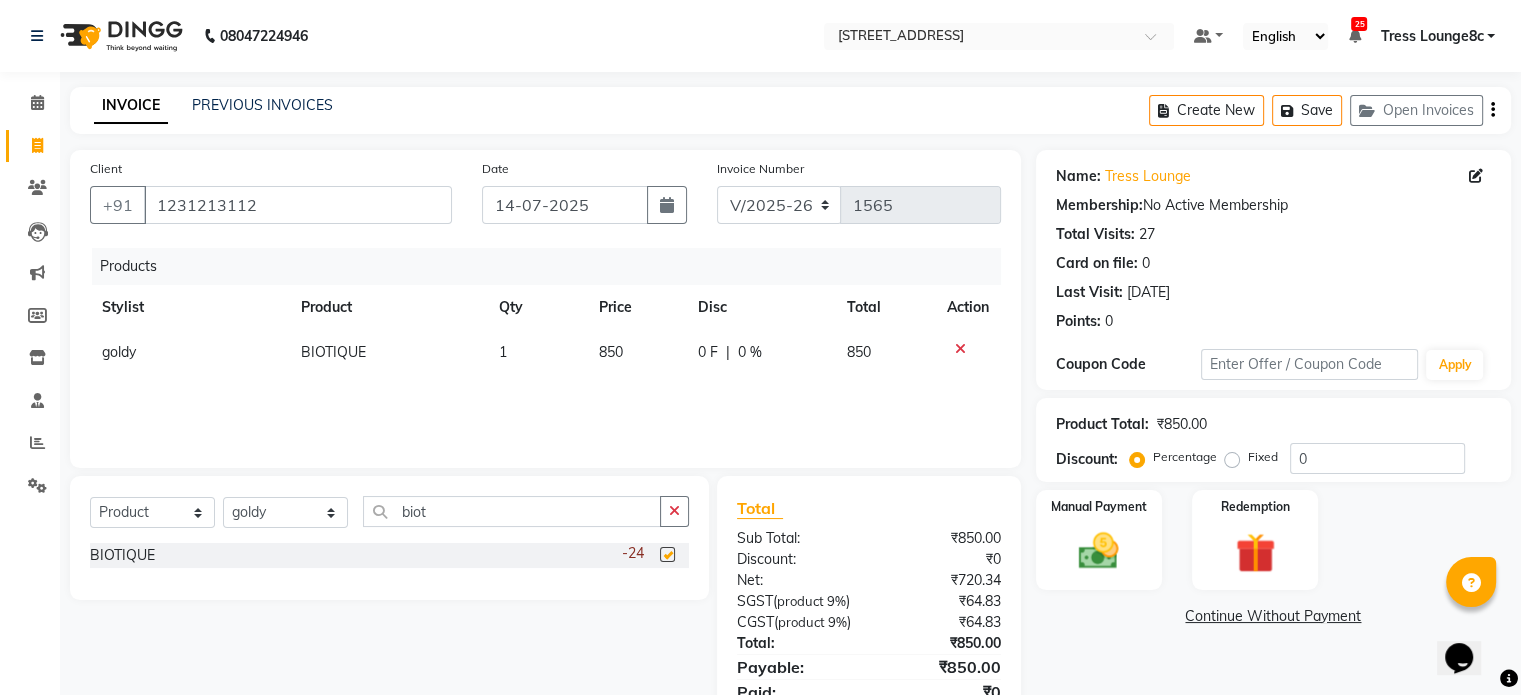 checkbox on "false" 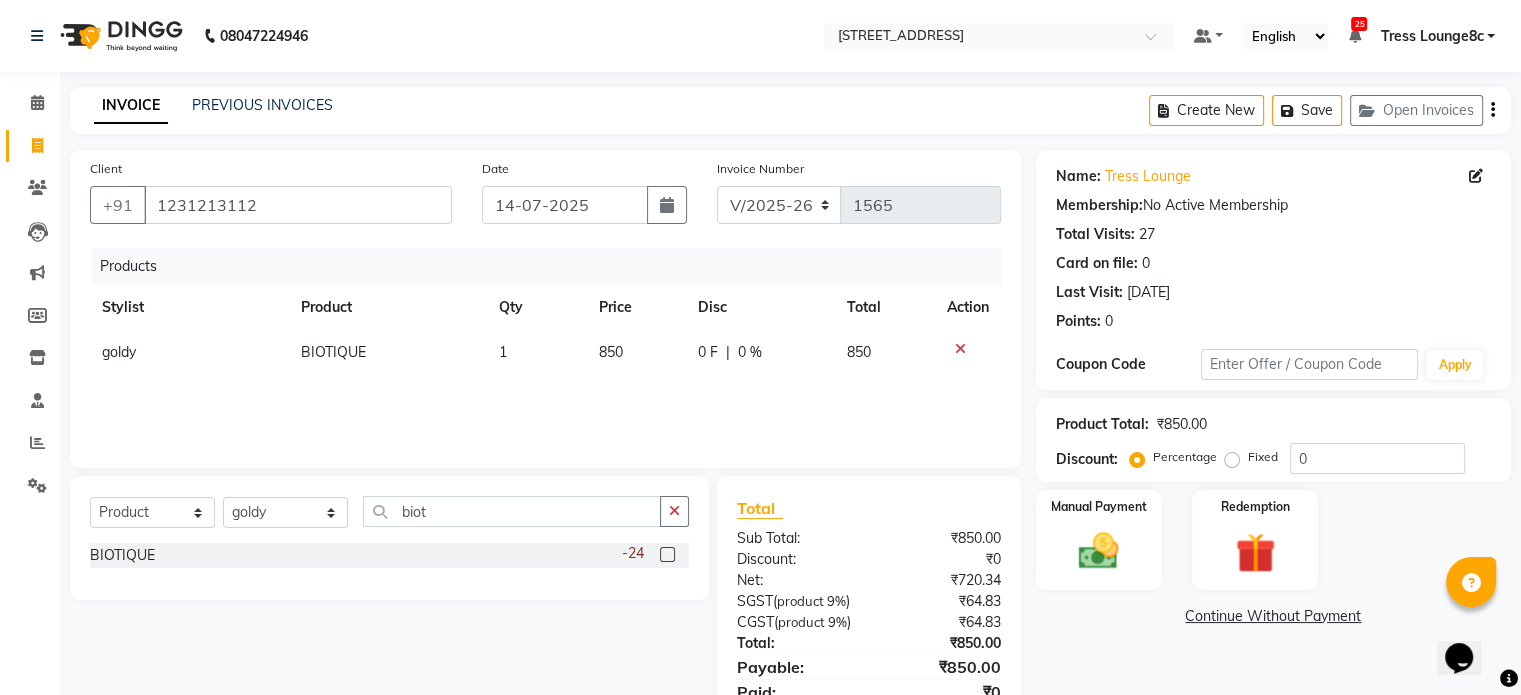 click on "850" 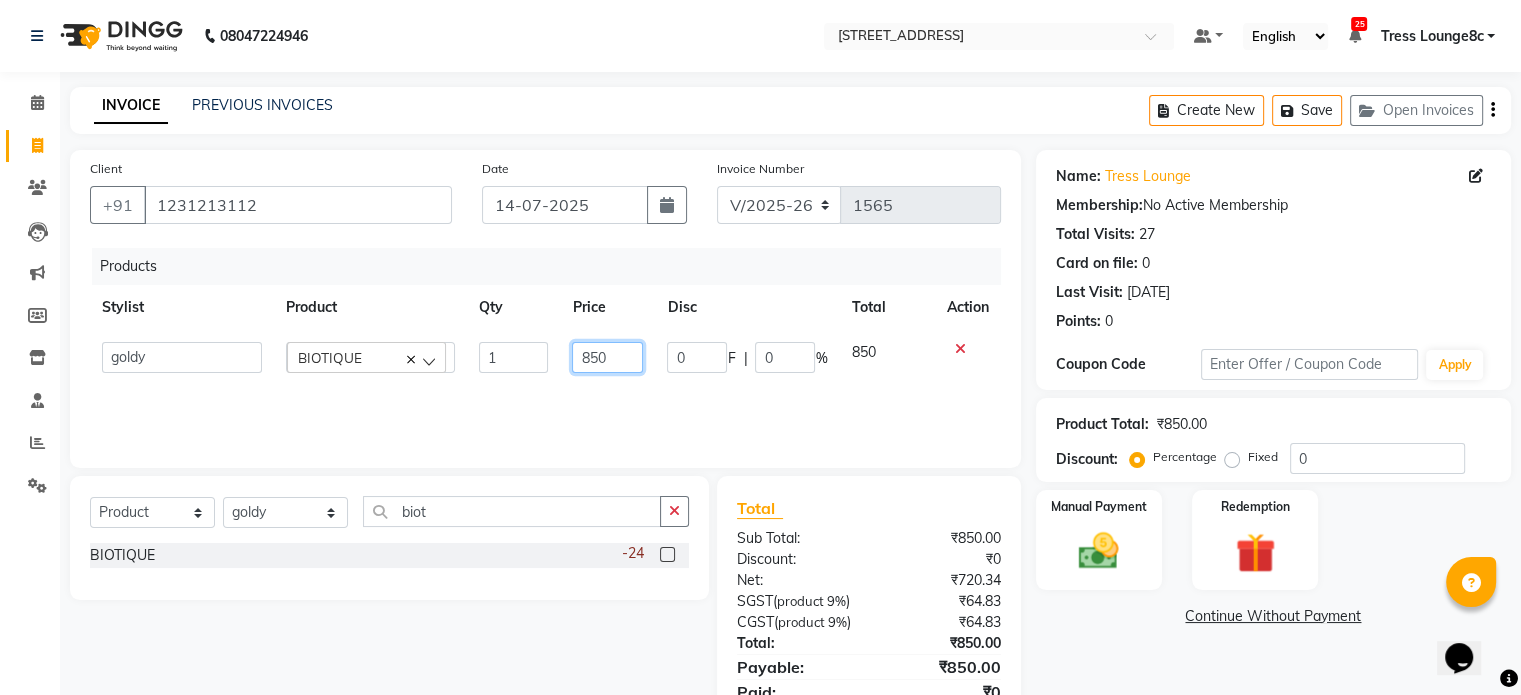 drag, startPoint x: 645, startPoint y: 359, endPoint x: 501, endPoint y: 370, distance: 144.41953 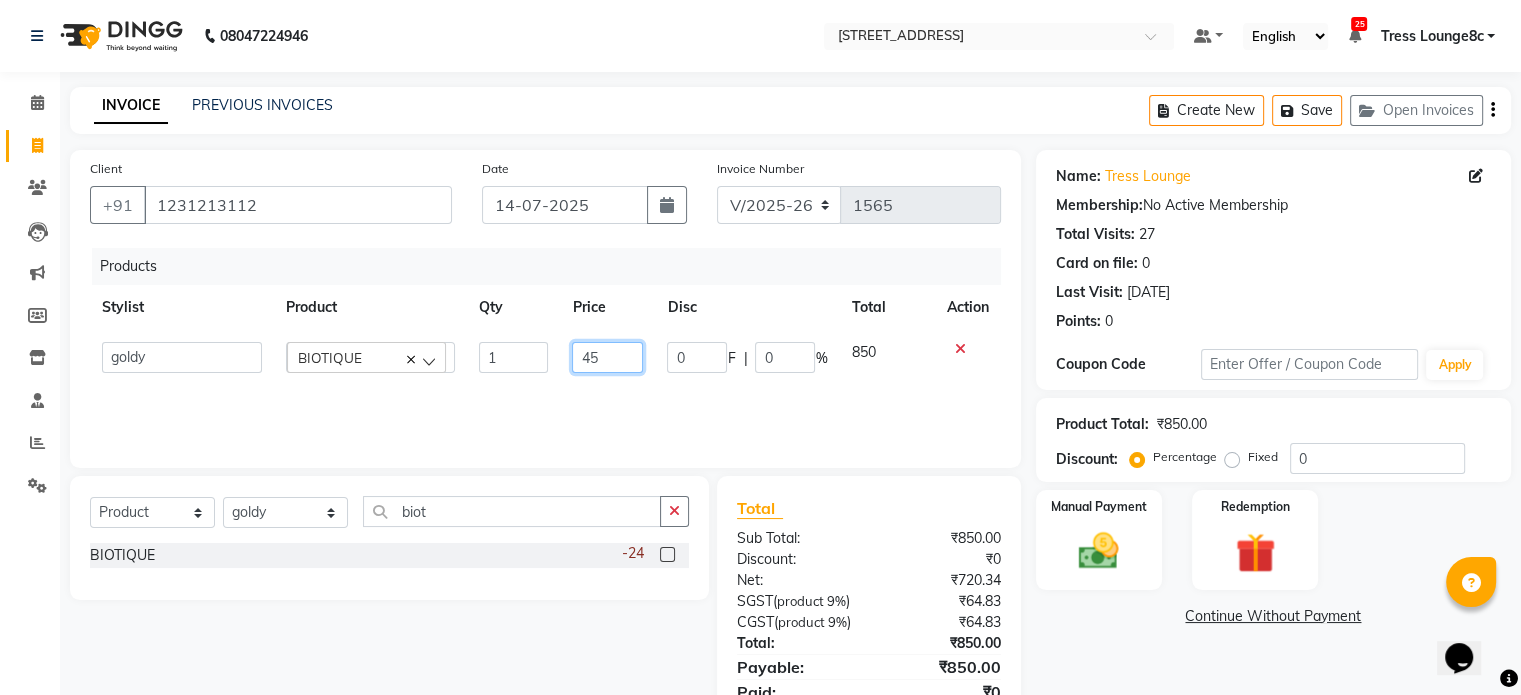 type on "450" 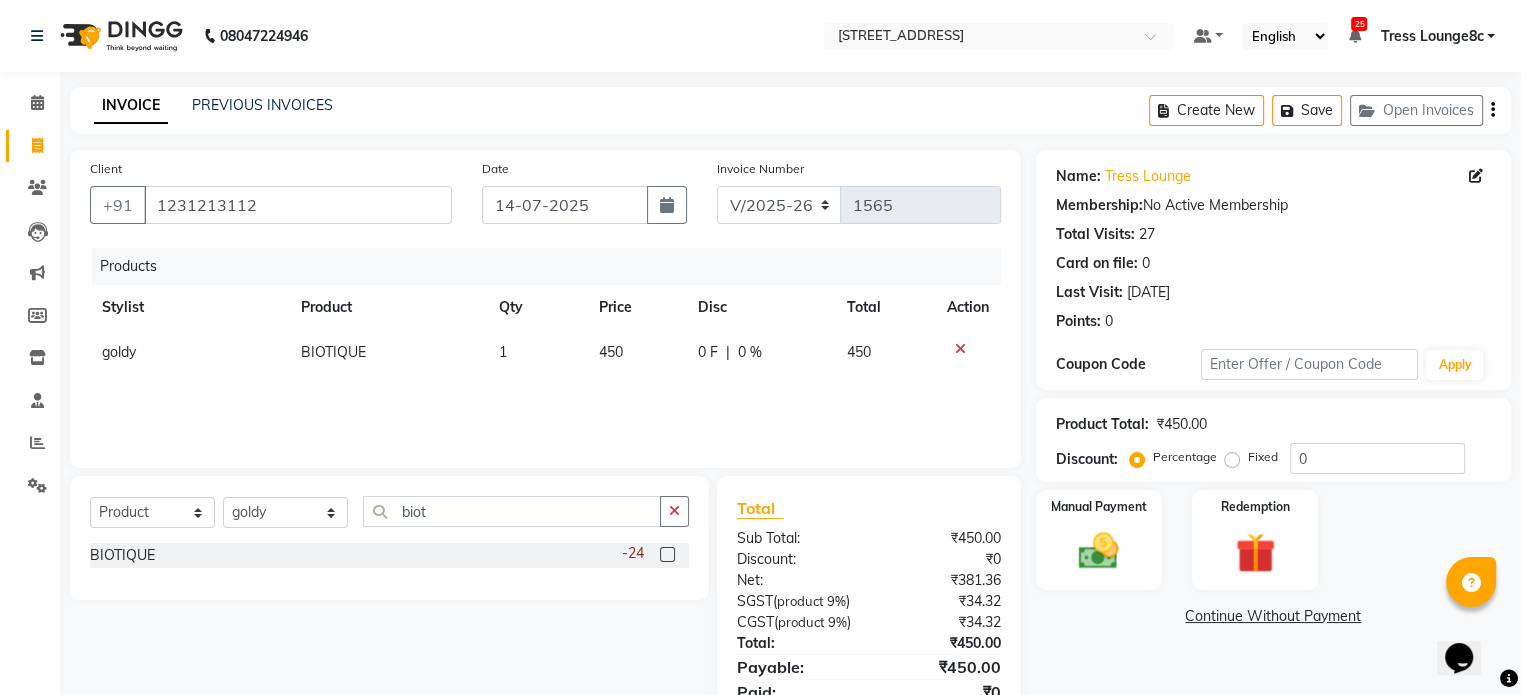 click on "Products Stylist Product Qty Price Disc Total Action goldy BIOTIQUE 1 450 0 F | 0 % 450" 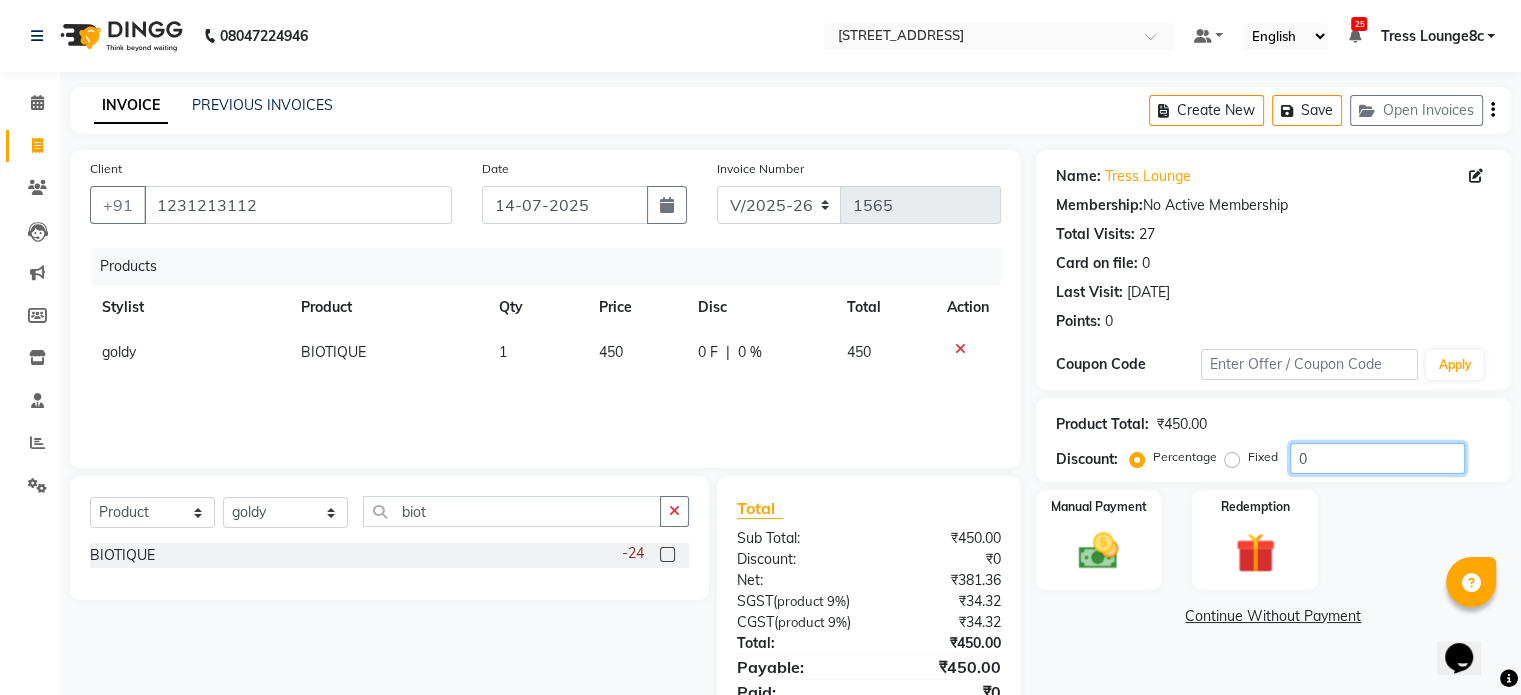 drag, startPoint x: 1340, startPoint y: 462, endPoint x: 1247, endPoint y: 456, distance: 93.193344 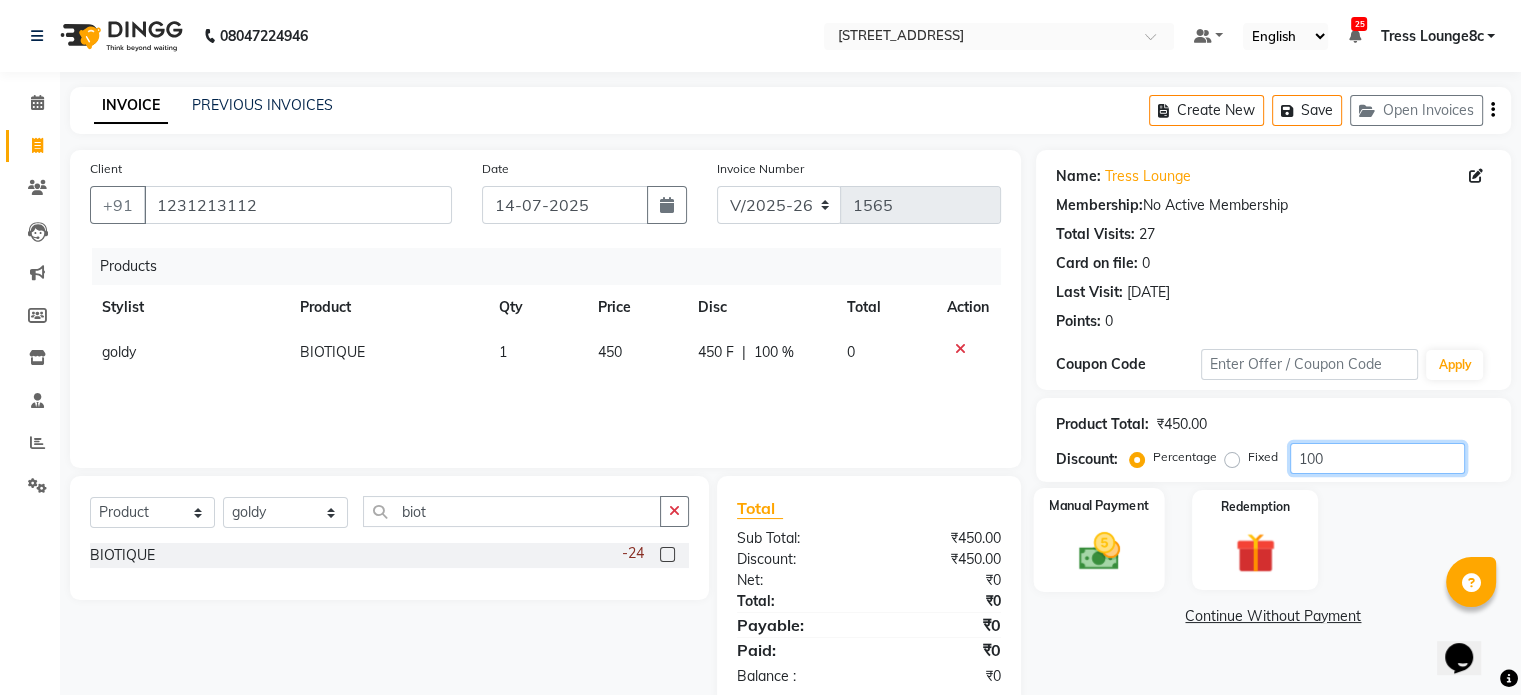 type on "100" 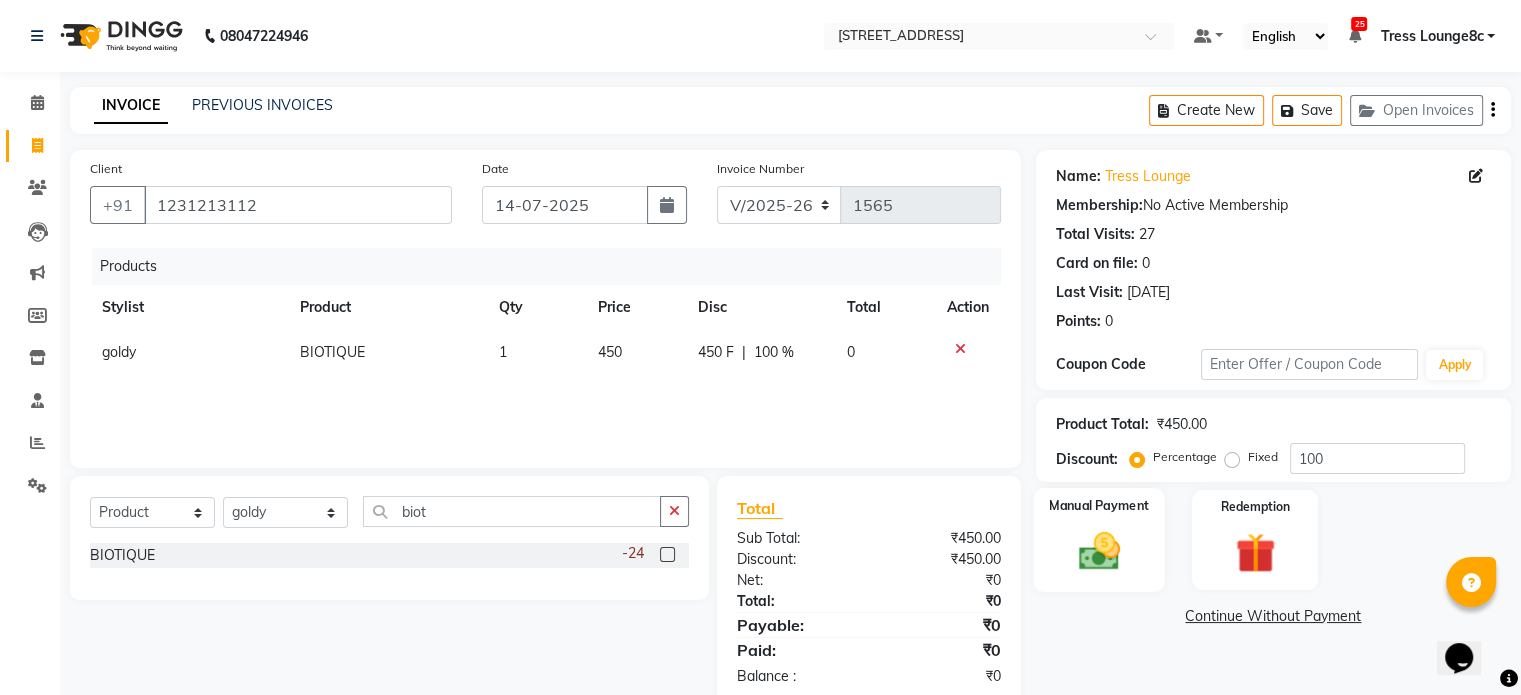 click 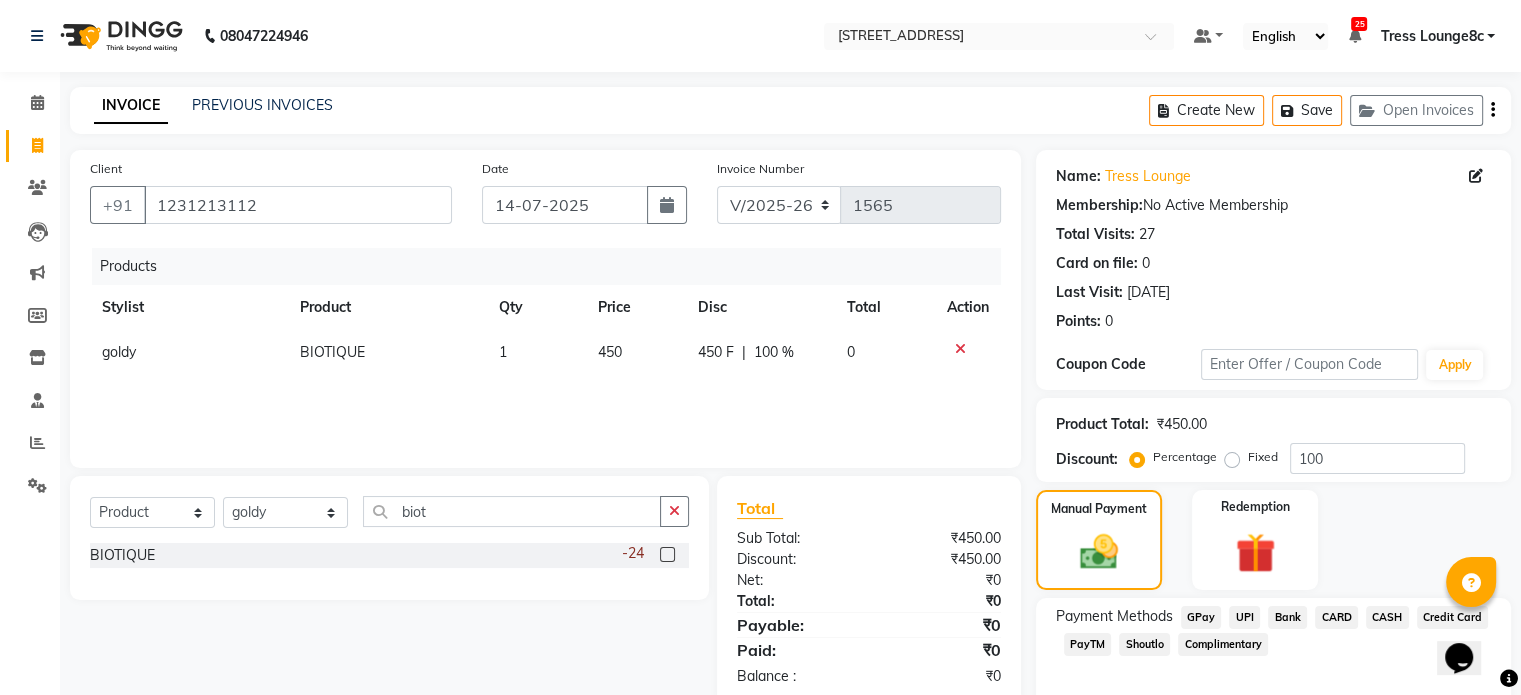 click on "Complimentary" 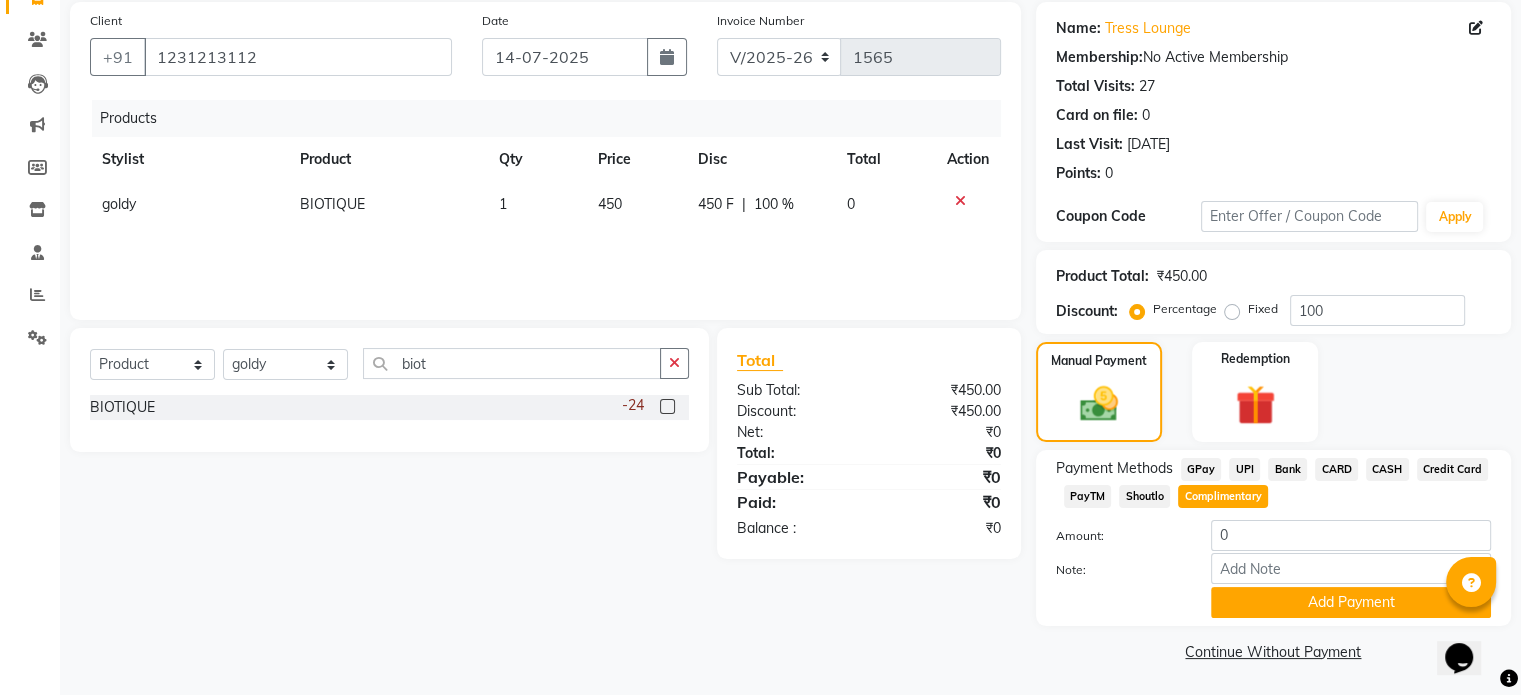scroll, scrollTop: 152, scrollLeft: 0, axis: vertical 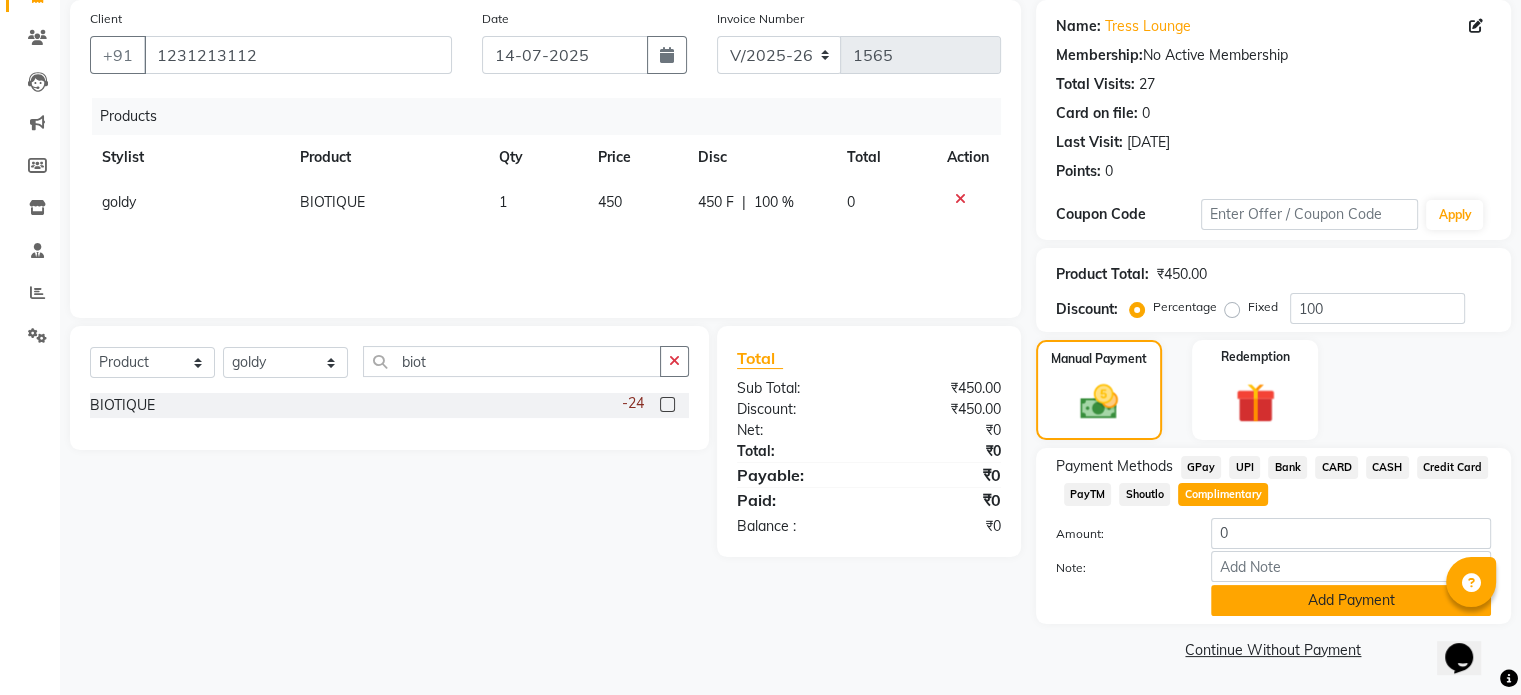 click on "Add Payment" 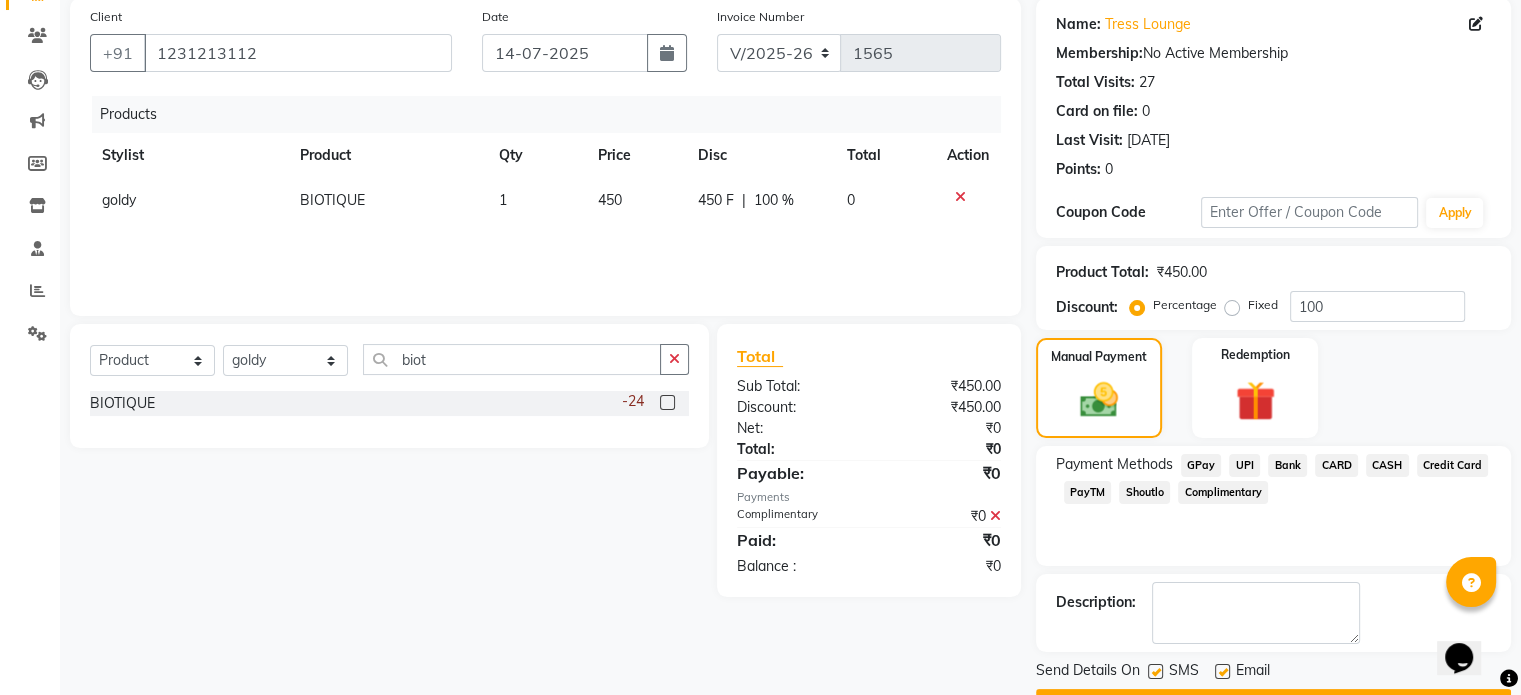 click 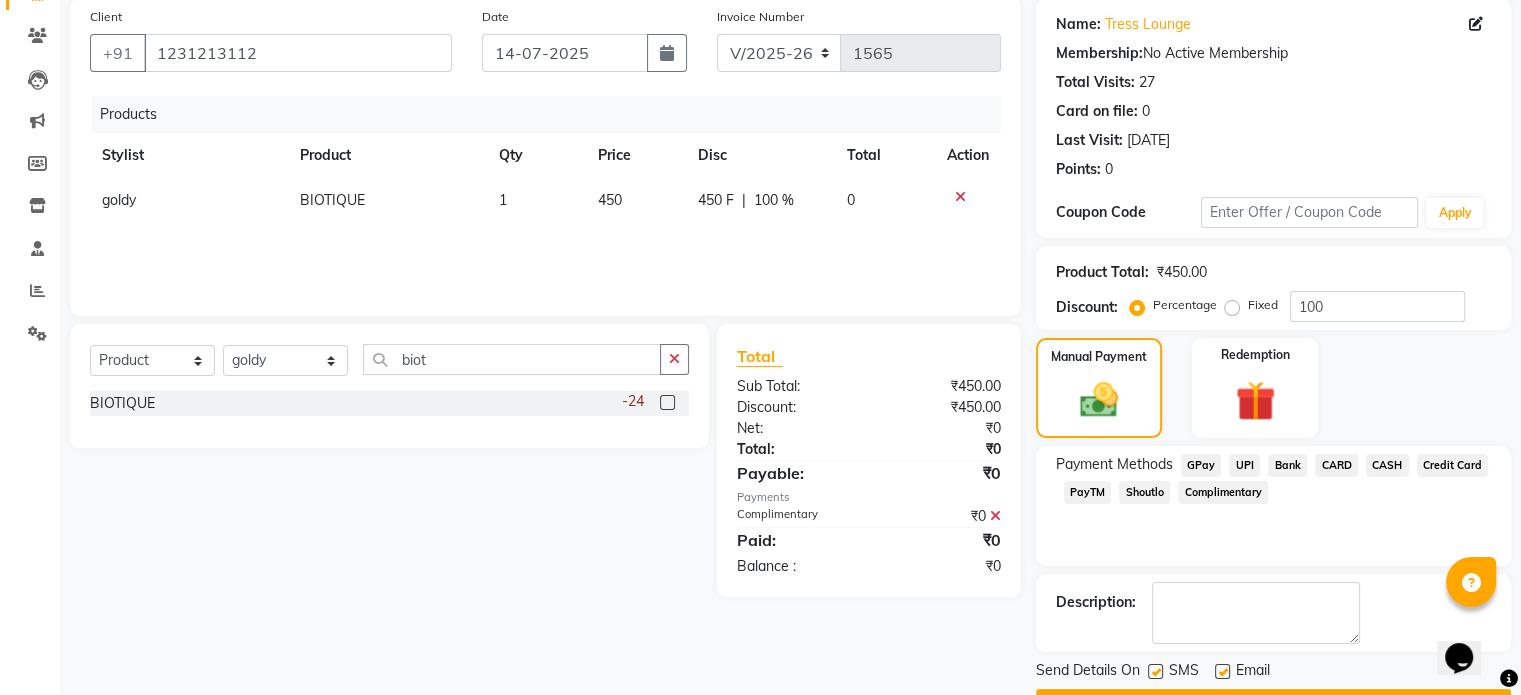 click at bounding box center (1154, 672) 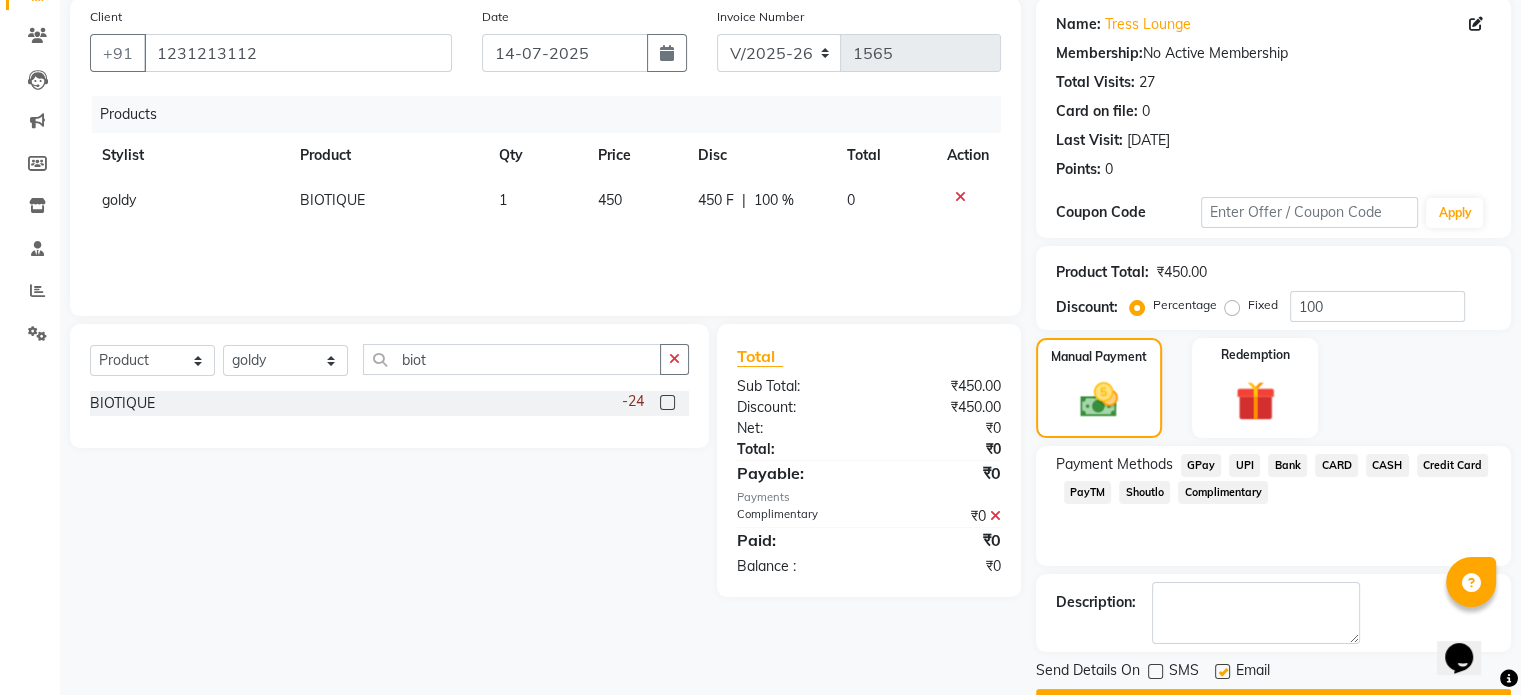 click on "Send Details On SMS Email  Checkout" 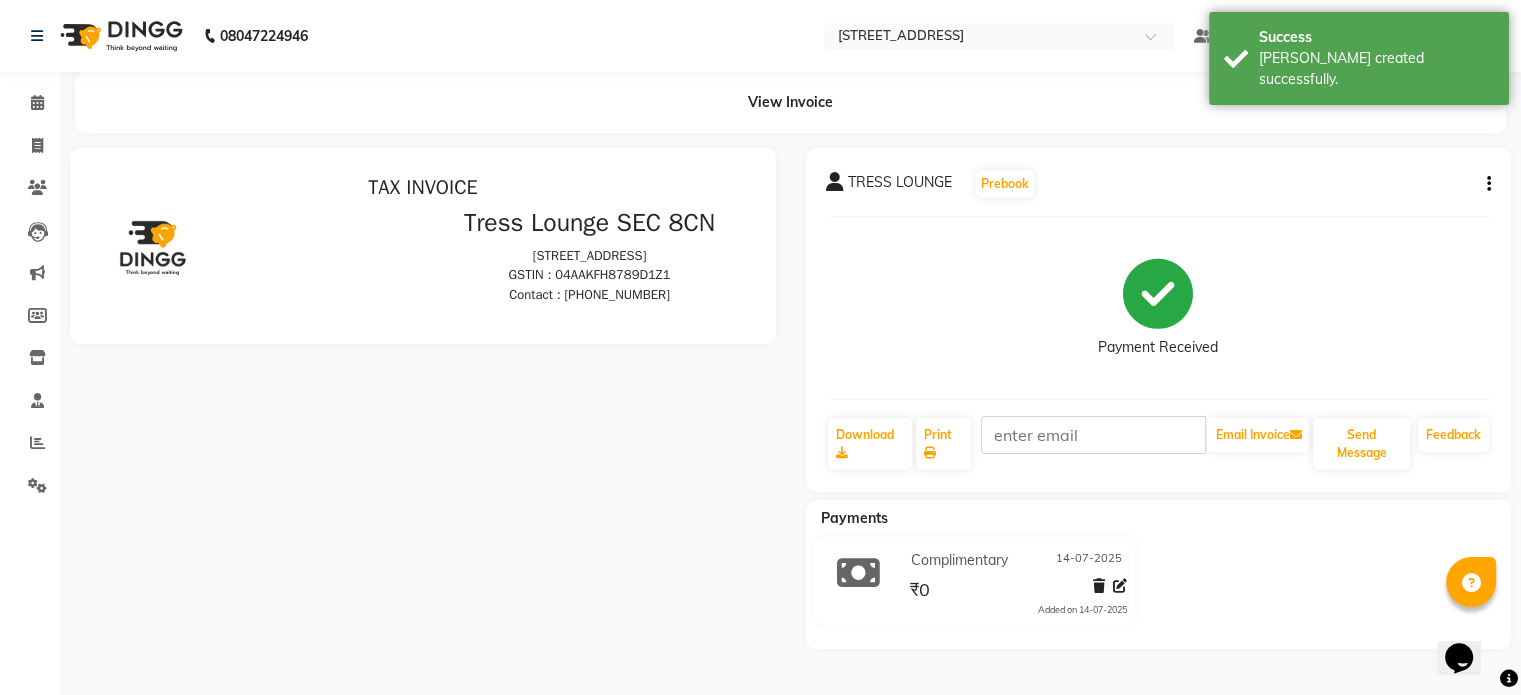 scroll, scrollTop: 0, scrollLeft: 0, axis: both 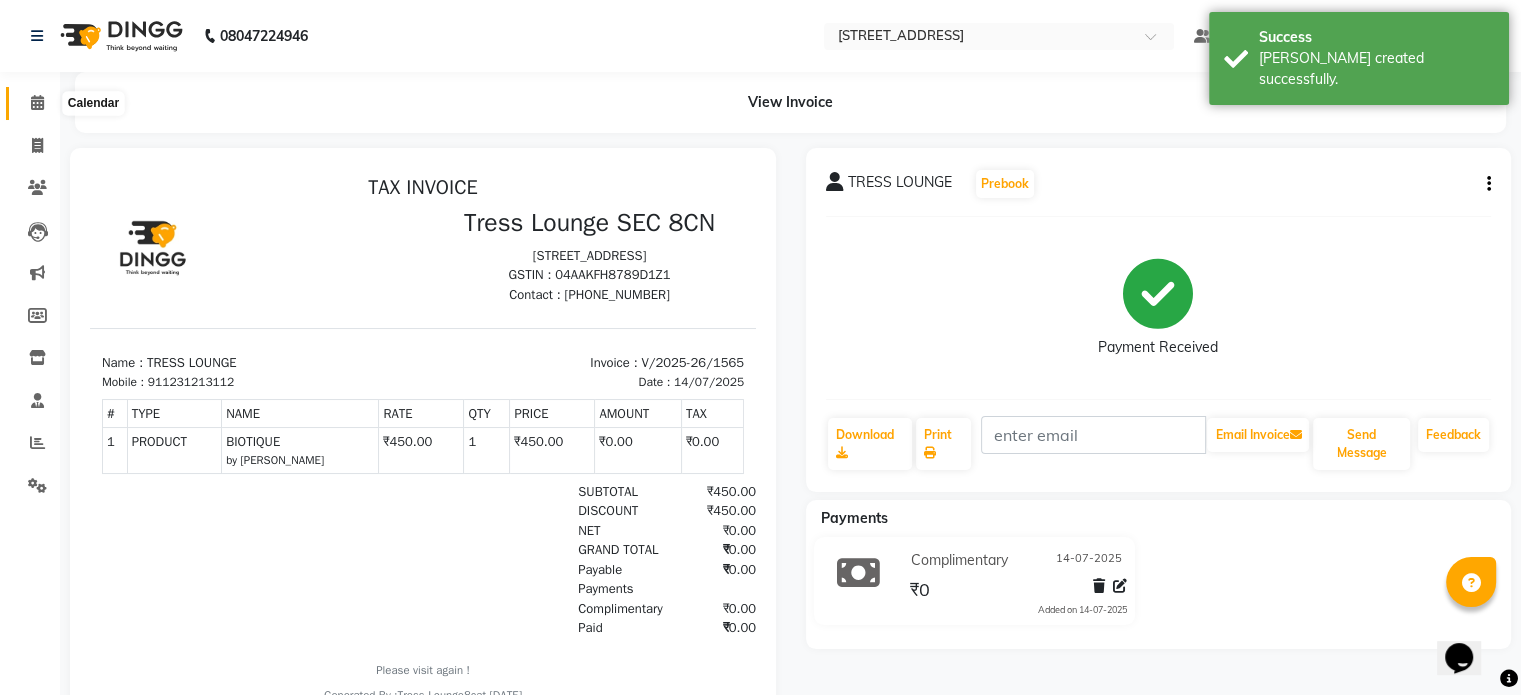 click 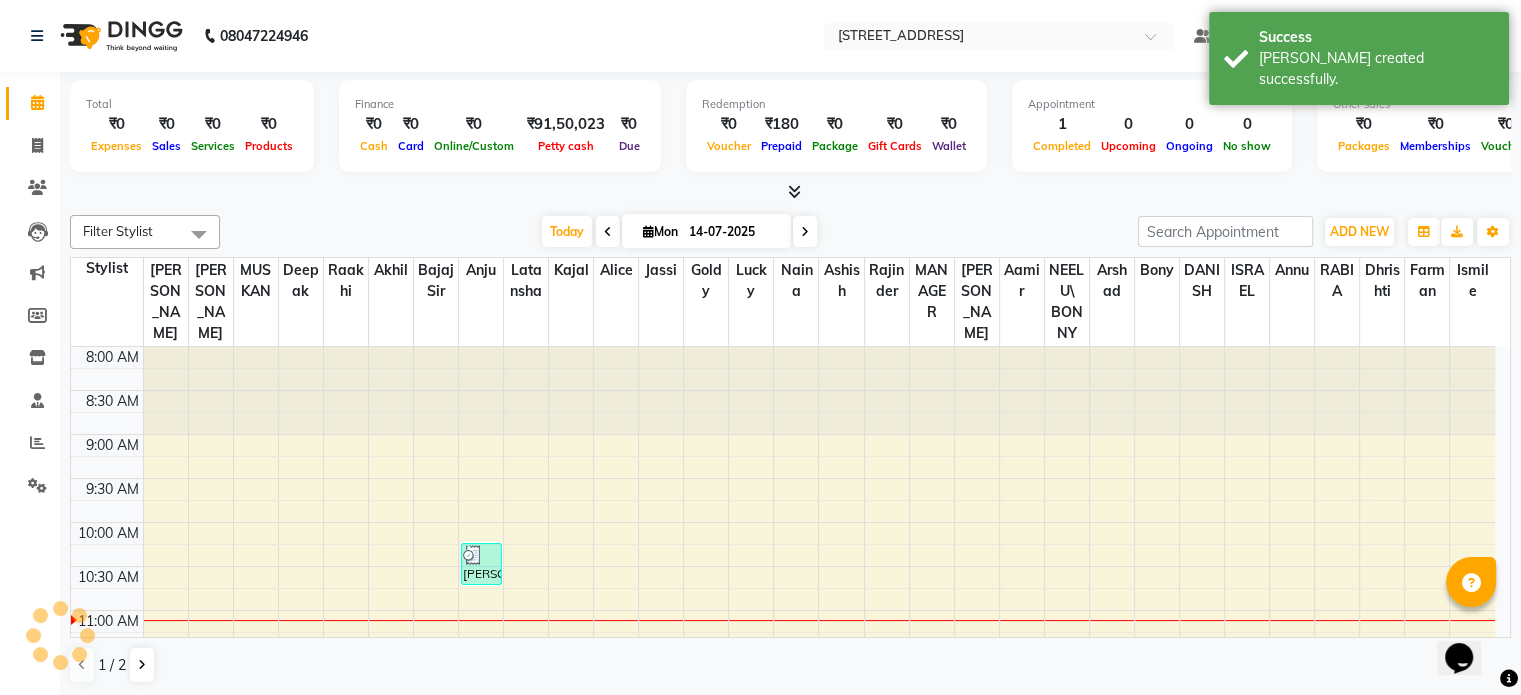 scroll, scrollTop: 263, scrollLeft: 0, axis: vertical 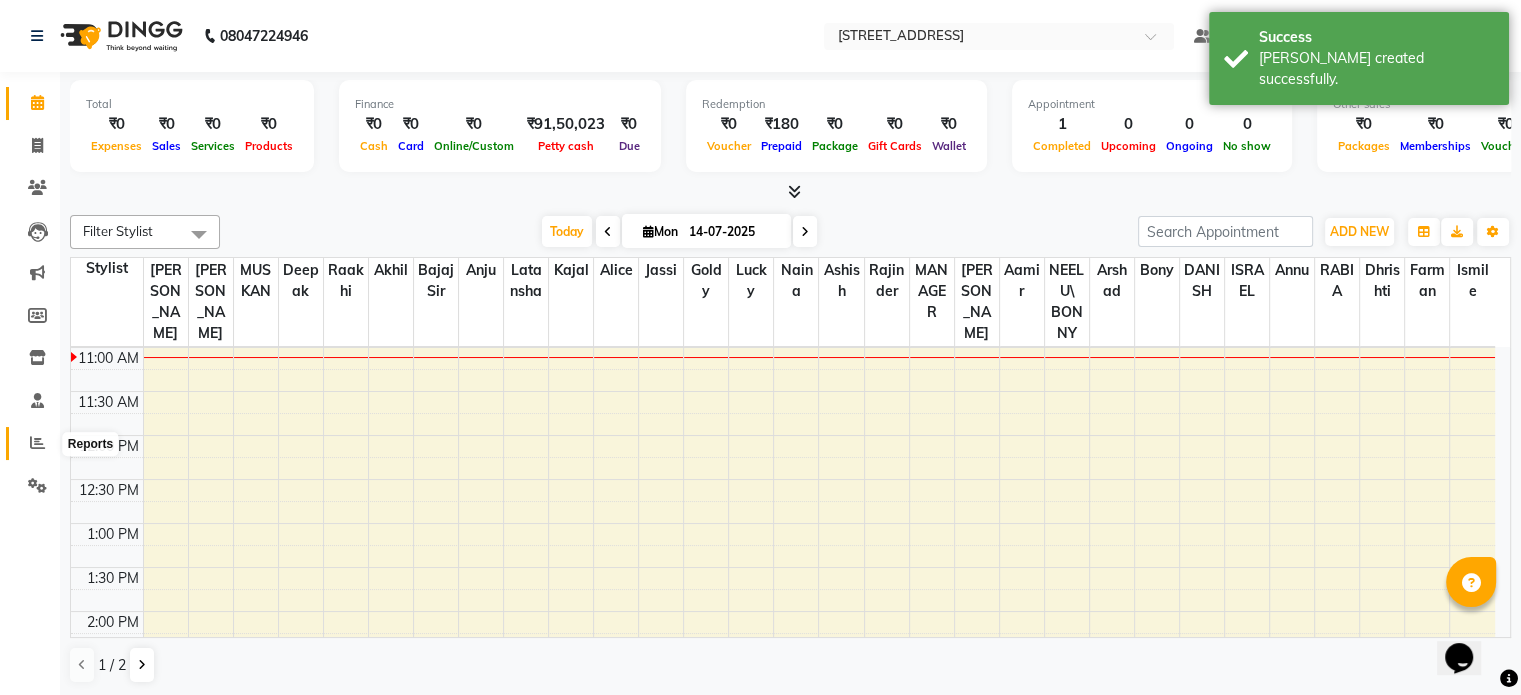 click 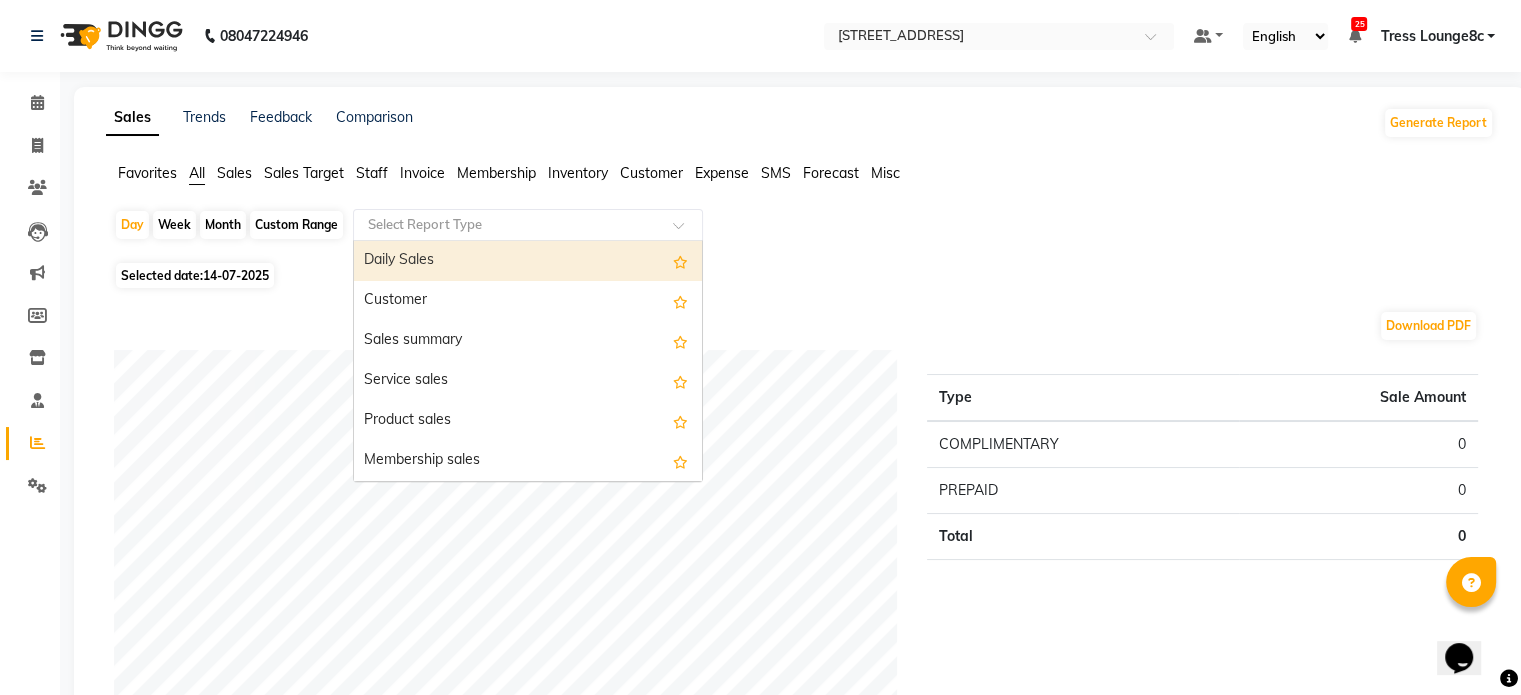 click 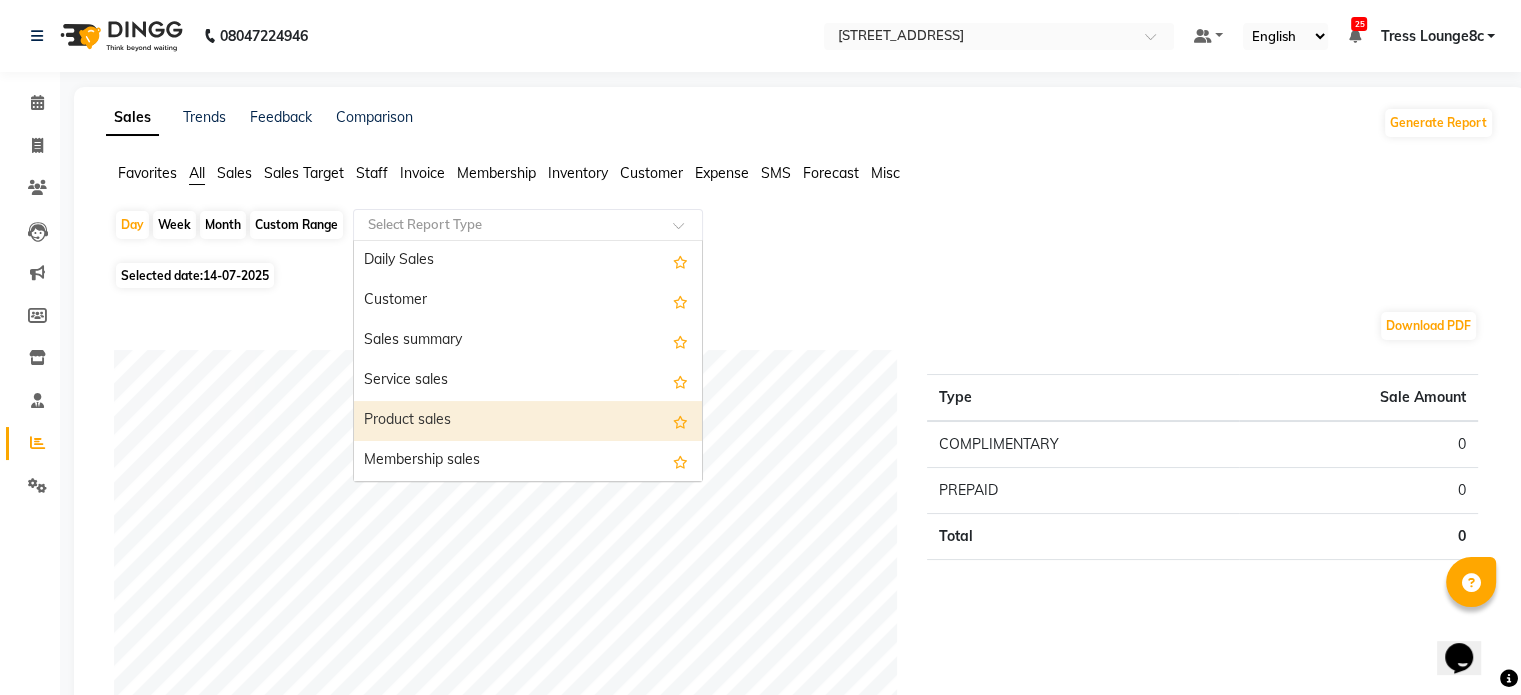 click on "Product sales" at bounding box center [528, 421] 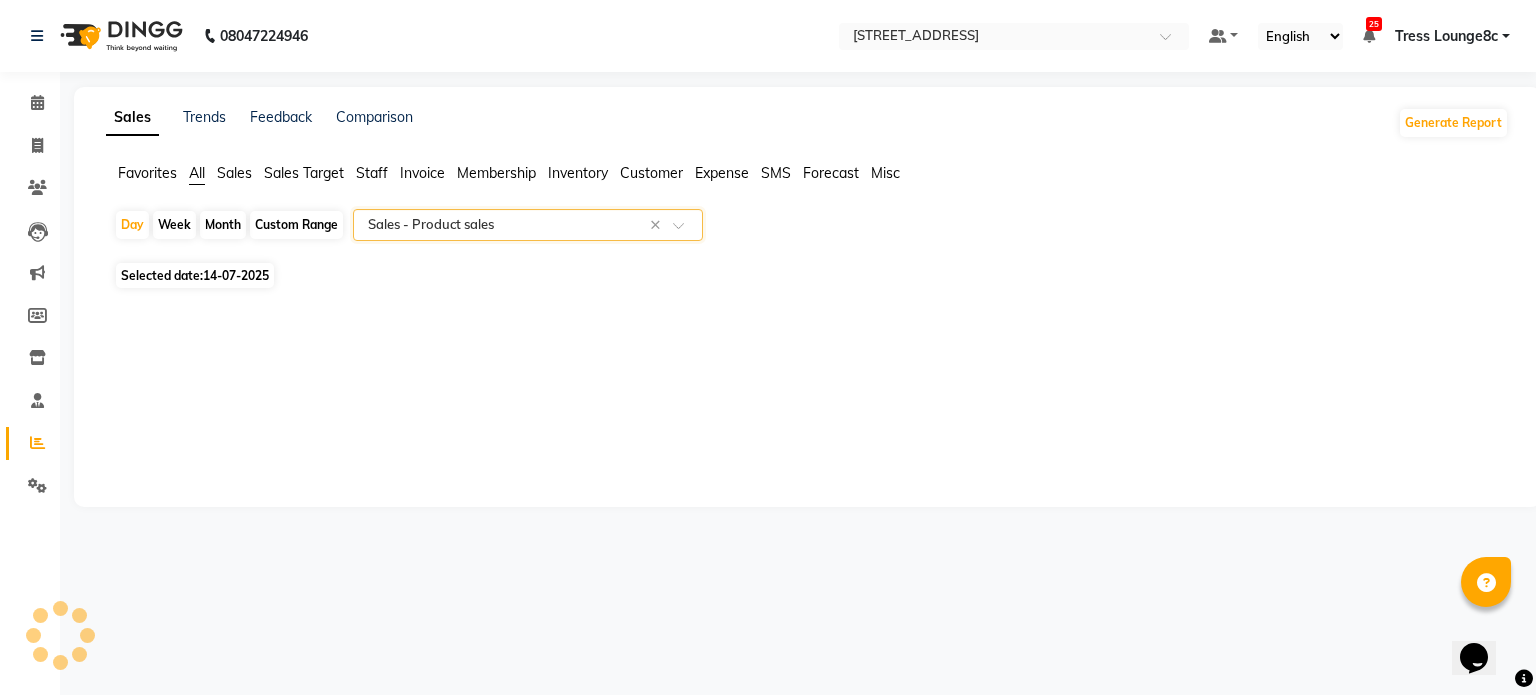select on "full_report" 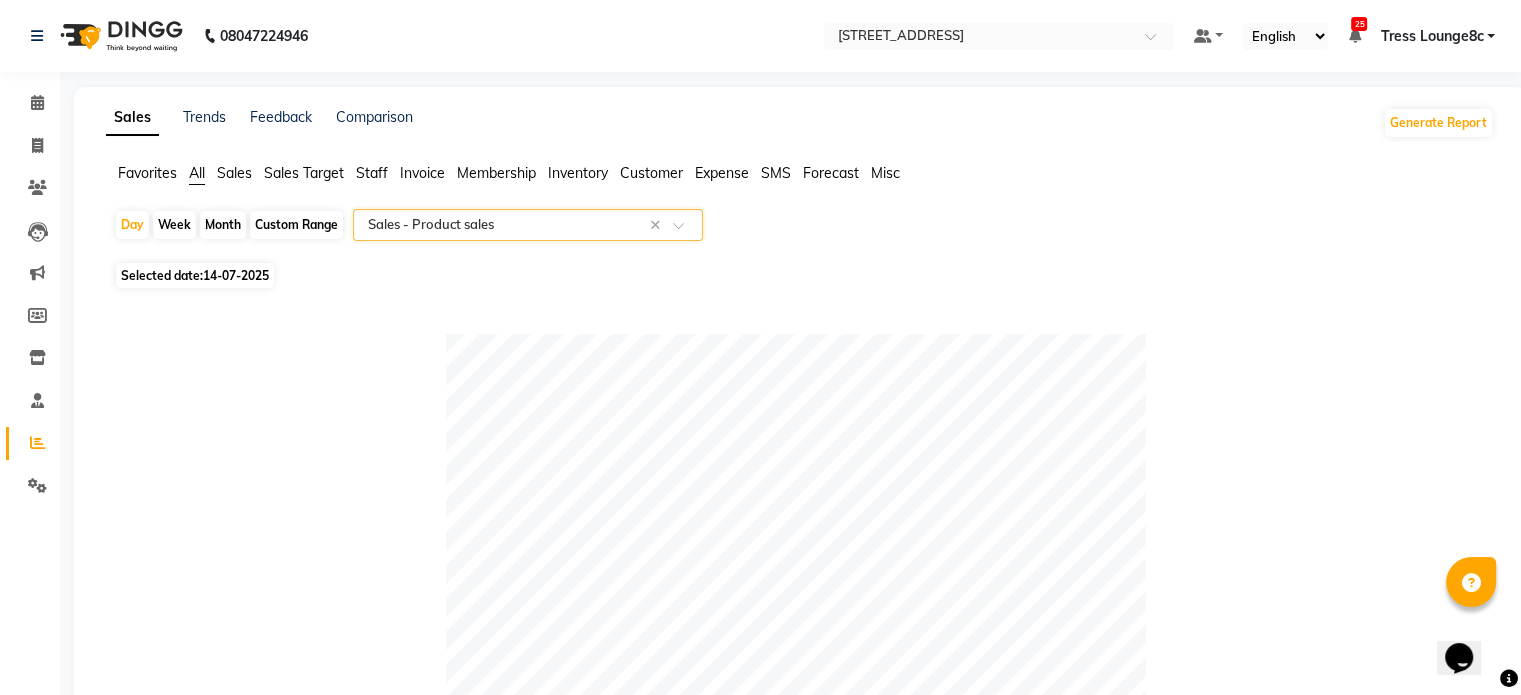 click on "14-07-2025" 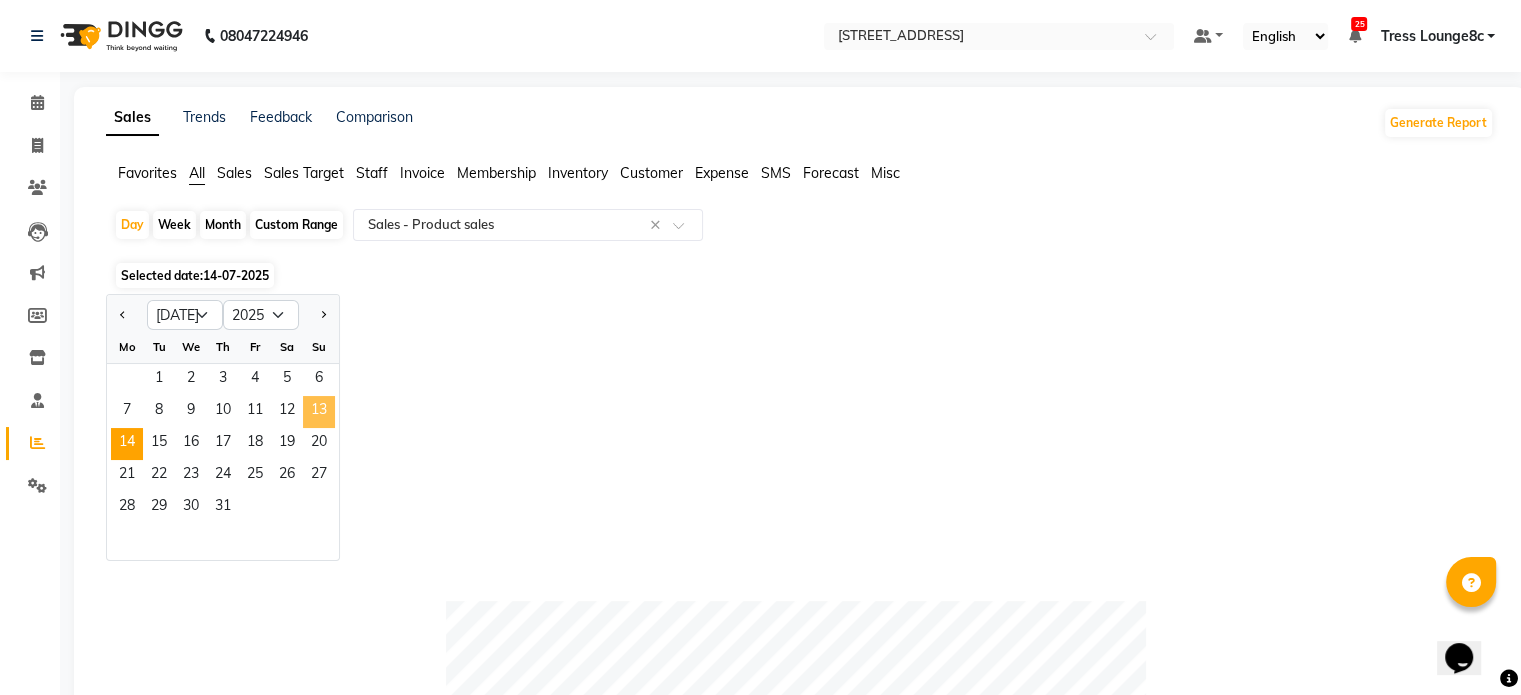 click on "13" 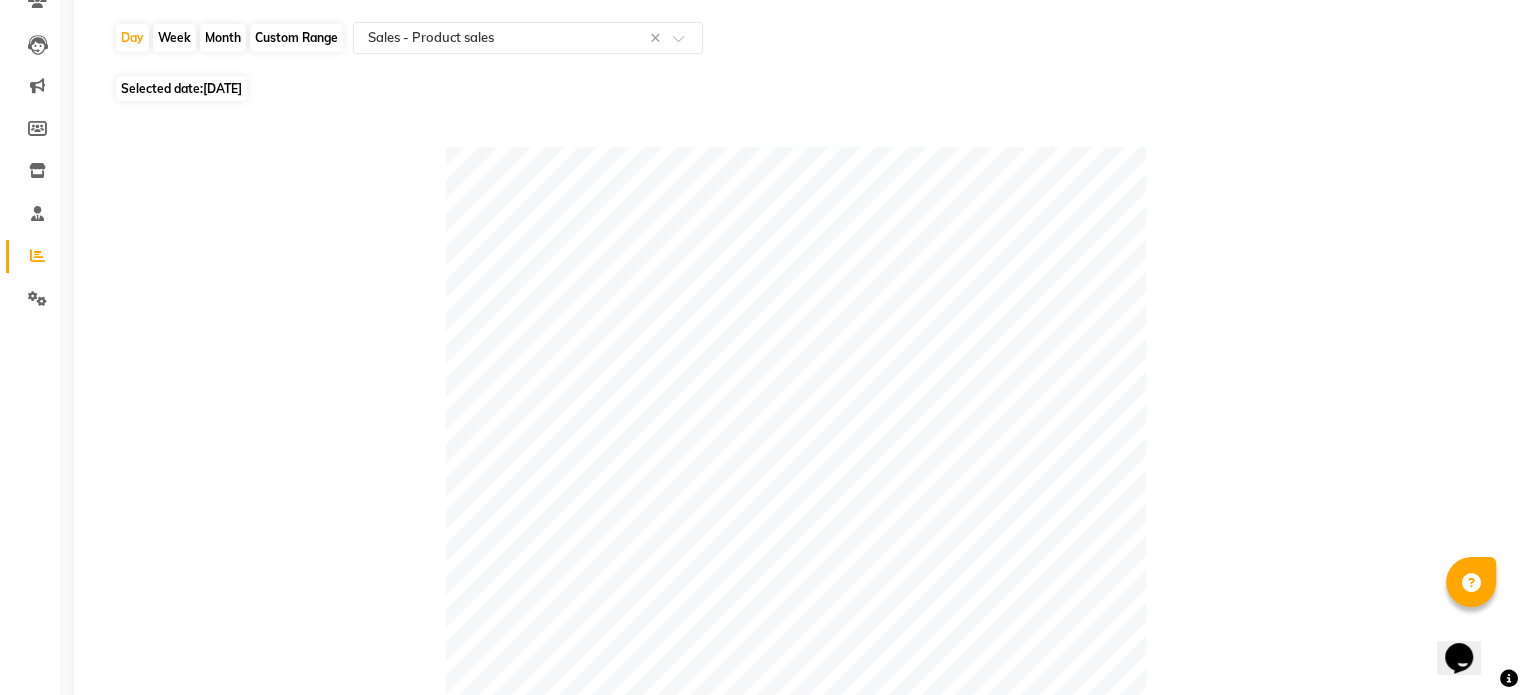 scroll, scrollTop: 0, scrollLeft: 0, axis: both 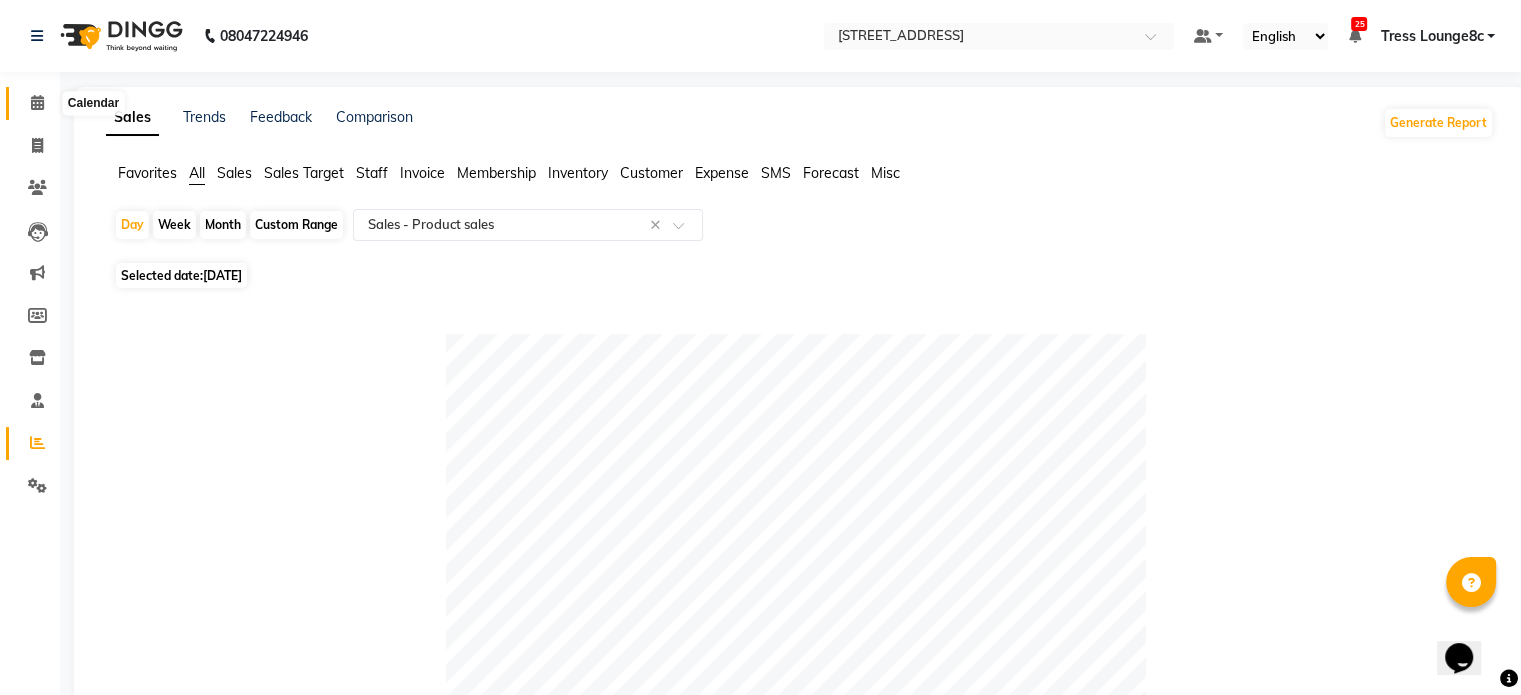 click 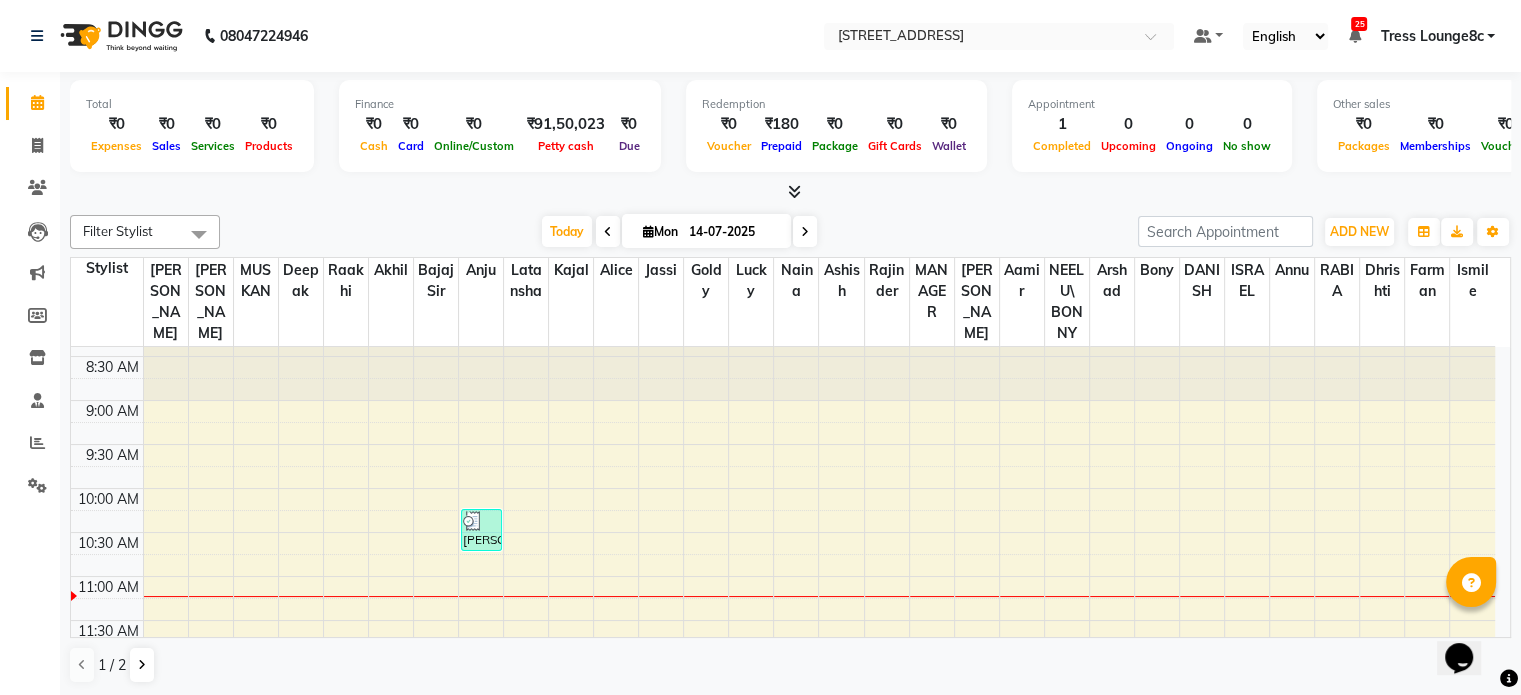scroll, scrollTop: 0, scrollLeft: 0, axis: both 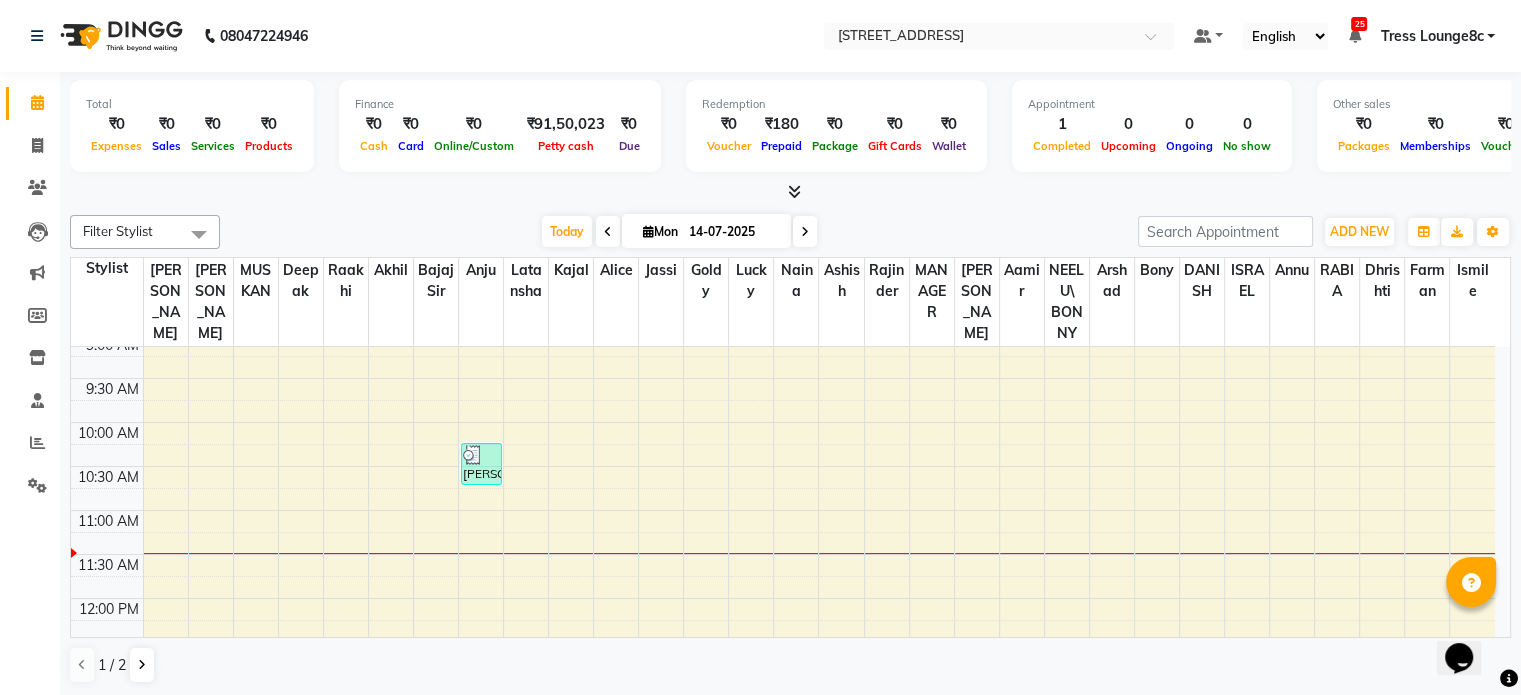 click on "8:00 AM 8:30 AM 9:00 AM 9:30 AM 10:00 AM 10:30 AM 11:00 AM 11:30 AM 12:00 PM 12:30 PM 1:00 PM 1:30 PM 2:00 PM 2:30 PM 3:00 PM 3:30 PM 4:00 PM 4:30 PM 5:00 PM 5:30 PM 6:00 PM 6:30 PM 7:00 PM 7:30 PM 8:00 PM 8:30 PM     Kirat, TK01, 10:15 AM-10:45 AM, EYE BROW (THREADING),UPPERLIP (THREADING)" at bounding box center [783, 818] 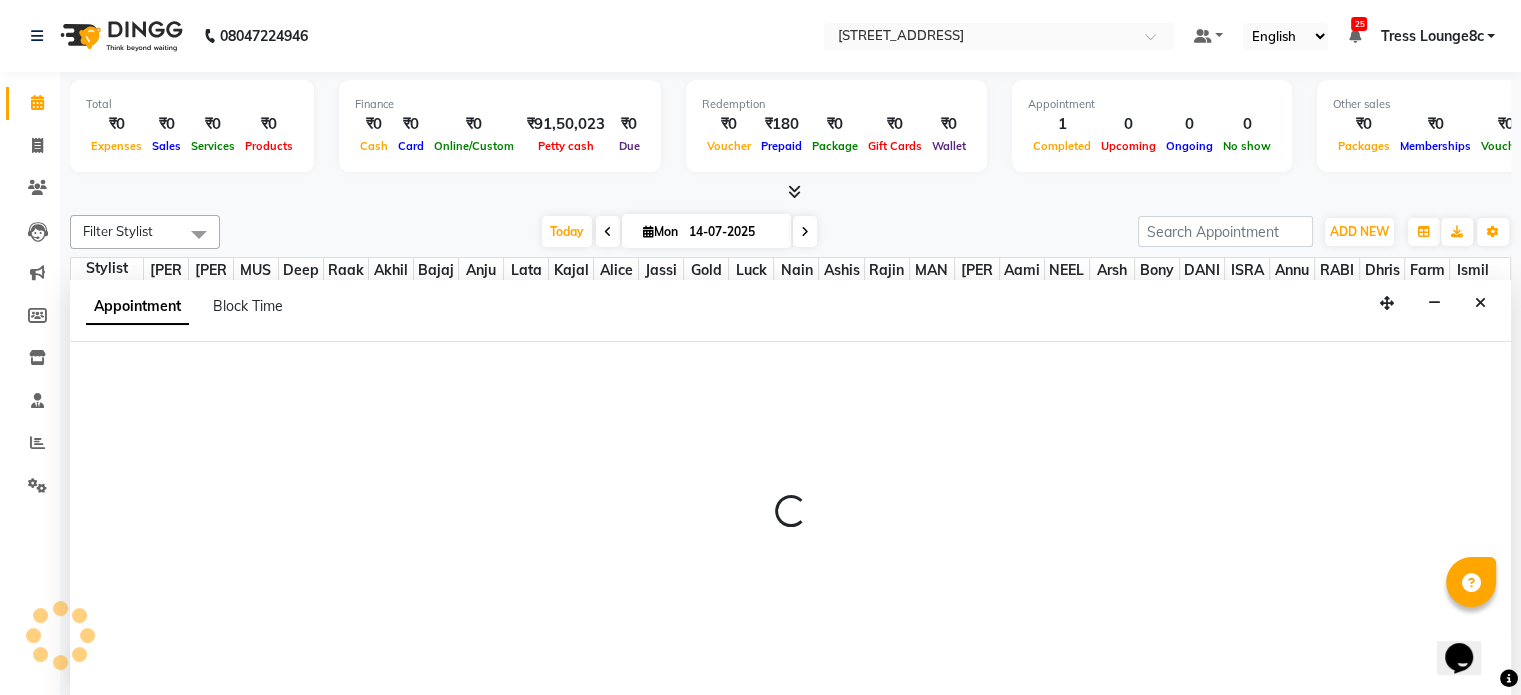 scroll, scrollTop: 0, scrollLeft: 0, axis: both 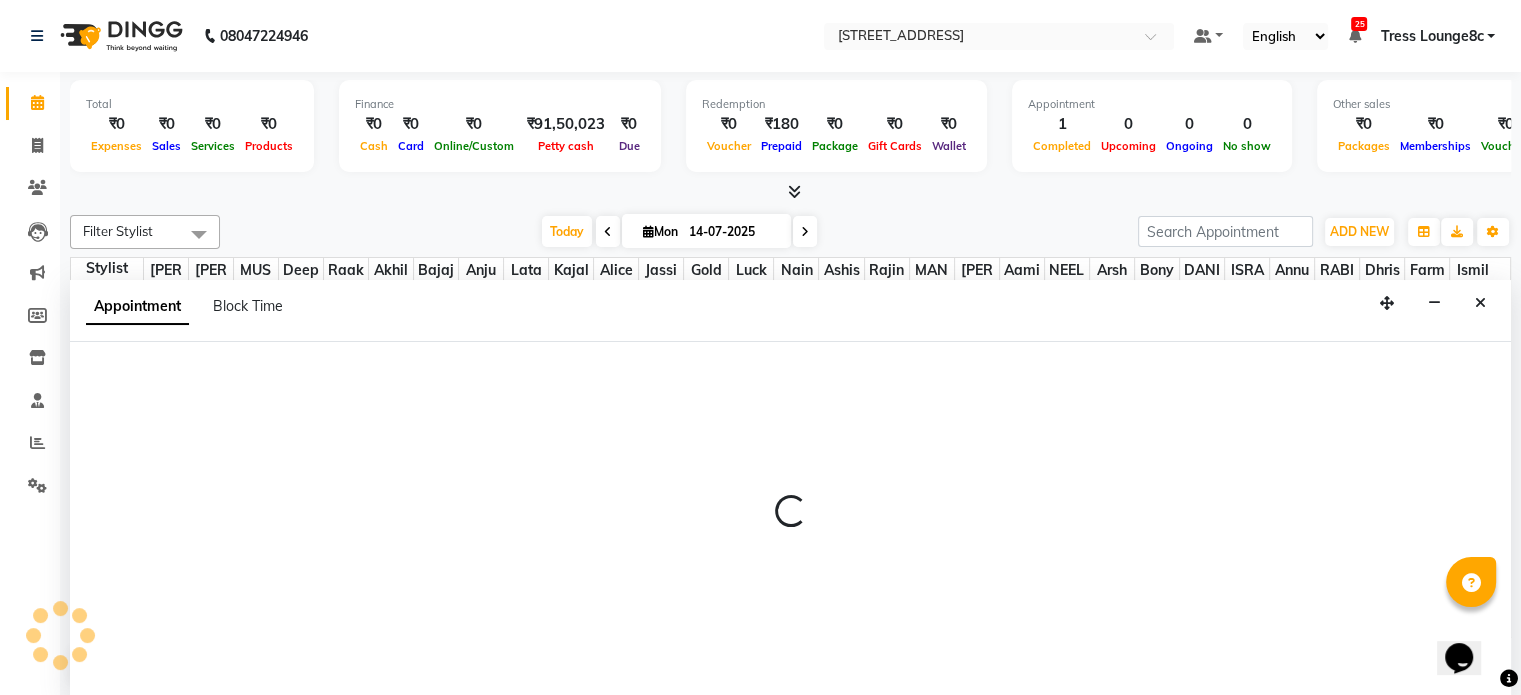 select on "39111" 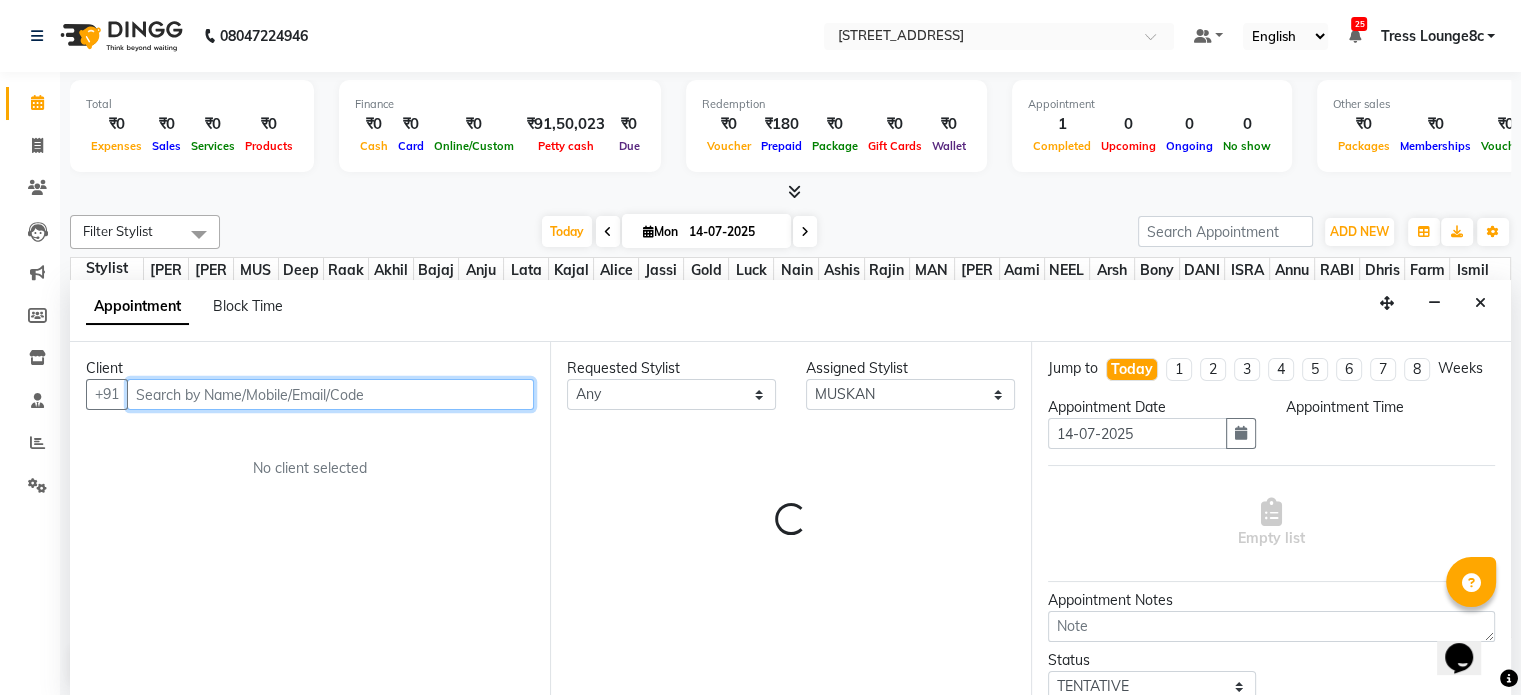 select on "690" 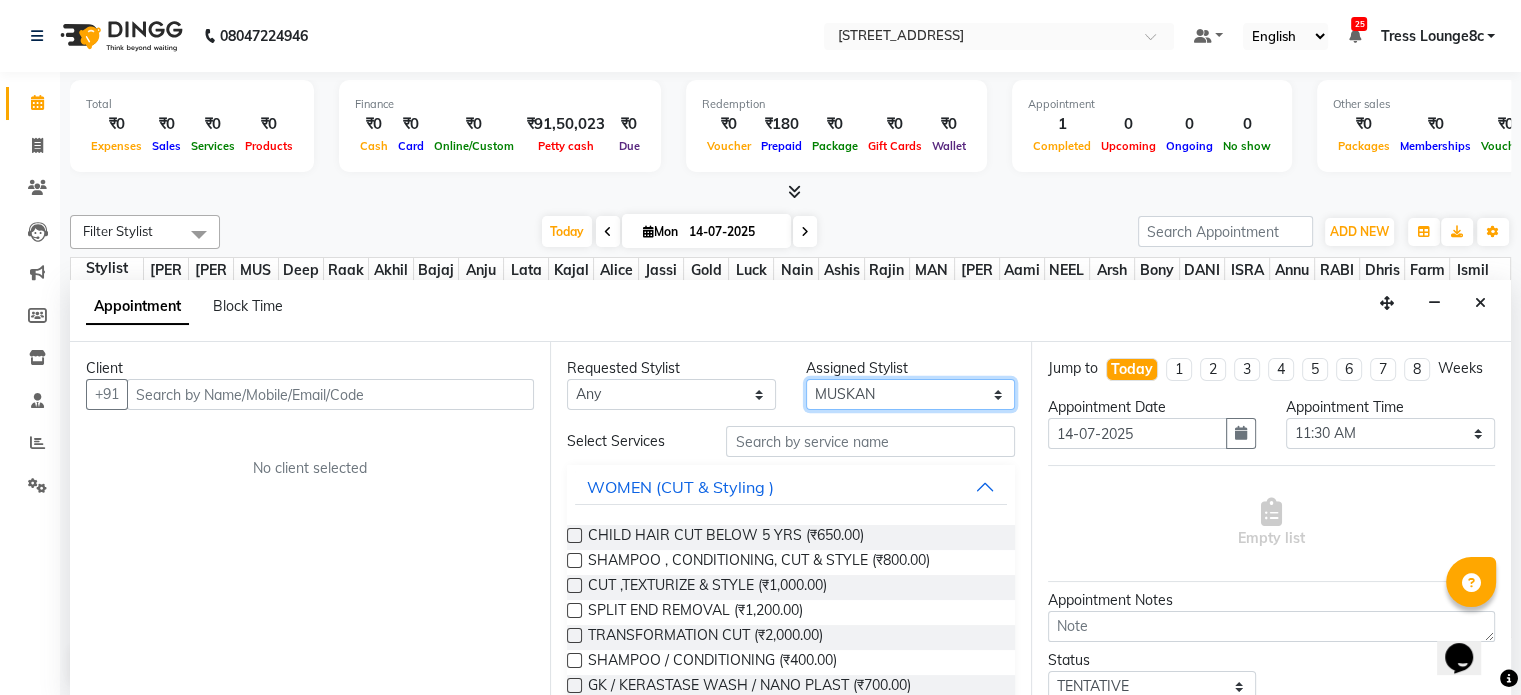 click on "Select [PERSON_NAME] [PERSON_NAME] [PERSON_NAME] Anju Annu  [PERSON_NAME] Bajaj sir Bony DANISH Deepak [PERSON_NAME] [PERSON_NAME] [PERSON_NAME] [PERSON_NAME] [PERSON_NAME] Lucky MANAGER MUSKAN naina [PERSON_NAME]\ [PERSON_NAME]  [PERSON_NAME] [PERSON_NAME] RAM Ripti [PERSON_NAME] [PERSON_NAME] [PERSON_NAME] [PERSON_NAME] Shriya [PERSON_NAME] veena [PERSON_NAME] [PERSON_NAME]" at bounding box center (910, 394) 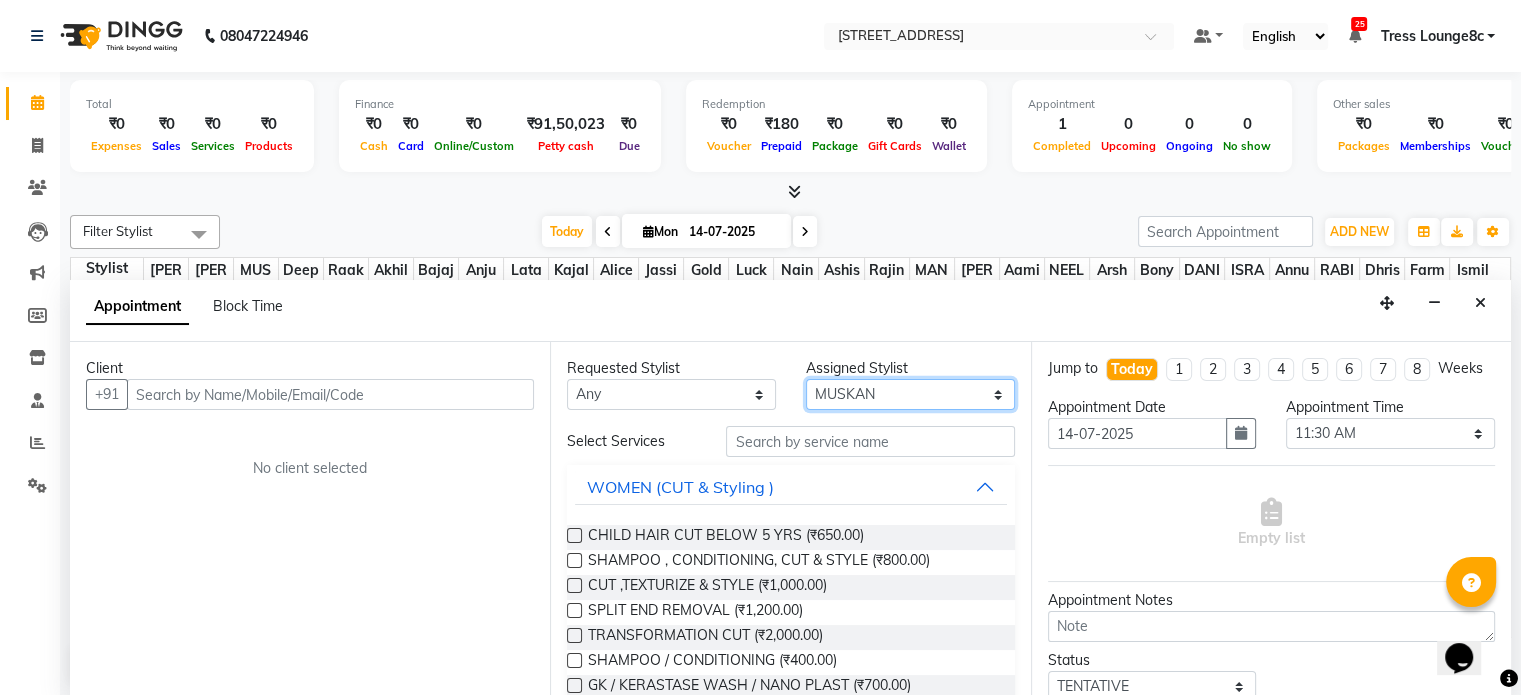 select on "39097" 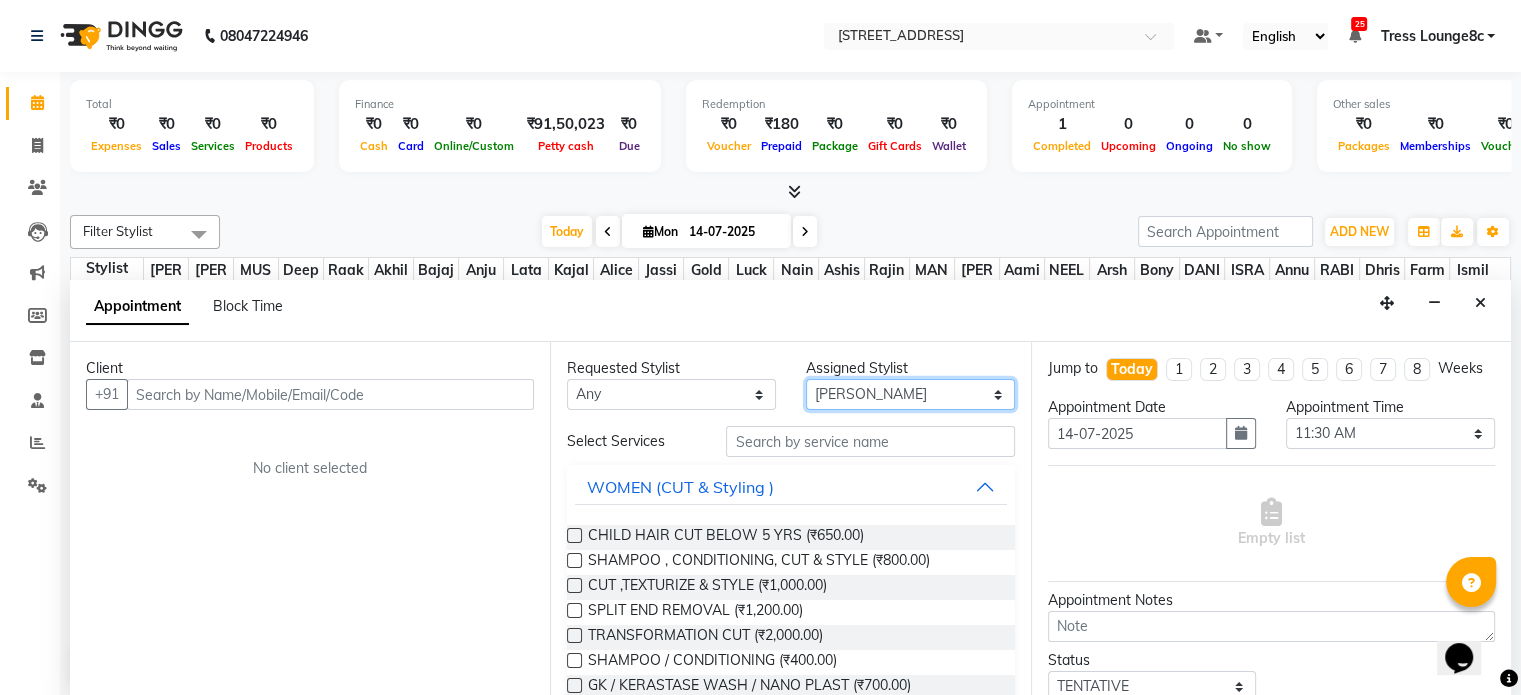 click on "Select [PERSON_NAME] [PERSON_NAME] [PERSON_NAME] Anju Annu  [PERSON_NAME] Bajaj sir Bony DANISH Deepak [PERSON_NAME] [PERSON_NAME] [PERSON_NAME] [PERSON_NAME] [PERSON_NAME] Lucky MANAGER MUSKAN naina [PERSON_NAME]\ [PERSON_NAME]  [PERSON_NAME] [PERSON_NAME] RAM Ripti [PERSON_NAME] [PERSON_NAME] [PERSON_NAME] [PERSON_NAME] Shriya [PERSON_NAME] veena [PERSON_NAME] [PERSON_NAME]" at bounding box center (910, 394) 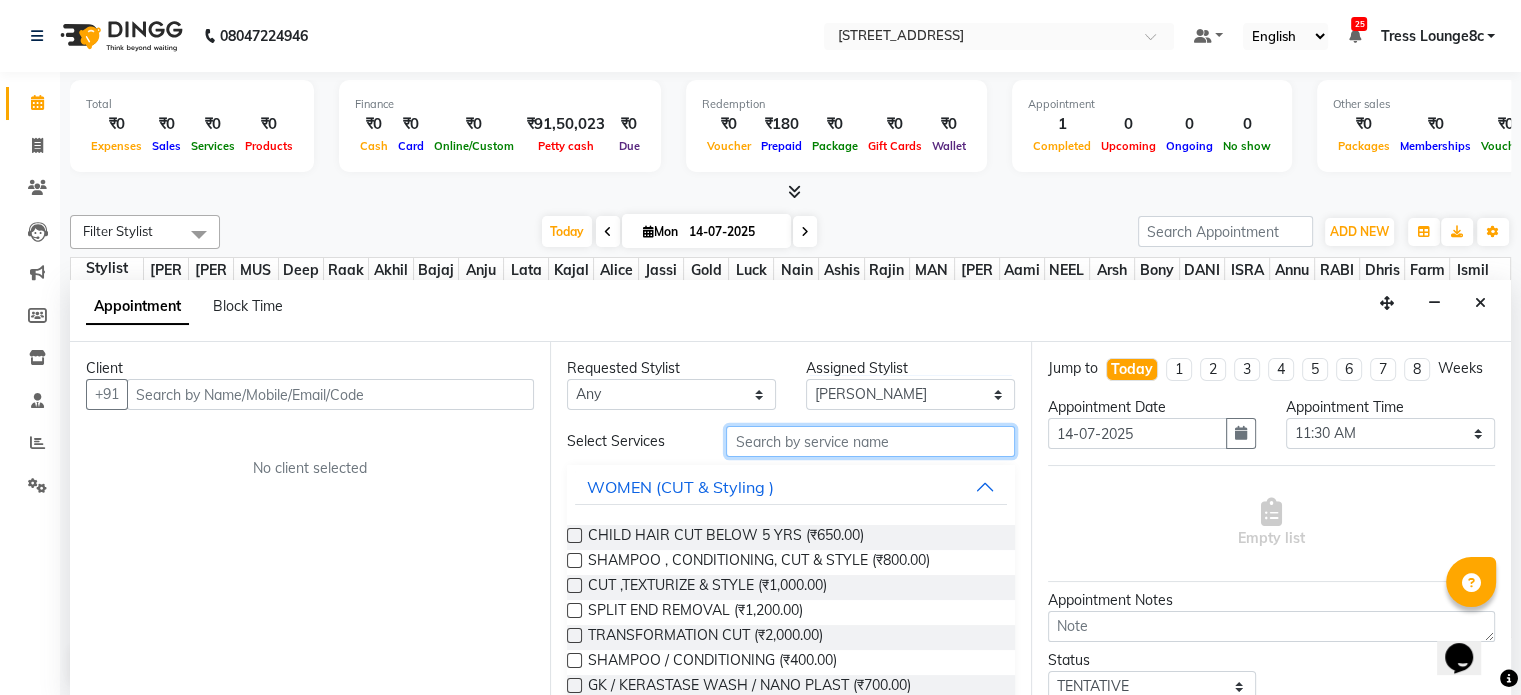 click at bounding box center (870, 441) 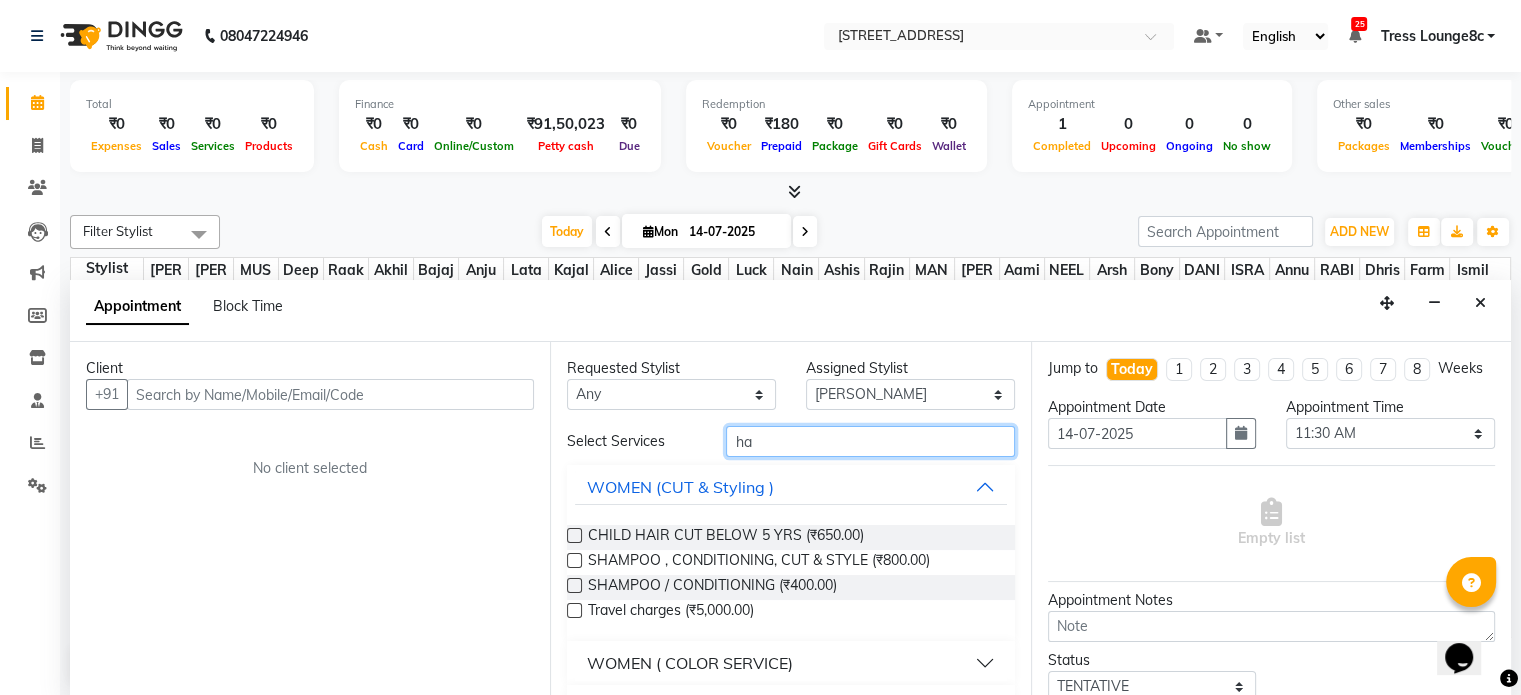 type on "h" 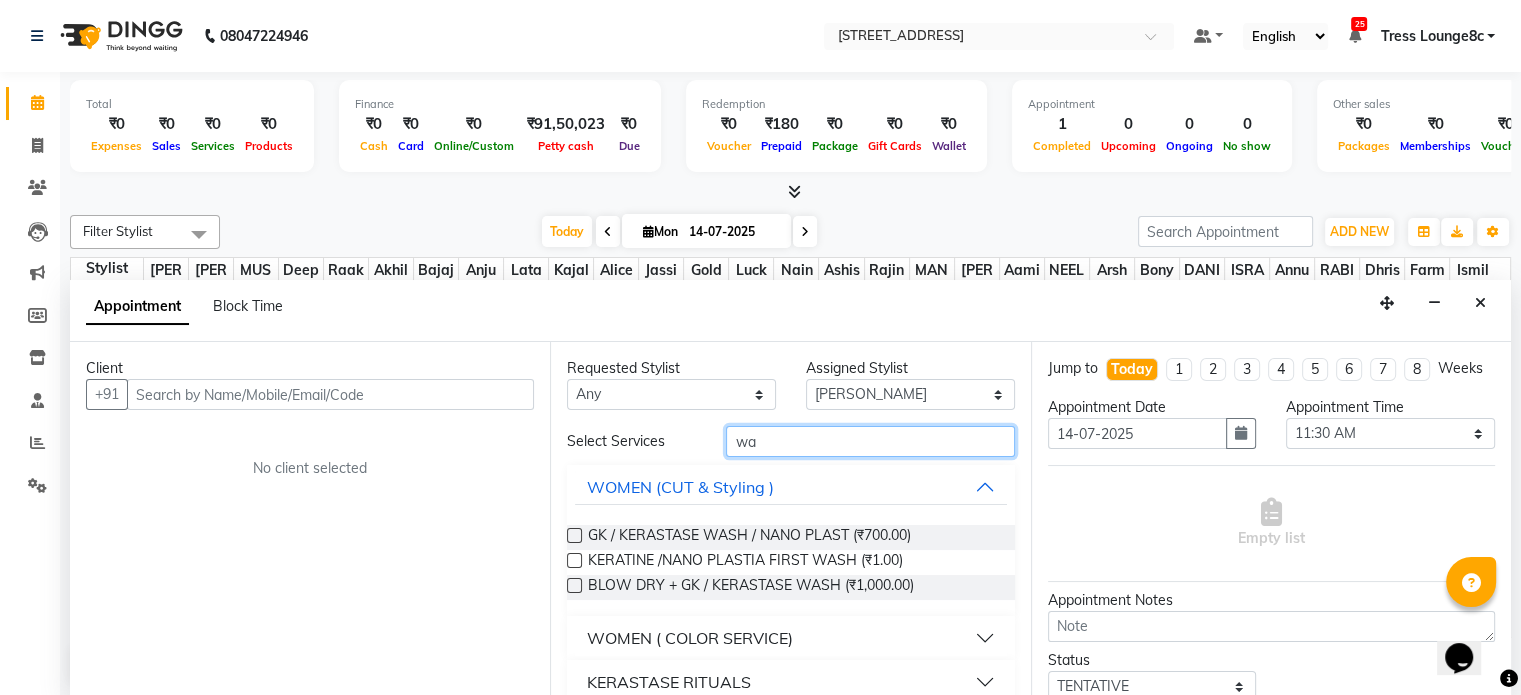 type on "w" 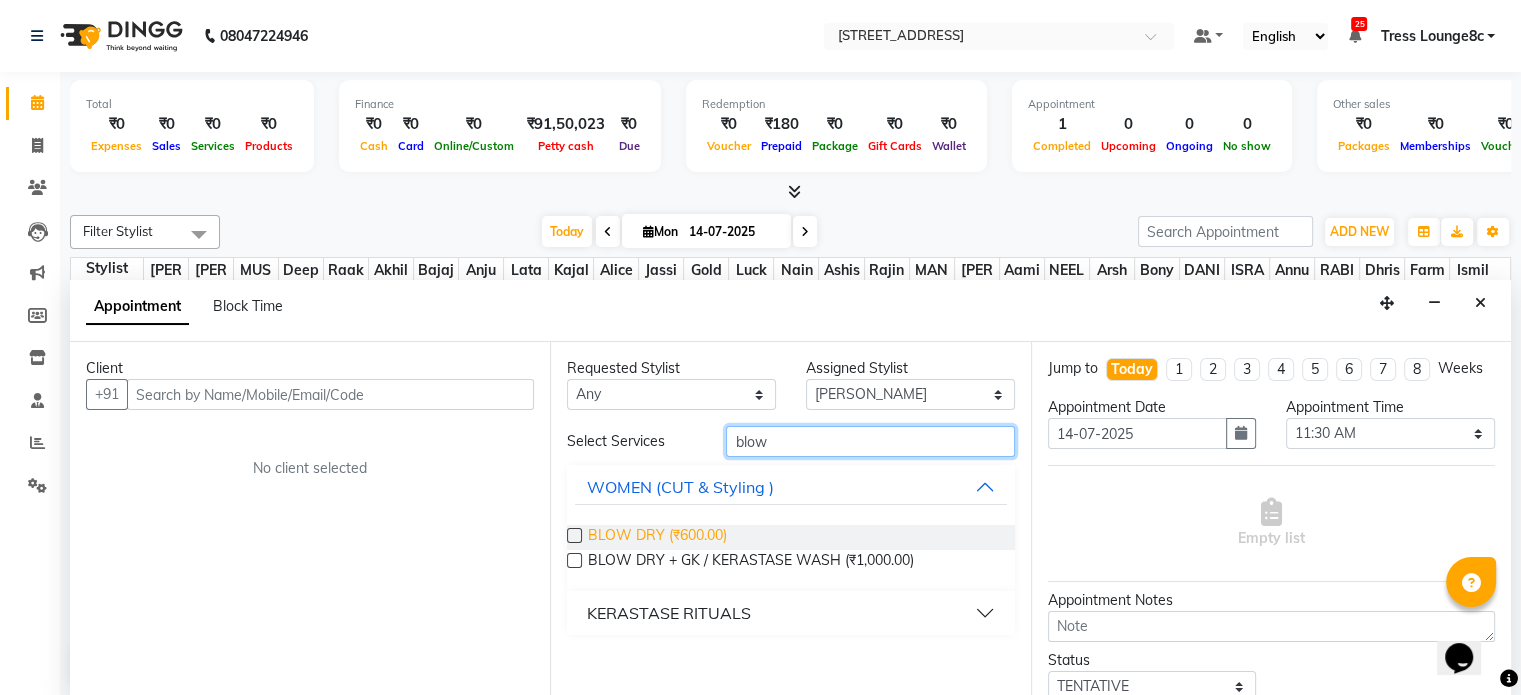 type on "blow" 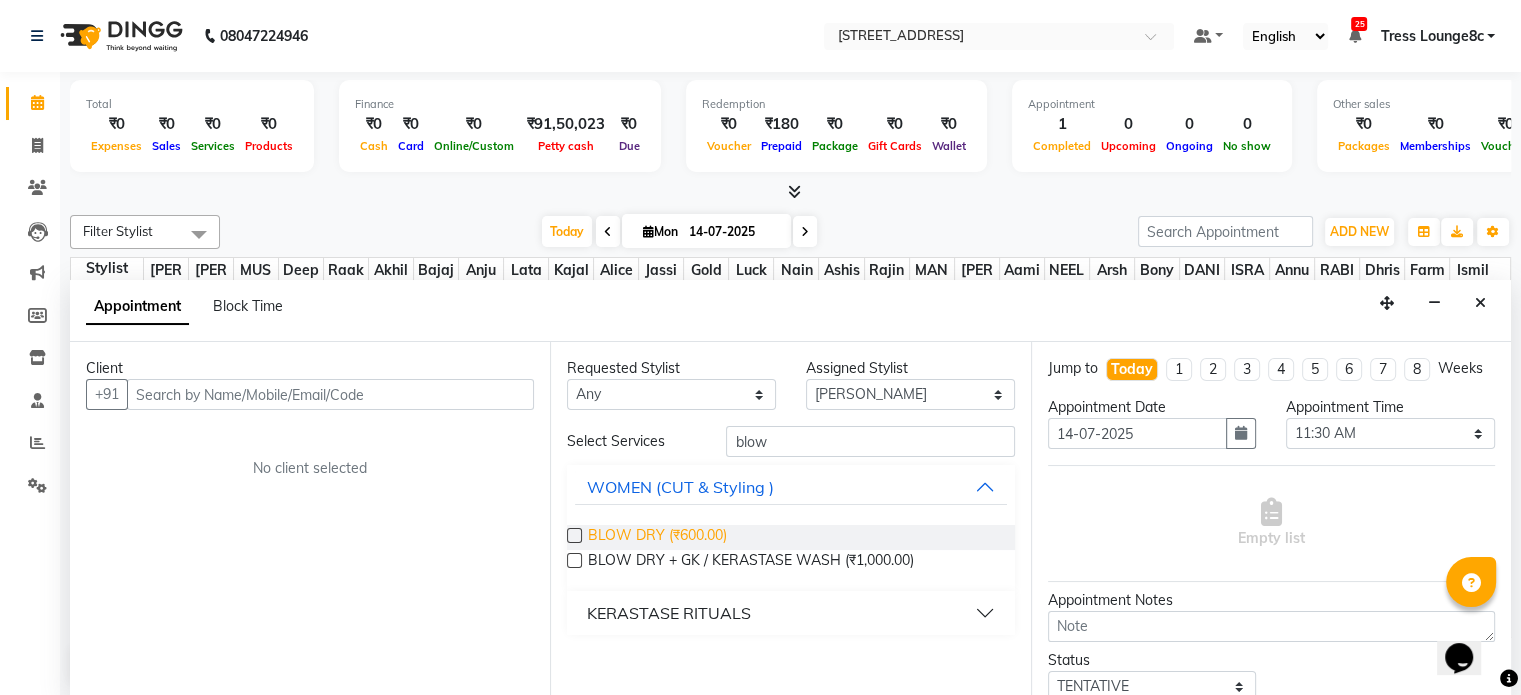 click on "BLOW DRY (₹600.00)" at bounding box center [657, 537] 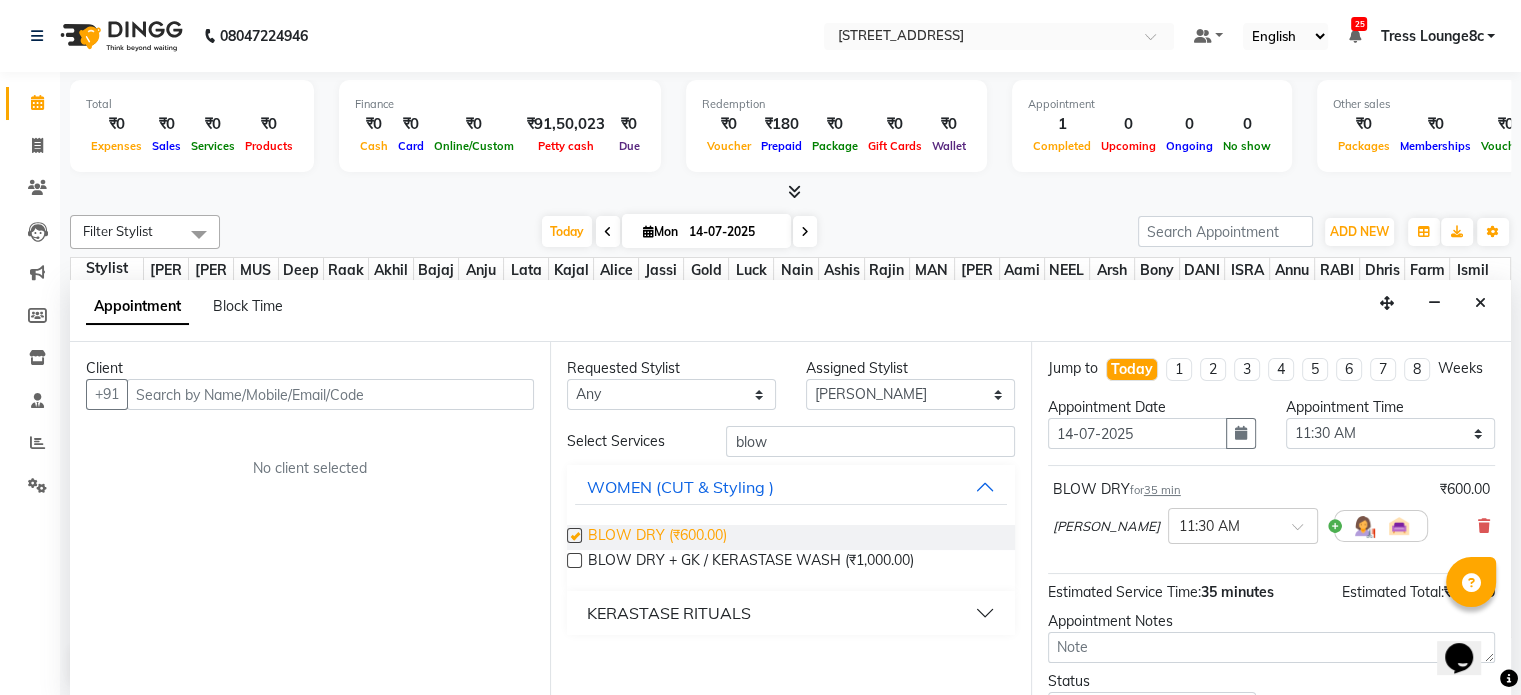 checkbox on "false" 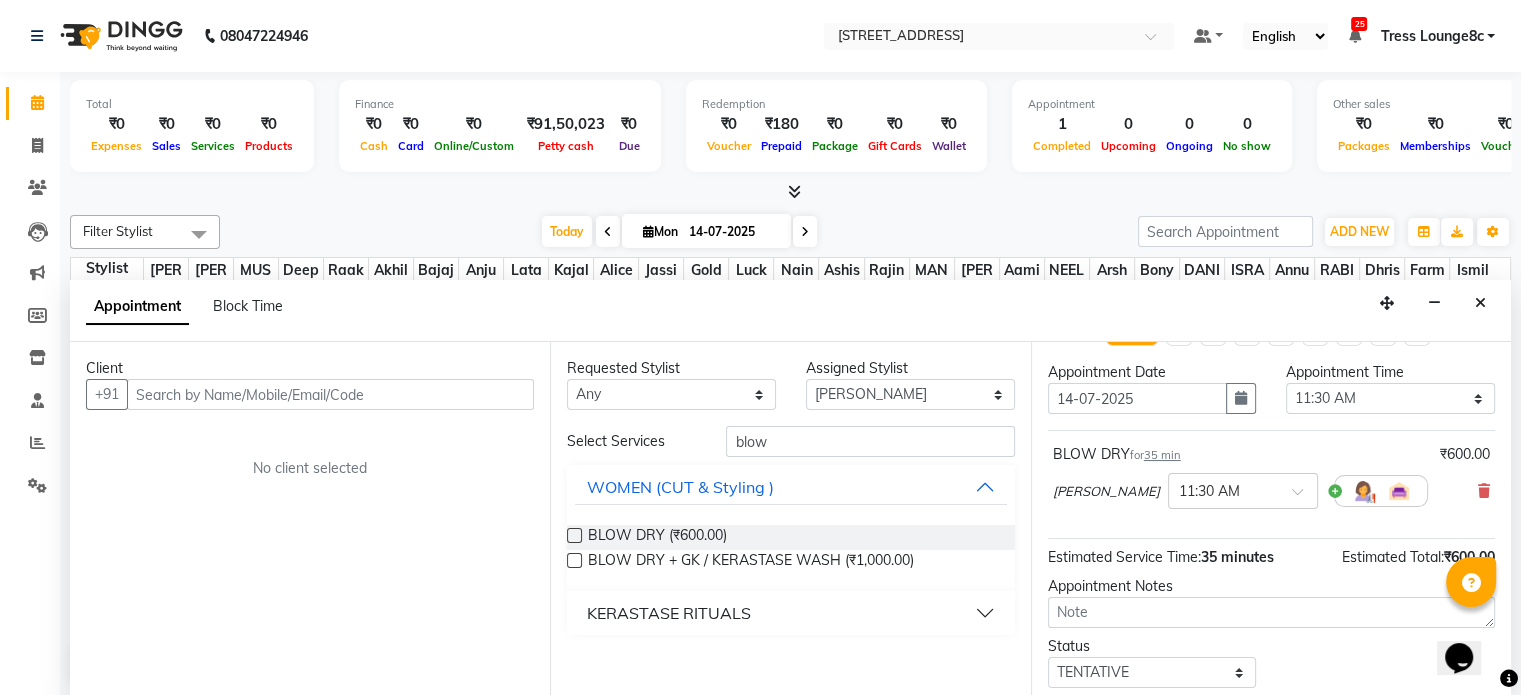 scroll, scrollTop: 0, scrollLeft: 0, axis: both 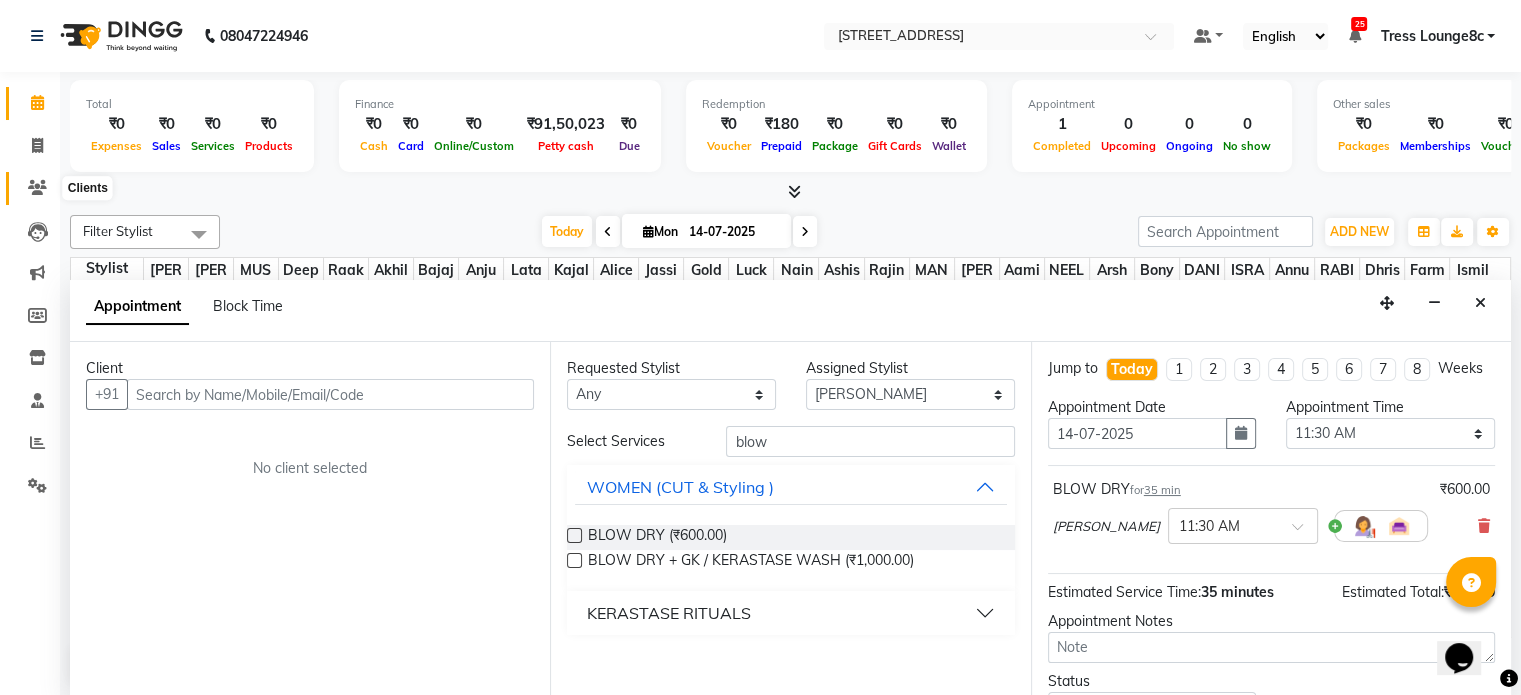click 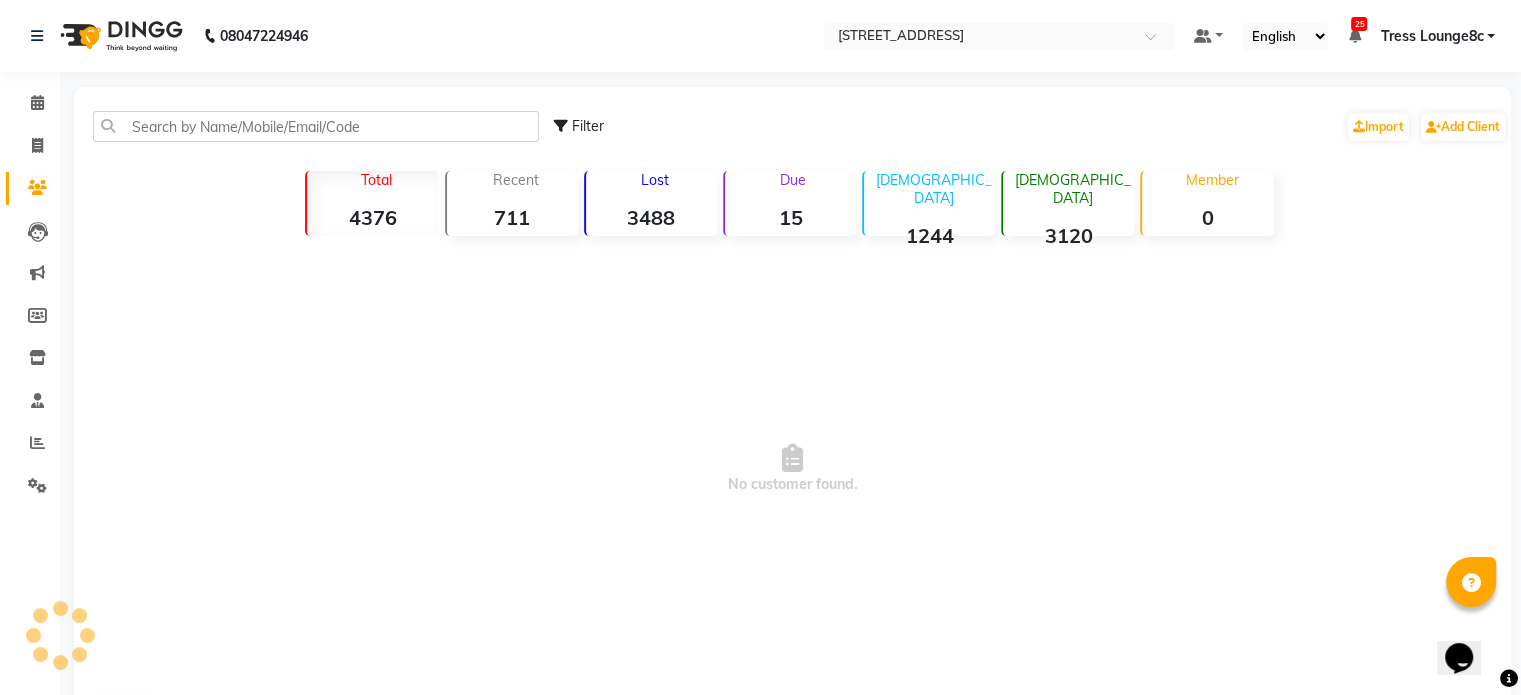 scroll, scrollTop: 0, scrollLeft: 0, axis: both 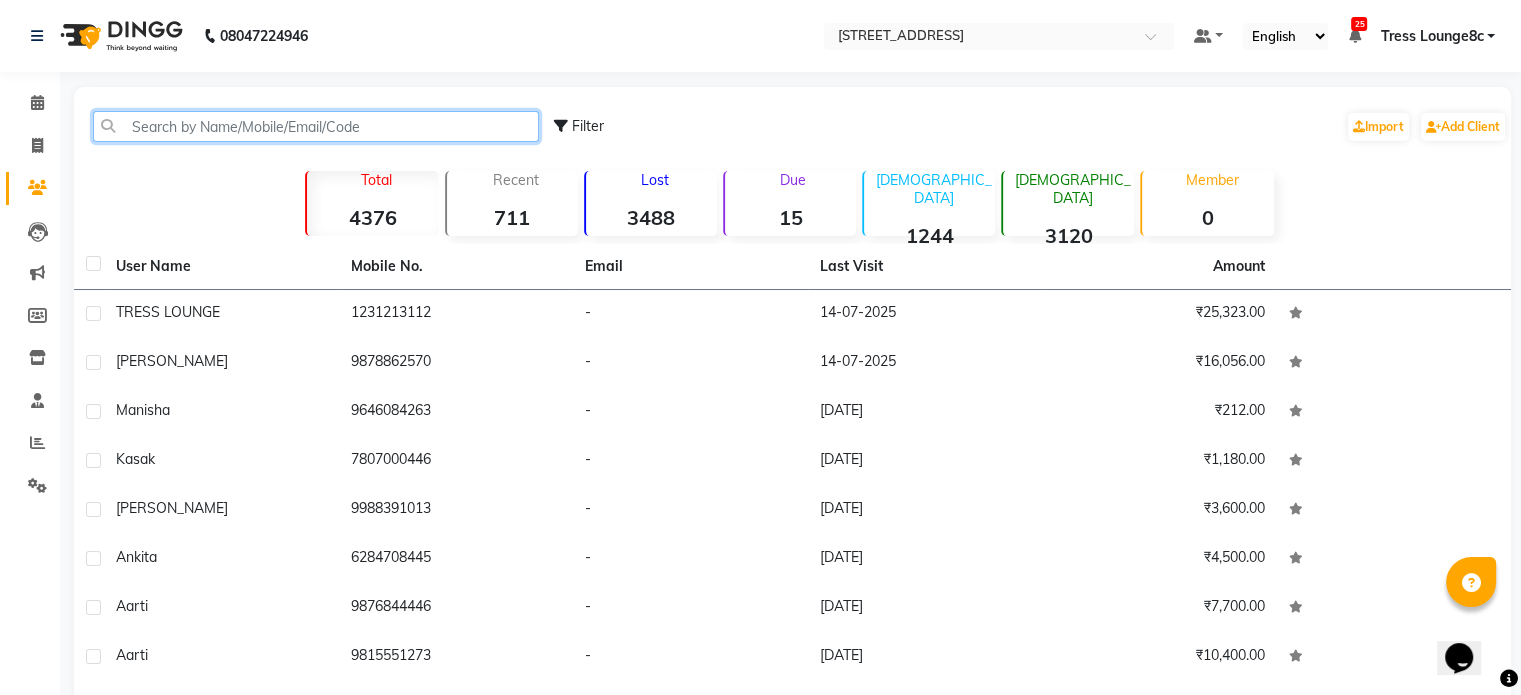 click 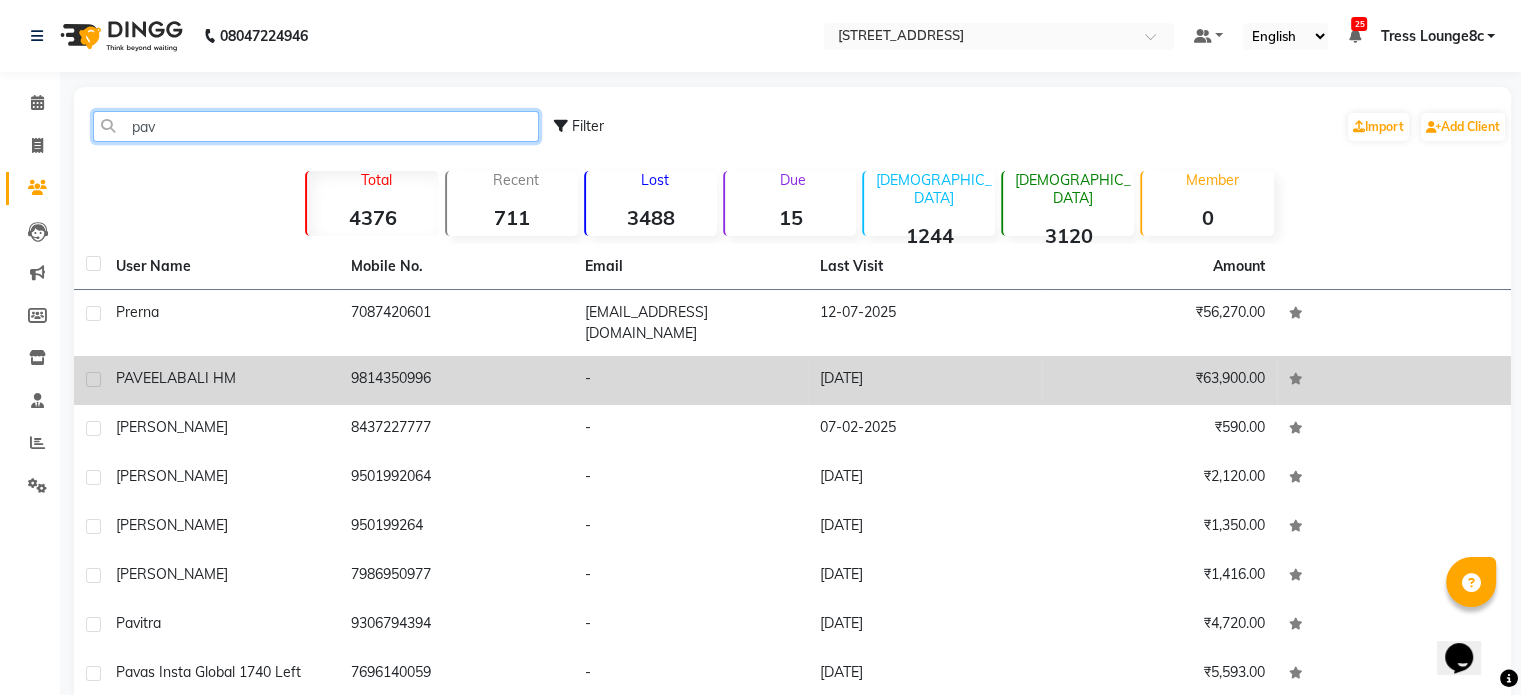 type on "pav" 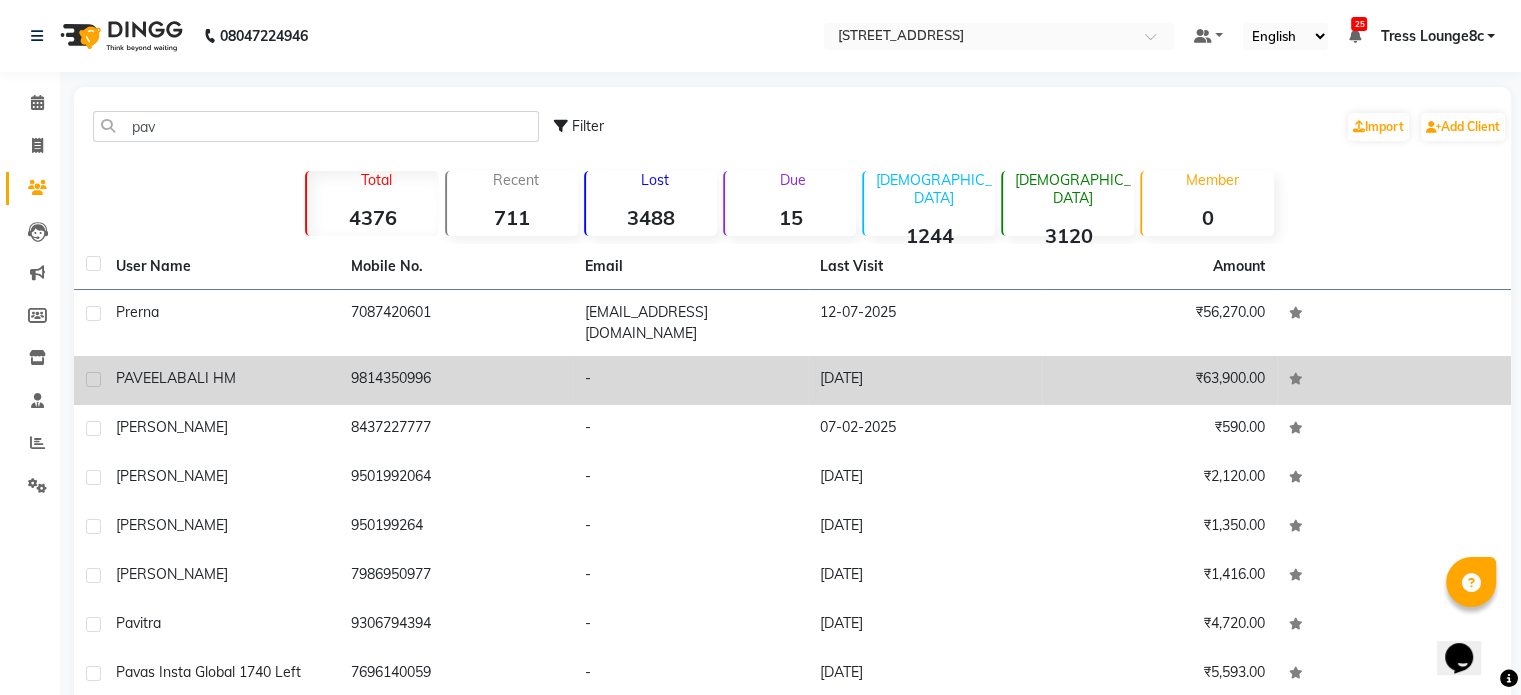 click on "BALI  HM" 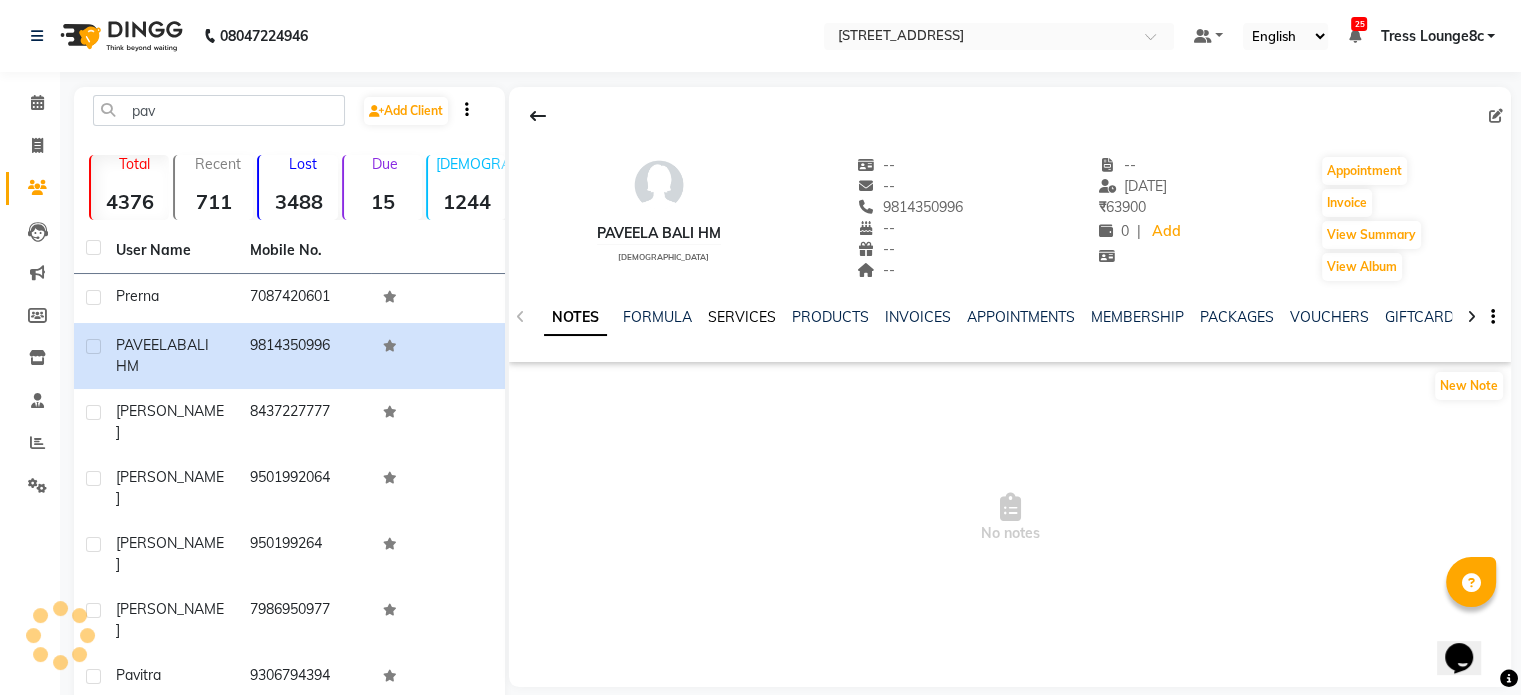 click on "SERVICES" 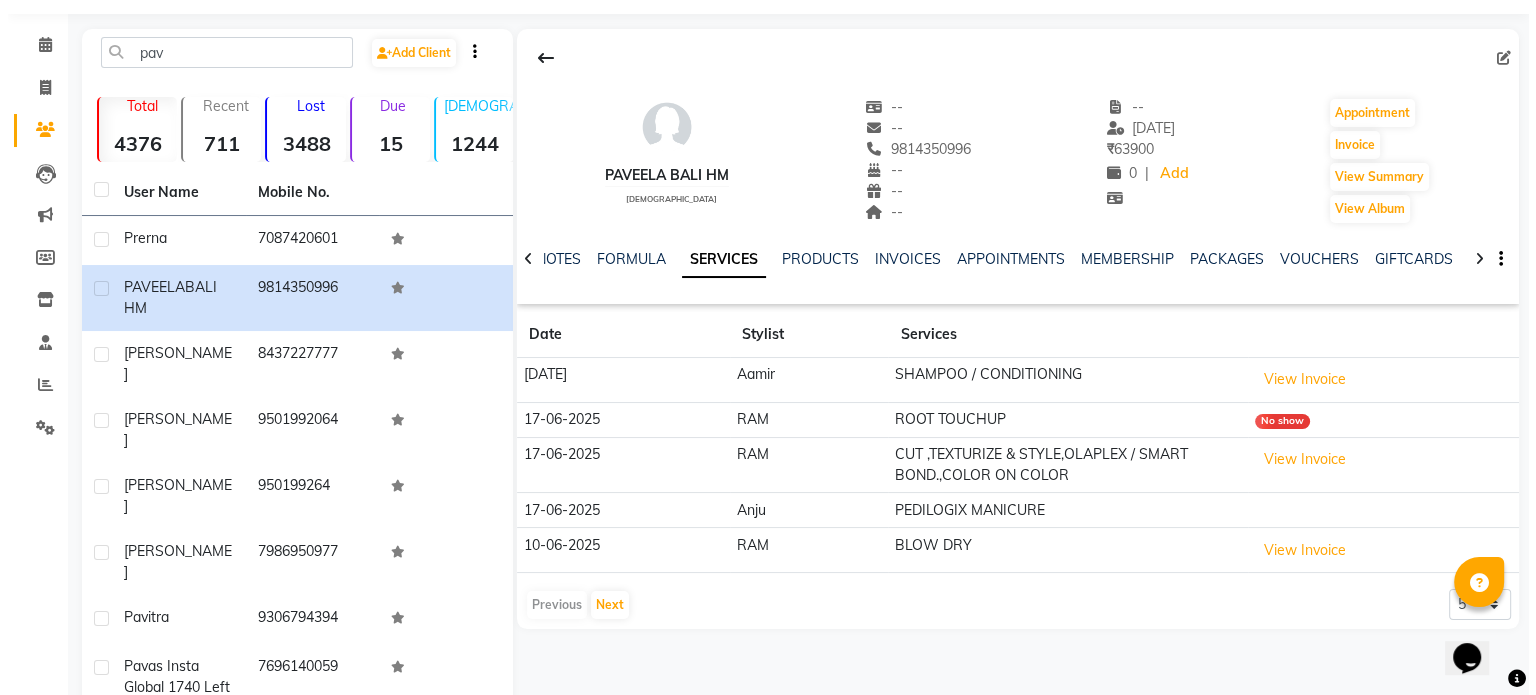 scroll, scrollTop: 90, scrollLeft: 0, axis: vertical 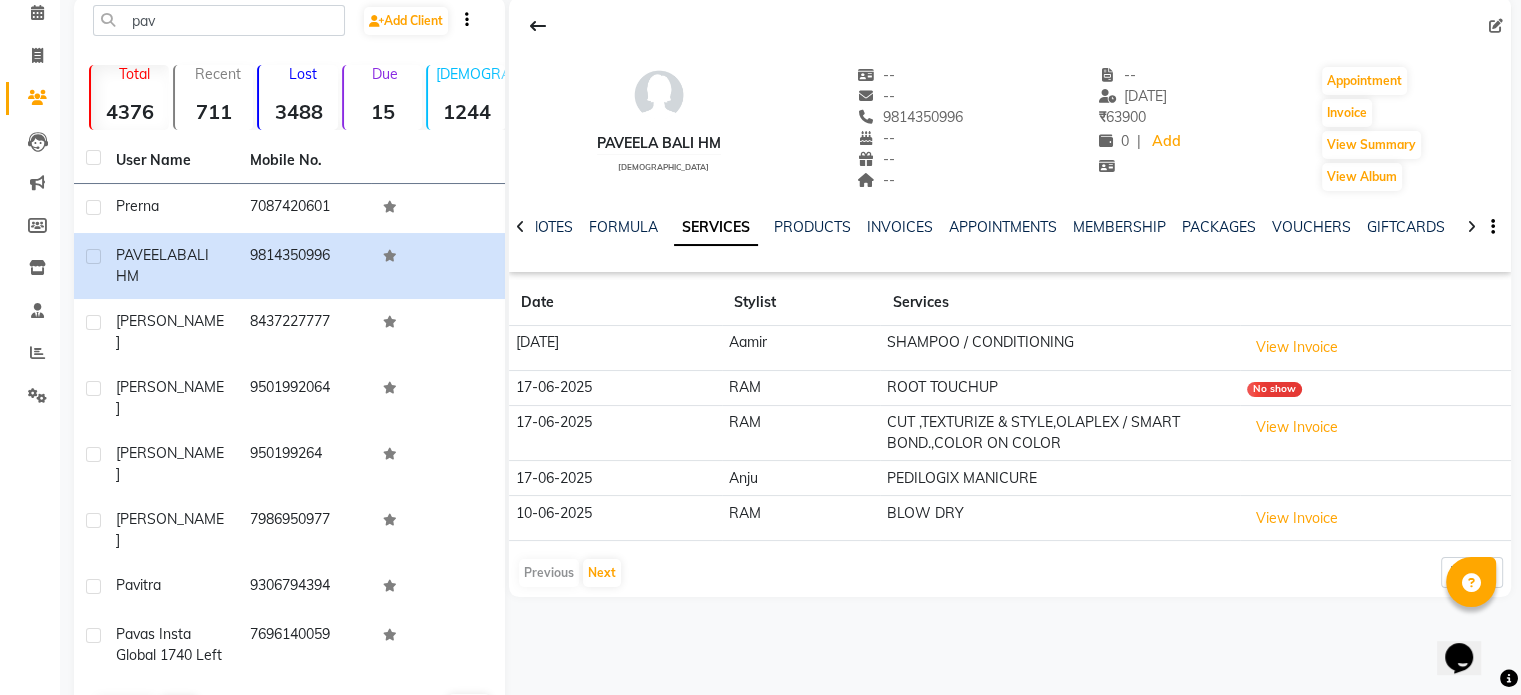 click on "RAM" 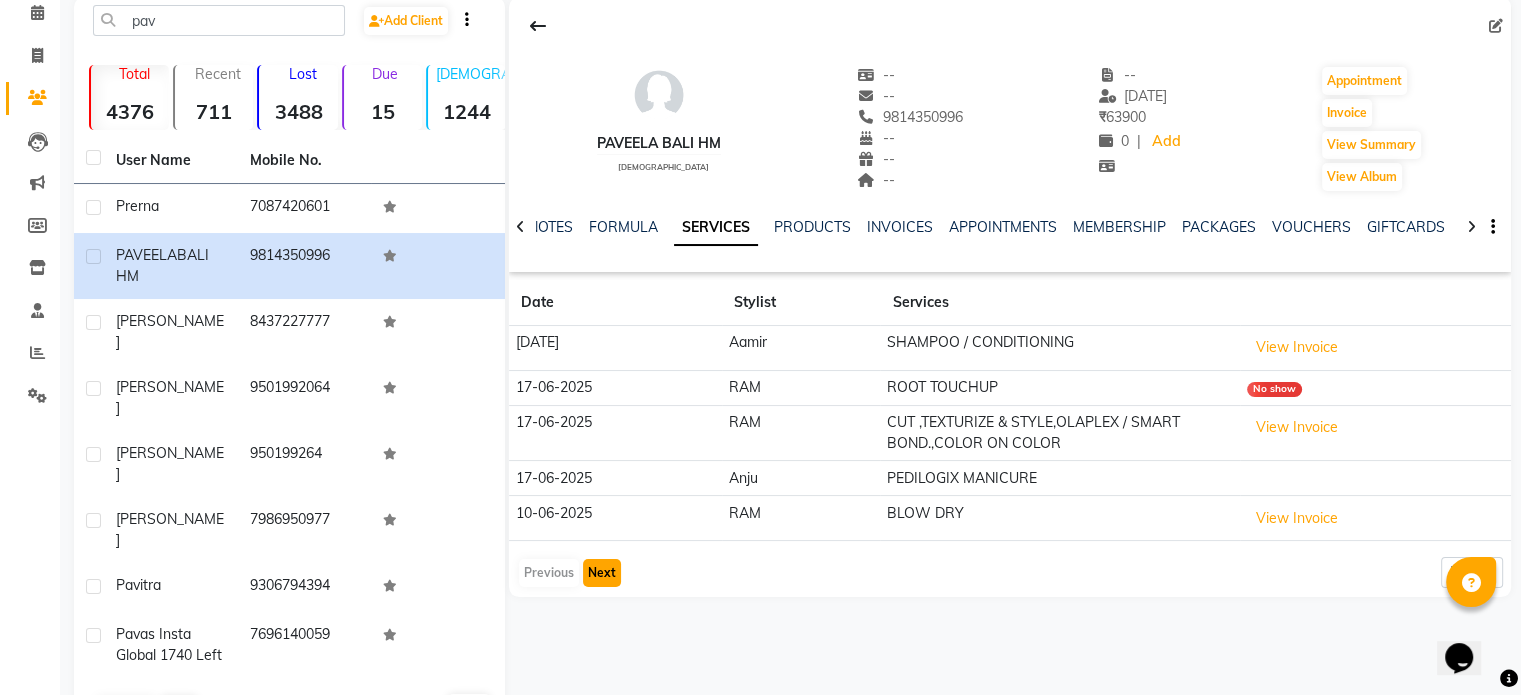 click on "Next" 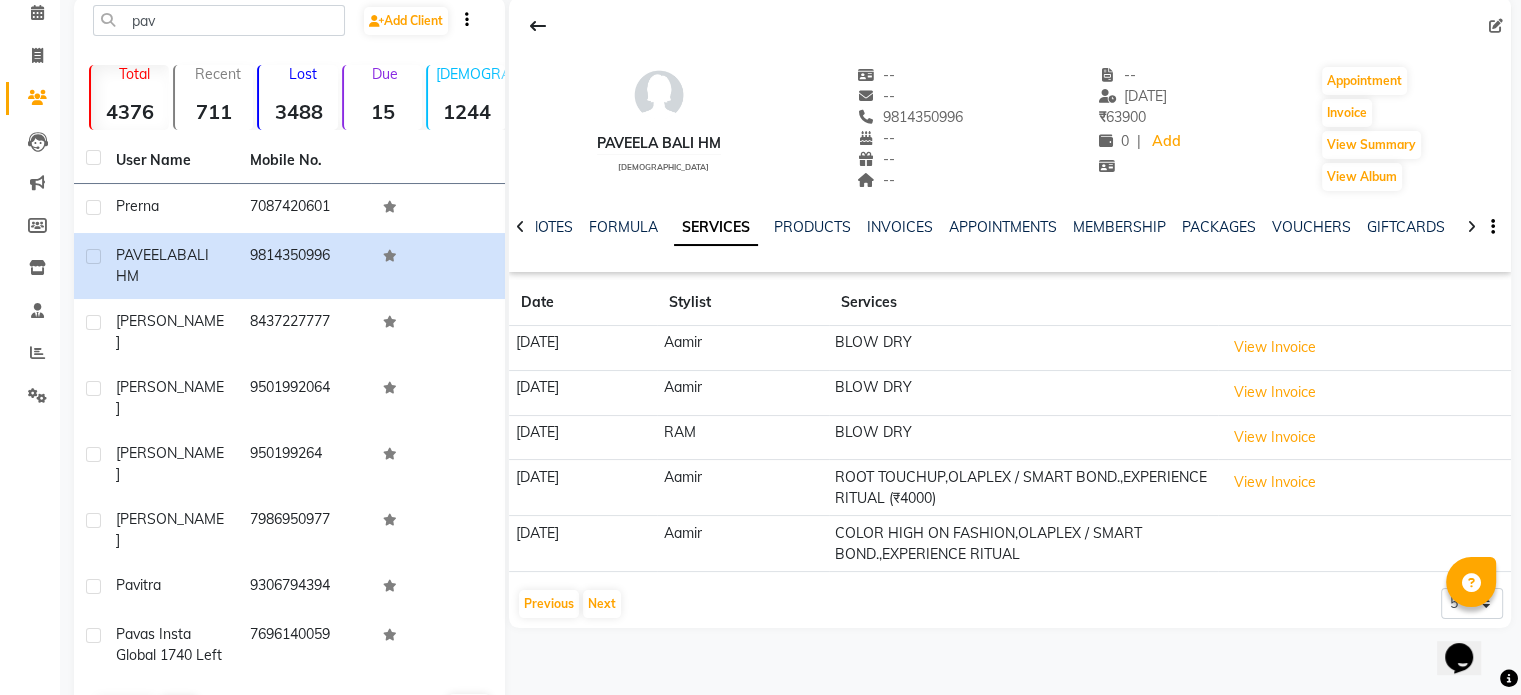 click on "ROOT TOUCHUP,OLAPLEX / SMART BOND.,EXPERIENCE RITUAL (₹4000)" 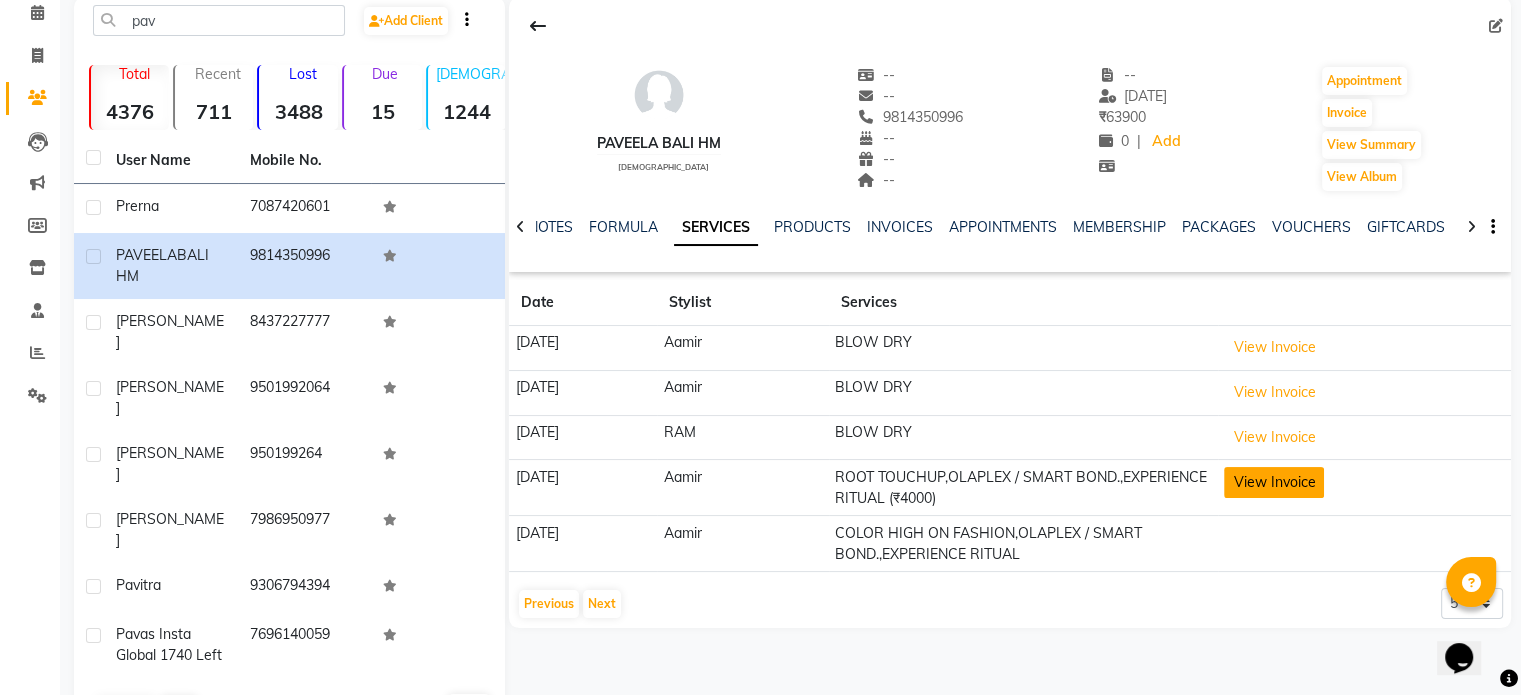 click on "View Invoice" 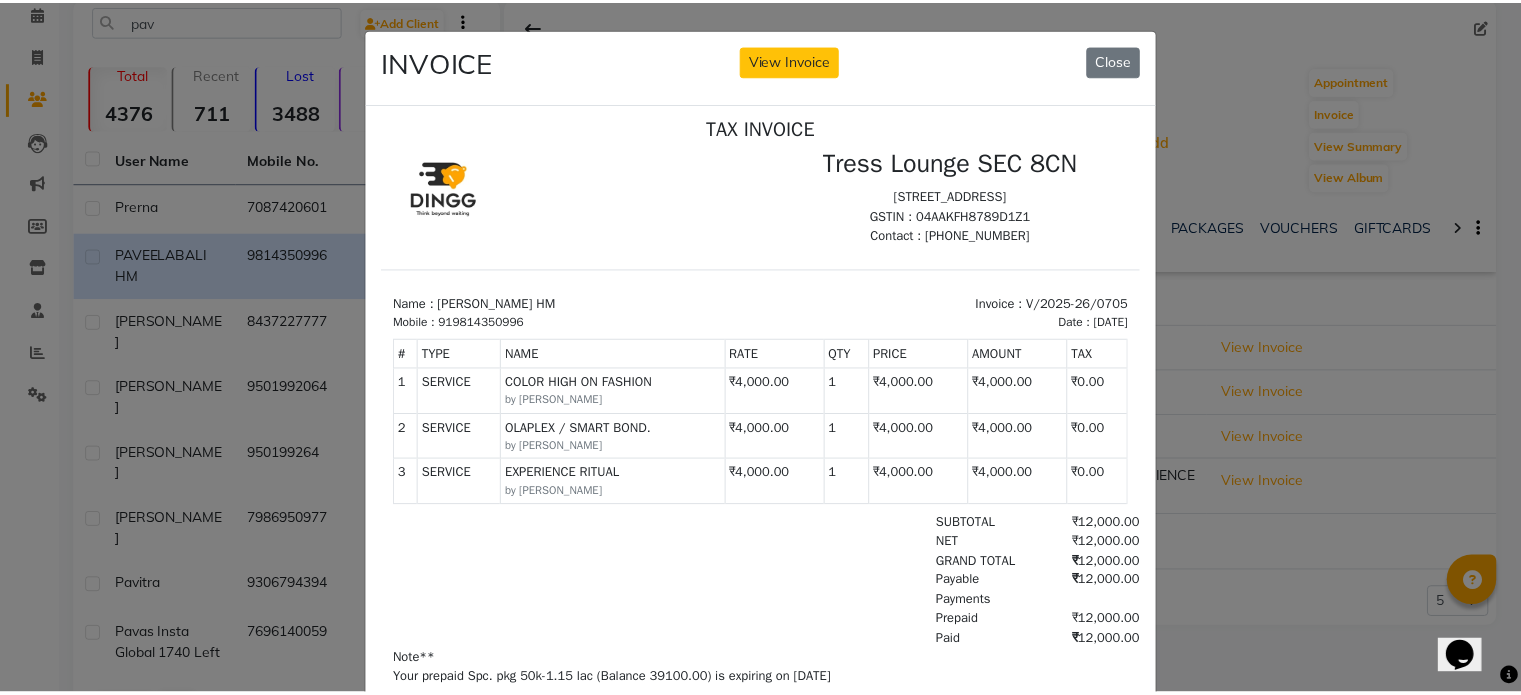 scroll, scrollTop: 15, scrollLeft: 0, axis: vertical 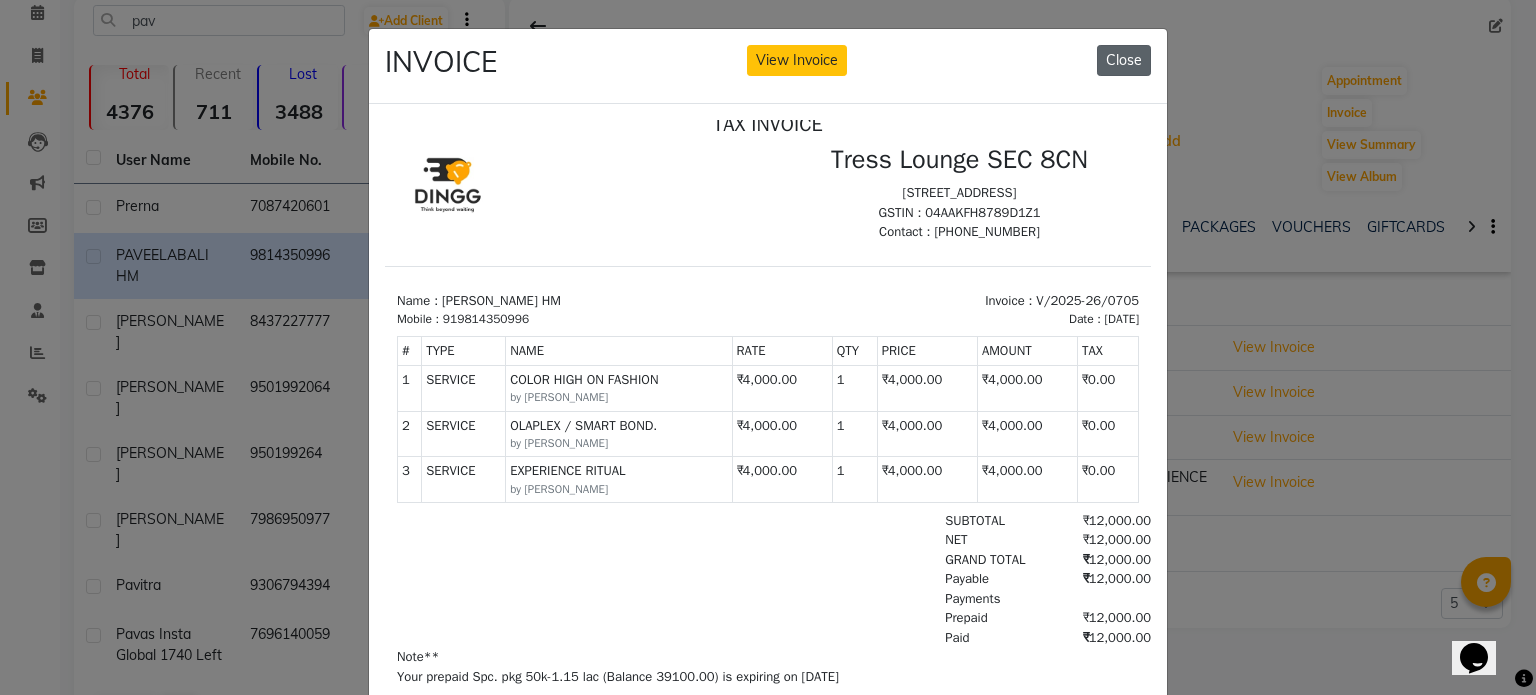click on "Close" 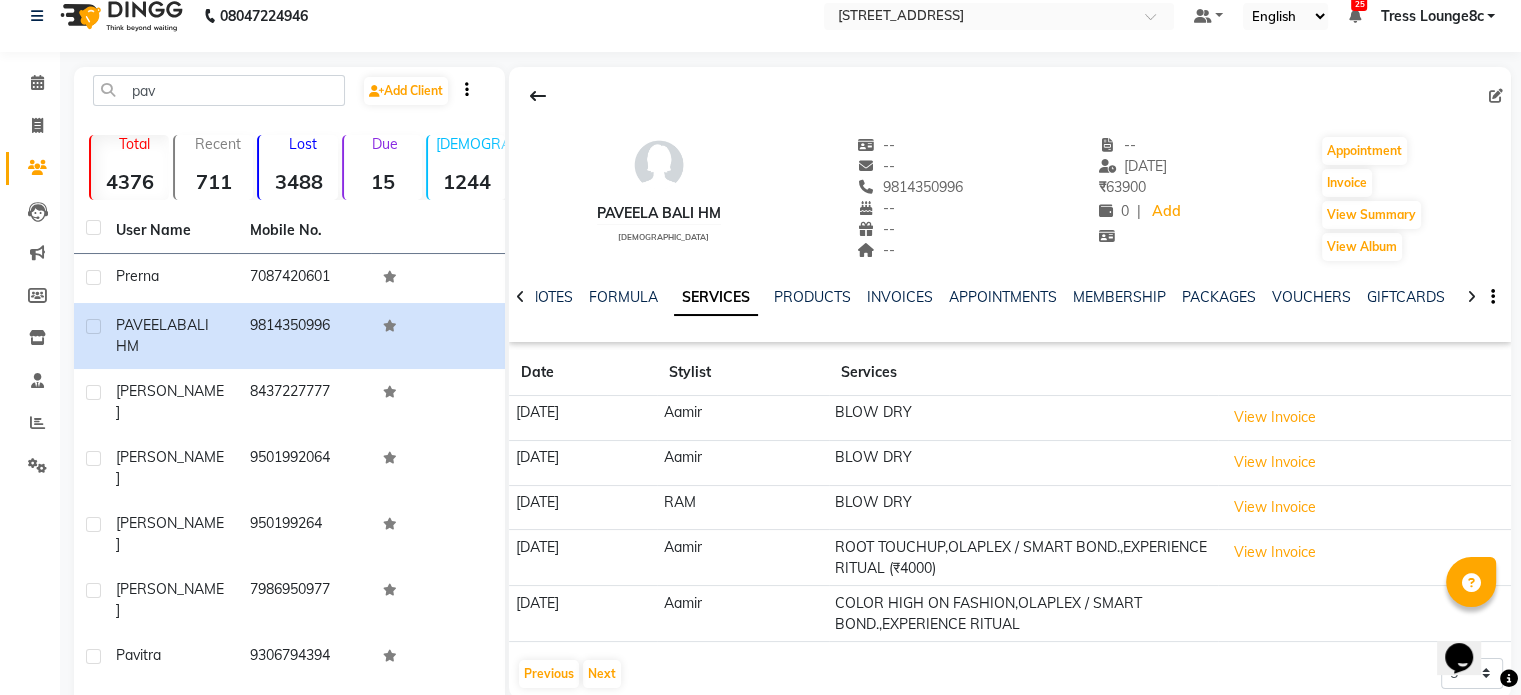 scroll, scrollTop: 0, scrollLeft: 0, axis: both 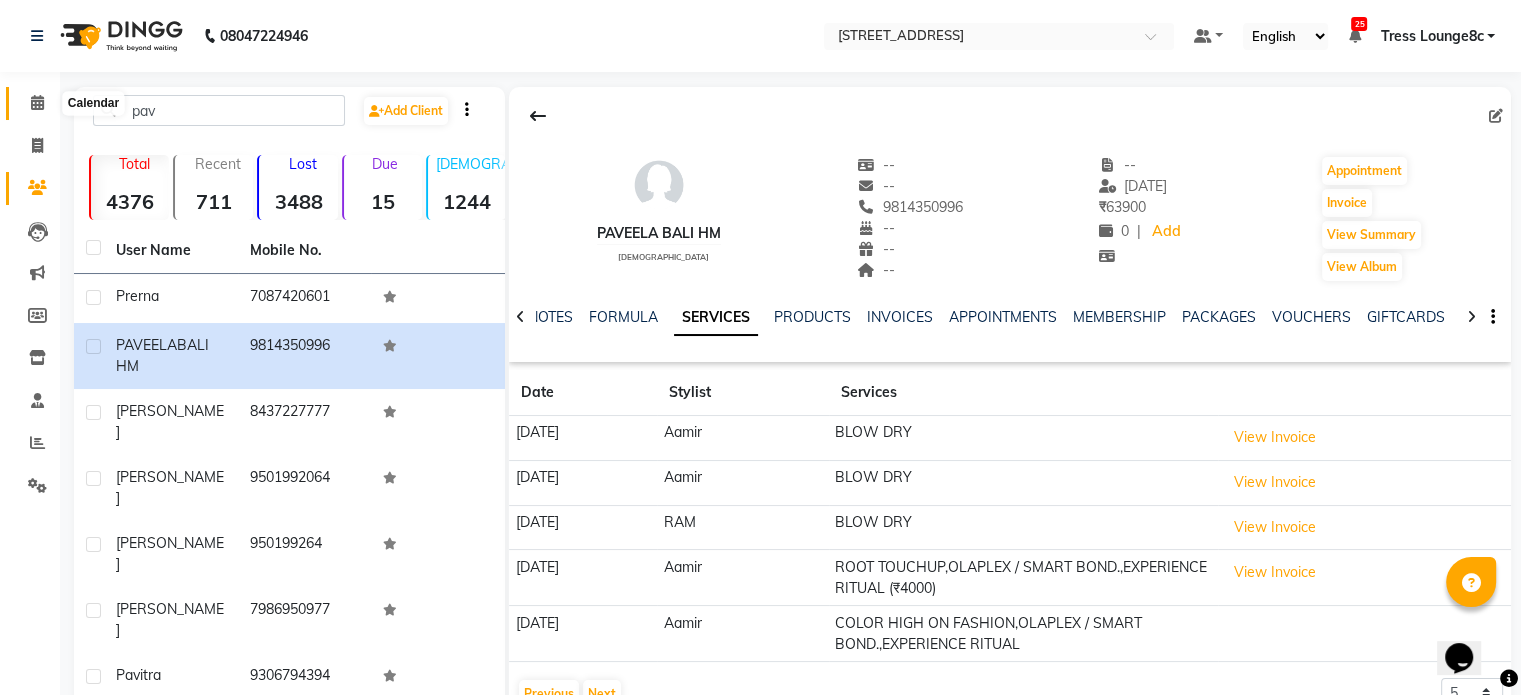 click 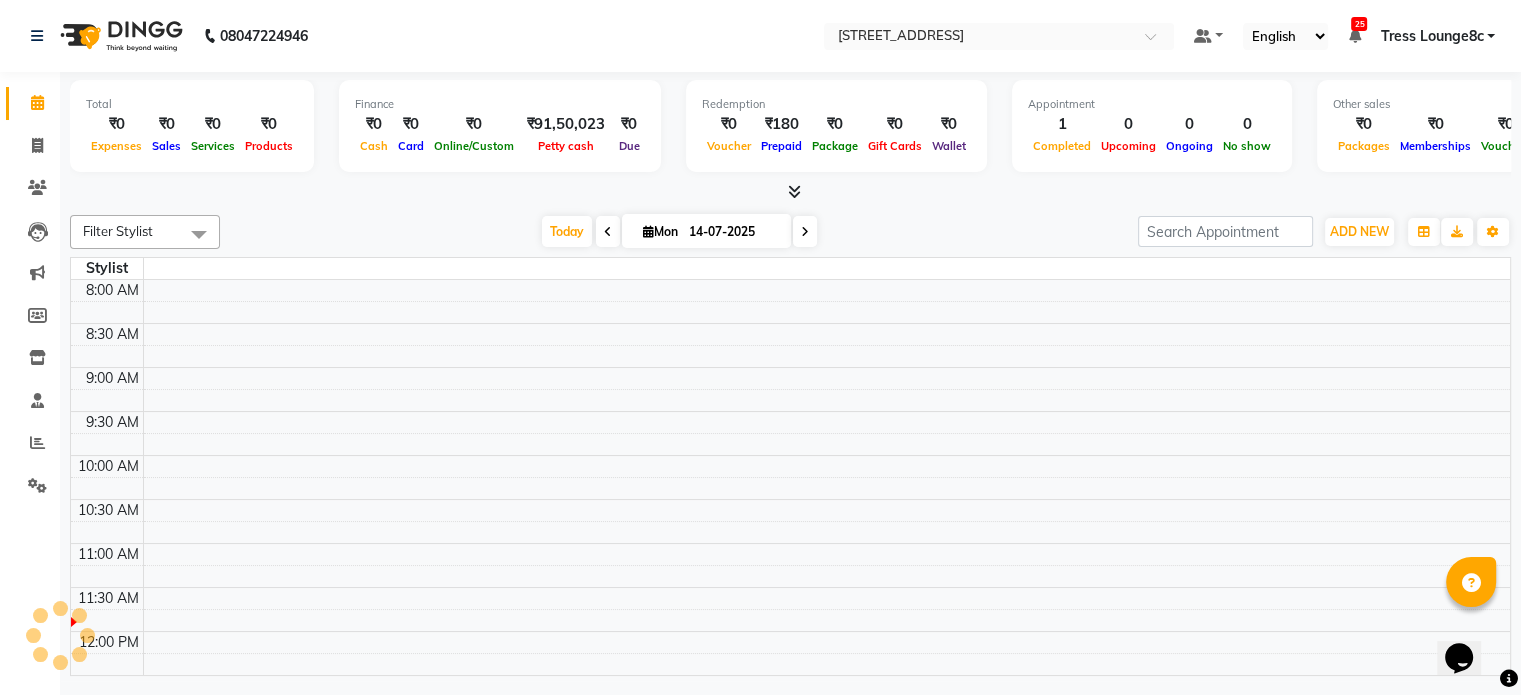 scroll, scrollTop: 0, scrollLeft: 0, axis: both 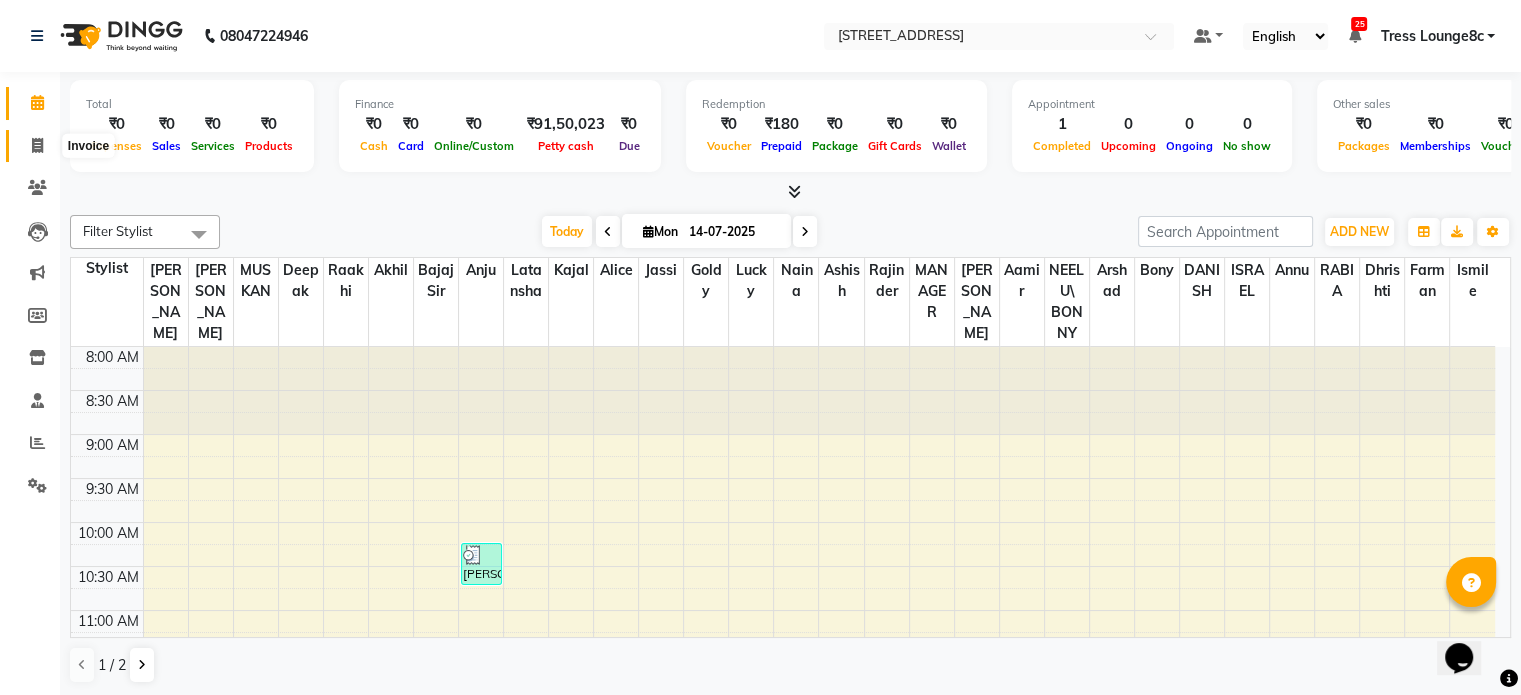 click 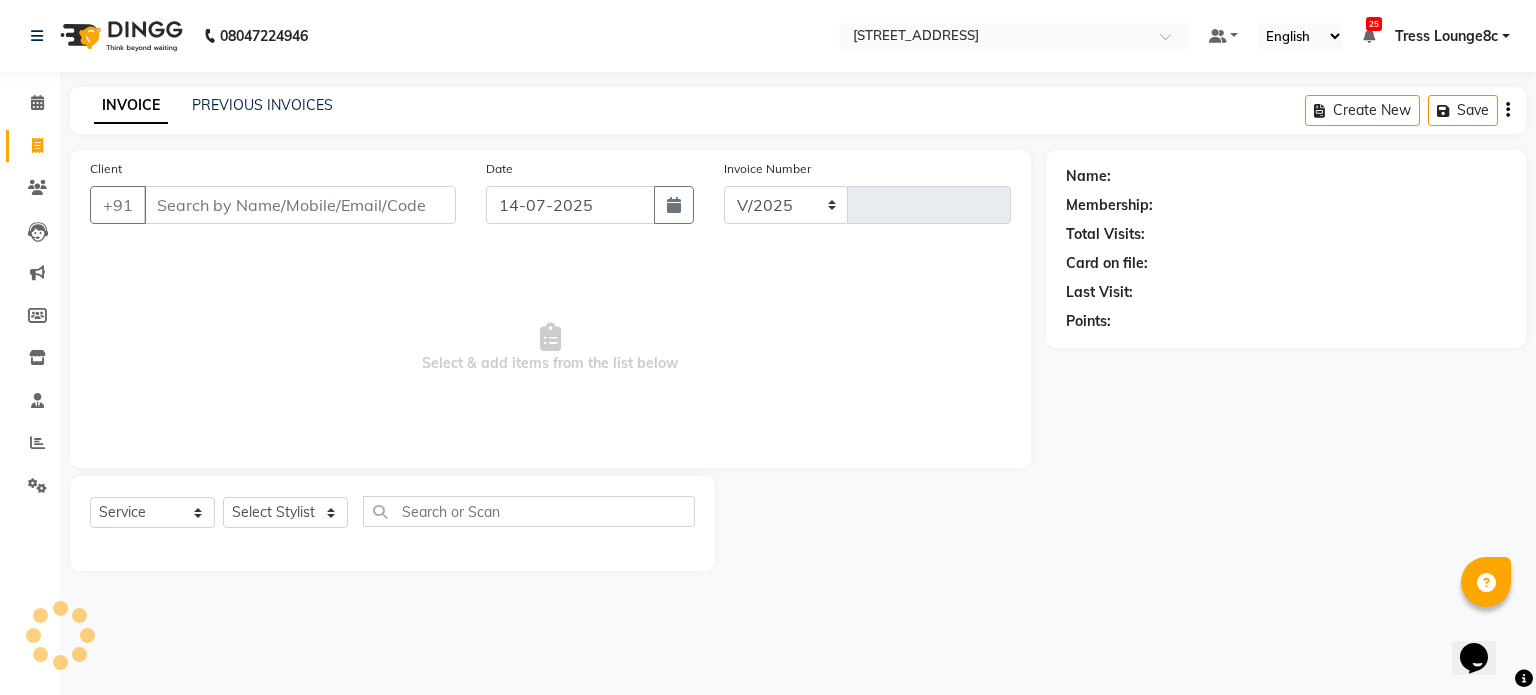 select on "5703" 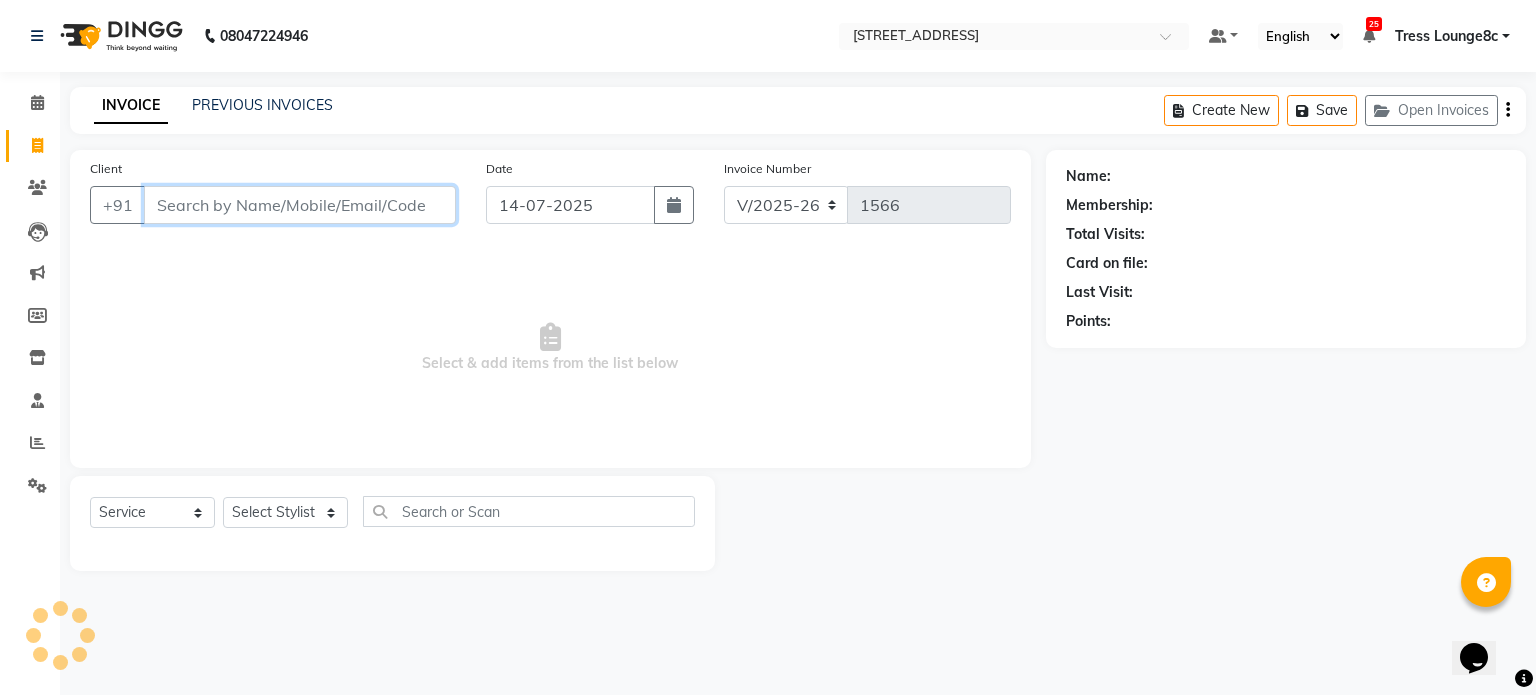 click on "Client" at bounding box center (300, 205) 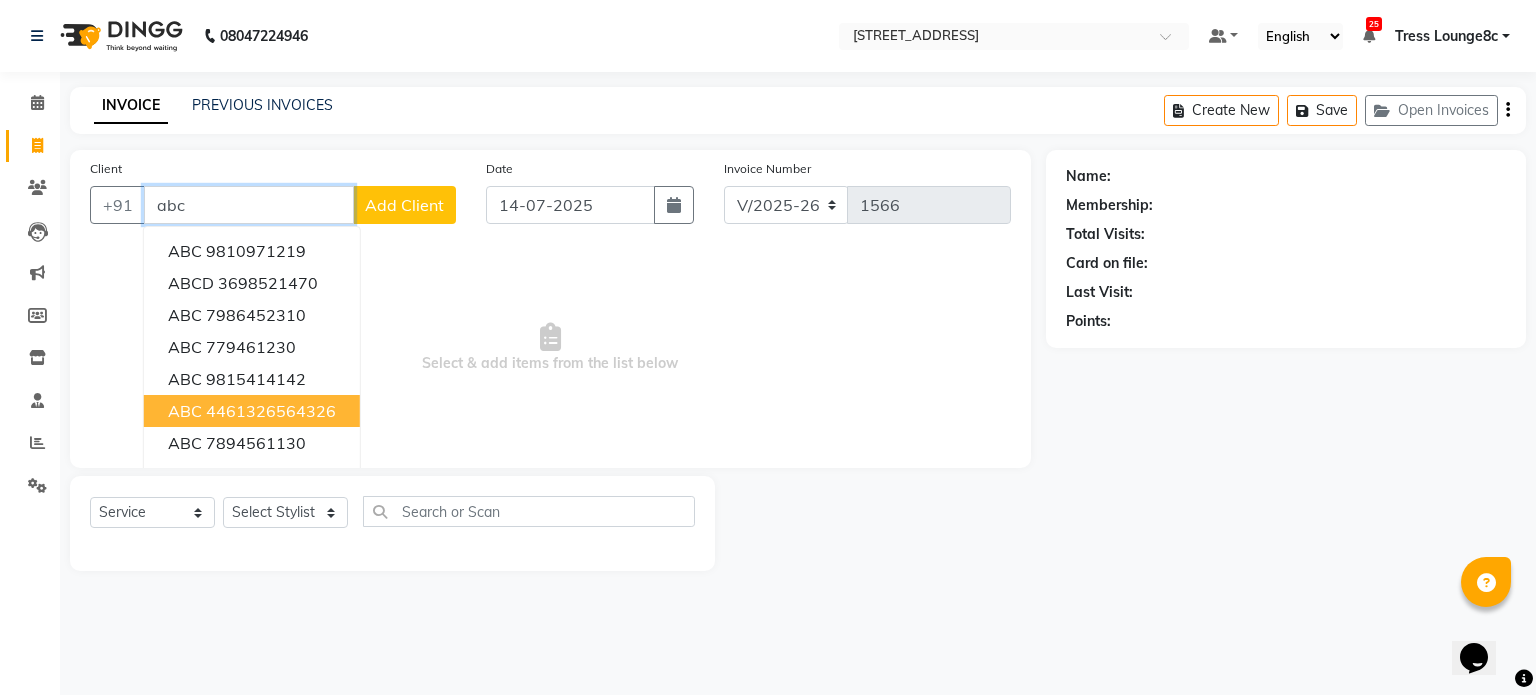 click on "4461326564326" at bounding box center (271, 411) 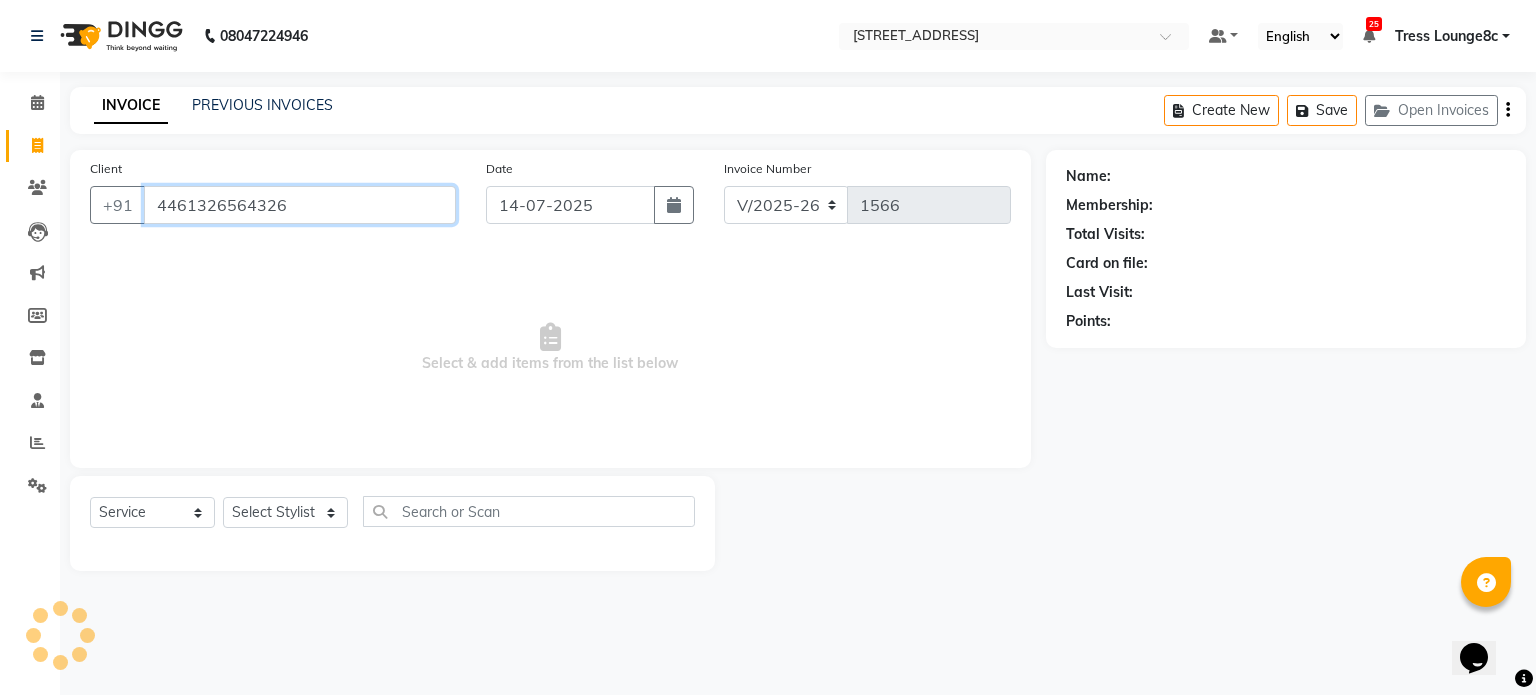 type on "4461326564326" 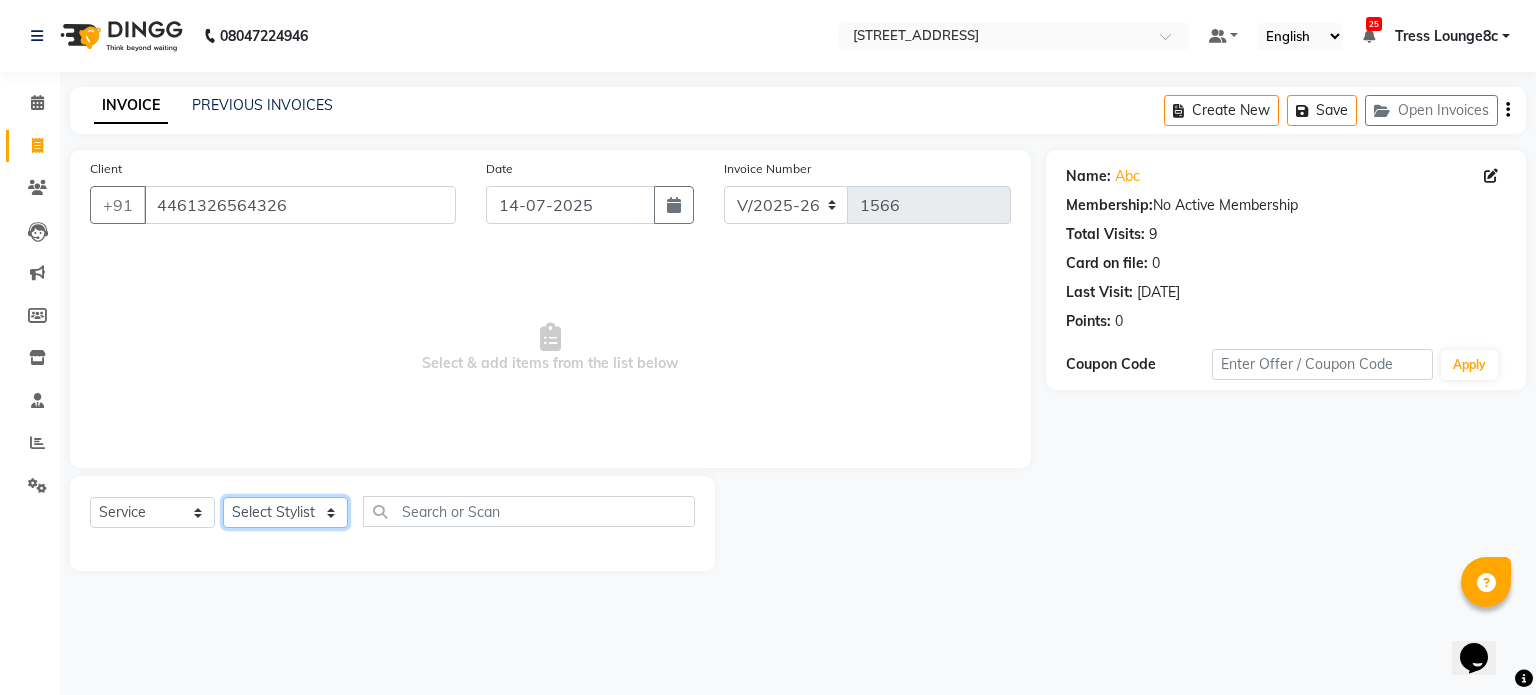 click on "Select Stylist [PERSON_NAME] [PERSON_NAME] [PERSON_NAME] Anju Annu  [PERSON_NAME] Bajaj sir Bony DANISH Deepak [PERSON_NAME] [PERSON_NAME] [PERSON_NAME] Ismile ISRAEL [PERSON_NAME] [PERSON_NAME] Latansha Lucky MANAGER MUSKAN naina [PERSON_NAME]\ [PERSON_NAME]  [PERSON_NAME] [PERSON_NAME] [PERSON_NAME] [PERSON_NAME] [PERSON_NAME] [PERSON_NAME] [PERSON_NAME] Shriya [PERSON_NAME] [PERSON_NAME] [PERSON_NAME]" 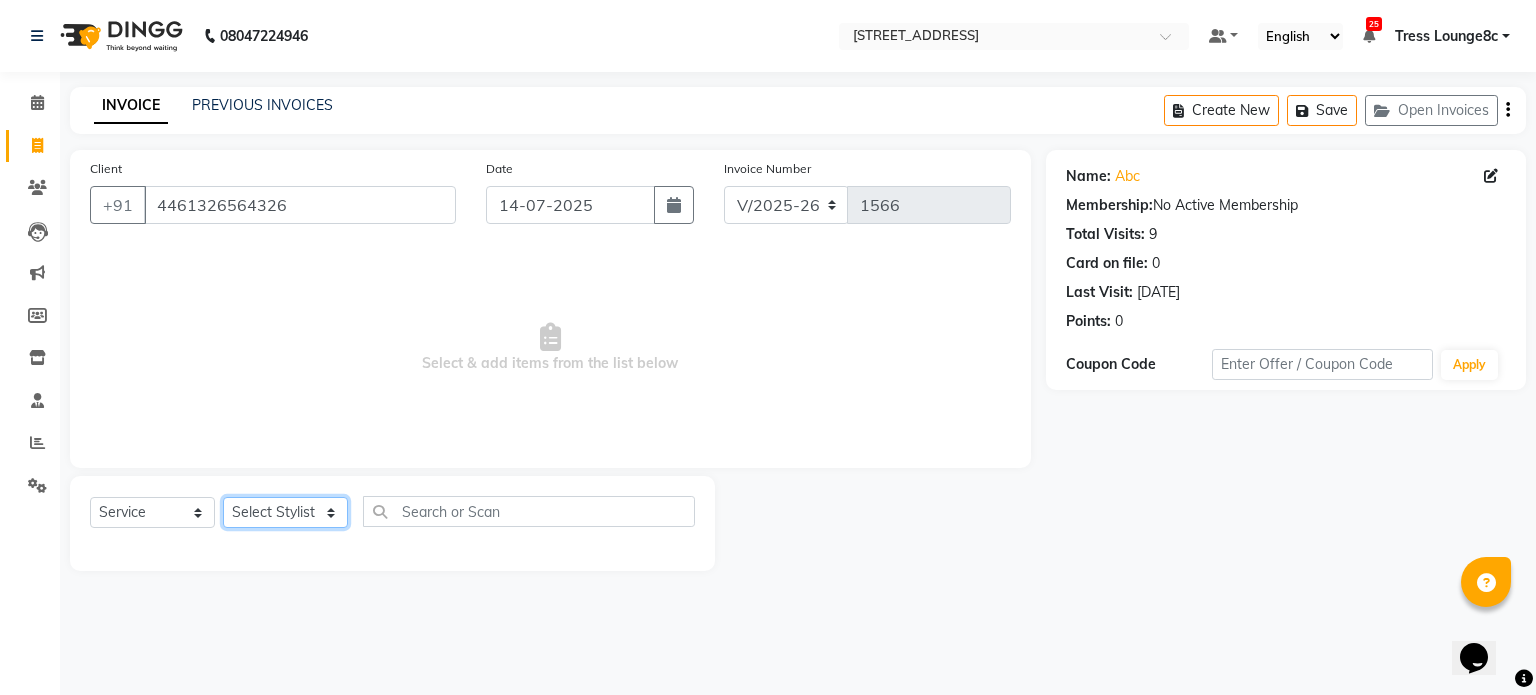 select on "39097" 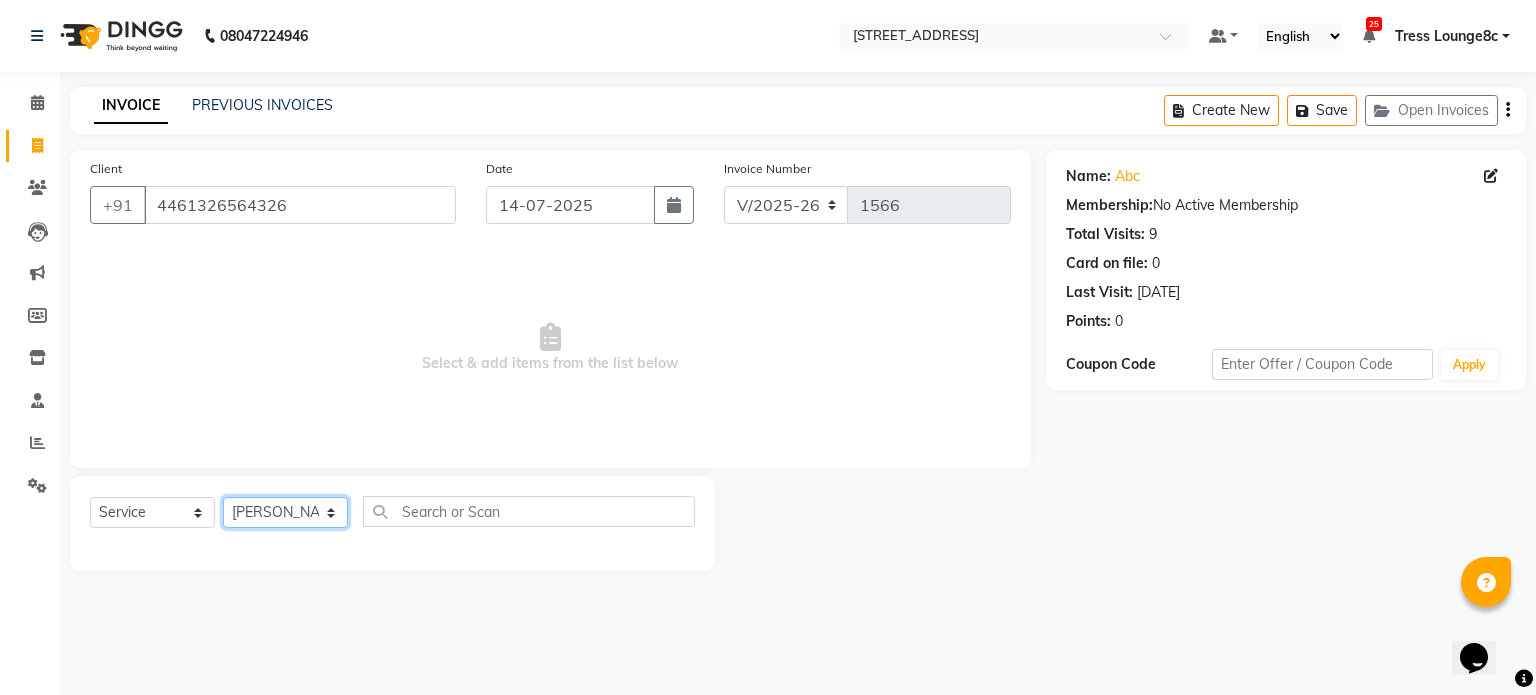 click on "Select Stylist [PERSON_NAME] [PERSON_NAME] [PERSON_NAME] Anju Annu  [PERSON_NAME] Bajaj sir Bony DANISH Deepak [PERSON_NAME] [PERSON_NAME] [PERSON_NAME] Ismile ISRAEL [PERSON_NAME] [PERSON_NAME] Latansha Lucky MANAGER MUSKAN naina [PERSON_NAME]\ [PERSON_NAME]  [PERSON_NAME] [PERSON_NAME] [PERSON_NAME] [PERSON_NAME] [PERSON_NAME] [PERSON_NAME] [PERSON_NAME] Shriya [PERSON_NAME] [PERSON_NAME] [PERSON_NAME]" 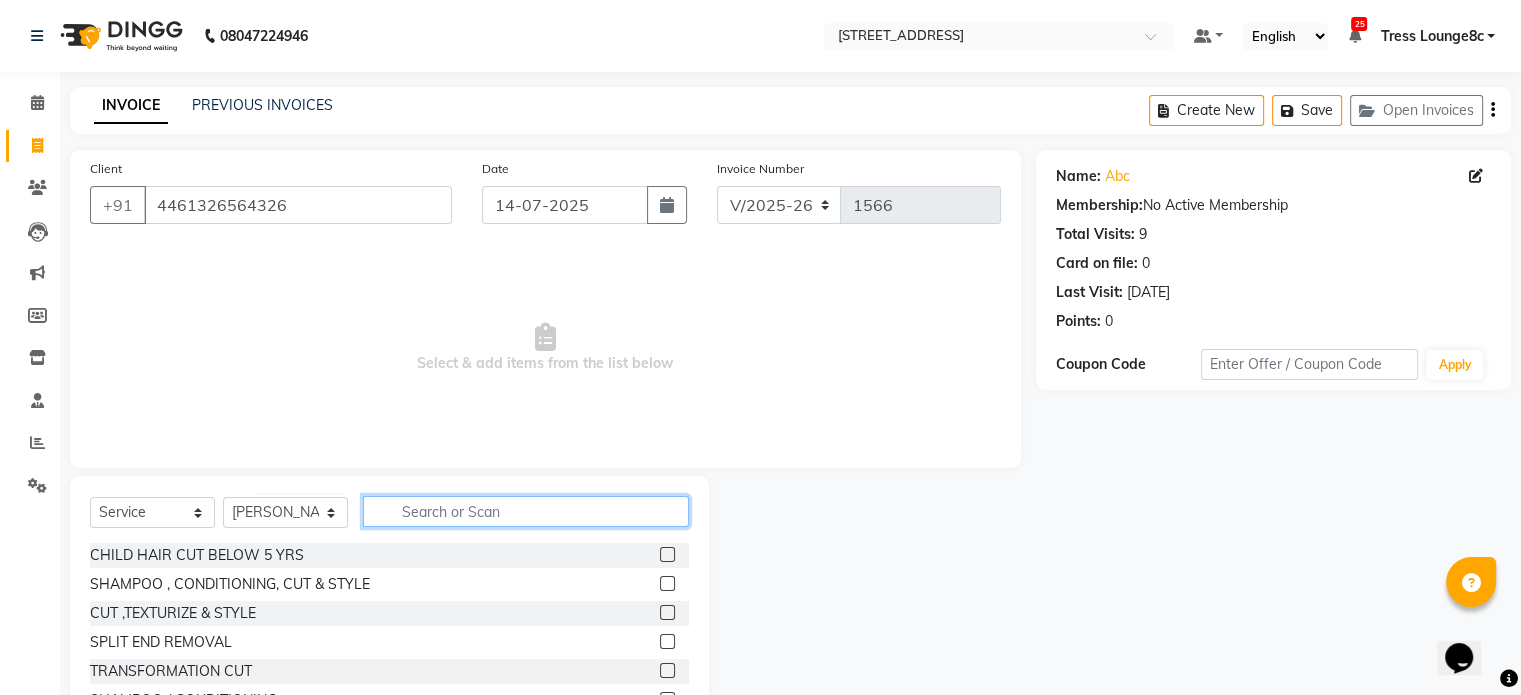 click 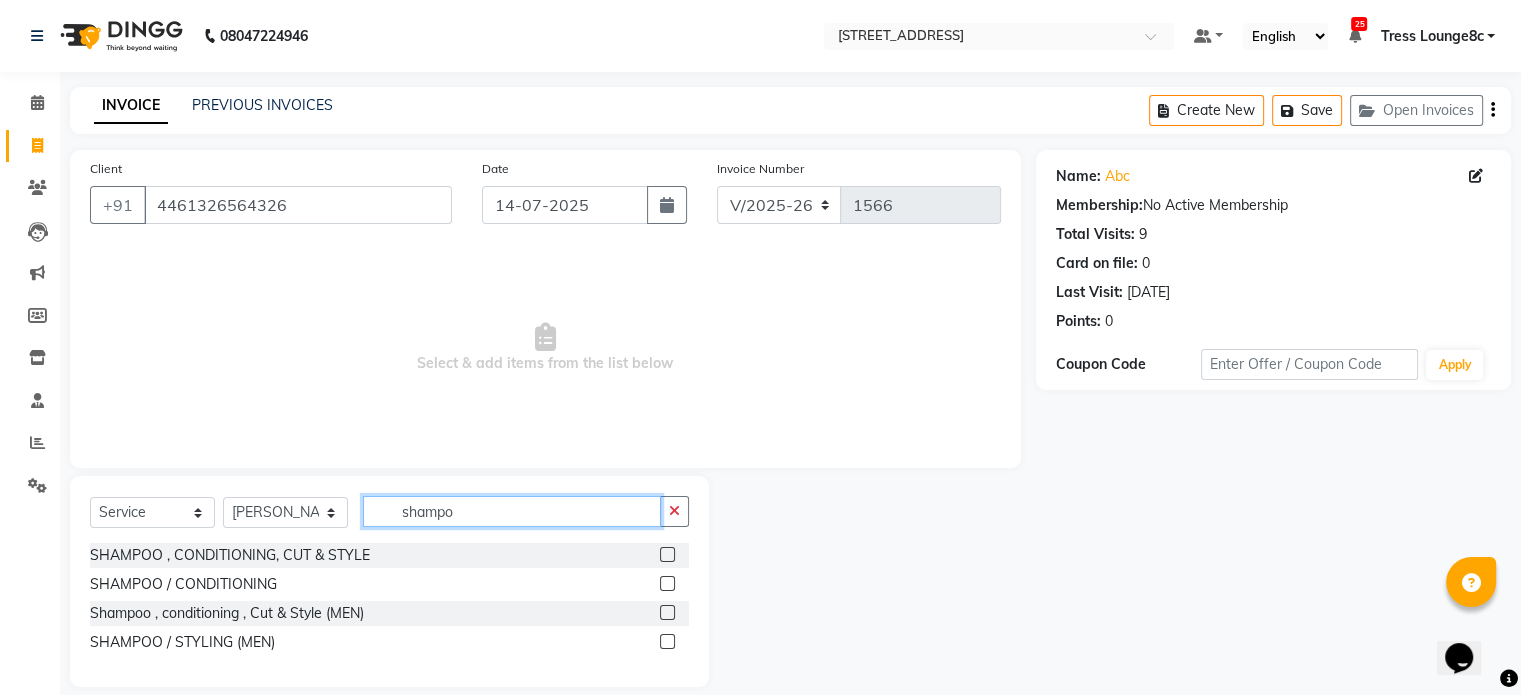 type on "shampo" 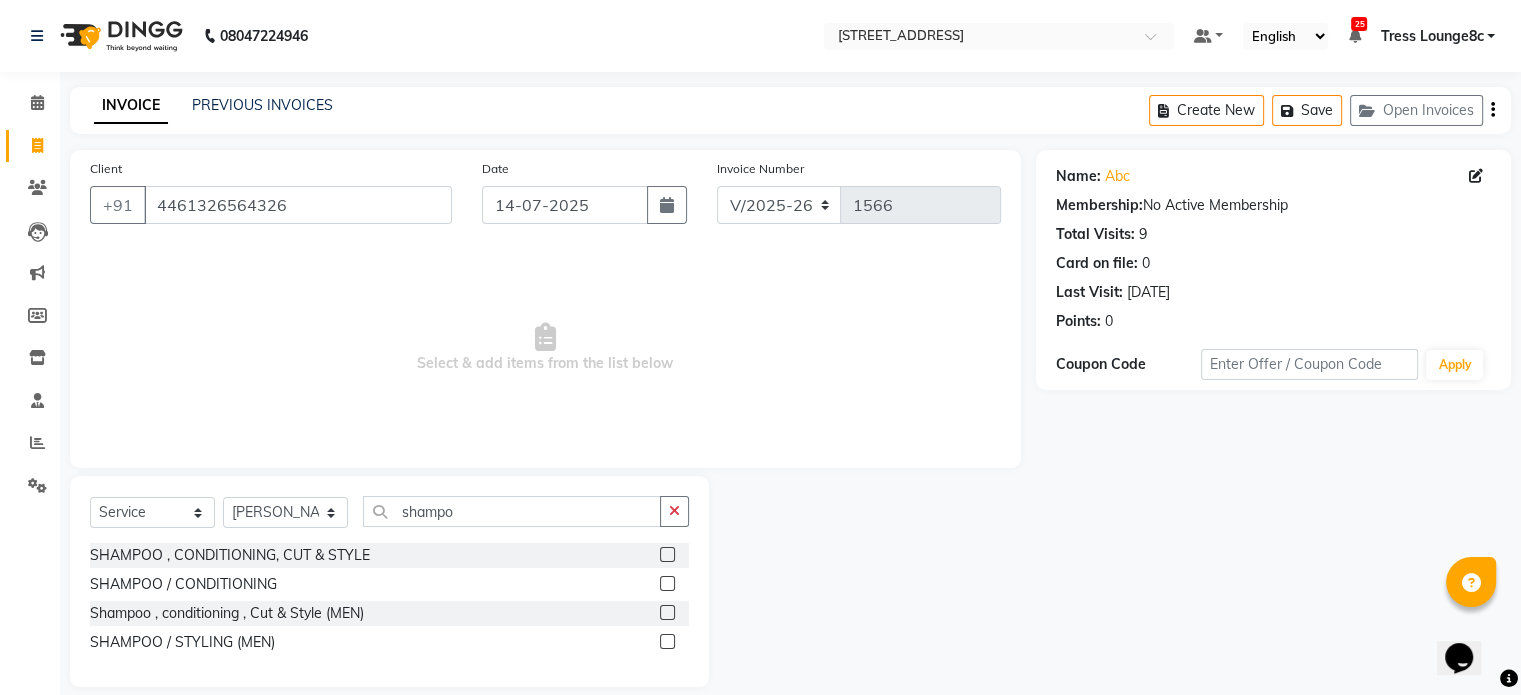 click 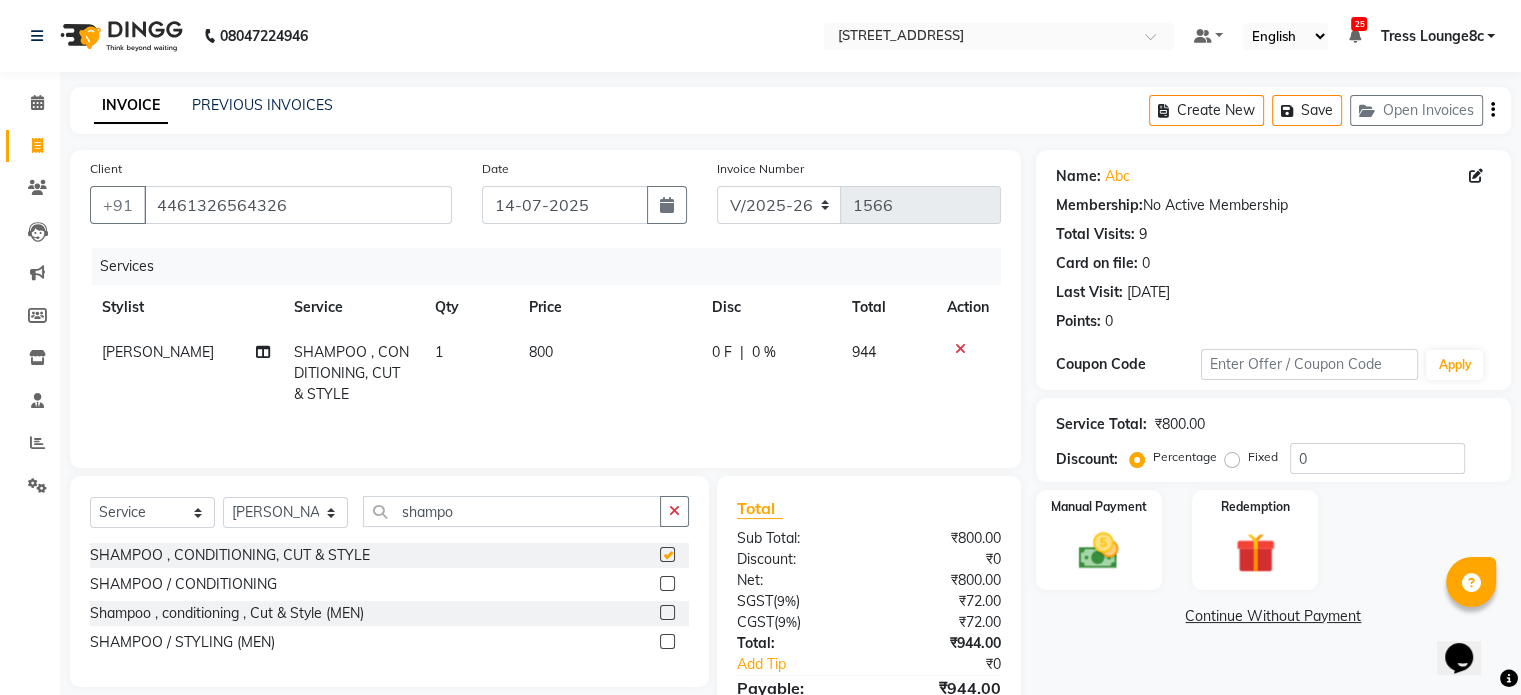 checkbox on "false" 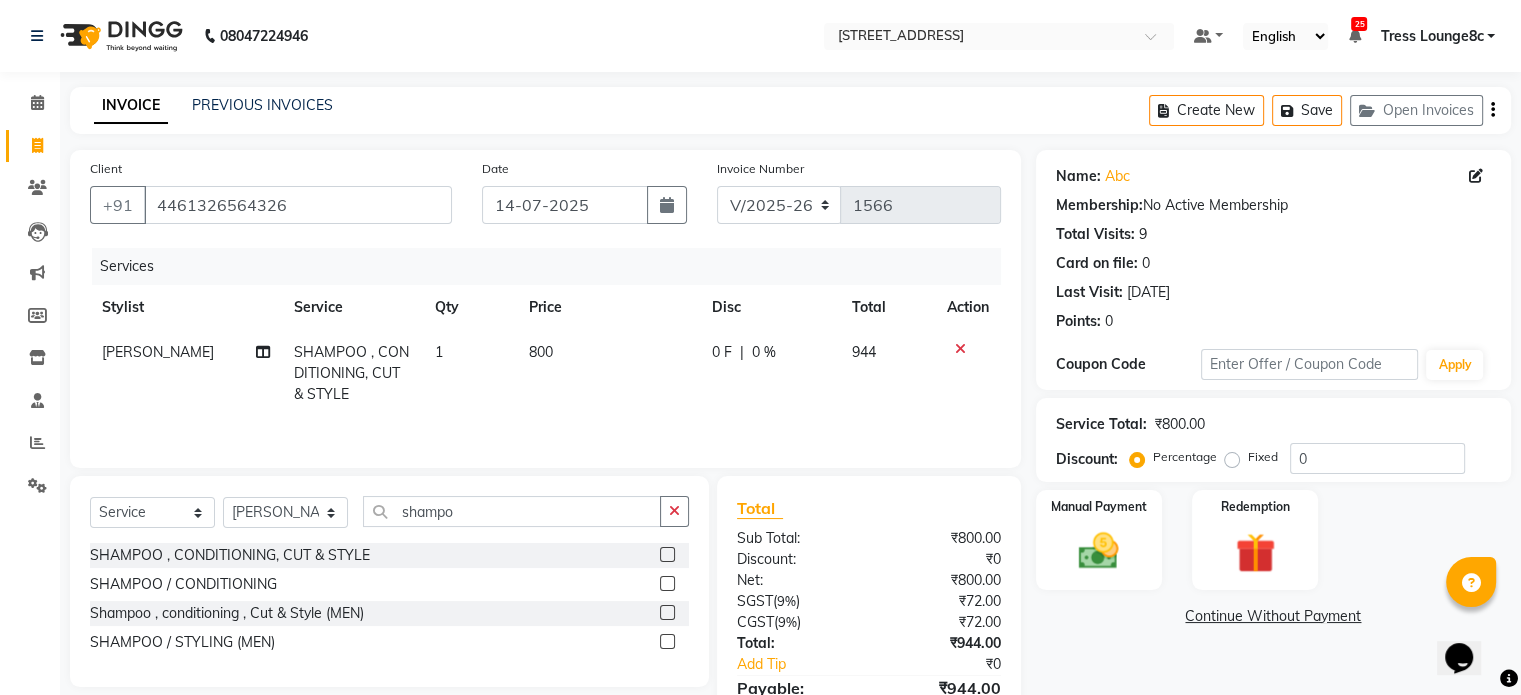 click 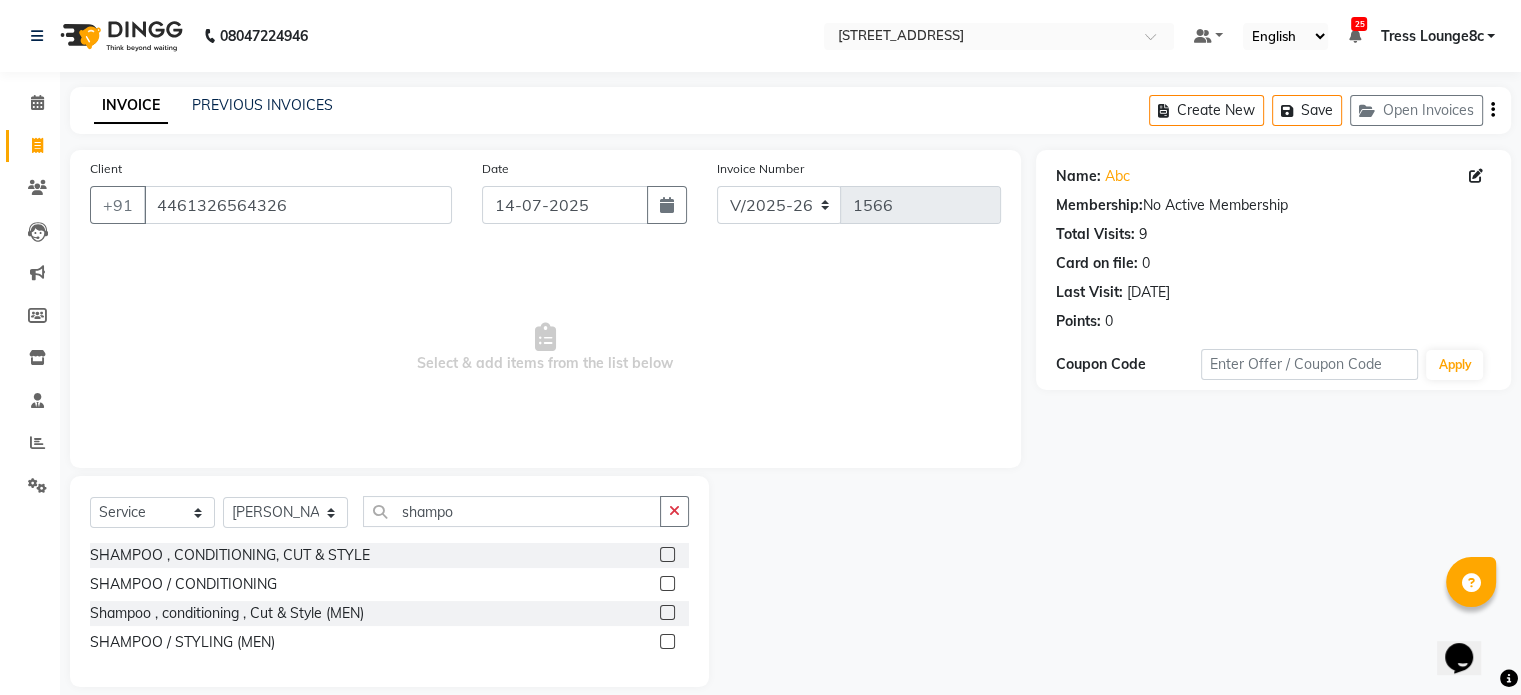 click 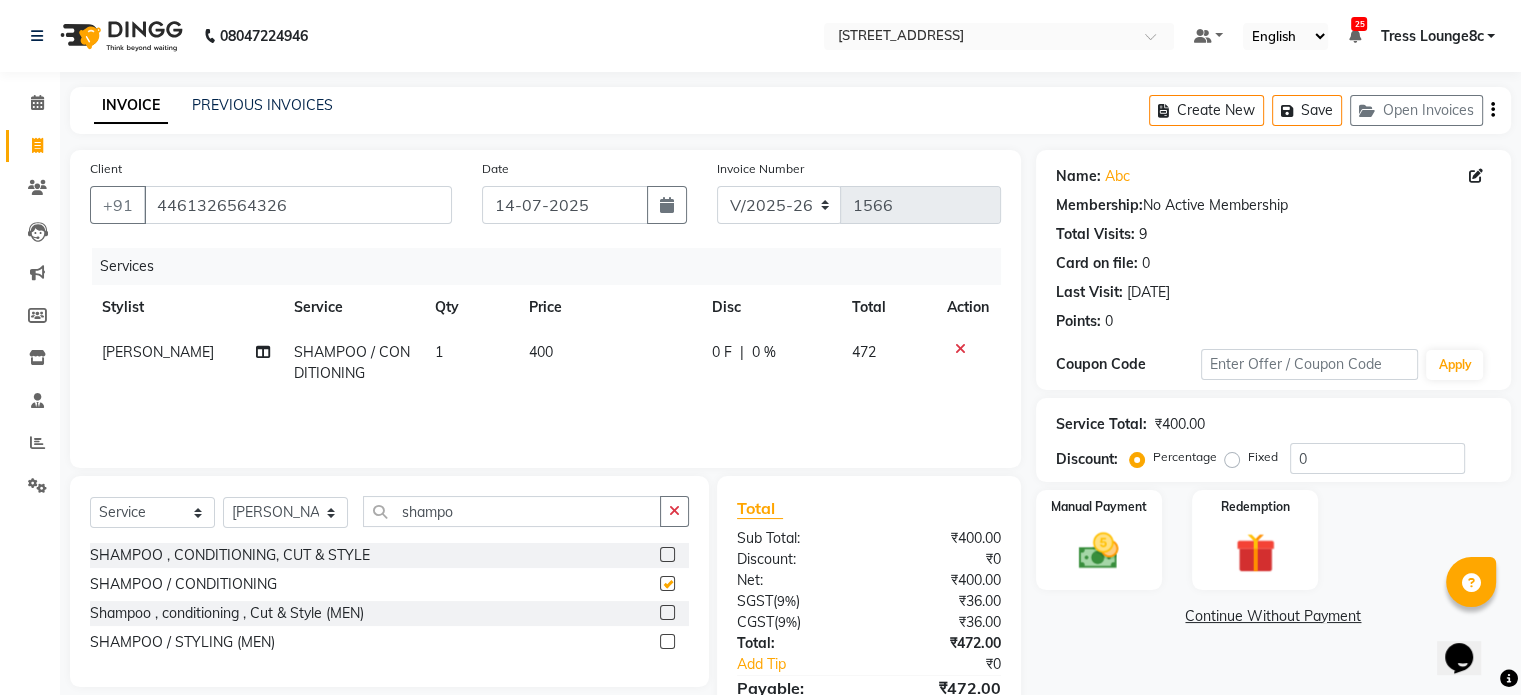checkbox on "false" 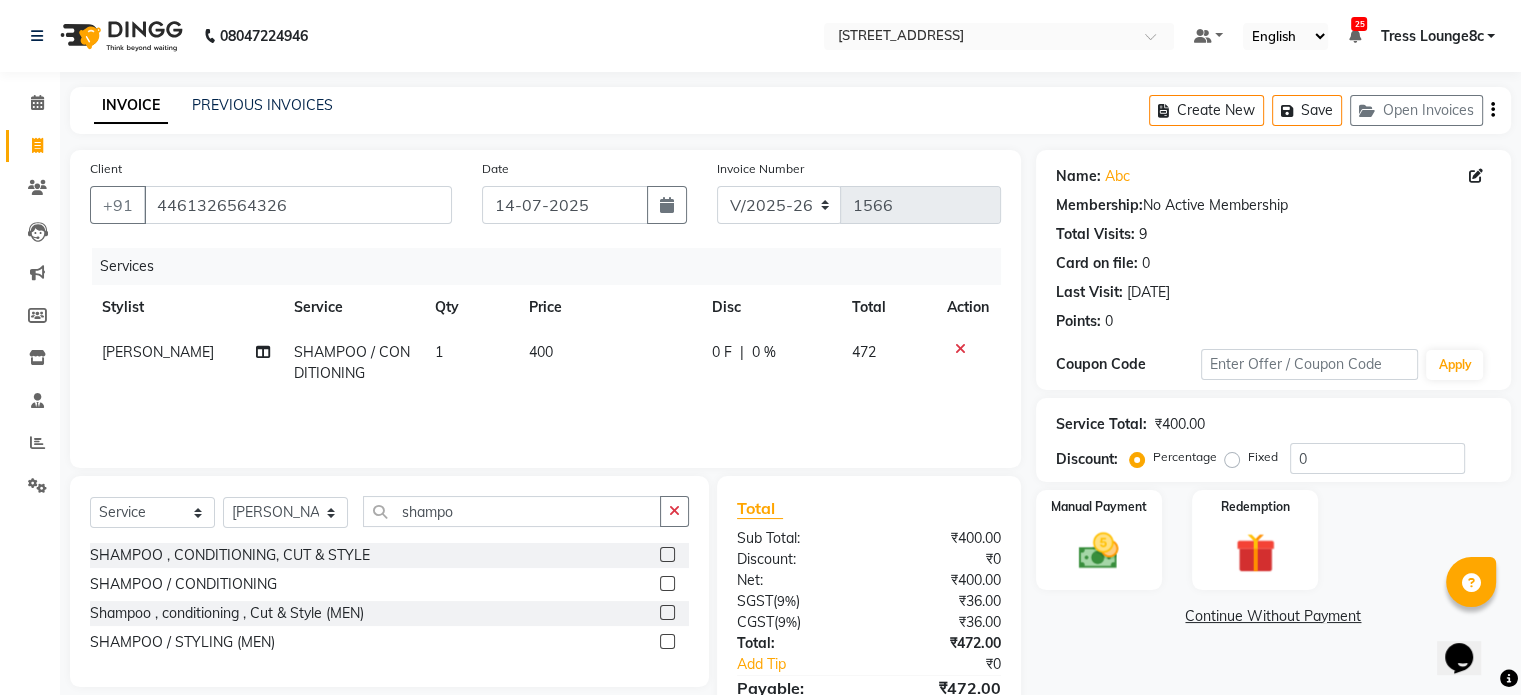 scroll, scrollTop: 100, scrollLeft: 0, axis: vertical 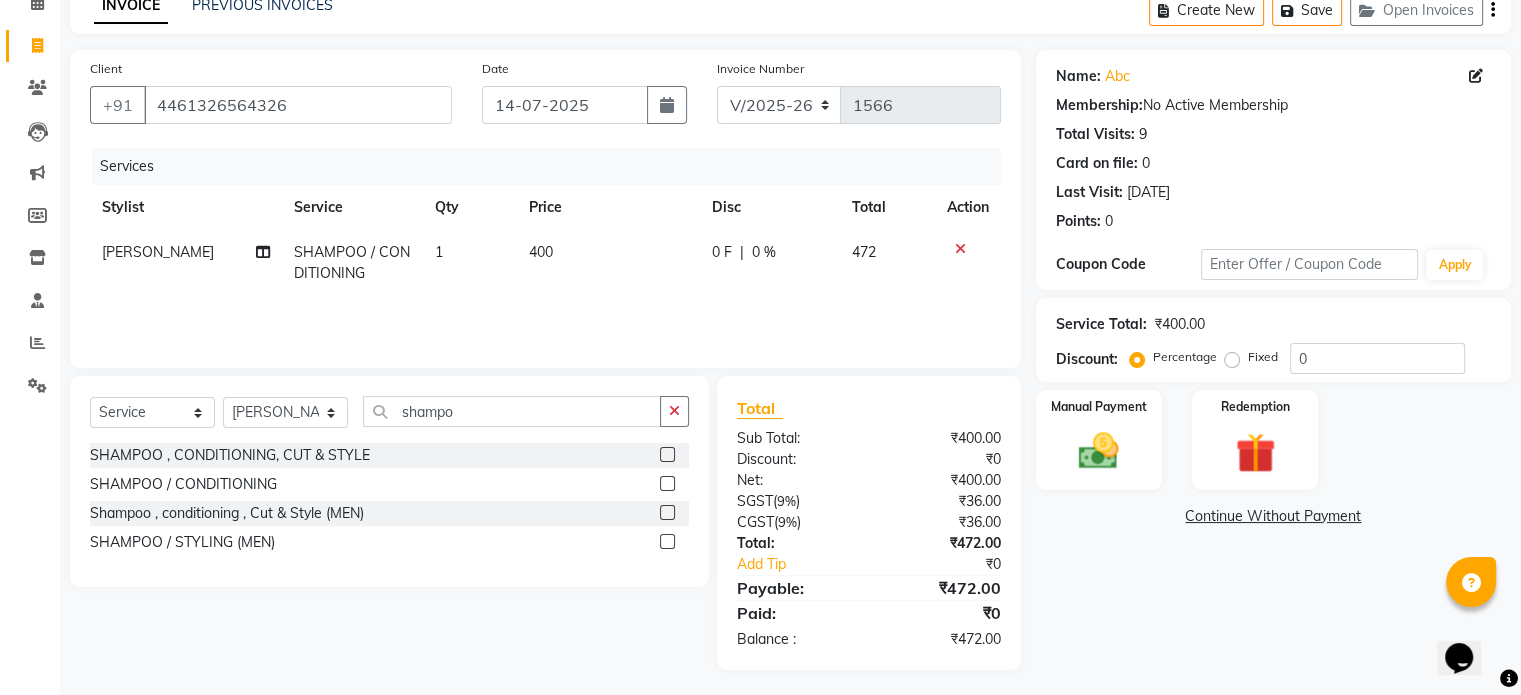 click on "Fixed" 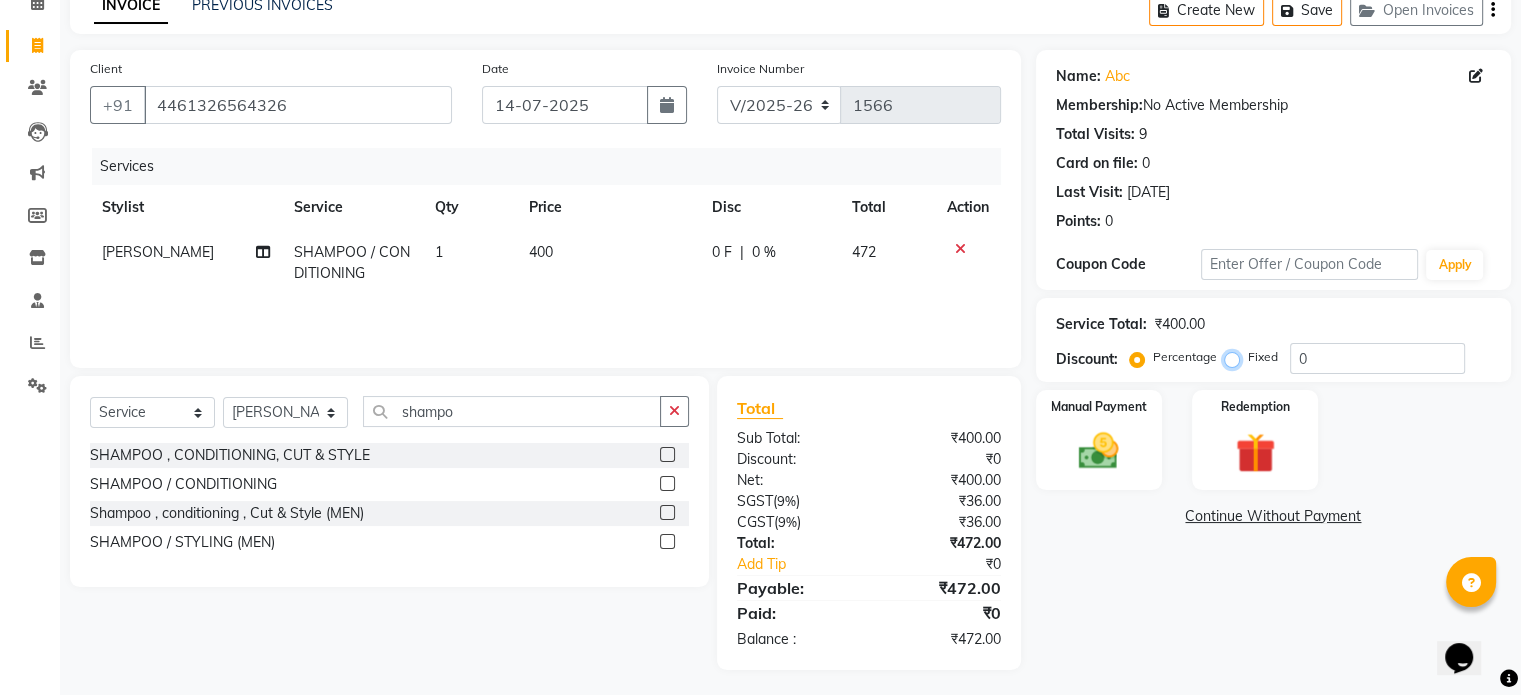 click on "Fixed" at bounding box center (1236, 357) 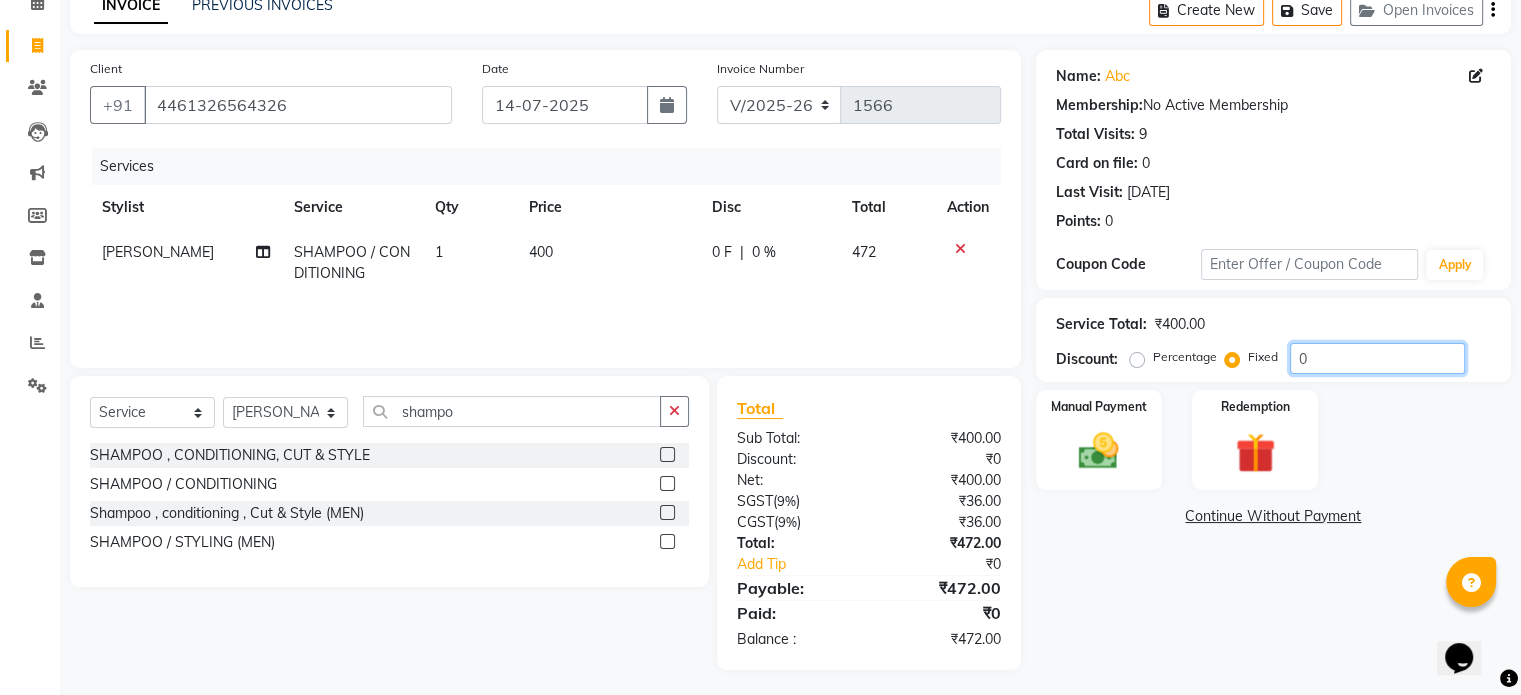 click on "0" 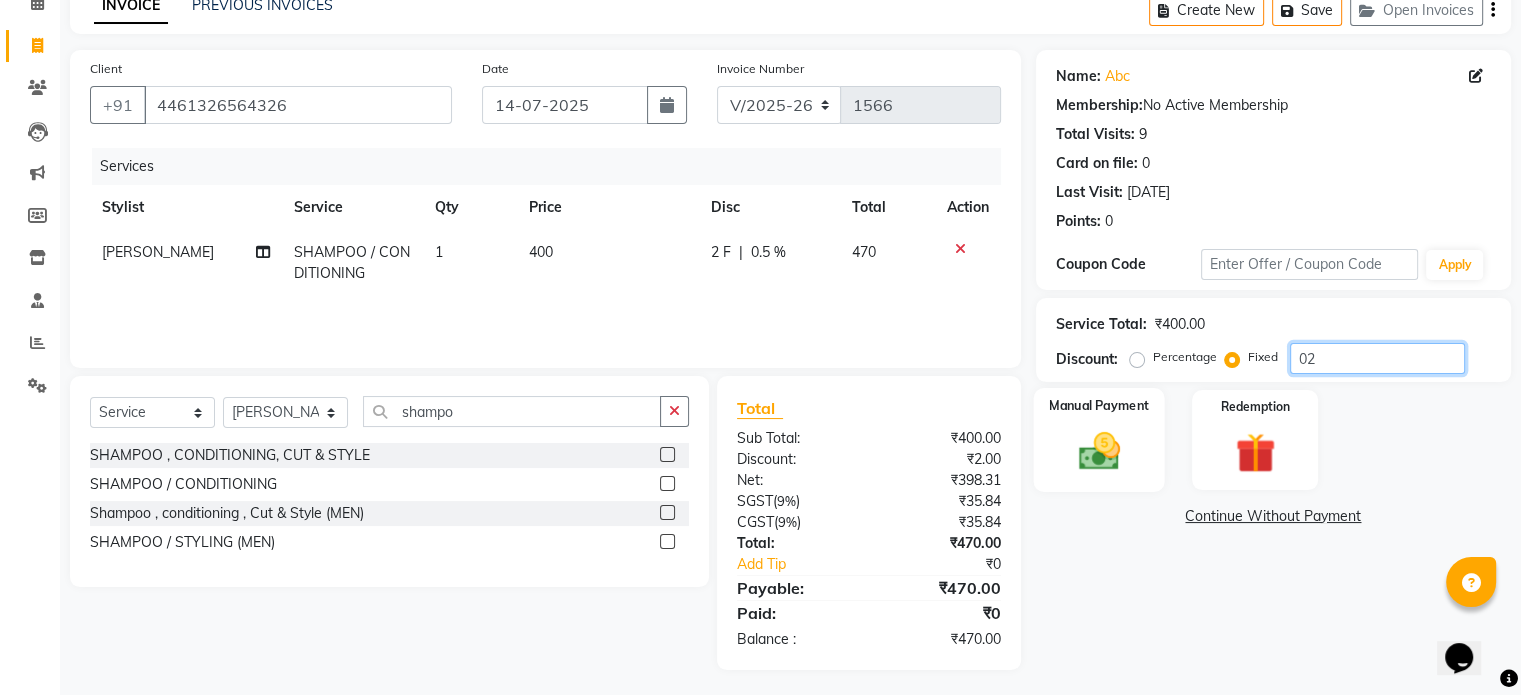 type on "02" 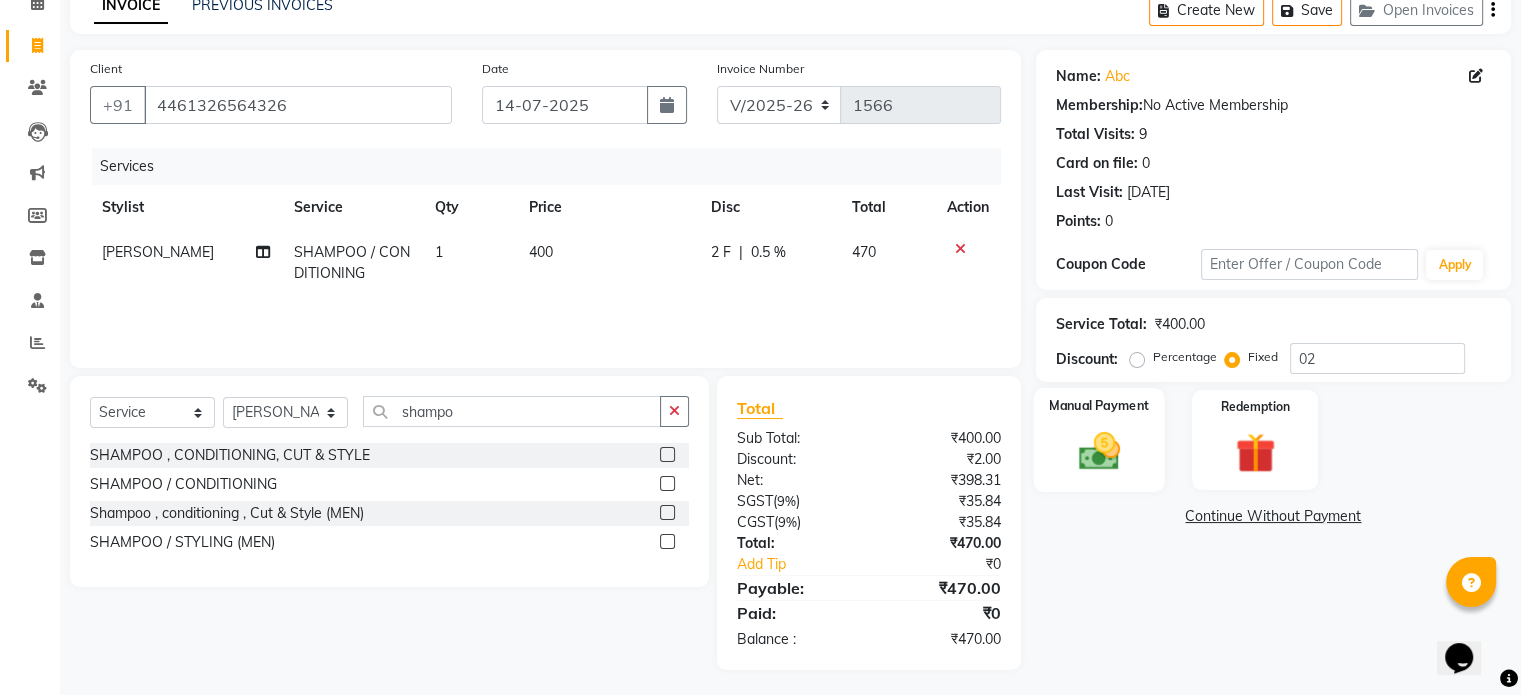 click 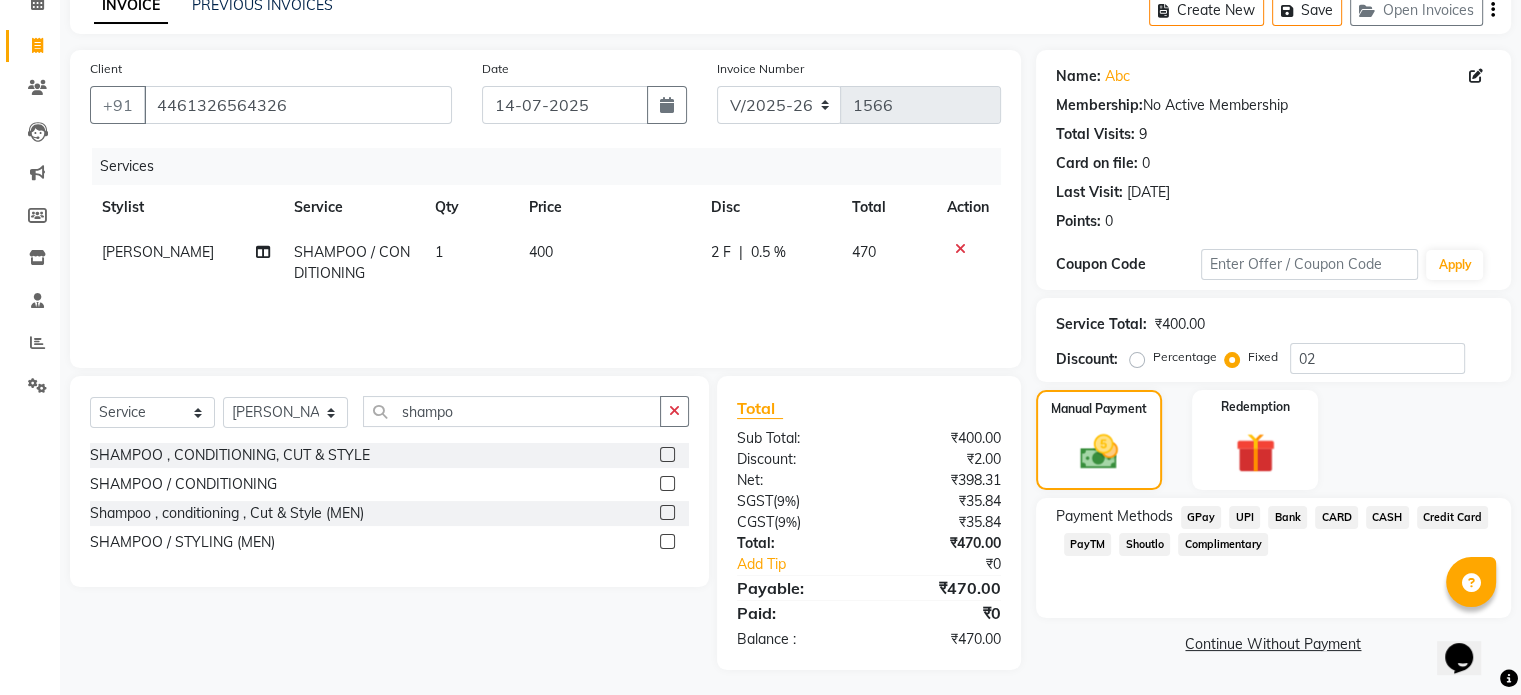 click on "CASH" 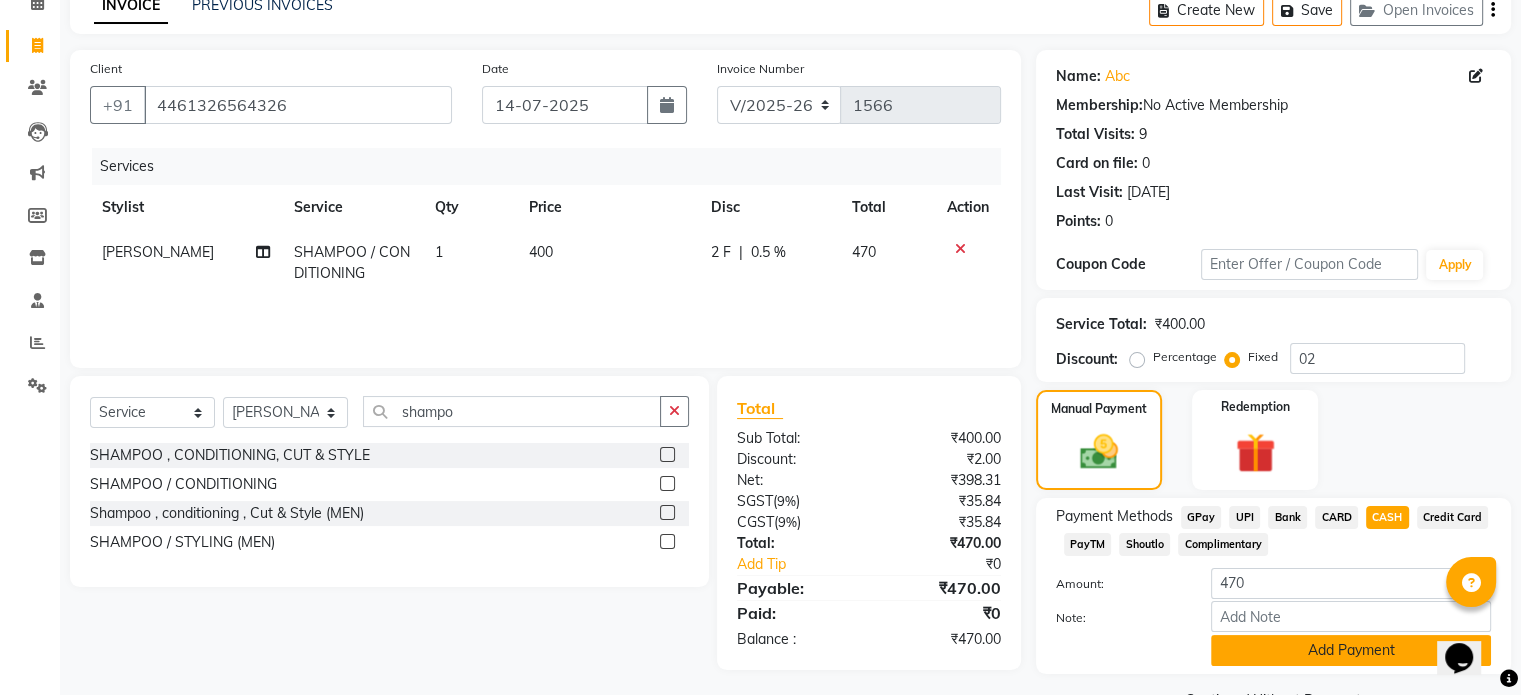 click on "Add Payment" 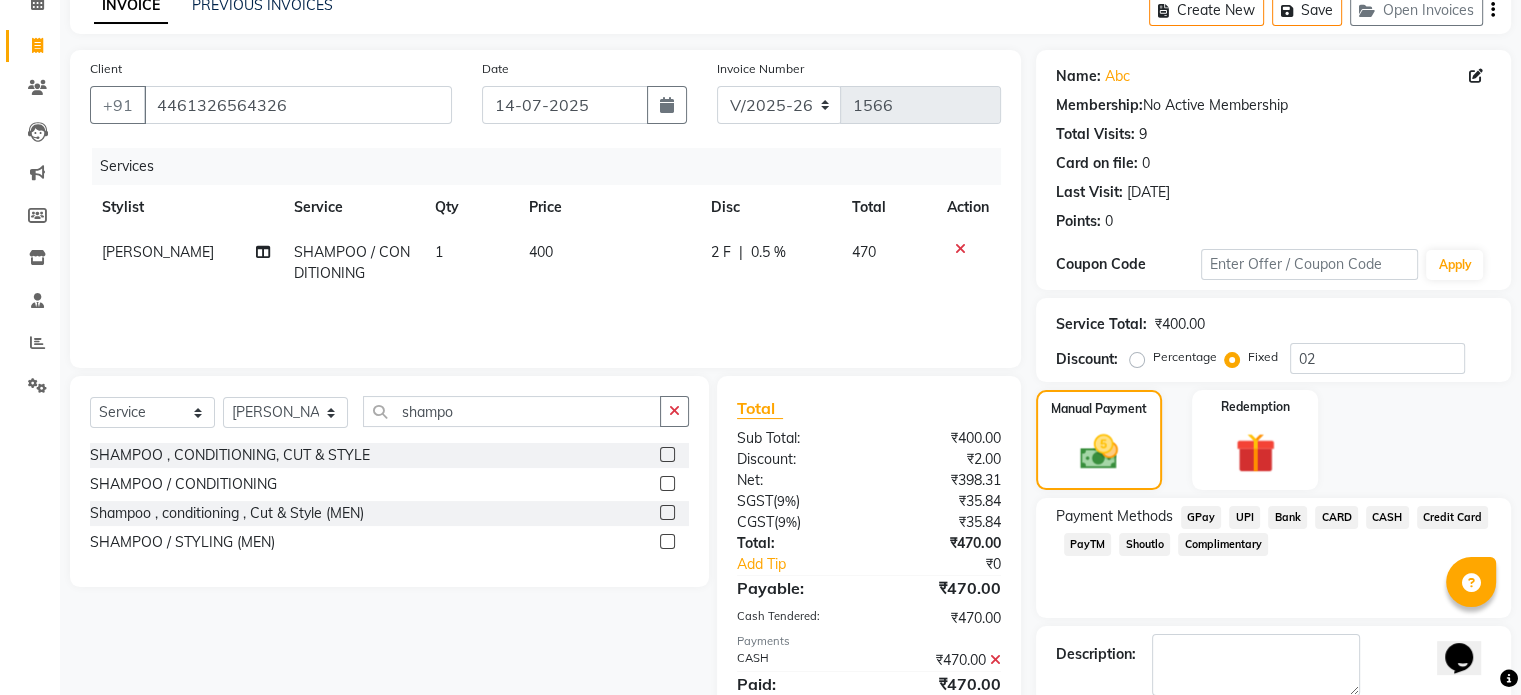 scroll, scrollTop: 205, scrollLeft: 0, axis: vertical 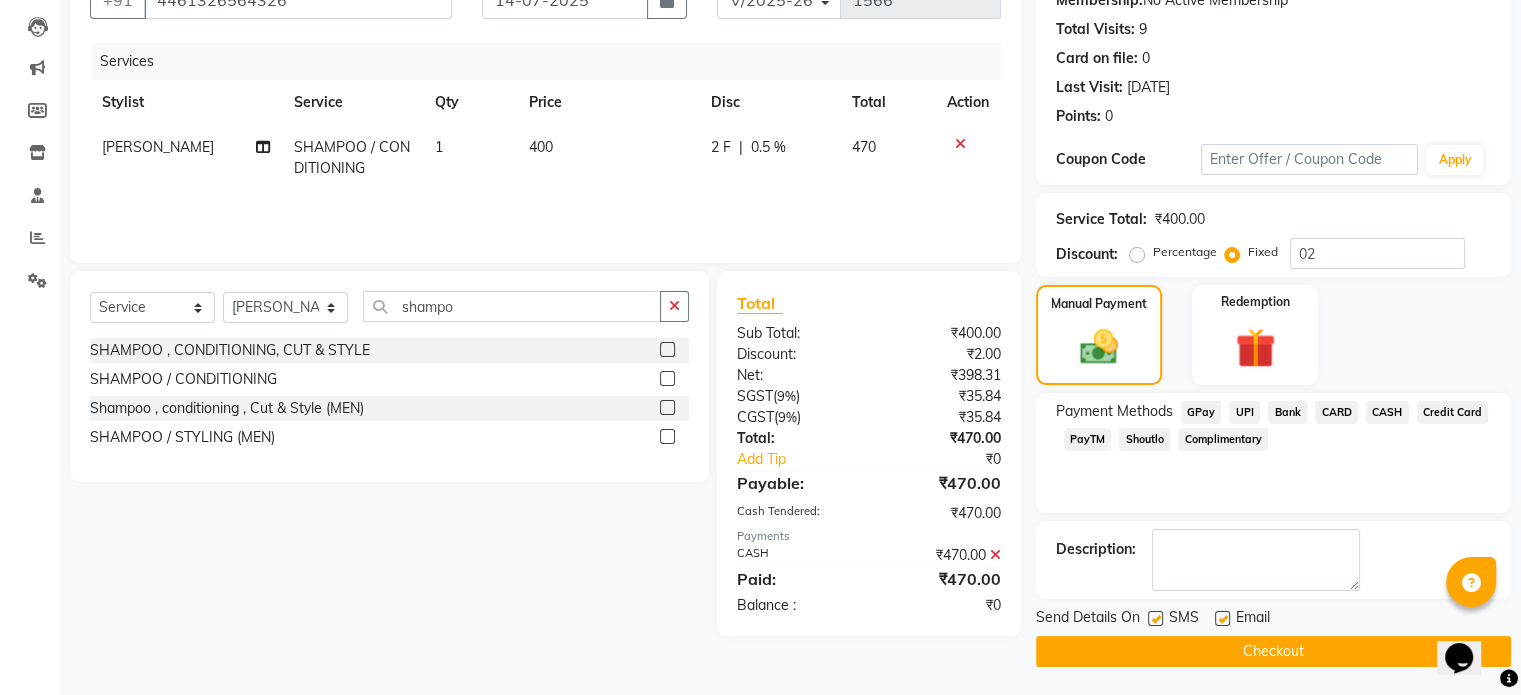 click on "Checkout" 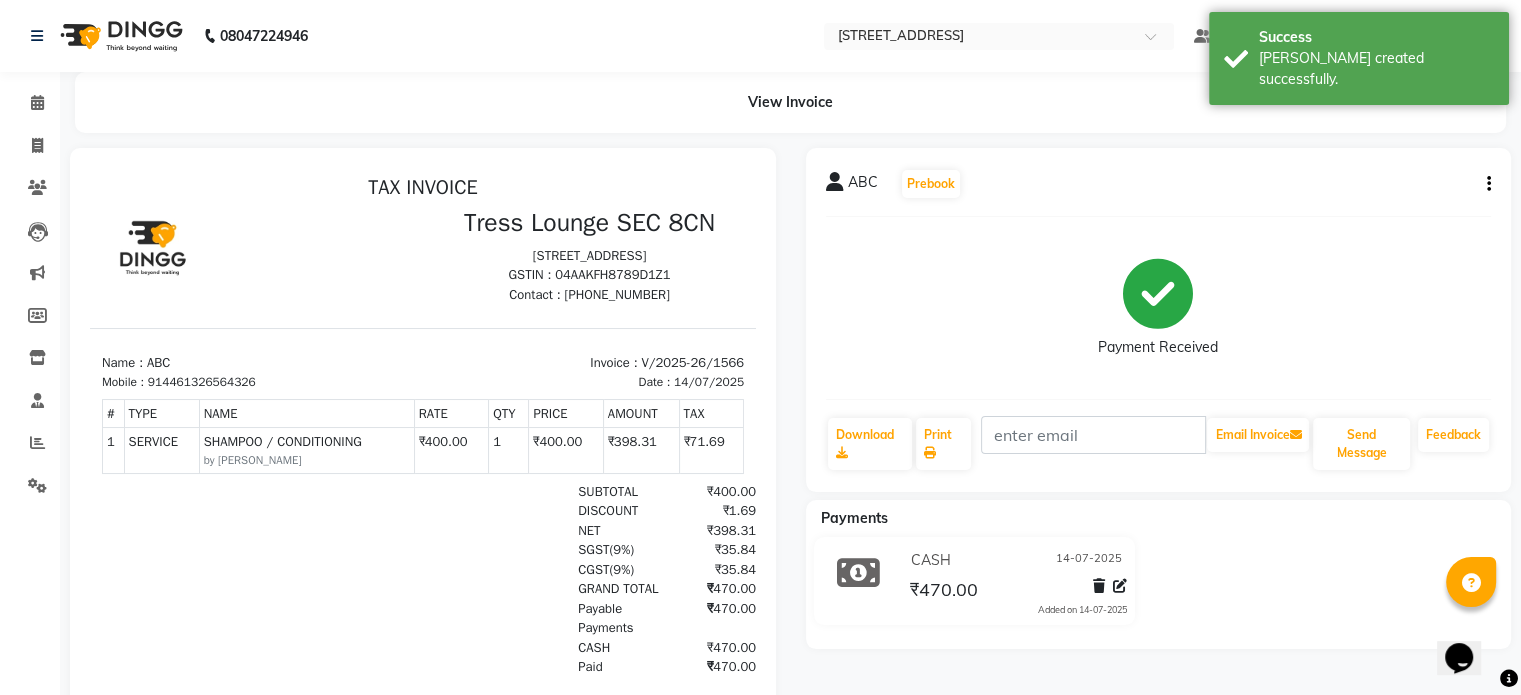 scroll, scrollTop: 0, scrollLeft: 0, axis: both 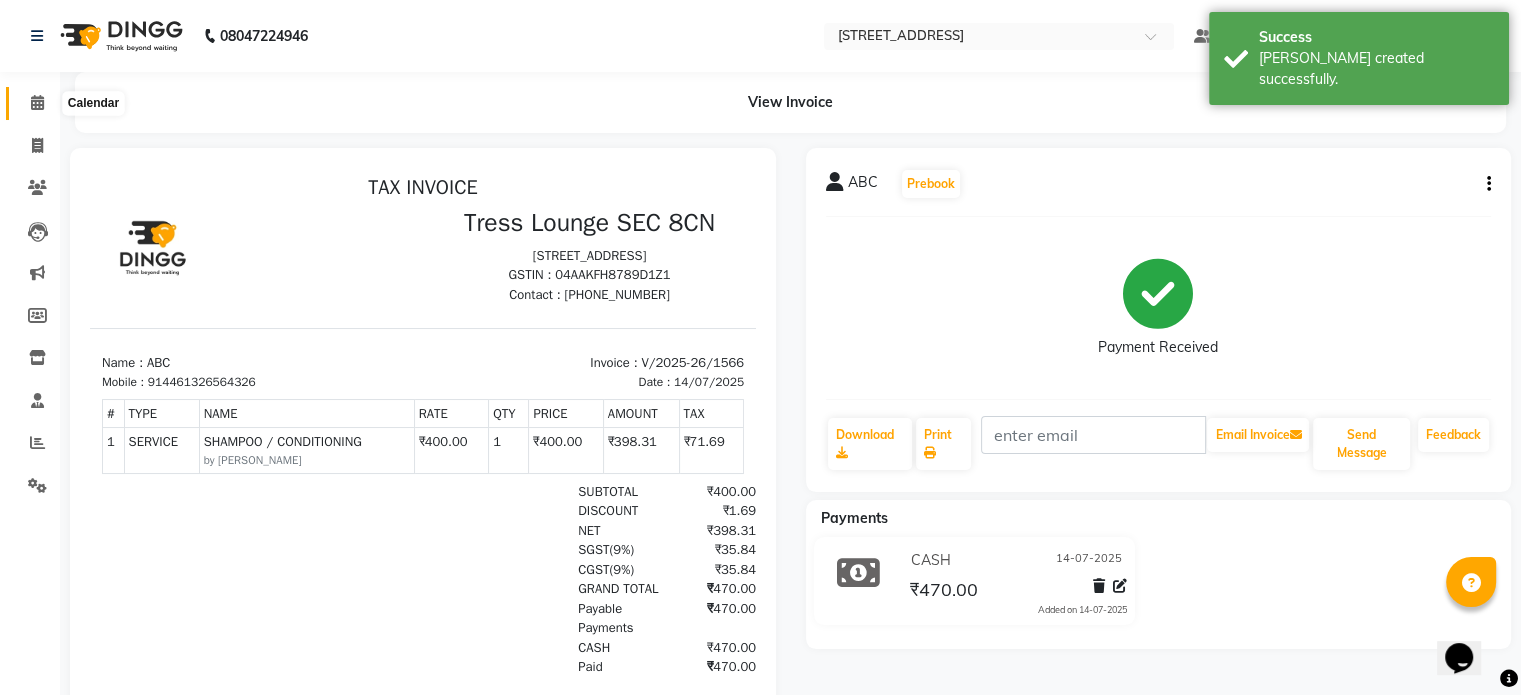 click 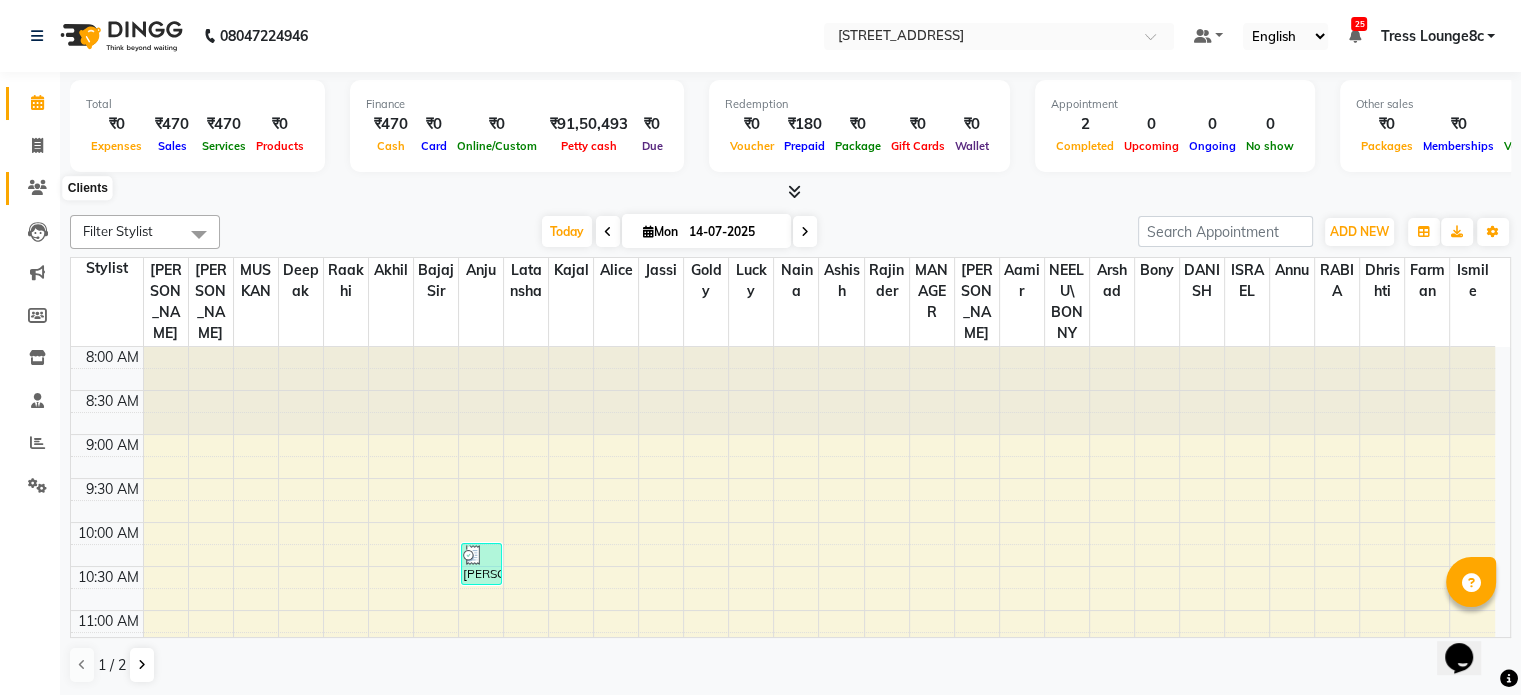 click 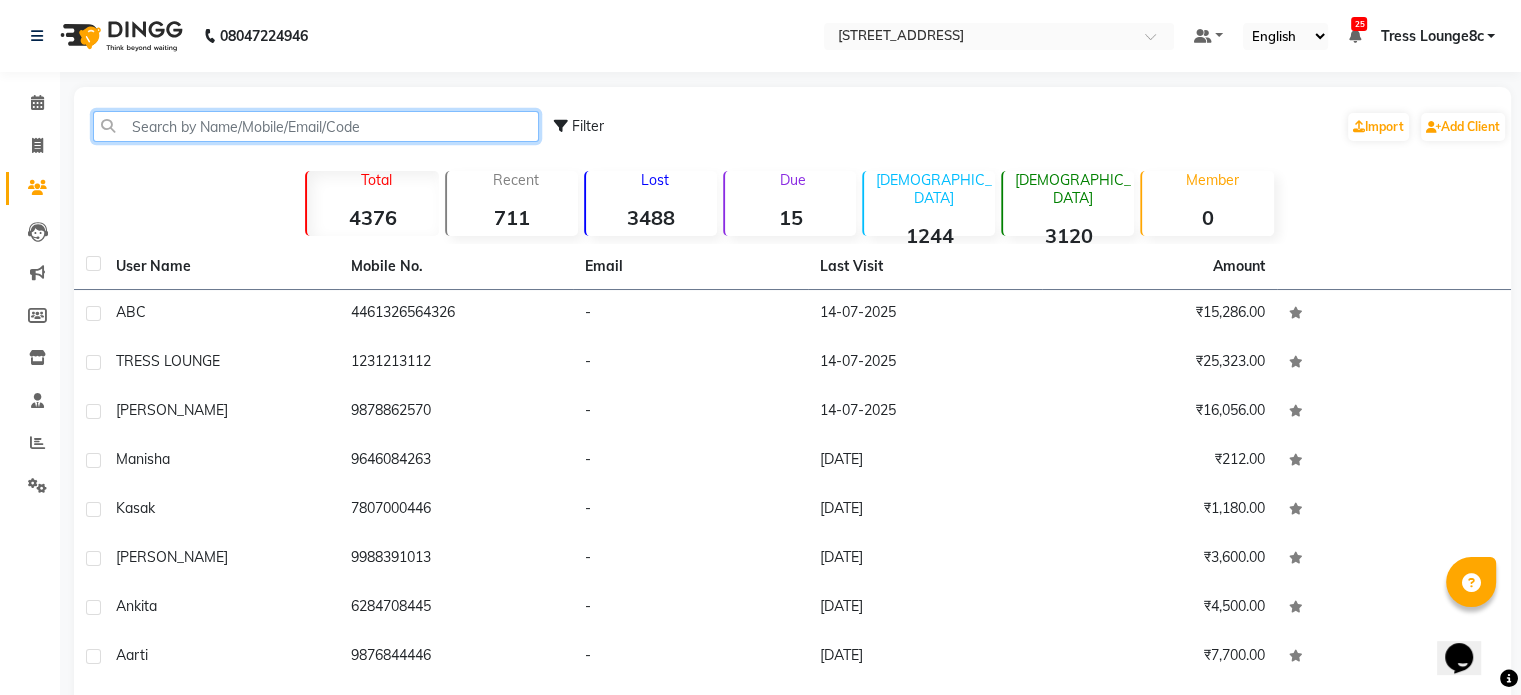 click 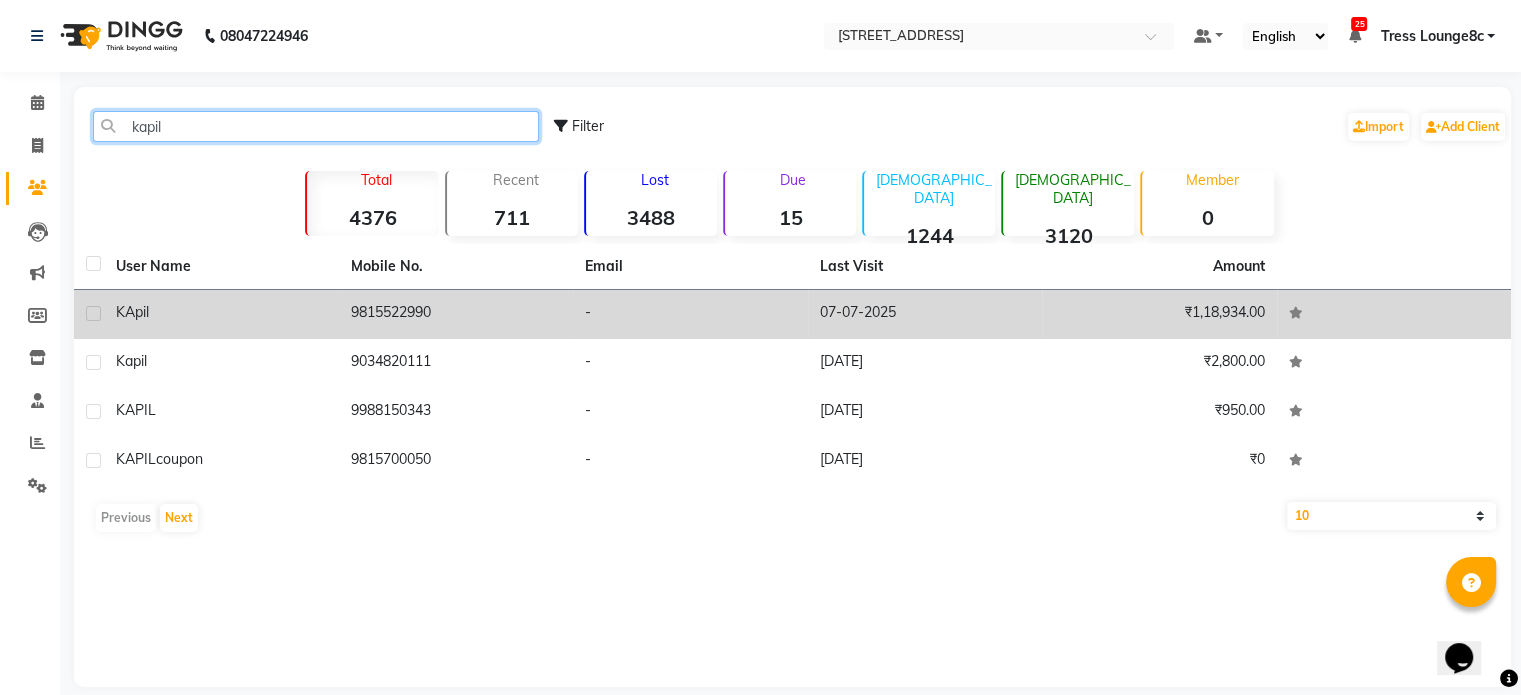 type on "kapil" 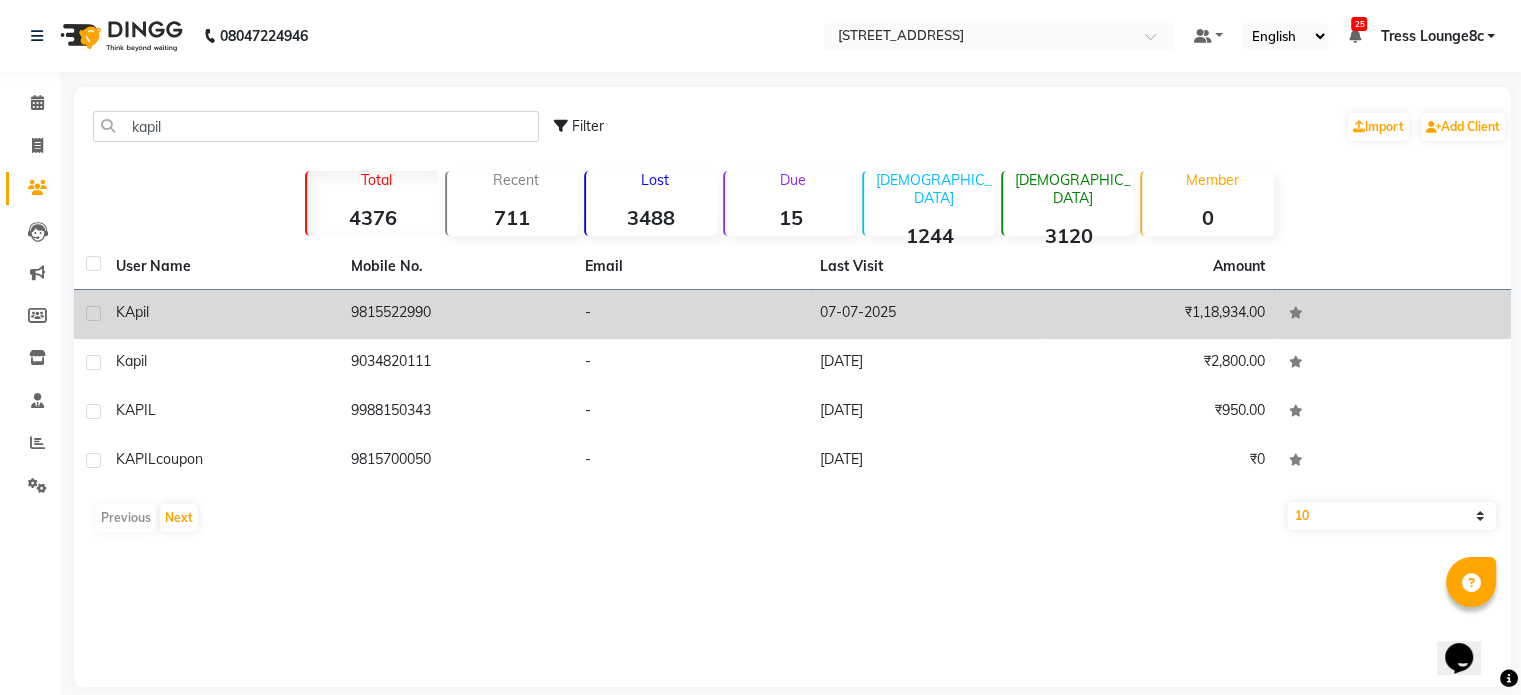 click on "9815522990" 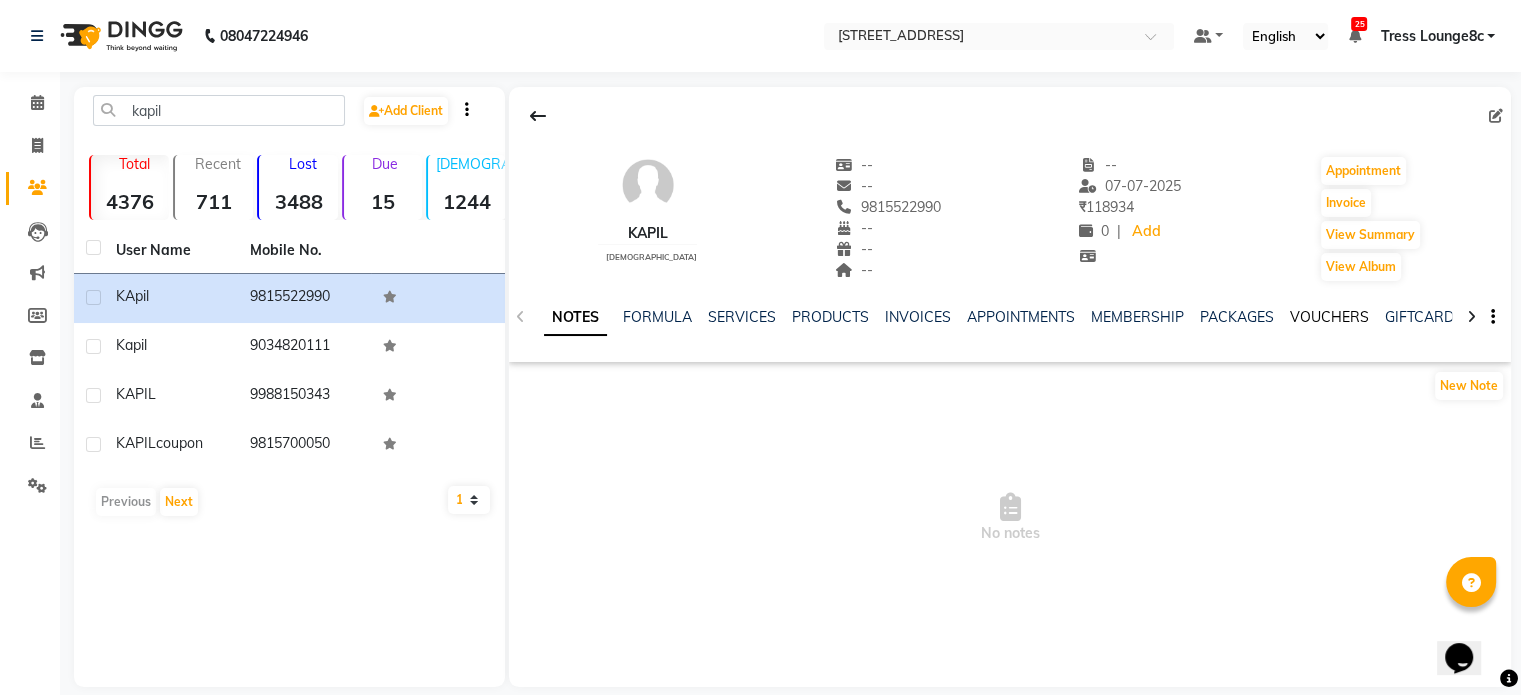 click on "VOUCHERS" 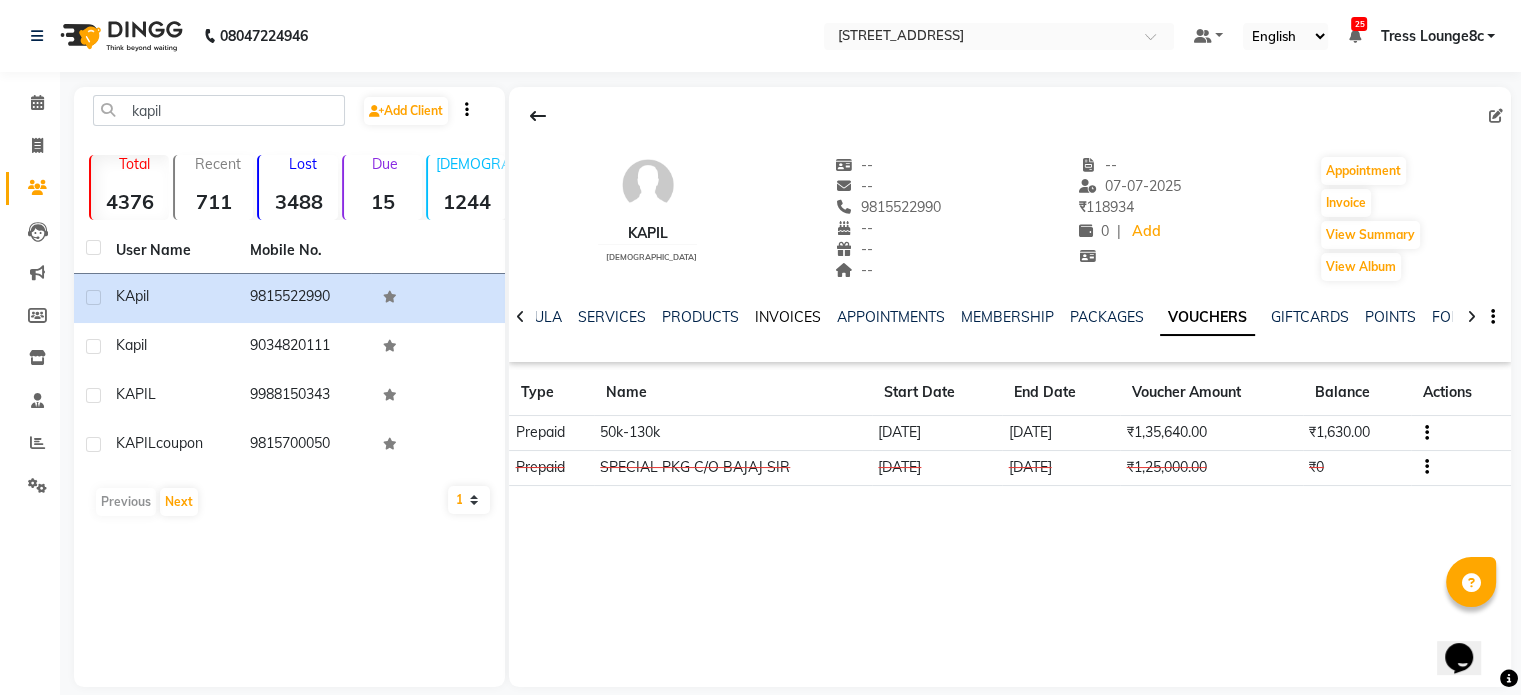 click on "INVOICES" 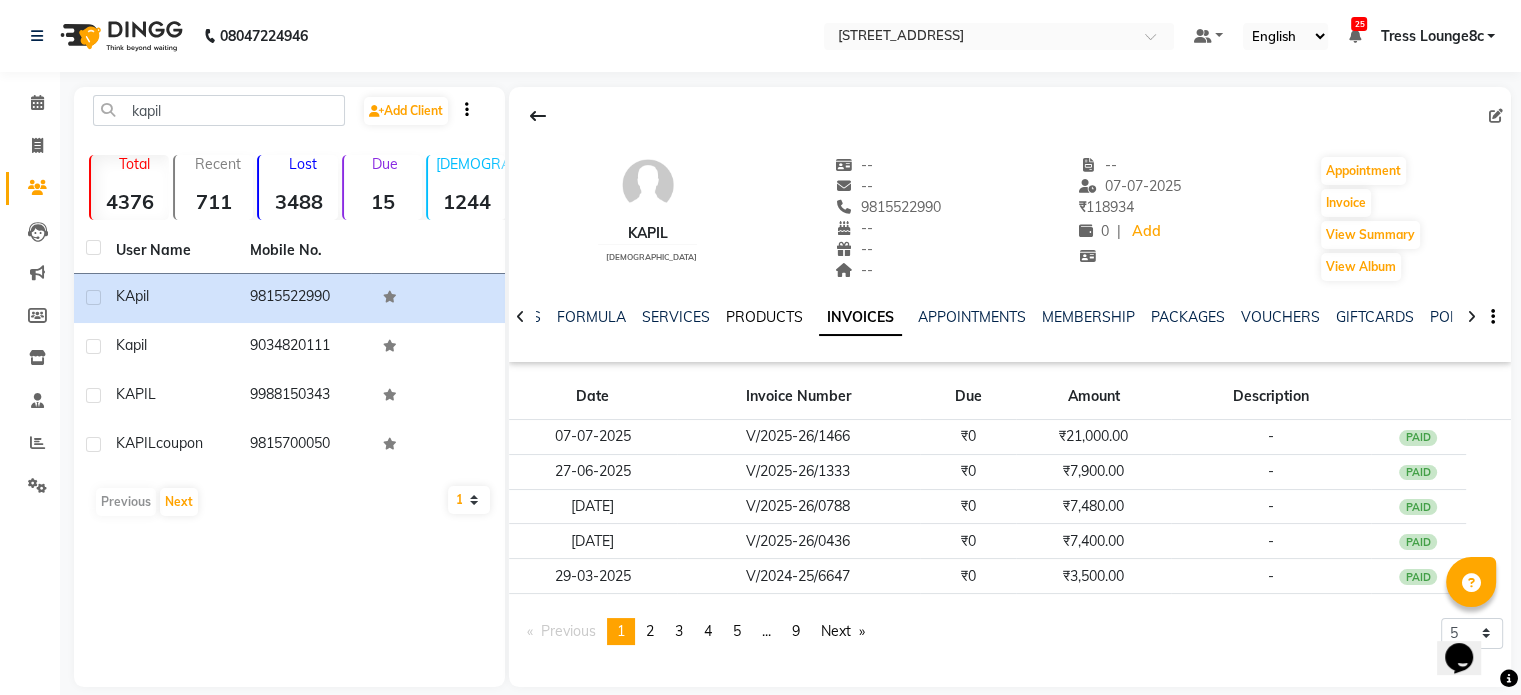 click on "PRODUCTS" 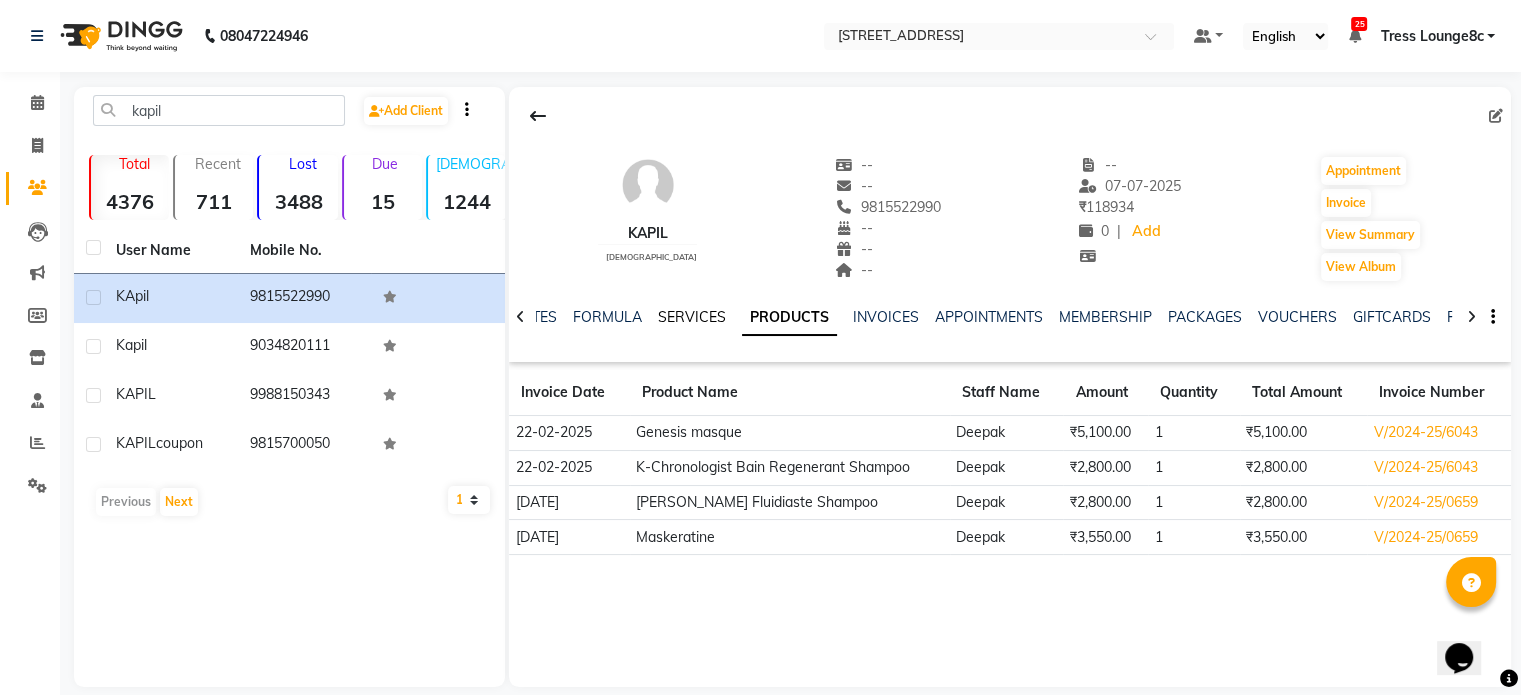 click on "SERVICES" 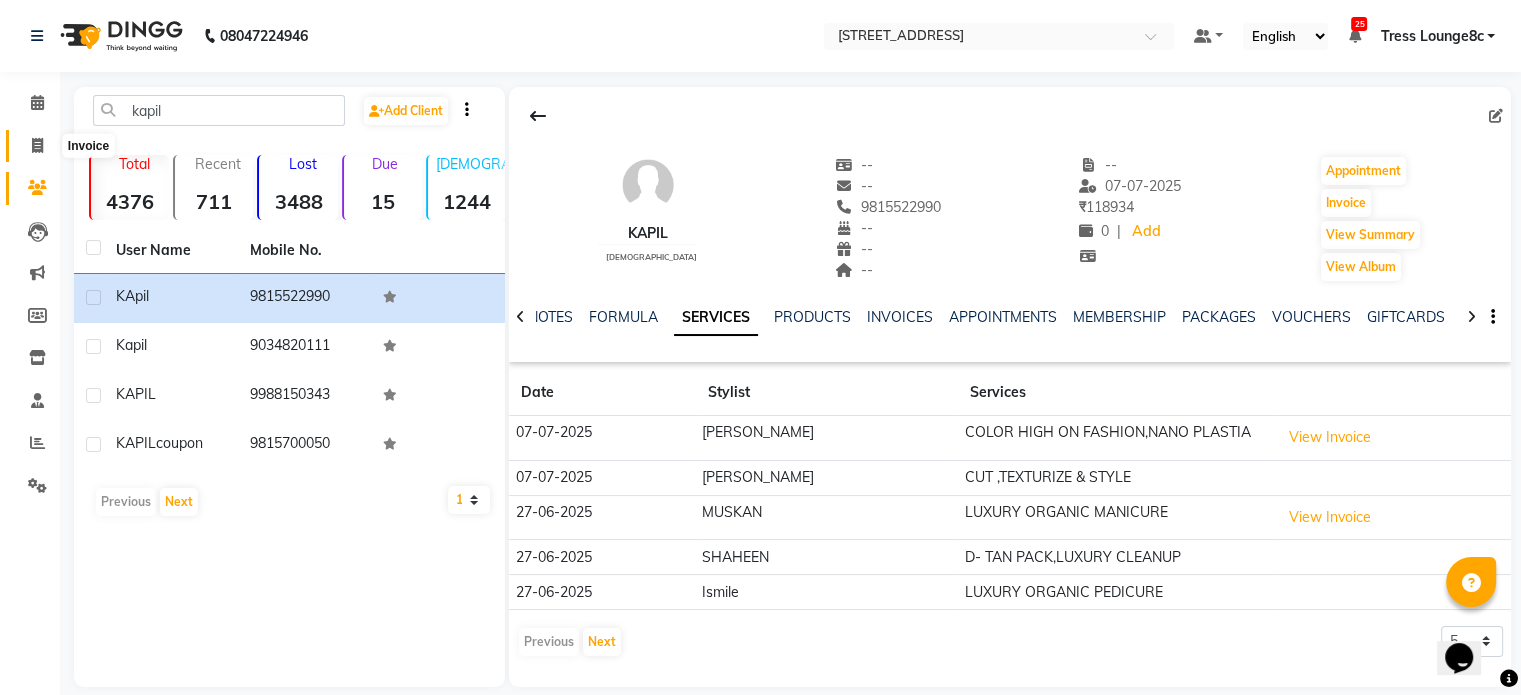 click 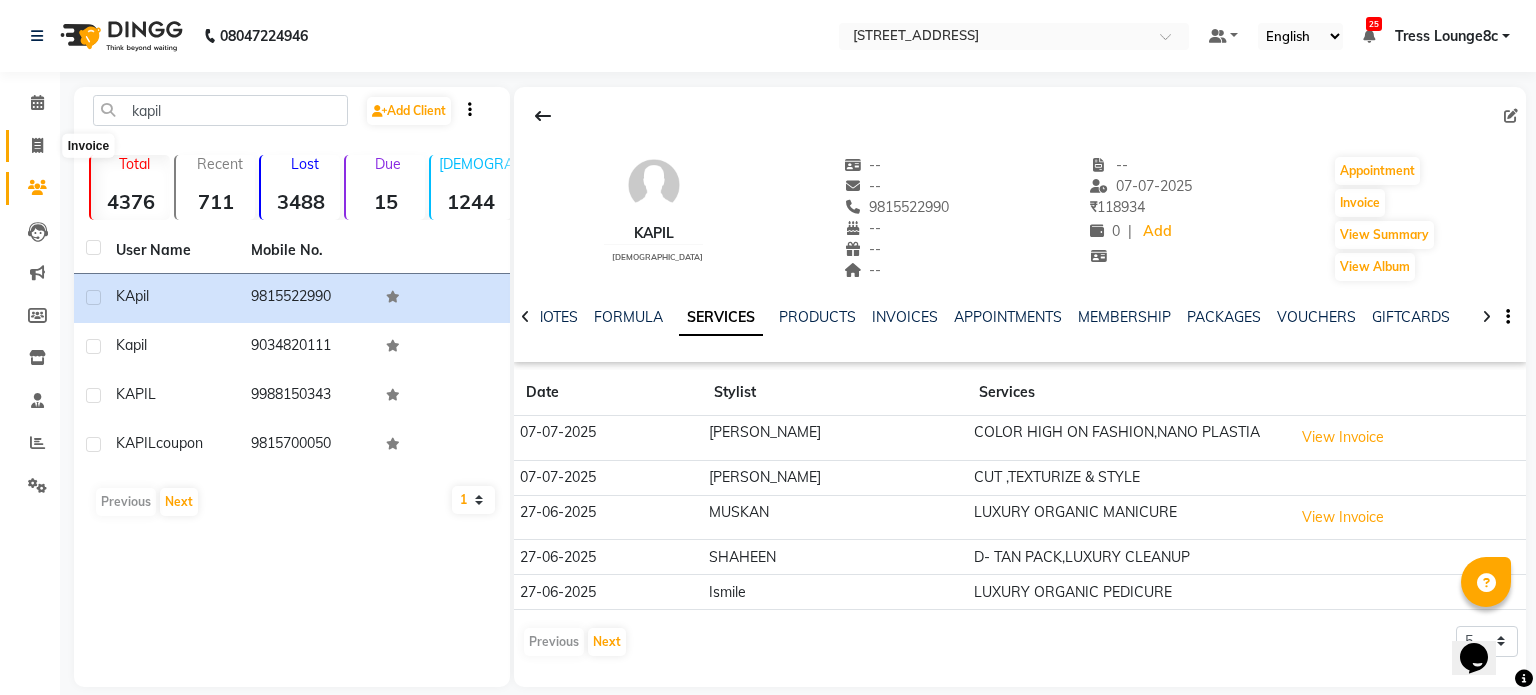 select on "5703" 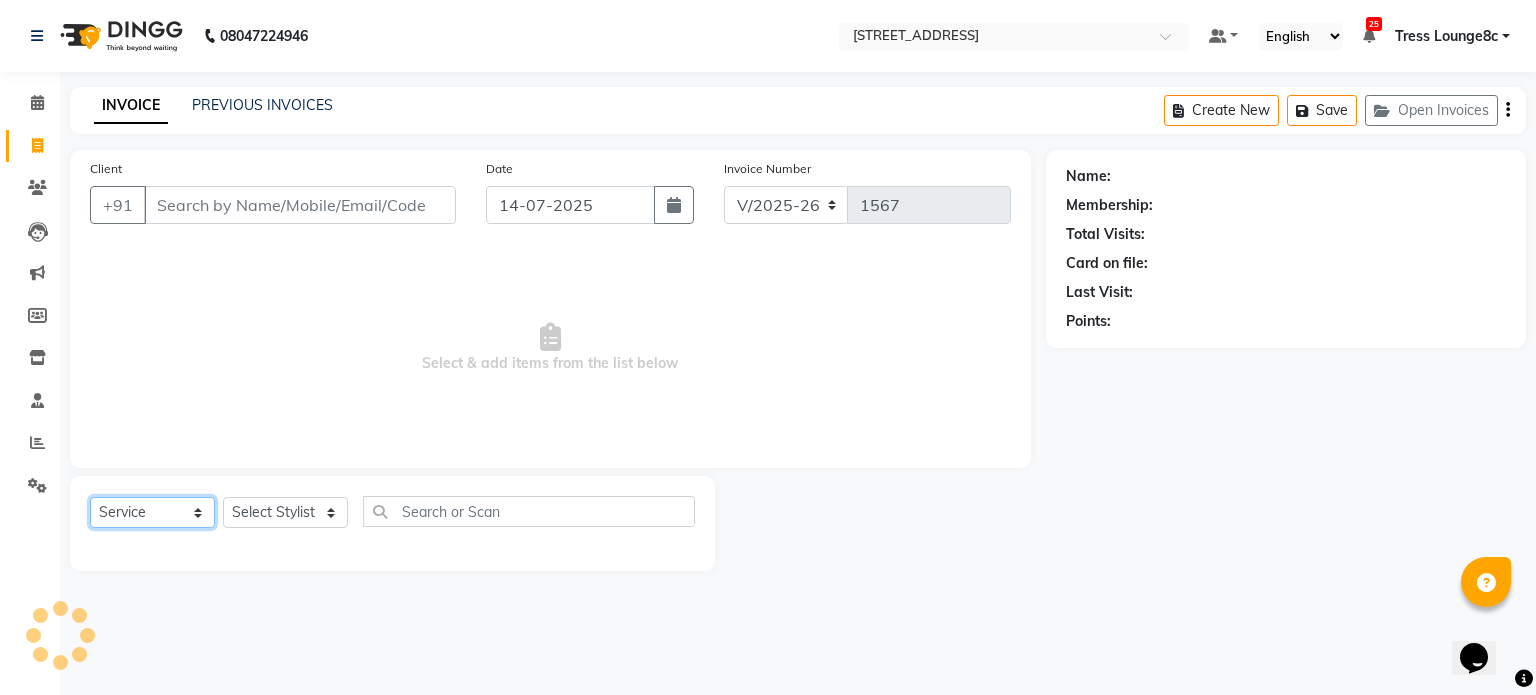 click on "Select  Service  Product  Membership  Package Voucher Prepaid Gift Card" 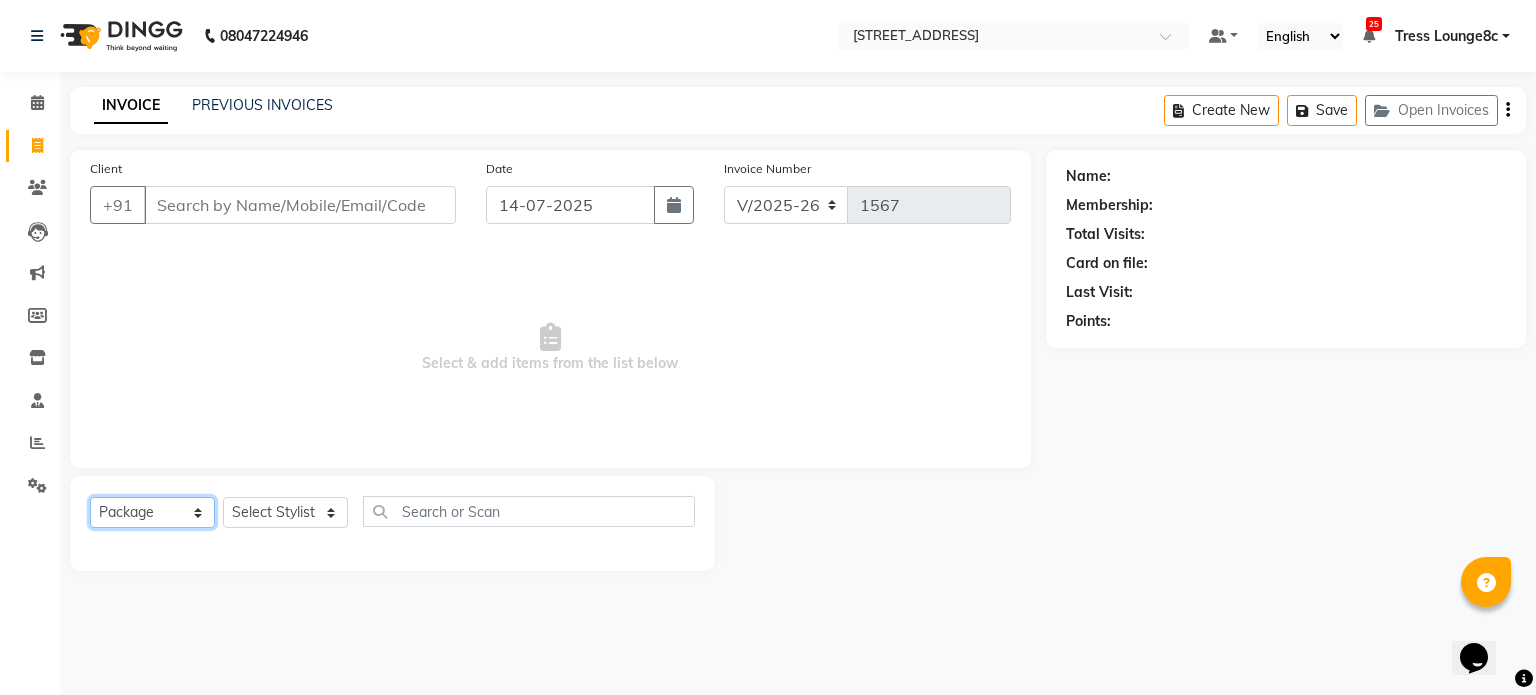 click on "Select  Service  Product  Membership  Package Voucher Prepaid Gift Card" 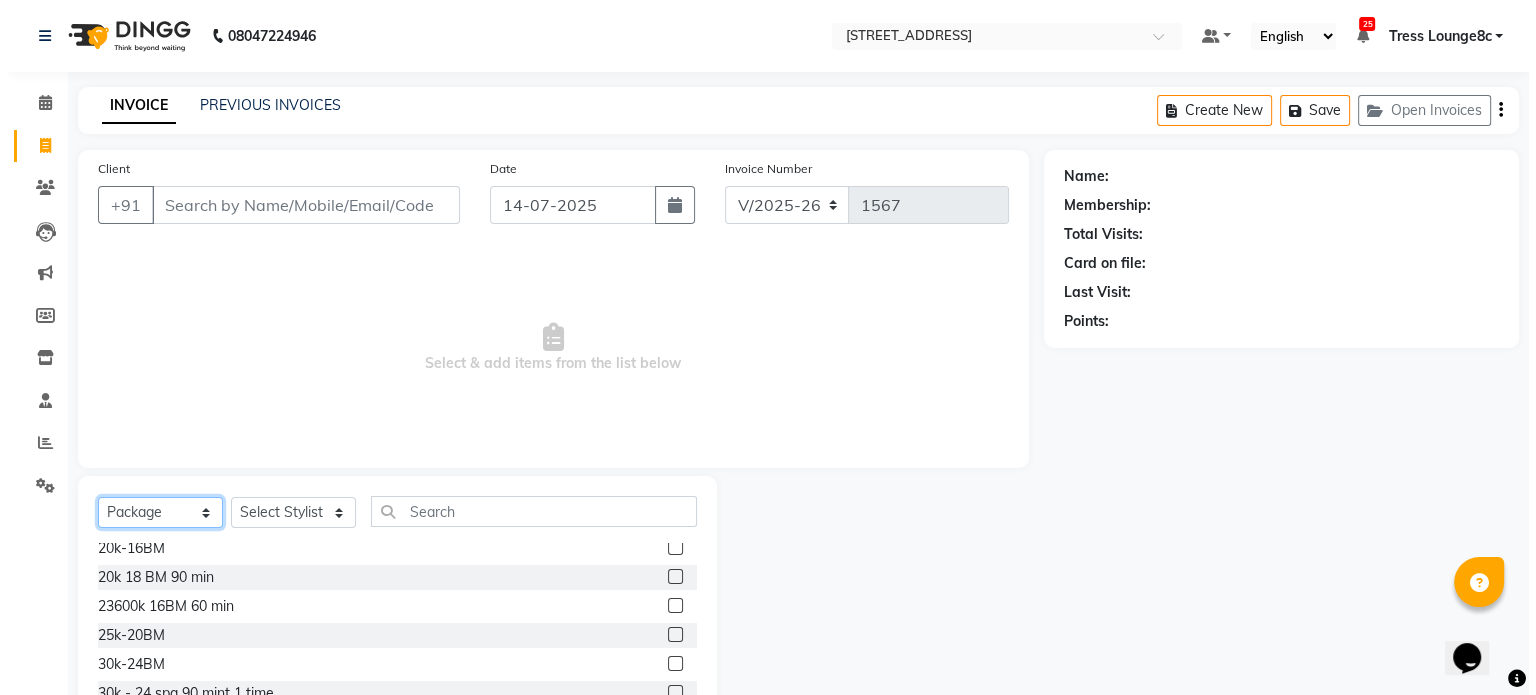 scroll, scrollTop: 200, scrollLeft: 0, axis: vertical 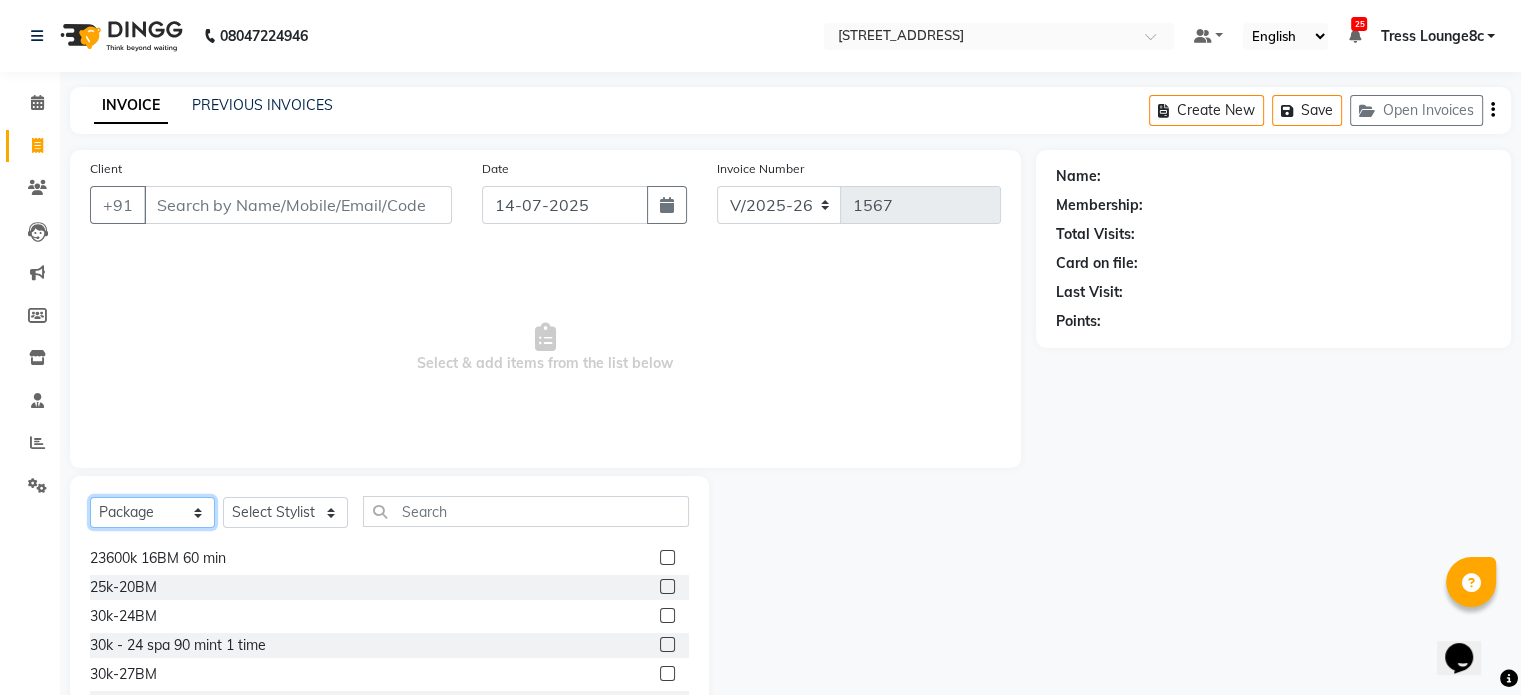 click on "Select  Service  Product  Membership  Package Voucher Prepaid Gift Card" 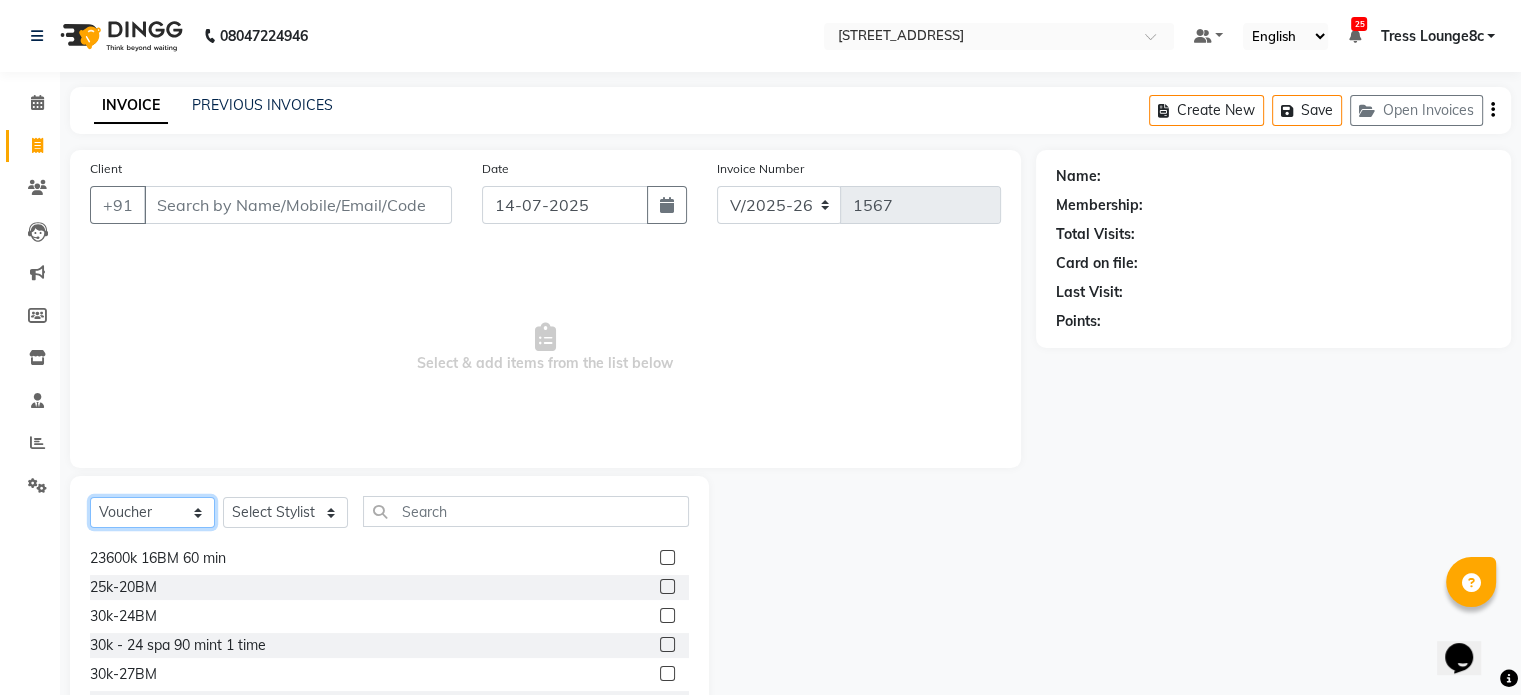 click on "Select  Service  Product  Membership  Package Voucher Prepaid Gift Card" 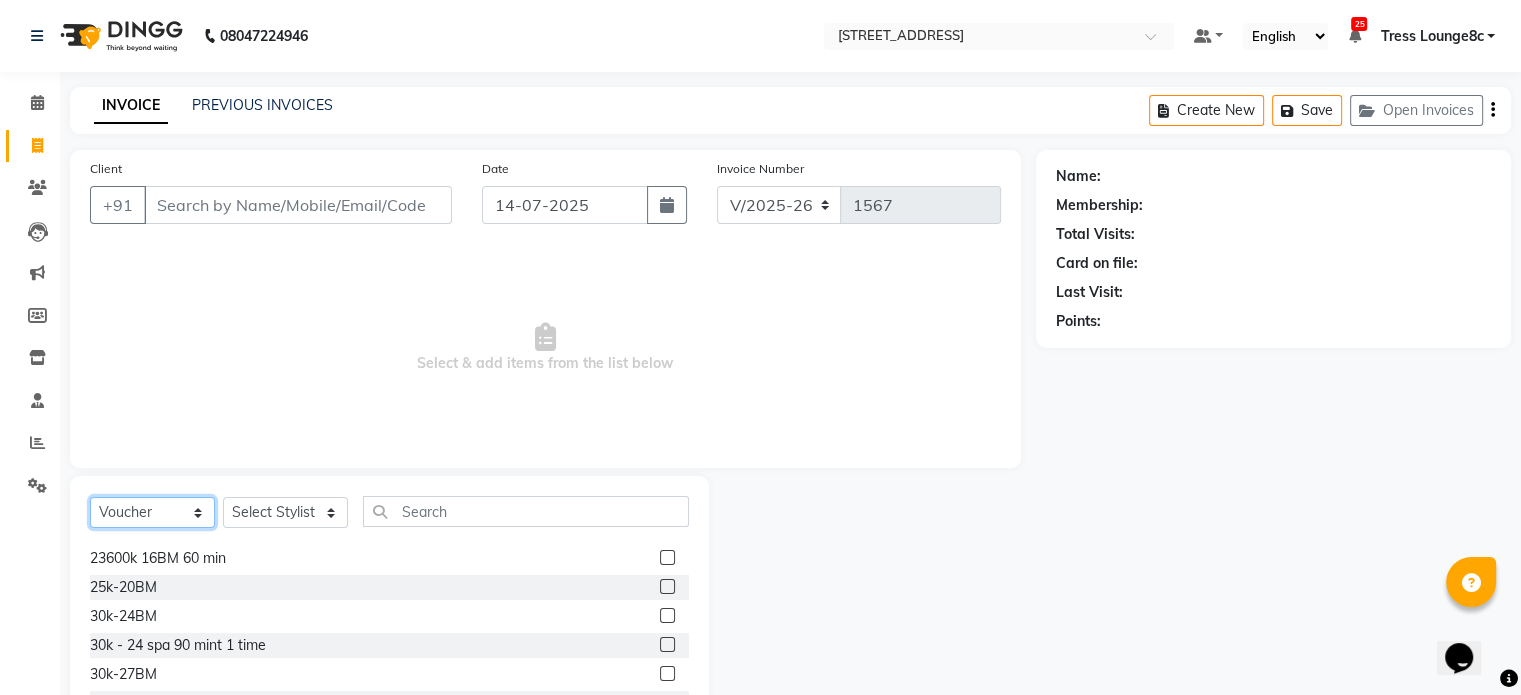 scroll, scrollTop: 0, scrollLeft: 0, axis: both 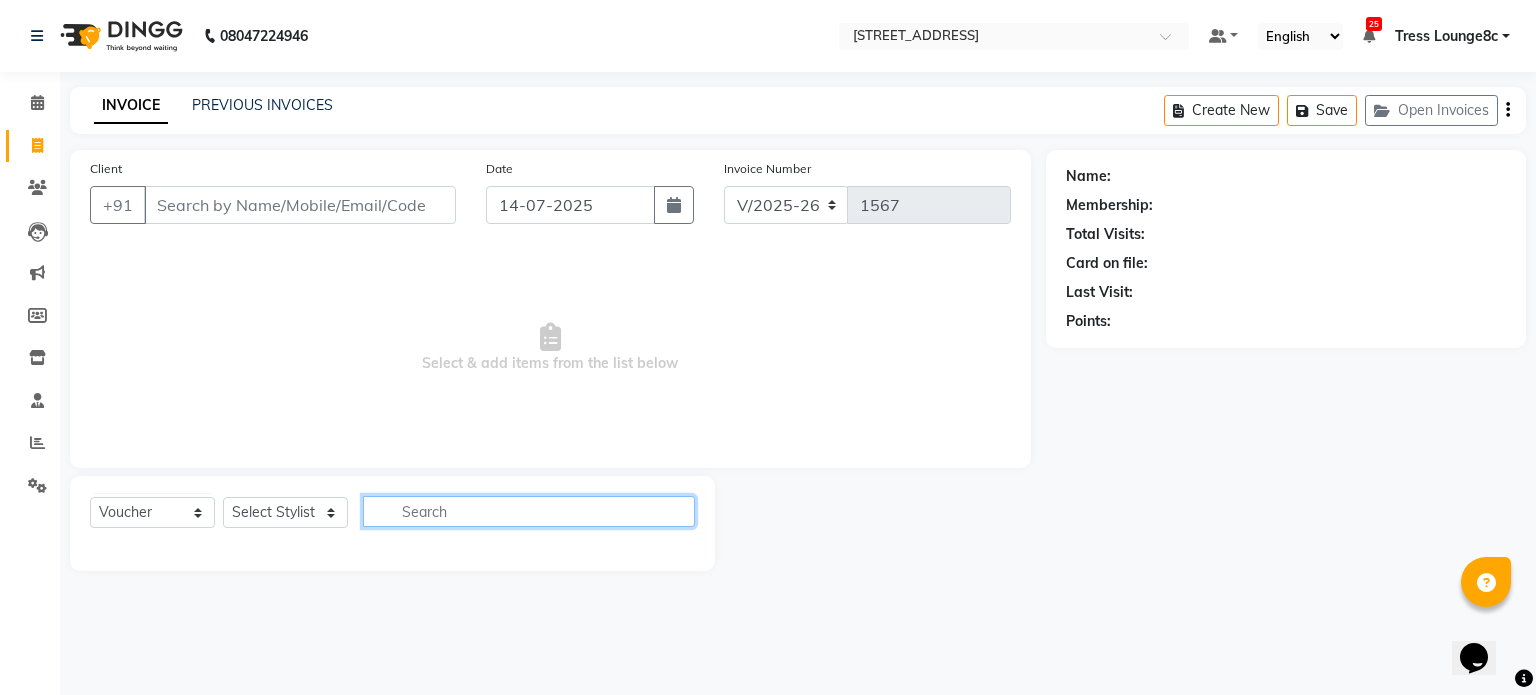 click 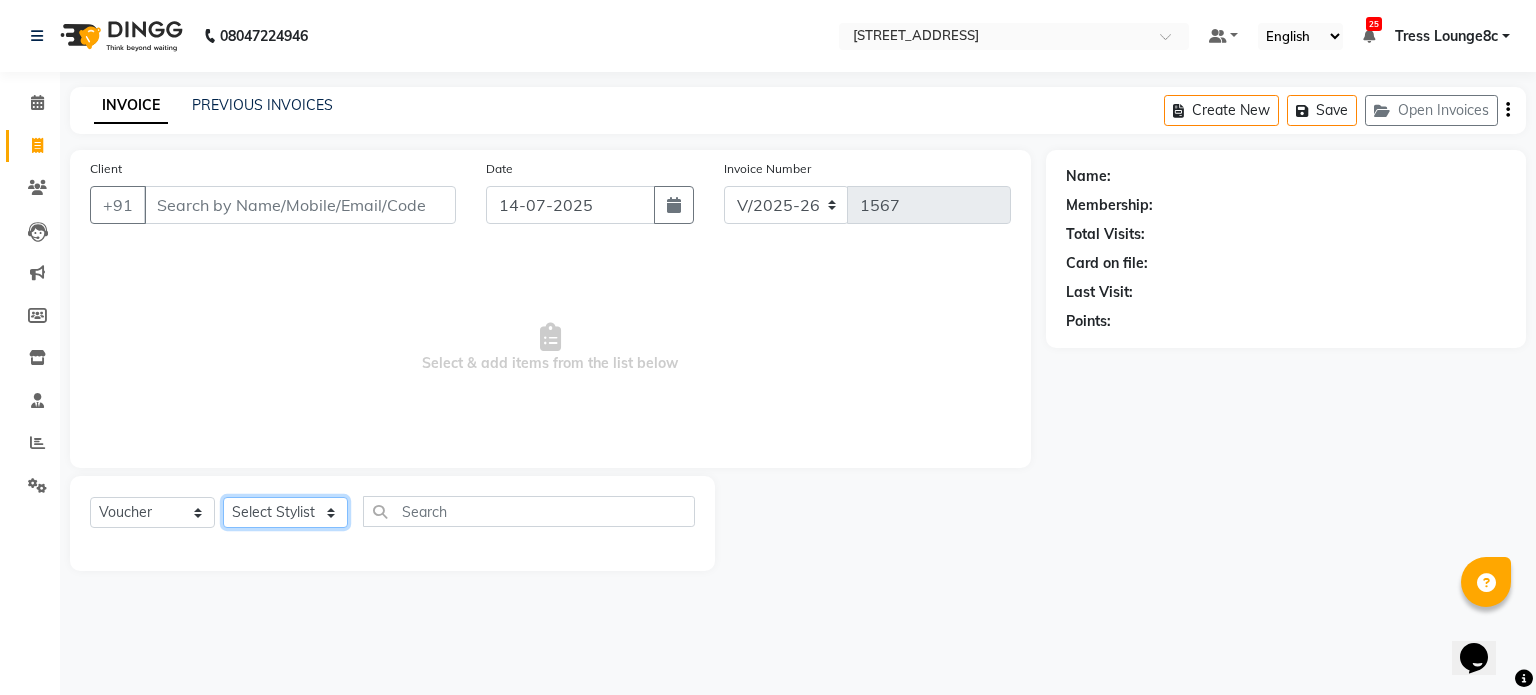 click on "Select Stylist [PERSON_NAME] [PERSON_NAME] [PERSON_NAME] Anju Annu  [PERSON_NAME] Bajaj sir Bony DANISH Deepak [PERSON_NAME] [PERSON_NAME] [PERSON_NAME] Ismile ISRAEL [PERSON_NAME] [PERSON_NAME] Latansha Lucky MANAGER MUSKAN naina [PERSON_NAME]\ [PERSON_NAME]  [PERSON_NAME] [PERSON_NAME] [PERSON_NAME] [PERSON_NAME] [PERSON_NAME] [PERSON_NAME] [PERSON_NAME] Shriya [PERSON_NAME] [PERSON_NAME] [PERSON_NAME]" 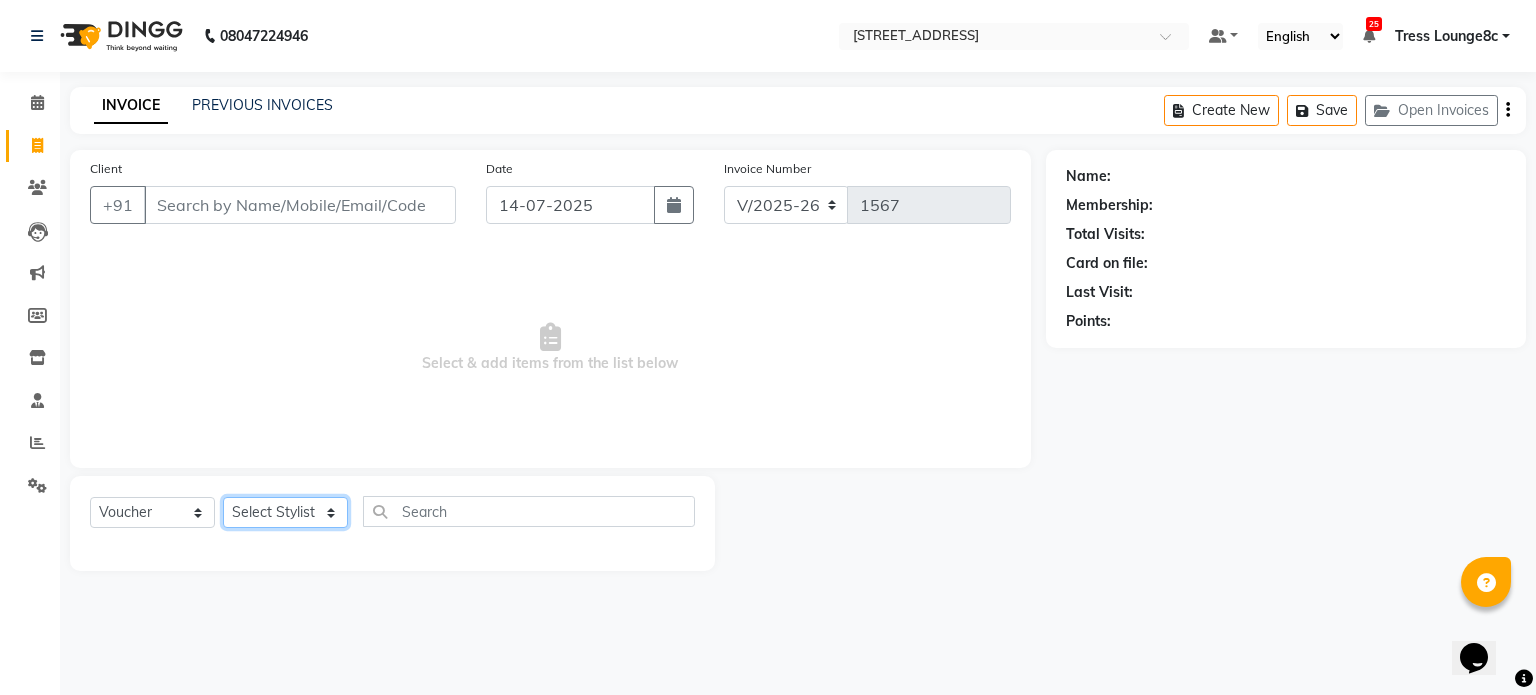 select on "39122" 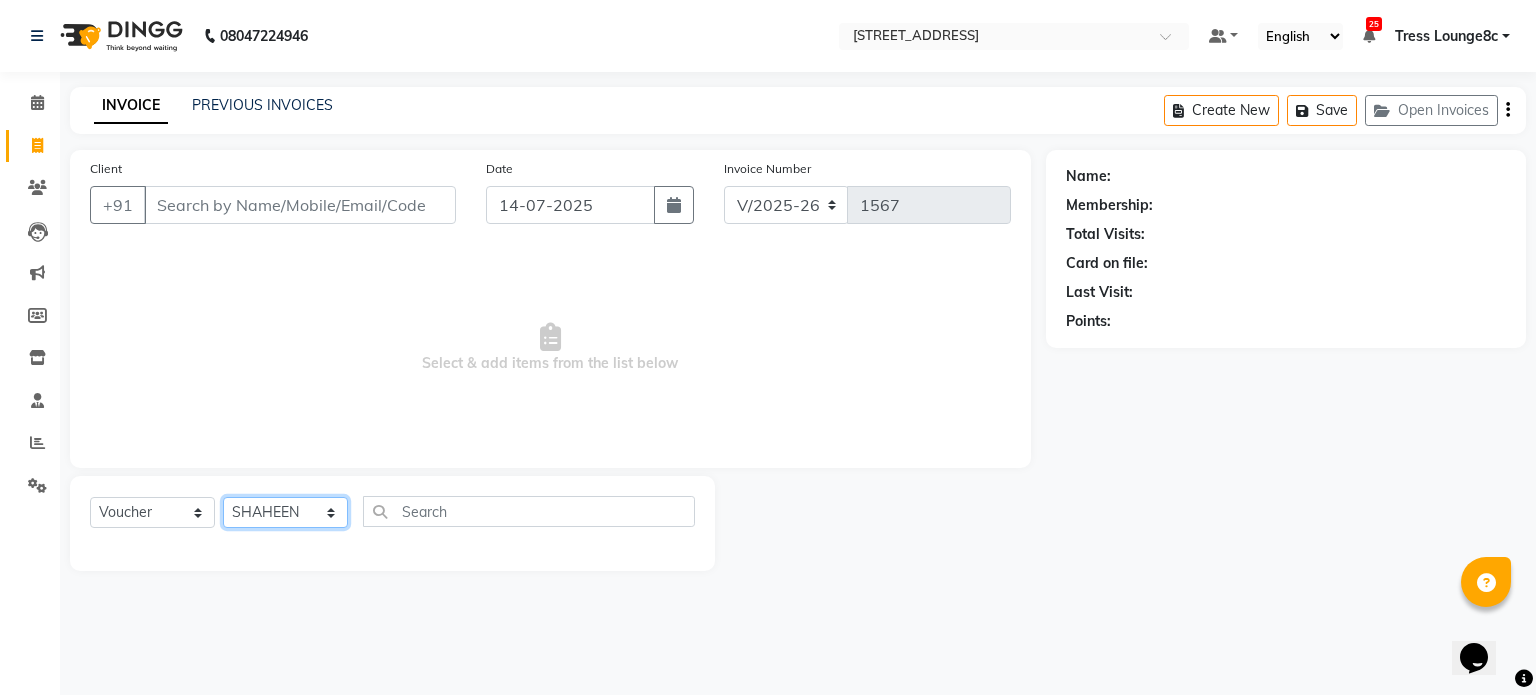 click on "Select Stylist [PERSON_NAME] [PERSON_NAME] [PERSON_NAME] Anju Annu  [PERSON_NAME] Bajaj sir Bony DANISH Deepak [PERSON_NAME] [PERSON_NAME] [PERSON_NAME] Ismile ISRAEL [PERSON_NAME] [PERSON_NAME] Latansha Lucky MANAGER MUSKAN naina [PERSON_NAME]\ [PERSON_NAME]  [PERSON_NAME] [PERSON_NAME] [PERSON_NAME] [PERSON_NAME] [PERSON_NAME] [PERSON_NAME] [PERSON_NAME] Shriya [PERSON_NAME] [PERSON_NAME] [PERSON_NAME]" 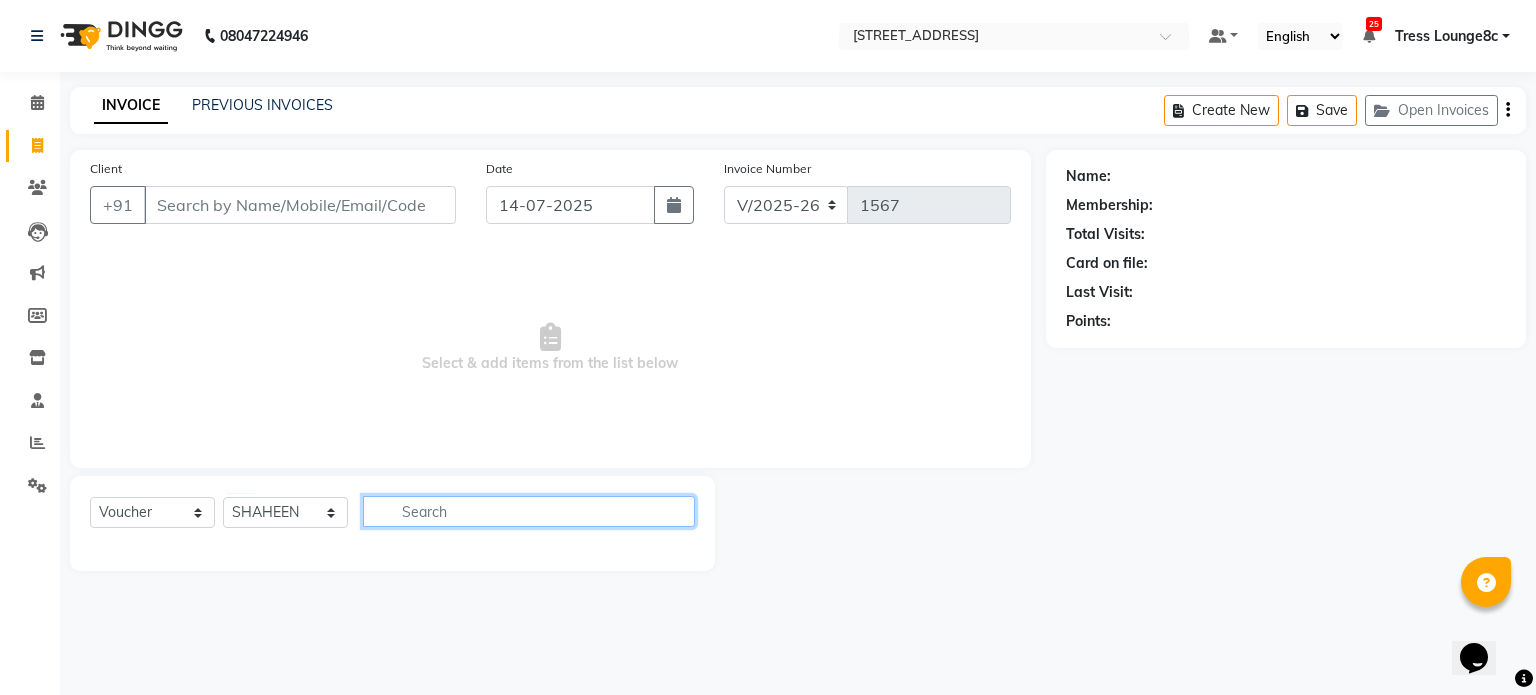 click 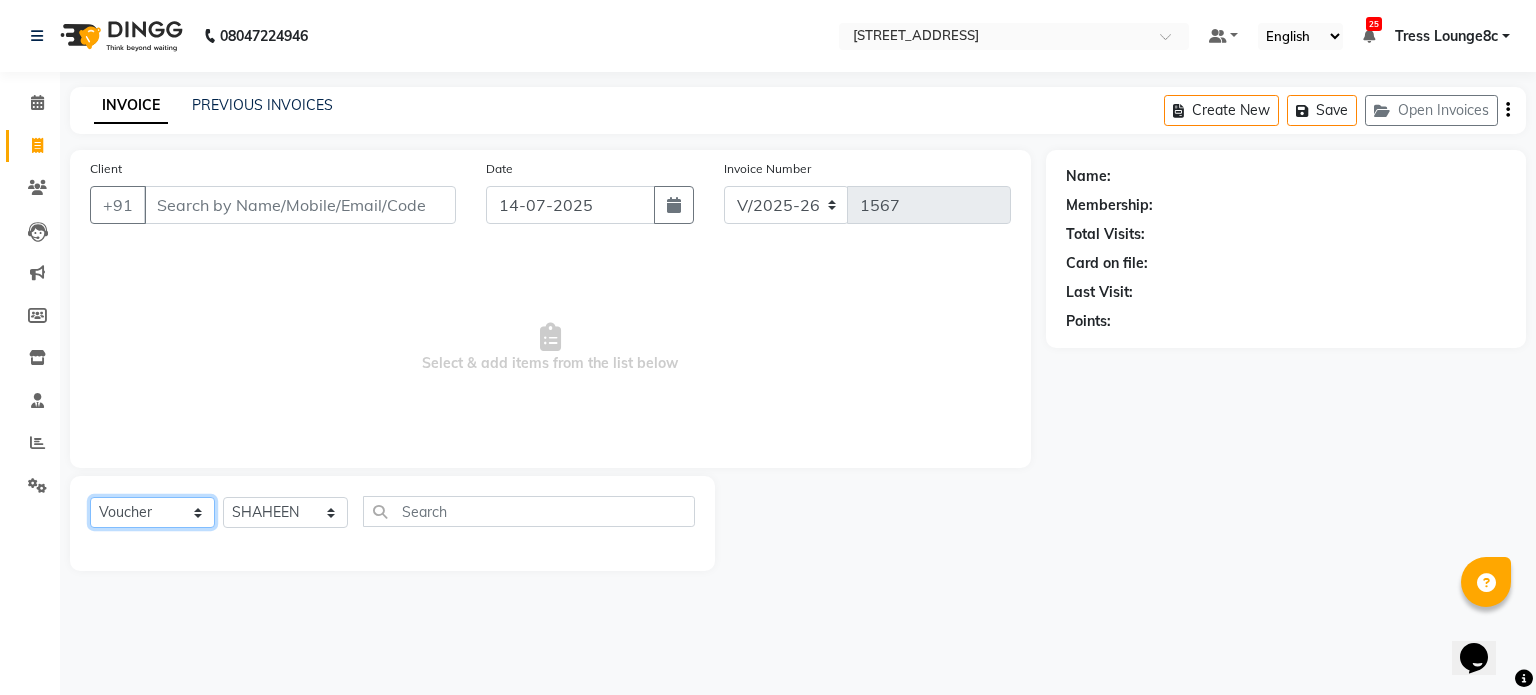 click on "Select  Service  Product  Membership  Package Voucher Prepaid Gift Card" 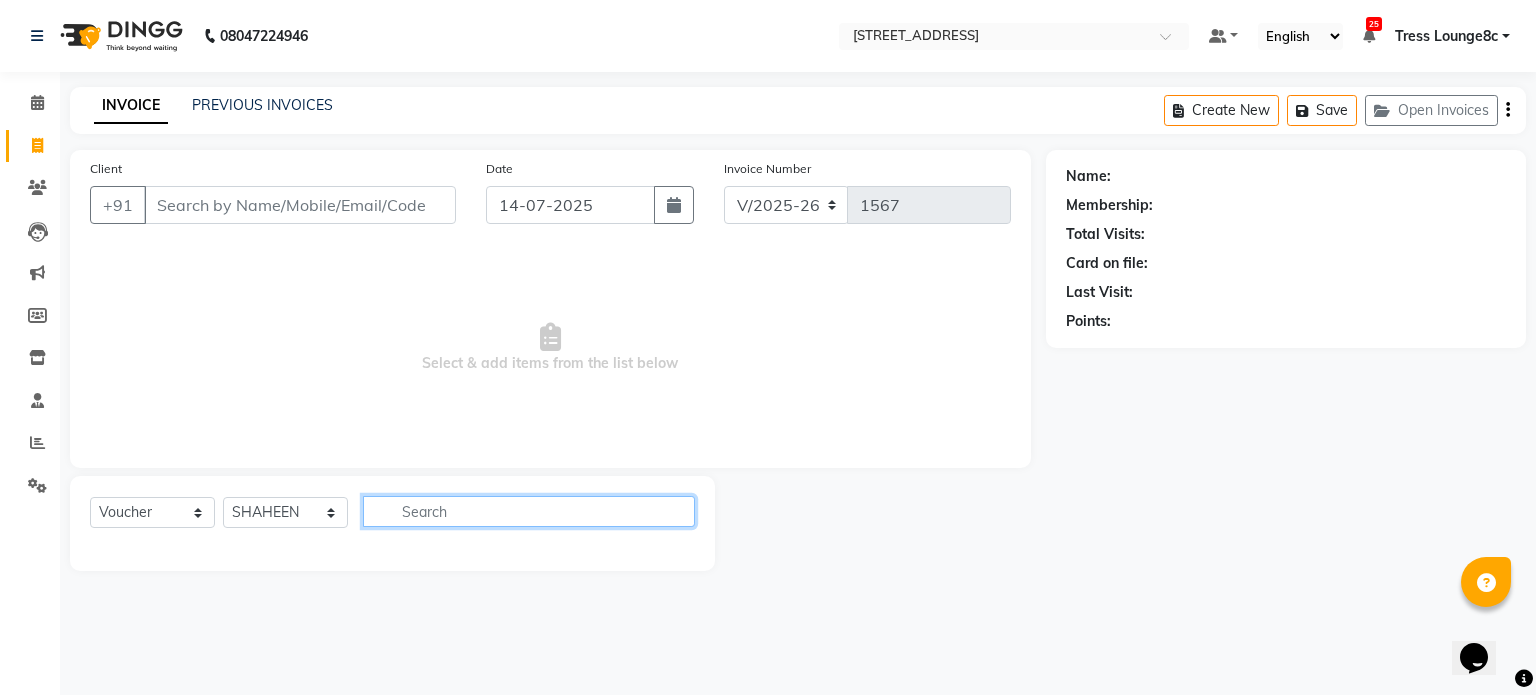 click 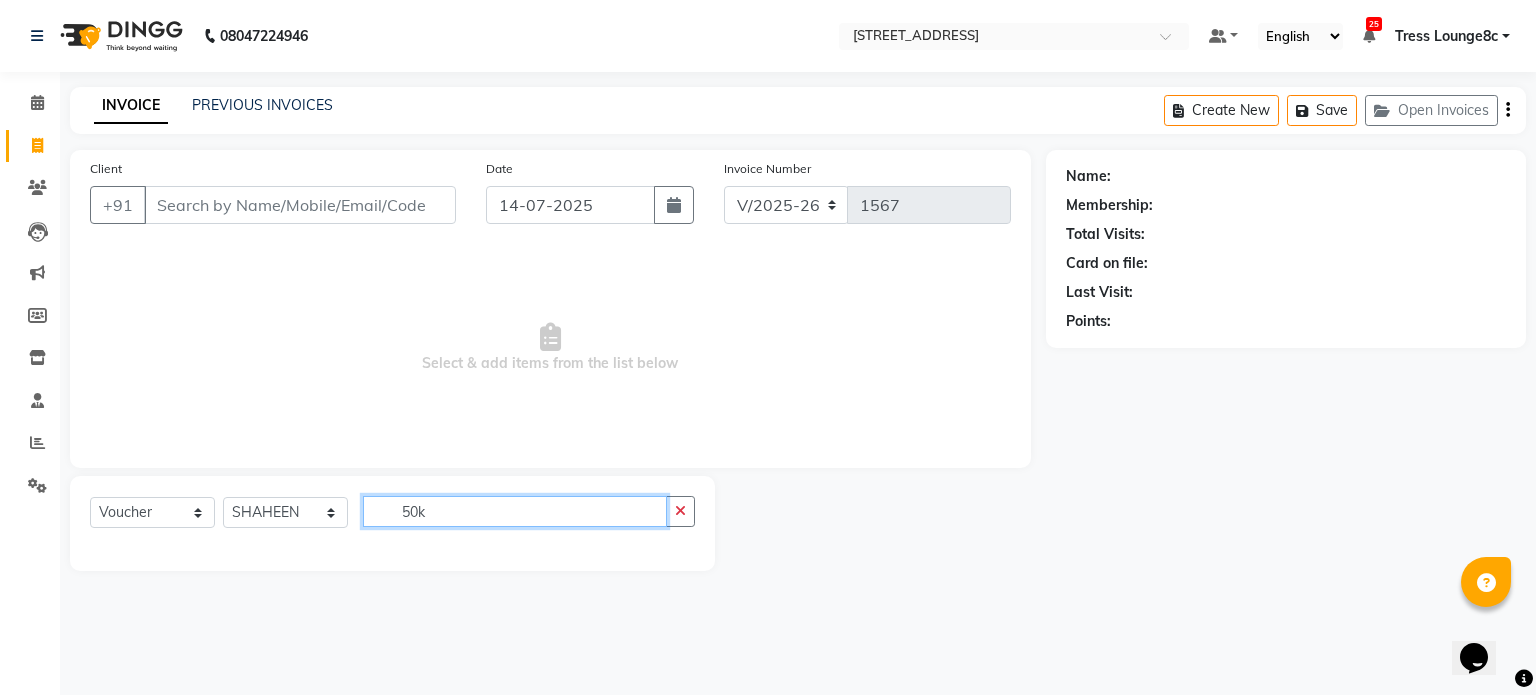 type on "50k" 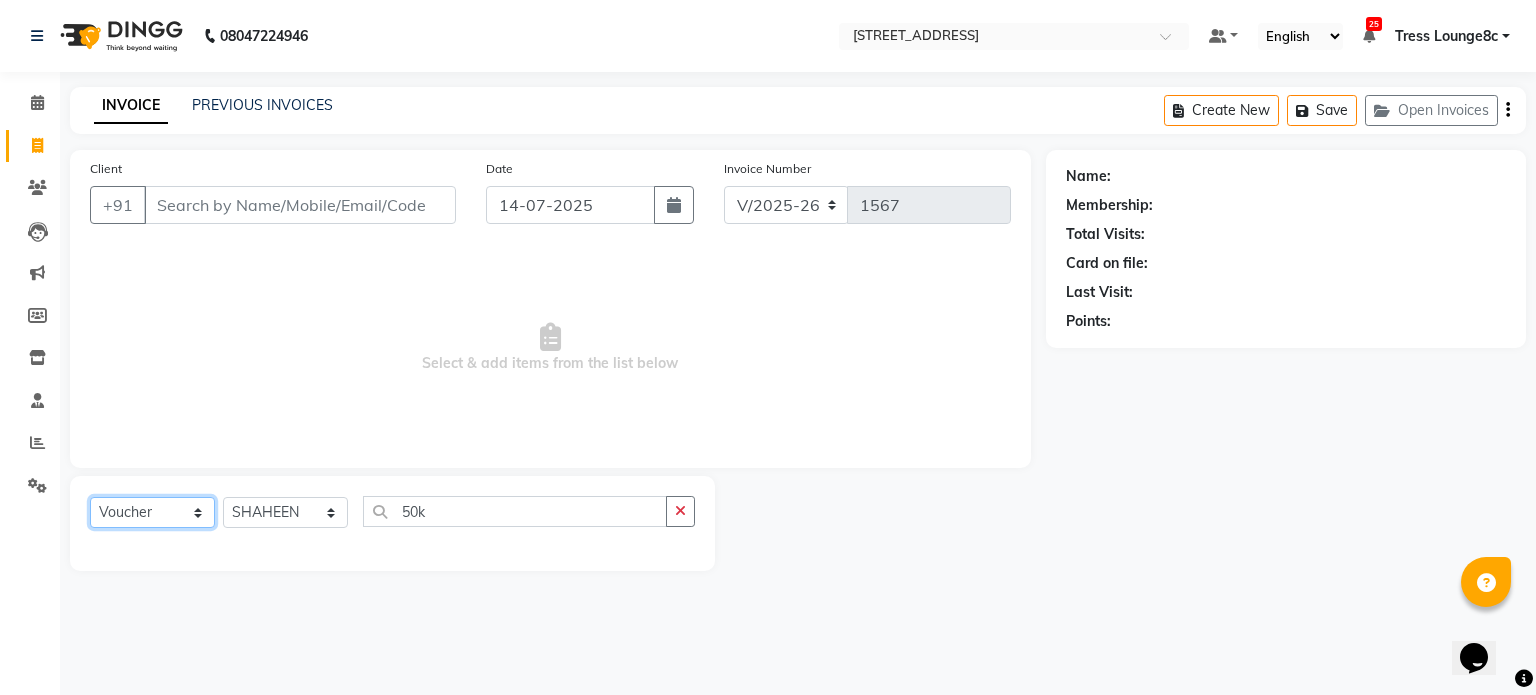 click on "Select  Service  Product  Membership  Package Voucher Prepaid Gift Card" 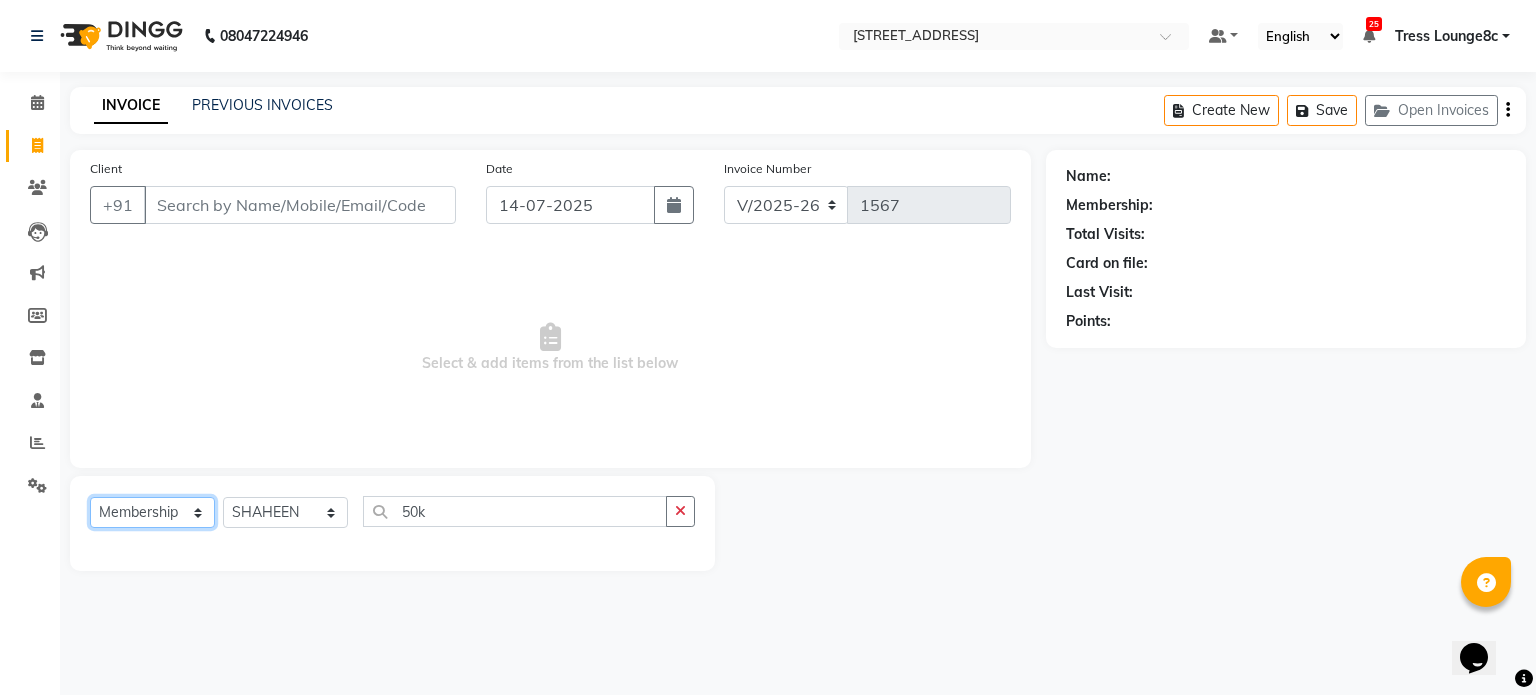 click on "Select  Service  Product  Membership  Package Voucher Prepaid Gift Card" 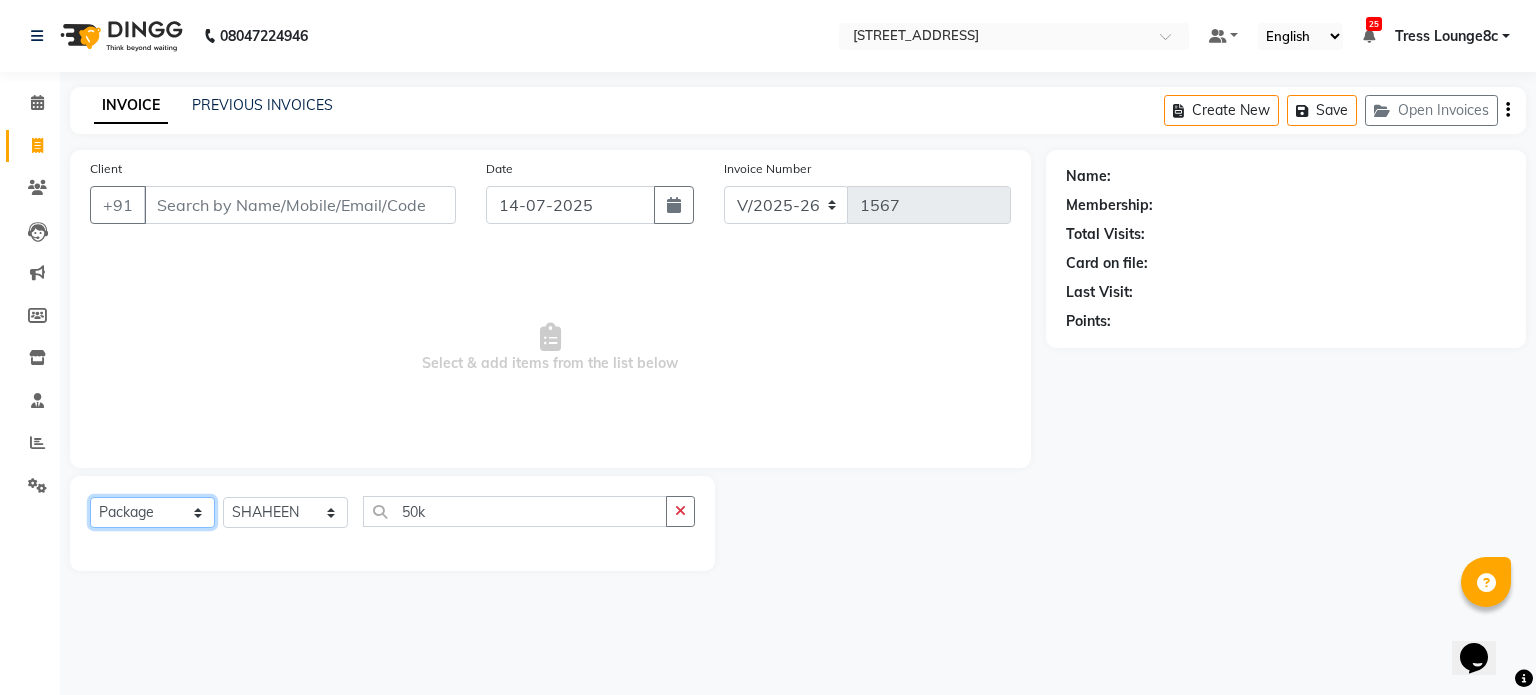 click on "Select  Service  Product  Membership  Package Voucher Prepaid Gift Card" 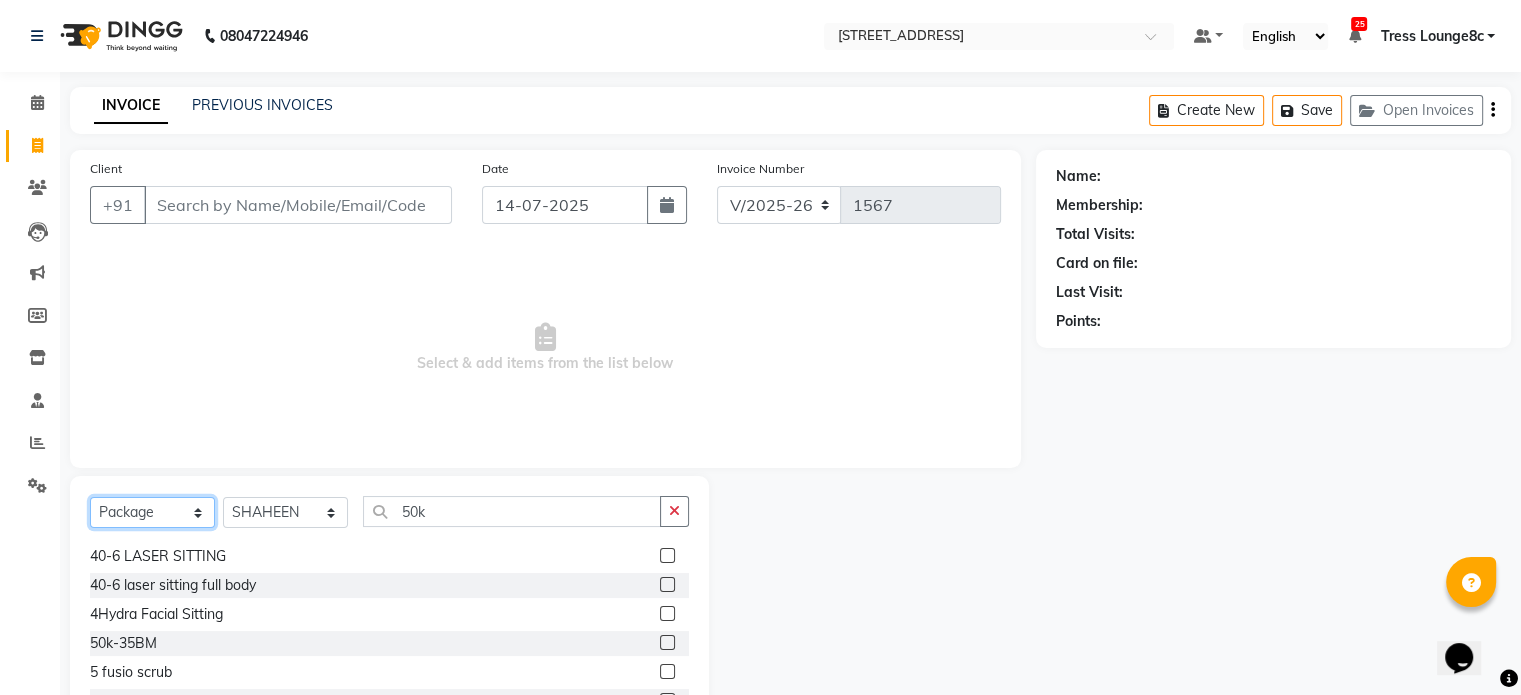 scroll, scrollTop: 467, scrollLeft: 0, axis: vertical 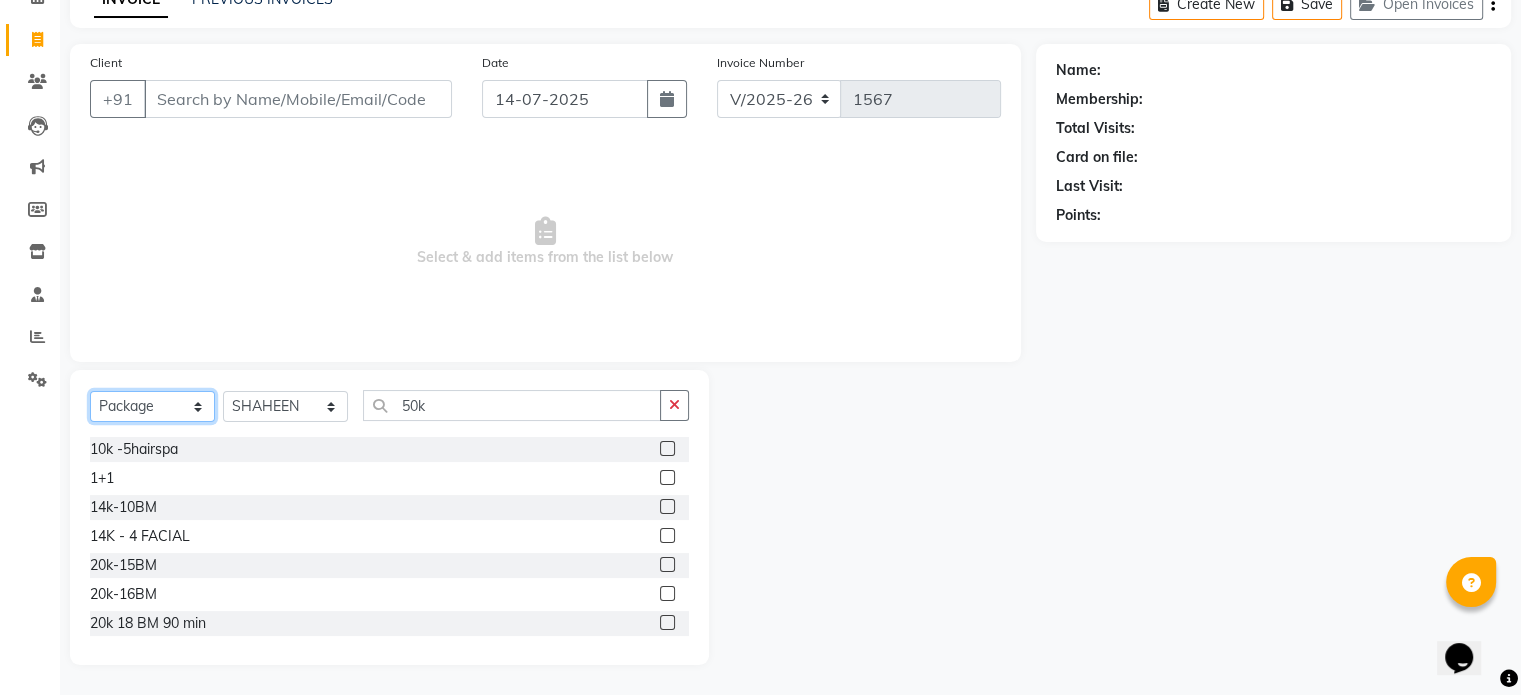 click on "Select  Service  Product  Membership  Package Voucher Prepaid Gift Card" 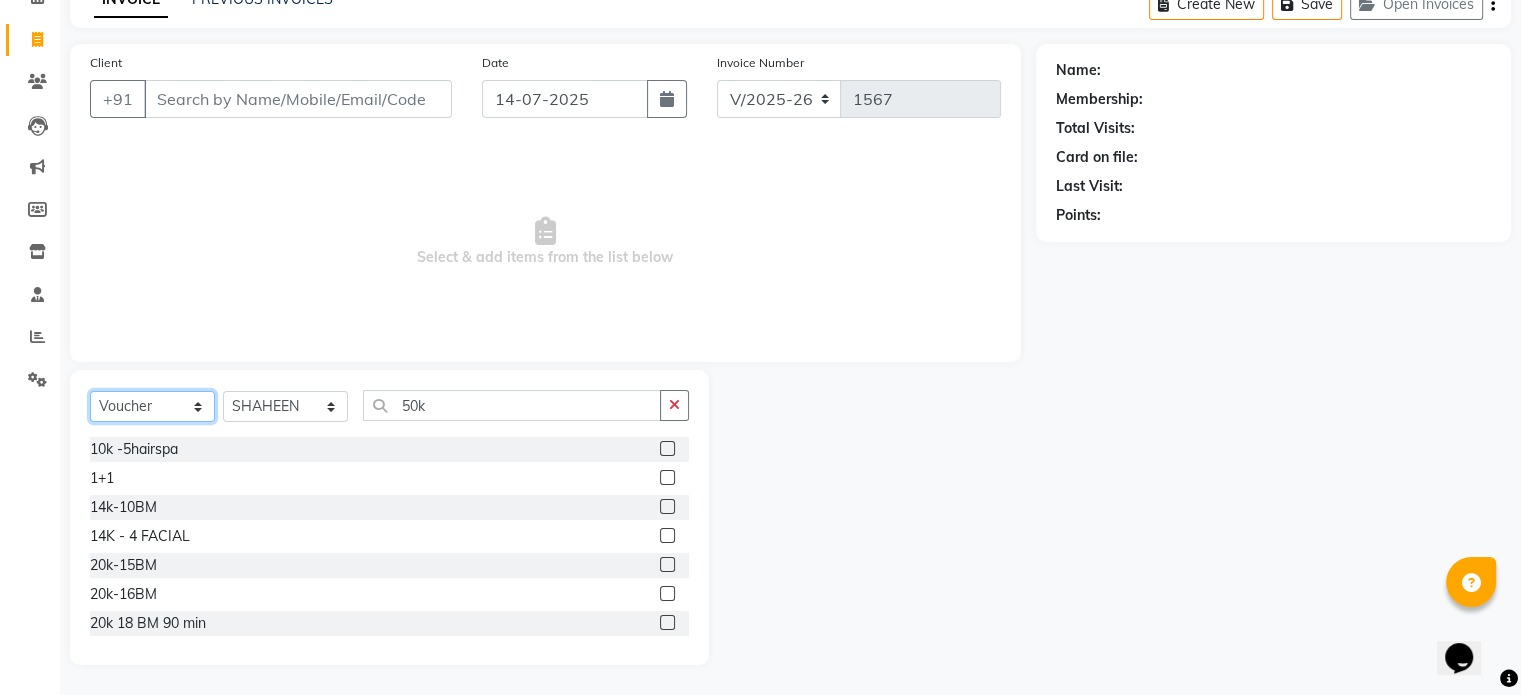 click on "Select  Service  Product  Membership  Package Voucher Prepaid Gift Card" 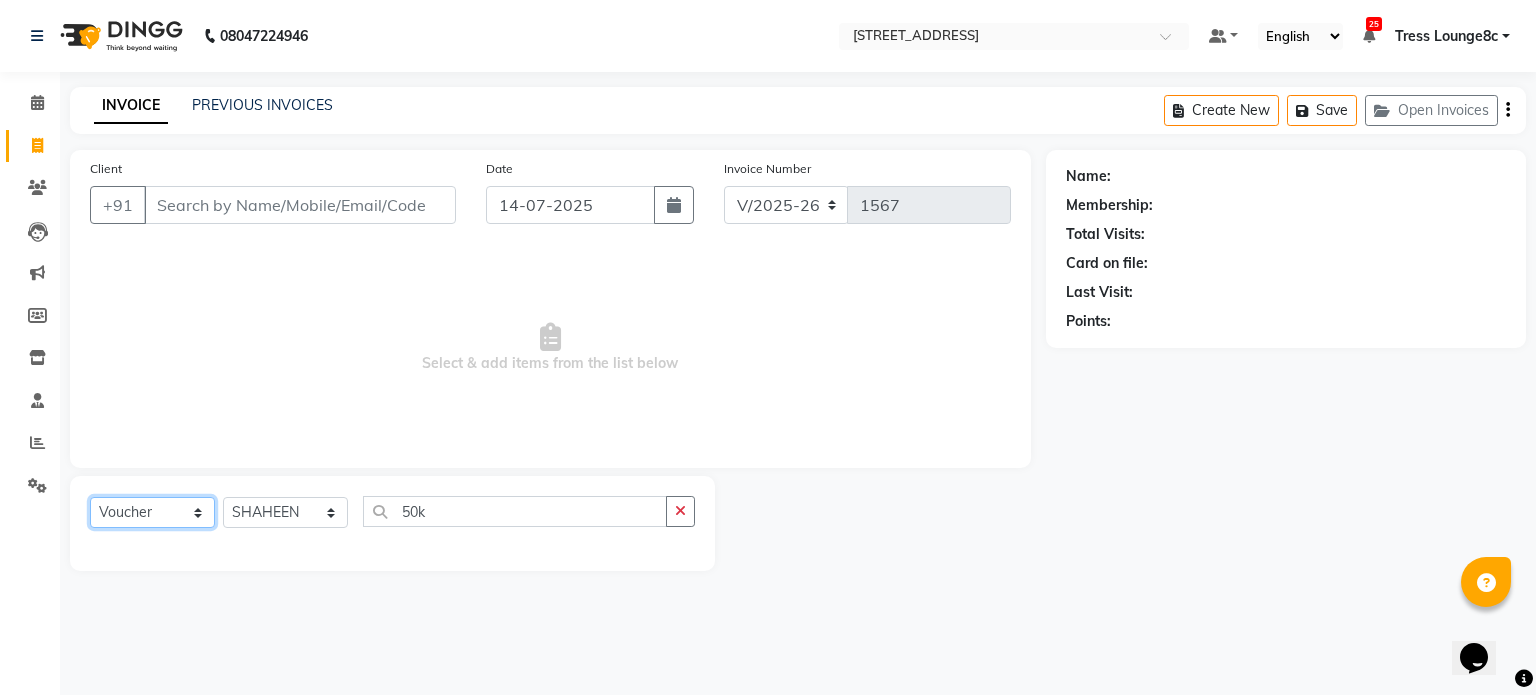 click on "Select  Service  Product  Membership  Package Voucher Prepaid Gift Card" 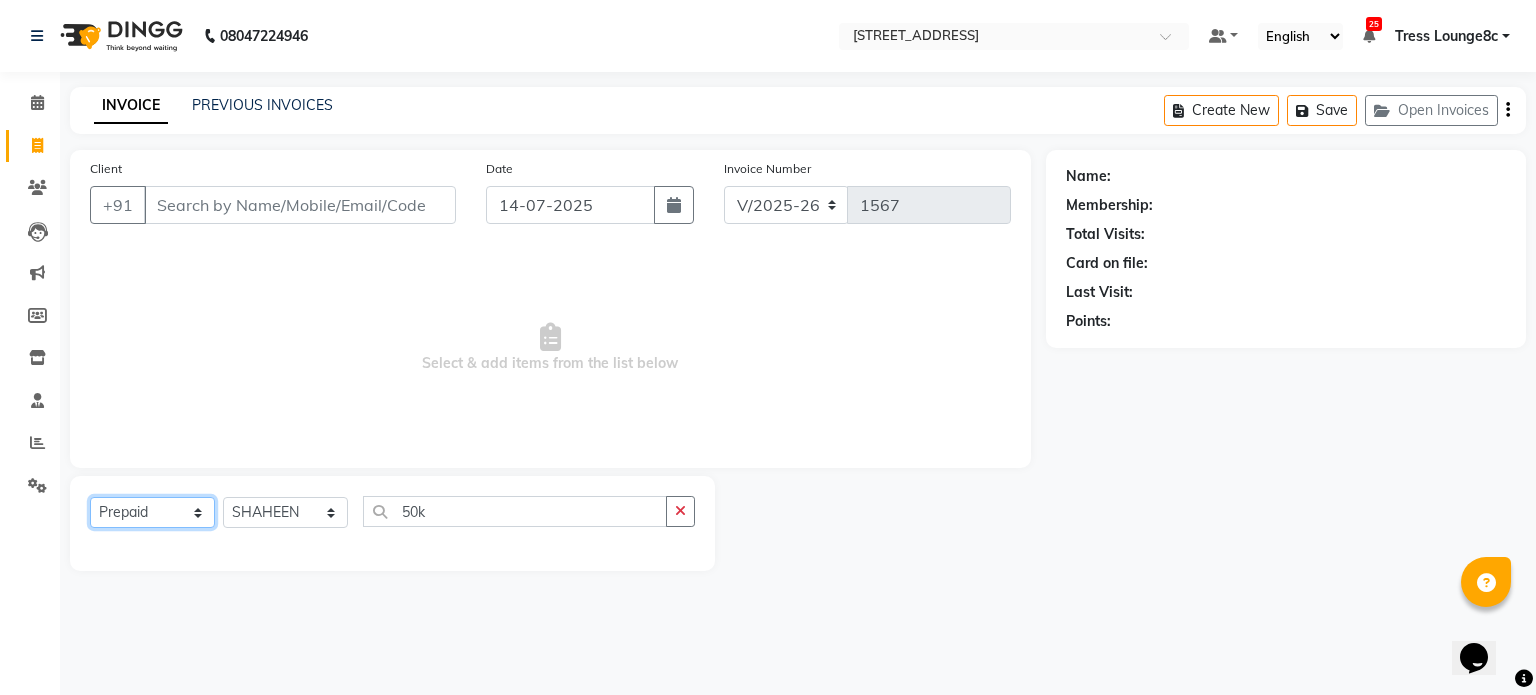 click on "Select  Service  Product  Membership  Package Voucher Prepaid Gift Card" 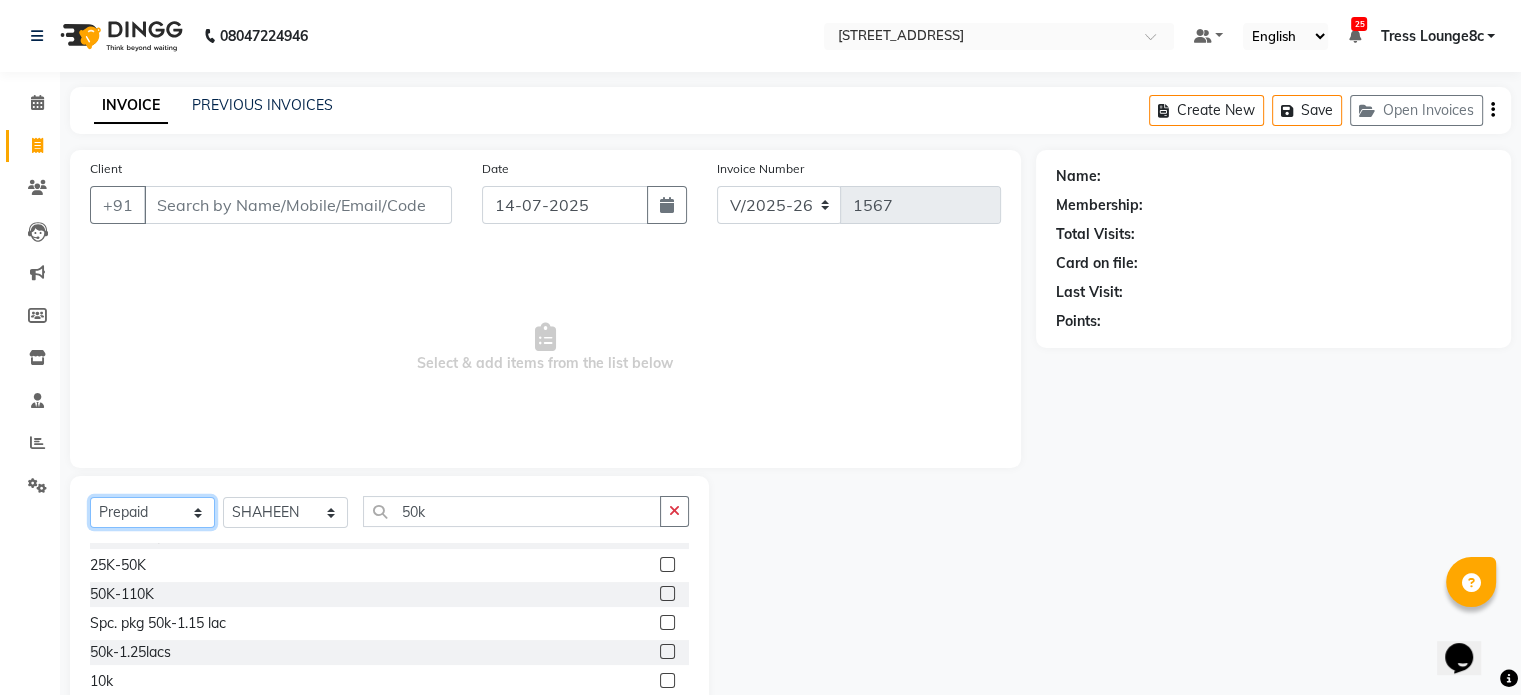 scroll, scrollTop: 600, scrollLeft: 0, axis: vertical 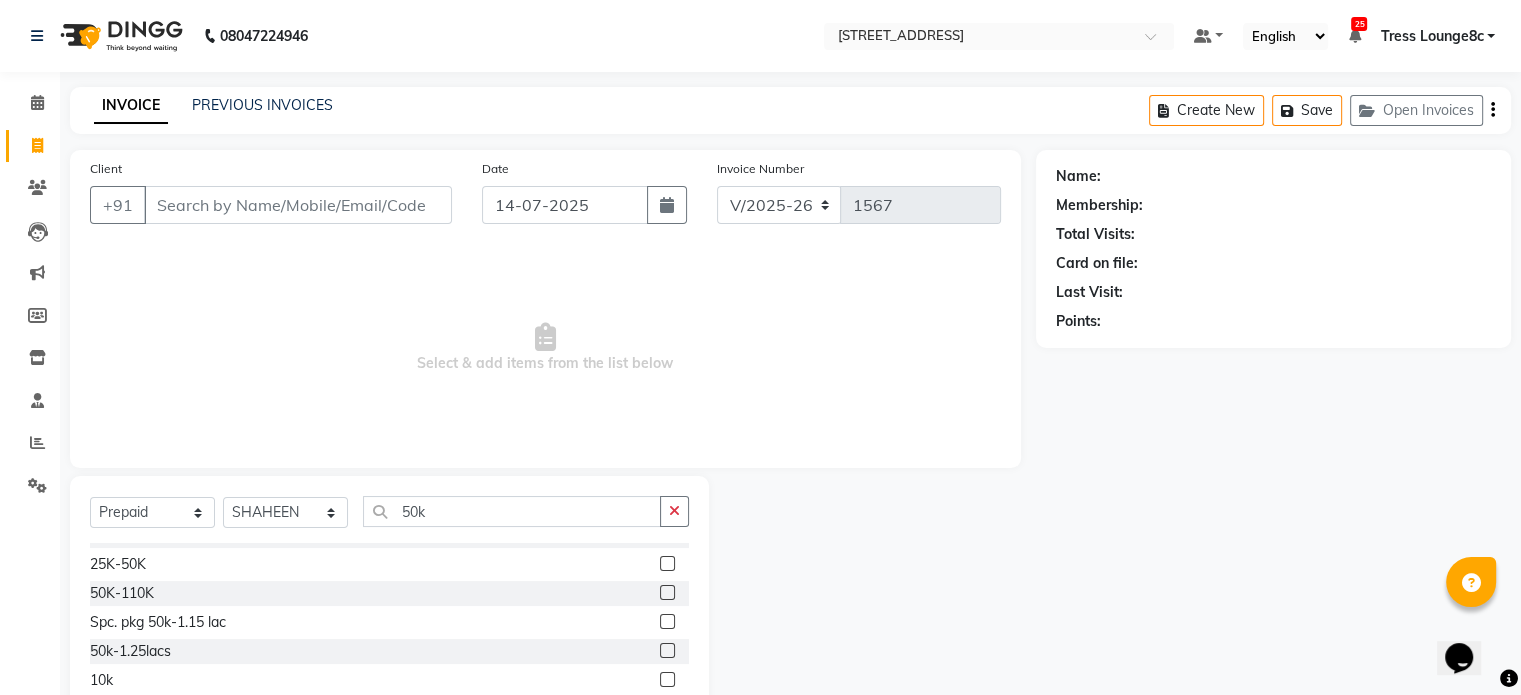 click on "50K-110K" 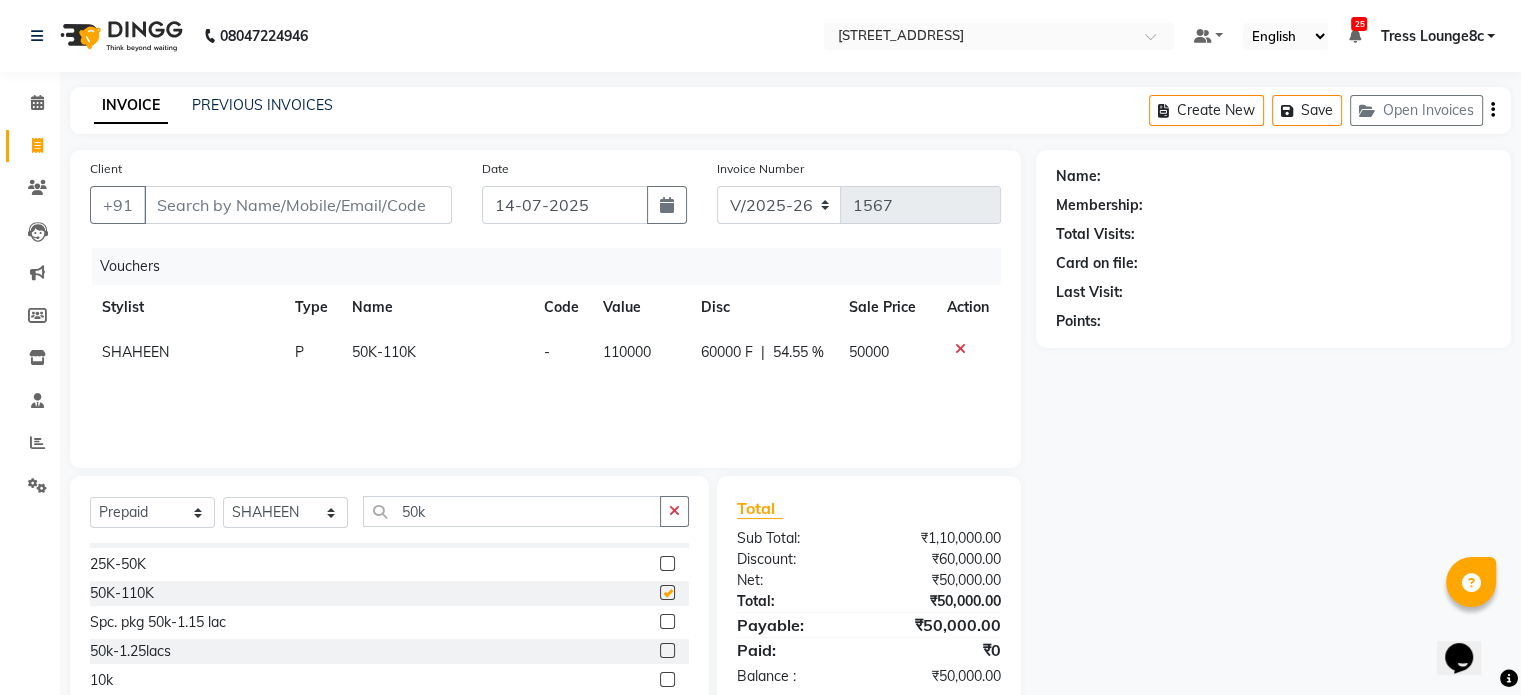 checkbox on "false" 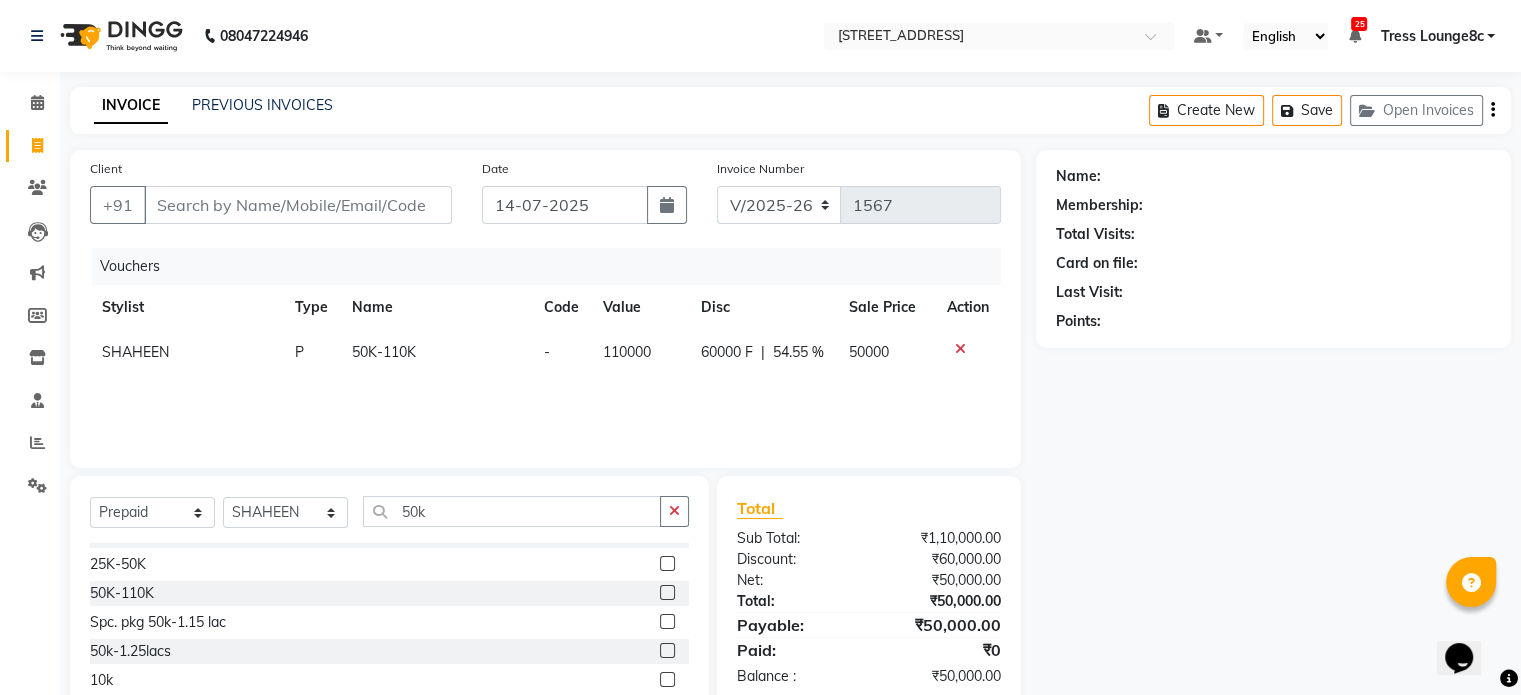 click 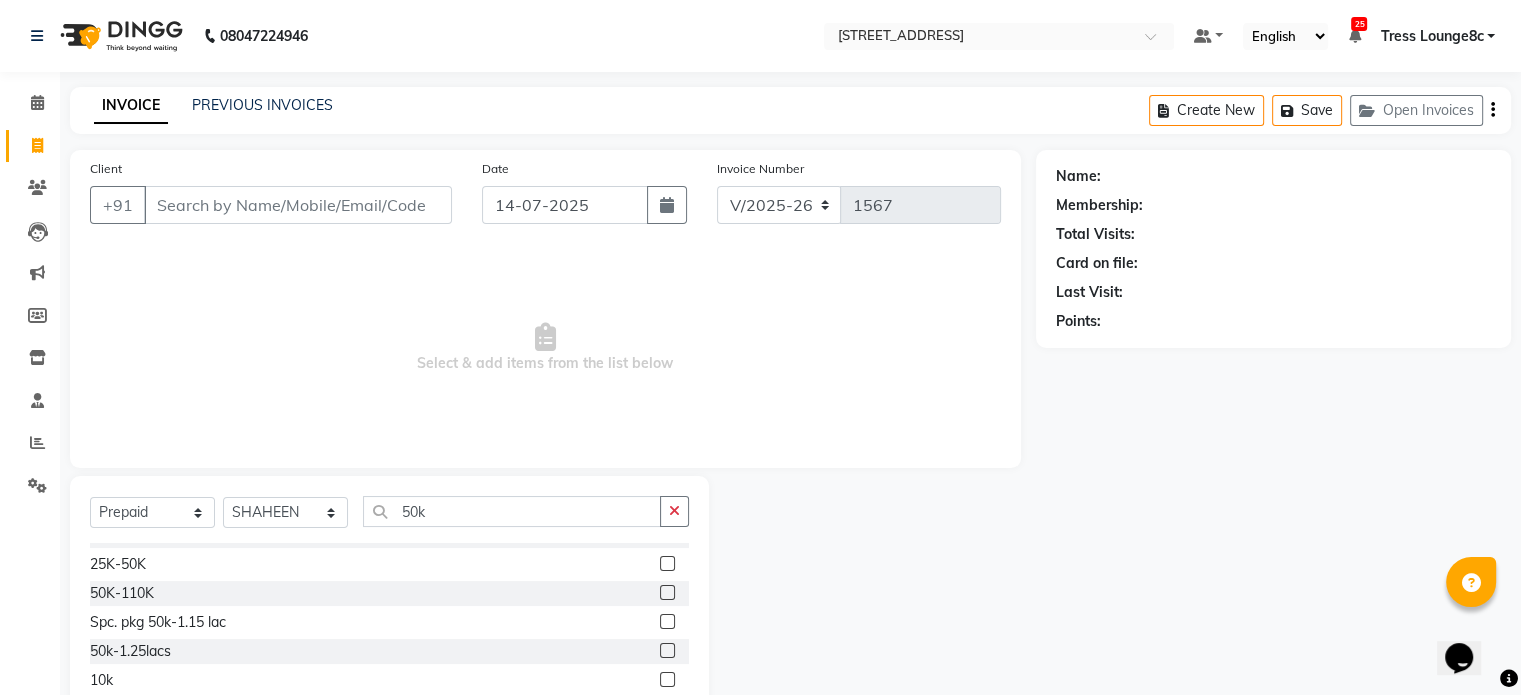 click at bounding box center [1509, 679] 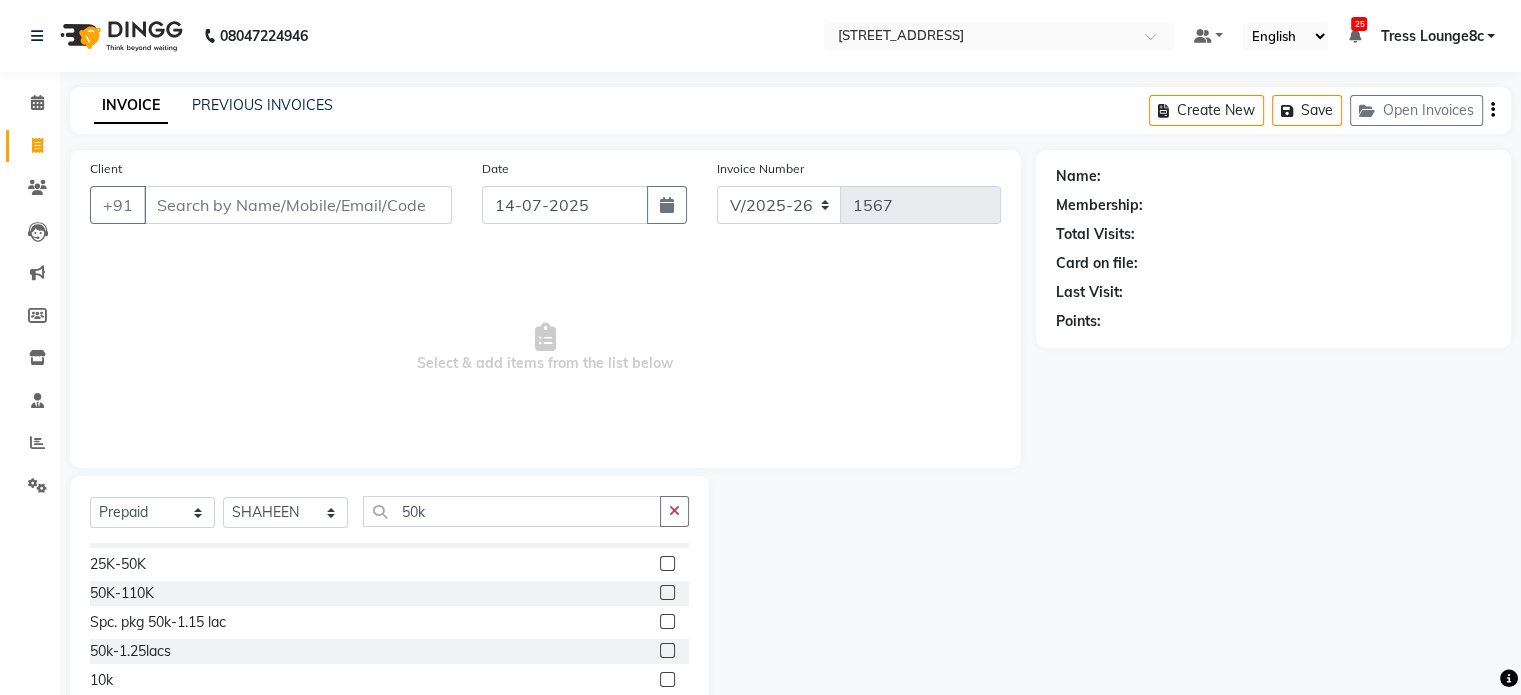 click at bounding box center (1509, 679) 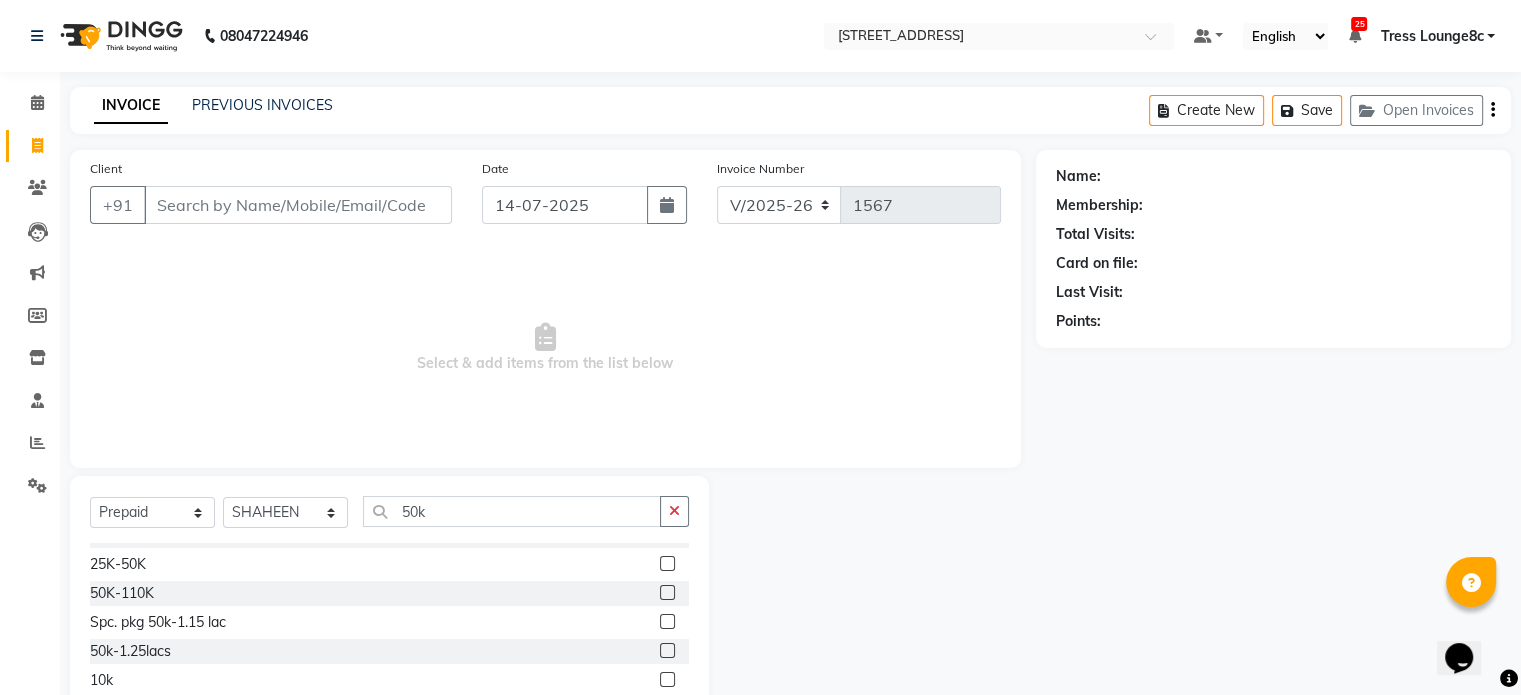 click at bounding box center [1509, 679] 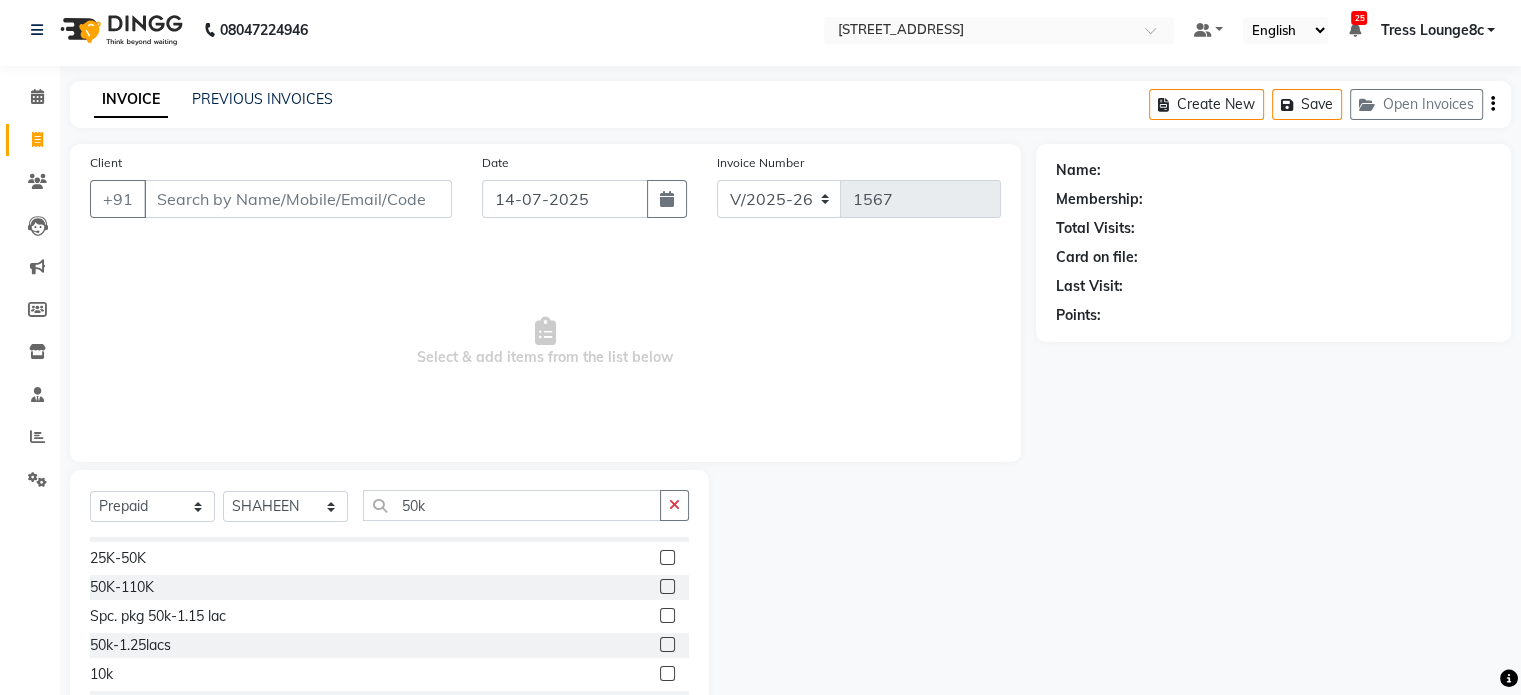 scroll, scrollTop: 0, scrollLeft: 0, axis: both 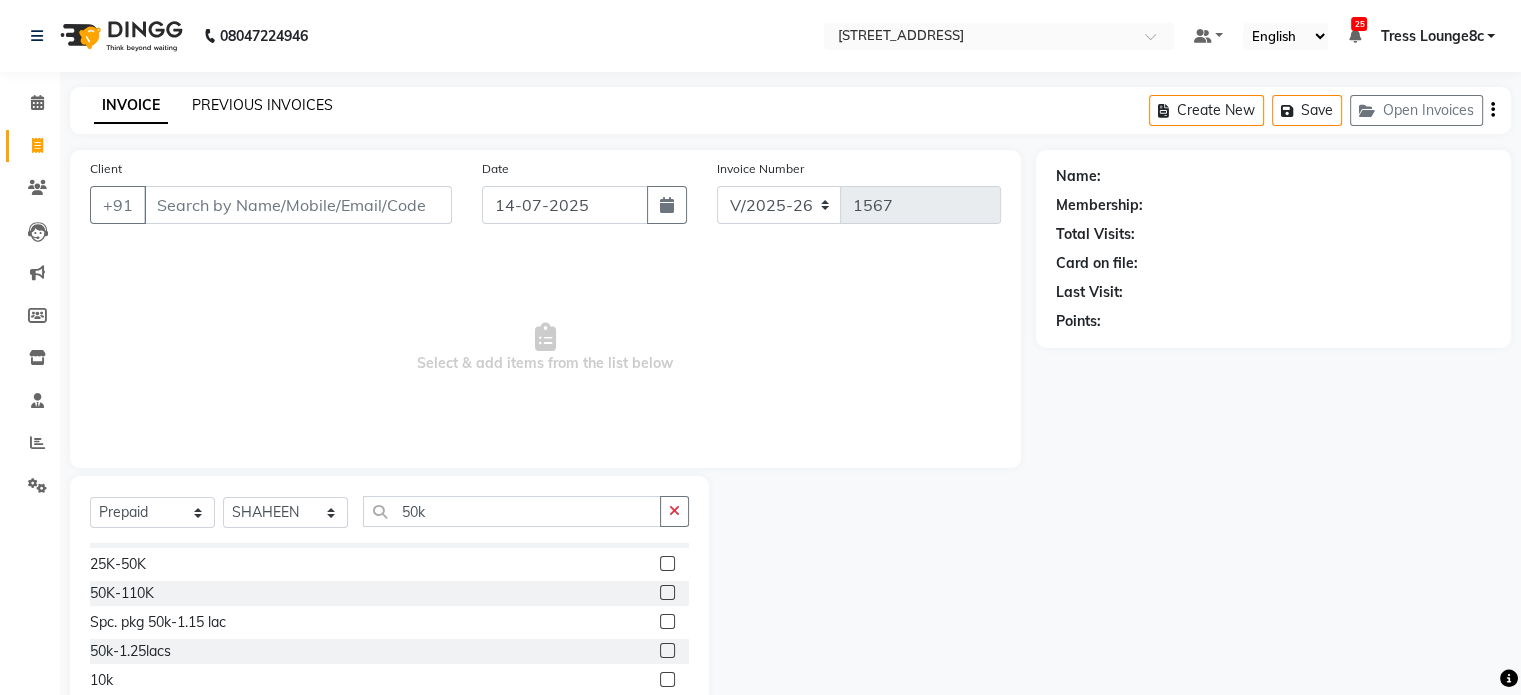 click on "PREVIOUS INVOICES" 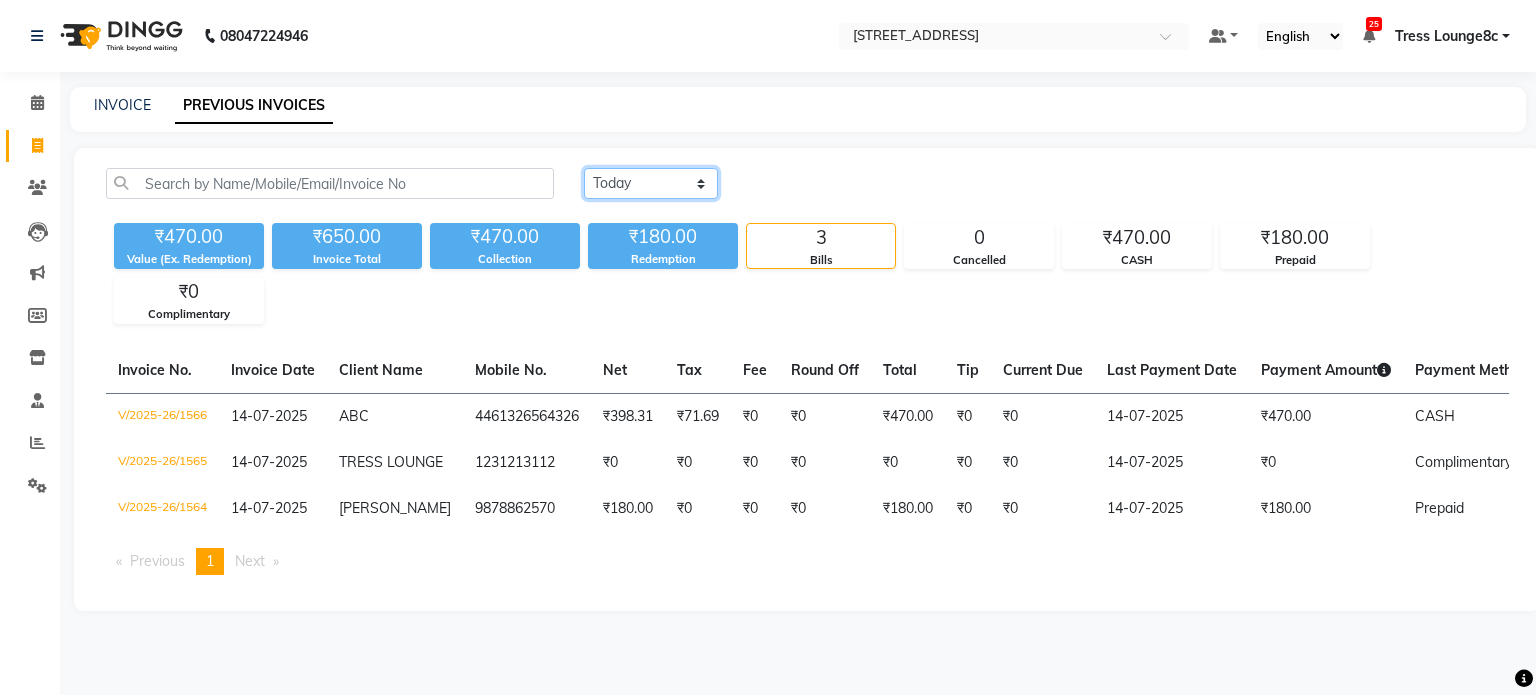 click on "Today Yesterday Custom Range" 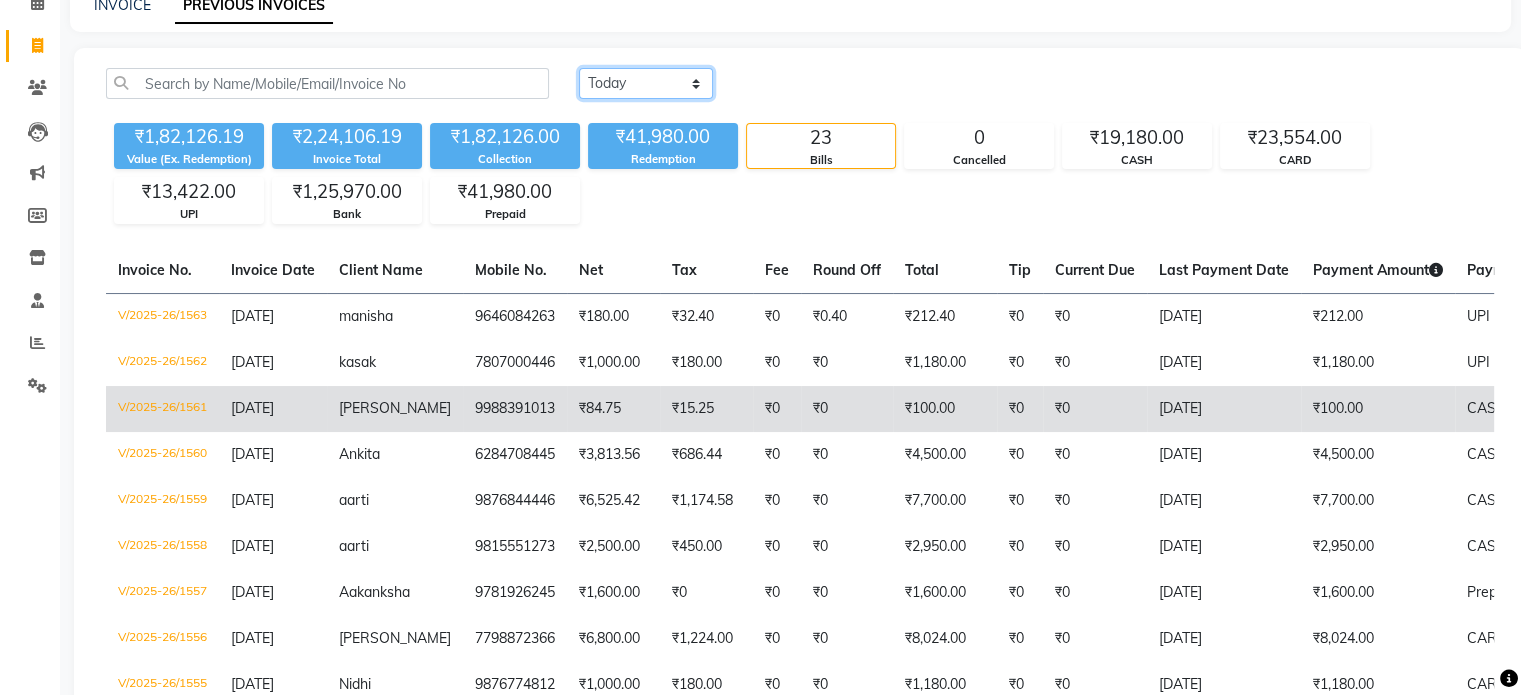 scroll, scrollTop: 200, scrollLeft: 0, axis: vertical 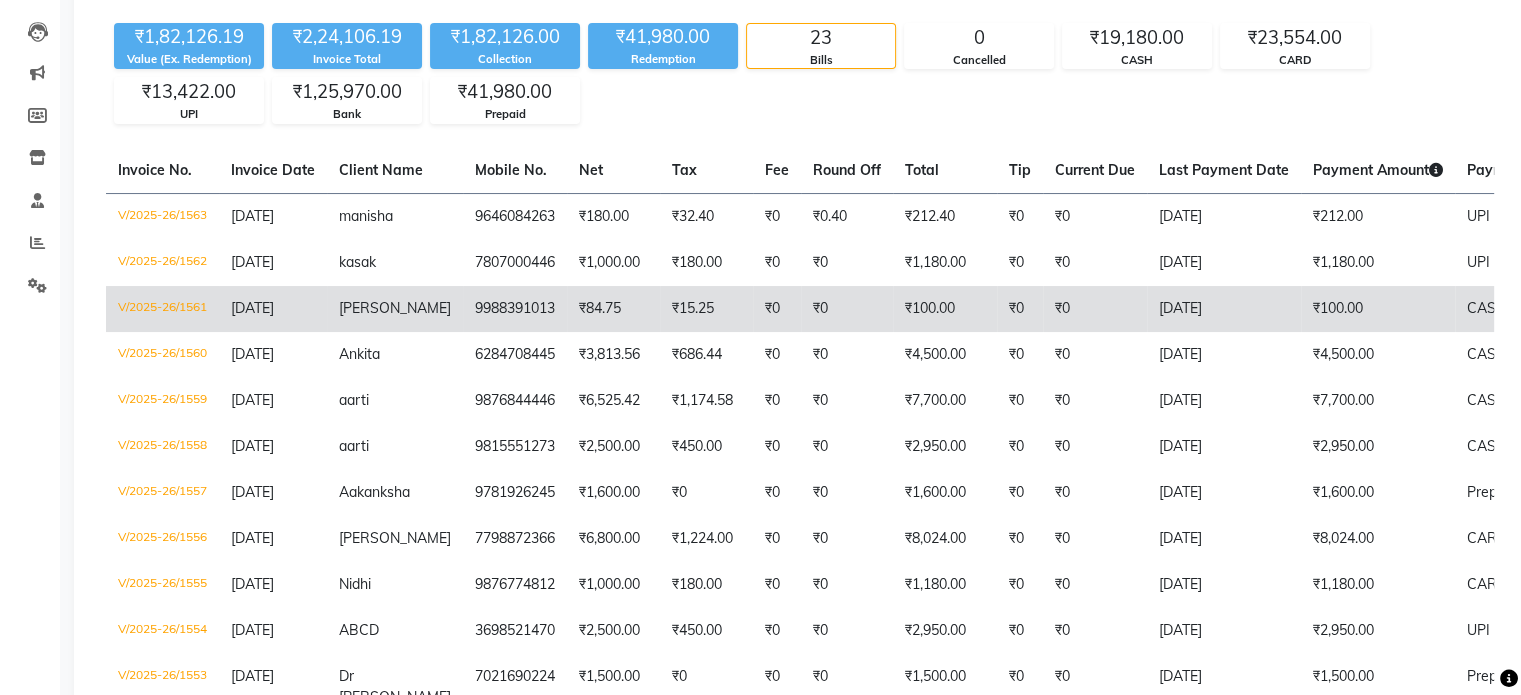 click on "₹84.75" 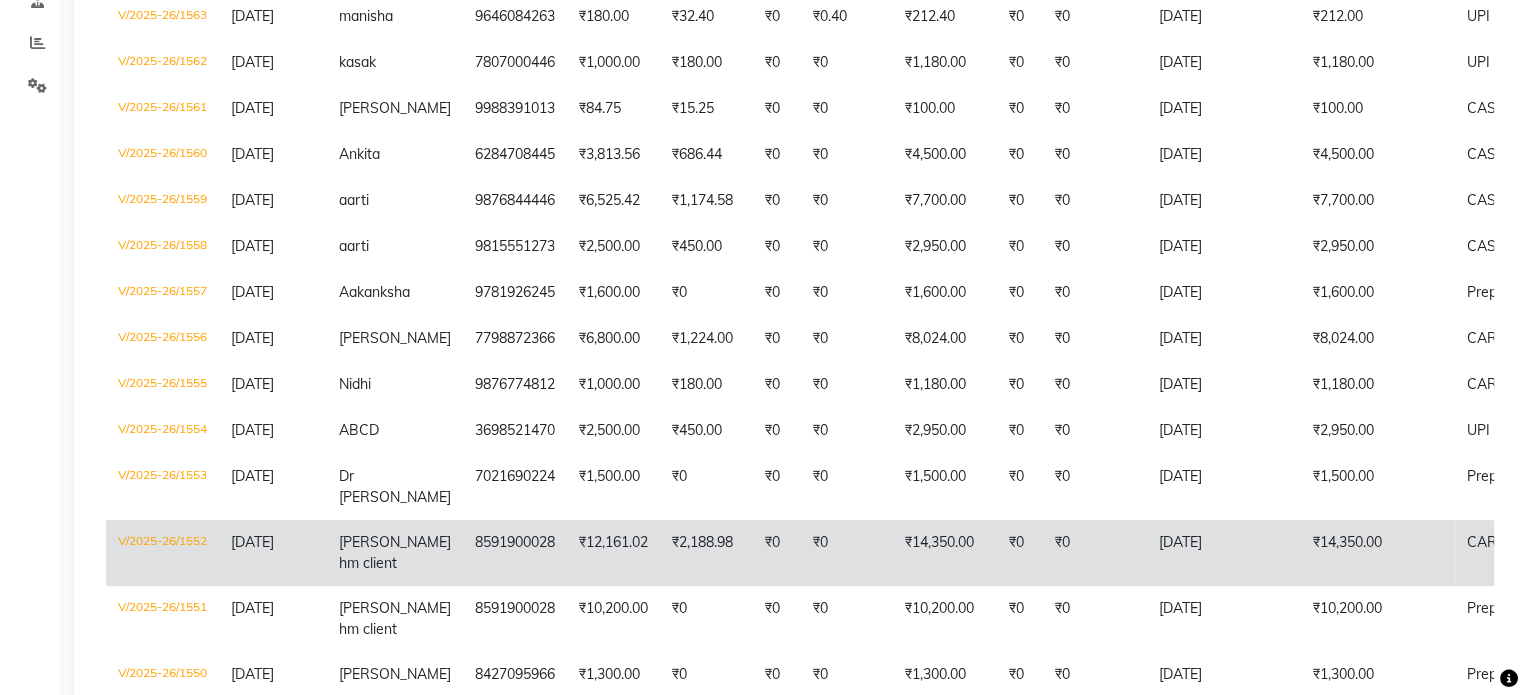 scroll, scrollTop: 500, scrollLeft: 0, axis: vertical 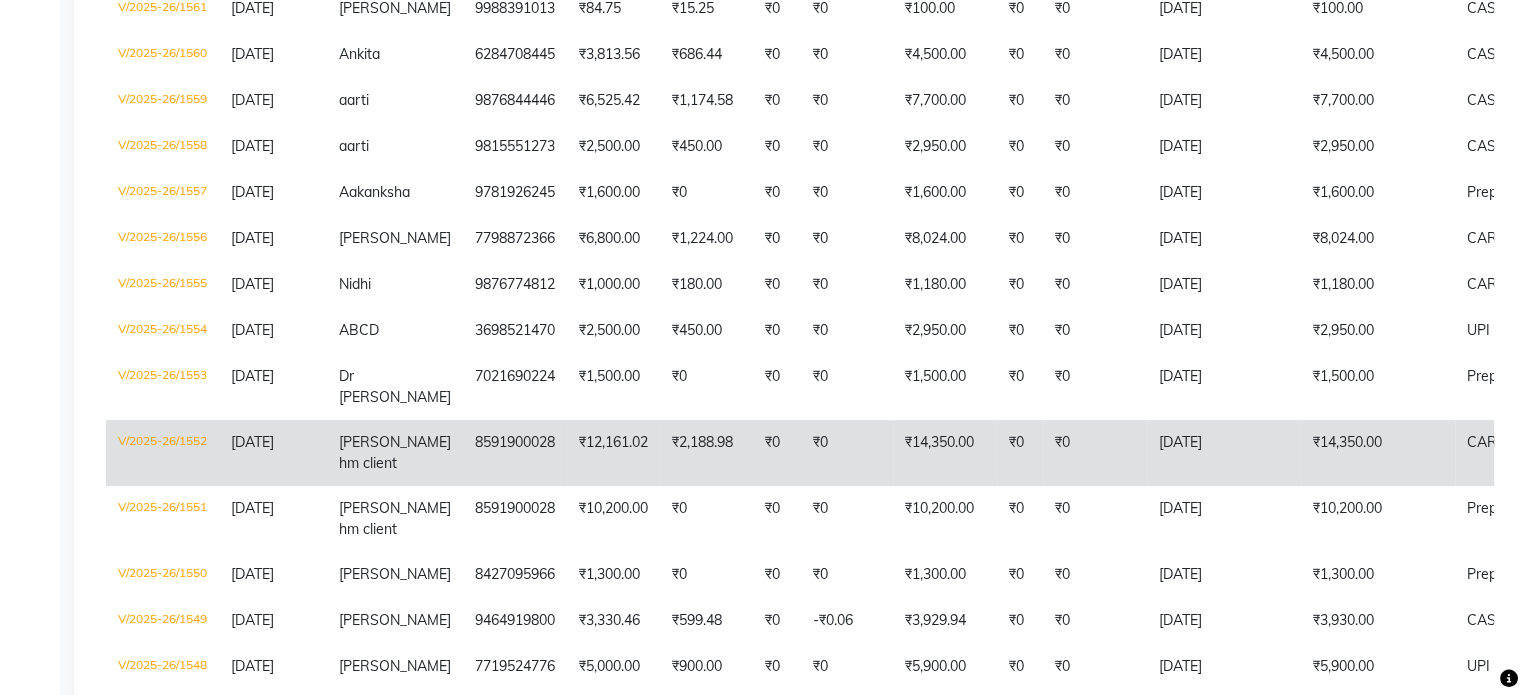 click on "8591900028" 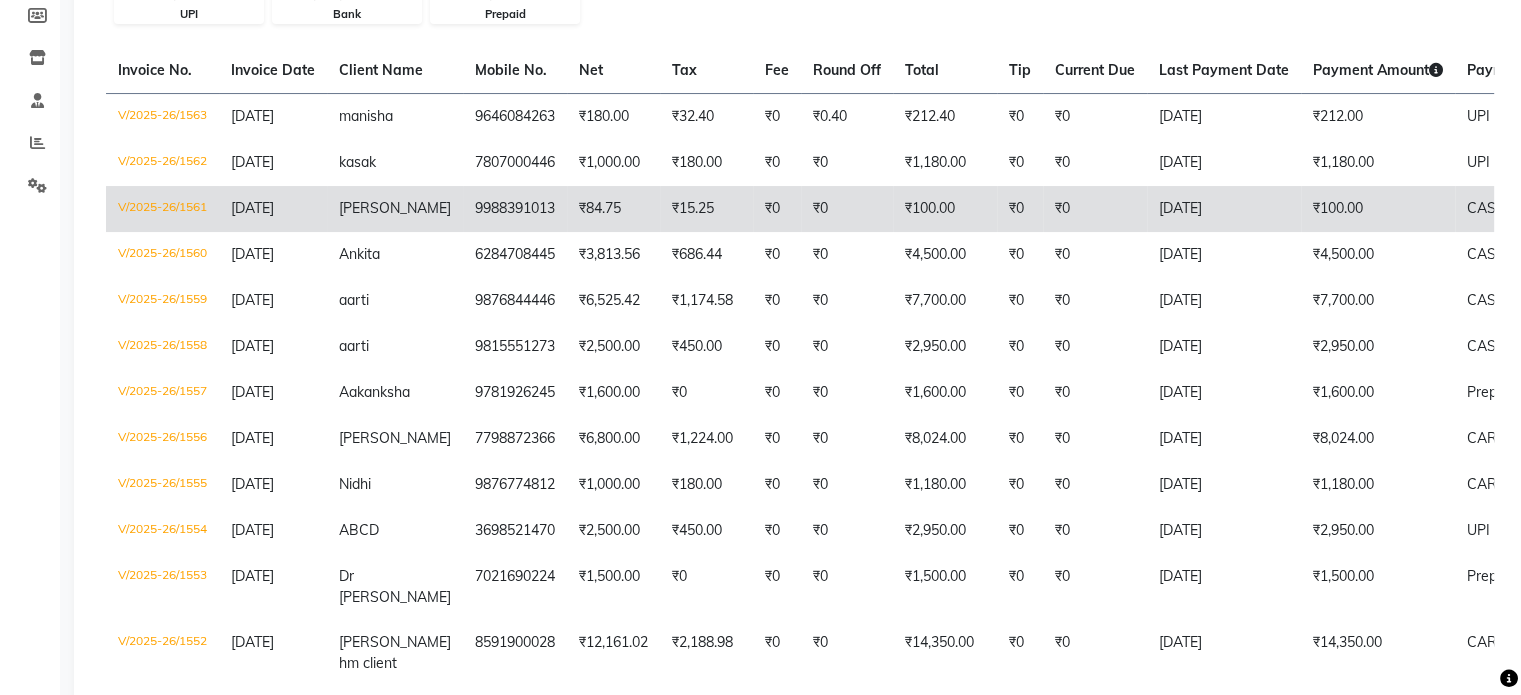 scroll, scrollTop: 300, scrollLeft: 0, axis: vertical 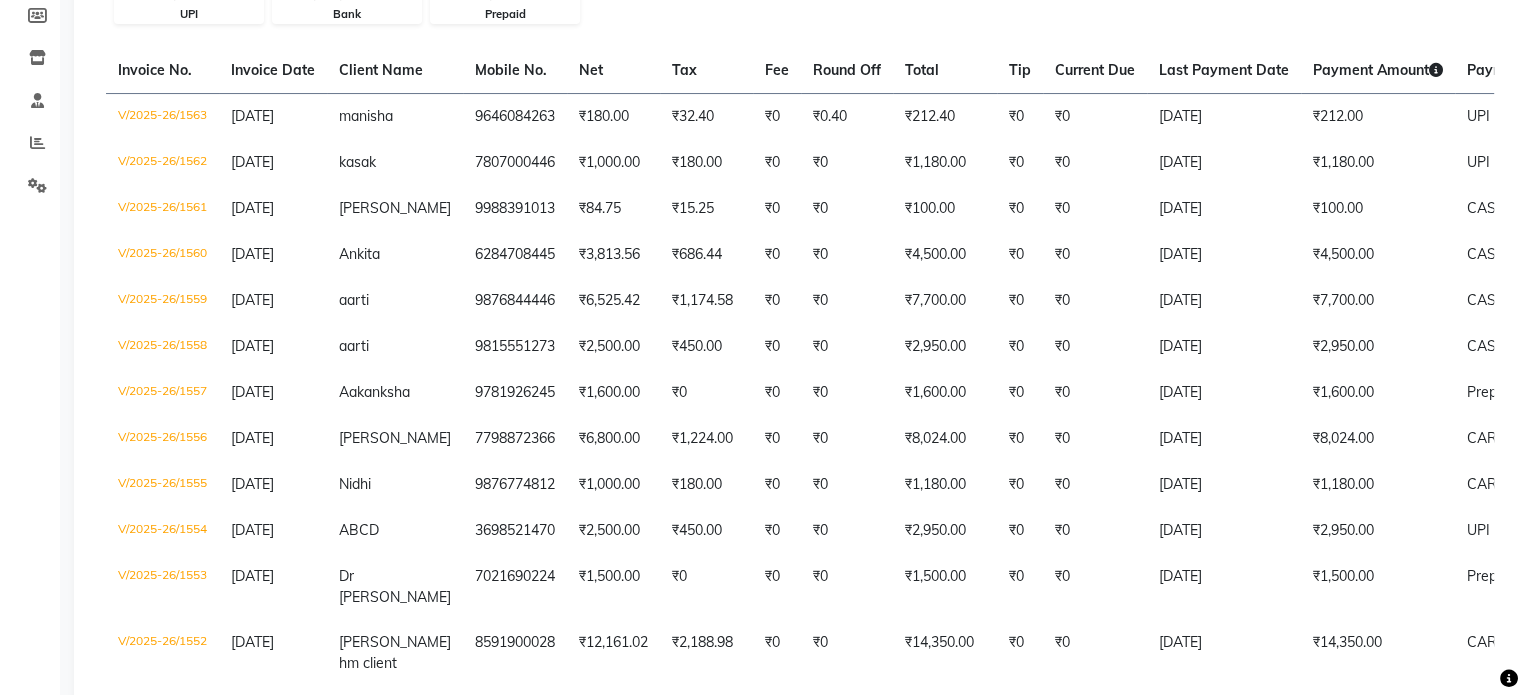 click on "Invoice No.   Invoice Date   Client Name   Mobile No.   Net   Tax   Fee   Round Off   Total   Tip   Current Due   Last Payment Date   Payment Amount   Payment Methods   Cancel Reason   Status   V/2025-26/1563  13-07-2025 manisha   9646084263 ₹180.00 ₹32.40  ₹0  ₹0.40 ₹212.40 ₹0 ₹0 13-07-2025 ₹212.00  UPI - PAID  V/2025-26/1562  13-07-2025 kasak   7807000446 ₹1,000.00 ₹180.00  ₹0  ₹0 ₹1,180.00 ₹0 ₹0 13-07-2025 ₹1,180.00  UPI - PAID  V/2025-26/1561  13-07-2025 Karamdeep kaur   9988391013 ₹84.75 ₹15.25  ₹0  ₹0 ₹100.00 ₹0 ₹0 13-07-2025 ₹100.00  CASH - PAID  V/2025-26/1560  13-07-2025 Ankita   6284708445 ₹3,813.56 ₹686.44  ₹0  ₹0 ₹4,500.00 ₹0 ₹0 13-07-2025 ₹4,500.00  CASH - PAID  V/2025-26/1559  13-07-2025 aarti   9876844446 ₹6,525.42 ₹1,174.58  ₹0  ₹0 ₹7,700.00 ₹0 ₹0 13-07-2025 ₹7,700.00  CASH - PAID  V/2025-26/1558  13-07-2025 aarti   9815551273 ₹2,500.00 ₹450.00  ₹0  ₹0 ₹2,950.00 ₹0 ₹0 13-07-2025 ₹2,950.00  CASH -" 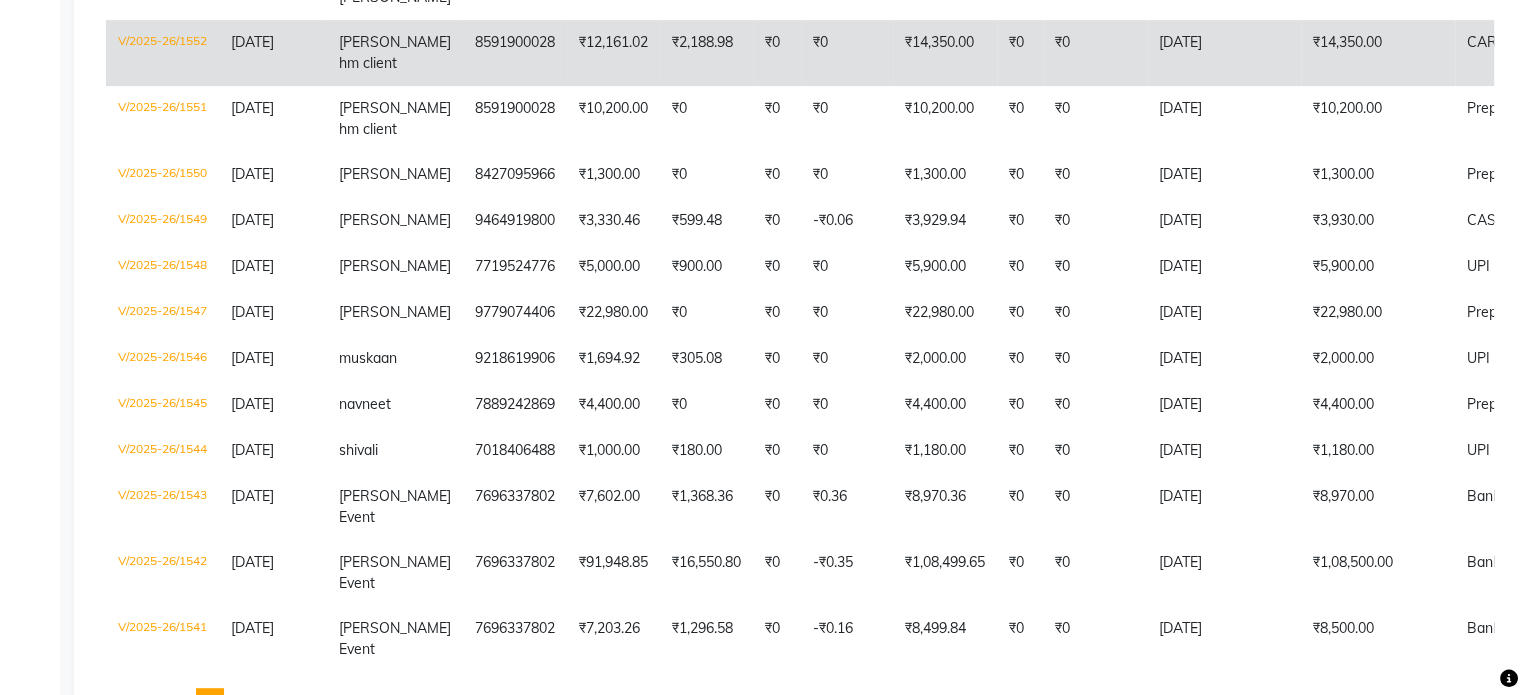 scroll, scrollTop: 1000, scrollLeft: 0, axis: vertical 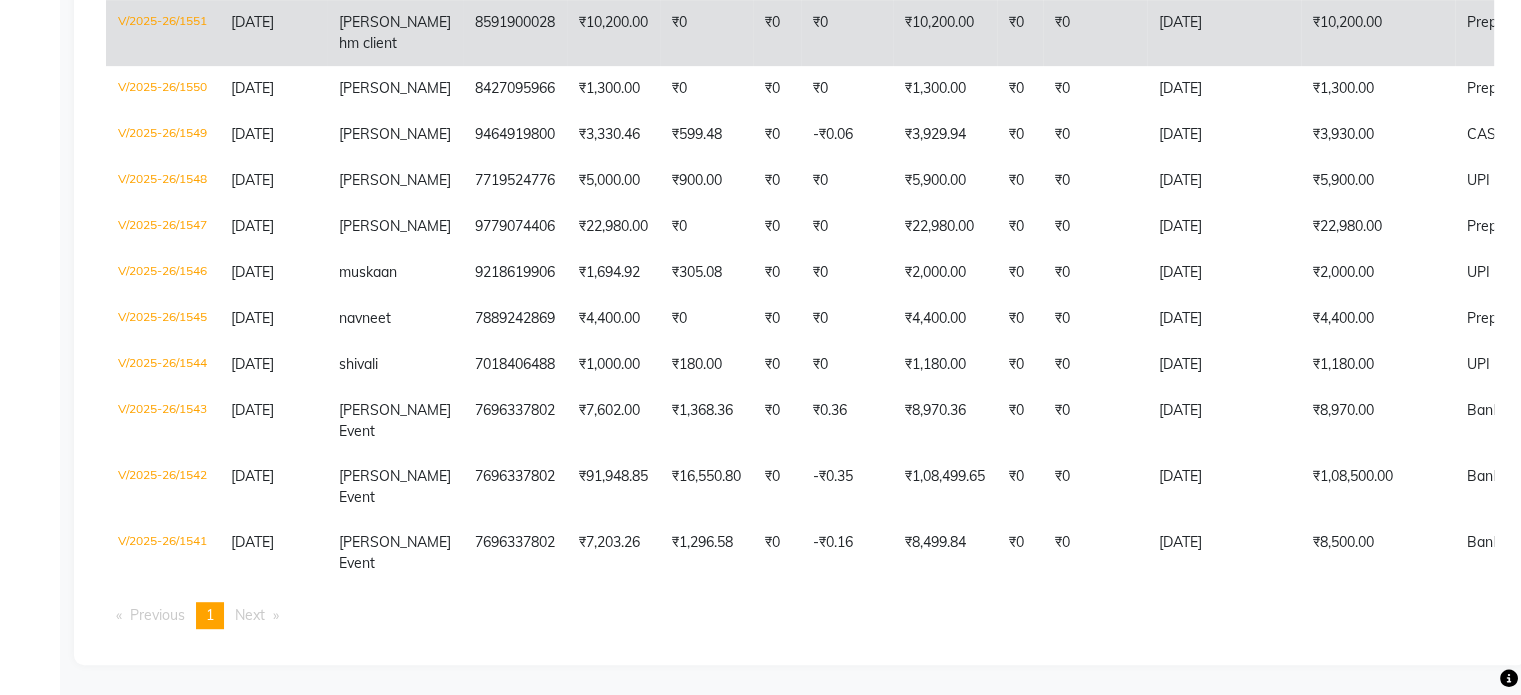 click on "₹0" 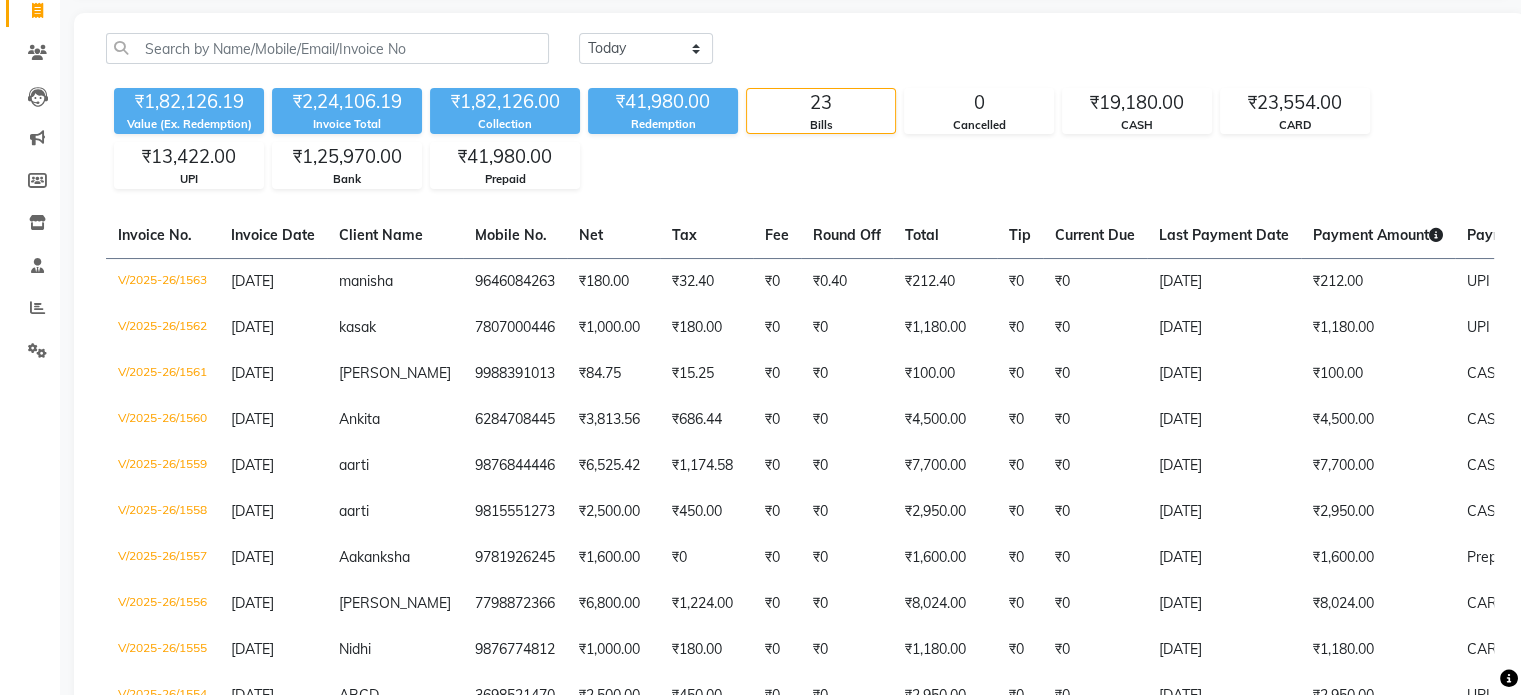 scroll, scrollTop: 100, scrollLeft: 0, axis: vertical 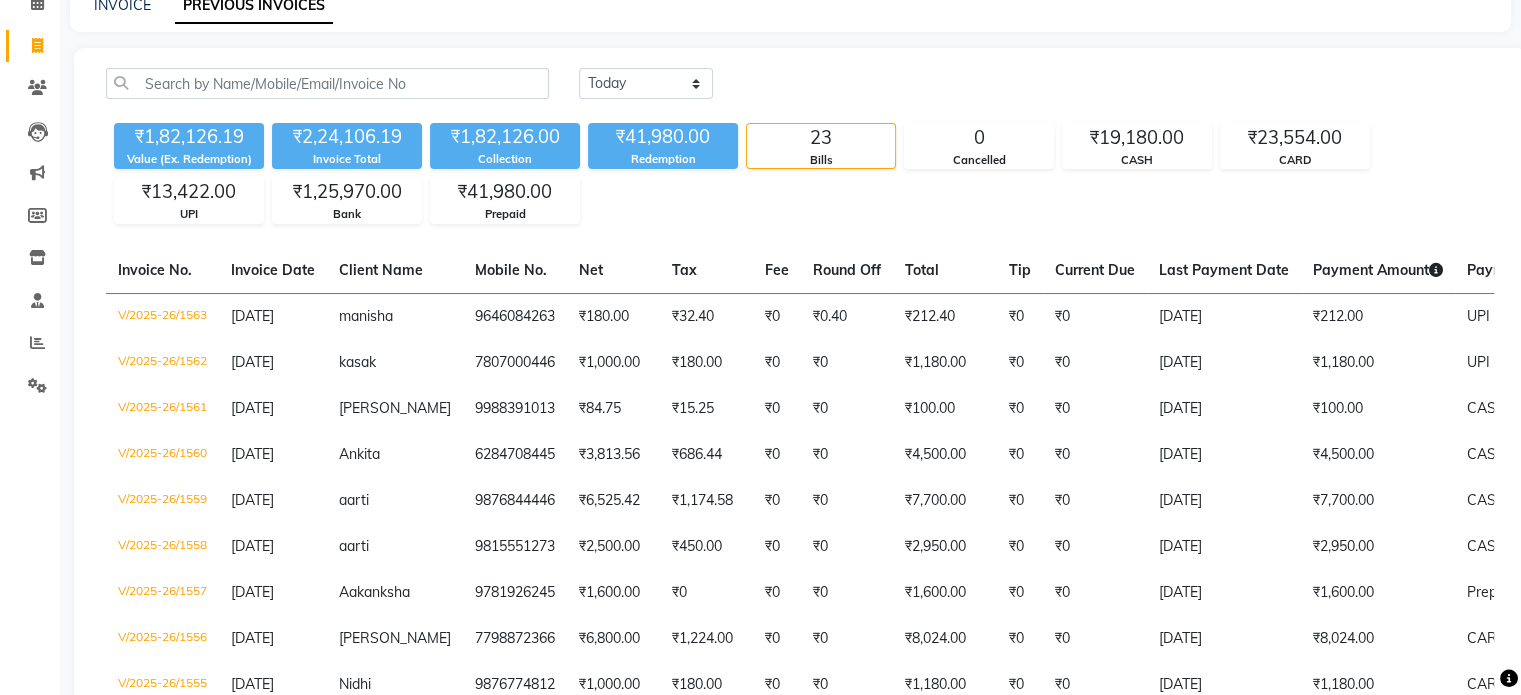 click on "Calendar" 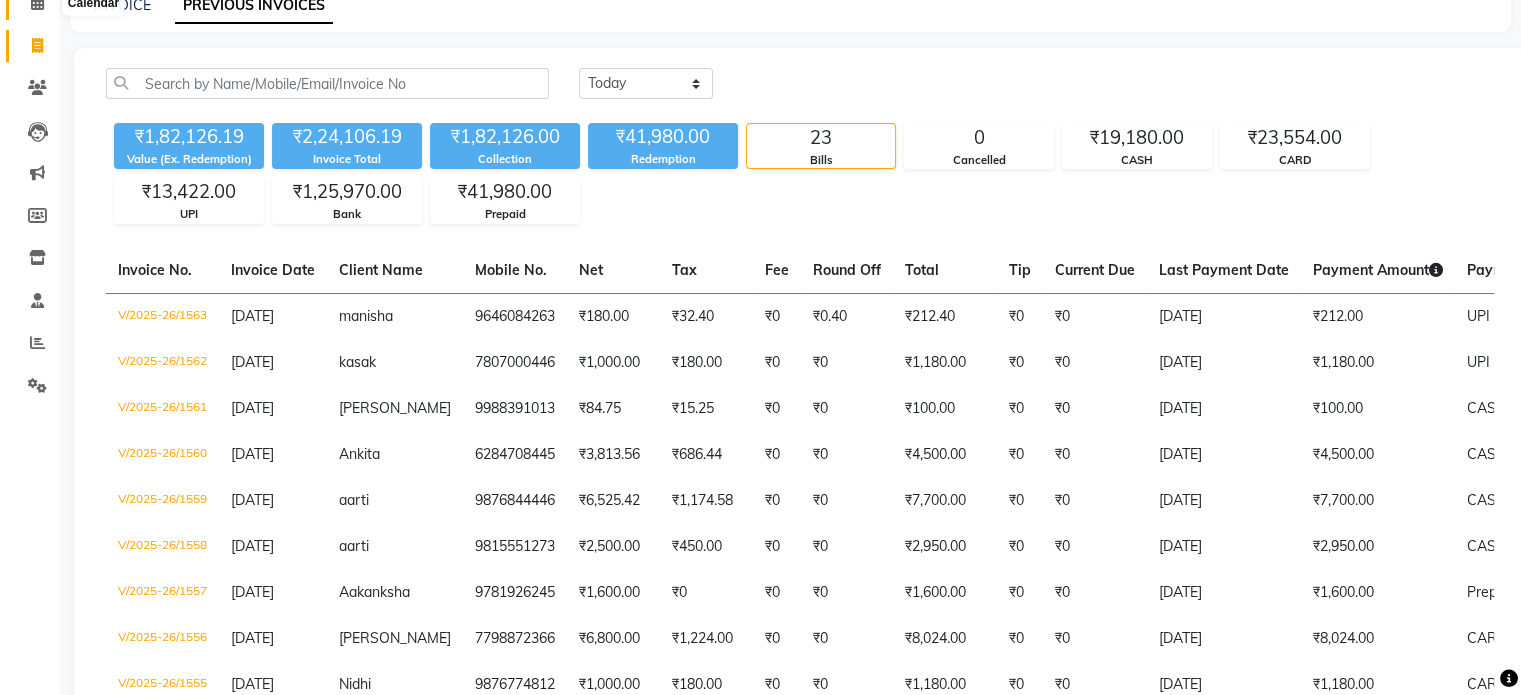 click 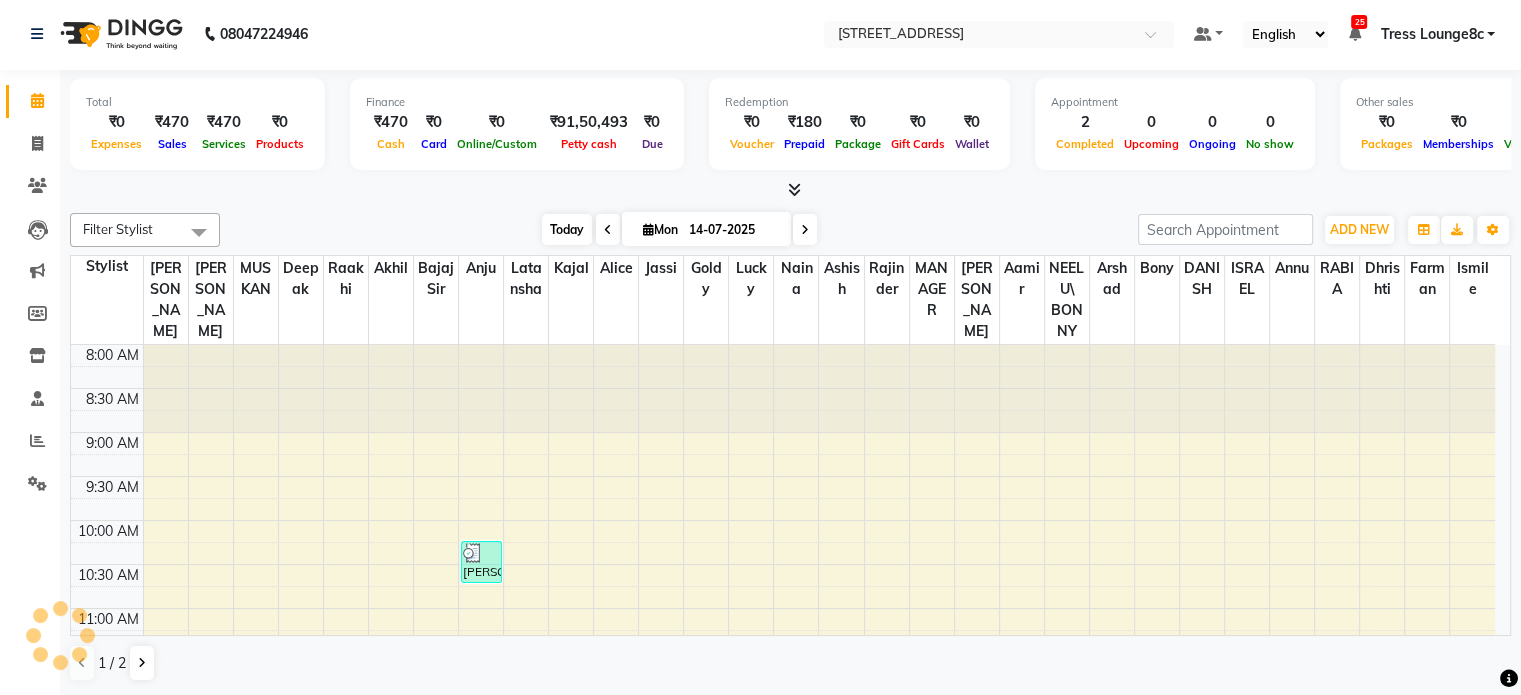 scroll, scrollTop: 0, scrollLeft: 0, axis: both 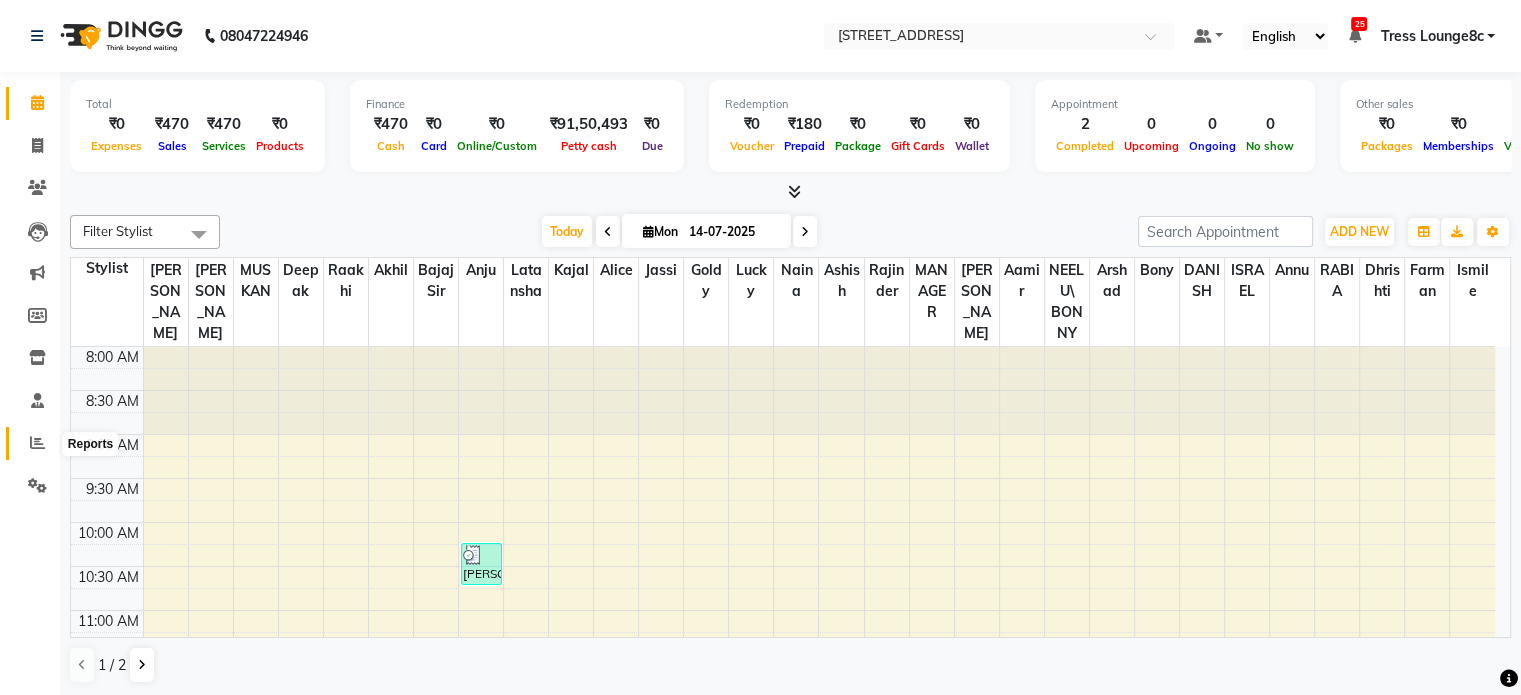 click 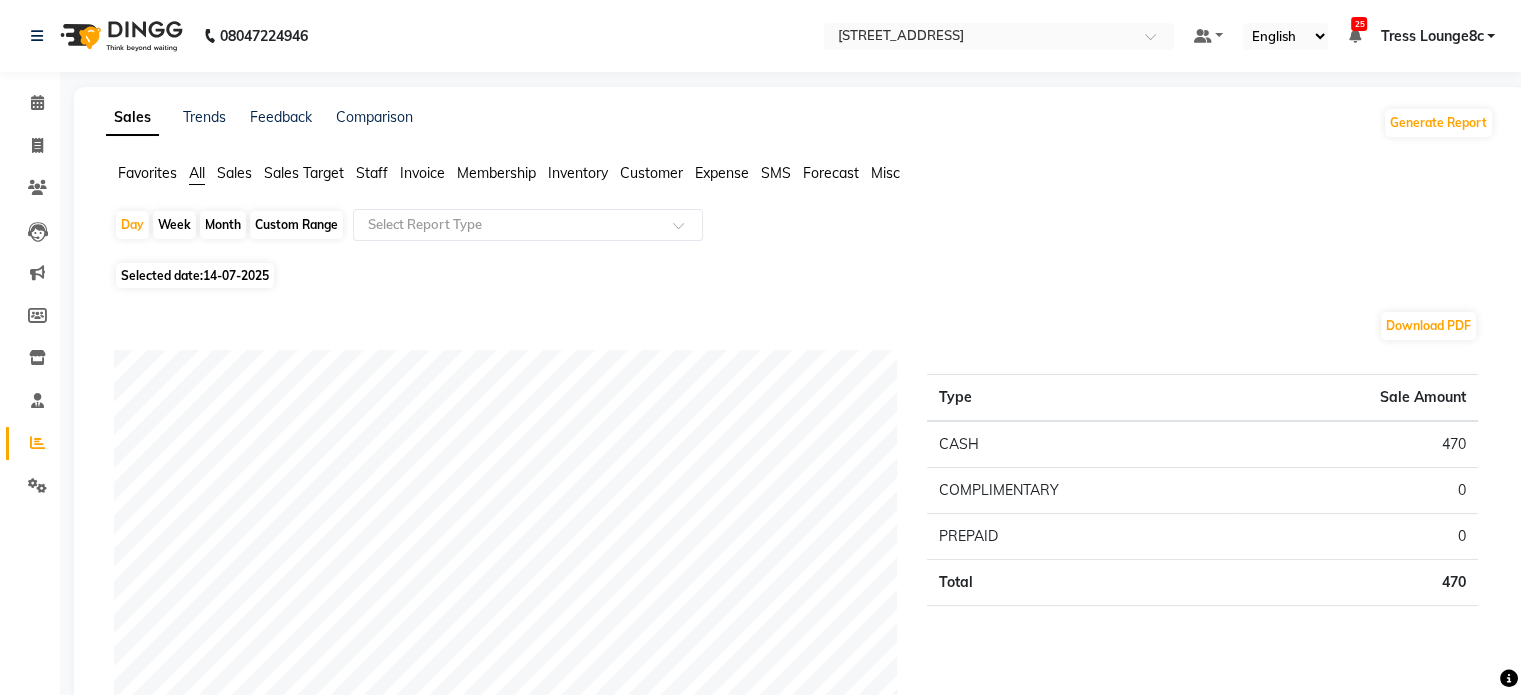 click on "Month" 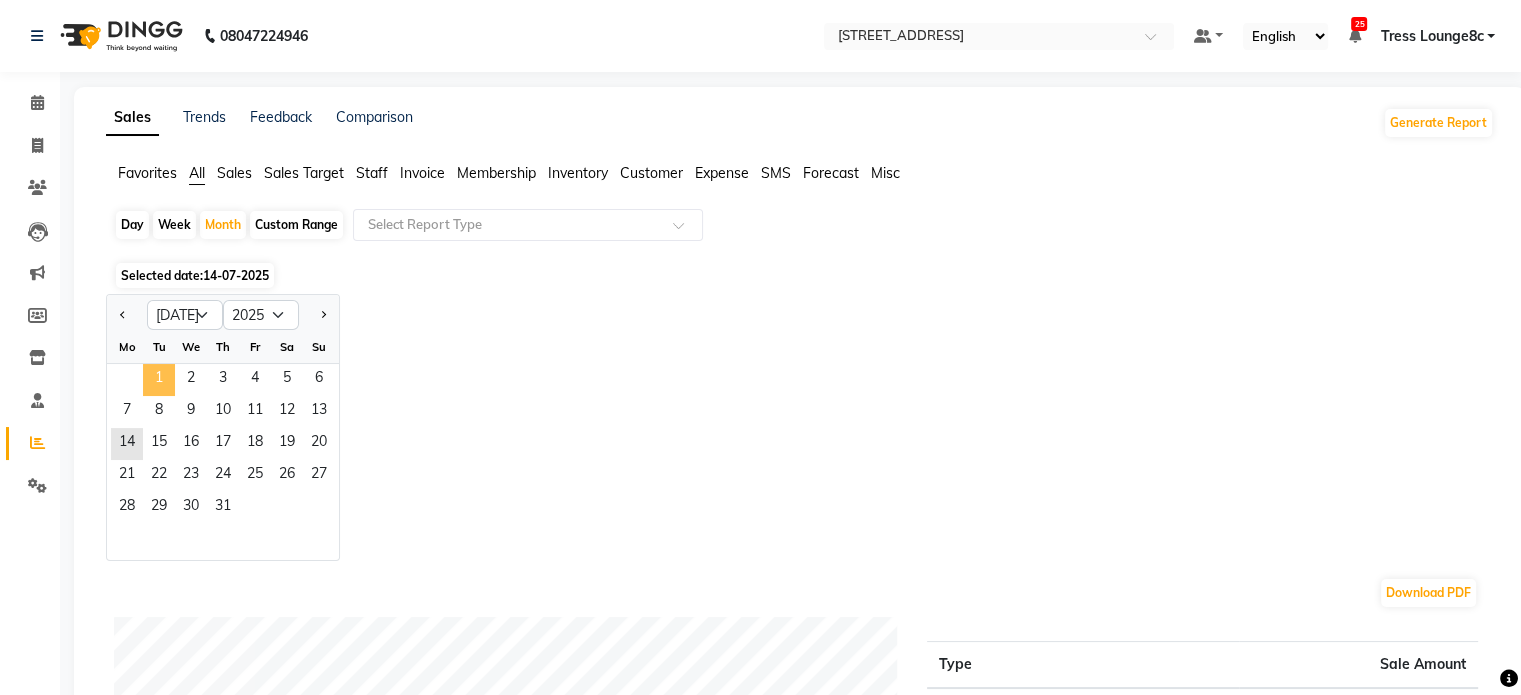 click on "1" 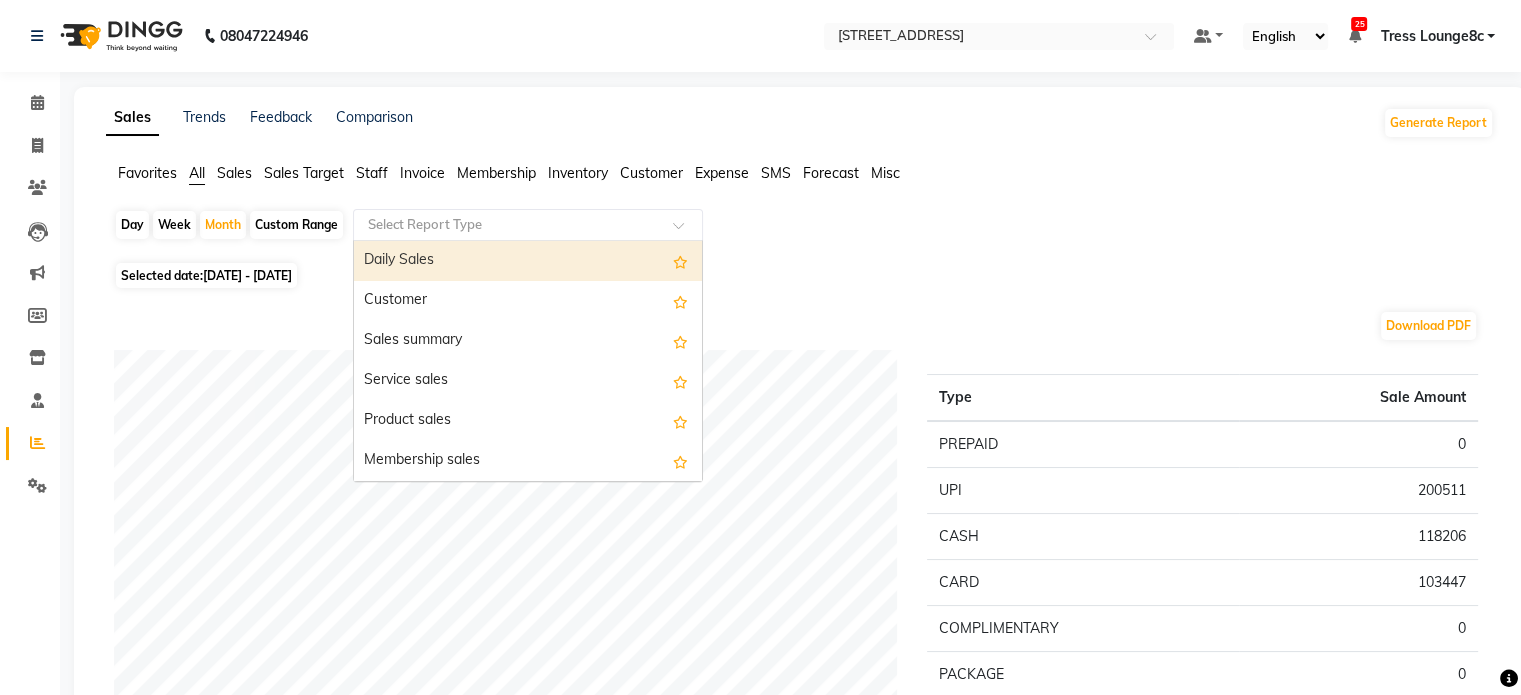 click 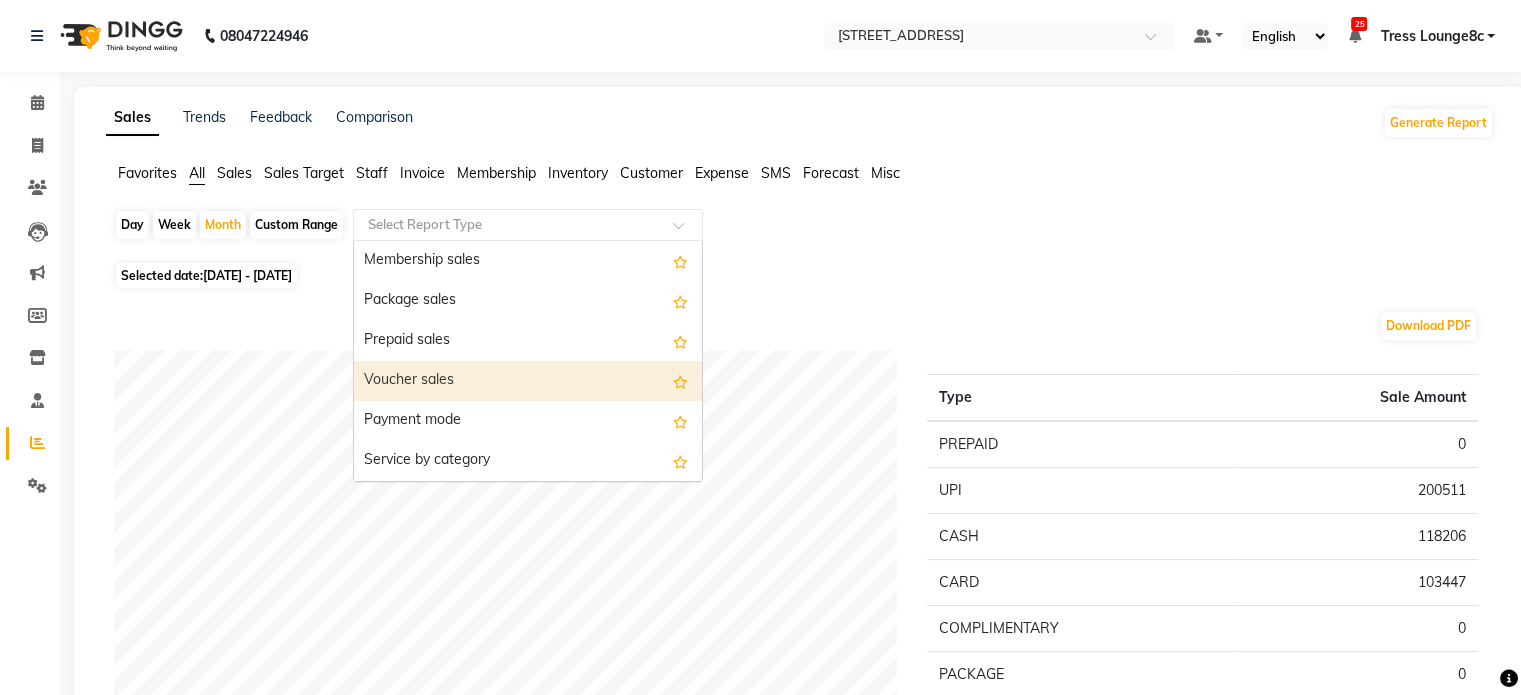 scroll, scrollTop: 100, scrollLeft: 0, axis: vertical 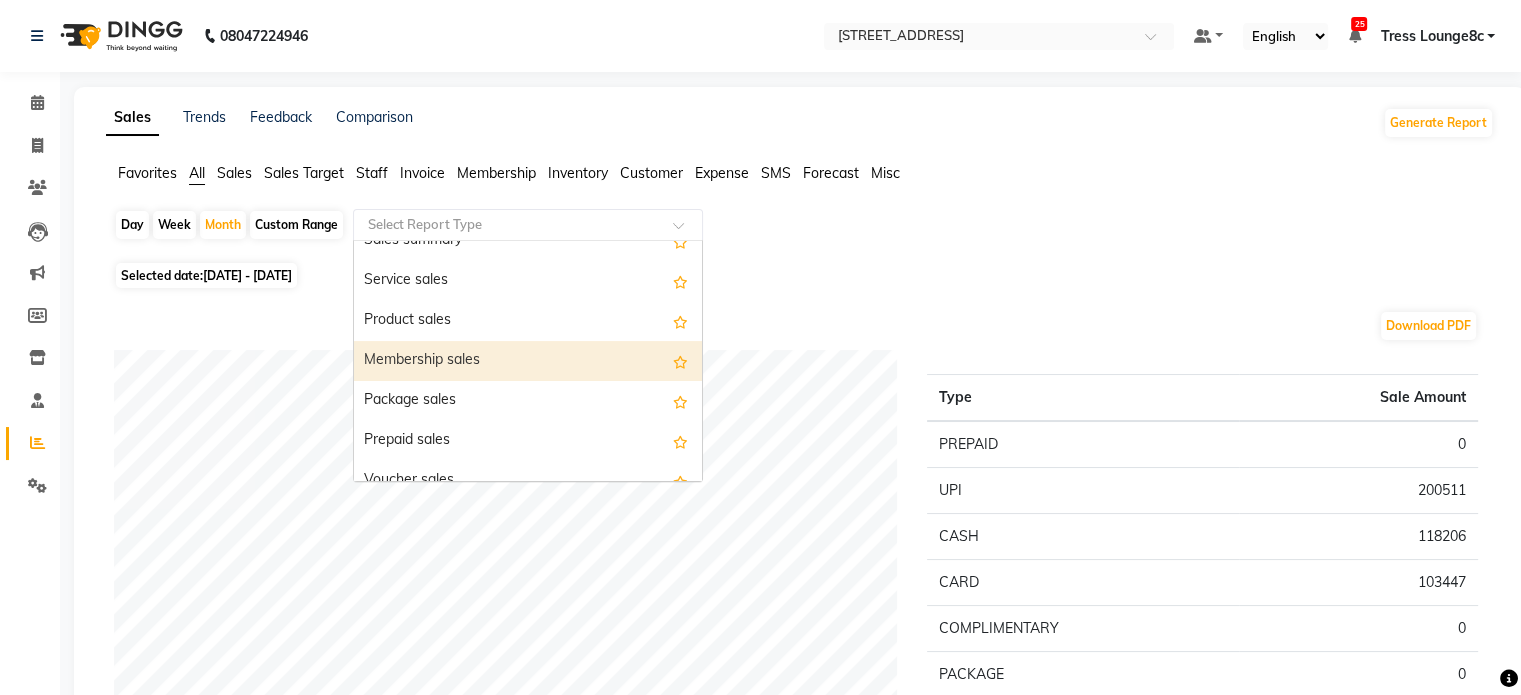 click on "Download PDF" 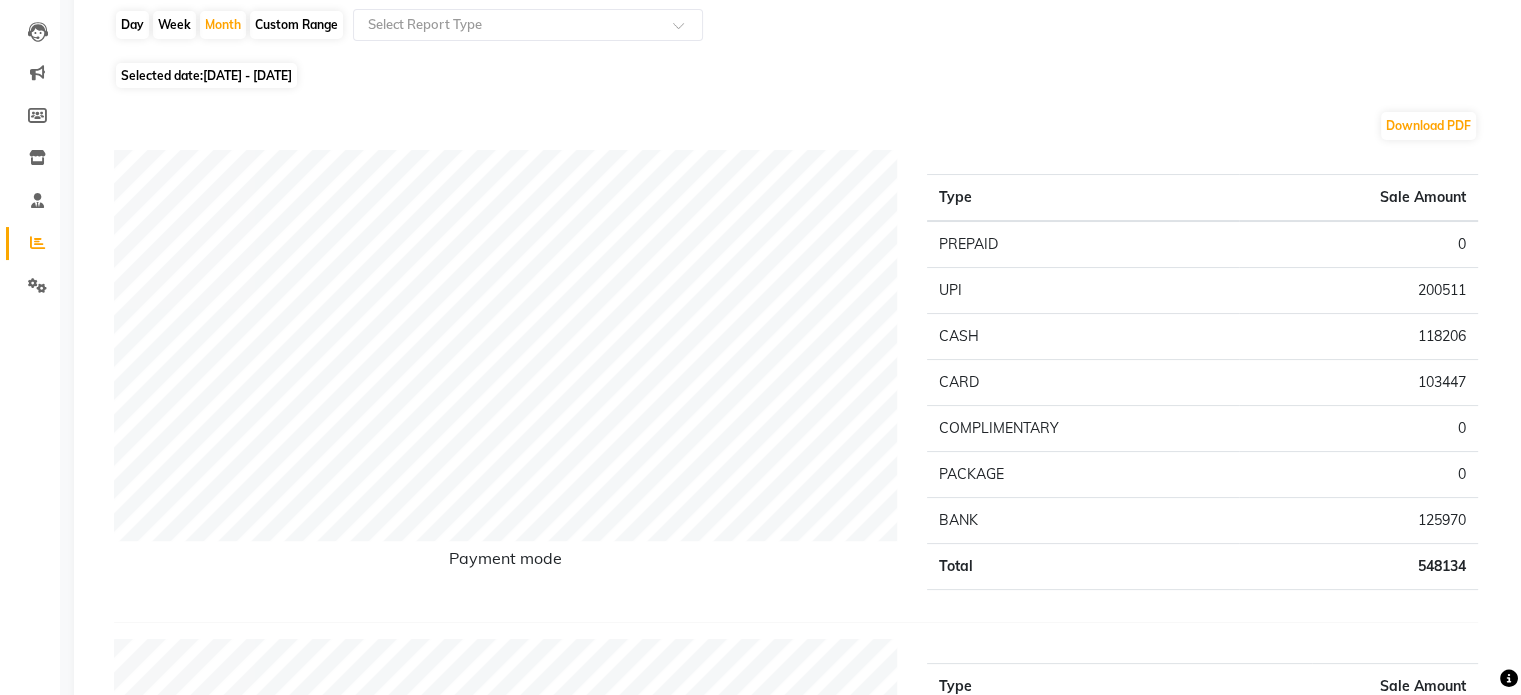 scroll, scrollTop: 0, scrollLeft: 0, axis: both 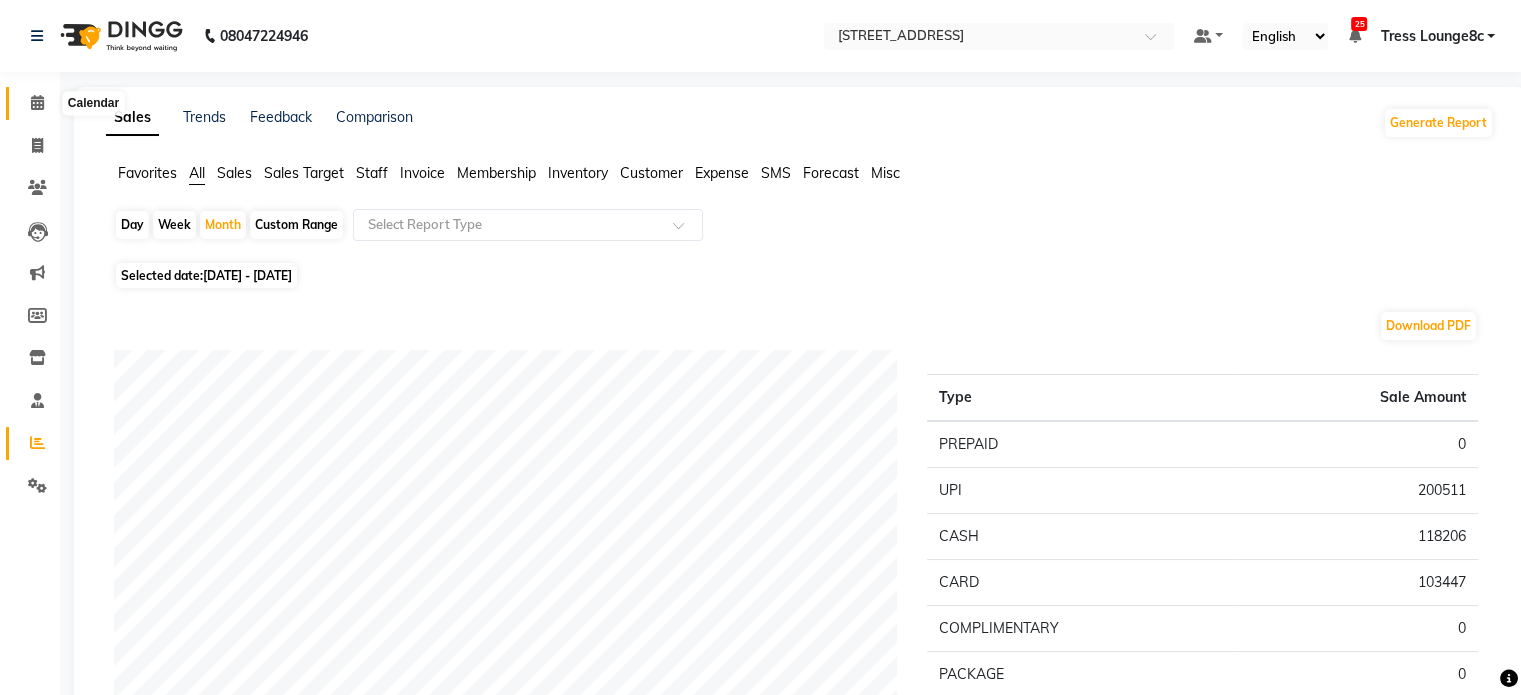 click 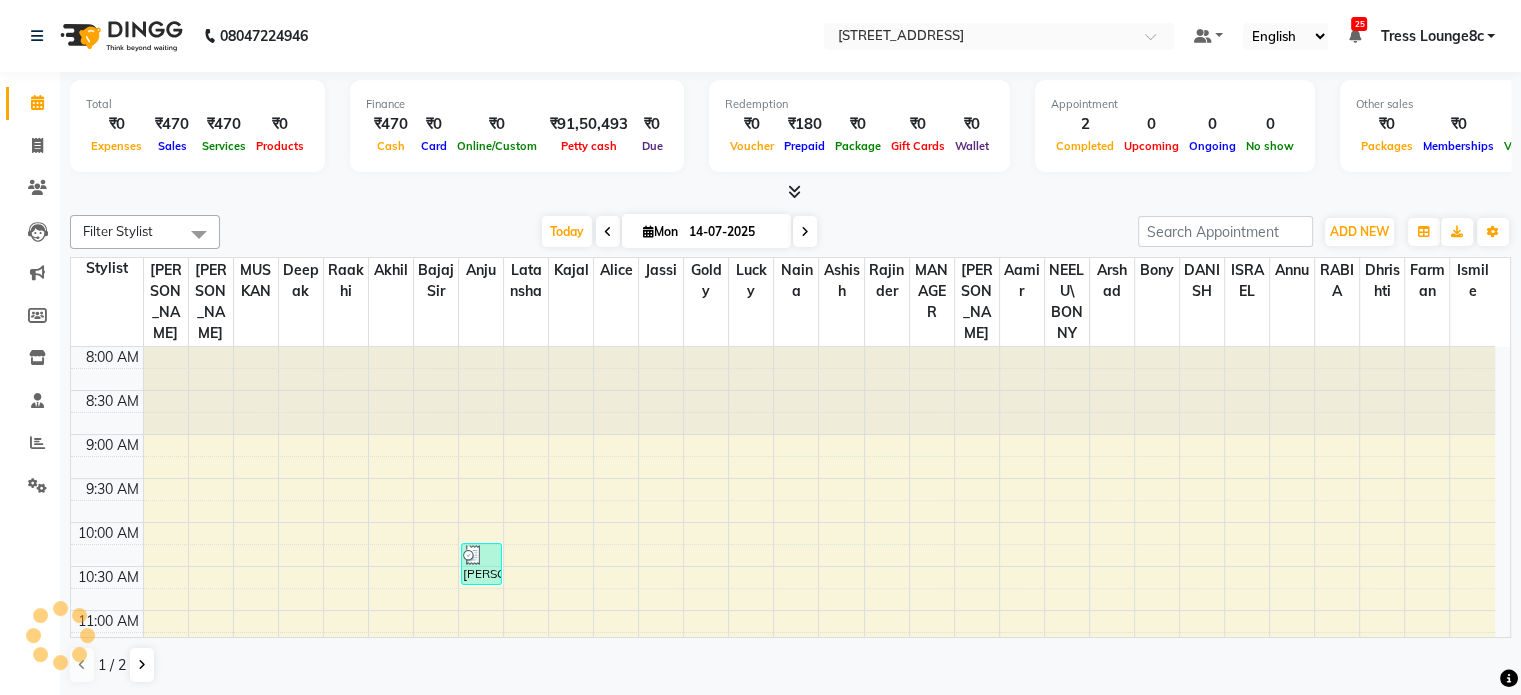 scroll, scrollTop: 0, scrollLeft: 0, axis: both 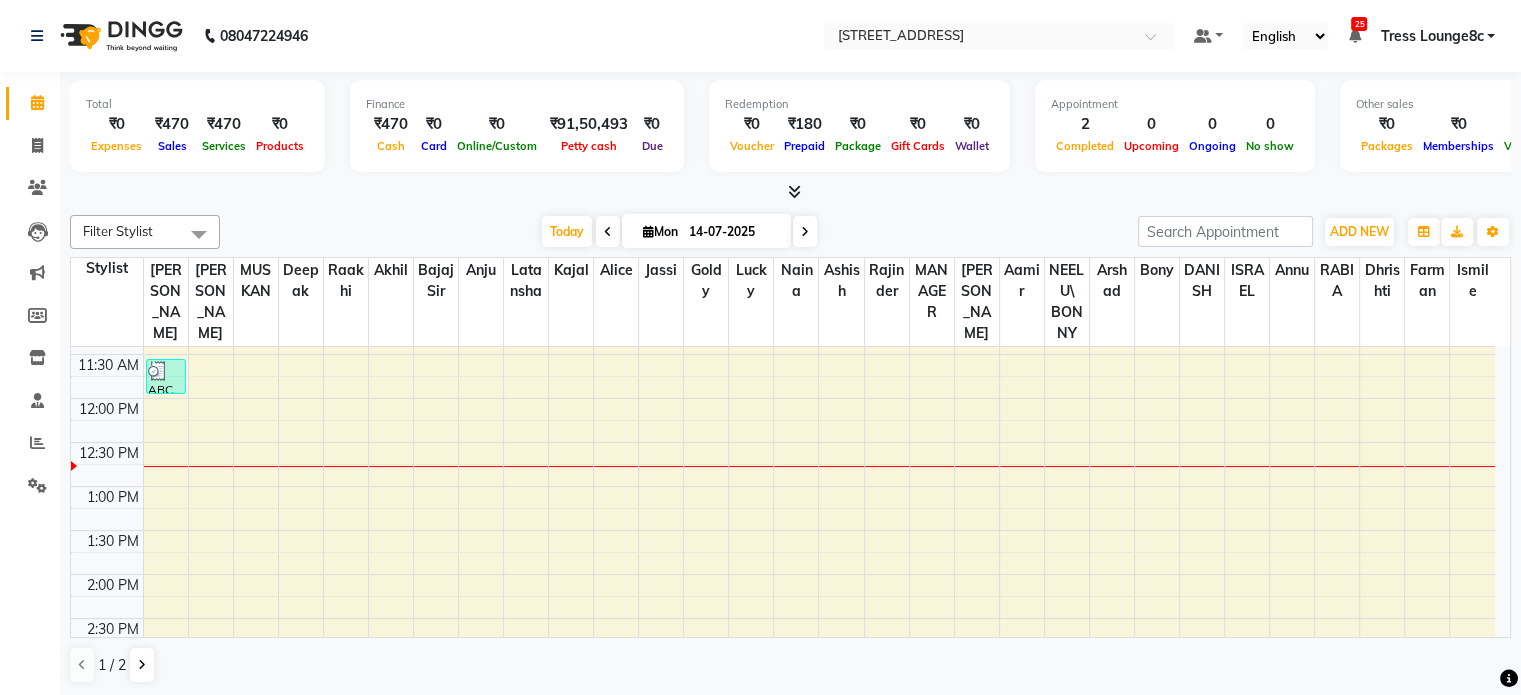 click on "8:00 AM 8:30 AM 9:00 AM 9:30 AM 10:00 AM 10:30 AM 11:00 AM 11:30 AM 12:00 PM 12:30 PM 1:00 PM 1:30 PM 2:00 PM 2:30 PM 3:00 PM 3:30 PM 4:00 PM 4:30 PM 5:00 PM 5:30 PM 6:00 PM 6:30 PM 7:00 PM 7:30 PM 8:00 PM 8:30 PM     ABC, TK02, 11:35 AM-12:00 PM, SHAMPOO / CONDITIONING     Kirat, TK01, 10:15 AM-10:45 AM, EYE BROW (THREADING),UPPERLIP (THREADING)" at bounding box center (783, 618) 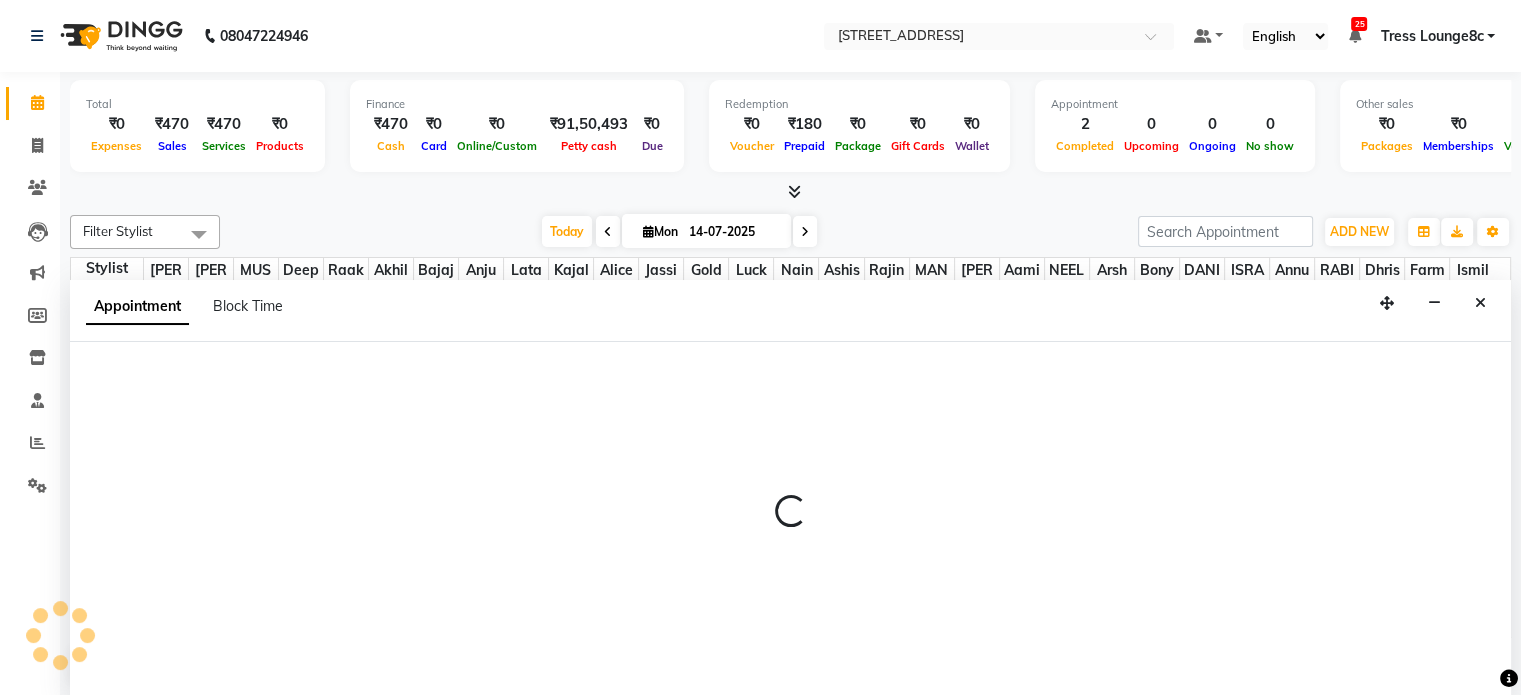 select on "45199" 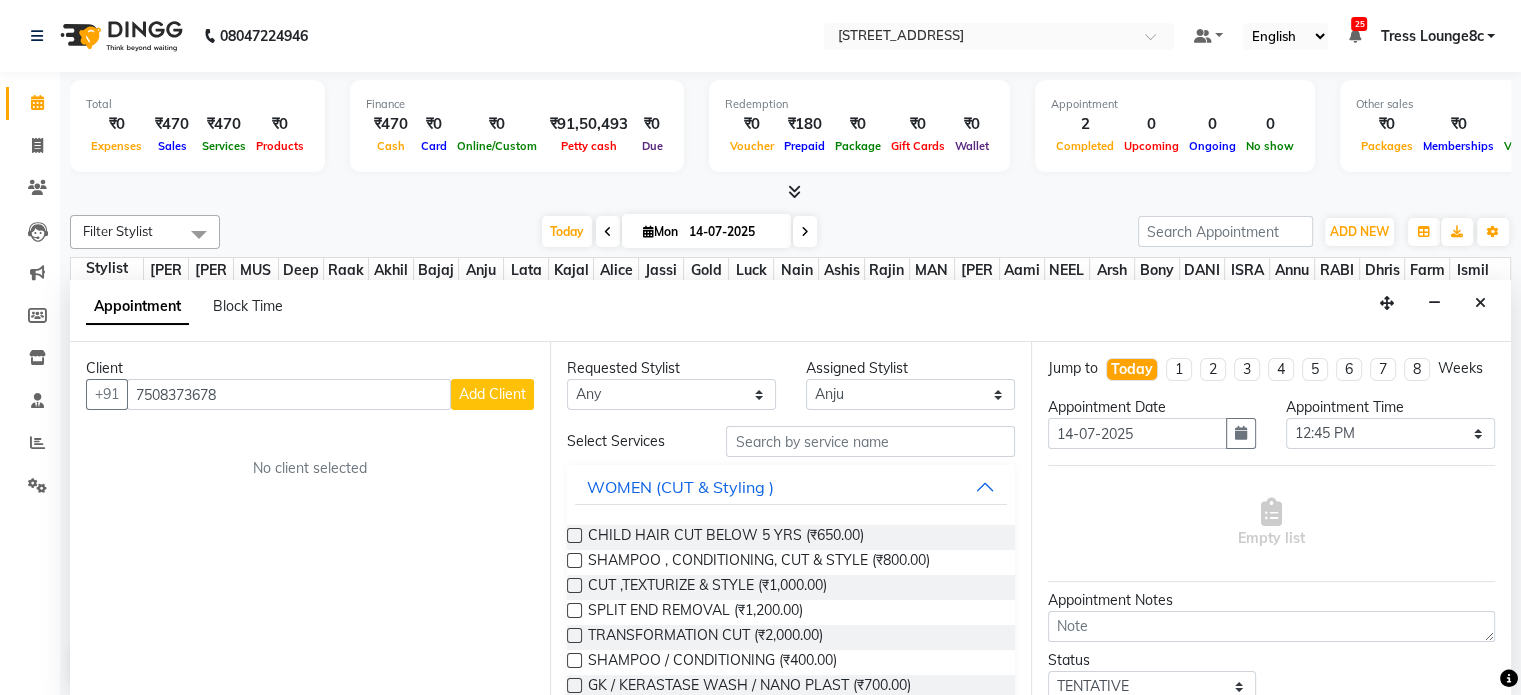 type on "7508373678" 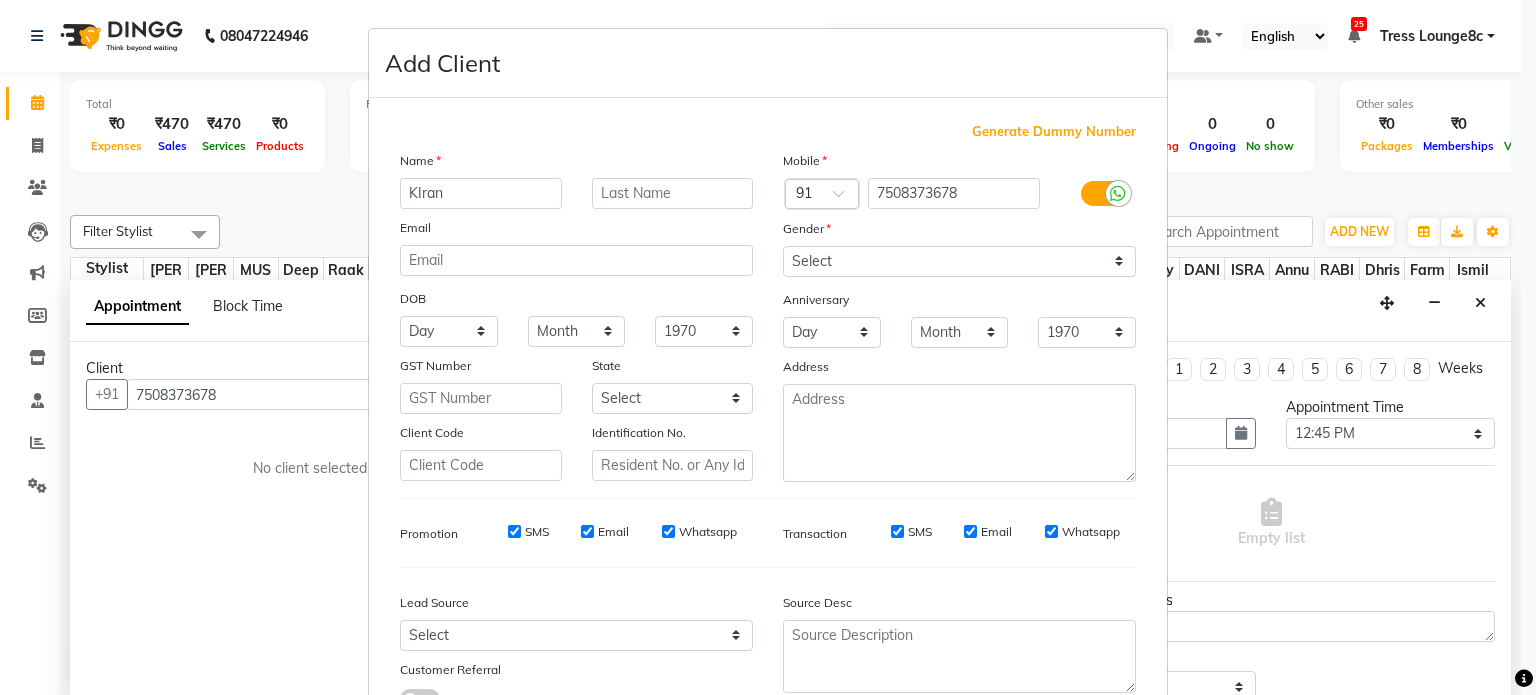 type on "KIran" 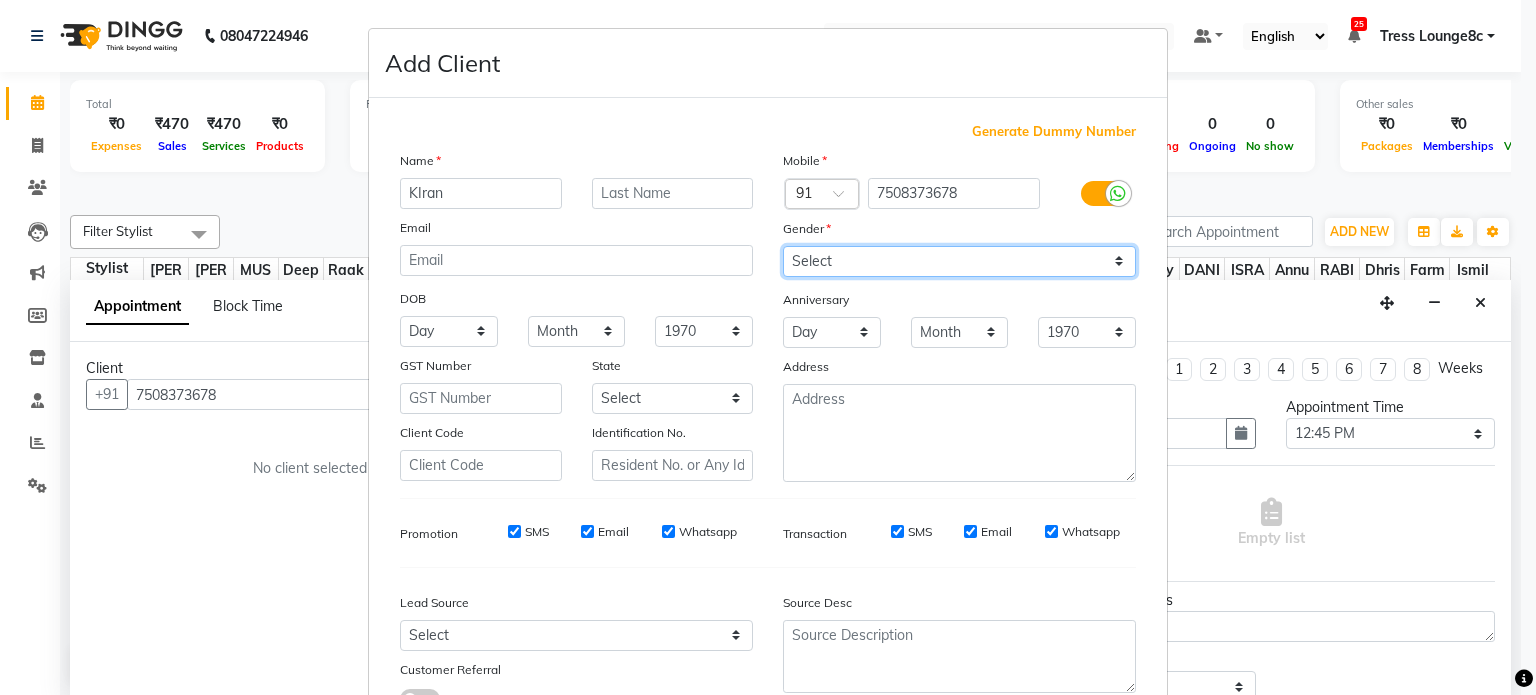 click on "Select [DEMOGRAPHIC_DATA] [DEMOGRAPHIC_DATA] Other Prefer Not To Say" at bounding box center [959, 261] 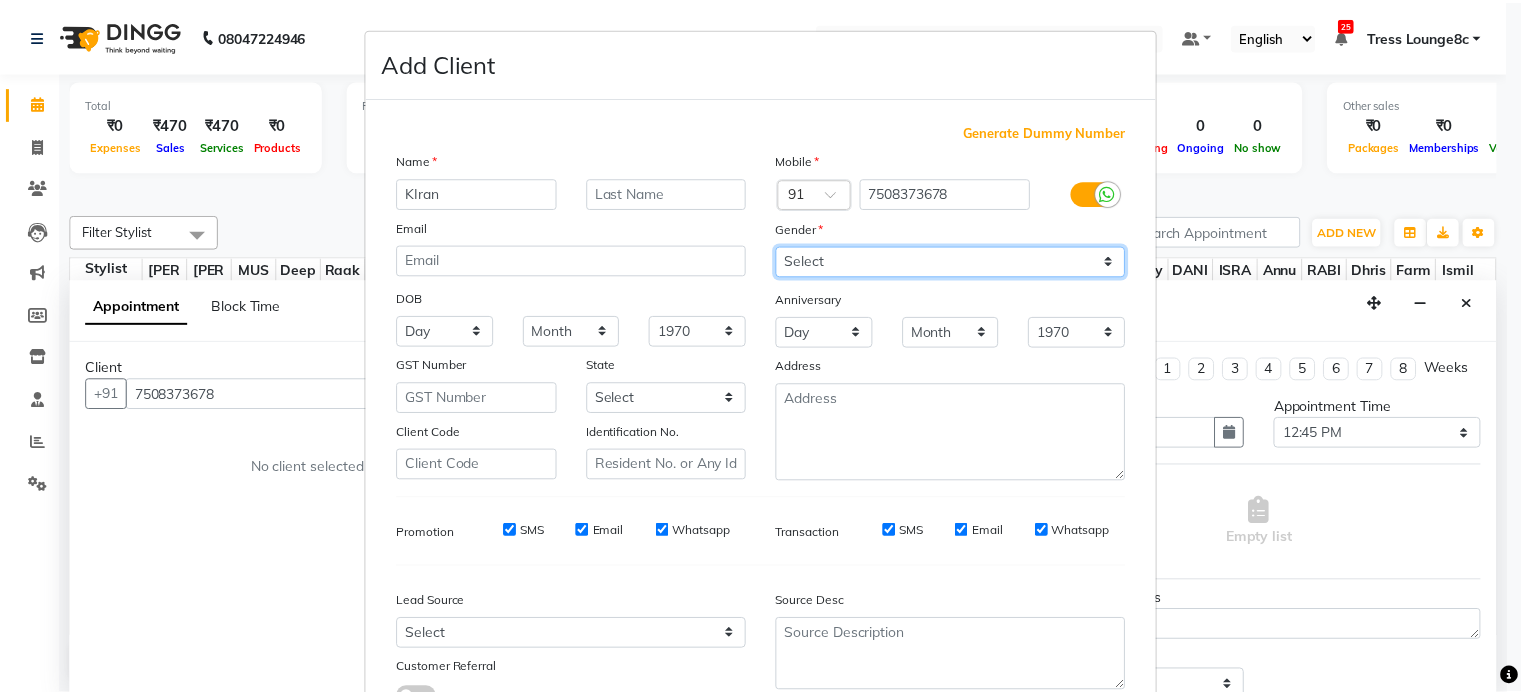 scroll, scrollTop: 161, scrollLeft: 0, axis: vertical 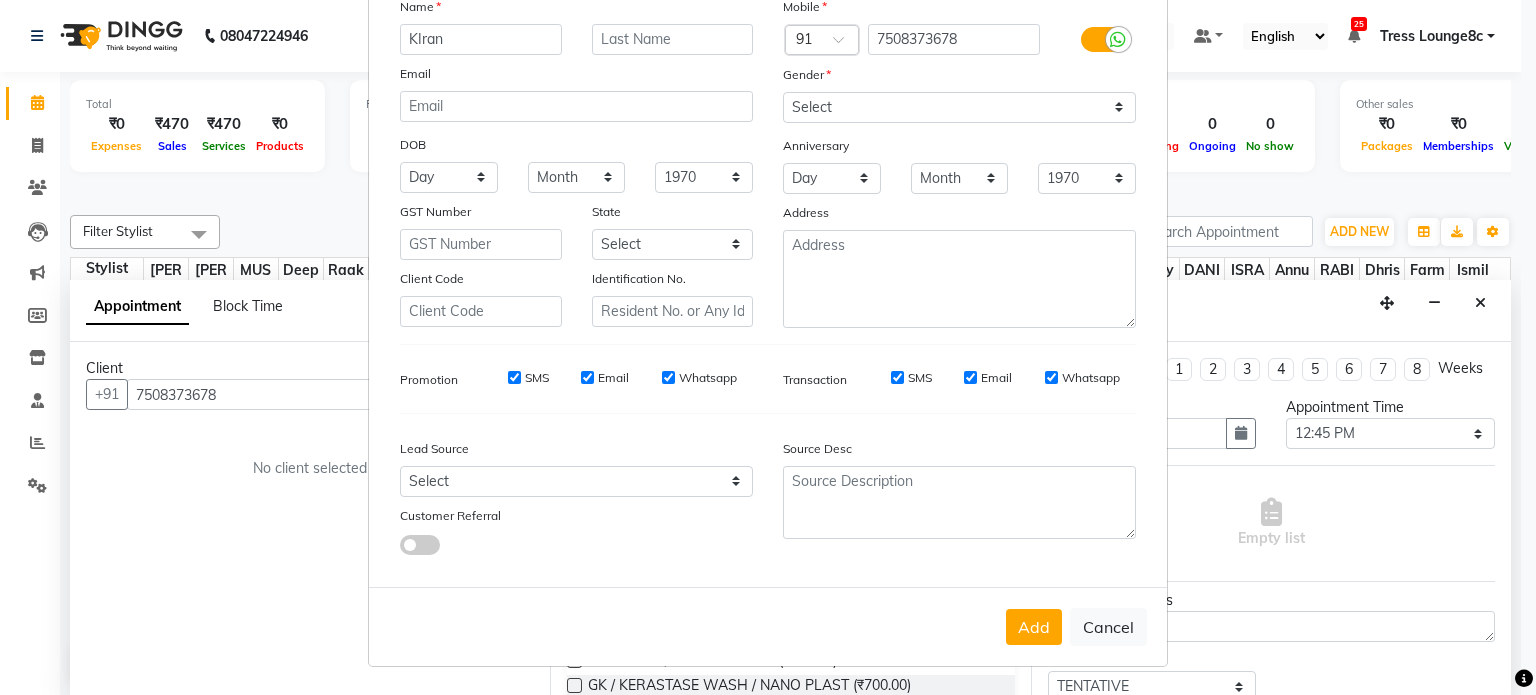 click on "Add   Cancel" at bounding box center (768, 626) 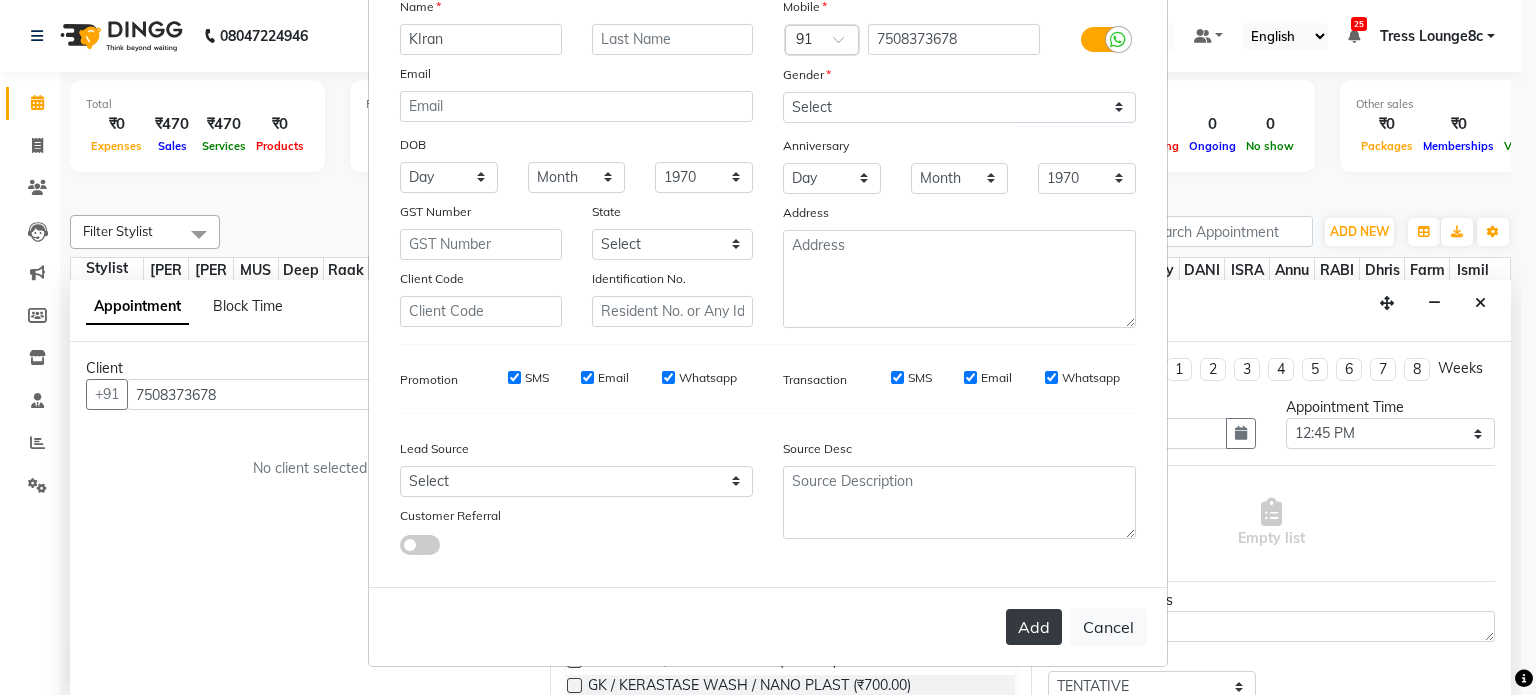 click on "Add" at bounding box center (1034, 627) 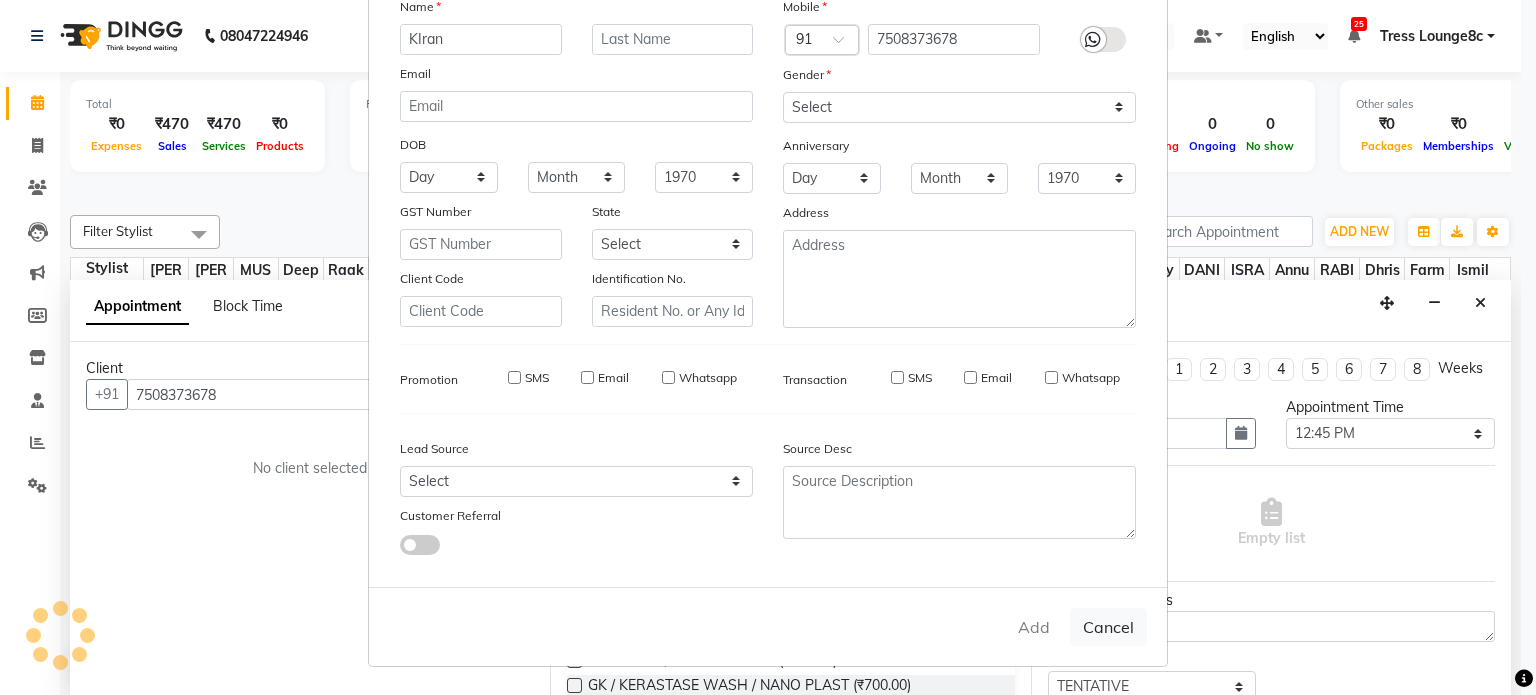 type 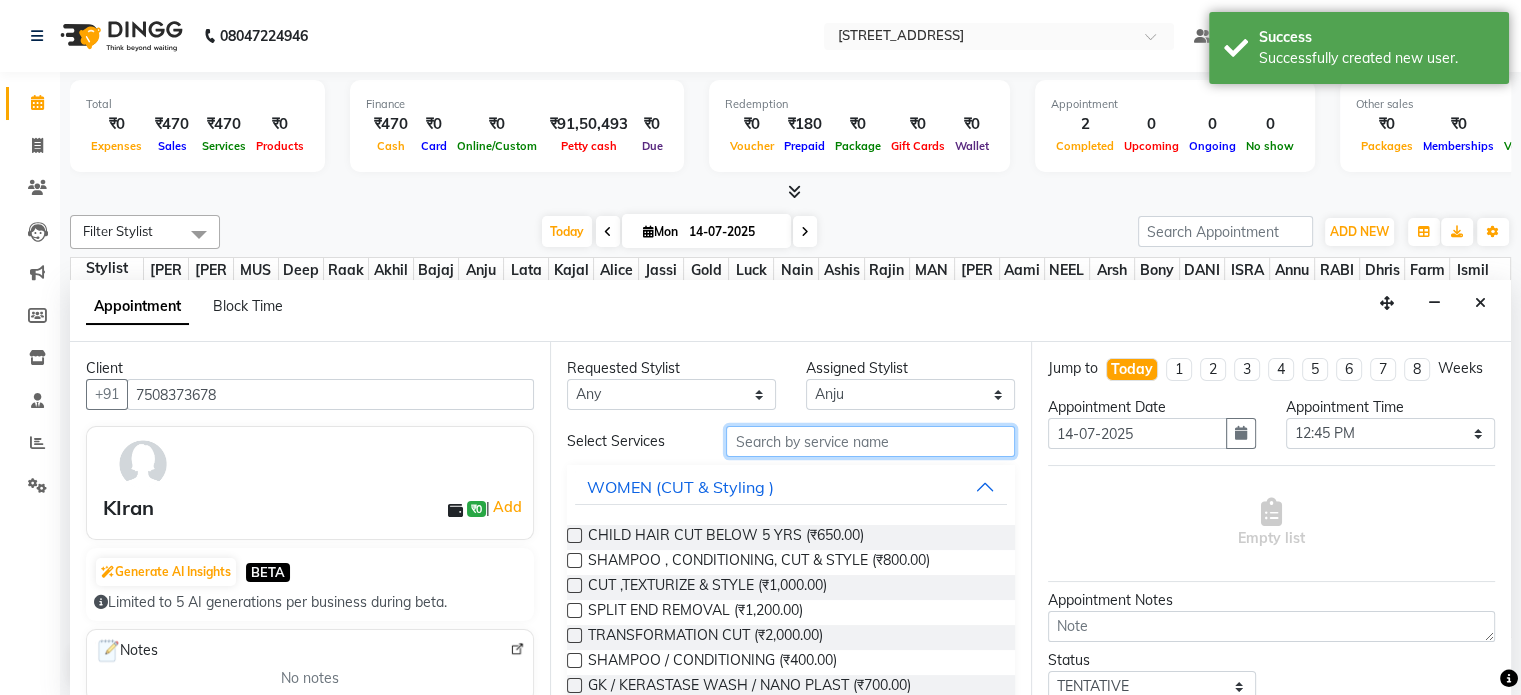 click at bounding box center [870, 441] 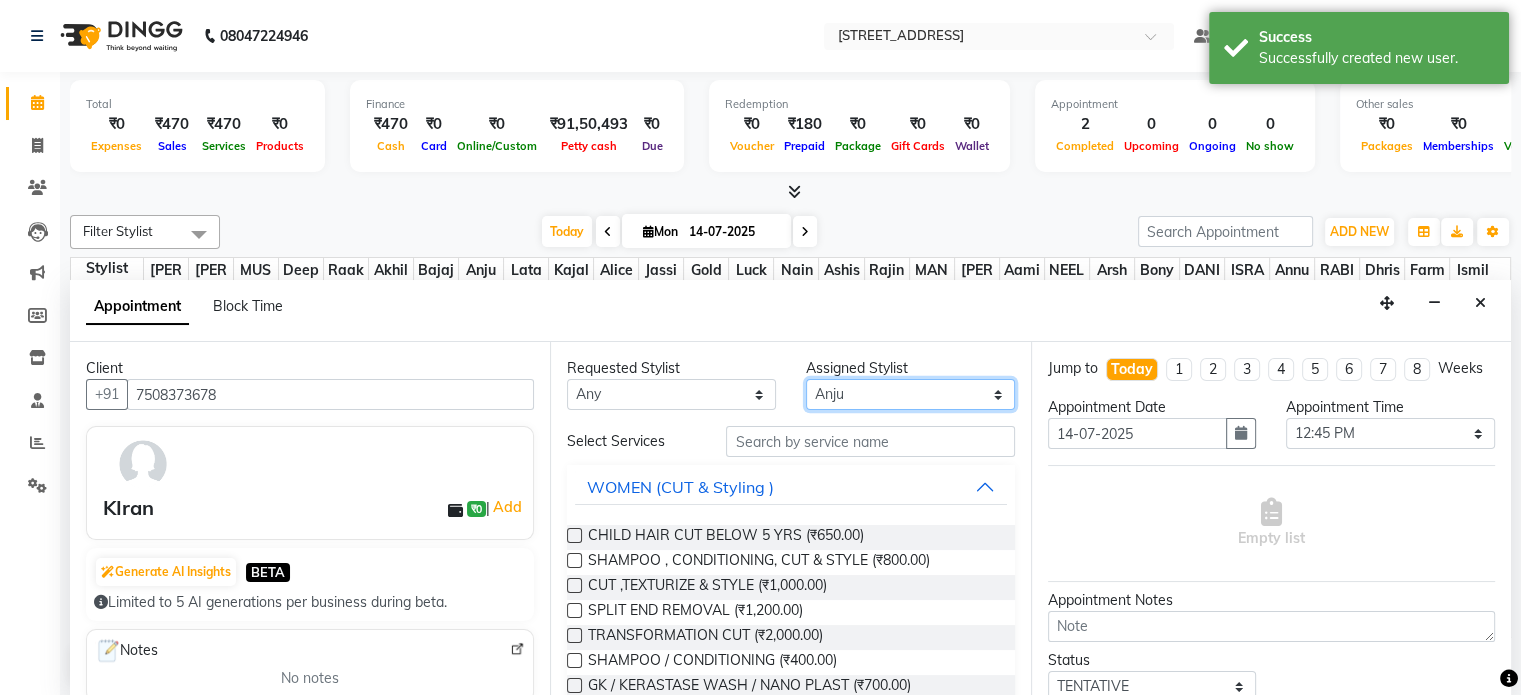 click on "Select [PERSON_NAME] [PERSON_NAME] [PERSON_NAME] Anju Annu  [PERSON_NAME] Bajaj sir Bony DANISH Deepak [PERSON_NAME] [PERSON_NAME] [PERSON_NAME] [PERSON_NAME] [PERSON_NAME] Lucky MANAGER MUSKAN naina [PERSON_NAME]\ [PERSON_NAME]  [PERSON_NAME] [PERSON_NAME] RAM Ripti [PERSON_NAME] [PERSON_NAME] [PERSON_NAME] [PERSON_NAME] Shriya [PERSON_NAME] veena [PERSON_NAME] [PERSON_NAME]" at bounding box center [910, 394] 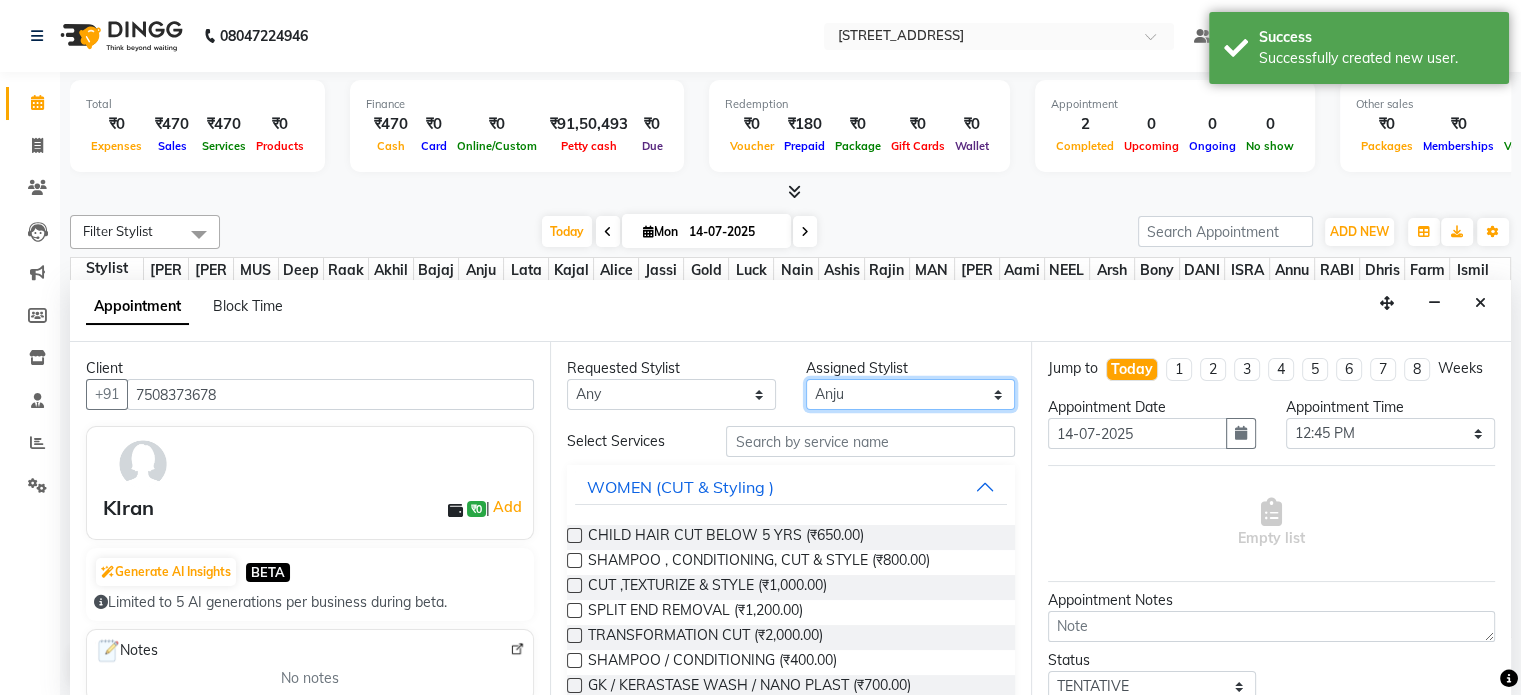 select on "39101" 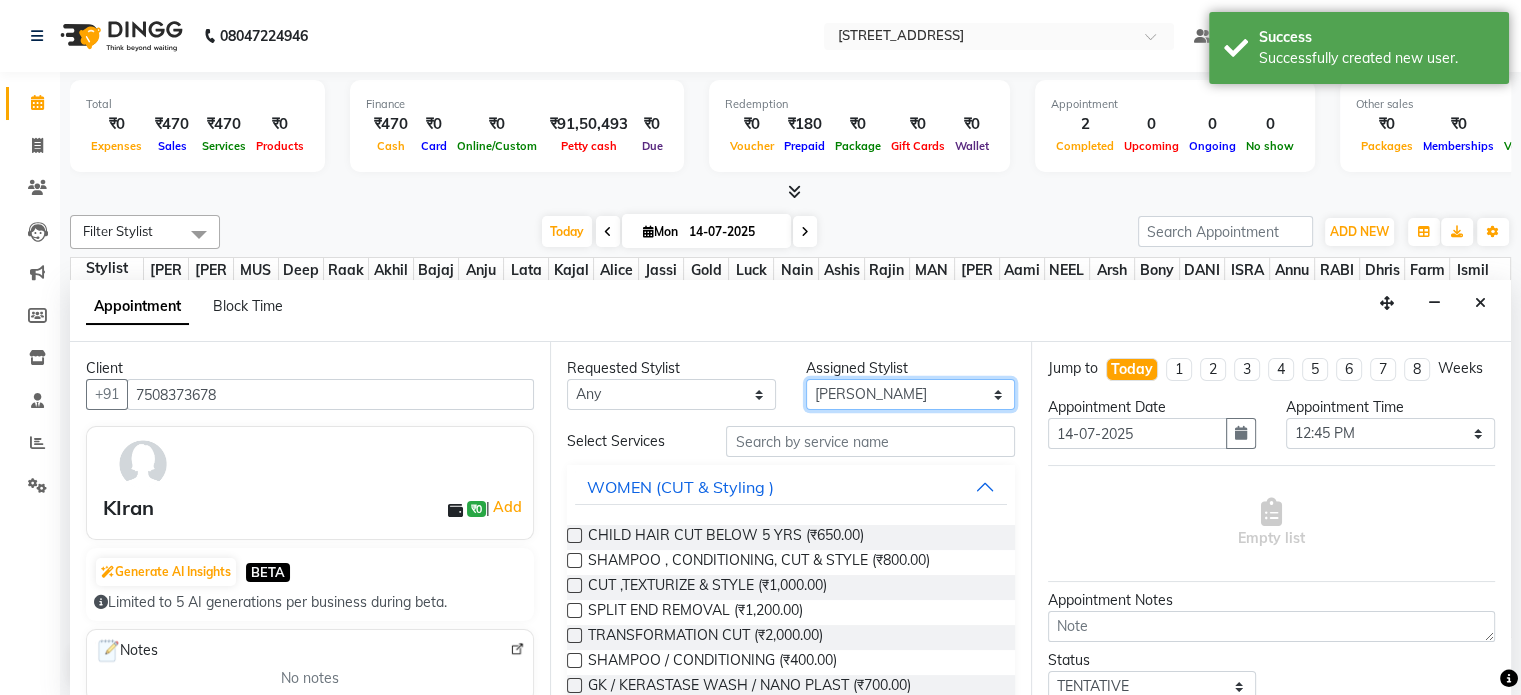 click on "Select [PERSON_NAME] [PERSON_NAME] [PERSON_NAME] Anju Annu  [PERSON_NAME] Bajaj sir Bony DANISH Deepak [PERSON_NAME] [PERSON_NAME] [PERSON_NAME] [PERSON_NAME] [PERSON_NAME] Lucky MANAGER MUSKAN naina [PERSON_NAME]\ [PERSON_NAME]  [PERSON_NAME] [PERSON_NAME] RAM Ripti [PERSON_NAME] [PERSON_NAME] [PERSON_NAME] [PERSON_NAME] Shriya [PERSON_NAME] veena [PERSON_NAME] [PERSON_NAME]" at bounding box center (910, 394) 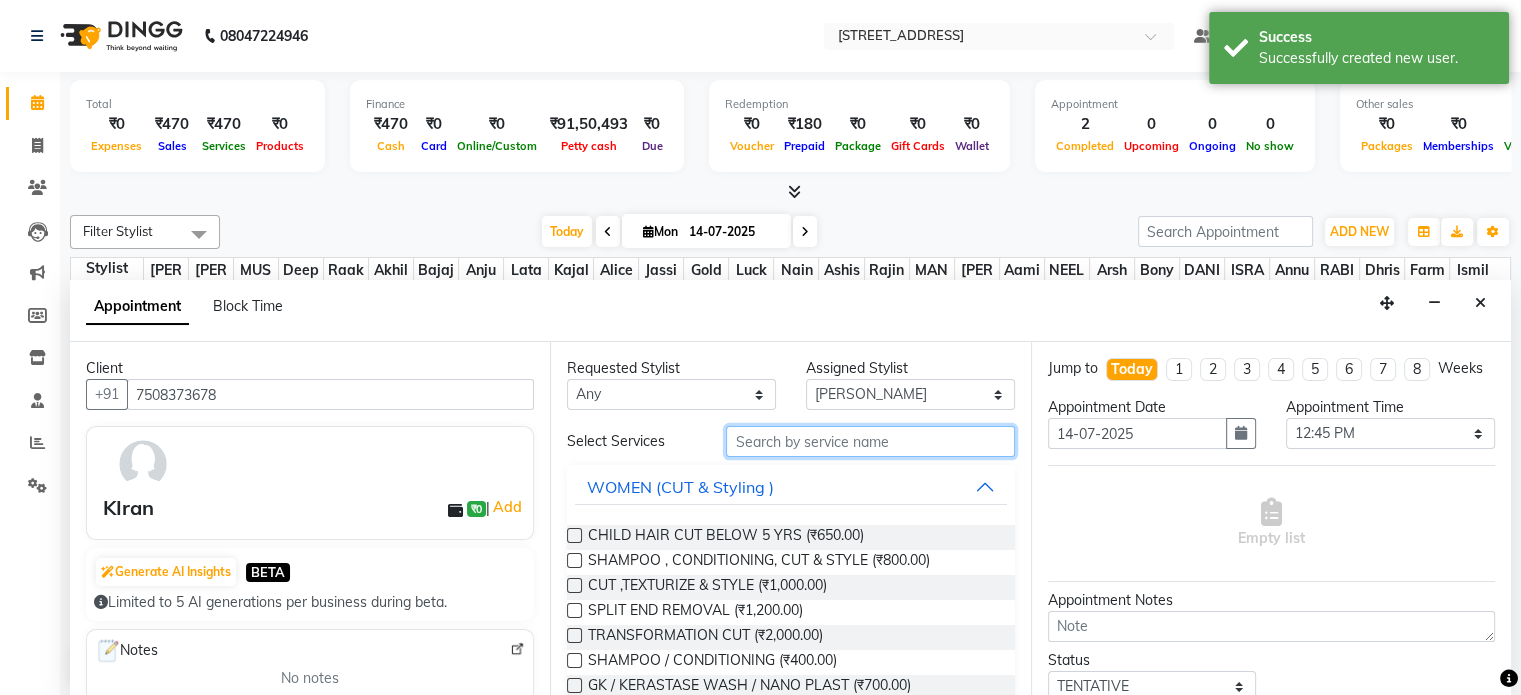 click at bounding box center [870, 441] 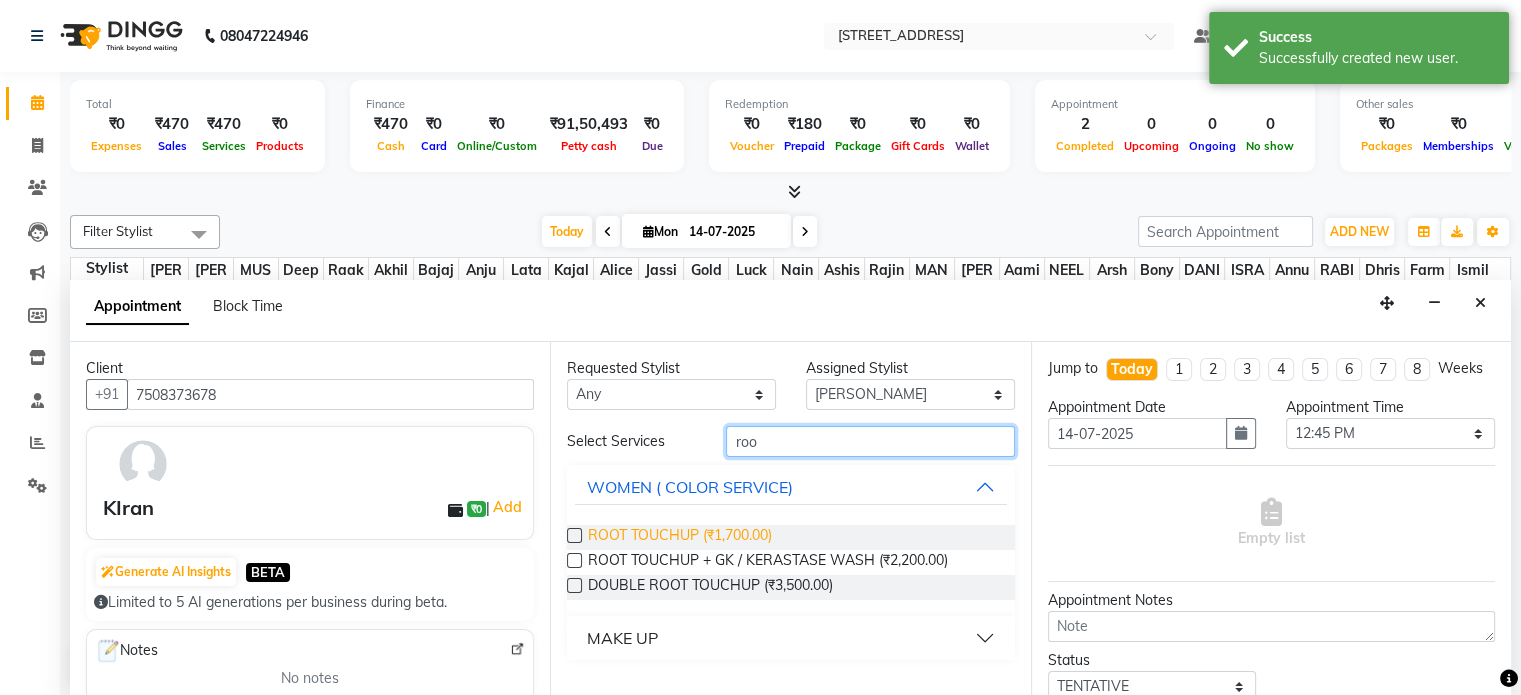 type on "roo" 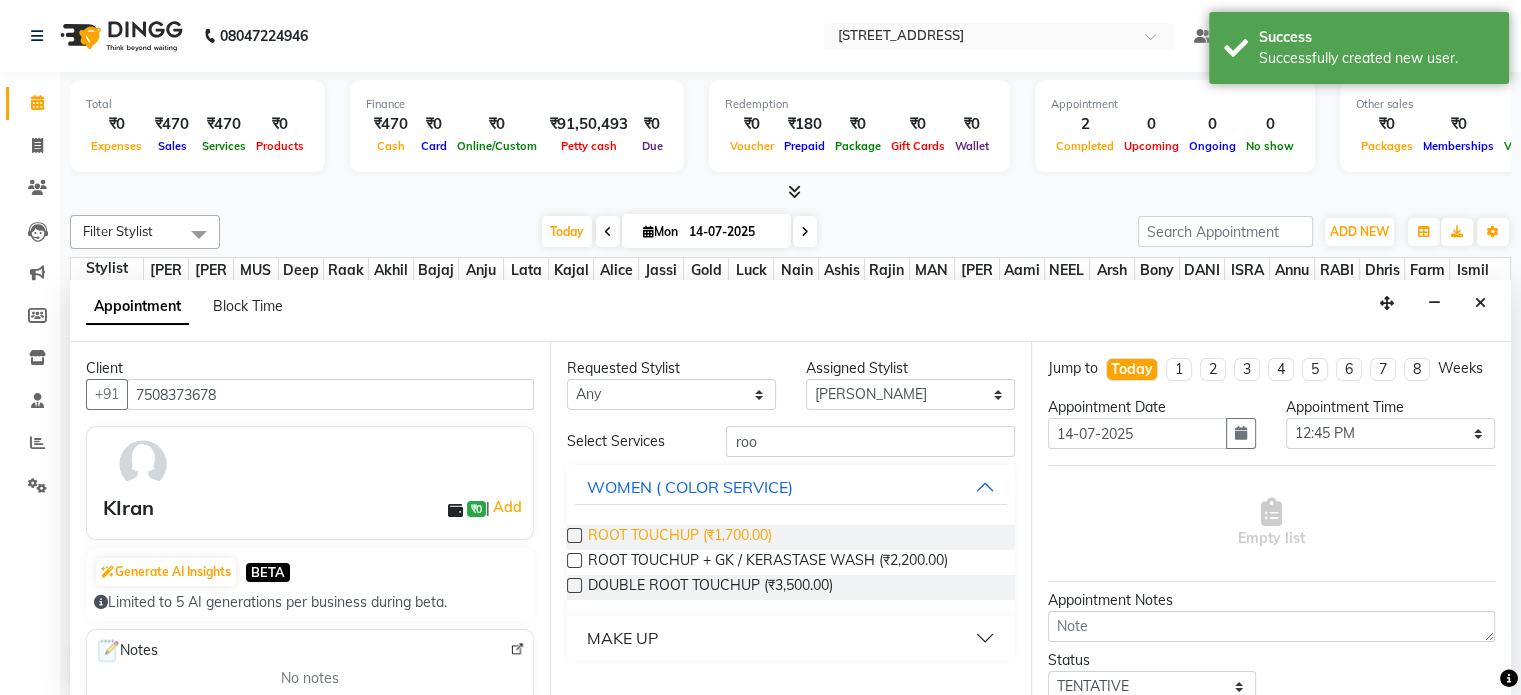 click on "ROOT TOUCHUP (₹1,700.00)" at bounding box center [680, 537] 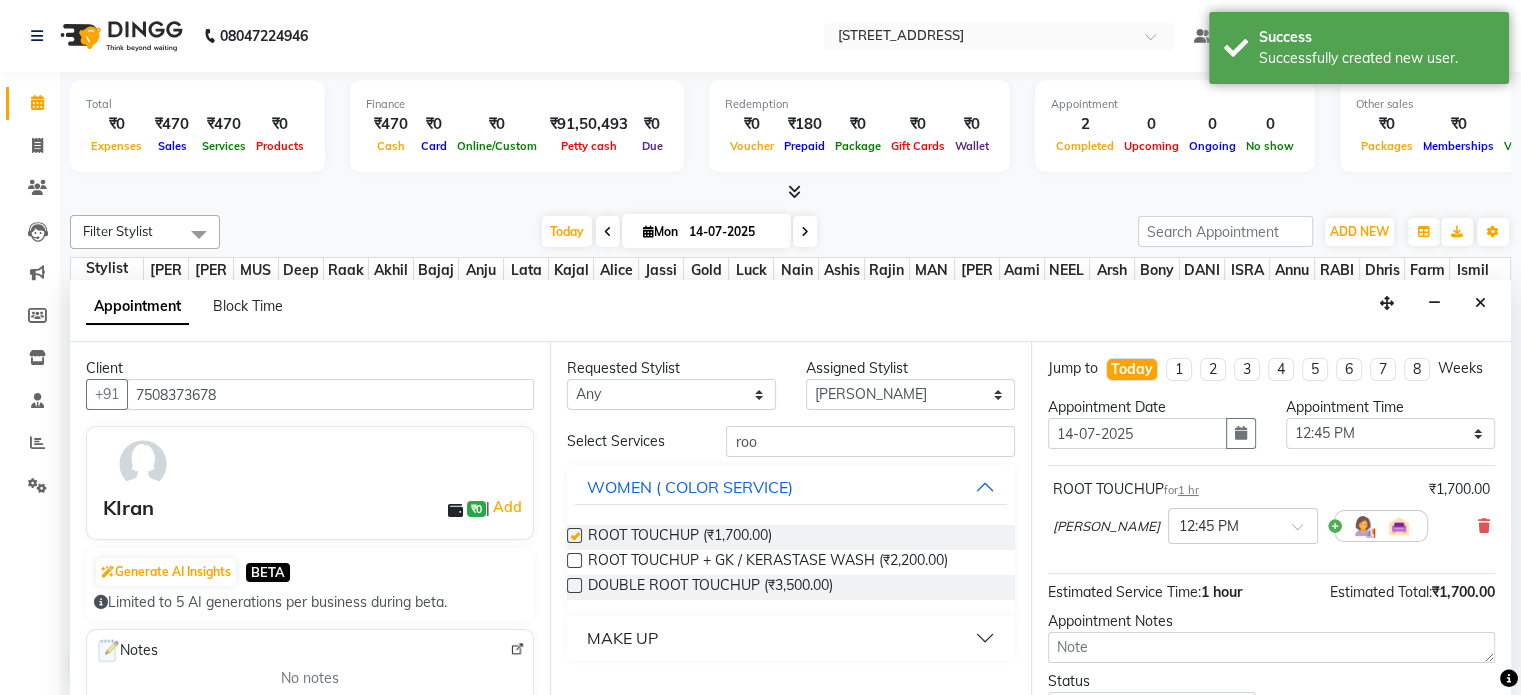checkbox on "false" 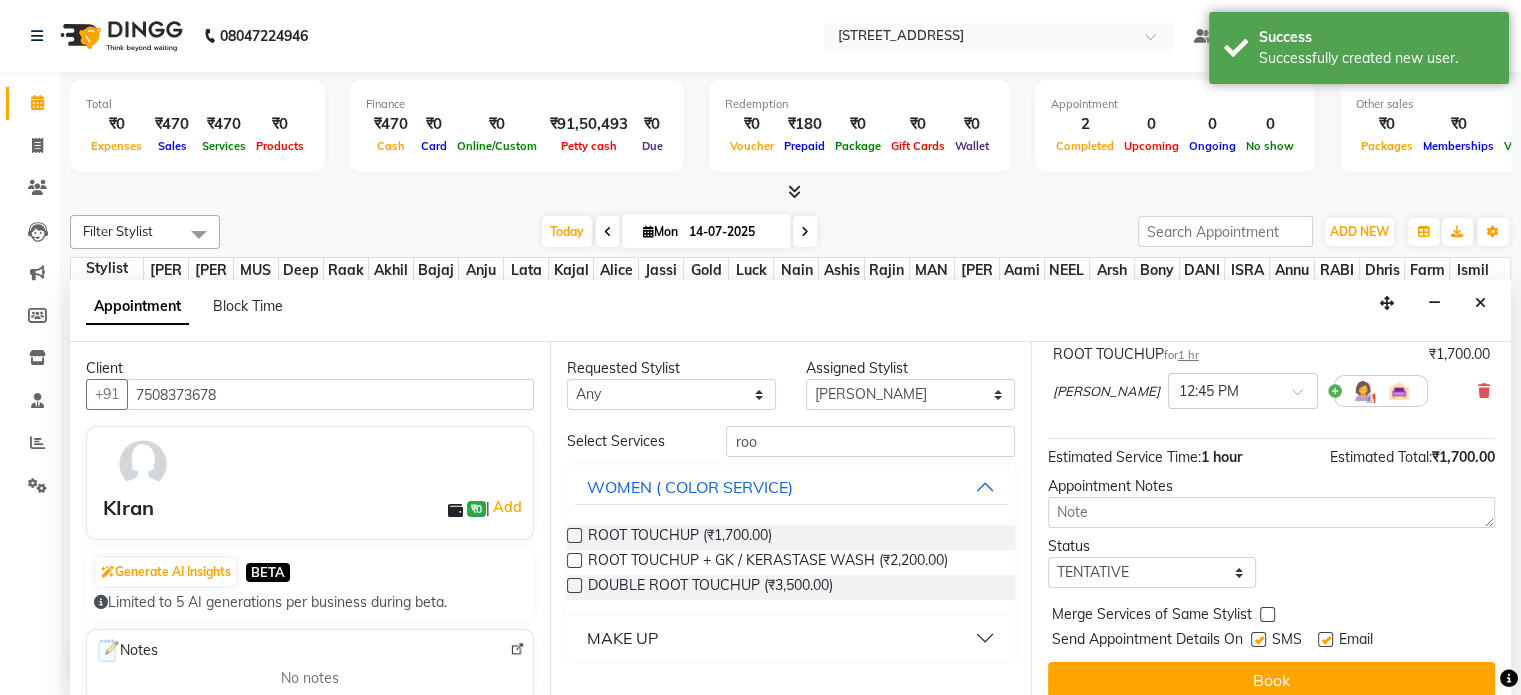 scroll, scrollTop: 170, scrollLeft: 0, axis: vertical 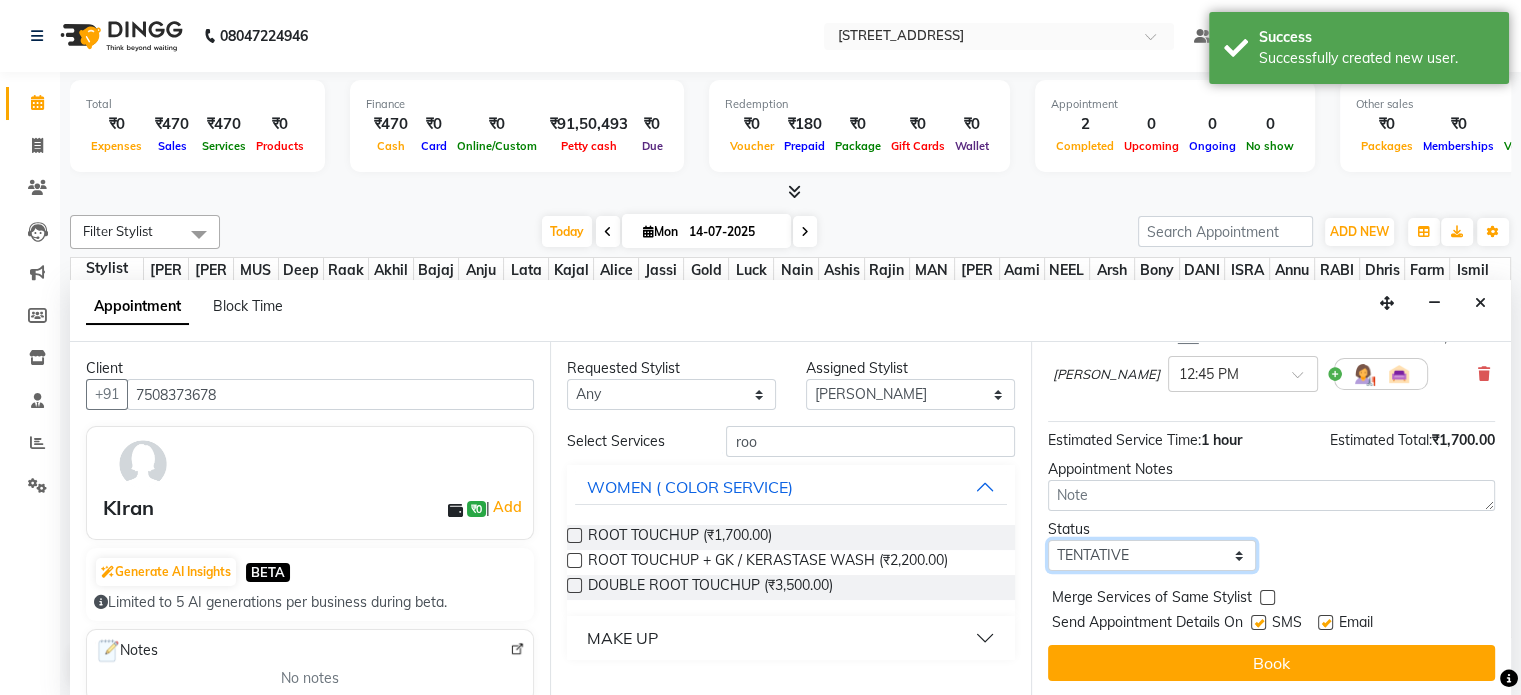 click on "Select TENTATIVE CONFIRM CHECK-IN UPCOMING" at bounding box center (1152, 555) 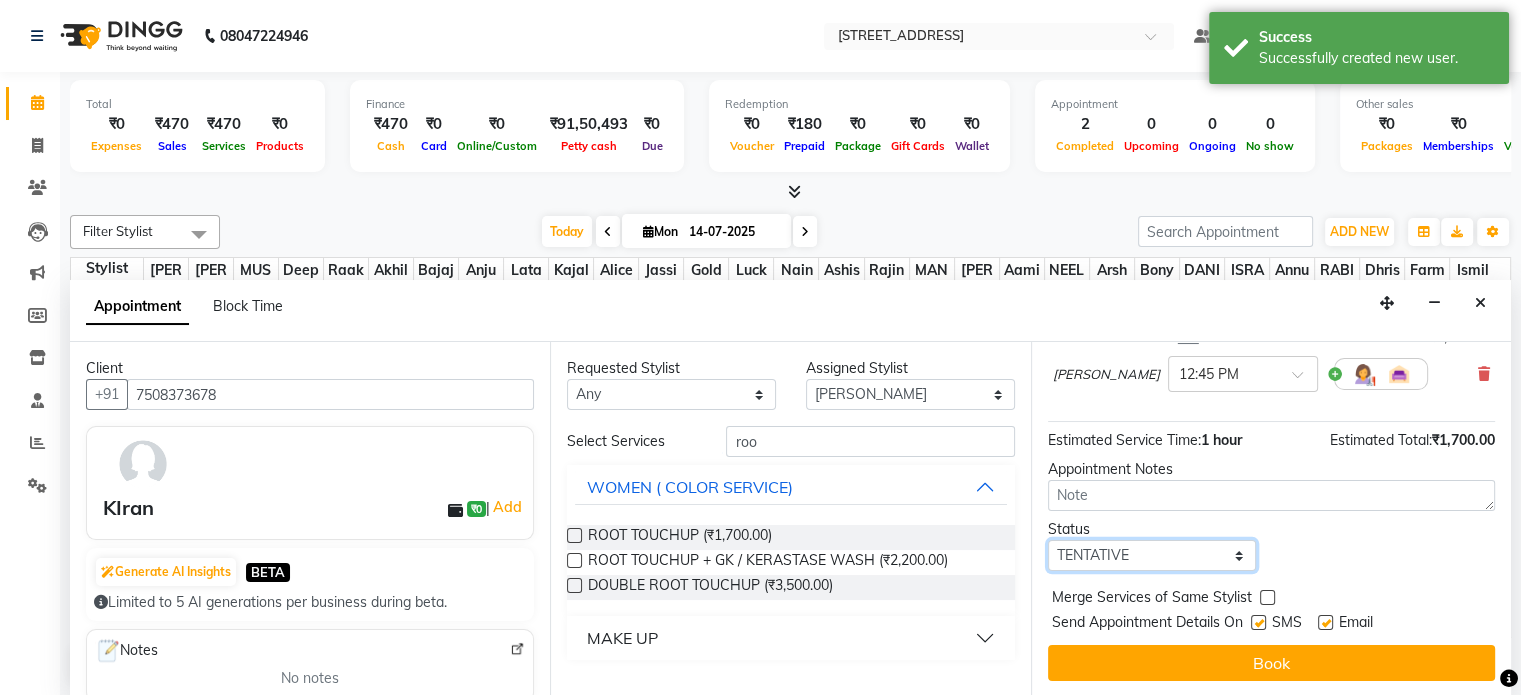 select on "confirm booking" 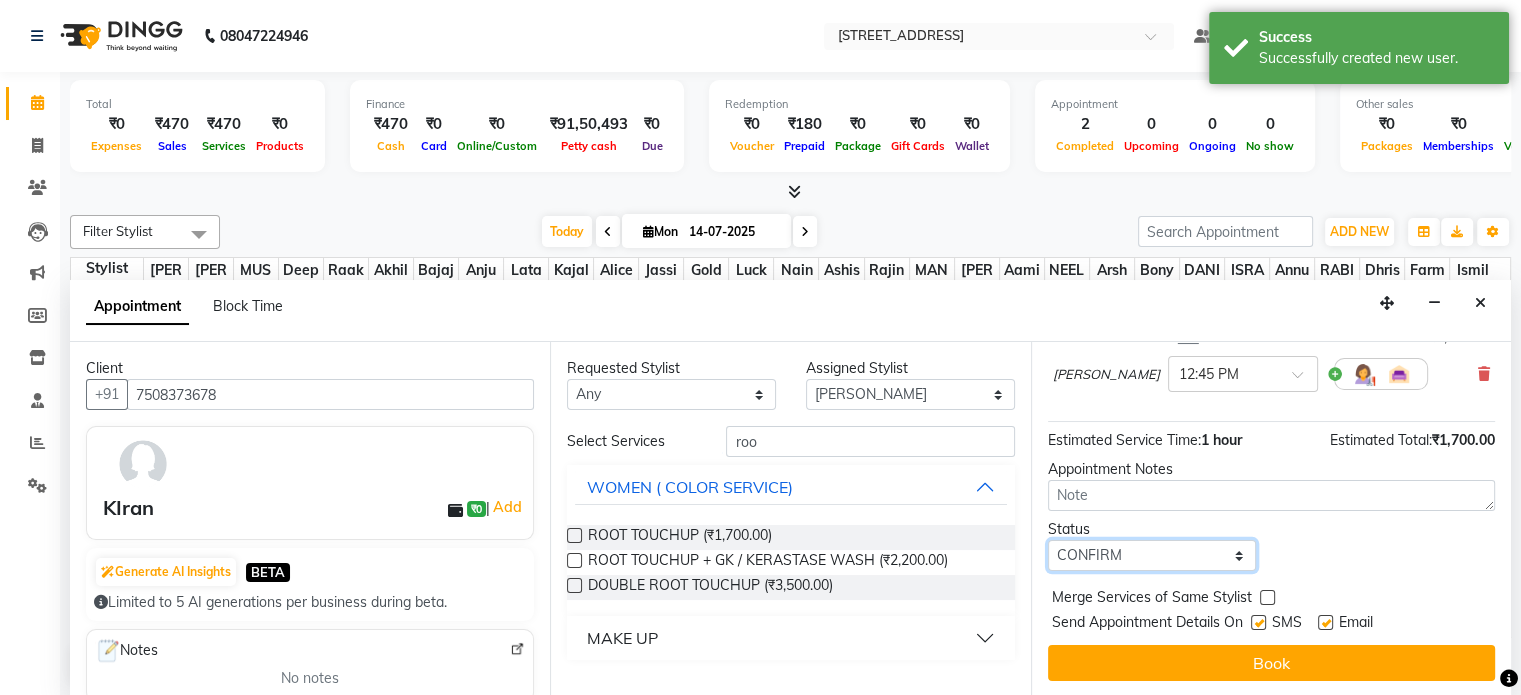 click on "Select TENTATIVE CONFIRM CHECK-IN UPCOMING" at bounding box center [1152, 555] 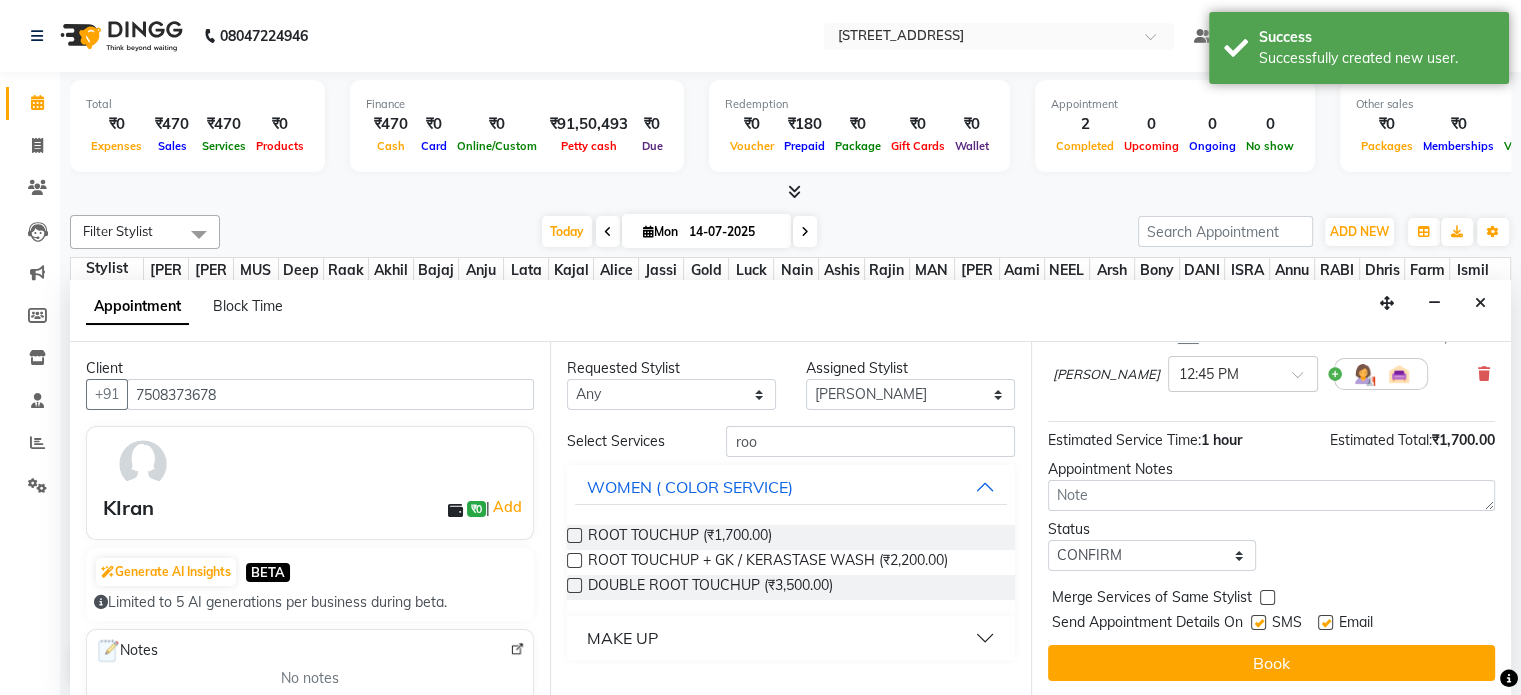 click at bounding box center (1267, 597) 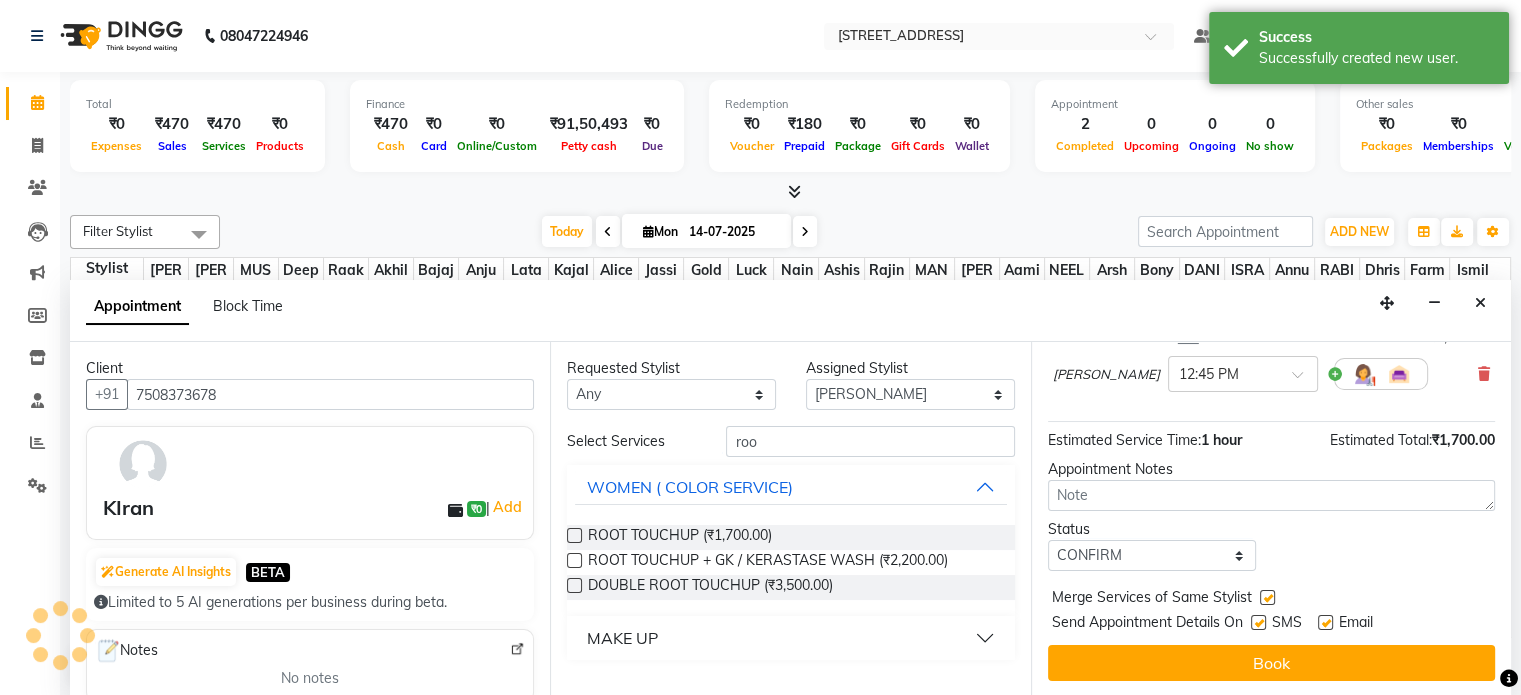 click at bounding box center [1258, 622] 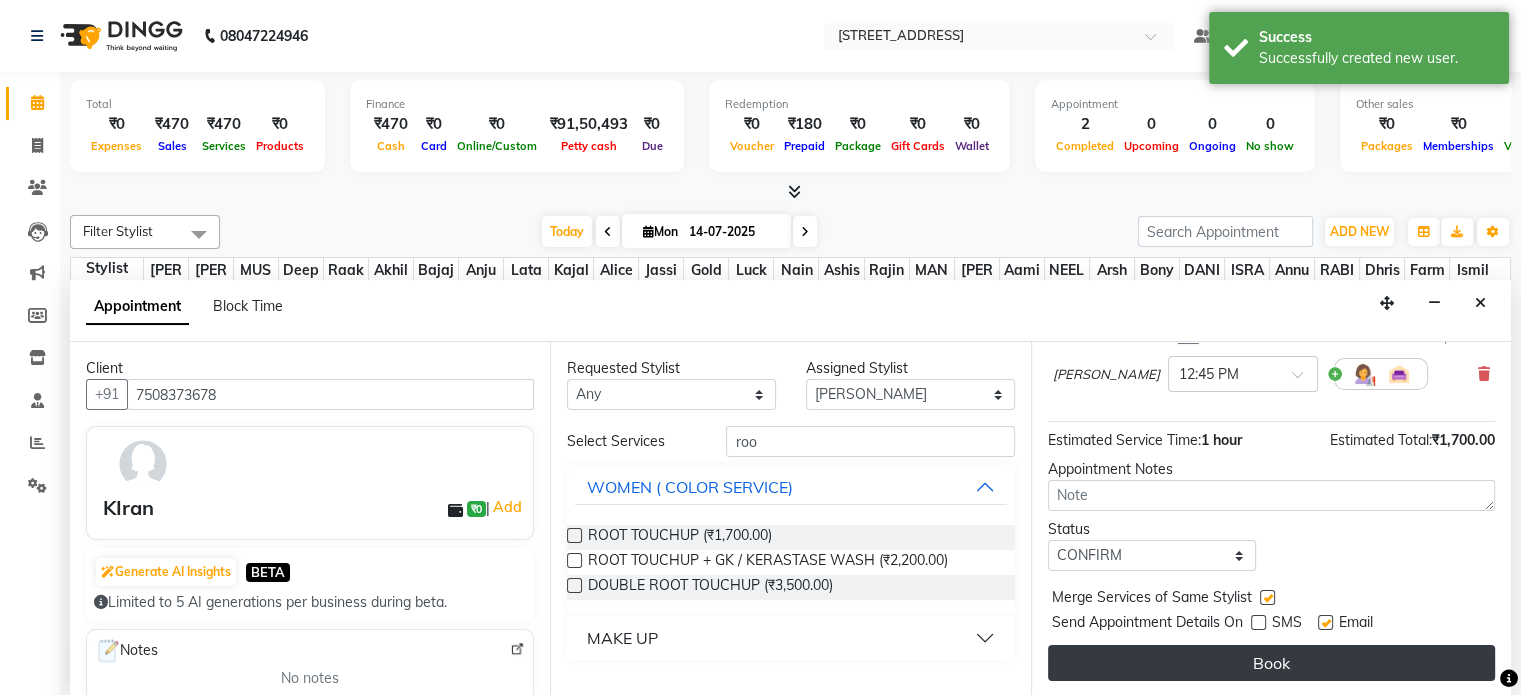 click on "Book" at bounding box center (1271, 663) 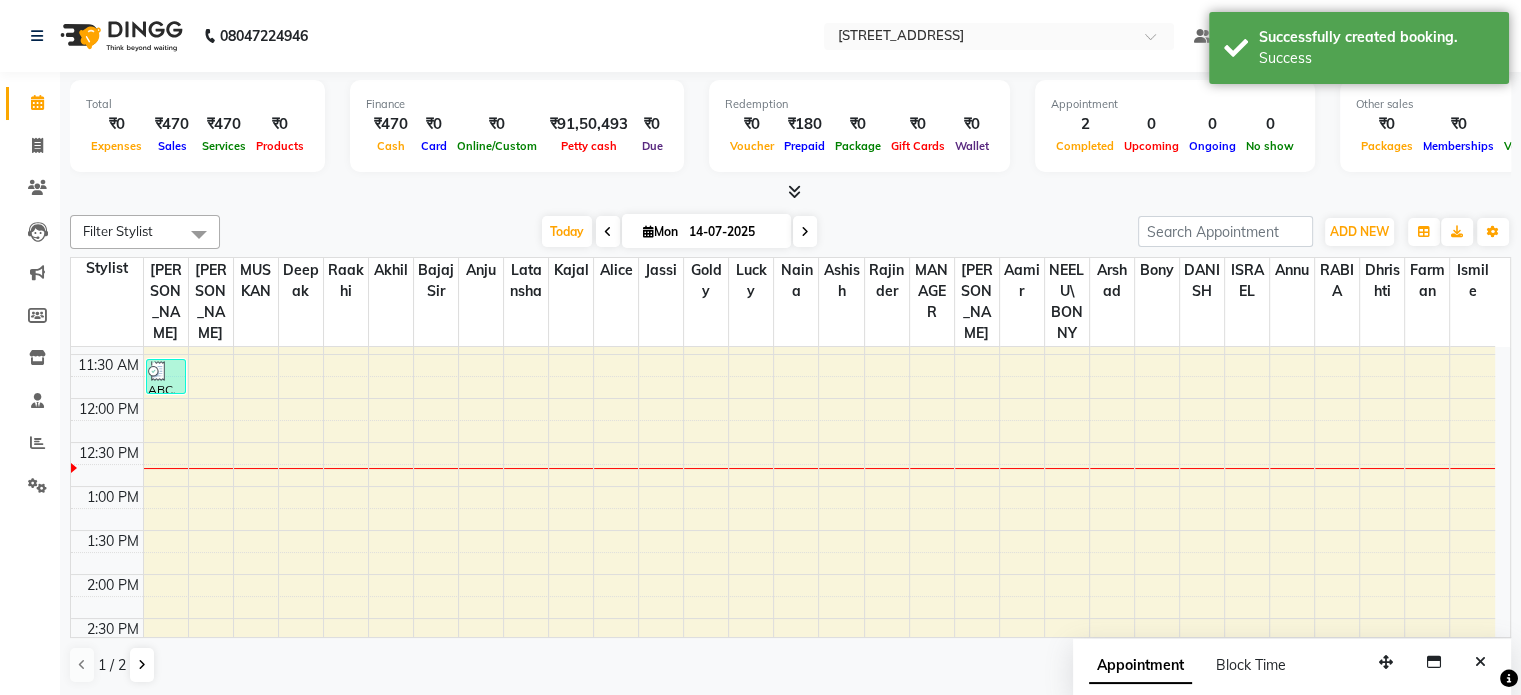 scroll, scrollTop: 0, scrollLeft: 0, axis: both 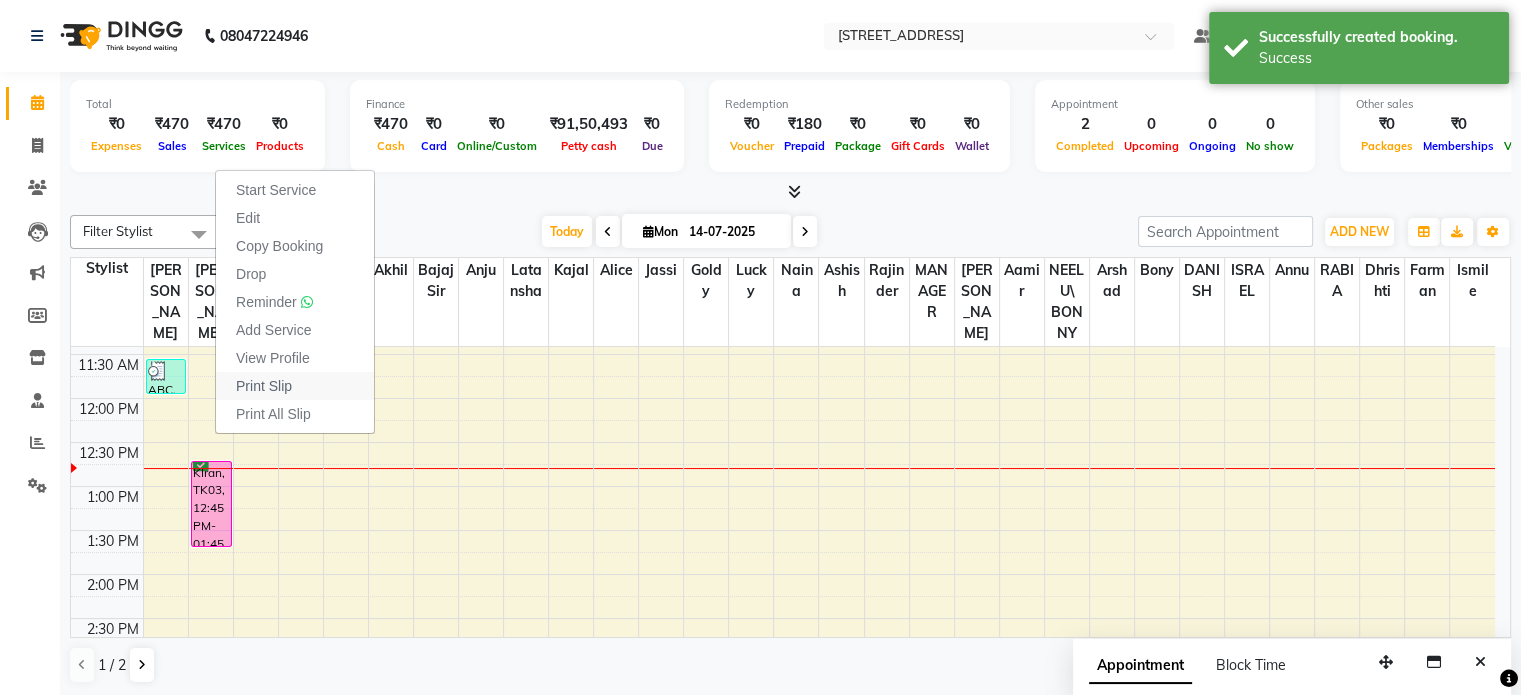 click on "Print Slip" at bounding box center (264, 386) 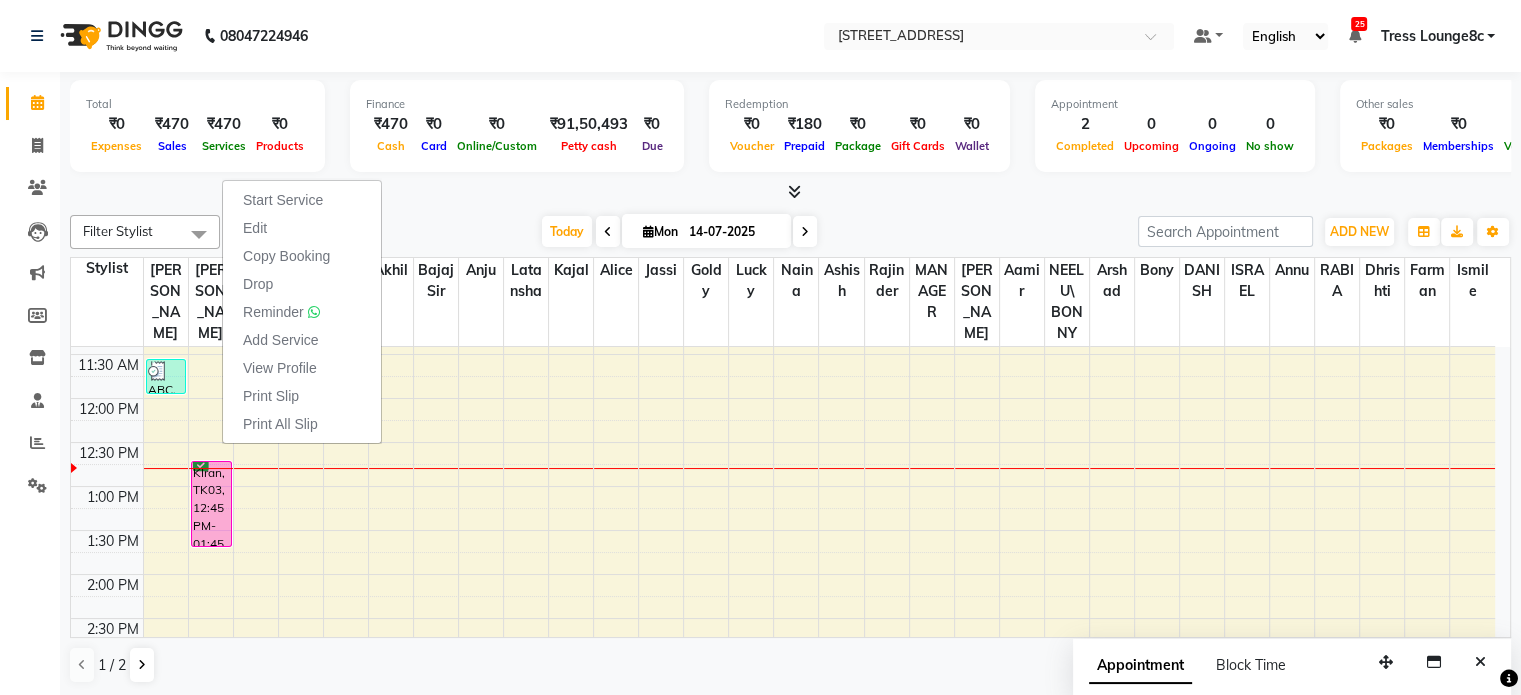click on "Print Slip" at bounding box center (271, 396) 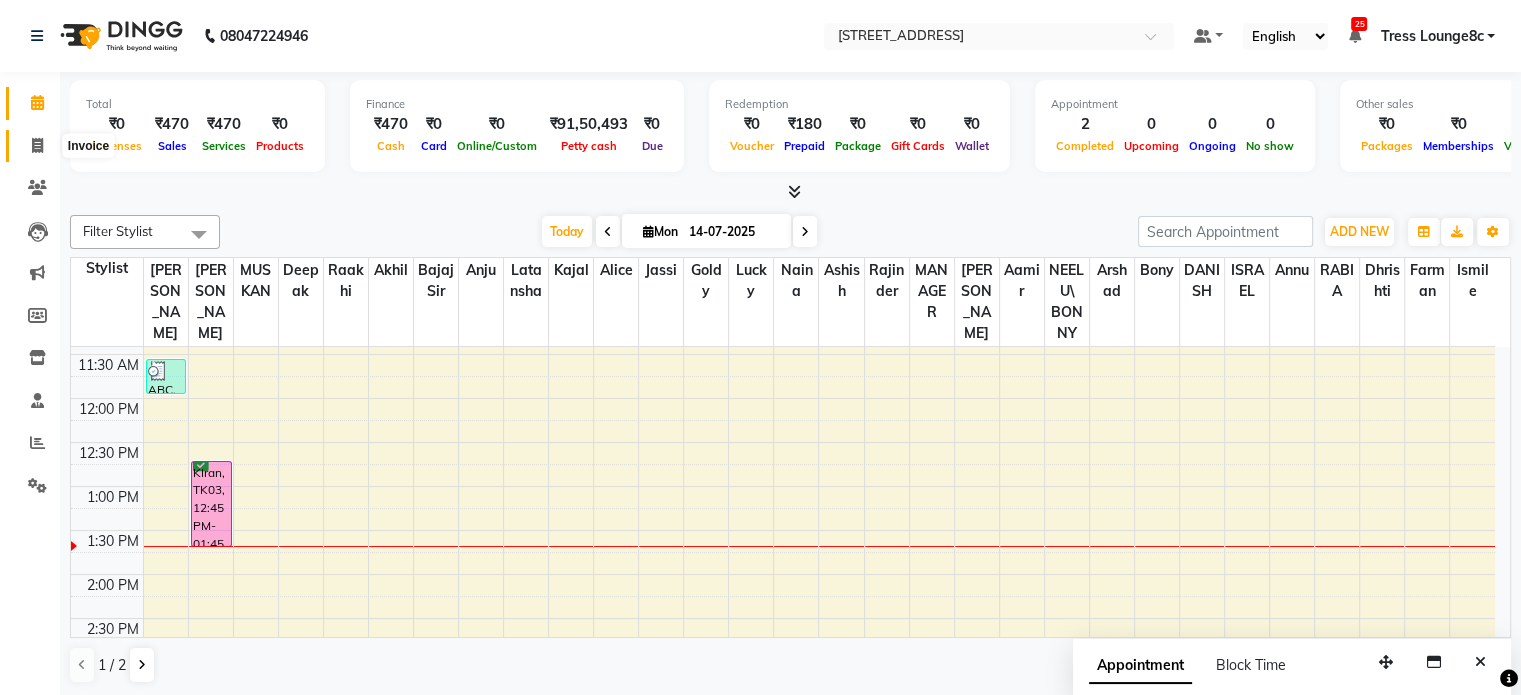 click 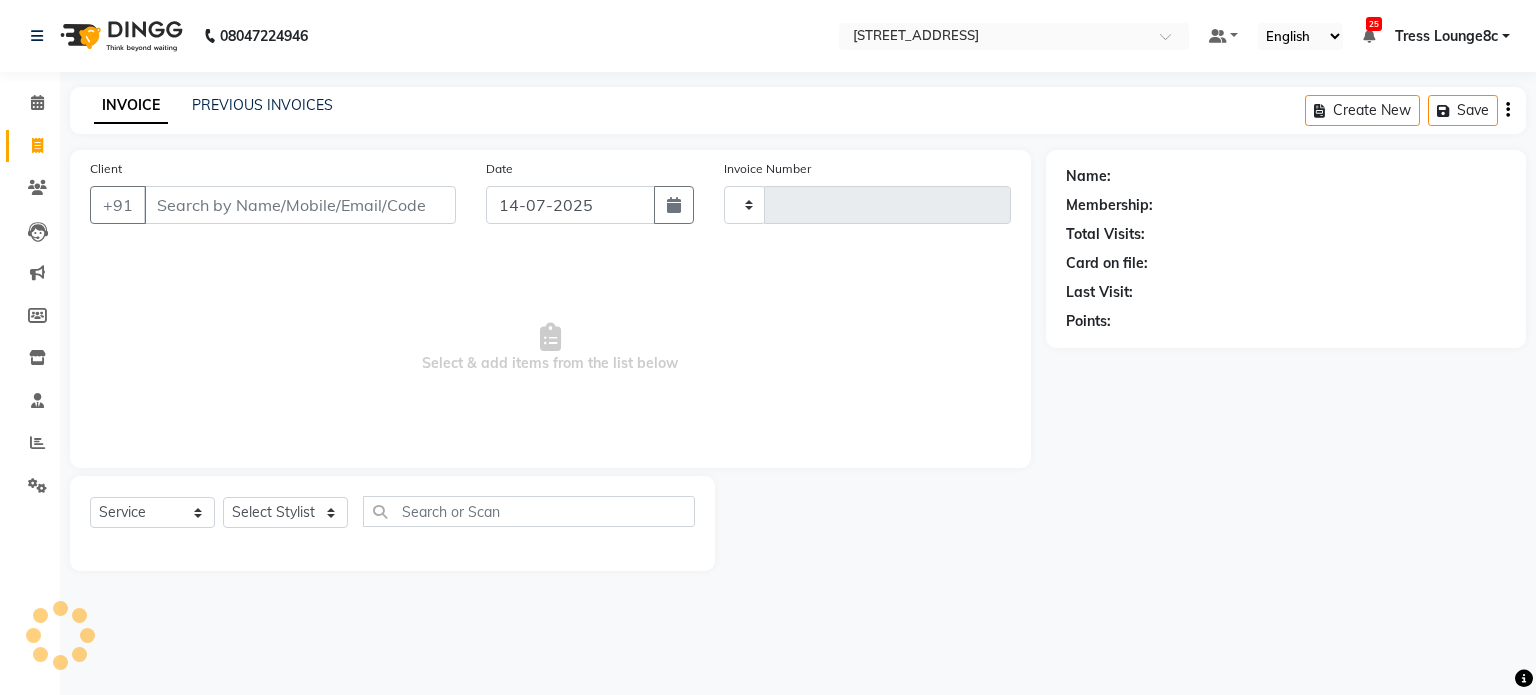 type on "1567" 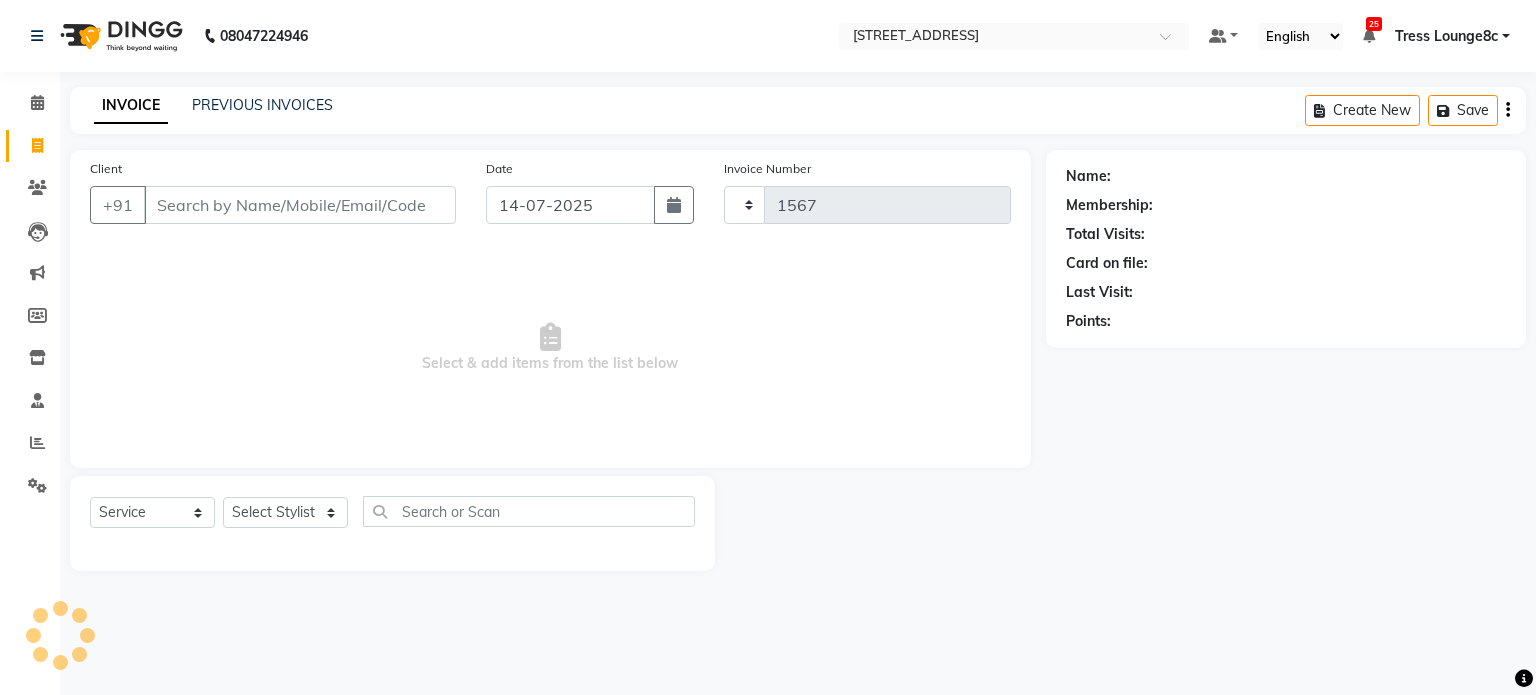 select on "5703" 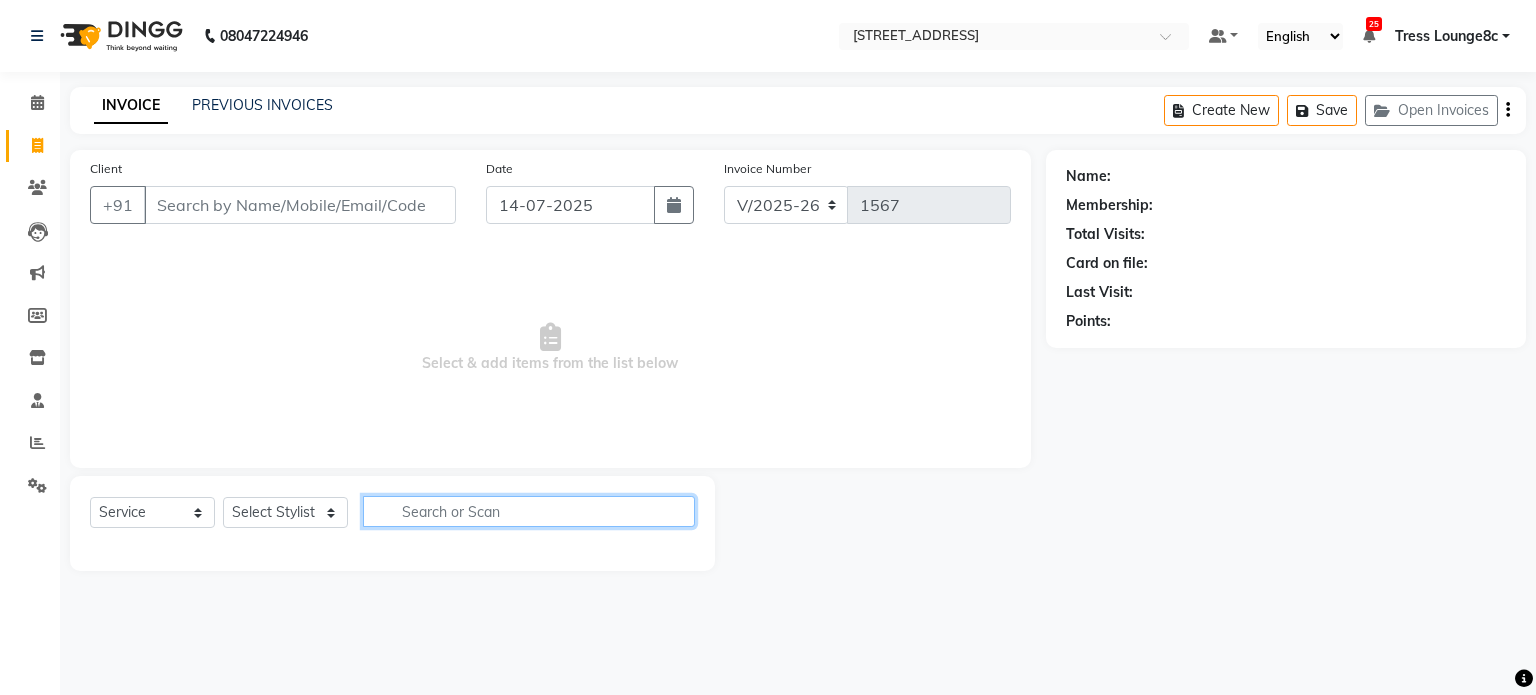 click 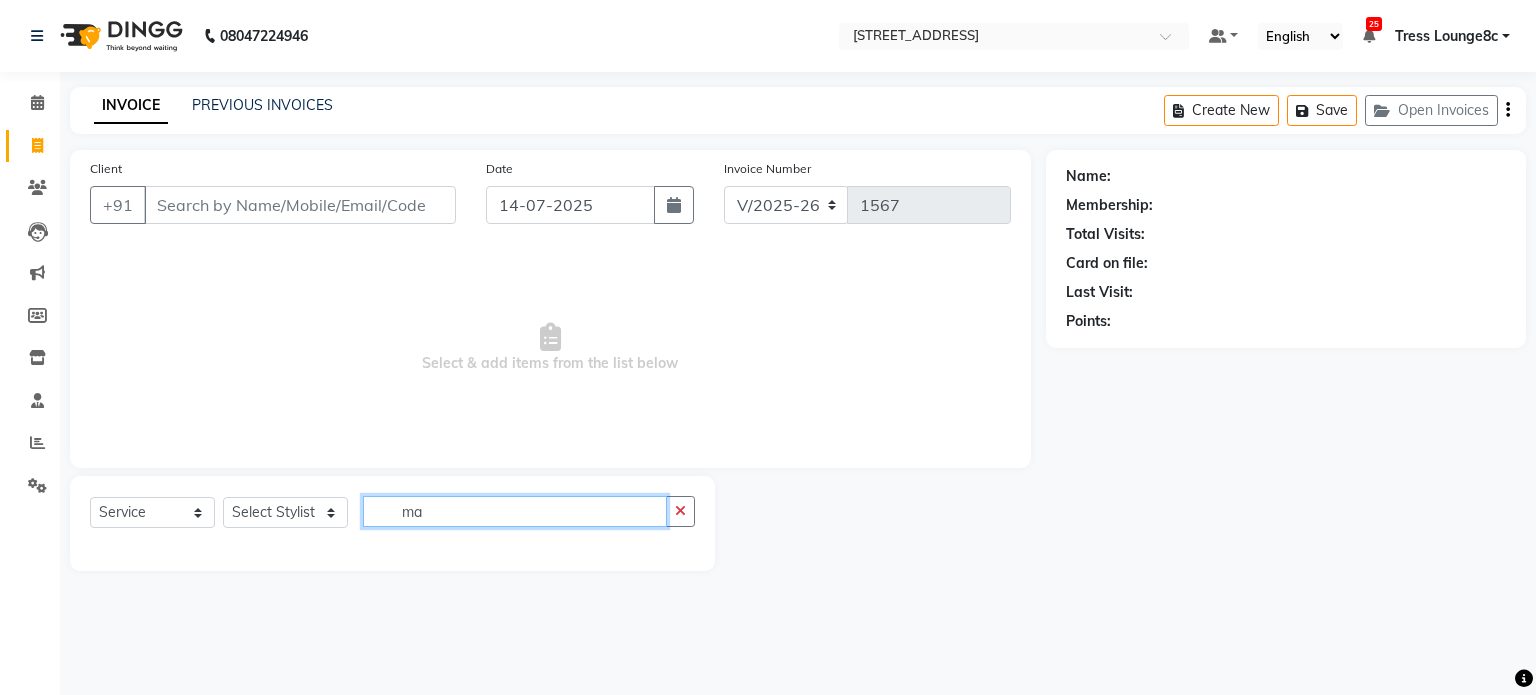 type on "m" 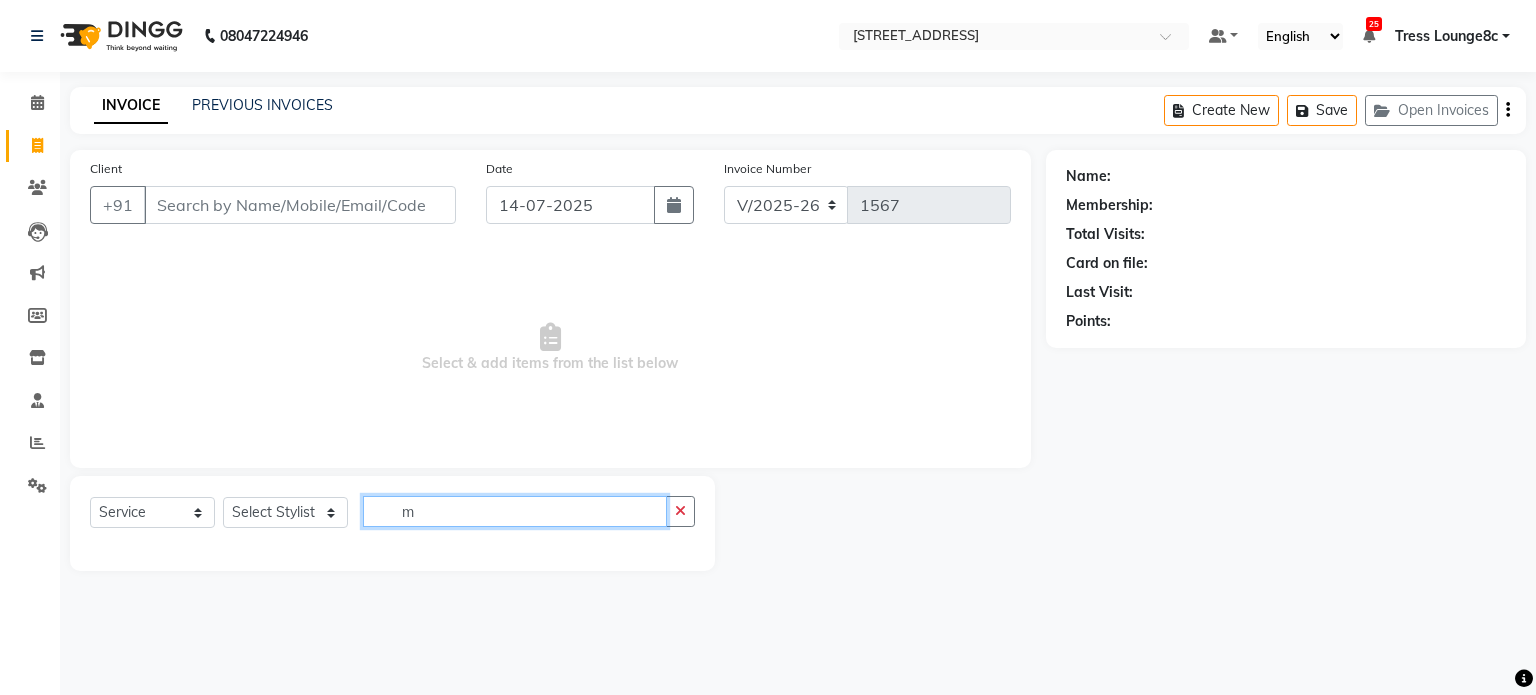 type 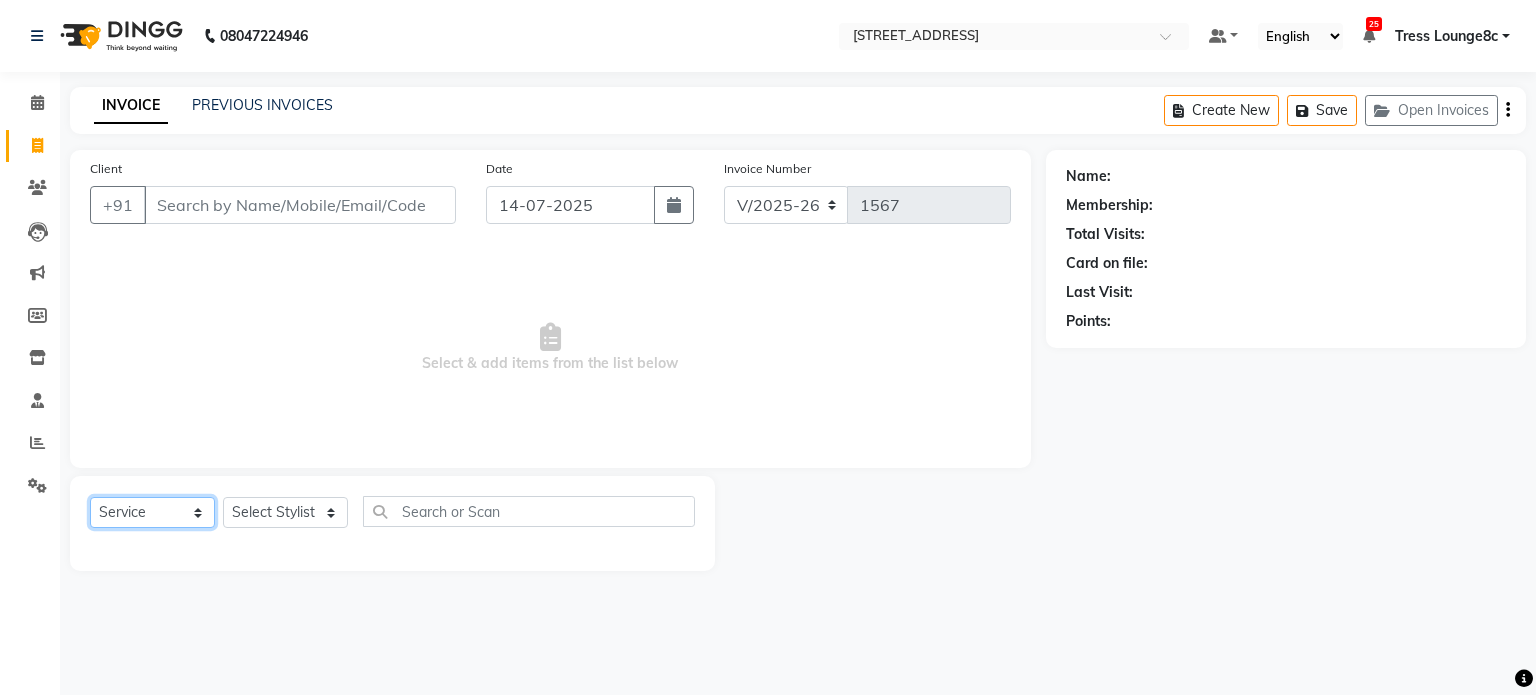 click on "Select  Service  Product  Membership  Package Voucher Prepaid Gift Card" 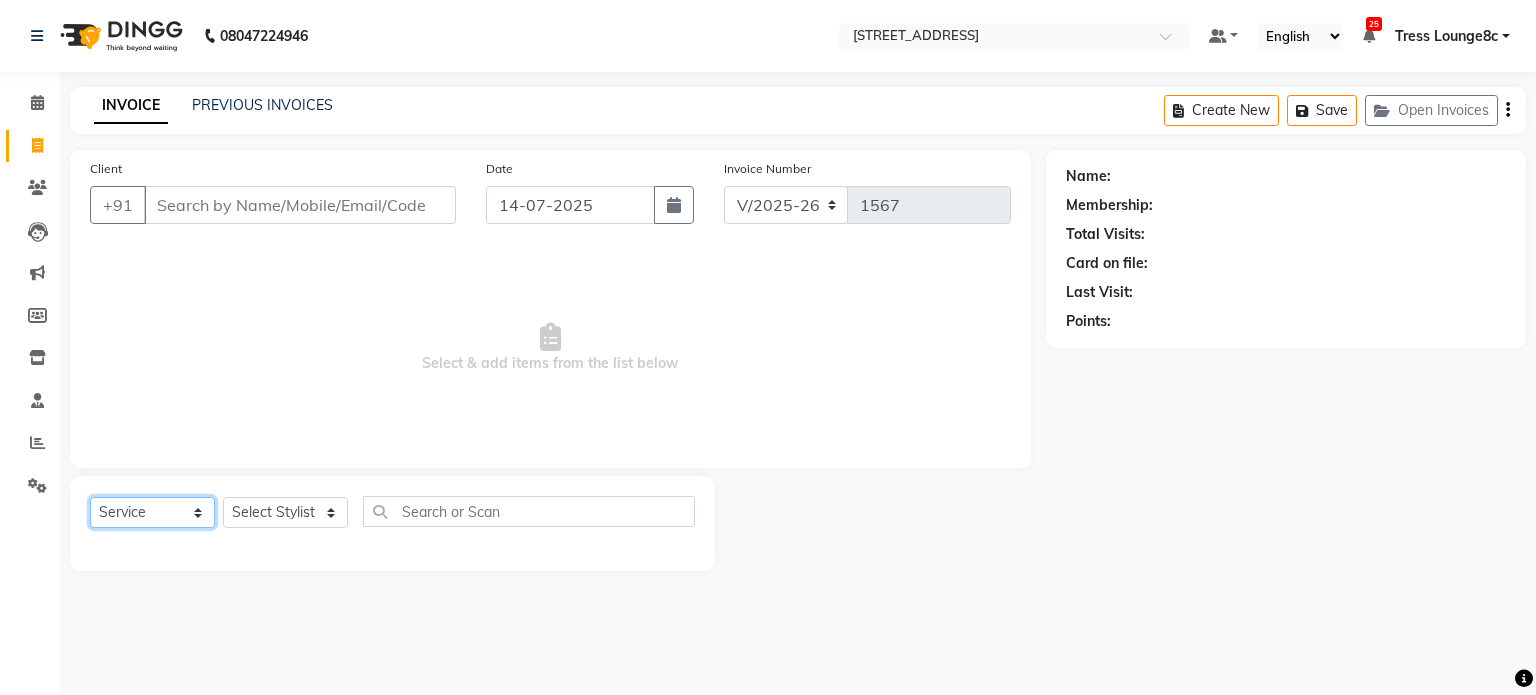 click on "Select  Service  Product  Membership  Package Voucher Prepaid Gift Card" 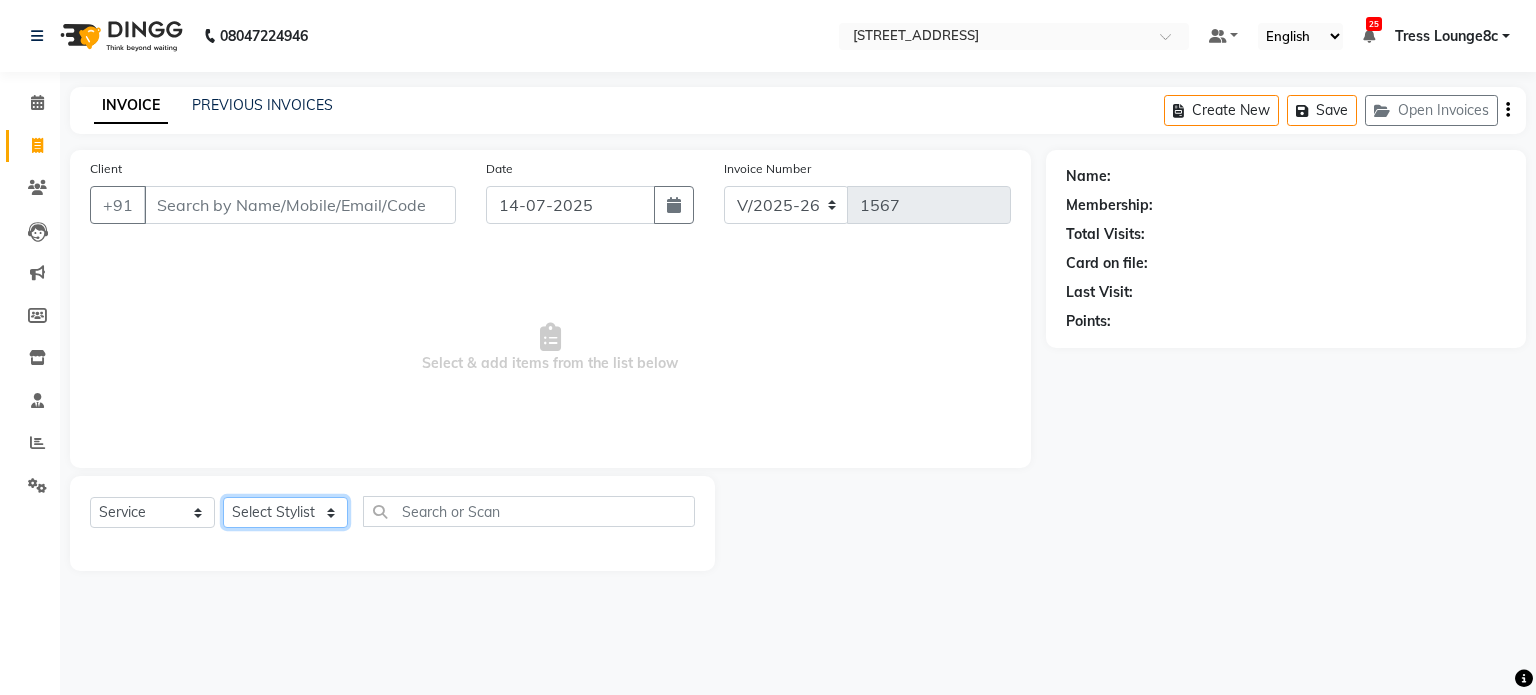 click on "Select Stylist [PERSON_NAME] [PERSON_NAME] [PERSON_NAME] Anju Annu  [PERSON_NAME] Bajaj sir Bony DANISH Deepak [PERSON_NAME] [PERSON_NAME] [PERSON_NAME] Ismile ISRAEL [PERSON_NAME] [PERSON_NAME] Latansha Lucky MANAGER MUSKAN naina [PERSON_NAME]\ [PERSON_NAME]  [PERSON_NAME] [PERSON_NAME] [PERSON_NAME] [PERSON_NAME] [PERSON_NAME] [PERSON_NAME] [PERSON_NAME] Shriya [PERSON_NAME] [PERSON_NAME] [PERSON_NAME]" 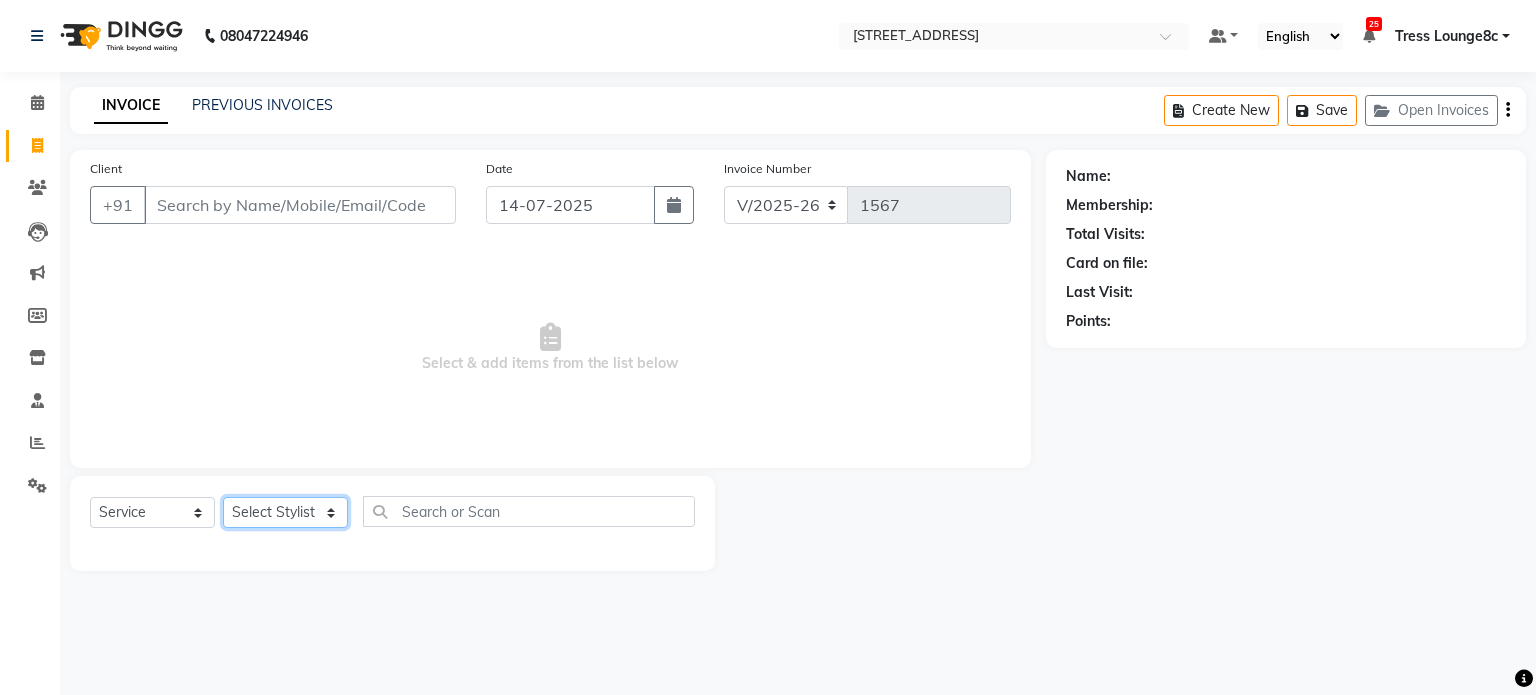 select on "57091" 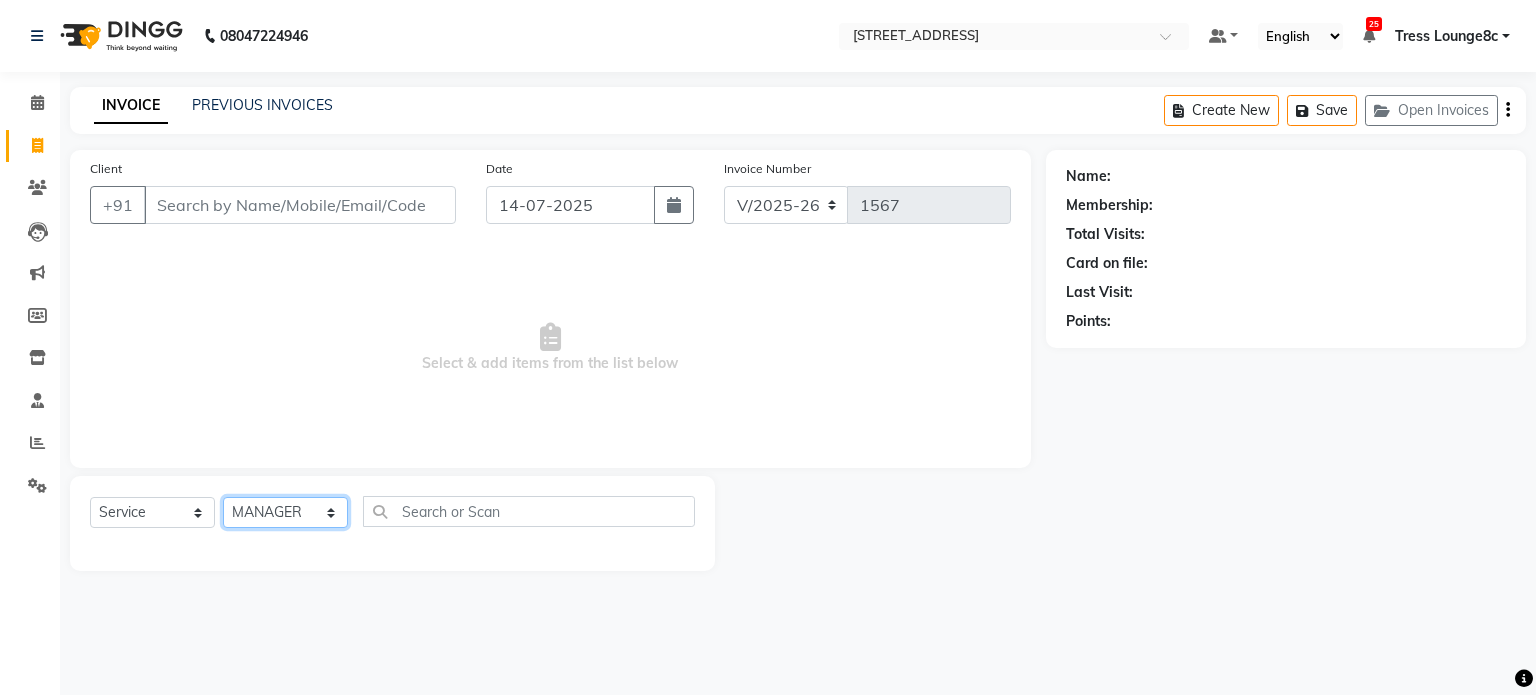 click on "Select Stylist [PERSON_NAME] [PERSON_NAME] [PERSON_NAME] Anju Annu  [PERSON_NAME] Bajaj sir Bony DANISH Deepak [PERSON_NAME] [PERSON_NAME] [PERSON_NAME] Ismile ISRAEL [PERSON_NAME] [PERSON_NAME] Latansha Lucky MANAGER MUSKAN naina [PERSON_NAME]\ [PERSON_NAME]  [PERSON_NAME] [PERSON_NAME] [PERSON_NAME] [PERSON_NAME] [PERSON_NAME] [PERSON_NAME] [PERSON_NAME] Shriya [PERSON_NAME] [PERSON_NAME] [PERSON_NAME]" 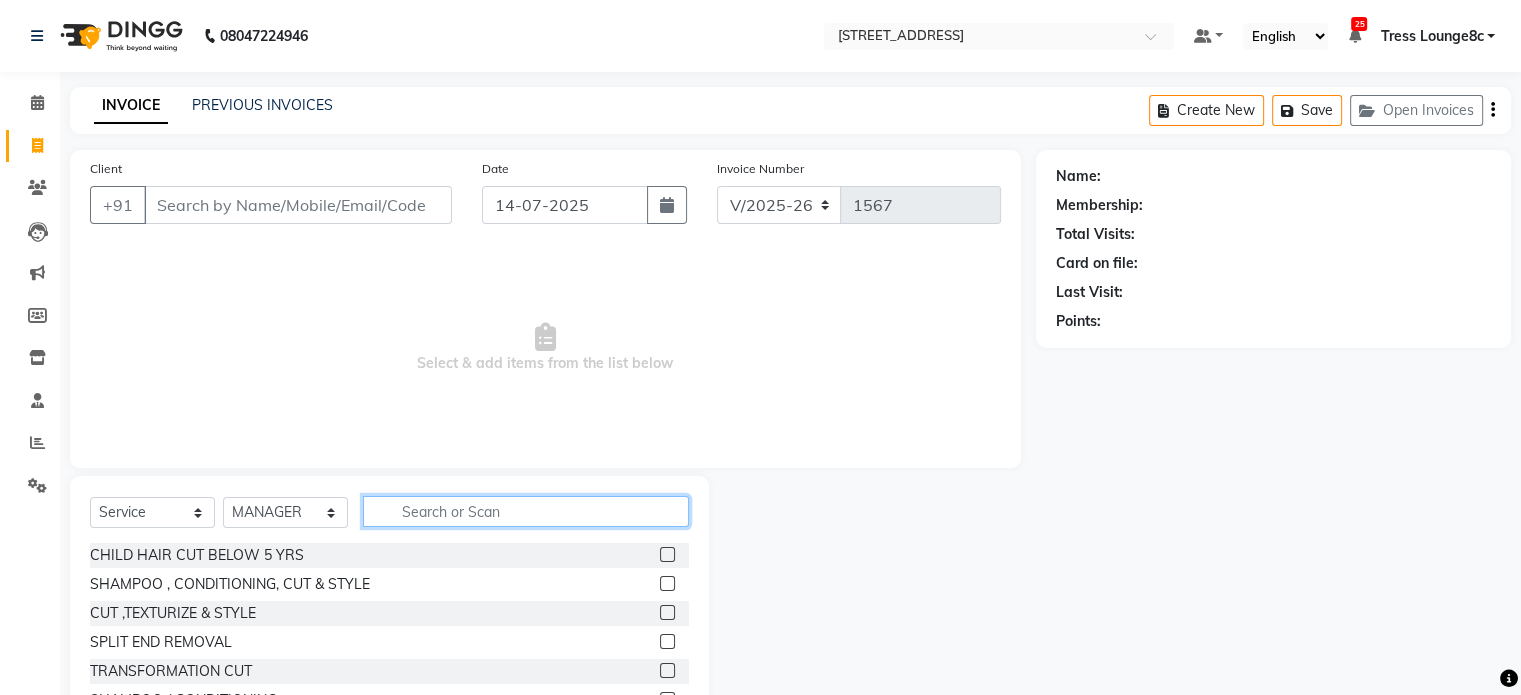 click 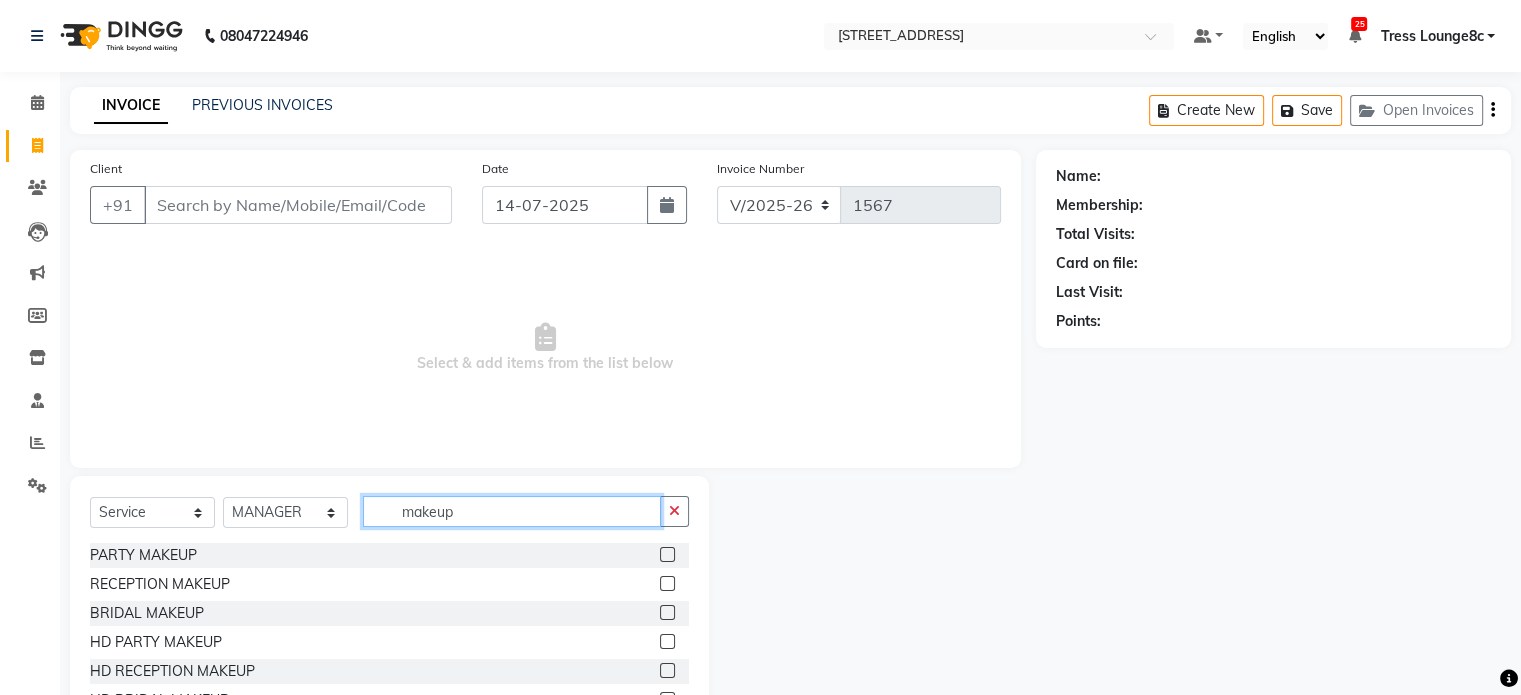 scroll, scrollTop: 3, scrollLeft: 0, axis: vertical 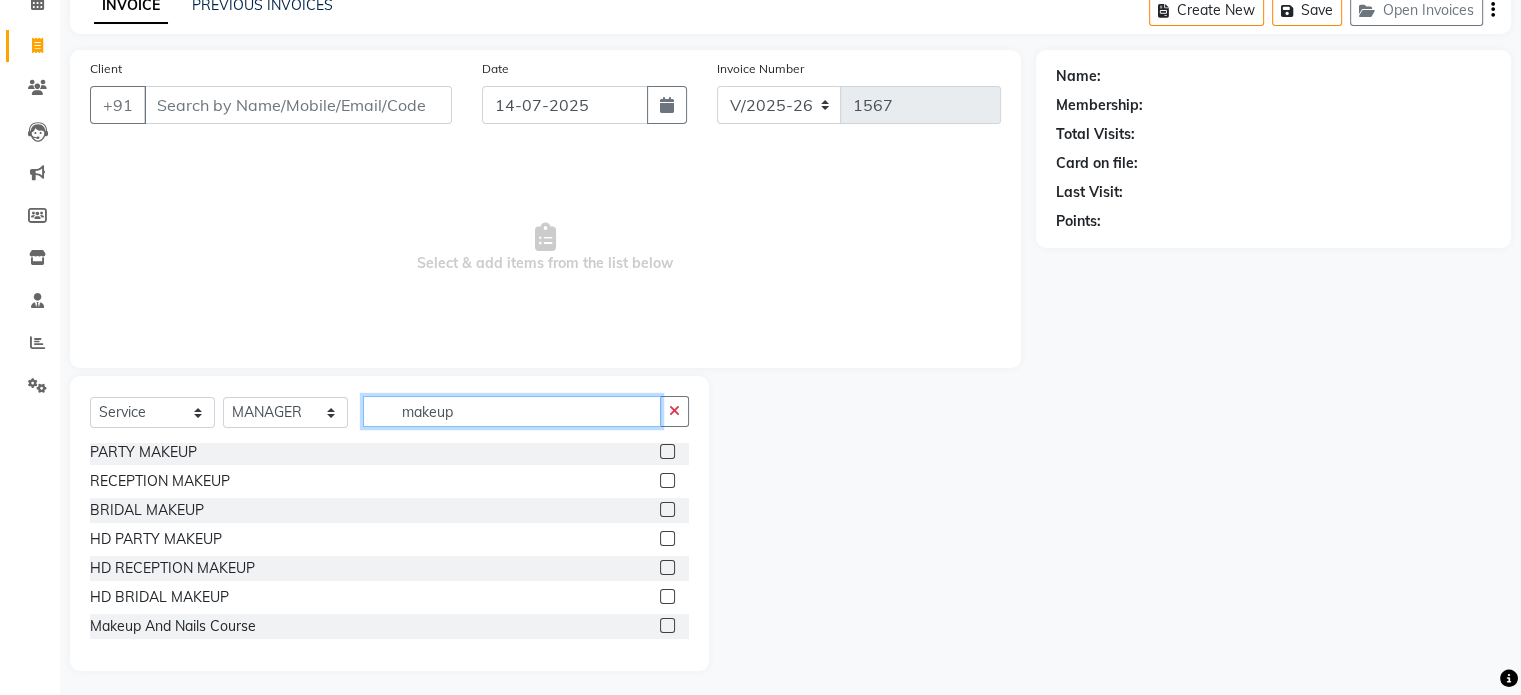 type on "makeup" 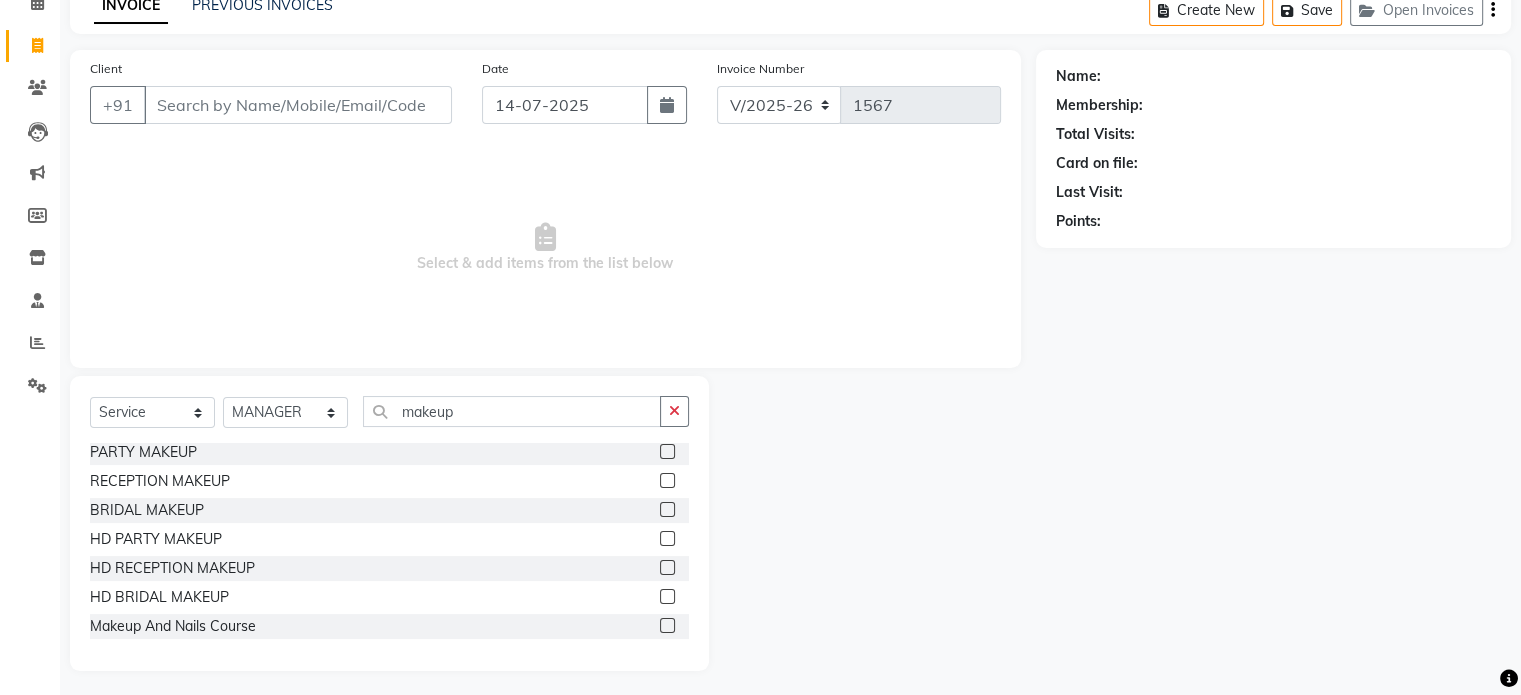 click on "PARTY MAKEUP" 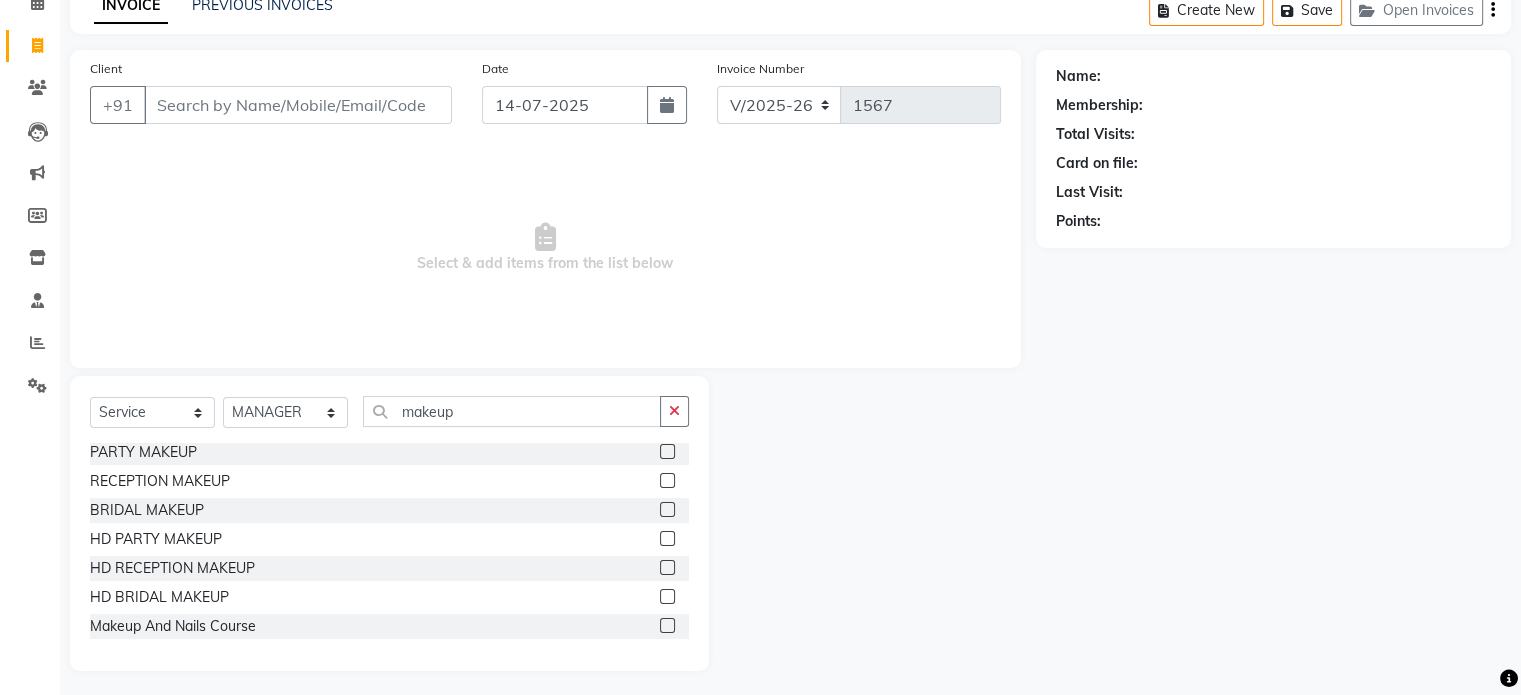 click 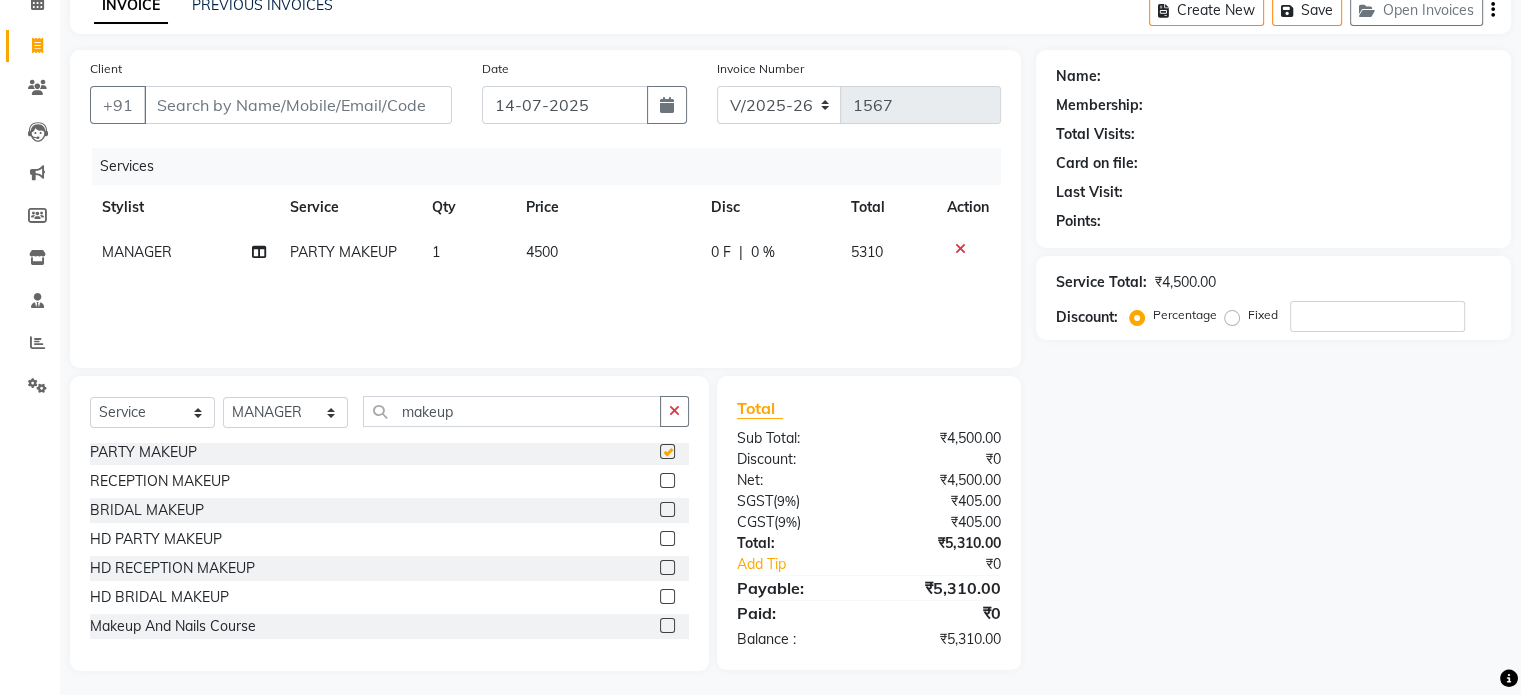 checkbox on "false" 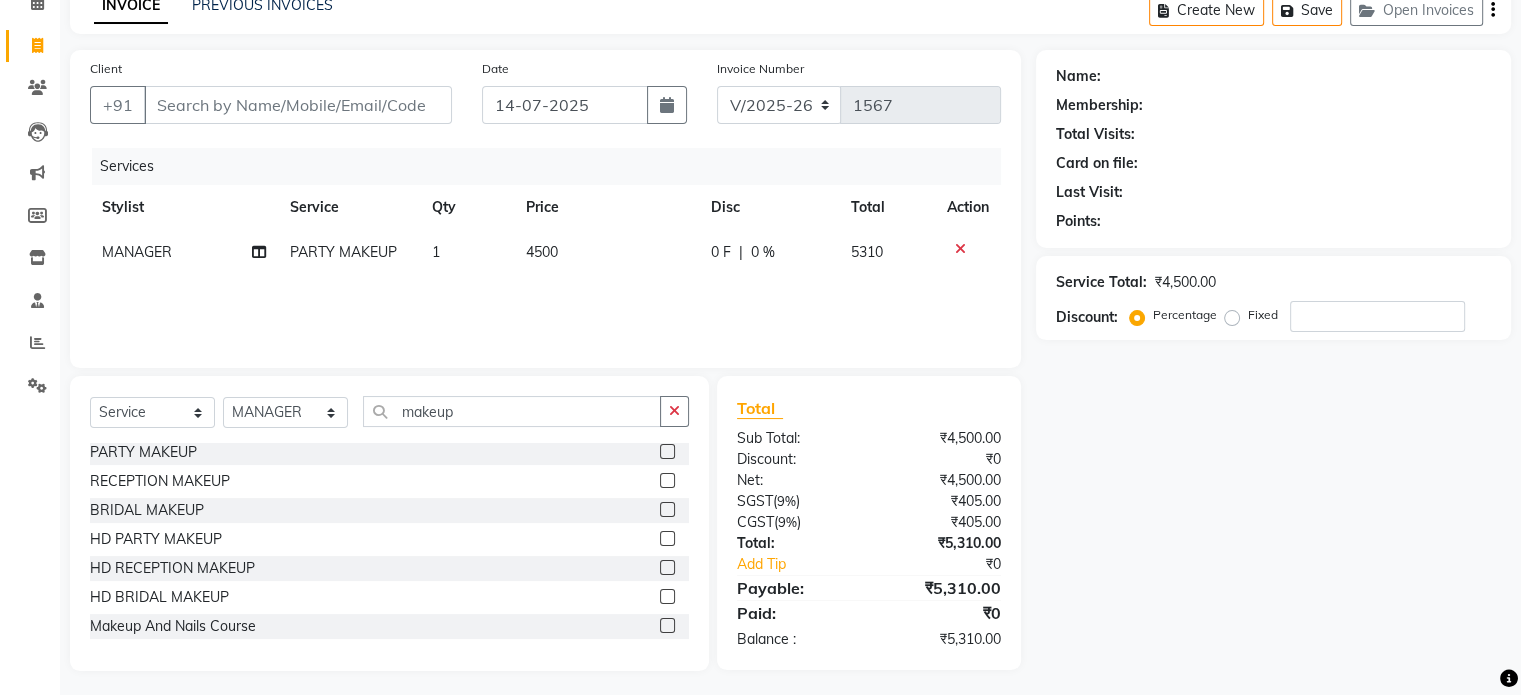 click on "4500" 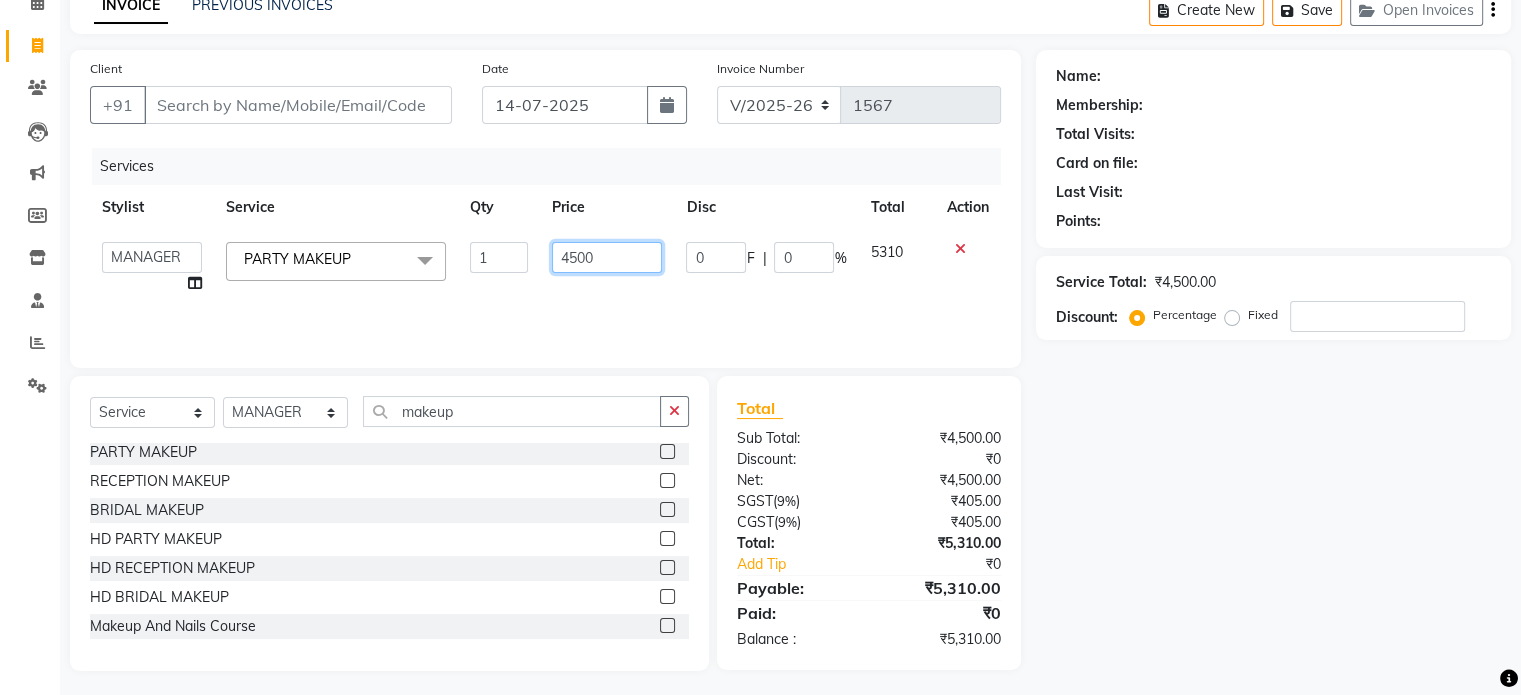 click on "4500" 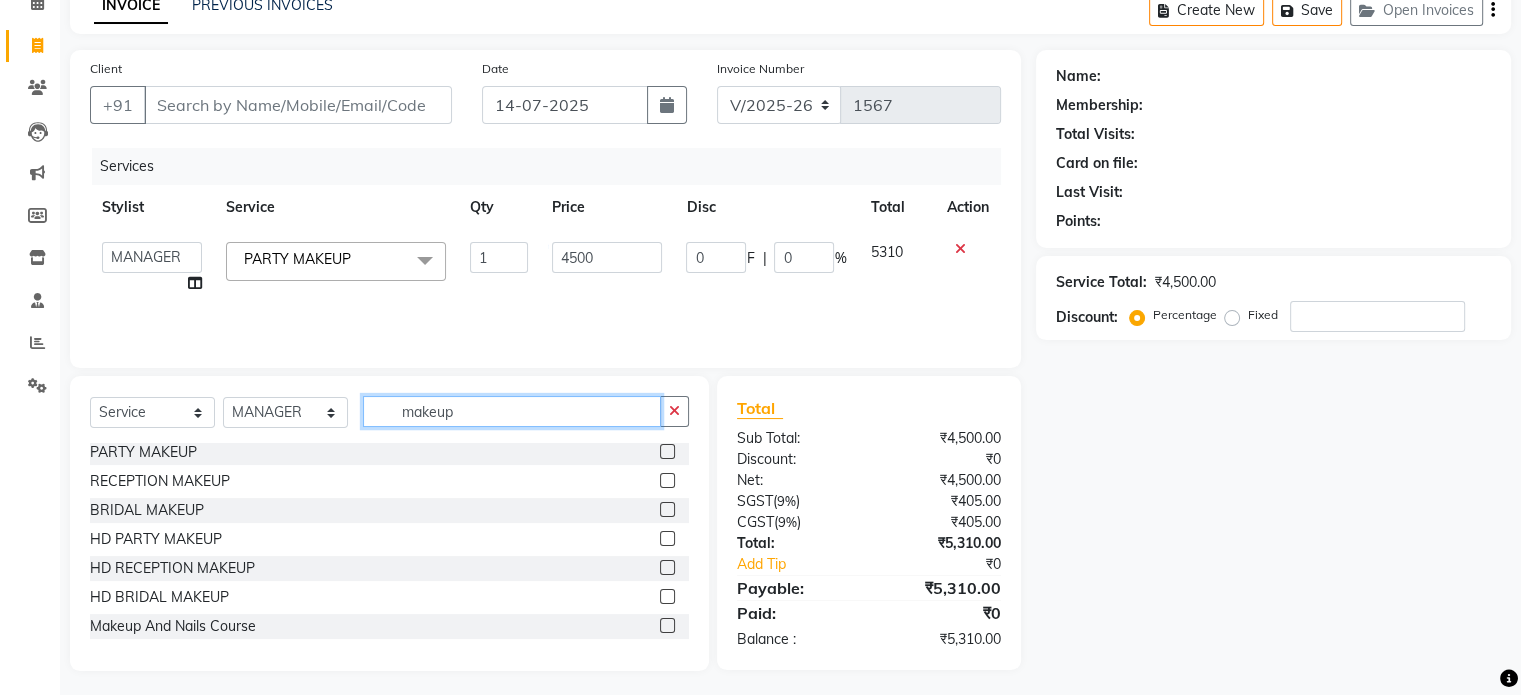 click on "makeup" 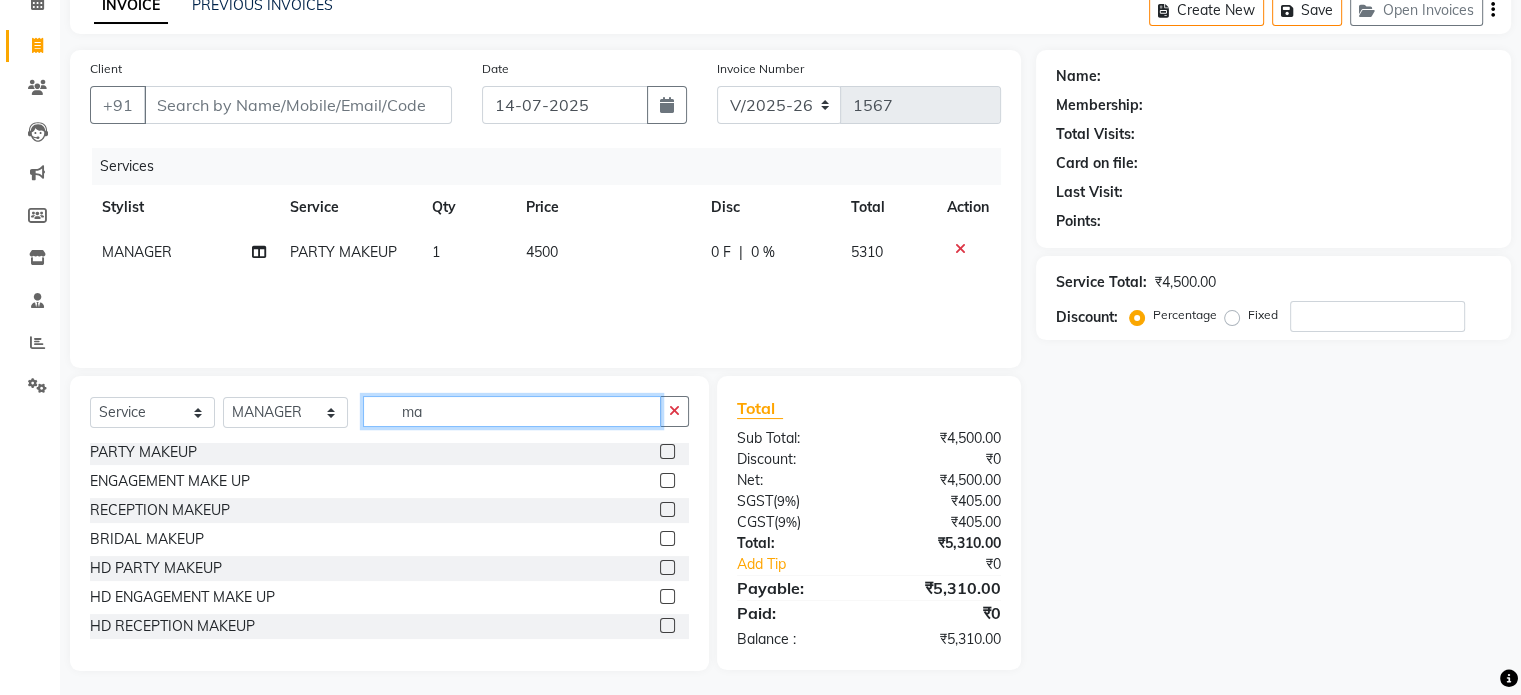 scroll, scrollTop: 553, scrollLeft: 0, axis: vertical 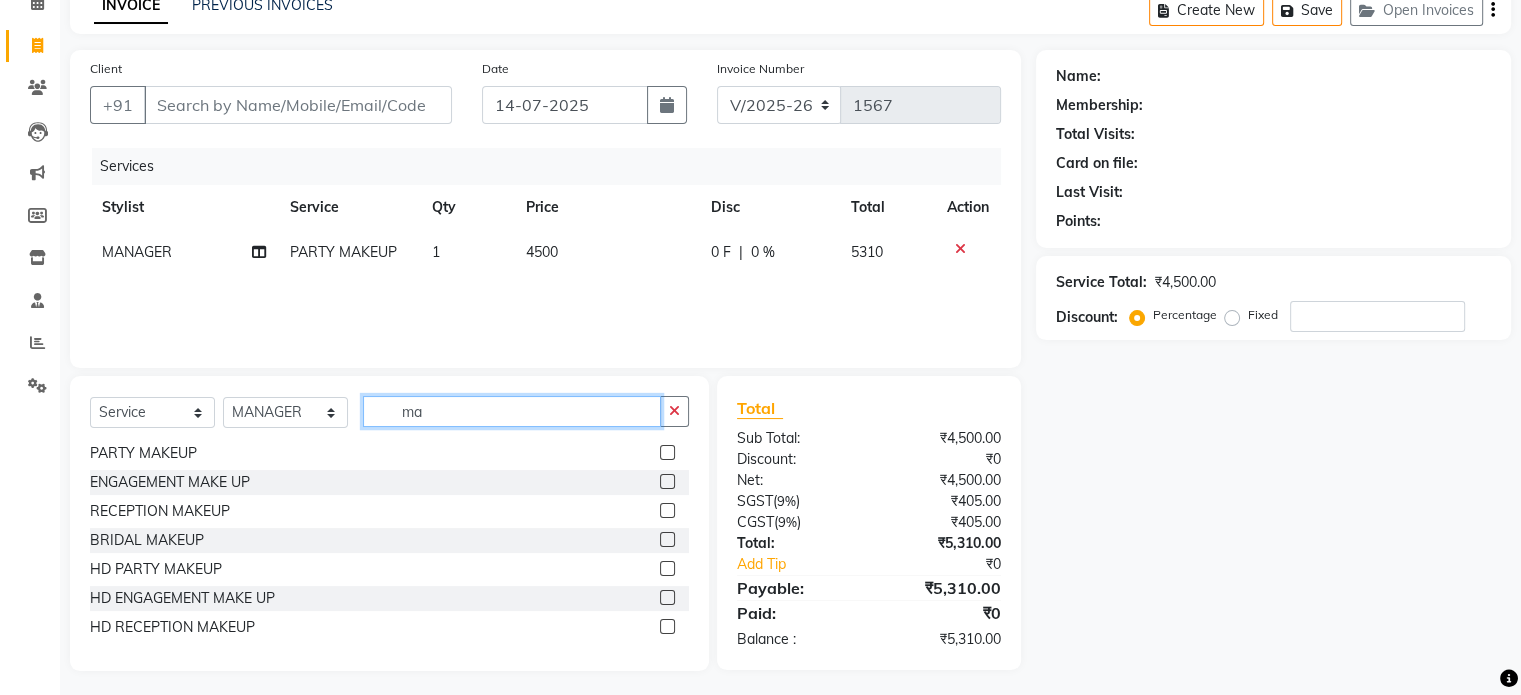 type on "ma" 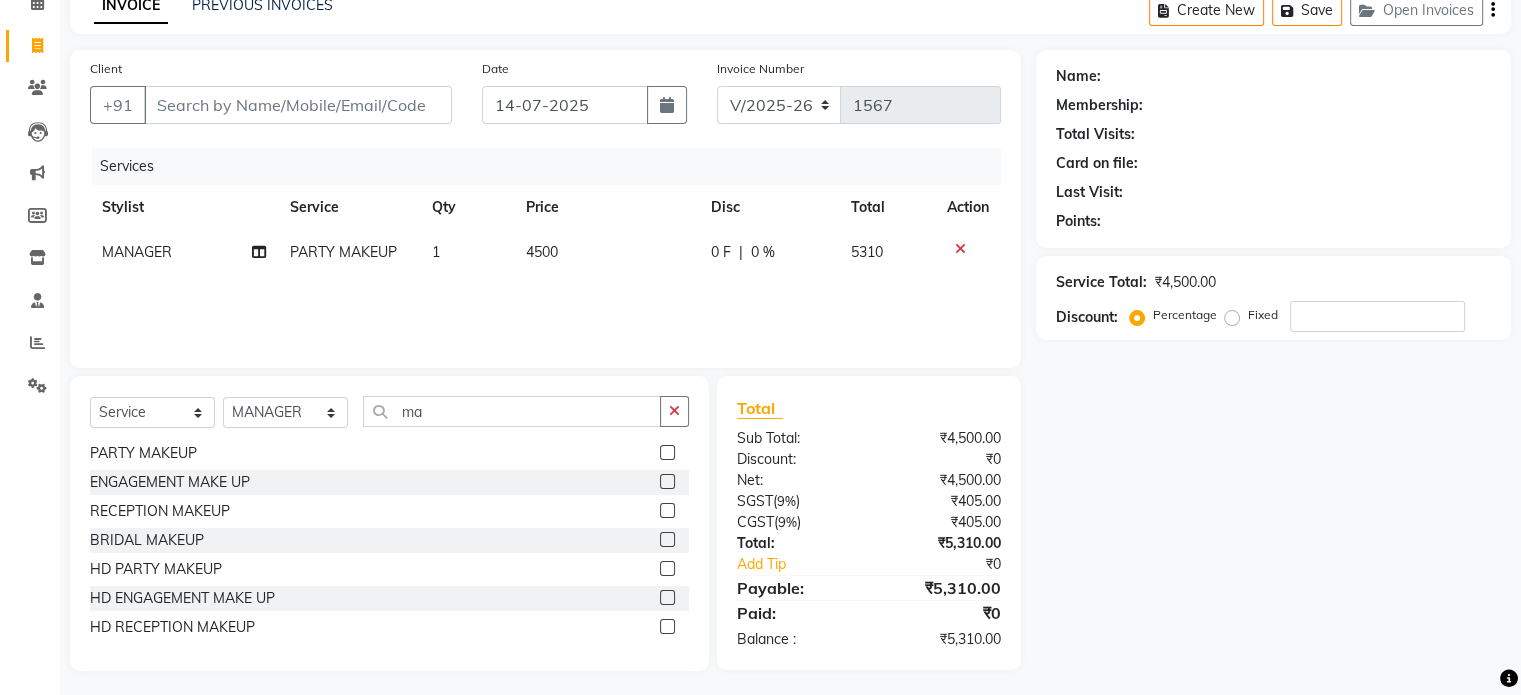 click 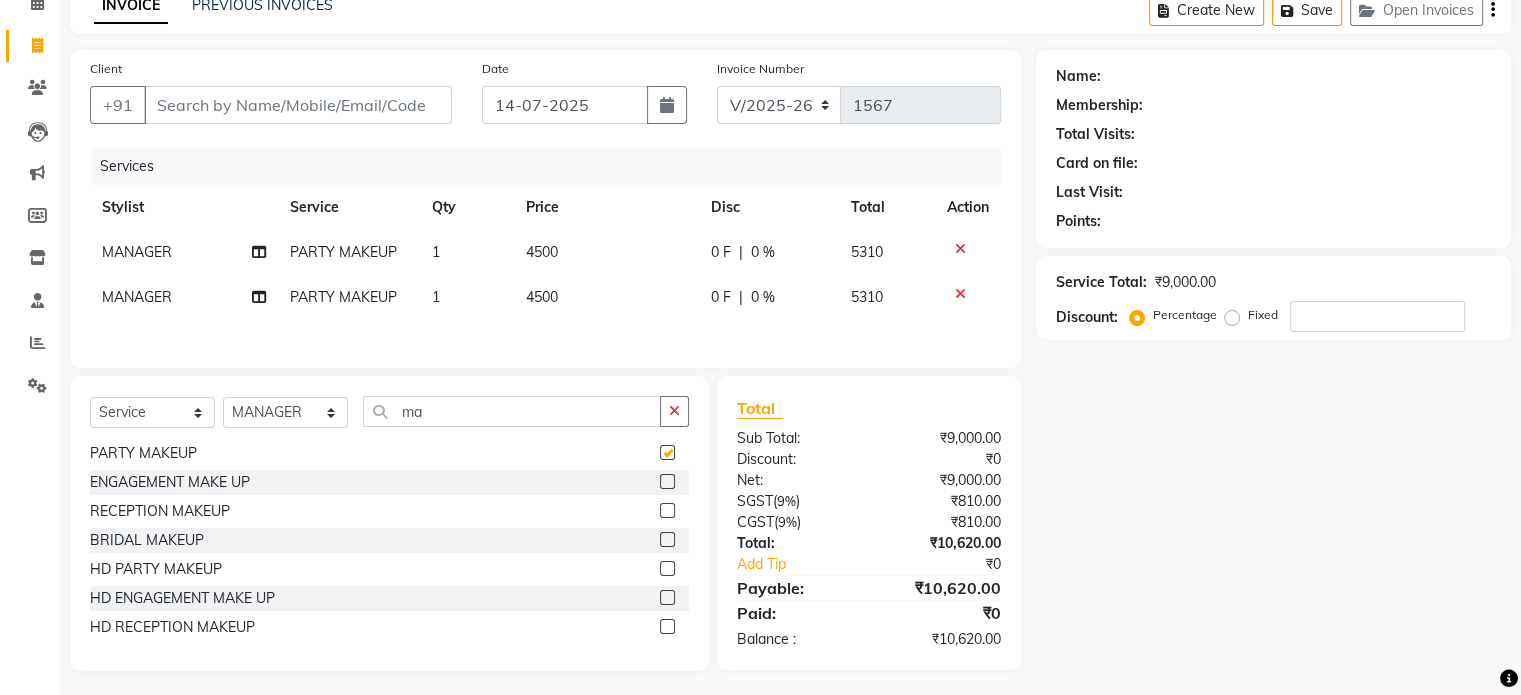 click 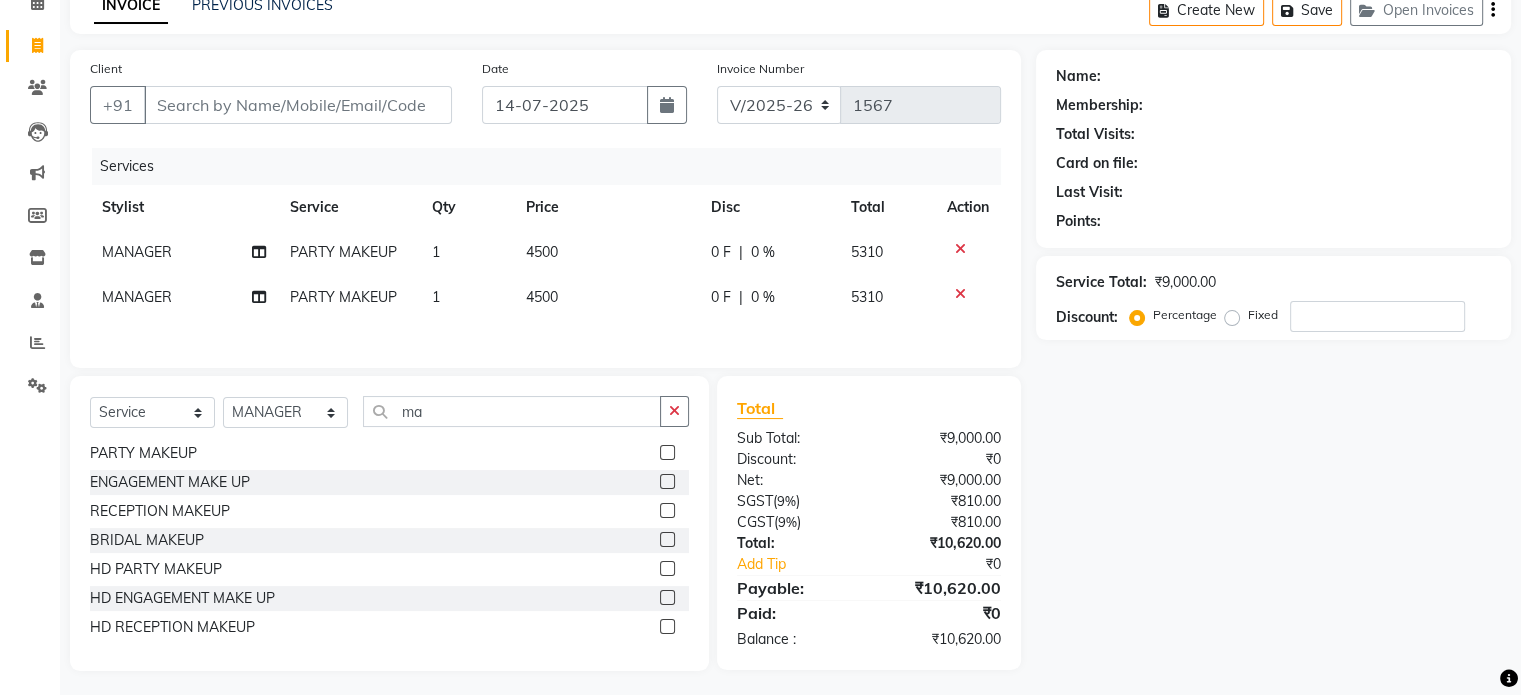 click 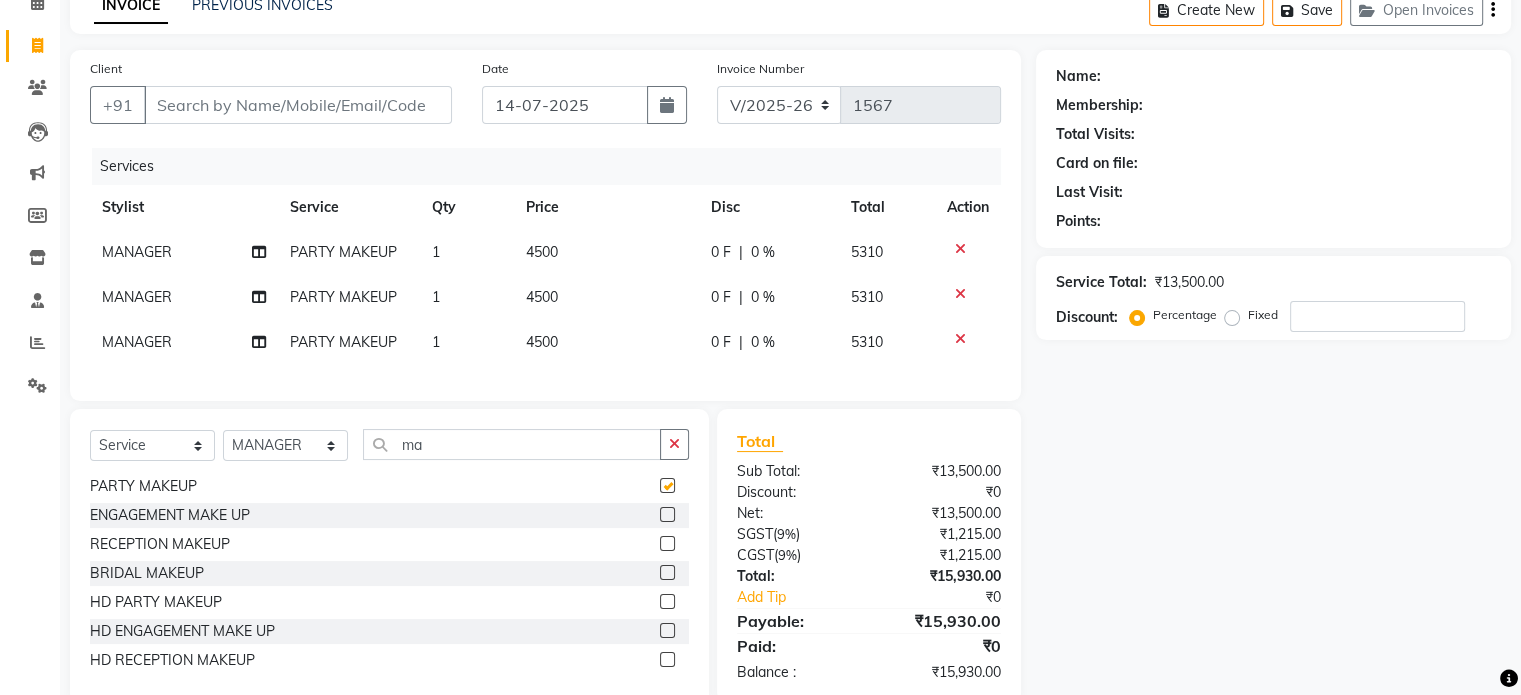 checkbox on "false" 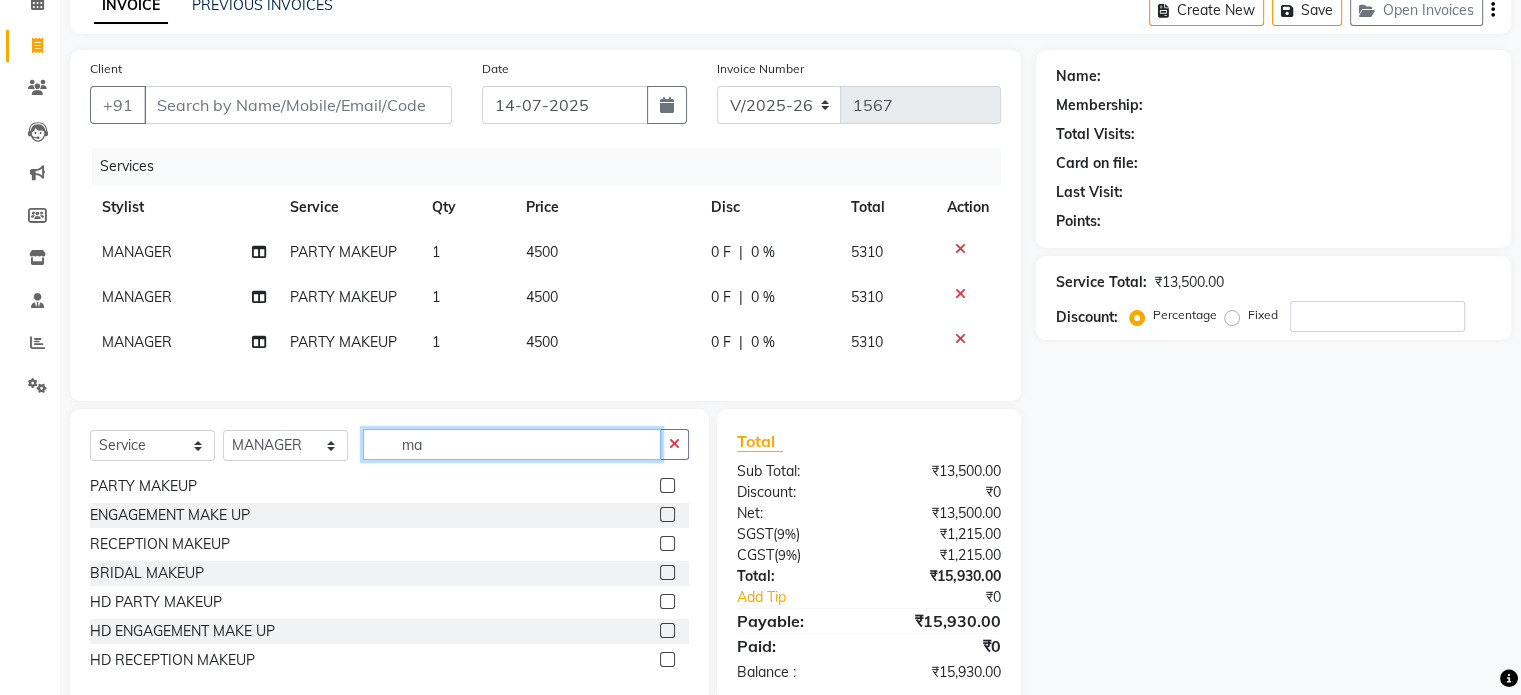 drag, startPoint x: 472, startPoint y: 464, endPoint x: 378, endPoint y: 479, distance: 95.189285 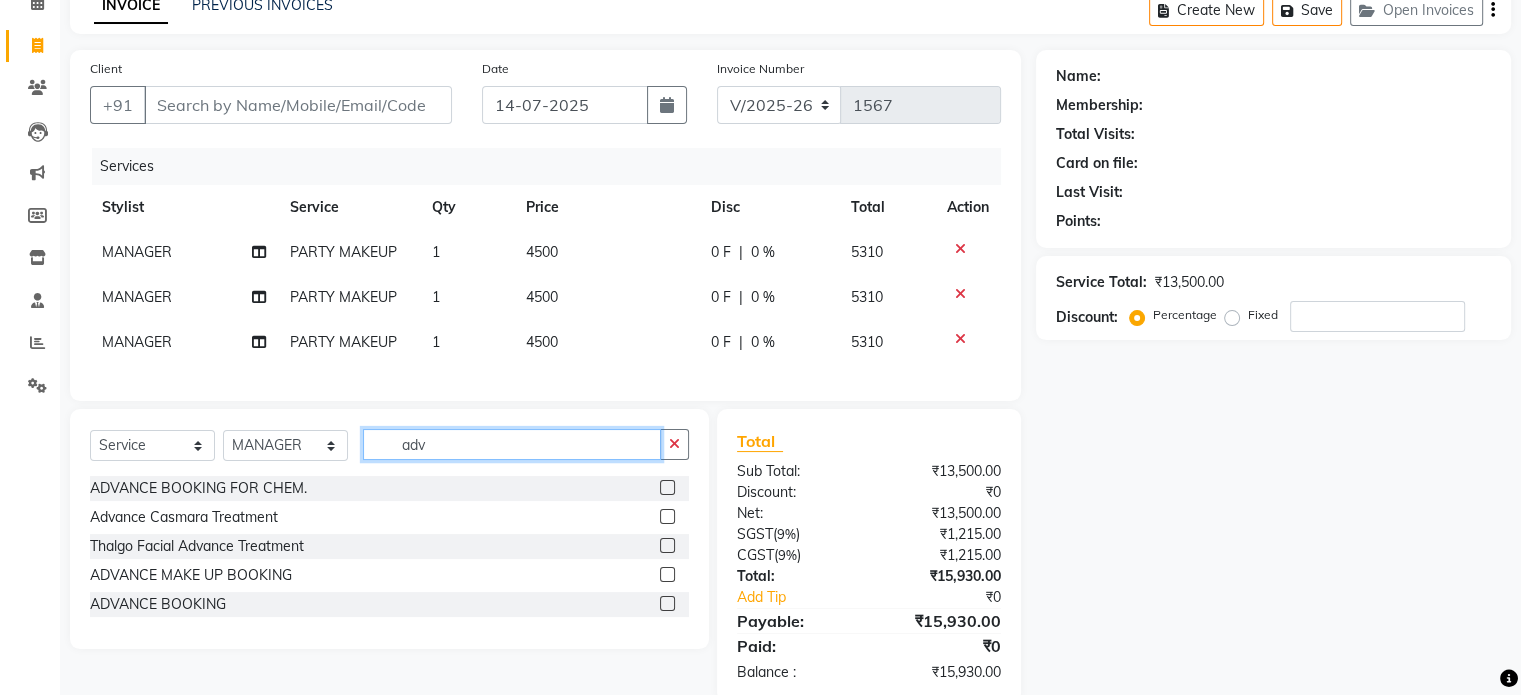 scroll, scrollTop: 0, scrollLeft: 0, axis: both 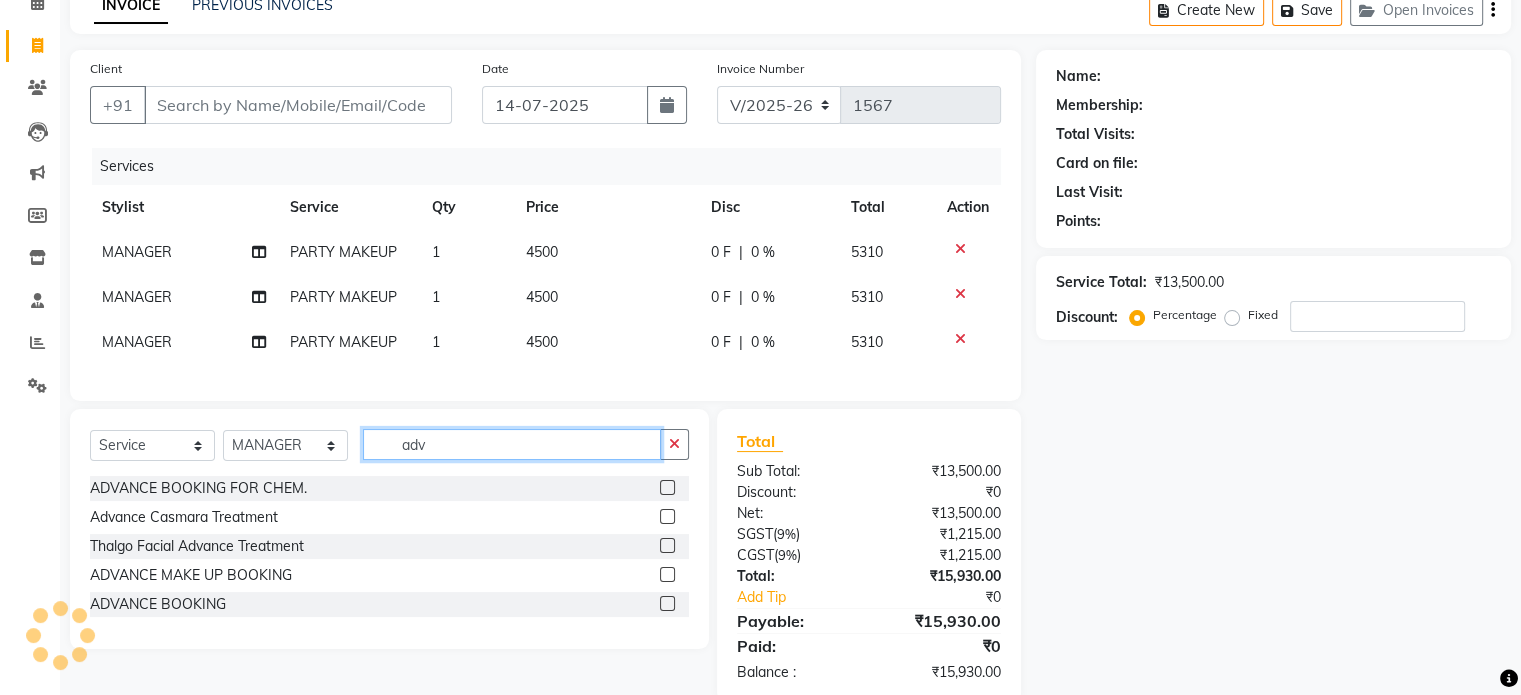 type on "adv" 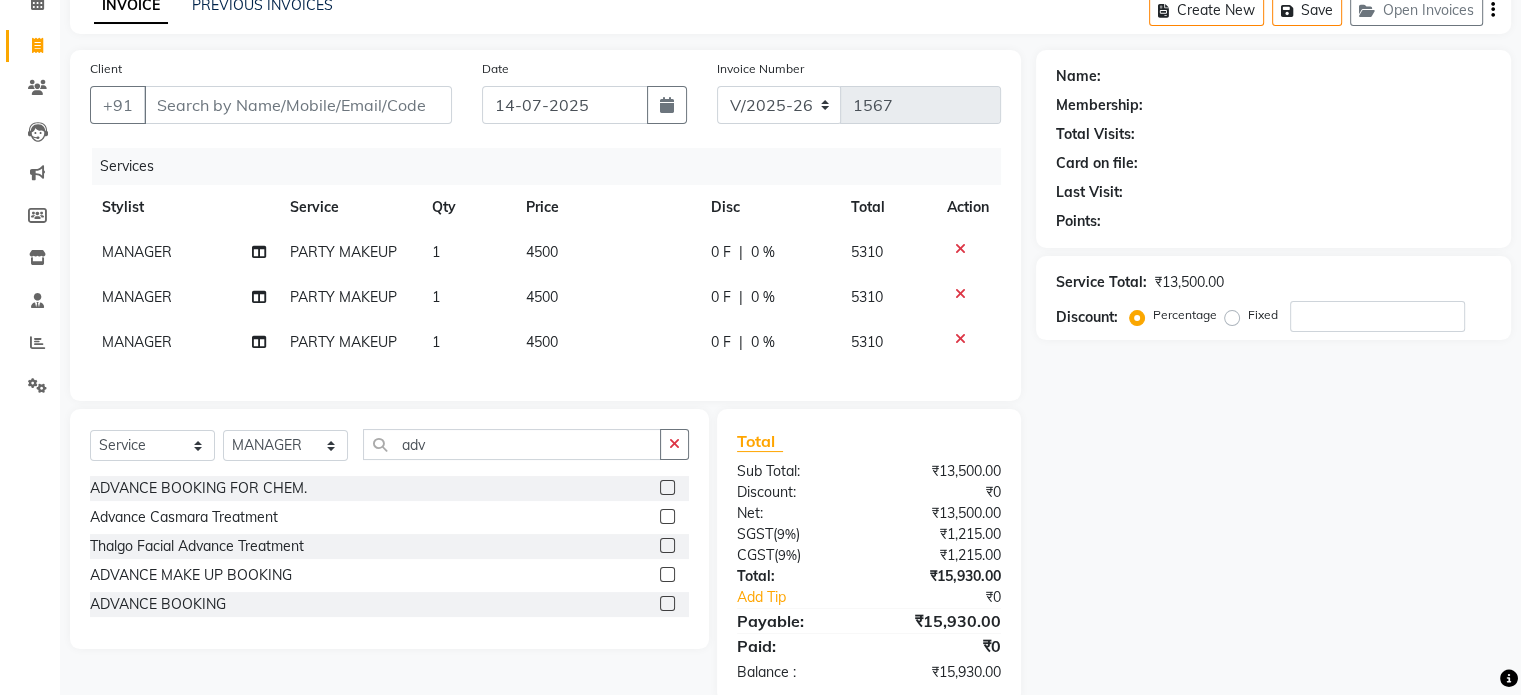 click 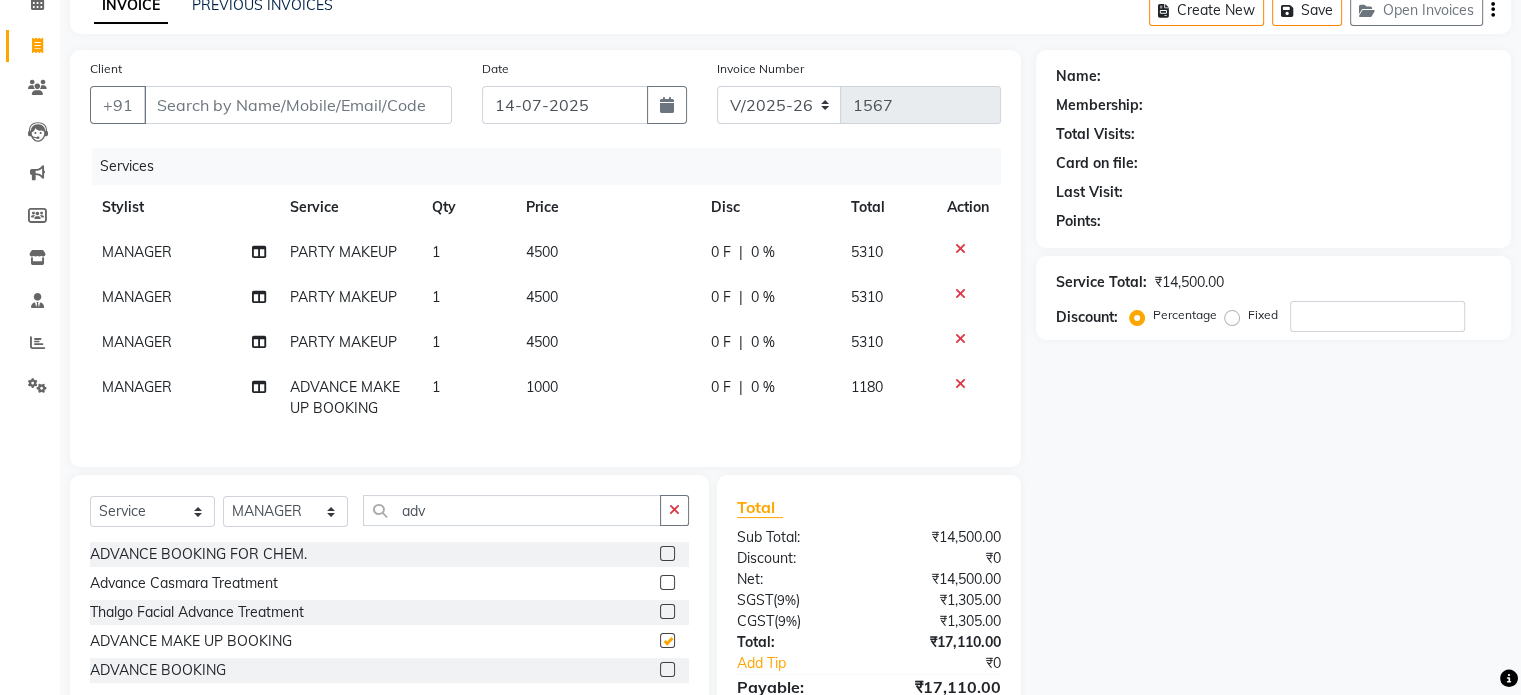 checkbox on "false" 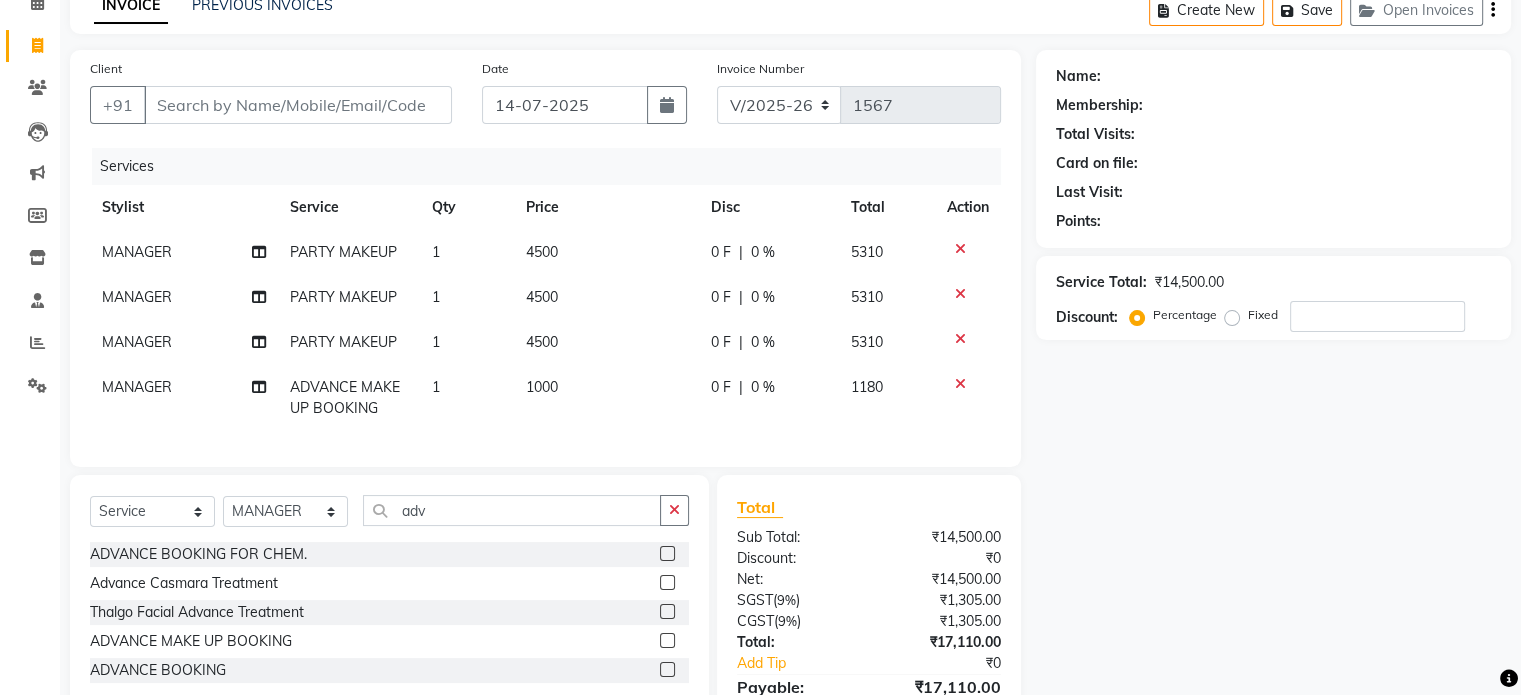 click on "1000" 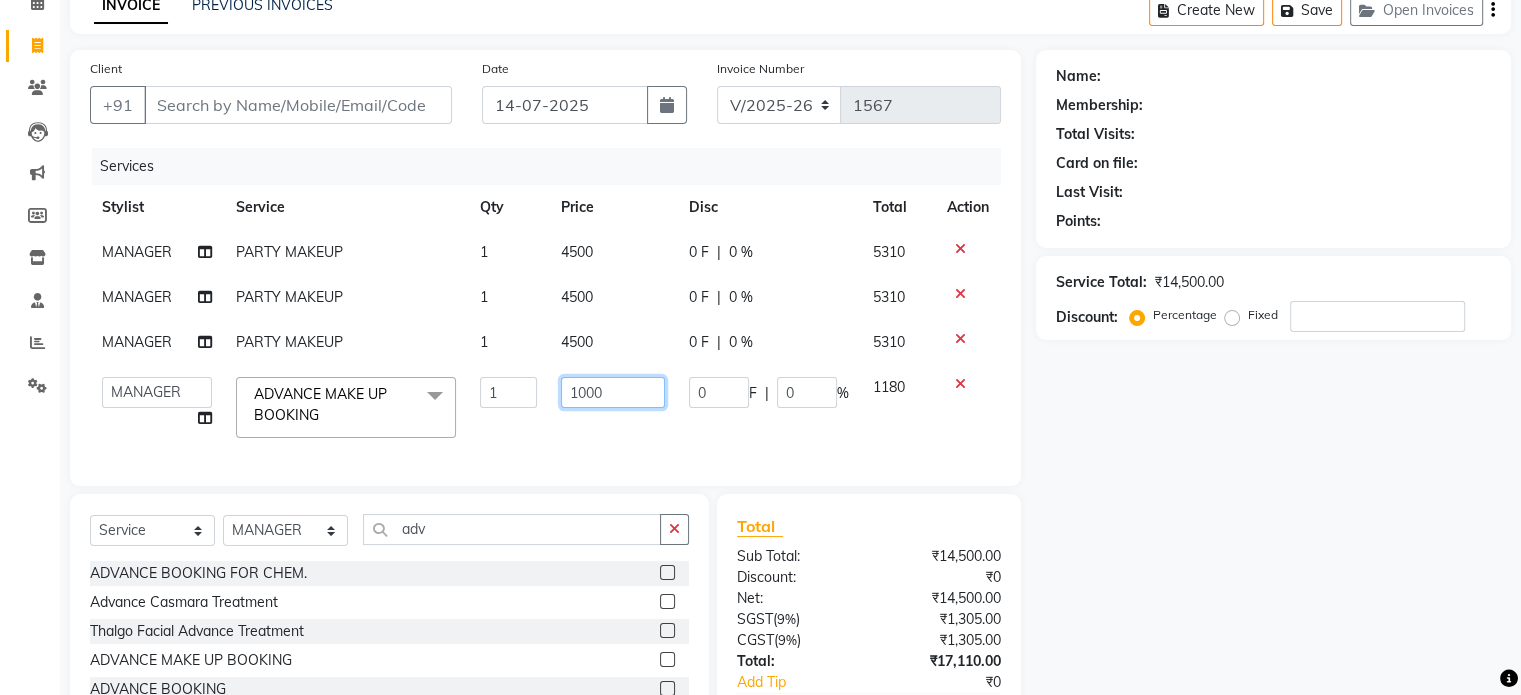 click on "1000" 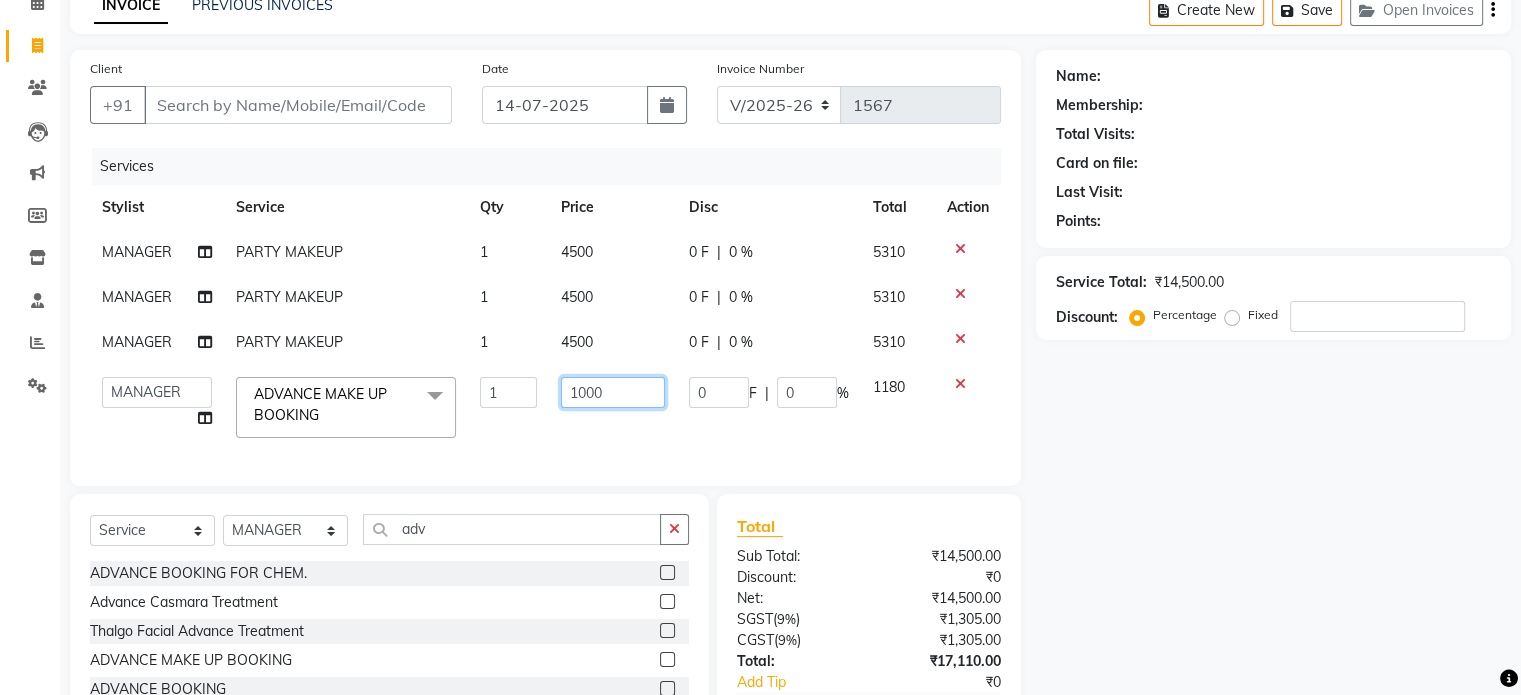 type on "10000" 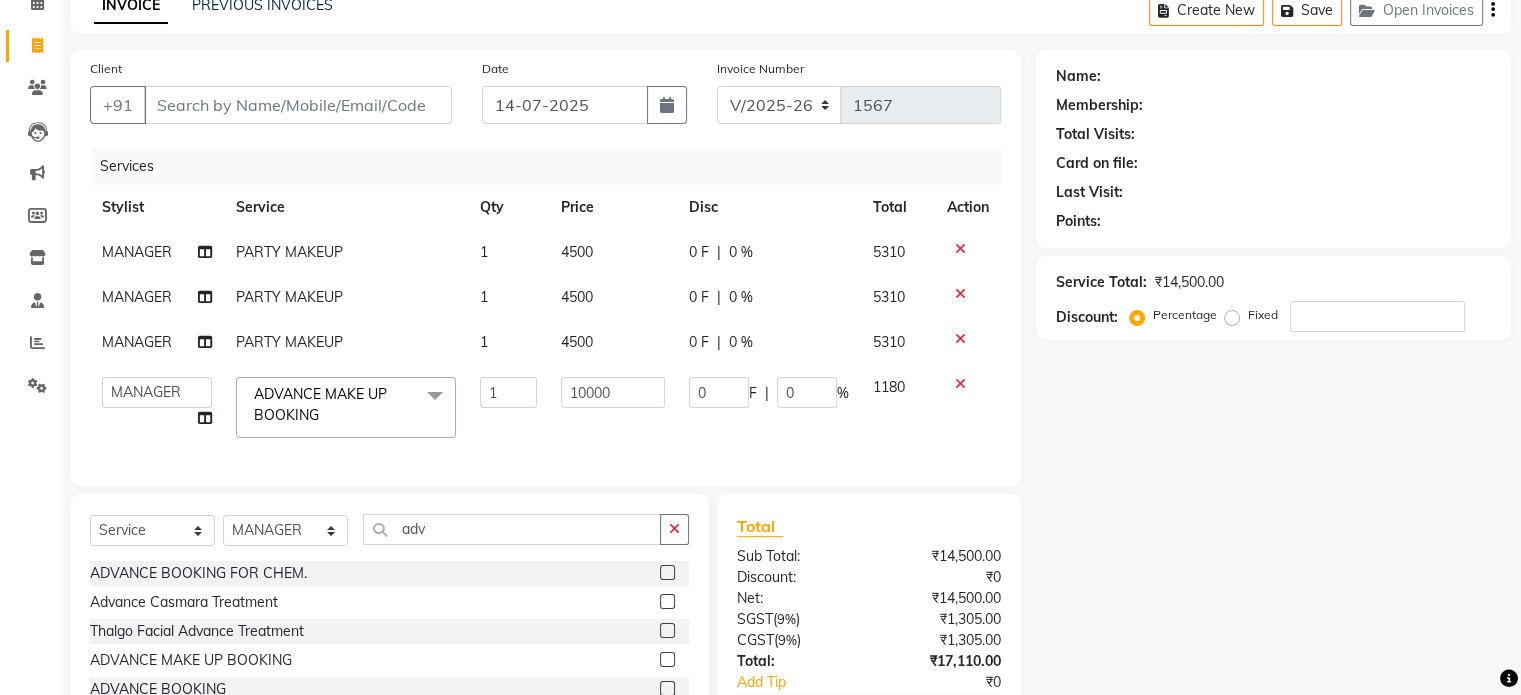 click on "Services Stylist Service Qty Price Disc Total Action MANAGER PARTY MAKEUP 1 4500 0 F | 0 % 5310 MANAGER PARTY MAKEUP 1 4500 0 F | 0 % 5310 MANAGER PARTY MAKEUP 1 4500 0 F | 0 % 5310  Aamir   akhil   Alice   Anju   Annu    Arshad   Ashish   Bajaj sir   Bony   DANISH   Deepak   Dhrishti   Farman   gagan   goldy   Imran khan   Ismile   ISRAEL   Jassi   kajal   KARAN   Latansha   Lucky   MANAGER   MUSKAN   naina   NEELU\ BONNY   Raakhi    RABIA   rajinder   RAM   Ripti   ROOP   Roseleen   Ruth   Sagar   Saleem   SalmaN   Sameer   SHAHEEN   Shriya   SRISHTI   tomba   veena   VINOD   WASIM   zakir  ADVANCE MAKE UP BOOKING  x CHILD HAIR CUT BELOW 5 YRS SHAMPOO , CONDITIONING, CUT & STYLE CUT ,TEXTURIZE & STYLE SPLIT END REMOVAL TRANSFORMATION CUT SHAMPOO / CONDITIONING GK / KERASTASE WASH / NANO PLAST KERATINE /NANO PLASTIA FIRST WASH BLOW DRY BLOW DRY  + GK / KERASTASE WASH DEEP CONDITIONING HEAD REJUVENATION IRONING CRISP & CURLS ROLLER SET URBAN CRIMP SPECIAL OCCASION / UP STYLE Travel charges ROOT TOUCHUP BOTOX" 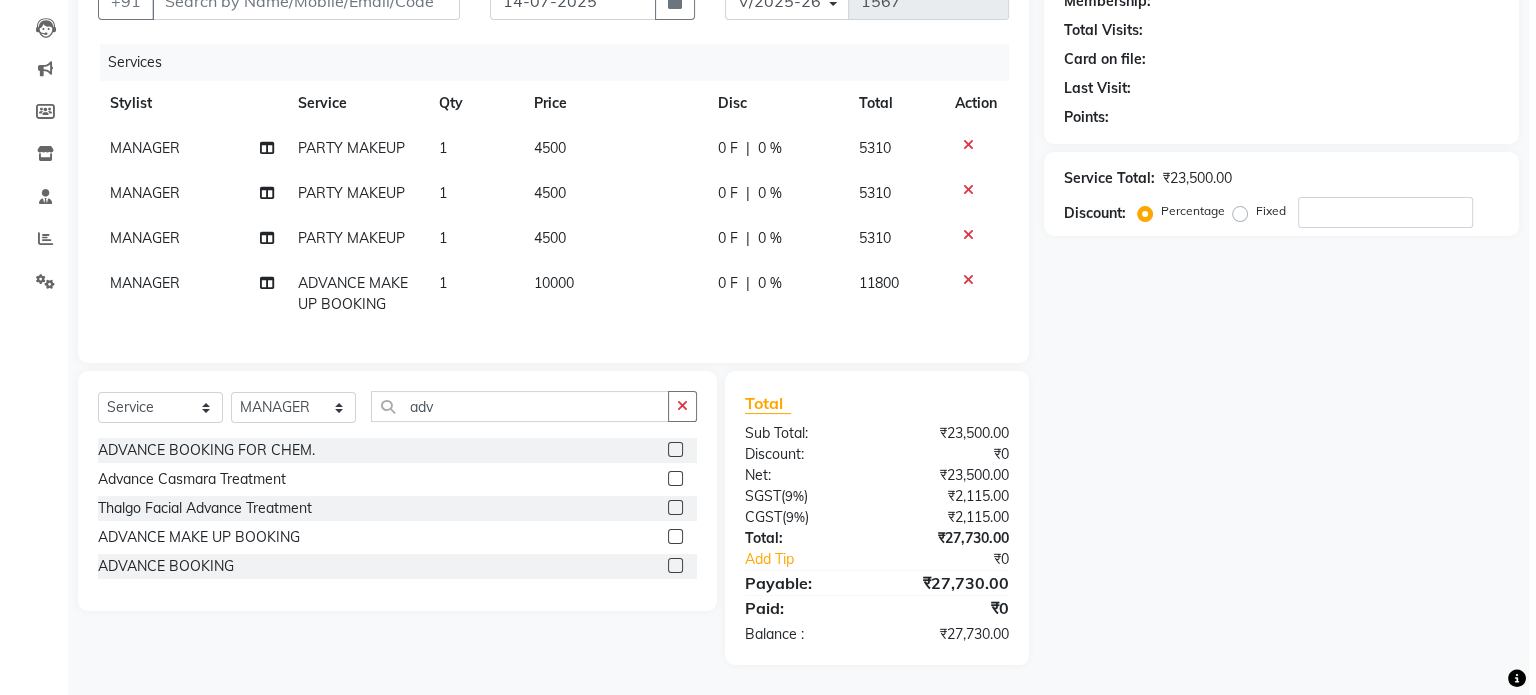 scroll, scrollTop: 0, scrollLeft: 0, axis: both 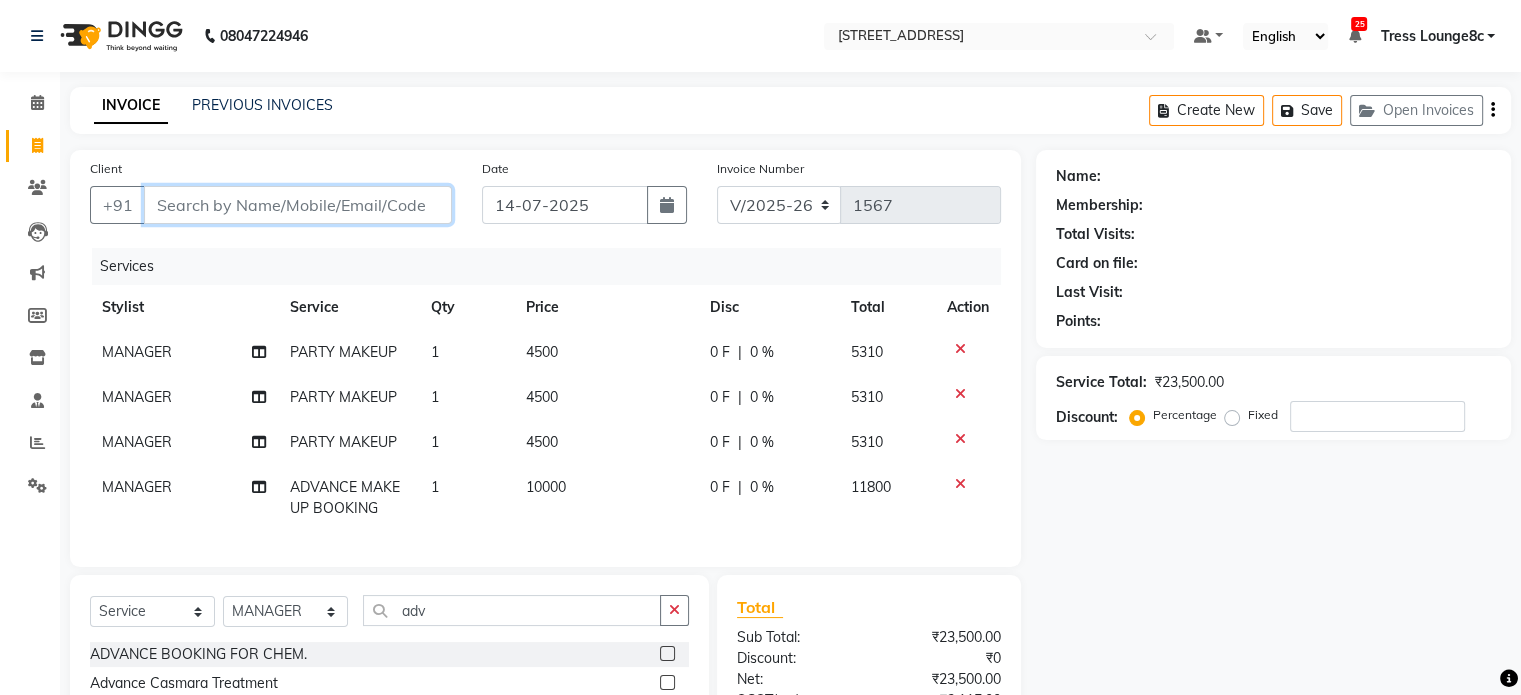 click on "Client" at bounding box center [298, 205] 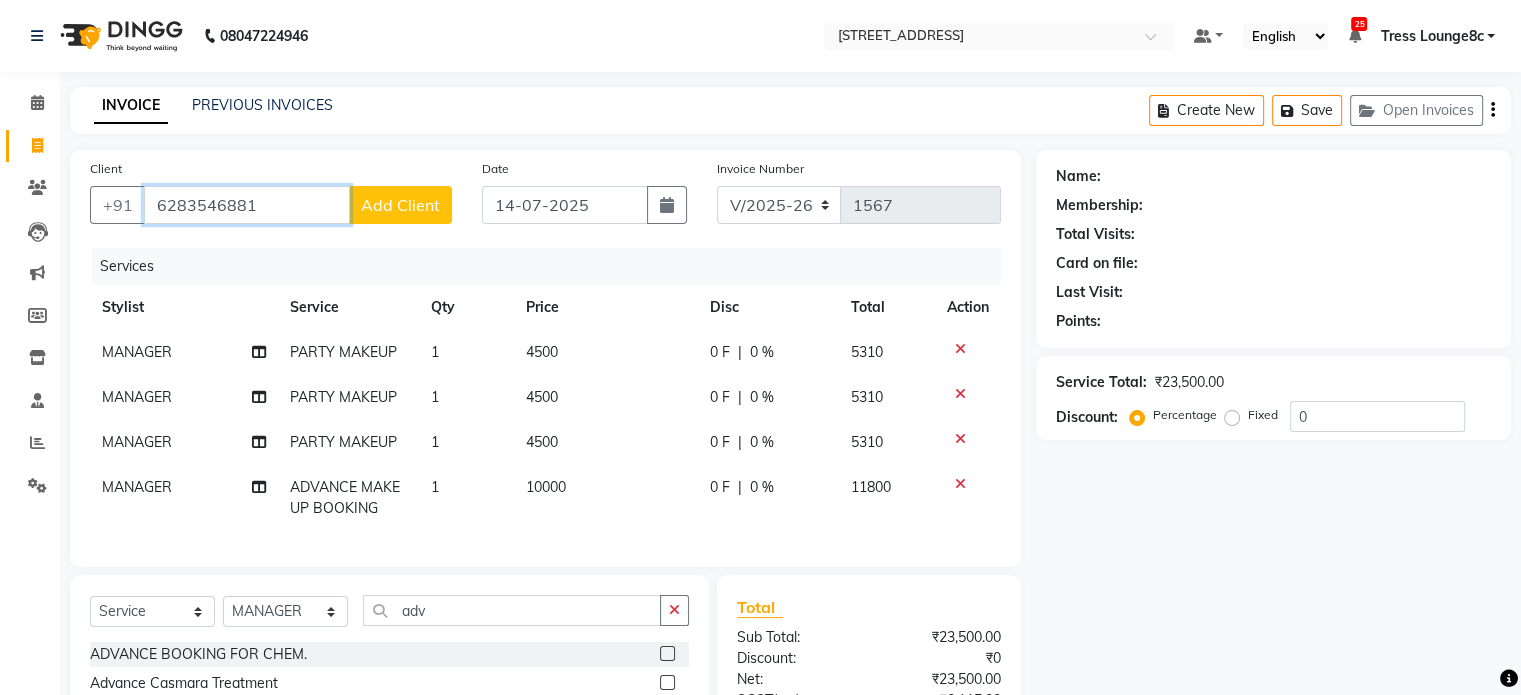 type on "6283546881" 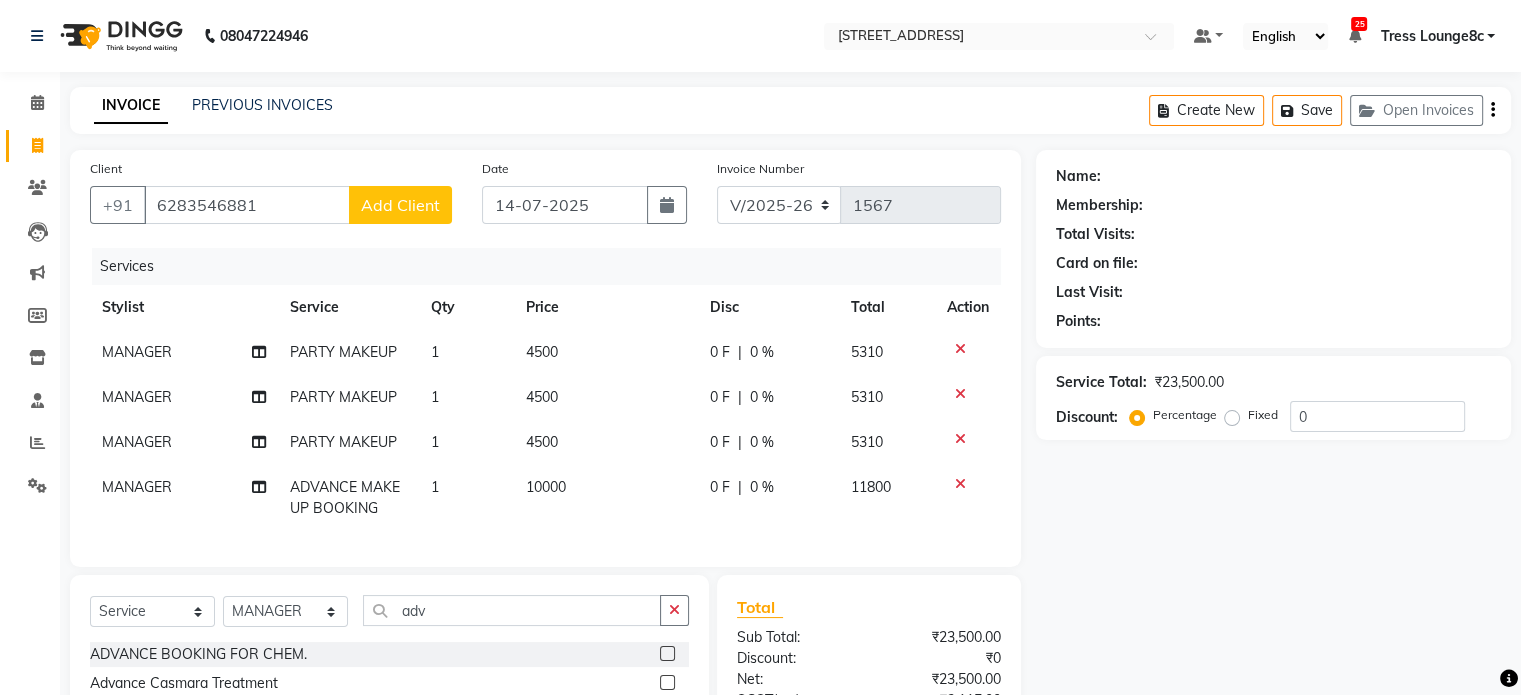 click on "Add Client" 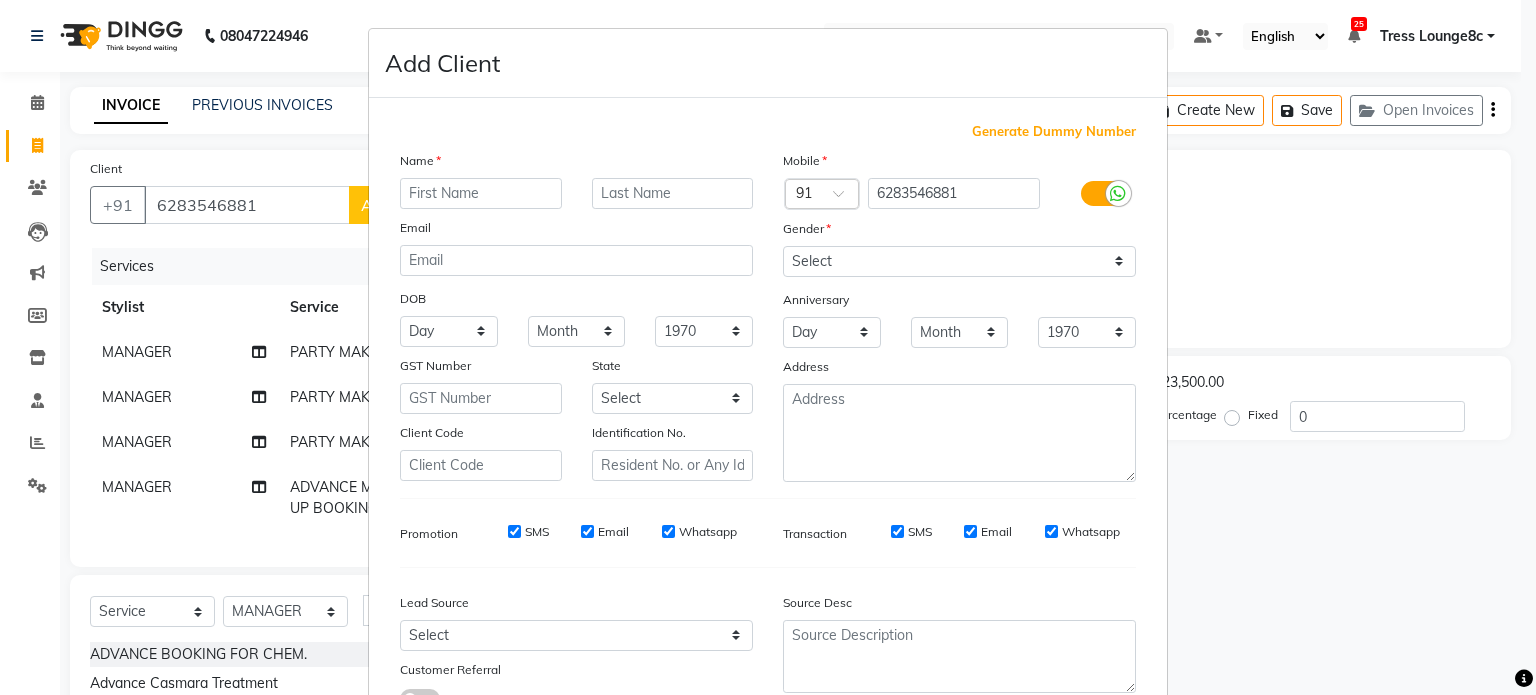 click at bounding box center (481, 193) 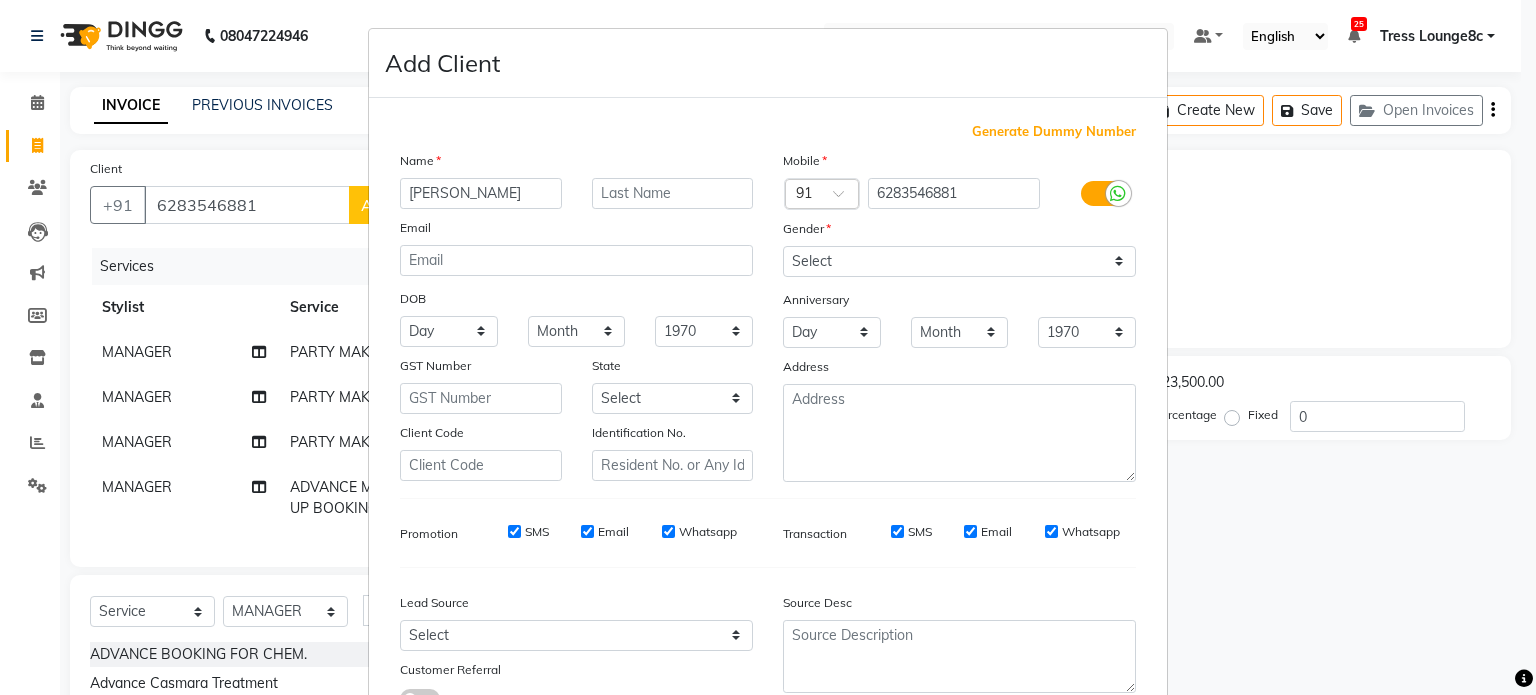 type on "chetna" 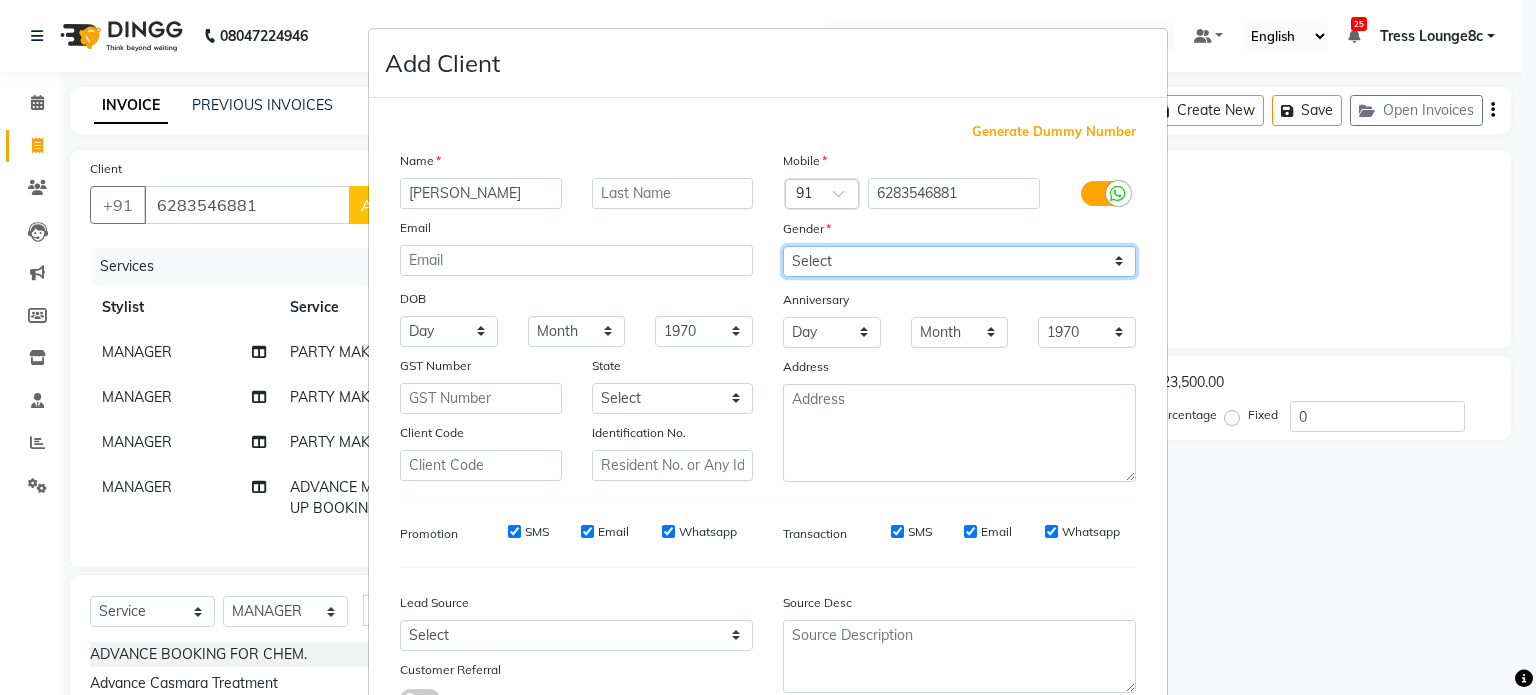 click on "Select [DEMOGRAPHIC_DATA] [DEMOGRAPHIC_DATA] Other Prefer Not To Say" at bounding box center (959, 261) 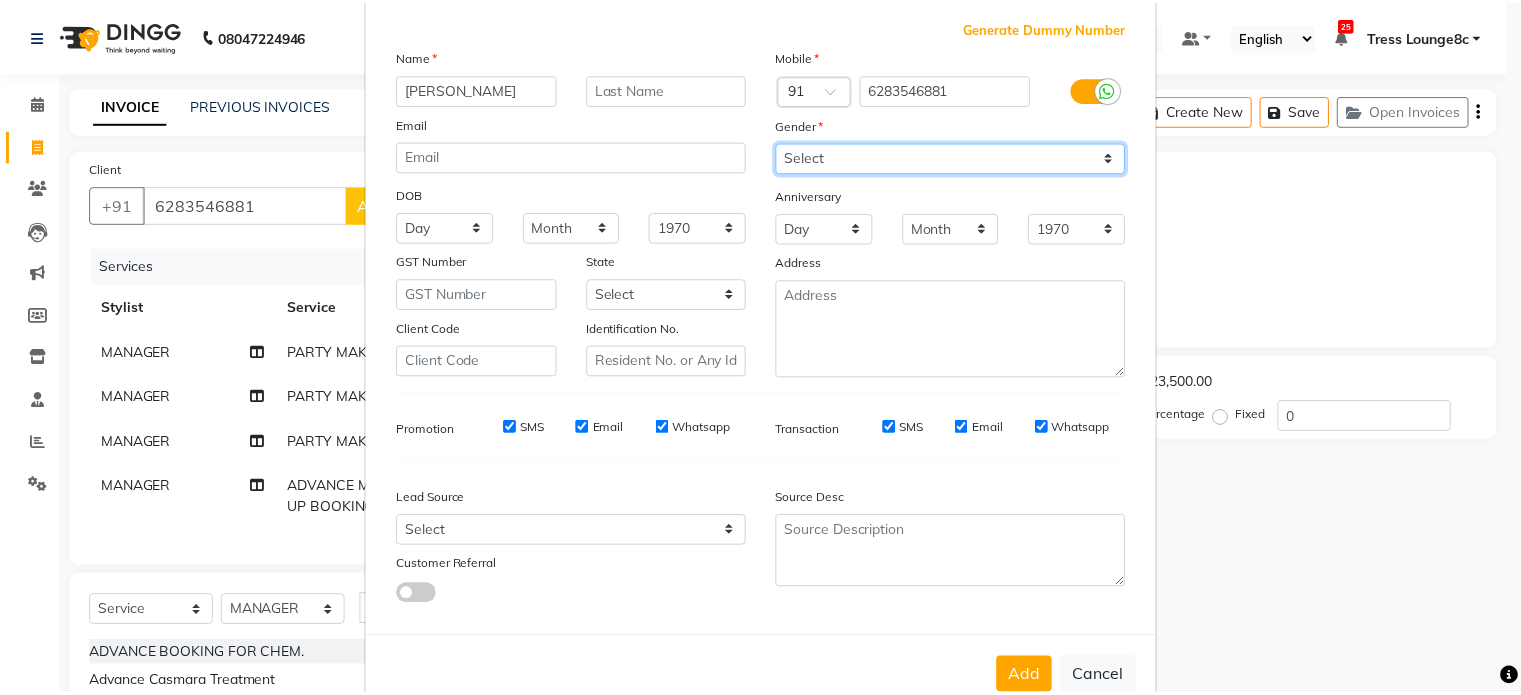 scroll, scrollTop: 161, scrollLeft: 0, axis: vertical 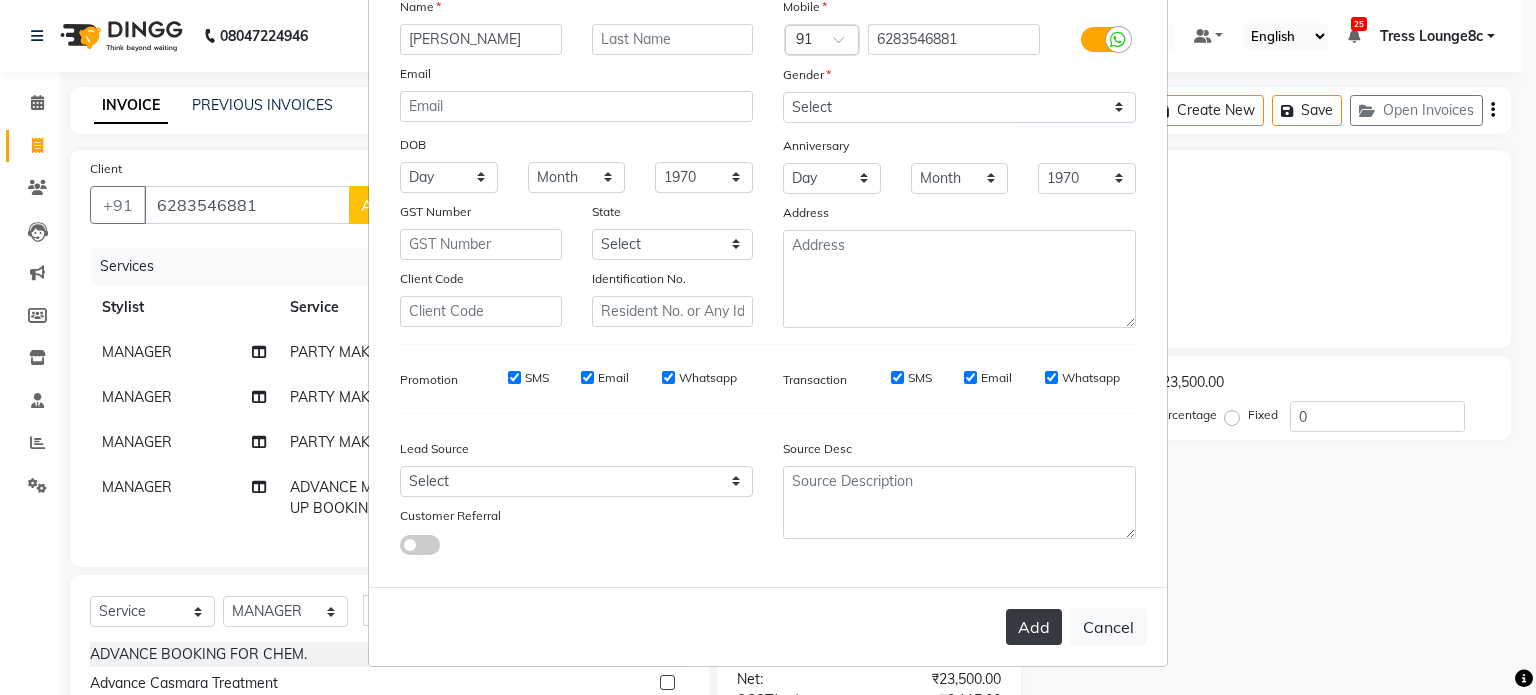 click on "Add" at bounding box center [1034, 627] 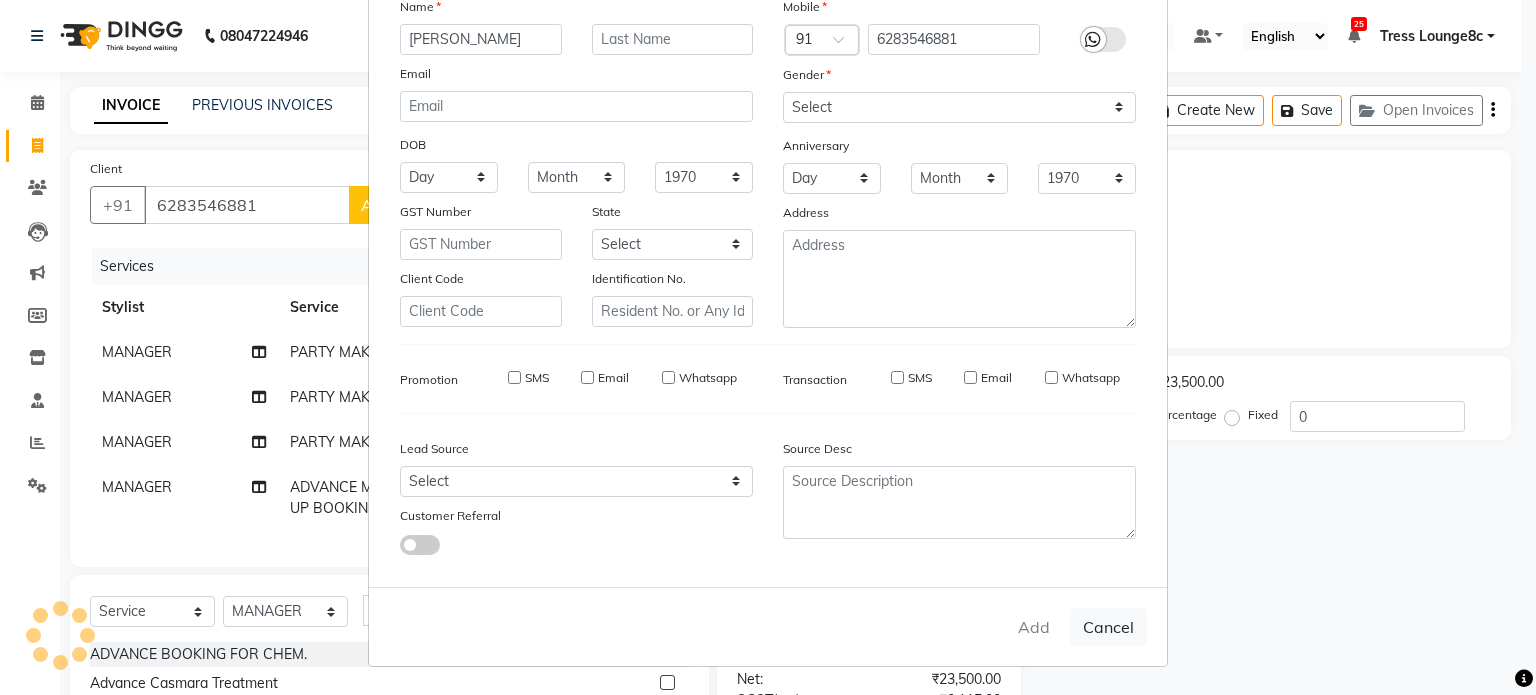 type 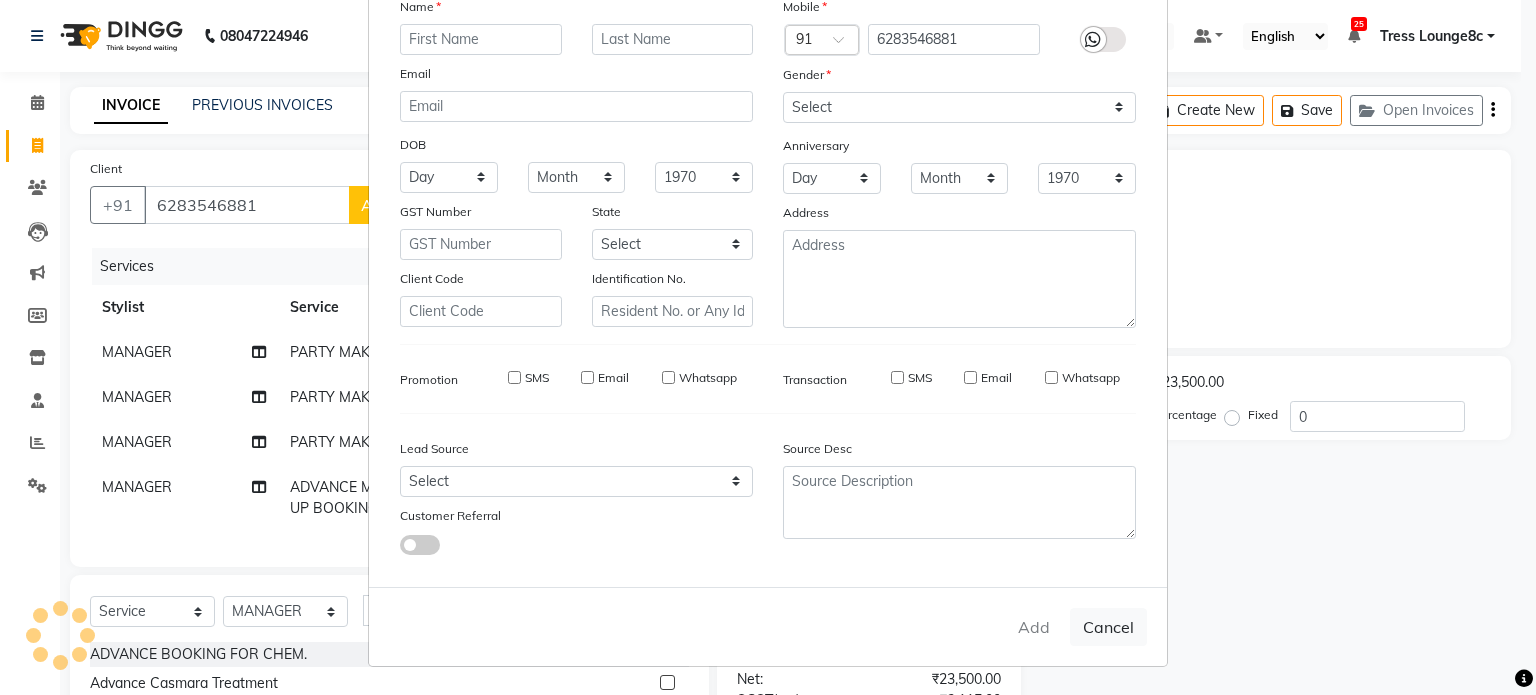 select 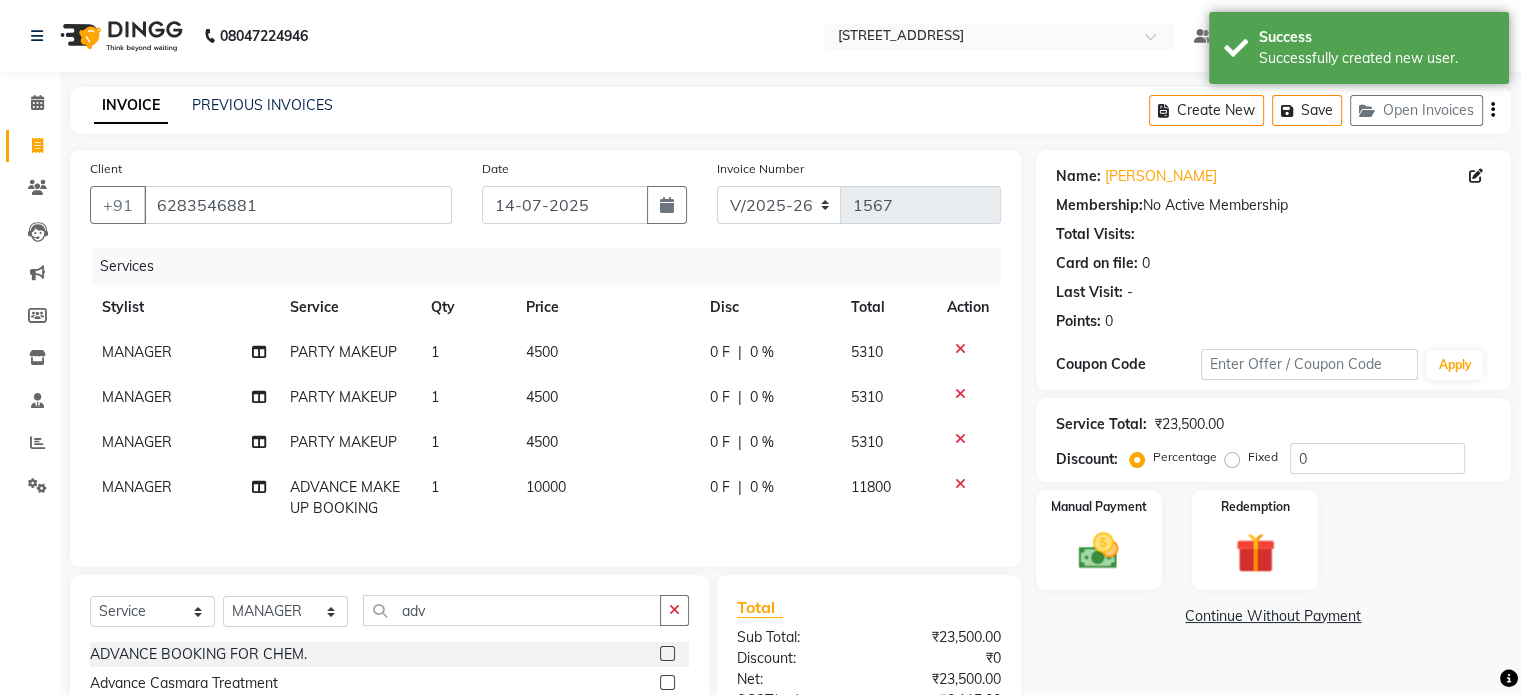 click on "Fixed" 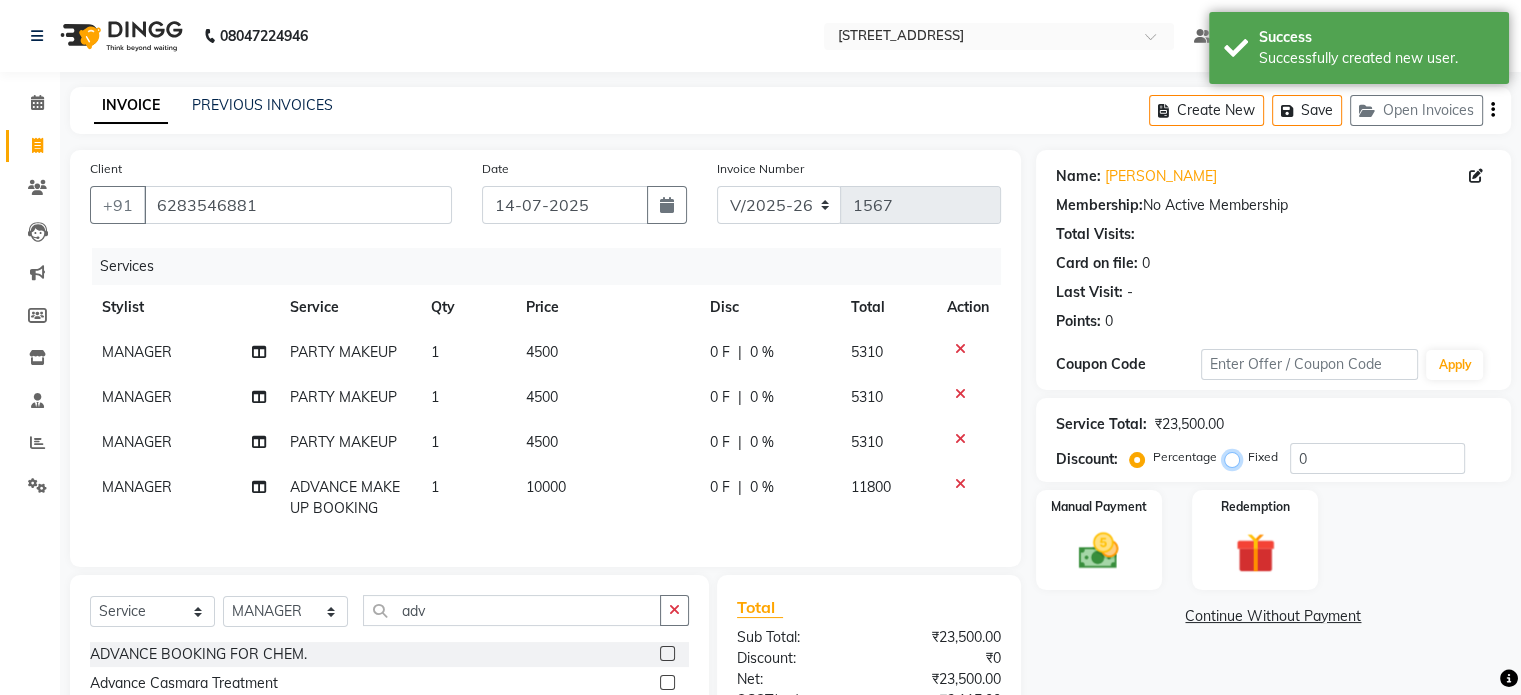 click on "Fixed" at bounding box center [1236, 457] 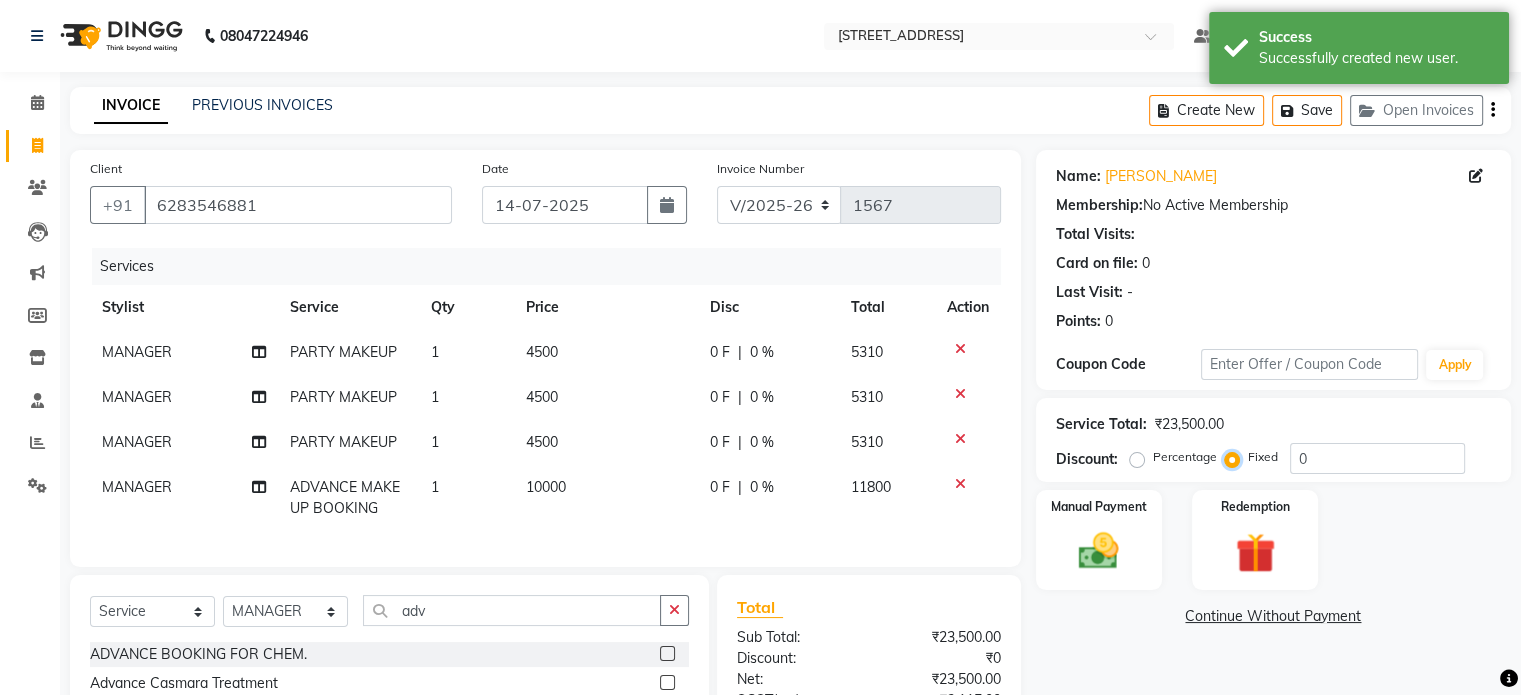 scroll, scrollTop: 200, scrollLeft: 0, axis: vertical 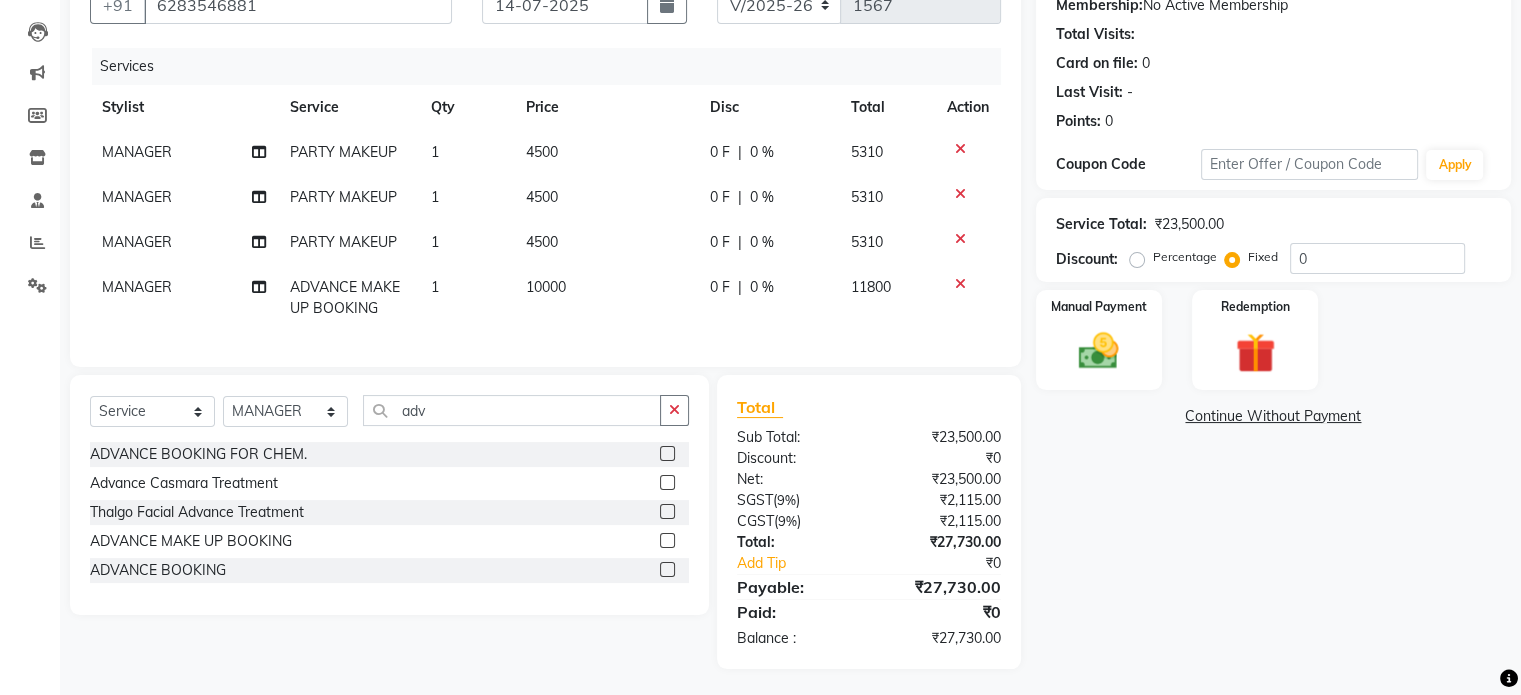click on "10000" 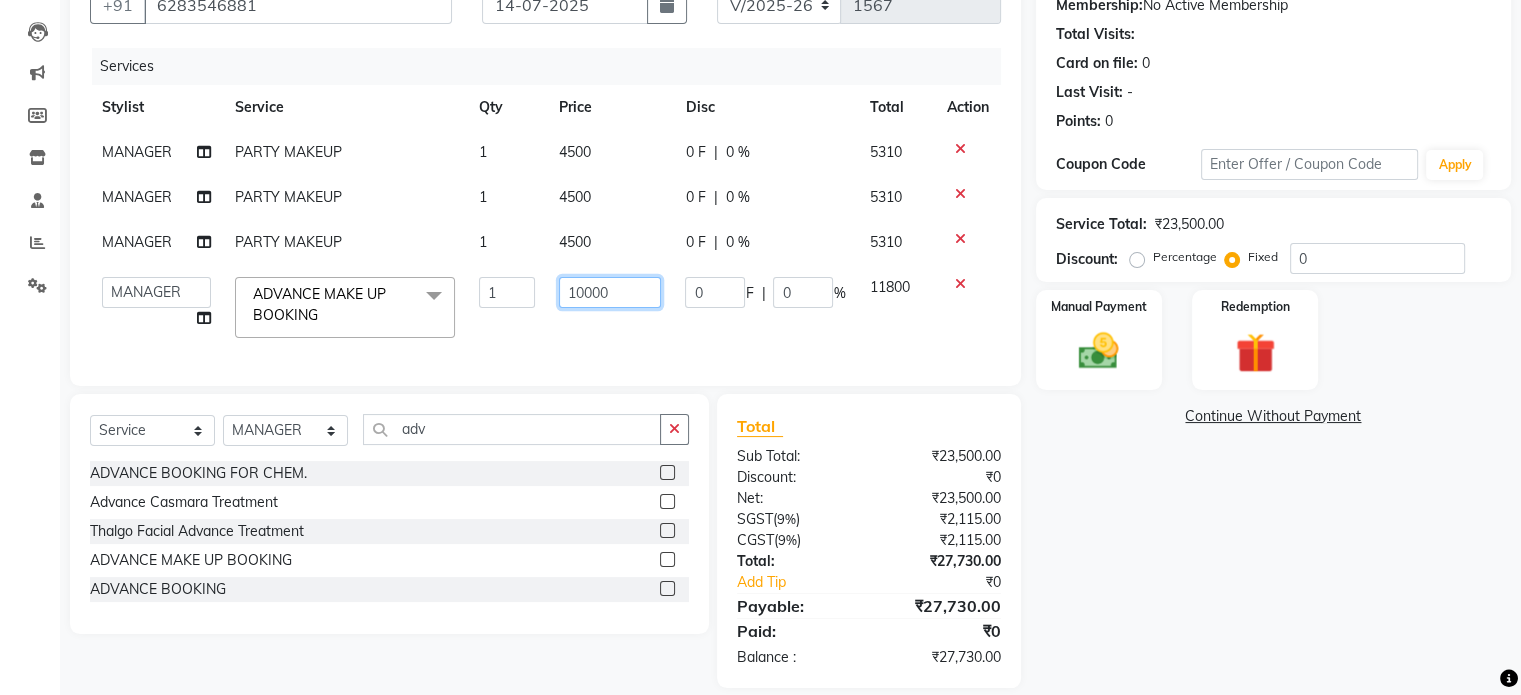 click on "10000" 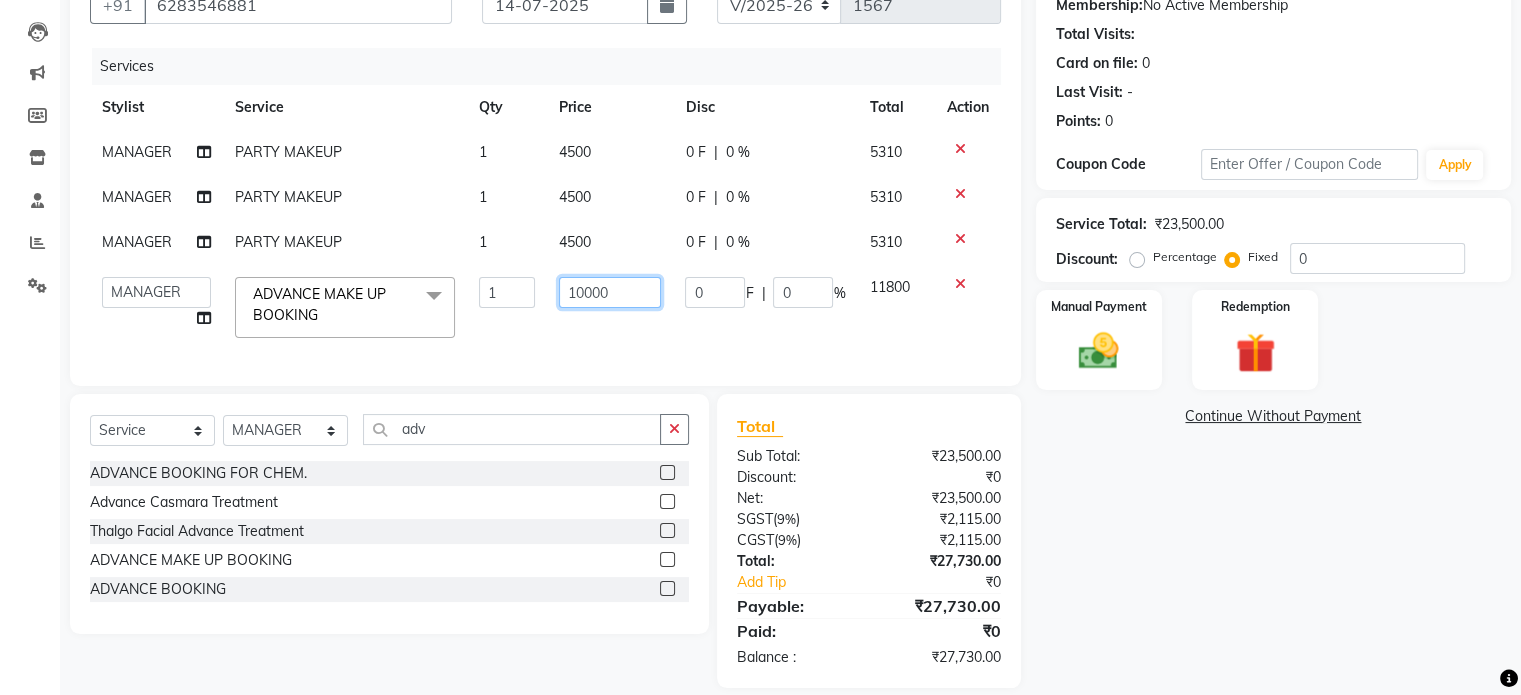 click on "10000" 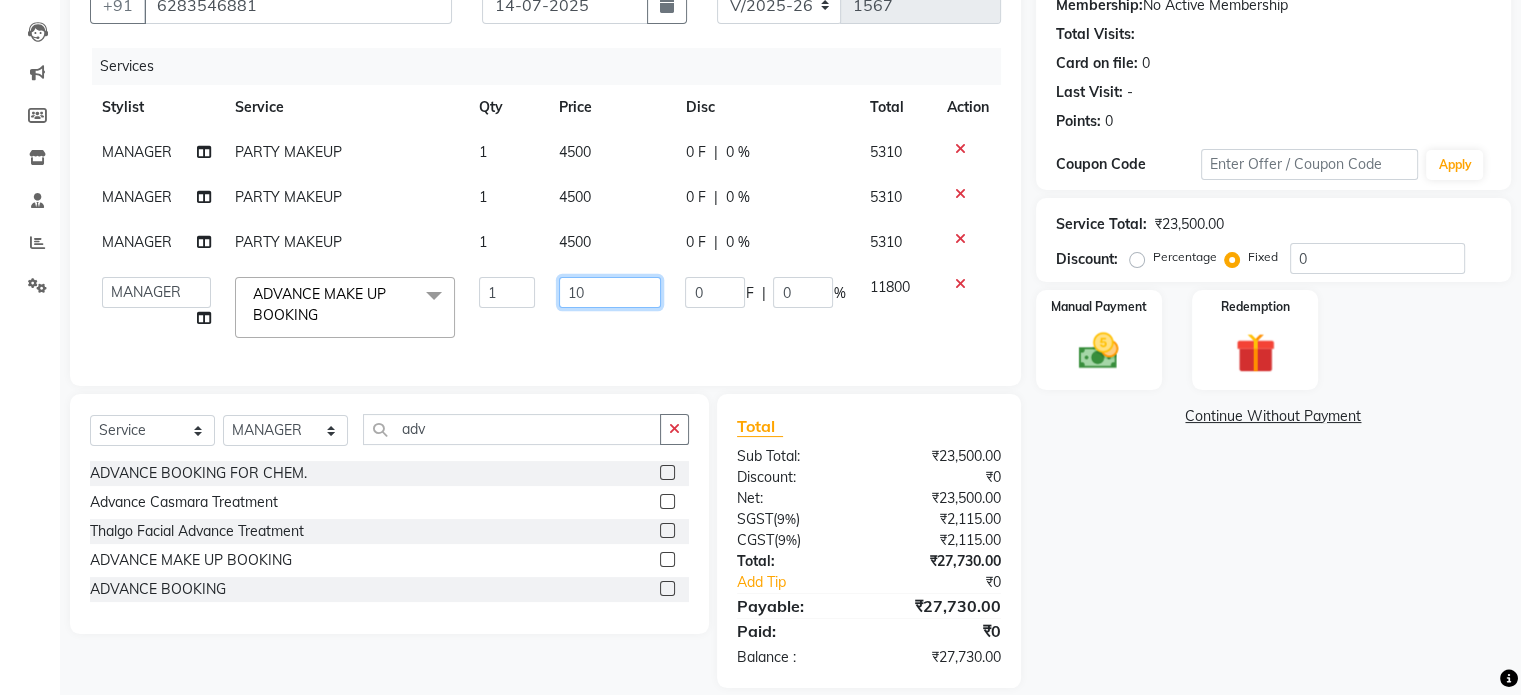 type on "1" 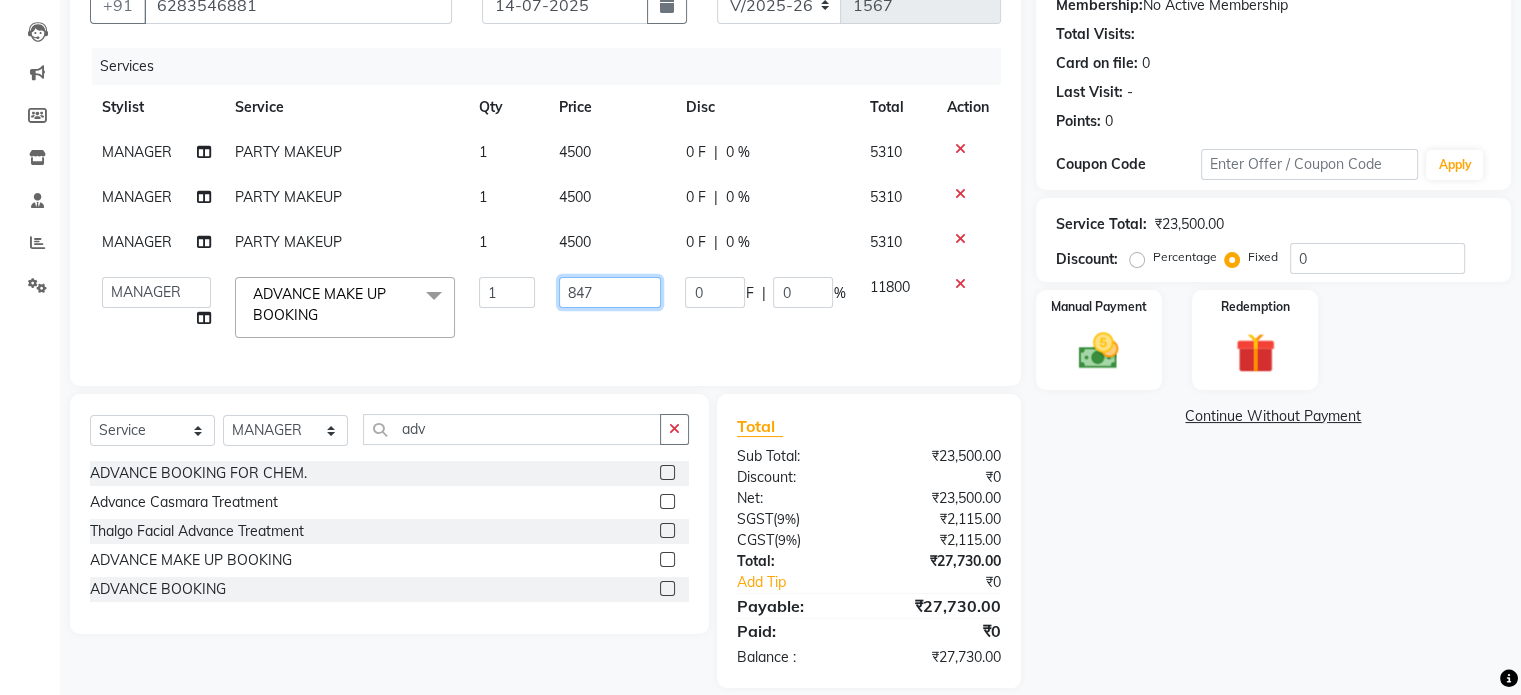 type on "8474" 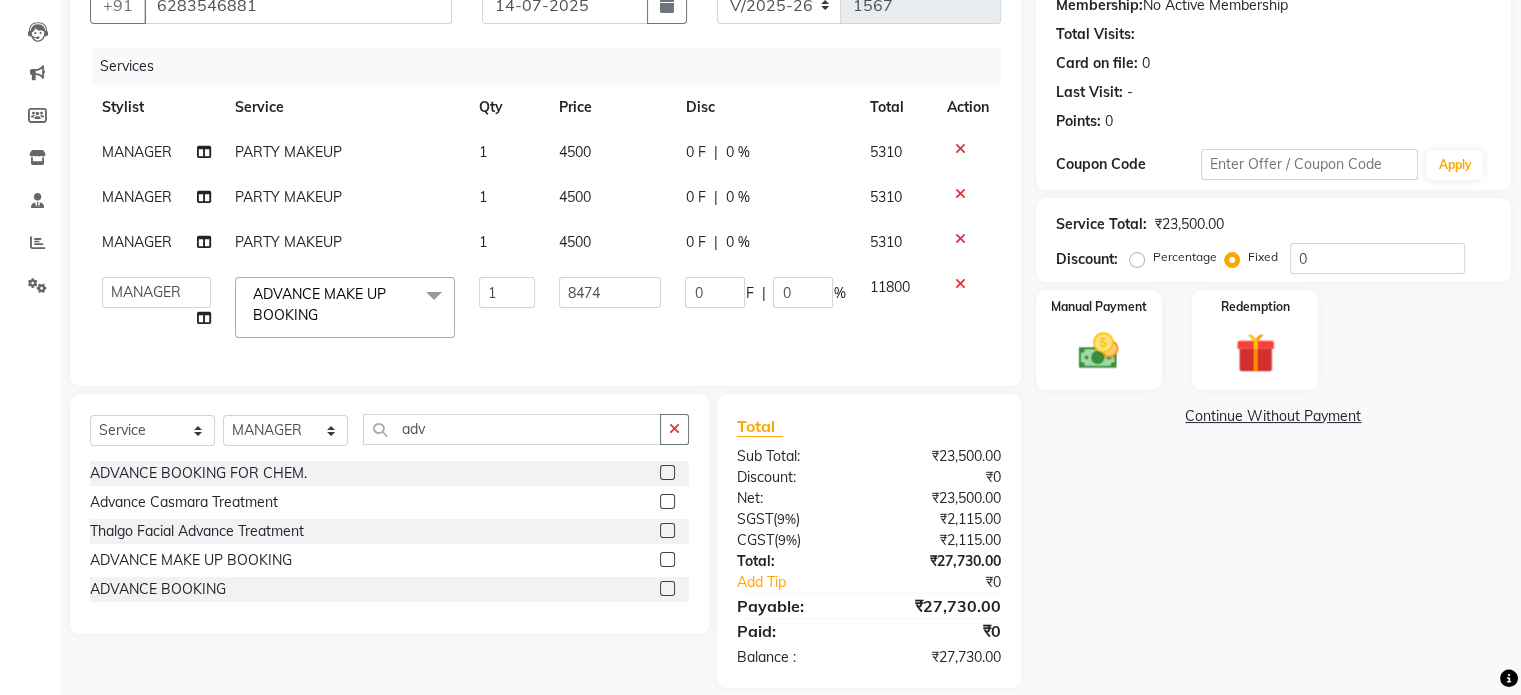 click on "8474" 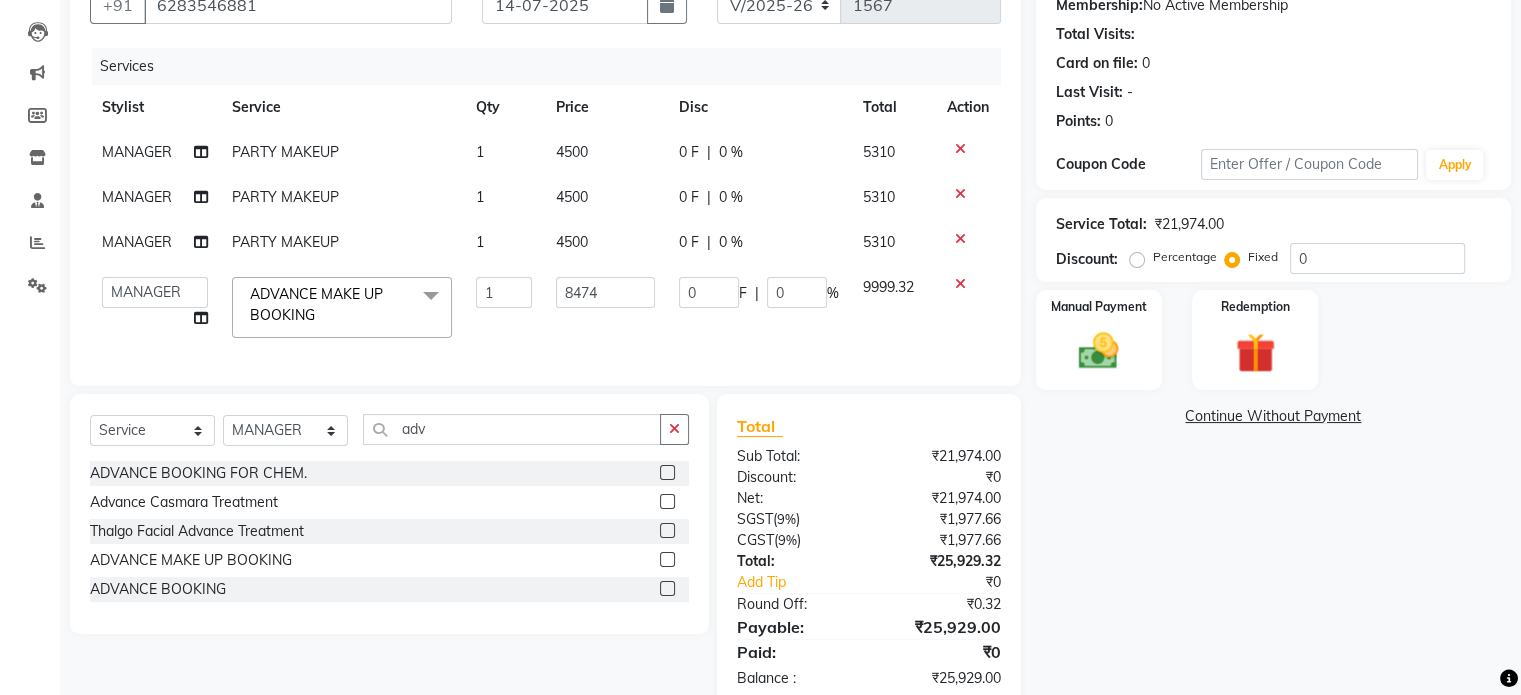 click on "4500" 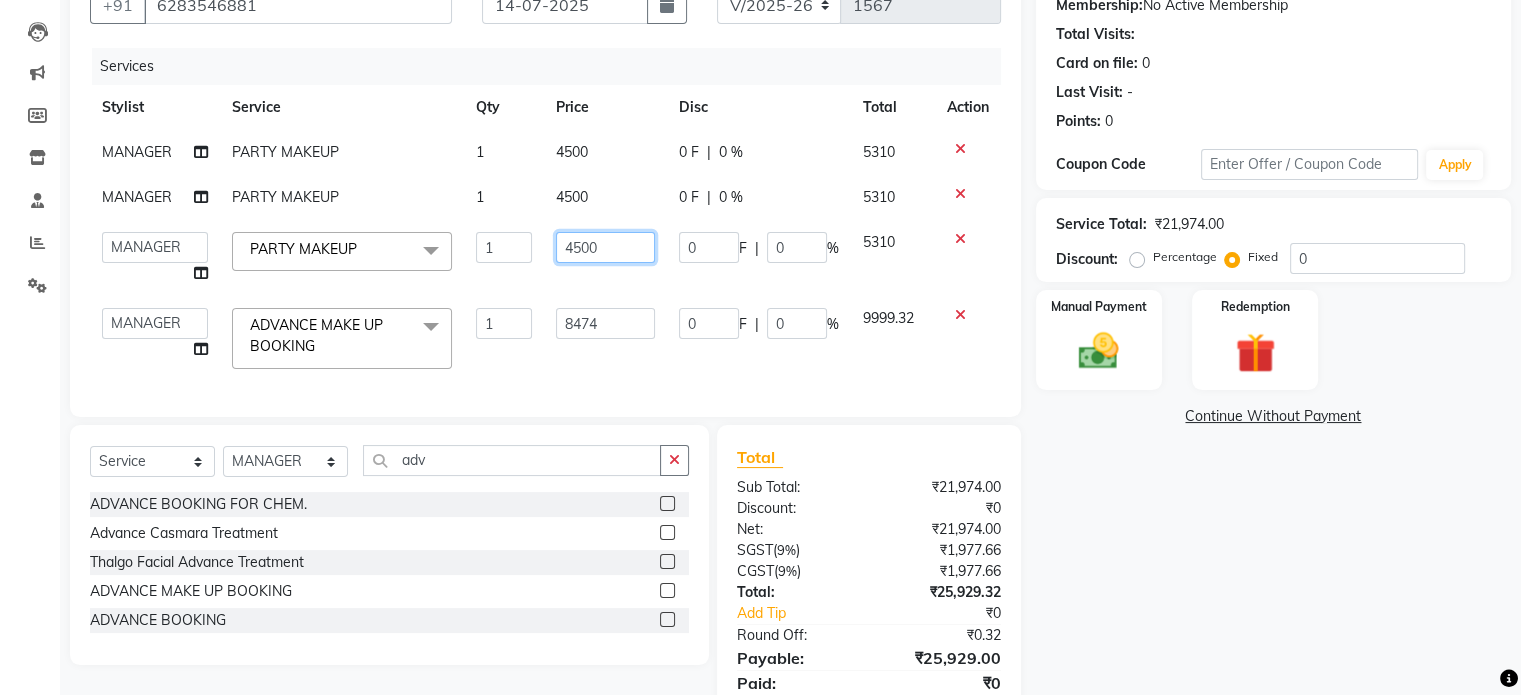 click on "4500" 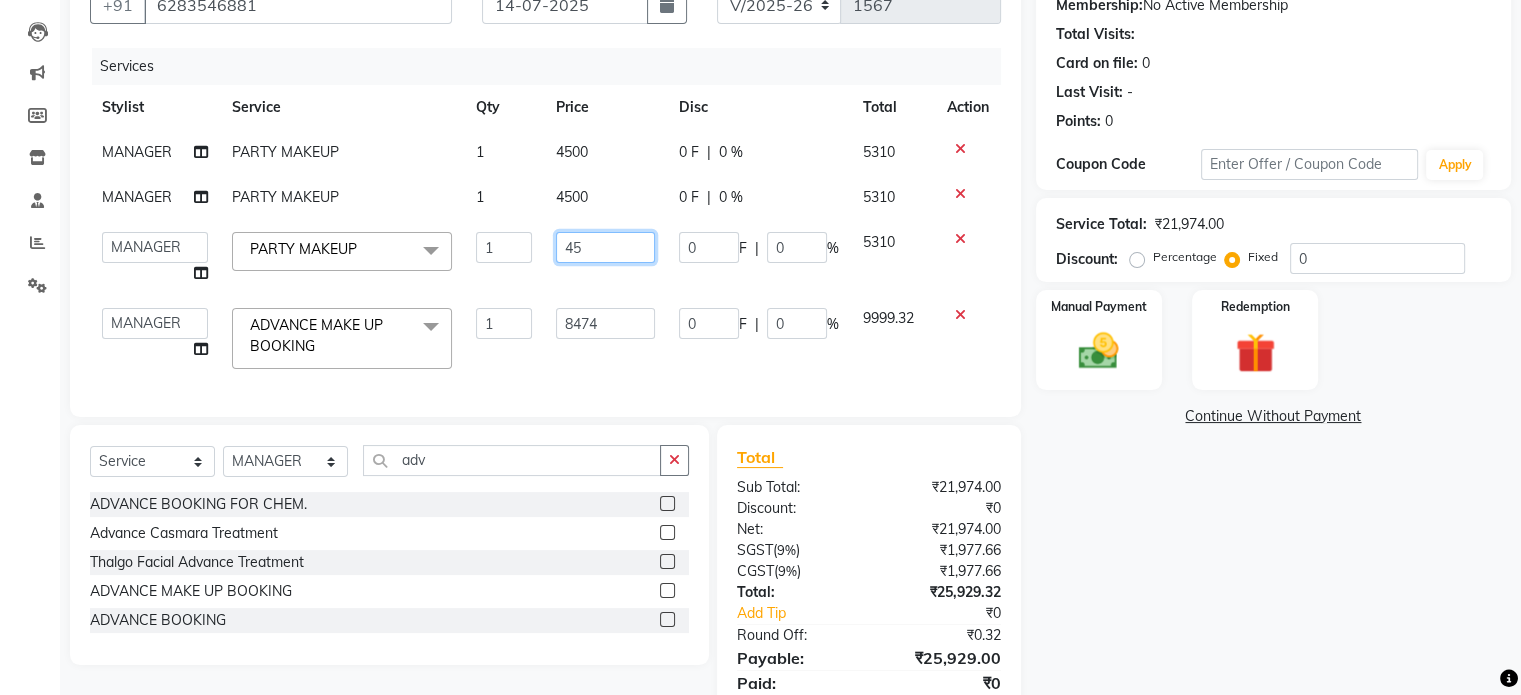 type on "4" 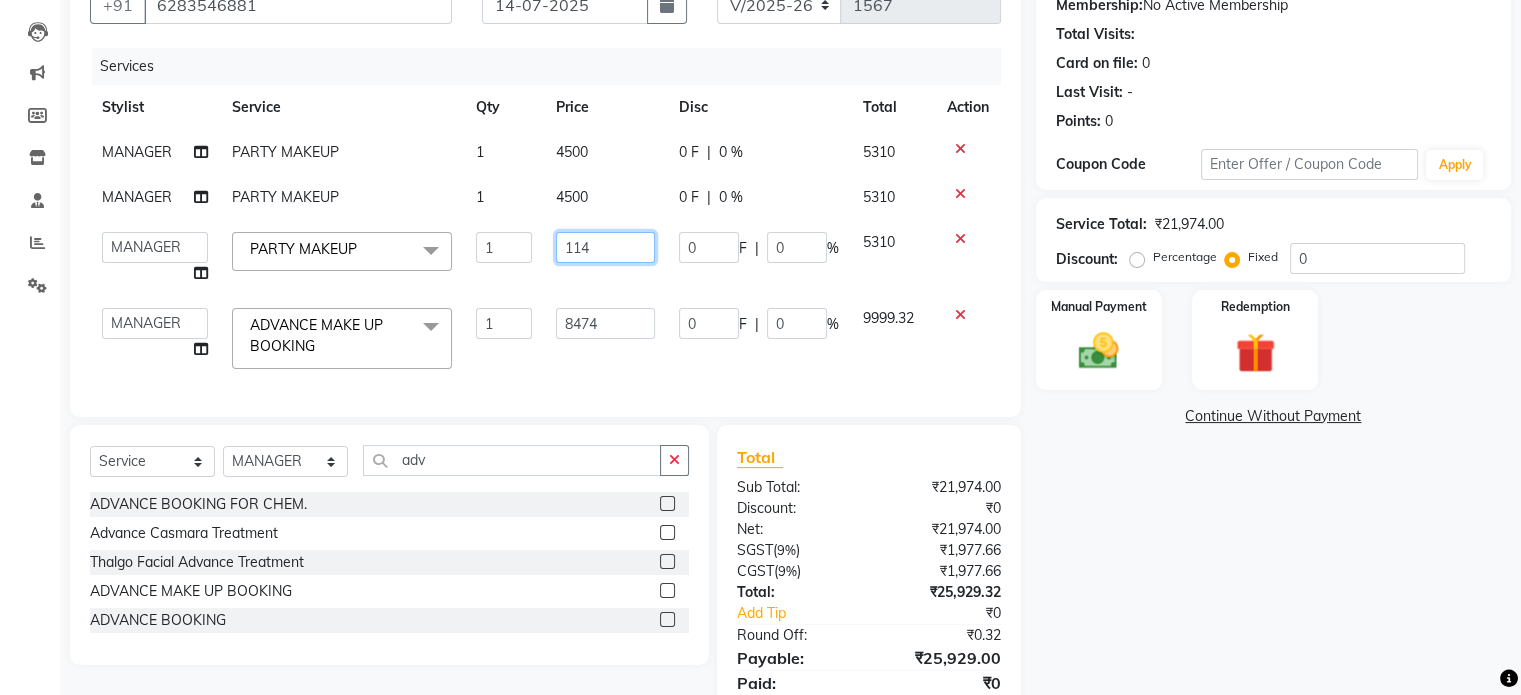 type on "1144" 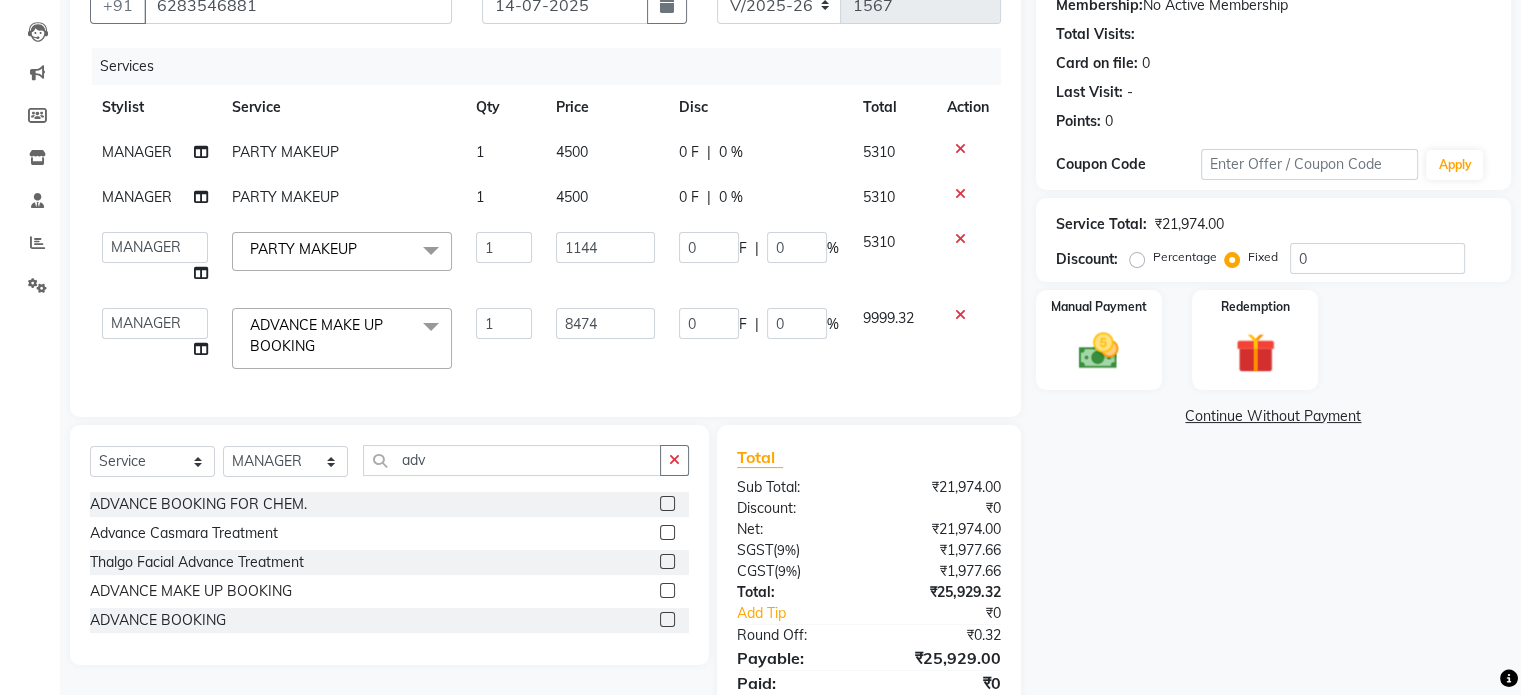 click on "Services Stylist Service Qty Price Disc Total Action MANAGER PARTY MAKEUP 1 4500 0 F | 0 % 5310 MANAGER PARTY MAKEUP 1 4500 0 F | 0 % 5310  Aamir   akhil   Alice   Anju   Annu    Arshad   Ashish   Bajaj sir   Bony   DANISH   Deepak   Dhrishti   Farman   gagan   goldy   Imran khan   Ismile   ISRAEL   Jassi   kajal   KARAN   Latansha   Lucky   MANAGER   MUSKAN   naina   NEELU\ BONNY   Raakhi    RABIA   rajinder   RAM   Ripti   ROOP   Roseleen   Ruth   Sagar   Saleem   SalmaN   Sameer   SHAHEEN   Shriya   SRISHTI   tomba   veena   VINOD   WASIM   zakir  PARTY MAKEUP  x CHILD HAIR CUT BELOW 5 YRS SHAMPOO , CONDITIONING, CUT & STYLE CUT ,TEXTURIZE & STYLE SPLIT END REMOVAL TRANSFORMATION CUT SHAMPOO / CONDITIONING GK / KERASTASE WASH / NANO PLAST KERATINE /NANO PLASTIA FIRST WASH BLOW DRY BLOW DRY  + GK / KERASTASE WASH DEEP CONDITIONING HEAD REJUVENATION IRONING CRISP & CURLS ROLLER SET URBAN CRIMP SPECIAL OCCASION / UP STYLE Travel charges ROOT TOUCHUP ROOT TOUCHUP + GK / KERASTASE WASH COLOR ON COLOR KERATIN 1" 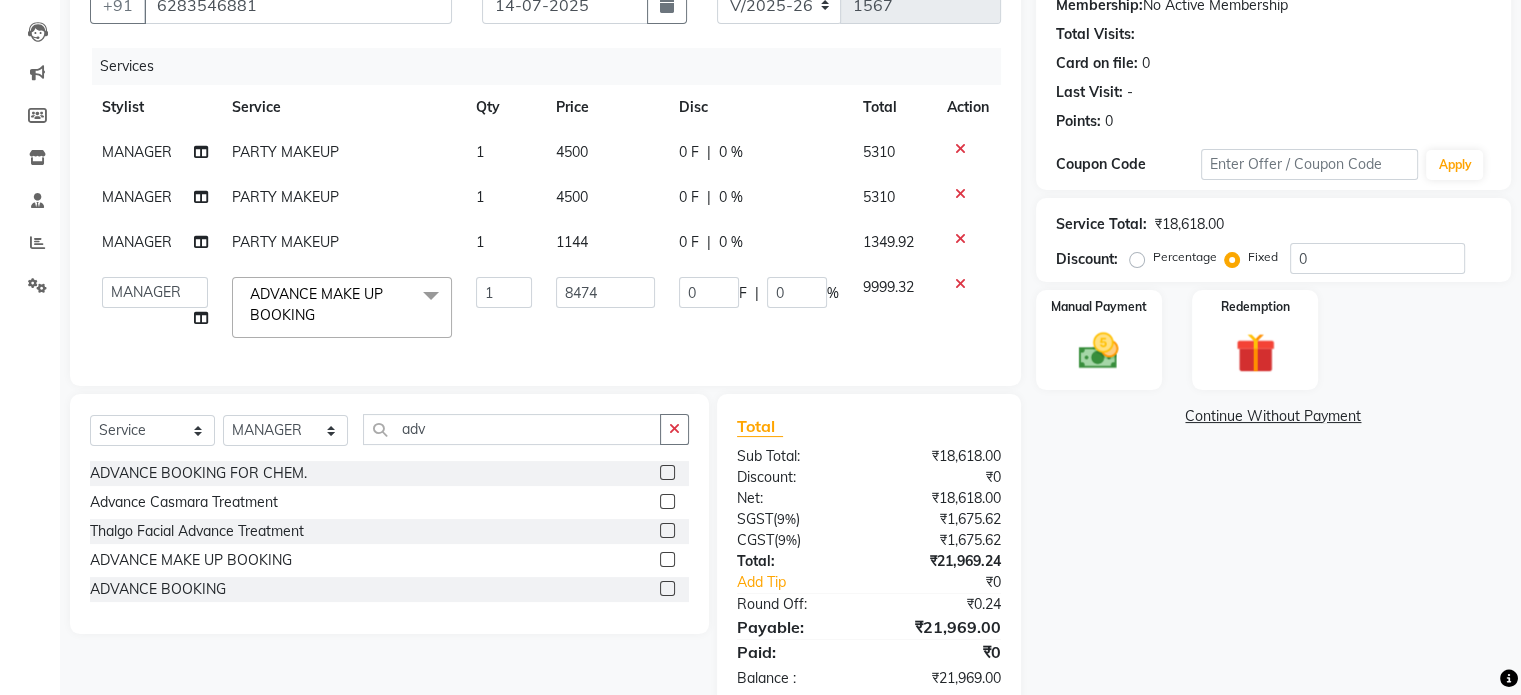 scroll, scrollTop: 259, scrollLeft: 0, axis: vertical 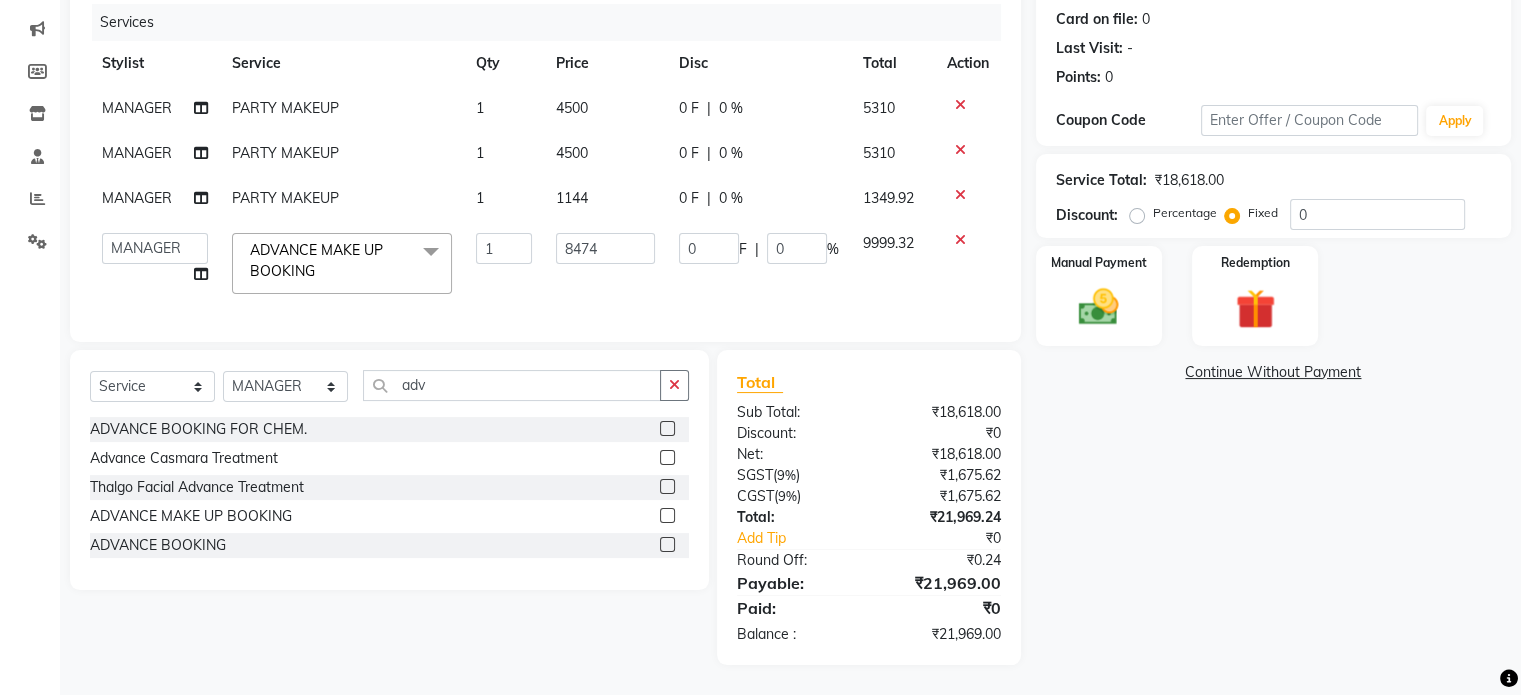 click on "1144" 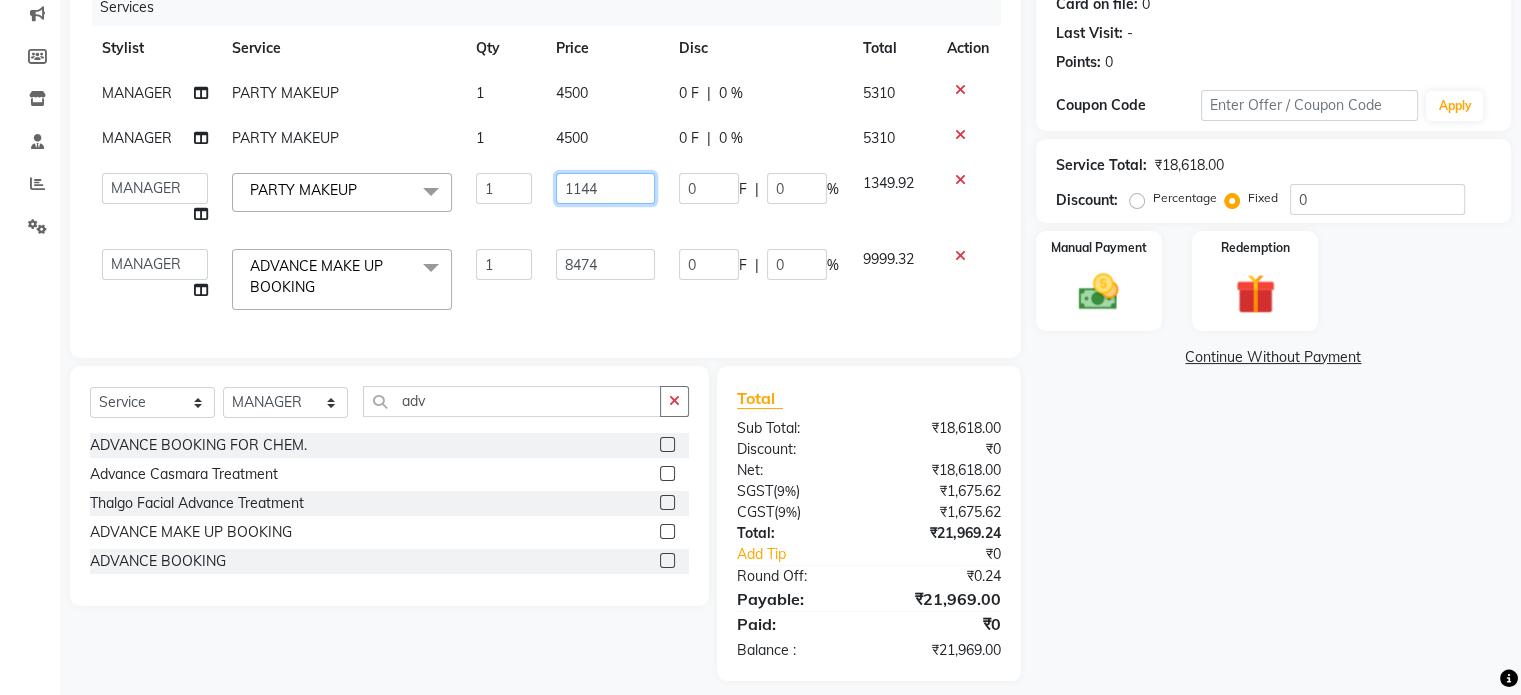 click on "1144" 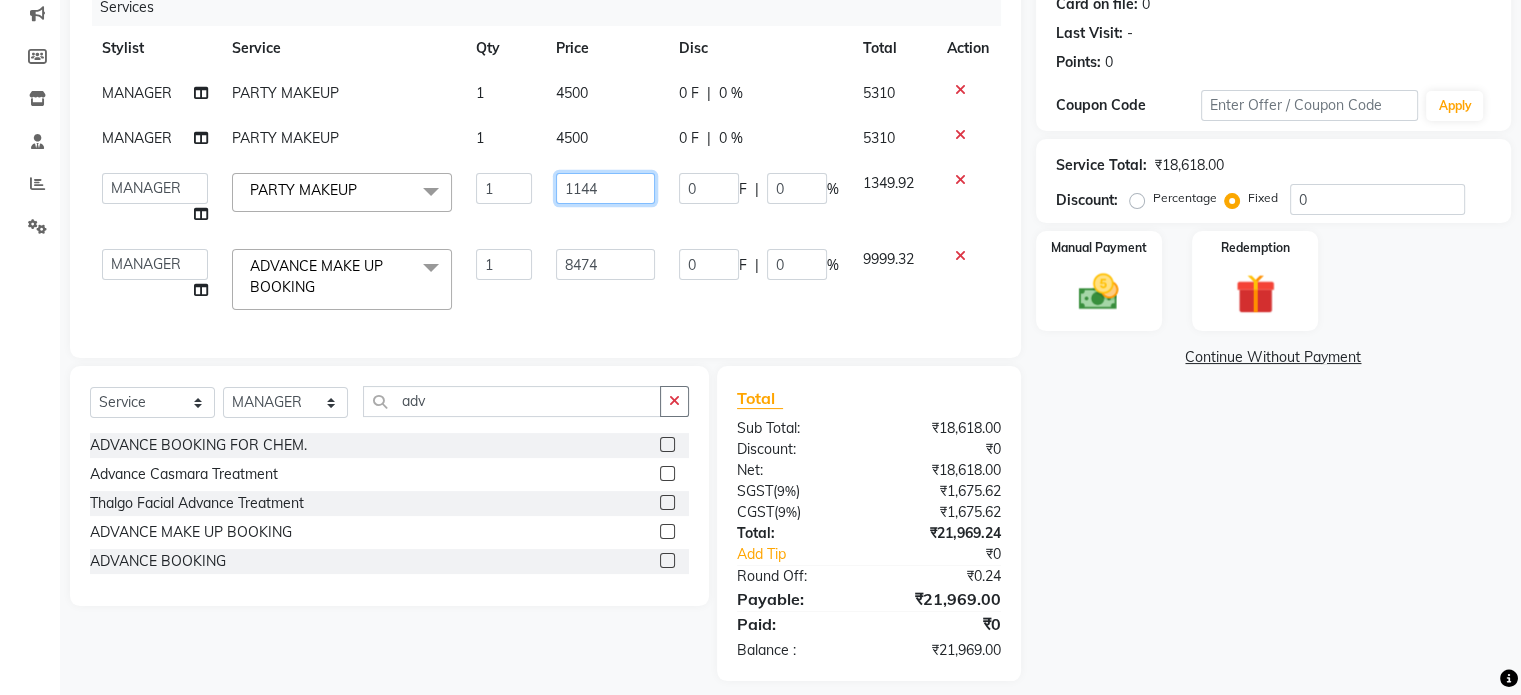 click on "1144" 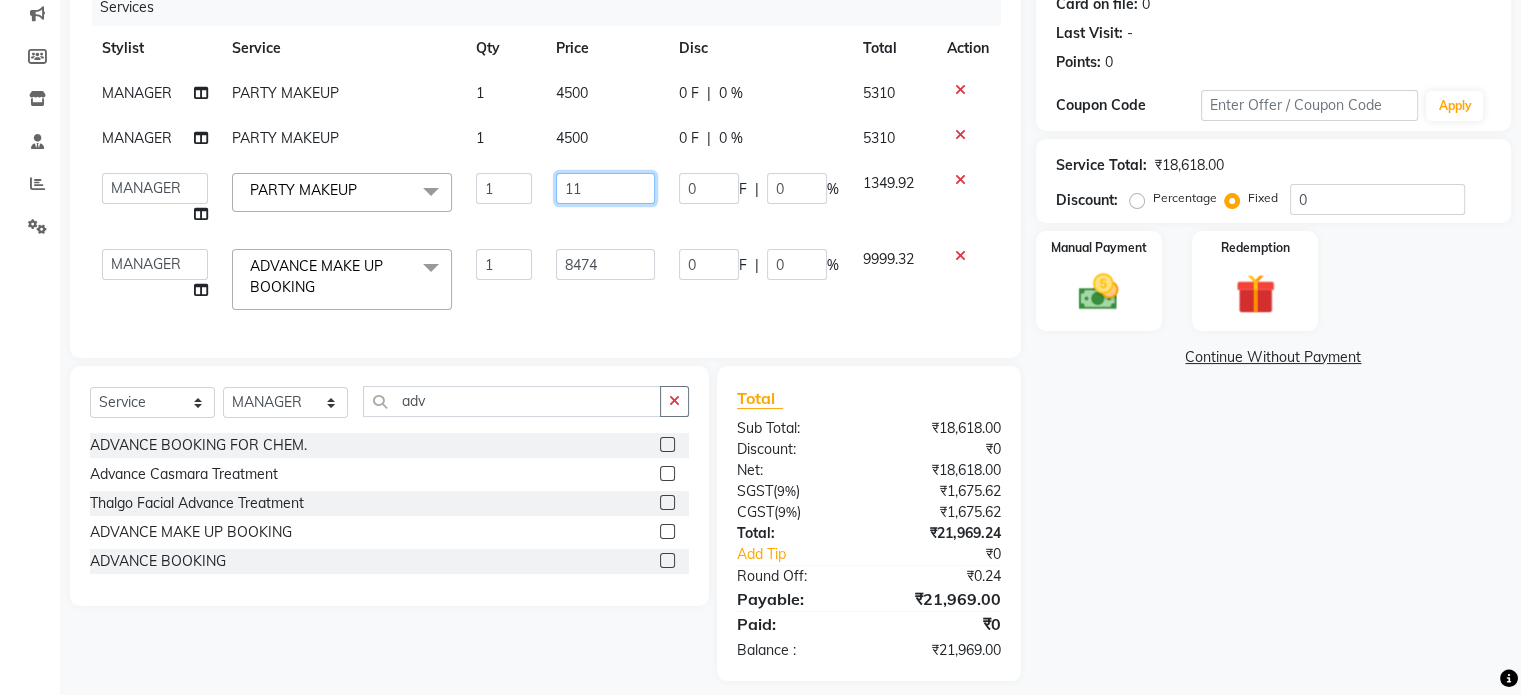 type on "1" 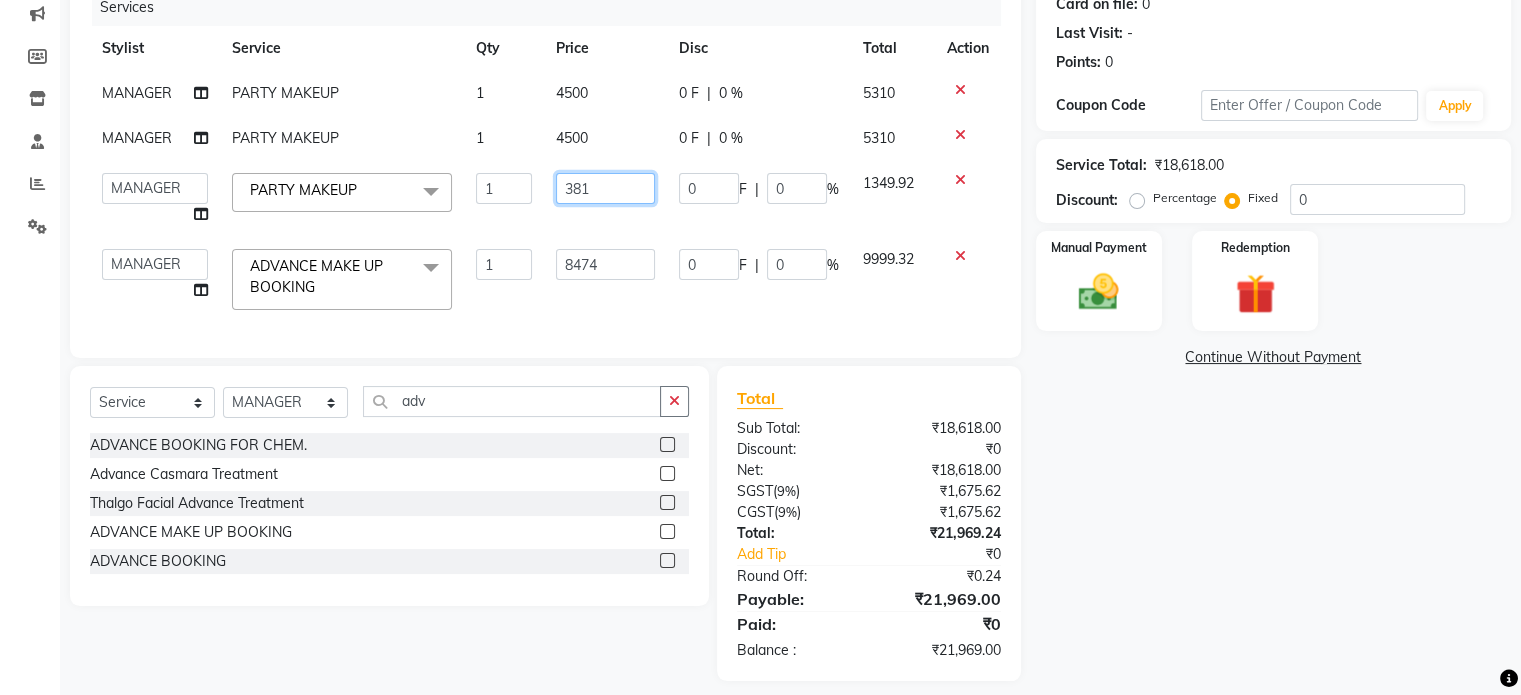 type on "3813" 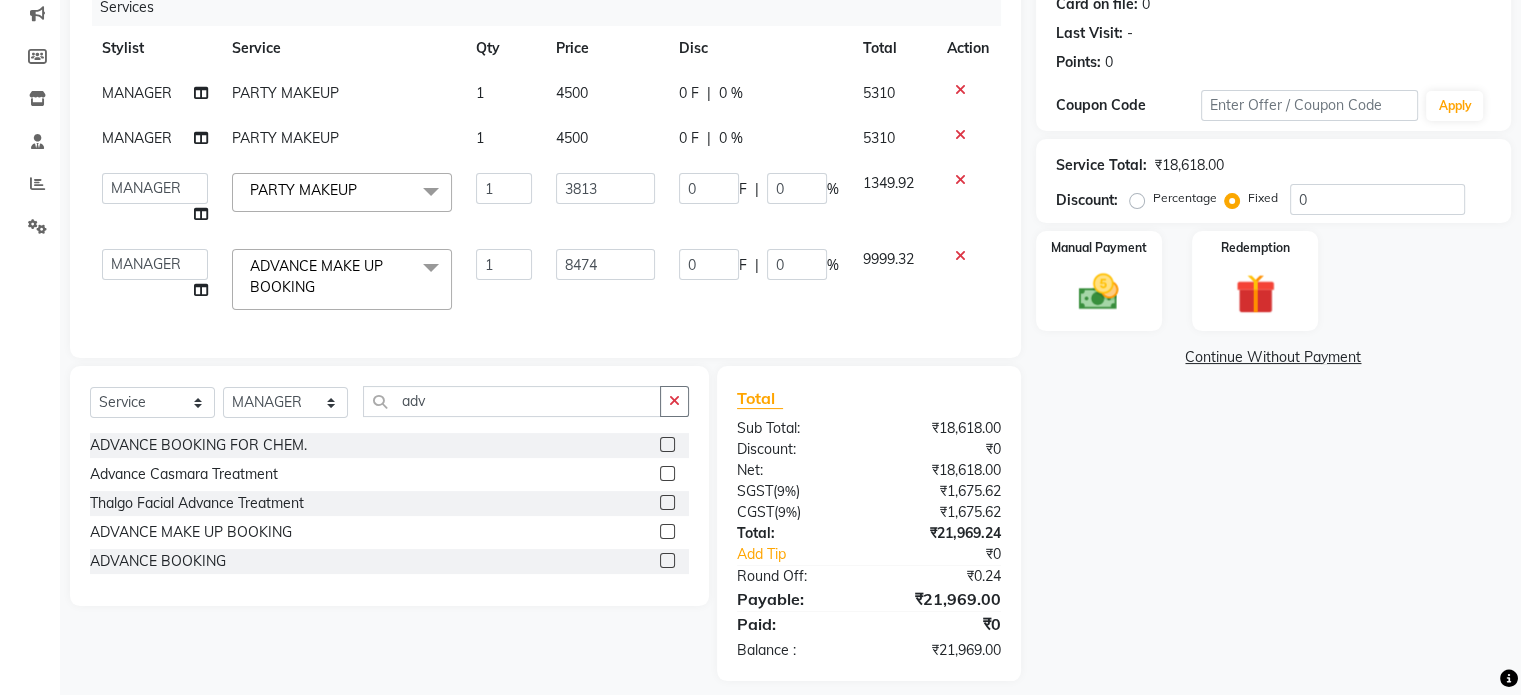 click on "Services Stylist Service Qty Price Disc Total Action MANAGER PARTY MAKEUP 1 4500 0 F | 0 % 5310 MANAGER PARTY MAKEUP 1 4500 0 F | 0 % 5310  Aamir   akhil   Alice   Anju   Annu    Arshad   Ashish   Bajaj sir   Bony   DANISH   Deepak   Dhrishti   Farman   gagan   goldy   Imran khan   Ismile   ISRAEL   Jassi   kajal   KARAN   Latansha   Lucky   MANAGER   MUSKAN   naina   NEELU\ BONNY   Raakhi    RABIA   rajinder   RAM   Ripti   ROOP   Roseleen   Ruth   Sagar   Saleem   SalmaN   Sameer   SHAHEEN   Shriya   SRISHTI   tomba   veena   VINOD   WASIM   zakir  PARTY MAKEUP  x CHILD HAIR CUT BELOW 5 YRS SHAMPOO , CONDITIONING, CUT & STYLE CUT ,TEXTURIZE & STYLE SPLIT END REMOVAL TRANSFORMATION CUT SHAMPOO / CONDITIONING GK / KERASTASE WASH / NANO PLAST KERATINE /NANO PLASTIA FIRST WASH BLOW DRY BLOW DRY  + GK / KERASTASE WASH DEEP CONDITIONING HEAD REJUVENATION IRONING CRISP & CURLS ROLLER SET URBAN CRIMP SPECIAL OCCASION / UP STYLE Travel charges ROOT TOUCHUP ROOT TOUCHUP + GK / KERASTASE WASH COLOR ON COLOR KERATIN 1" 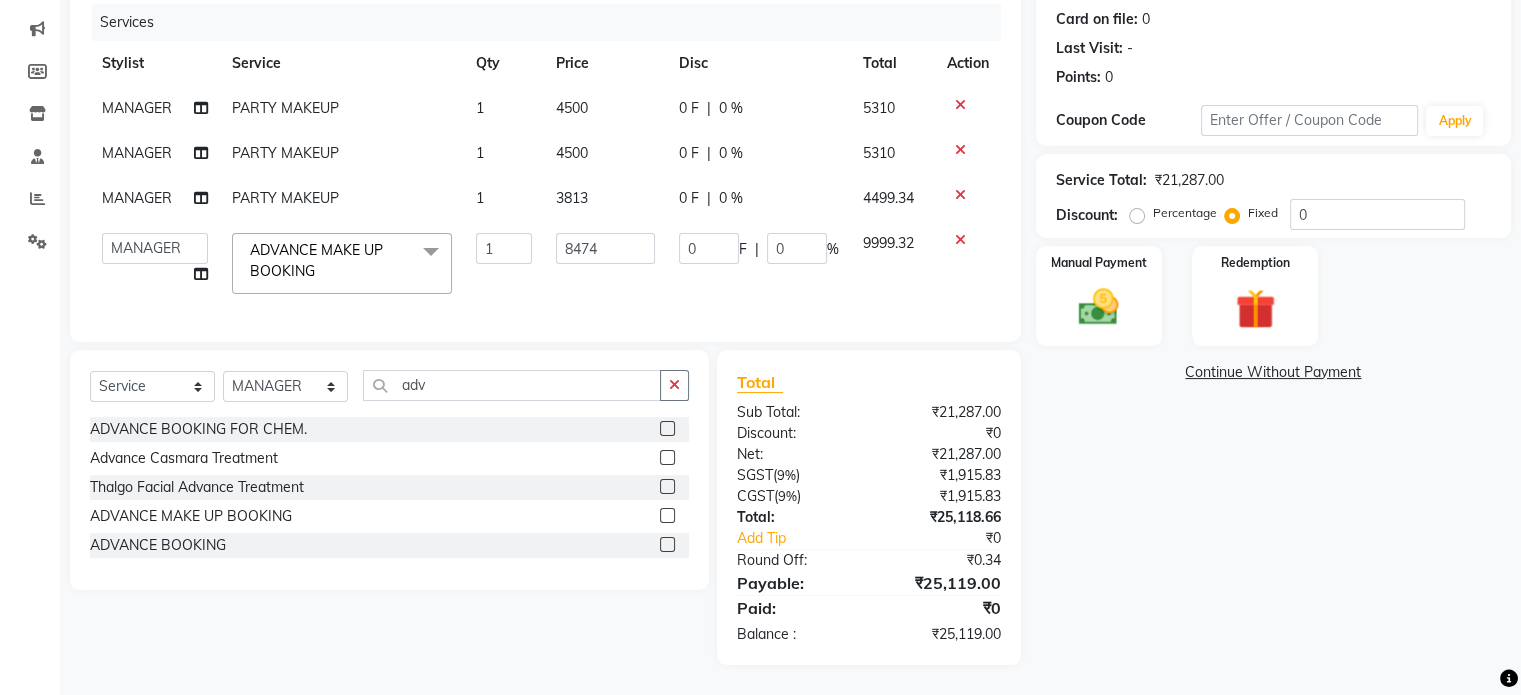 click on "4500" 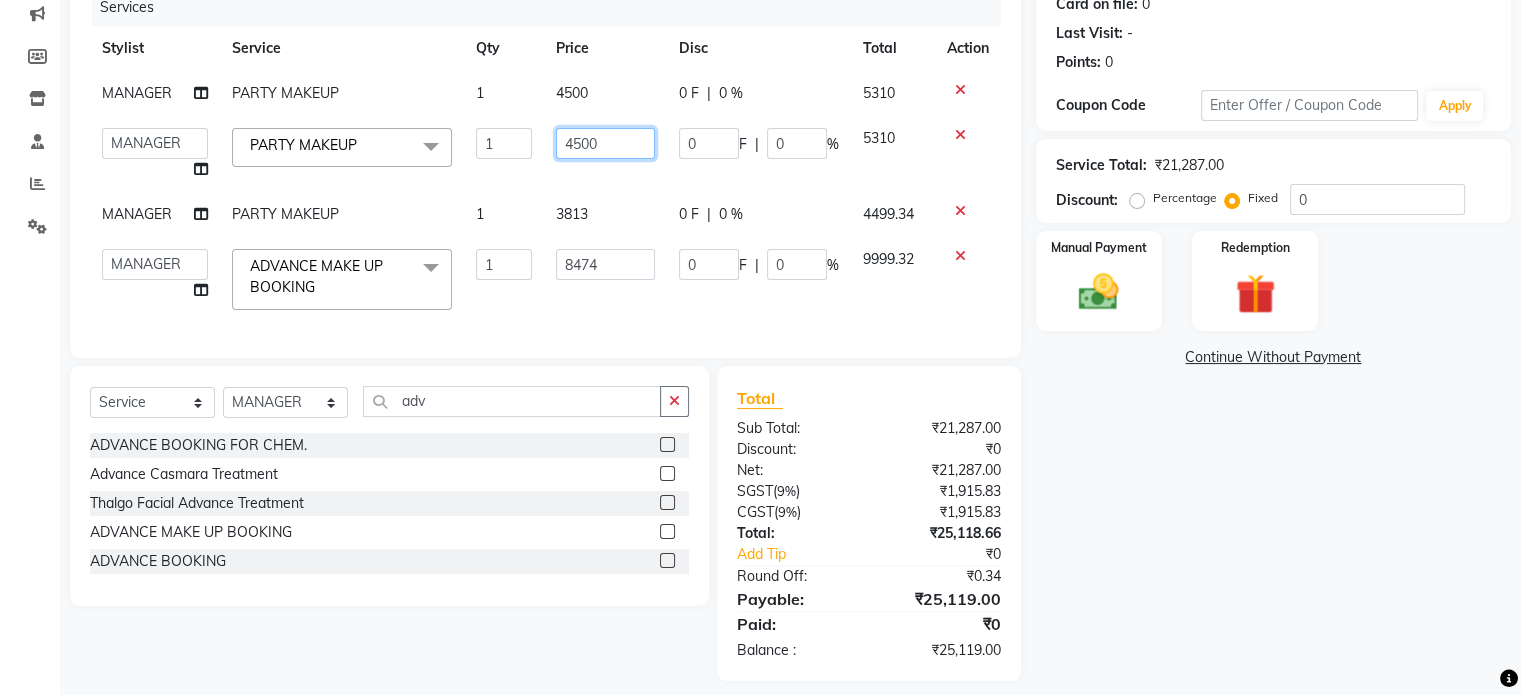 click on "4500" 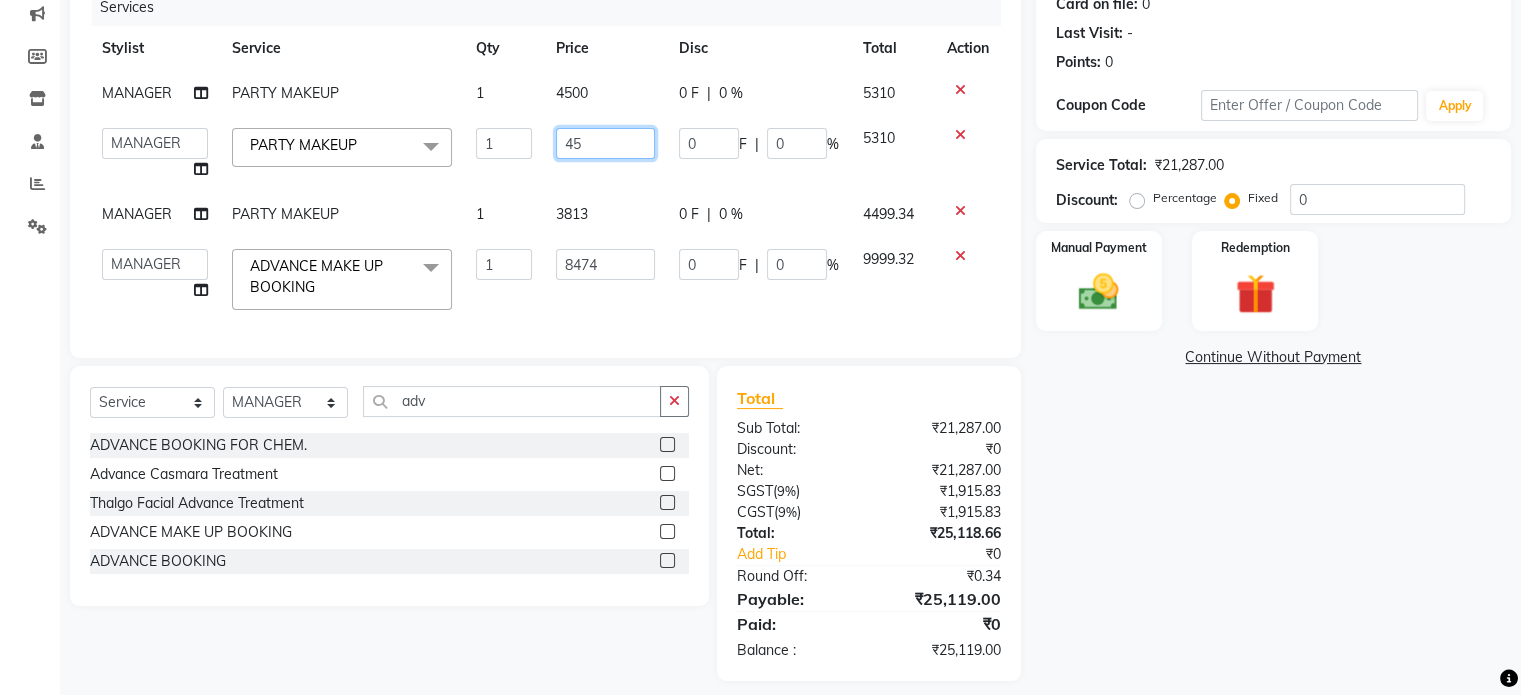 type on "4" 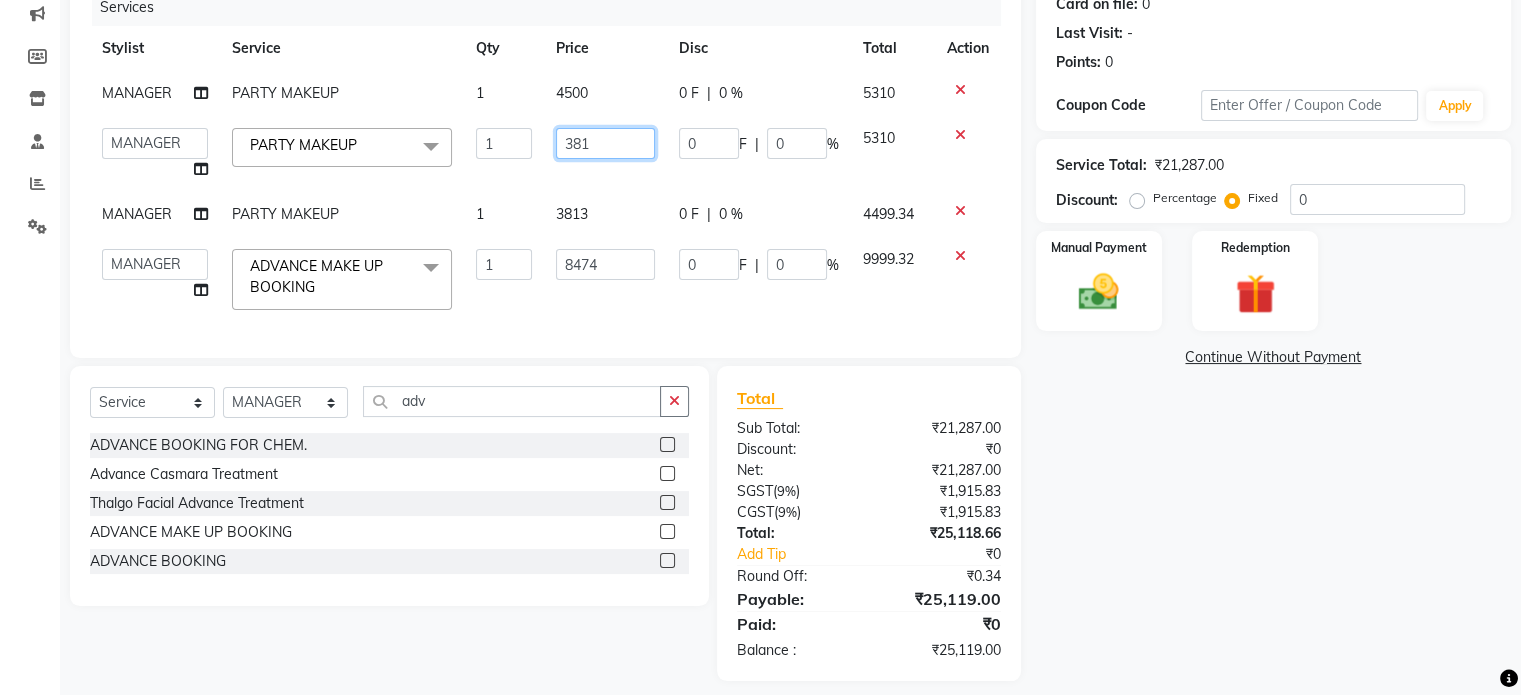 type on "3813" 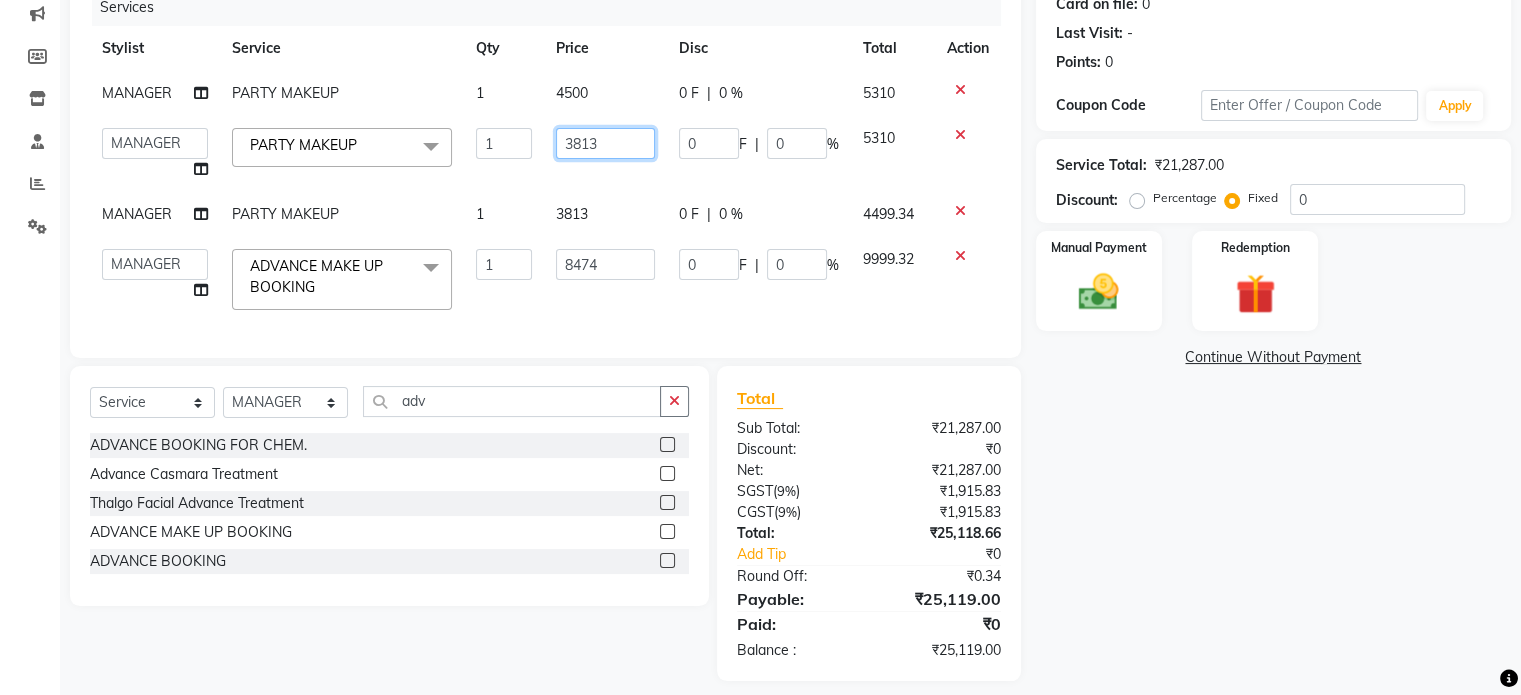 scroll, scrollTop: 59, scrollLeft: 0, axis: vertical 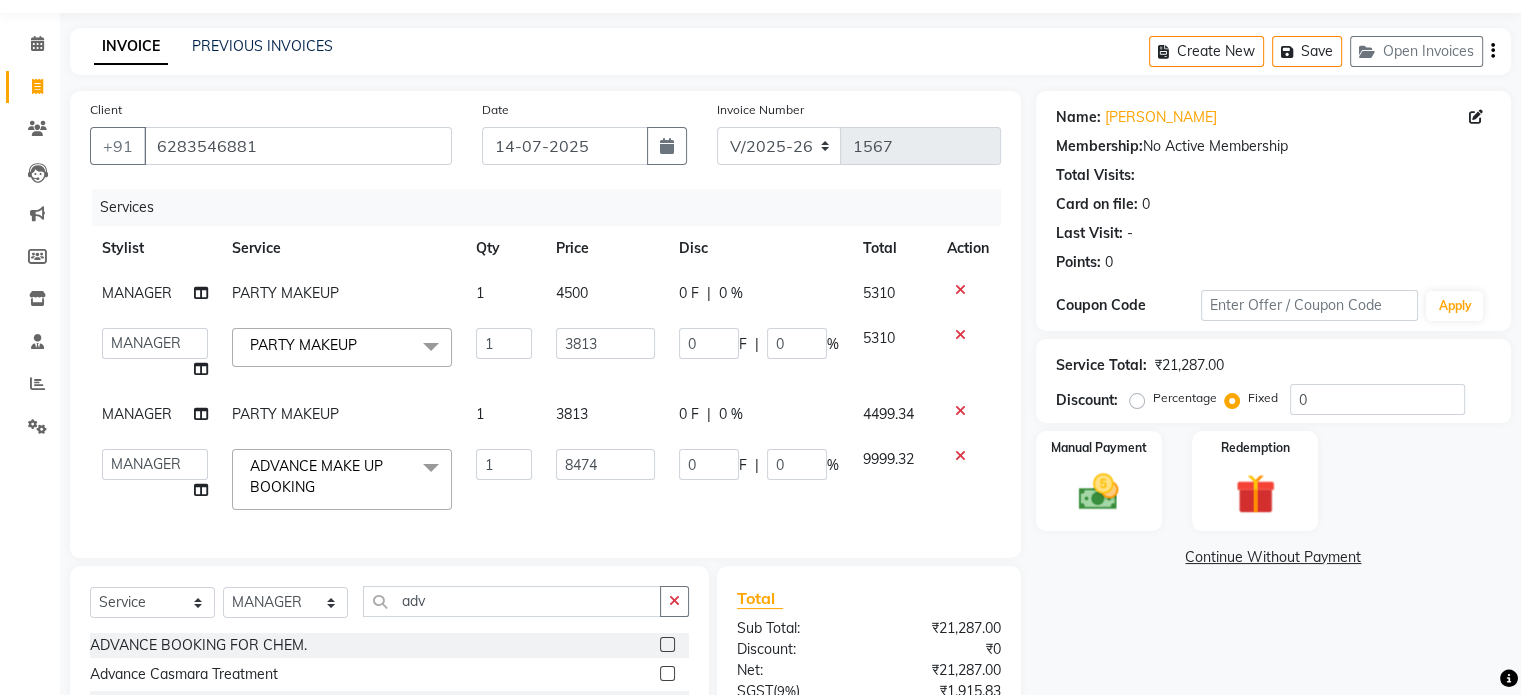 click on "4500" 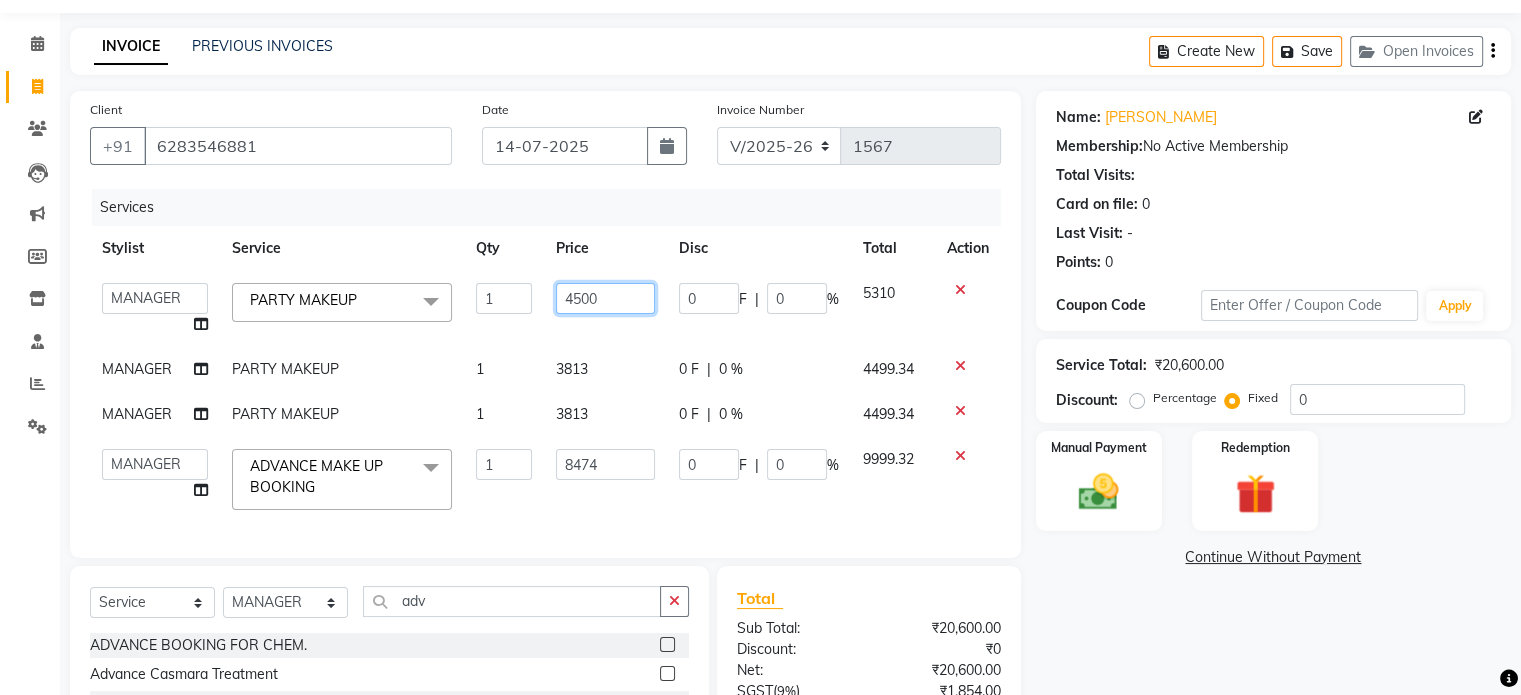 click on "4500" 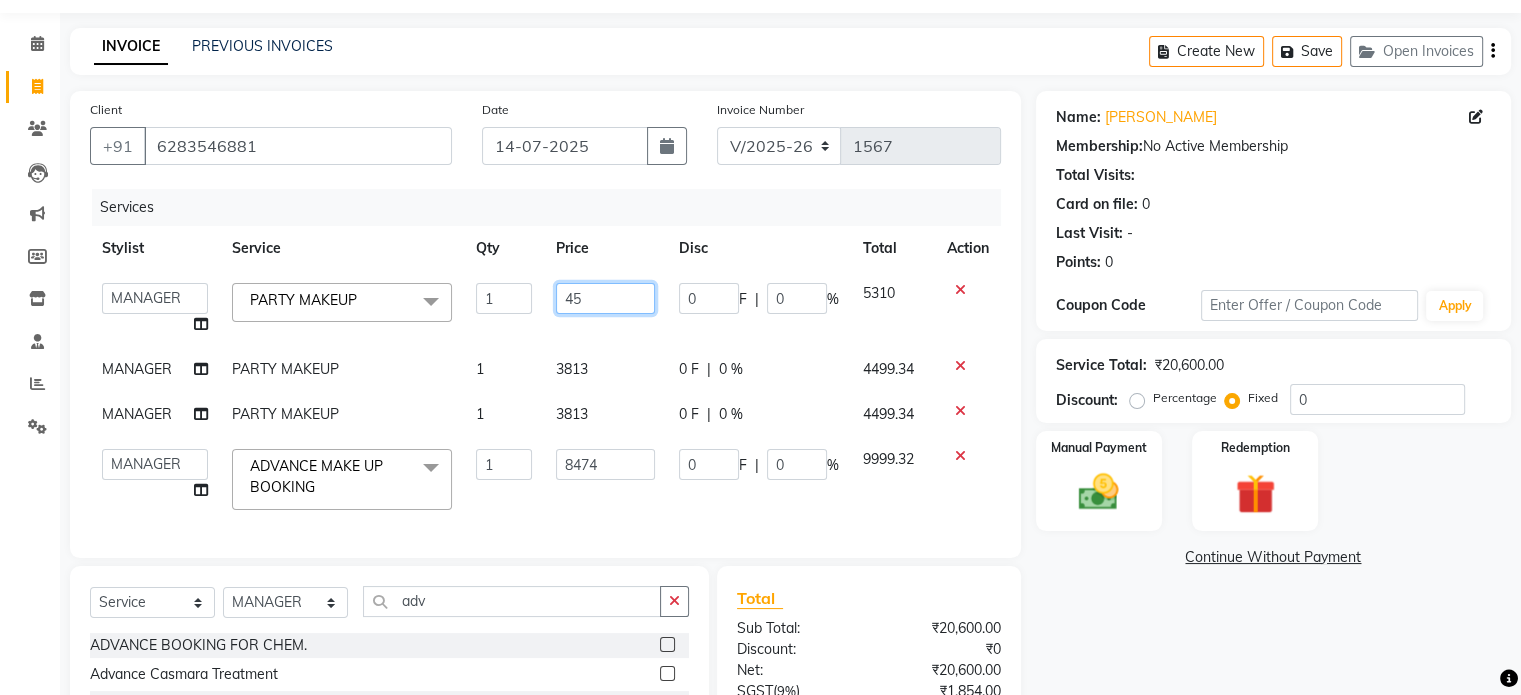 type on "4" 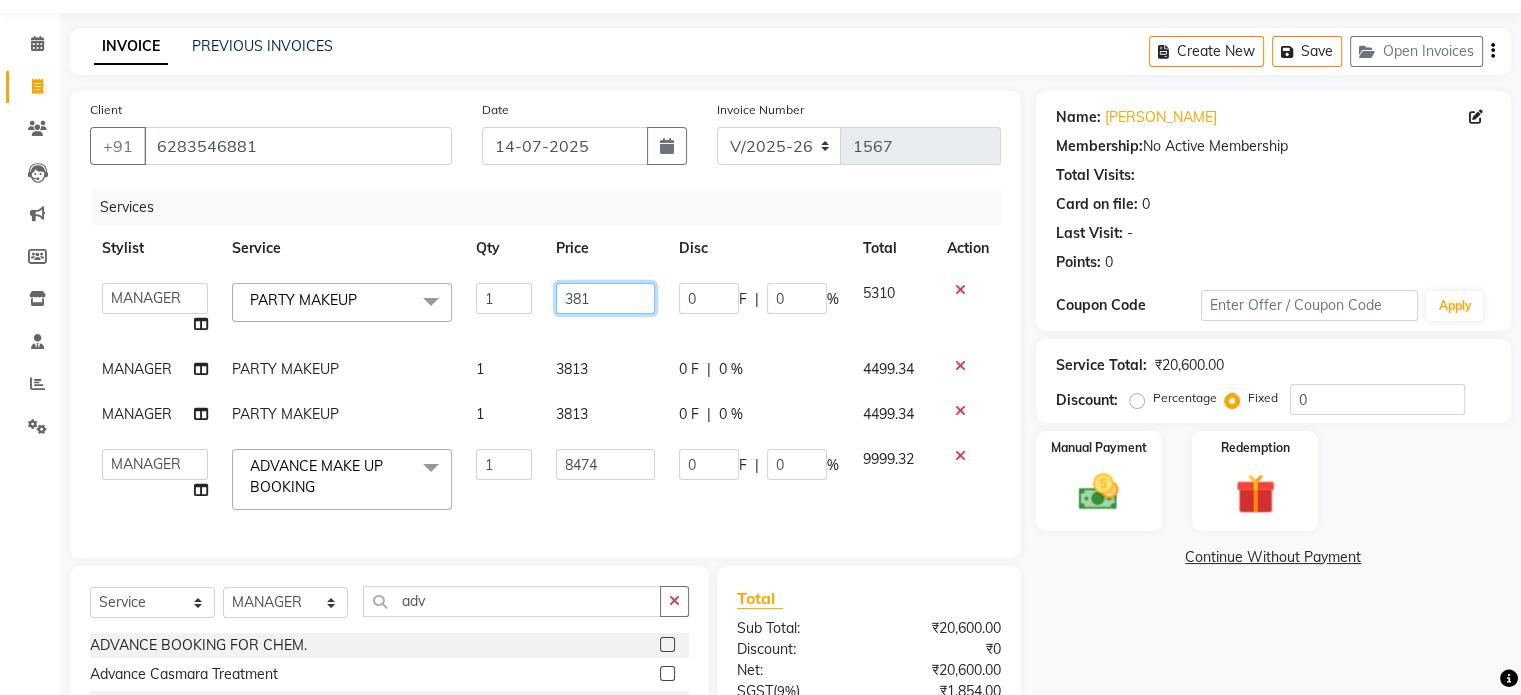 type on "3813" 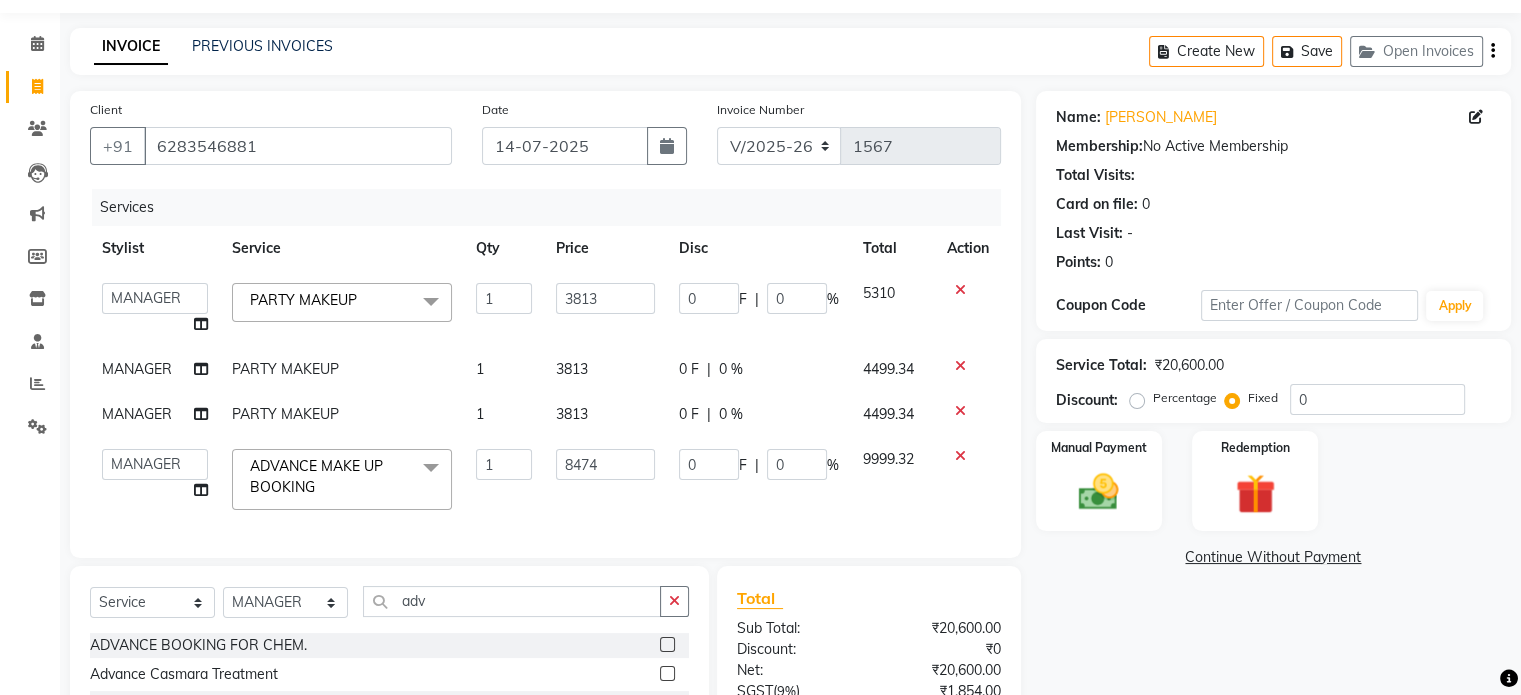 click on "Services Stylist Service Qty Price Disc Total Action  Aamir   akhil   Alice   Anju   Annu    Arshad   Ashish   Bajaj sir   Bony   DANISH   Deepak   Dhrishti   Farman   gagan   goldy   Imran khan   Ismile   ISRAEL   Jassi   kajal   KARAN   Latansha   Lucky   MANAGER   MUSKAN   naina   NEELU\ BONNY   Raakhi    RABIA   rajinder   RAM   Ripti   ROOP   Roseleen   Ruth   Sagar   Saleem   SalmaN   Sameer   SHAHEEN   Shriya   SRISHTI   tomba   veena   VINOD   WASIM   zakir  PARTY MAKEUP  x CHILD HAIR CUT BELOW 5 YRS SHAMPOO , CONDITIONING, CUT & STYLE CUT ,TEXTURIZE & STYLE SPLIT END REMOVAL TRANSFORMATION CUT SHAMPOO / CONDITIONING GK / KERASTASE WASH / NANO PLAST KERATINE /NANO PLASTIA FIRST WASH BLOW DRY BLOW DRY  + GK / KERASTASE WASH DEEP CONDITIONING HEAD REJUVENATION IRONING CRISP & CURLS ROLLER SET URBAN CRIMP SPECIAL OCCASION / UP STYLE Travel charges ROOT TOUCHUP ROOT TOUCHUP + GK / KERASTASE WASH COLOR ON COLOR COLOR HIGHLIGHTS / COLOR CHUNKS COLOR HIGH ON FASHION COLOR BALAYAGE / OMBRE HAIR POLISHING 1 0" 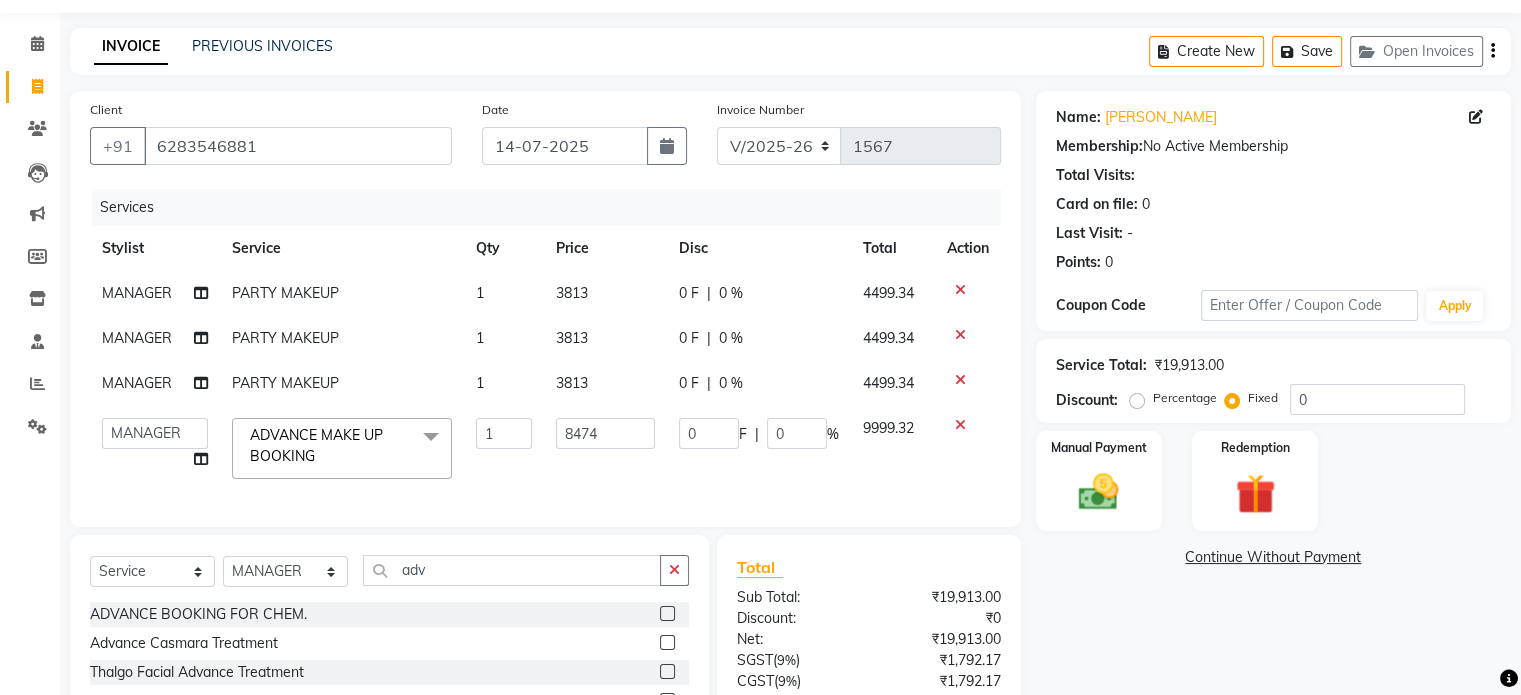 scroll, scrollTop: 259, scrollLeft: 0, axis: vertical 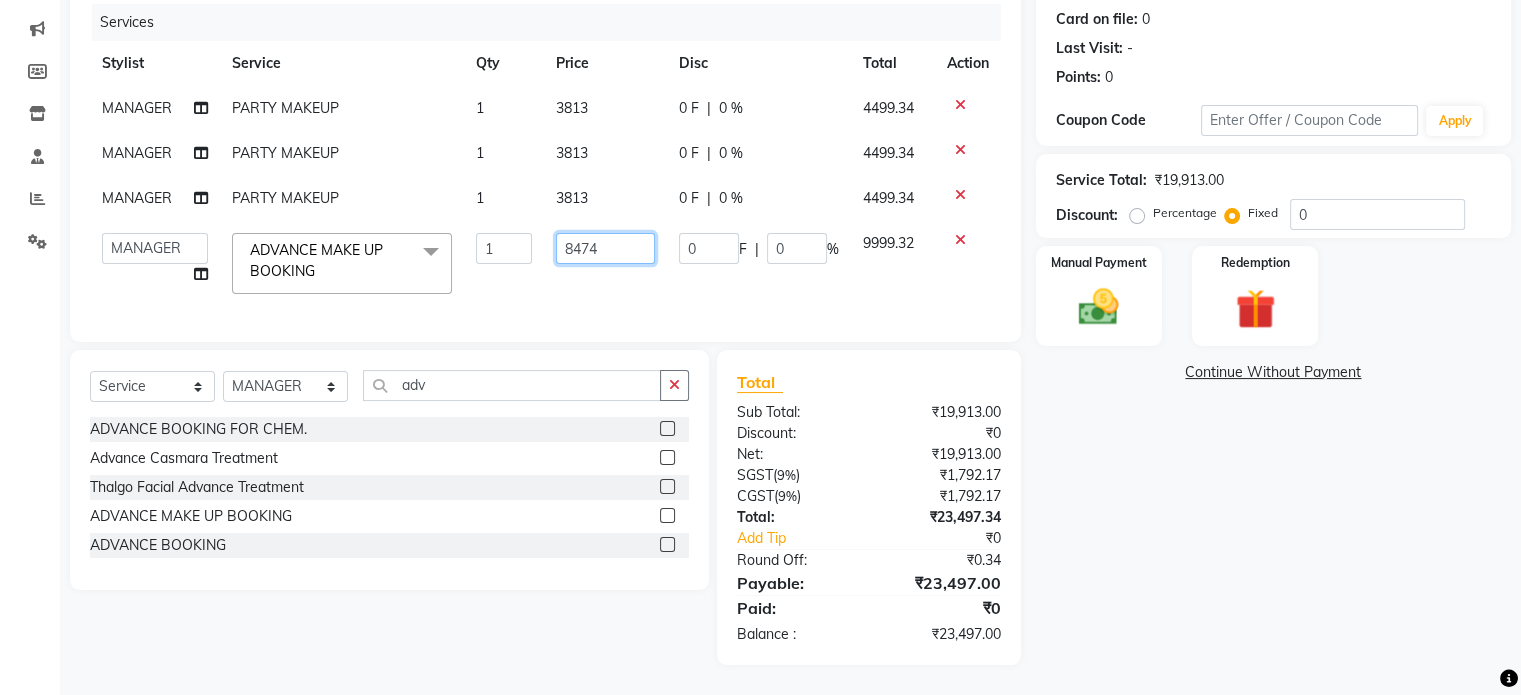 click on "8474" 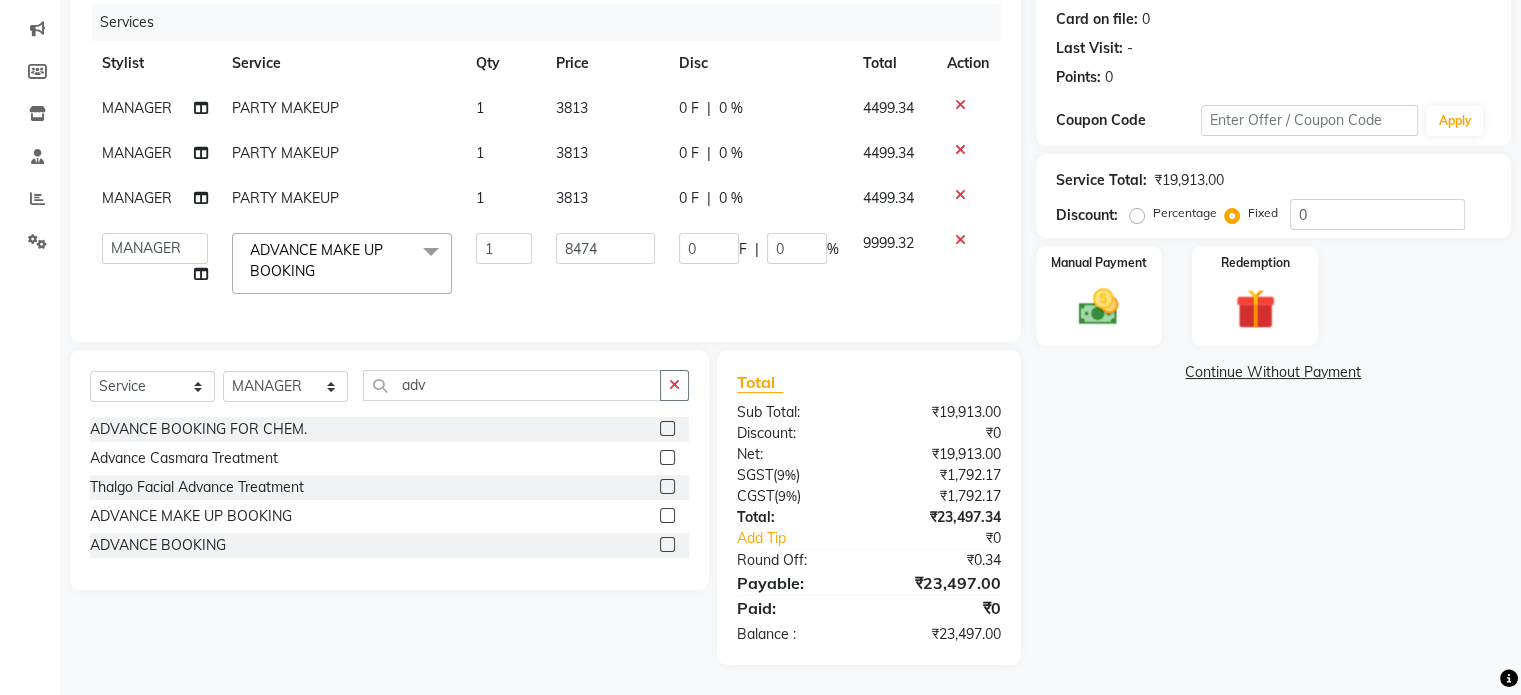 click on "8474" 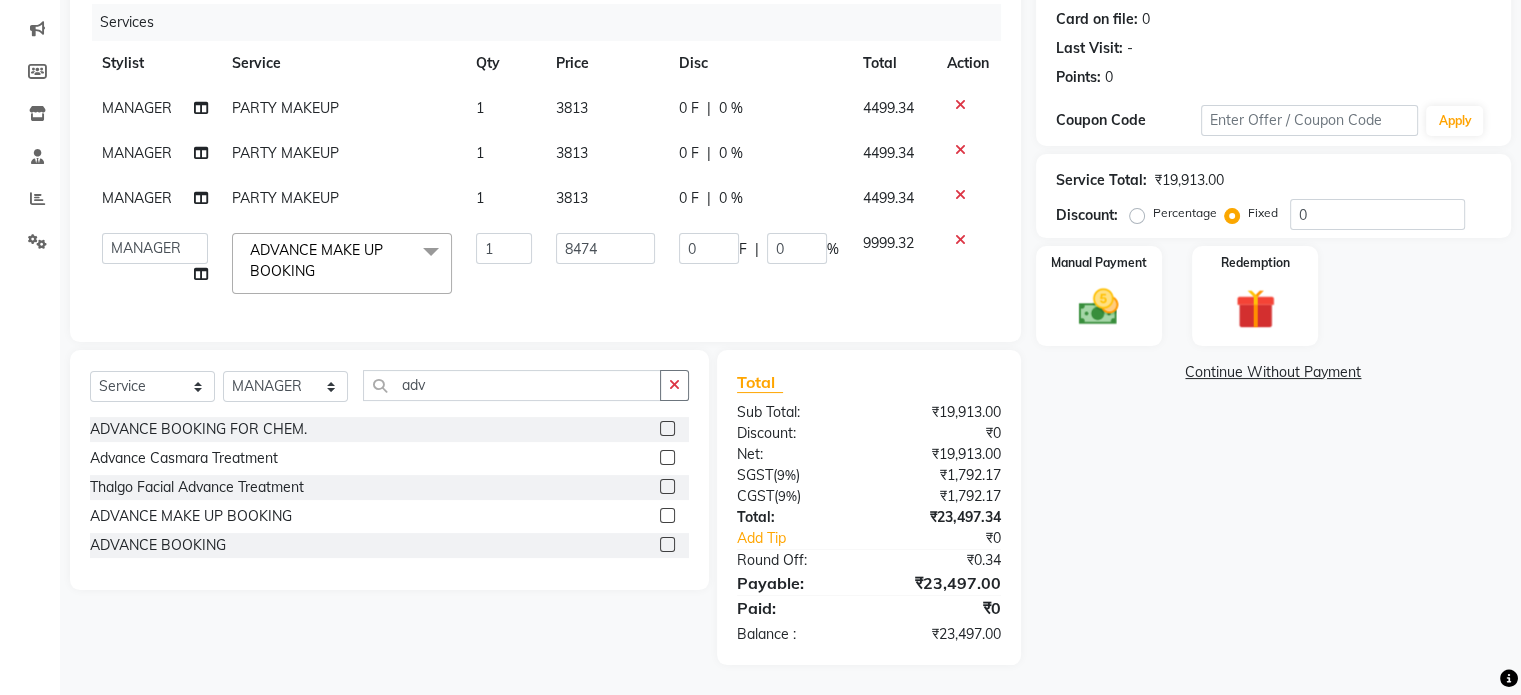 click on "3813" 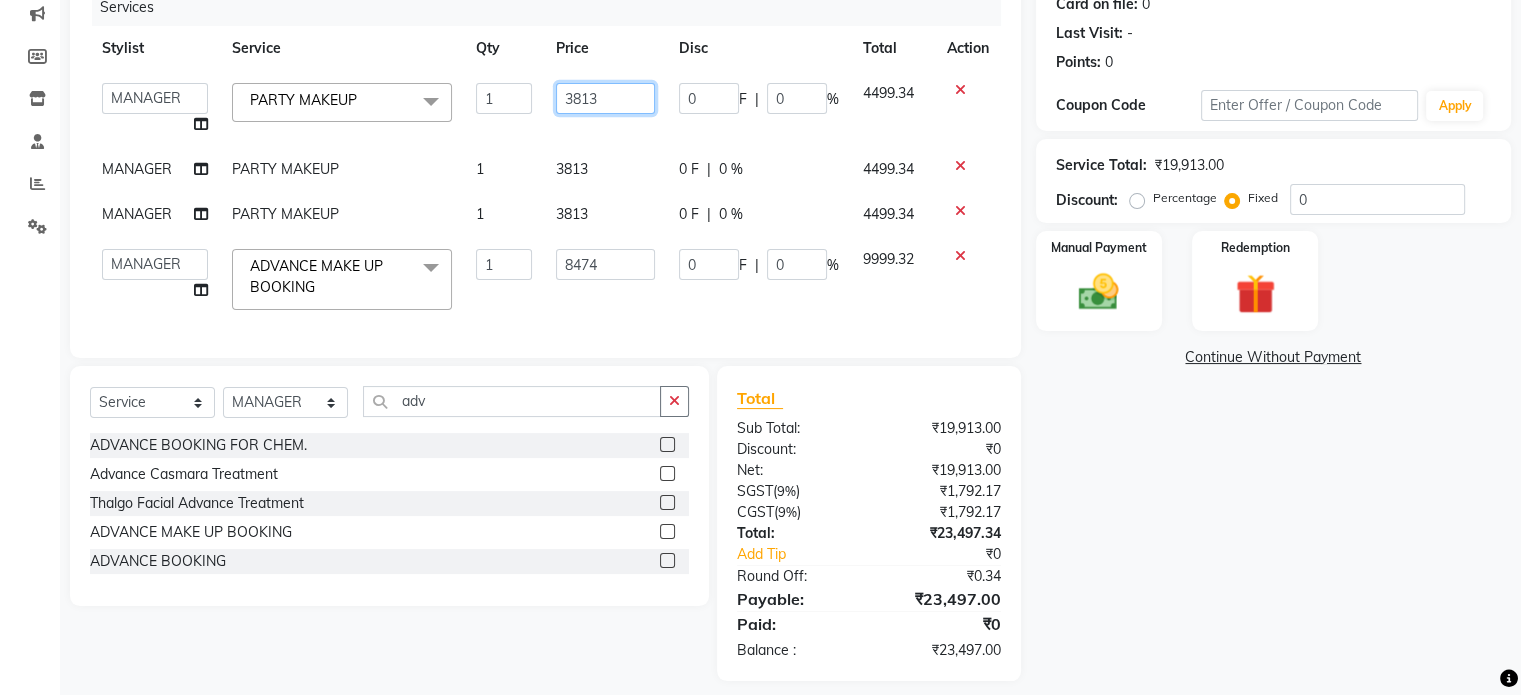 click on "3813" 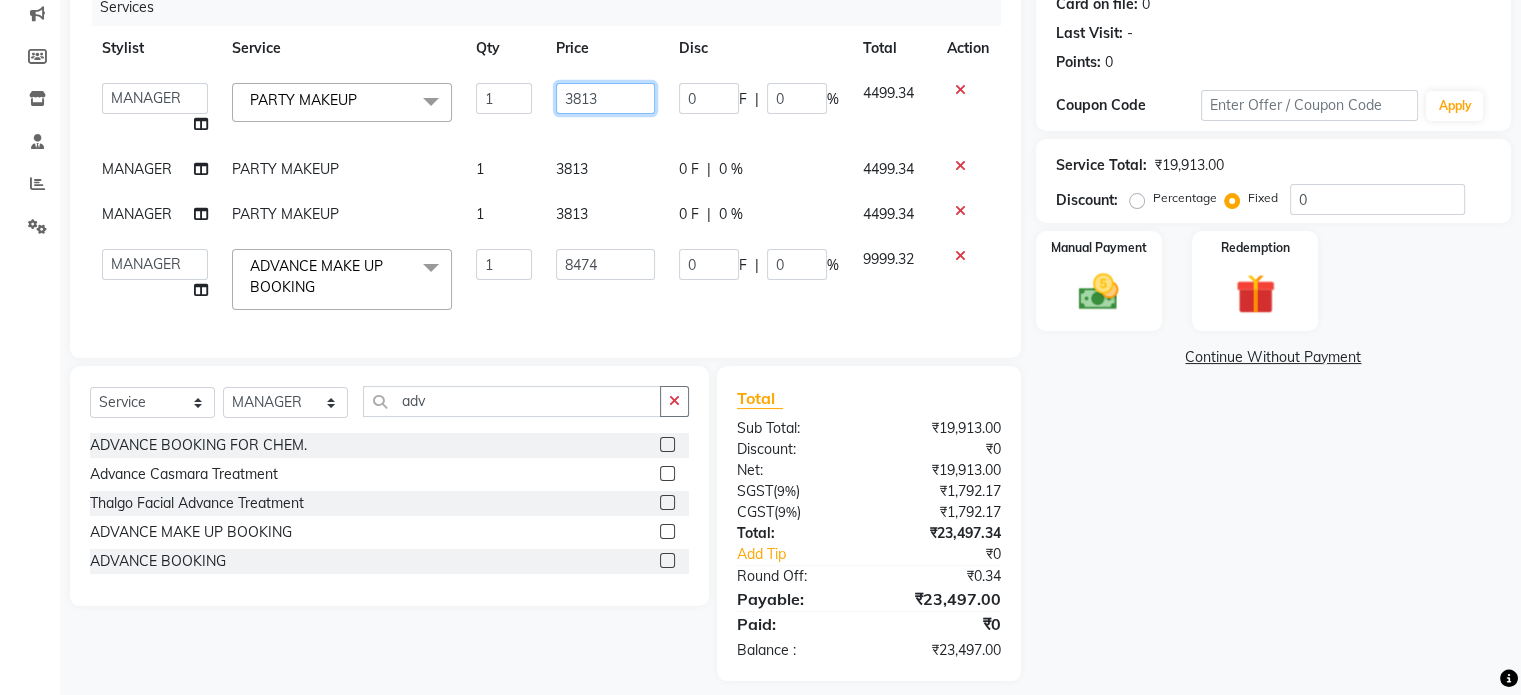 click on "3813" 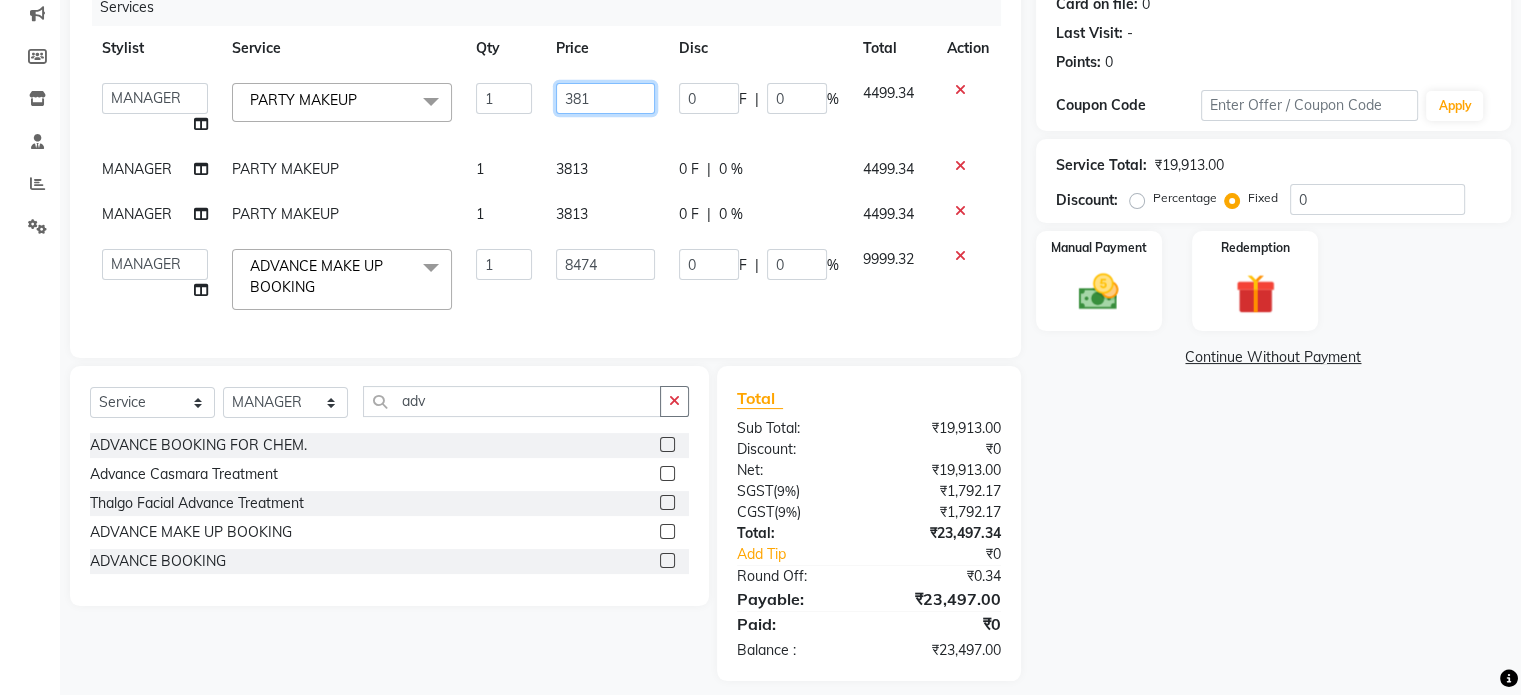 type on "3814" 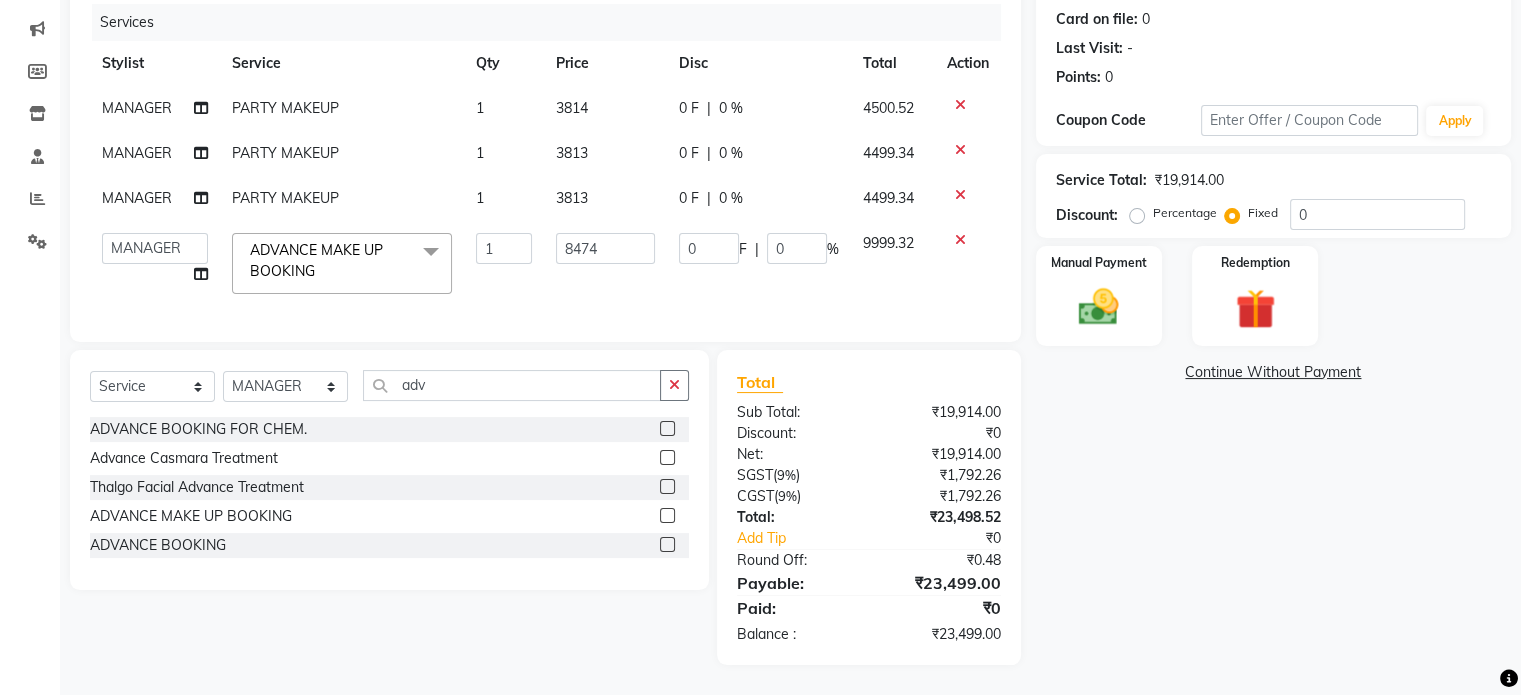 click on "3813" 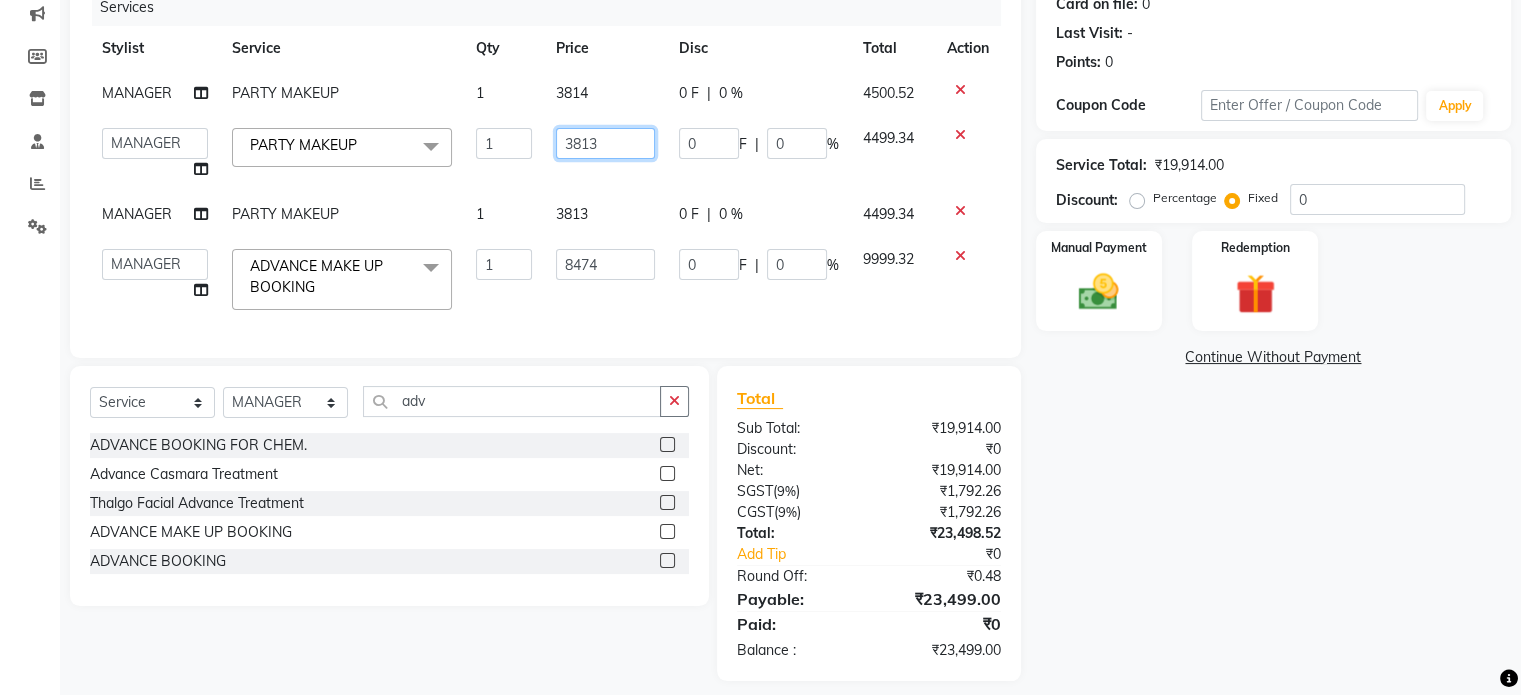 click on "3813" 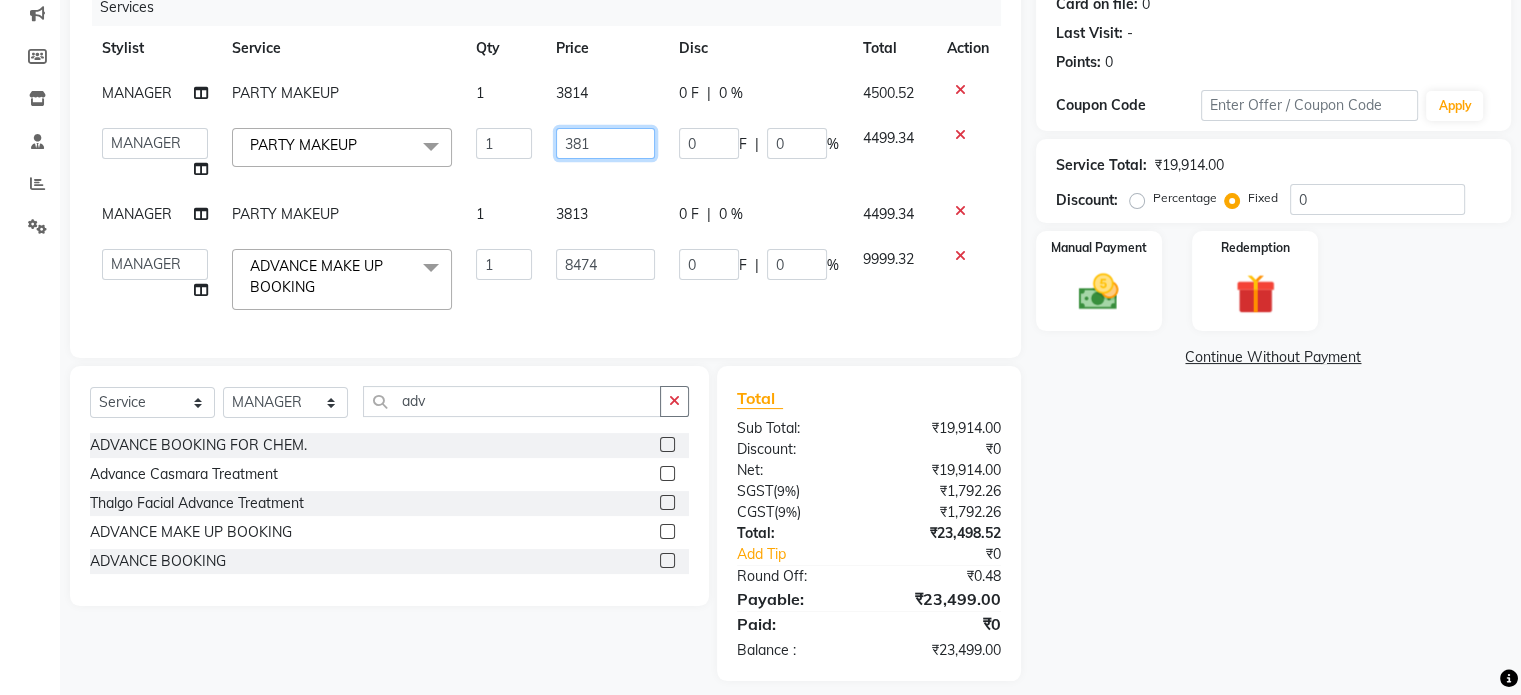type on "3814" 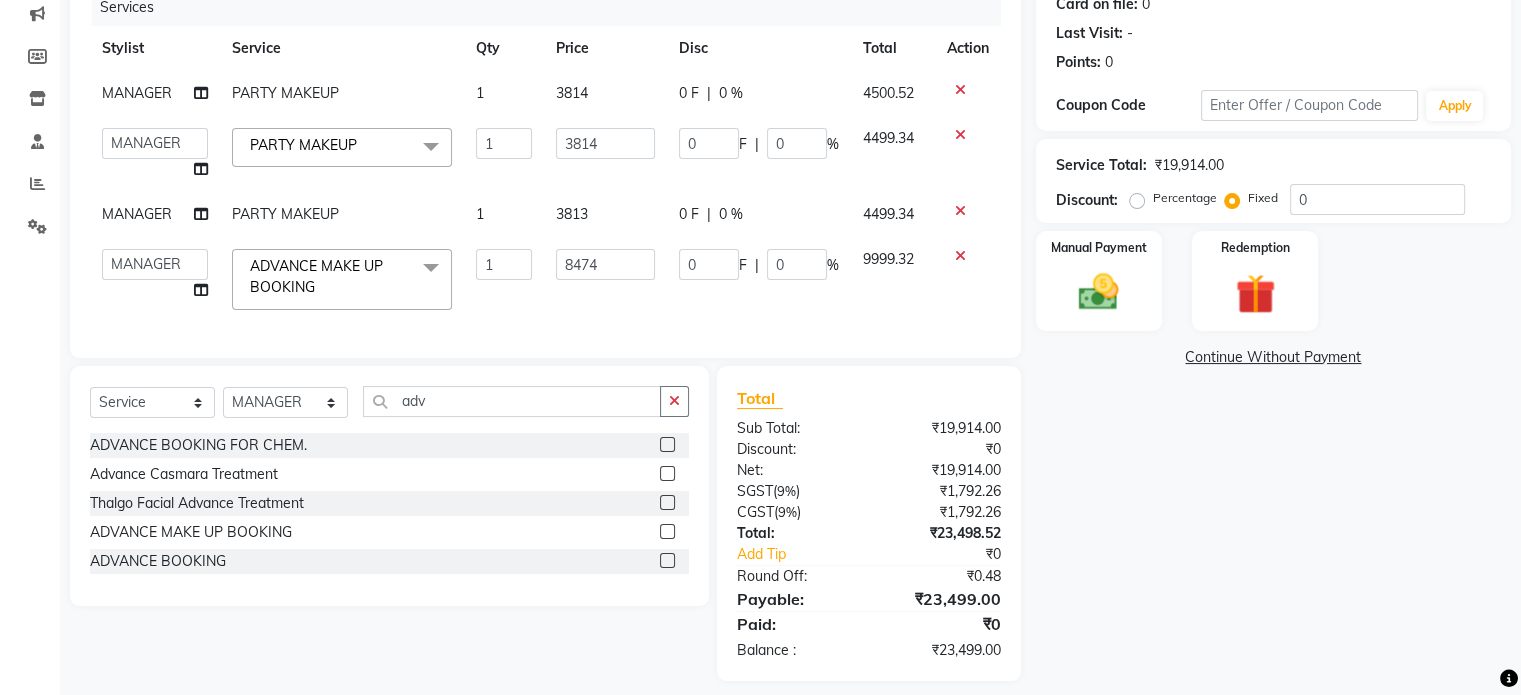 click on "MANAGER PARTY MAKEUP 1 3814 0 F | 0 % 4500.52  Aamir   akhil   Alice   Anju   Annu    Arshad   Ashish   Bajaj sir   Bony   DANISH   Deepak   Dhrishti   Farman   gagan   goldy   Imran khan   Ismile   ISRAEL   Jassi   kajal   KARAN   Latansha   Lucky   MANAGER   MUSKAN   naina   NEELU\ BONNY   Raakhi    RABIA   rajinder   RAM   Ripti   ROOP   Roseleen   Ruth   Sagar   Saleem   SalmaN   Sameer   SHAHEEN   Shriya   SRISHTI   tomba   veena   VINOD   WASIM   zakir  PARTY MAKEUP  x CHILD HAIR CUT BELOW 5 YRS SHAMPOO , CONDITIONING, CUT & STYLE CUT ,TEXTURIZE & STYLE SPLIT END REMOVAL TRANSFORMATION CUT SHAMPOO / CONDITIONING GK / KERASTASE WASH / NANO PLAST KERATINE /NANO PLASTIA FIRST WASH BLOW DRY BLOW DRY  + GK / KERASTASE WASH DEEP CONDITIONING HEAD REJUVENATION IRONING CRISP & CURLS ROLLER SET URBAN CRIMP SPECIAL OCCASION / UP STYLE Travel charges ROOT TOUCHUP ROOT TOUCHUP + GK / KERASTASE WASH COLOR ON COLOR COLOR HIGHLIGHTS / COLOR CHUNKS COLOR HIGH ON FASHION COLOR BALAYAGE / OMBRE HAIR POLISHING KERATIN 1" 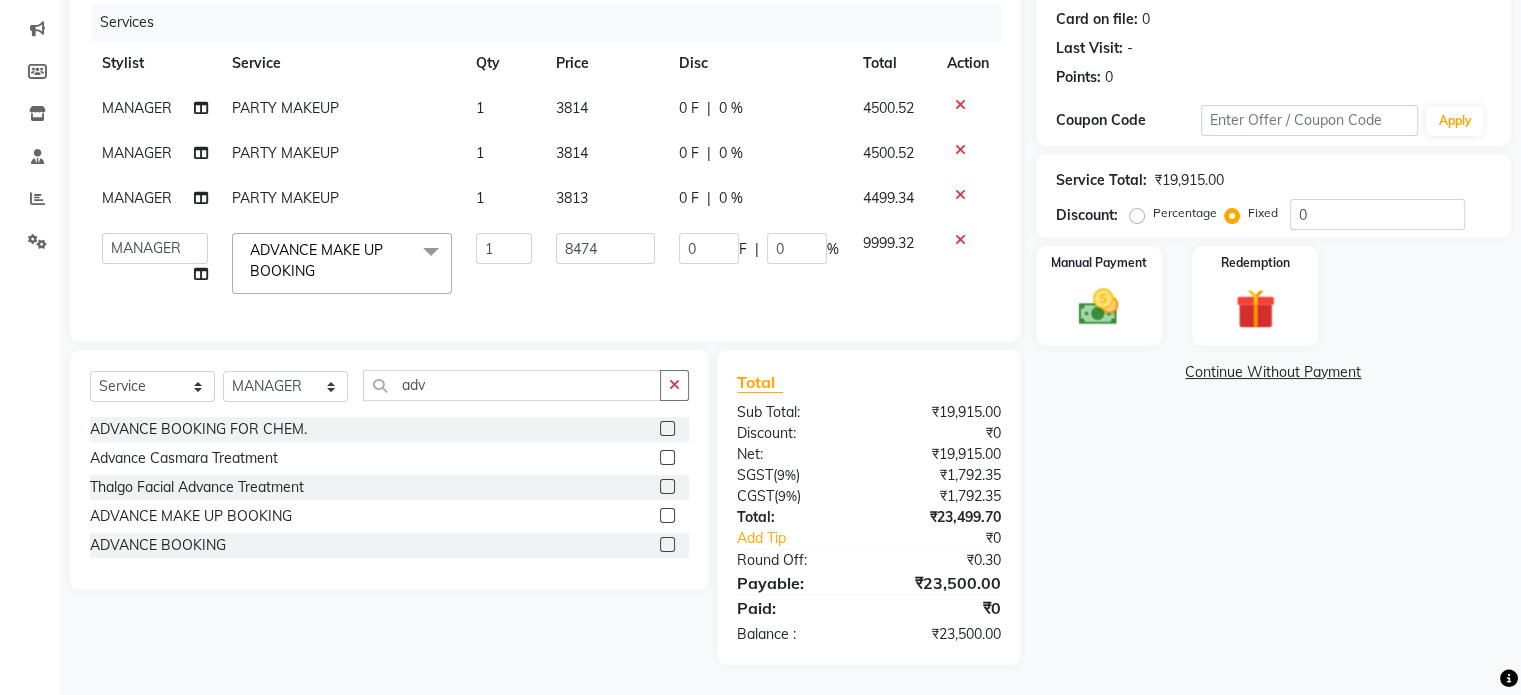 click on "3813" 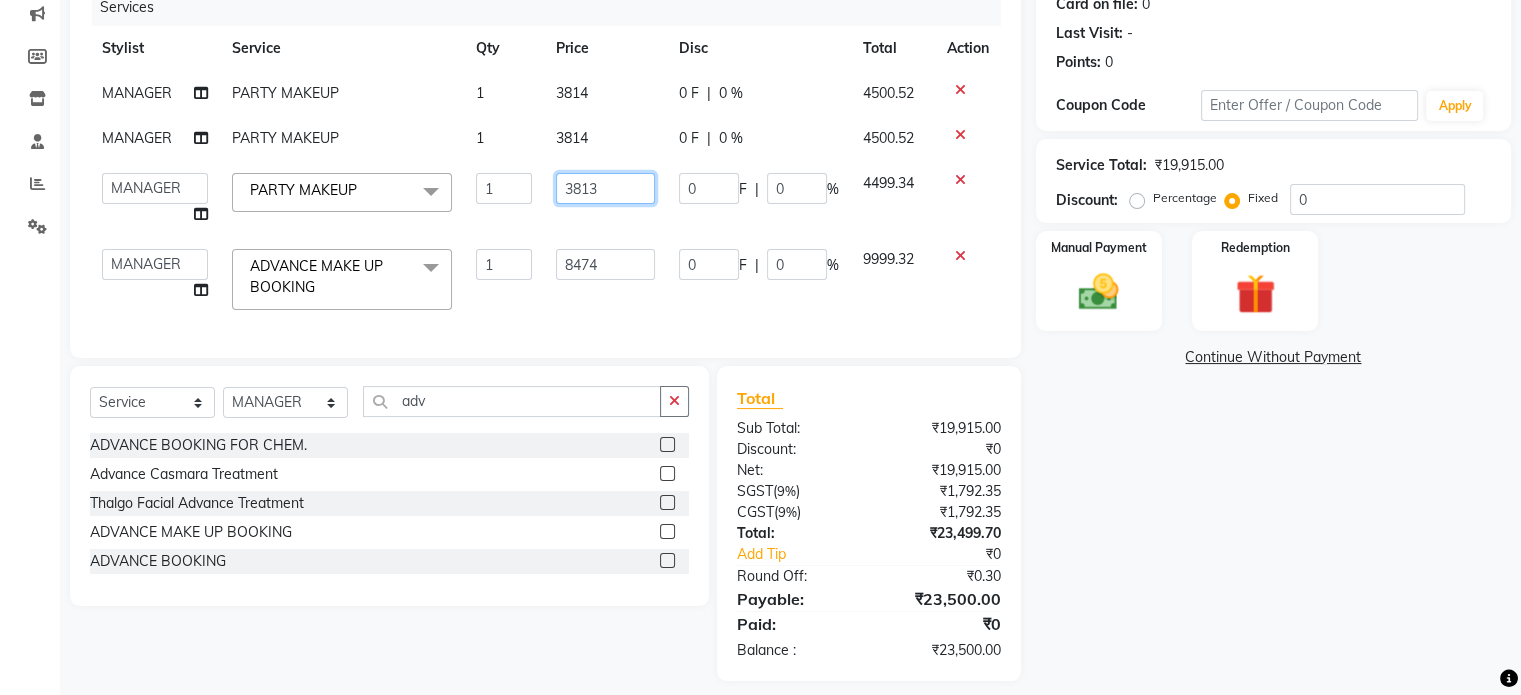 click on "3813" 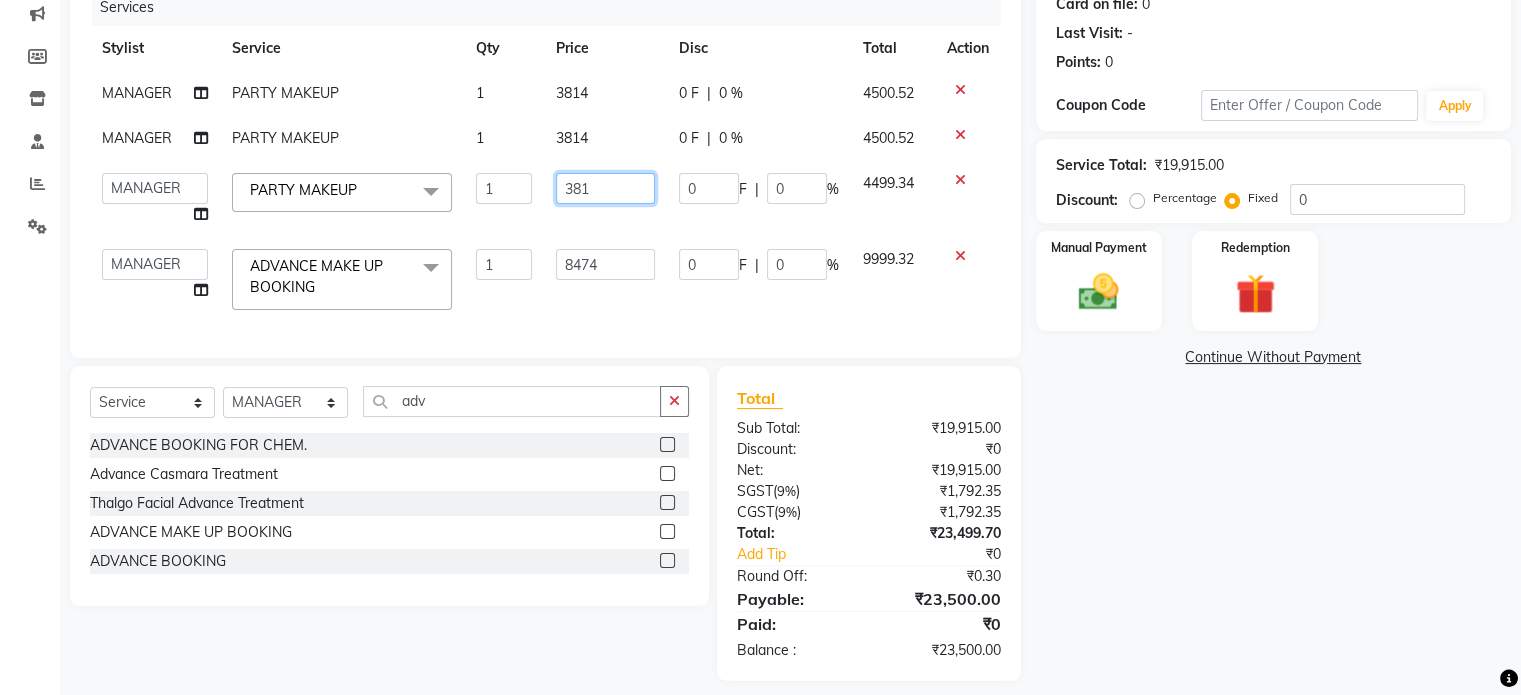 type on "3813" 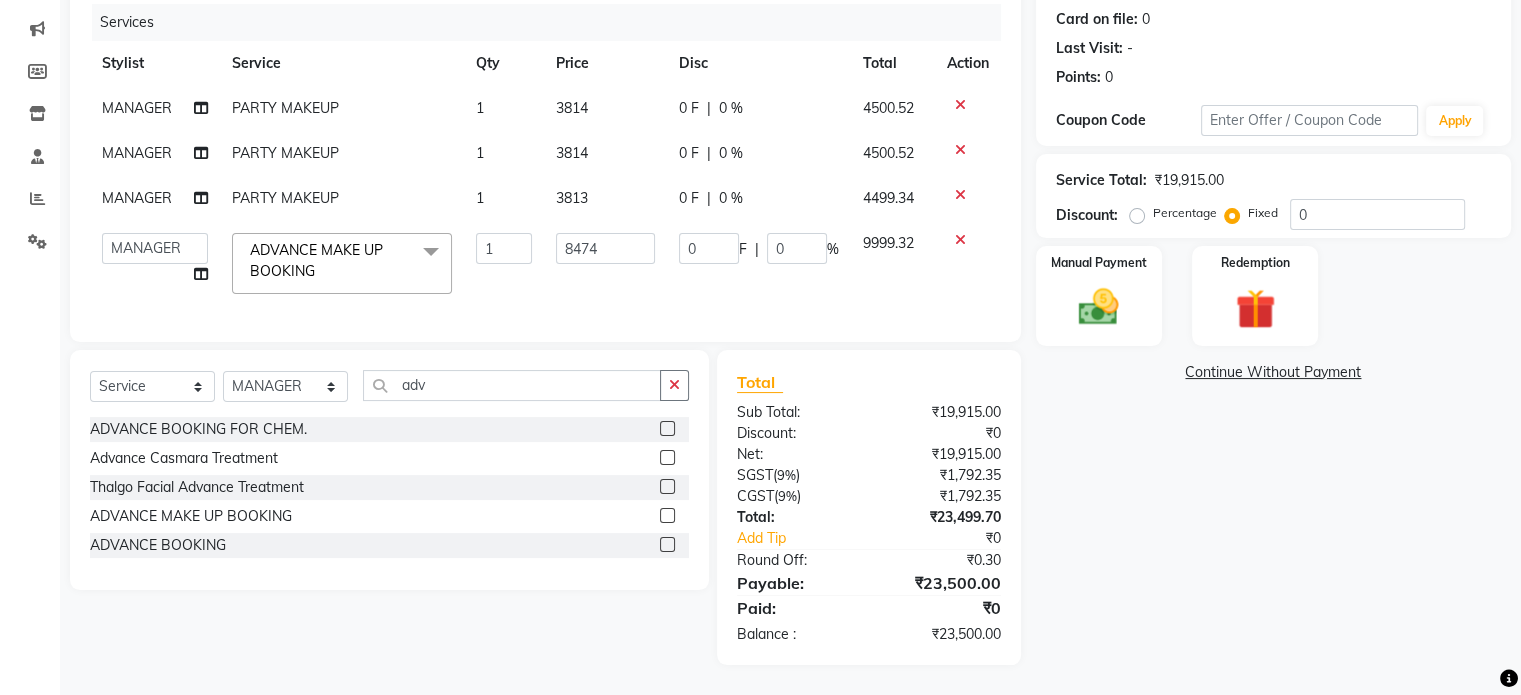 click on "Services Stylist Service Qty Price Disc Total Action MANAGER PARTY MAKEUP 1 3814 0 F | 0 % 4500.52 MANAGER PARTY MAKEUP 1 3814 0 F | 0 % 4500.52 MANAGER PARTY MAKEUP 1 3813 0 F | 0 % 4499.34  Aamir   akhil   Alice   Anju   Annu    Arshad   Ashish   Bajaj sir   Bony   DANISH   Deepak   Dhrishti   Farman   gagan   goldy   Imran khan   Ismile   ISRAEL   Jassi   kajal   KARAN   Latansha   Lucky   MANAGER   MUSKAN   naina   NEELU\ BONNY   Raakhi    RABIA   rajinder   RAM   Ripti   ROOP   Roseleen   Ruth   Sagar   Saleem   SalmaN   Sameer   SHAHEEN   Shriya   SRISHTI   tomba   veena   VINOD   WASIM   zakir  ADVANCE MAKE UP BOOKING  x CHILD HAIR CUT BELOW 5 YRS SHAMPOO , CONDITIONING, CUT & STYLE CUT ,TEXTURIZE & STYLE SPLIT END REMOVAL TRANSFORMATION CUT SHAMPOO / CONDITIONING GK / KERASTASE WASH / NANO PLAST KERATINE /NANO PLASTIA FIRST WASH BLOW DRY BLOW DRY  + GK / KERASTASE WASH DEEP CONDITIONING HEAD REJUVENATION IRONING CRISP & CURLS ROLLER SET URBAN CRIMP SPECIAL OCCASION / UP STYLE Travel charges KERATIN 1" 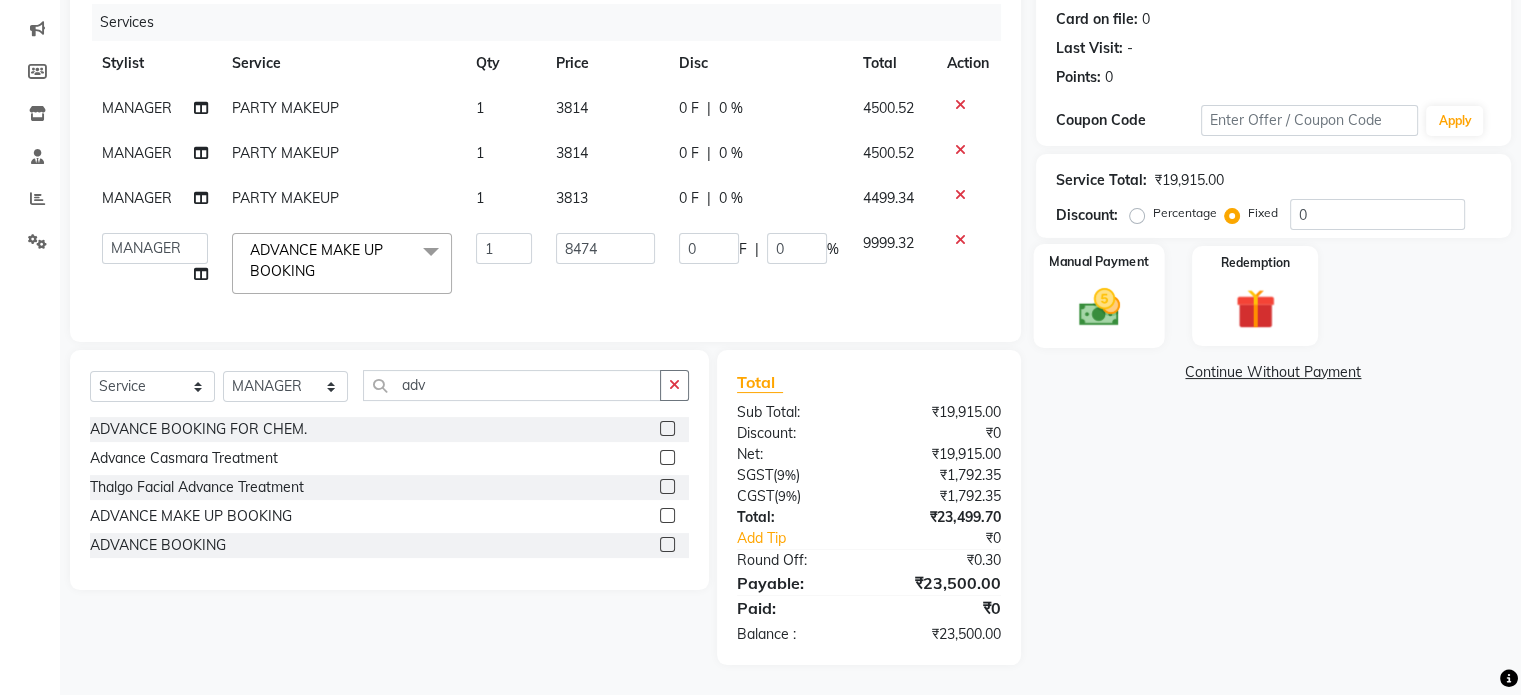 click 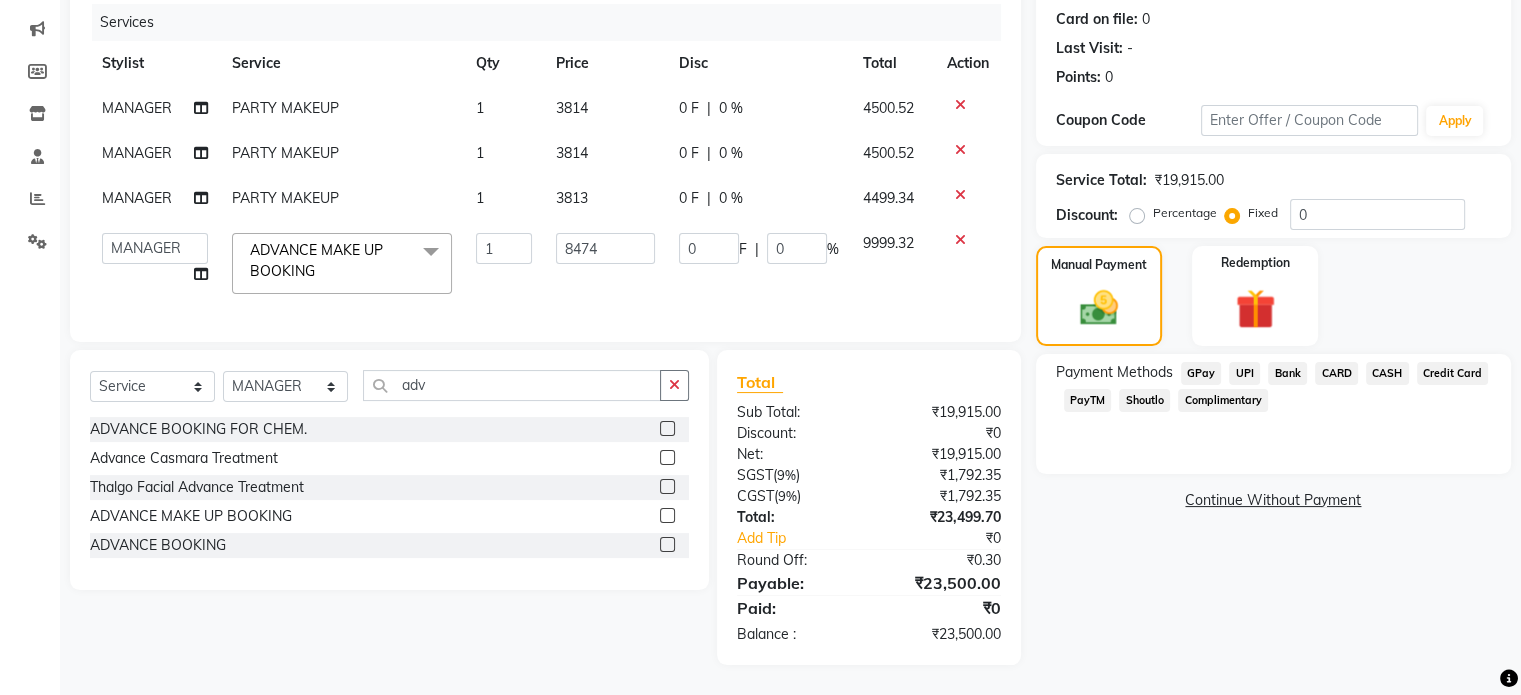 click on "UPI" 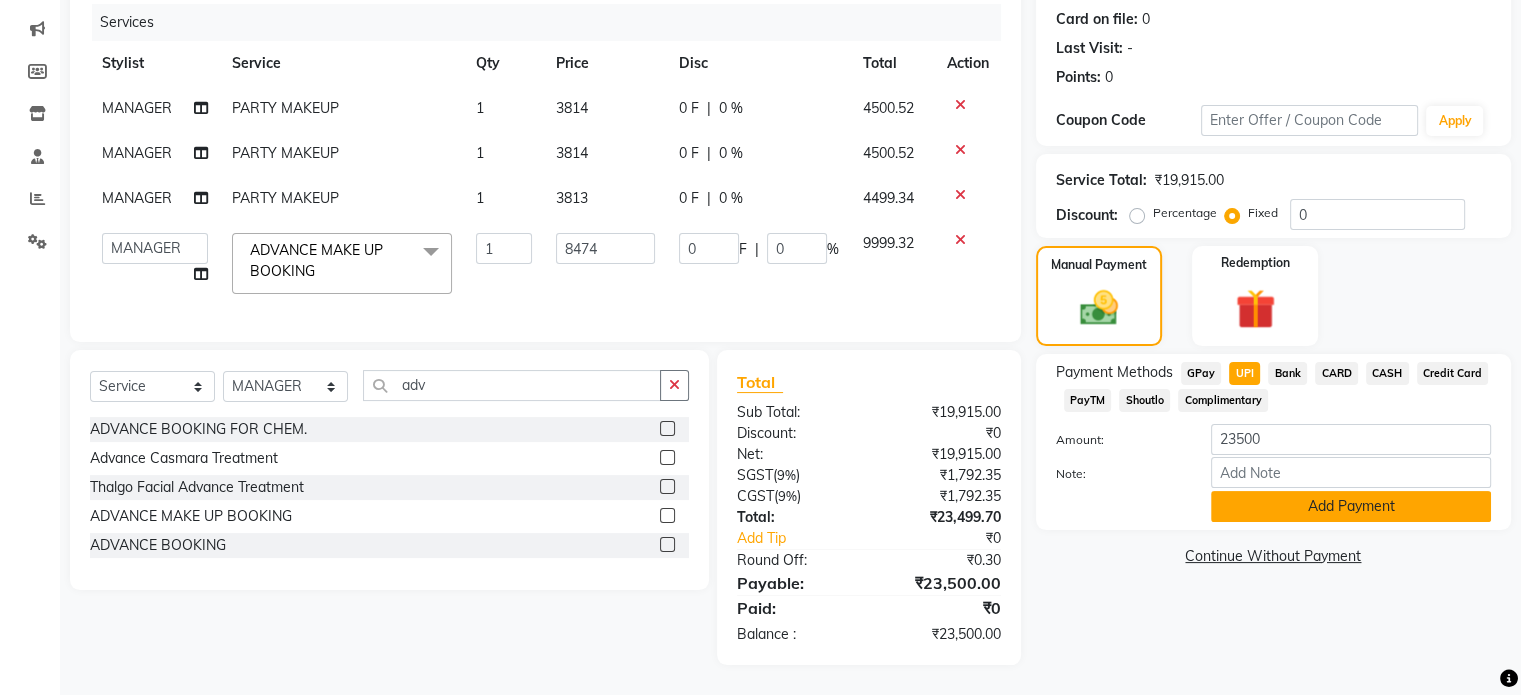 click on "Add Payment" 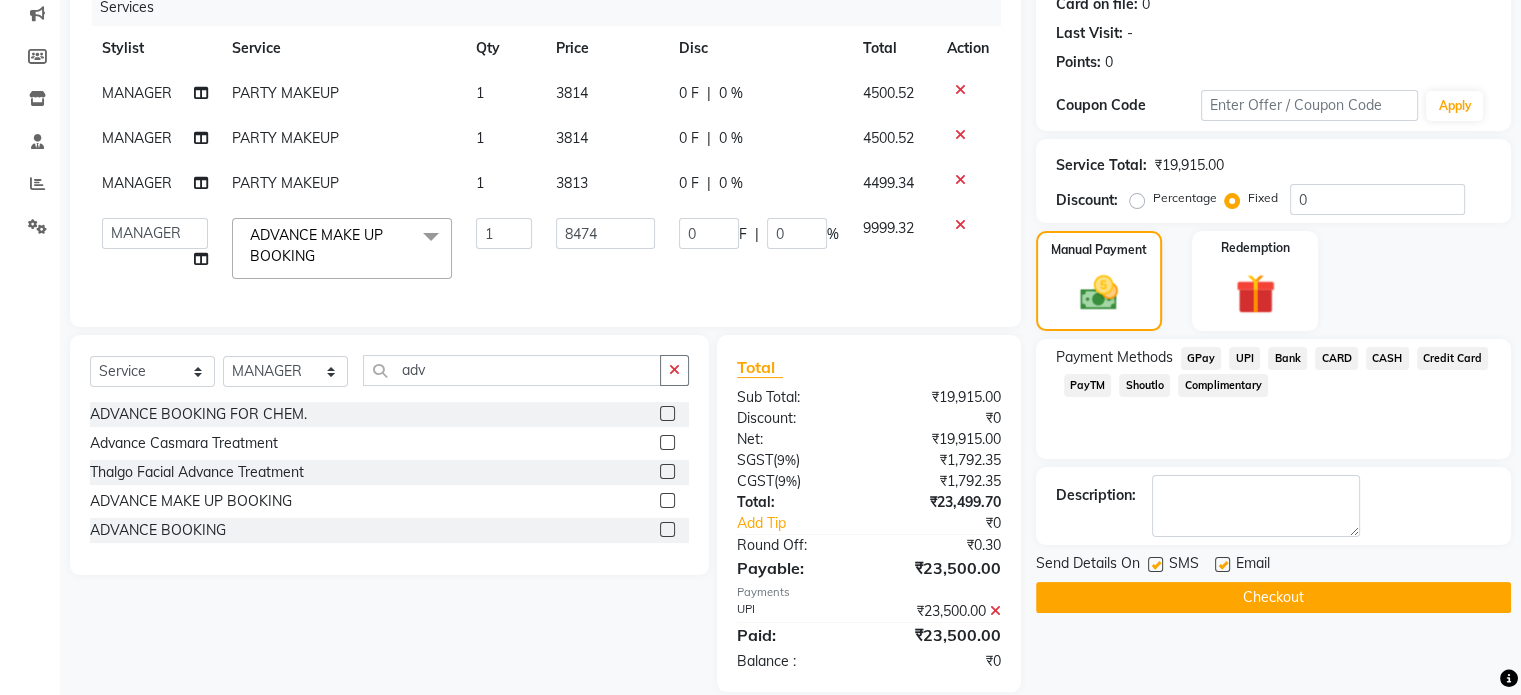 scroll, scrollTop: 300, scrollLeft: 0, axis: vertical 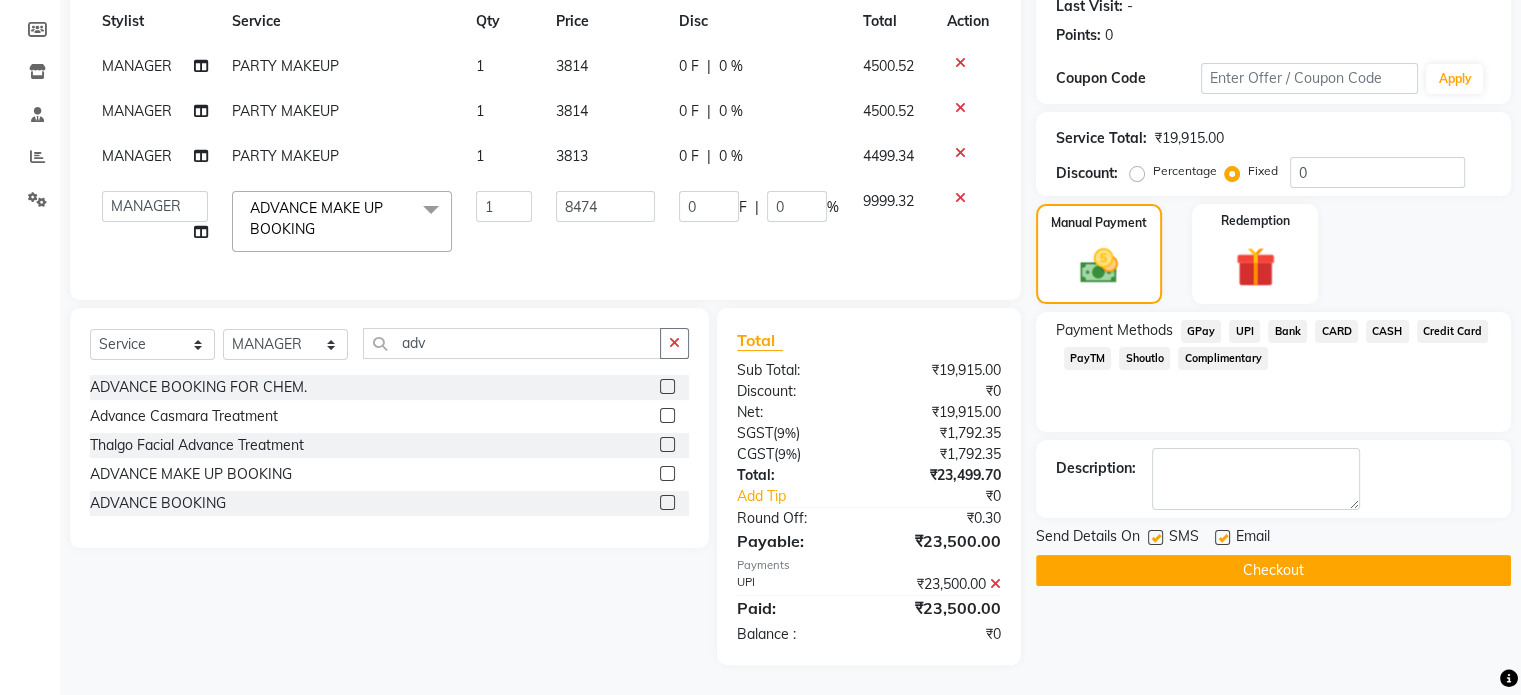 click on "Checkout" 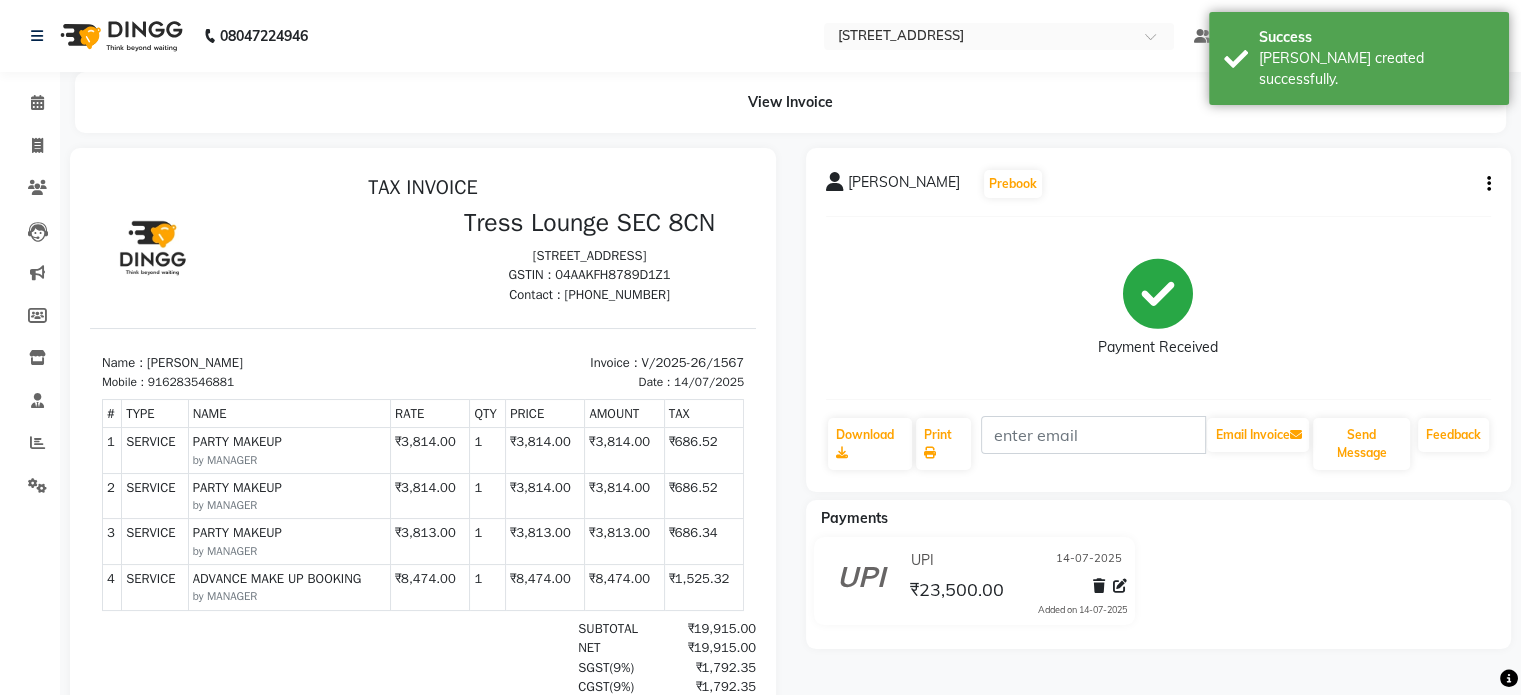scroll, scrollTop: 0, scrollLeft: 0, axis: both 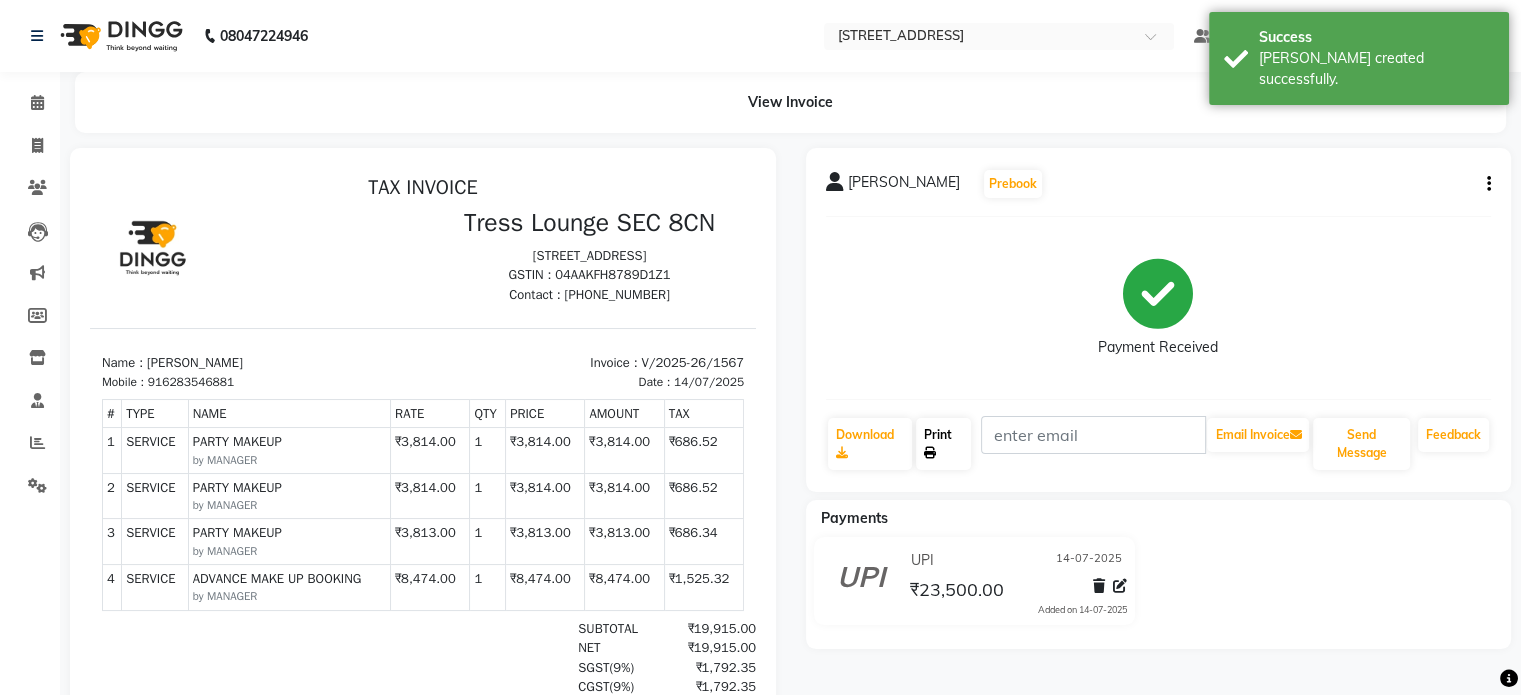 click on "Print" 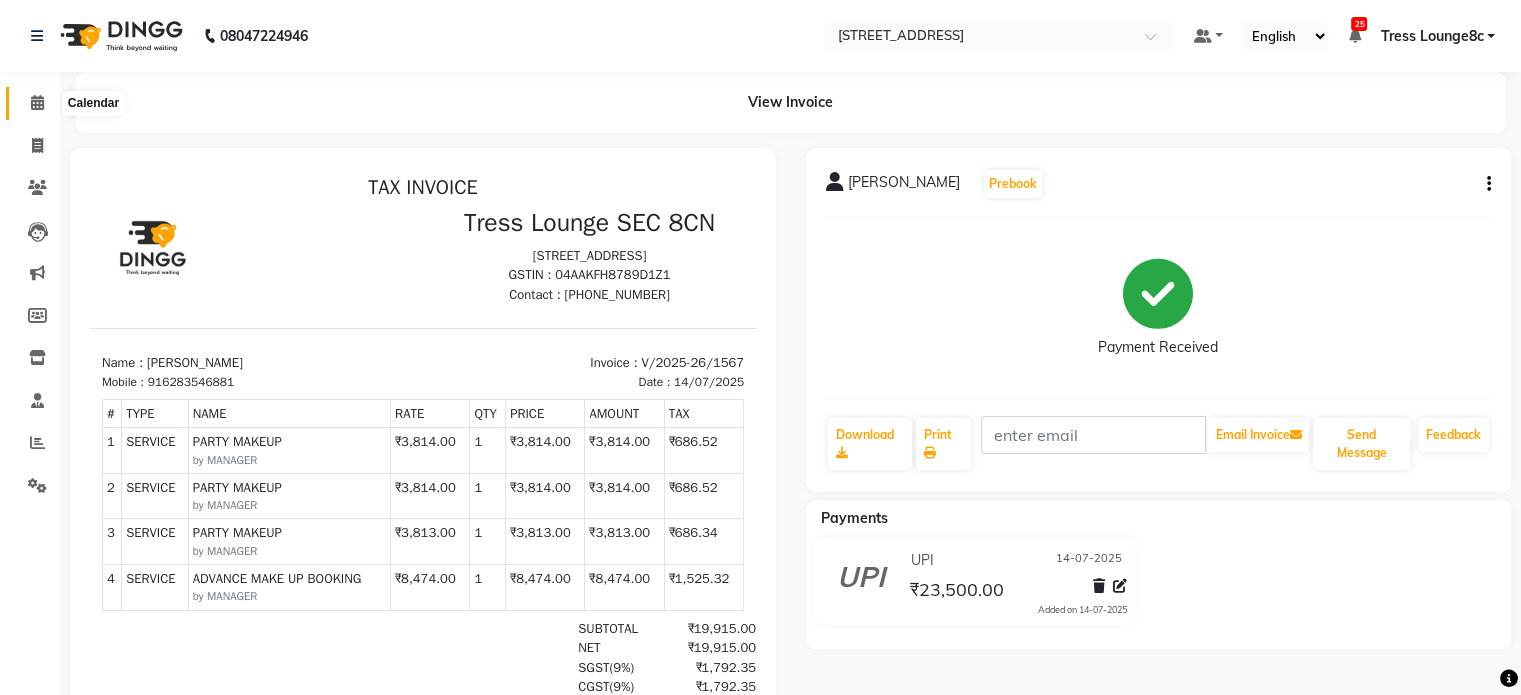click 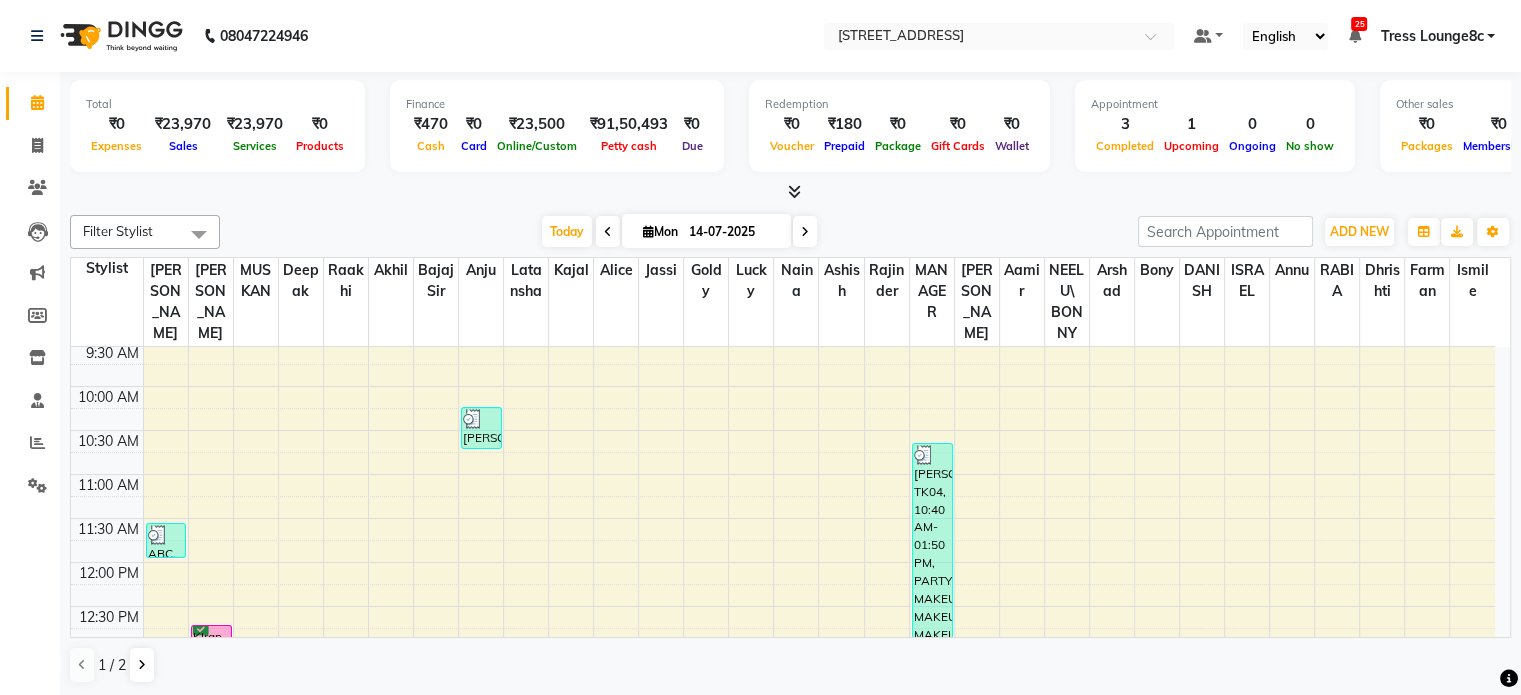 scroll, scrollTop: 100, scrollLeft: 0, axis: vertical 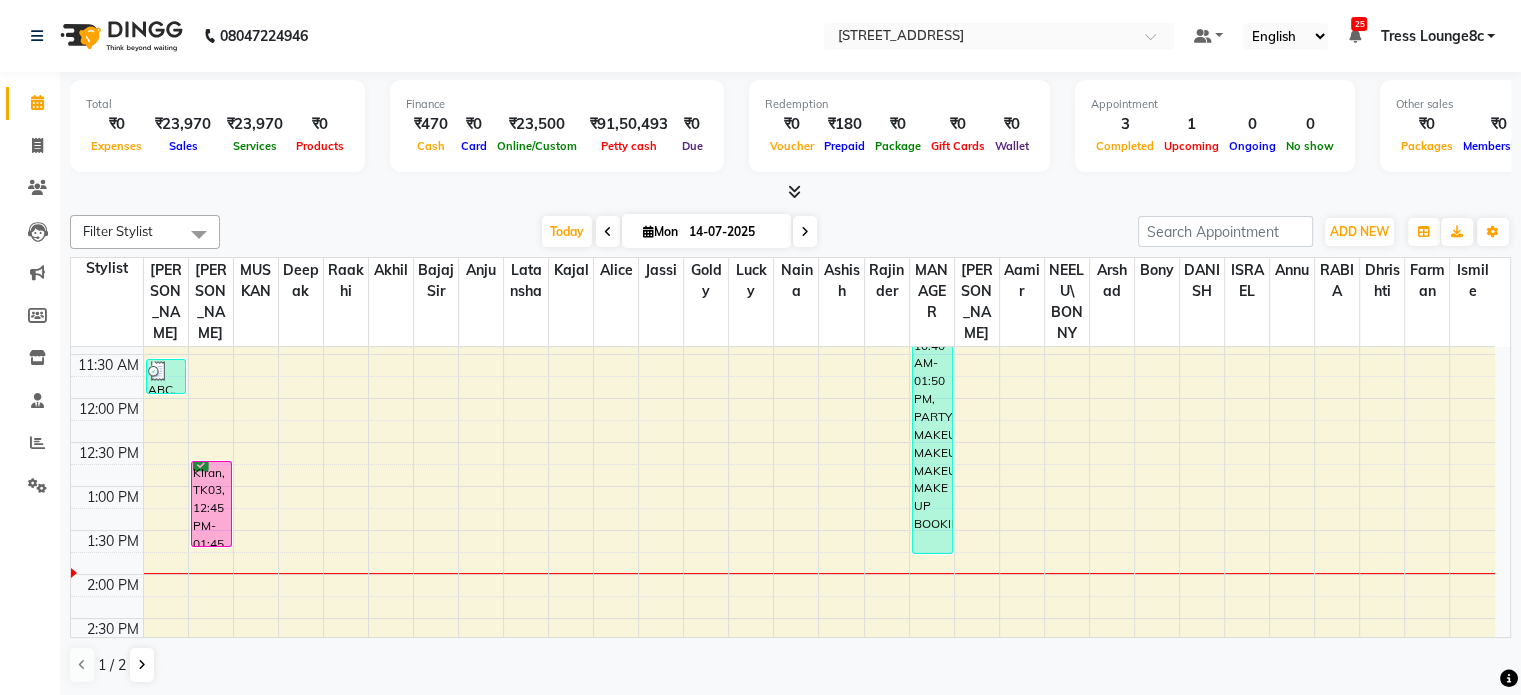 click on "8:00 AM 8:30 AM 9:00 AM 9:30 AM 10:00 AM 10:30 AM 11:00 AM 11:30 AM 12:00 PM 12:30 PM 1:00 PM 1:30 PM 2:00 PM 2:30 PM 3:00 PM 3:30 PM 4:00 PM 4:30 PM 5:00 PM 5:30 PM 6:00 PM 6:30 PM 7:00 PM 7:30 PM 8:00 PM 8:30 PM     ABC, TK02, 11:35 AM-12:00 PM, SHAMPOO / CONDITIONING     KIran, TK03, 12:45 PM-01:45 PM, ROOT TOUCHUP     Kirat, TK01, 10:15 AM-10:45 AM, EYE BROW (THREADING),UPPERLIP (THREADING)     chetna, TK04, 10:40 AM-01:50 PM, PARTY MAKEUP,PARTY MAKEUP,PARTY MAKEUP,ADVANCE MAKE UP BOOKING" at bounding box center [783, 618] 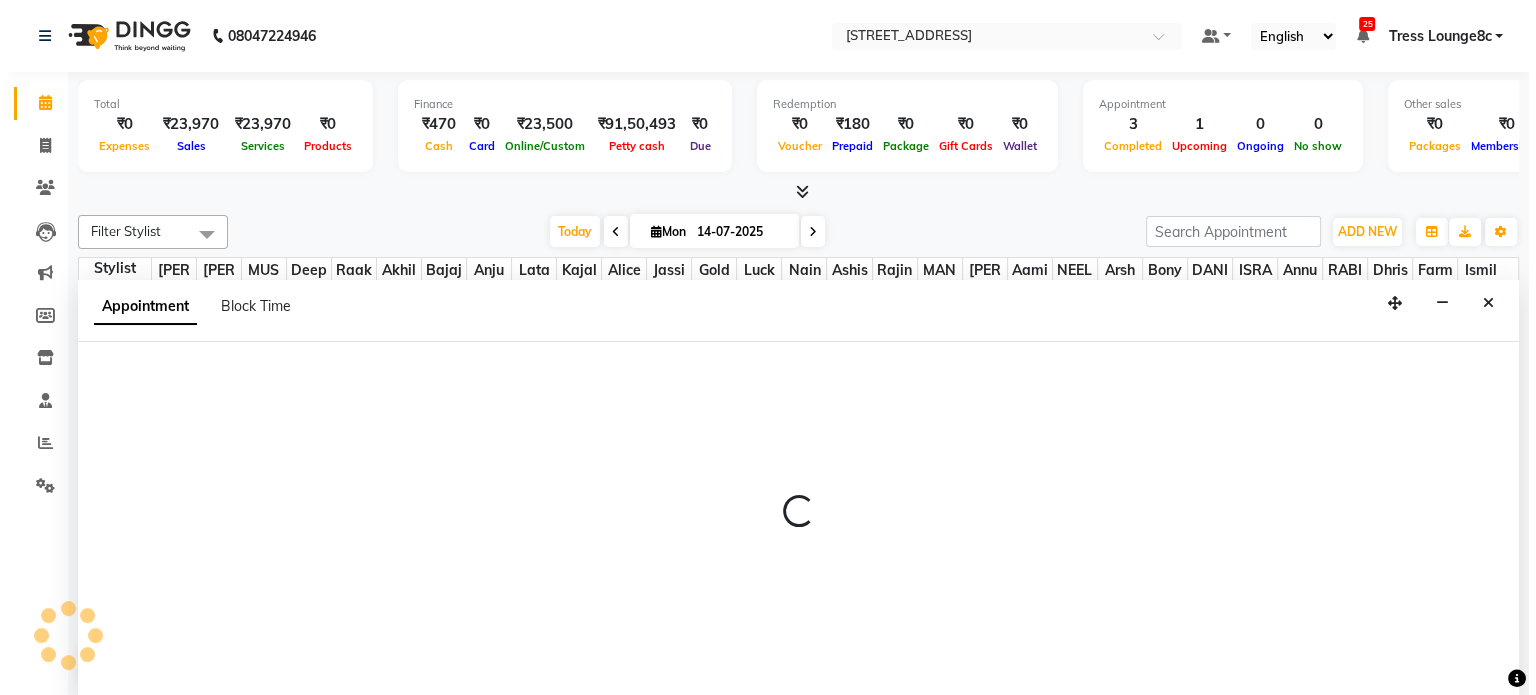 scroll, scrollTop: 0, scrollLeft: 0, axis: both 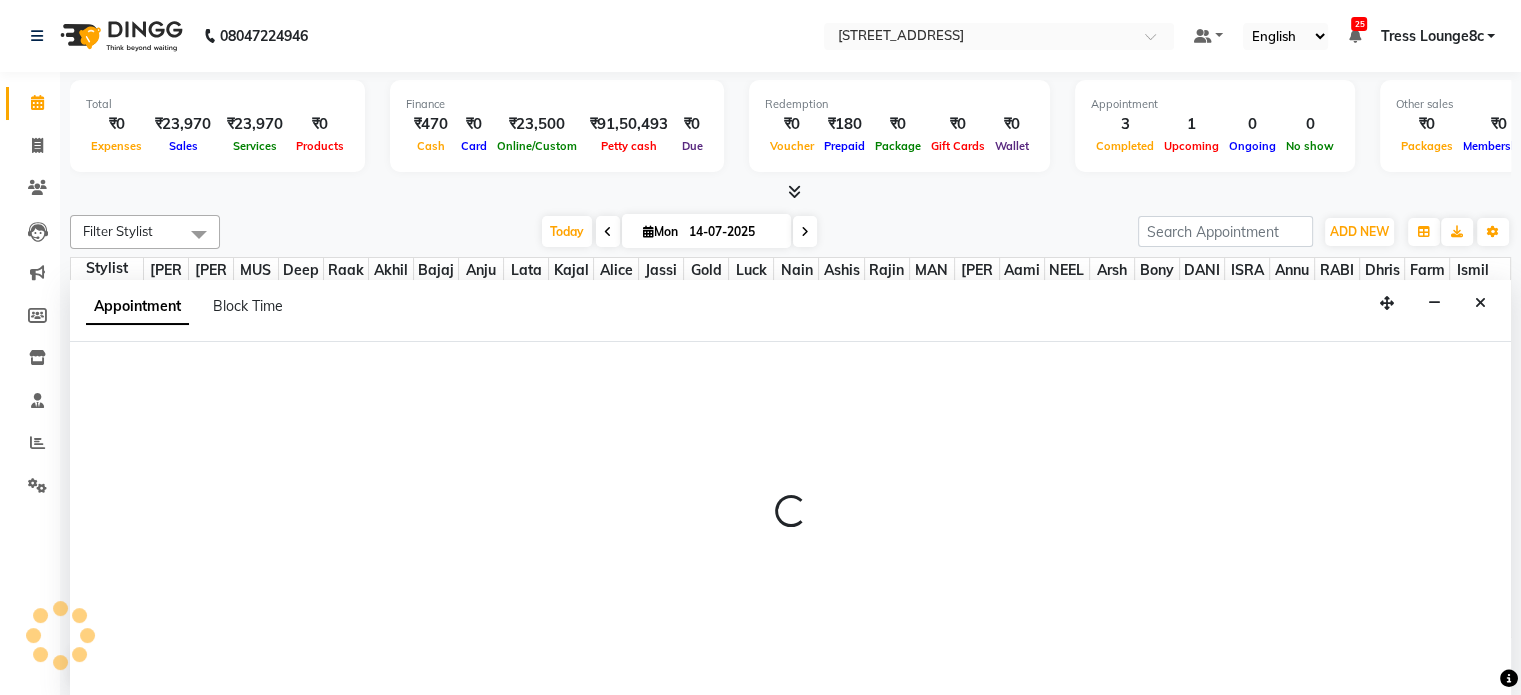 select on "44591" 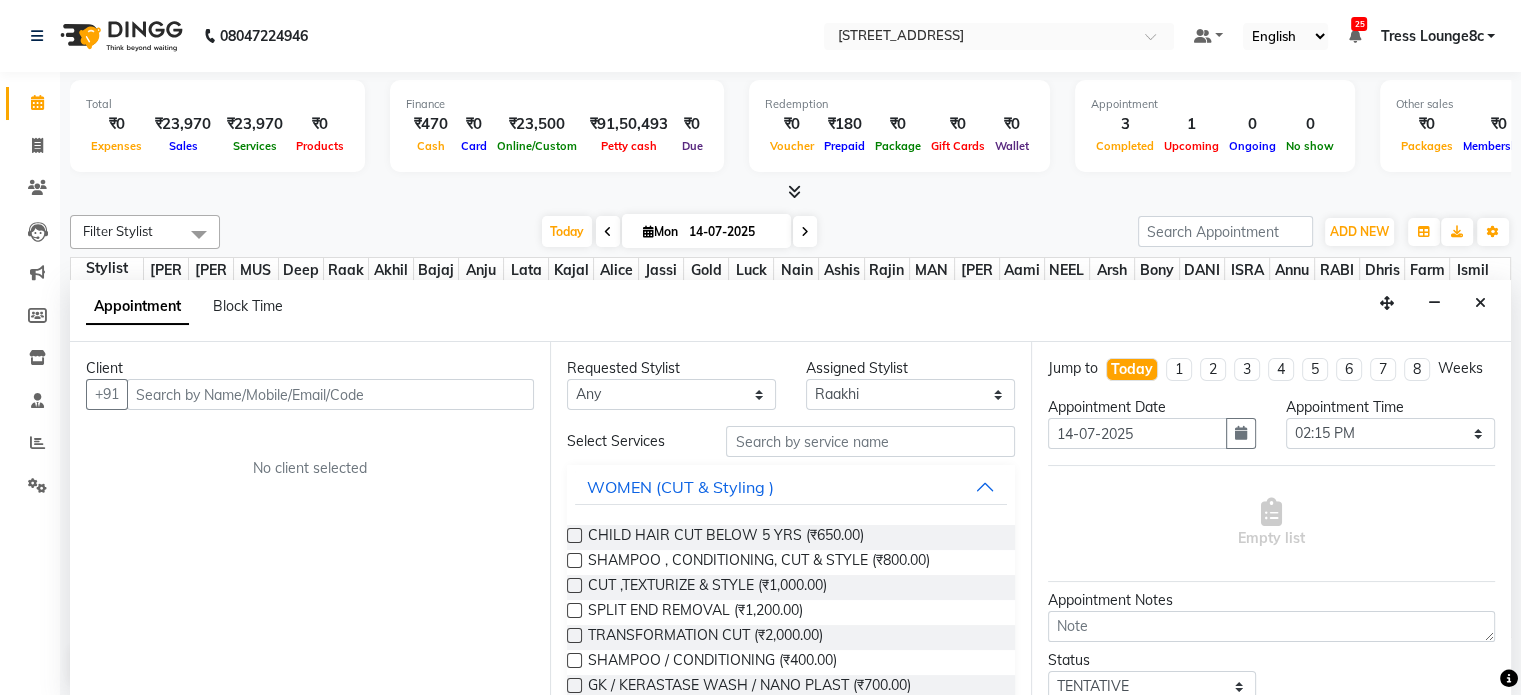 click at bounding box center [330, 394] 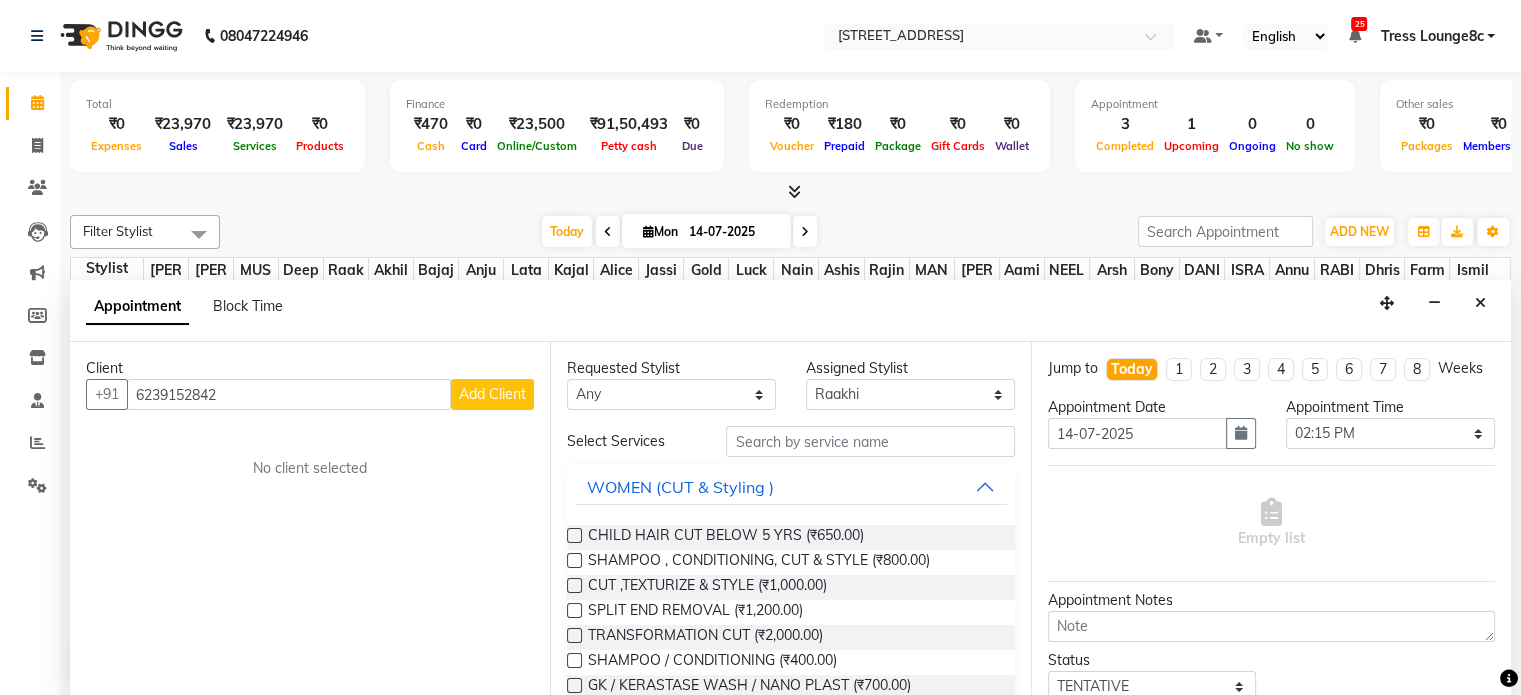 type on "6239152842" 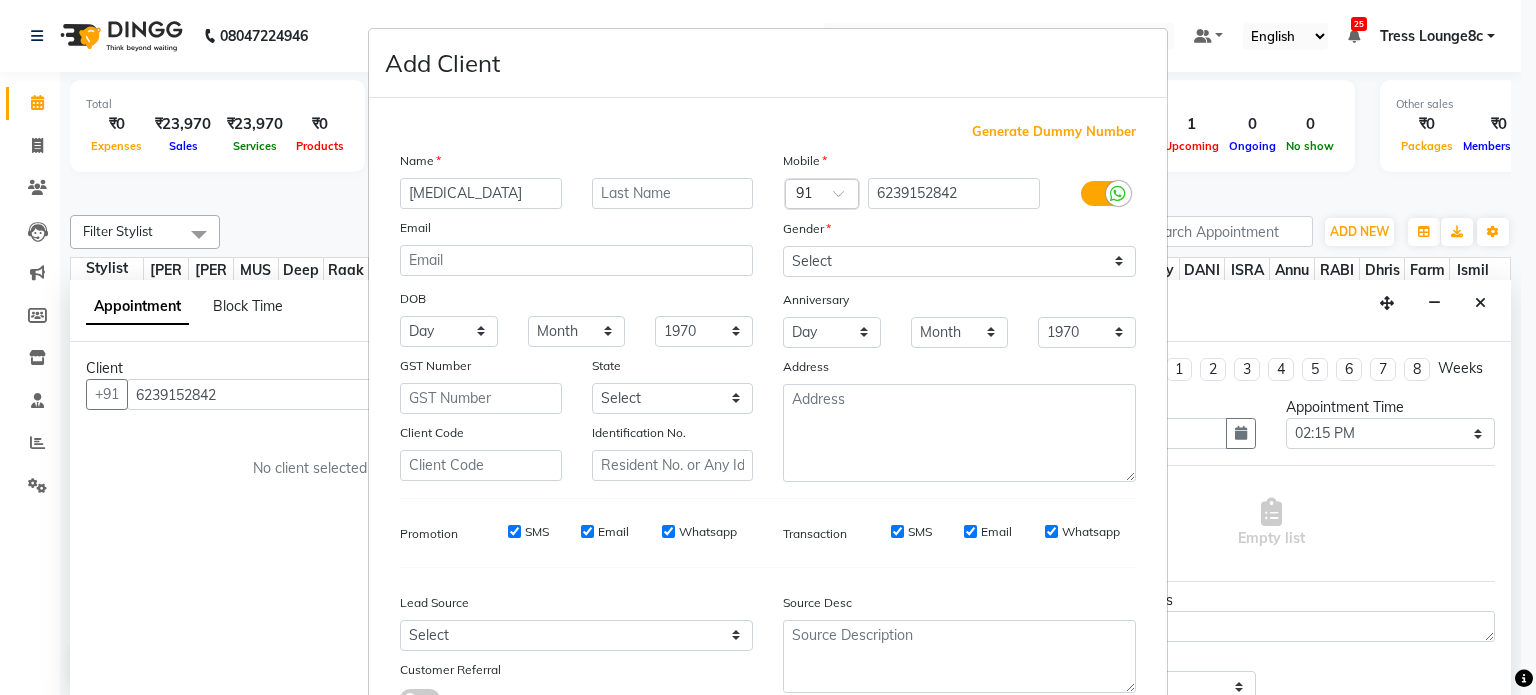 type on "[MEDICAL_DATA]" 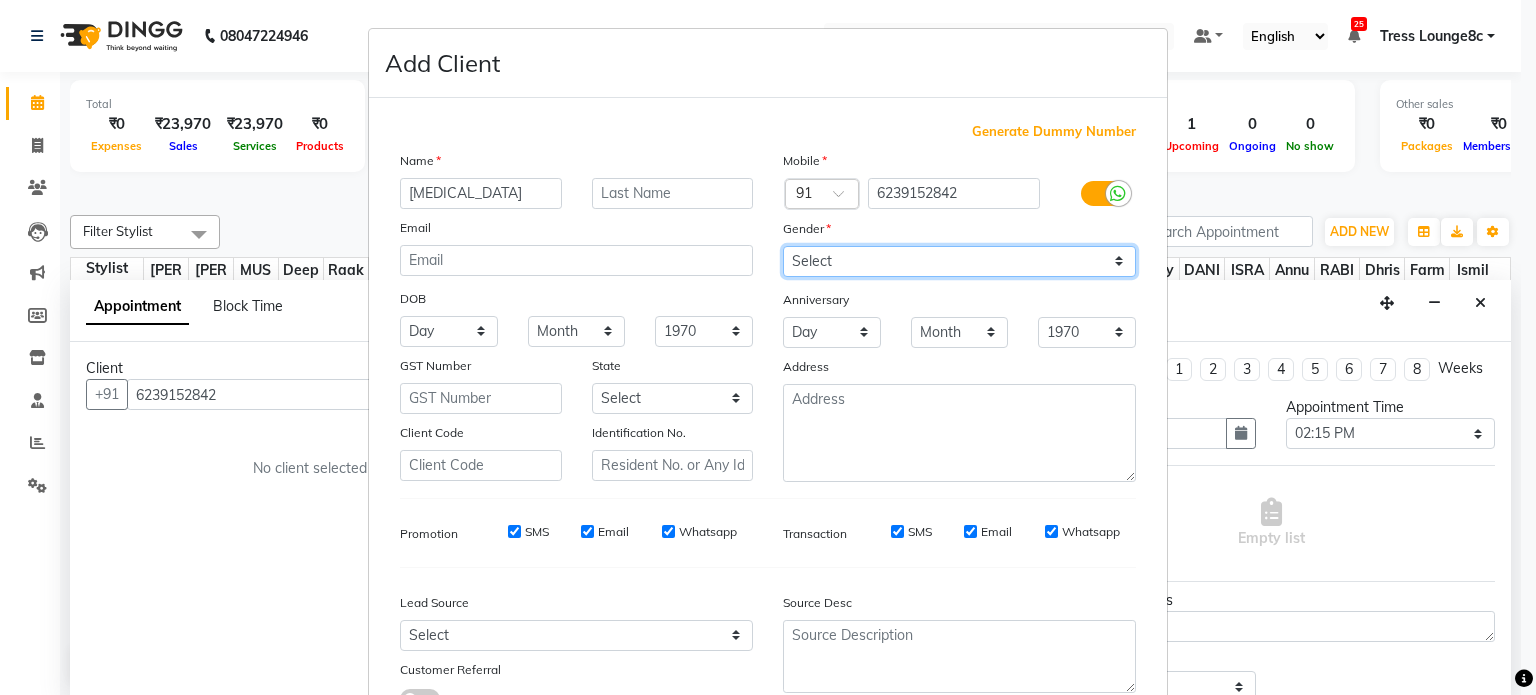 click on "Select [DEMOGRAPHIC_DATA] [DEMOGRAPHIC_DATA] Other Prefer Not To Say" at bounding box center (959, 261) 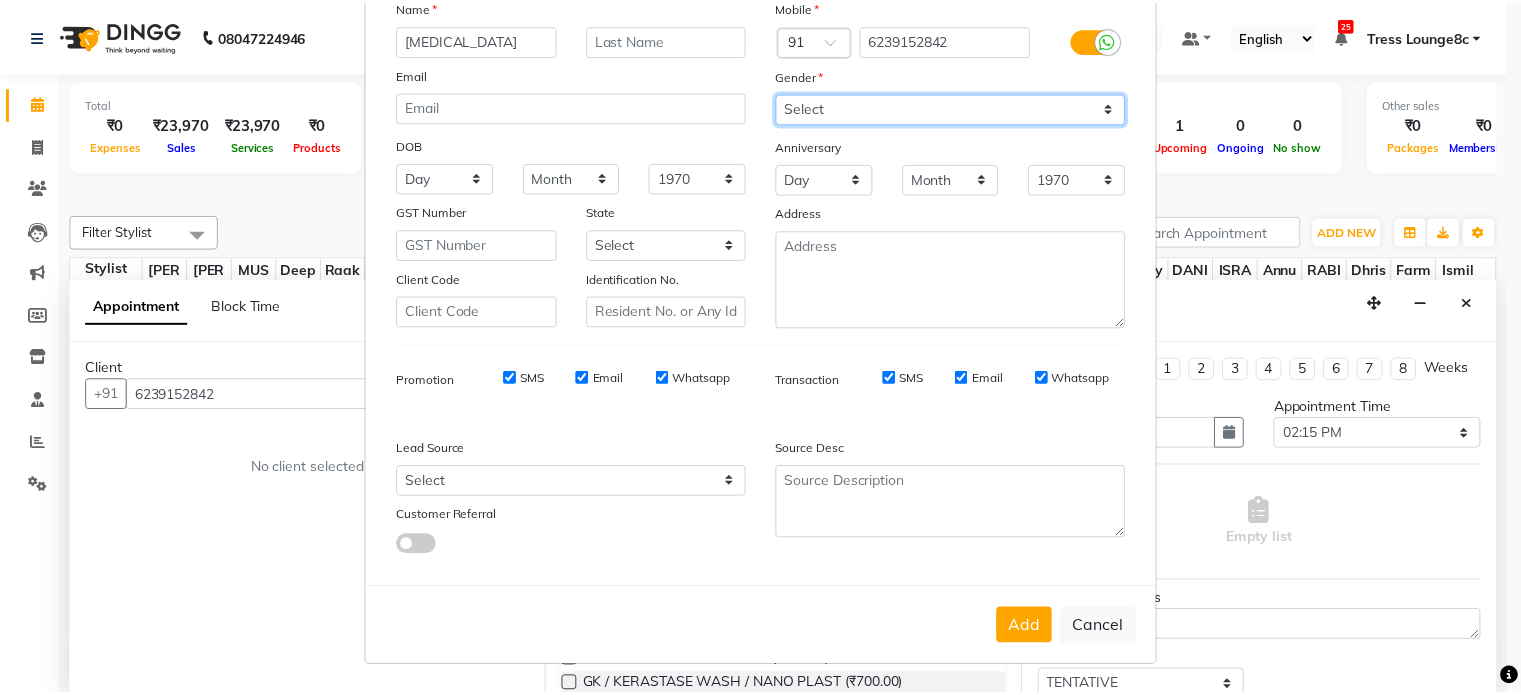 scroll, scrollTop: 161, scrollLeft: 0, axis: vertical 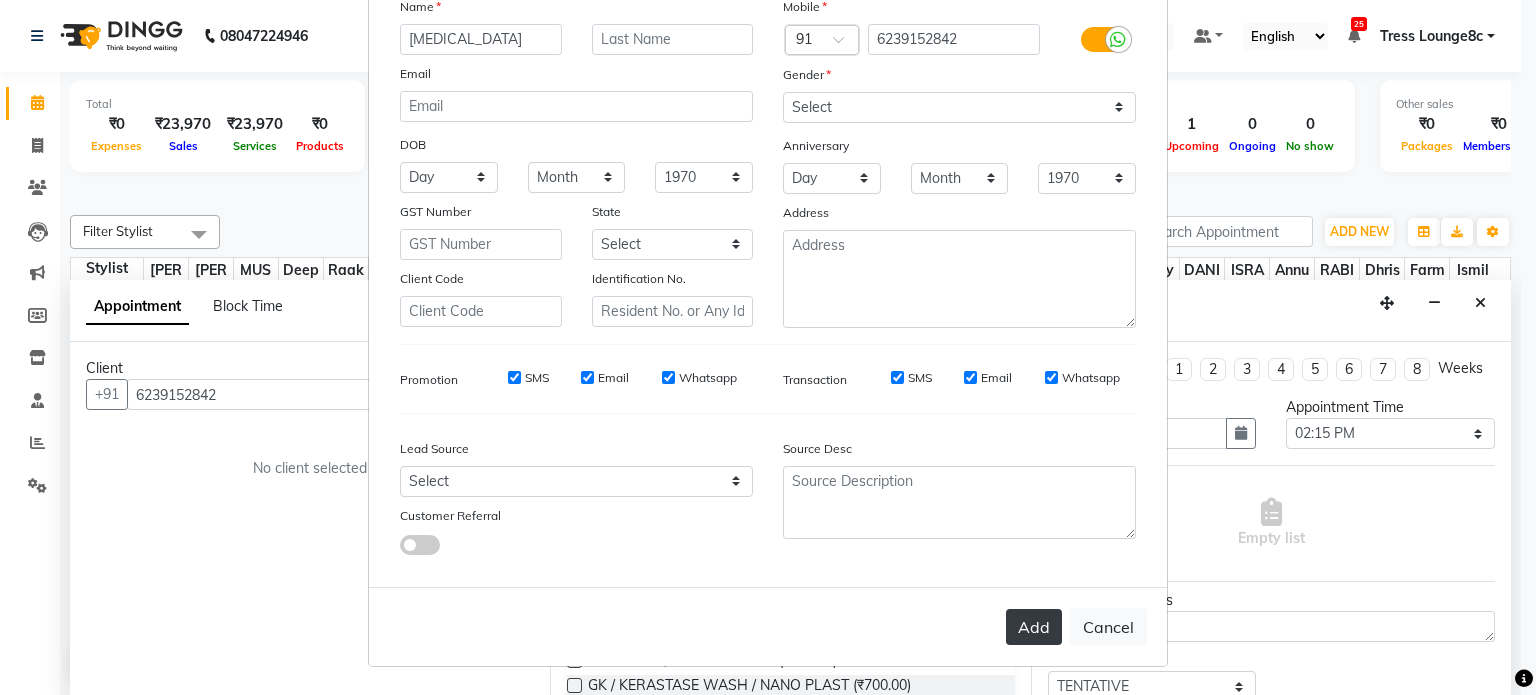click on "Add" at bounding box center (1034, 627) 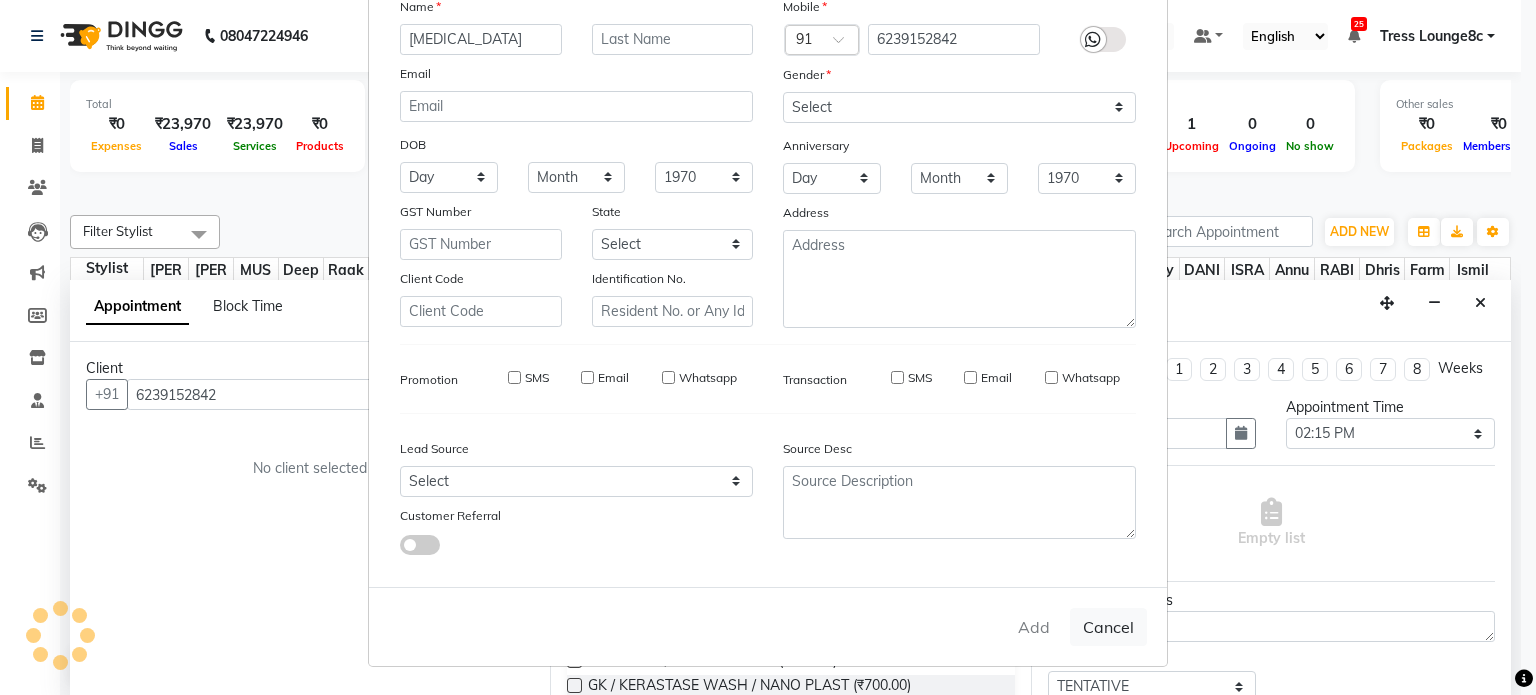 type 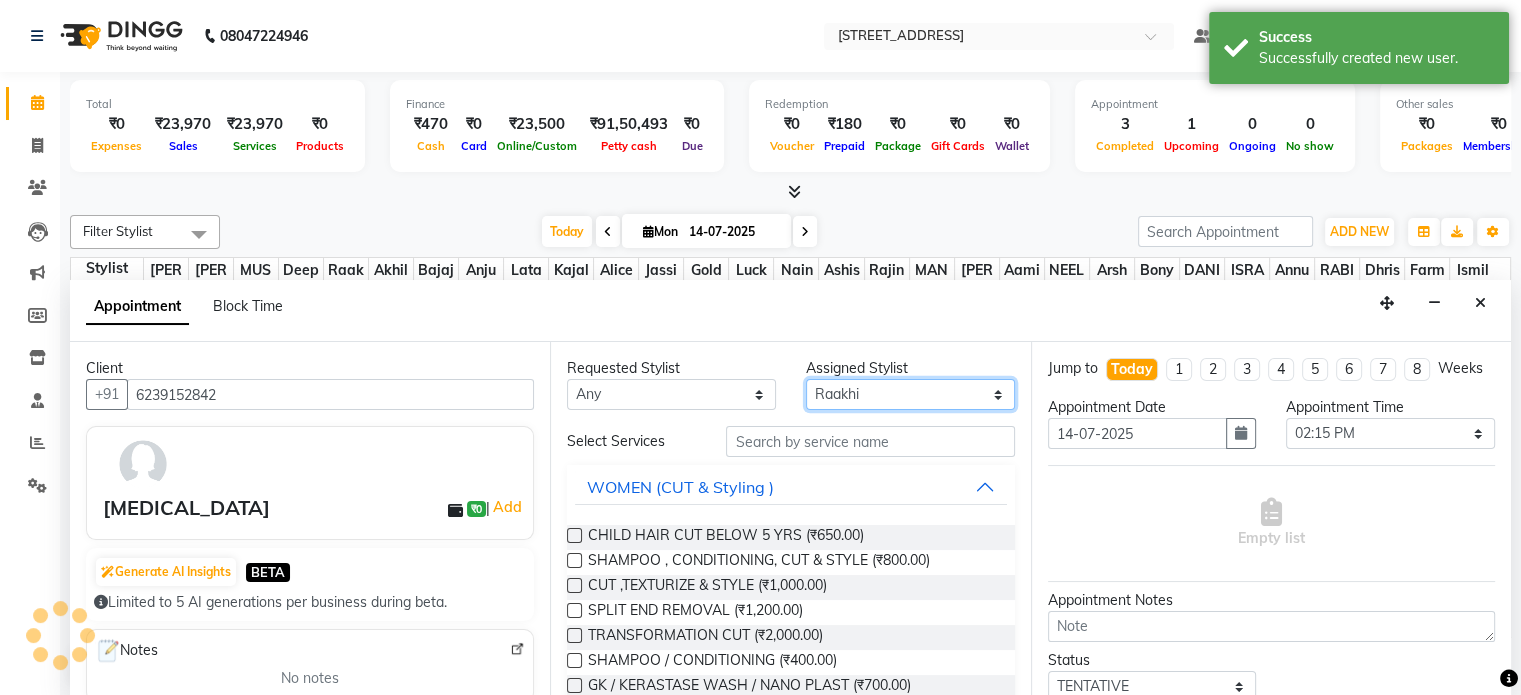 click on "Select [PERSON_NAME] [PERSON_NAME] [PERSON_NAME] Anju Annu  [PERSON_NAME] Bajaj sir Bony DANISH Deepak [PERSON_NAME] [PERSON_NAME] [PERSON_NAME] [PERSON_NAME] [PERSON_NAME] Lucky MANAGER MUSKAN naina [PERSON_NAME]\ [PERSON_NAME]  [PERSON_NAME] [PERSON_NAME] RAM Ripti [PERSON_NAME] [PERSON_NAME] [PERSON_NAME] [PERSON_NAME] Shriya [PERSON_NAME] veena [PERSON_NAME] [PERSON_NAME]" at bounding box center (910, 394) 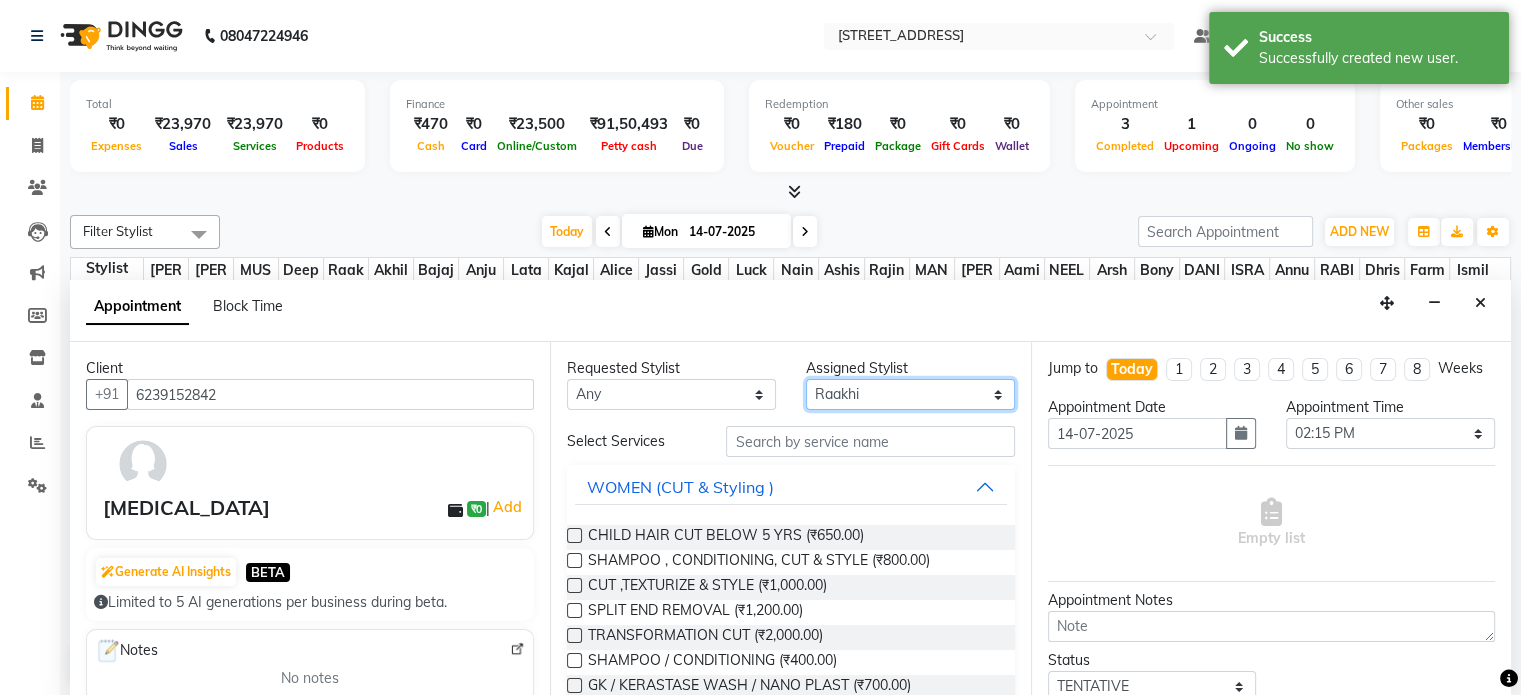 select on "39093" 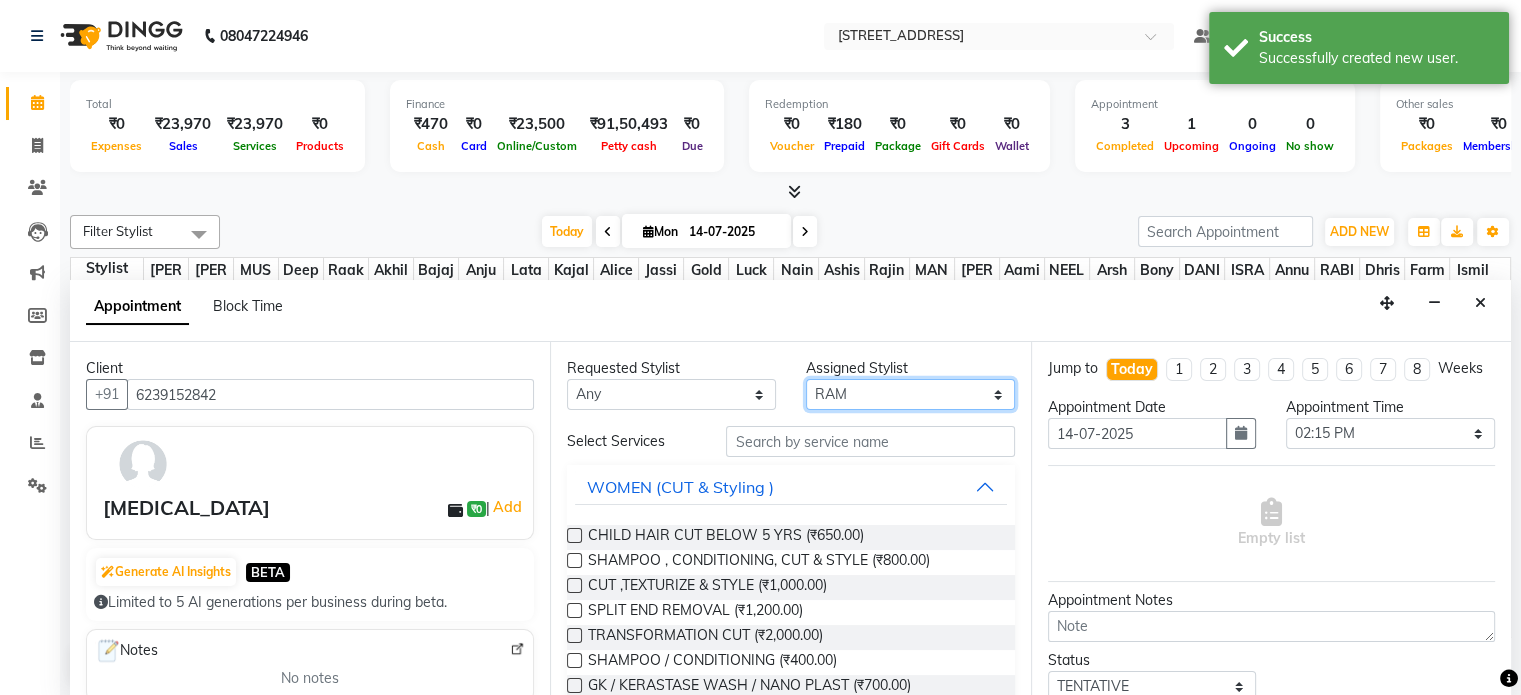 click on "Select [PERSON_NAME] [PERSON_NAME] [PERSON_NAME] Anju Annu  [PERSON_NAME] Bajaj sir Bony DANISH Deepak [PERSON_NAME] [PERSON_NAME] [PERSON_NAME] [PERSON_NAME] [PERSON_NAME] Lucky MANAGER MUSKAN naina [PERSON_NAME]\ [PERSON_NAME]  [PERSON_NAME] [PERSON_NAME] RAM Ripti [PERSON_NAME] [PERSON_NAME] [PERSON_NAME] [PERSON_NAME] Shriya [PERSON_NAME] veena [PERSON_NAME] [PERSON_NAME]" at bounding box center (910, 394) 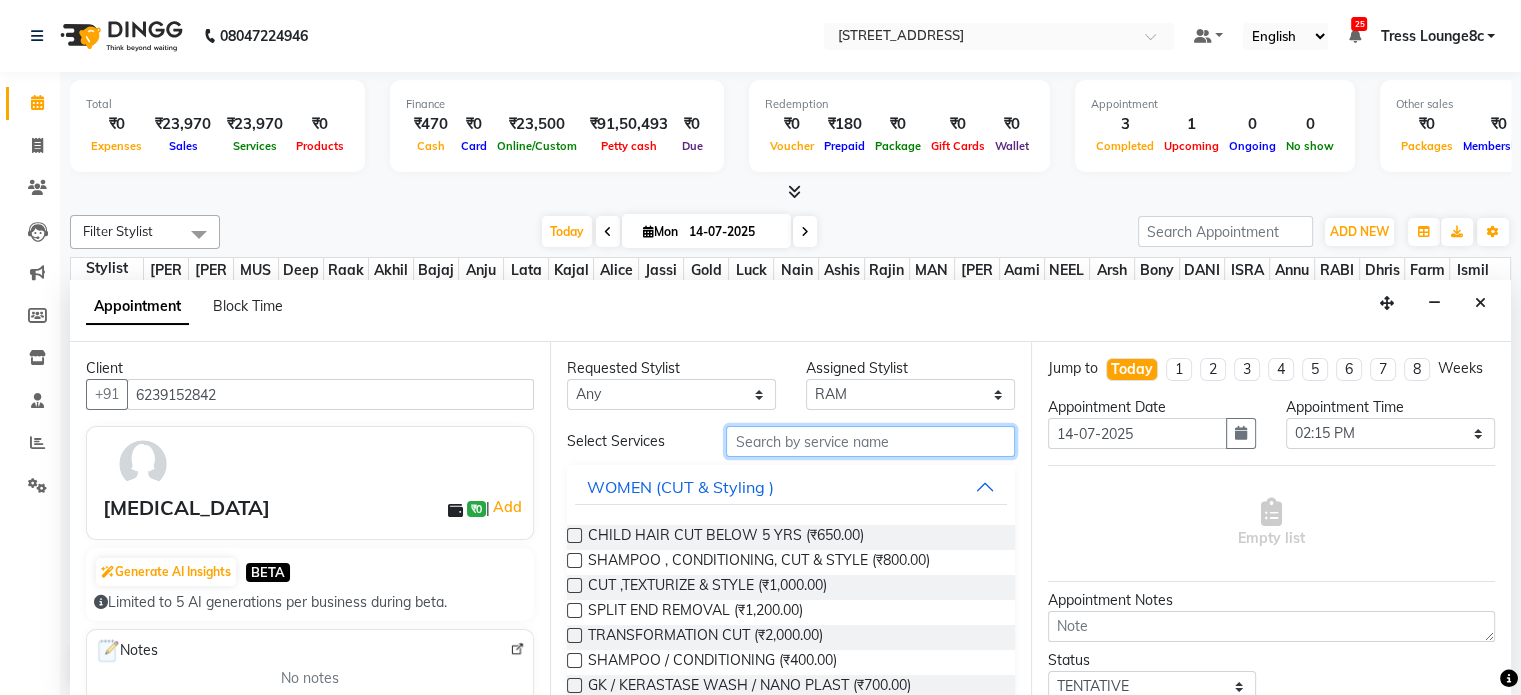 click at bounding box center [870, 441] 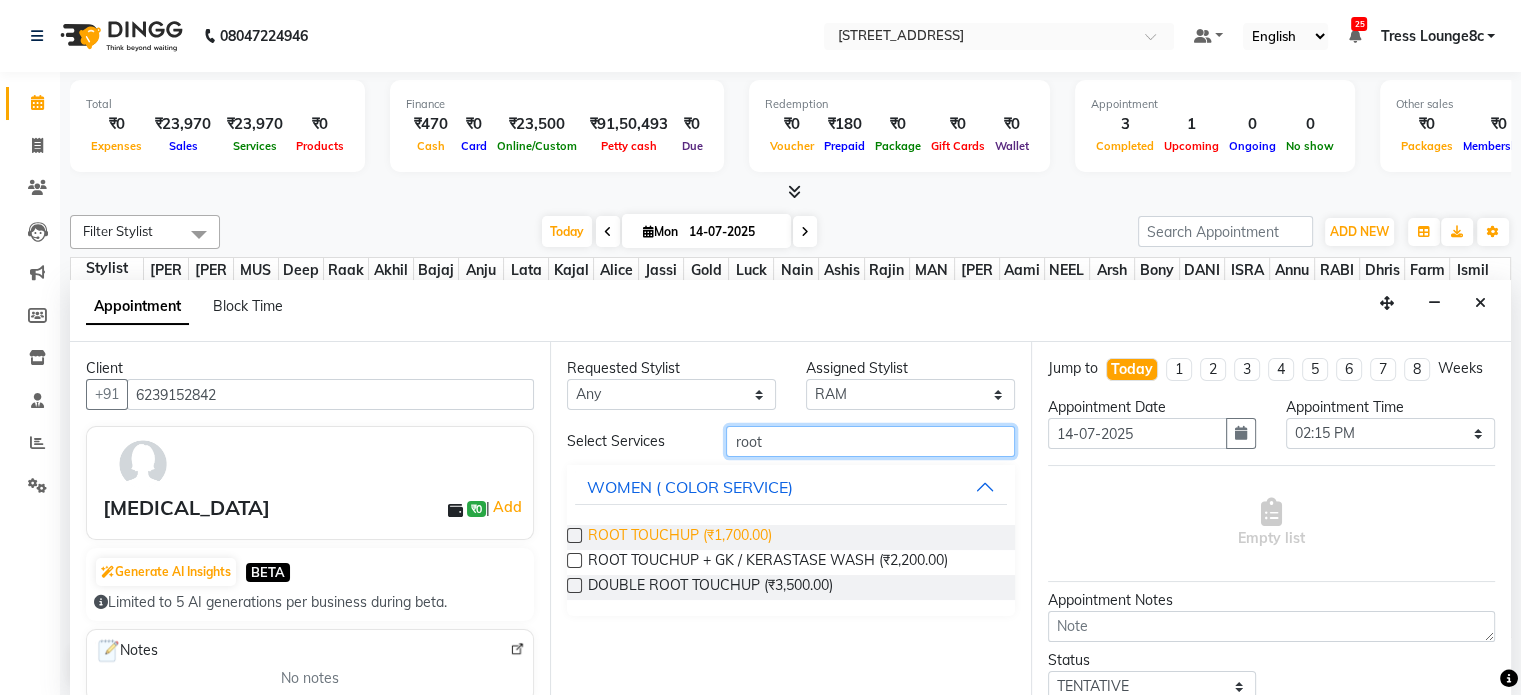 type on "root" 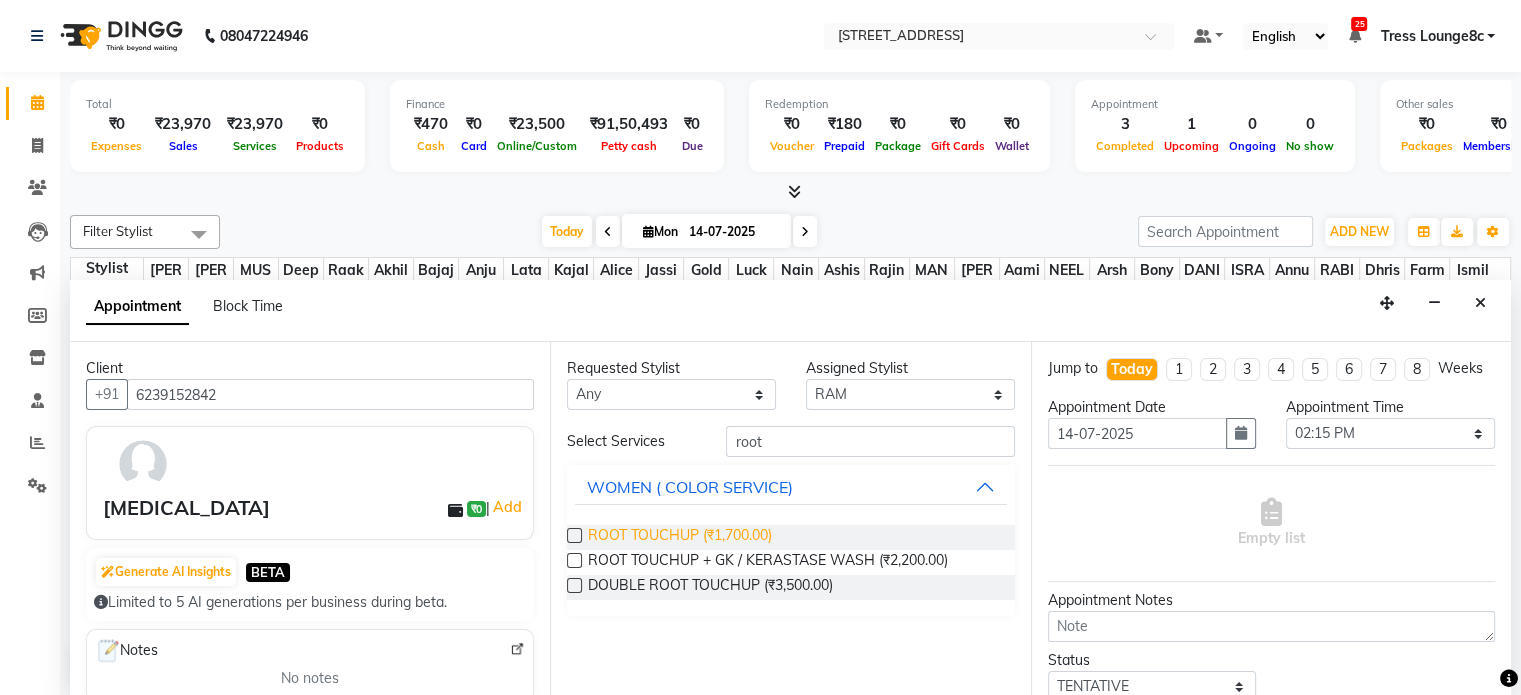 click on "ROOT TOUCHUP (₹1,700.00)" at bounding box center (680, 537) 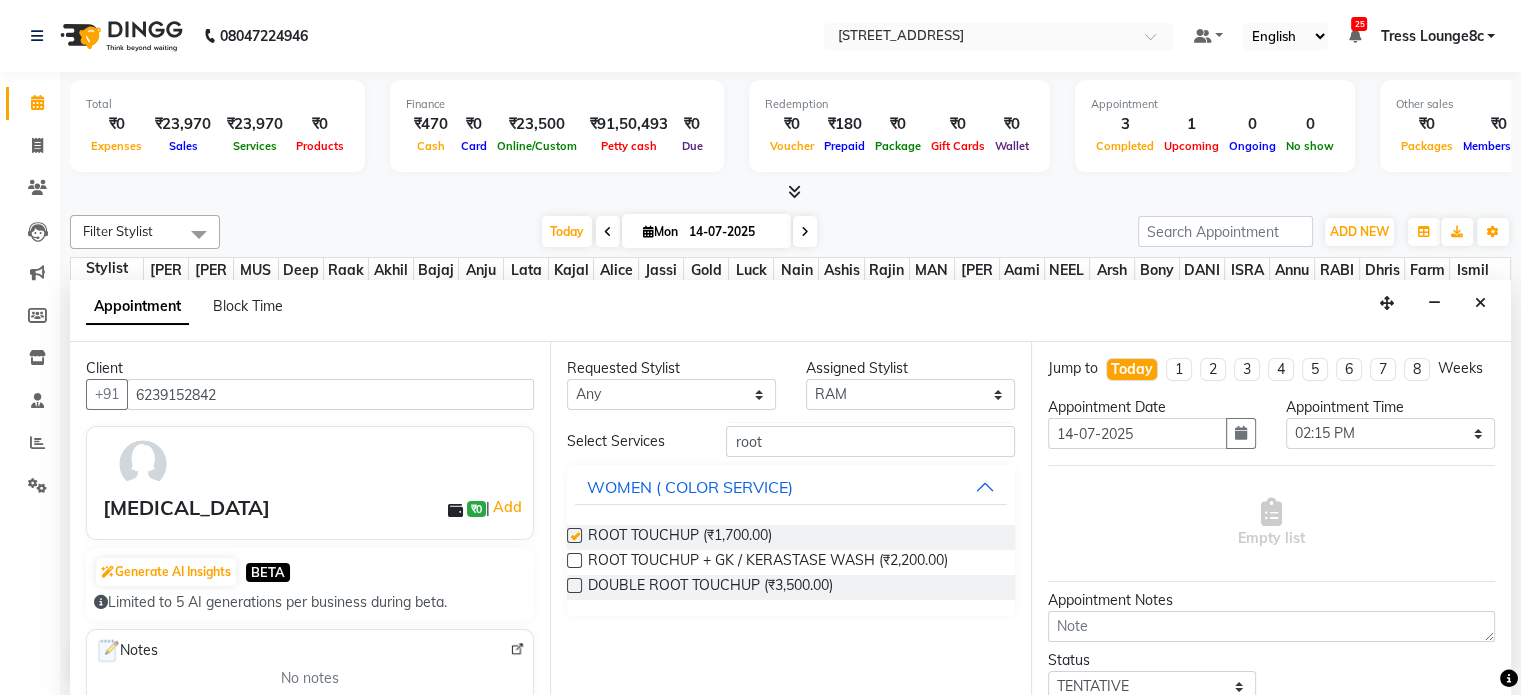 checkbox on "false" 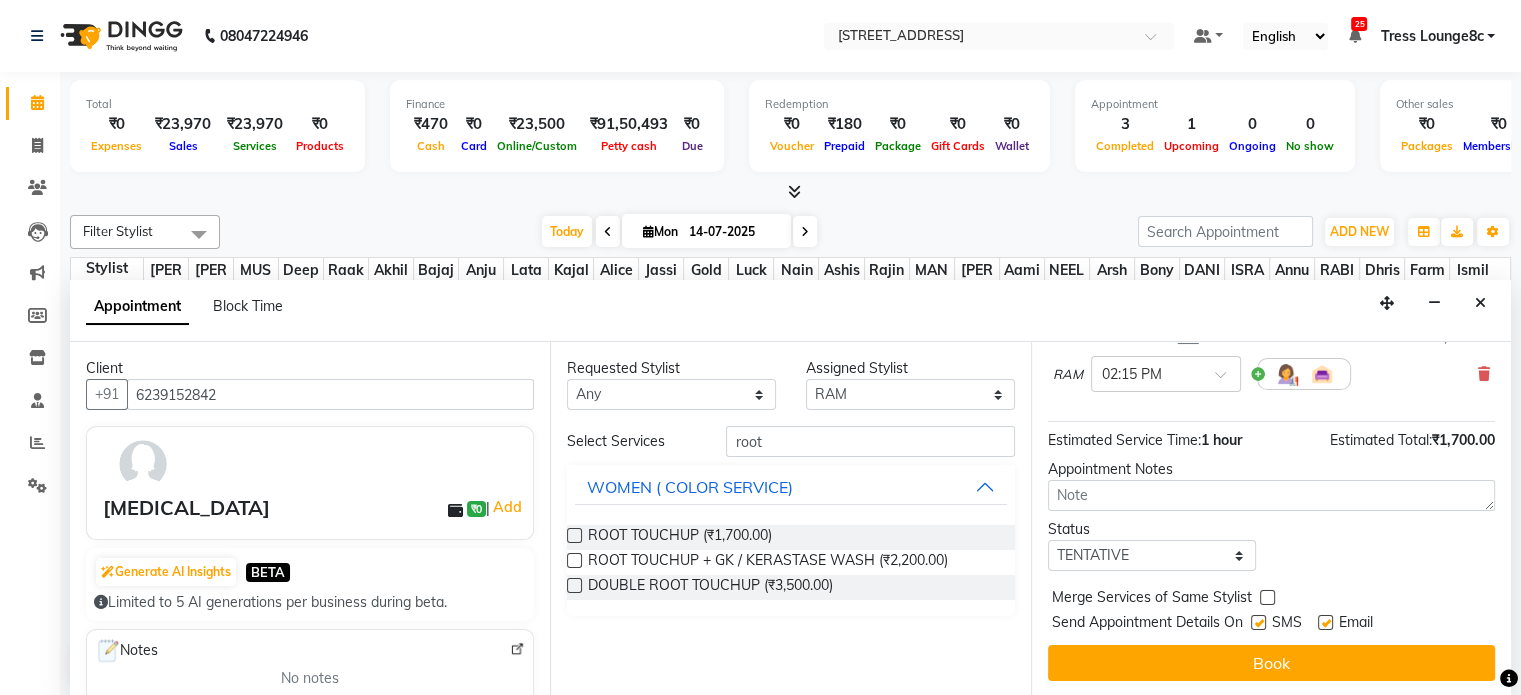 scroll, scrollTop: 170, scrollLeft: 0, axis: vertical 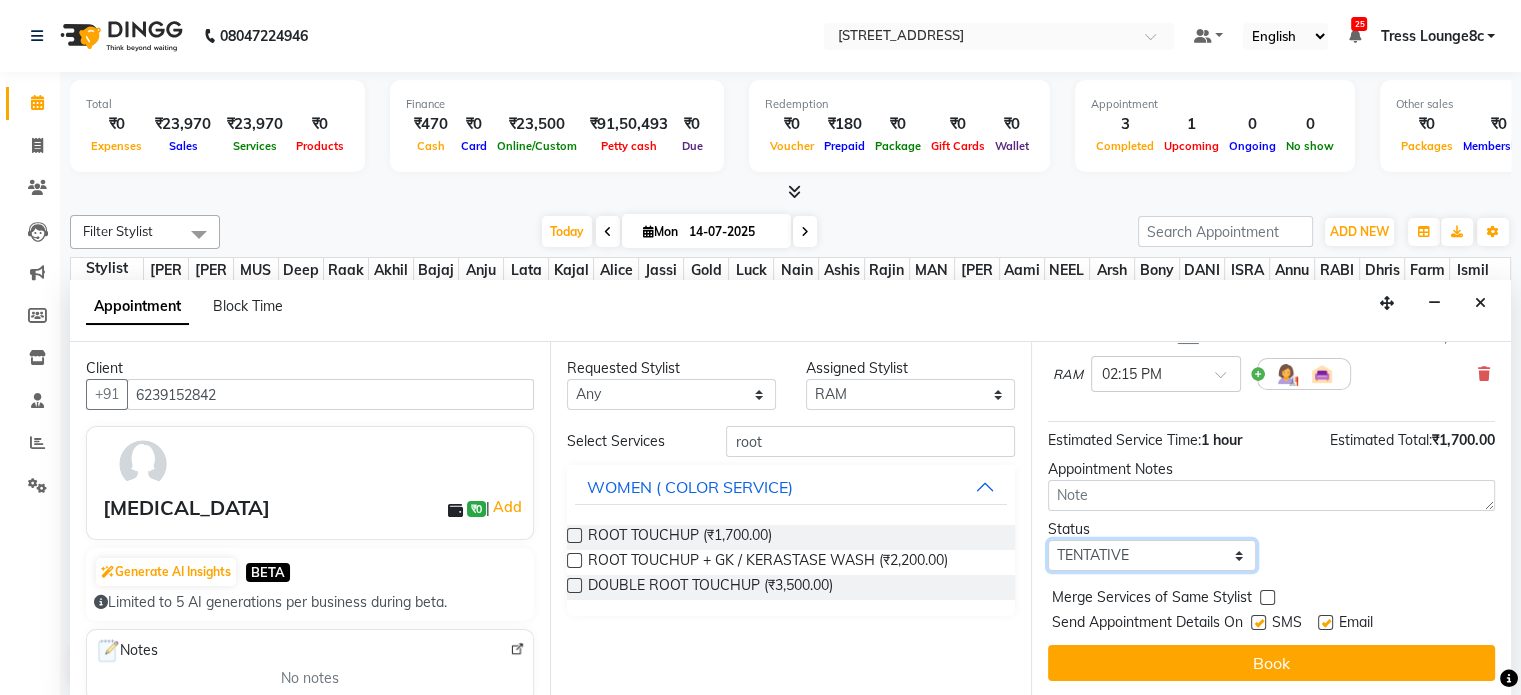 drag, startPoint x: 1147, startPoint y: 560, endPoint x: 1136, endPoint y: 560, distance: 11 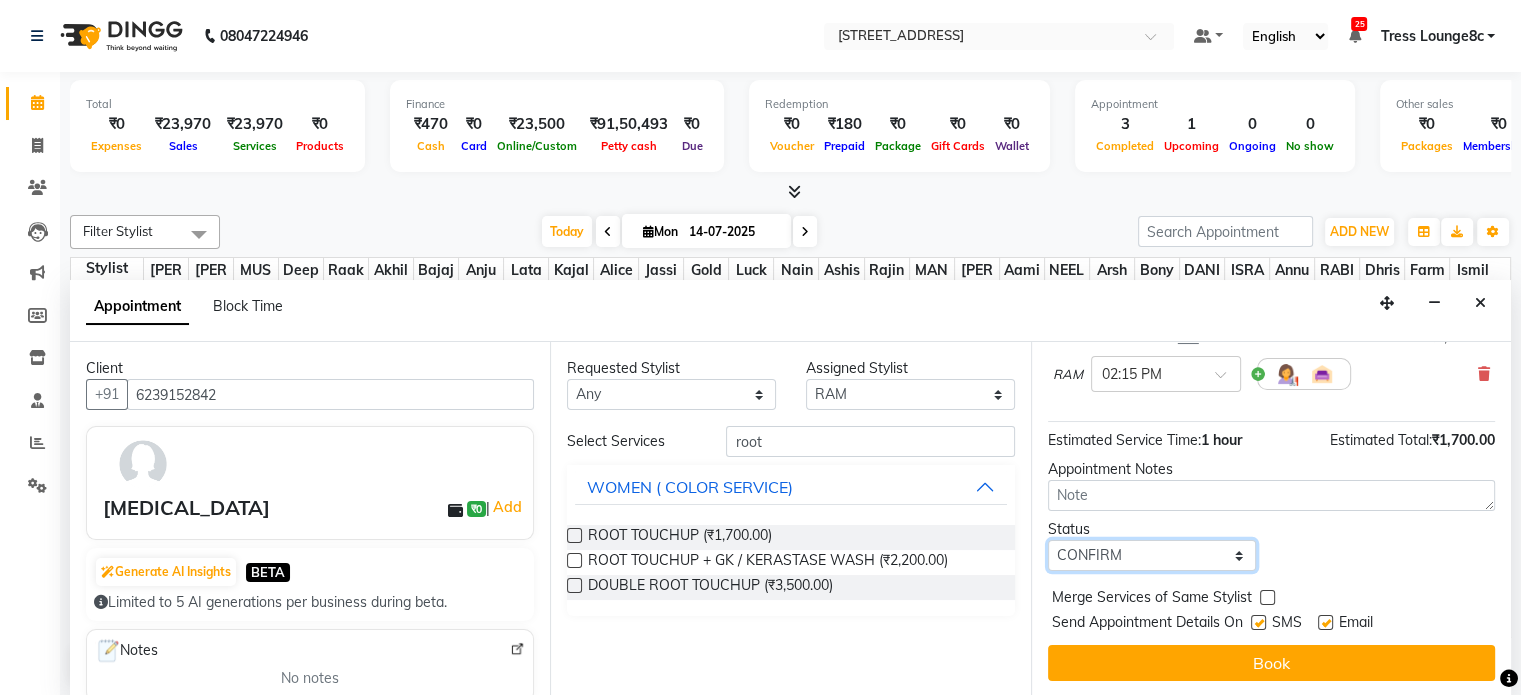 click on "Select TENTATIVE CONFIRM CHECK-IN UPCOMING" at bounding box center (1152, 555) 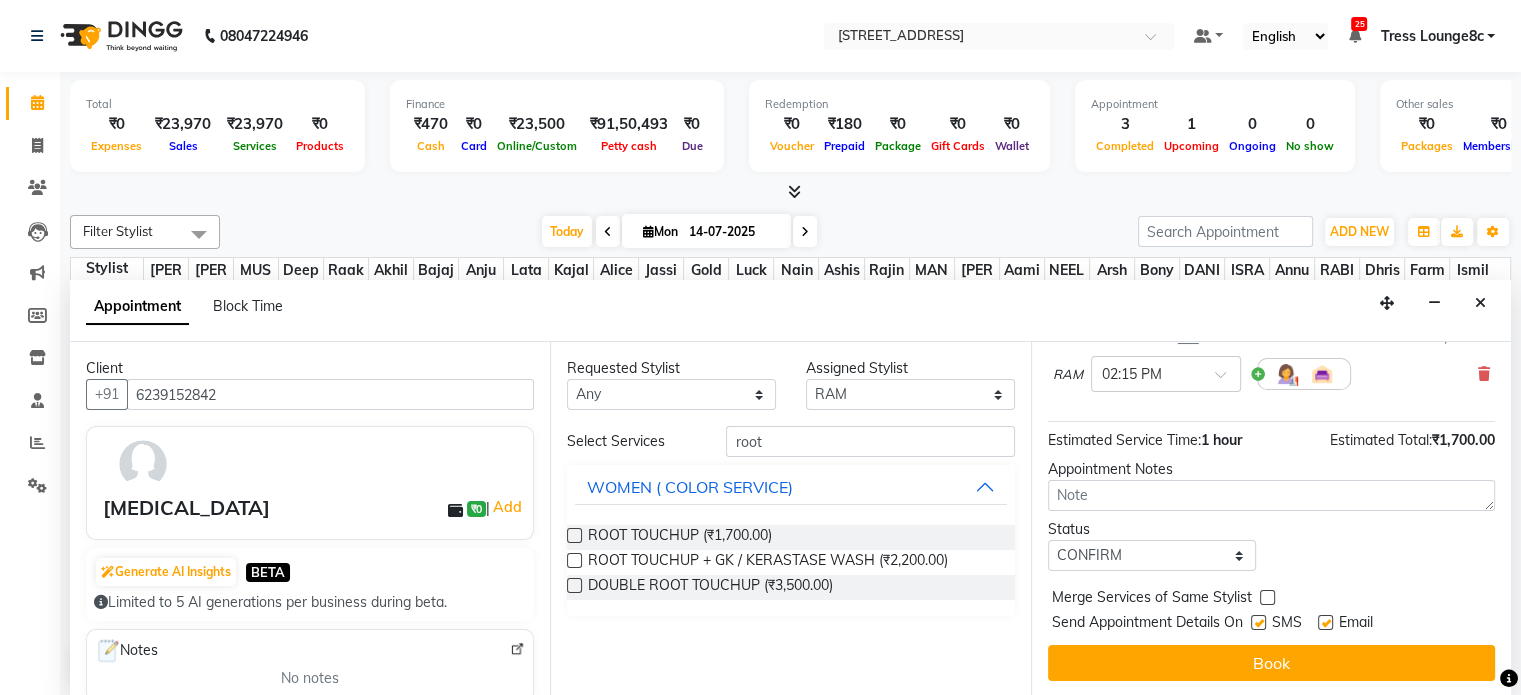 click at bounding box center [1258, 622] 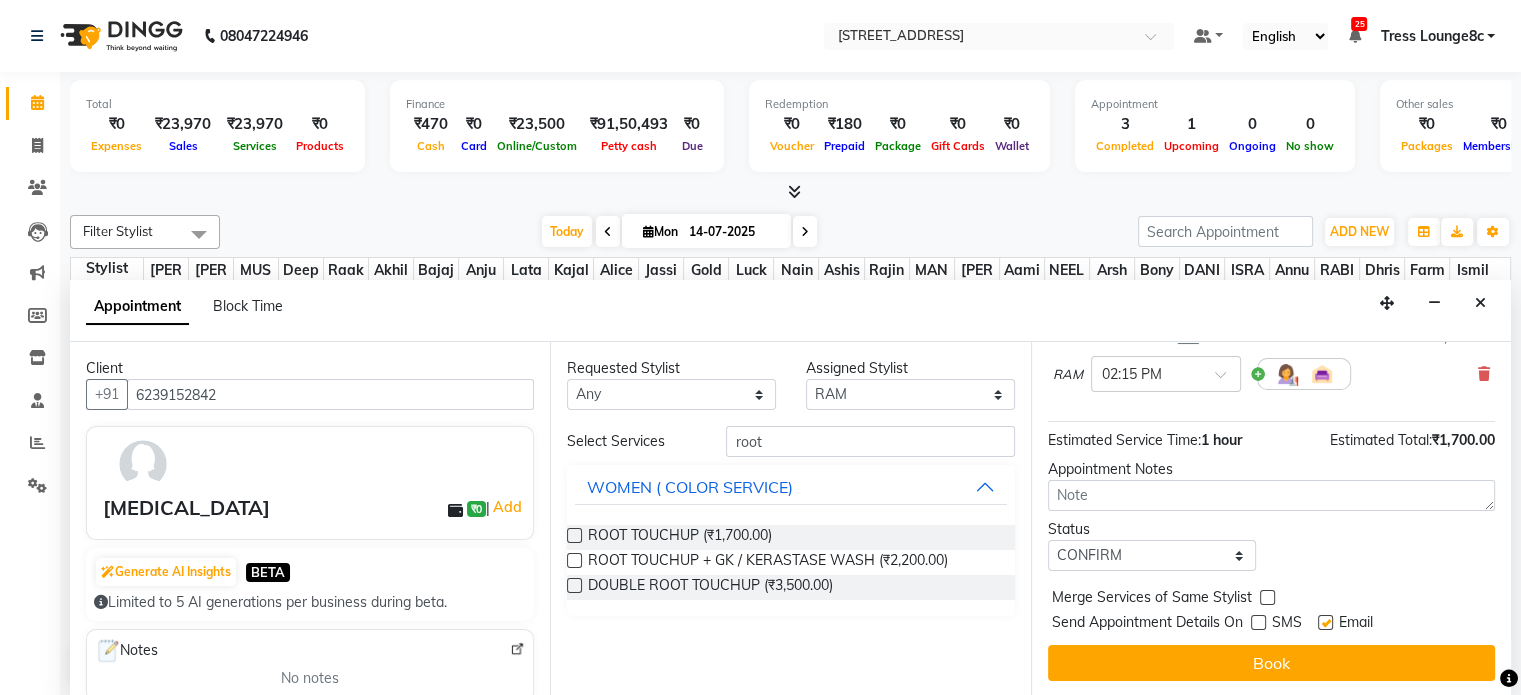 click at bounding box center (1267, 597) 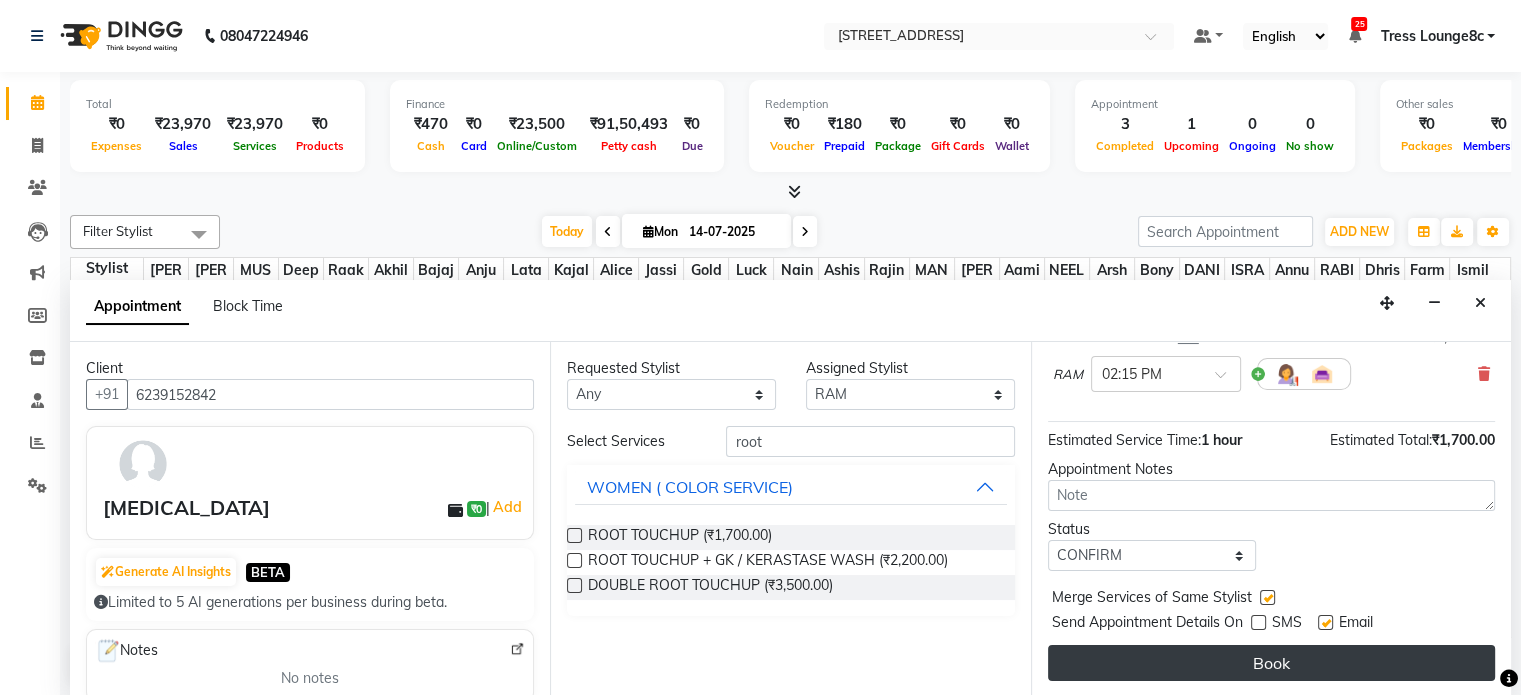 click on "Book" at bounding box center (1271, 663) 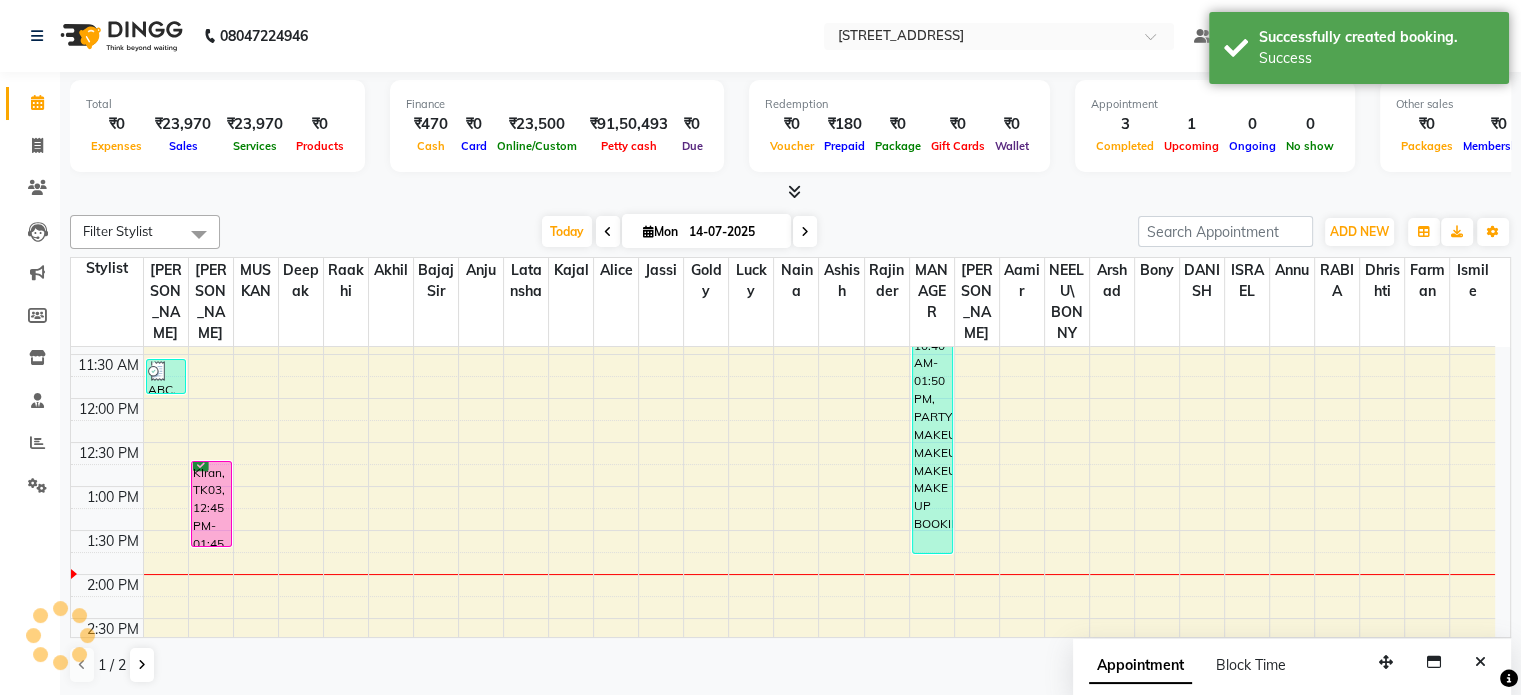 scroll, scrollTop: 0, scrollLeft: 0, axis: both 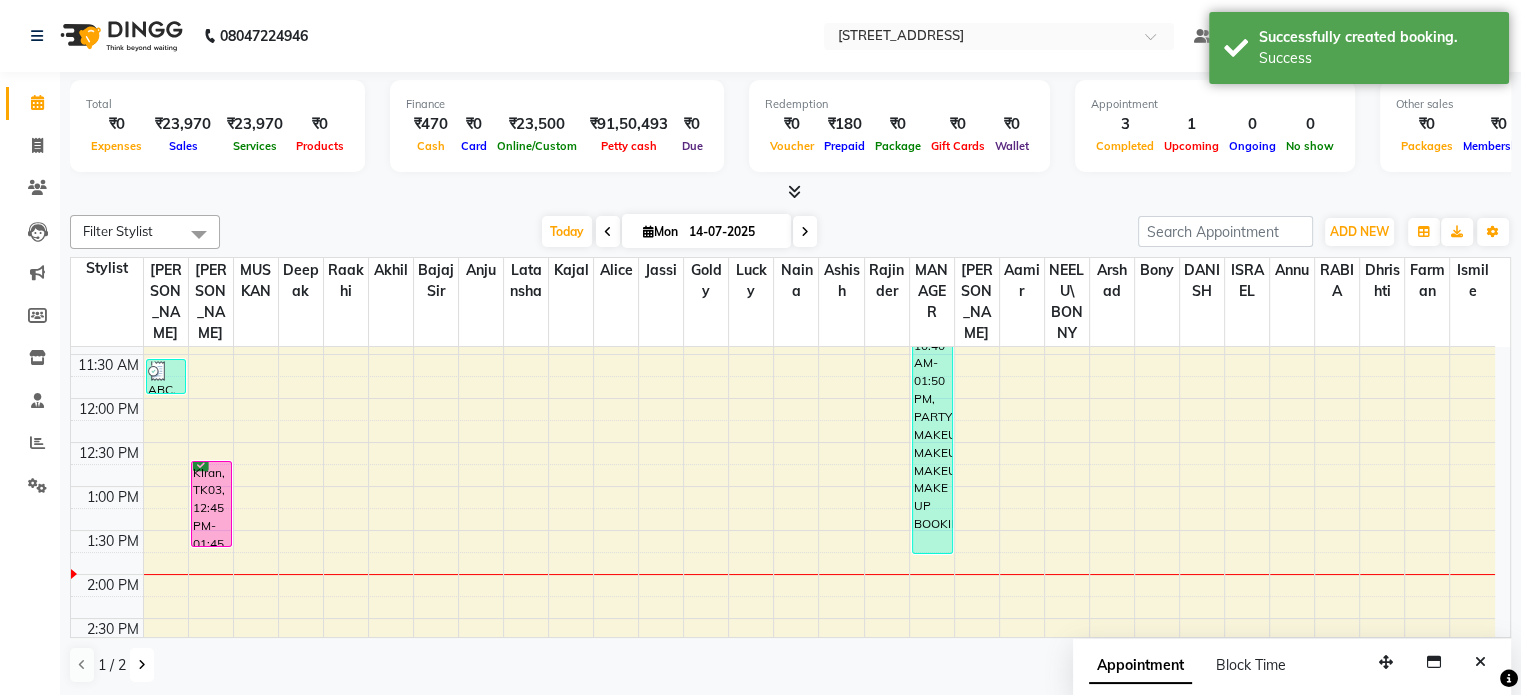 click at bounding box center (142, 665) 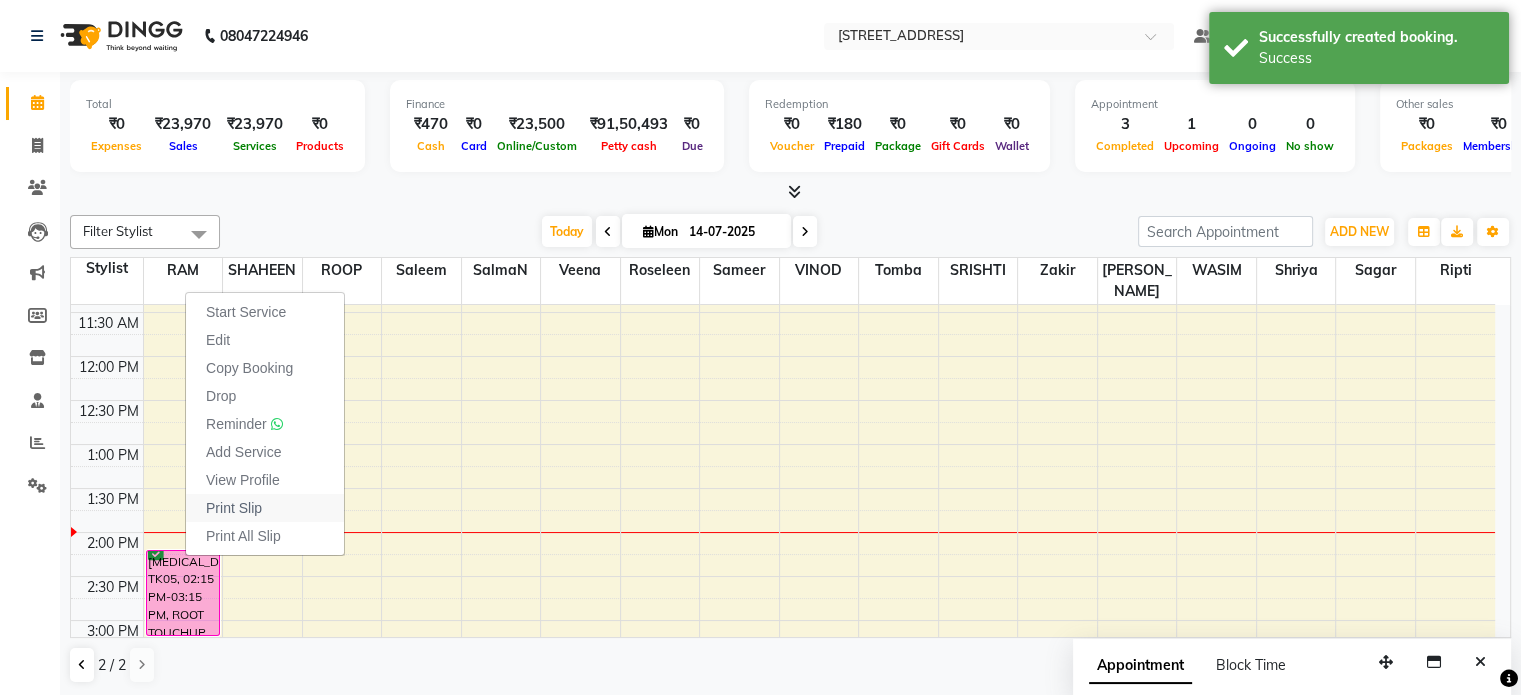 click on "Print Slip" at bounding box center (234, 508) 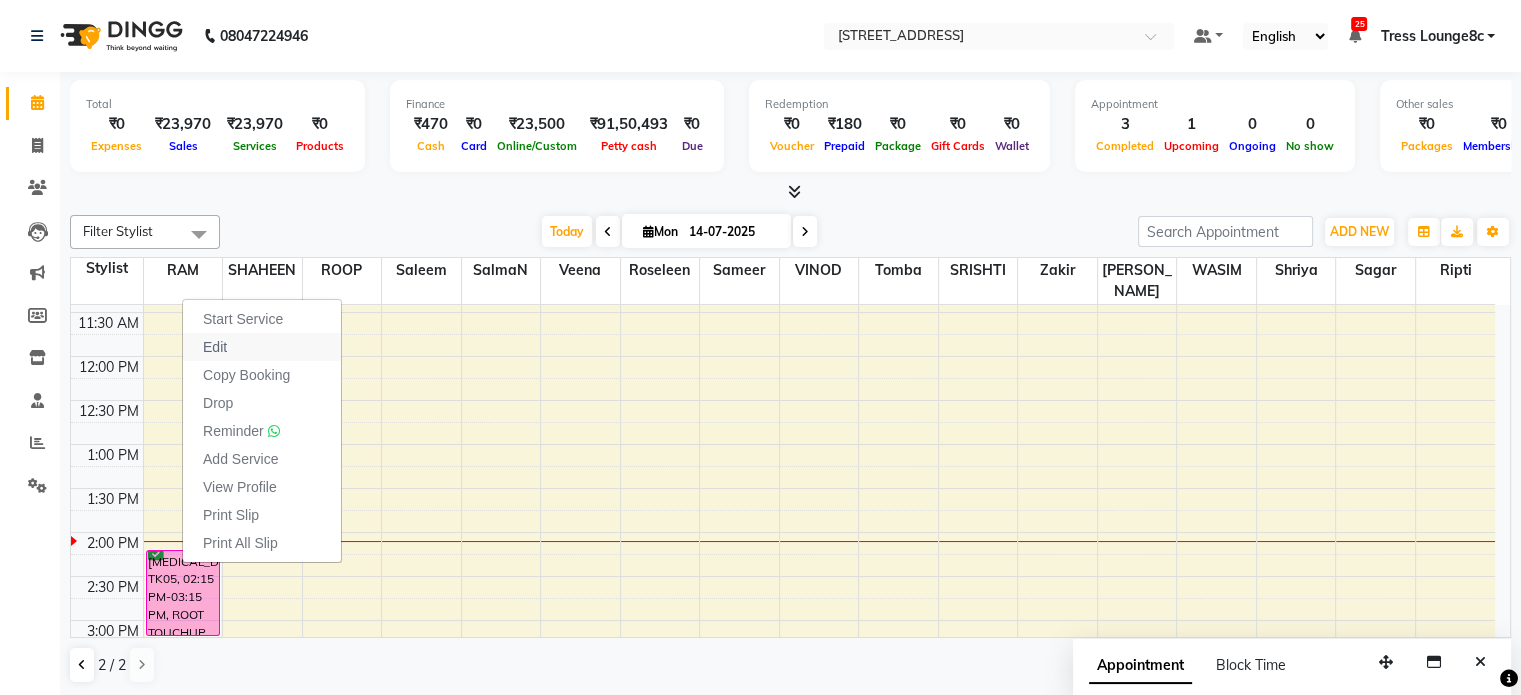 click on "Edit" at bounding box center (262, 347) 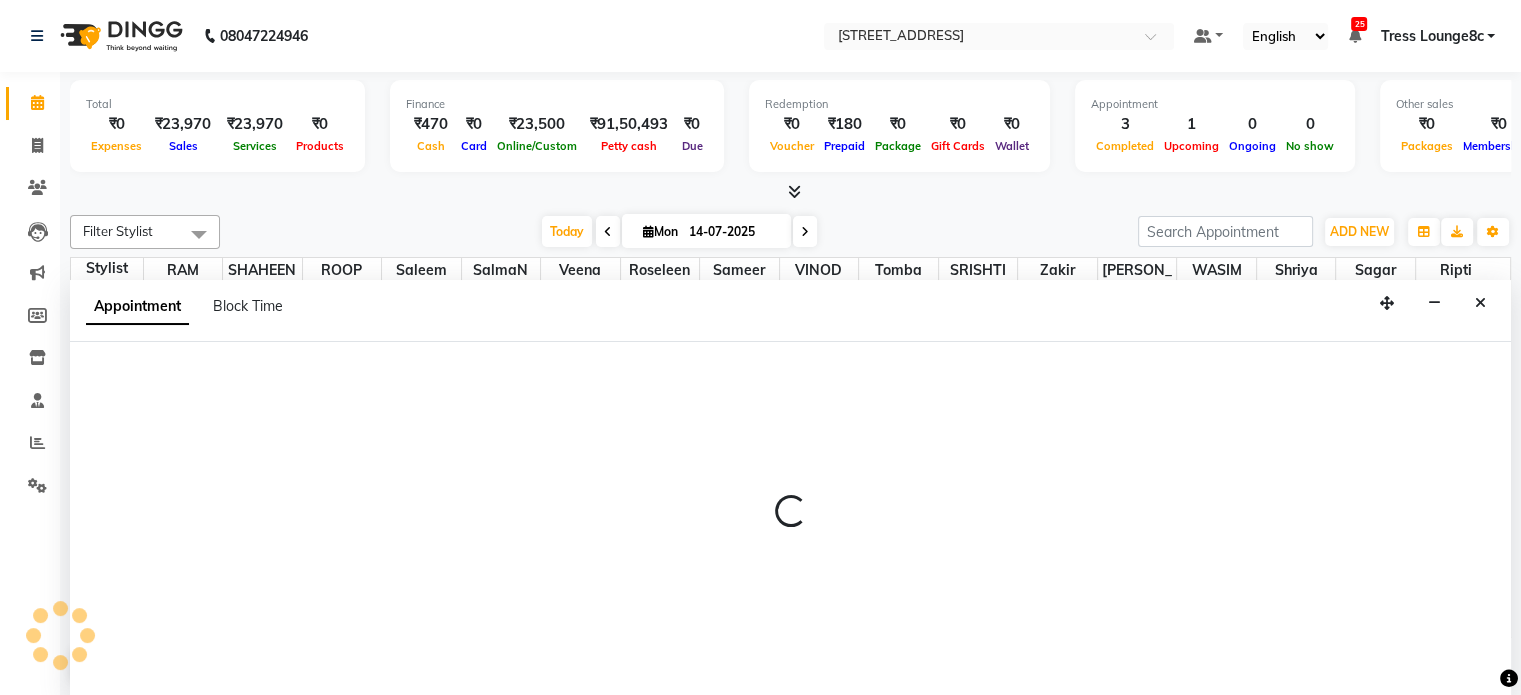 scroll, scrollTop: 0, scrollLeft: 0, axis: both 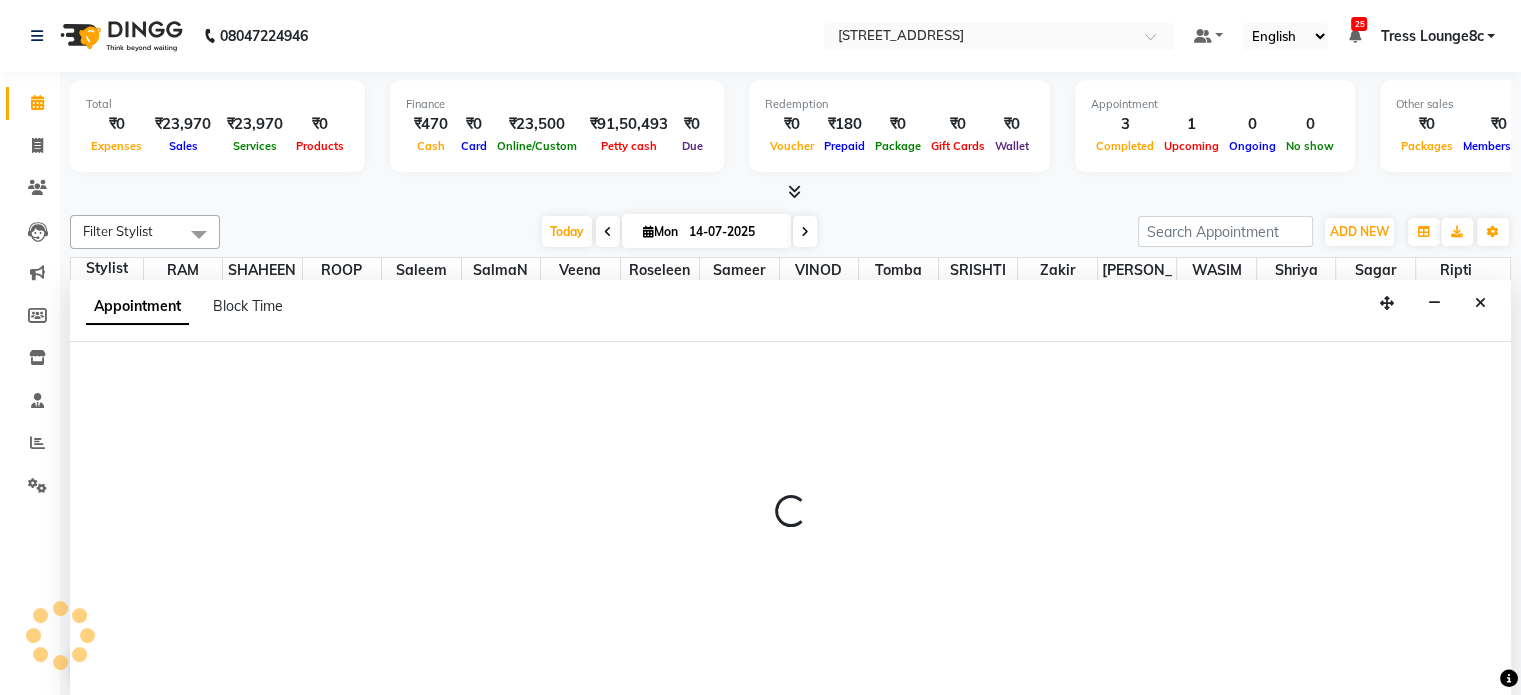 select on "tentative" 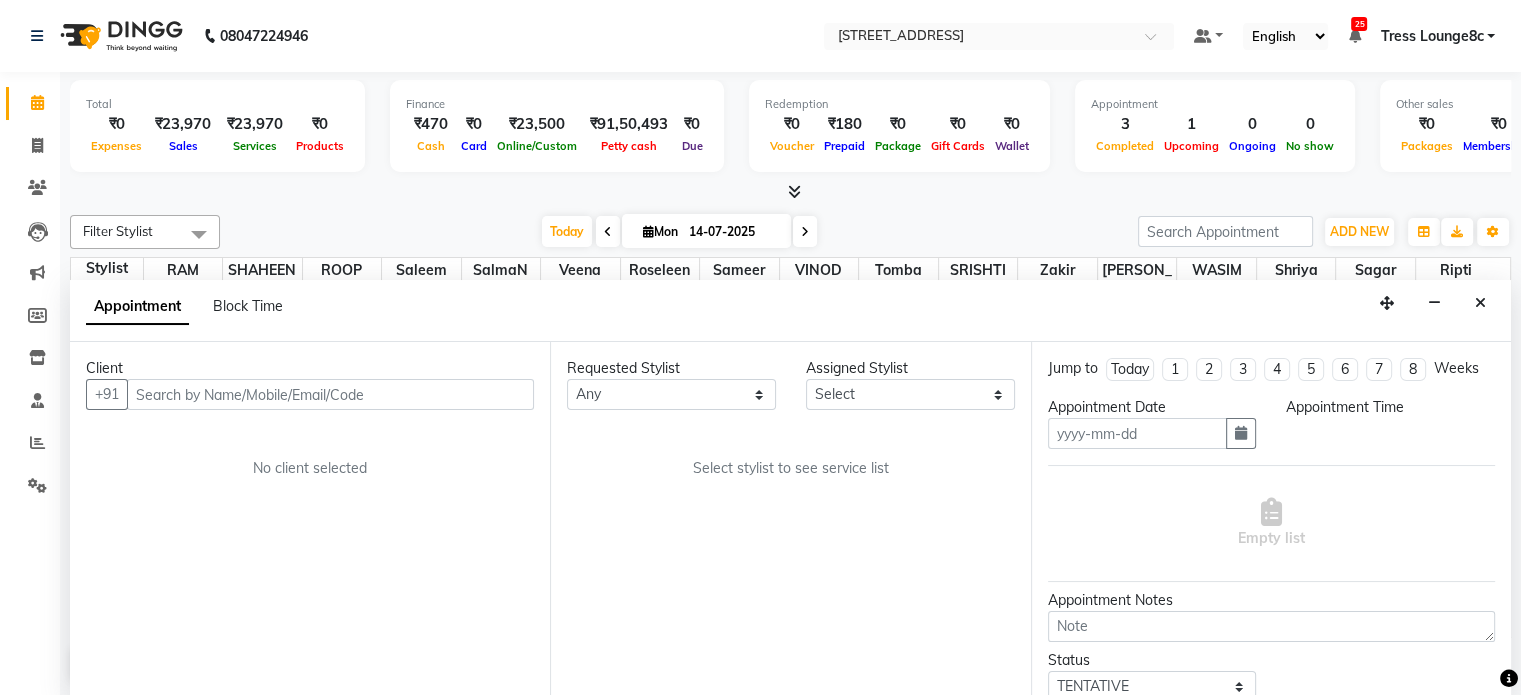 type on "14-07-2025" 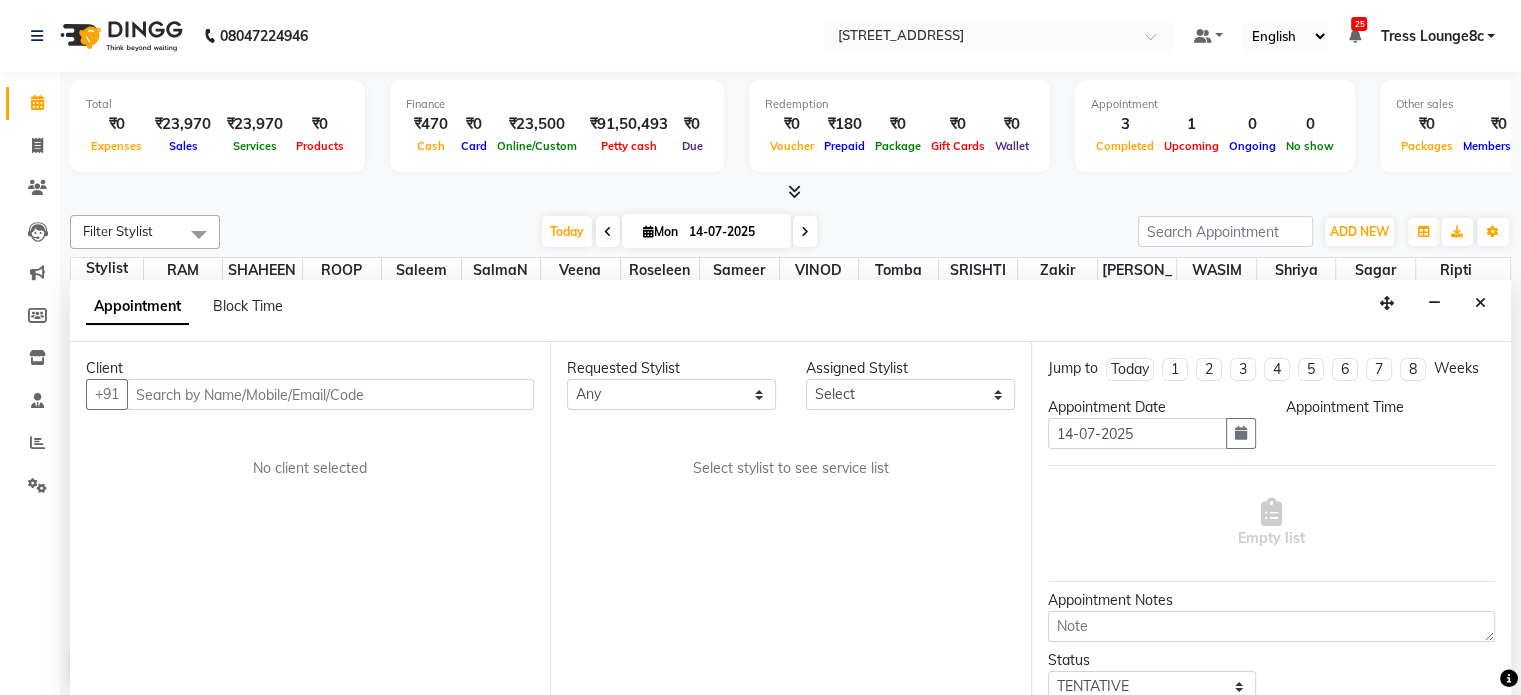 select on "confirm booking" 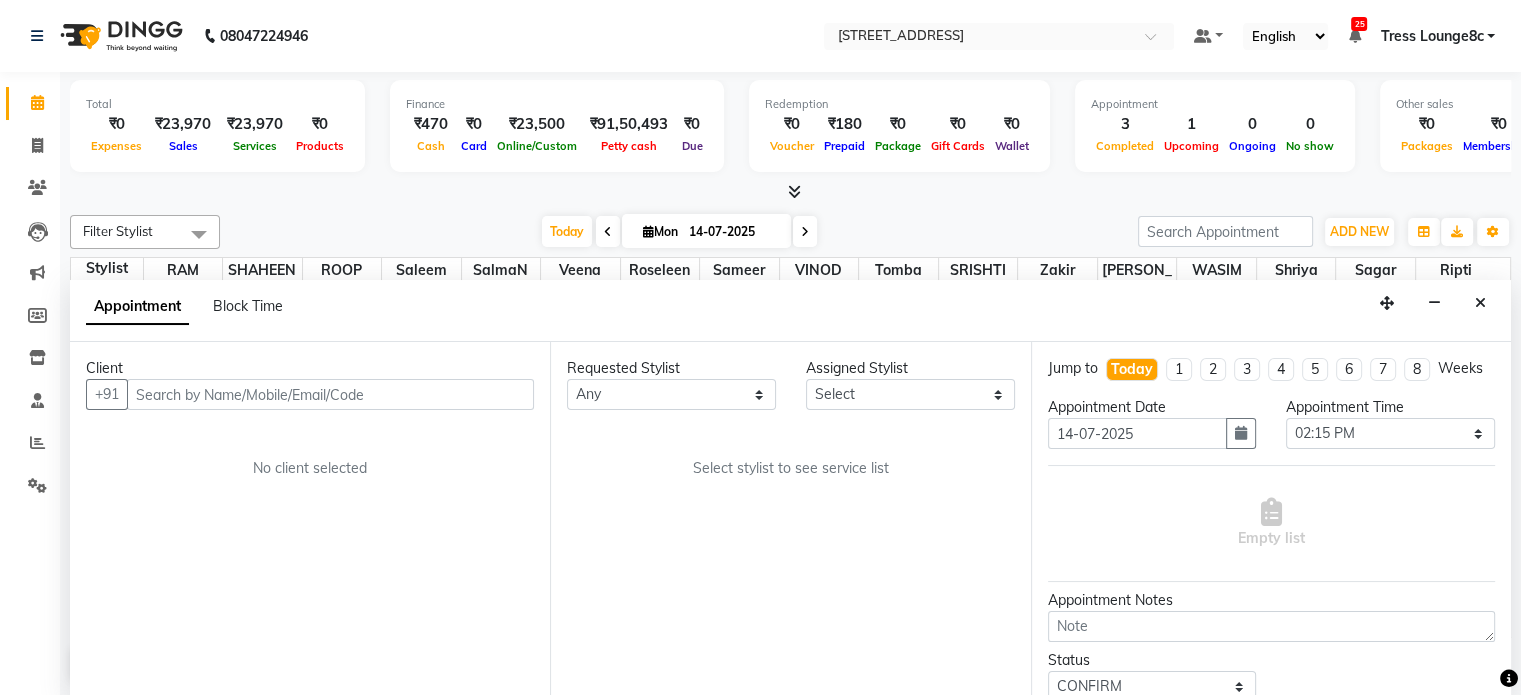 scroll, scrollTop: 0, scrollLeft: 0, axis: both 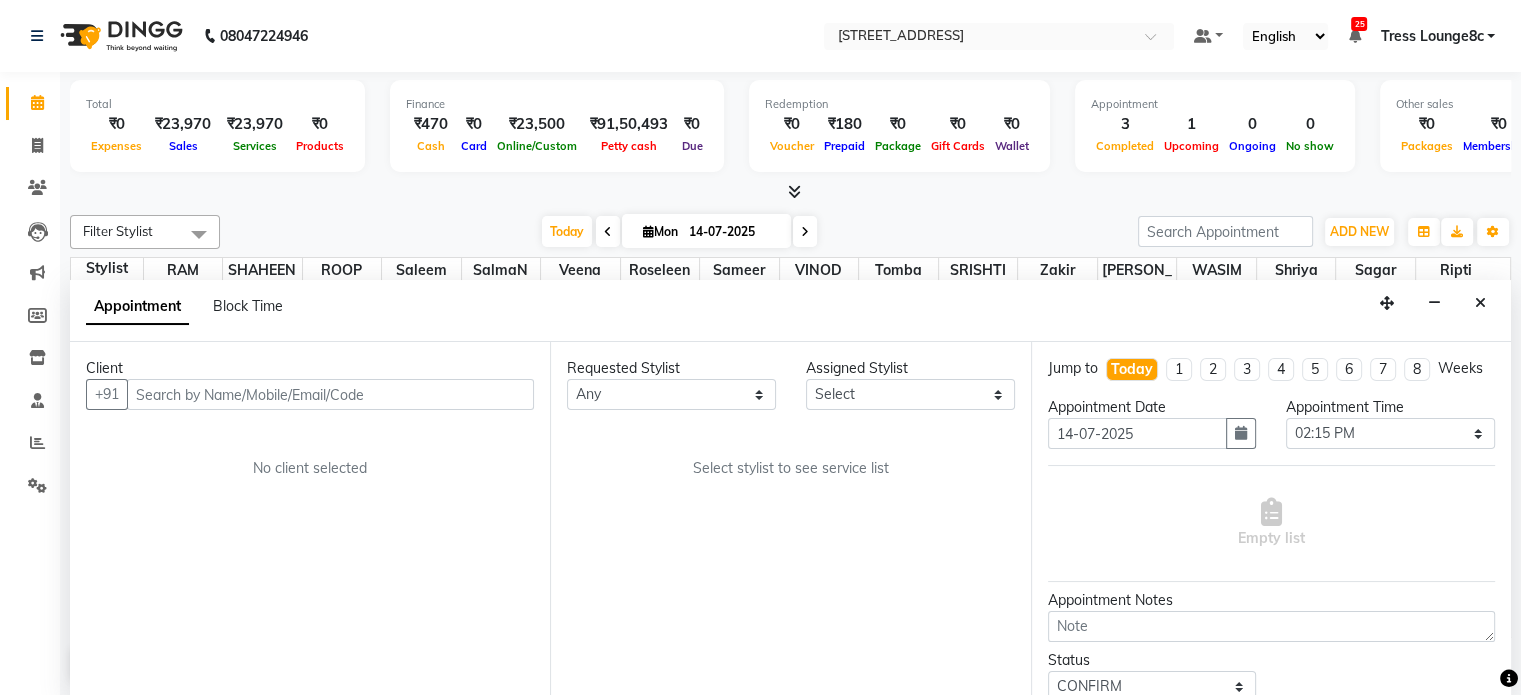 select on "39093" 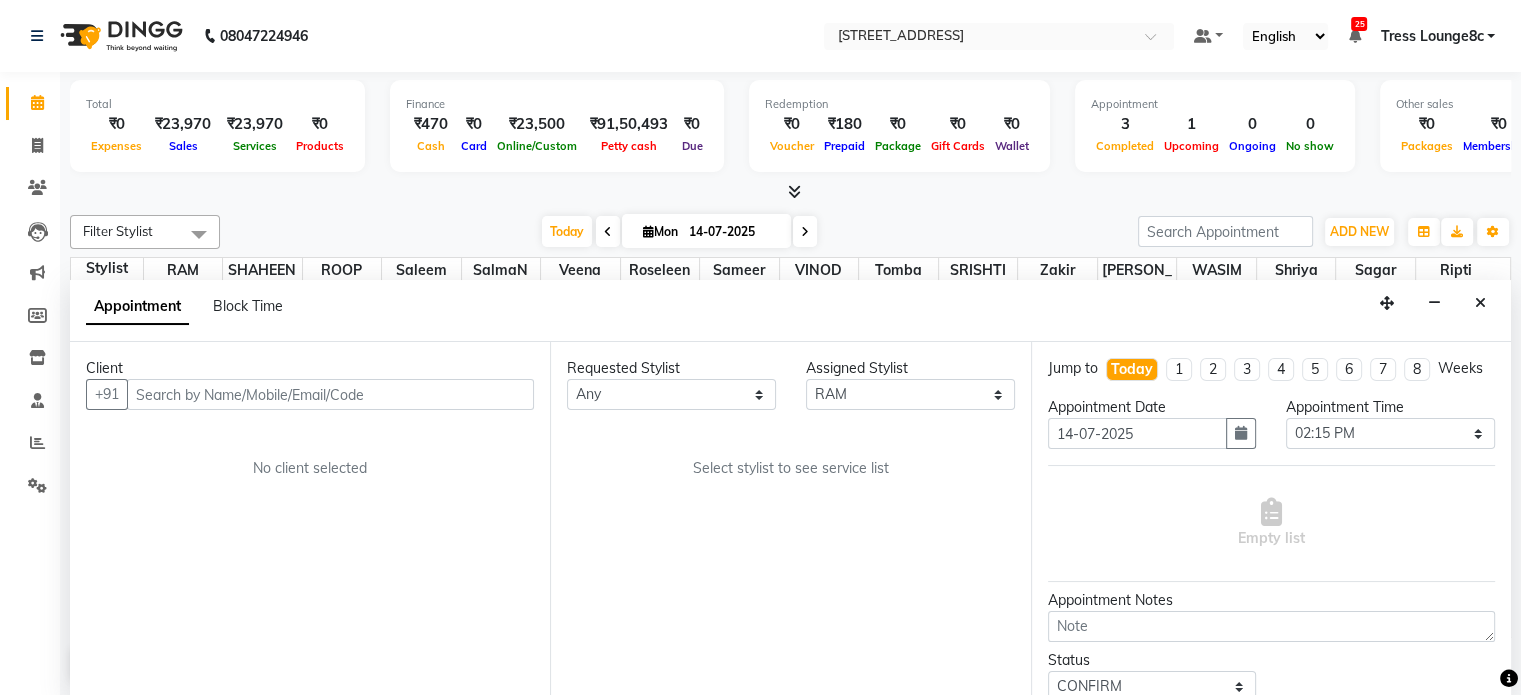 select on "2654" 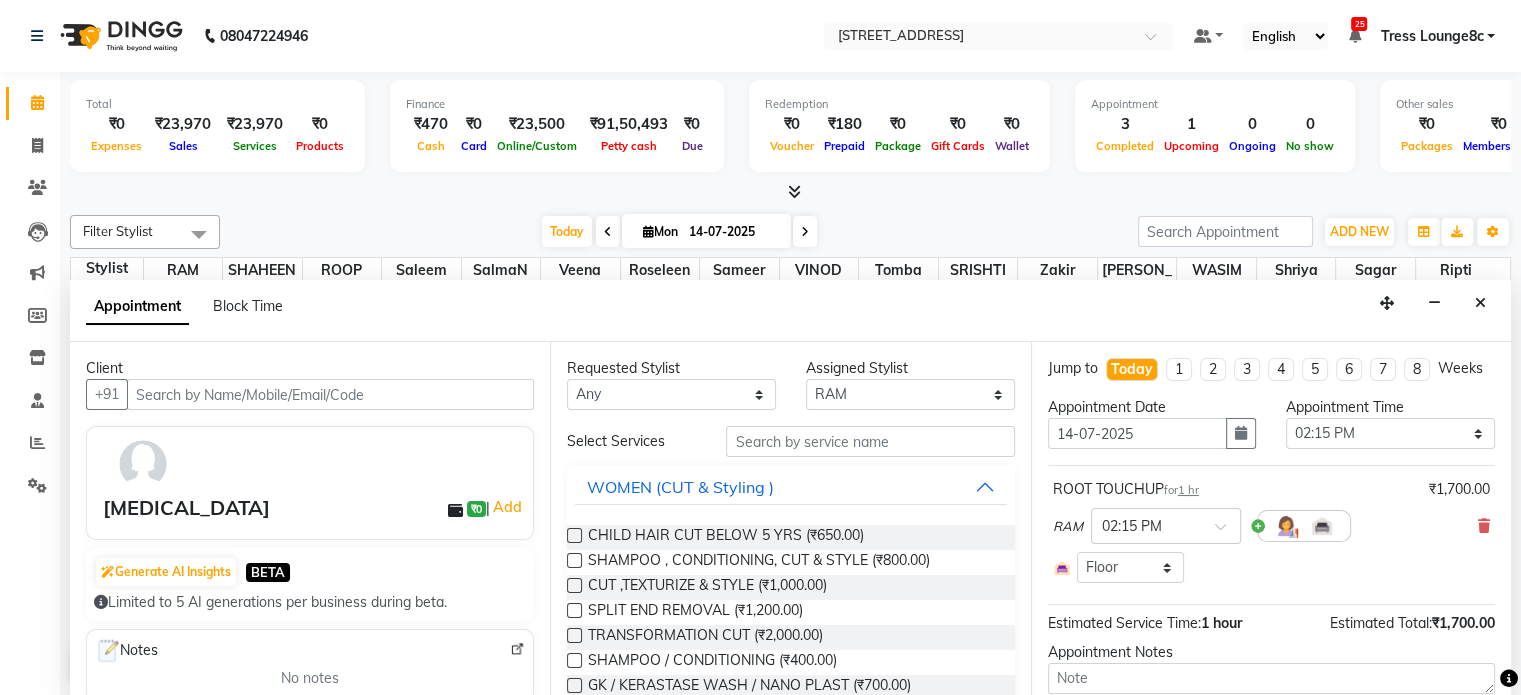 scroll, scrollTop: 524, scrollLeft: 0, axis: vertical 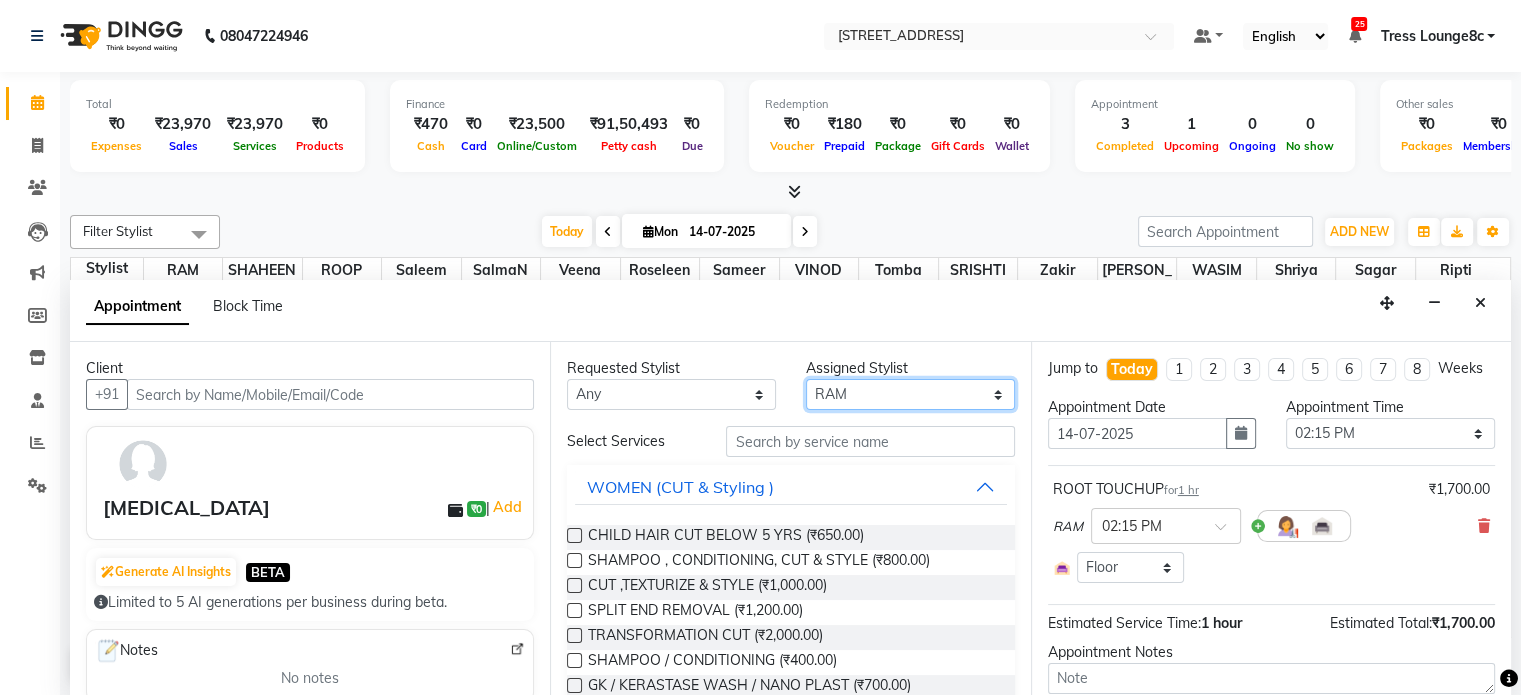 click on "Select [PERSON_NAME] [PERSON_NAME] [PERSON_NAME] Anju Annu  [PERSON_NAME] Bajaj sir Bony DANISH Deepak [PERSON_NAME] [PERSON_NAME] [PERSON_NAME] [PERSON_NAME] [PERSON_NAME] Lucky MANAGER MUSKAN naina [PERSON_NAME]\ [PERSON_NAME]  [PERSON_NAME] [PERSON_NAME] RAM Ripti [PERSON_NAME] [PERSON_NAME] [PERSON_NAME] [PERSON_NAME] Shriya [PERSON_NAME] veena [PERSON_NAME] [PERSON_NAME]" at bounding box center [910, 394] 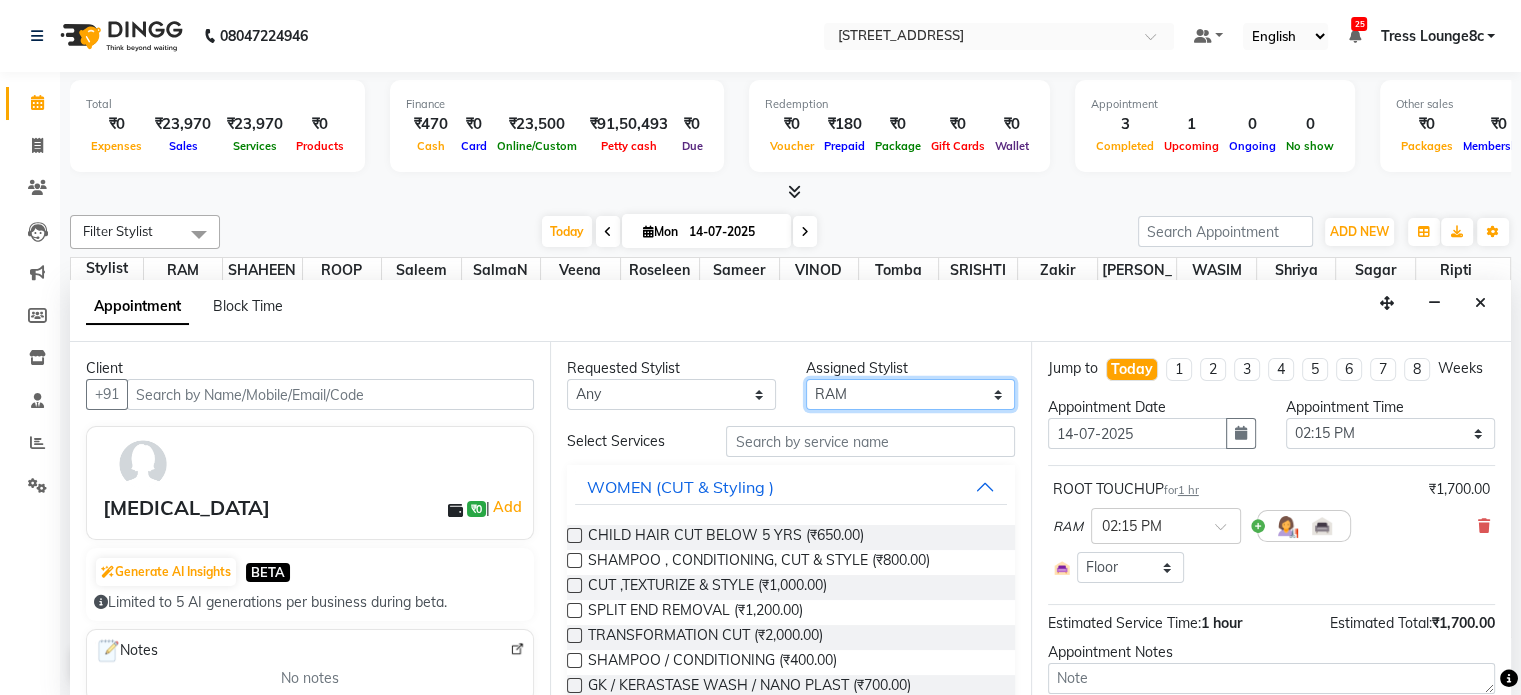 select on "59395" 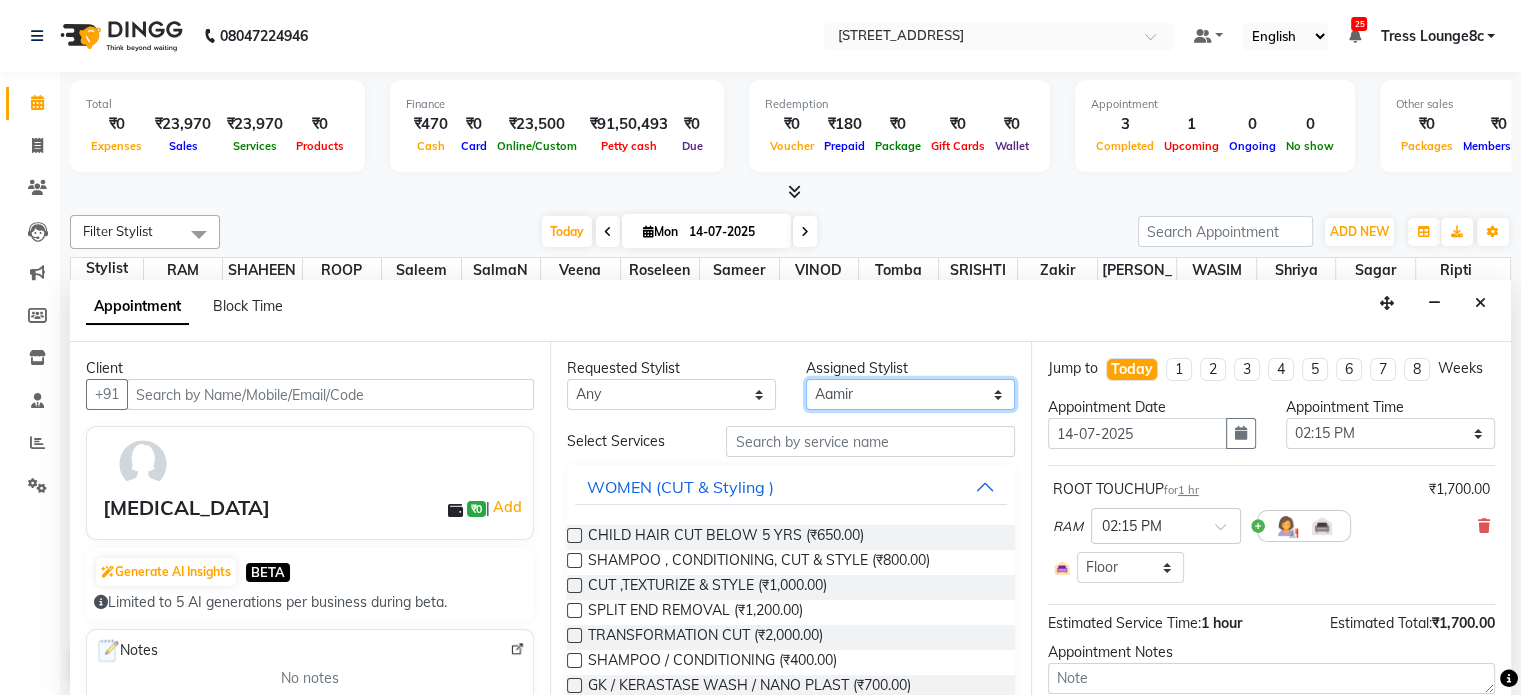 click on "Select [PERSON_NAME] [PERSON_NAME] [PERSON_NAME] Anju Annu  [PERSON_NAME] Bajaj sir Bony DANISH Deepak [PERSON_NAME] [PERSON_NAME] [PERSON_NAME] [PERSON_NAME] [PERSON_NAME] Lucky MANAGER MUSKAN naina [PERSON_NAME]\ [PERSON_NAME]  [PERSON_NAME] [PERSON_NAME] RAM Ripti [PERSON_NAME] [PERSON_NAME] [PERSON_NAME] [PERSON_NAME] Shriya [PERSON_NAME] veena [PERSON_NAME] [PERSON_NAME]" at bounding box center [910, 394] 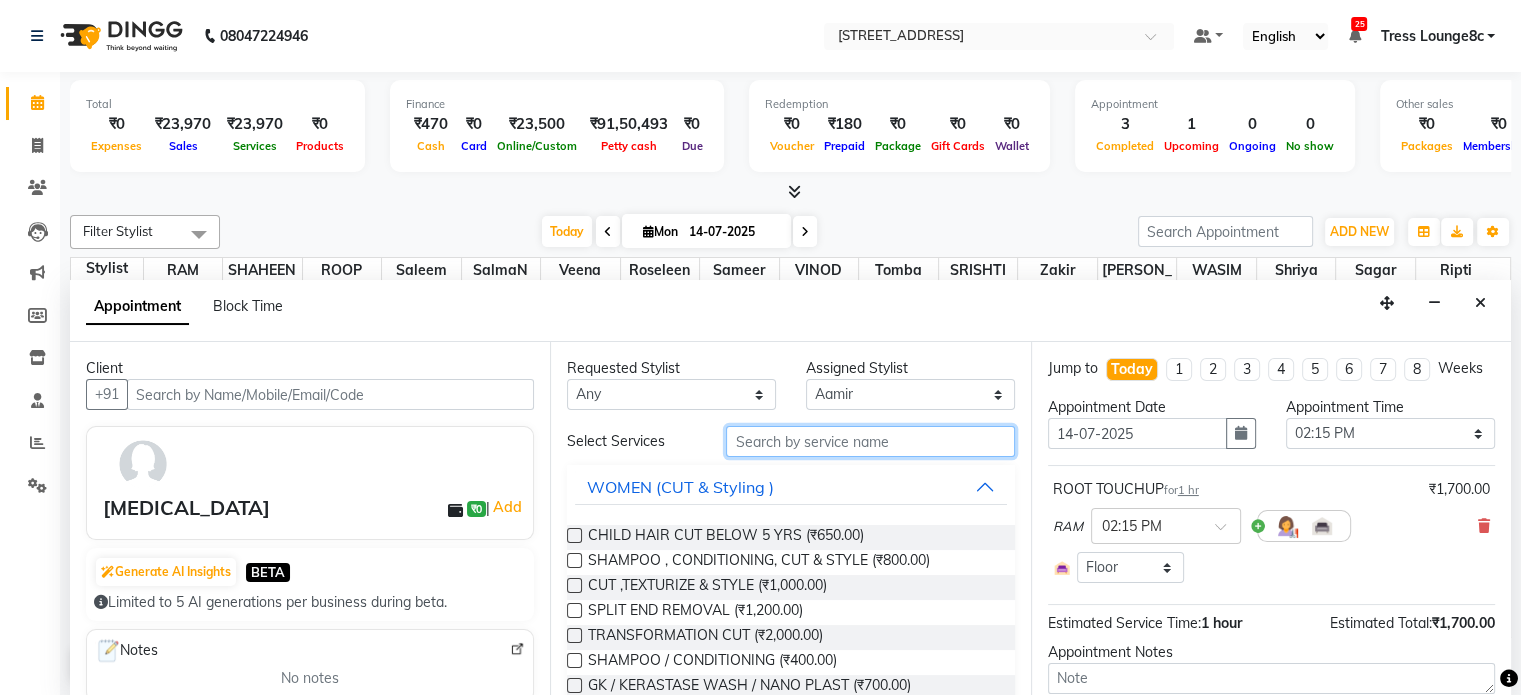 click at bounding box center (870, 441) 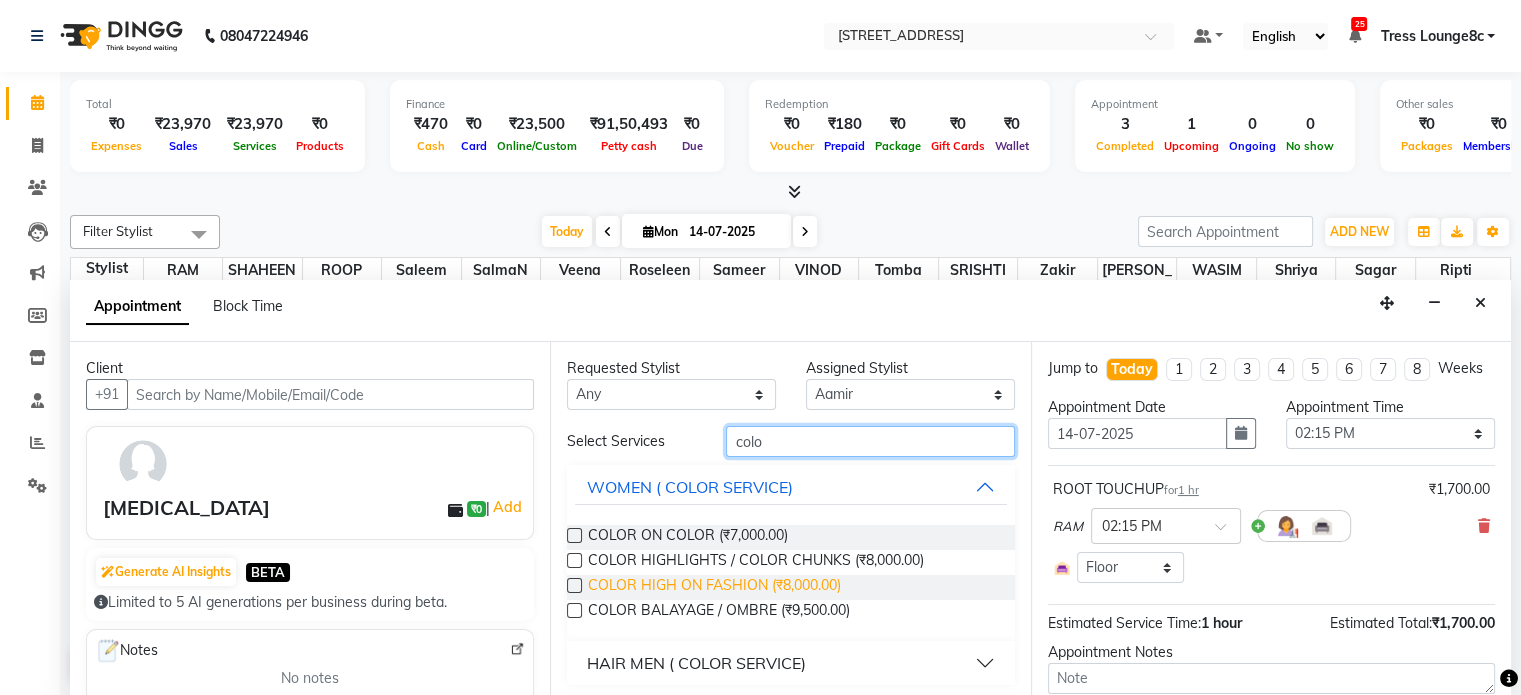 type 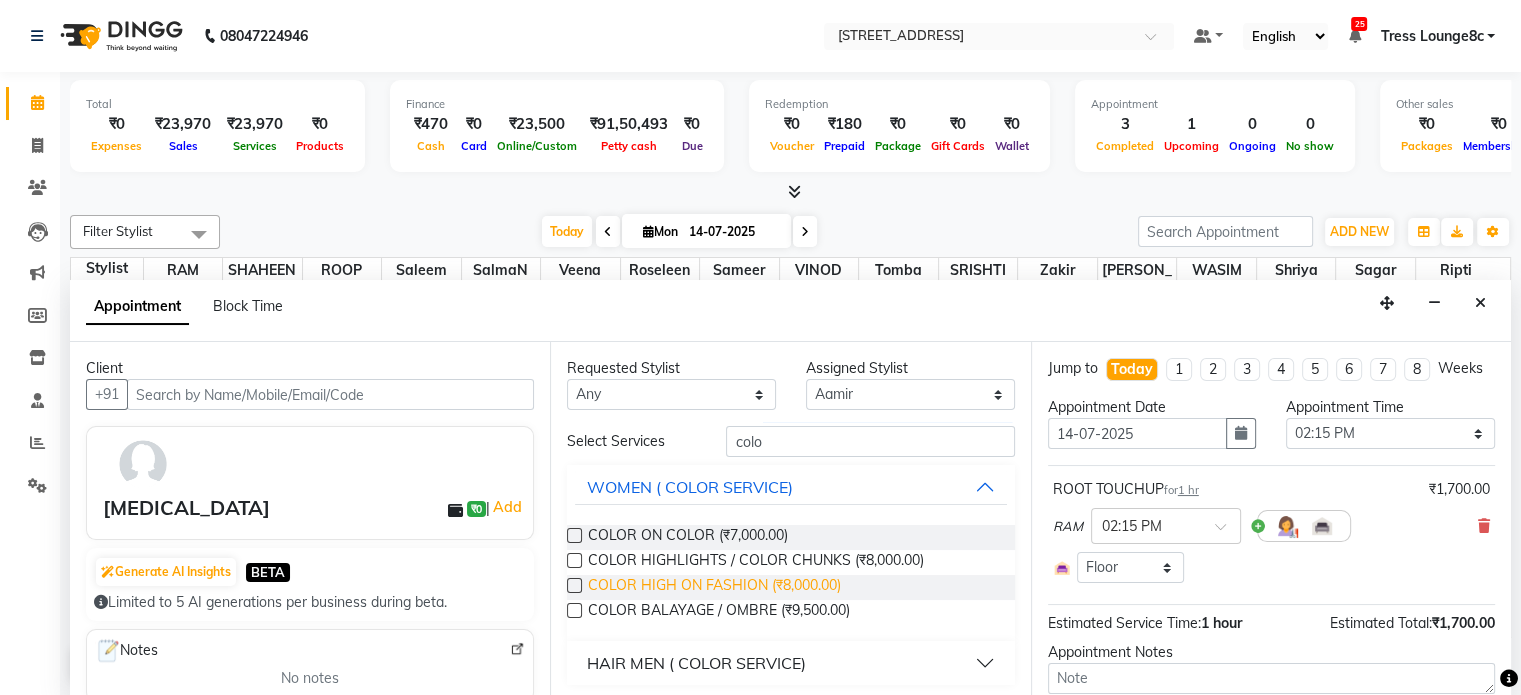 click on "COLOR HIGH ON FASHION (₹8,000.00)" at bounding box center (714, 587) 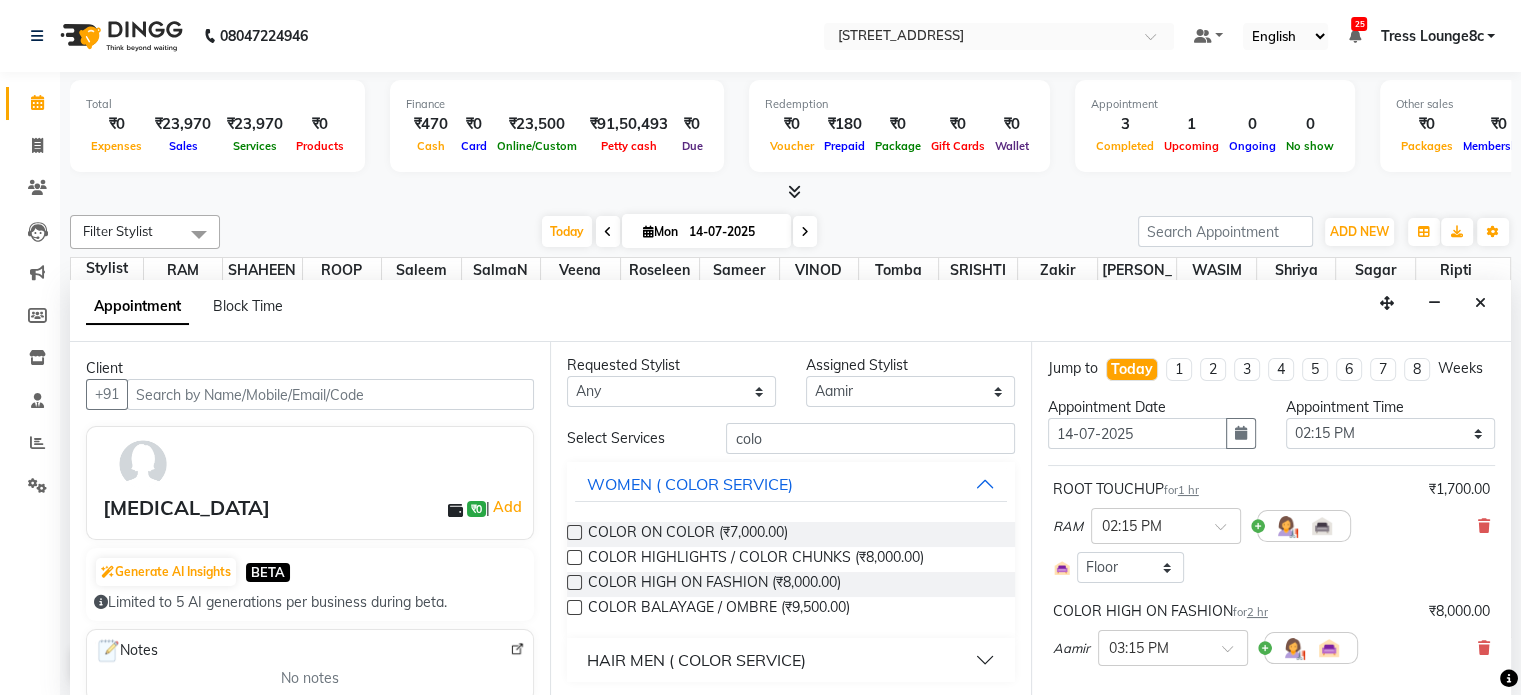 scroll, scrollTop: 4, scrollLeft: 0, axis: vertical 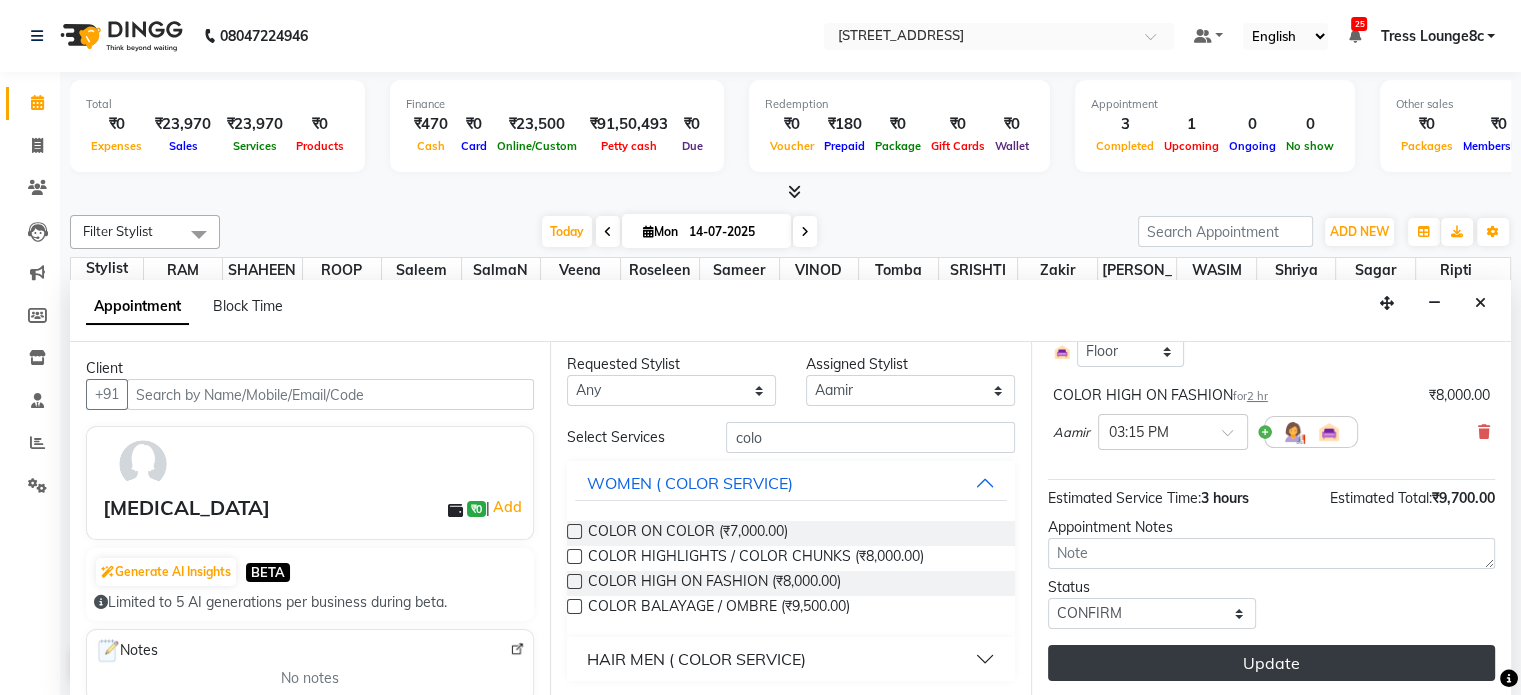 click on "Update" at bounding box center (1271, 663) 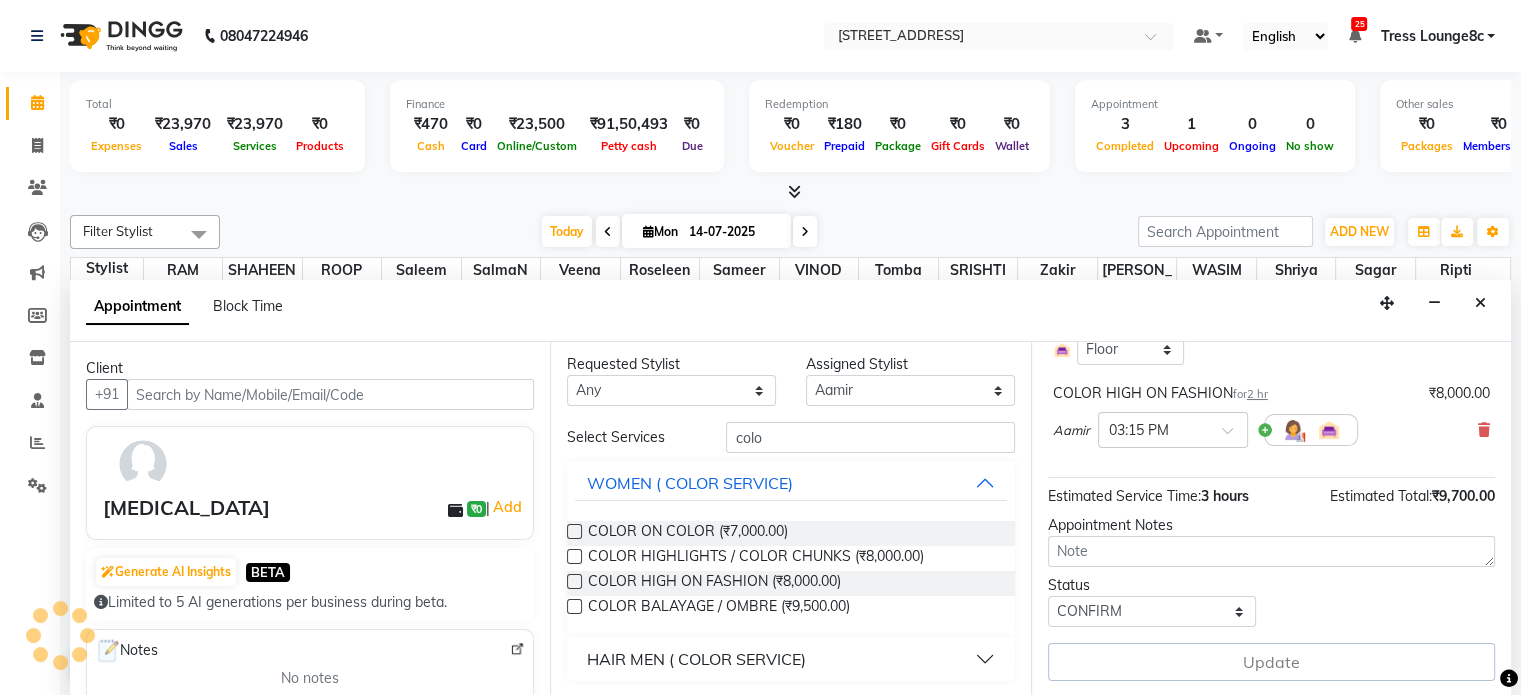 scroll, scrollTop: 0, scrollLeft: 0, axis: both 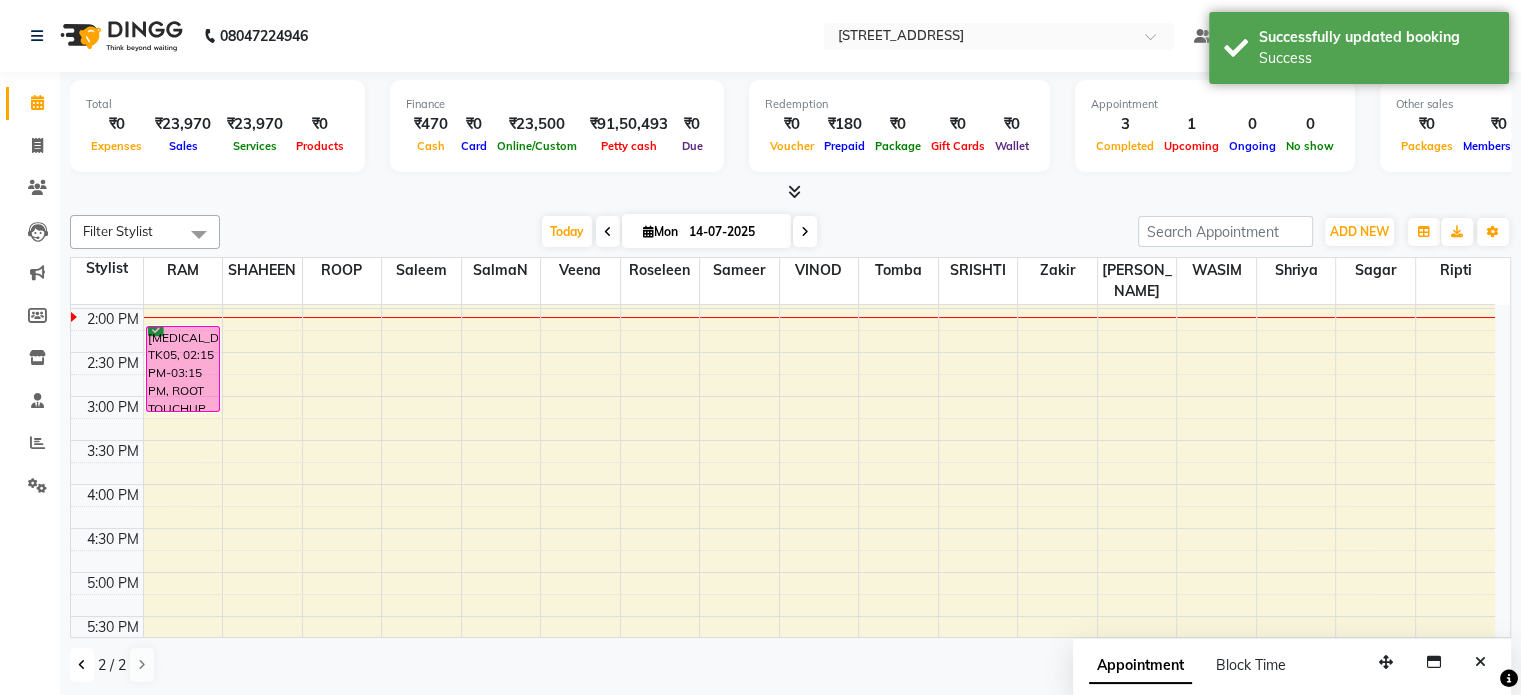 click at bounding box center (82, 665) 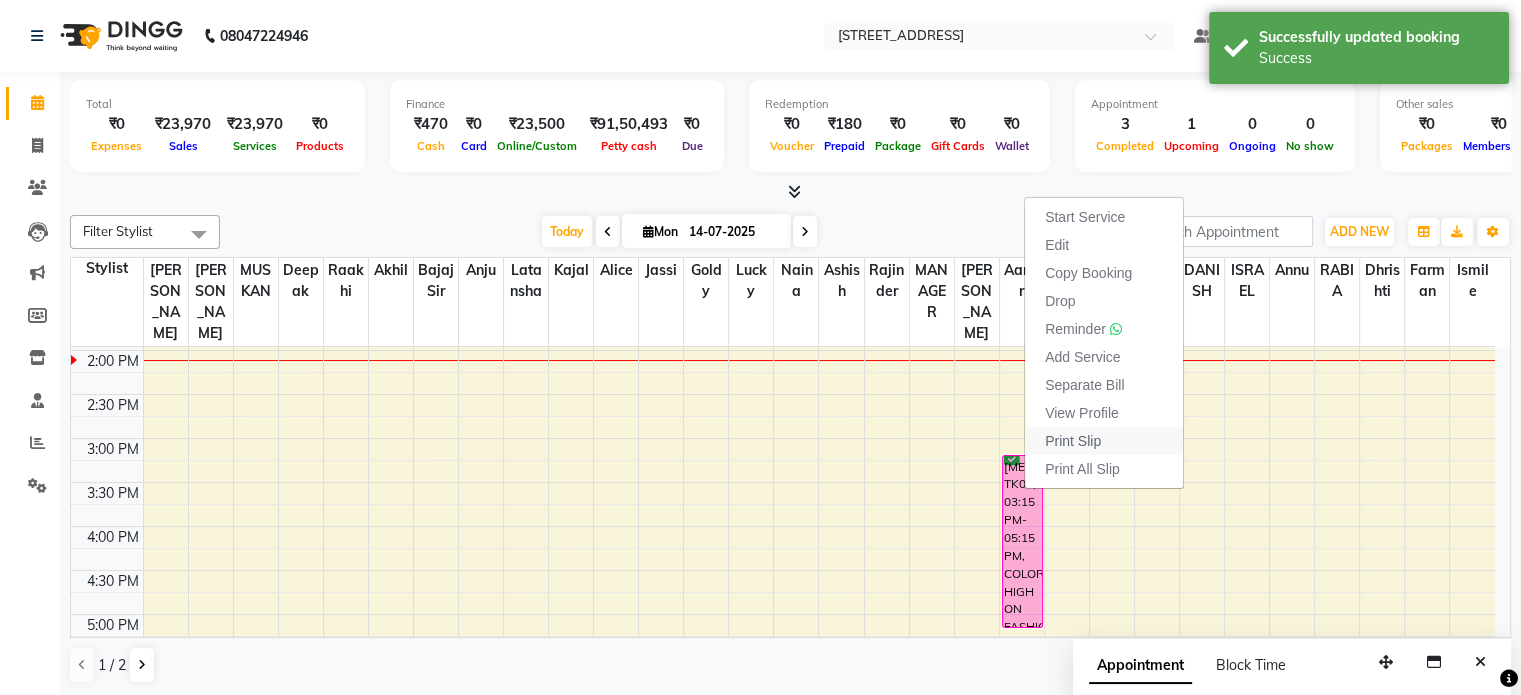 click on "Print Slip" at bounding box center (1073, 441) 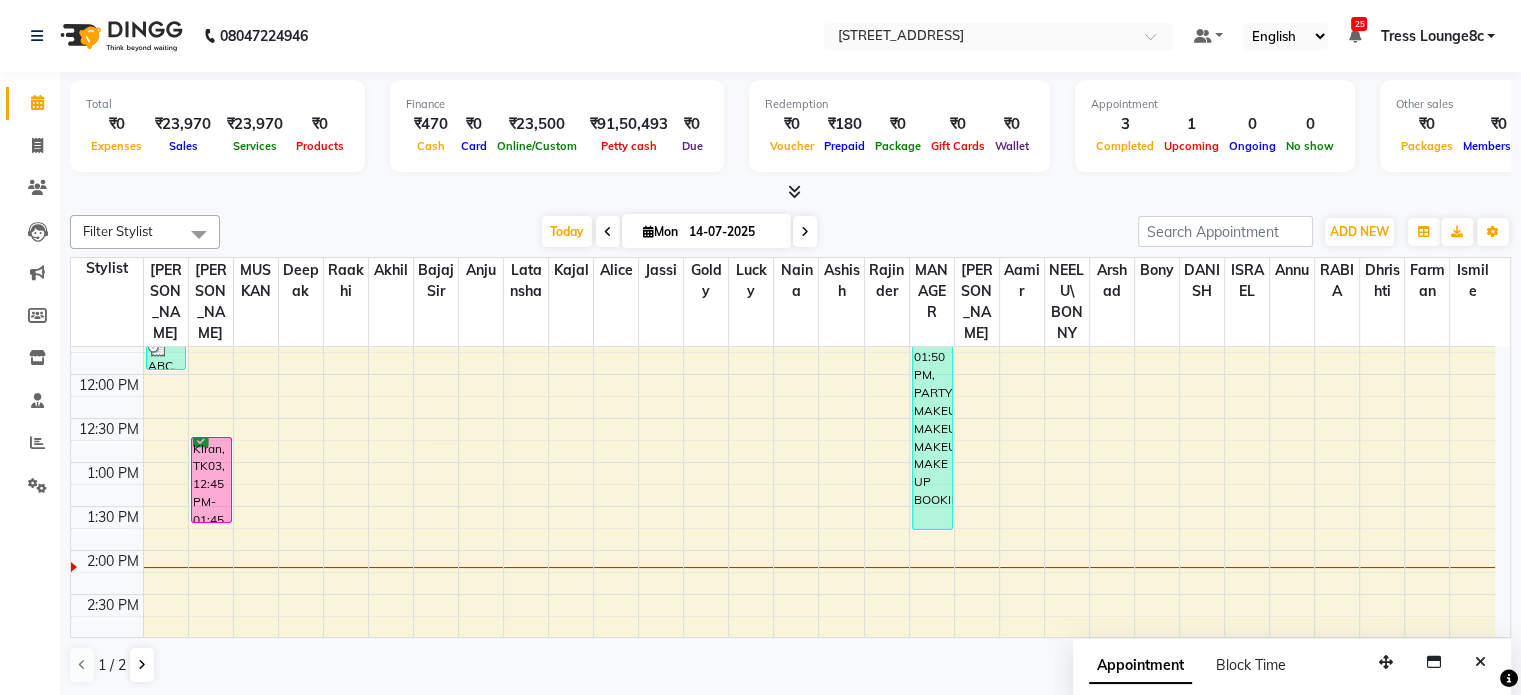 scroll, scrollTop: 524, scrollLeft: 0, axis: vertical 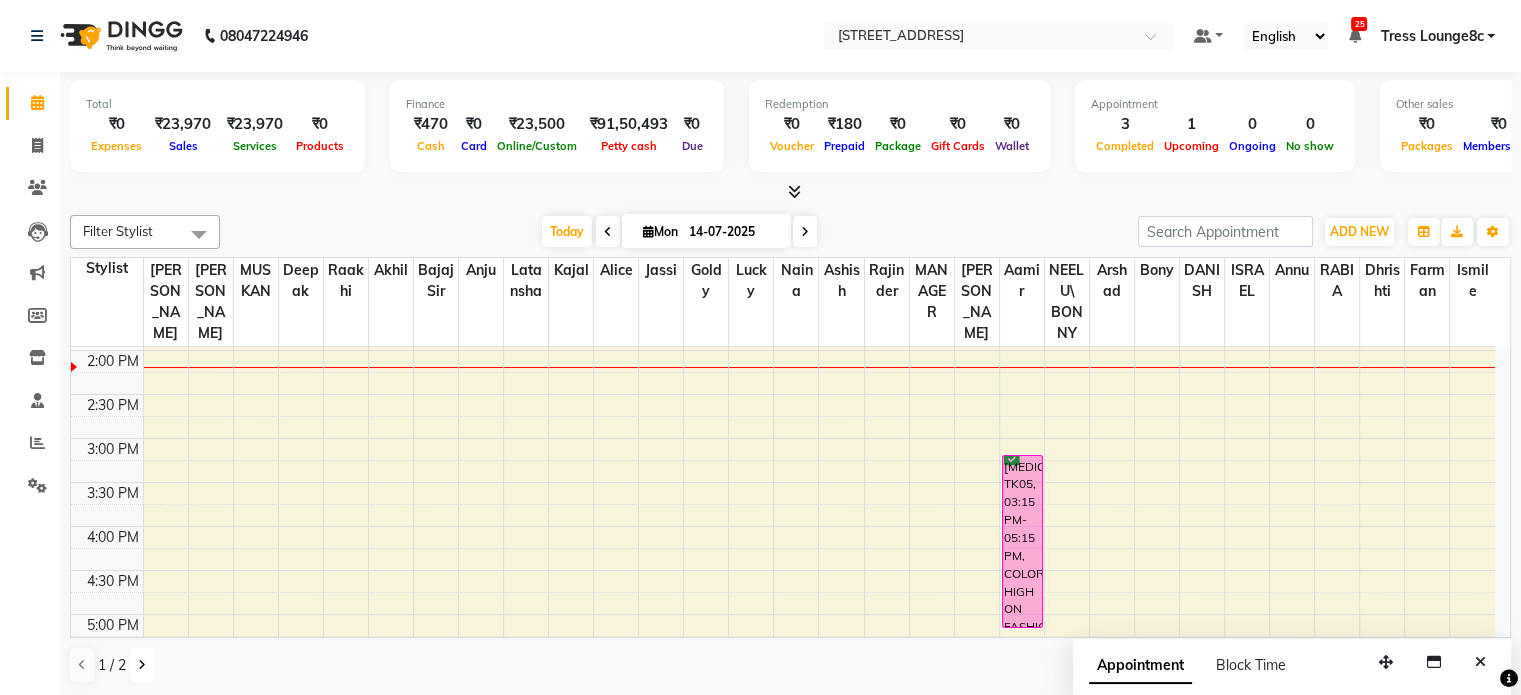 click at bounding box center [142, 665] 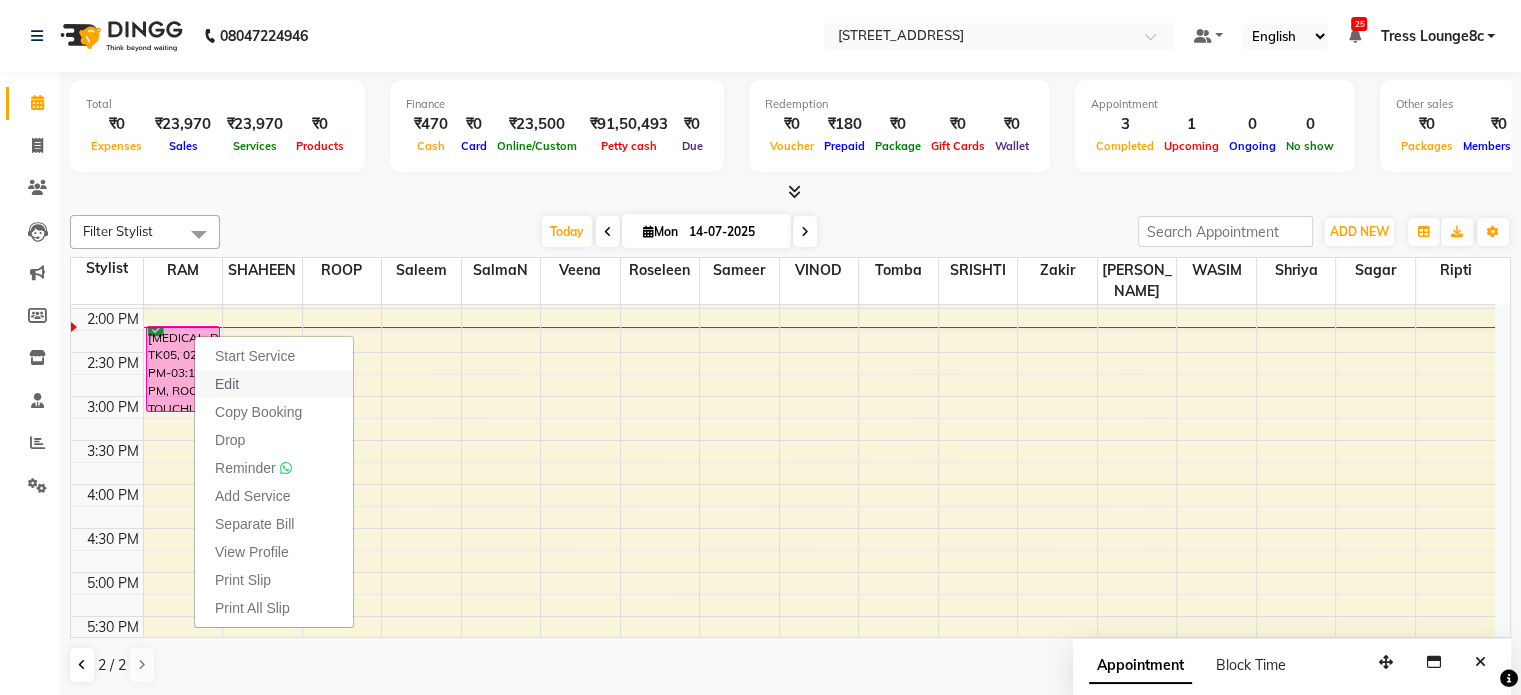 click on "Edit" at bounding box center [274, 384] 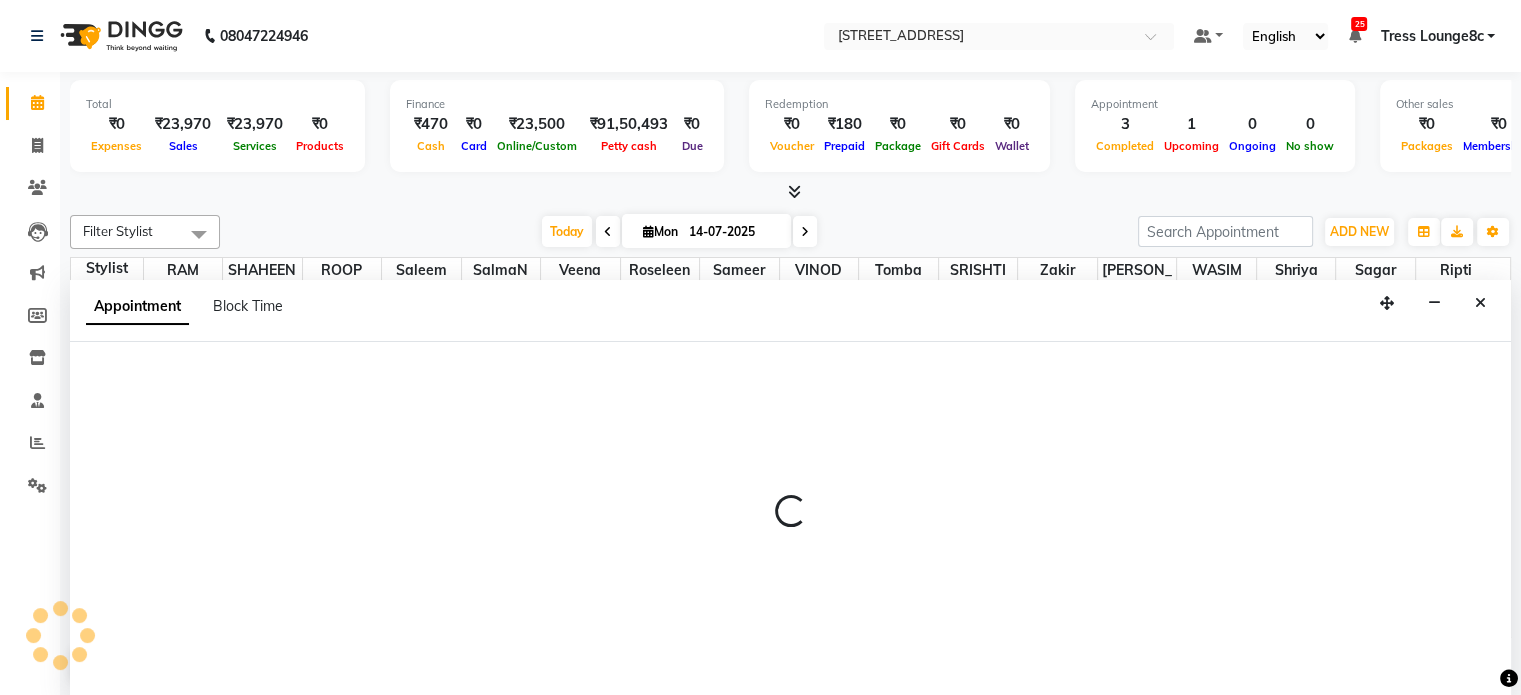 scroll, scrollTop: 0, scrollLeft: 0, axis: both 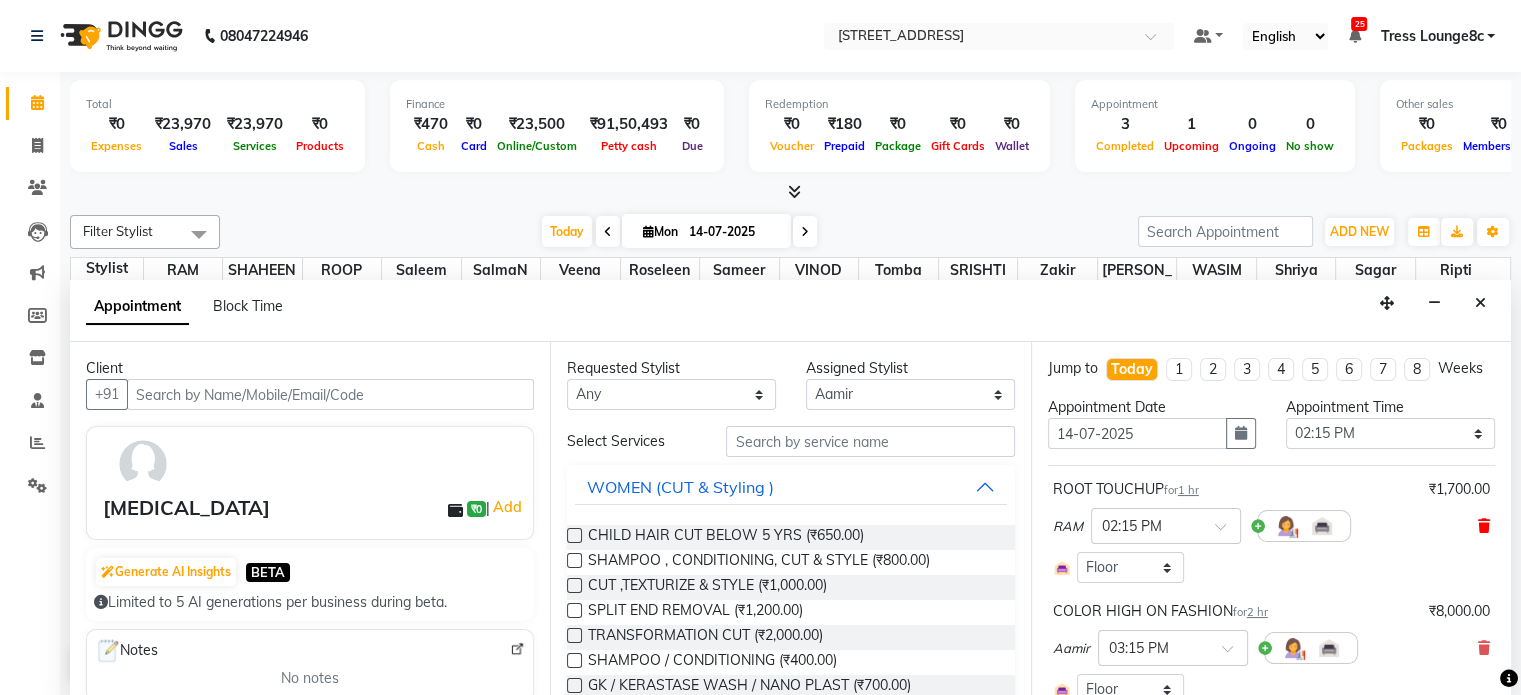 click at bounding box center (1484, 526) 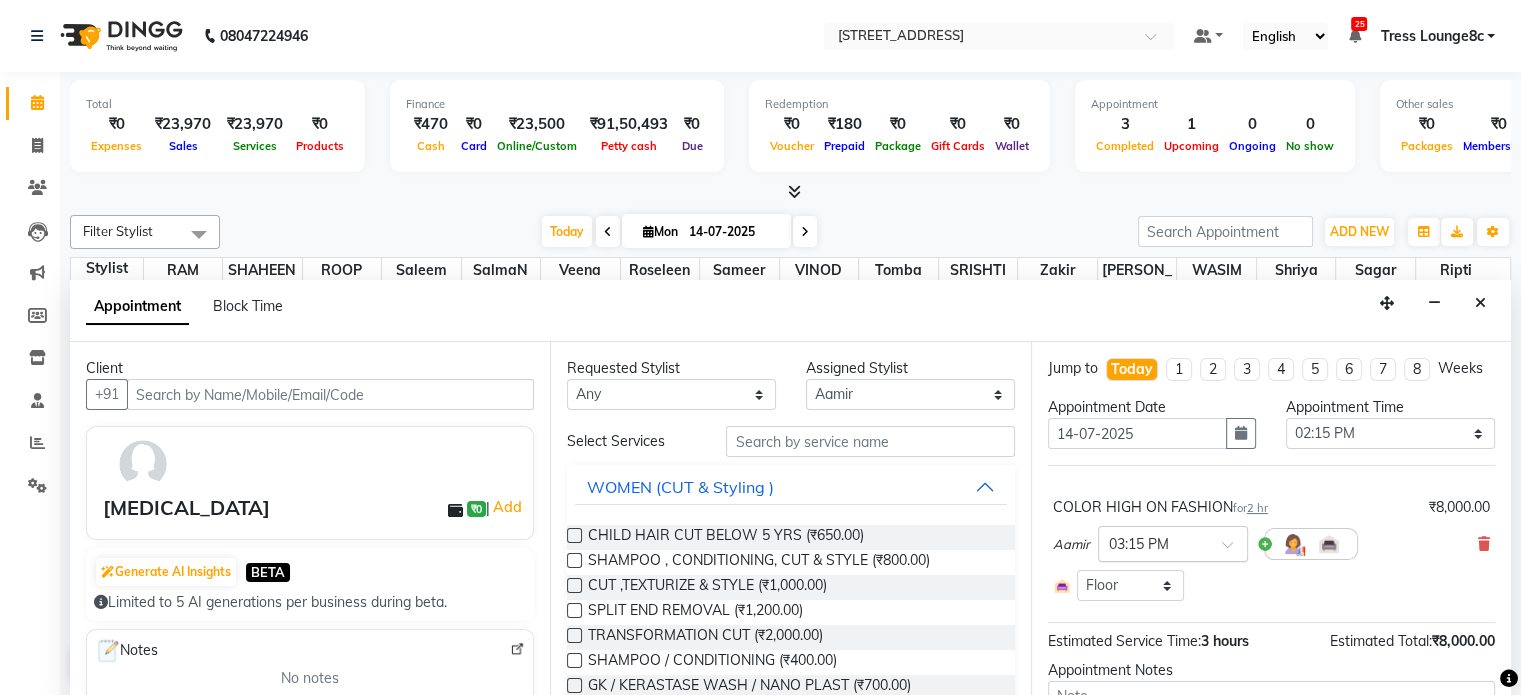 scroll, scrollTop: 0, scrollLeft: 0, axis: both 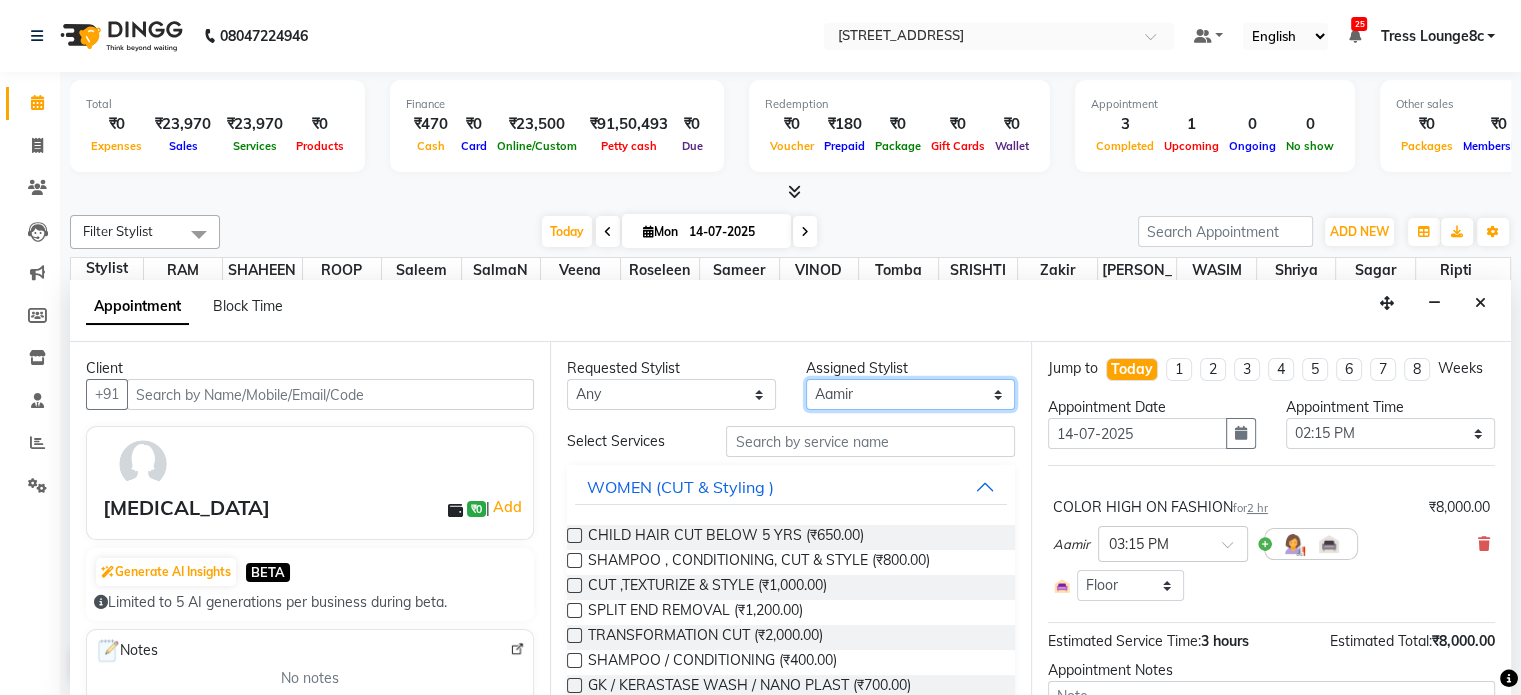 click on "Select [PERSON_NAME] [PERSON_NAME] [PERSON_NAME] Anju Annu  [PERSON_NAME] Bajaj sir Bony DANISH Deepak [PERSON_NAME] [PERSON_NAME] [PERSON_NAME] [PERSON_NAME] [PERSON_NAME] Lucky MANAGER MUSKAN naina [PERSON_NAME]\ [PERSON_NAME]  [PERSON_NAME] [PERSON_NAME] RAM Ripti [PERSON_NAME] [PERSON_NAME] [PERSON_NAME] [PERSON_NAME] Shriya [PERSON_NAME] veena [PERSON_NAME] [PERSON_NAME]" at bounding box center (910, 394) 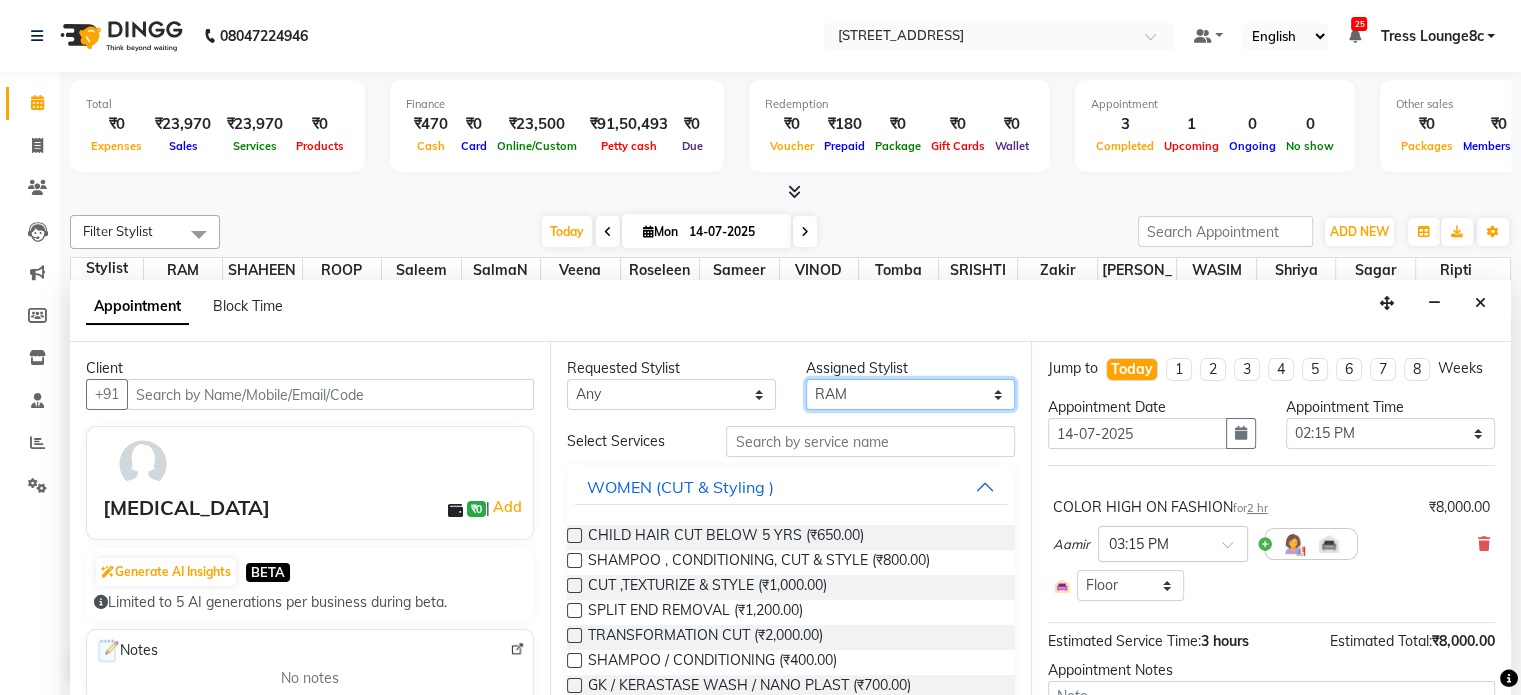click on "Select [PERSON_NAME] [PERSON_NAME] [PERSON_NAME] Anju Annu  [PERSON_NAME] Bajaj sir Bony DANISH Deepak [PERSON_NAME] [PERSON_NAME] [PERSON_NAME] [PERSON_NAME] [PERSON_NAME] Lucky MANAGER MUSKAN naina [PERSON_NAME]\ [PERSON_NAME]  [PERSON_NAME] [PERSON_NAME] RAM Ripti [PERSON_NAME] [PERSON_NAME] [PERSON_NAME] [PERSON_NAME] Shriya [PERSON_NAME] veena [PERSON_NAME] [PERSON_NAME]" at bounding box center (910, 394) 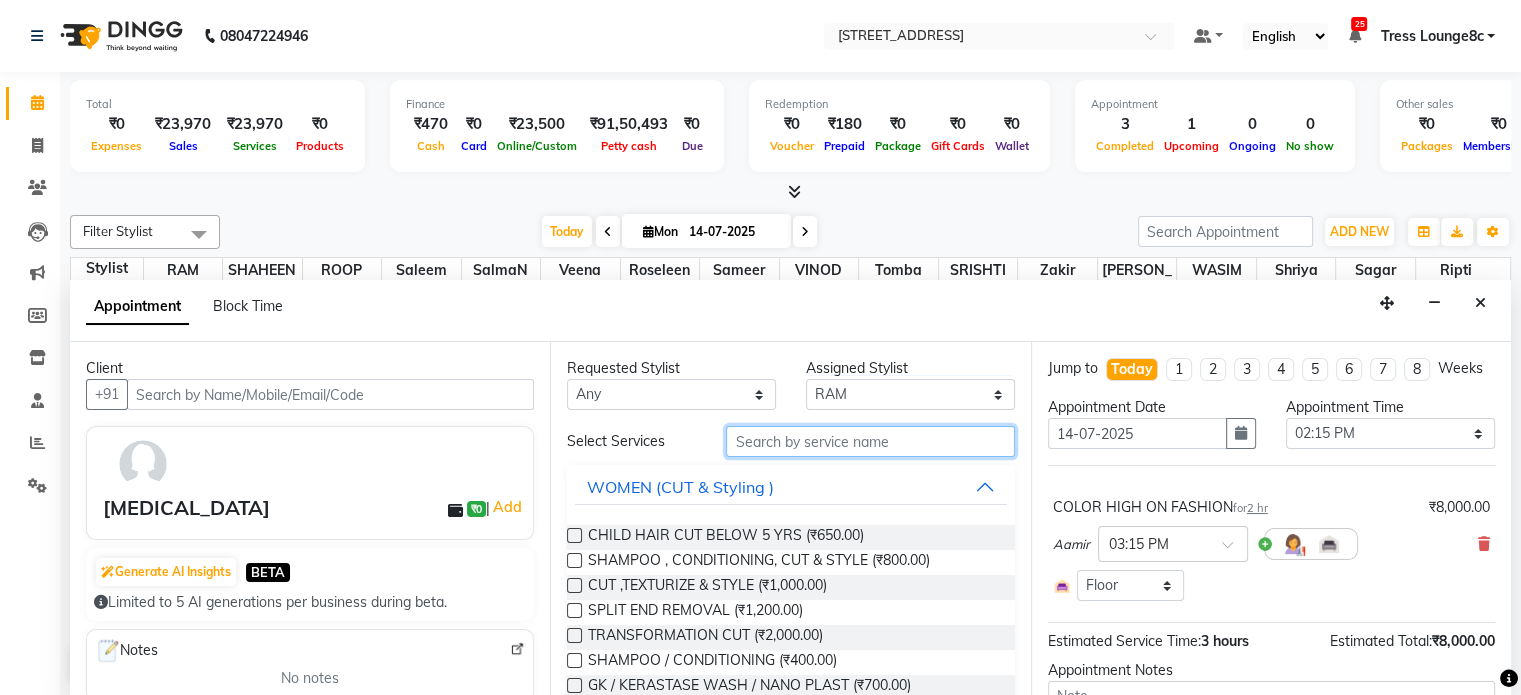 click at bounding box center (870, 441) 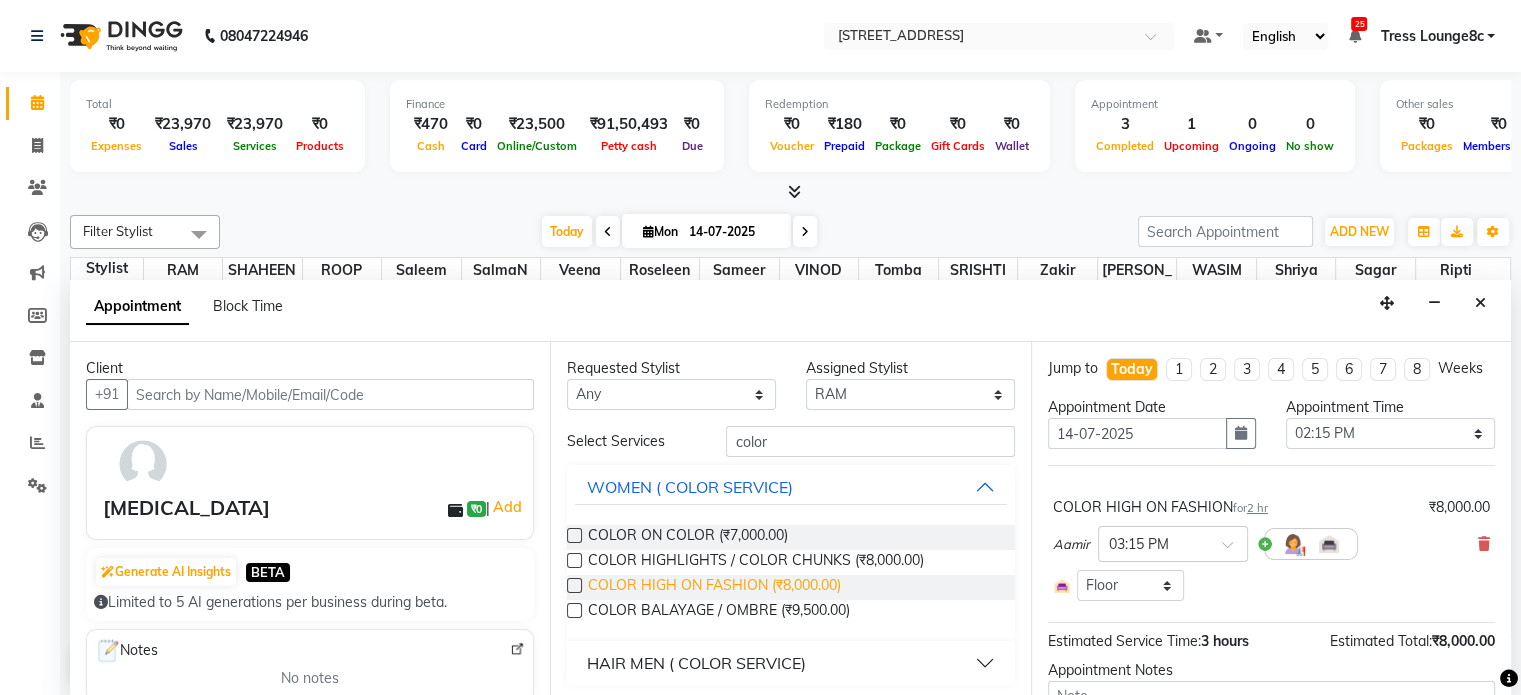 click on "COLOR HIGH ON FASHION (₹8,000.00)" at bounding box center [714, 587] 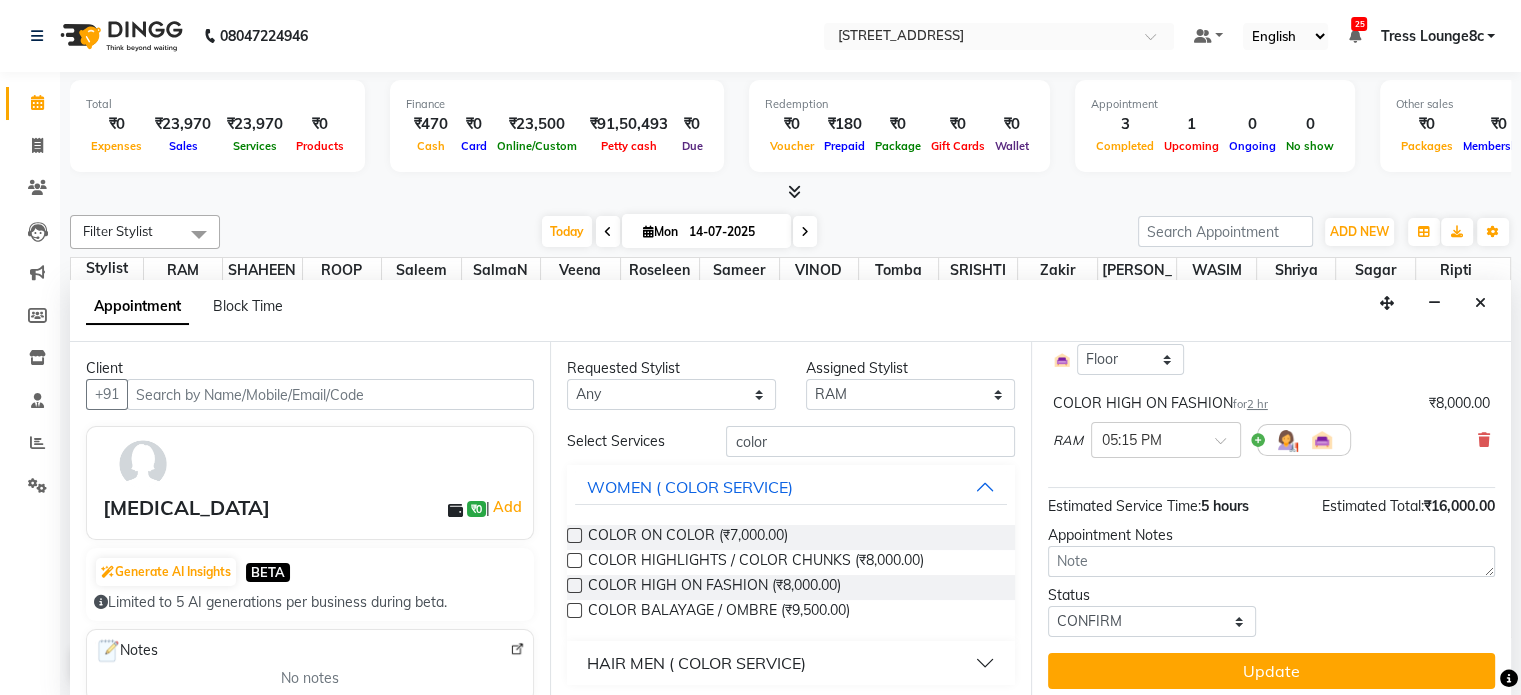 scroll, scrollTop: 252, scrollLeft: 0, axis: vertical 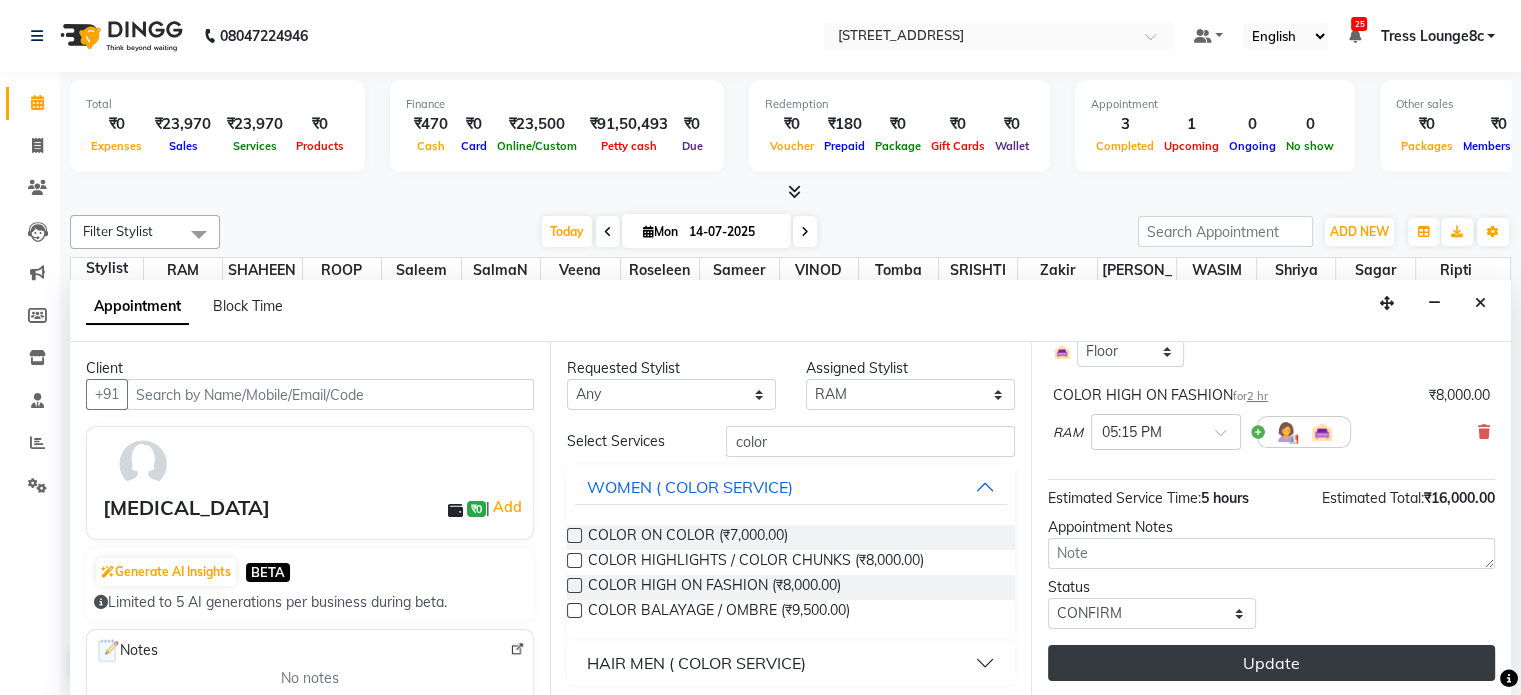 click on "Update" at bounding box center (1271, 663) 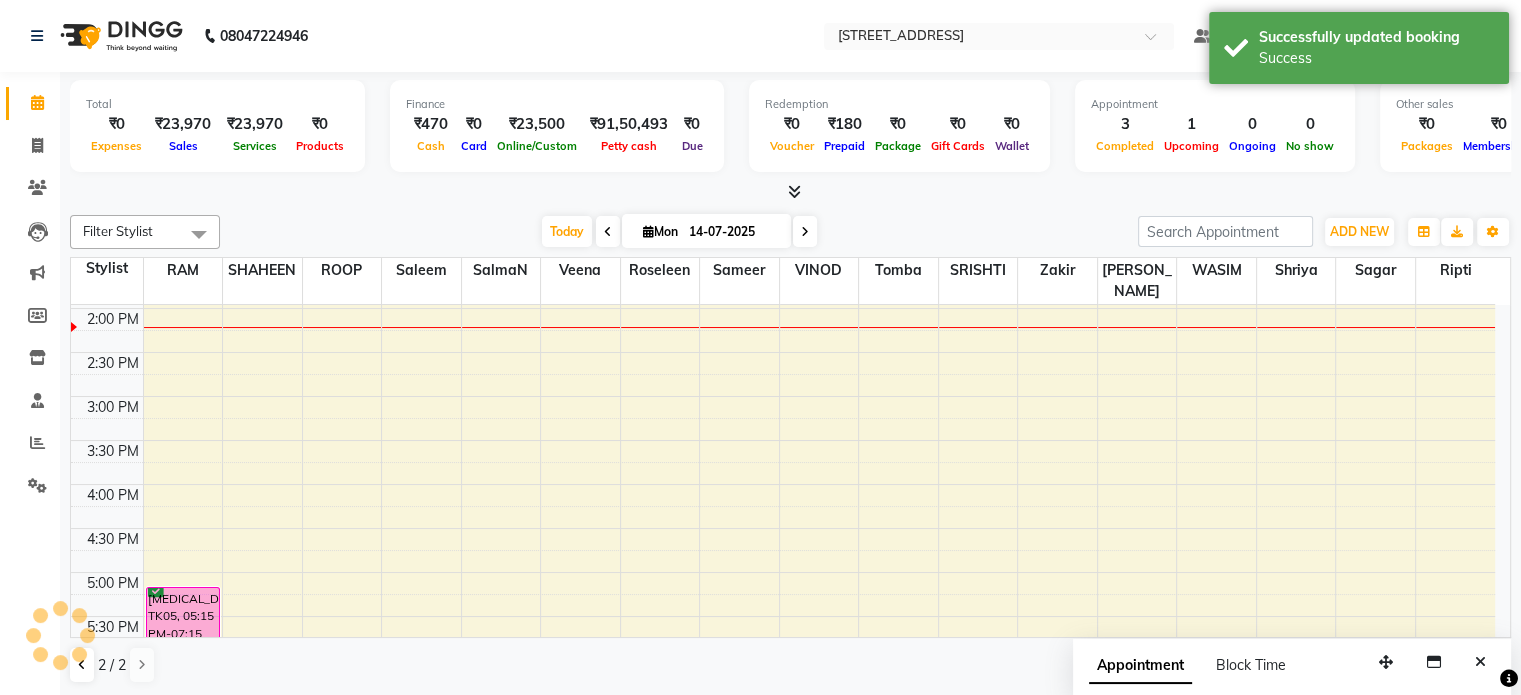 scroll, scrollTop: 0, scrollLeft: 0, axis: both 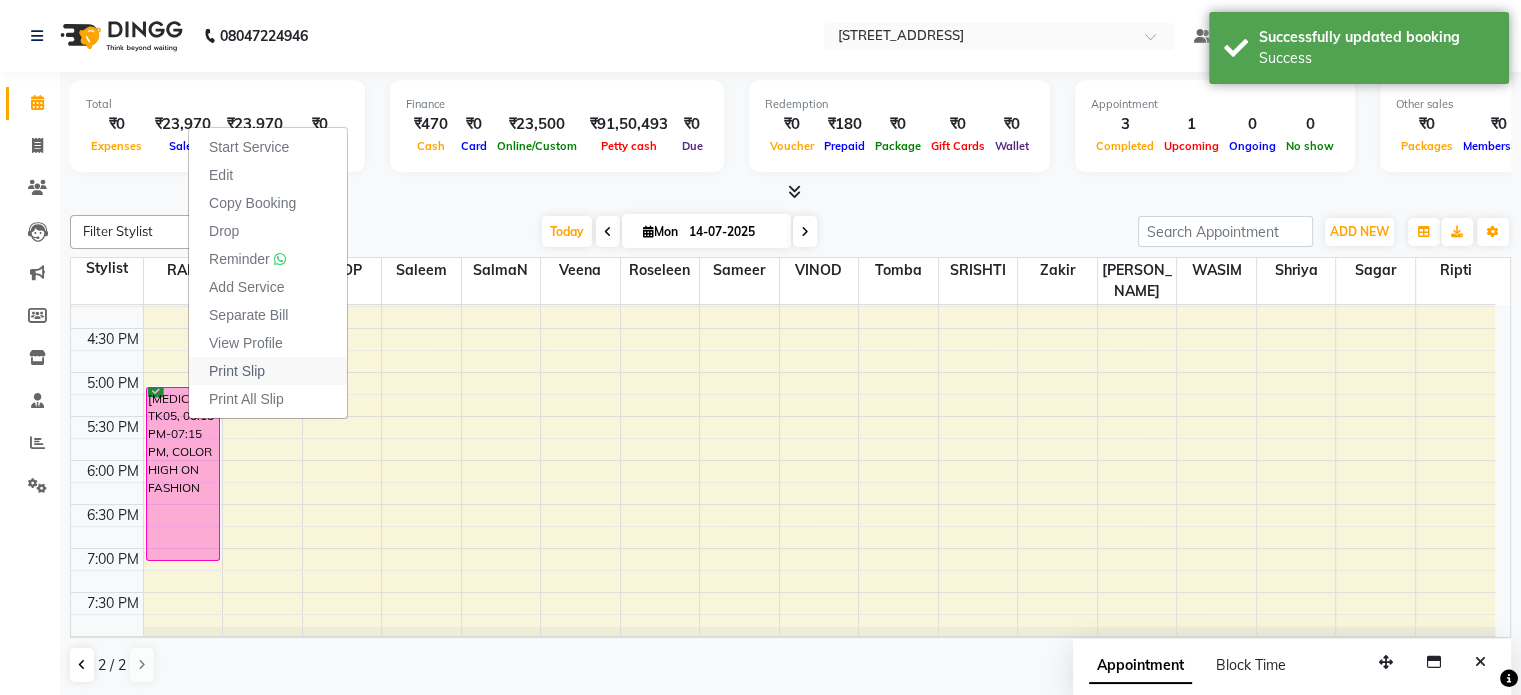 click on "Print Slip" at bounding box center [237, 371] 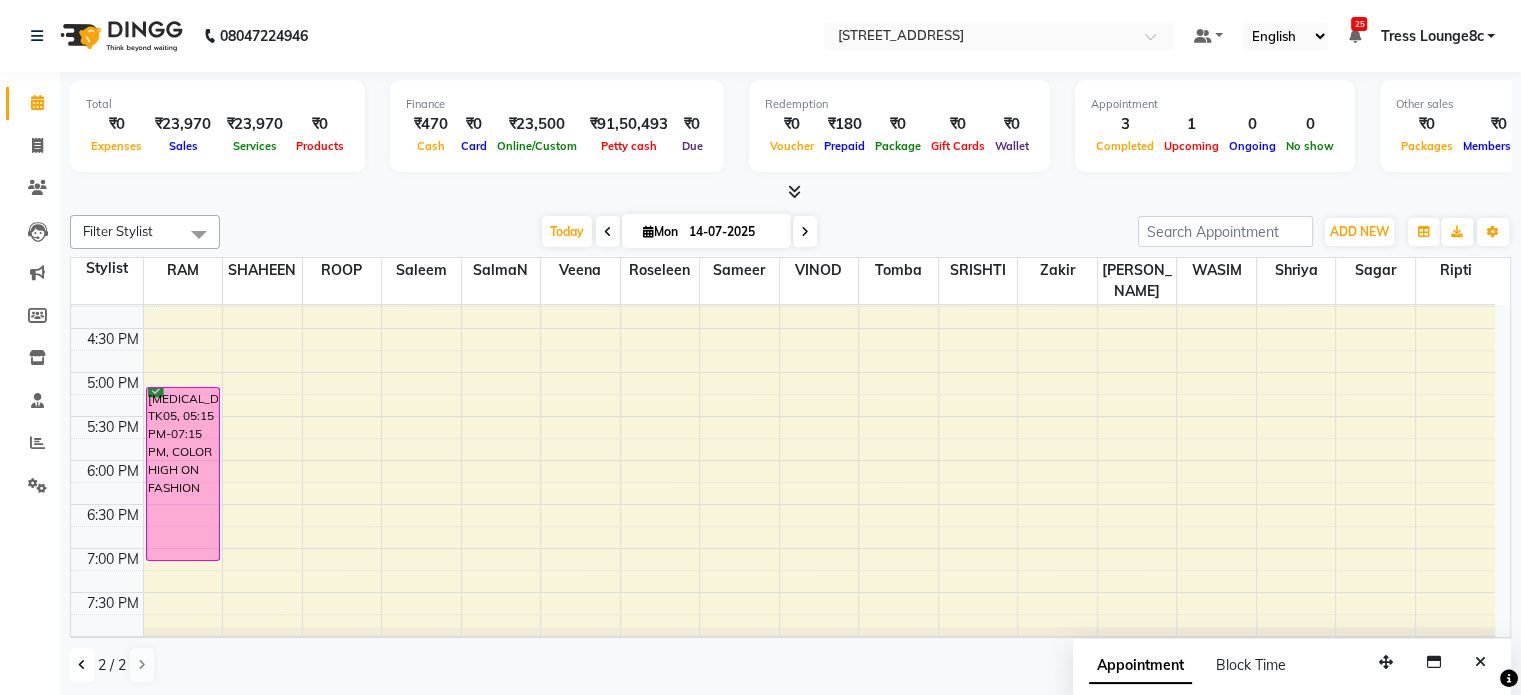 click at bounding box center (82, 665) 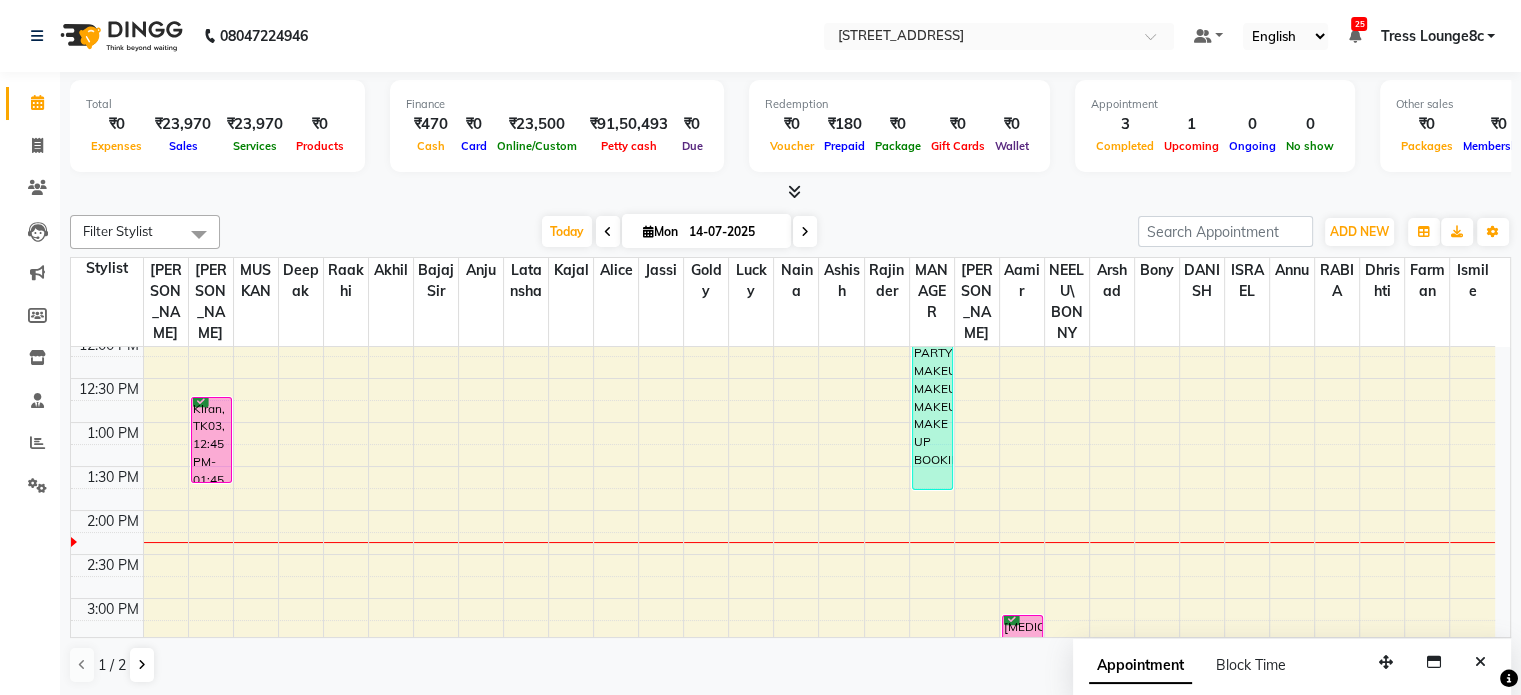 scroll, scrollTop: 324, scrollLeft: 0, axis: vertical 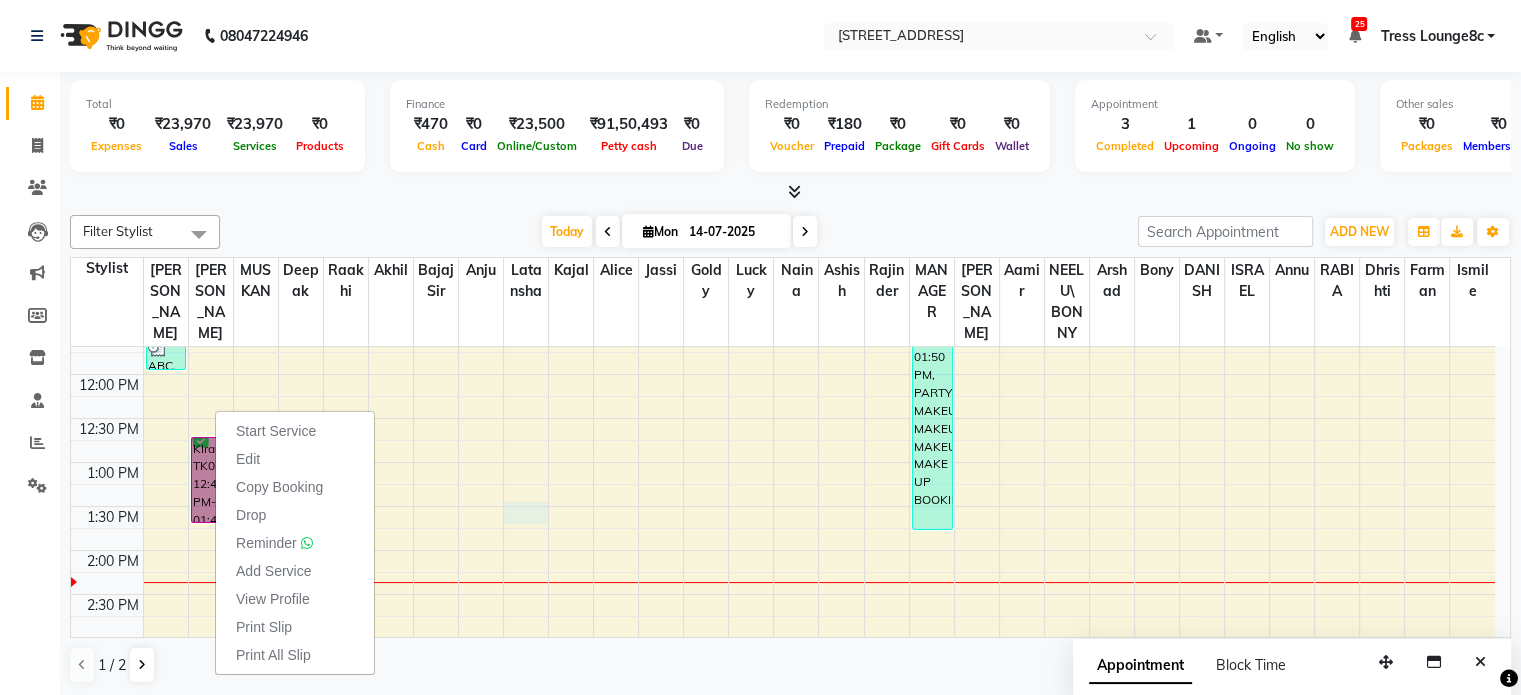 click on "8:00 AM 8:30 AM 9:00 AM 9:30 AM 10:00 AM 10:30 AM 11:00 AM 11:30 AM 12:00 PM 12:30 PM 1:00 PM 1:30 PM 2:00 PM 2:30 PM 3:00 PM 3:30 PM 4:00 PM 4:30 PM 5:00 PM 5:30 PM 6:00 PM 6:30 PM 7:00 PM 7:30 PM 8:00 PM 8:30 PM     ABC, TK02, 11:35 AM-12:00 PM, SHAMPOO / CONDITIONING     KIran, TK03, 12:45 PM-01:45 PM, ROOT TOUCHUP     Kirat, TK01, 10:15 AM-10:45 AM, EYE BROW (THREADING),UPPERLIP (THREADING)     chetna, TK04, 10:40 AM-01:50 PM, PARTY MAKEUP,PARTY MAKEUP,PARTY MAKEUP,ADVANCE MAKE UP BOOKING     nikita, TK05, 03:15 PM-05:15 PM, COLOR HIGH ON FASHION" at bounding box center [783, 594] 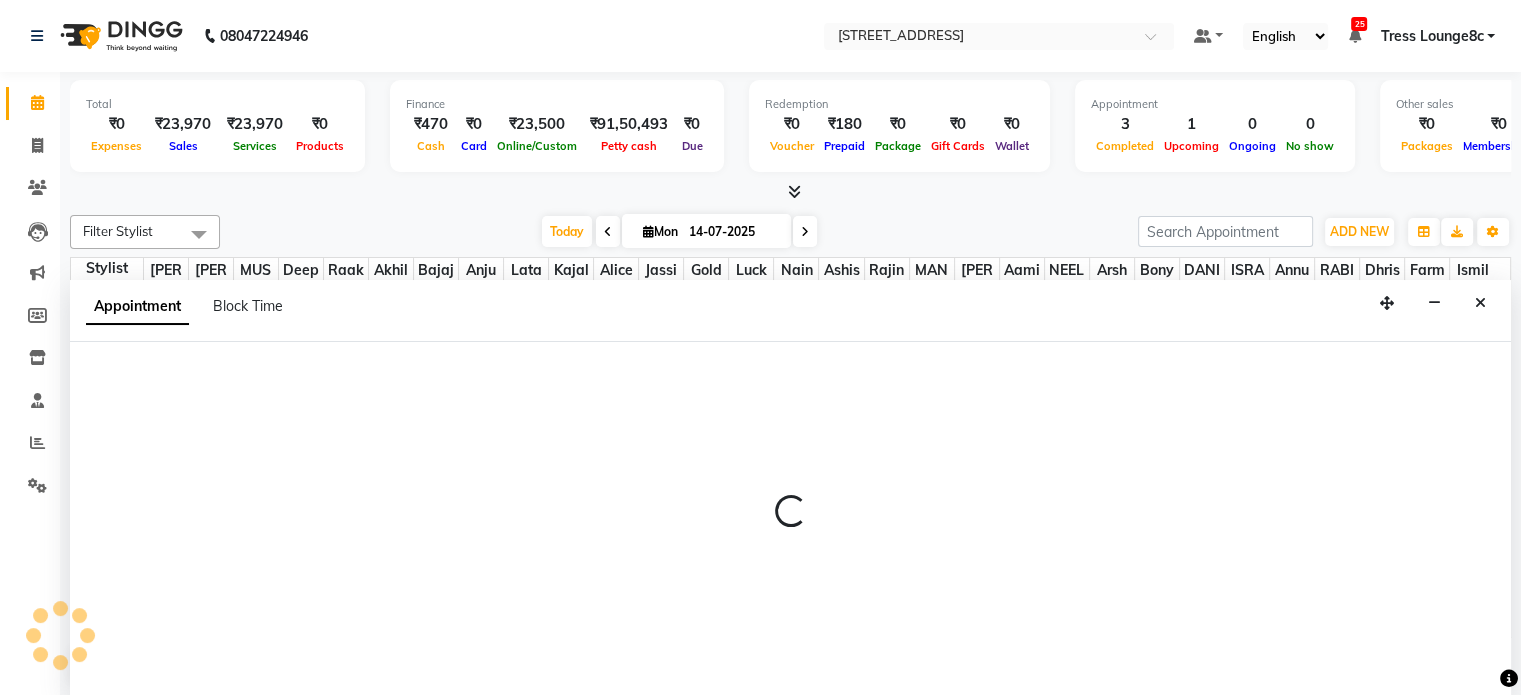 scroll, scrollTop: 0, scrollLeft: 0, axis: both 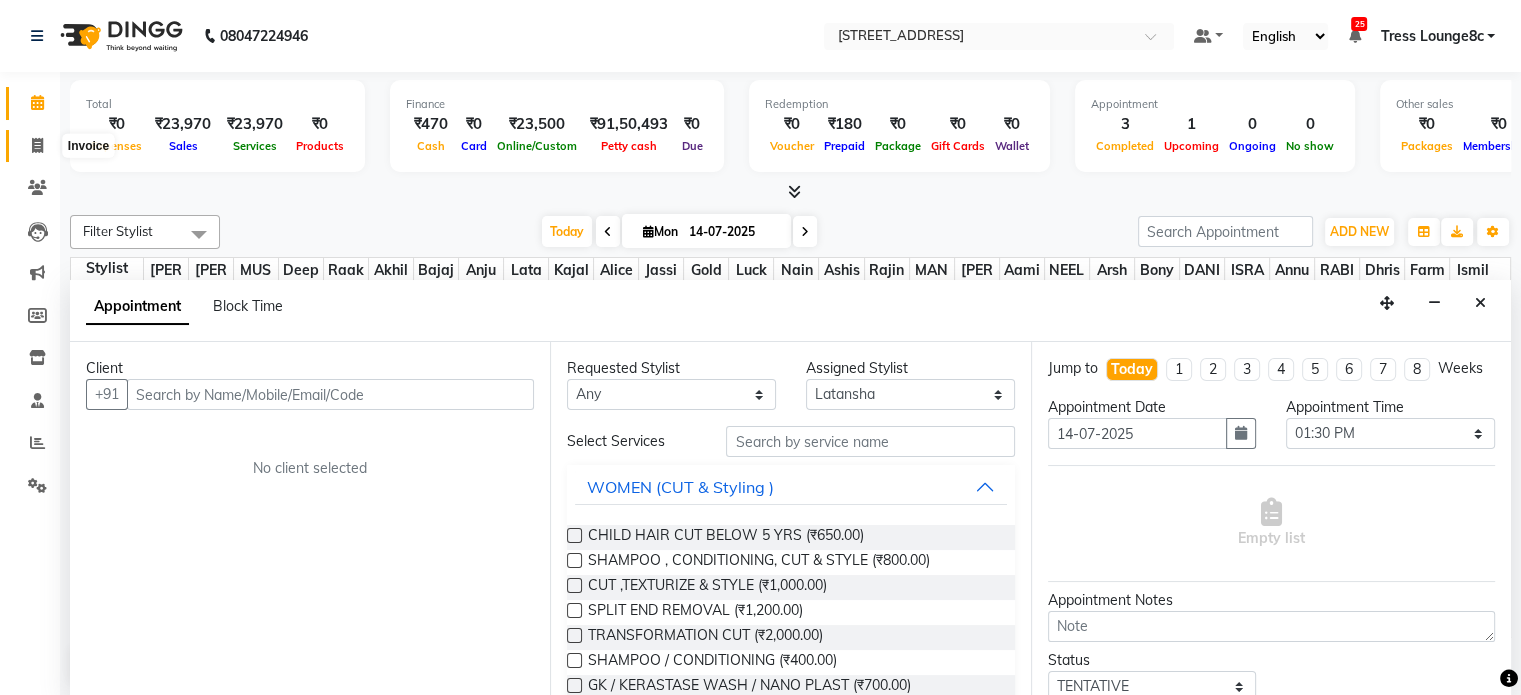 click 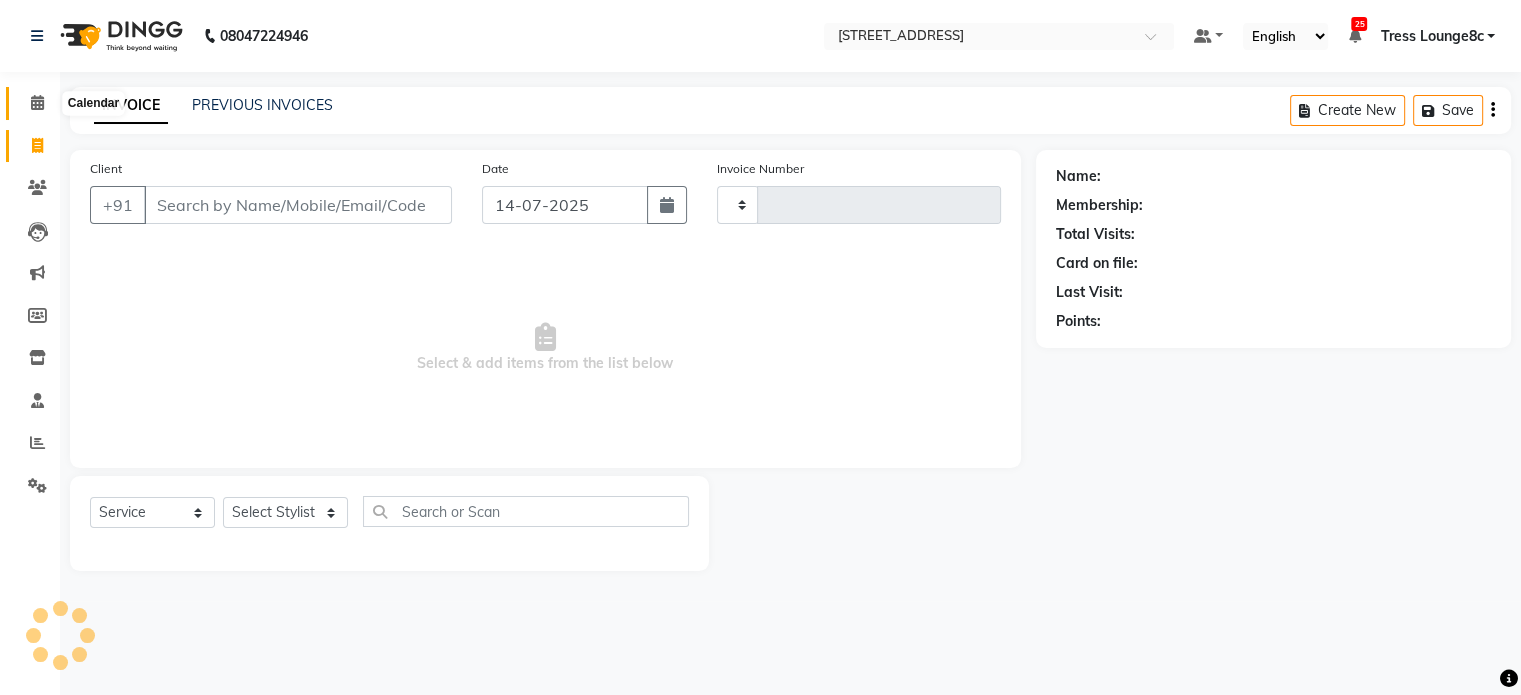 click 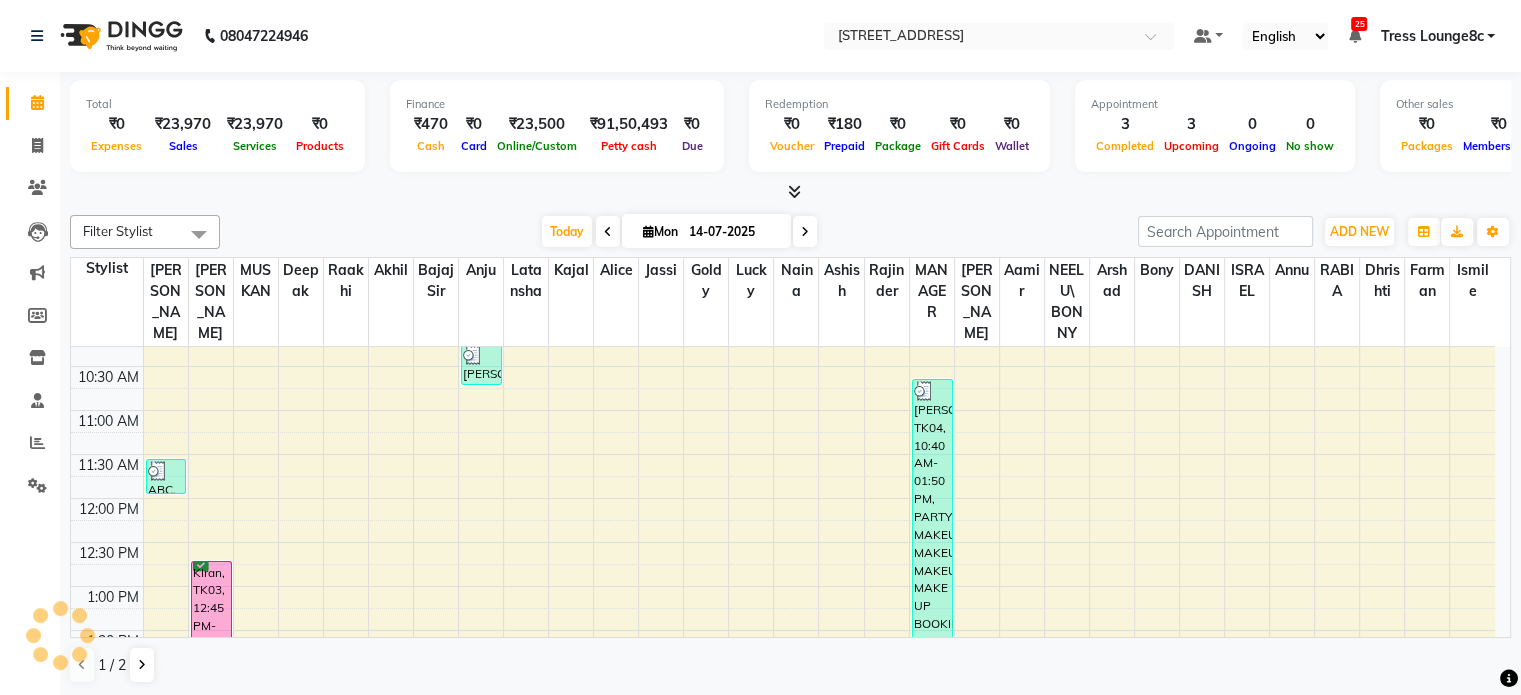 scroll, scrollTop: 400, scrollLeft: 0, axis: vertical 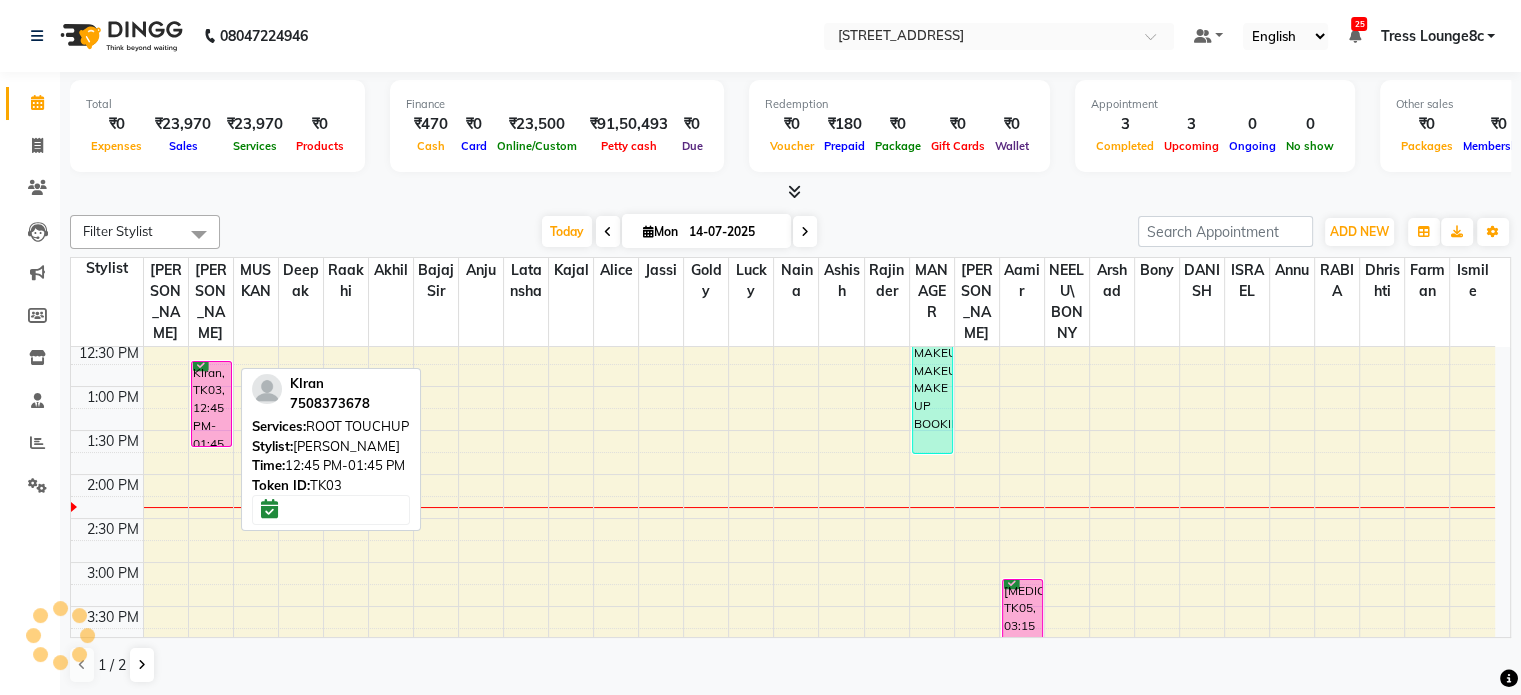 click on "KIran, TK03, 12:45 PM-01:45 PM, ROOT TOUCHUP" at bounding box center [211, 404] 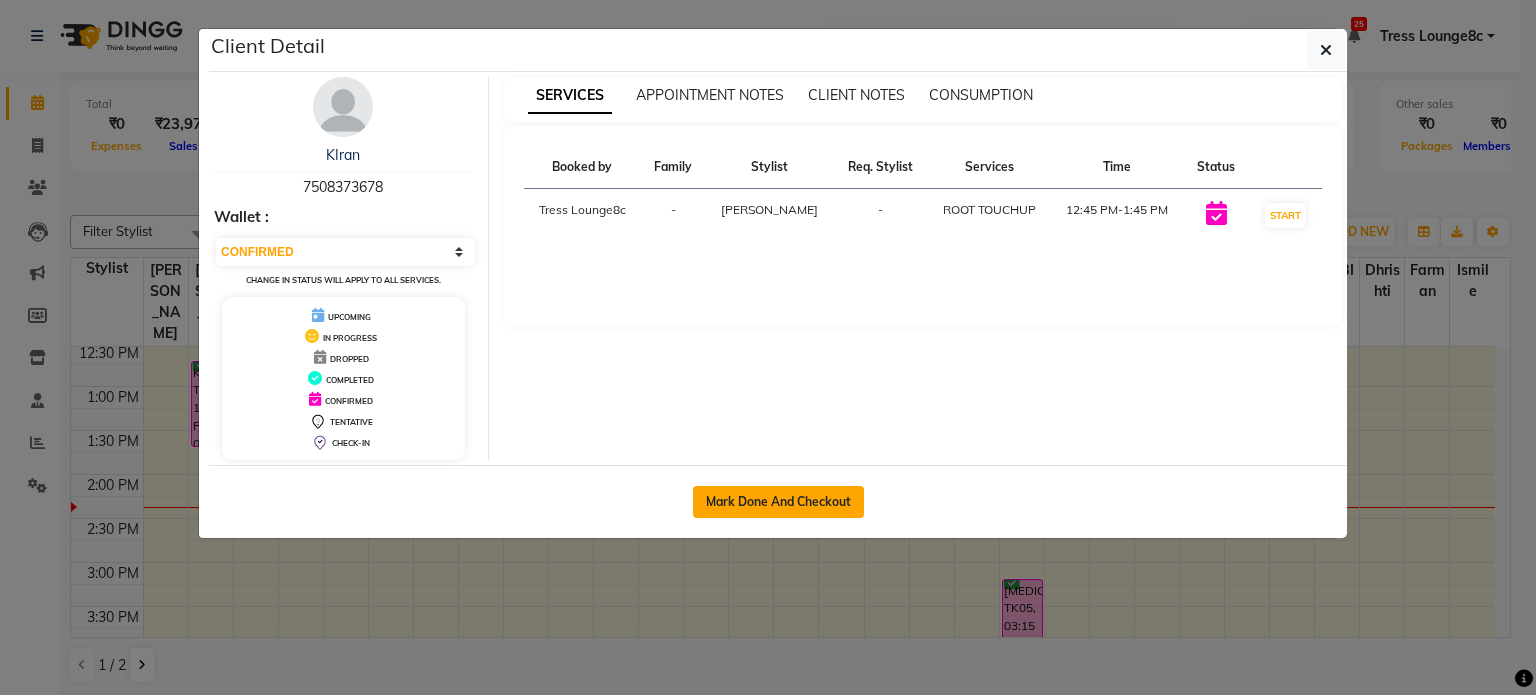 click on "Mark Done And Checkout" 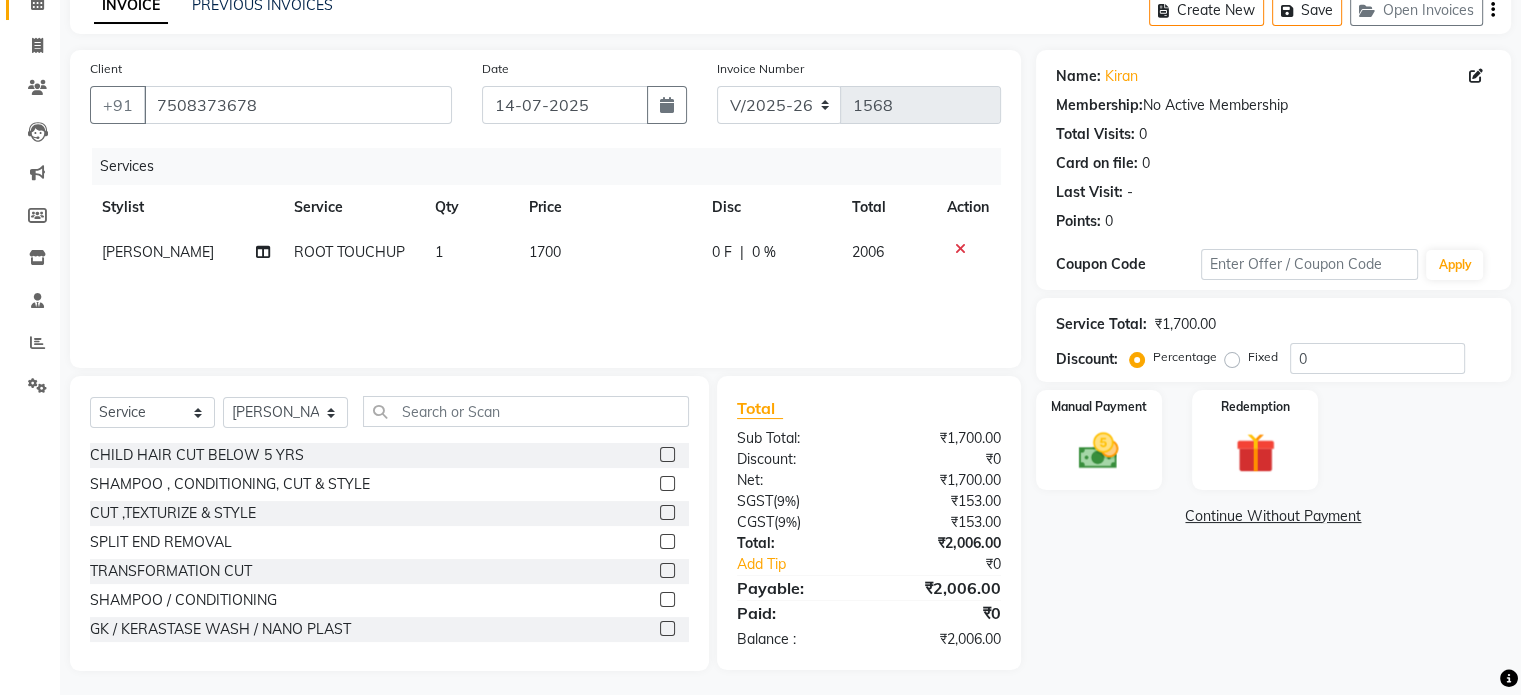 scroll, scrollTop: 106, scrollLeft: 0, axis: vertical 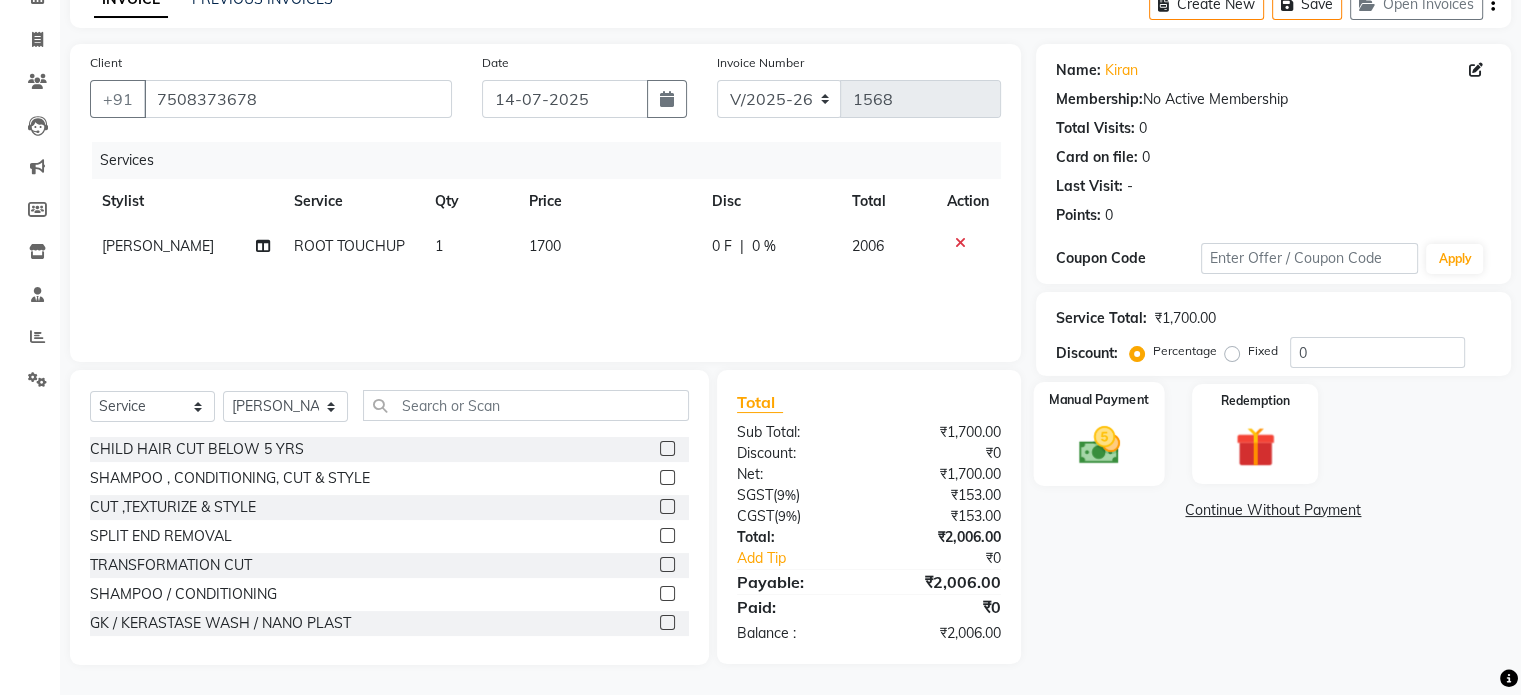 click 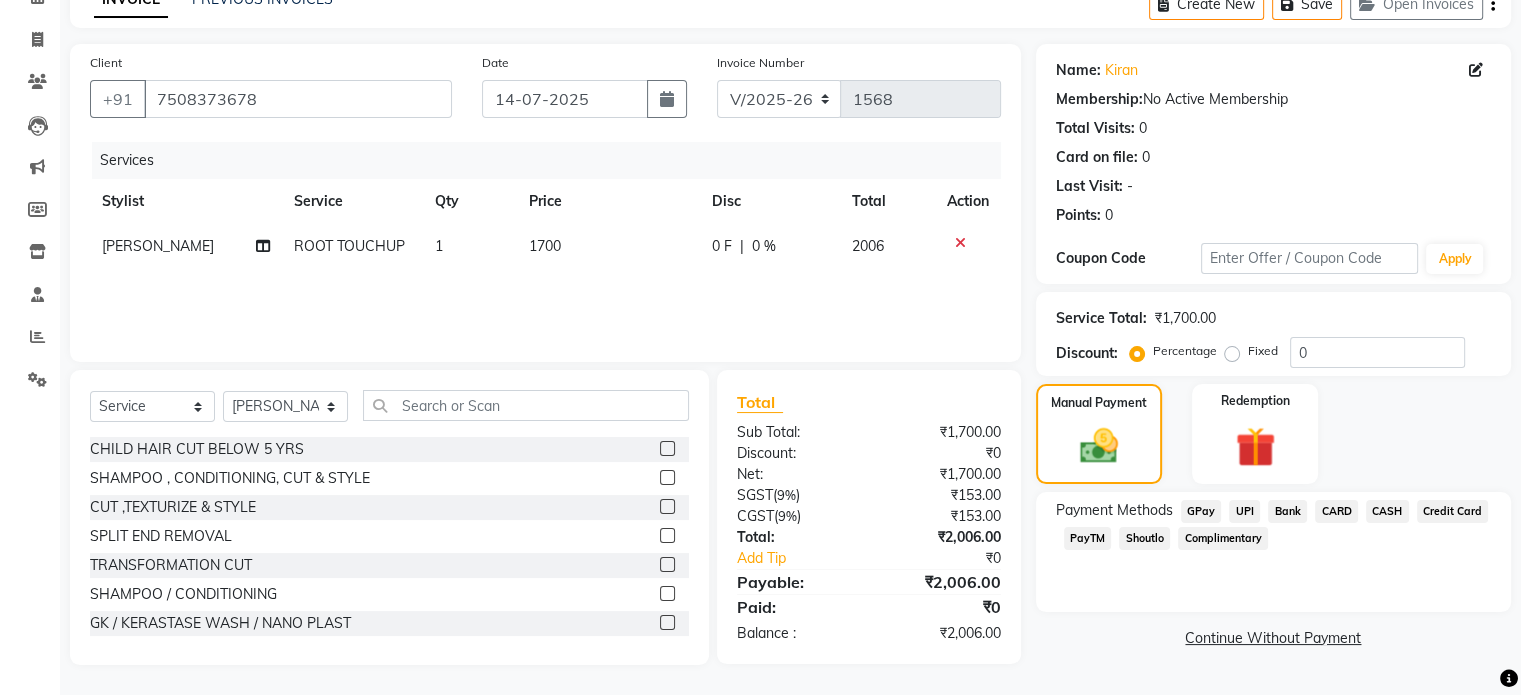 click on "CASH" 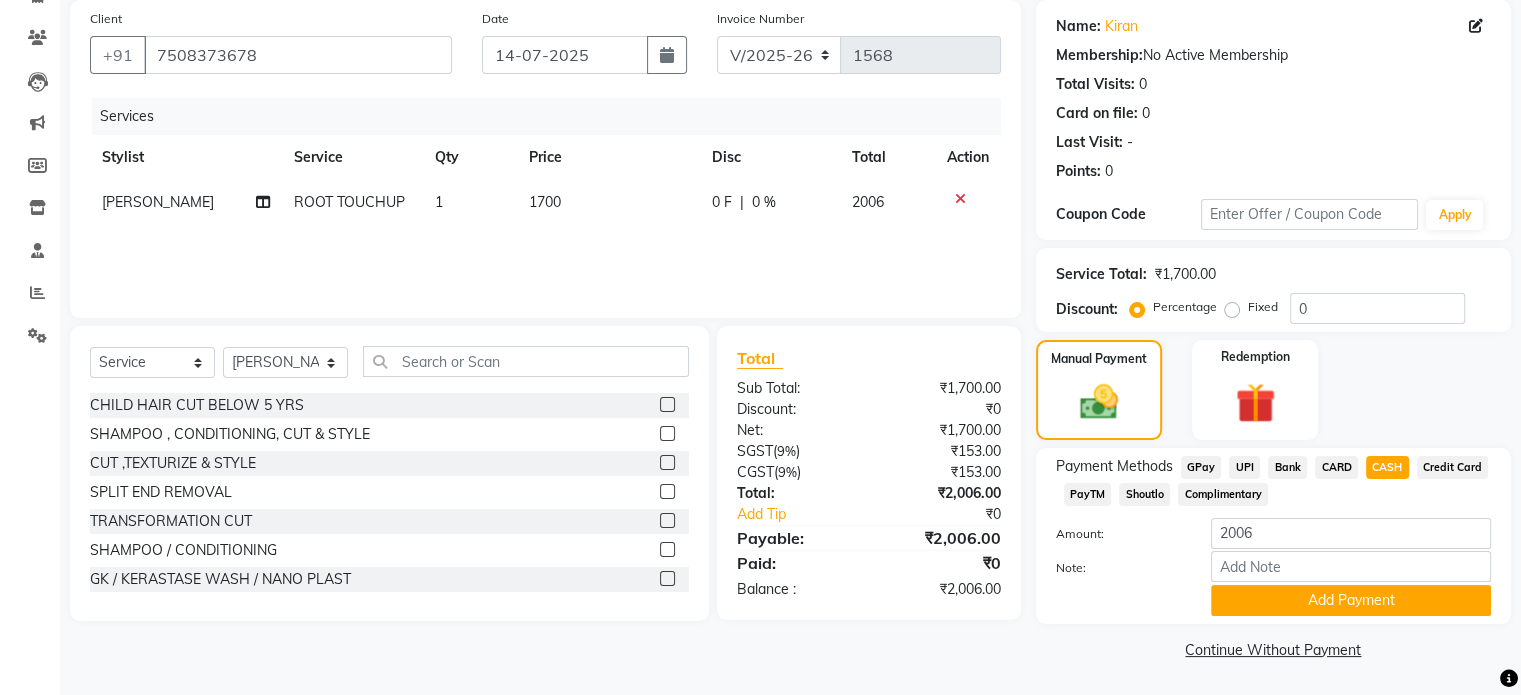 scroll, scrollTop: 52, scrollLeft: 0, axis: vertical 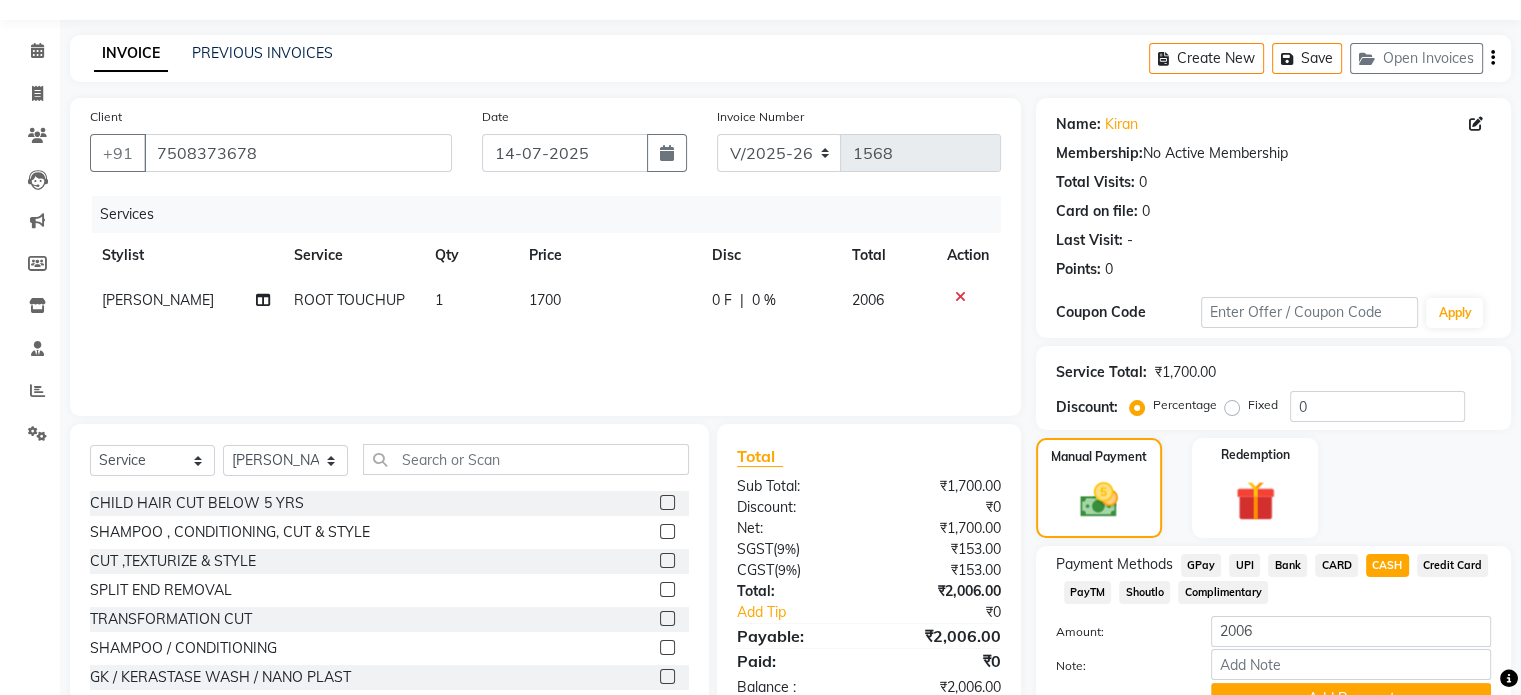 click on "Fixed" 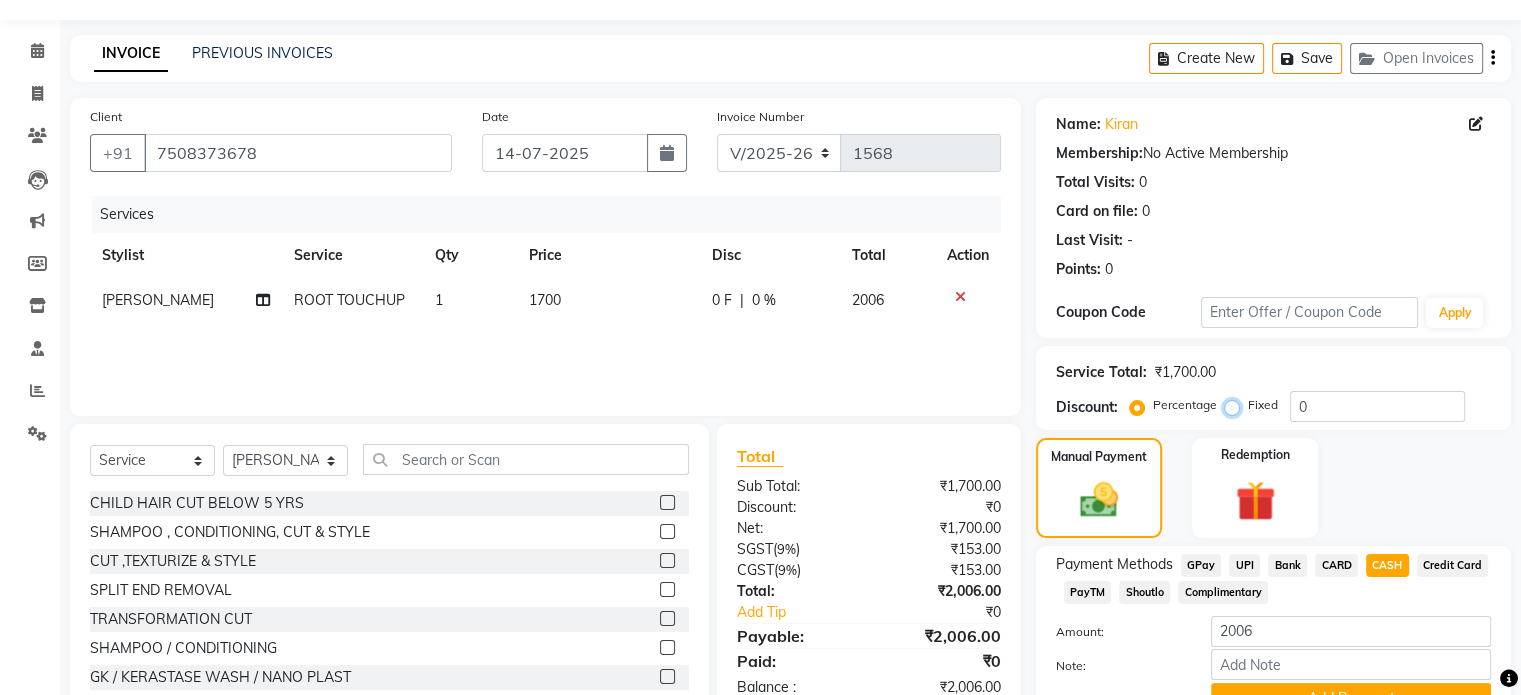click on "Fixed" at bounding box center [1236, 405] 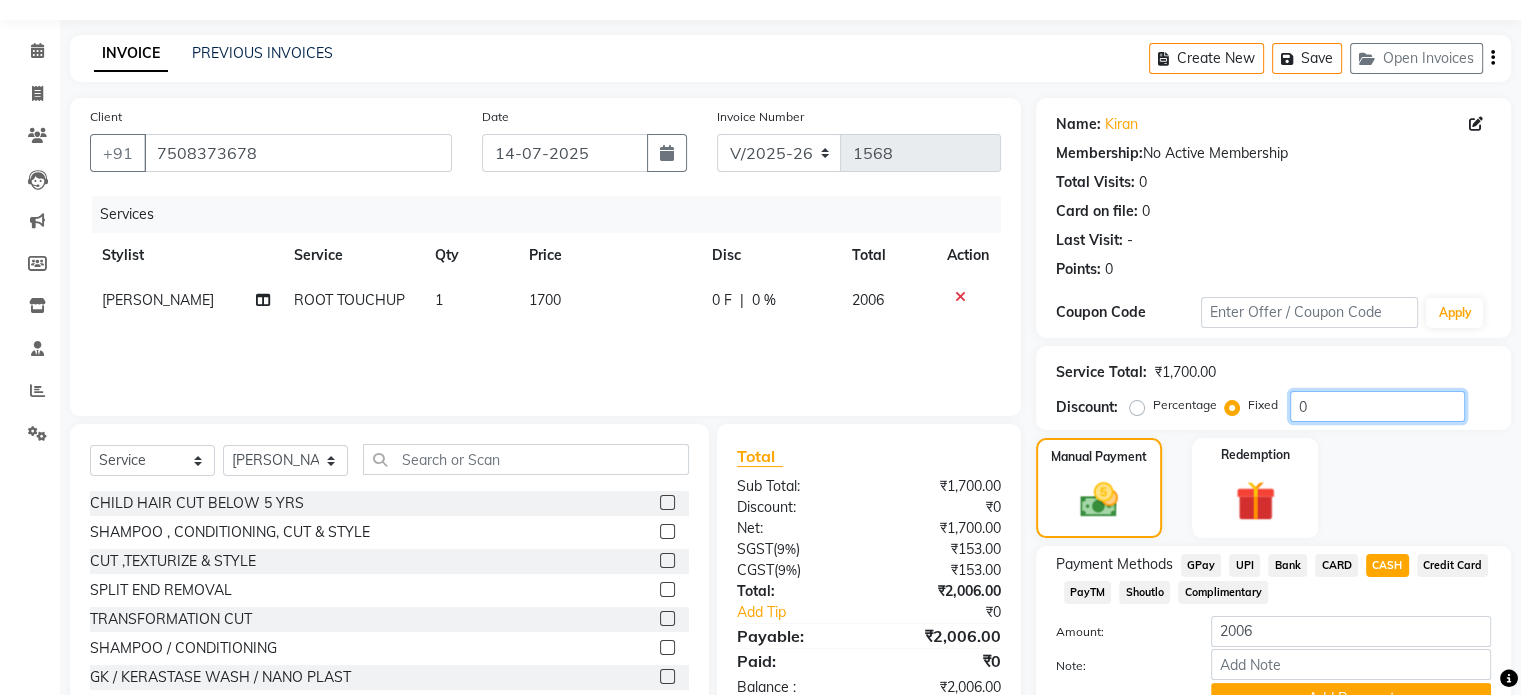 click on "0" 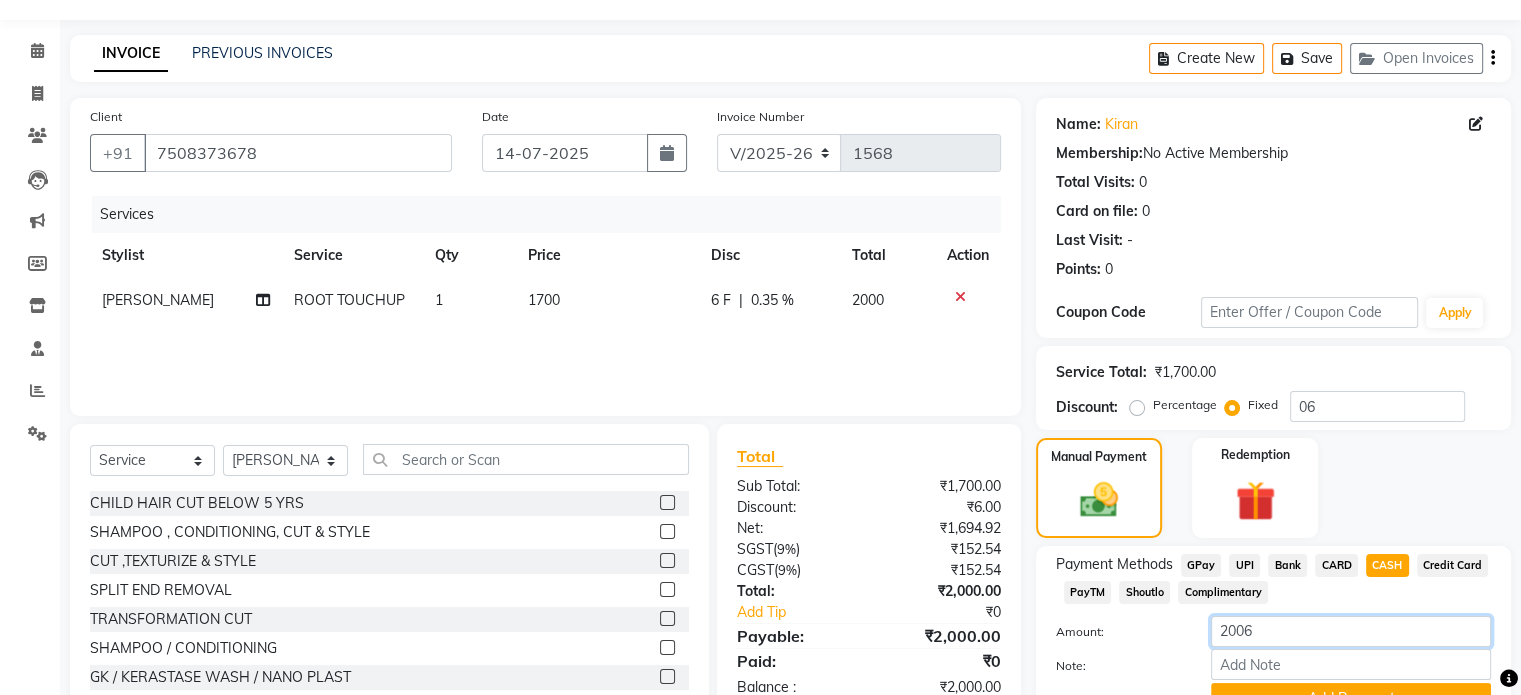 click on "2006" 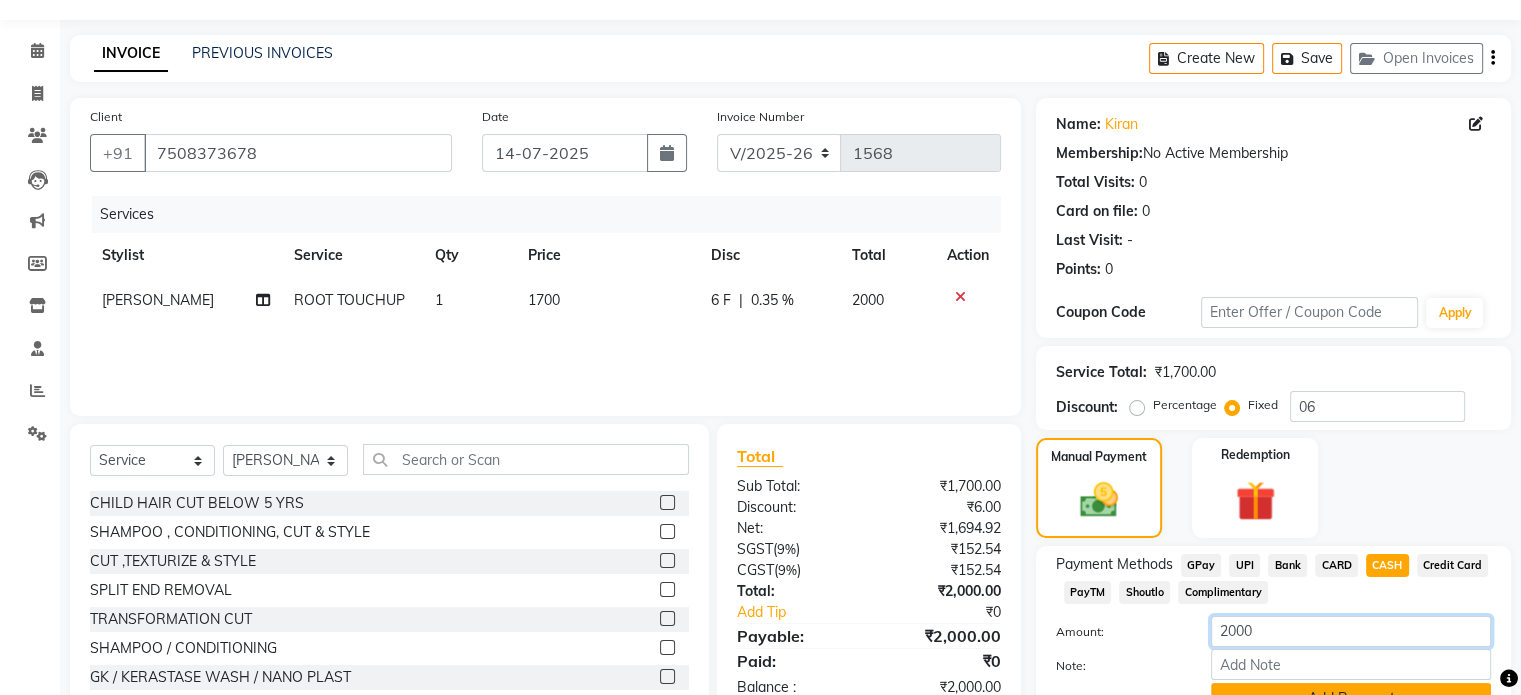 scroll, scrollTop: 152, scrollLeft: 0, axis: vertical 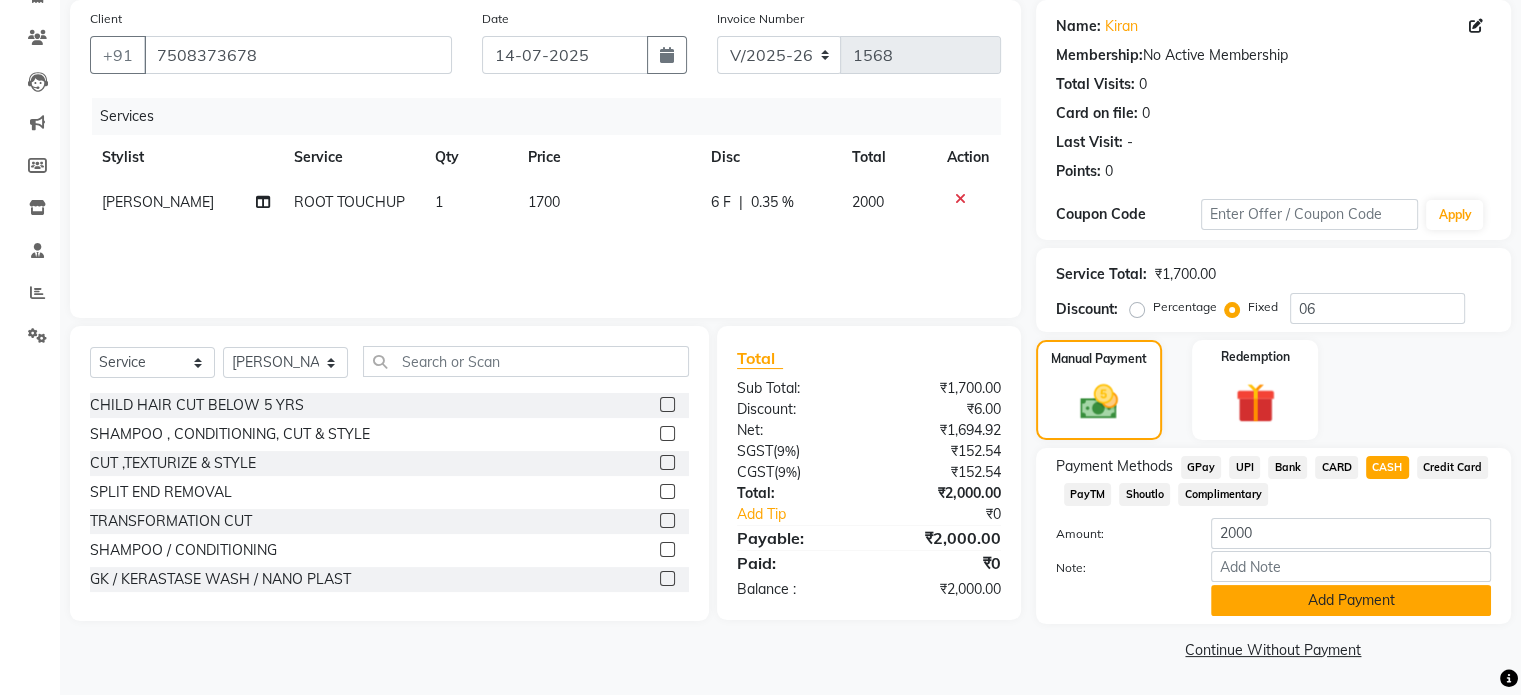 click on "Add Payment" 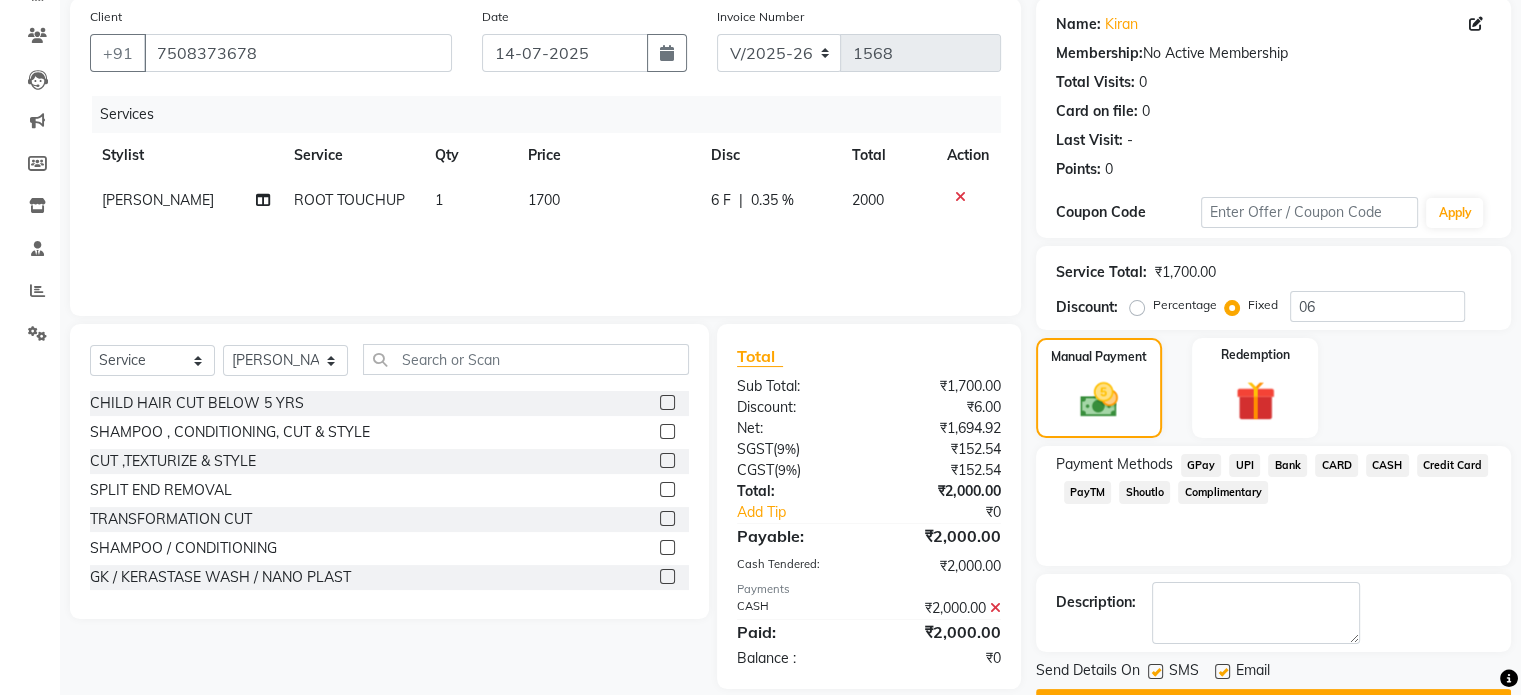 scroll, scrollTop: 205, scrollLeft: 0, axis: vertical 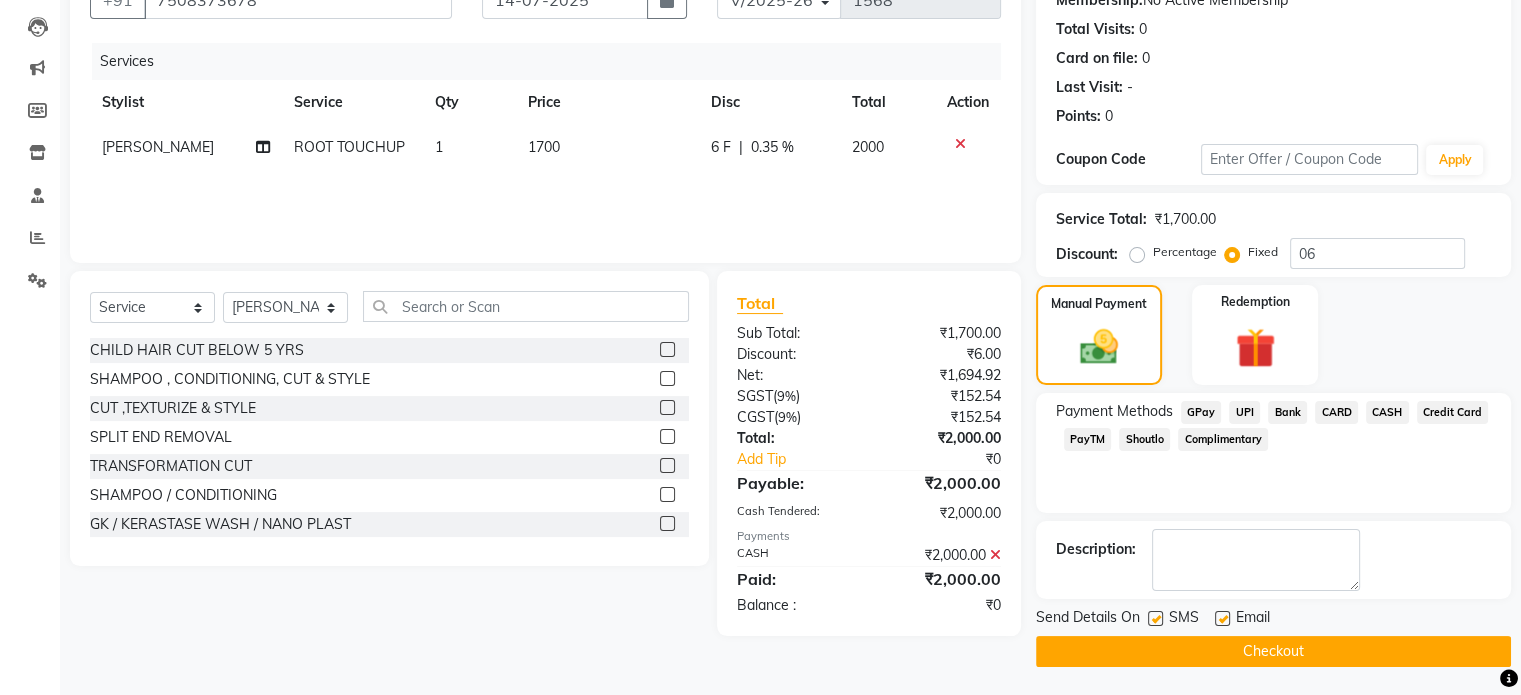 click on "Checkout" 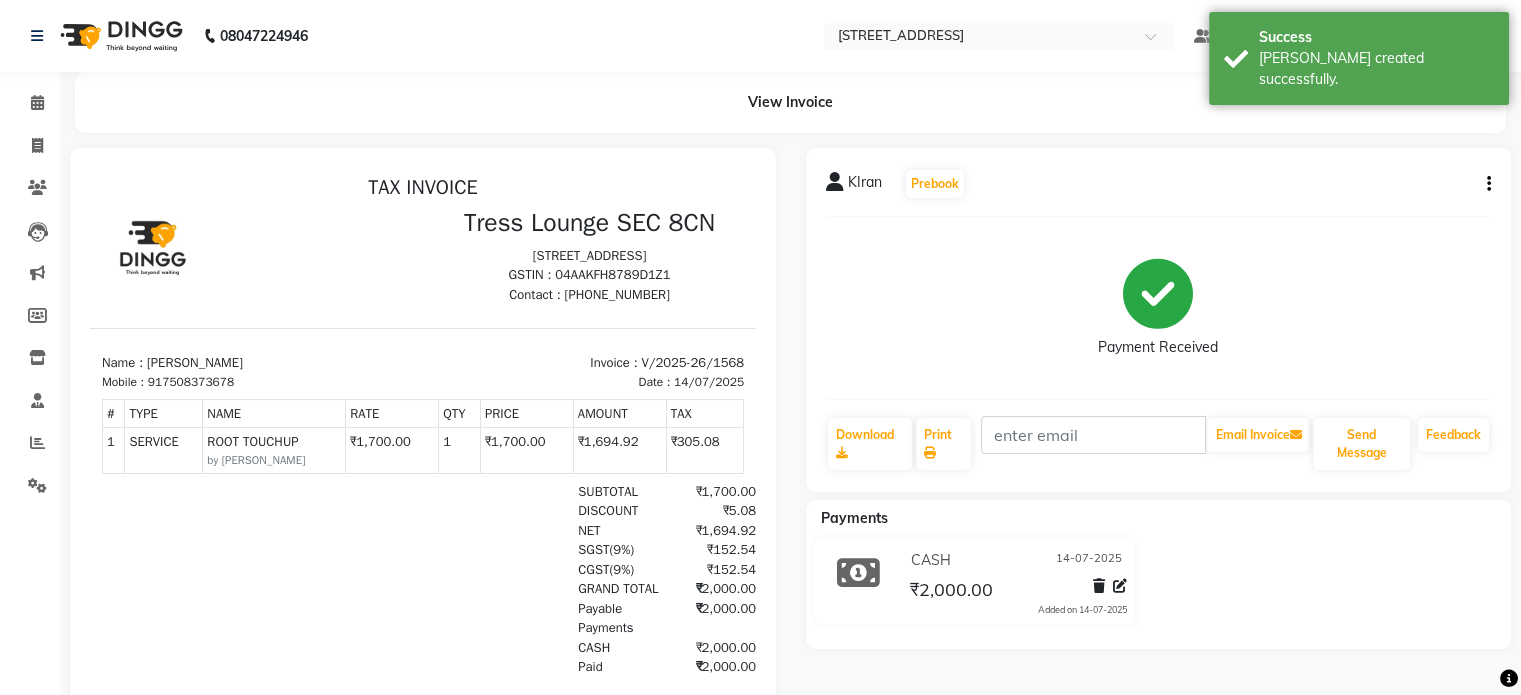 scroll, scrollTop: 15, scrollLeft: 0, axis: vertical 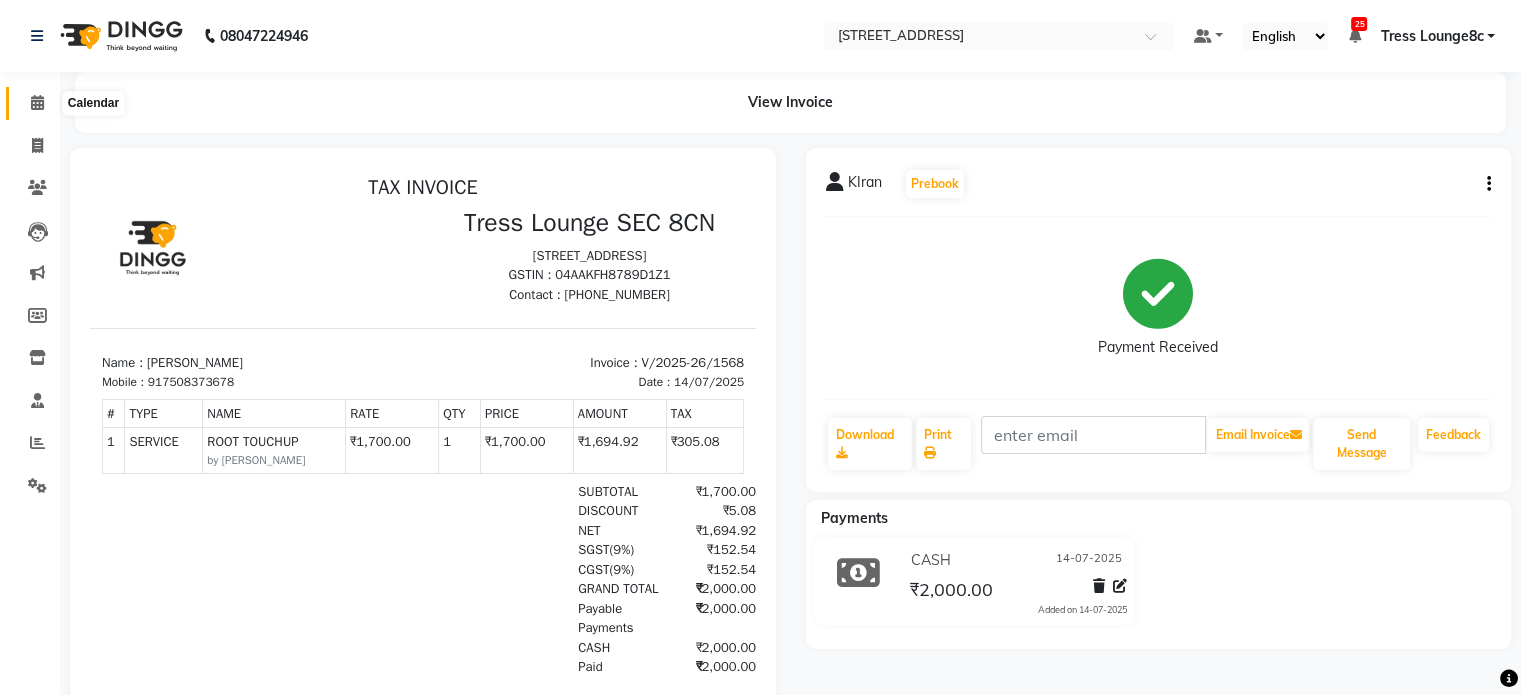 click 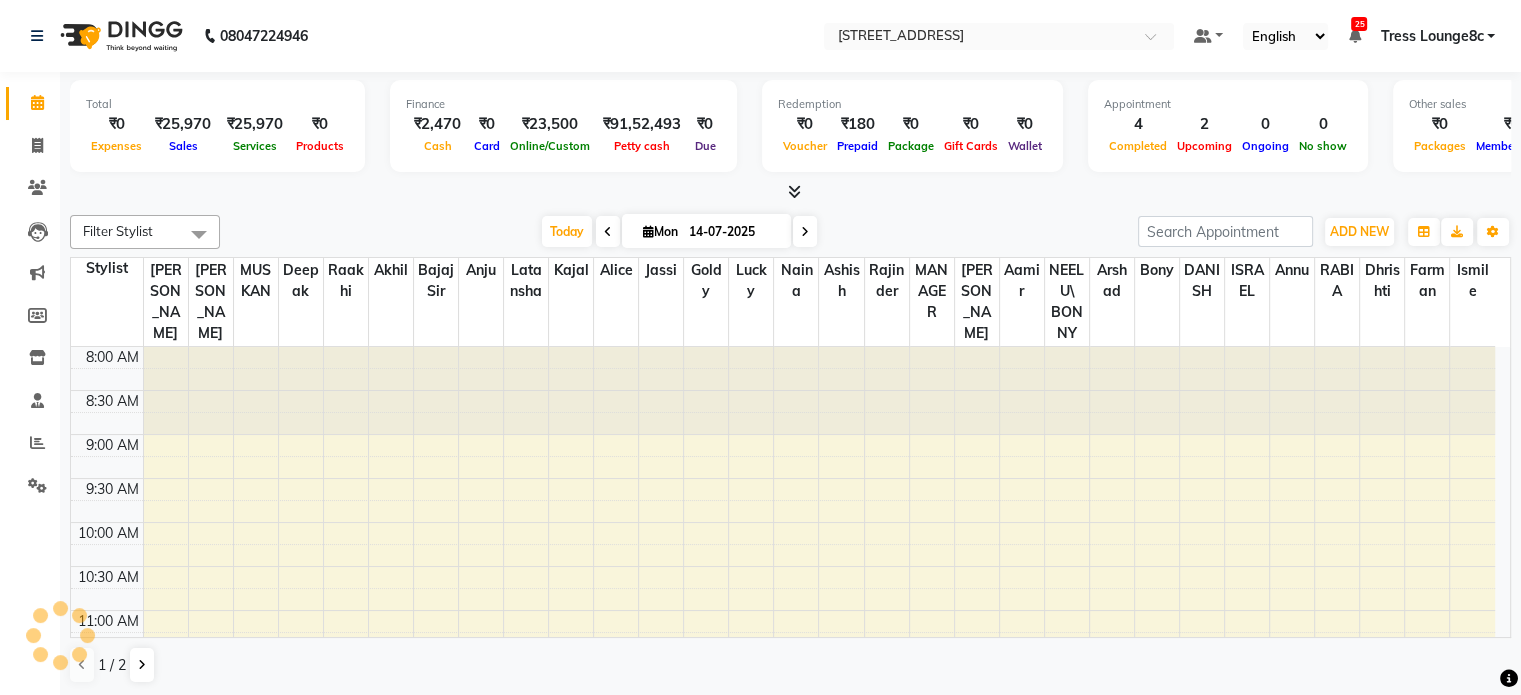 scroll, scrollTop: 524, scrollLeft: 0, axis: vertical 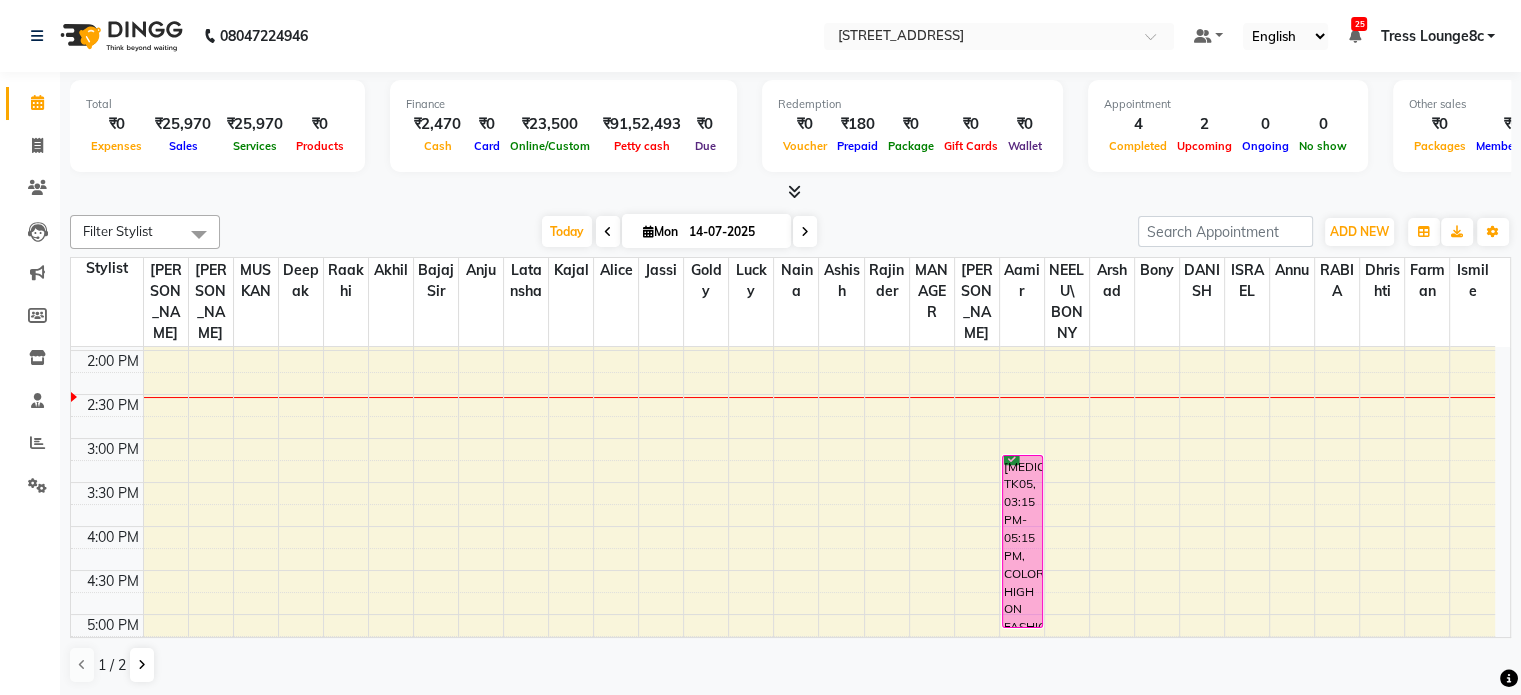 click on "8:00 AM 8:30 AM 9:00 AM 9:30 AM 10:00 AM 10:30 AM 11:00 AM 11:30 AM 12:00 PM 12:30 PM 1:00 PM 1:30 PM 2:00 PM 2:30 PM 3:00 PM 3:30 PM 4:00 PM 4:30 PM 5:00 PM 5:30 PM 6:00 PM 6:30 PM 7:00 PM 7:30 PM 8:00 PM 8:30 PM     ABC, TK02, 11:35 AM-12:00 PM, SHAMPOO / CONDITIONING     KIran, TK03, 12:45 PM-01:45 PM, ROOT TOUCHUP     Kirat, TK01, 10:15 AM-10:45 AM, EYE BROW (THREADING),UPPERLIP (THREADING)     chetna, TK04, 10:40 AM-01:50 PM, PARTY MAKEUP,PARTY MAKEUP,PARTY MAKEUP,ADVANCE MAKE UP BOOKING     nikita, TK05, 03:15 PM-05:15 PM, COLOR HIGH ON FASHION" at bounding box center (783, 394) 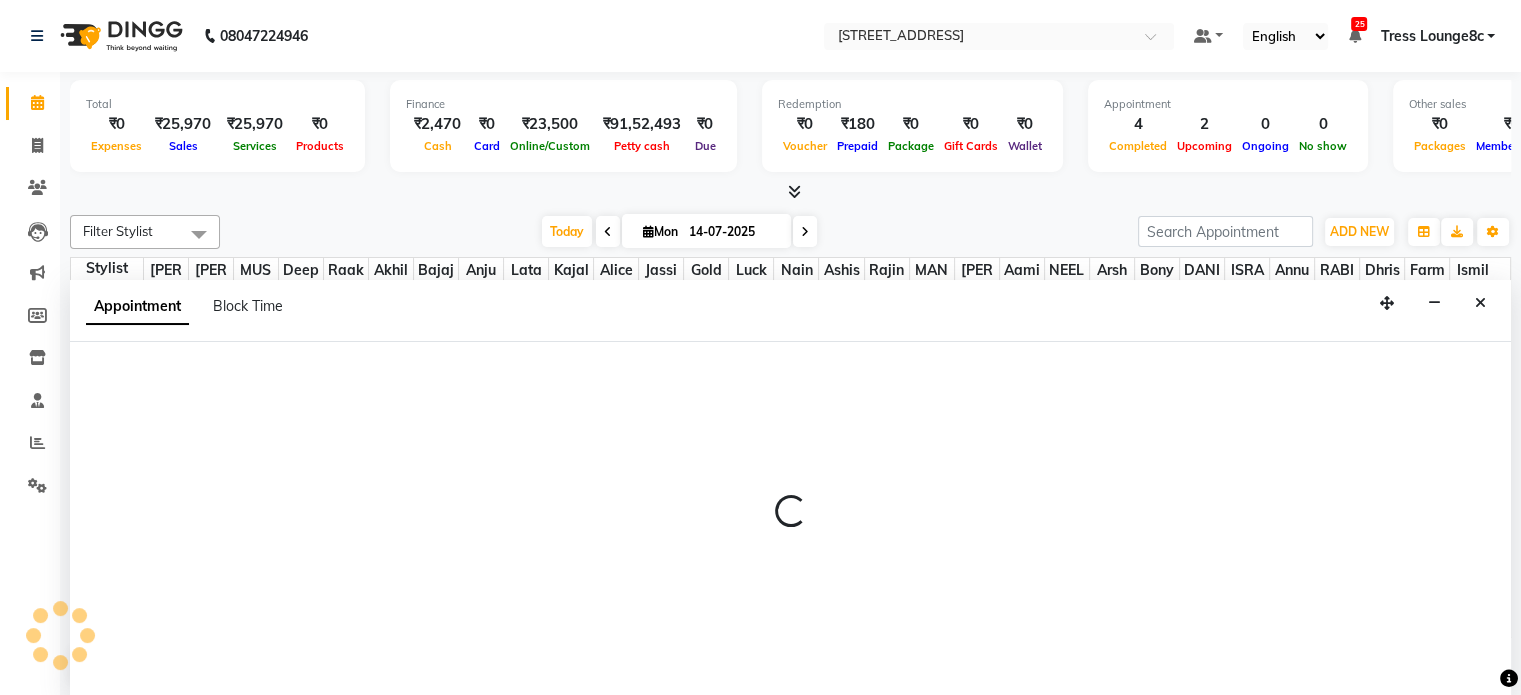 scroll, scrollTop: 0, scrollLeft: 0, axis: both 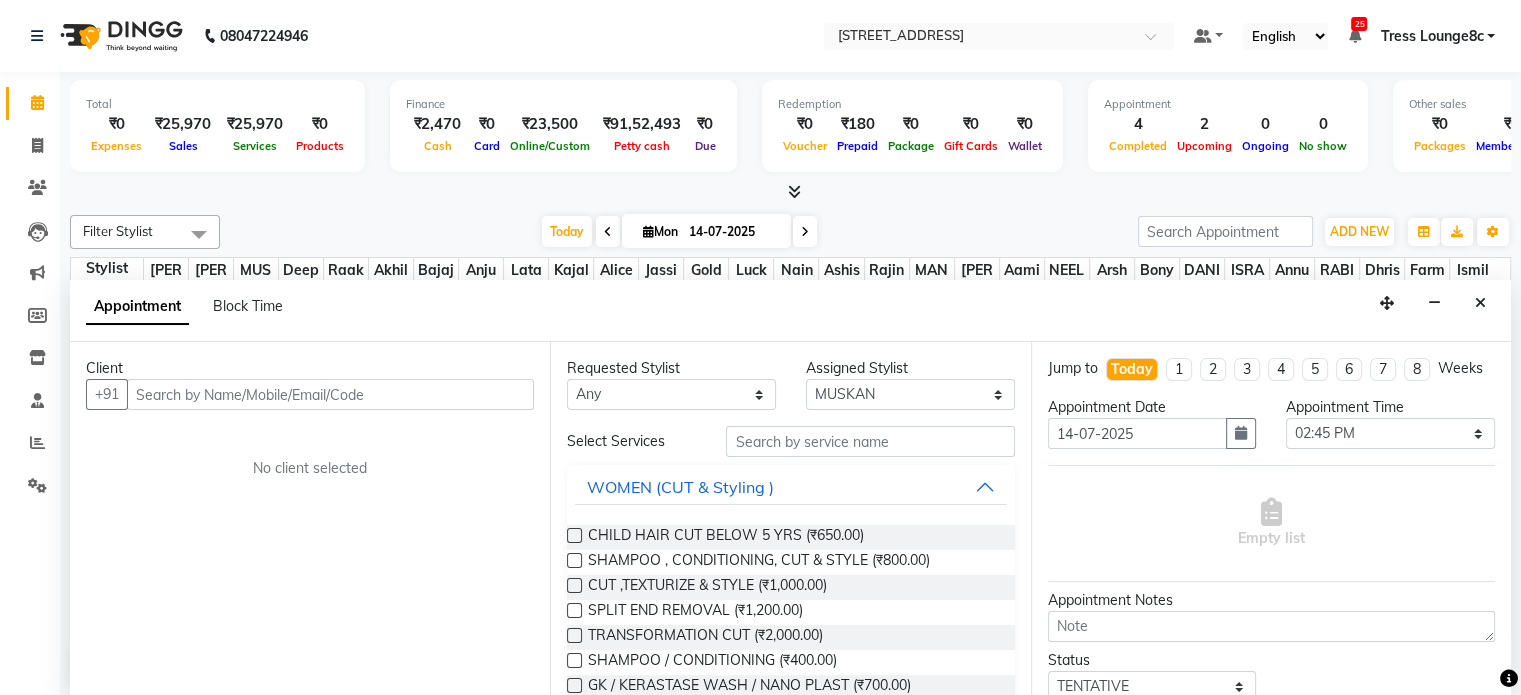 click at bounding box center (330, 394) 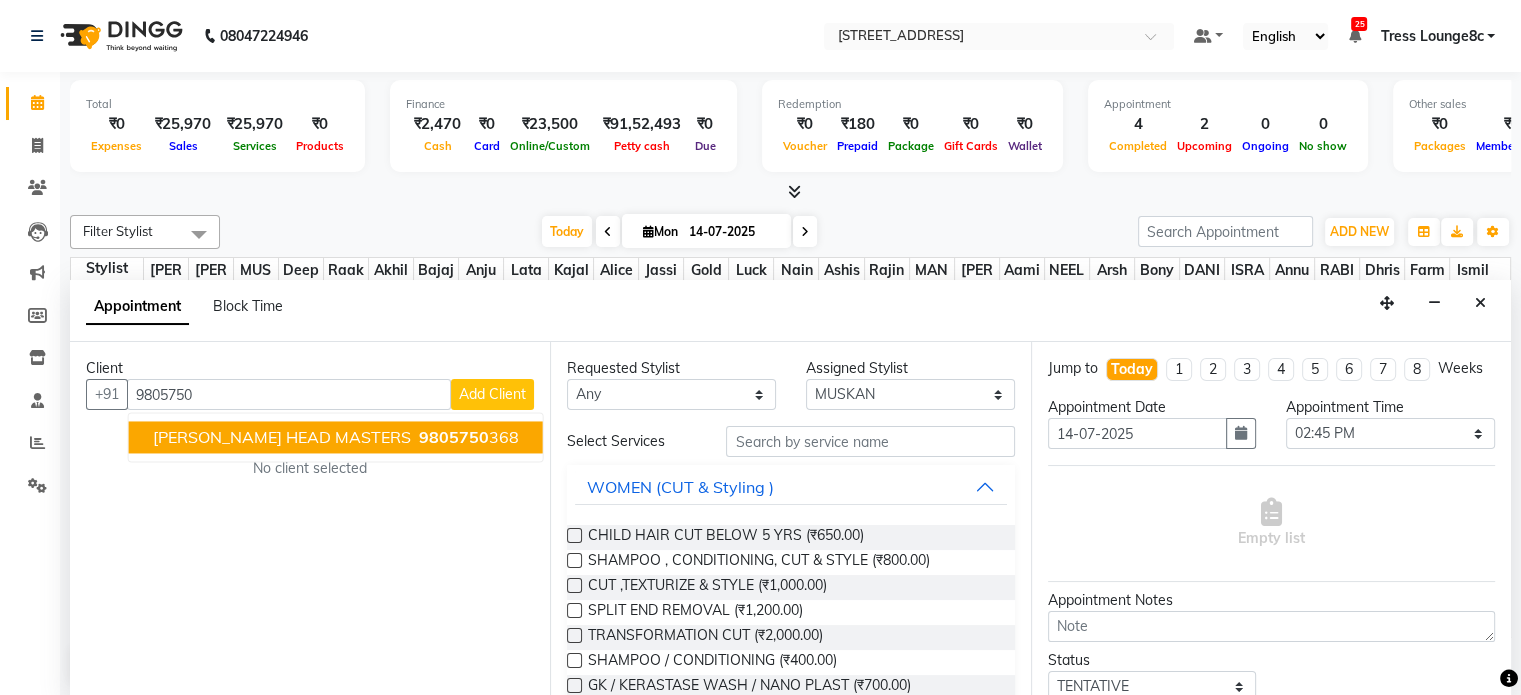 click on "[PERSON_NAME] HEAD MASTERS" at bounding box center (282, 438) 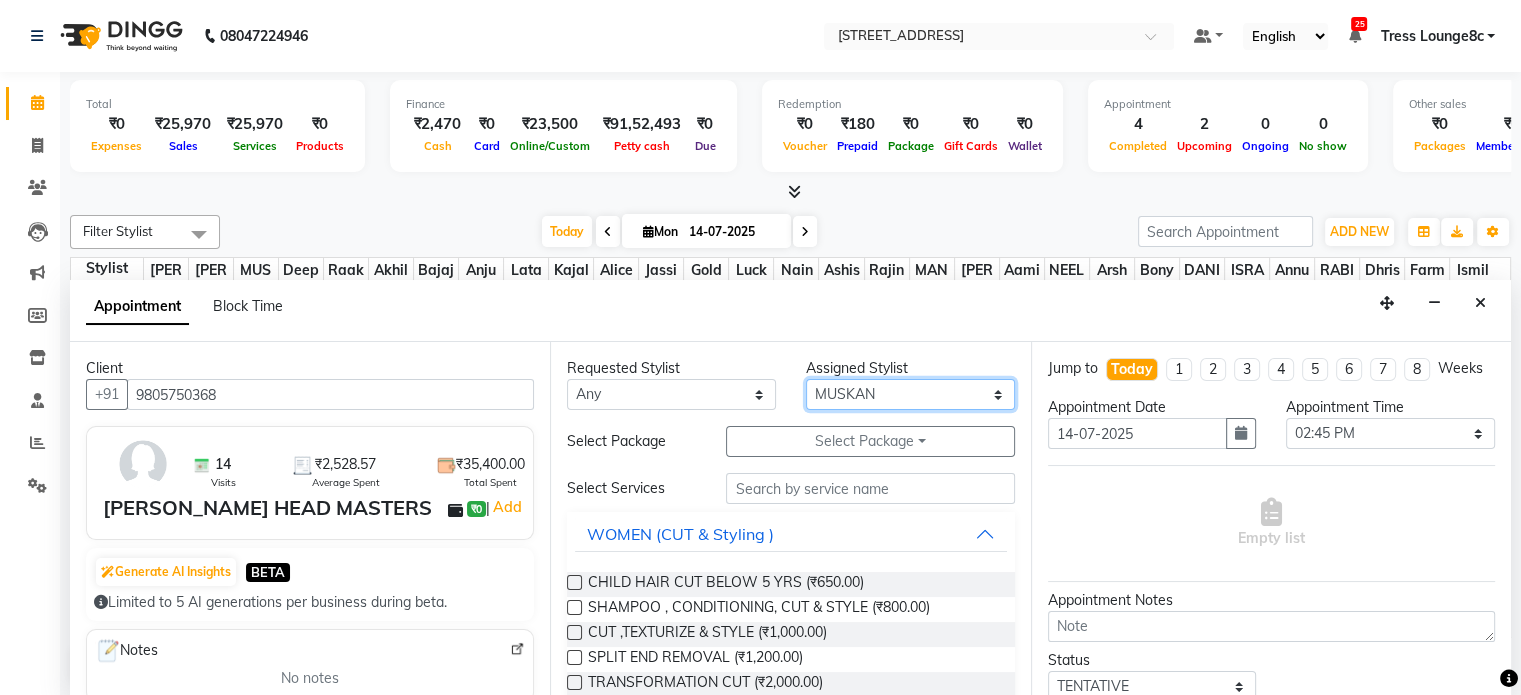 click on "Select [PERSON_NAME] [PERSON_NAME] [PERSON_NAME] Anju Annu  [PERSON_NAME] Bajaj sir Bony DANISH Deepak [PERSON_NAME] [PERSON_NAME] [PERSON_NAME] [PERSON_NAME] [PERSON_NAME] Lucky MANAGER MUSKAN naina [PERSON_NAME]\ [PERSON_NAME]  [PERSON_NAME] [PERSON_NAME] RAM Ripti [PERSON_NAME] [PERSON_NAME] [PERSON_NAME] [PERSON_NAME] Shriya [PERSON_NAME] veena [PERSON_NAME] [PERSON_NAME]" at bounding box center (910, 394) 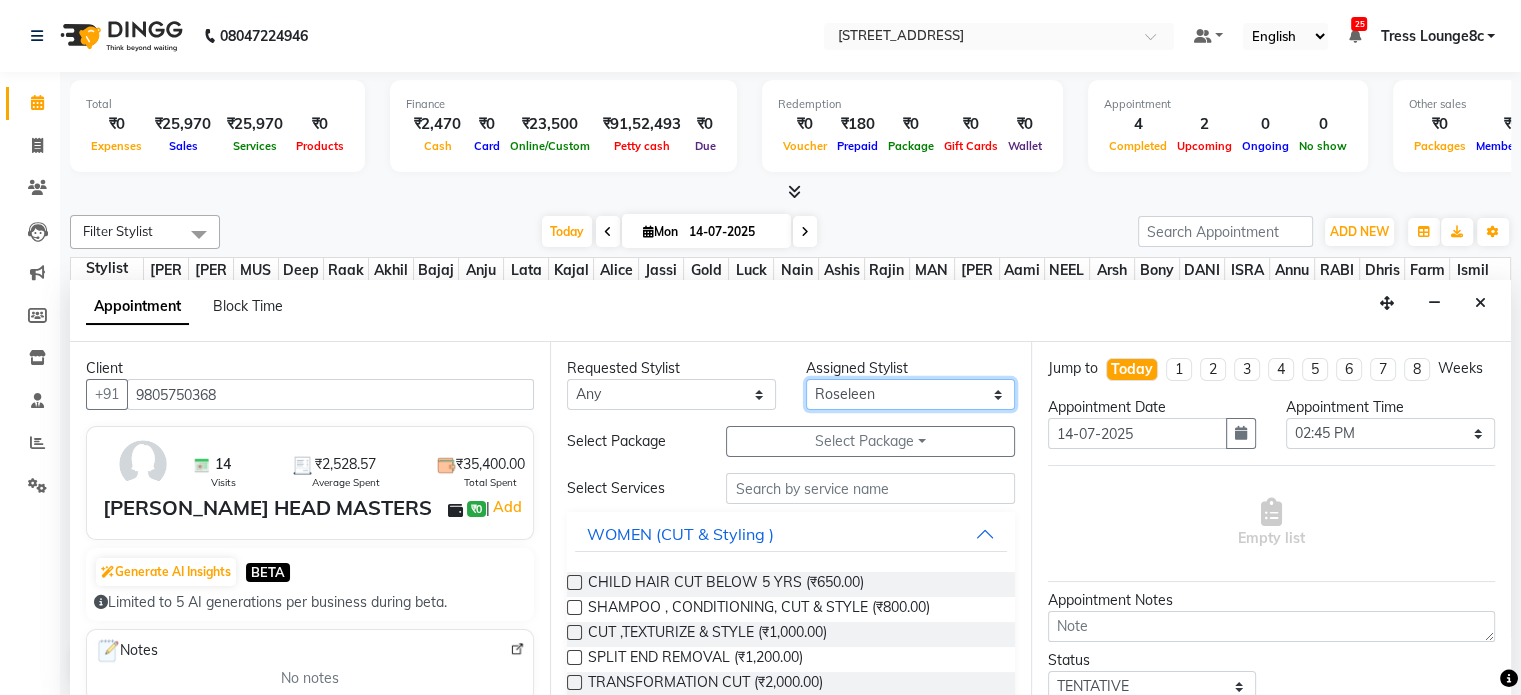 click on "Select [PERSON_NAME] [PERSON_NAME] [PERSON_NAME] Anju Annu  [PERSON_NAME] Bajaj sir Bony DANISH Deepak [PERSON_NAME] [PERSON_NAME] [PERSON_NAME] [PERSON_NAME] [PERSON_NAME] Lucky MANAGER MUSKAN naina [PERSON_NAME]\ [PERSON_NAME]  [PERSON_NAME] [PERSON_NAME] RAM Ripti [PERSON_NAME] [PERSON_NAME] [PERSON_NAME] [PERSON_NAME] Shriya [PERSON_NAME] veena [PERSON_NAME] [PERSON_NAME]" at bounding box center [910, 394] 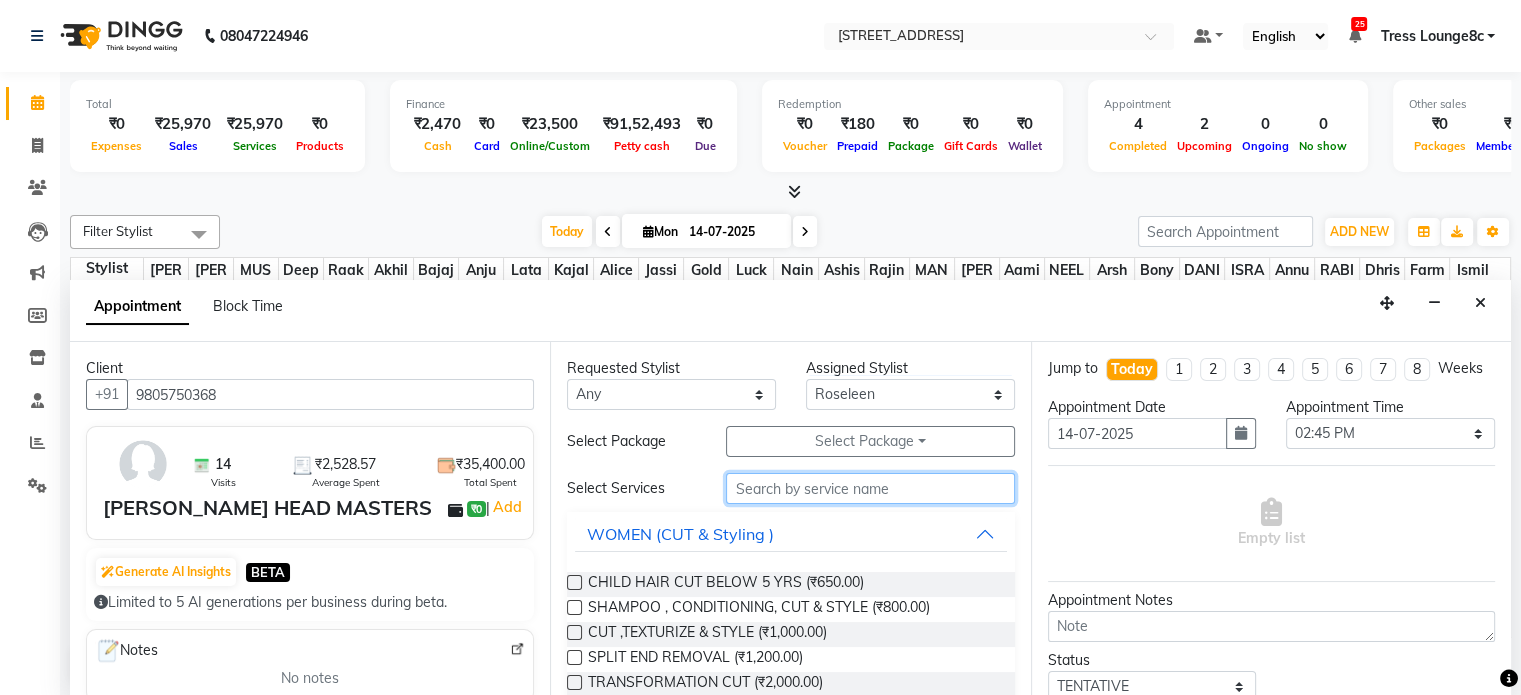 click at bounding box center [870, 488] 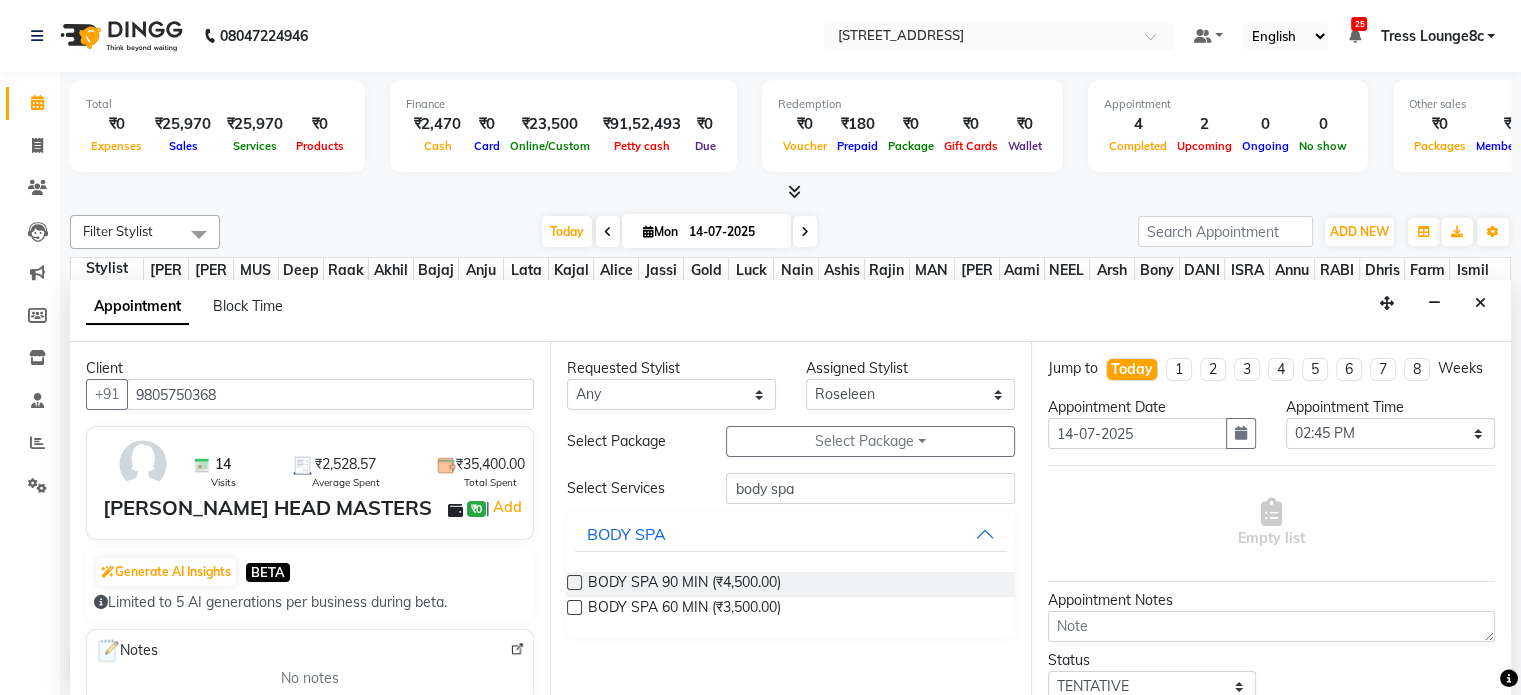 click on "BODY SPA 60 MIN (₹3,500.00)" at bounding box center (790, 609) 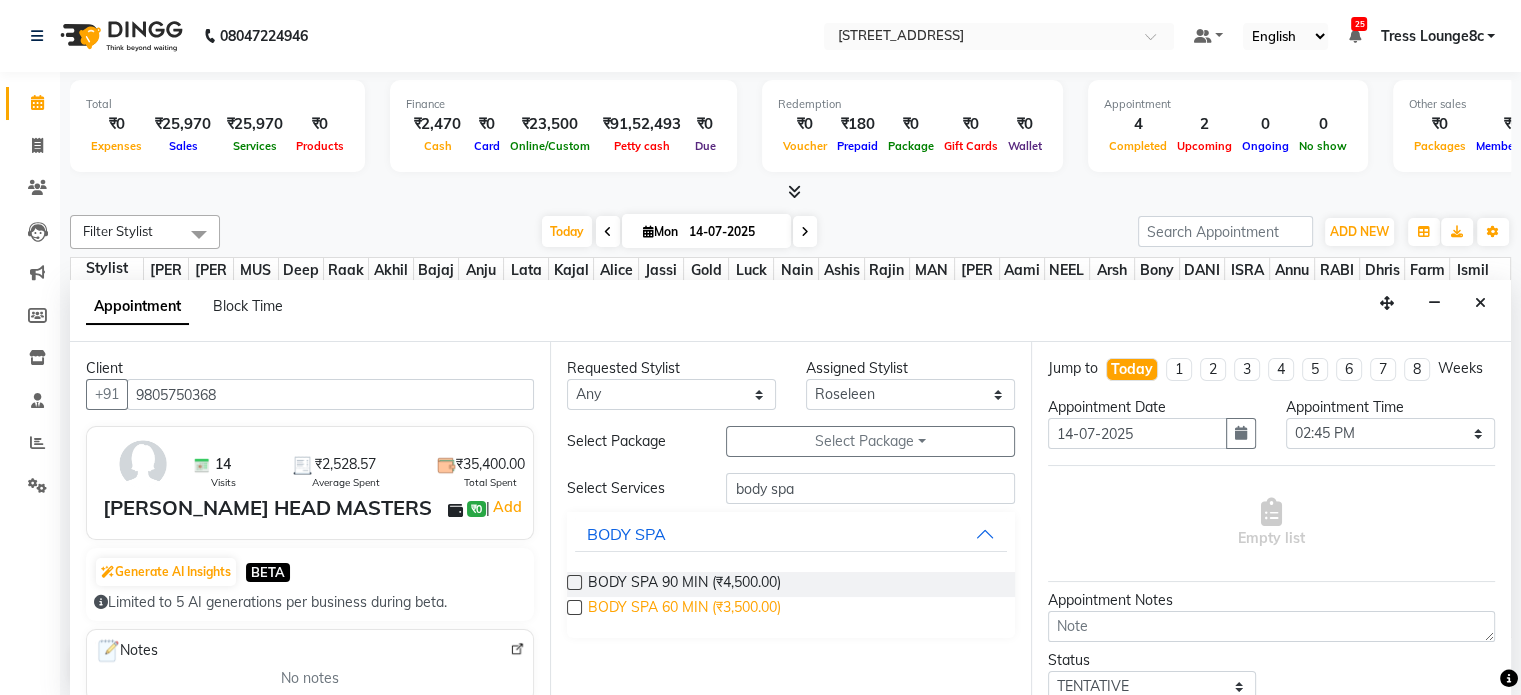 click on "BODY SPA 60 MIN (₹3,500.00)" at bounding box center (684, 609) 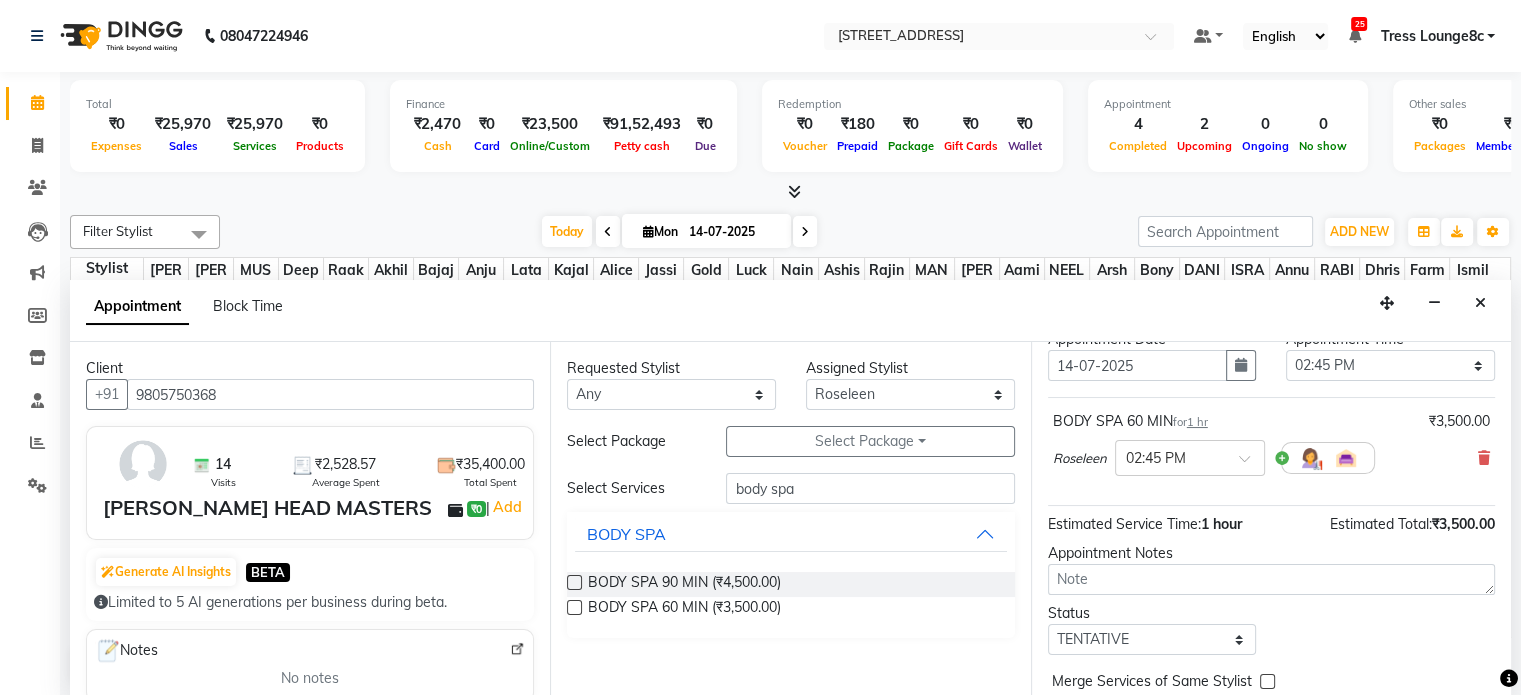 scroll, scrollTop: 170, scrollLeft: 0, axis: vertical 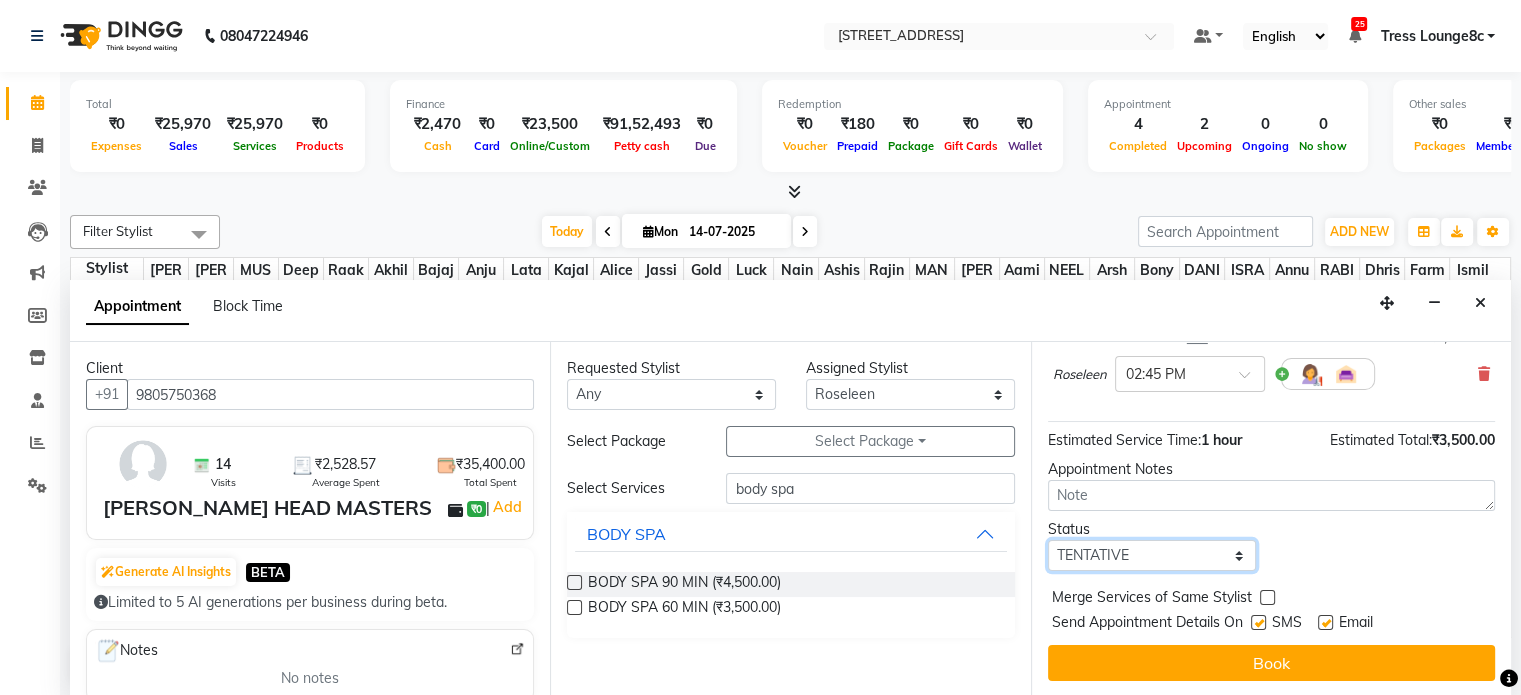 click on "Select TENTATIVE CONFIRM CHECK-IN UPCOMING" at bounding box center (1152, 555) 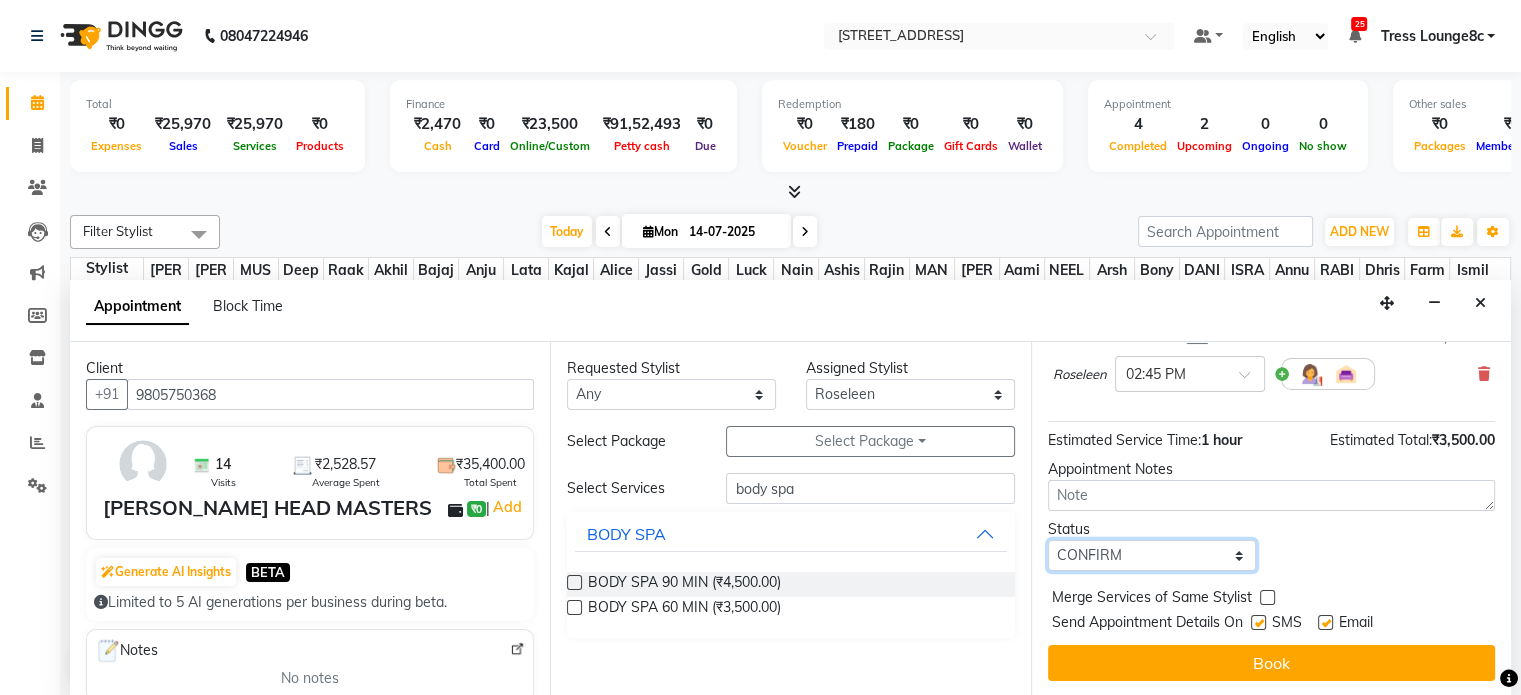 click on "Select TENTATIVE CONFIRM CHECK-IN UPCOMING" at bounding box center (1152, 555) 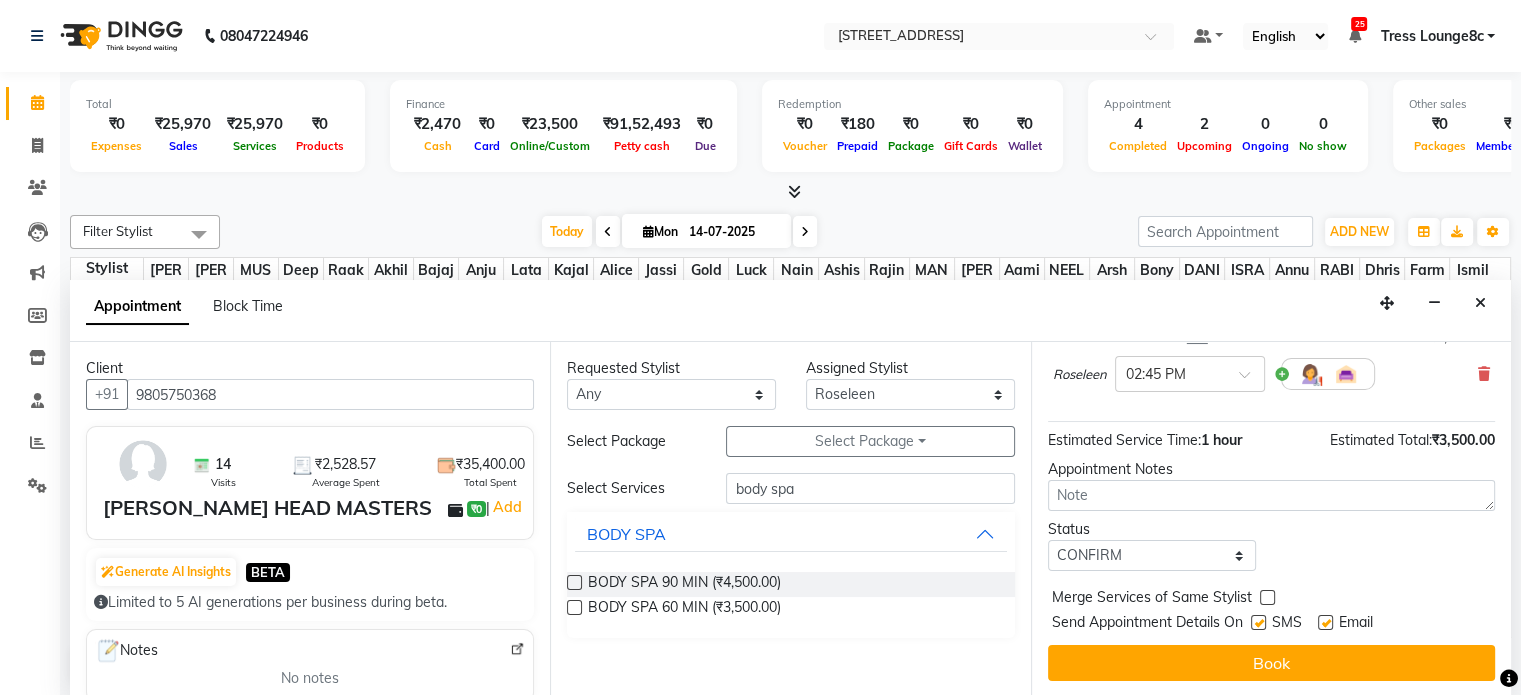 click at bounding box center [1258, 622] 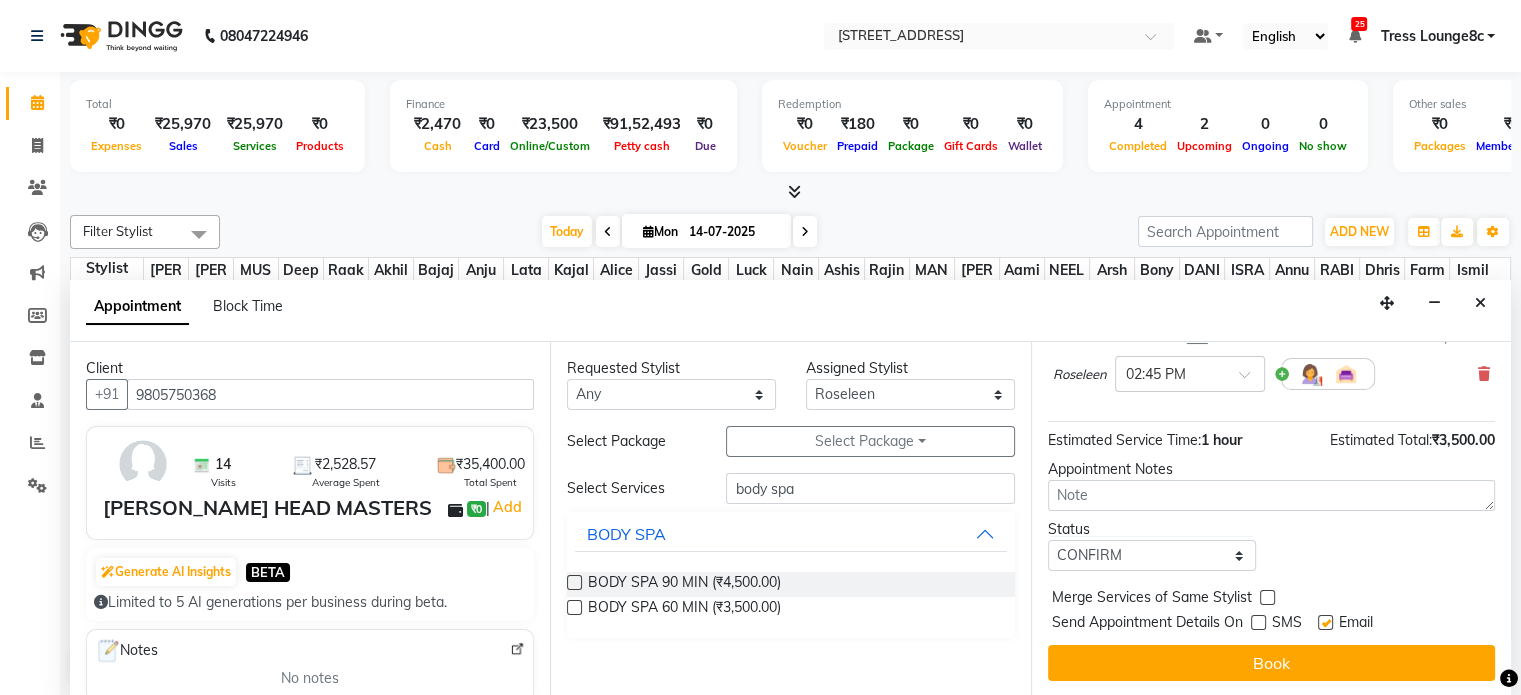 click at bounding box center (1267, 597) 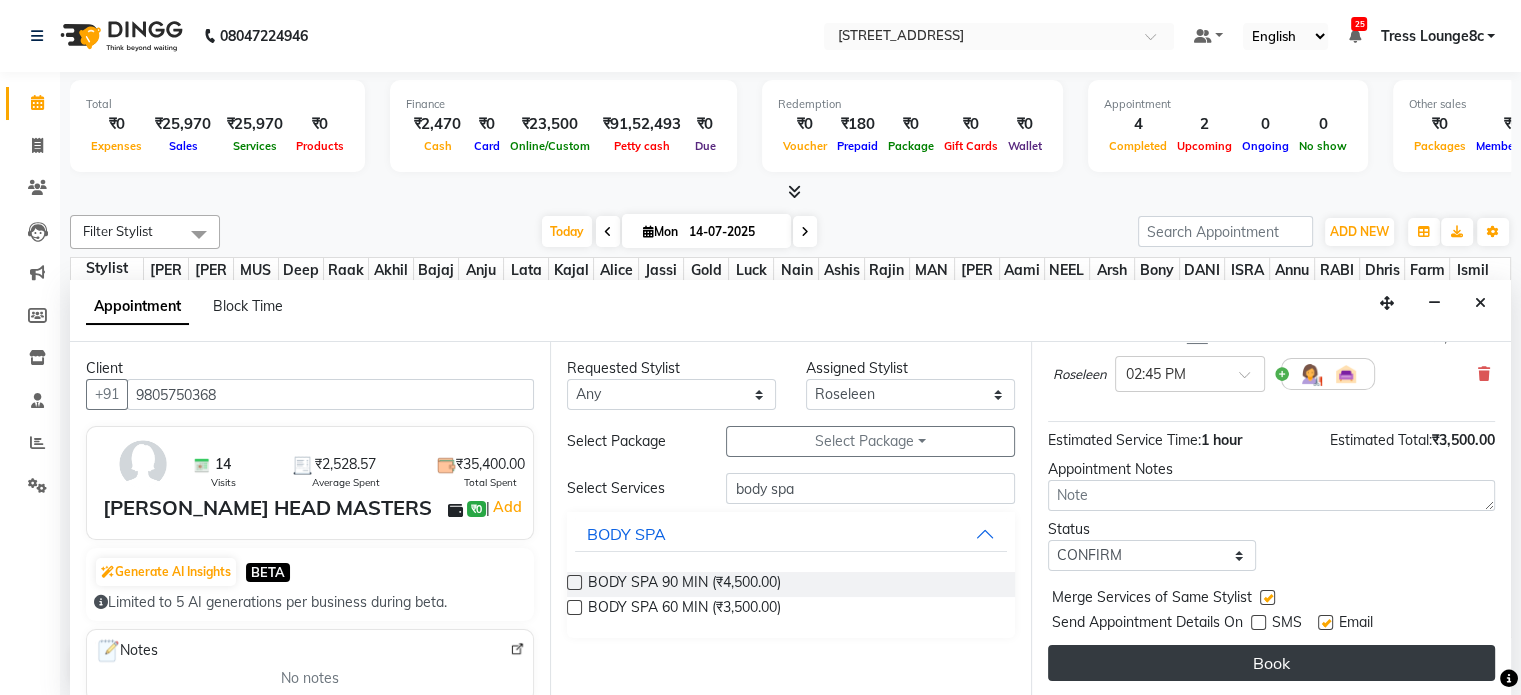 click on "Book" at bounding box center [1271, 663] 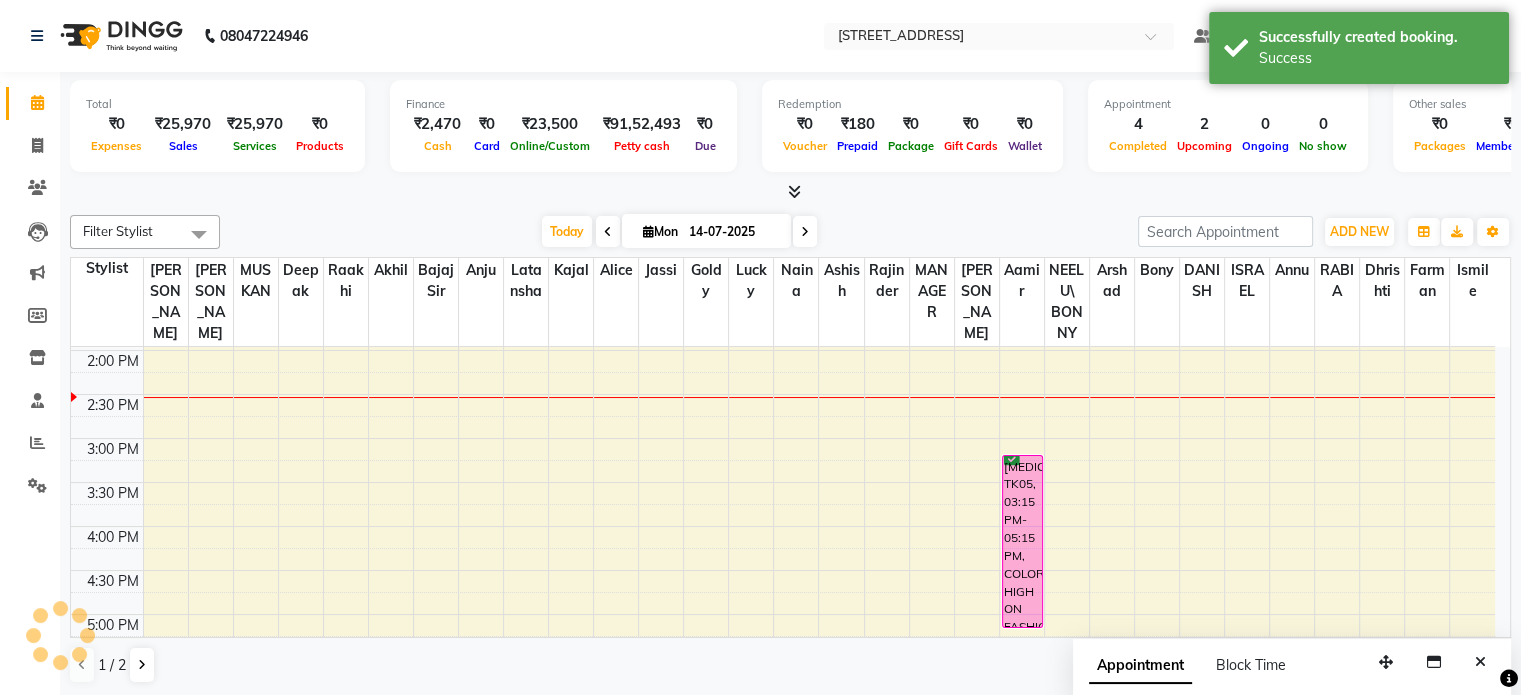 scroll, scrollTop: 0, scrollLeft: 0, axis: both 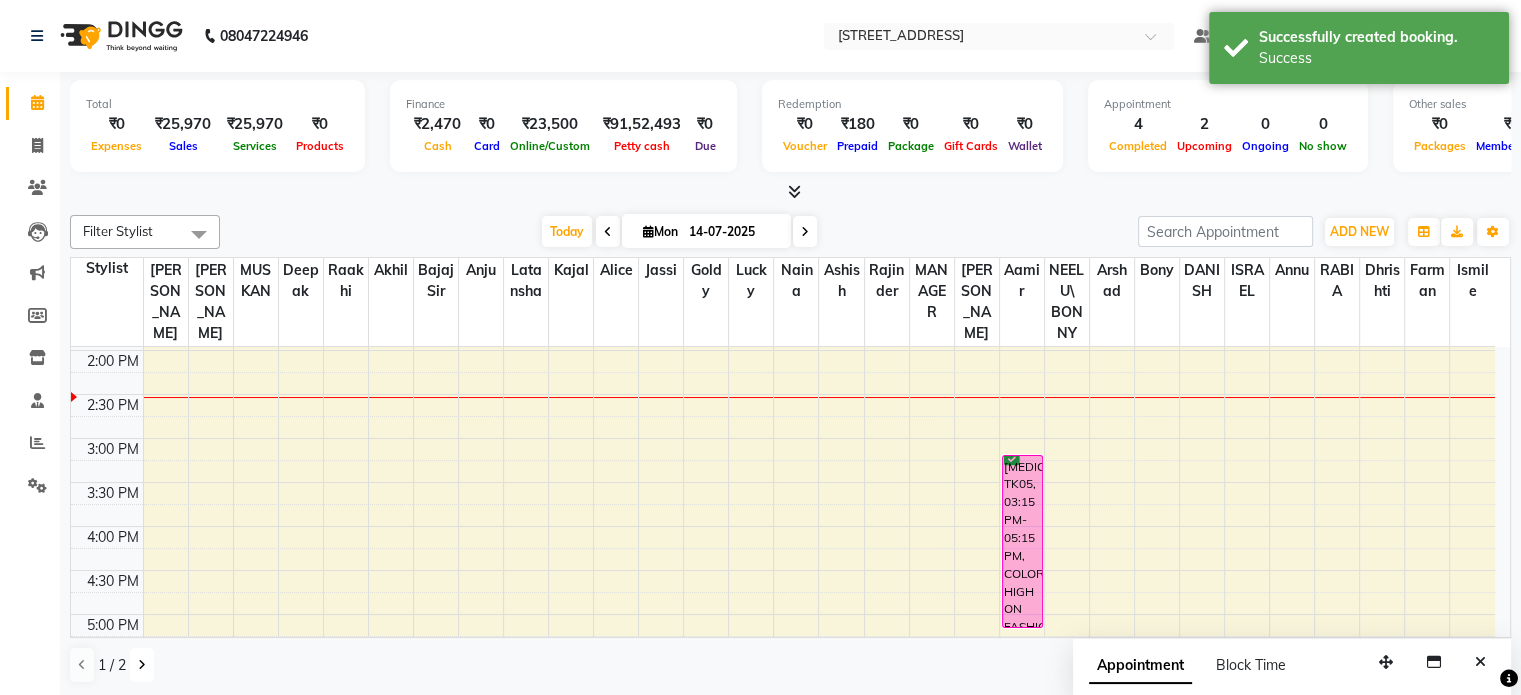 click at bounding box center (142, 665) 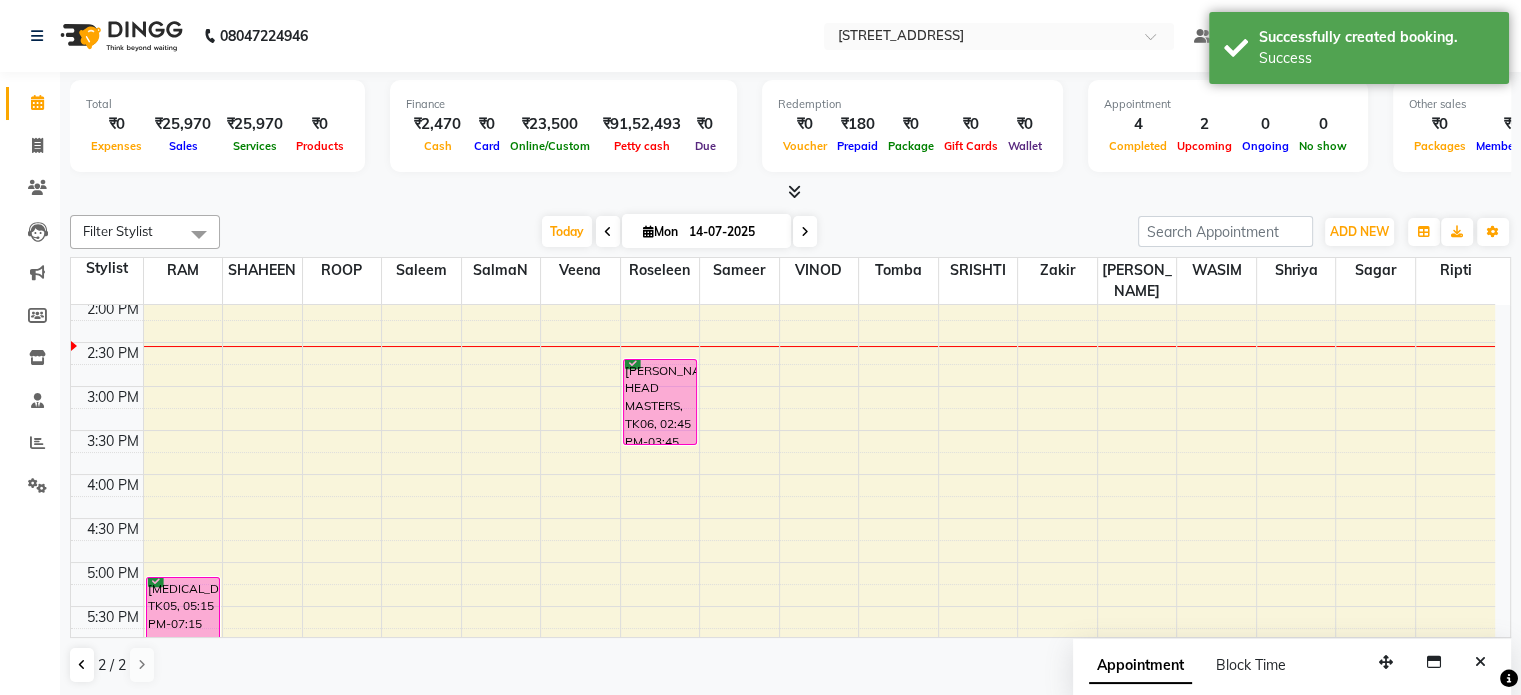 scroll, scrollTop: 524, scrollLeft: 0, axis: vertical 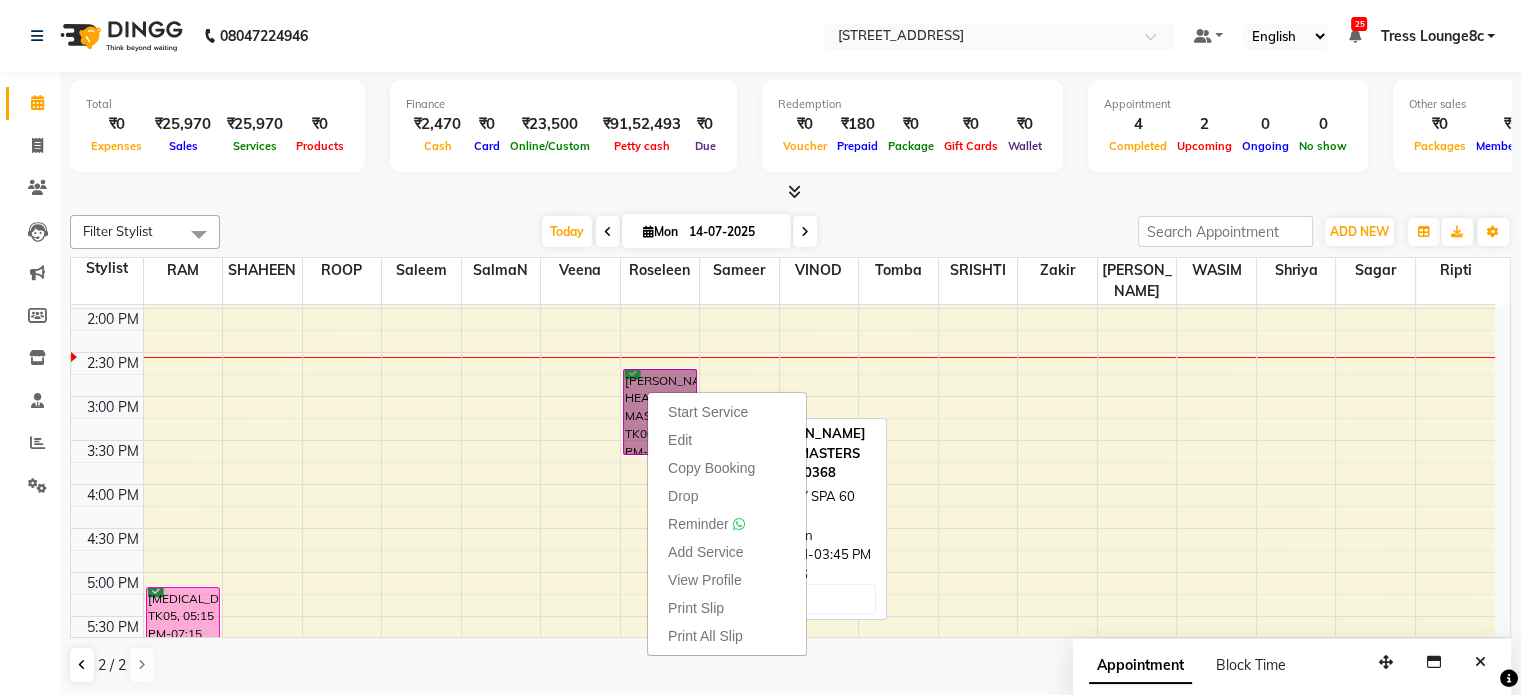 click on "Ashwani Guleria HEAD MASTERS, TK06, 02:45 PM-03:45 PM, BODY SPA 60 MIN" at bounding box center [660, 412] 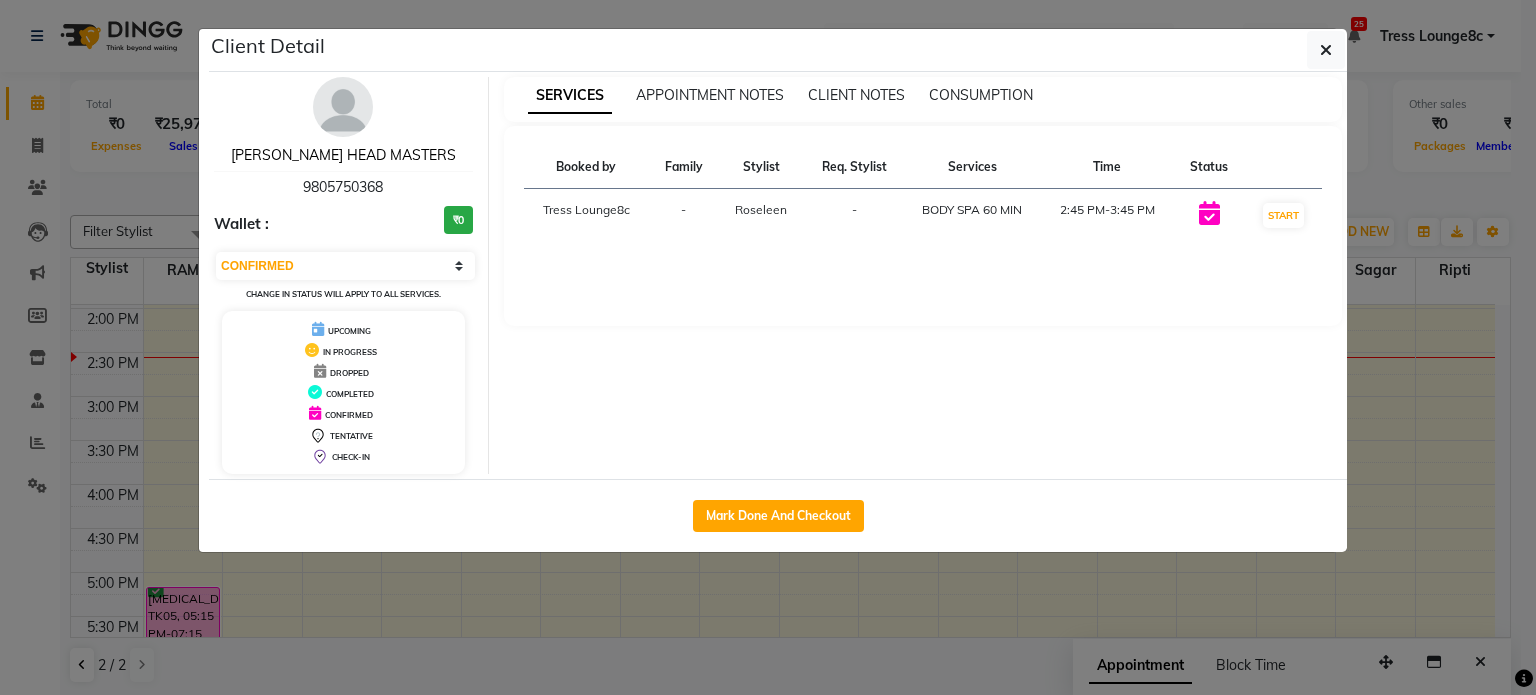 click on "[PERSON_NAME] HEAD MASTERS" at bounding box center [343, 155] 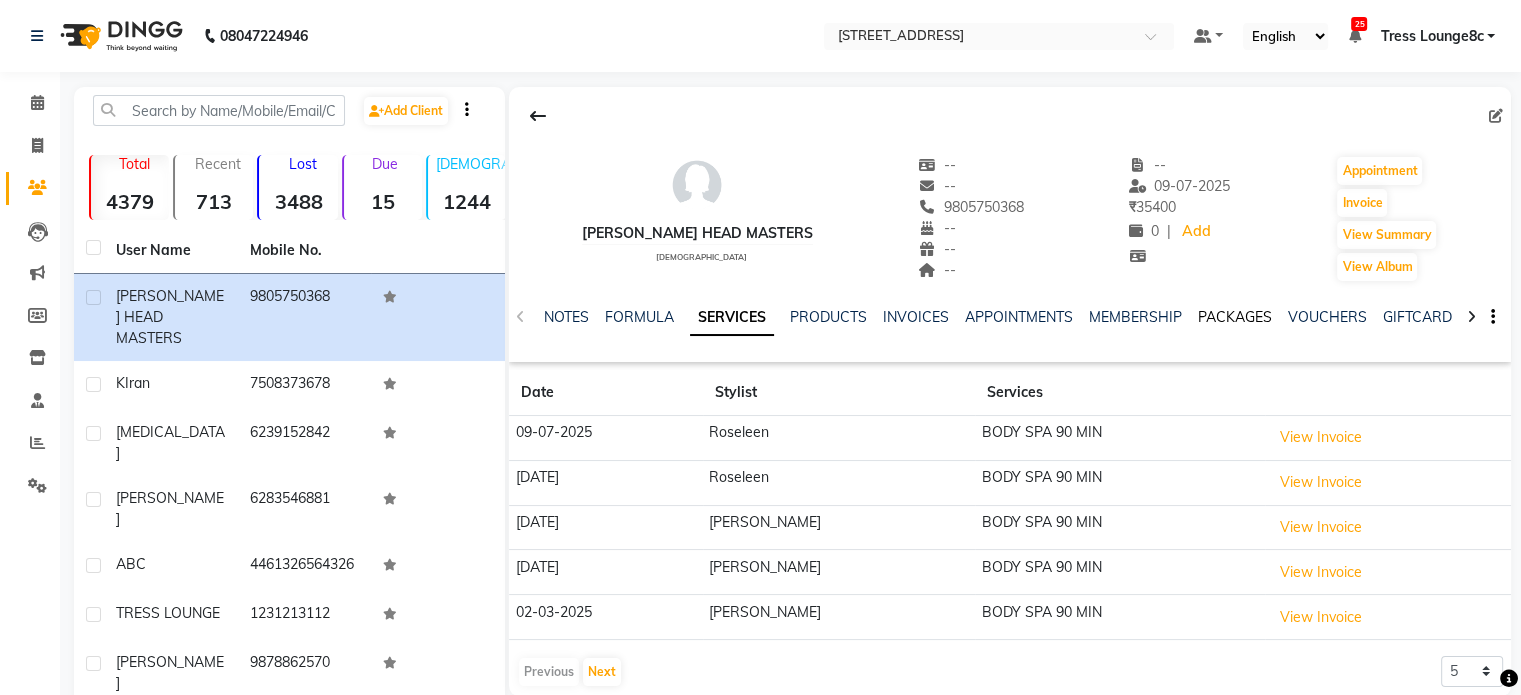 click on "PACKAGES" 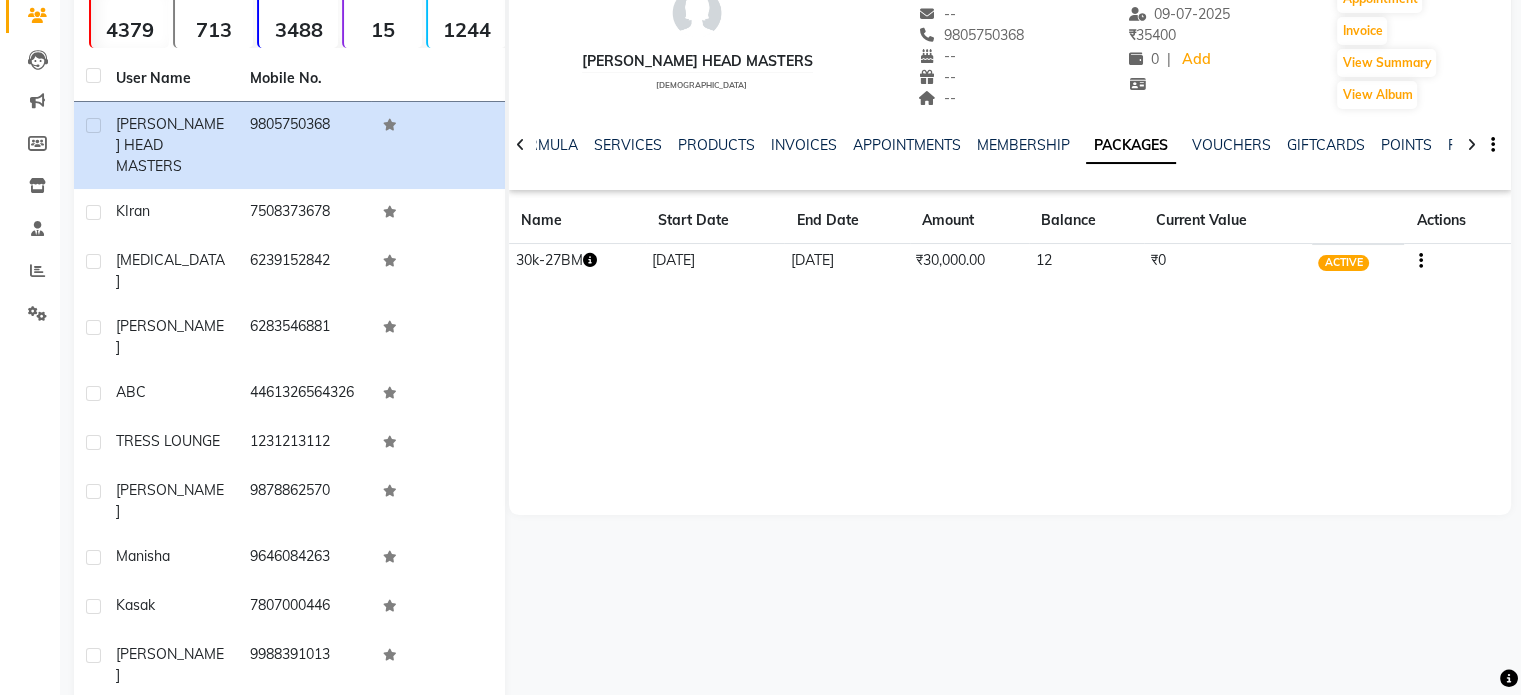 scroll, scrollTop: 0, scrollLeft: 0, axis: both 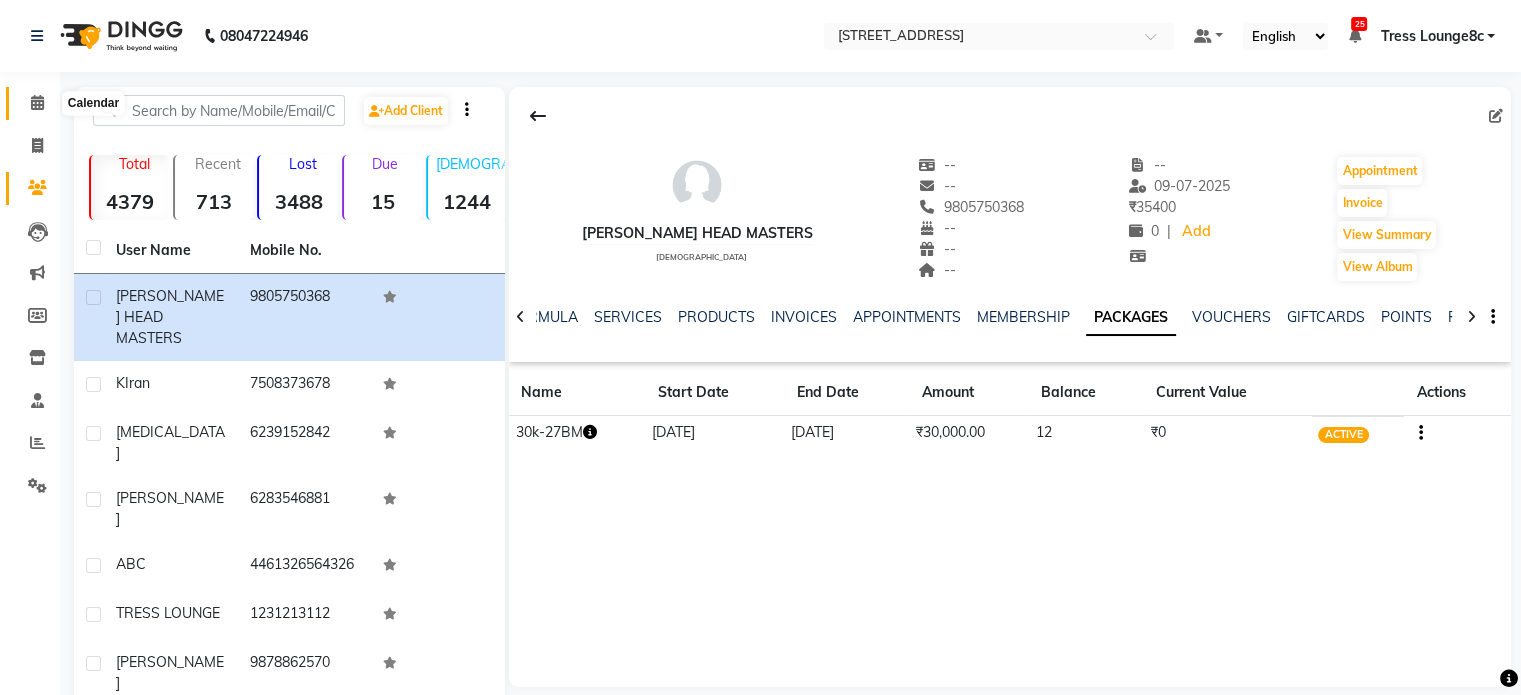 click 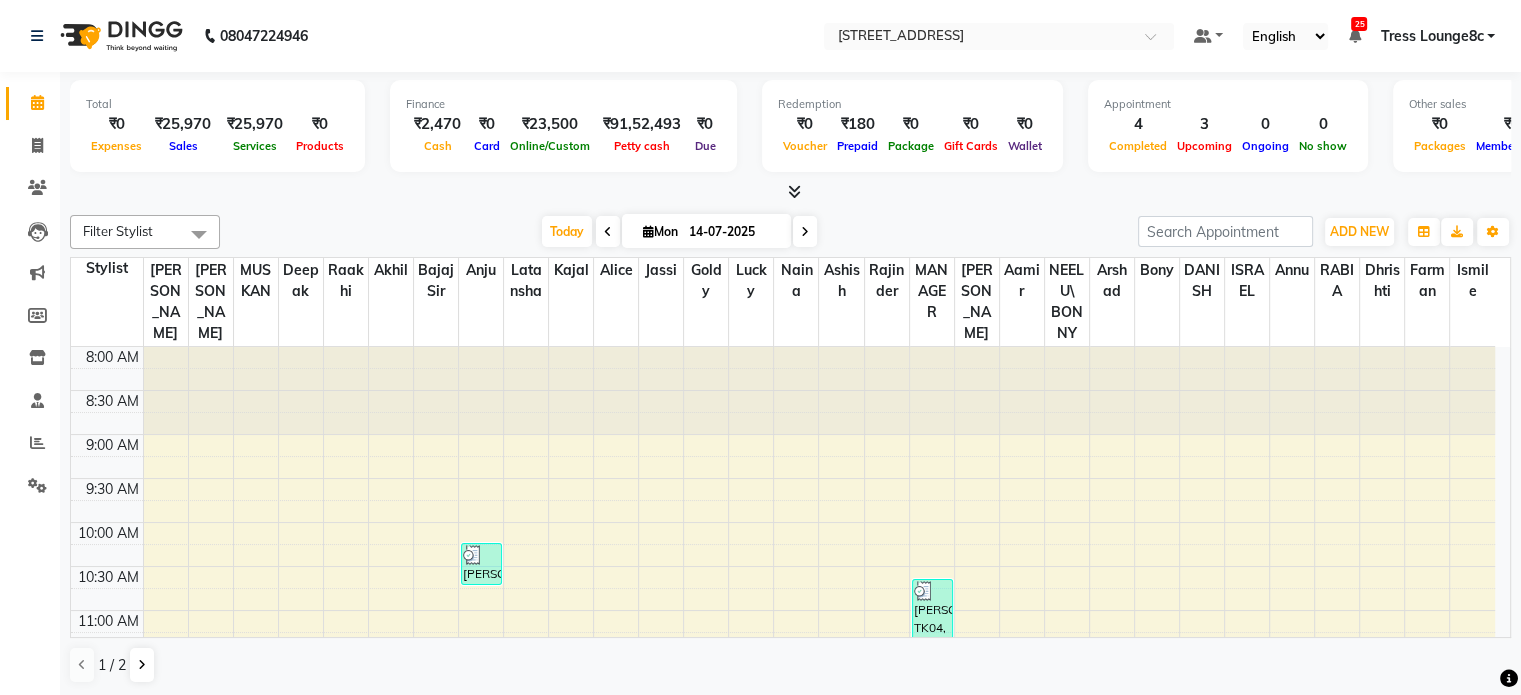 scroll, scrollTop: 600, scrollLeft: 0, axis: vertical 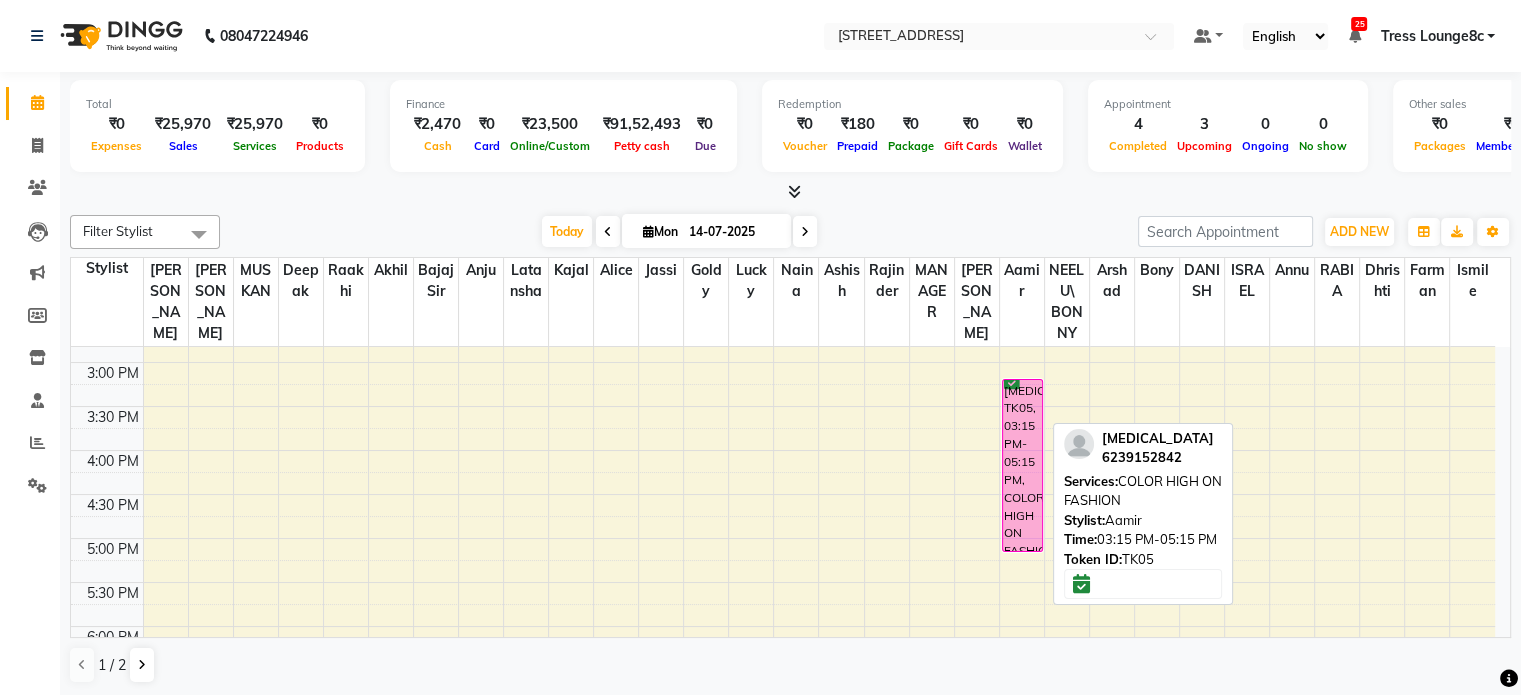 click on "nikita, TK05, 03:15 PM-05:15 PM, COLOR HIGH ON FASHION" at bounding box center (1022, 465) 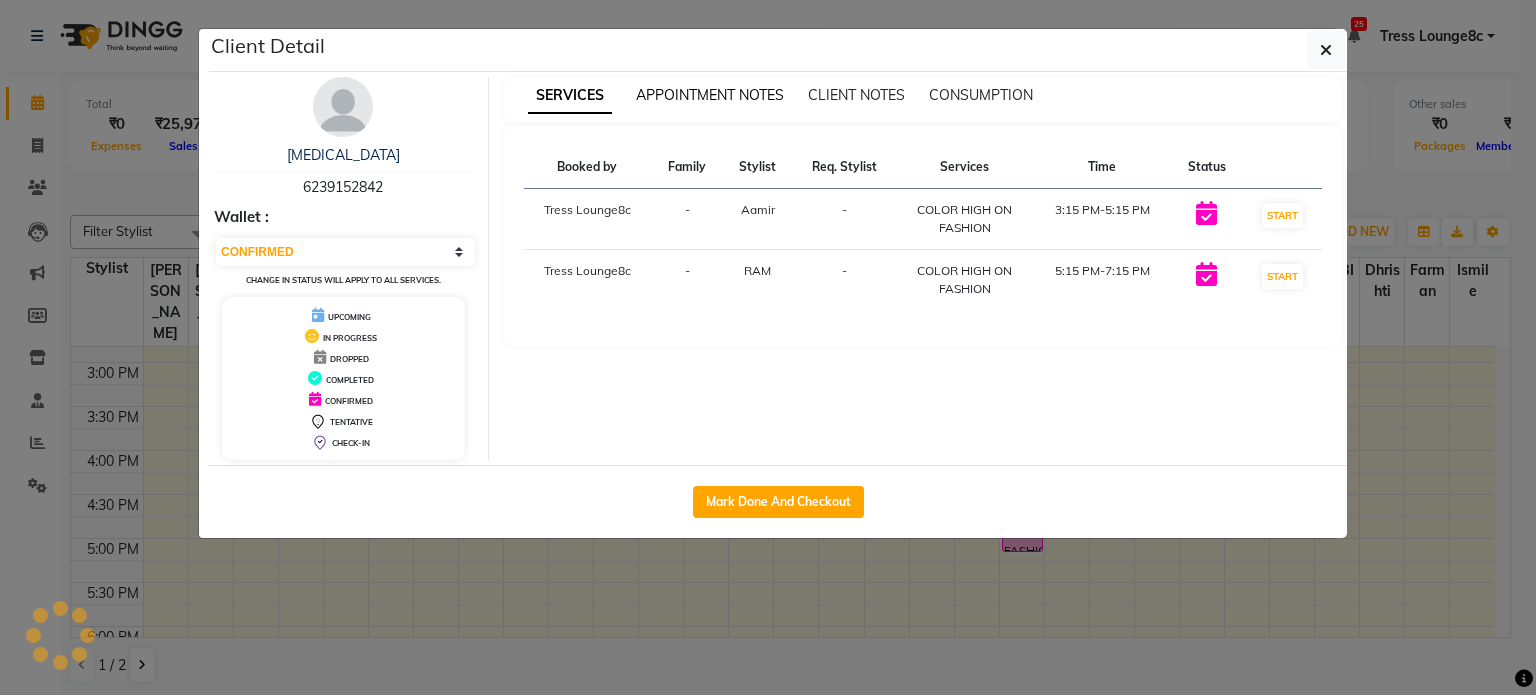 click on "APPOINTMENT NOTES" at bounding box center (710, 95) 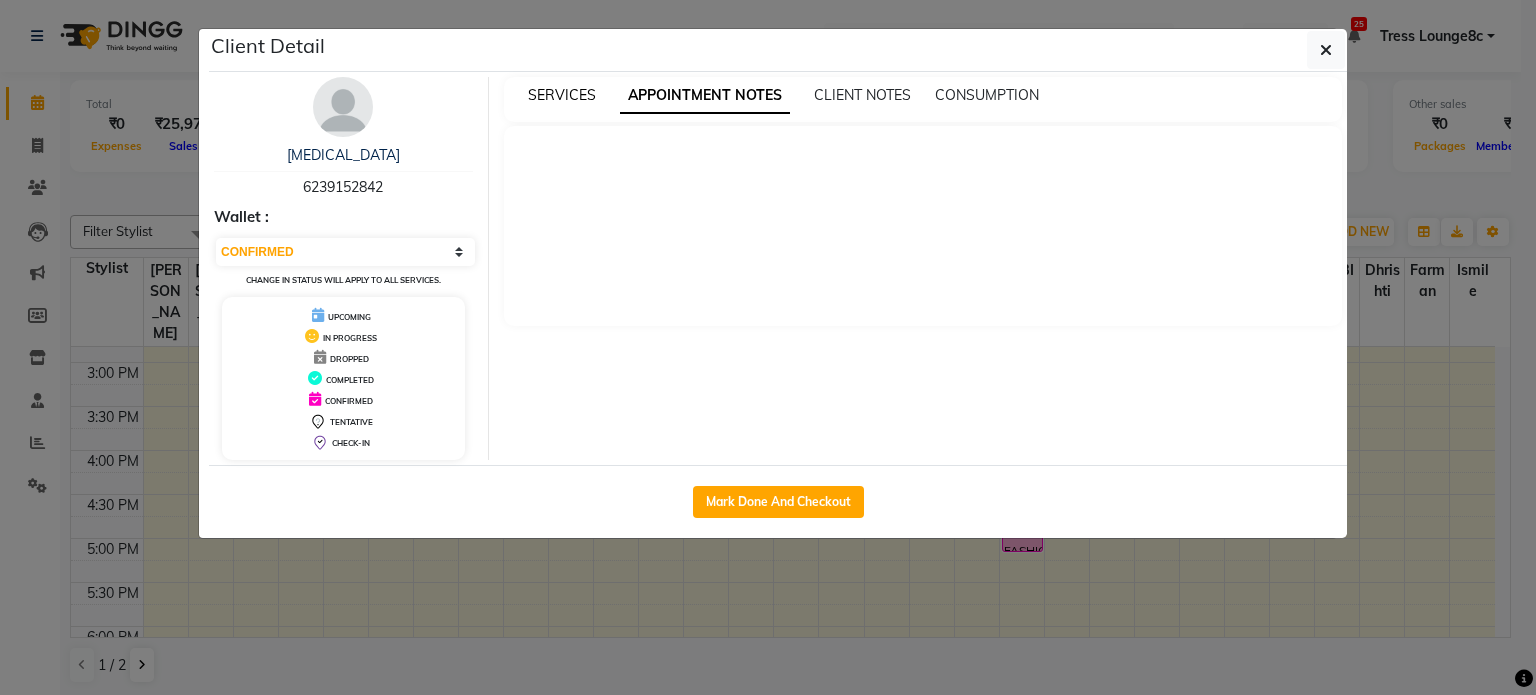 click on "SERVICES" at bounding box center [562, 95] 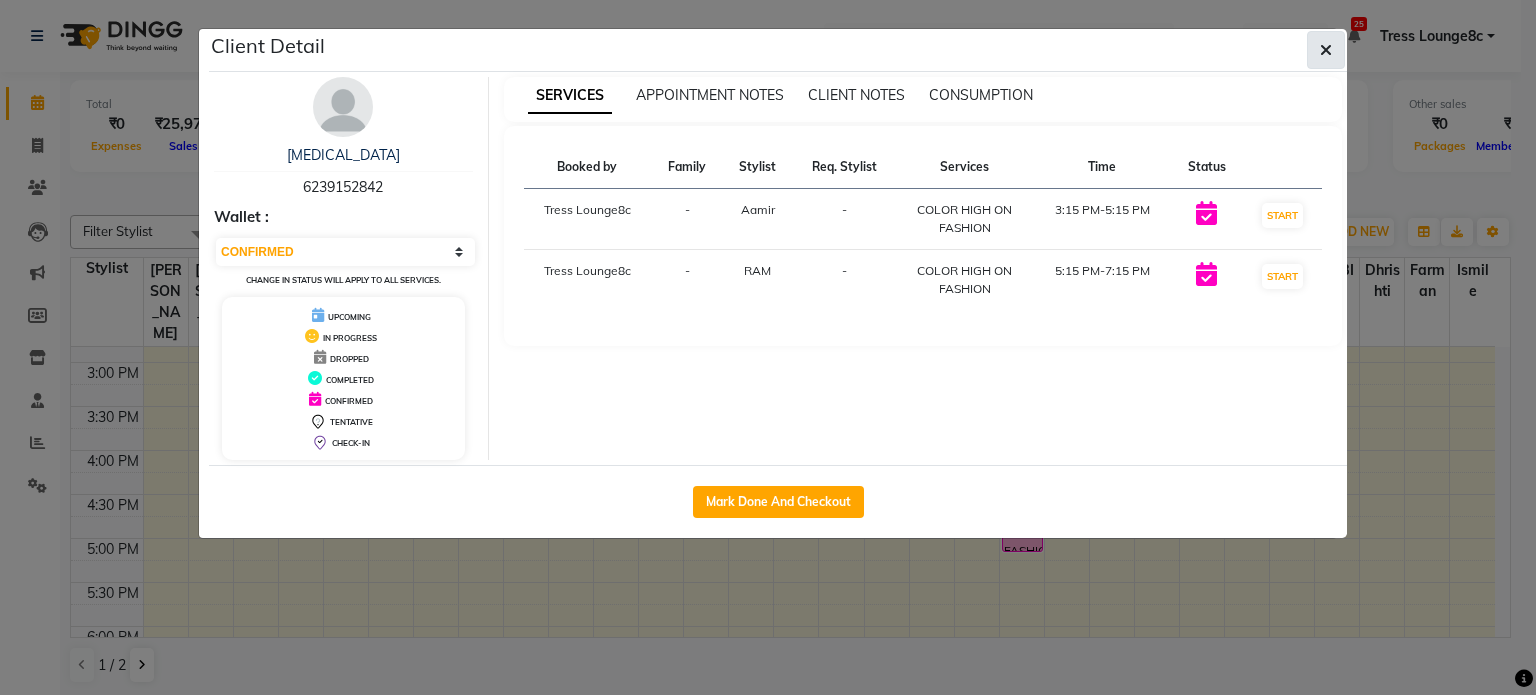 click 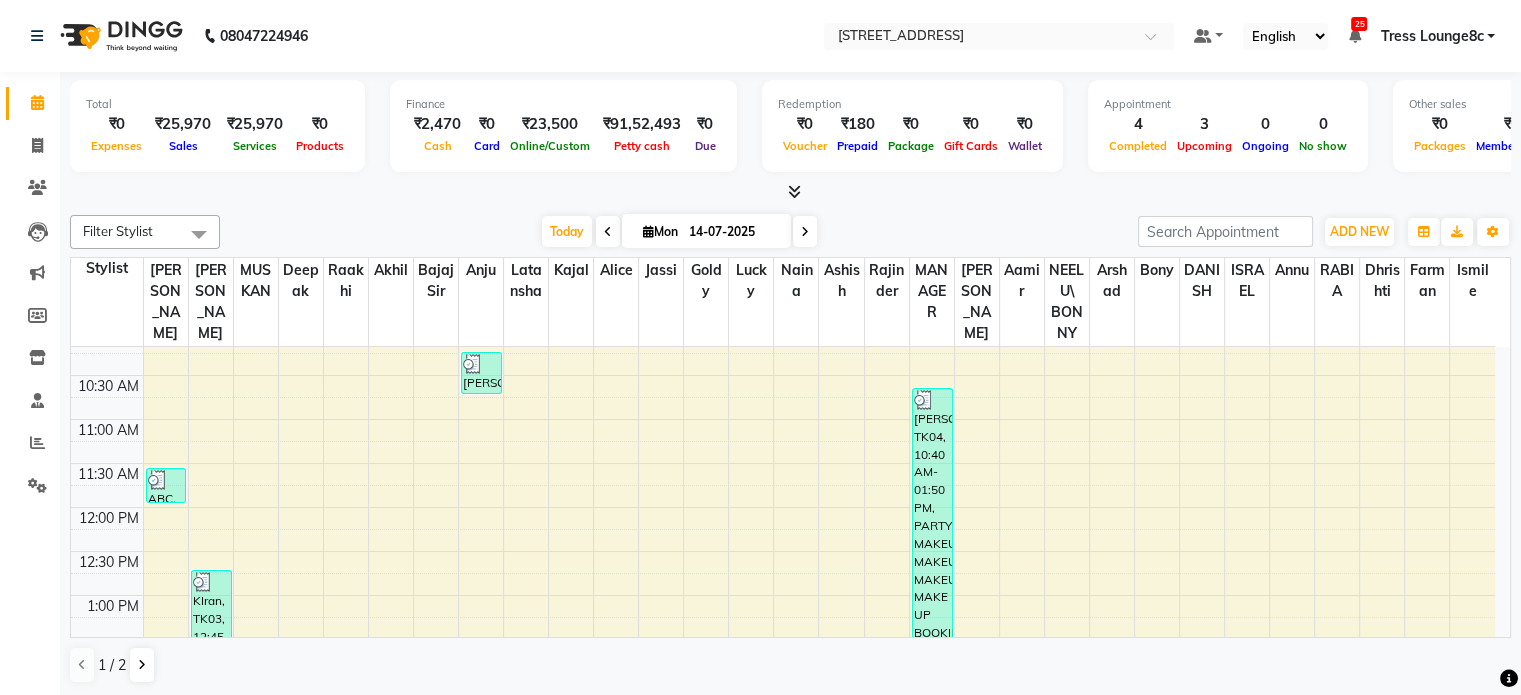 scroll, scrollTop: 0, scrollLeft: 0, axis: both 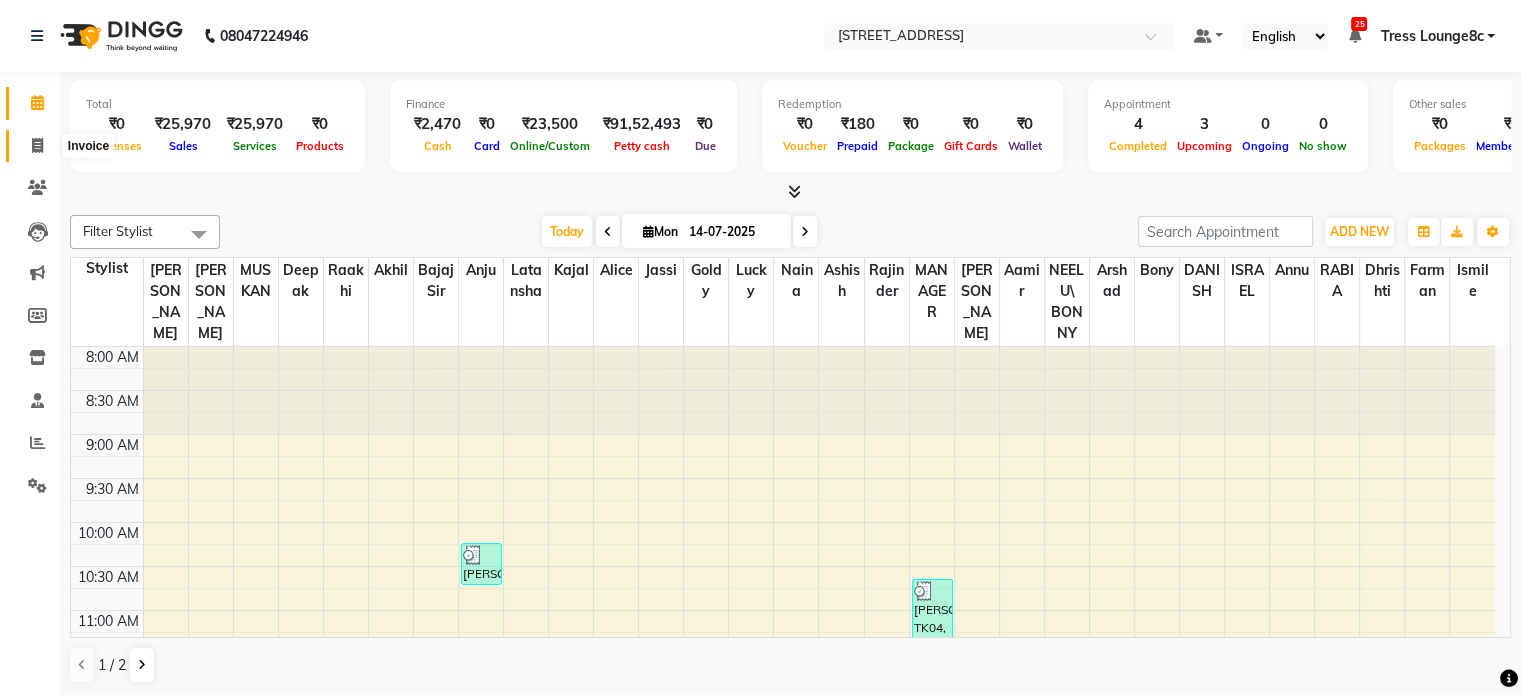 click 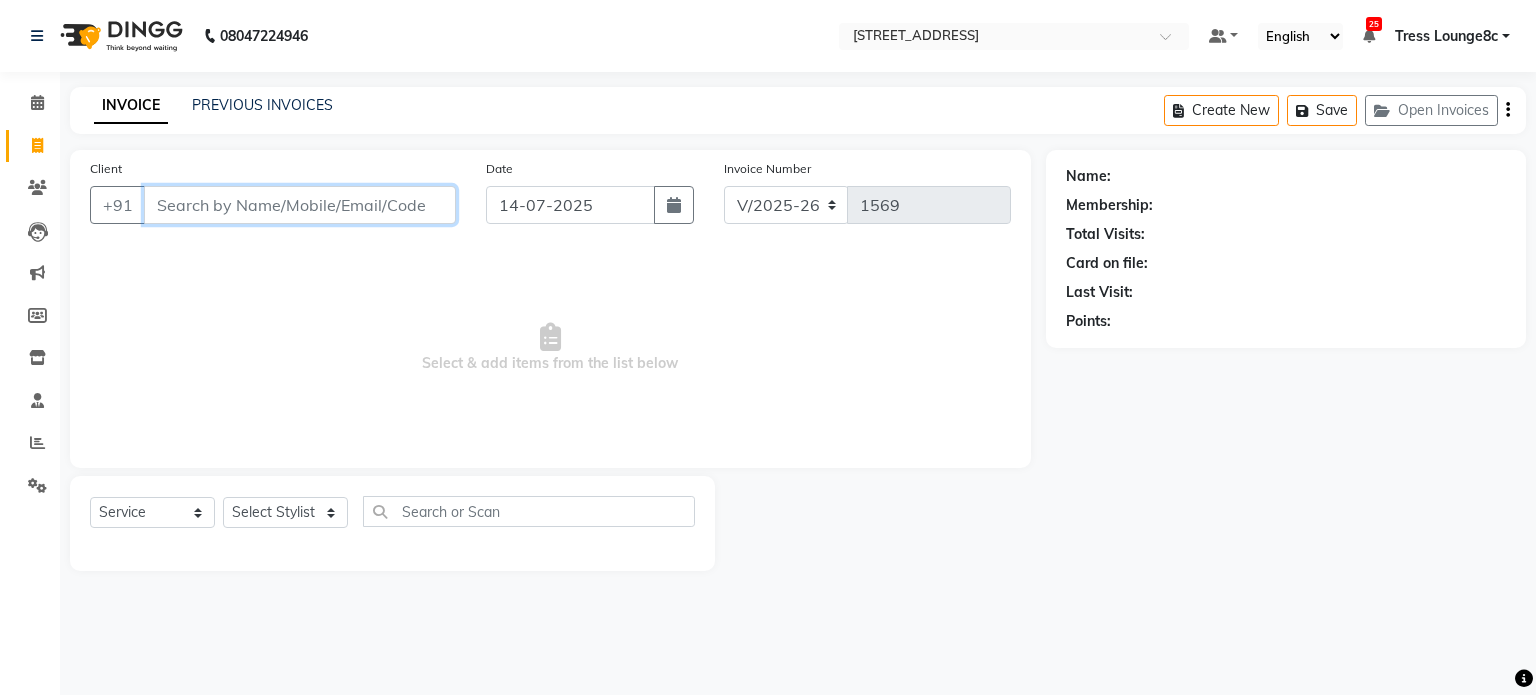 click on "Client" at bounding box center (300, 205) 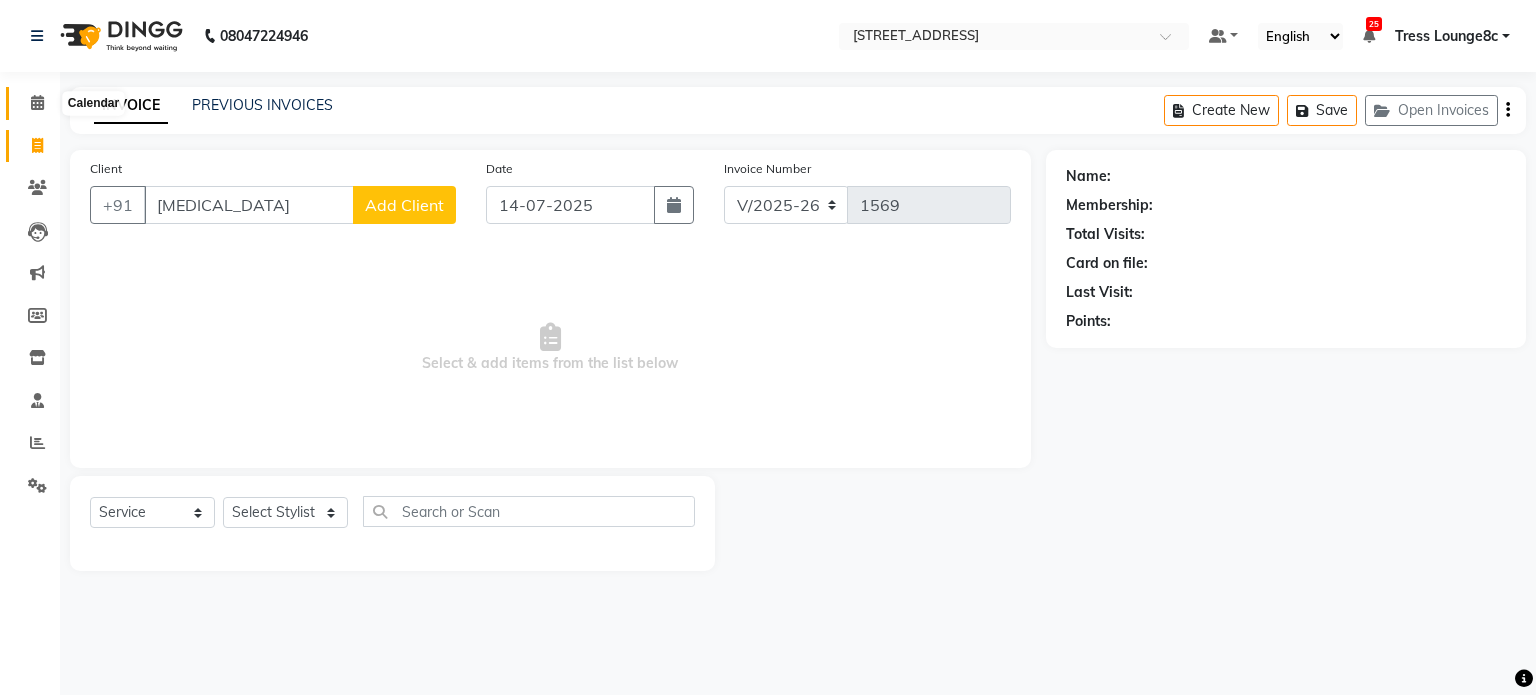 click 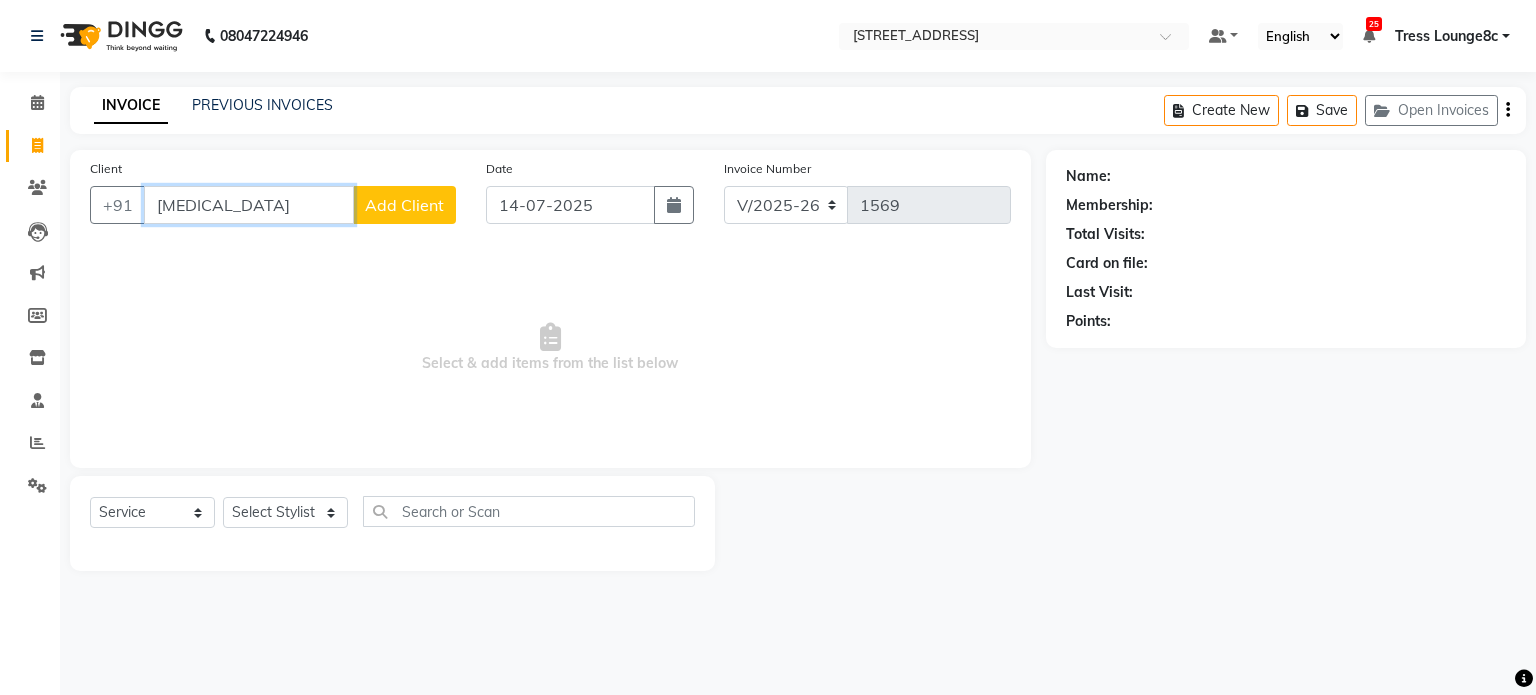 drag, startPoint x: 257, startPoint y: 209, endPoint x: 0, endPoint y: 185, distance: 258.1182 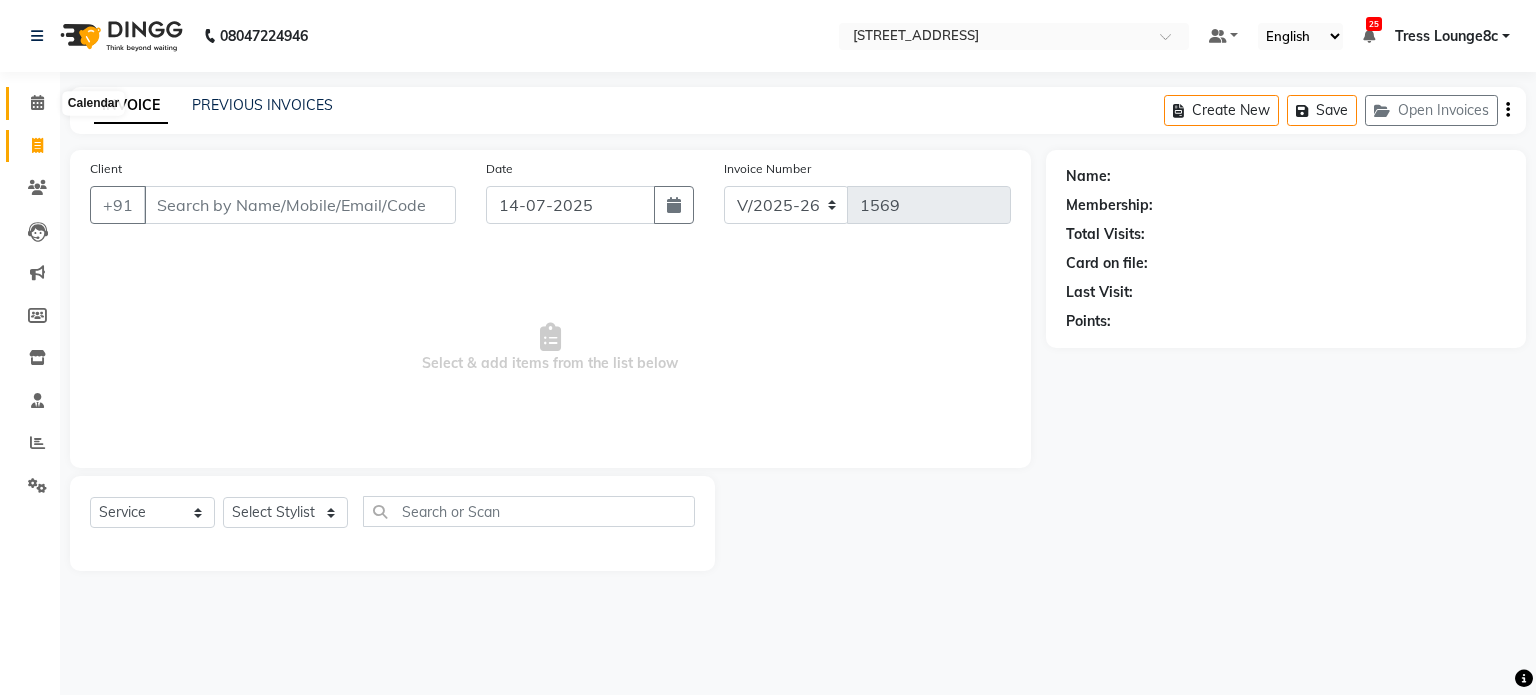 click 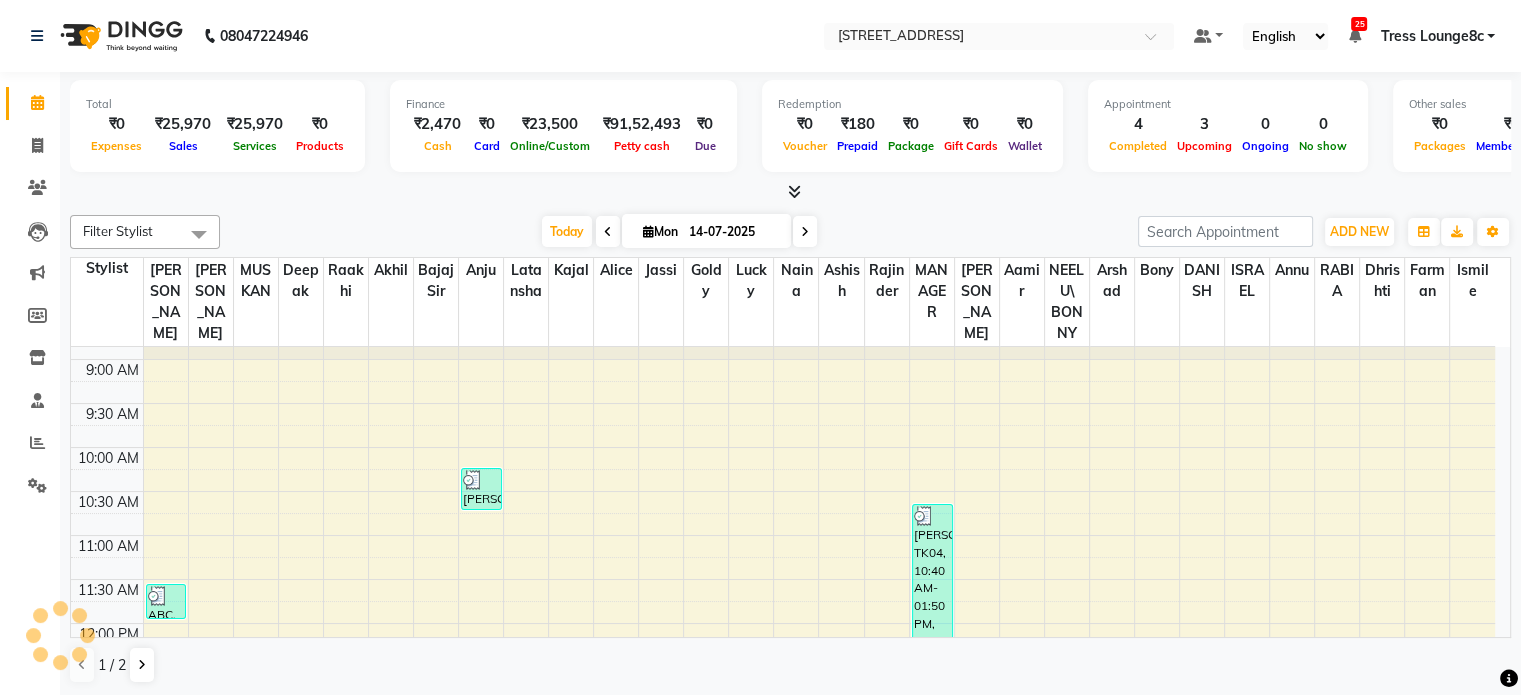 scroll, scrollTop: 400, scrollLeft: 0, axis: vertical 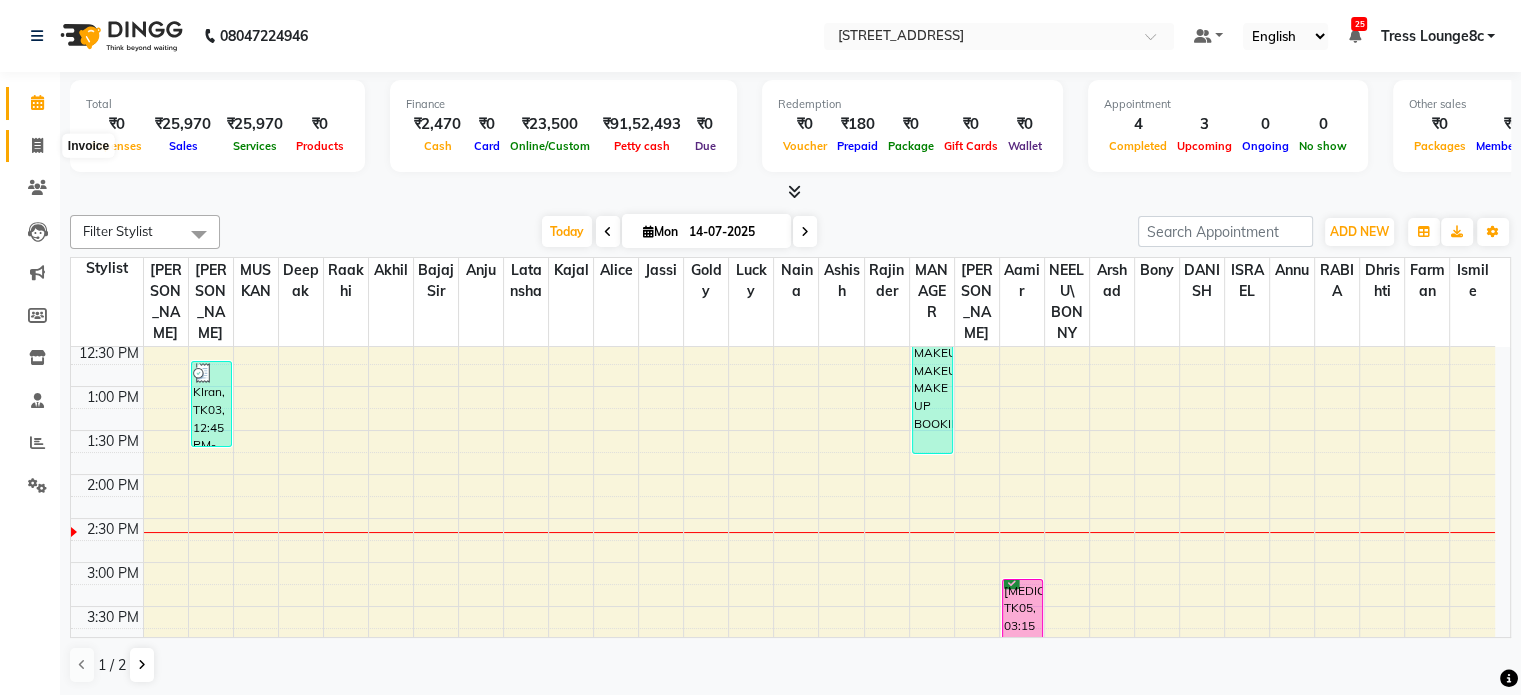click 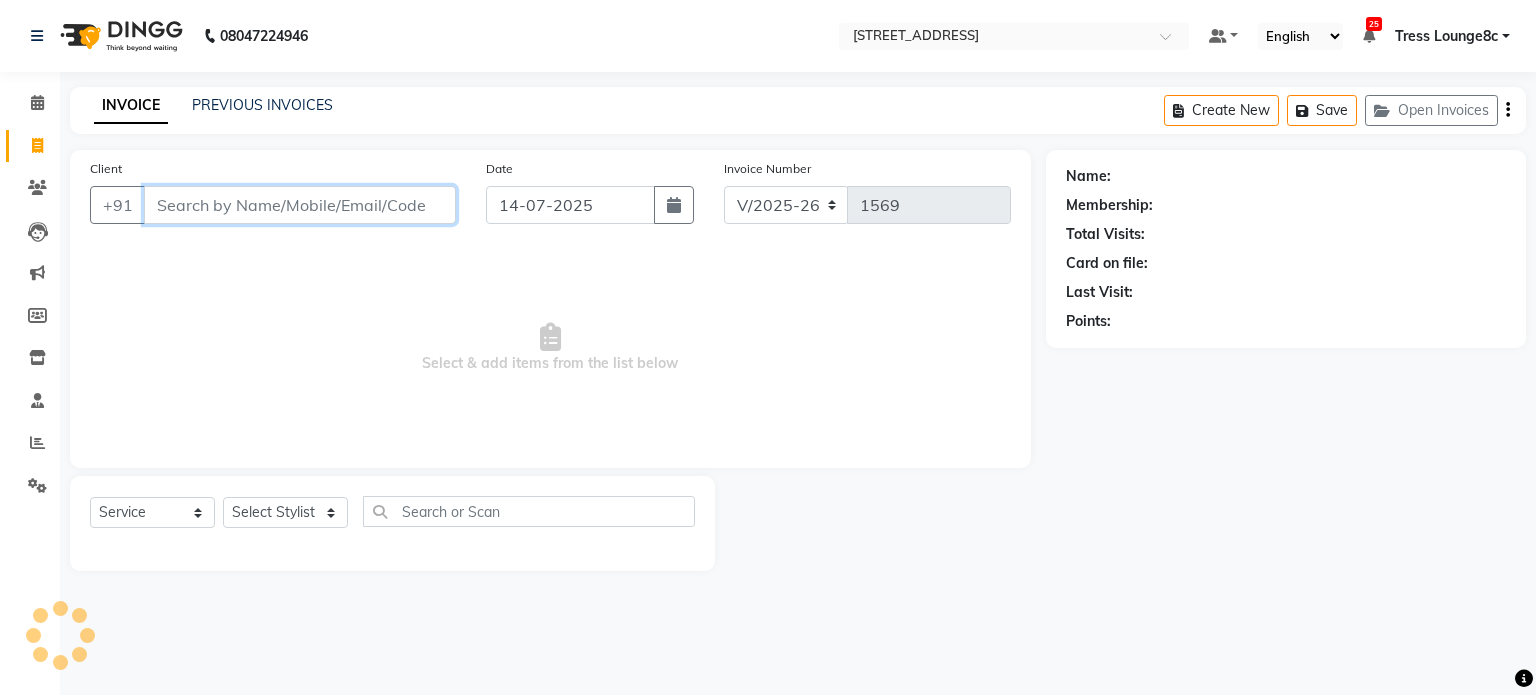 click on "Client" at bounding box center [300, 205] 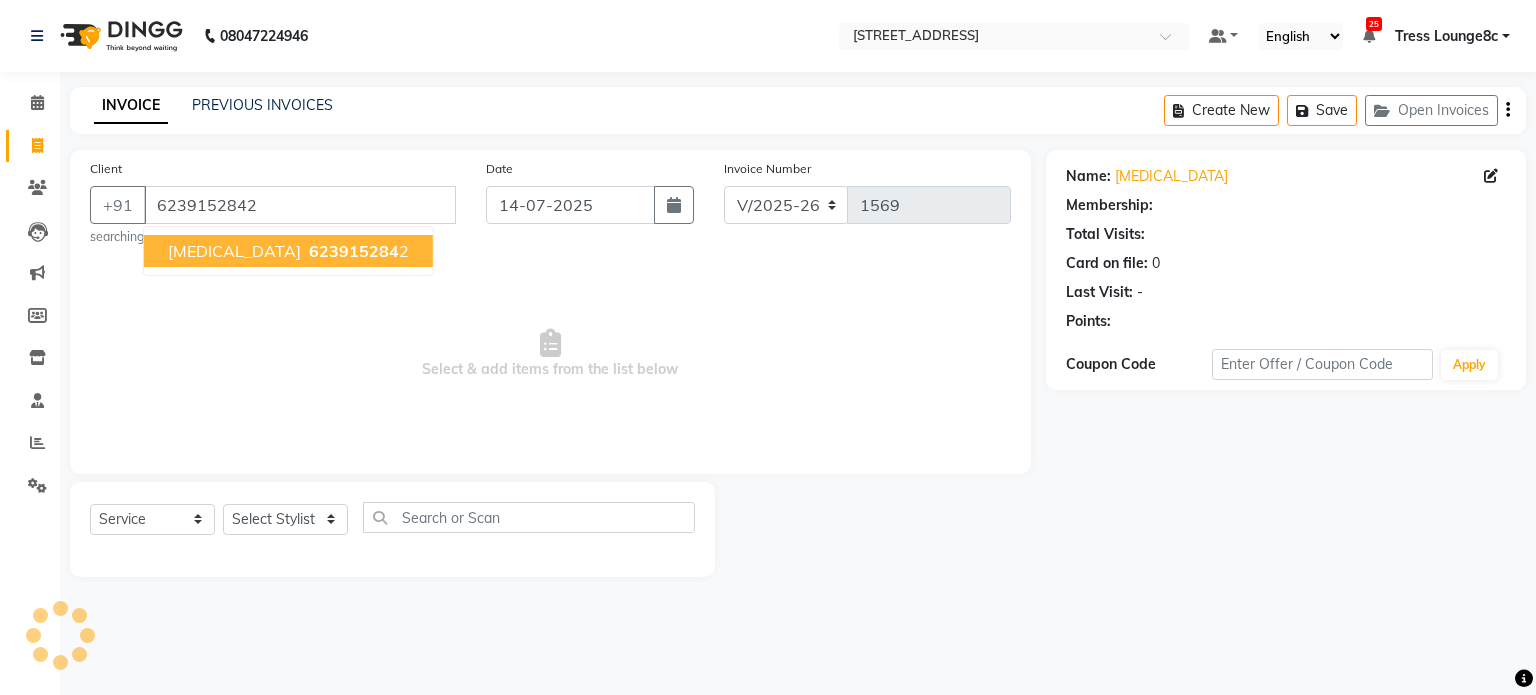 click on "nikita   623915284 2" at bounding box center (288, 251) 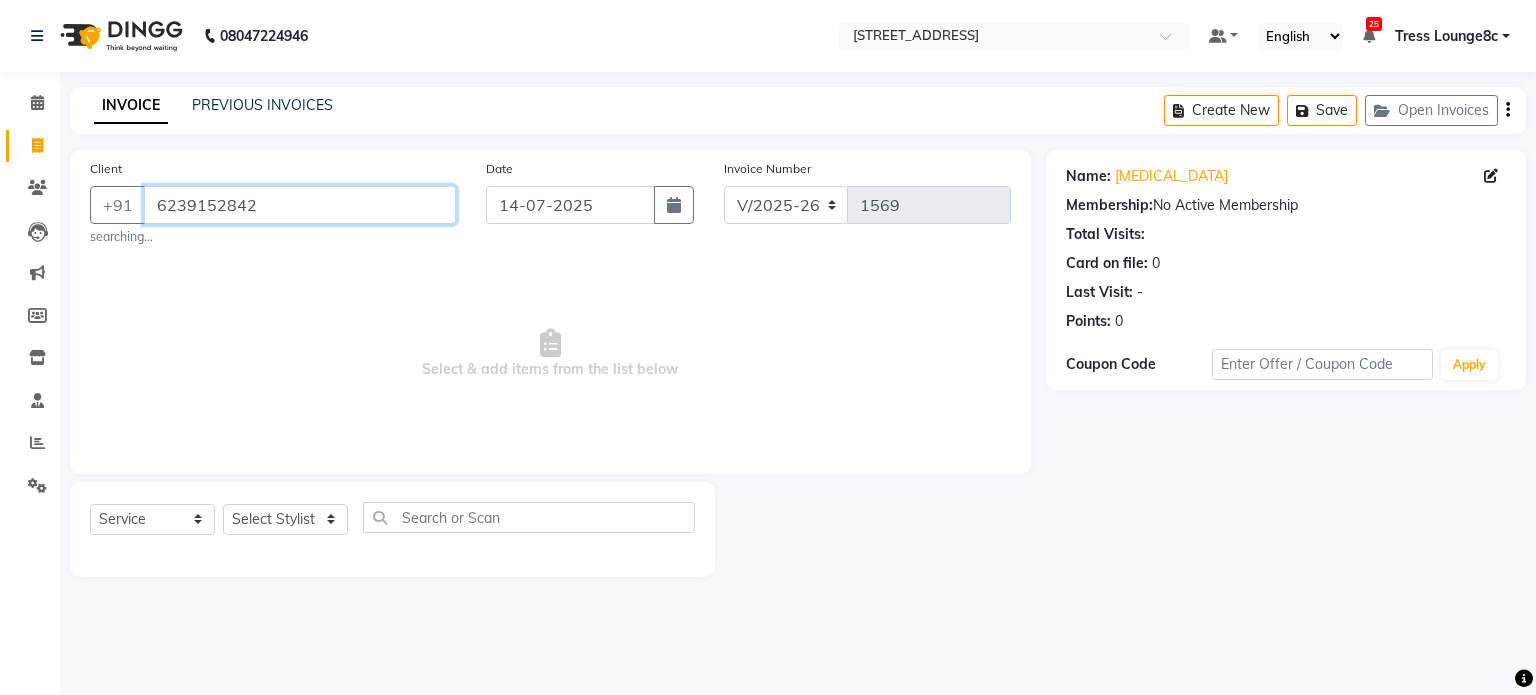 click on "6239152842" at bounding box center (300, 205) 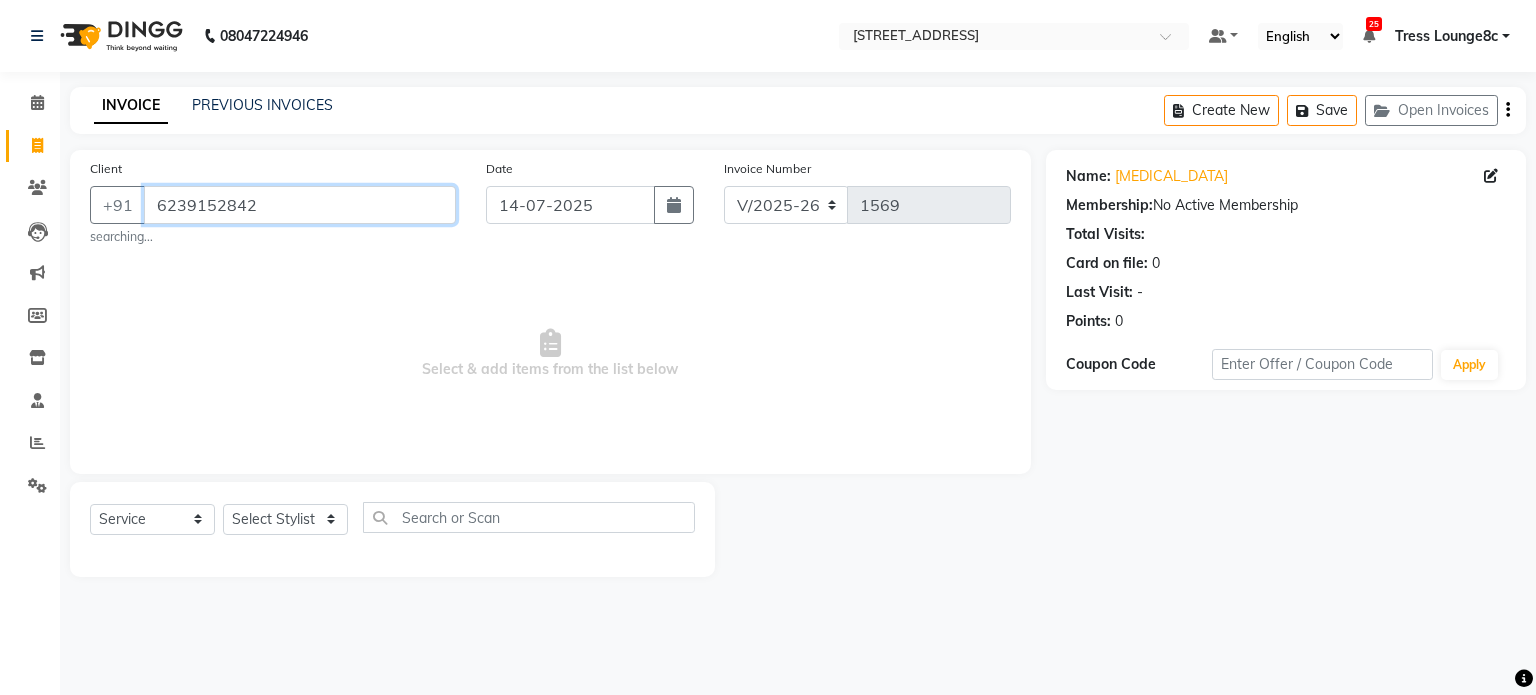 drag, startPoint x: 288, startPoint y: 210, endPoint x: 67, endPoint y: 194, distance: 221.57843 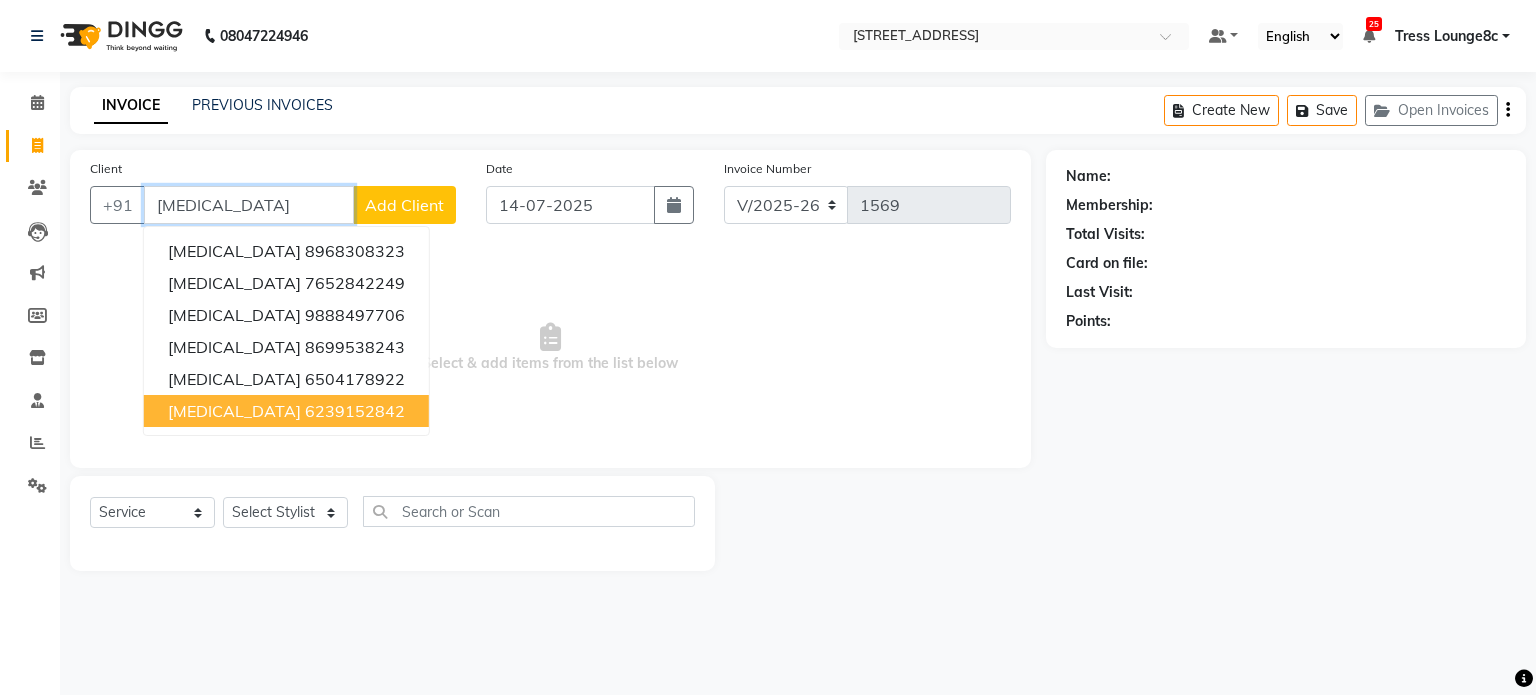 click on "6239152842" at bounding box center (355, 411) 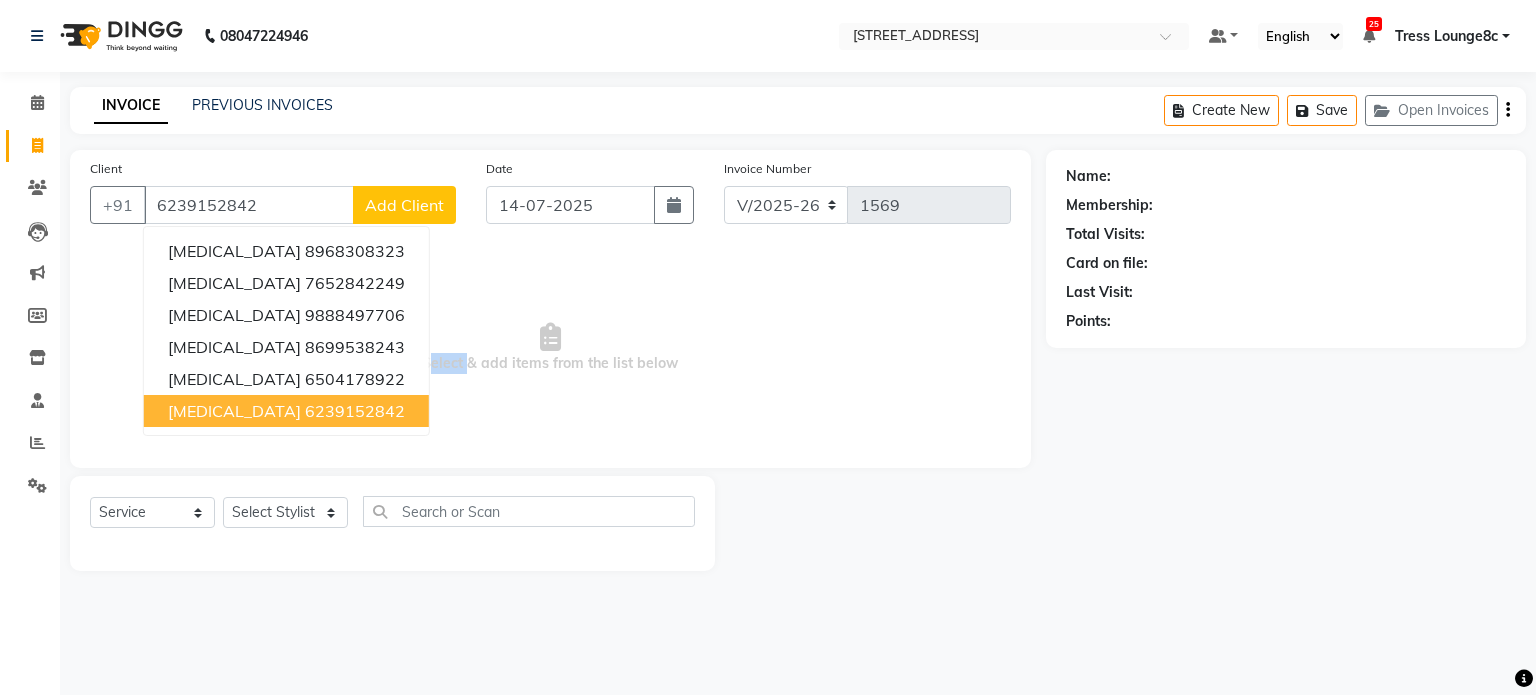 click on "Select & add items from the list below" at bounding box center [550, 348] 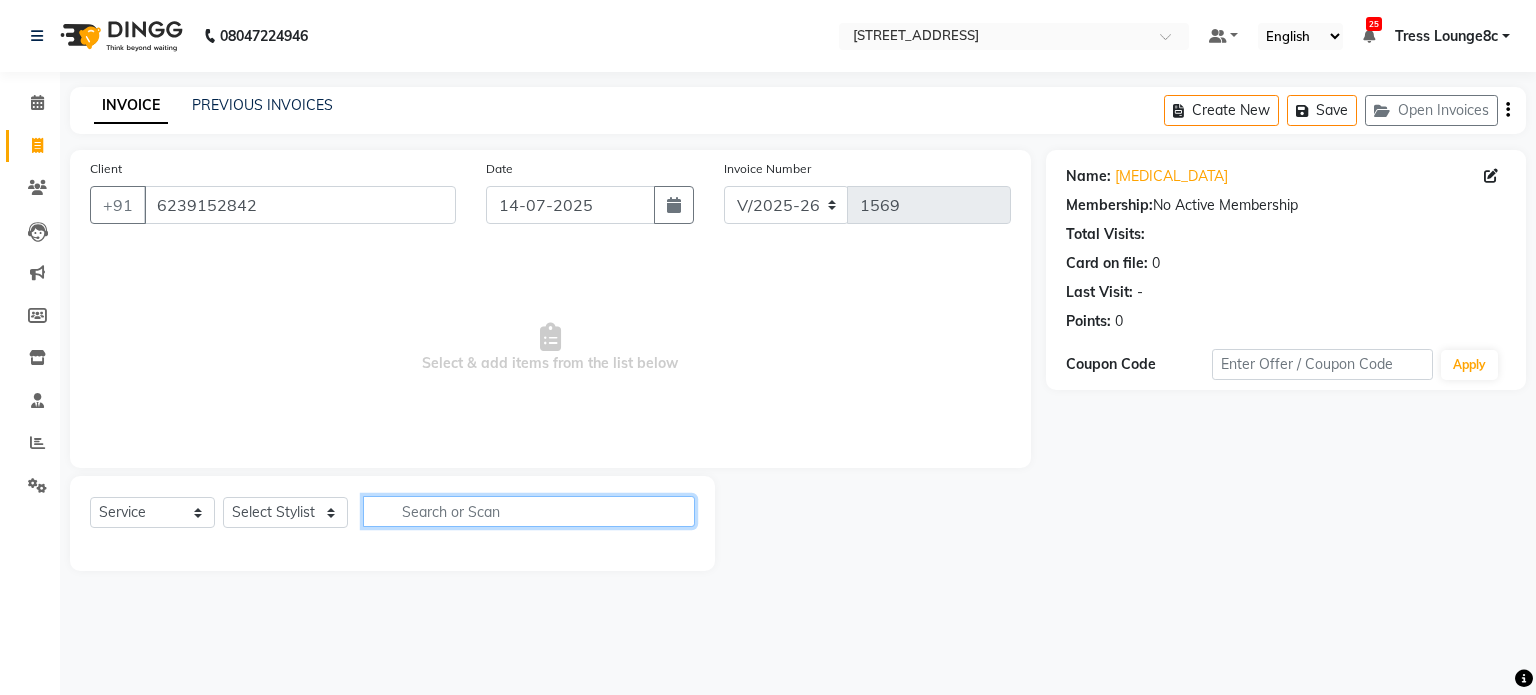click 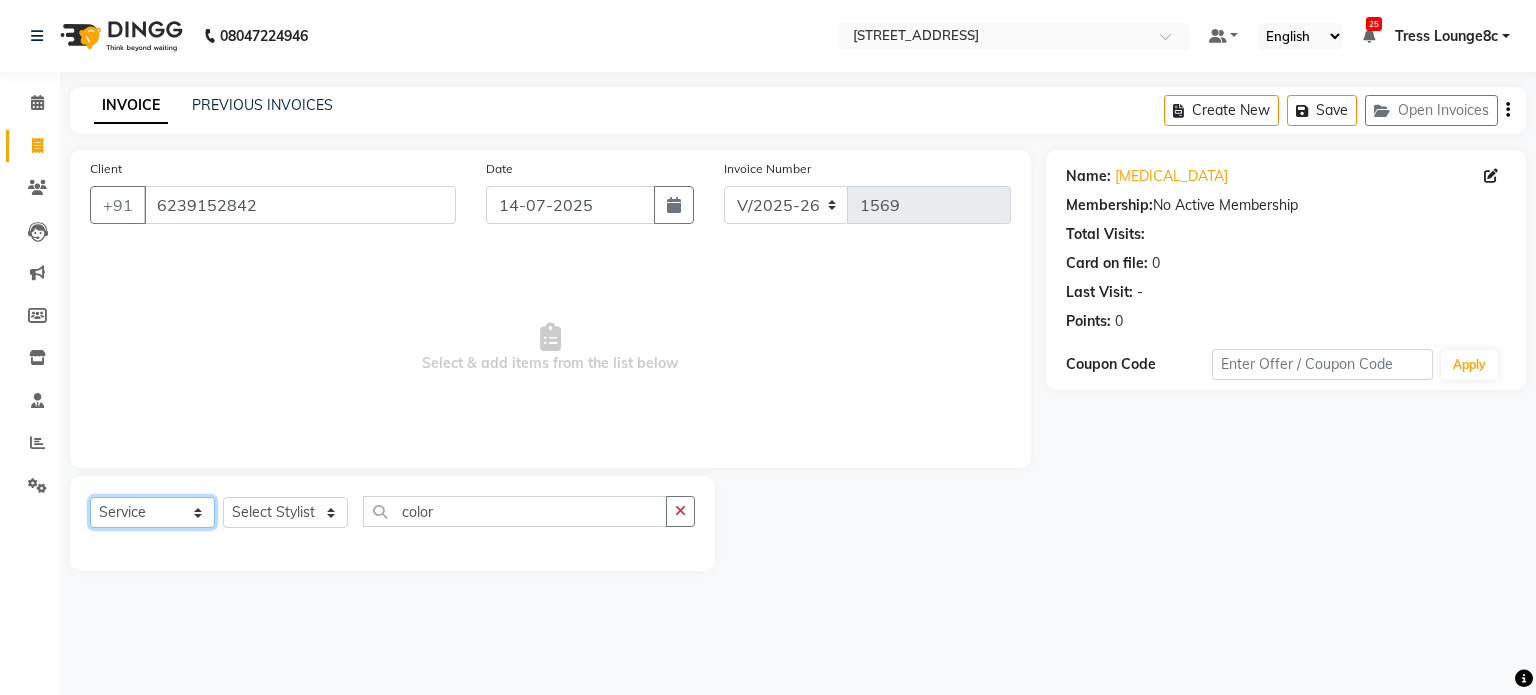 click on "Select  Service  Product  Membership  Package Voucher Prepaid Gift Card" 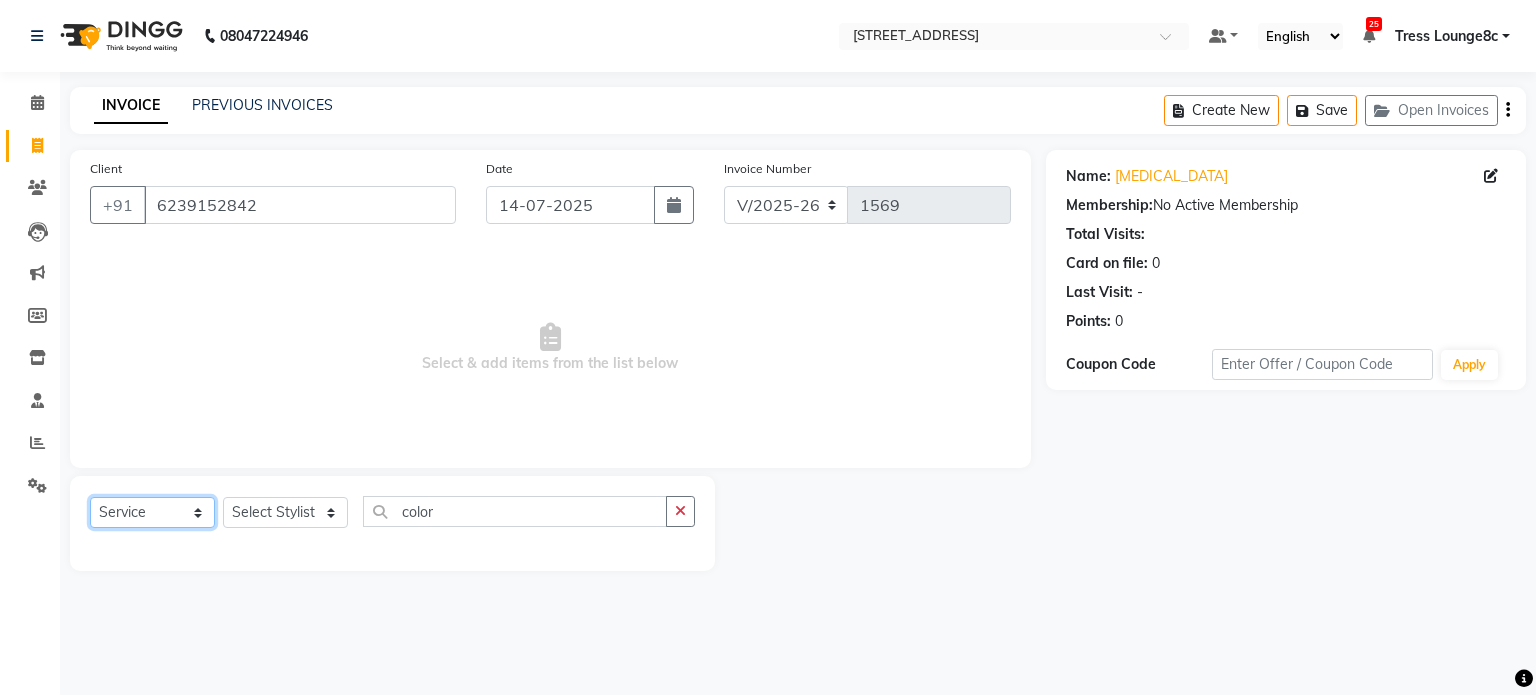 click on "Select  Service  Product  Membership  Package Voucher Prepaid Gift Card" 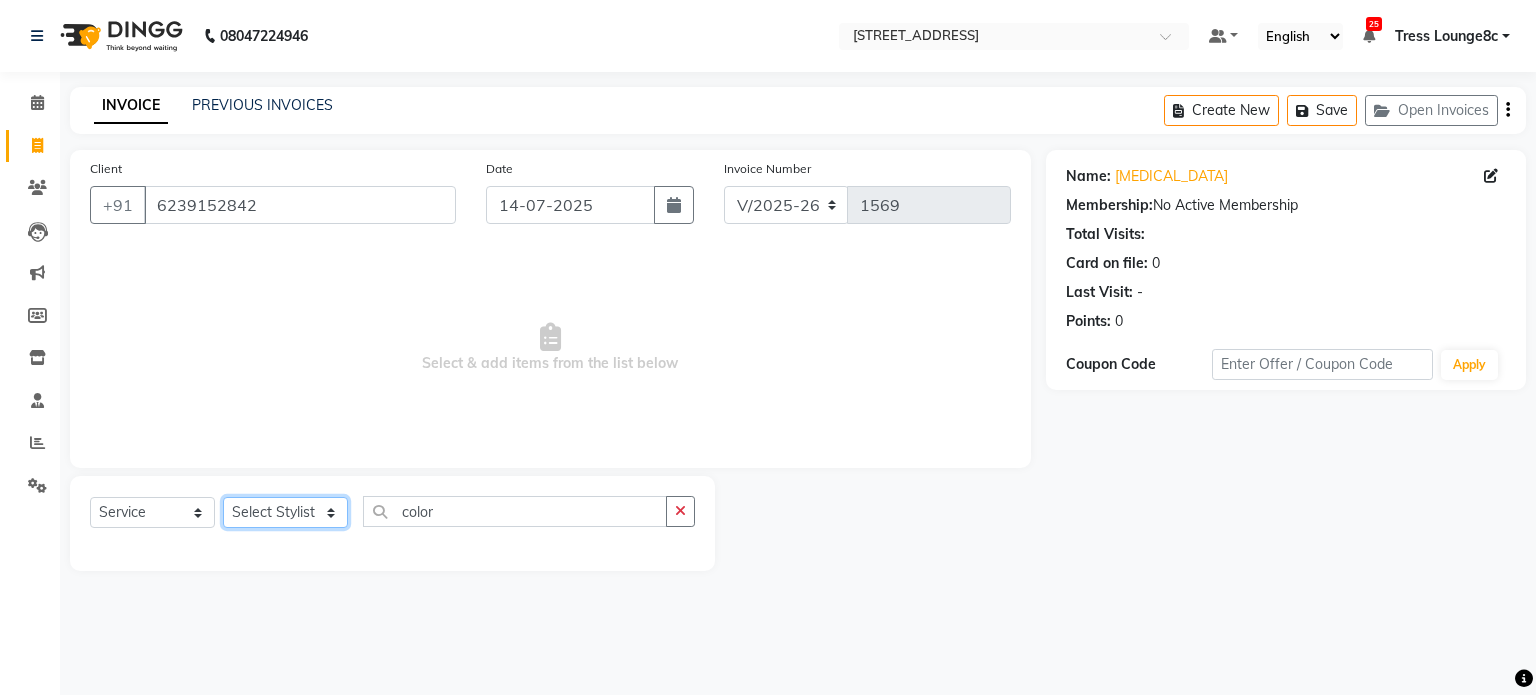 click on "Select Stylist [PERSON_NAME] [PERSON_NAME] [PERSON_NAME] Anju Annu  [PERSON_NAME] Bajaj sir Bony DANISH Deepak [PERSON_NAME] [PERSON_NAME] [PERSON_NAME] Ismile ISRAEL [PERSON_NAME] [PERSON_NAME] Latansha Lucky MANAGER MUSKAN naina [PERSON_NAME]\ [PERSON_NAME]  [PERSON_NAME] [PERSON_NAME] [PERSON_NAME] [PERSON_NAME] [PERSON_NAME] [PERSON_NAME] [PERSON_NAME] Shriya [PERSON_NAME] [PERSON_NAME] [PERSON_NAME]" 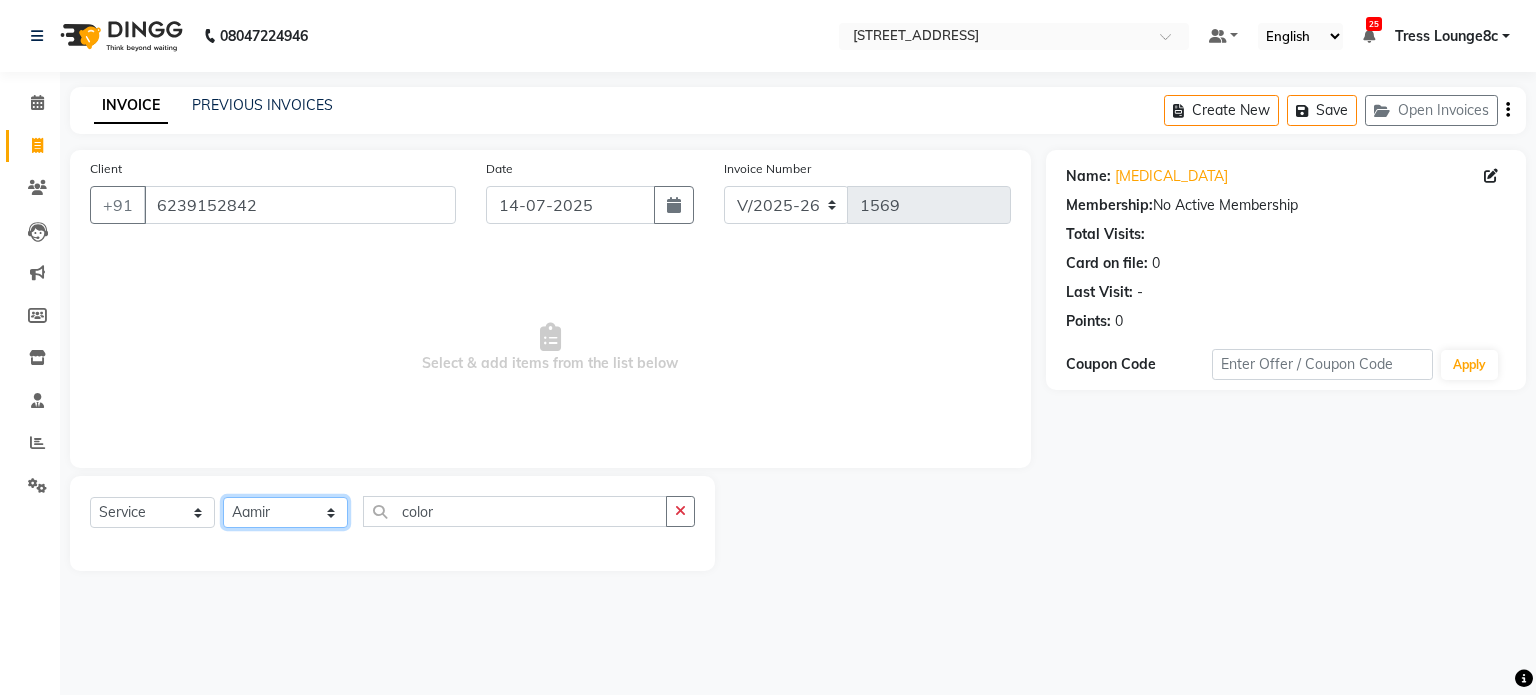 click on "Select Stylist [PERSON_NAME] [PERSON_NAME] [PERSON_NAME] Anju Annu  [PERSON_NAME] Bajaj sir Bony DANISH Deepak [PERSON_NAME] [PERSON_NAME] [PERSON_NAME] Ismile ISRAEL [PERSON_NAME] [PERSON_NAME] Latansha Lucky MANAGER MUSKAN naina [PERSON_NAME]\ [PERSON_NAME]  [PERSON_NAME] [PERSON_NAME] [PERSON_NAME] [PERSON_NAME] [PERSON_NAME] [PERSON_NAME] [PERSON_NAME] Shriya [PERSON_NAME] [PERSON_NAME] [PERSON_NAME]" 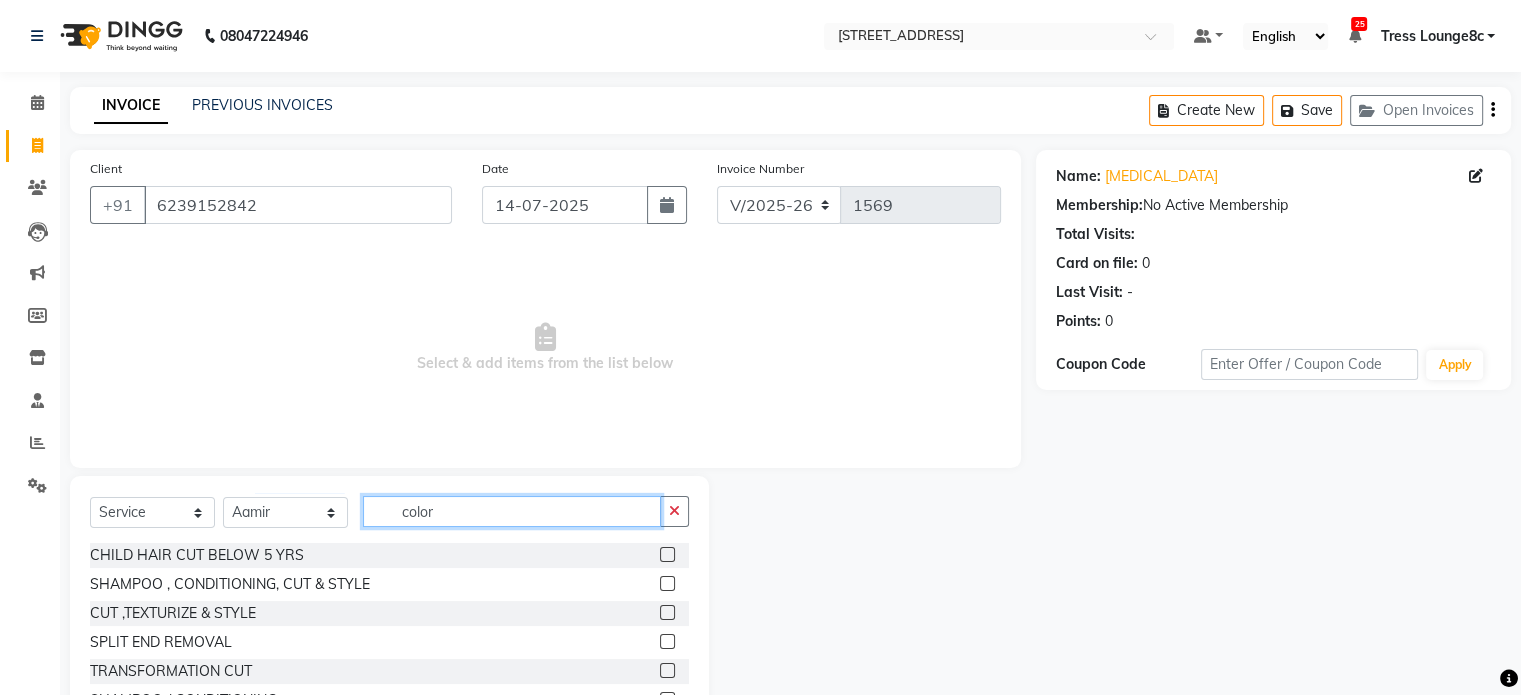 click on "color" 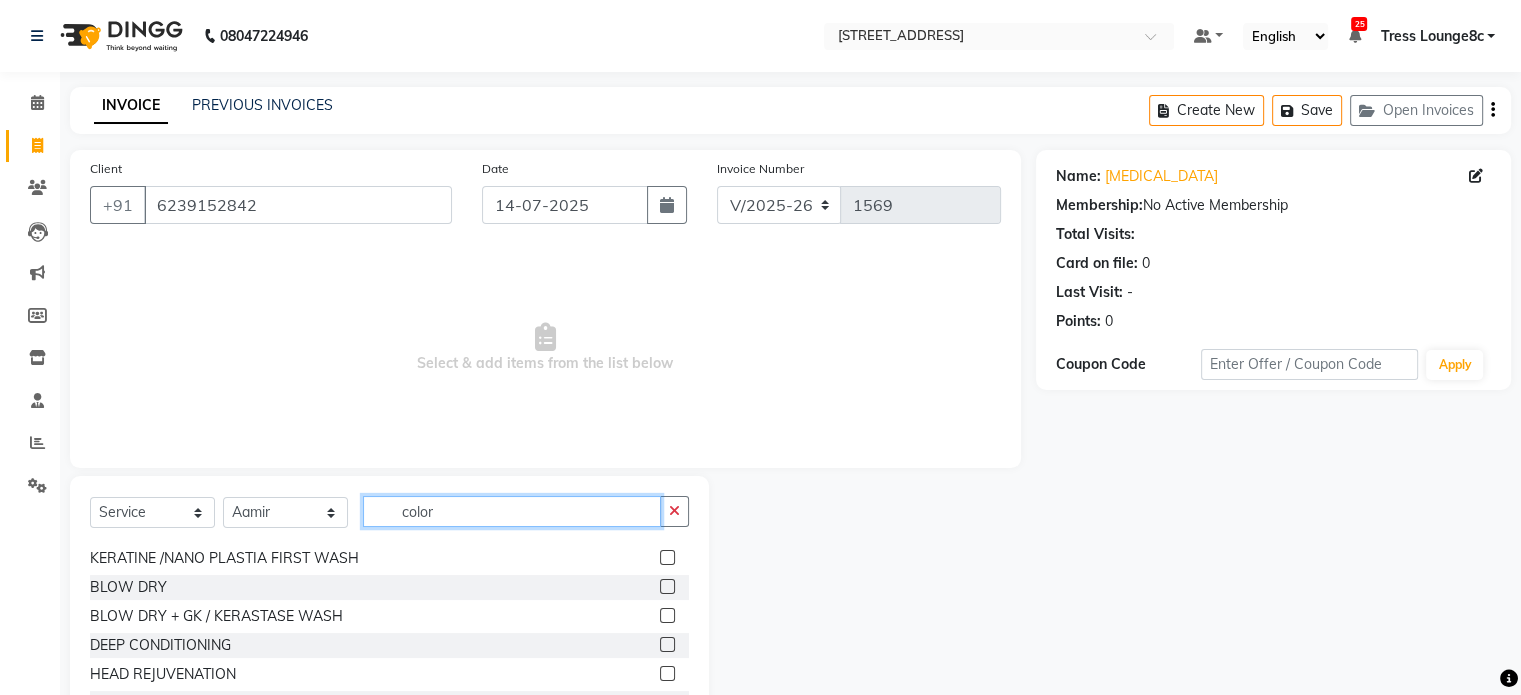 scroll, scrollTop: 0, scrollLeft: 0, axis: both 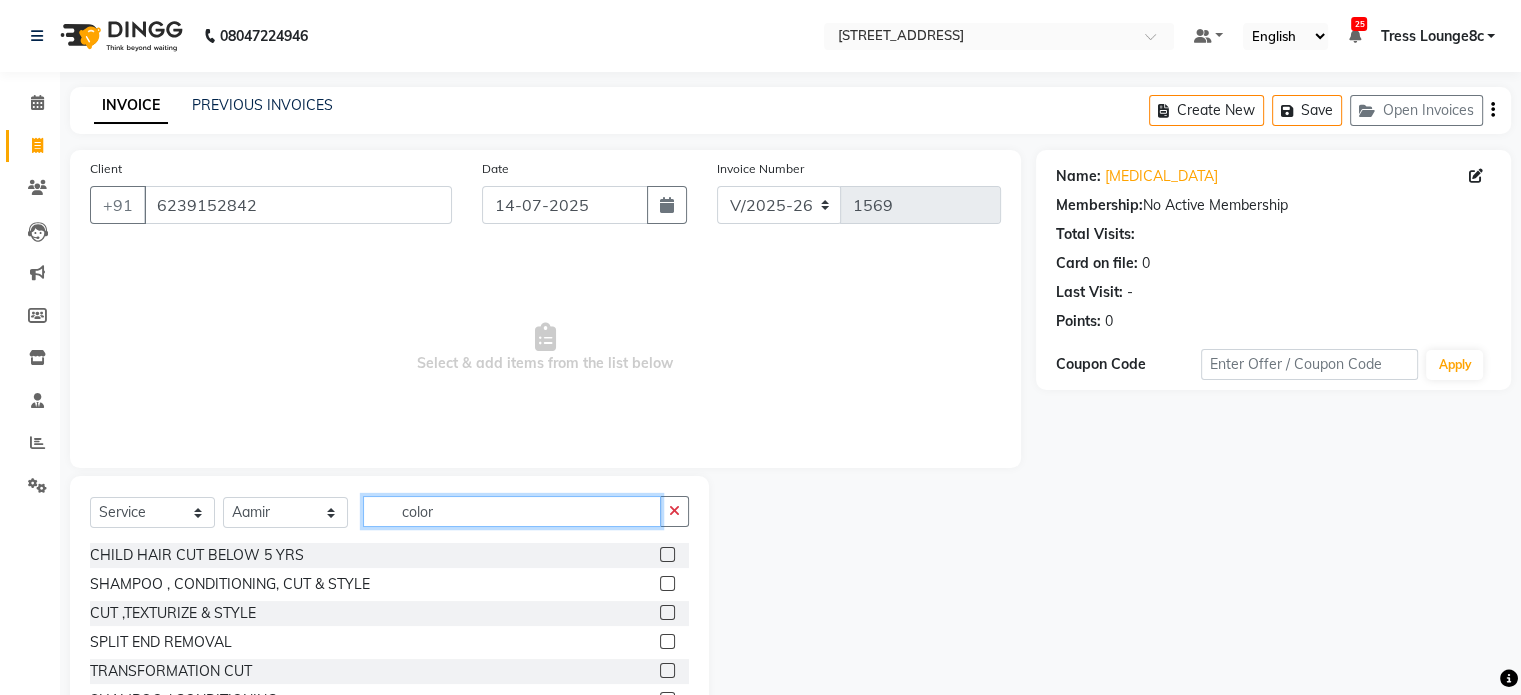click on "color" 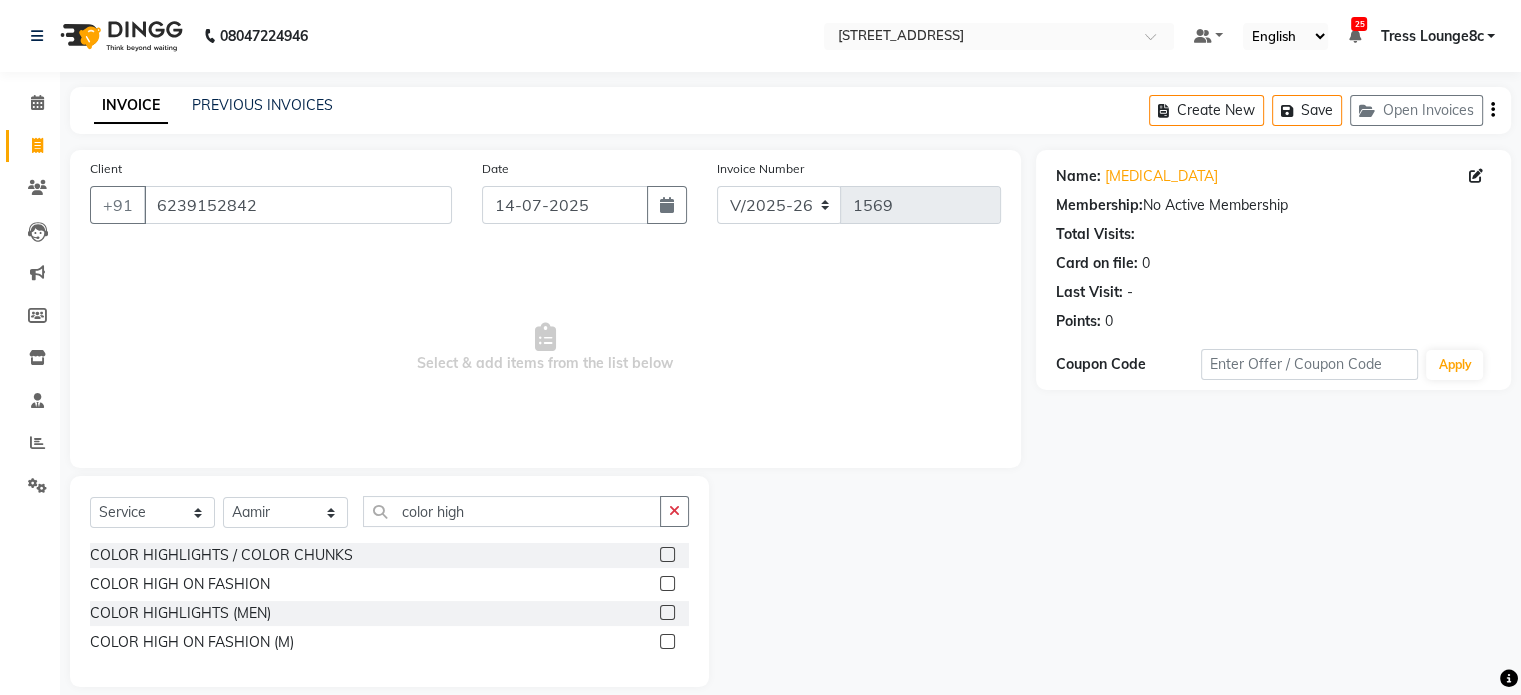 click on "COLOR HIGH ON FASHION" 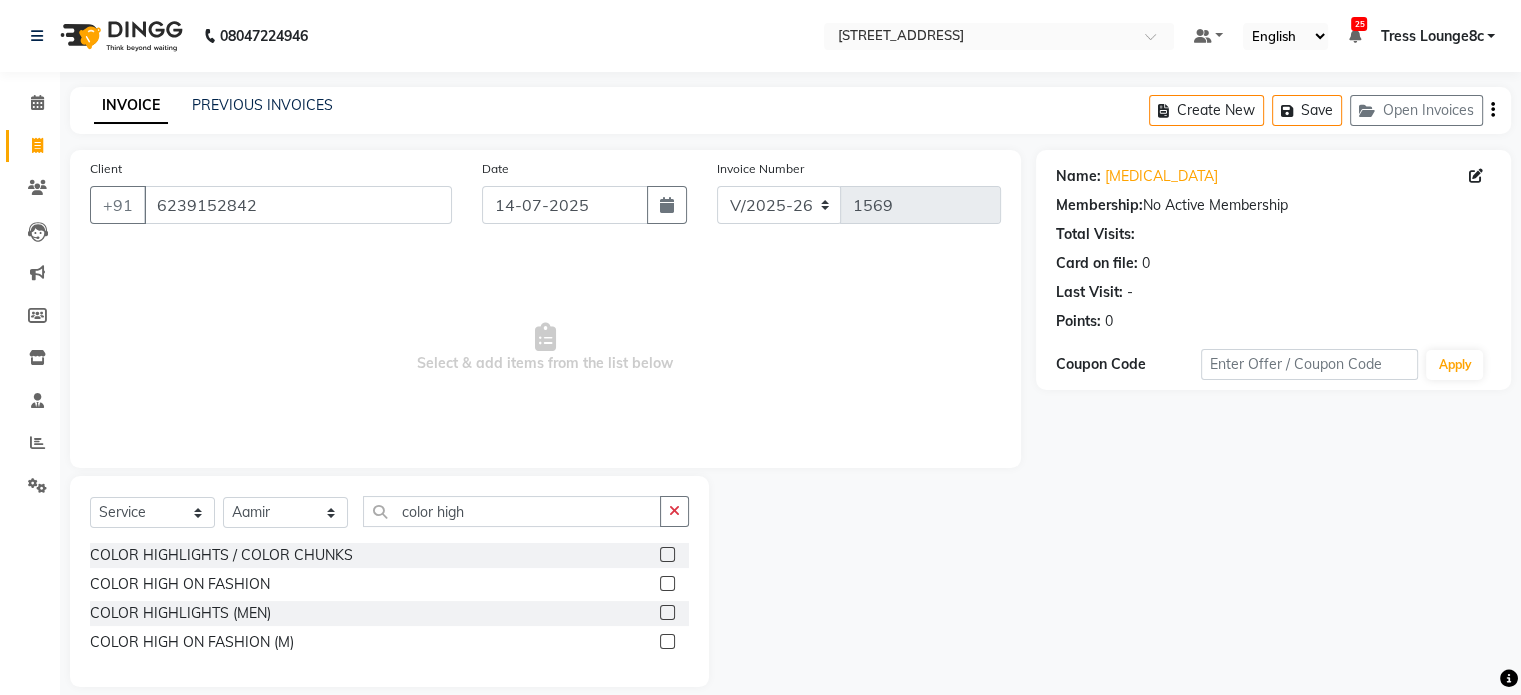 click 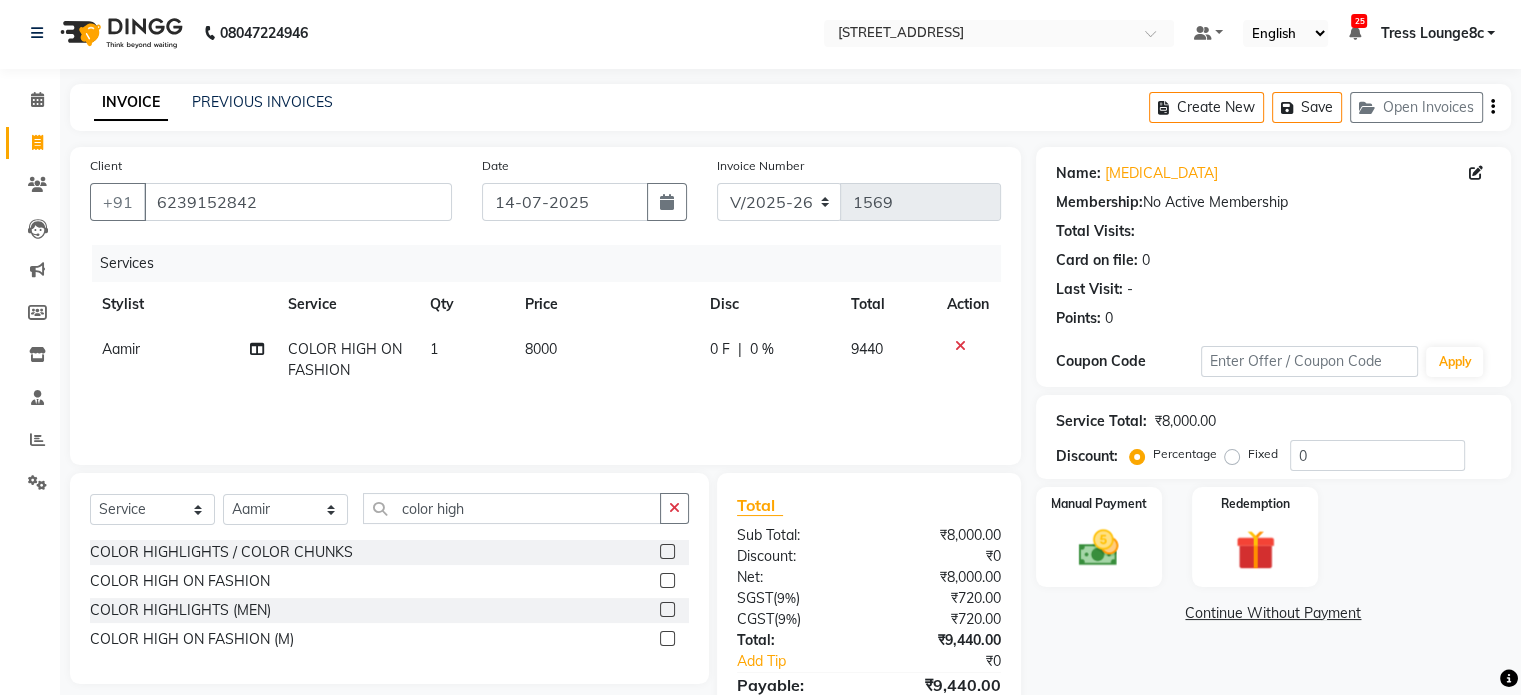 scroll, scrollTop: 0, scrollLeft: 0, axis: both 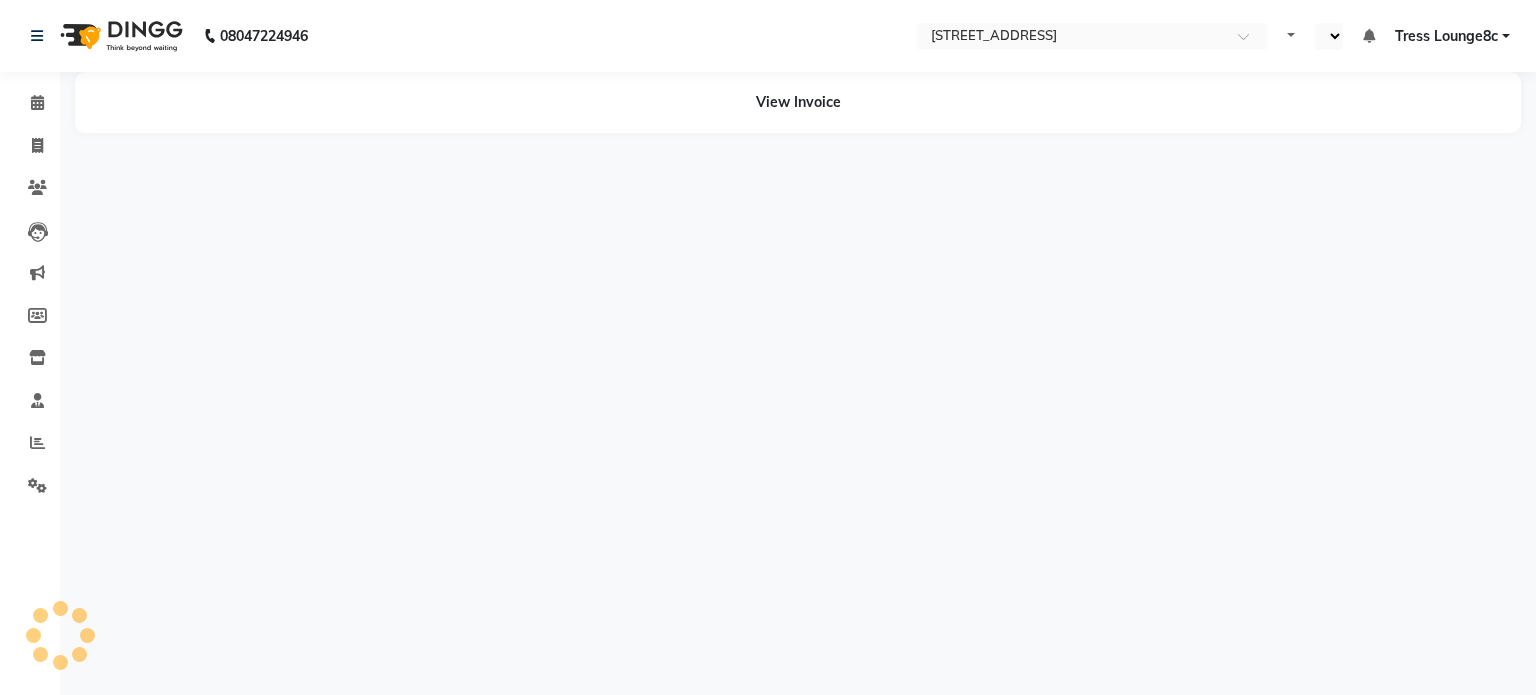 select on "en" 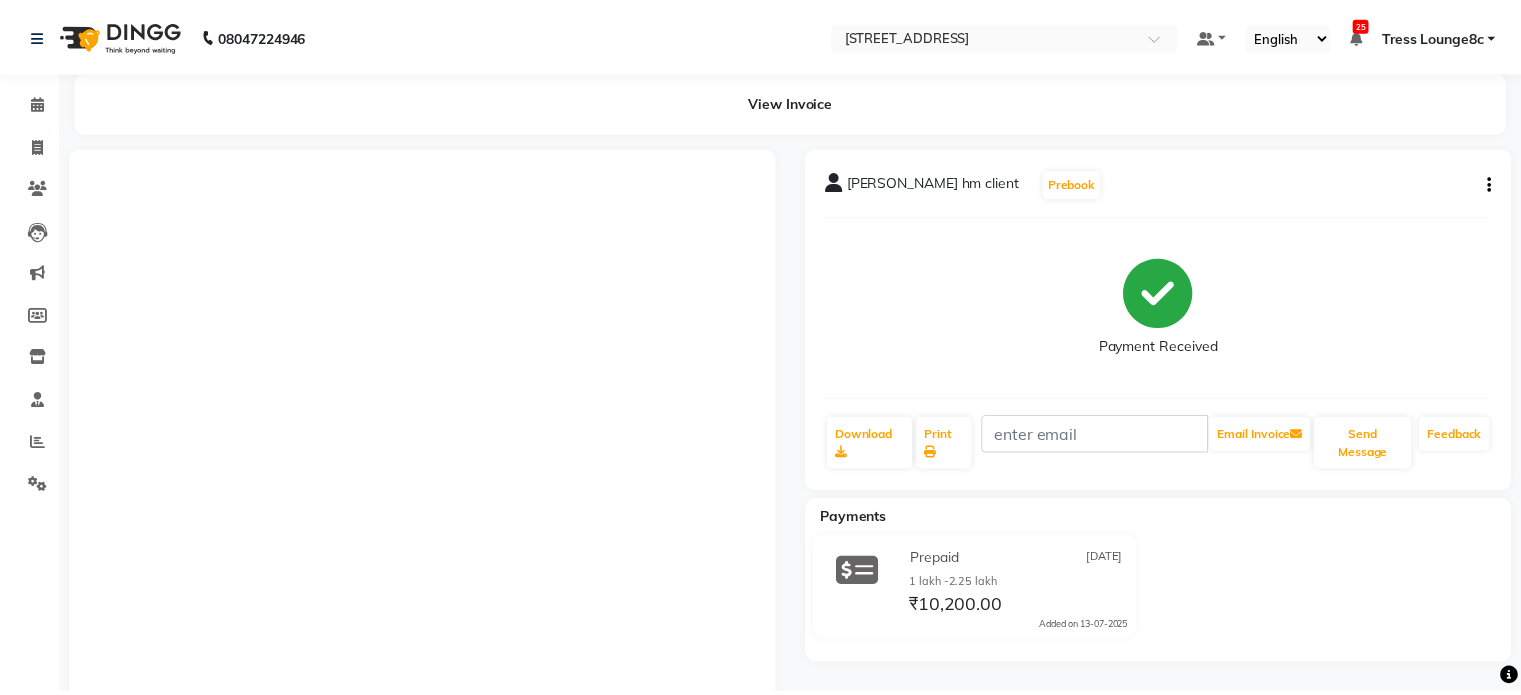scroll, scrollTop: 0, scrollLeft: 0, axis: both 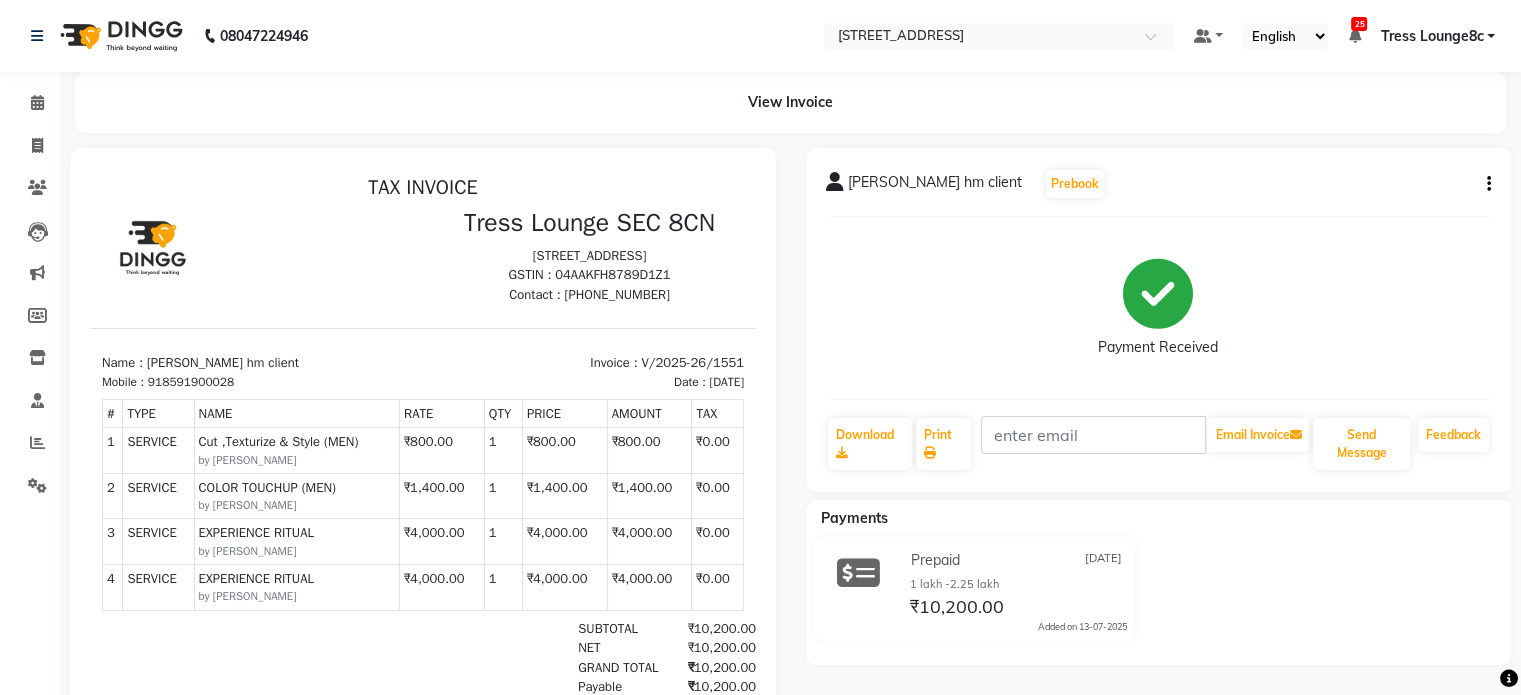 click 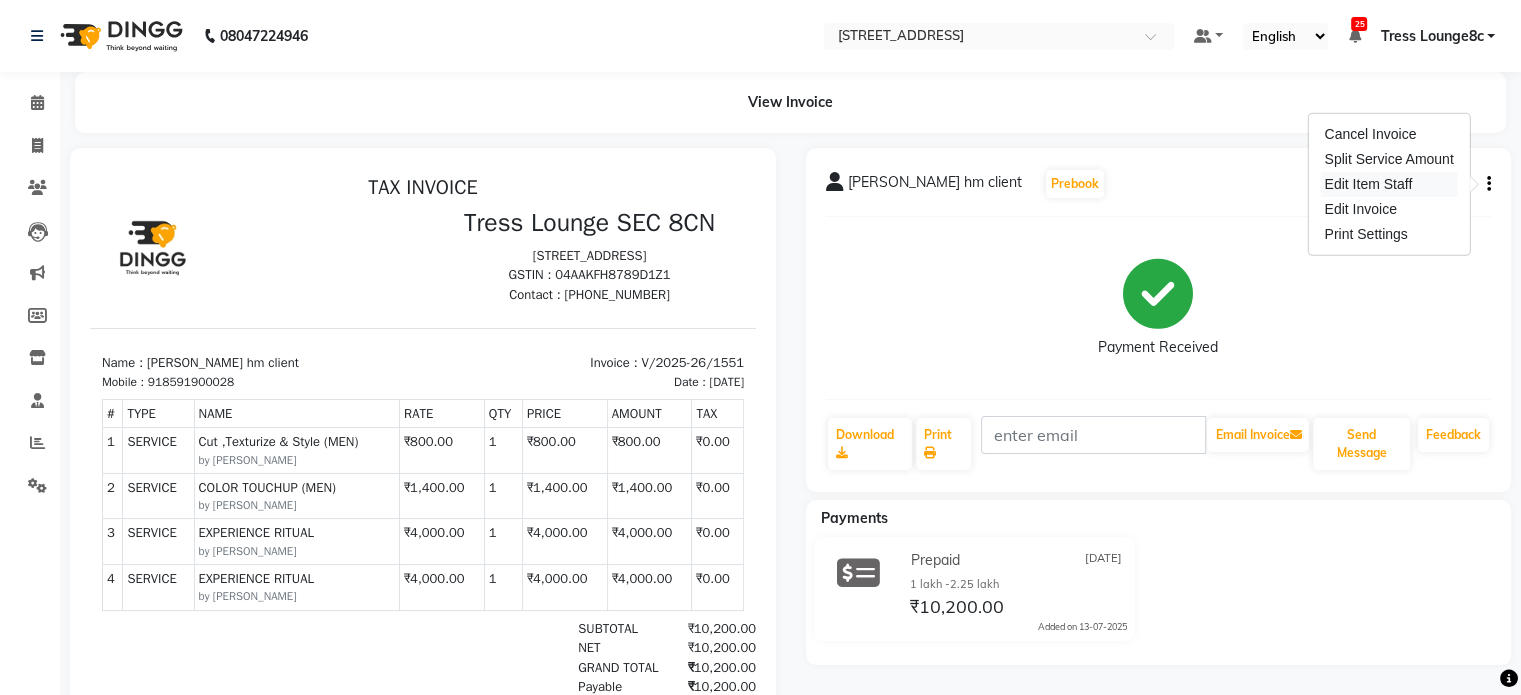 click on "Edit Item Staff" at bounding box center [1388, 184] 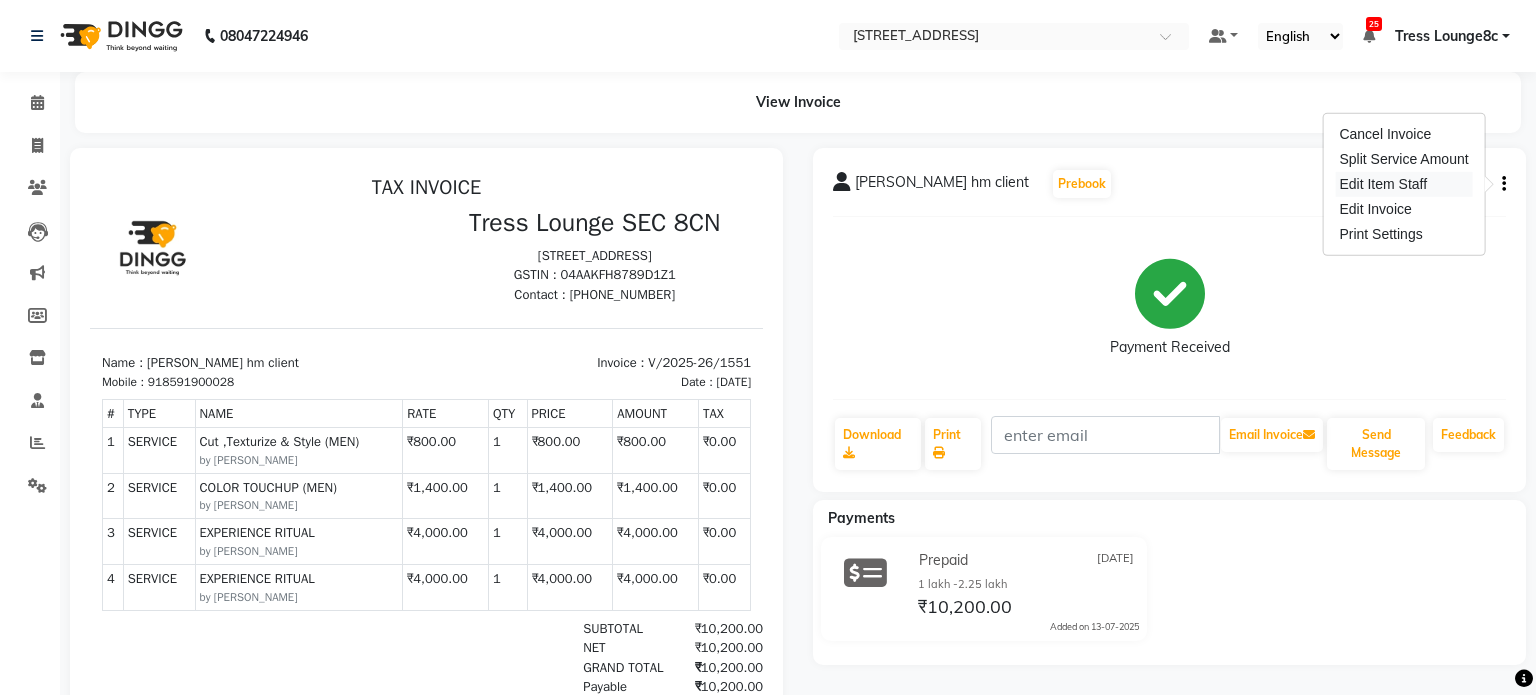 select 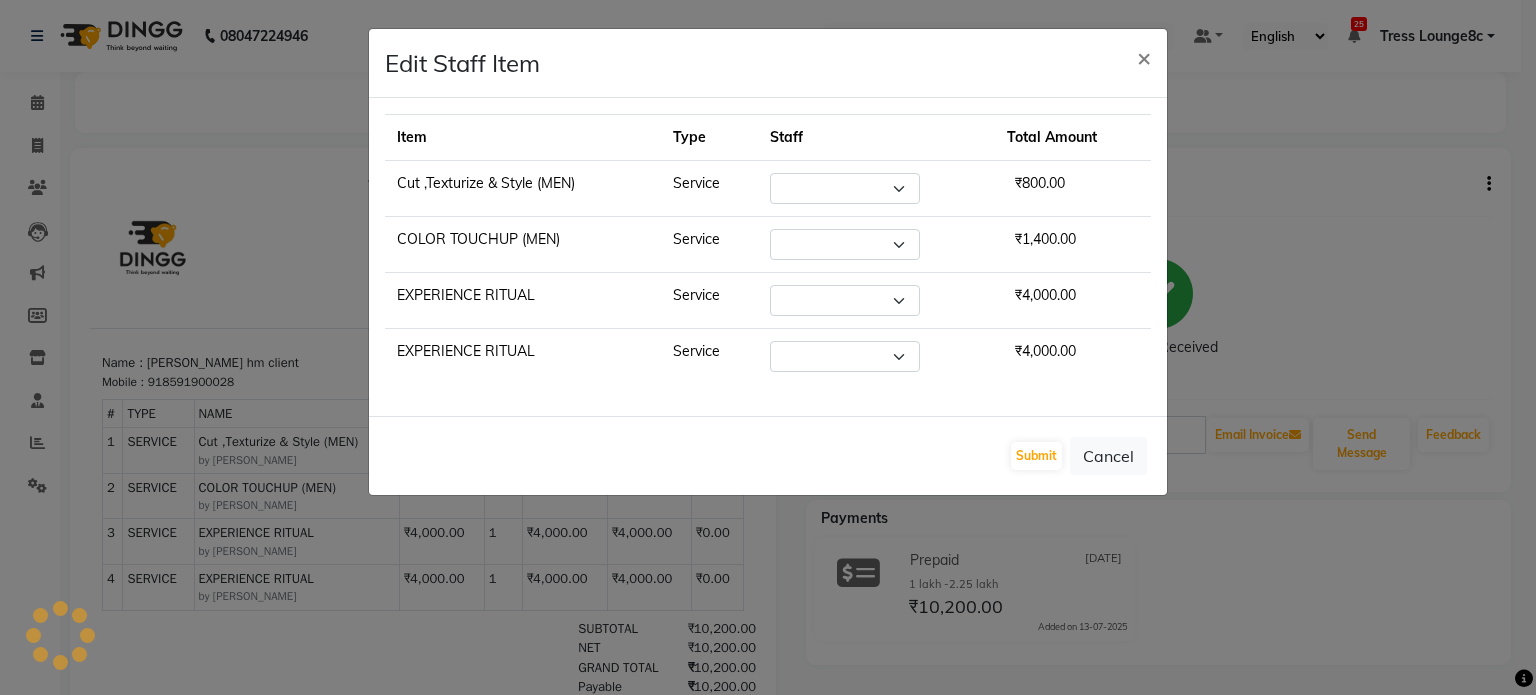 select on "39101" 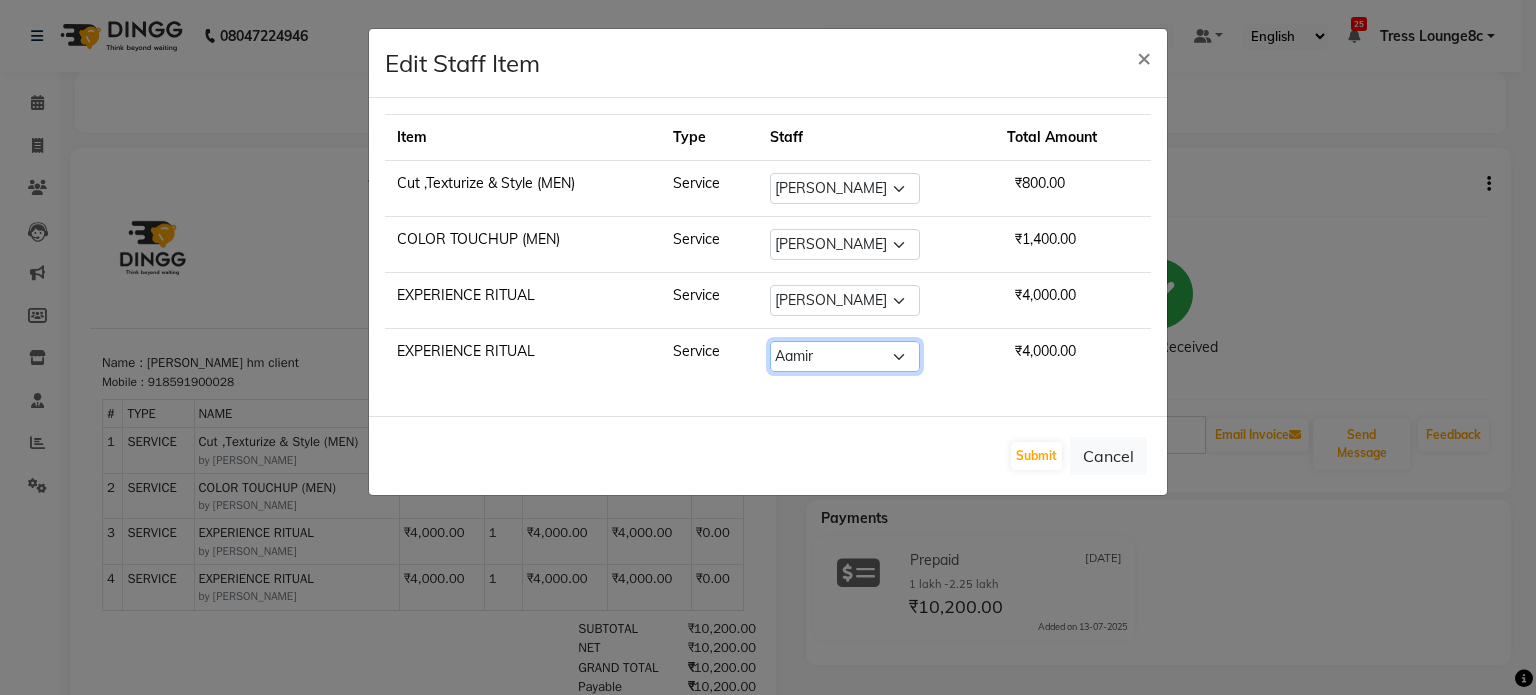 click on "Select  Aamir   akhil   Alice   Anju   Annu    Arshad   Ashish   Bajaj sir   Bony   DANISH   Deepak   Dhrishti   Farman   gagan   goldy   Imran khan   Ismile   ISRAEL   Jassi   kajal   KARAN   Latansha   Lucky   MANAGER   MUSKAN   naina   NEELU\ BONNY   Raakhi    RABIA   rajinder   RAM   Ripti   ROOP   Roseleen   Ruth   Sagar   Saleem   SalmaN   Sameer   SHAHEEN   Shriya   SRISHTI   tomba   veena   VINOD   WASIM   zakir" 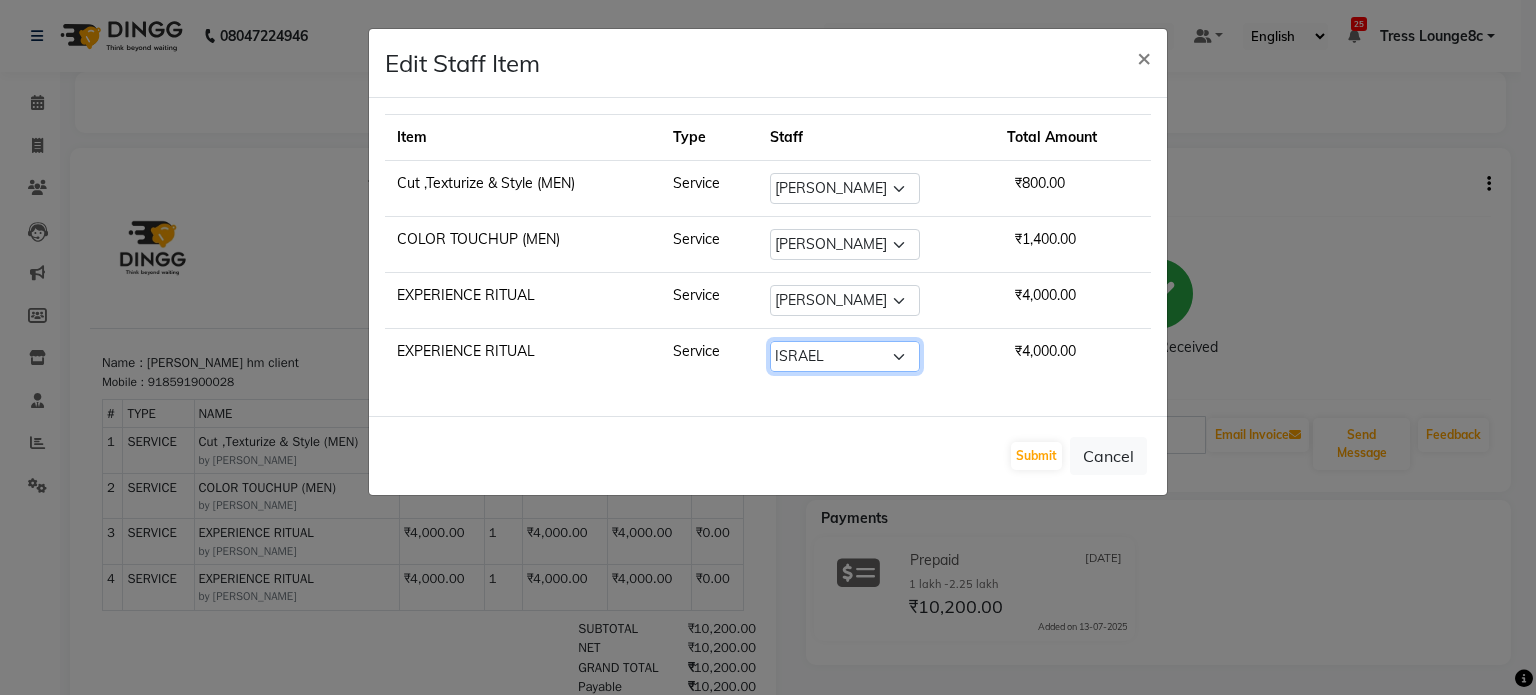 click on "Select  Aamir   akhil   Alice   Anju   Annu    Arshad   Ashish   Bajaj sir   Bony   DANISH   Deepak   Dhrishti   Farman   gagan   goldy   Imran khan   Ismile   ISRAEL   Jassi   kajal   KARAN   Latansha   Lucky   MANAGER   MUSKAN   naina   NEELU\ BONNY   Raakhi    RABIA   rajinder   RAM   Ripti   ROOP   Roseleen   Ruth   Sagar   Saleem   SalmaN   Sameer   SHAHEEN   Shriya   SRISHTI   tomba   veena   VINOD   WASIM   zakir" 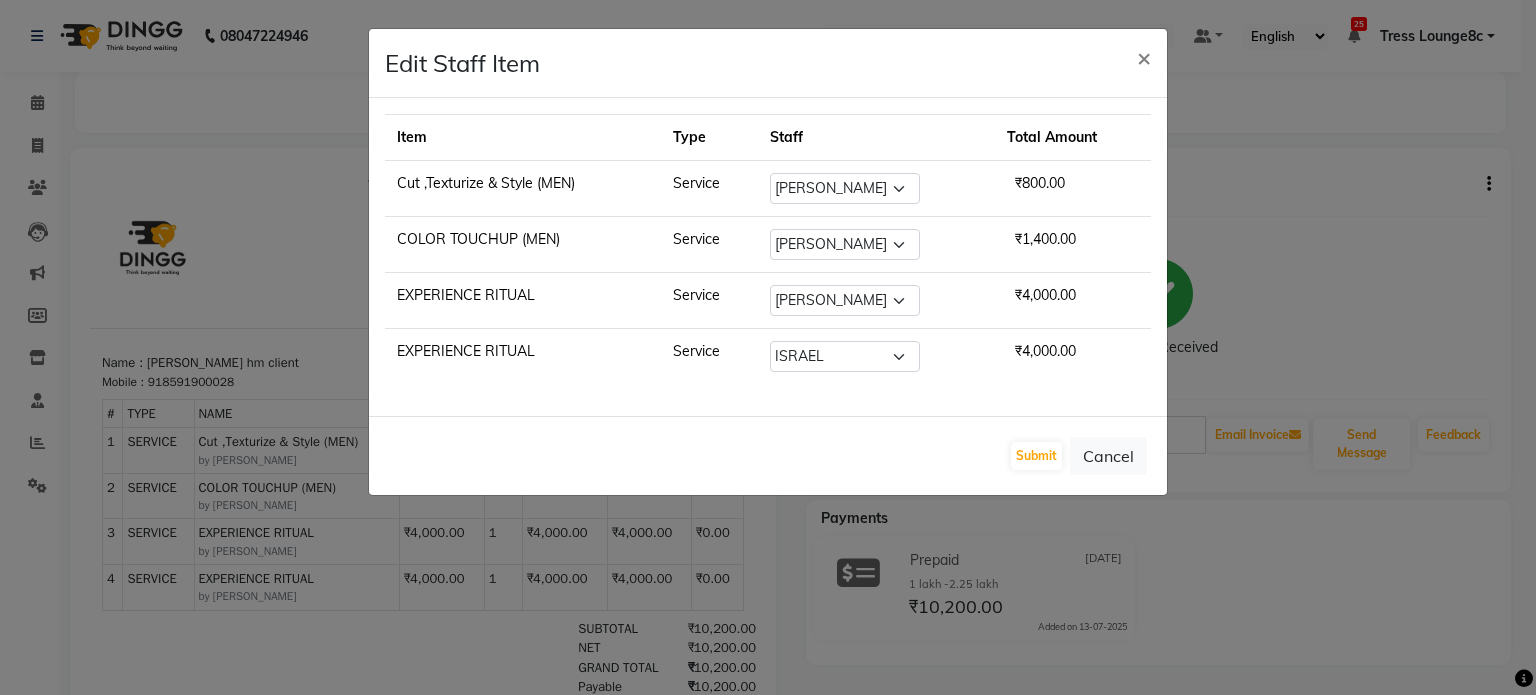 click on "Submit   Cancel" 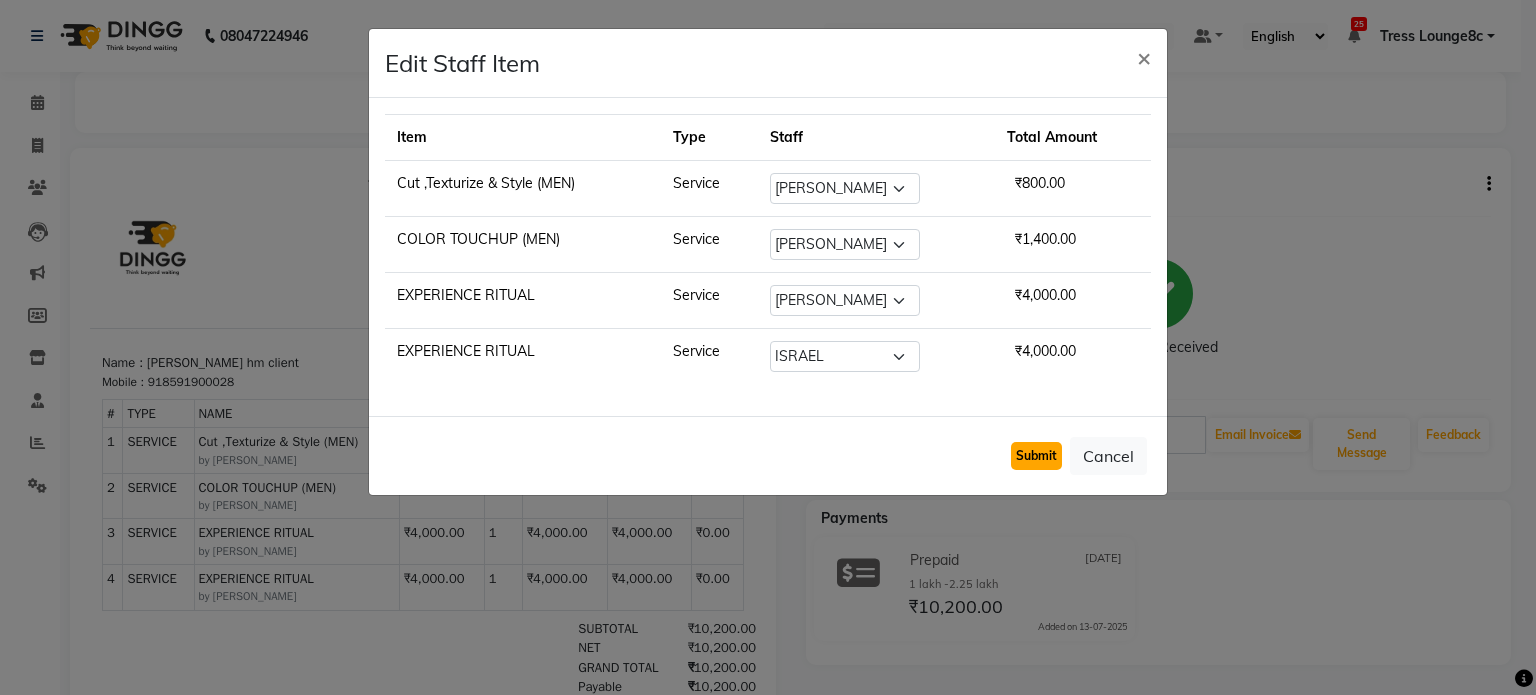 click on "Submit" 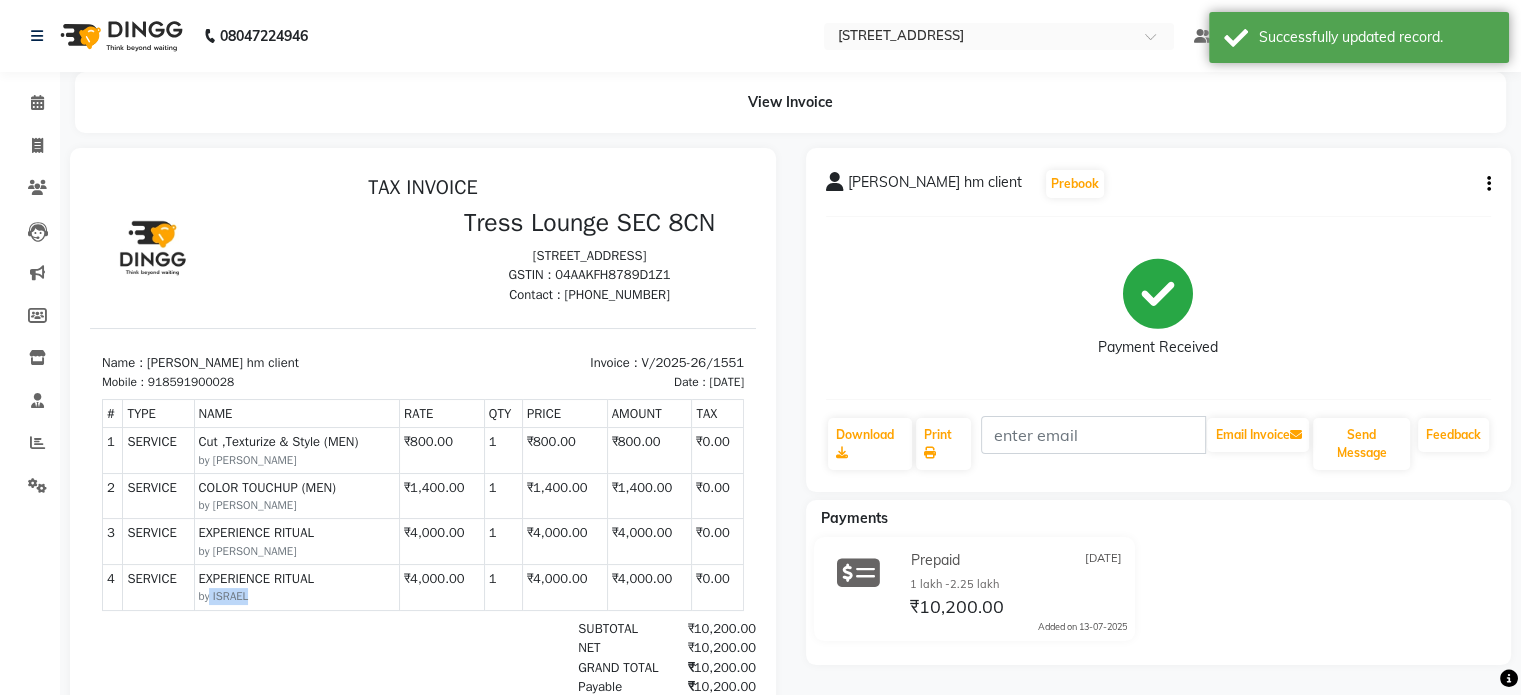 drag, startPoint x: 206, startPoint y: 601, endPoint x: 272, endPoint y: 593, distance: 66.48308 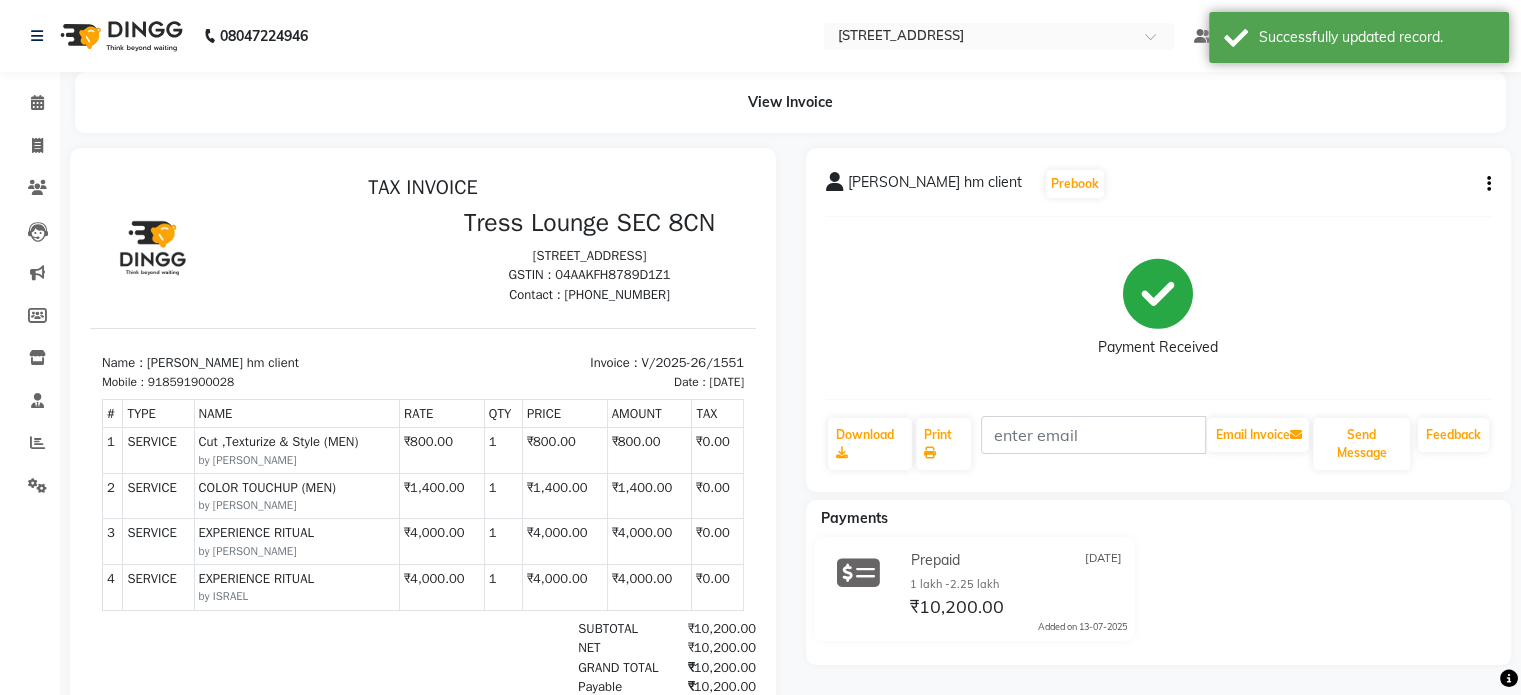 click on "SUBTOTAL
₹10,200.00" at bounding box center (530, 629) 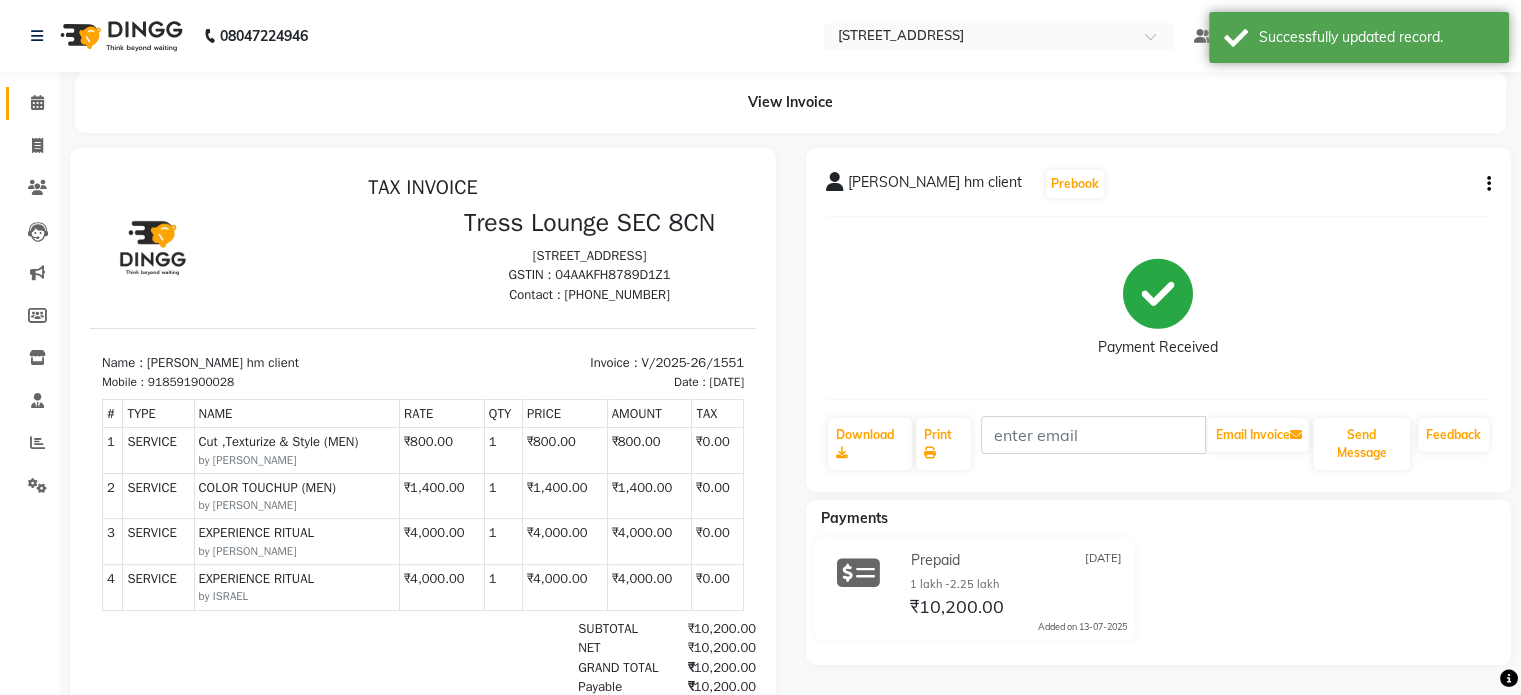 click on "Calendar" 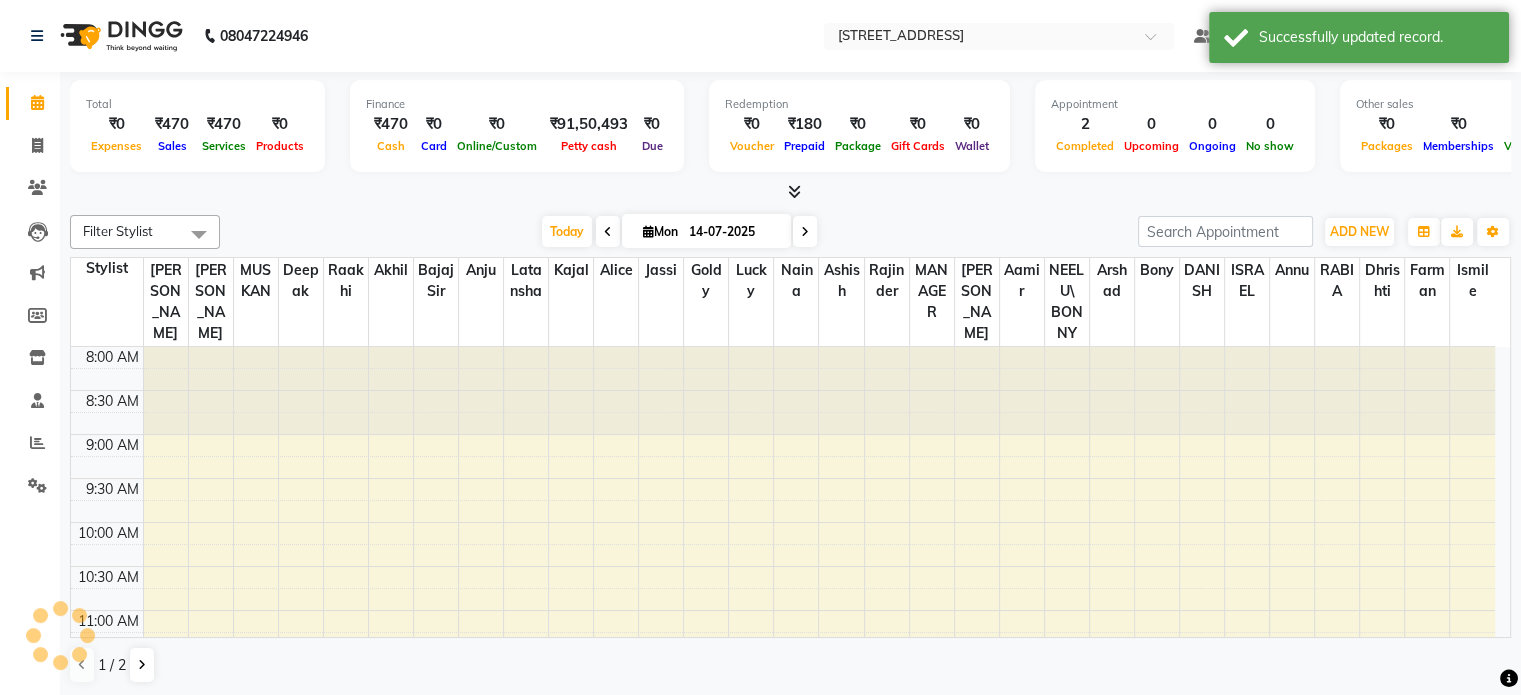 scroll, scrollTop: 0, scrollLeft: 0, axis: both 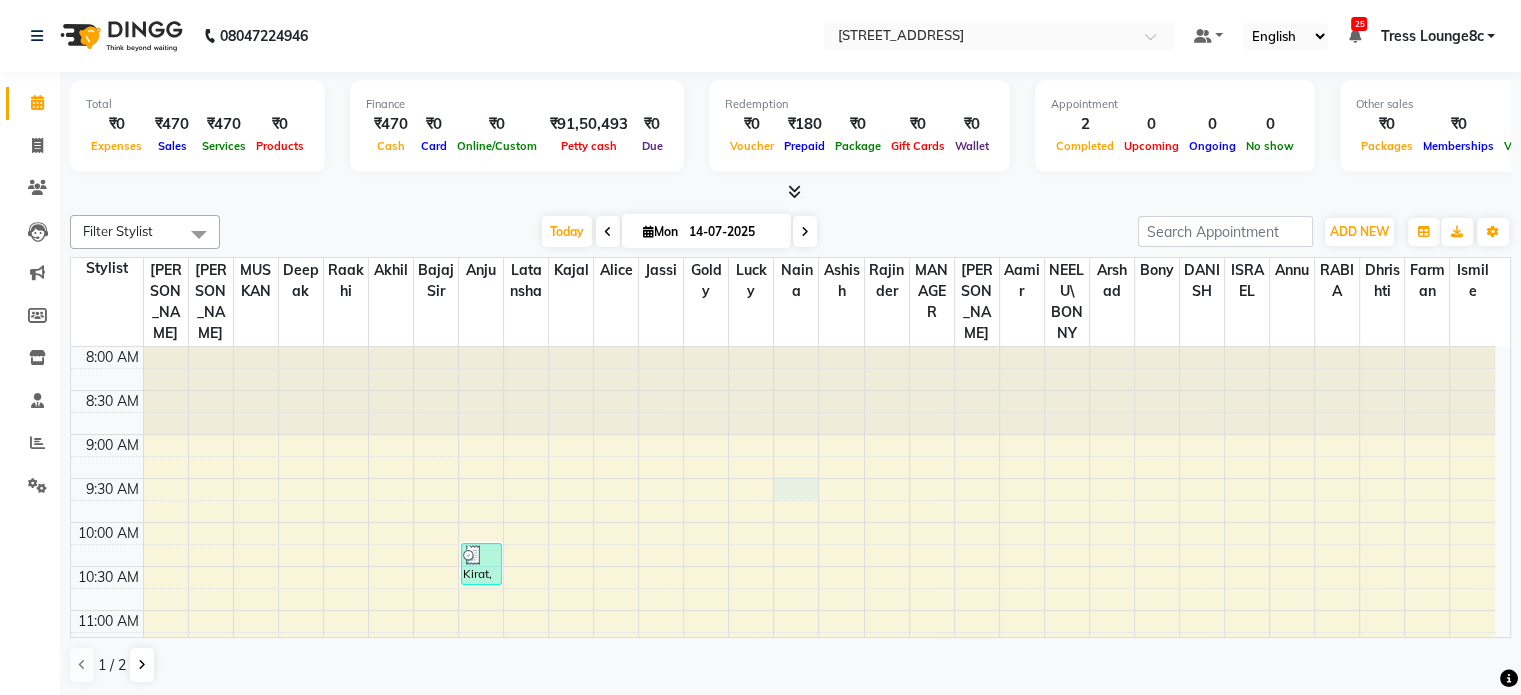 click on "8:00 AM 8:30 AM 9:00 AM 9:30 AM 10:00 AM 10:30 AM 11:00 AM 11:30 AM 12:00 PM 12:30 PM 1:00 PM 1:30 PM 2:00 PM 2:30 PM 3:00 PM 3:30 PM 4:00 PM 4:30 PM 5:00 PM 5:30 PM 6:00 PM 6:30 PM 7:00 PM 7:30 PM 8:00 PM 8:30 PM     ABC, TK02, 11:35 AM-12:00 PM, SHAMPOO / CONDITIONING     [PERSON_NAME], TK01, 10:15 AM-10:45 AM, EYE BROW (THREADING),UPPERLIP (THREADING)" at bounding box center (783, 918) 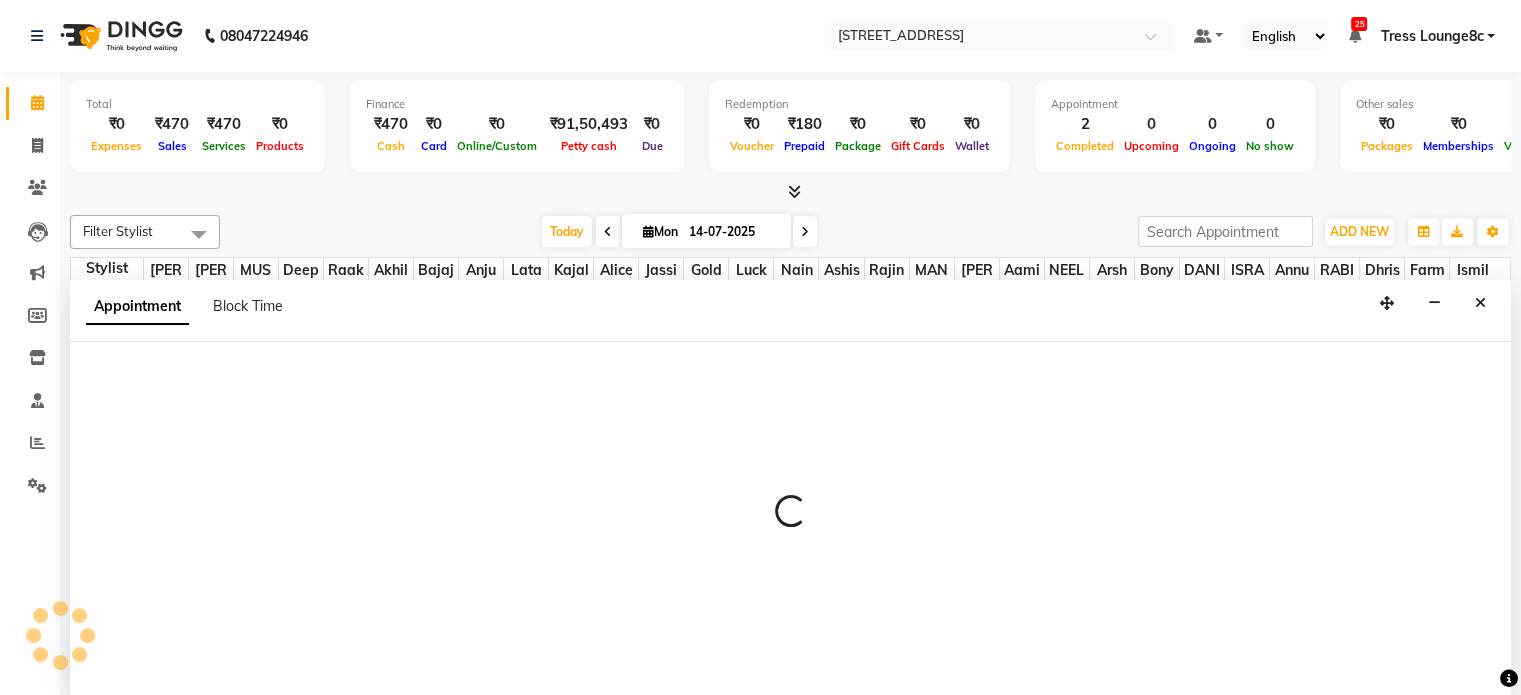scroll, scrollTop: 0, scrollLeft: 0, axis: both 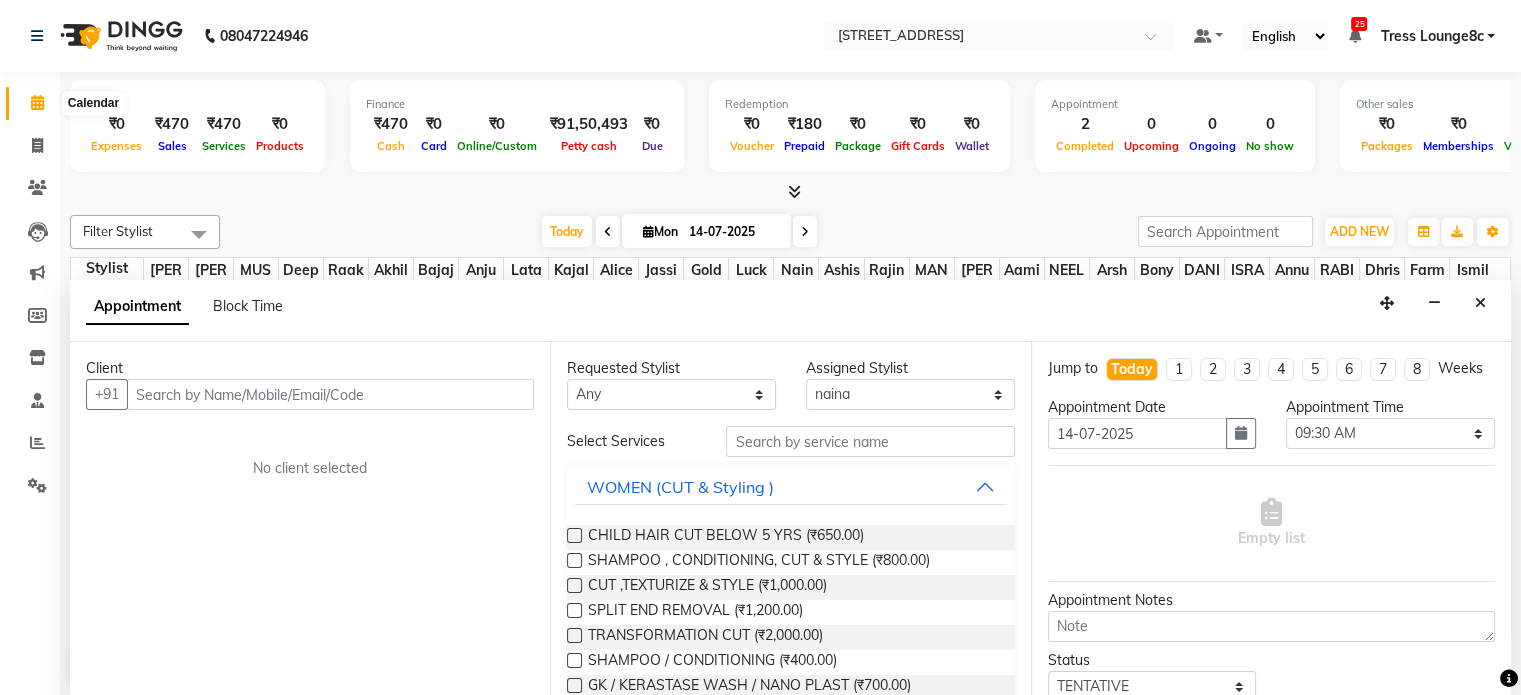 click 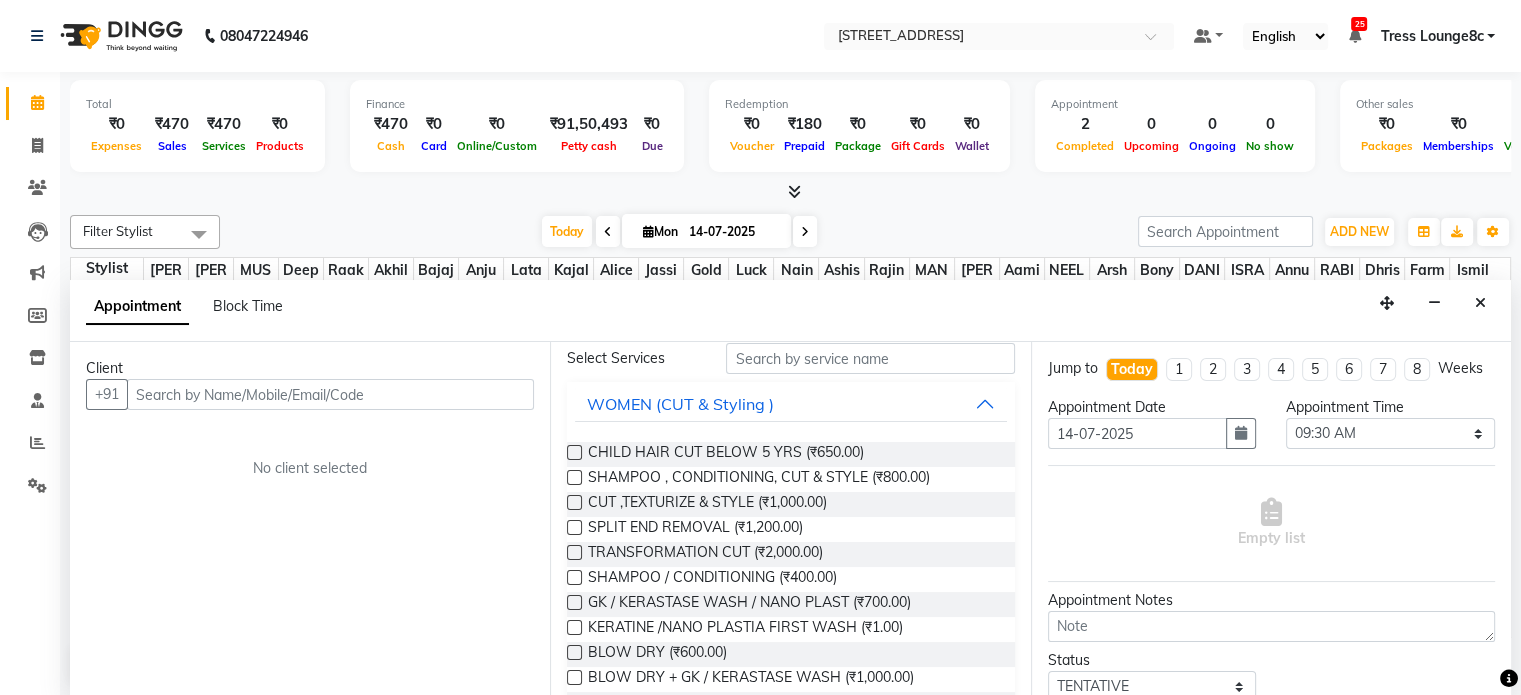 scroll, scrollTop: 200, scrollLeft: 0, axis: vertical 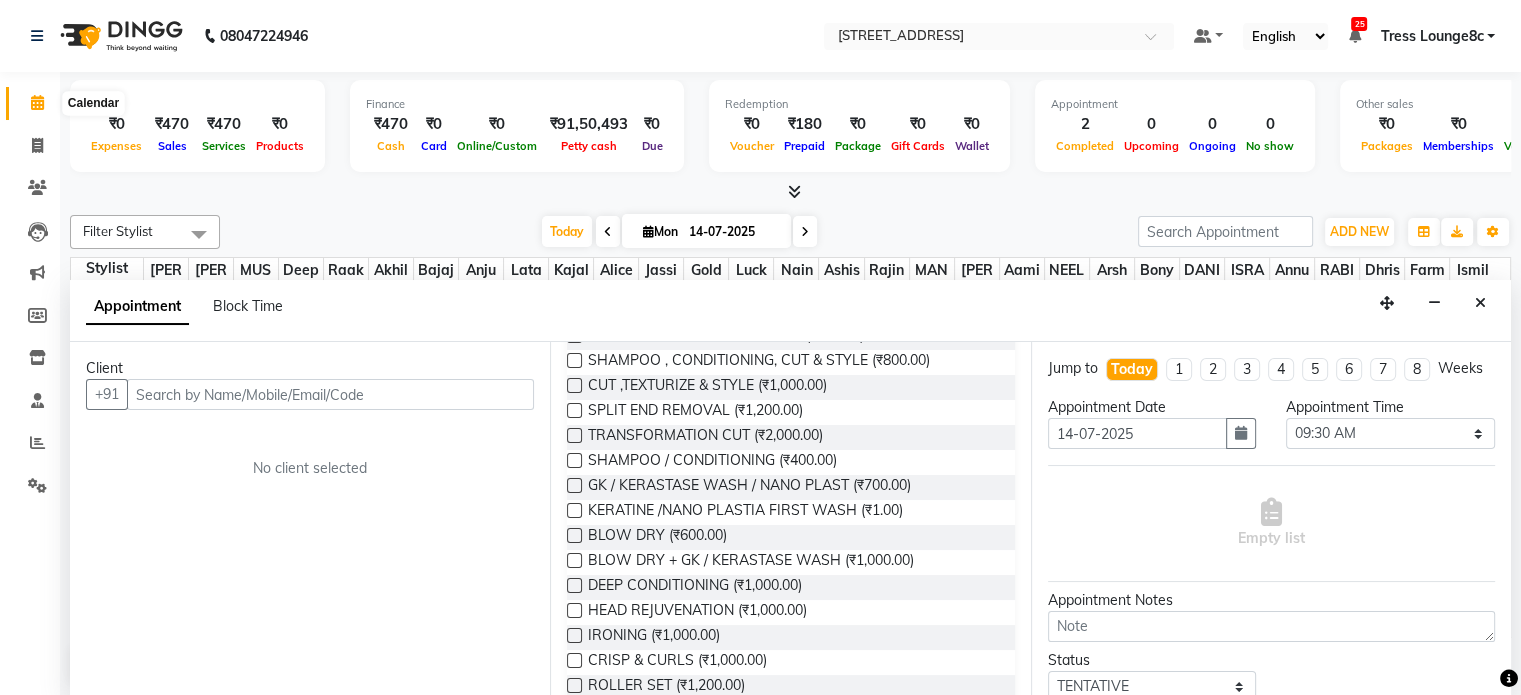 click 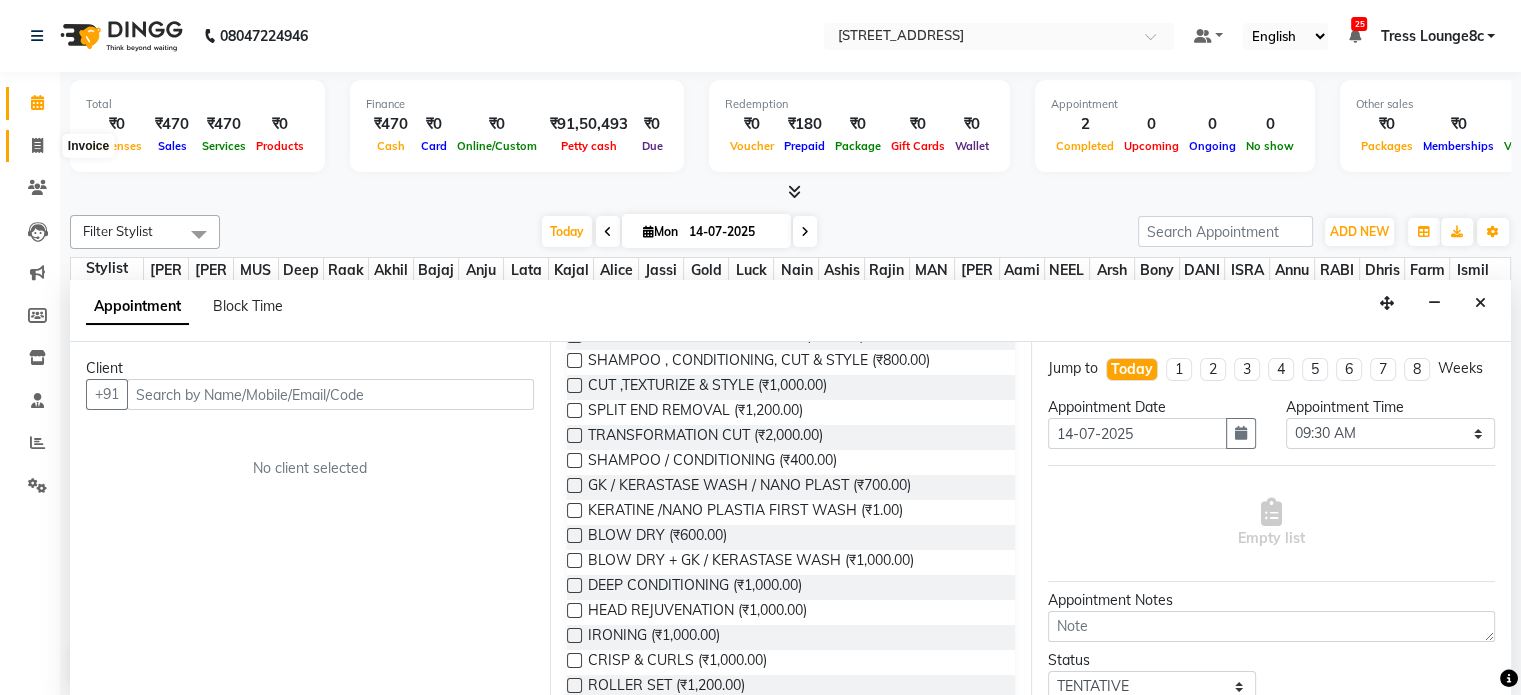 click 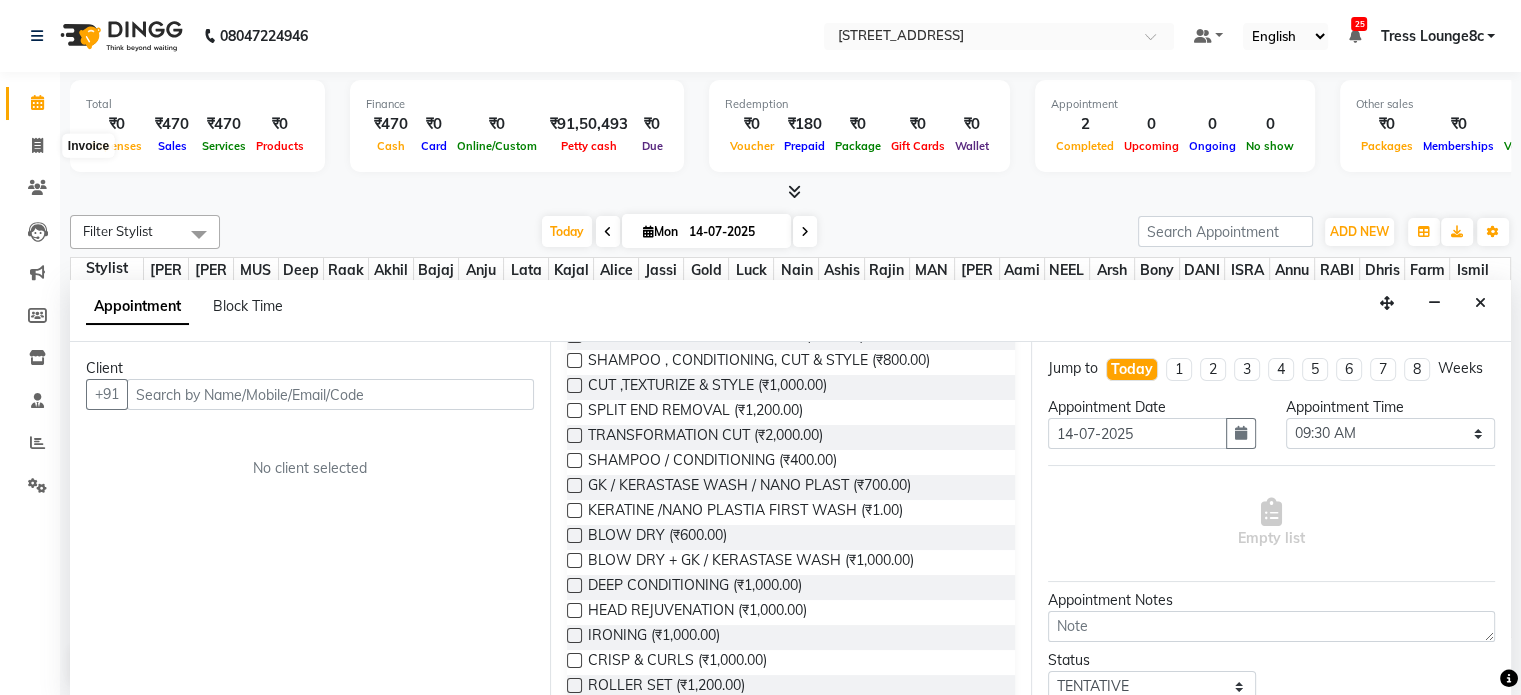 select on "service" 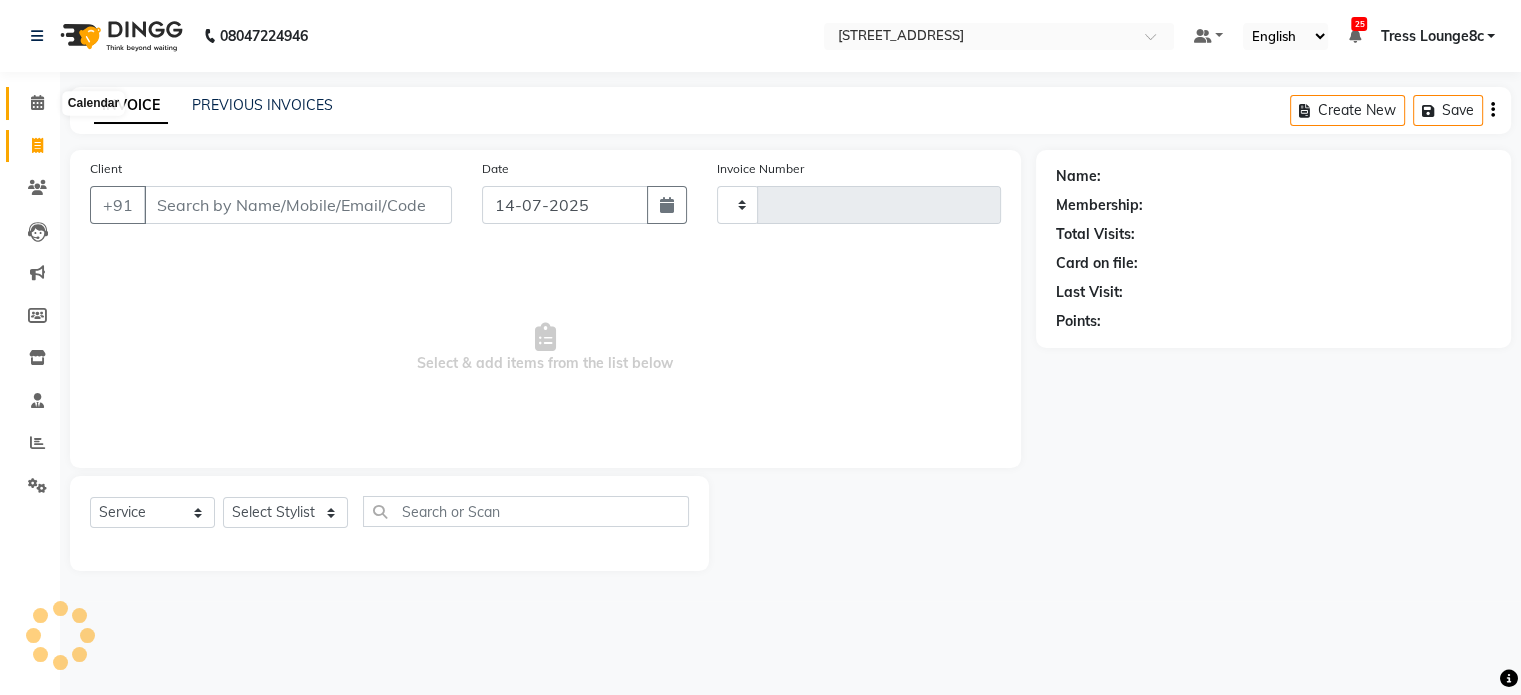 scroll, scrollTop: 0, scrollLeft: 0, axis: both 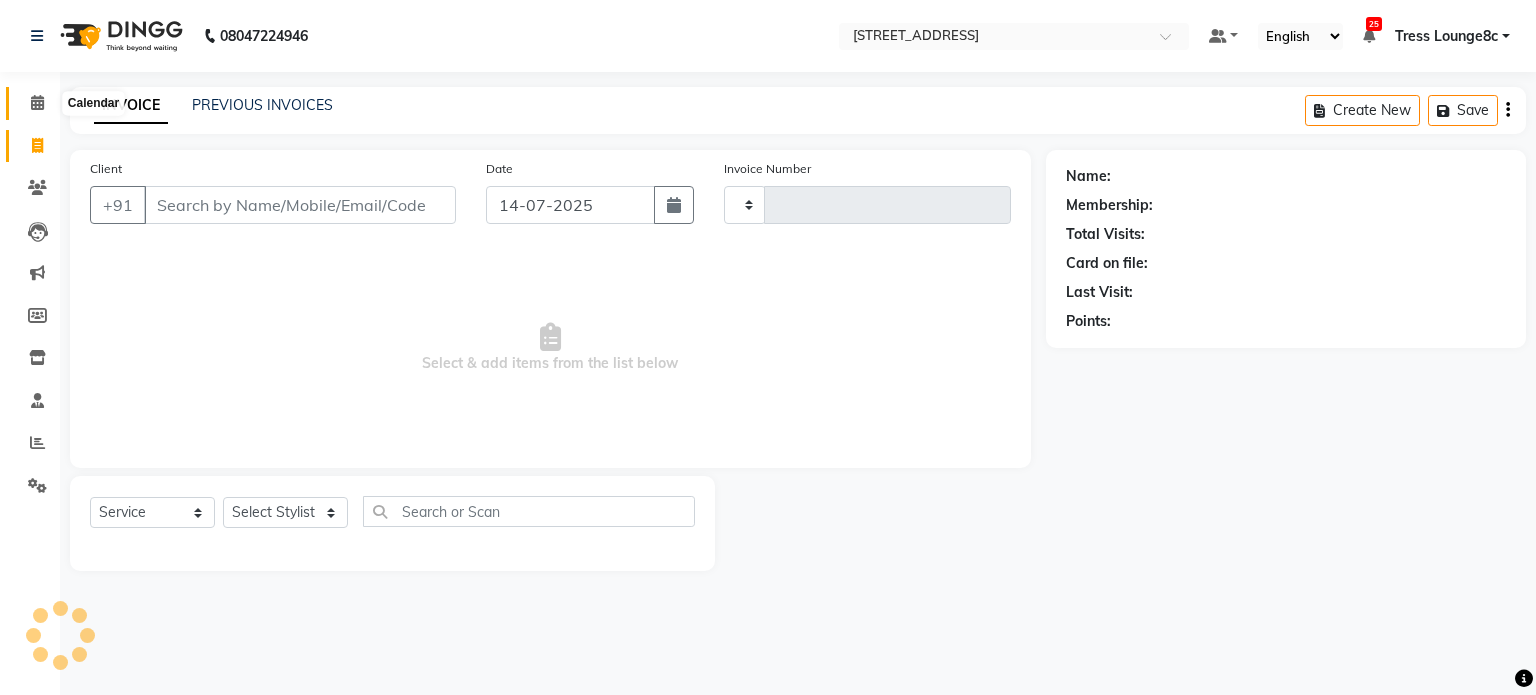 type on "1569" 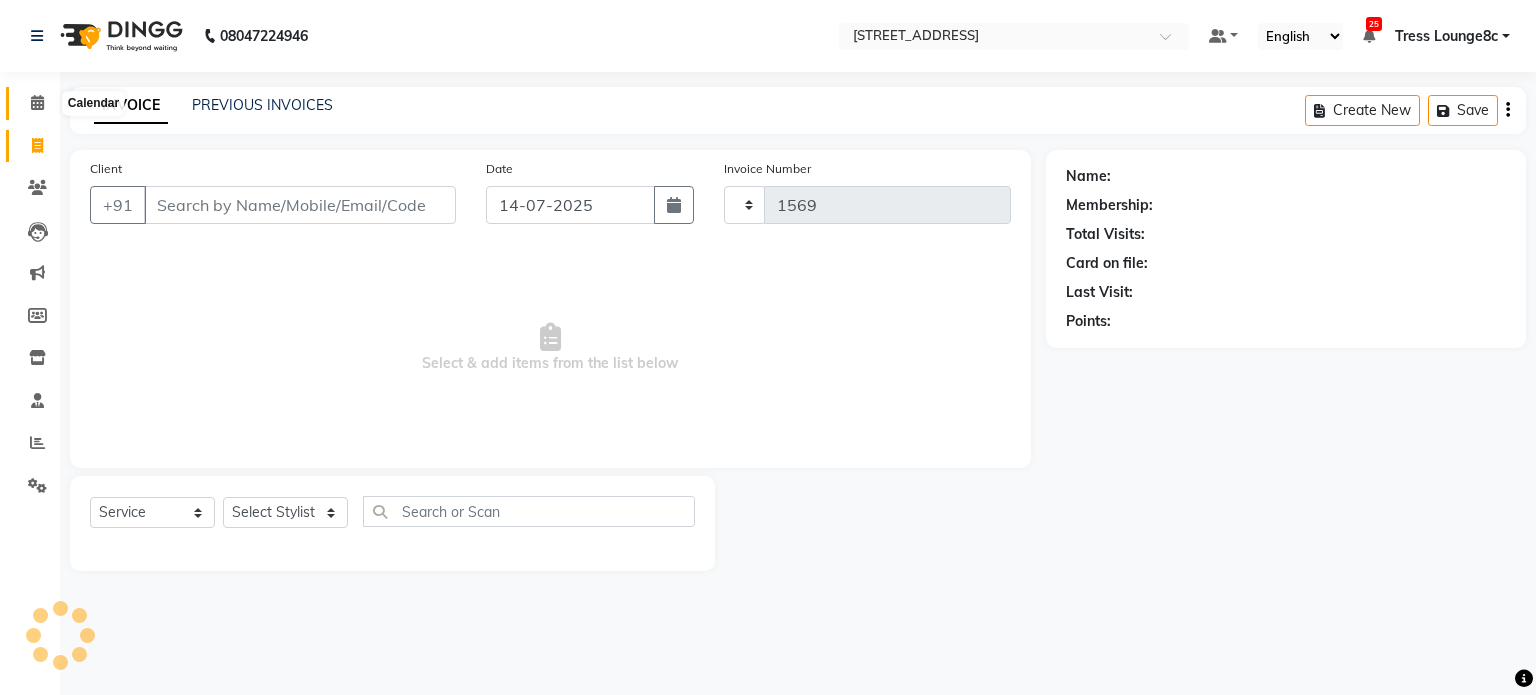 select on "5703" 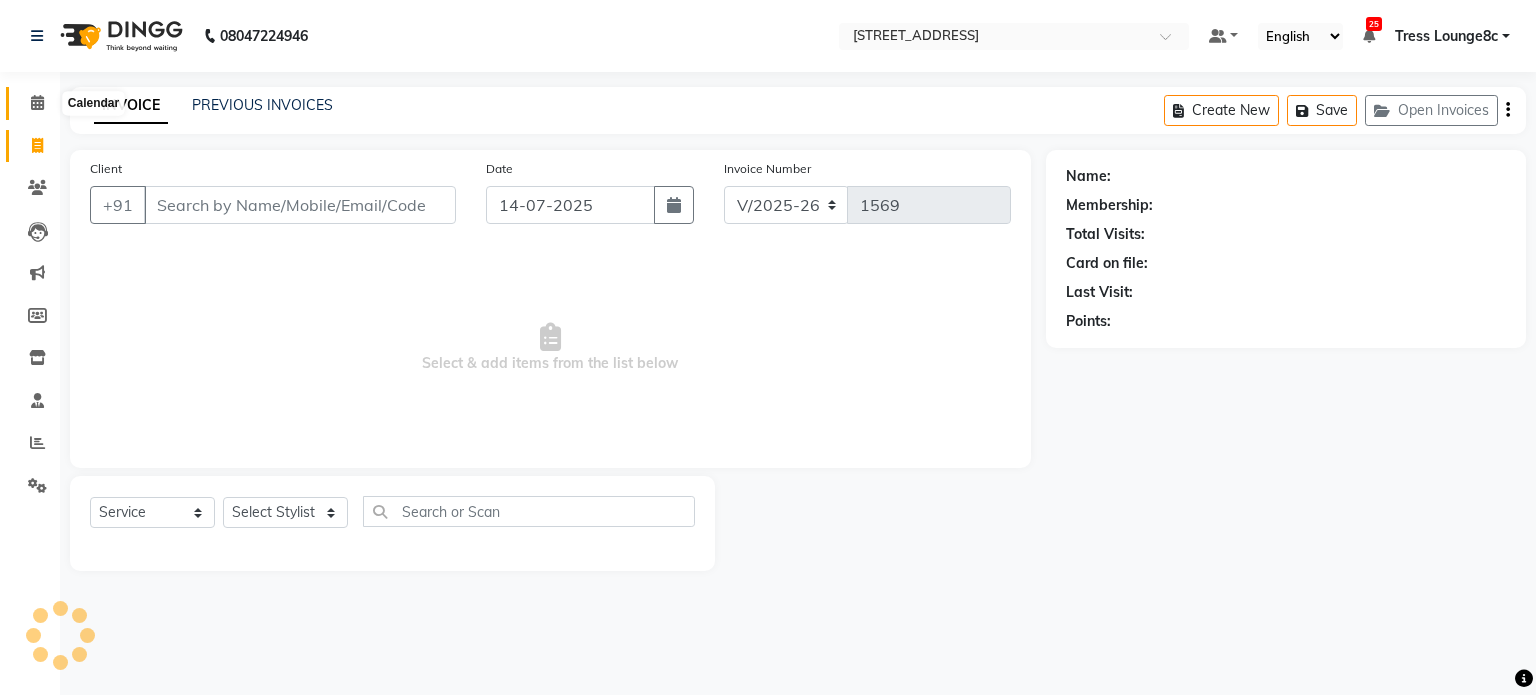 click 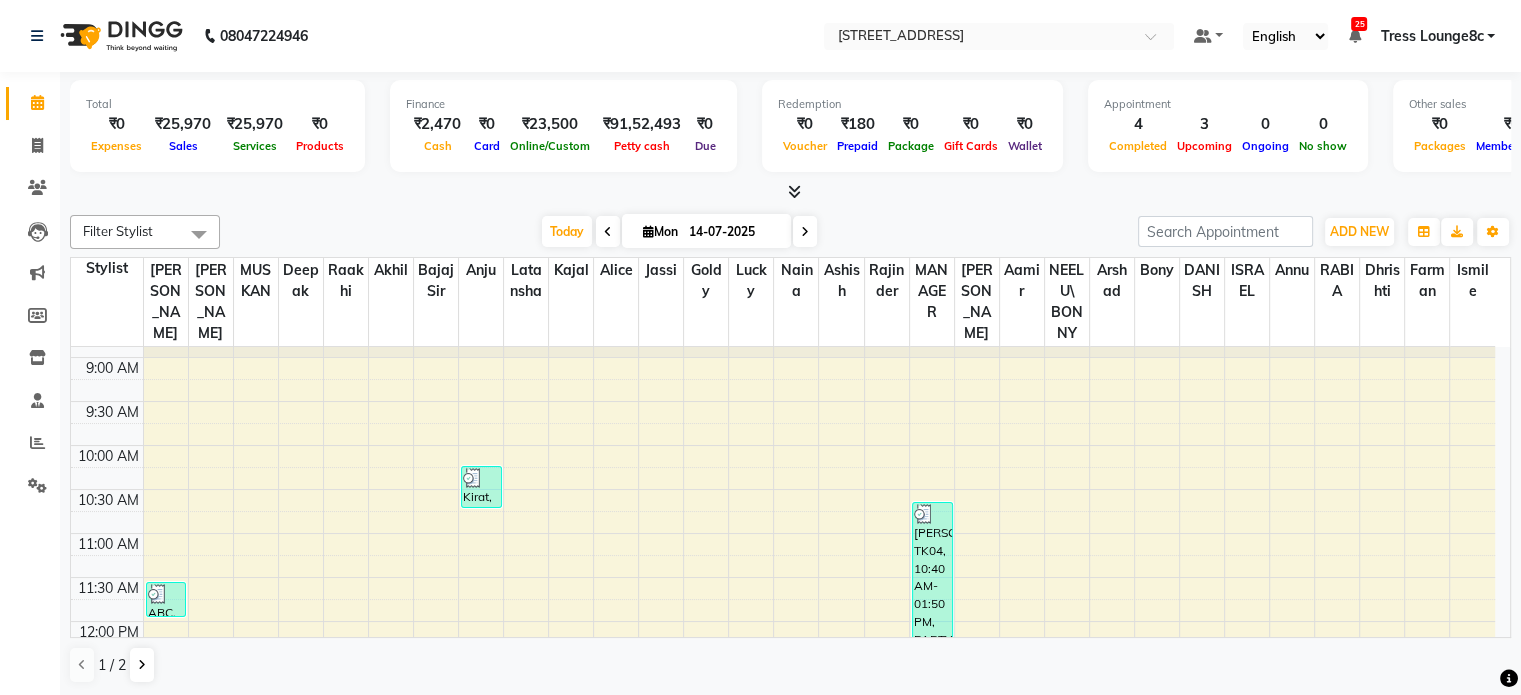 scroll, scrollTop: 0, scrollLeft: 0, axis: both 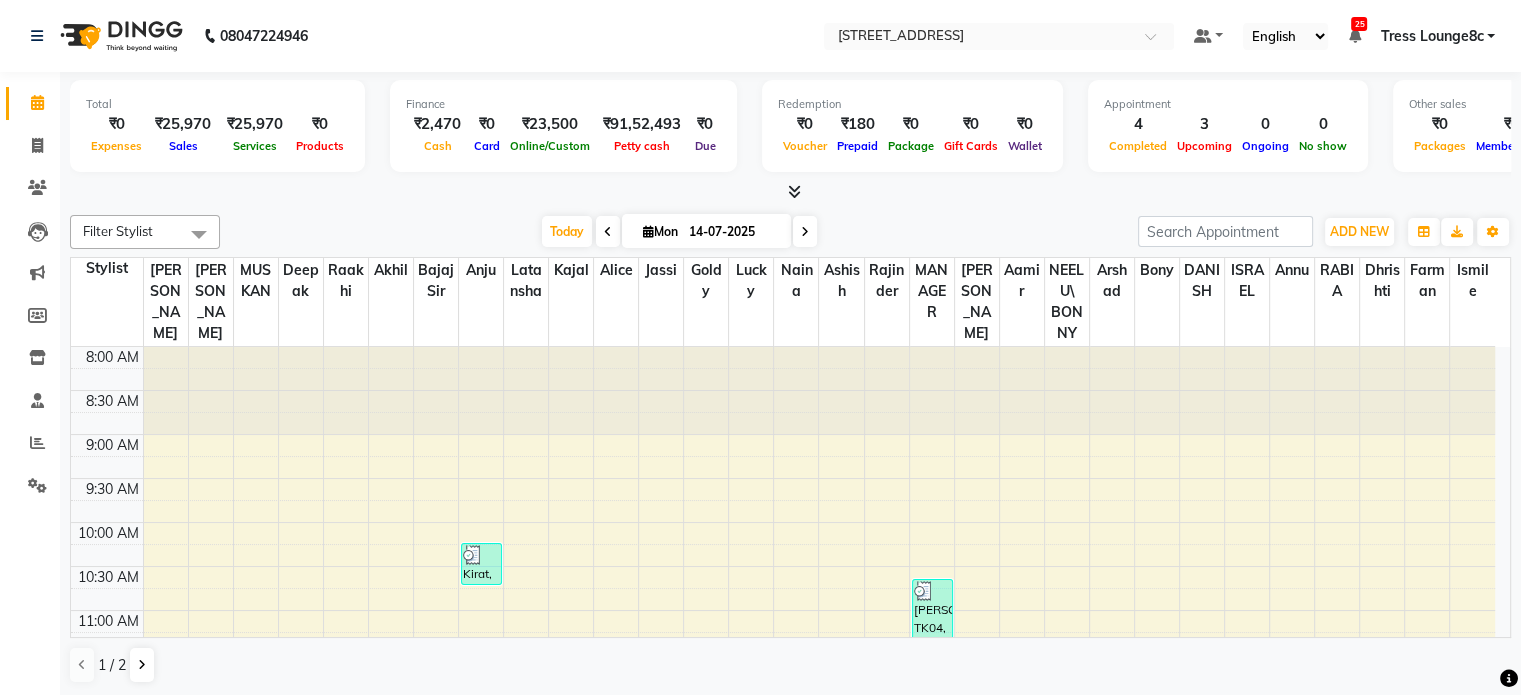 click on "Sales" at bounding box center [183, 146] 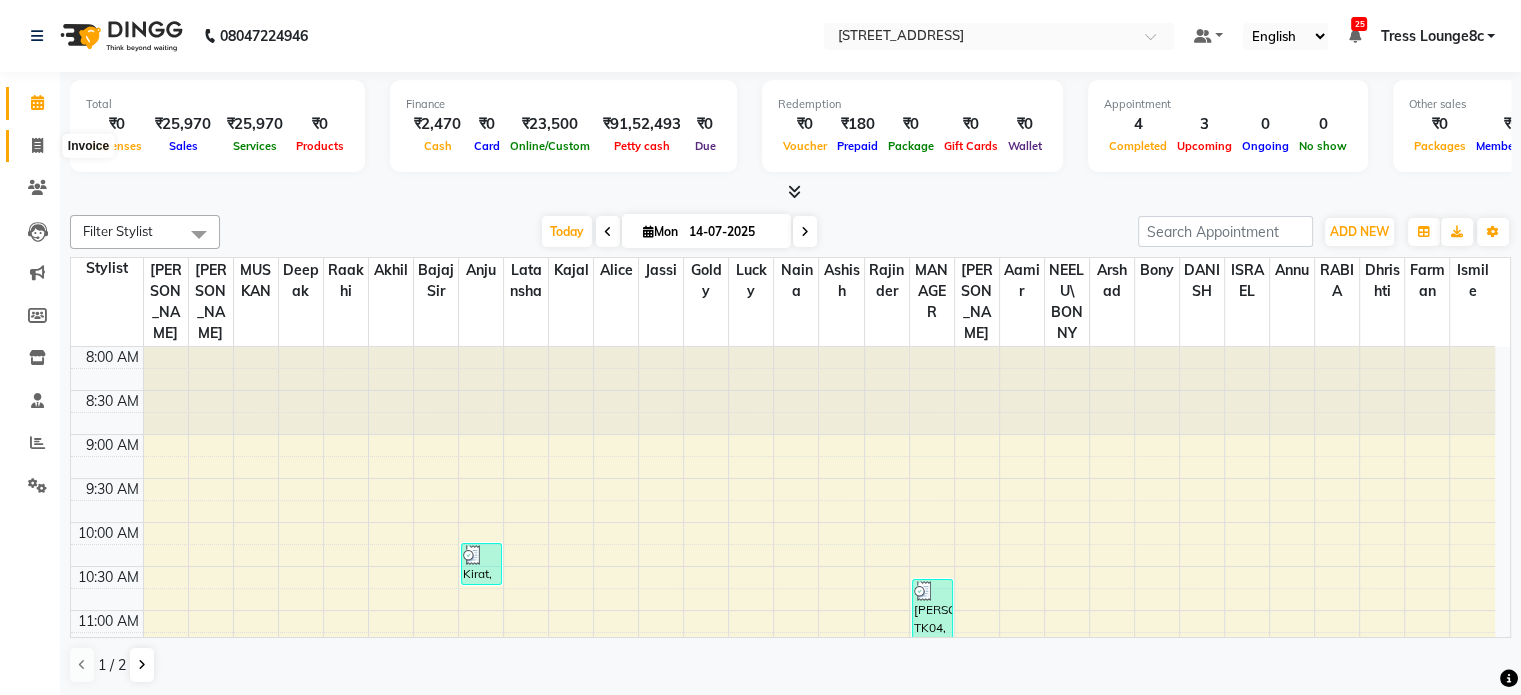 click 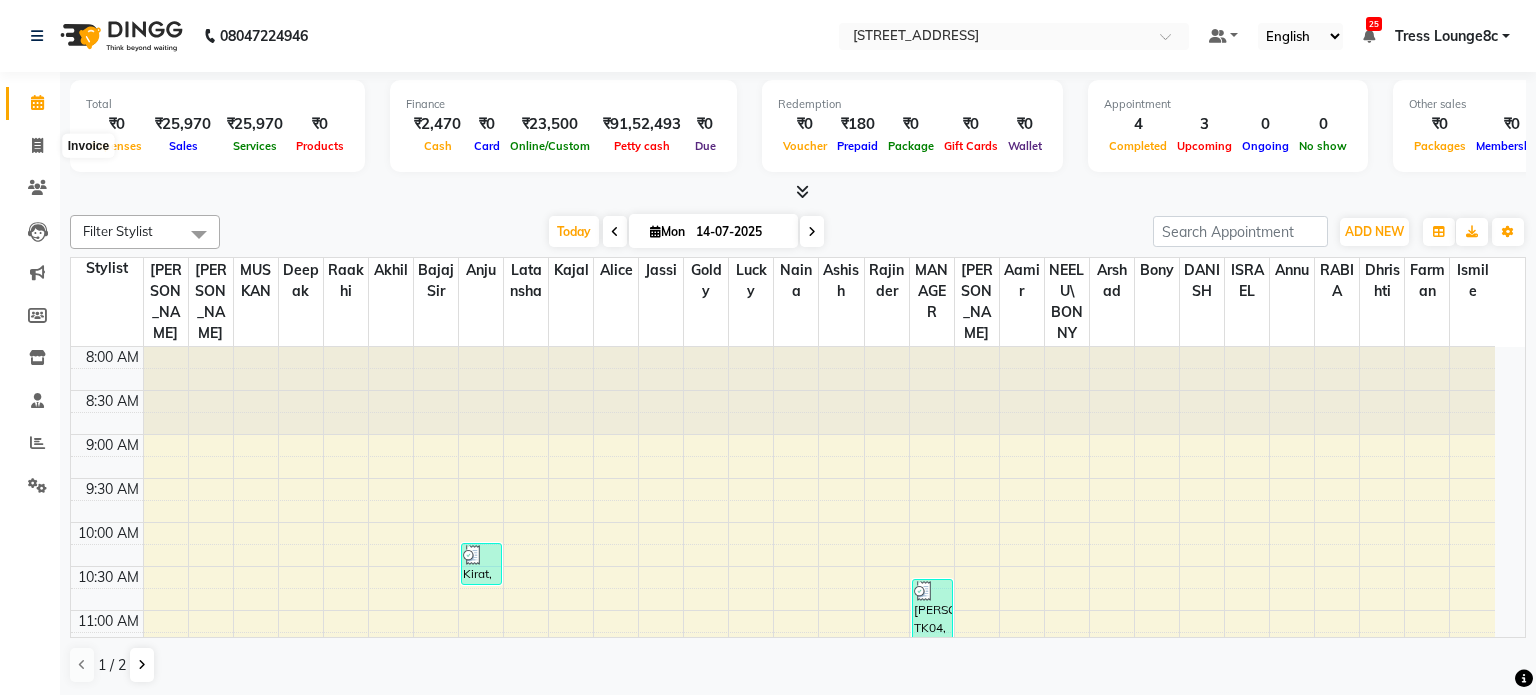 select on "5703" 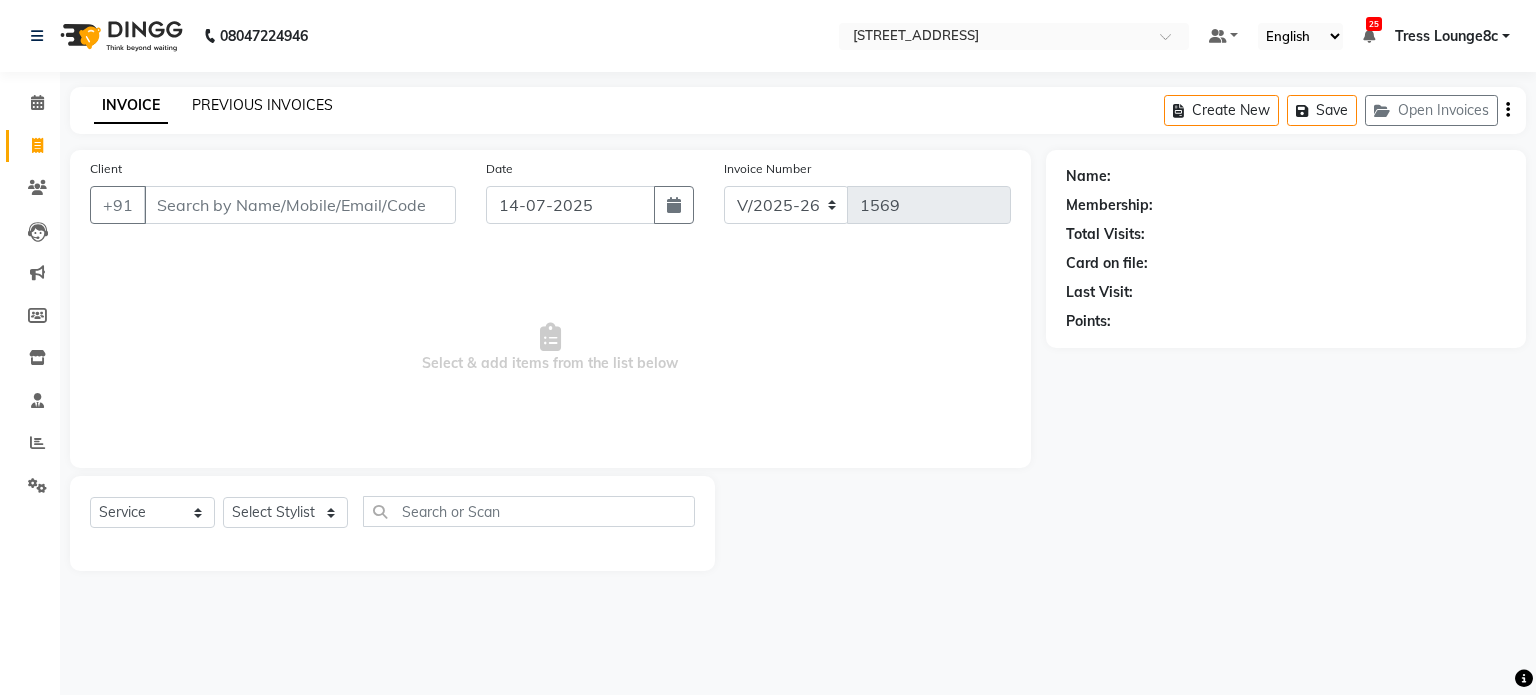 click on "PREVIOUS INVOICES" 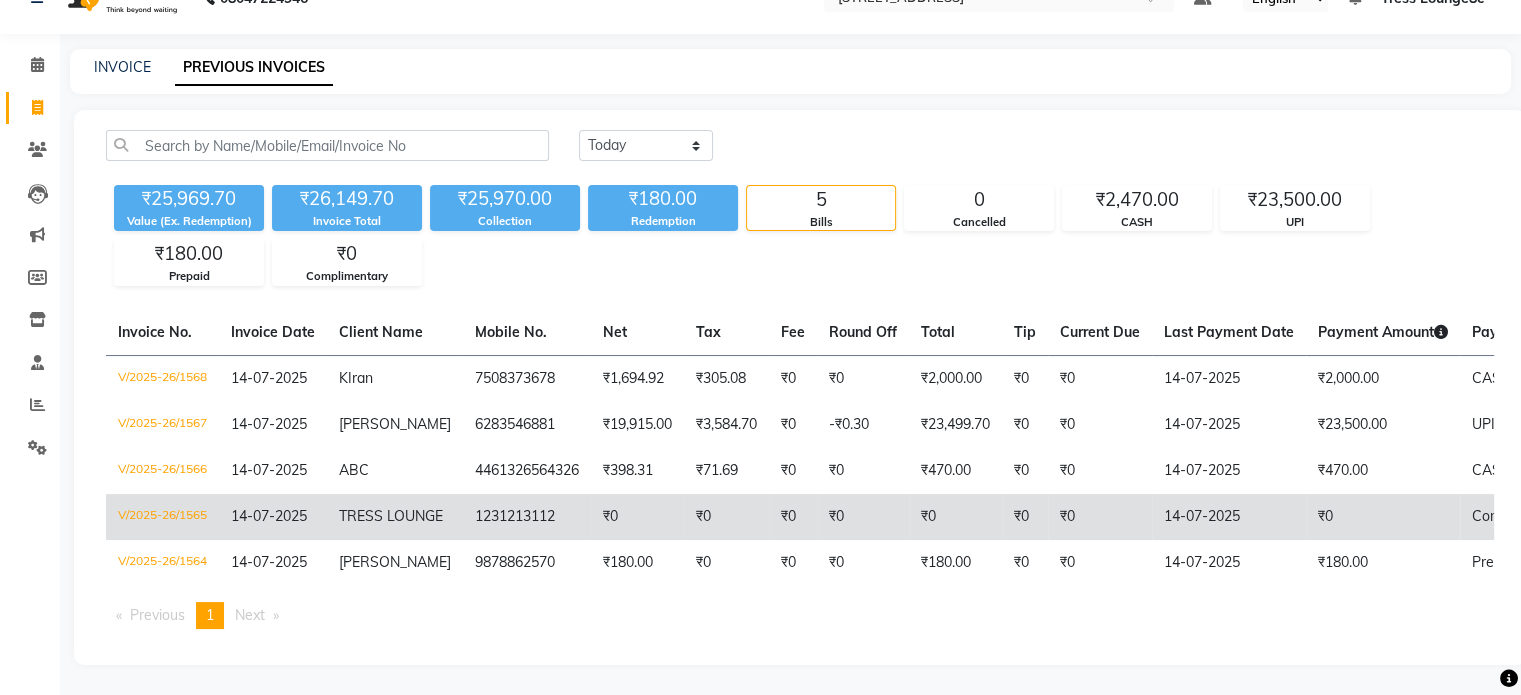 scroll, scrollTop: 72, scrollLeft: 0, axis: vertical 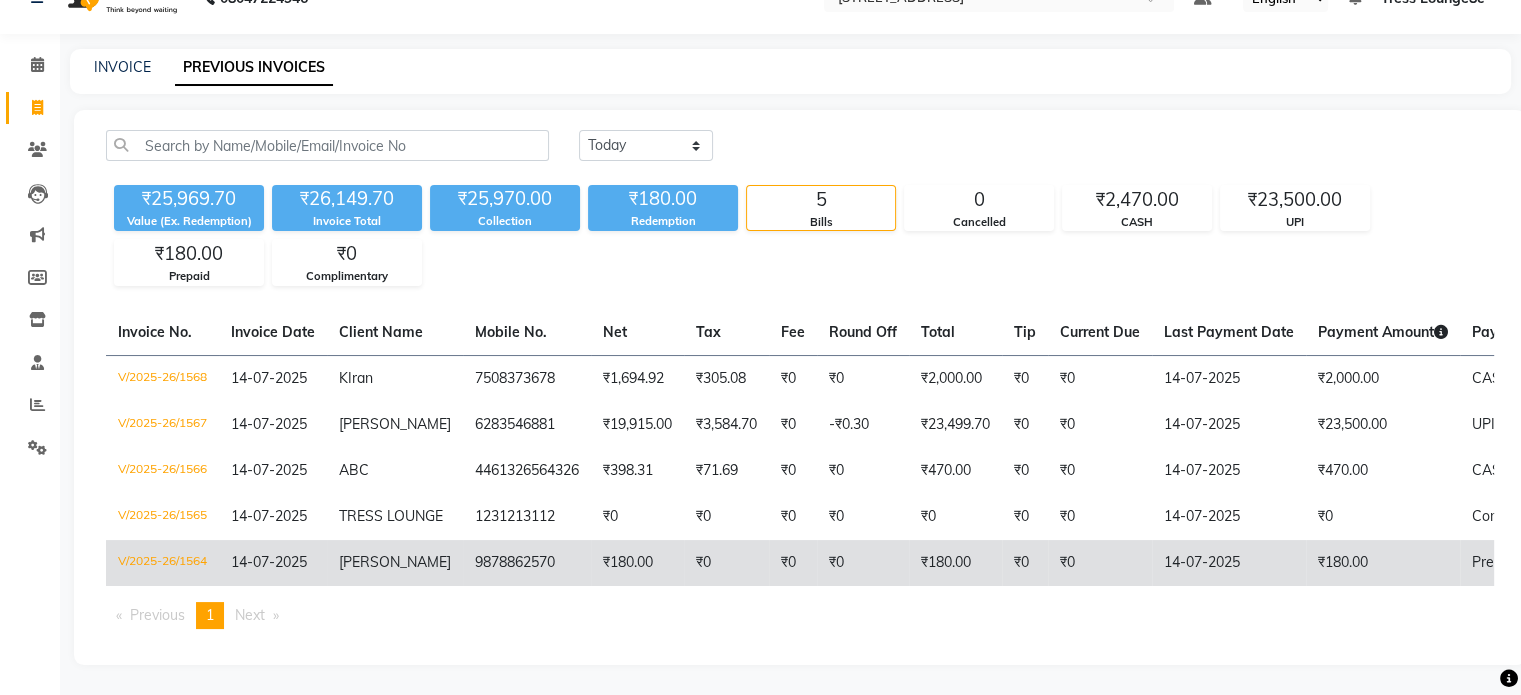 click on "Kirat" 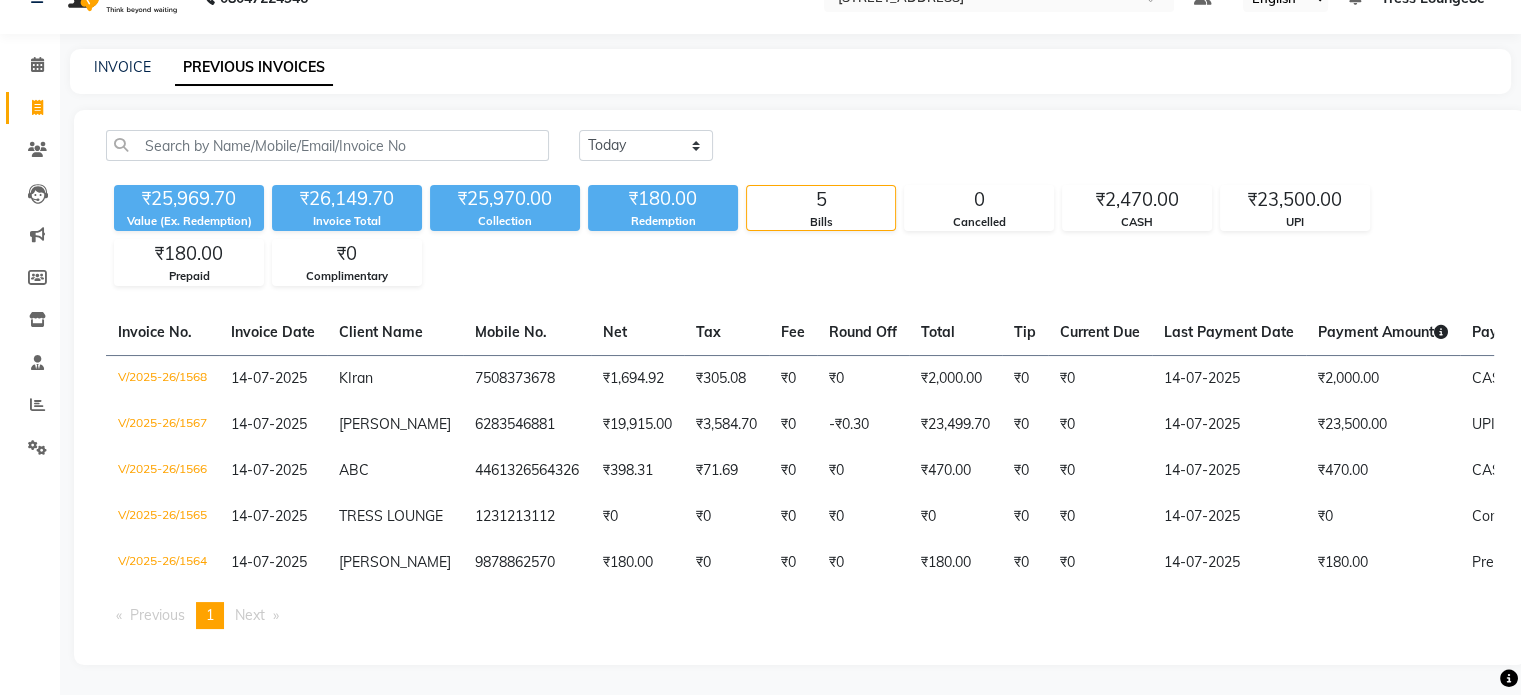 click on "Next  page" at bounding box center [250, 615] 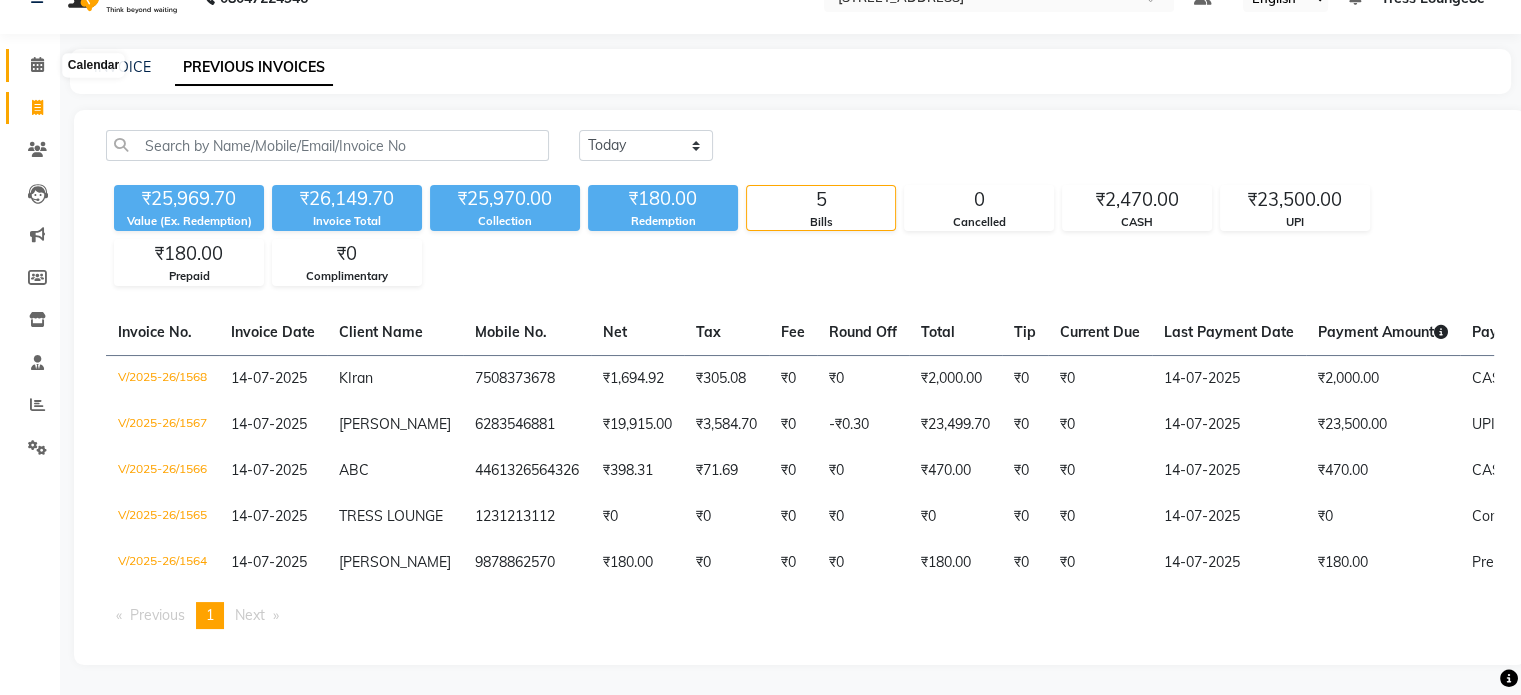 click 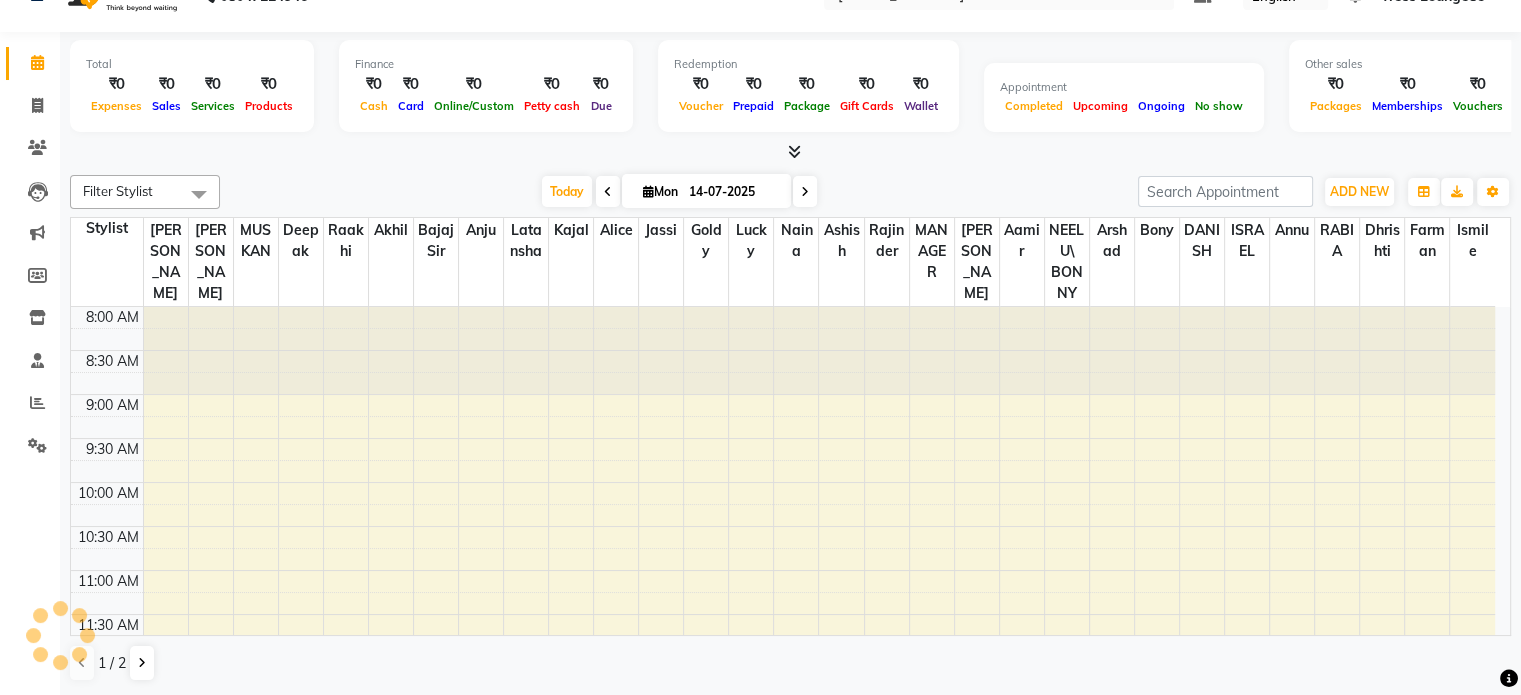 scroll, scrollTop: 0, scrollLeft: 0, axis: both 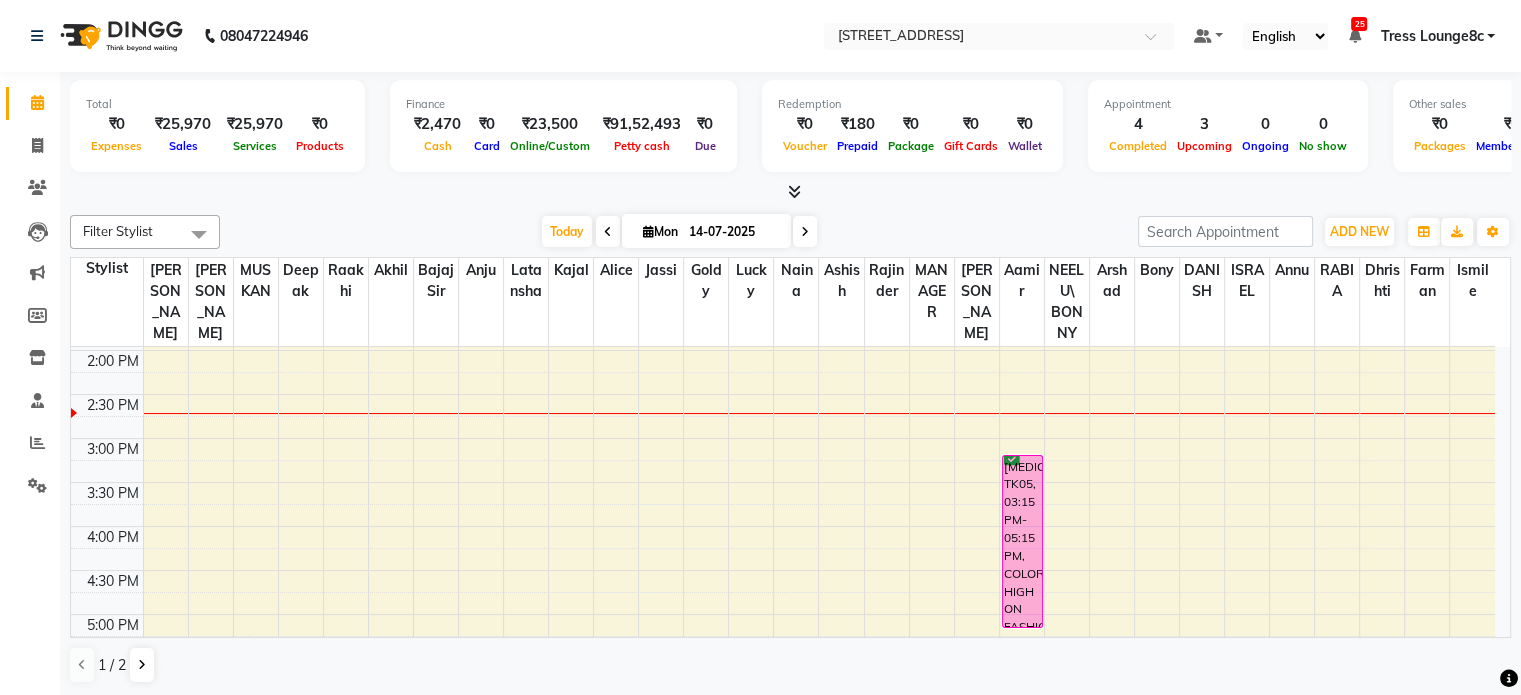 drag, startPoint x: 493, startPoint y: 434, endPoint x: 414, endPoint y: 359, distance: 108.93117 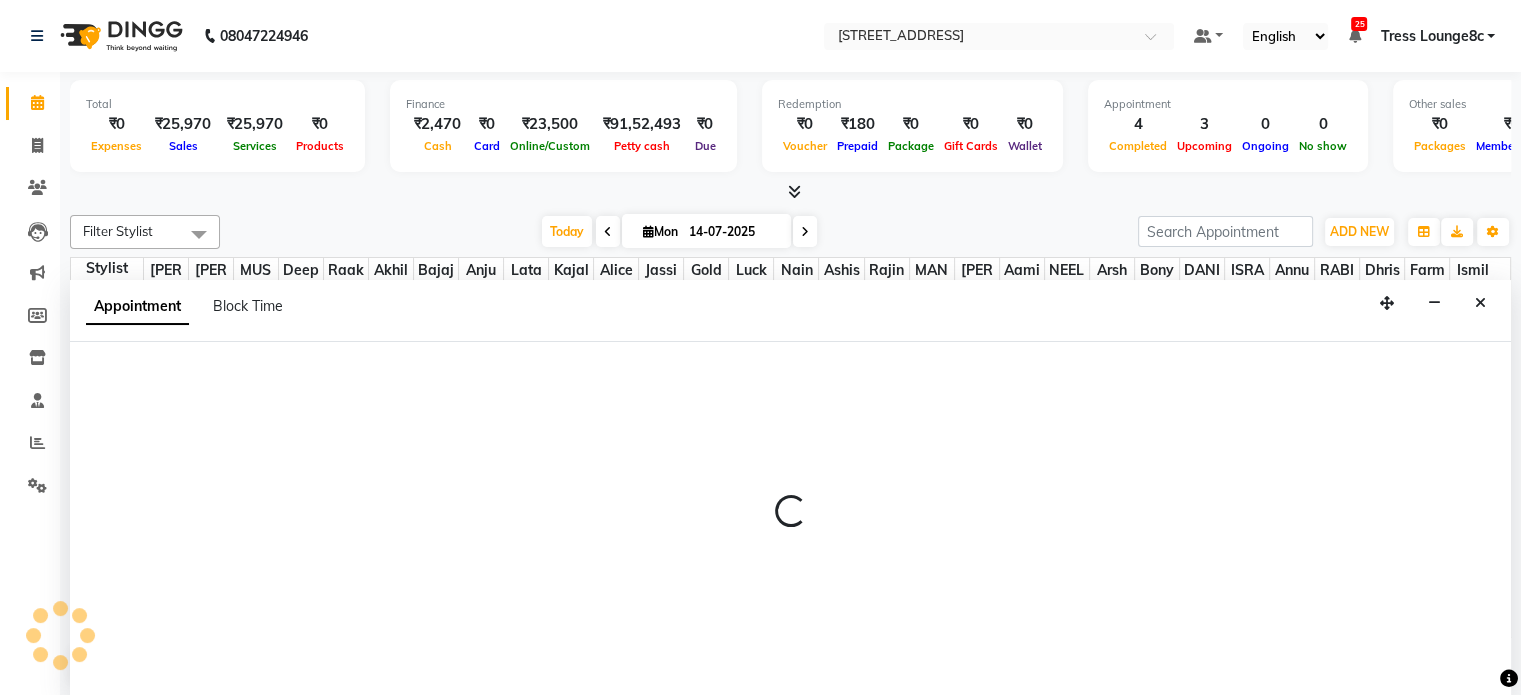 scroll, scrollTop: 0, scrollLeft: 0, axis: both 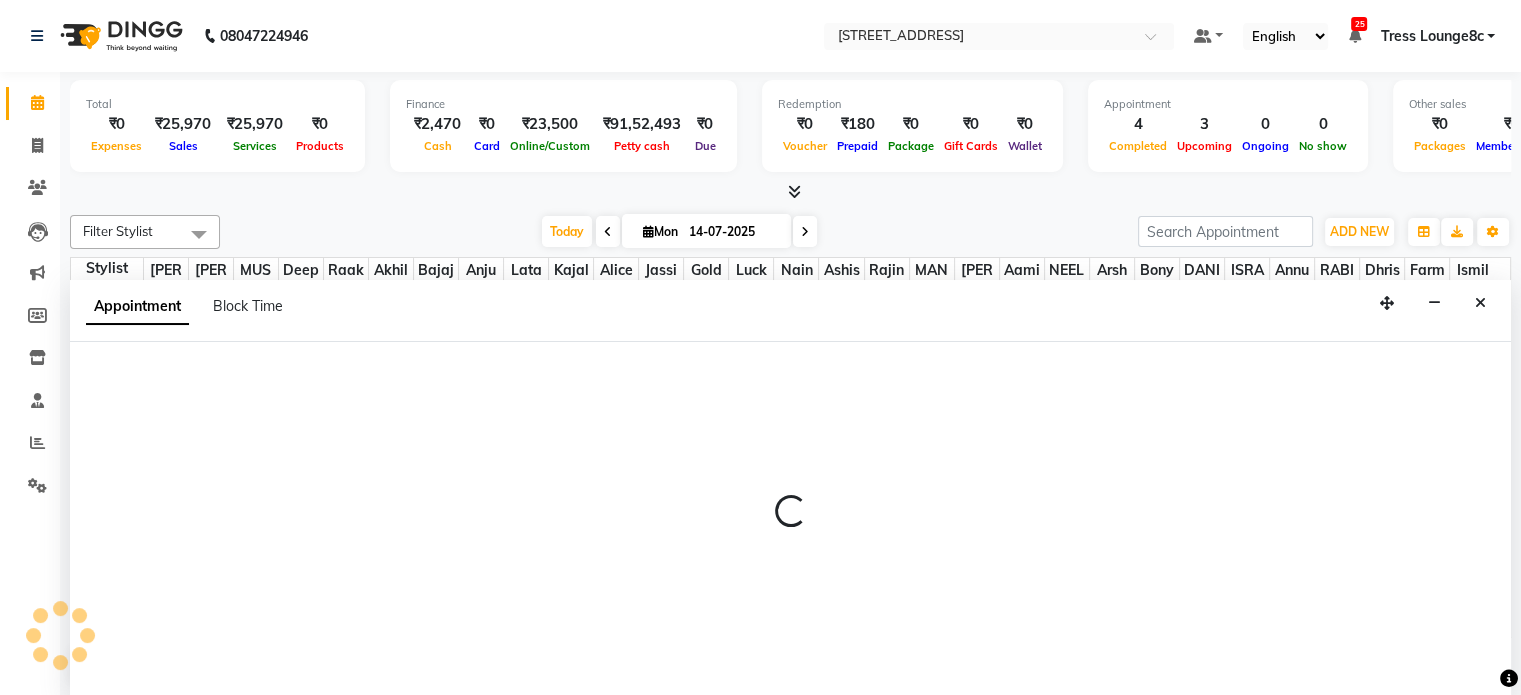select on "44695" 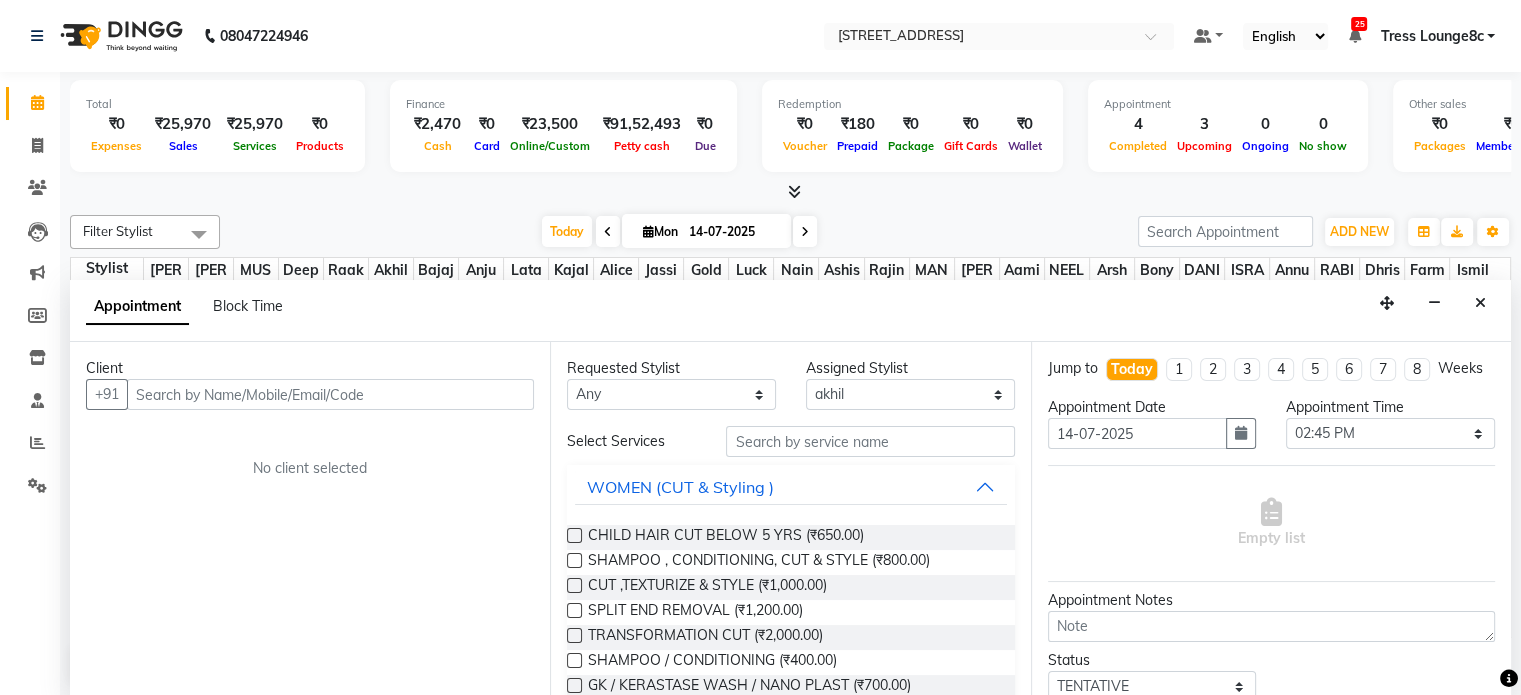 click at bounding box center [330, 394] 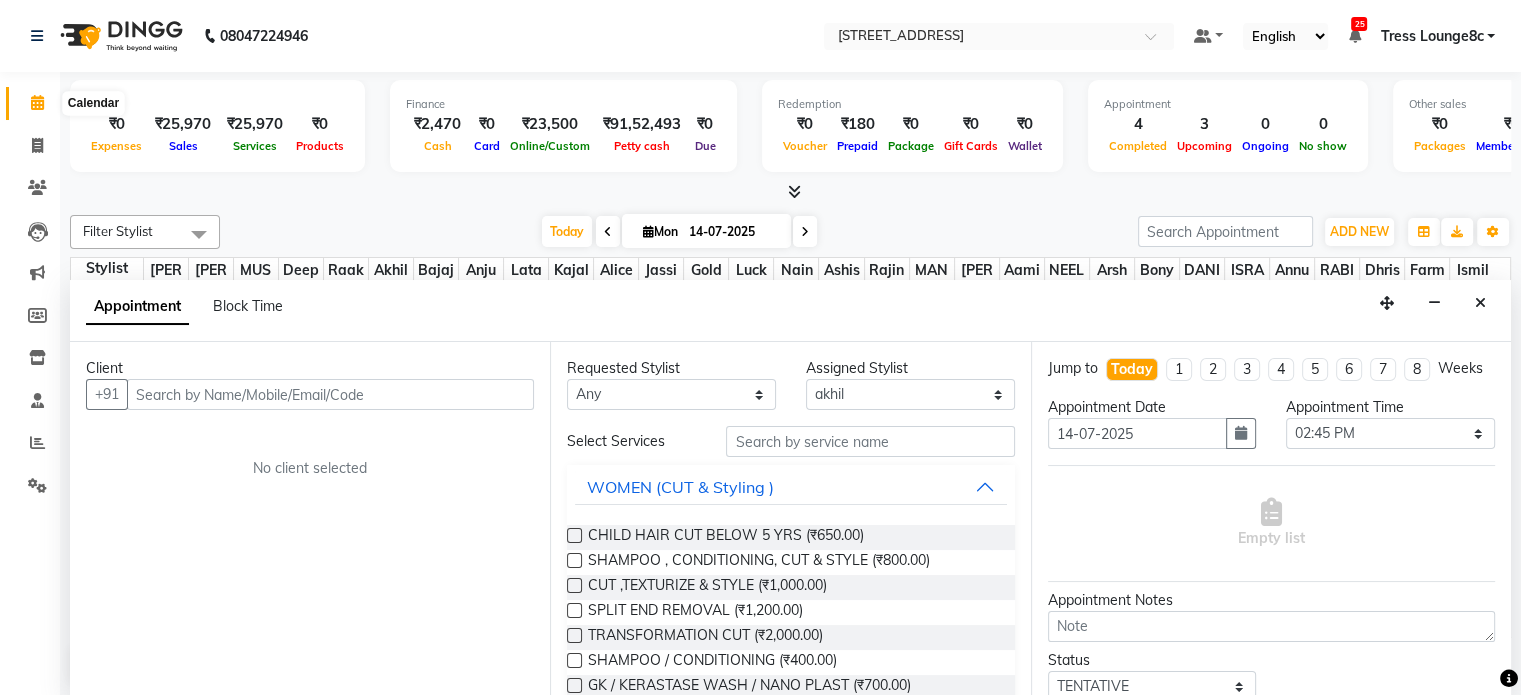 click 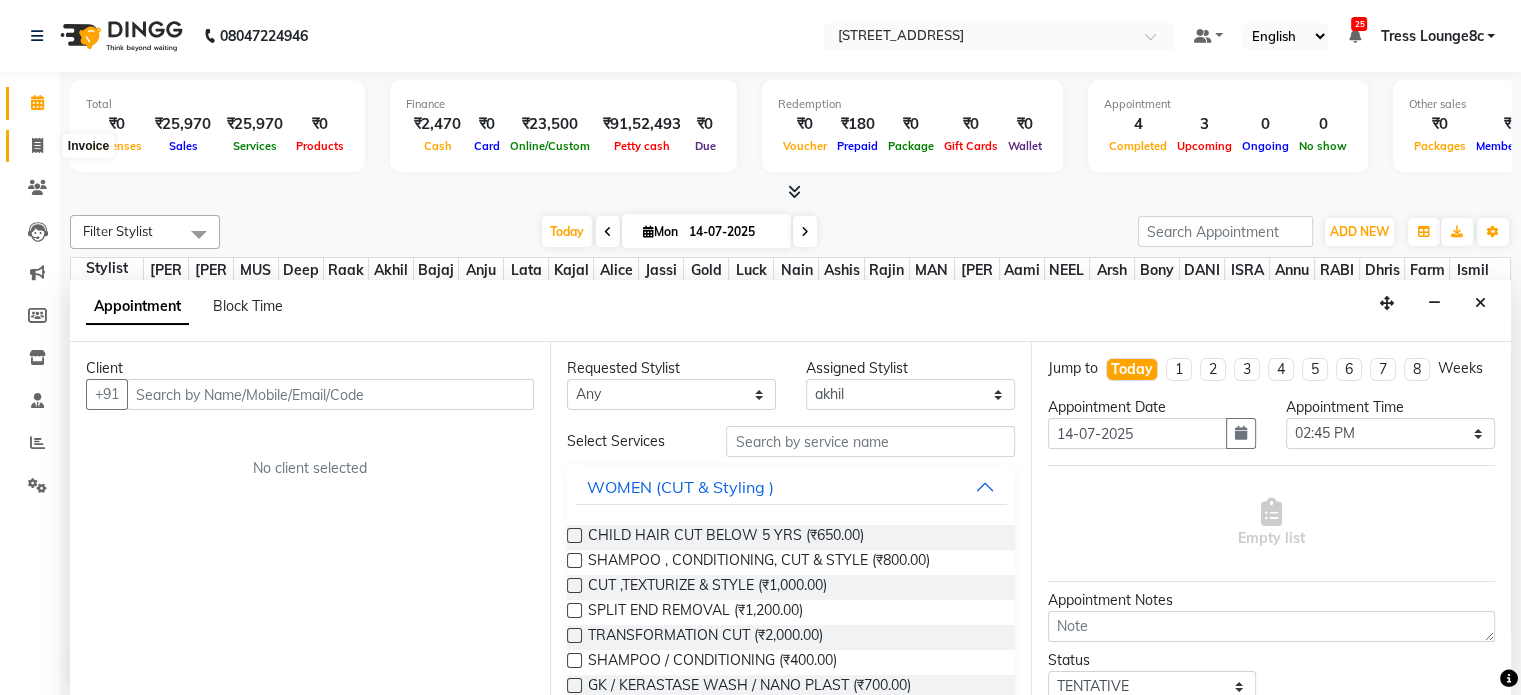 click 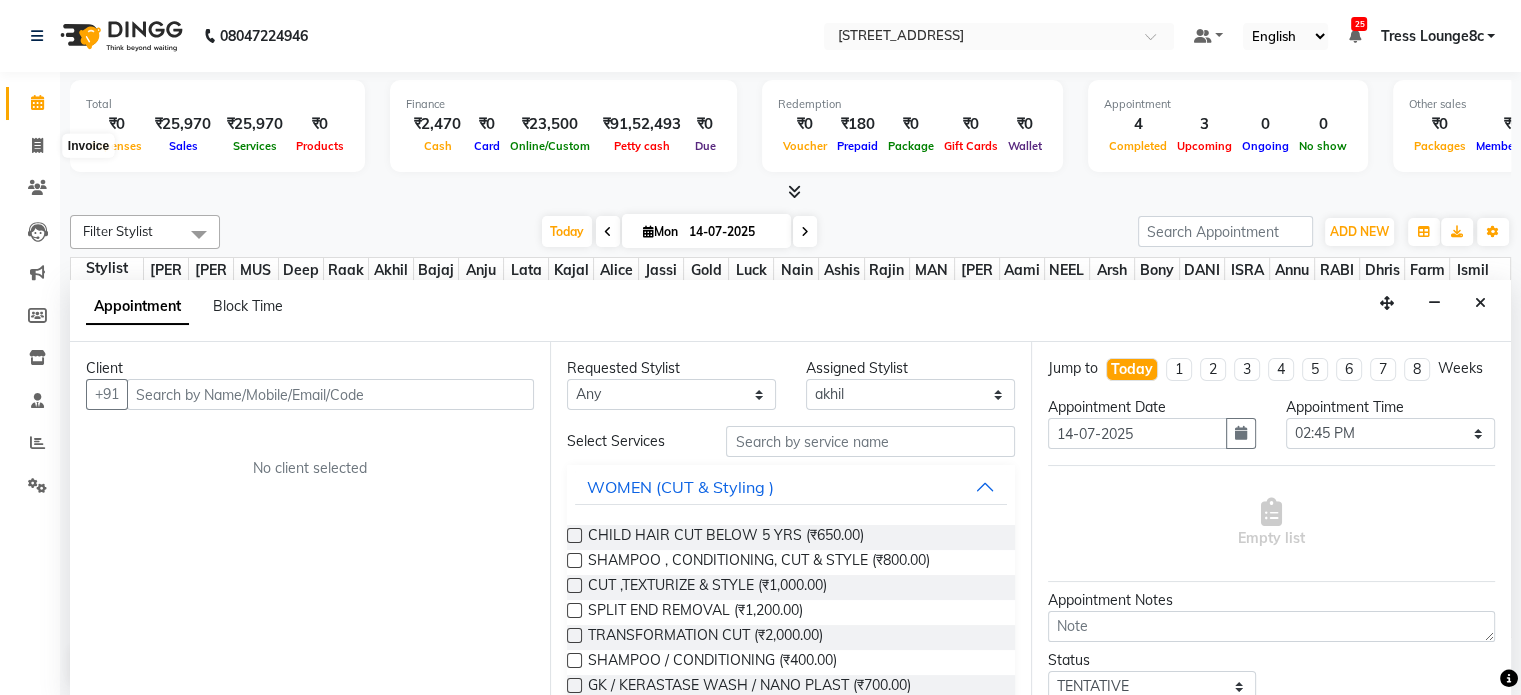 select on "service" 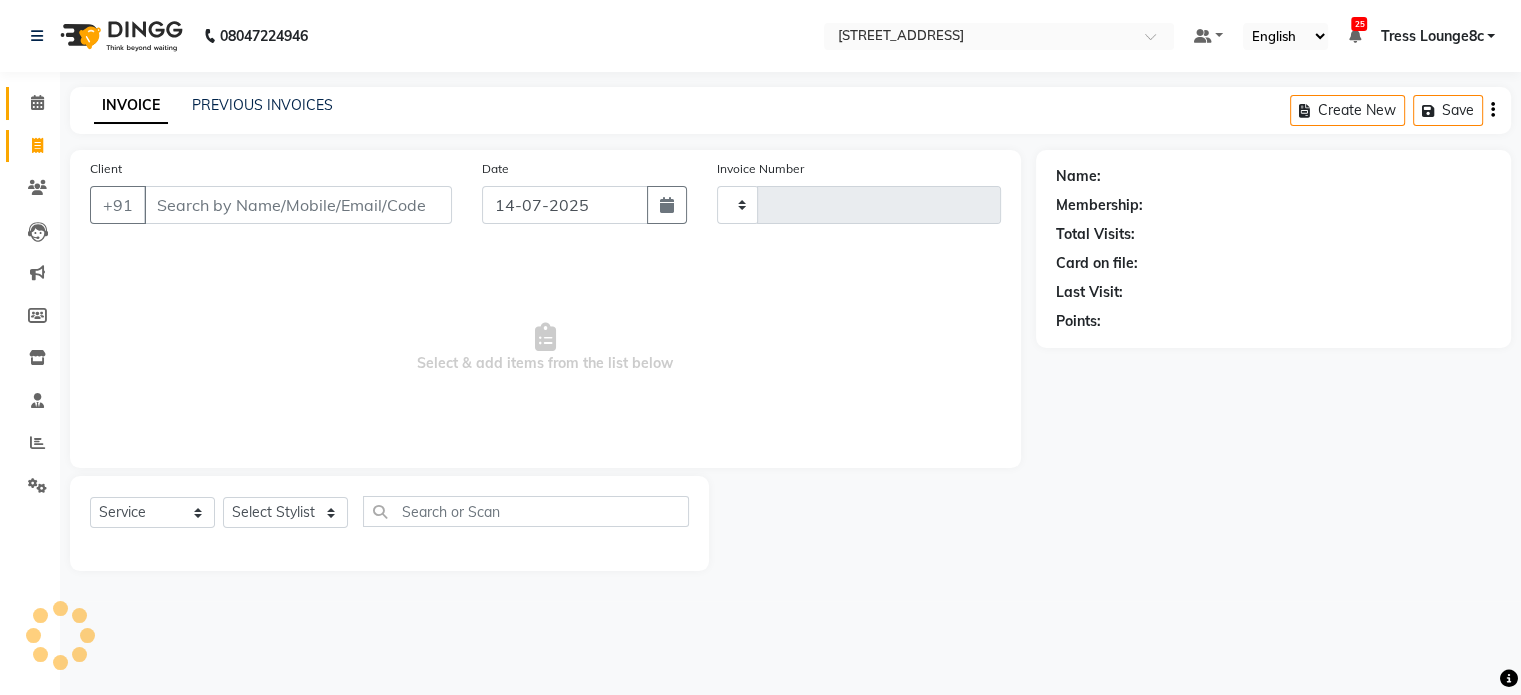 type on "1569" 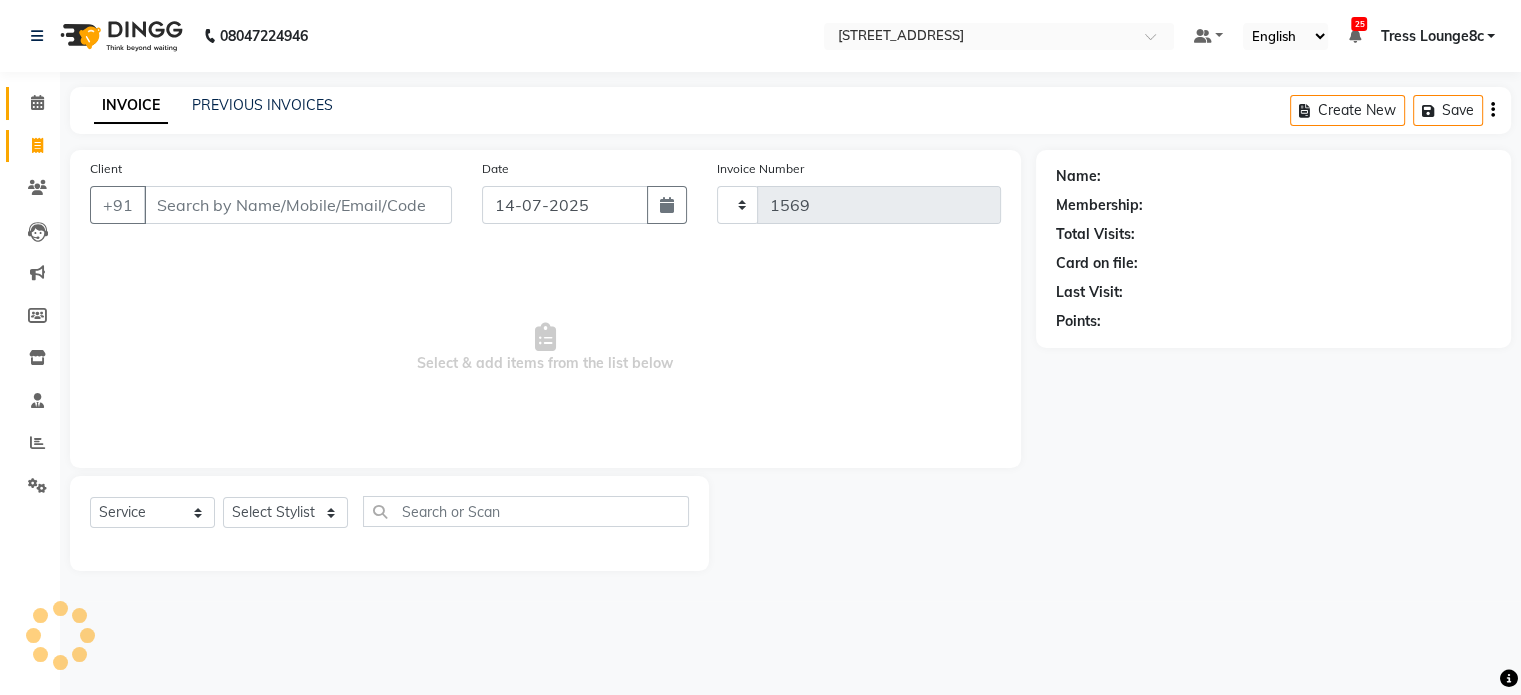 scroll, scrollTop: 0, scrollLeft: 0, axis: both 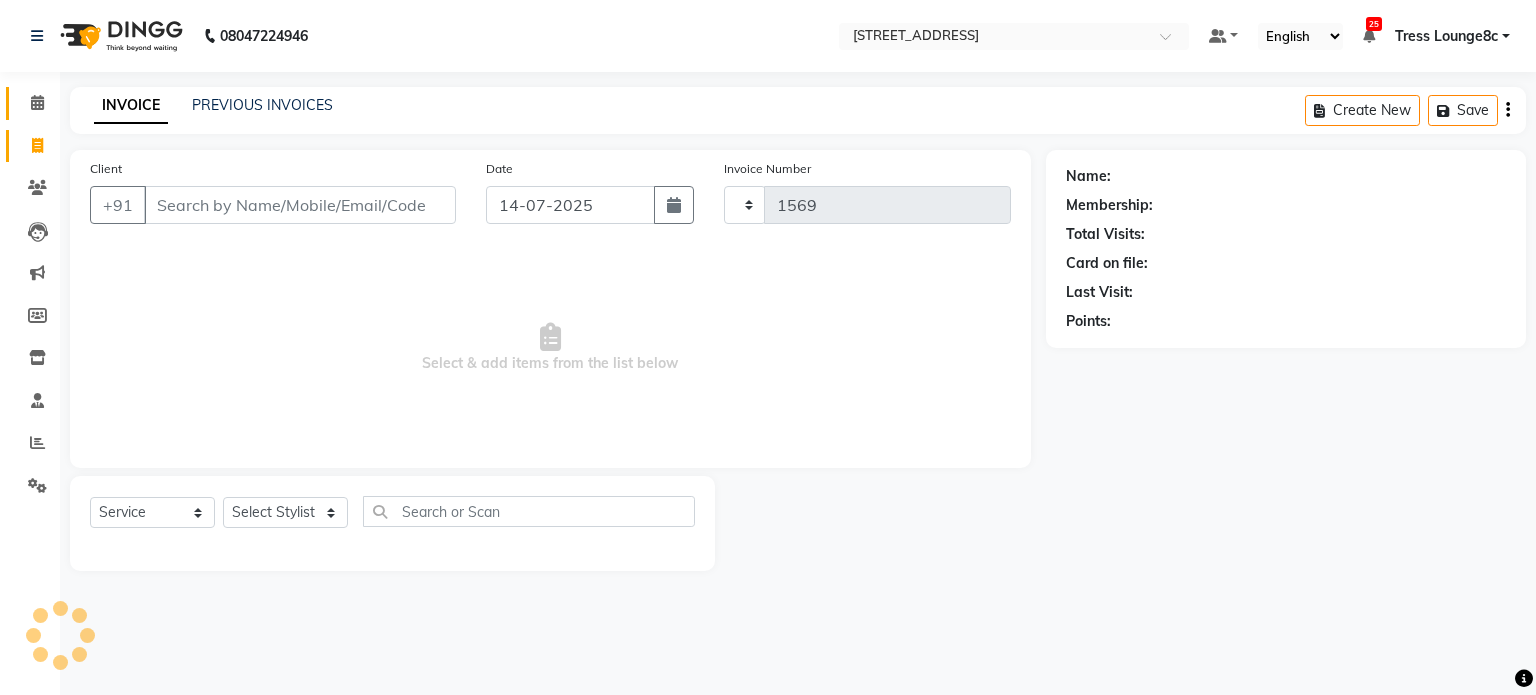 select on "5703" 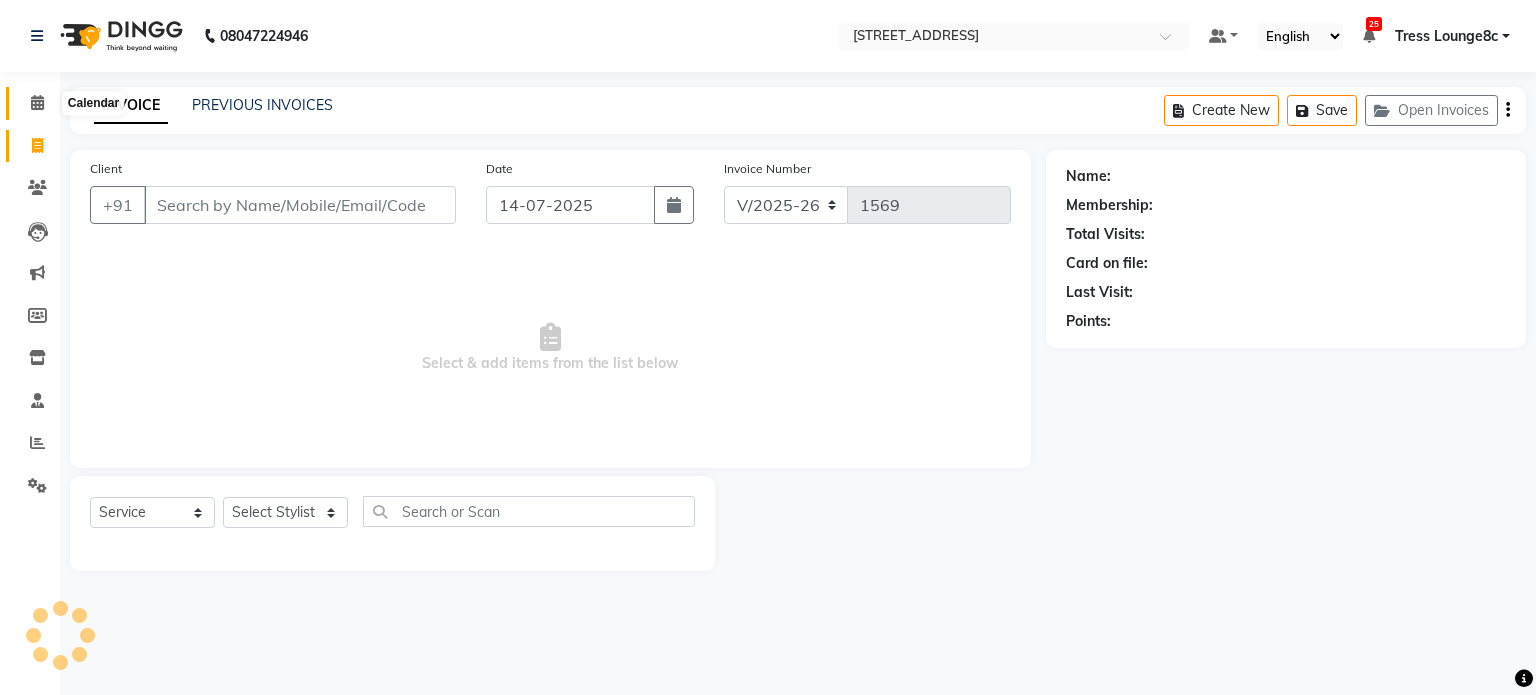 click 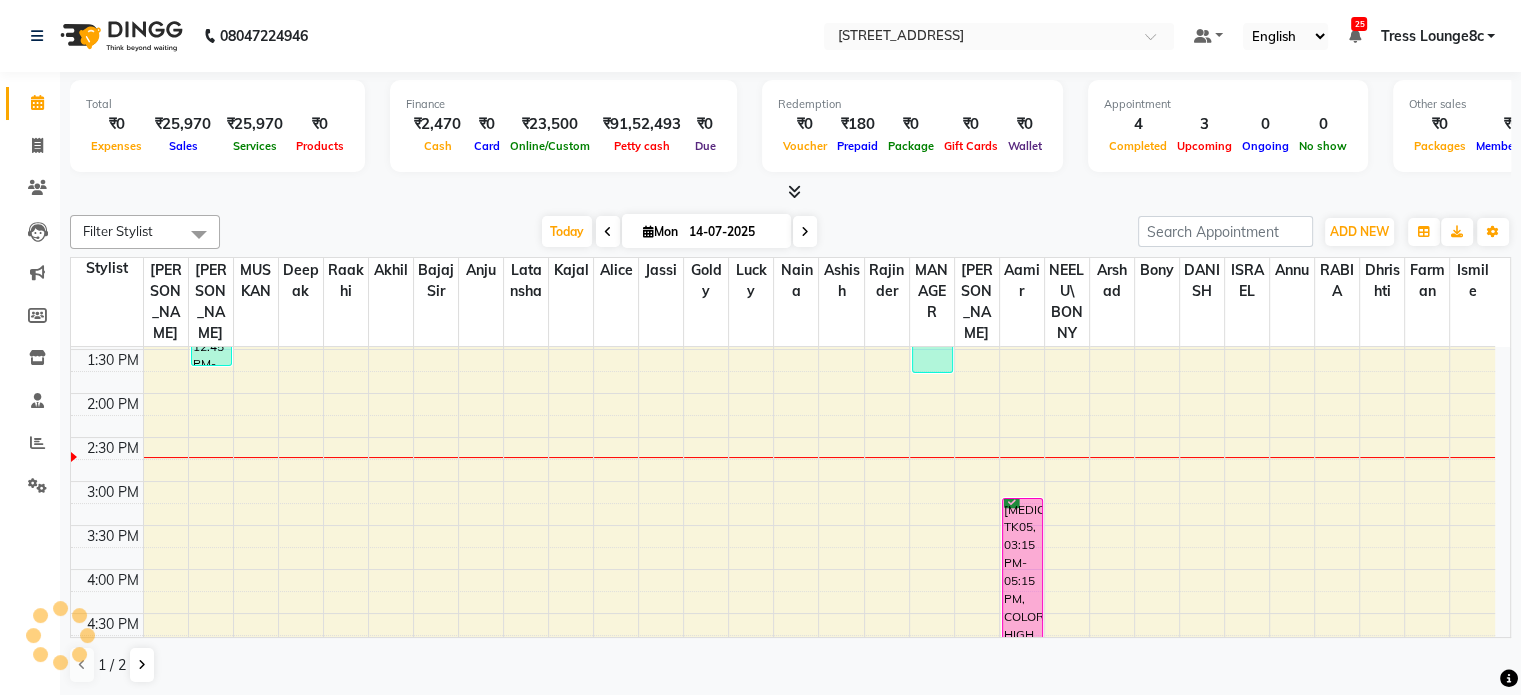scroll, scrollTop: 500, scrollLeft: 0, axis: vertical 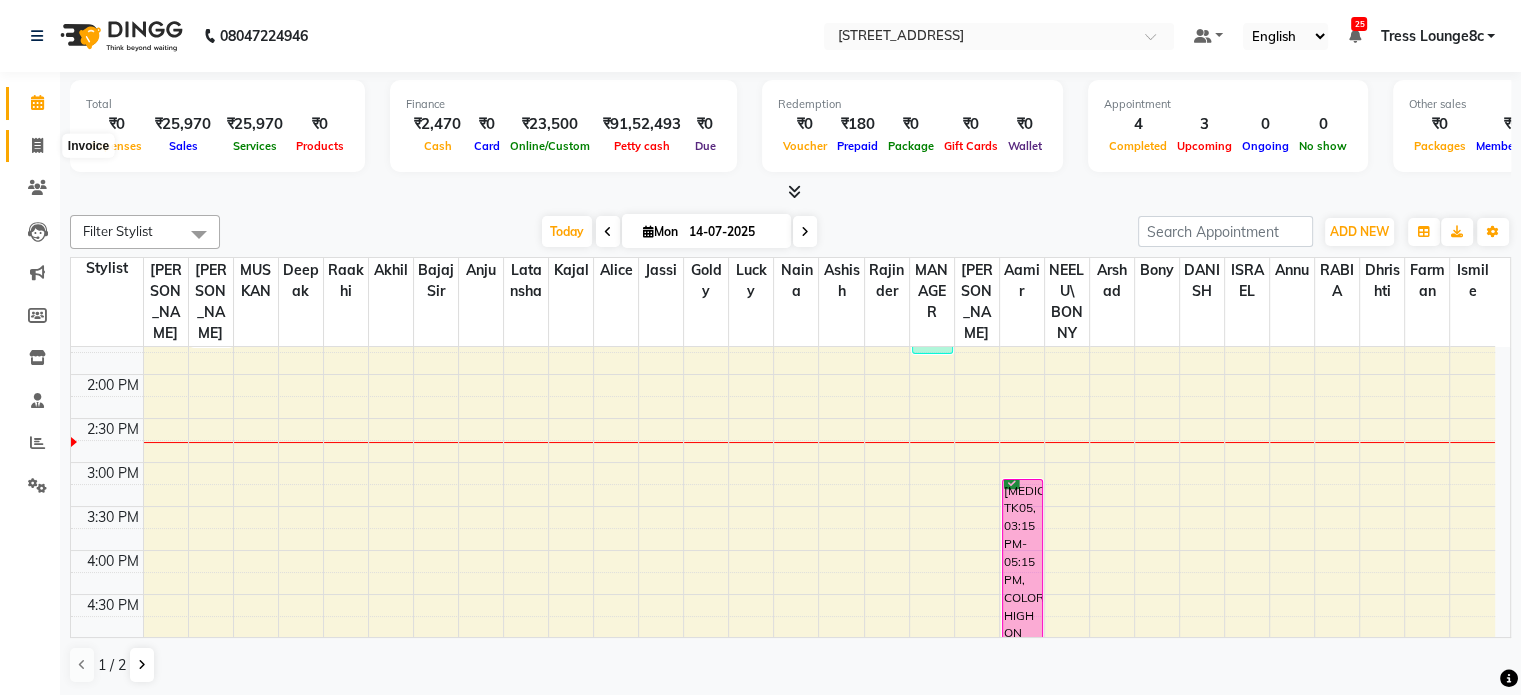 click 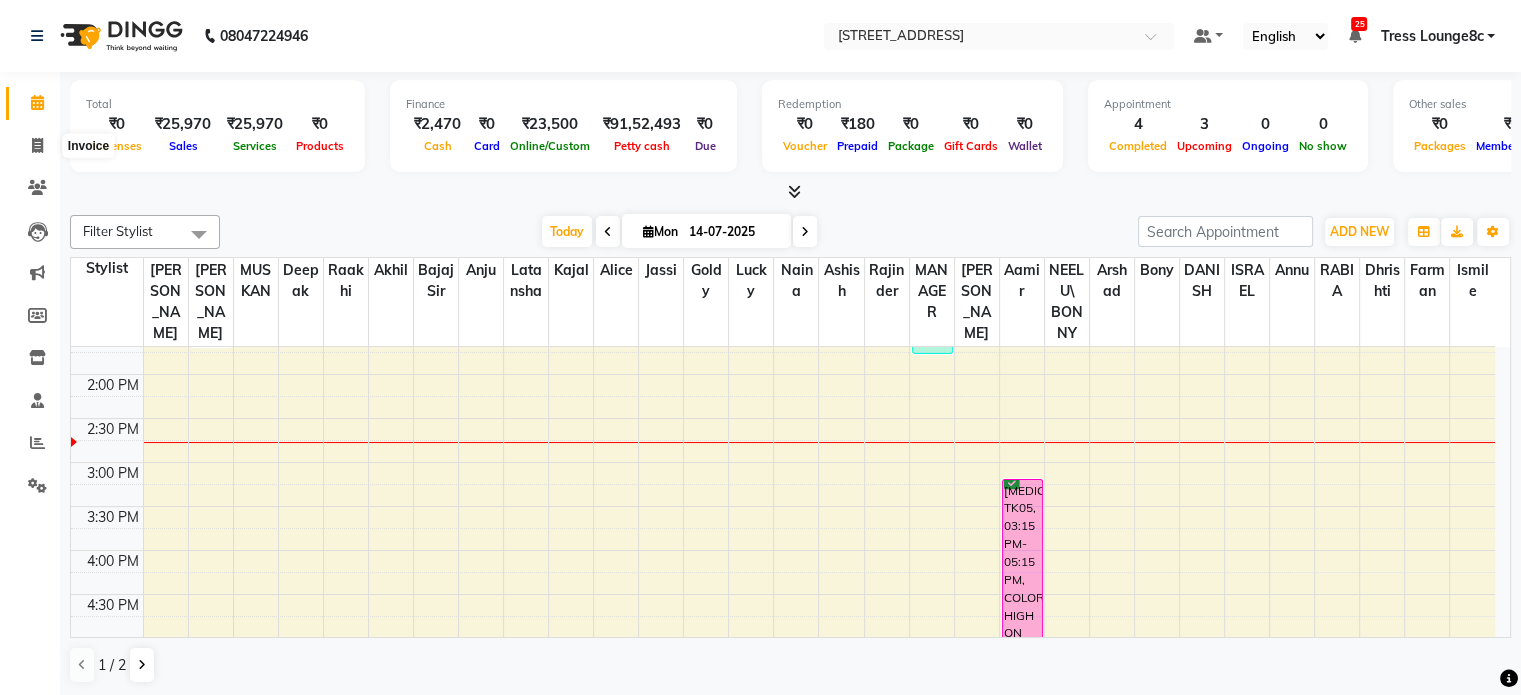 select on "service" 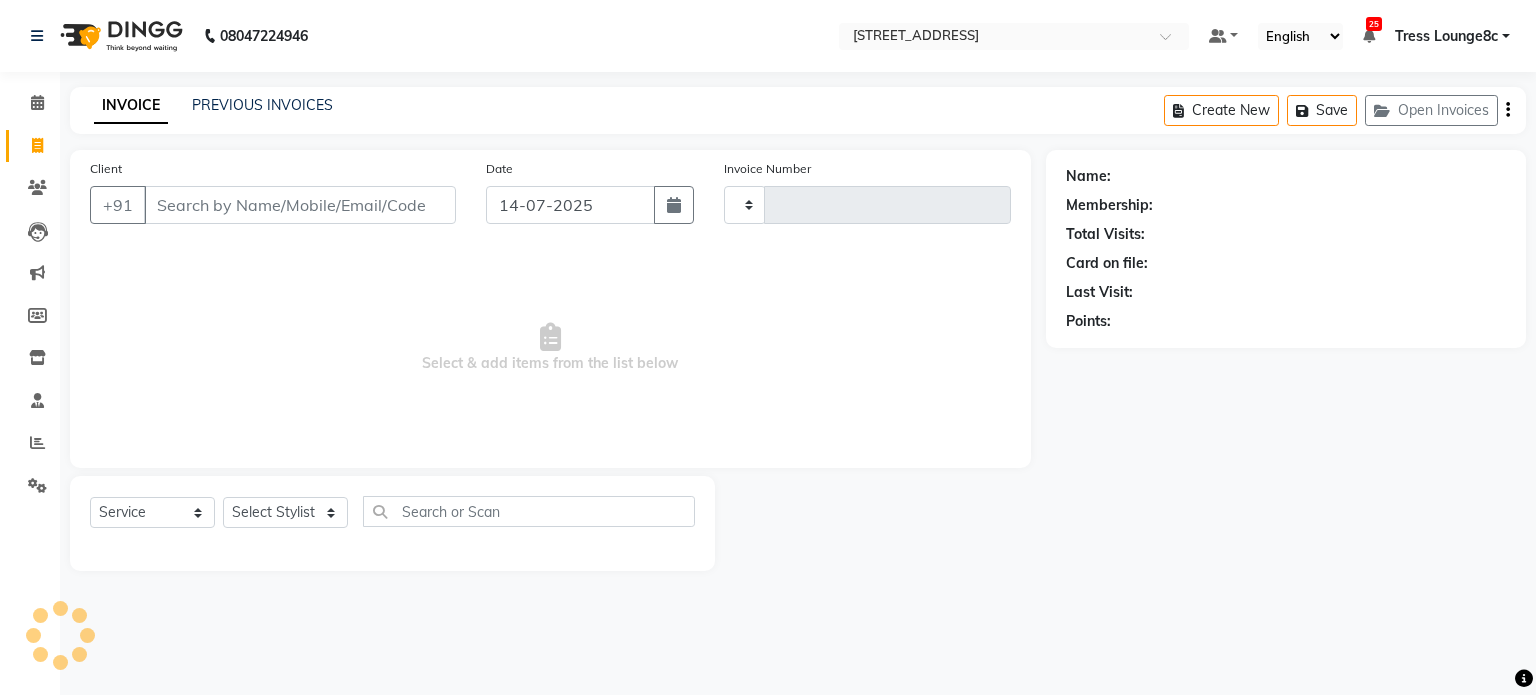 type on "1569" 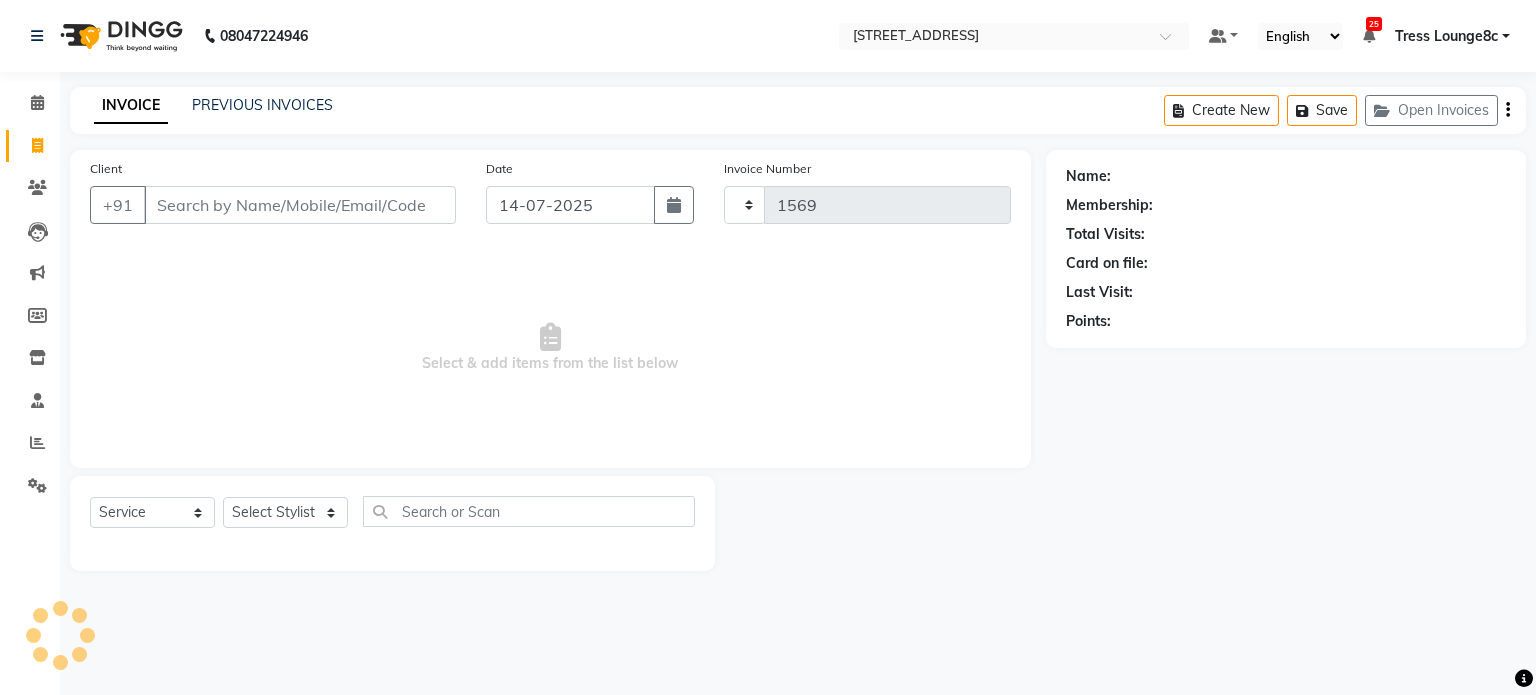 select on "5703" 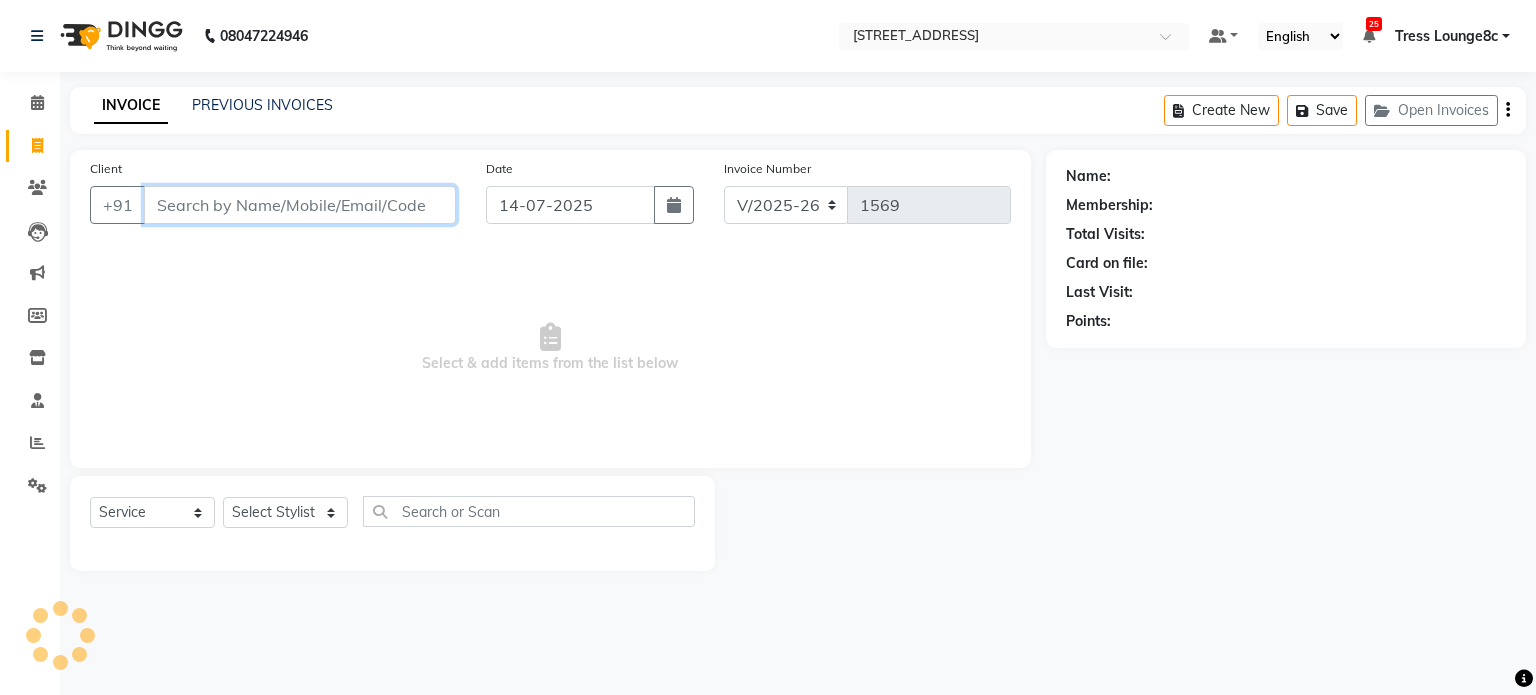 drag, startPoint x: 204, startPoint y: 194, endPoint x: 215, endPoint y: 193, distance: 11.045361 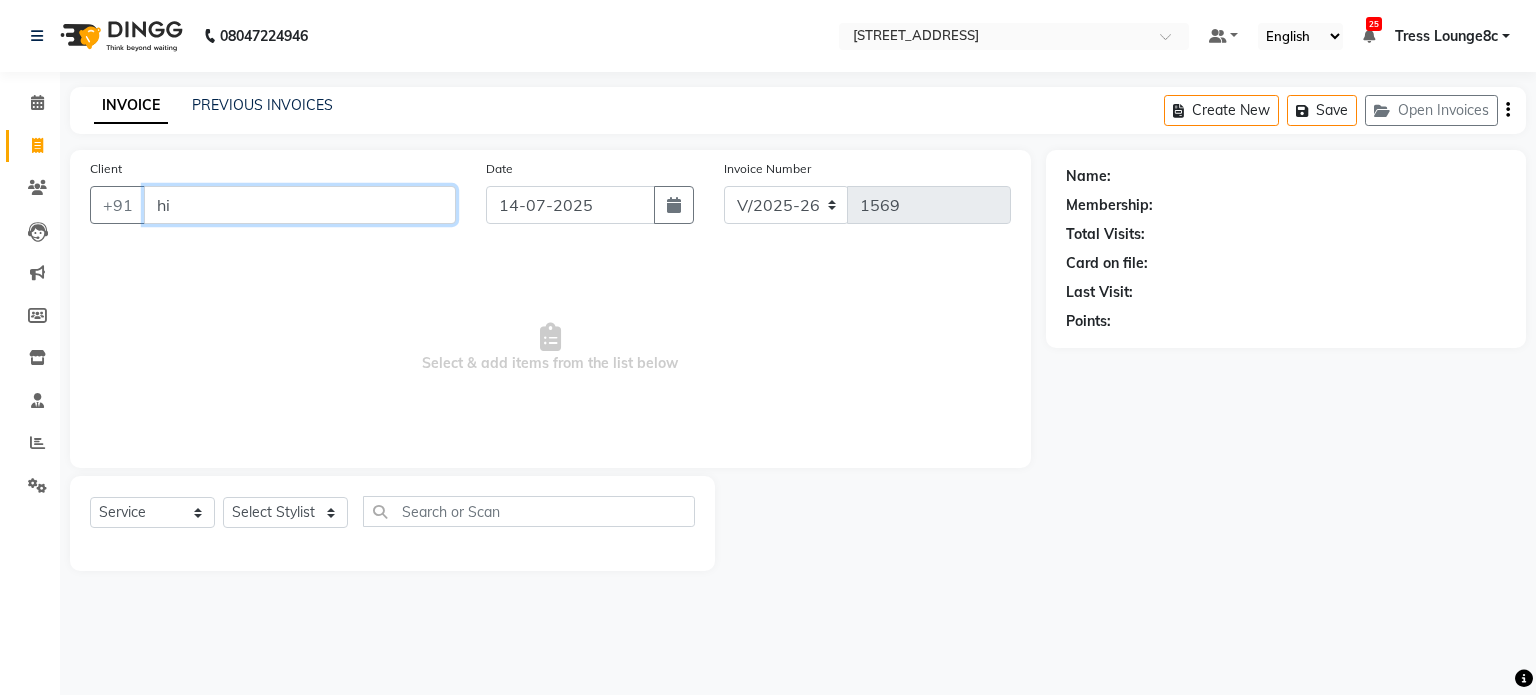 type on "h" 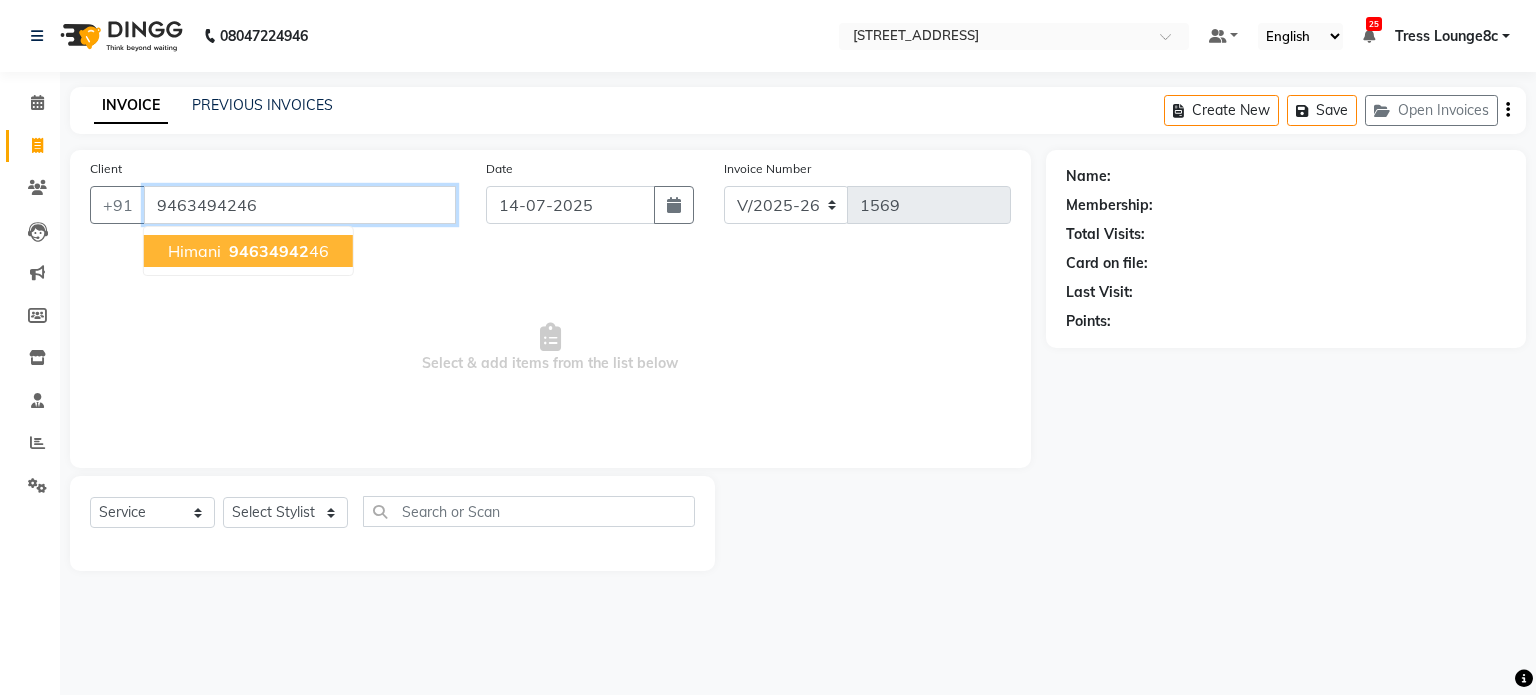 type on "9463494246" 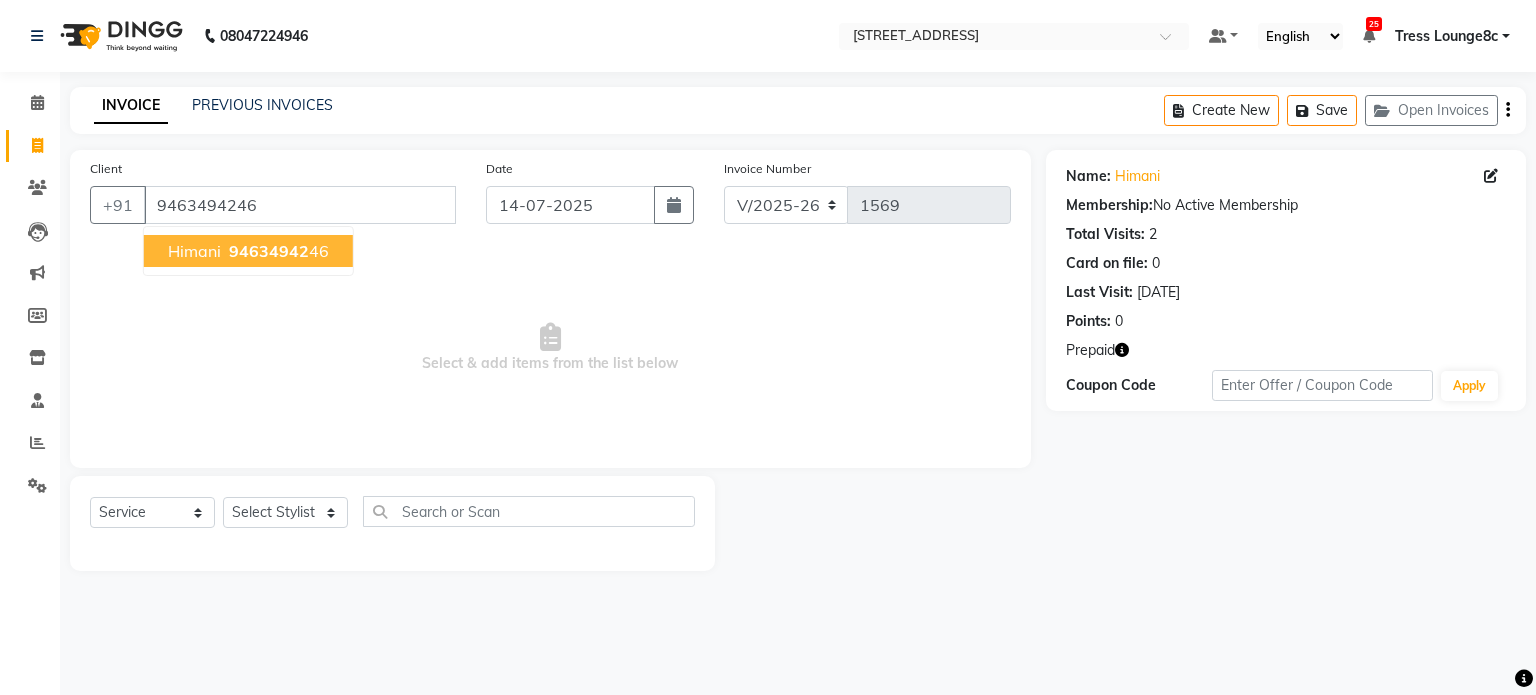 click on "94634942" at bounding box center [269, 251] 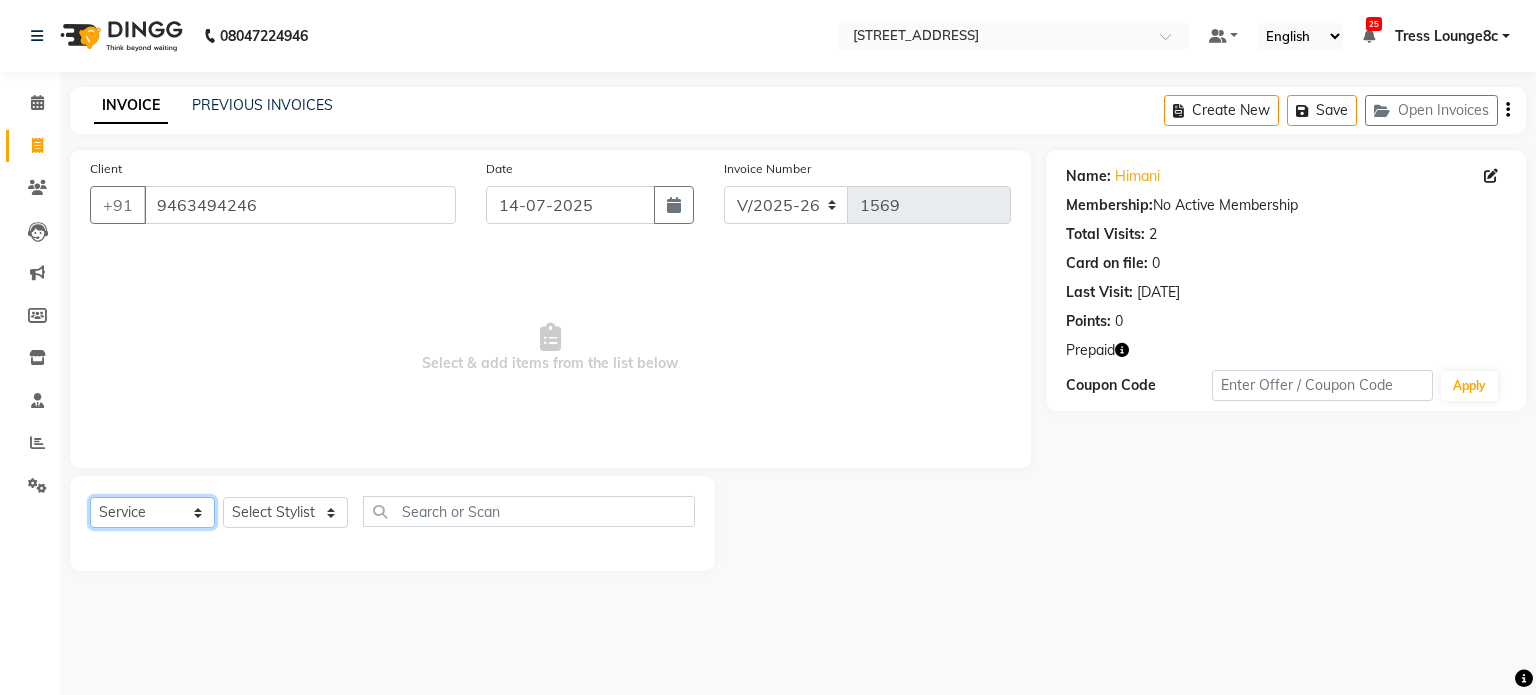 click on "Select  Service  Product  Membership  Package Voucher Prepaid Gift Card" 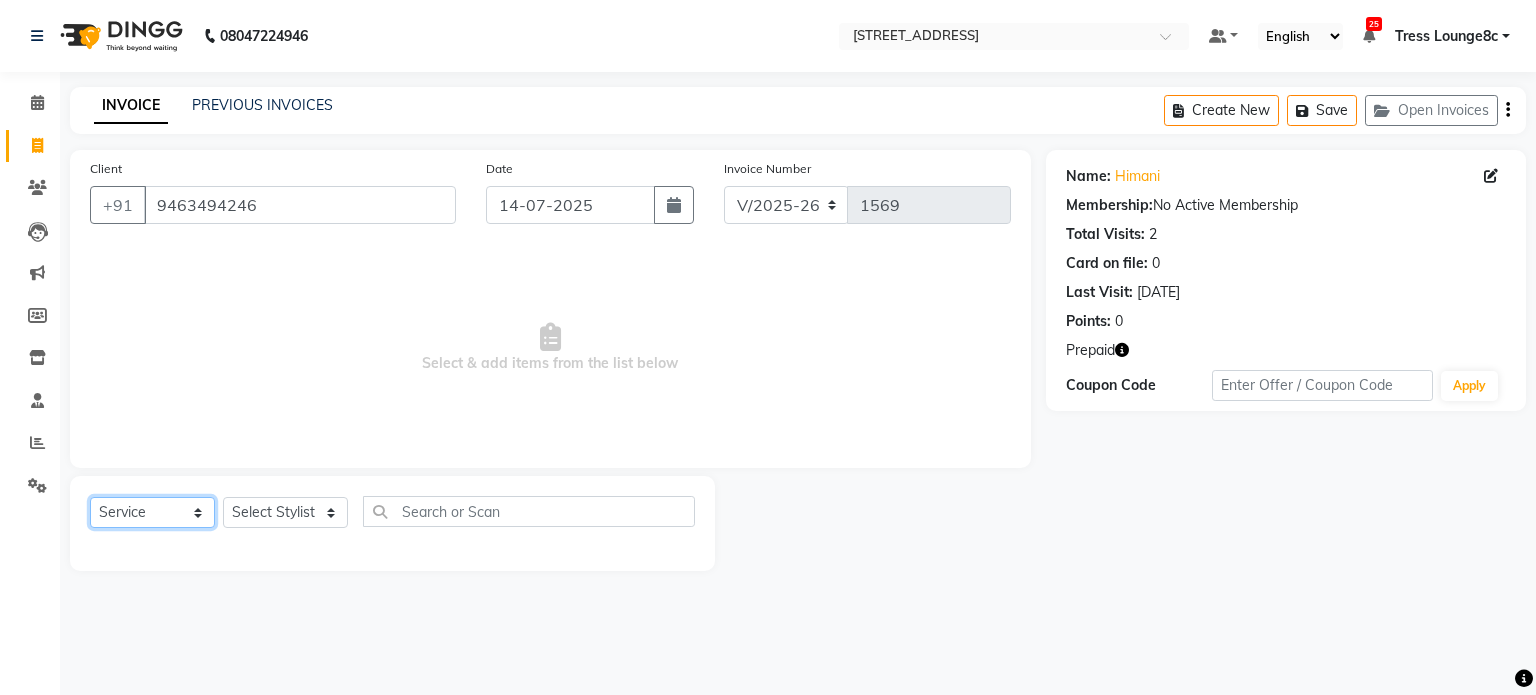 select on "product" 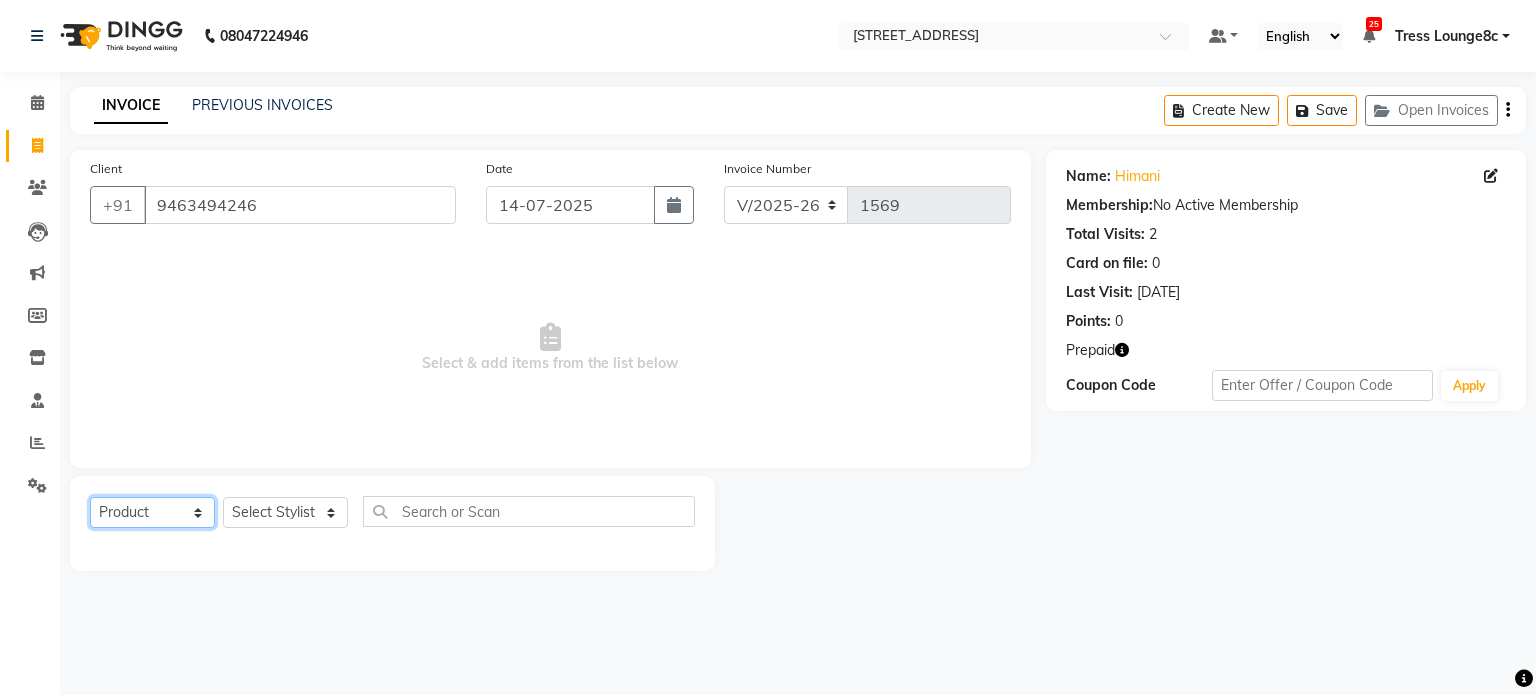 click on "Select  Service  Product  Membership  Package Voucher Prepaid Gift Card" 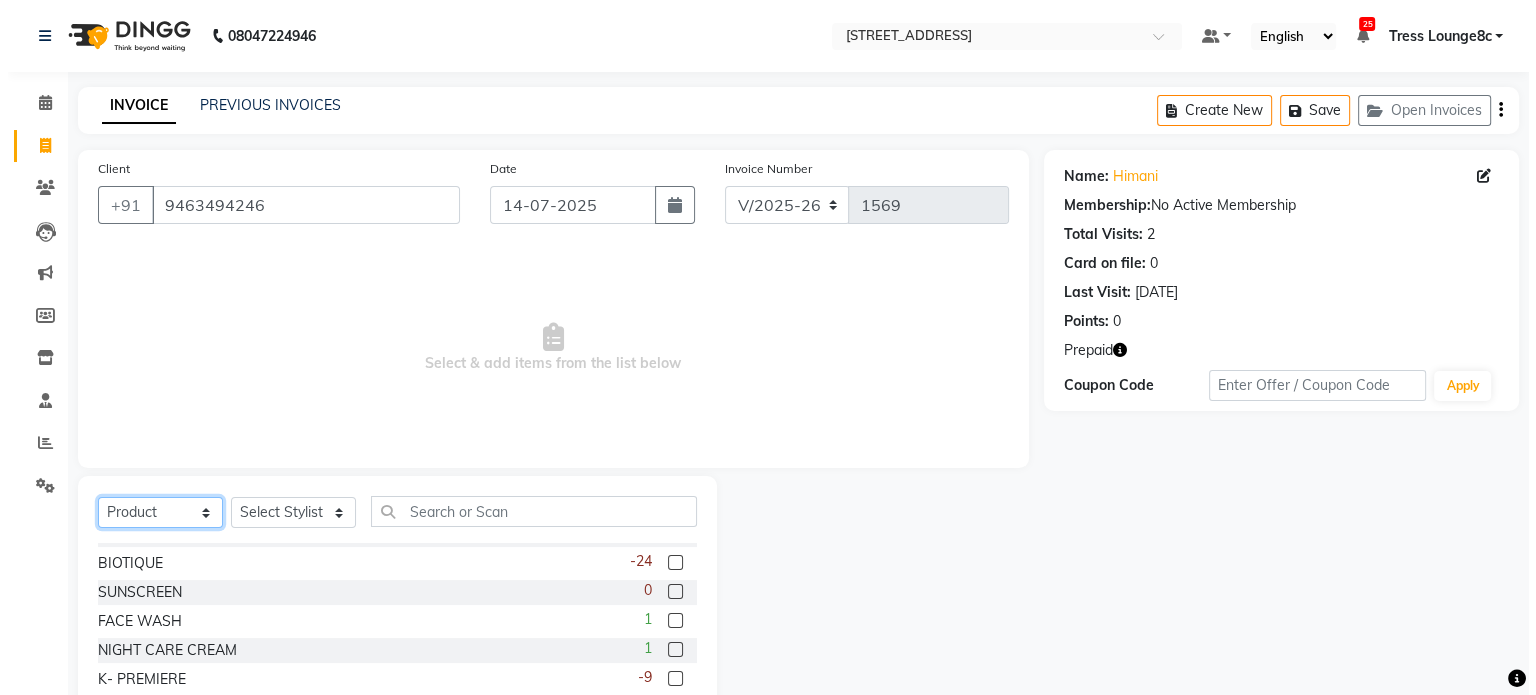 scroll, scrollTop: 100, scrollLeft: 0, axis: vertical 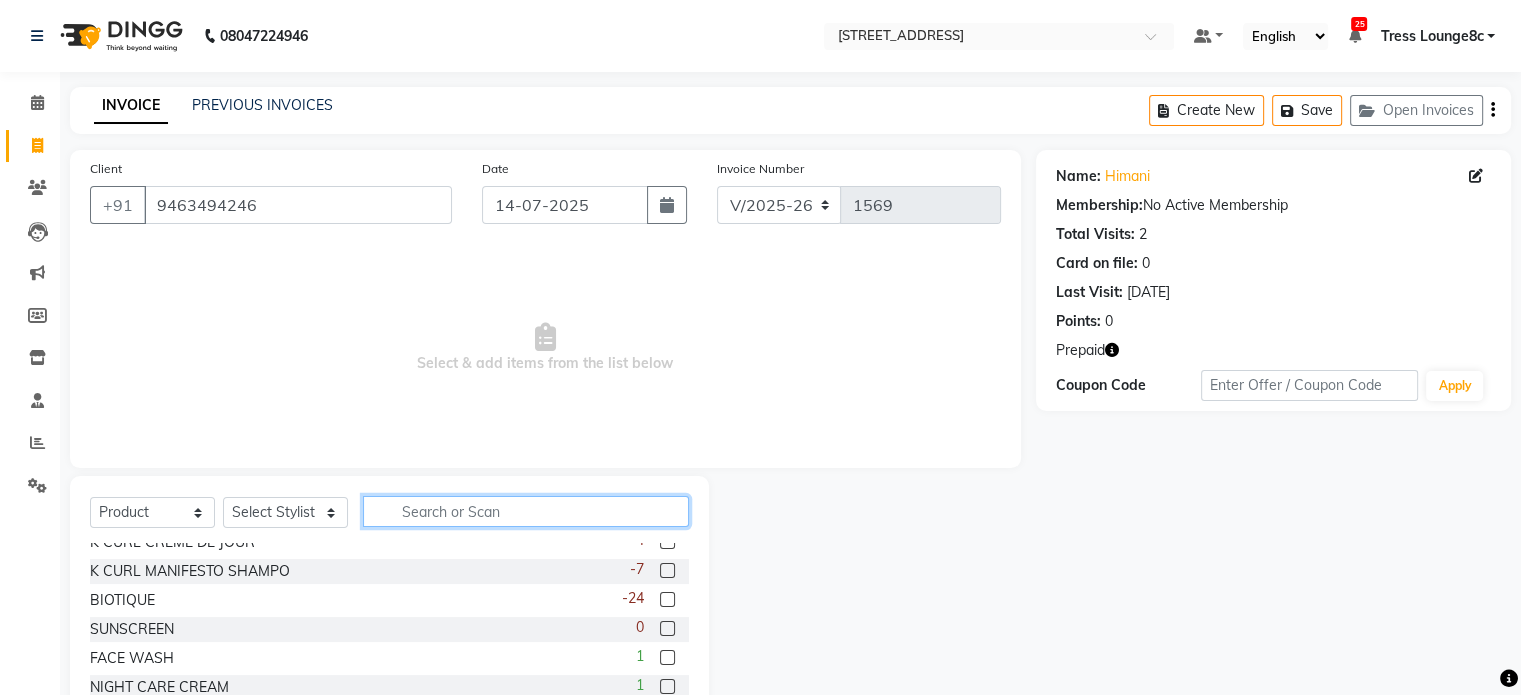 click 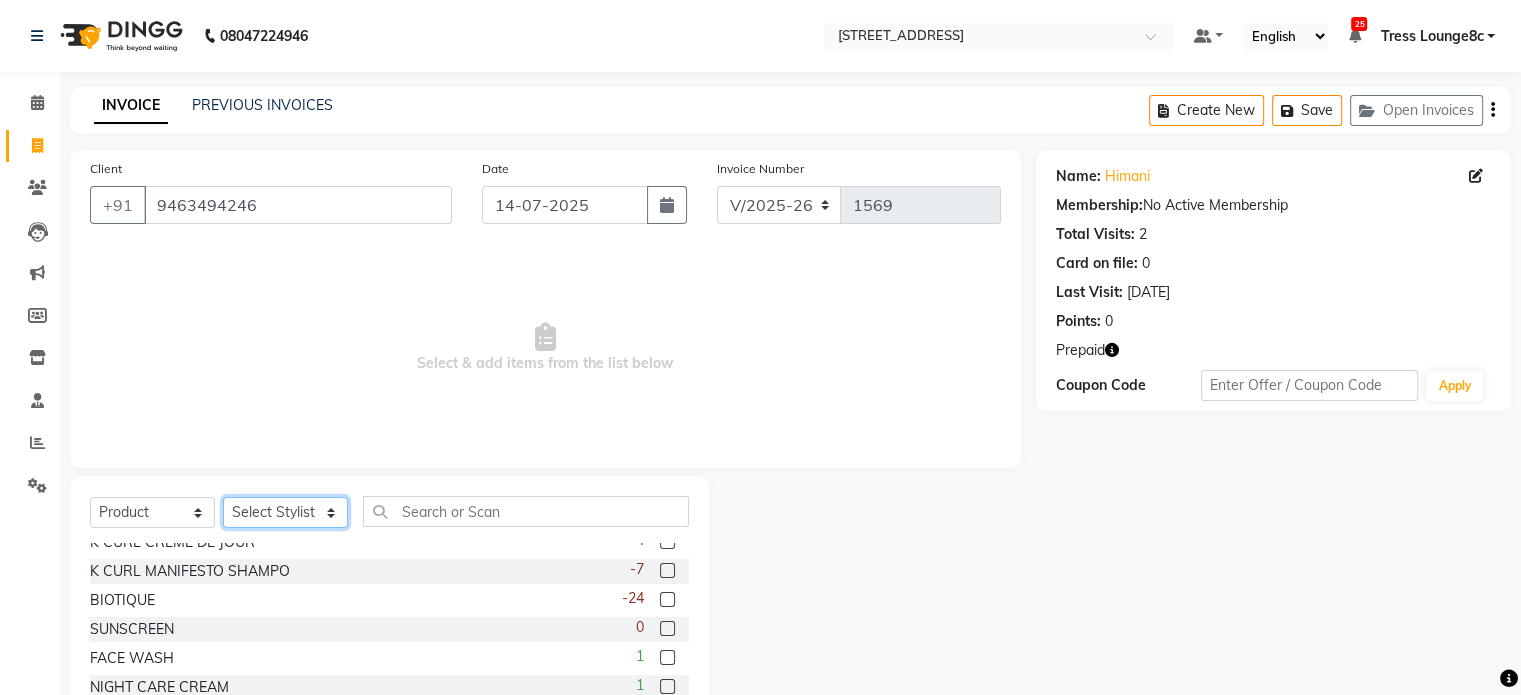 click on "Select Stylist [PERSON_NAME] [PERSON_NAME] [PERSON_NAME] Anju Annu  [PERSON_NAME] Bajaj sir Bony DANISH Deepak [PERSON_NAME] [PERSON_NAME] [PERSON_NAME] Ismile ISRAEL [PERSON_NAME] [PERSON_NAME] Latansha Lucky MANAGER MUSKAN naina [PERSON_NAME]\ [PERSON_NAME]  [PERSON_NAME] [PERSON_NAME] [PERSON_NAME] [PERSON_NAME] [PERSON_NAME] [PERSON_NAME] [PERSON_NAME] Shriya [PERSON_NAME] [PERSON_NAME] [PERSON_NAME]" 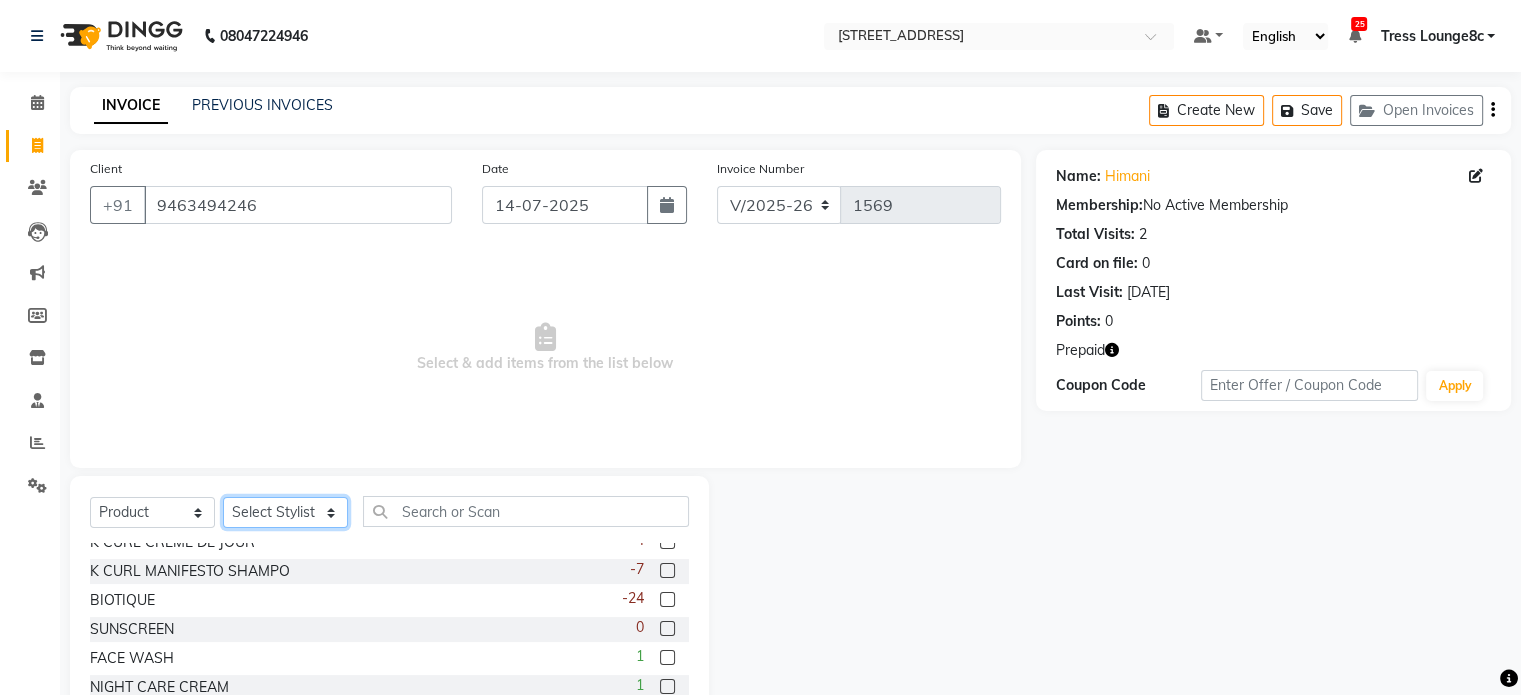 select on "59395" 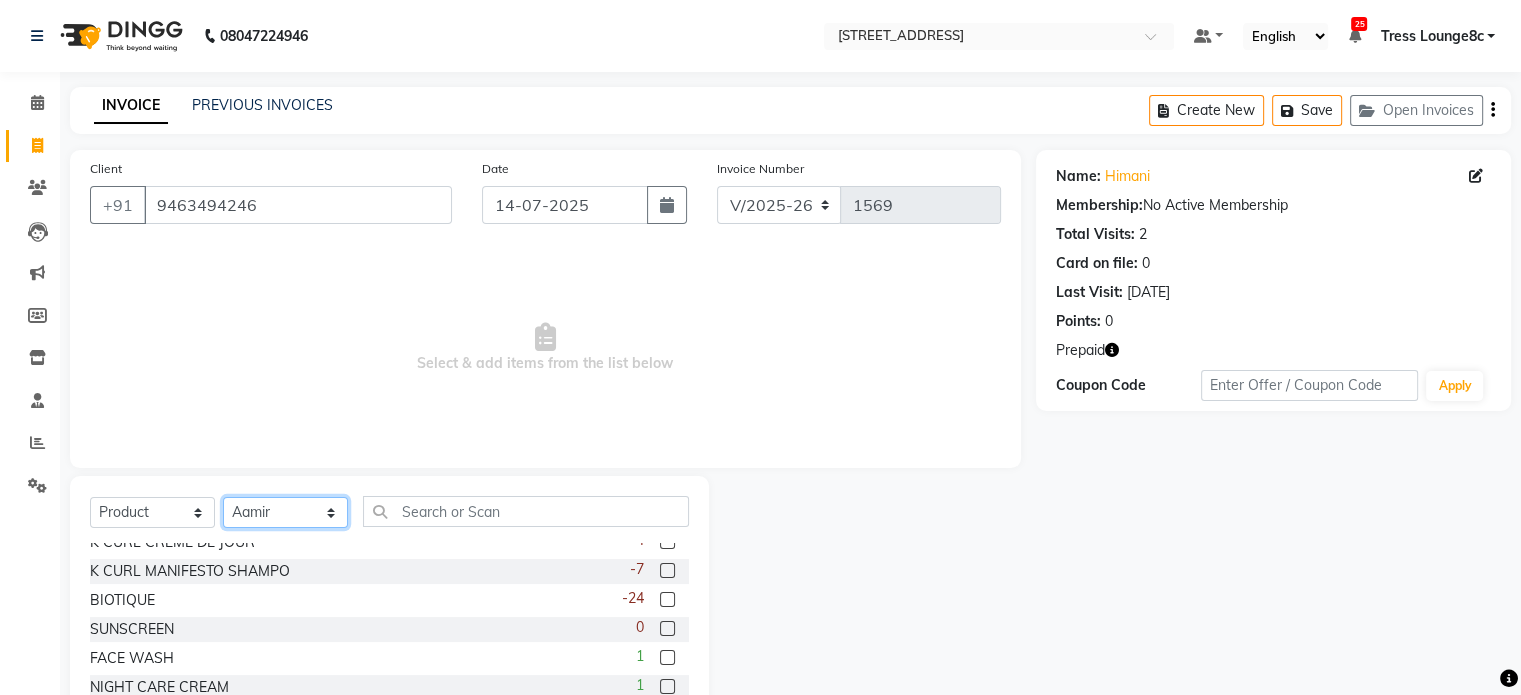 click on "Select Stylist [PERSON_NAME] [PERSON_NAME] [PERSON_NAME] Anju Annu  [PERSON_NAME] Bajaj sir Bony DANISH Deepak [PERSON_NAME] [PERSON_NAME] [PERSON_NAME] Ismile ISRAEL [PERSON_NAME] [PERSON_NAME] Latansha Lucky MANAGER MUSKAN naina [PERSON_NAME]\ [PERSON_NAME]  [PERSON_NAME] [PERSON_NAME] [PERSON_NAME] [PERSON_NAME] [PERSON_NAME] [PERSON_NAME] [PERSON_NAME] Shriya [PERSON_NAME] [PERSON_NAME] [PERSON_NAME]" 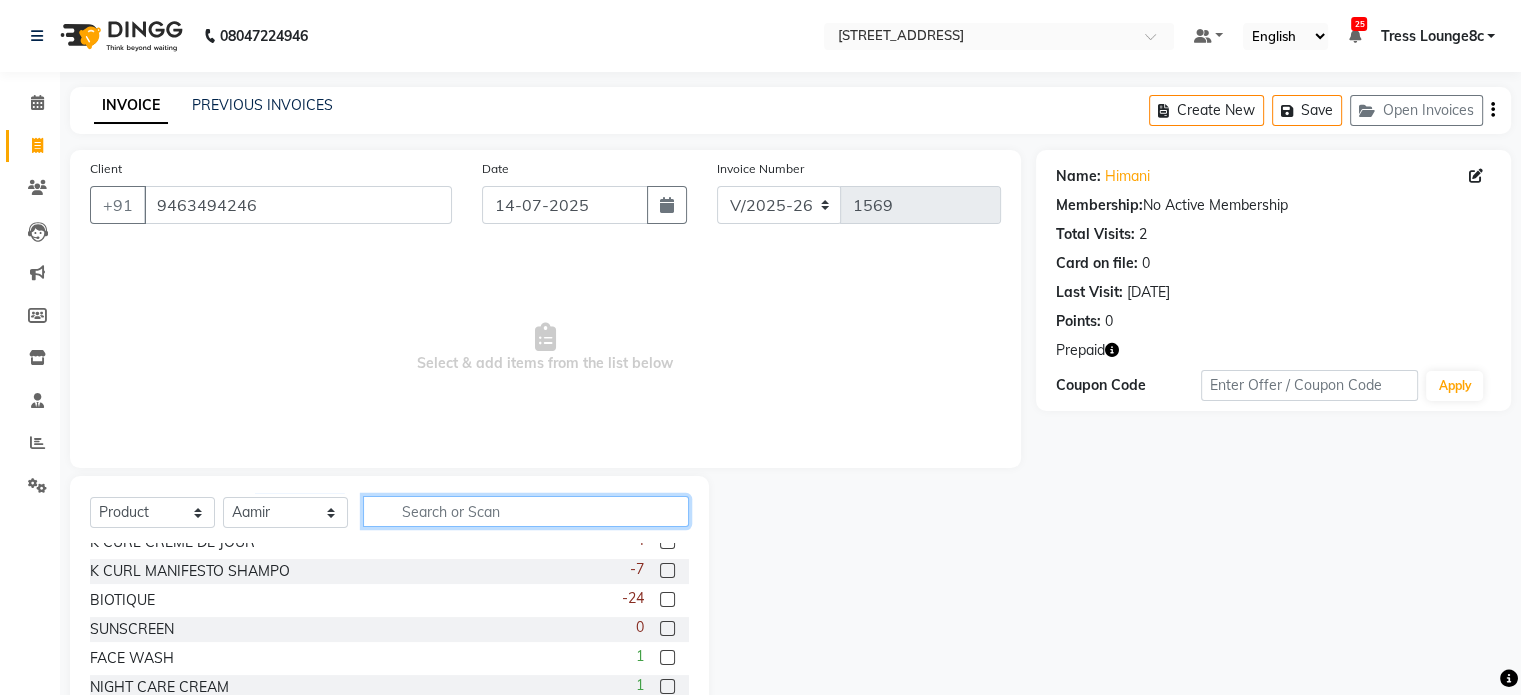 click 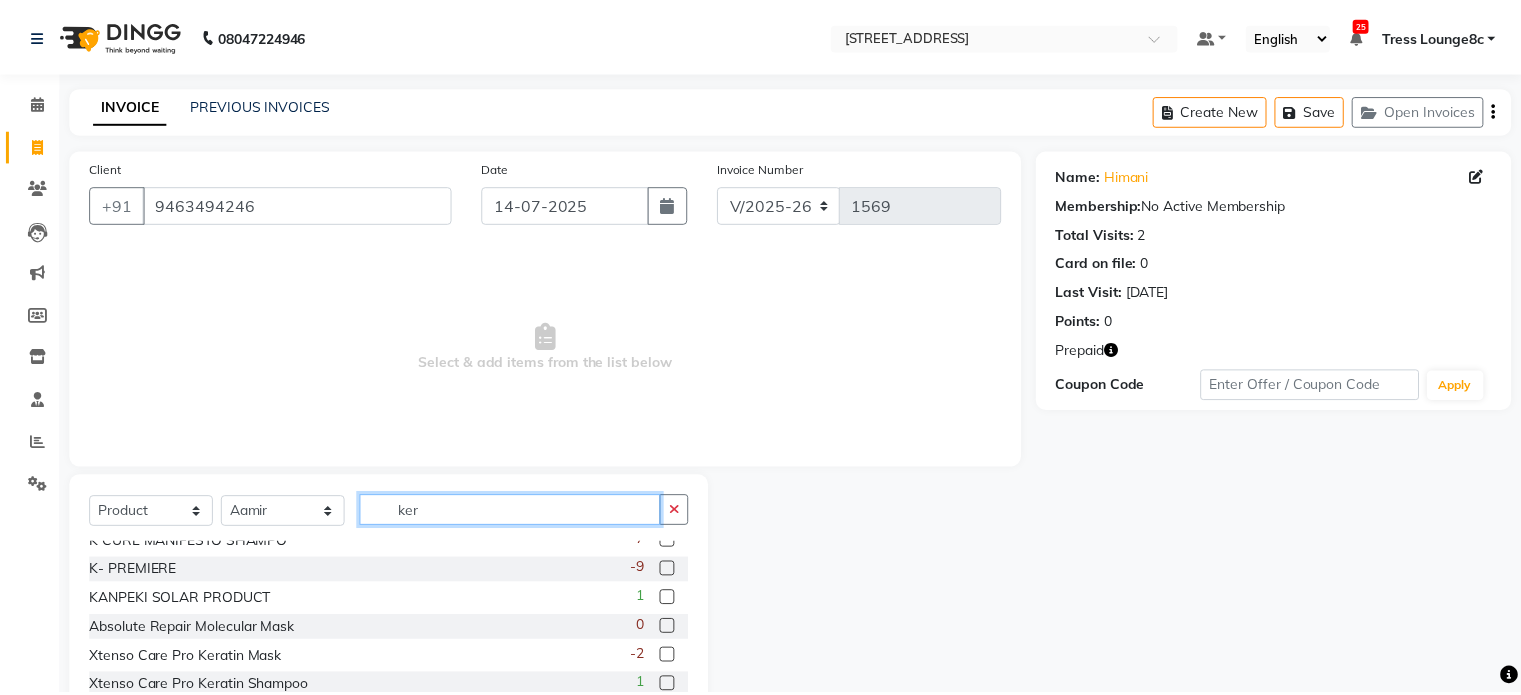 scroll, scrollTop: 0, scrollLeft: 0, axis: both 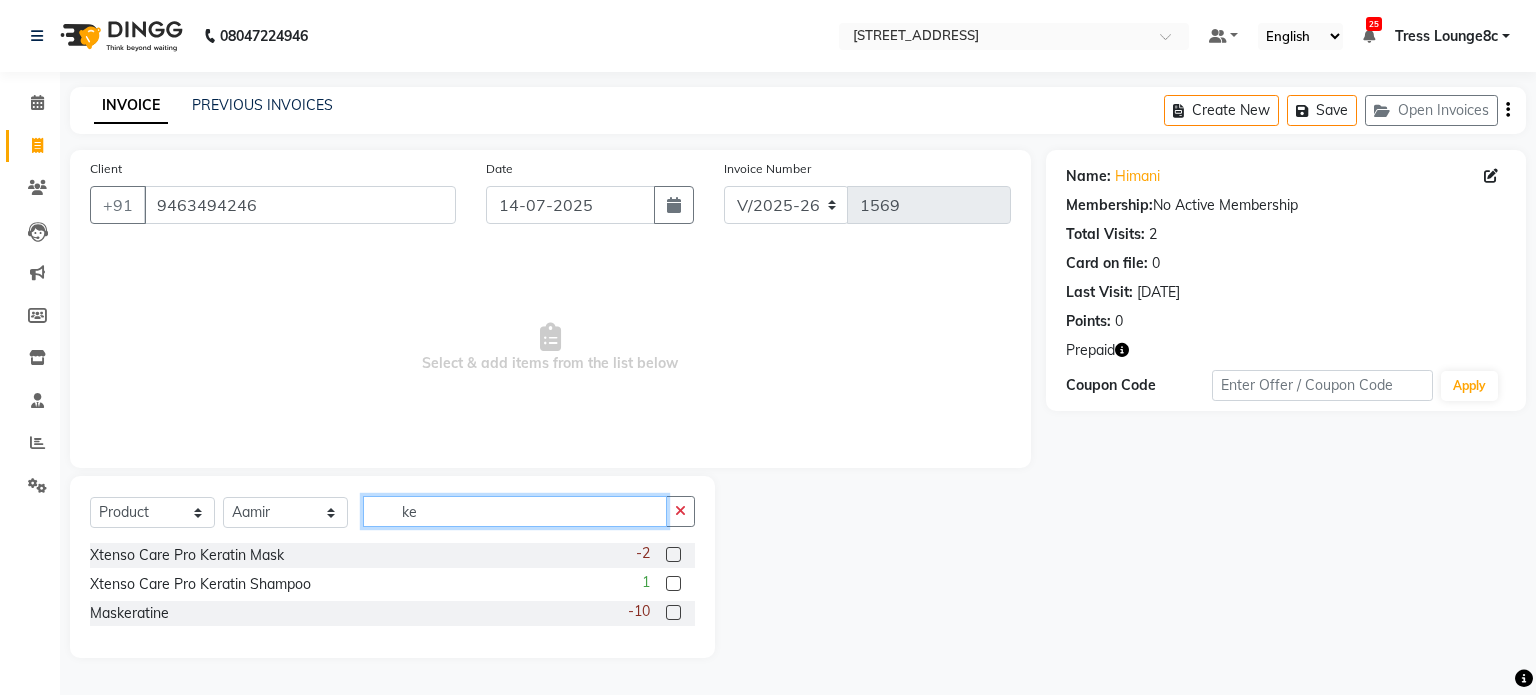 type on "ke" 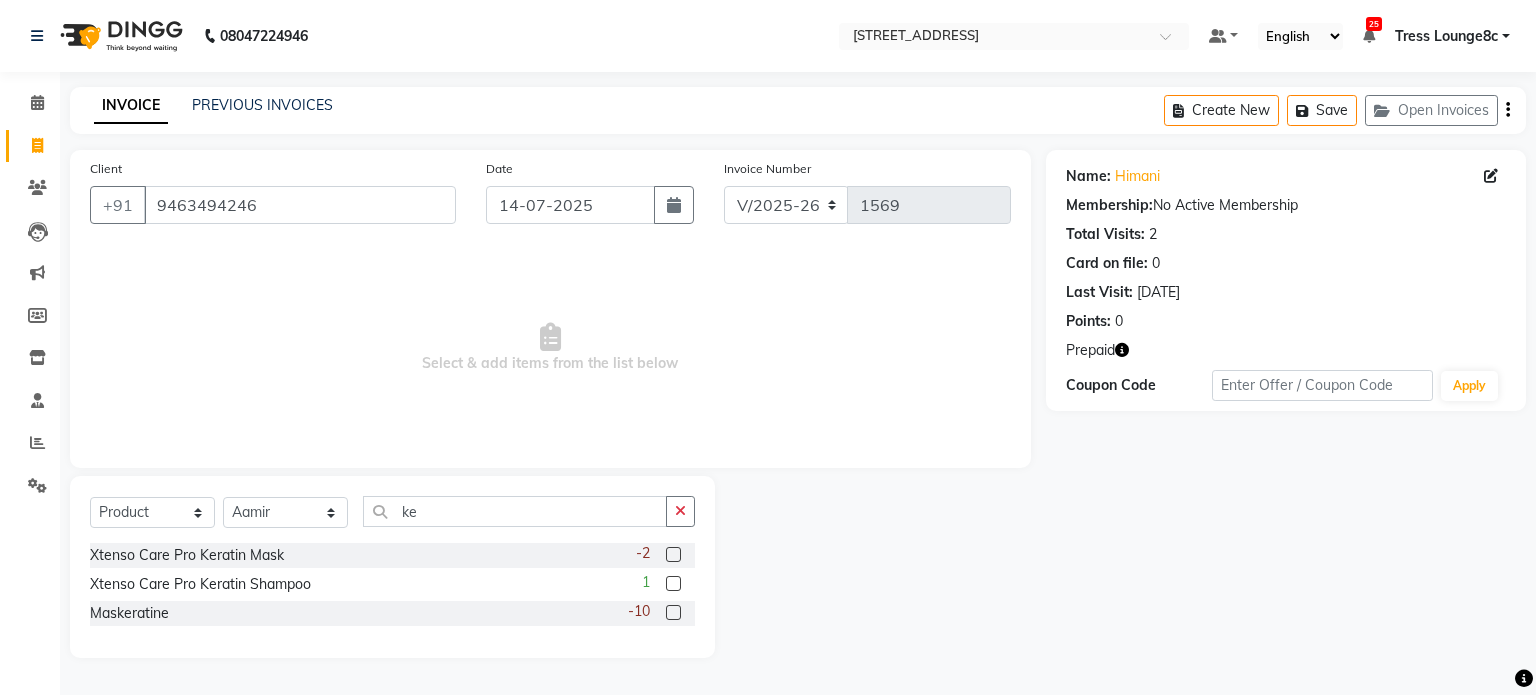 click on "Xtenso Care Pro Keratin Mask  -2" 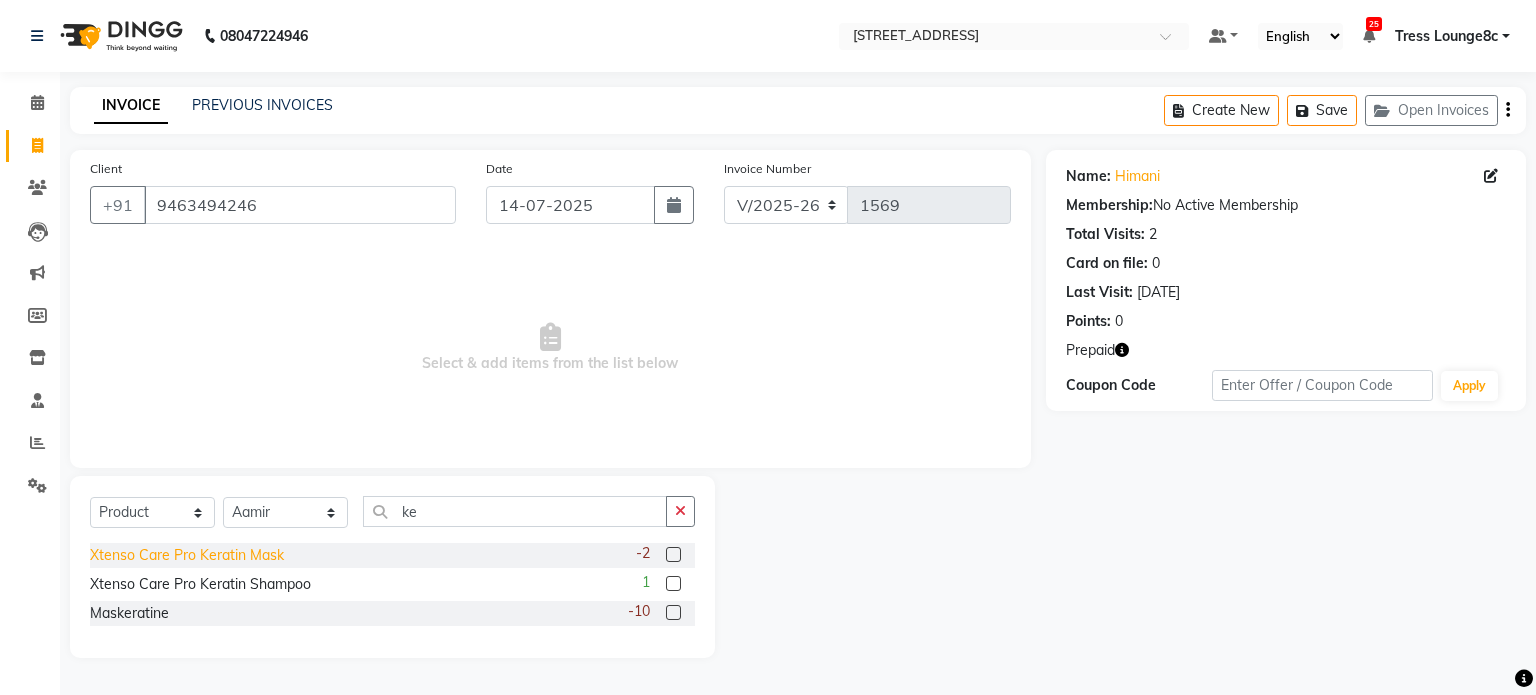 click on "Xtenso Care Pro Keratin Mask" 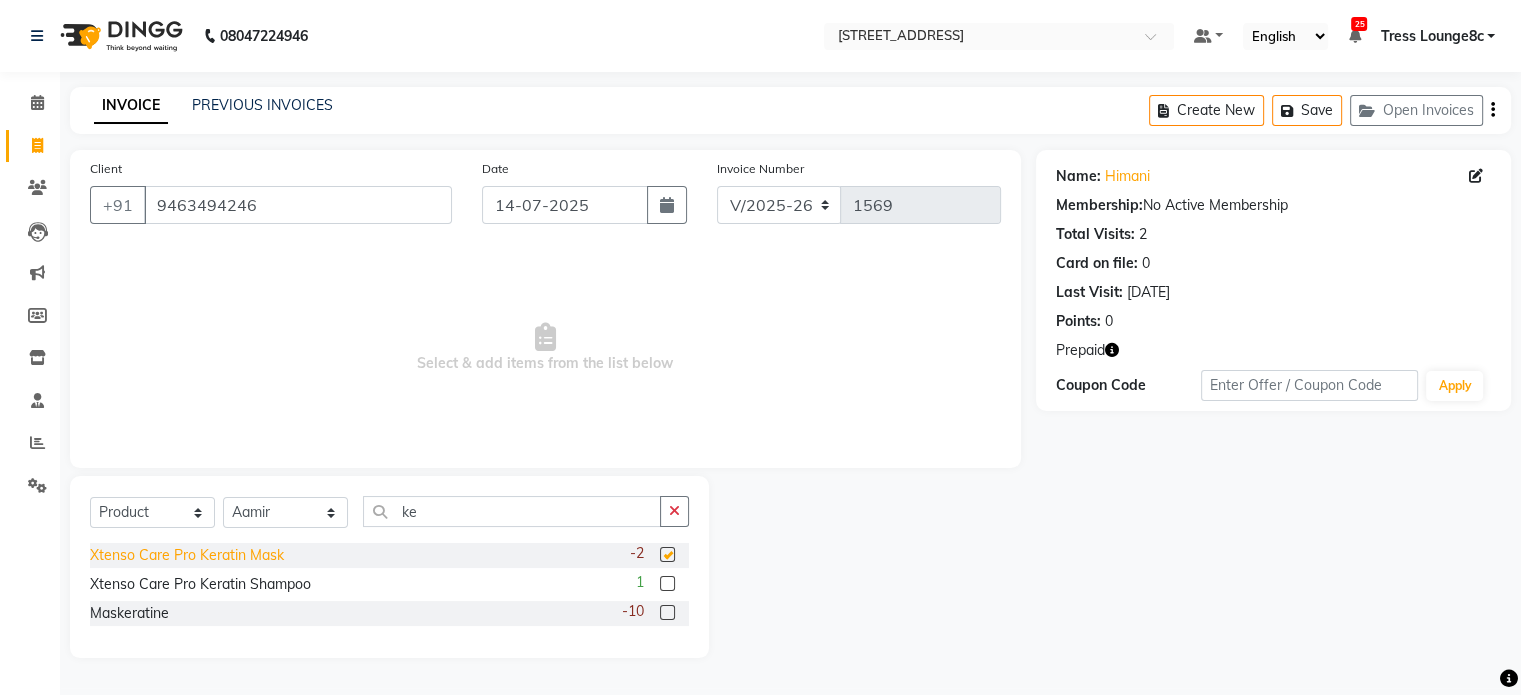checkbox on "false" 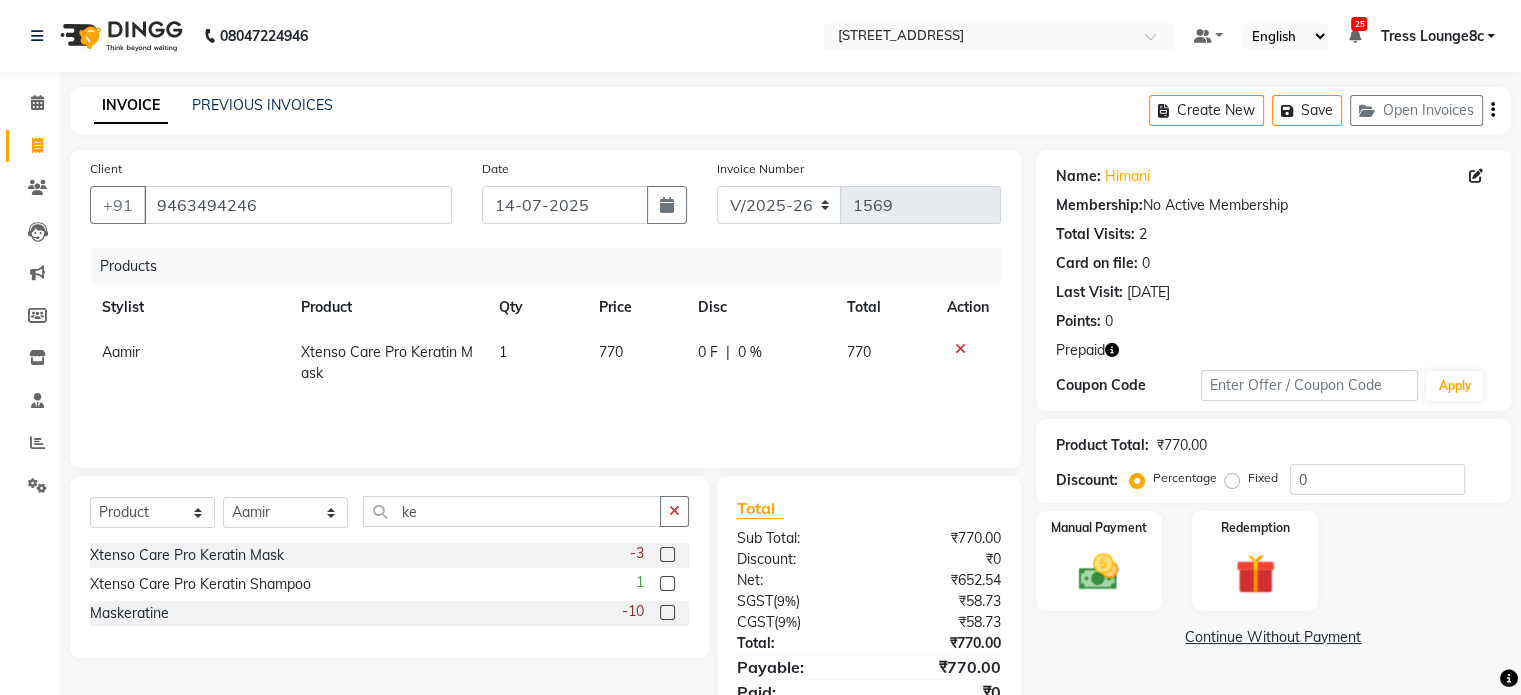 click 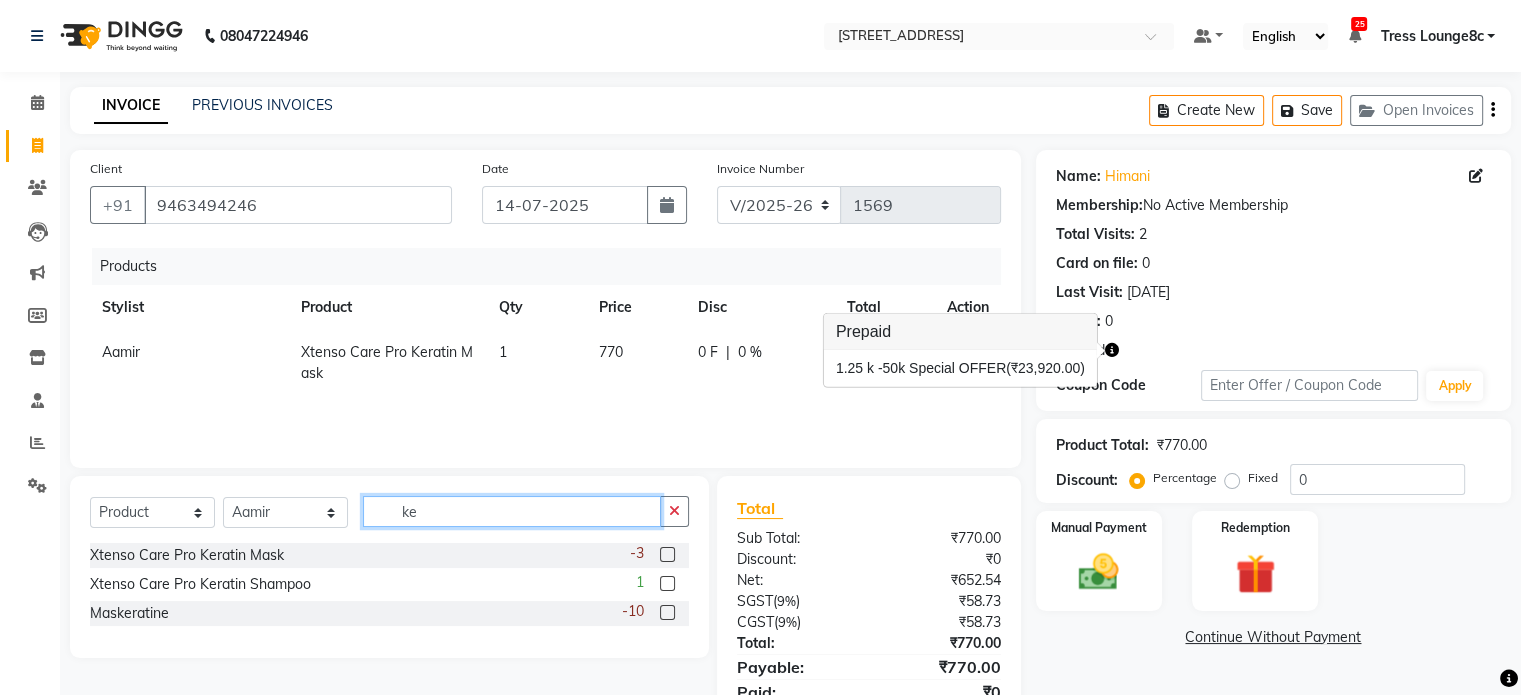 drag, startPoint x: 469, startPoint y: 517, endPoint x: 404, endPoint y: 515, distance: 65.03076 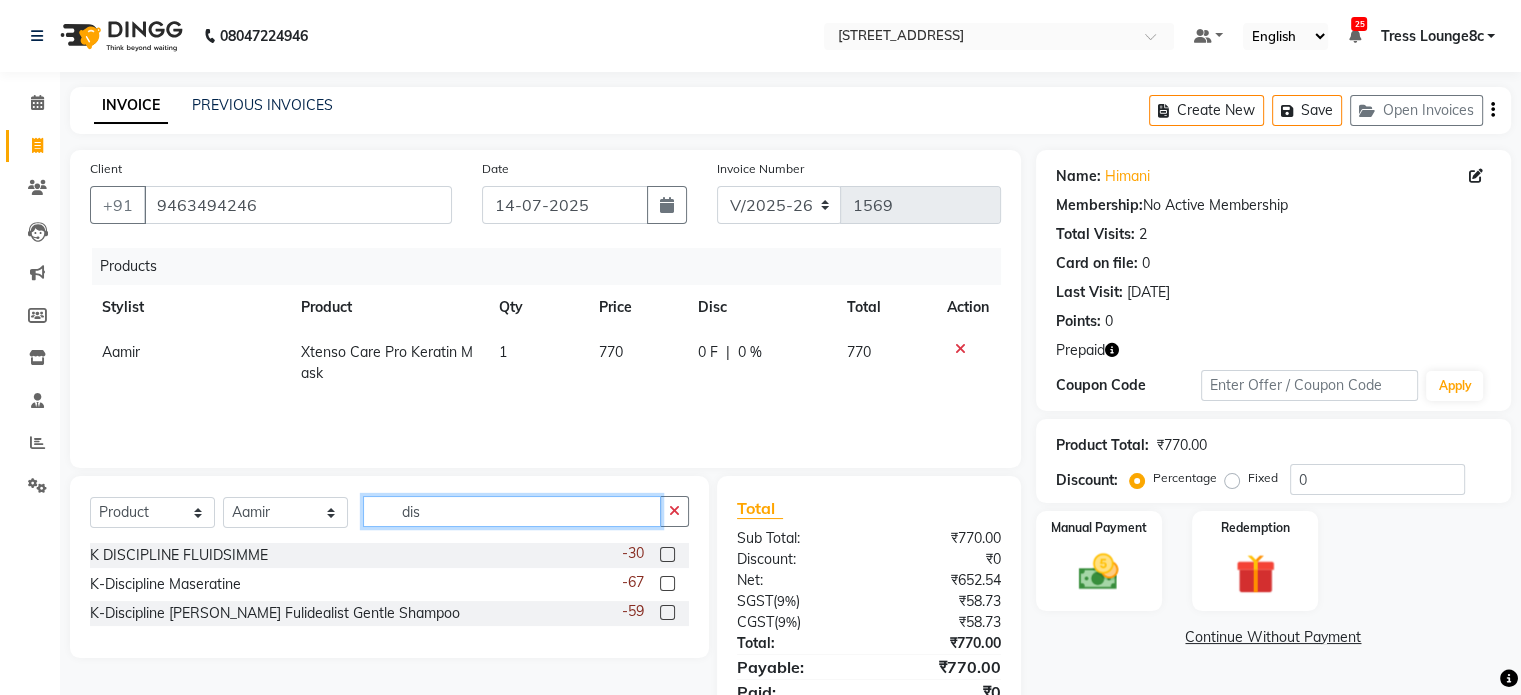 scroll, scrollTop: 84, scrollLeft: 0, axis: vertical 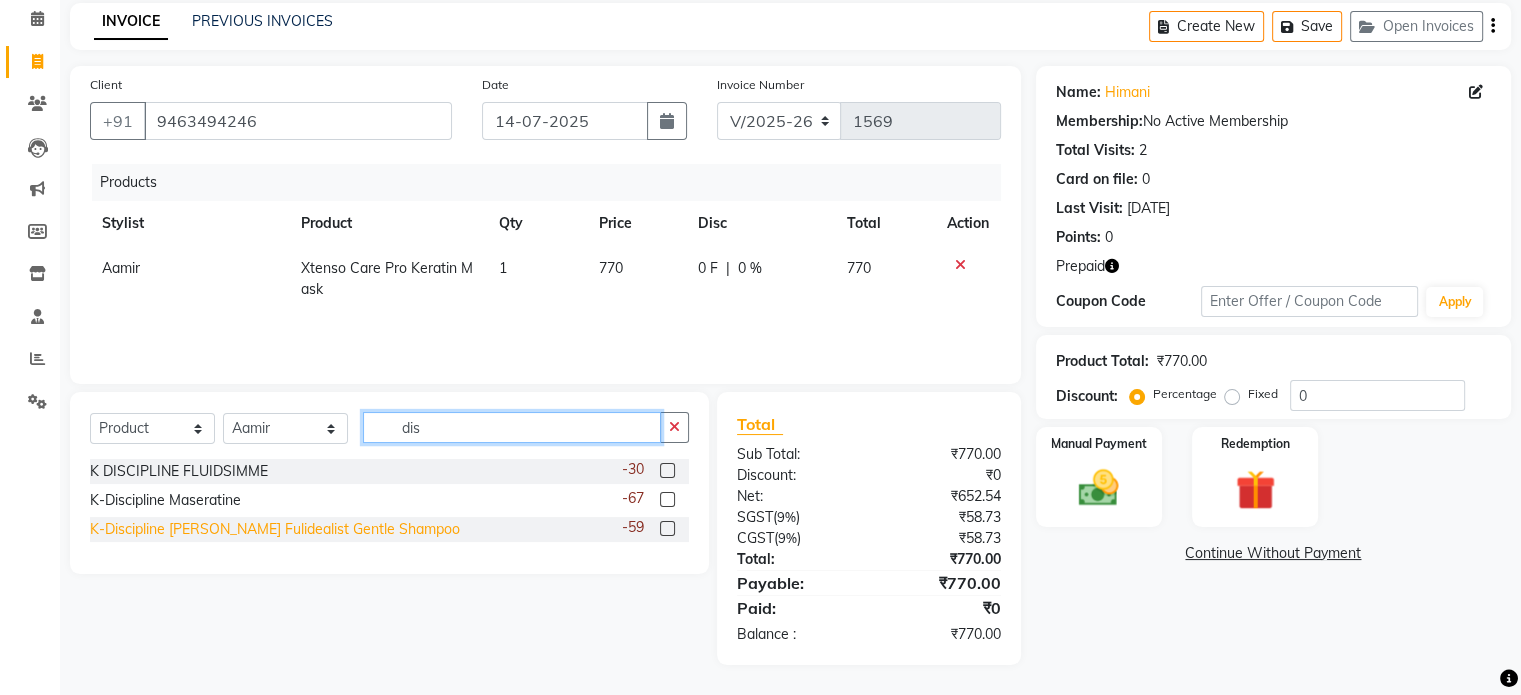 type on "dis" 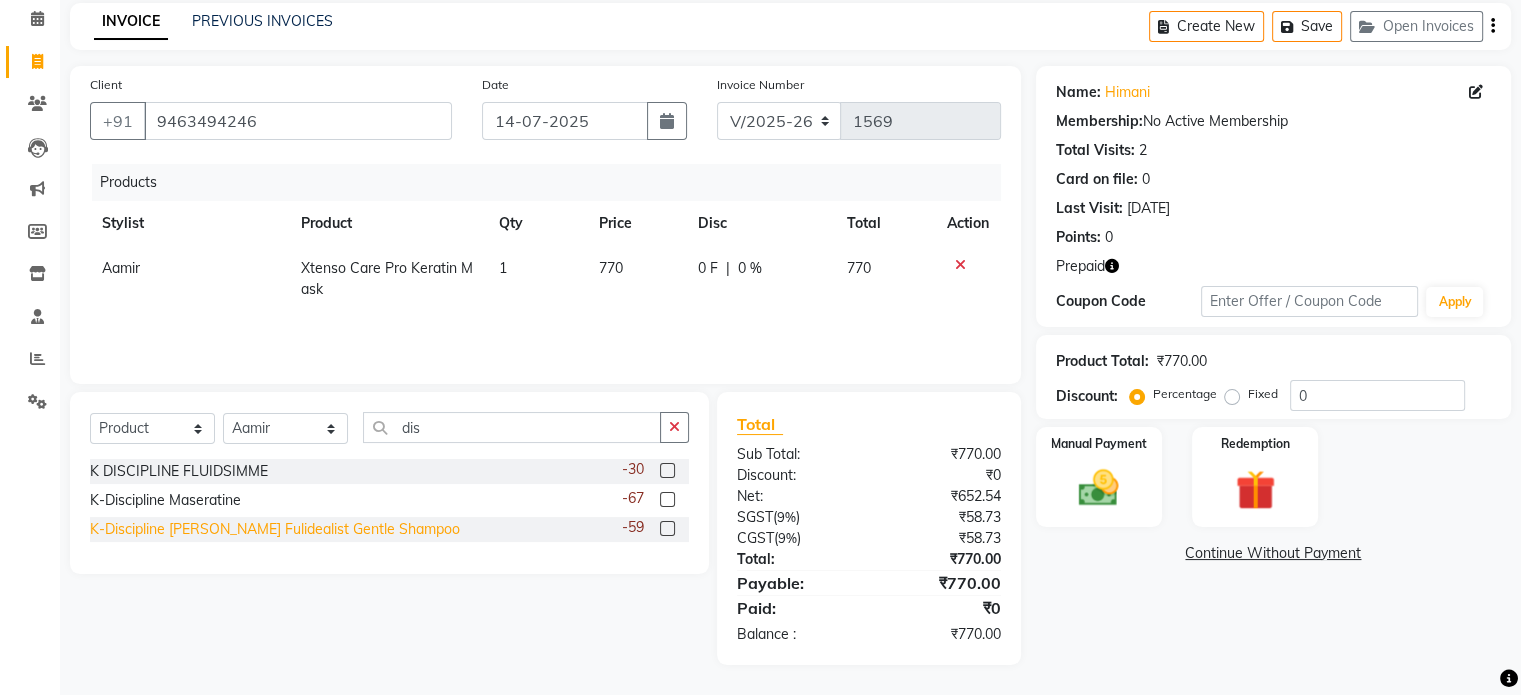 click on "K-Discipline Bain Fulidealist Gentle Shampoo" 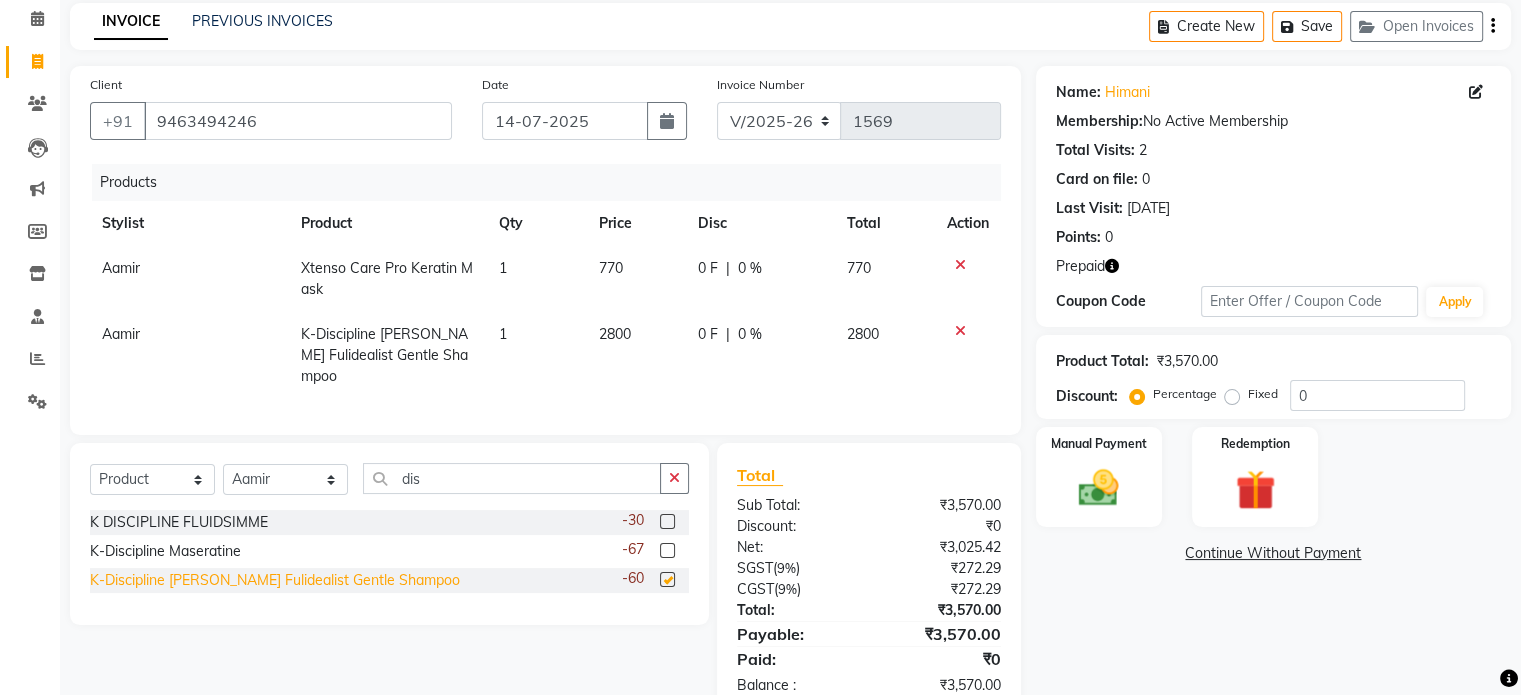checkbox on "false" 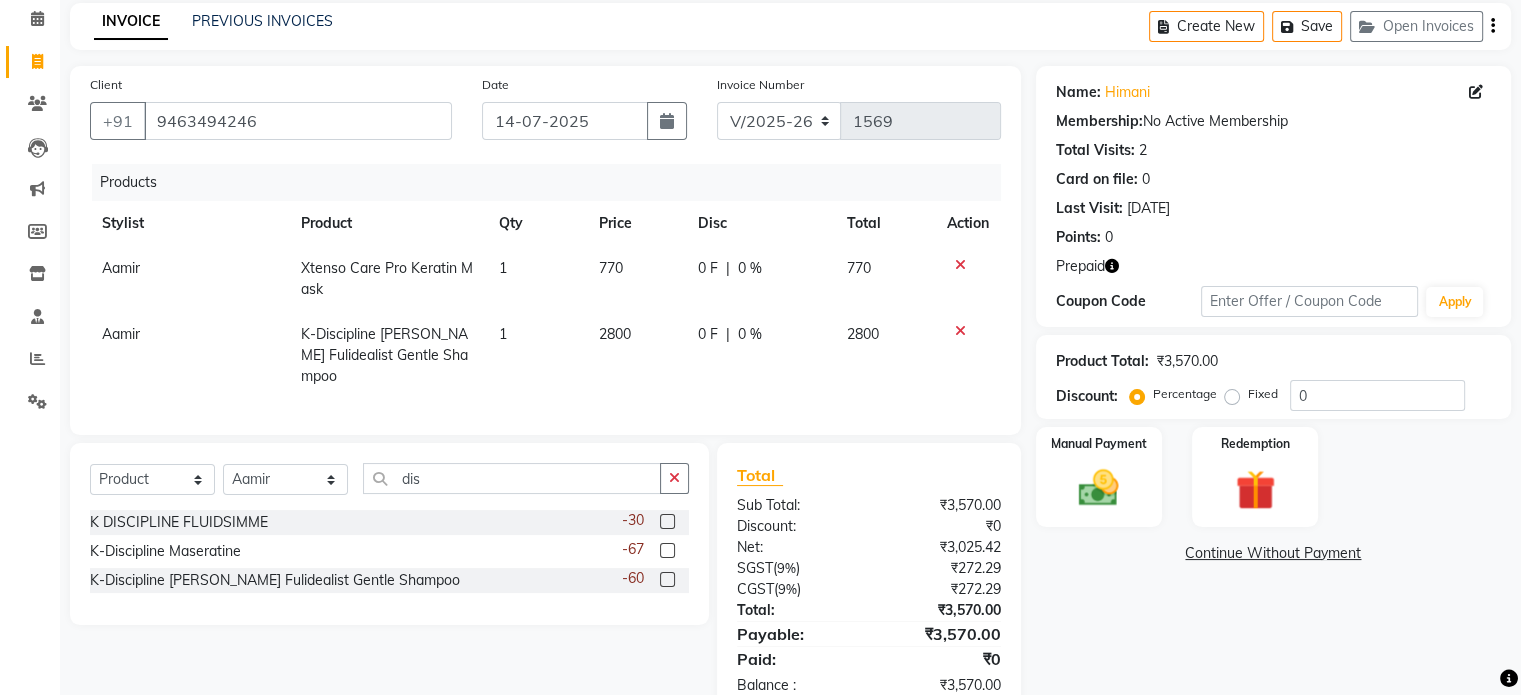 scroll, scrollTop: 129, scrollLeft: 0, axis: vertical 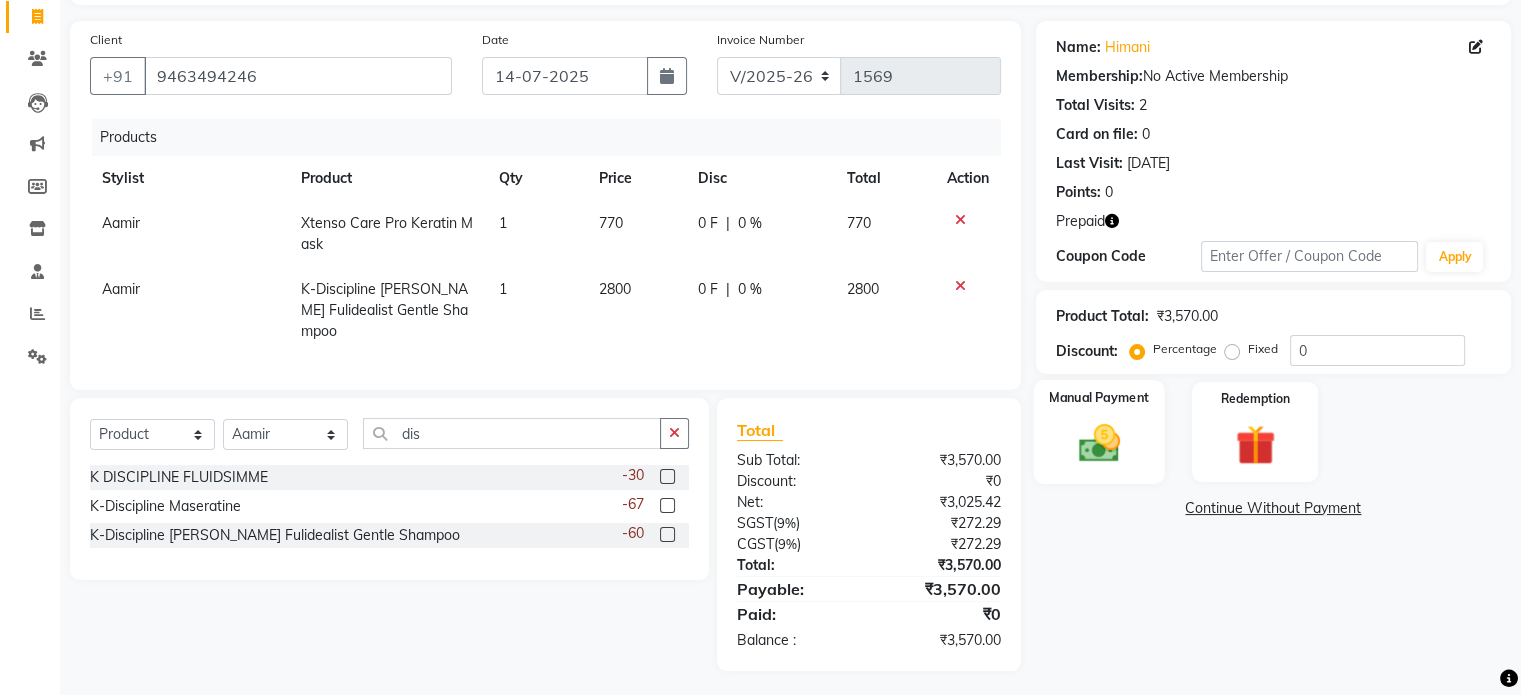 click 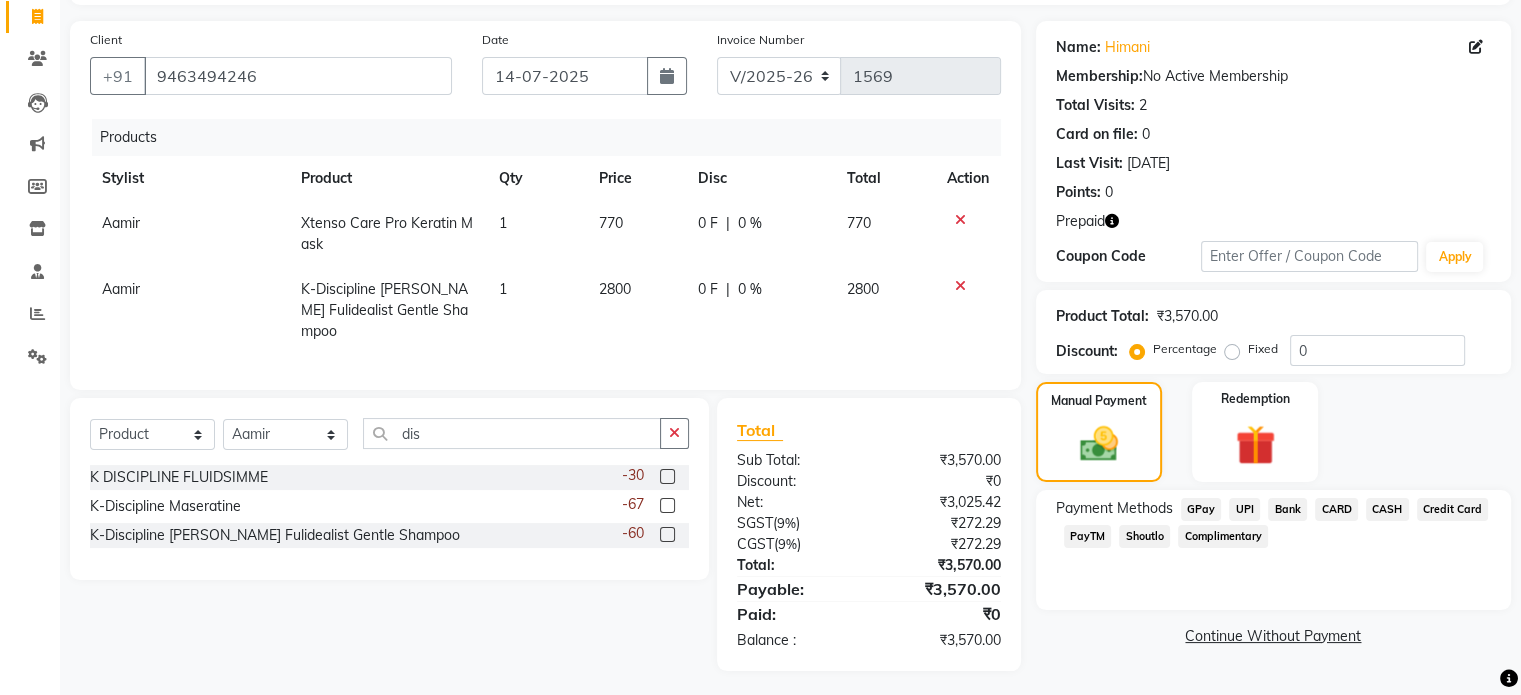 click on "UPI" 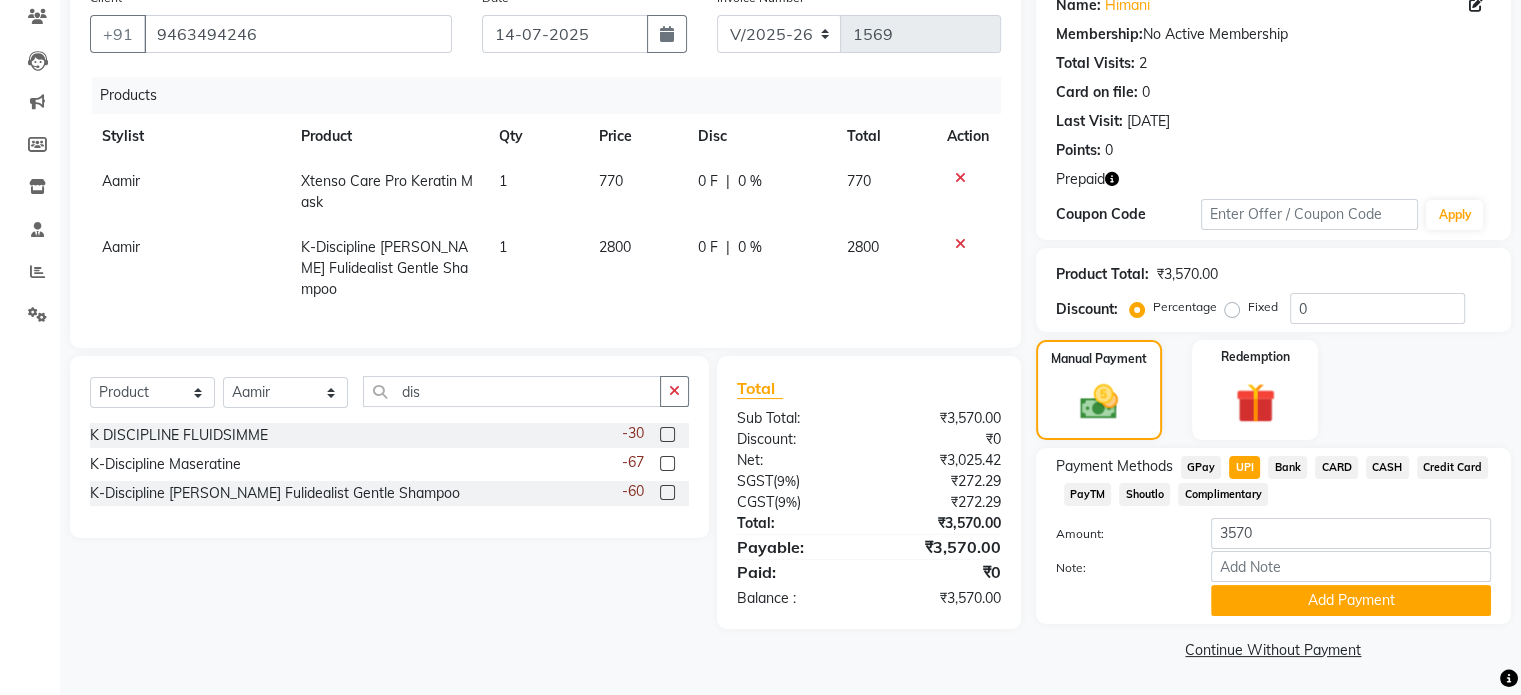 scroll, scrollTop: 0, scrollLeft: 0, axis: both 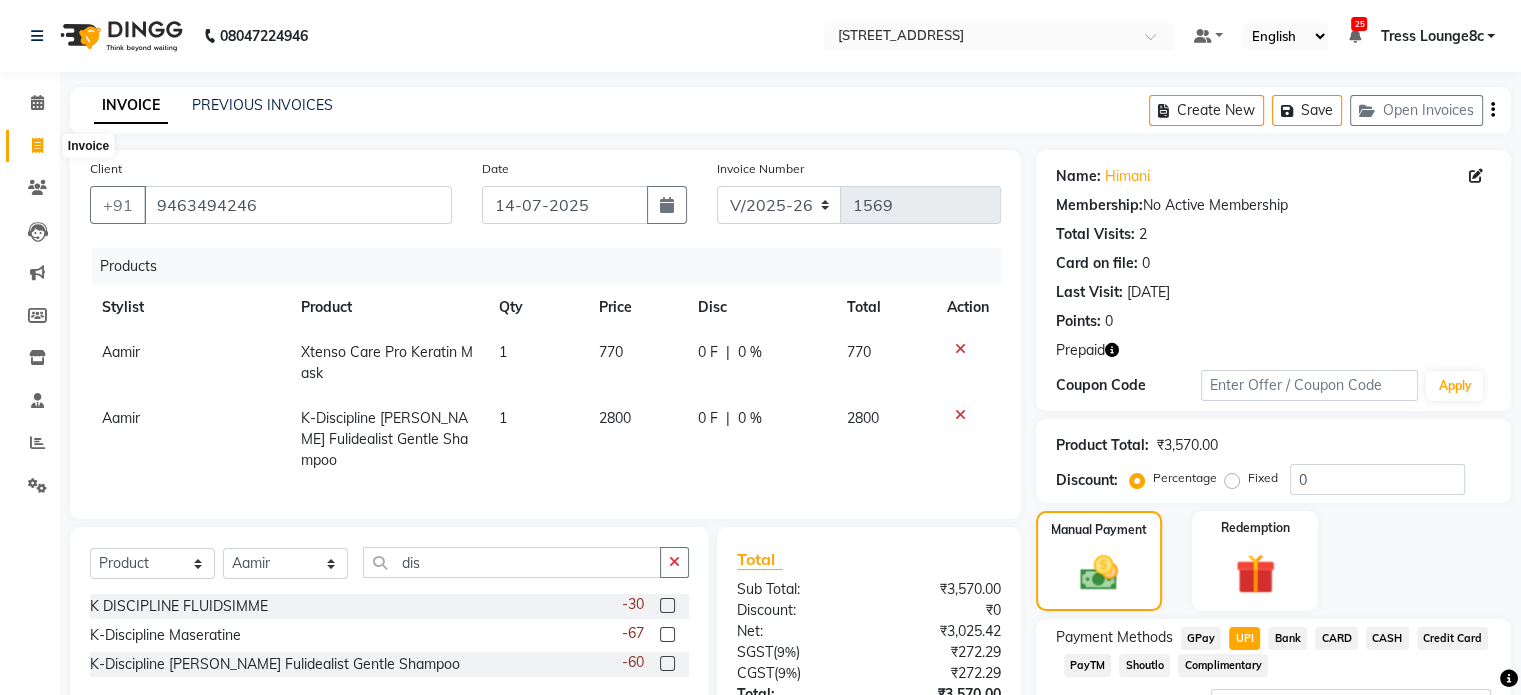 click 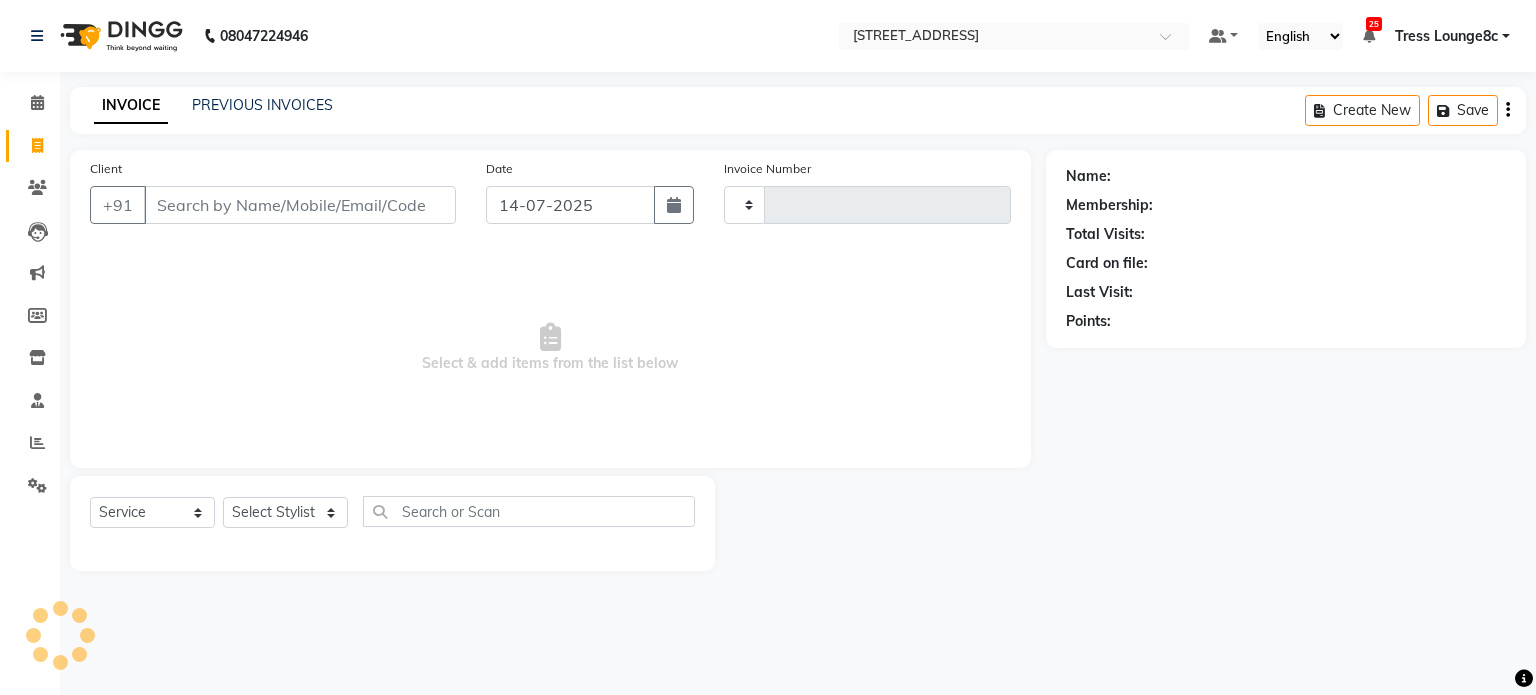 type on "1569" 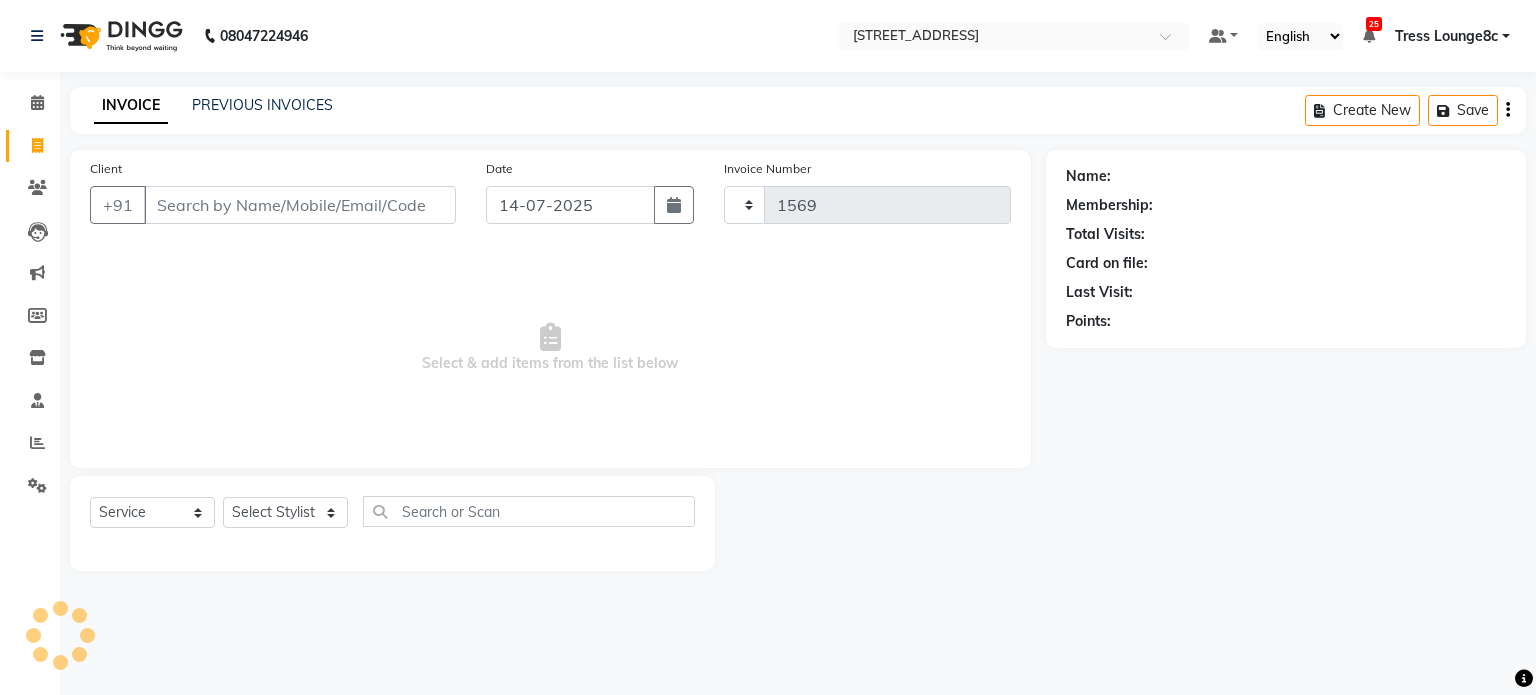 select on "5703" 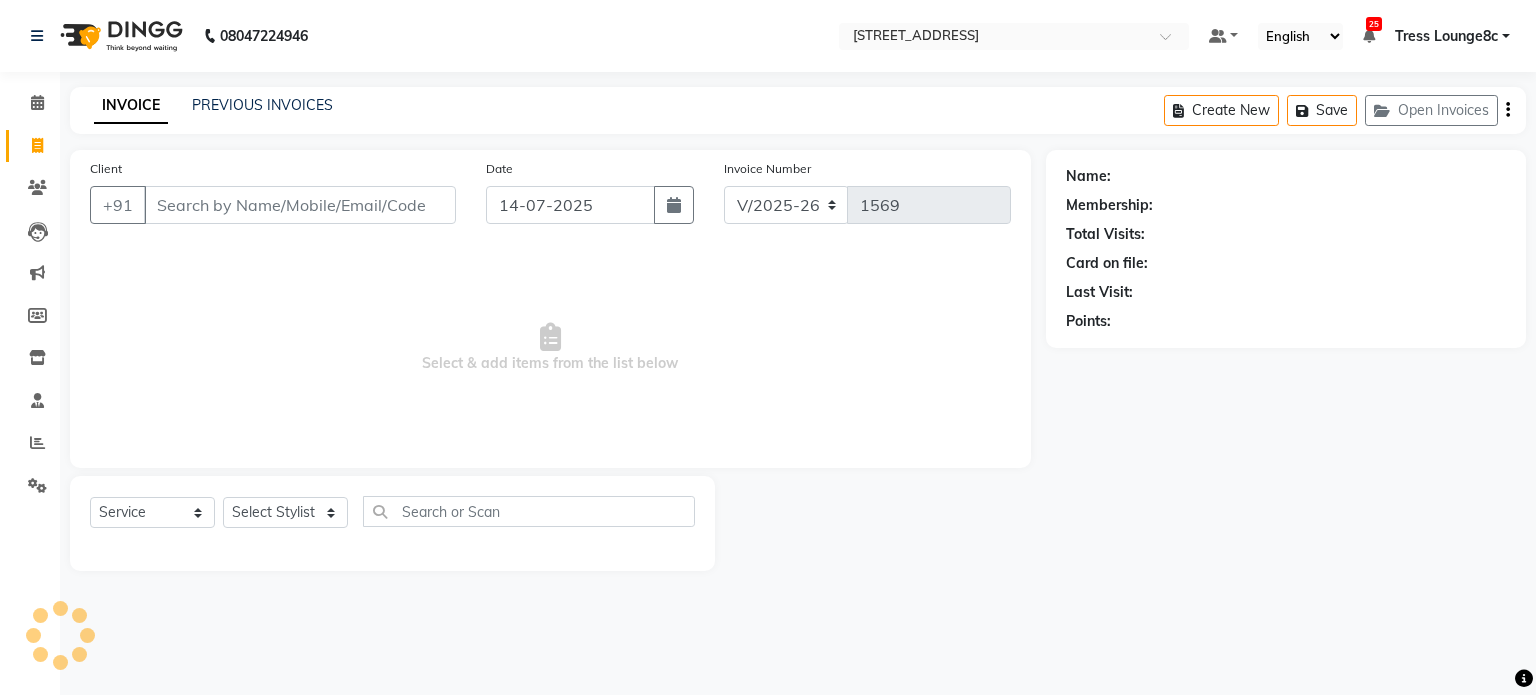 click on "Client" at bounding box center [300, 205] 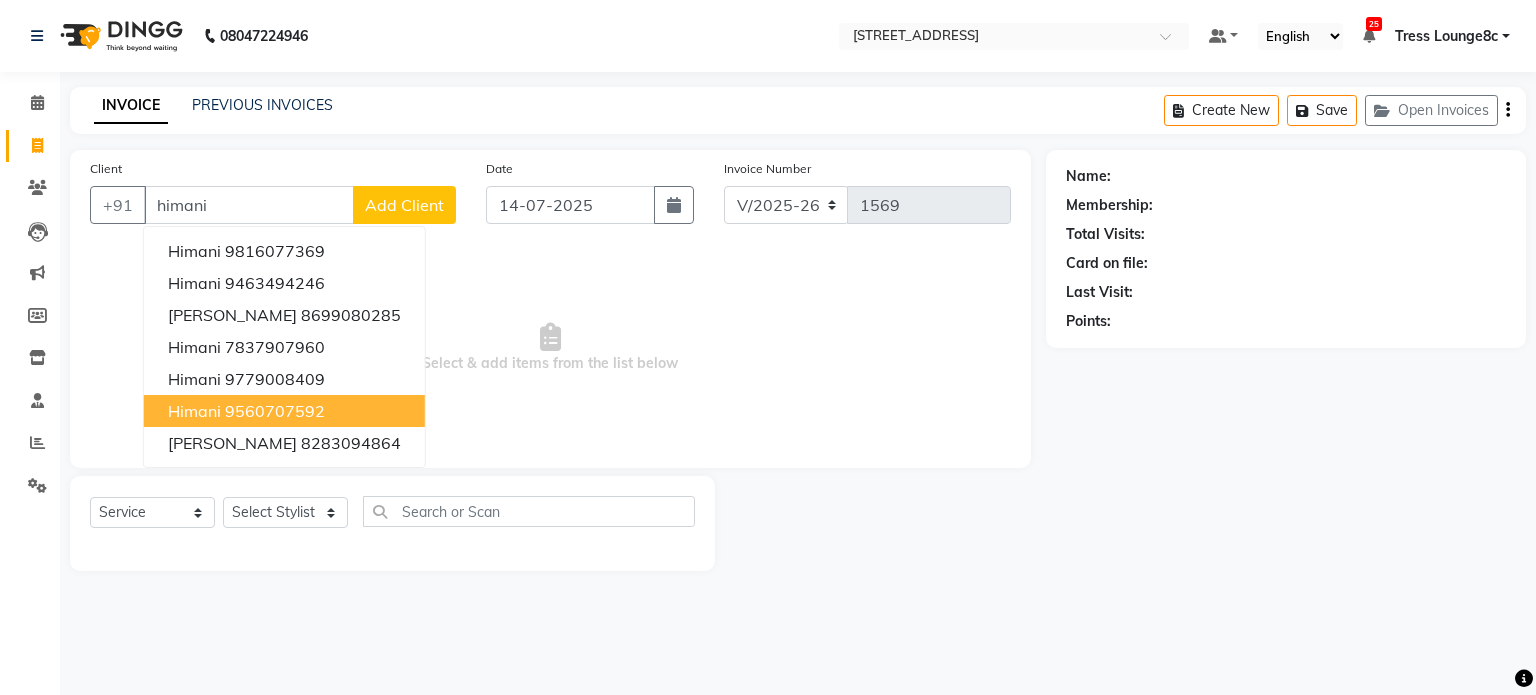 click on "Himani  9560707592" at bounding box center [284, 411] 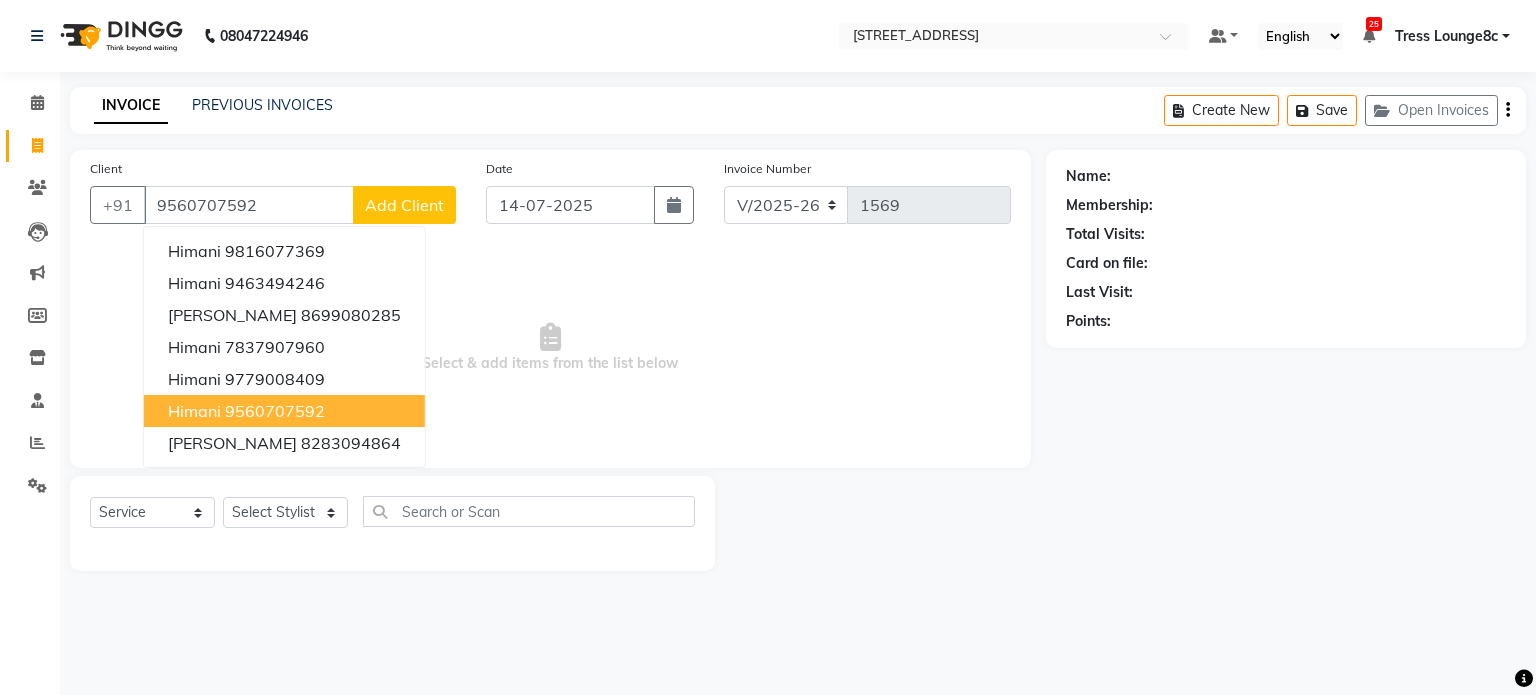 type on "9560707592" 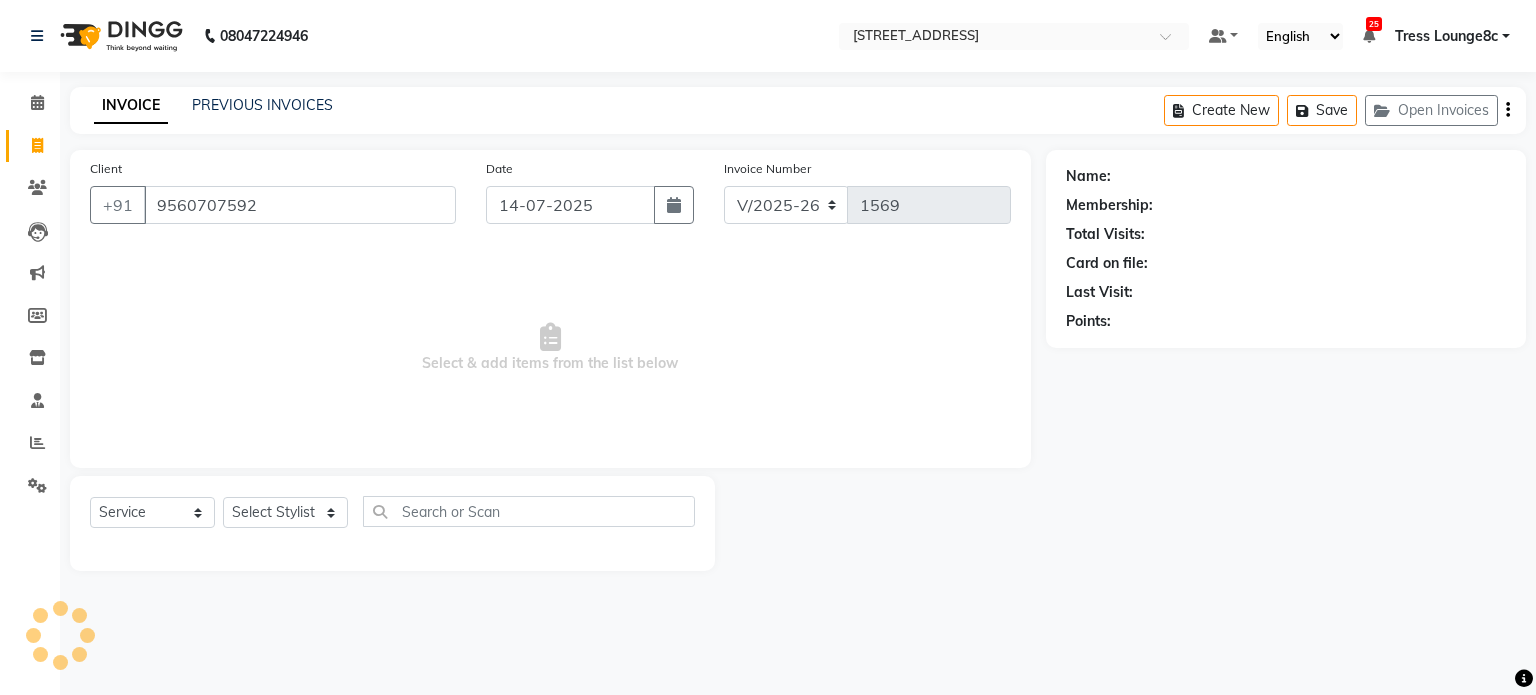 click on "Select & add items from the list below" at bounding box center (550, 348) 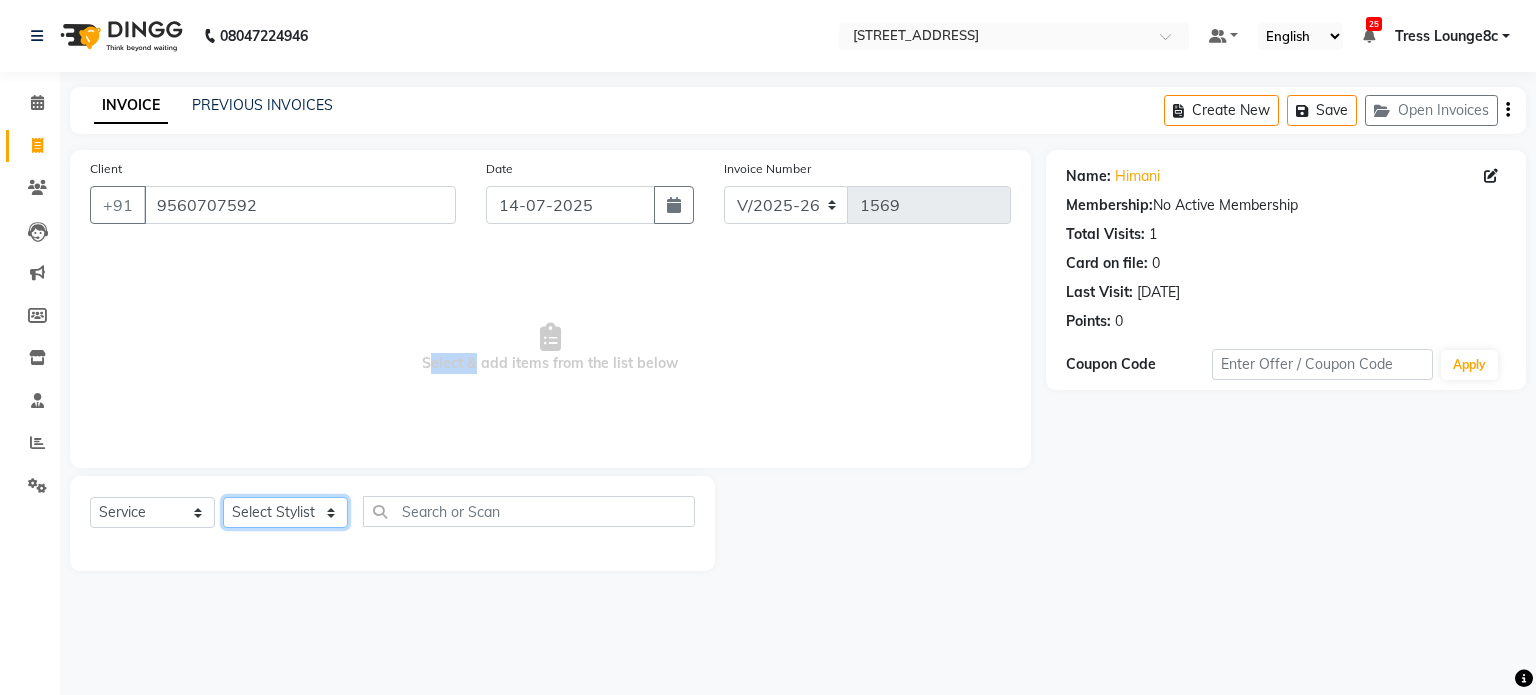 click on "Select Stylist [PERSON_NAME] [PERSON_NAME] [PERSON_NAME] Anju Annu  [PERSON_NAME] Bajaj sir Bony DANISH Deepak [PERSON_NAME] [PERSON_NAME] [PERSON_NAME] Ismile ISRAEL [PERSON_NAME] [PERSON_NAME] Latansha Lucky MANAGER MUSKAN naina [PERSON_NAME]\ [PERSON_NAME]  [PERSON_NAME] [PERSON_NAME] [PERSON_NAME] [PERSON_NAME] [PERSON_NAME] [PERSON_NAME] [PERSON_NAME] Shriya [PERSON_NAME] [PERSON_NAME] [PERSON_NAME]" 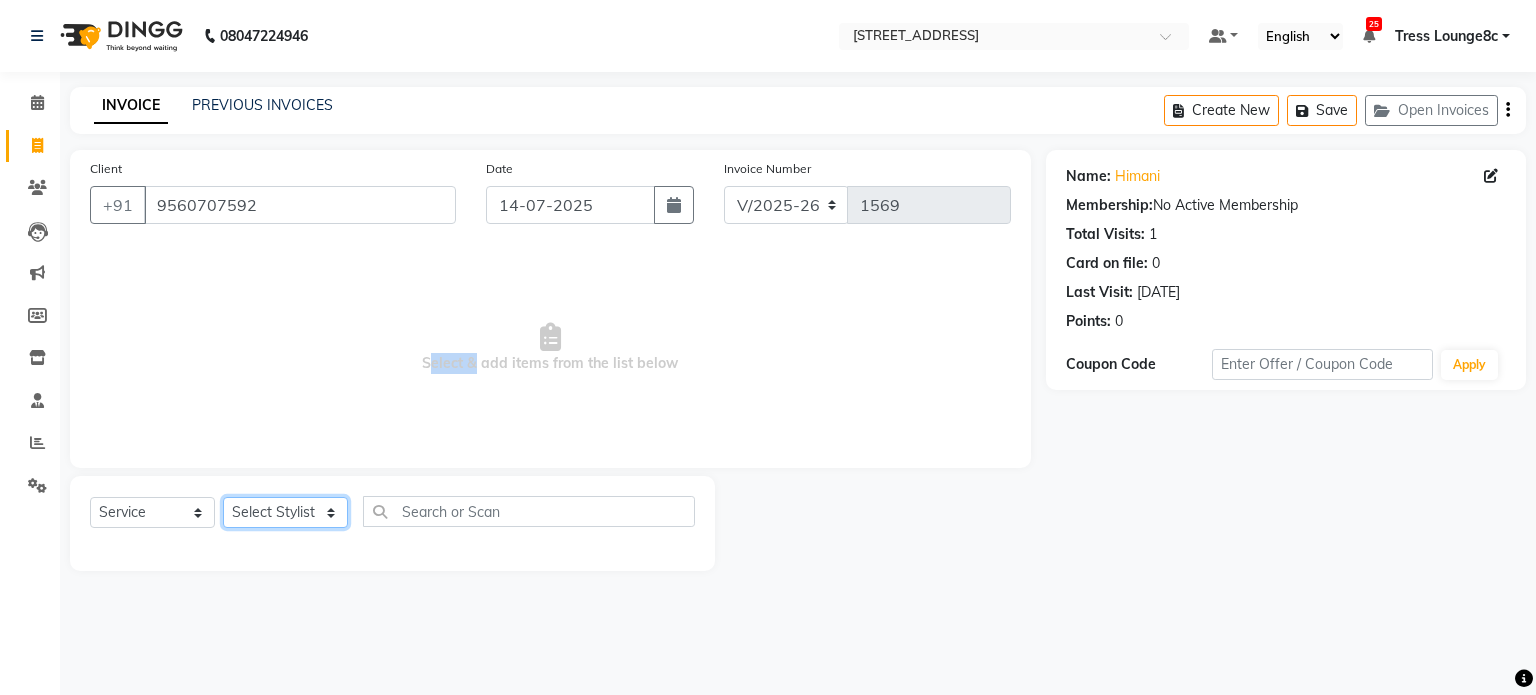 select on "59395" 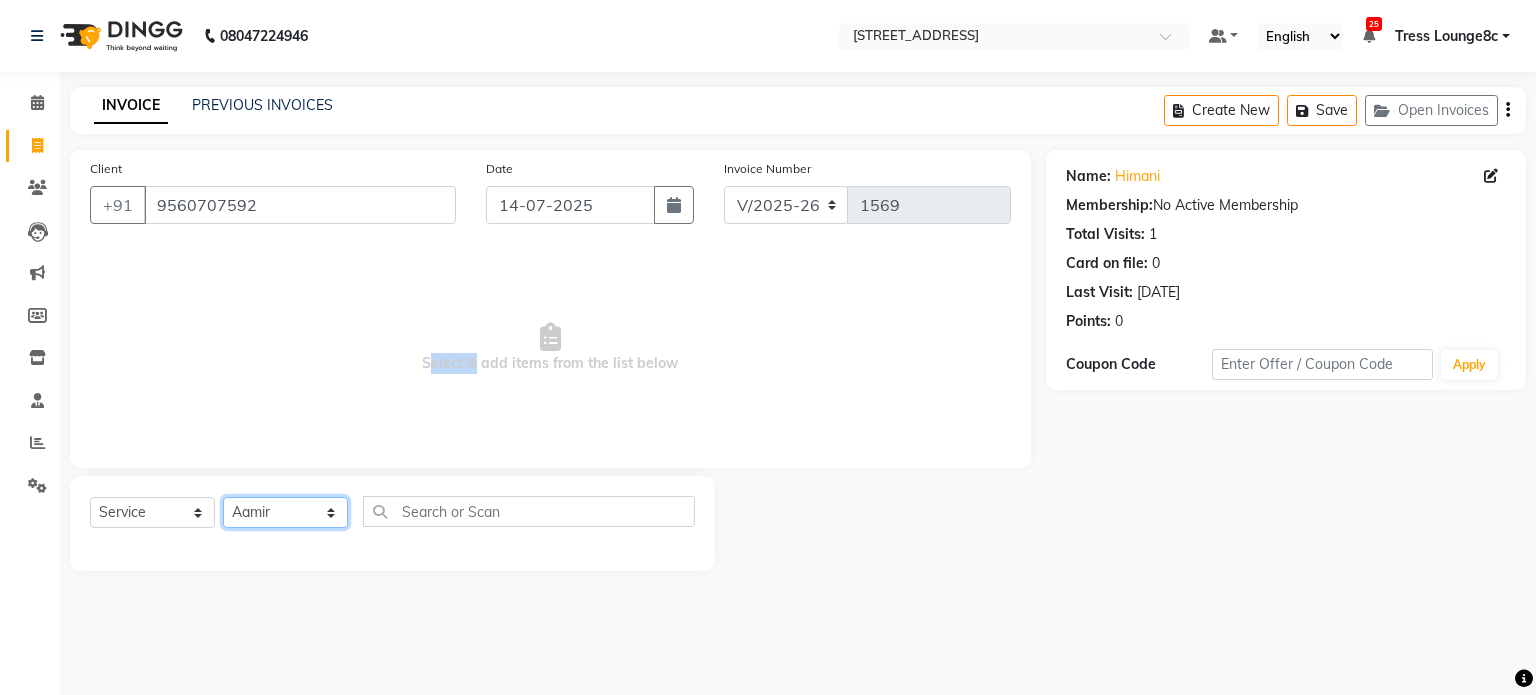 click on "Select Stylist [PERSON_NAME] [PERSON_NAME] [PERSON_NAME] Anju Annu  [PERSON_NAME] Bajaj sir Bony DANISH Deepak [PERSON_NAME] [PERSON_NAME] [PERSON_NAME] Ismile ISRAEL [PERSON_NAME] [PERSON_NAME] Latansha Lucky MANAGER MUSKAN naina [PERSON_NAME]\ [PERSON_NAME]  [PERSON_NAME] [PERSON_NAME] [PERSON_NAME] [PERSON_NAME] [PERSON_NAME] [PERSON_NAME] [PERSON_NAME] Shriya [PERSON_NAME] [PERSON_NAME] [PERSON_NAME]" 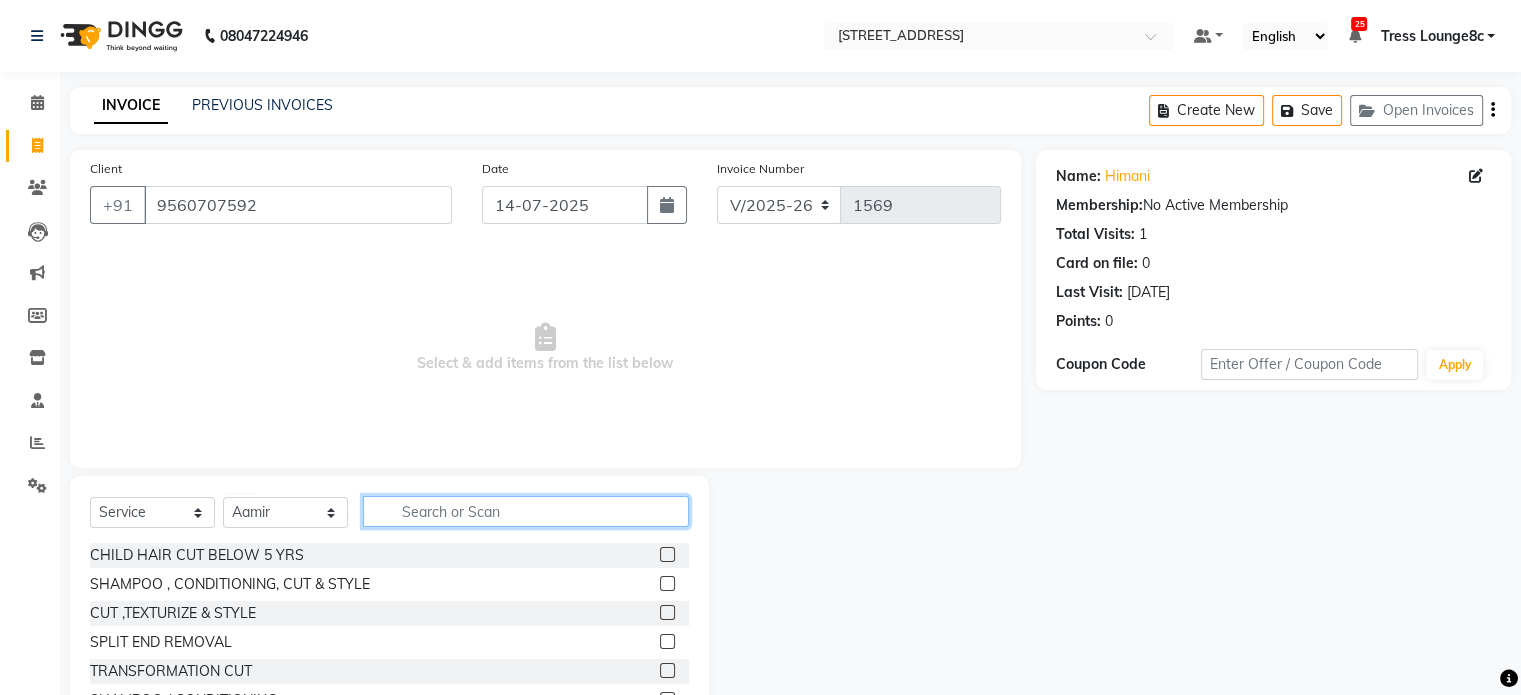 click 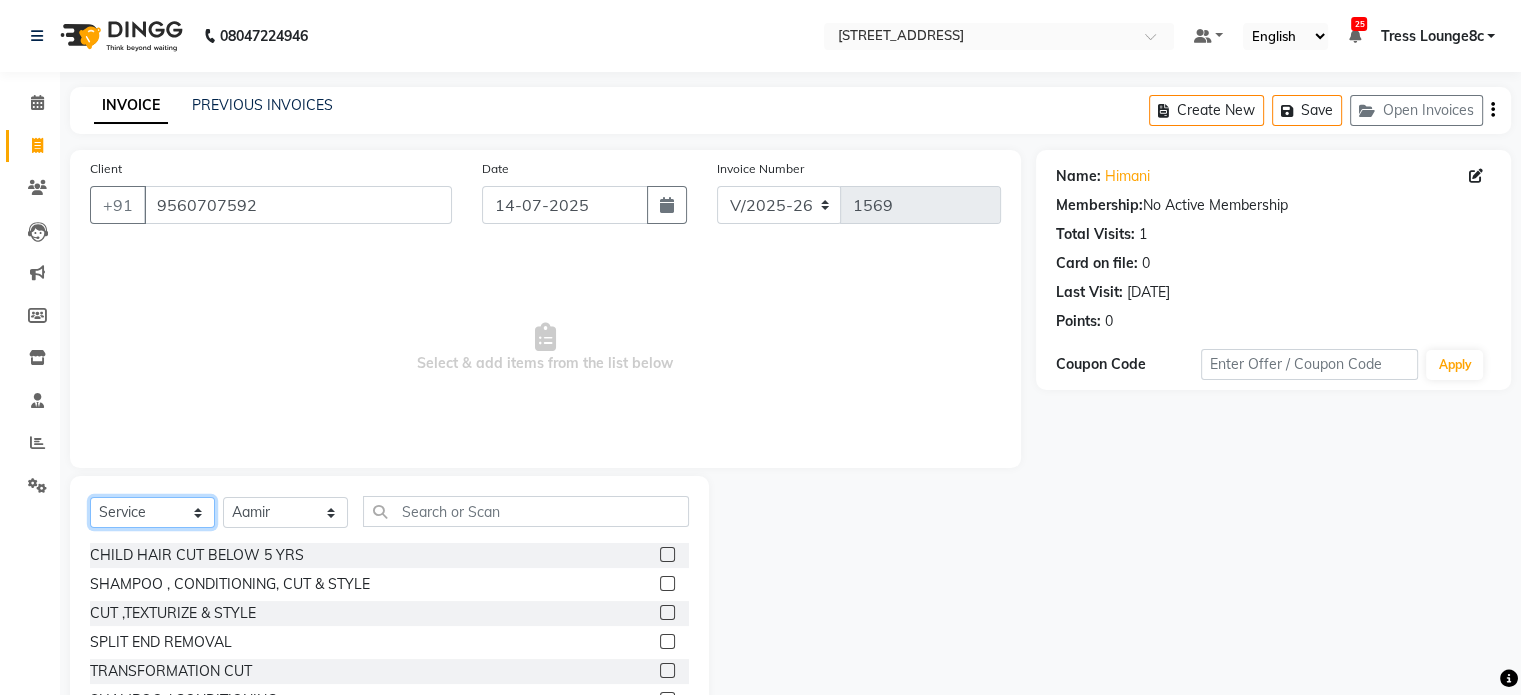 click on "Select  Service  Product  Membership  Package Voucher Prepaid Gift Card" 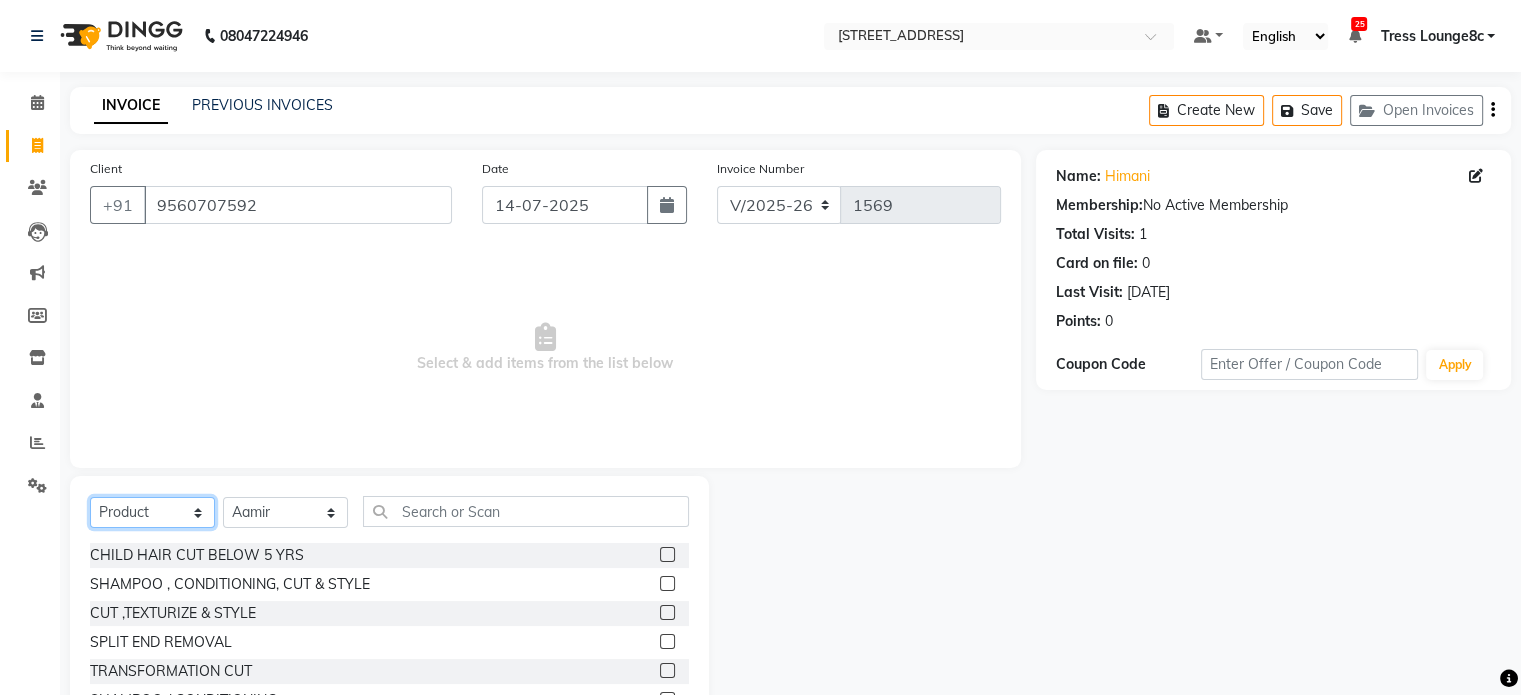 click on "Select  Service  Product  Membership  Package Voucher Prepaid Gift Card" 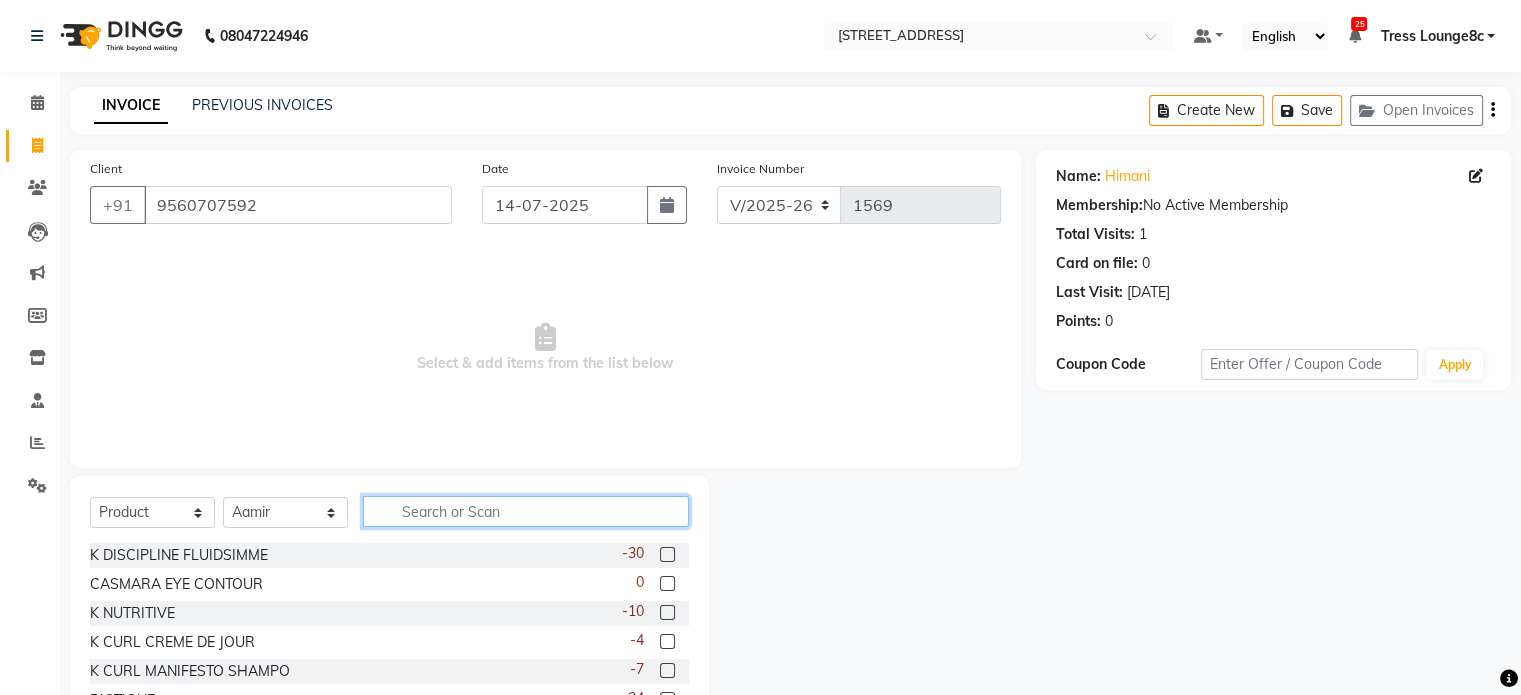 click 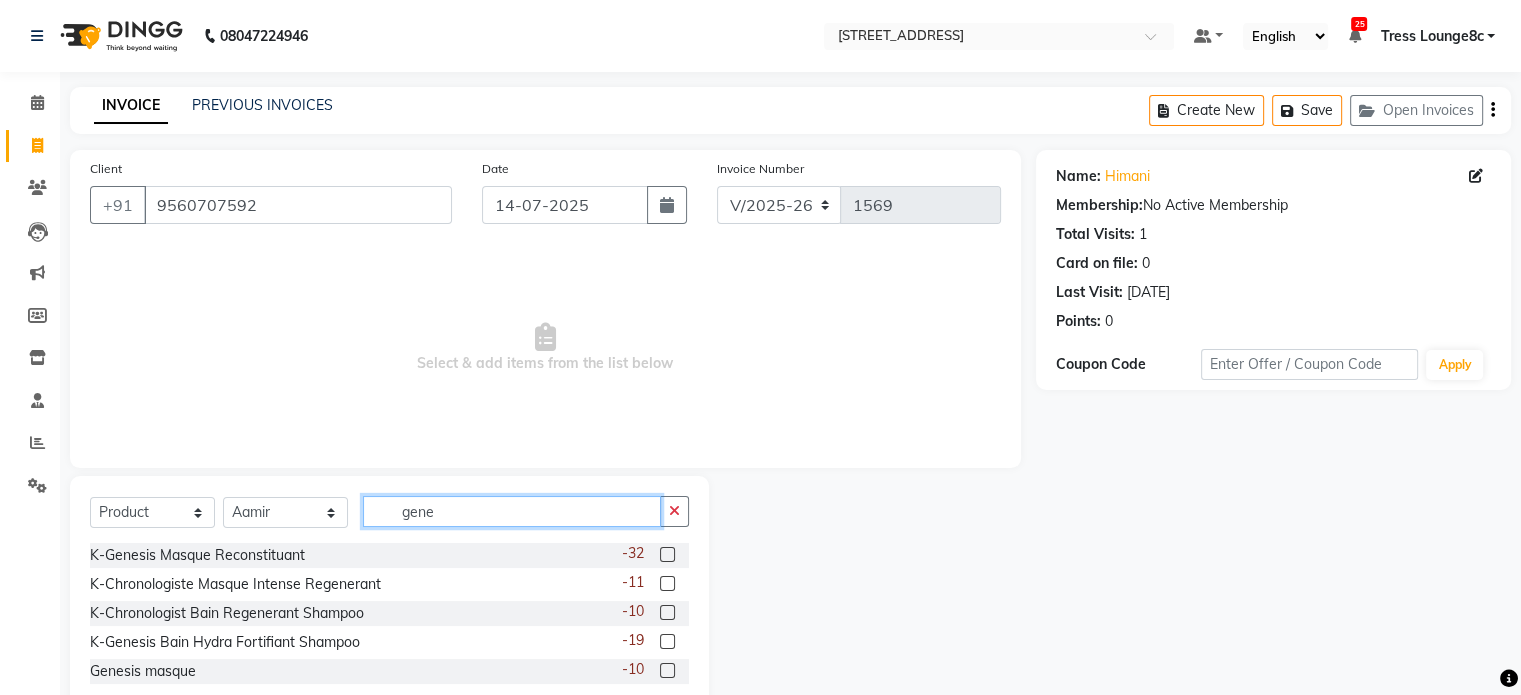 type on "gene" 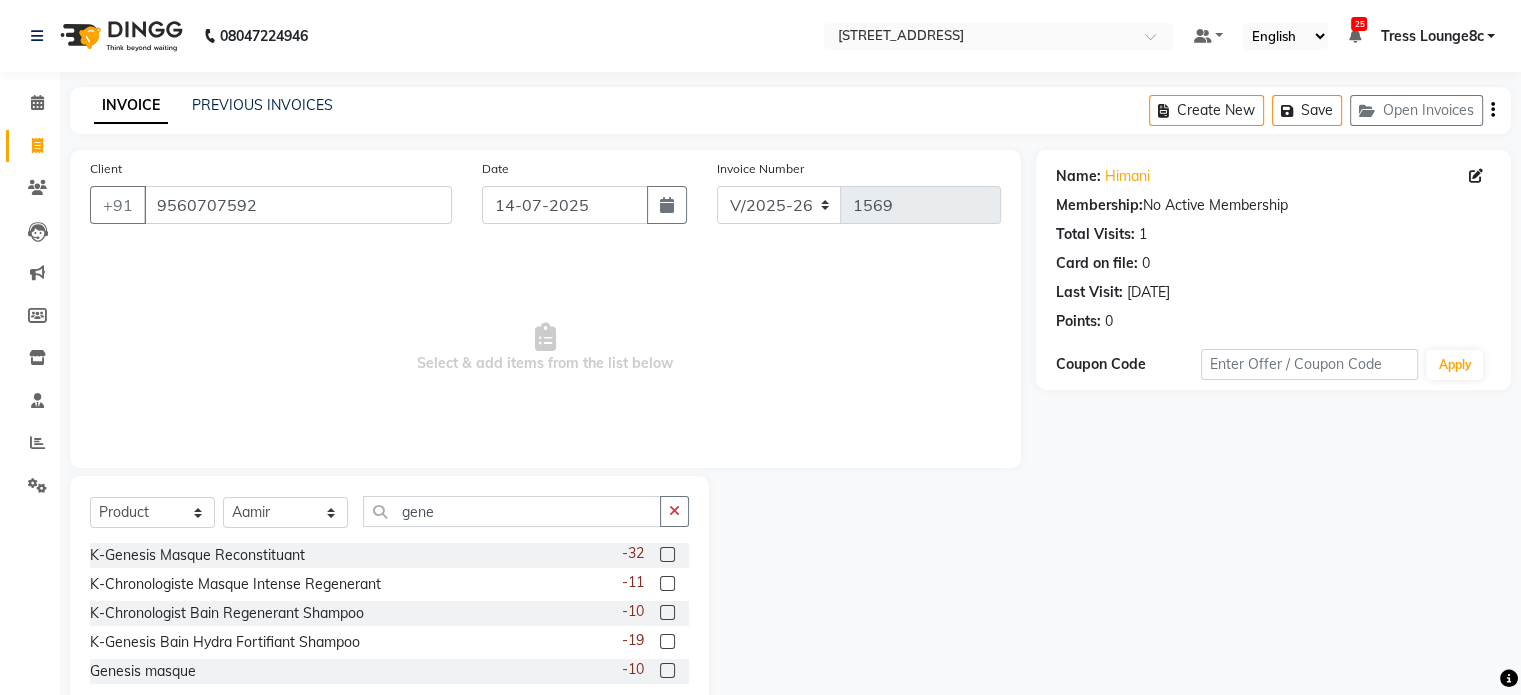 click 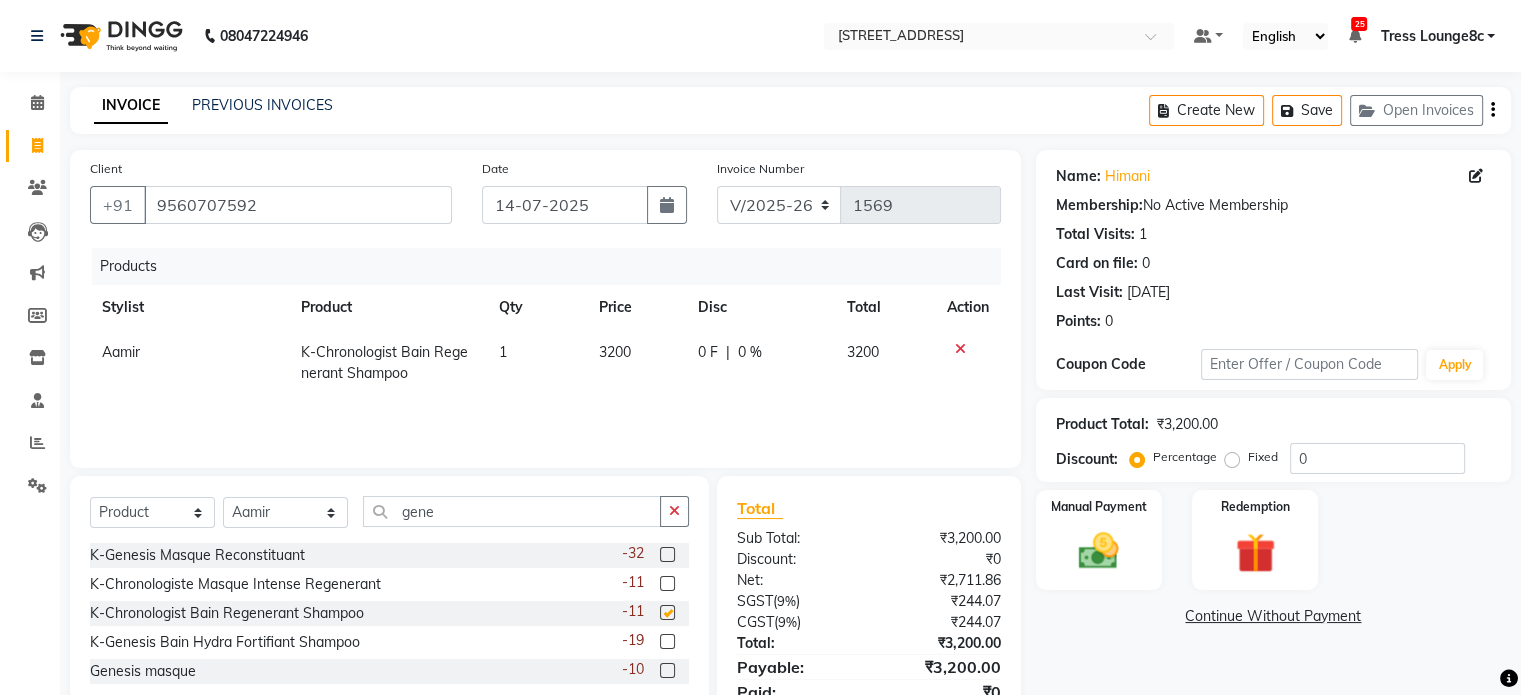 checkbox on "false" 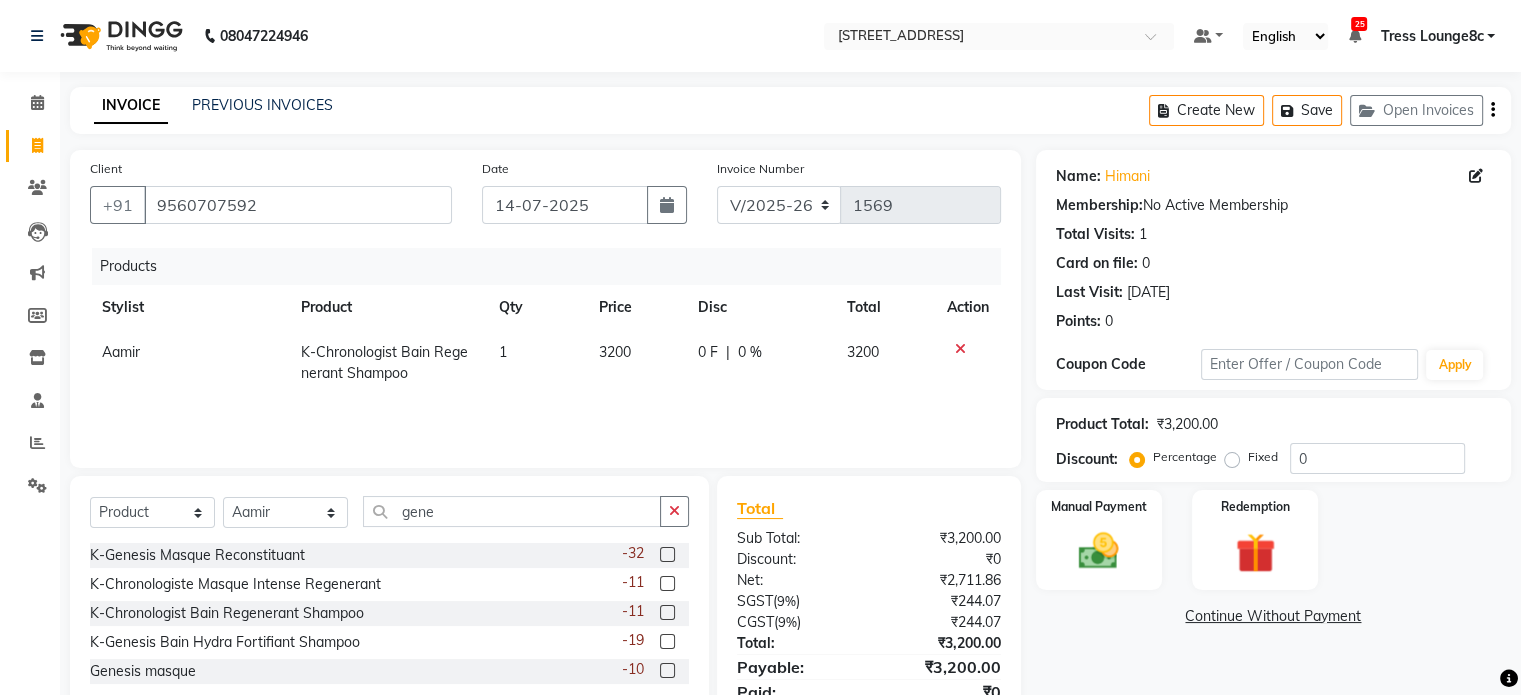 click 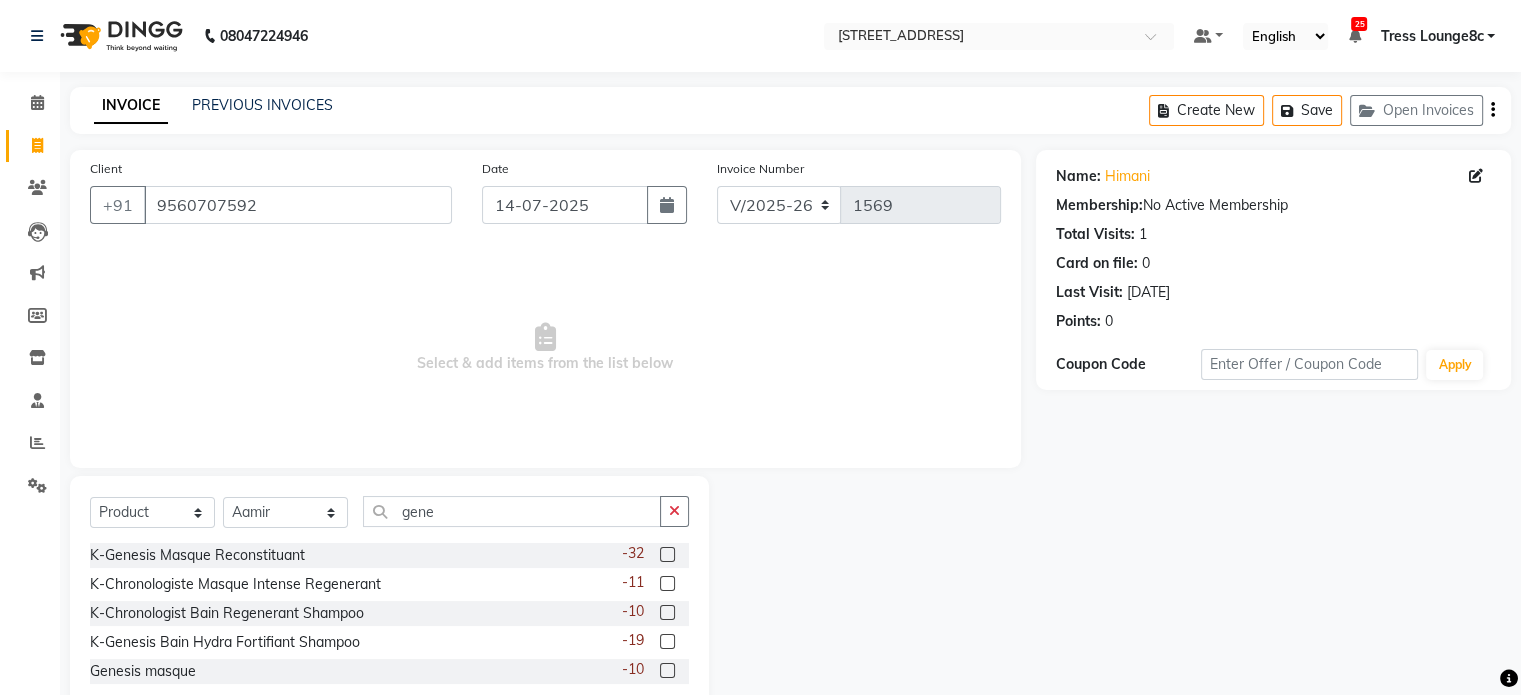 click 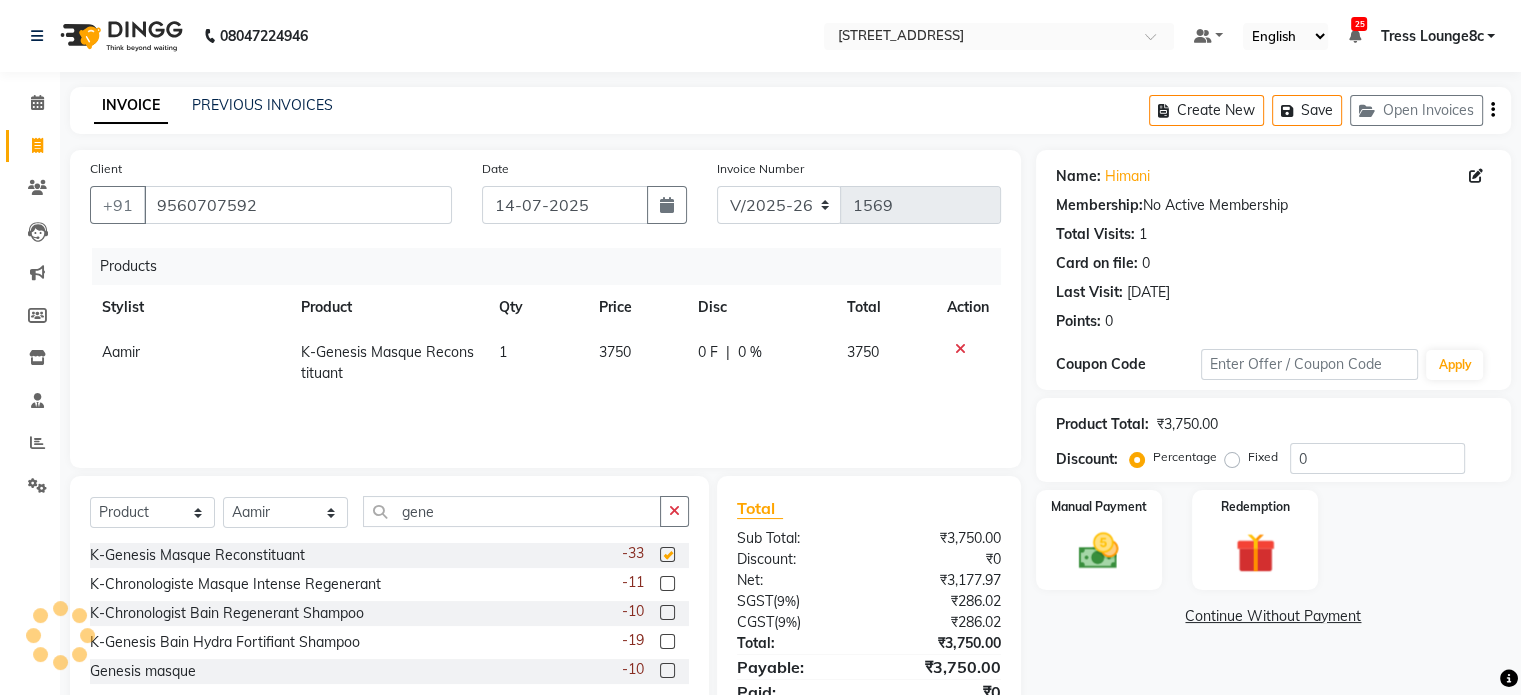 checkbox on "false" 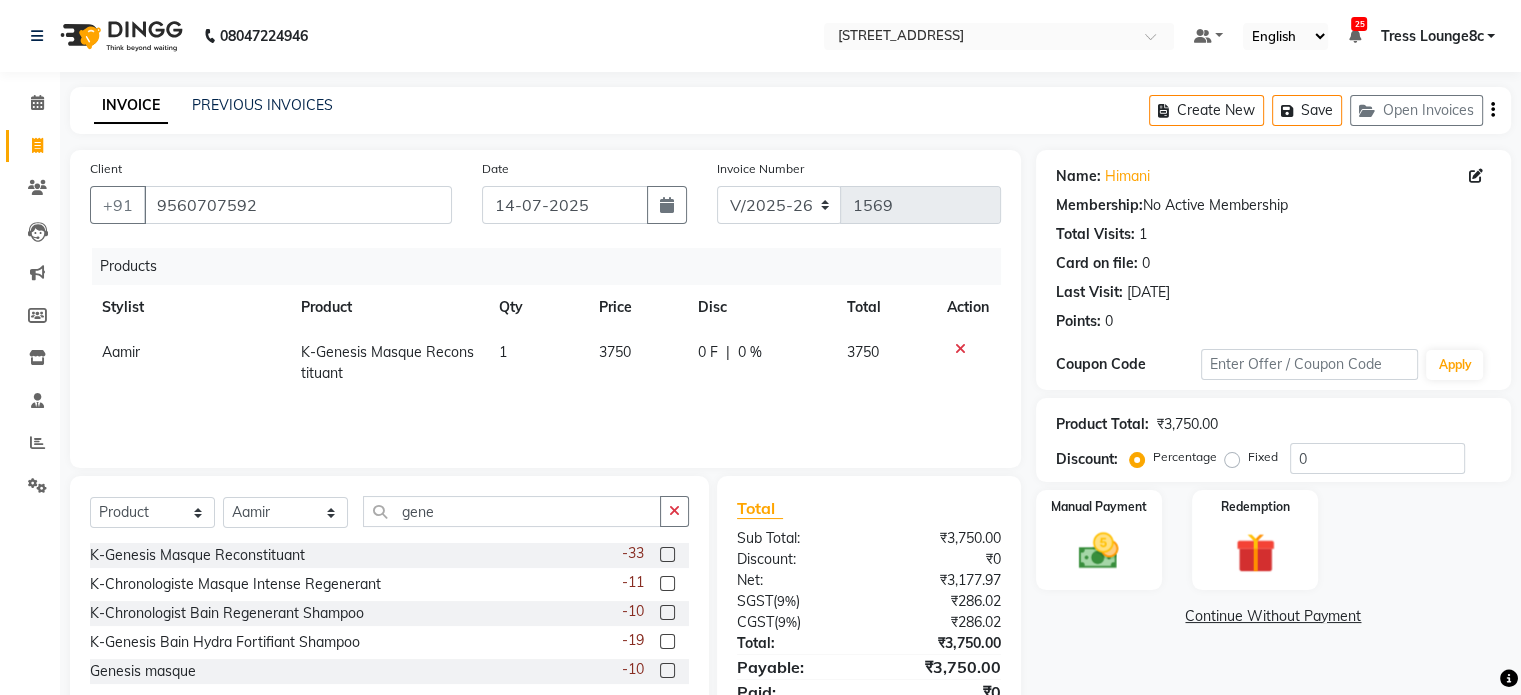 click 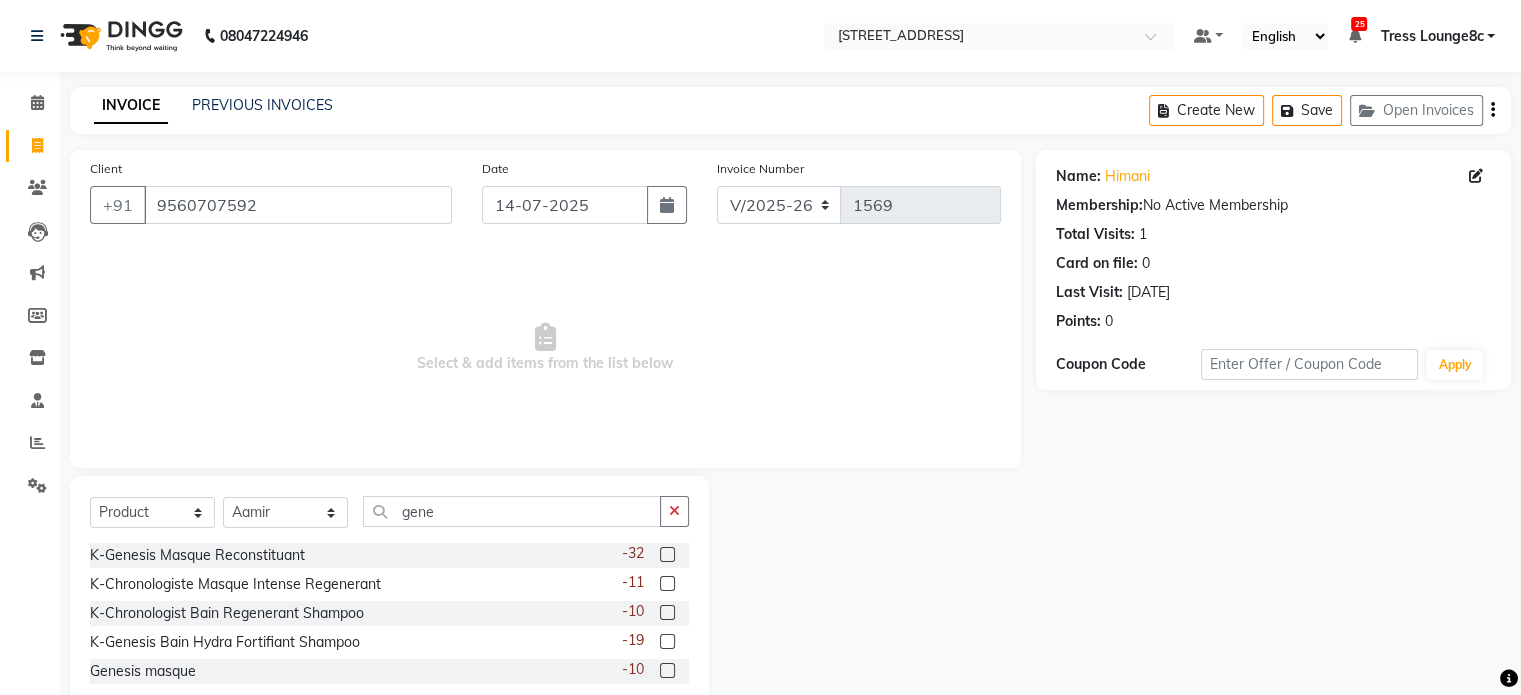 click 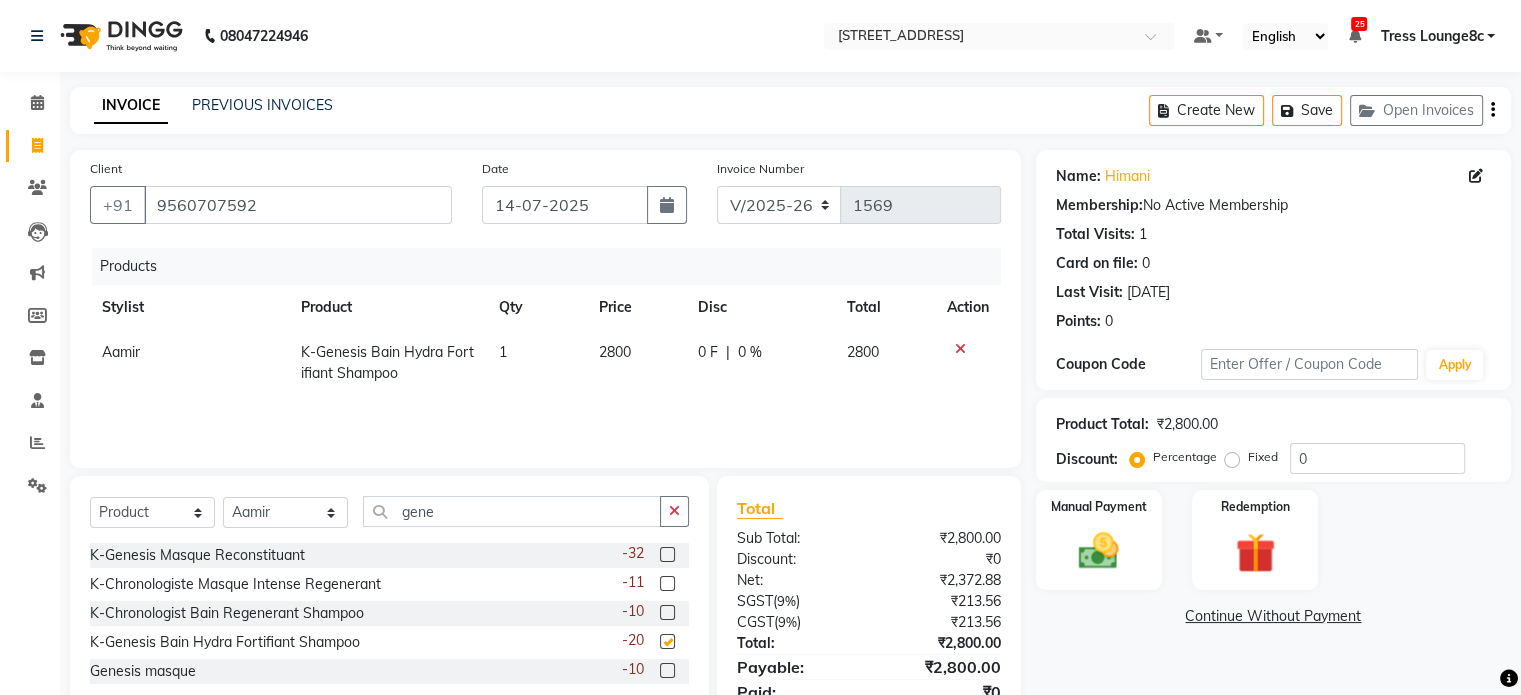 checkbox on "false" 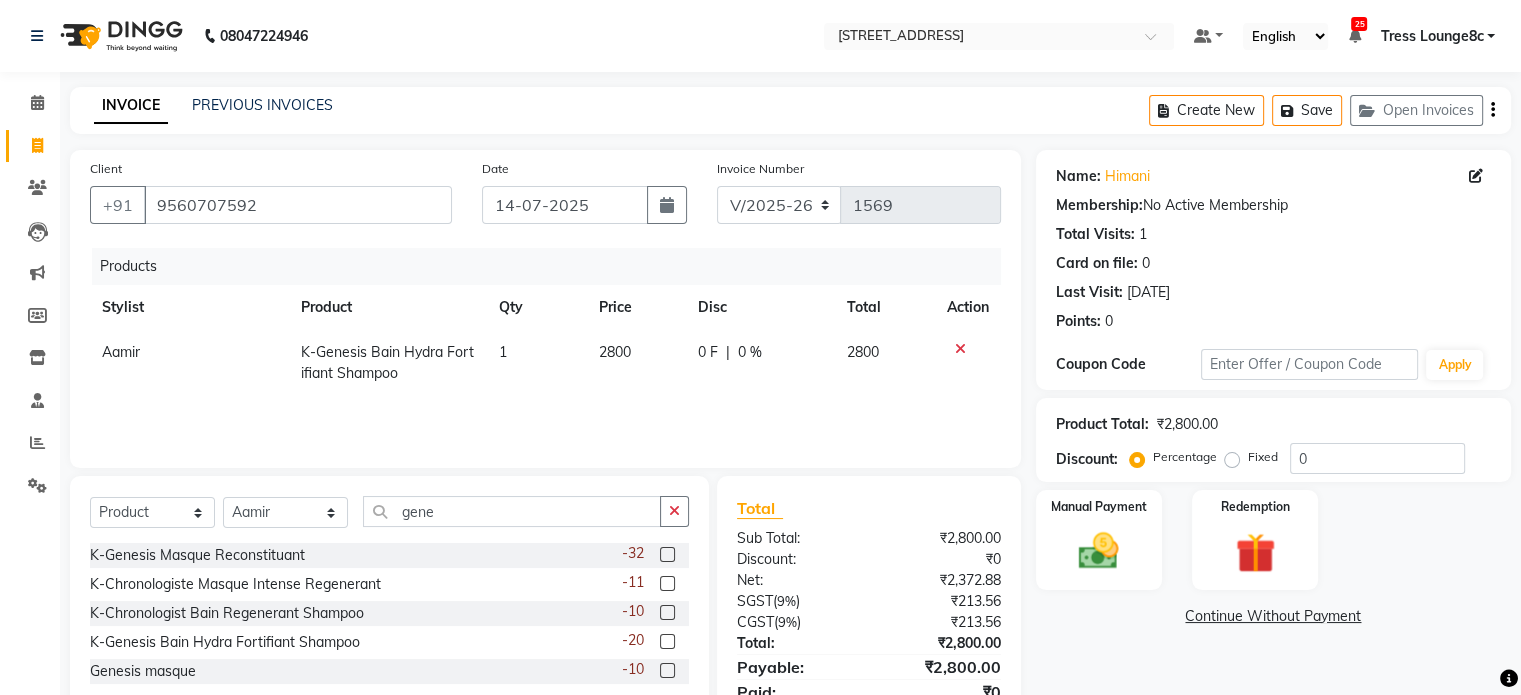 click on "2800" 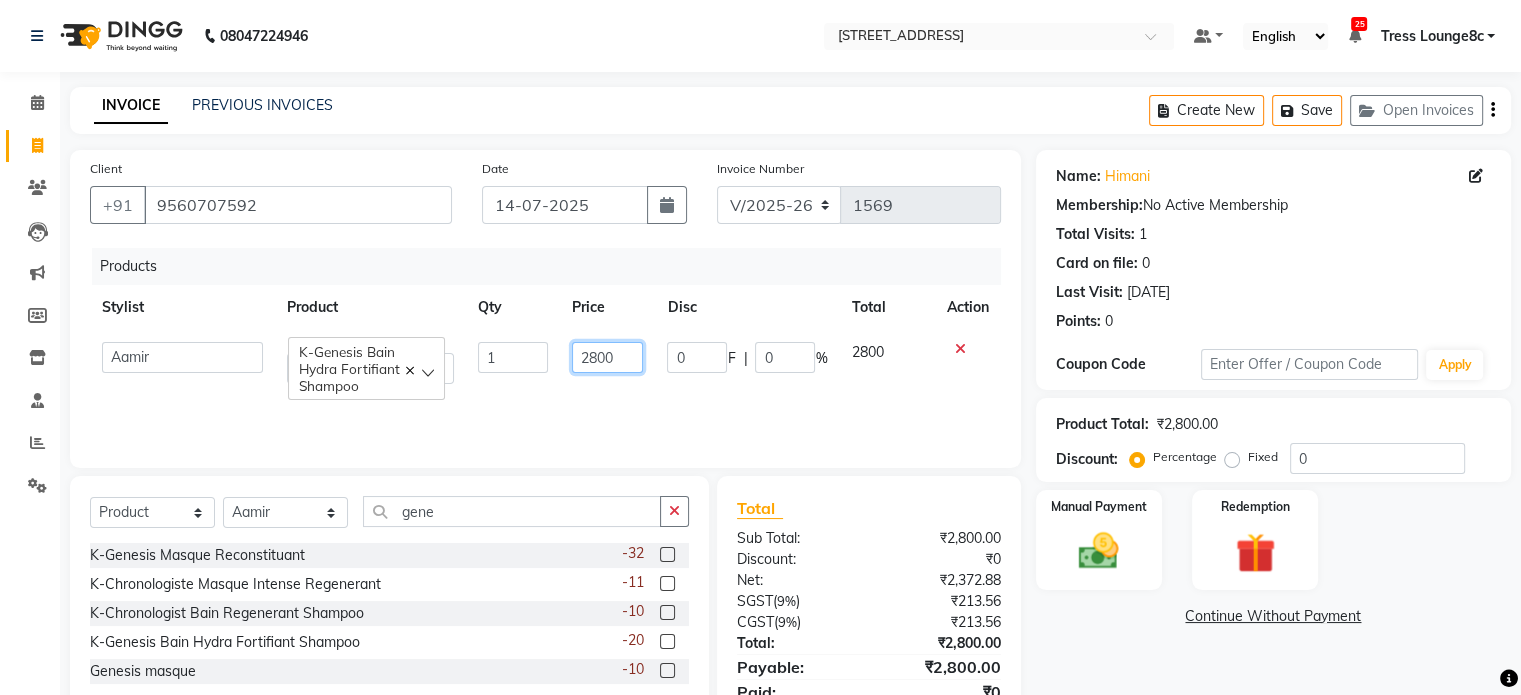 click on "2800" 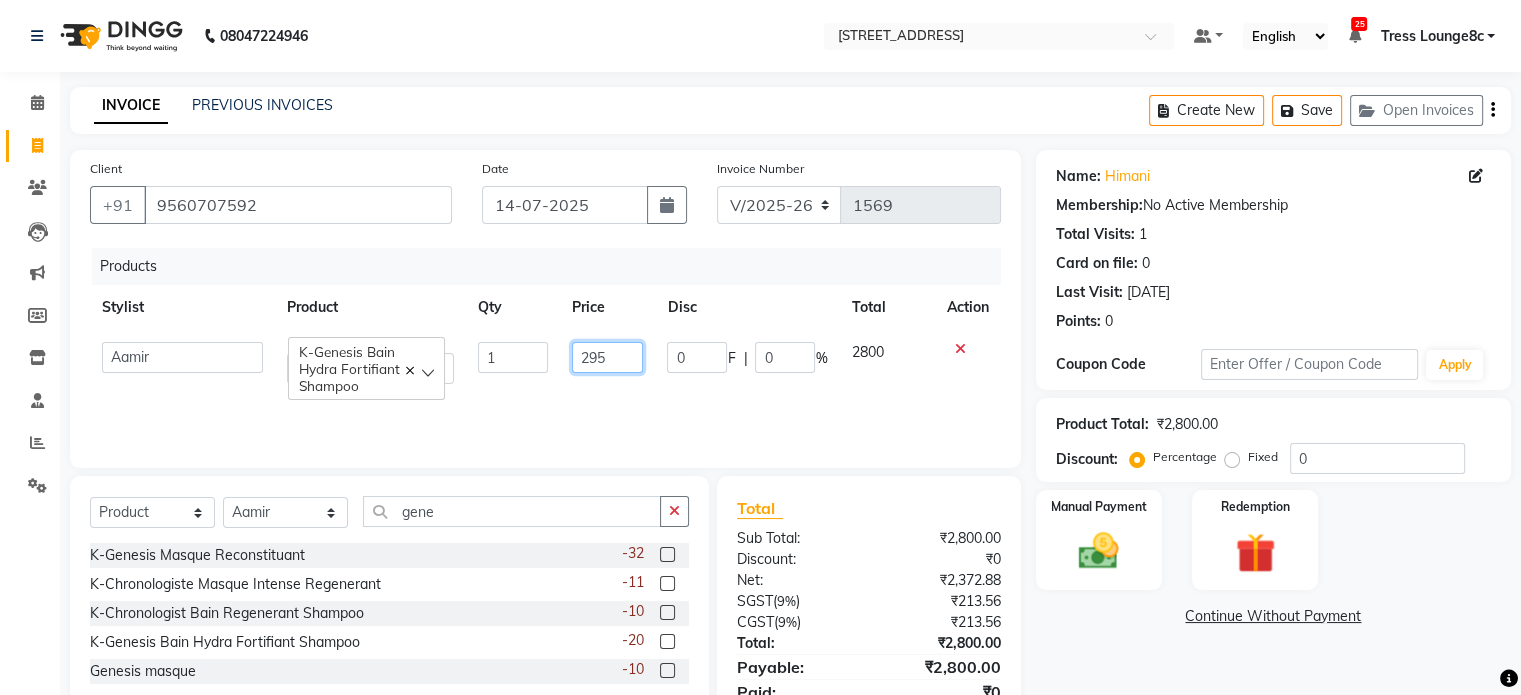type on "2950" 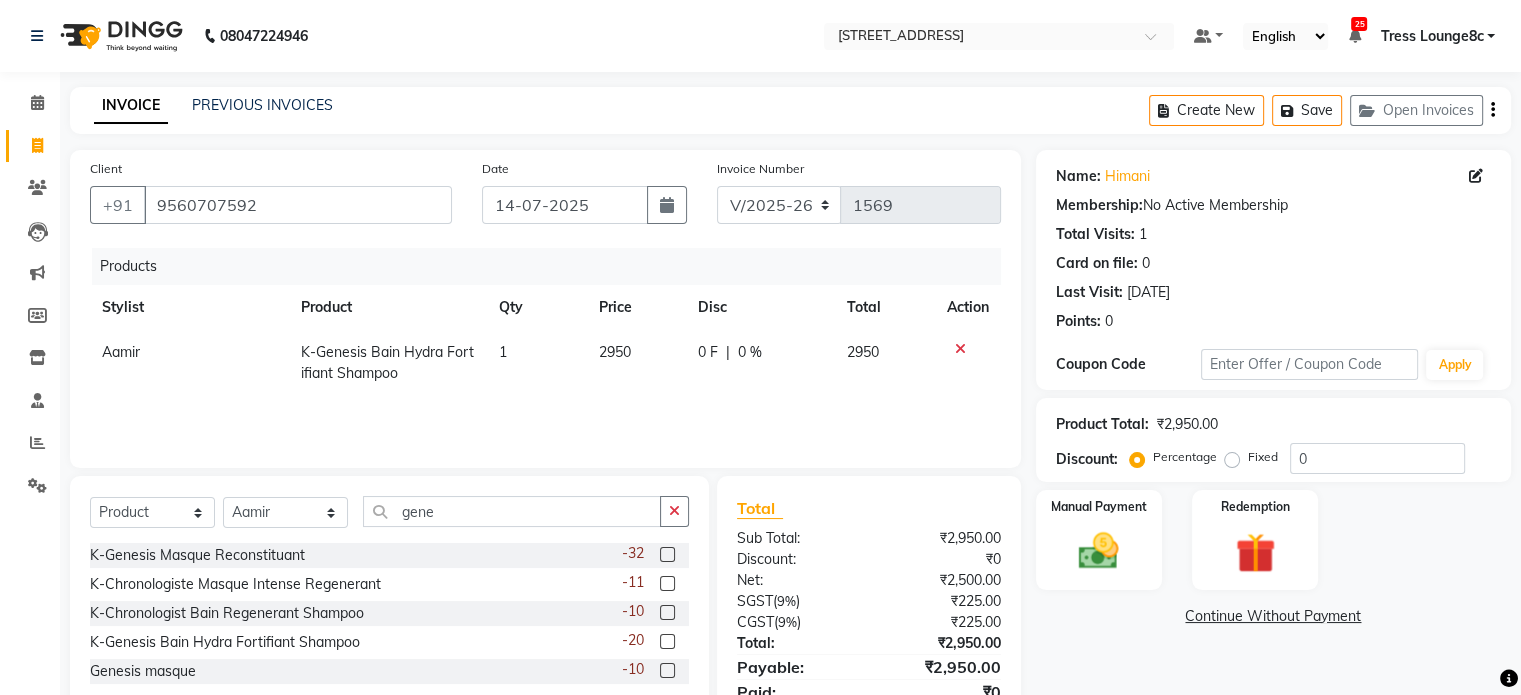 click on "Products Stylist Product Qty Price Disc Total Action Aamir K-Genesis Bain Hydra Fortifiant Shampoo 1 2950 0 F | 0 % 2950" 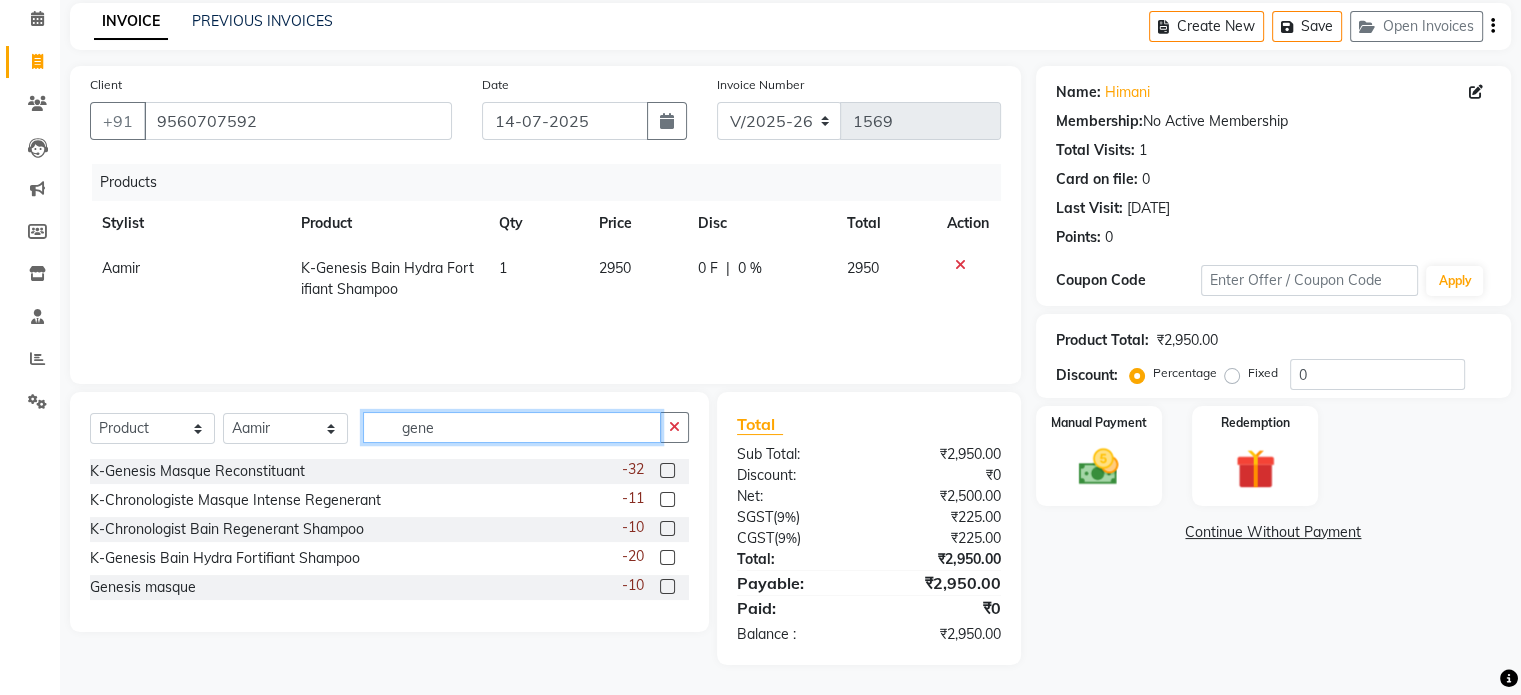 click on "gene" 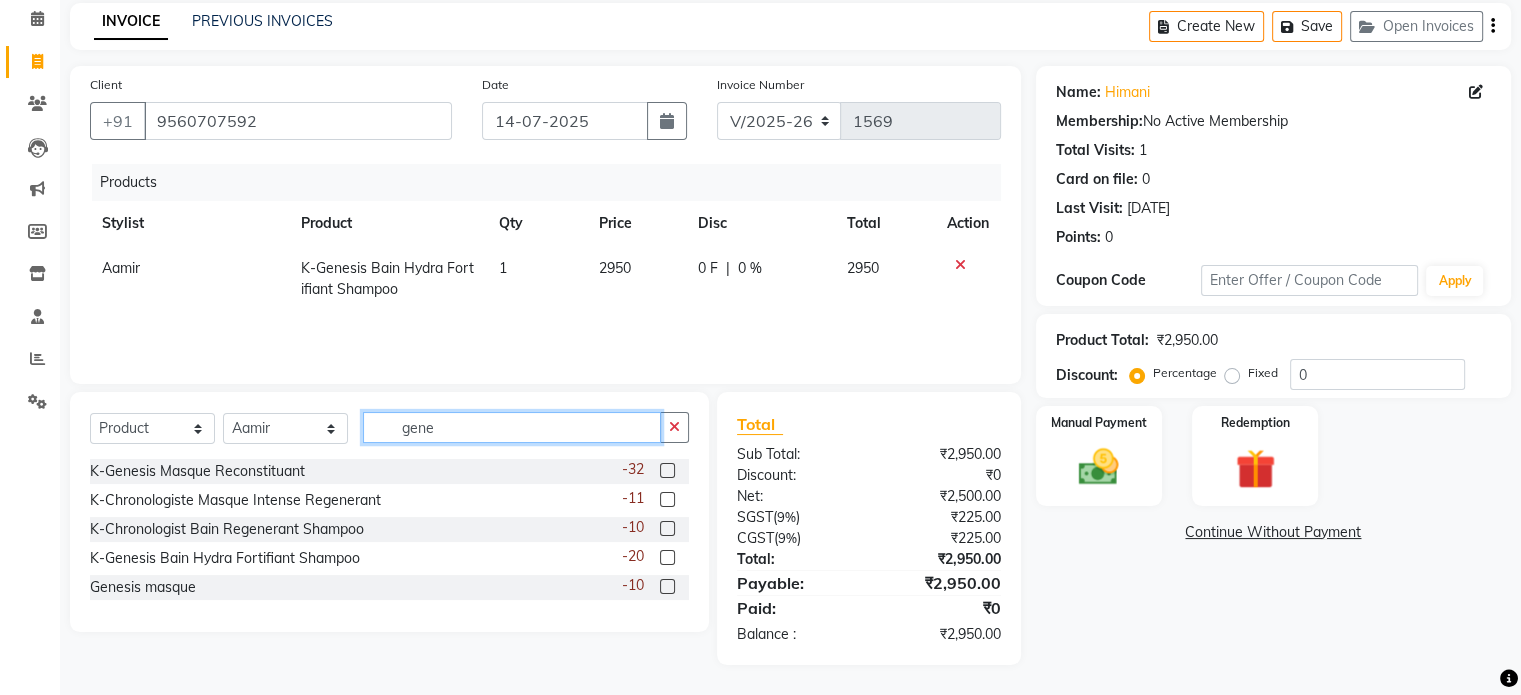 click on "gene" 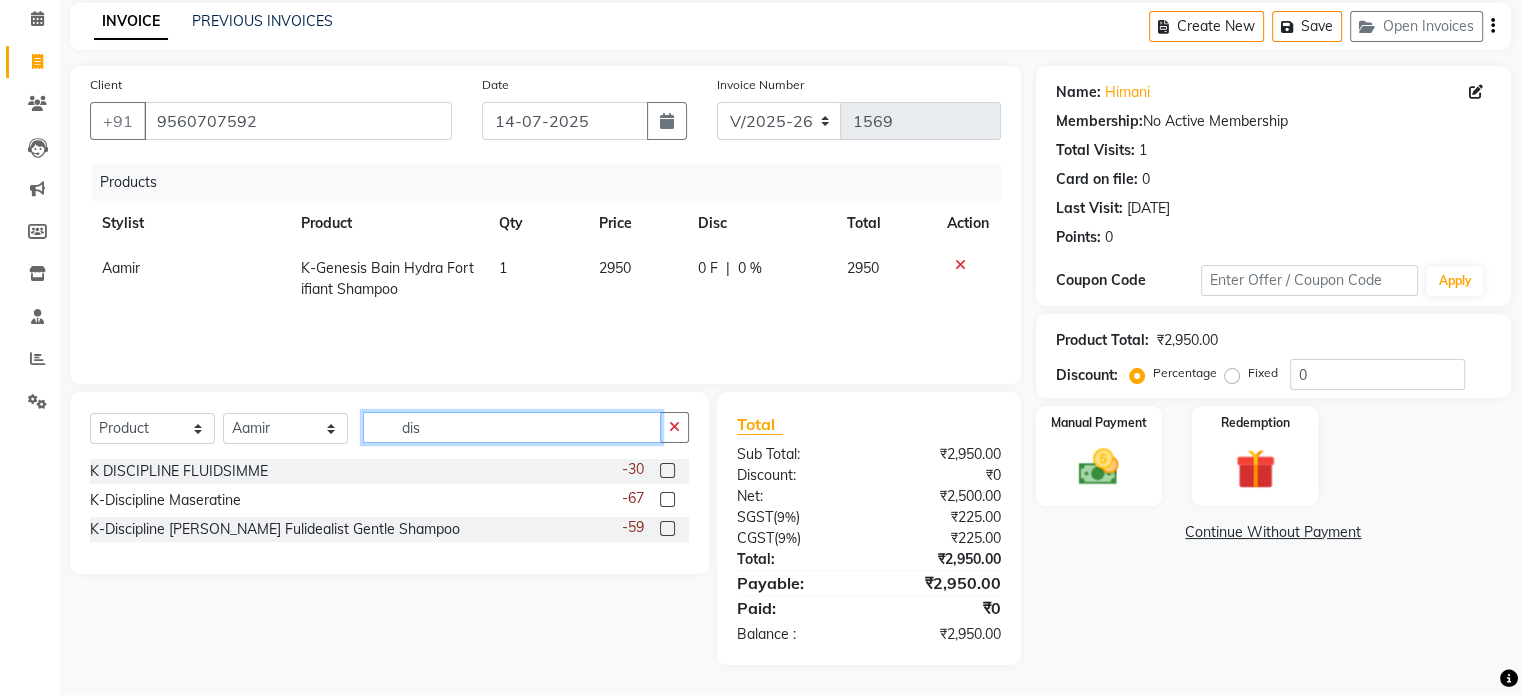 type on "dis" 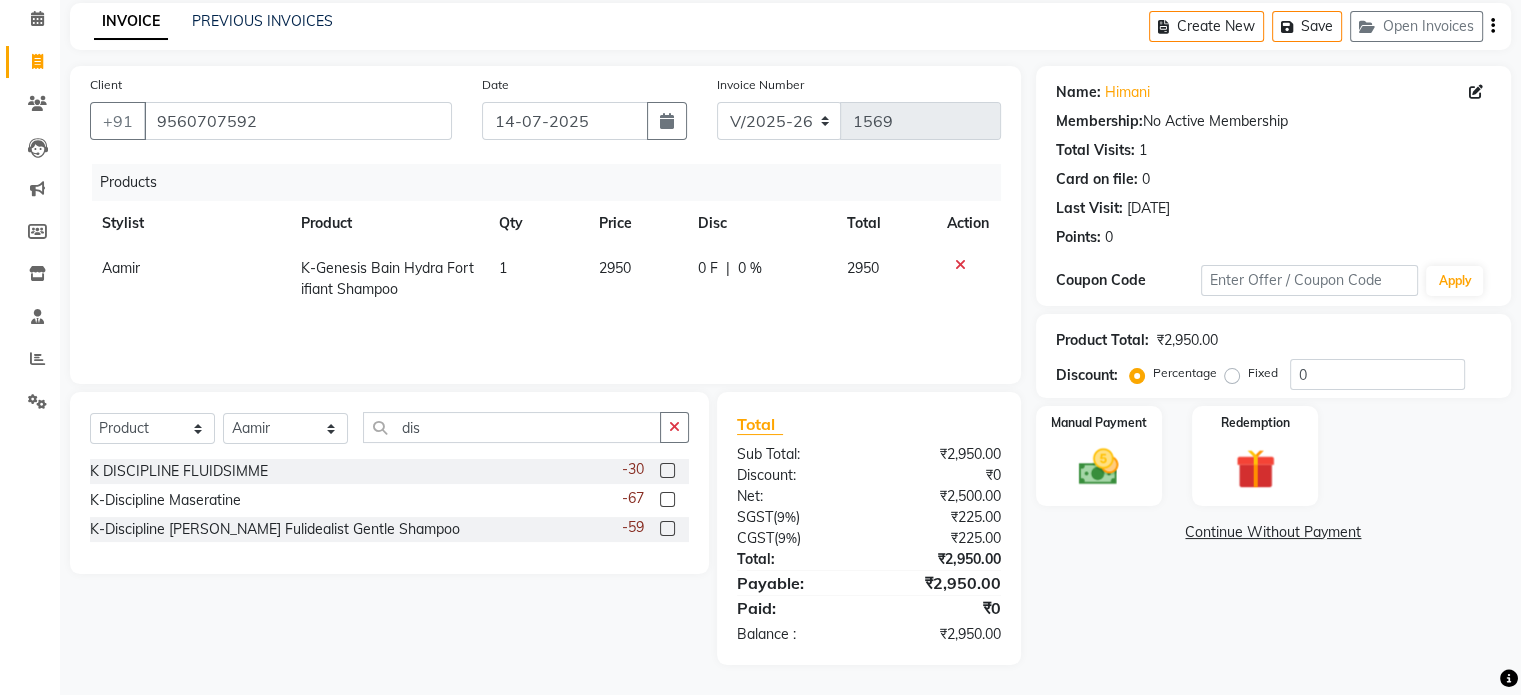 click 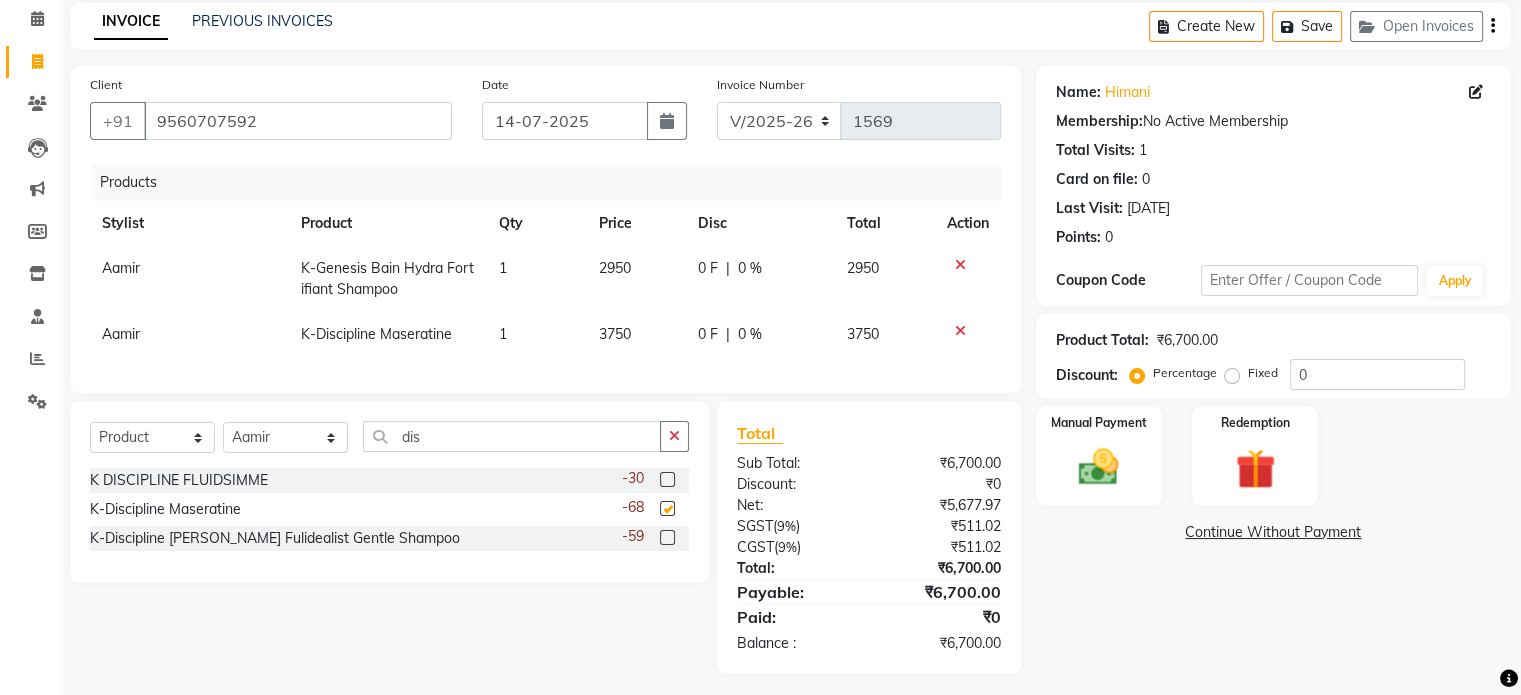 checkbox on "false" 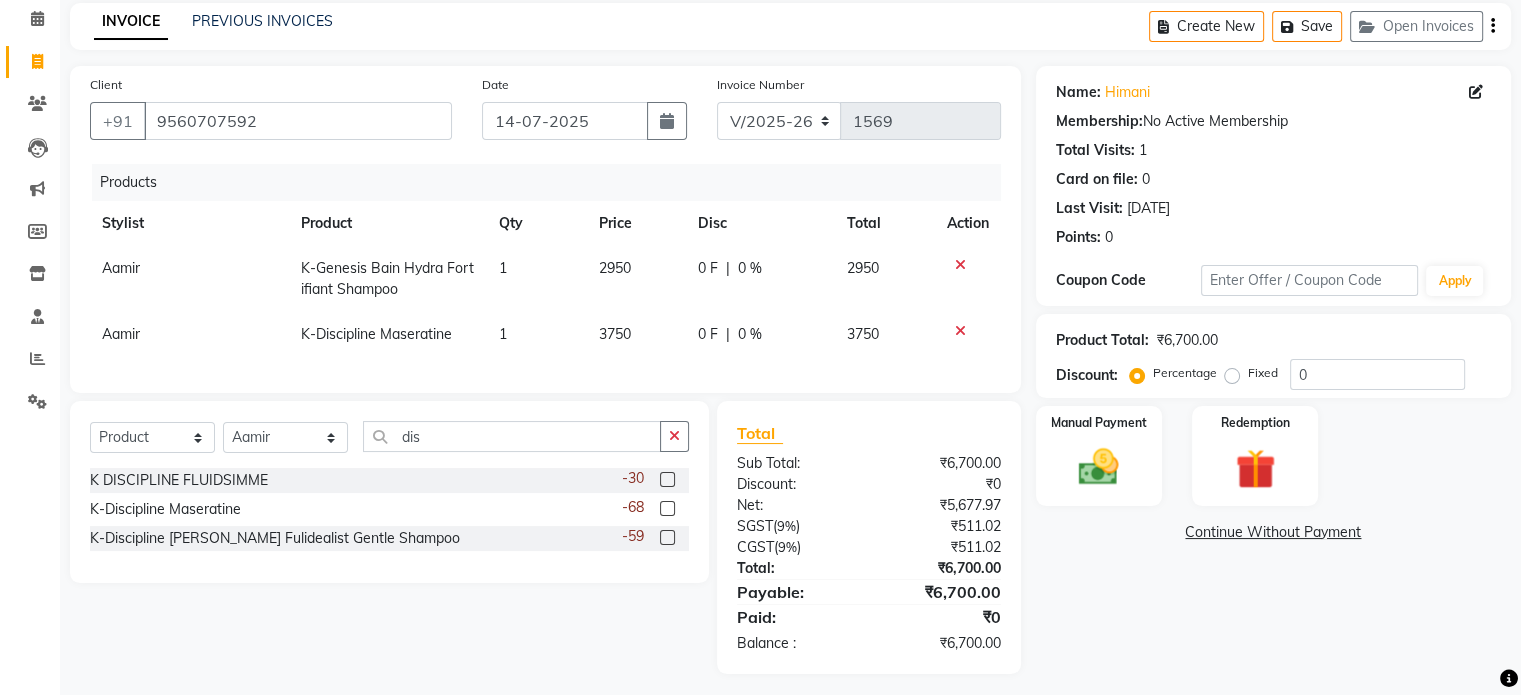 click on "3750" 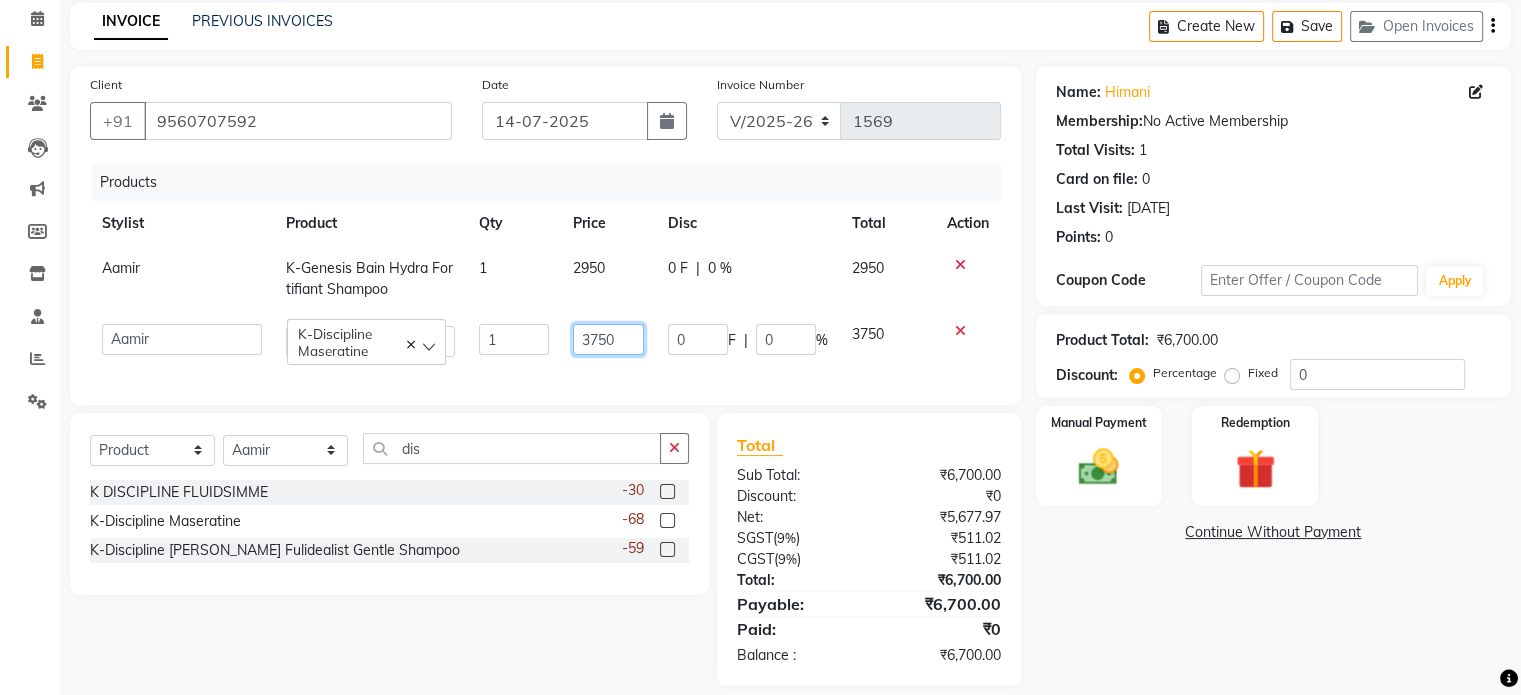 click on "3750" 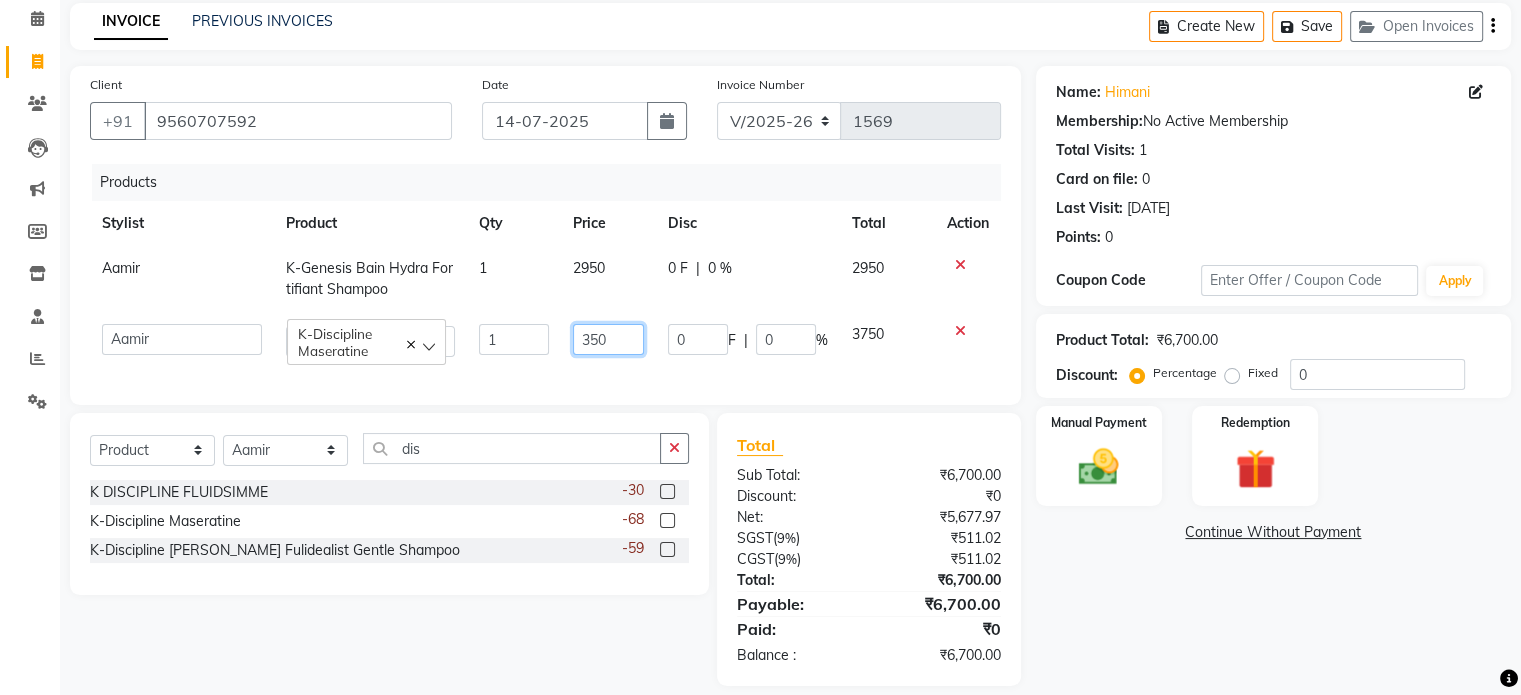 type on "3850" 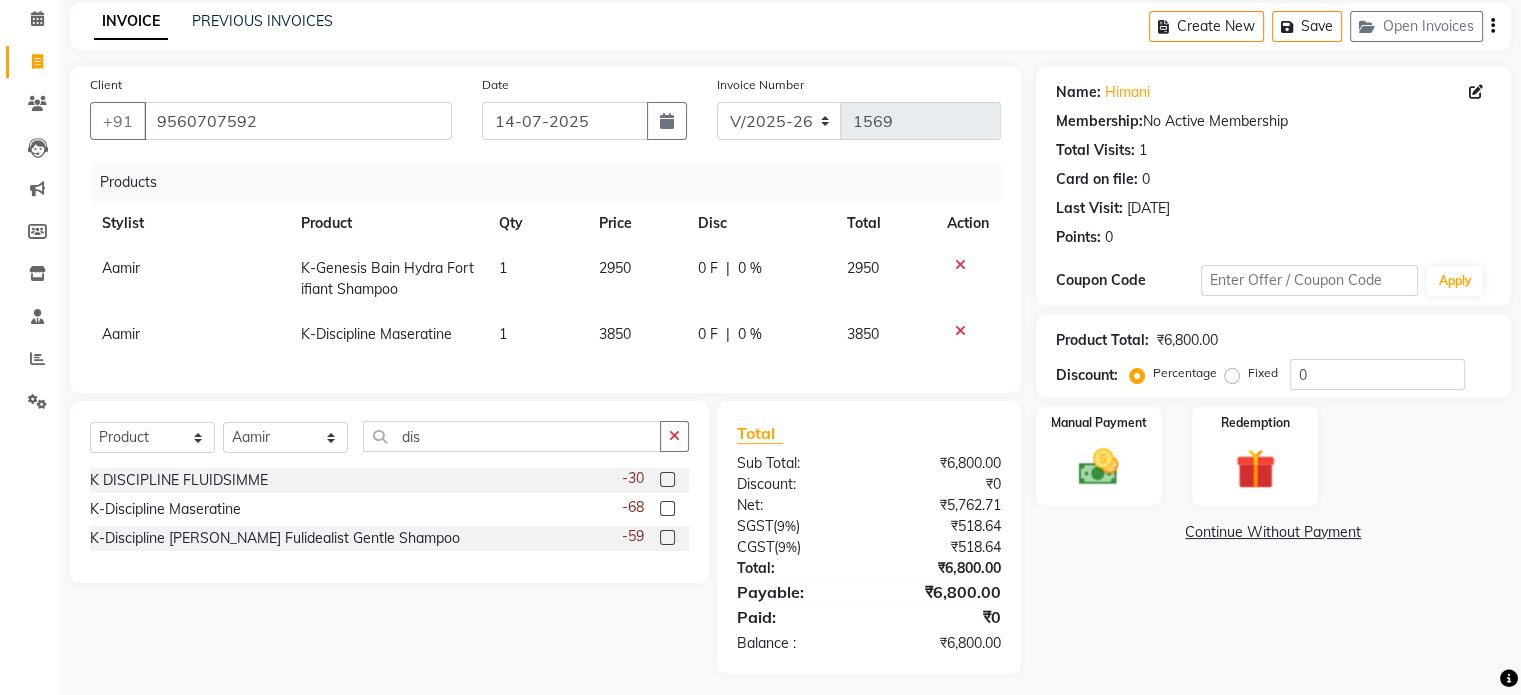 click on "Products Stylist Product Qty Price Disc Total Action Aamir K-Genesis Bain Hydra Fortifiant Shampoo 1 2950 0 F | 0 % 2950 Aamir K-Discipline Maseratine 1 3850 0 F | 0 % 3850" 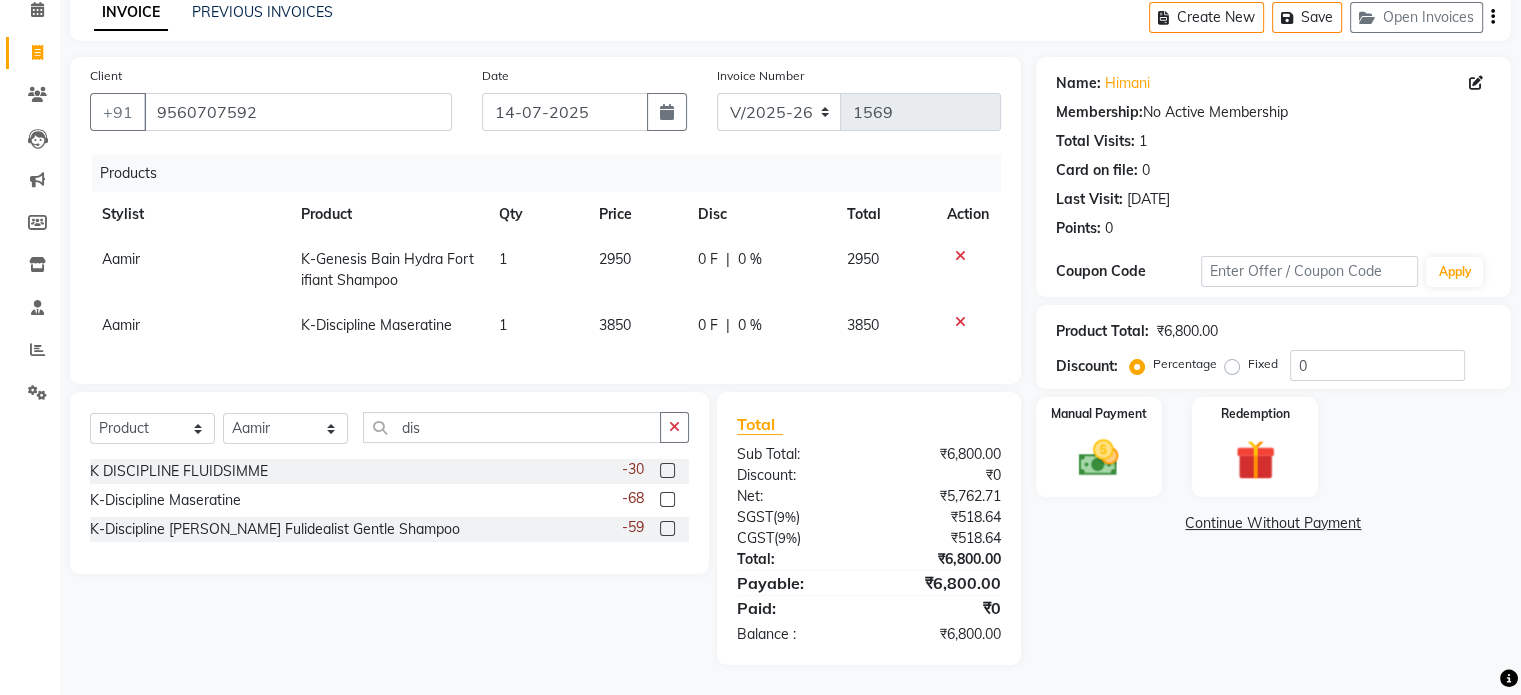 scroll, scrollTop: 108, scrollLeft: 0, axis: vertical 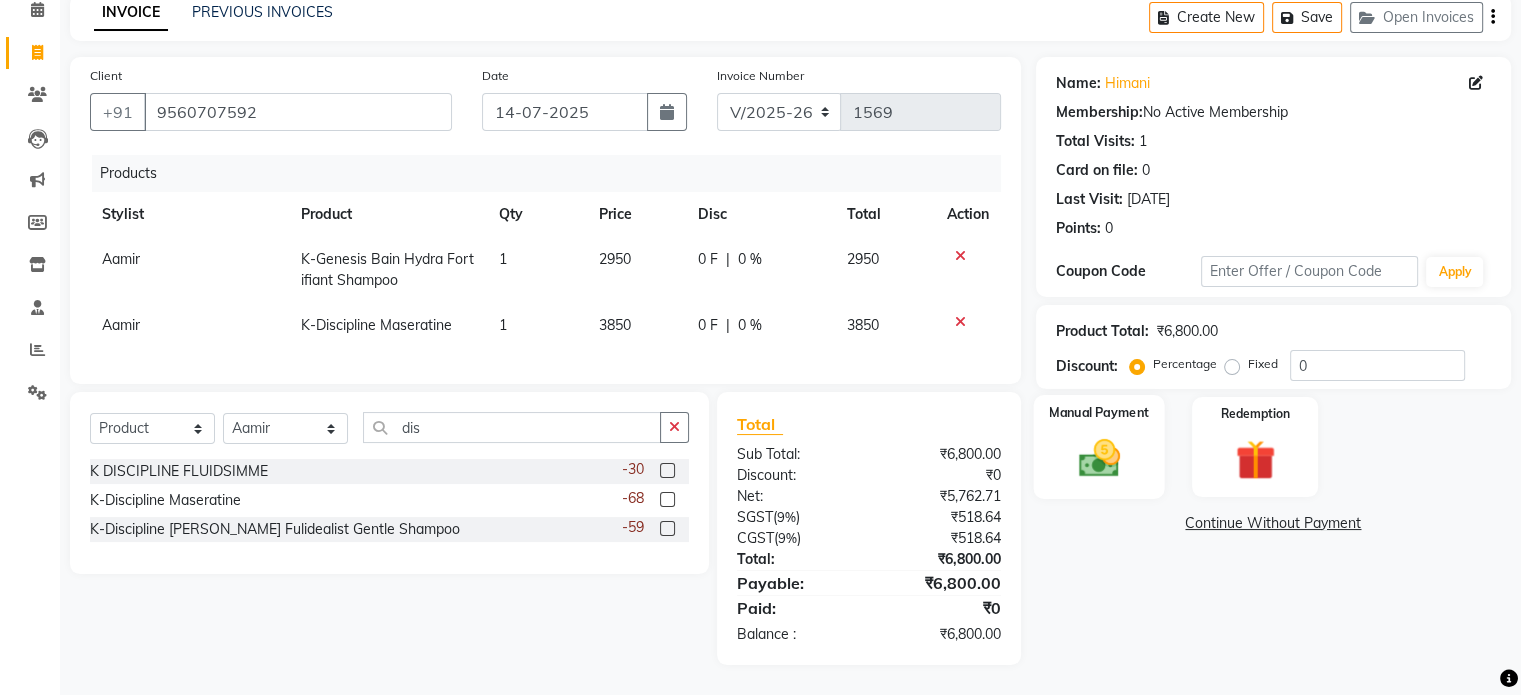 click 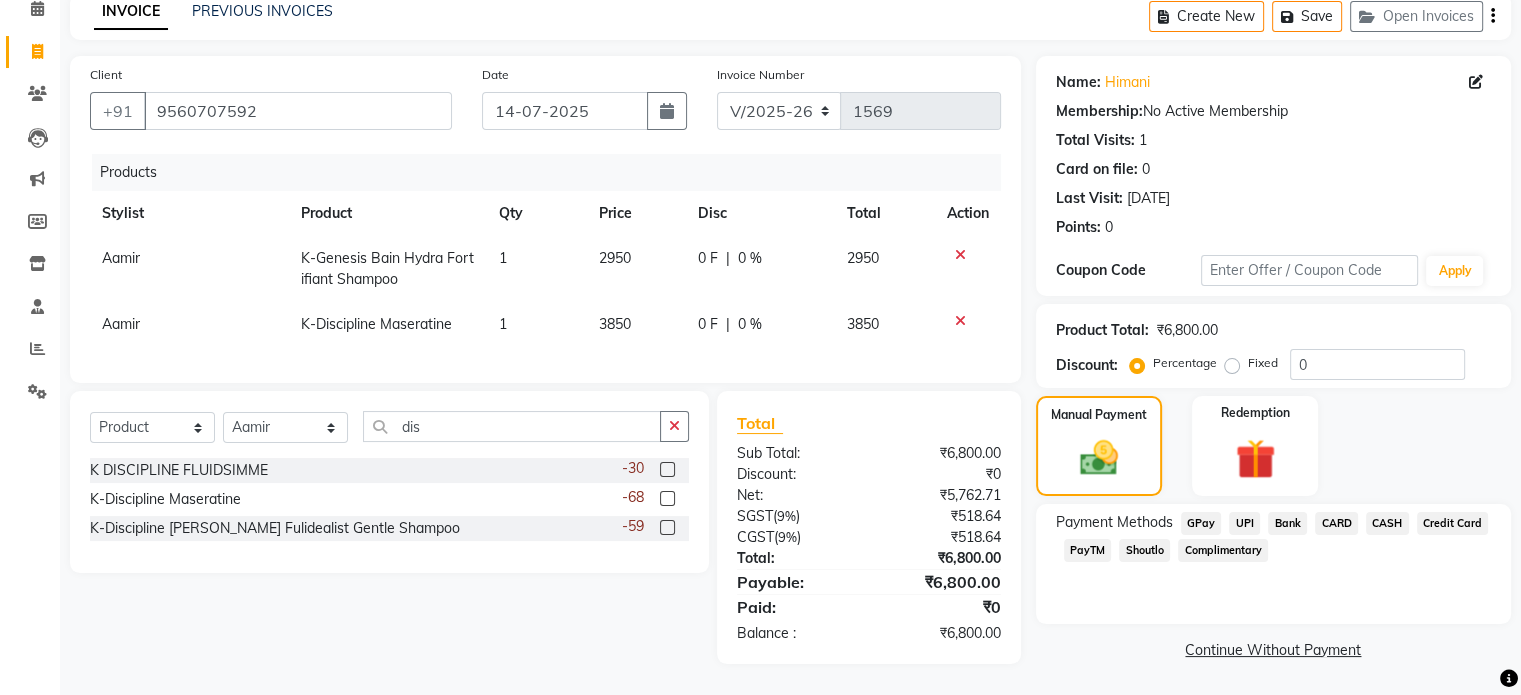 click on "CASH" 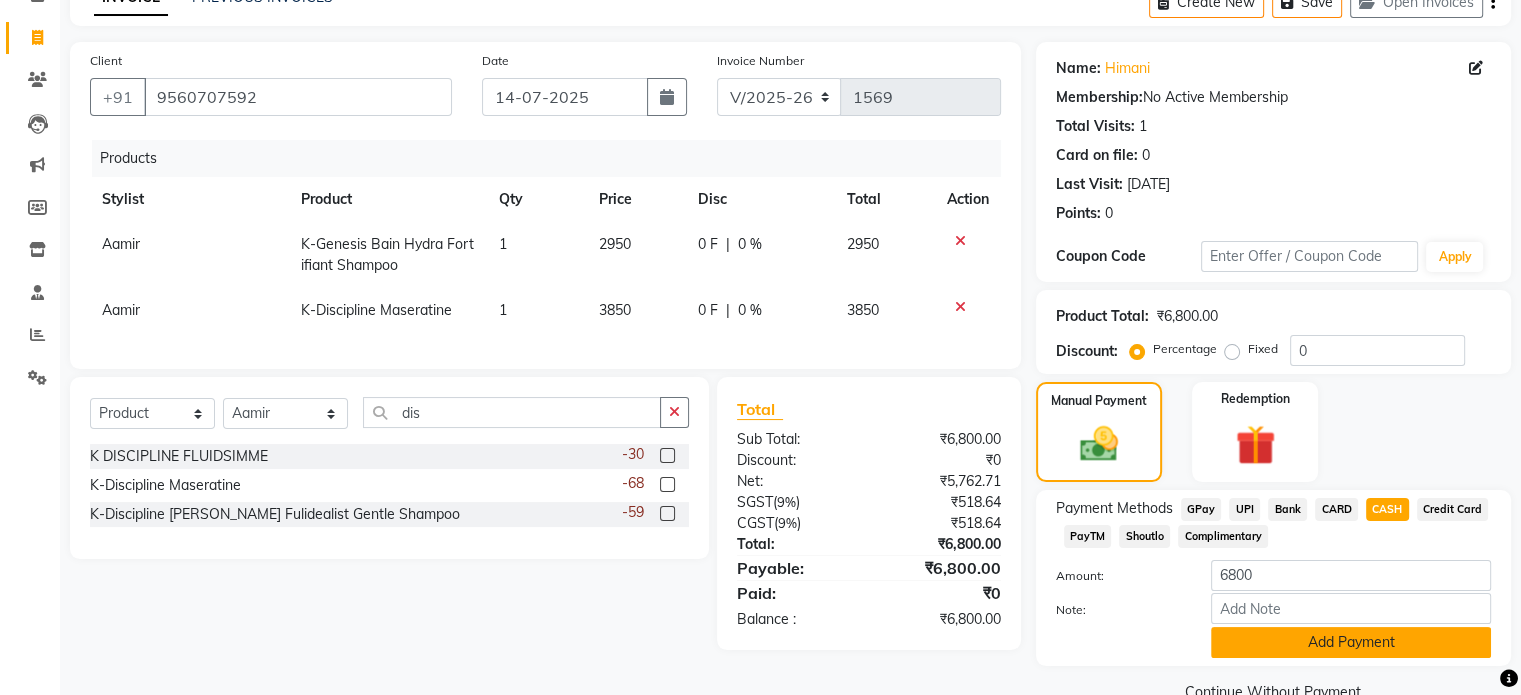 click on "Add Payment" 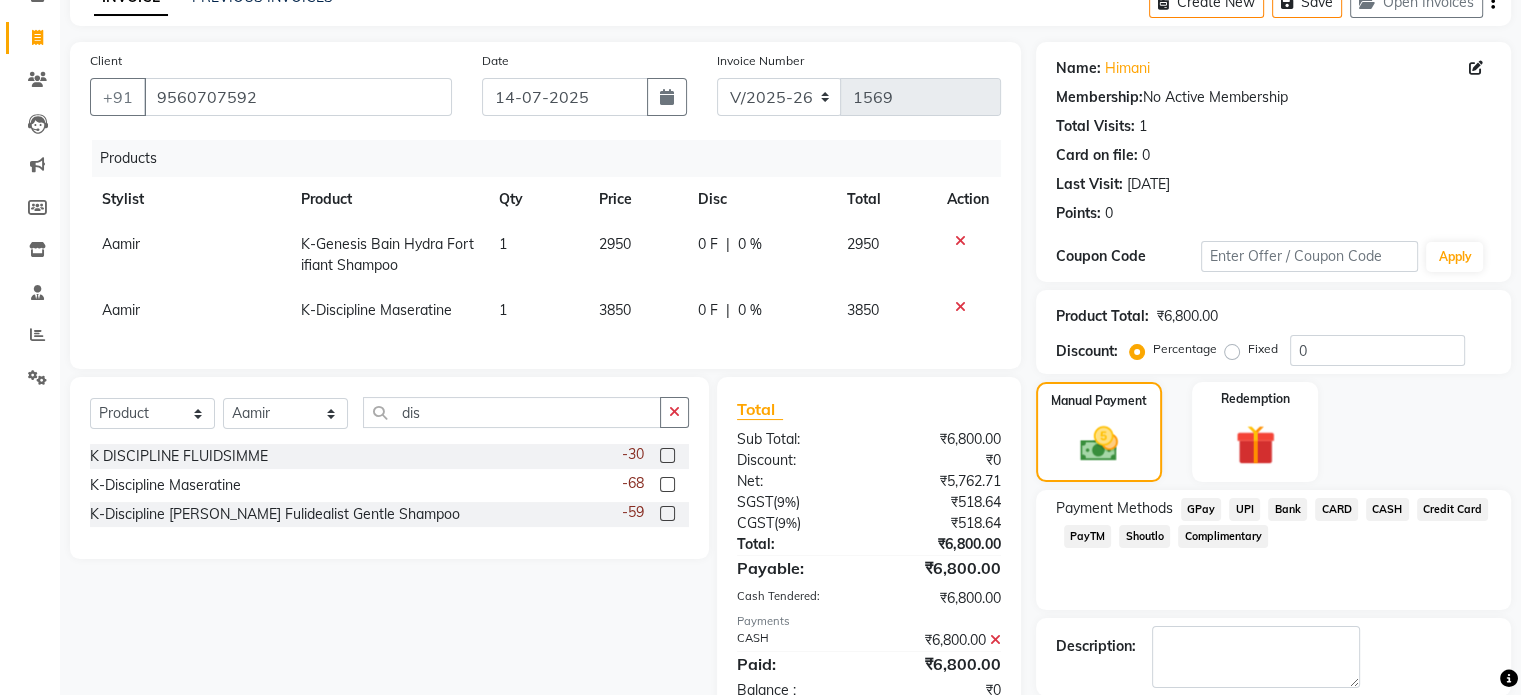 scroll, scrollTop: 205, scrollLeft: 0, axis: vertical 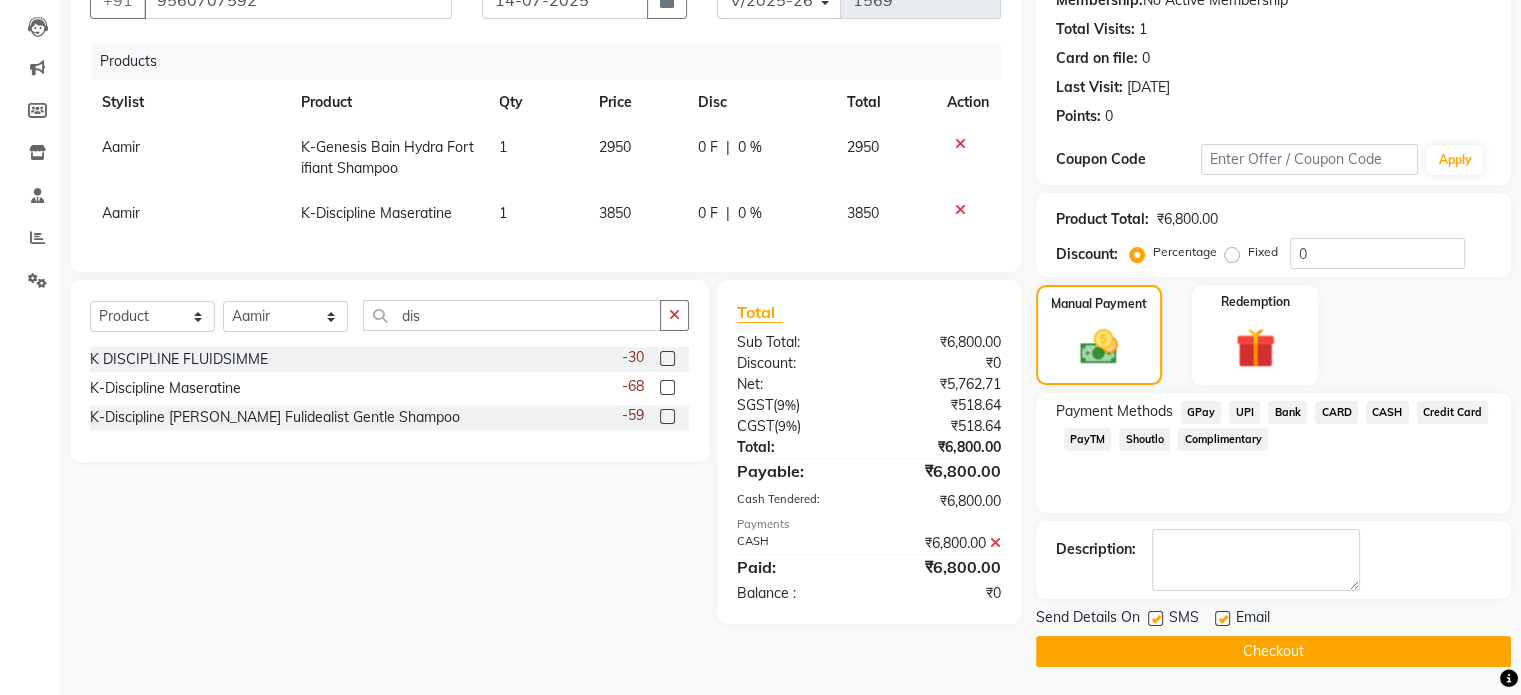 click on "Checkout" 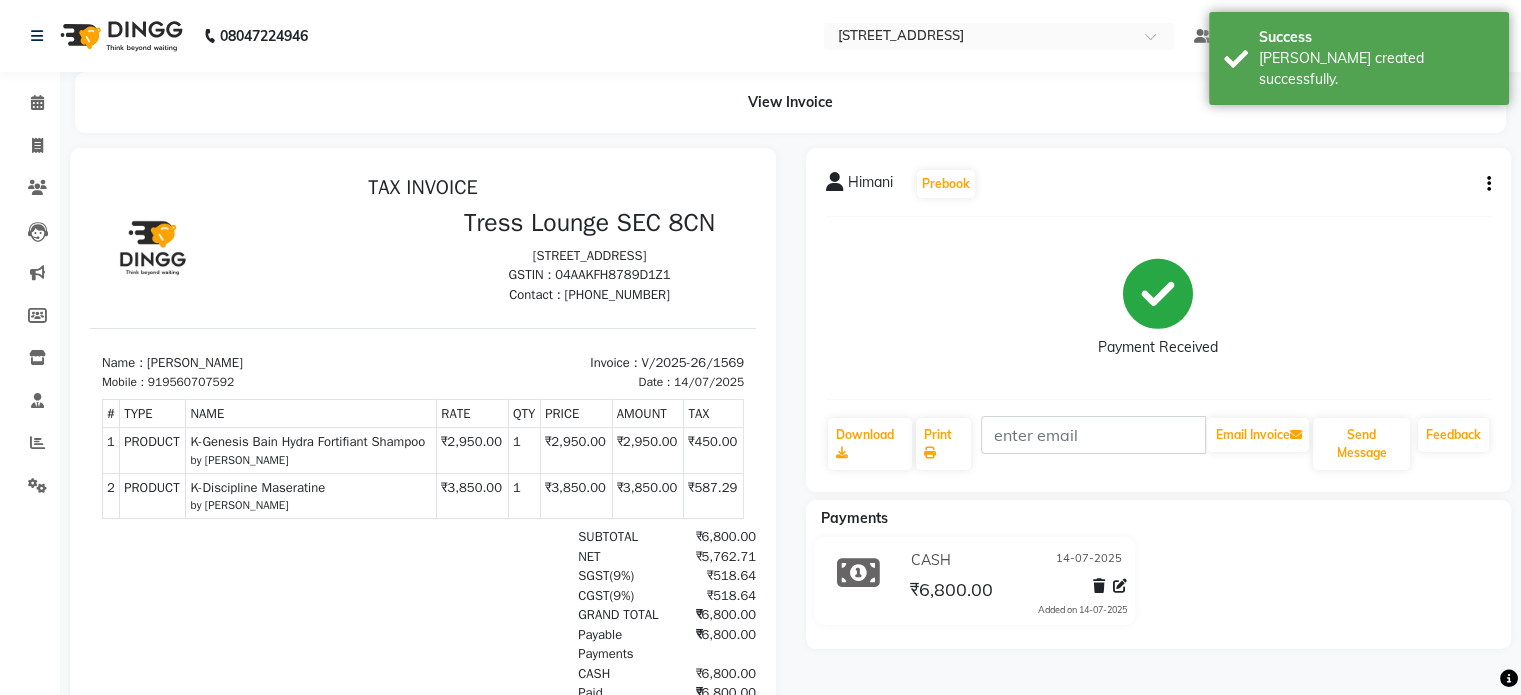 scroll, scrollTop: 0, scrollLeft: 0, axis: both 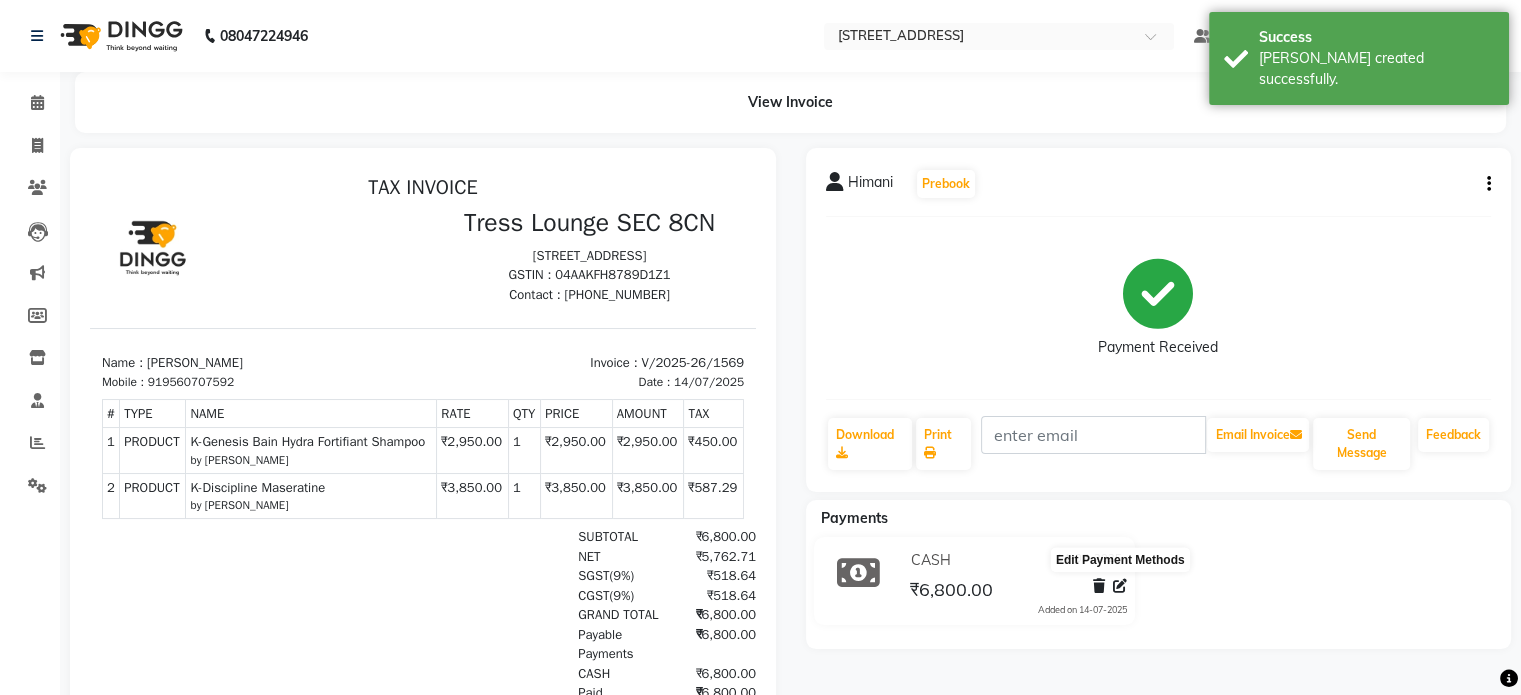 click 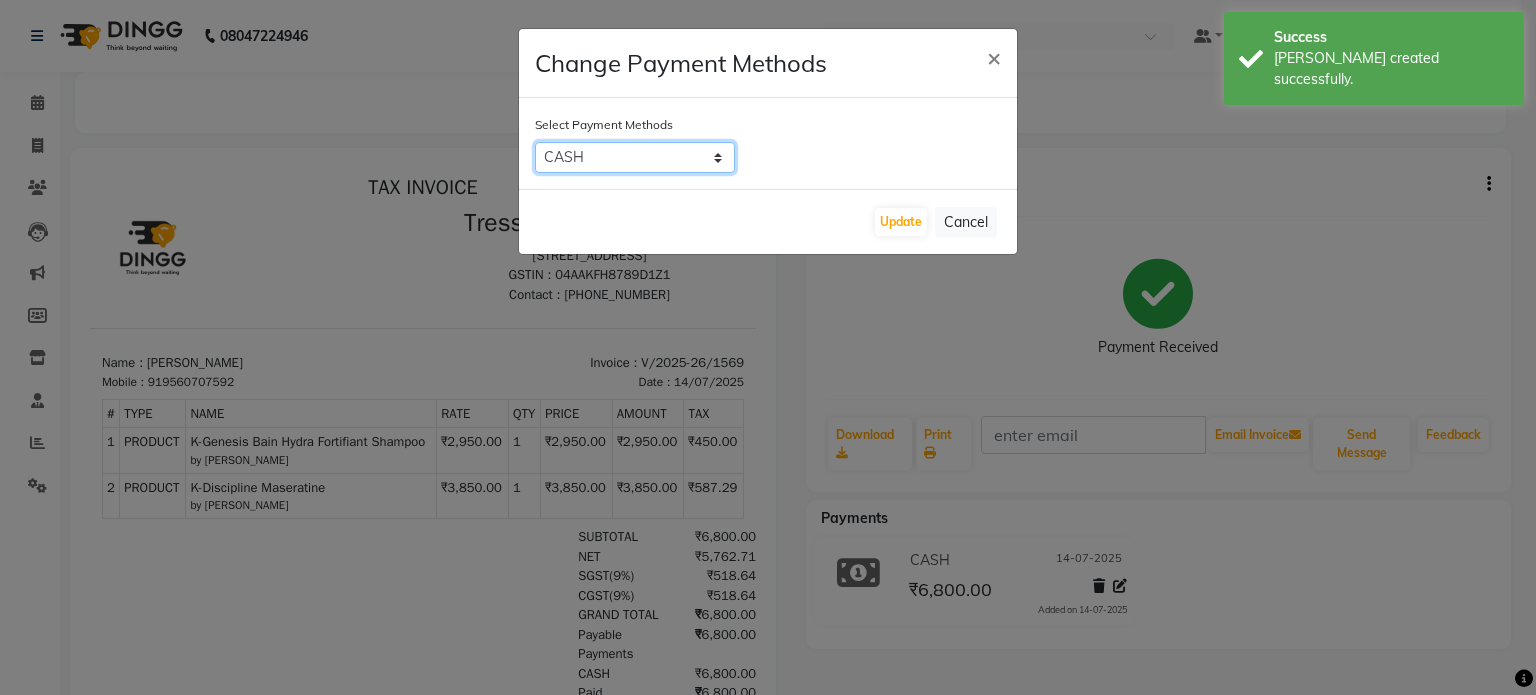 click on "GPay   UPI   Bank   CARD   CASH   Credit Card   PayTM   Shoutlo   Complimentary" 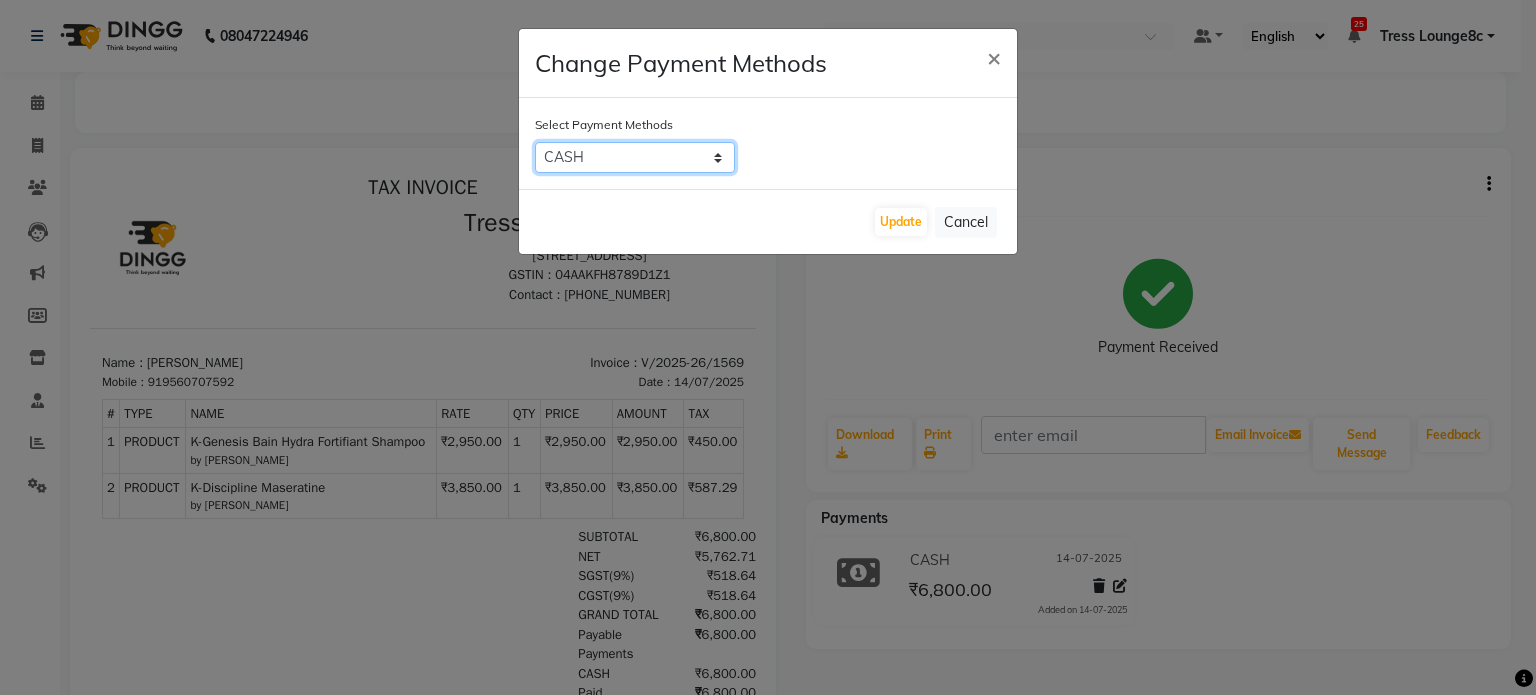 select on "8" 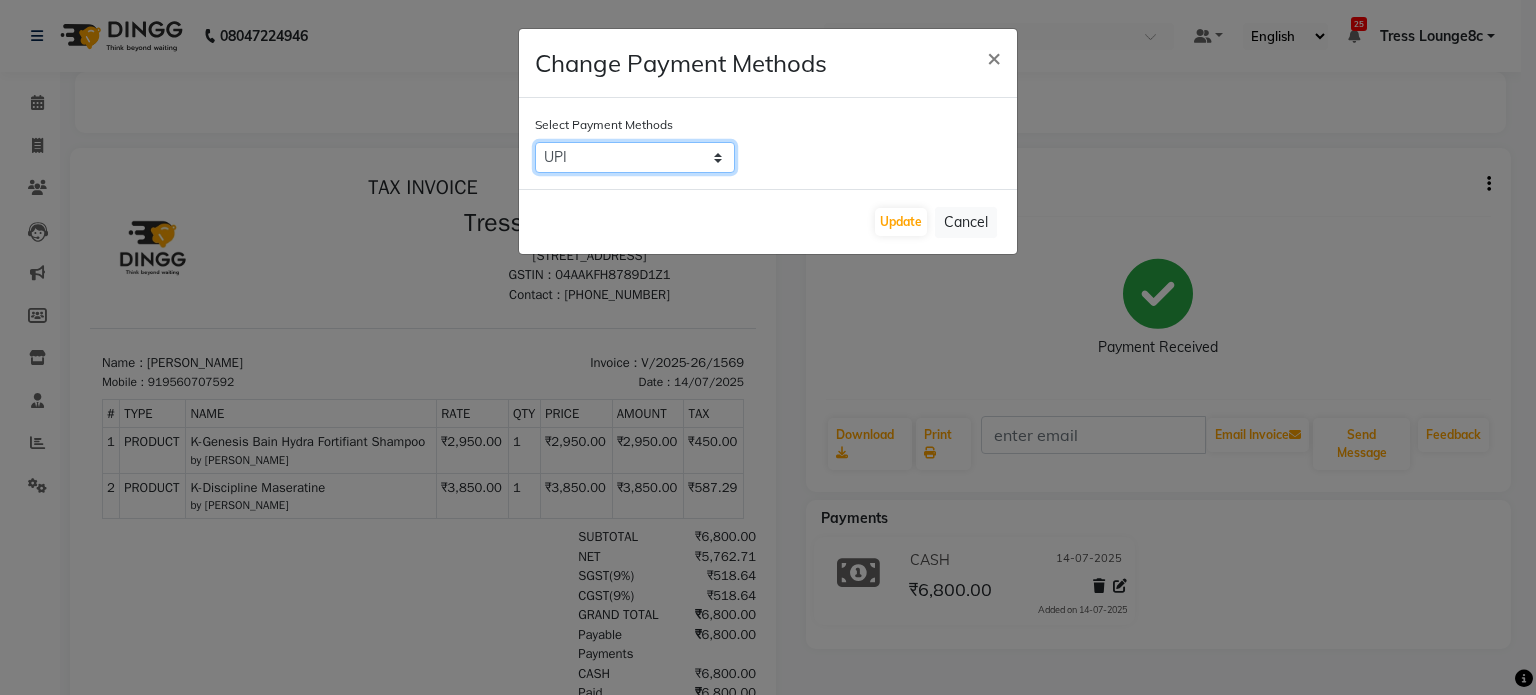 click on "GPay   UPI   Bank   CARD   CASH   Credit Card   PayTM   Shoutlo   Complimentary" 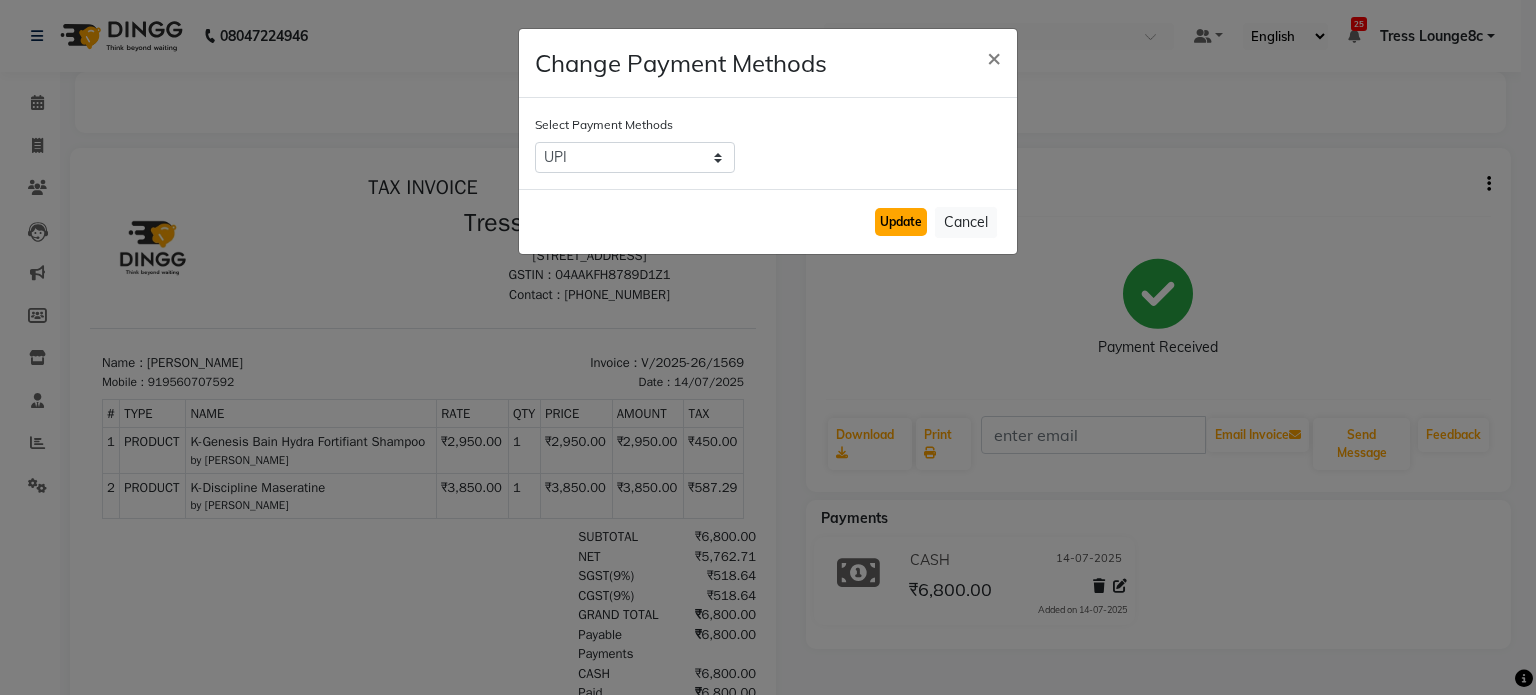 click on "Update" 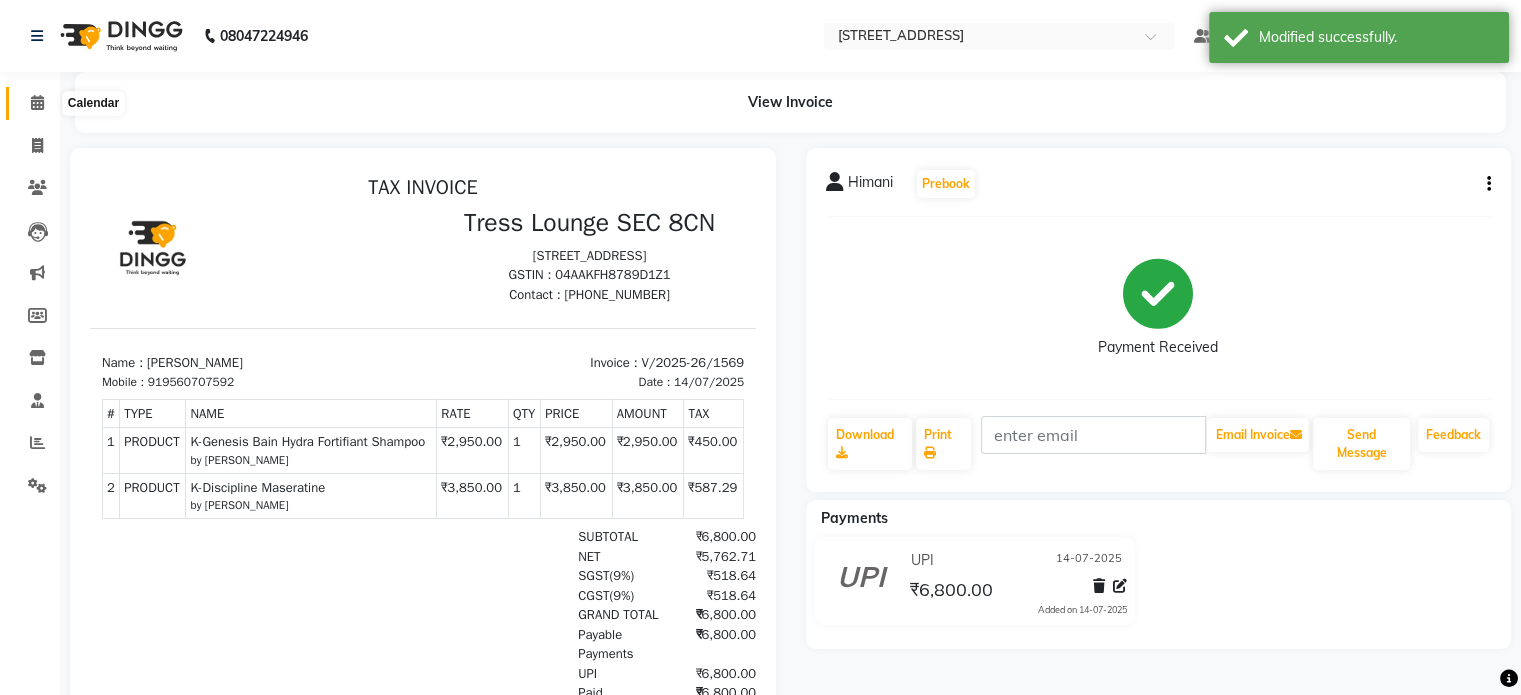 click 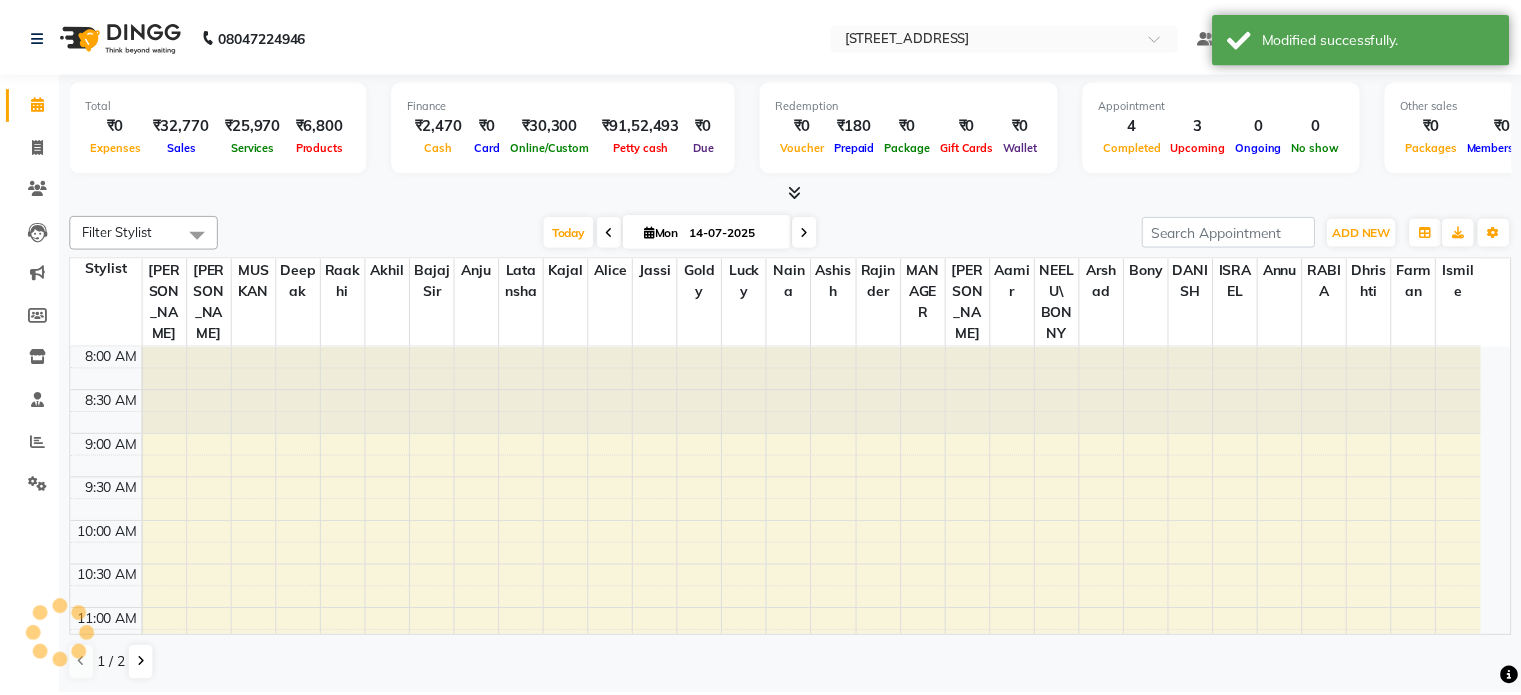 scroll, scrollTop: 611, scrollLeft: 0, axis: vertical 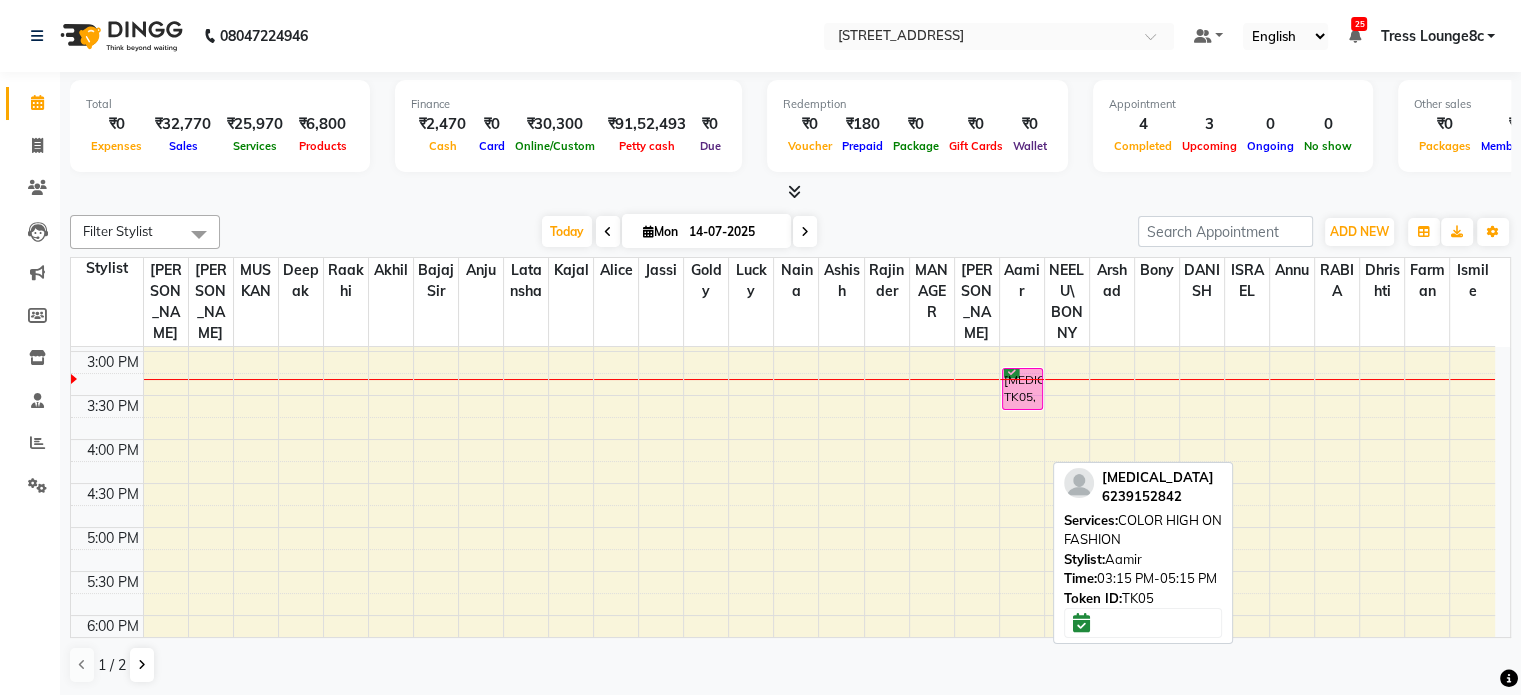 drag, startPoint x: 1019, startPoint y: 469, endPoint x: 1025, endPoint y: 342, distance: 127.141655 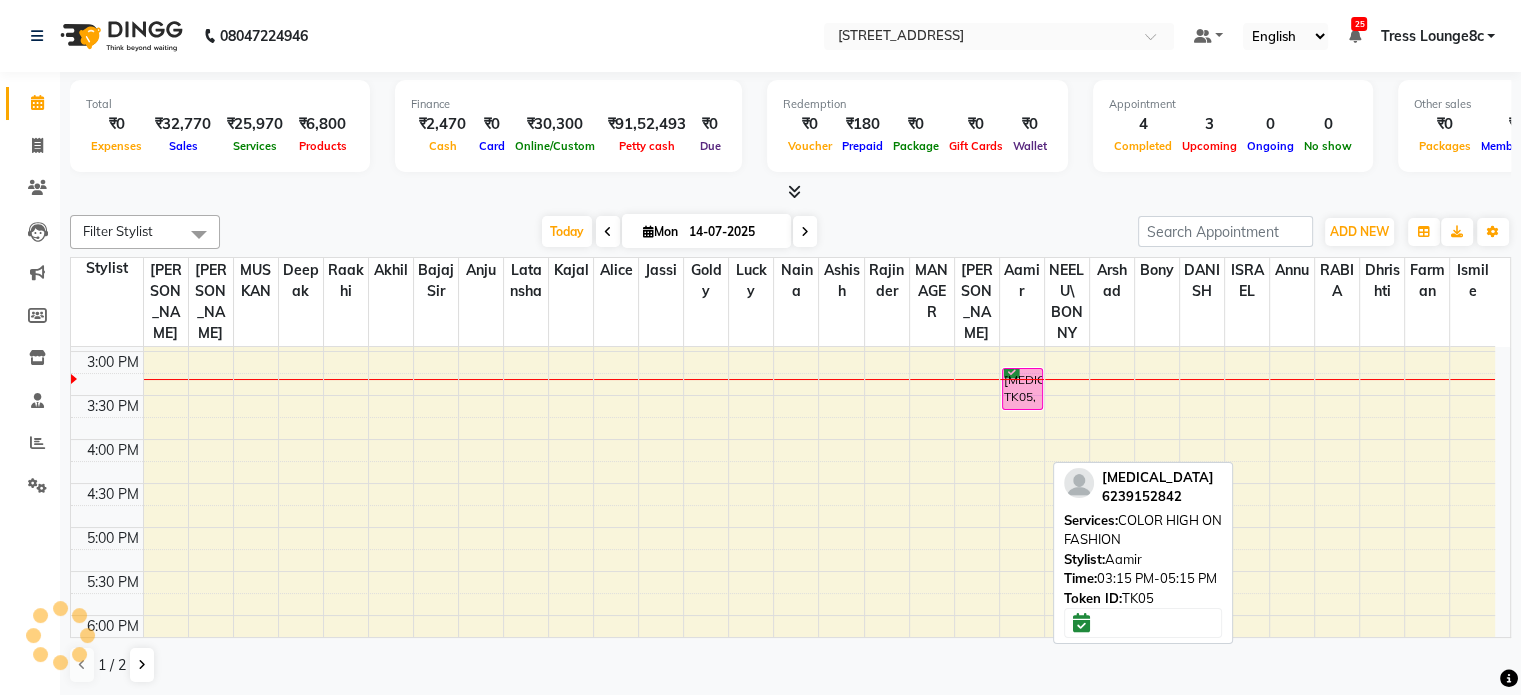 click on "8:00 AM 8:30 AM 9:00 AM 9:30 AM 10:00 AM 10:30 AM 11:00 AM 11:30 AM 12:00 PM 12:30 PM 1:00 PM 1:30 PM 2:00 PM 2:30 PM 3:00 PM 3:30 PM 4:00 PM 4:30 PM 5:00 PM 5:30 PM 6:00 PM 6:30 PM 7:00 PM 7:30 PM 8:00 PM 8:30 PM     ABC, TK02, 11:35 AM-12:00 PM, SHAMPOO / CONDITIONING     KIran, TK03, 12:45 PM-01:45 PM, ROOT TOUCHUP     Kirat, TK01, 10:15 AM-10:45 AM, EYE BROW (THREADING),UPPERLIP (THREADING)     chetna, TK04, 10:40 AM-01:50 PM, PARTY MAKEUP,PARTY MAKEUP,PARTY MAKEUP,ADVANCE MAKE UP BOOKING     nikita, TK05, 03:15 PM-05:15 PM, COLOR HIGH ON FASHION" at bounding box center [783, 307] 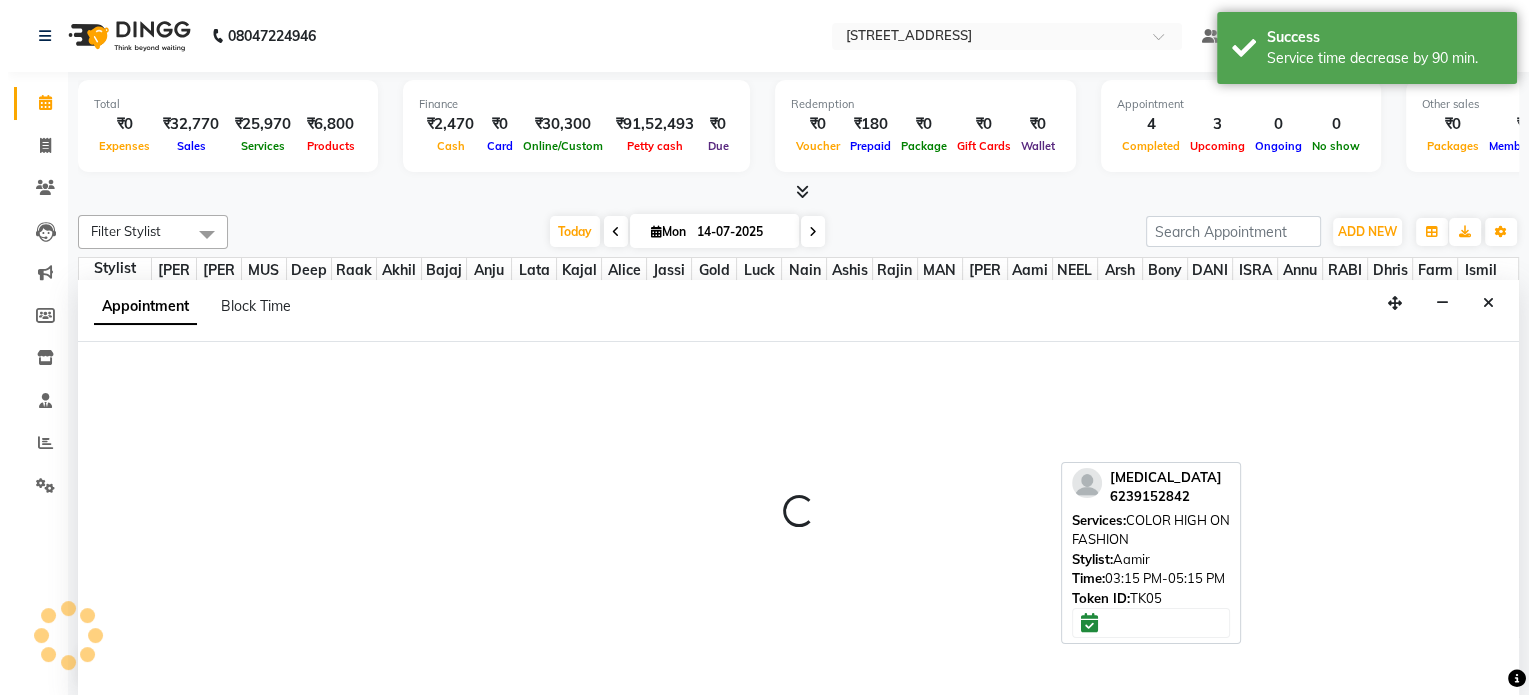 scroll, scrollTop: 0, scrollLeft: 0, axis: both 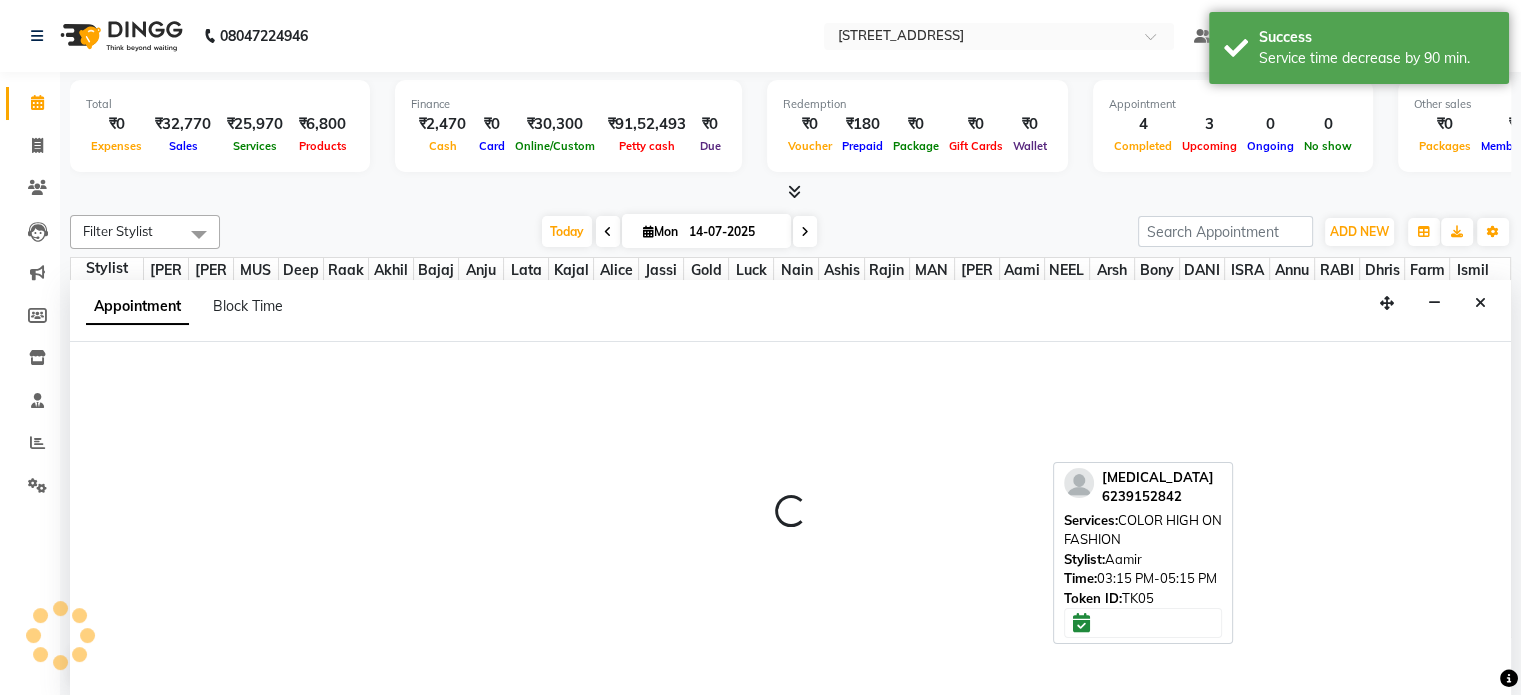select on "49867" 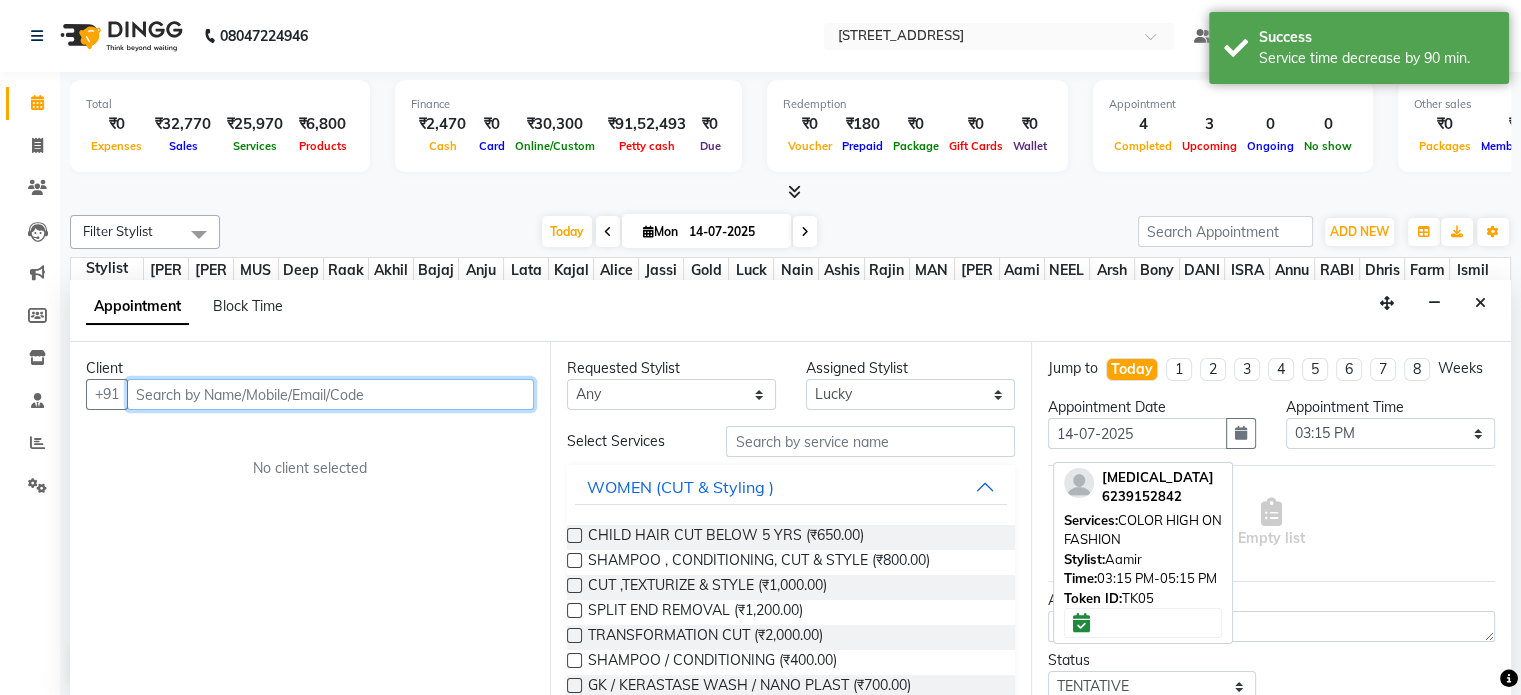click at bounding box center [330, 394] 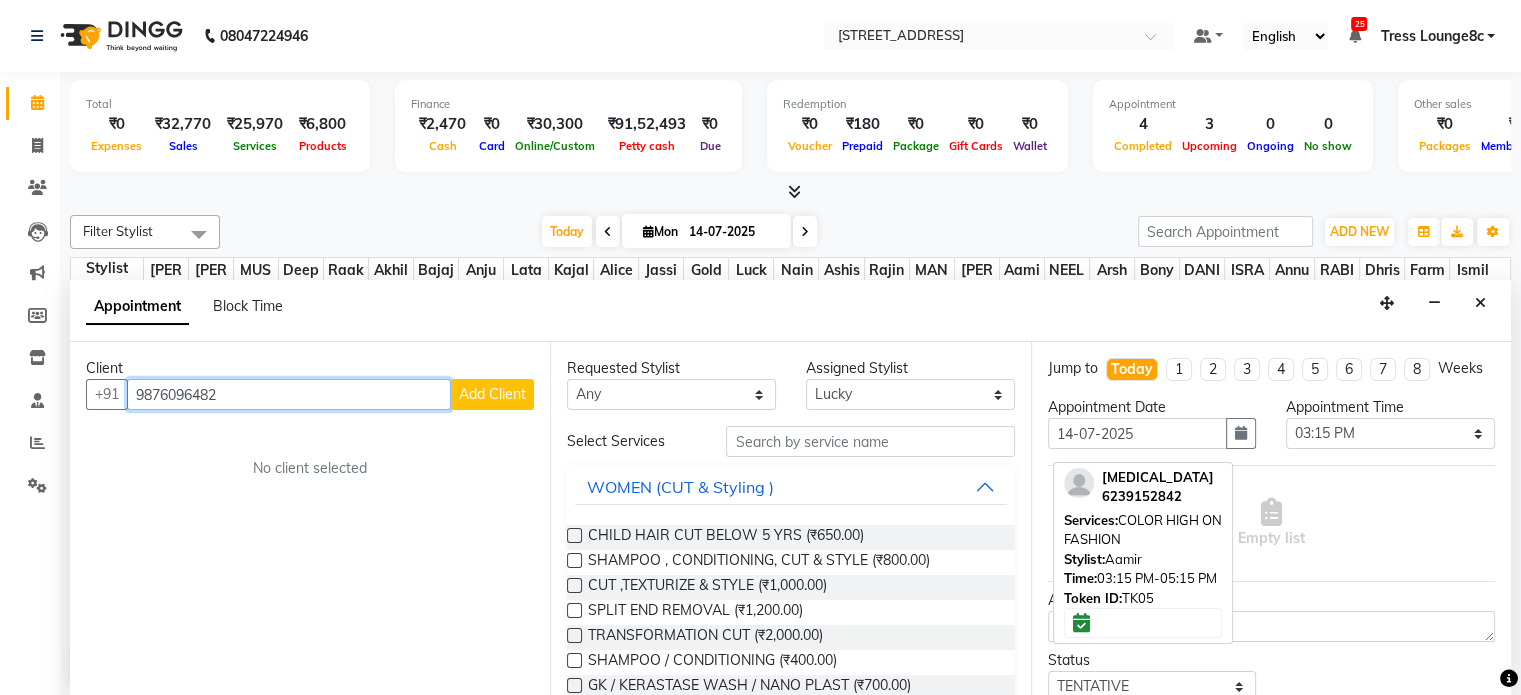 type on "9876096482" 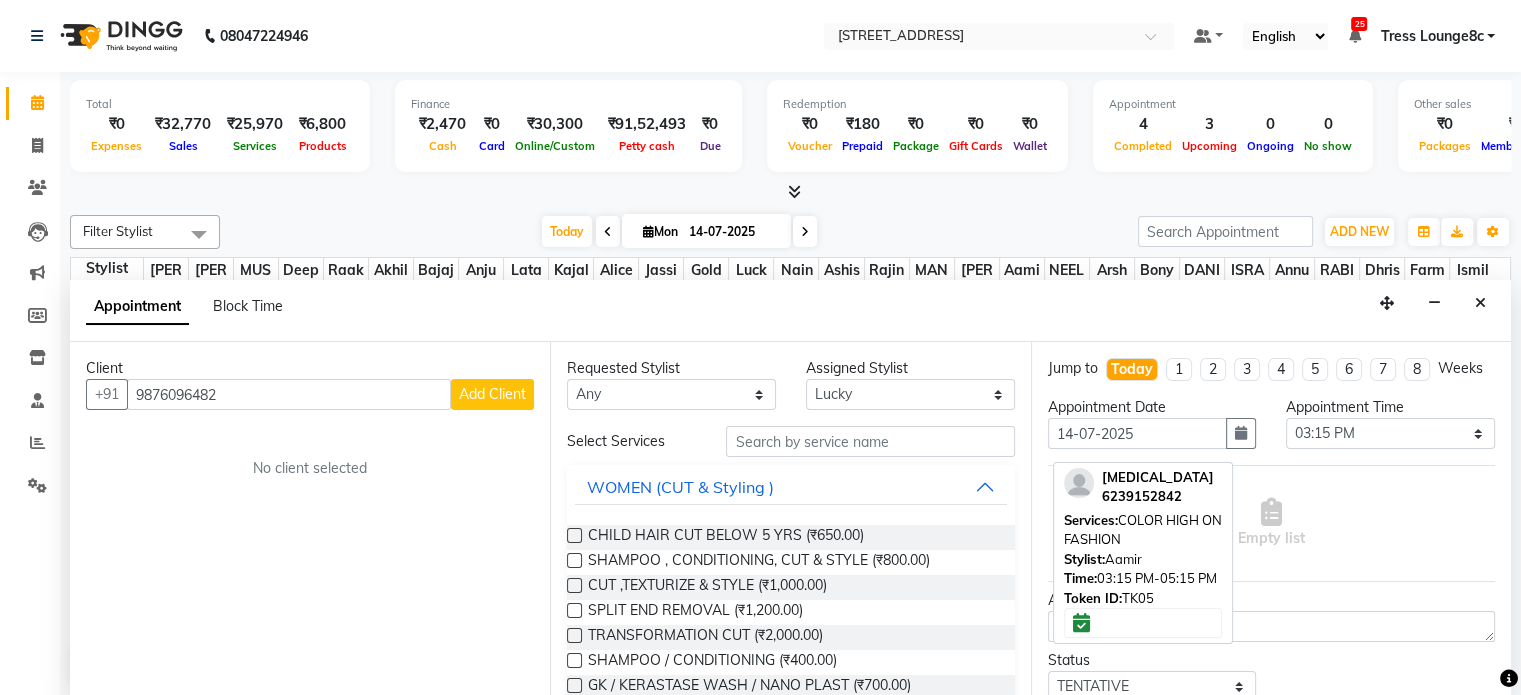 click on "Add Client" at bounding box center [492, 394] 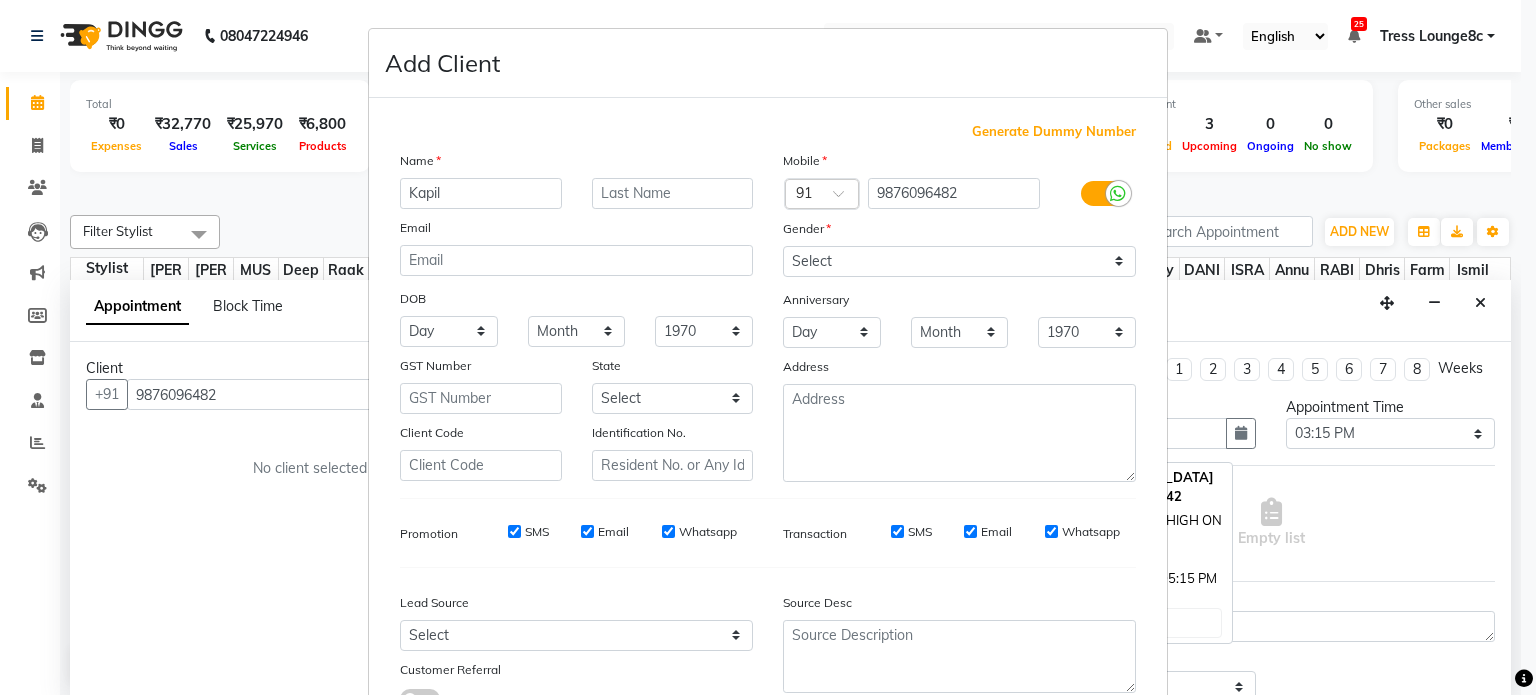 type on "Kapil" 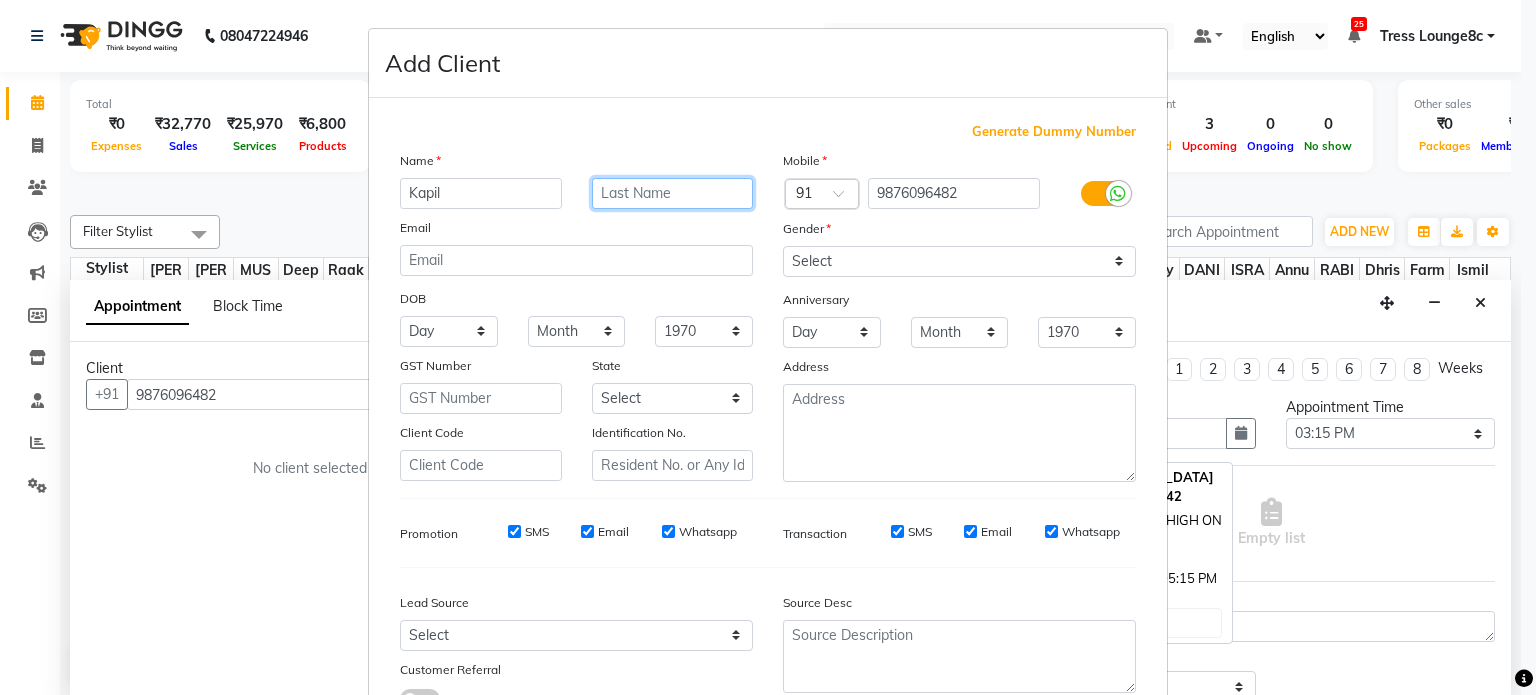 click at bounding box center [673, 193] 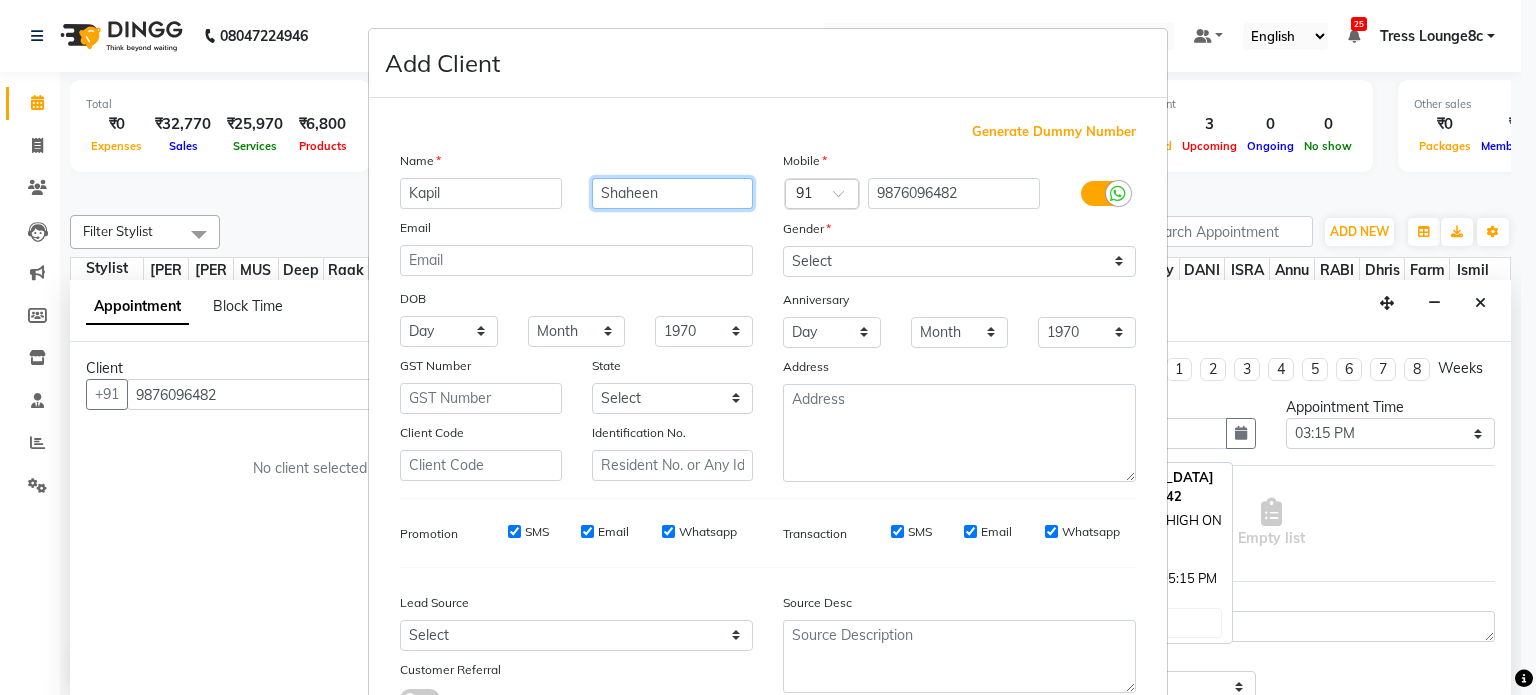 scroll, scrollTop: 100, scrollLeft: 0, axis: vertical 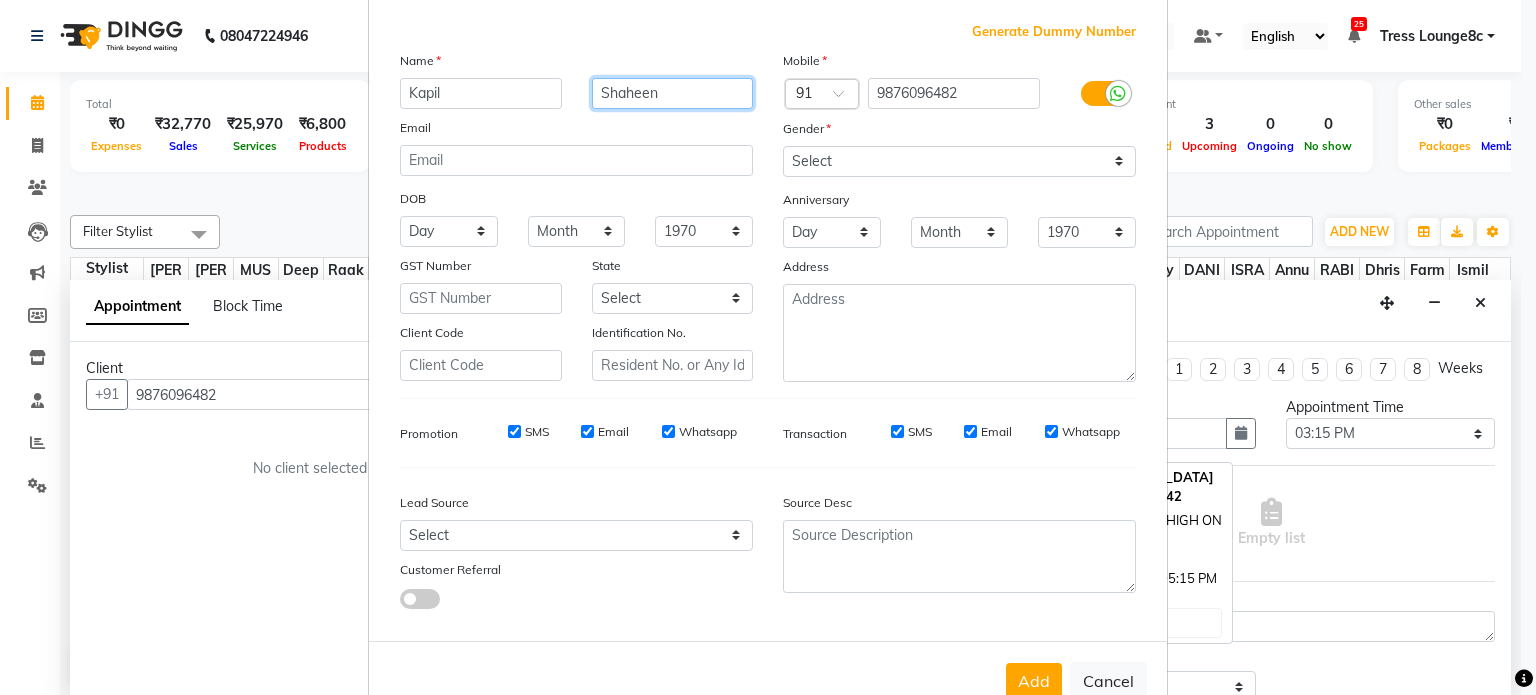 type on "Shaheen" 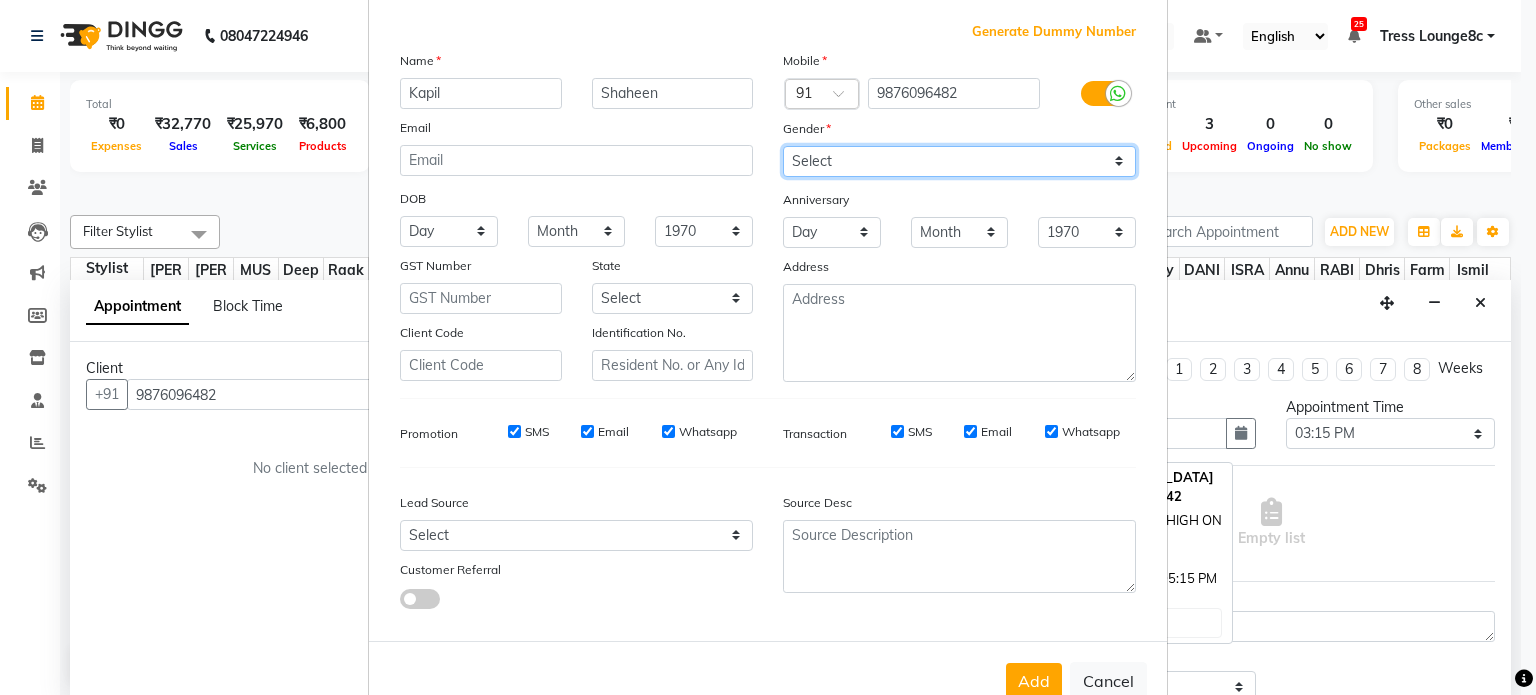 click on "Select [DEMOGRAPHIC_DATA] [DEMOGRAPHIC_DATA] Other Prefer Not To Say" at bounding box center [959, 161] 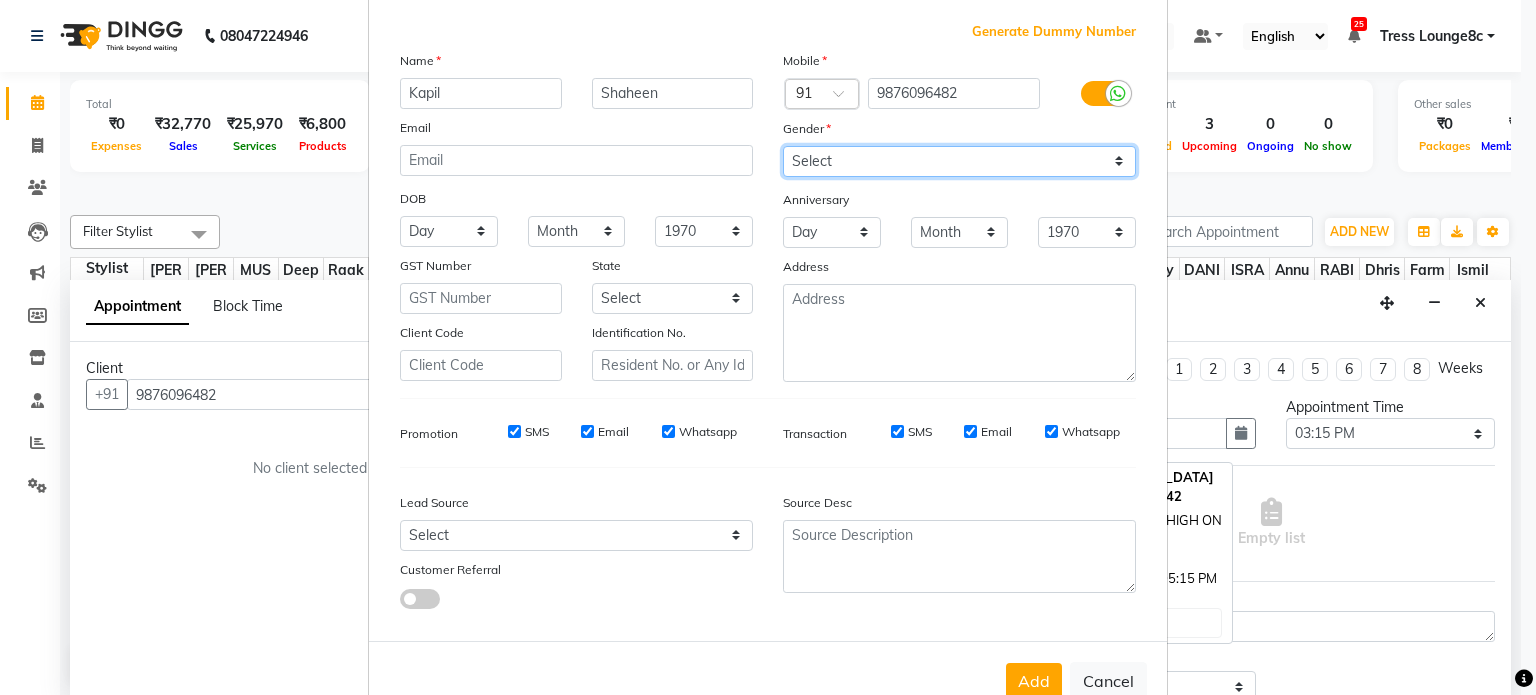 select on "[DEMOGRAPHIC_DATA]" 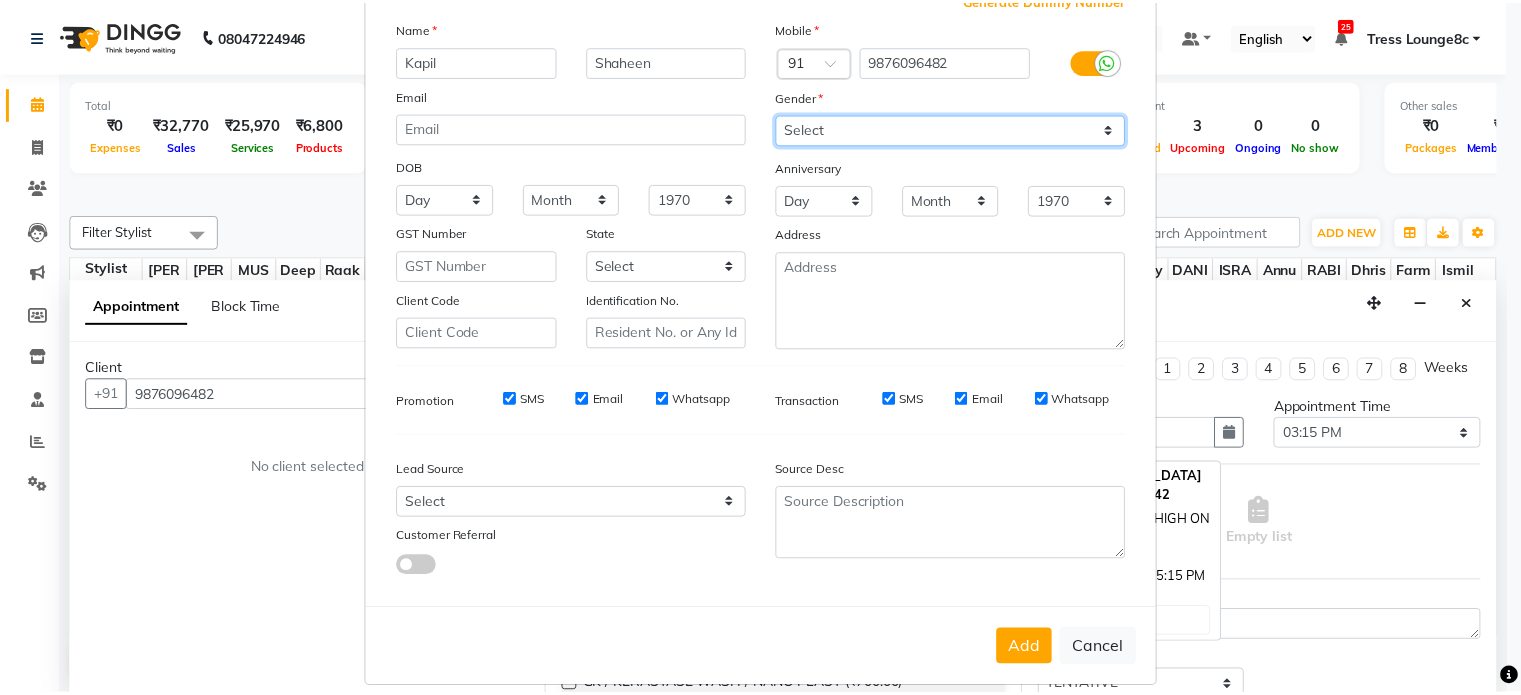 scroll, scrollTop: 161, scrollLeft: 0, axis: vertical 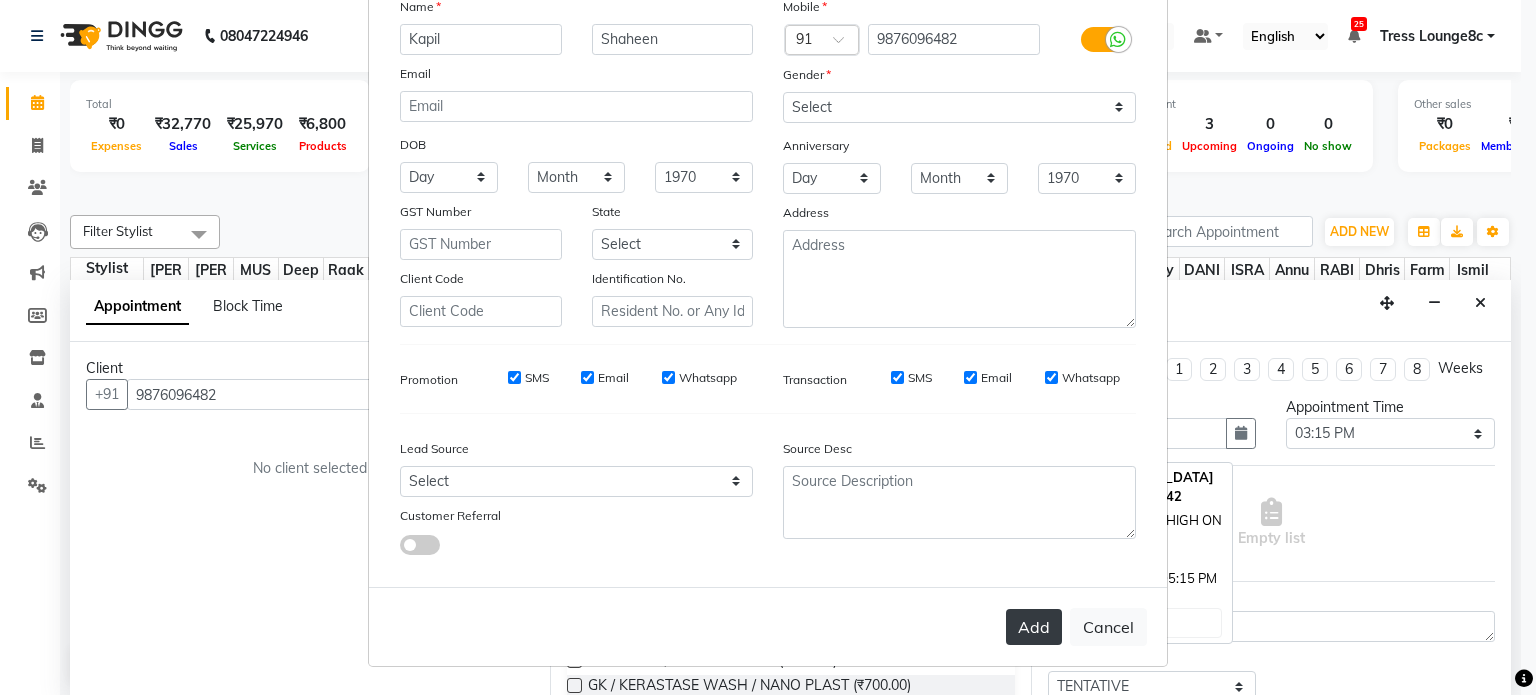 click on "Add" at bounding box center (1034, 627) 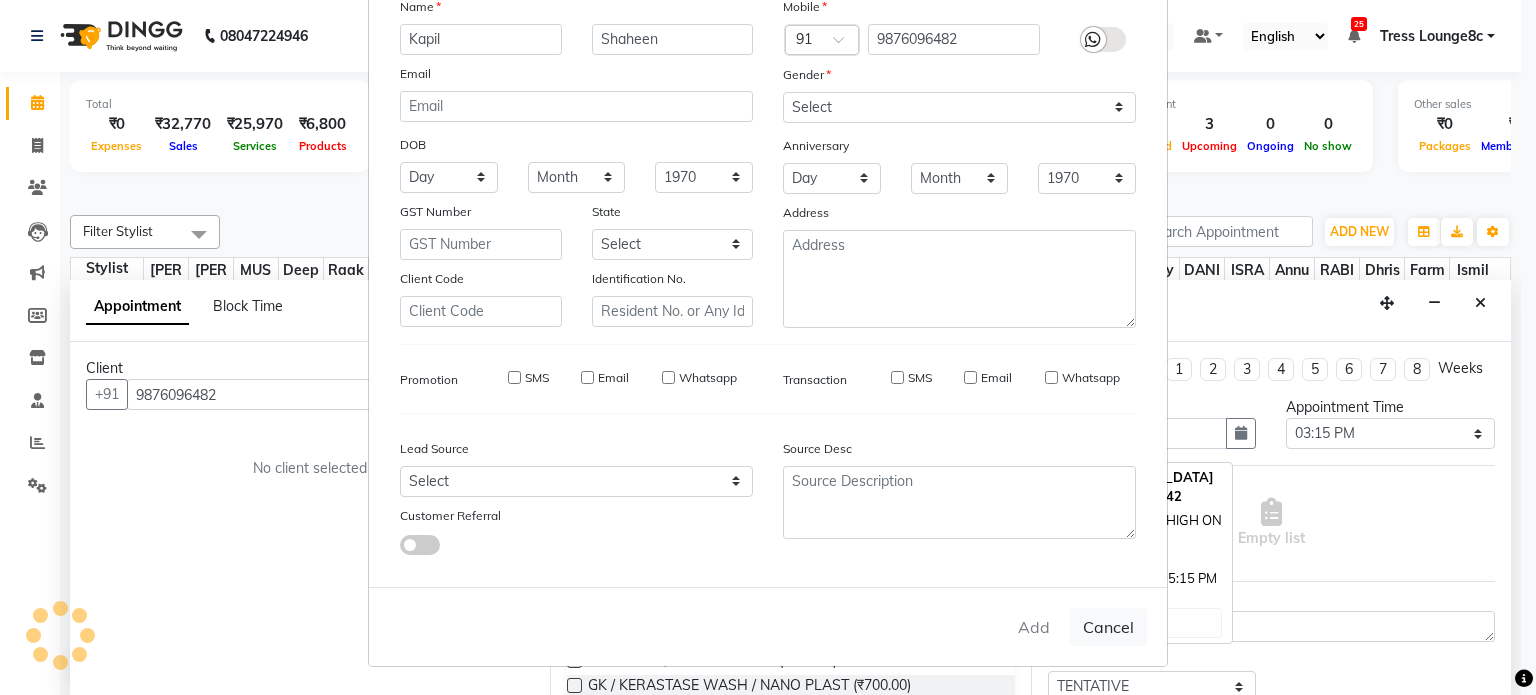 type 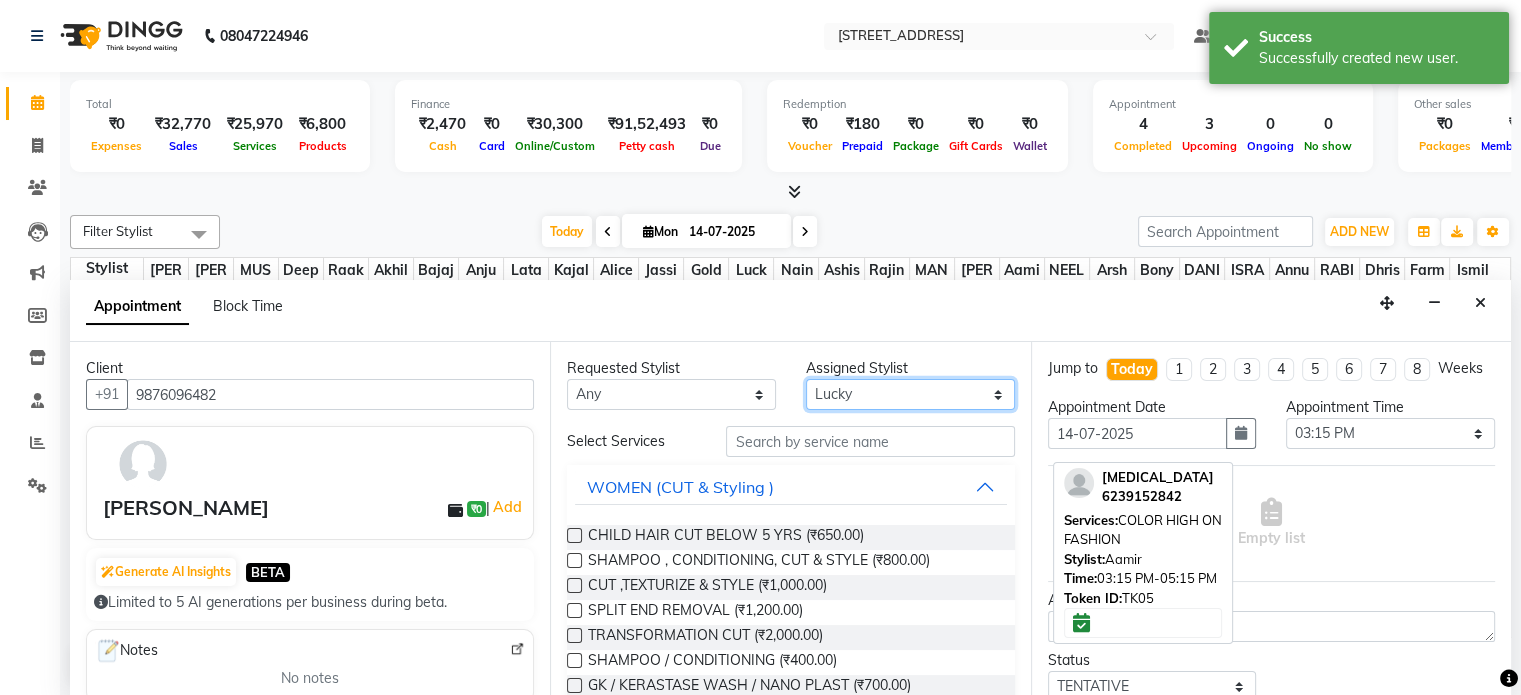 click on "Select [PERSON_NAME] [PERSON_NAME] [PERSON_NAME] Anju Annu  [PERSON_NAME] Bajaj sir Bony DANISH Deepak [PERSON_NAME] [PERSON_NAME] [PERSON_NAME] [PERSON_NAME] [PERSON_NAME] Lucky MANAGER MUSKAN naina [PERSON_NAME]\ [PERSON_NAME]  [PERSON_NAME] [PERSON_NAME] RAM Ripti [PERSON_NAME] [PERSON_NAME] [PERSON_NAME] [PERSON_NAME] Shriya [PERSON_NAME] veena [PERSON_NAME] [PERSON_NAME]" at bounding box center [910, 394] 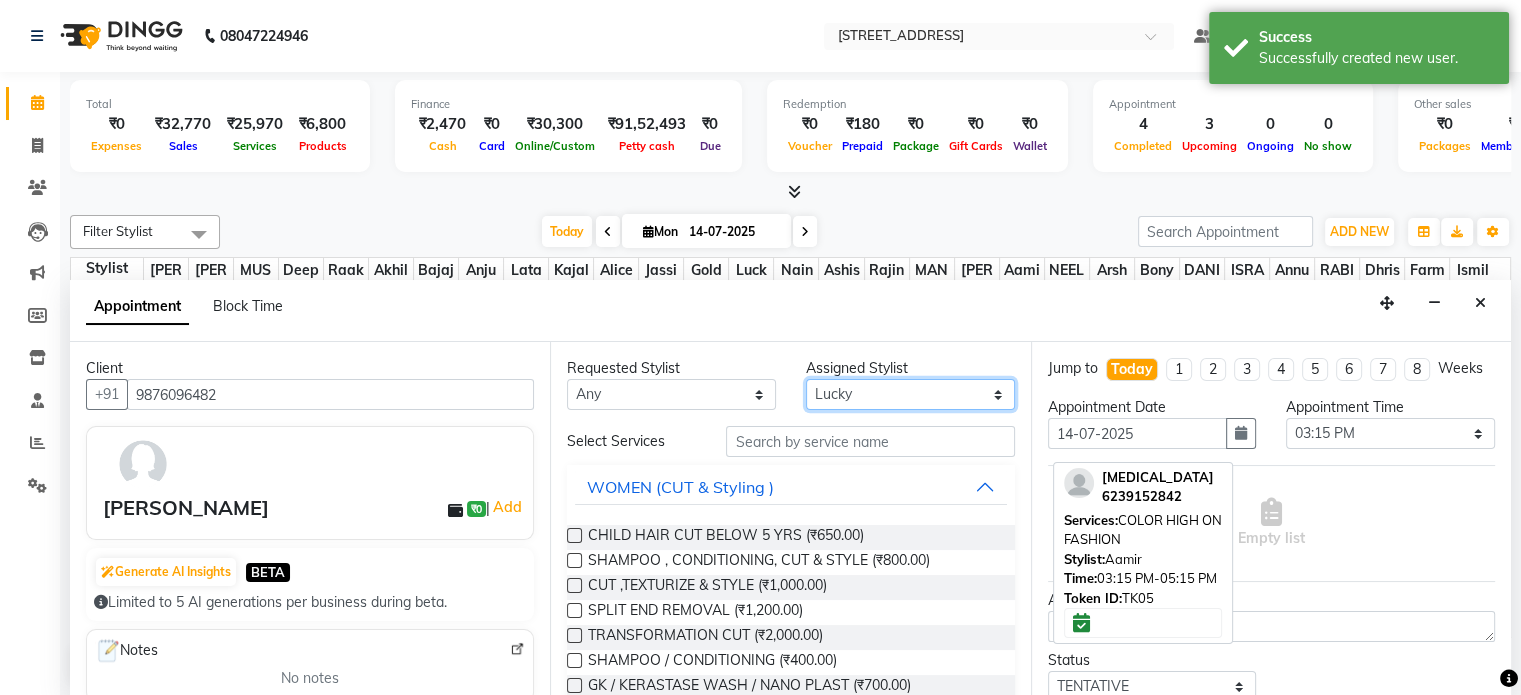 select on "42789" 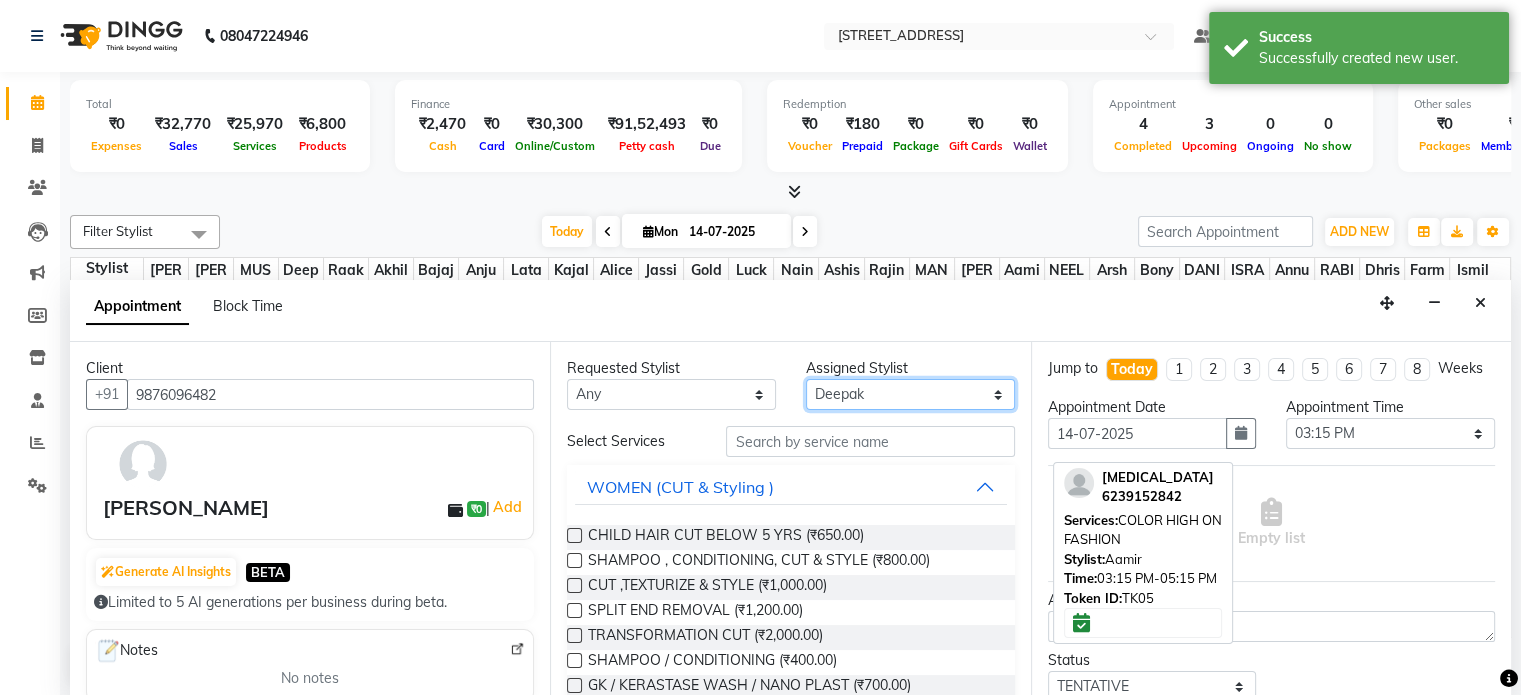 click on "Select [PERSON_NAME] [PERSON_NAME] [PERSON_NAME] Anju Annu  [PERSON_NAME] Bajaj sir Bony DANISH Deepak [PERSON_NAME] [PERSON_NAME] [PERSON_NAME] [PERSON_NAME] [PERSON_NAME] Lucky MANAGER MUSKAN naina [PERSON_NAME]\ [PERSON_NAME]  [PERSON_NAME] [PERSON_NAME] RAM Ripti [PERSON_NAME] [PERSON_NAME] [PERSON_NAME] [PERSON_NAME] Shriya [PERSON_NAME] veena [PERSON_NAME] [PERSON_NAME]" at bounding box center (910, 394) 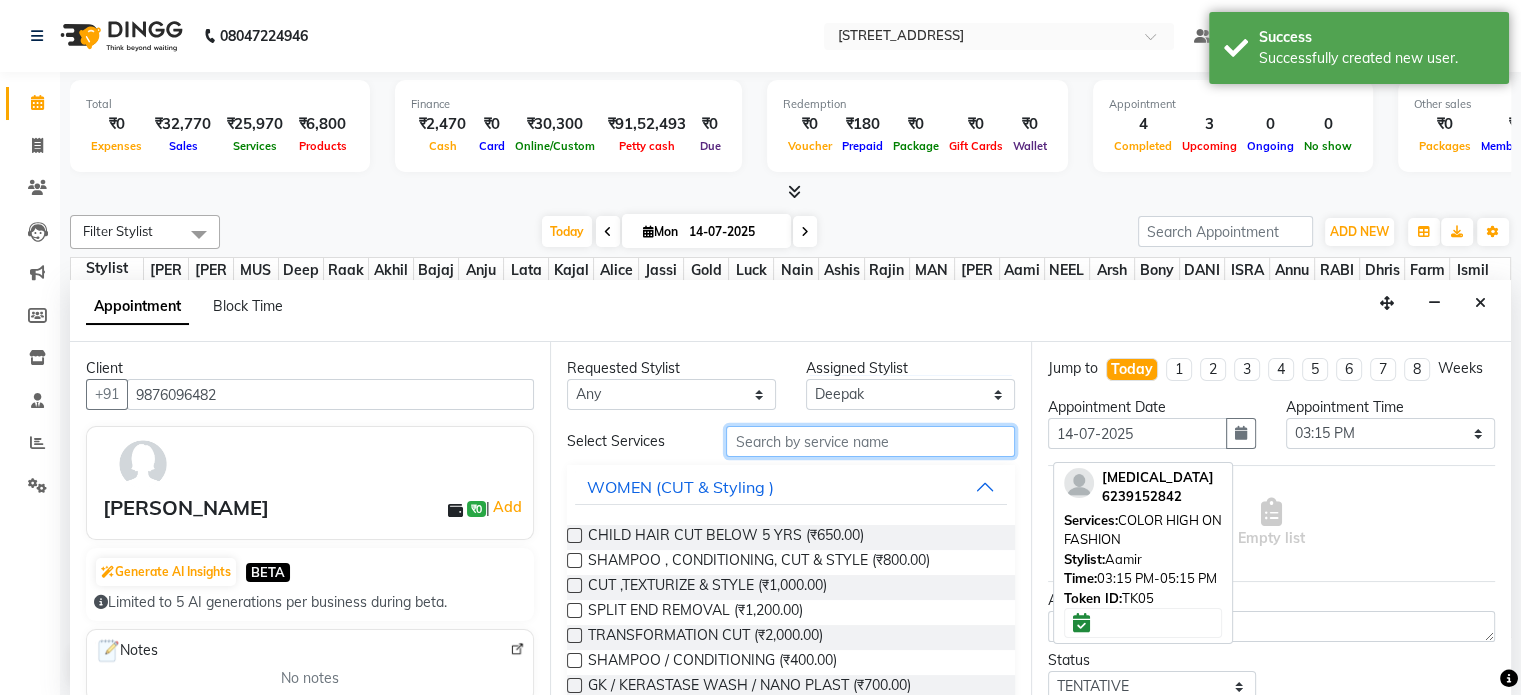 click at bounding box center (870, 441) 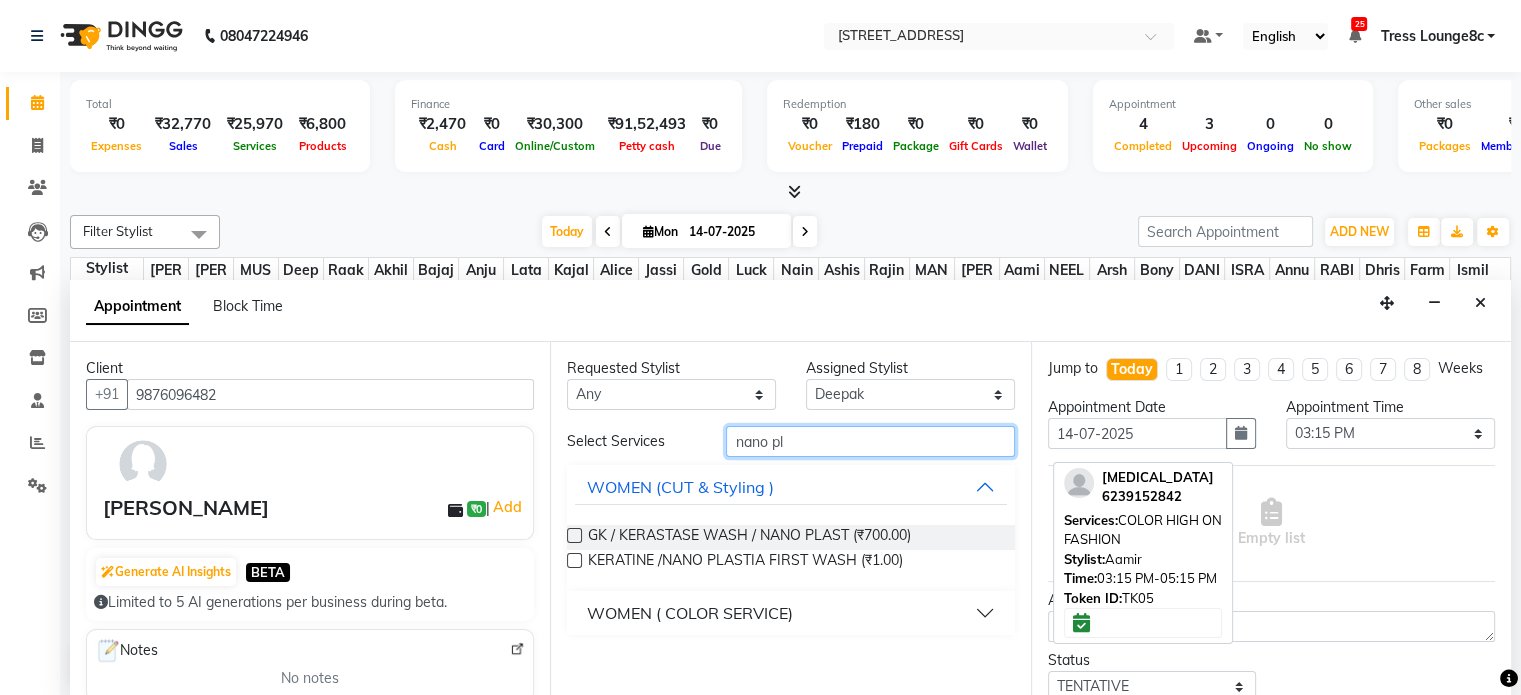 type on "nano pl" 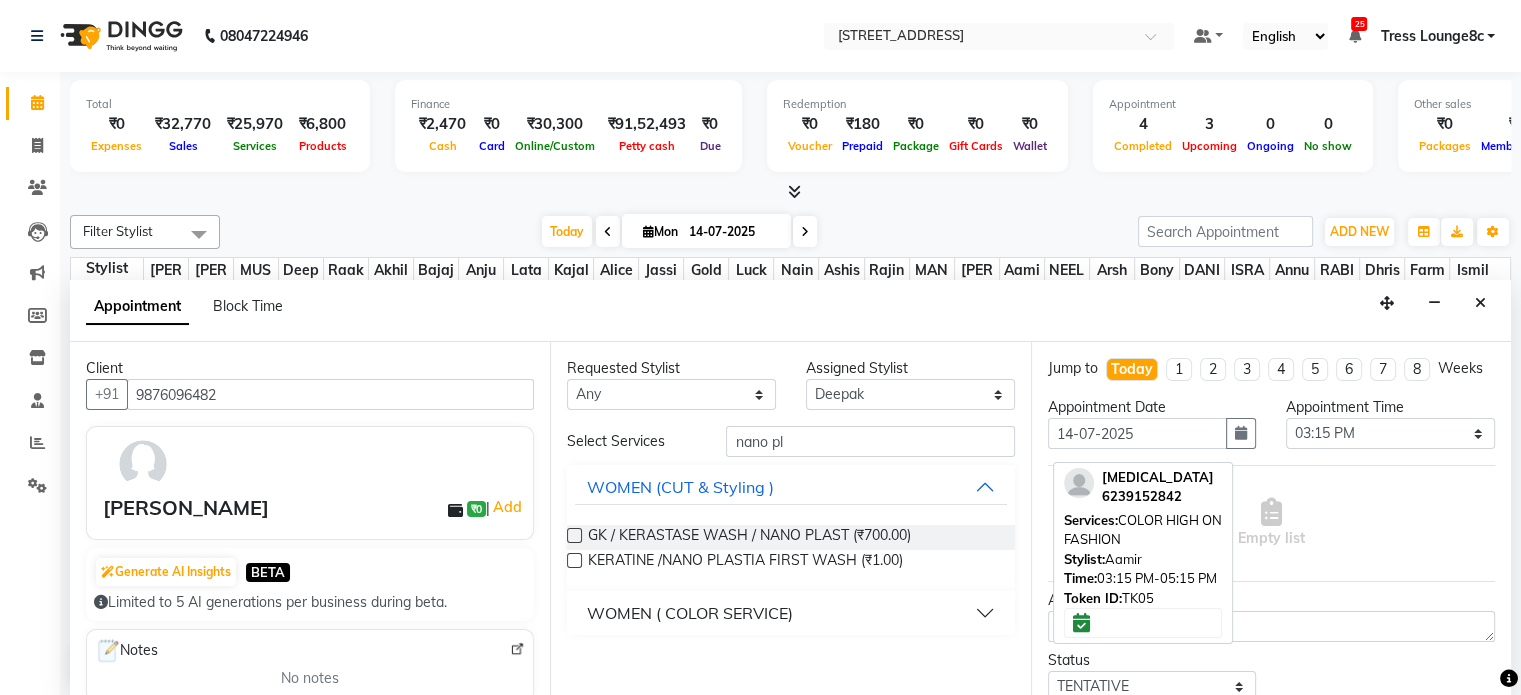 click on "WOMEN ( COLOR SERVICE)" at bounding box center (690, 613) 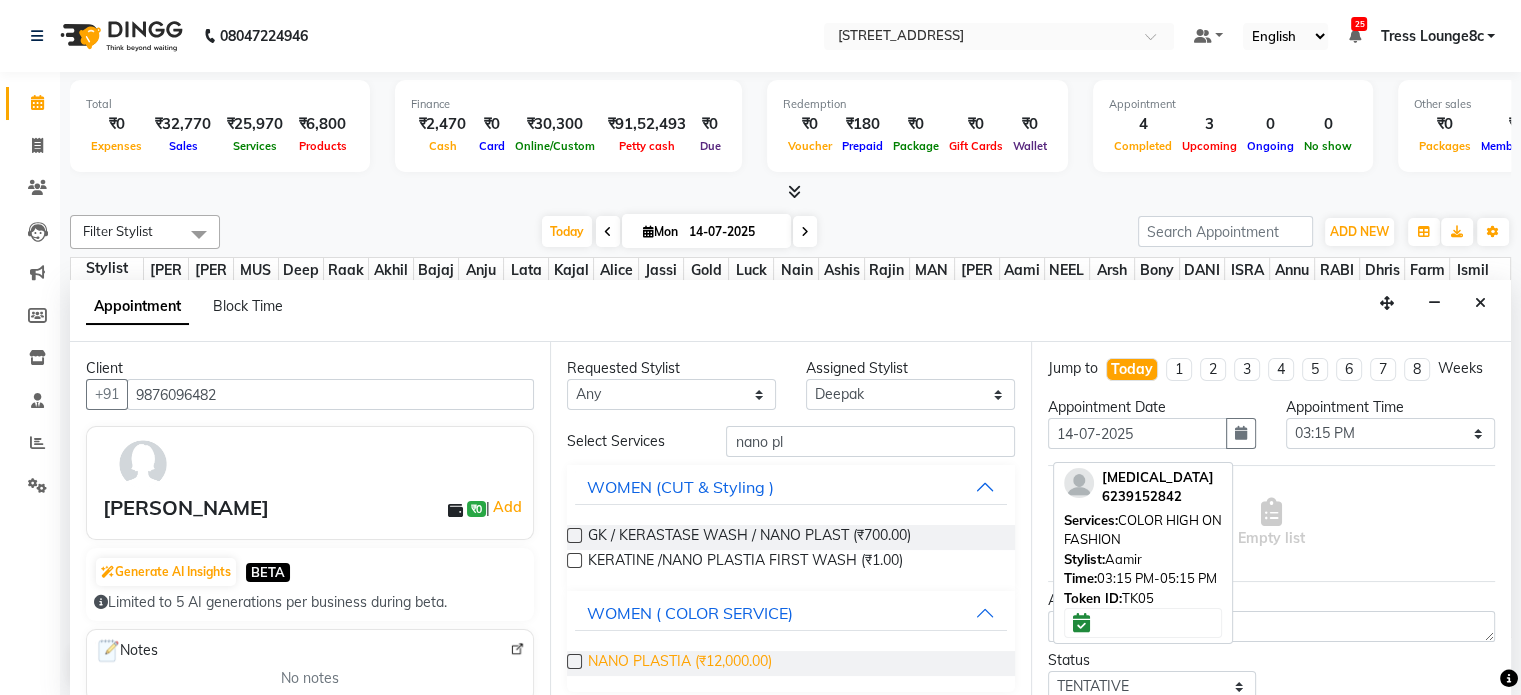 click on "NANO PLASTIA (₹12,000.00)" at bounding box center [680, 663] 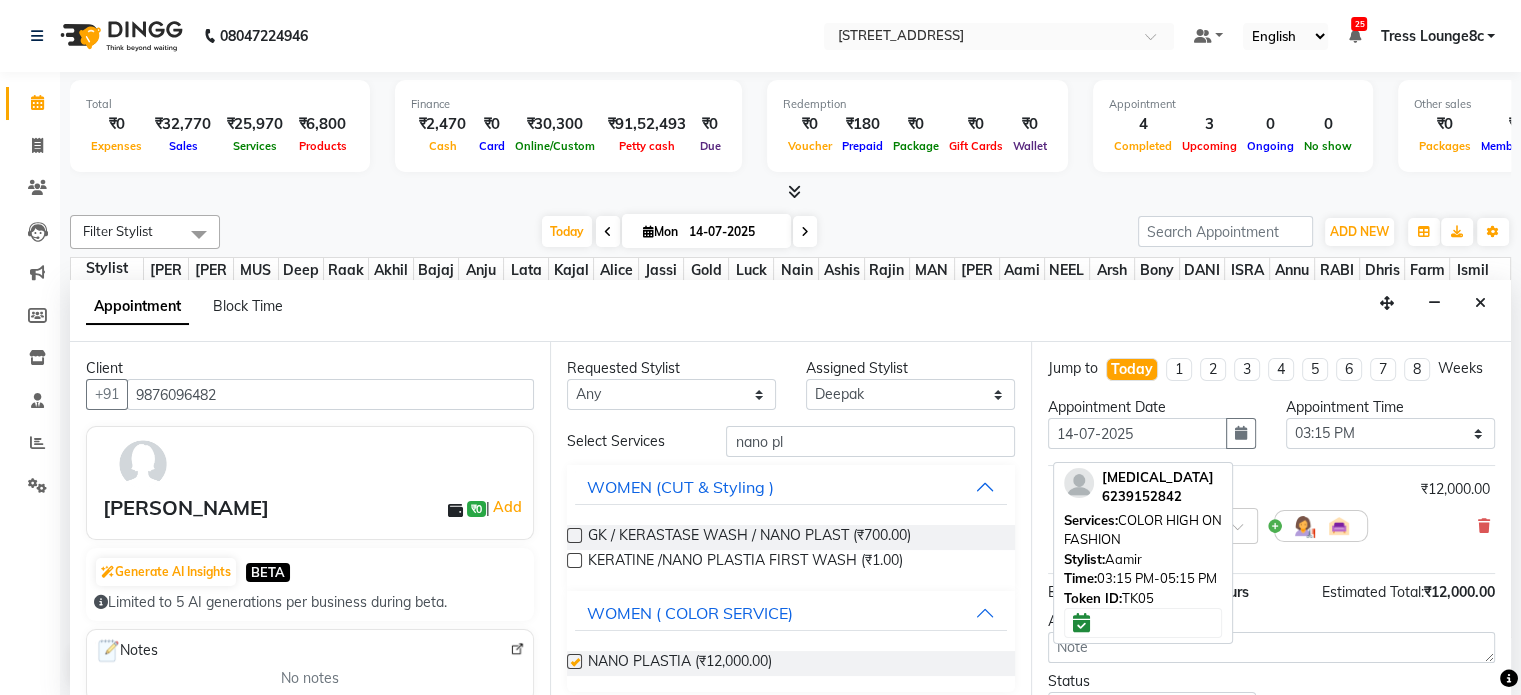 checkbox on "false" 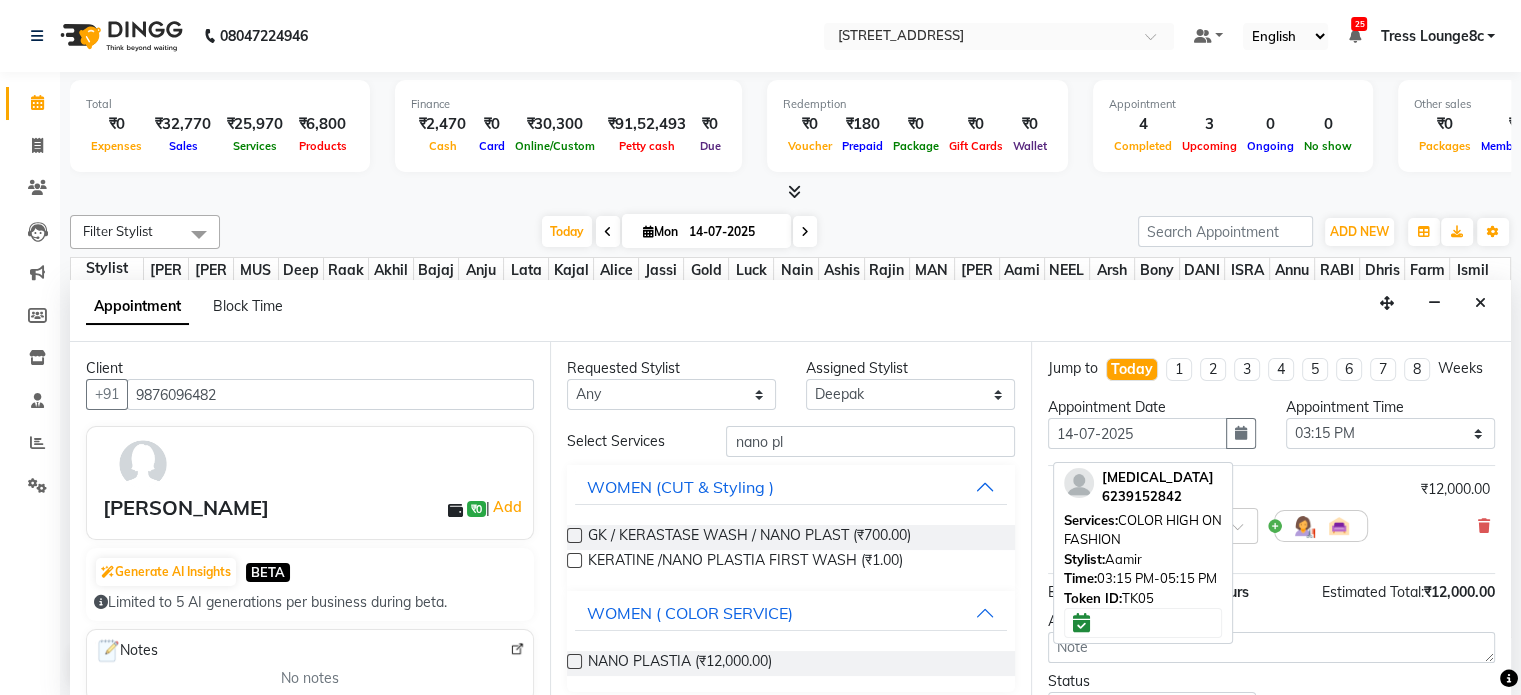 scroll, scrollTop: 170, scrollLeft: 0, axis: vertical 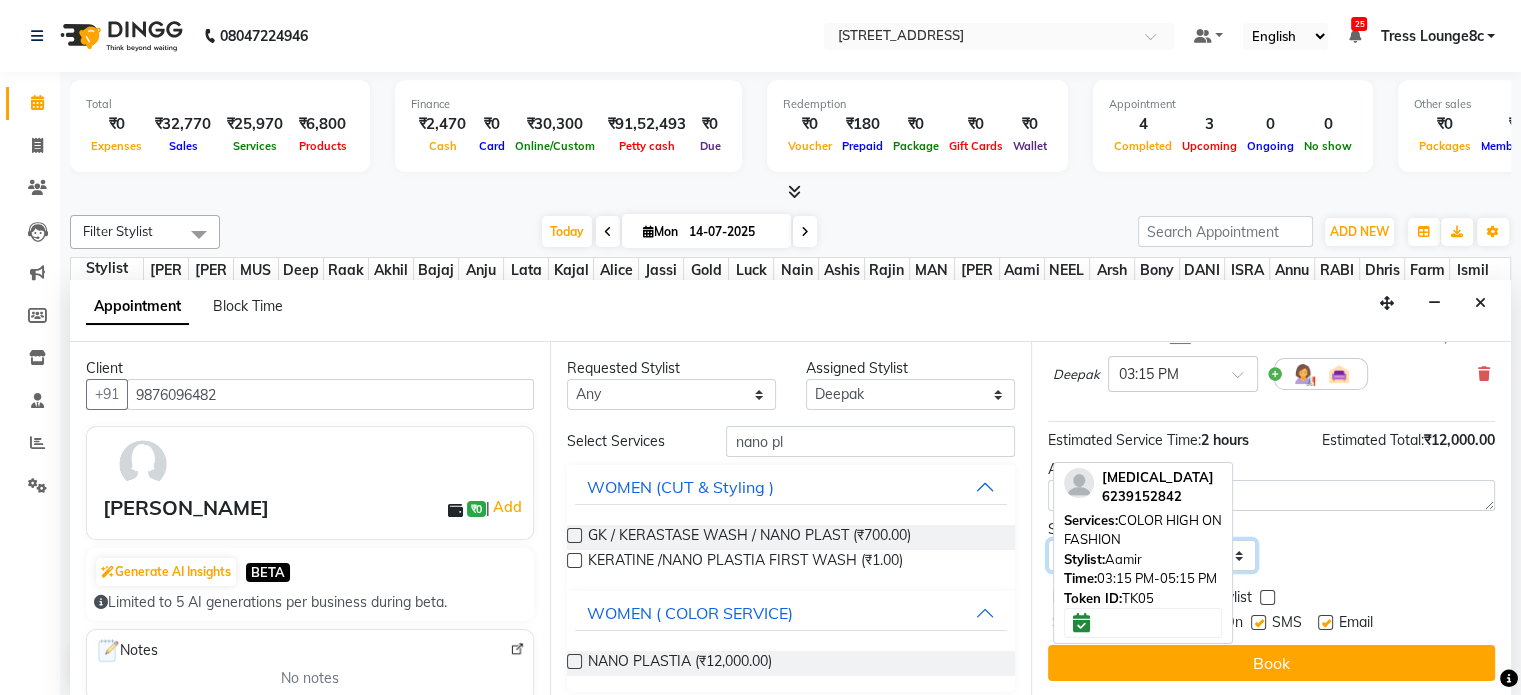 click on "Select TENTATIVE CONFIRM CHECK-IN UPCOMING" at bounding box center (1152, 555) 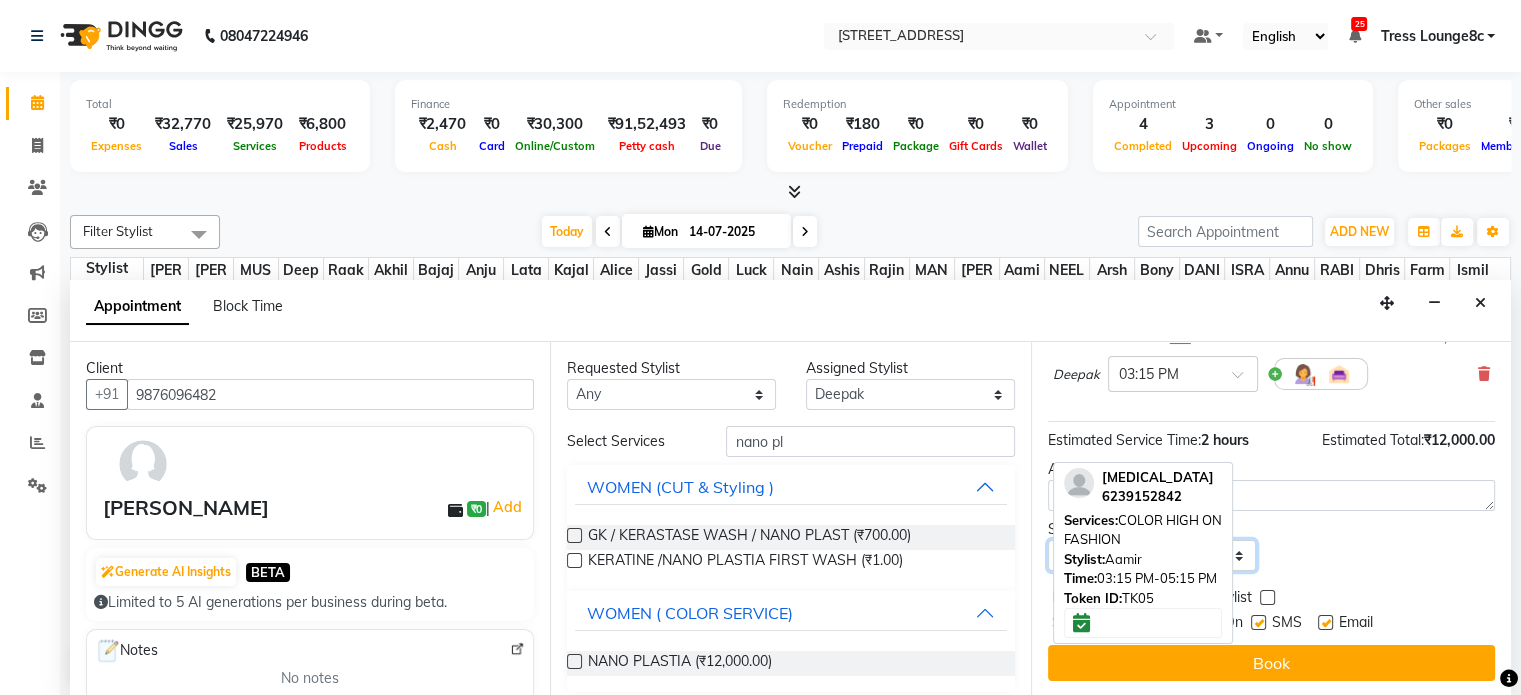 click on "Select TENTATIVE CONFIRM CHECK-IN UPCOMING" at bounding box center [1152, 555] 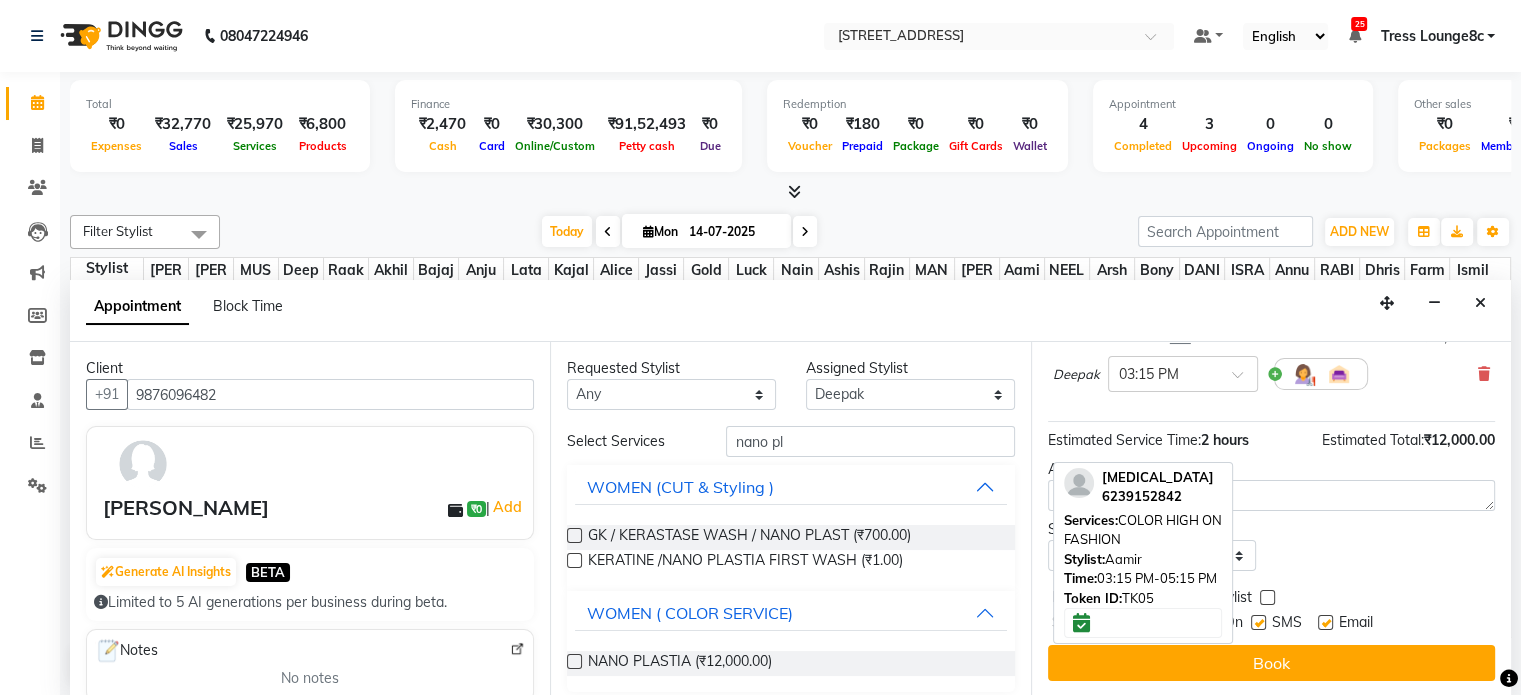 click at bounding box center [1267, 597] 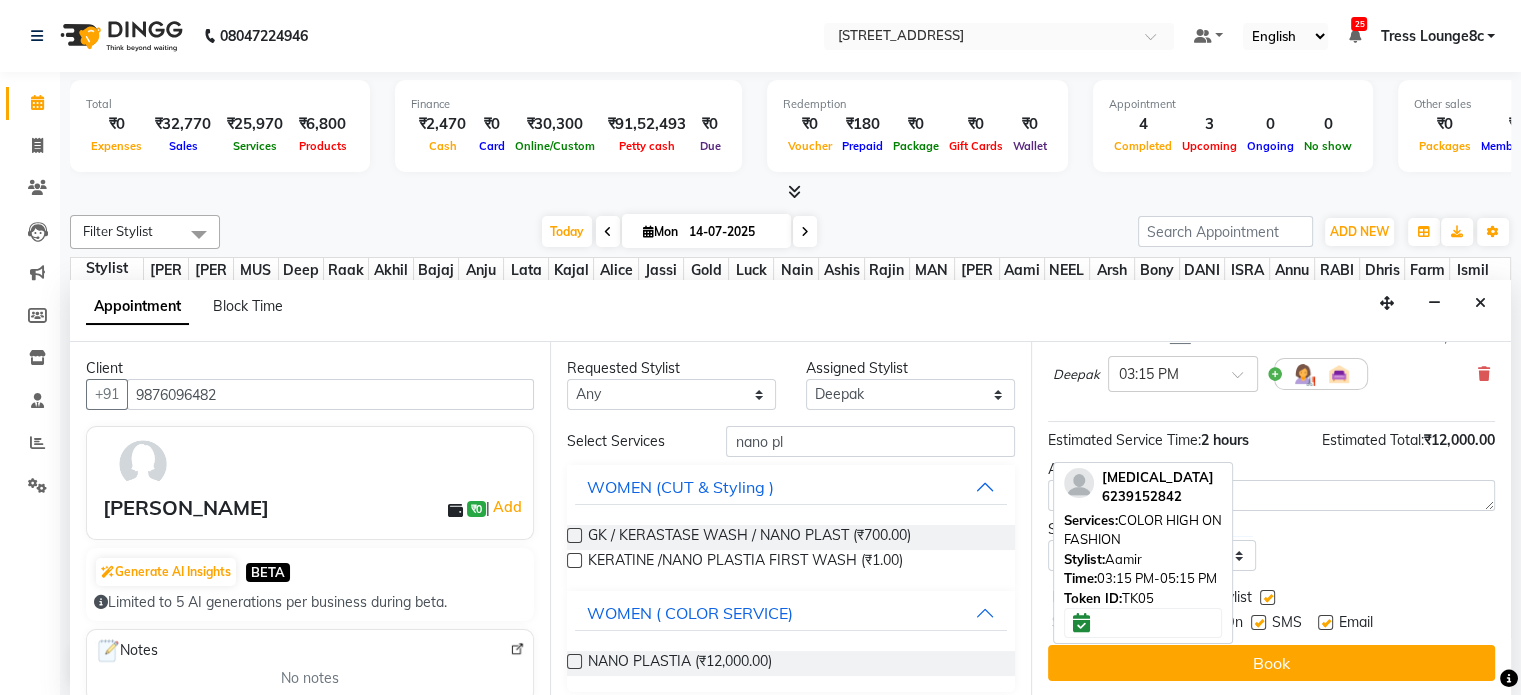 click at bounding box center [1258, 622] 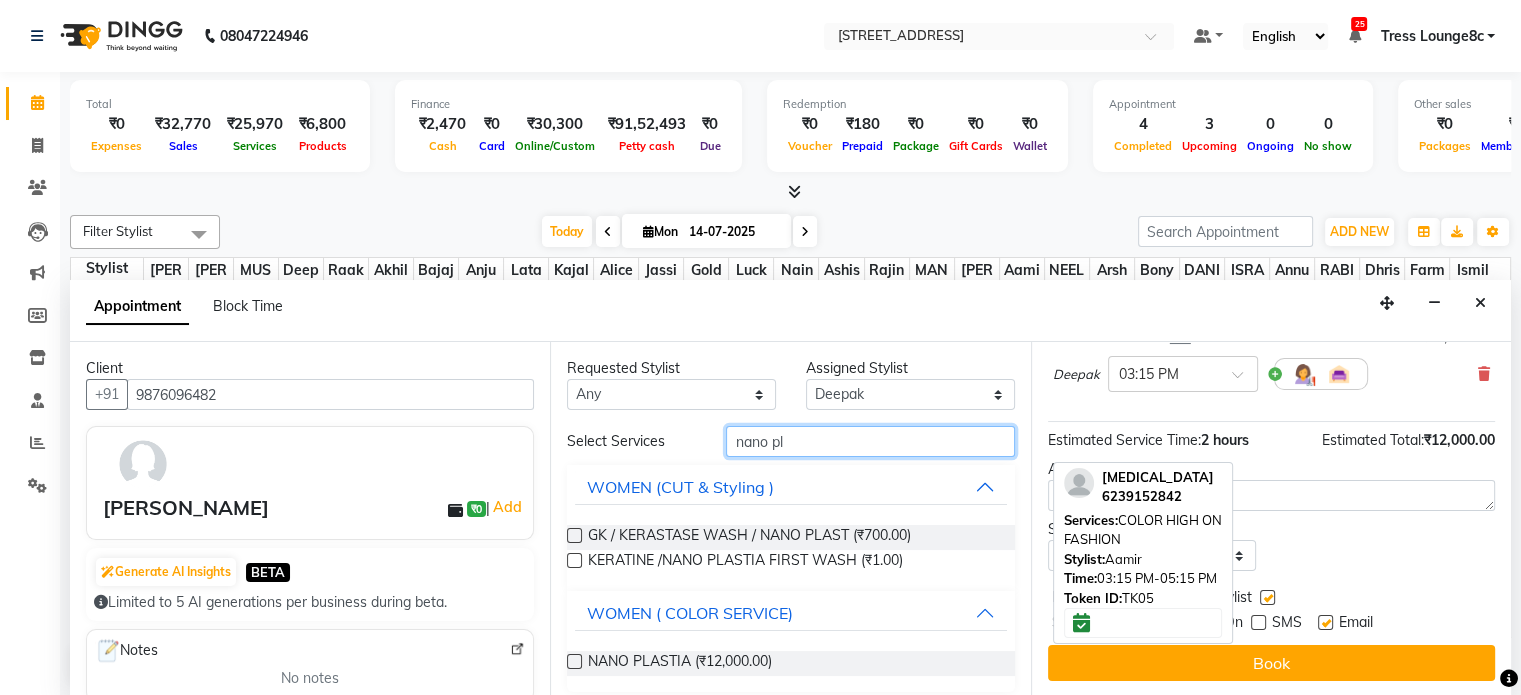 drag, startPoint x: 835, startPoint y: 437, endPoint x: 657, endPoint y: 443, distance: 178.10109 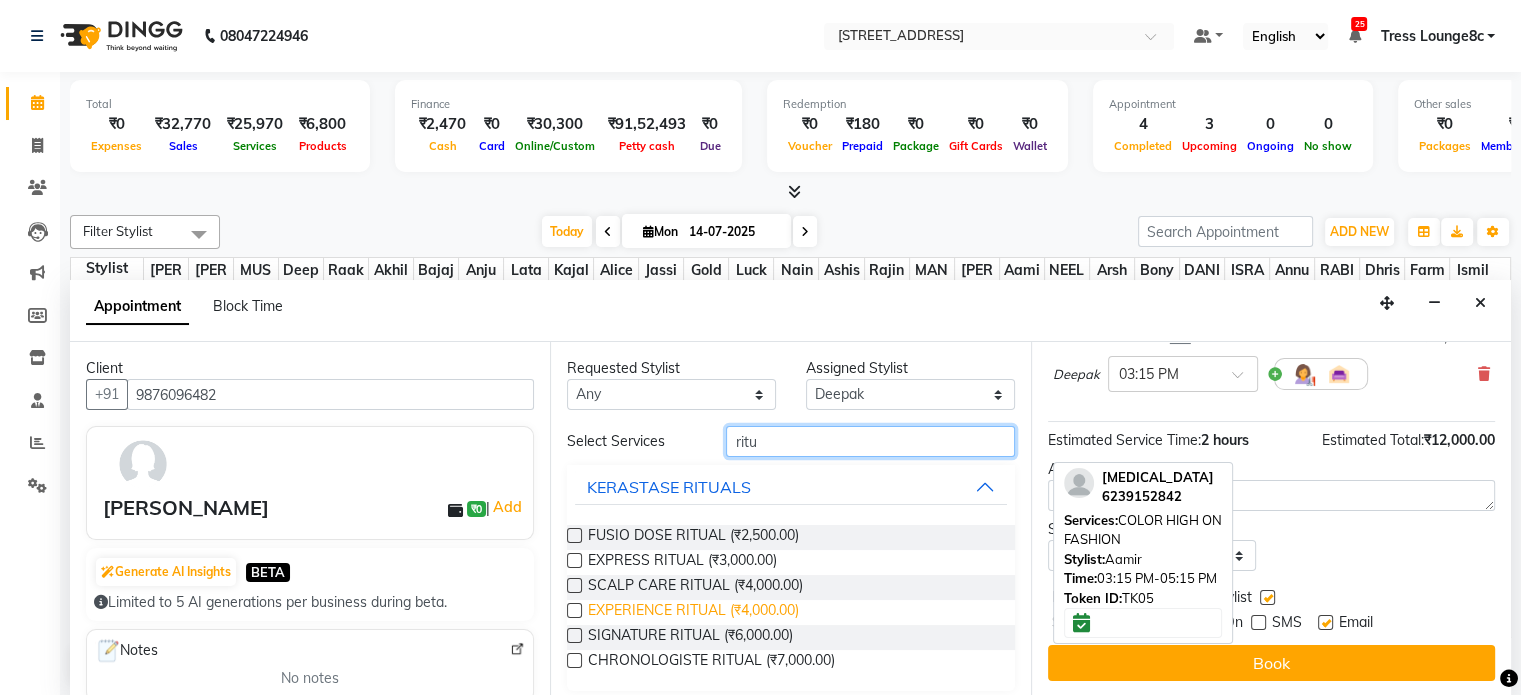 type on "ritu" 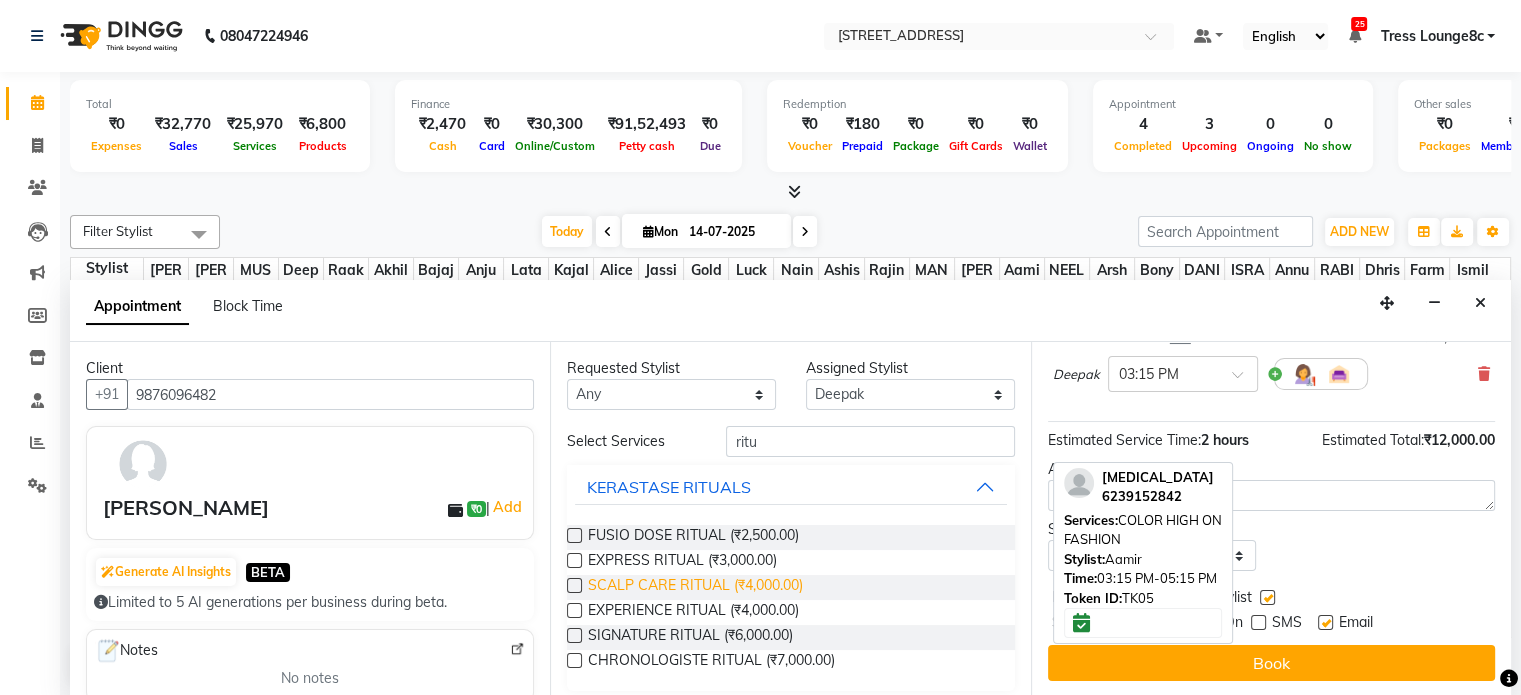 drag, startPoint x: 729, startPoint y: 599, endPoint x: 752, endPoint y: 595, distance: 23.345236 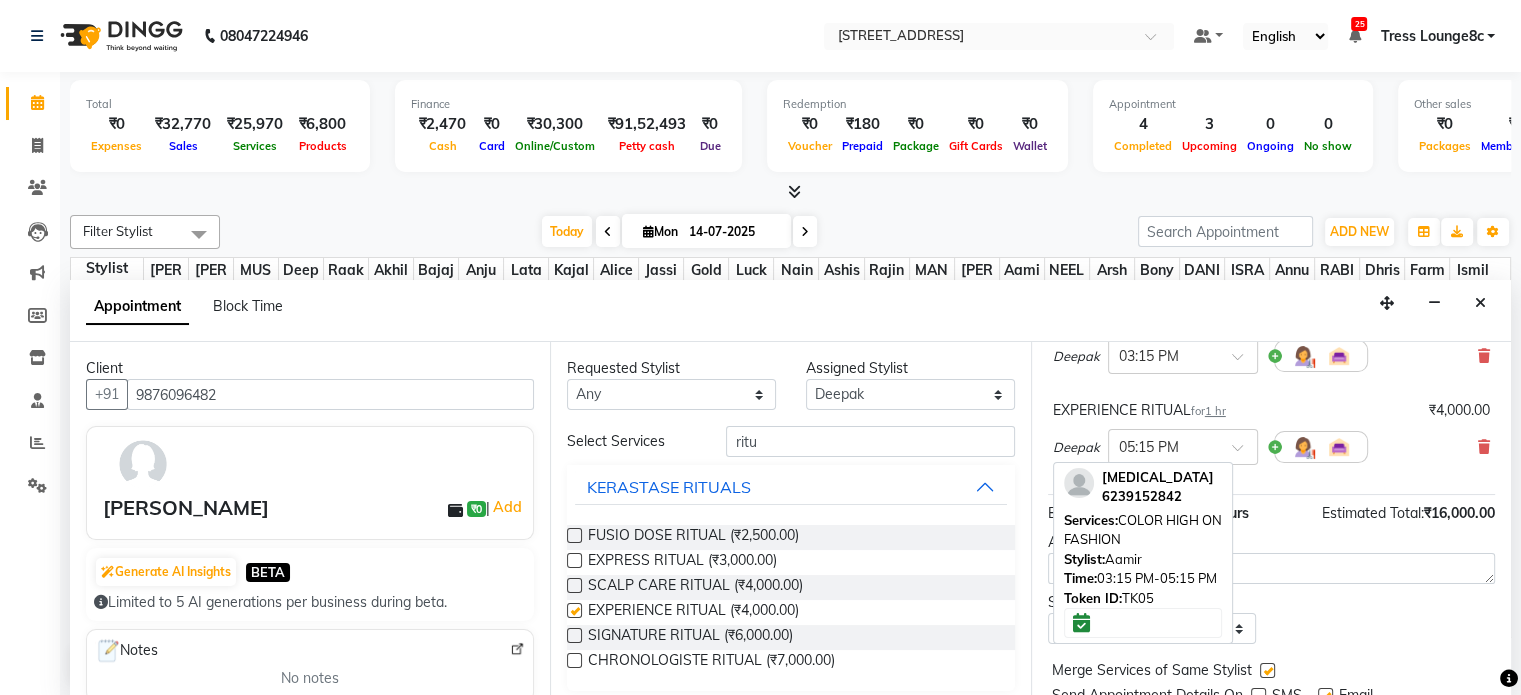checkbox on "false" 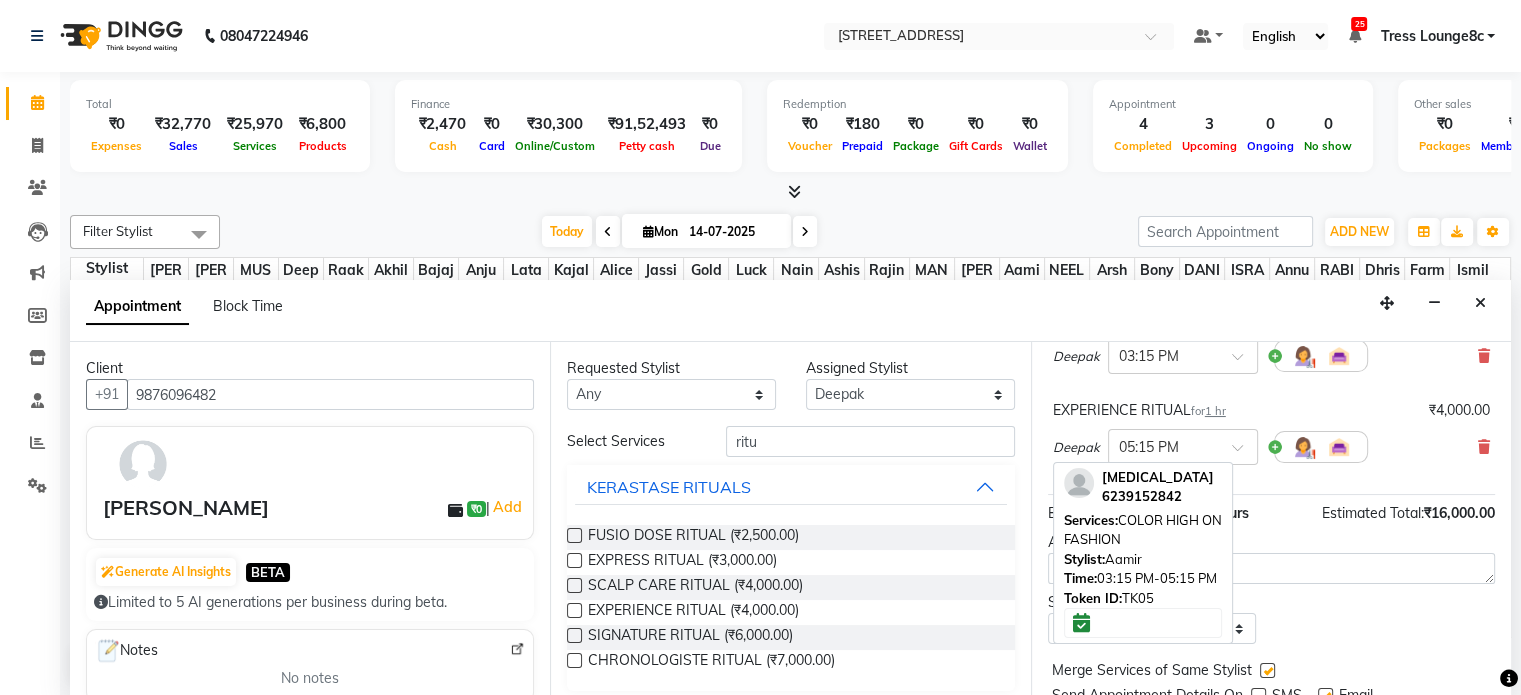 scroll, scrollTop: 261, scrollLeft: 0, axis: vertical 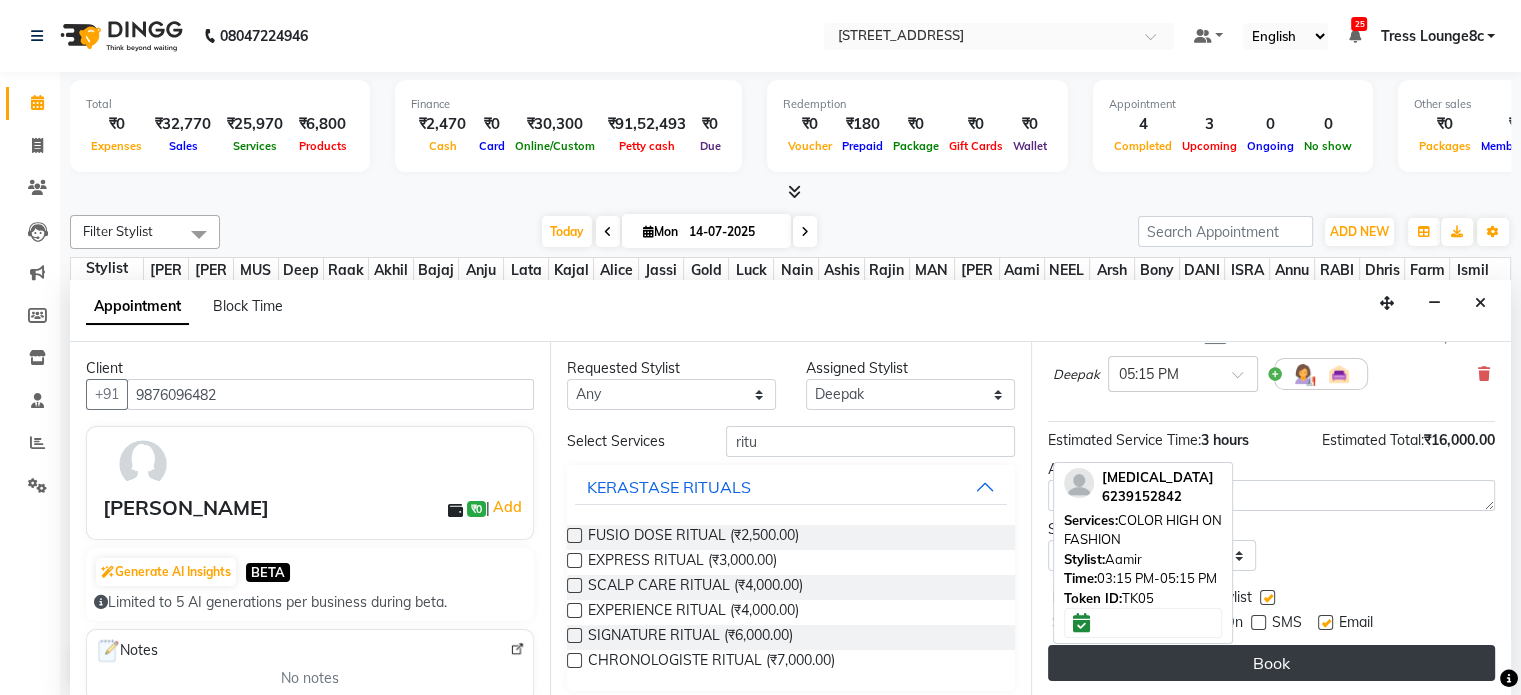 click on "Book" at bounding box center (1271, 663) 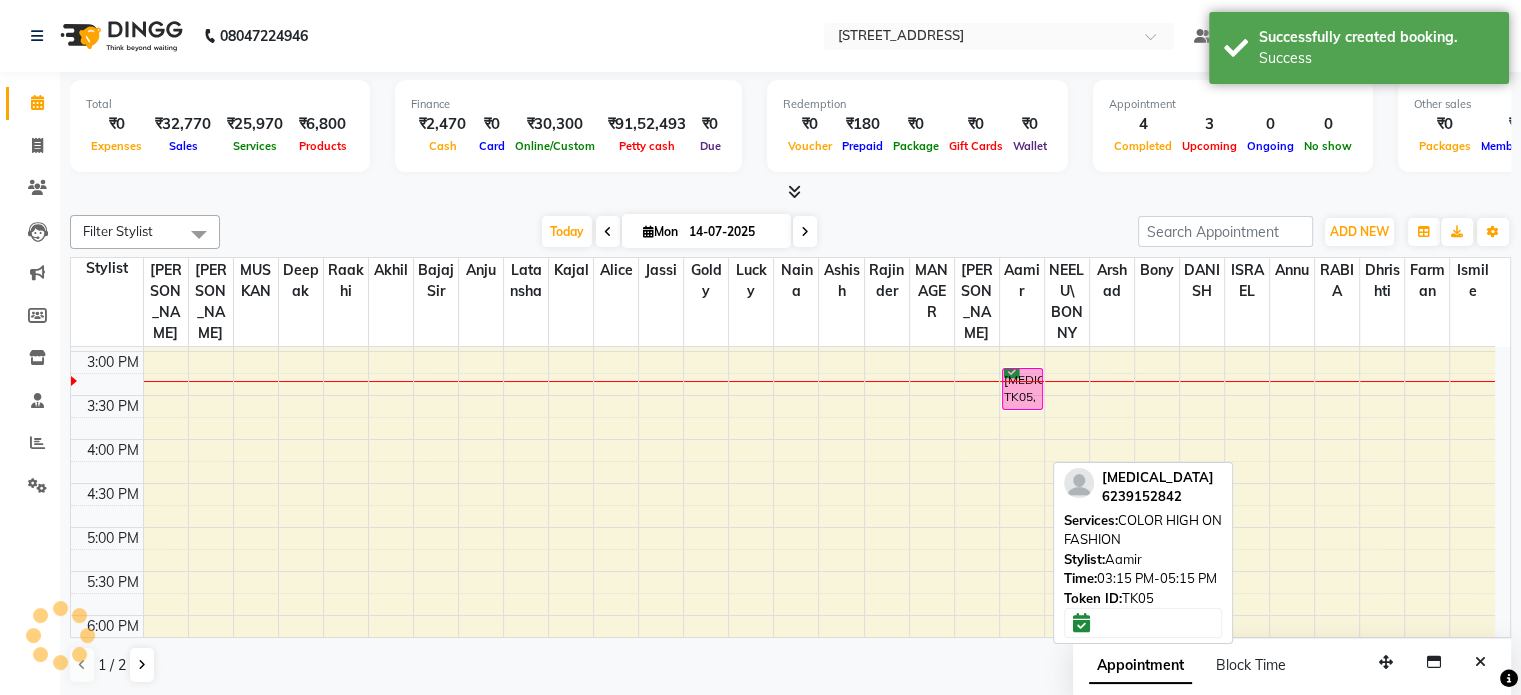 scroll, scrollTop: 0, scrollLeft: 0, axis: both 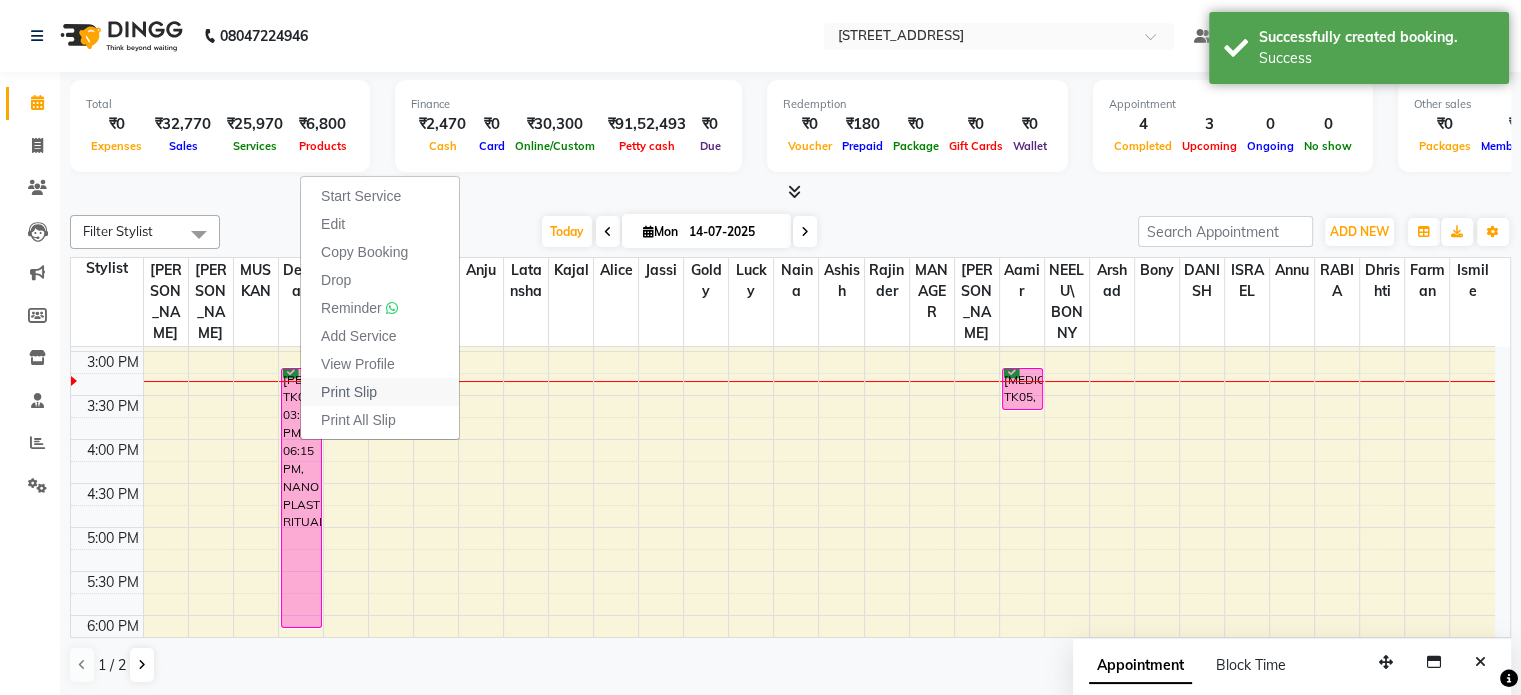 click on "Print Slip" at bounding box center [380, 392] 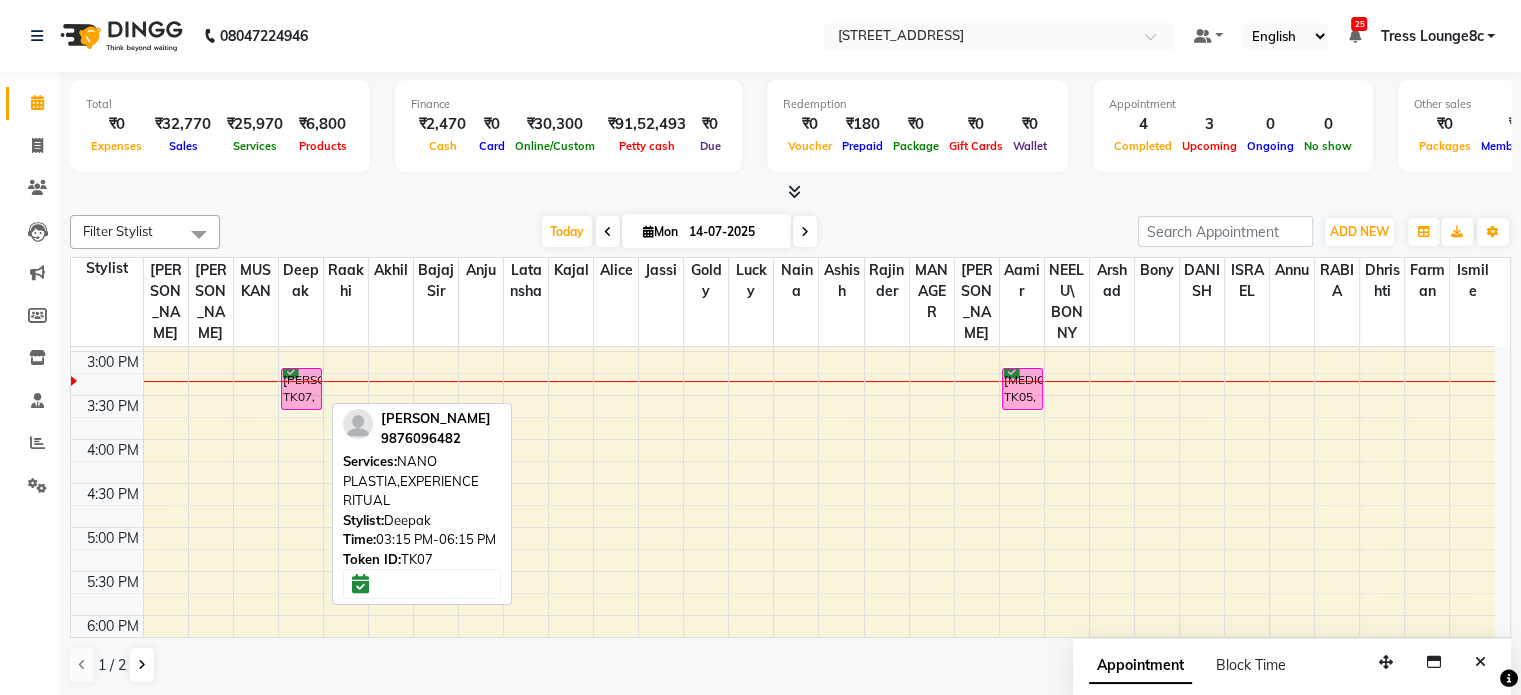 drag, startPoint x: 288, startPoint y: 559, endPoint x: 312, endPoint y: 338, distance: 222.29935 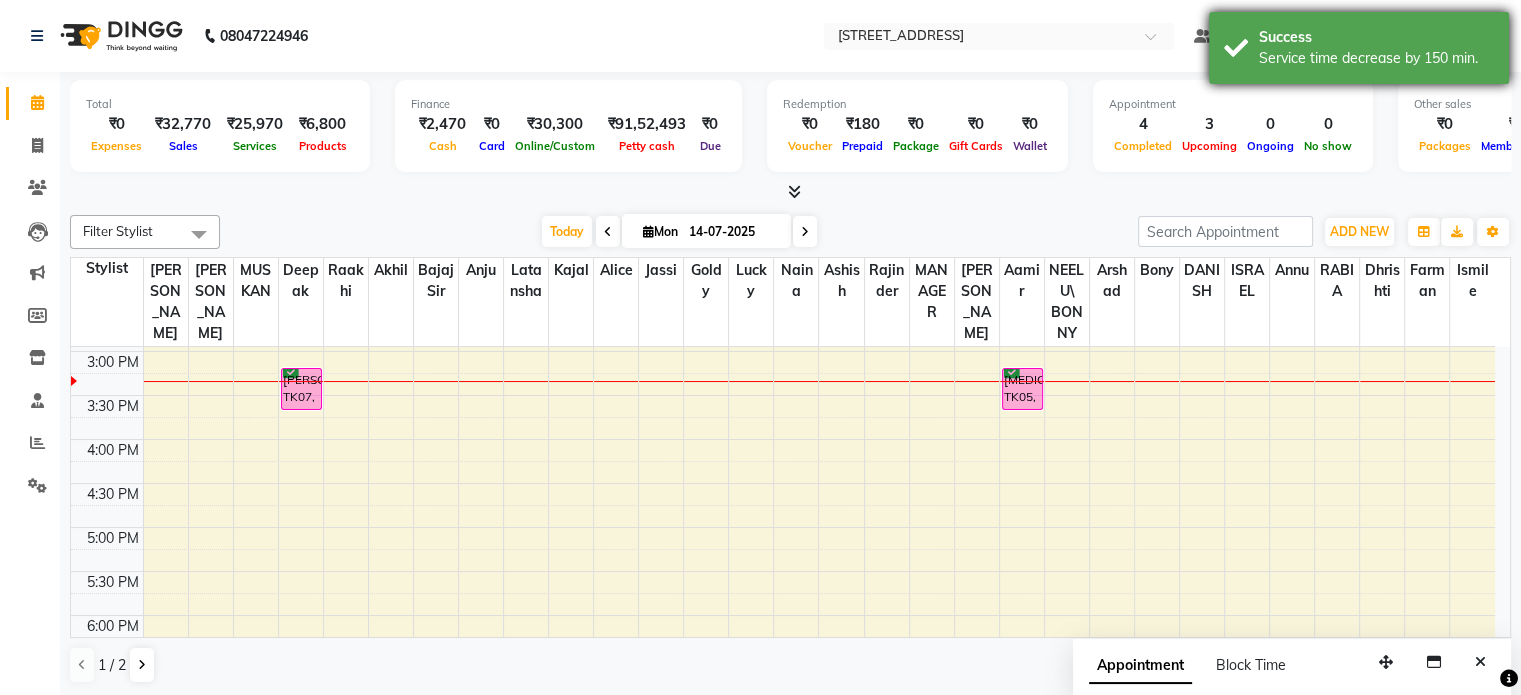 click on "Success   Service time decrease by 150 min." at bounding box center (1359, 48) 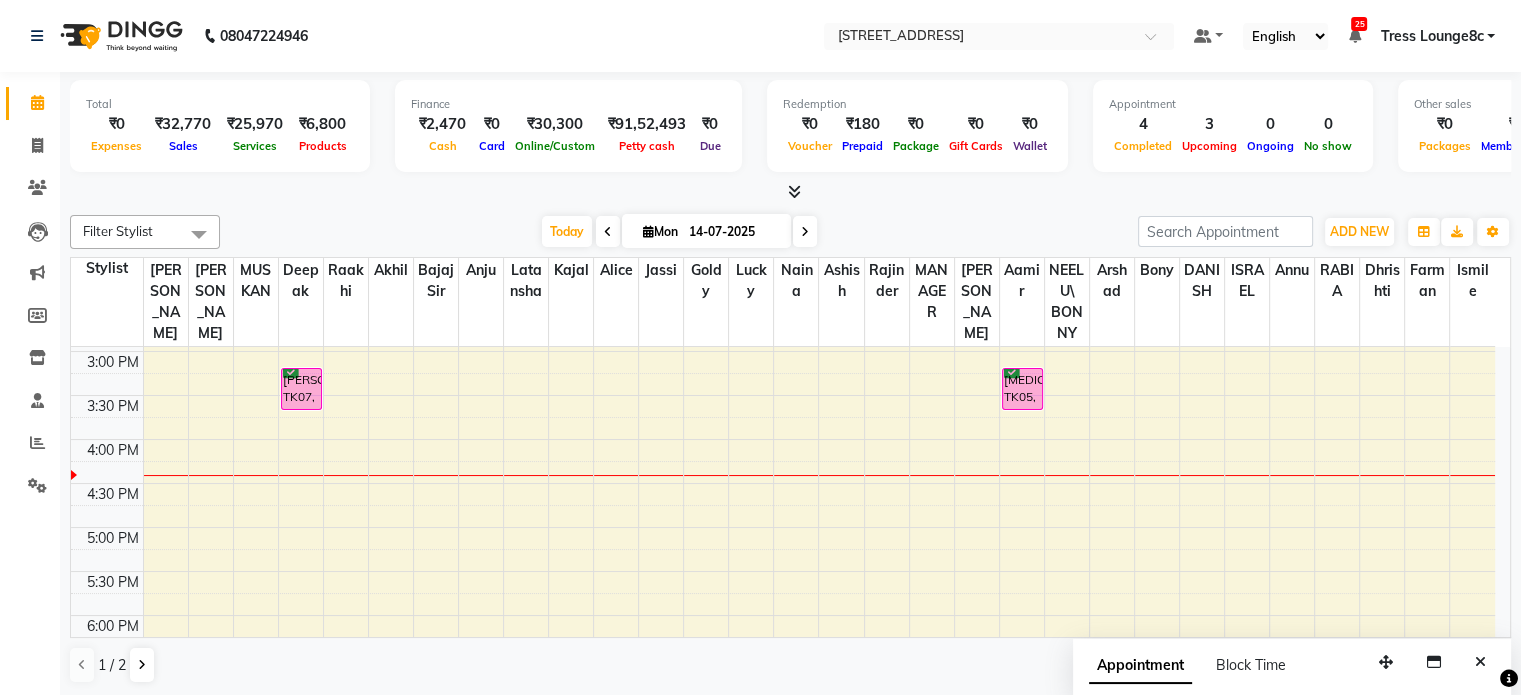 scroll, scrollTop: 511, scrollLeft: 0, axis: vertical 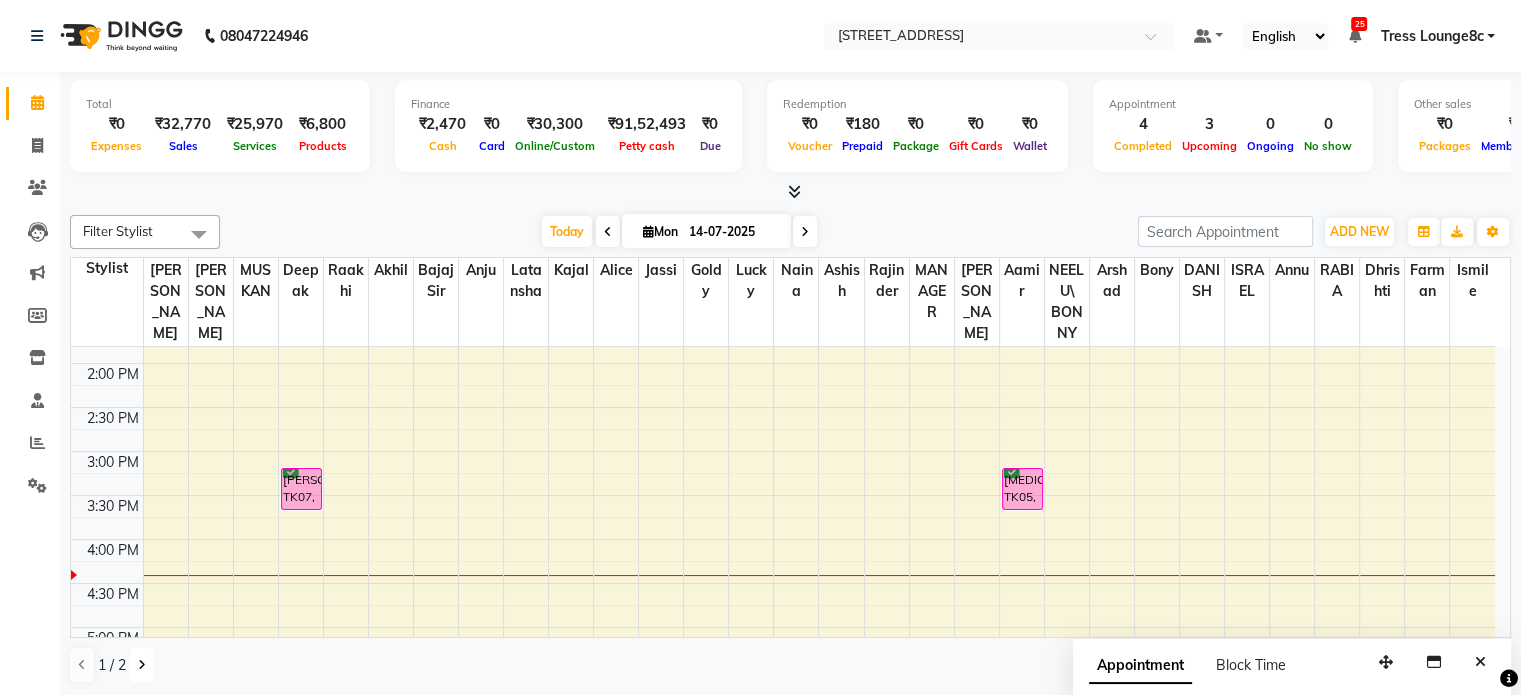 click at bounding box center (142, 665) 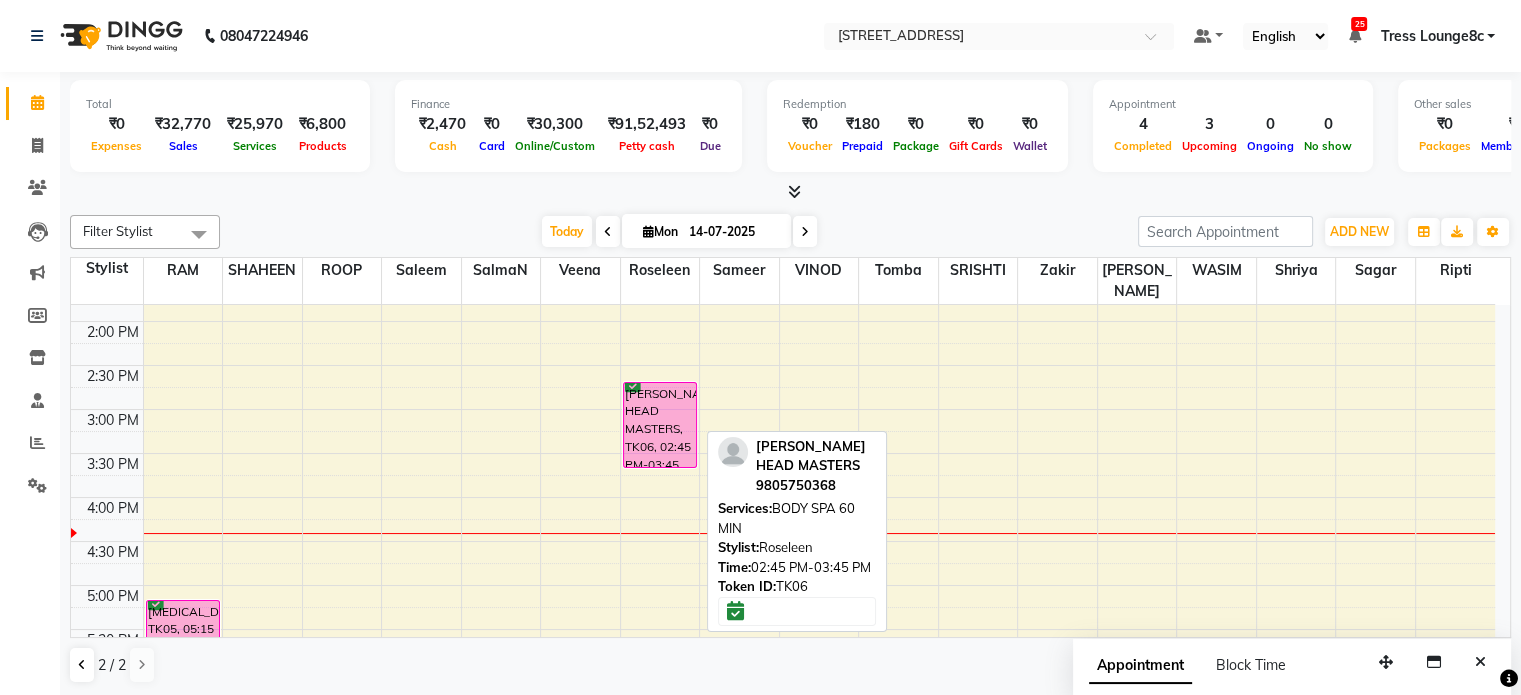 click on "Ashwani Guleria HEAD MASTERS, TK06, 02:45 PM-03:45 PM, BODY SPA 60 MIN" at bounding box center [660, 425] 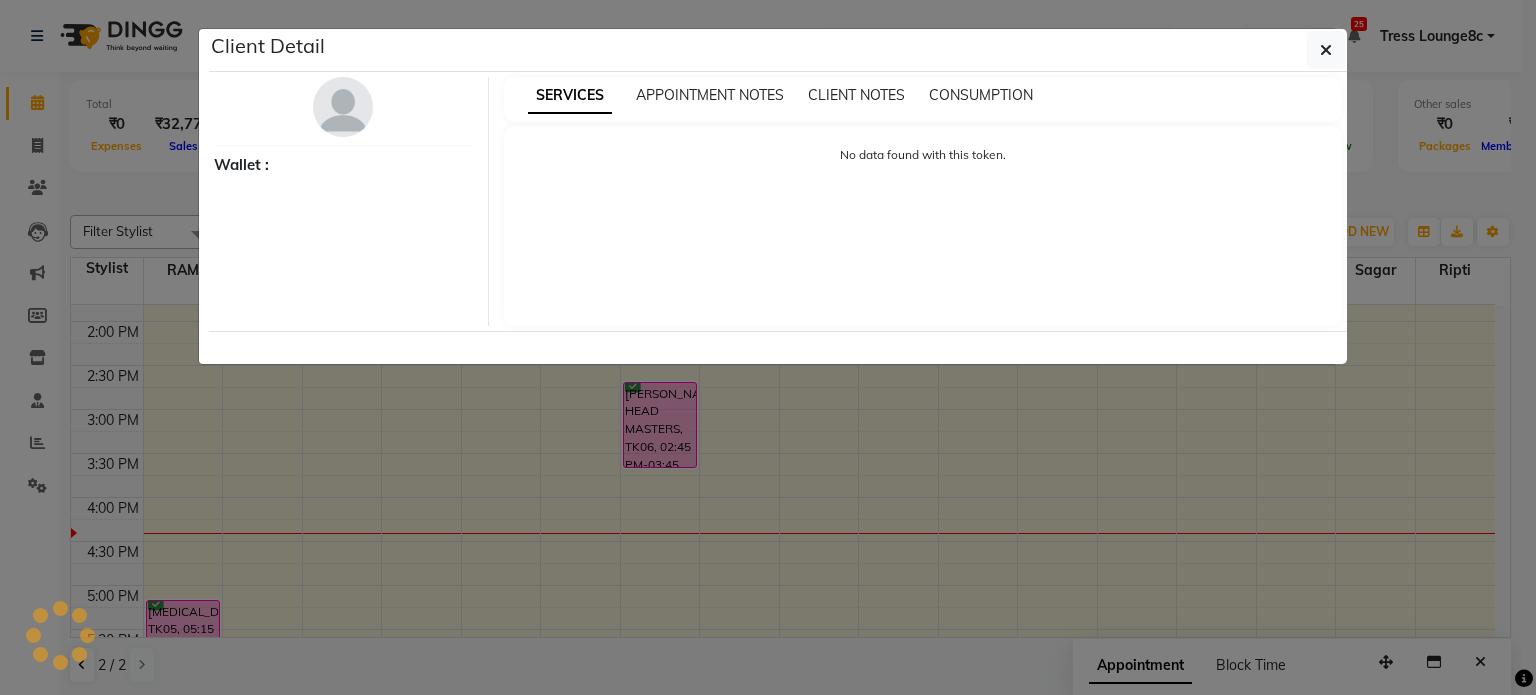 select on "6" 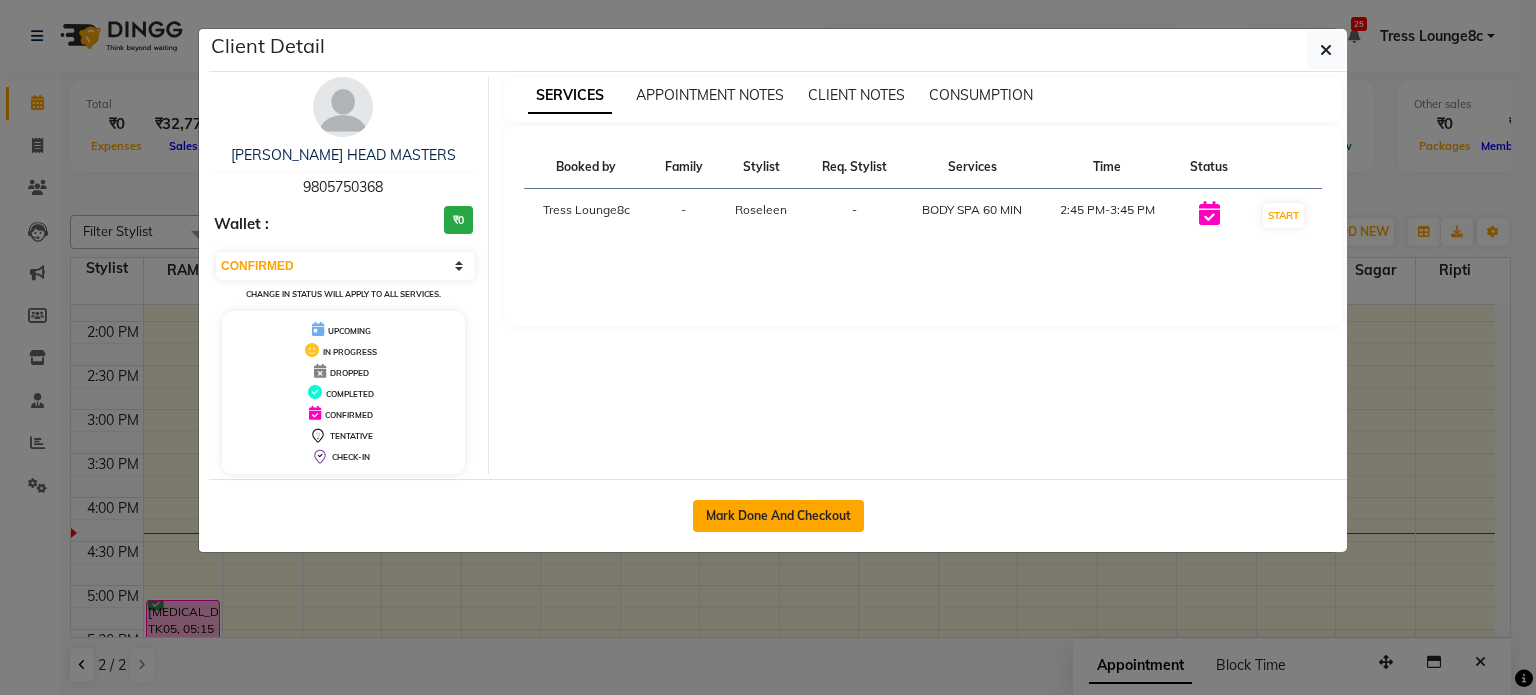 click on "Mark Done And Checkout" 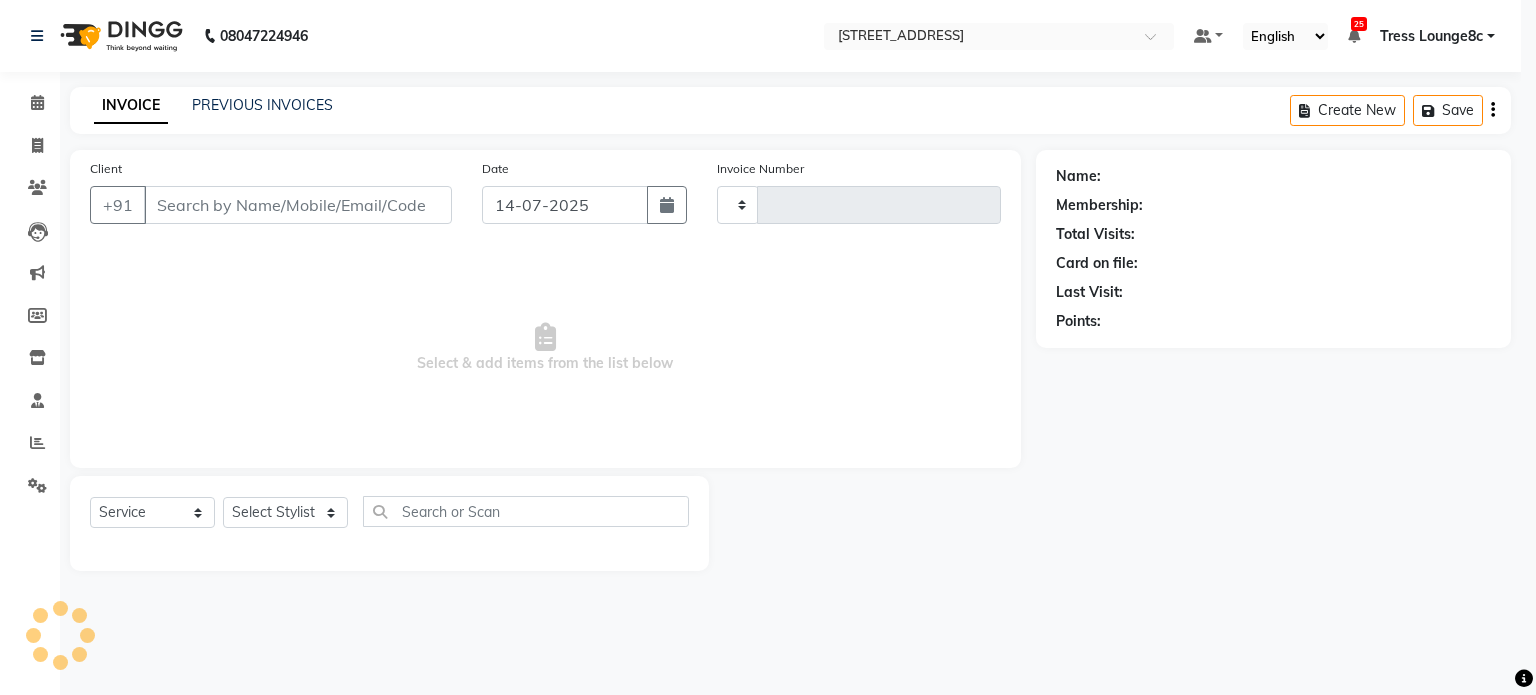 type on "1570" 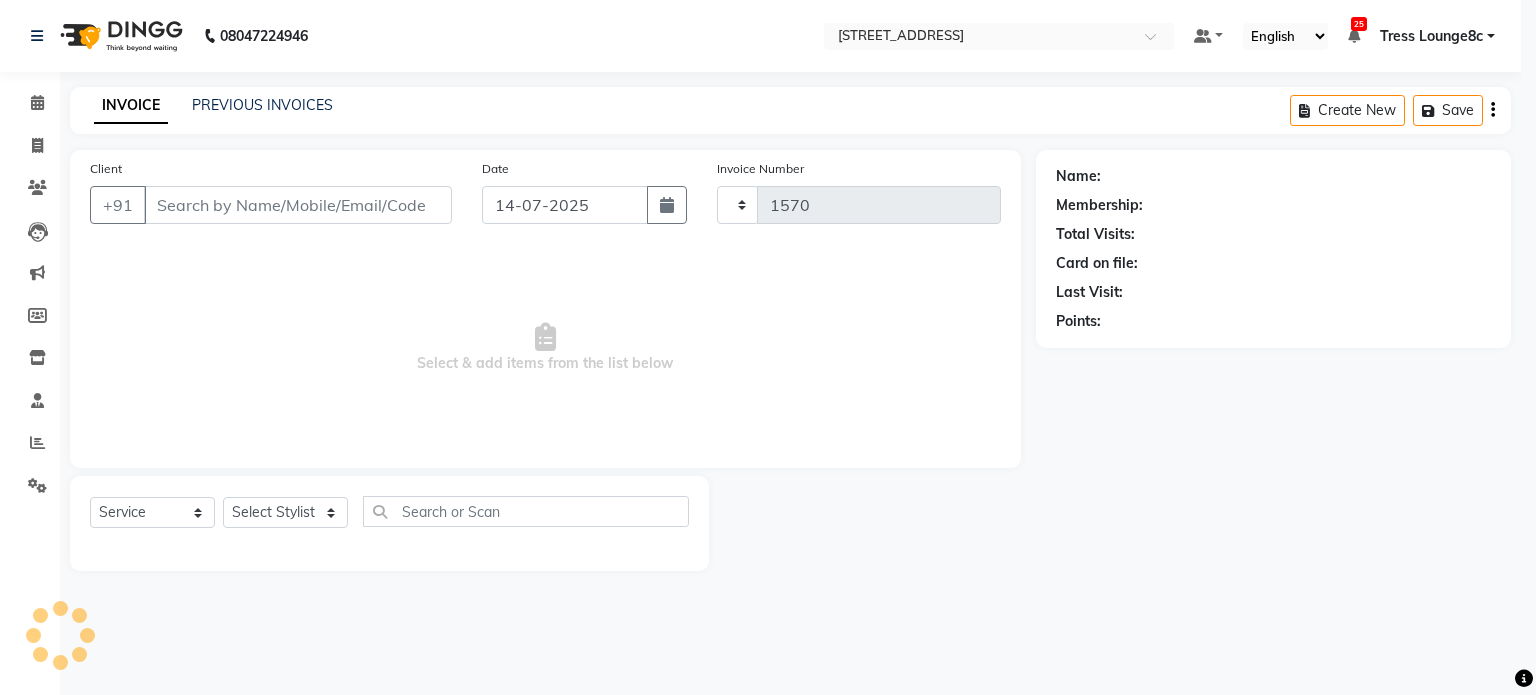select on "5703" 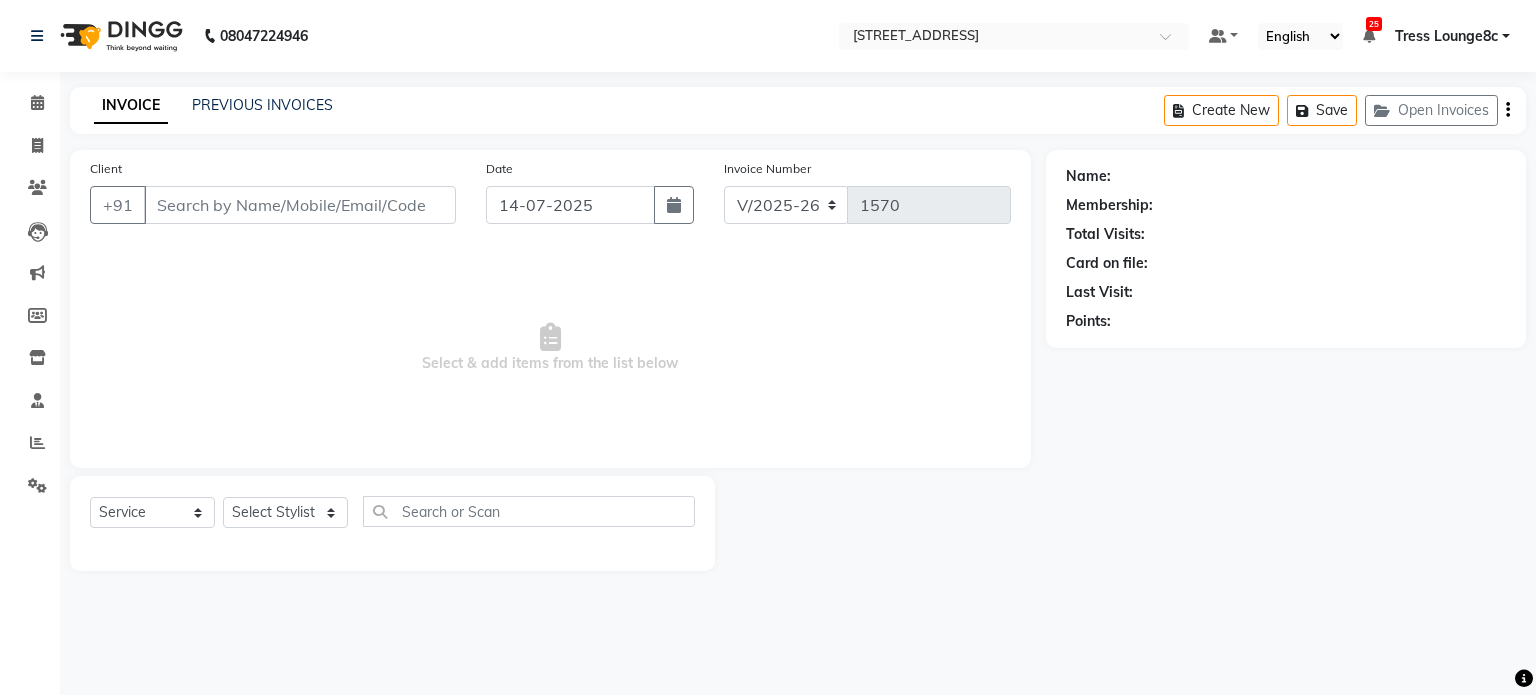 type on "9805750368" 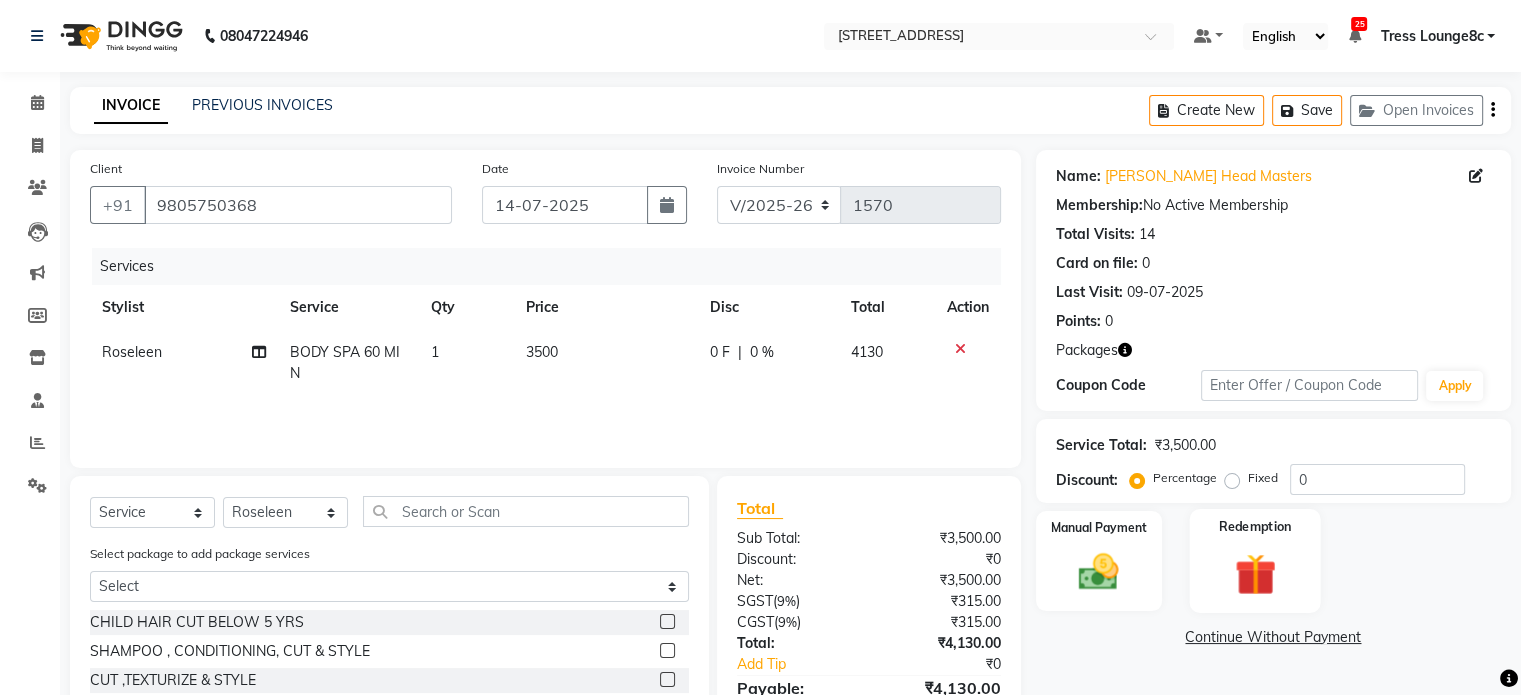 click 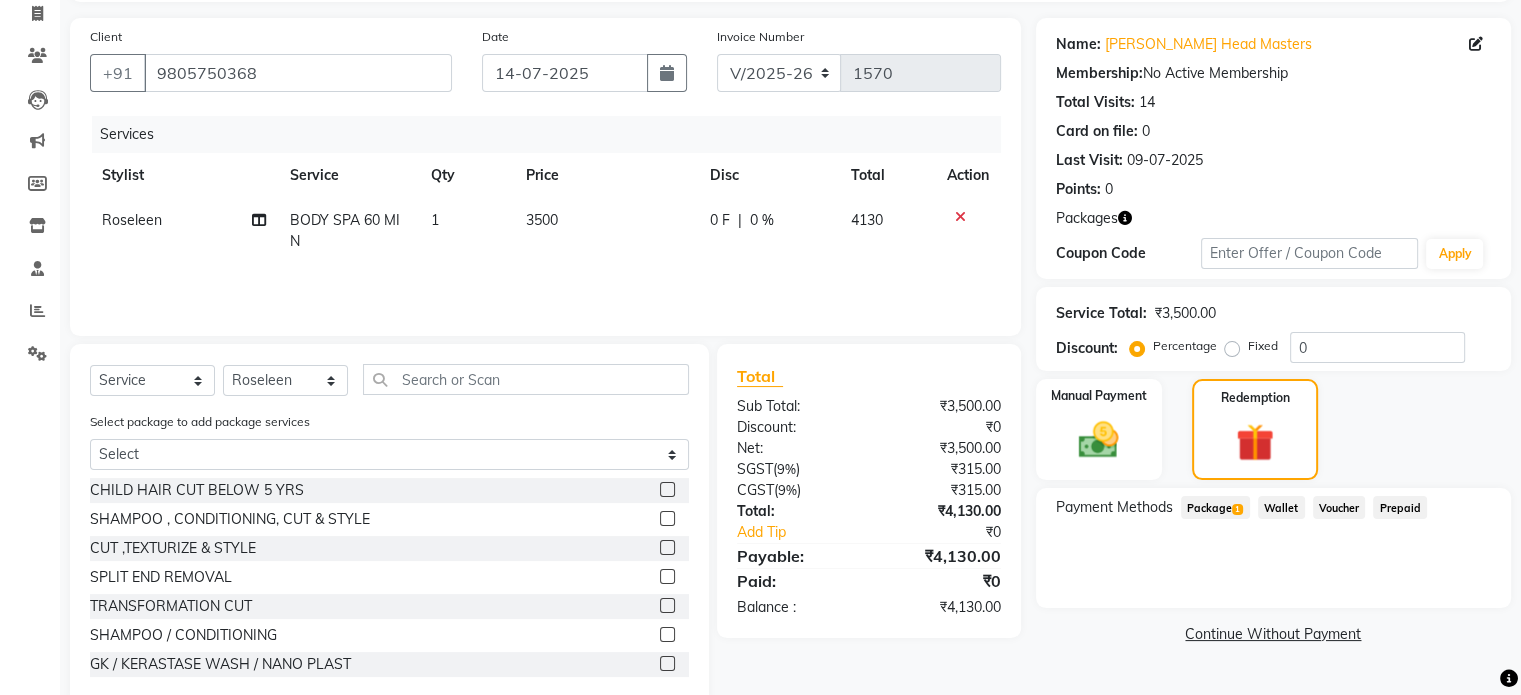 scroll, scrollTop: 175, scrollLeft: 0, axis: vertical 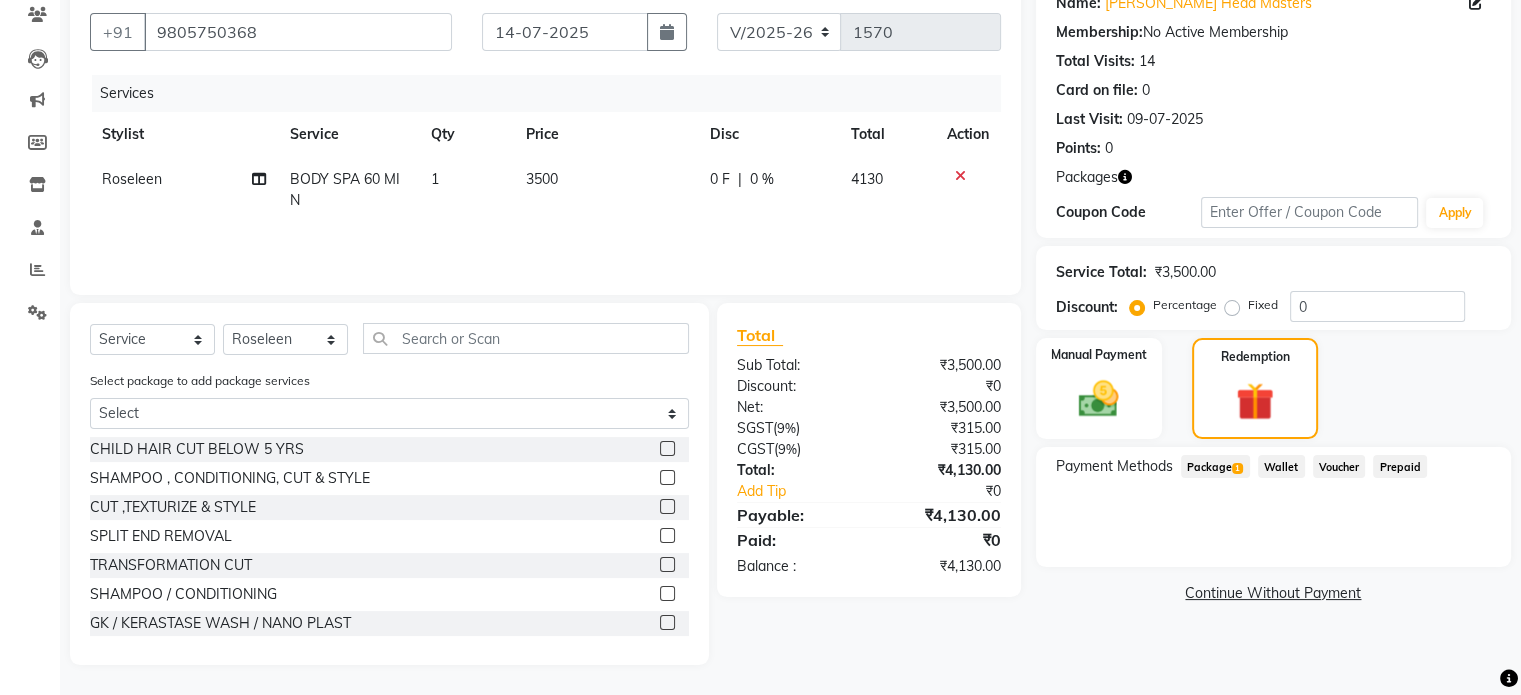 click on "Package  1" 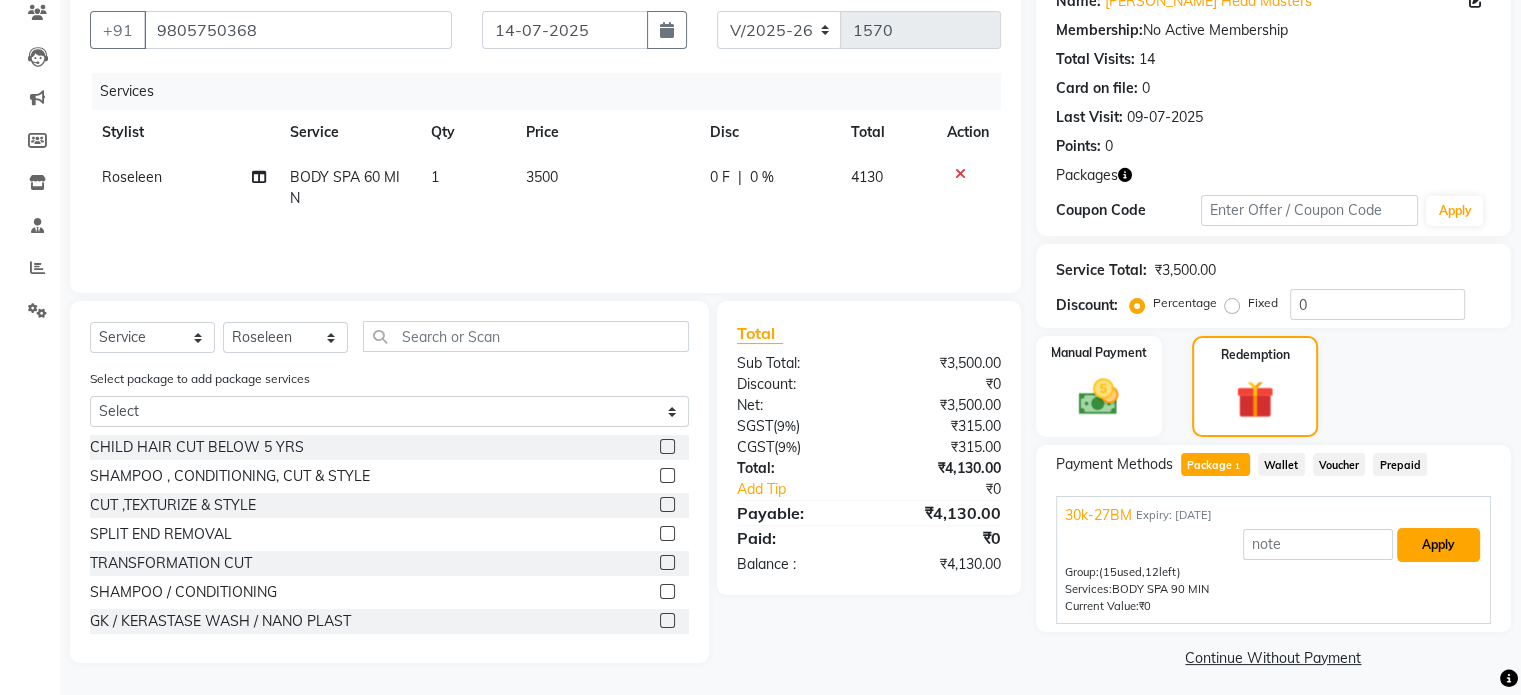 click on "Apply" at bounding box center (1438, 545) 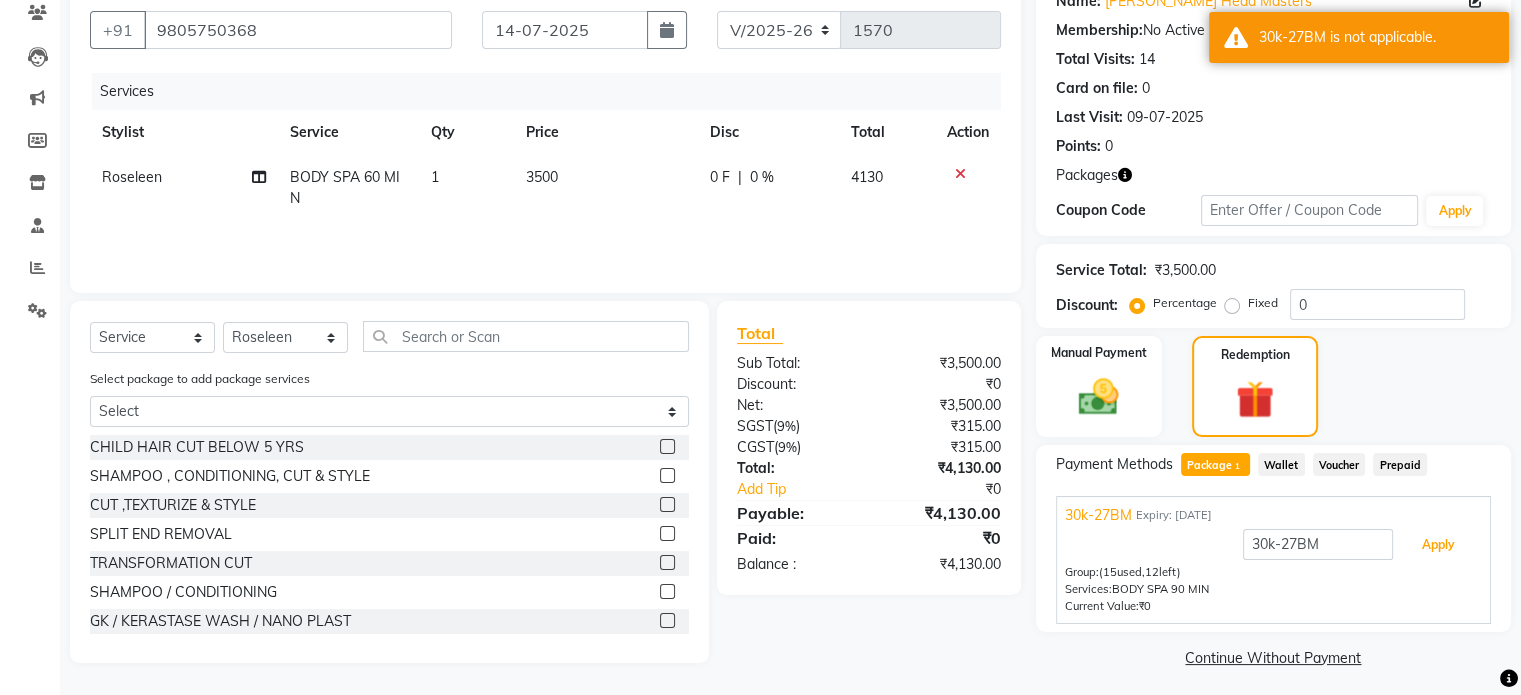 scroll, scrollTop: 182, scrollLeft: 0, axis: vertical 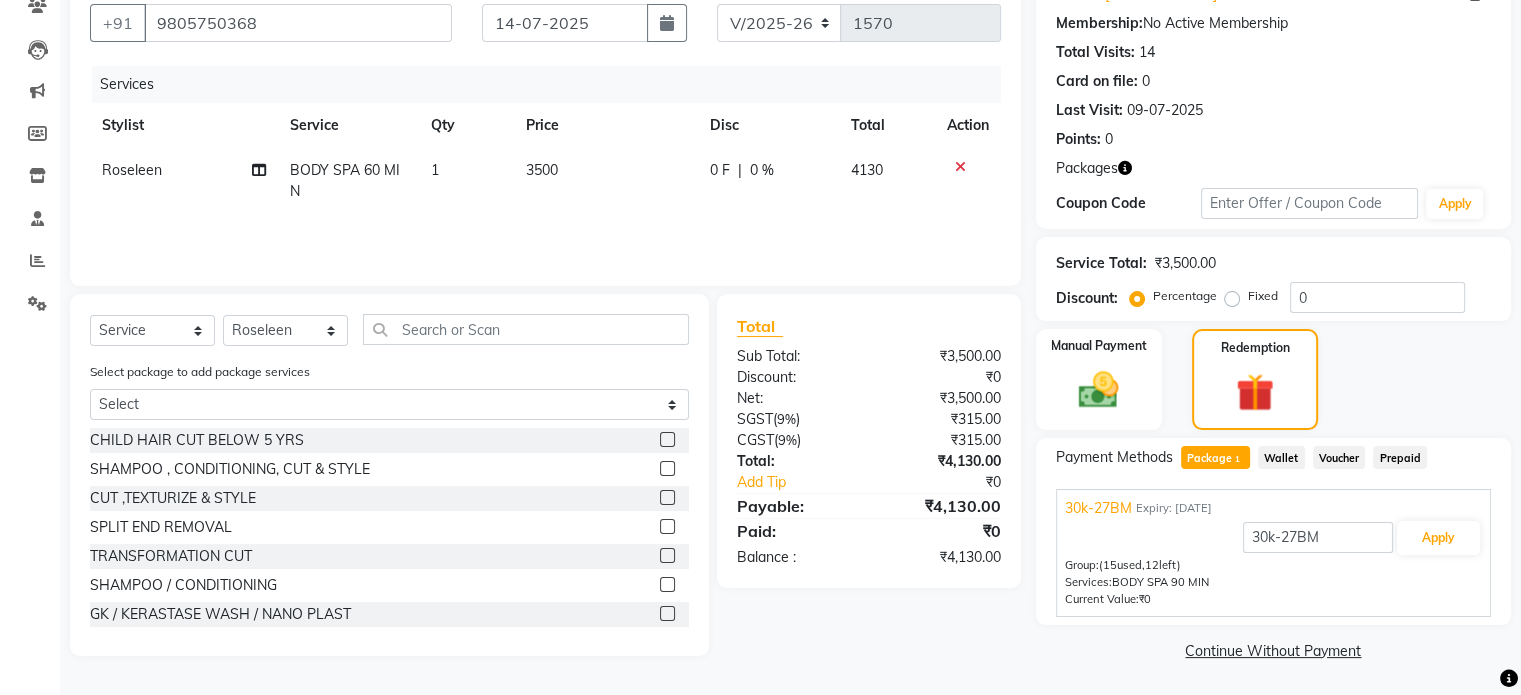 click on "Continue Without Payment" 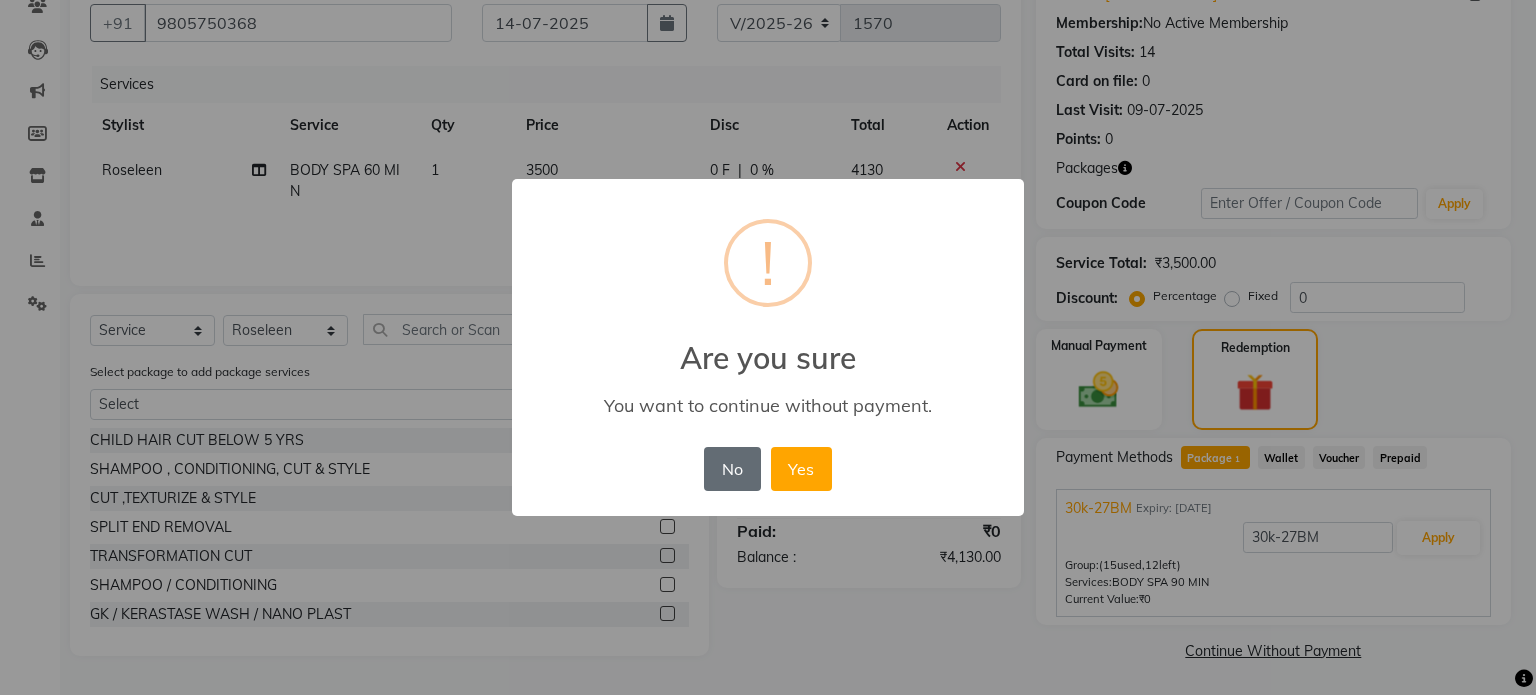 click on "No" at bounding box center (732, 469) 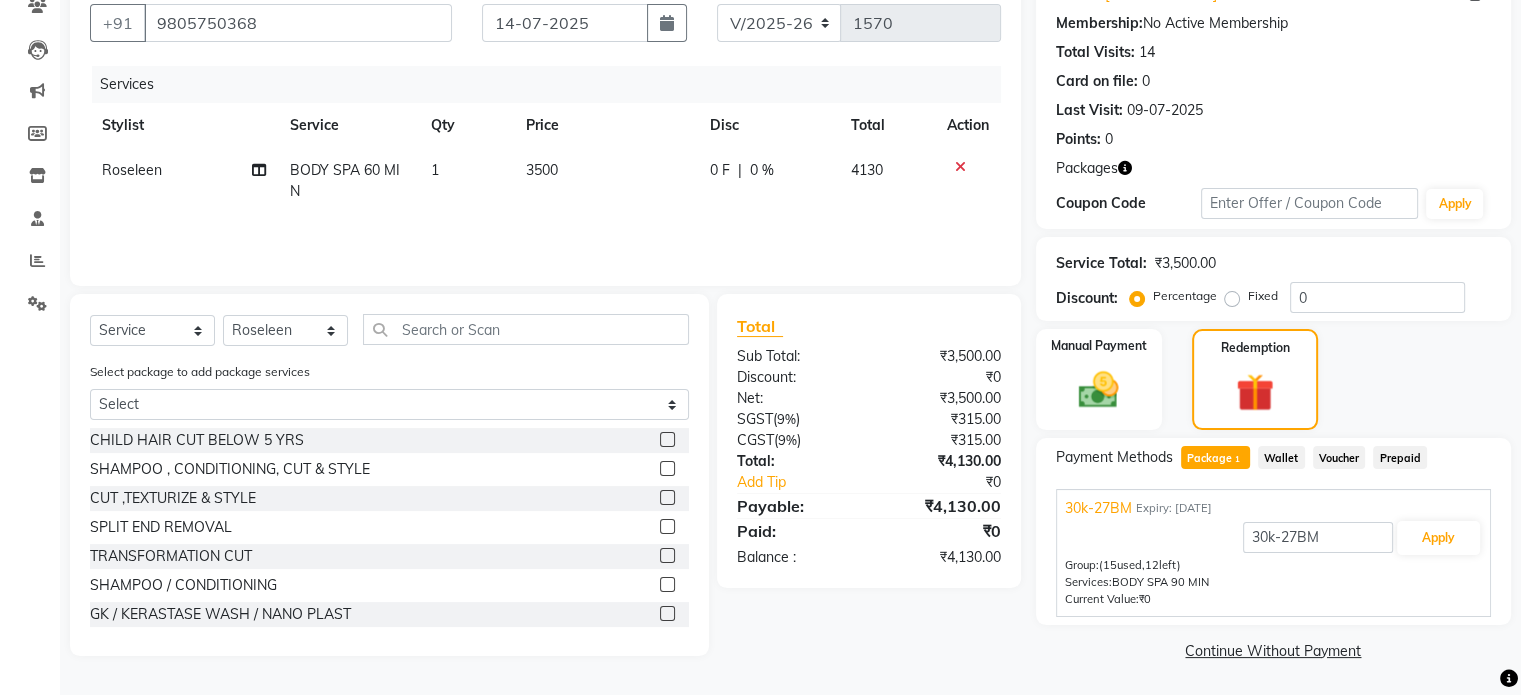 click on "Prepaid" 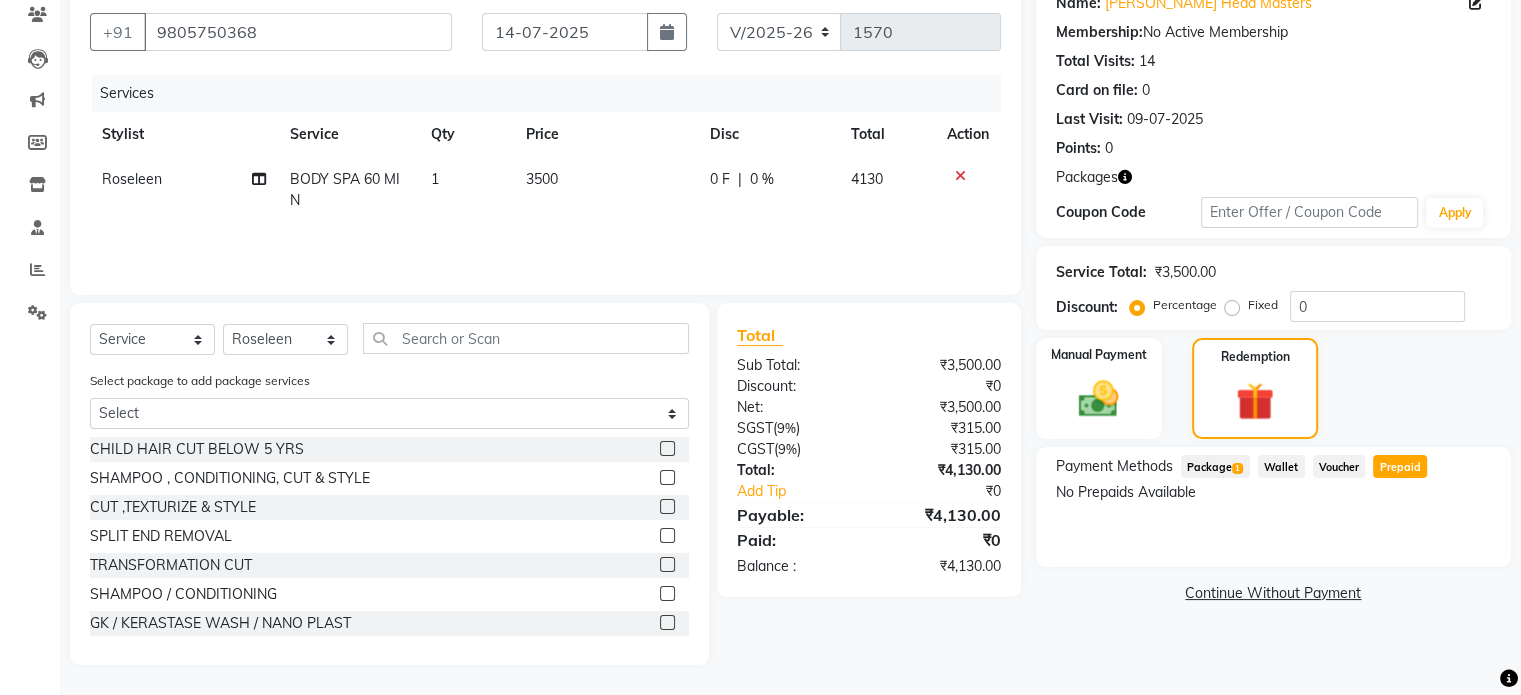 scroll, scrollTop: 175, scrollLeft: 0, axis: vertical 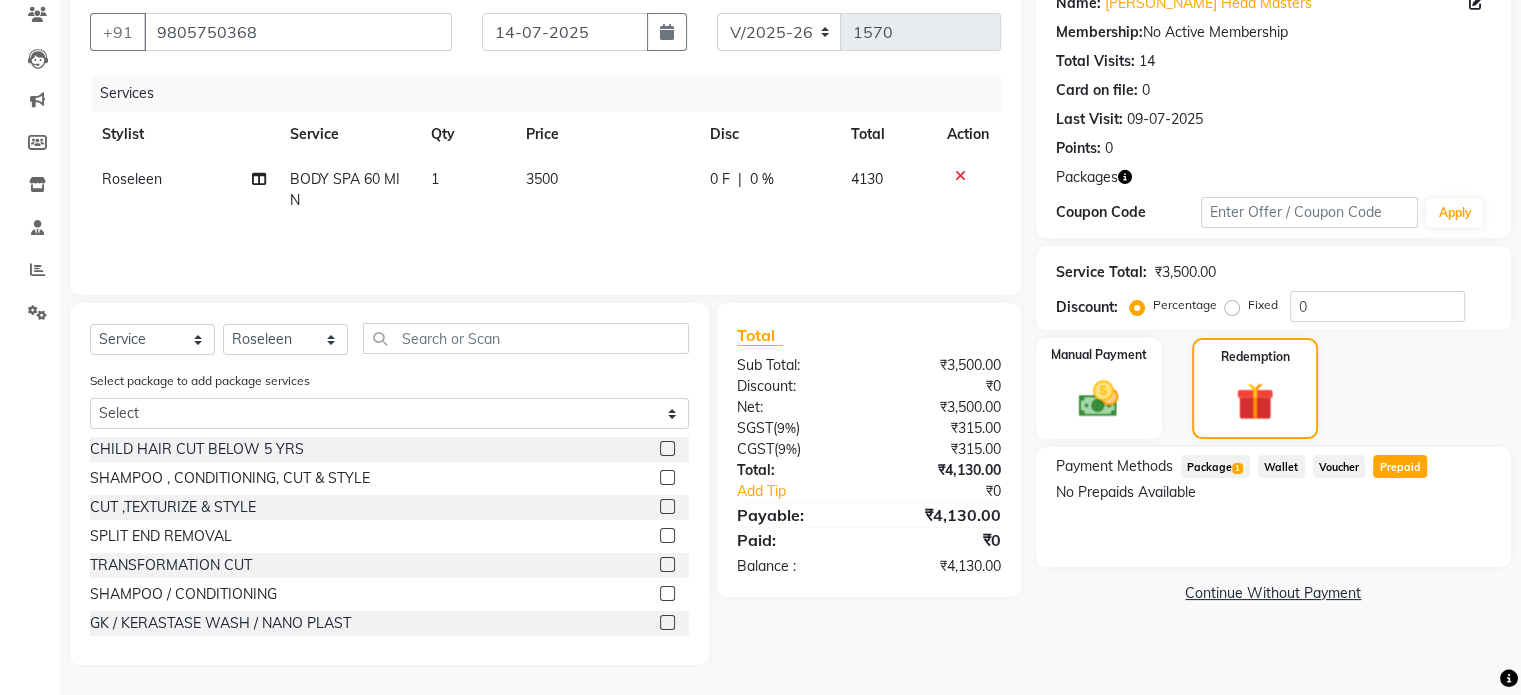 click on "Package  1" 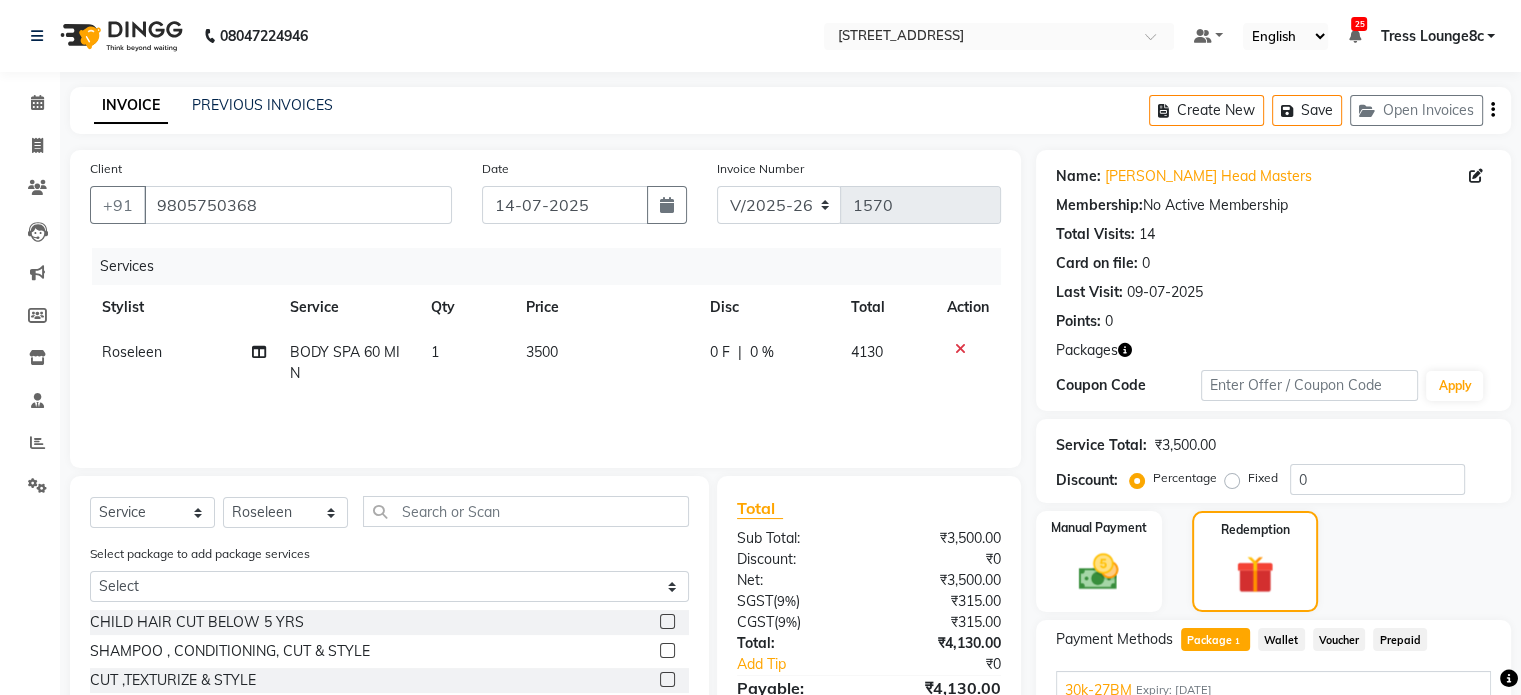 scroll, scrollTop: 182, scrollLeft: 0, axis: vertical 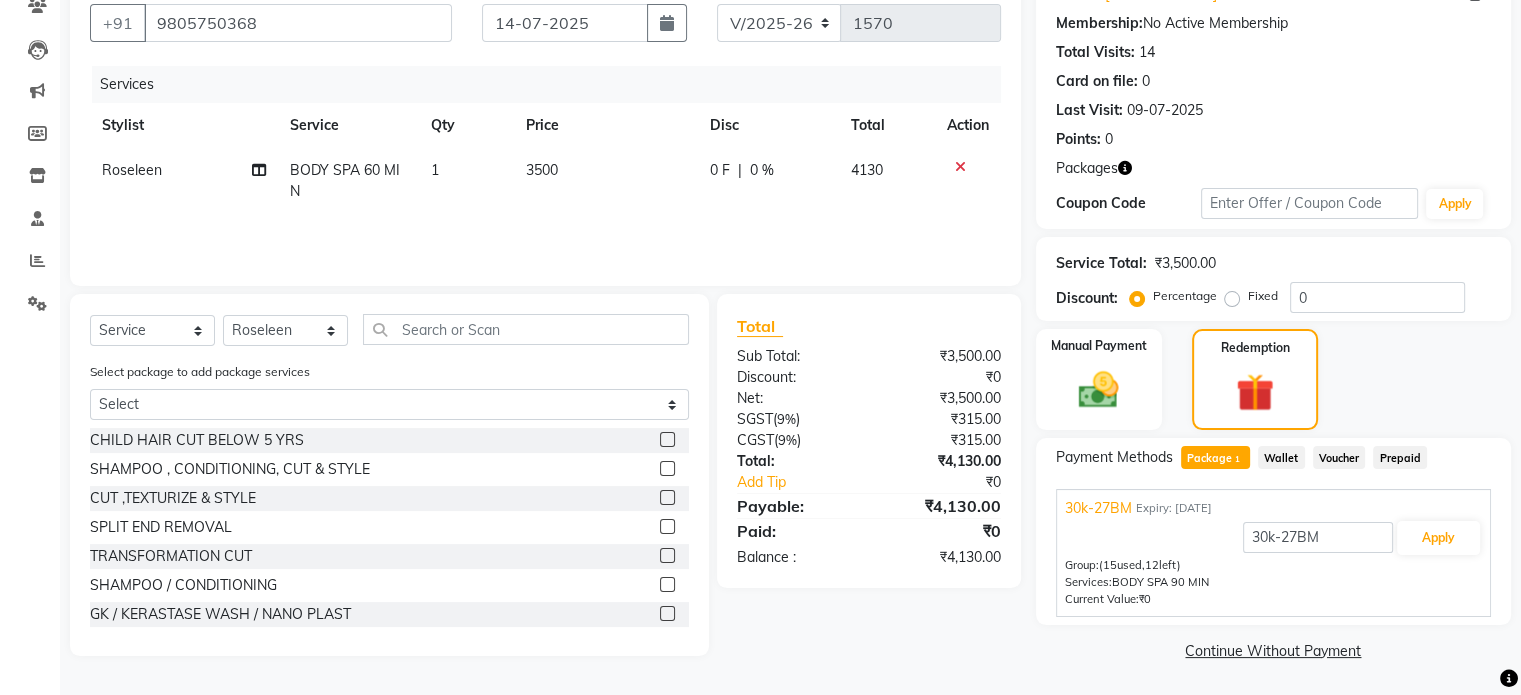 click 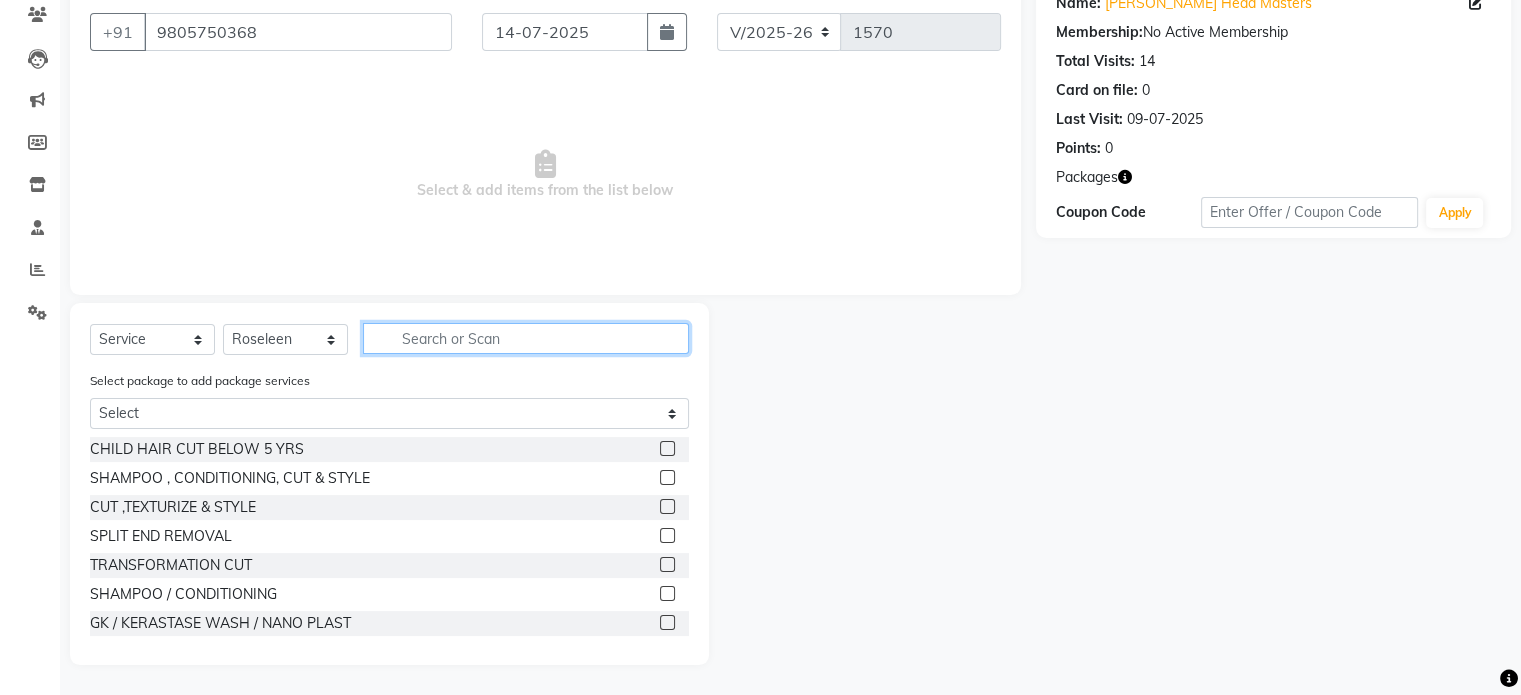 click 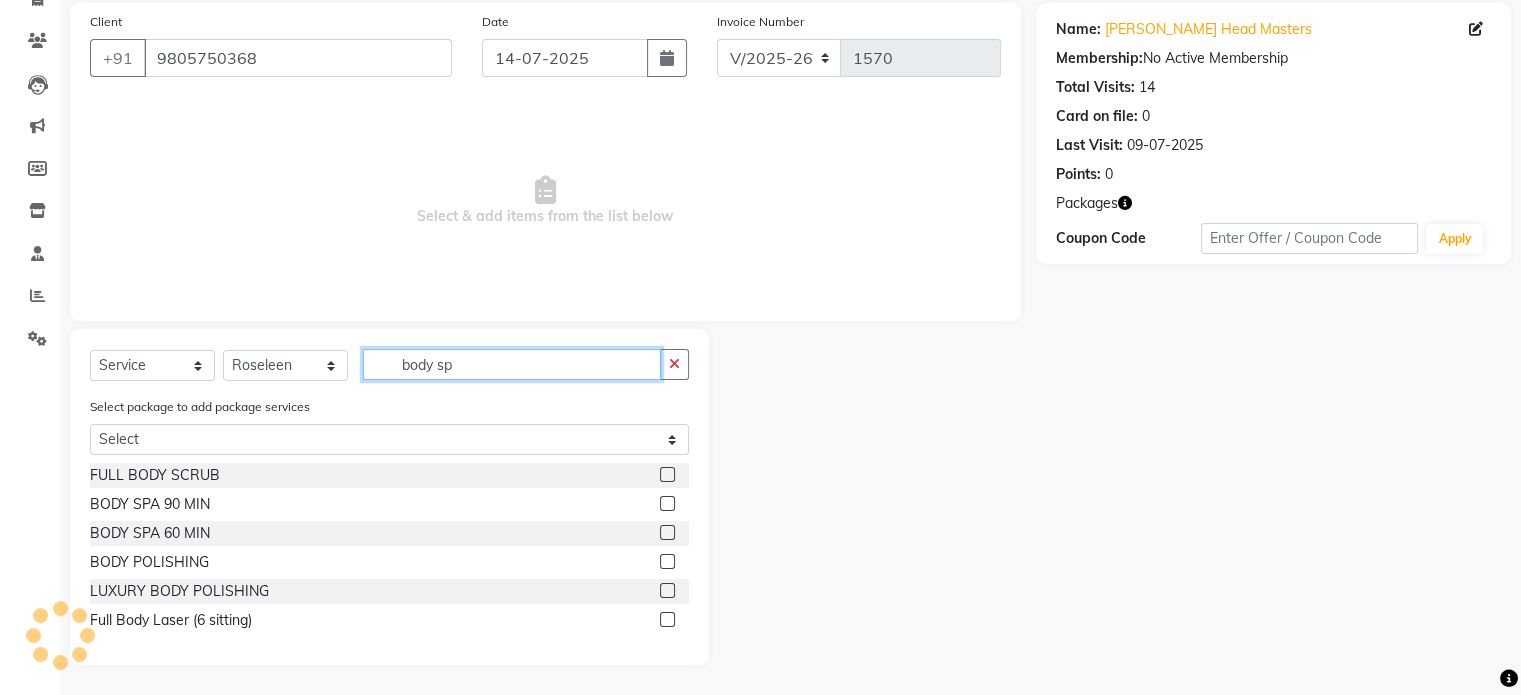 scroll, scrollTop: 32, scrollLeft: 0, axis: vertical 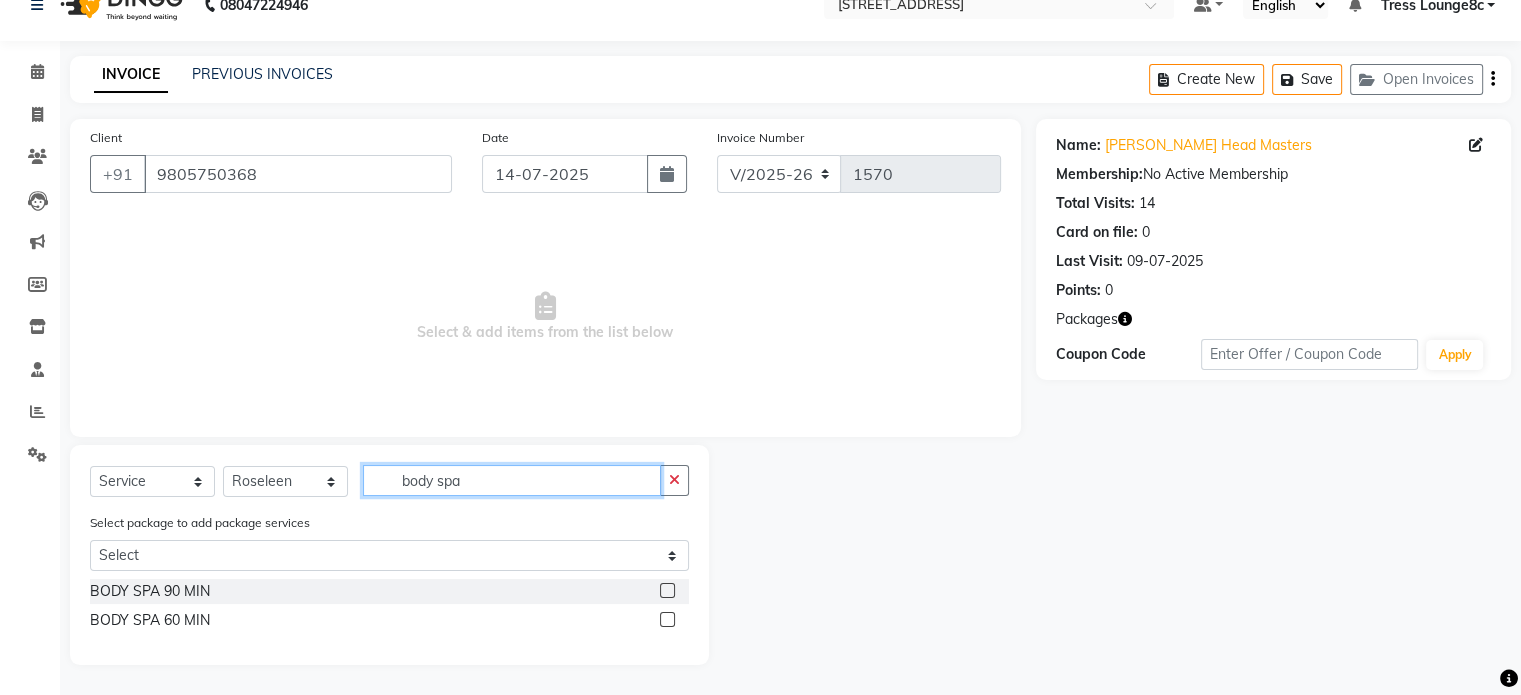 type on "body spa" 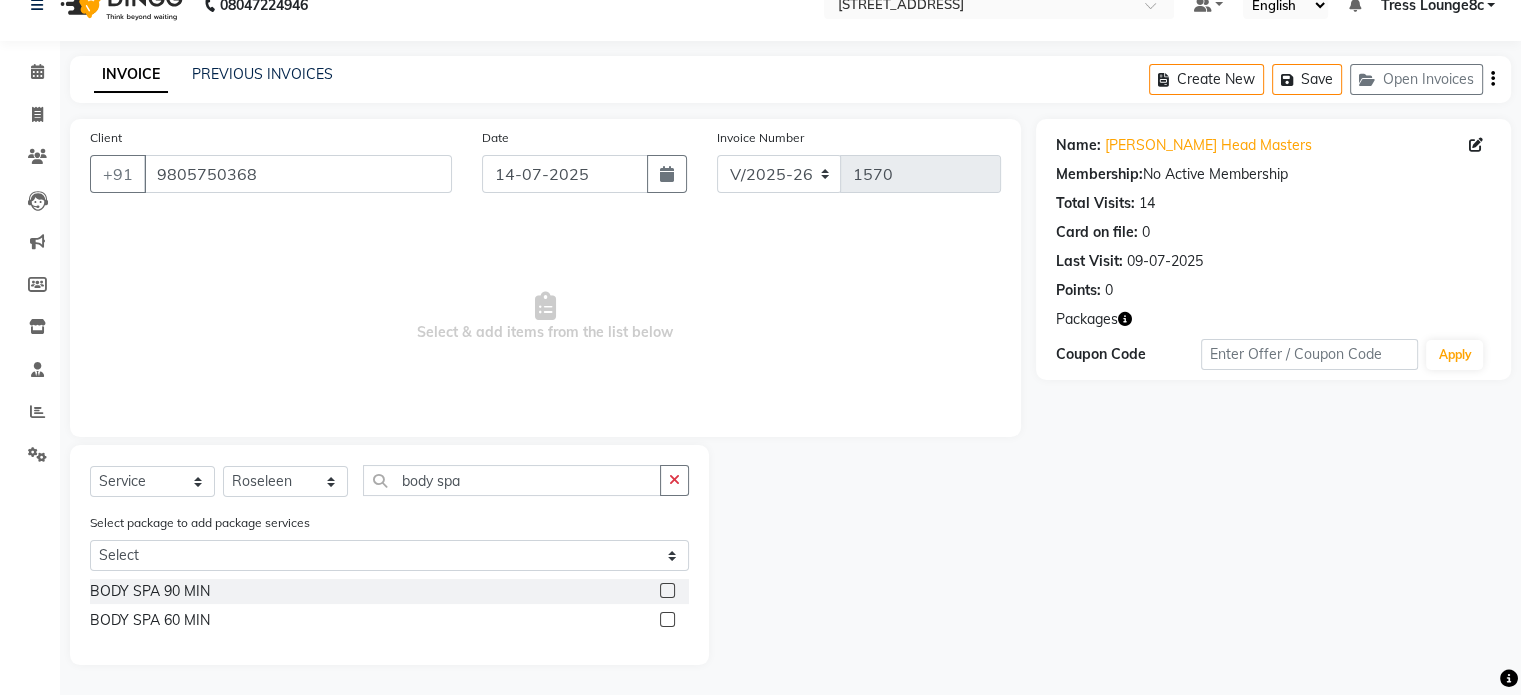 click 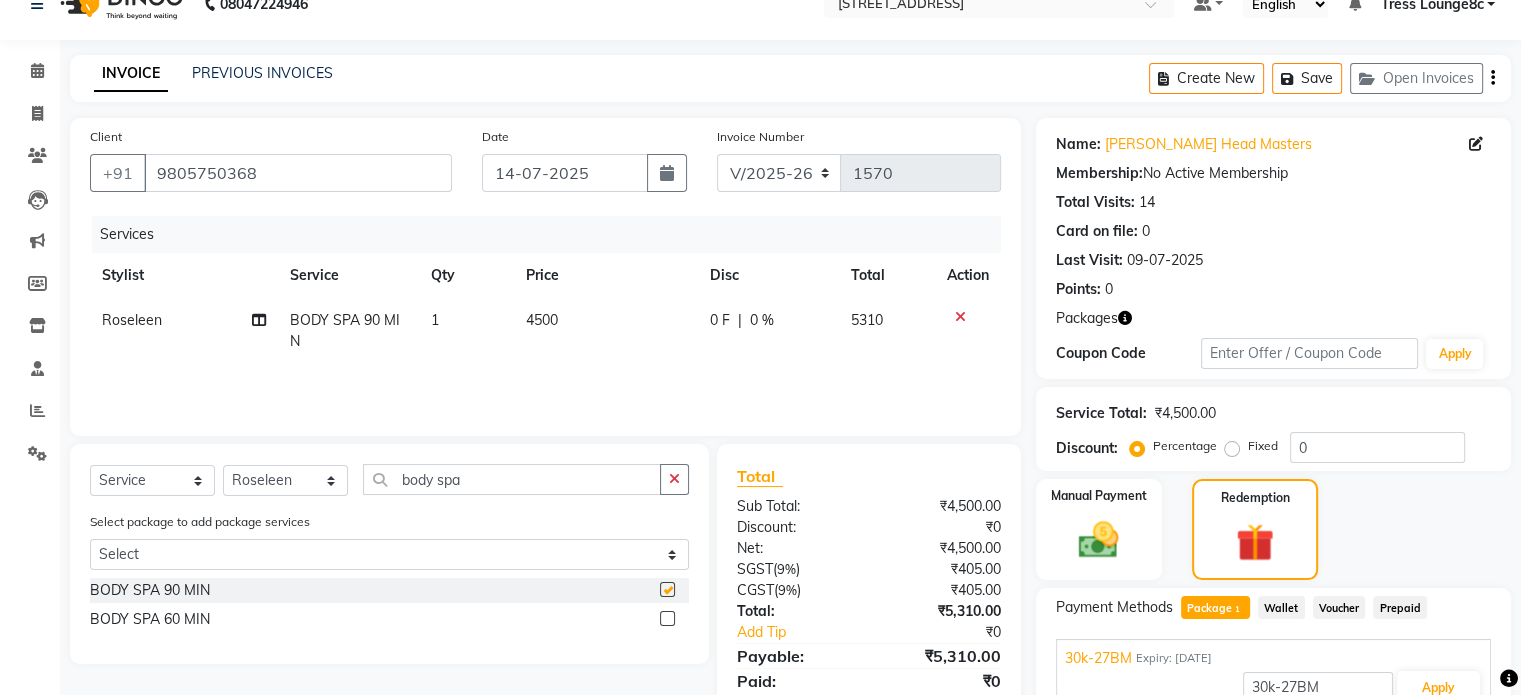 checkbox on "false" 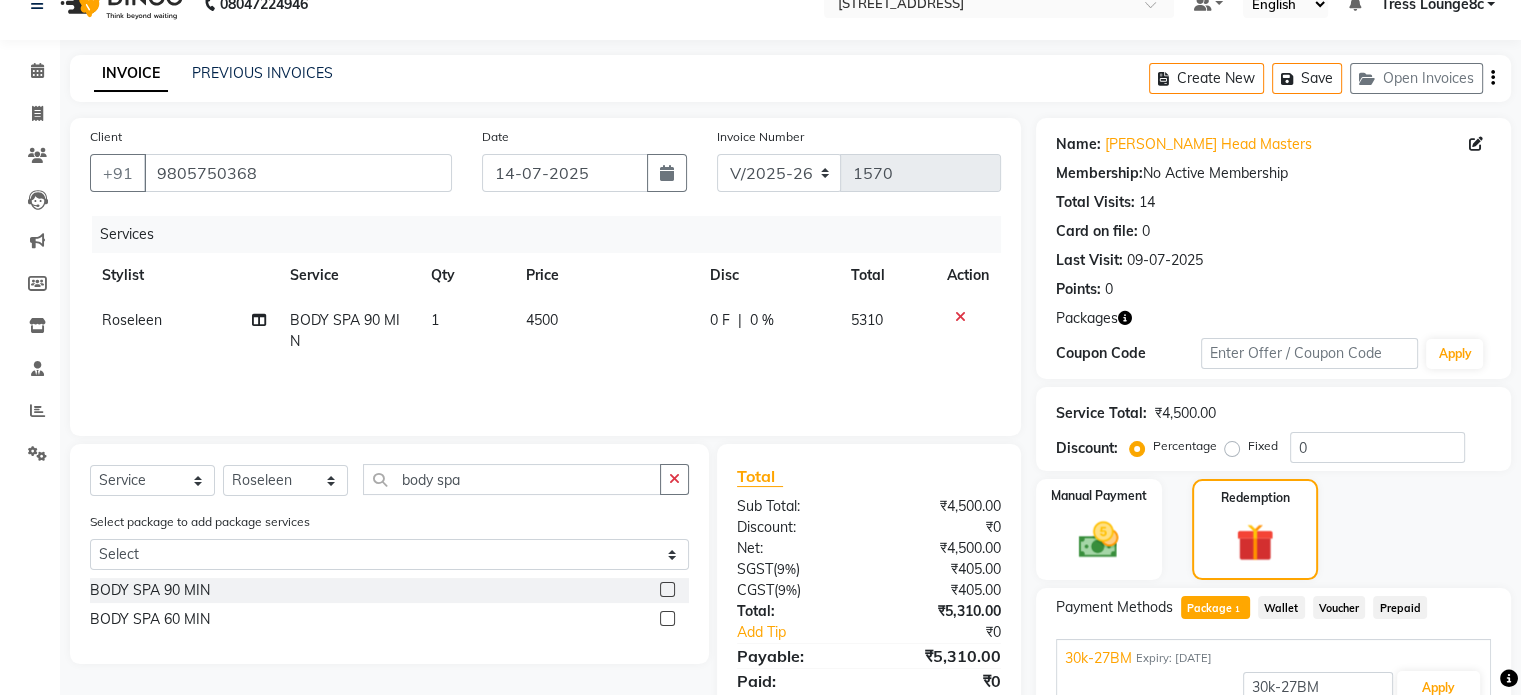 scroll, scrollTop: 182, scrollLeft: 0, axis: vertical 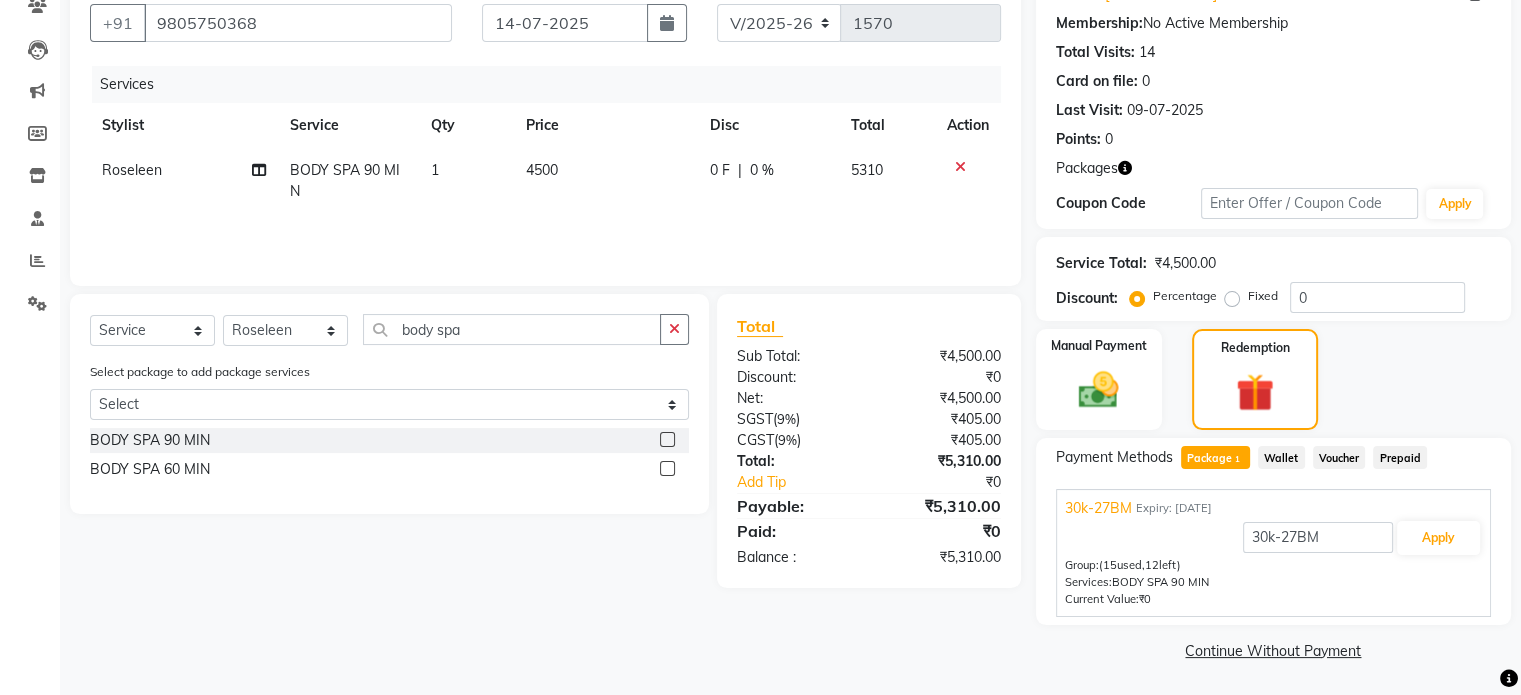 click on "Wallet" 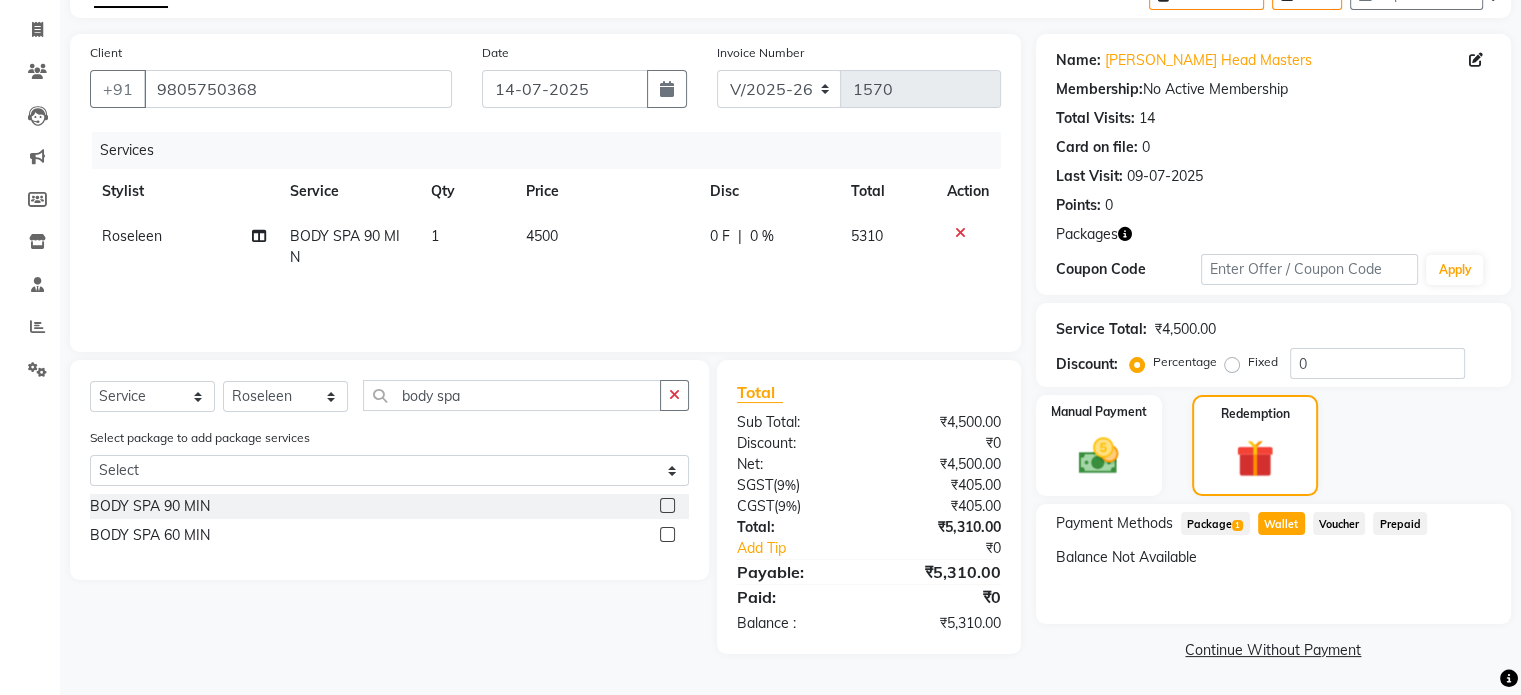 scroll, scrollTop: 115, scrollLeft: 0, axis: vertical 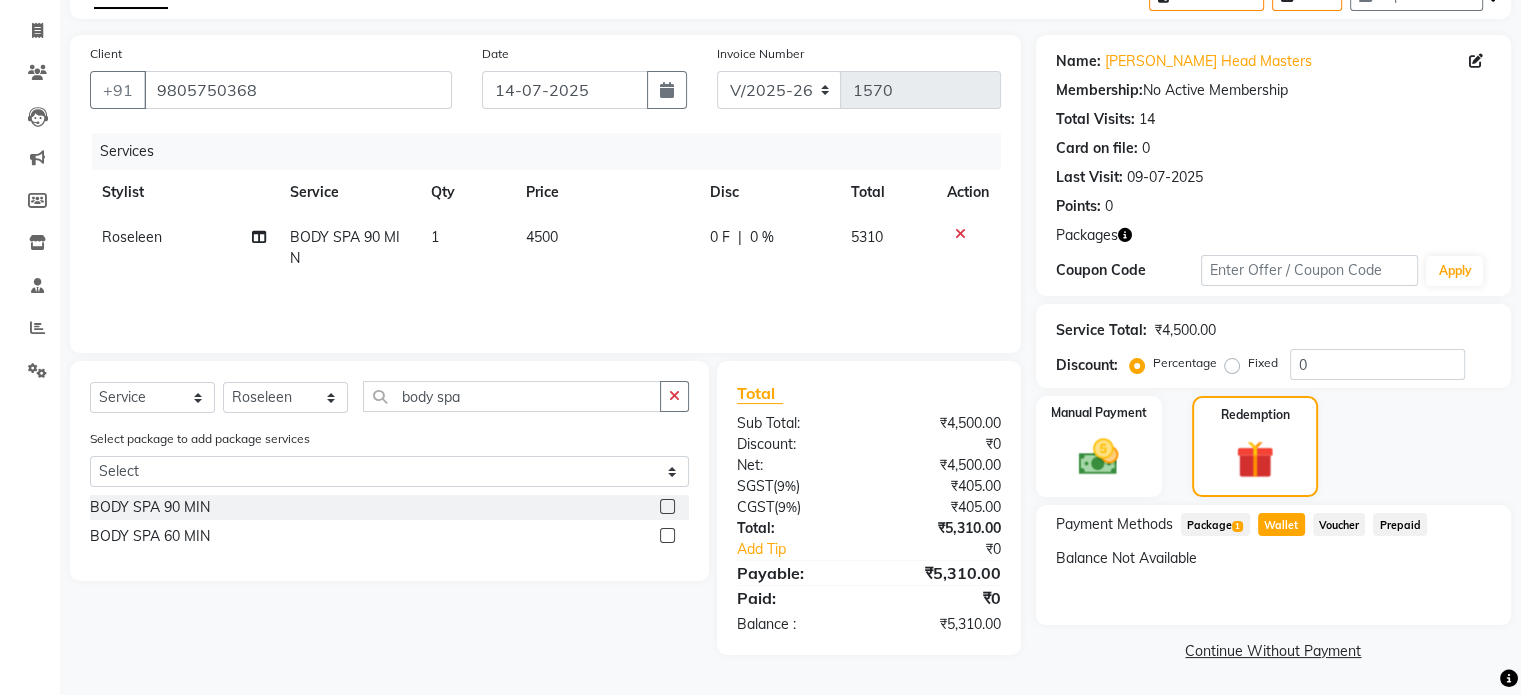 click on "Voucher" 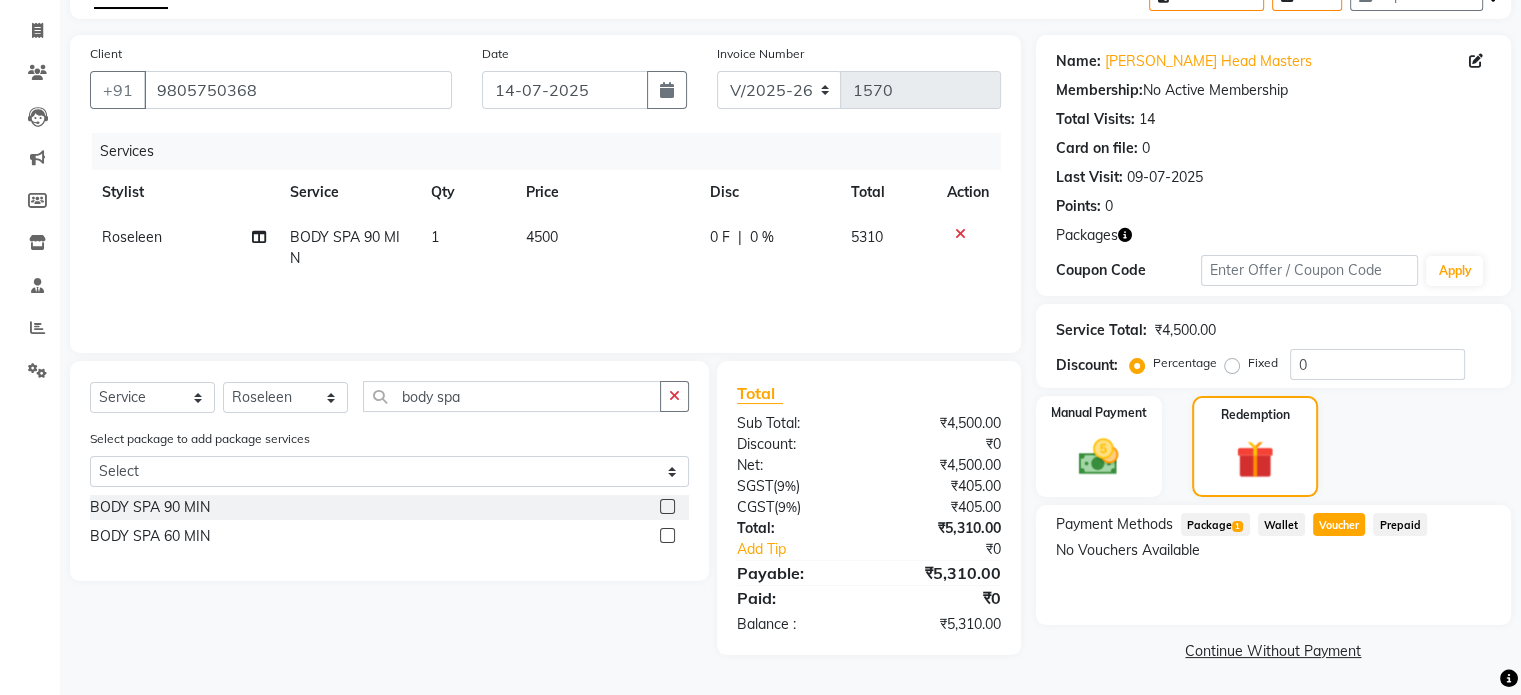 click on "Prepaid" 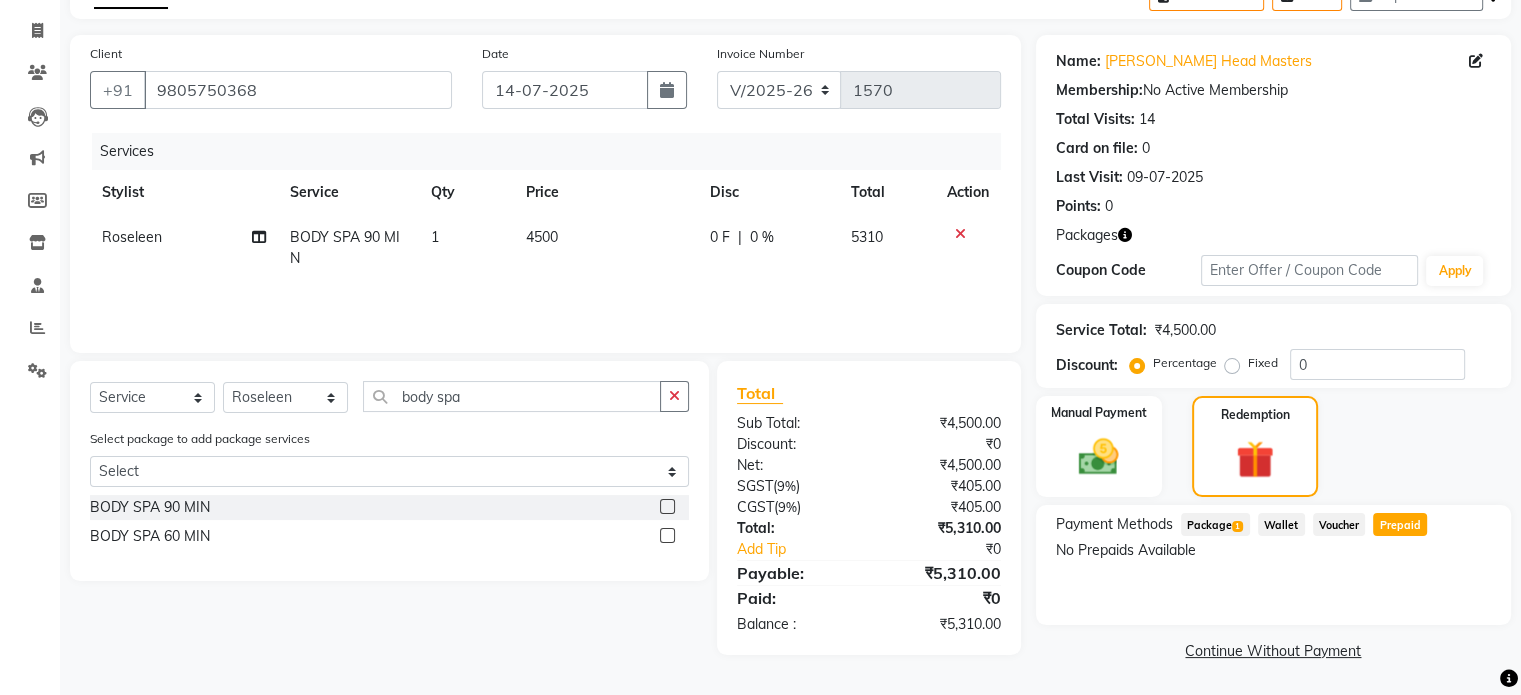 click on "Package  1" 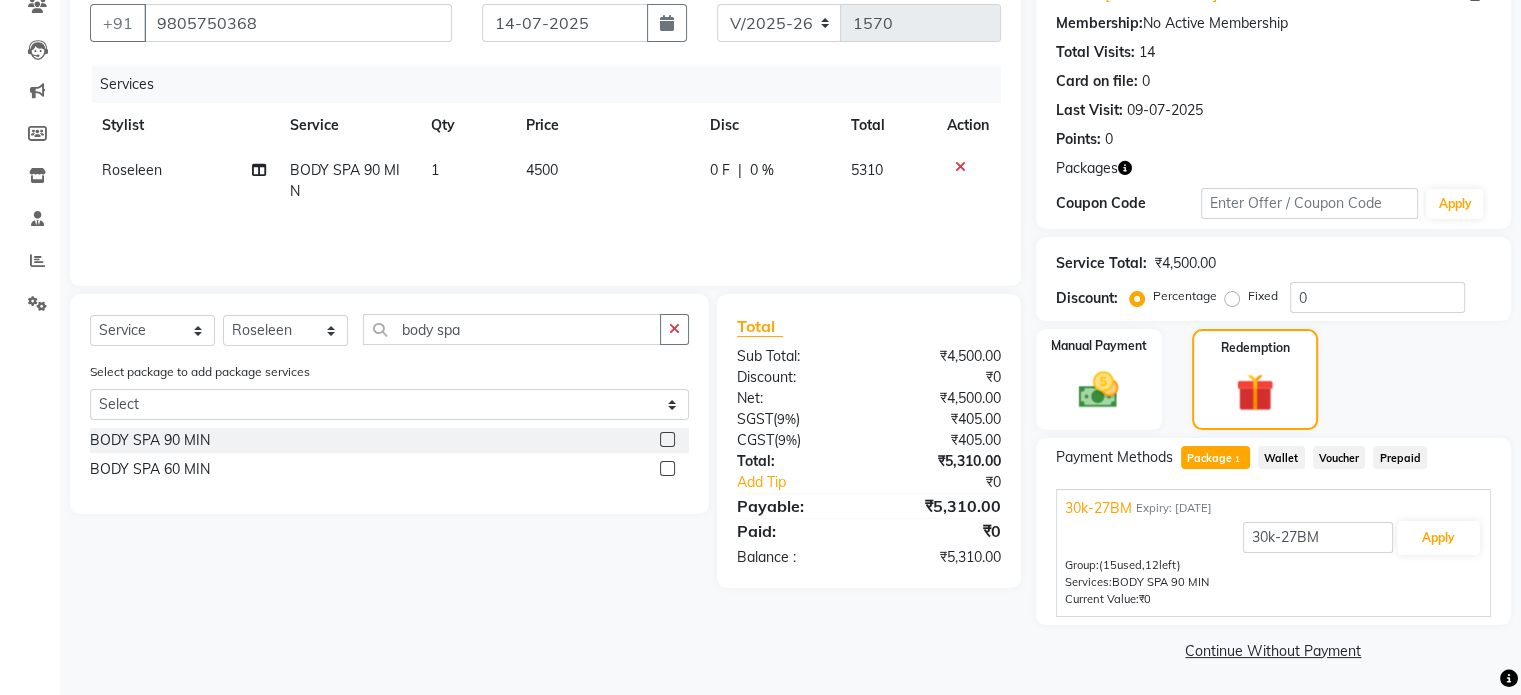 click on "Continue Without Payment" 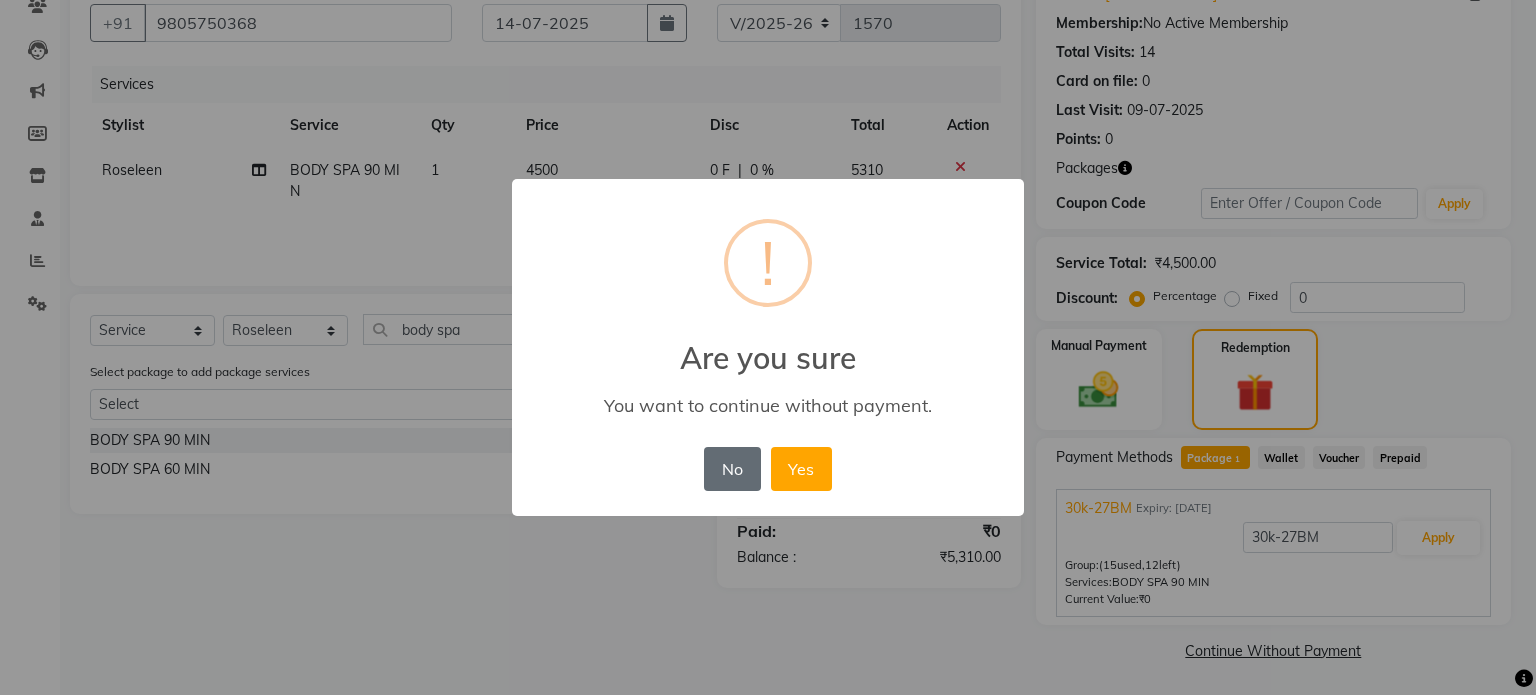 click on "No" at bounding box center (732, 469) 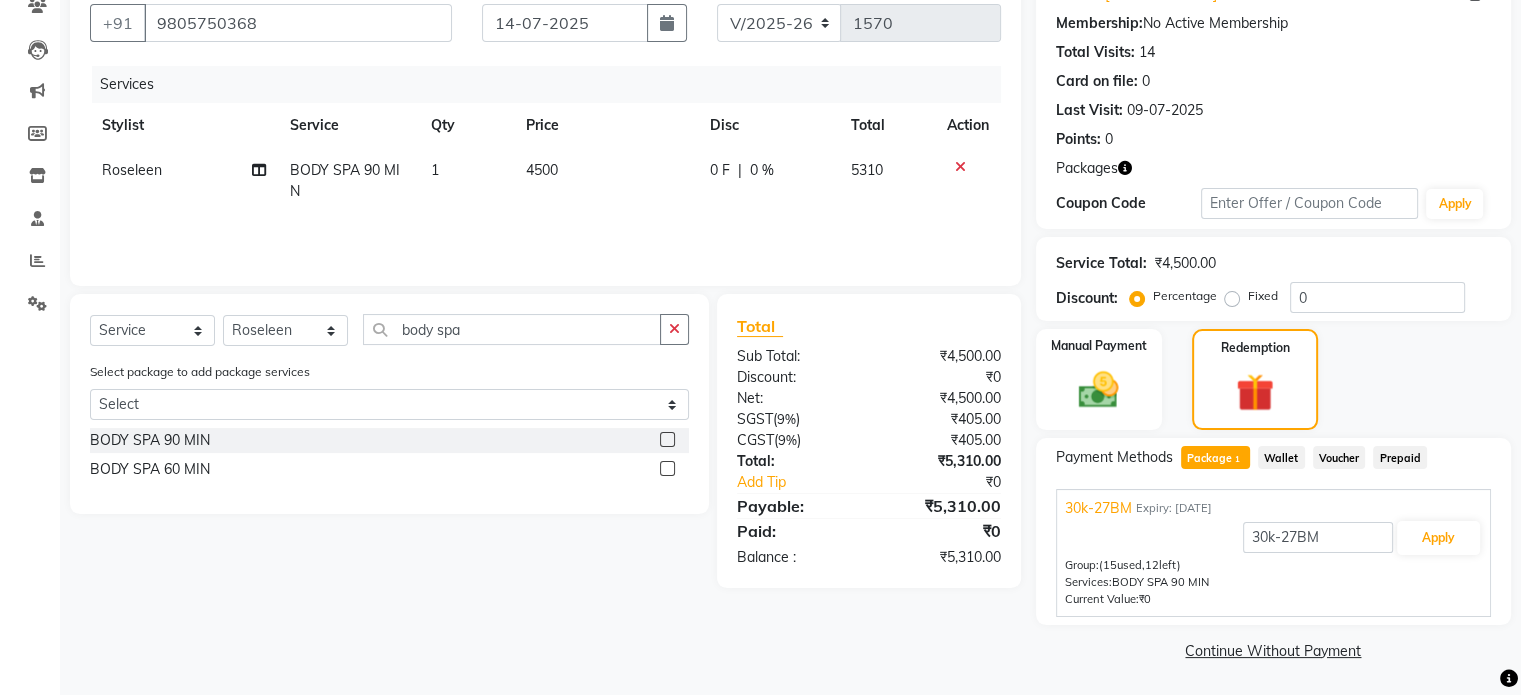 click 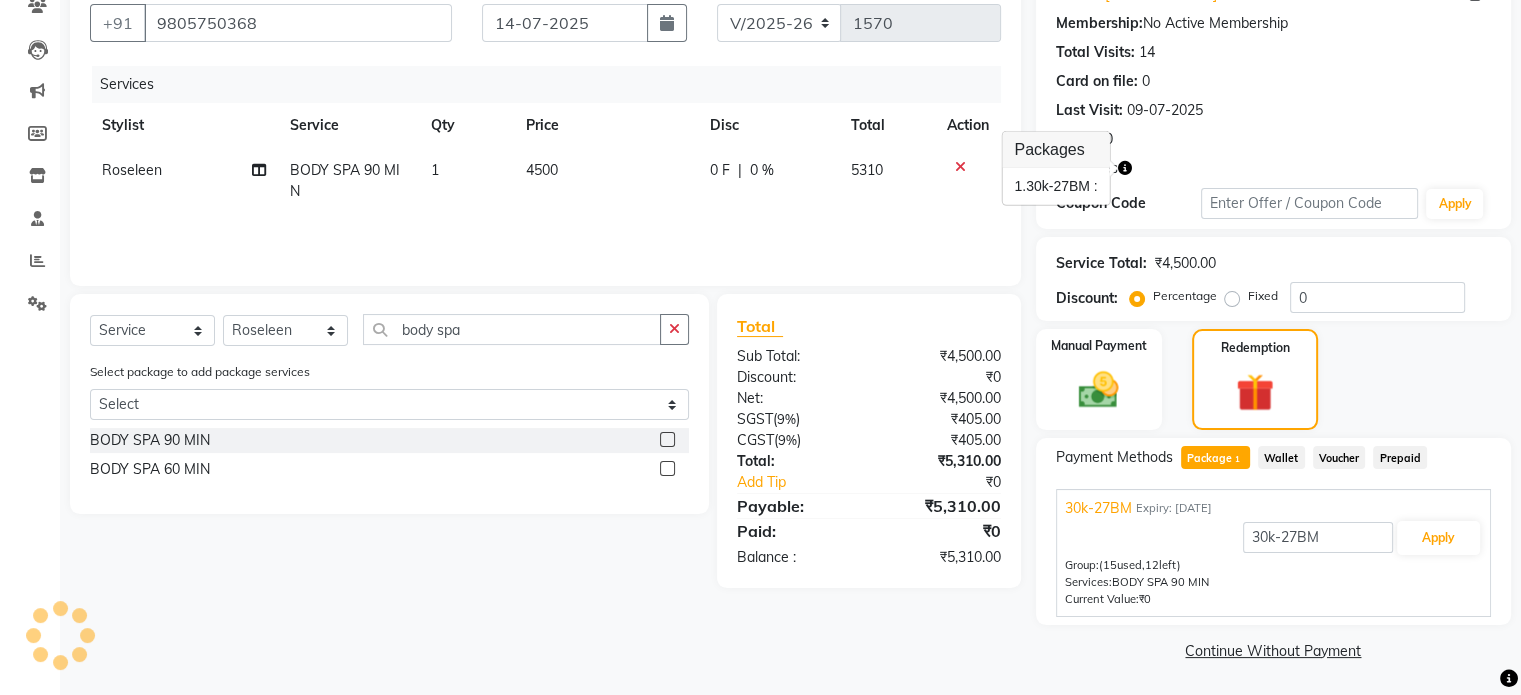 click on "Name: Ashwani Guleria Head Masters  Membership:  No Active Membership  Total Visits:  14 Card on file:  0 Last Visit:   09-07-2025 Points:   0  Packages Coupon Code Apply" 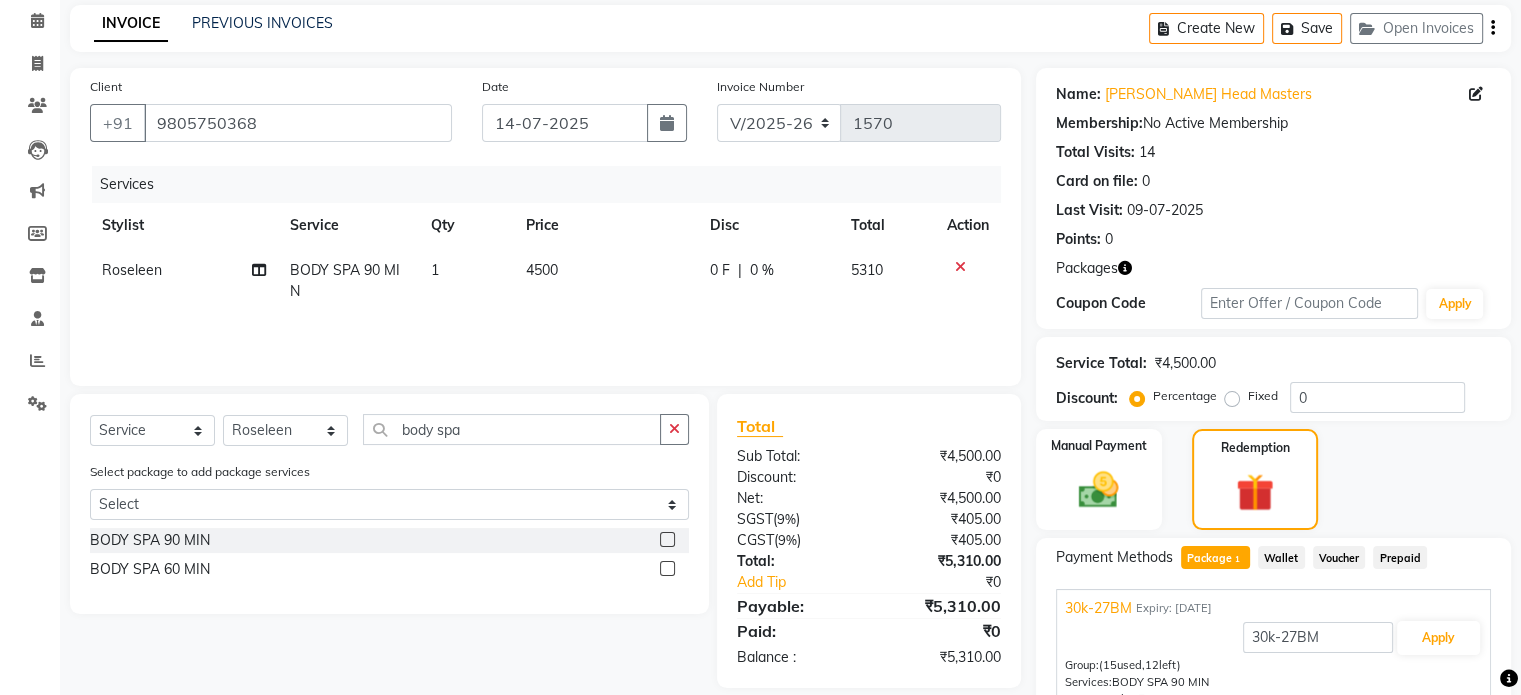 scroll, scrollTop: 182, scrollLeft: 0, axis: vertical 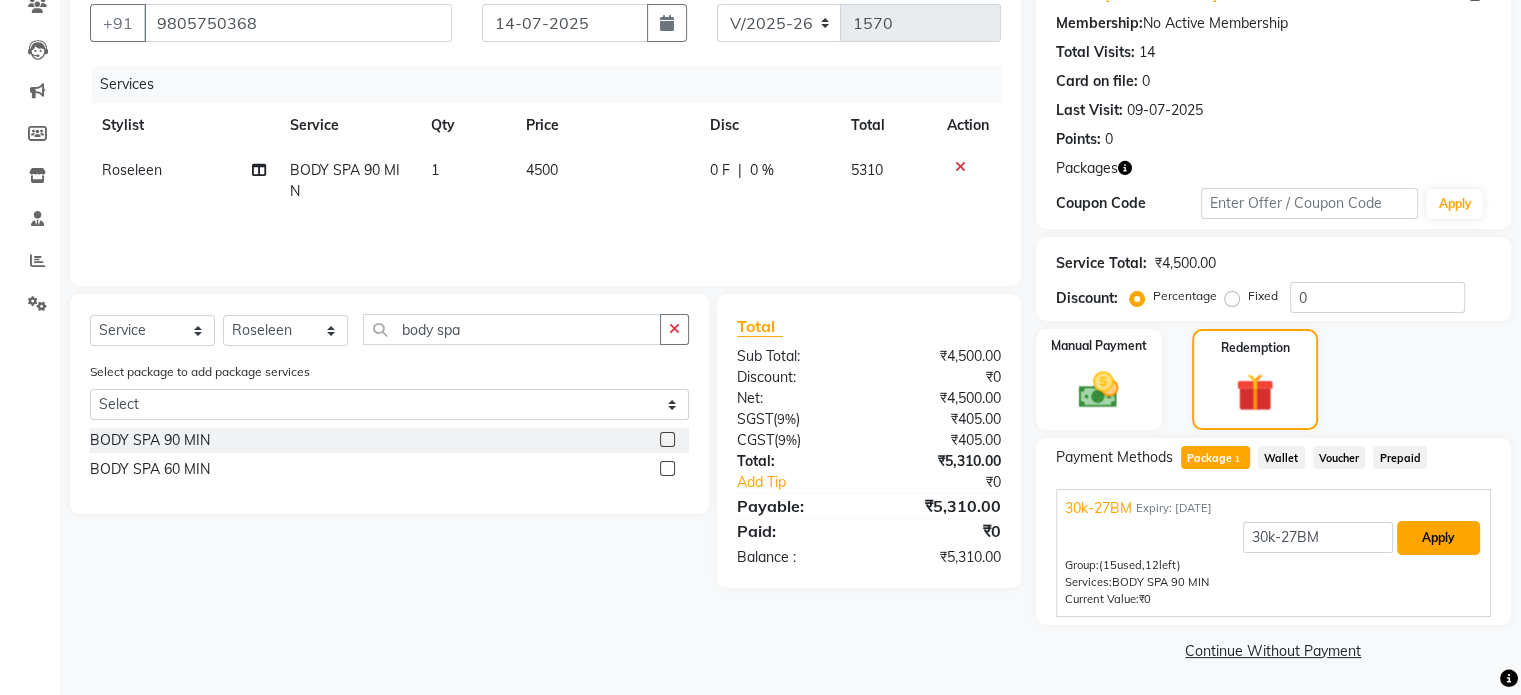 click on "Apply" at bounding box center [1438, 538] 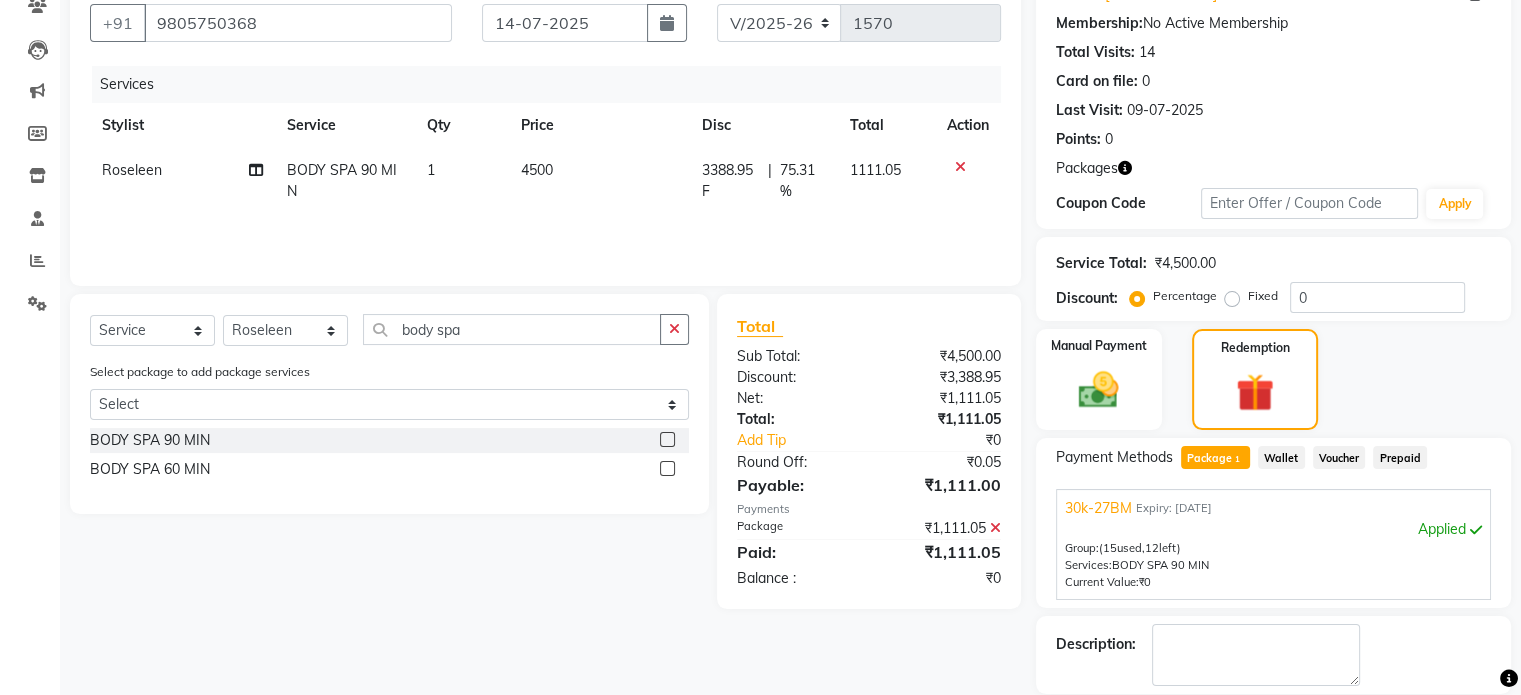 scroll, scrollTop: 277, scrollLeft: 0, axis: vertical 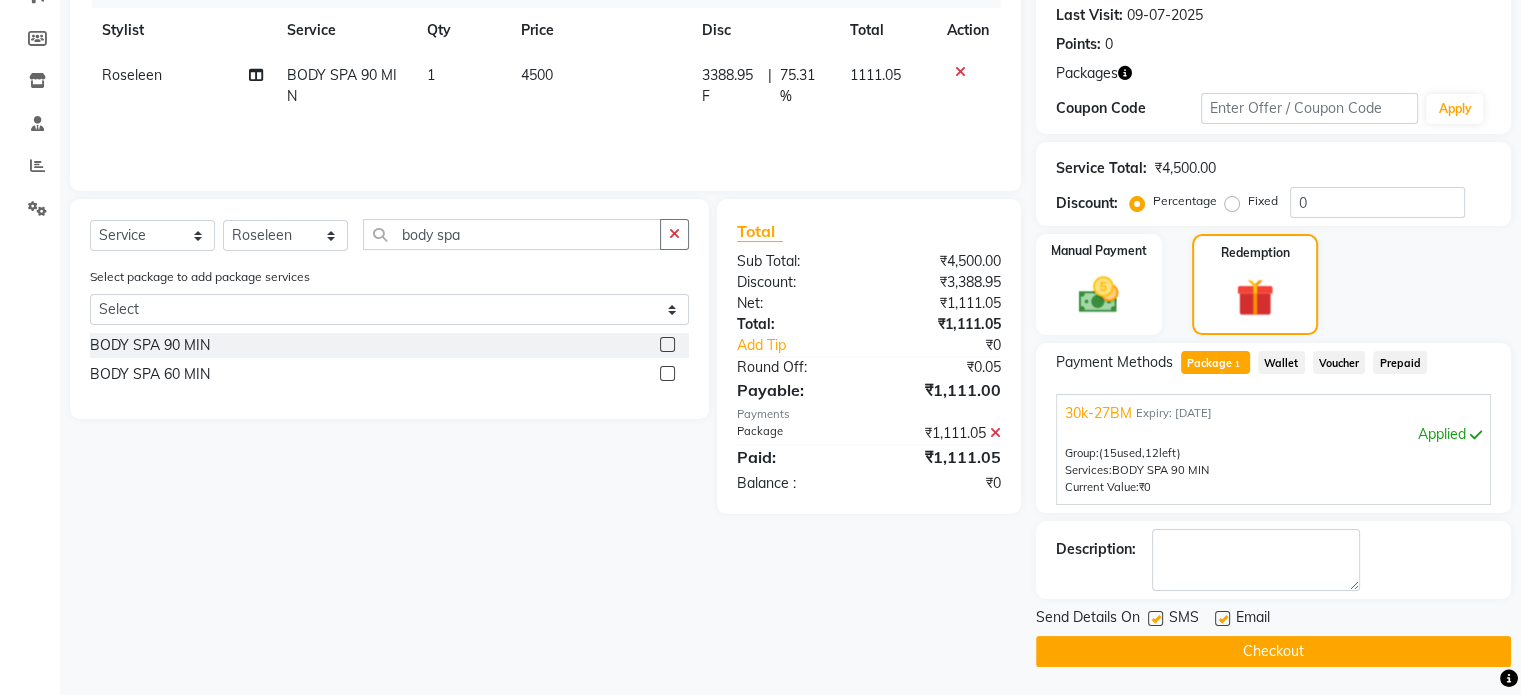 click on "Checkout" 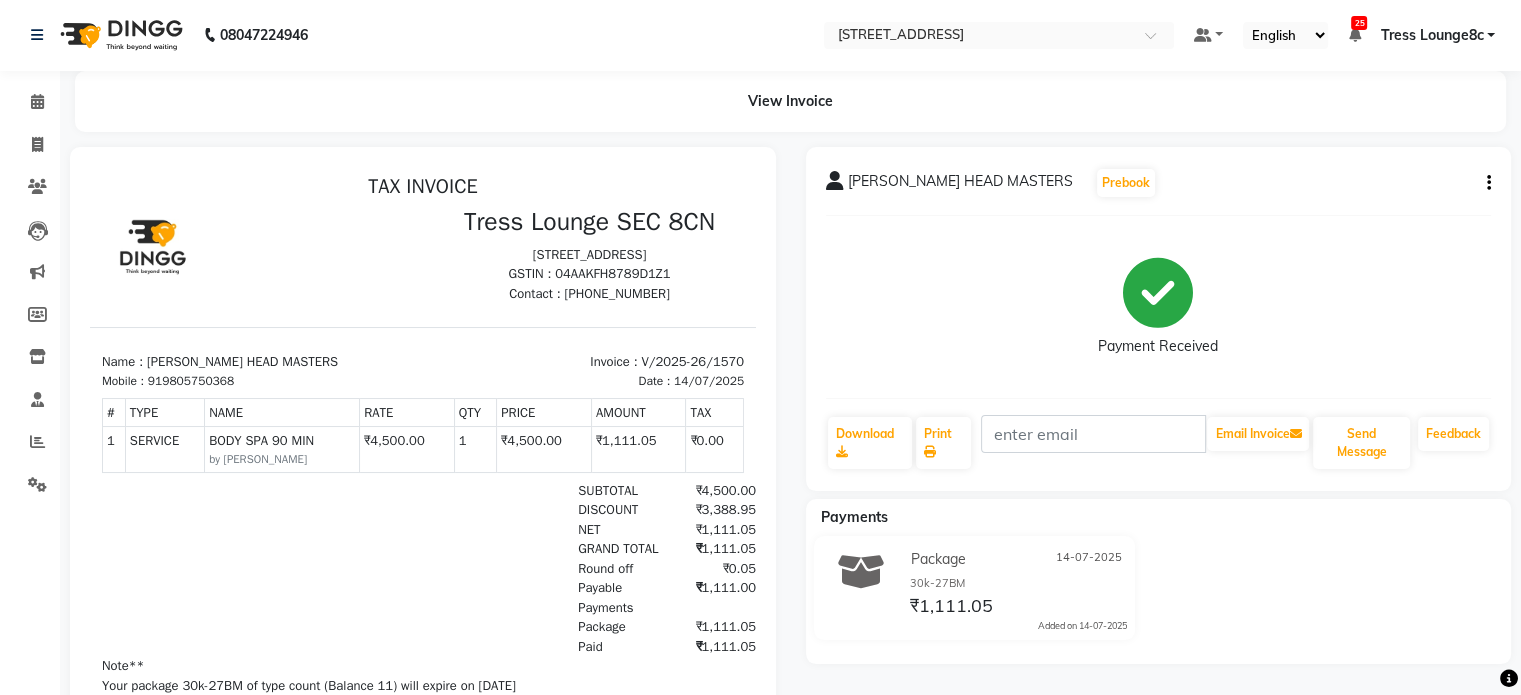 scroll, scrollTop: 0, scrollLeft: 0, axis: both 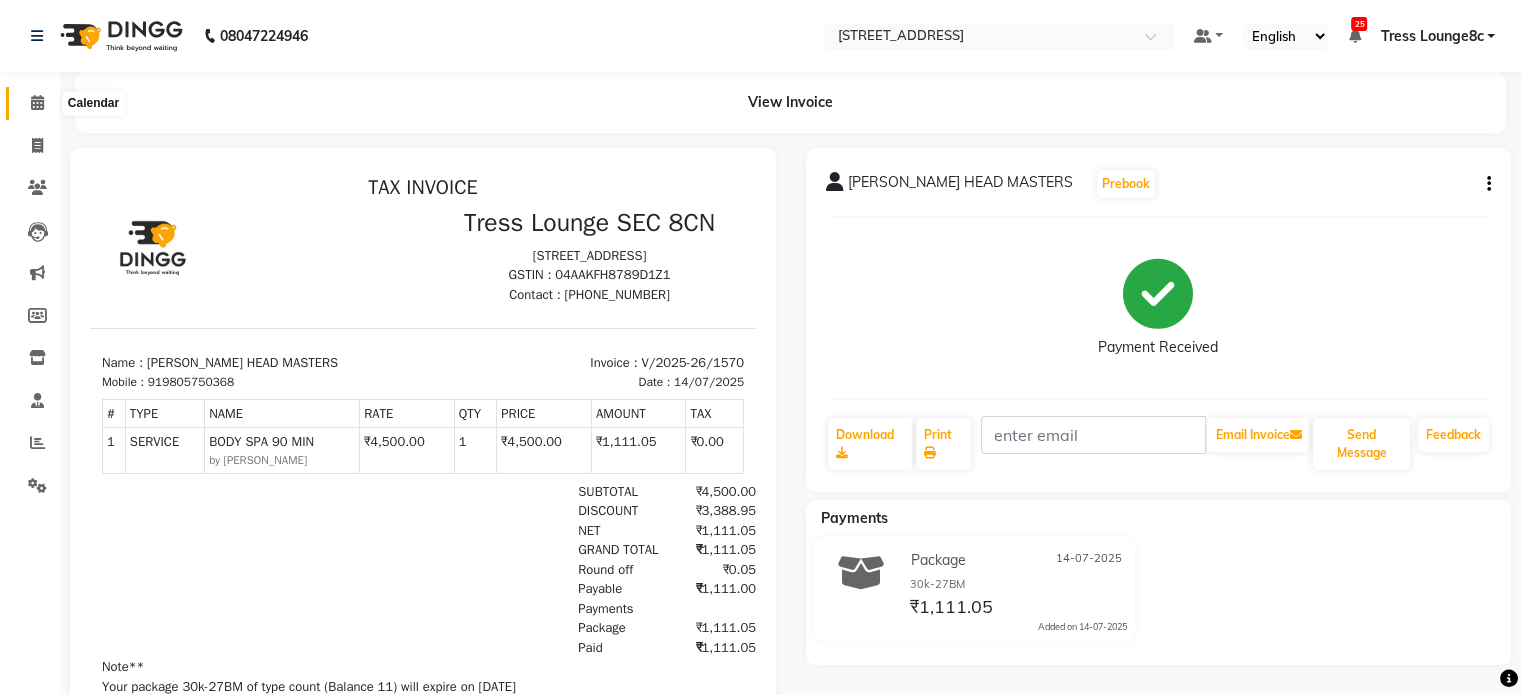click 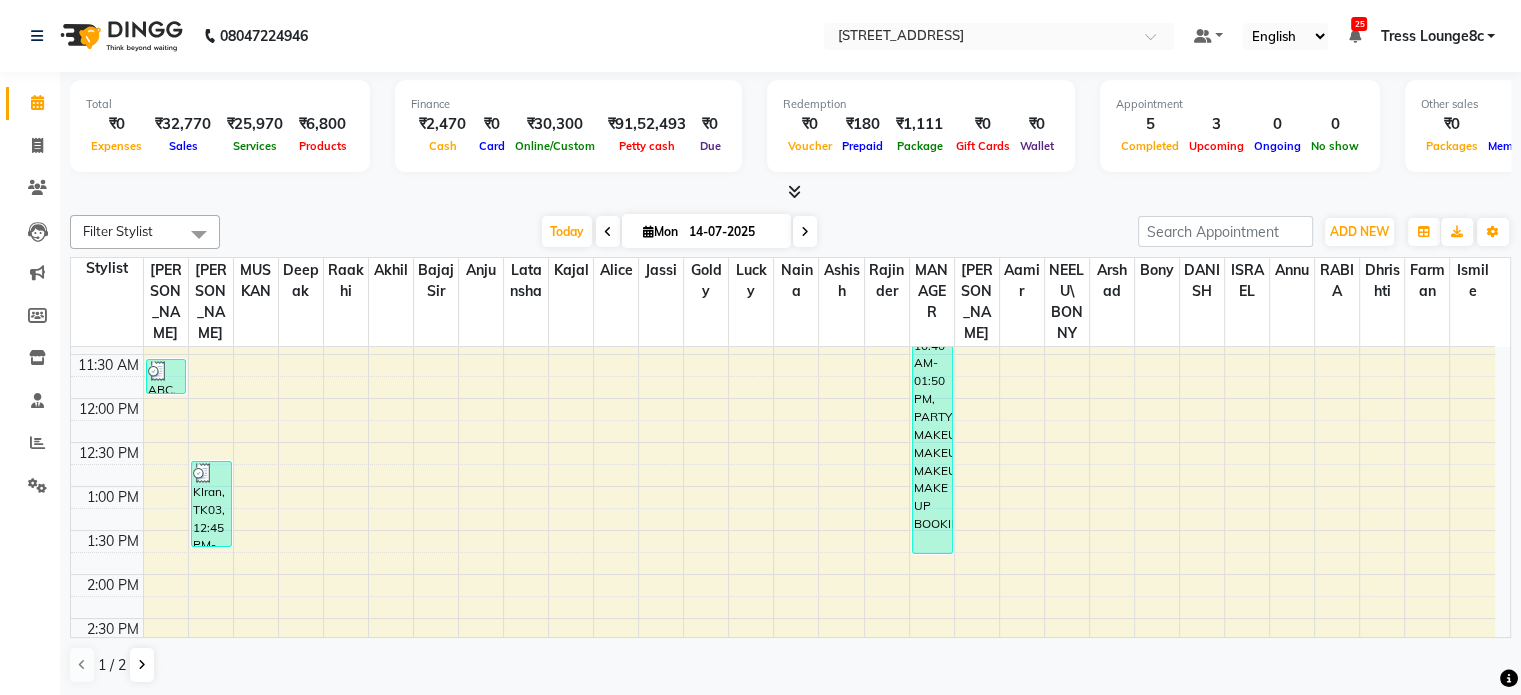 scroll, scrollTop: 500, scrollLeft: 0, axis: vertical 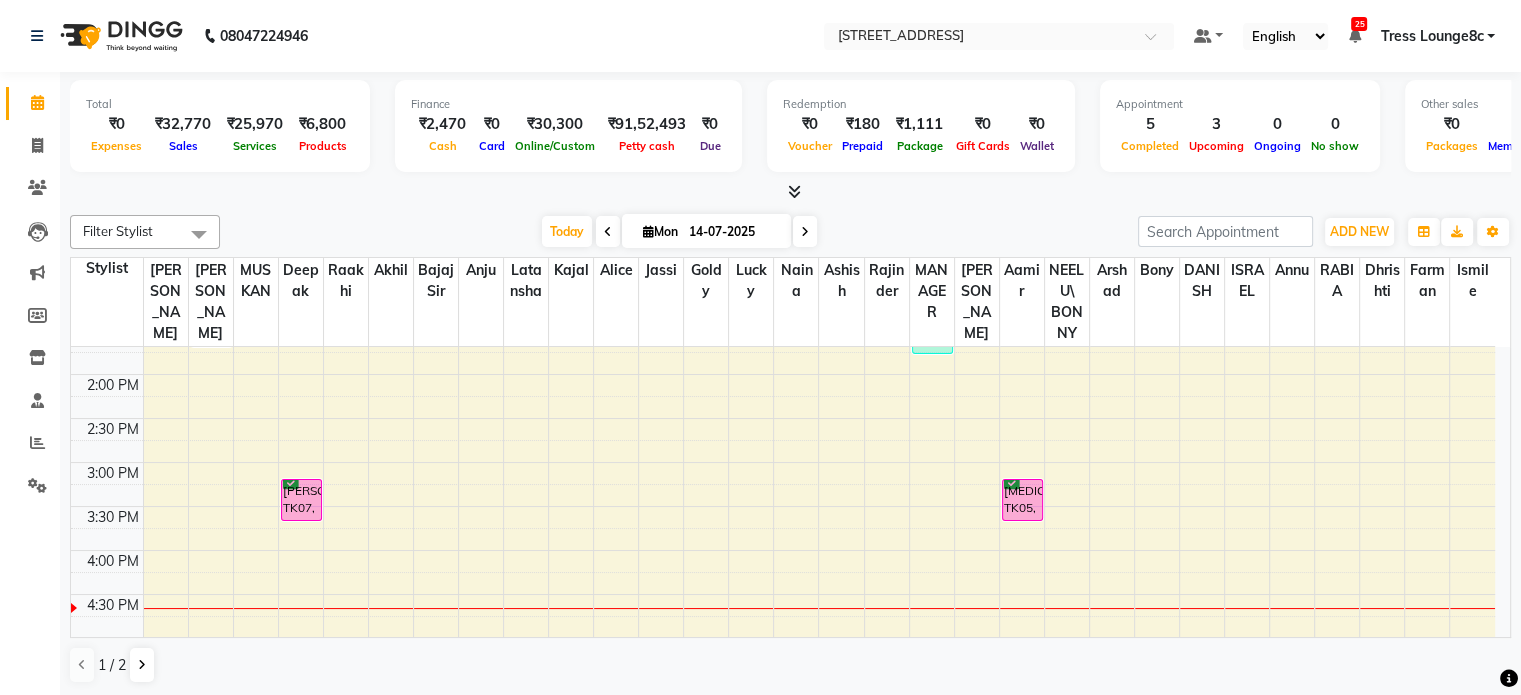 click on "1 / 2" at bounding box center [790, 665] 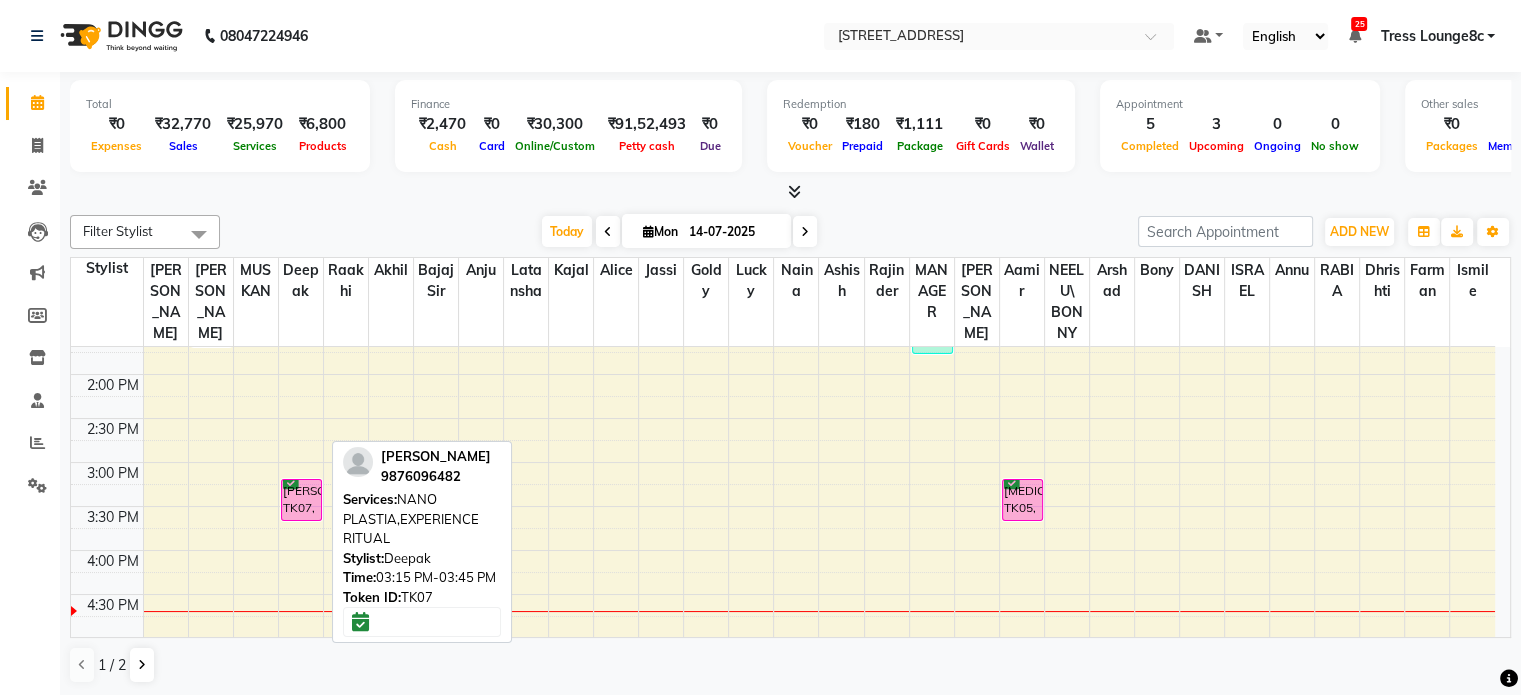 click on "[PERSON_NAME], TK07, 03:15 PM-03:45 PM, NANO PLASTIA,EXPERIENCE RITUAL" at bounding box center [301, 500] 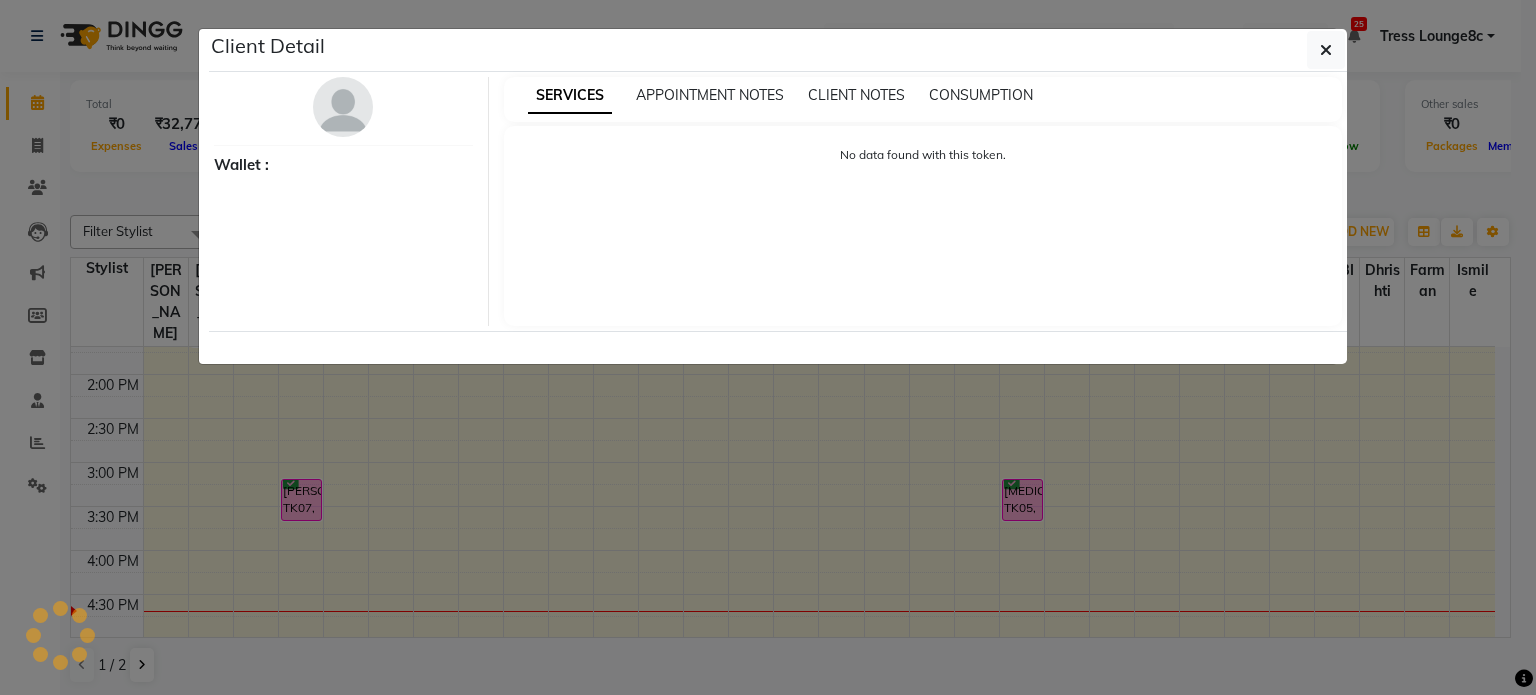 select on "6" 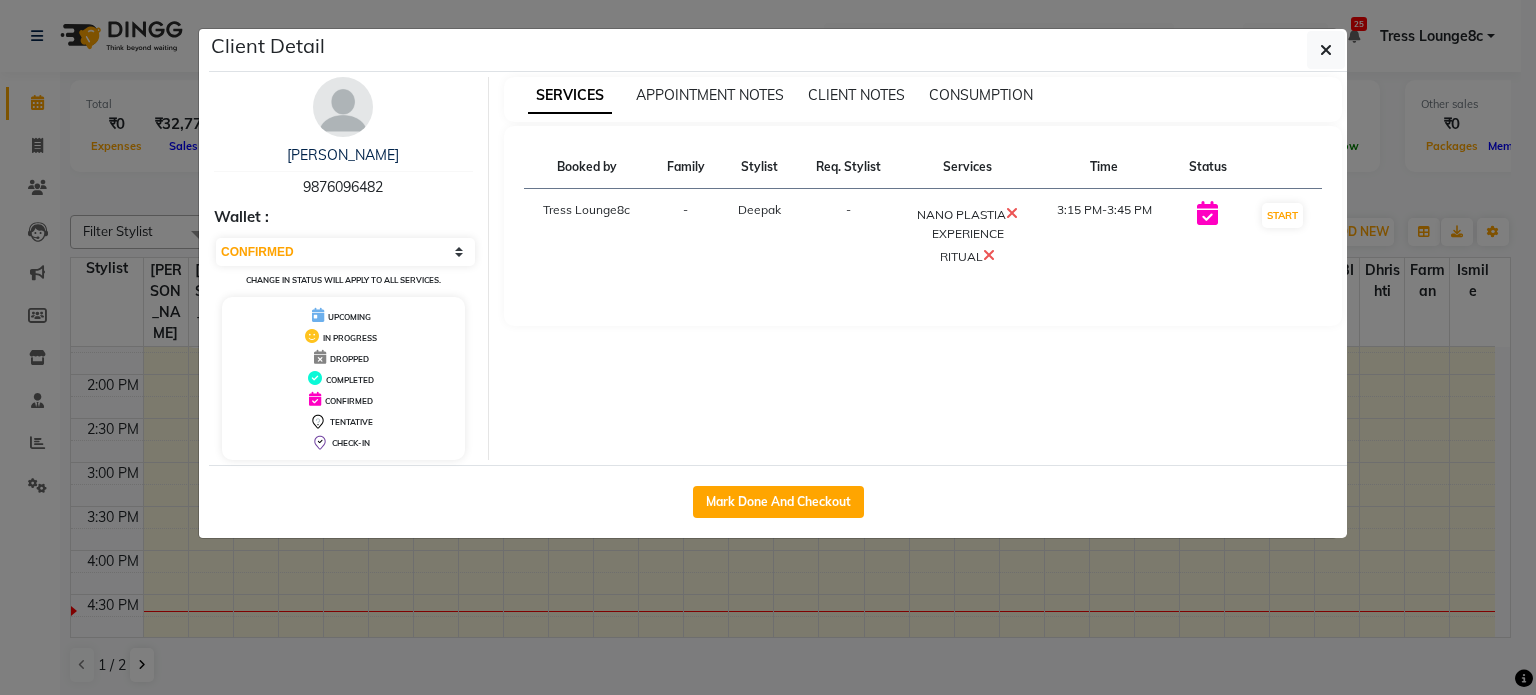 click on "9876096482" at bounding box center (343, 187) 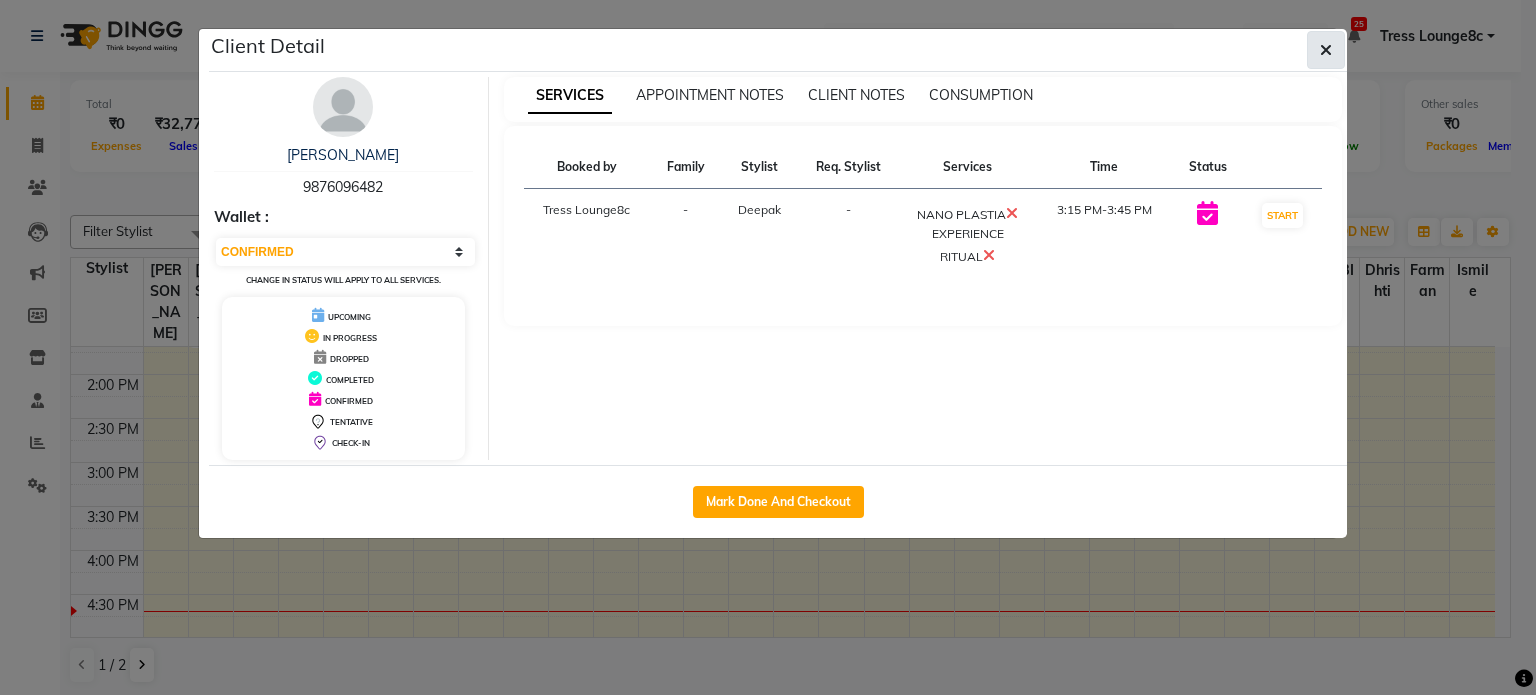 click 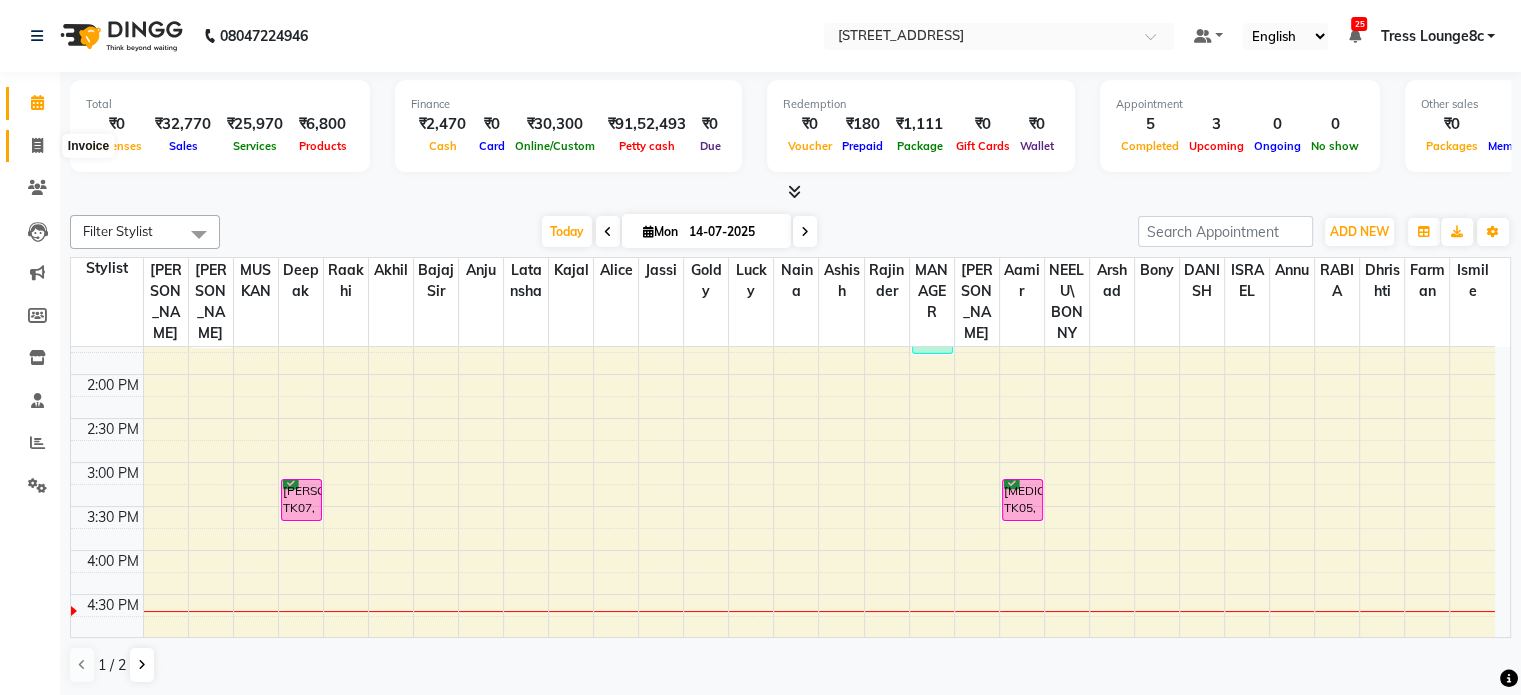 click 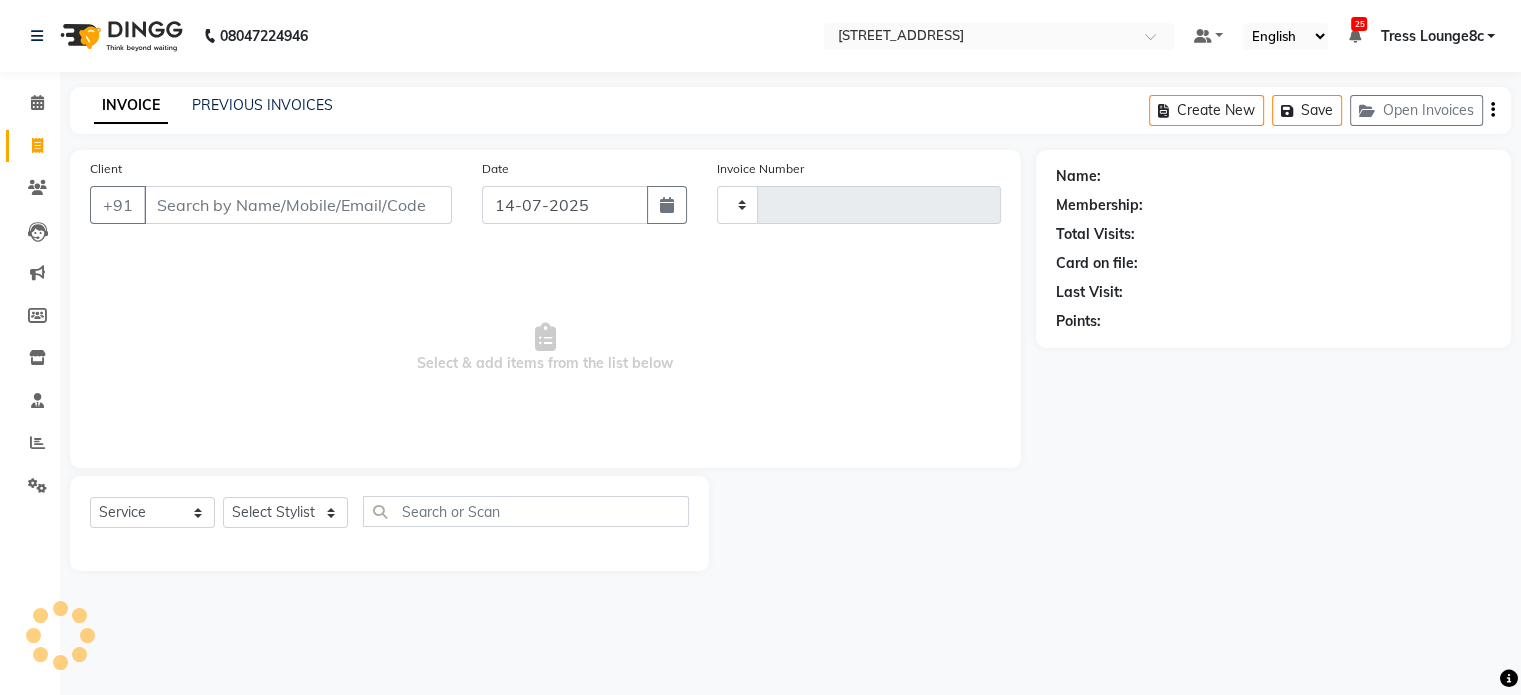 type on "1571" 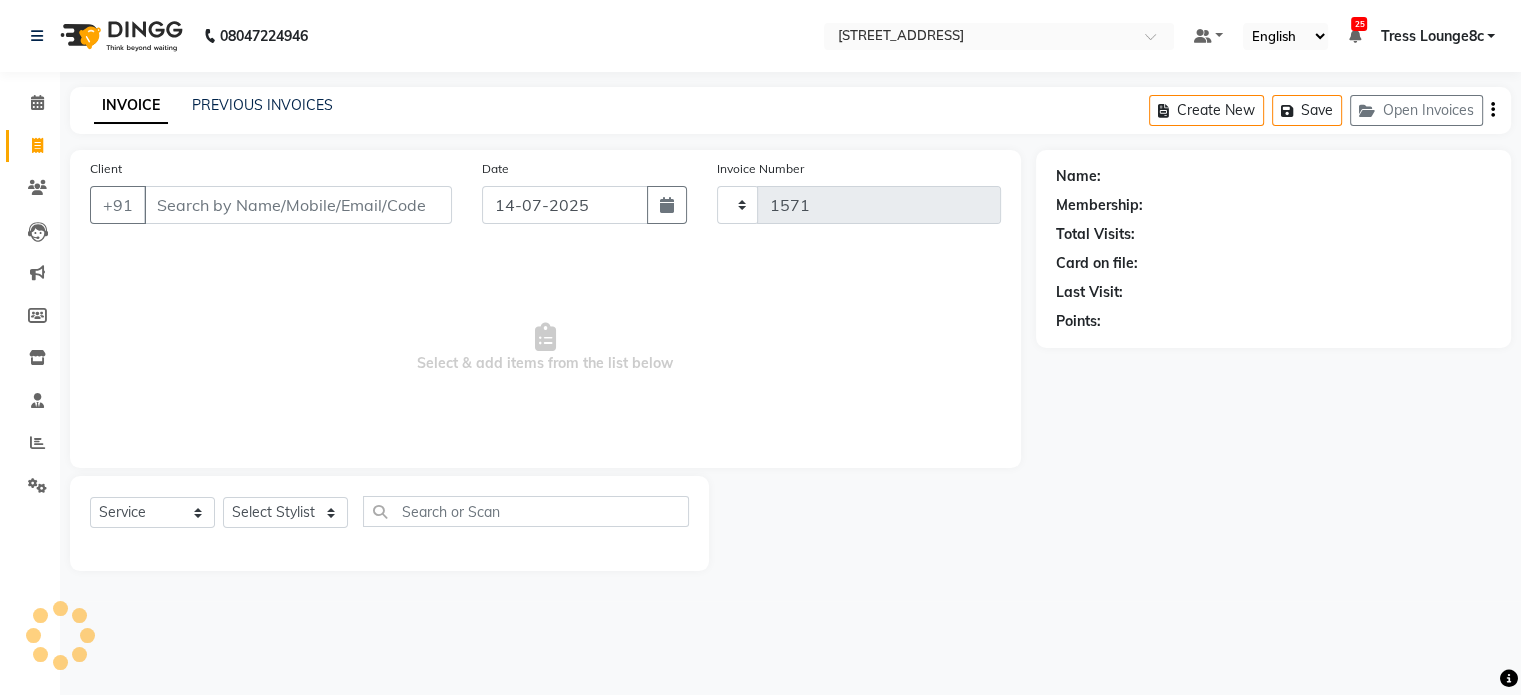 select on "5703" 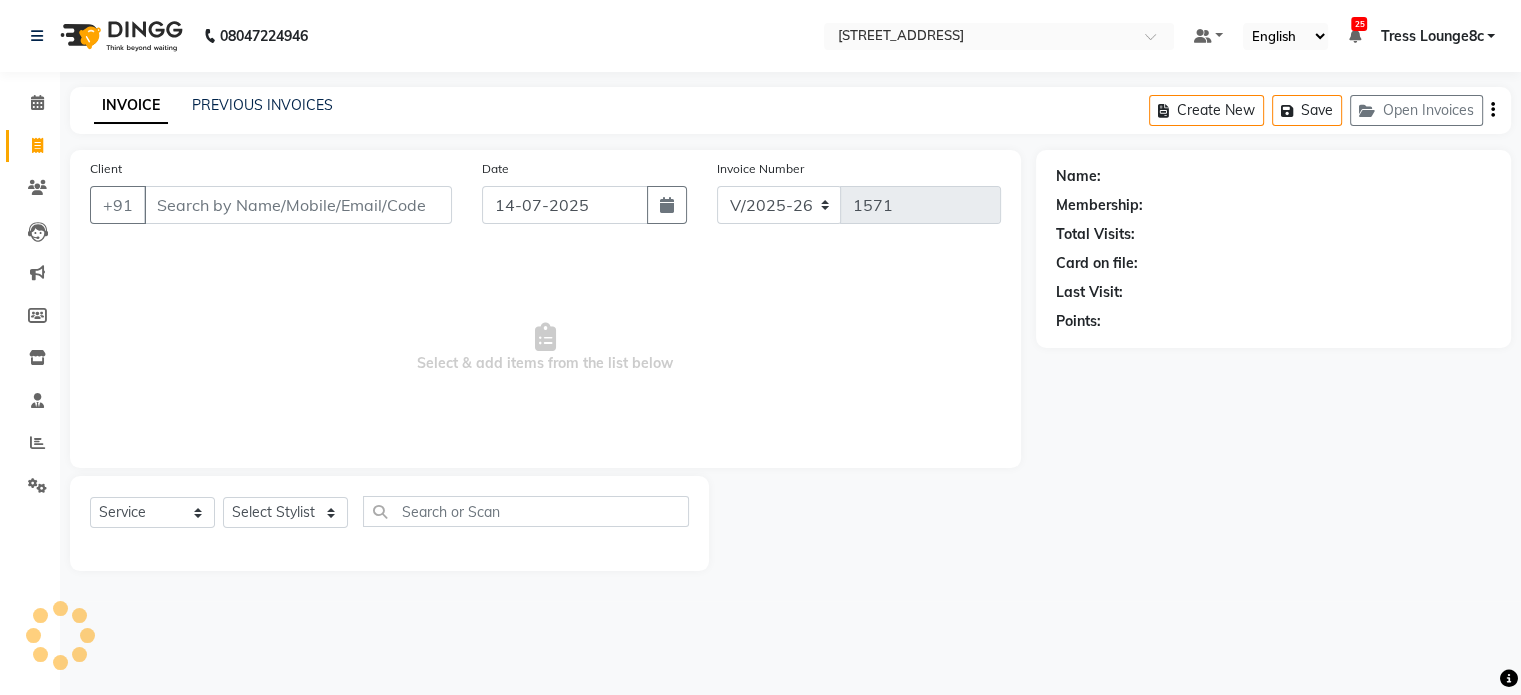 scroll, scrollTop: 0, scrollLeft: 0, axis: both 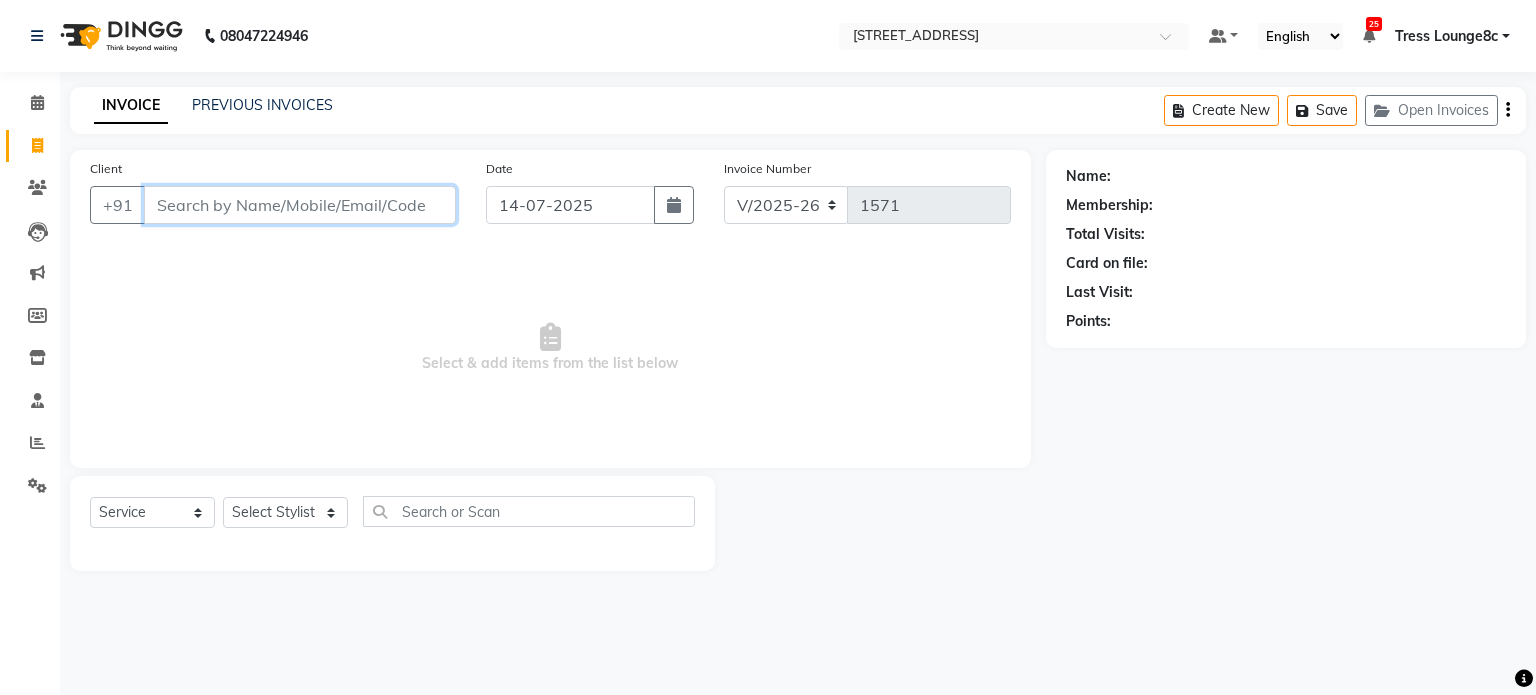 paste on "9876096482" 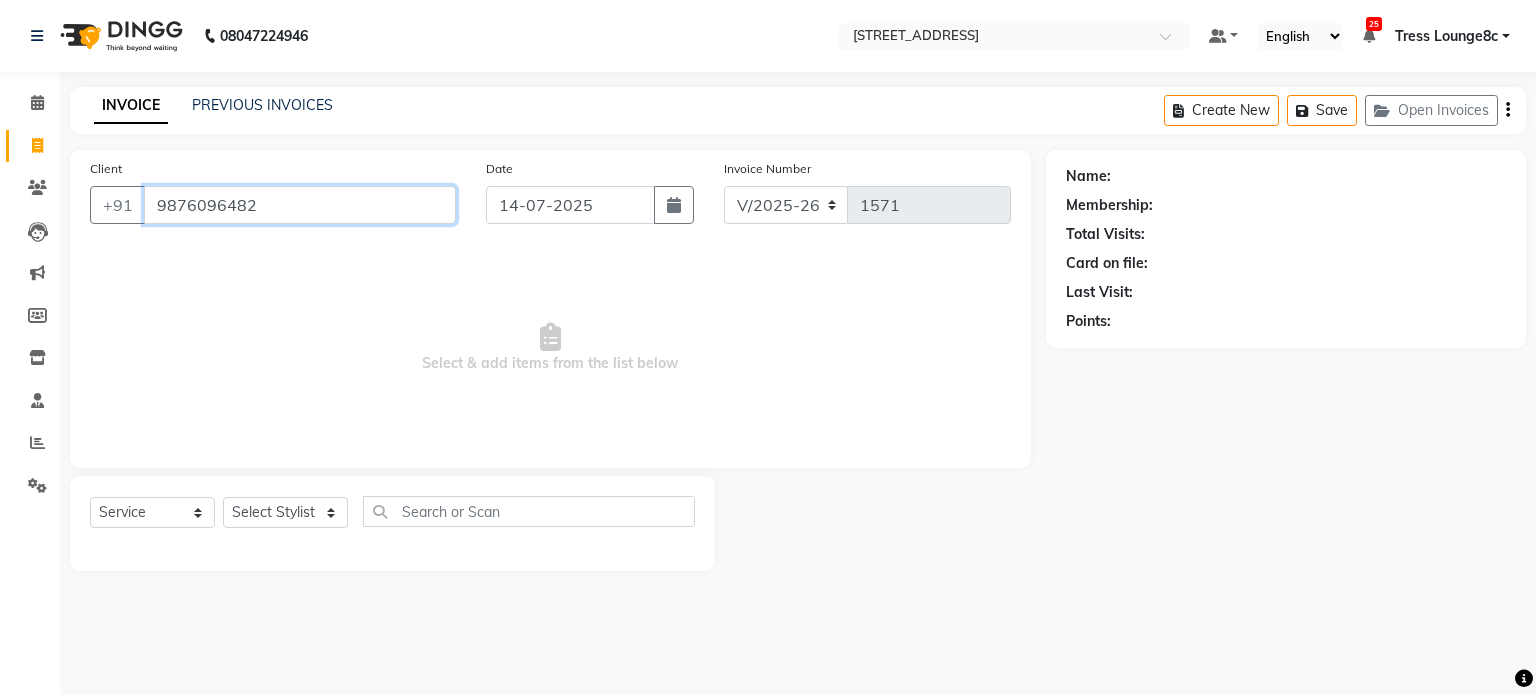type on "9876096482" 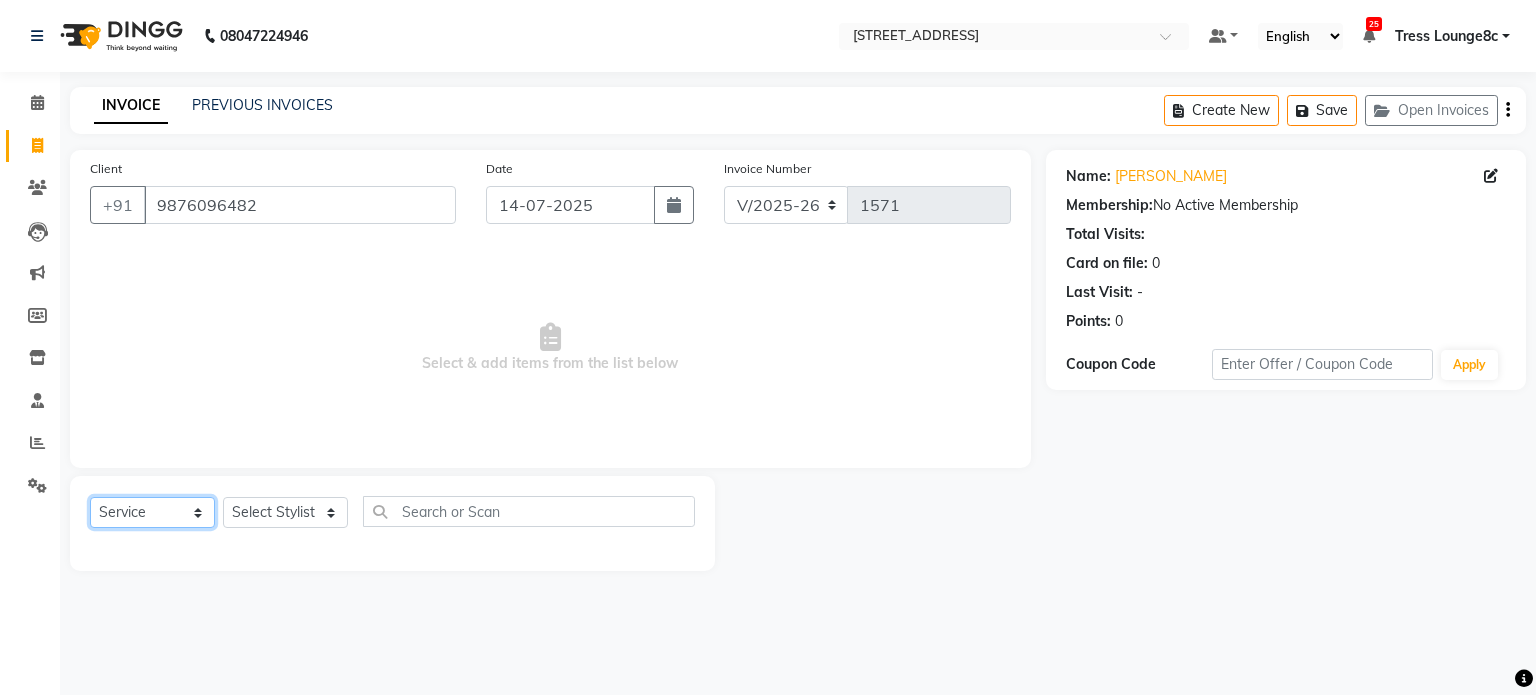 click on "Select  Service  Product  Membership  Package Voucher Prepaid Gift Card" 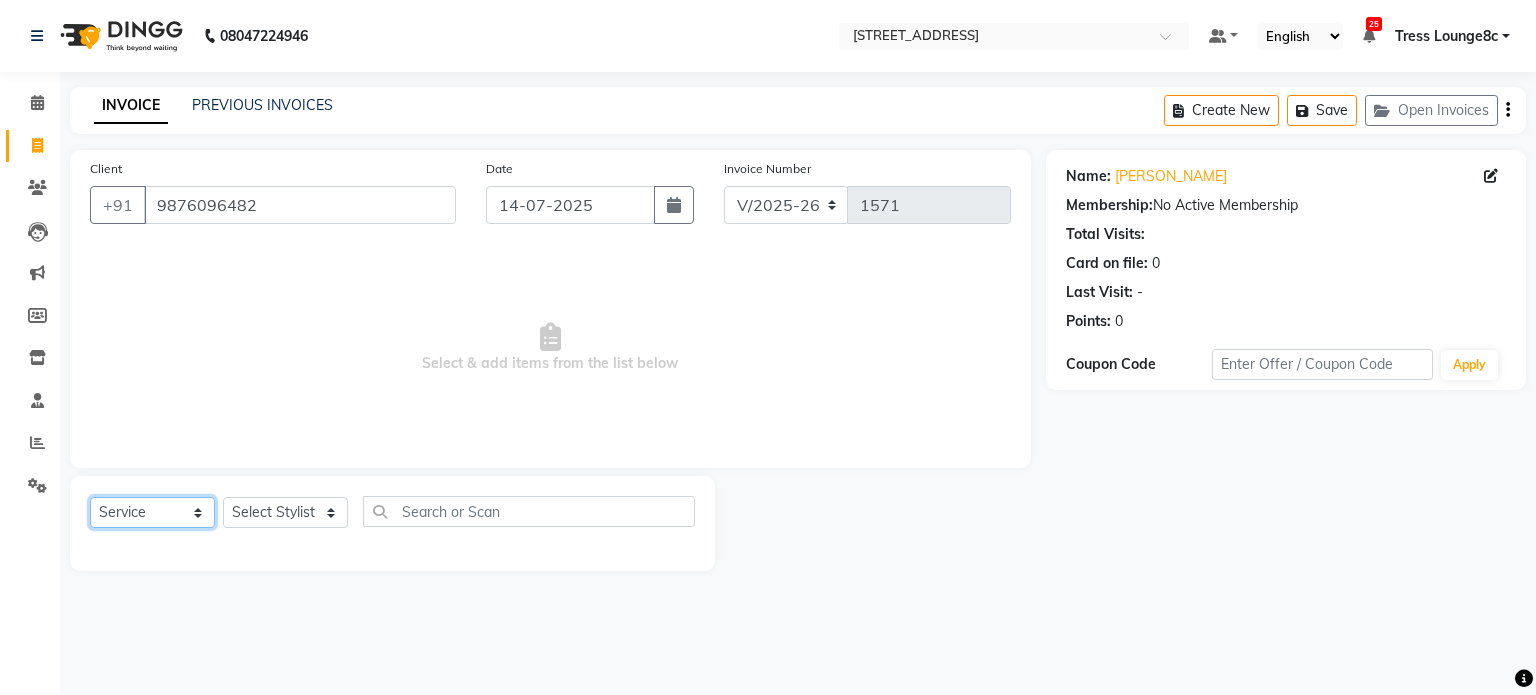 select on "P" 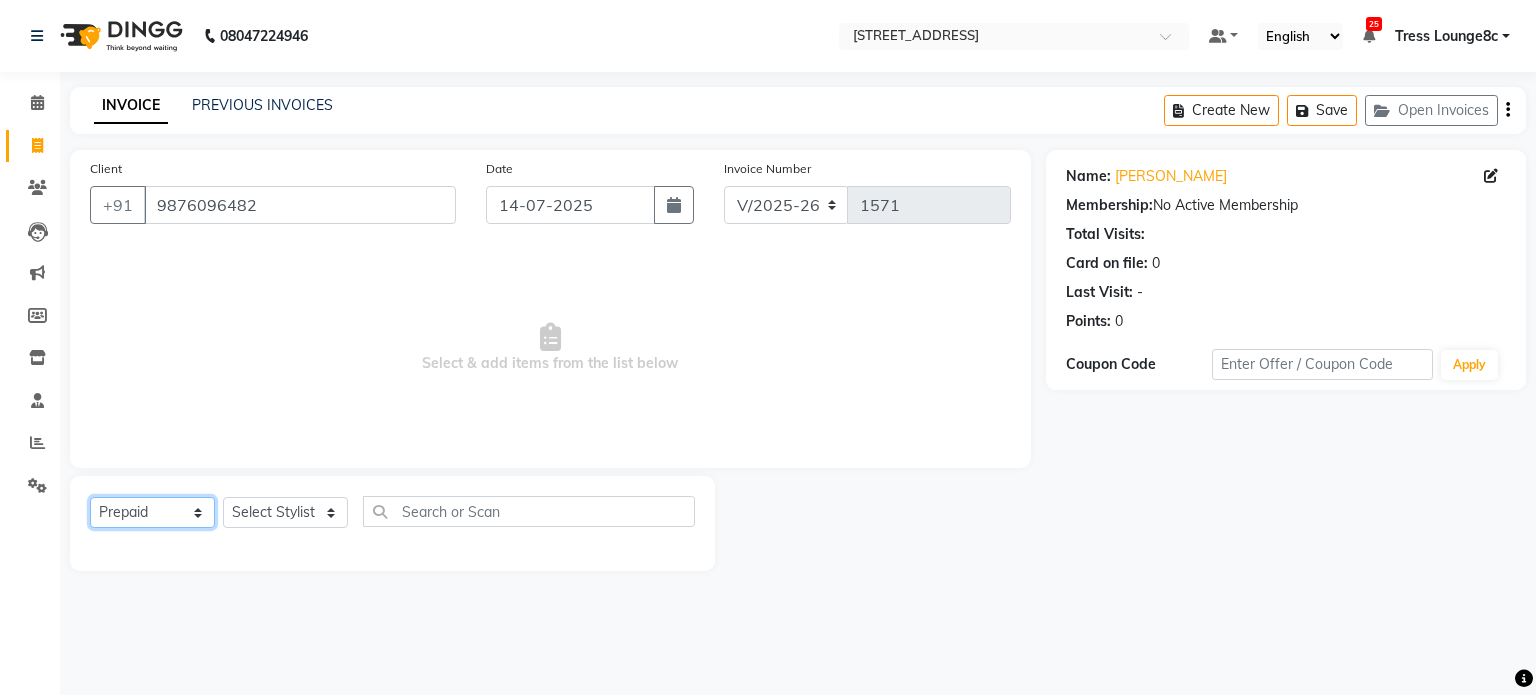 click on "Select  Service  Product  Membership  Package Voucher Prepaid Gift Card" 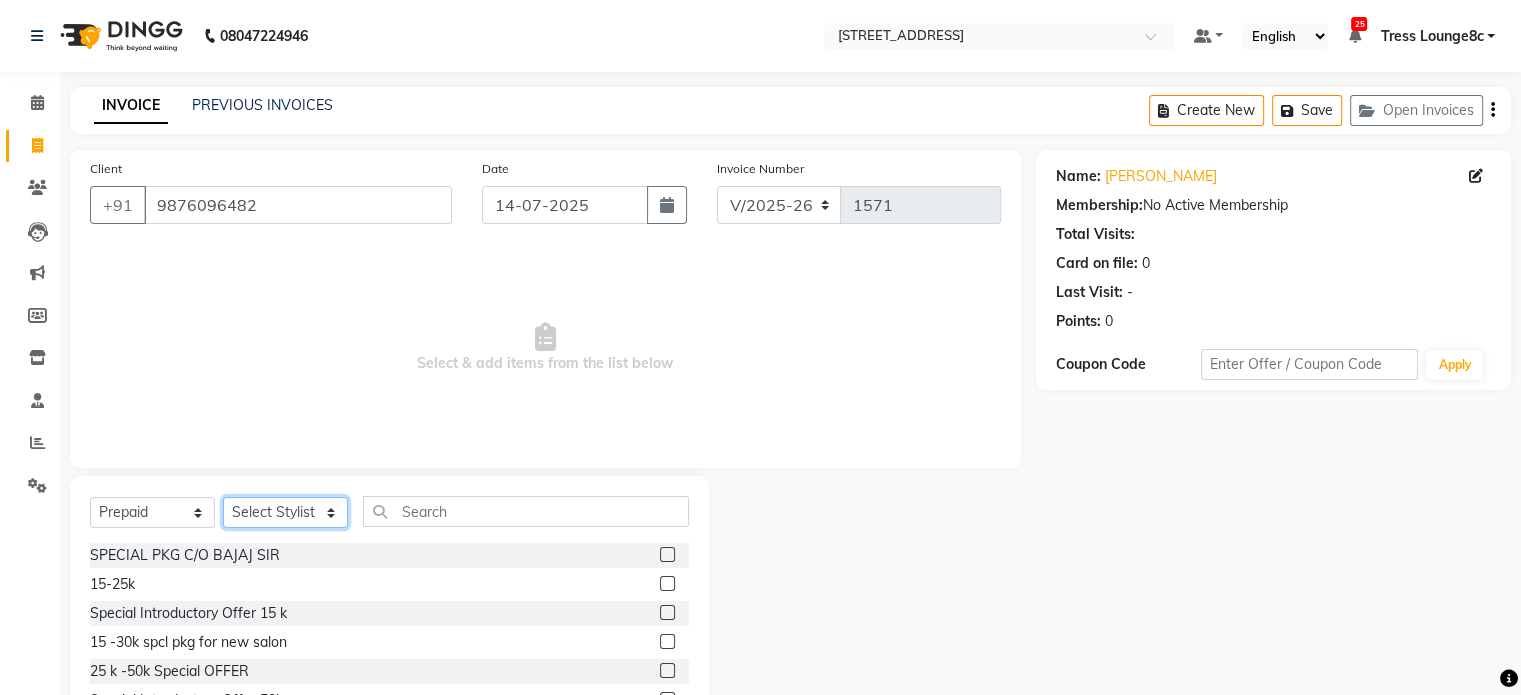 click on "Select Stylist [PERSON_NAME] [PERSON_NAME] [PERSON_NAME] Anju Annu  [PERSON_NAME] Bajaj sir Bony DANISH Deepak [PERSON_NAME] [PERSON_NAME] [PERSON_NAME] Ismile ISRAEL [PERSON_NAME] [PERSON_NAME] Latansha Lucky MANAGER MUSKAN naina [PERSON_NAME]\ [PERSON_NAME]  [PERSON_NAME] [PERSON_NAME] [PERSON_NAME] [PERSON_NAME] [PERSON_NAME] [PERSON_NAME] [PERSON_NAME] Shriya [PERSON_NAME] [PERSON_NAME] [PERSON_NAME]" 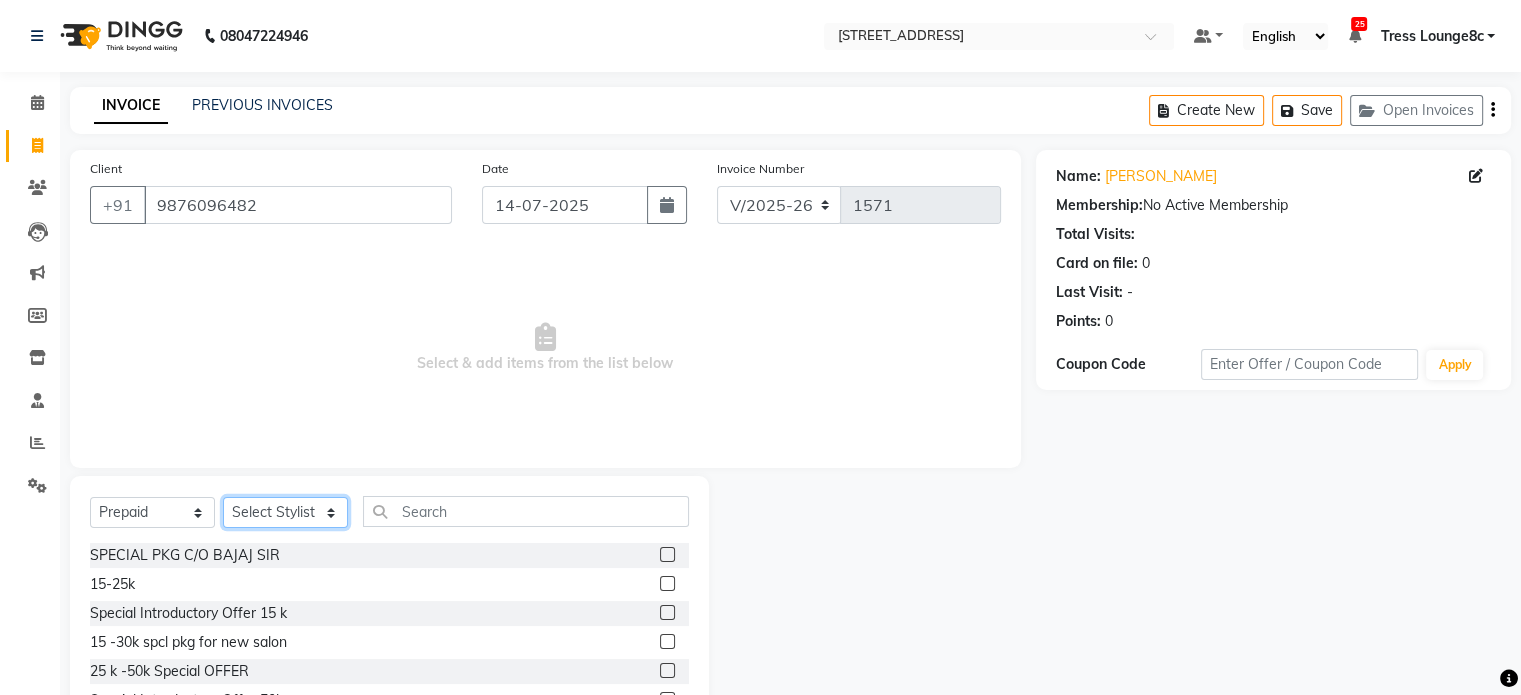 select on "39122" 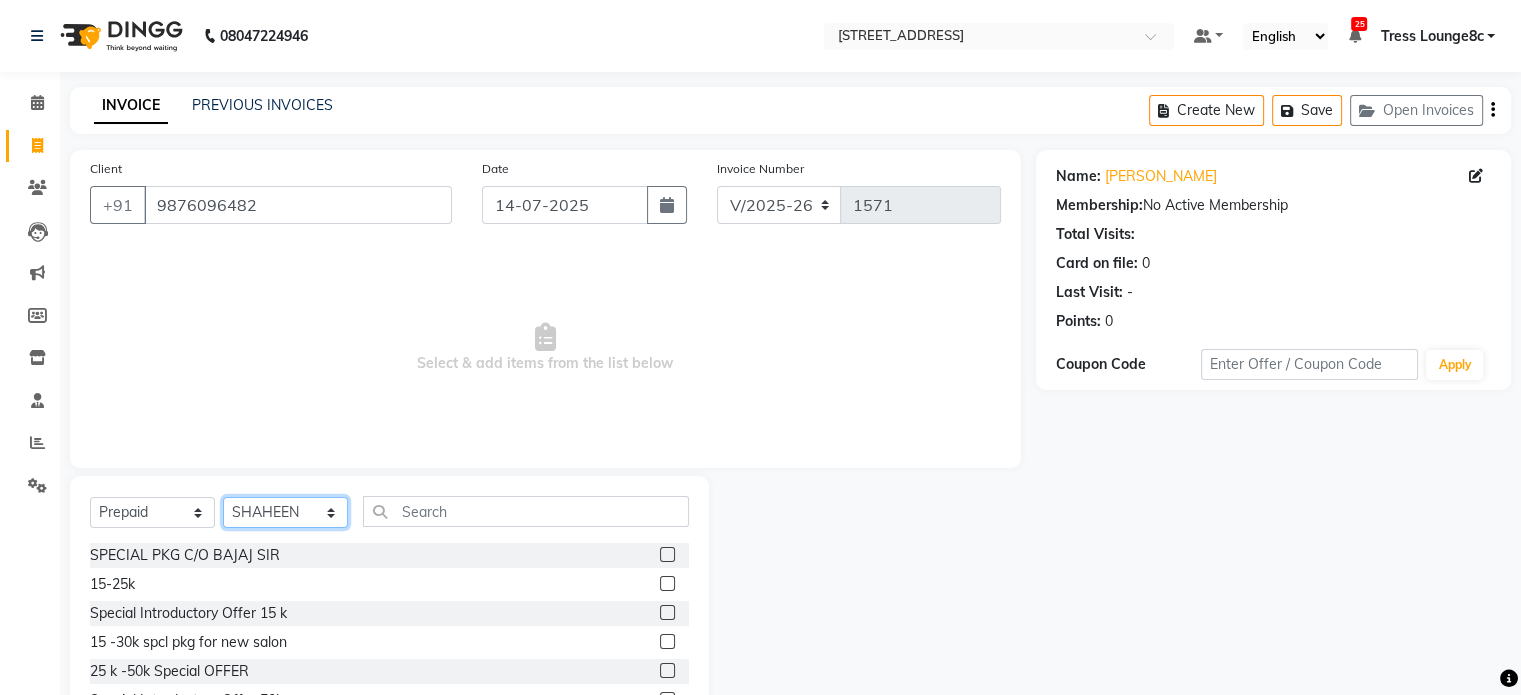 click on "Select Stylist [PERSON_NAME] [PERSON_NAME] [PERSON_NAME] Anju Annu  [PERSON_NAME] Bajaj sir Bony DANISH Deepak [PERSON_NAME] [PERSON_NAME] [PERSON_NAME] Ismile ISRAEL [PERSON_NAME] [PERSON_NAME] Latansha Lucky MANAGER MUSKAN naina [PERSON_NAME]\ [PERSON_NAME]  [PERSON_NAME] [PERSON_NAME] [PERSON_NAME] [PERSON_NAME] [PERSON_NAME] [PERSON_NAME] [PERSON_NAME] Shriya [PERSON_NAME] [PERSON_NAME] [PERSON_NAME]" 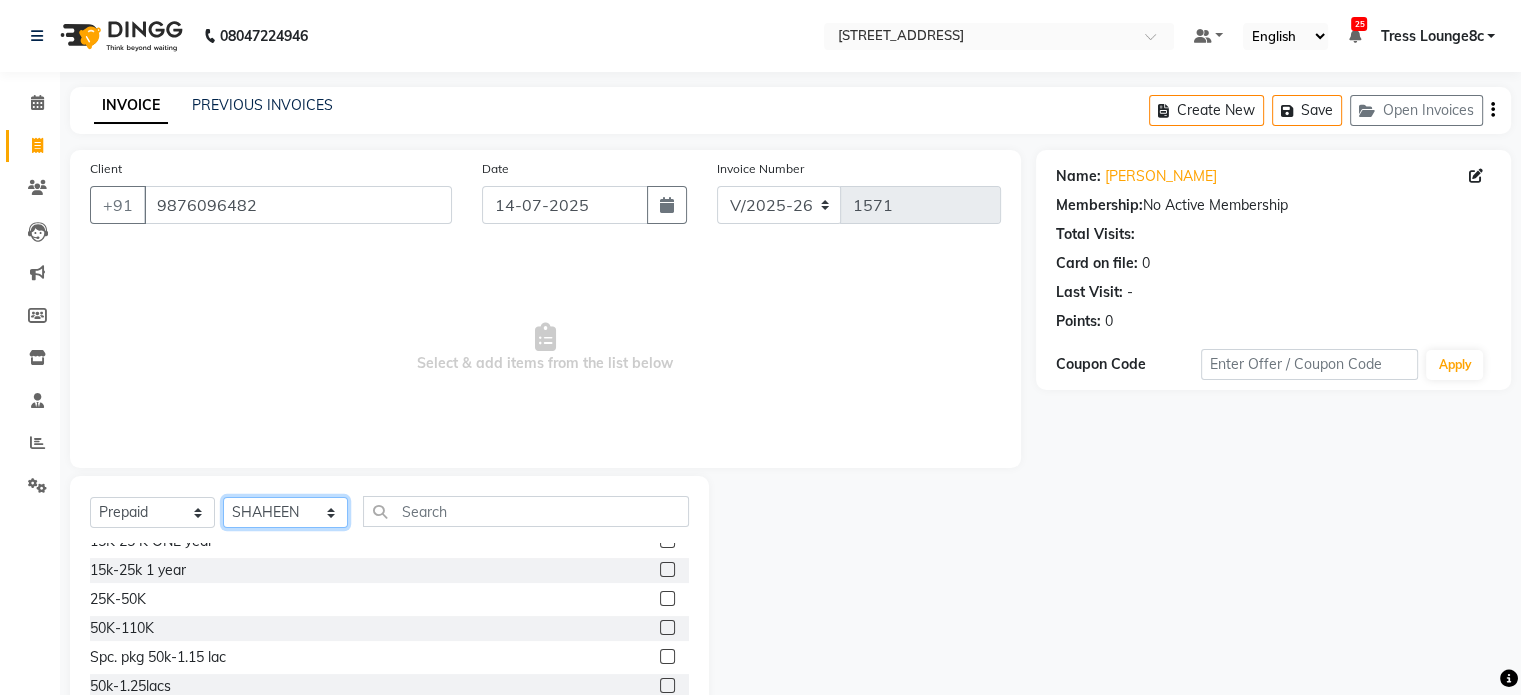 scroll, scrollTop: 600, scrollLeft: 0, axis: vertical 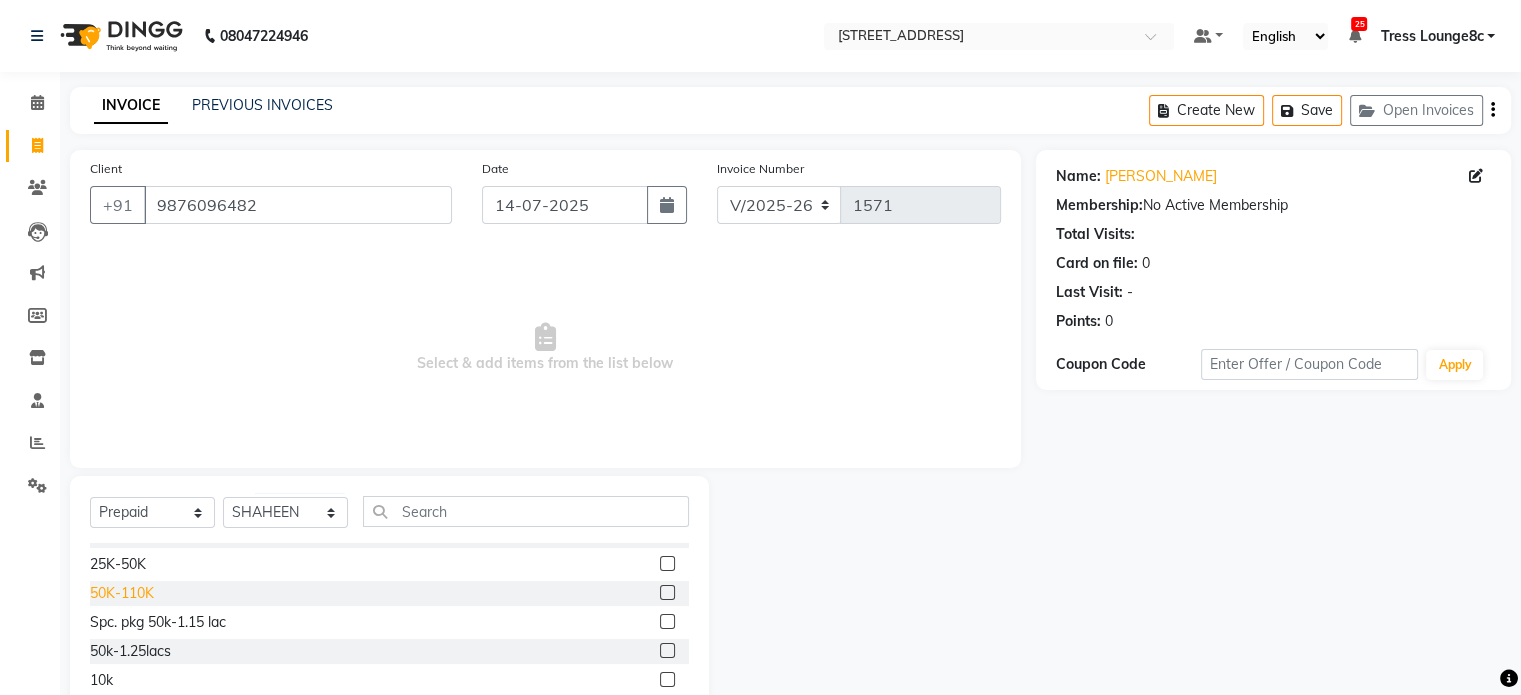 click on "50K-110K" 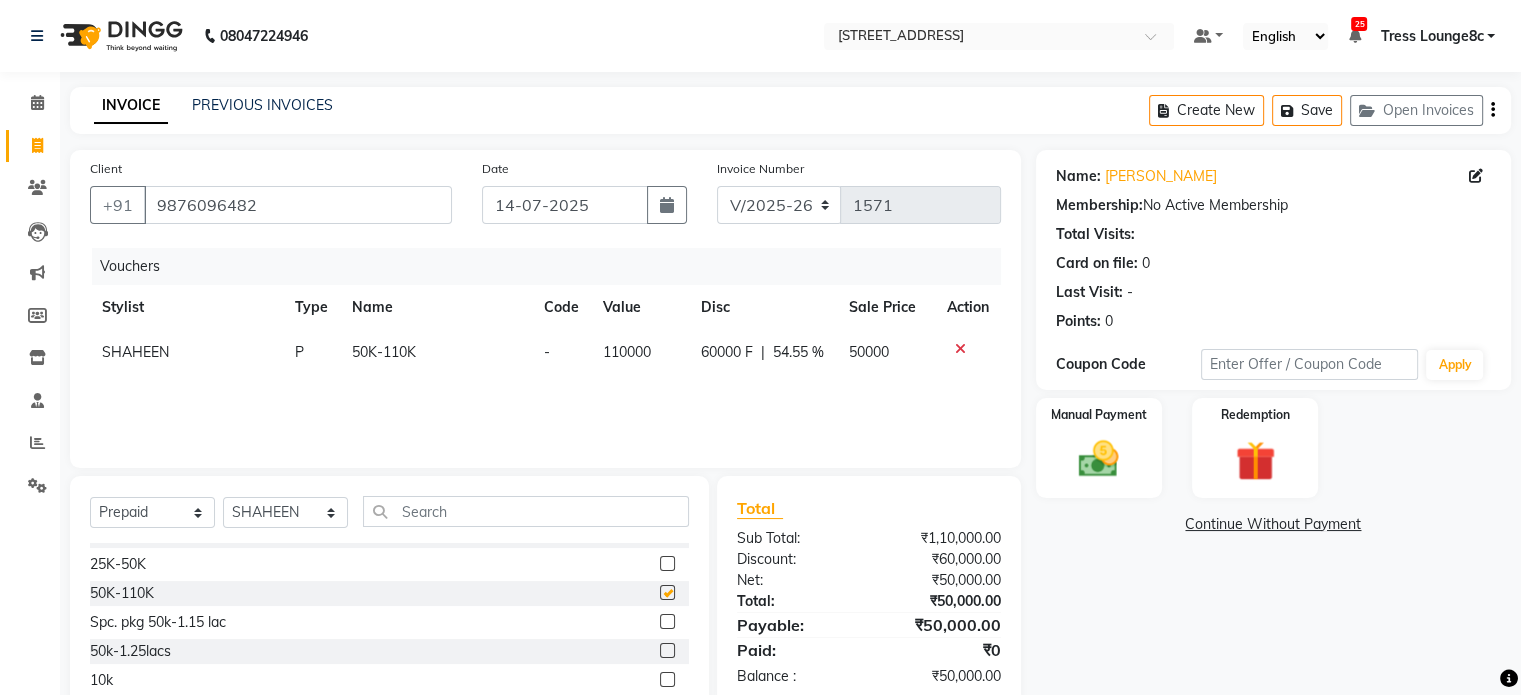 checkbox on "false" 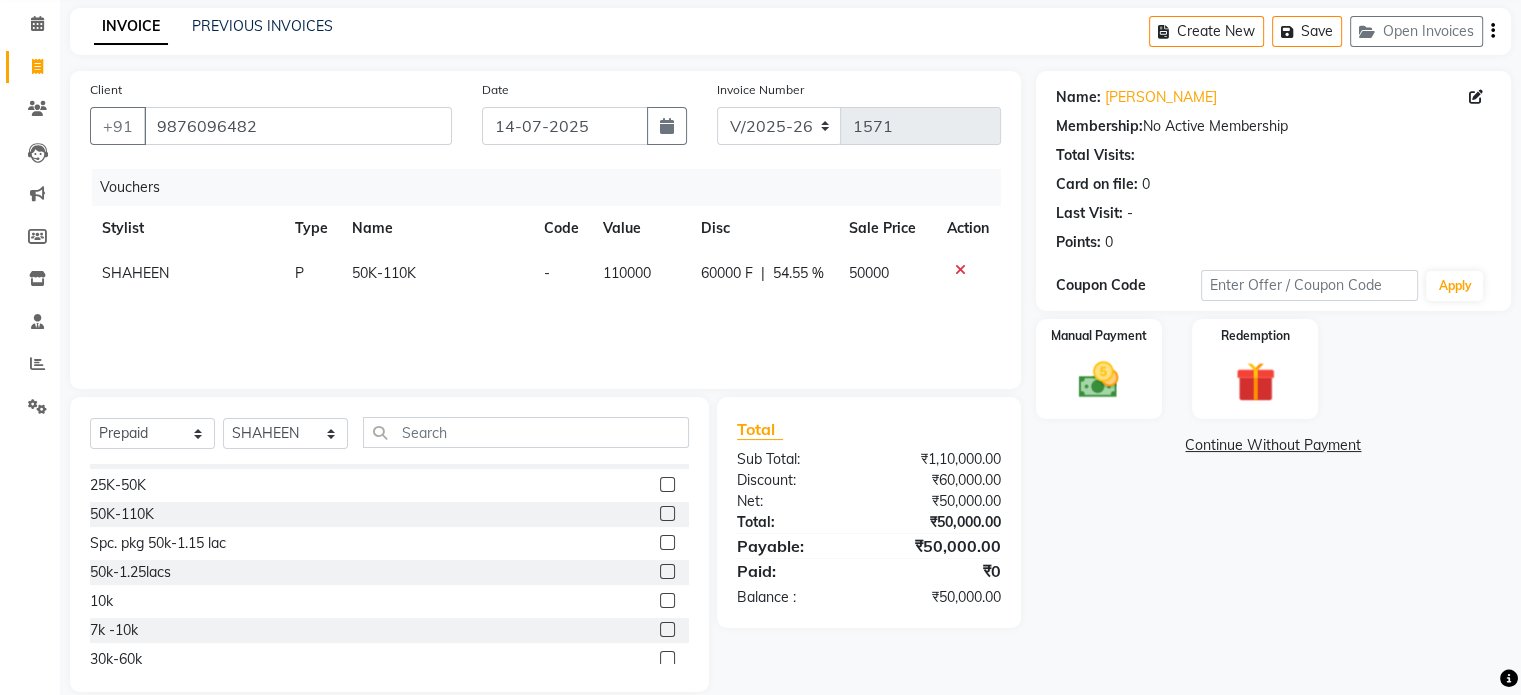 scroll, scrollTop: 106, scrollLeft: 0, axis: vertical 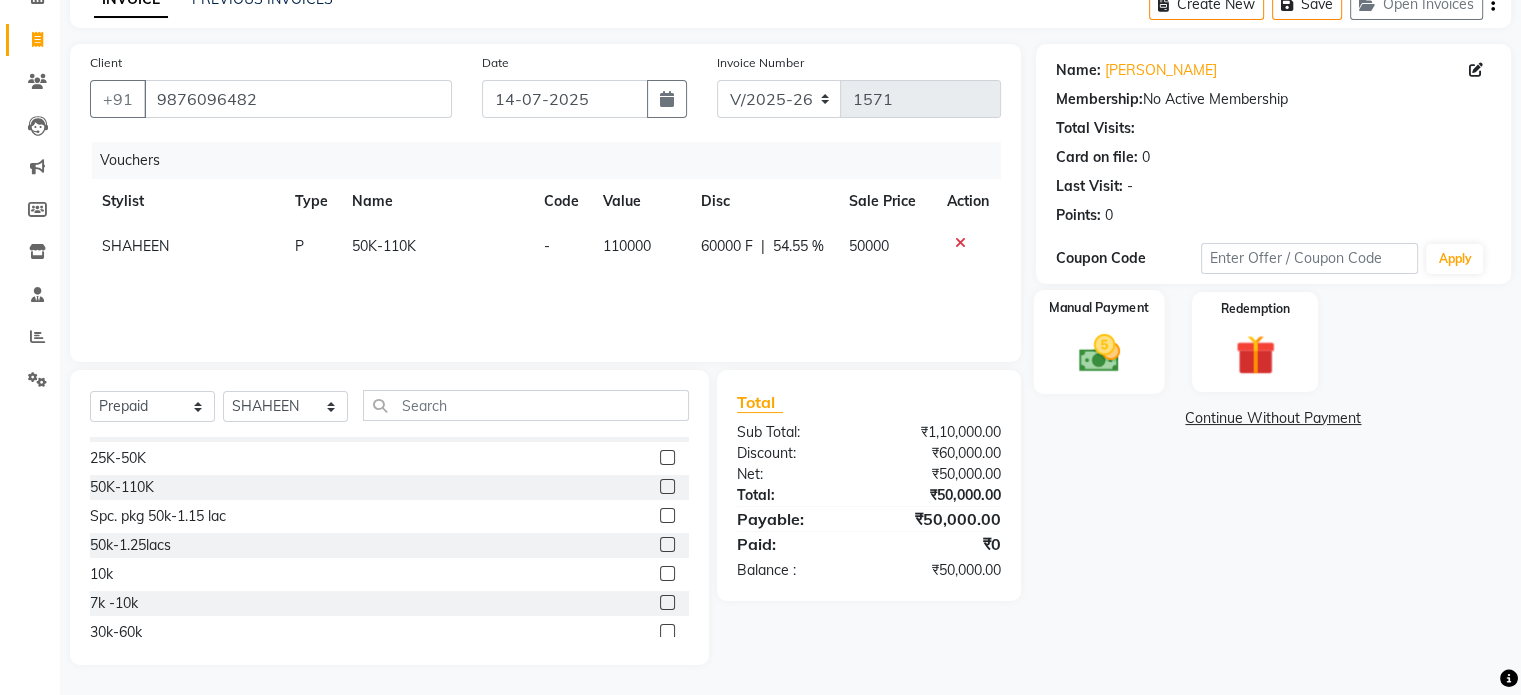 click 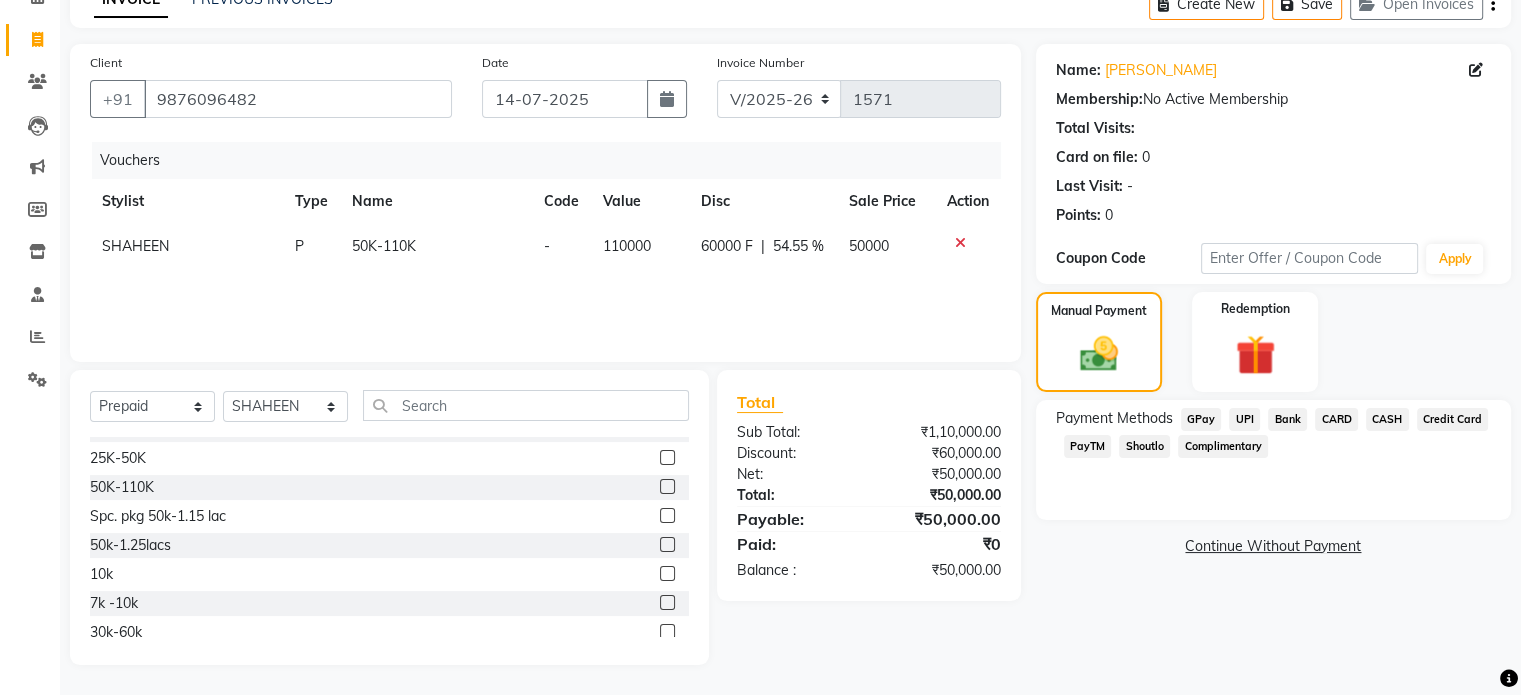 click on "UPI" 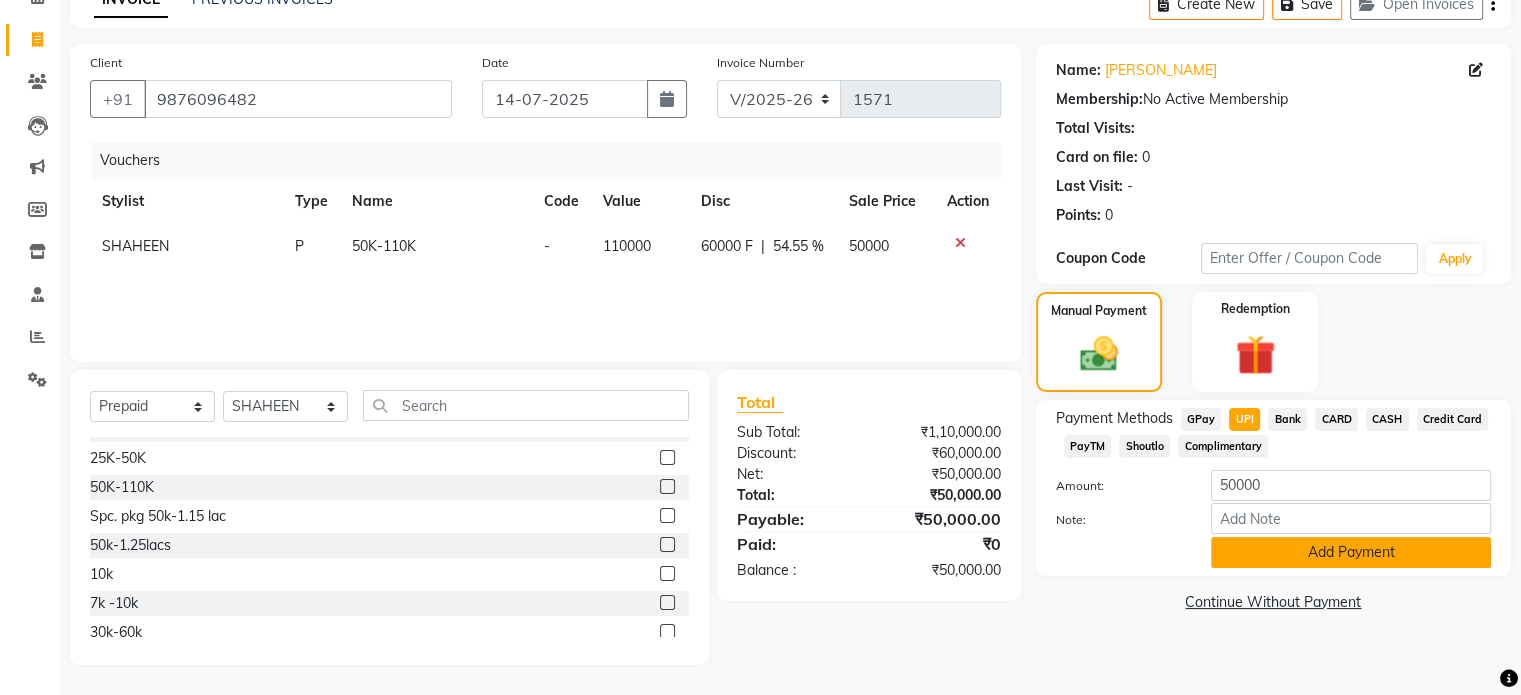 click on "Add Payment" 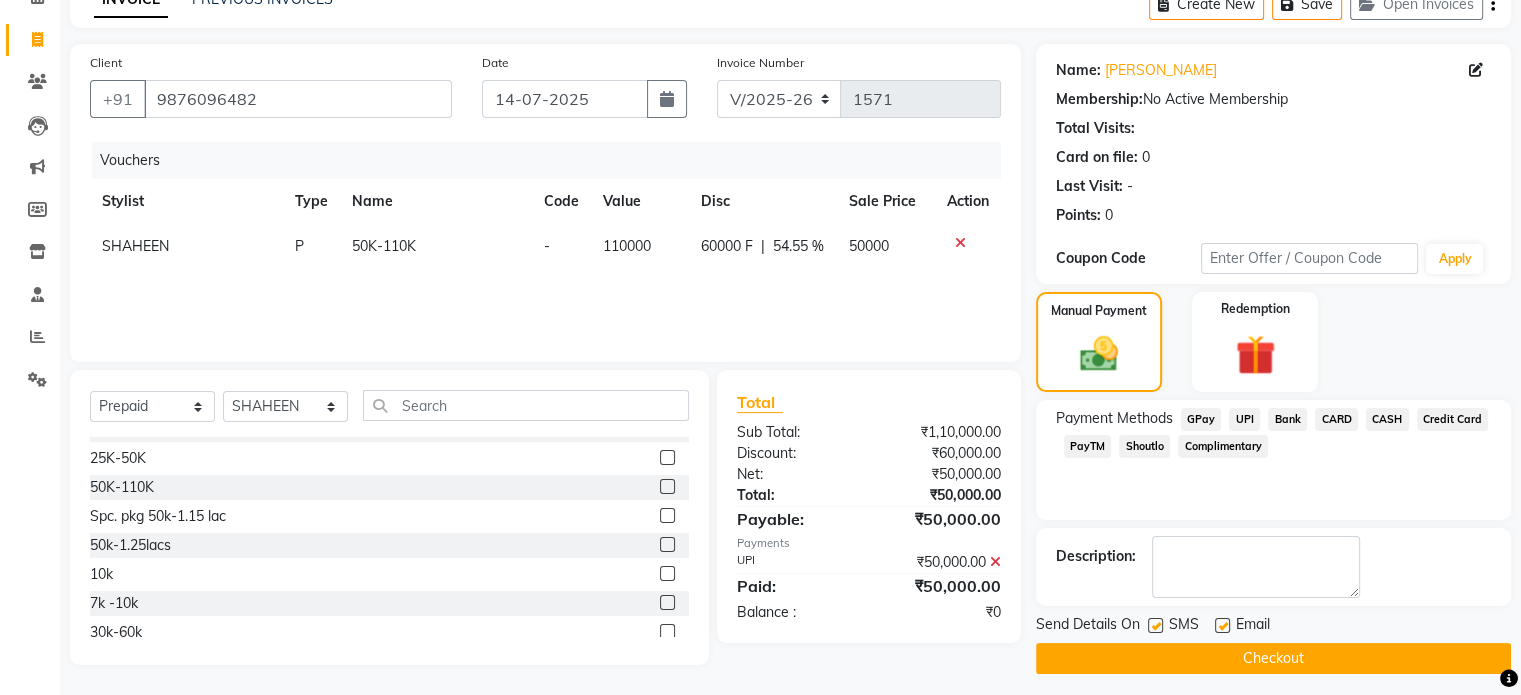 scroll, scrollTop: 113, scrollLeft: 0, axis: vertical 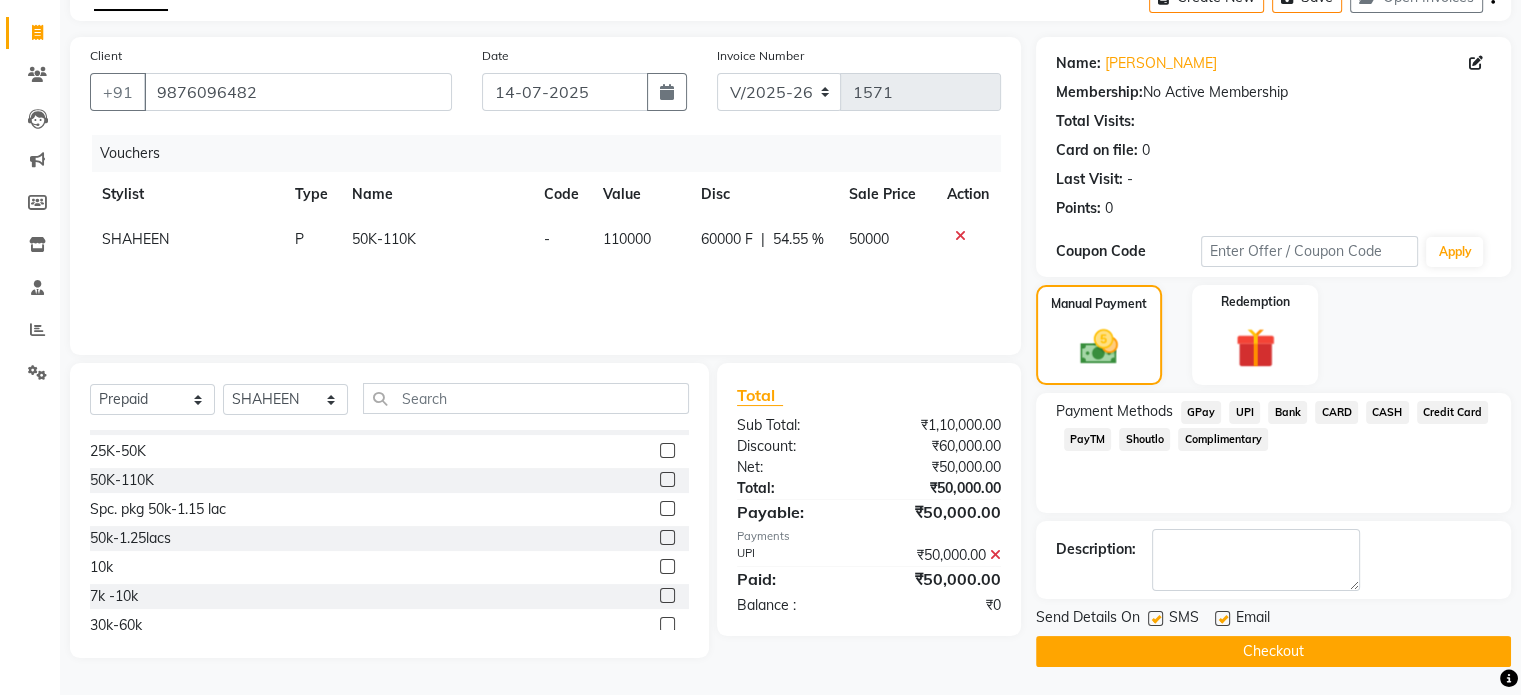 click 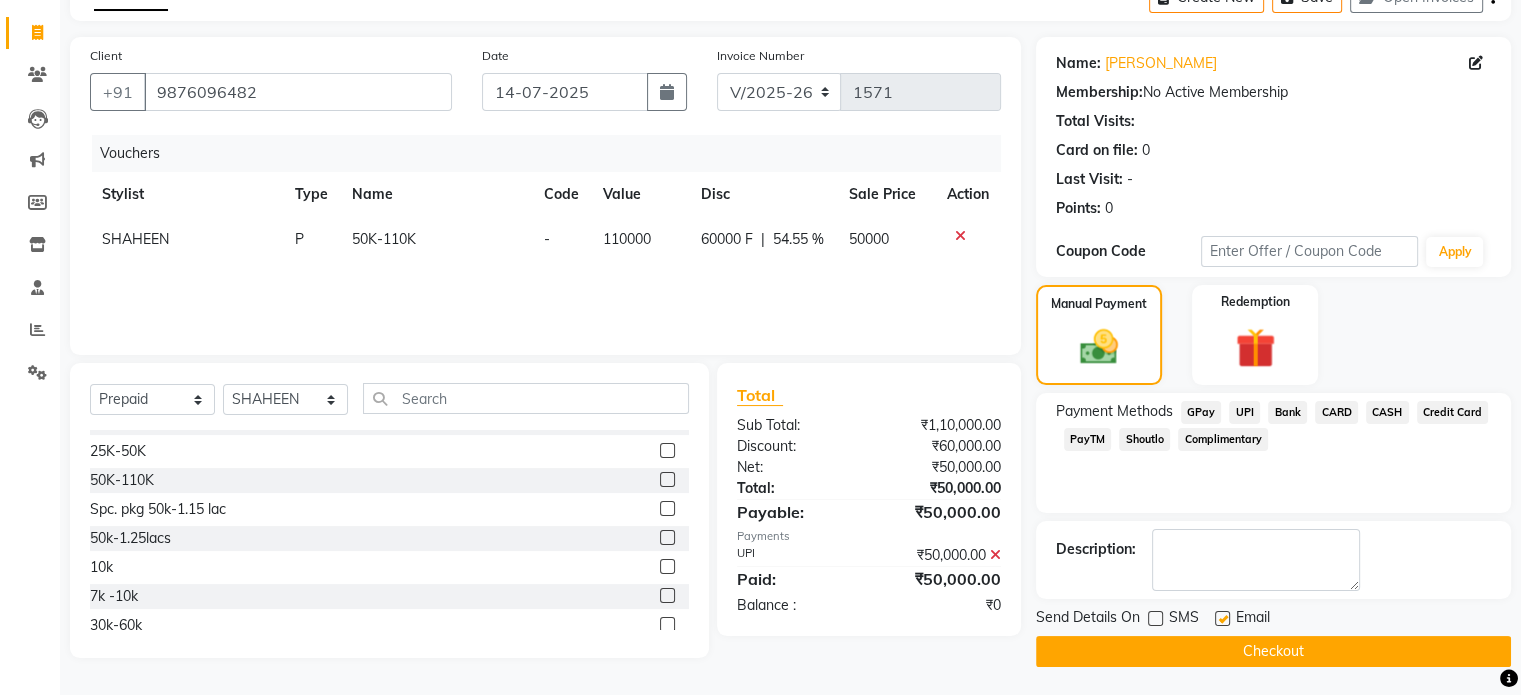 click on "Checkout" 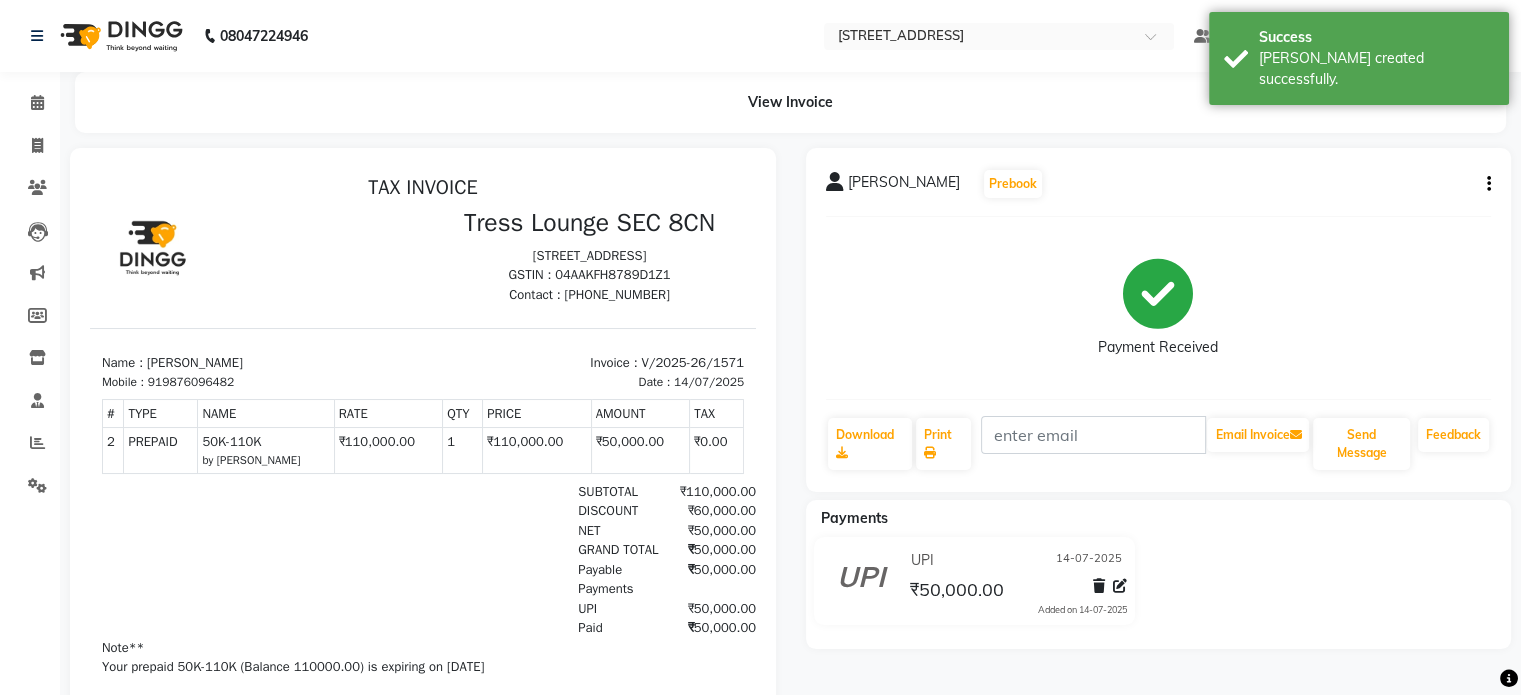 scroll, scrollTop: 0, scrollLeft: 0, axis: both 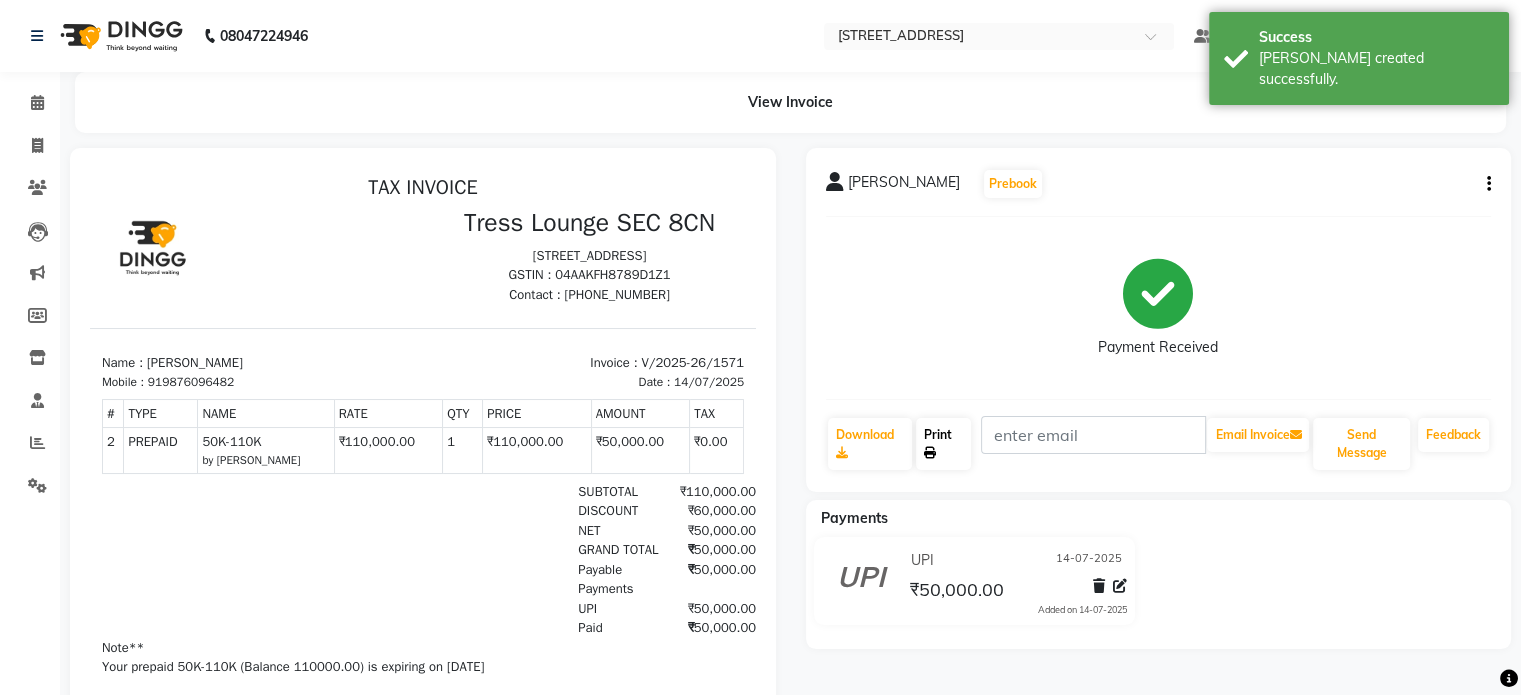 click on "Print" 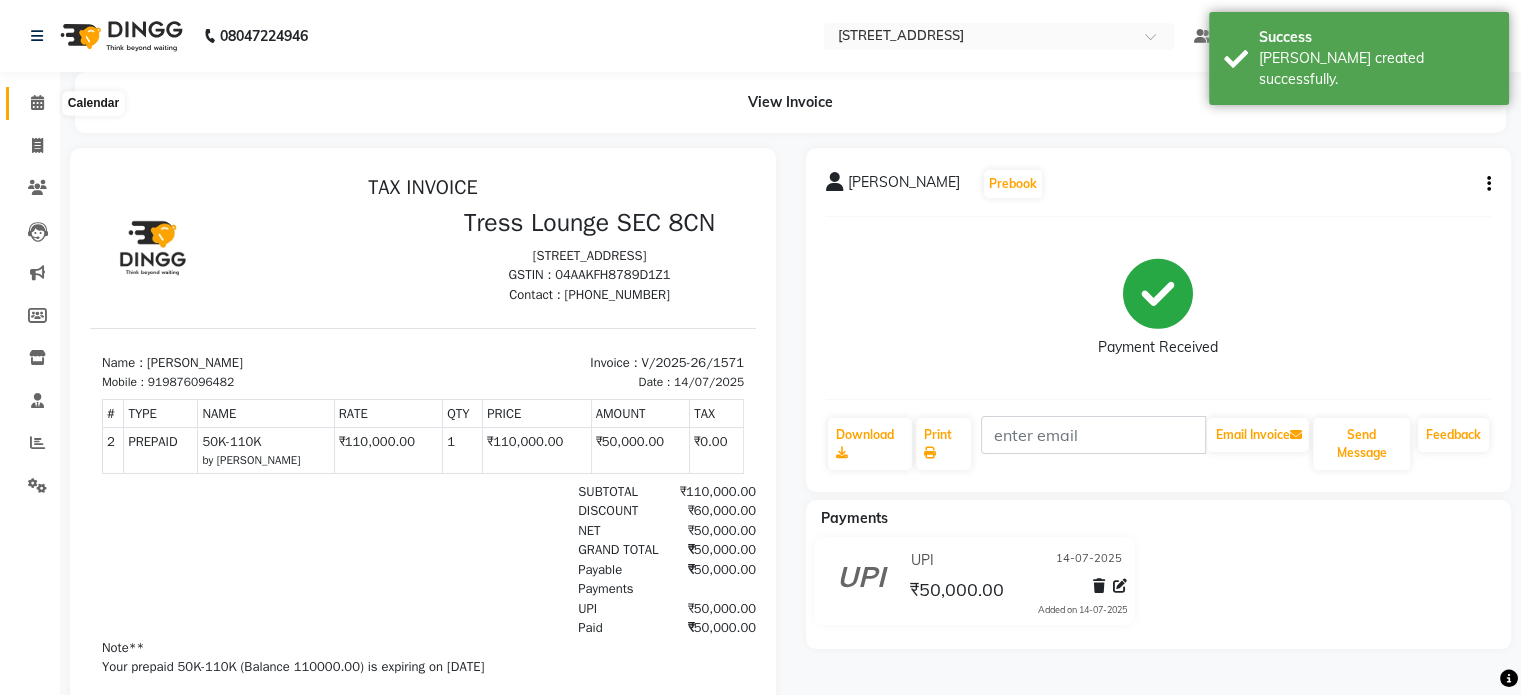 click 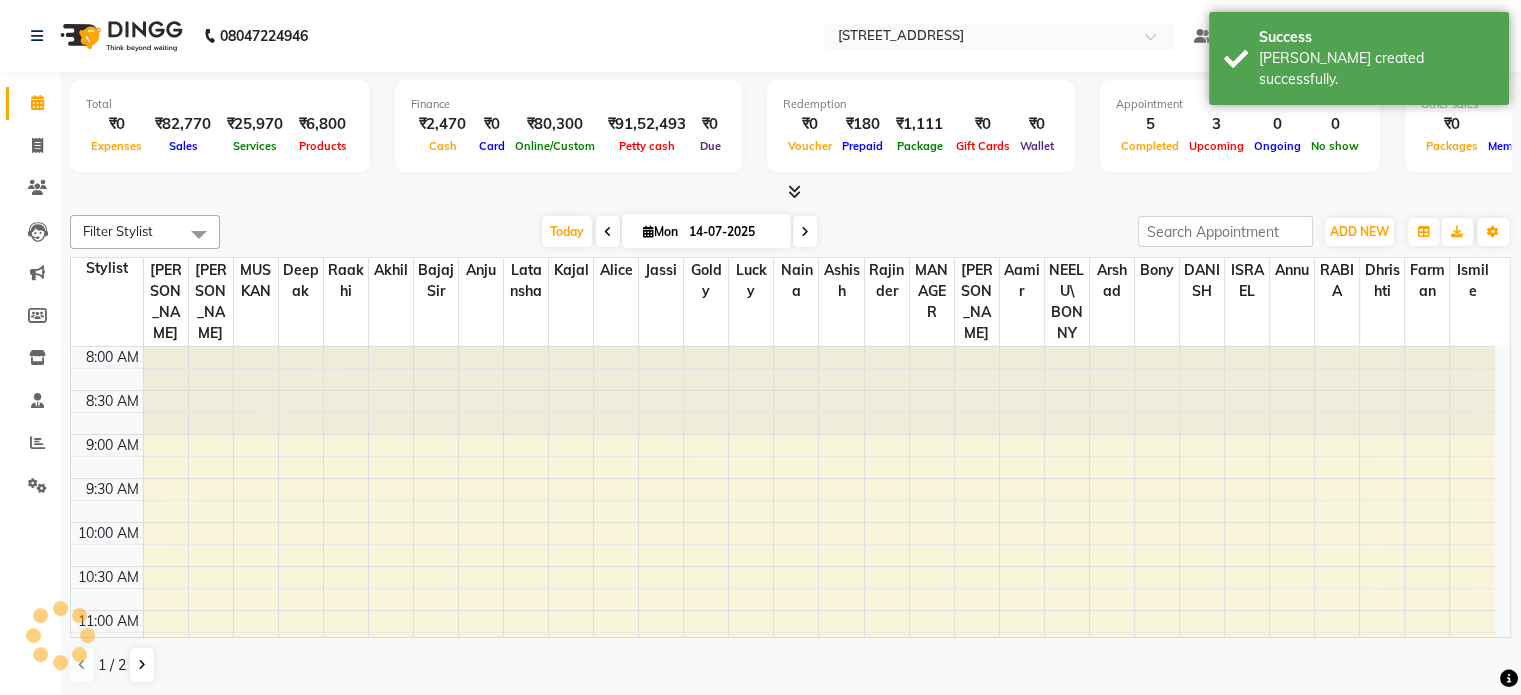 scroll, scrollTop: 0, scrollLeft: 0, axis: both 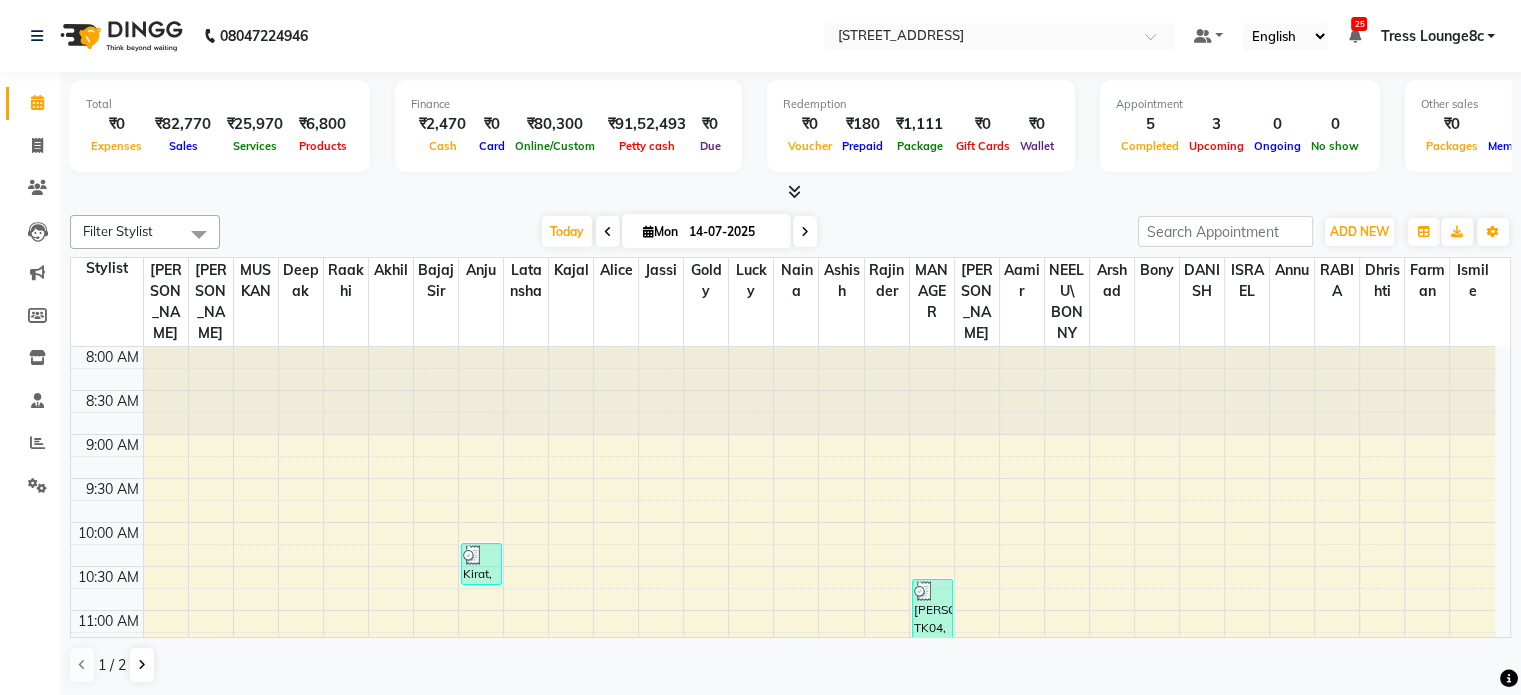 click at bounding box center (794, 191) 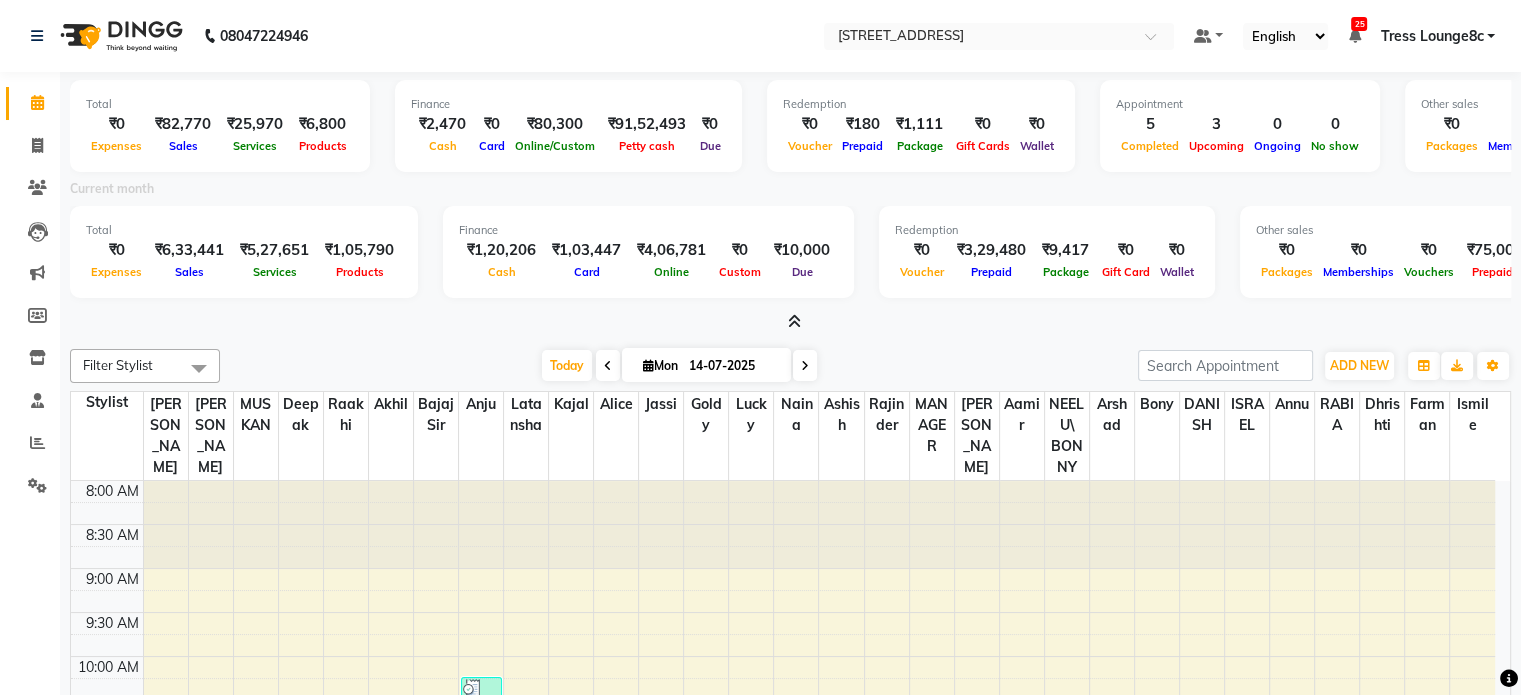 click at bounding box center [794, 321] 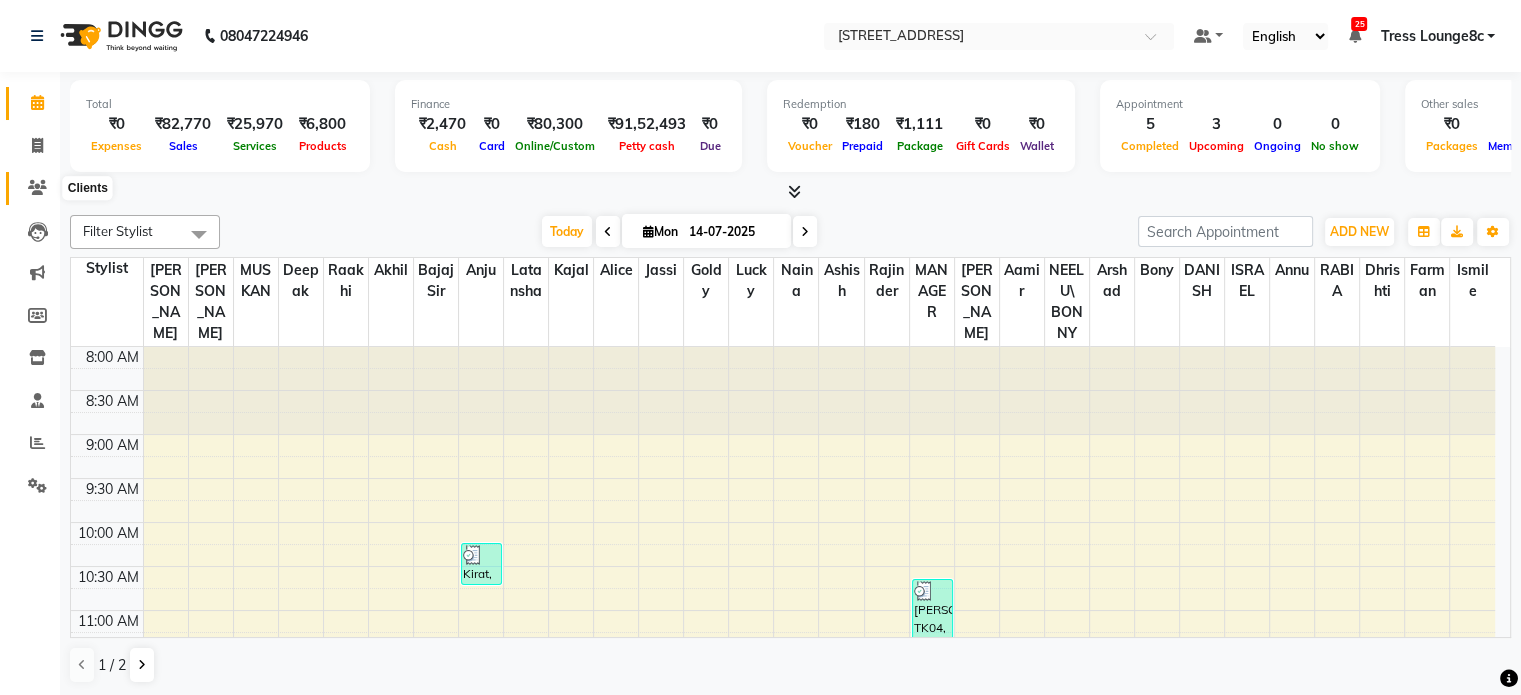 click 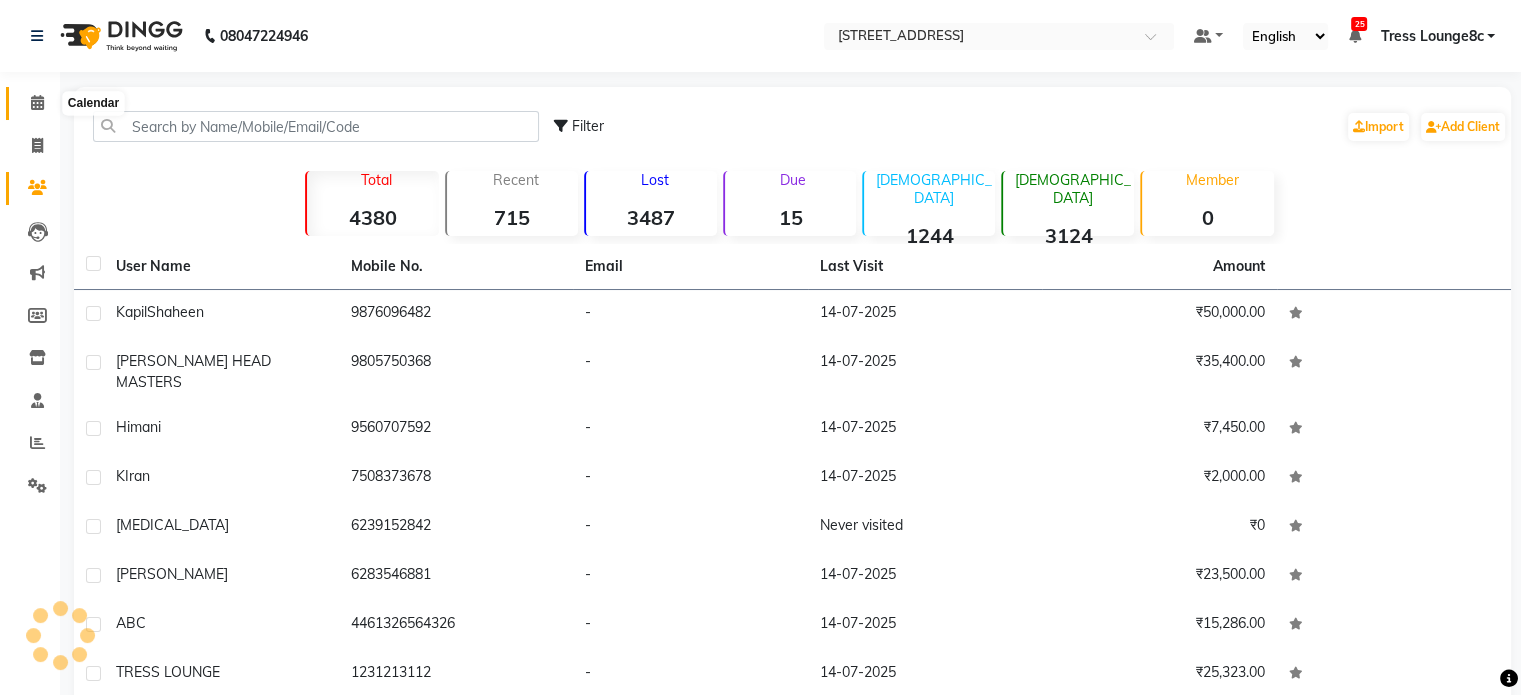 click 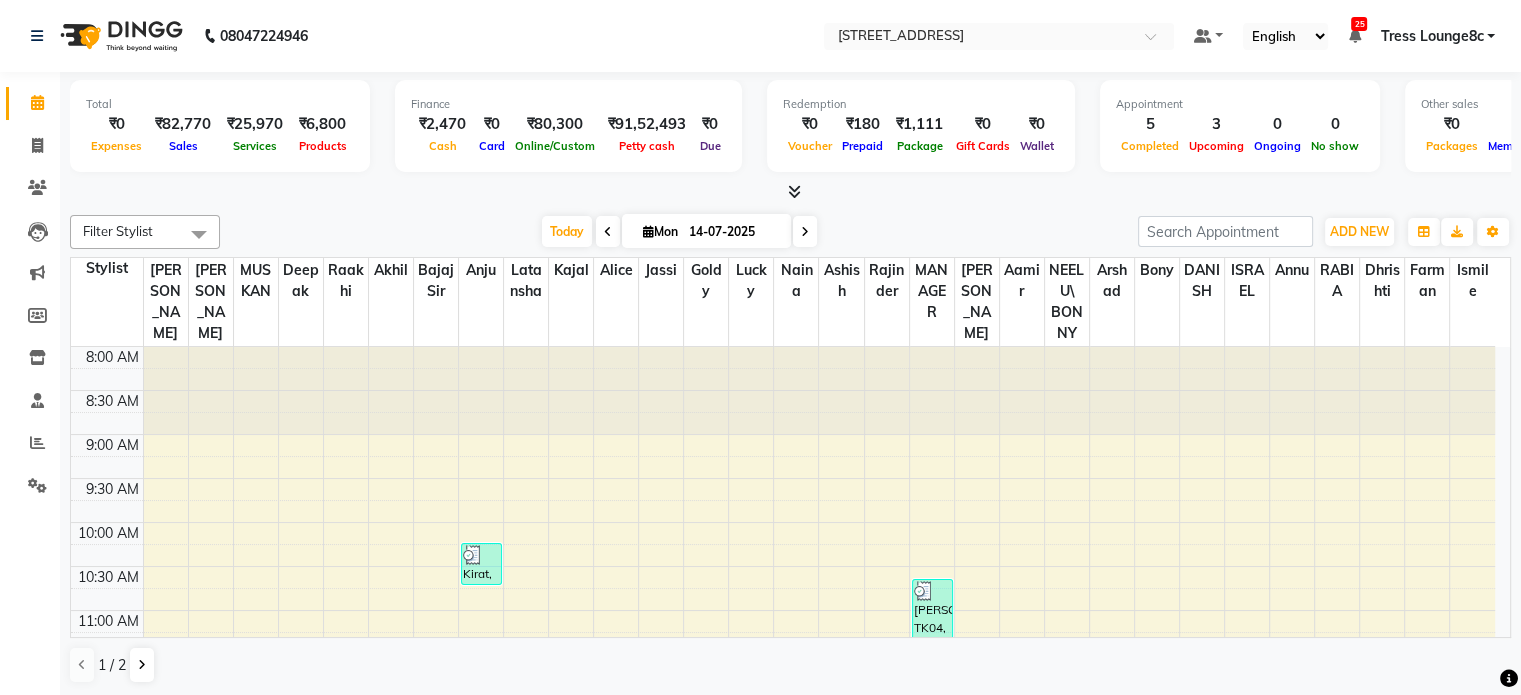 scroll, scrollTop: 0, scrollLeft: 0, axis: both 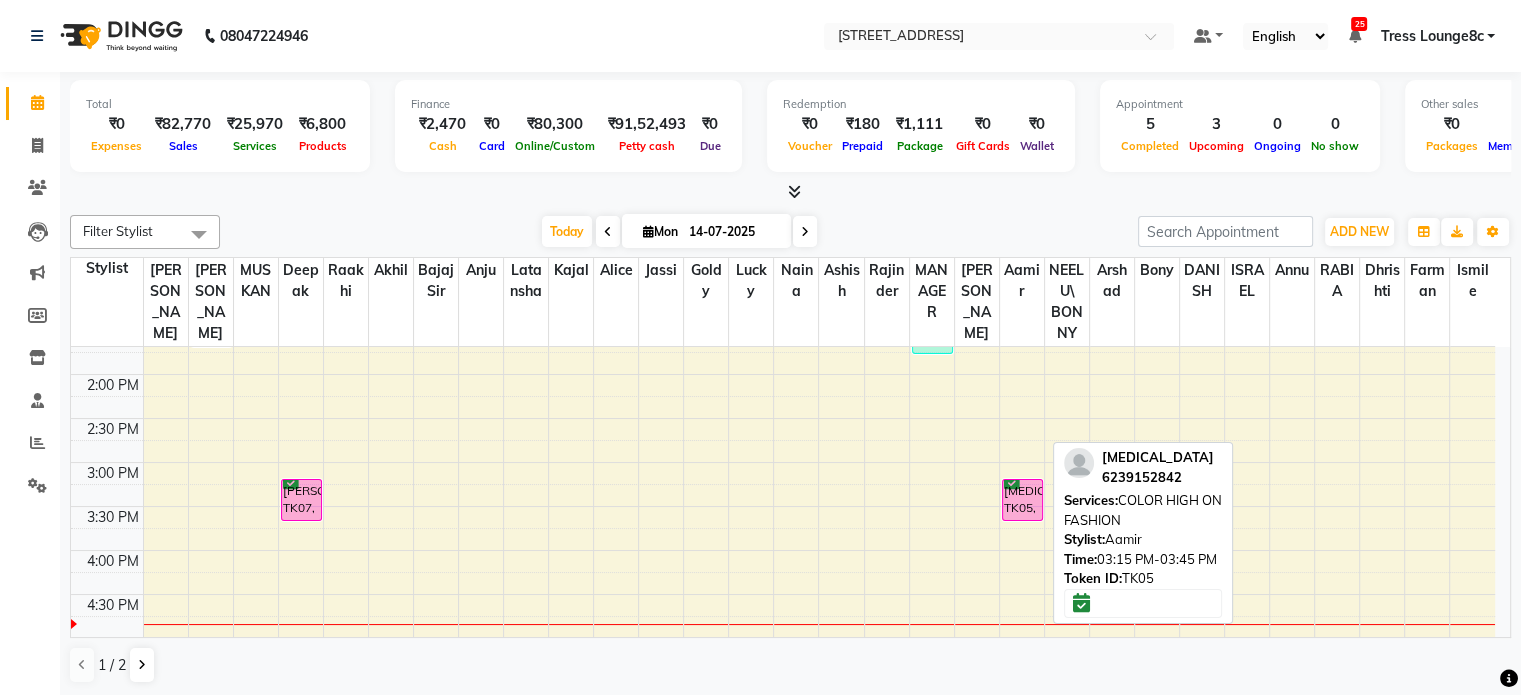 click on "[MEDICAL_DATA], TK05, 03:15 PM-03:45 PM, COLOR HIGH ON FASHION" at bounding box center (1022, 500) 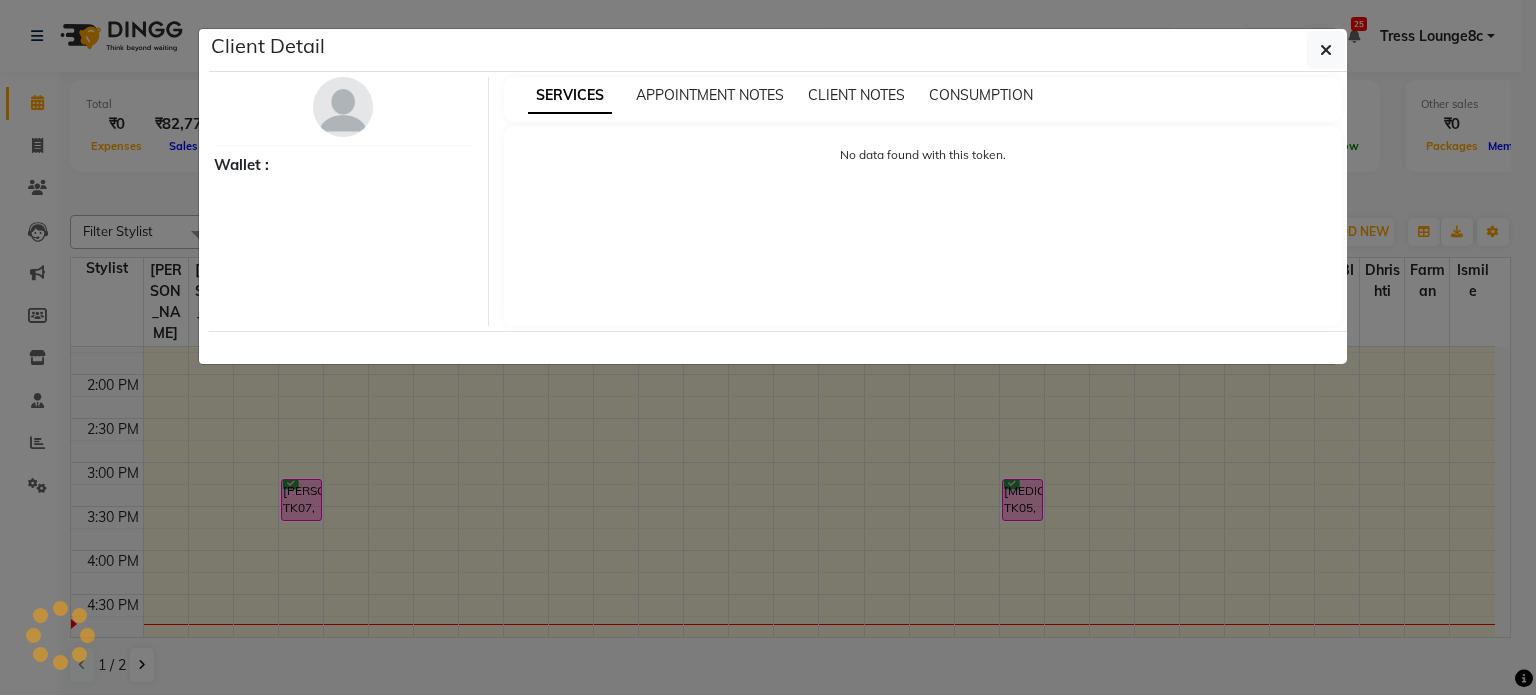 select on "6" 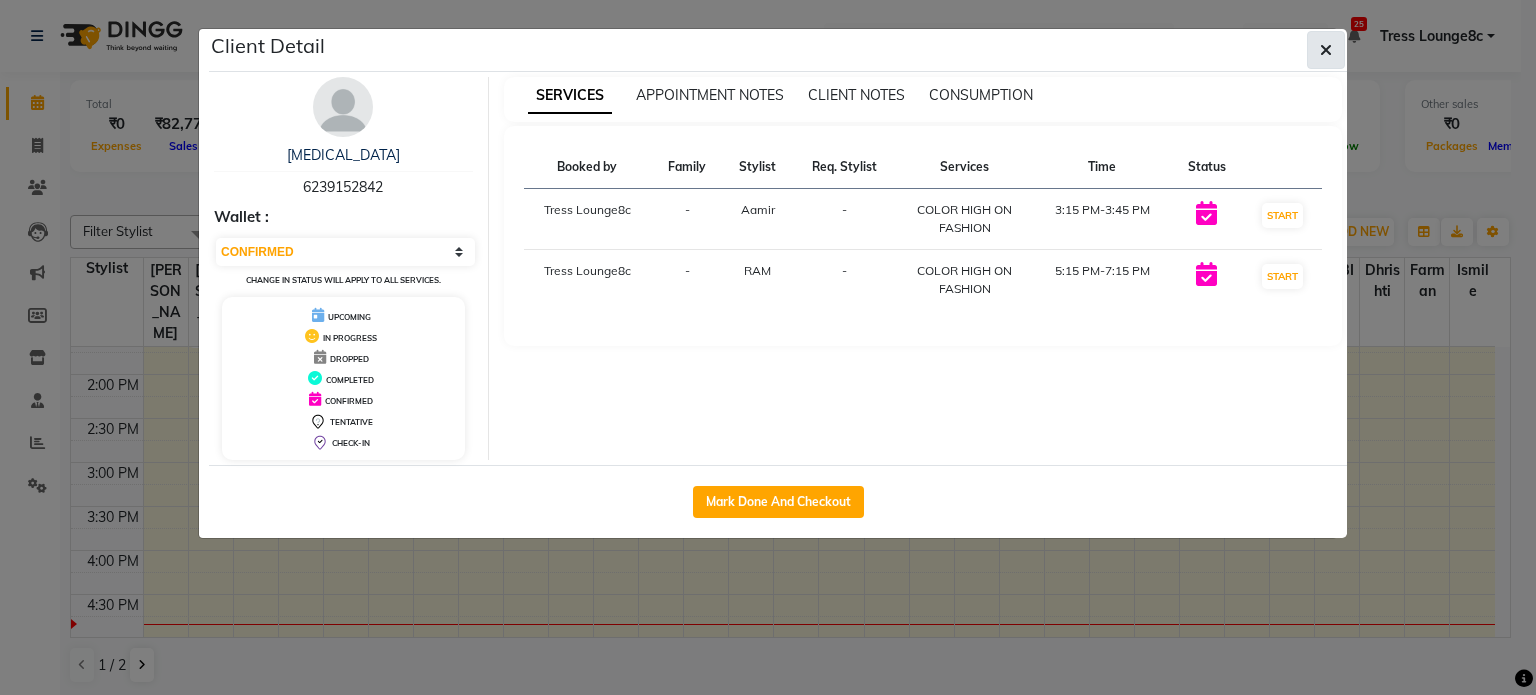 click 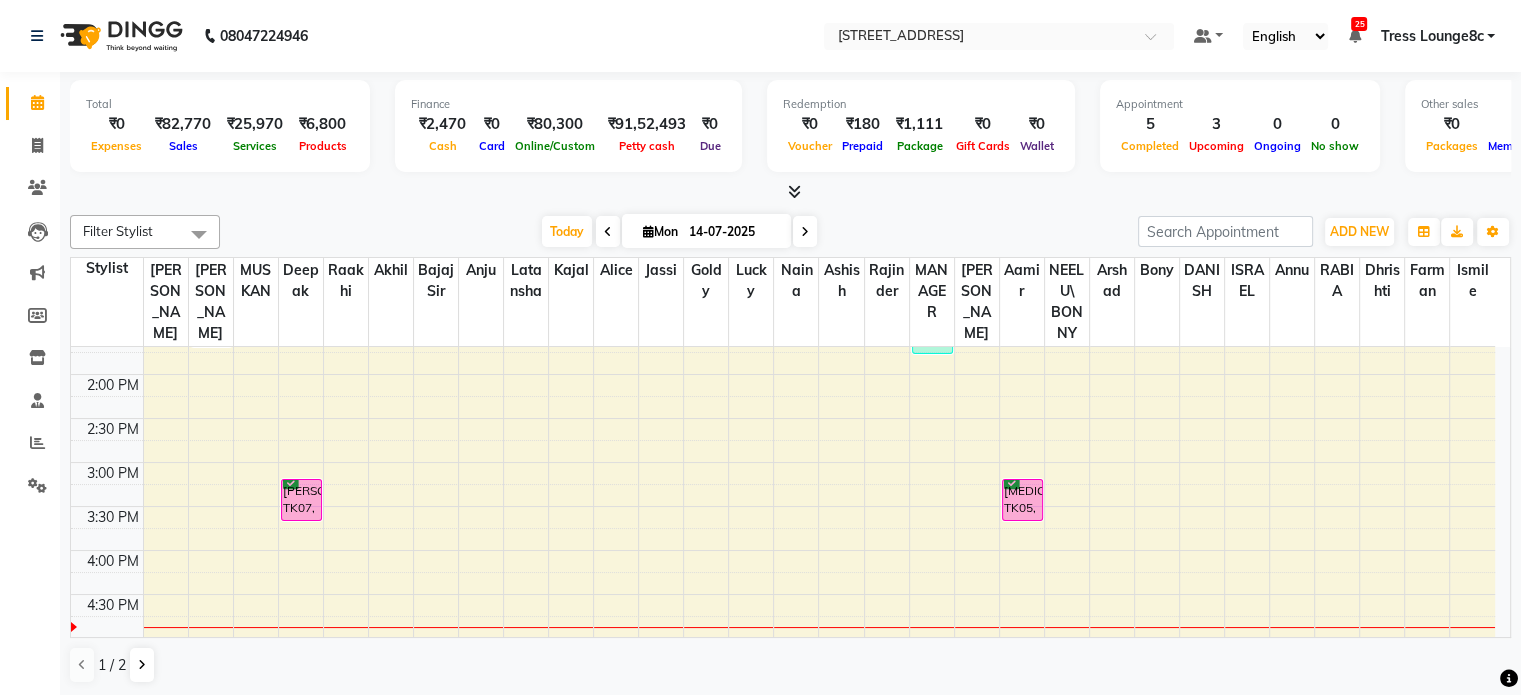 scroll, scrollTop: 0, scrollLeft: 0, axis: both 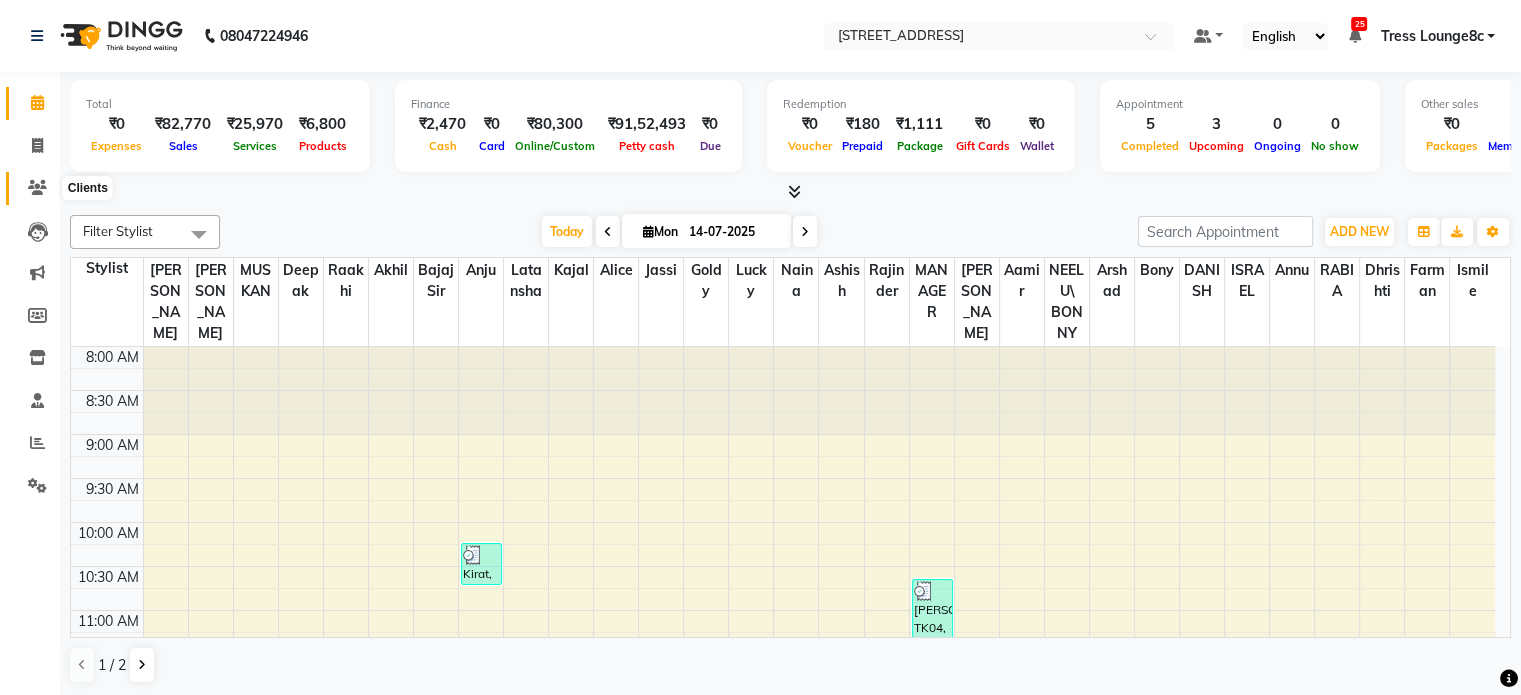 click 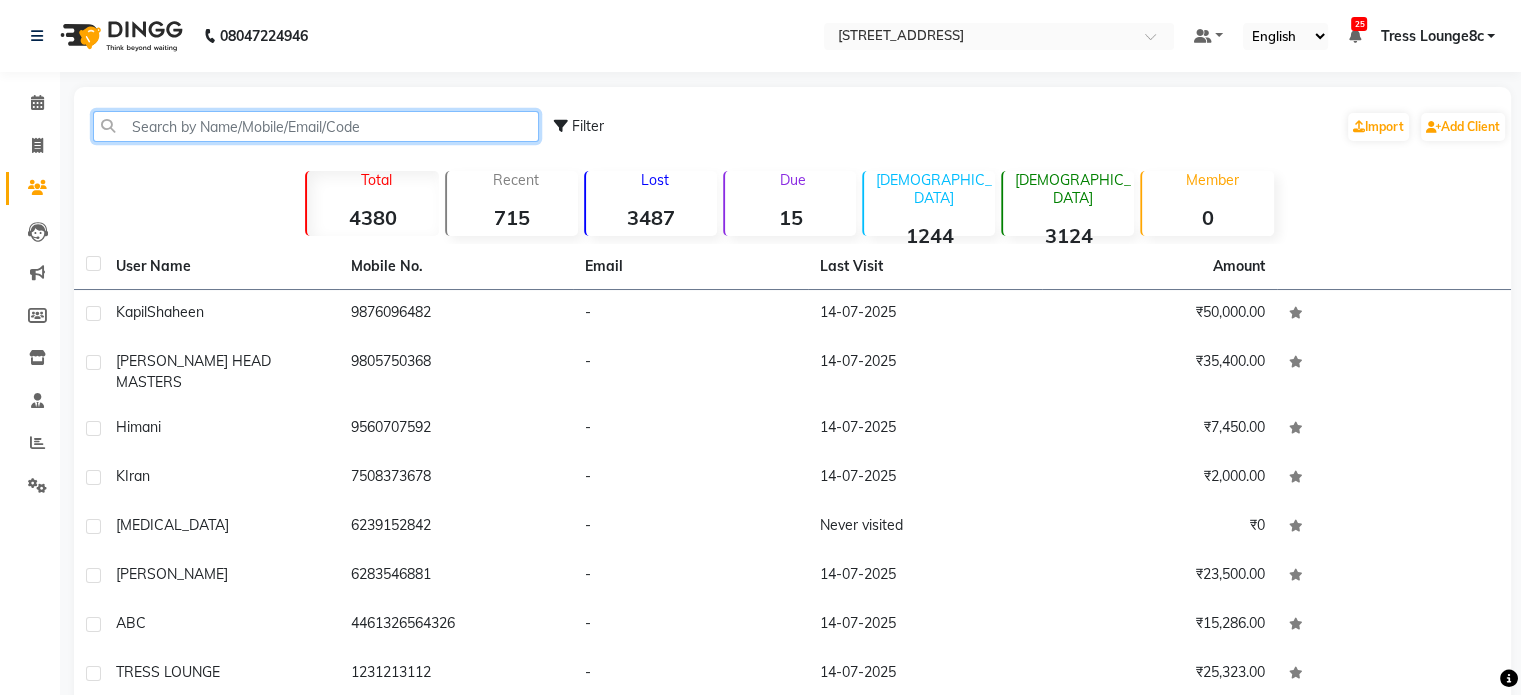 click 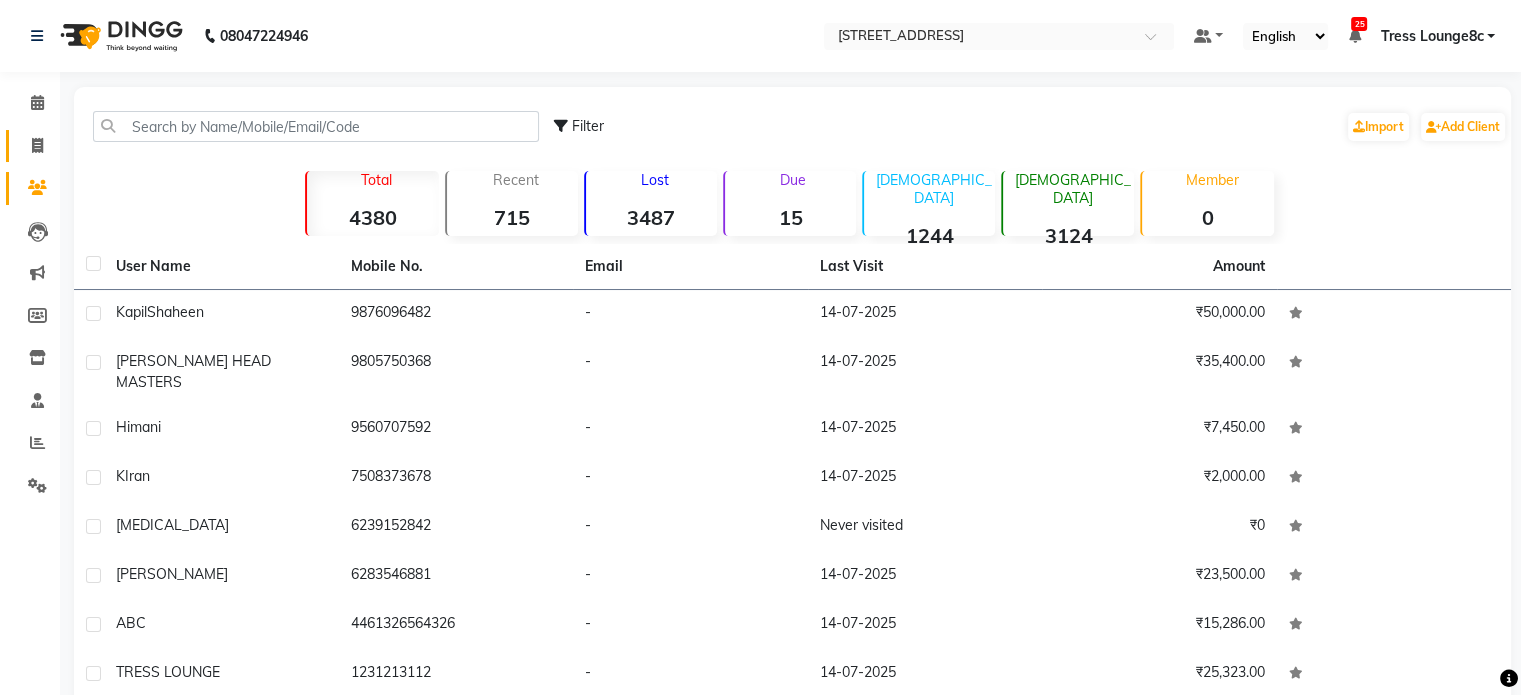click 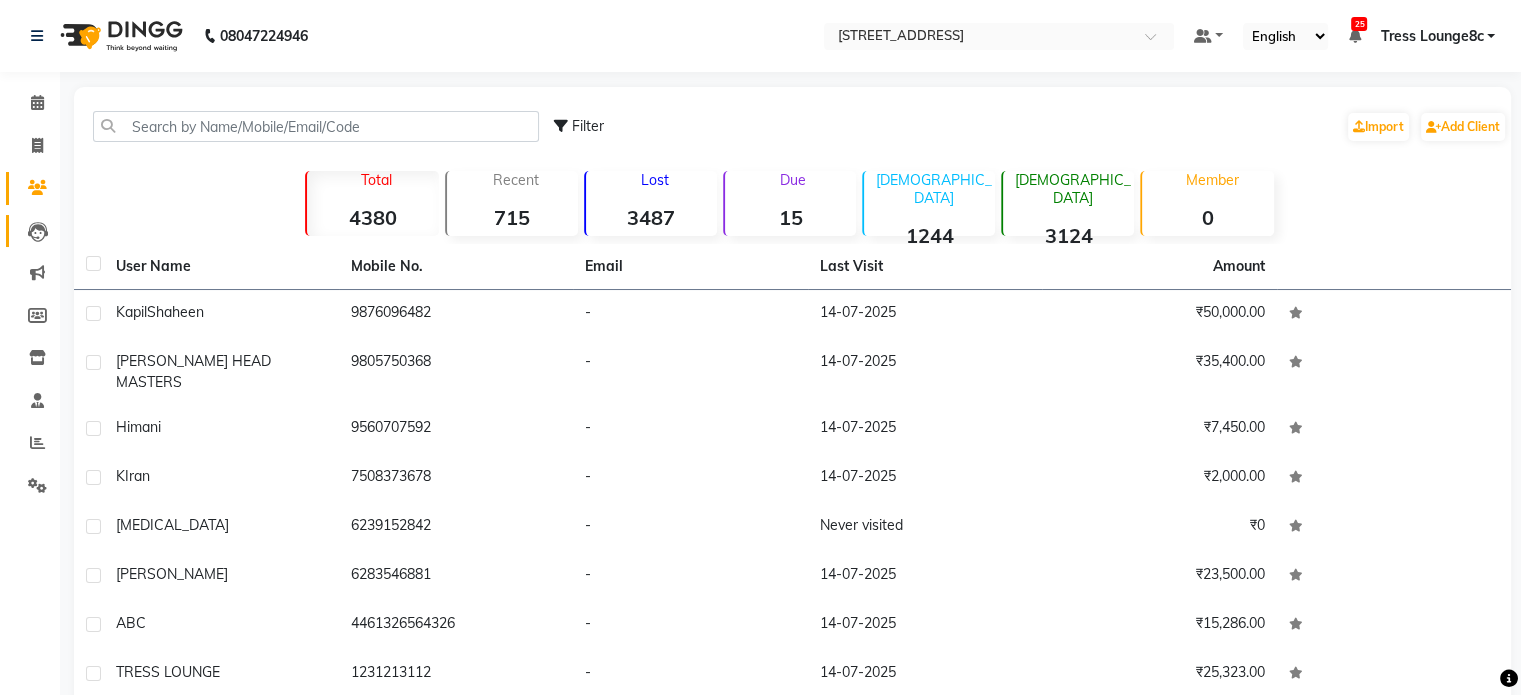 select on "service" 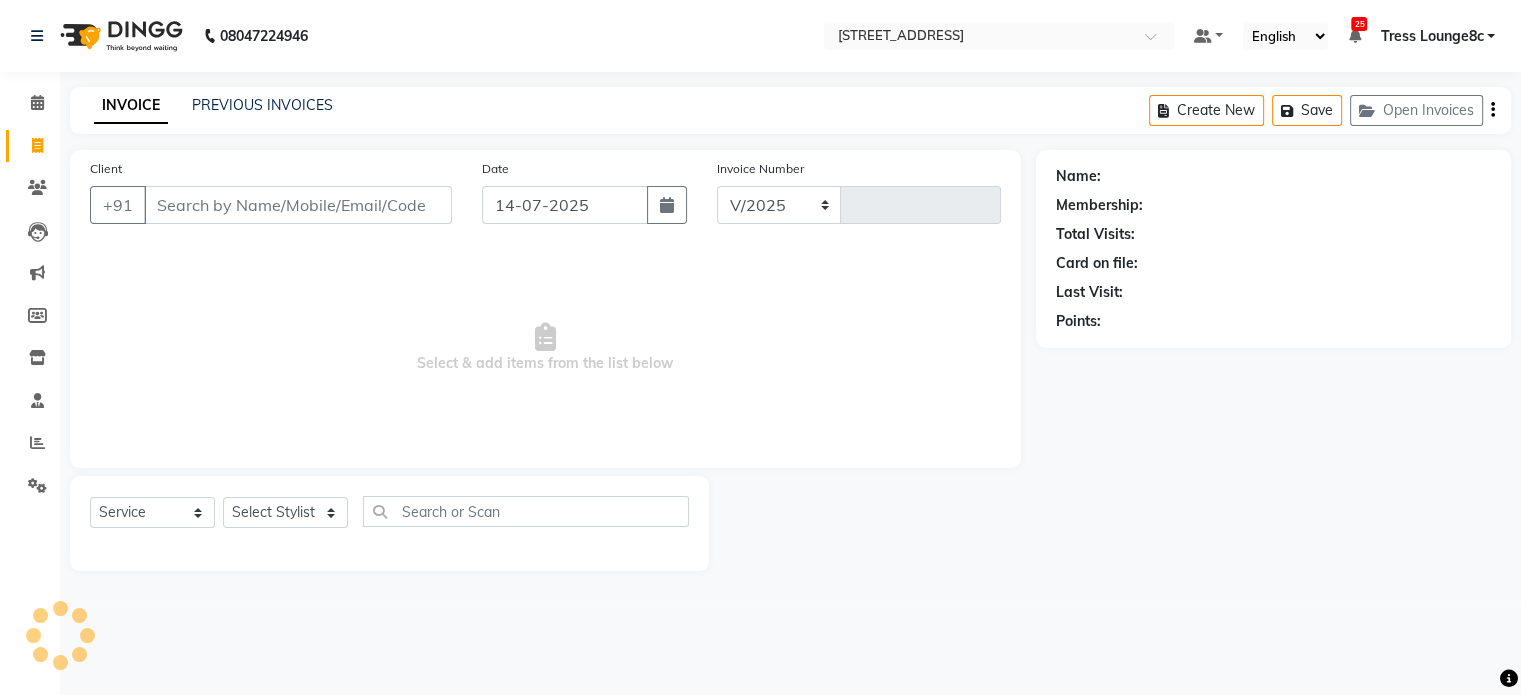 select on "5703" 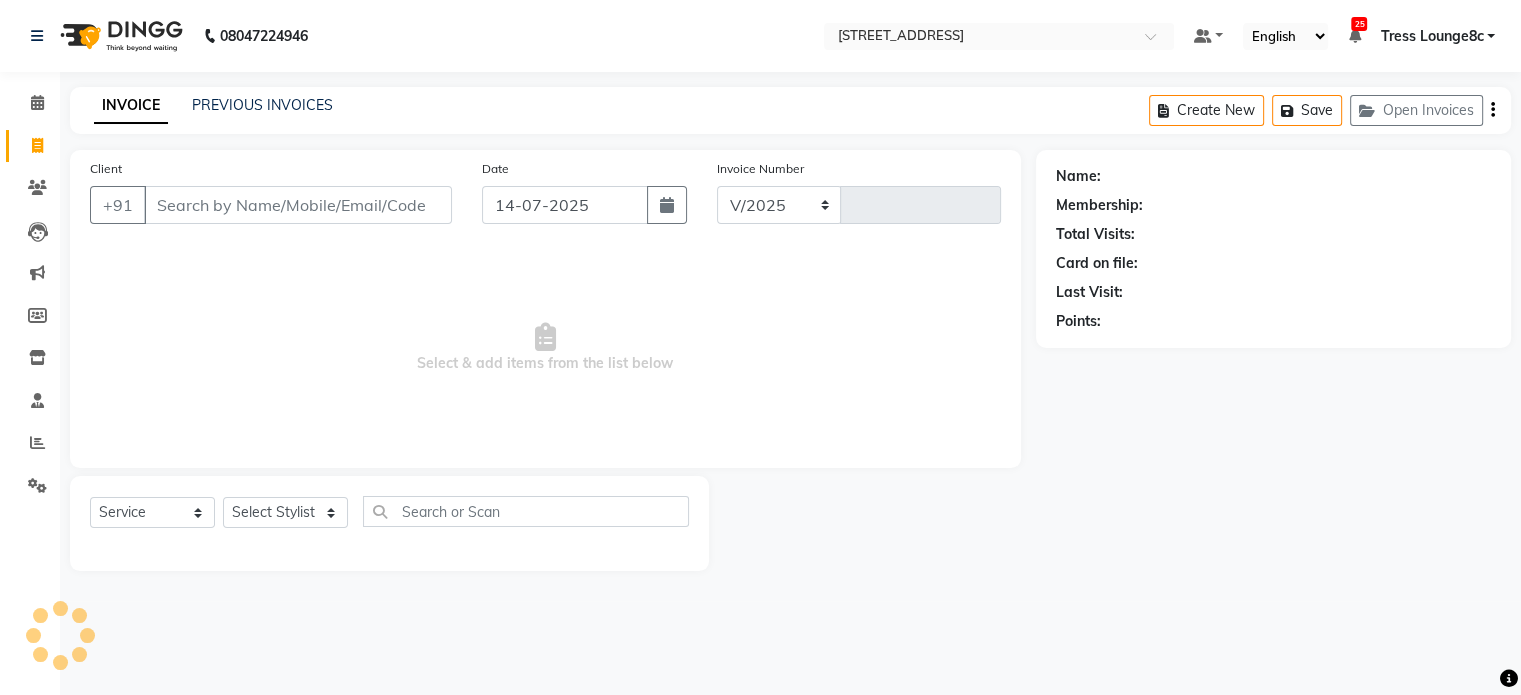 type on "1572" 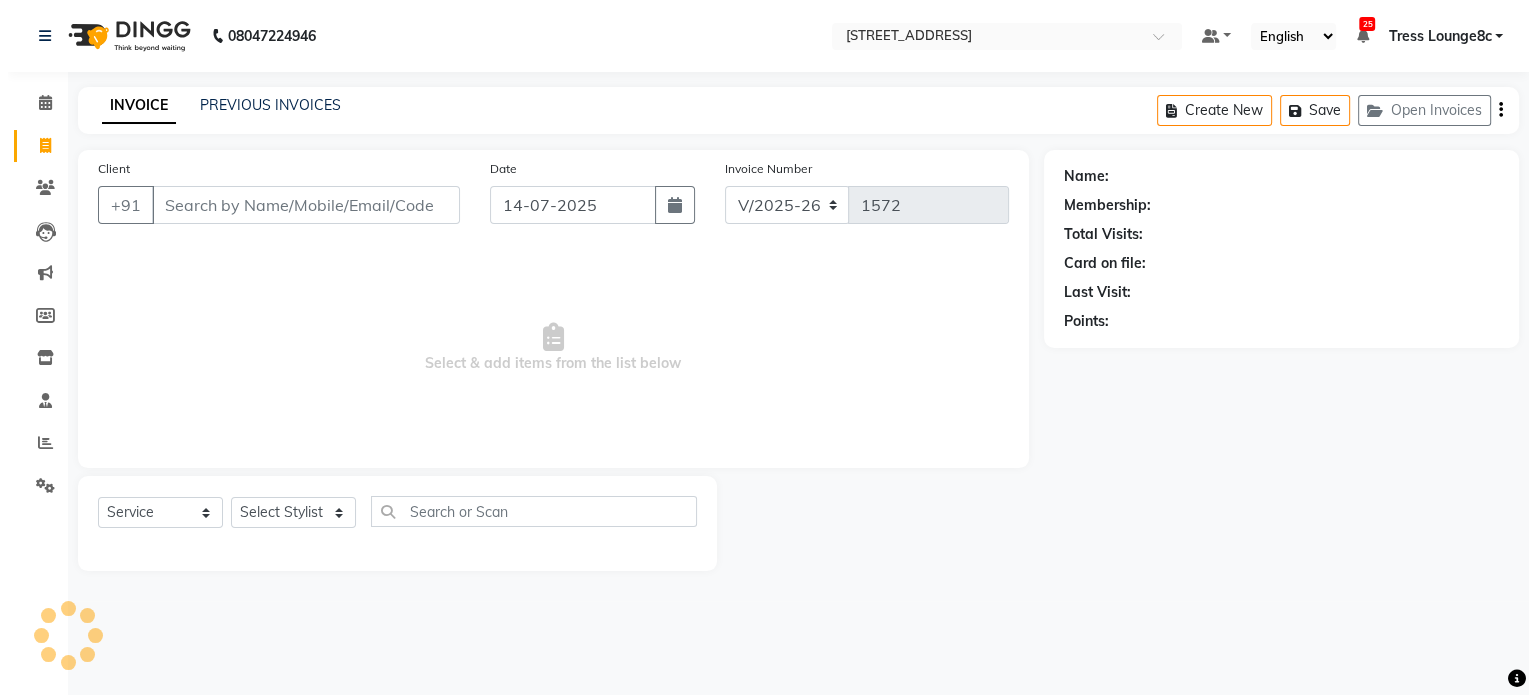 scroll, scrollTop: 0, scrollLeft: 0, axis: both 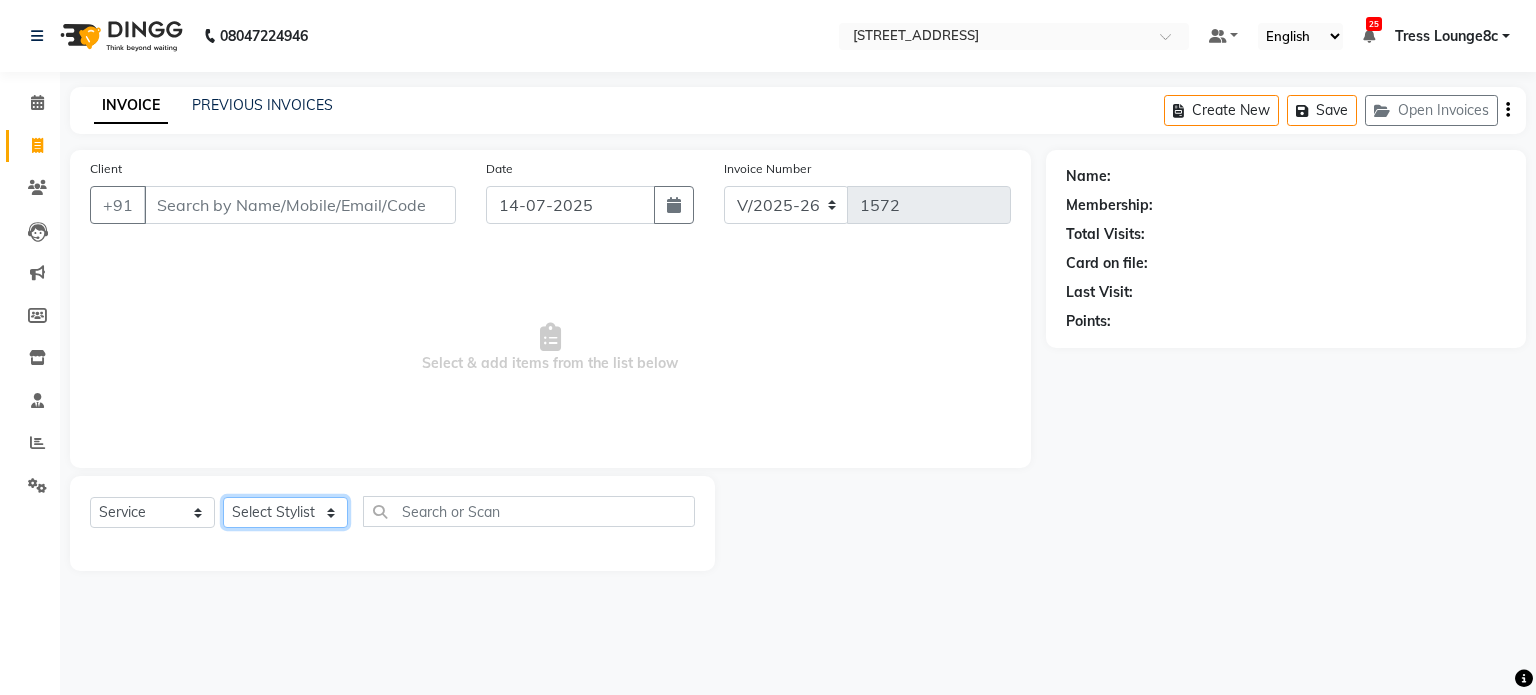 click on "Select Stylist" 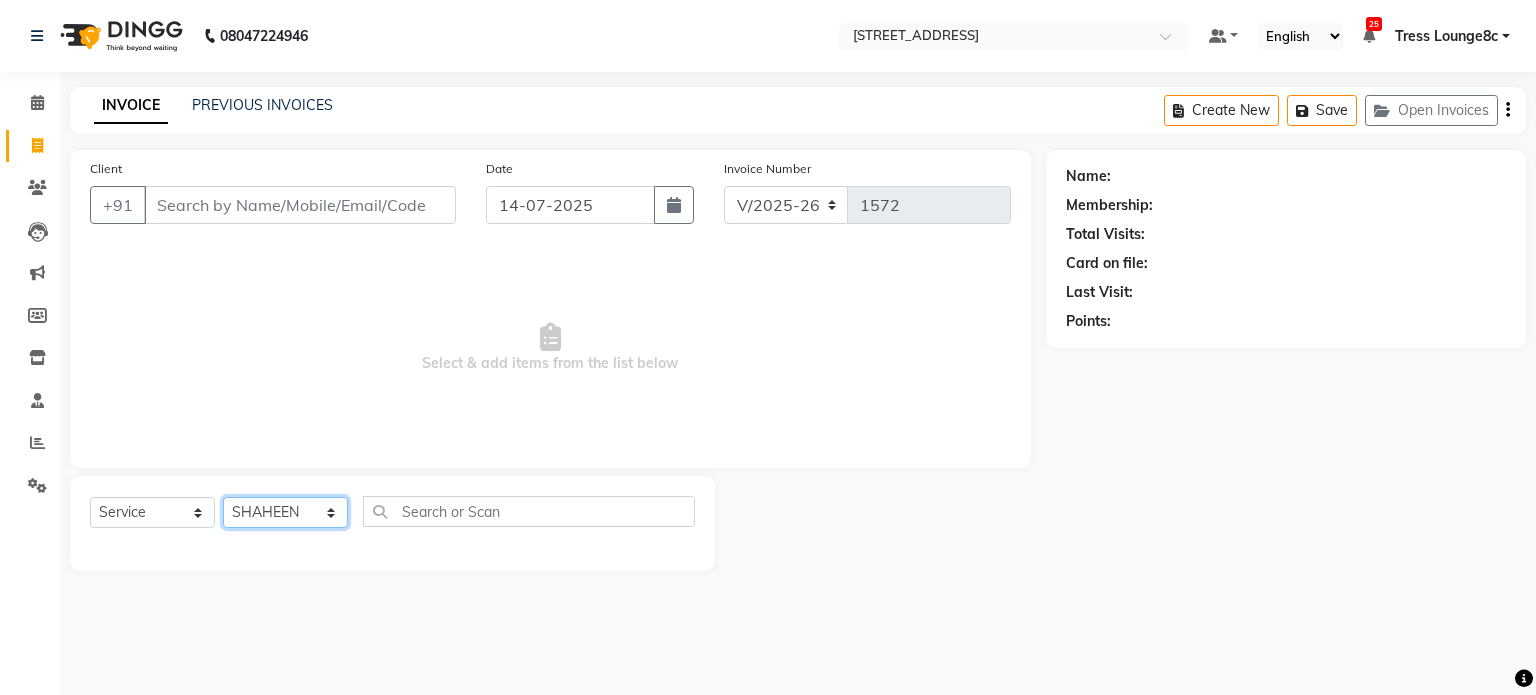 click on "Select Stylist [PERSON_NAME] [PERSON_NAME] [PERSON_NAME] Anju Annu  [PERSON_NAME] Bajaj sir Bony DANISH Deepak [PERSON_NAME] [PERSON_NAME] [PERSON_NAME] Ismile ISRAEL [PERSON_NAME] [PERSON_NAME] Latansha Lucky MANAGER MUSKAN naina [PERSON_NAME]\ [PERSON_NAME]  [PERSON_NAME] [PERSON_NAME] [PERSON_NAME] [PERSON_NAME] [PERSON_NAME] [PERSON_NAME] [PERSON_NAME] Shriya [PERSON_NAME] [PERSON_NAME] [PERSON_NAME]" 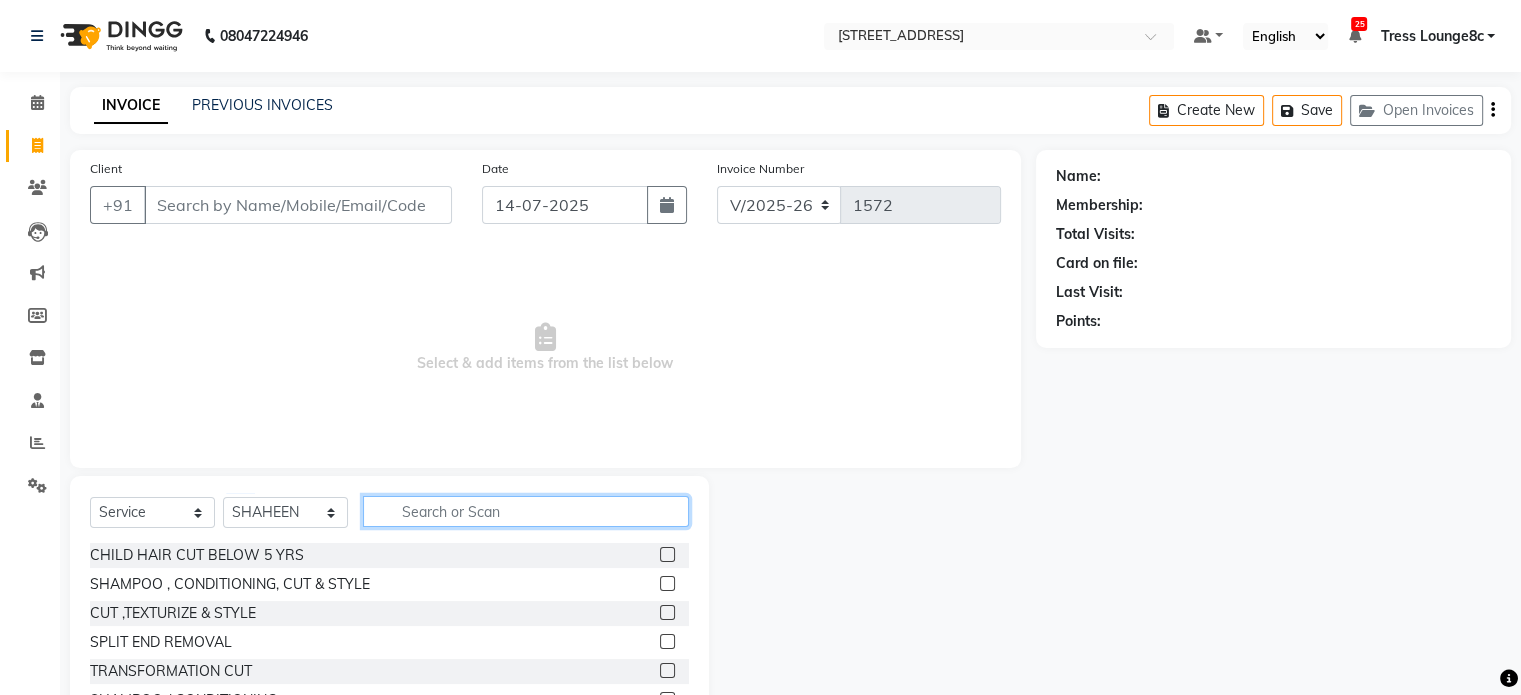 click 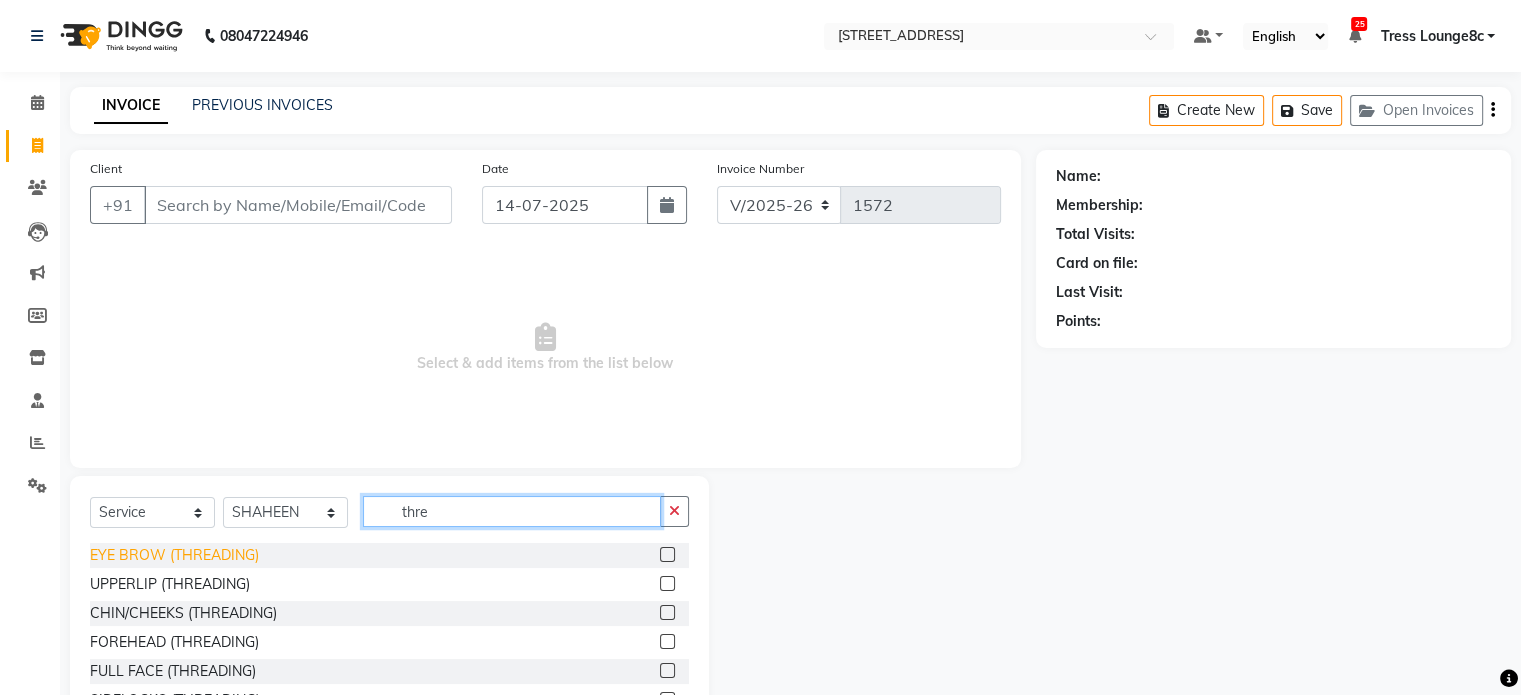 type on "thre" 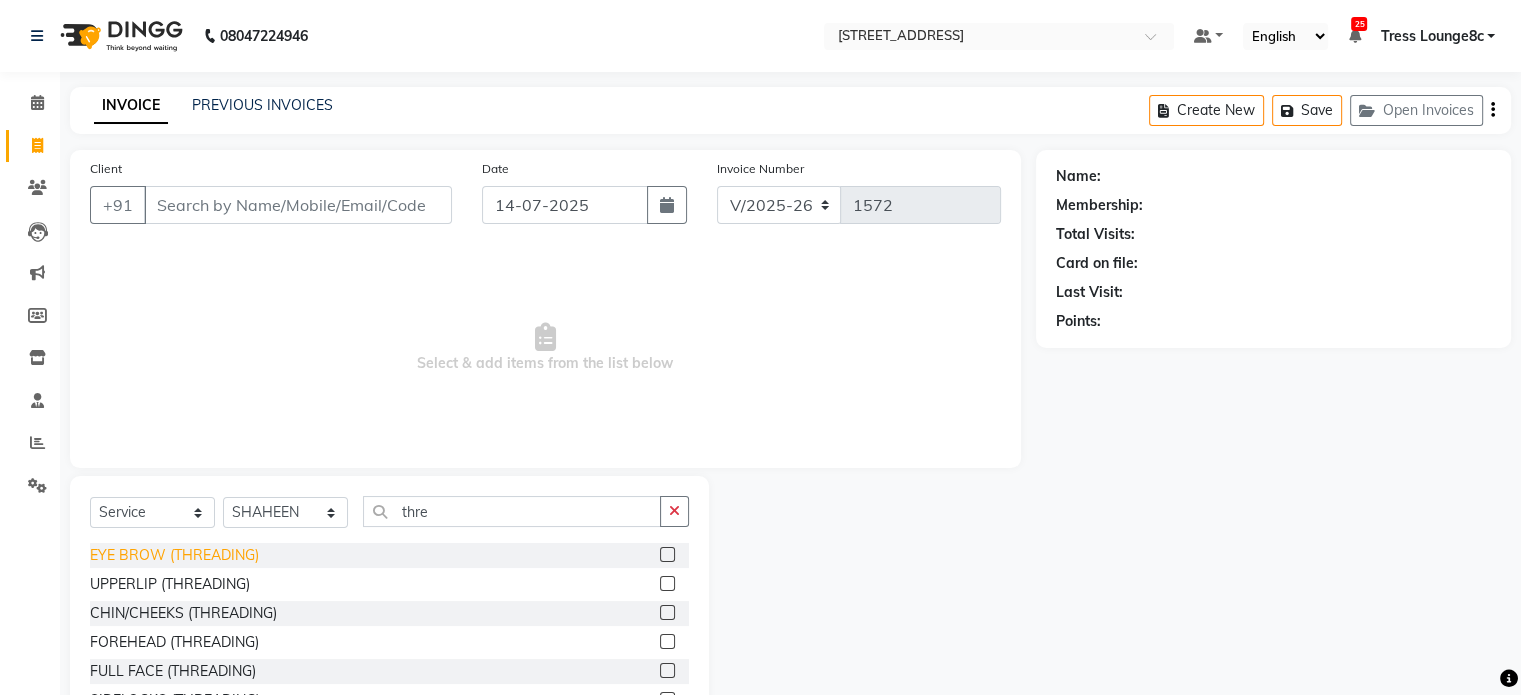 click on "EYE BROW (THREADING)" 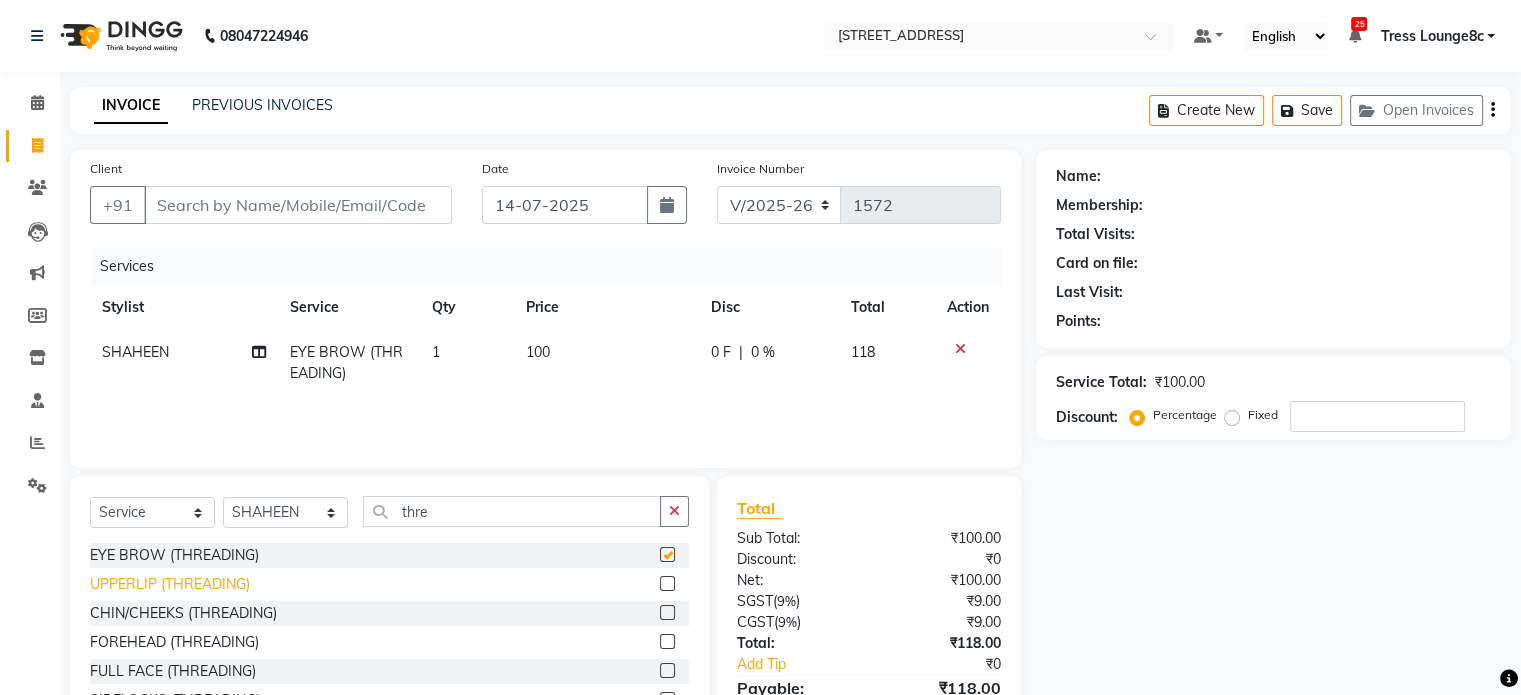 checkbox on "false" 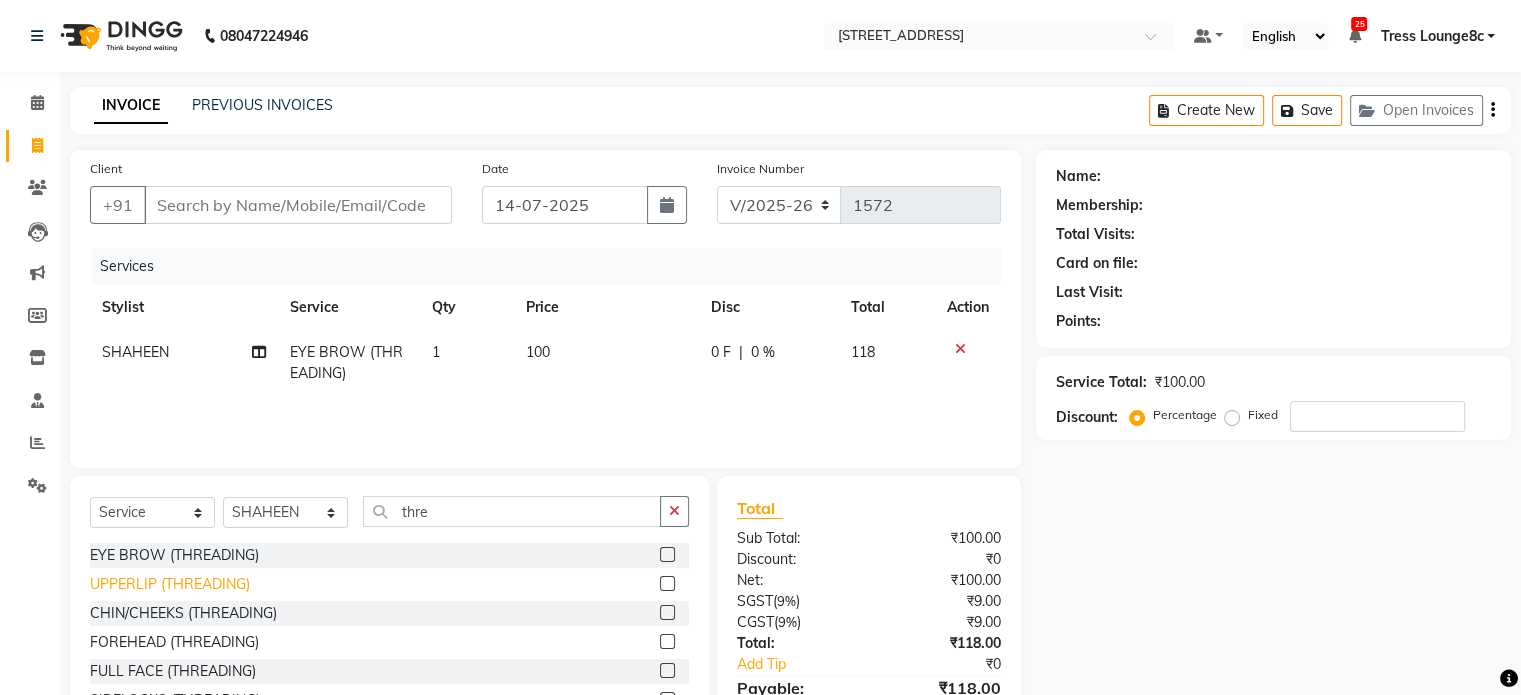 click on "UPPERLIP (THREADING)" 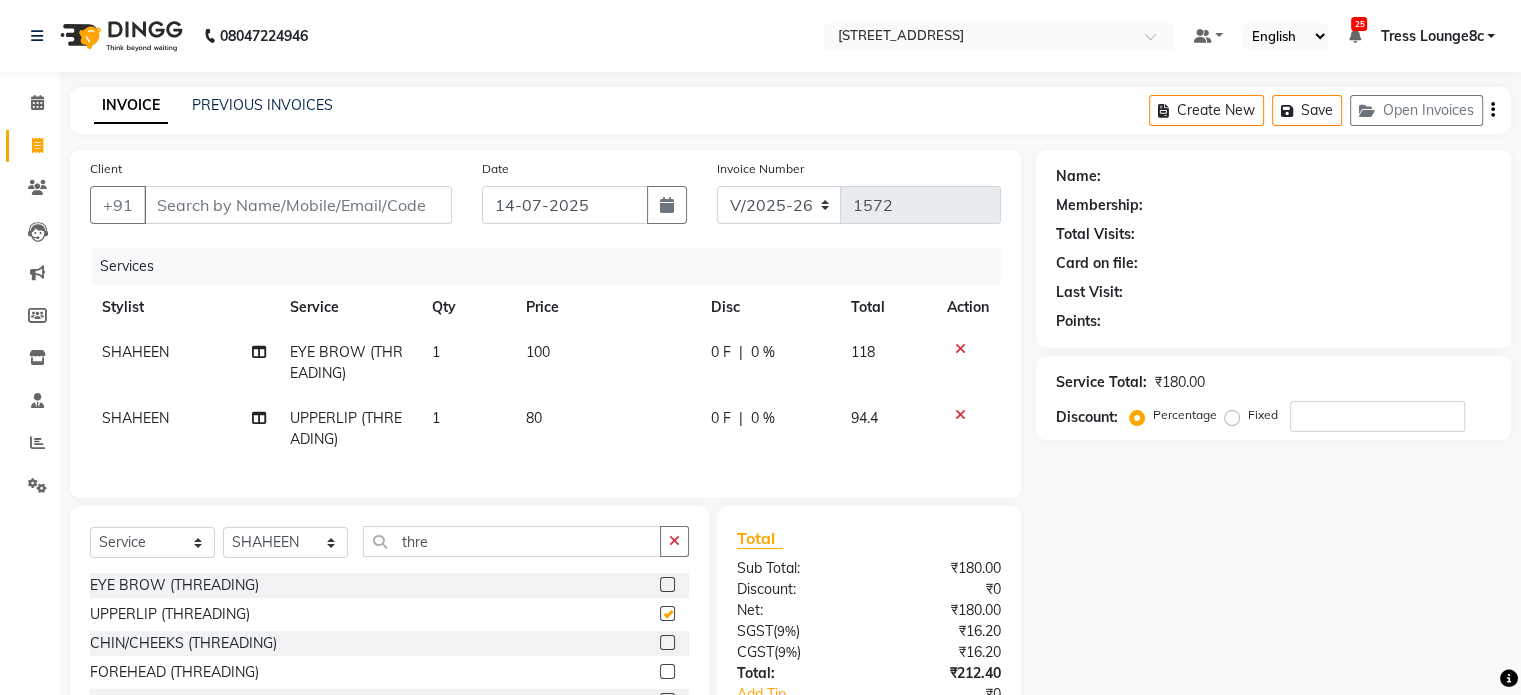 checkbox on "false" 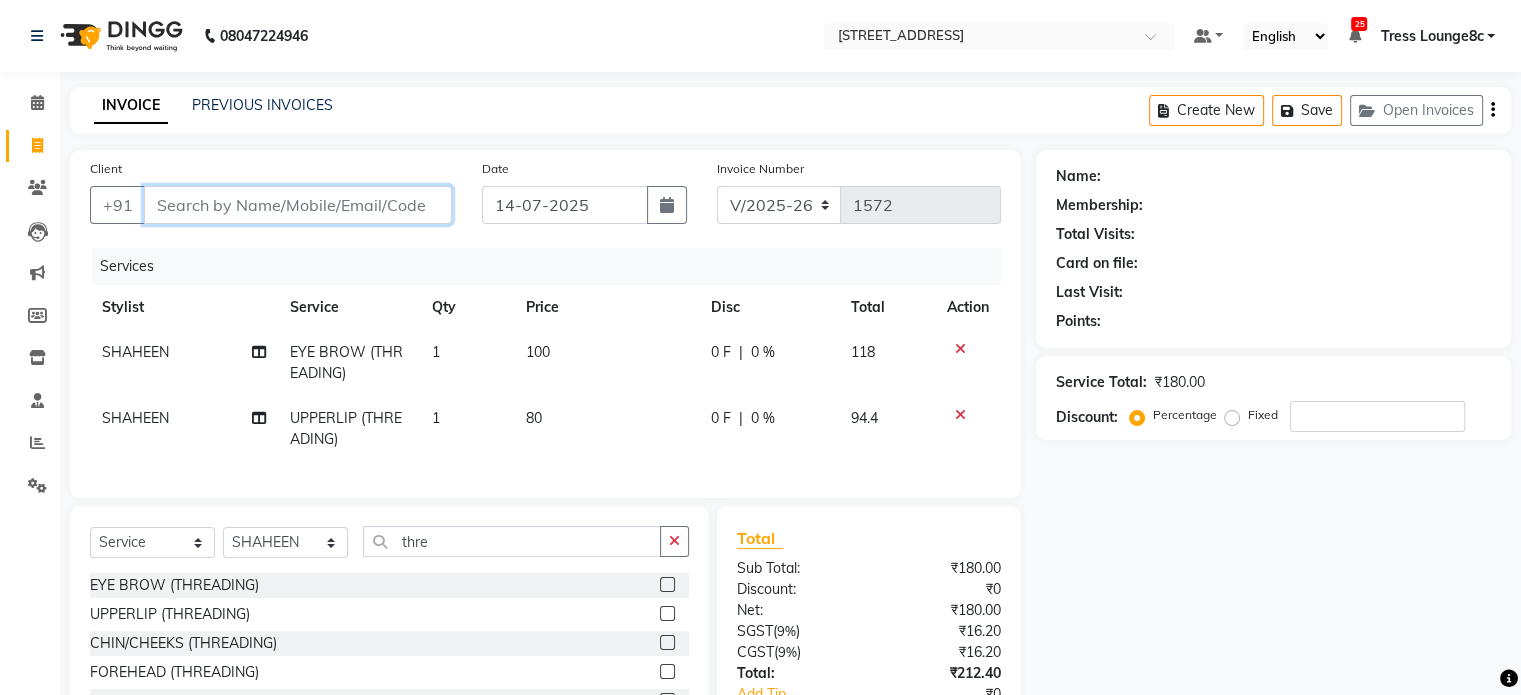 click on "Client" at bounding box center [298, 205] 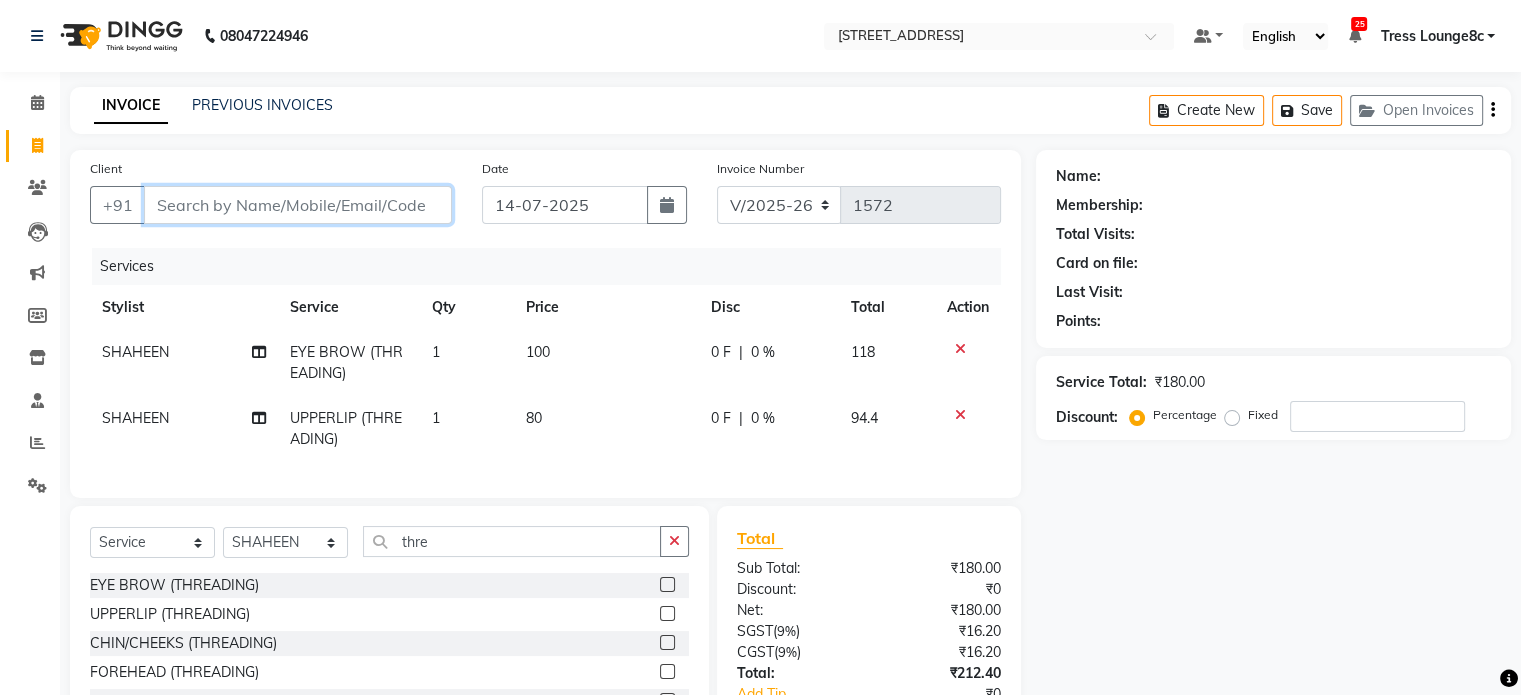 type on "0" 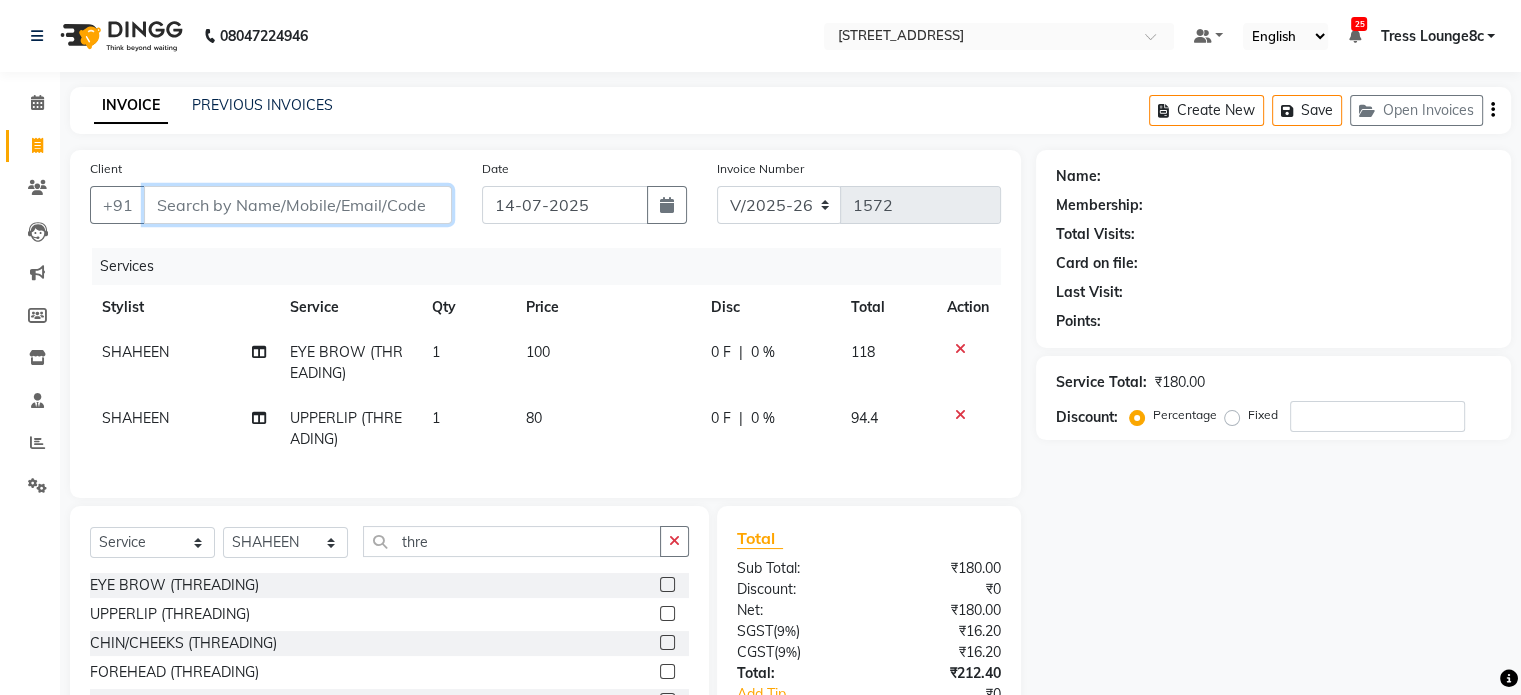 type on "0" 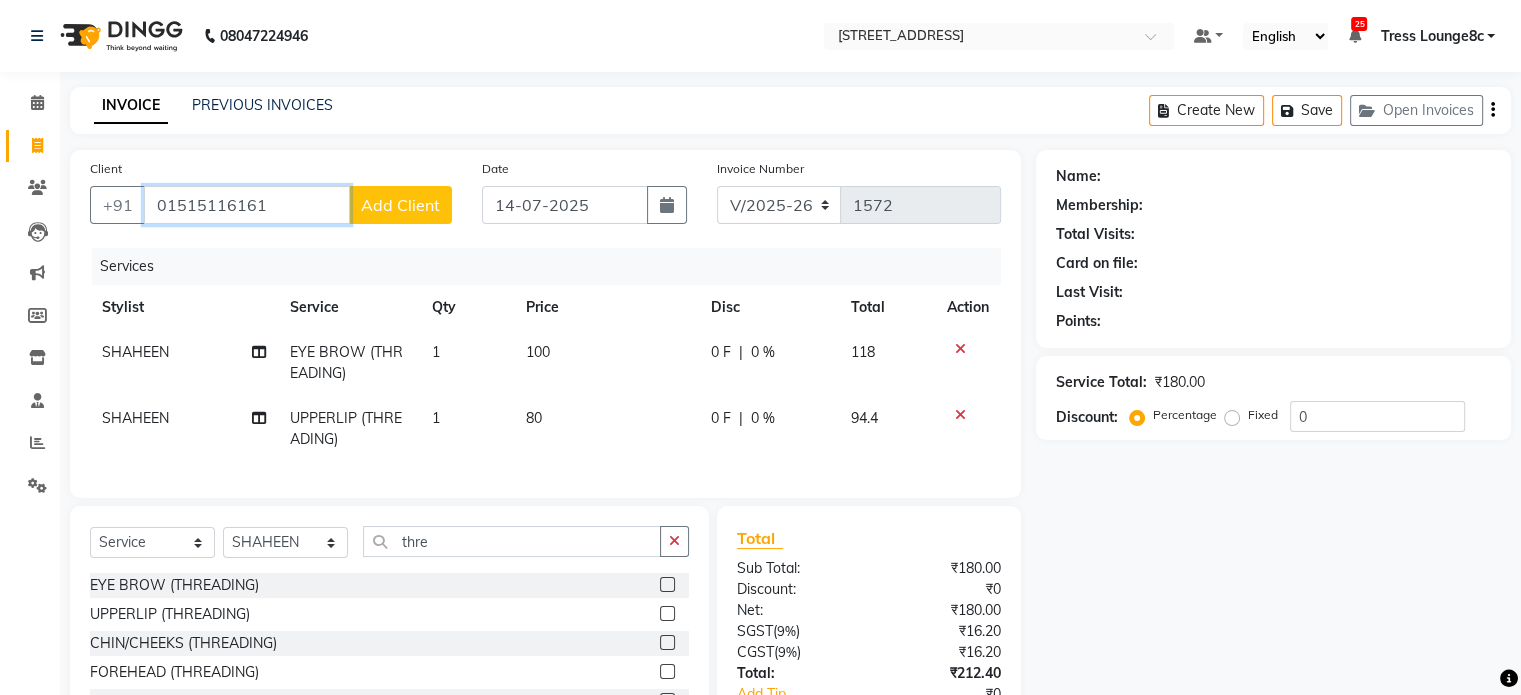 type on "01515116161" 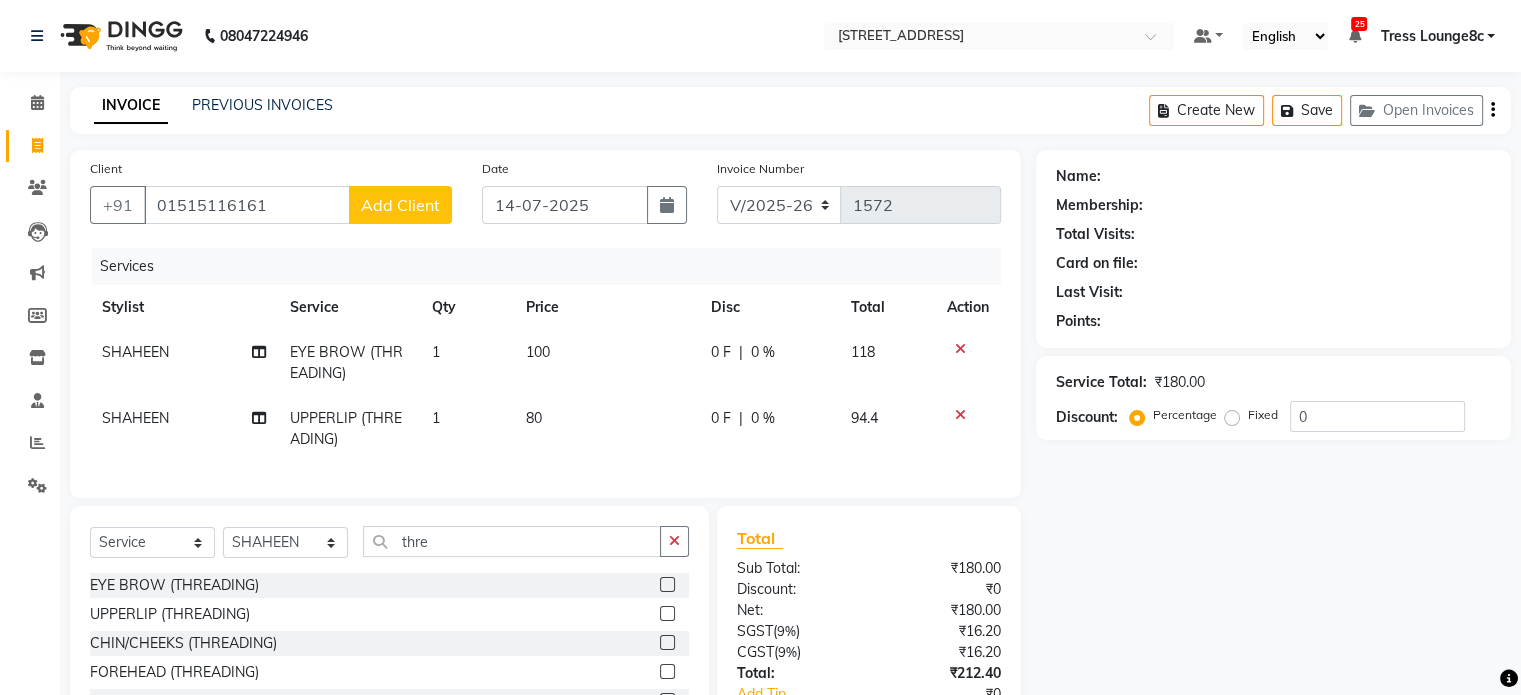 click on "Add Client" 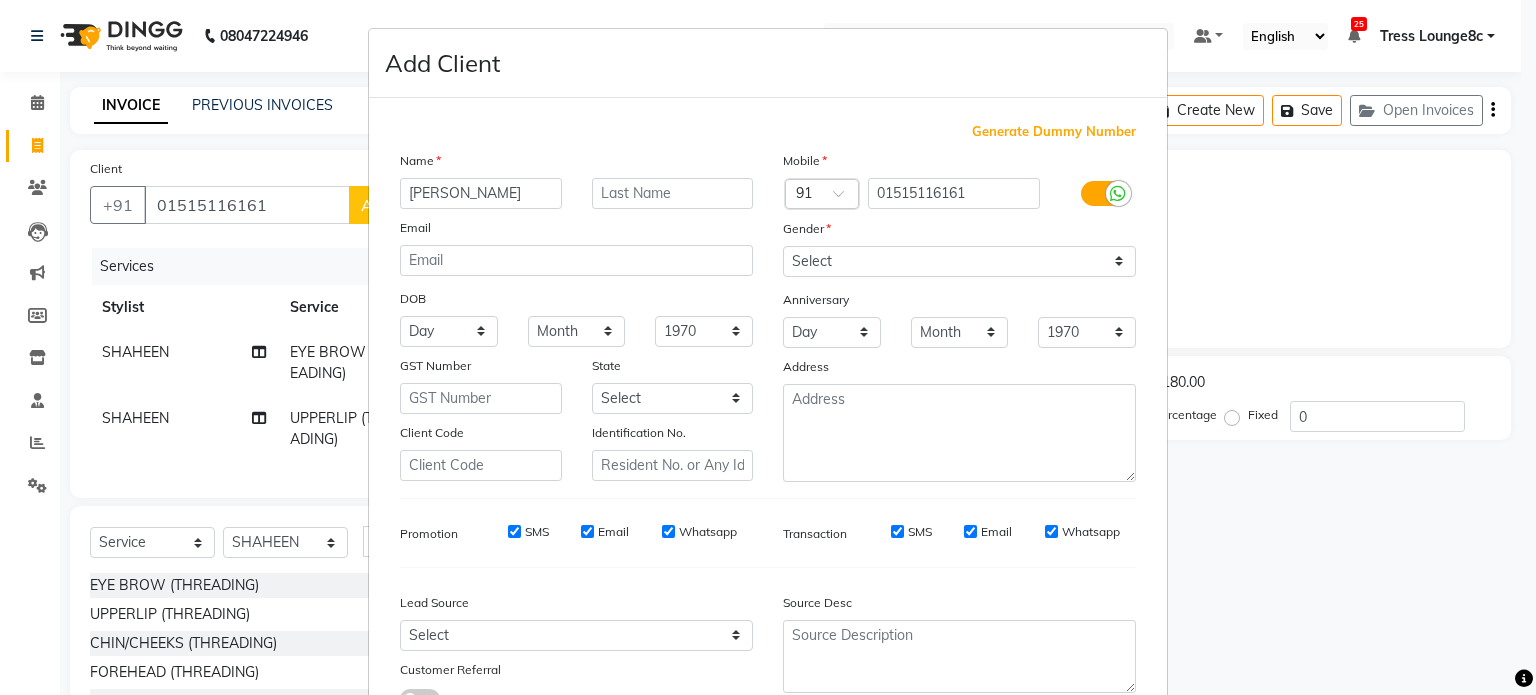 type on "[PERSON_NAME]" 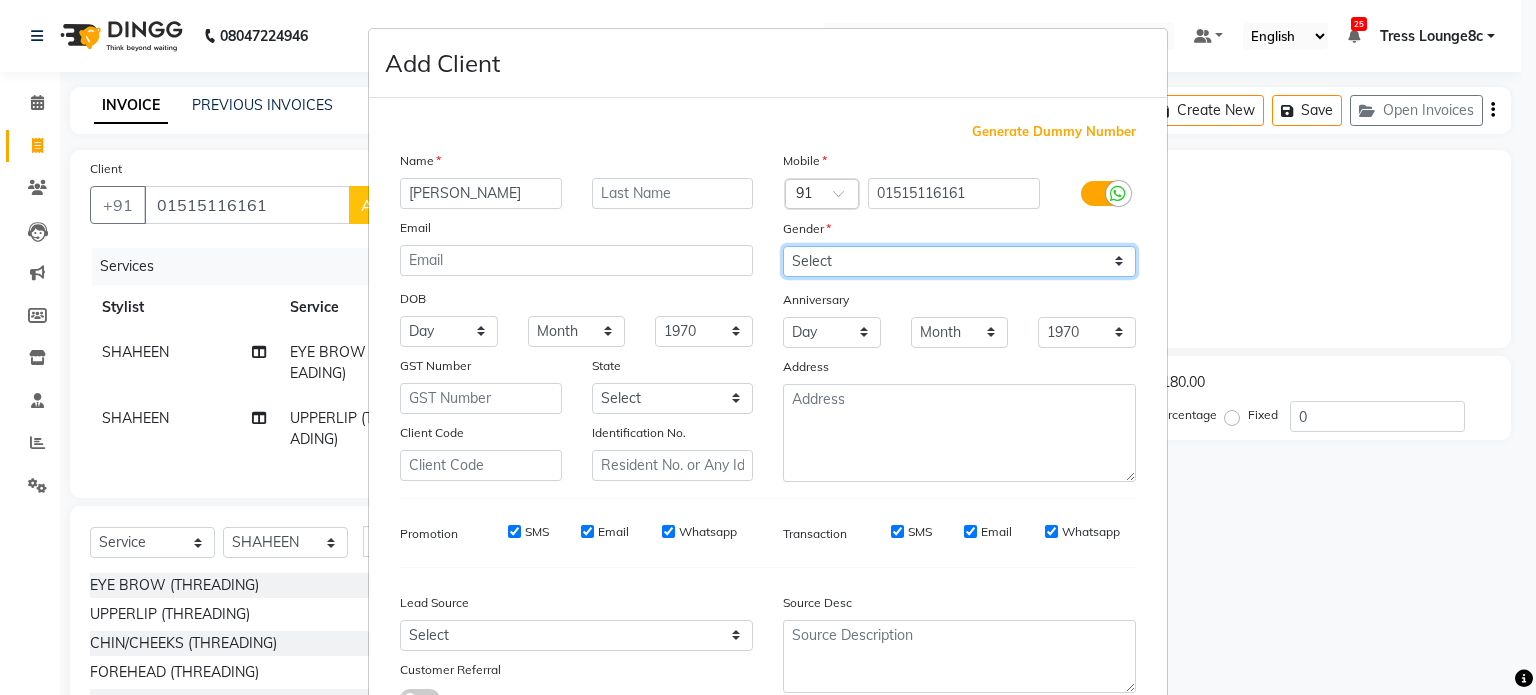 click on "Select [DEMOGRAPHIC_DATA] [DEMOGRAPHIC_DATA] Other Prefer Not To Say" at bounding box center (959, 261) 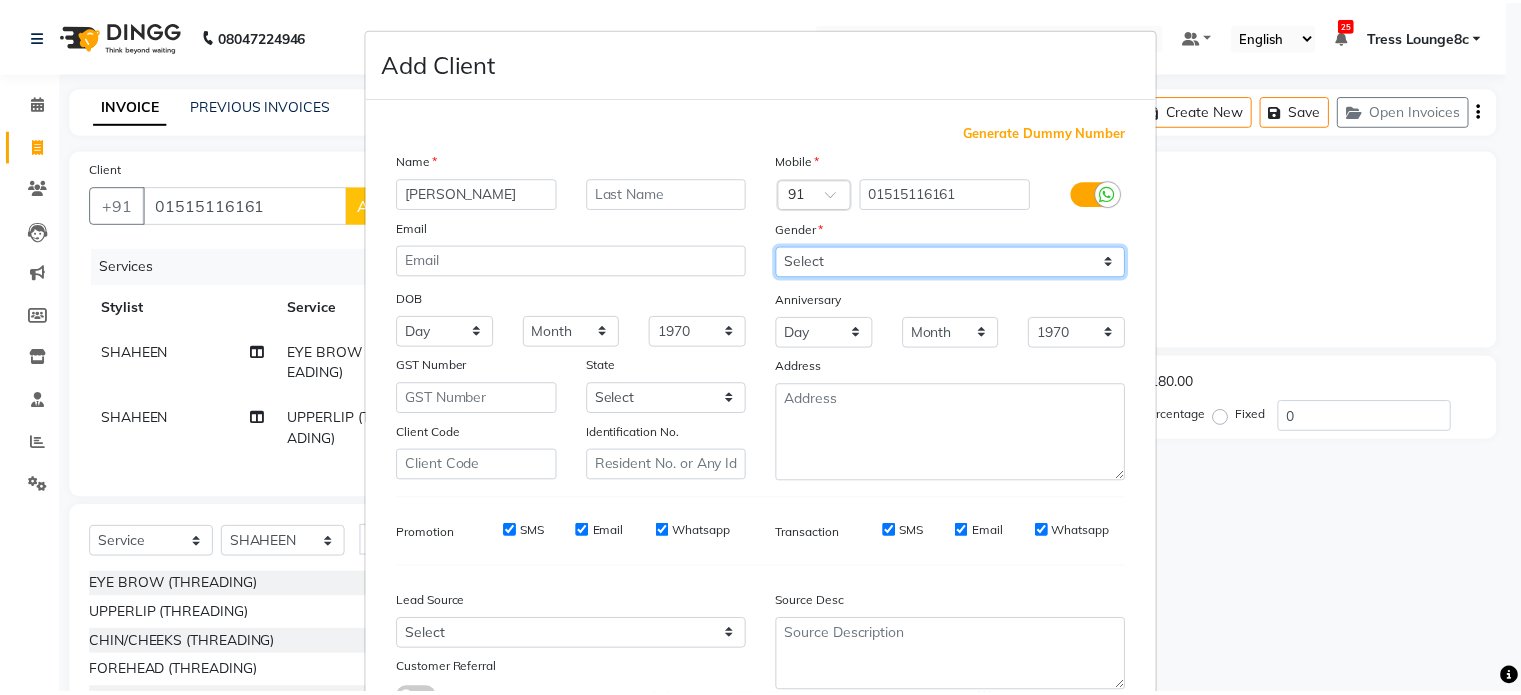 scroll, scrollTop: 161, scrollLeft: 0, axis: vertical 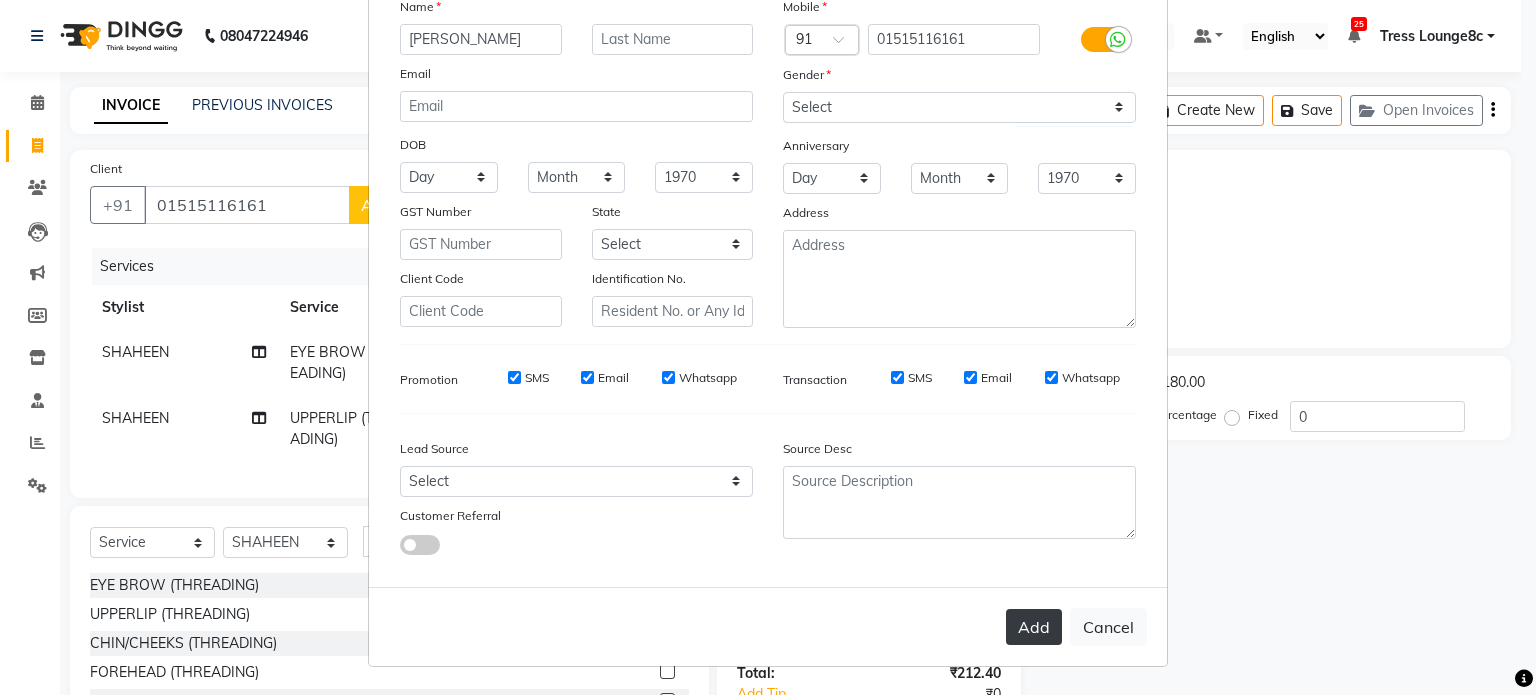 click on "Add" at bounding box center [1034, 627] 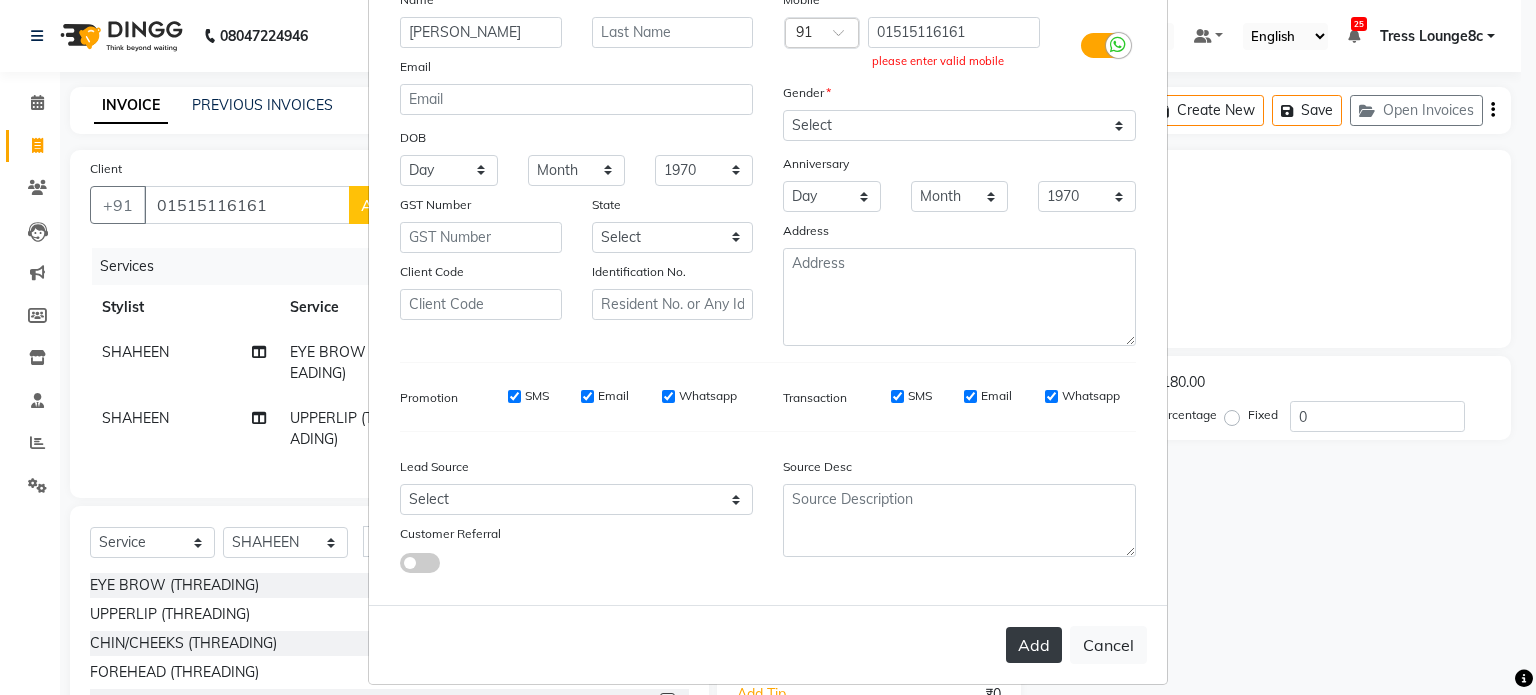 click on "Add" at bounding box center [1034, 645] 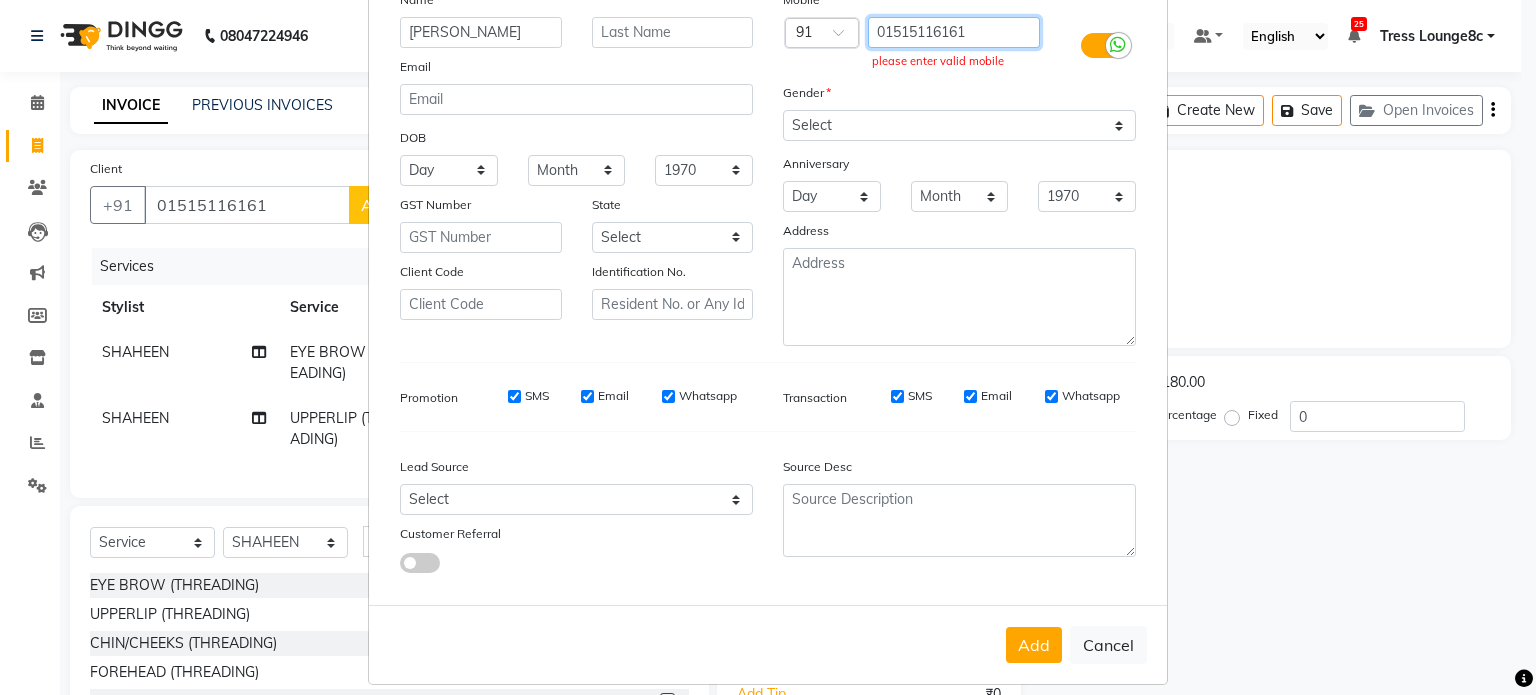 click on "01515116161" at bounding box center (954, 32) 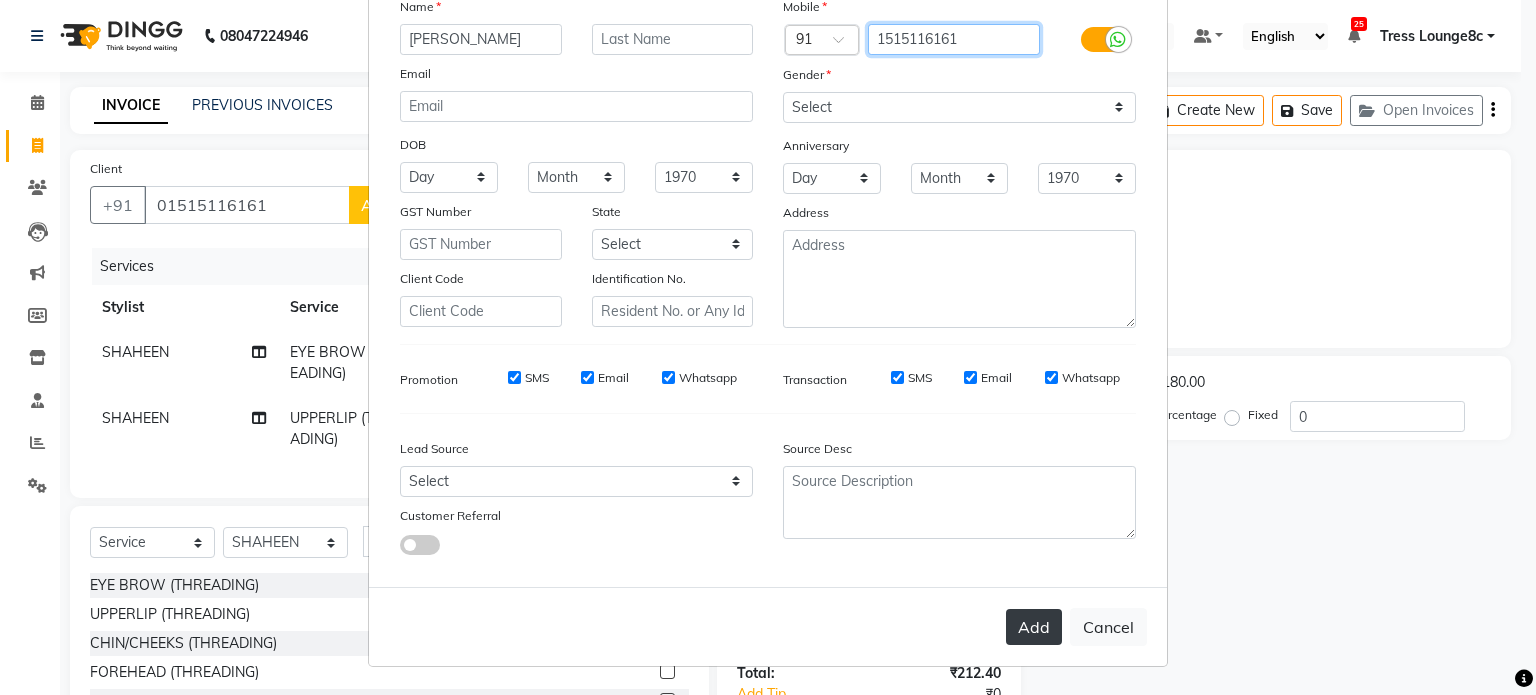 type on "1515116161" 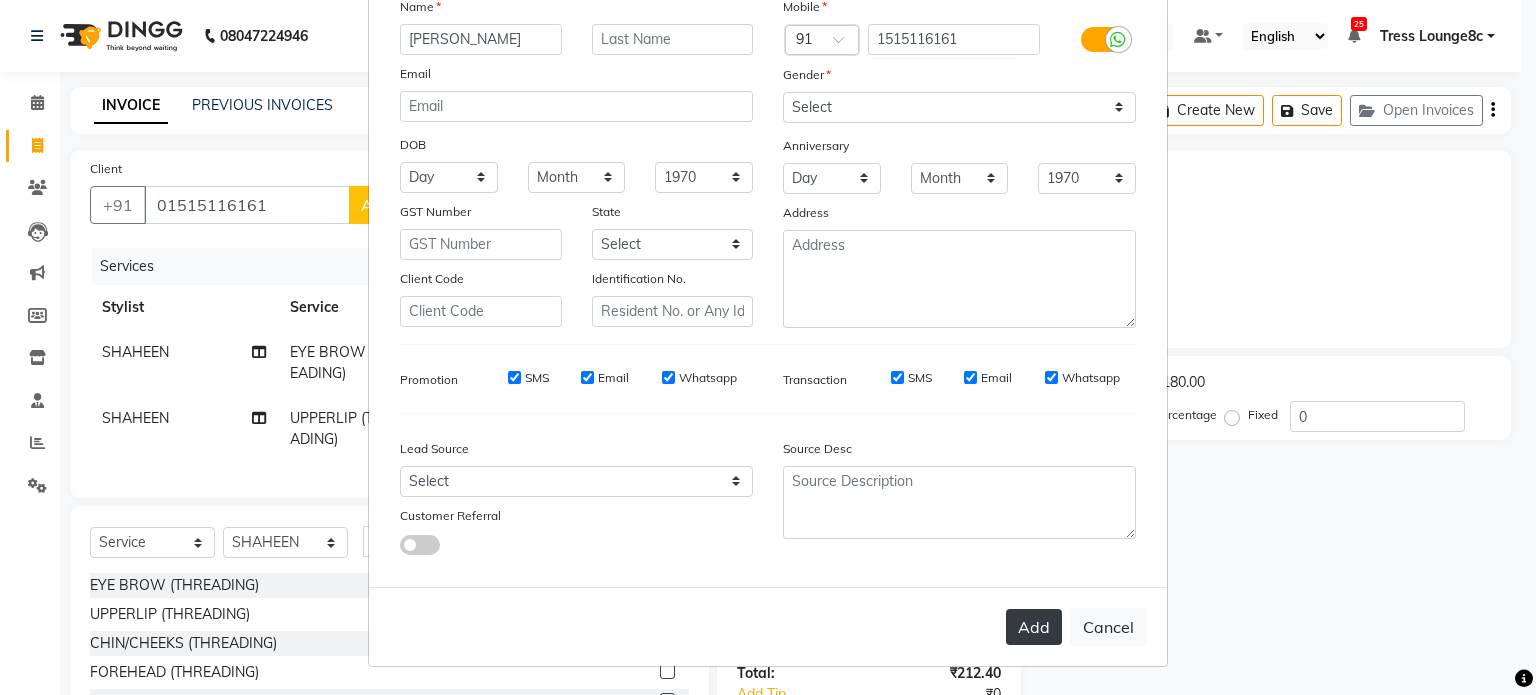 click on "Add" at bounding box center (1034, 627) 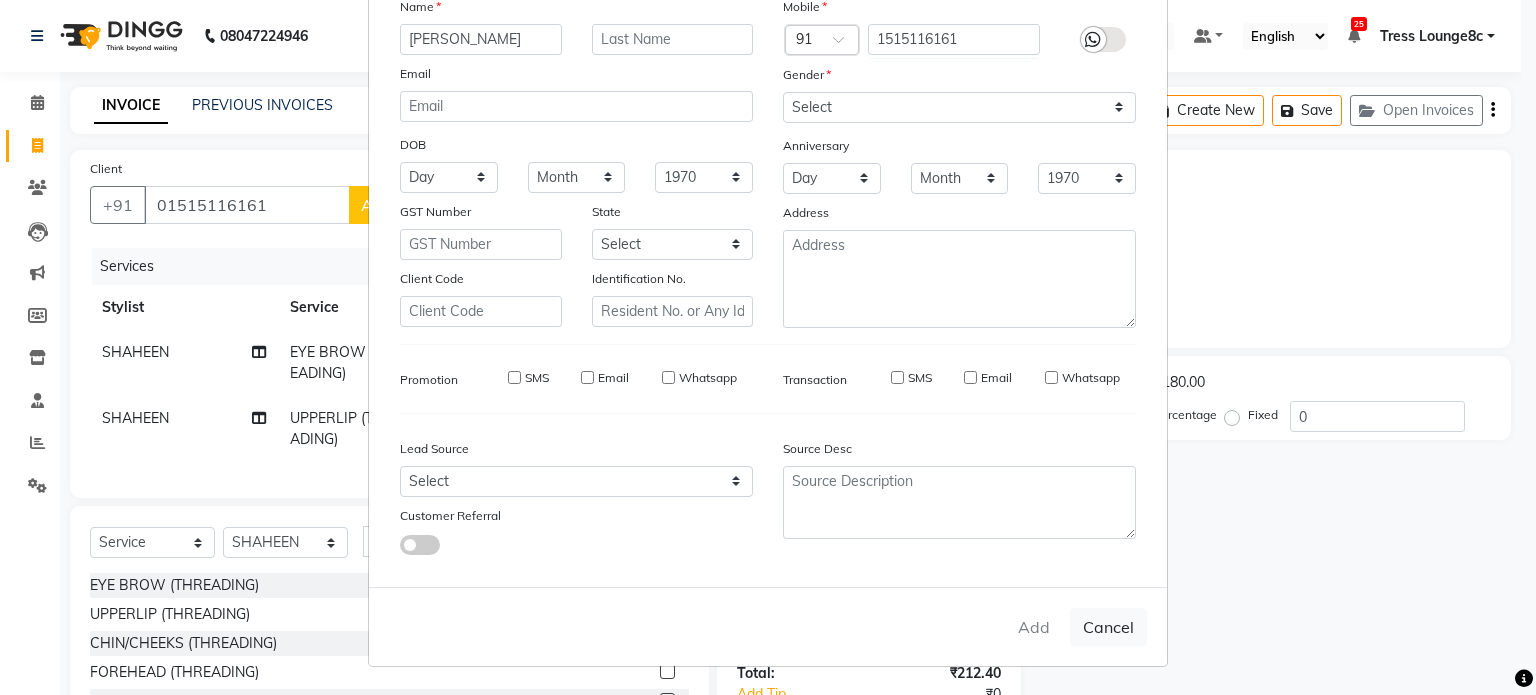 type on "1515116161" 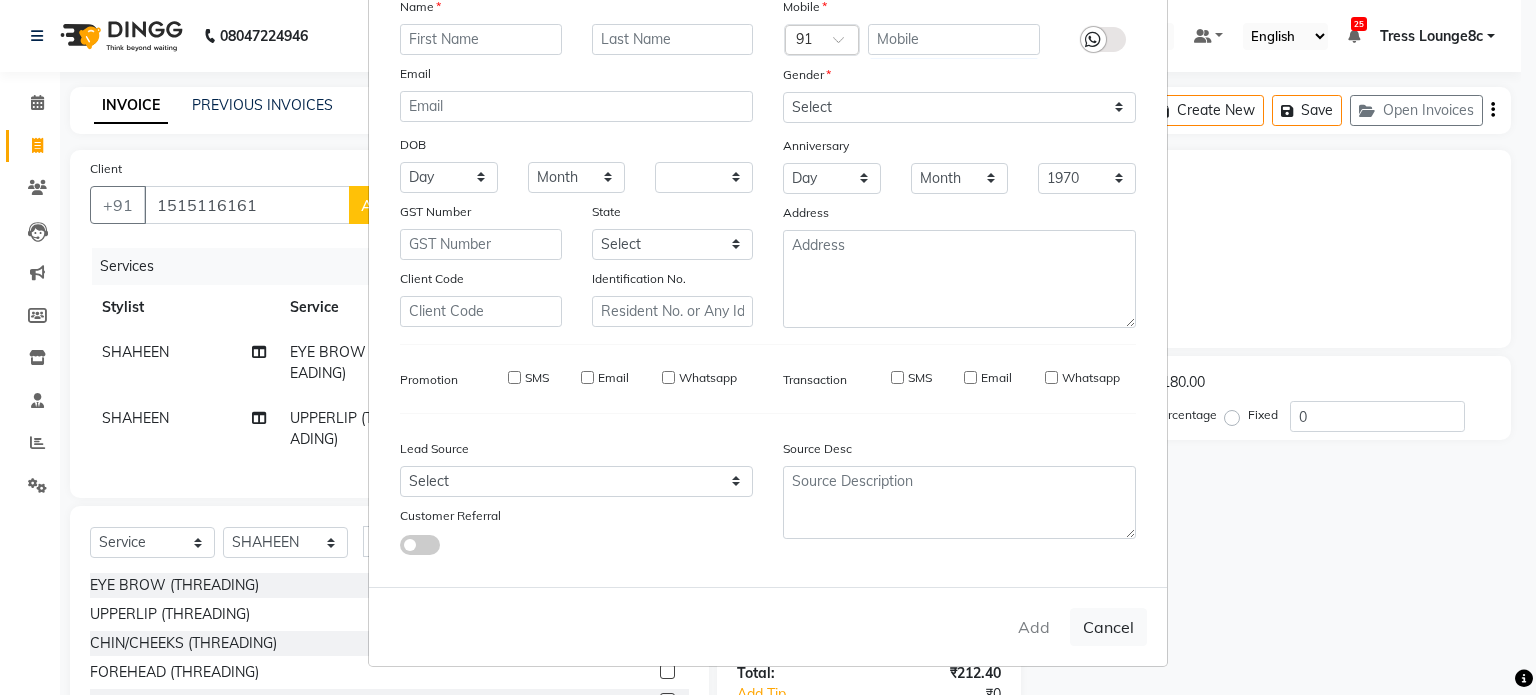 select 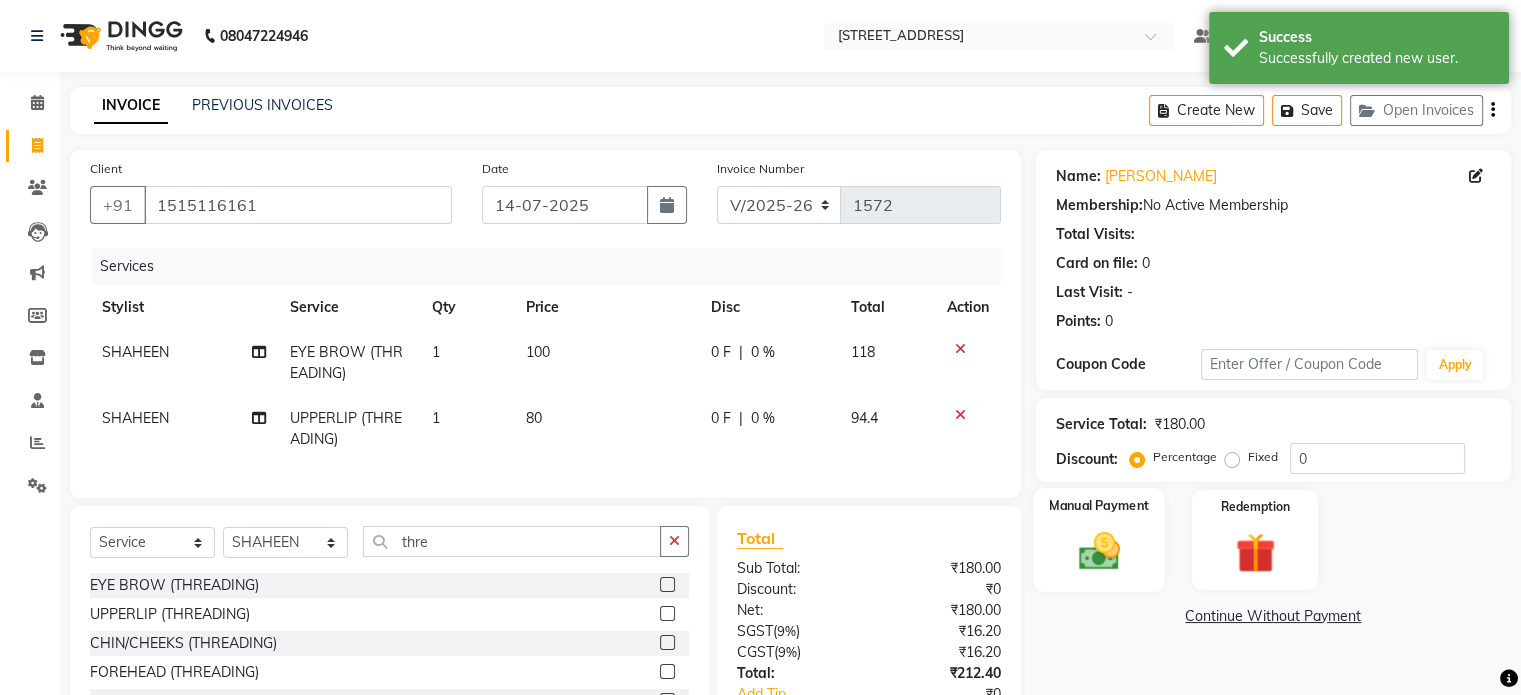click on "Manual Payment" 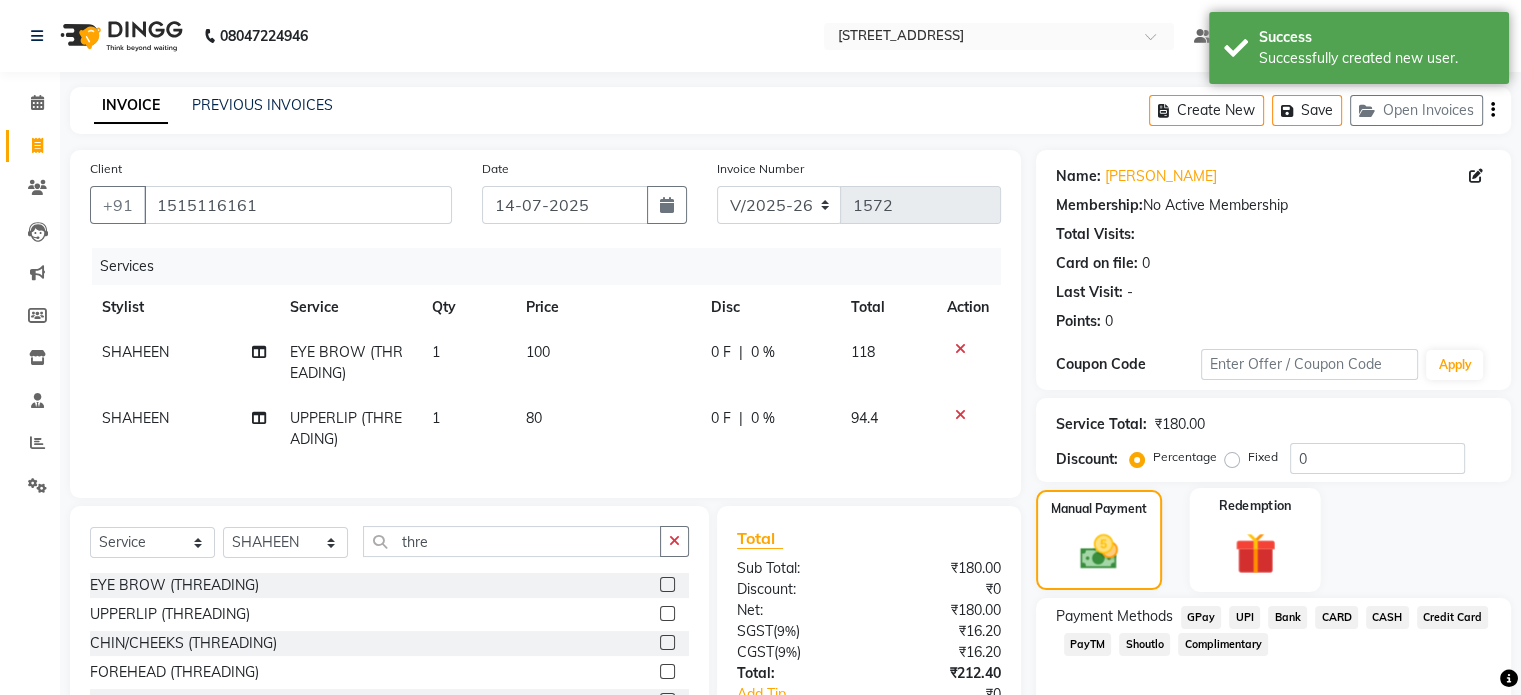click 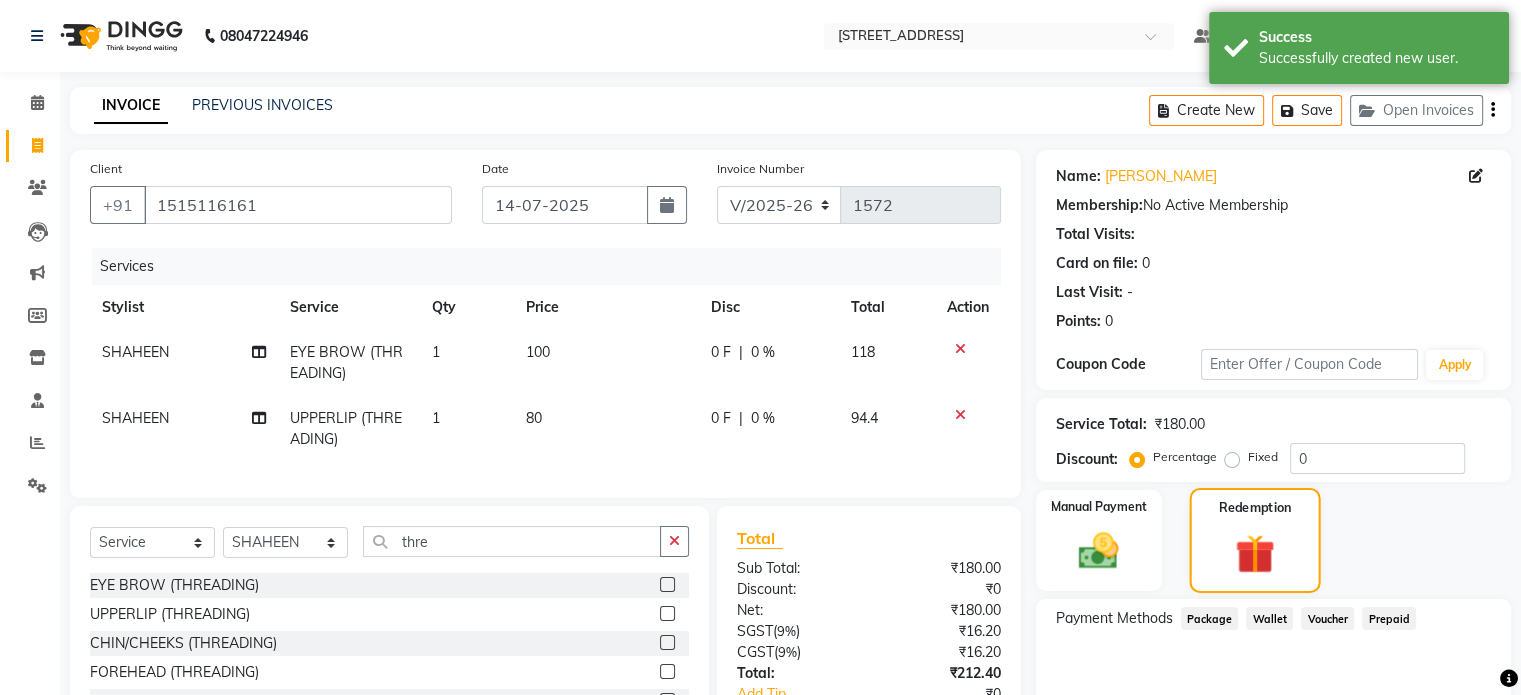 scroll, scrollTop: 172, scrollLeft: 0, axis: vertical 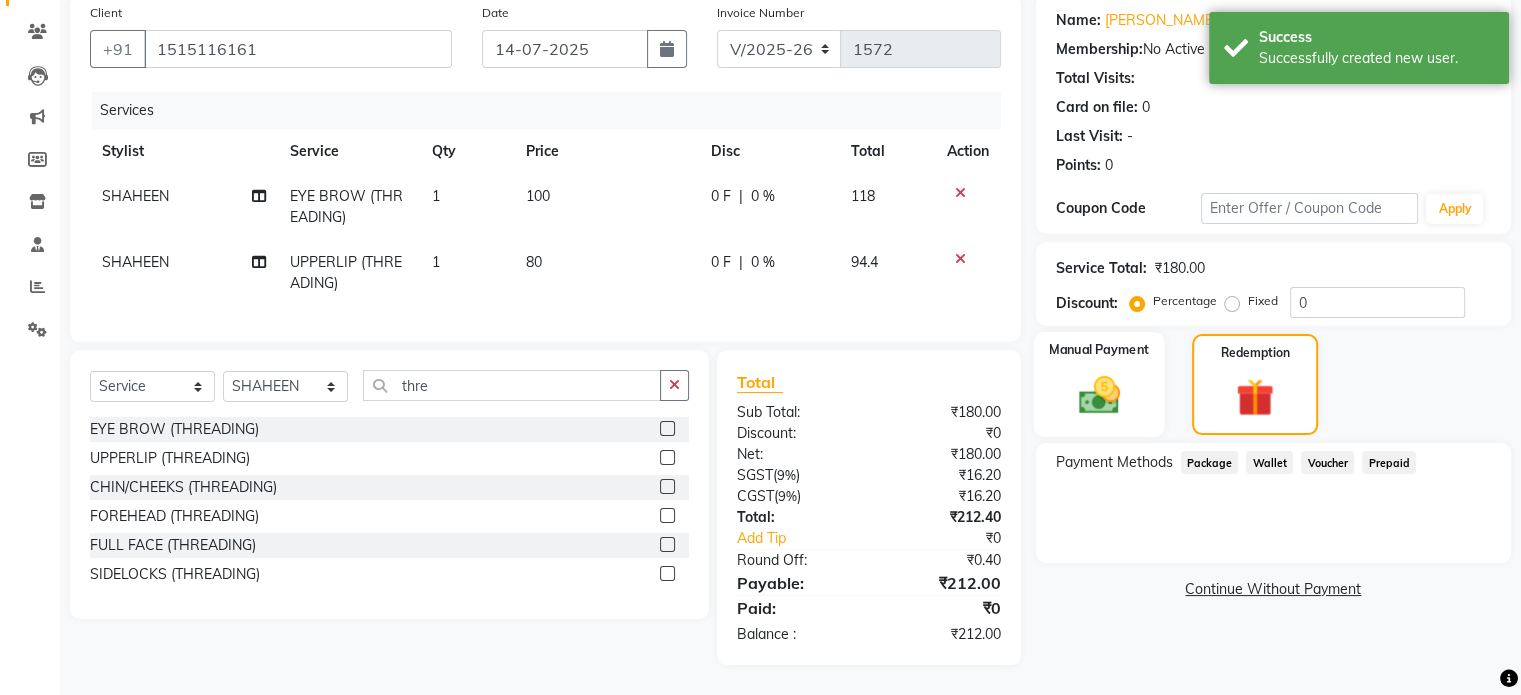 click on "Manual Payment" 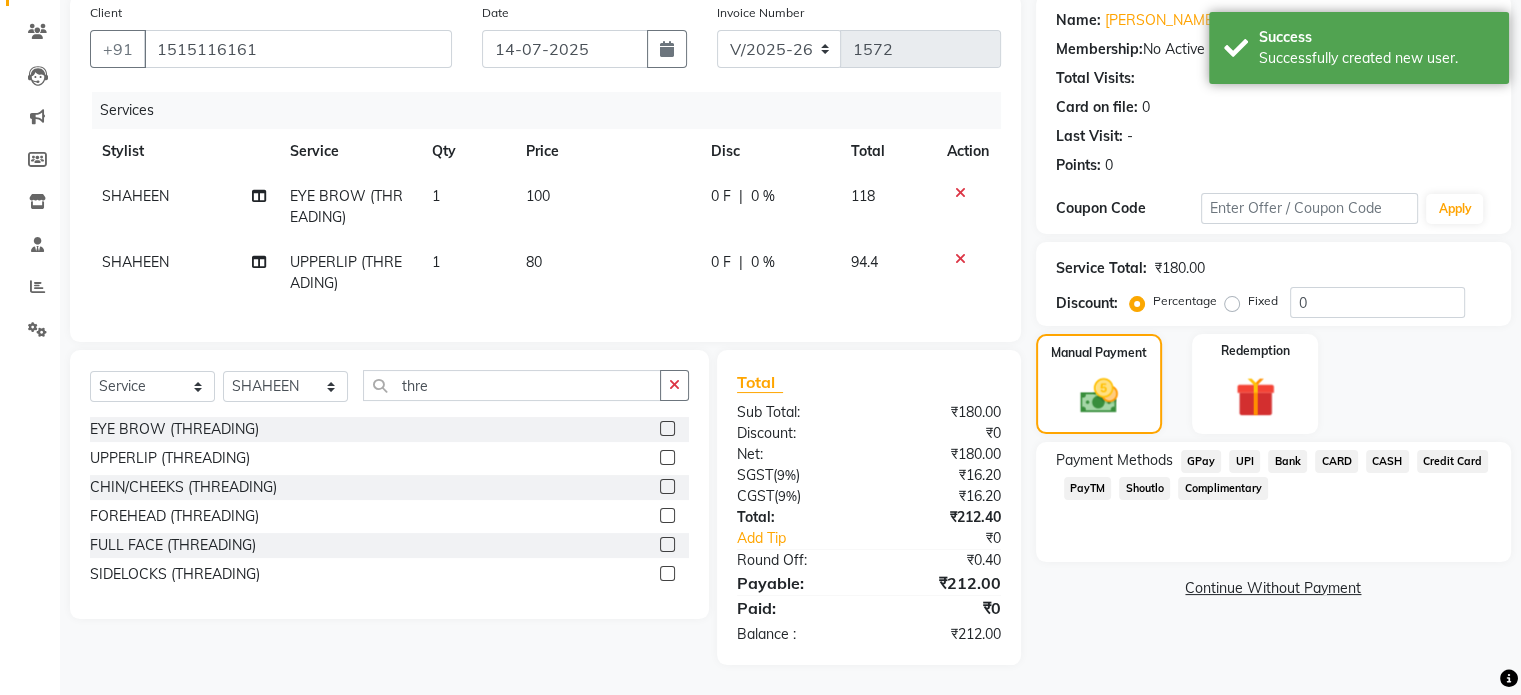 click on "CARD" 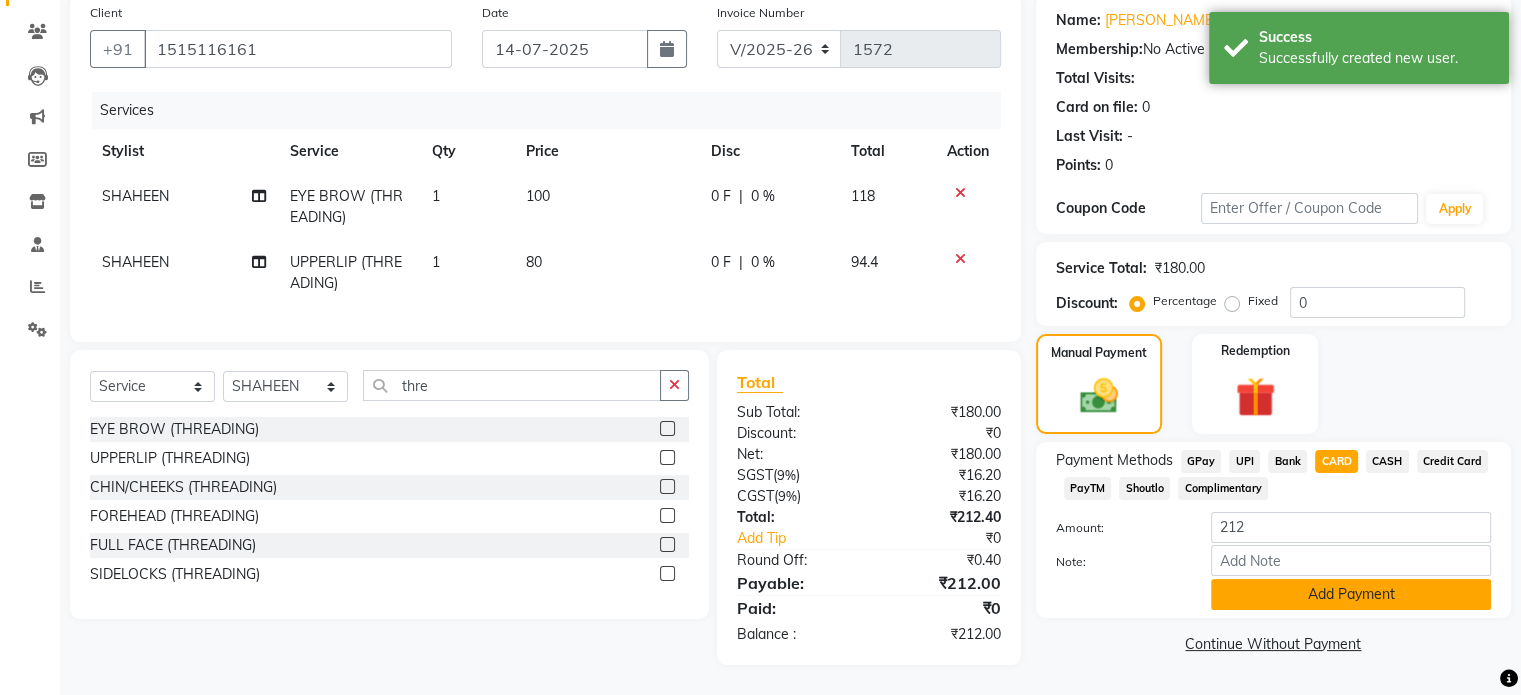 click on "Add Payment" 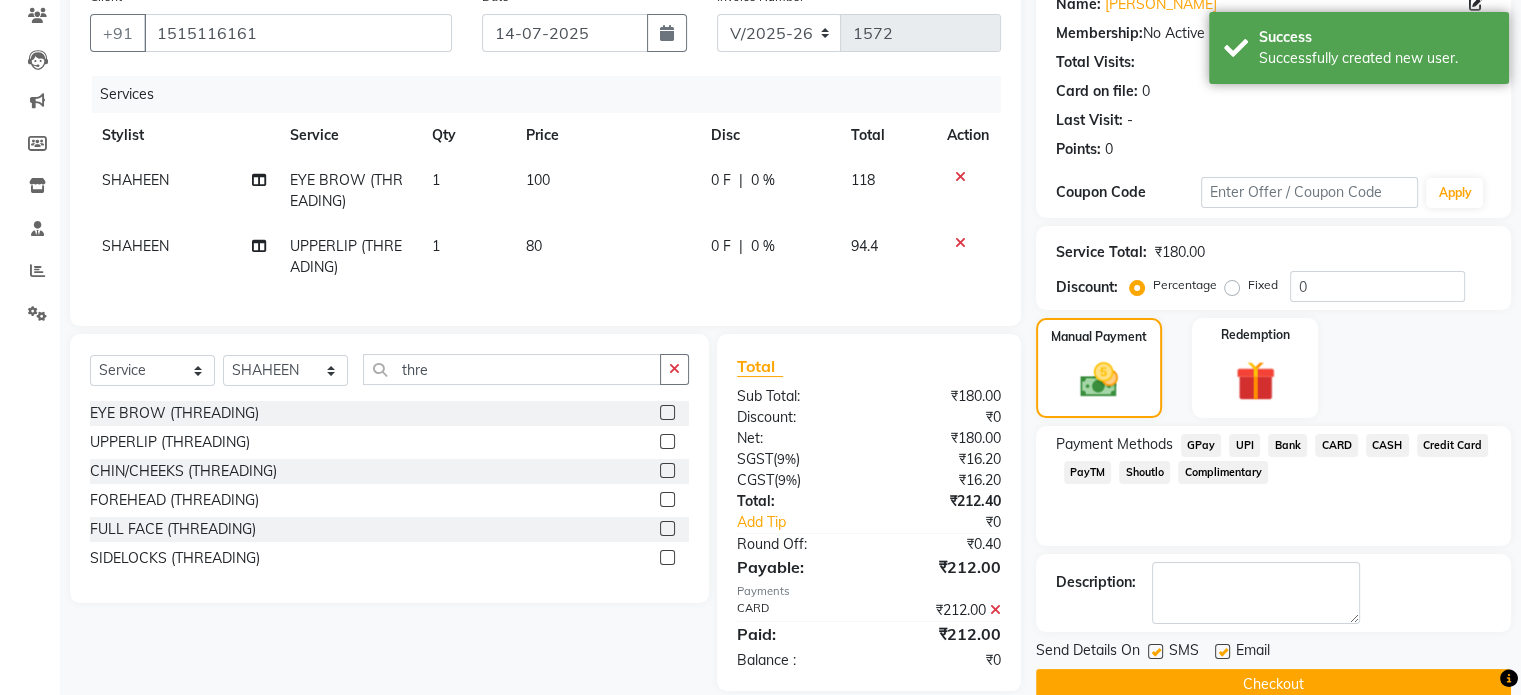 scroll, scrollTop: 213, scrollLeft: 0, axis: vertical 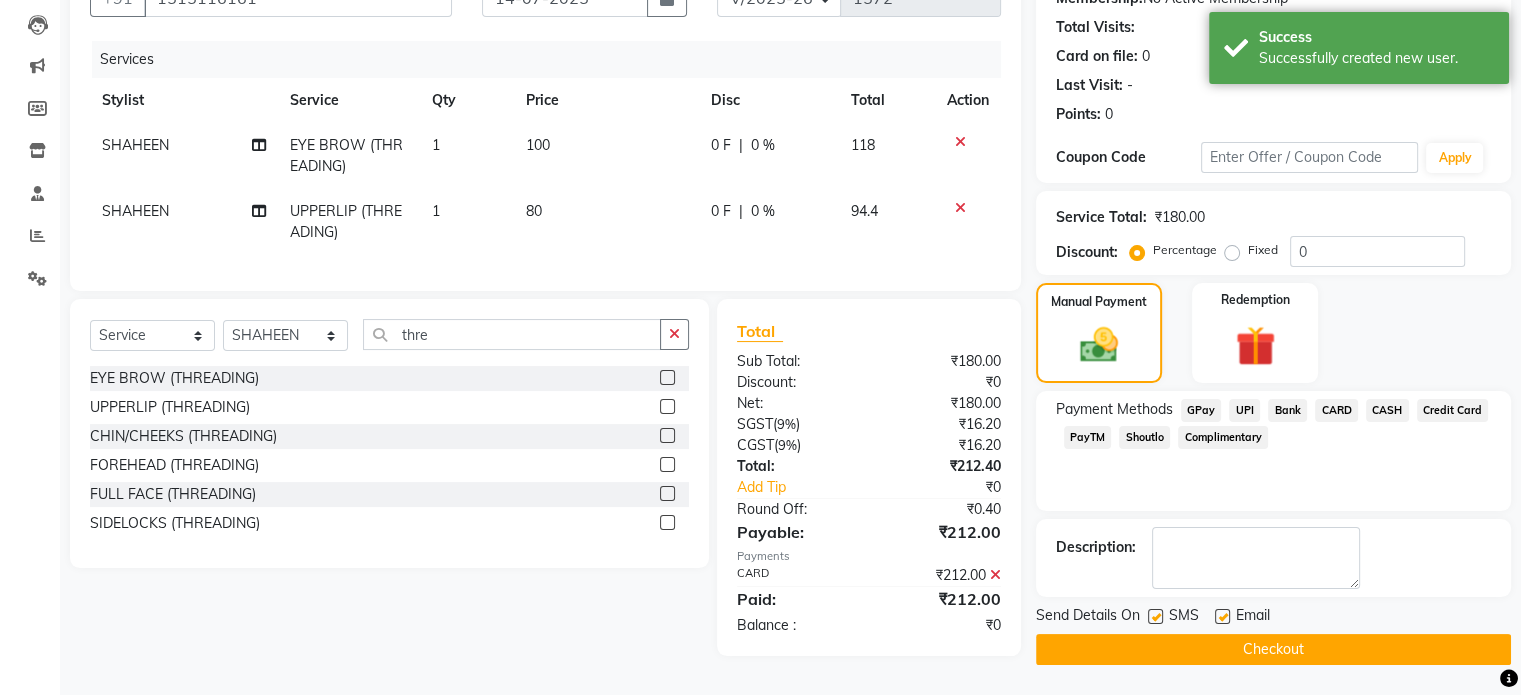 click 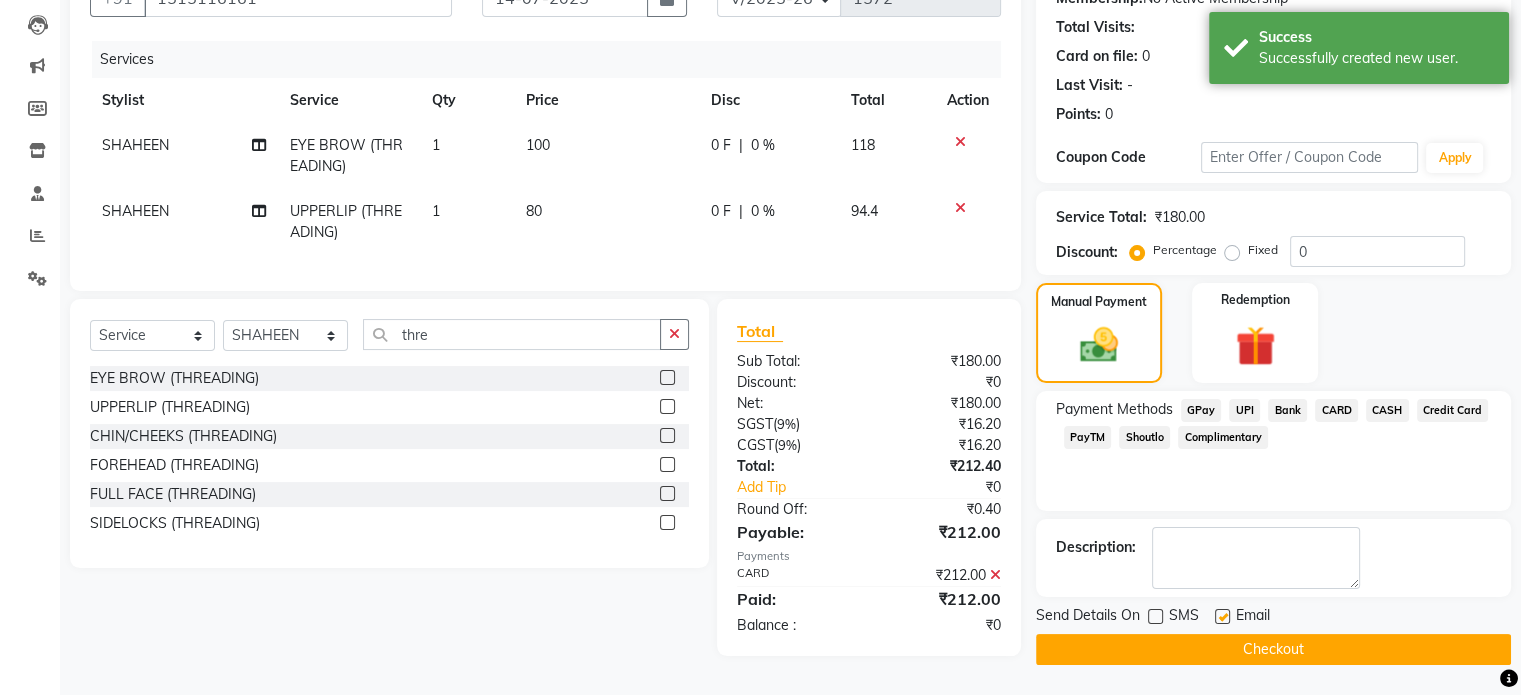 click on "Checkout" 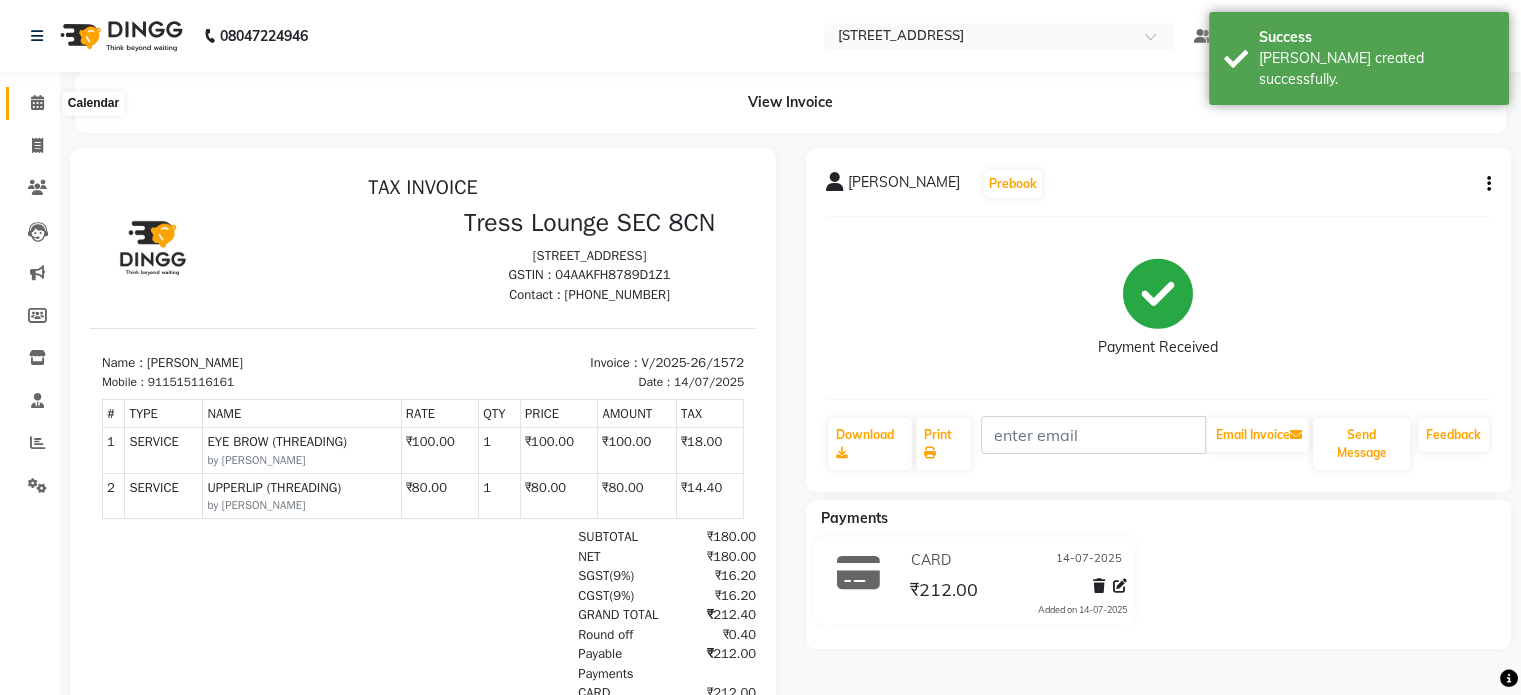 scroll, scrollTop: 0, scrollLeft: 0, axis: both 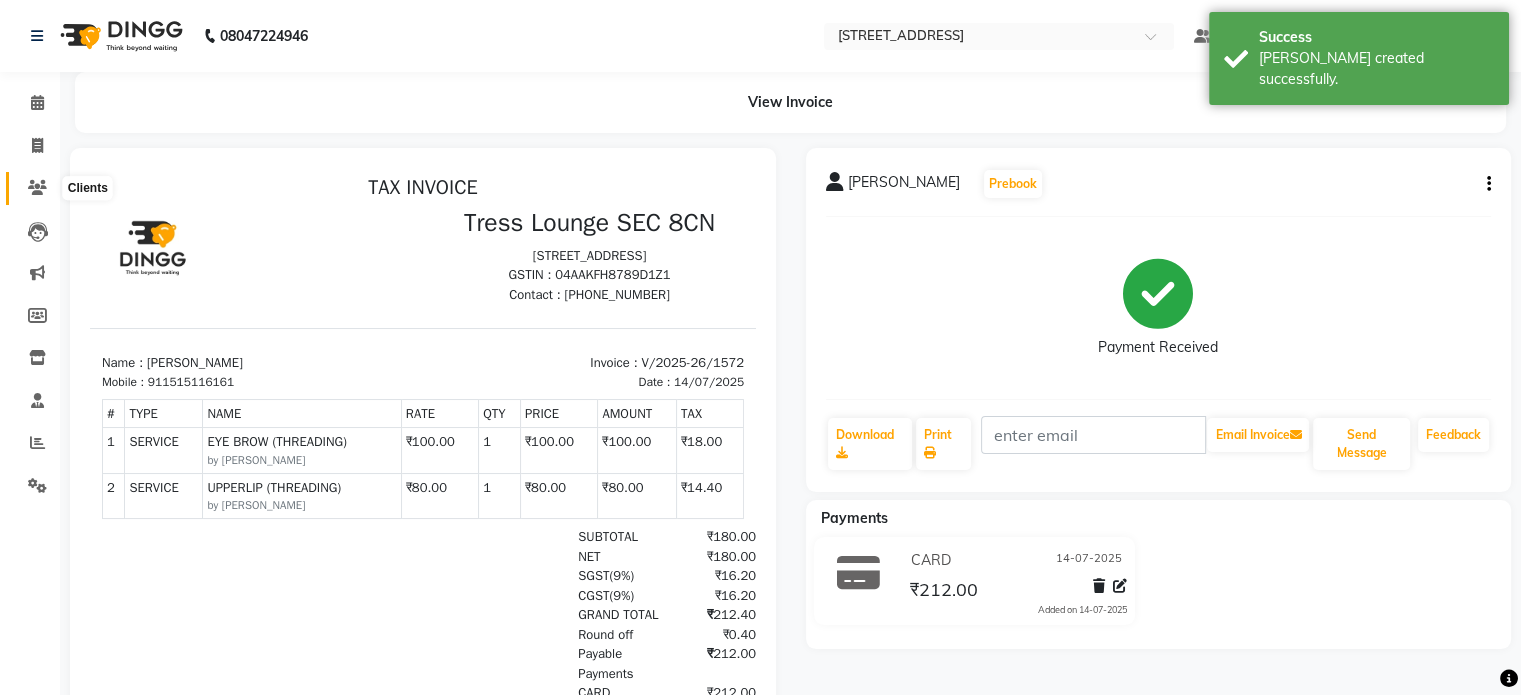 click 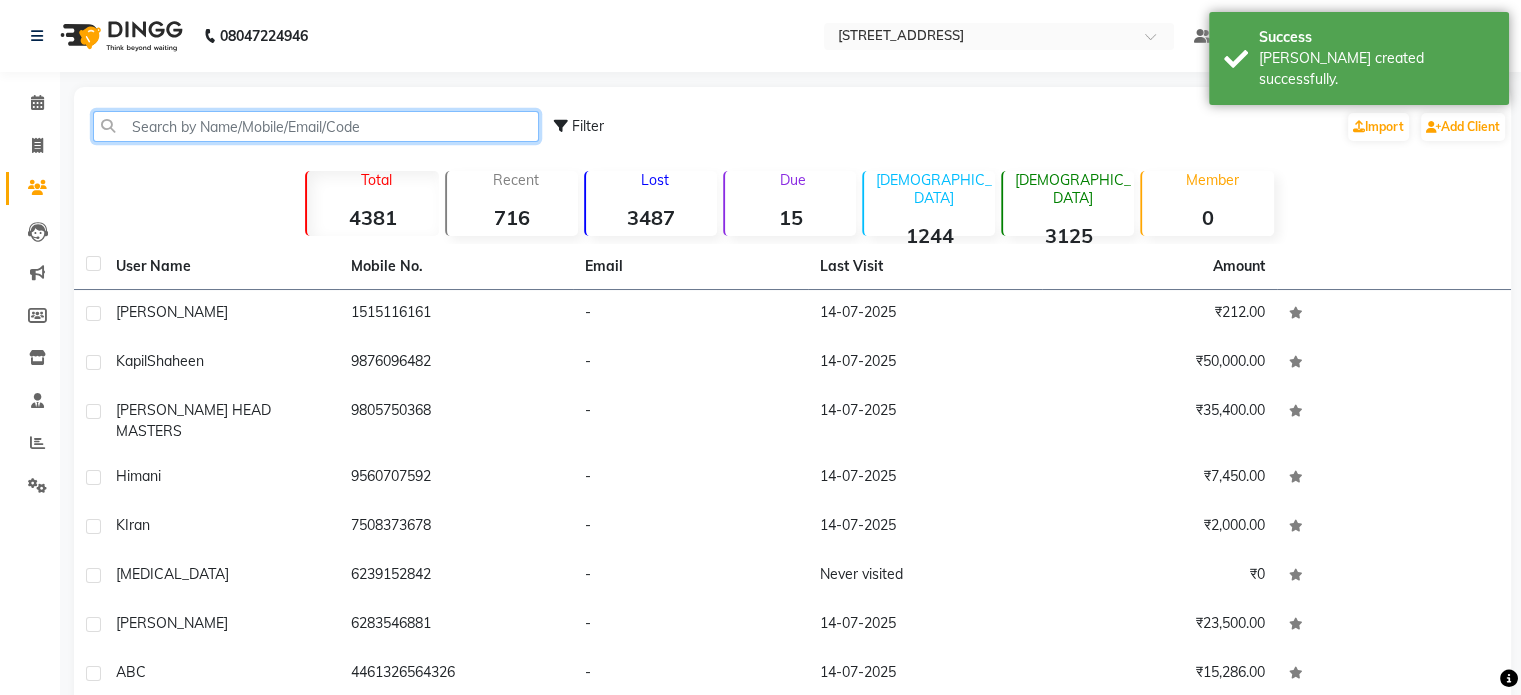 click 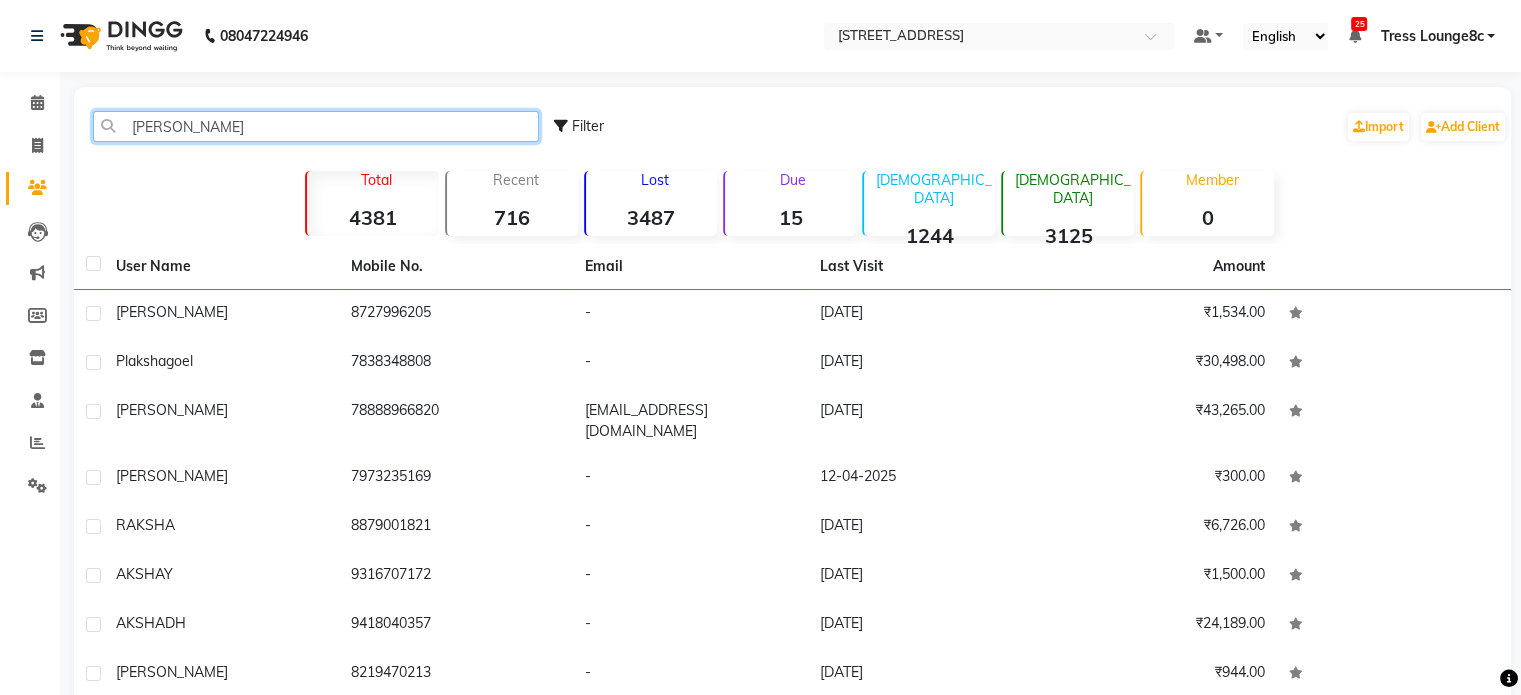 click on "aksha" 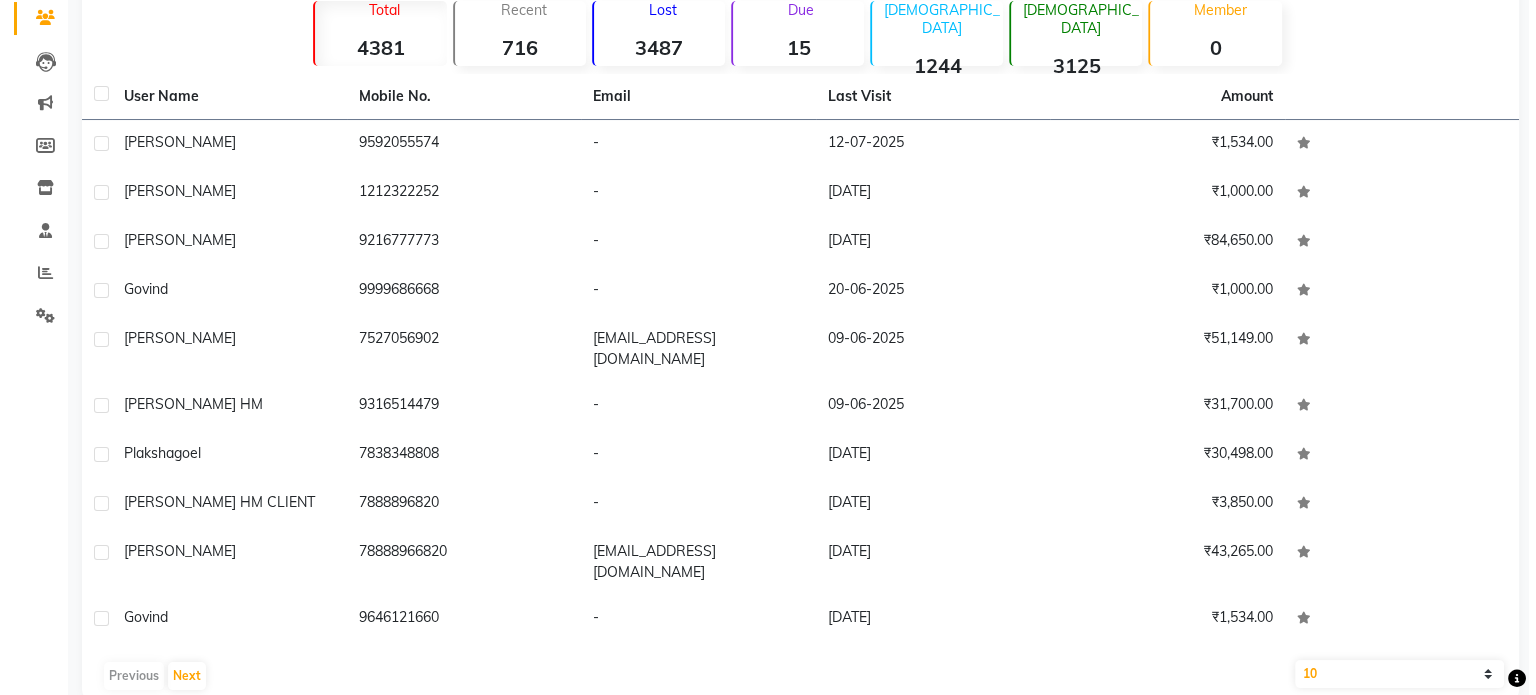 scroll, scrollTop: 0, scrollLeft: 0, axis: both 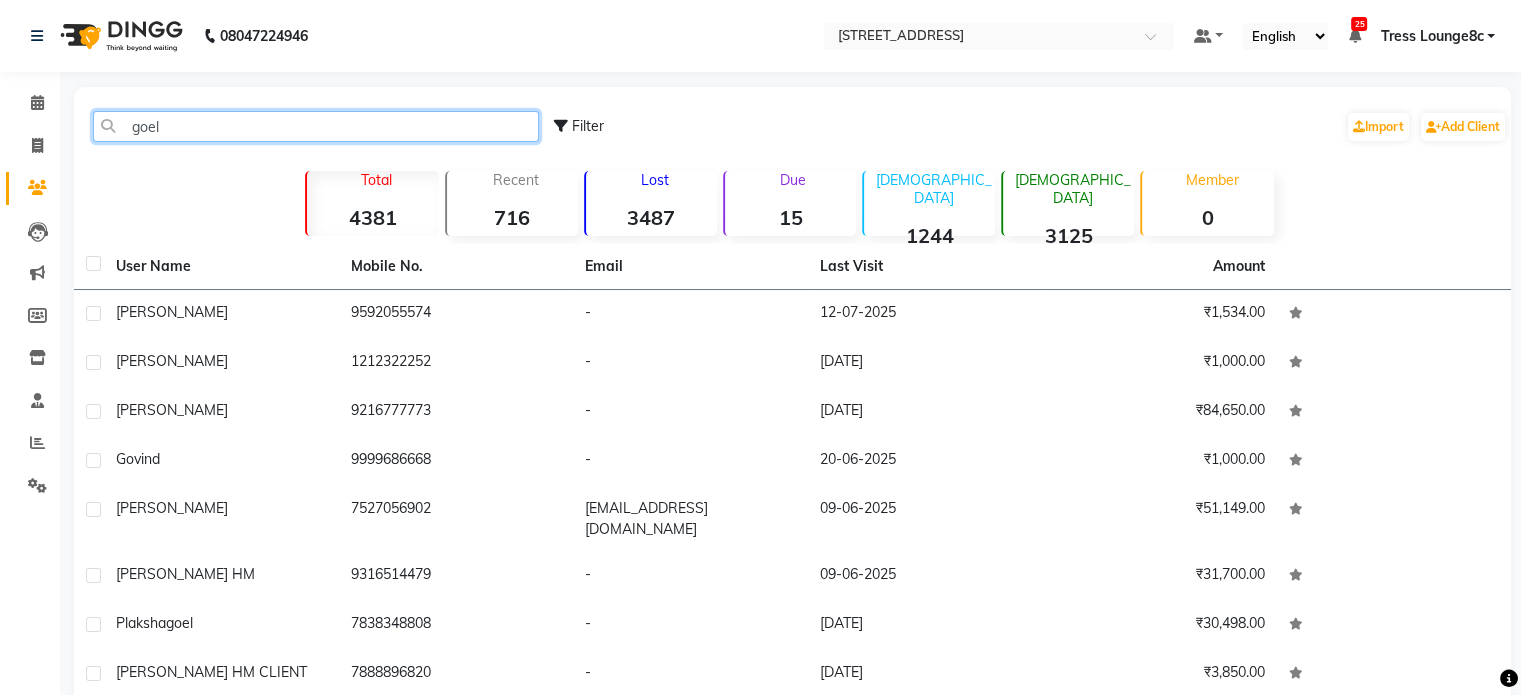 click on "goel" 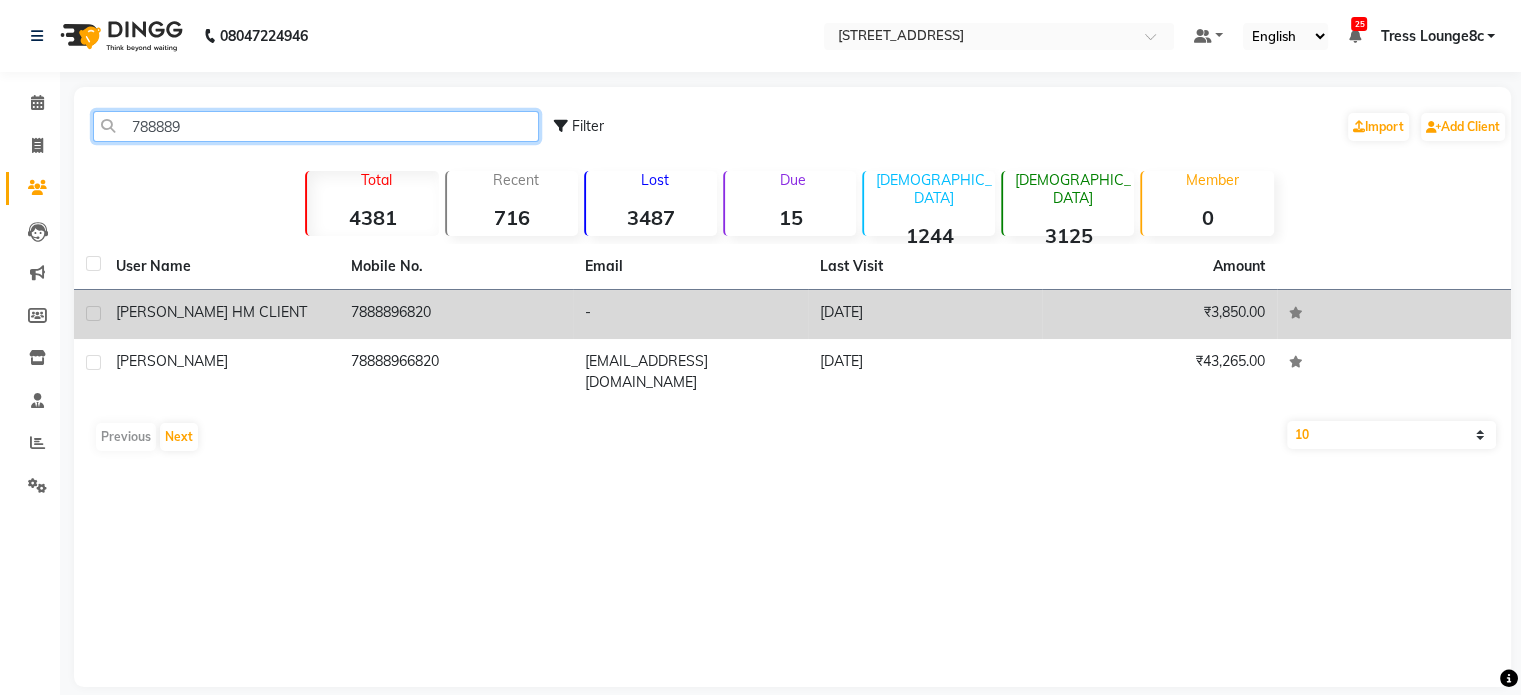 type on "788889" 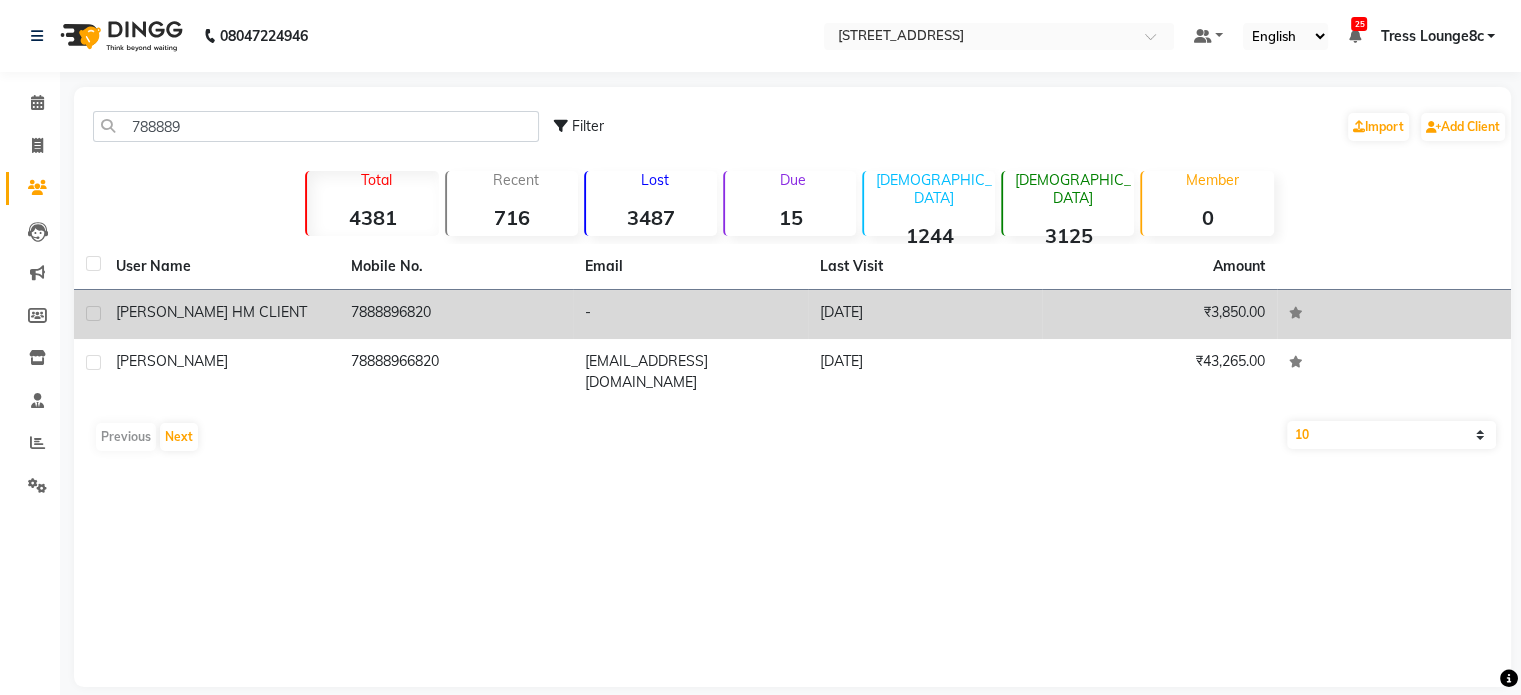 click on "7888896820" 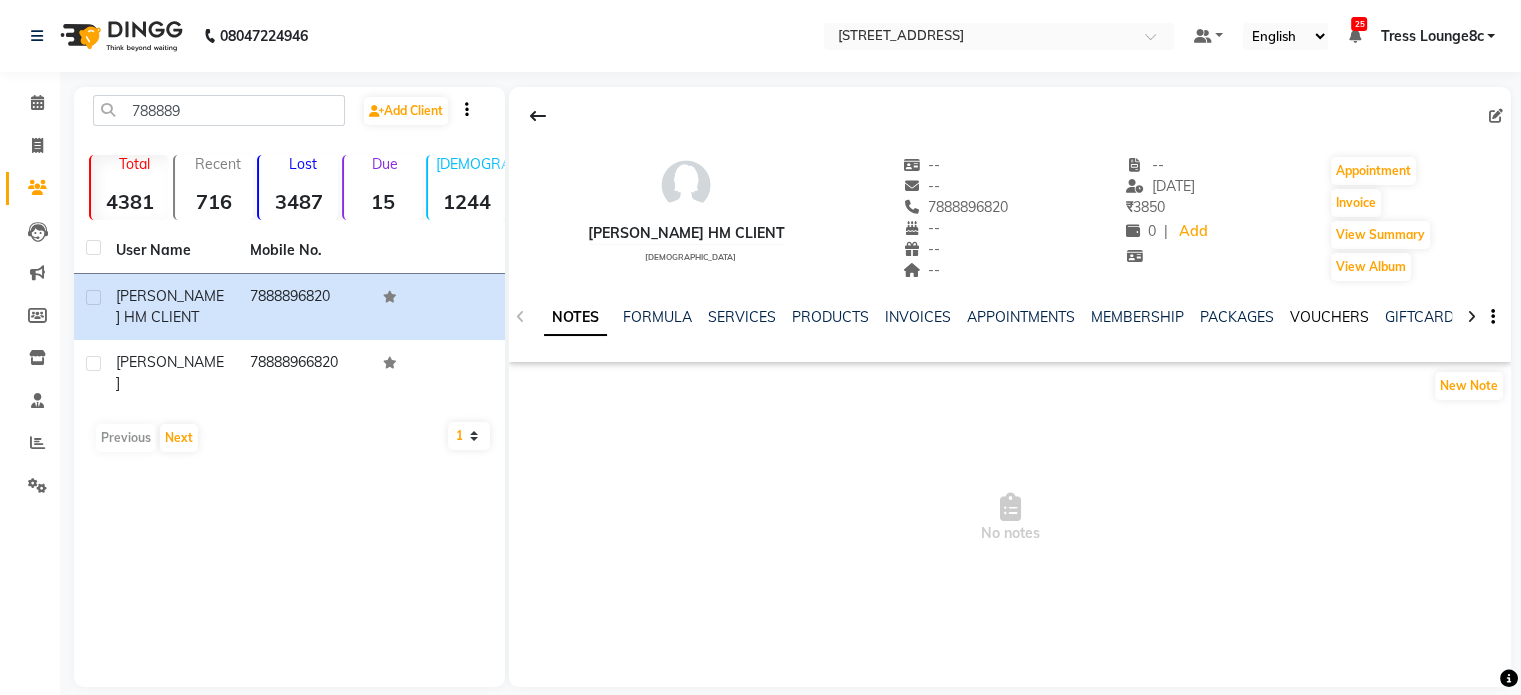 click on "VOUCHERS" 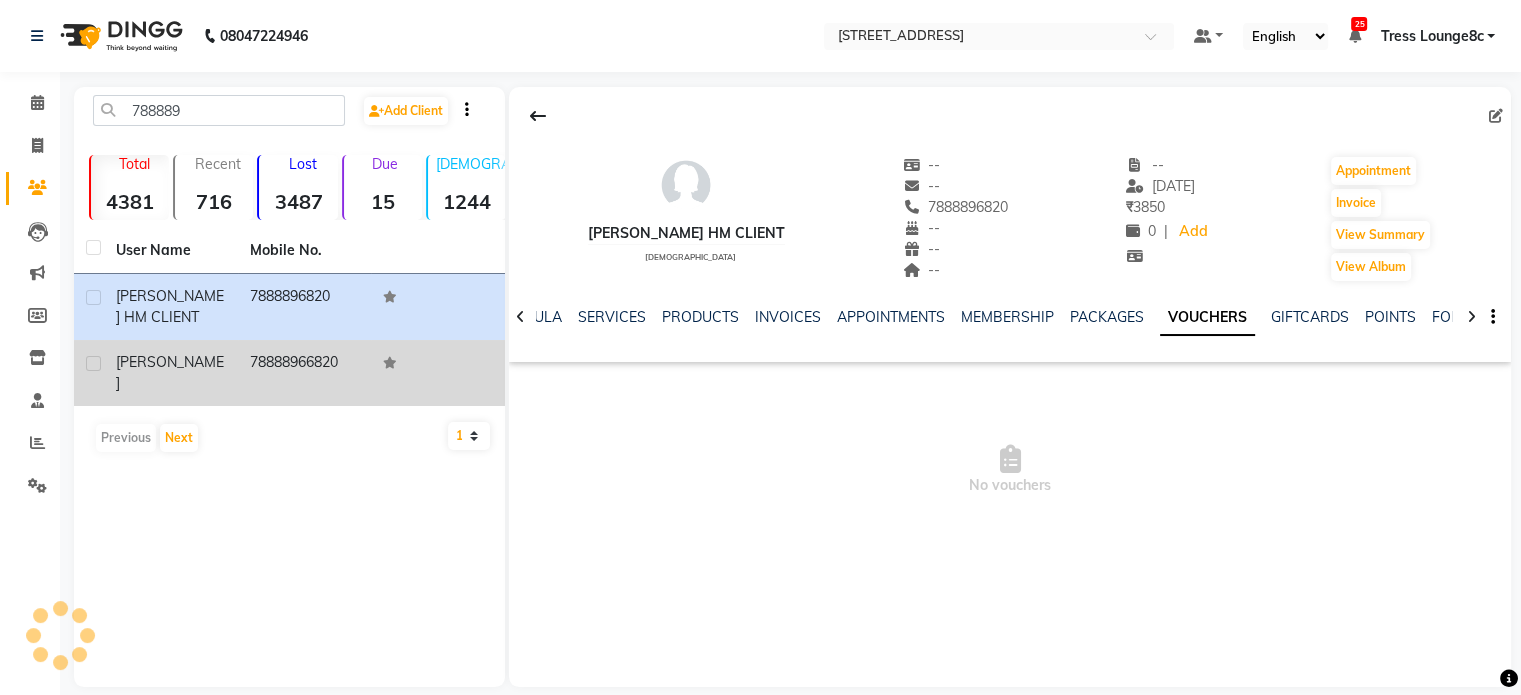click on "78888966820" 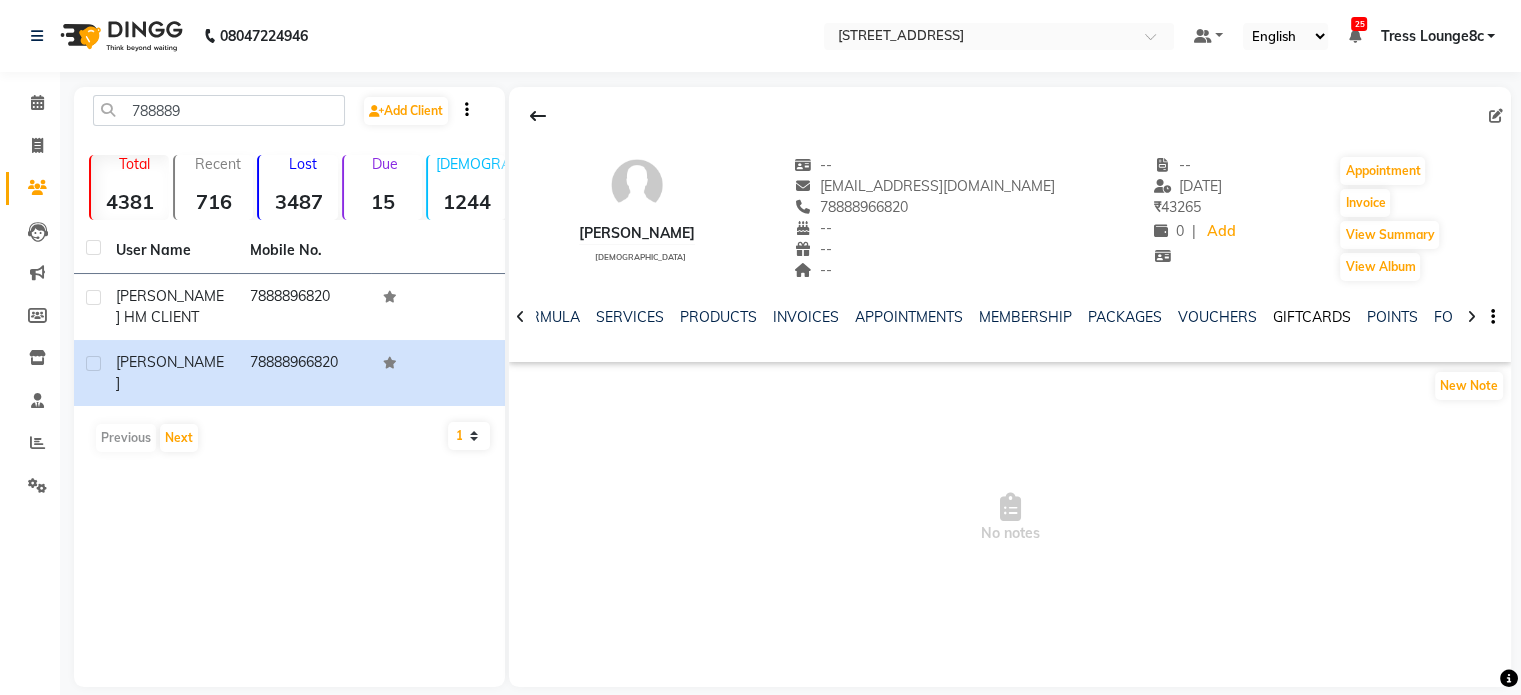 click on "GIFTCARDS" 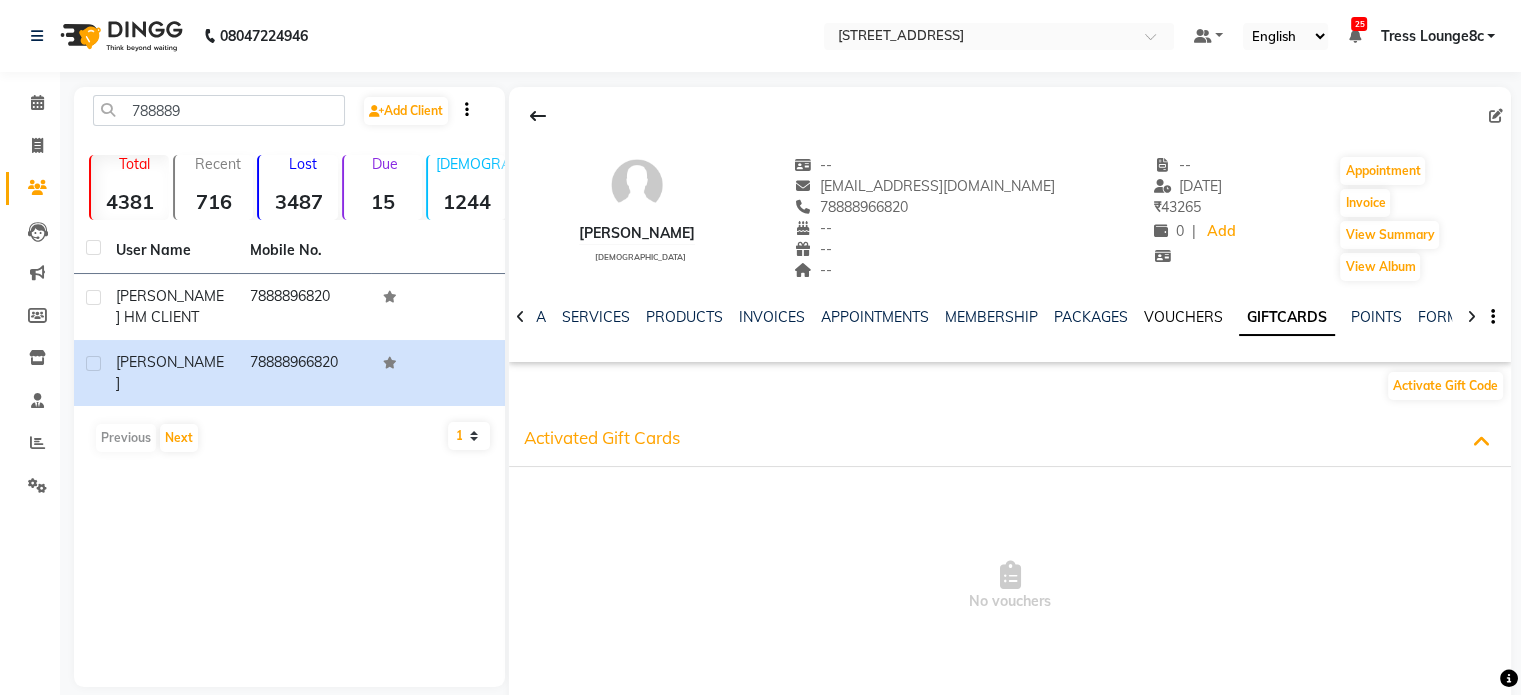 click on "VOUCHERS" 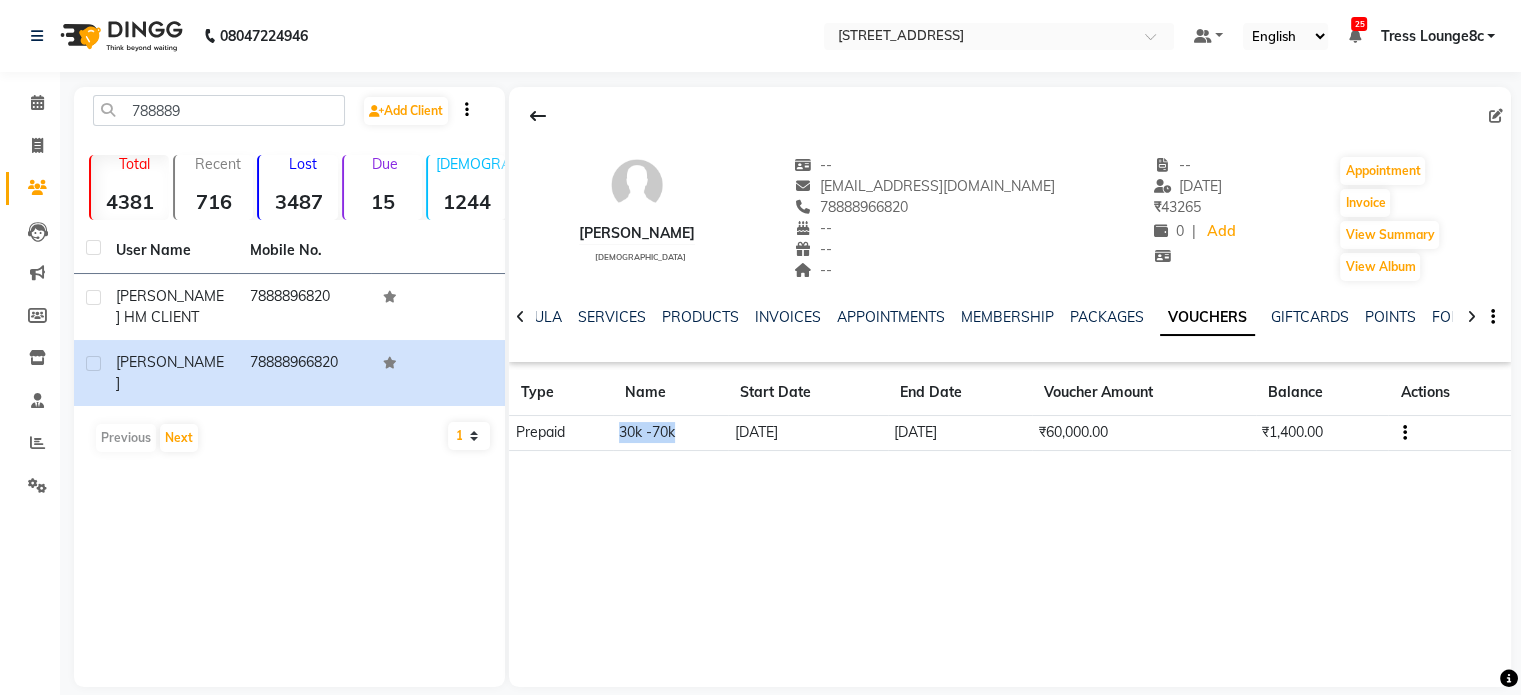 drag, startPoint x: 684, startPoint y: 437, endPoint x: 596, endPoint y: 443, distance: 88.20431 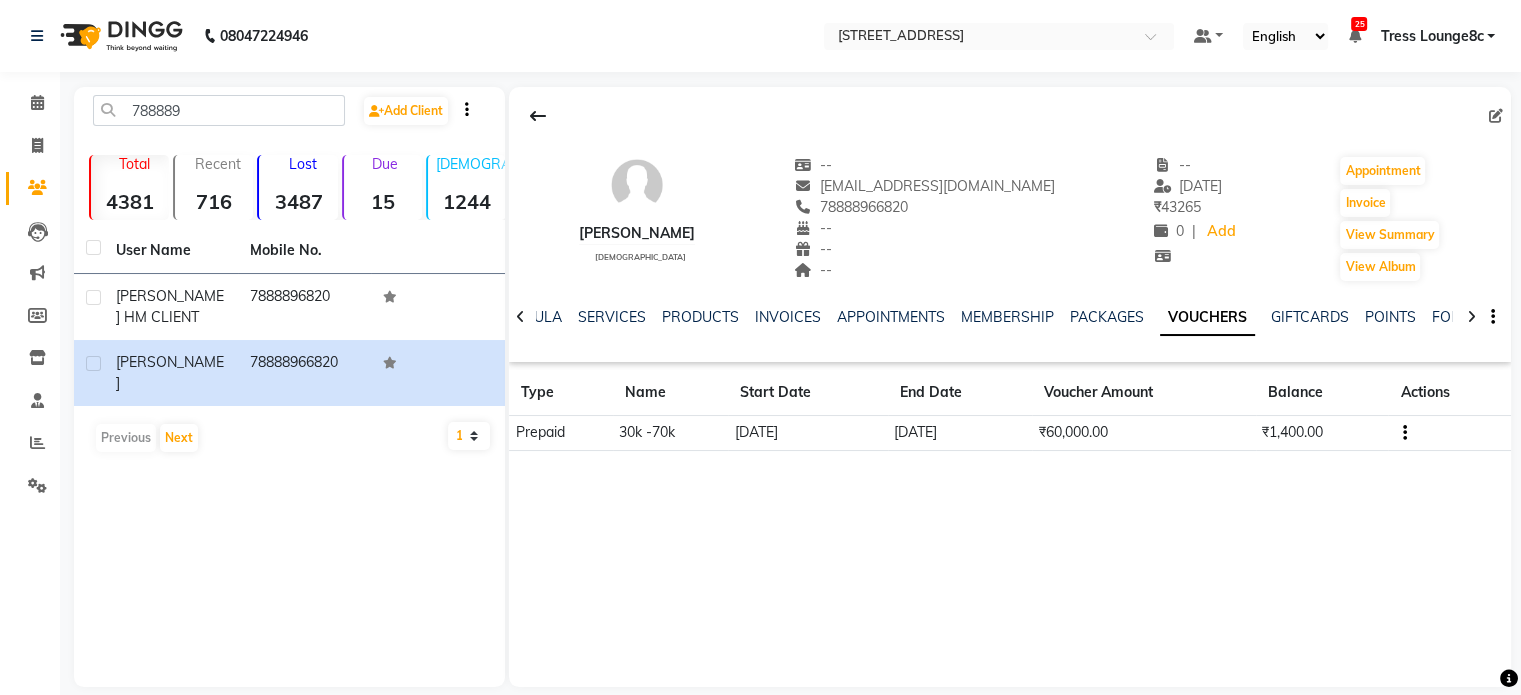 click on "sonica goel    male  --   akshaygoel212@gmail.com   78888966820  --  --  --  -- 28-04-2025 ₹    43265 0 |  Add   Appointment   Invoice  View Summary  View Album  NOTES FORMULA SERVICES PRODUCTS INVOICES APPOINTMENTS MEMBERSHIP PACKAGES VOUCHERS GIFTCARDS POINTS FORMS FAMILY CARDS WALLET Type Name Start Date End Date Voucher Amount Balance Actions Prepaid 30k -70k  19-05-2024 27-08-2025 ₹60,000.00 ₹1,400.00" 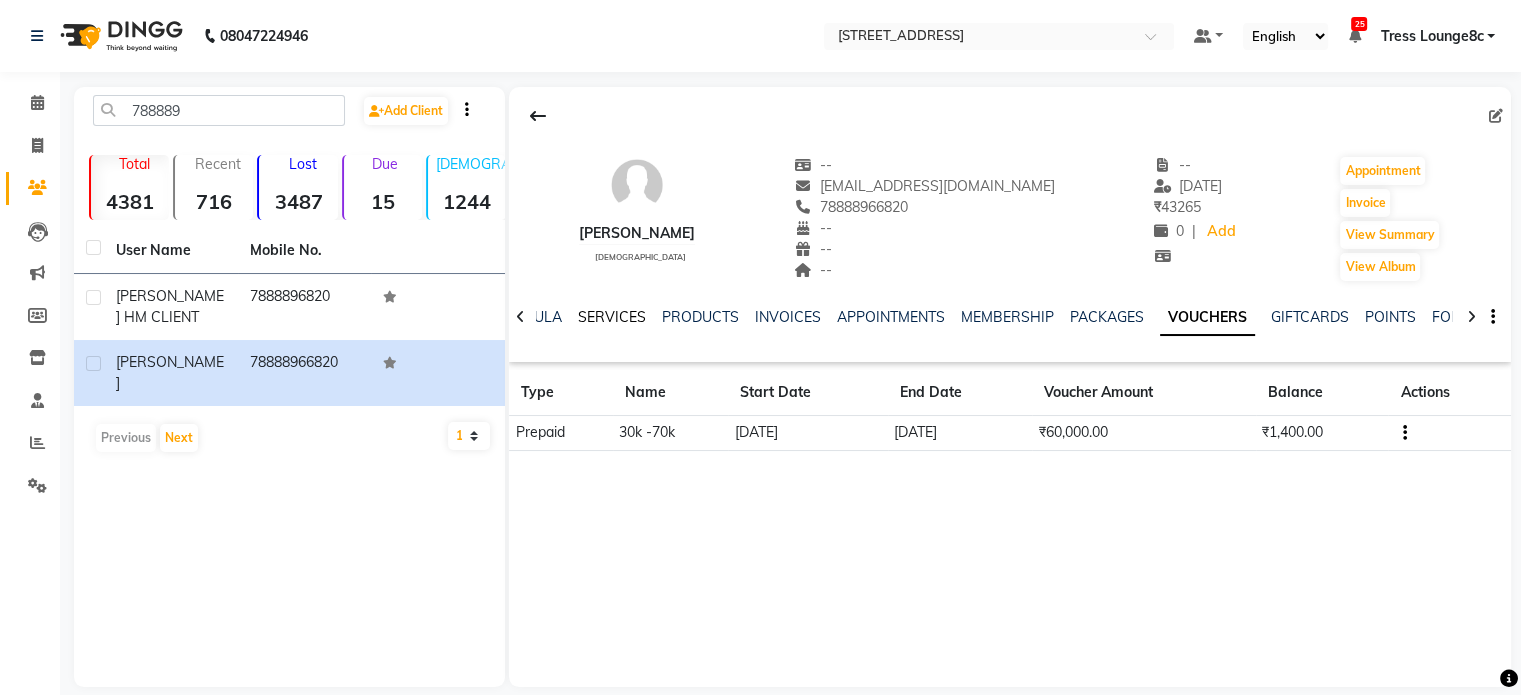 click on "SERVICES" 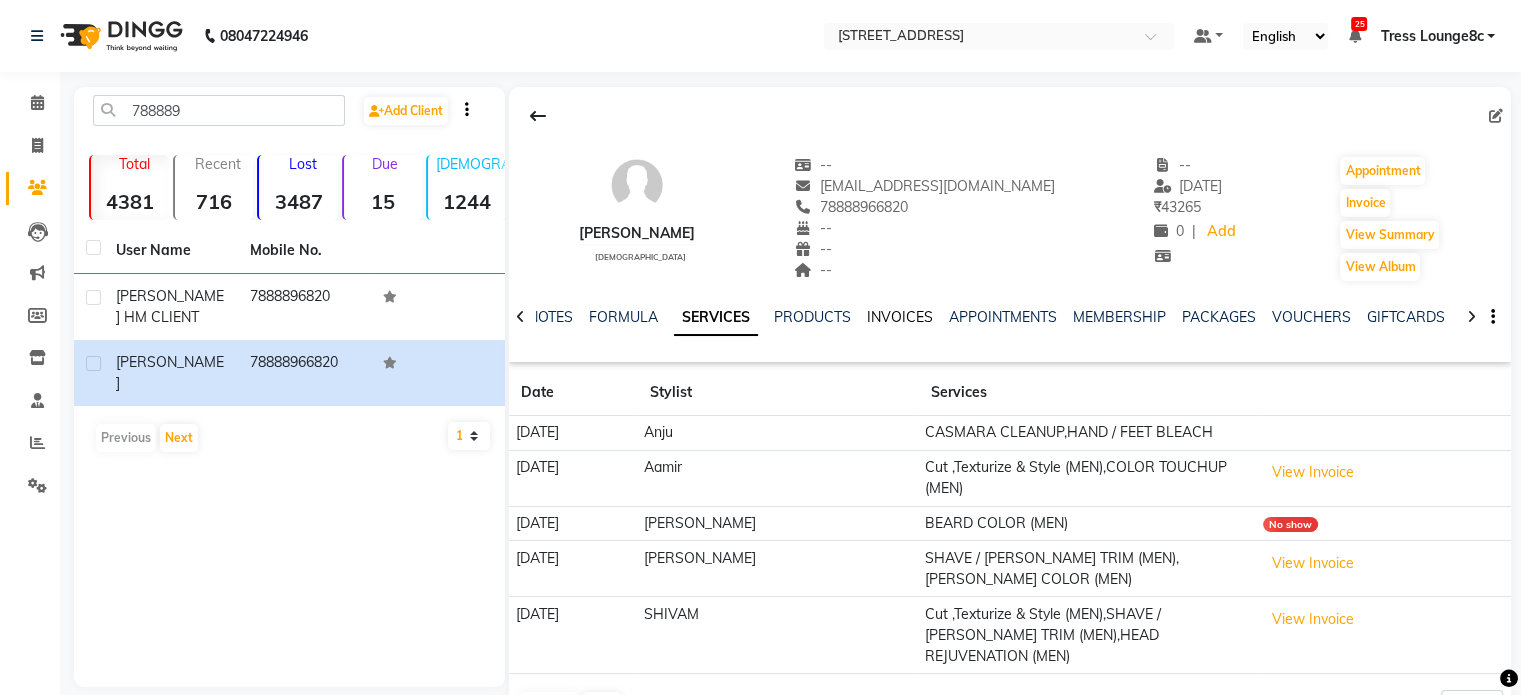 click on "INVOICES" 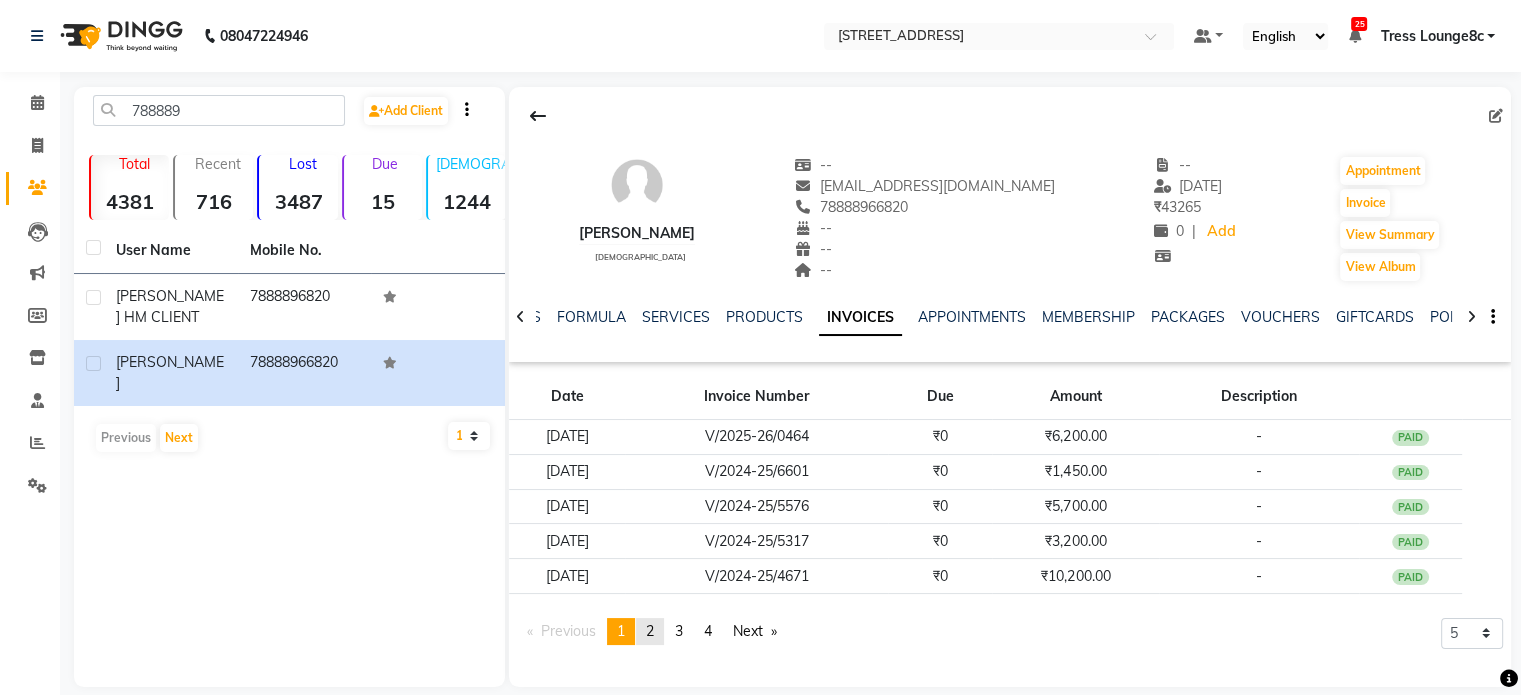 click on "2" 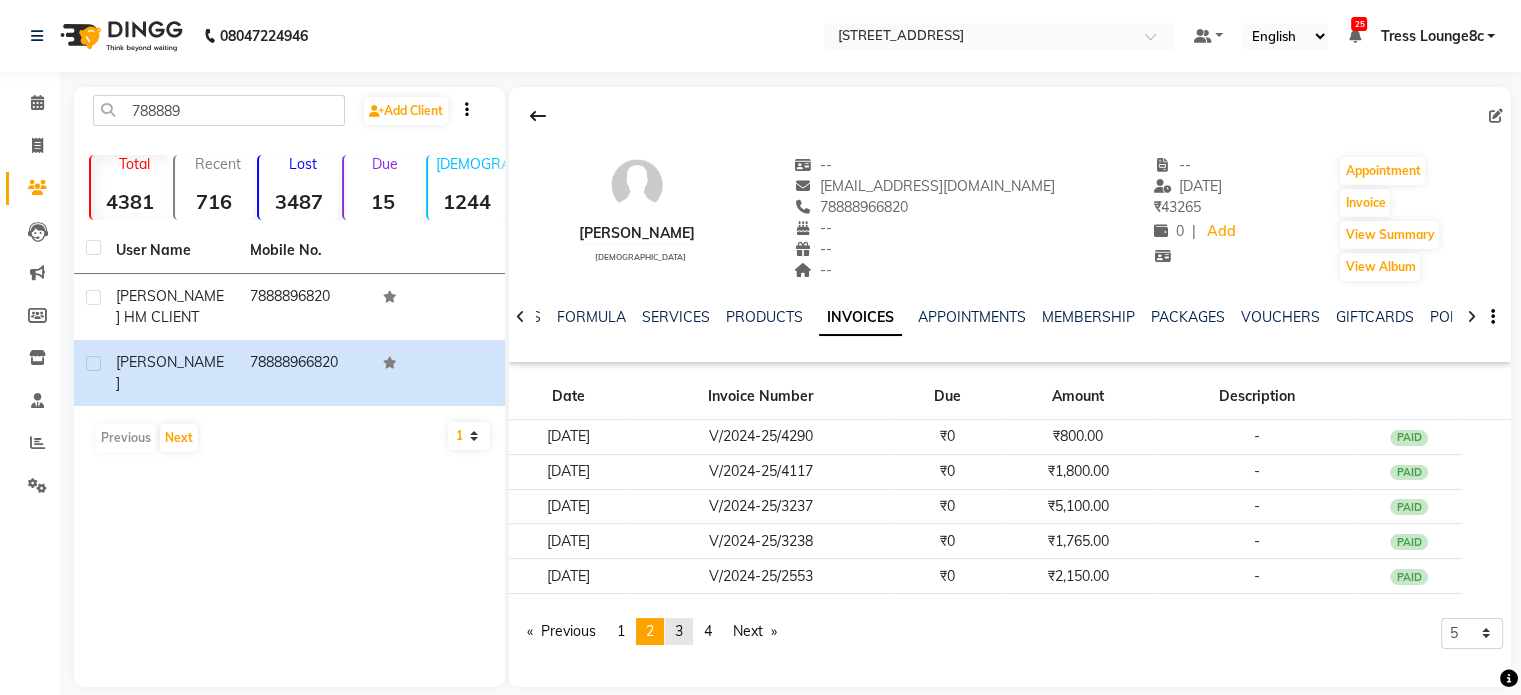 click on "3" 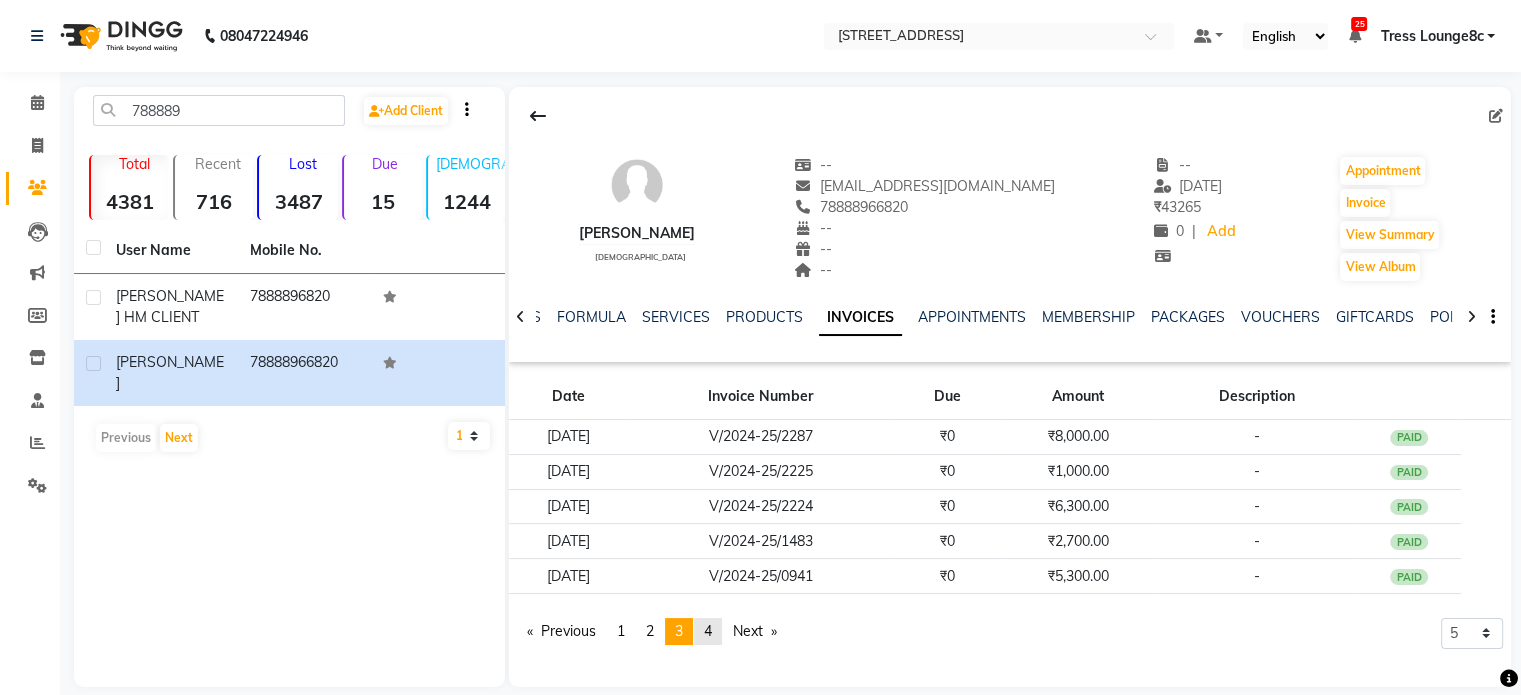 click on "4" 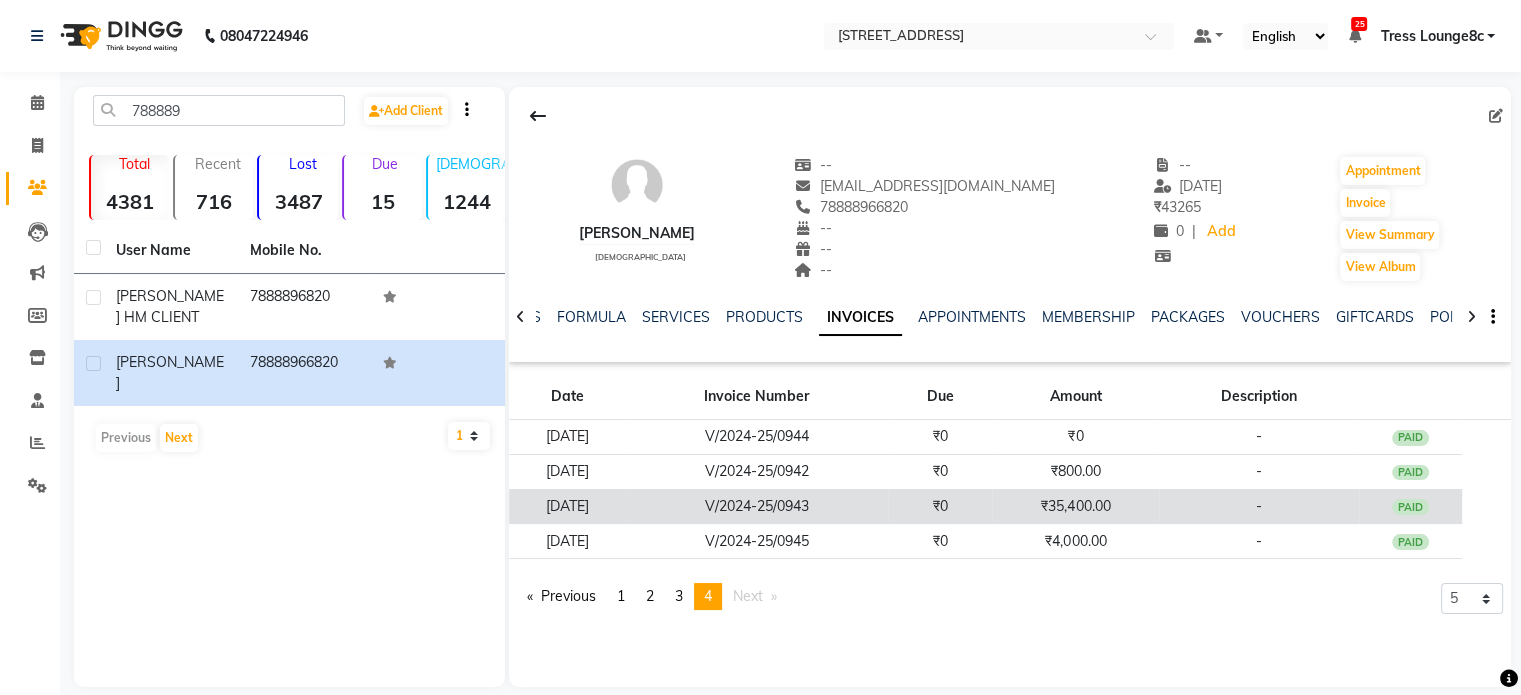 click on "₹35,400.00" 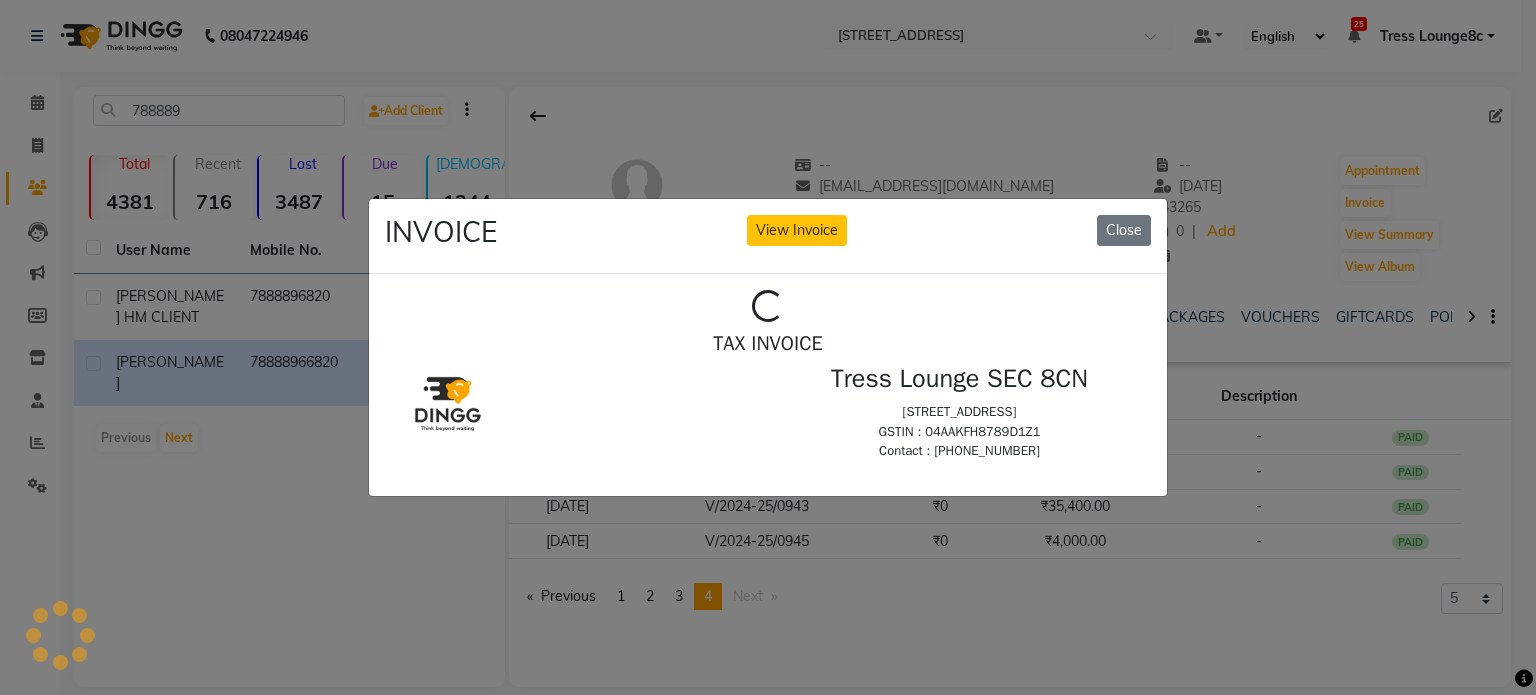 scroll, scrollTop: 0, scrollLeft: 0, axis: both 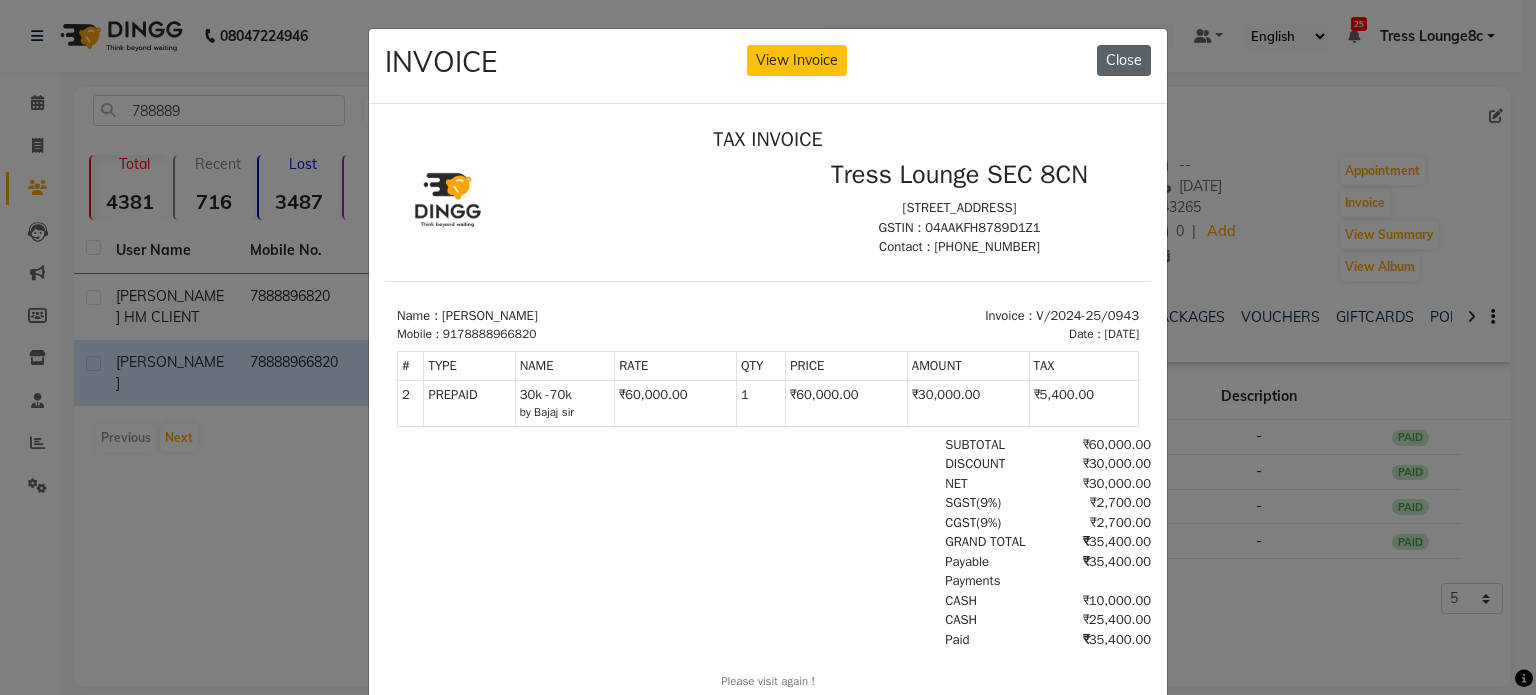 click on "Close" 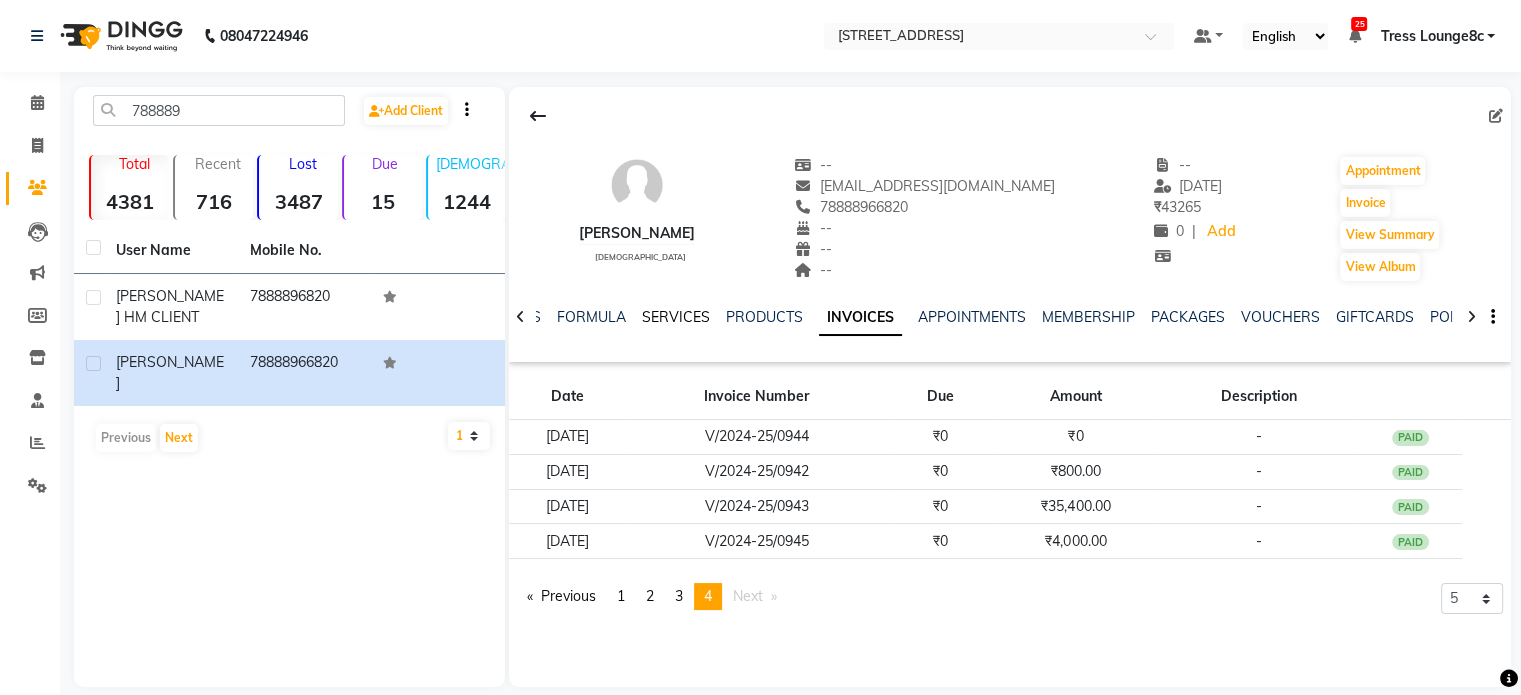 click on "SERVICES" 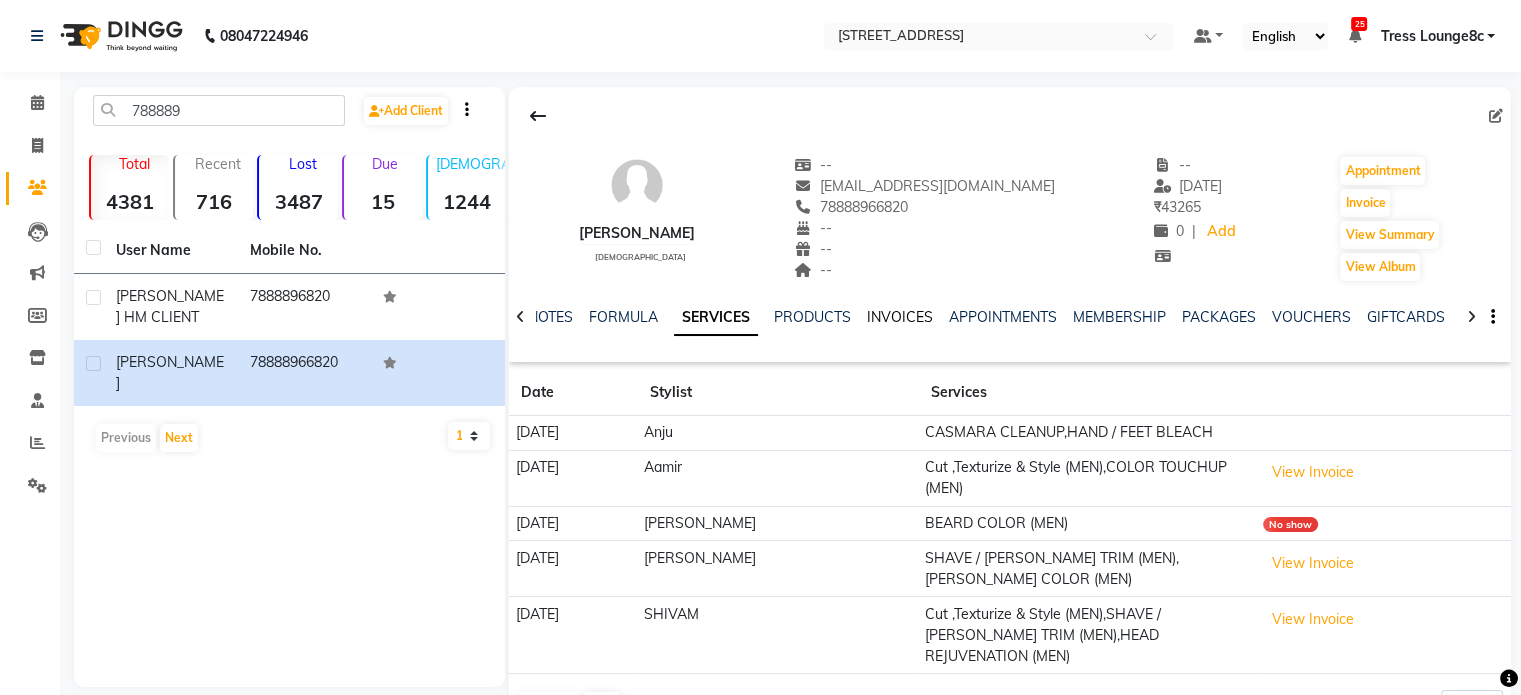 click on "INVOICES" 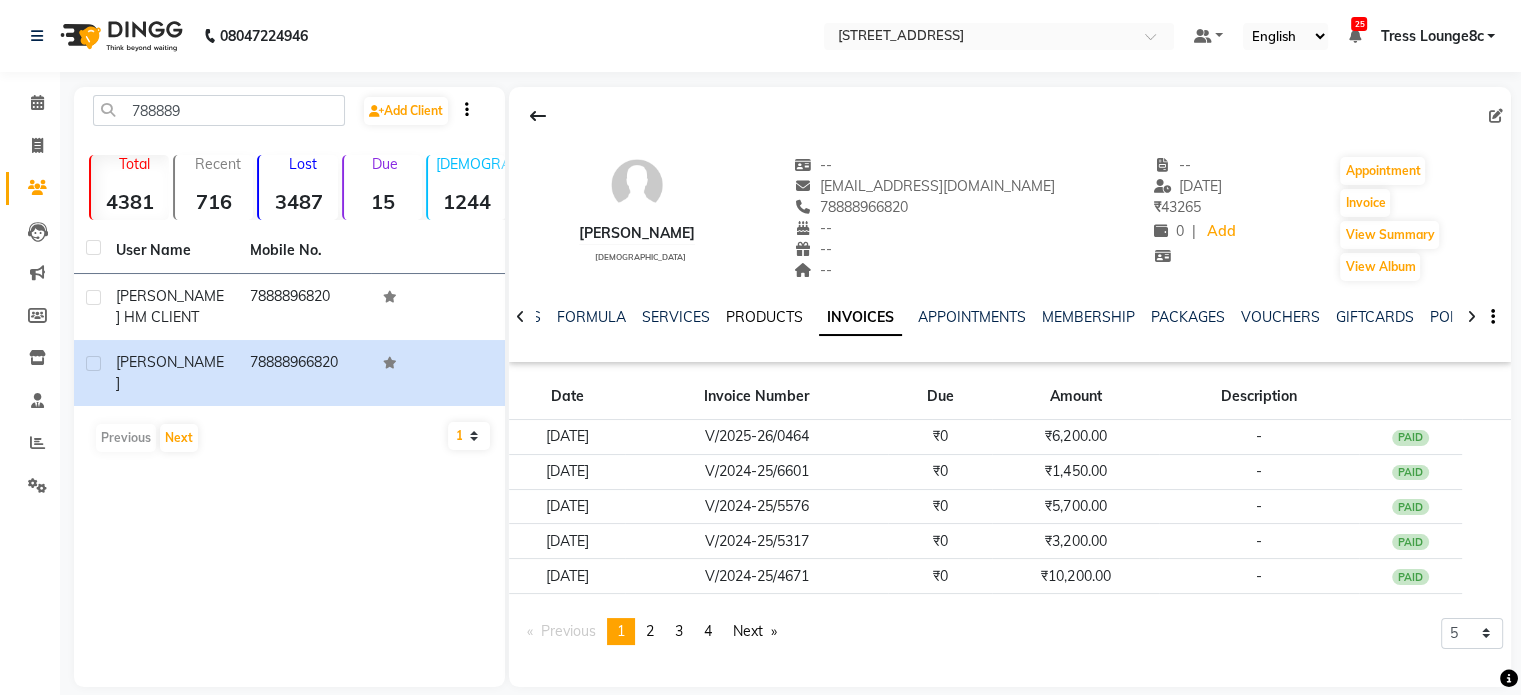 click on "PRODUCTS" 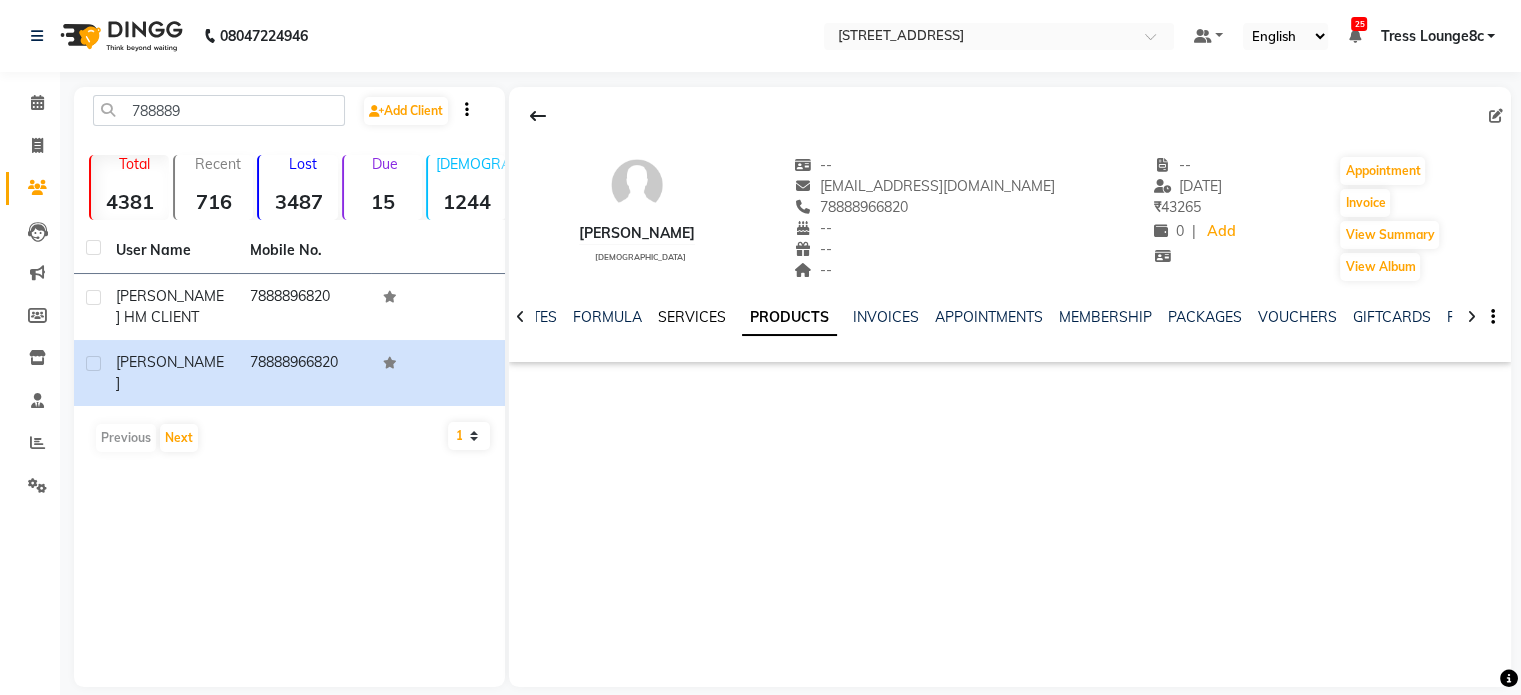 click on "SERVICES" 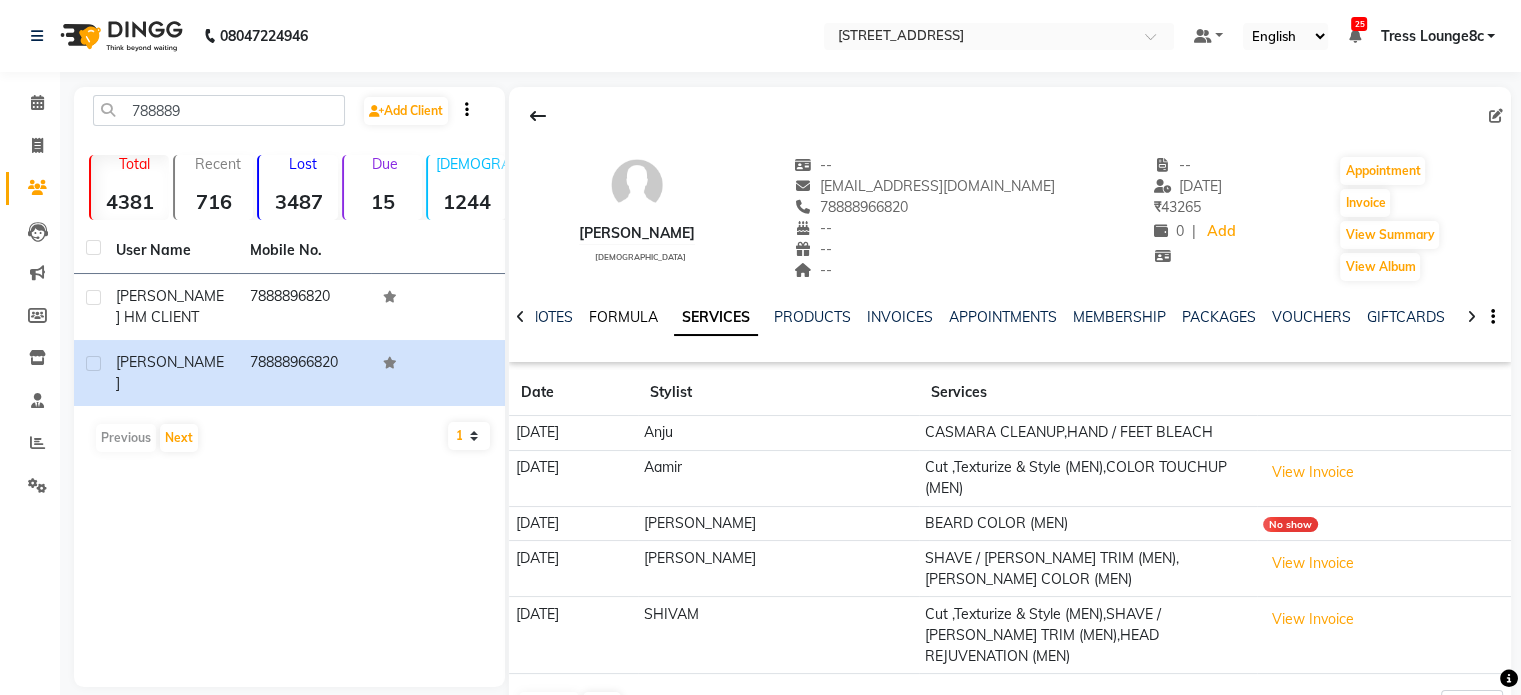 click on "FORMULA" 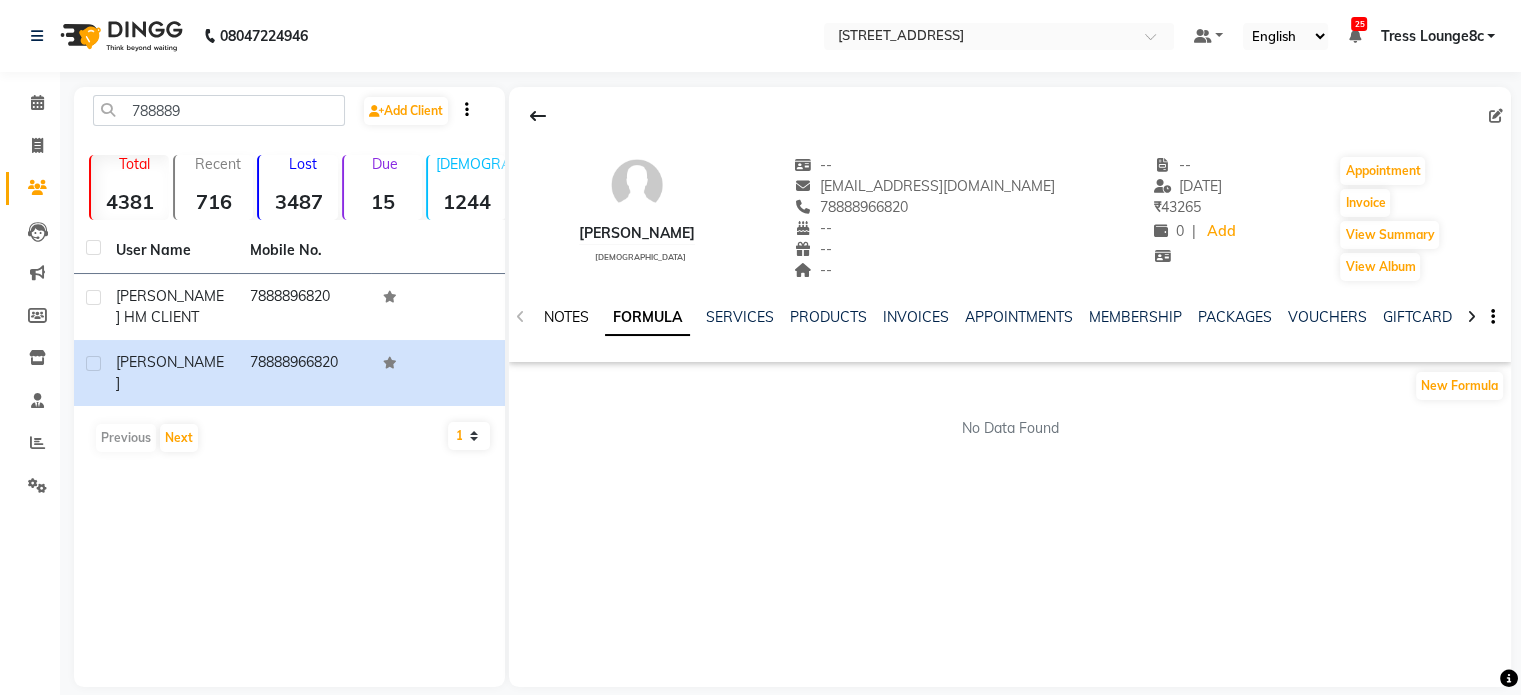click on "NOTES" 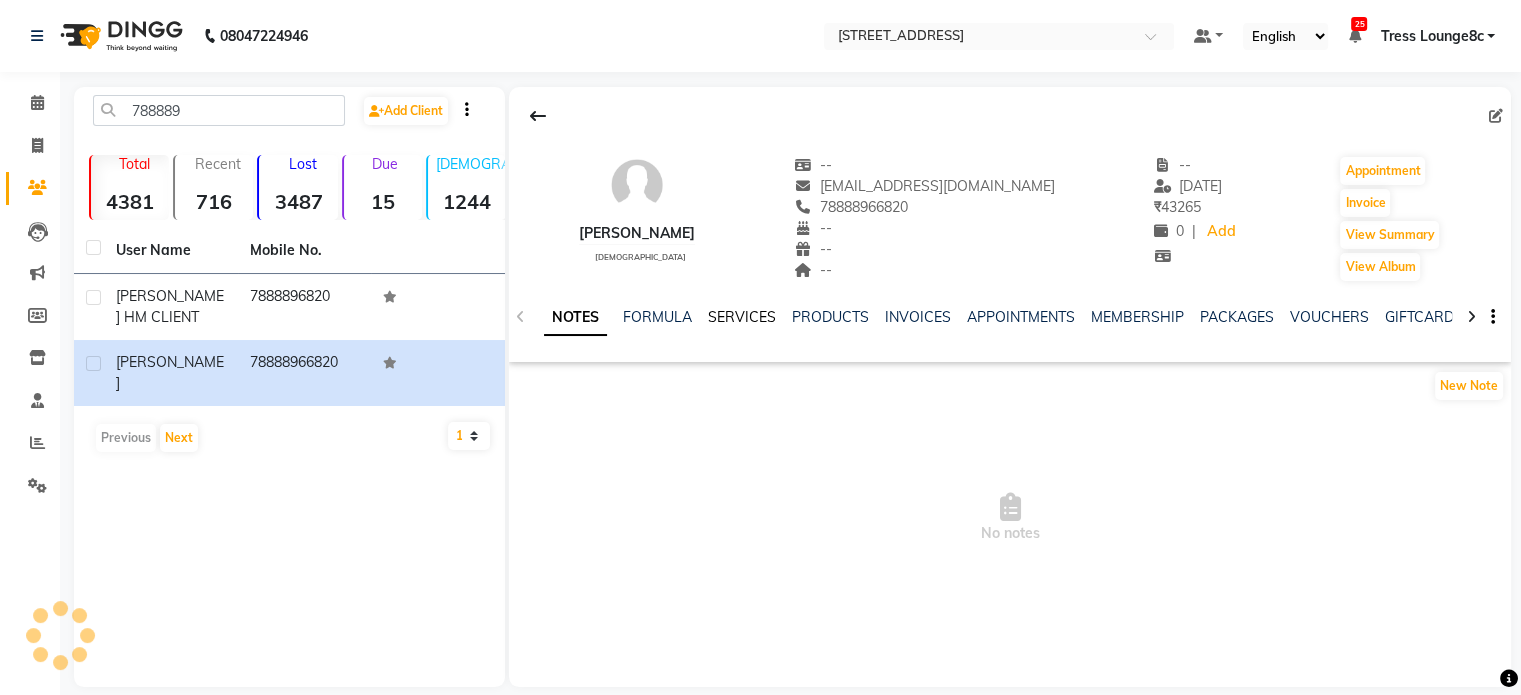 click on "SERVICES" 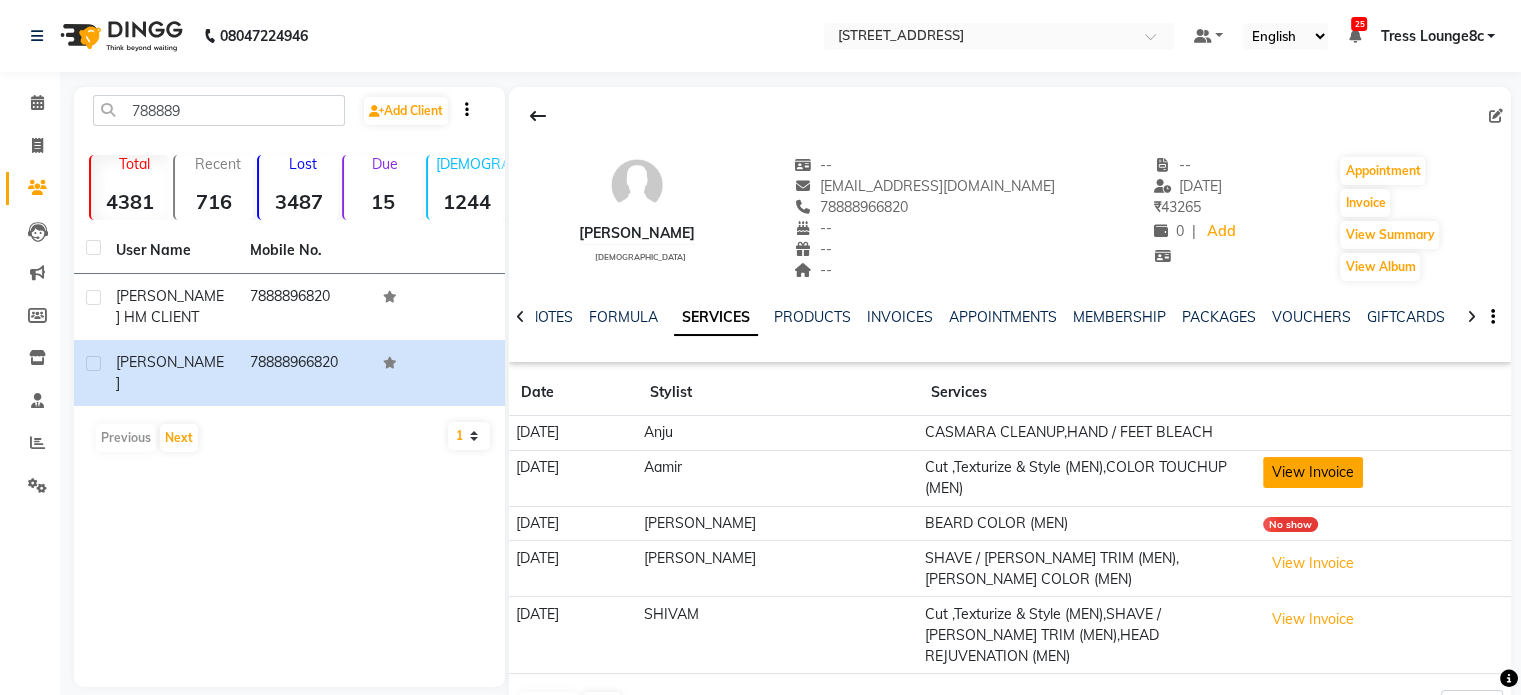 drag, startPoint x: 1276, startPoint y: 455, endPoint x: 1286, endPoint y: 463, distance: 12.806249 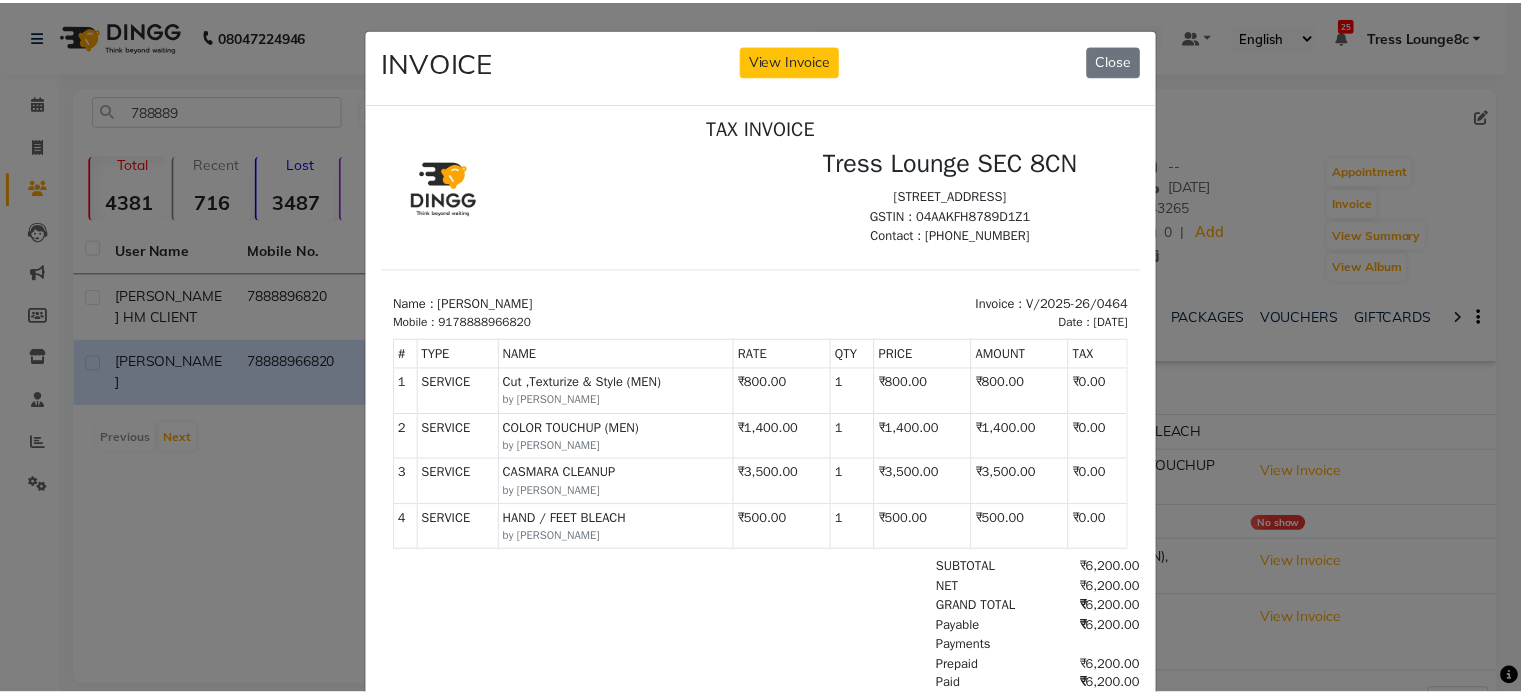 scroll, scrollTop: 16, scrollLeft: 0, axis: vertical 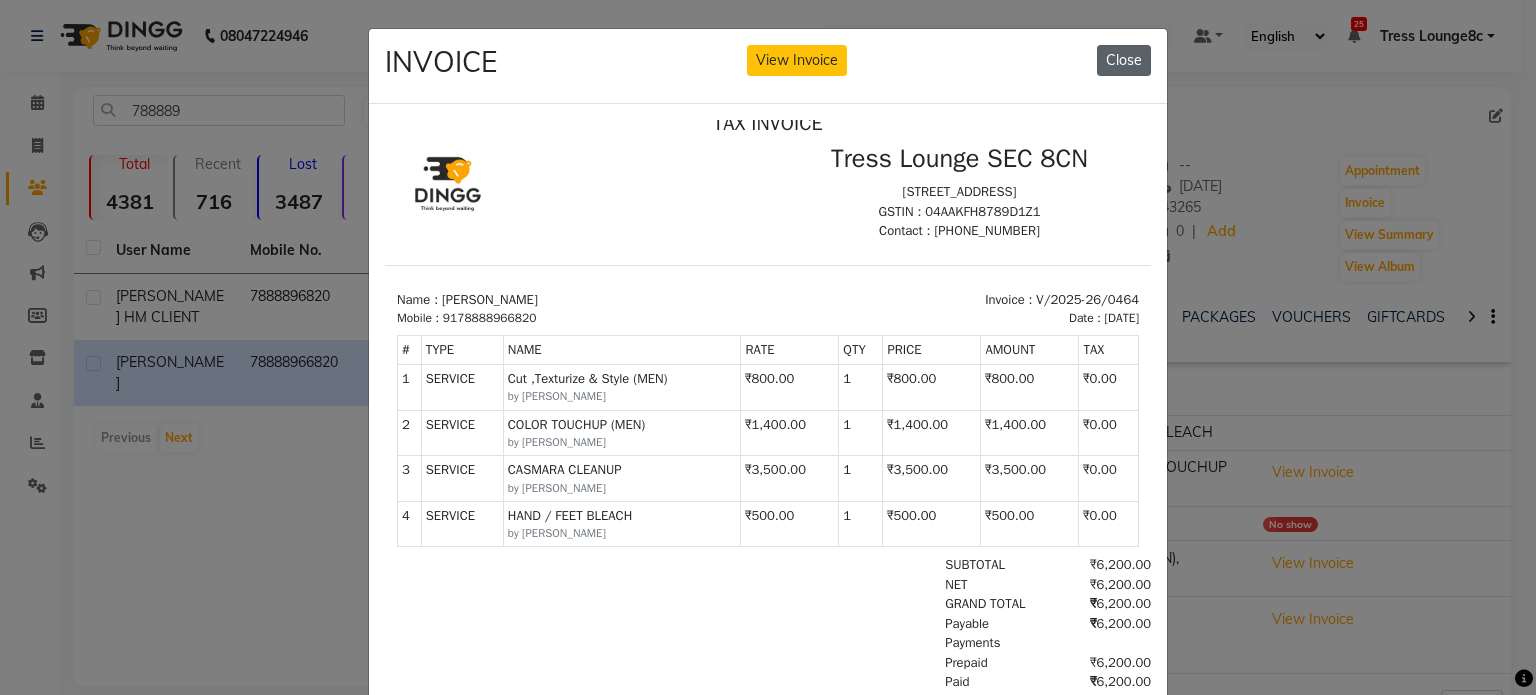 click on "Close" 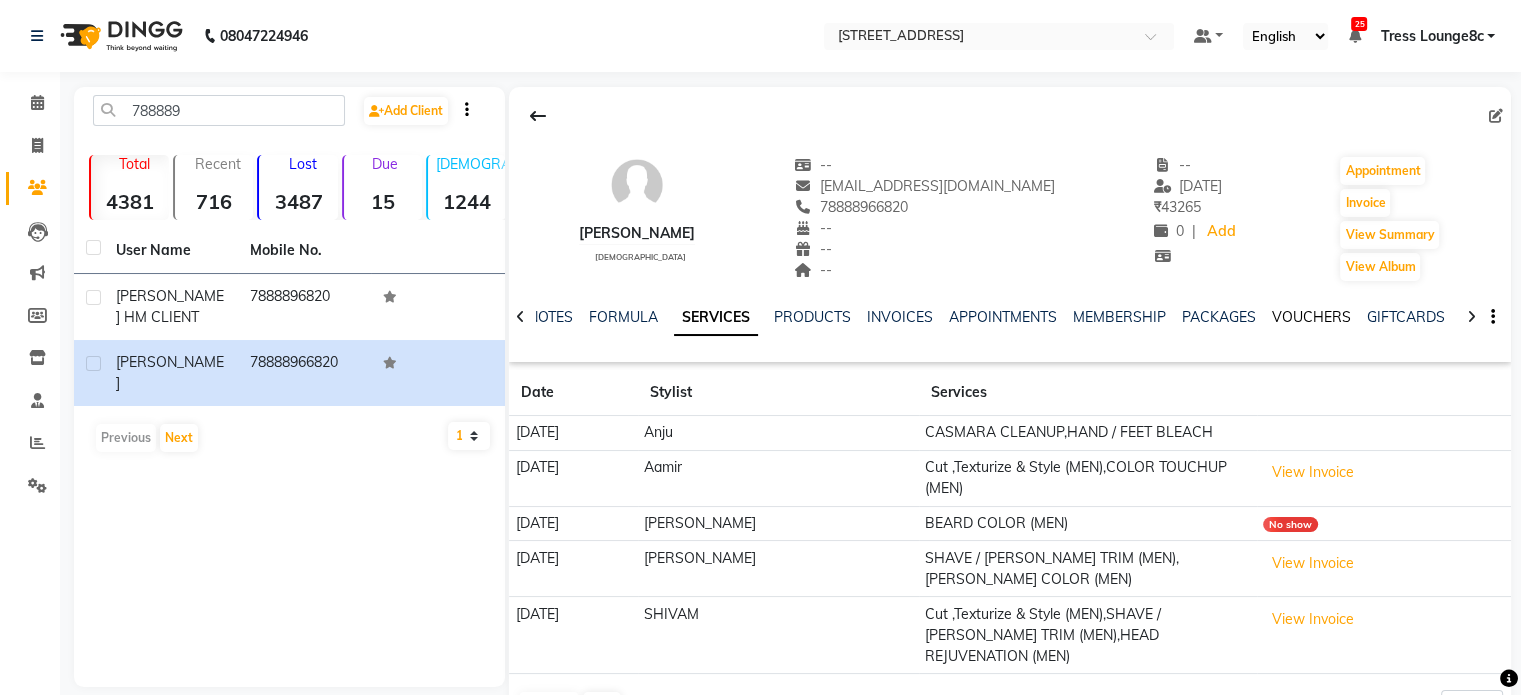 click on "VOUCHERS" 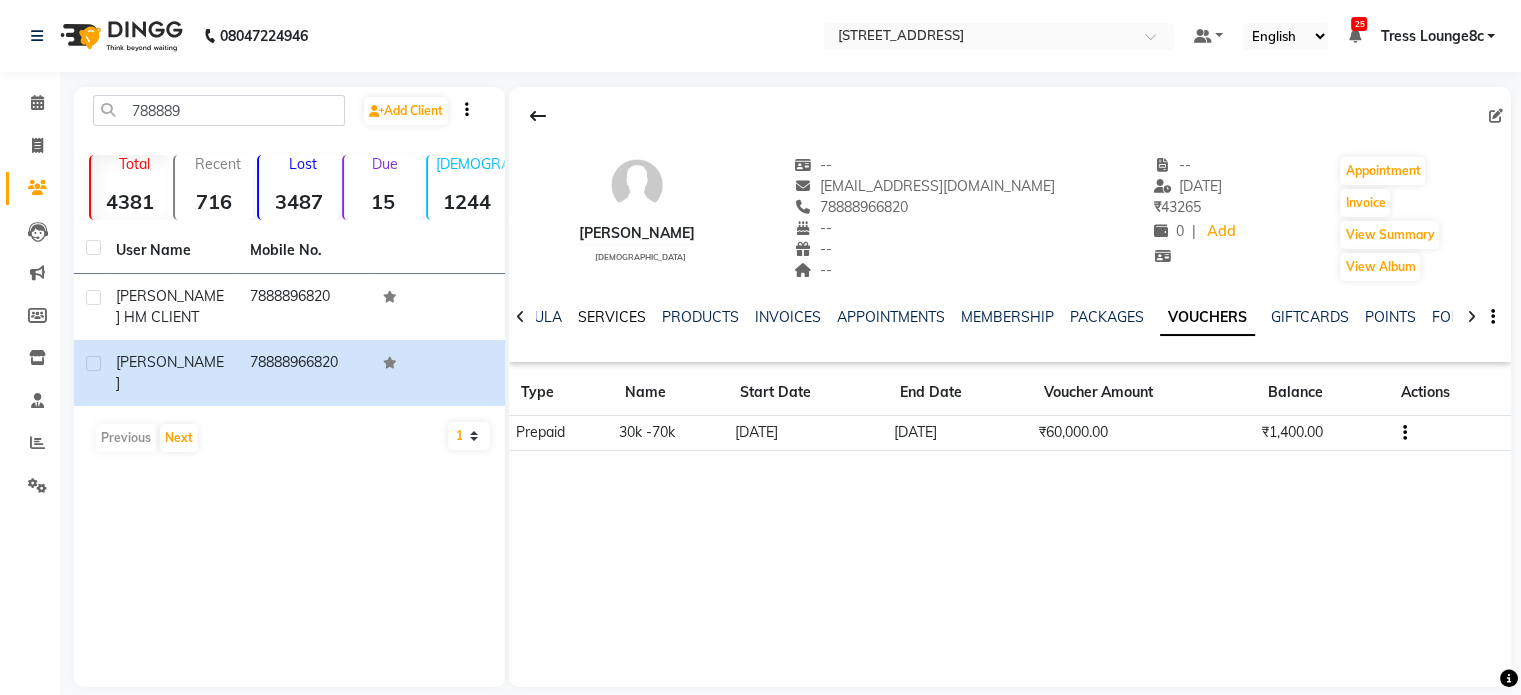 click on "SERVICES" 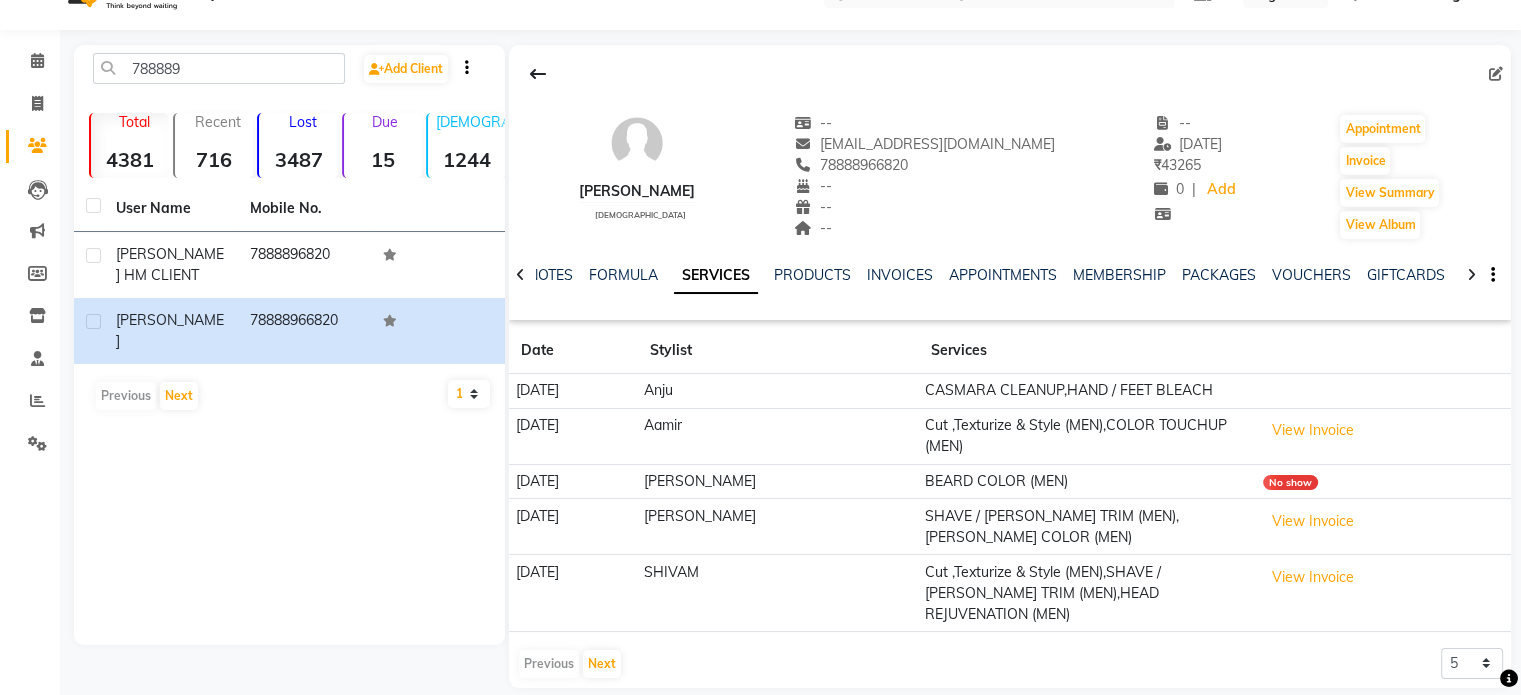 scroll, scrollTop: 0, scrollLeft: 0, axis: both 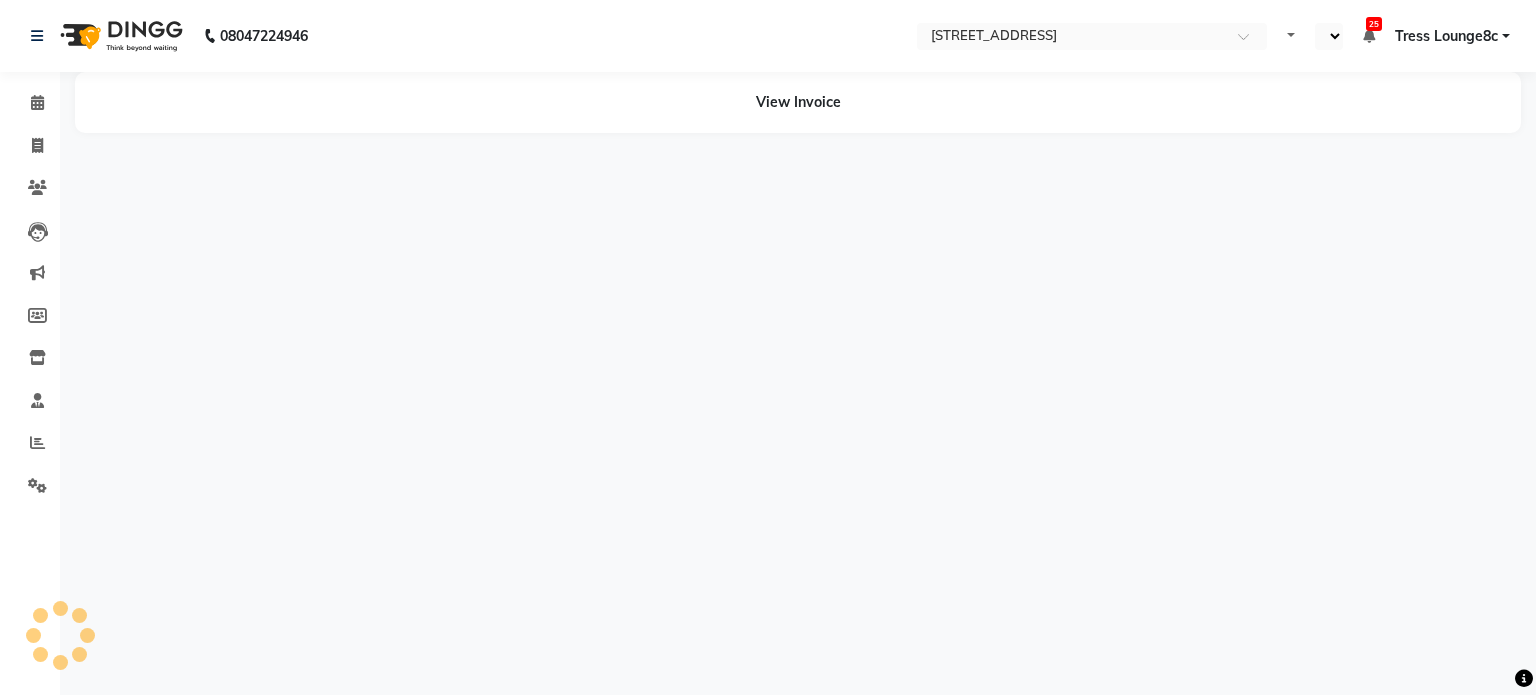 select on "en" 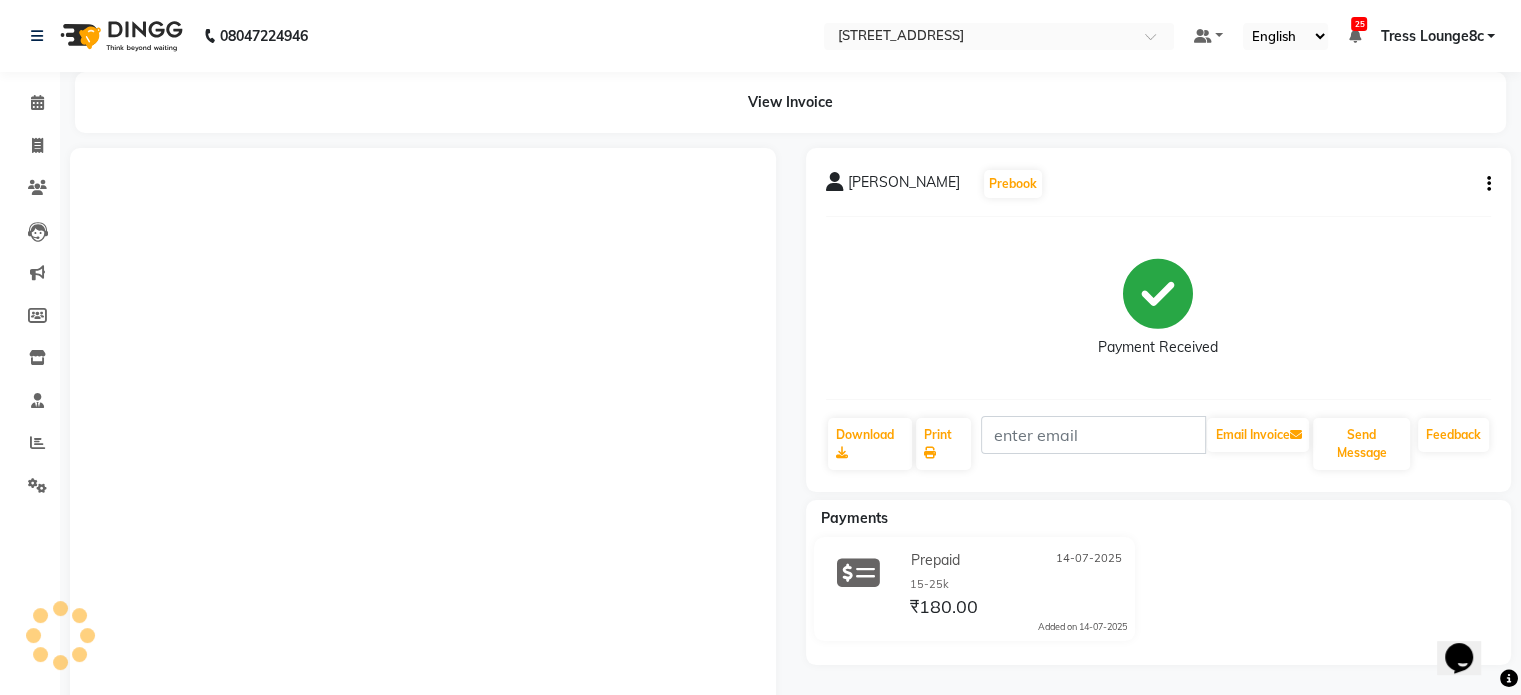 scroll, scrollTop: 0, scrollLeft: 0, axis: both 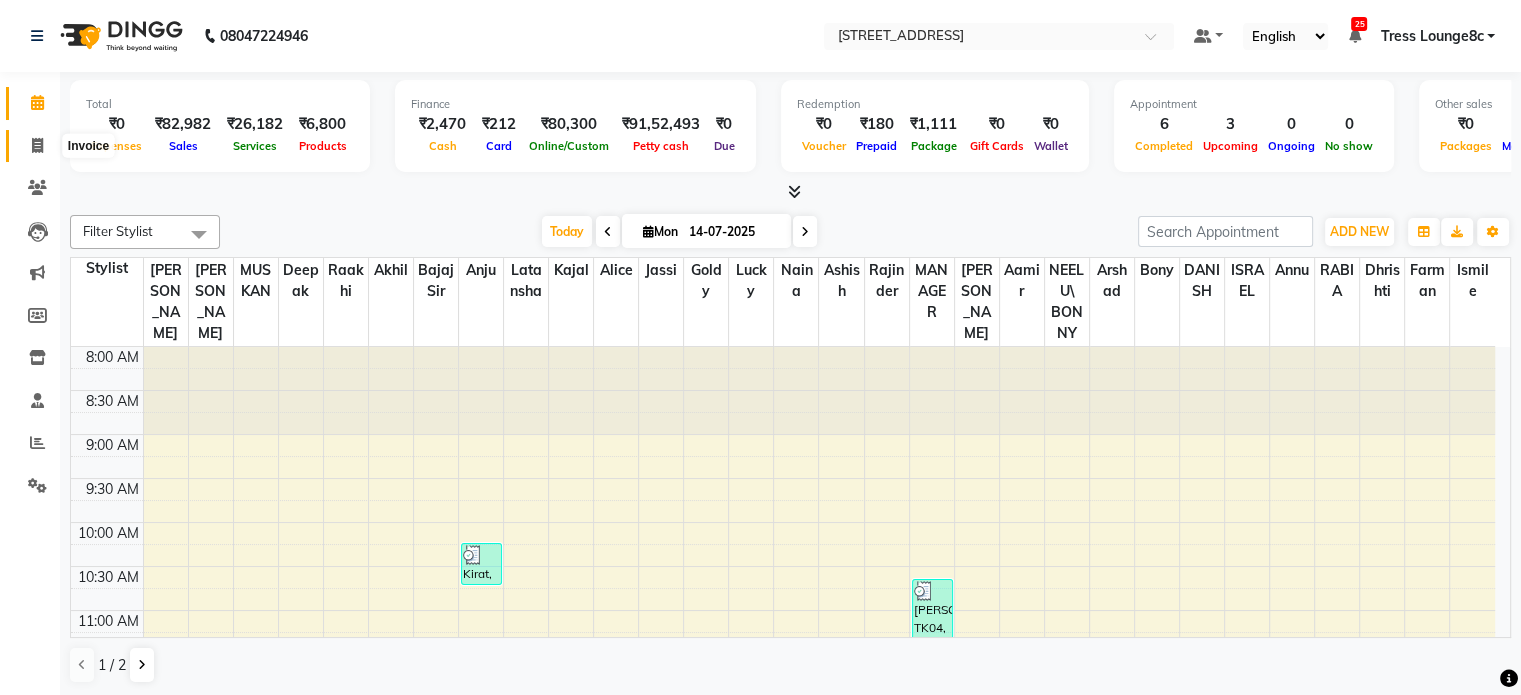 click 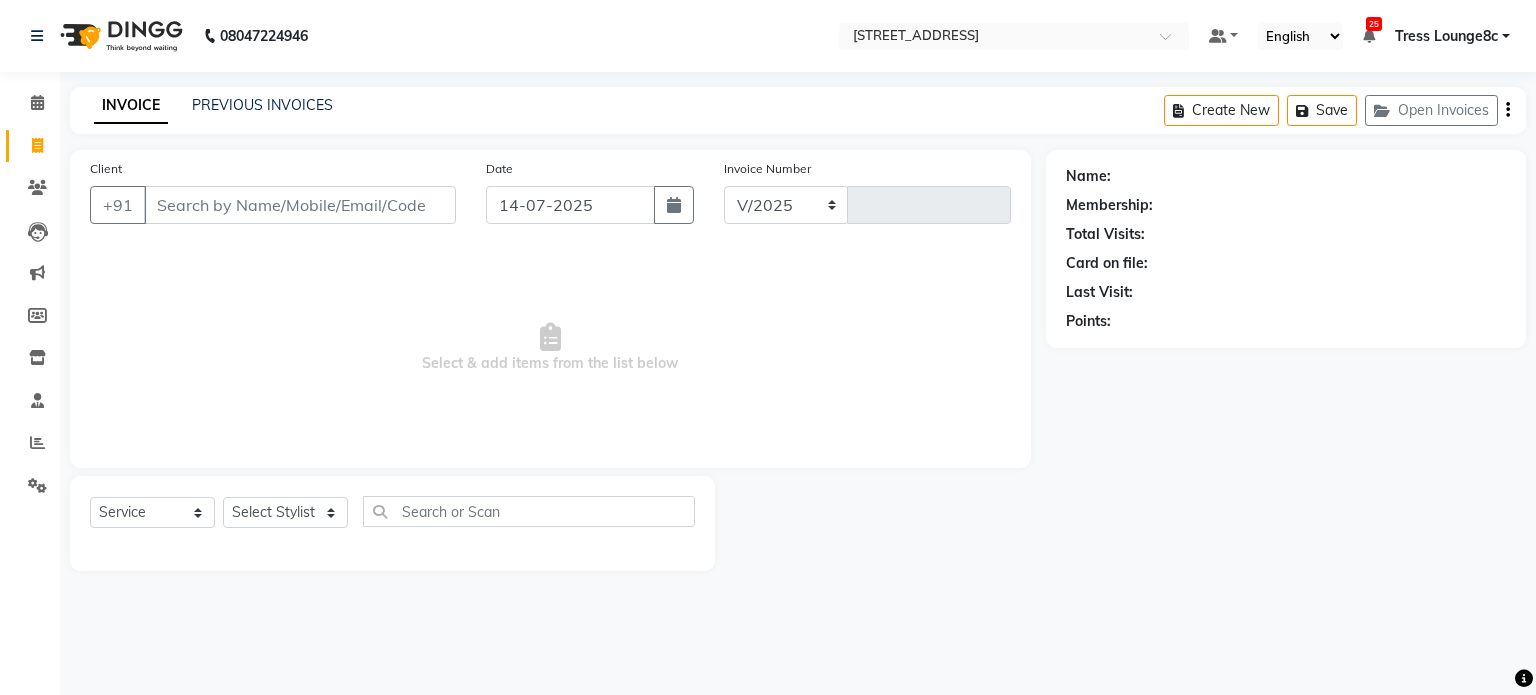 select on "5703" 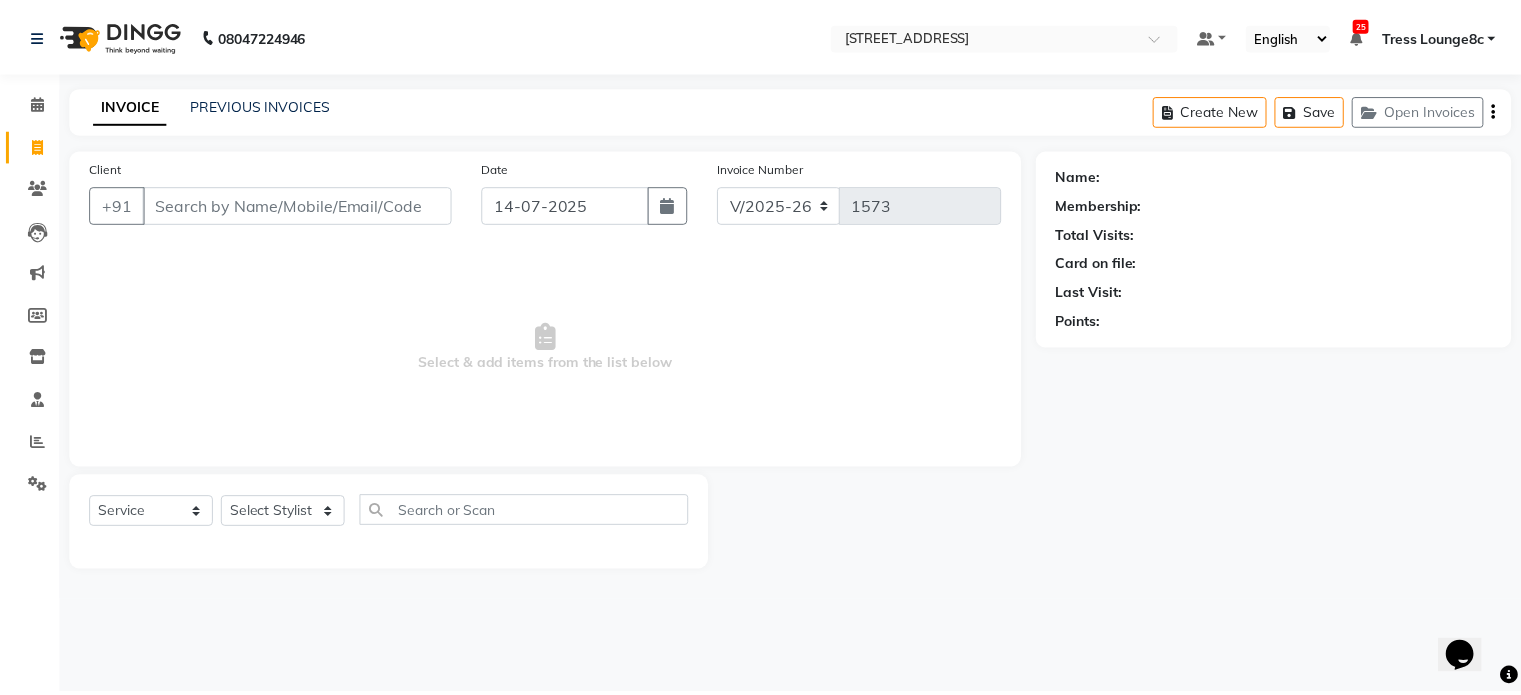 scroll, scrollTop: 0, scrollLeft: 0, axis: both 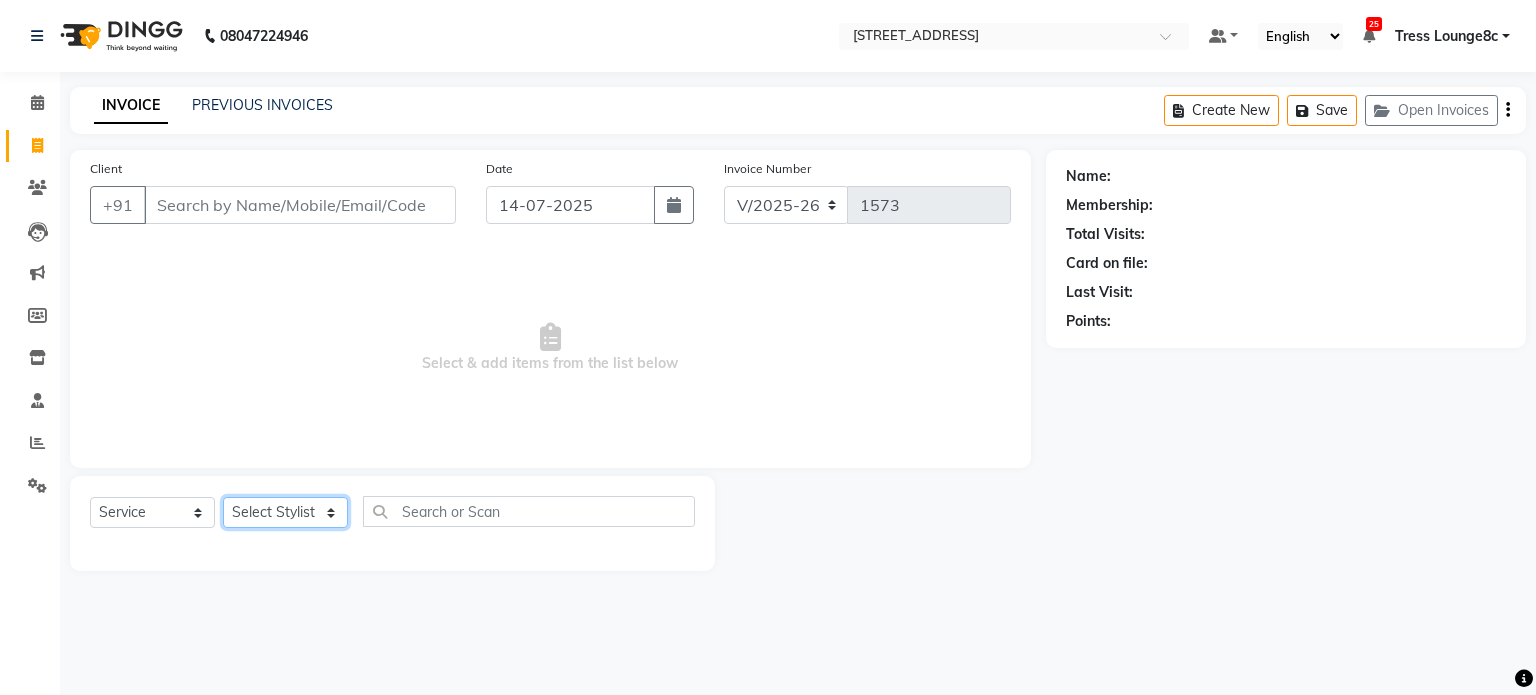 click on "Select Stylist [PERSON_NAME] [PERSON_NAME] [PERSON_NAME] Anju Annu  [PERSON_NAME] Bajaj sir Bony DANISH Deepak [PERSON_NAME] [PERSON_NAME] [PERSON_NAME] Ismile ISRAEL [PERSON_NAME] [PERSON_NAME] Latansha Lucky MANAGER MUSKAN naina [PERSON_NAME]\ [PERSON_NAME]  [PERSON_NAME] [PERSON_NAME] [PERSON_NAME] [PERSON_NAME] [PERSON_NAME] [PERSON_NAME] [PERSON_NAME] Shriya [PERSON_NAME] [PERSON_NAME] [PERSON_NAME]" 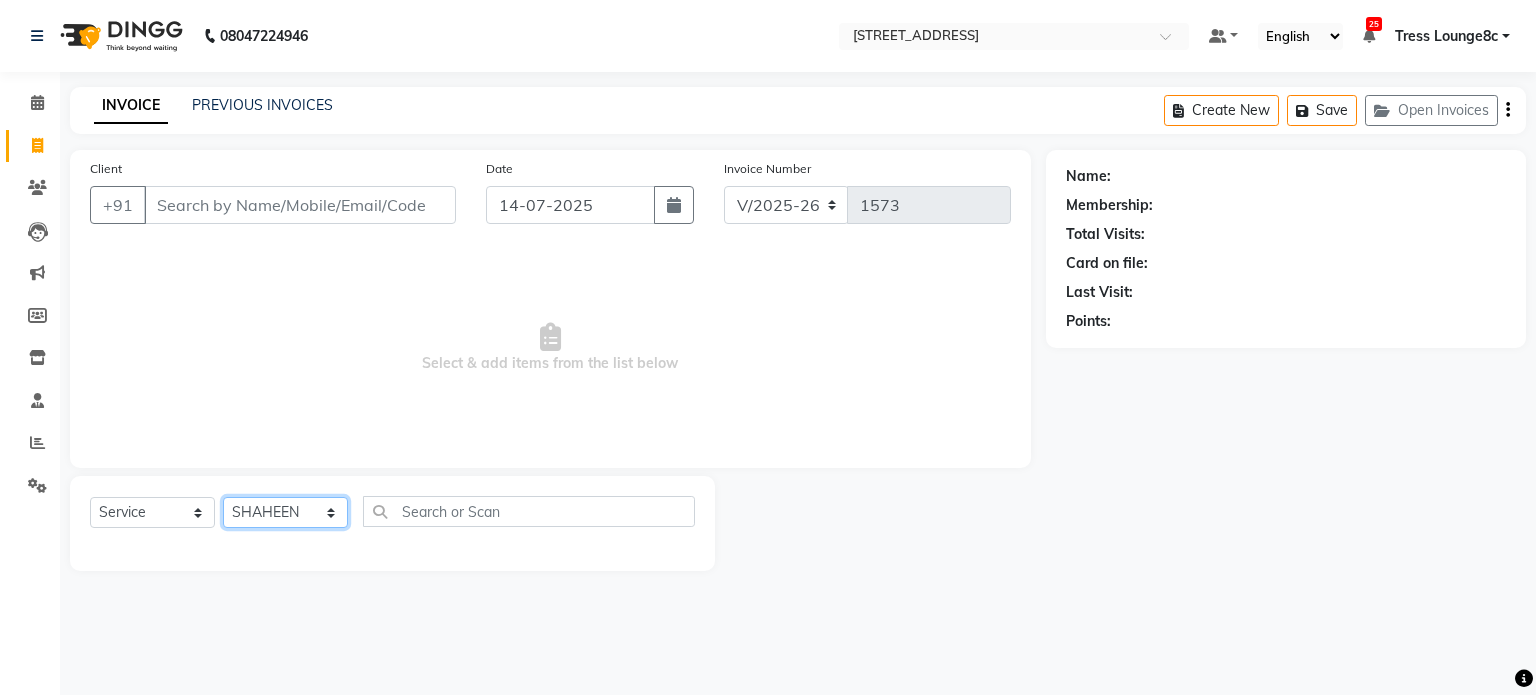 click on "Select Stylist Aamir akhil Alice Anju Annu  Arshad Ashish Bajaj sir Bony DANISH Deepak Dhrishti Farman gagan goldy Imran khan Ismile ISRAEL Jassi kajal KARAN Latansha Lucky MANAGER MUSKAN naina NEELU\ BONNY Raakhi  RABIA rajinder RAM Ripti ROOP Roseleen Ruth Sagar Saleem SalmaN Sameer SHAHEEN Shriya SRISHTI tomba veena VINOD WASIM zakir" 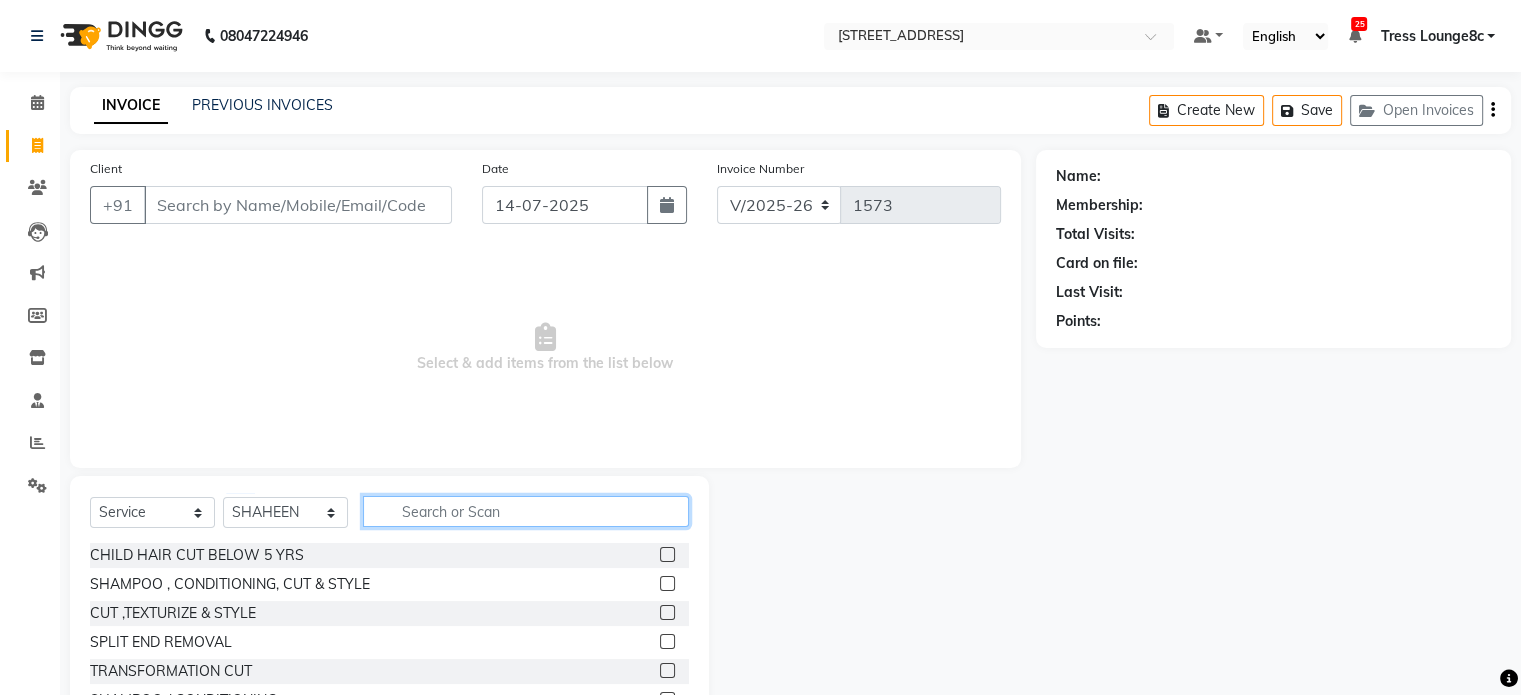 click 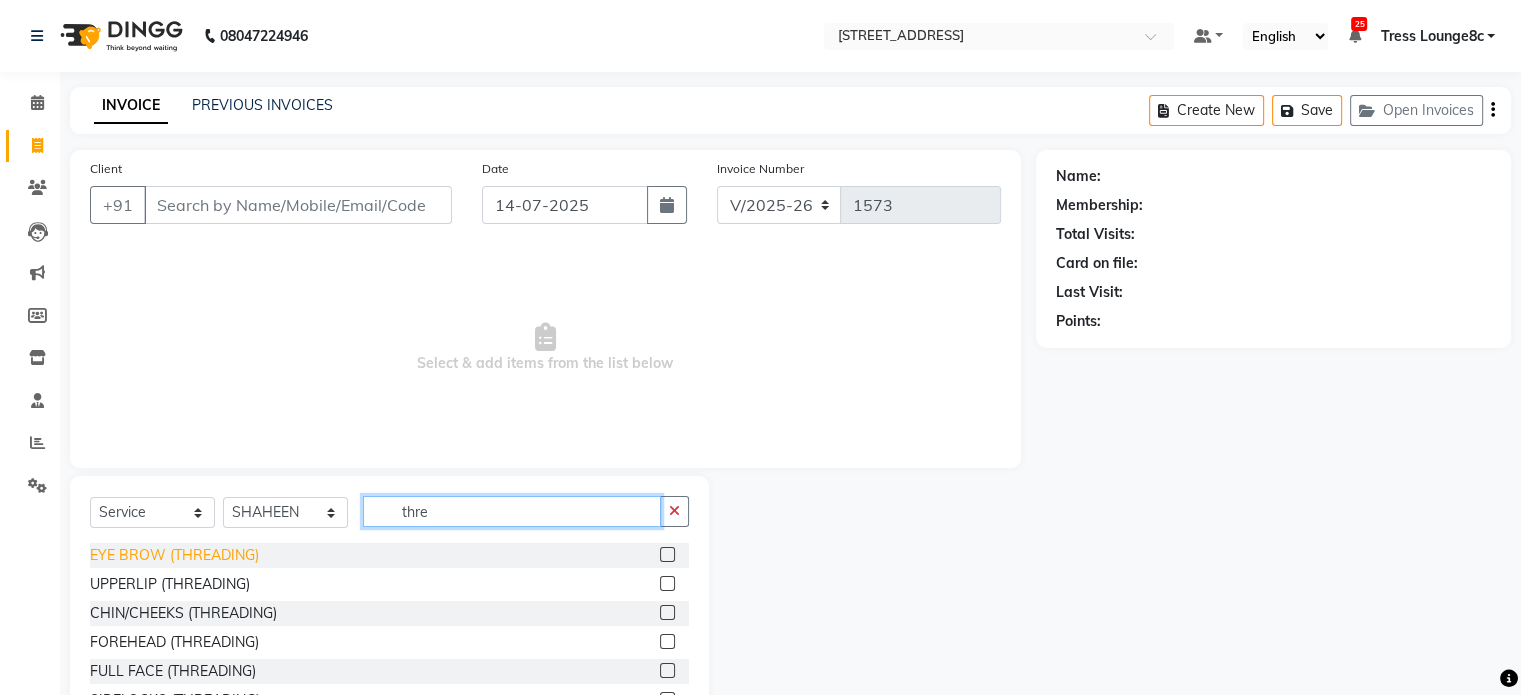 type on "thre" 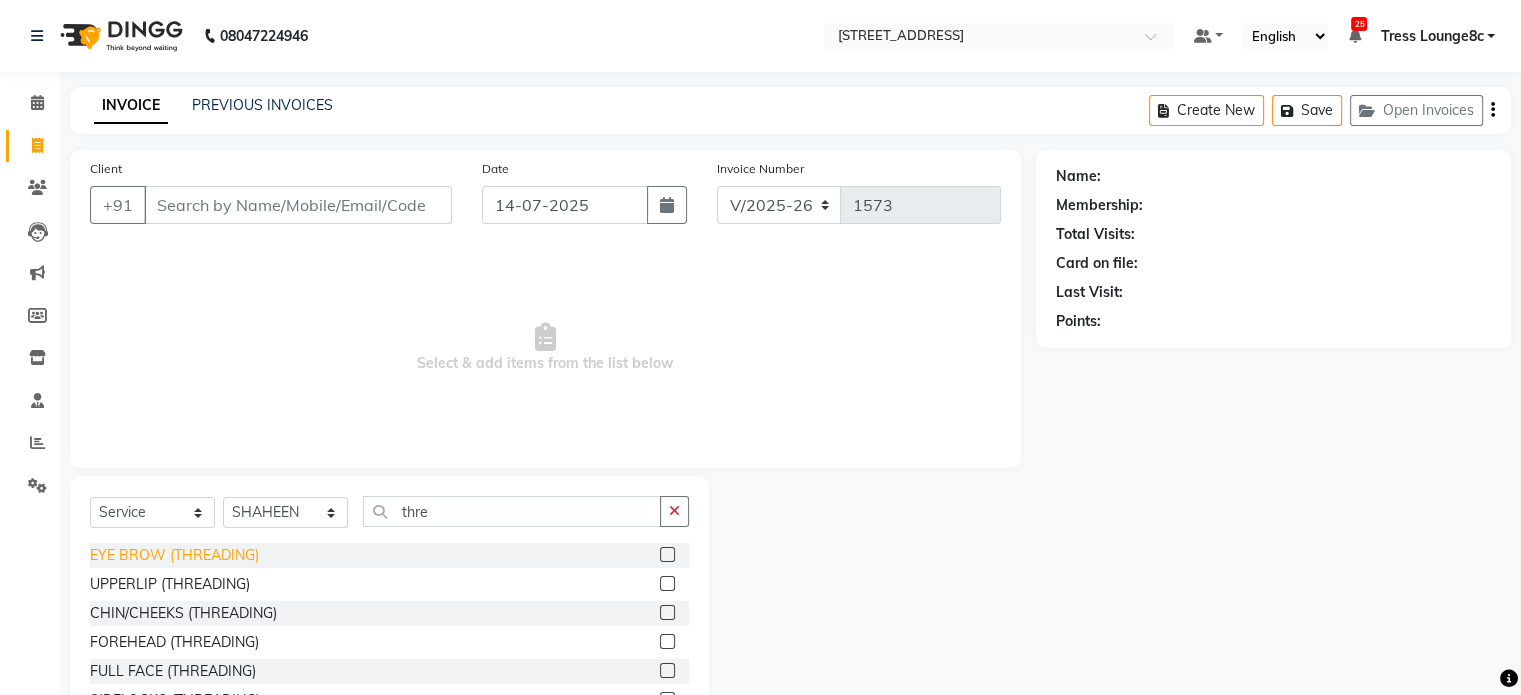 click on "EYE BROW (THREADING)" 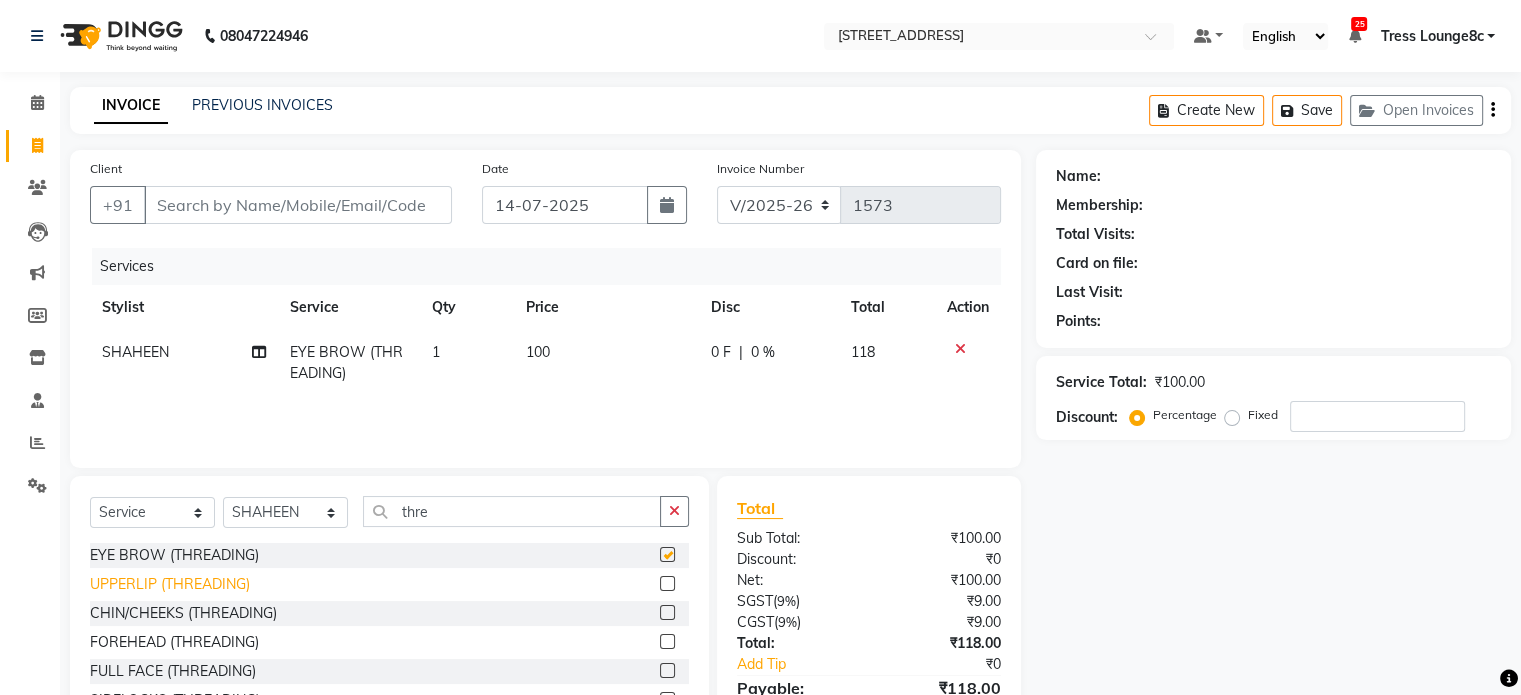 checkbox on "false" 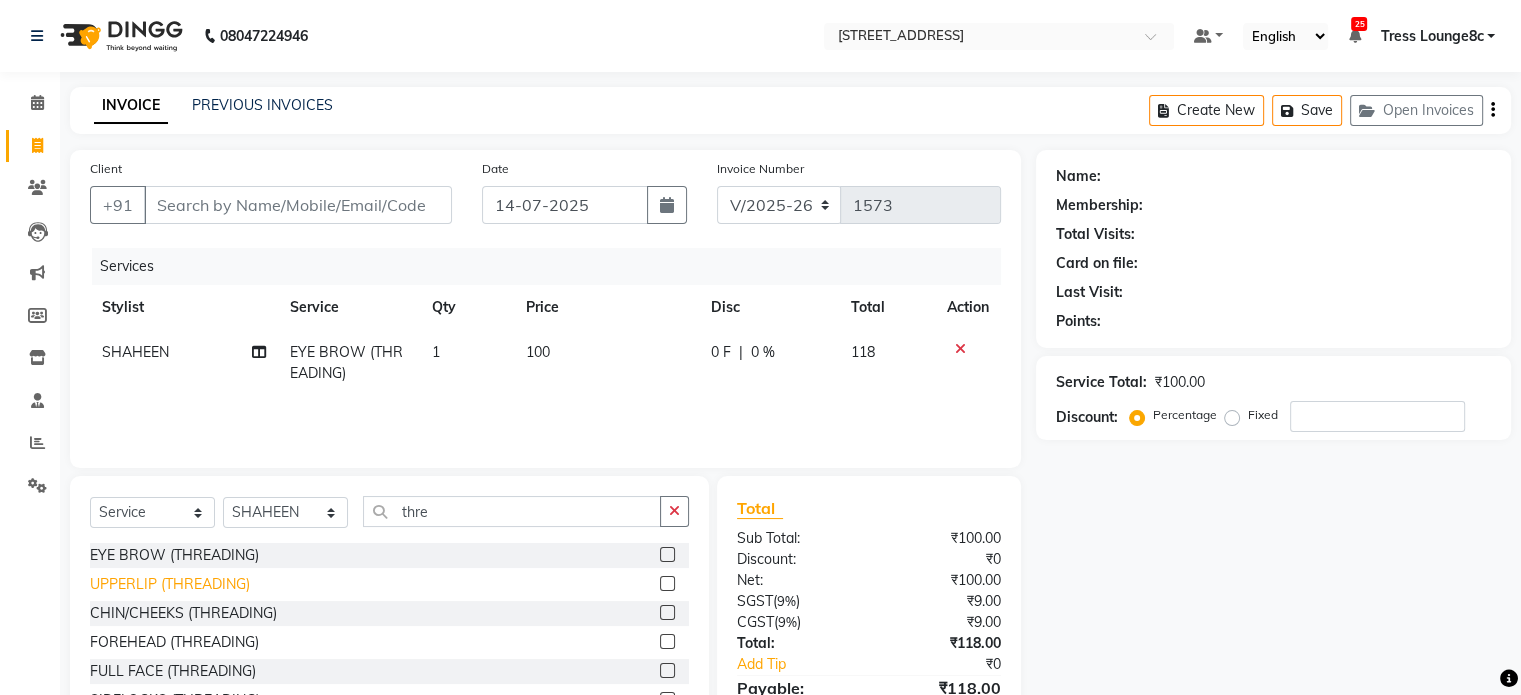 click on "UPPERLIP (THREADING)" 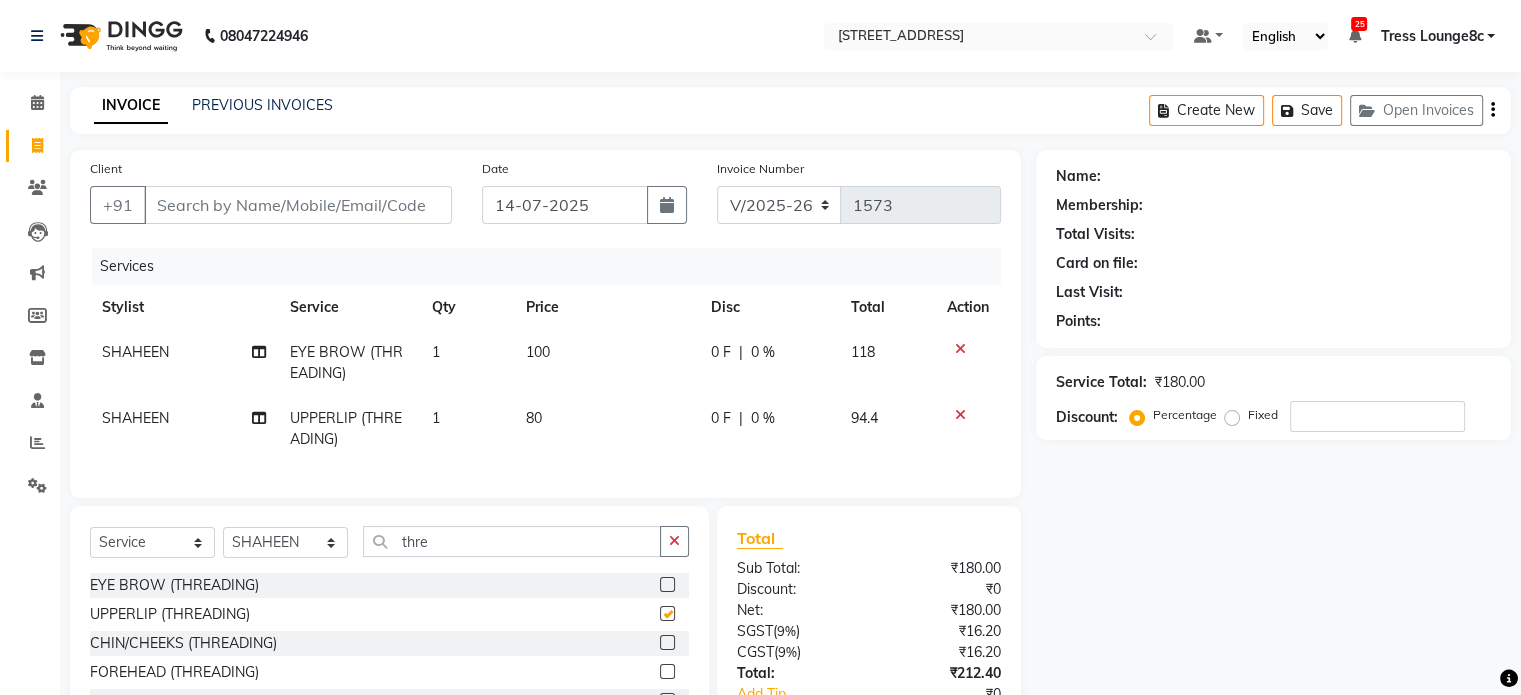 checkbox on "false" 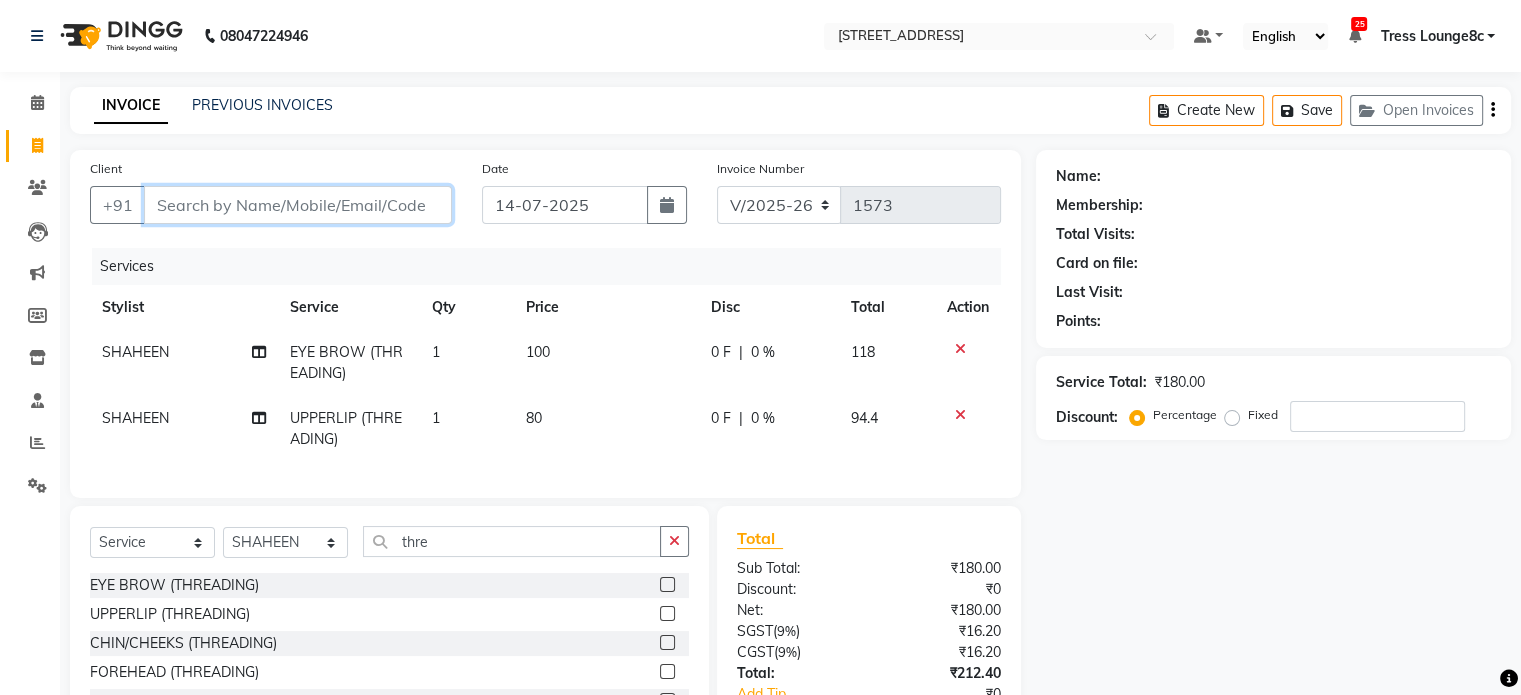 click on "Client" at bounding box center [298, 205] 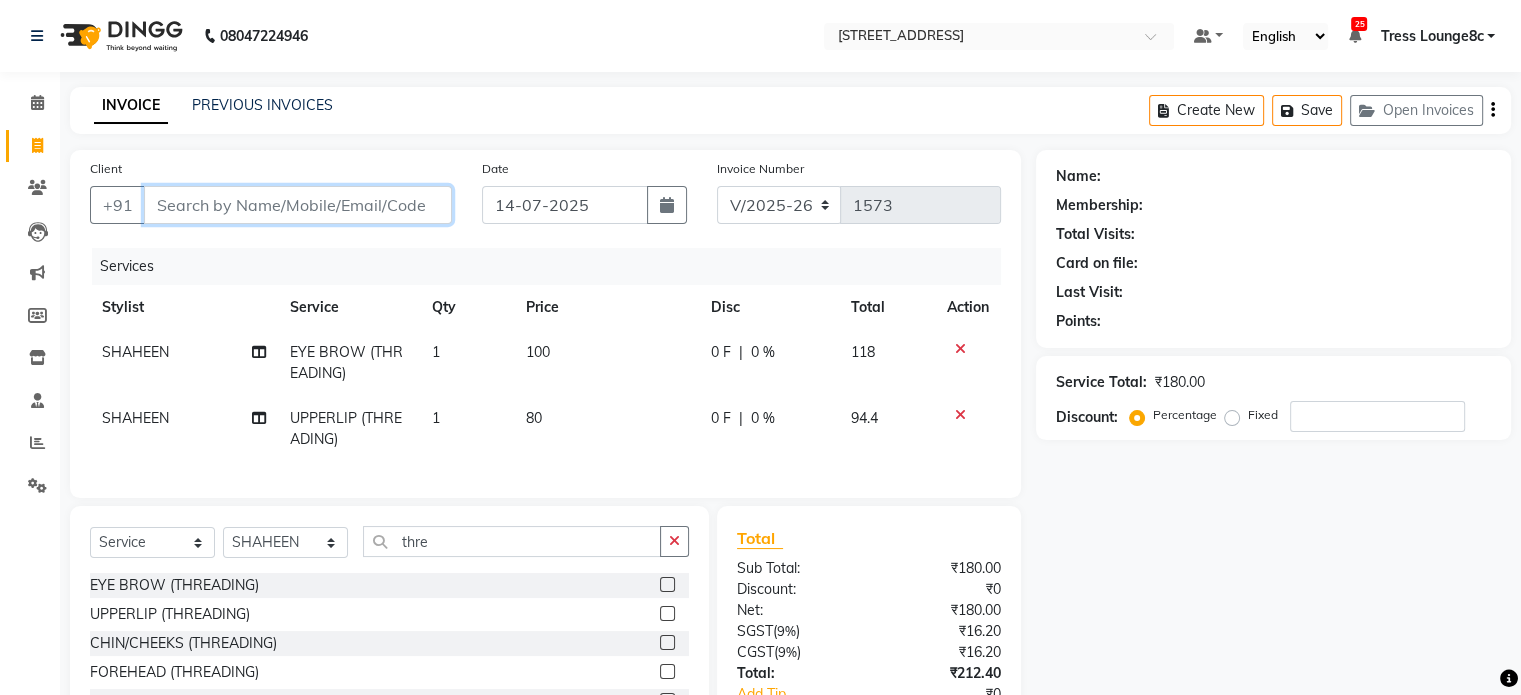 type on "7" 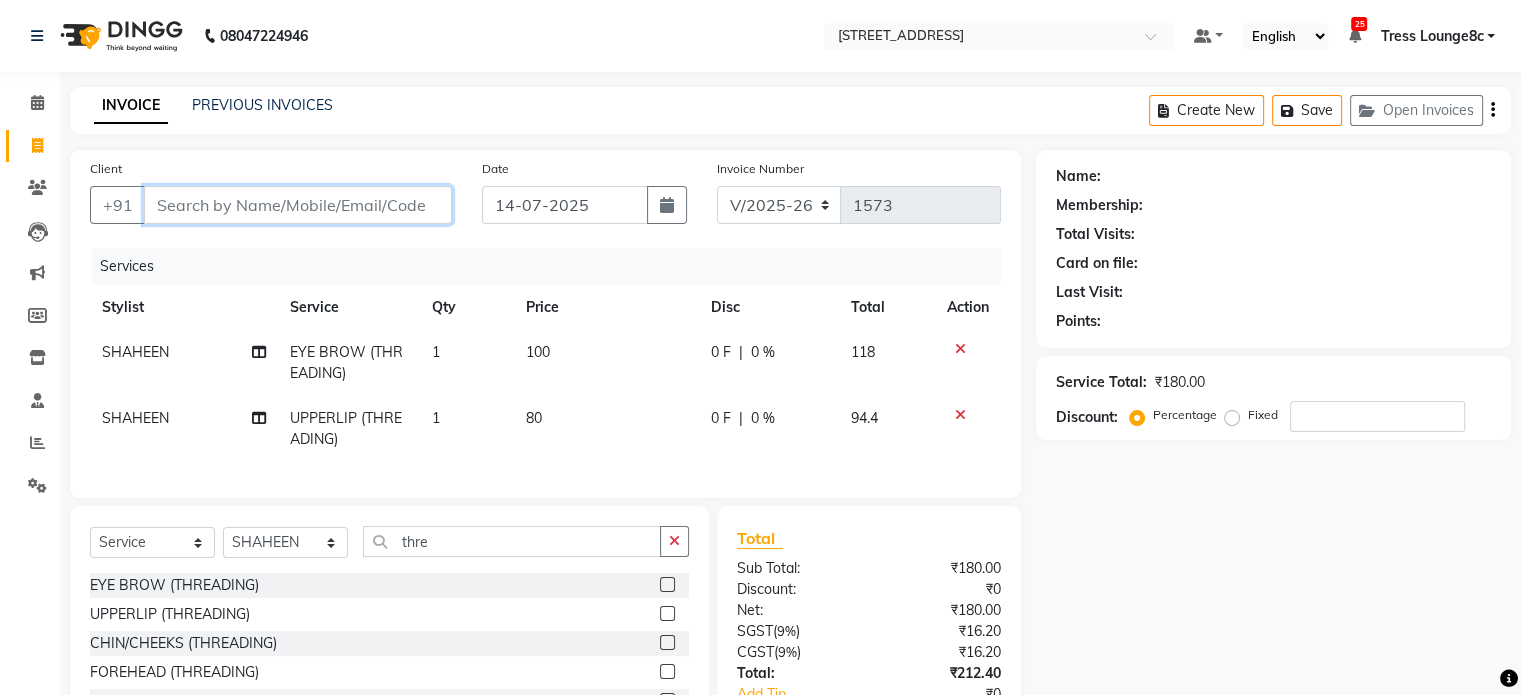 type on "0" 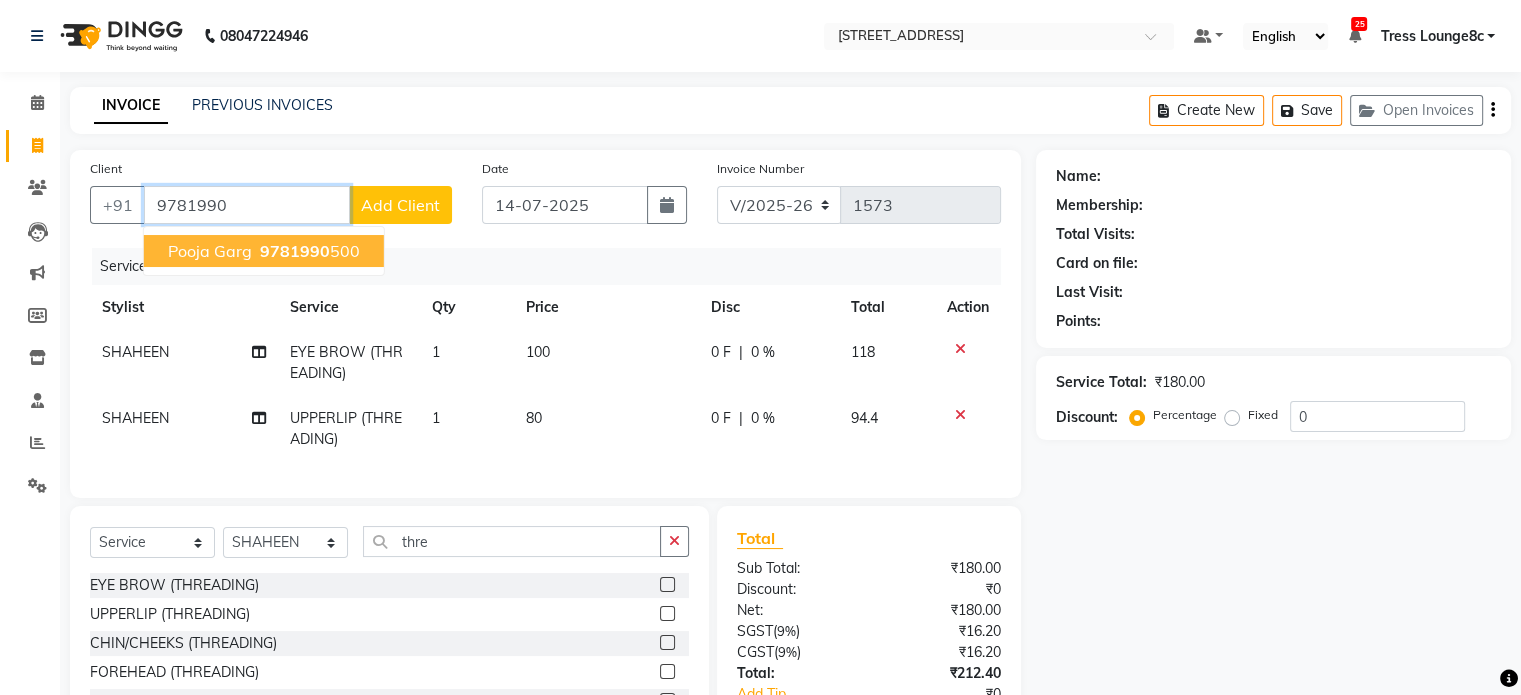 click on "9781990" at bounding box center (295, 251) 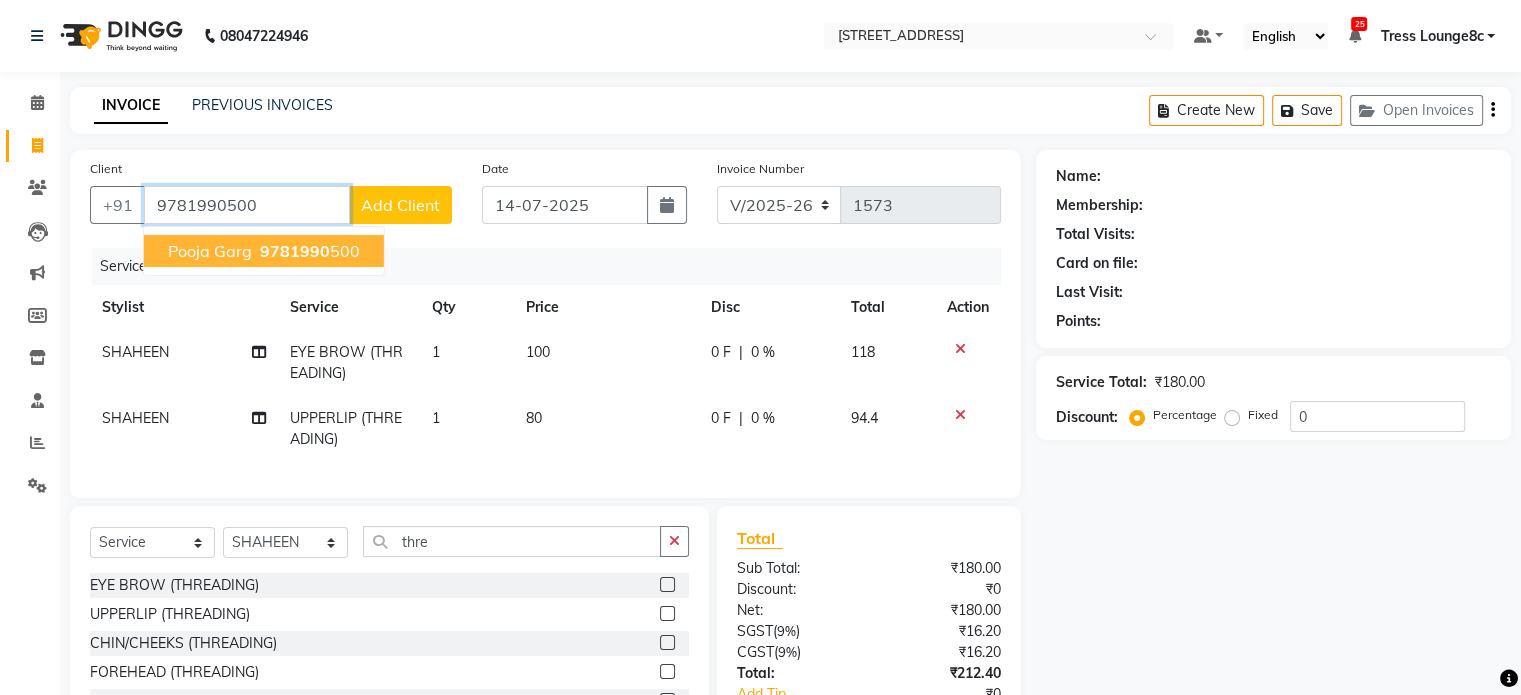 type on "9781990500" 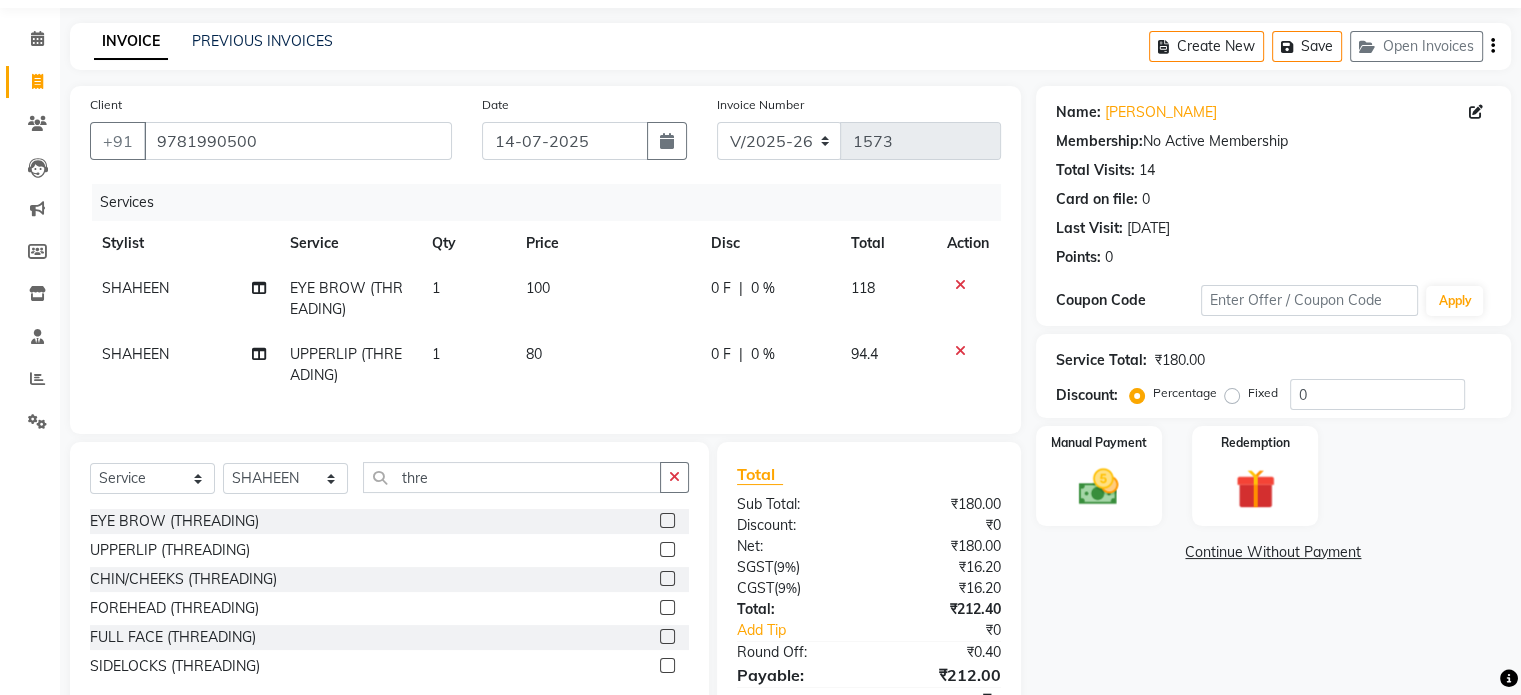 scroll, scrollTop: 172, scrollLeft: 0, axis: vertical 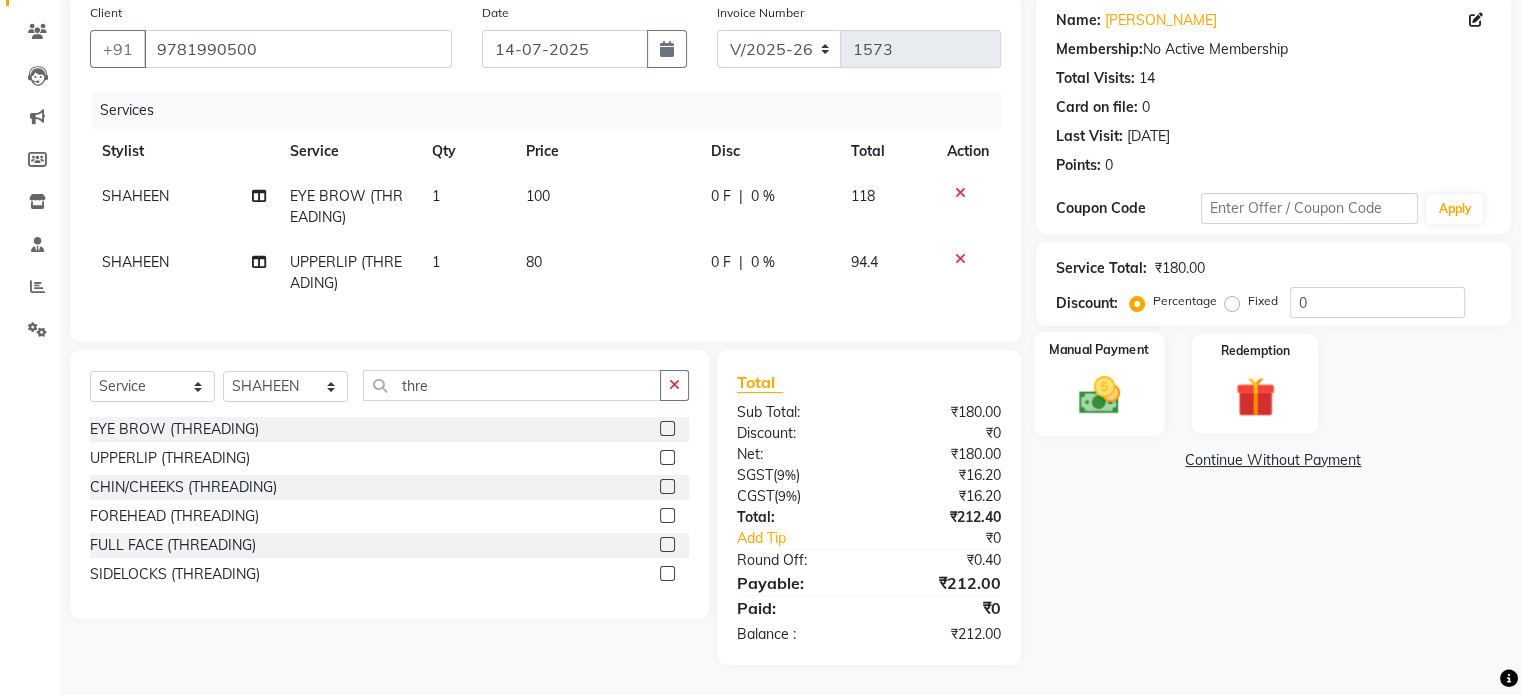 click 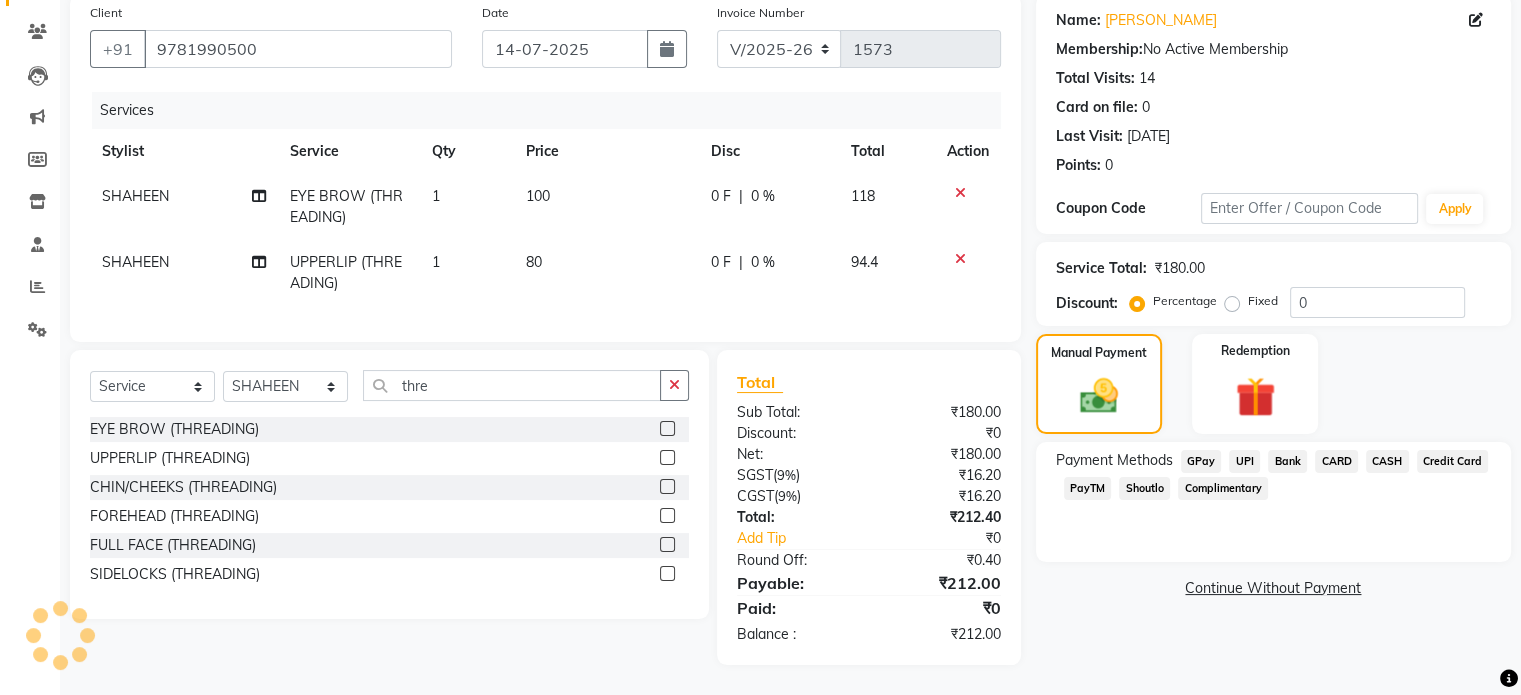 click on "Fixed" 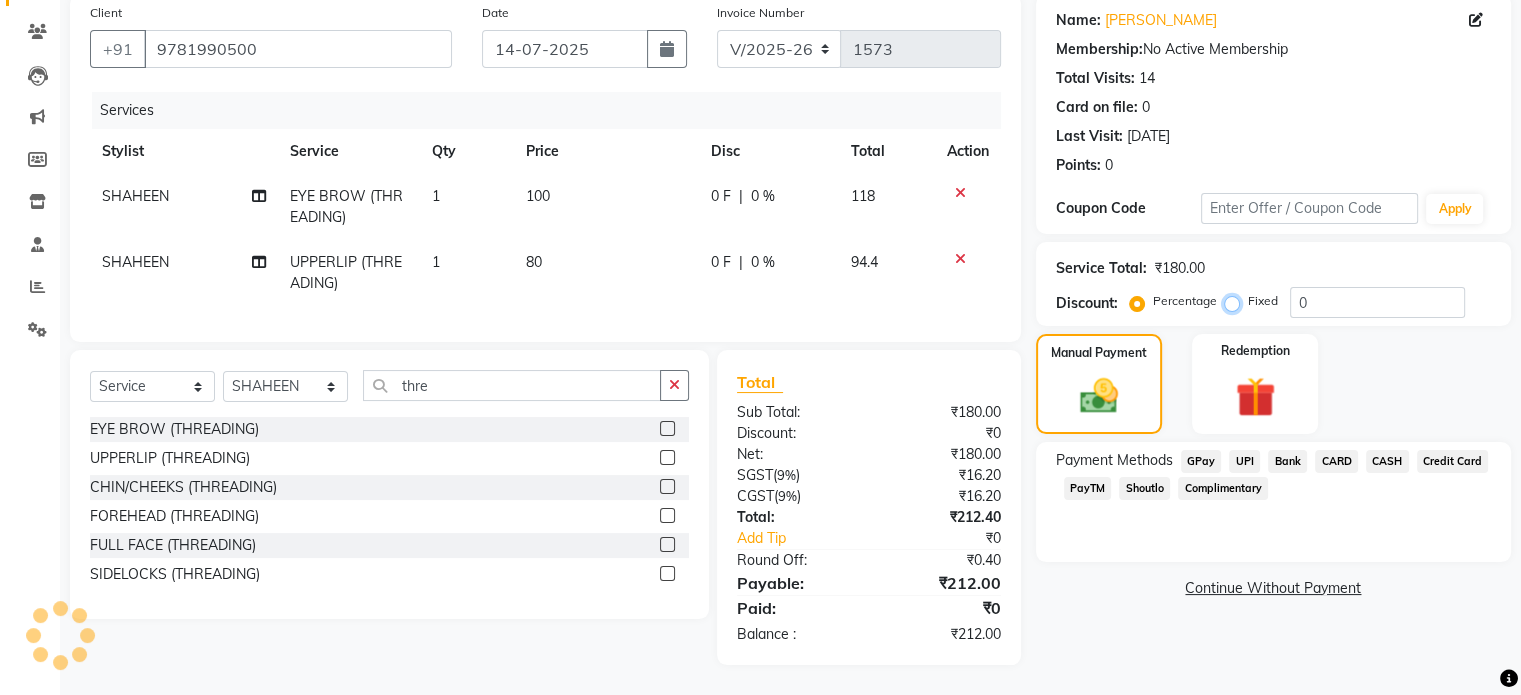 click on "Fixed" at bounding box center [1236, 301] 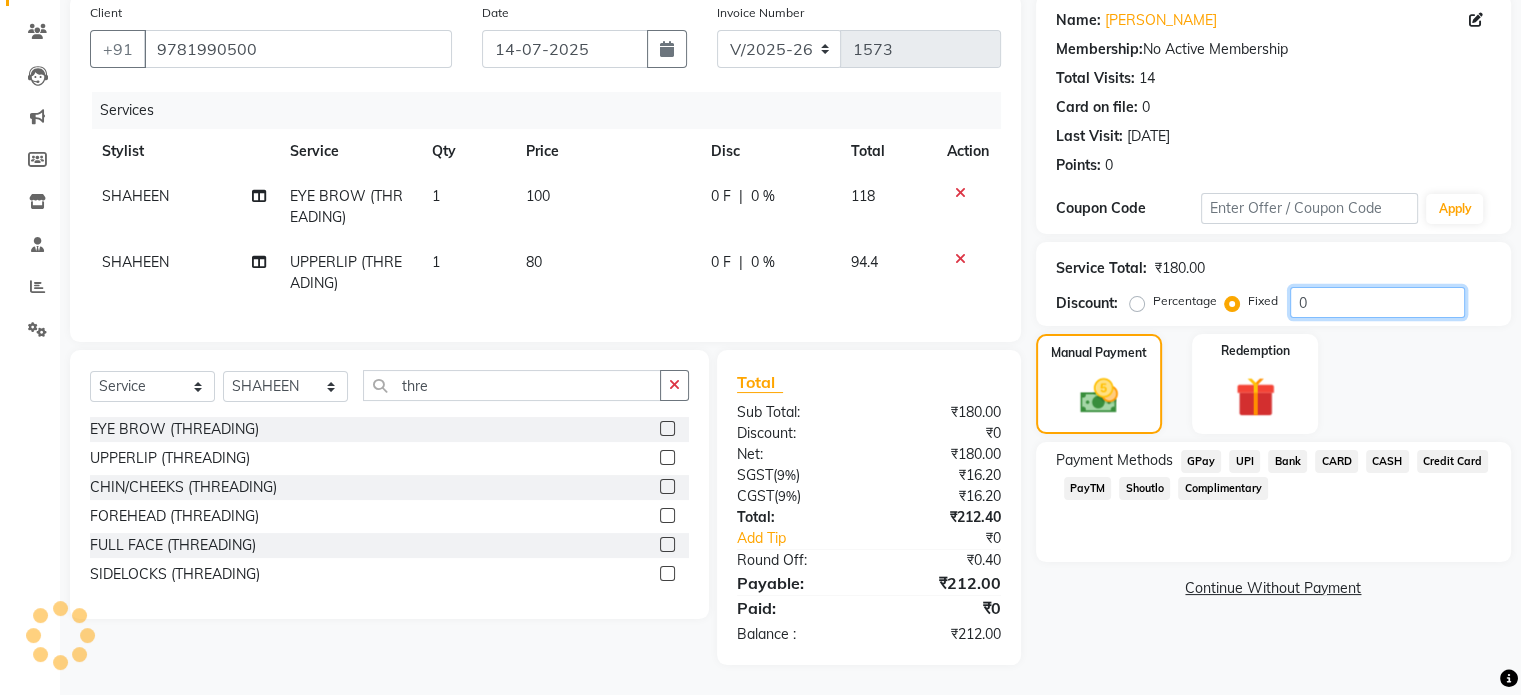 drag, startPoint x: 1361, startPoint y: 287, endPoint x: 1160, endPoint y: 316, distance: 203.08127 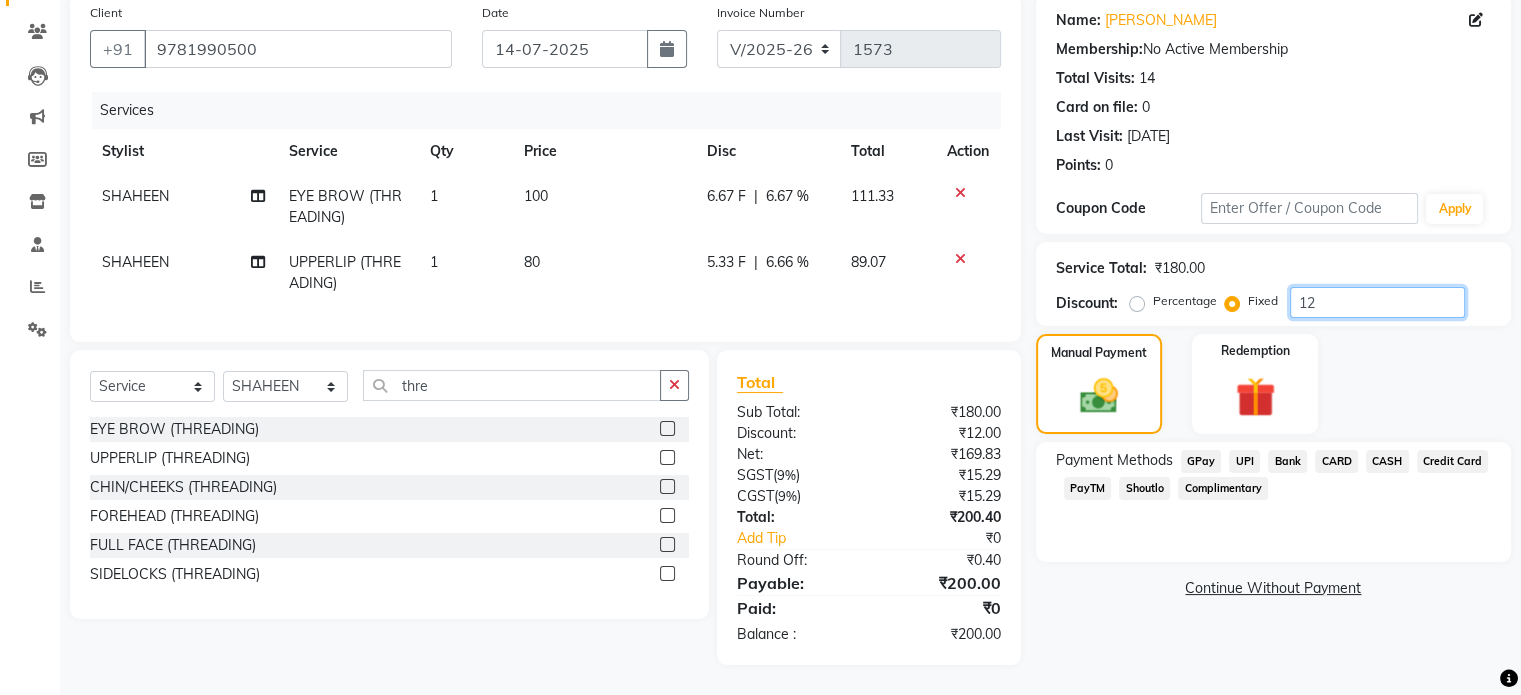 type on "12" 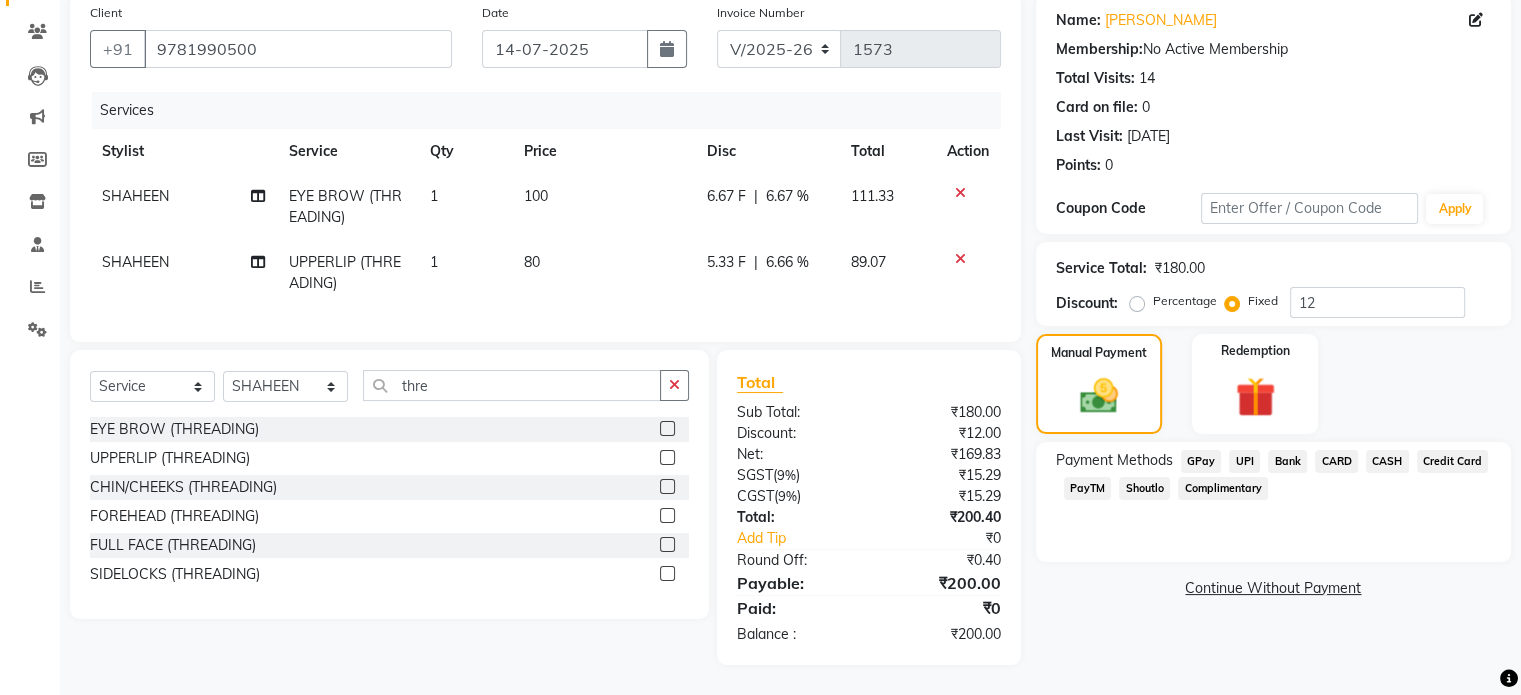 click on "CASH" 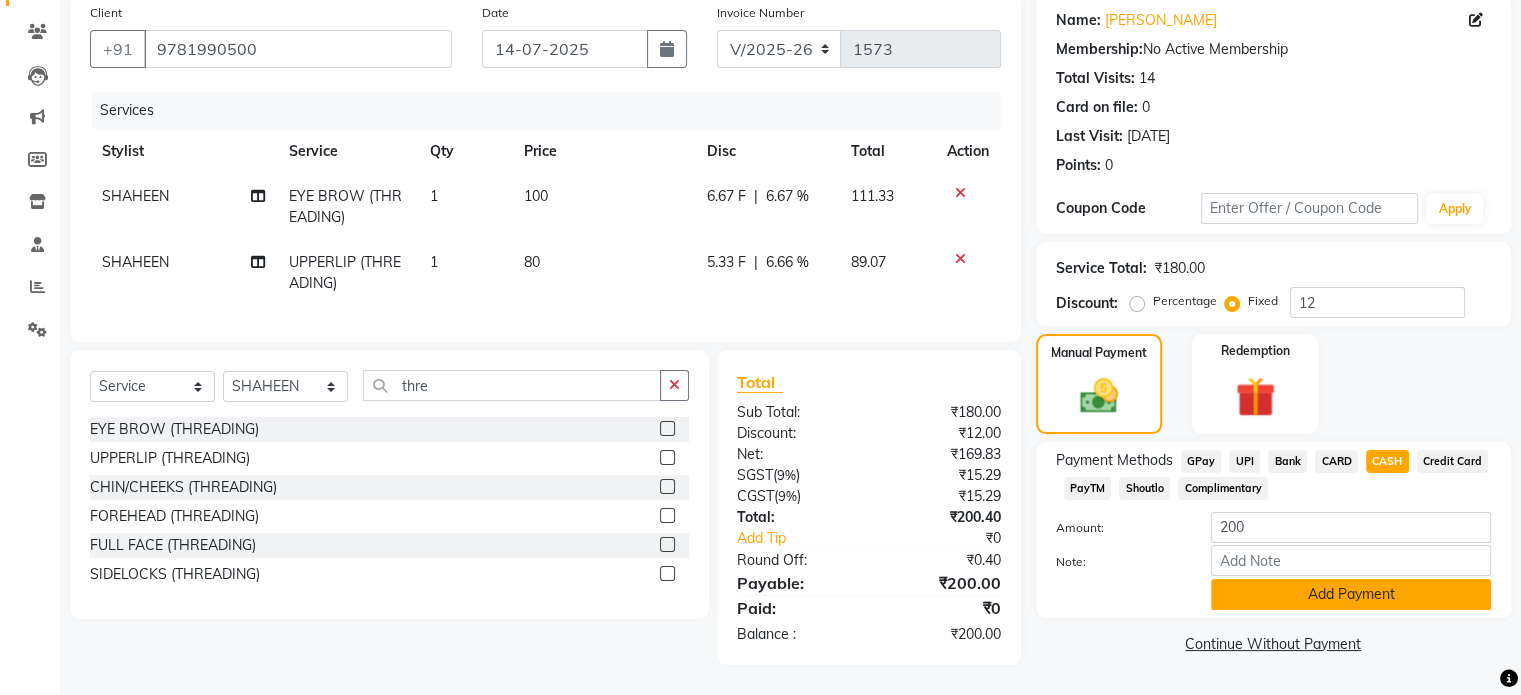 click on "Add Payment" 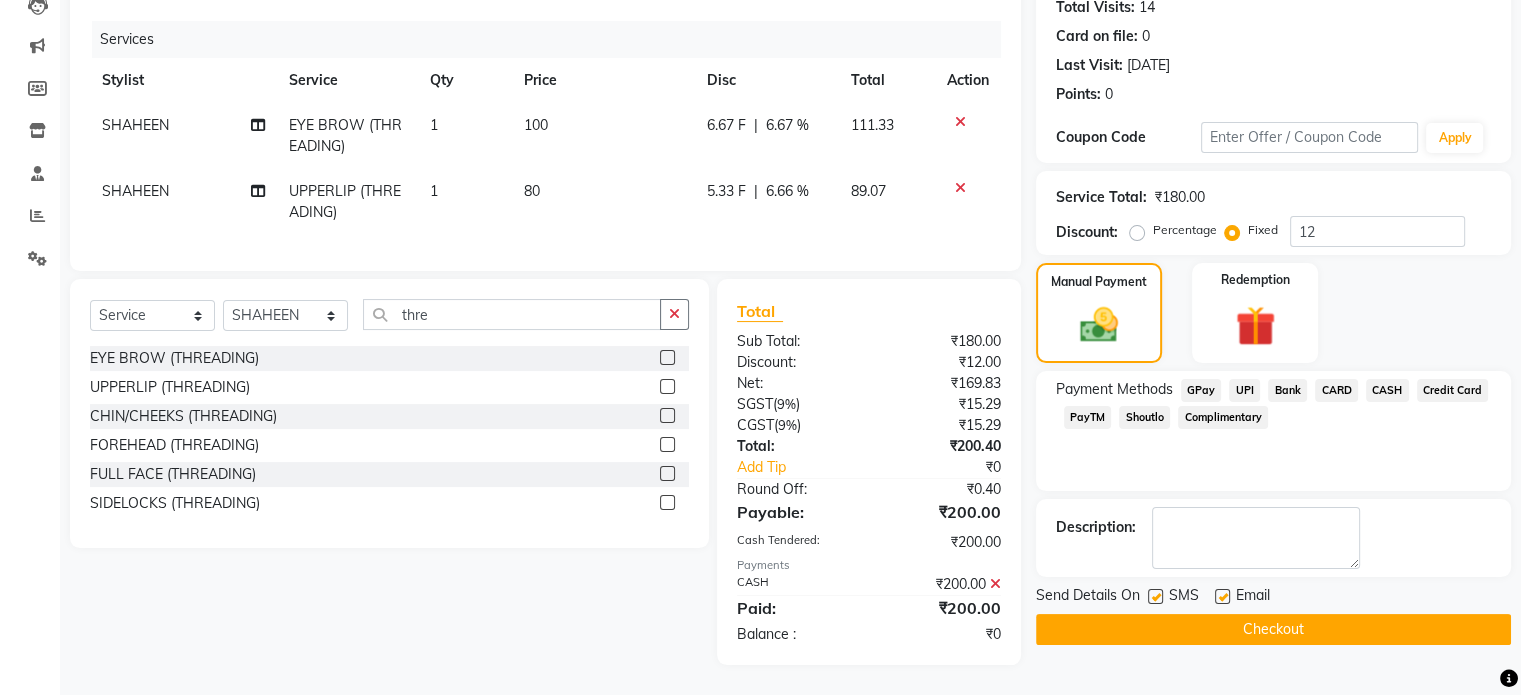 scroll, scrollTop: 242, scrollLeft: 0, axis: vertical 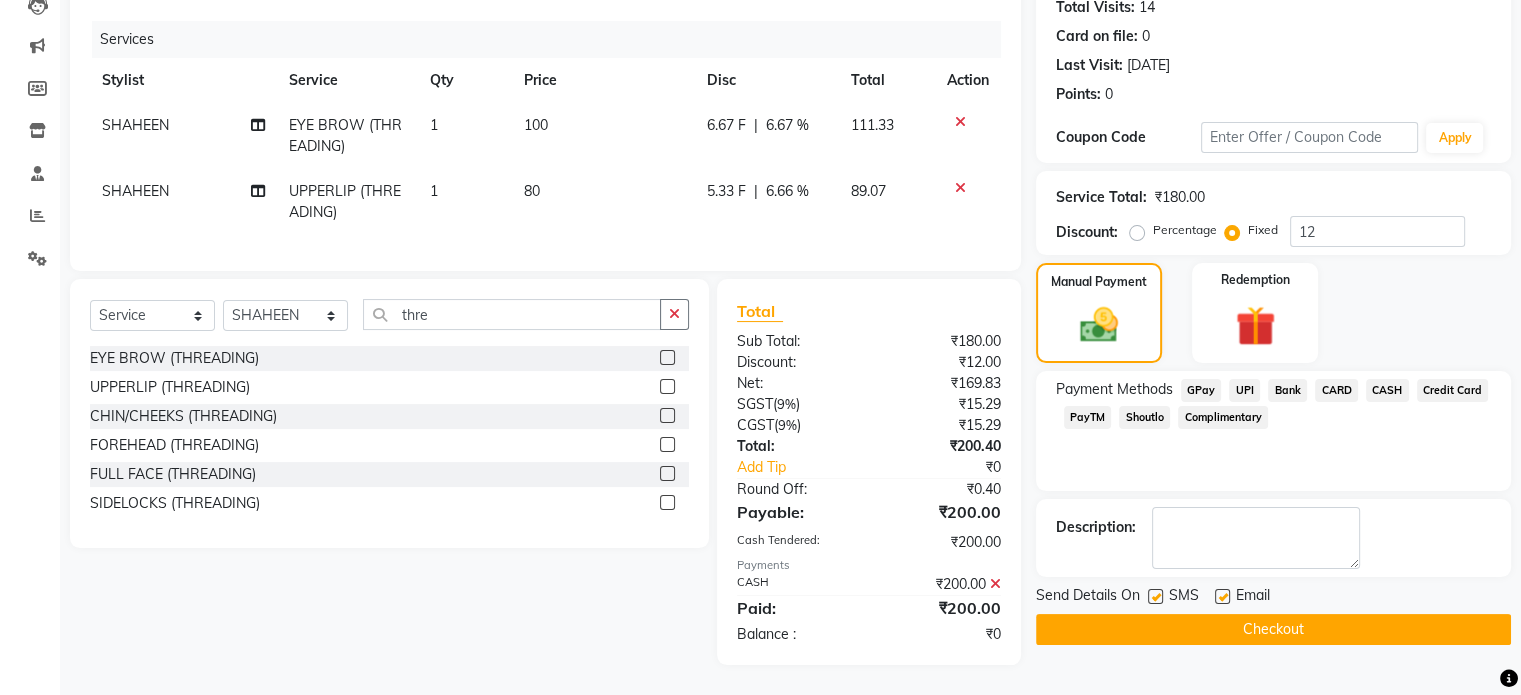 click 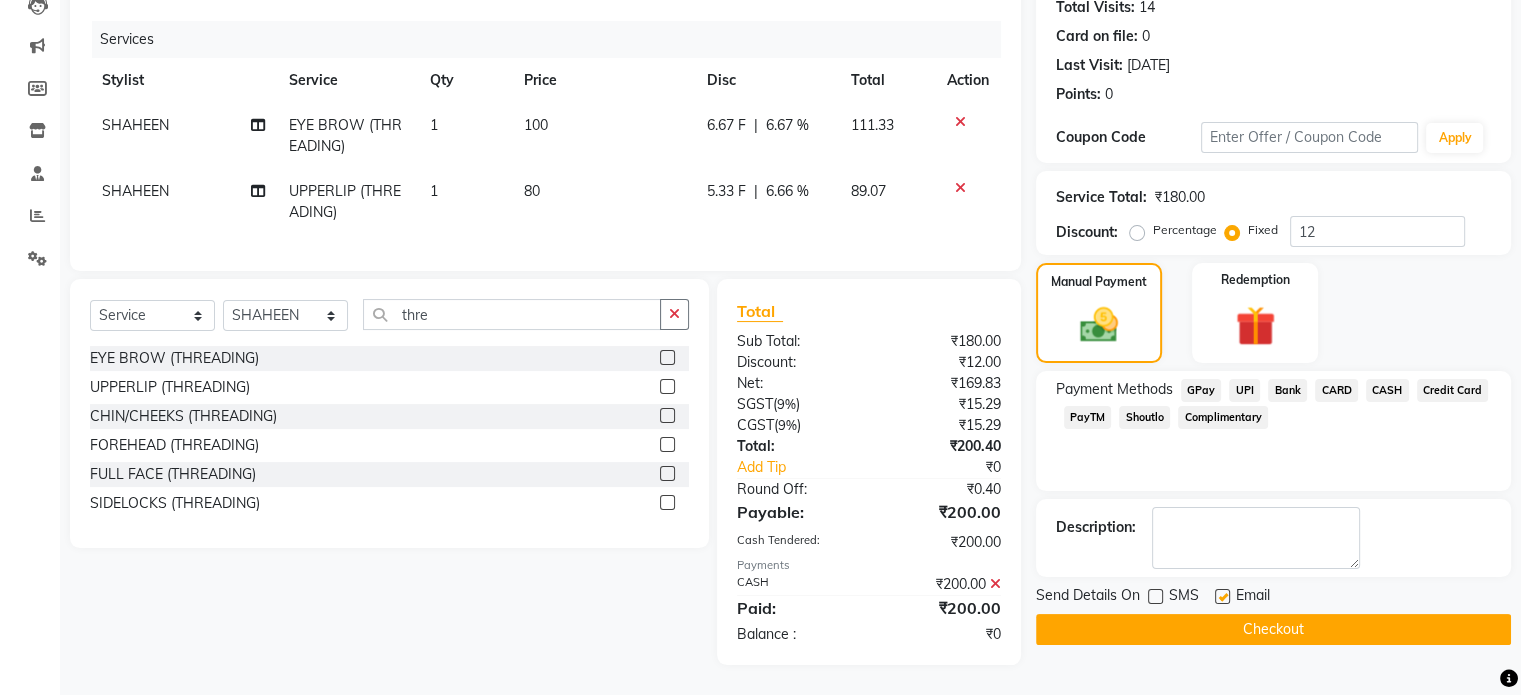 click on "Checkout" 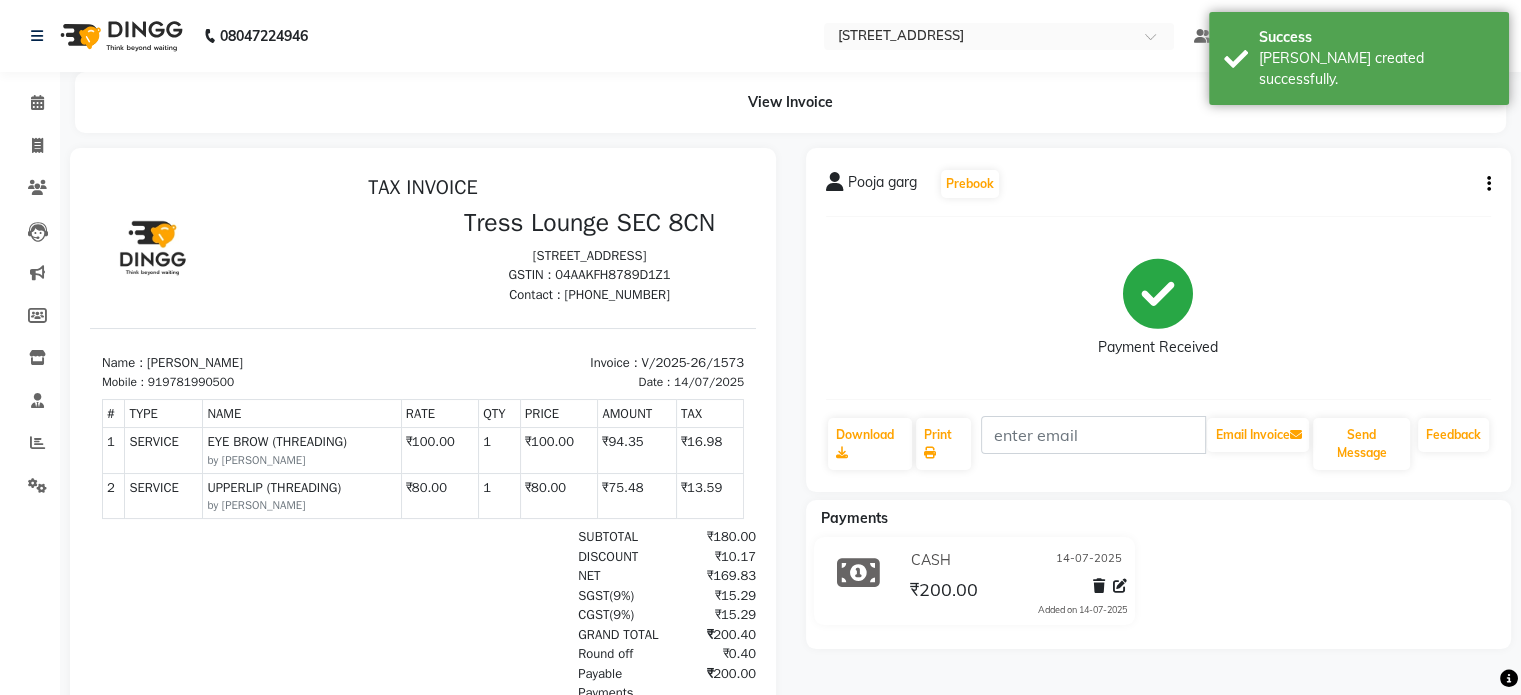 scroll, scrollTop: 0, scrollLeft: 0, axis: both 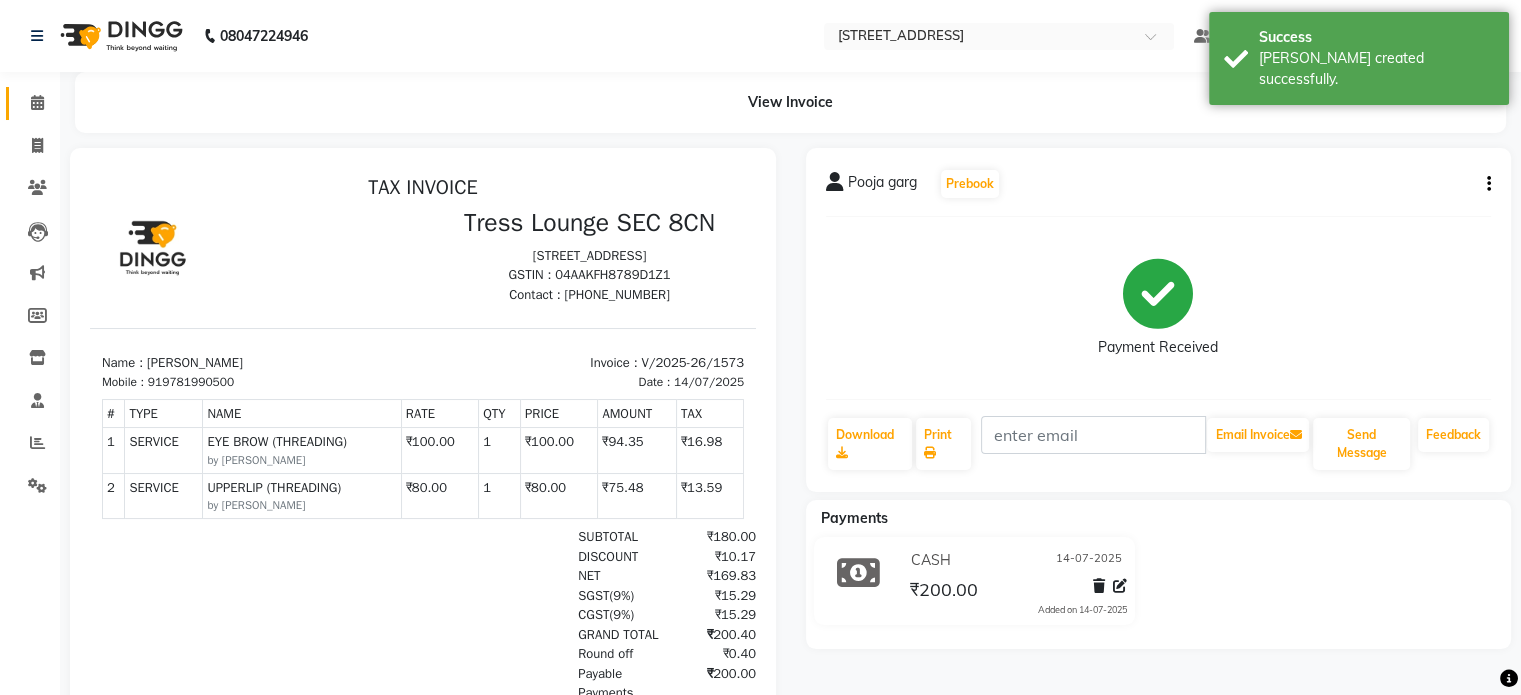 click on "Calendar" 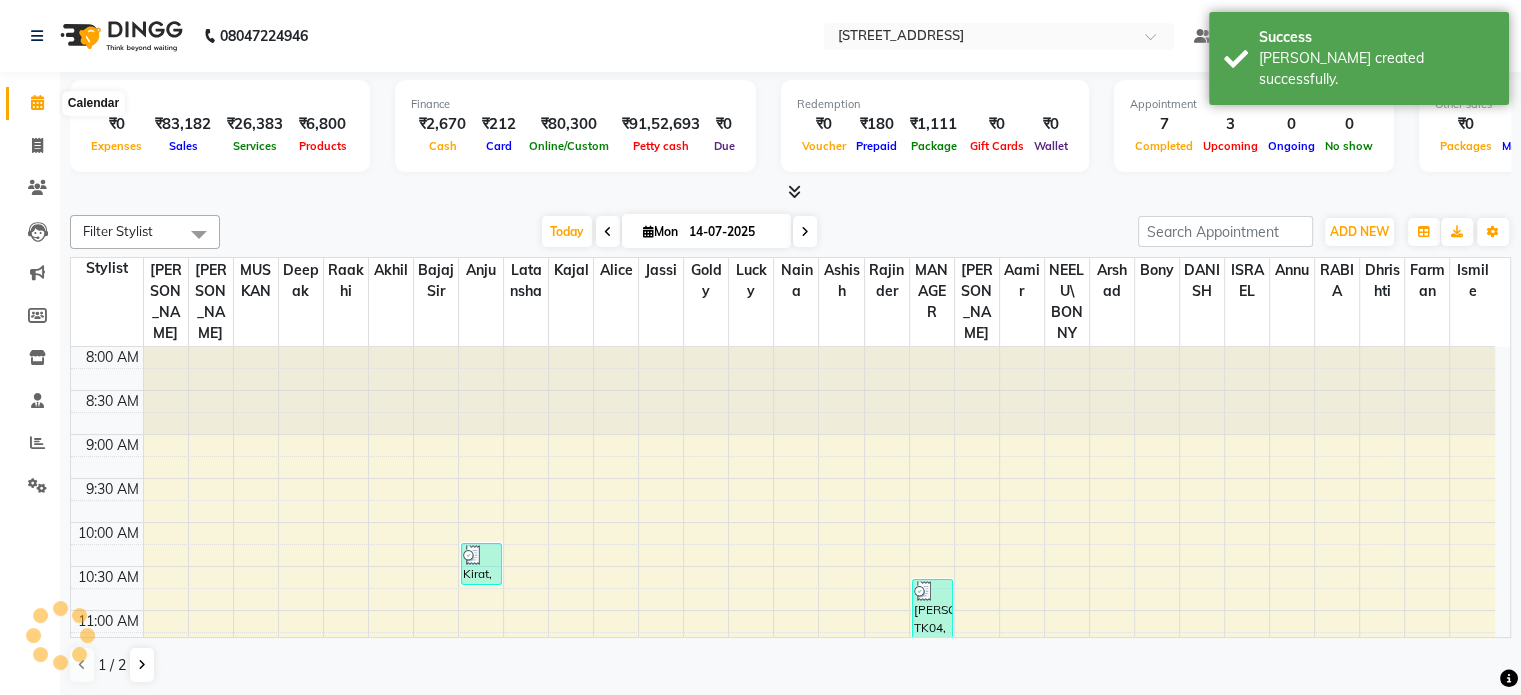 scroll, scrollTop: 0, scrollLeft: 0, axis: both 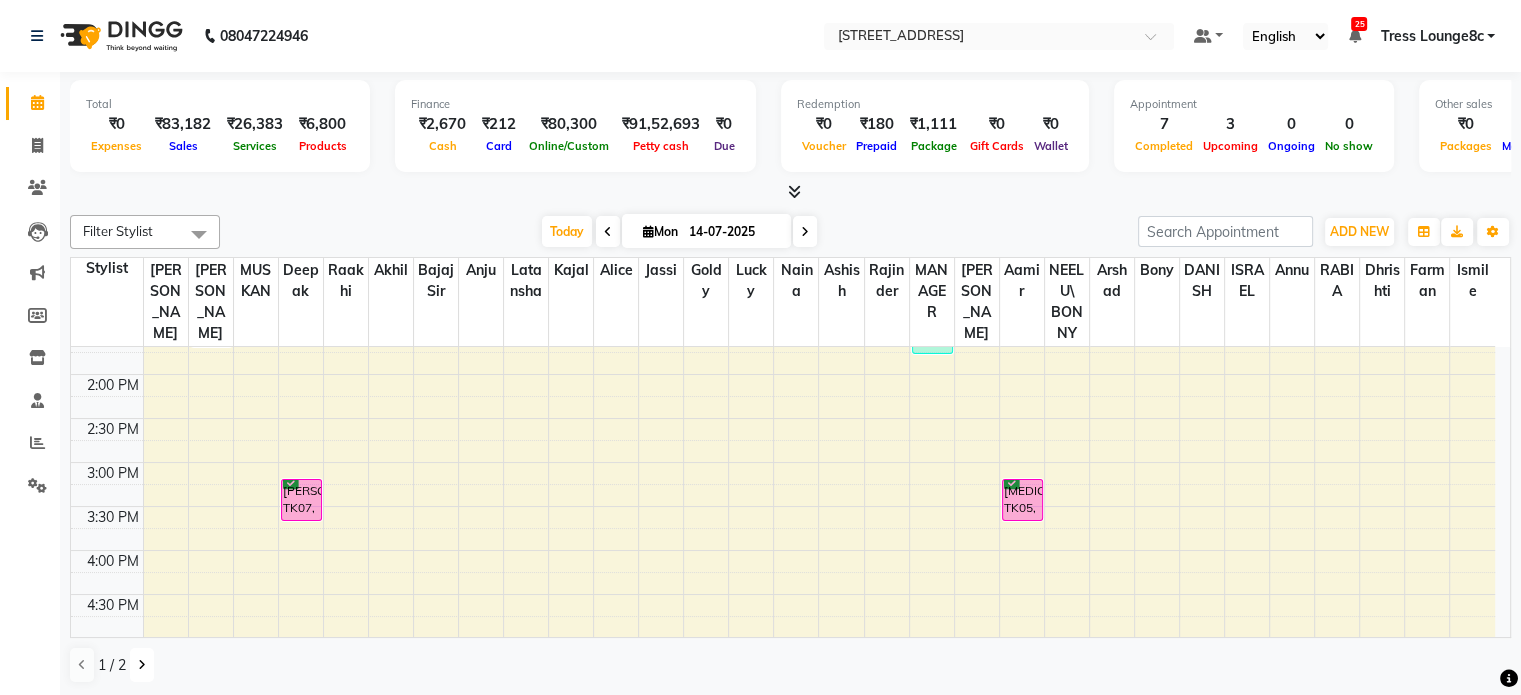 click at bounding box center [142, 665] 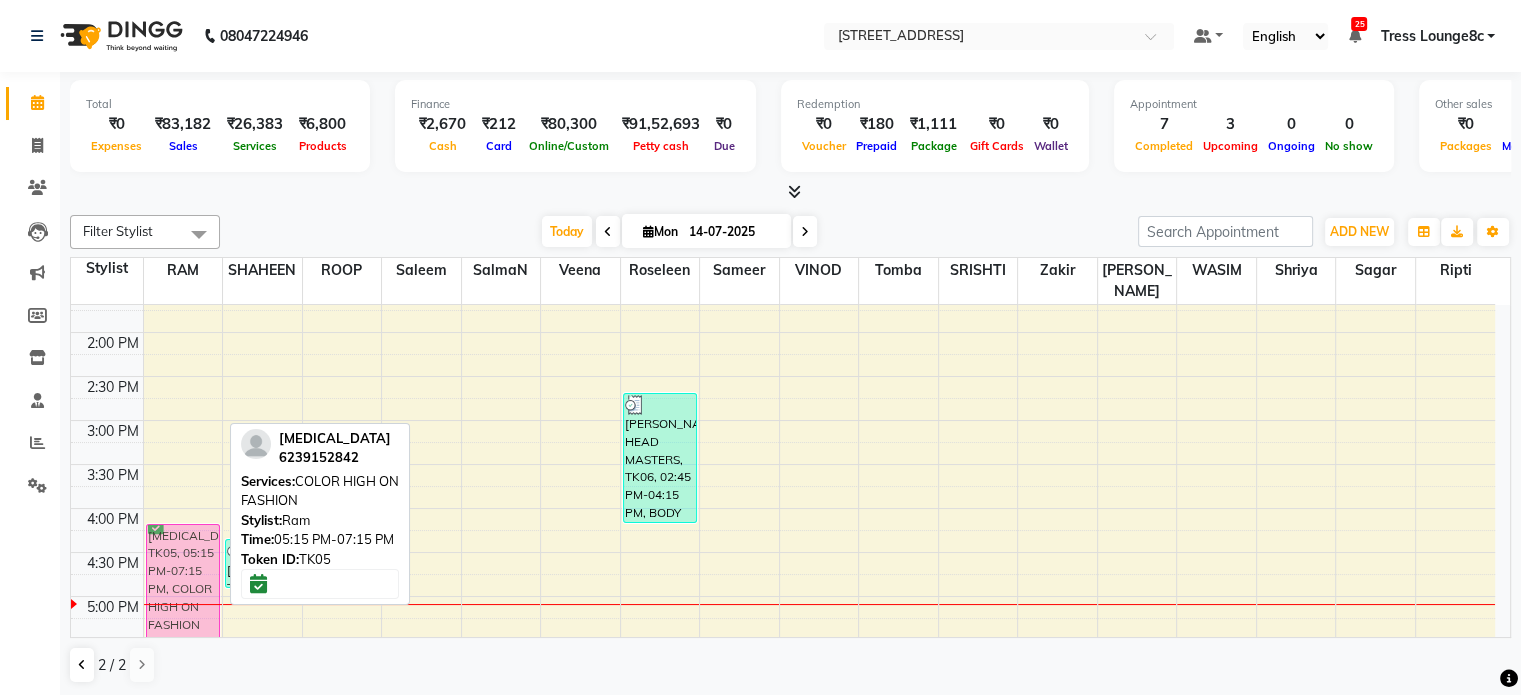 drag, startPoint x: 190, startPoint y: 613, endPoint x: 185, endPoint y: 523, distance: 90.13878 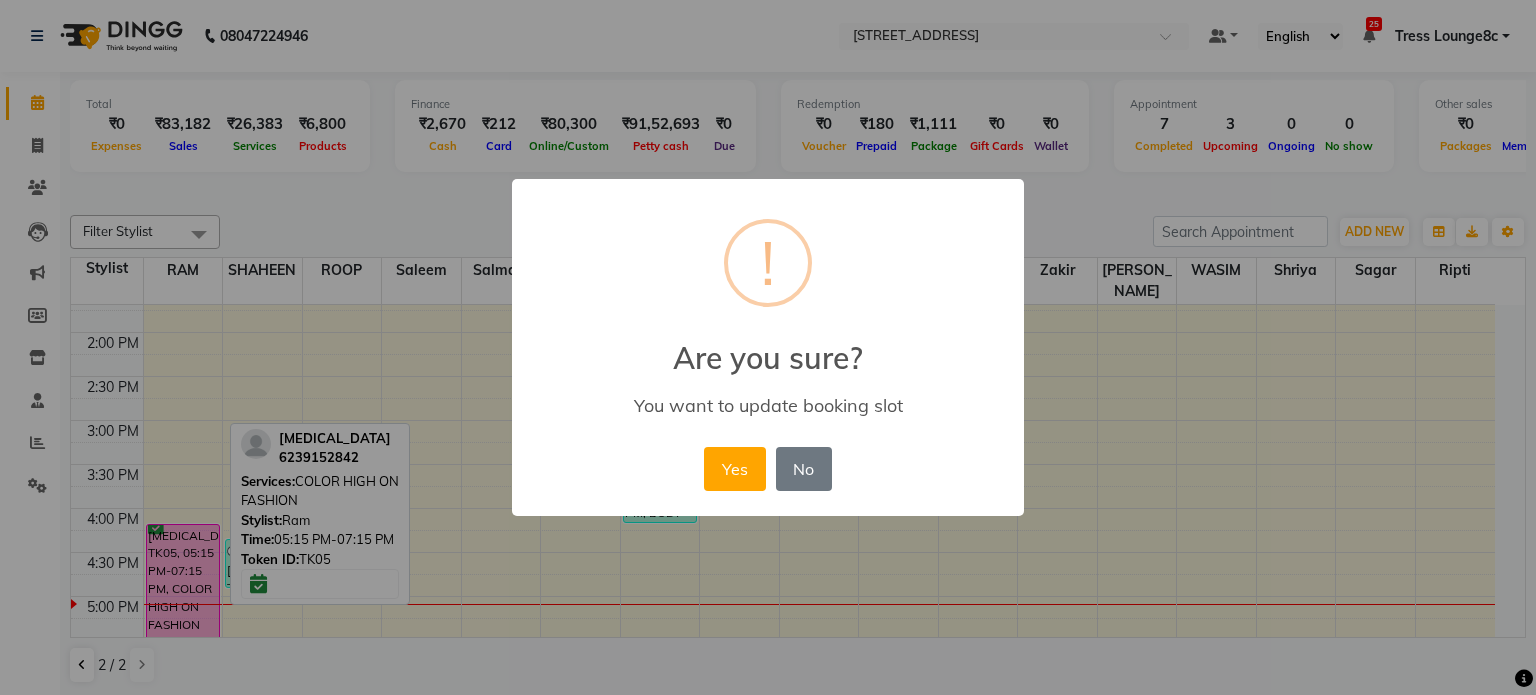 click on "× ! Are you sure? You want to update booking slot Yes No No" at bounding box center [768, 347] 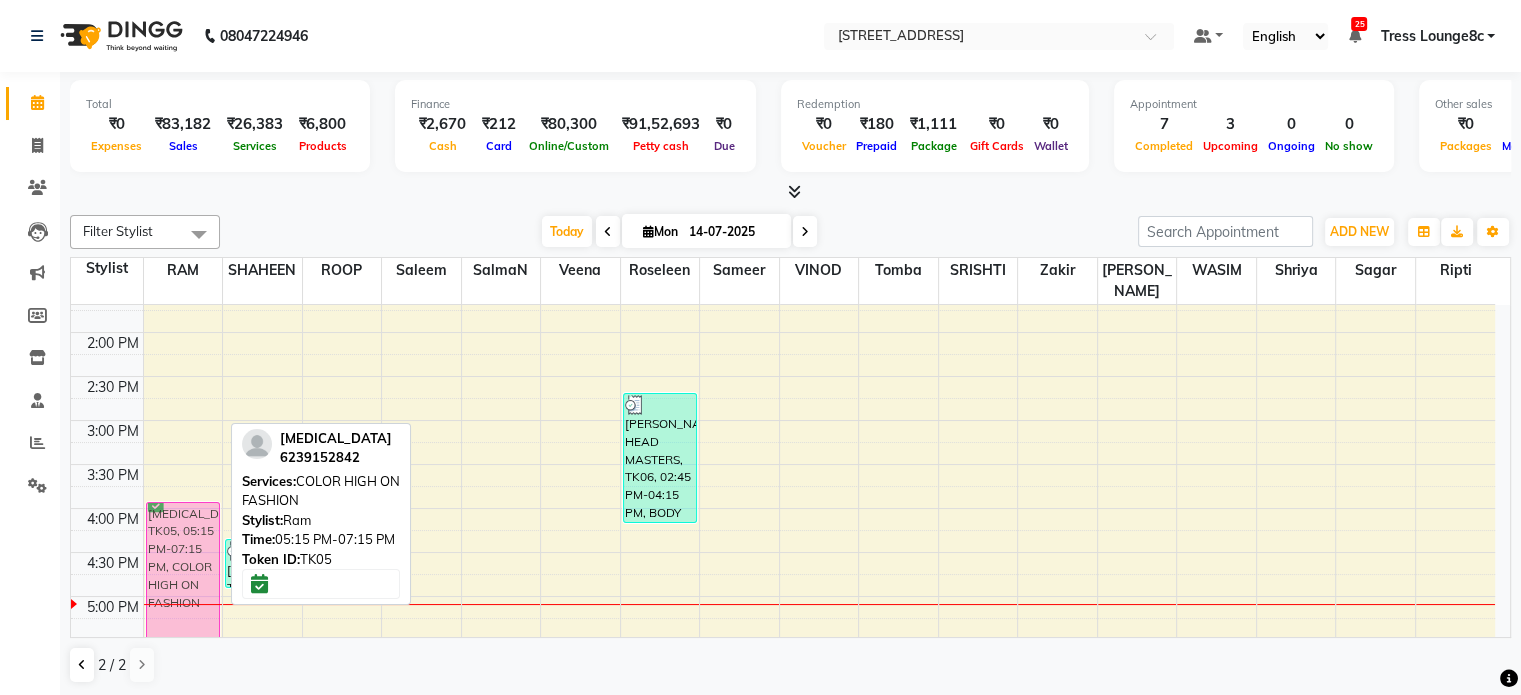 drag, startPoint x: 200, startPoint y: 608, endPoint x: 213, endPoint y: 496, distance: 112.75194 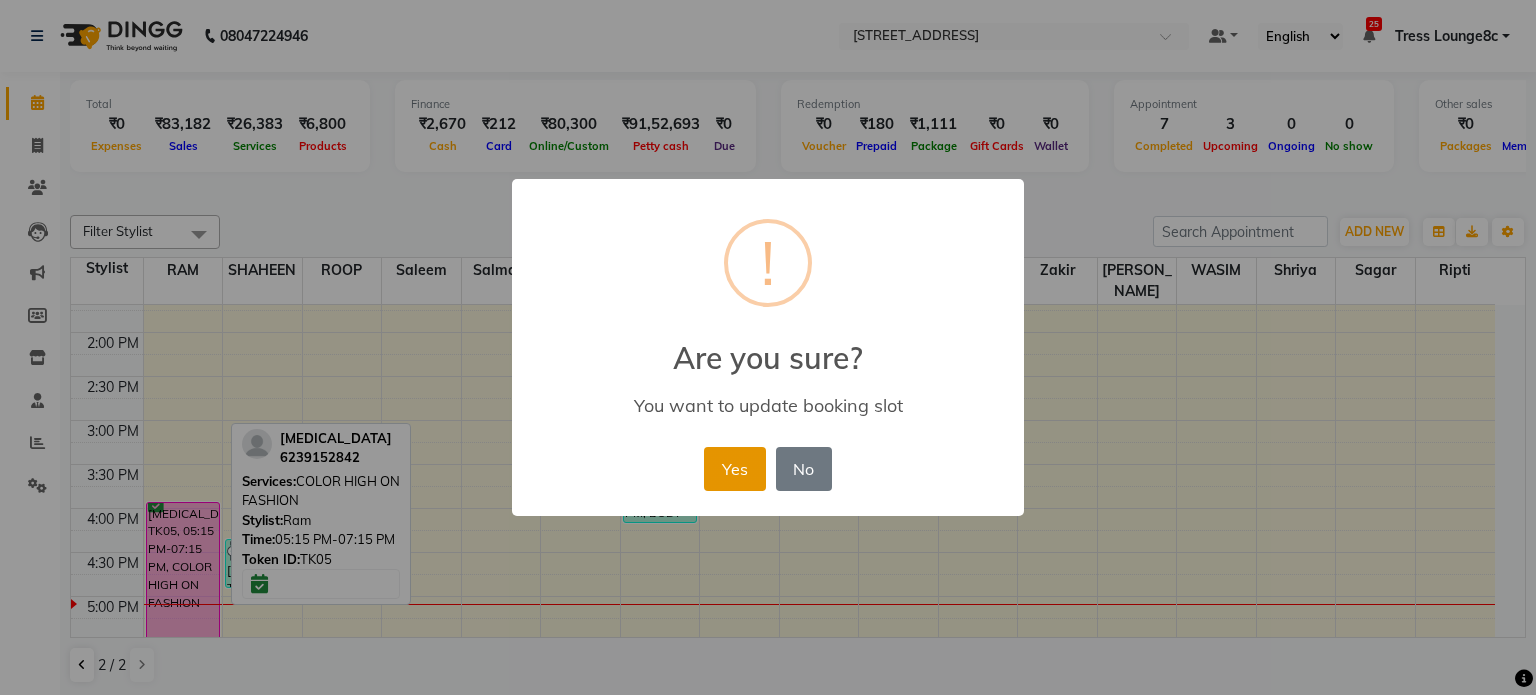 click on "Yes" at bounding box center [734, 469] 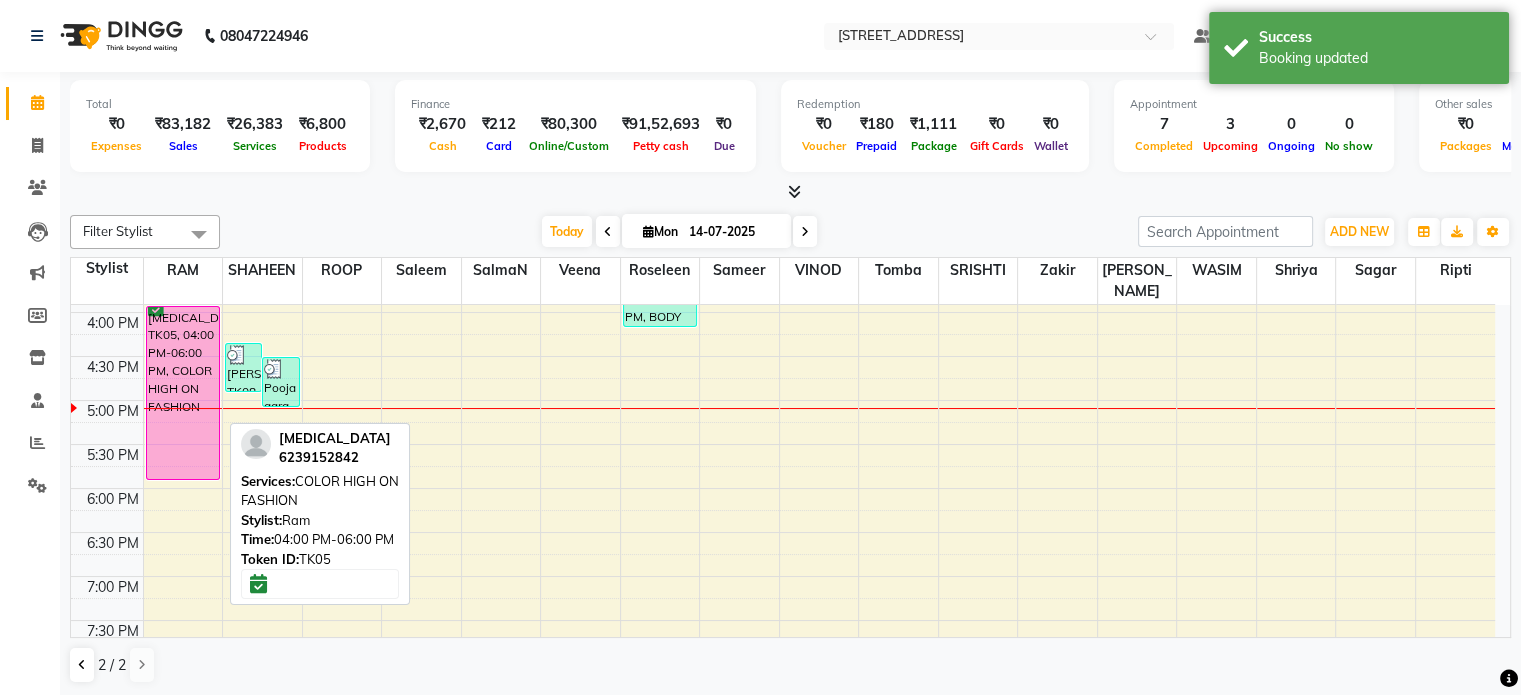 scroll, scrollTop: 700, scrollLeft: 0, axis: vertical 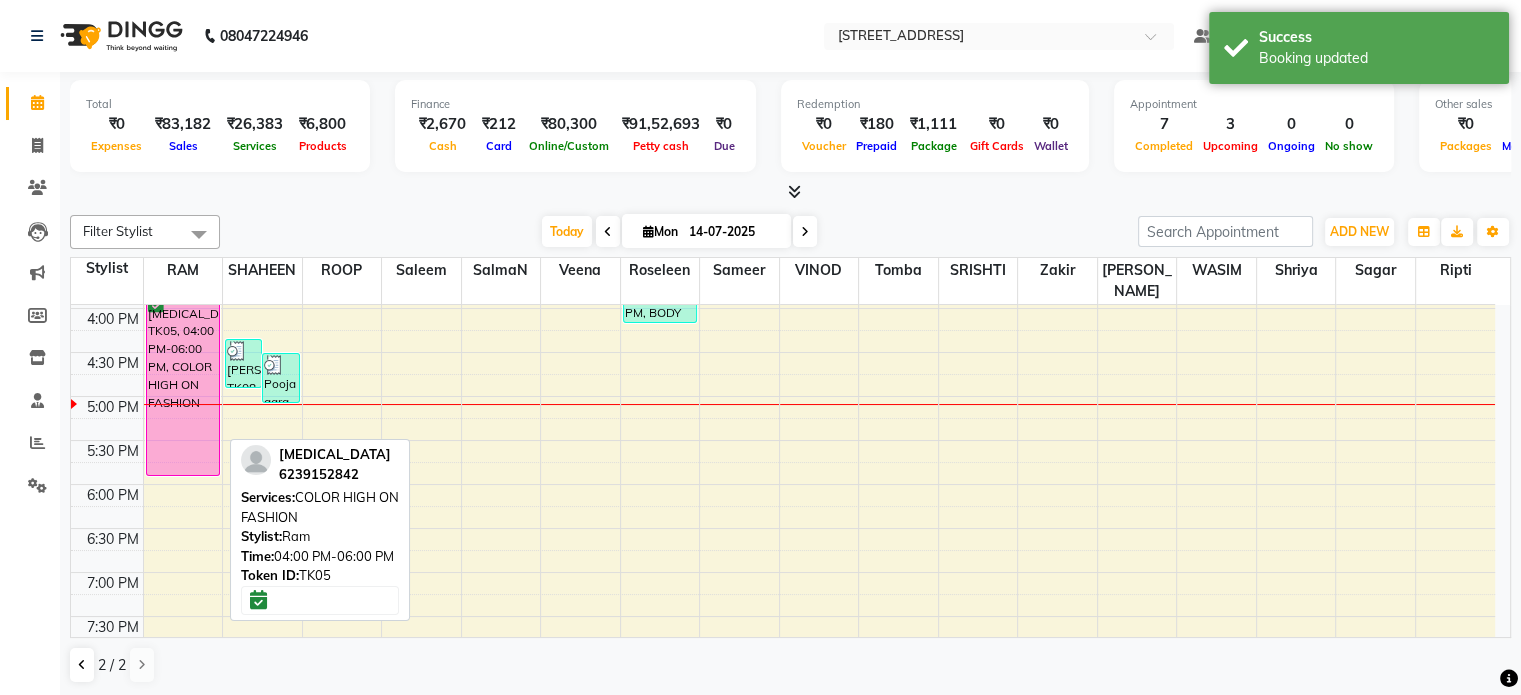 click at bounding box center [183, 475] 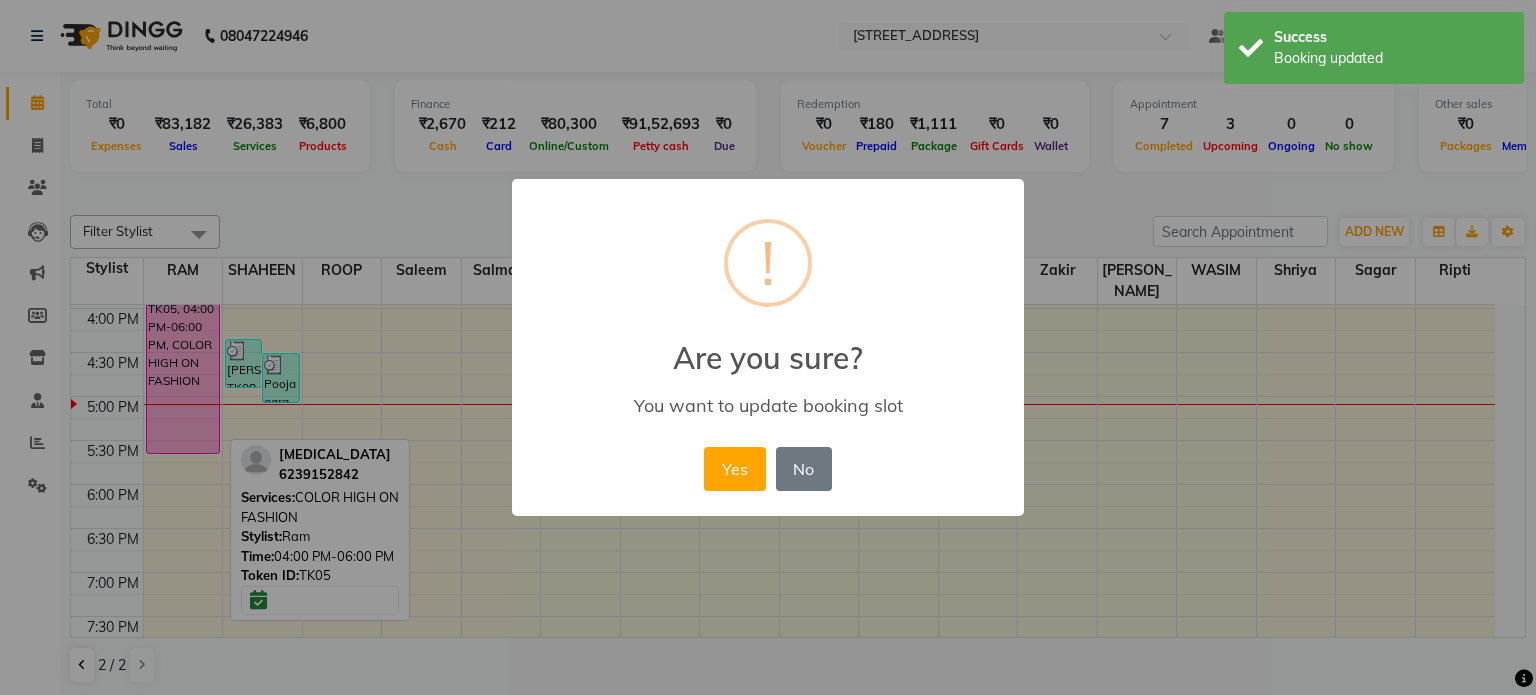 drag, startPoint x: 180, startPoint y: 431, endPoint x: 178, endPoint y: 333, distance: 98.02041 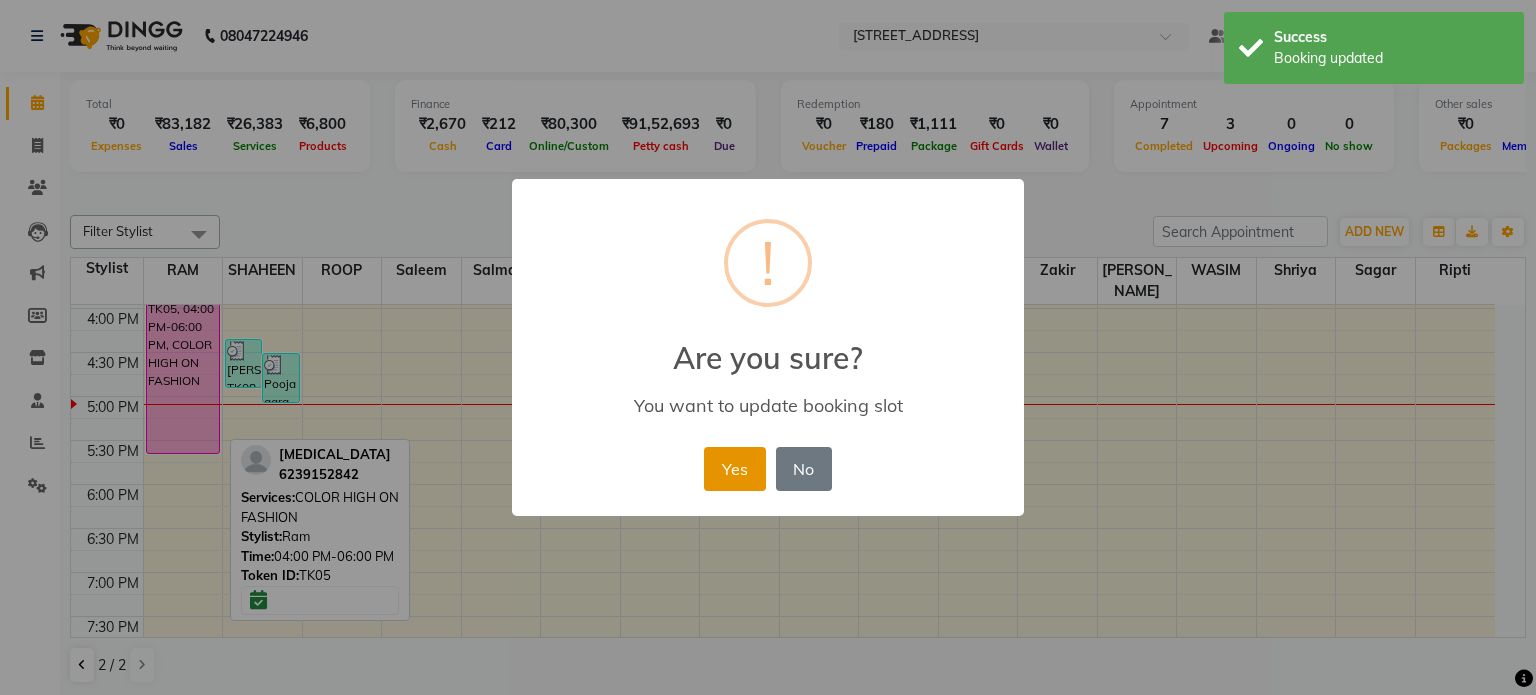 click on "Yes" at bounding box center [734, 469] 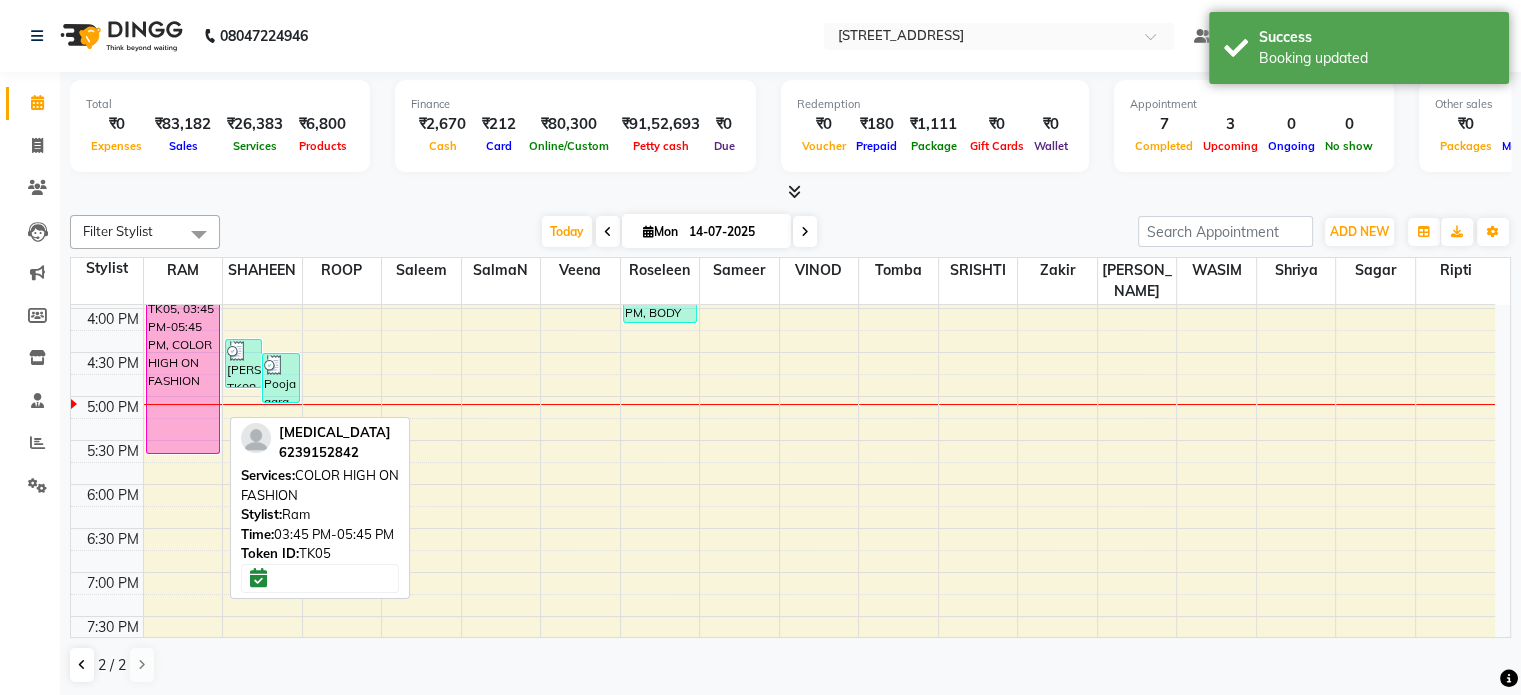 click at bounding box center [183, 453] 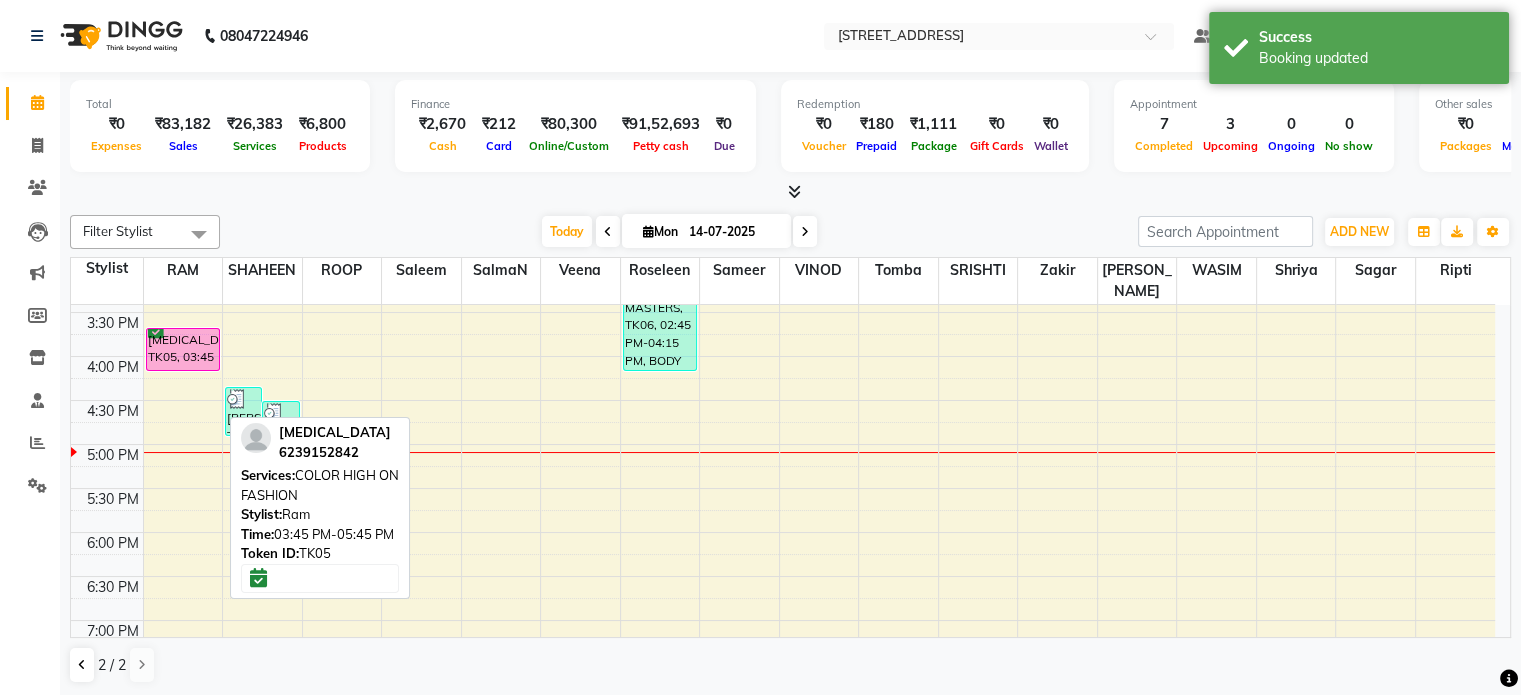 scroll, scrollTop: 651, scrollLeft: 0, axis: vertical 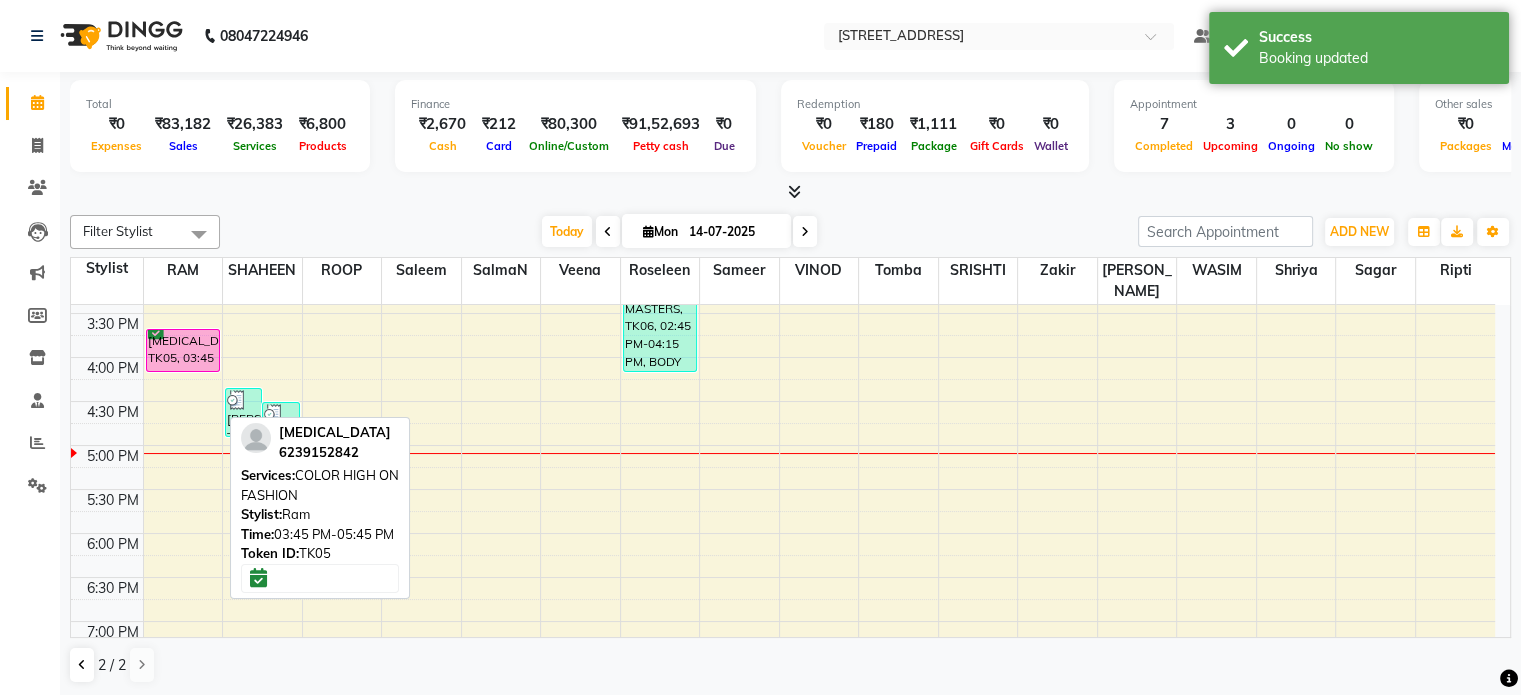 drag, startPoint x: 178, startPoint y: 427, endPoint x: 205, endPoint y: 335, distance: 95.880135 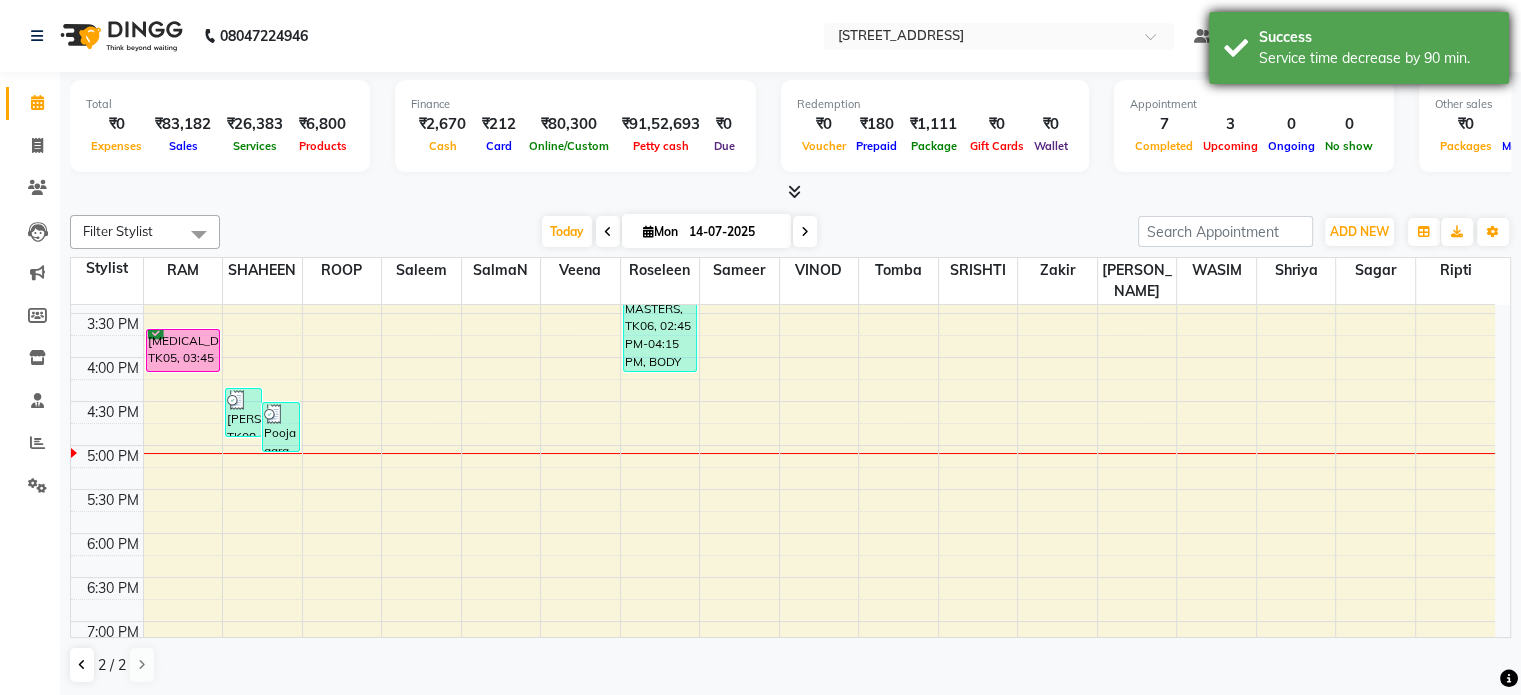 click on "Success   Service time decrease by 90 min." at bounding box center [1359, 48] 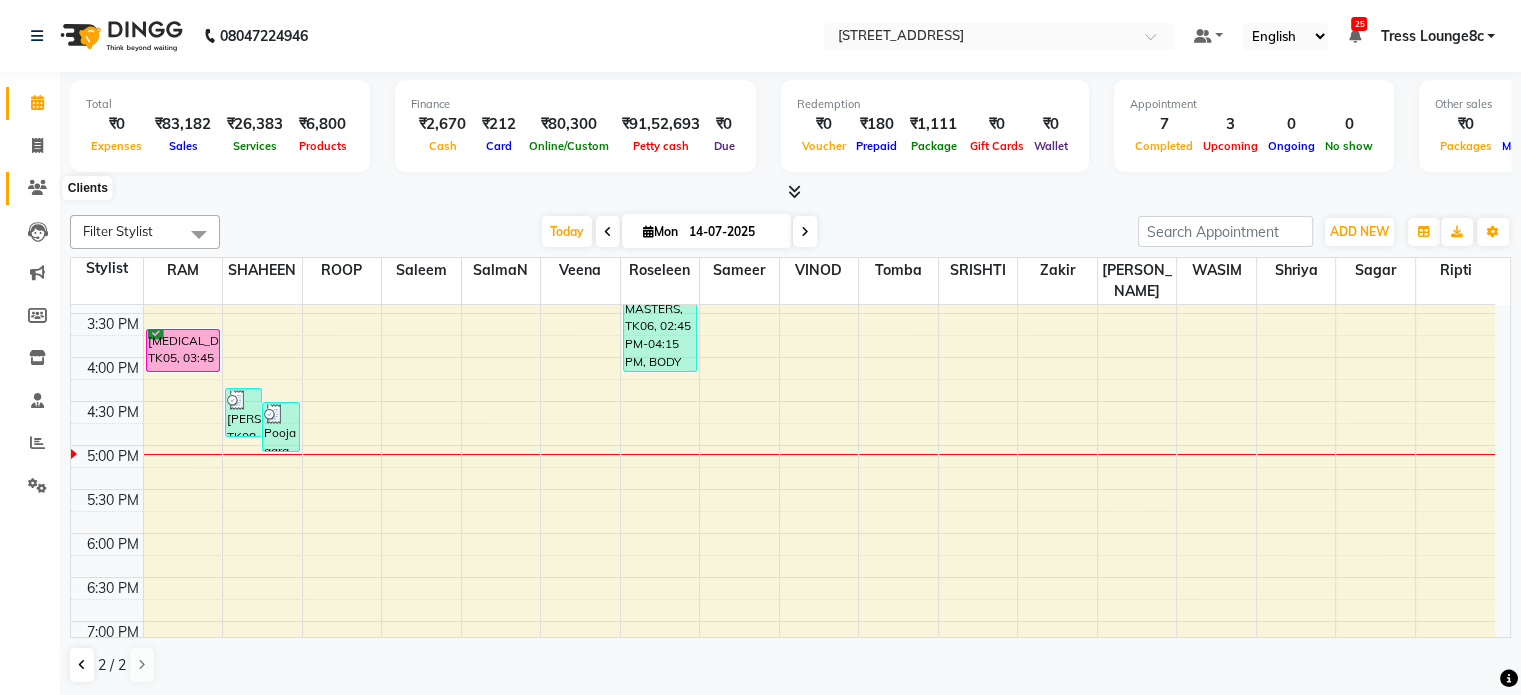 click 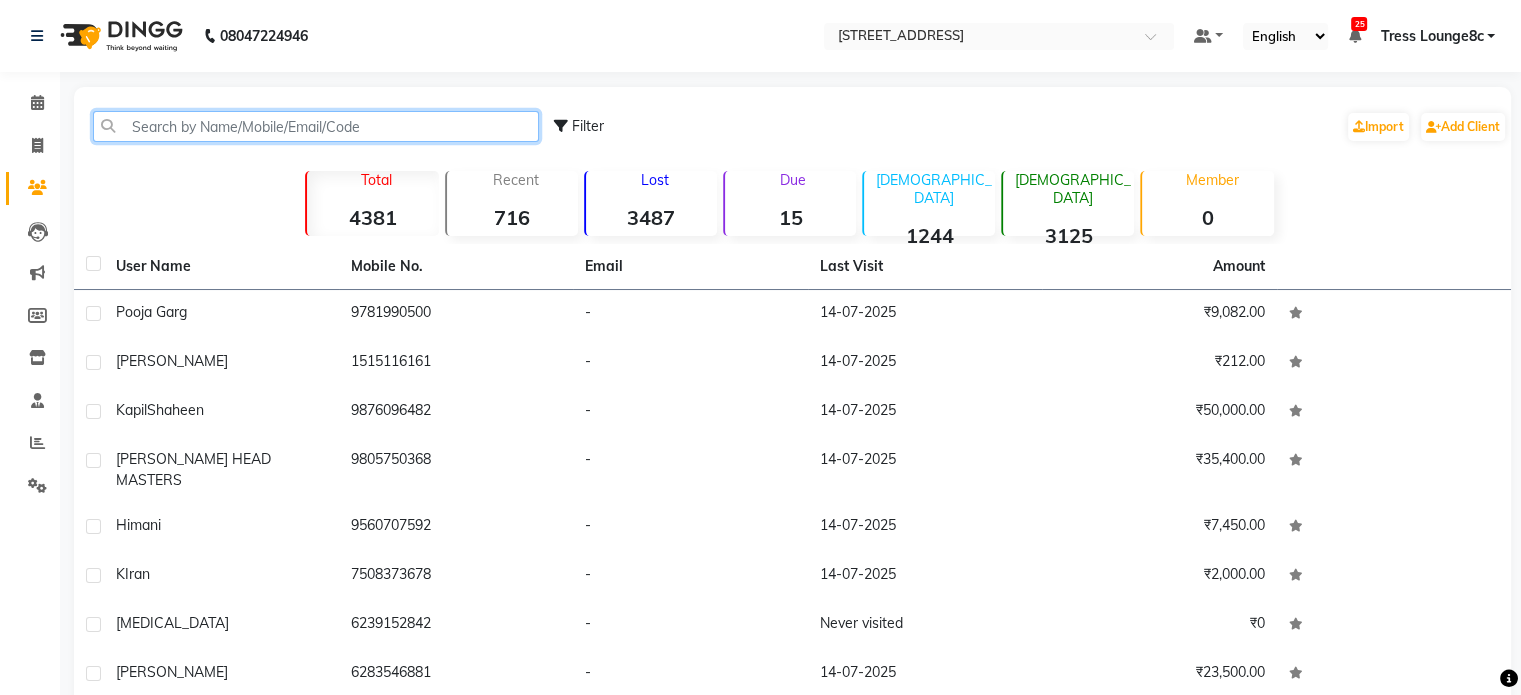 click 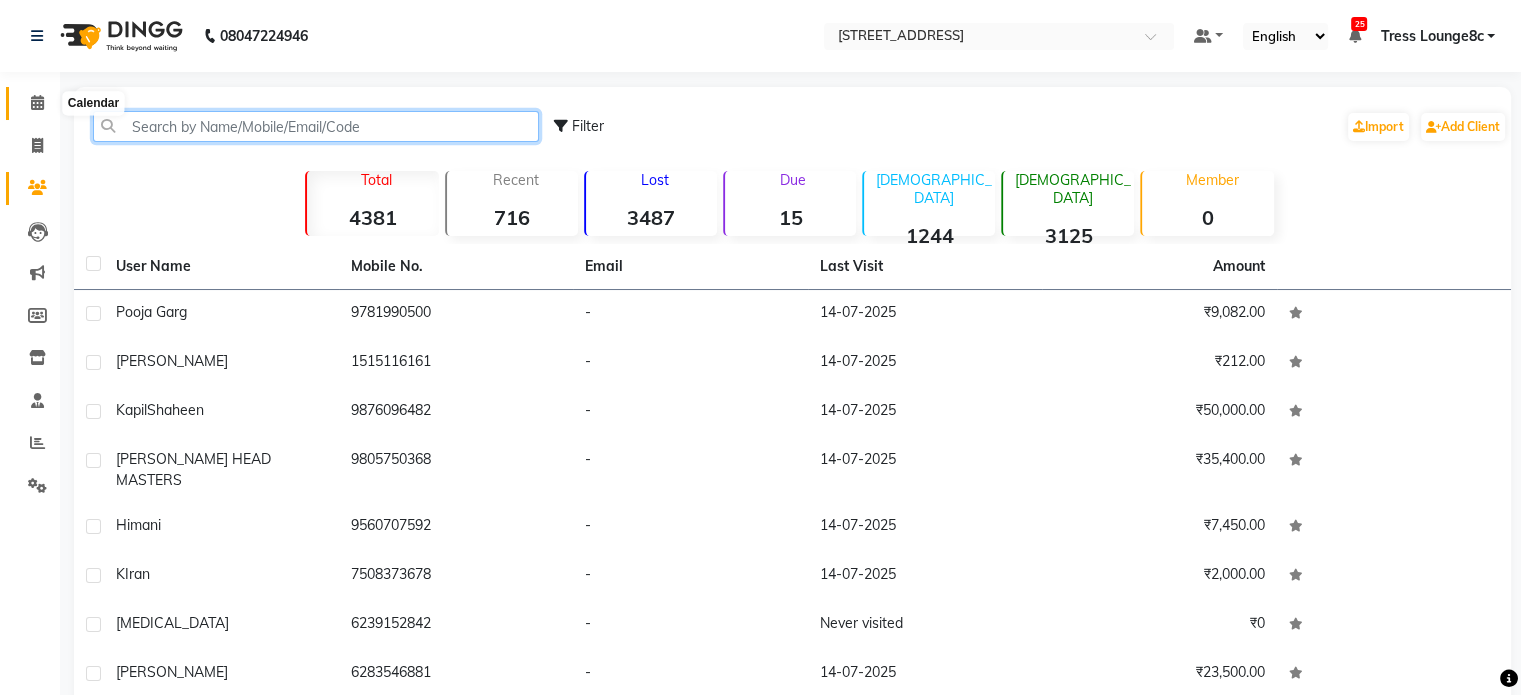 type on "p" 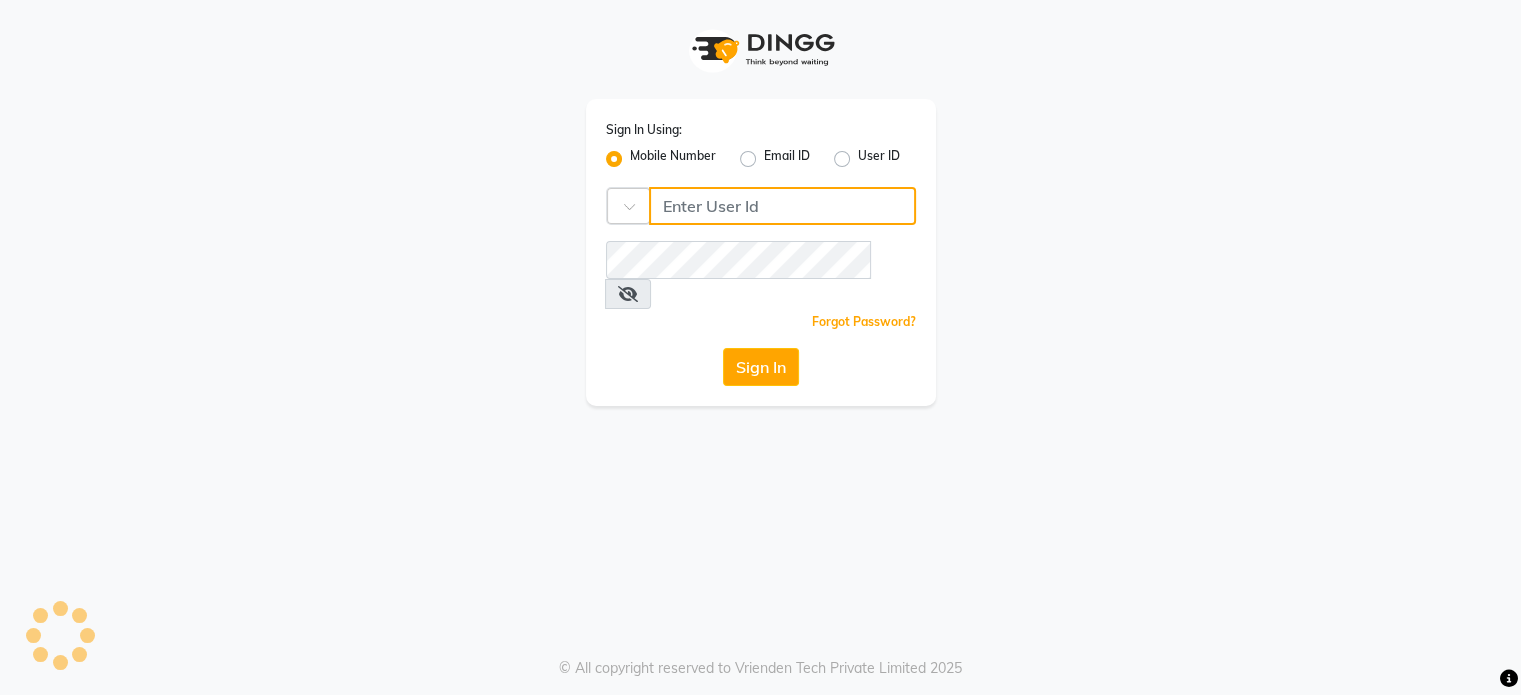 type on "6239163922" 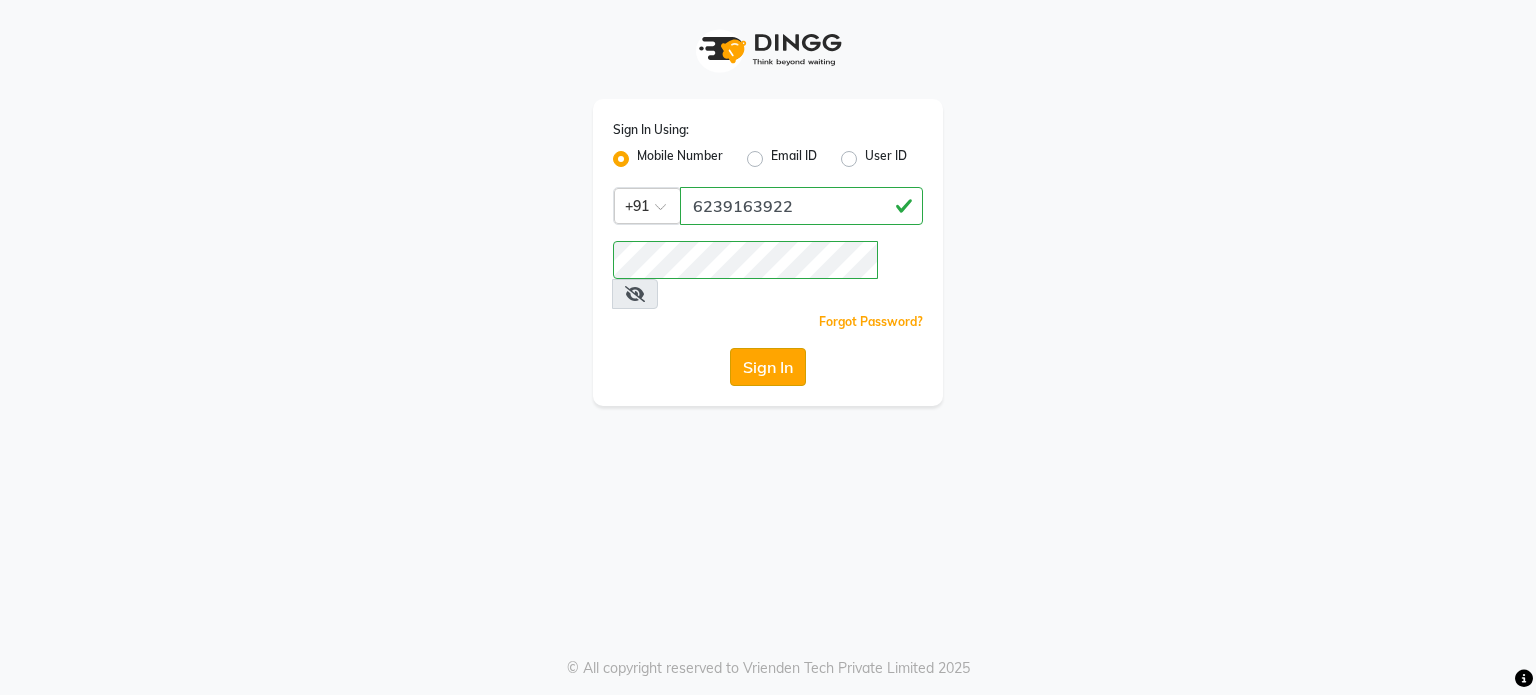 drag, startPoint x: 812, startPoint y: 366, endPoint x: 791, endPoint y: 348, distance: 27.658634 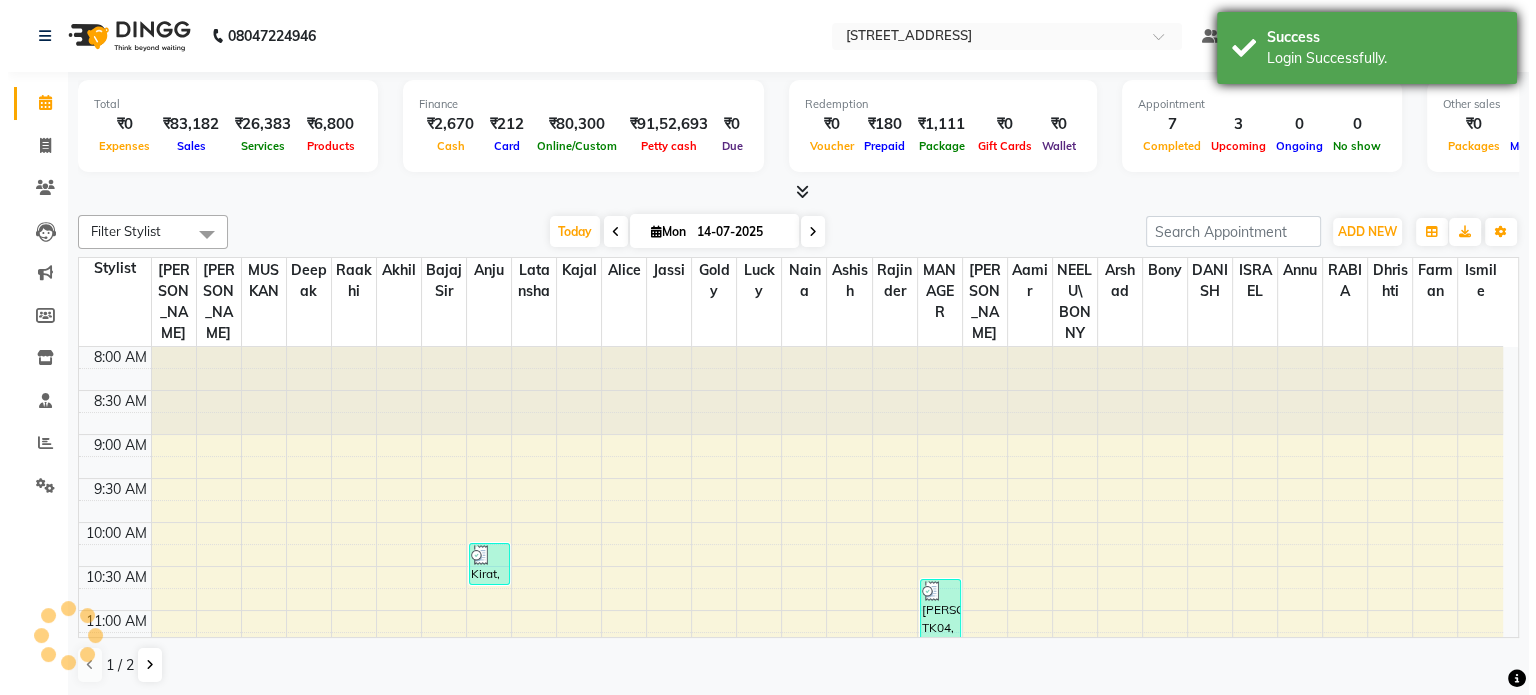 scroll, scrollTop: 0, scrollLeft: 0, axis: both 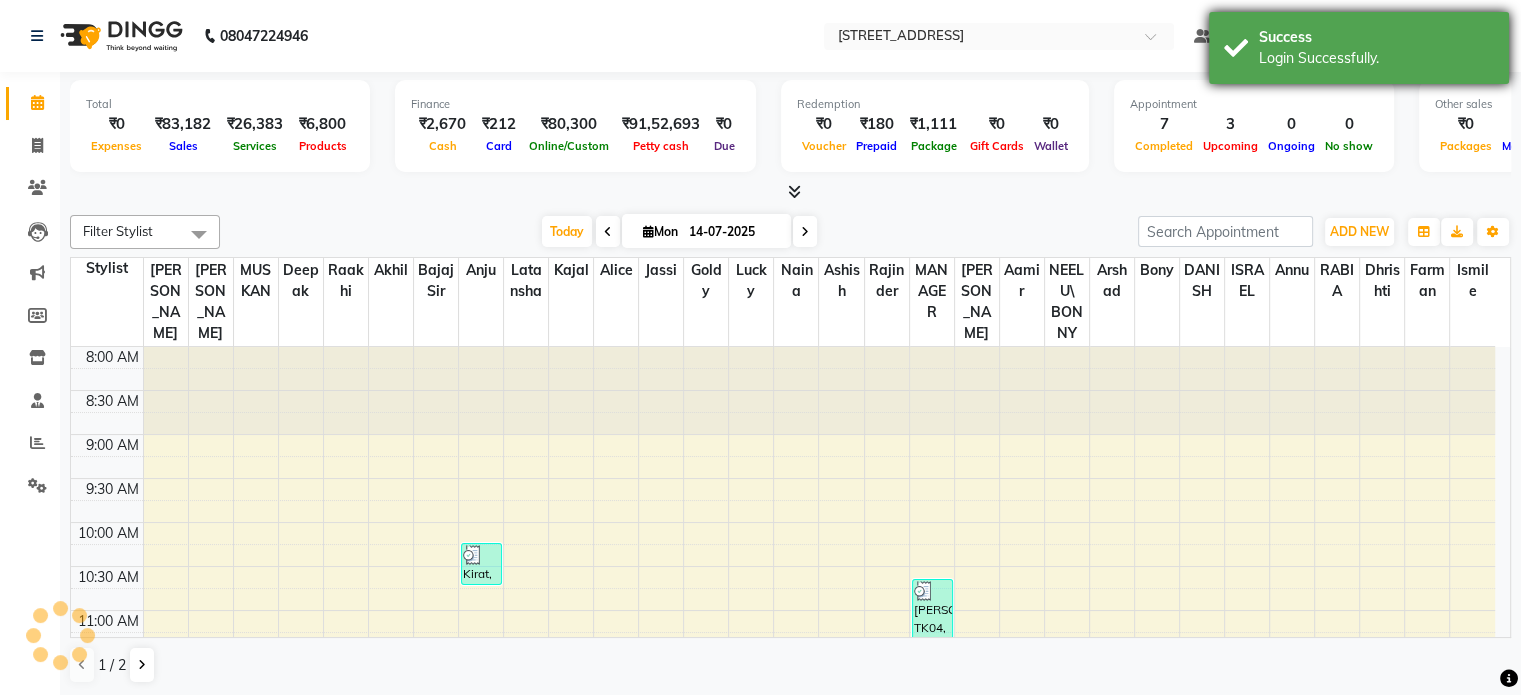click on "Success   Login Successfully." at bounding box center [1359, 48] 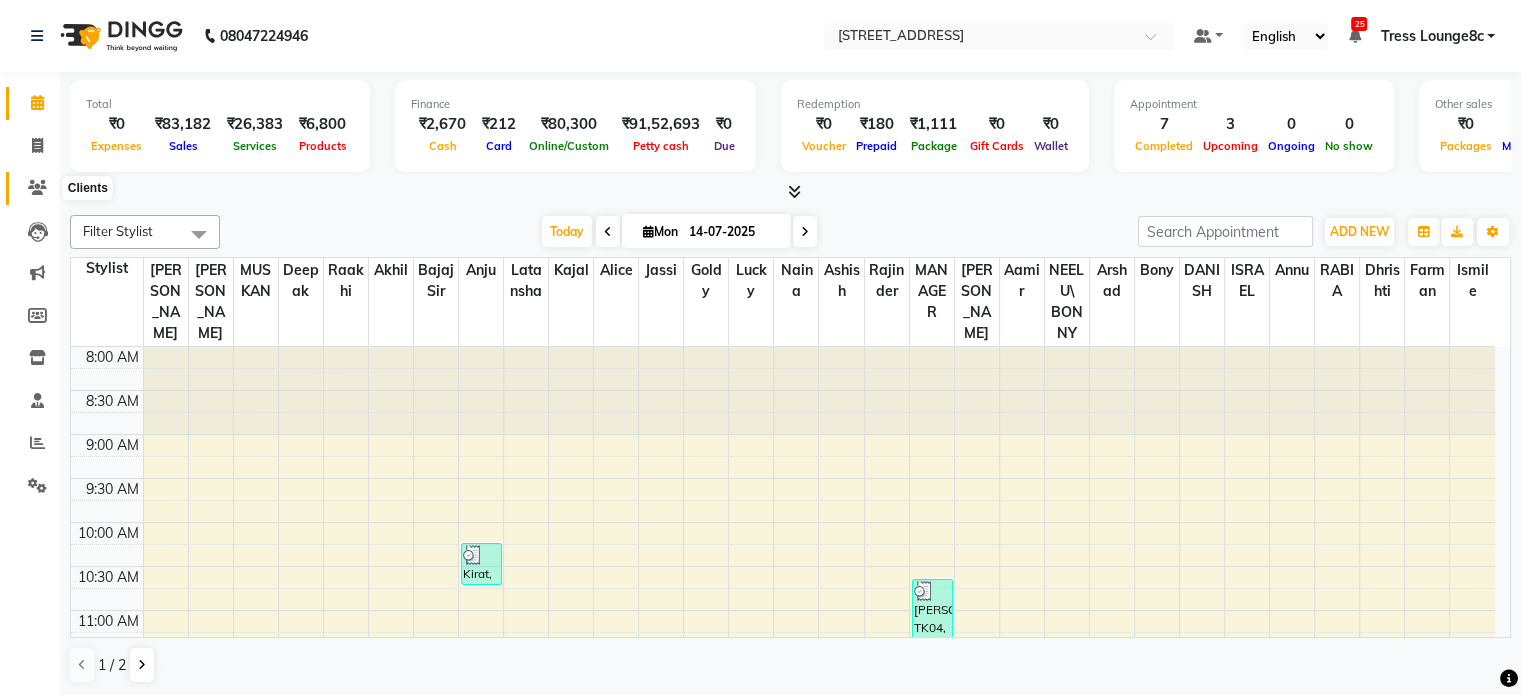 click 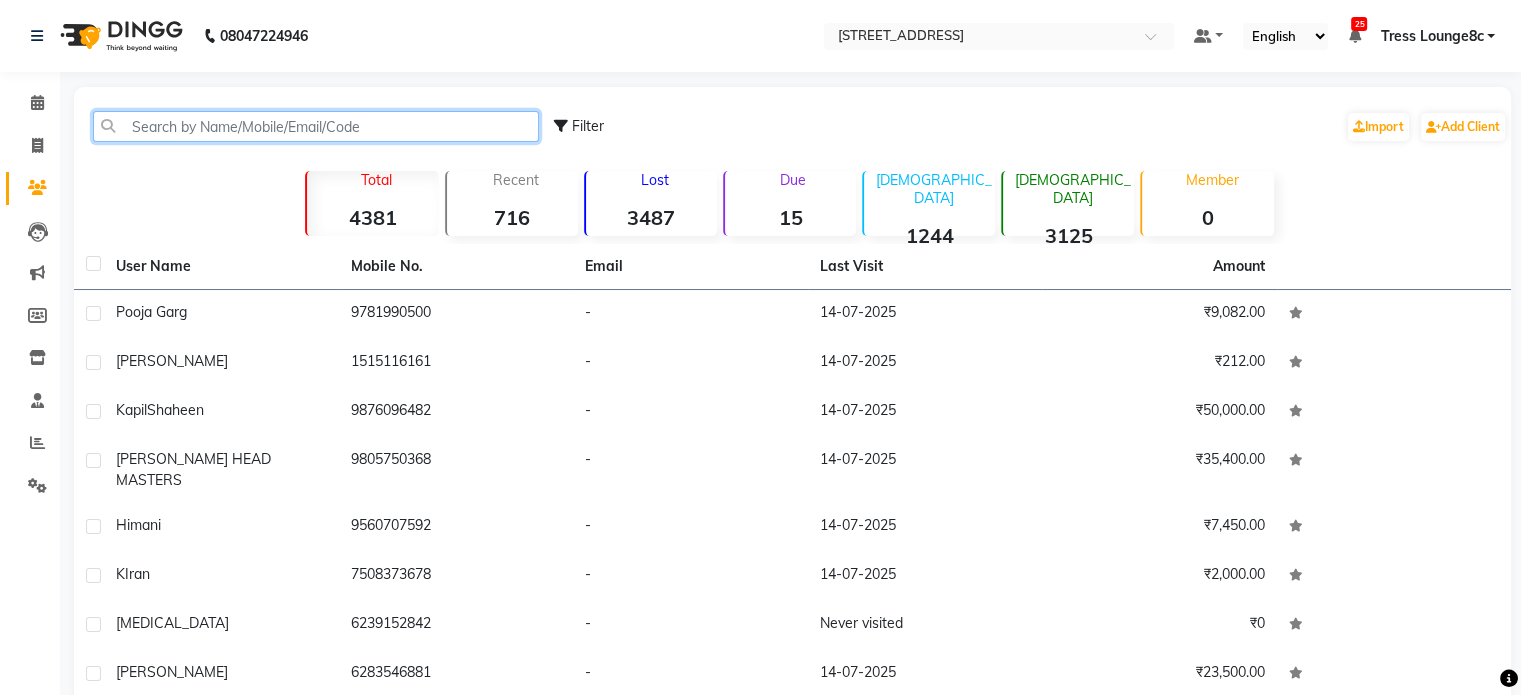 click 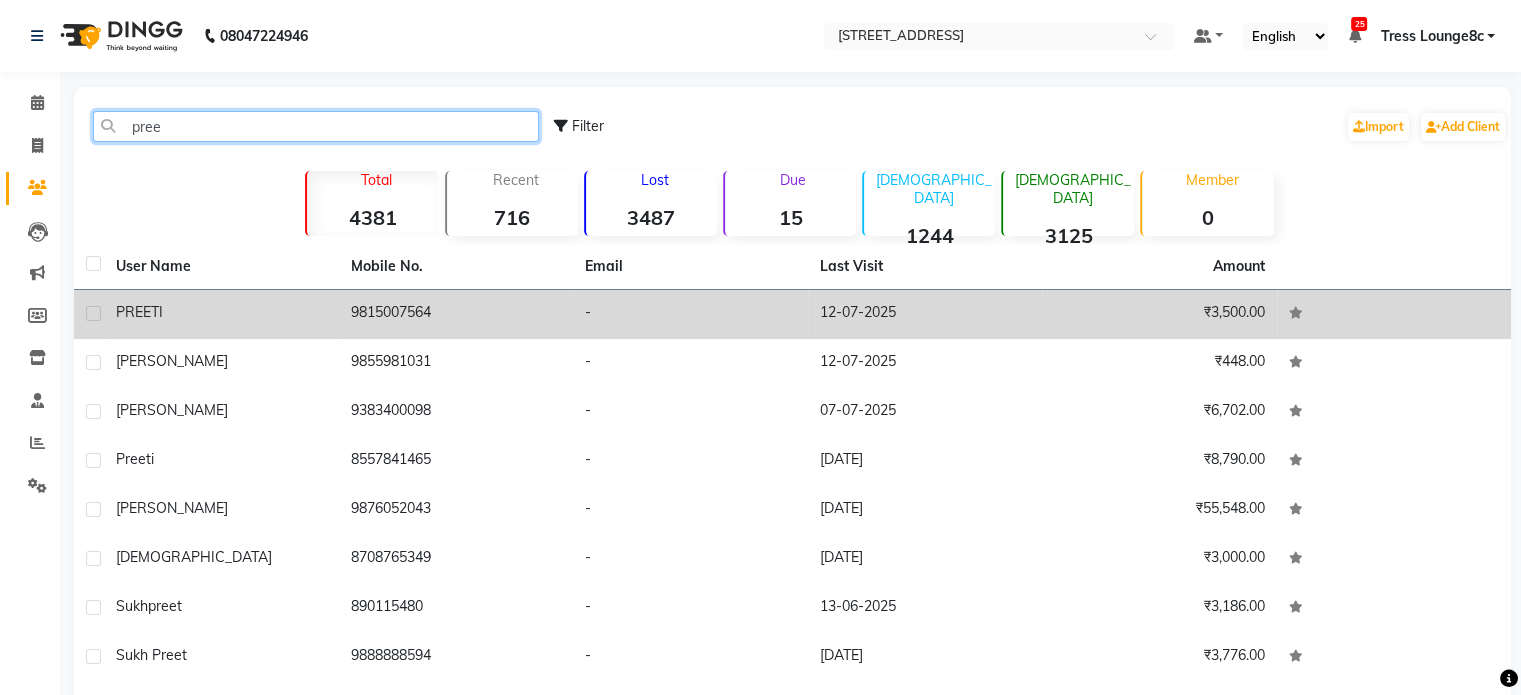 type on "pree" 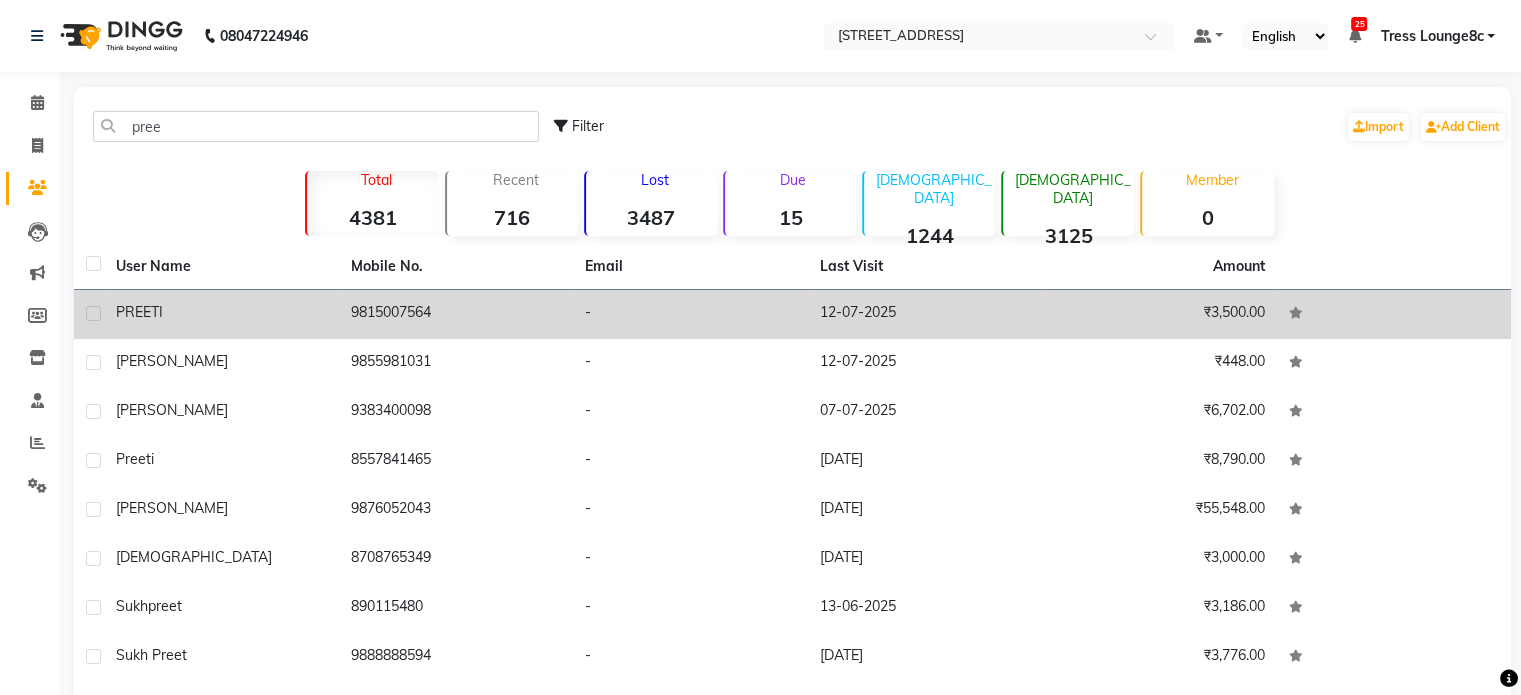 click on "₹3,500.00" 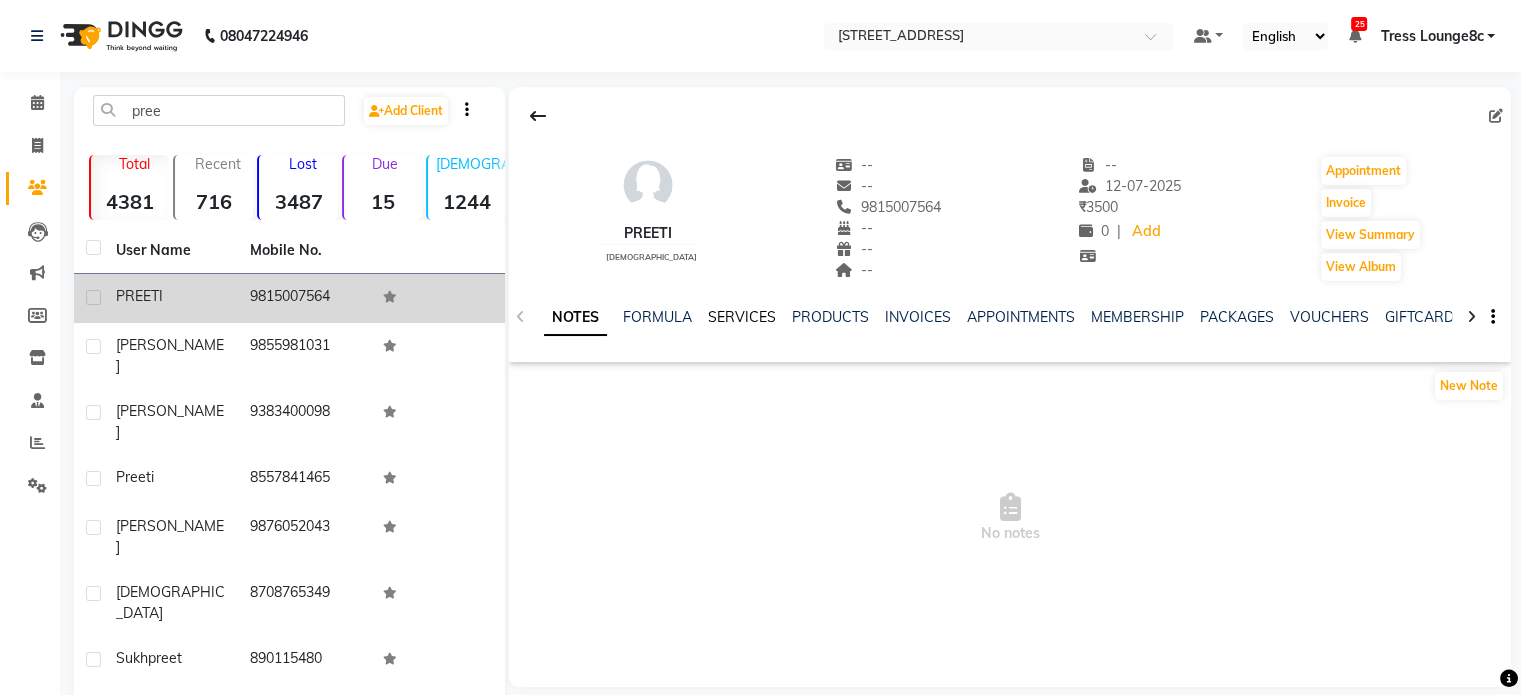 click on "SERVICES" 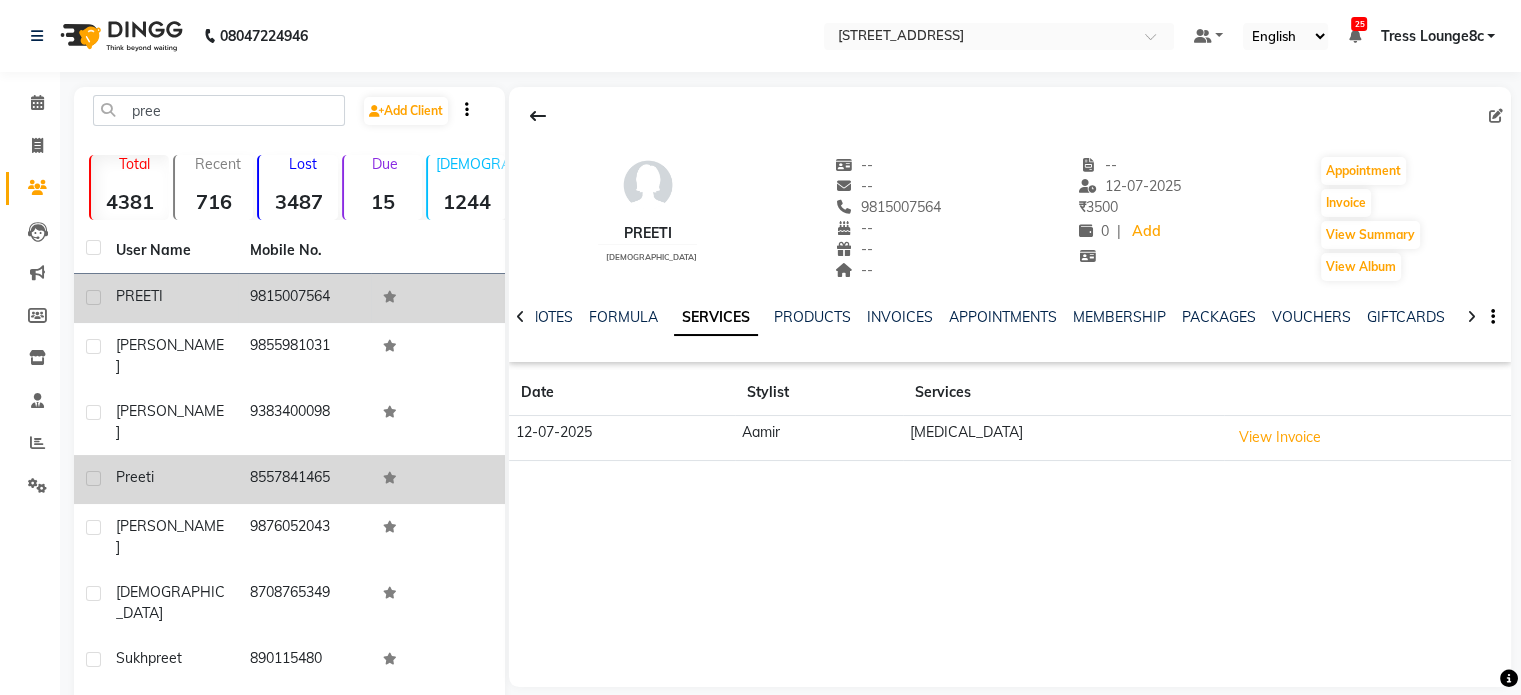 click on "Preeti" 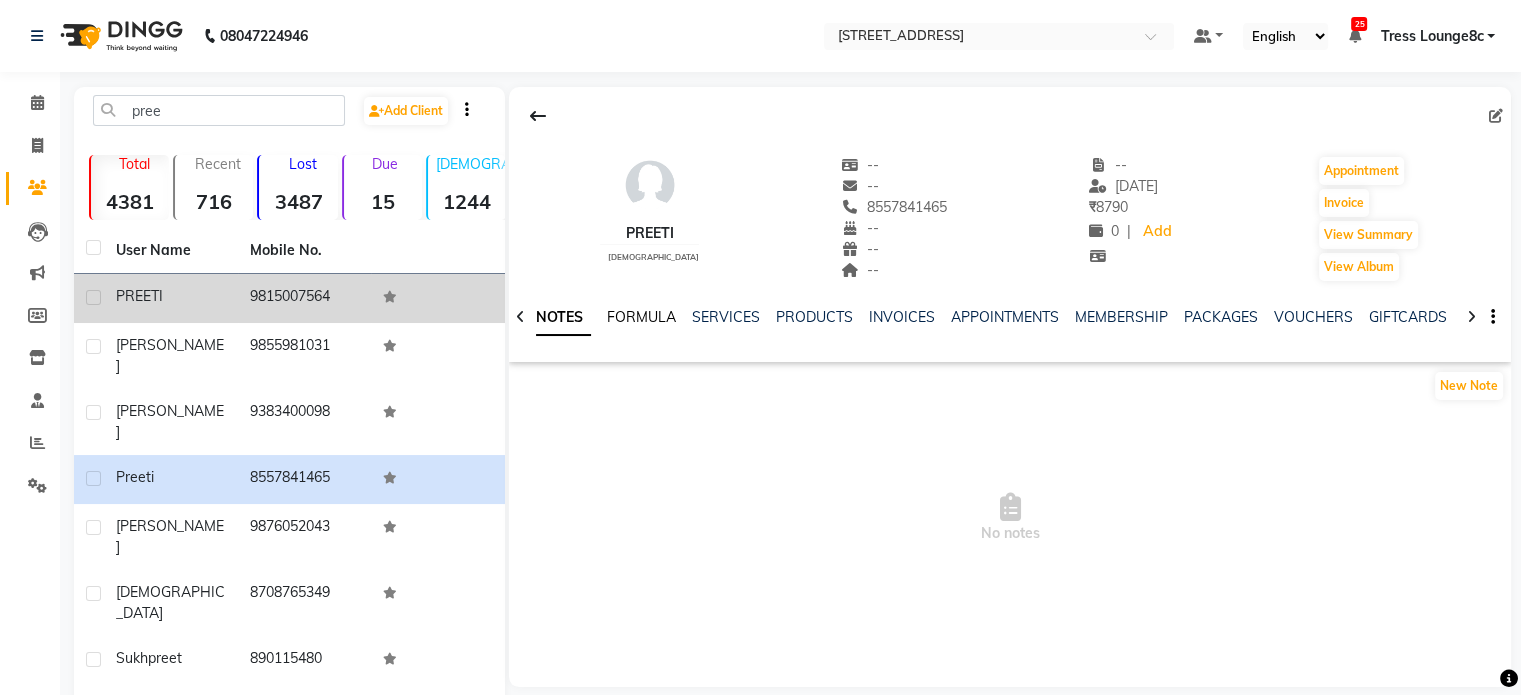 click on "FORMULA" 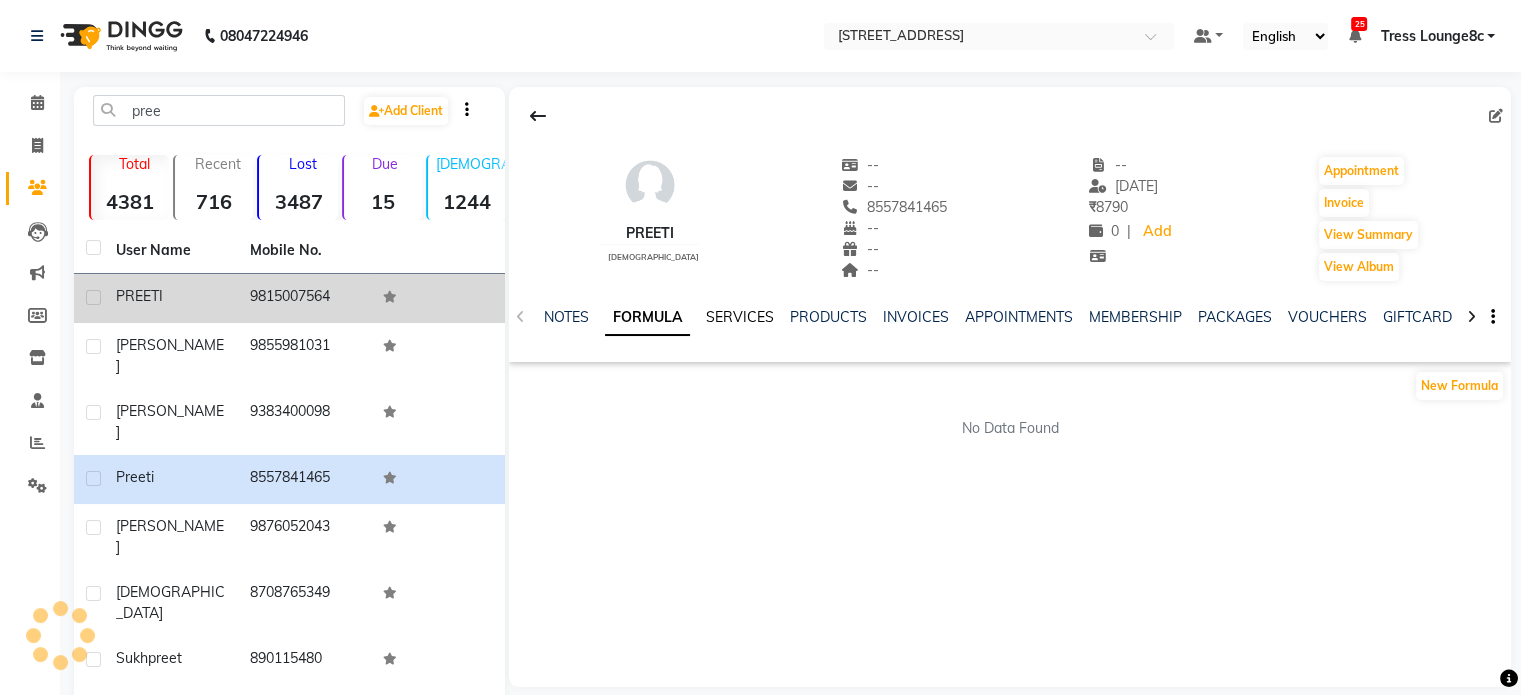 click on "SERVICES" 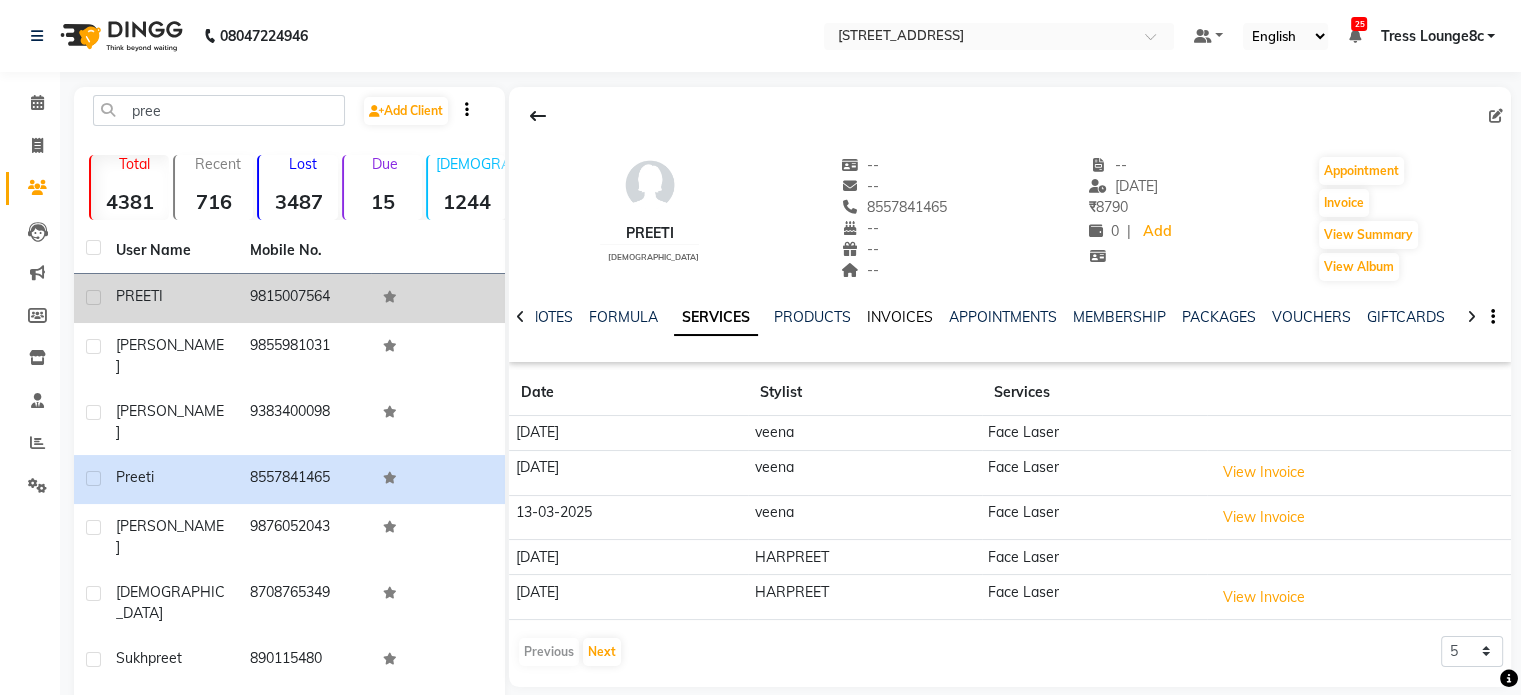 drag, startPoint x: 923, startPoint y: 329, endPoint x: 919, endPoint y: 315, distance: 14.56022 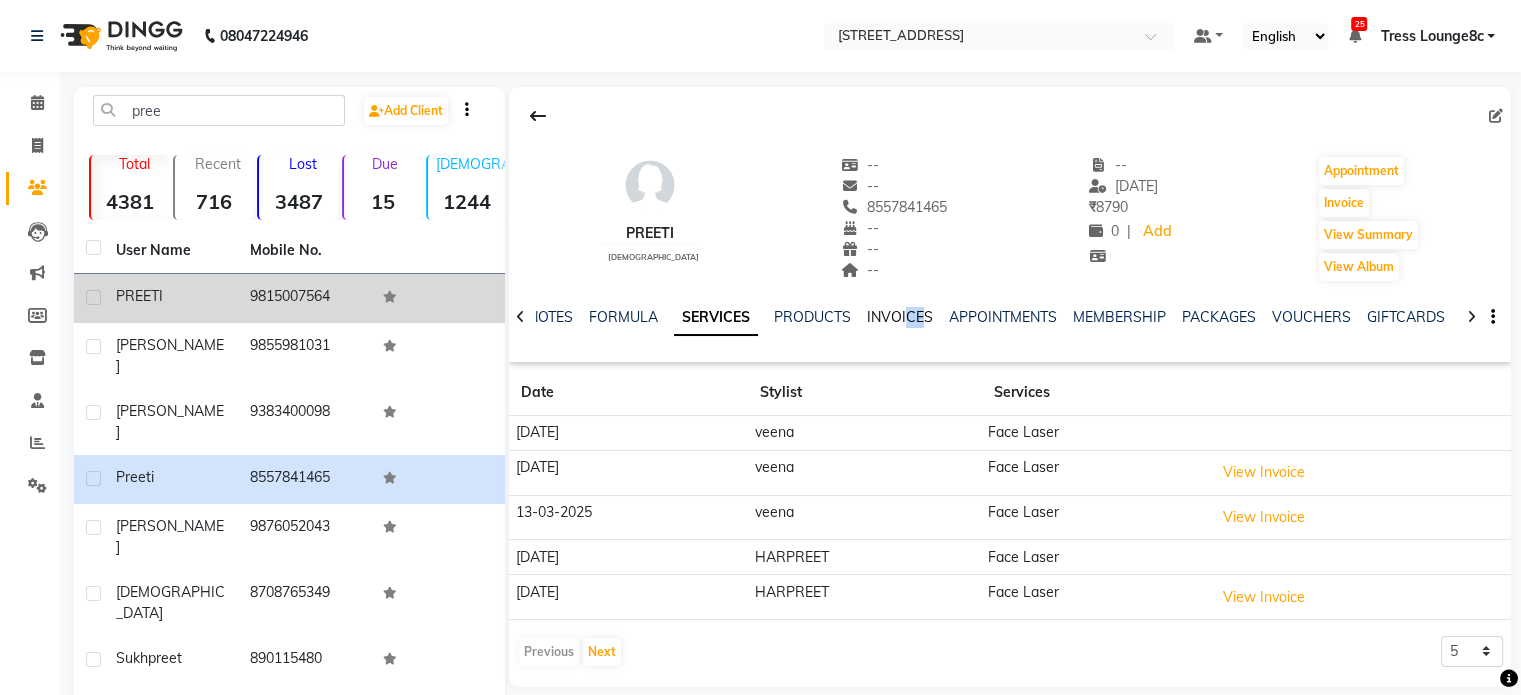 click on "INVOICES" 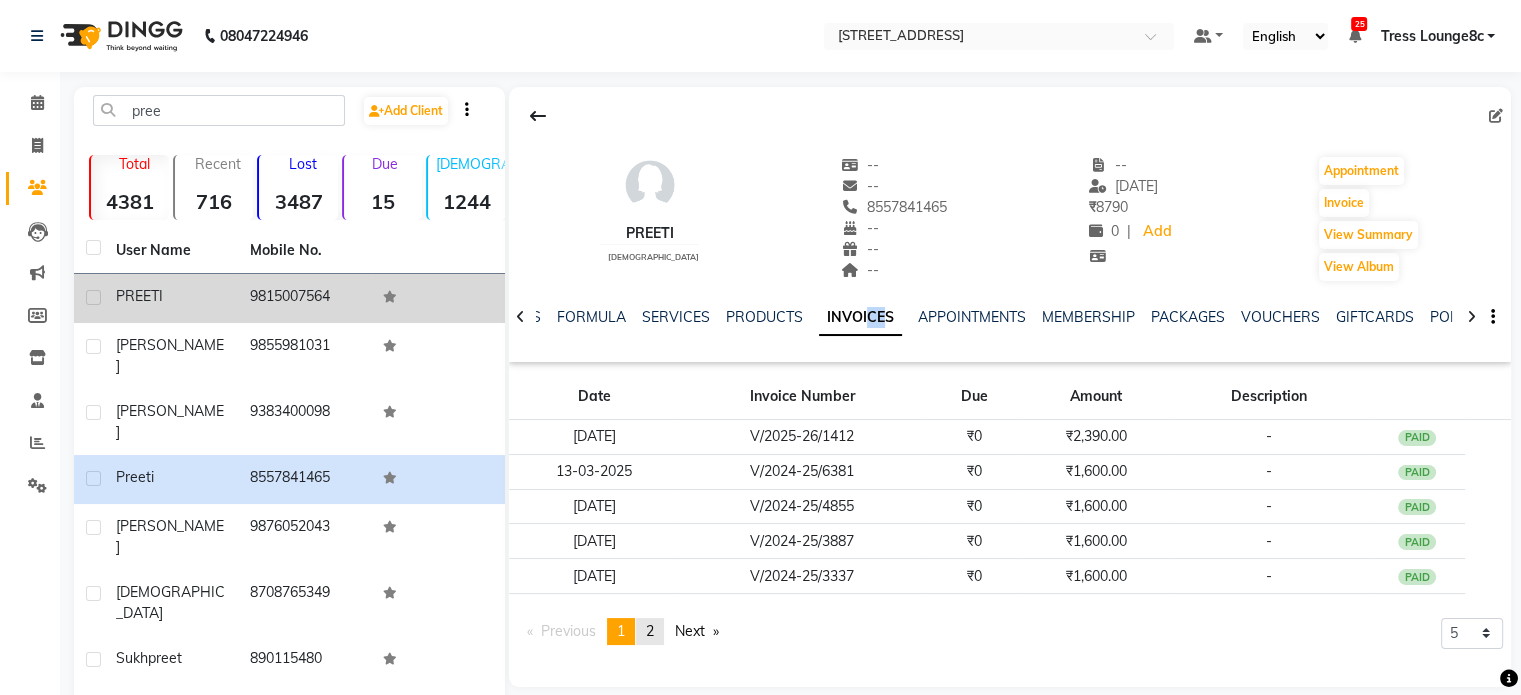 click on "2" 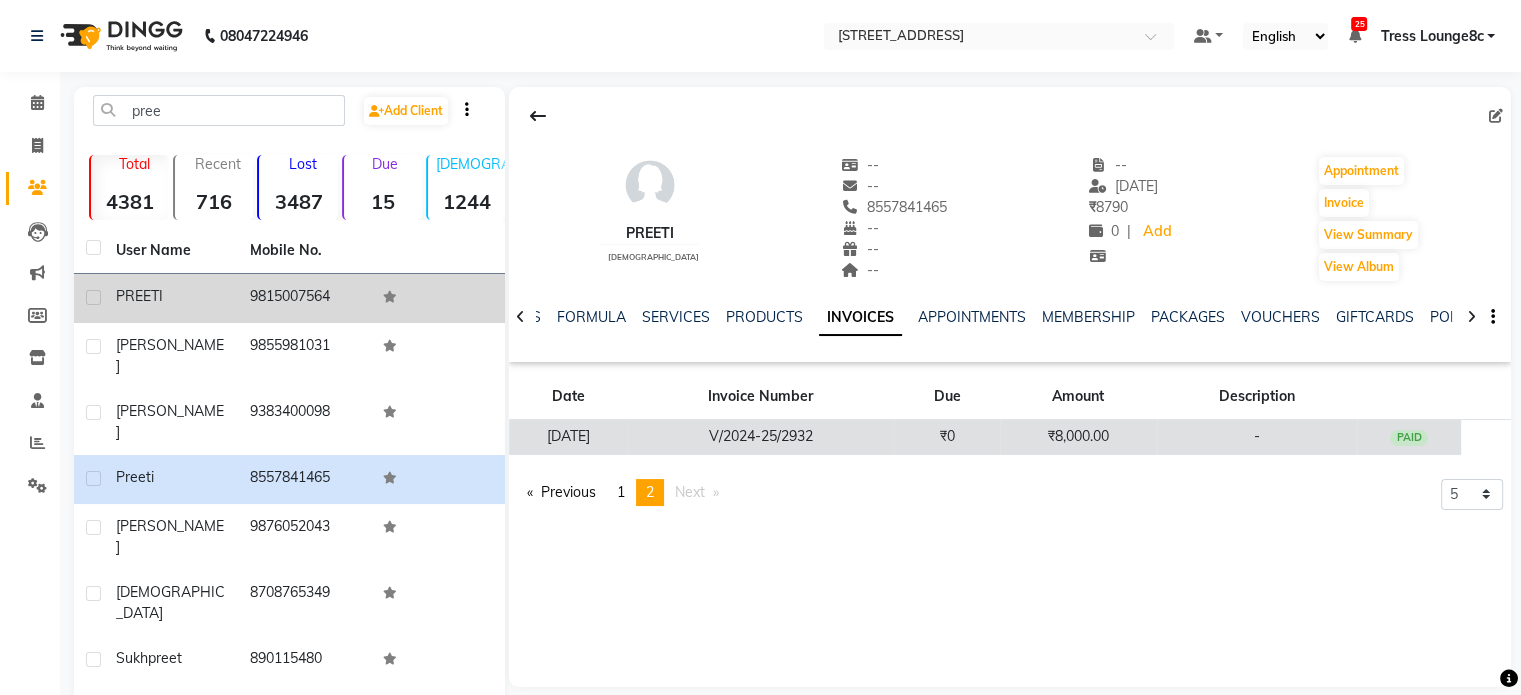 click on "₹8,000.00" 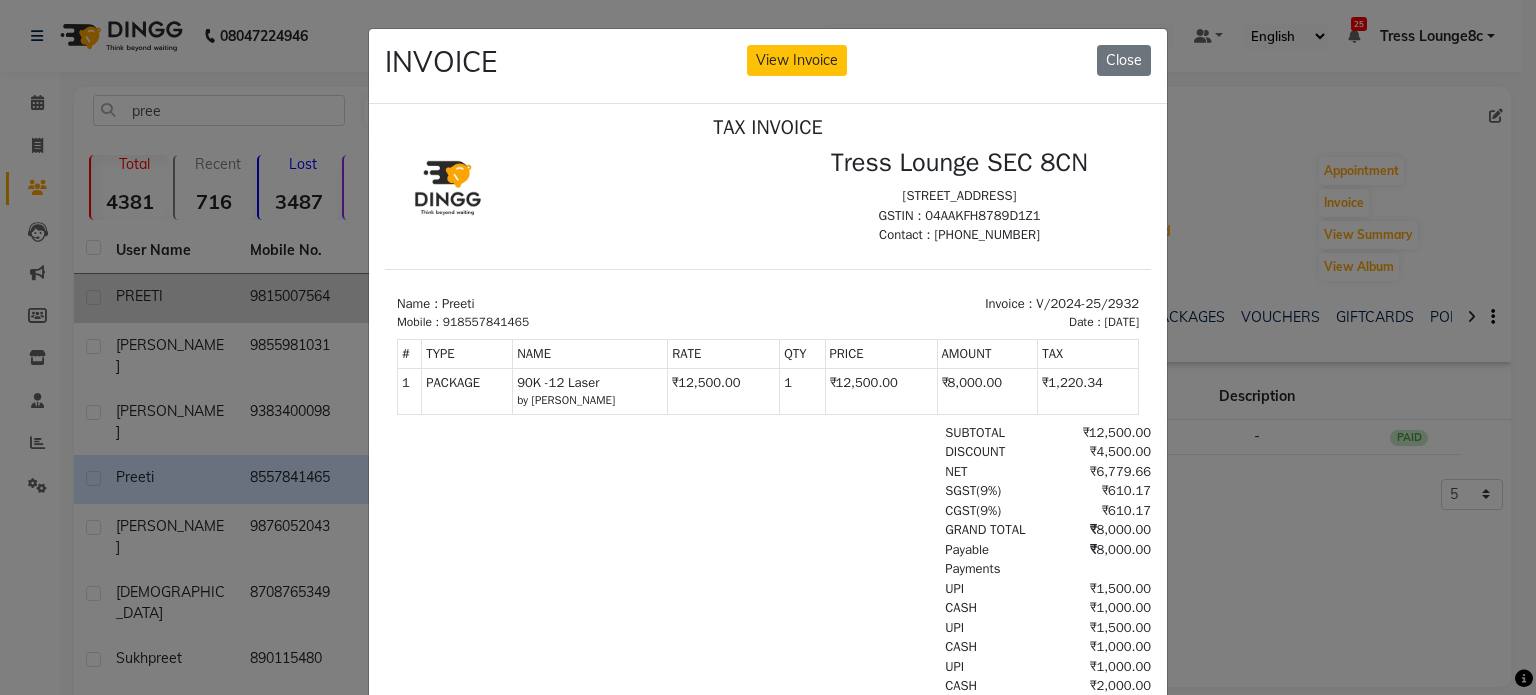 scroll, scrollTop: 16, scrollLeft: 0, axis: vertical 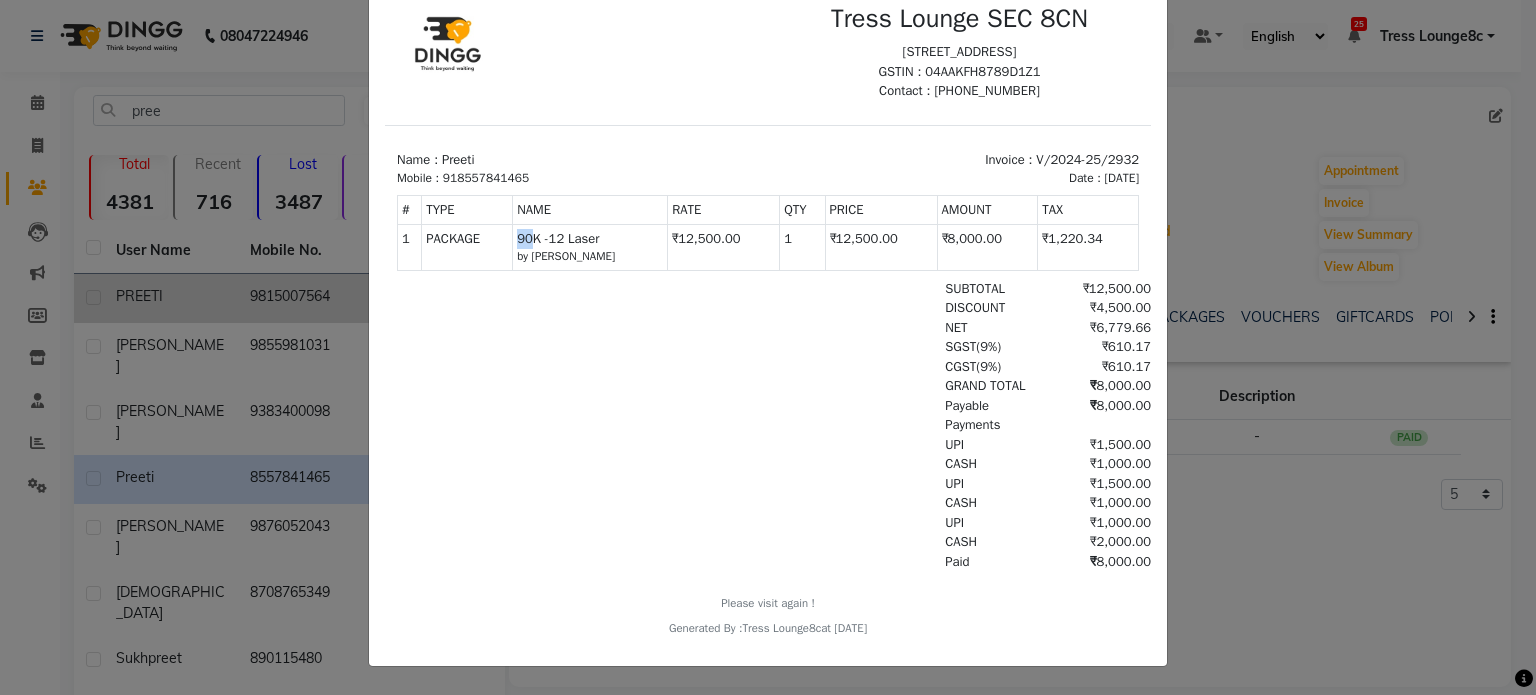 drag, startPoint x: 535, startPoint y: 231, endPoint x: 503, endPoint y: 238, distance: 32.75668 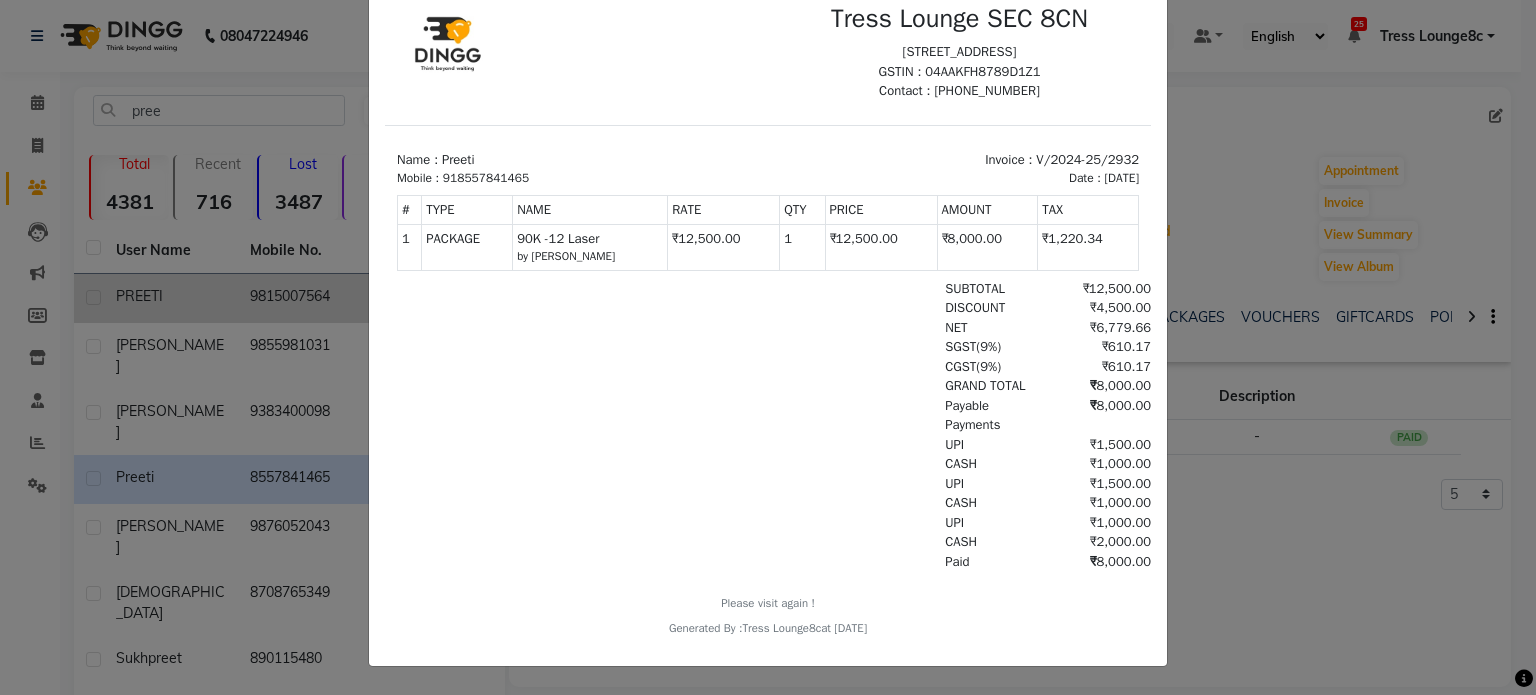 click on "₹8,000.00" at bounding box center (1096, 406) 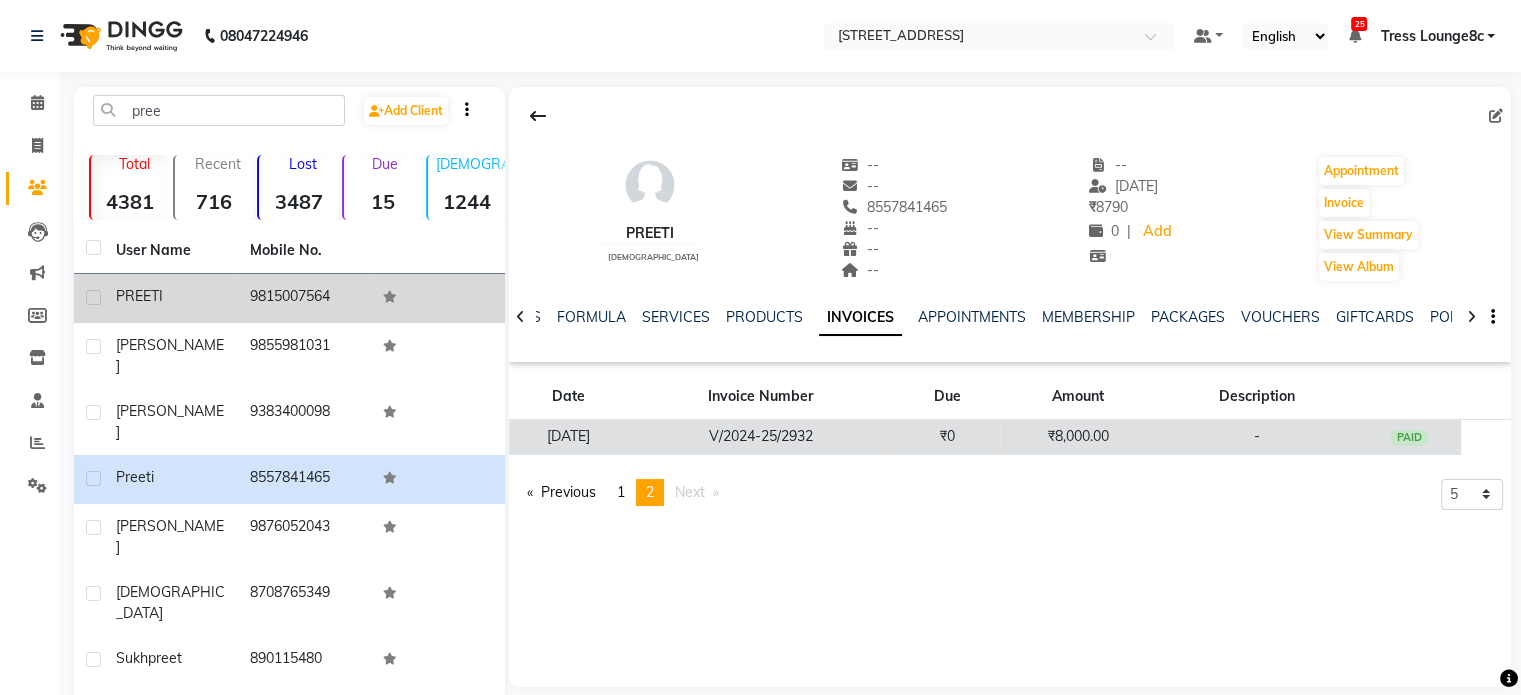 click on "V/2024-25/2932" 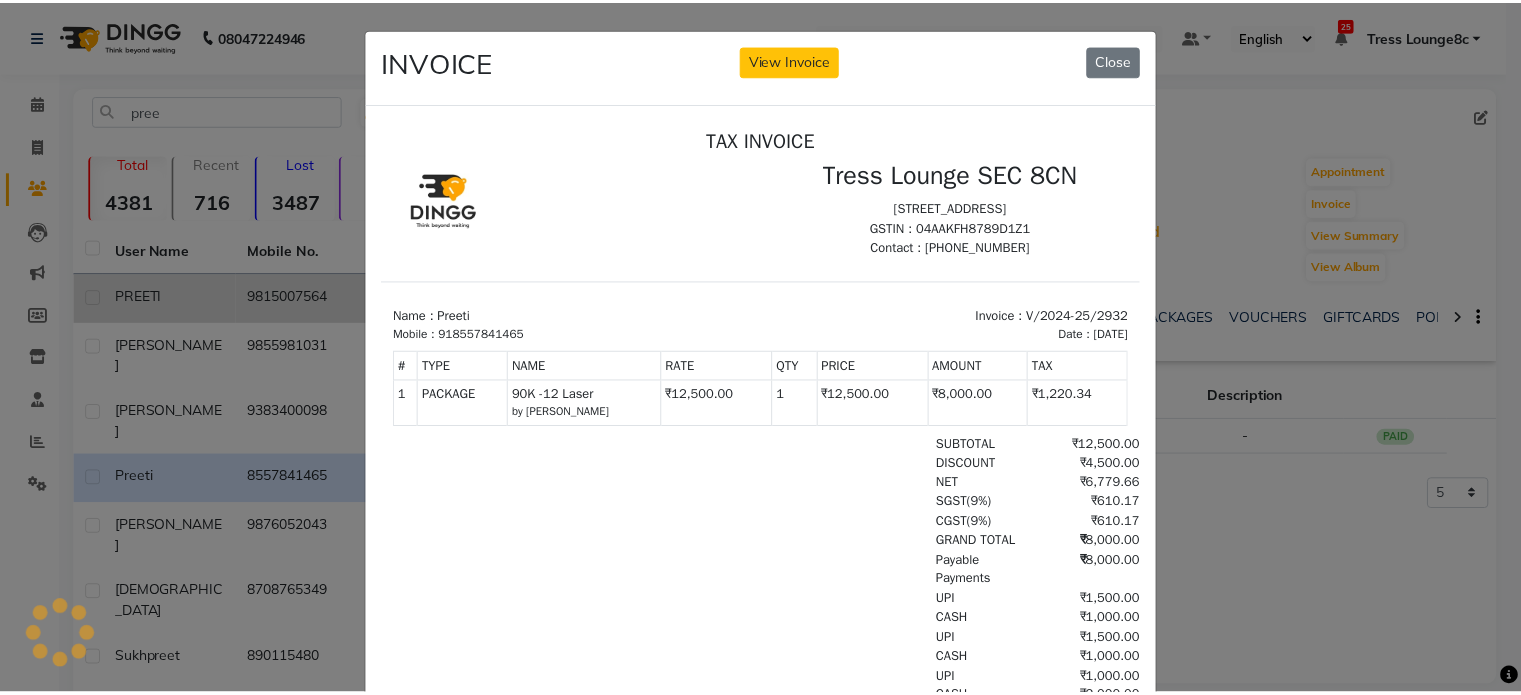 scroll, scrollTop: 0, scrollLeft: 0, axis: both 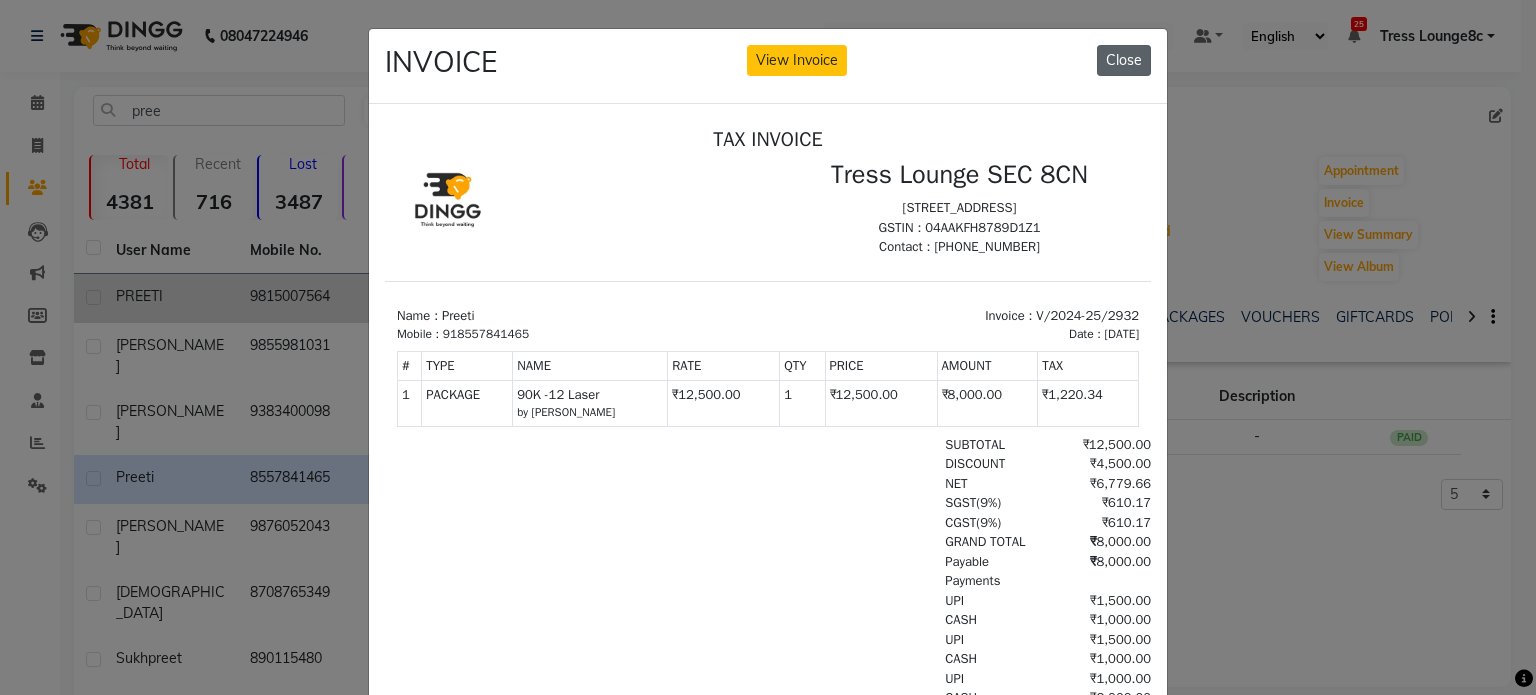 click on "Close" 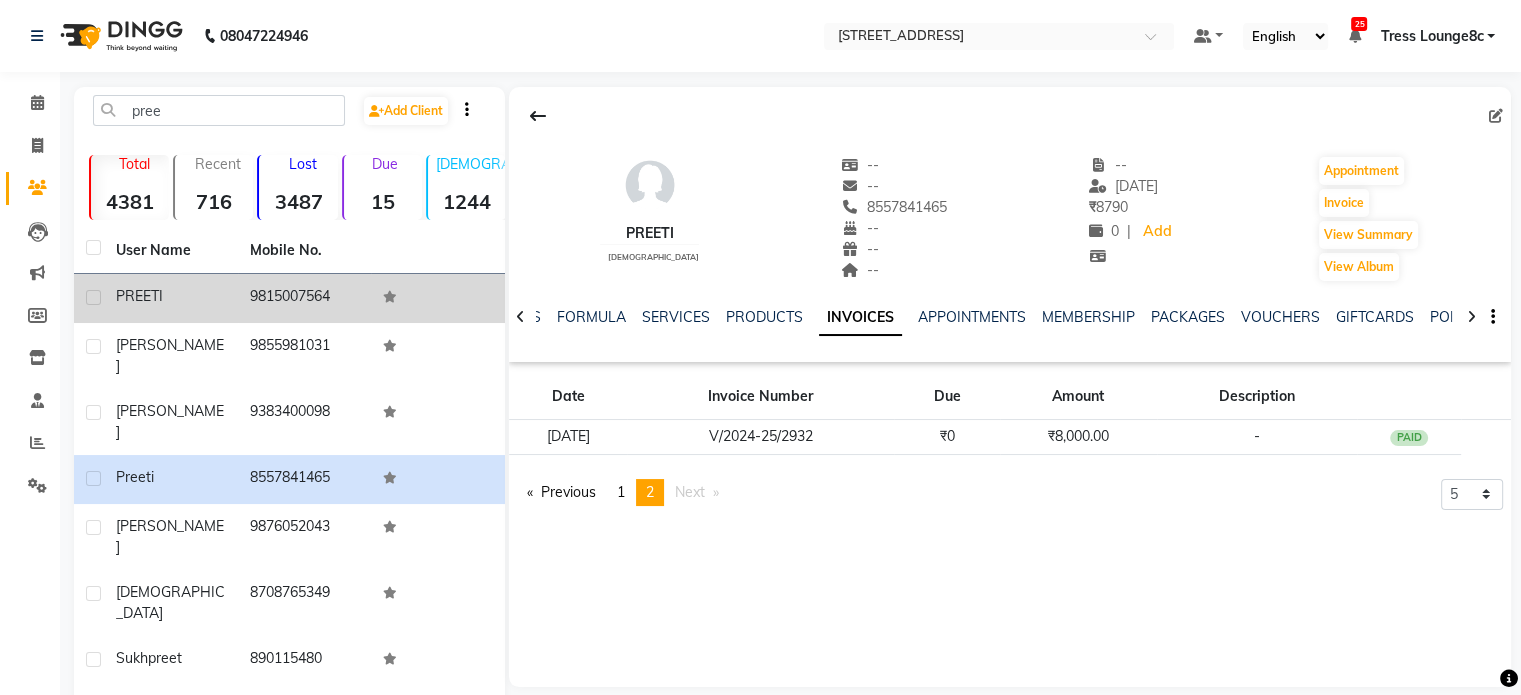 click on "Preeti    female  --   --   8557841465  --  --  --  -- 03-07-2025 ₹    8790 0 |  Add   Appointment   Invoice  View Summary  View Album  NOTES FORMULA SERVICES PRODUCTS INVOICES APPOINTMENTS MEMBERSHIP PACKAGES VOUCHERS GIFTCARDS POINTS FORMS FAMILY CARDS WALLET Date Invoice Number Due Amount Description 29-08-2024 V/2024-25/2932 ₹0 ₹8,000.00 -  PAID  Previous  page  2 / 2  page  1 You're on page  2  Next  page 5 10 50 100 500" 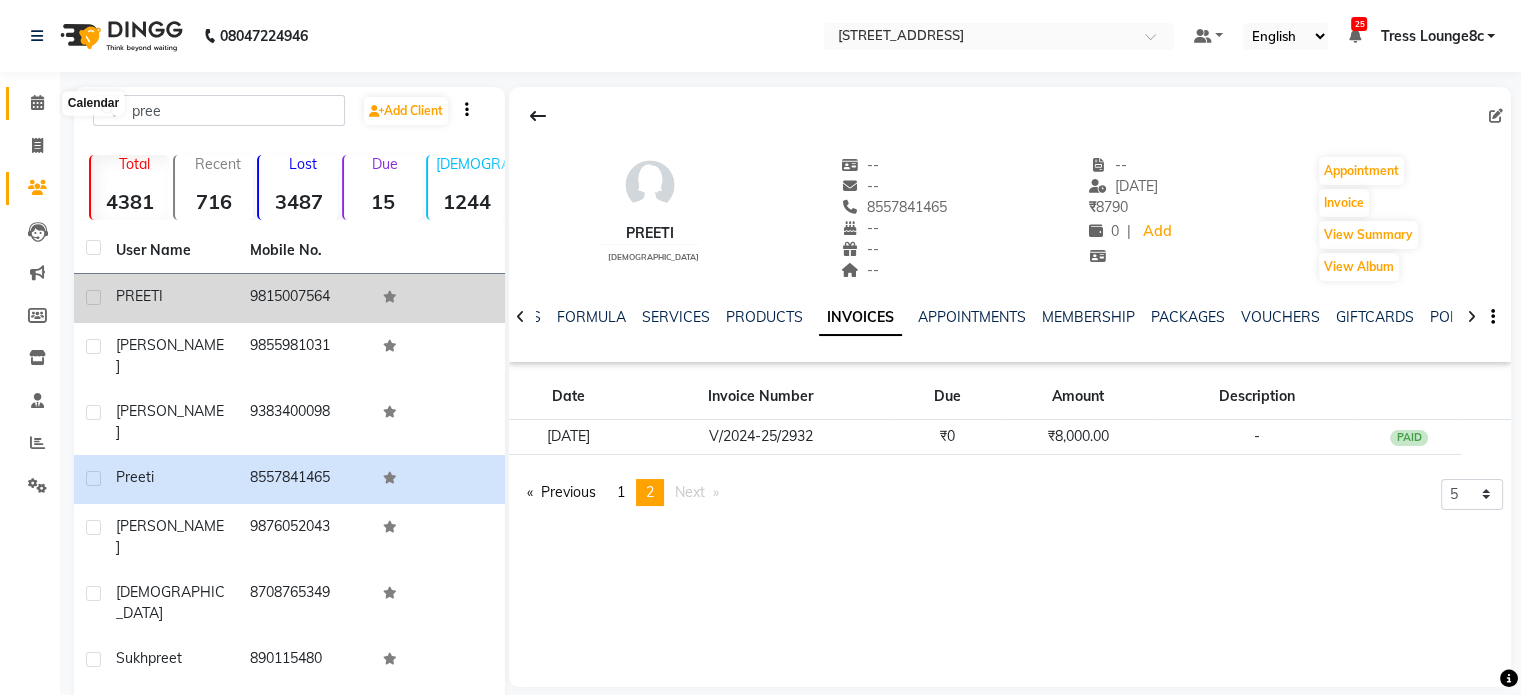 click 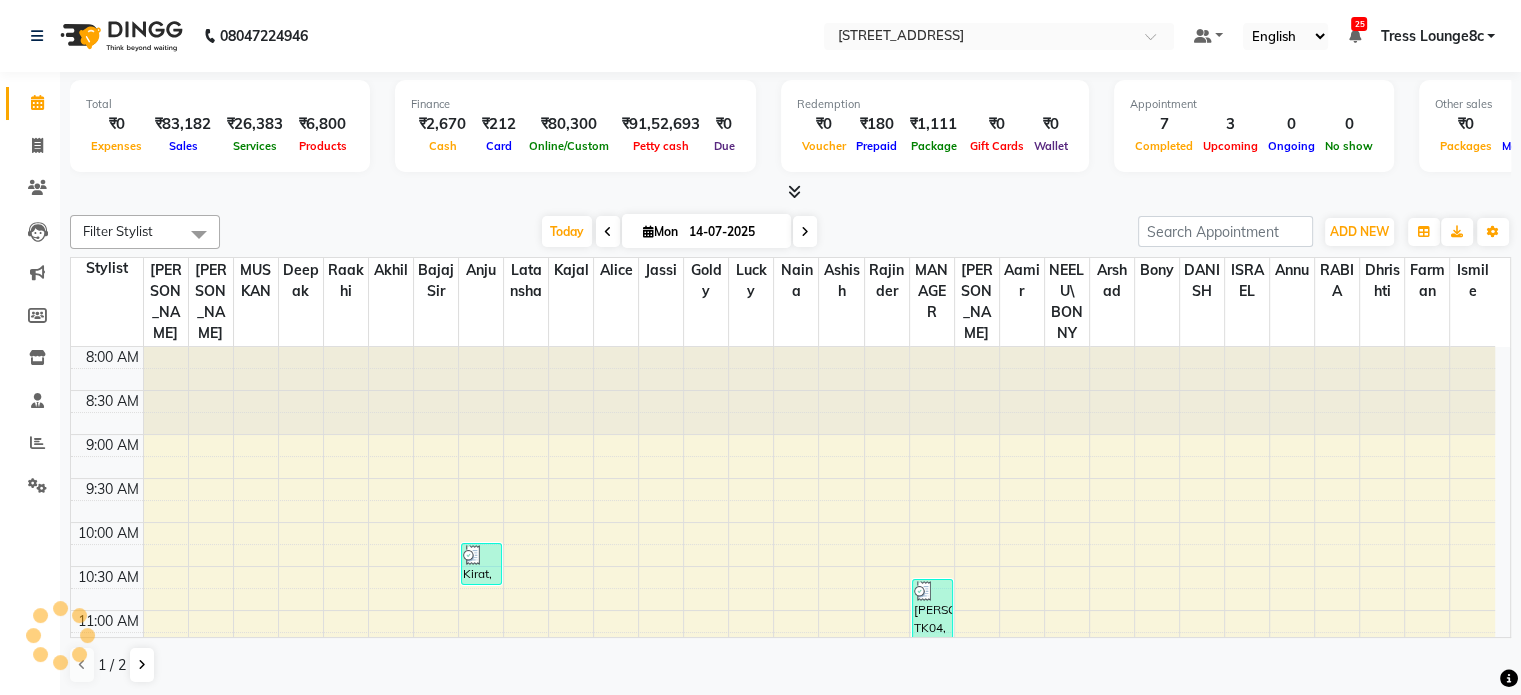 scroll, scrollTop: 0, scrollLeft: 0, axis: both 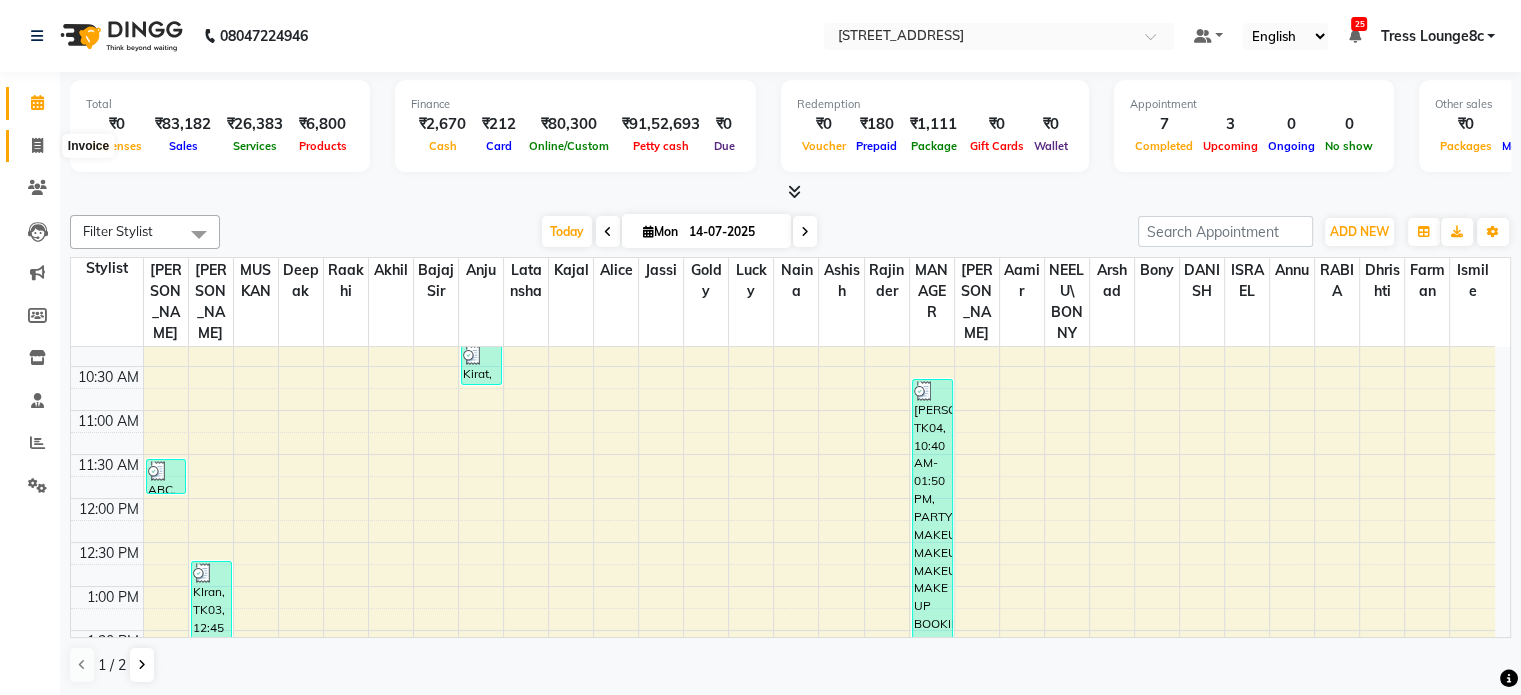 click 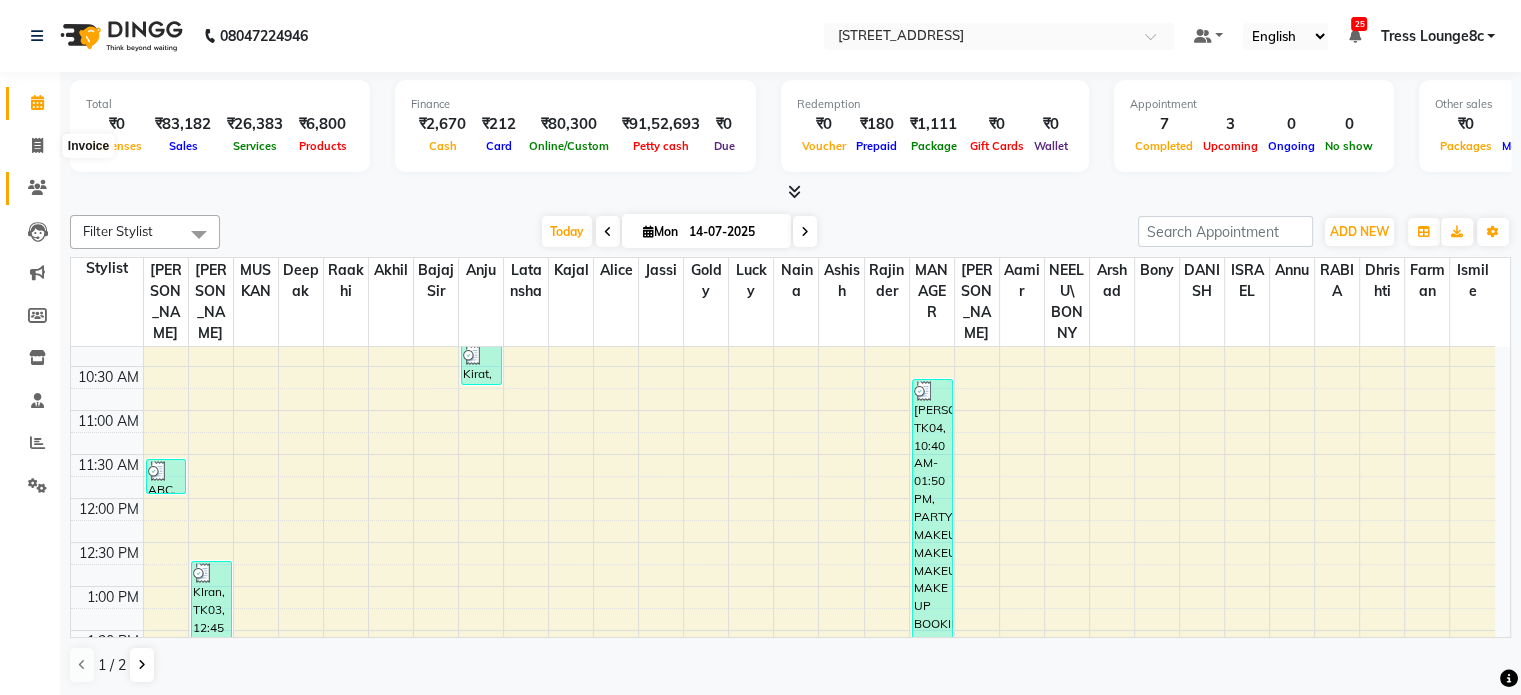 select on "5703" 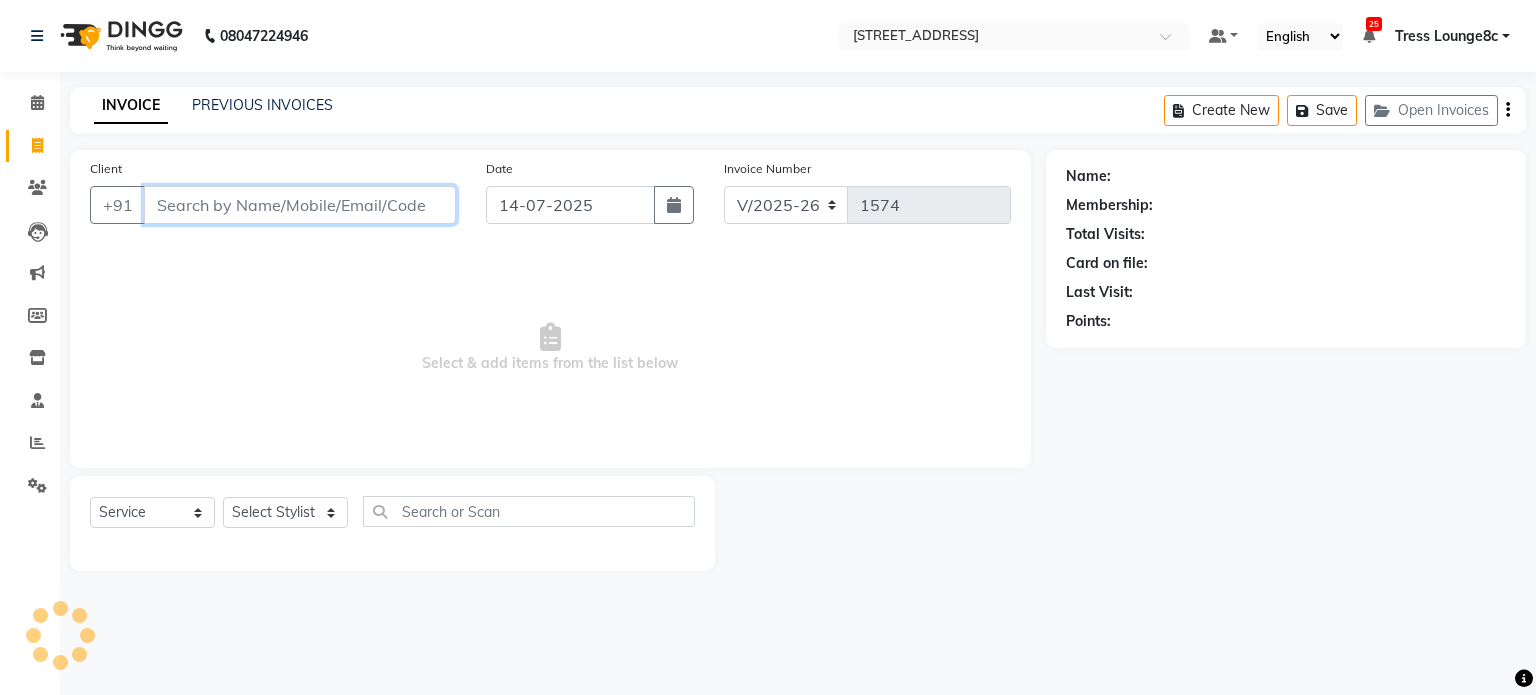 click on "Client" at bounding box center [300, 205] 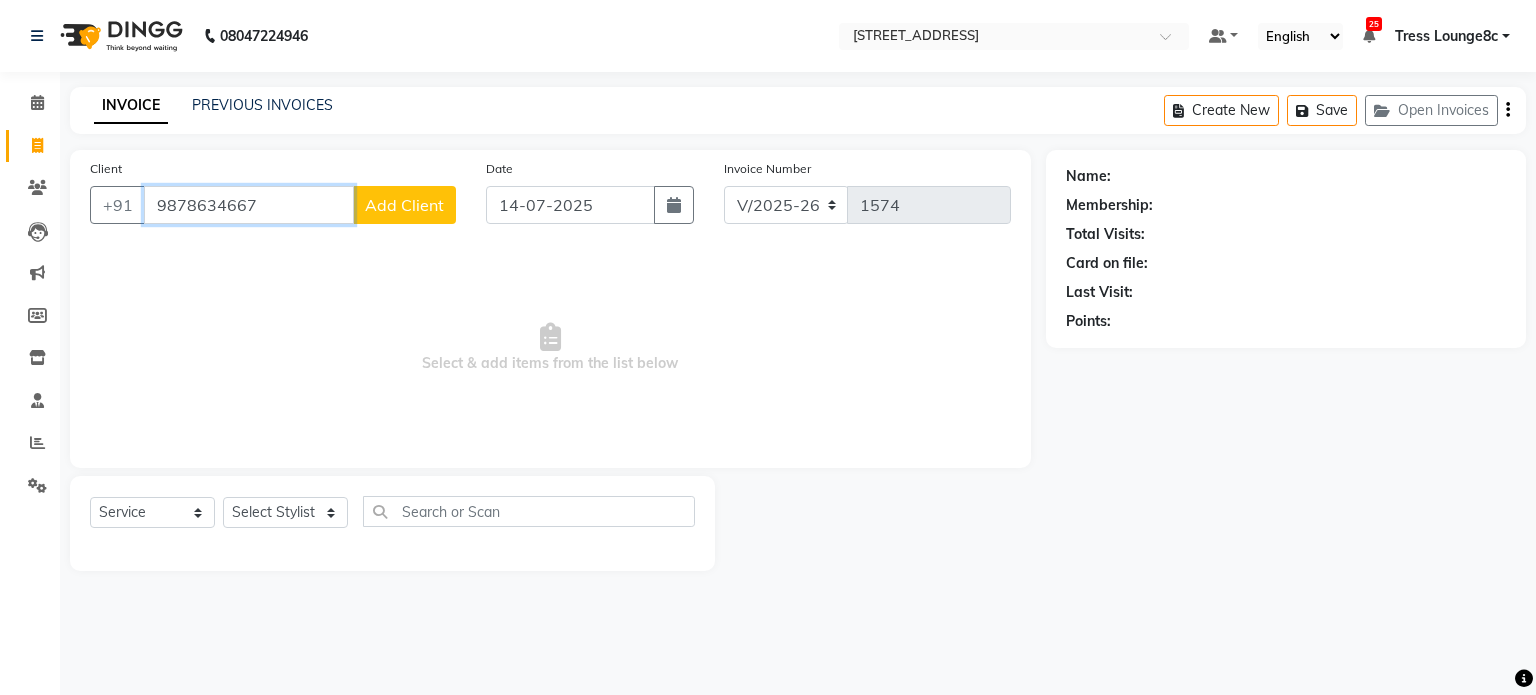 type on "9878634667" 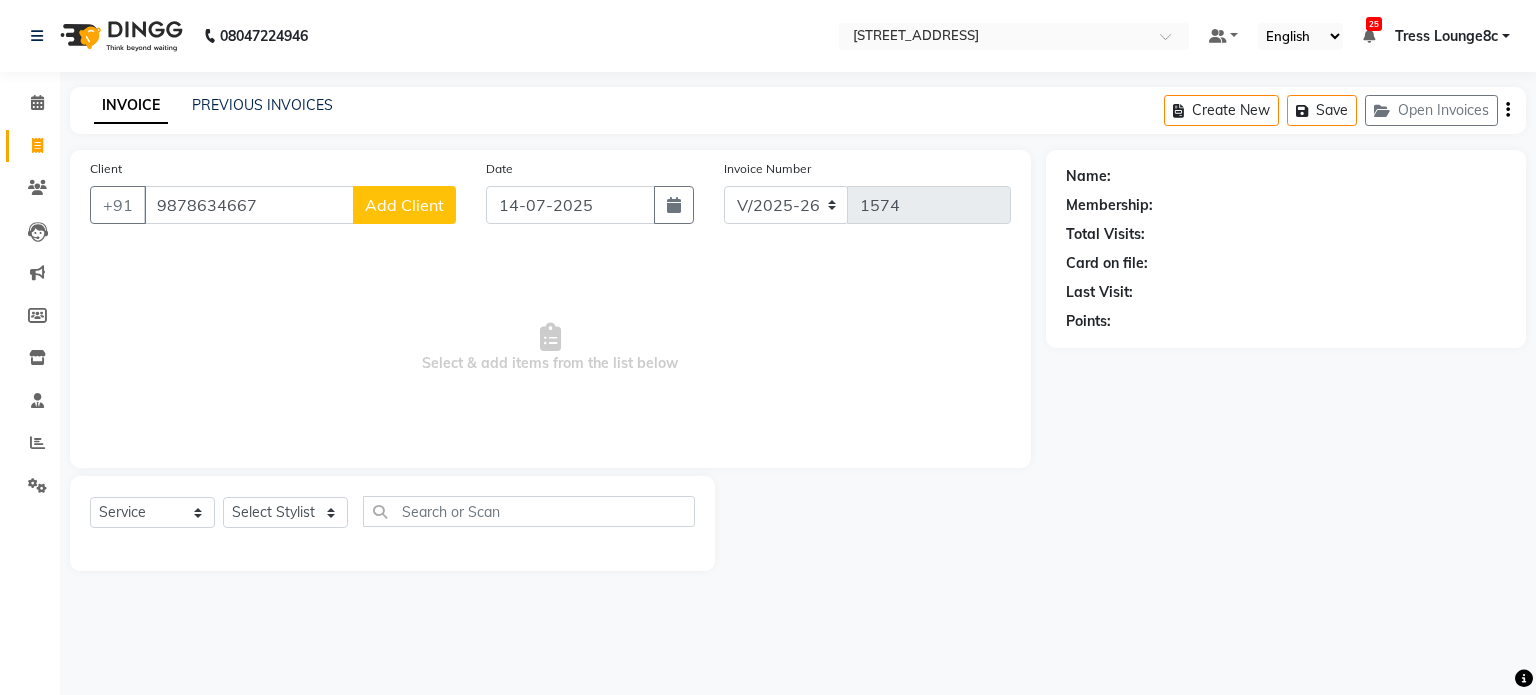 click on "Add Client" 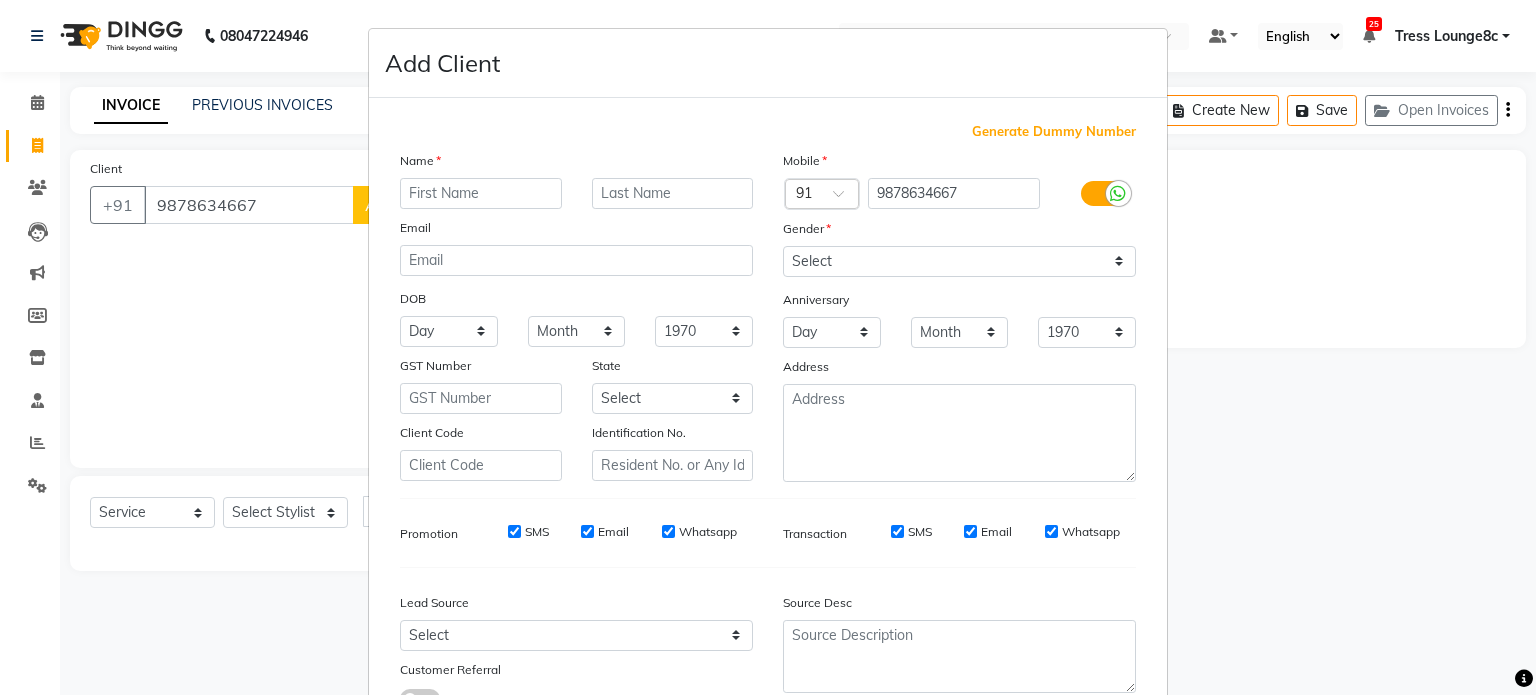 click at bounding box center (481, 193) 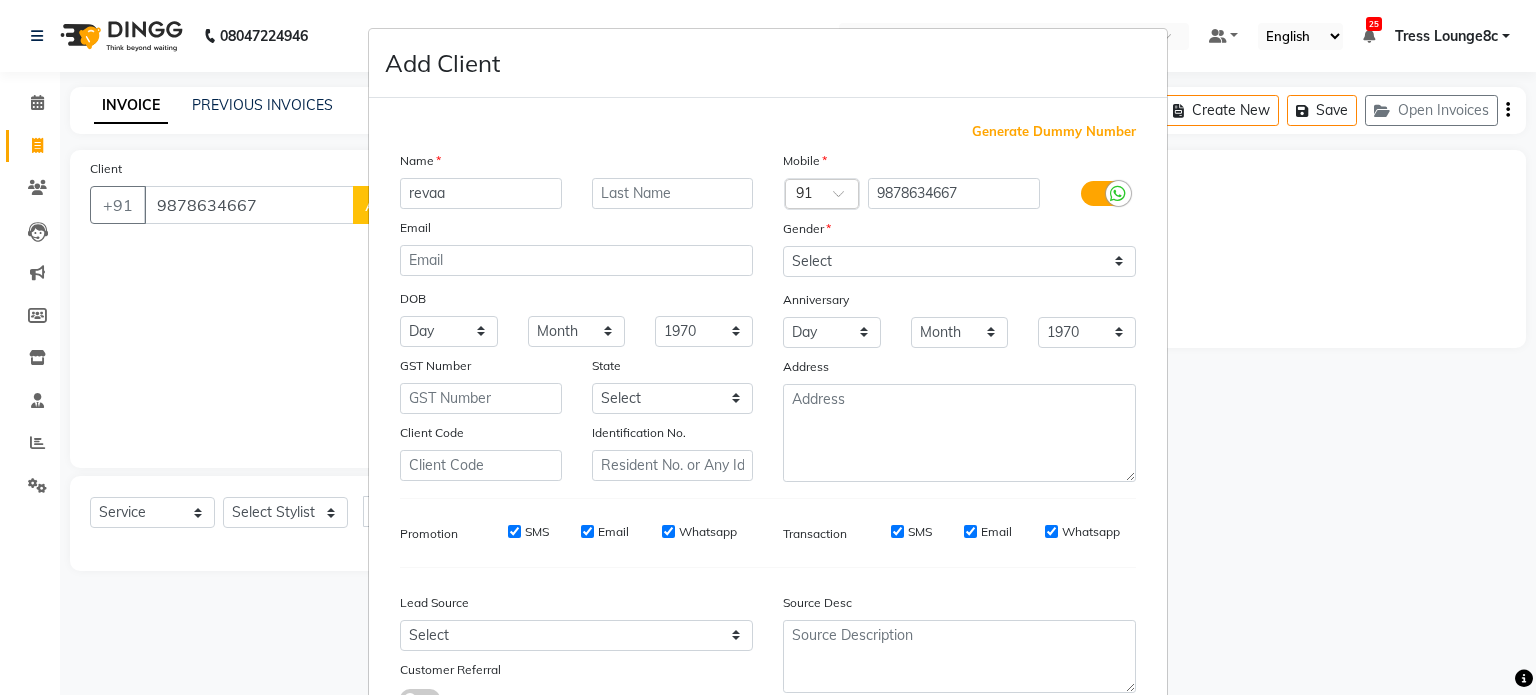 type on "revaa" 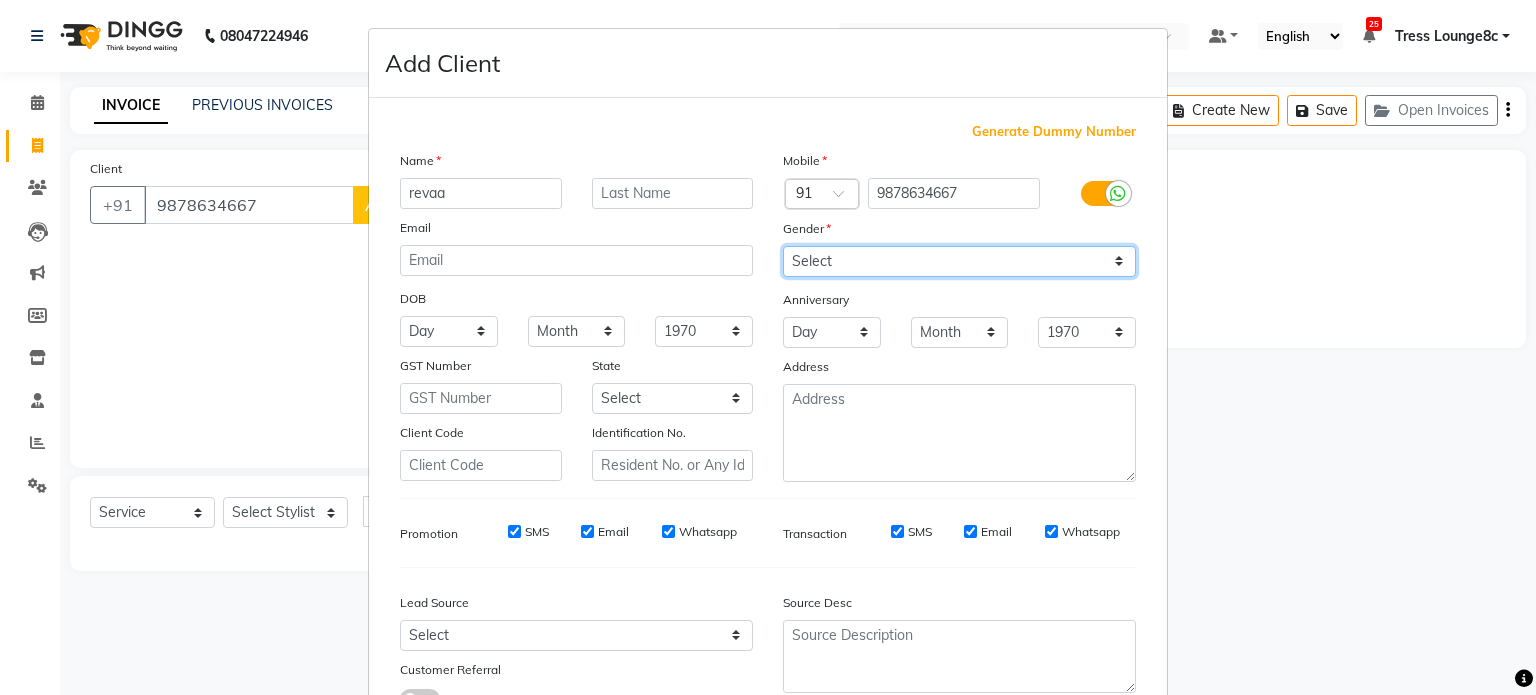 drag, startPoint x: 836, startPoint y: 258, endPoint x: 834, endPoint y: 273, distance: 15.132746 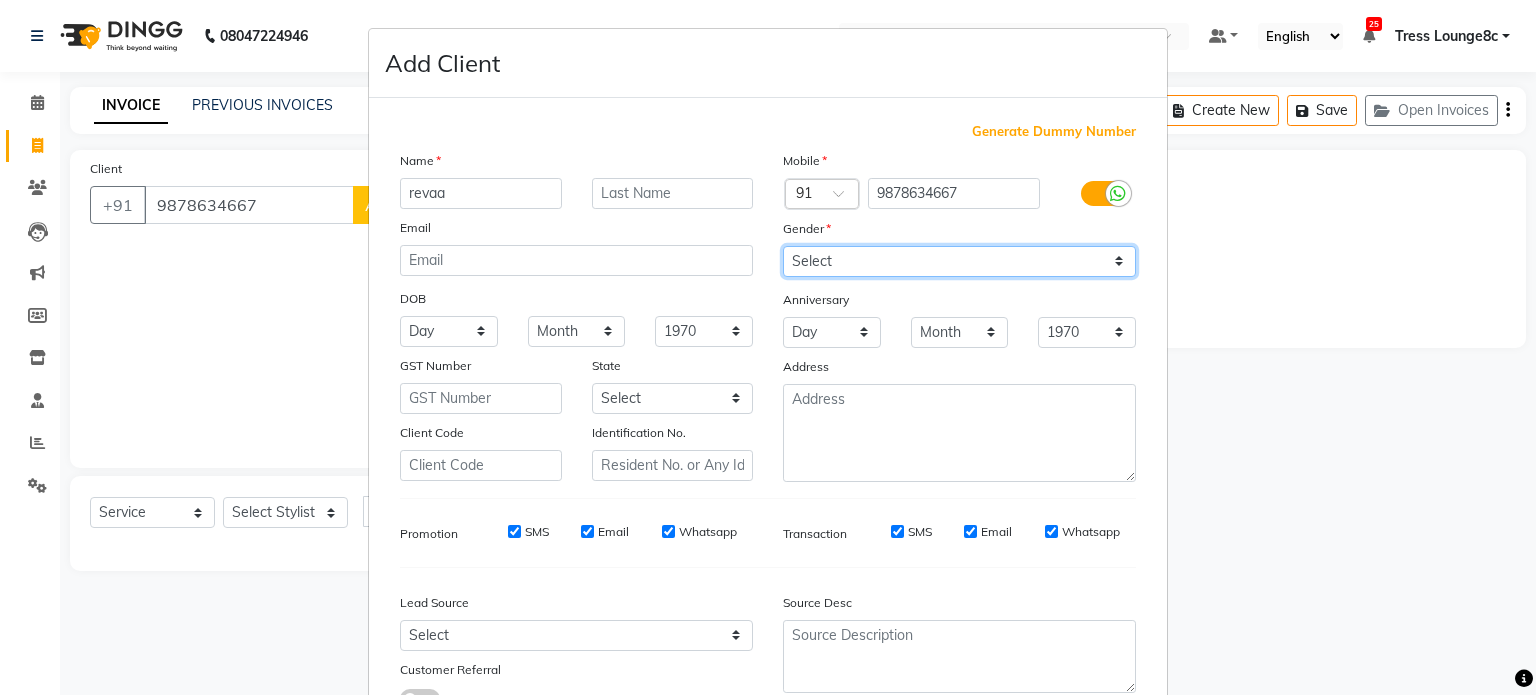 click on "Select [DEMOGRAPHIC_DATA] [DEMOGRAPHIC_DATA] Other Prefer Not To Say" at bounding box center [959, 261] 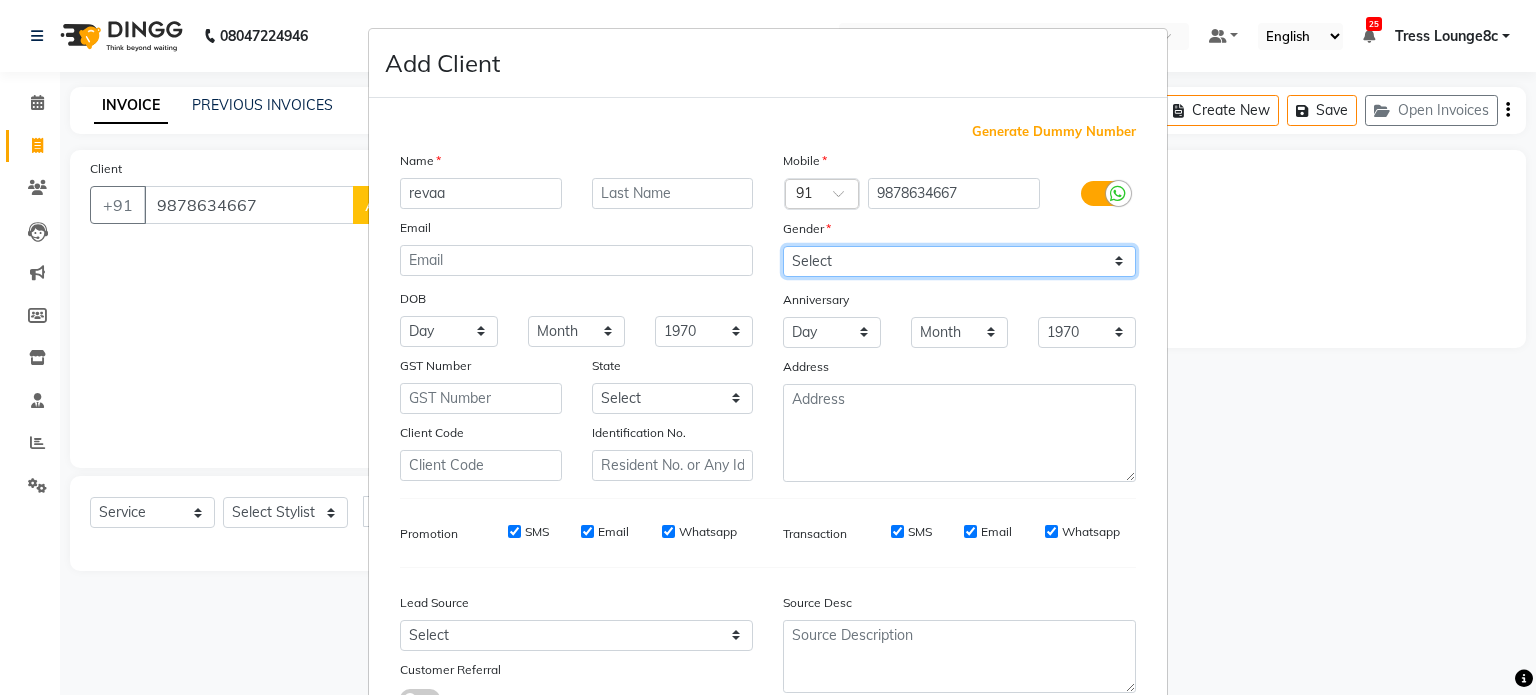 select on "[DEMOGRAPHIC_DATA]" 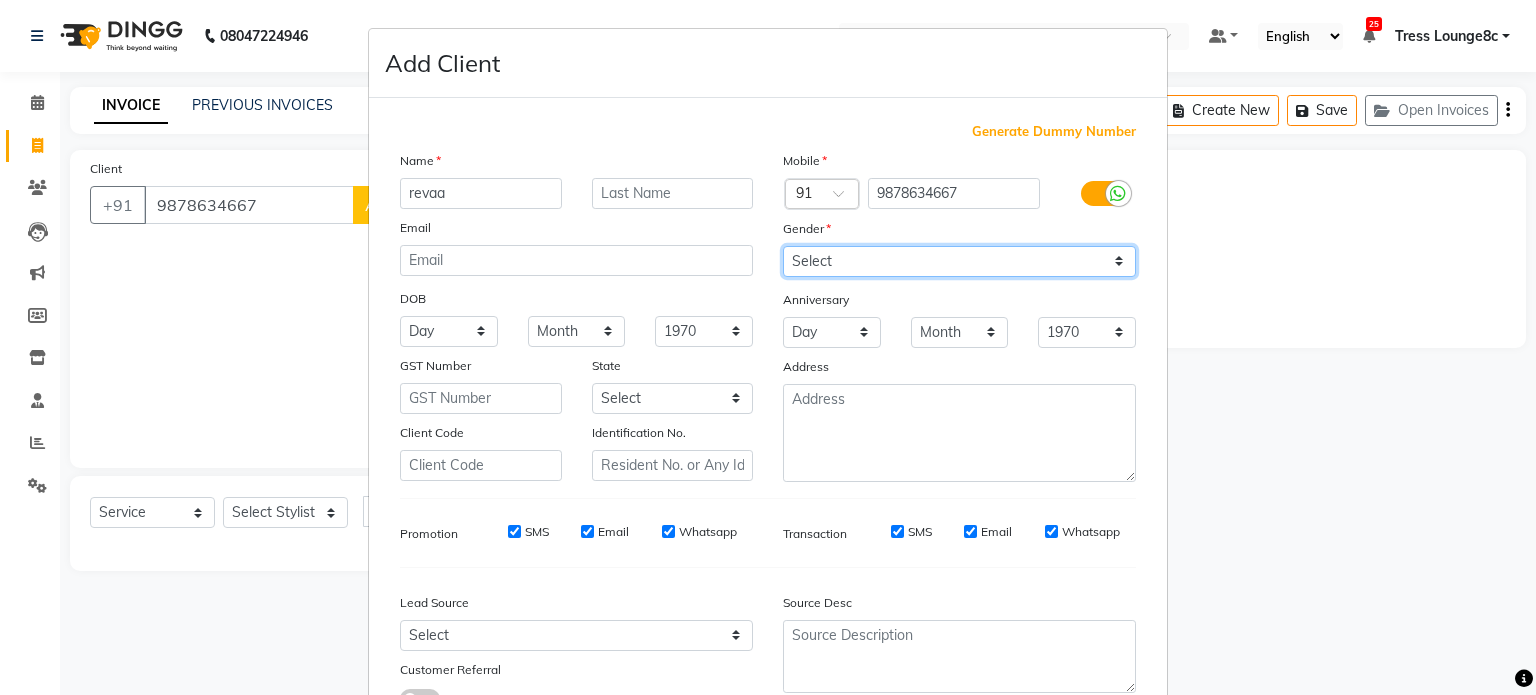 click on "Select [DEMOGRAPHIC_DATA] [DEMOGRAPHIC_DATA] Other Prefer Not To Say" at bounding box center [959, 261] 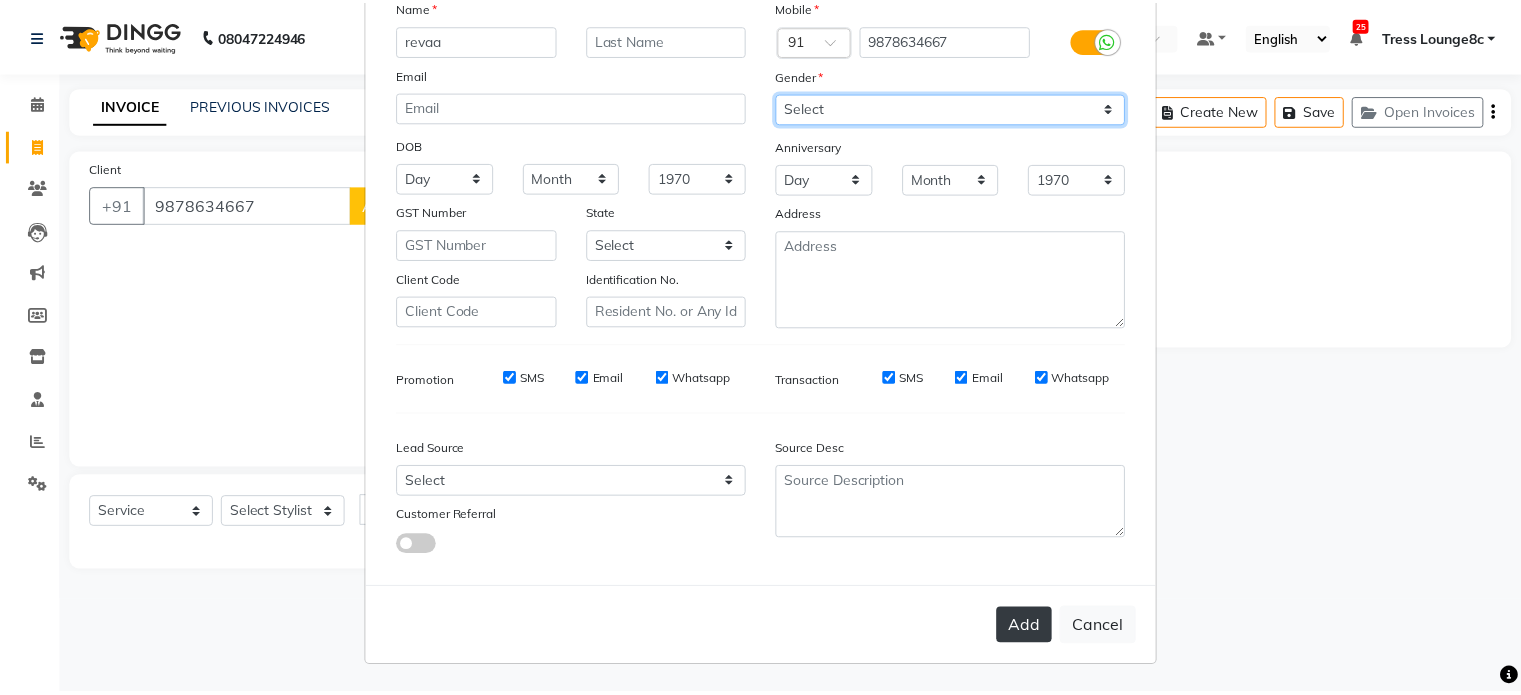 scroll, scrollTop: 161, scrollLeft: 0, axis: vertical 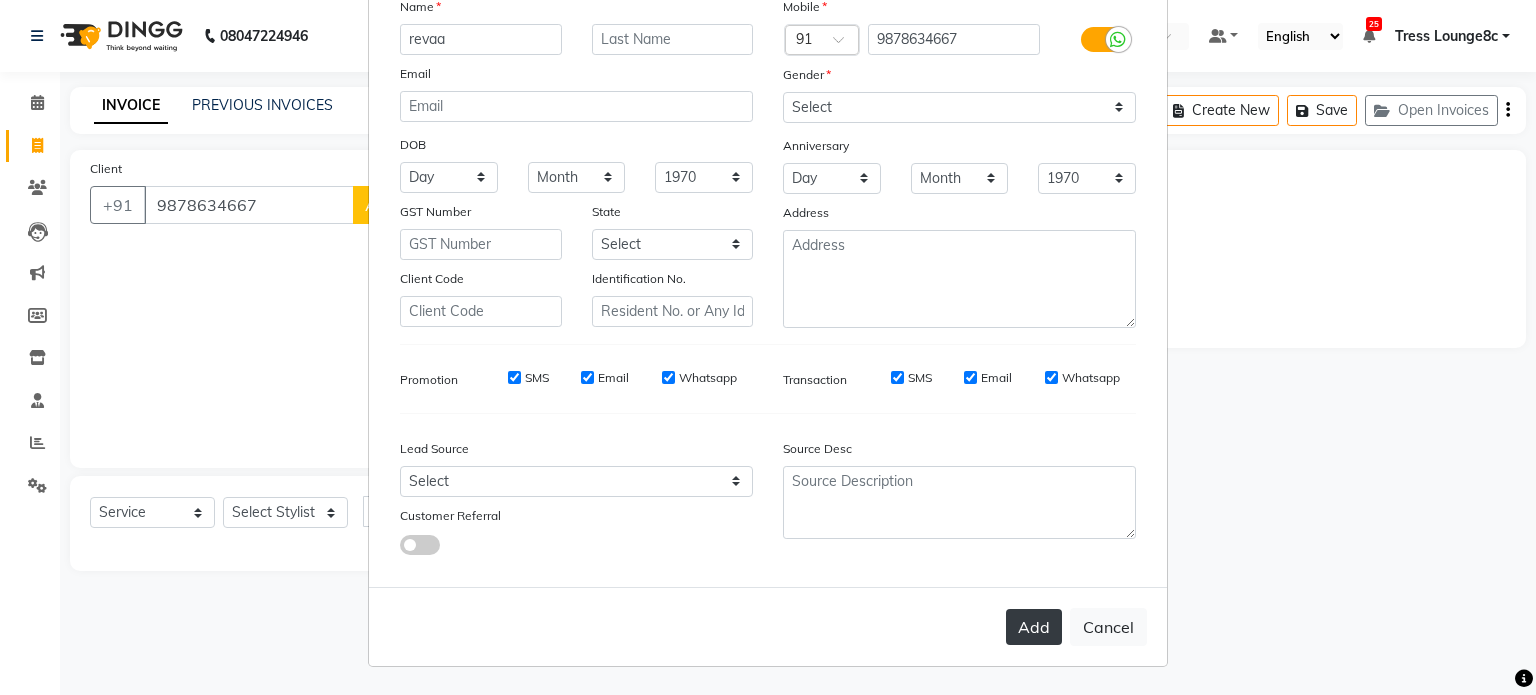 click on "Add" at bounding box center (1034, 627) 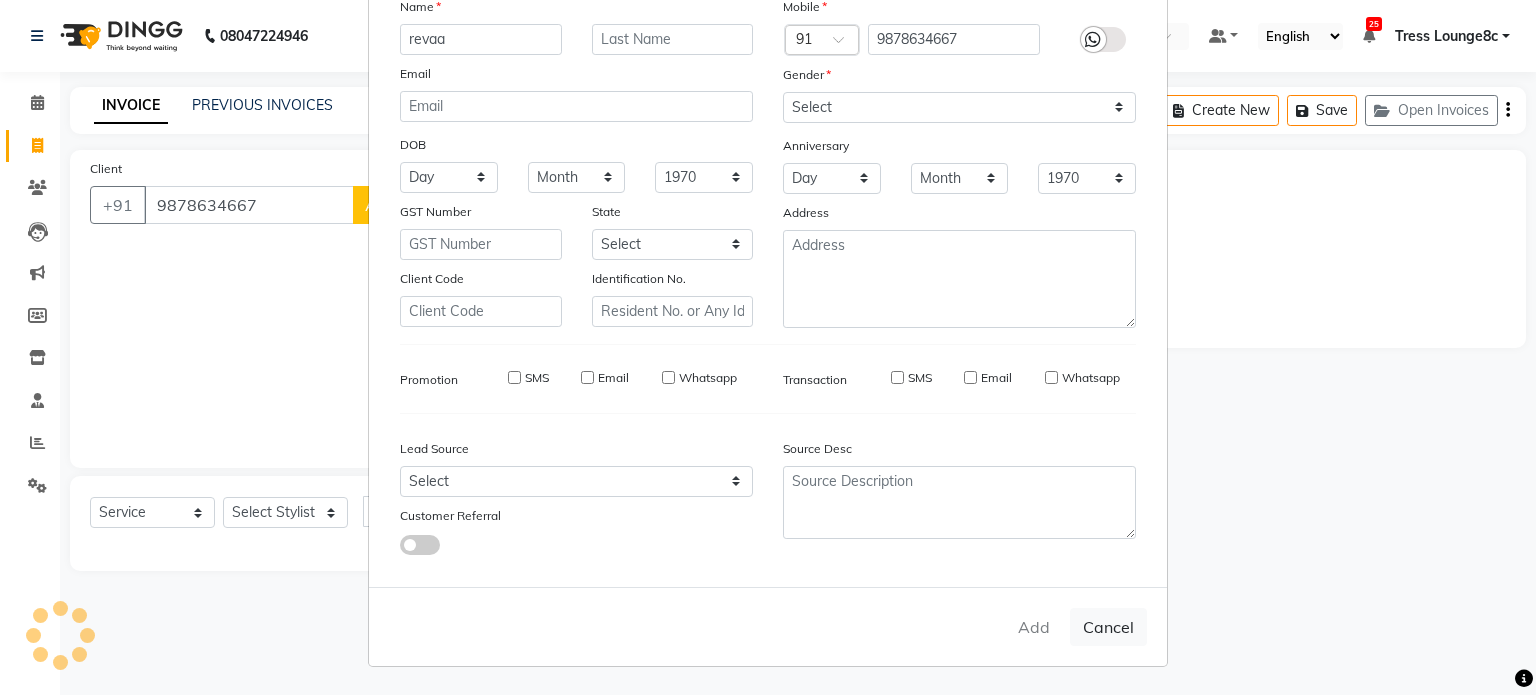 type 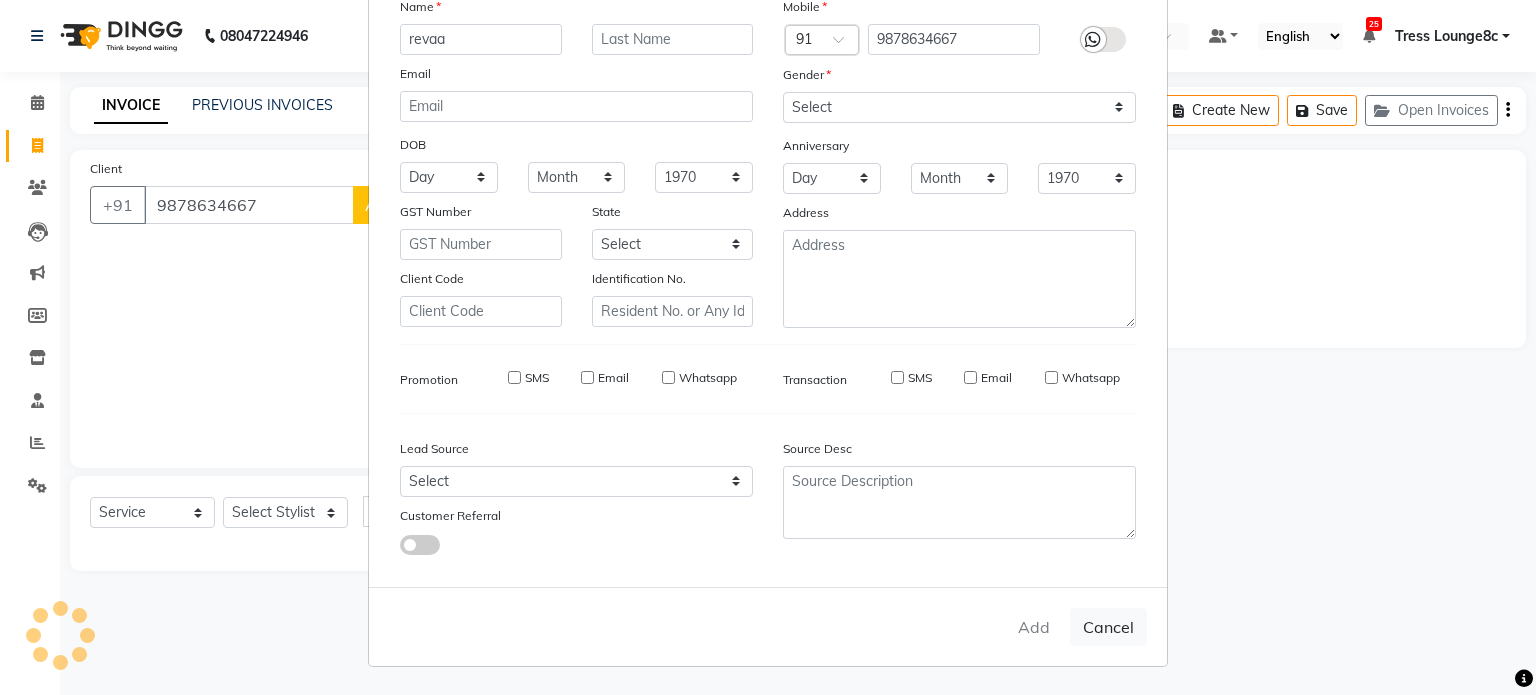 select 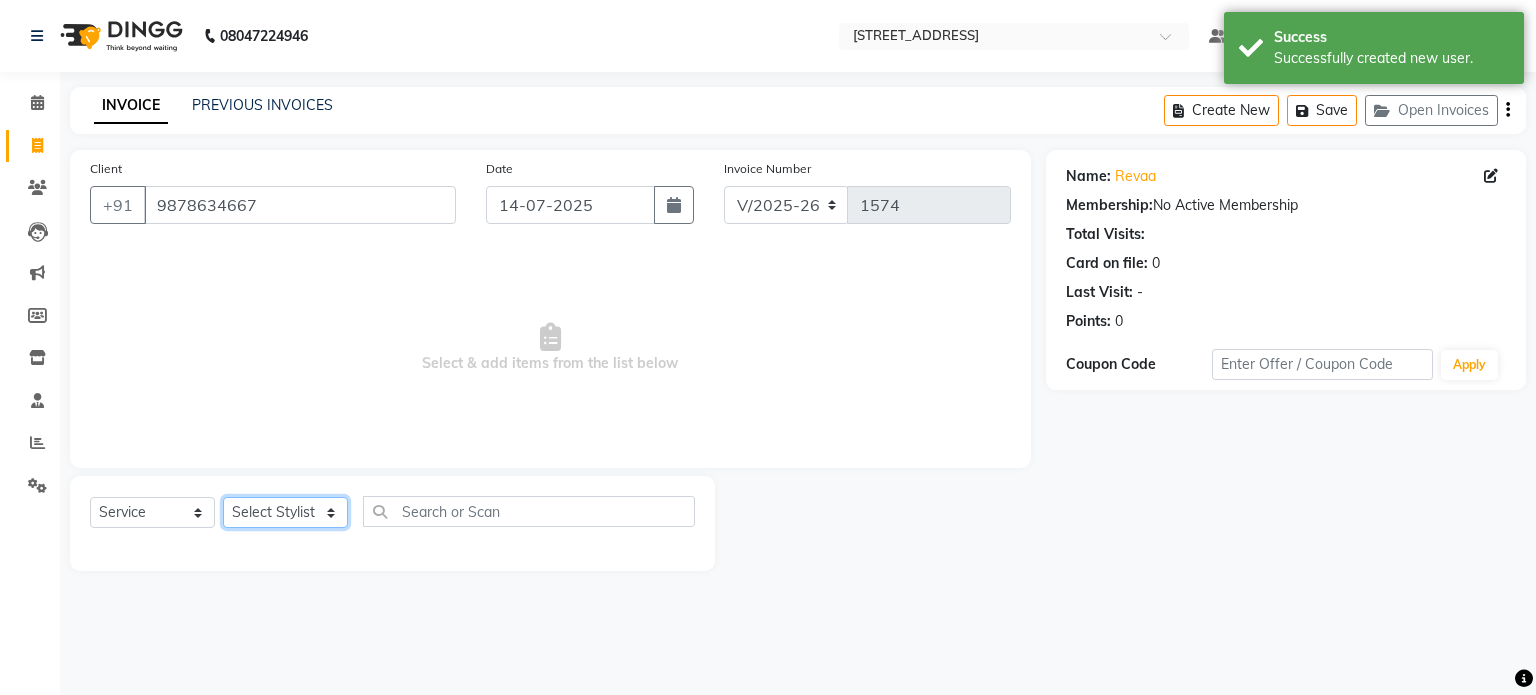 click on "Select Stylist [PERSON_NAME] [PERSON_NAME] [PERSON_NAME] Anju Annu  [PERSON_NAME] Bajaj sir Bony DANISH Deepak [PERSON_NAME] [PERSON_NAME] [PERSON_NAME] Ismile ISRAEL [PERSON_NAME] [PERSON_NAME] Latansha Lucky MANAGER MUSKAN naina [PERSON_NAME]\ [PERSON_NAME]  [PERSON_NAME] [PERSON_NAME] [PERSON_NAME] [PERSON_NAME] [PERSON_NAME] [PERSON_NAME] [PERSON_NAME] Shriya [PERSON_NAME] [PERSON_NAME] [PERSON_NAME]" 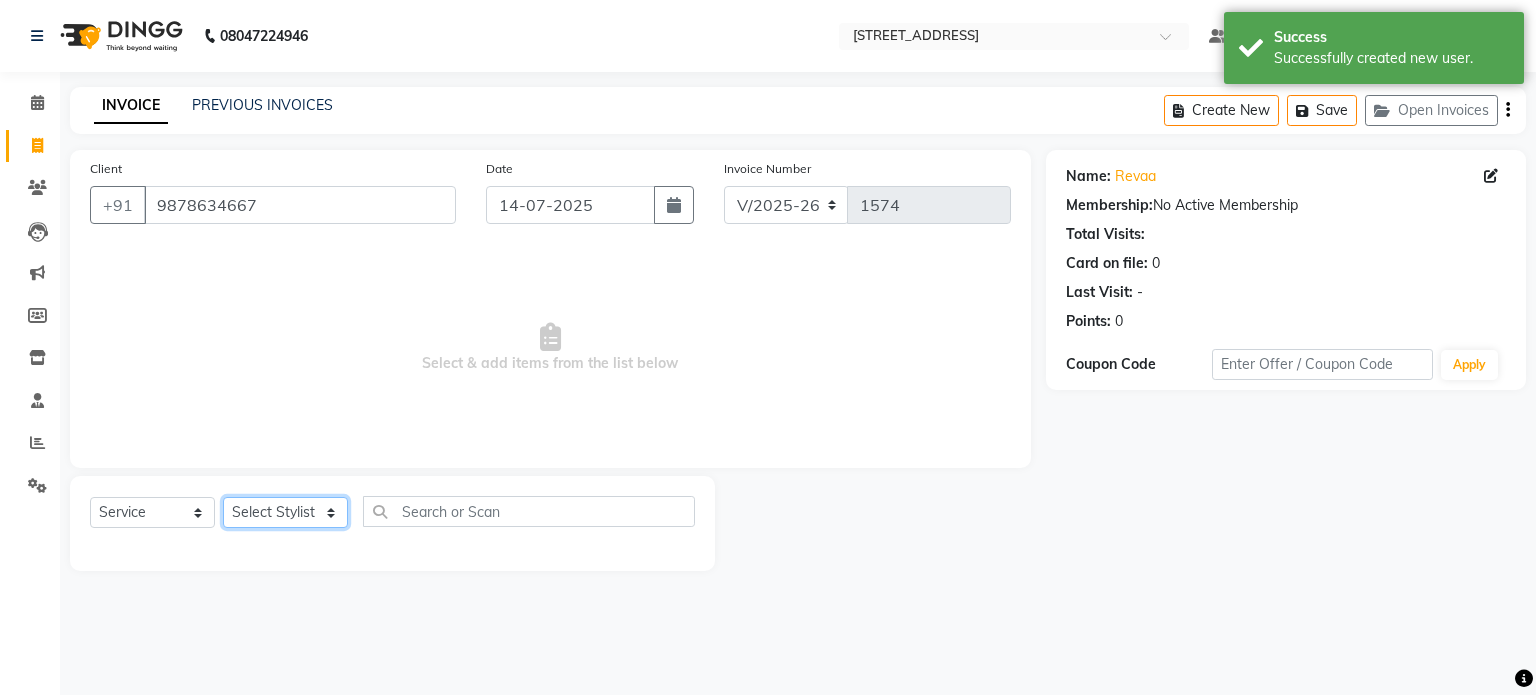 select on "39097" 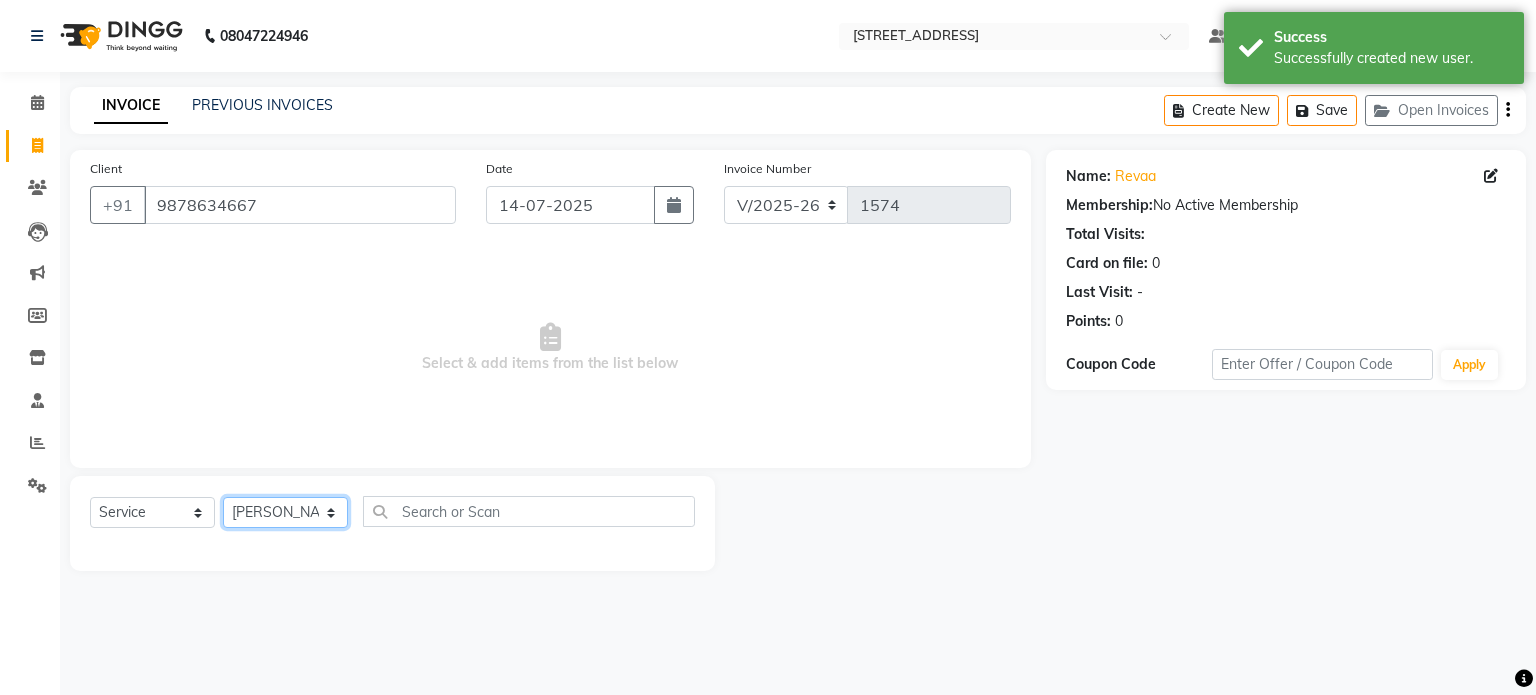 click on "Select Stylist [PERSON_NAME] [PERSON_NAME] [PERSON_NAME] Anju Annu  [PERSON_NAME] Bajaj sir Bony DANISH Deepak [PERSON_NAME] [PERSON_NAME] [PERSON_NAME] Ismile ISRAEL [PERSON_NAME] [PERSON_NAME] Latansha Lucky MANAGER MUSKAN naina [PERSON_NAME]\ [PERSON_NAME]  [PERSON_NAME] [PERSON_NAME] [PERSON_NAME] [PERSON_NAME] [PERSON_NAME] [PERSON_NAME] [PERSON_NAME] Shriya [PERSON_NAME] [PERSON_NAME] [PERSON_NAME]" 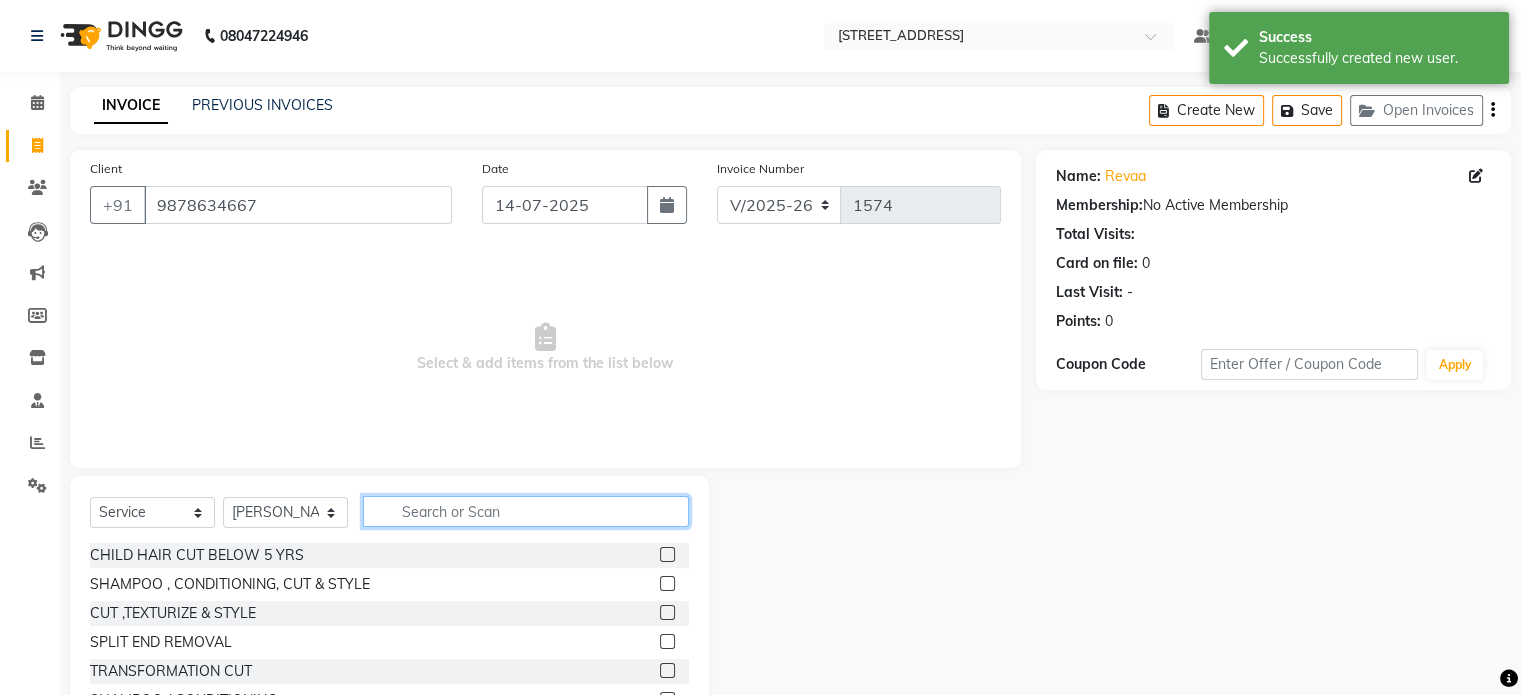 click 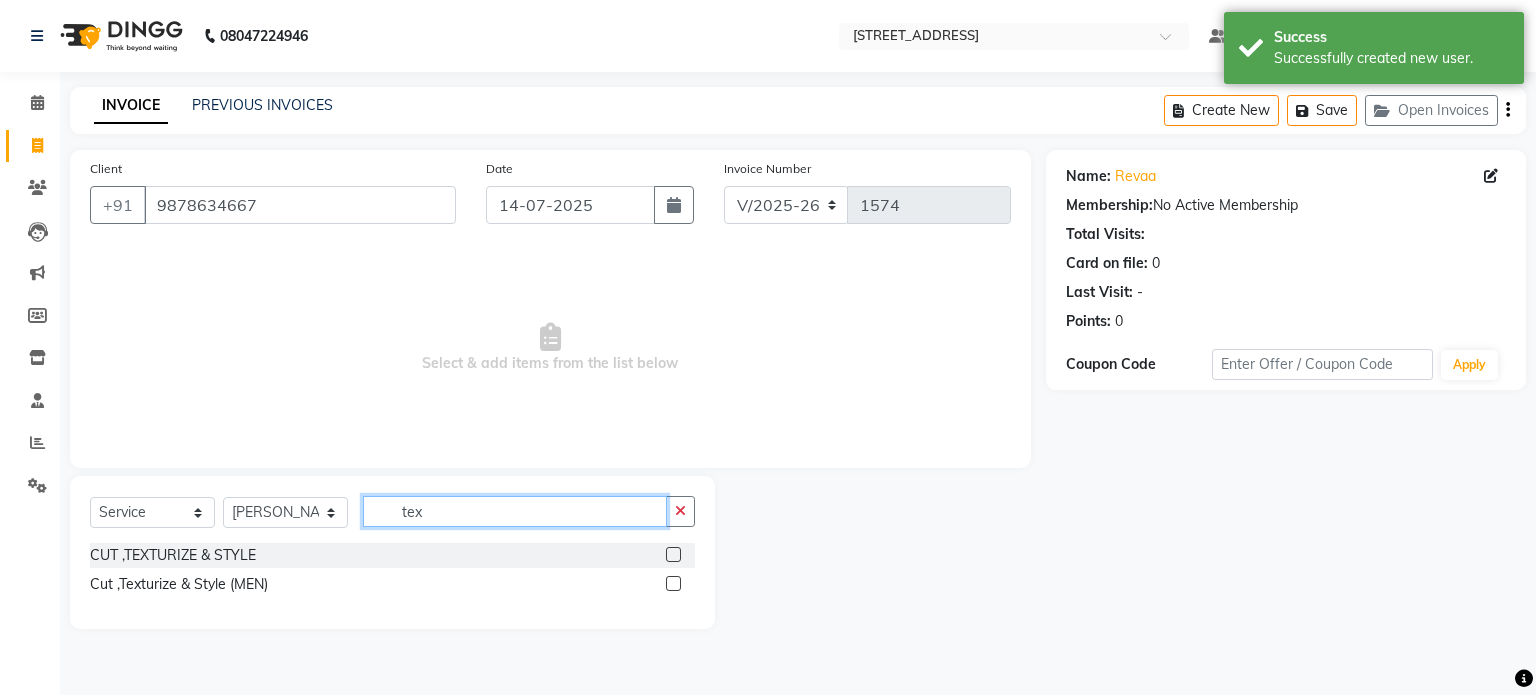type on "tex" 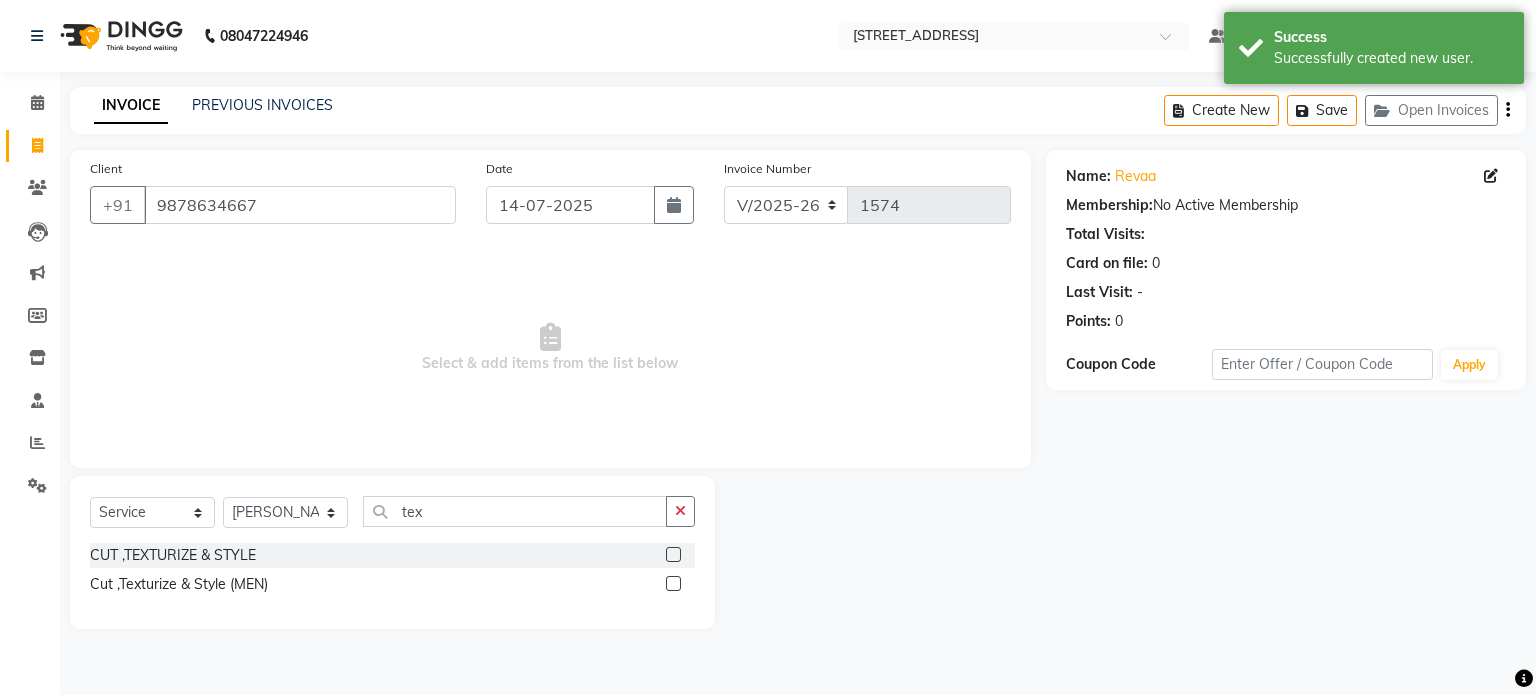 click 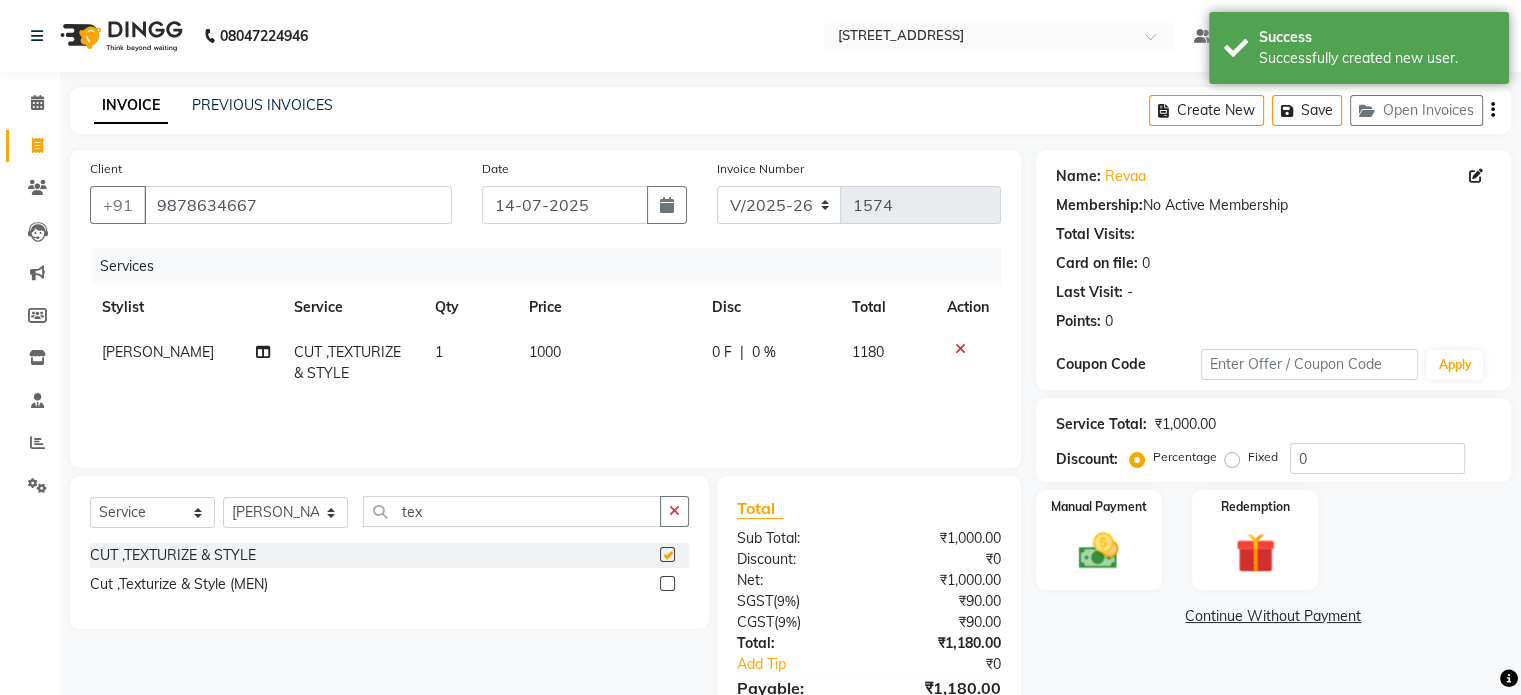 checkbox on "false" 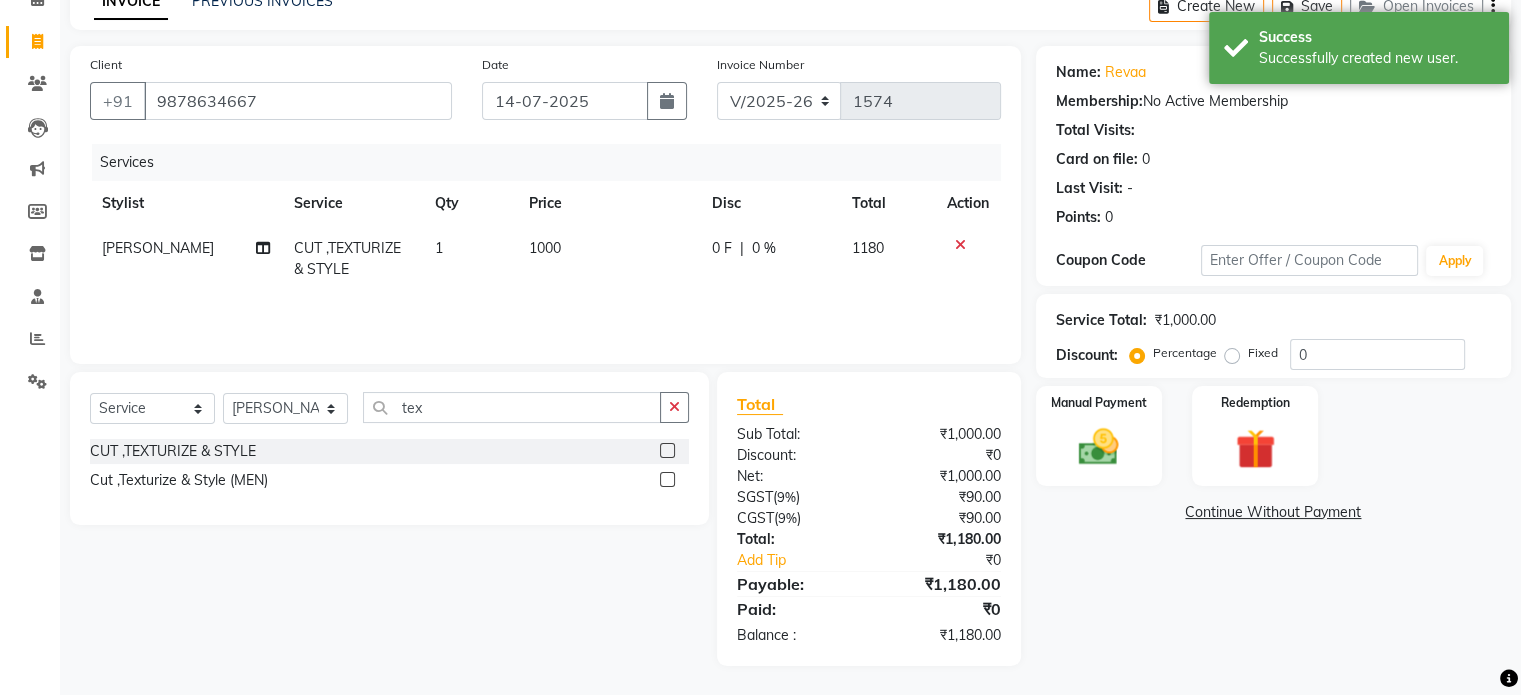 scroll, scrollTop: 105, scrollLeft: 0, axis: vertical 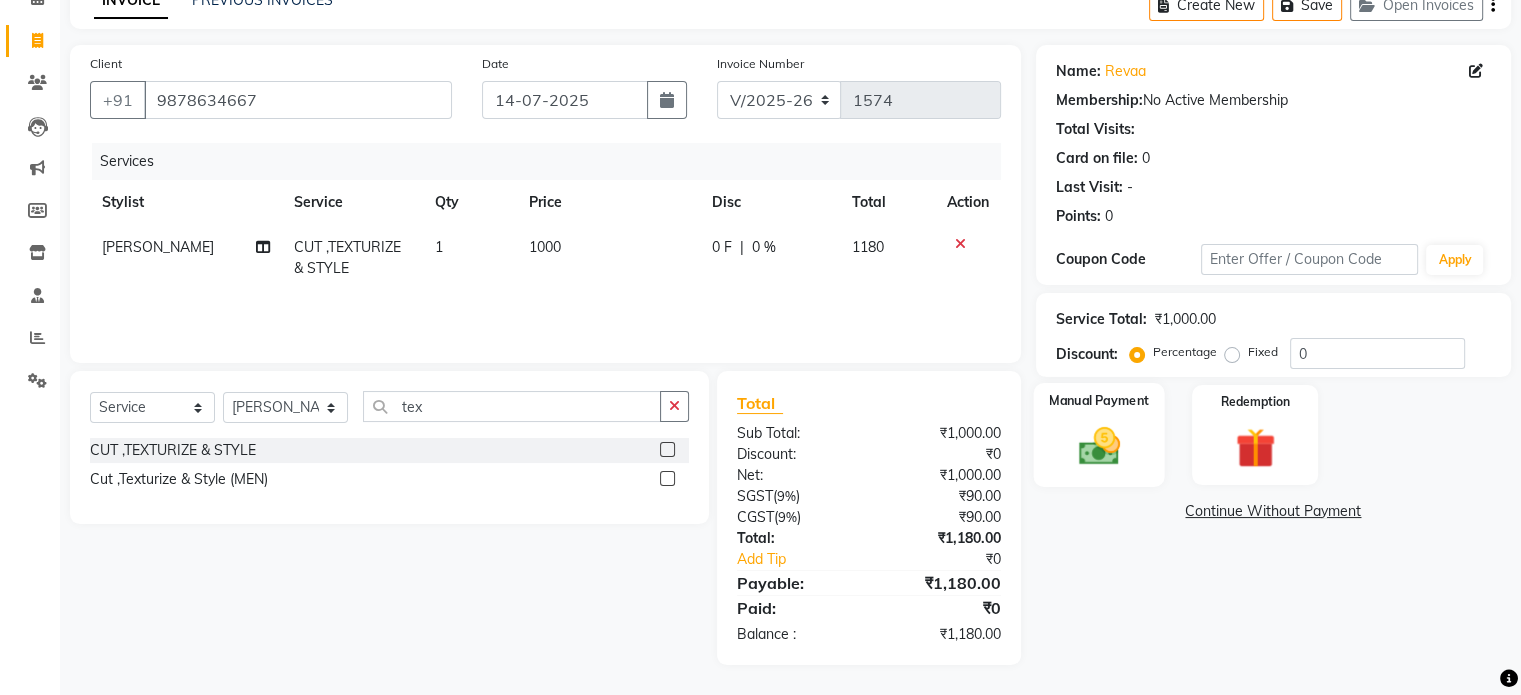 click 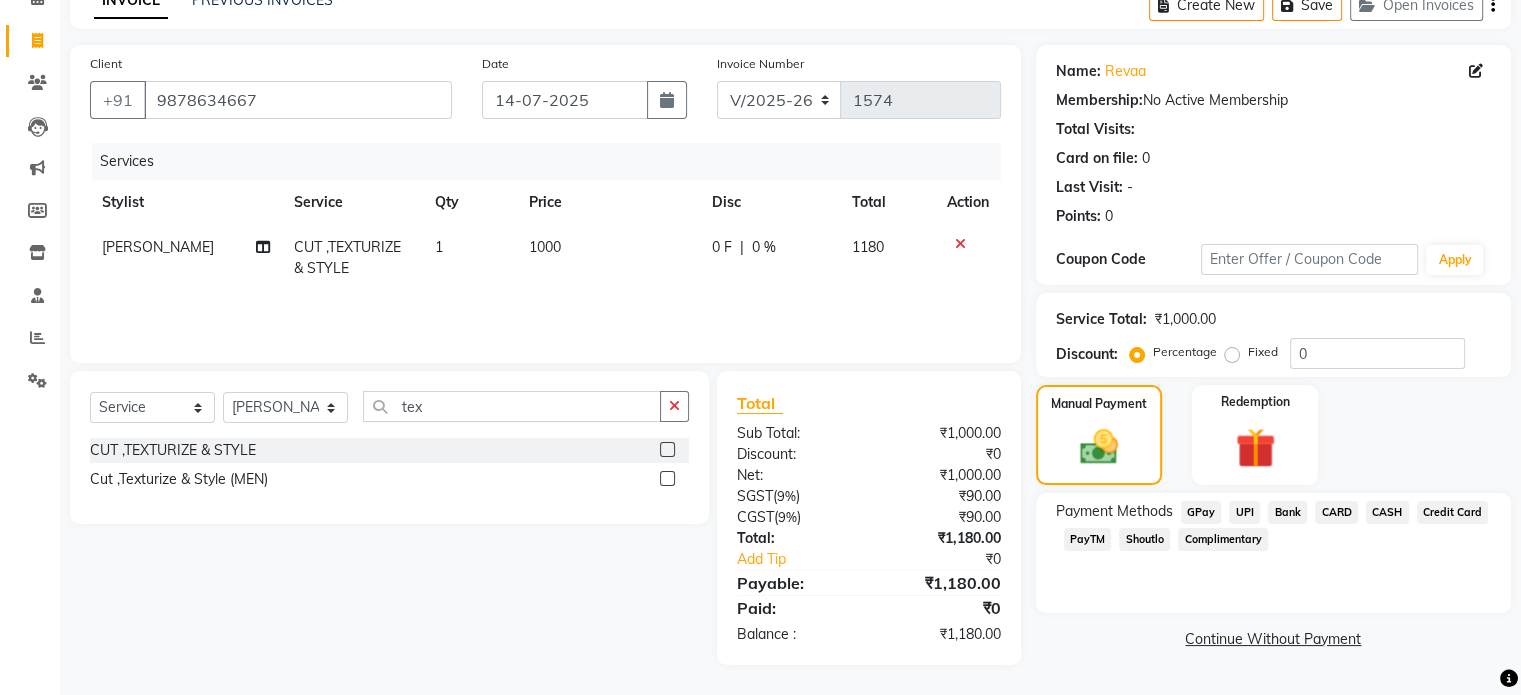 click on "UPI" 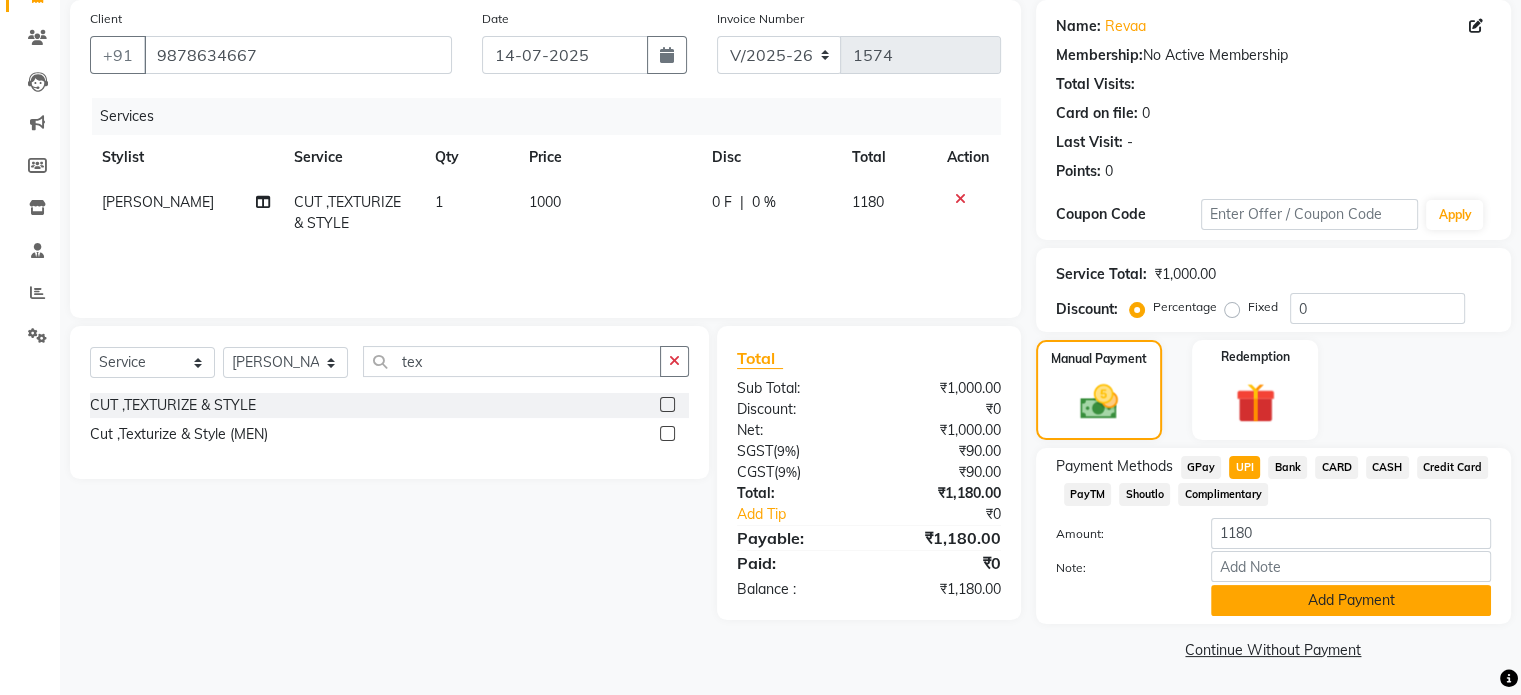 click on "Add Payment" 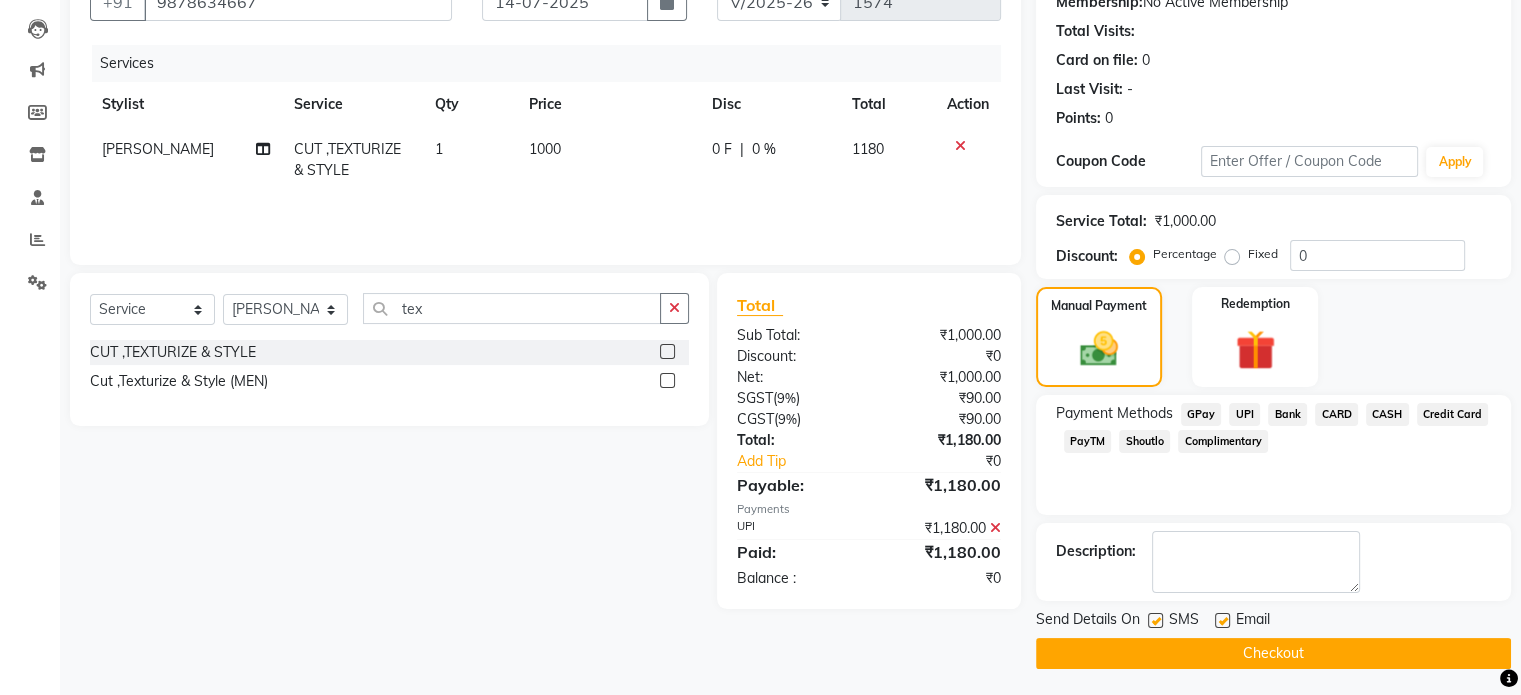 scroll, scrollTop: 205, scrollLeft: 0, axis: vertical 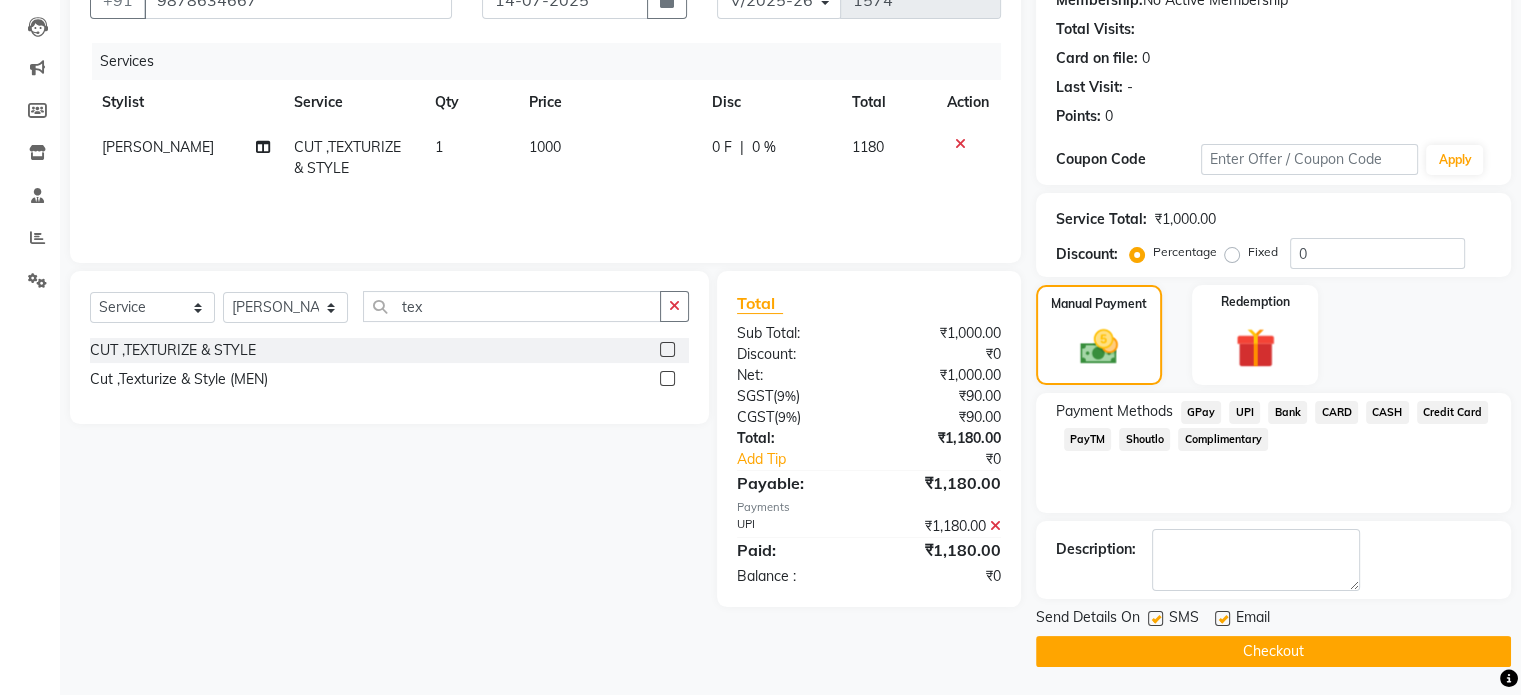 click on "Checkout" 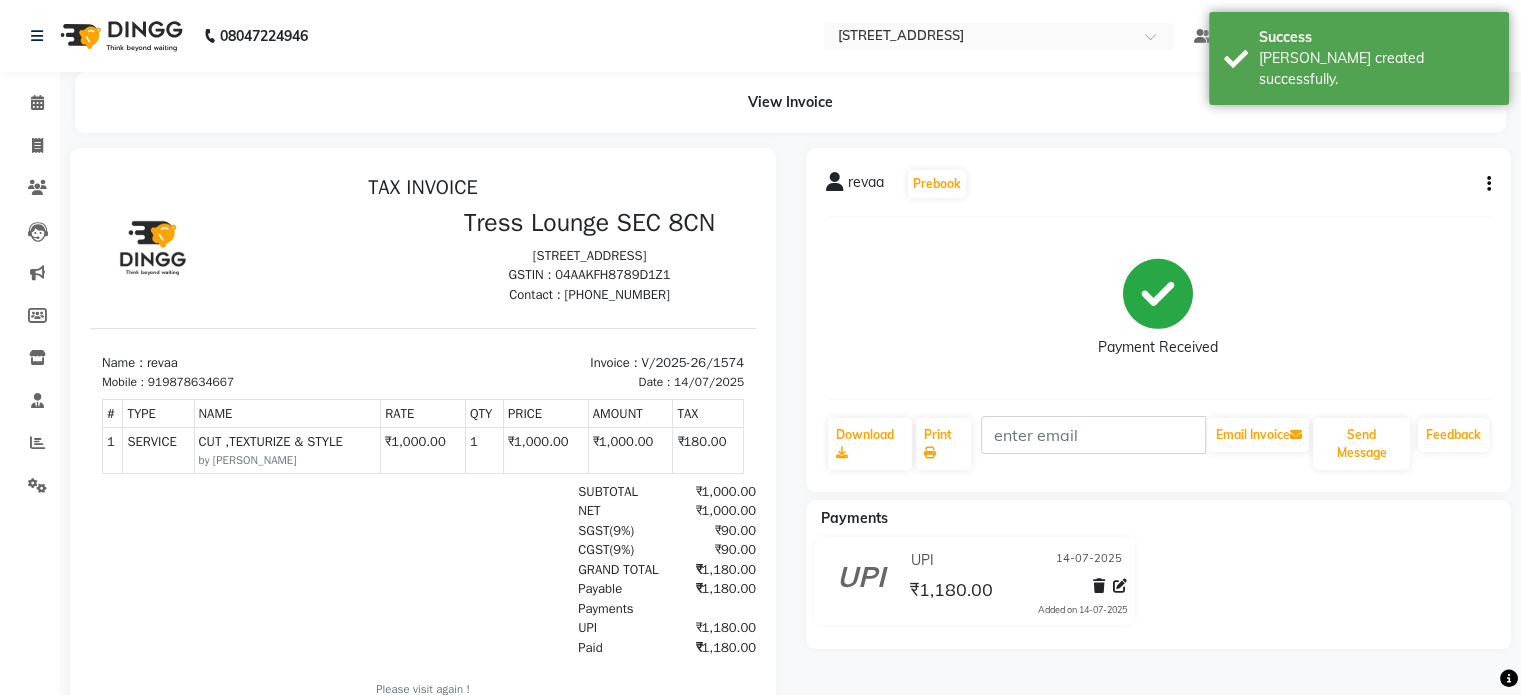 scroll, scrollTop: 0, scrollLeft: 0, axis: both 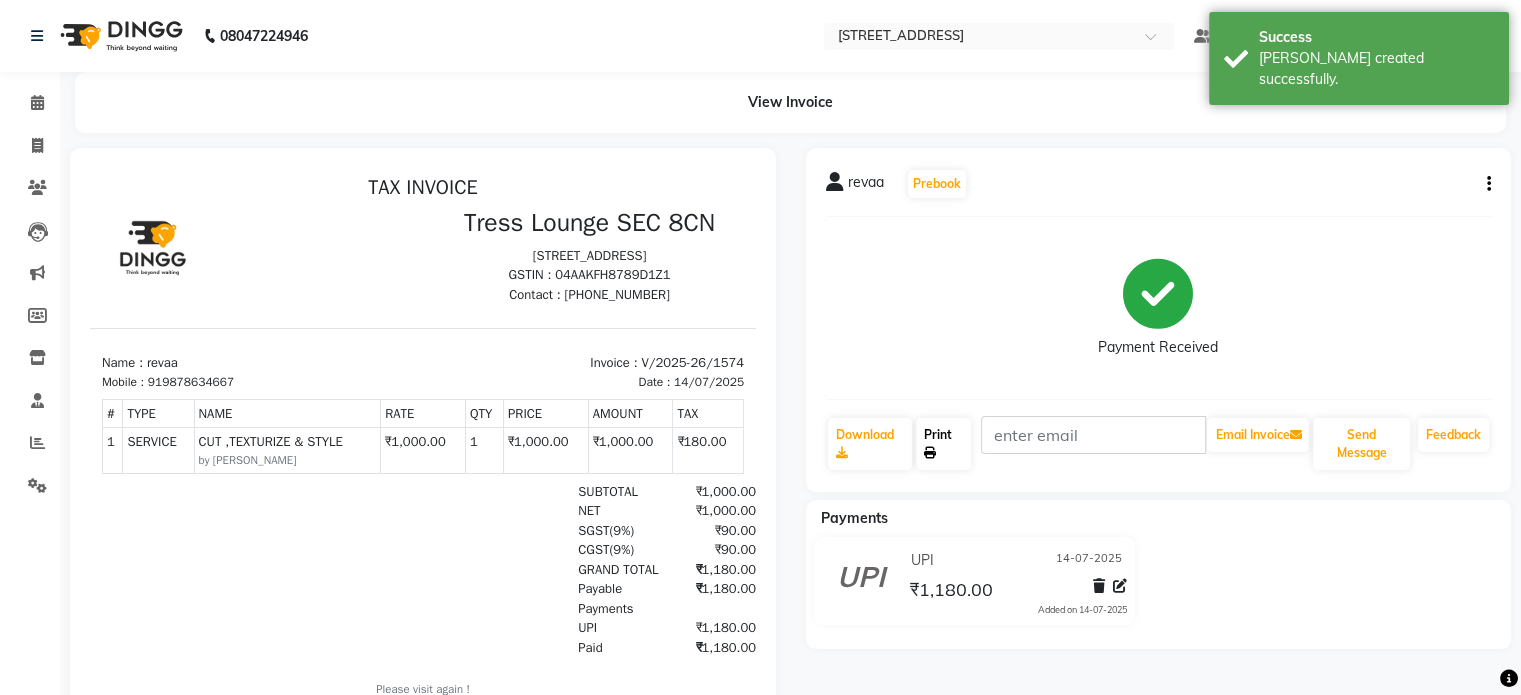 click on "Print" 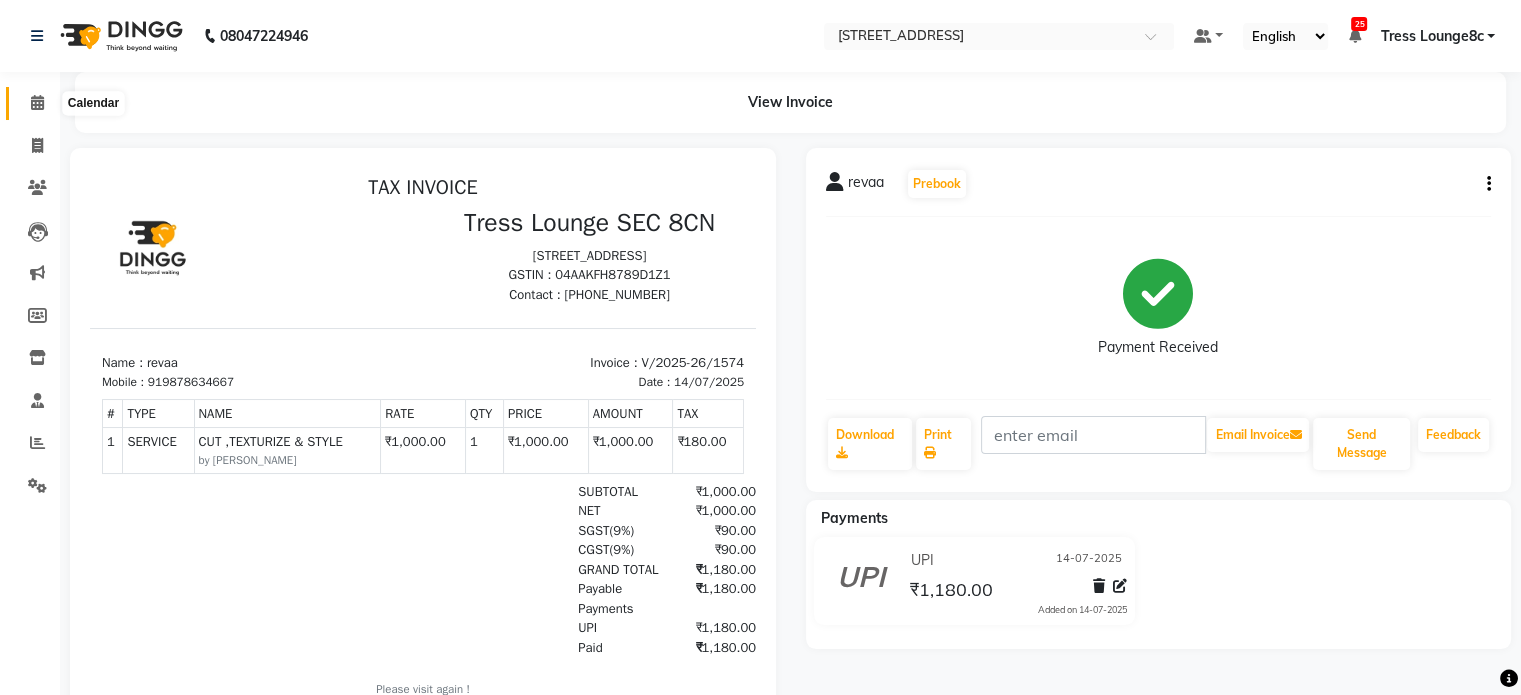 click 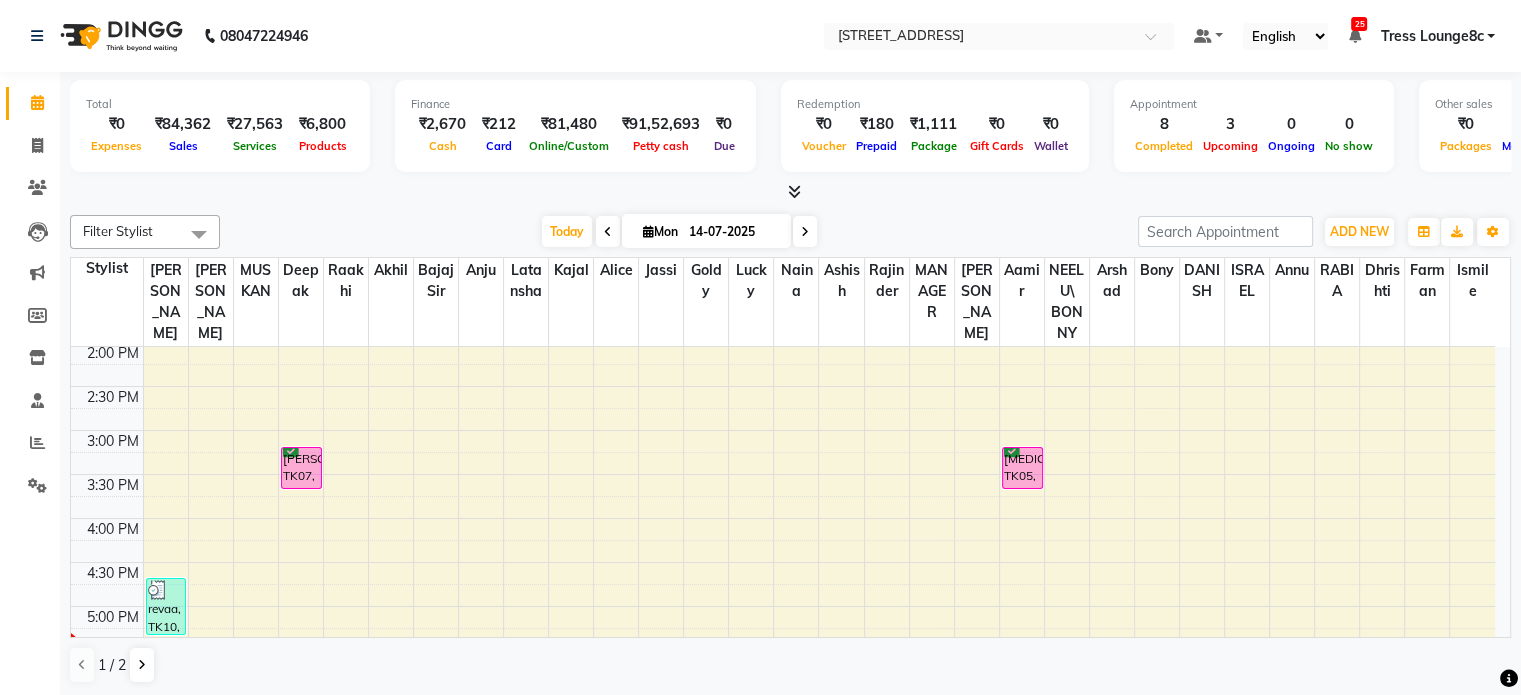 scroll, scrollTop: 600, scrollLeft: 0, axis: vertical 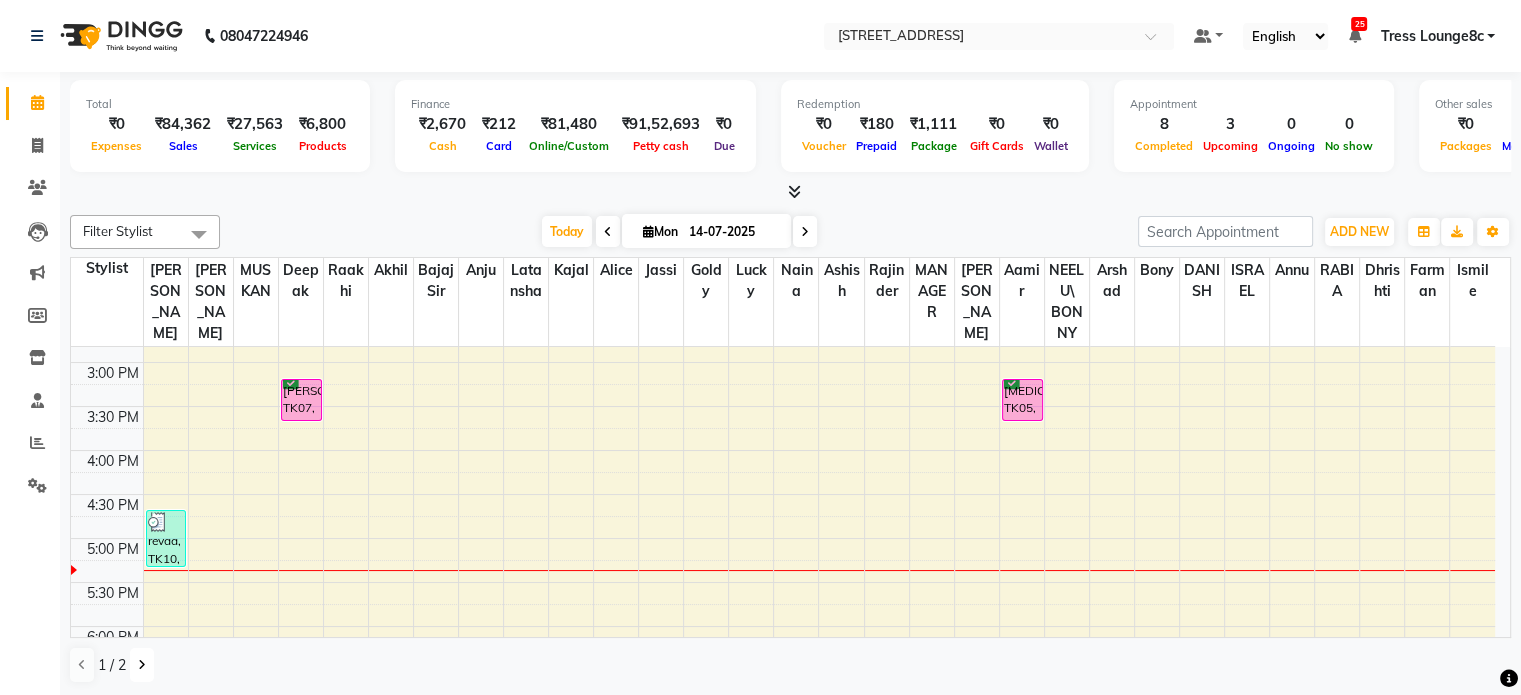 click at bounding box center [142, 665] 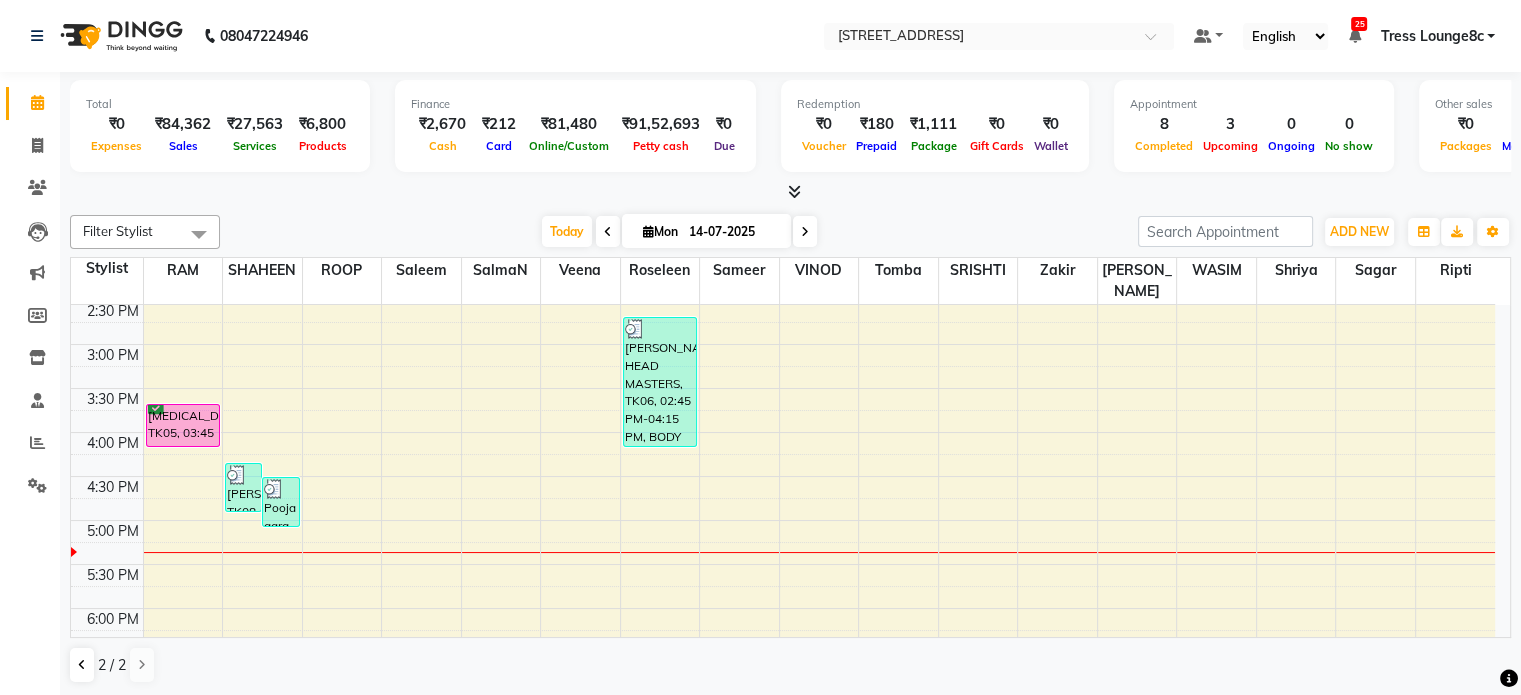 scroll, scrollTop: 575, scrollLeft: 0, axis: vertical 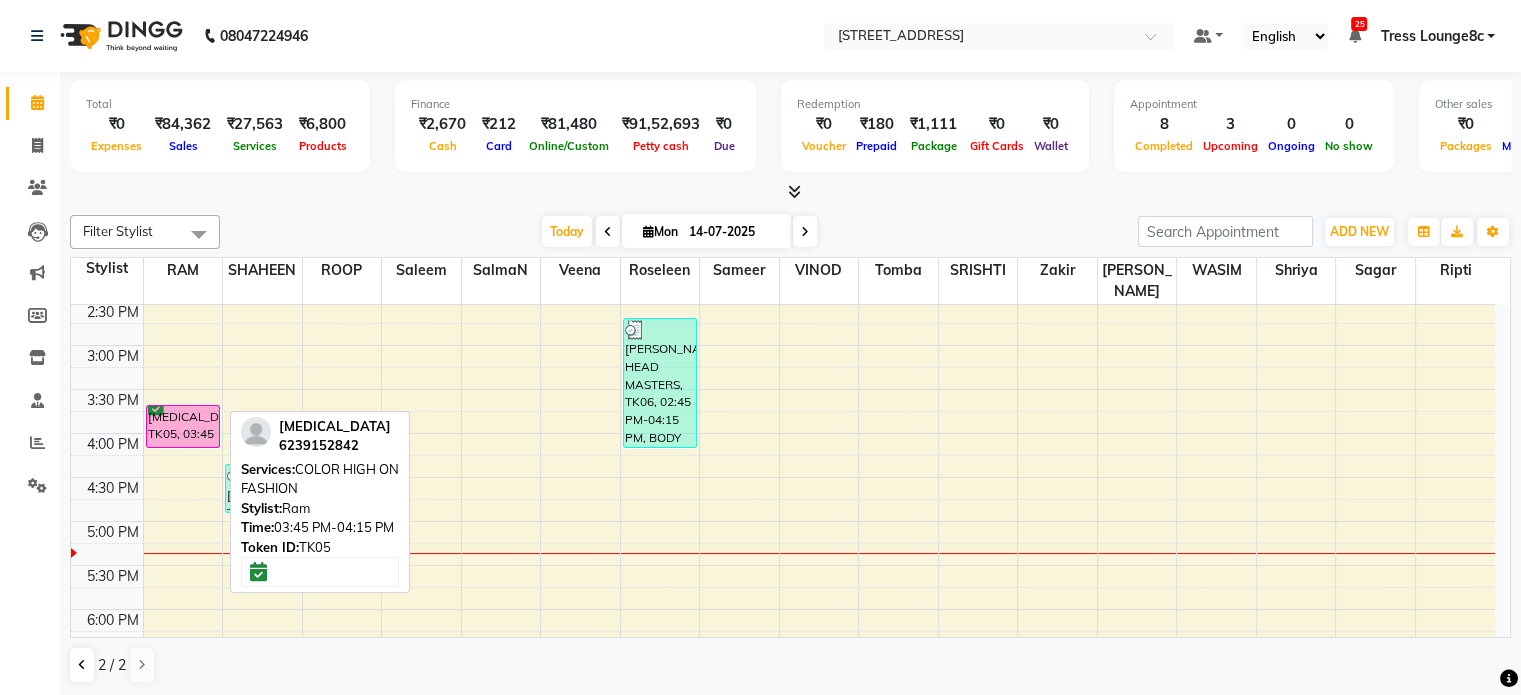 click on "nikita, TK05, 03:45 PM-04:15 PM, COLOR HIGH ON FASHION" at bounding box center (183, 426) 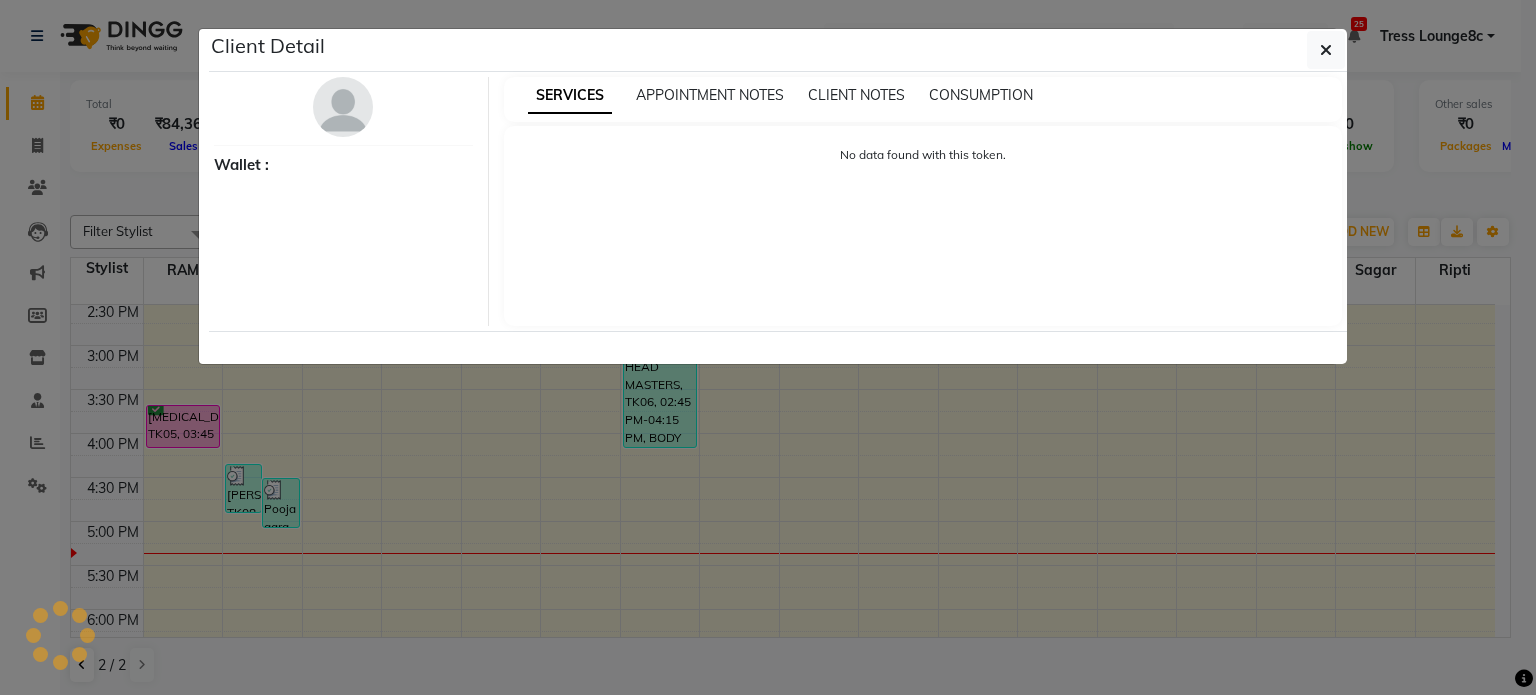 select on "6" 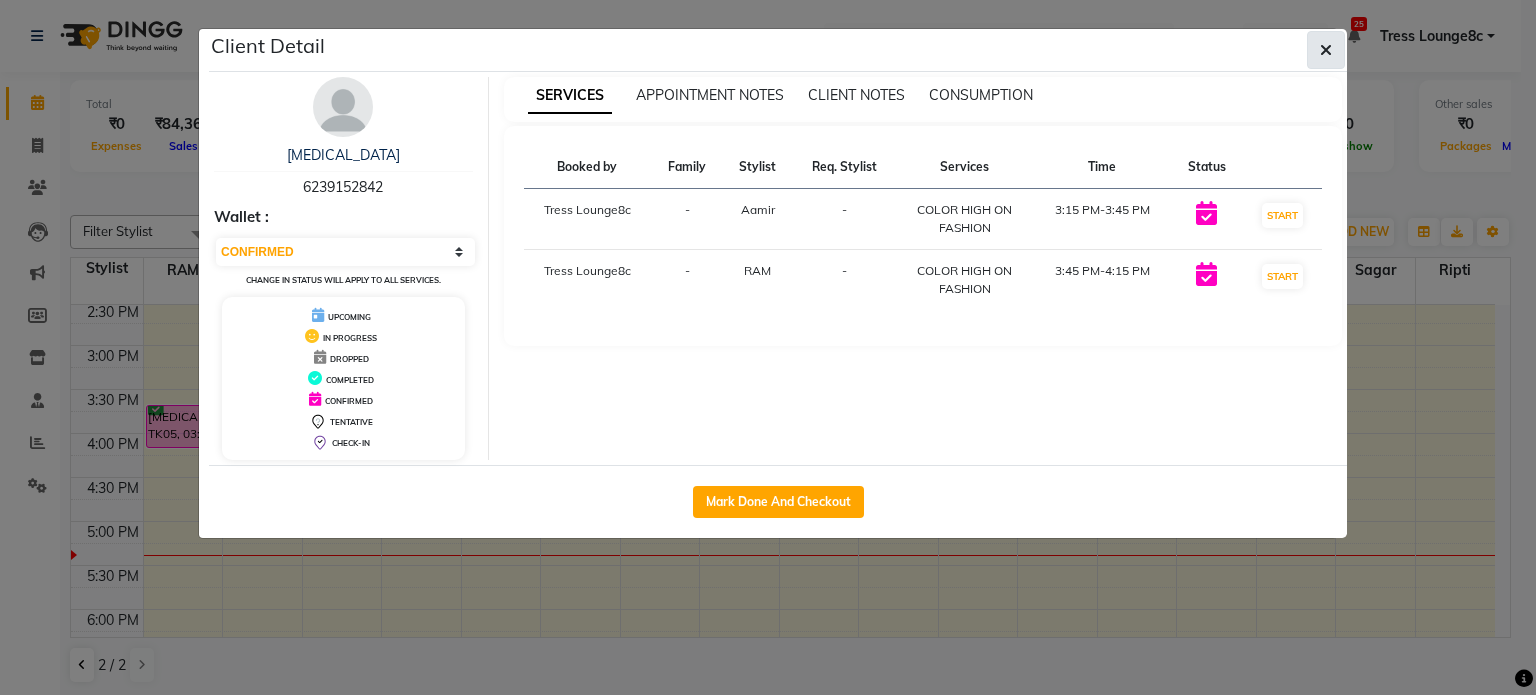 click 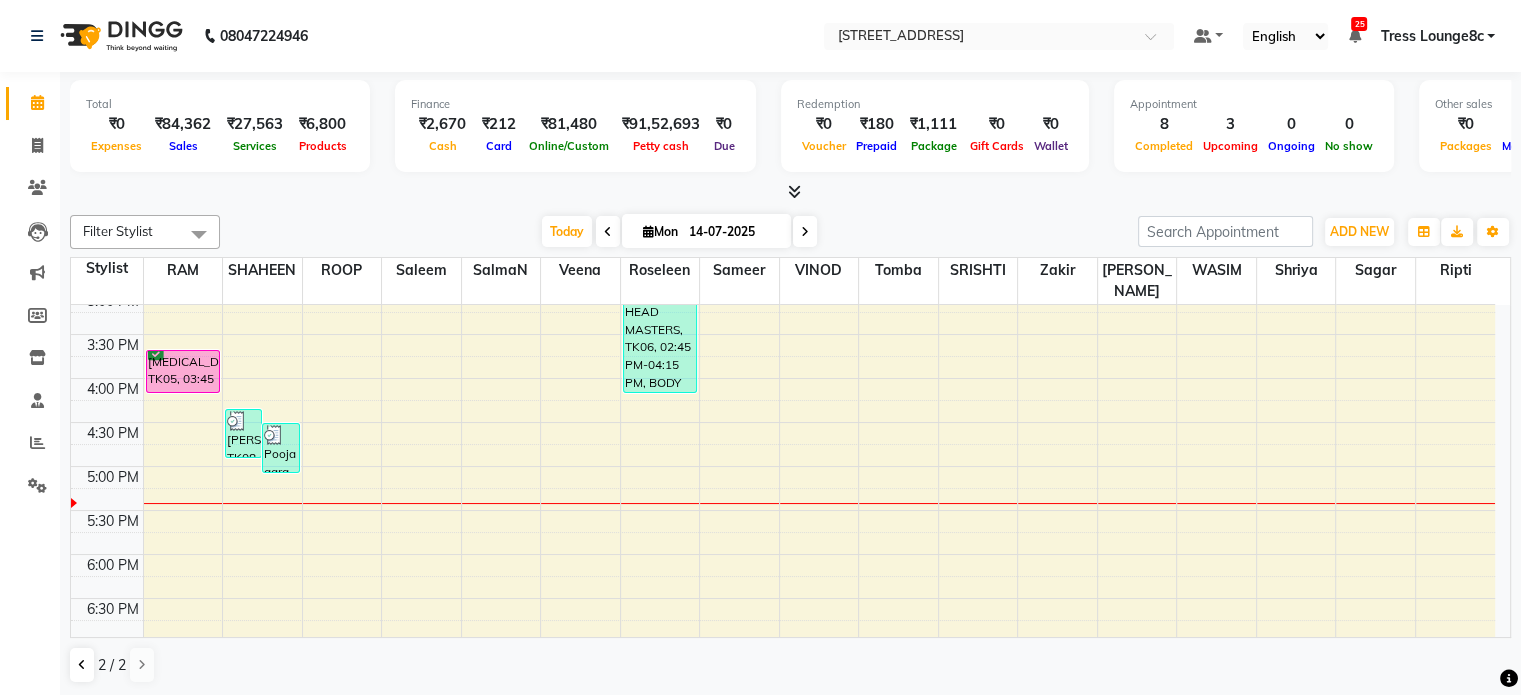 scroll, scrollTop: 675, scrollLeft: 0, axis: vertical 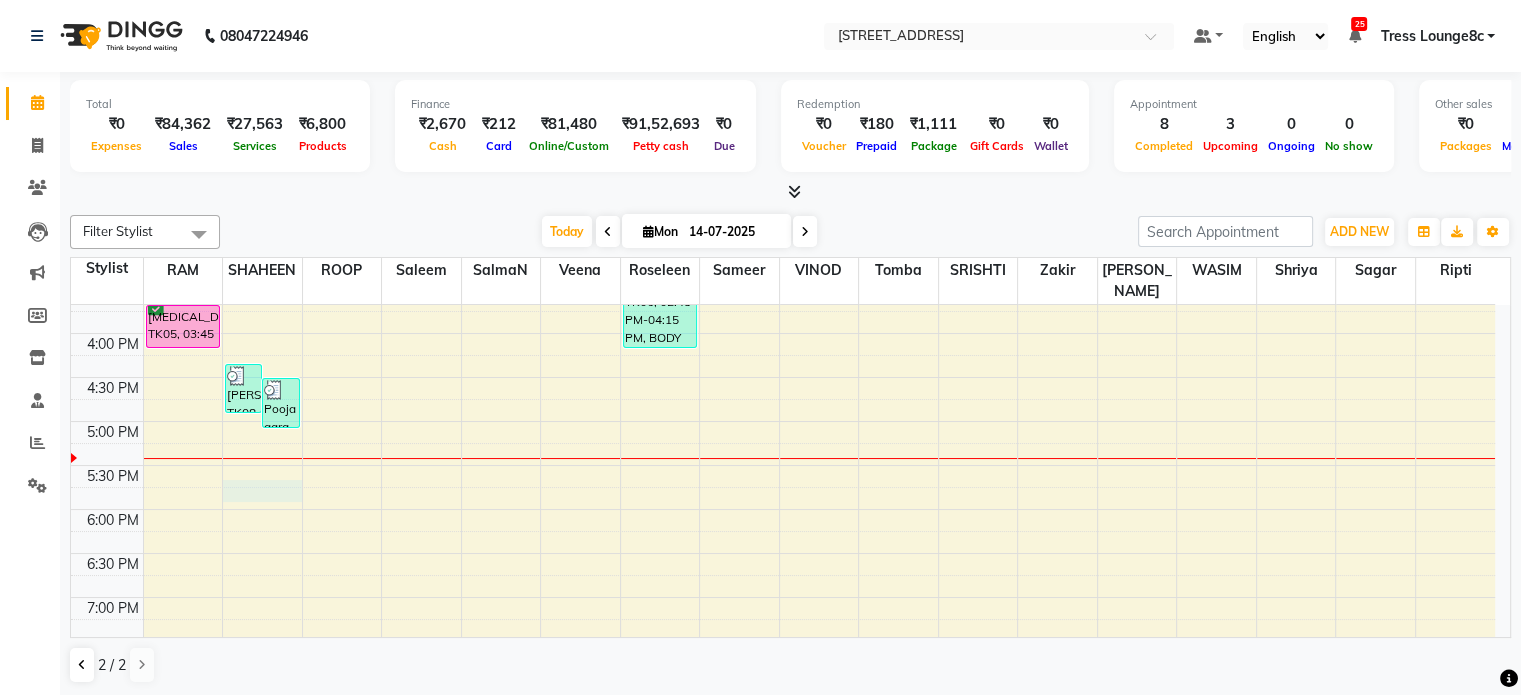 click on "8:00 AM 8:30 AM 9:00 AM 9:30 AM 10:00 AM 10:30 AM 11:00 AM 11:30 AM 12:00 PM 12:30 PM 1:00 PM 1:30 PM 2:00 PM 2:30 PM 3:00 PM 3:30 PM 4:00 PM 4:30 PM 5:00 PM 5:30 PM 6:00 PM 6:30 PM 7:00 PM 7:30 PM 8:00 PM 8:30 PM     nikita, TK05, 03:45 PM-04:15 PM, COLOR HIGH ON FASHION     Navdeep, TK08, 04:25 PM-05:00 PM, EYE BROW (THREADING),UPPERLIP (THREADING)     Pooja garg, TK09, 04:35 PM-05:10 PM, EYE BROW (THREADING),UPPERLIP (THREADING)     Ashwani Guleria HEAD MASTERS, TK06, 02:45 PM-04:15 PM, BODY SPA 90 MIN" at bounding box center [783, 201] 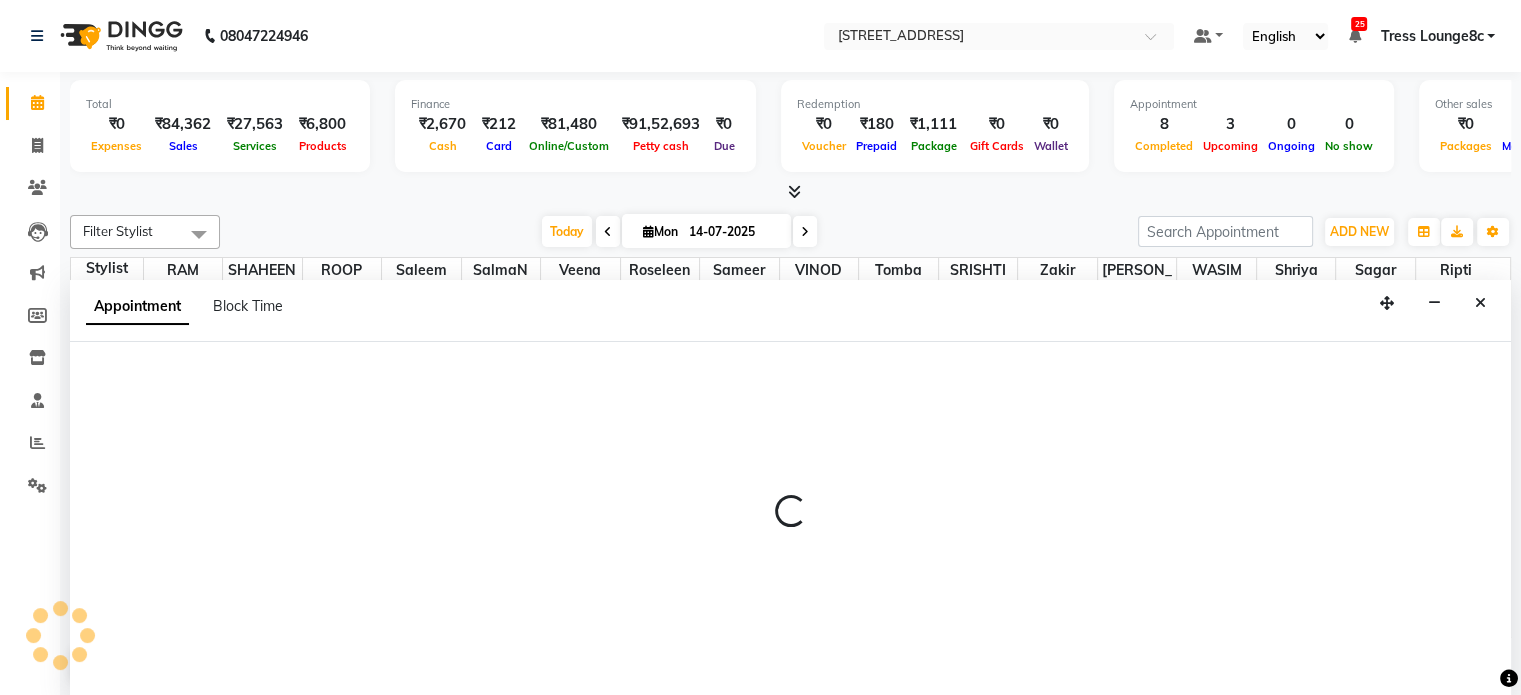 scroll, scrollTop: 0, scrollLeft: 0, axis: both 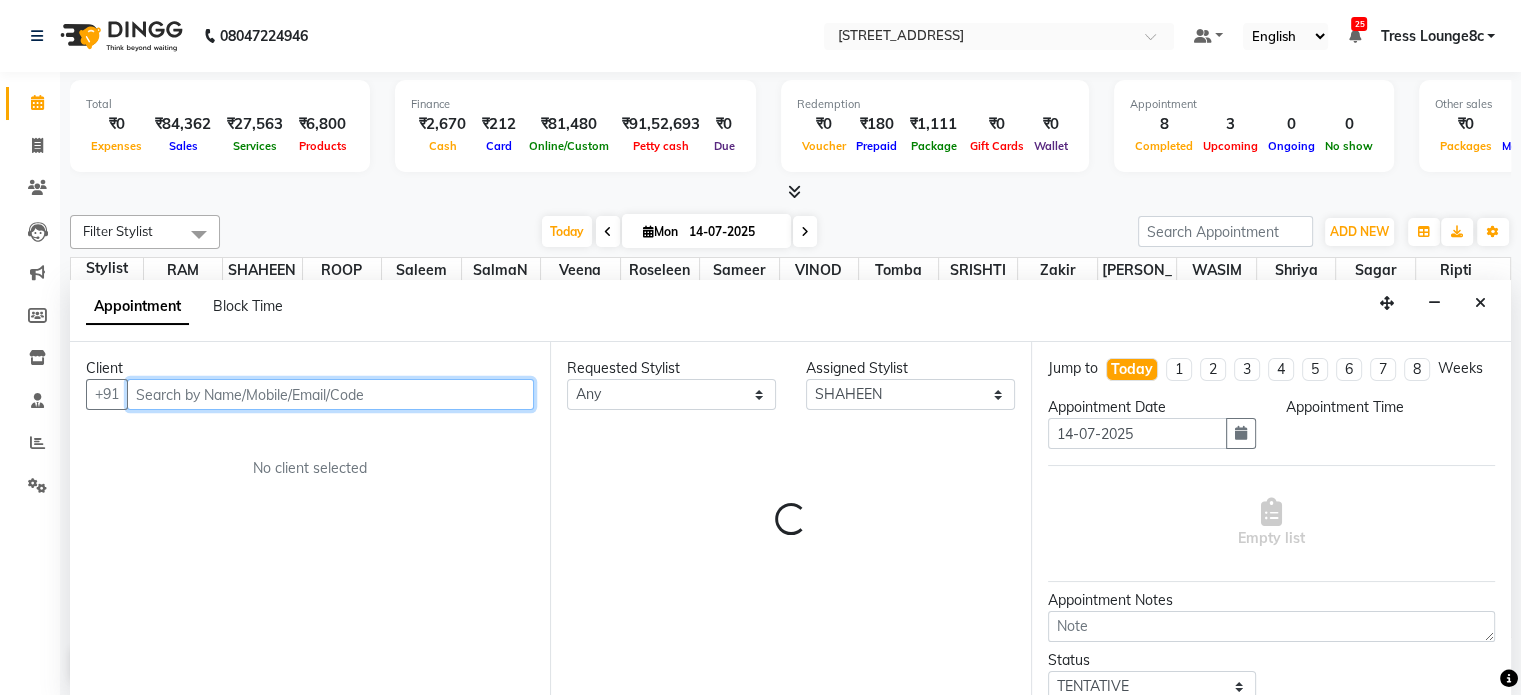 select on "1065" 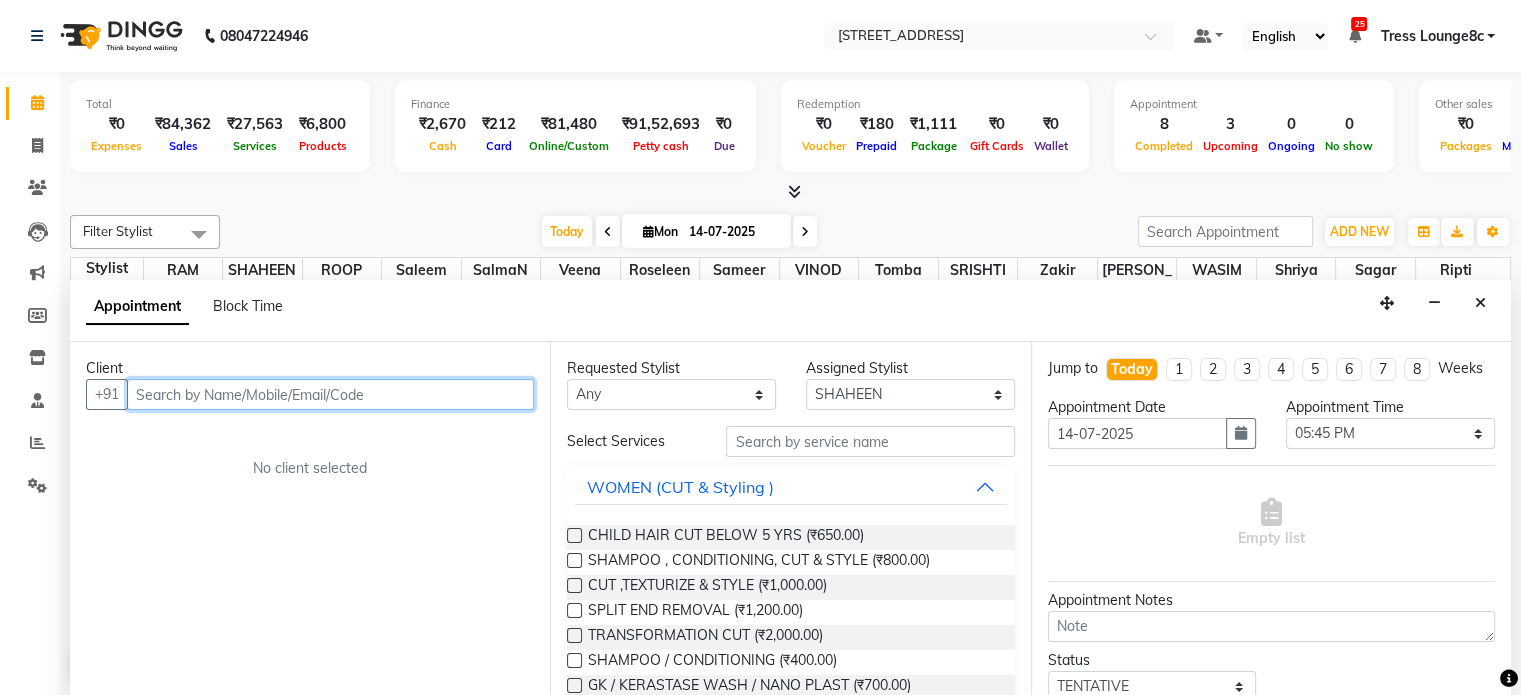 click at bounding box center [330, 394] 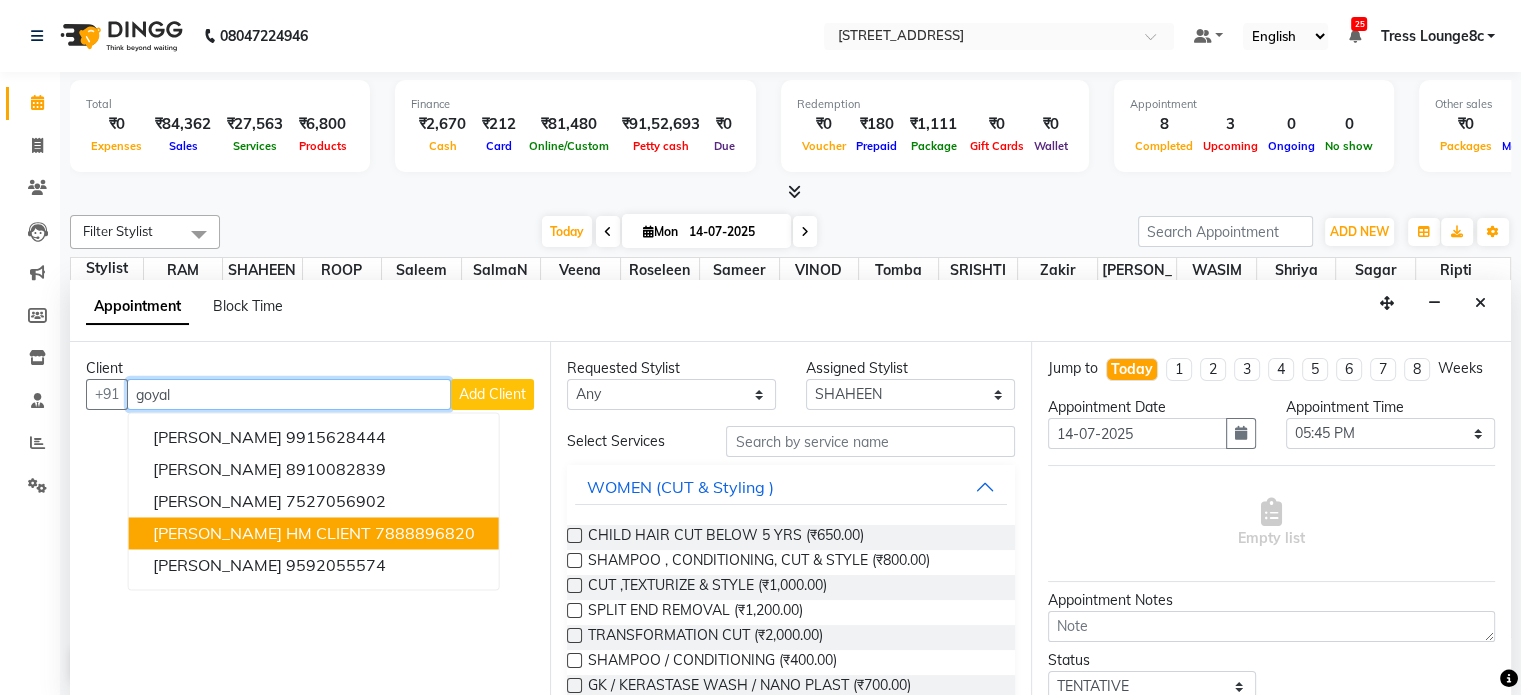 click on "7888896820" at bounding box center [425, 534] 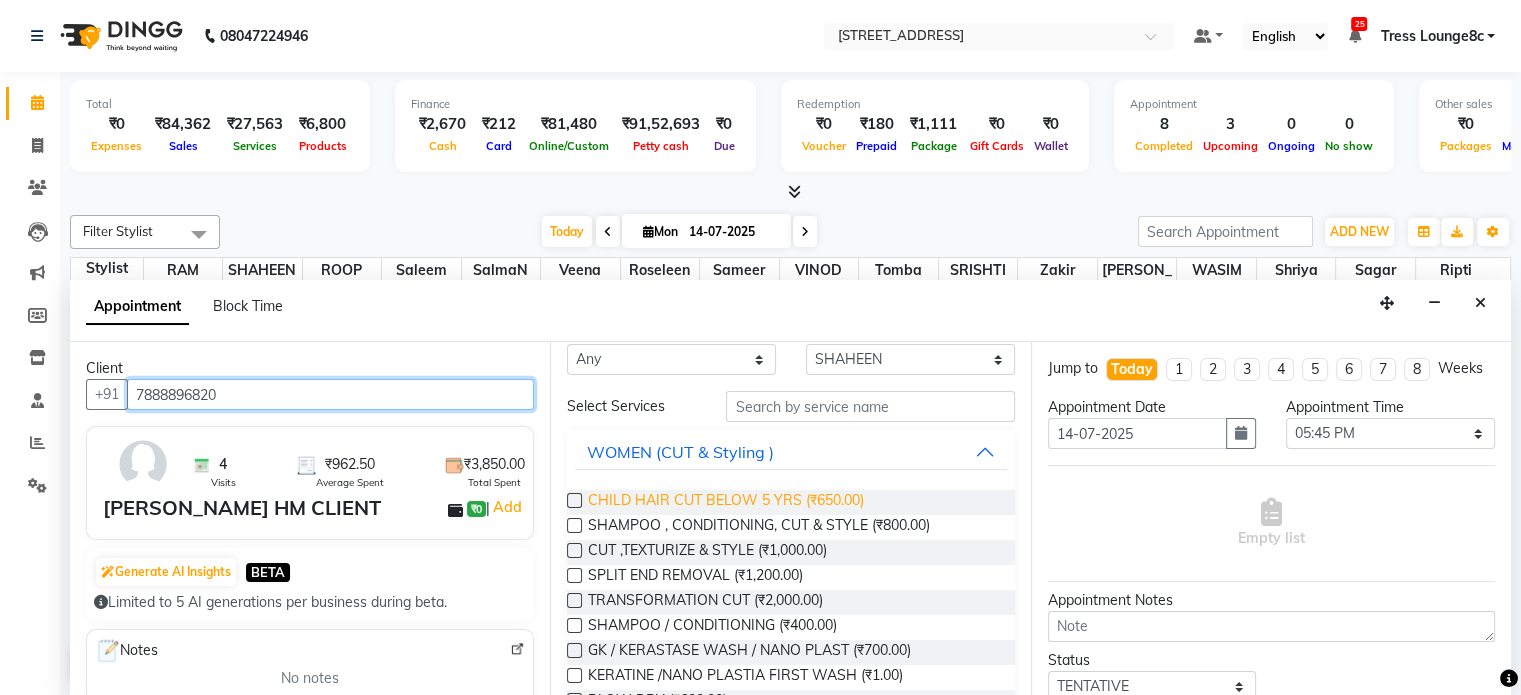 scroll, scrollTop: 0, scrollLeft: 0, axis: both 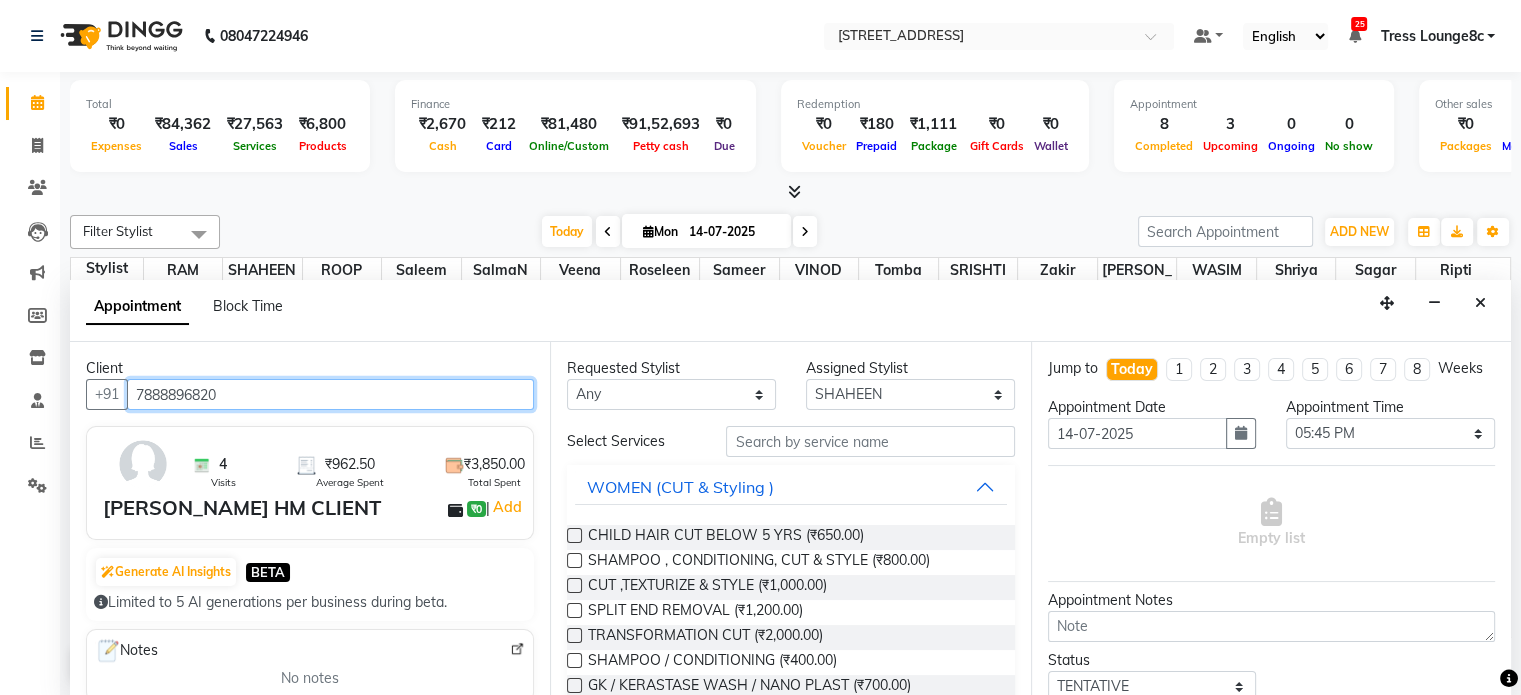 type on "7888896820" 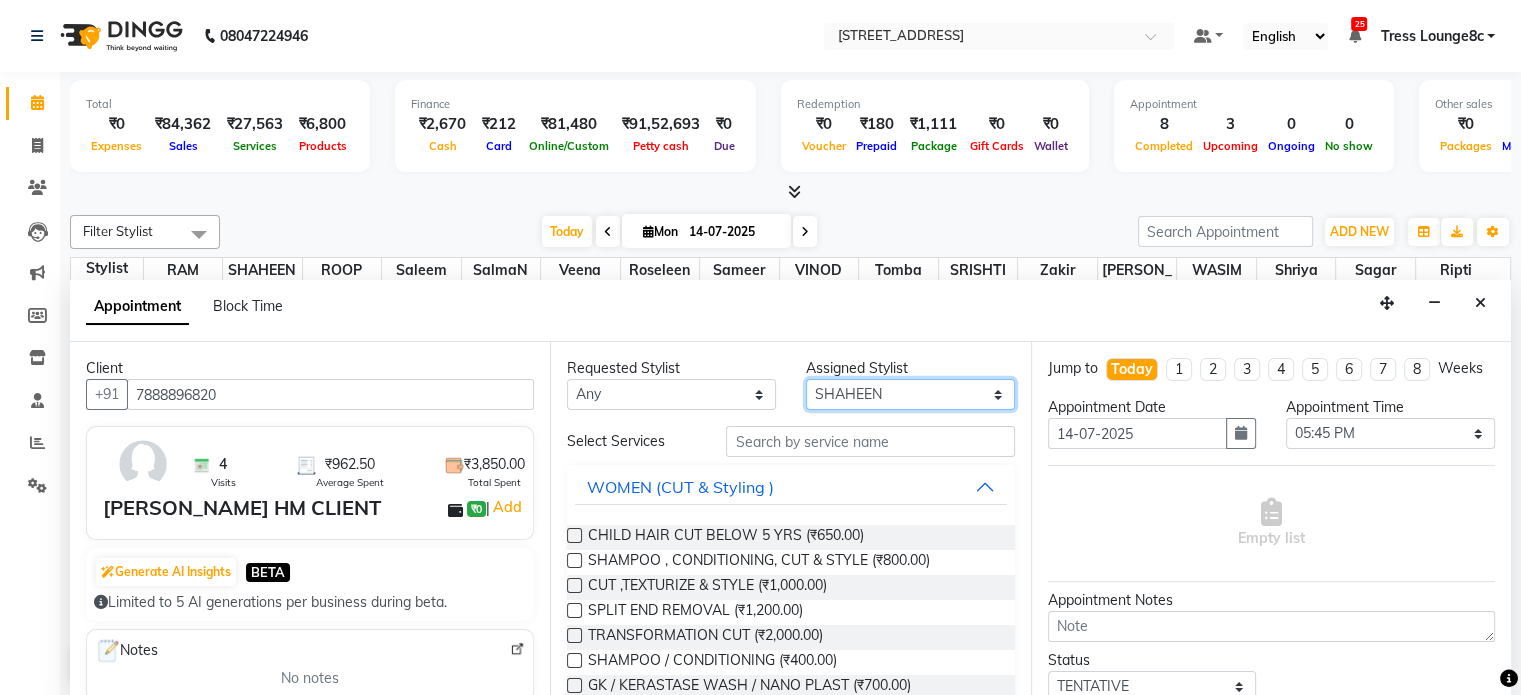 click on "Select [PERSON_NAME] [PERSON_NAME] [PERSON_NAME] Anju Annu  [PERSON_NAME] Bajaj sir Bony DANISH Deepak [PERSON_NAME] [PERSON_NAME] [PERSON_NAME] [PERSON_NAME] [PERSON_NAME] Lucky MANAGER MUSKAN naina [PERSON_NAME]\ [PERSON_NAME]  [PERSON_NAME] [PERSON_NAME] RAM Ripti [PERSON_NAME] [PERSON_NAME] [PERSON_NAME] [PERSON_NAME] Shriya [PERSON_NAME] veena [PERSON_NAME] [PERSON_NAME]" at bounding box center (910, 394) 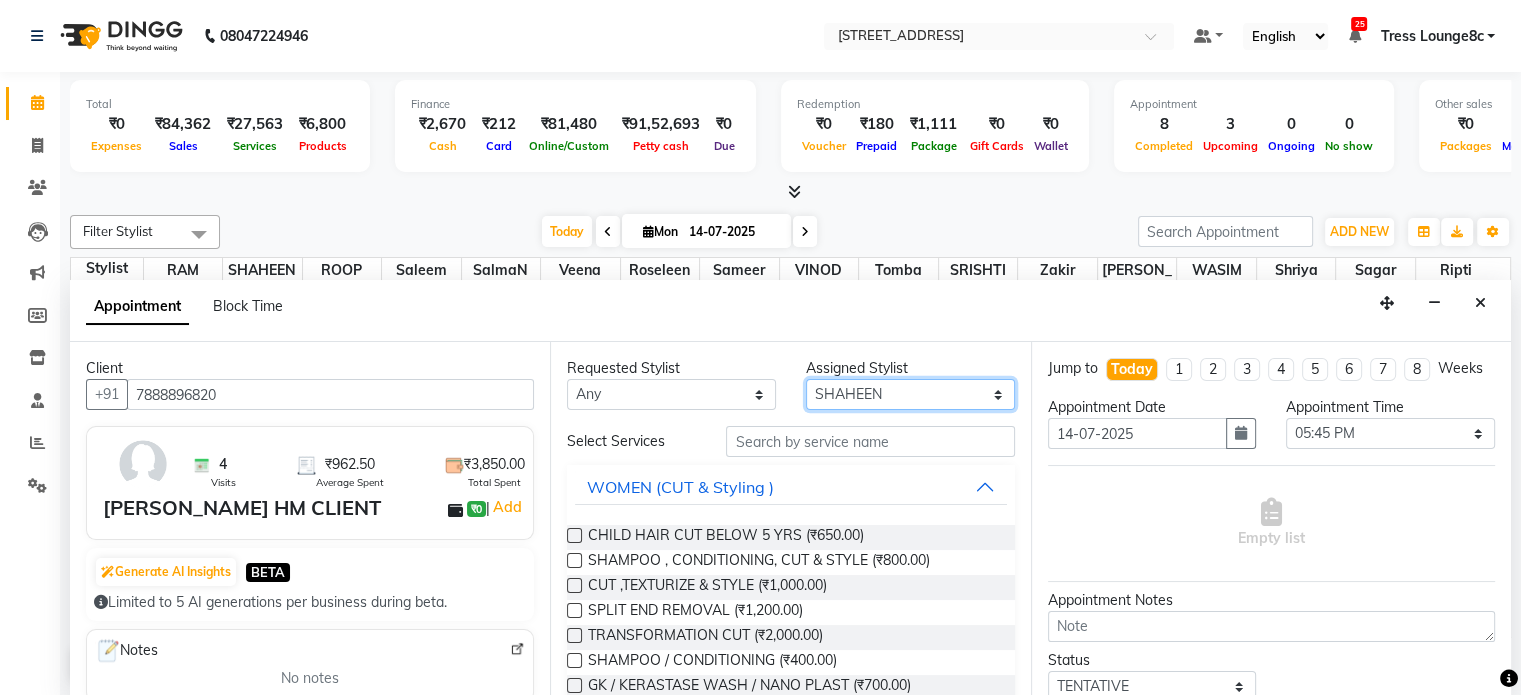 select on "59395" 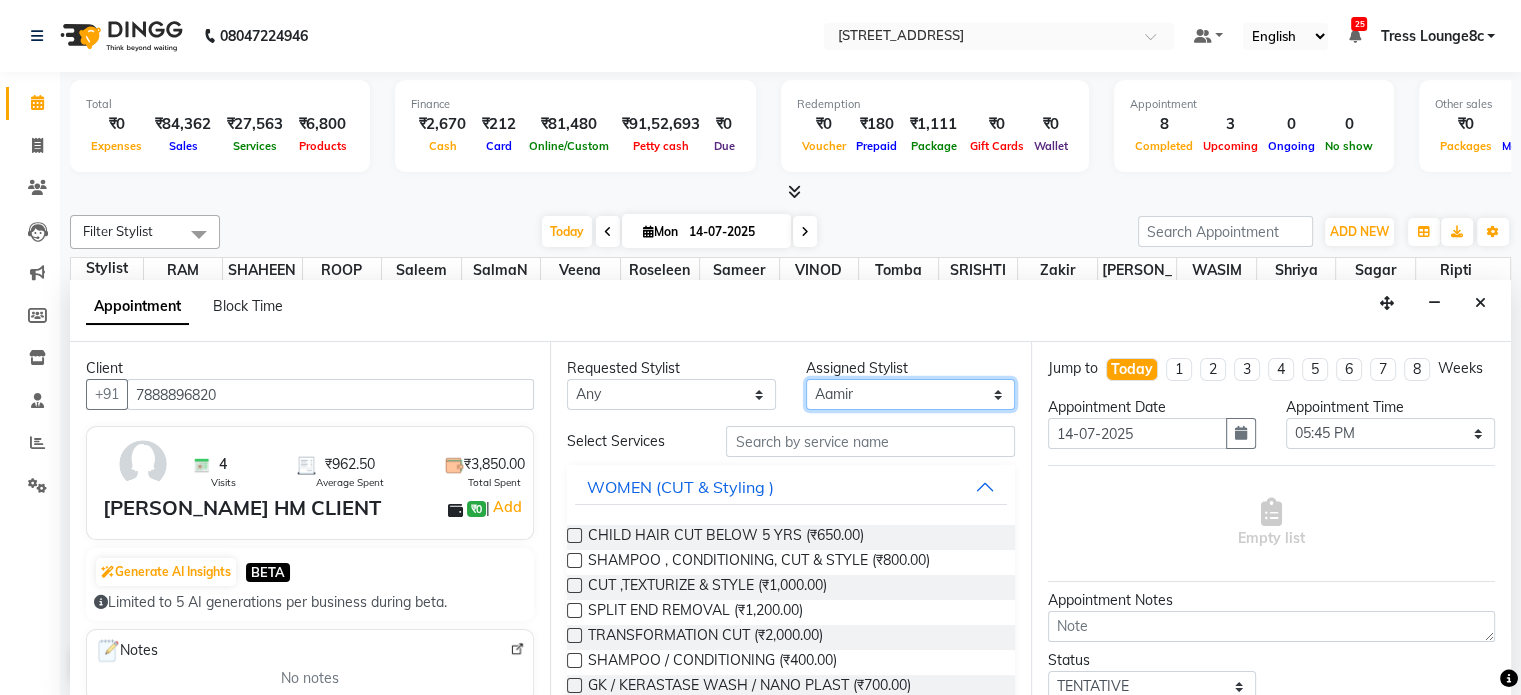 click on "Select [PERSON_NAME] [PERSON_NAME] [PERSON_NAME] Anju Annu  [PERSON_NAME] Bajaj sir Bony DANISH Deepak [PERSON_NAME] [PERSON_NAME] [PERSON_NAME] [PERSON_NAME] [PERSON_NAME] Lucky MANAGER MUSKAN naina [PERSON_NAME]\ [PERSON_NAME]  [PERSON_NAME] [PERSON_NAME] RAM Ripti [PERSON_NAME] [PERSON_NAME] [PERSON_NAME] [PERSON_NAME] Shriya [PERSON_NAME] veena [PERSON_NAME] [PERSON_NAME]" at bounding box center (910, 394) 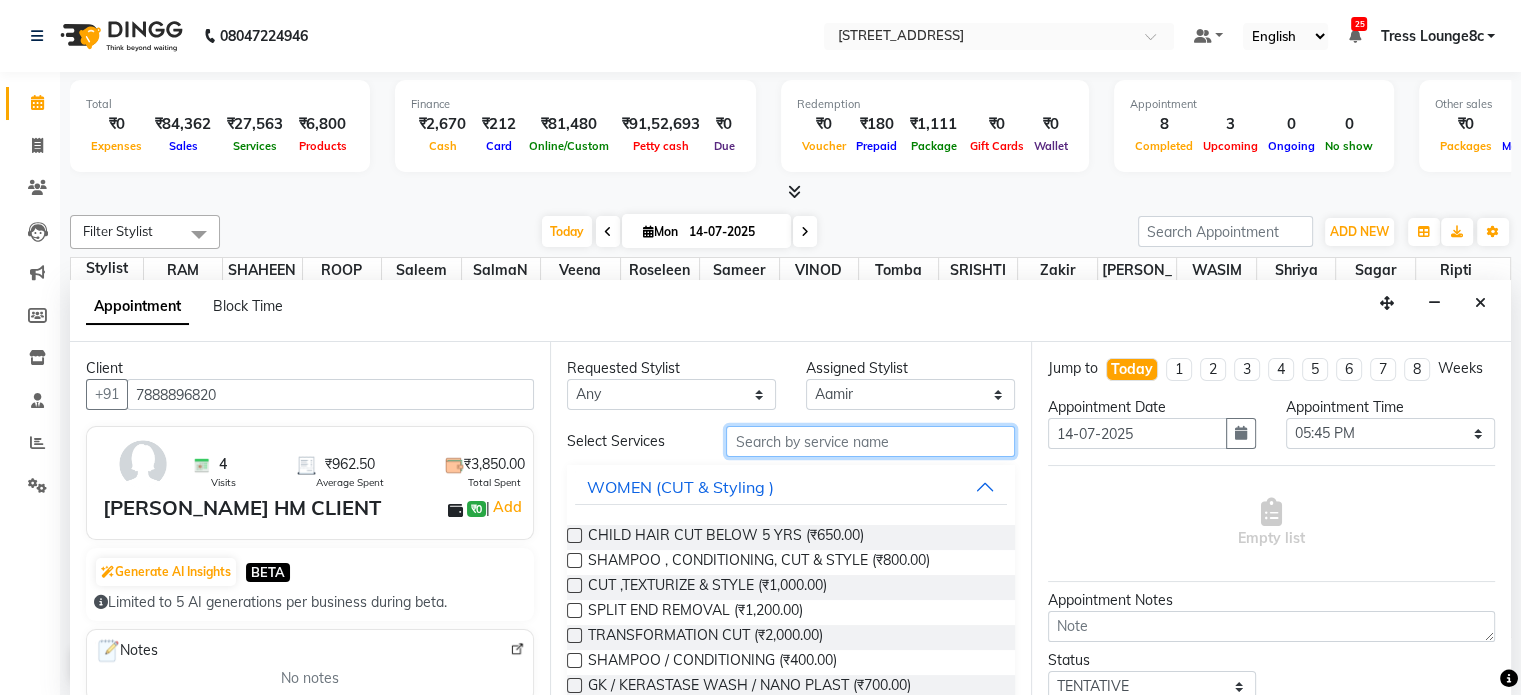 click at bounding box center [870, 441] 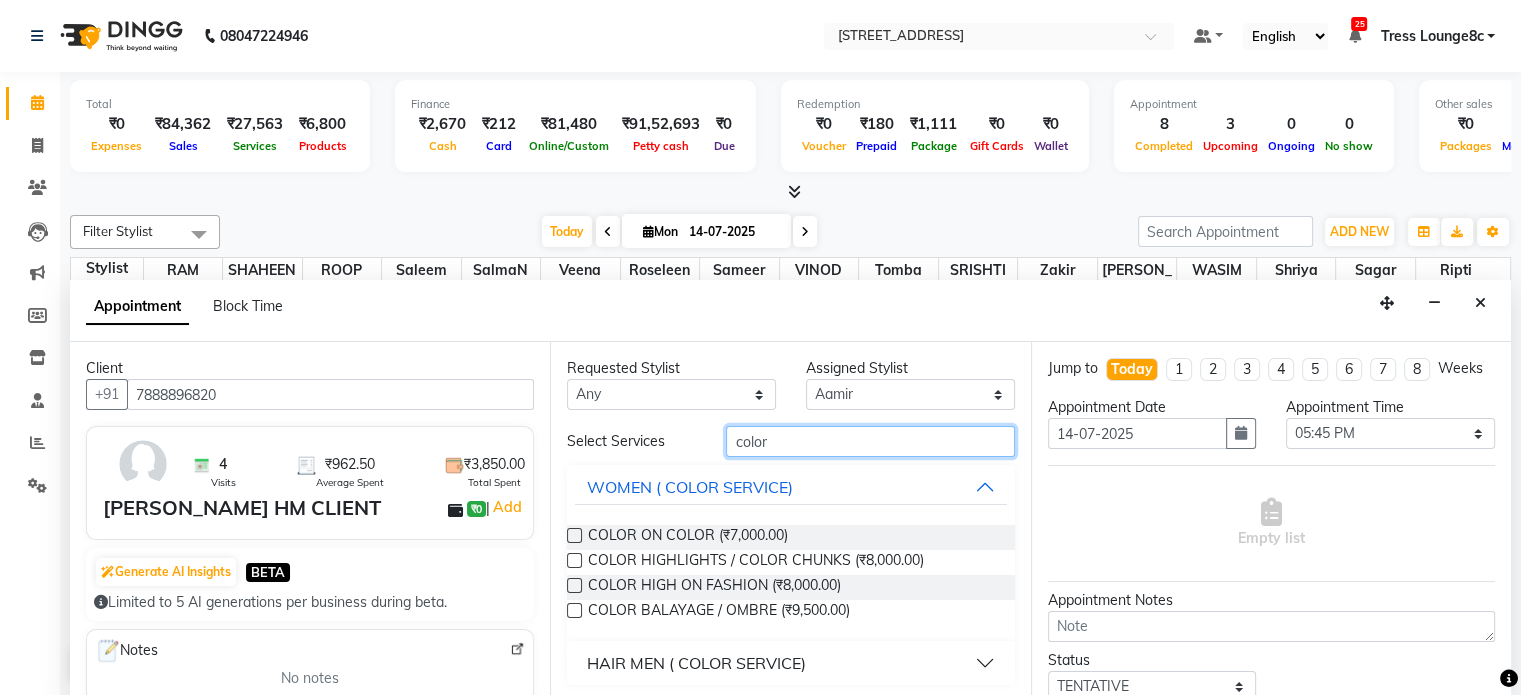 scroll, scrollTop: 4, scrollLeft: 0, axis: vertical 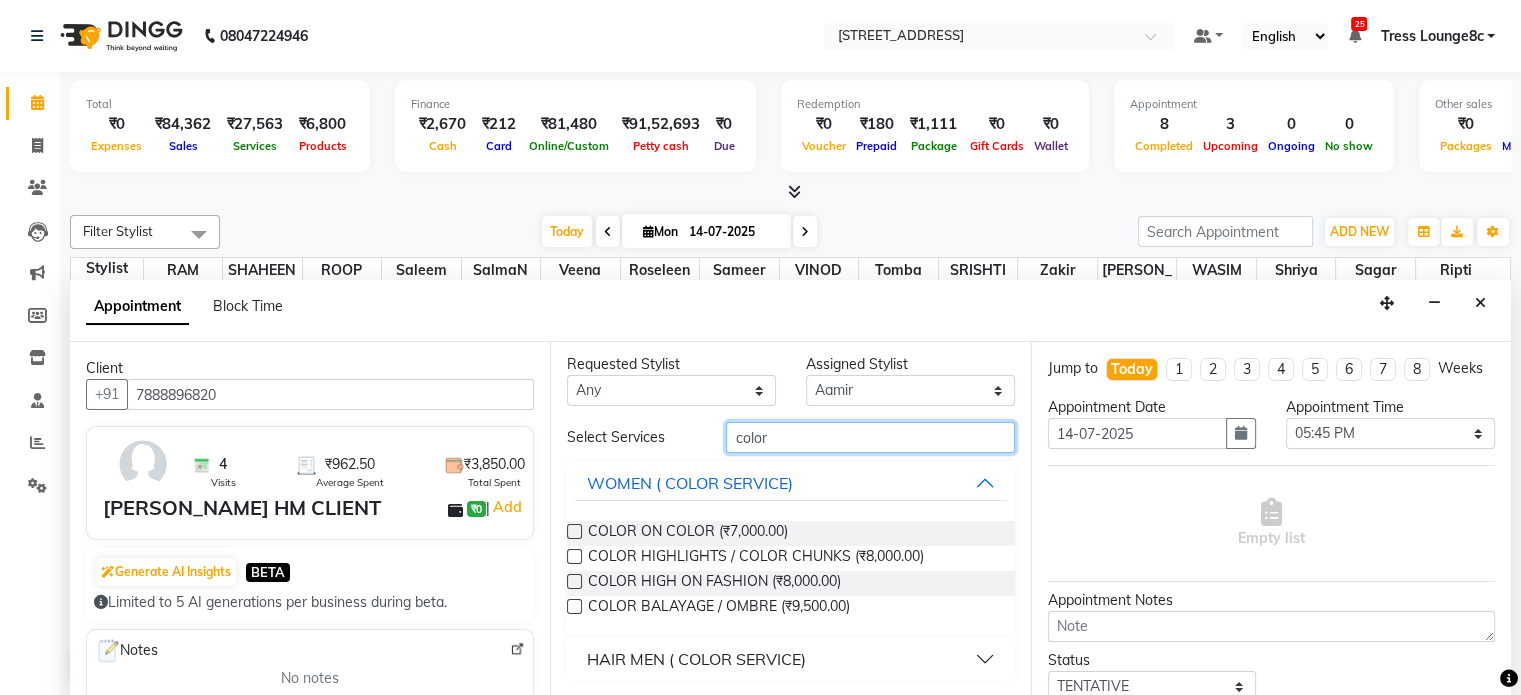 type on "color" 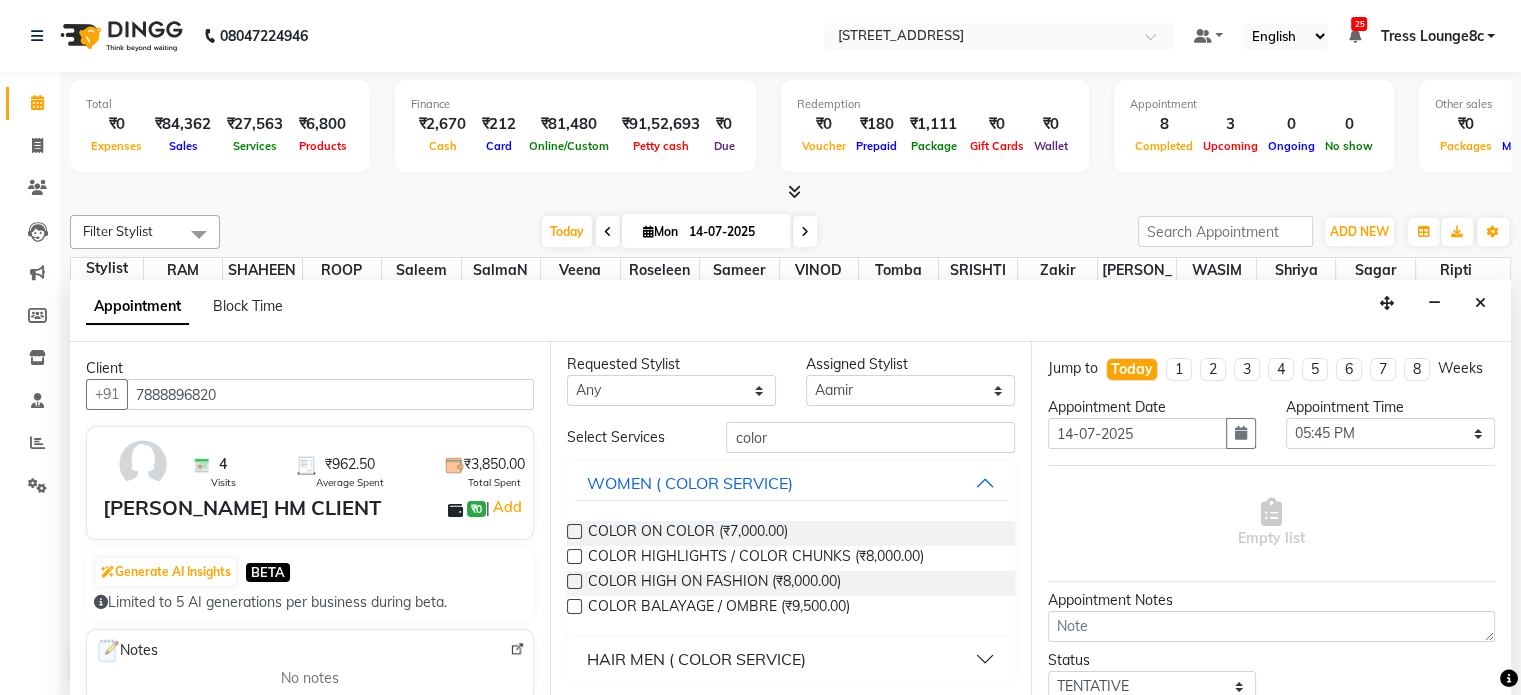click on "HAIR MEN ( COLOR SERVICE)" at bounding box center (696, 659) 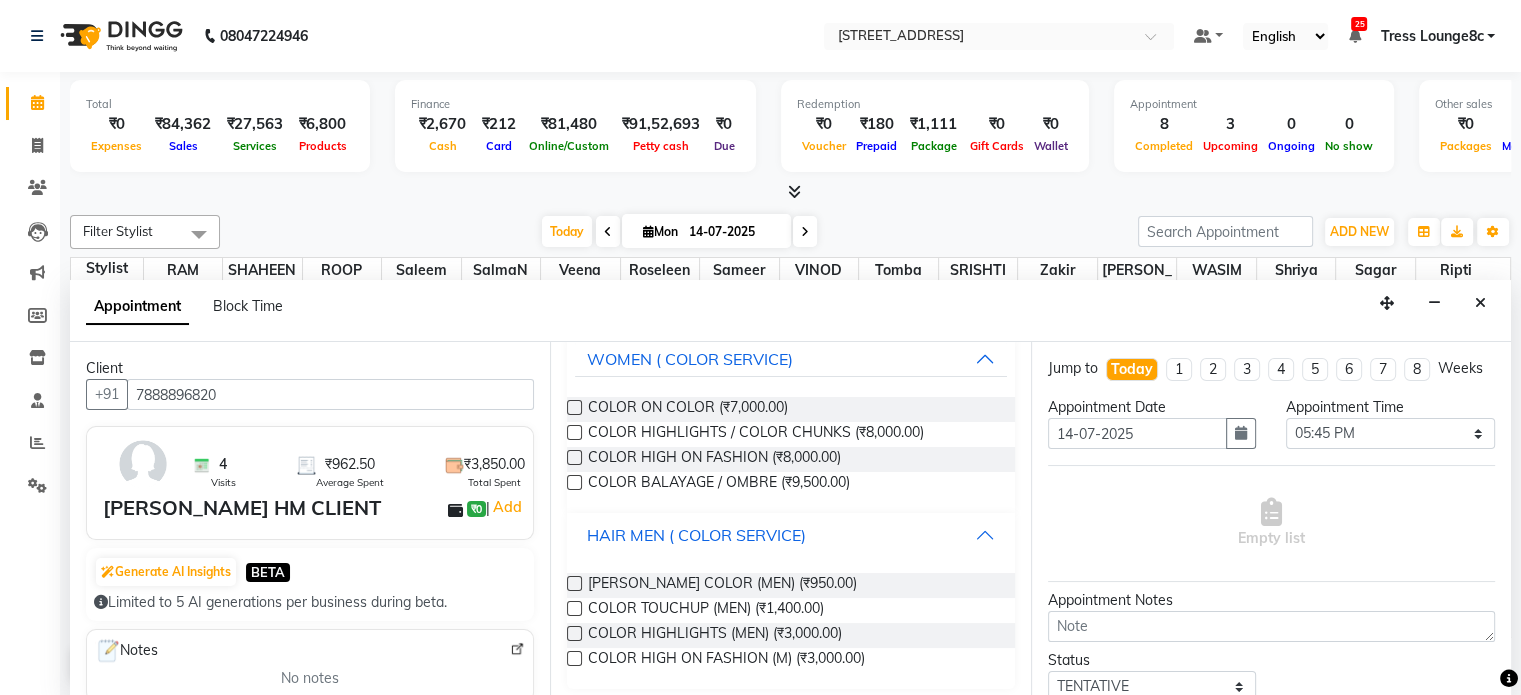 scroll, scrollTop: 136, scrollLeft: 0, axis: vertical 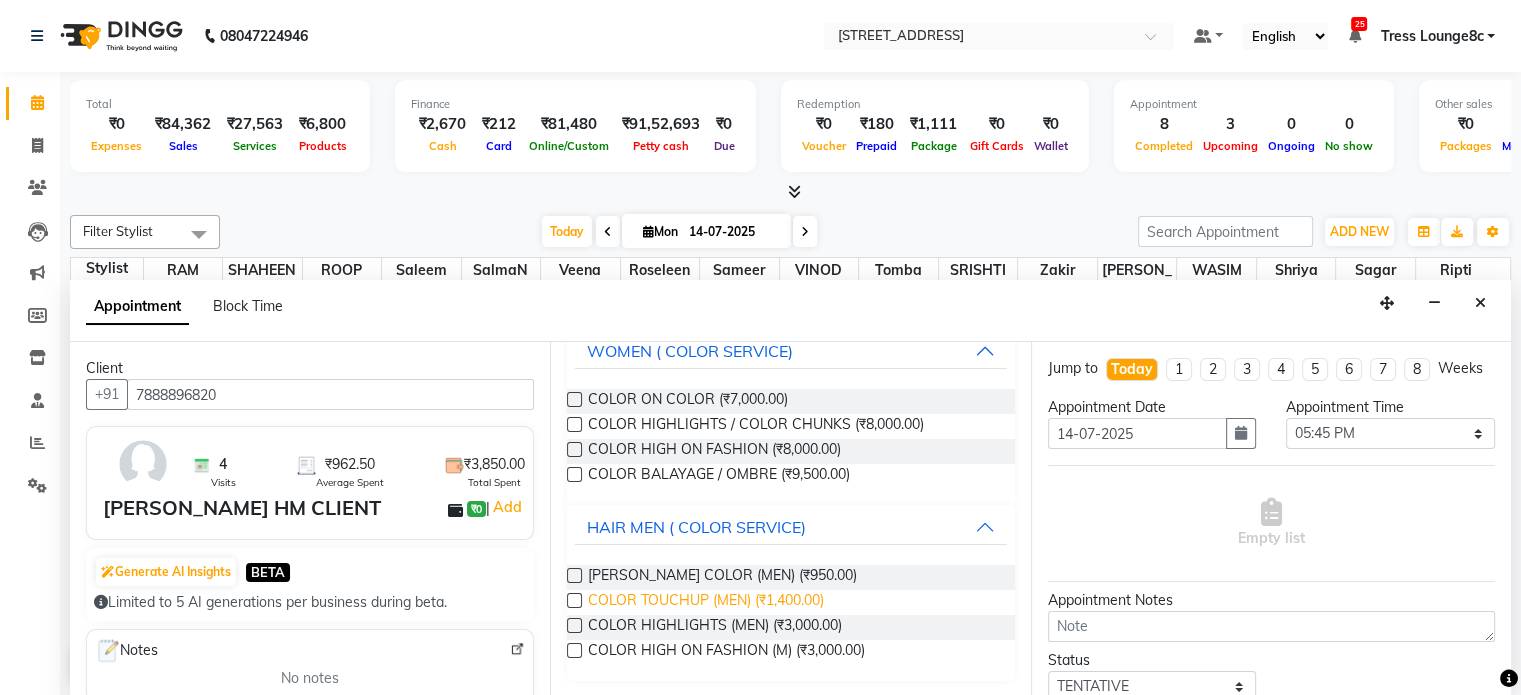 click on "COLOR TOUCHUP (MEN) (₹1,400.00)" at bounding box center (706, 602) 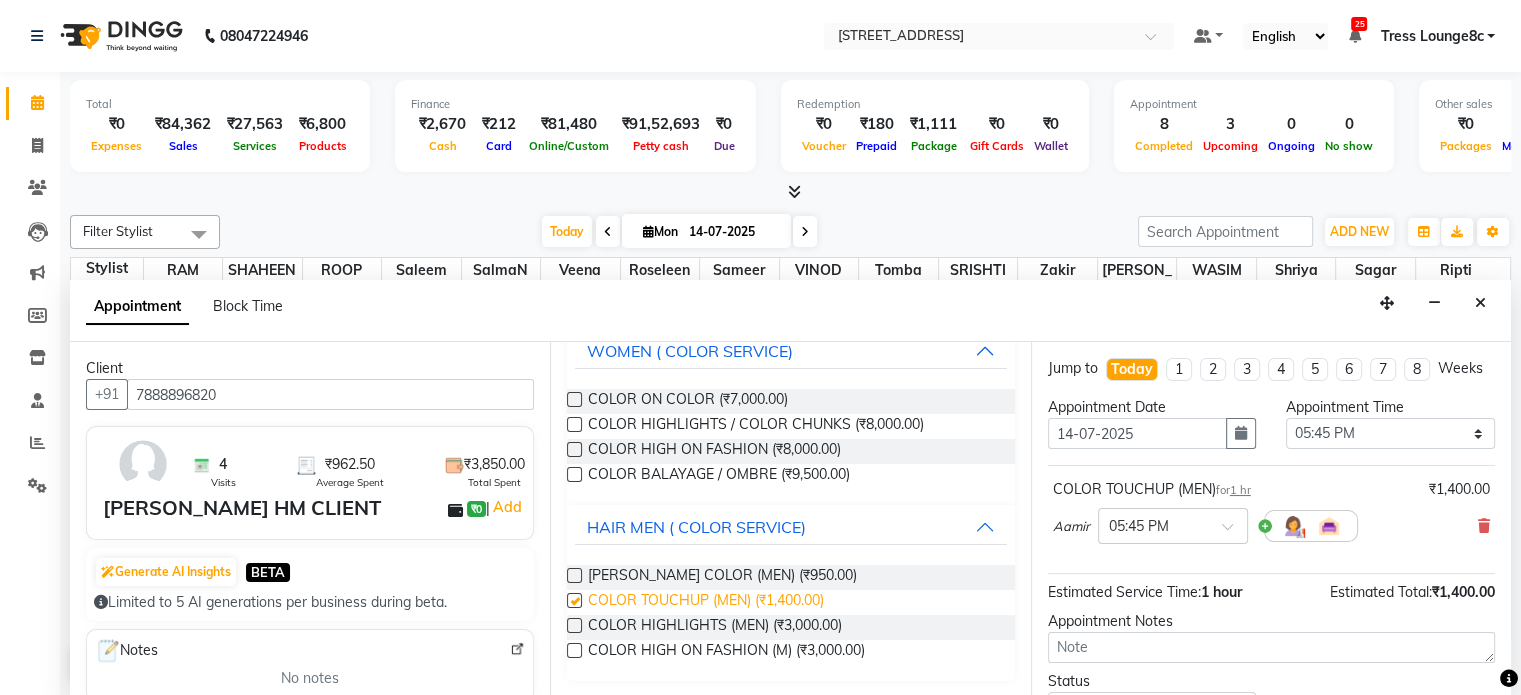 checkbox on "false" 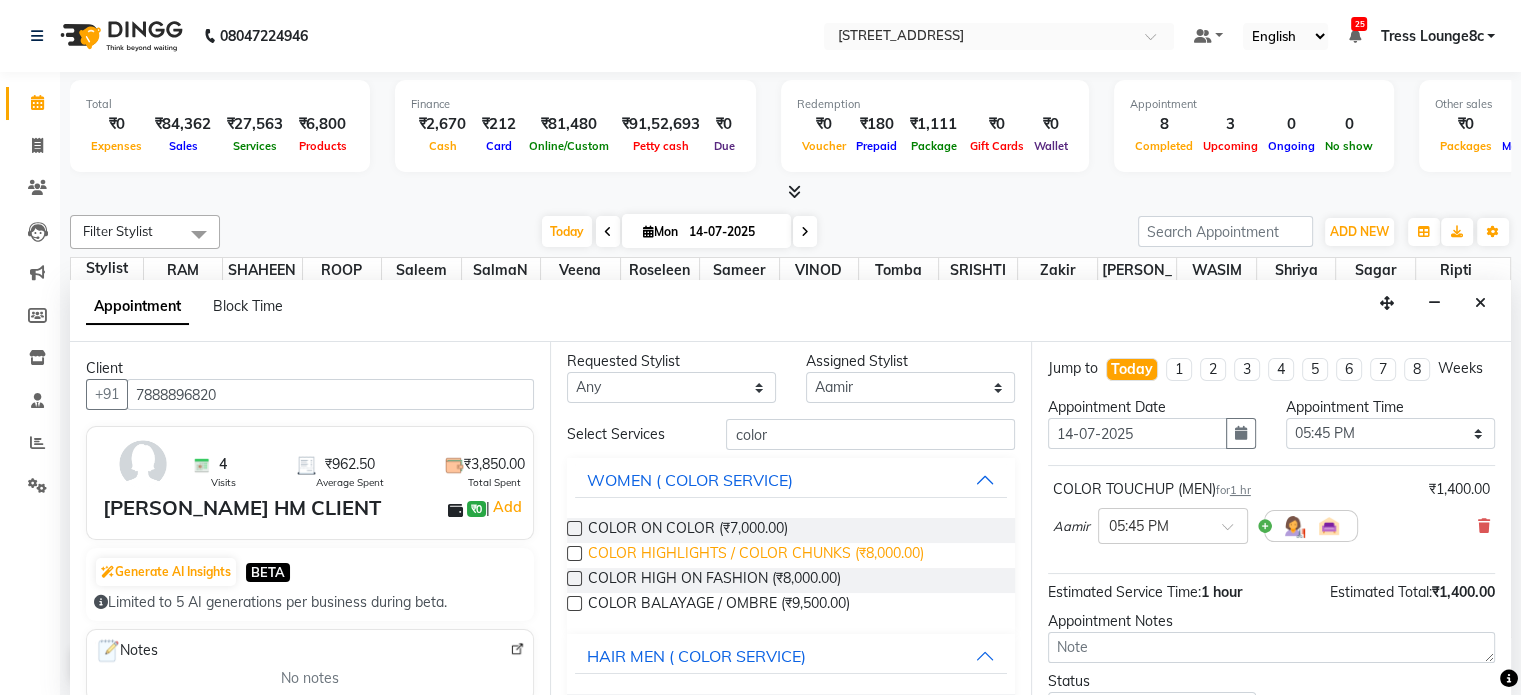 scroll, scrollTop: 0, scrollLeft: 0, axis: both 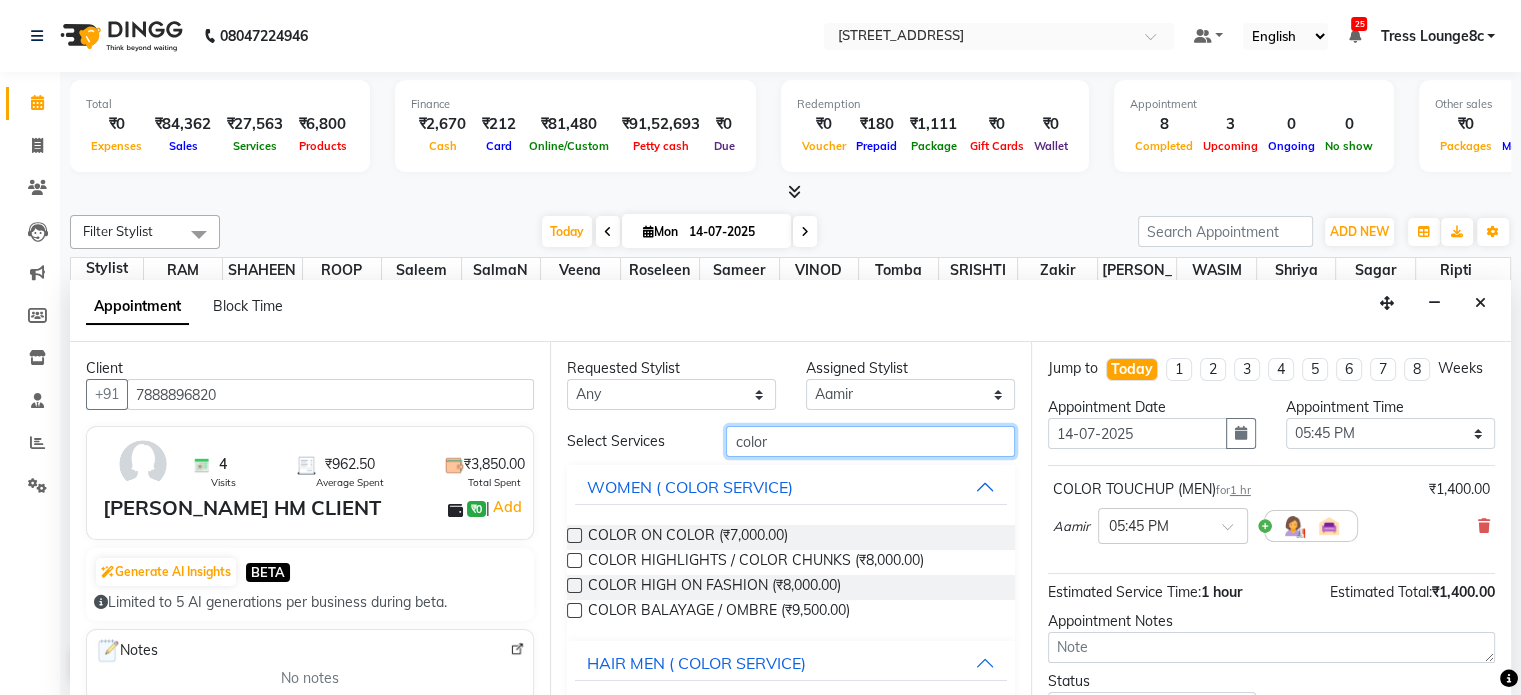 drag, startPoint x: 808, startPoint y: 433, endPoint x: 717, endPoint y: 455, distance: 93.62158 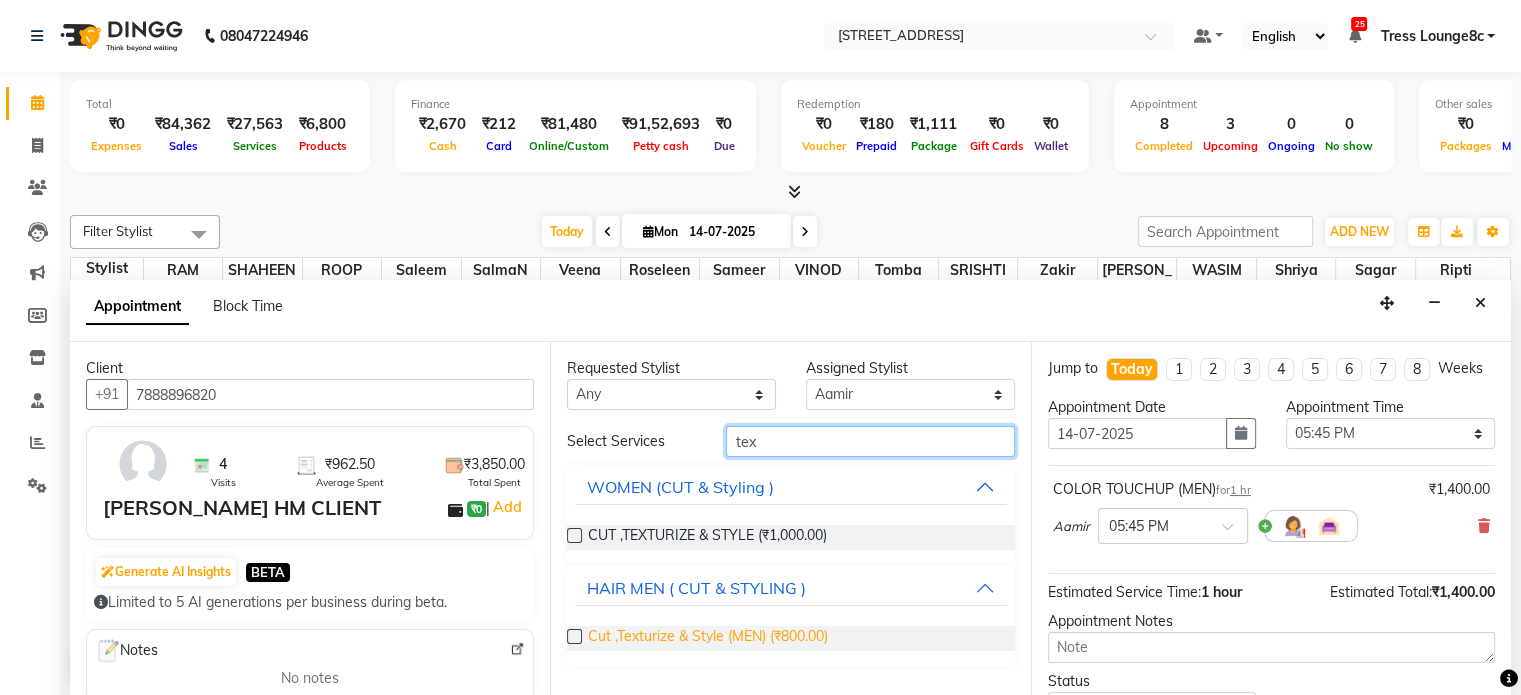 type on "tex" 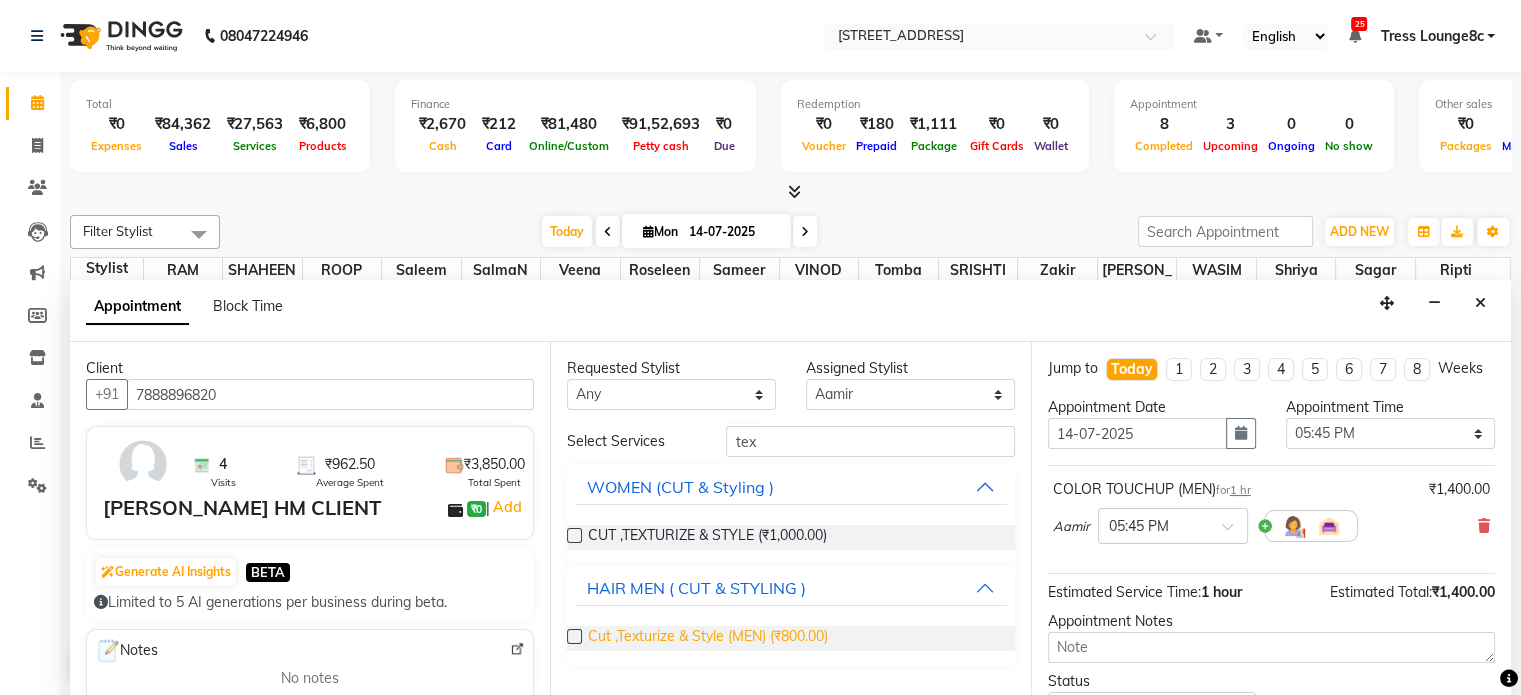 click on "Cut ,Texturize & Style (MEN) (₹800.00)" at bounding box center [708, 638] 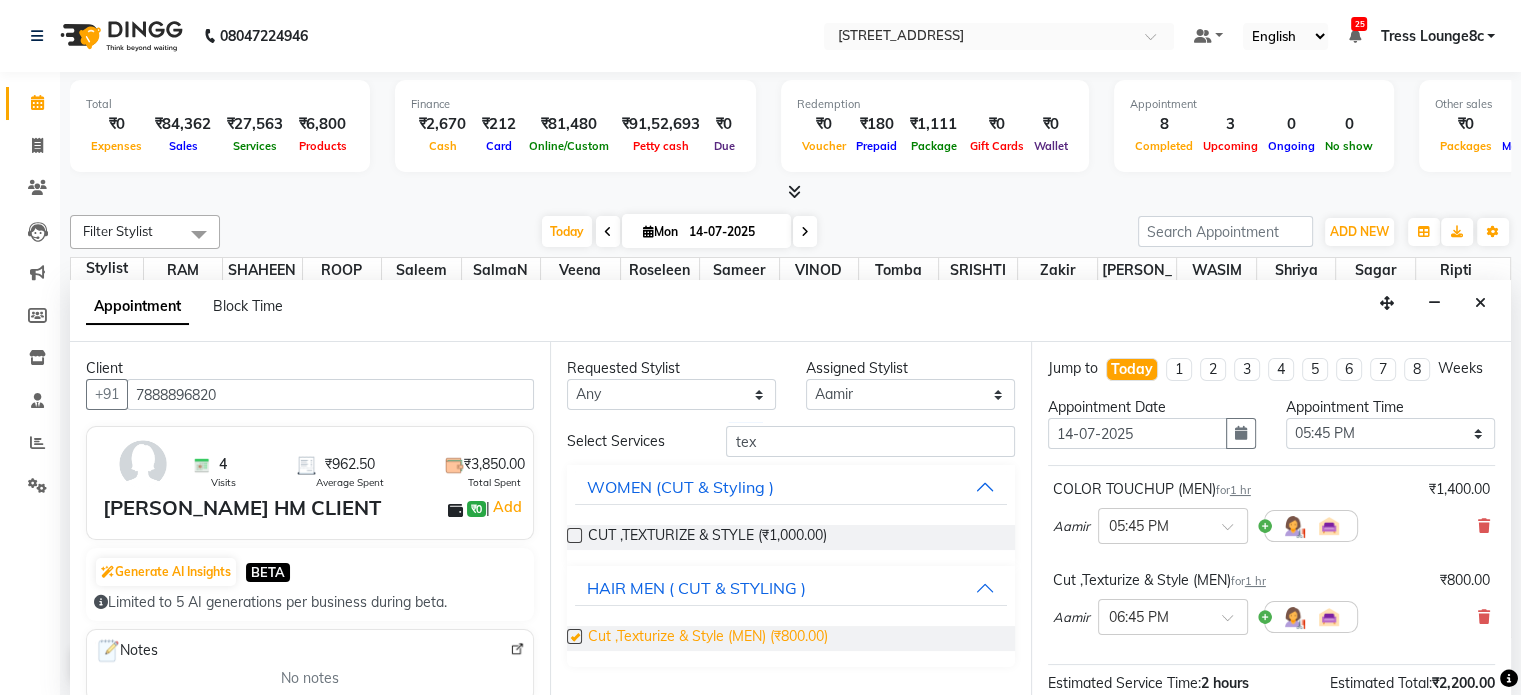 checkbox on "false" 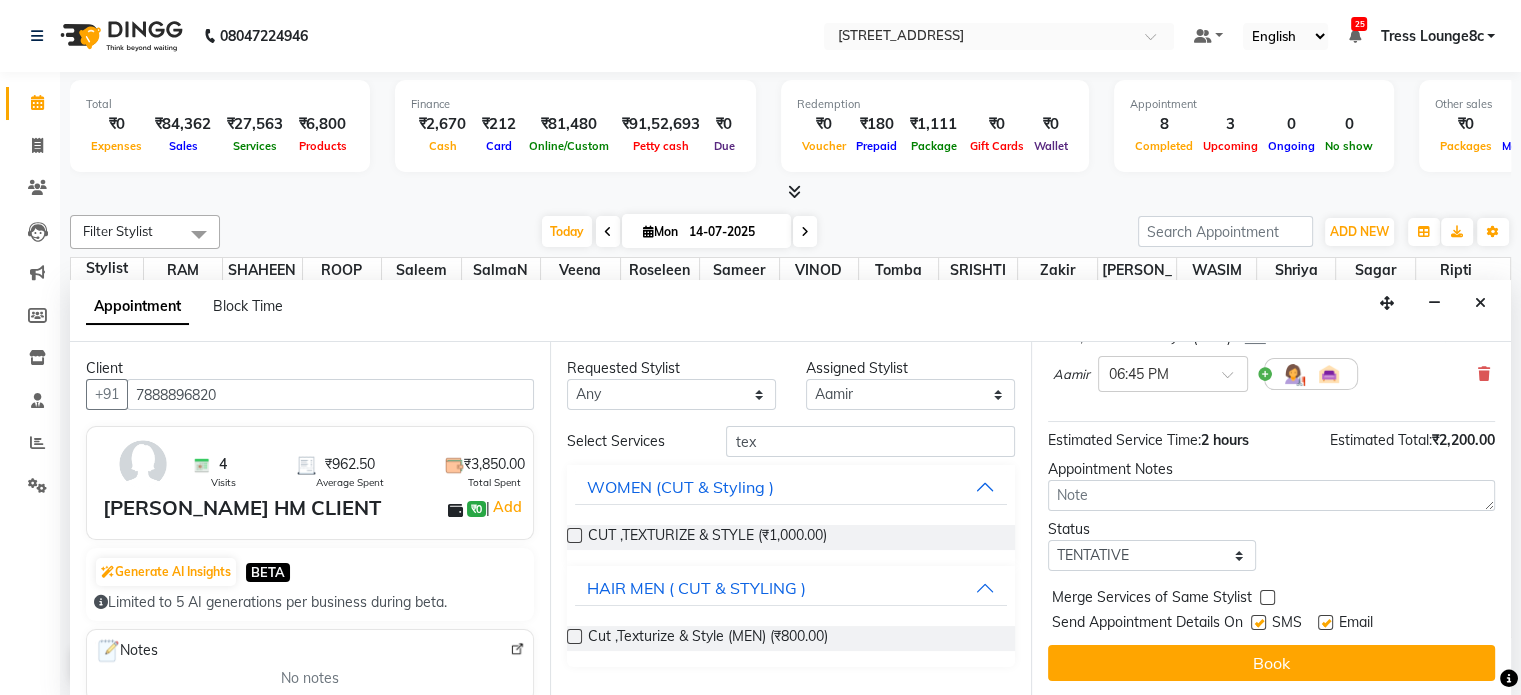 scroll, scrollTop: 161, scrollLeft: 0, axis: vertical 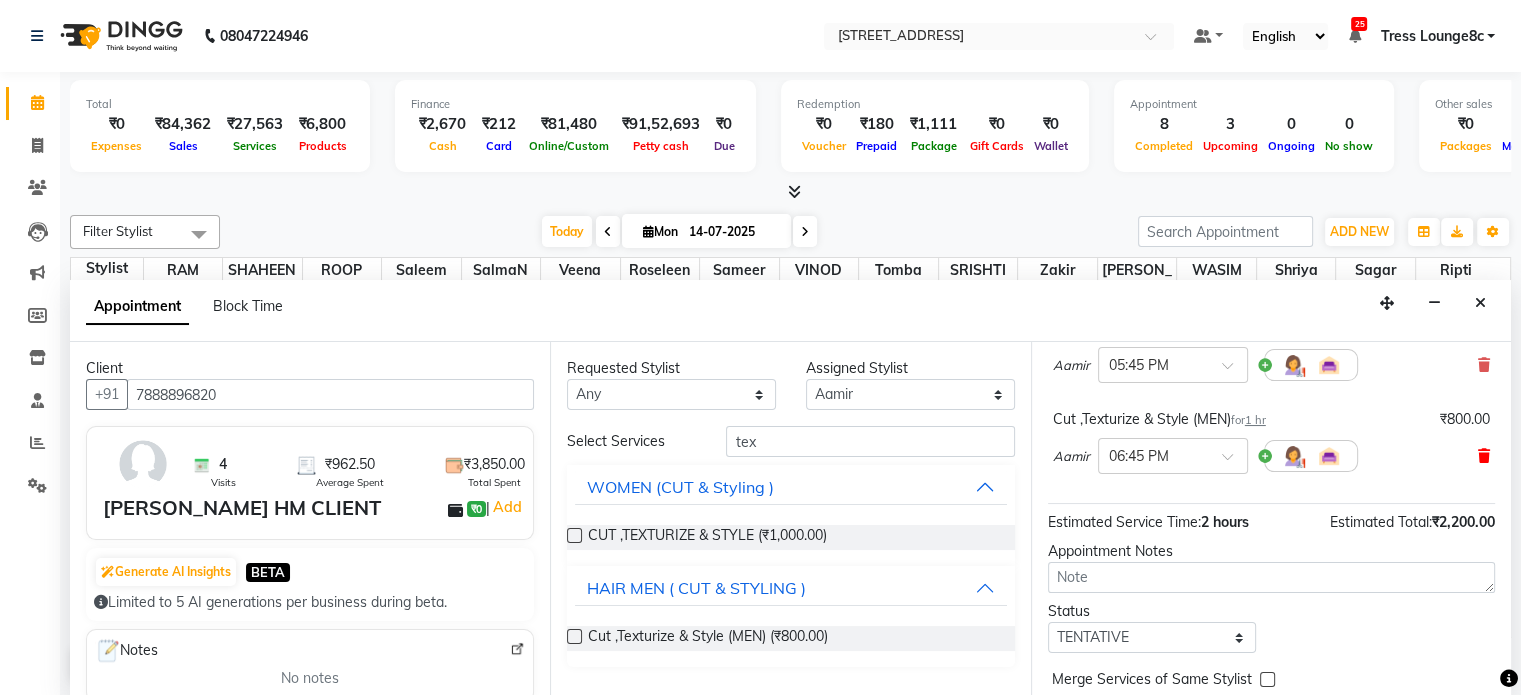 click at bounding box center (1484, 456) 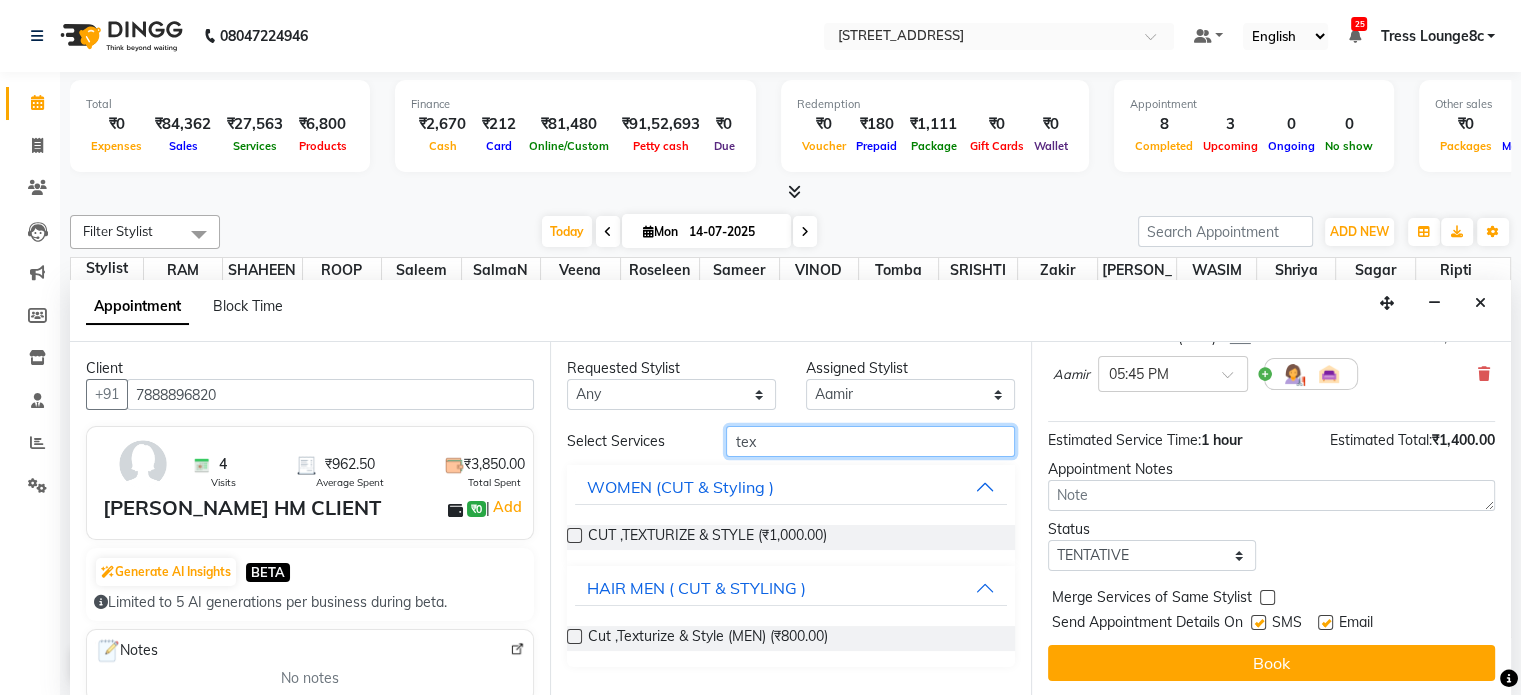 drag, startPoint x: 704, startPoint y: 435, endPoint x: 668, endPoint y: 433, distance: 36.05551 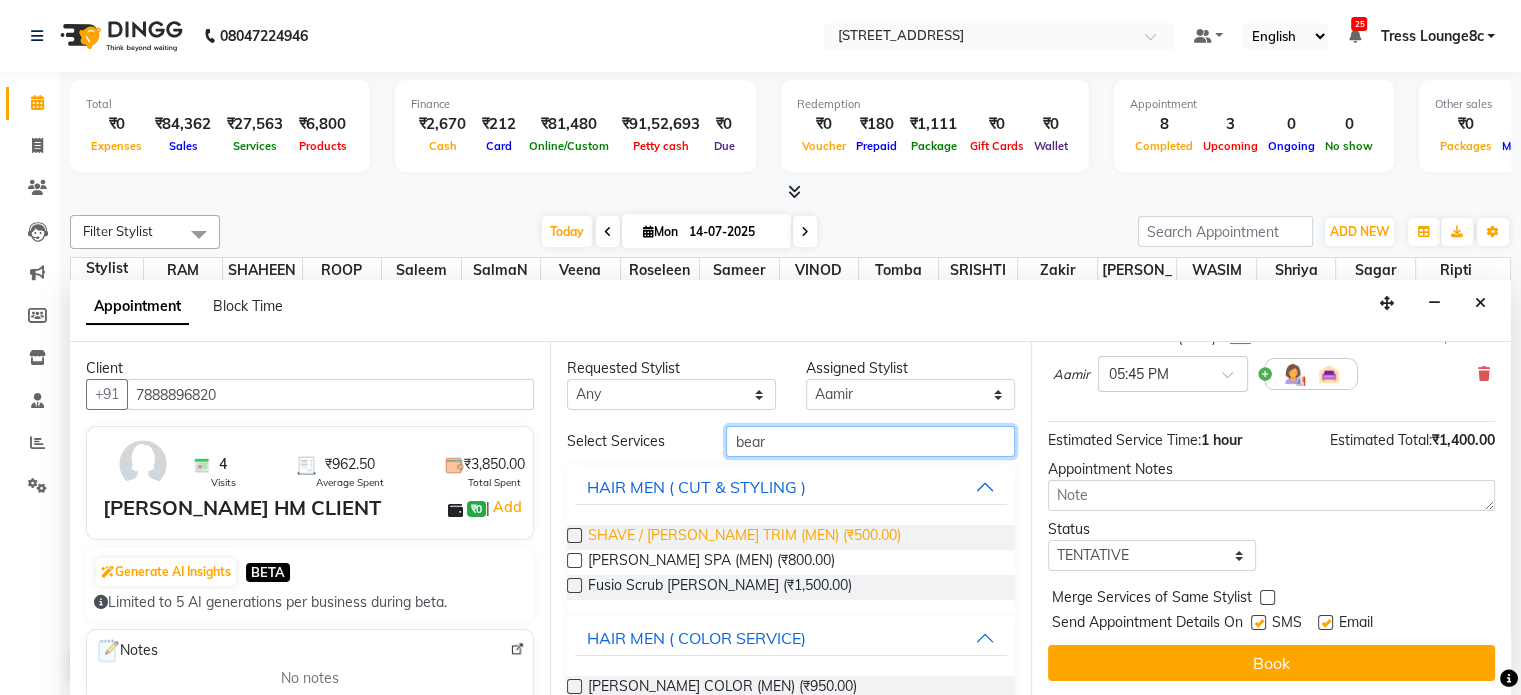 type on "bear" 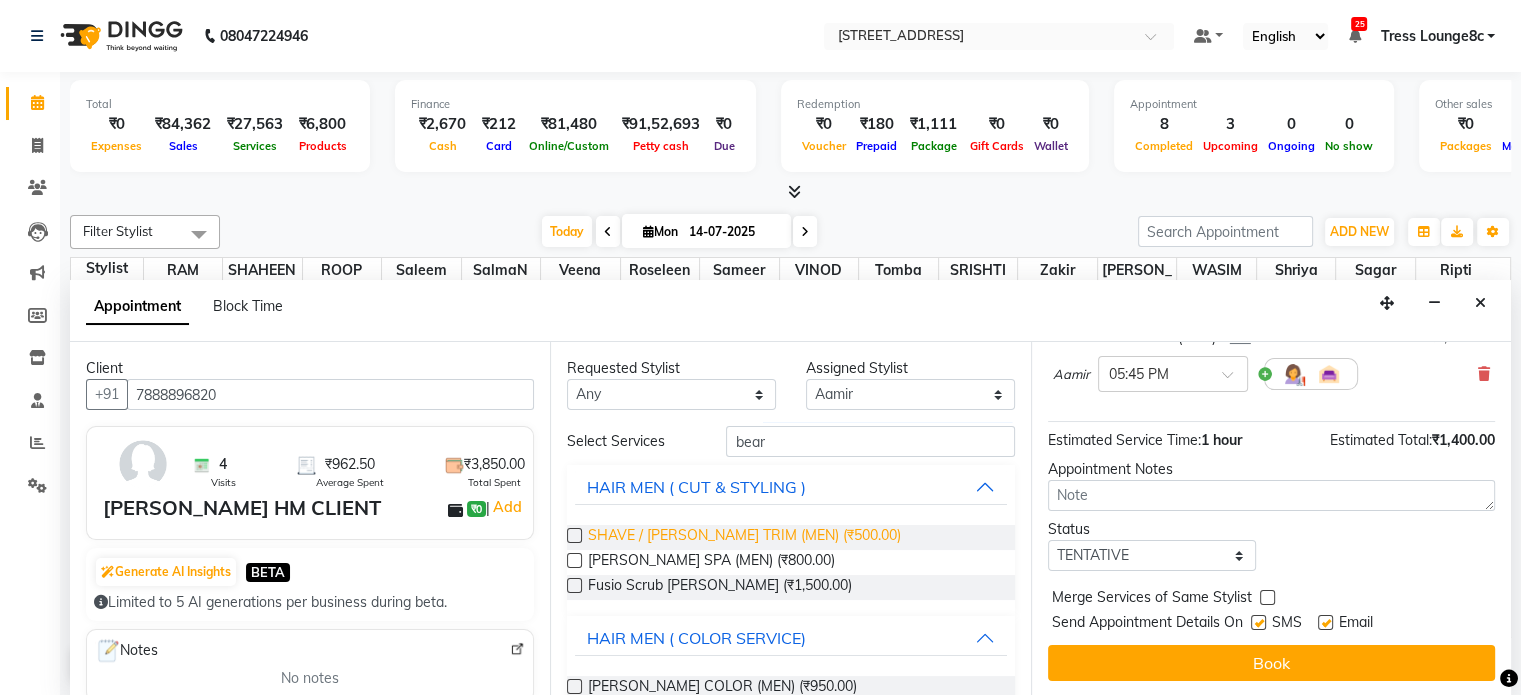 click on "SHAVE / [PERSON_NAME] TRIM (MEN) (₹500.00)" at bounding box center (744, 537) 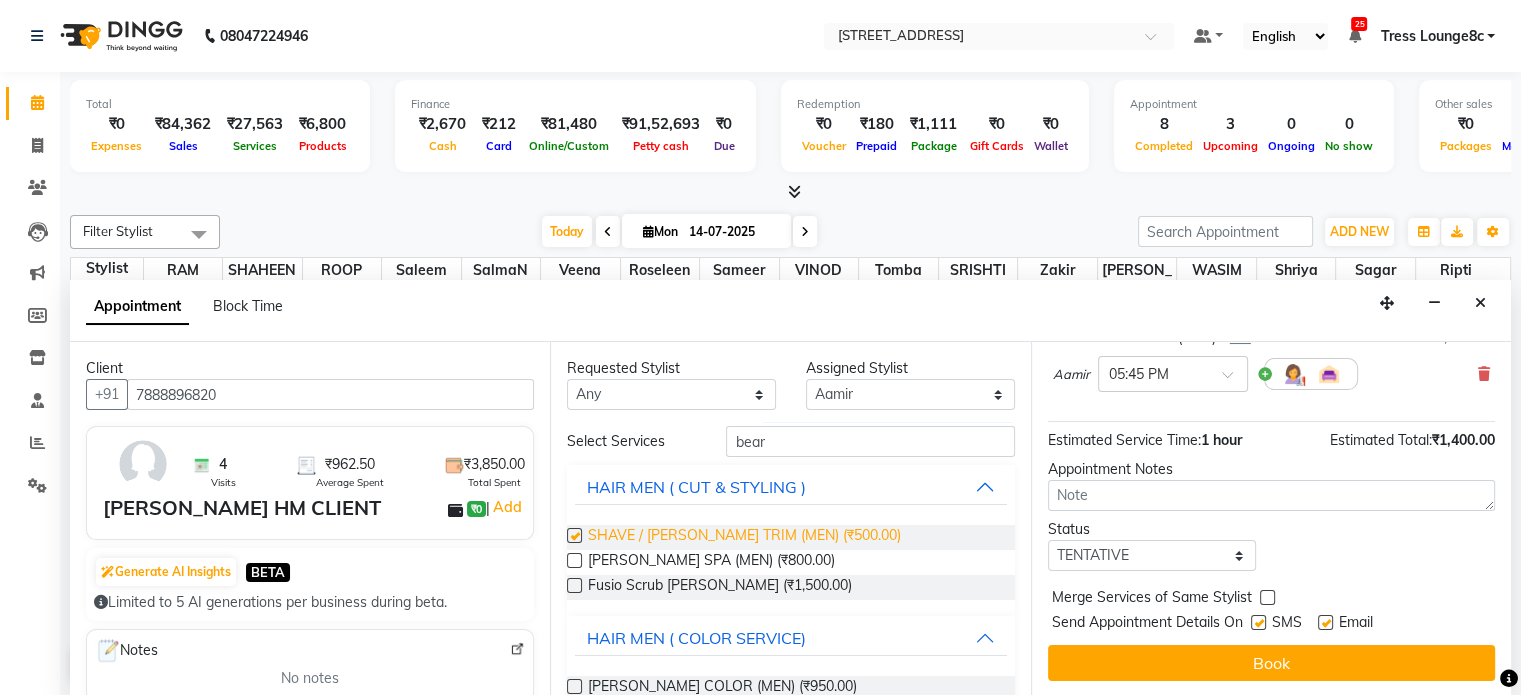 checkbox on "false" 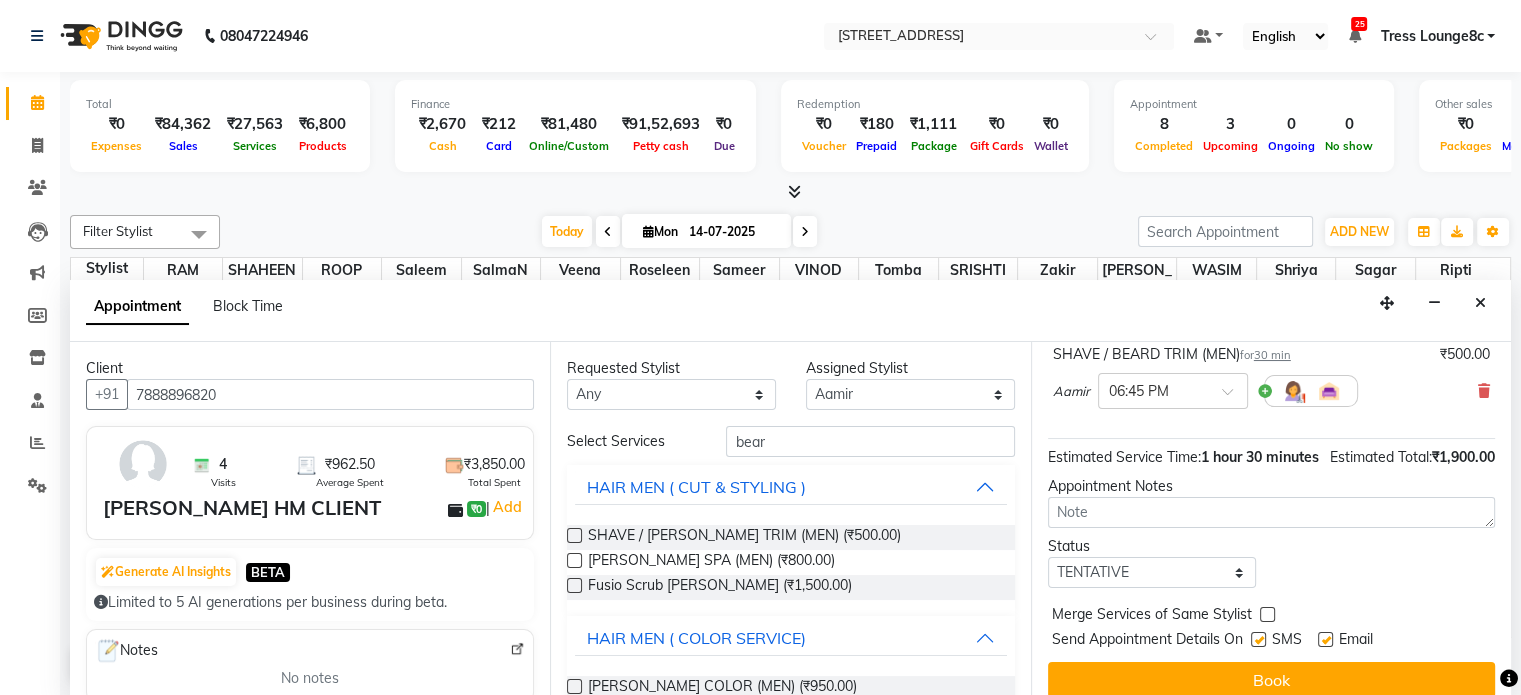 scroll, scrollTop: 261, scrollLeft: 0, axis: vertical 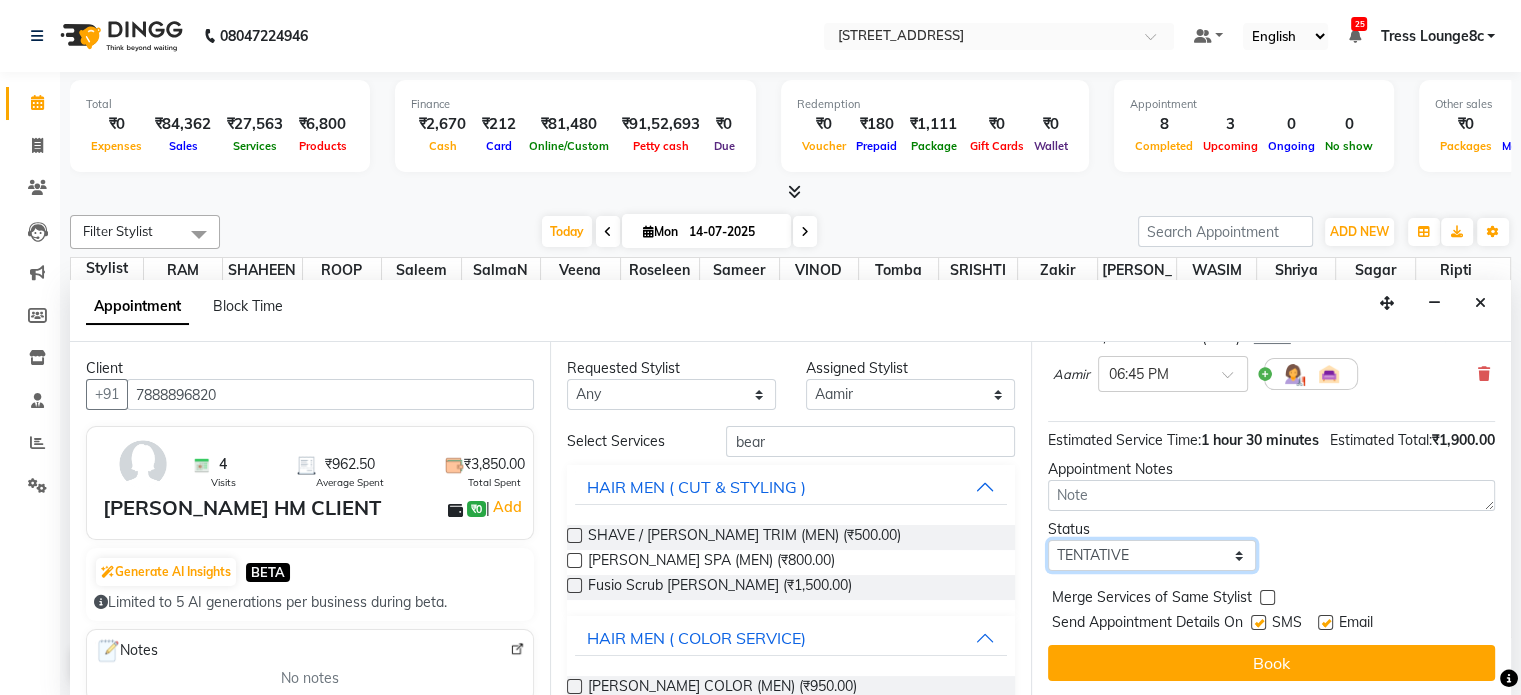 drag, startPoint x: 1143, startPoint y: 572, endPoint x: 1135, endPoint y: 561, distance: 13.601471 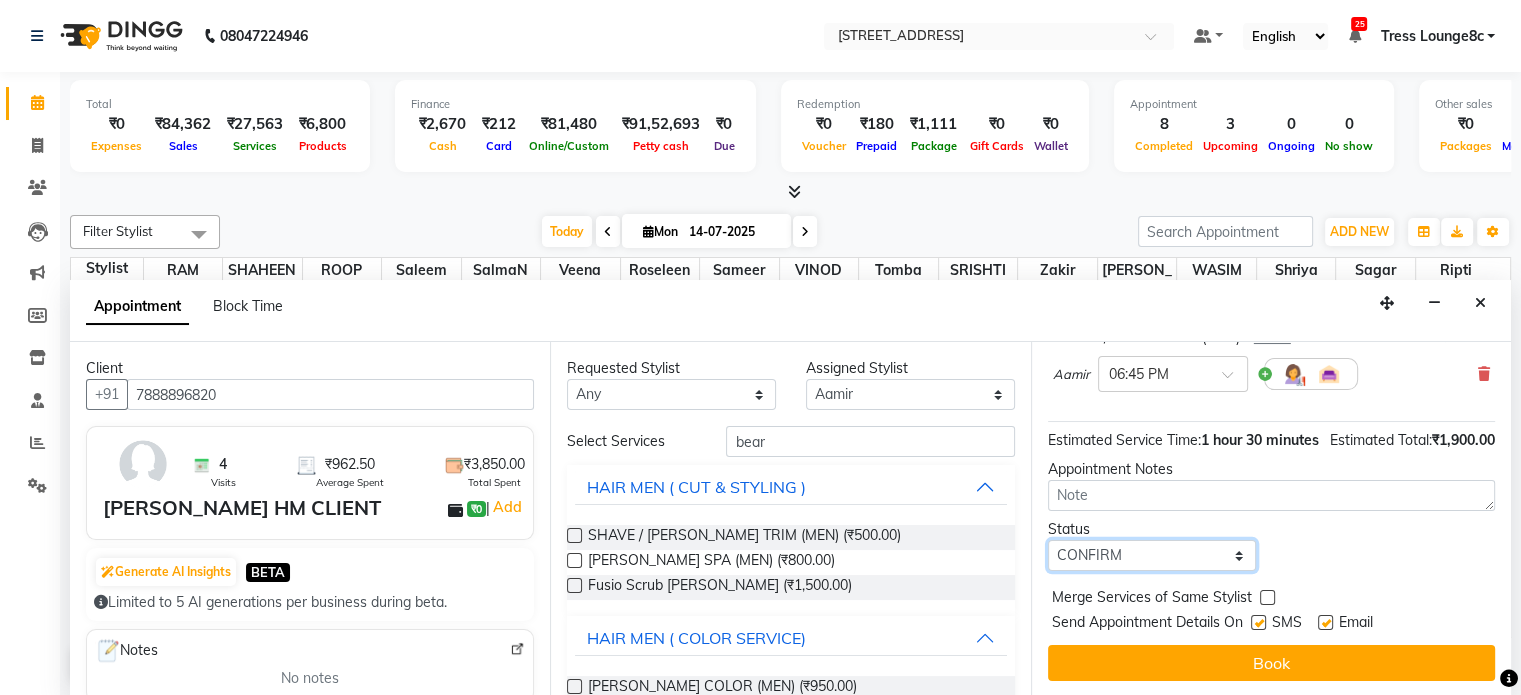 click on "Select TENTATIVE CONFIRM CHECK-IN UPCOMING" at bounding box center [1152, 555] 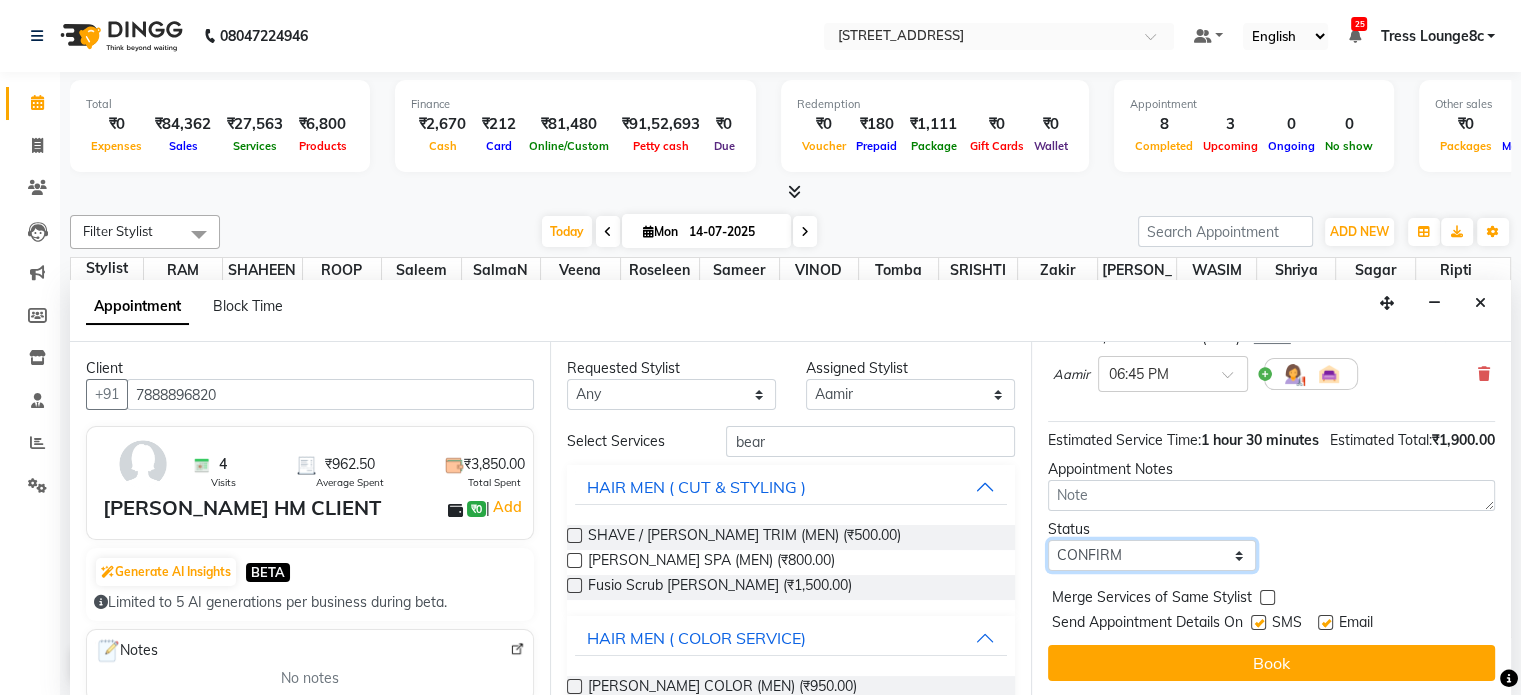 scroll, scrollTop: 282, scrollLeft: 0, axis: vertical 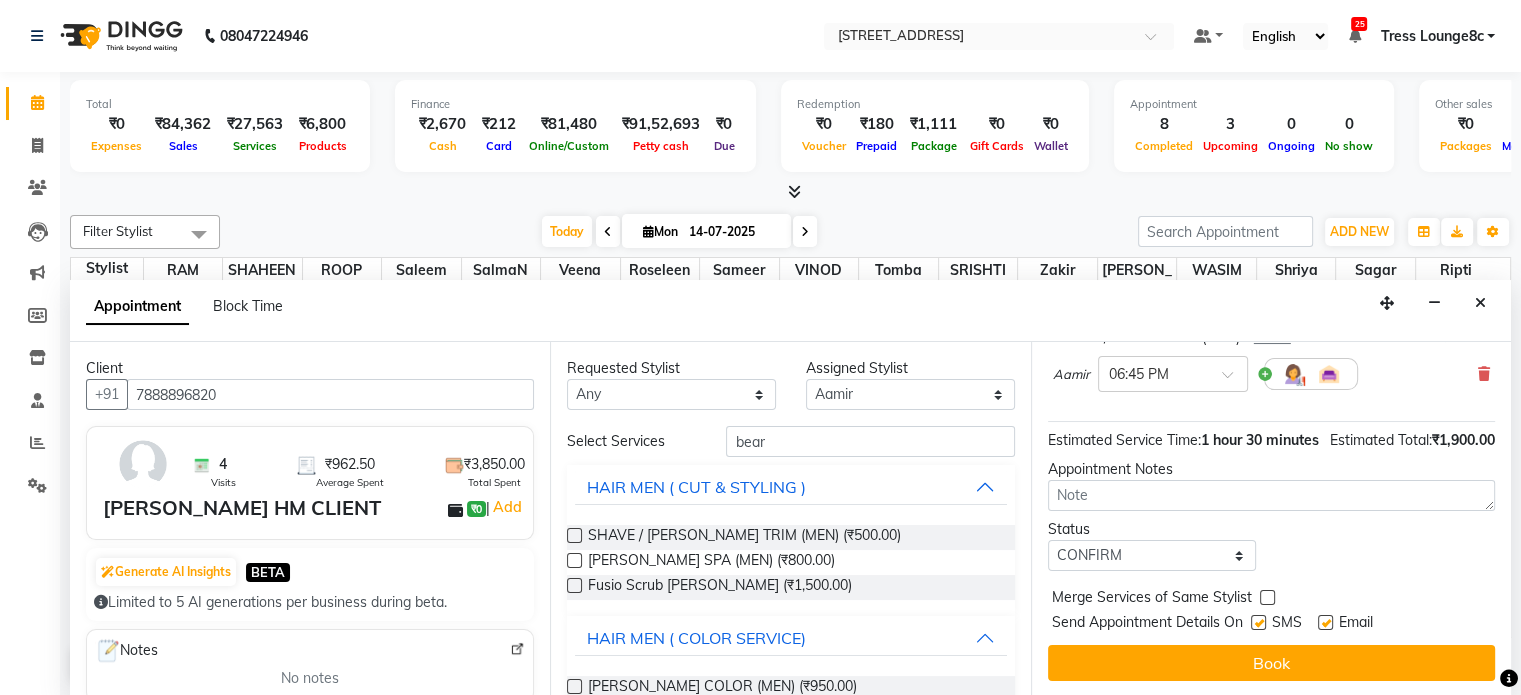 click at bounding box center (1258, 622) 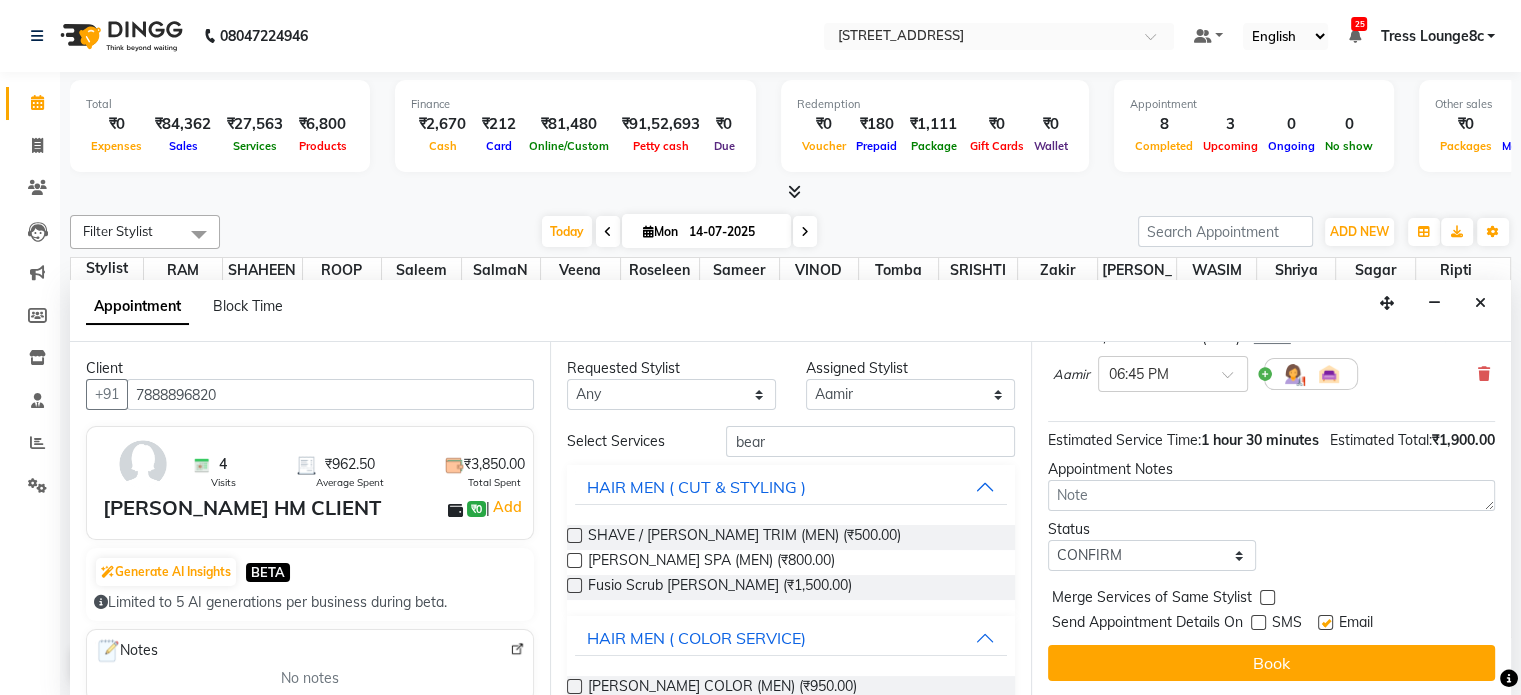 click at bounding box center [1267, 597] 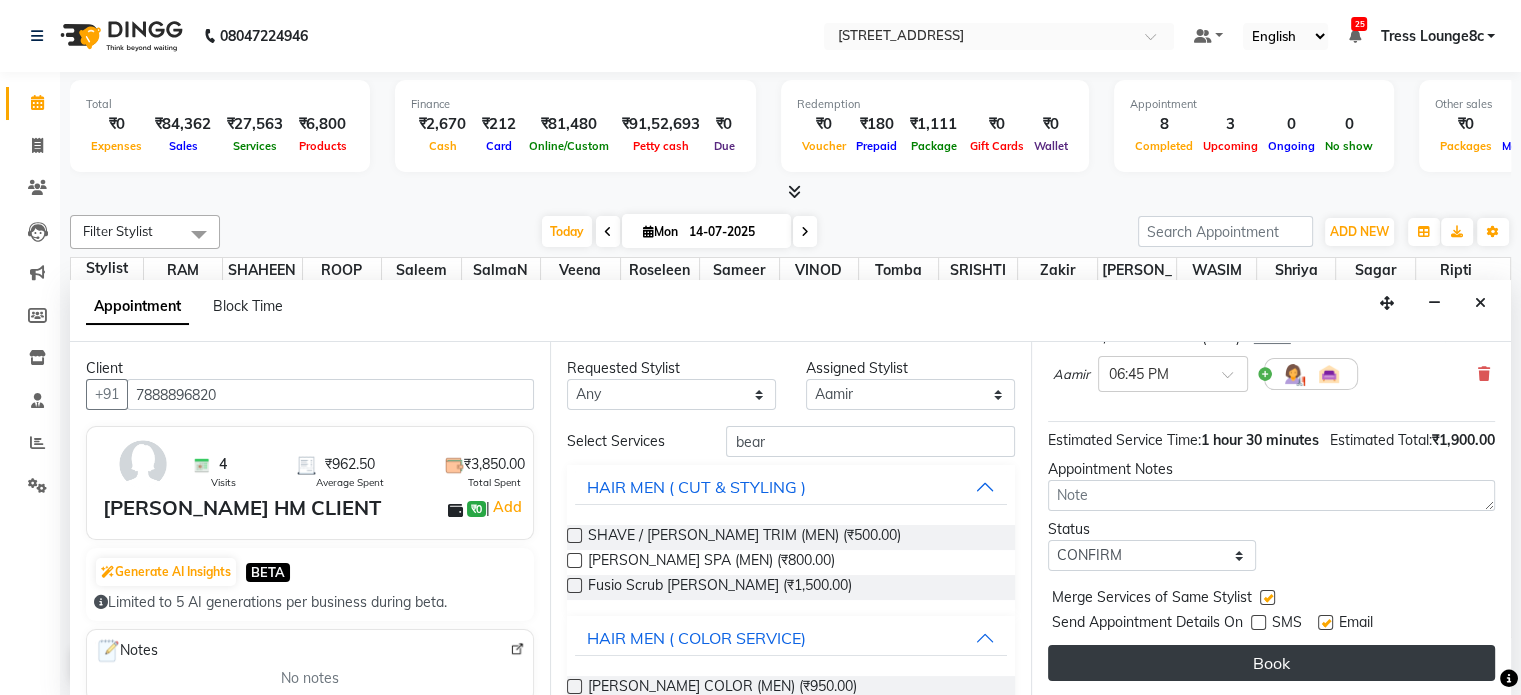 click on "Book" at bounding box center (1271, 663) 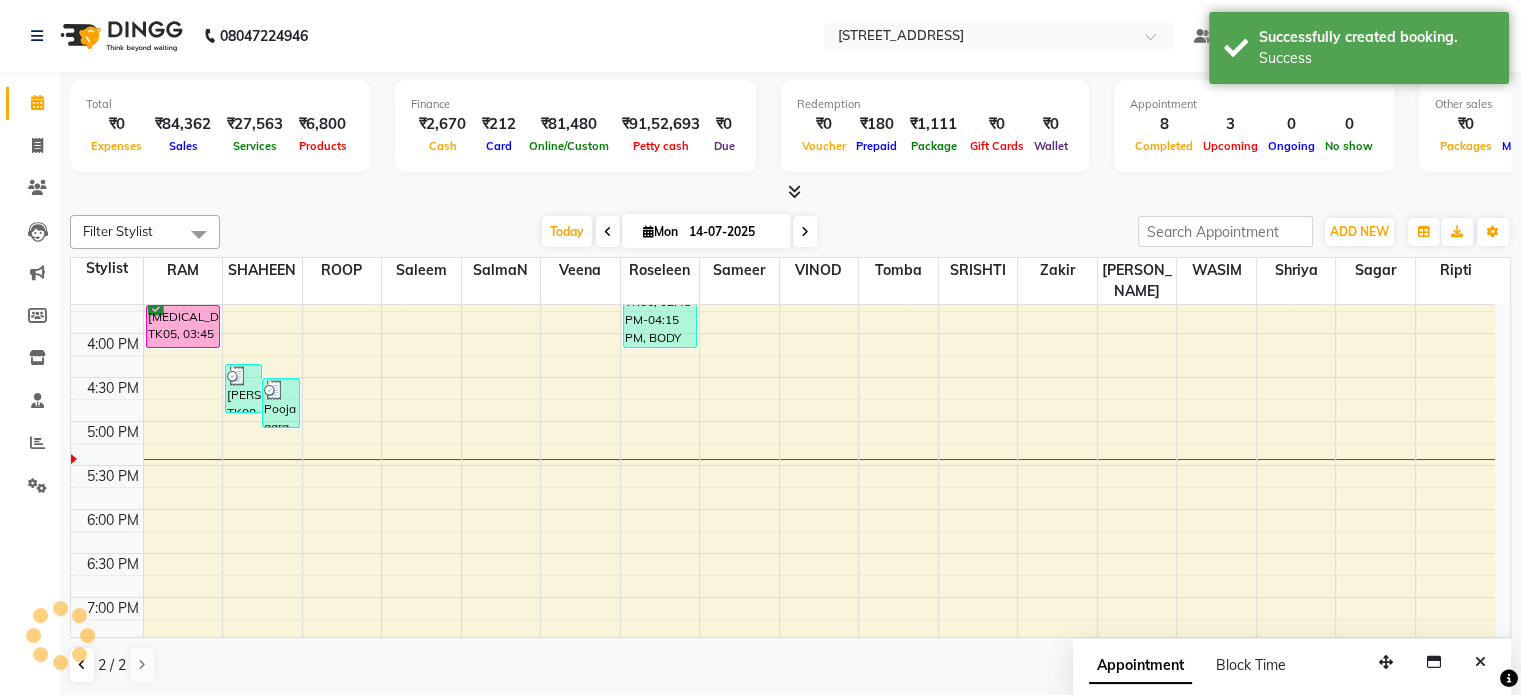 scroll, scrollTop: 0, scrollLeft: 0, axis: both 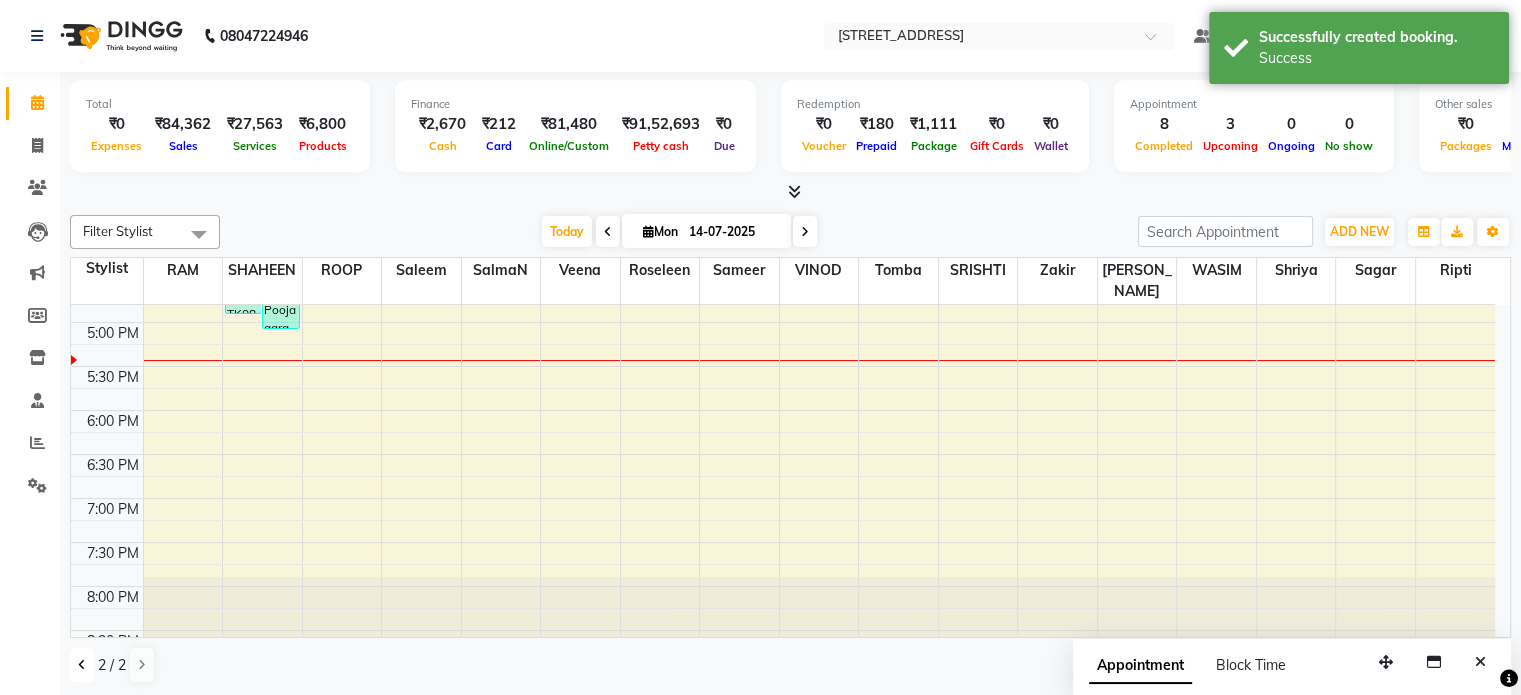 click at bounding box center [82, 665] 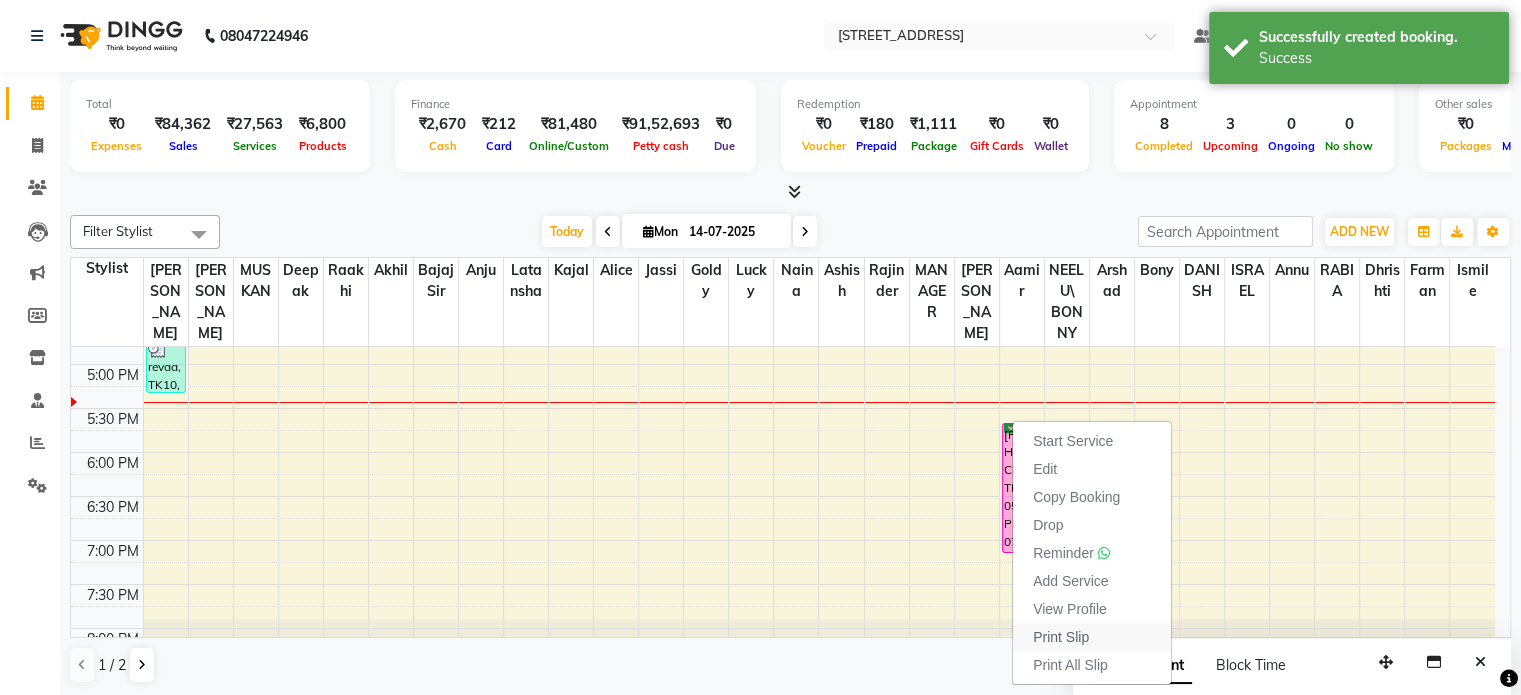 click on "Print Slip" at bounding box center (1061, 637) 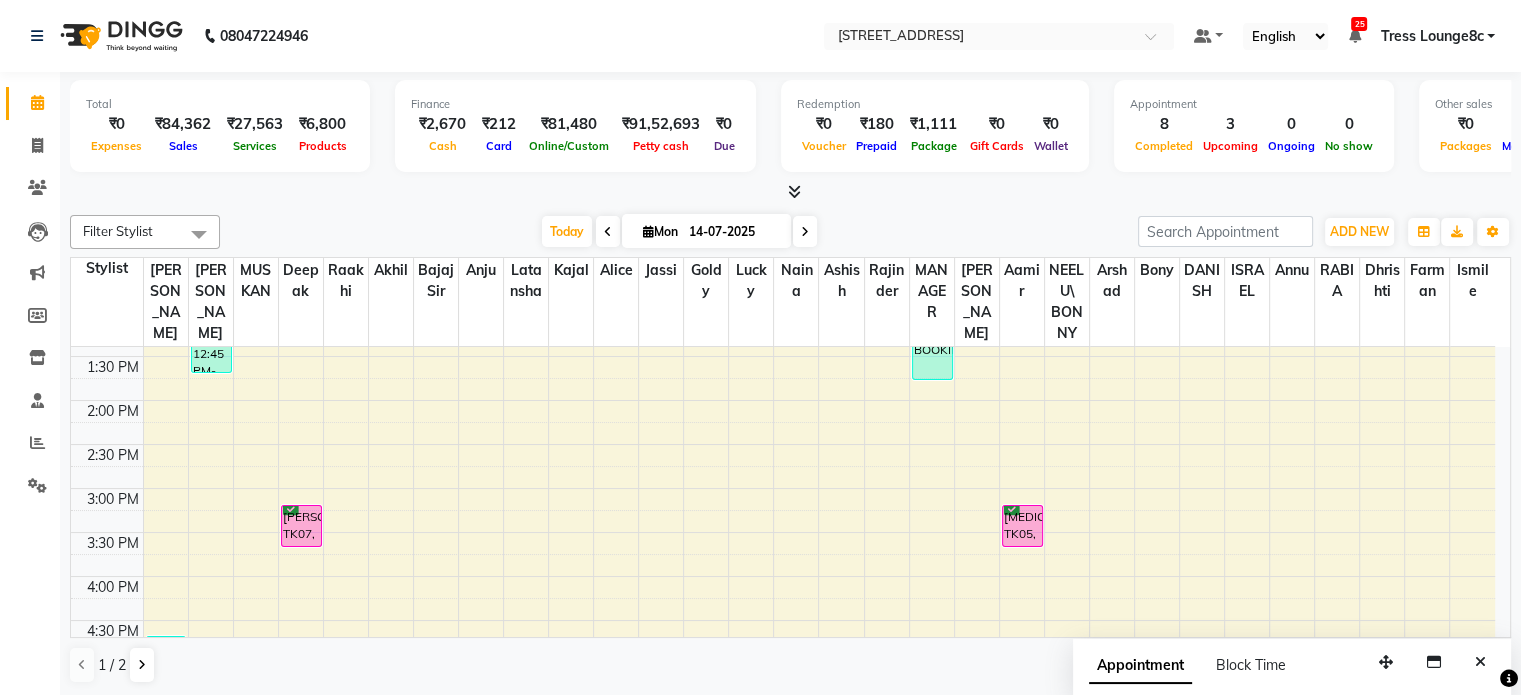scroll, scrollTop: 674, scrollLeft: 0, axis: vertical 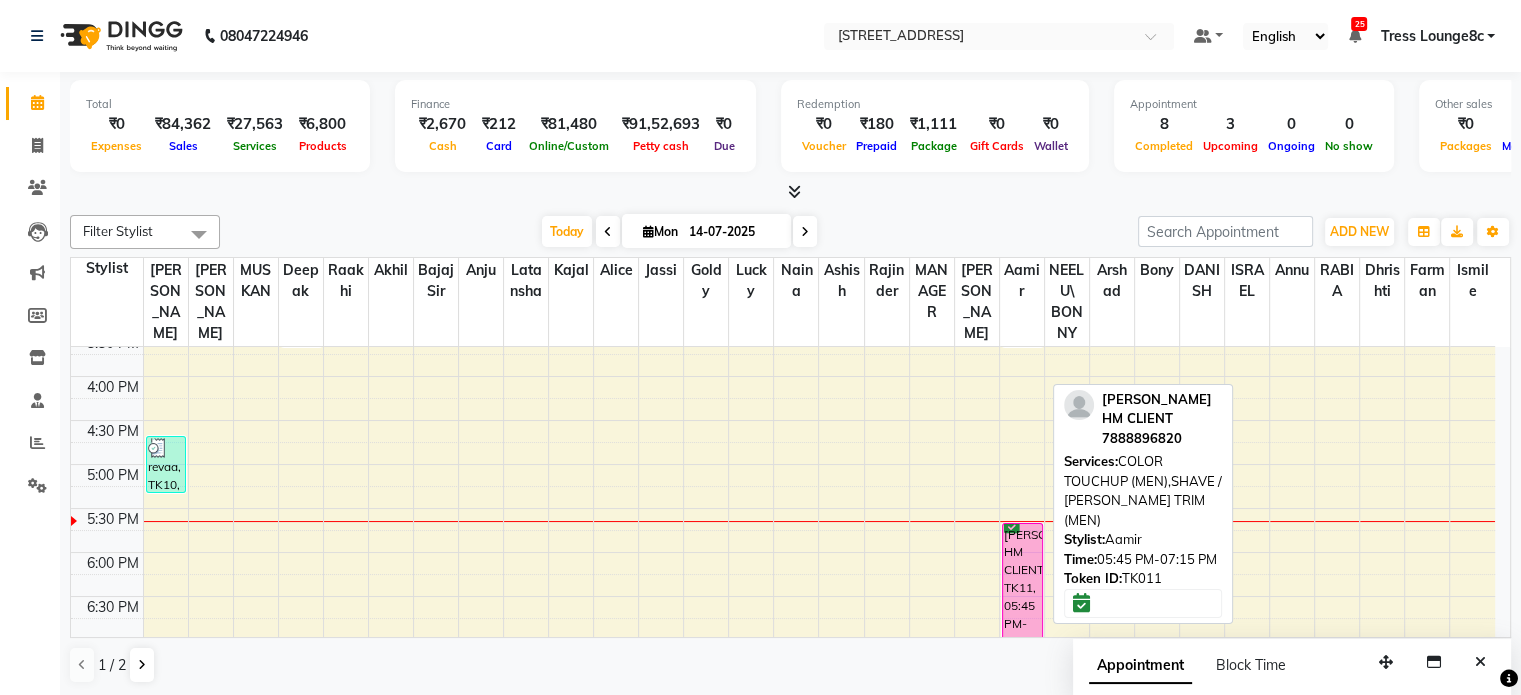 click on "[PERSON_NAME] HM CLIENT, TK11, 05:45 PM-07:15 PM, COLOR TOUCHUP (MEN),SHAVE / [PERSON_NAME] TRIM (MEN)" at bounding box center [1022, 588] 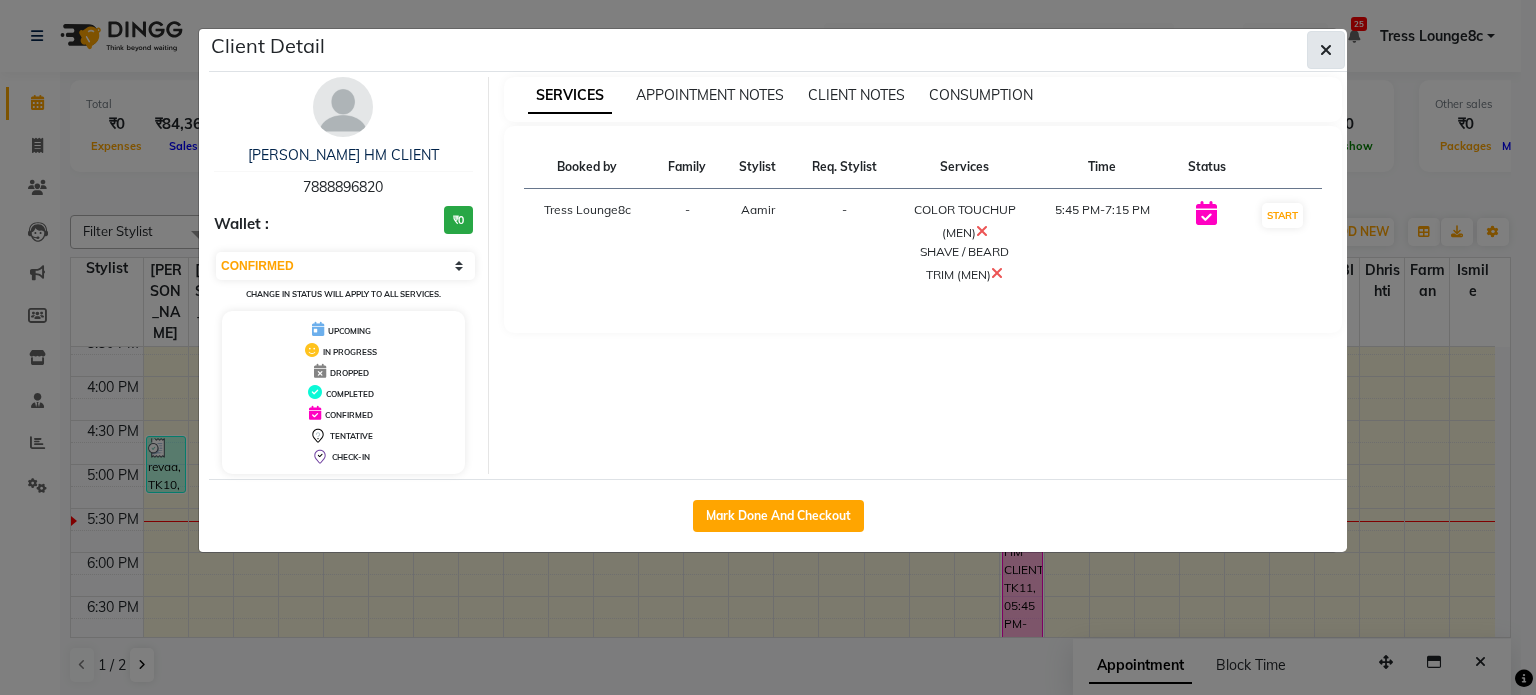 click 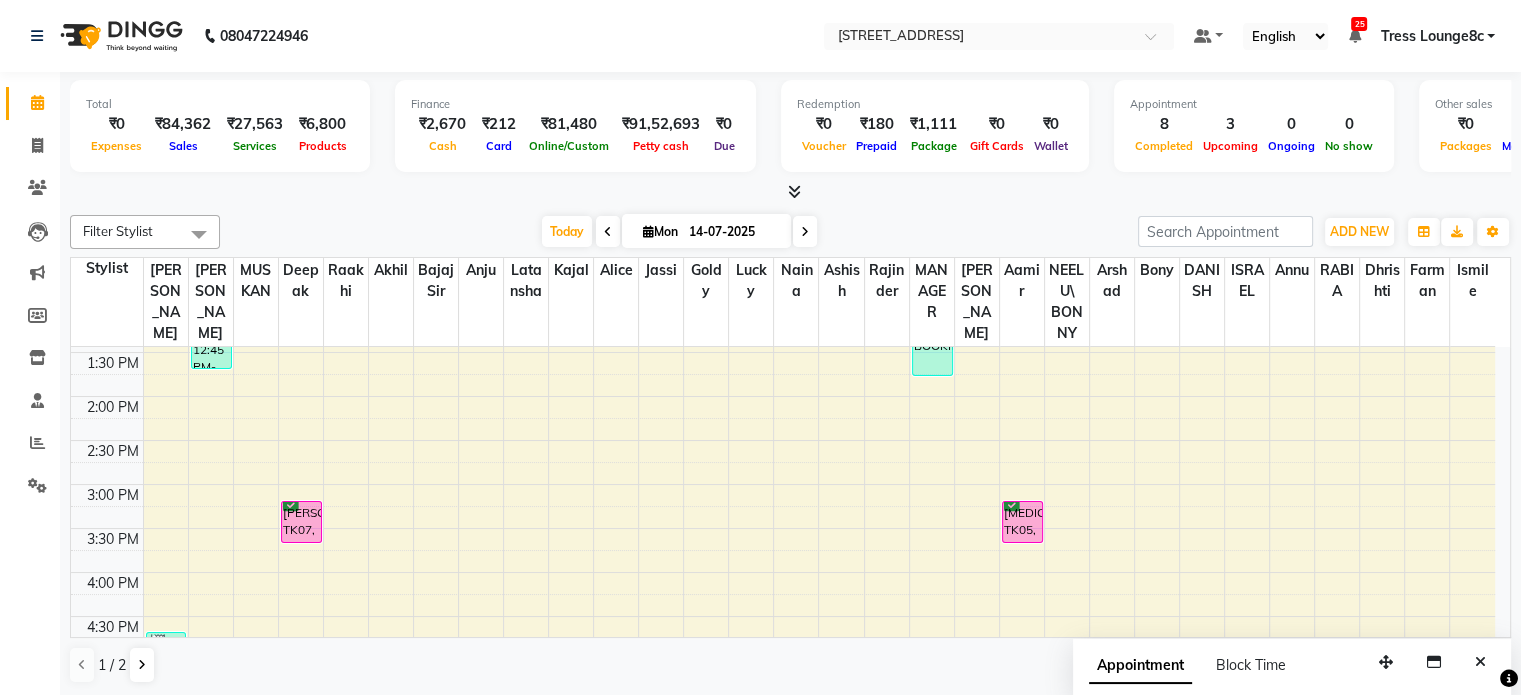 scroll, scrollTop: 474, scrollLeft: 0, axis: vertical 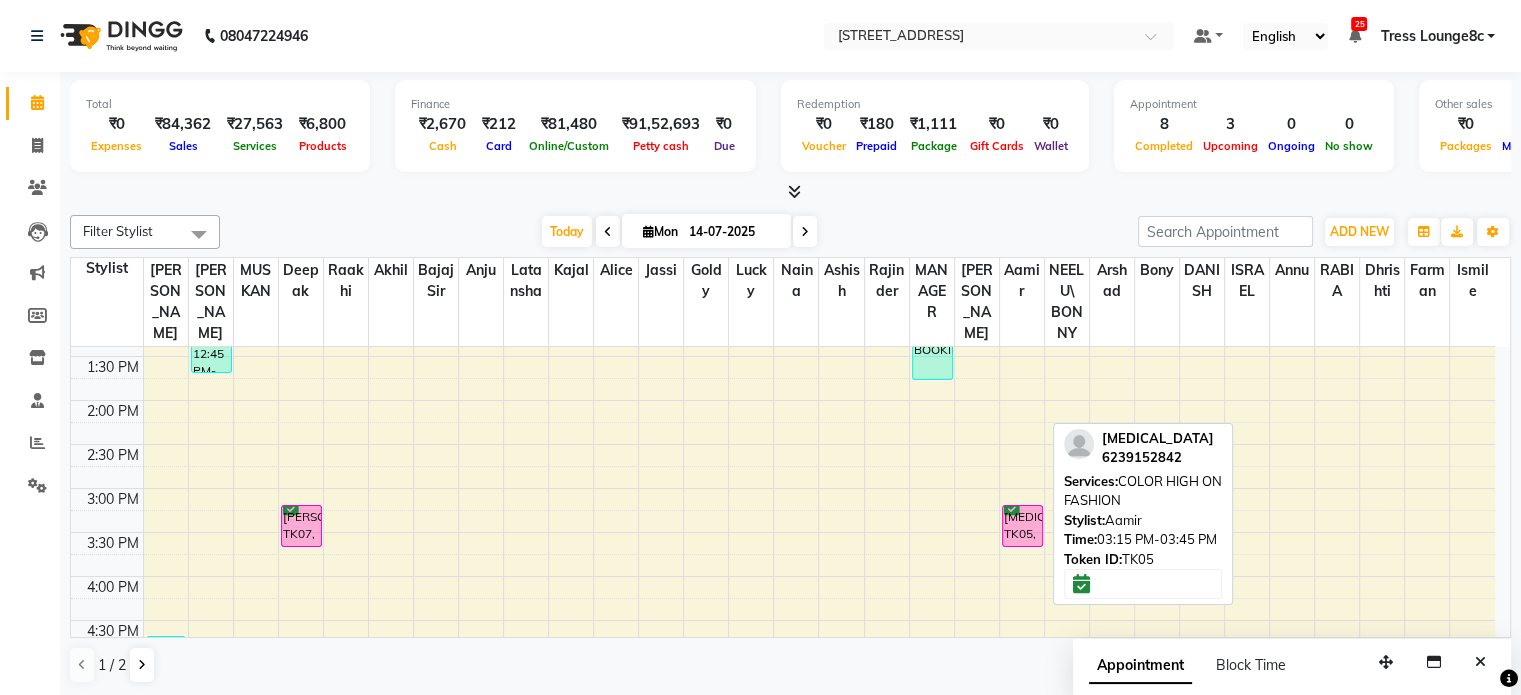 click on "[MEDICAL_DATA], TK05, 03:15 PM-03:45 PM, COLOR HIGH ON FASHION" at bounding box center [1022, 526] 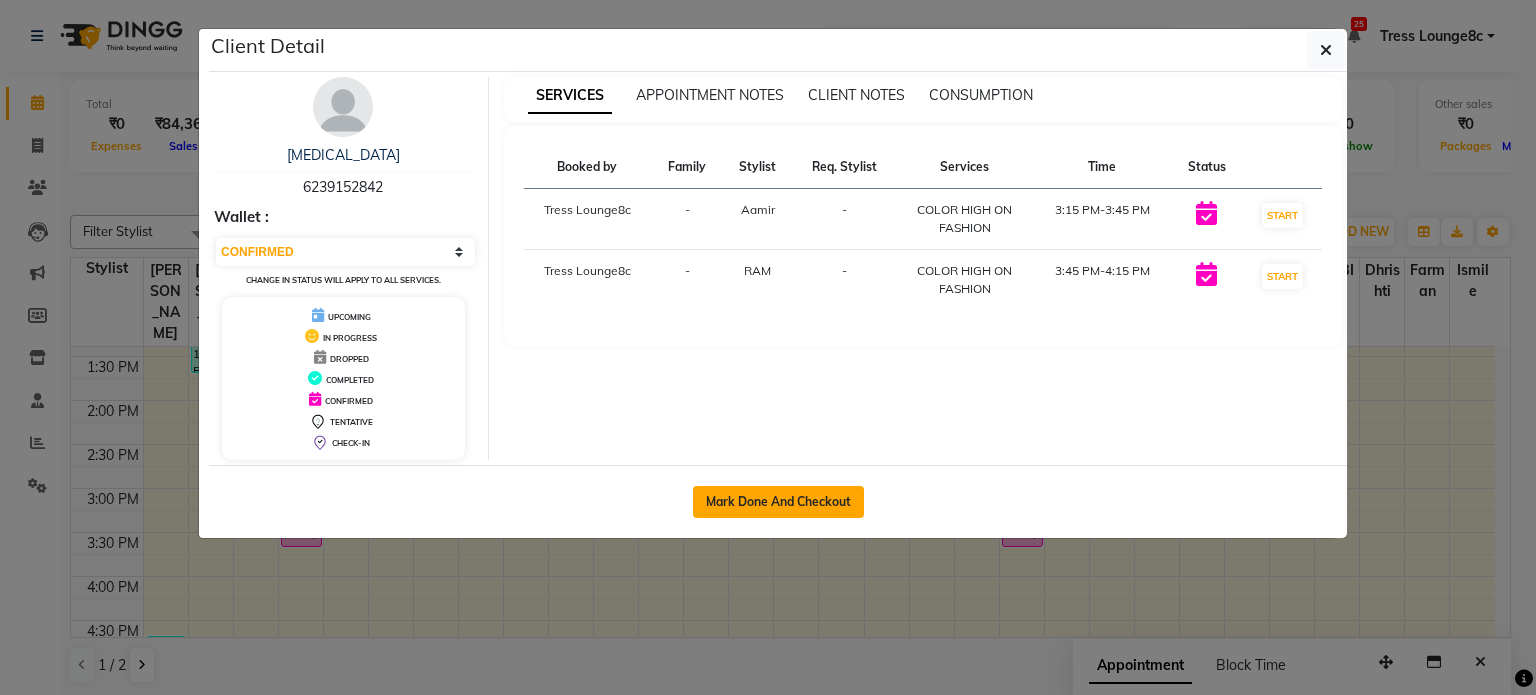 click on "Mark Done And Checkout" 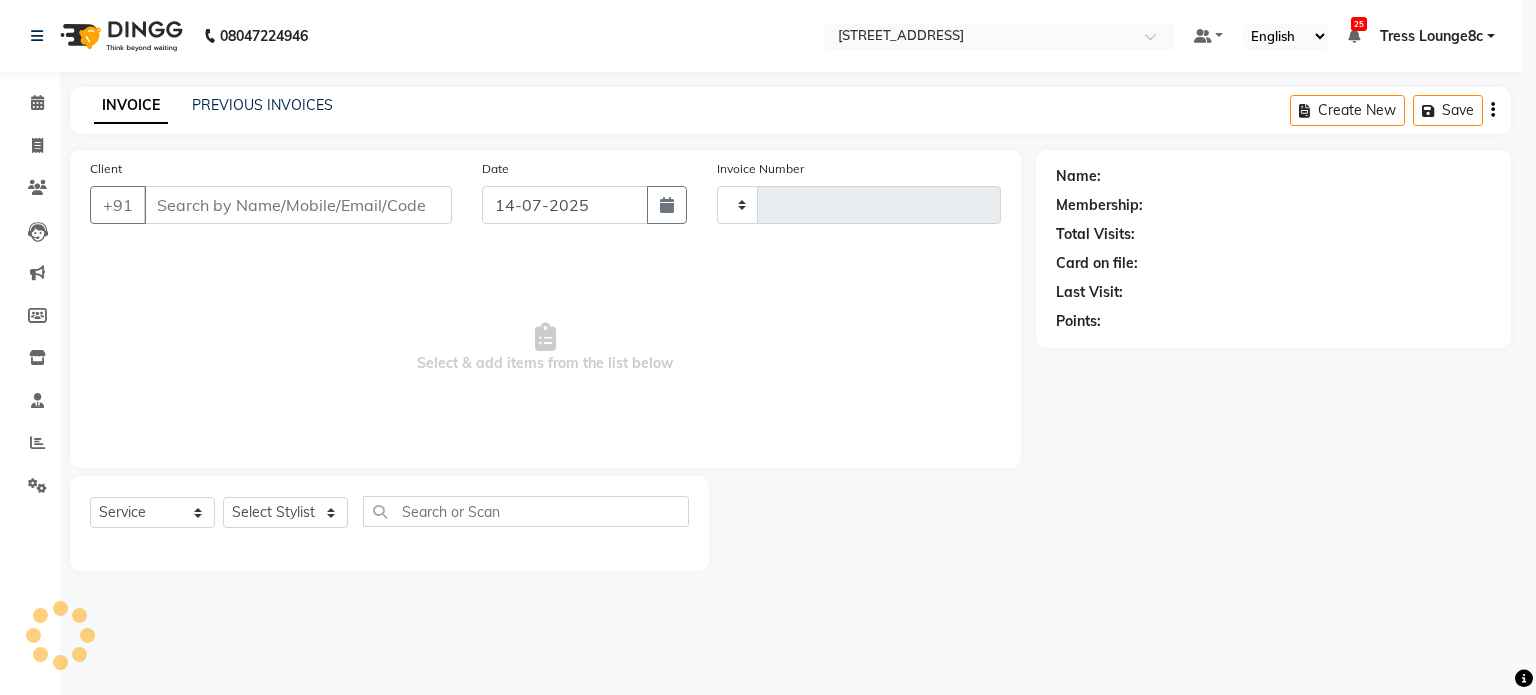 type on "1575" 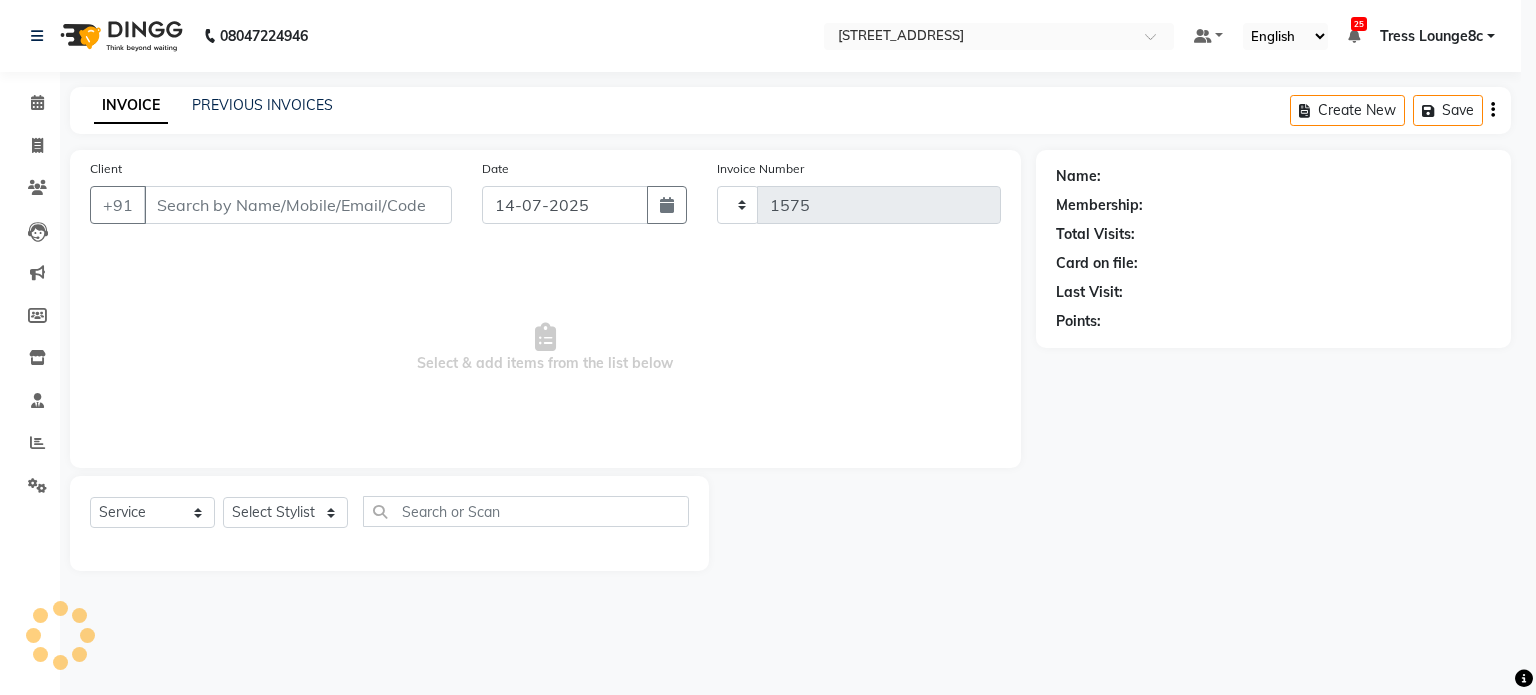 select on "5703" 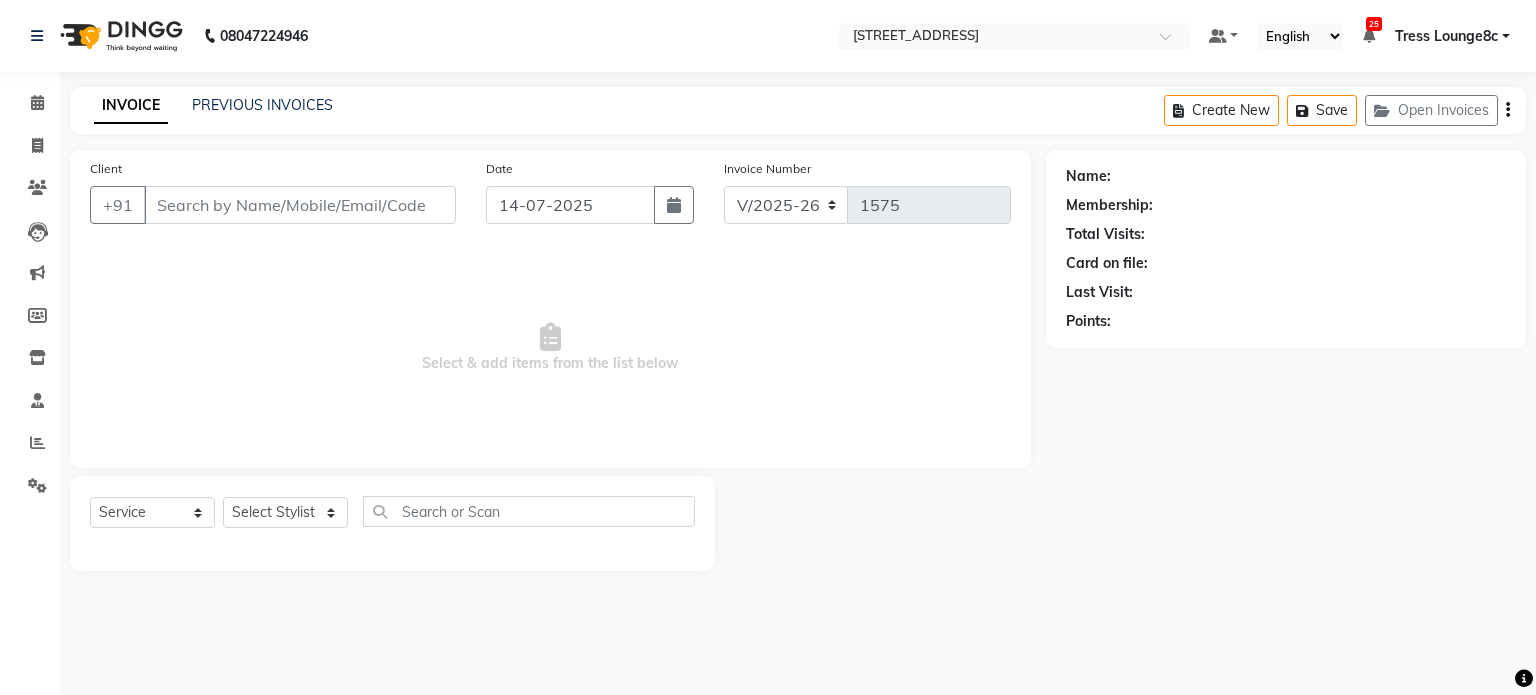 type on "6239152842" 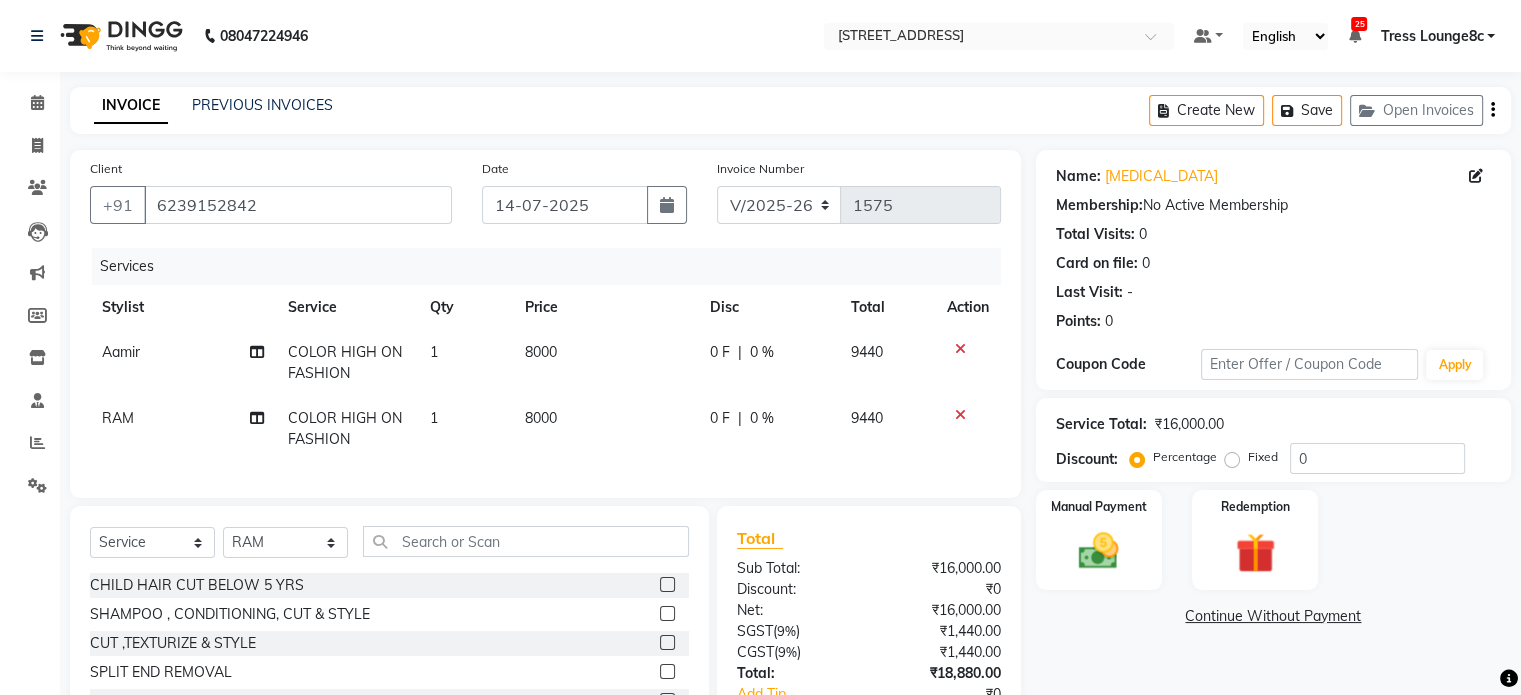 click 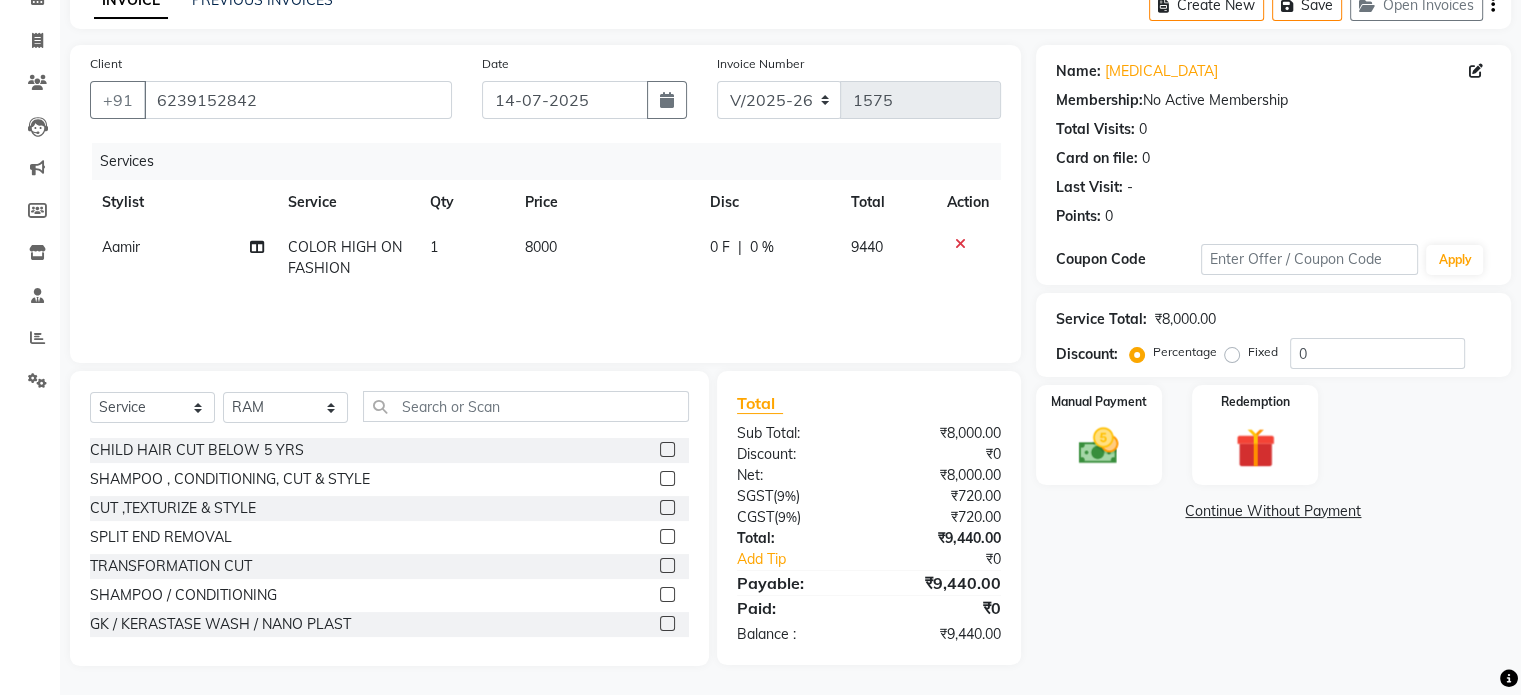 scroll, scrollTop: 106, scrollLeft: 0, axis: vertical 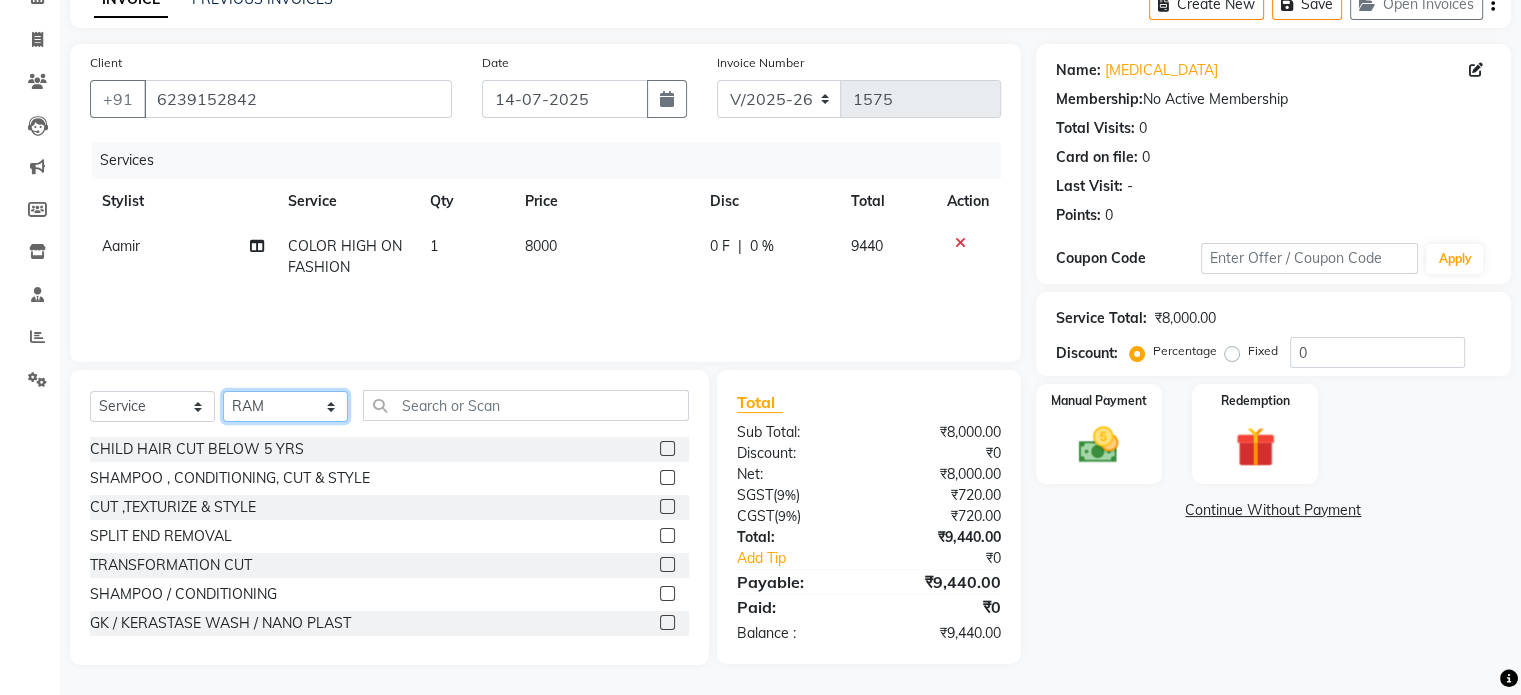 click on "Select Stylist [PERSON_NAME] [PERSON_NAME] [PERSON_NAME] Anju Annu  [PERSON_NAME] Bajaj sir Bony DANISH Deepak [PERSON_NAME] [PERSON_NAME] [PERSON_NAME] Ismile ISRAEL [PERSON_NAME] [PERSON_NAME] Latansha Lucky MANAGER MUSKAN naina [PERSON_NAME]\ [PERSON_NAME]  [PERSON_NAME] [PERSON_NAME] [PERSON_NAME] [PERSON_NAME] [PERSON_NAME] [PERSON_NAME] [PERSON_NAME] Shriya [PERSON_NAME] [PERSON_NAME] [PERSON_NAME]" 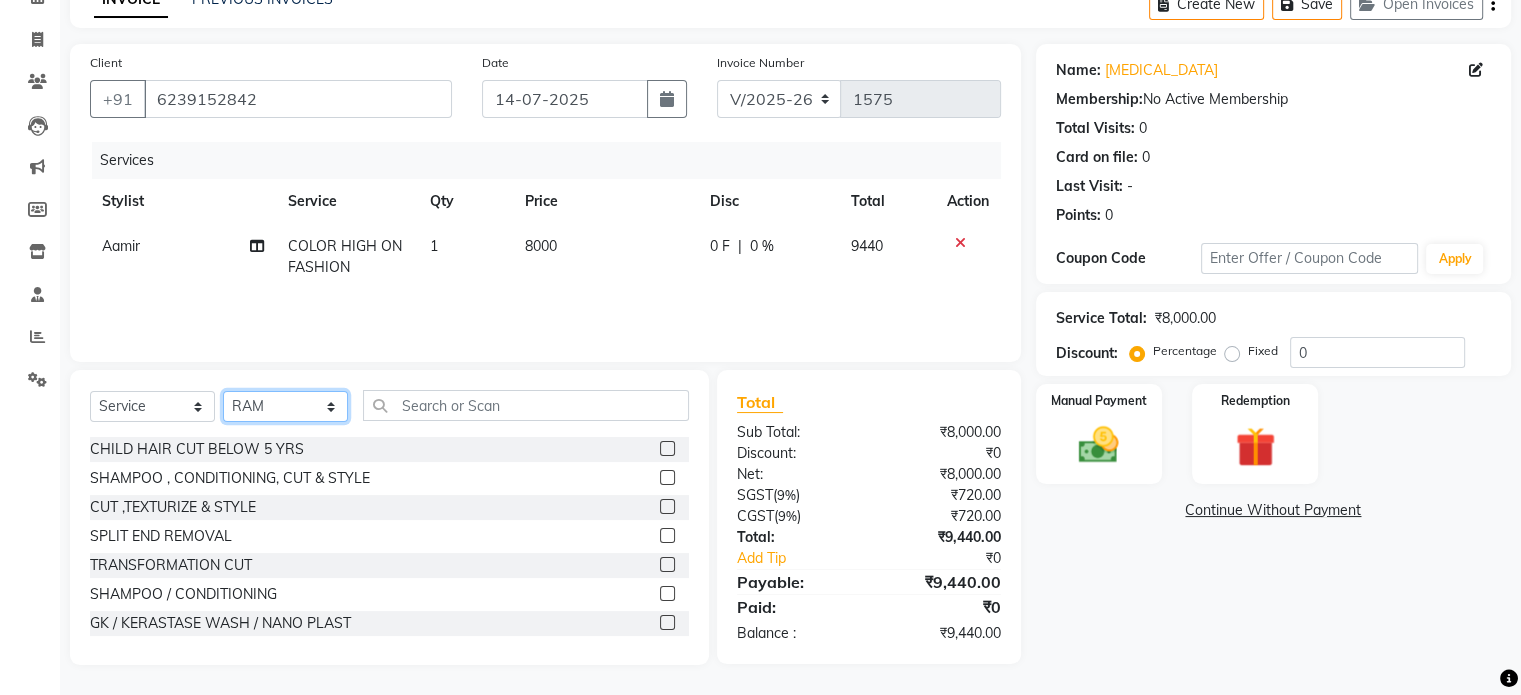 select on "59395" 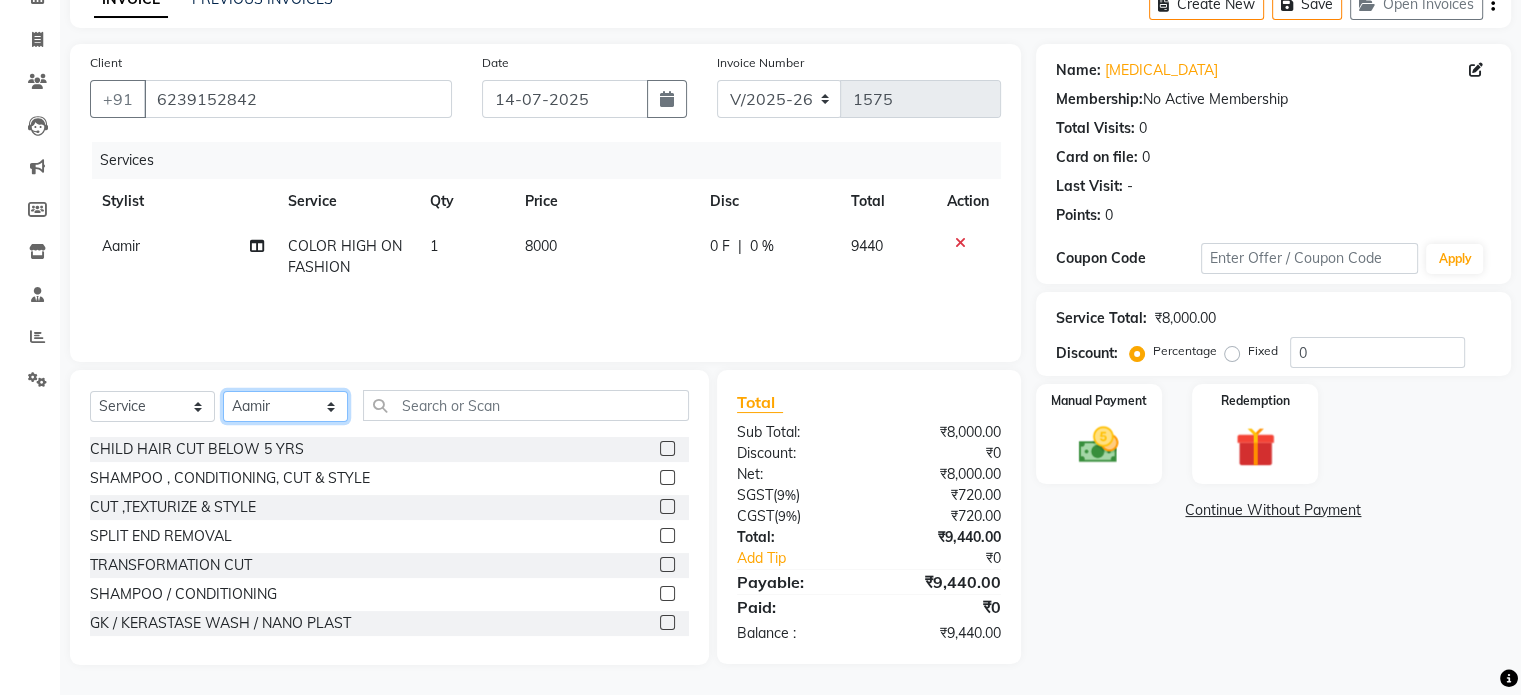 click on "Select Stylist [PERSON_NAME] [PERSON_NAME] [PERSON_NAME] Anju Annu  [PERSON_NAME] Bajaj sir Bony DANISH Deepak [PERSON_NAME] [PERSON_NAME] [PERSON_NAME] Ismile ISRAEL [PERSON_NAME] [PERSON_NAME] Latansha Lucky MANAGER MUSKAN naina [PERSON_NAME]\ [PERSON_NAME]  [PERSON_NAME] [PERSON_NAME] [PERSON_NAME] [PERSON_NAME] [PERSON_NAME] [PERSON_NAME] [PERSON_NAME] Shriya [PERSON_NAME] [PERSON_NAME] [PERSON_NAME]" 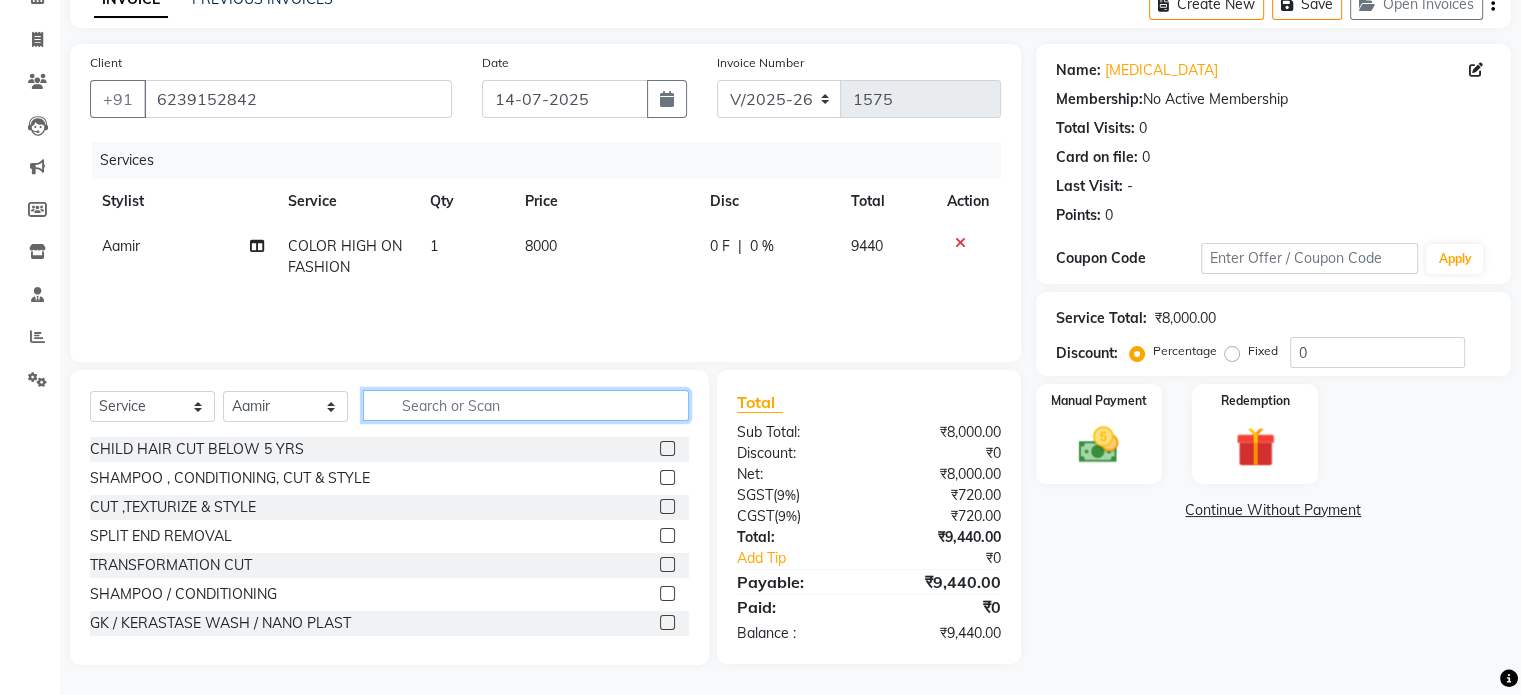 click 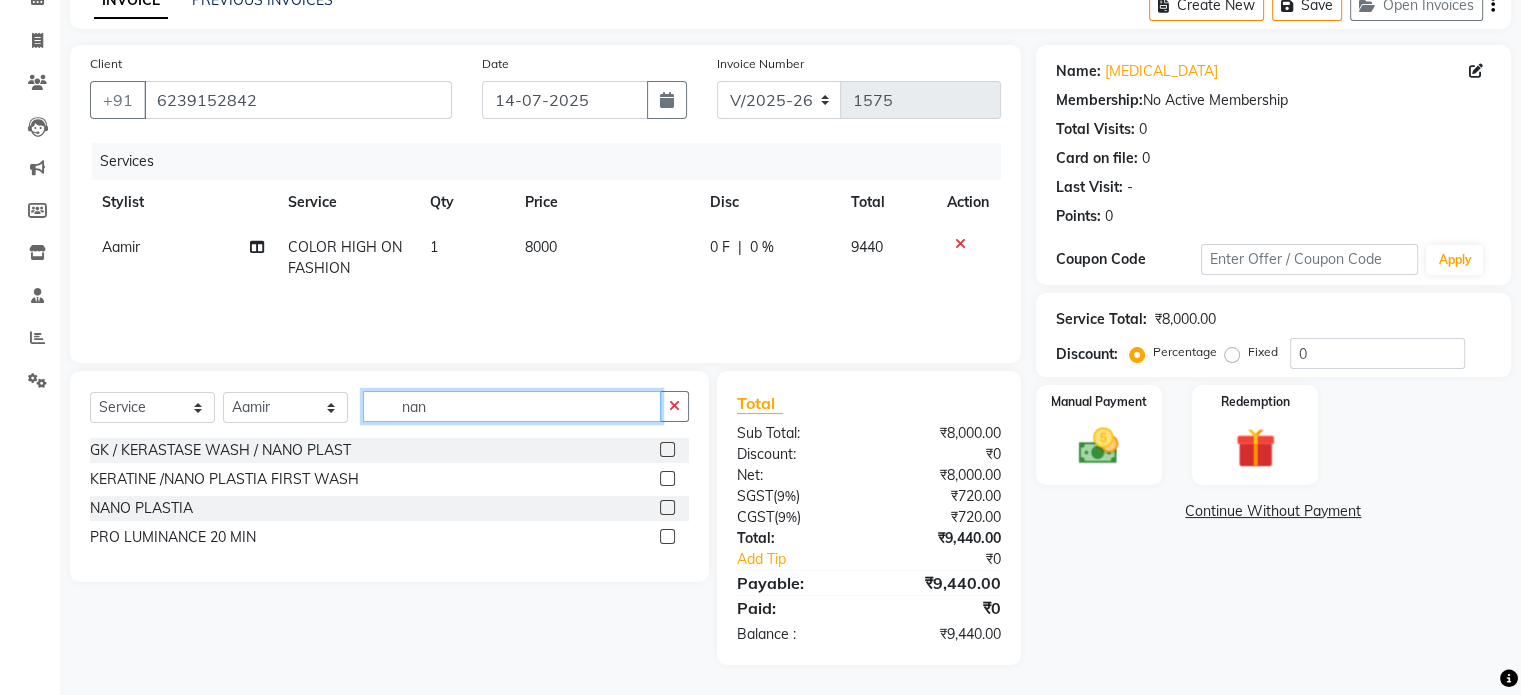 scroll, scrollTop: 105, scrollLeft: 0, axis: vertical 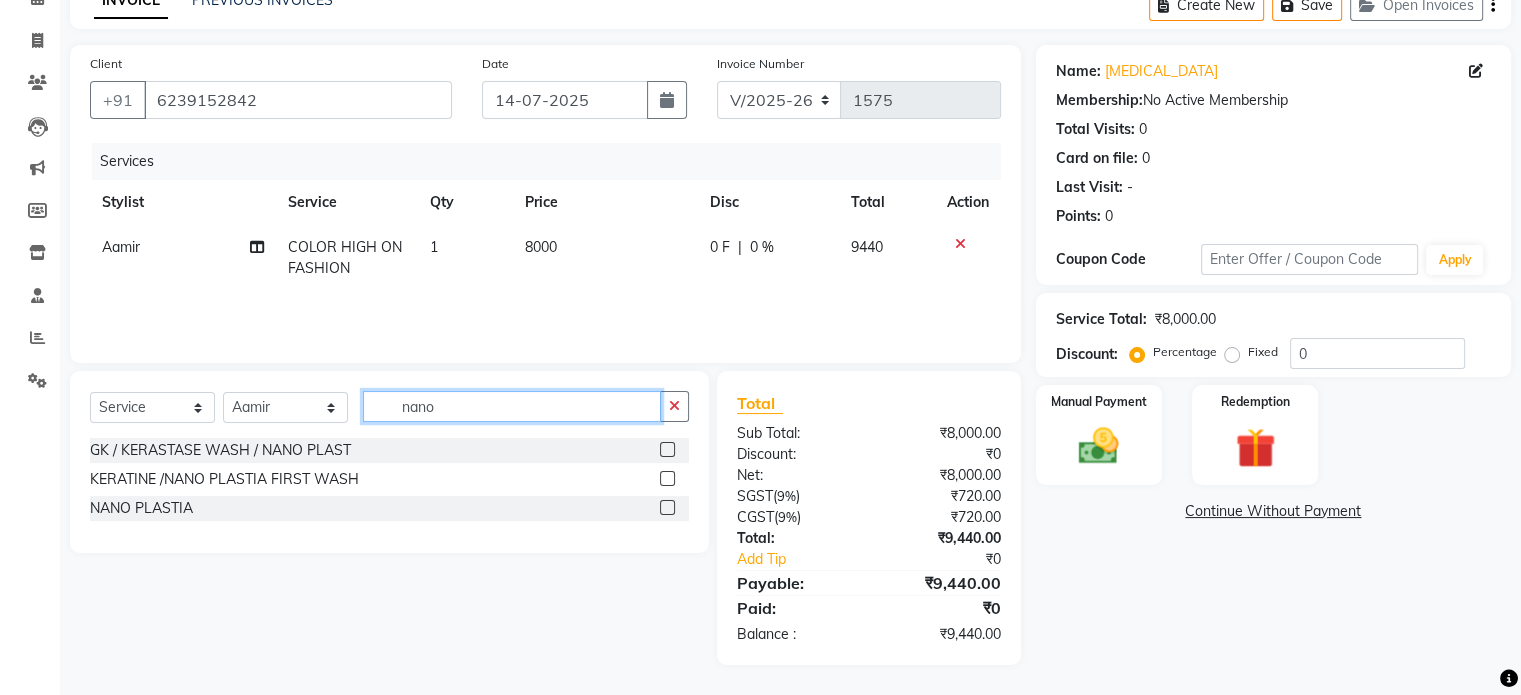 type on "nano" 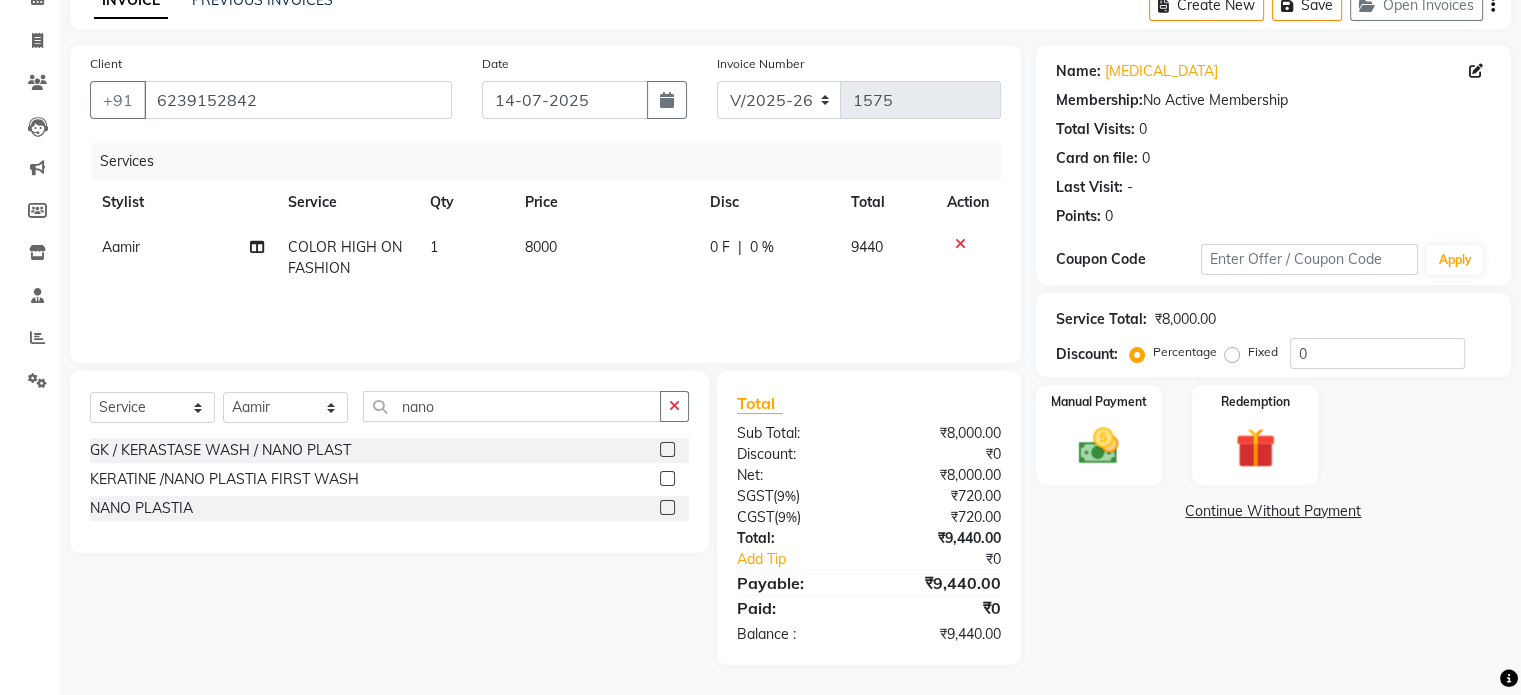 click 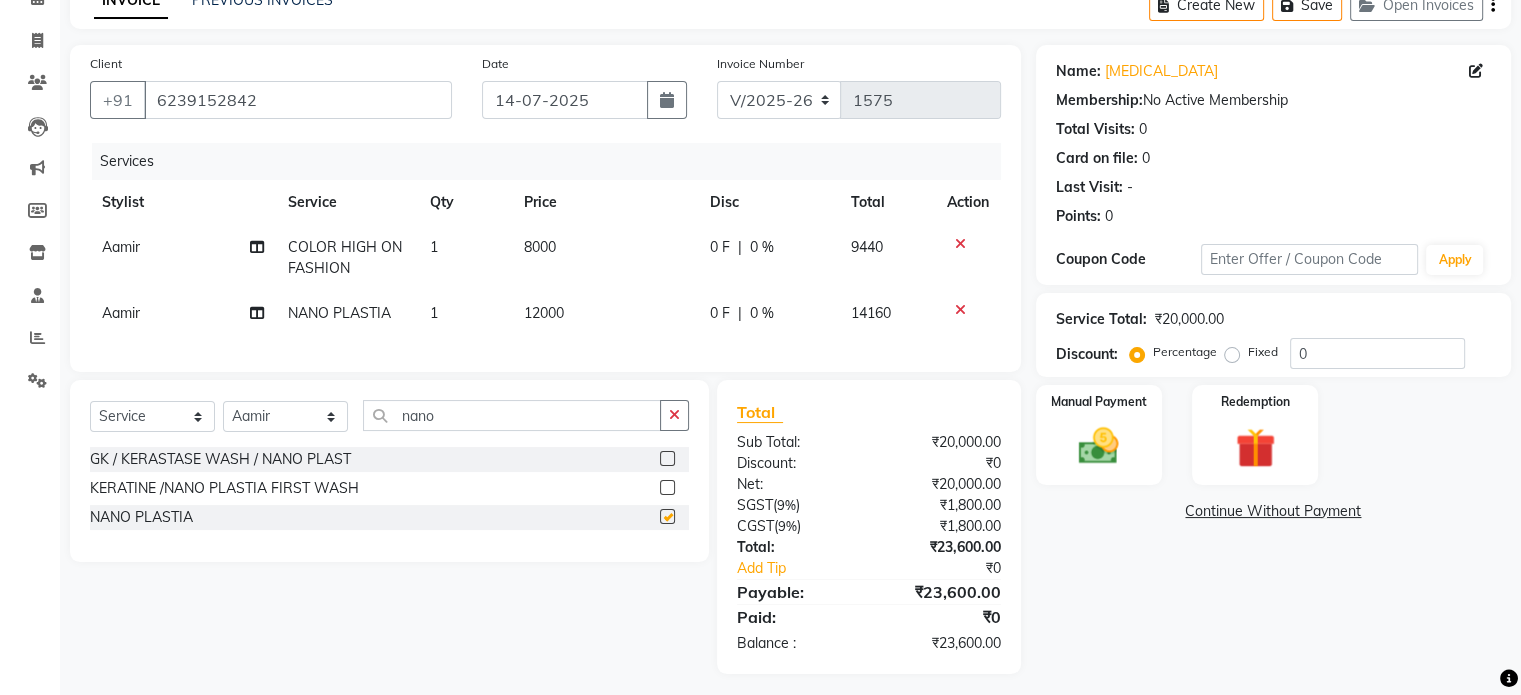 checkbox on "false" 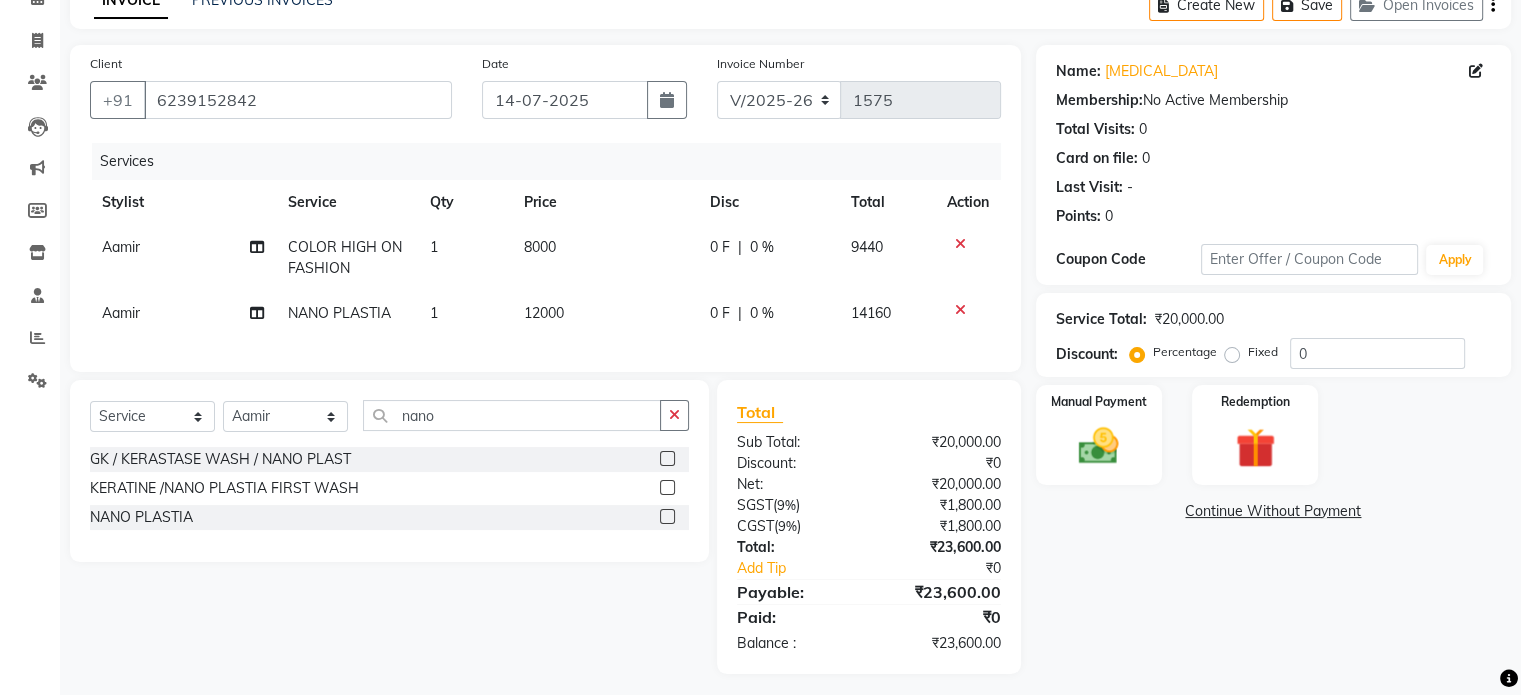 scroll, scrollTop: 129, scrollLeft: 0, axis: vertical 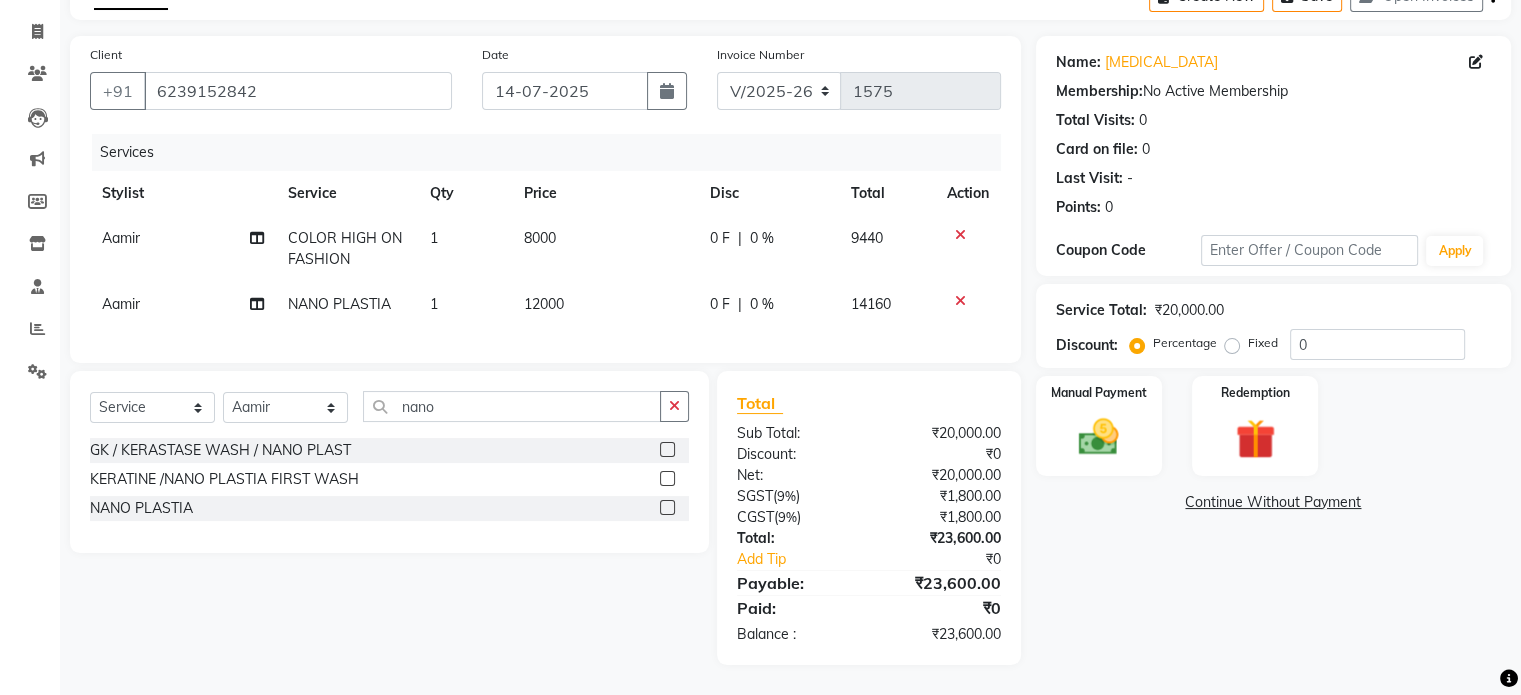 click on "12000" 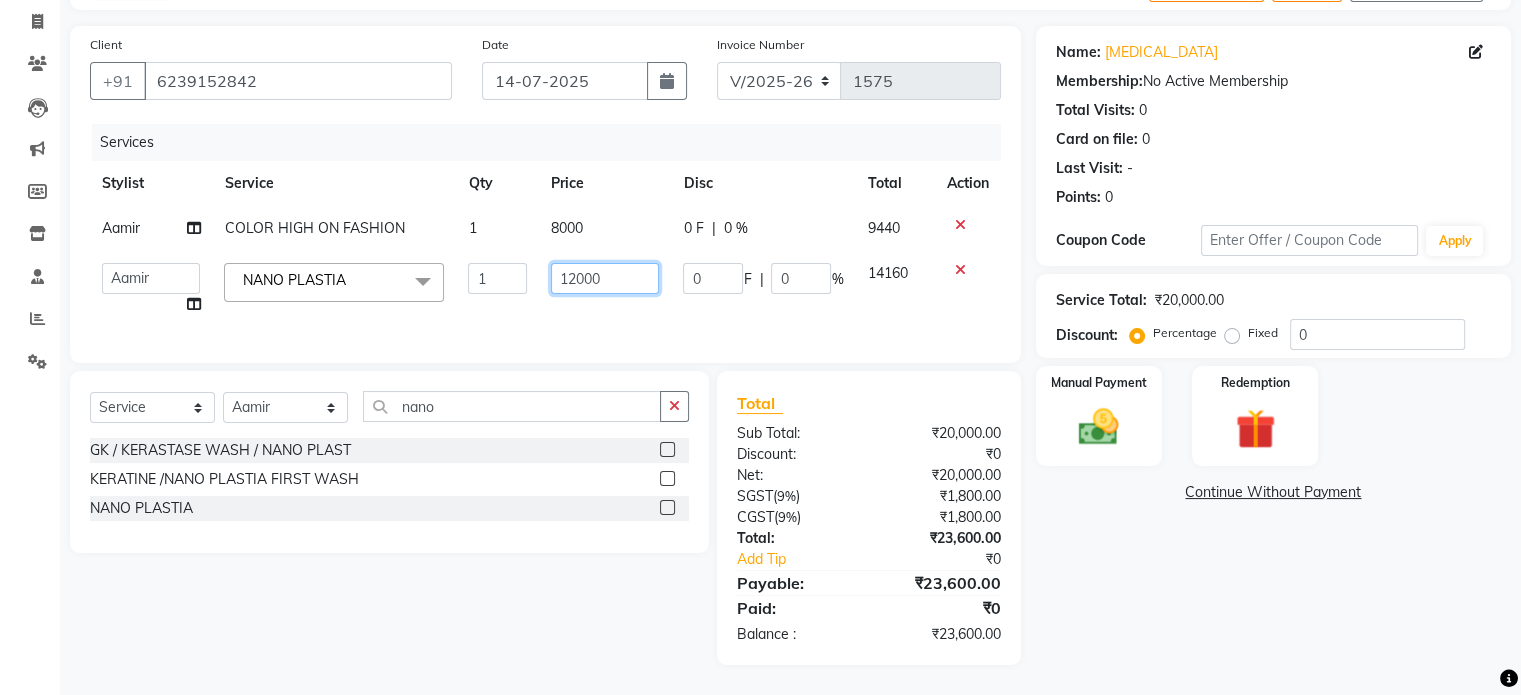 click on "12000" 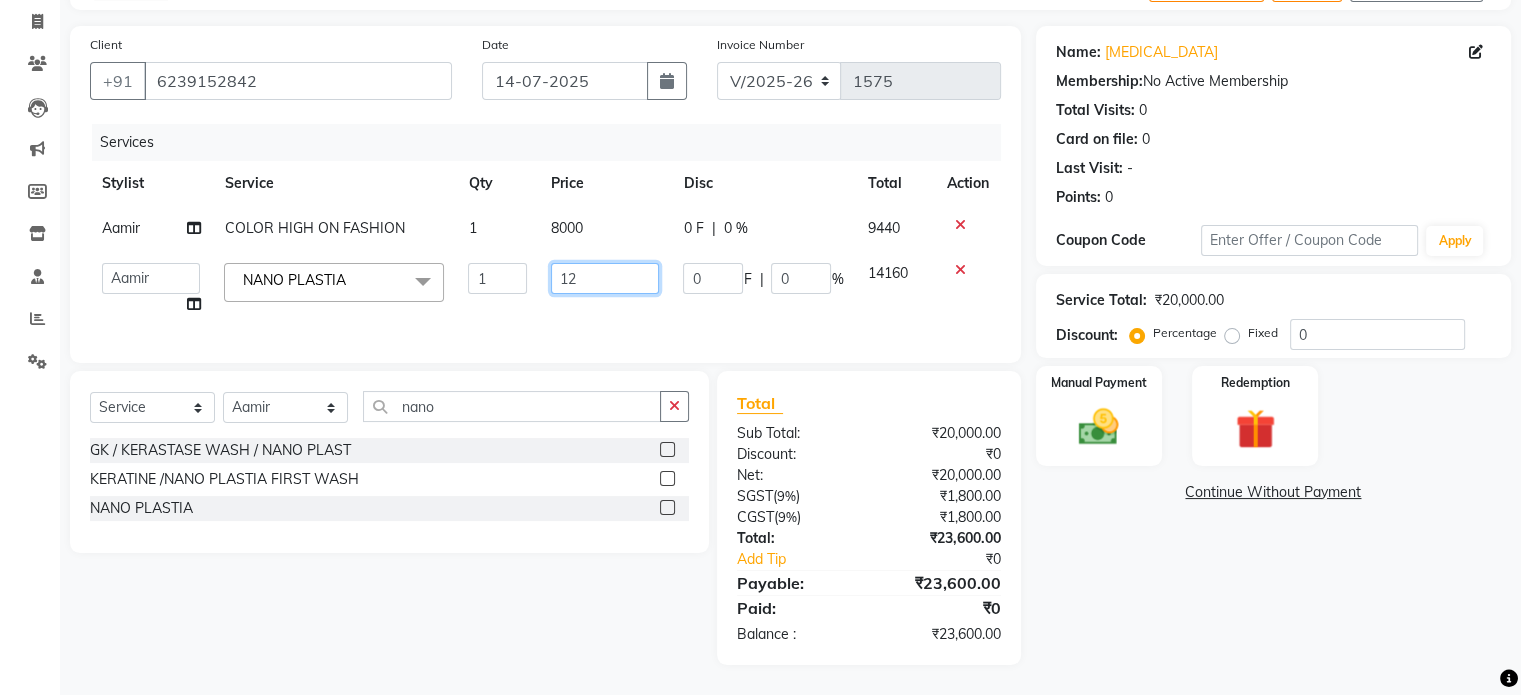 type on "1" 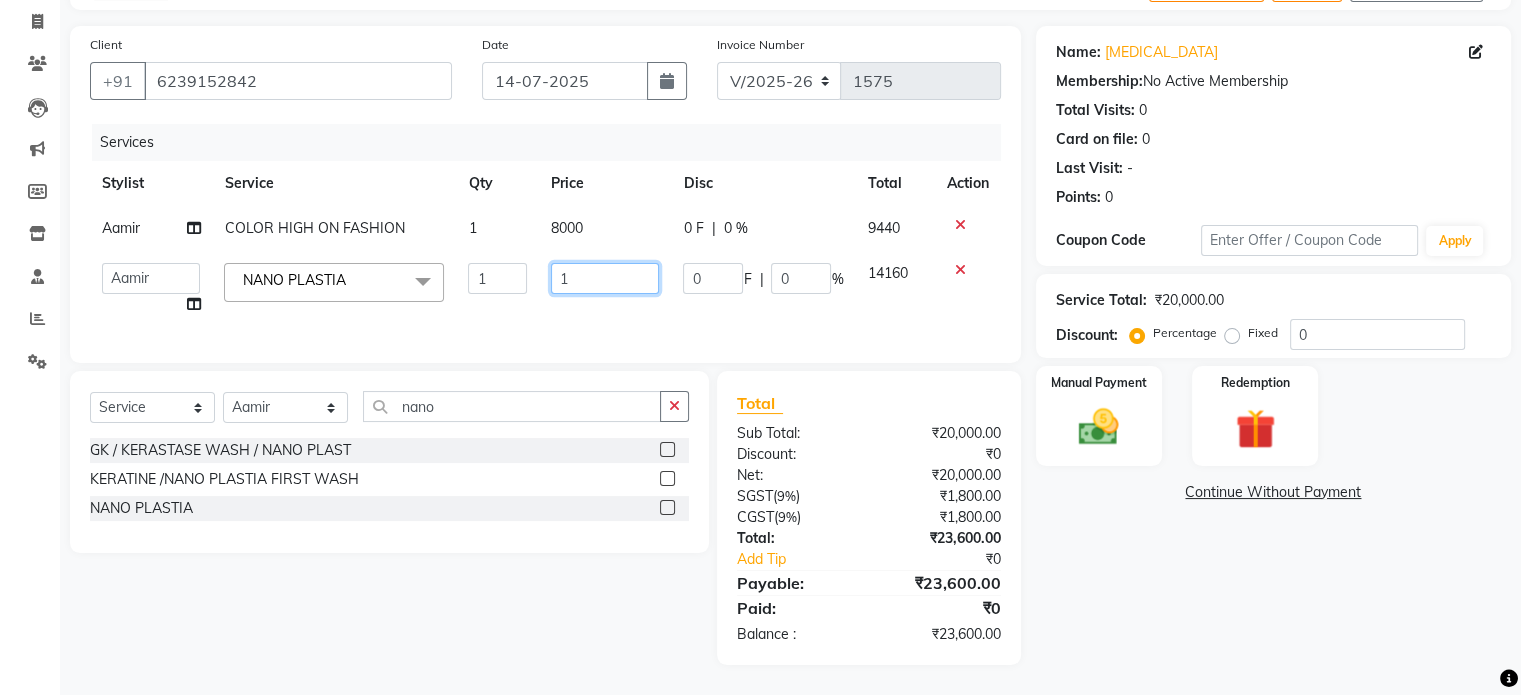 type 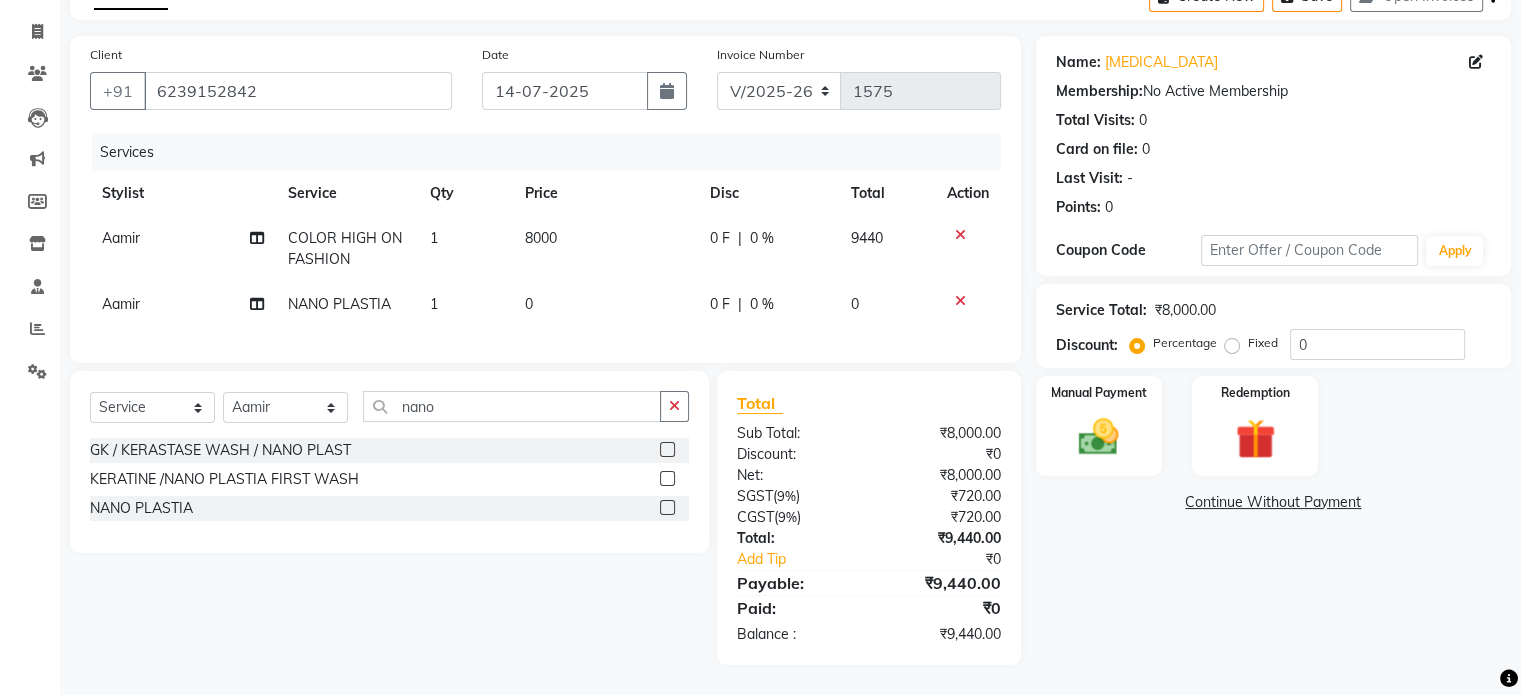 click 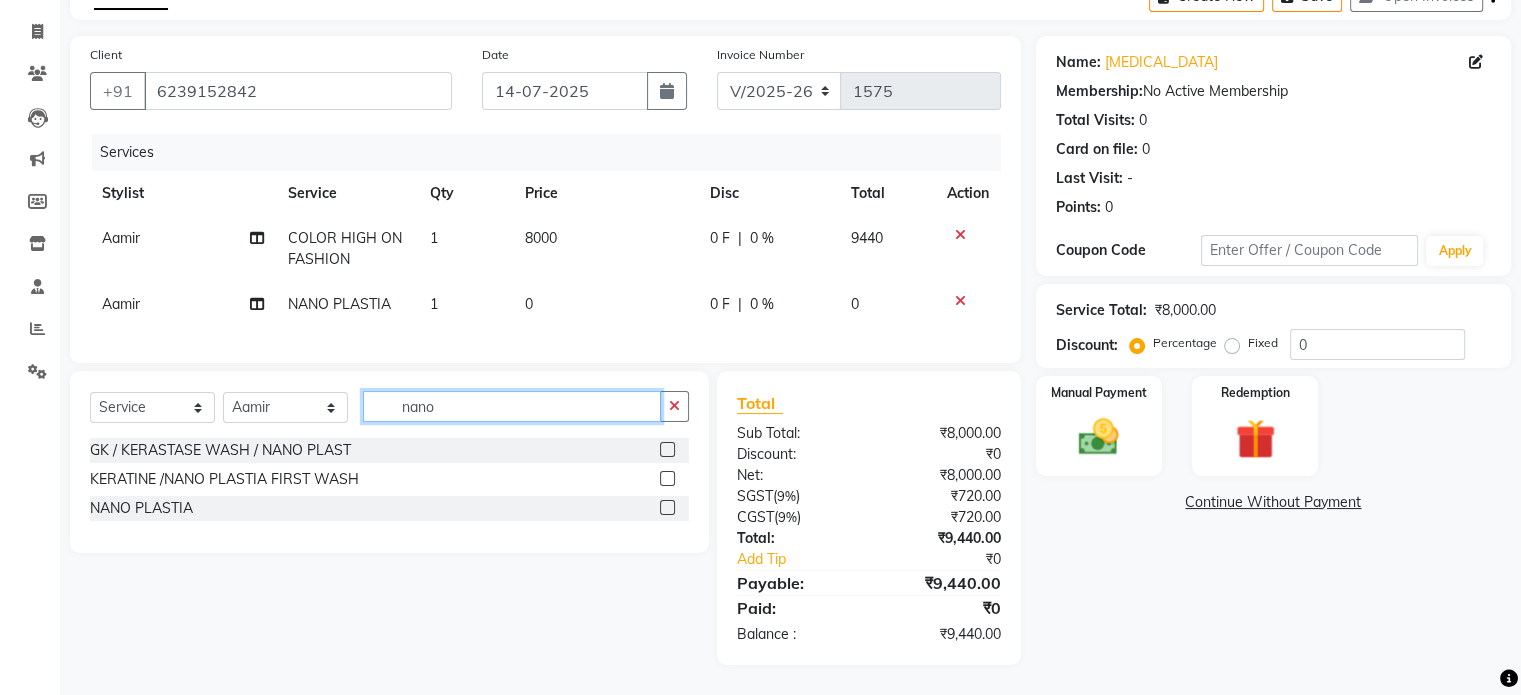 drag, startPoint x: 505, startPoint y: 407, endPoint x: 438, endPoint y: 415, distance: 67.47592 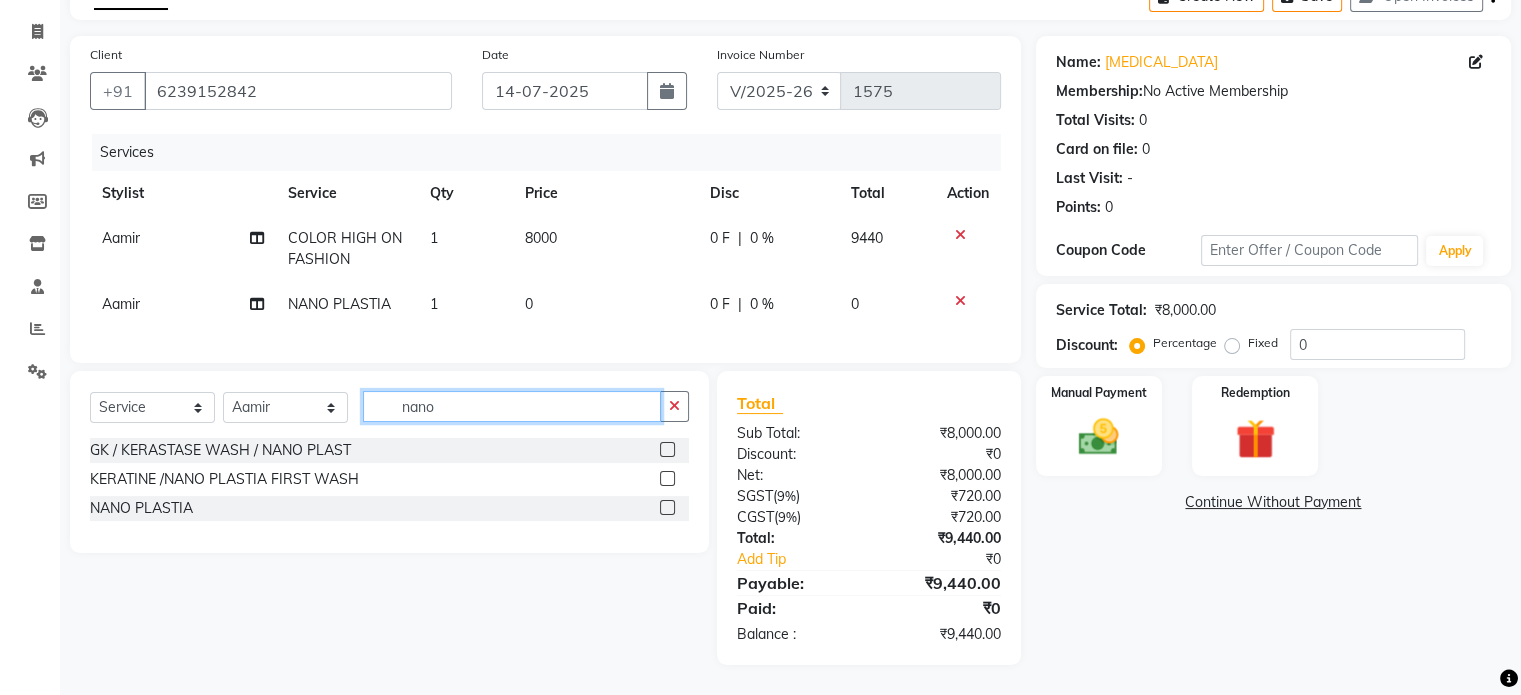 click on "nano" 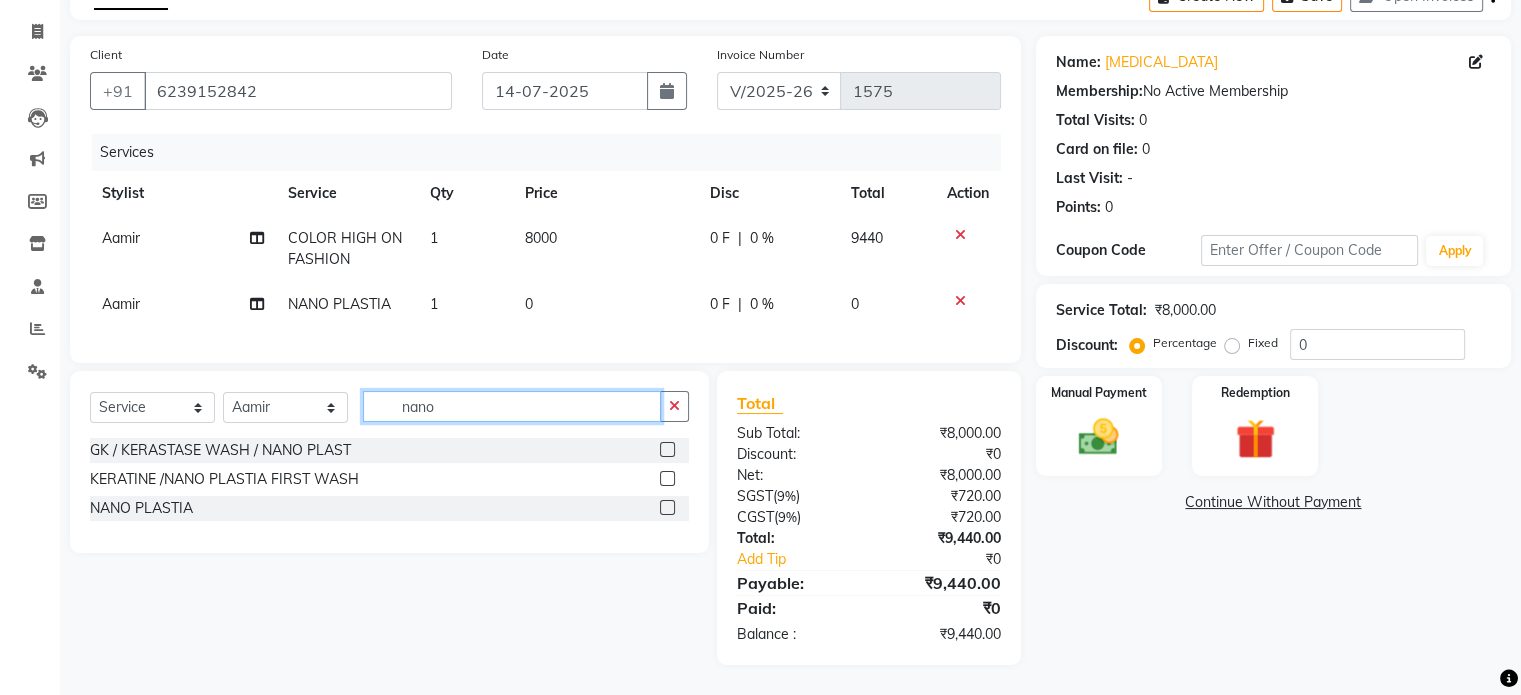 click on "nano" 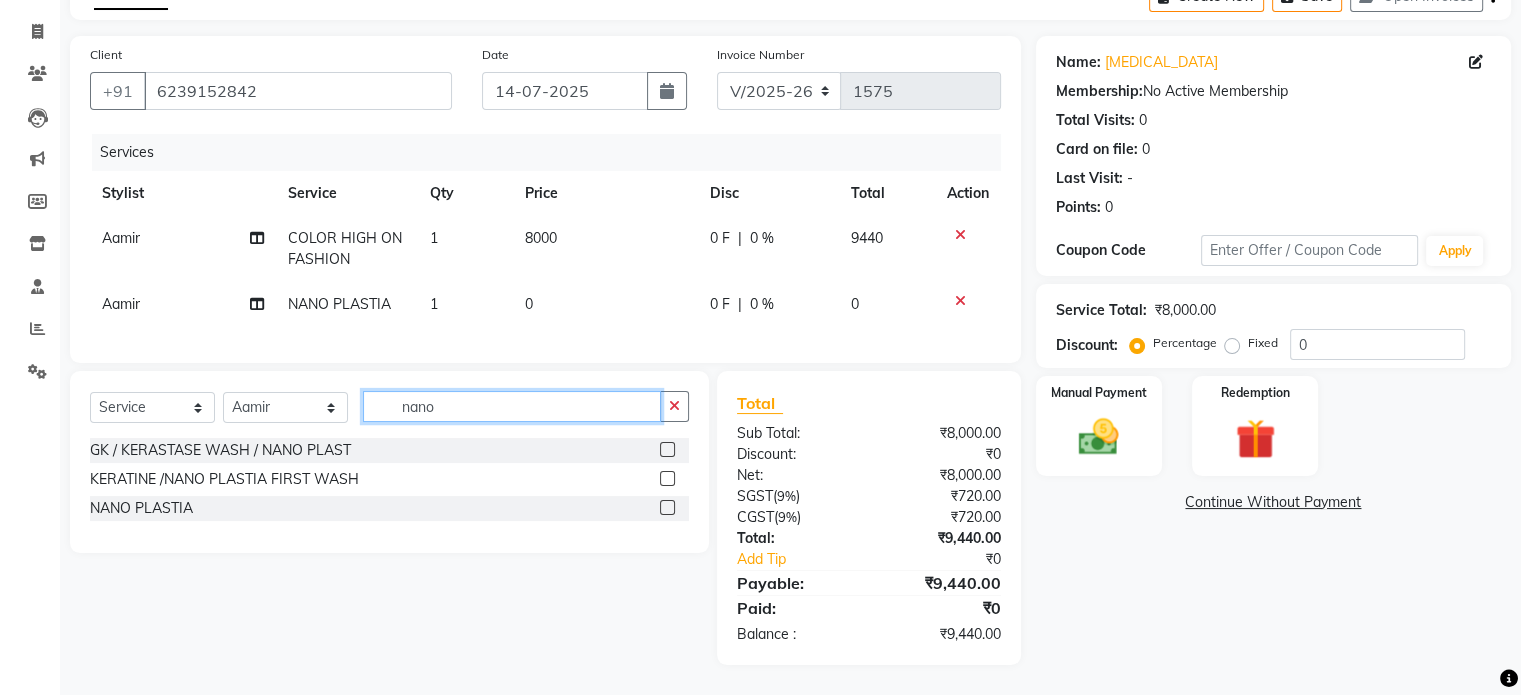 click on "nano" 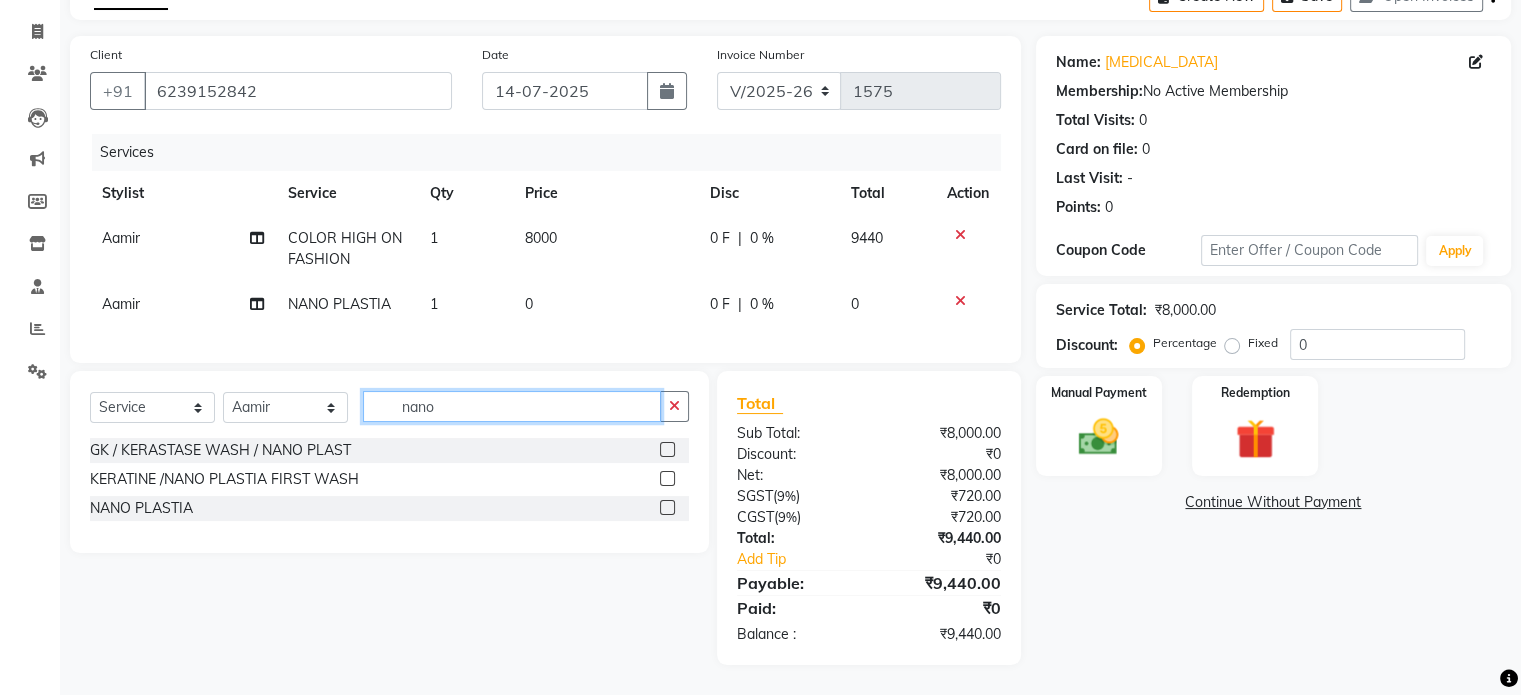 click on "nano" 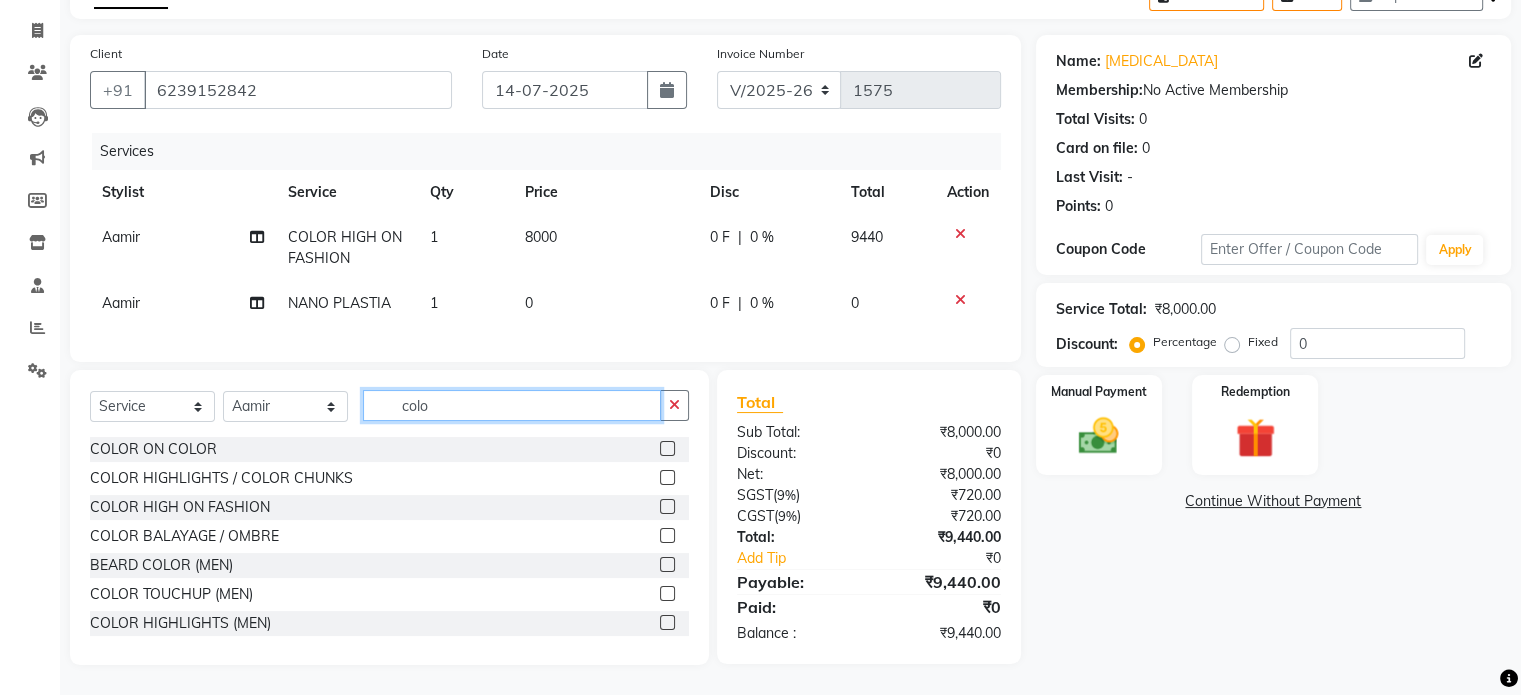 type on "colo" 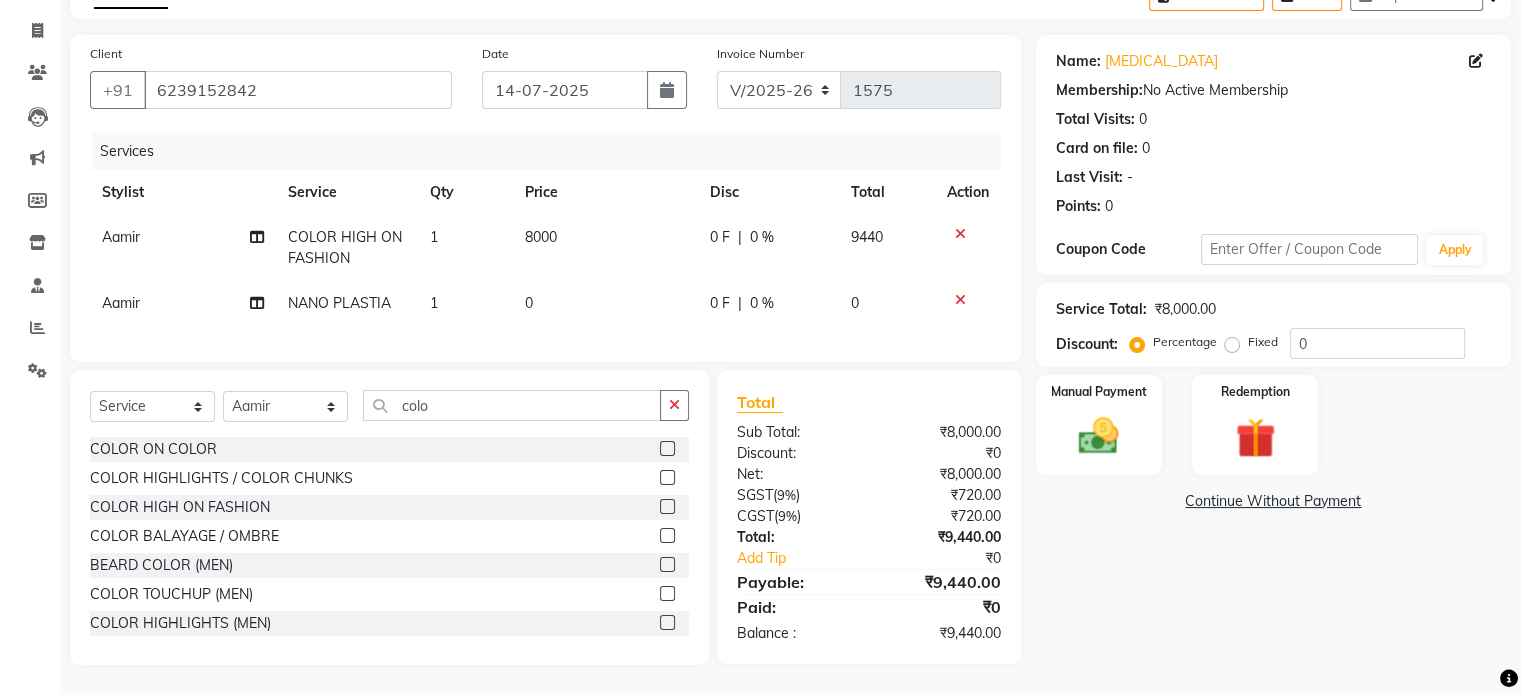 click 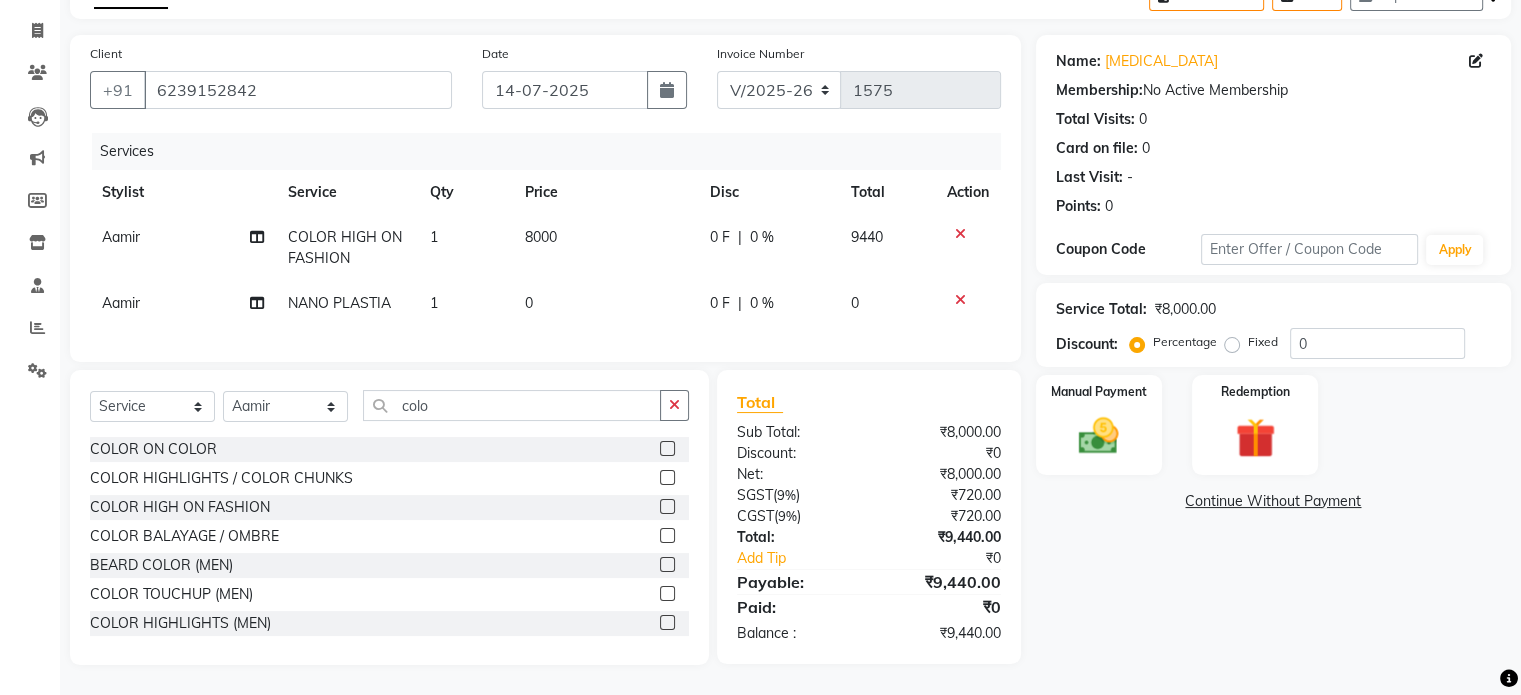 click at bounding box center [666, 507] 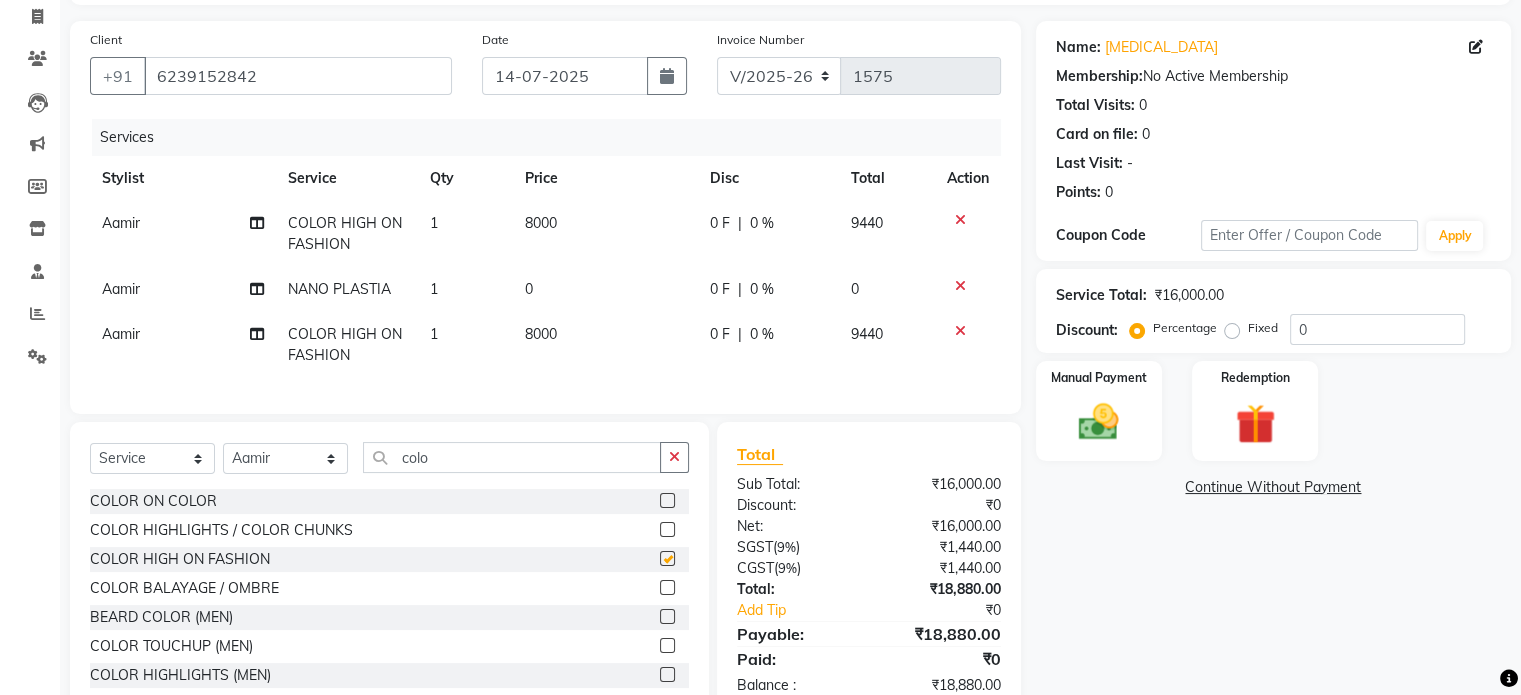 checkbox on "false" 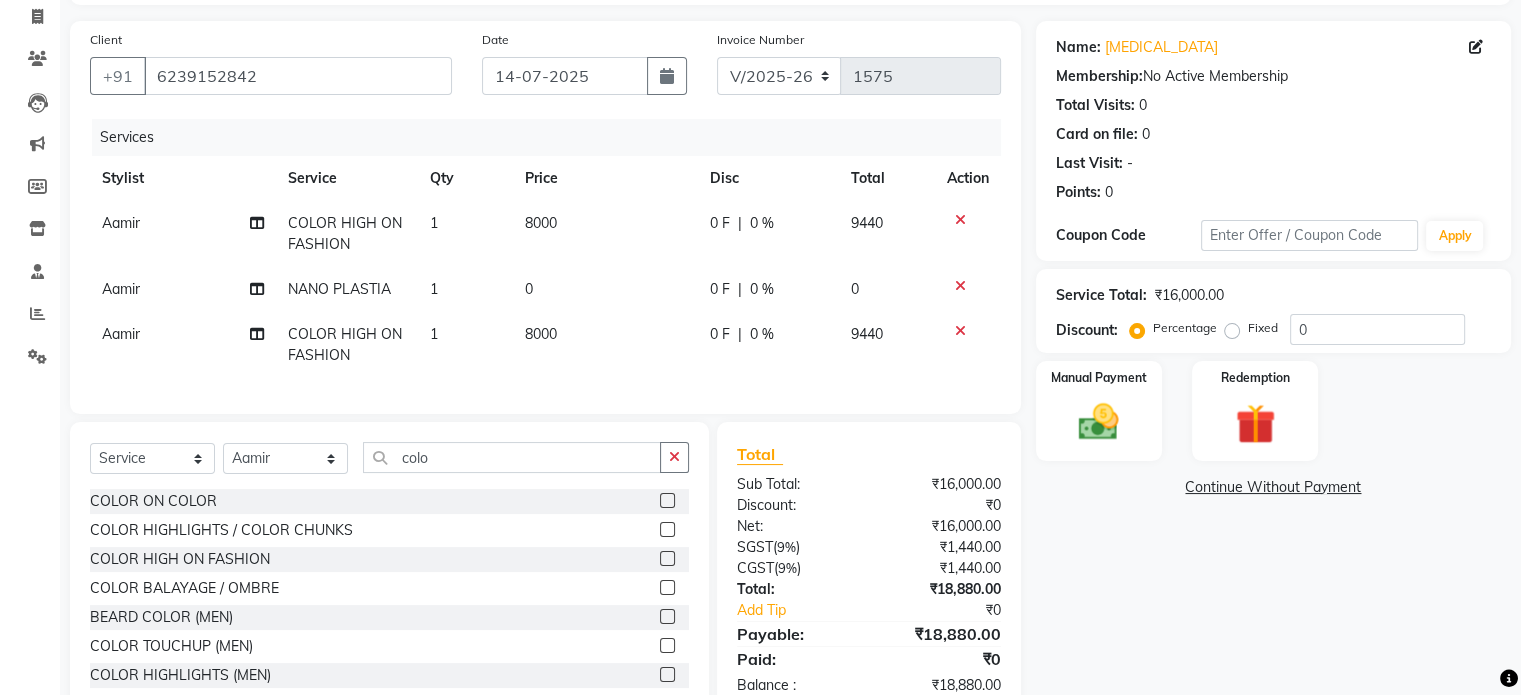 click 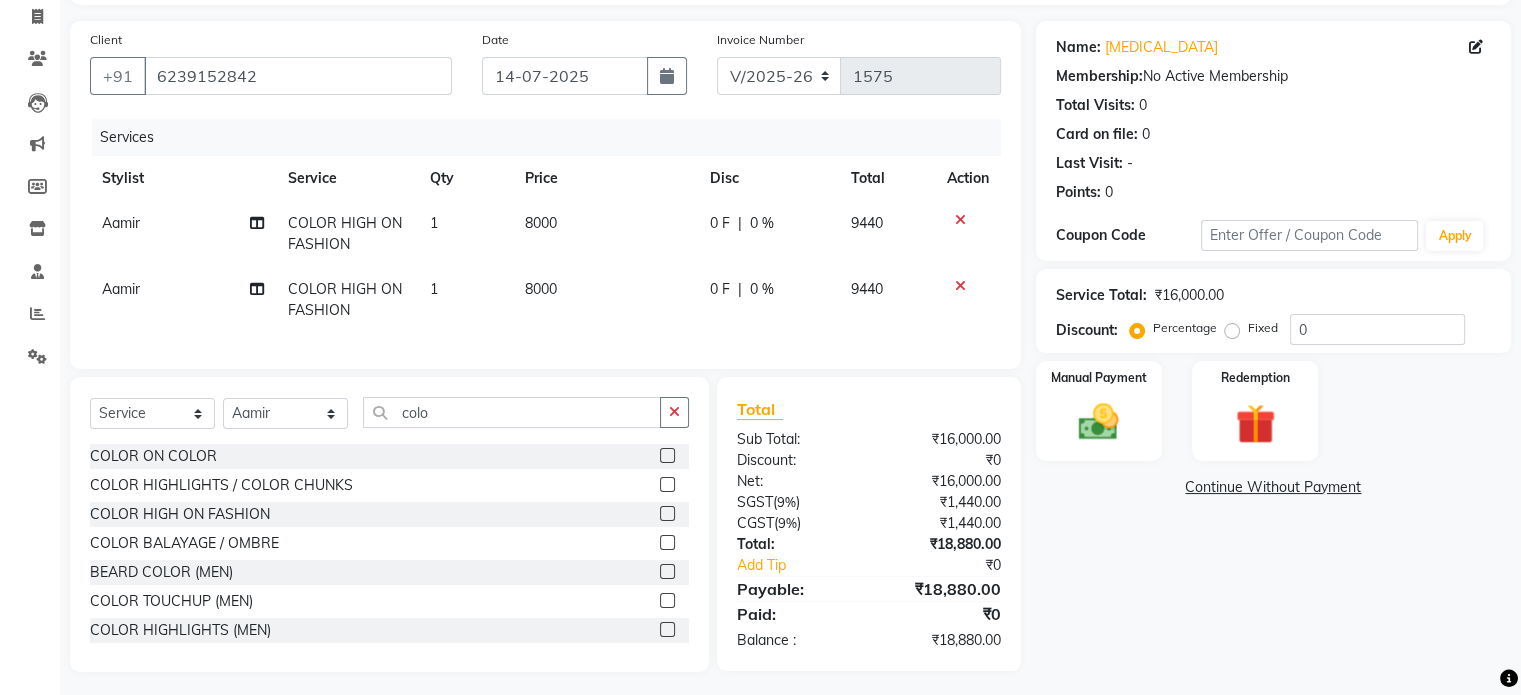 click on "8000" 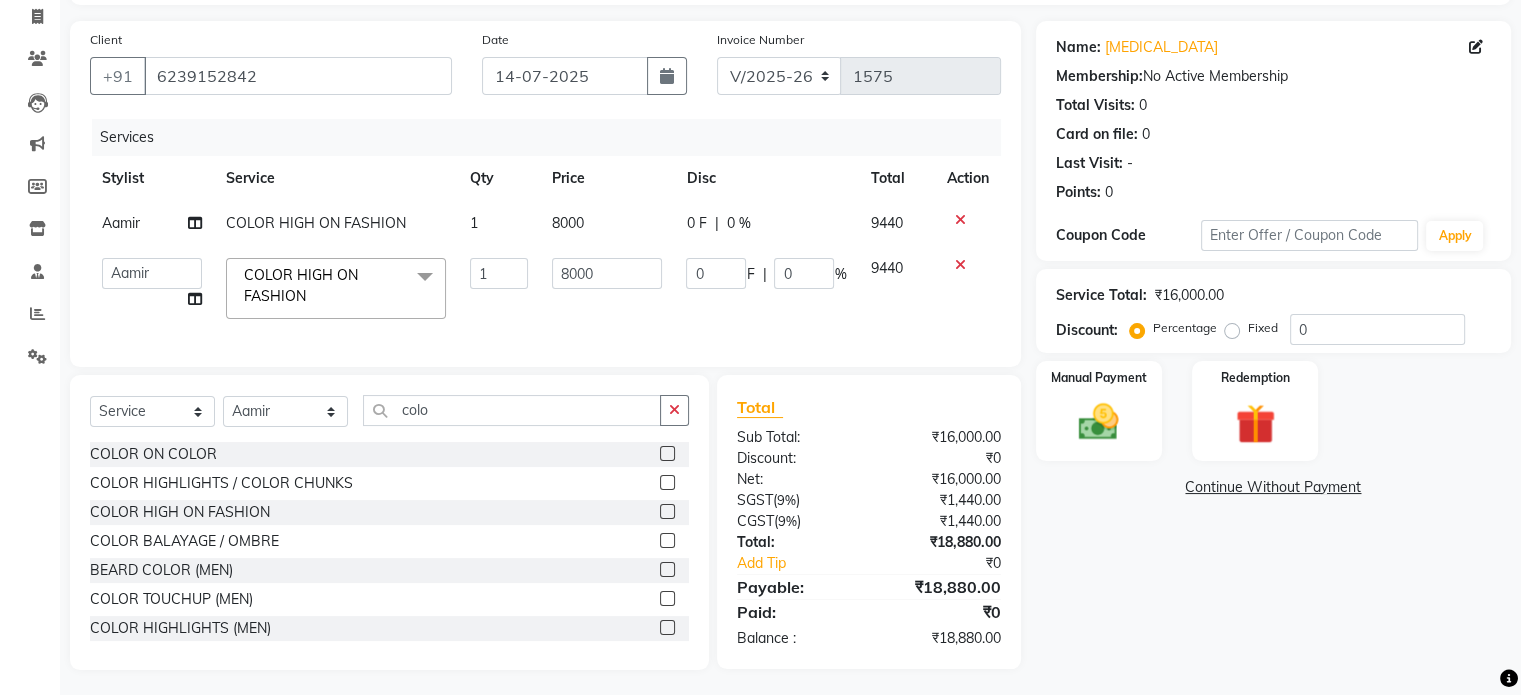 click on "8000" 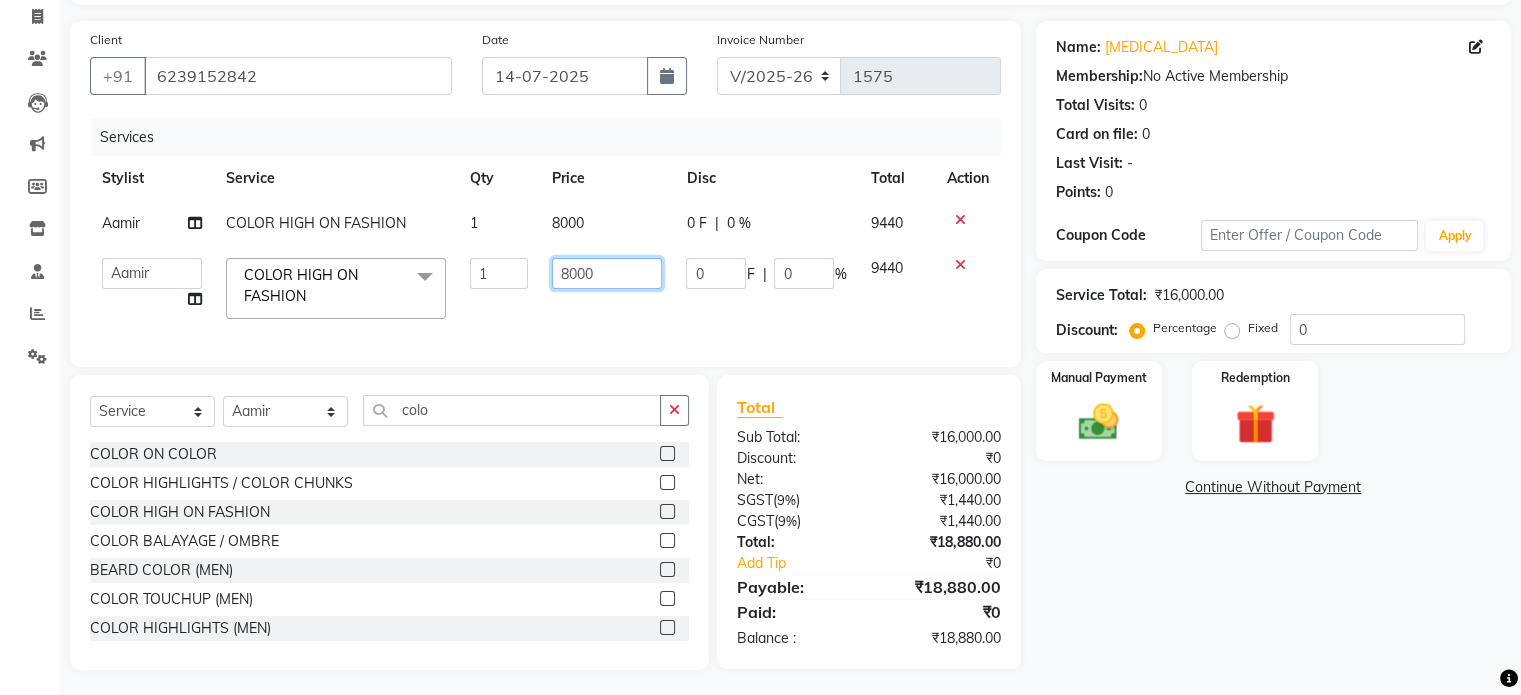 click on "8000" 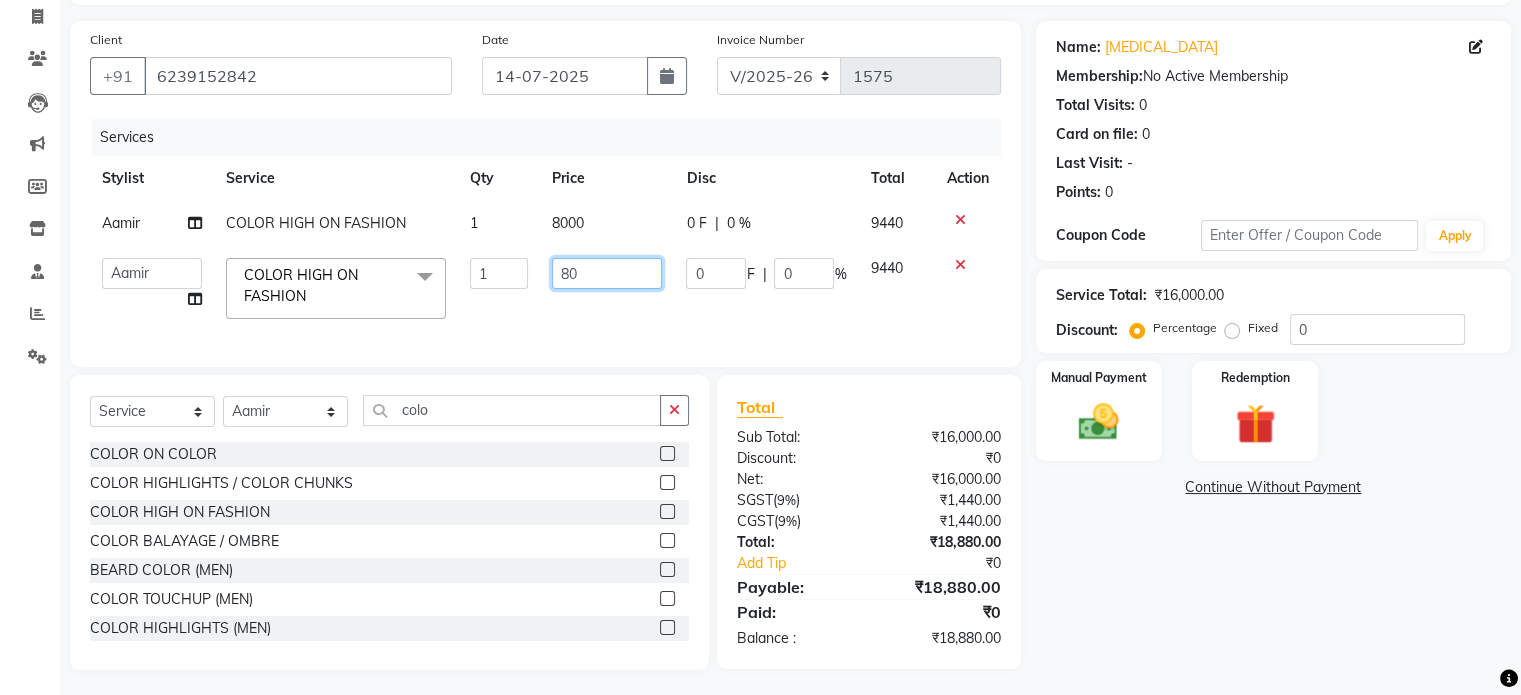type on "8" 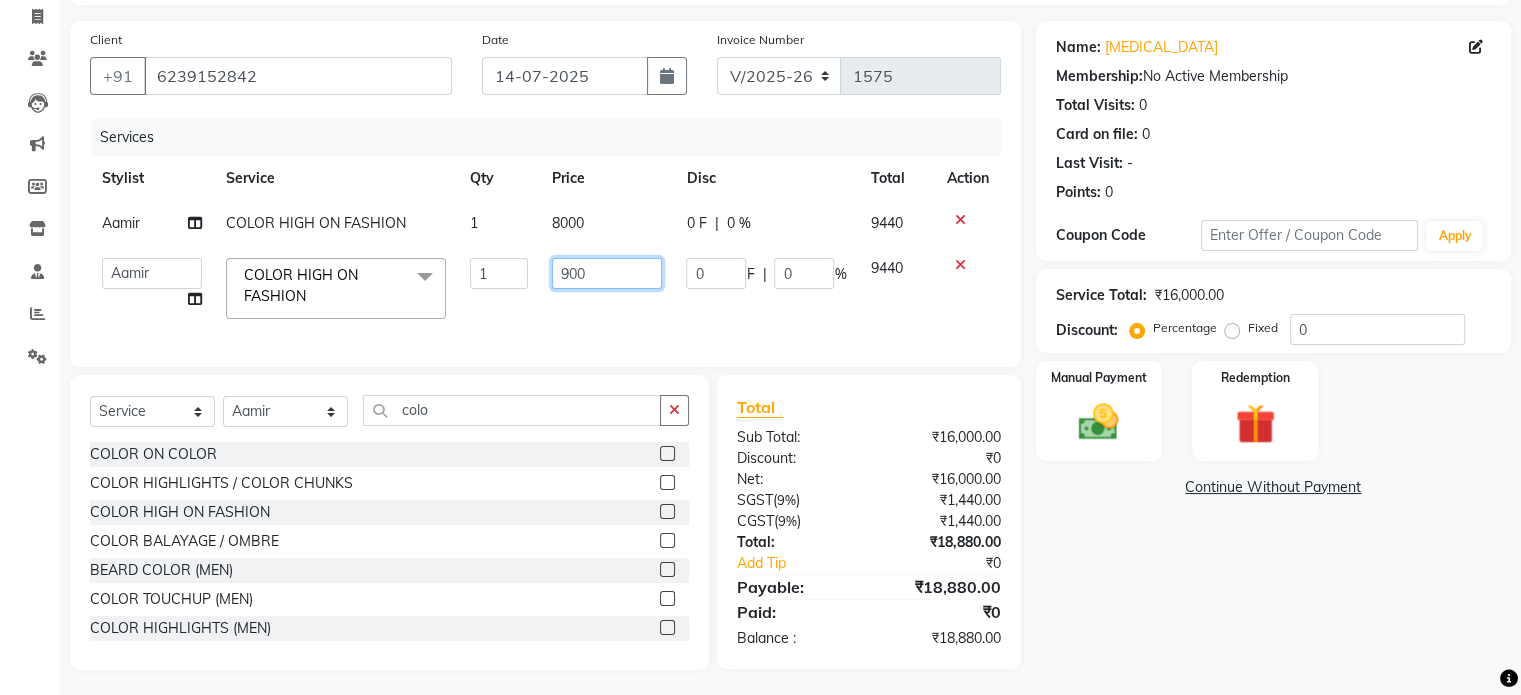 type on "9000" 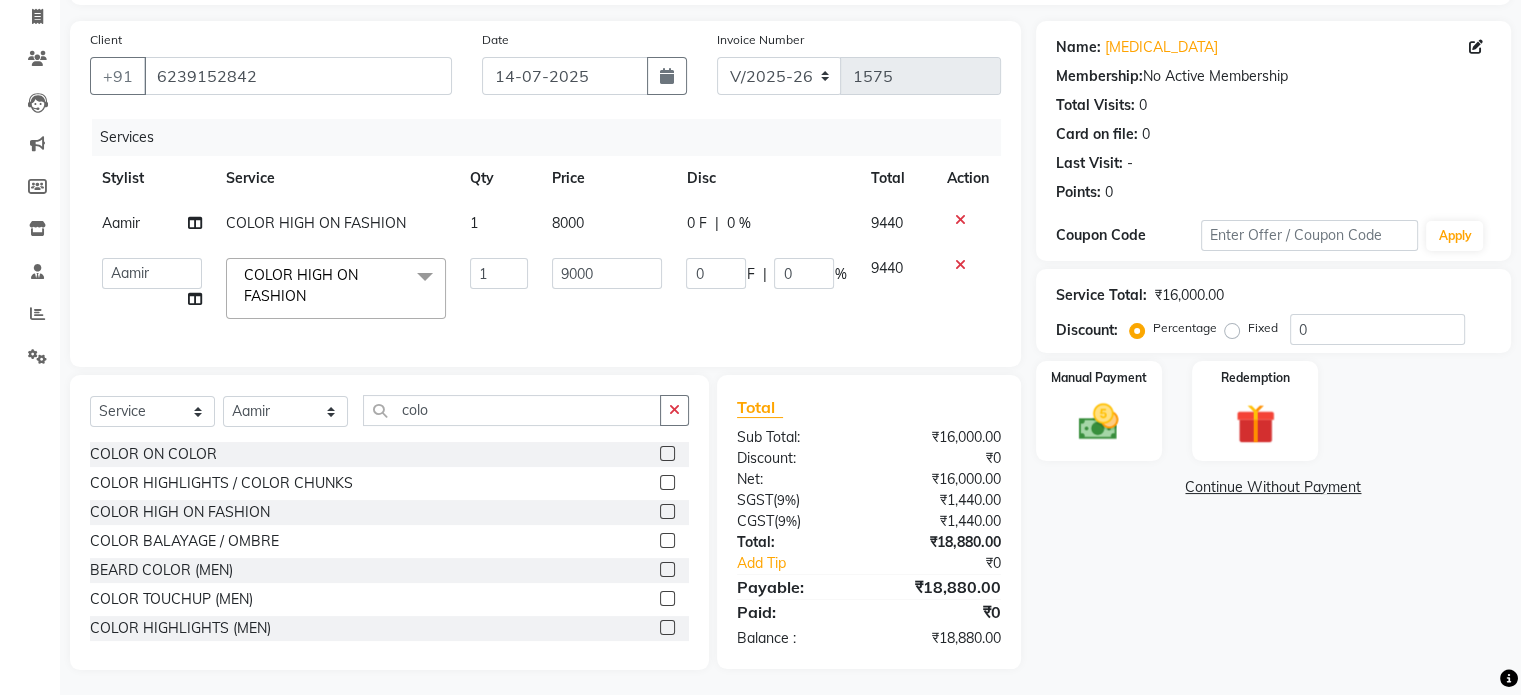 click on "8000" 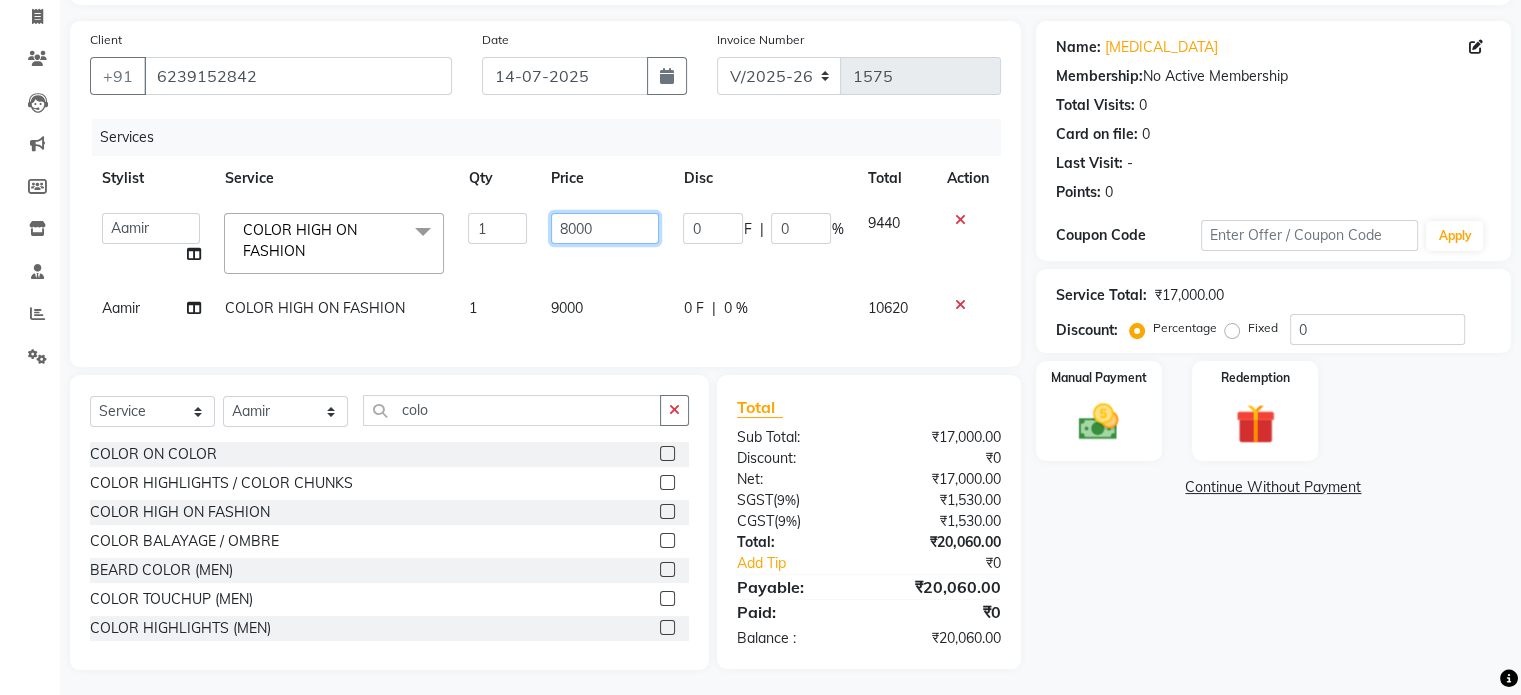 click on "8000" 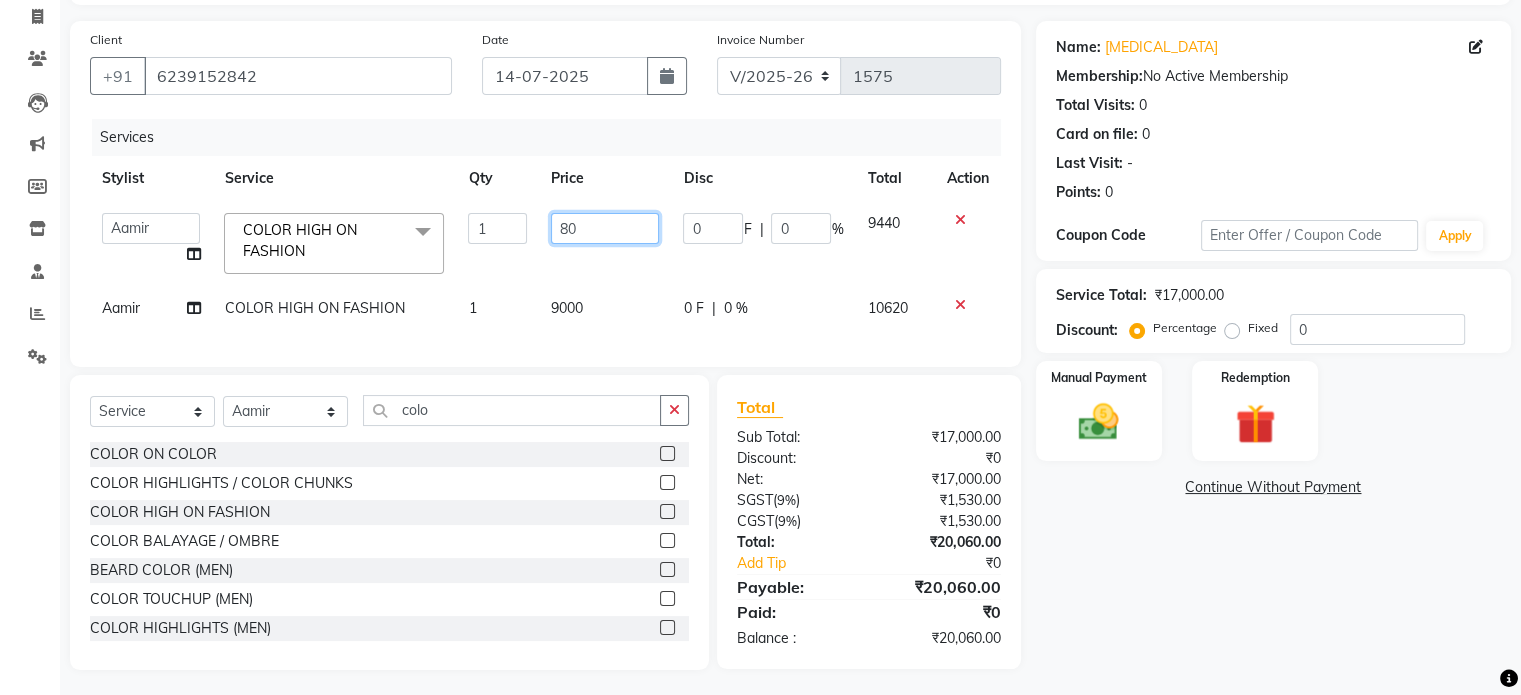 type on "8" 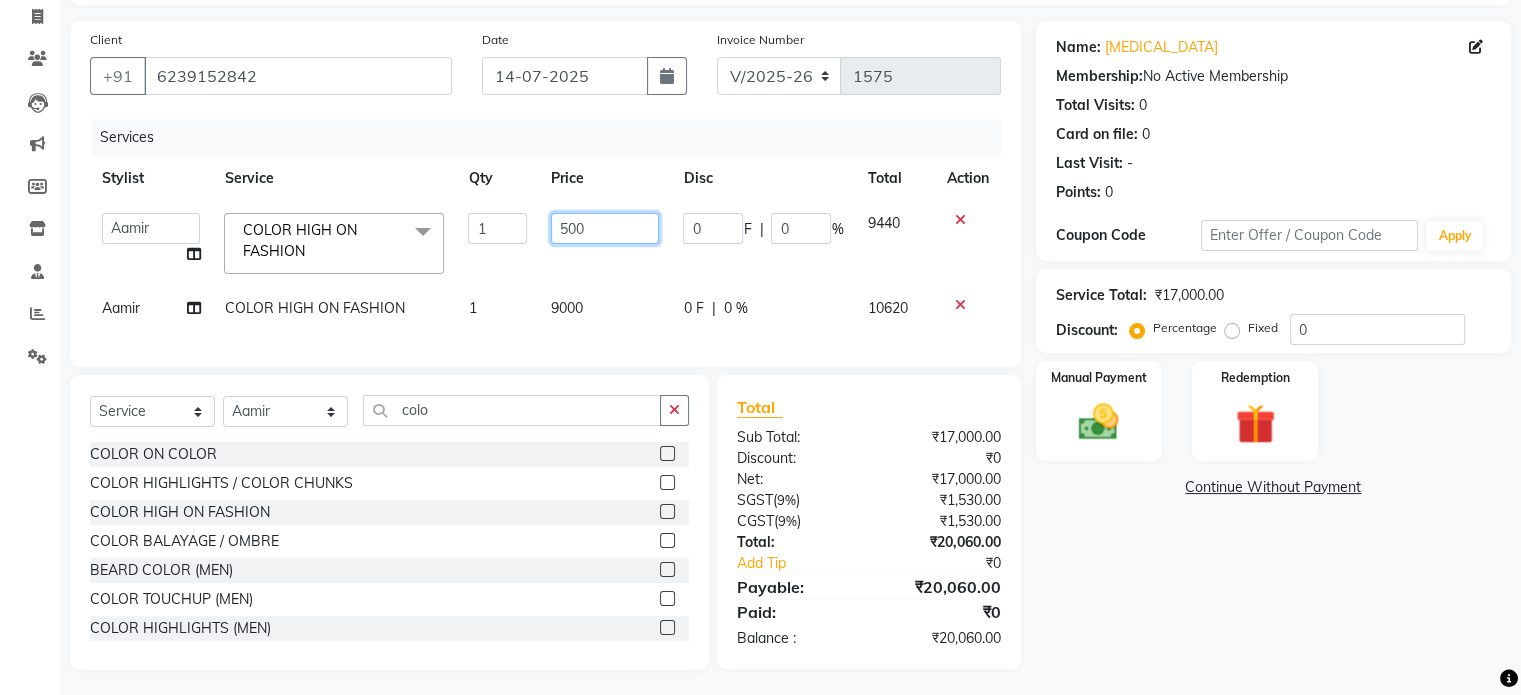 type on "5000" 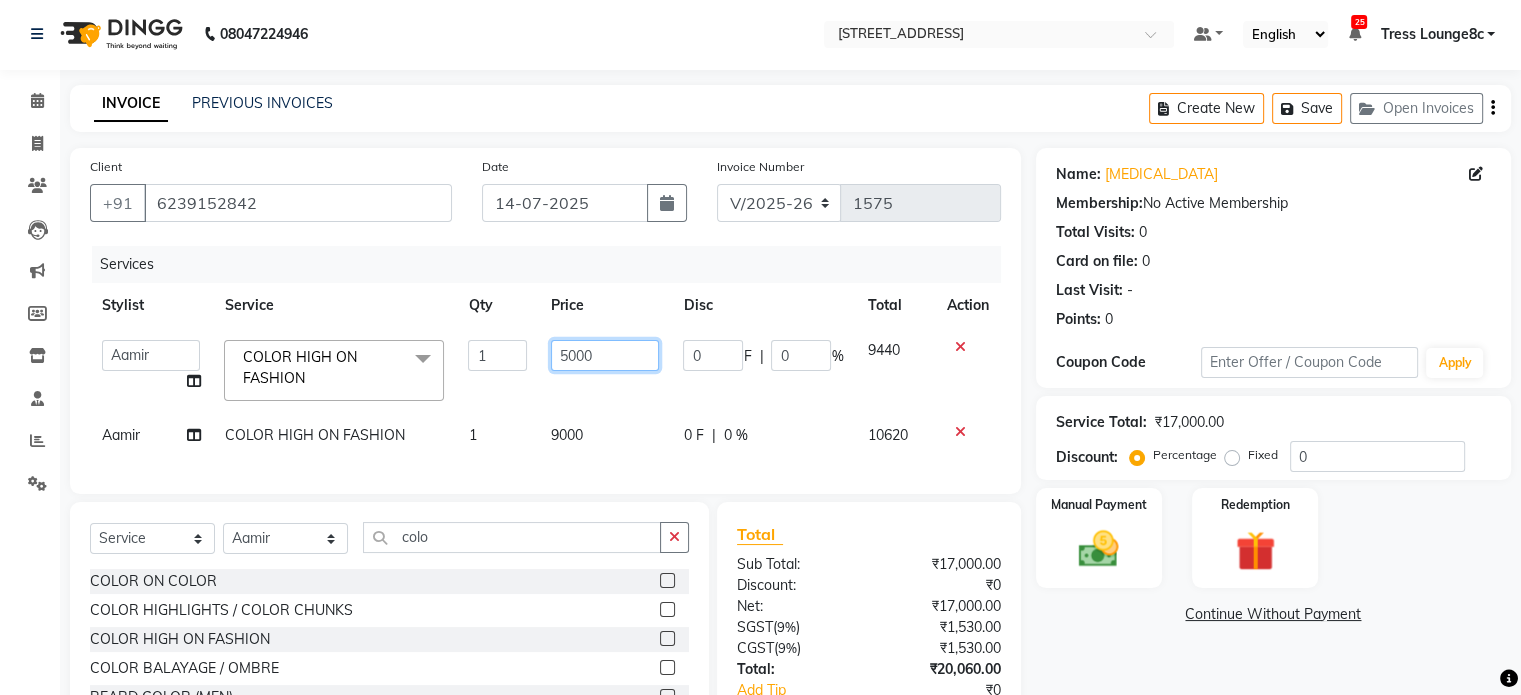 scroll, scrollTop: 0, scrollLeft: 0, axis: both 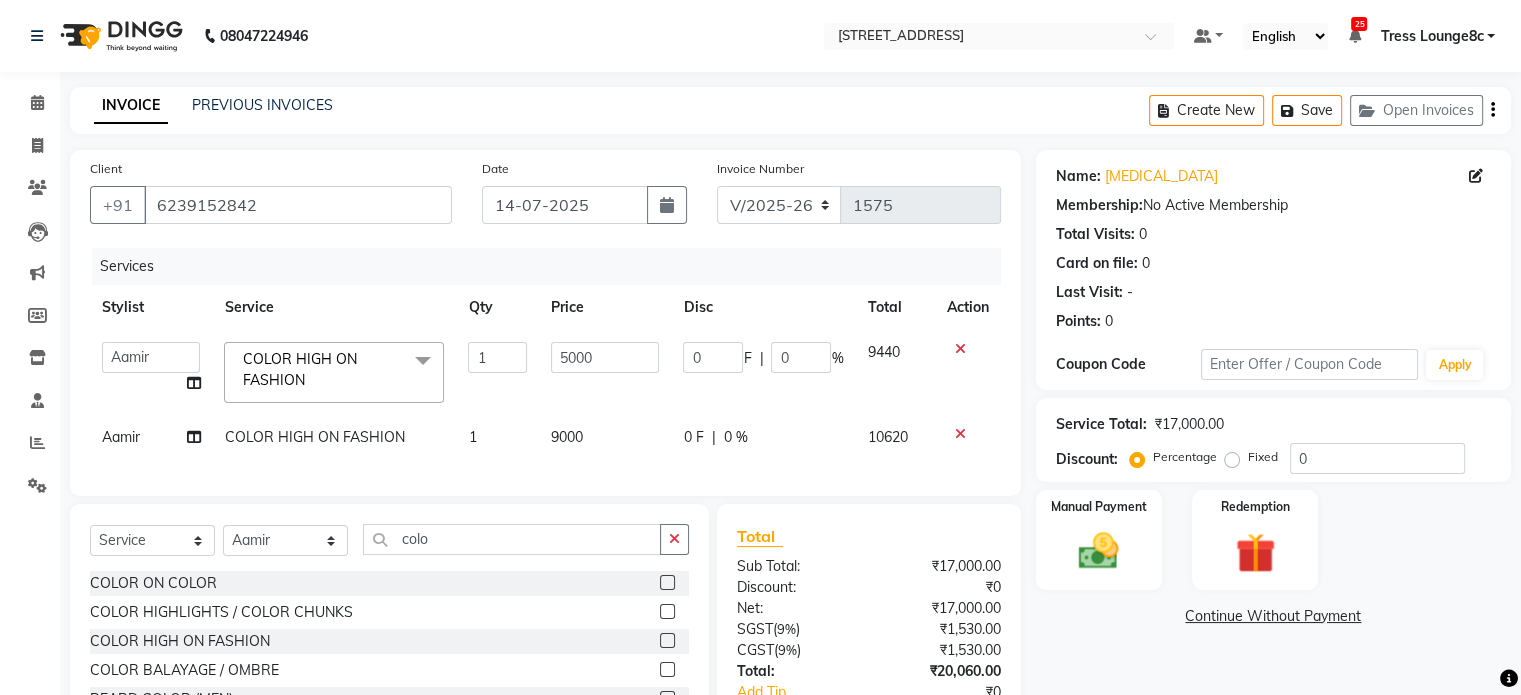 click on "9000" 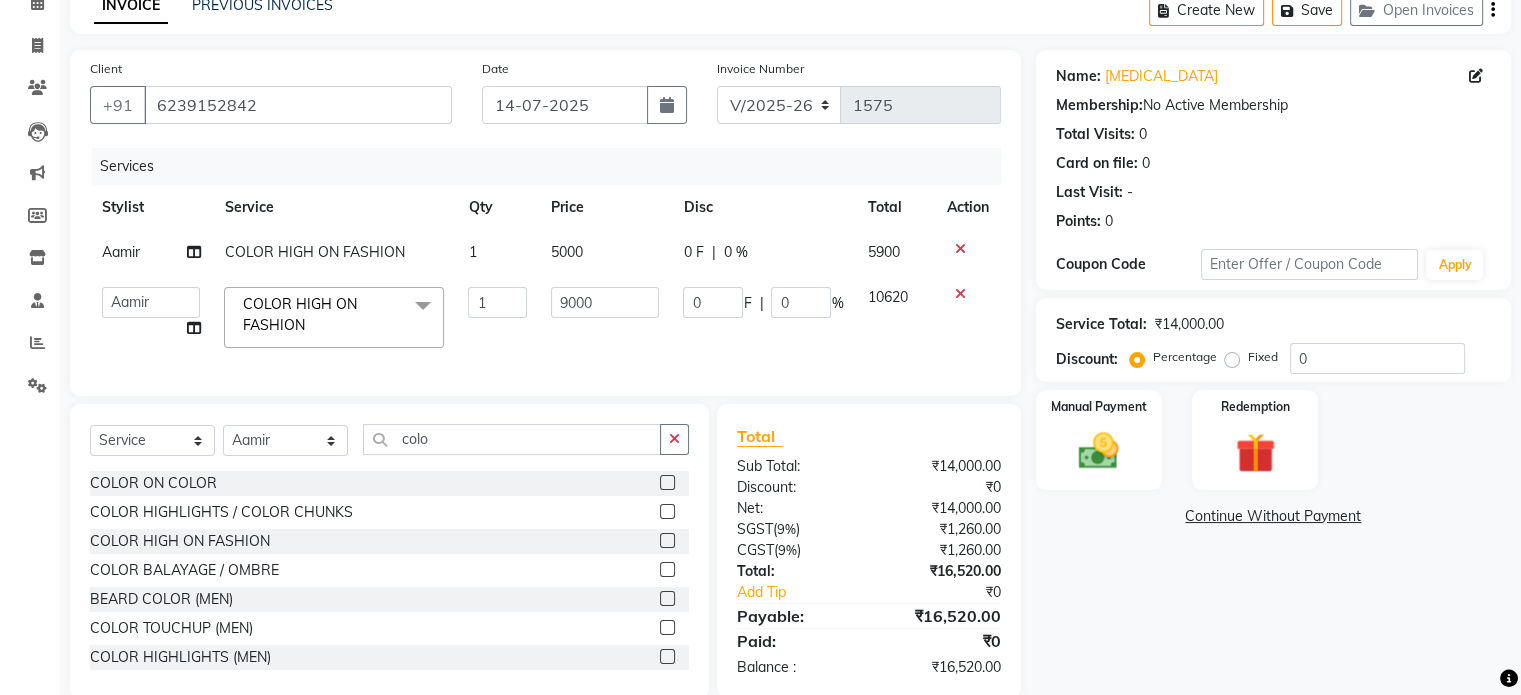 scroll, scrollTop: 149, scrollLeft: 0, axis: vertical 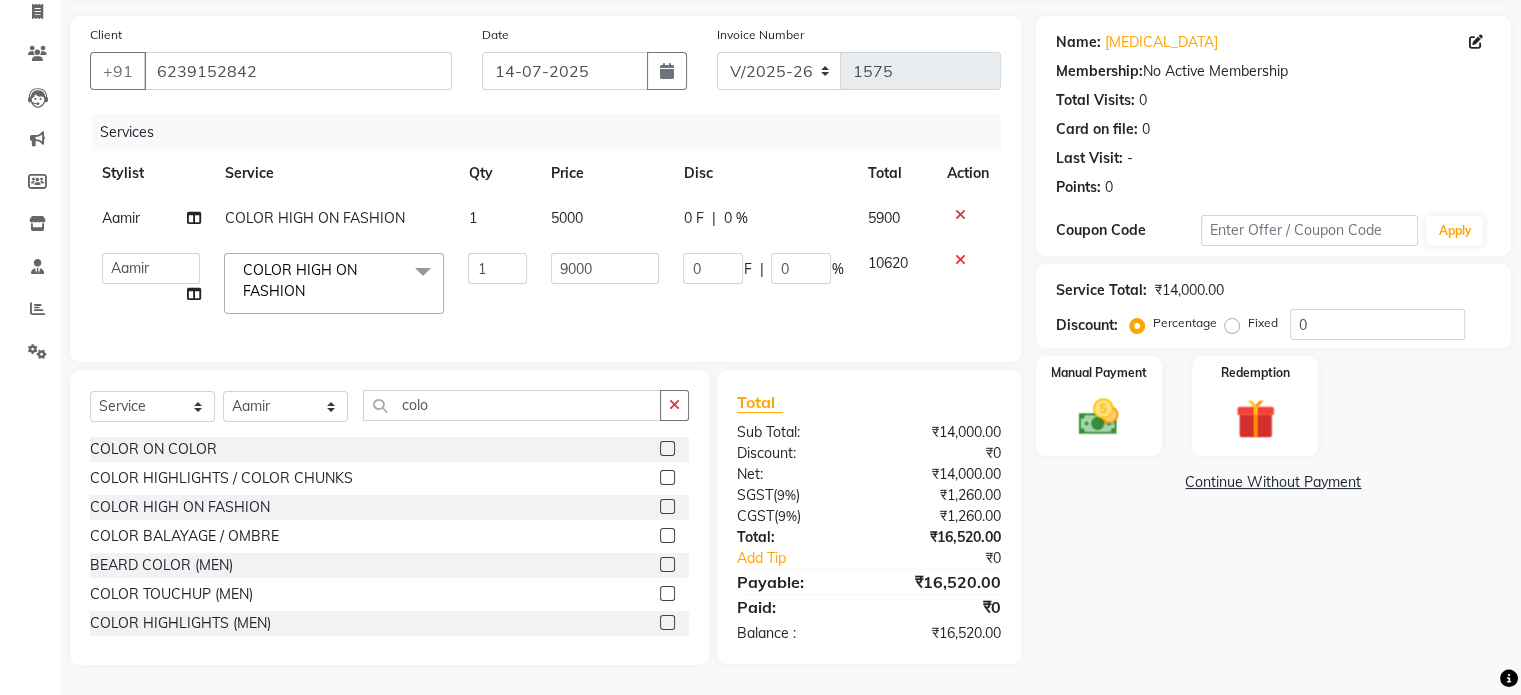 click on "Fixed" 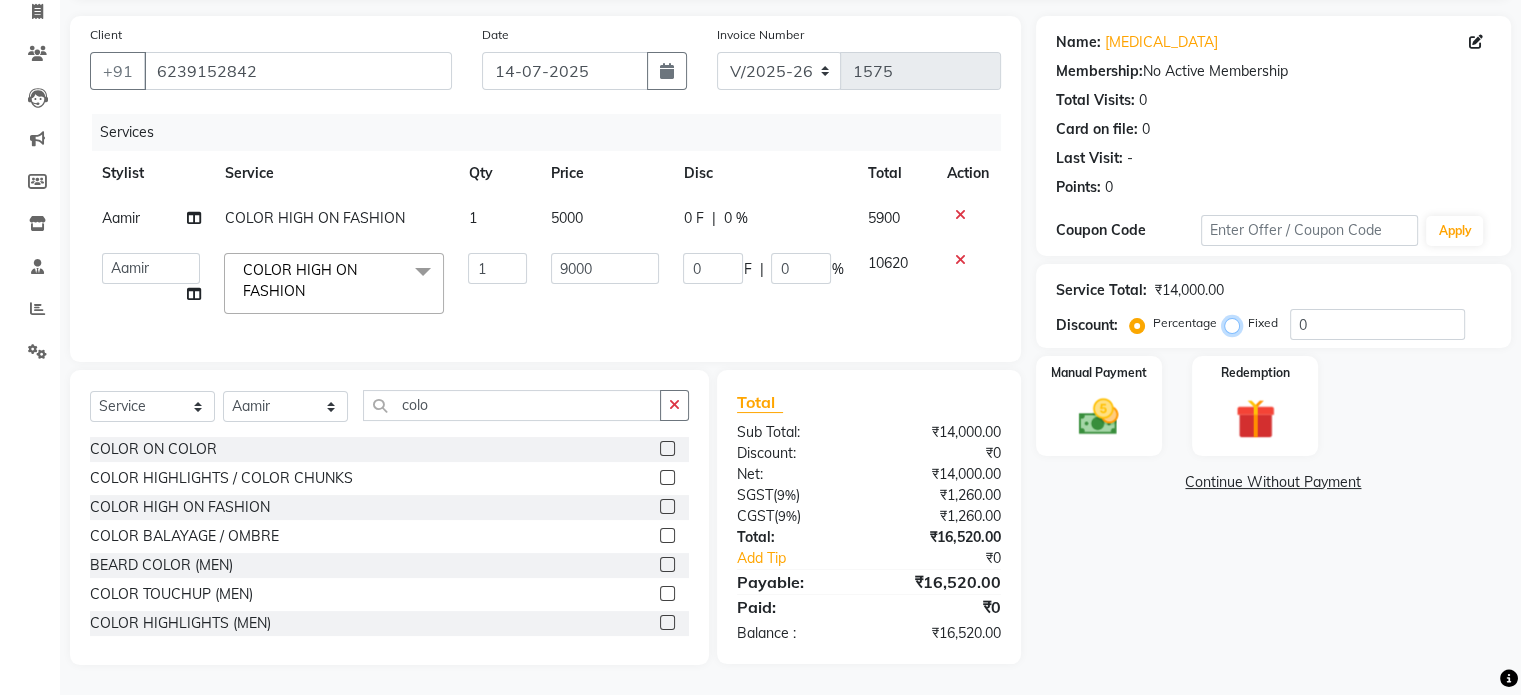 click on "Fixed" at bounding box center (1236, 323) 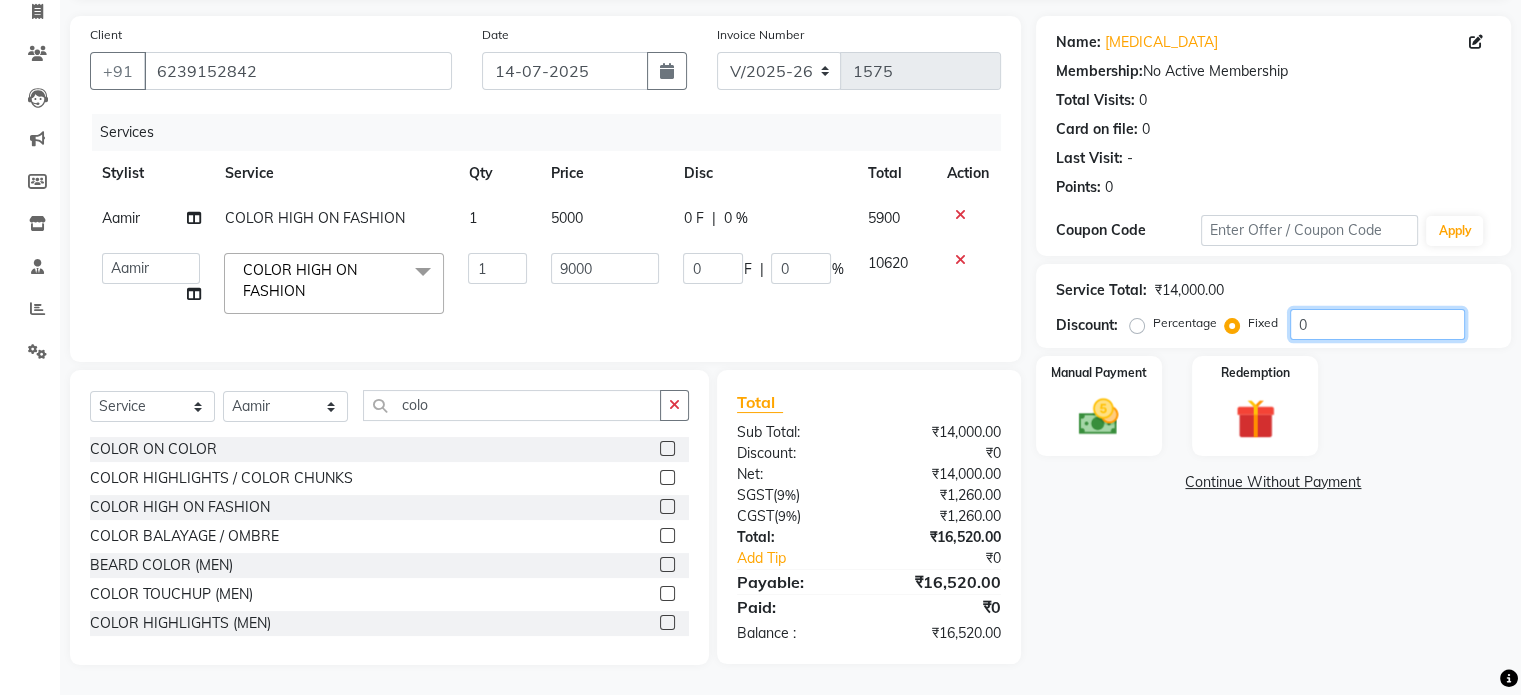 click on "0" 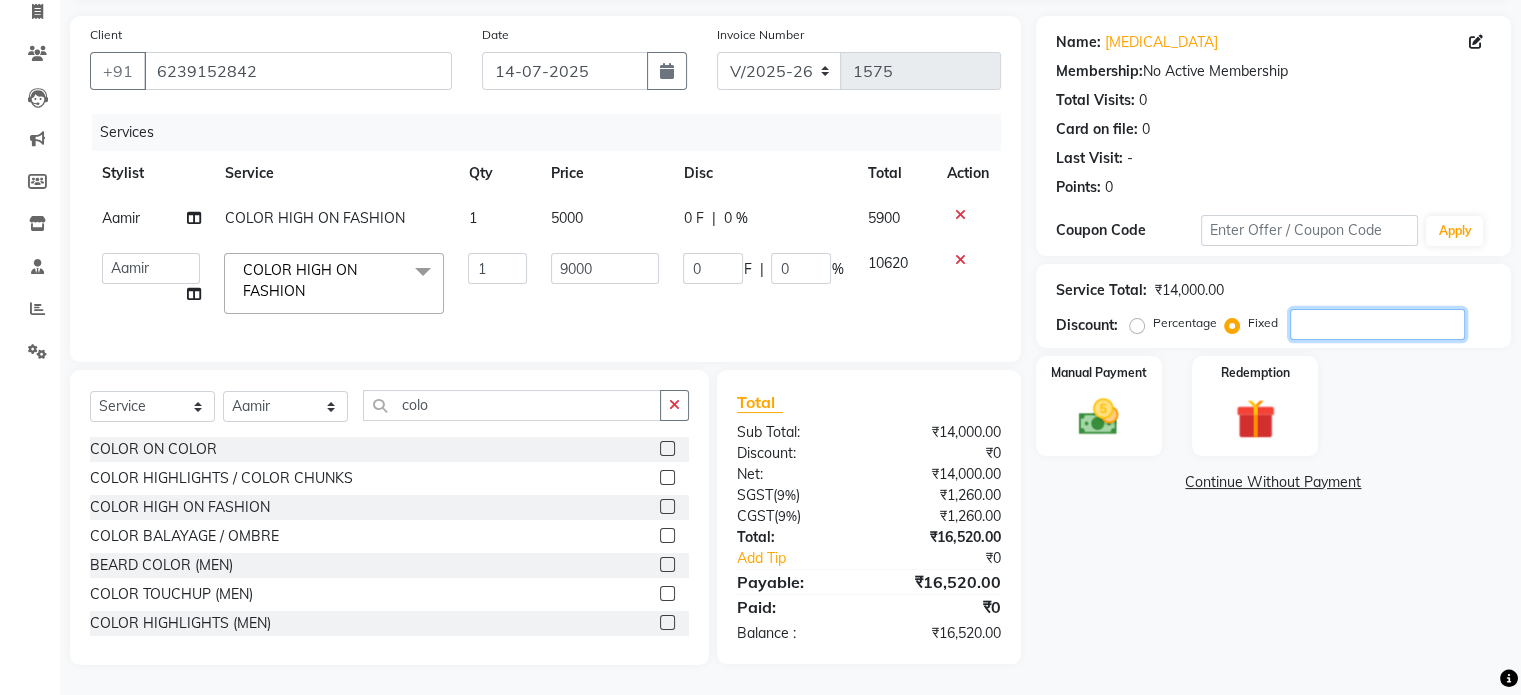 type on "9" 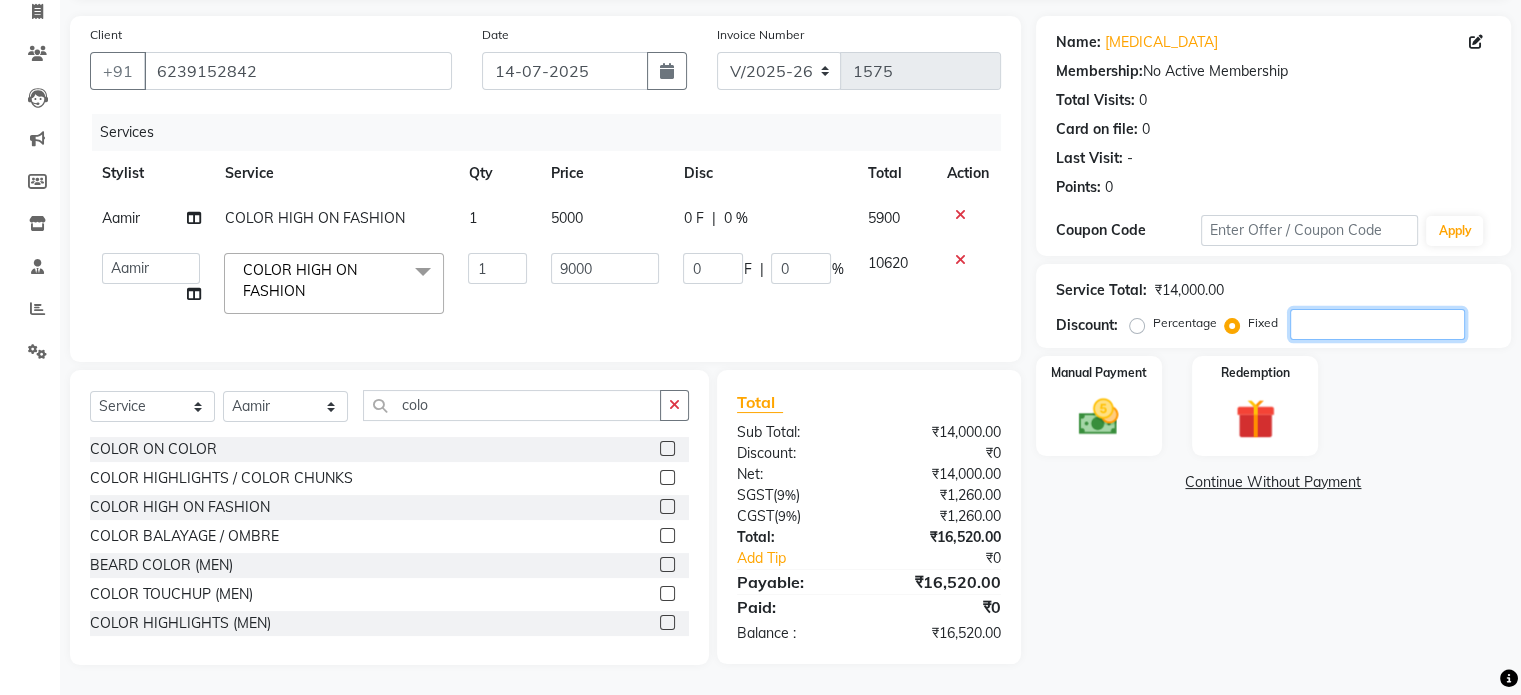 type on "5.79" 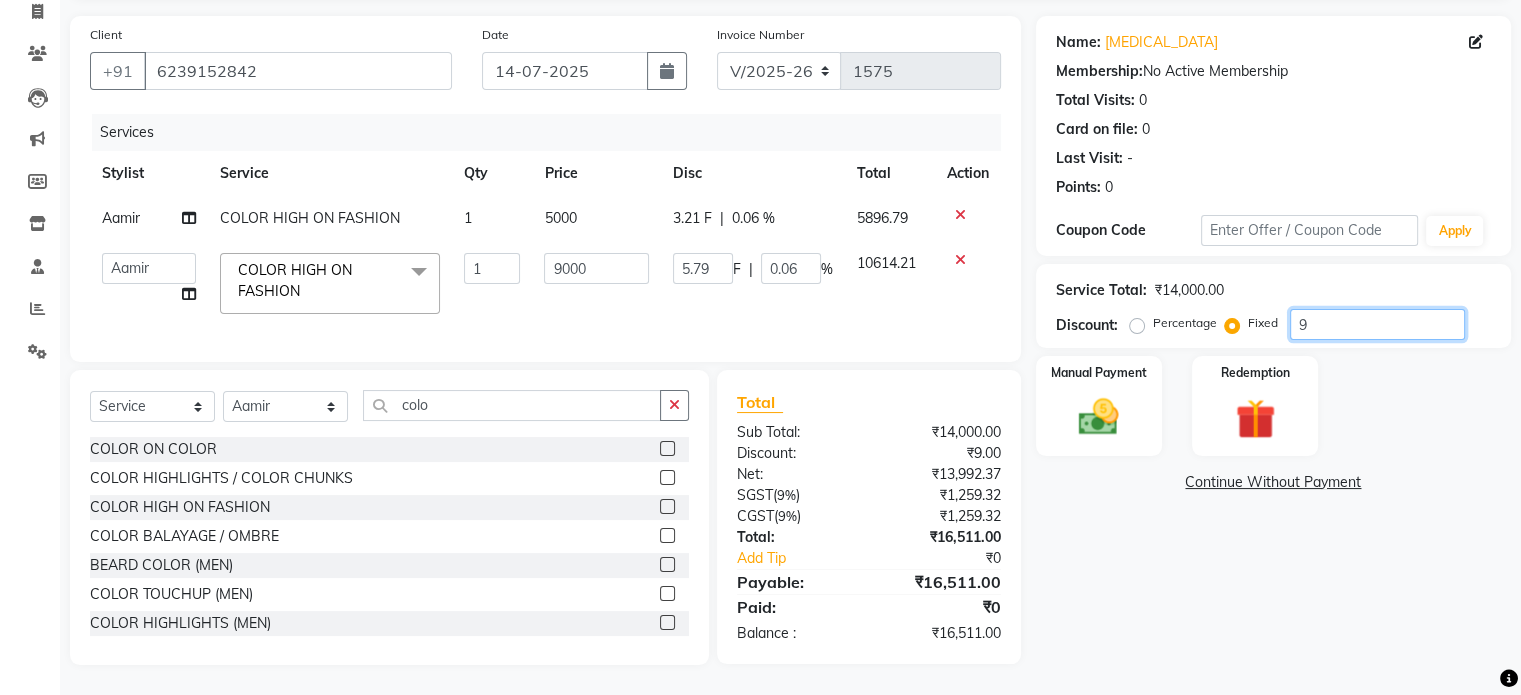 type on "90" 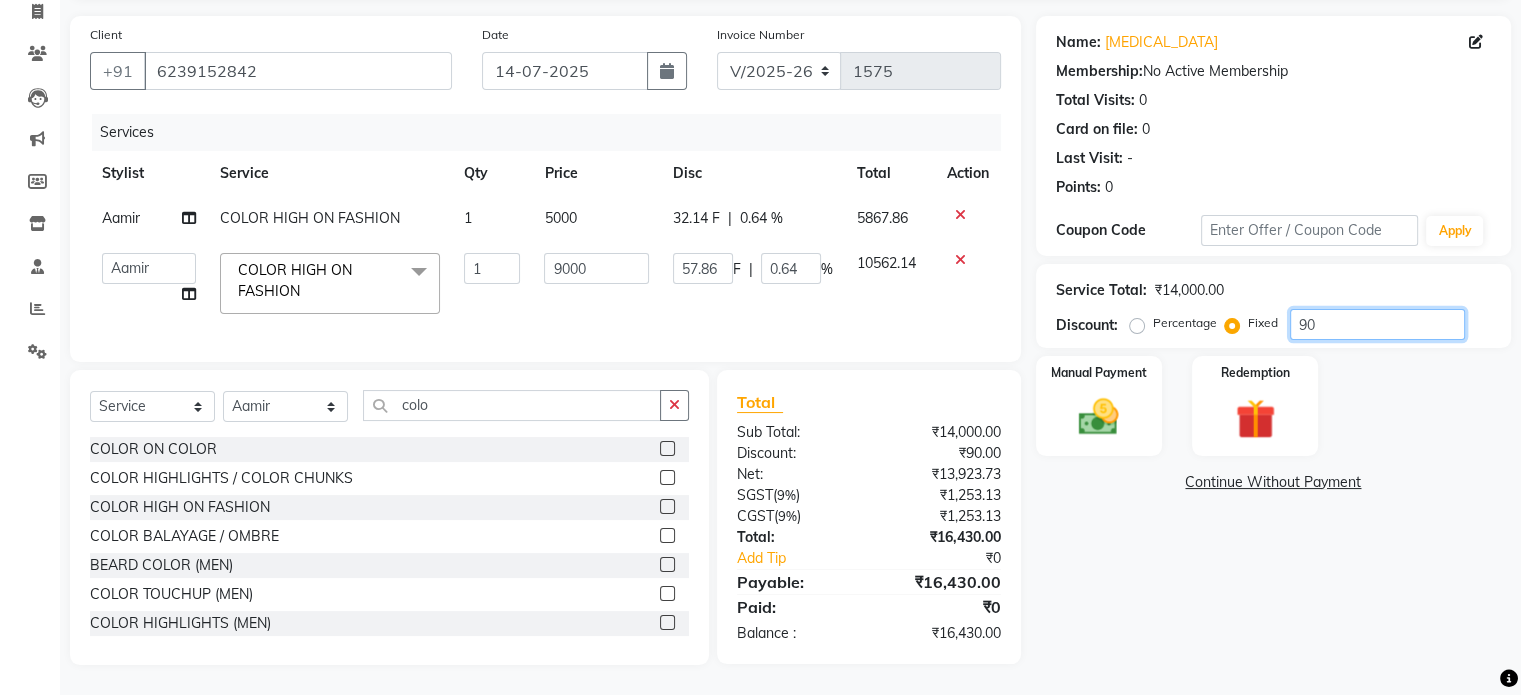 type on "900" 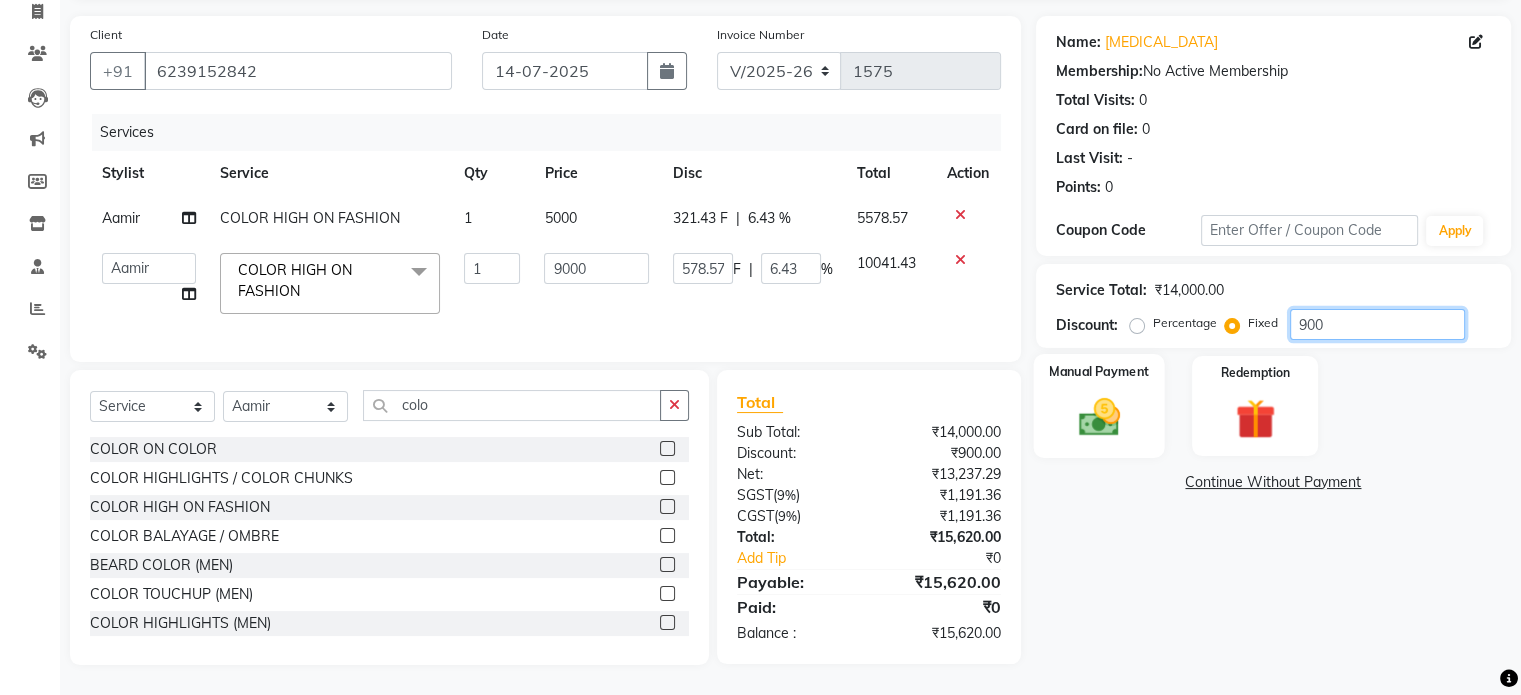 type on "900" 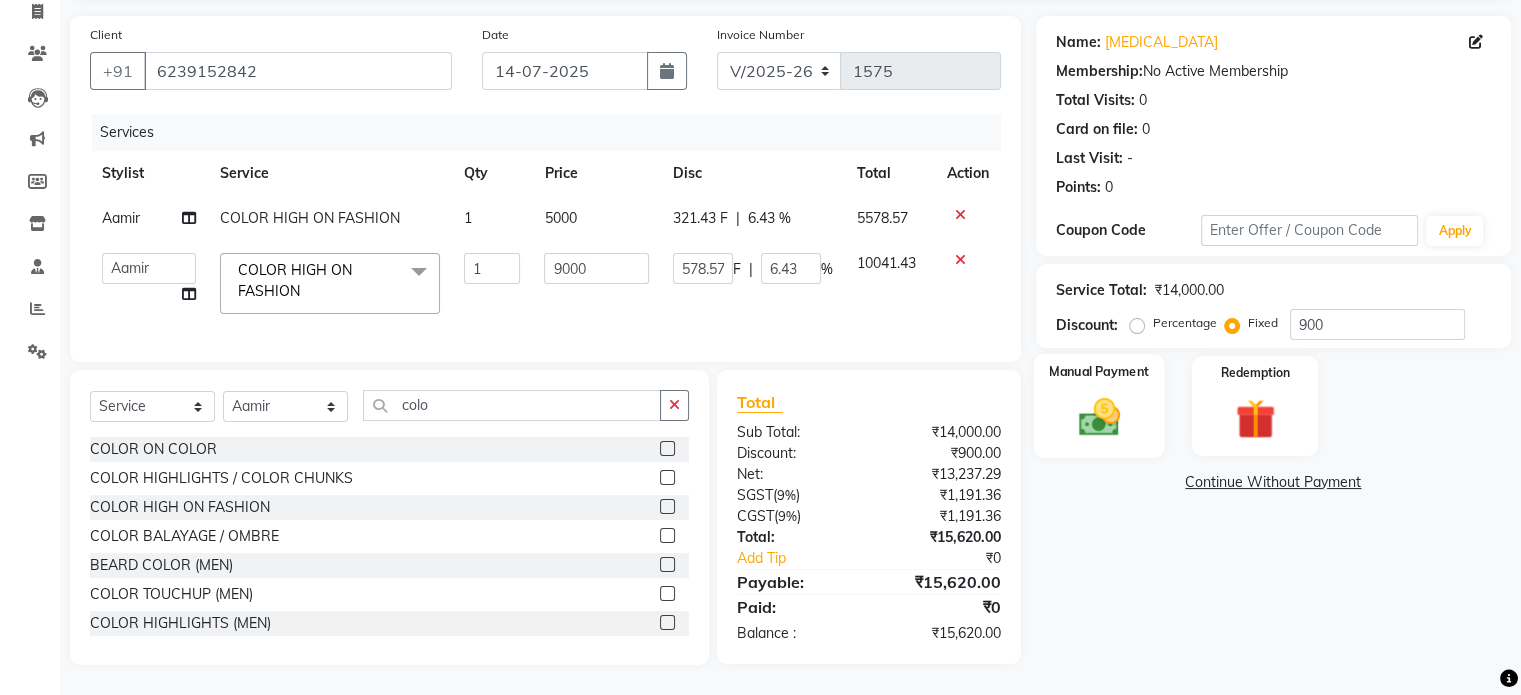click 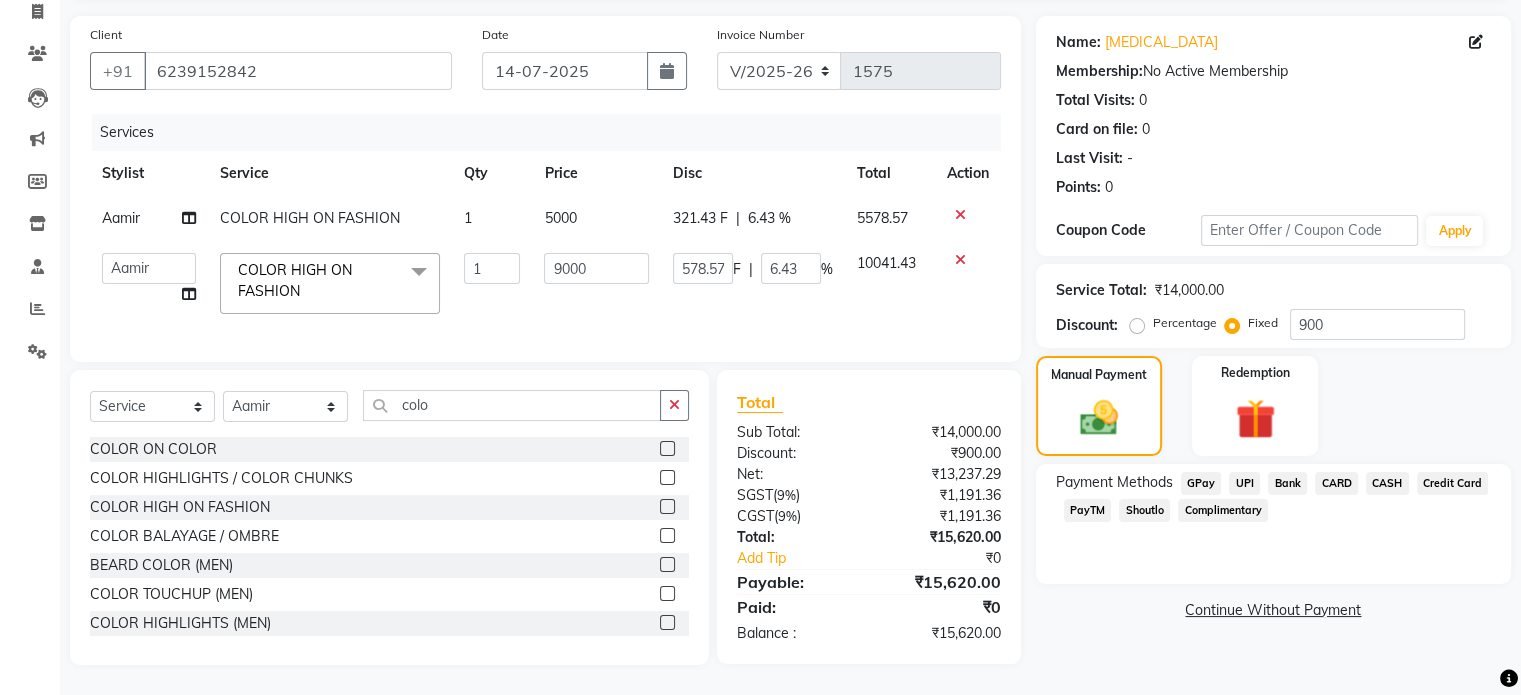 click on "CARD" 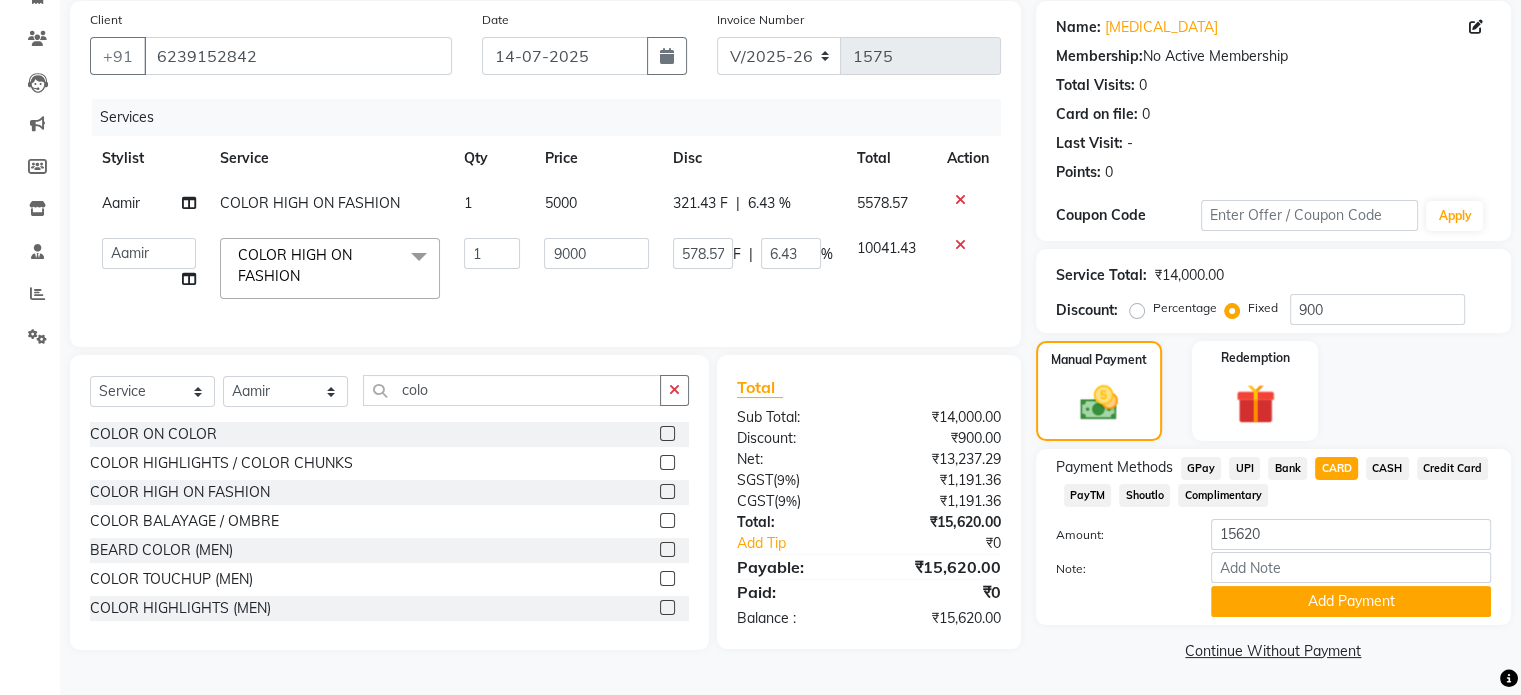 scroll, scrollTop: 152, scrollLeft: 0, axis: vertical 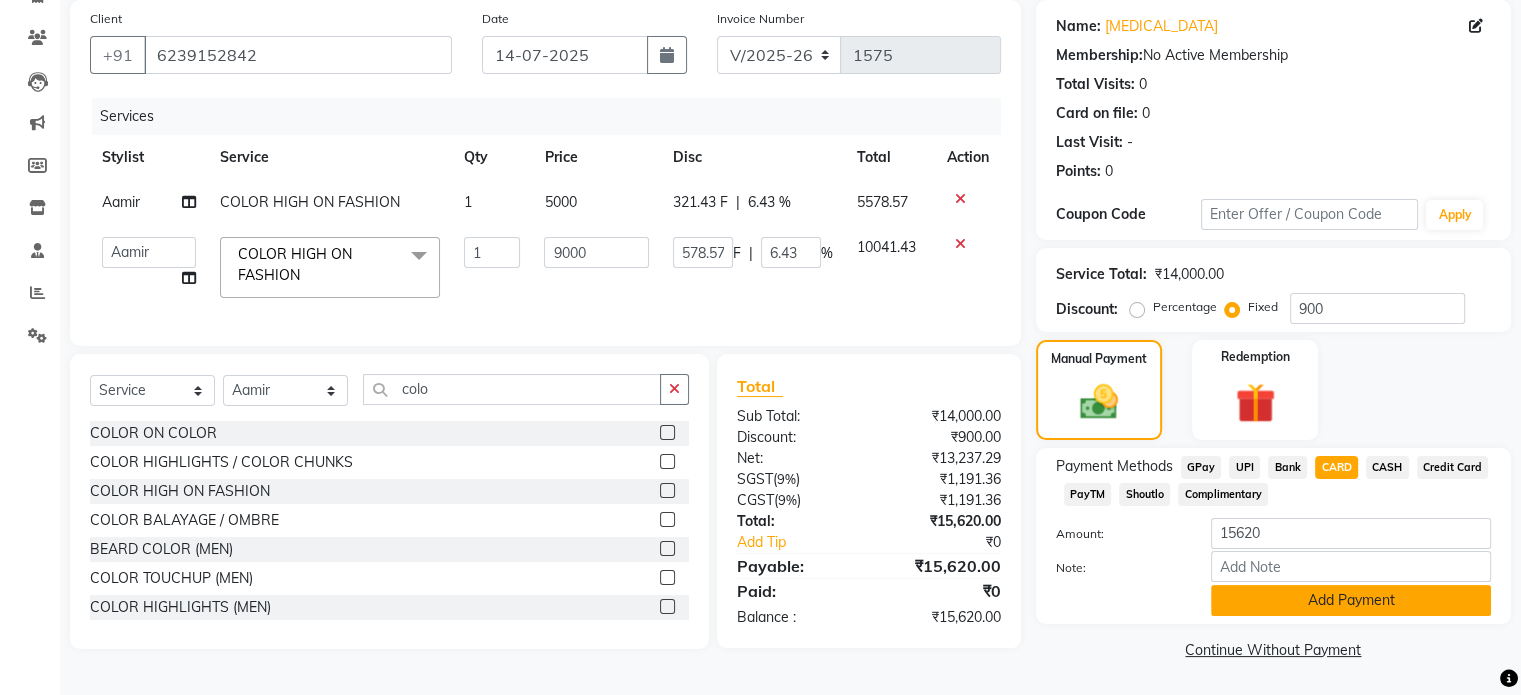 click on "Add Payment" 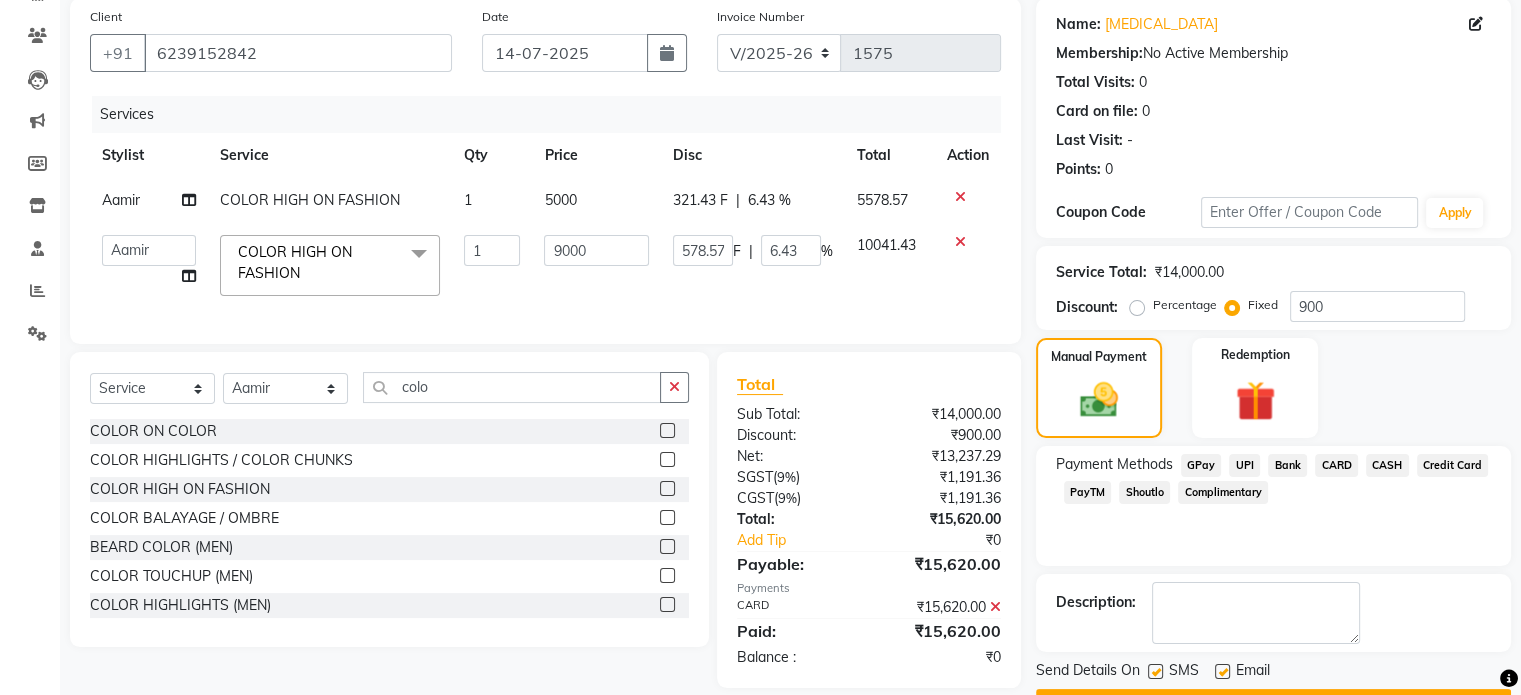 scroll, scrollTop: 205, scrollLeft: 0, axis: vertical 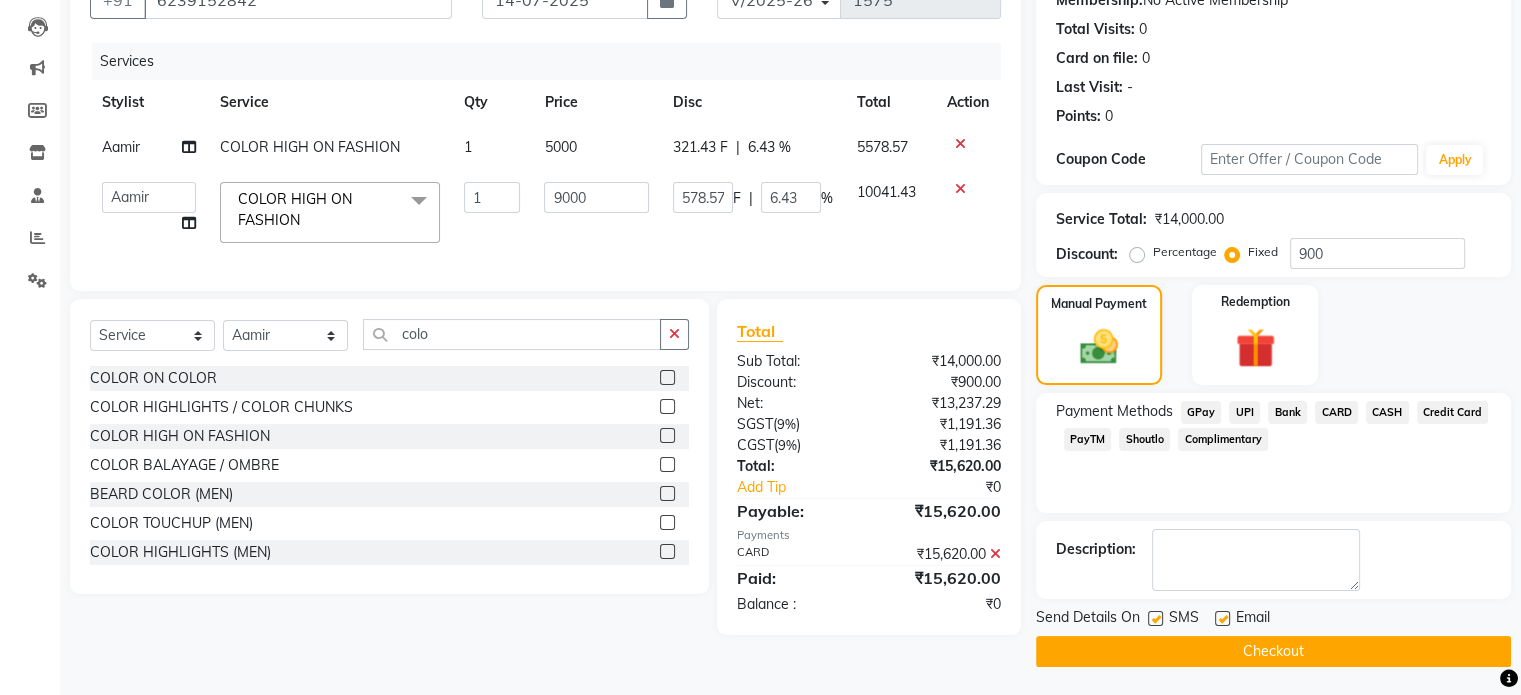 click on "Checkout" 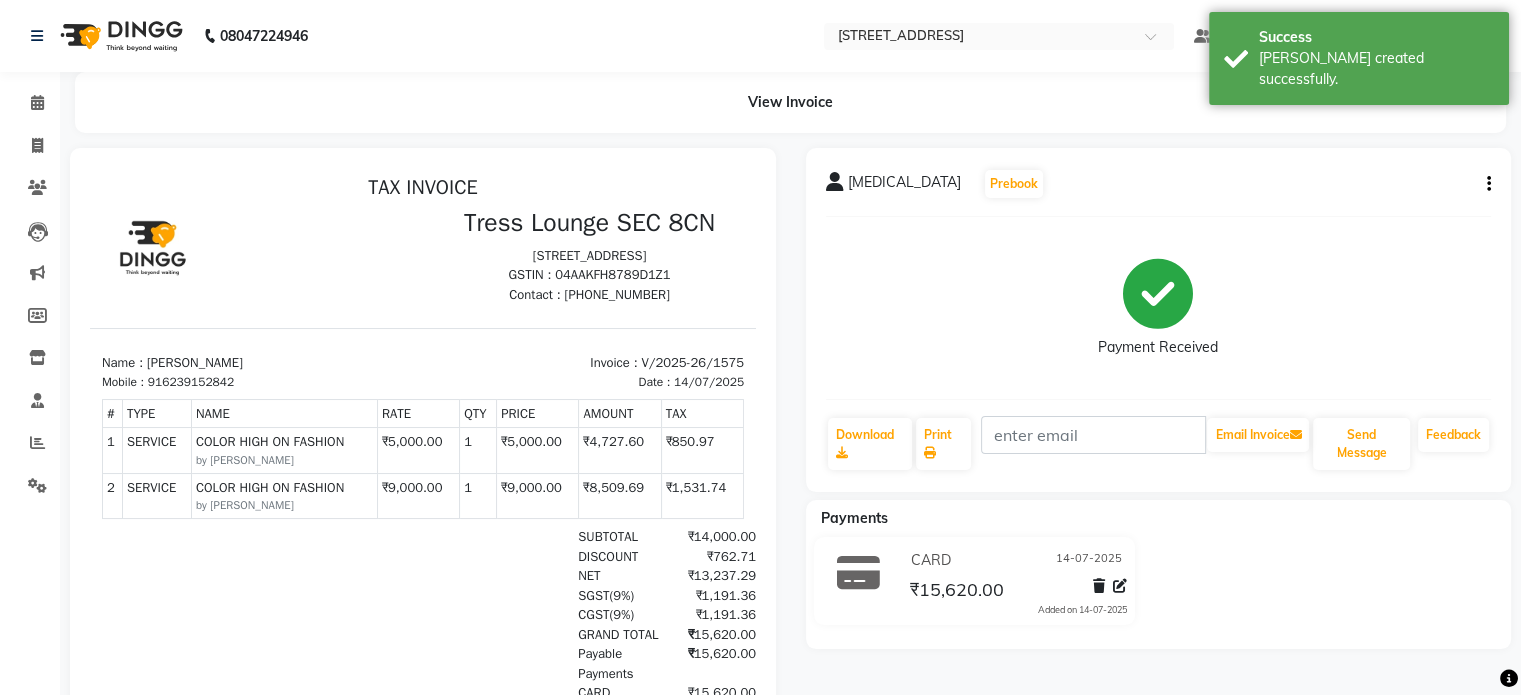 scroll, scrollTop: 0, scrollLeft: 0, axis: both 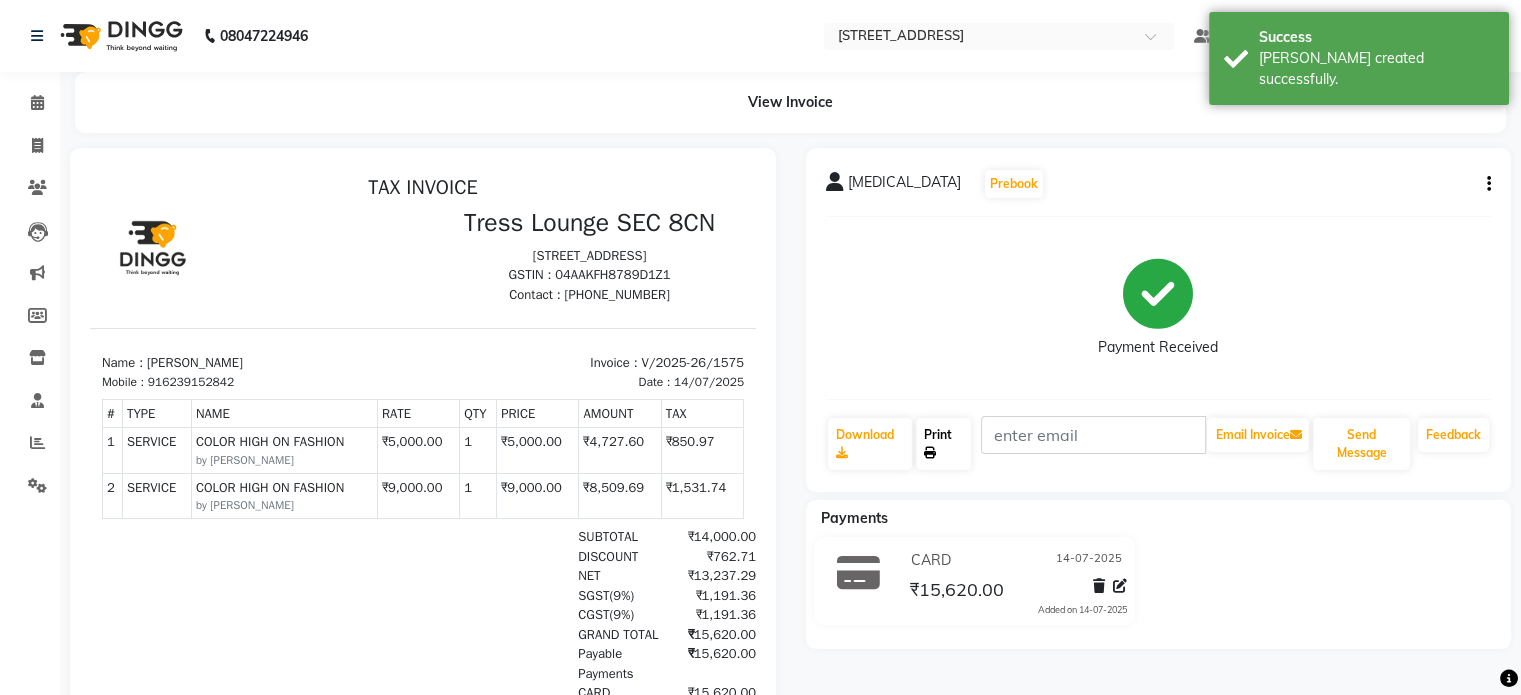 click on "Print" 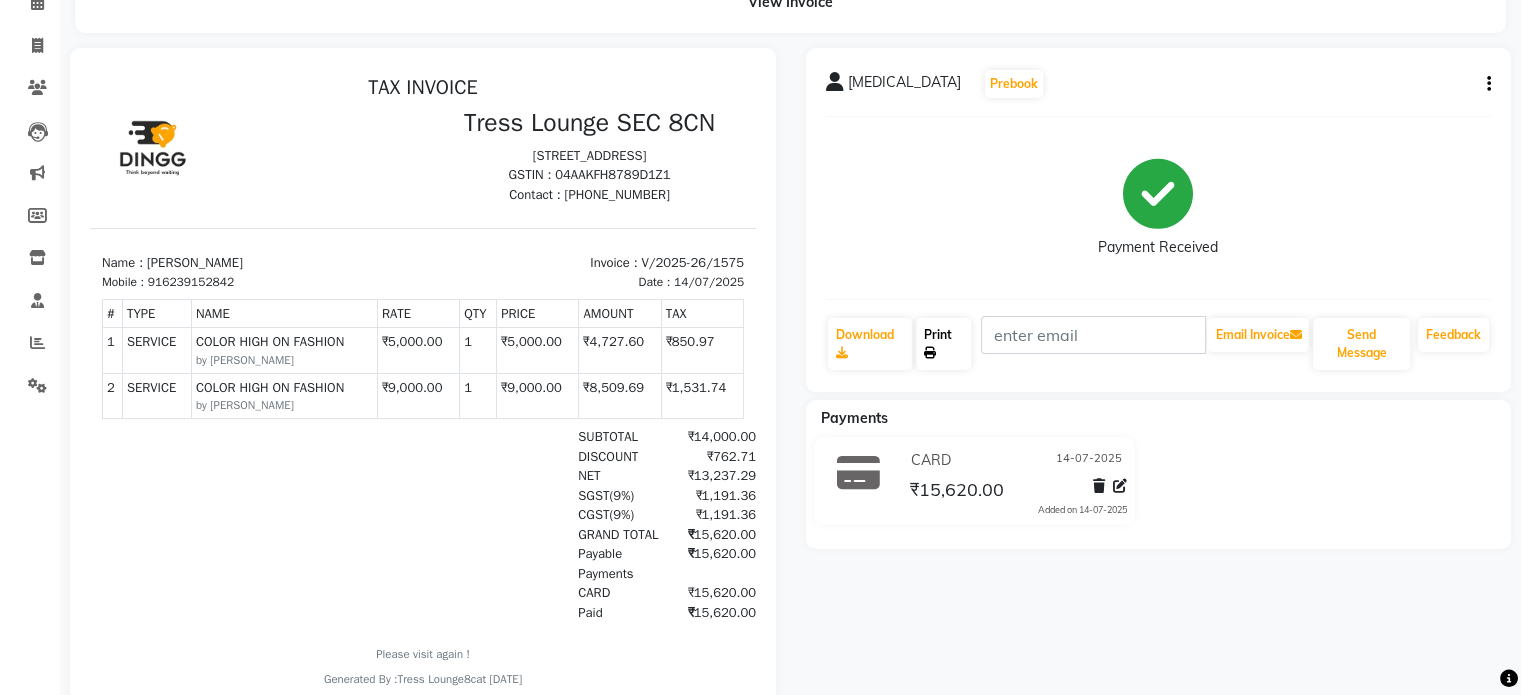 scroll, scrollTop: 0, scrollLeft: 0, axis: both 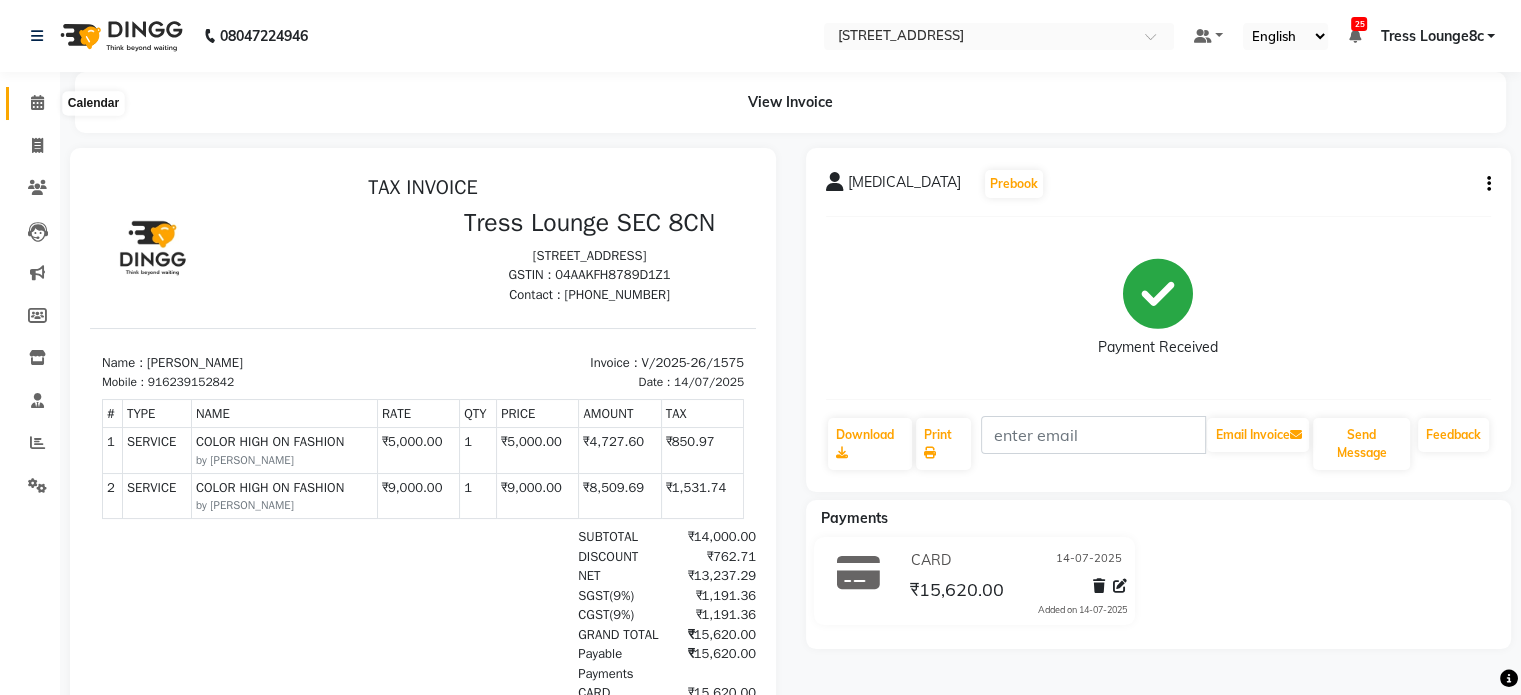 click 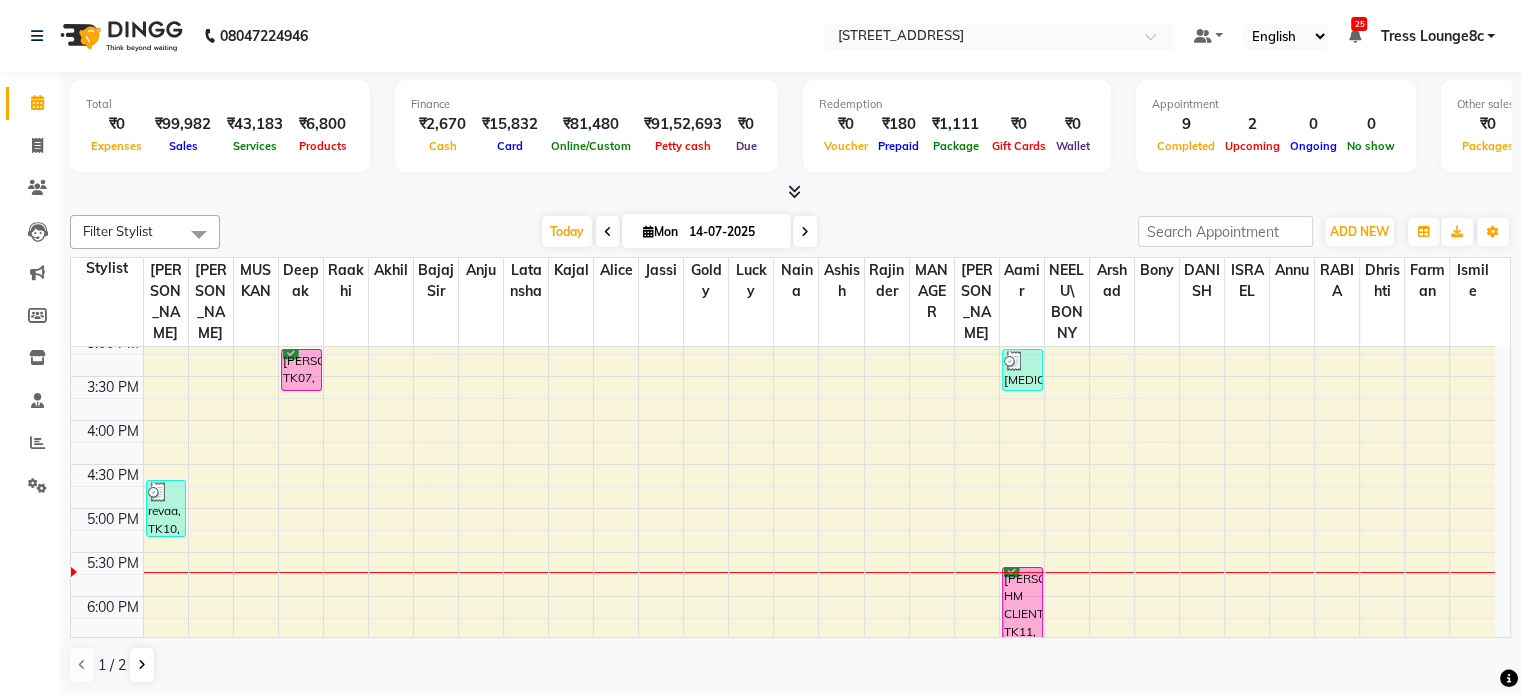 scroll, scrollTop: 700, scrollLeft: 0, axis: vertical 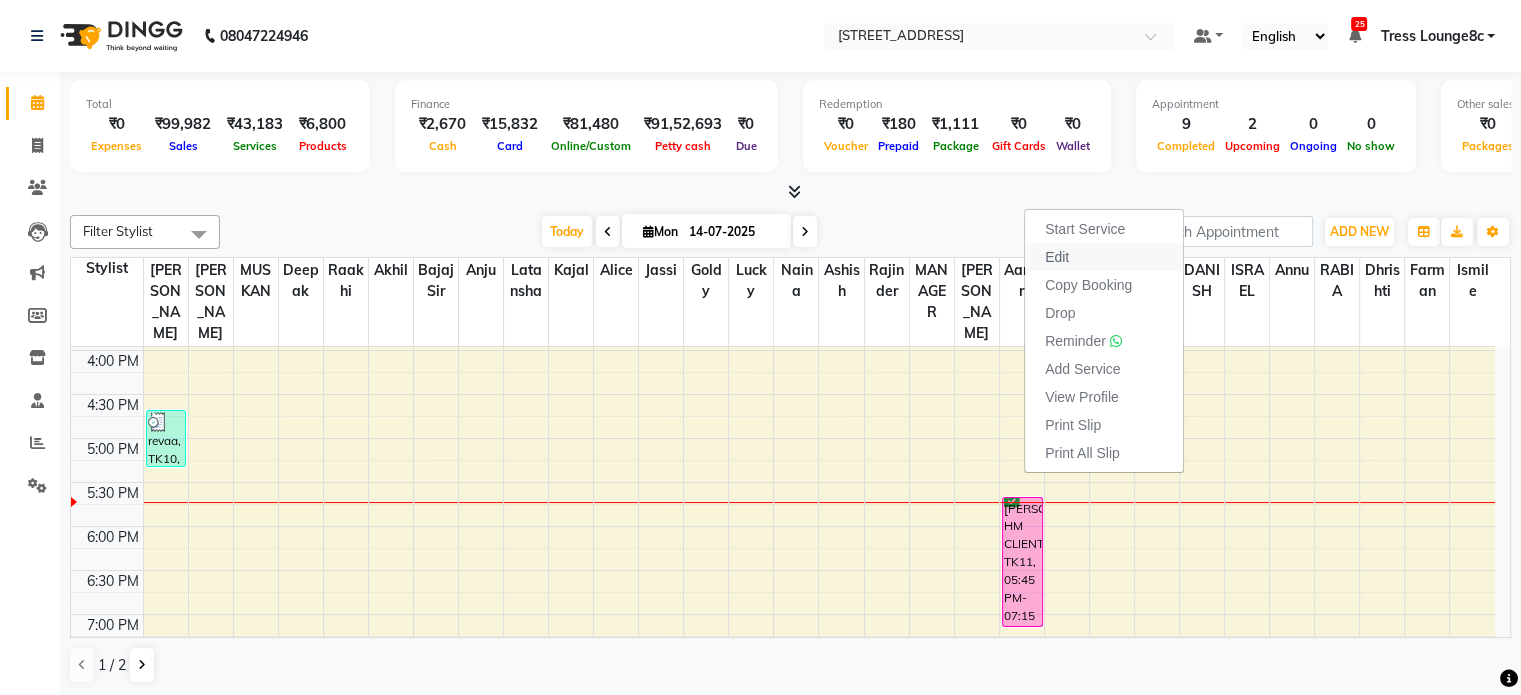 click on "Edit" at bounding box center [1104, 257] 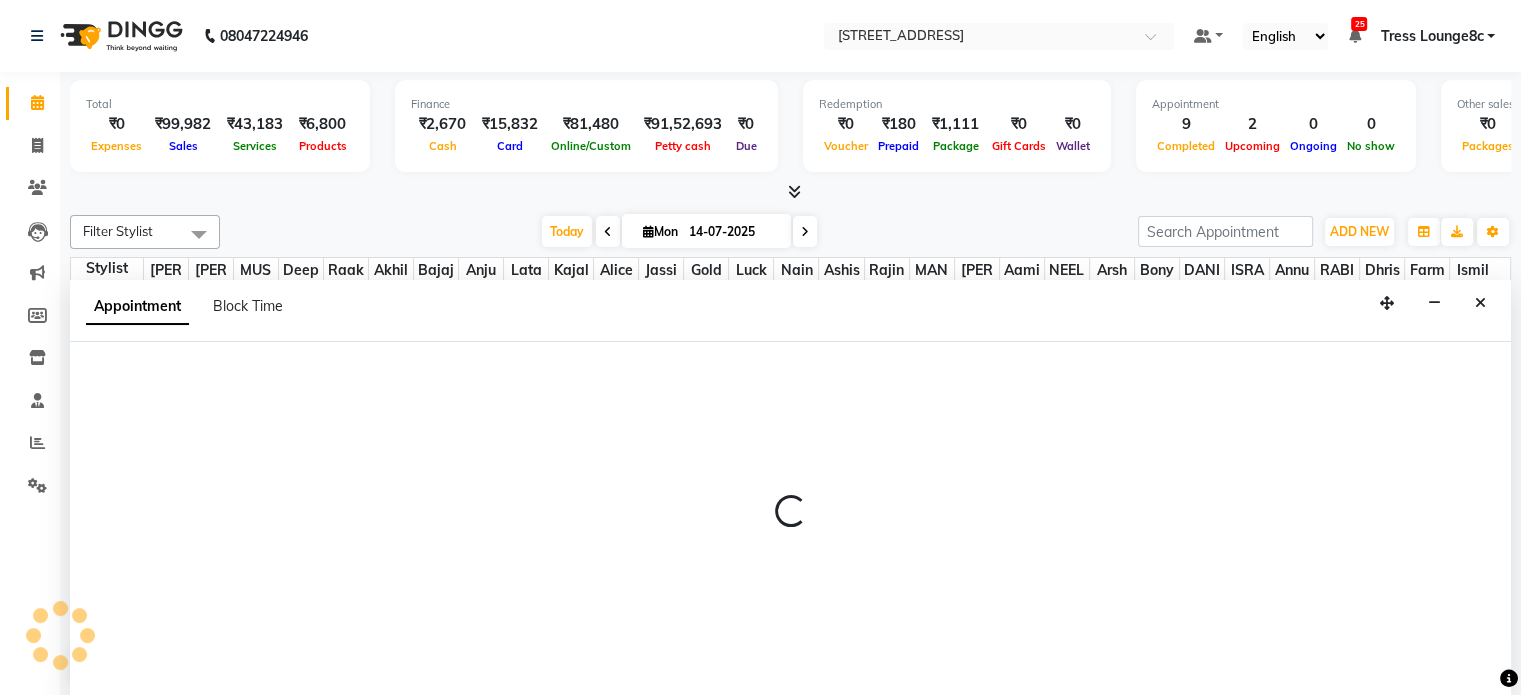 scroll, scrollTop: 0, scrollLeft: 0, axis: both 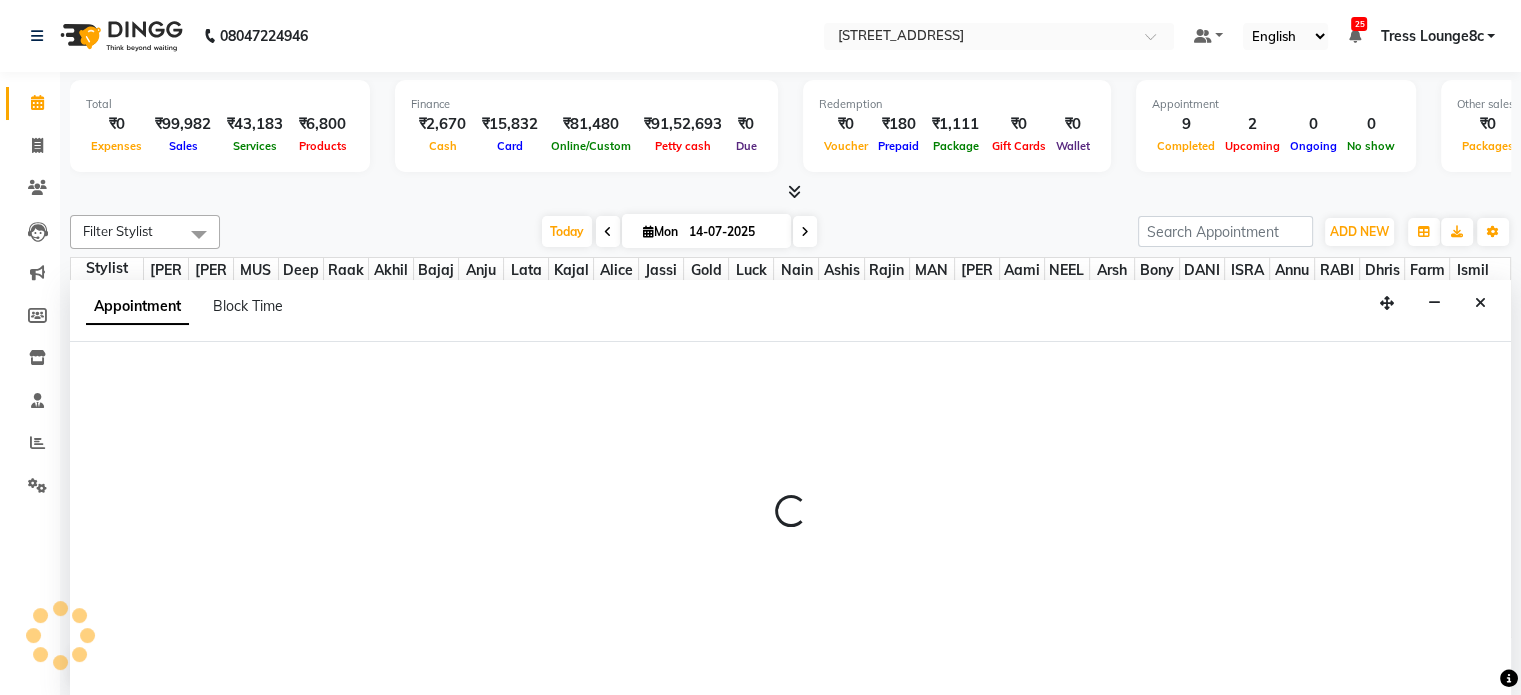 select on "tentative" 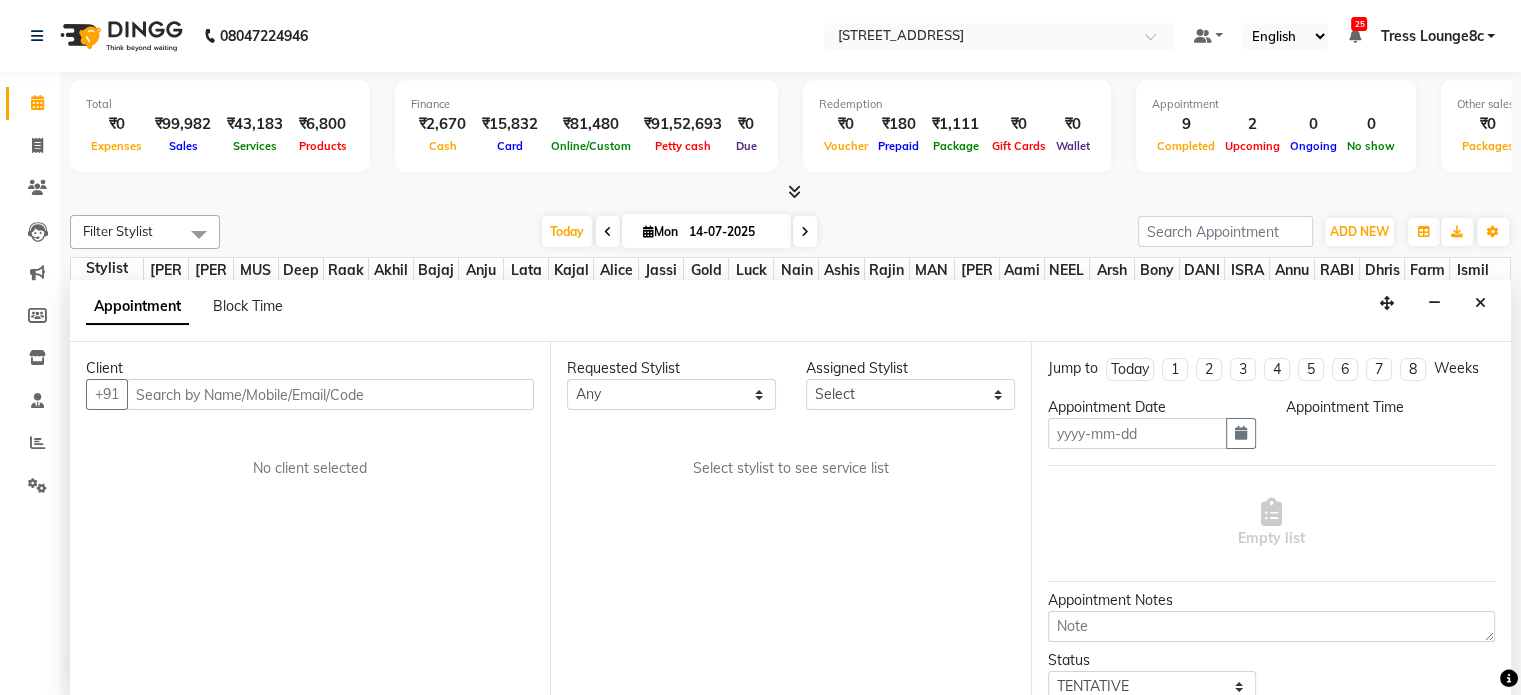 type on "14-07-2025" 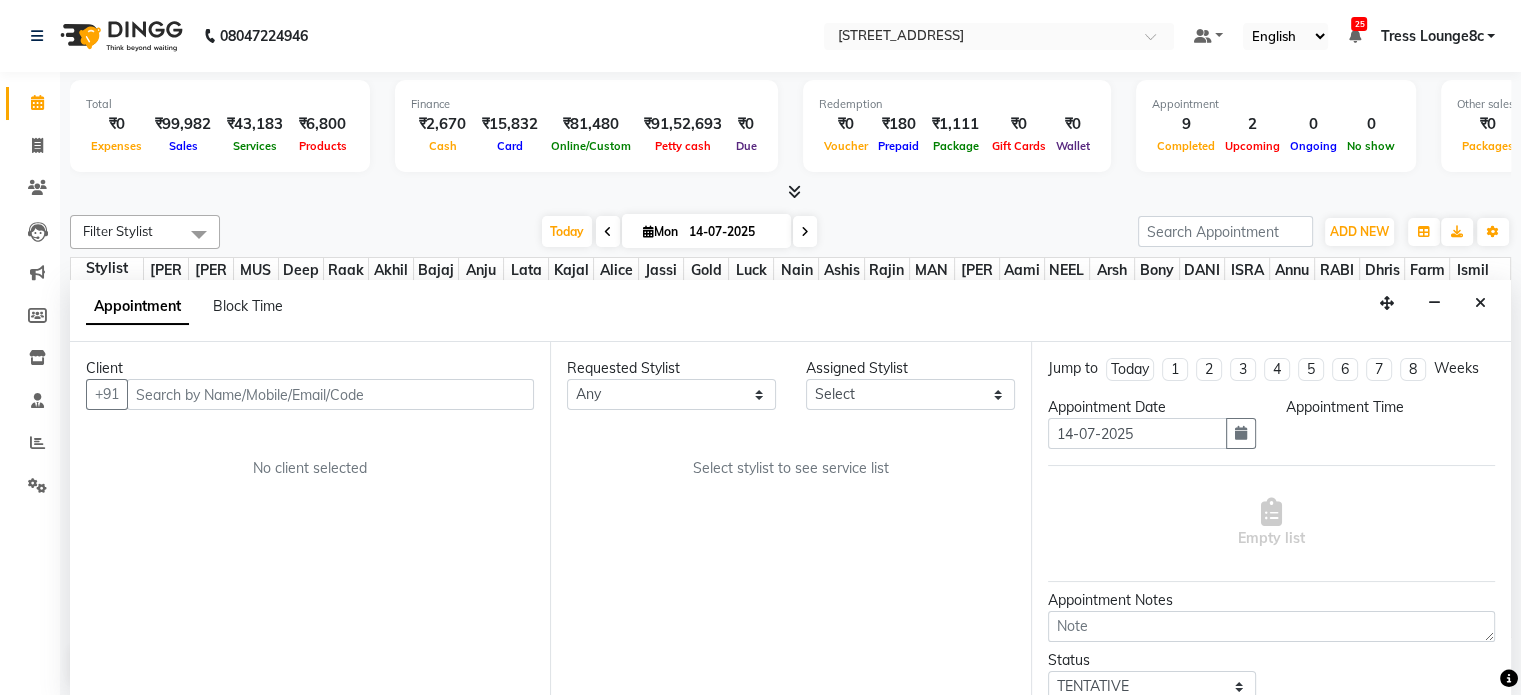 scroll, scrollTop: 0, scrollLeft: 0, axis: both 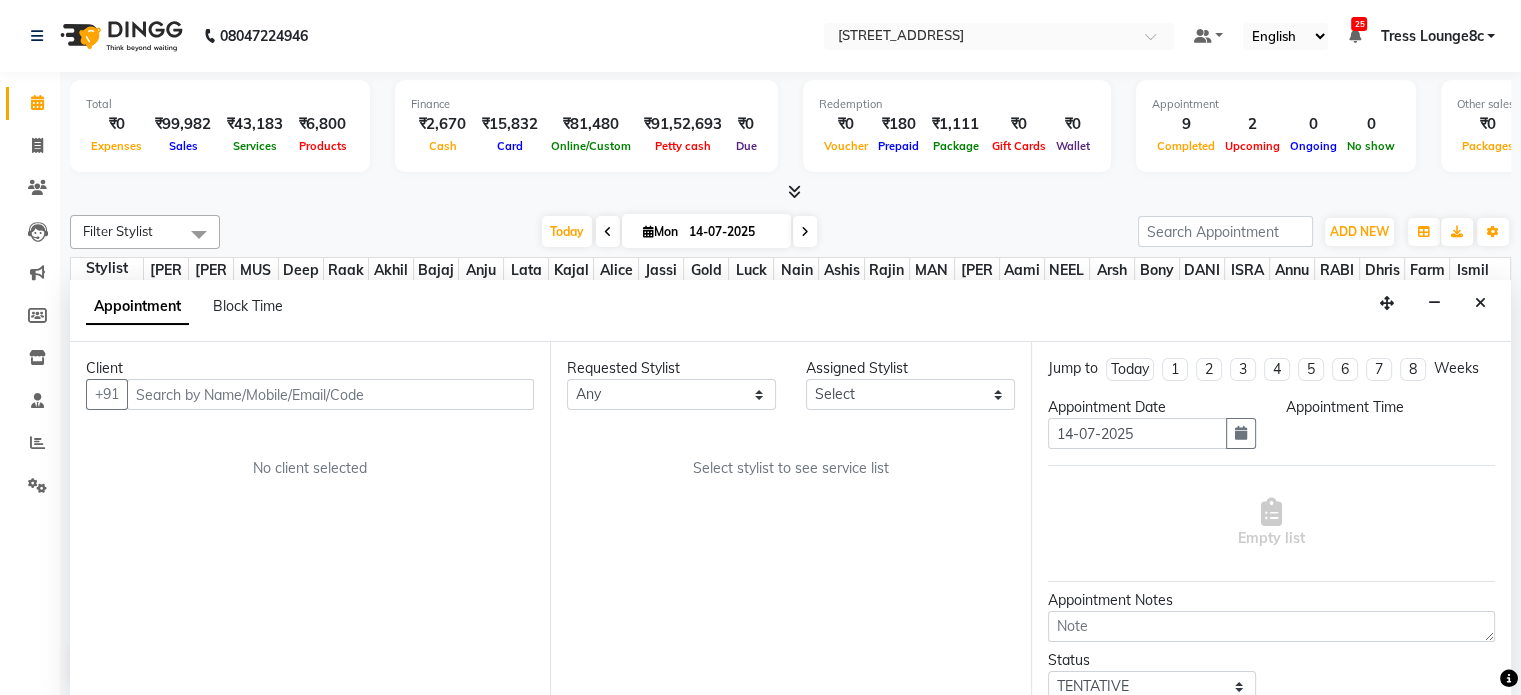 select on "confirm booking" 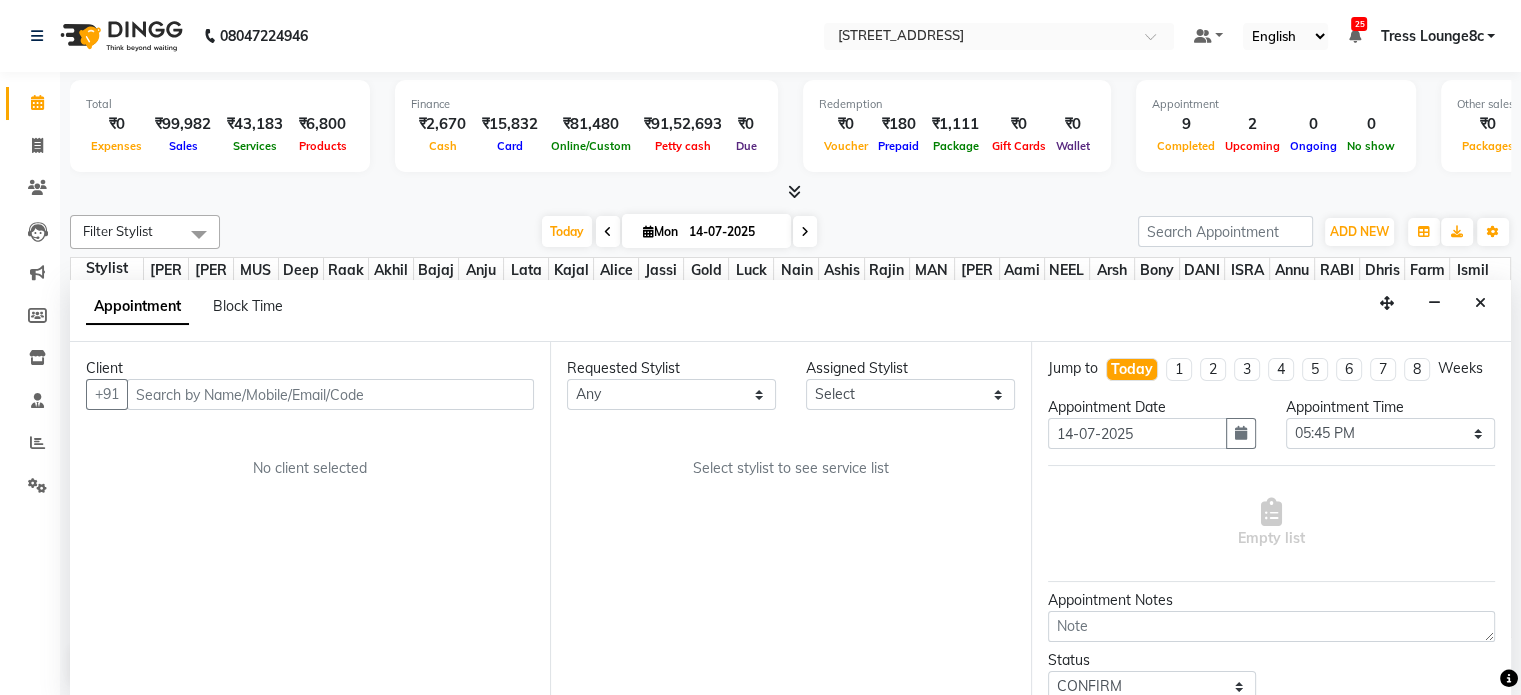 select on "59395" 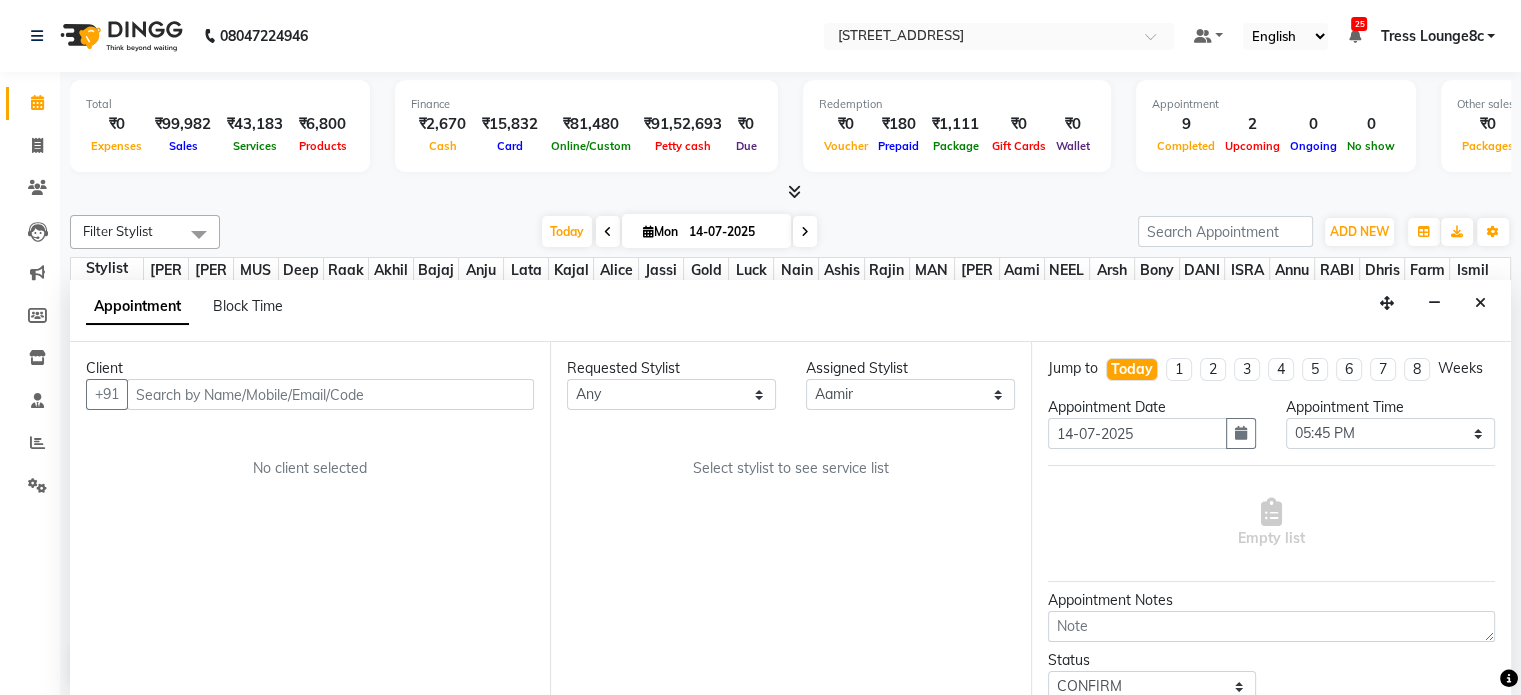 scroll, scrollTop: 774, scrollLeft: 0, axis: vertical 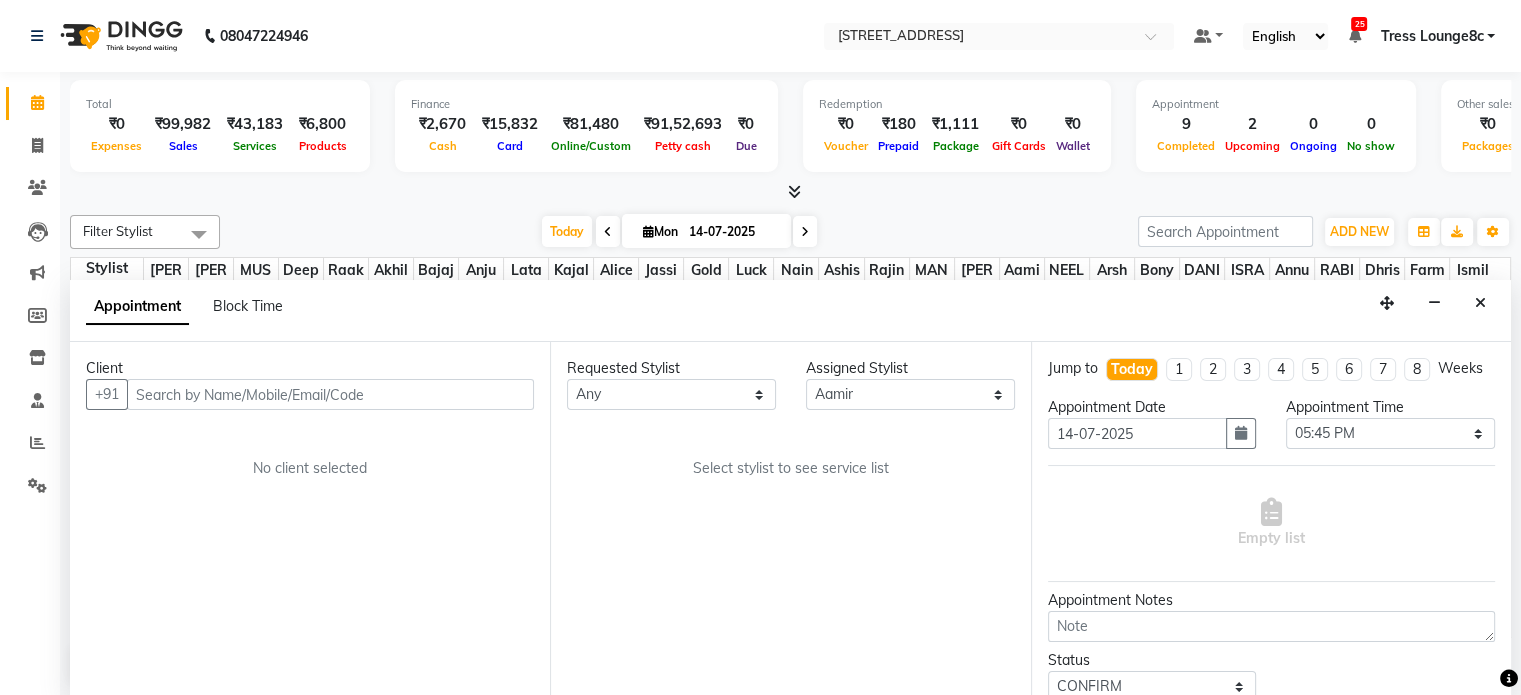 select on "2654" 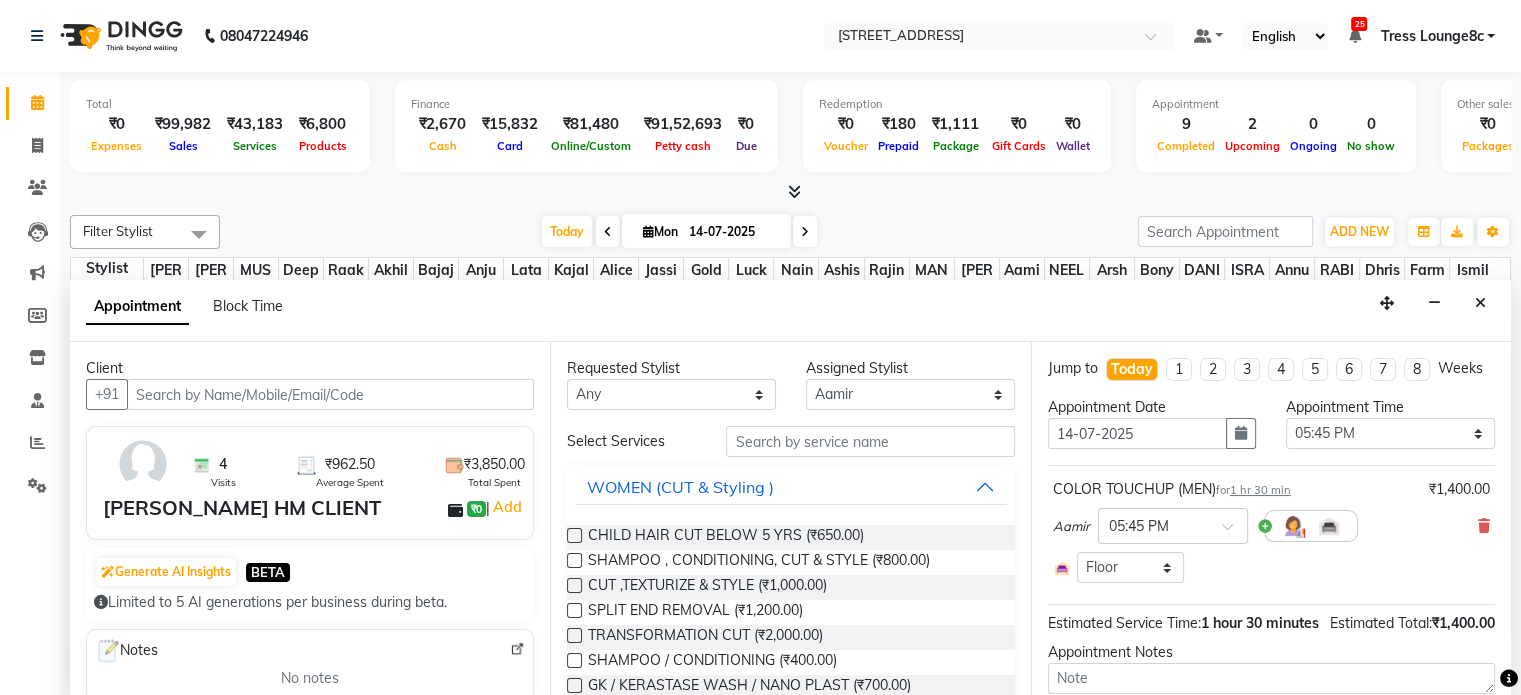 select on "2654" 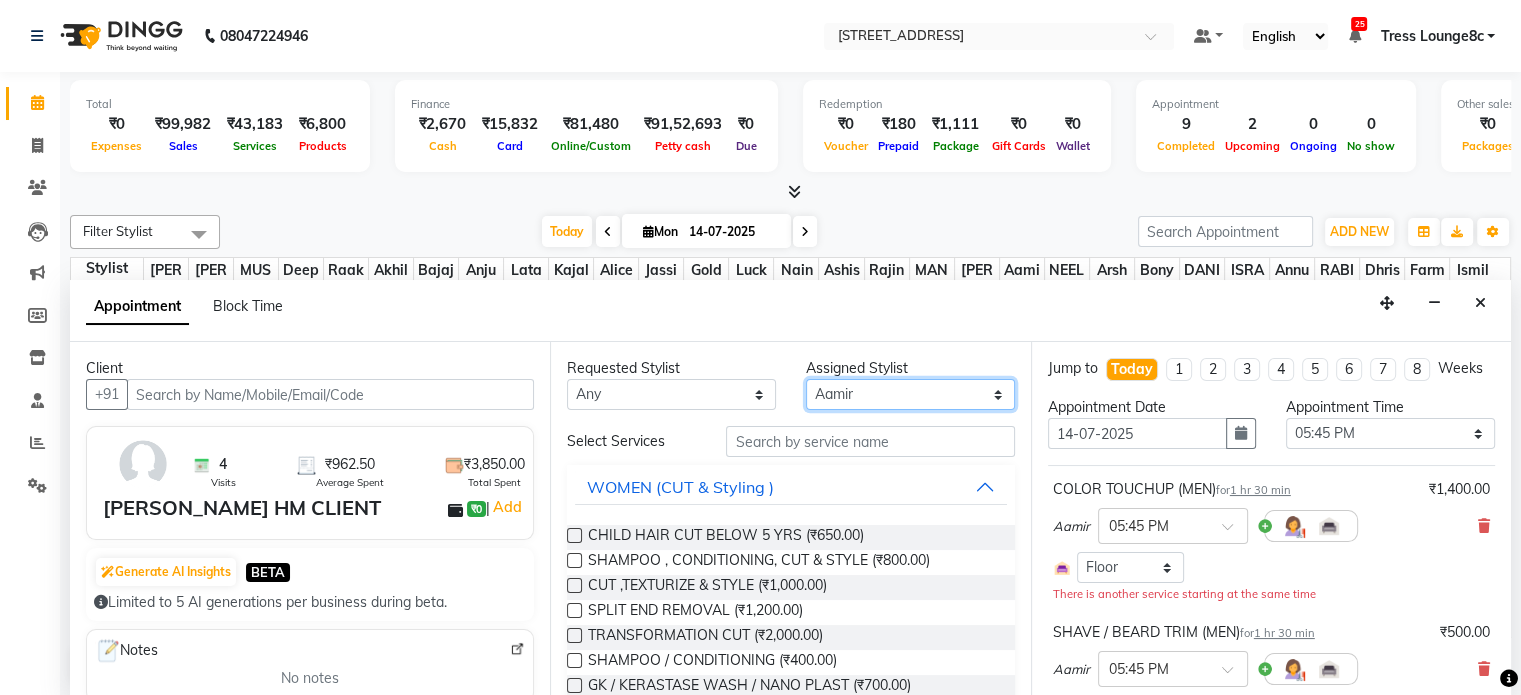 click on "Select [PERSON_NAME] [PERSON_NAME] [PERSON_NAME] Anju Annu  [PERSON_NAME] Bajaj sir Bony DANISH Deepak [PERSON_NAME] [PERSON_NAME] [PERSON_NAME] [PERSON_NAME] [PERSON_NAME] Lucky MANAGER MUSKAN naina [PERSON_NAME]\ [PERSON_NAME]  [PERSON_NAME] [PERSON_NAME] RAM Ripti [PERSON_NAME] [PERSON_NAME] [PERSON_NAME] [PERSON_NAME] Shriya [PERSON_NAME] veena [PERSON_NAME] [PERSON_NAME]" at bounding box center (910, 394) 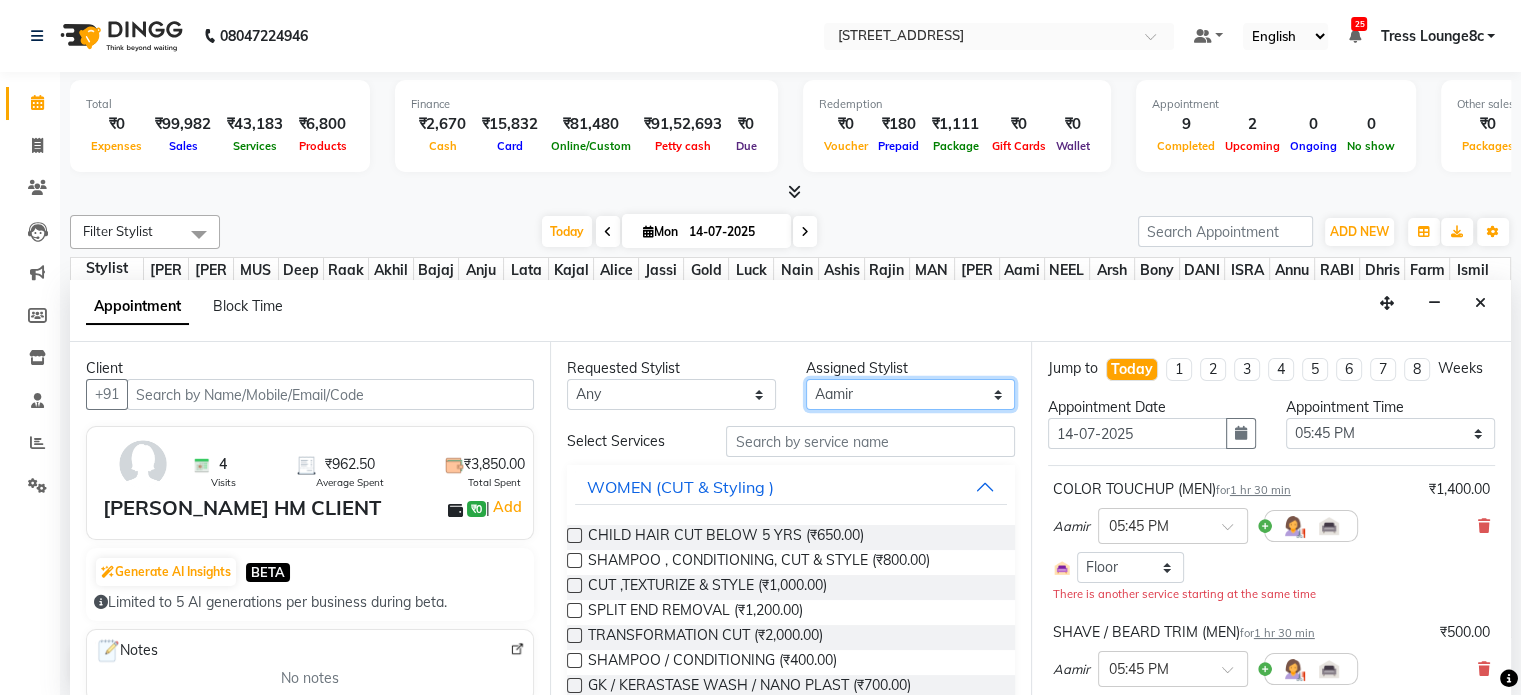 select on "77266" 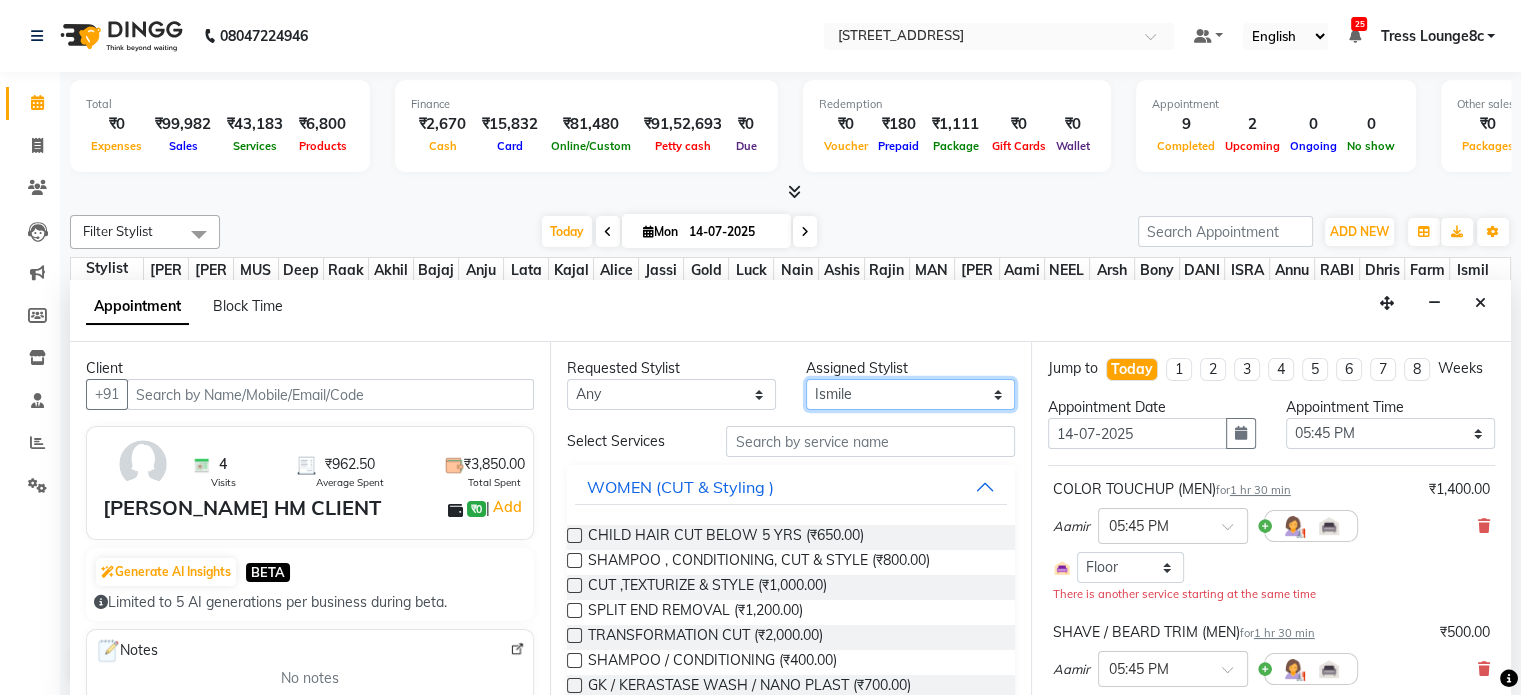click on "Select [PERSON_NAME] [PERSON_NAME] [PERSON_NAME] Anju Annu  [PERSON_NAME] Bajaj sir Bony DANISH Deepak [PERSON_NAME] [PERSON_NAME] [PERSON_NAME] [PERSON_NAME] [PERSON_NAME] Lucky MANAGER MUSKAN naina [PERSON_NAME]\ [PERSON_NAME]  [PERSON_NAME] [PERSON_NAME] RAM Ripti [PERSON_NAME] [PERSON_NAME] [PERSON_NAME] [PERSON_NAME] Shriya [PERSON_NAME] veena [PERSON_NAME] [PERSON_NAME]" at bounding box center [910, 394] 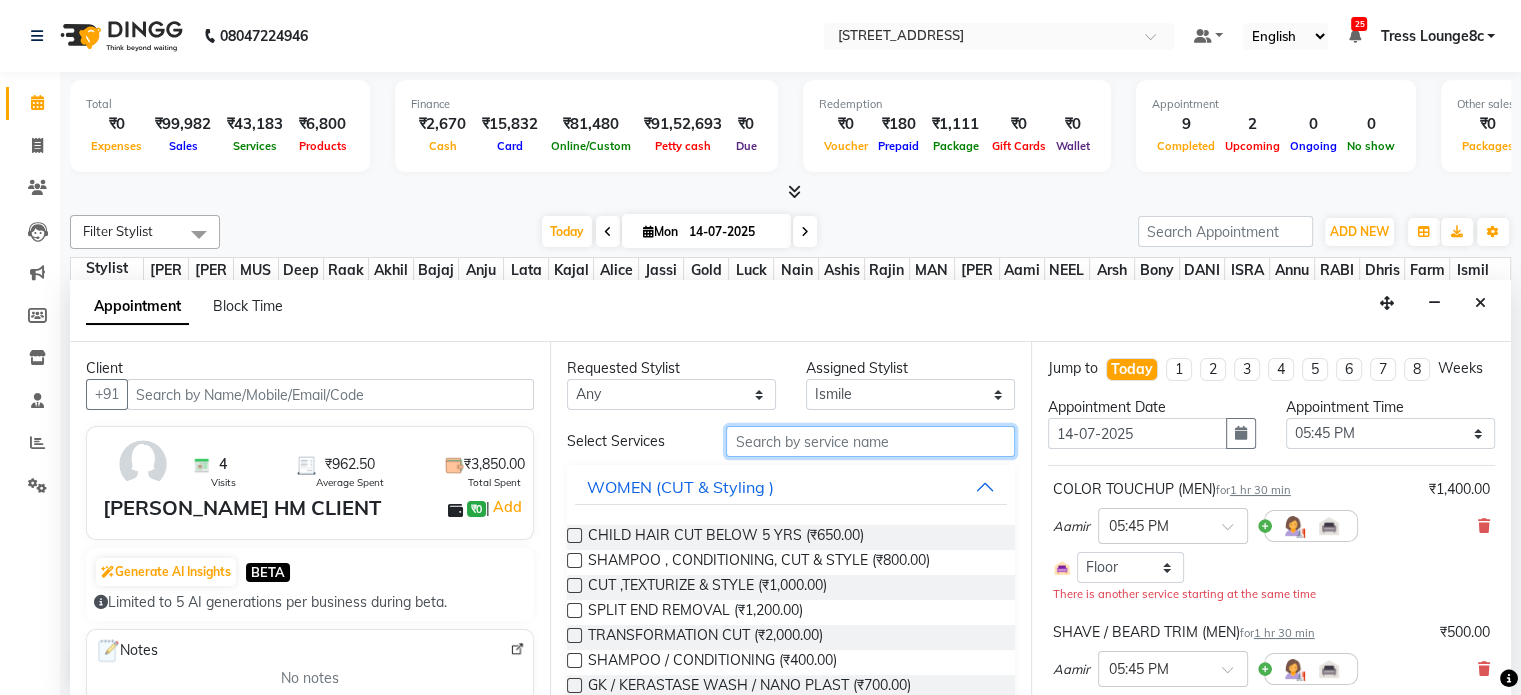 click at bounding box center (870, 441) 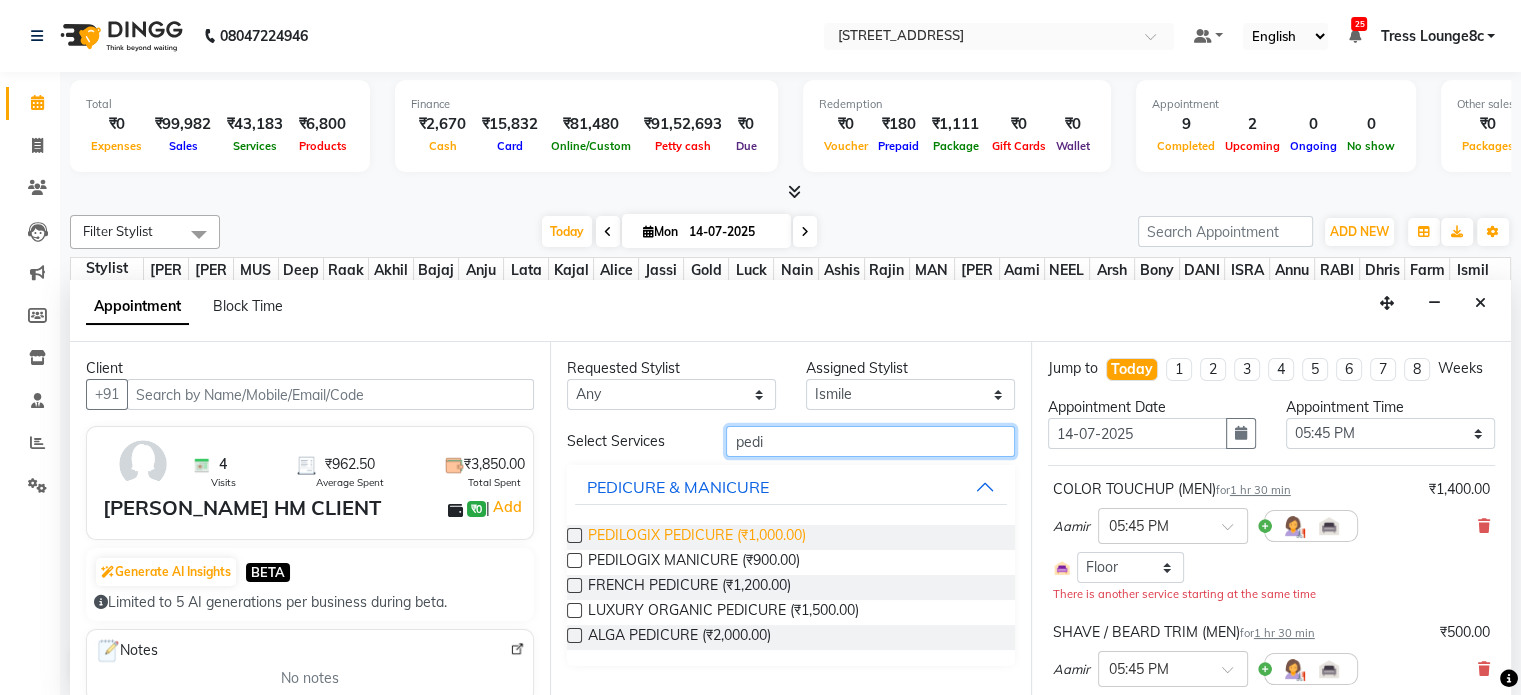 type on "pedi" 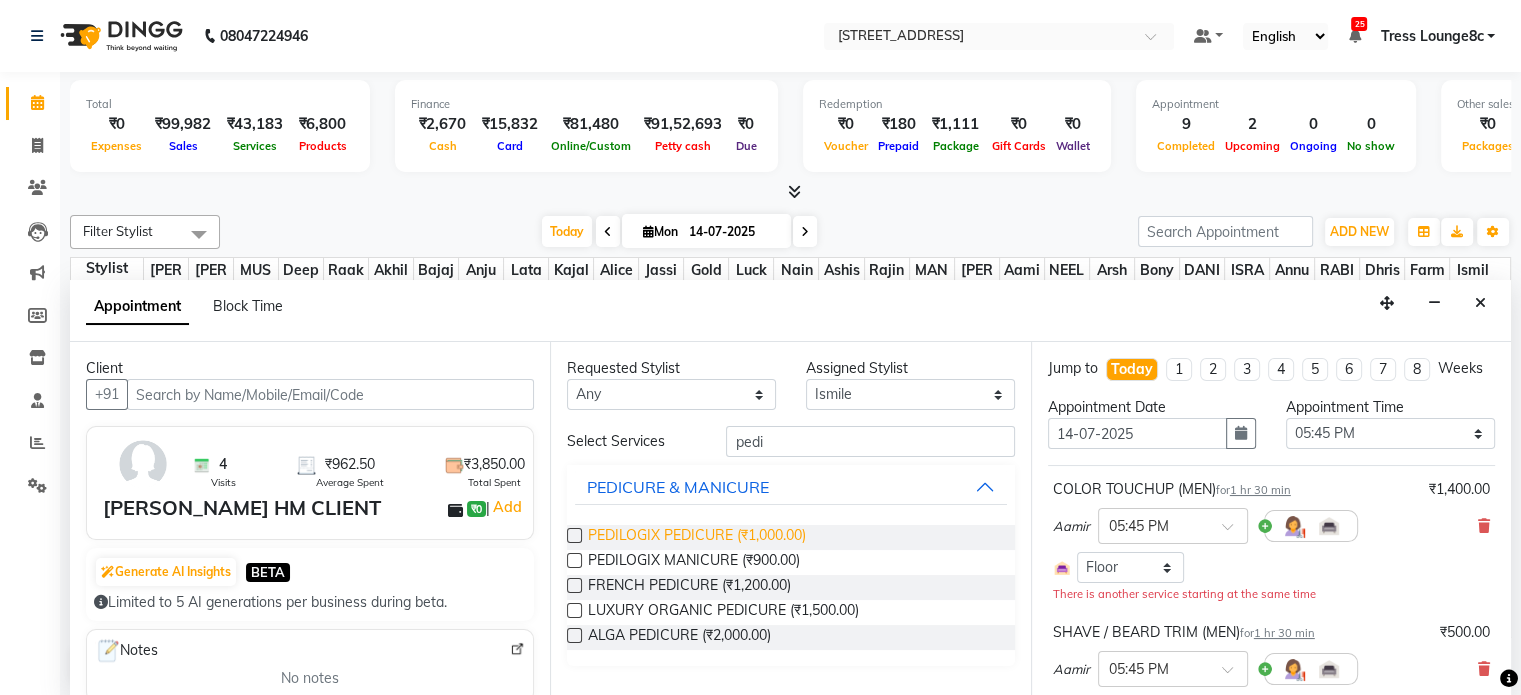 click on "PEDILOGIX PEDICURE (₹1,000.00)" at bounding box center (697, 537) 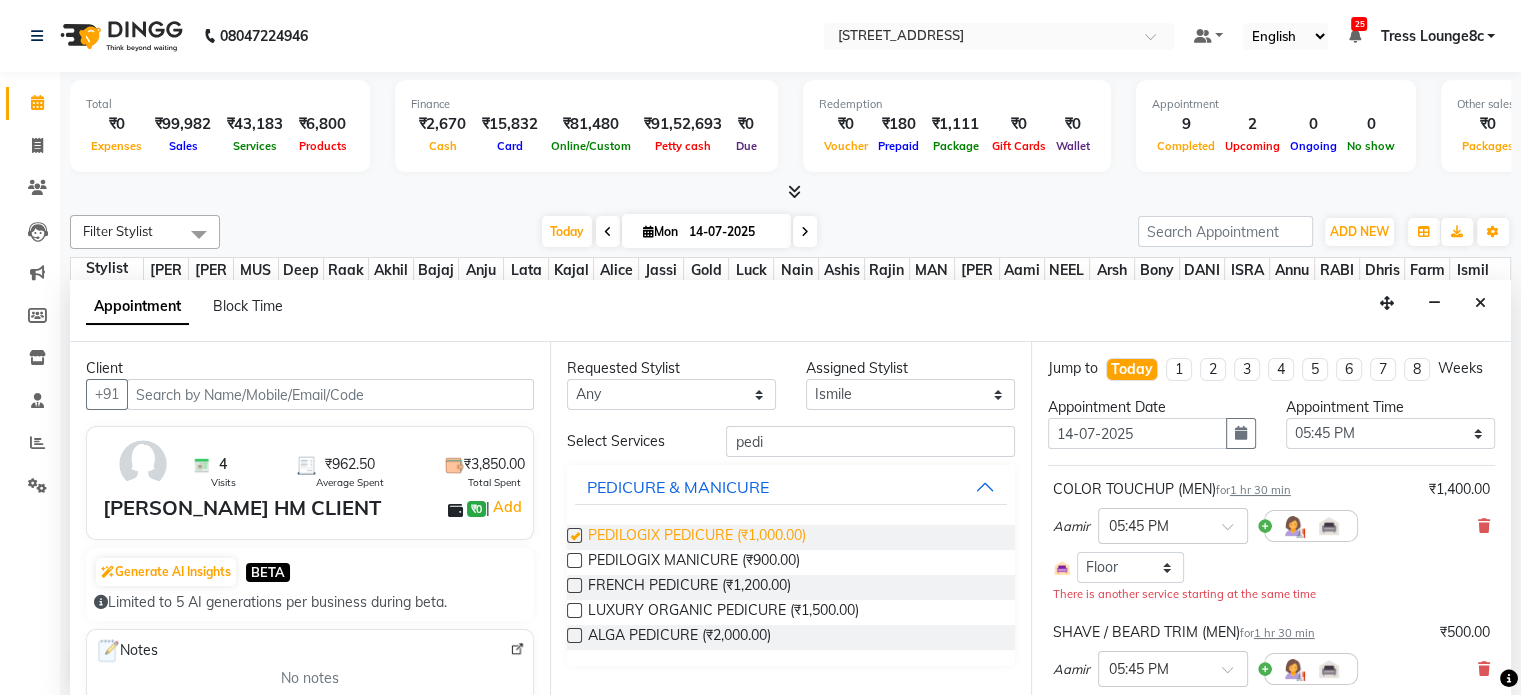 checkbox on "false" 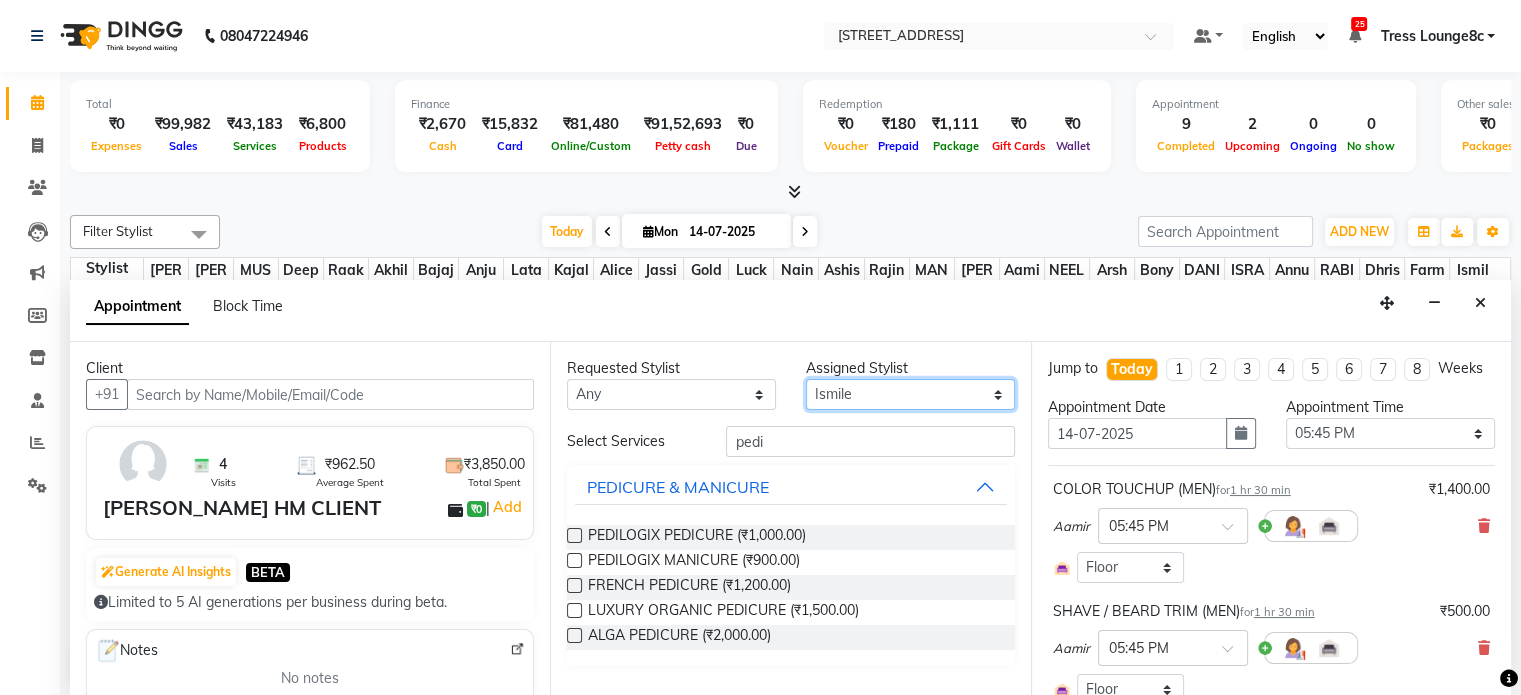 click on "Select [PERSON_NAME] [PERSON_NAME] [PERSON_NAME] Anju Annu  [PERSON_NAME] Bajaj sir Bony DANISH Deepak [PERSON_NAME] [PERSON_NAME] [PERSON_NAME] [PERSON_NAME] [PERSON_NAME] Lucky MANAGER MUSKAN naina [PERSON_NAME]\ [PERSON_NAME]  [PERSON_NAME] [PERSON_NAME] RAM Ripti [PERSON_NAME] [PERSON_NAME] [PERSON_NAME] [PERSON_NAME] Shriya [PERSON_NAME] veena [PERSON_NAME] [PERSON_NAME]" at bounding box center [910, 394] 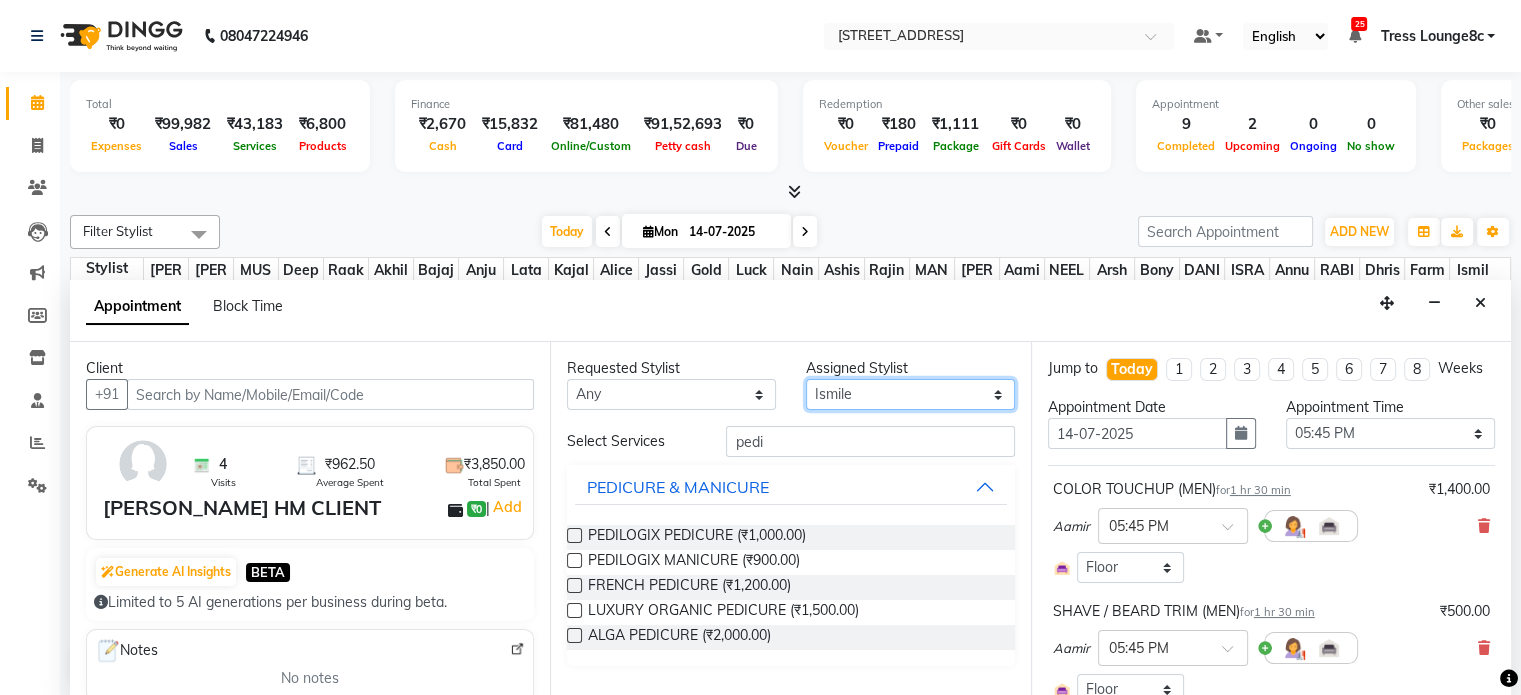 select on "45199" 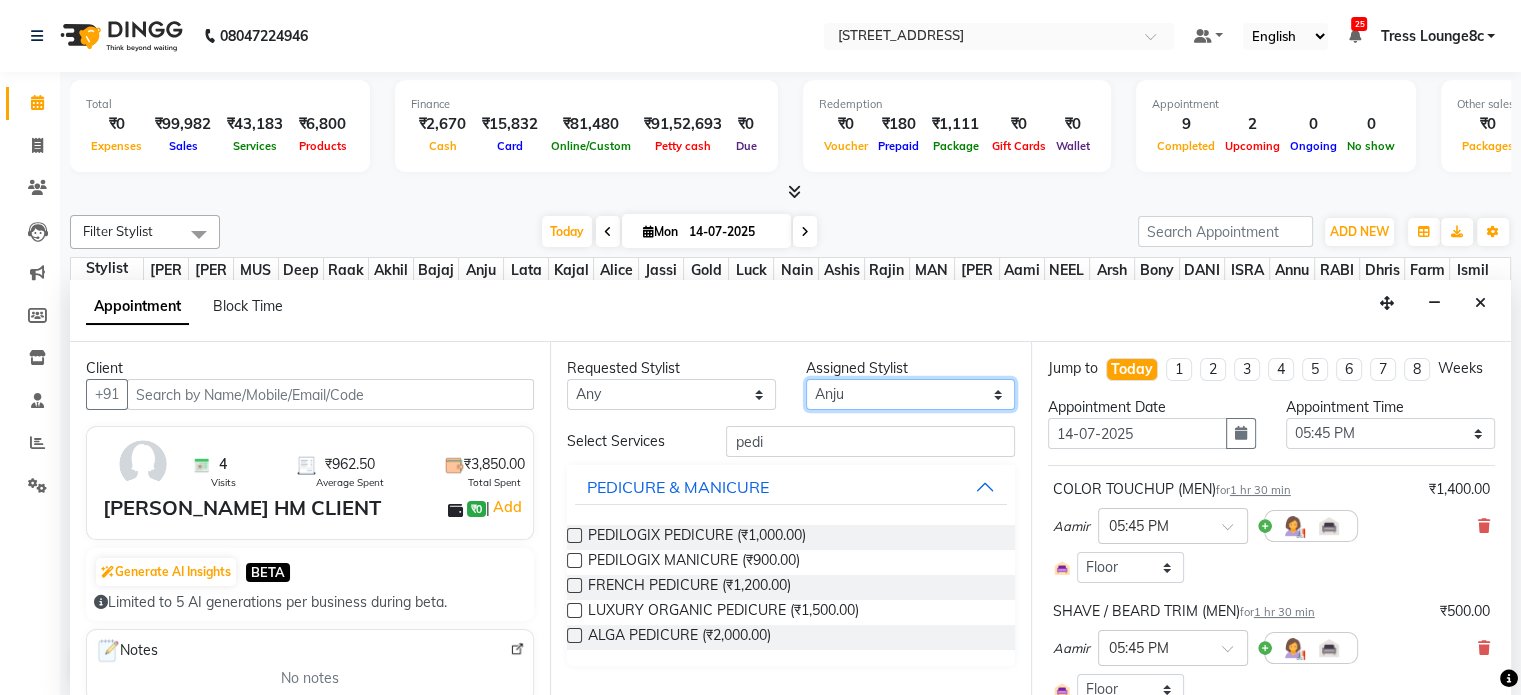 click on "Select [PERSON_NAME] [PERSON_NAME] [PERSON_NAME] Anju Annu  [PERSON_NAME] Bajaj sir Bony DANISH Deepak [PERSON_NAME] [PERSON_NAME] [PERSON_NAME] [PERSON_NAME] [PERSON_NAME] Lucky MANAGER MUSKAN naina [PERSON_NAME]\ [PERSON_NAME]  [PERSON_NAME] [PERSON_NAME] RAM Ripti [PERSON_NAME] [PERSON_NAME] [PERSON_NAME] [PERSON_NAME] Shriya [PERSON_NAME] veena [PERSON_NAME] [PERSON_NAME]" at bounding box center (910, 394) 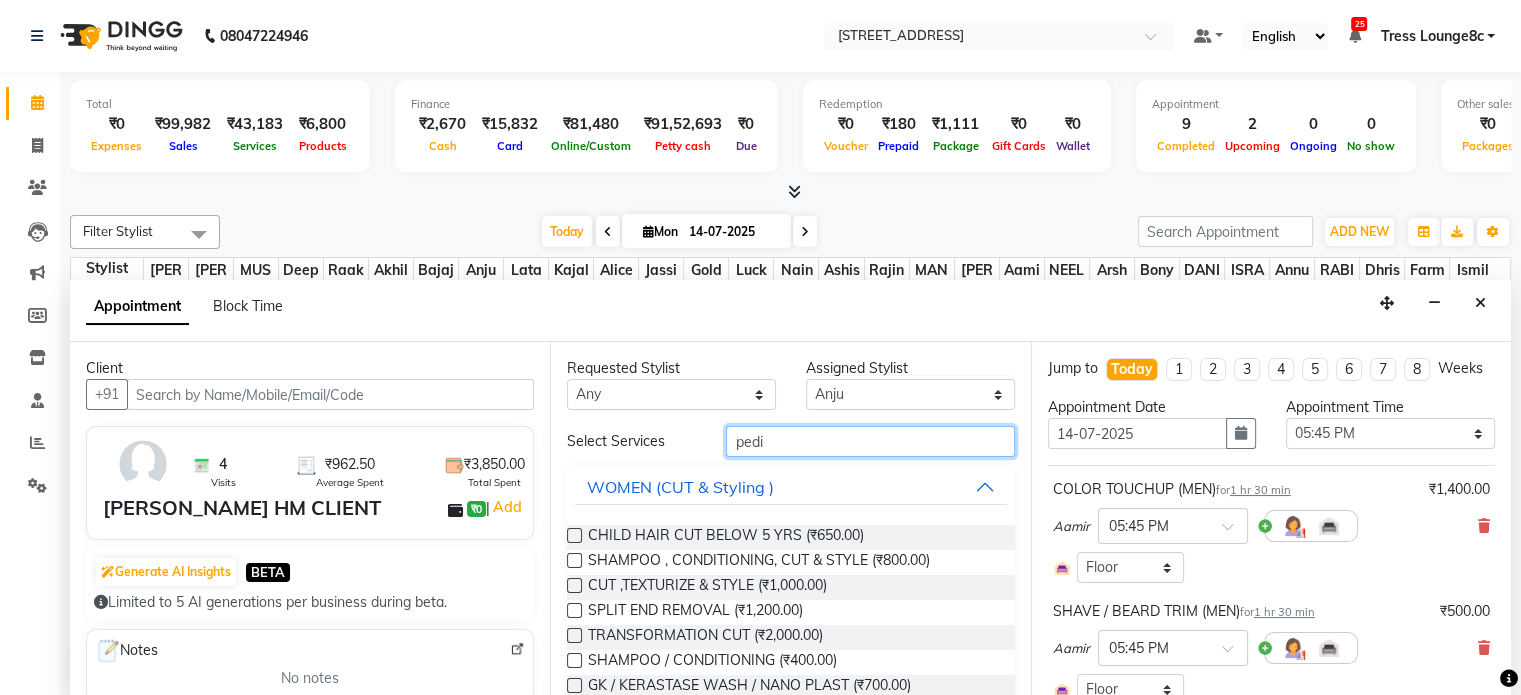 drag, startPoint x: 824, startPoint y: 451, endPoint x: 700, endPoint y: 442, distance: 124.32619 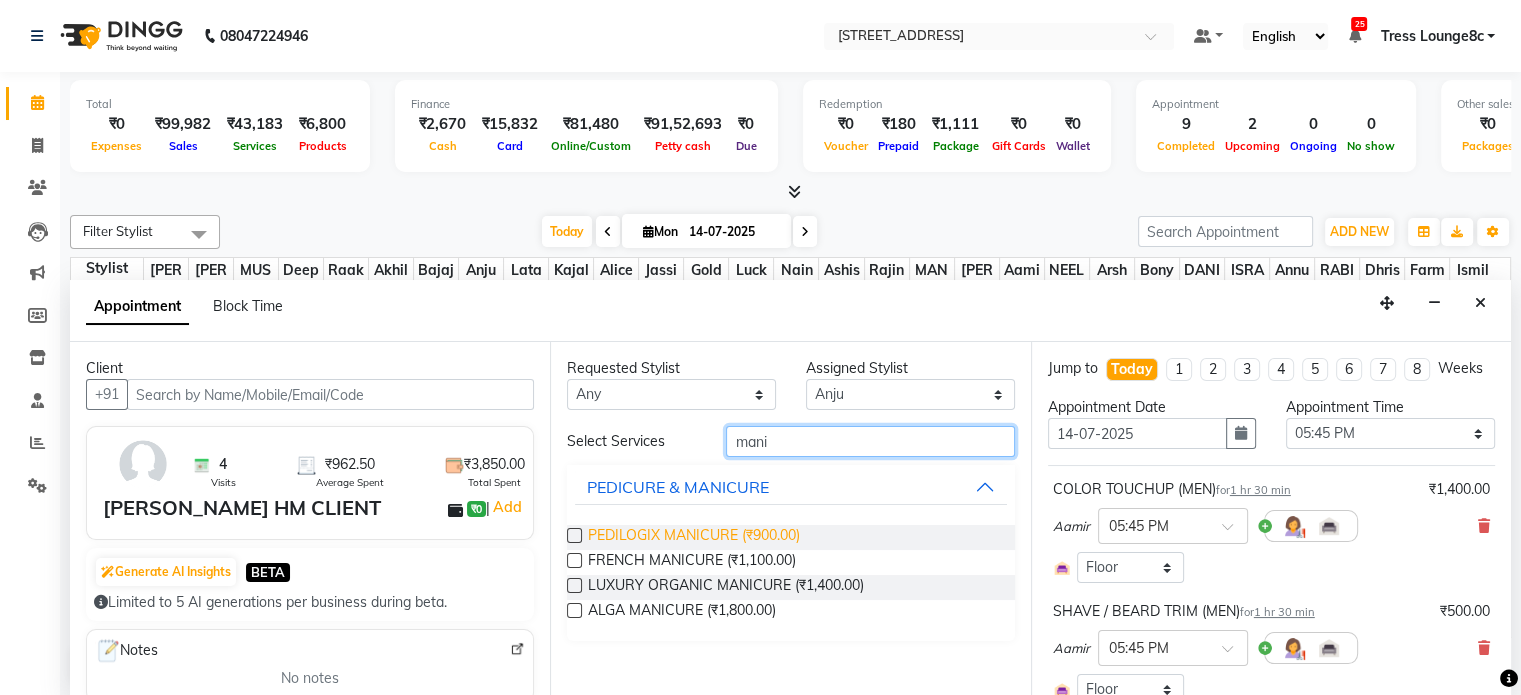 type on "mani" 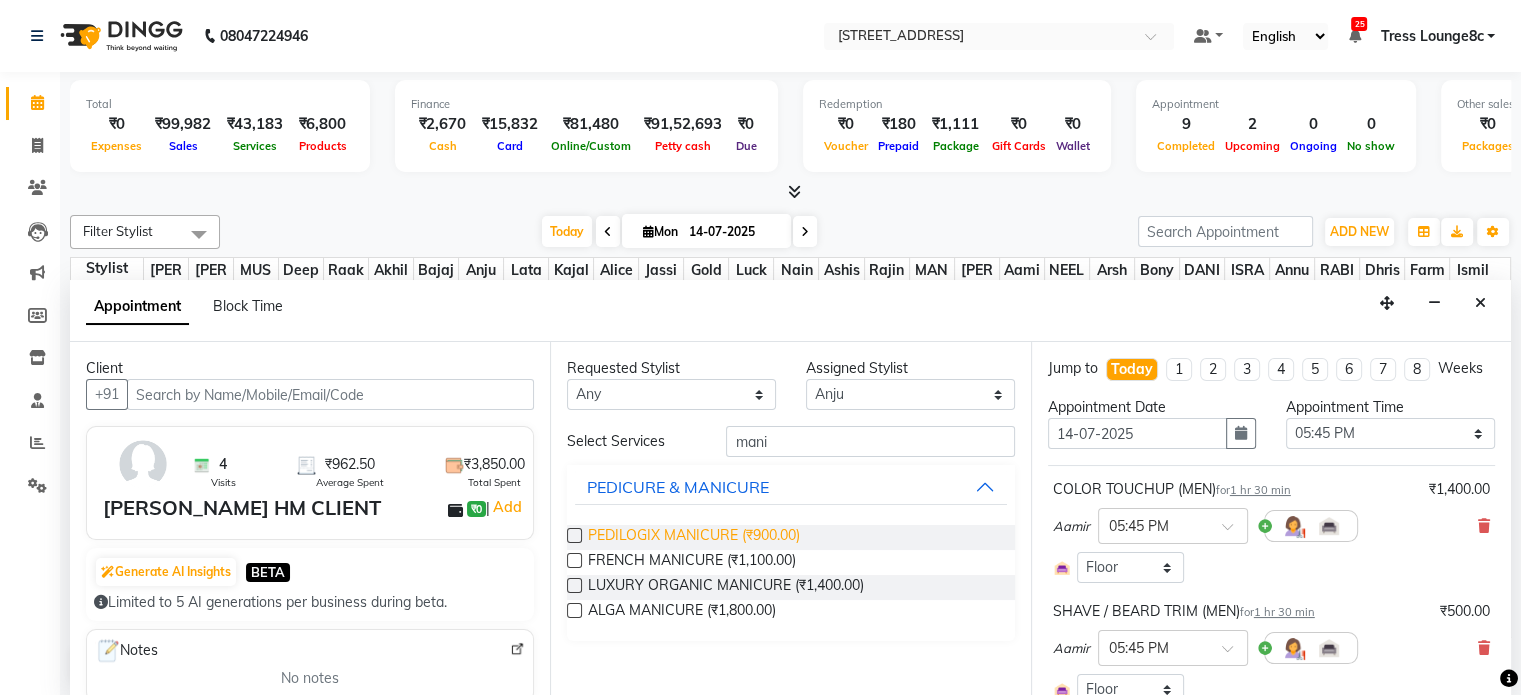 click on "PEDILOGIX MANICURE (₹900.00)" at bounding box center (694, 537) 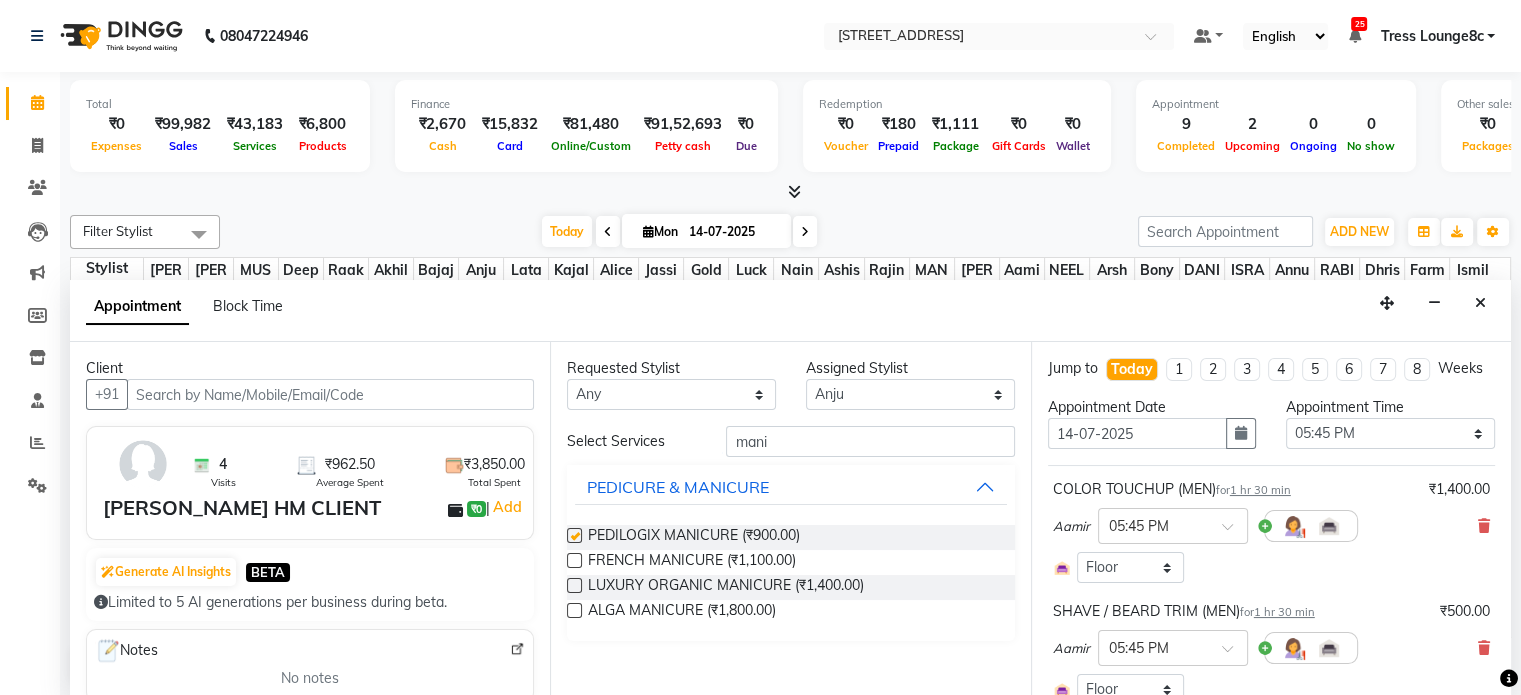 checkbox on "false" 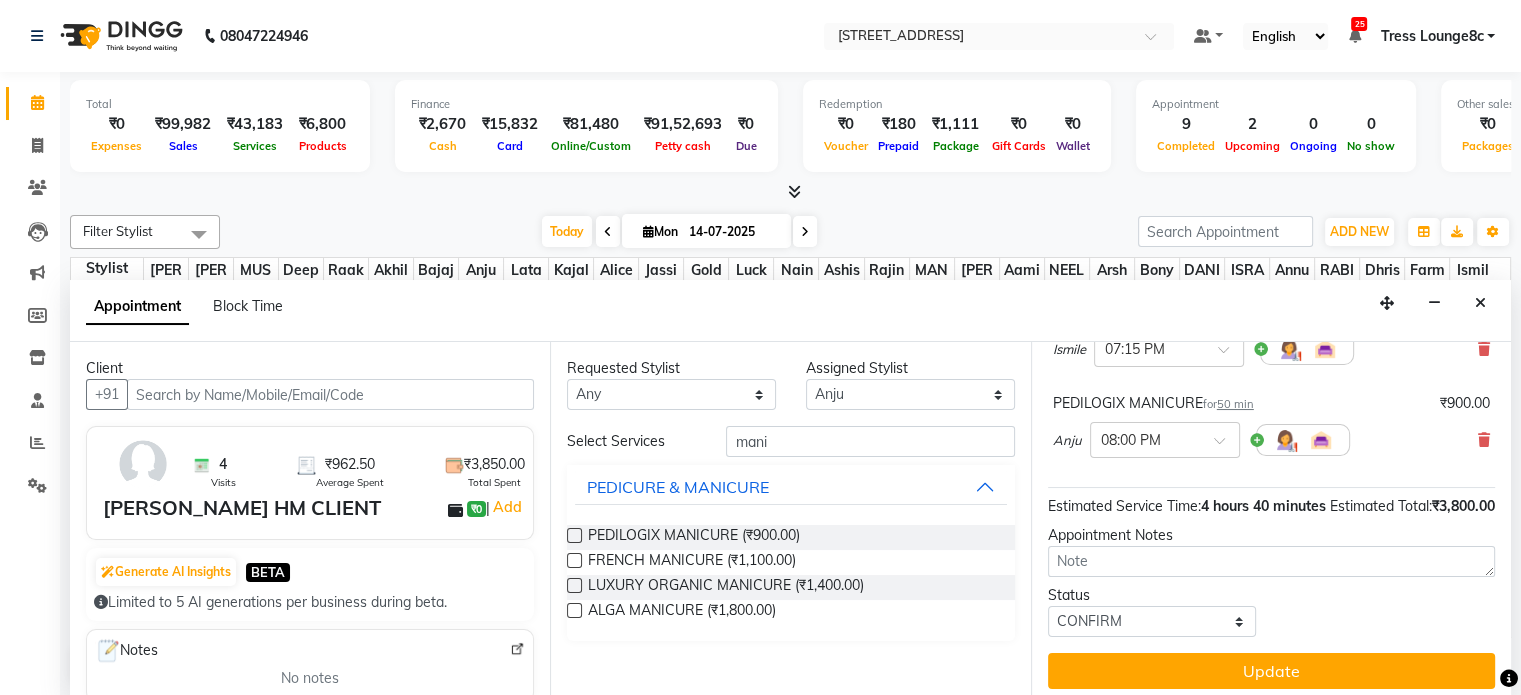 scroll, scrollTop: 468, scrollLeft: 0, axis: vertical 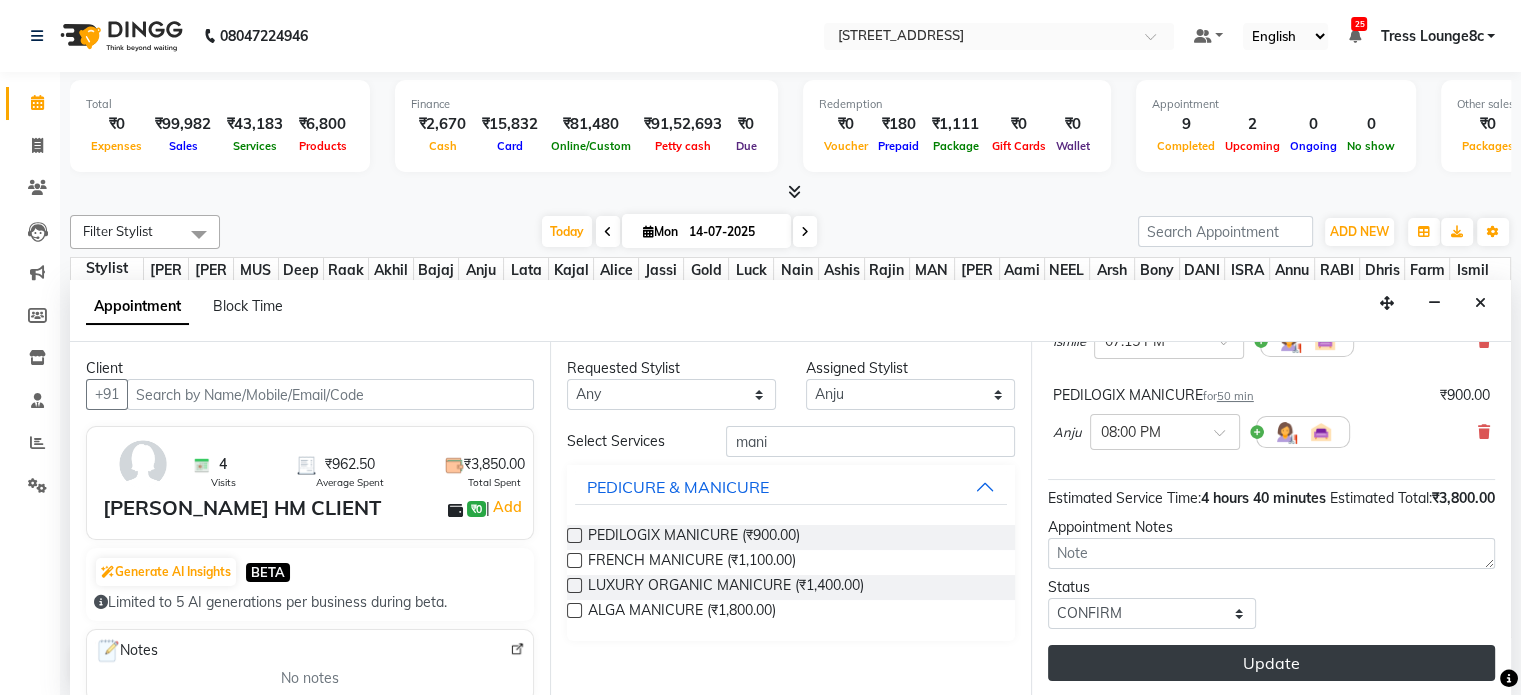 click on "Update" at bounding box center [1271, 663] 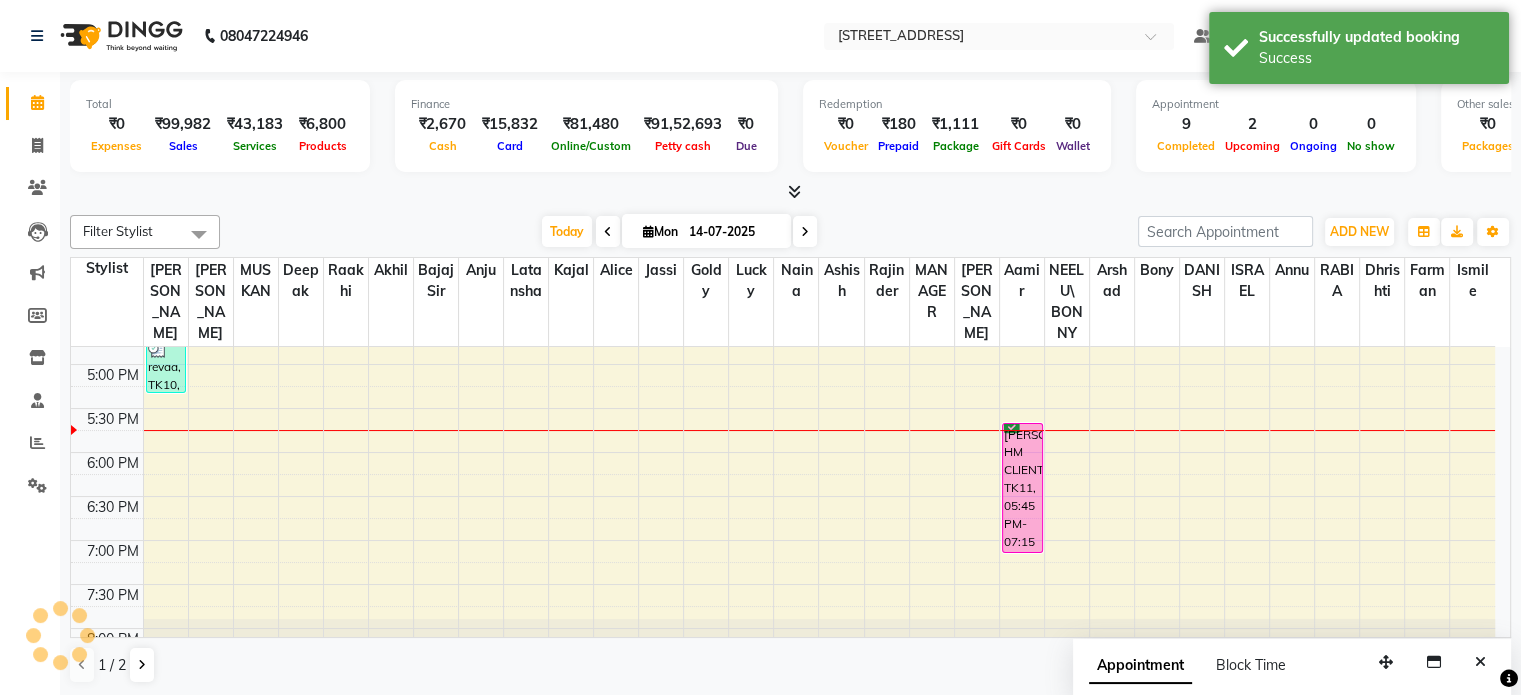 scroll, scrollTop: 0, scrollLeft: 0, axis: both 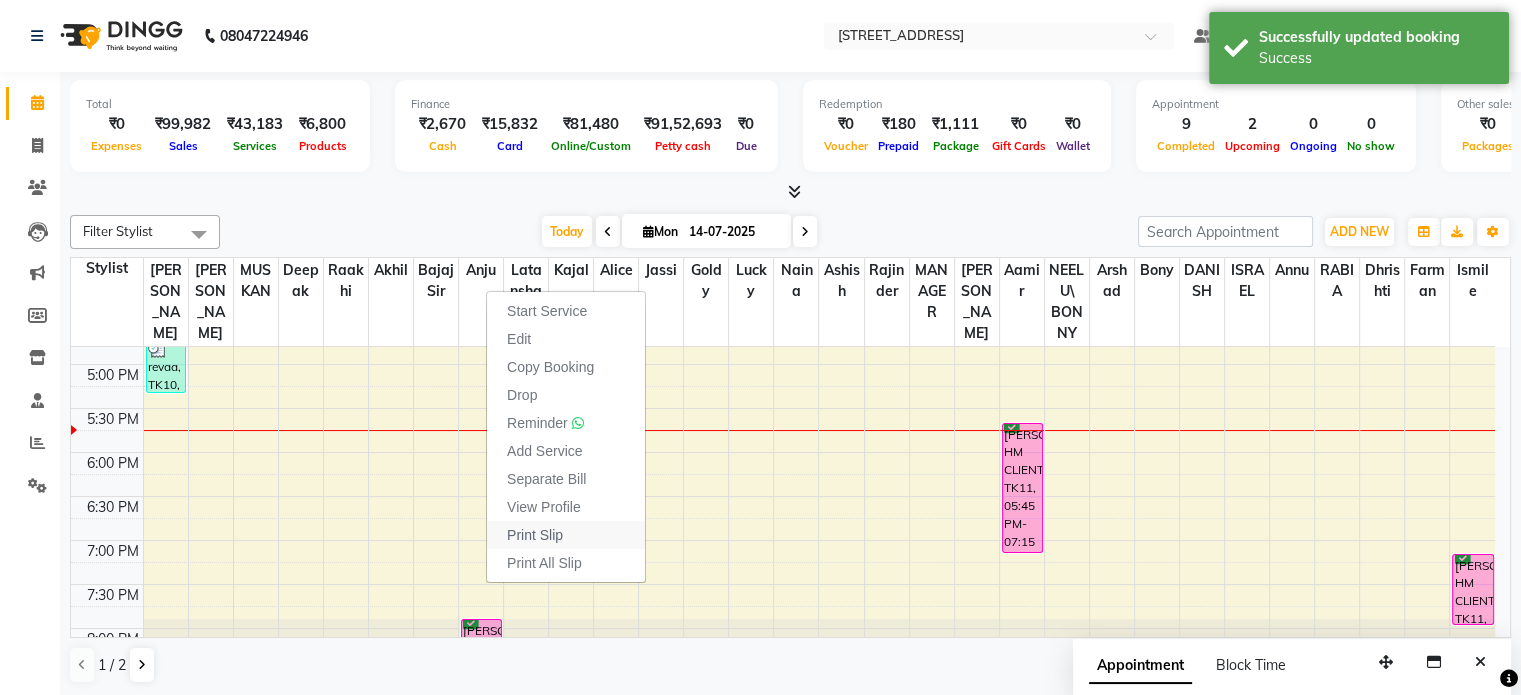 click on "Print Slip" at bounding box center (535, 535) 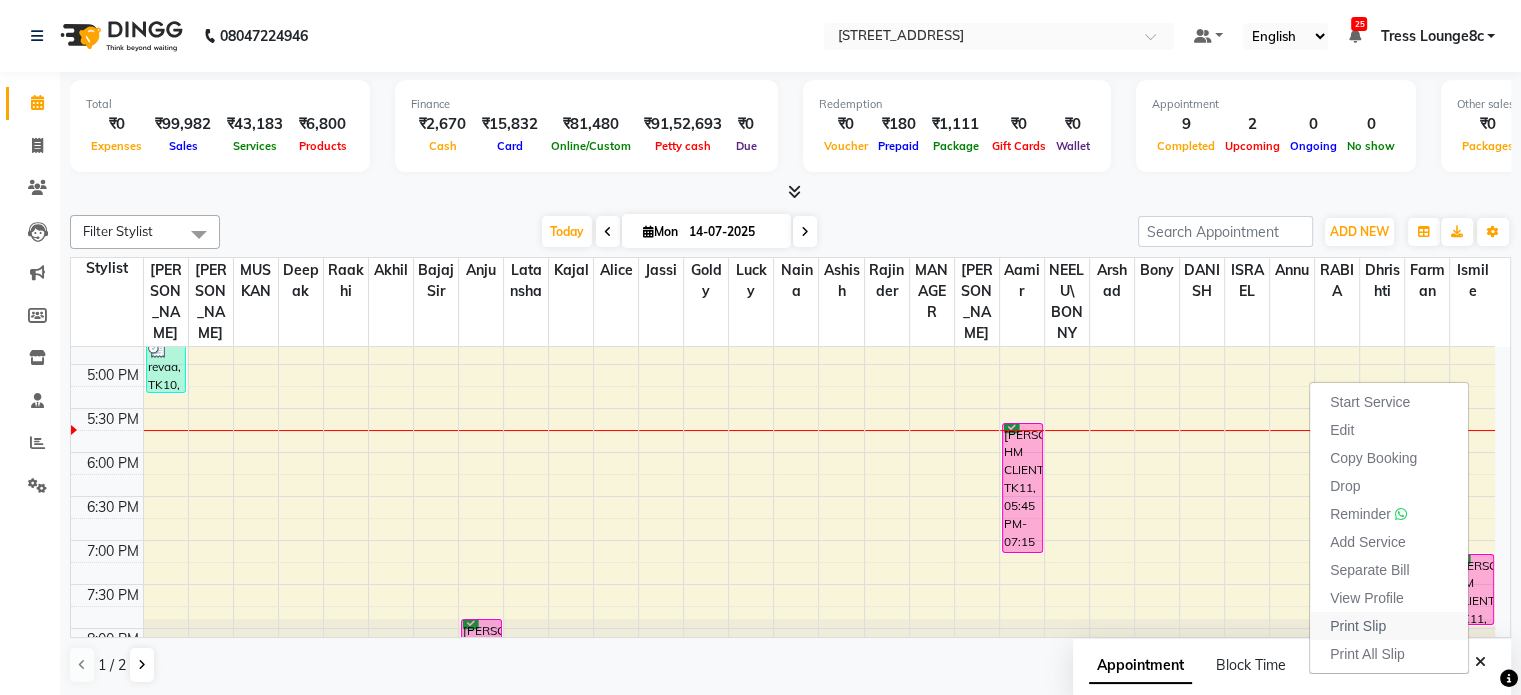 click on "Print Slip" at bounding box center (1358, 626) 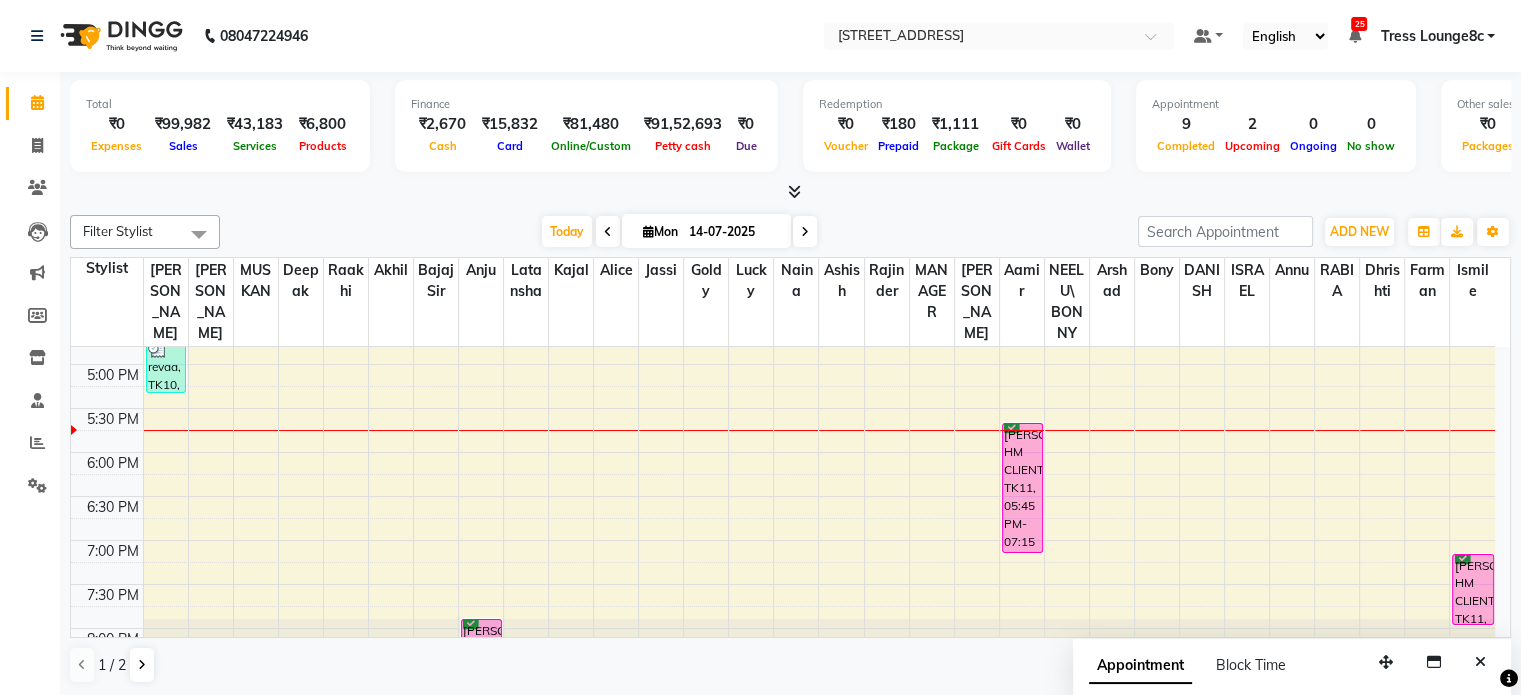 scroll, scrollTop: 674, scrollLeft: 0, axis: vertical 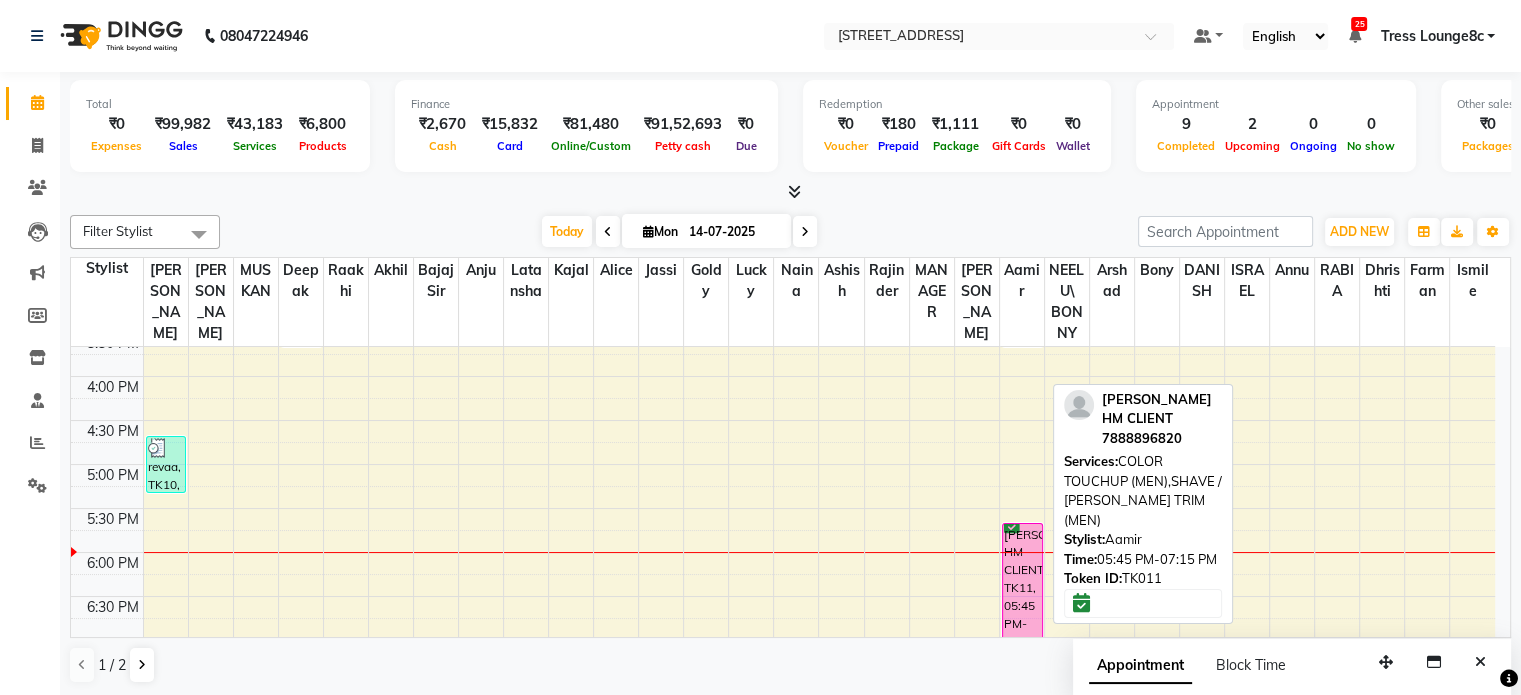 click on "[PERSON_NAME] HM CLIENT, TK11, 05:45 PM-07:15 PM, COLOR TOUCHUP (MEN),SHAVE / [PERSON_NAME] TRIM (MEN)" at bounding box center [1022, 588] 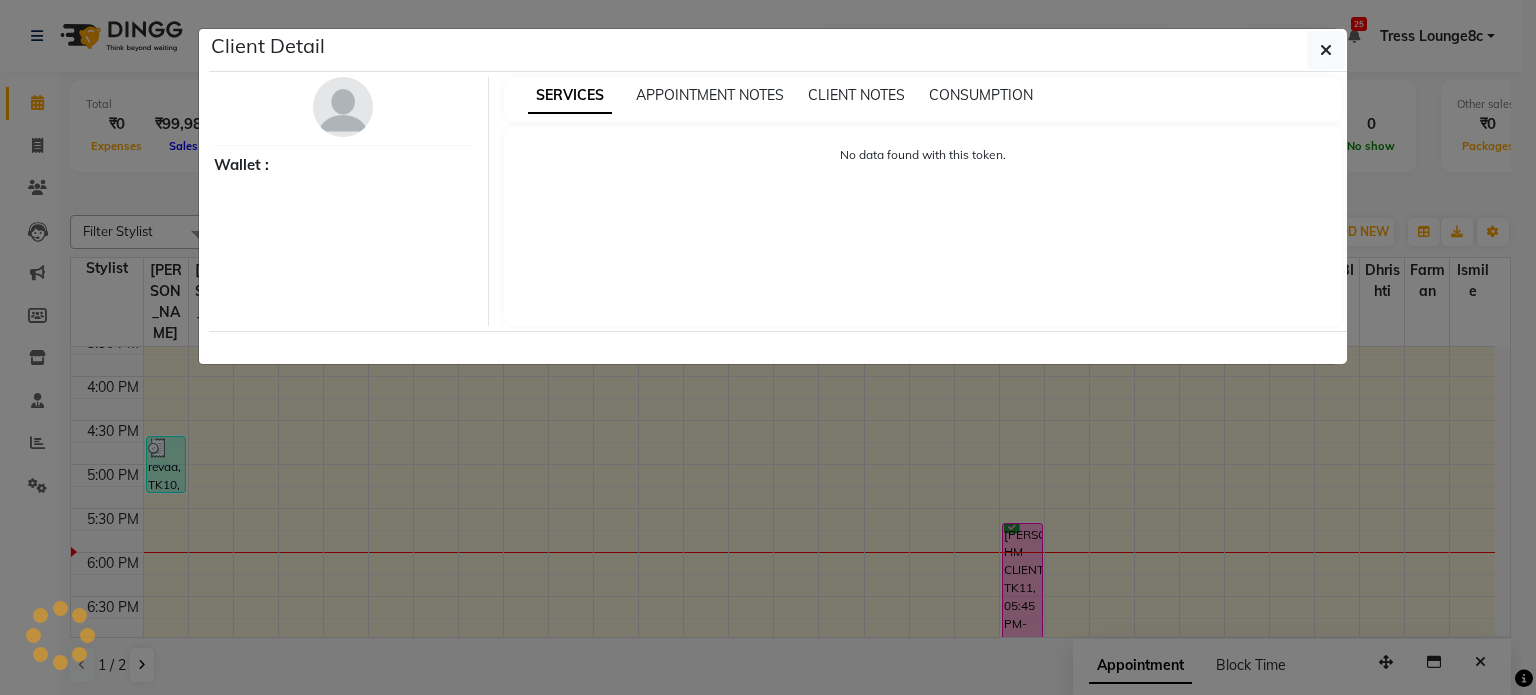 select on "6" 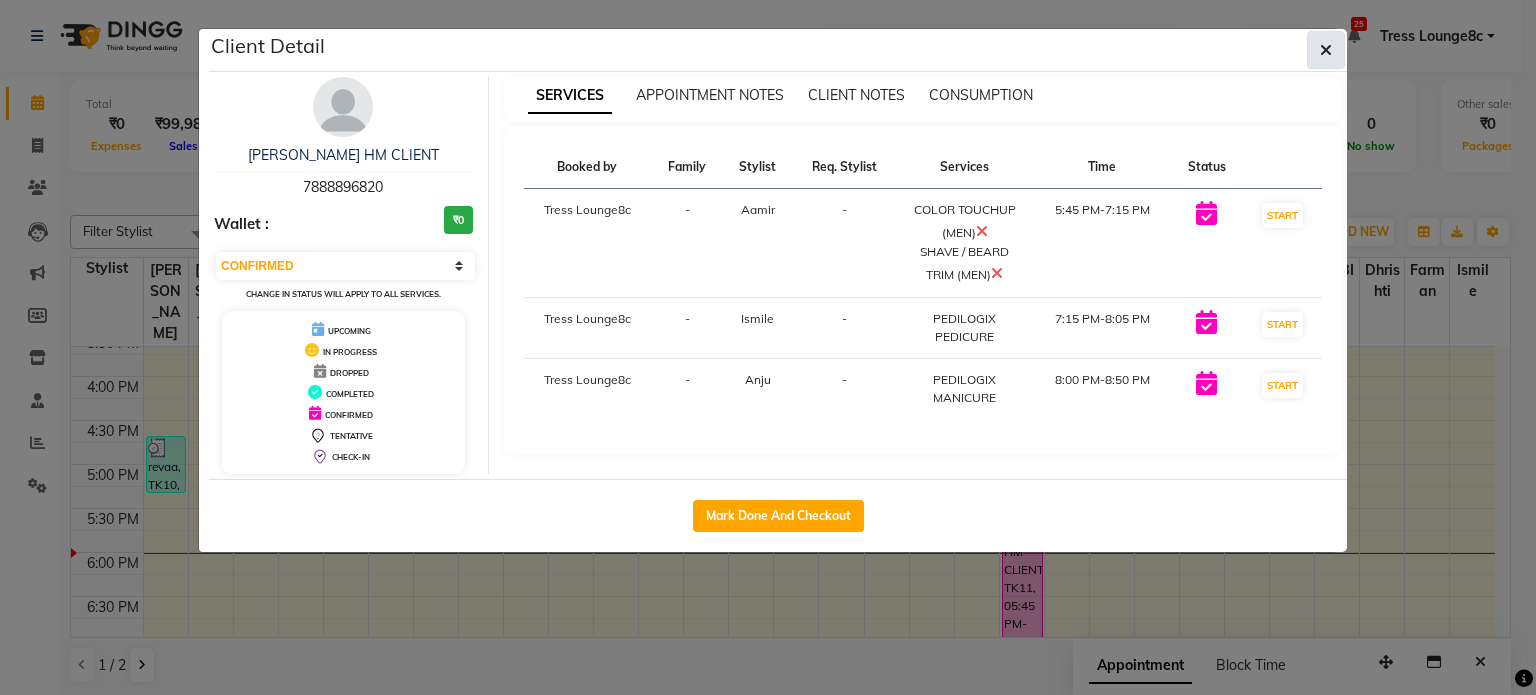 click 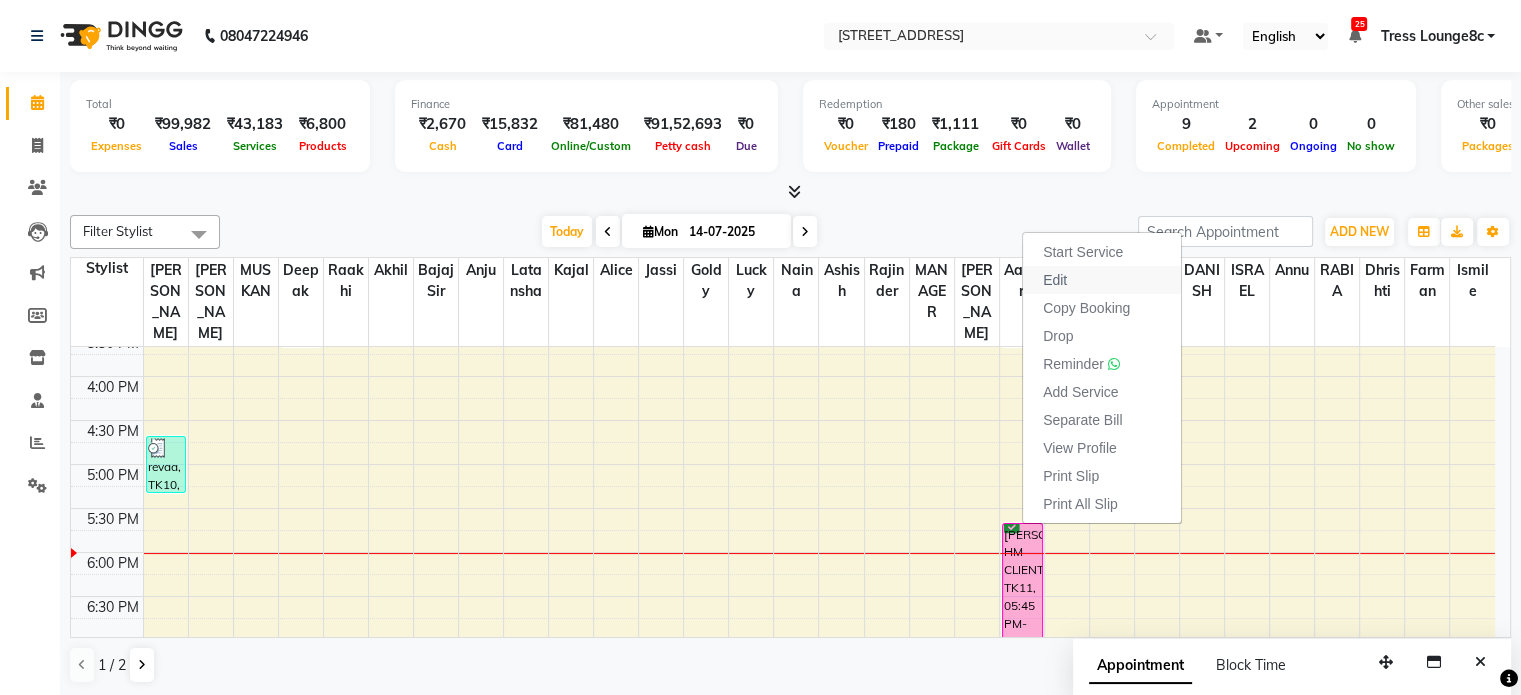 click on "Edit" at bounding box center [1102, 280] 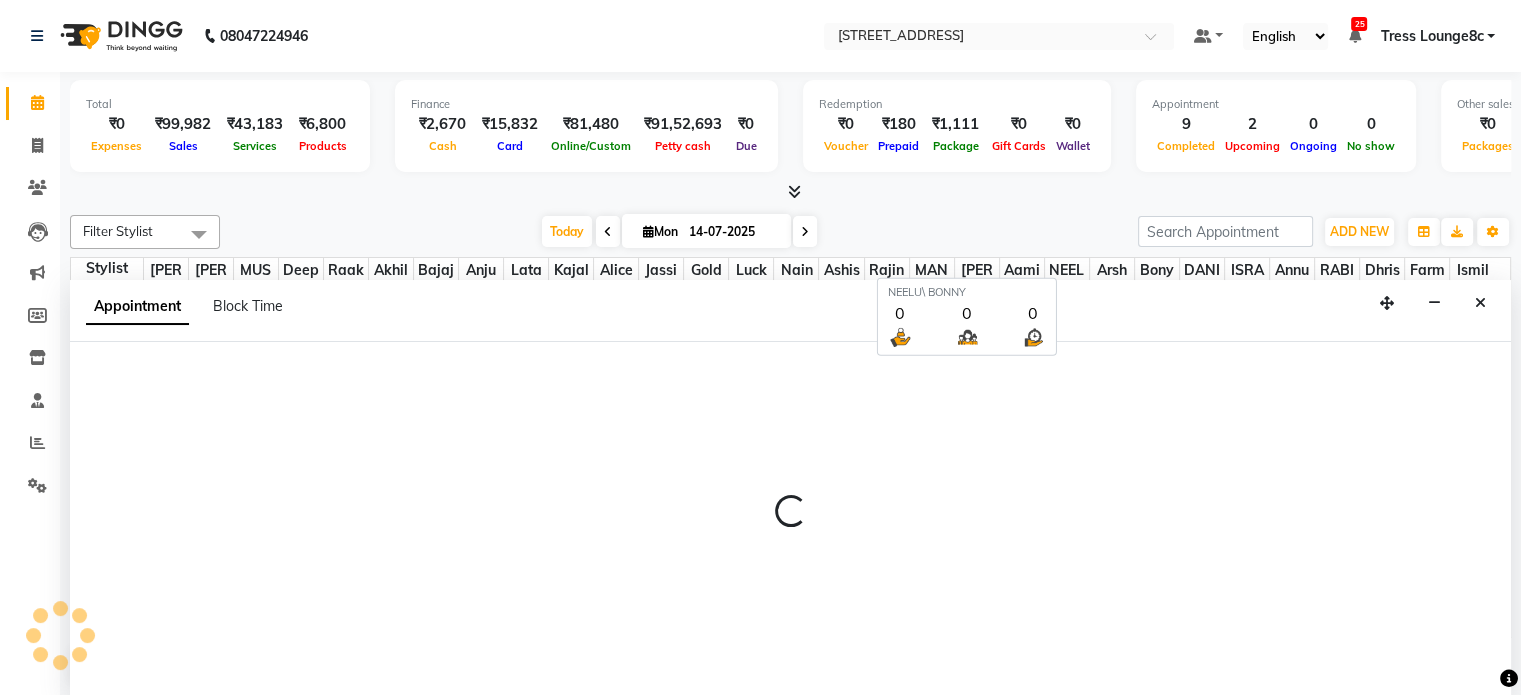 scroll, scrollTop: 0, scrollLeft: 0, axis: both 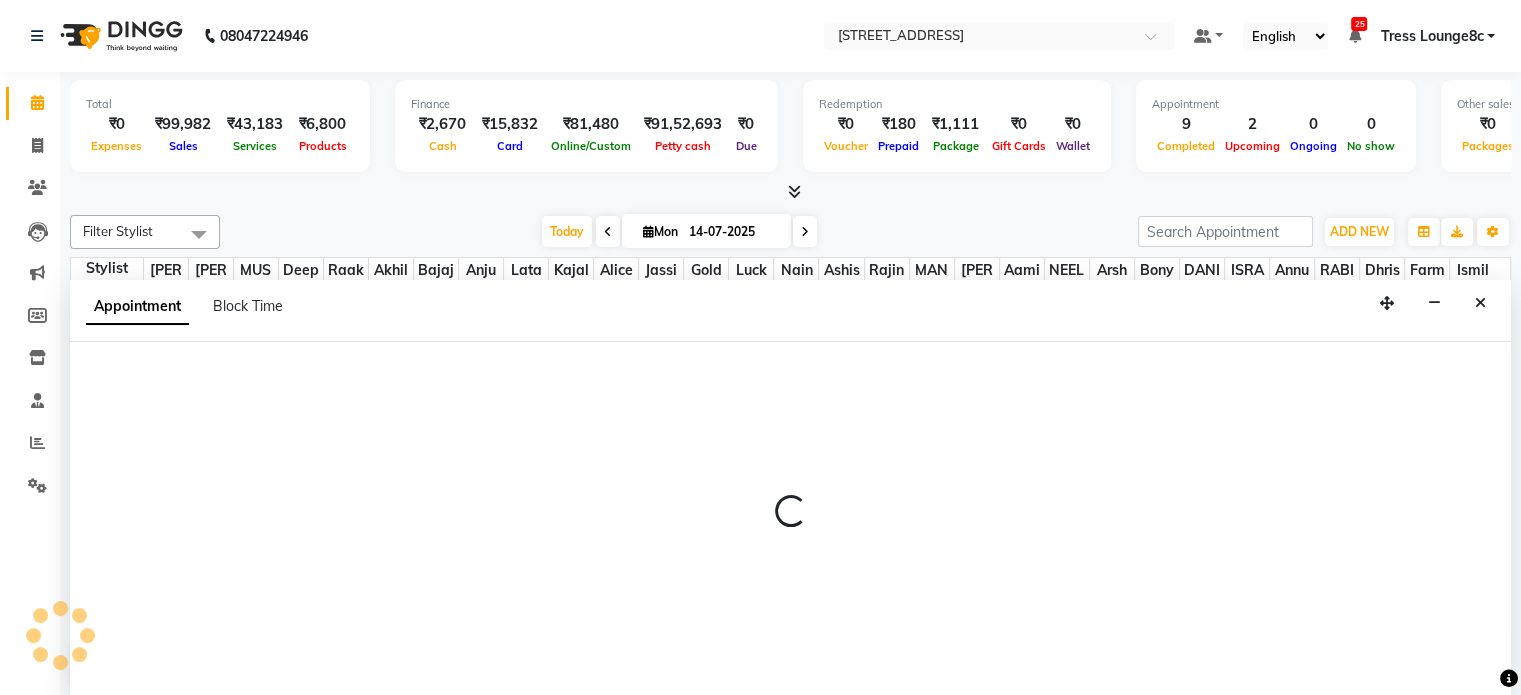 select on "tentative" 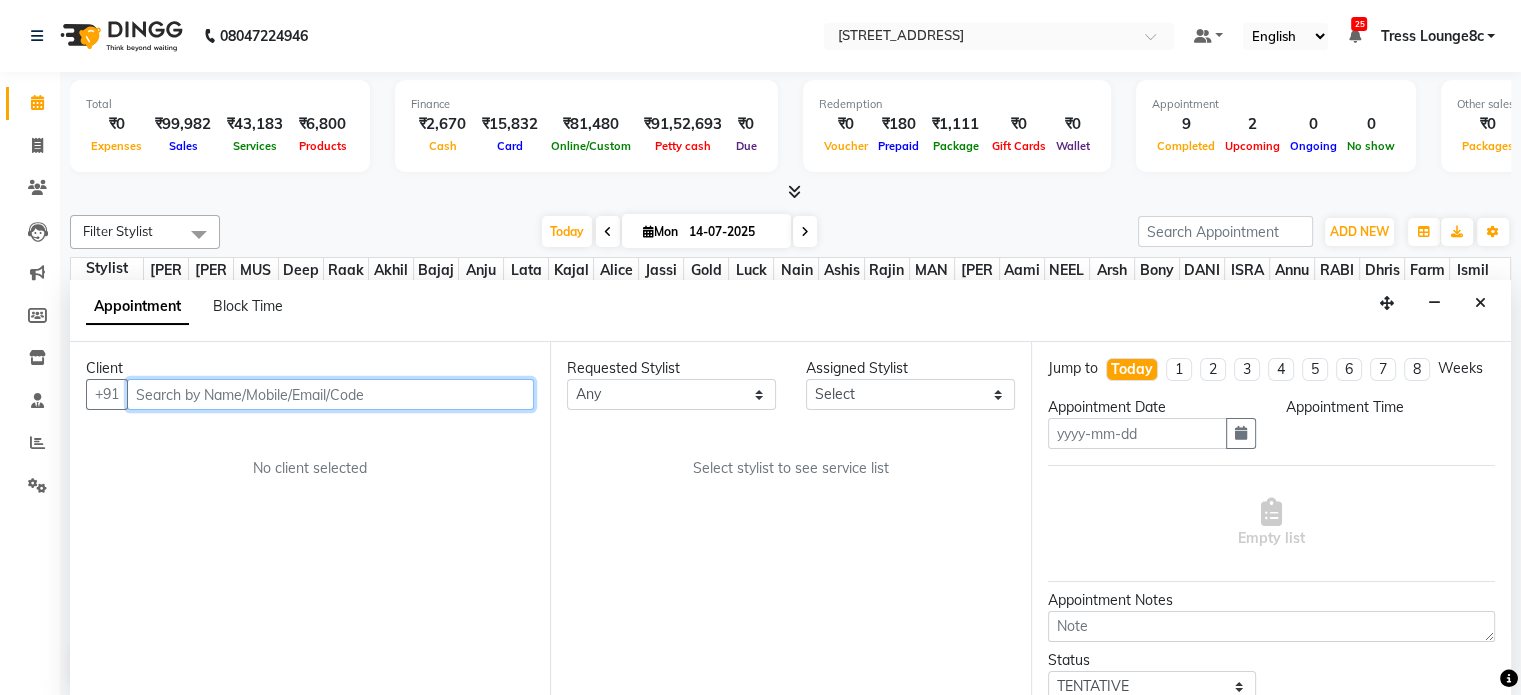 type on "14-07-2025" 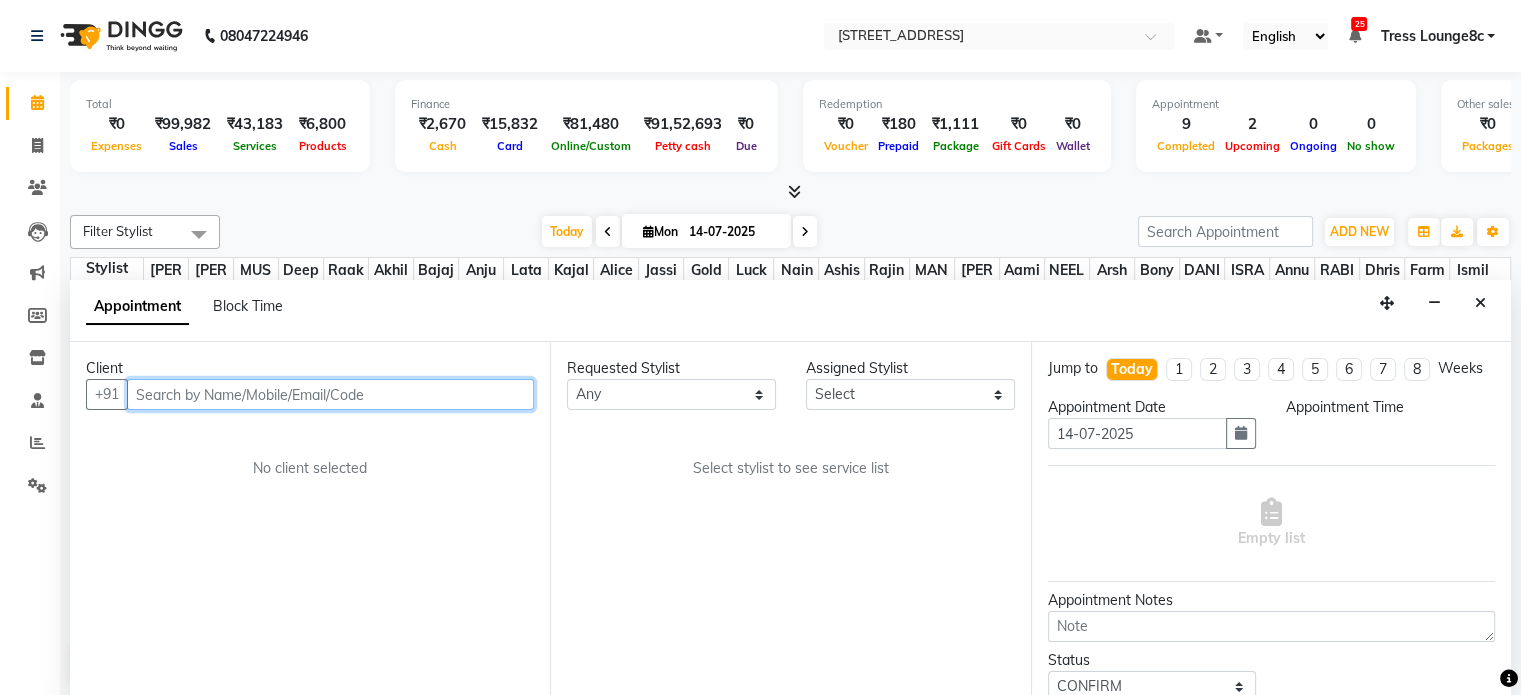 scroll, scrollTop: 0, scrollLeft: 0, axis: both 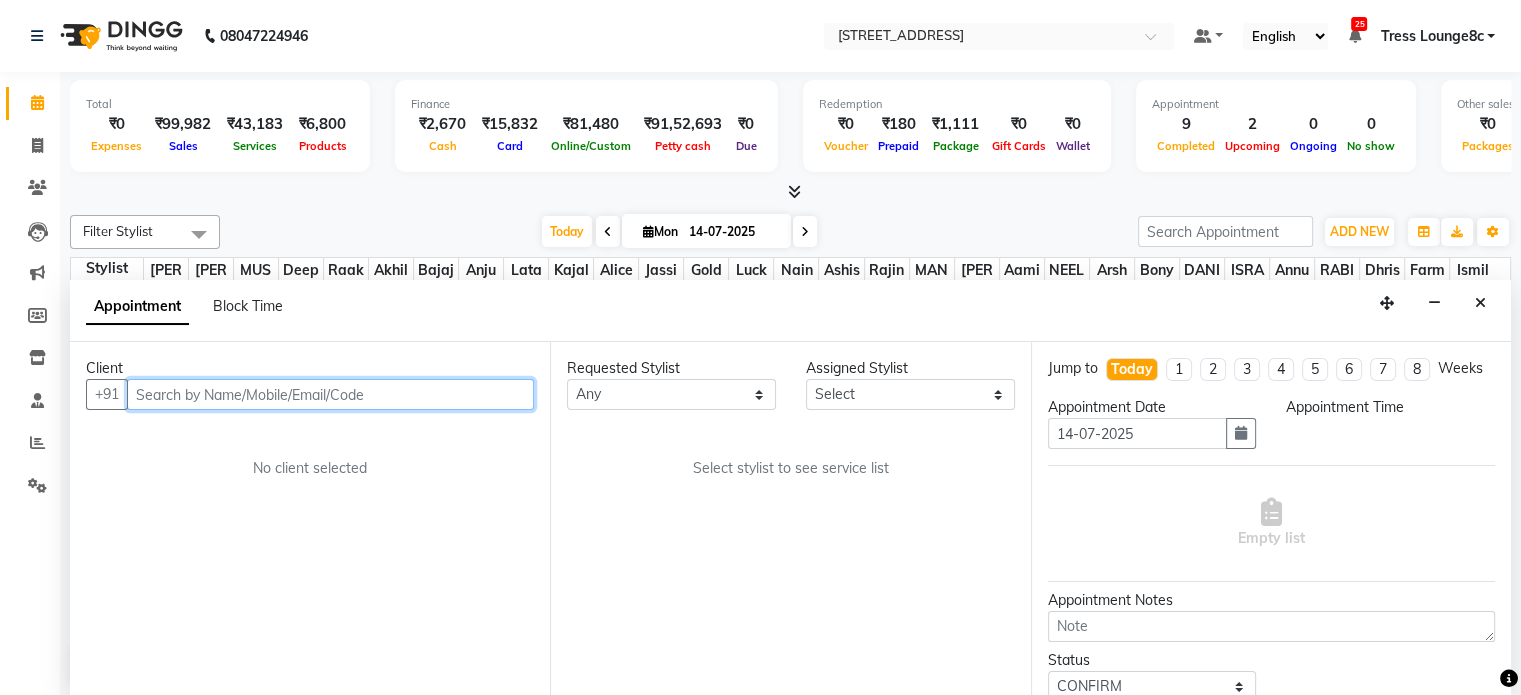 select on "1065" 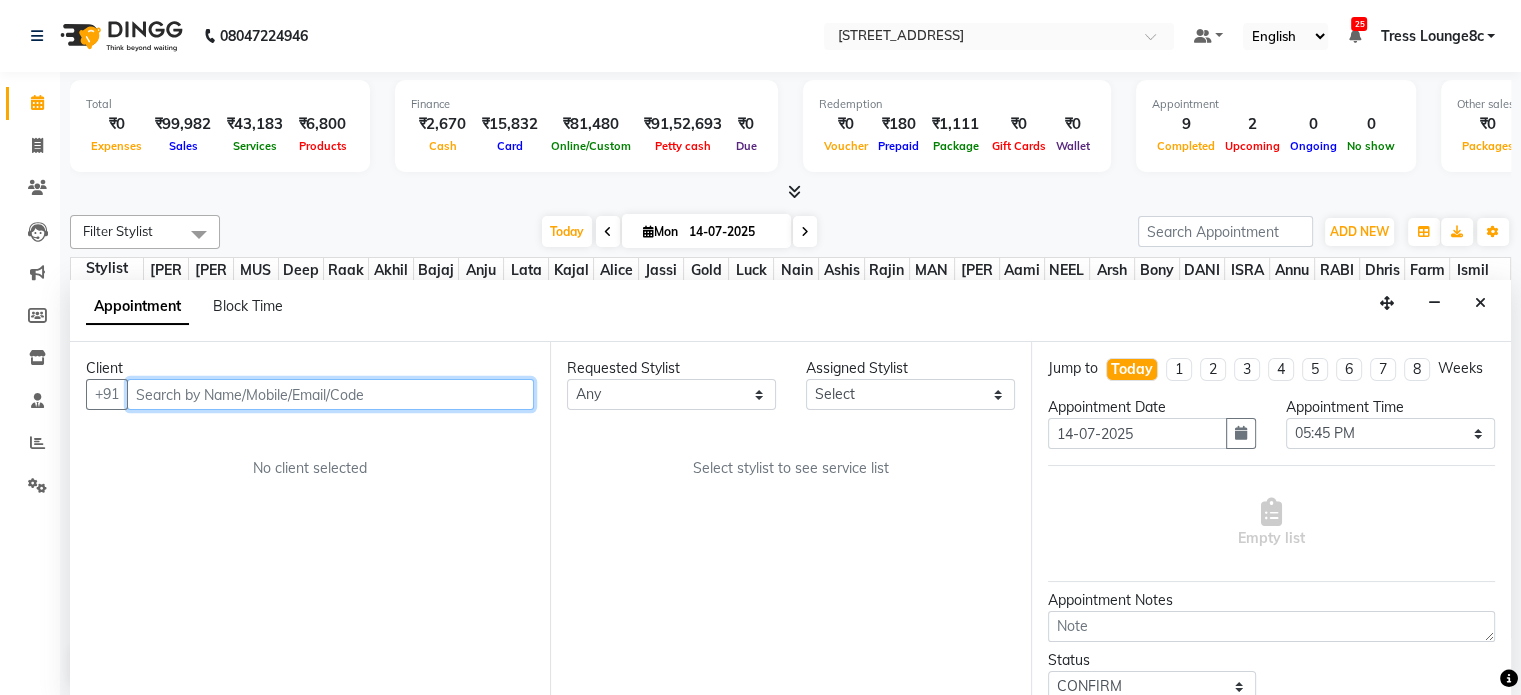 scroll, scrollTop: 92, scrollLeft: 0, axis: vertical 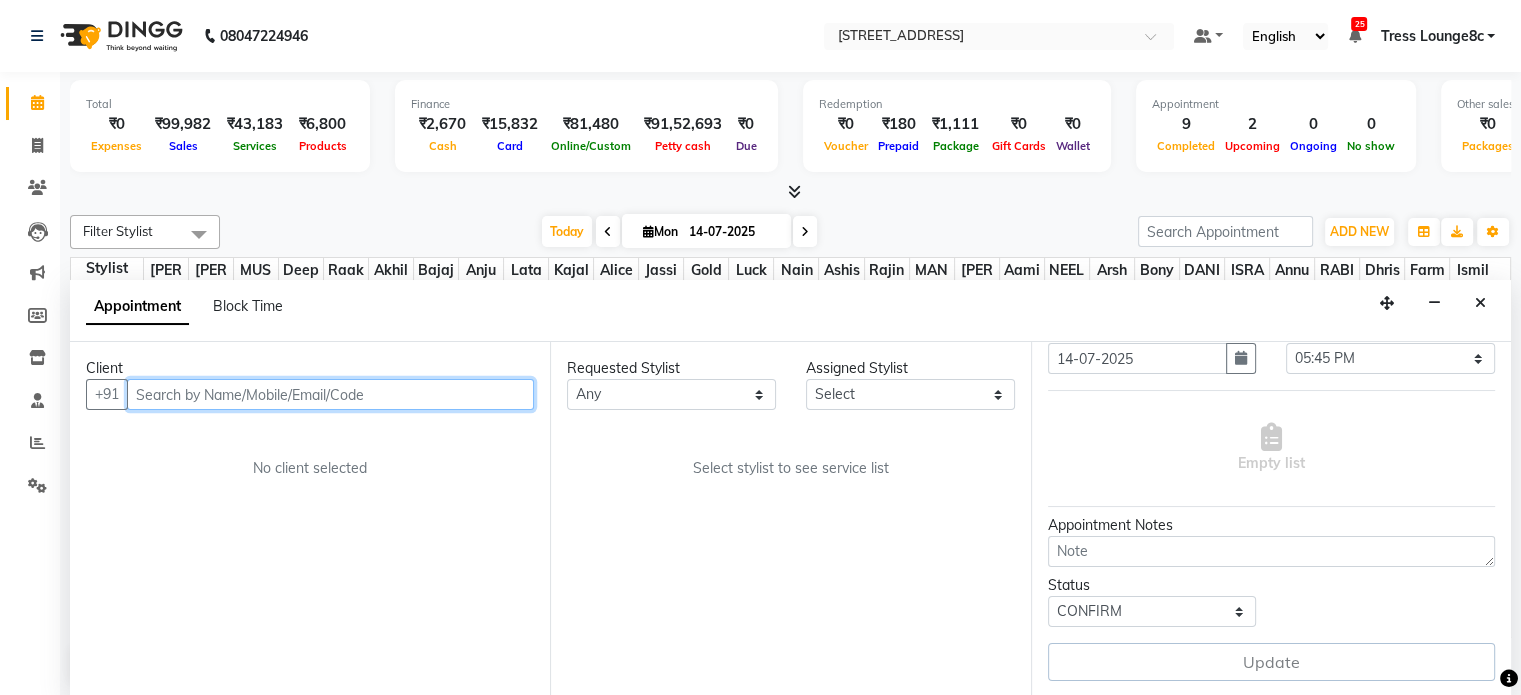 select on "45199" 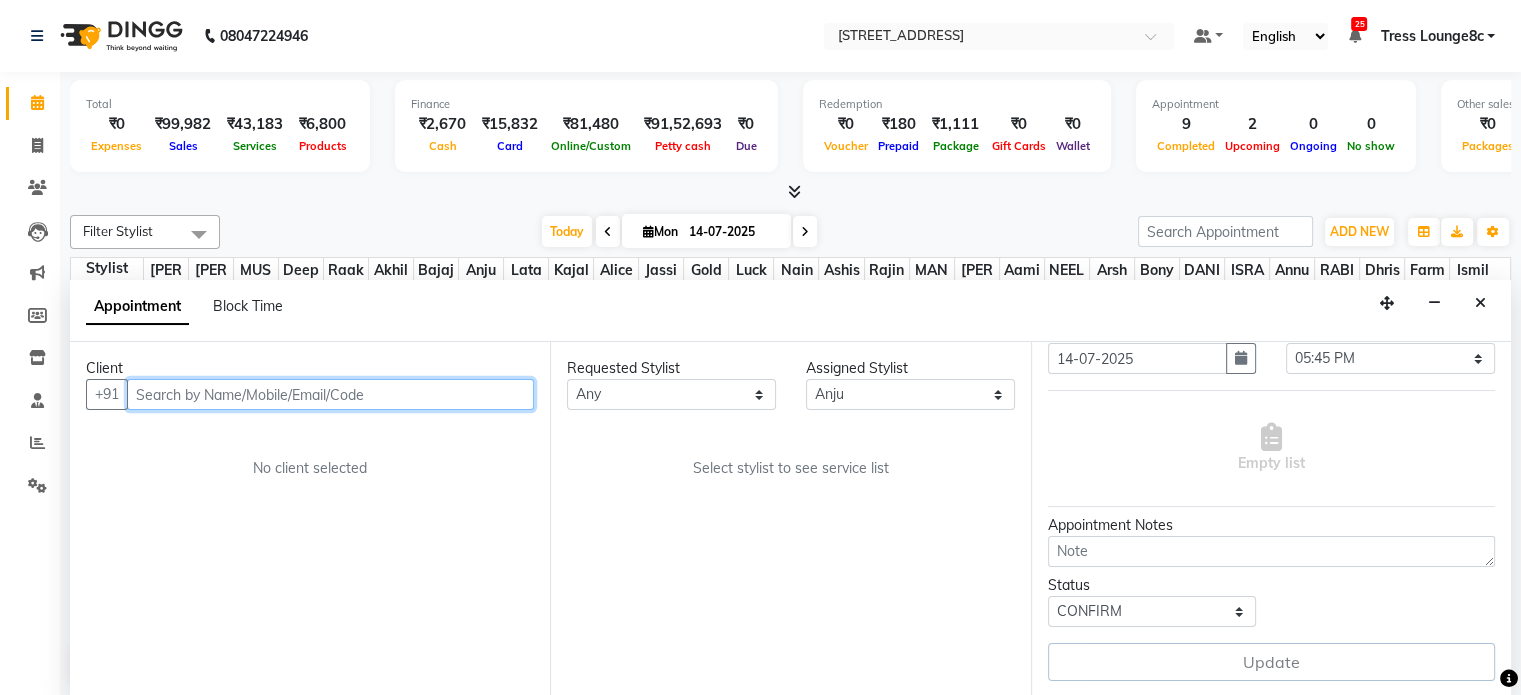 scroll, scrollTop: 774, scrollLeft: 0, axis: vertical 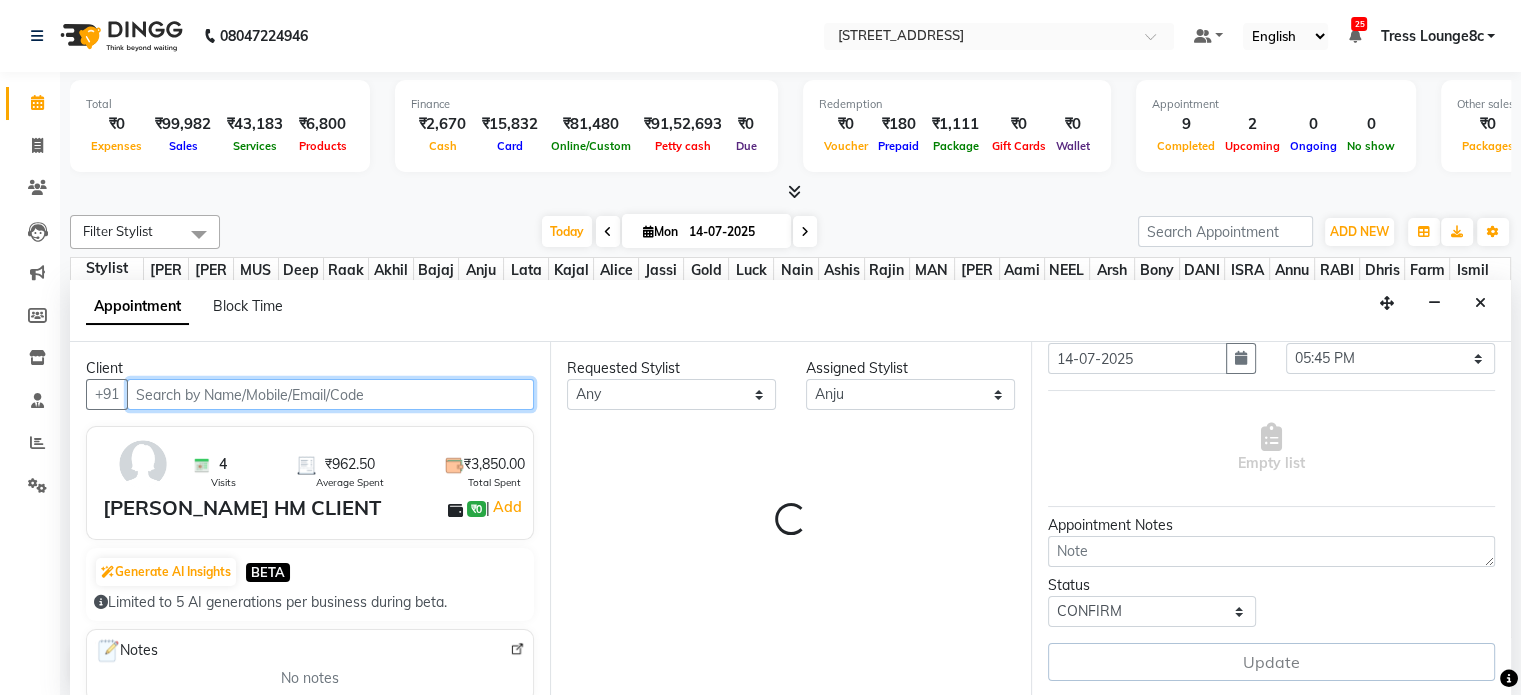 select on "2654" 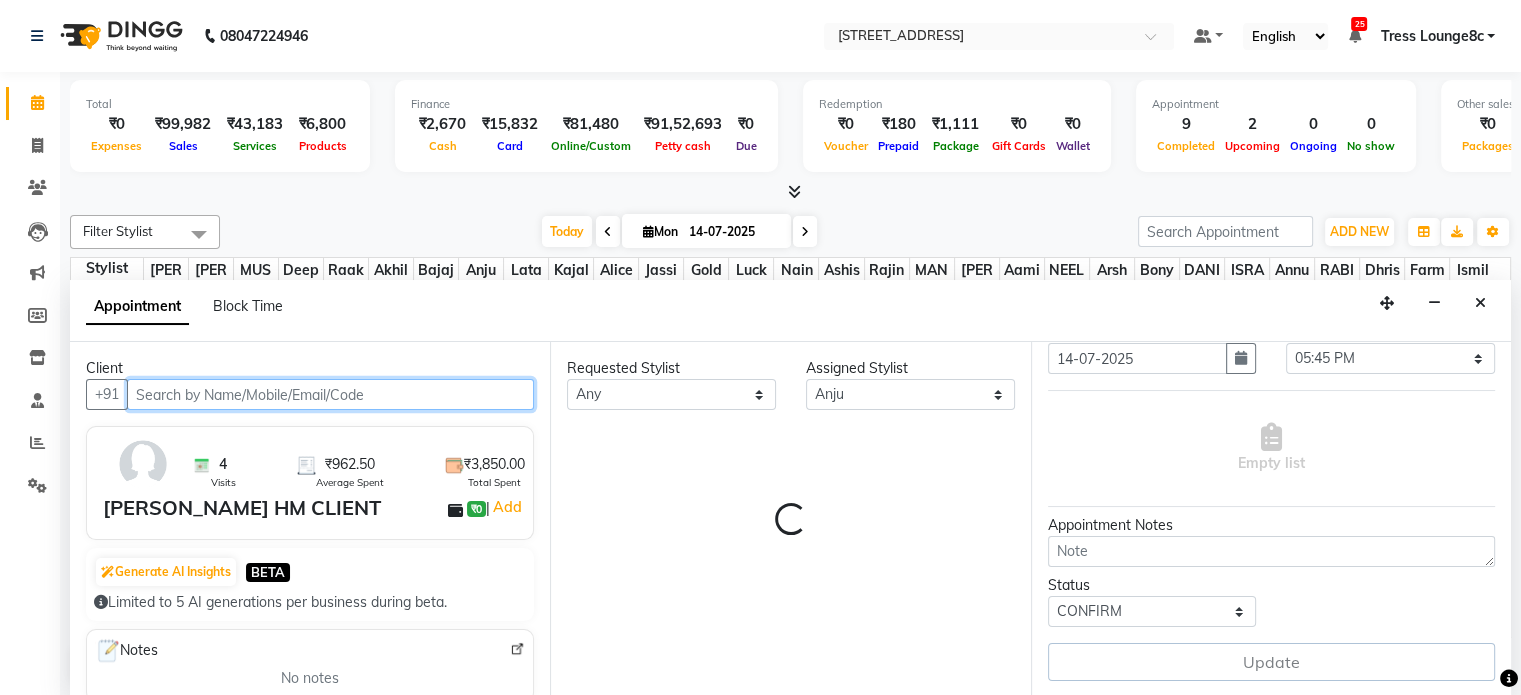 select on "2654" 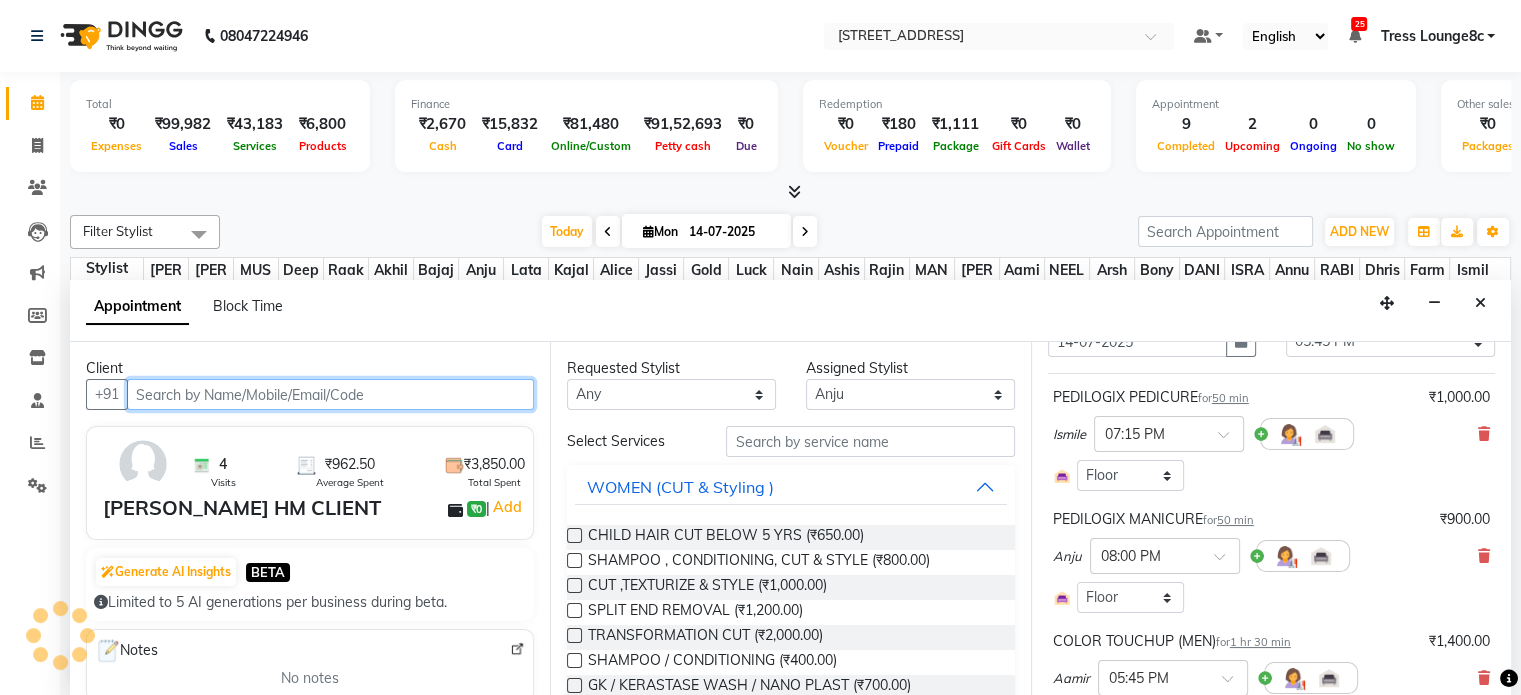 select on "2654" 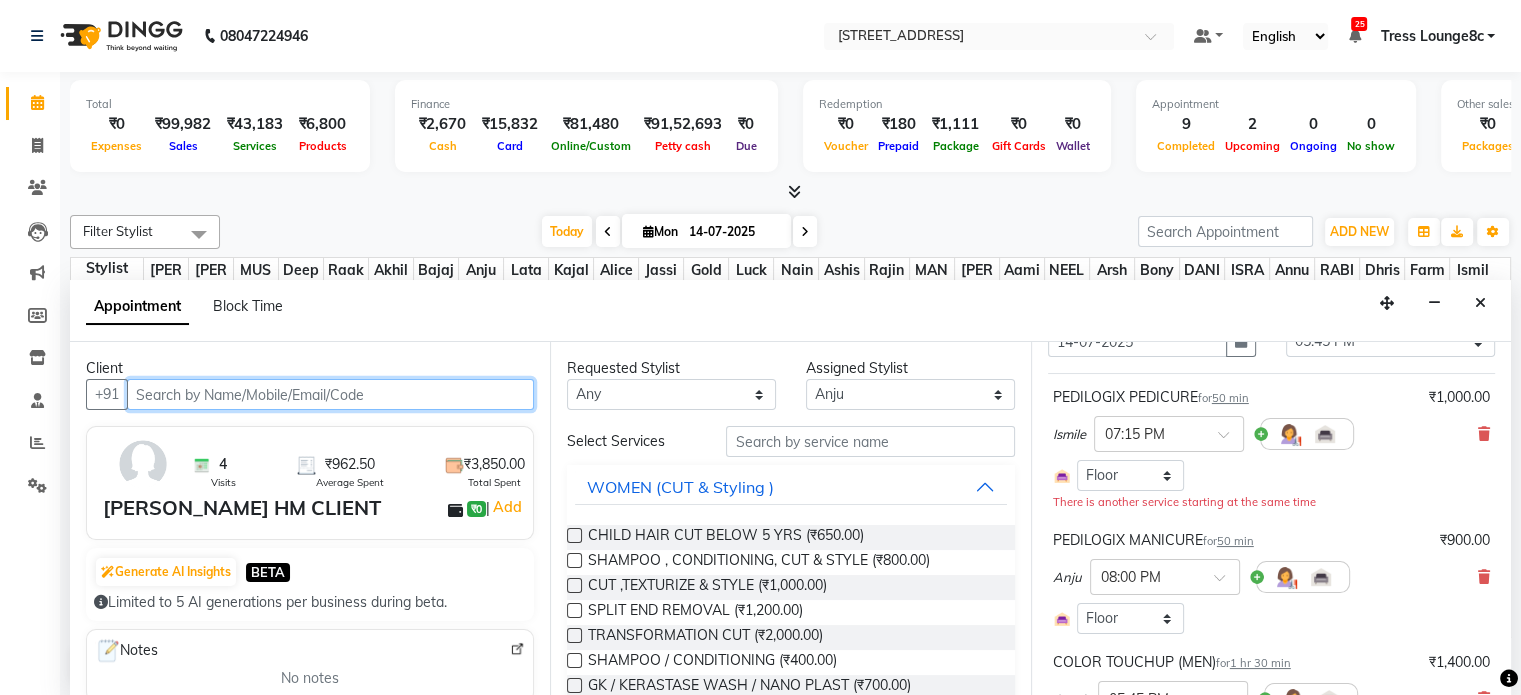 scroll, scrollTop: 192, scrollLeft: 0, axis: vertical 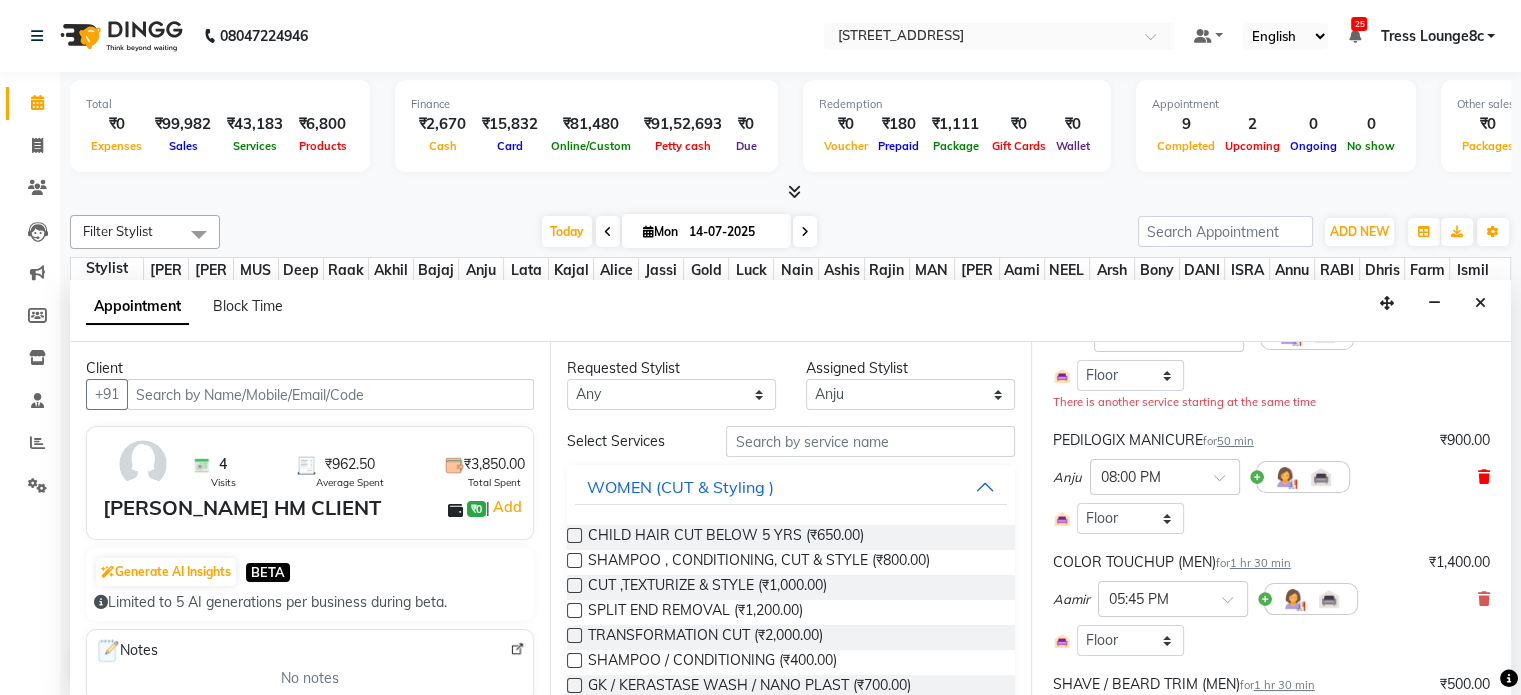 click at bounding box center [1484, 477] 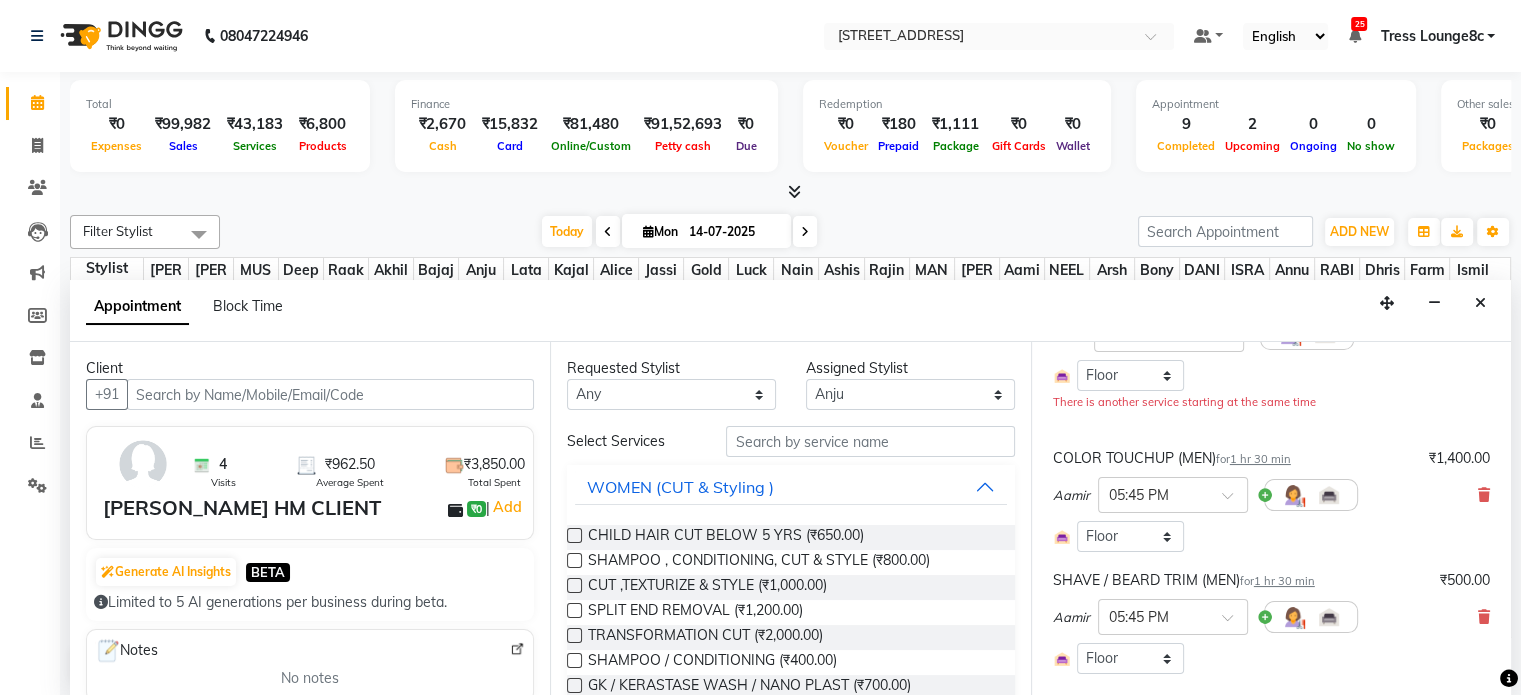 scroll, scrollTop: 92, scrollLeft: 0, axis: vertical 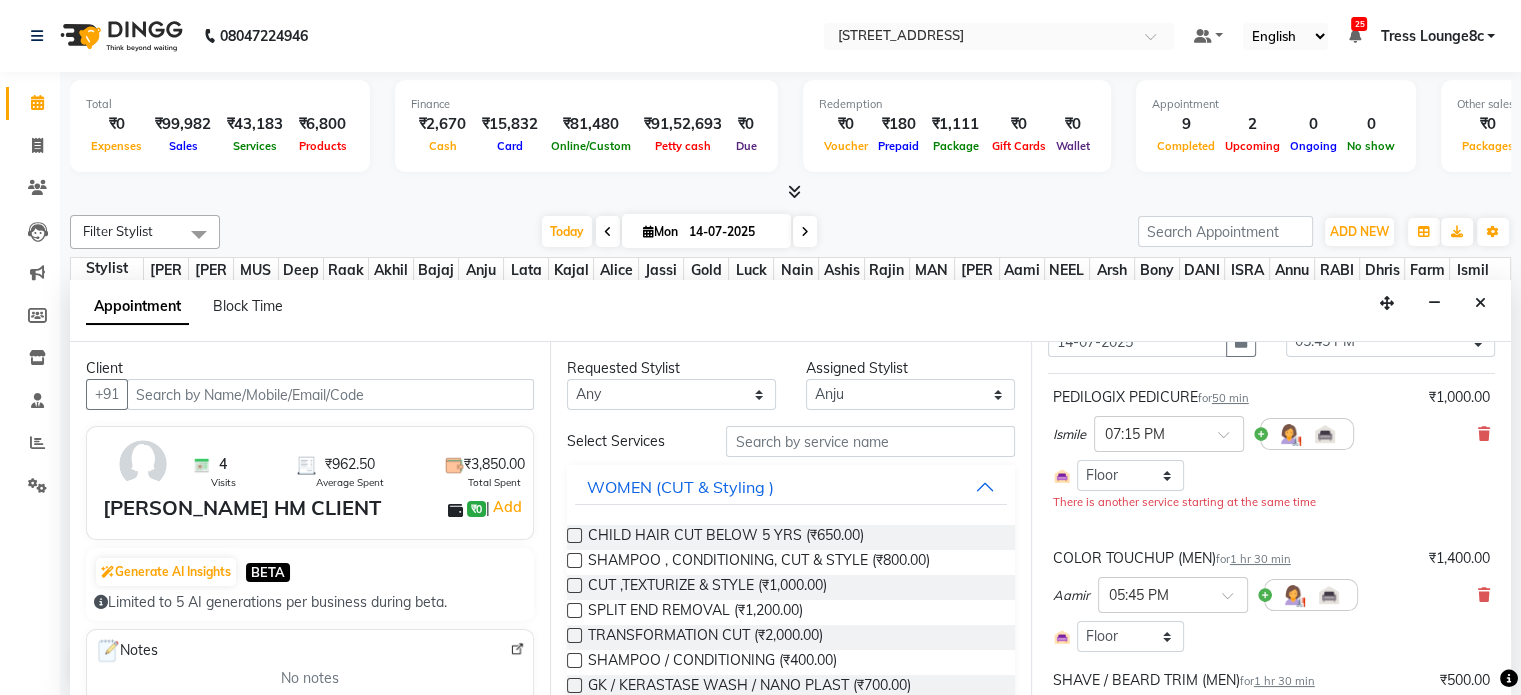 click on "Ismile" at bounding box center (1069, 435) 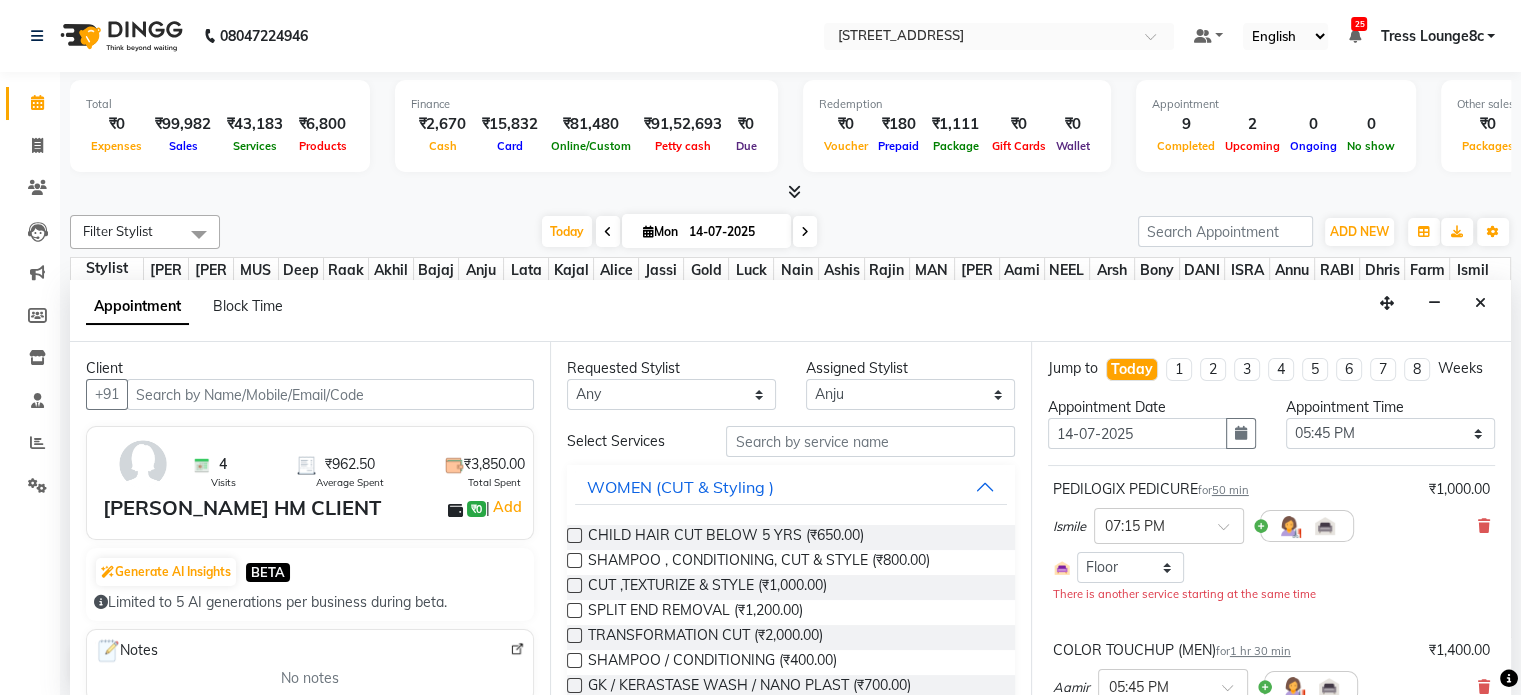 scroll, scrollTop: 0, scrollLeft: 0, axis: both 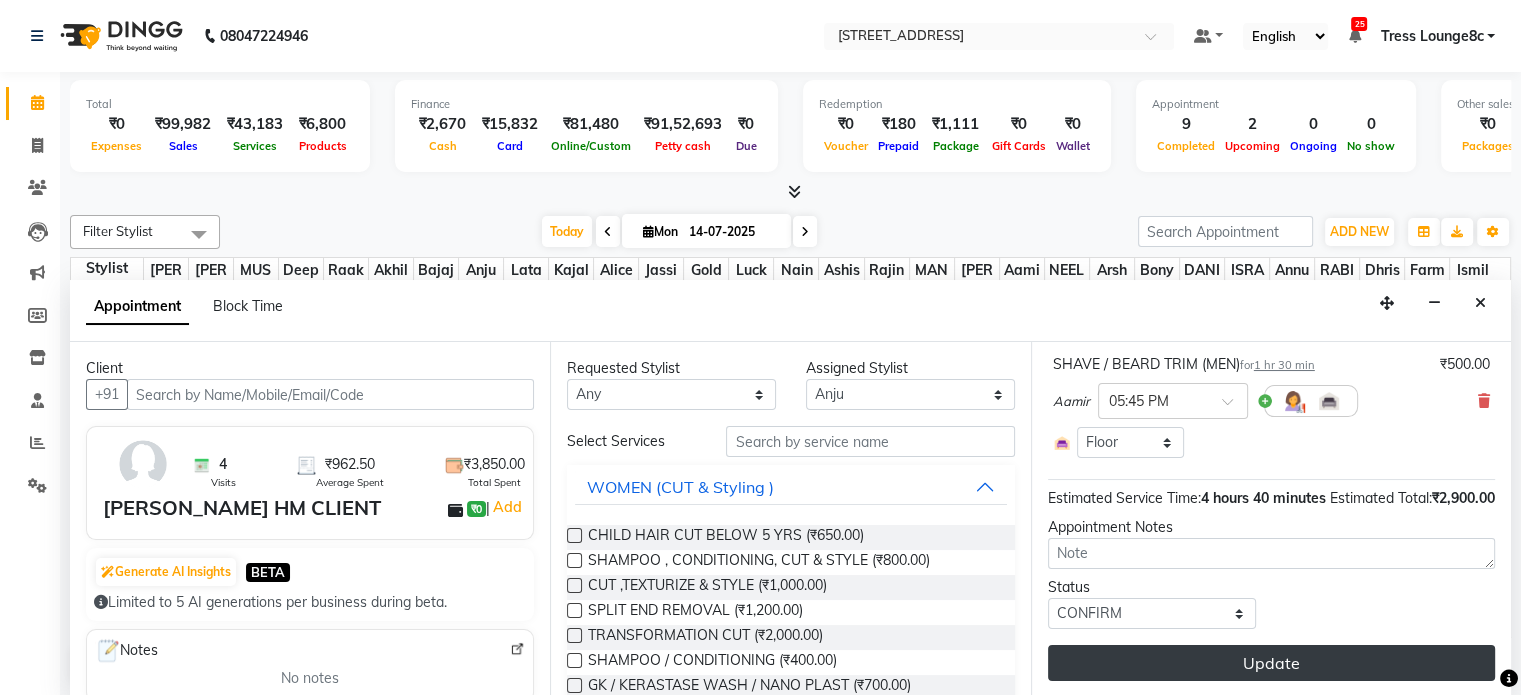 click on "Update" at bounding box center (1271, 663) 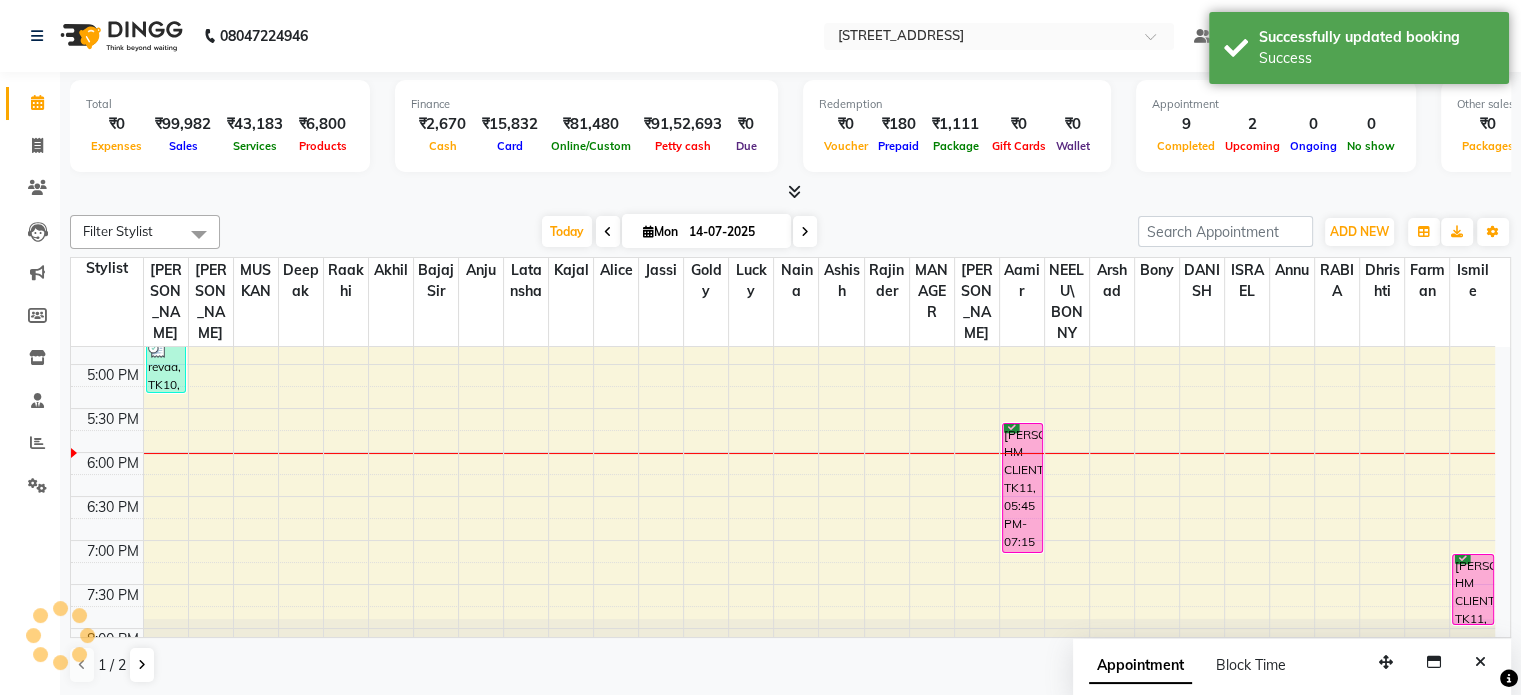 scroll, scrollTop: 0, scrollLeft: 0, axis: both 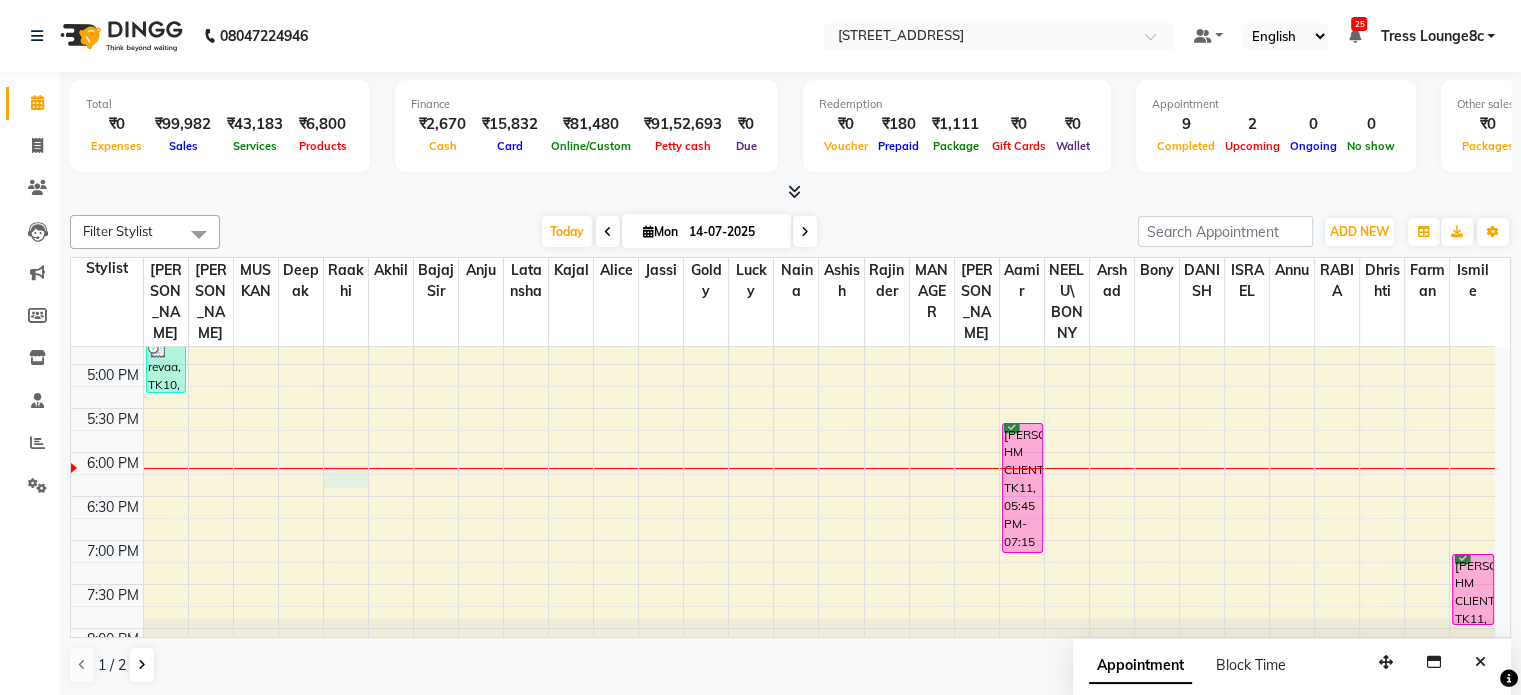 click on "8:00 AM 8:30 AM 9:00 AM 9:30 AM 10:00 AM 10:30 AM 11:00 AM 11:30 AM 12:00 PM 12:30 PM 1:00 PM 1:30 PM 2:00 PM 2:30 PM 3:00 PM 3:30 PM 4:00 PM 4:30 PM 5:00 PM 5:30 PM 6:00 PM 6:30 PM 7:00 PM 7:30 PM 8:00 PM 8:30 PM     ABC, TK02, 11:35 AM-12:00 PM, SHAMPOO / CONDITIONING     revaa, TK10, 04:45 PM-05:25 PM, CUT ,TEXTURIZE & STYLE     KIran, TK03, 12:45 PM-01:45 PM, ROOT TOUCHUP     Kapil Shaheen, TK07, 03:15 PM-03:45 PM, NANO PLASTIA,EXPERIENCE RITUAL     Kirat, TK01, 10:15 AM-10:45 AM, EYE BROW (THREADING),UPPERLIP (THREADING)     chetna, TK04, 10:40 AM-01:50 PM, PARTY MAKEUP,PARTY MAKEUP,PARTY MAKEUP,ADVANCE MAKE UP BOOKING     nikita, TK05, 03:15 PM-03:45 PM, COLOR HIGH ON FASHION     Sonia goyal HM CLIENT, TK11, 05:45 PM-07:15 PM, COLOR TOUCHUP (MEN),SHAVE / BEARD TRIM (MEN)     Sonia goyal HM CLIENT, TK11, 07:15 PM-08:05 PM, PEDILOGIX PEDICURE" at bounding box center [783, 144] 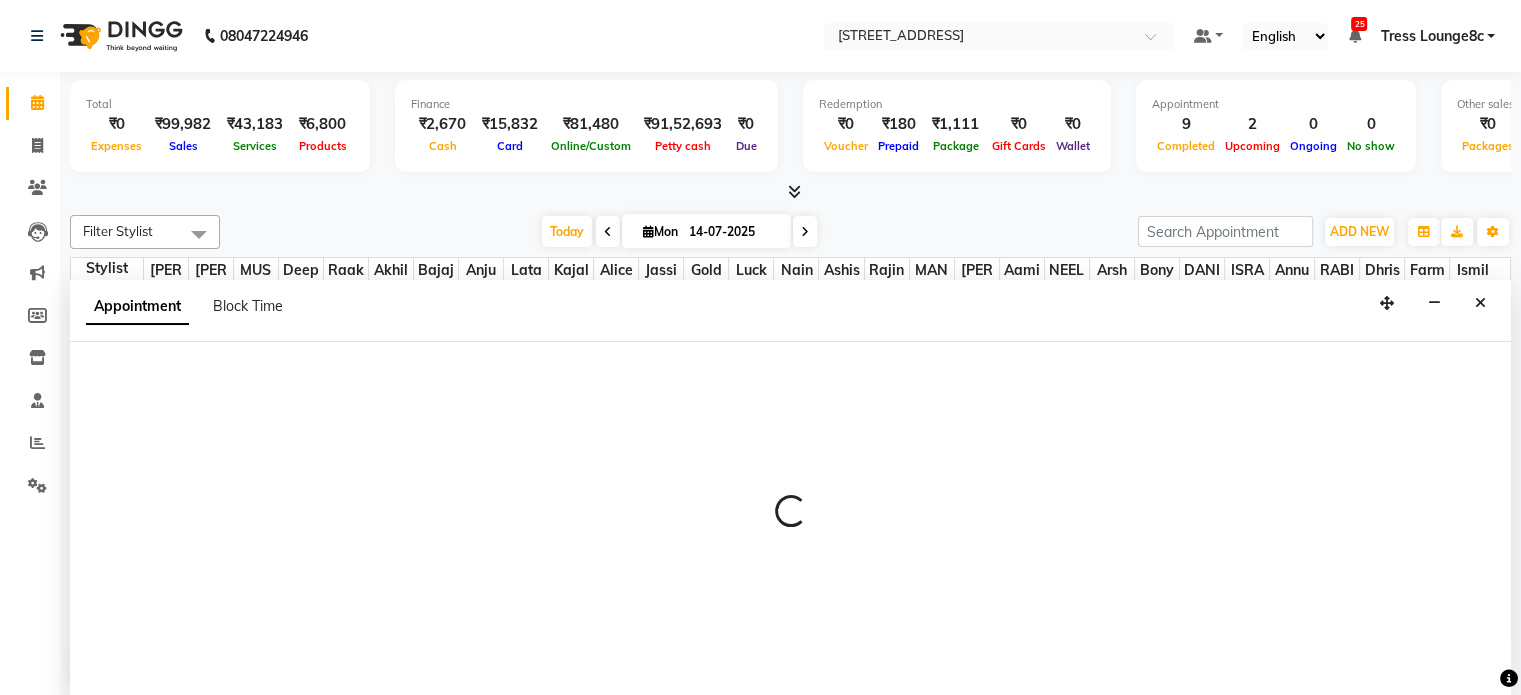 scroll, scrollTop: 0, scrollLeft: 0, axis: both 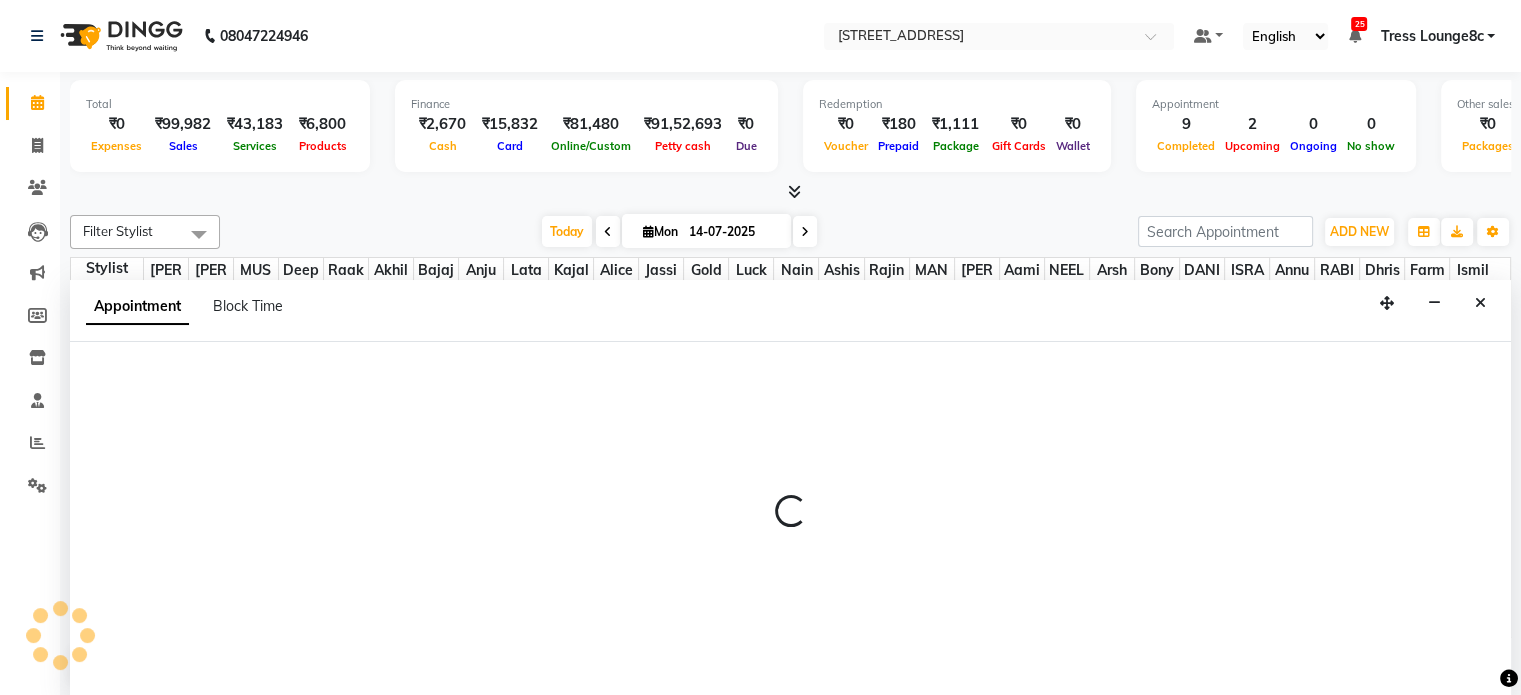 select on "44591" 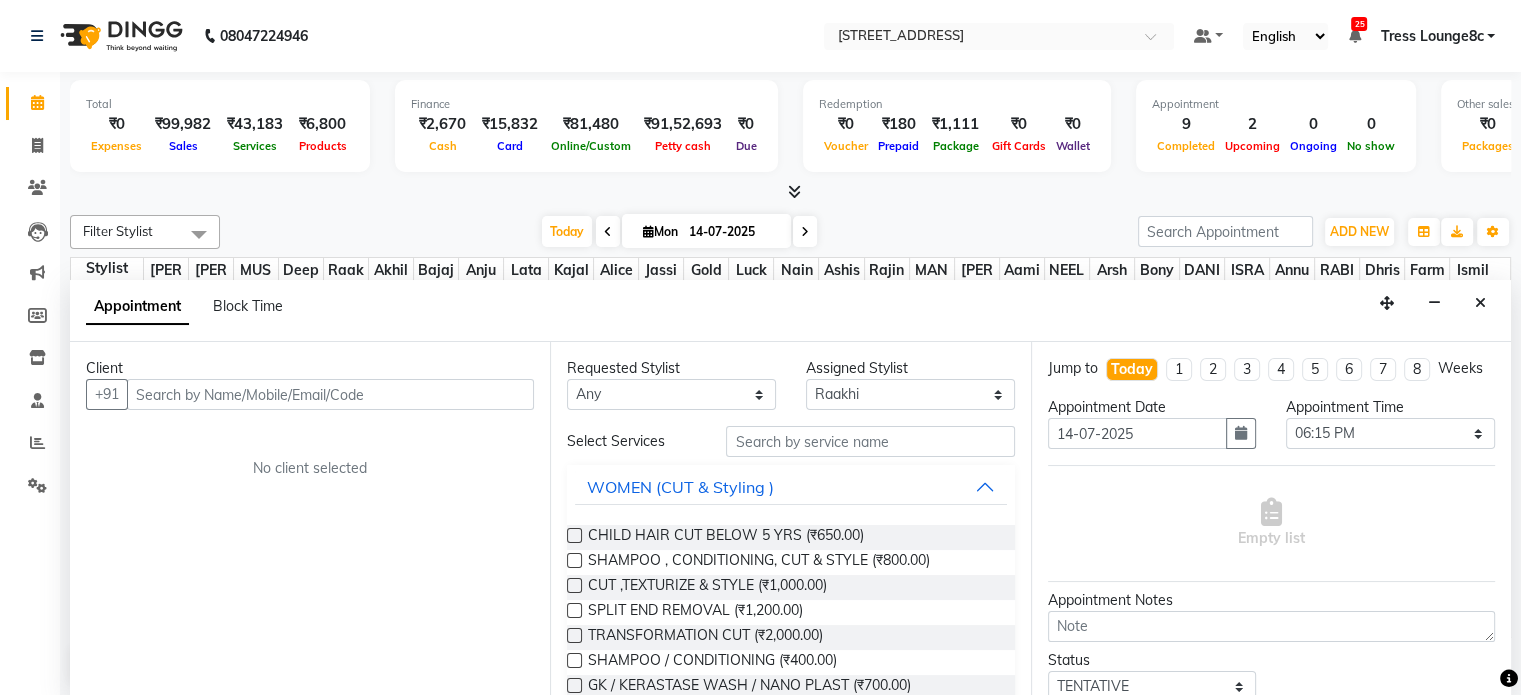 click at bounding box center (330, 394) 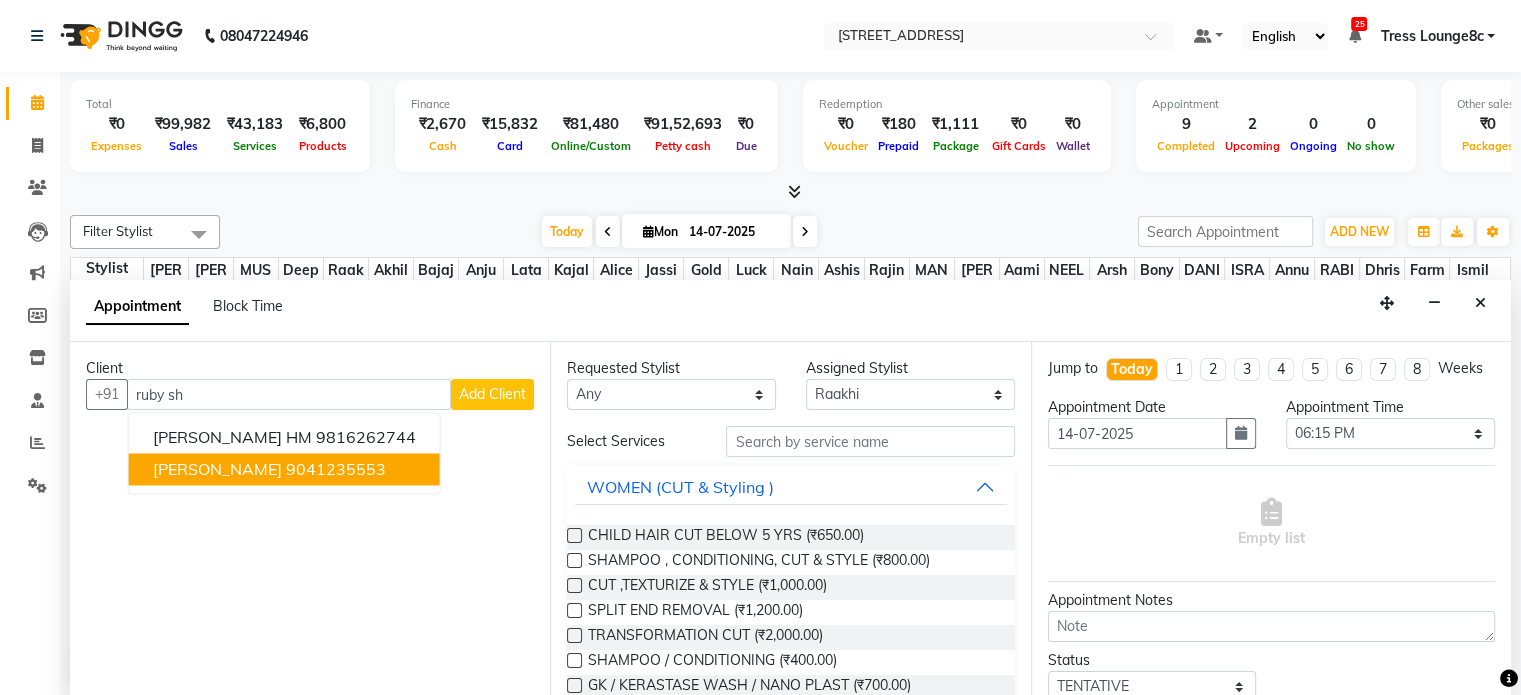 click on "9041235553" at bounding box center (336, 470) 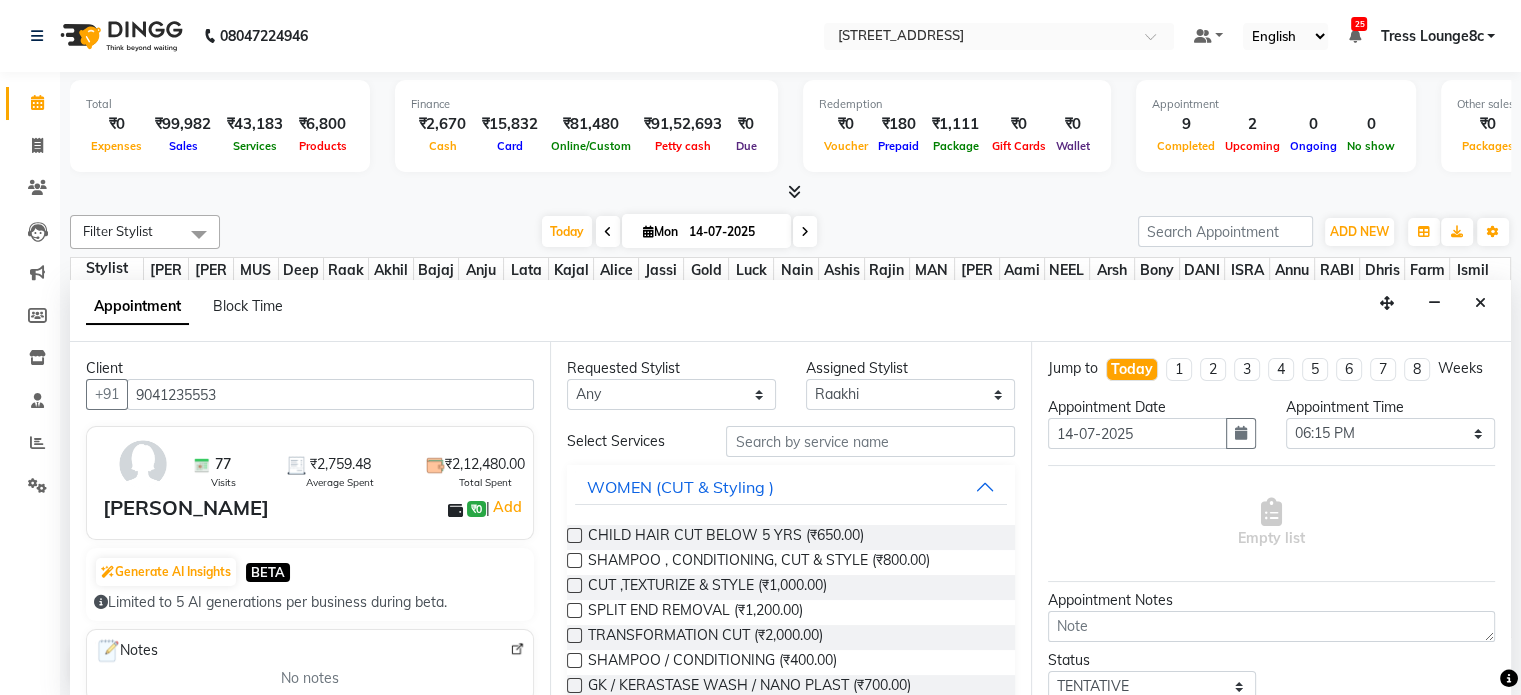 type on "9041235553" 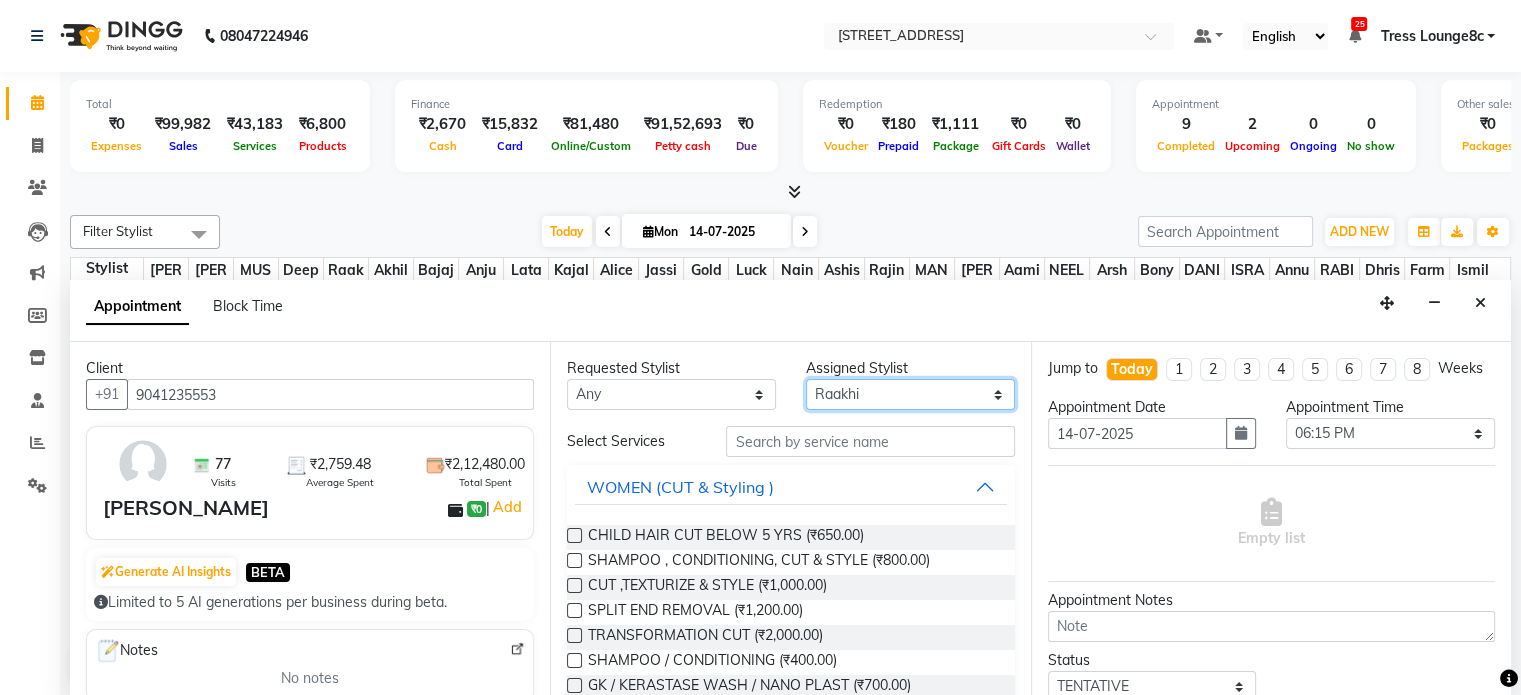 click on "Select [PERSON_NAME] [PERSON_NAME] [PERSON_NAME] Anju Annu  [PERSON_NAME] Bajaj sir Bony DANISH Deepak [PERSON_NAME] [PERSON_NAME] [PERSON_NAME] [PERSON_NAME] [PERSON_NAME] Lucky MANAGER MUSKAN naina [PERSON_NAME]\ [PERSON_NAME]  [PERSON_NAME] [PERSON_NAME] RAM Ripti [PERSON_NAME] [PERSON_NAME] [PERSON_NAME] [PERSON_NAME] Shriya [PERSON_NAME] veena [PERSON_NAME] [PERSON_NAME]" at bounding box center [910, 394] 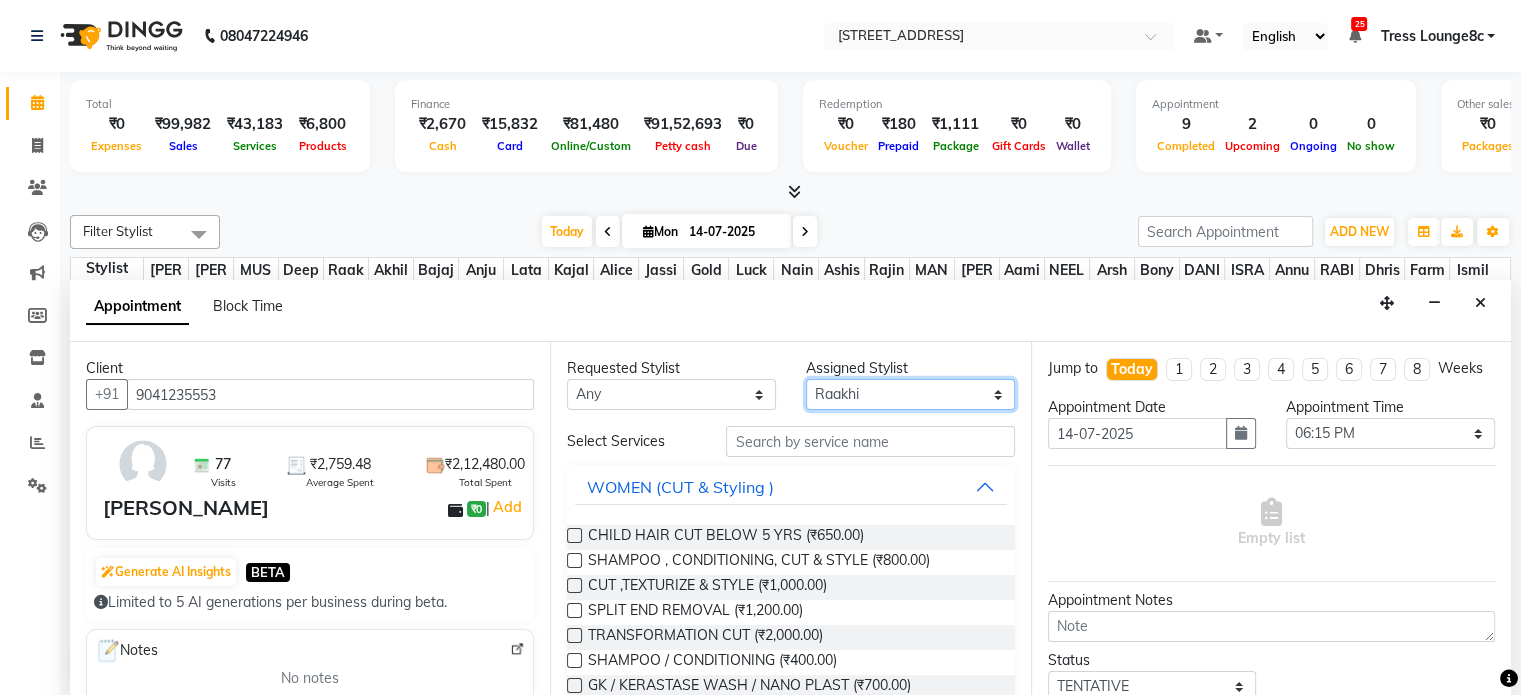 select on "77266" 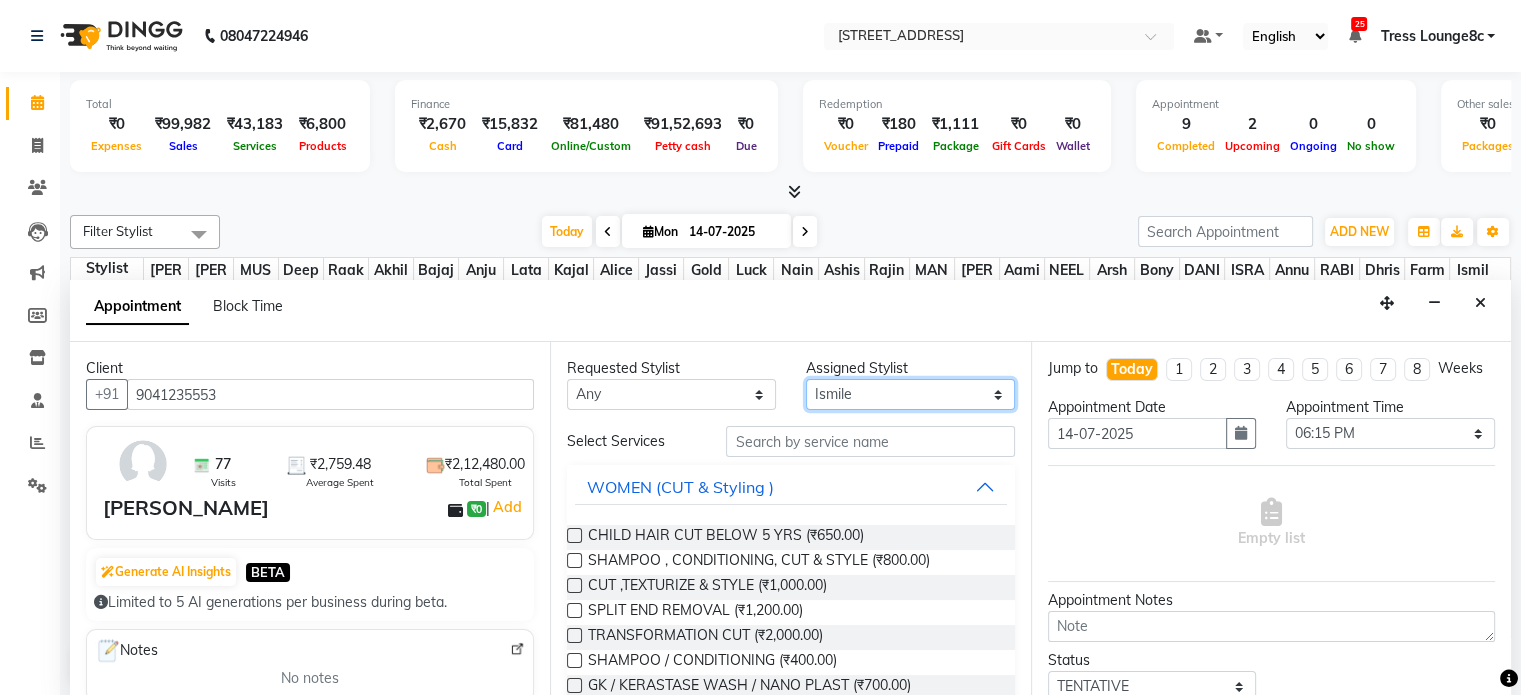 click on "Select [PERSON_NAME] [PERSON_NAME] [PERSON_NAME] Anju Annu  [PERSON_NAME] Bajaj sir Bony DANISH Deepak [PERSON_NAME] [PERSON_NAME] [PERSON_NAME] [PERSON_NAME] [PERSON_NAME] Lucky MANAGER MUSKAN naina [PERSON_NAME]\ [PERSON_NAME]  [PERSON_NAME] [PERSON_NAME] RAM Ripti [PERSON_NAME] [PERSON_NAME] [PERSON_NAME] [PERSON_NAME] Shriya [PERSON_NAME] veena [PERSON_NAME] [PERSON_NAME]" at bounding box center (910, 394) 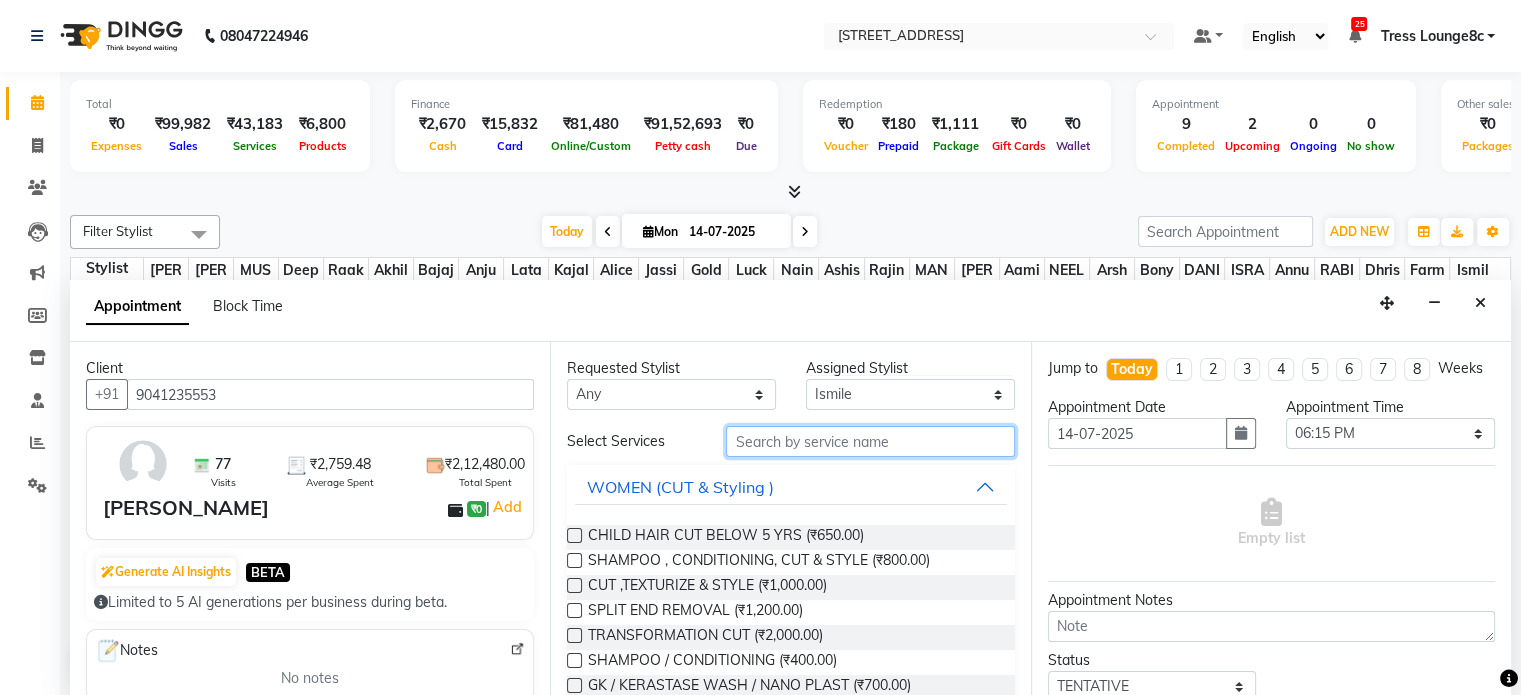 click at bounding box center [870, 441] 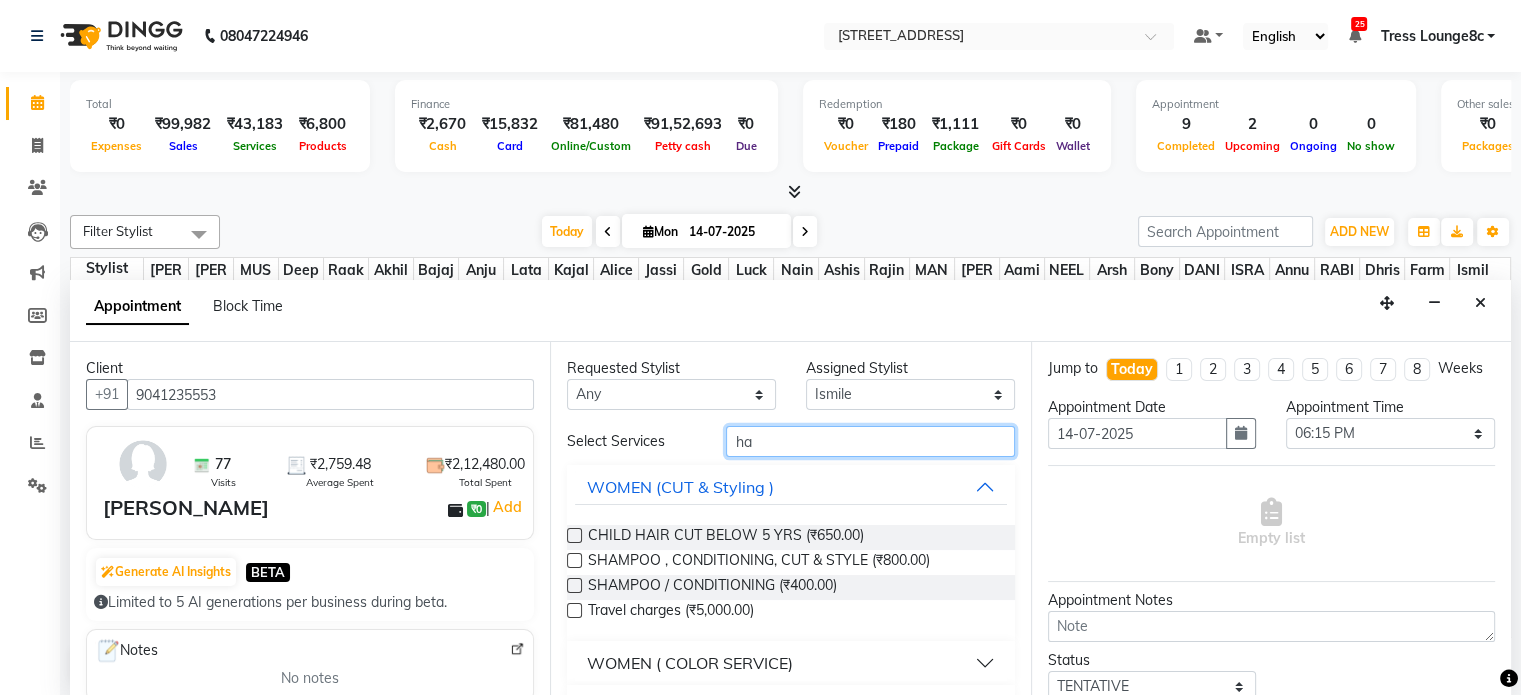 type on "h" 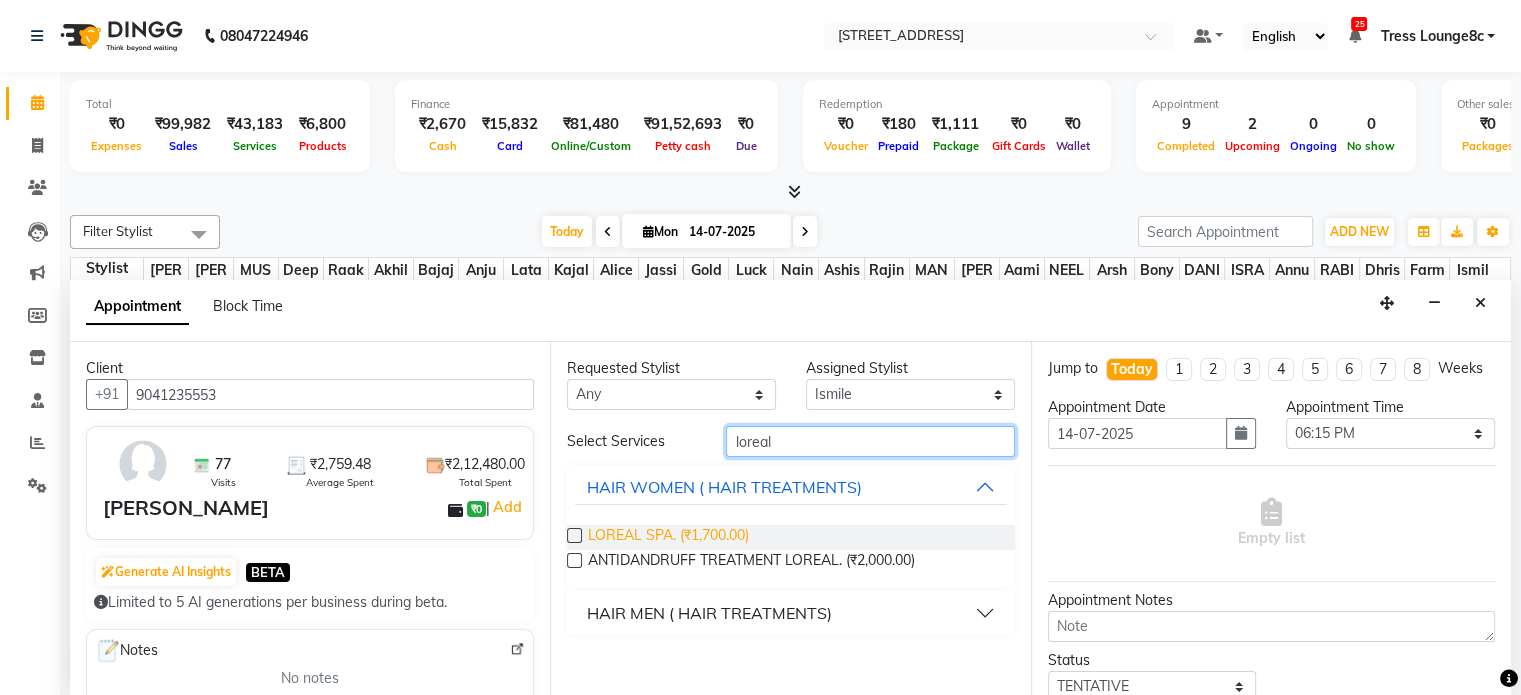 type on "loreal" 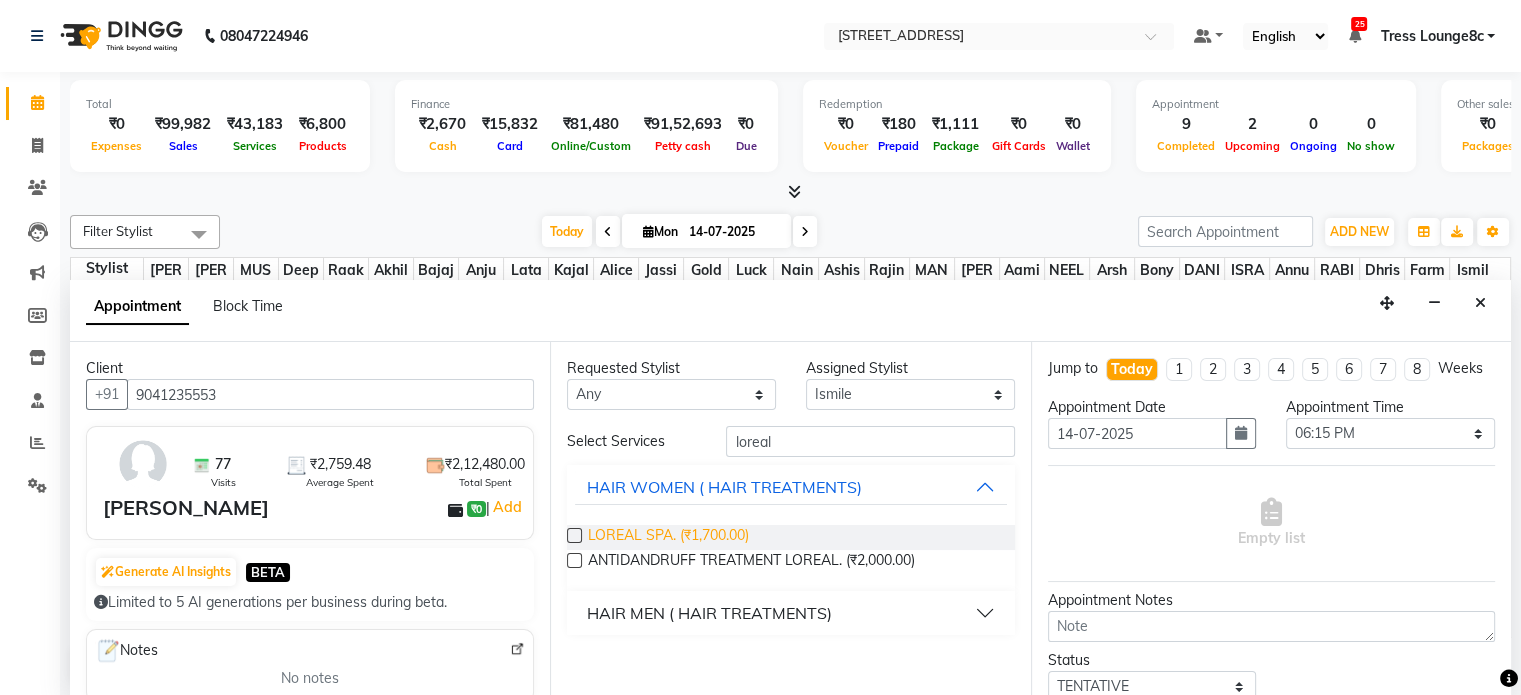 click on "LOREAL SPA. (₹1,700.00)" at bounding box center (668, 537) 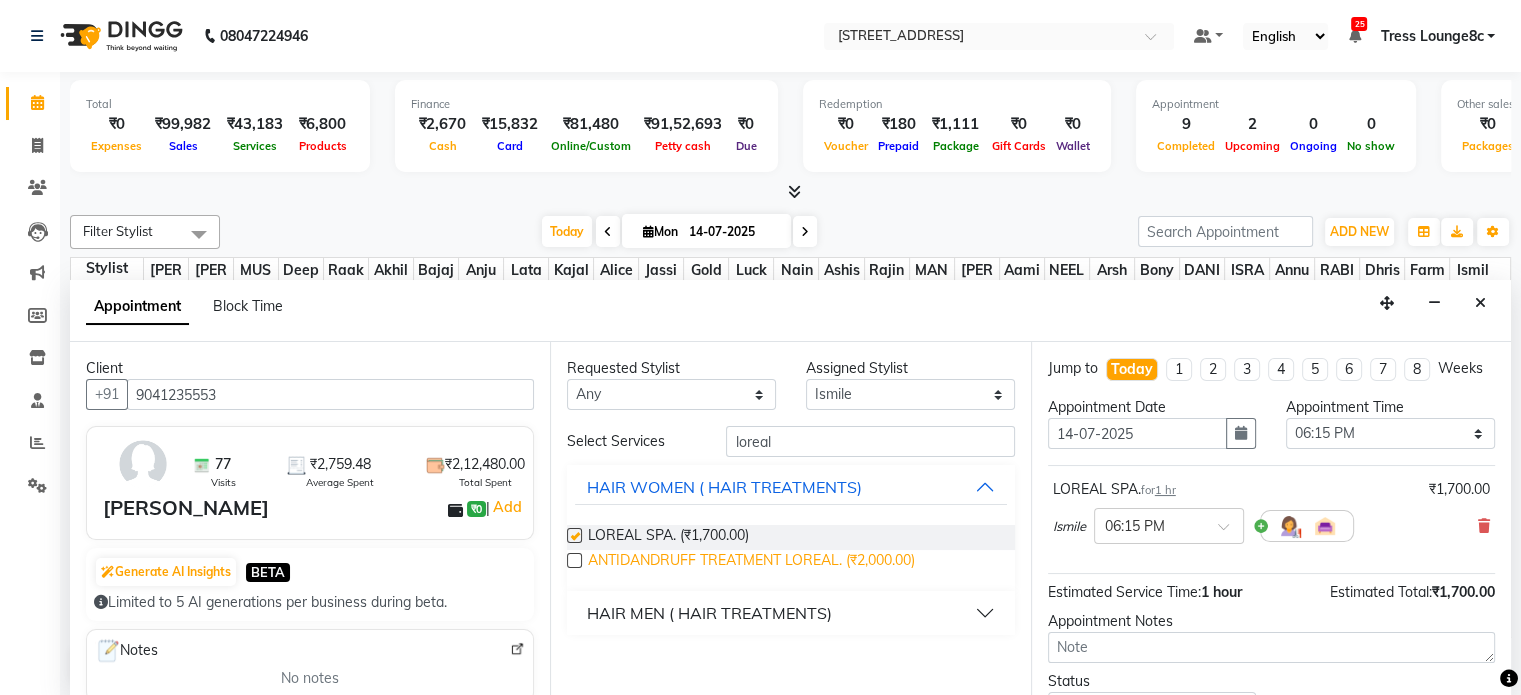 checkbox on "false" 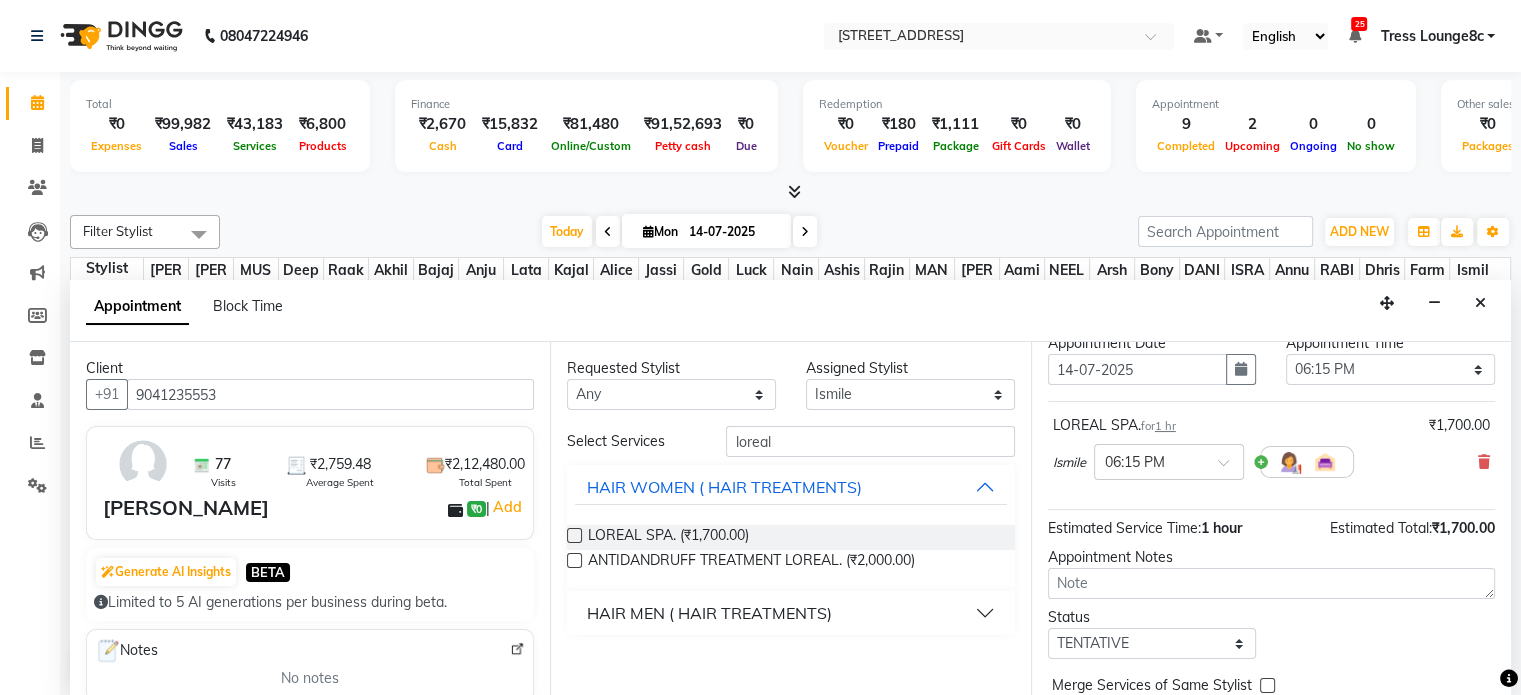 scroll, scrollTop: 100, scrollLeft: 0, axis: vertical 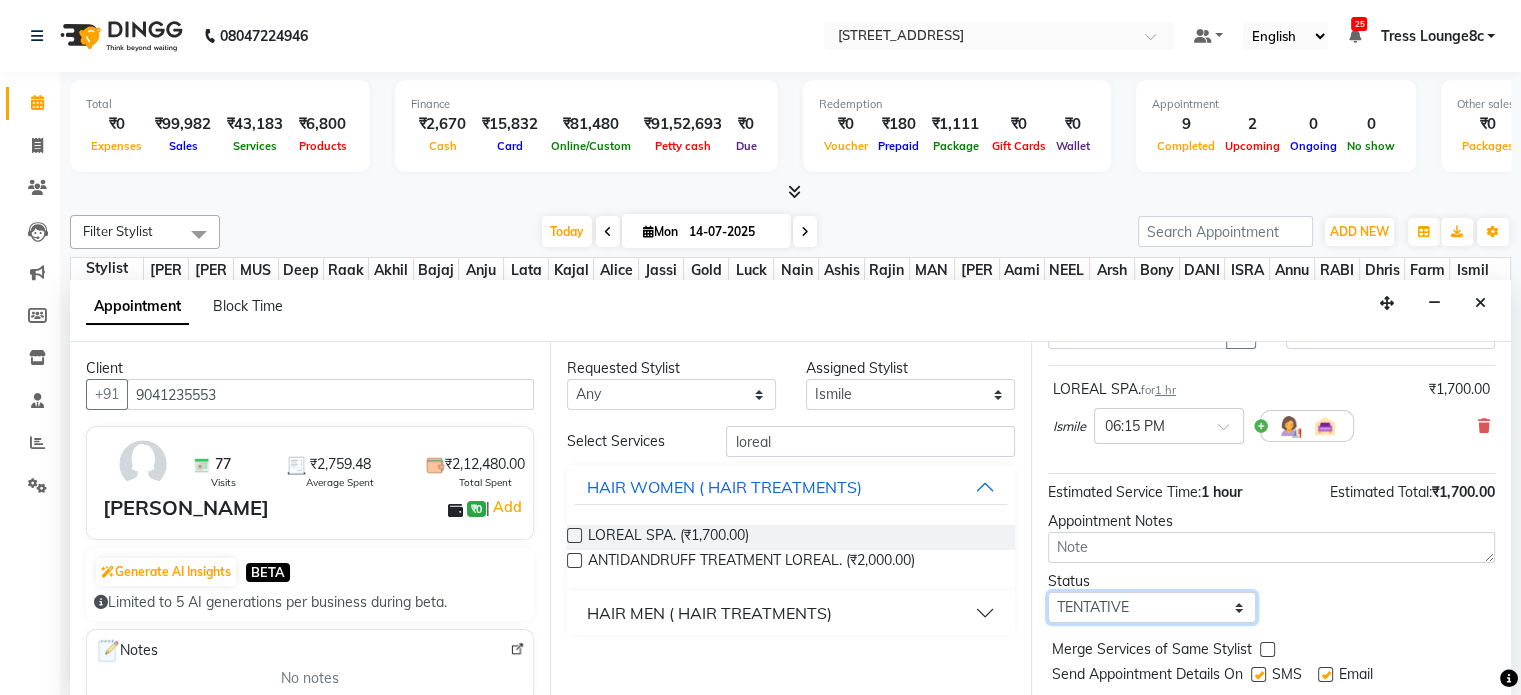 click on "Select TENTATIVE CONFIRM CHECK-IN UPCOMING" at bounding box center [1152, 607] 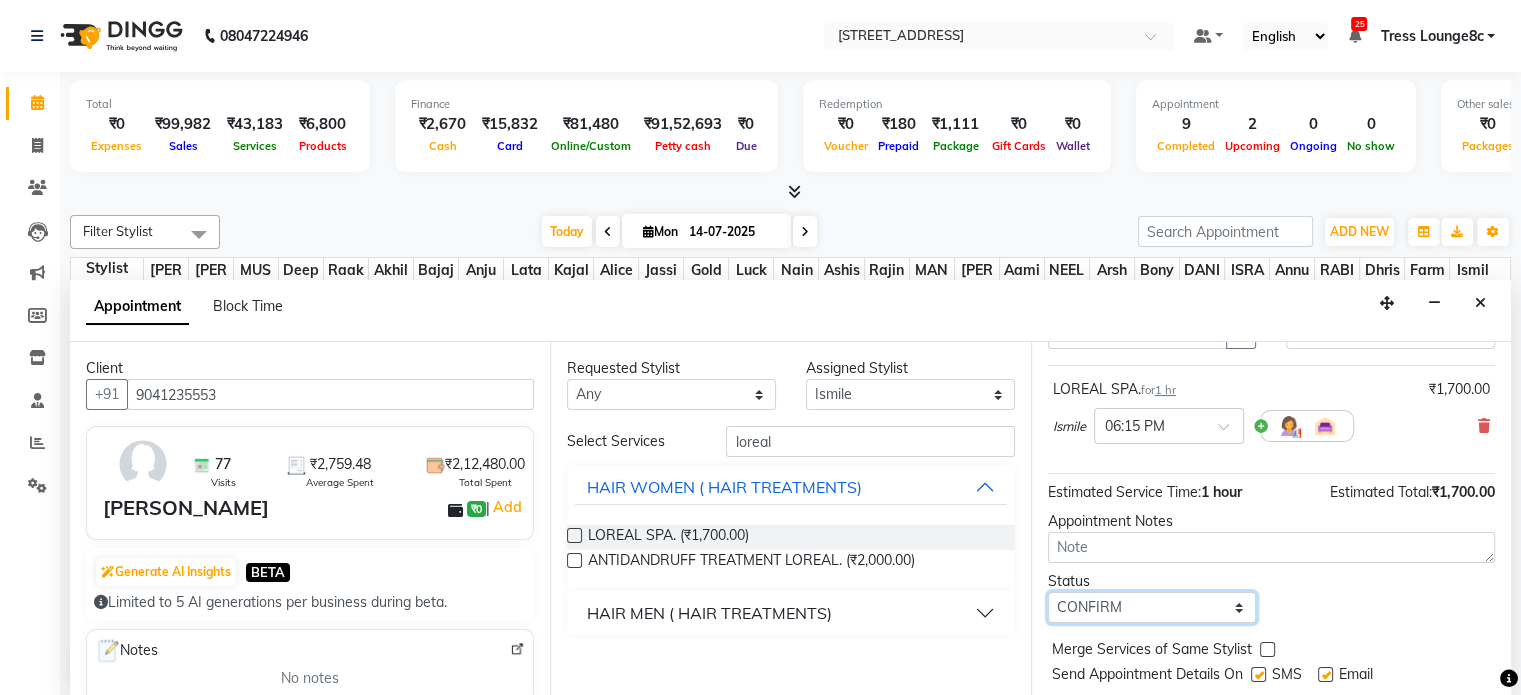 click on "Select TENTATIVE CONFIRM CHECK-IN UPCOMING" at bounding box center [1152, 607] 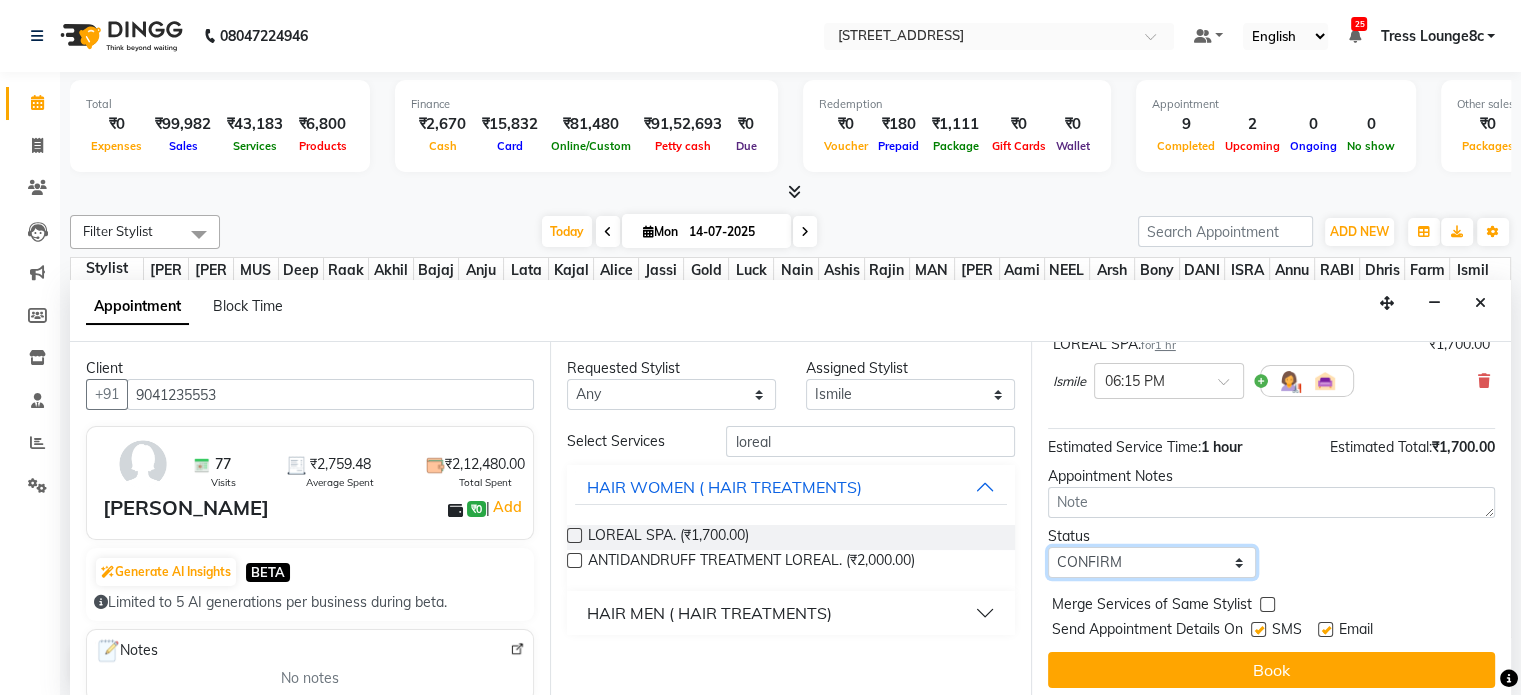scroll, scrollTop: 170, scrollLeft: 0, axis: vertical 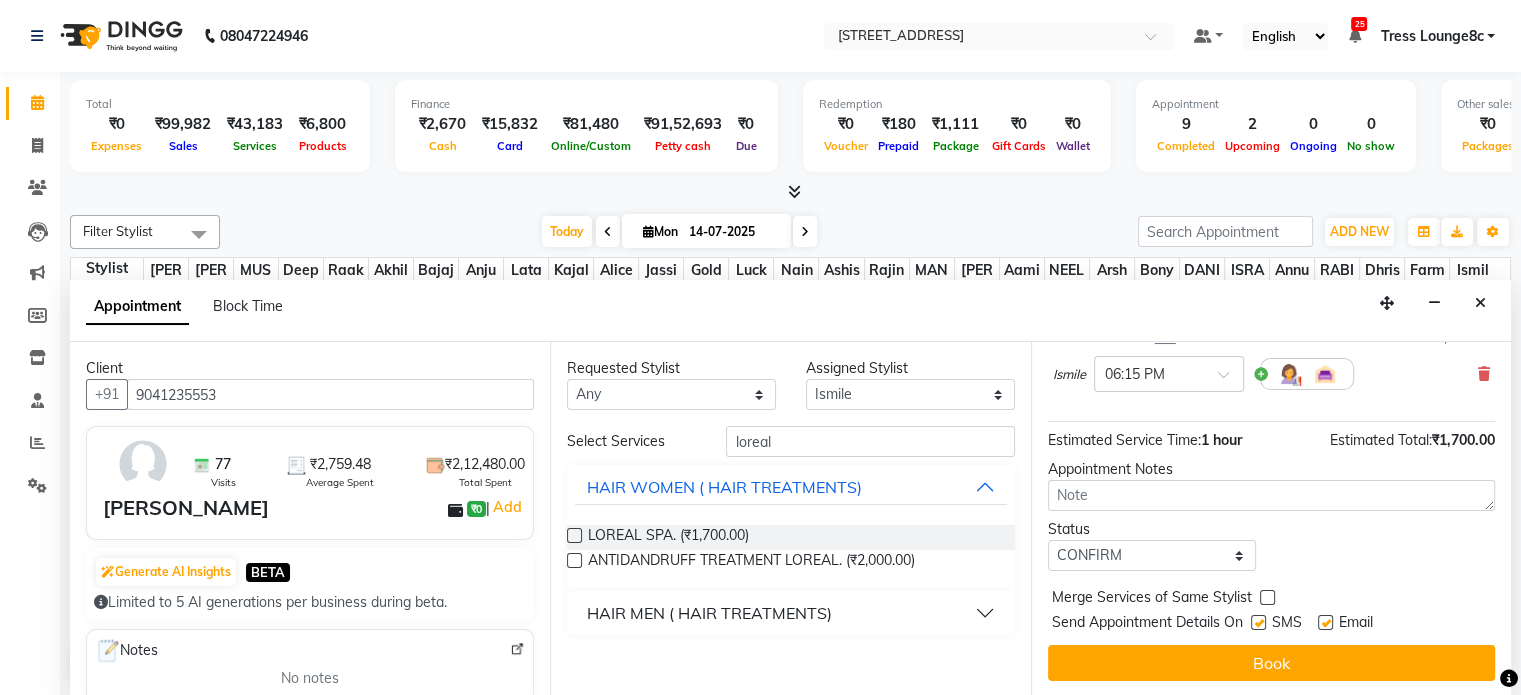 click at bounding box center (1258, 622) 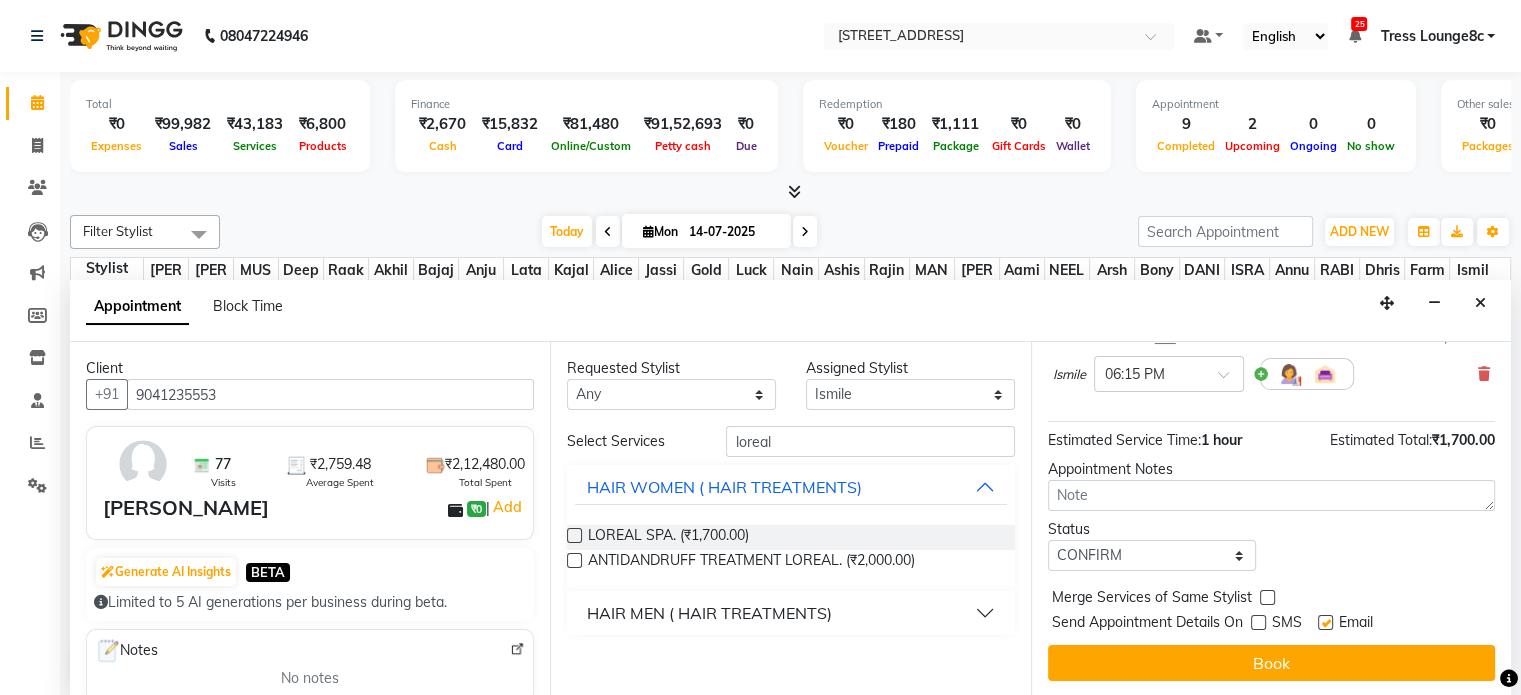 click at bounding box center [1267, 597] 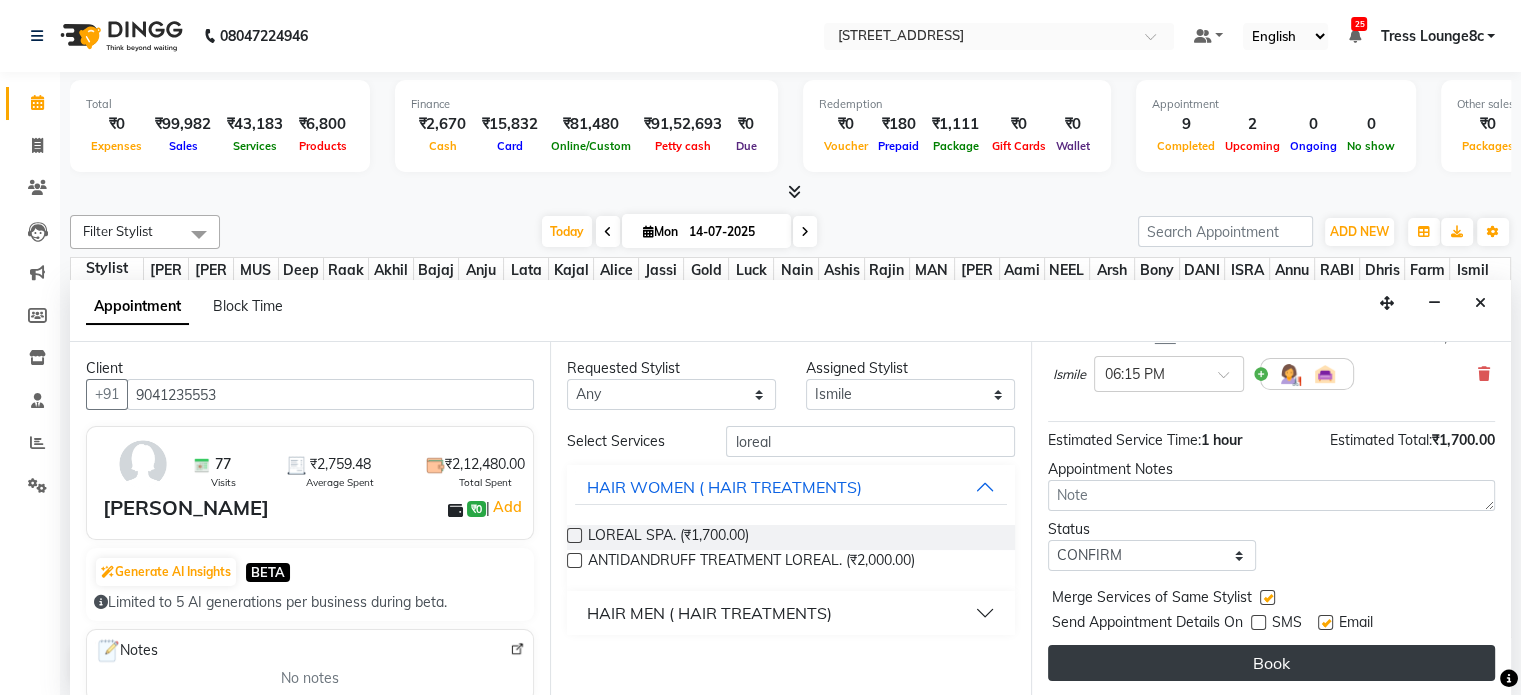 click on "Book" at bounding box center [1271, 663] 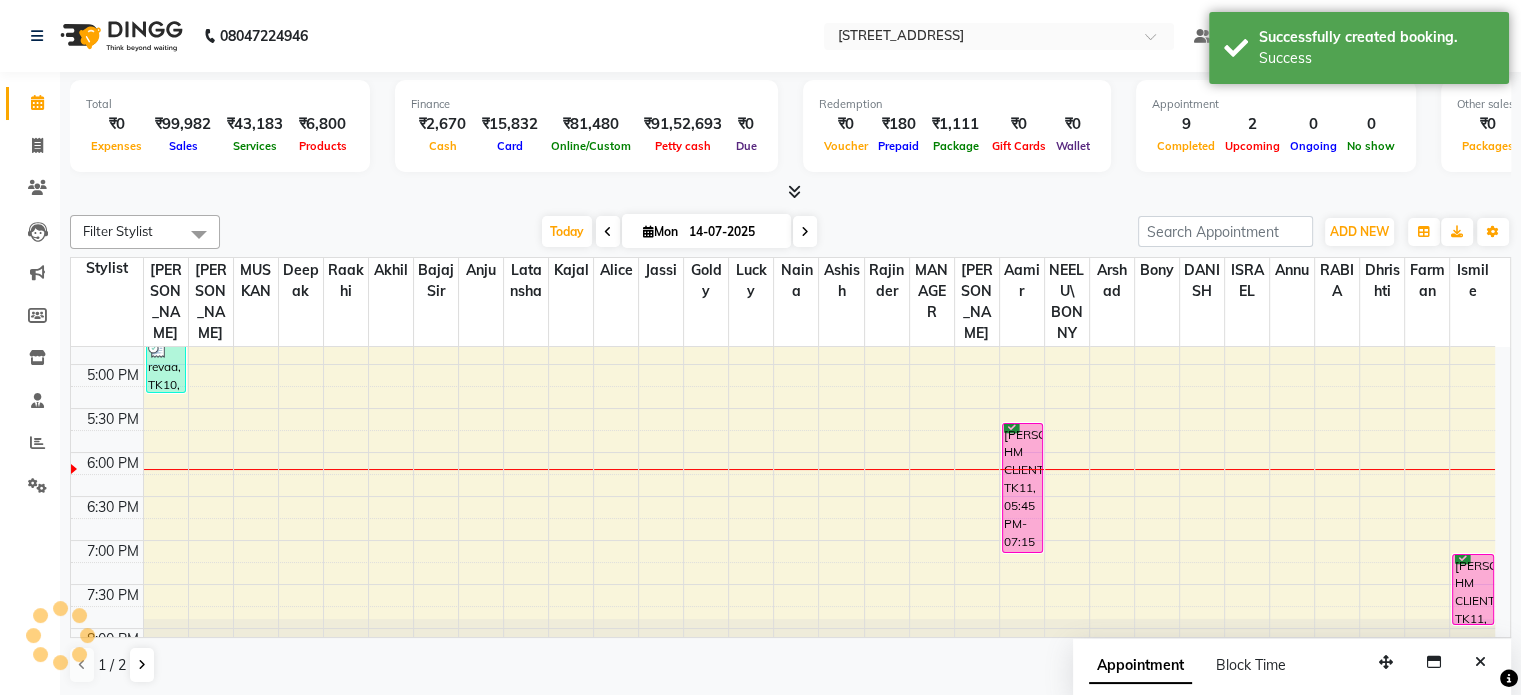 scroll, scrollTop: 0, scrollLeft: 0, axis: both 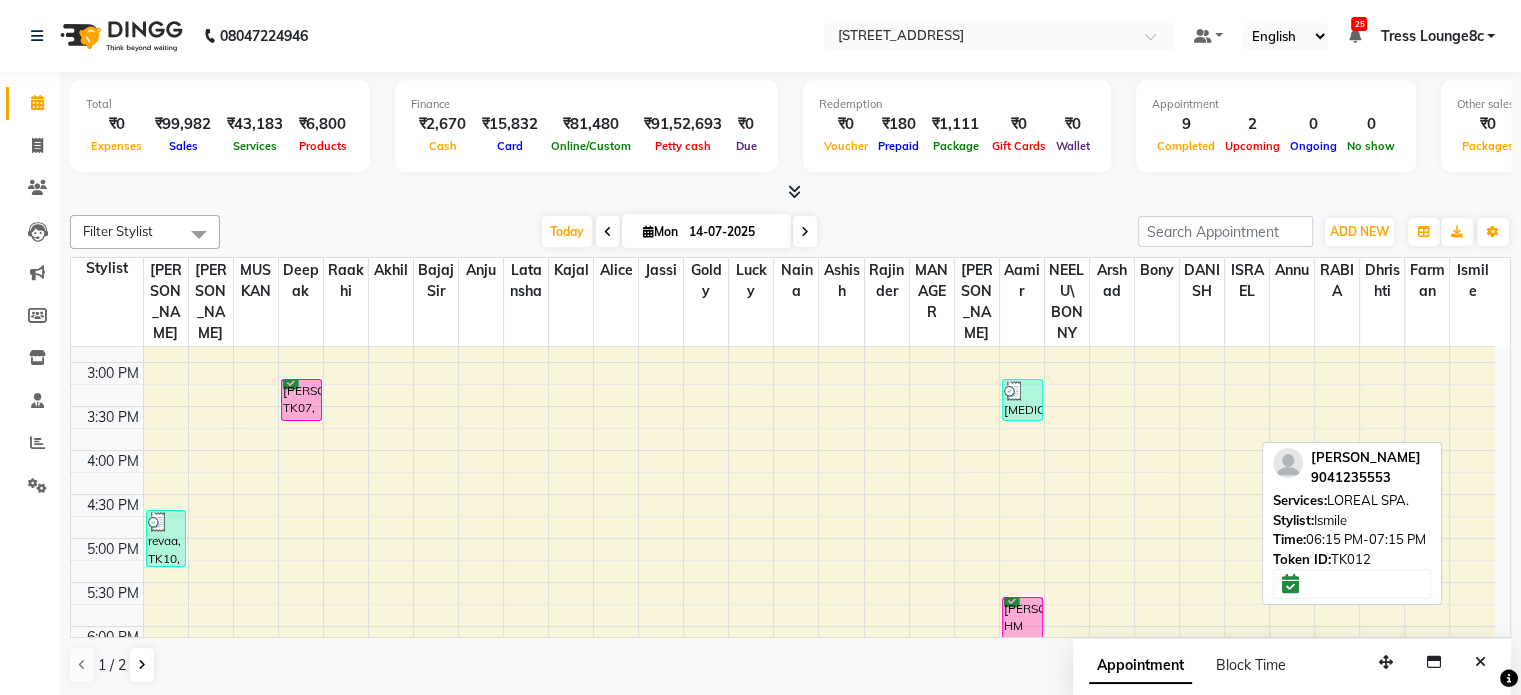 click on "[PERSON_NAME], TK12, 06:15 PM-07:15 PM, LOREAL SPA." at bounding box center [1473, 683] 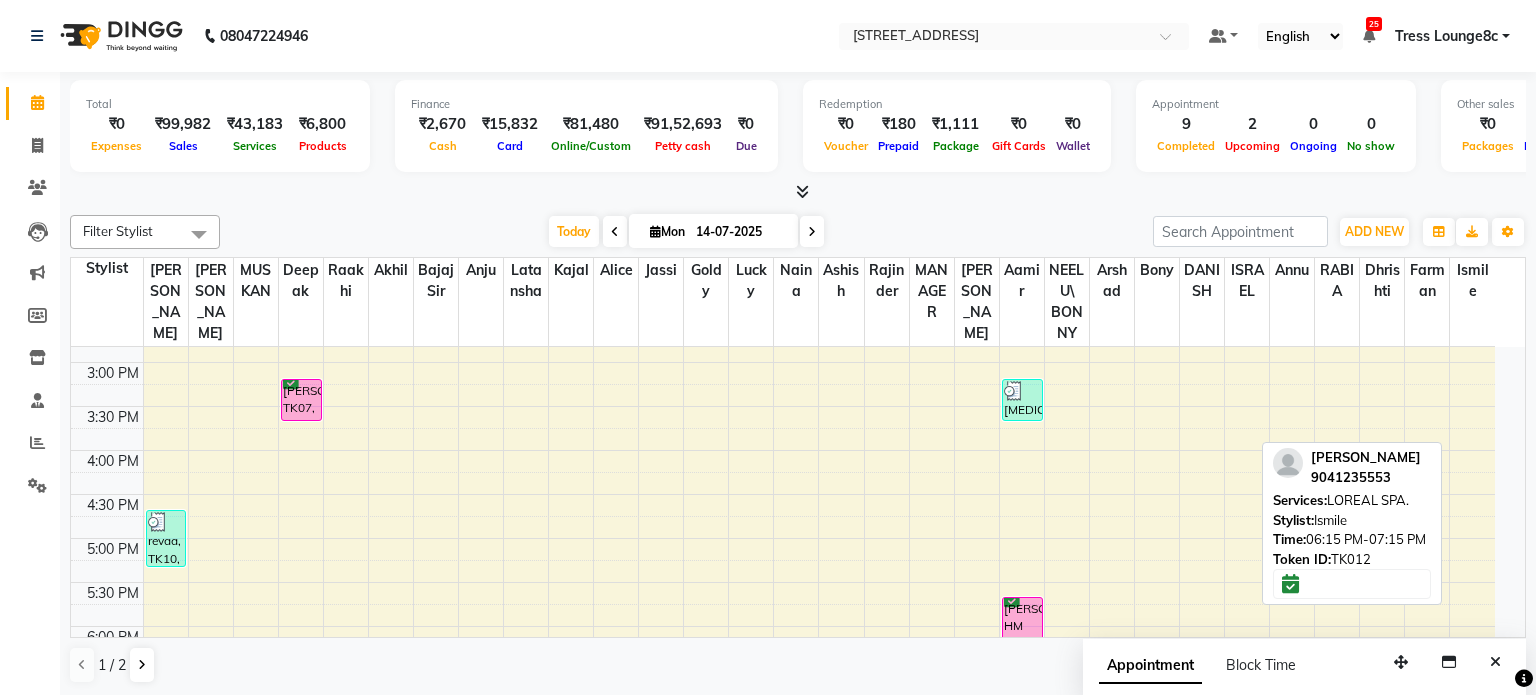 select on "6" 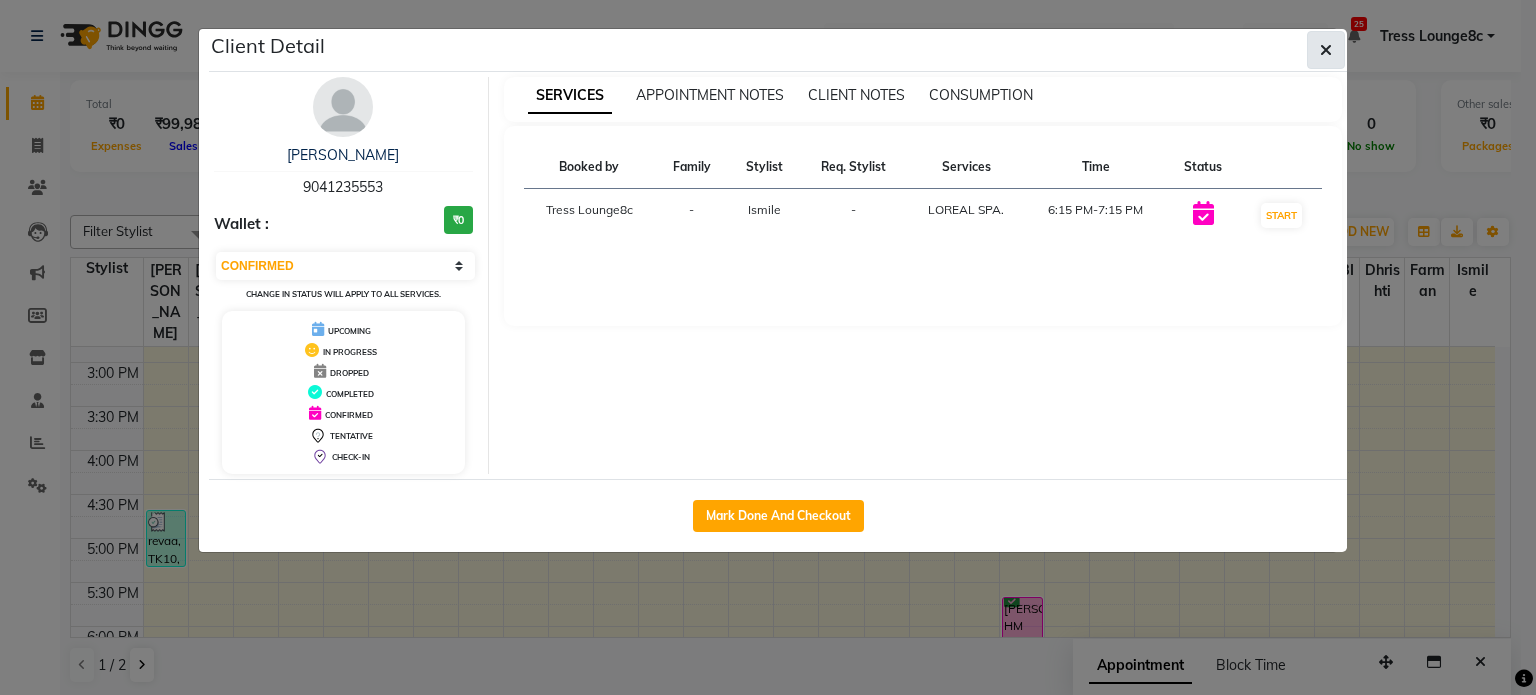 click 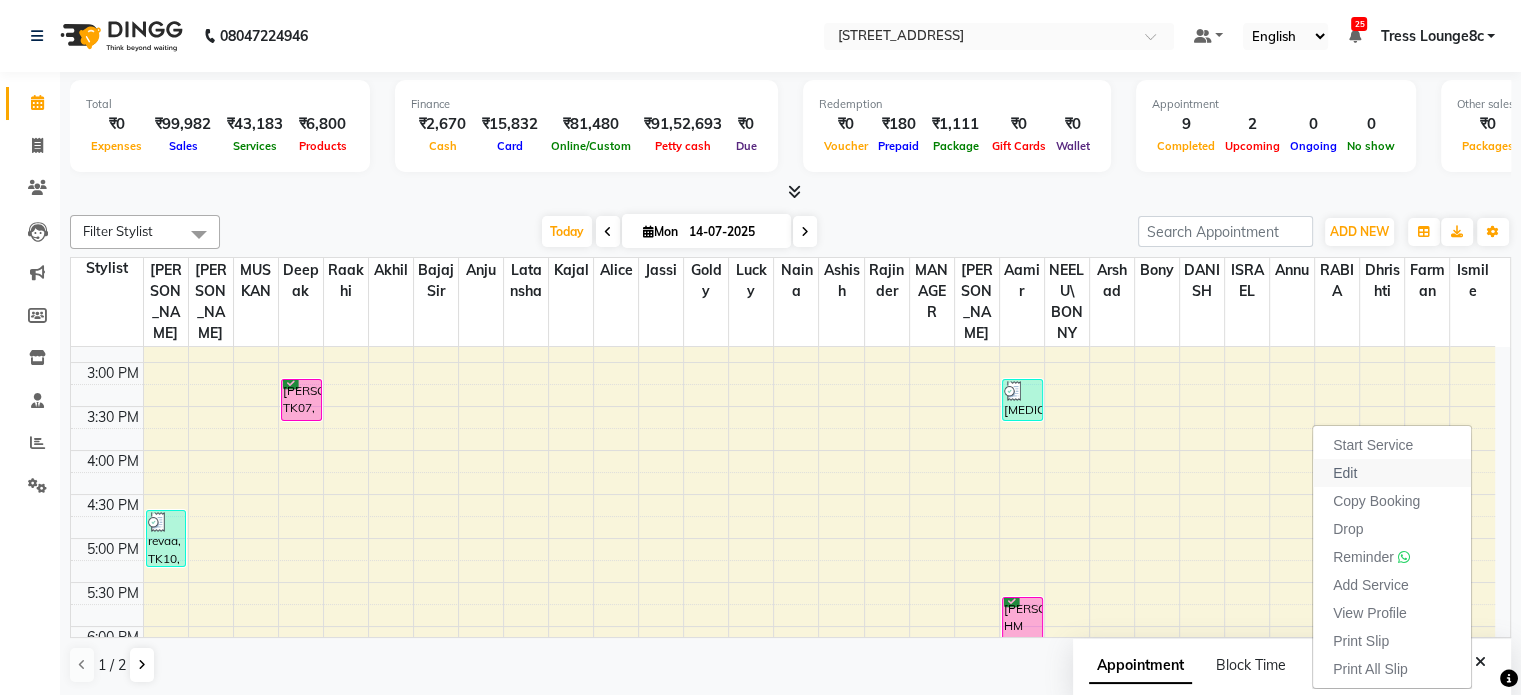 click on "Edit" at bounding box center (1392, 473) 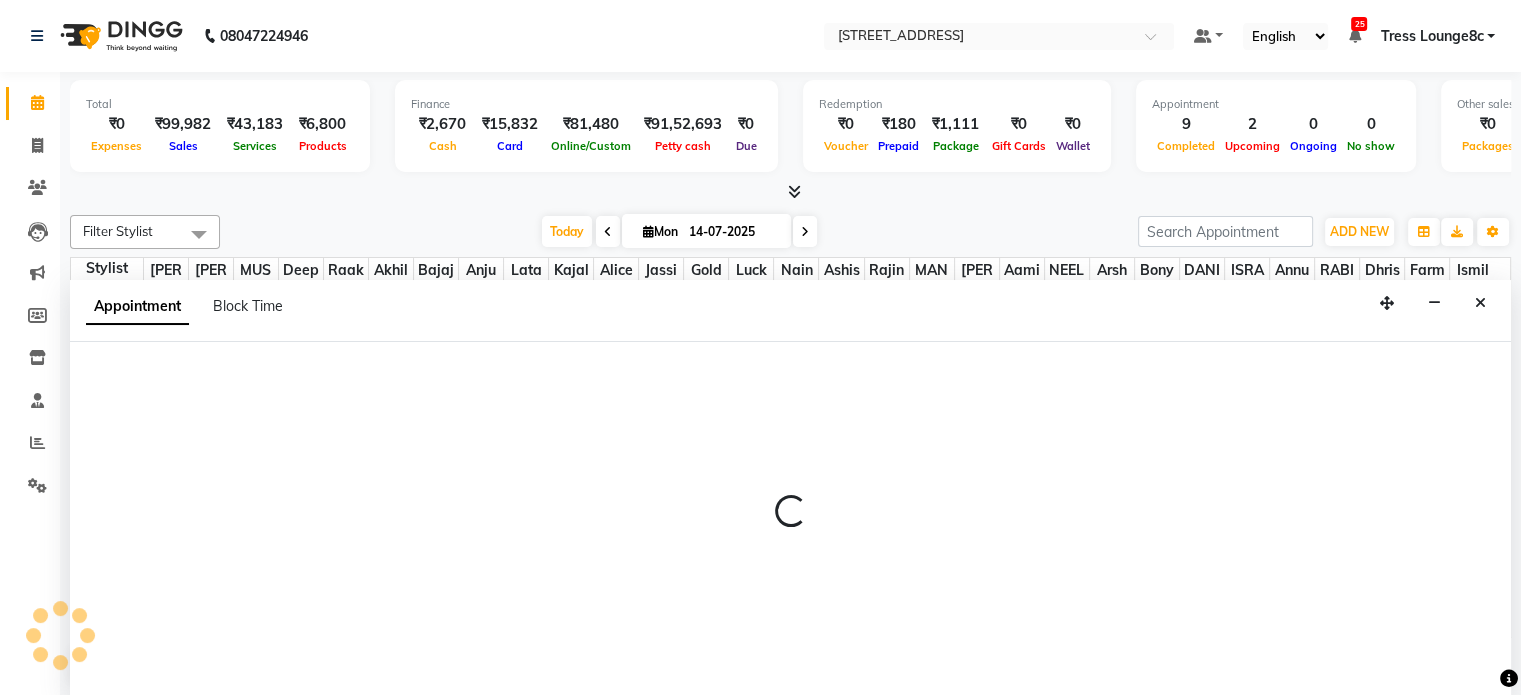 scroll, scrollTop: 0, scrollLeft: 0, axis: both 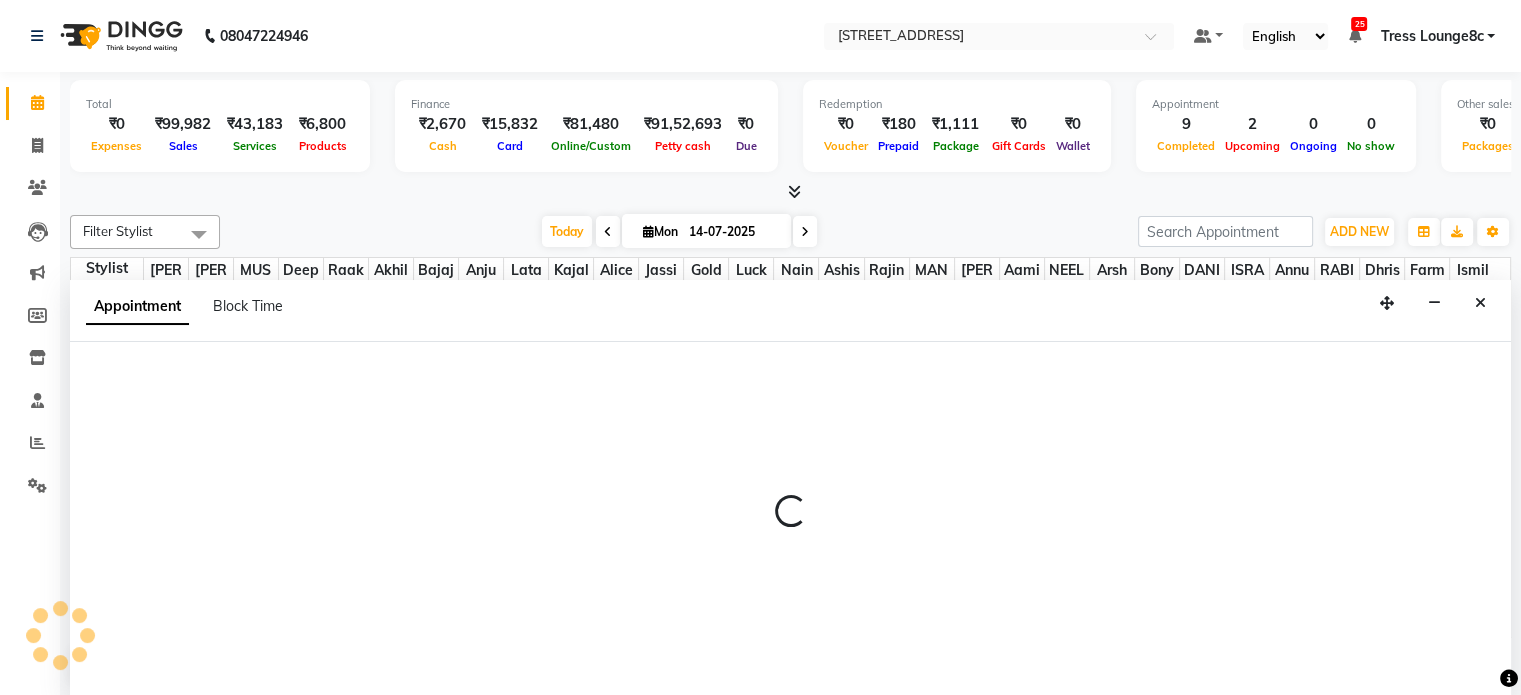 select on "tentative" 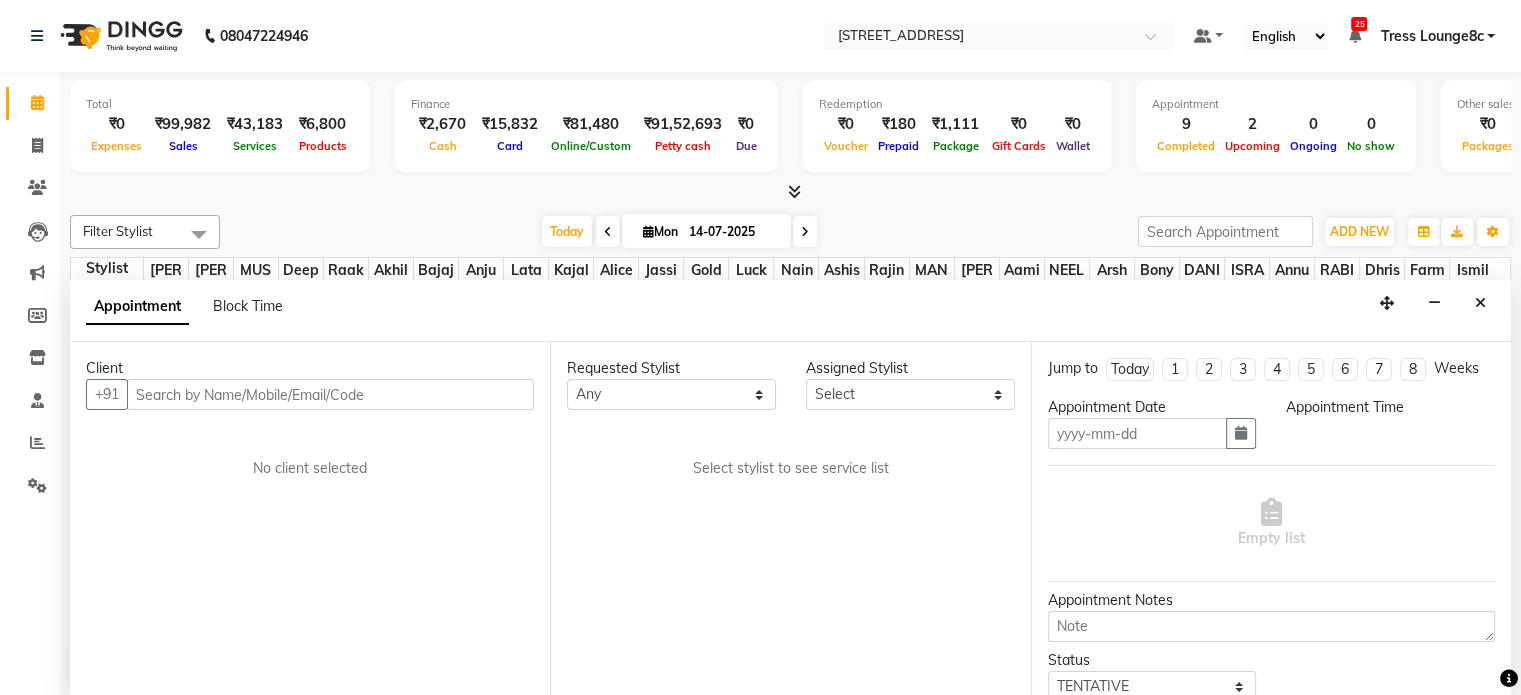 type on "14-07-2025" 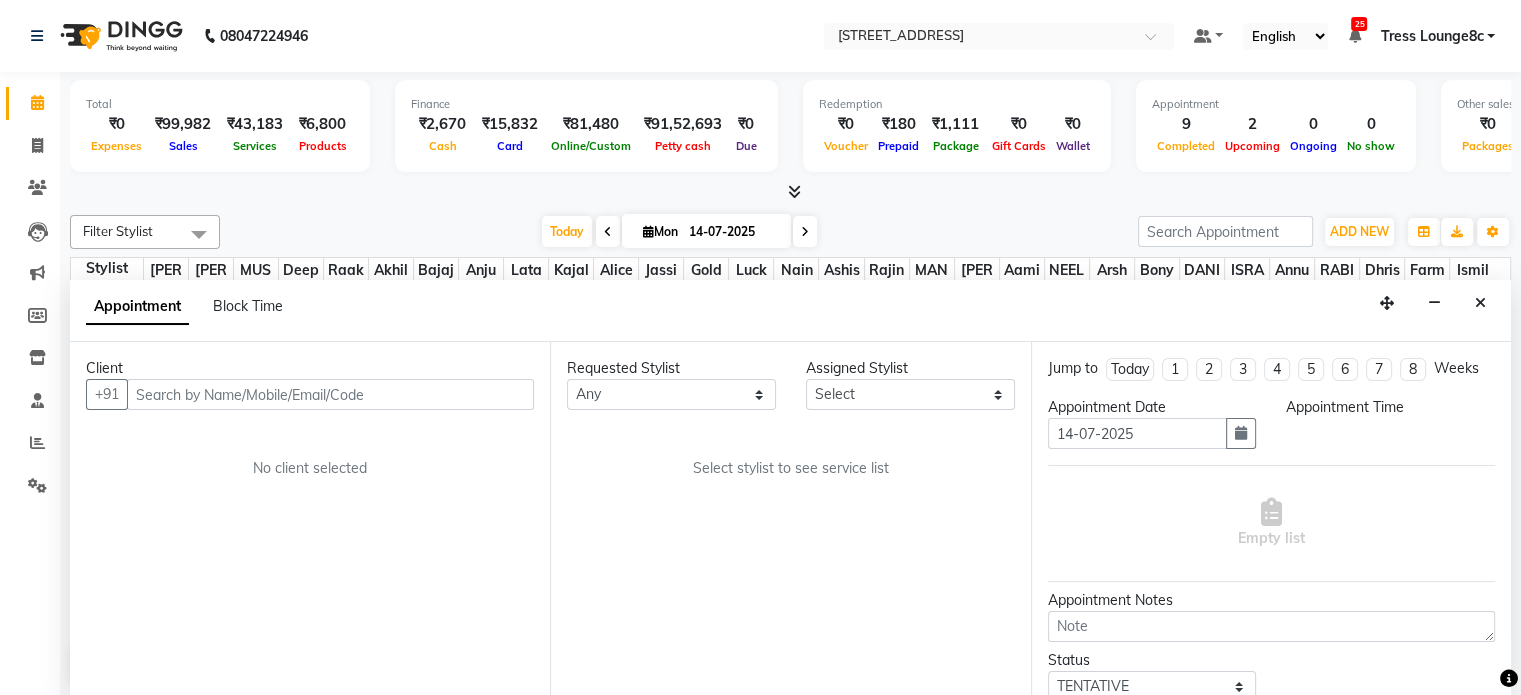 scroll, scrollTop: 0, scrollLeft: 0, axis: both 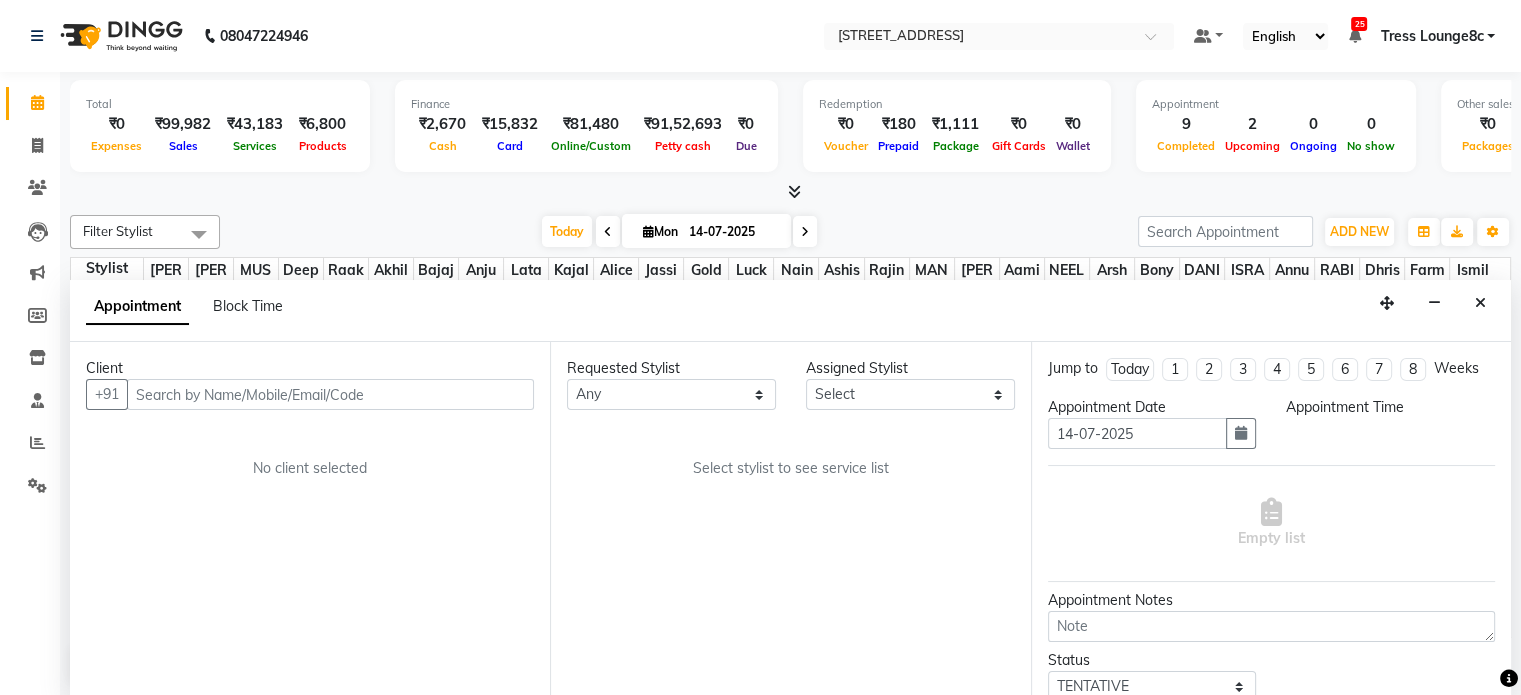 select on "77266" 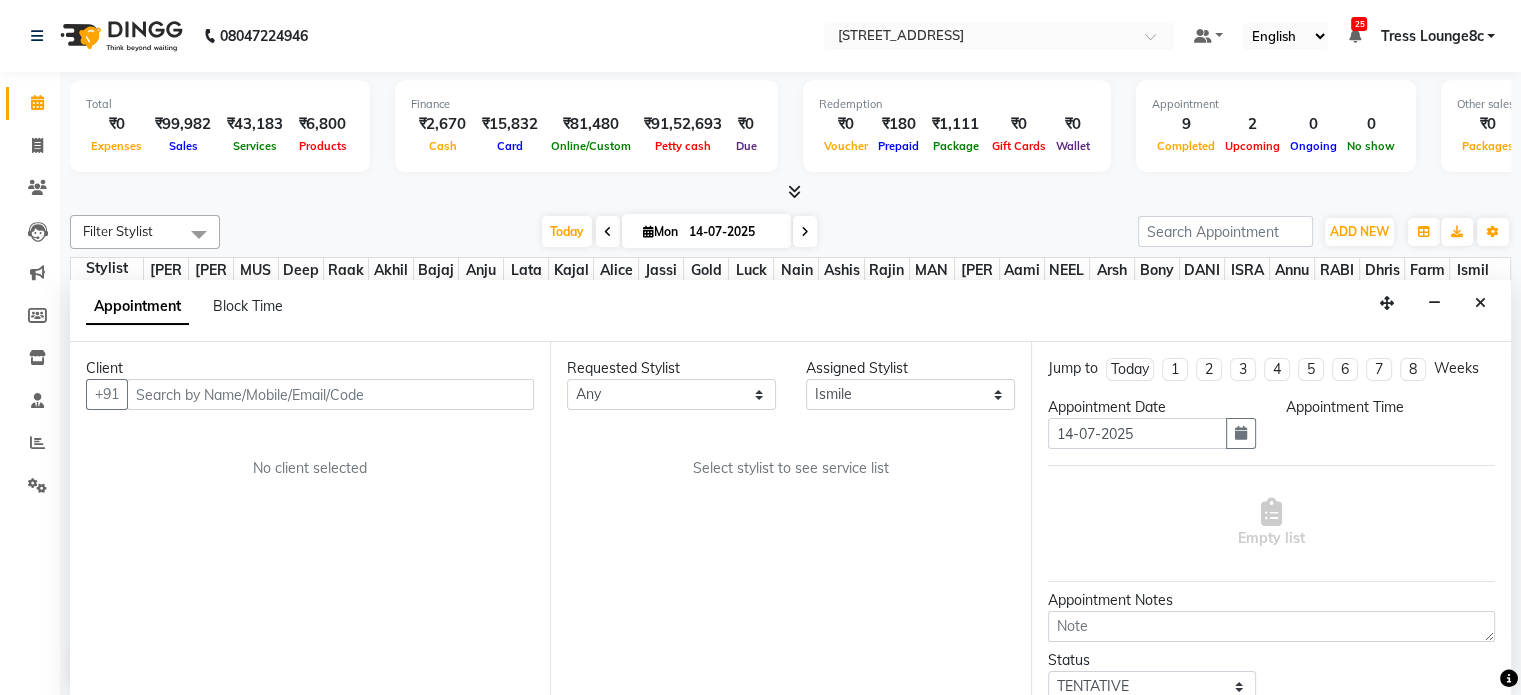 select on "confirm booking" 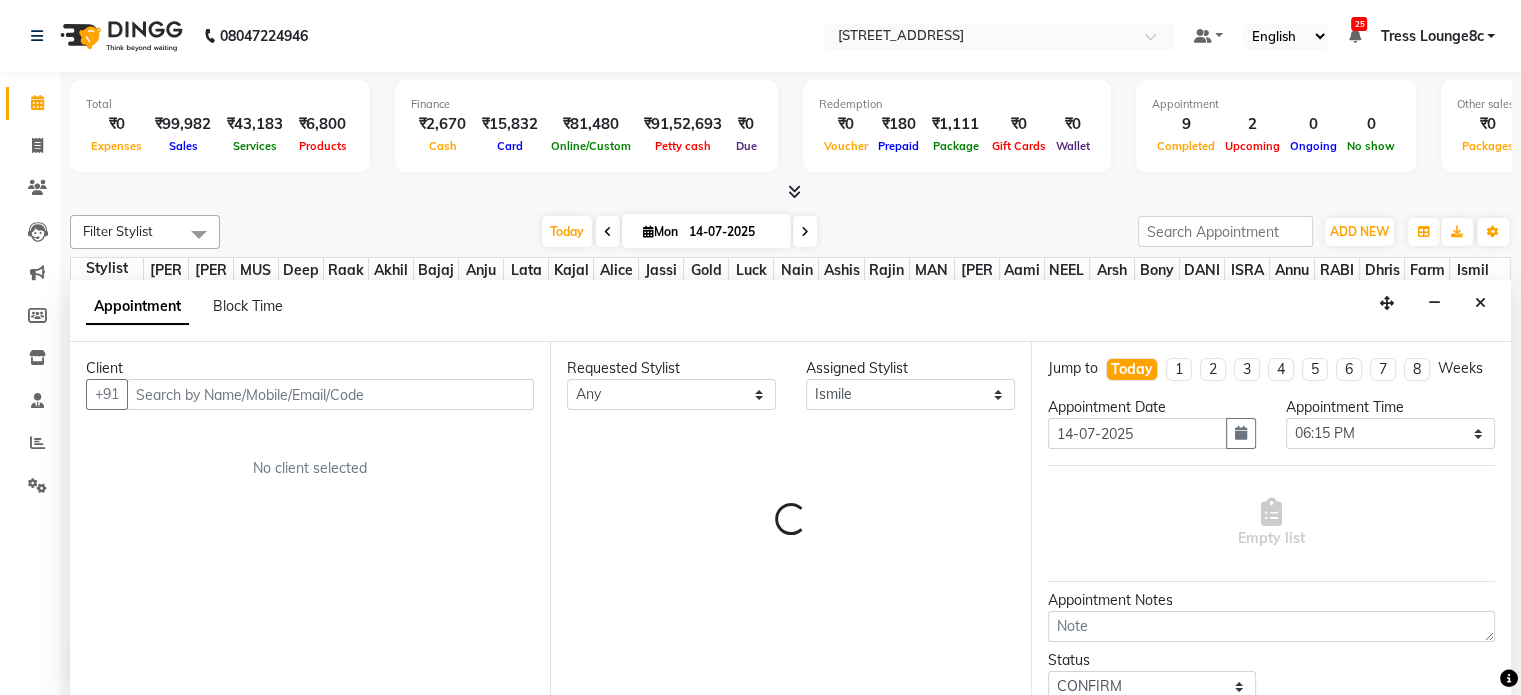 select on "2654" 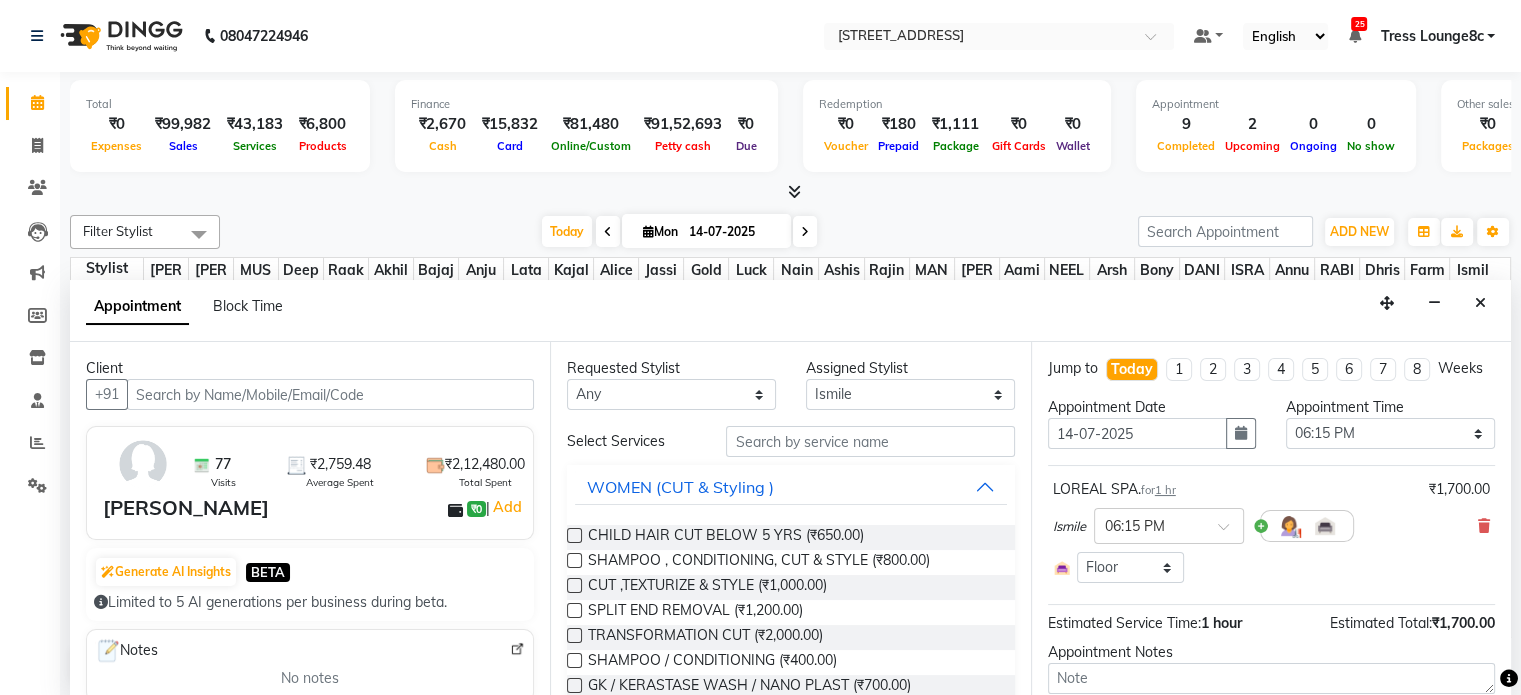scroll, scrollTop: 774, scrollLeft: 0, axis: vertical 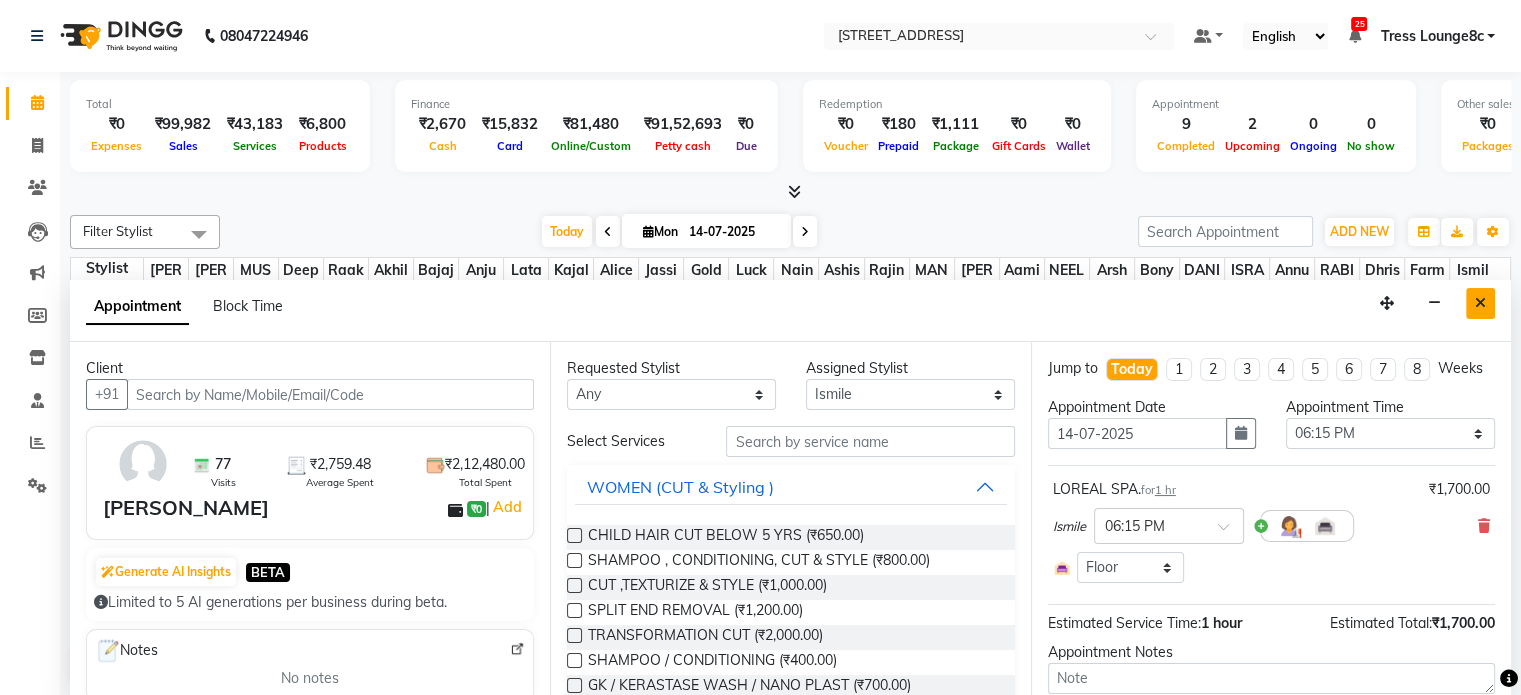 click at bounding box center (1480, 303) 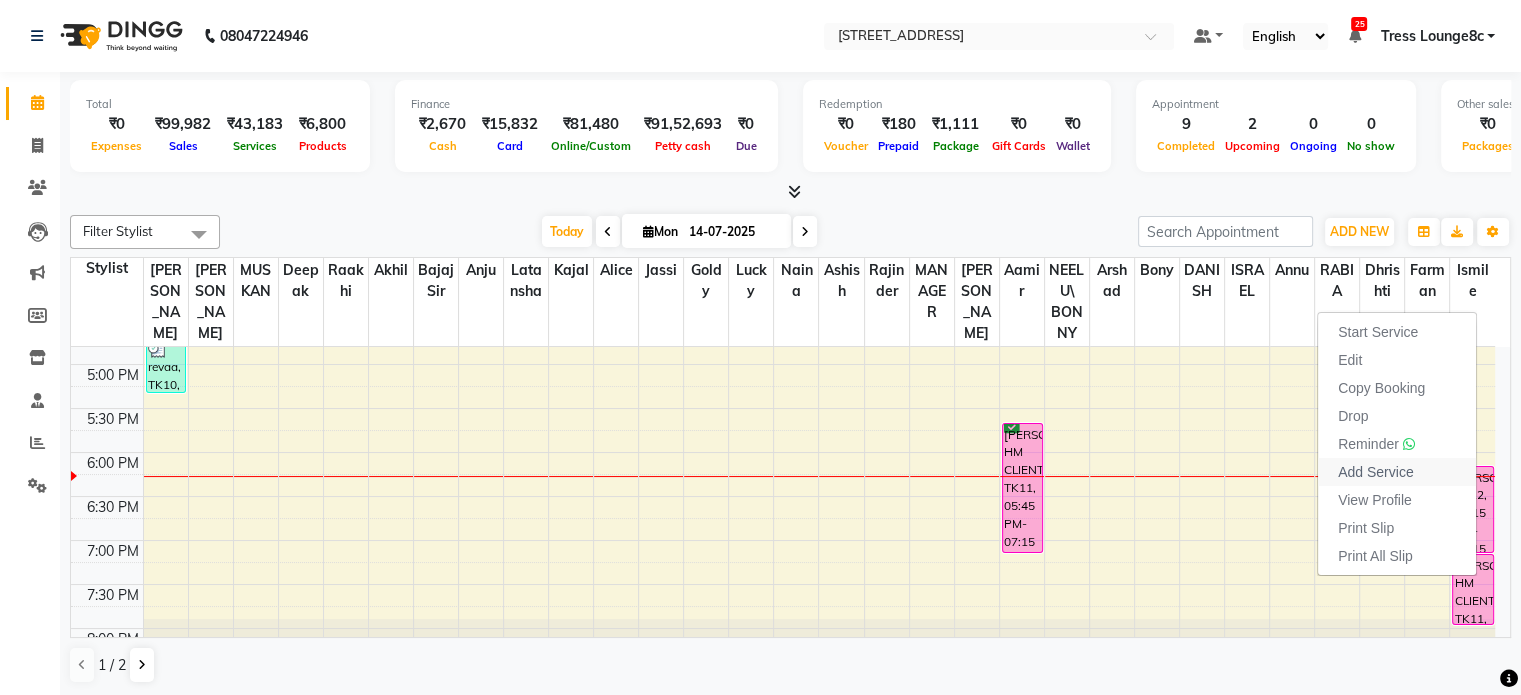 click on "Add Service" at bounding box center (1375, 472) 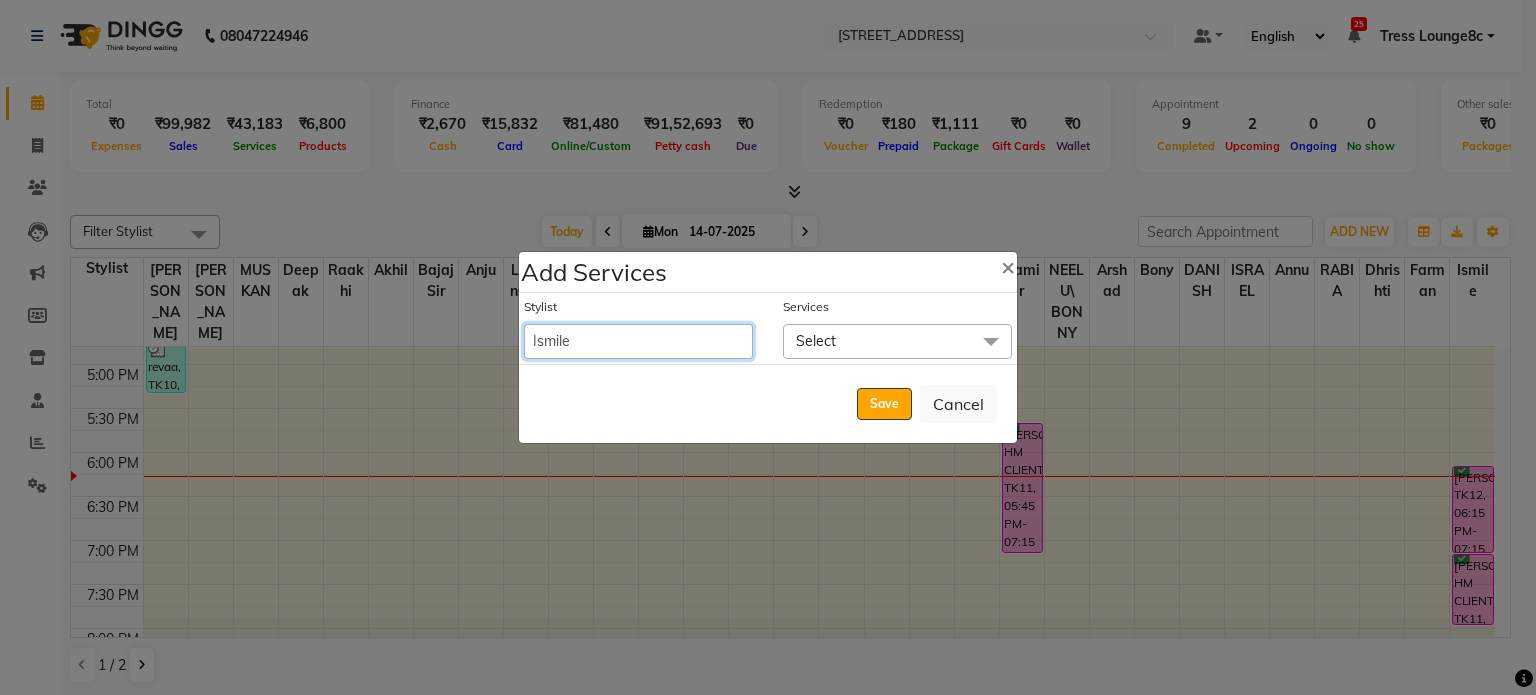 click on "[PERSON_NAME]   [PERSON_NAME]   [PERSON_NAME]   Anju   Annu    [PERSON_NAME]   Bajaj sir   Bony   DANISH   [PERSON_NAME]   [PERSON_NAME]   [PERSON_NAME]   [PERSON_NAME]   [PERSON_NAME]   Lucky   MANAGER   MUSKAN   naina   [PERSON_NAME]\ [PERSON_NAME]    [PERSON_NAME]   [PERSON_NAME]   [PERSON_NAME]   [PERSON_NAME]   [PERSON_NAME]   [PERSON_NAME]   [PERSON_NAME]   Shriya   [PERSON_NAME]   [PERSON_NAME]   [PERSON_NAME]" at bounding box center (638, 341) 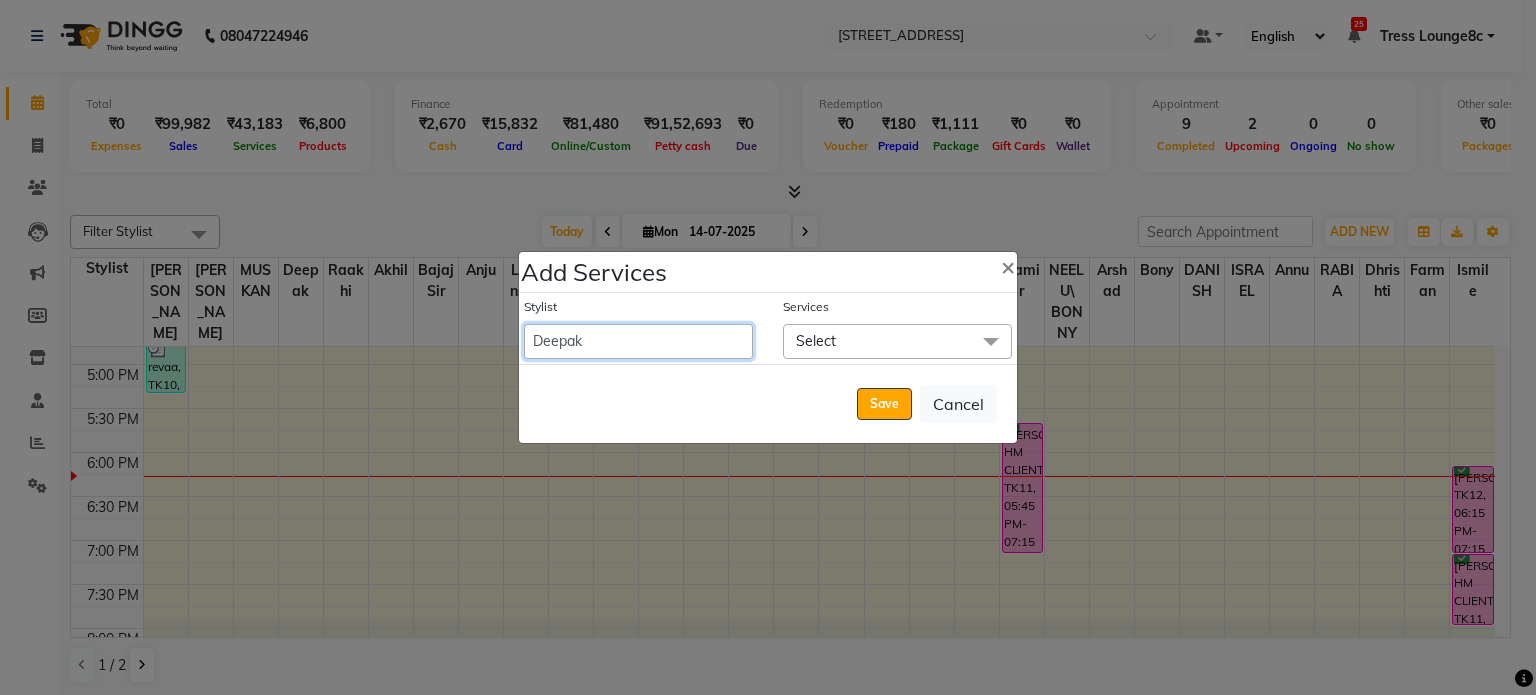 click on "[PERSON_NAME]   [PERSON_NAME]   [PERSON_NAME]   Anju   Annu    [PERSON_NAME]   Bajaj sir   Bony   DANISH   [PERSON_NAME]   [PERSON_NAME]   [PERSON_NAME]   [PERSON_NAME]   [PERSON_NAME]   Lucky   MANAGER   MUSKAN   naina   [PERSON_NAME]\ [PERSON_NAME]    [PERSON_NAME]   [PERSON_NAME]   [PERSON_NAME]   [PERSON_NAME]   [PERSON_NAME]   [PERSON_NAME]   [PERSON_NAME]   Shriya   [PERSON_NAME]   [PERSON_NAME]   [PERSON_NAME]" at bounding box center (638, 341) 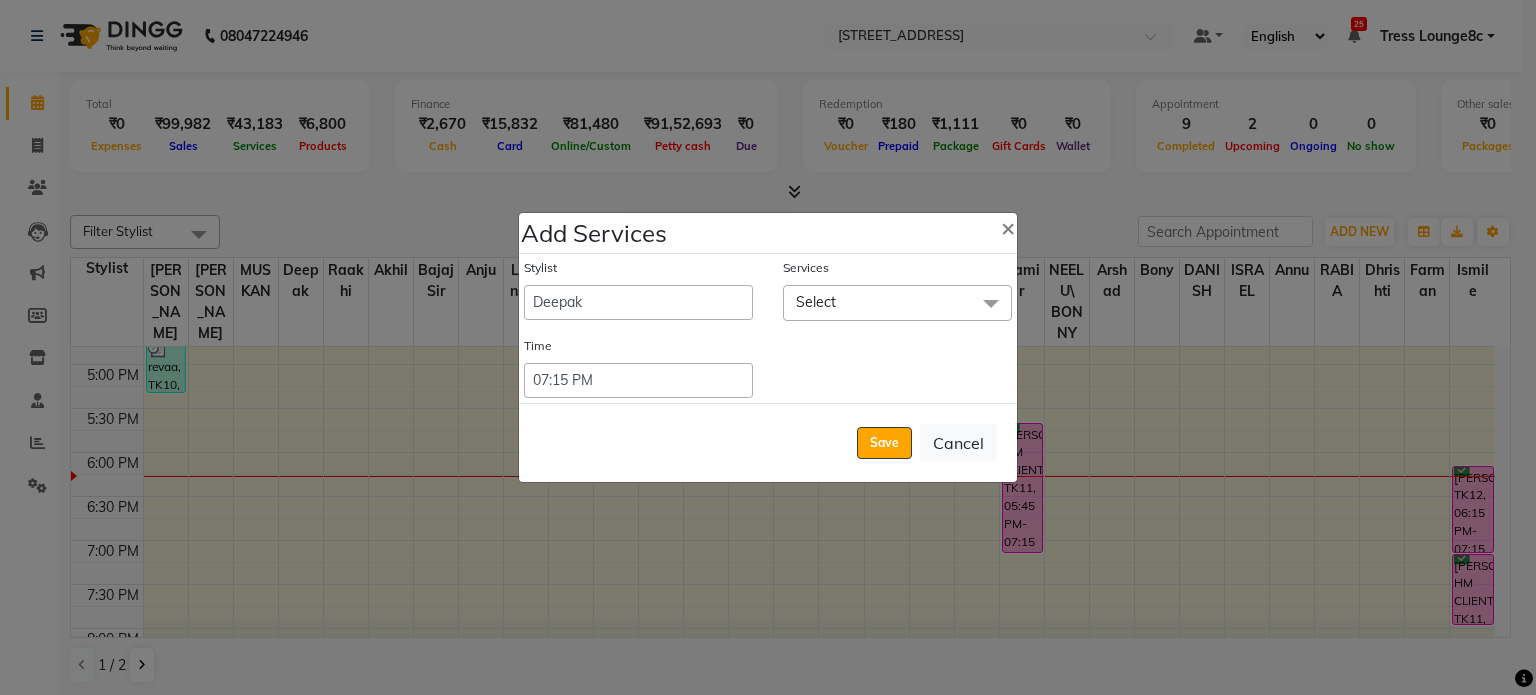 click on "Select" 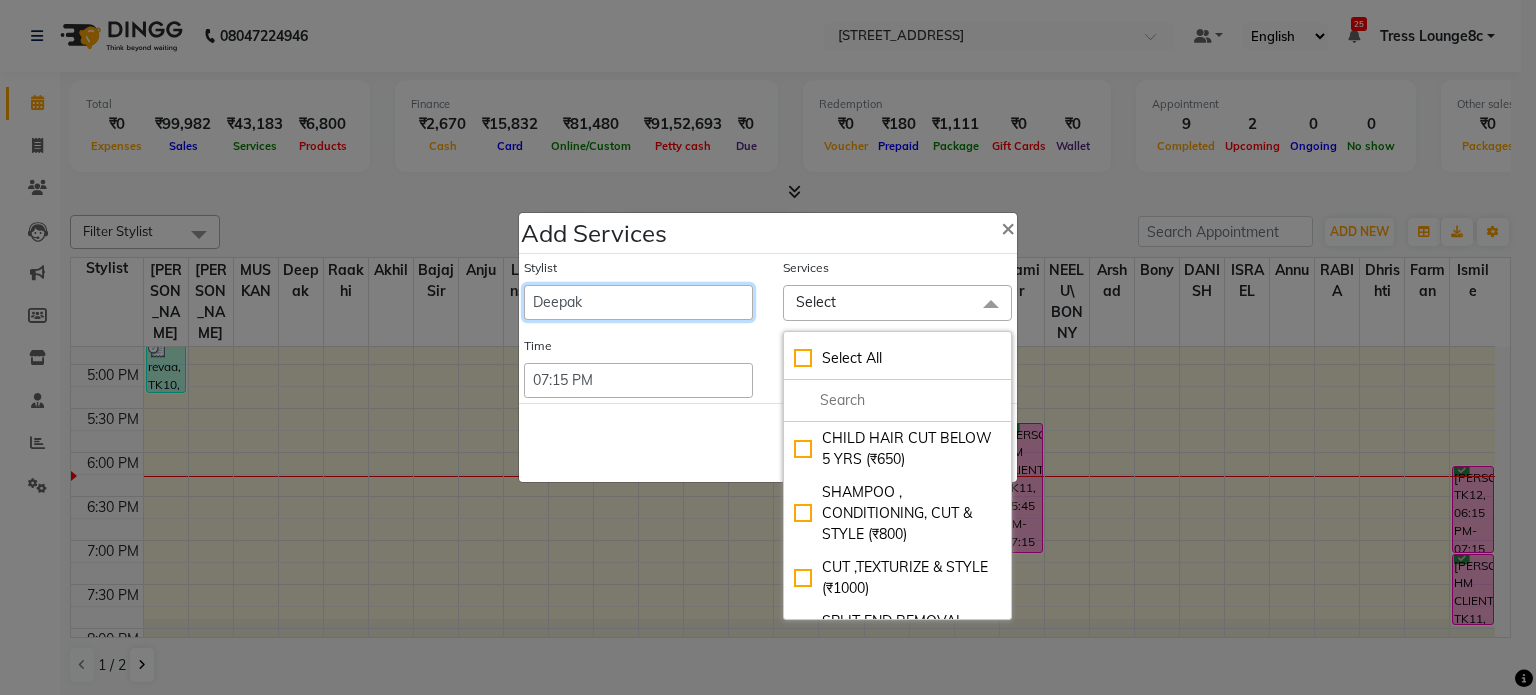 click on "[PERSON_NAME]   [PERSON_NAME]   [PERSON_NAME]   Anju   Annu    [PERSON_NAME]   Bajaj sir   Bony   DANISH   [PERSON_NAME]   [PERSON_NAME]   [PERSON_NAME]   [PERSON_NAME]   [PERSON_NAME]   Lucky   MANAGER   MUSKAN   naina   [PERSON_NAME]\ [PERSON_NAME]    [PERSON_NAME]   [PERSON_NAME]   [PERSON_NAME]   [PERSON_NAME]   [PERSON_NAME]   [PERSON_NAME]   [PERSON_NAME]   Shriya   [PERSON_NAME]   [PERSON_NAME]   [PERSON_NAME]" at bounding box center [638, 302] 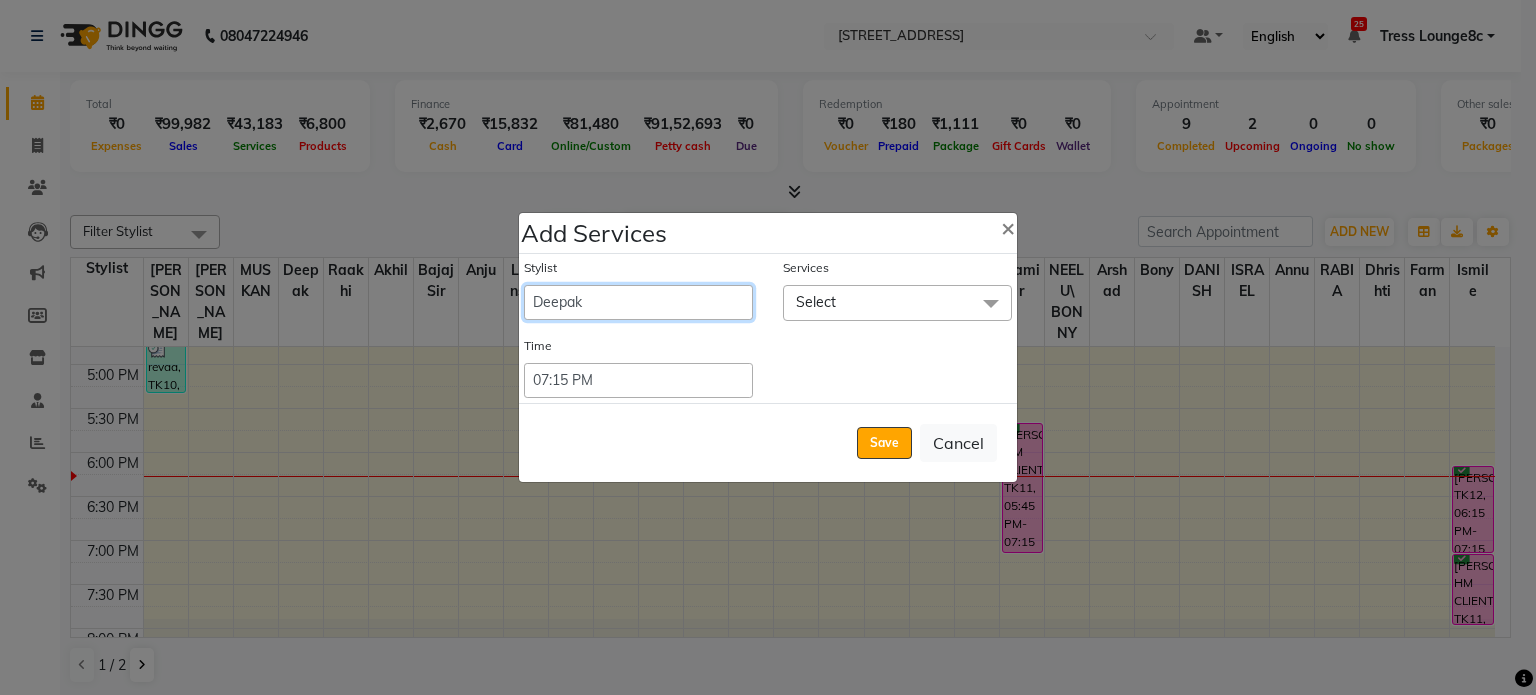 select on "39122" 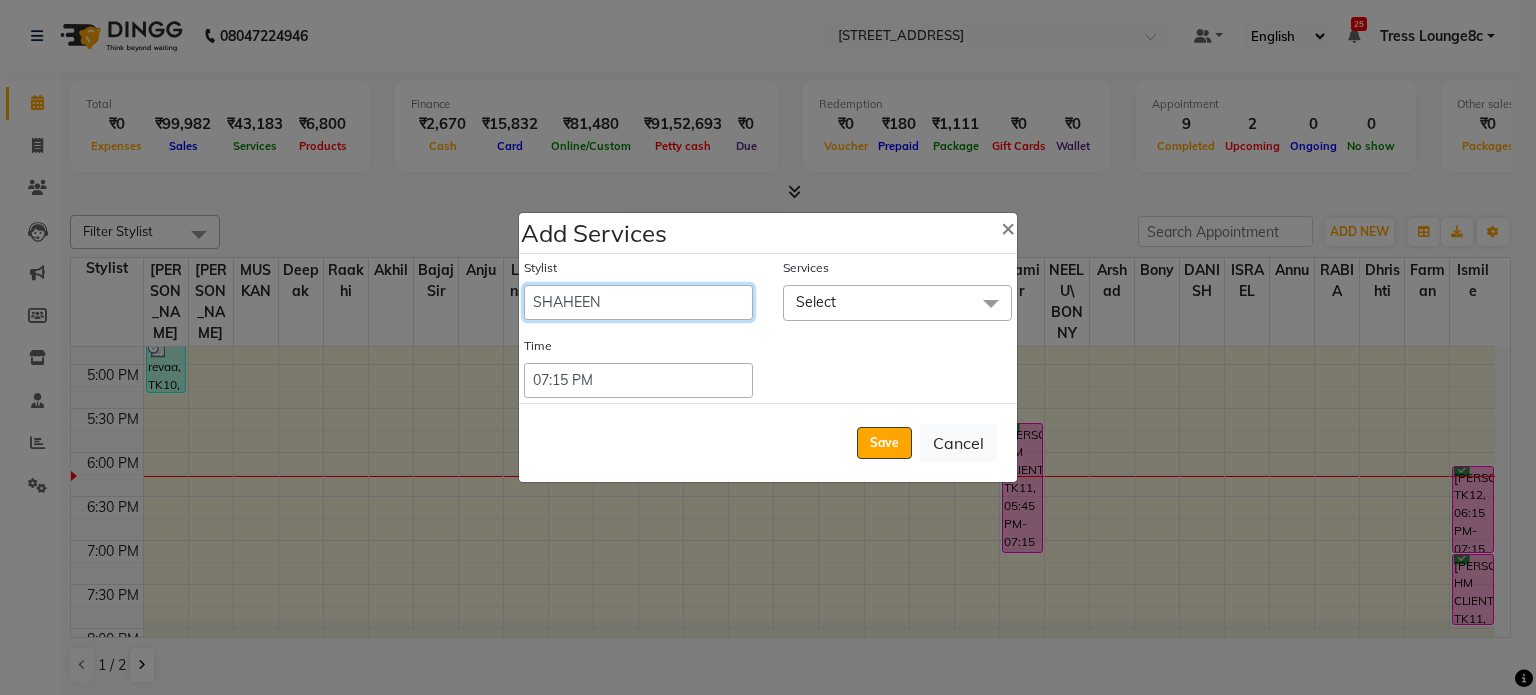 click on "[PERSON_NAME]   [PERSON_NAME]   [PERSON_NAME]   Anju   Annu    [PERSON_NAME]   Bajaj sir   Bony   DANISH   [PERSON_NAME]   [PERSON_NAME]   [PERSON_NAME]   [PERSON_NAME]   [PERSON_NAME]   Lucky   MANAGER   MUSKAN   naina   [PERSON_NAME]\ [PERSON_NAME]    [PERSON_NAME]   [PERSON_NAME]   [PERSON_NAME]   [PERSON_NAME]   [PERSON_NAME]   [PERSON_NAME]   [PERSON_NAME]   Shriya   [PERSON_NAME]   [PERSON_NAME]   [PERSON_NAME]" at bounding box center (638, 302) 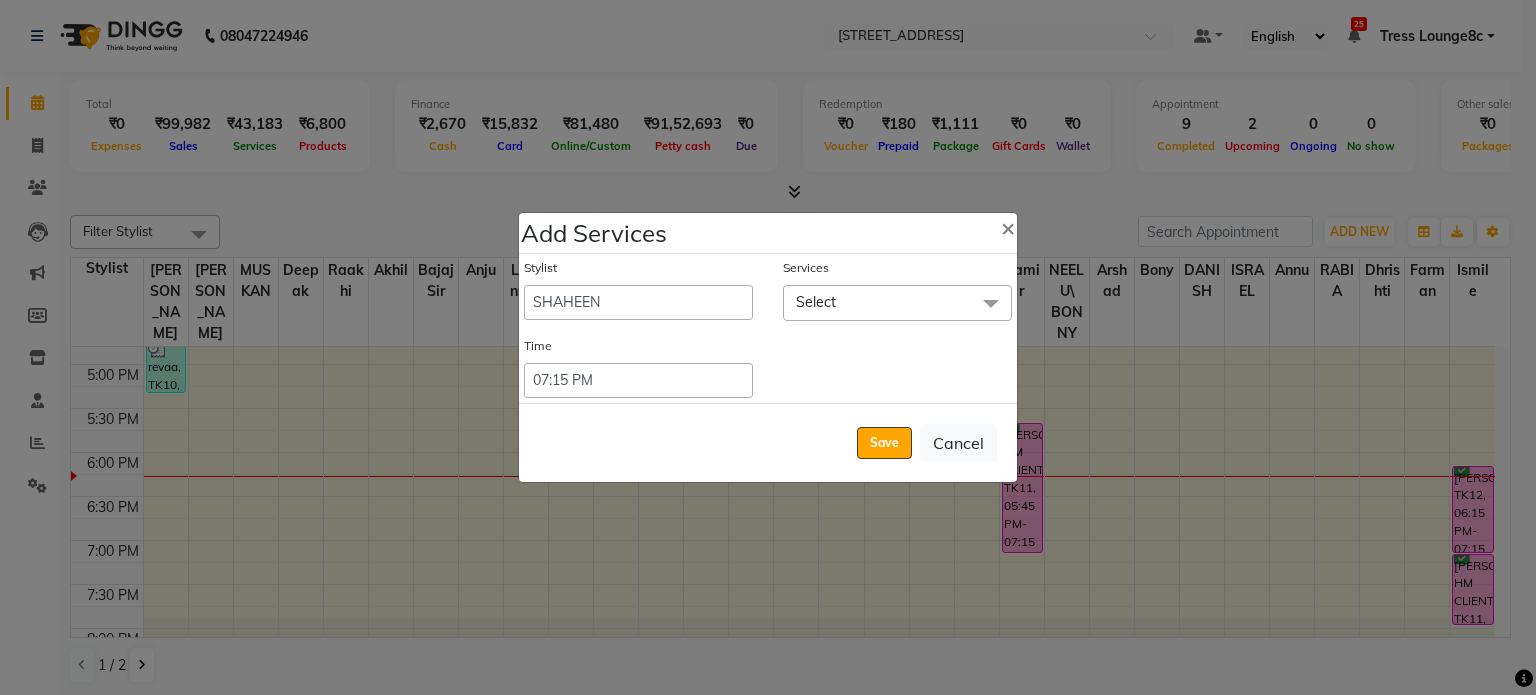 click on "Select" 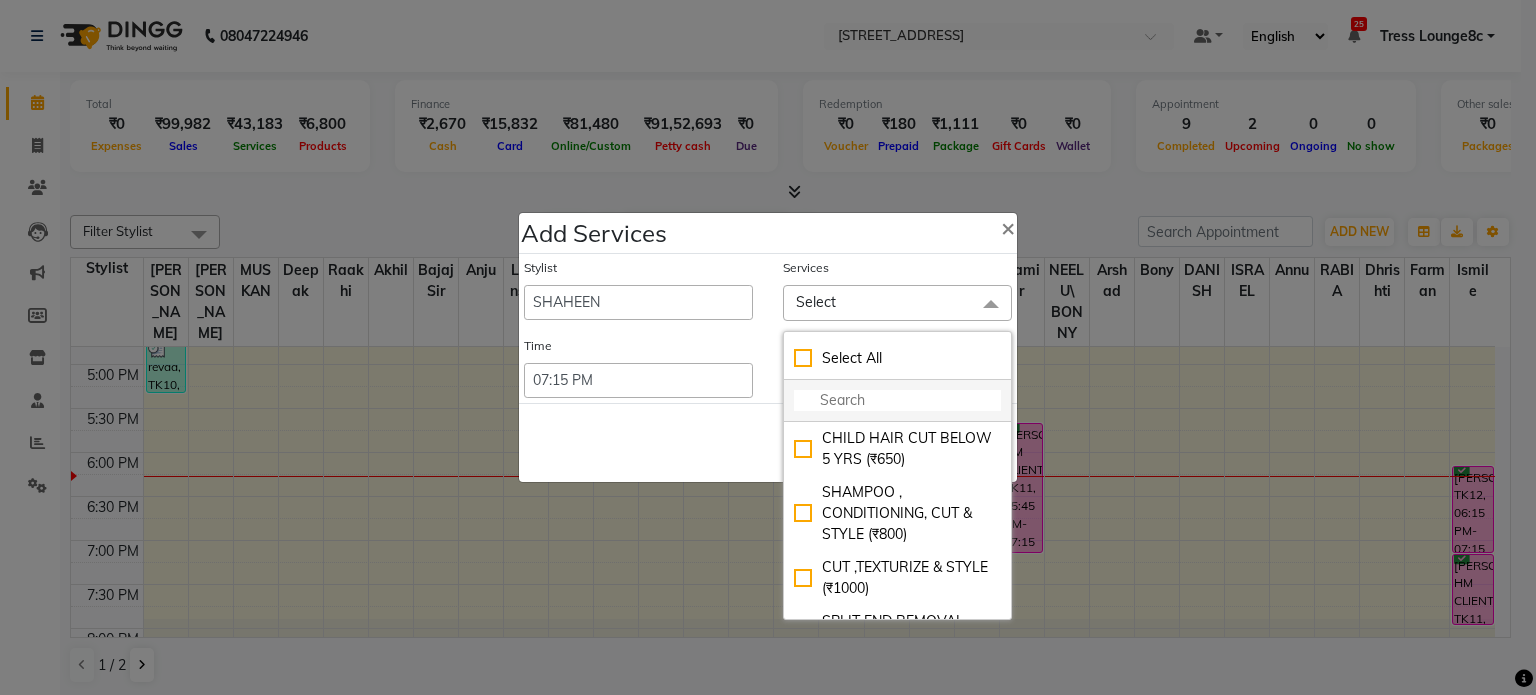 click 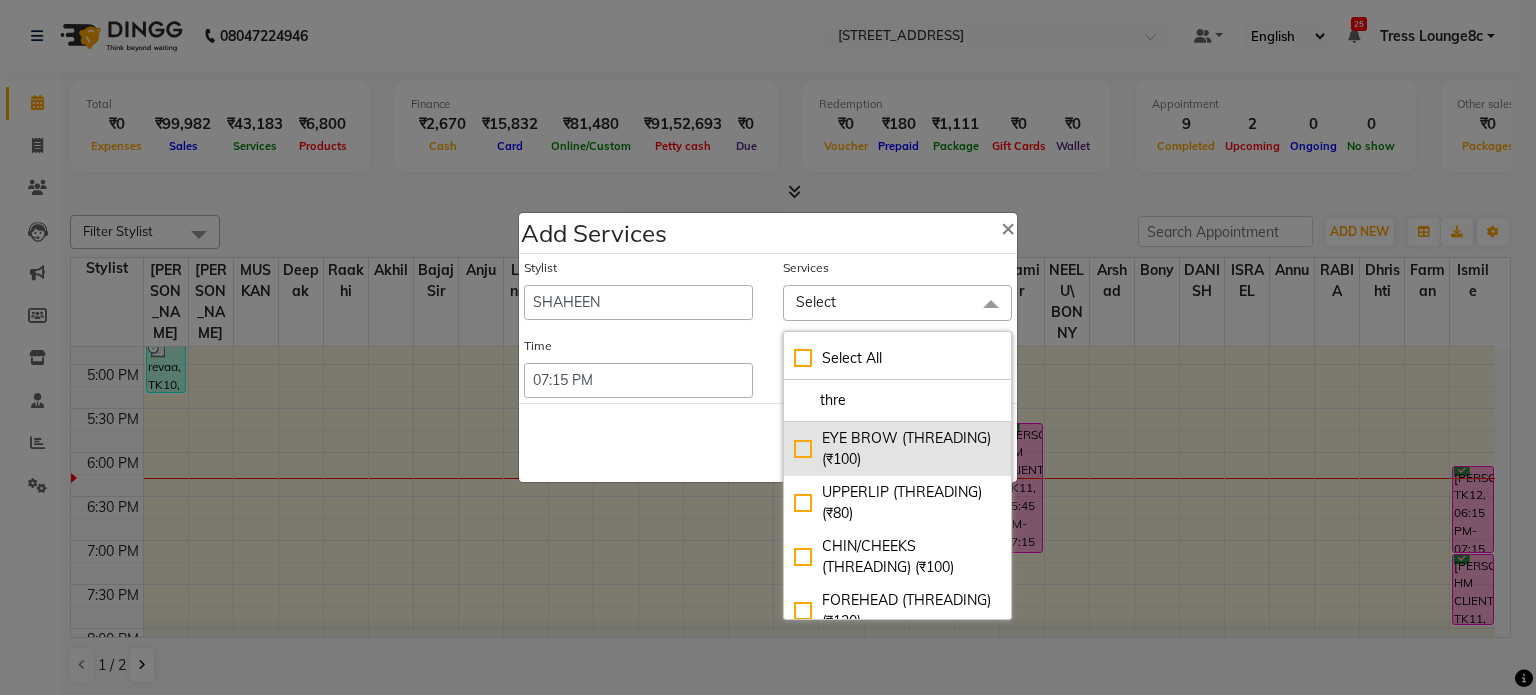 type on "thre" 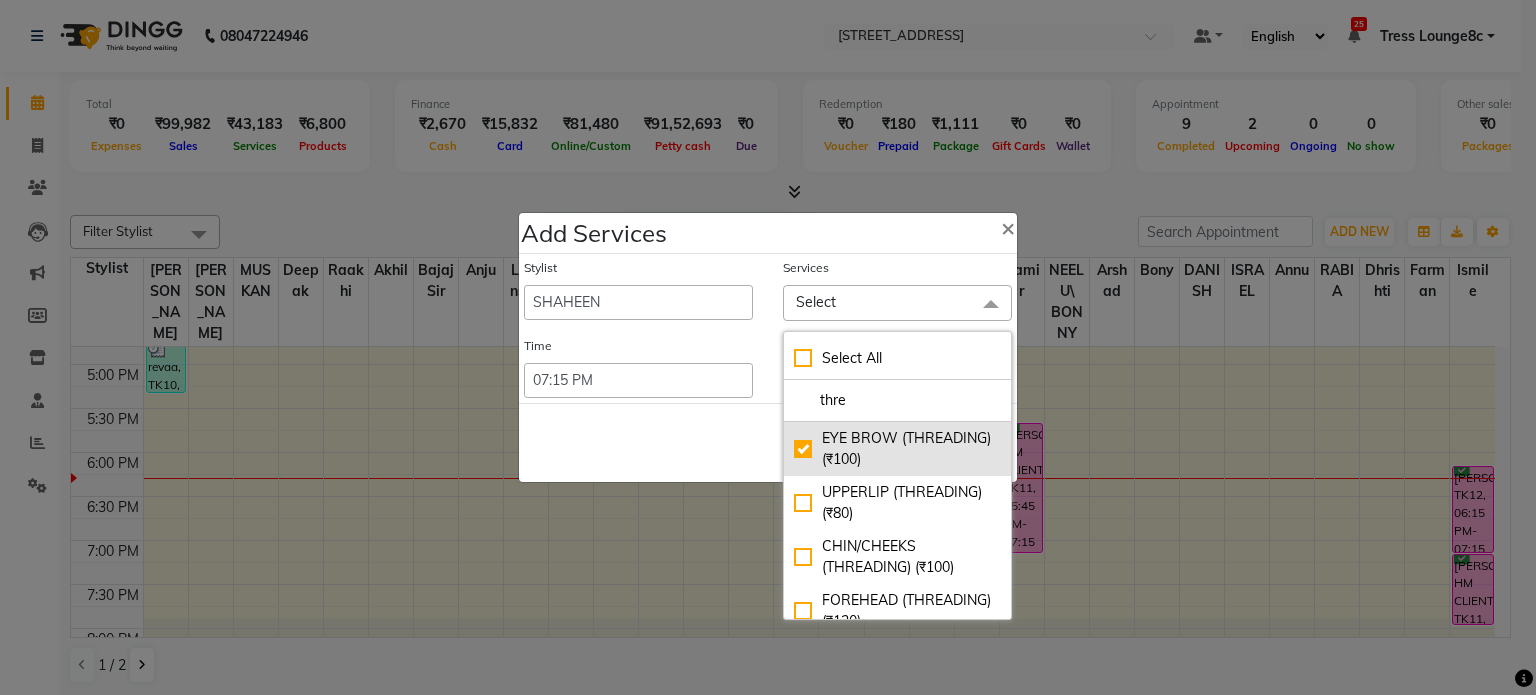 checkbox on "true" 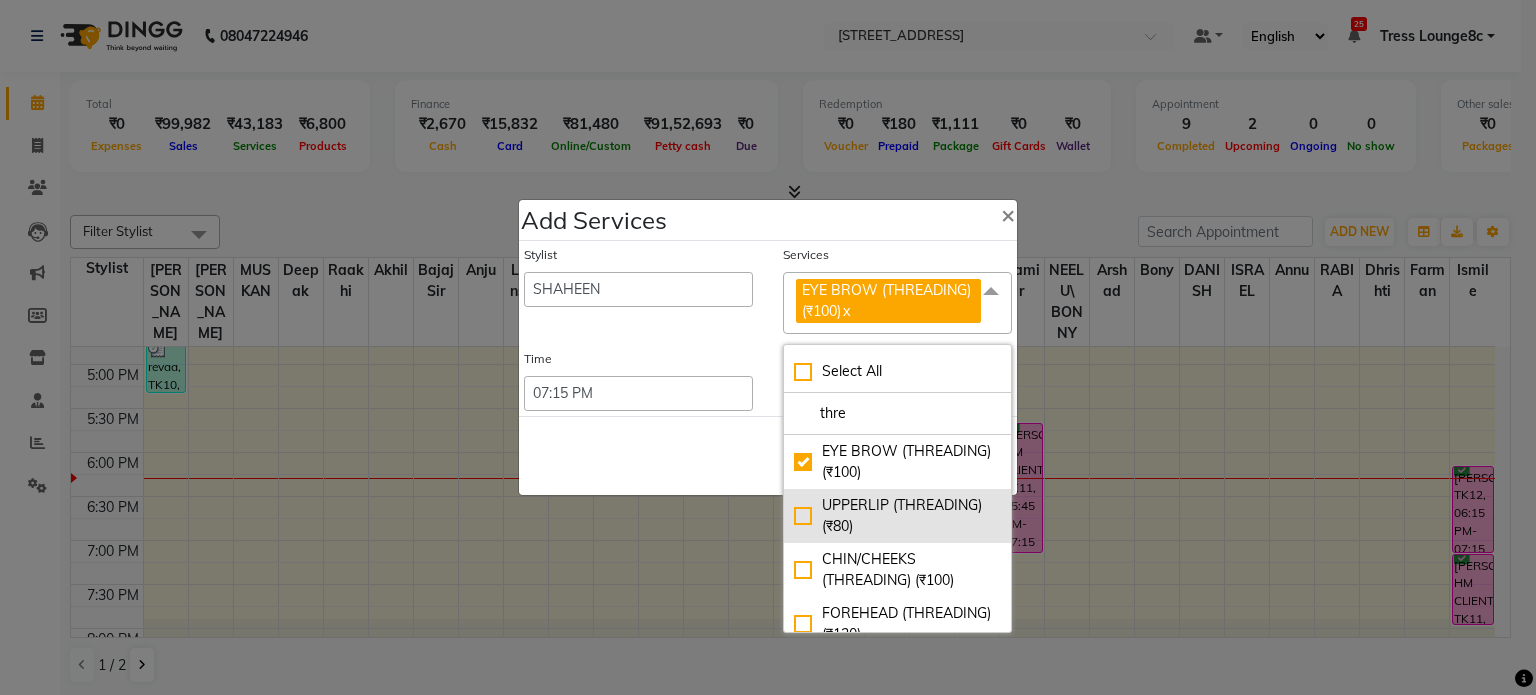 click on "UPPERLIP (THREADING) (₹80)" 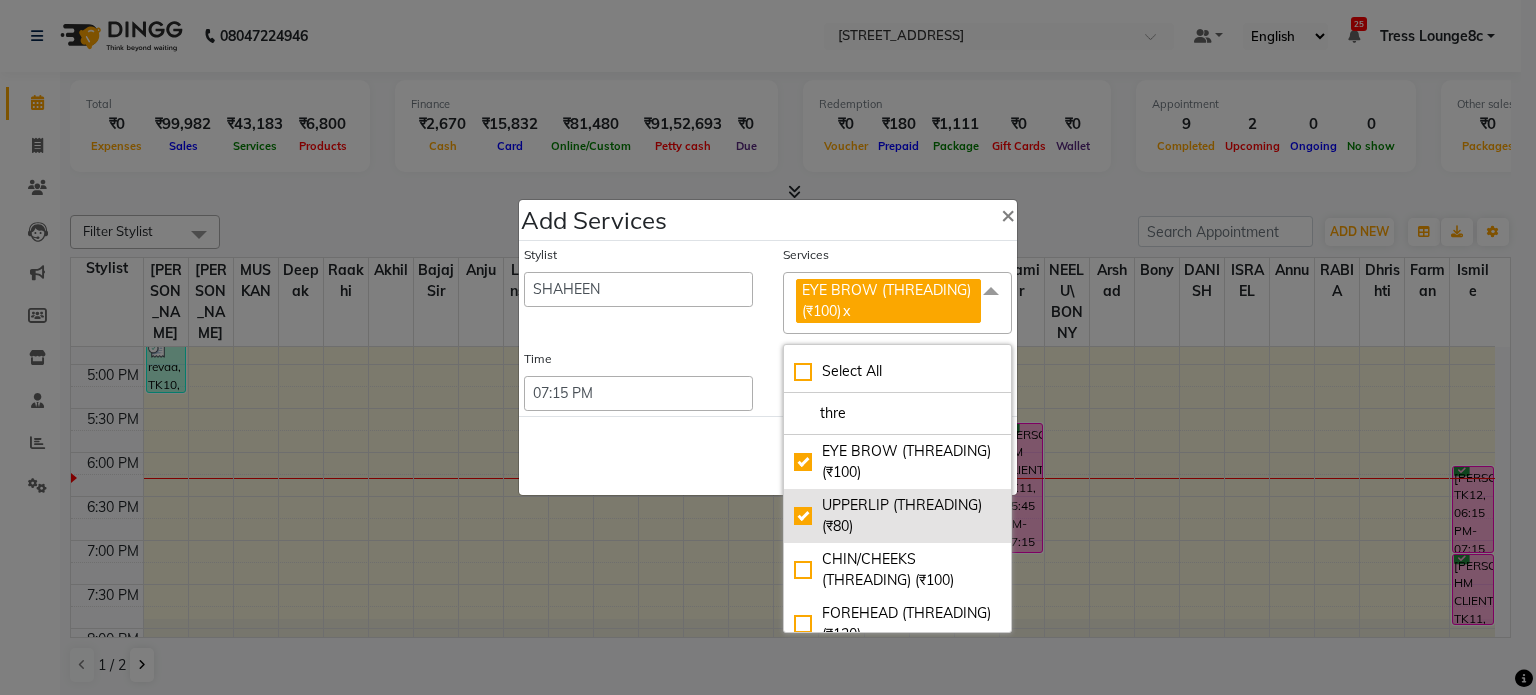 checkbox on "true" 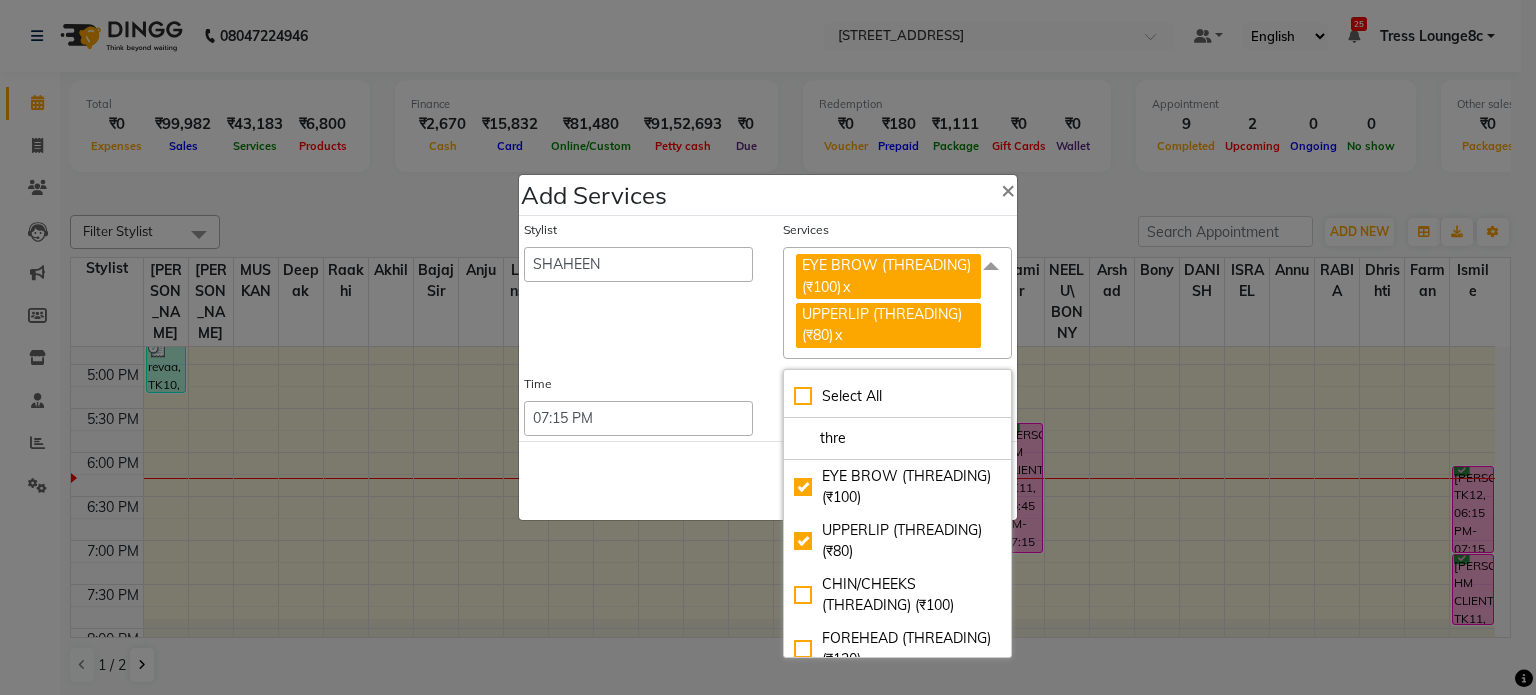 click on "UPPERLIP (THREADING) (₹80)  x" 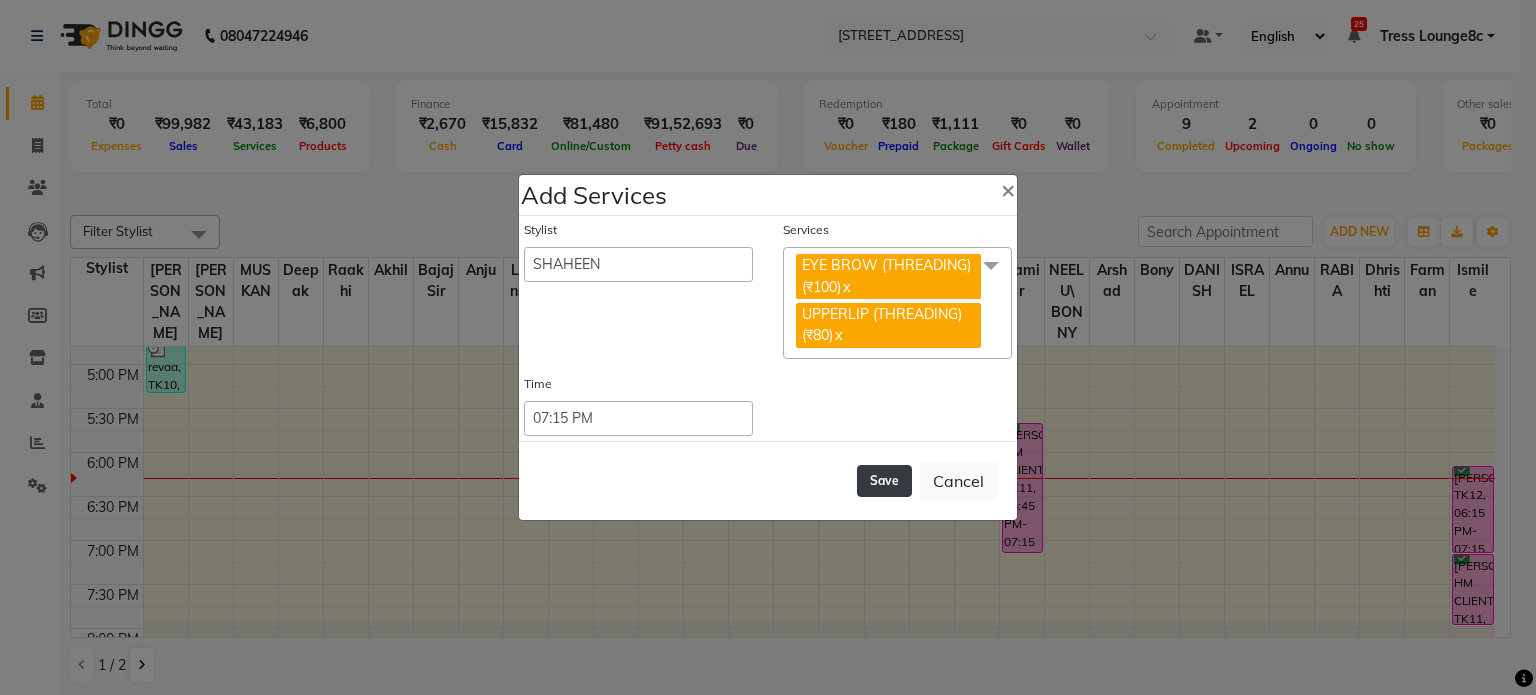 click on "Save" 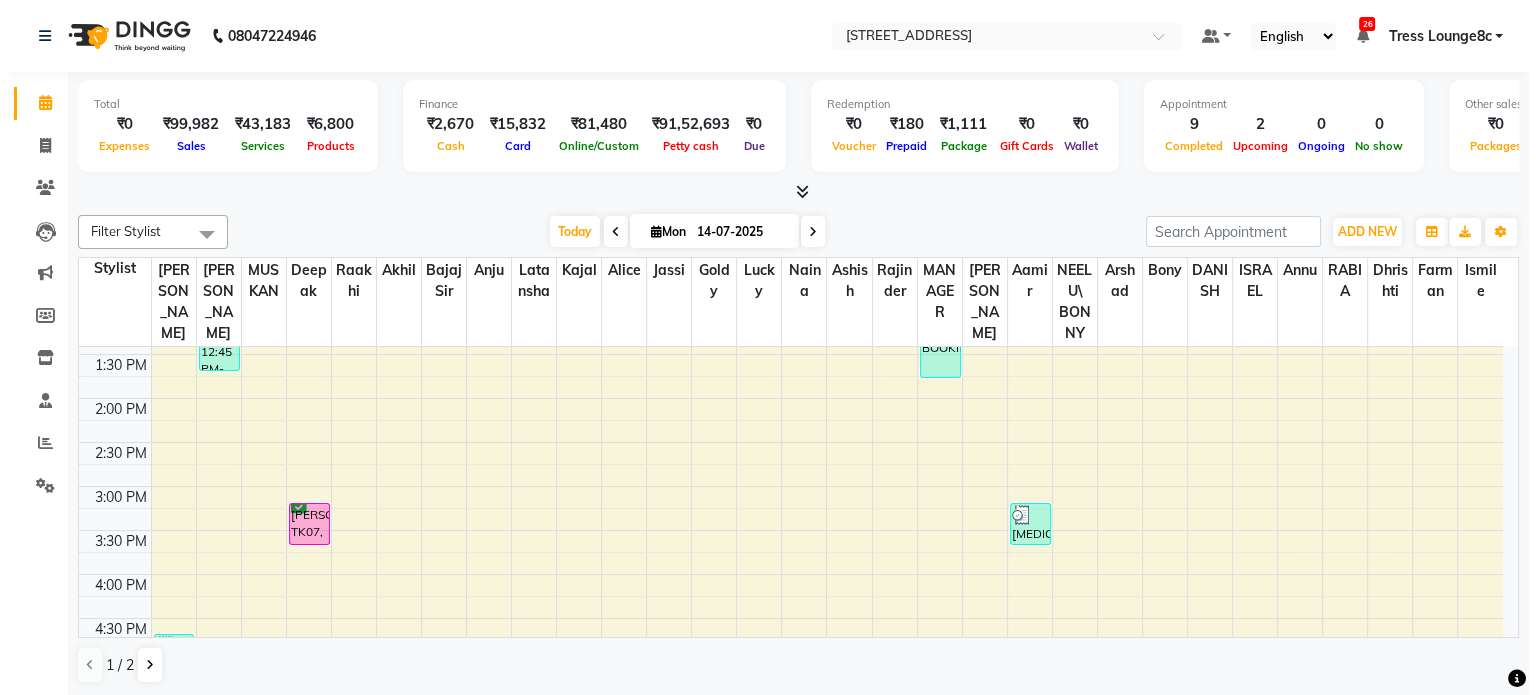 scroll, scrollTop: 474, scrollLeft: 0, axis: vertical 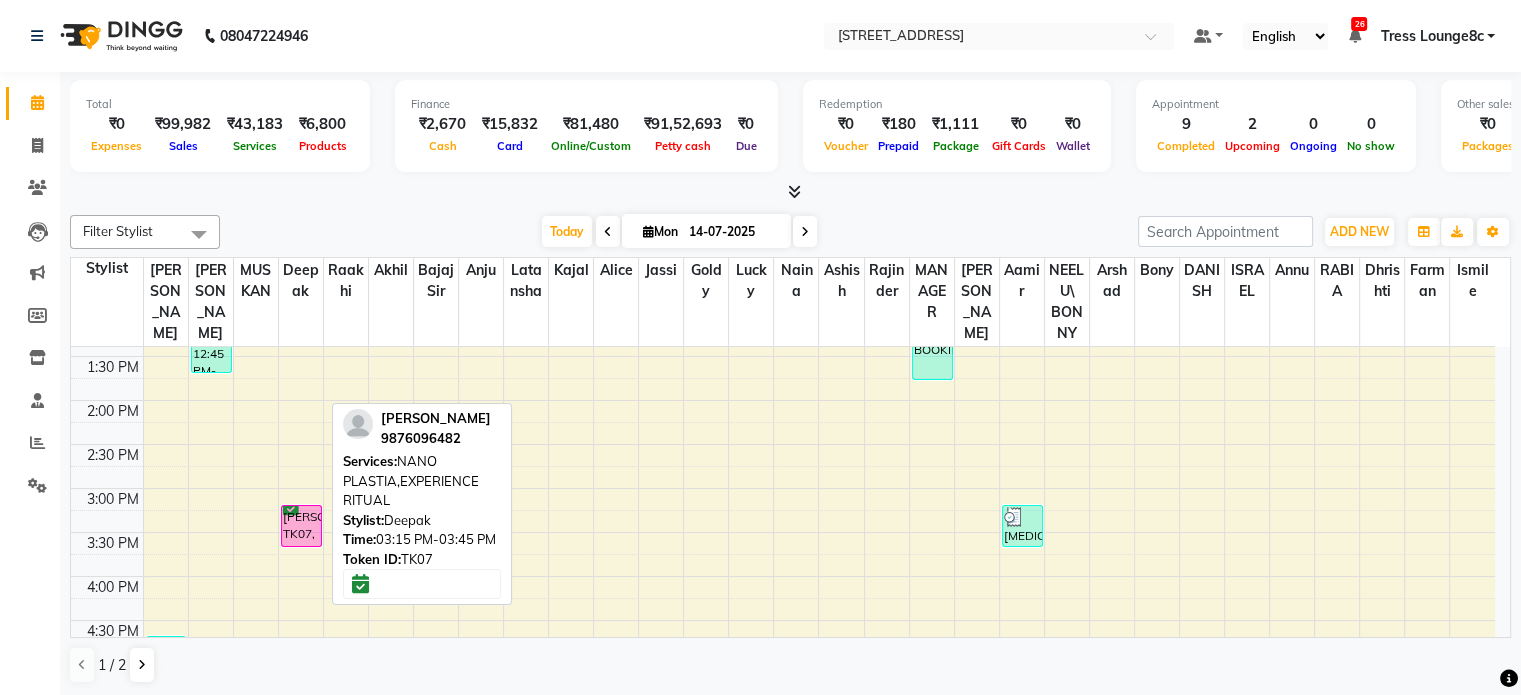 click on "[PERSON_NAME], TK07, 03:15 PM-03:45 PM, NANO PLASTIA,EXPERIENCE RITUAL" at bounding box center (301, 526) 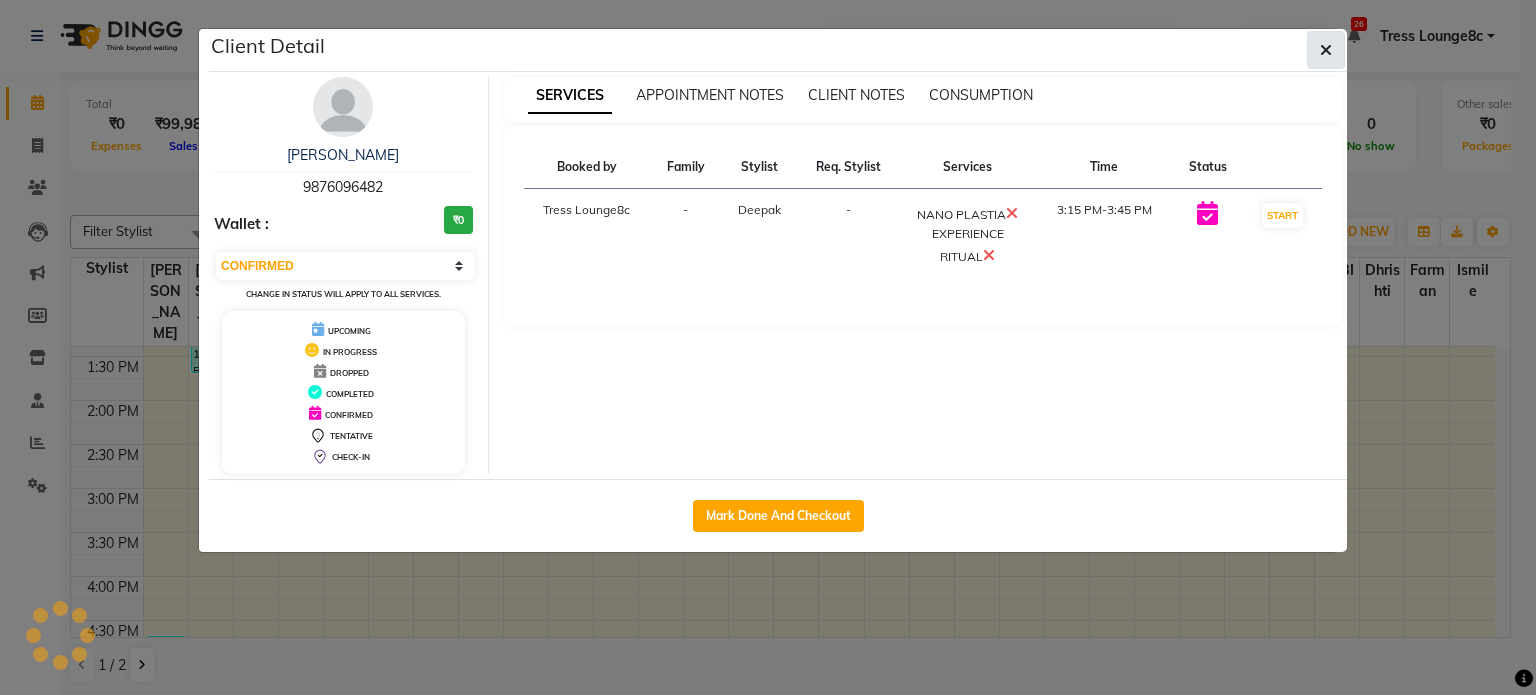 click 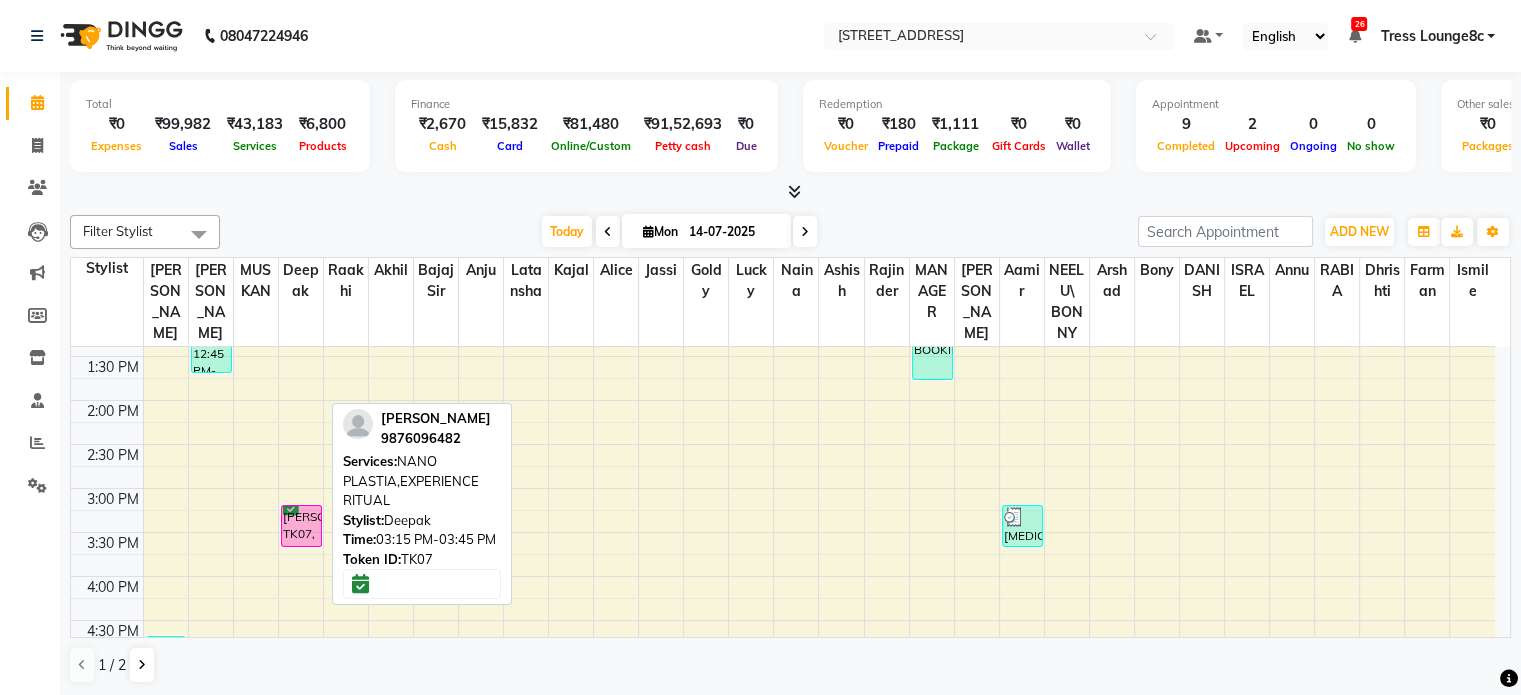click on "[PERSON_NAME], TK07, 03:15 PM-03:45 PM, NANO PLASTIA,EXPERIENCE RITUAL" at bounding box center [301, 526] 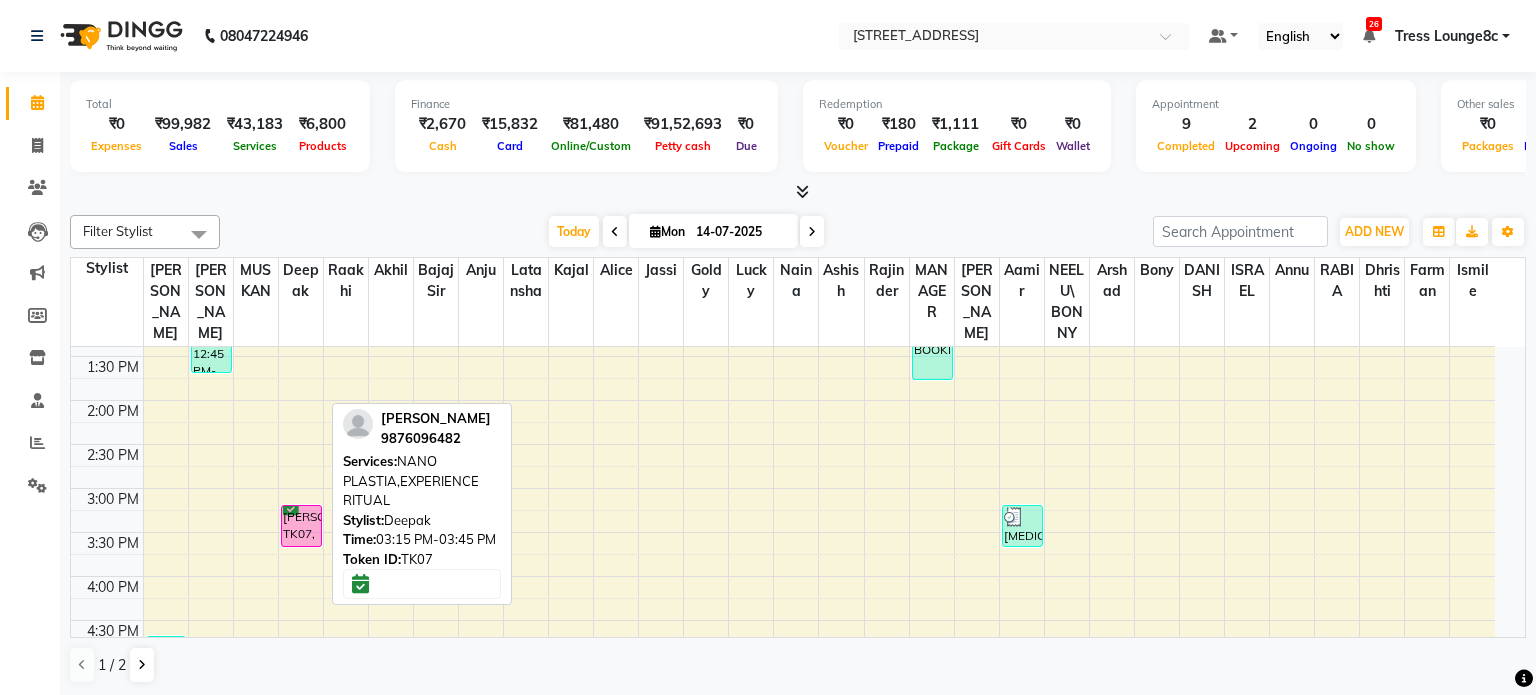 select on "6" 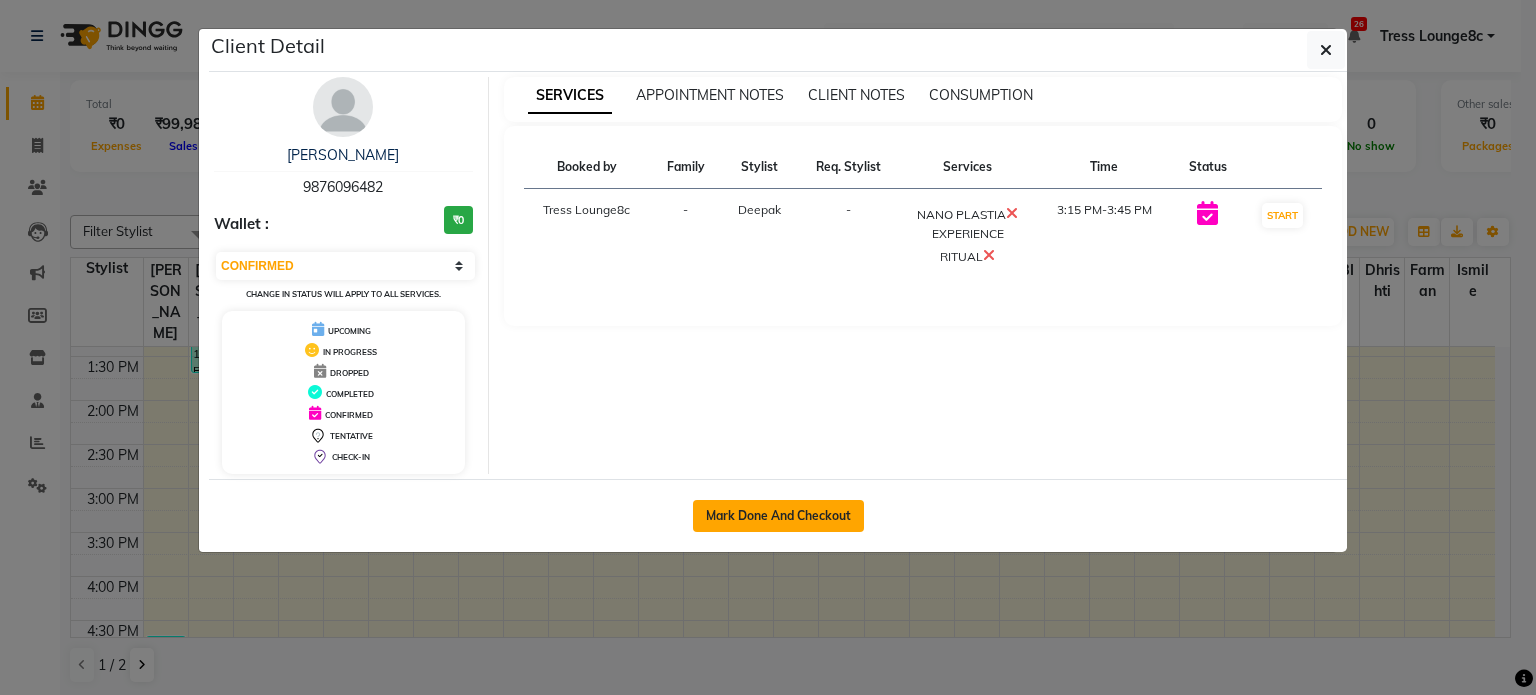 click on "Mark Done And Checkout" 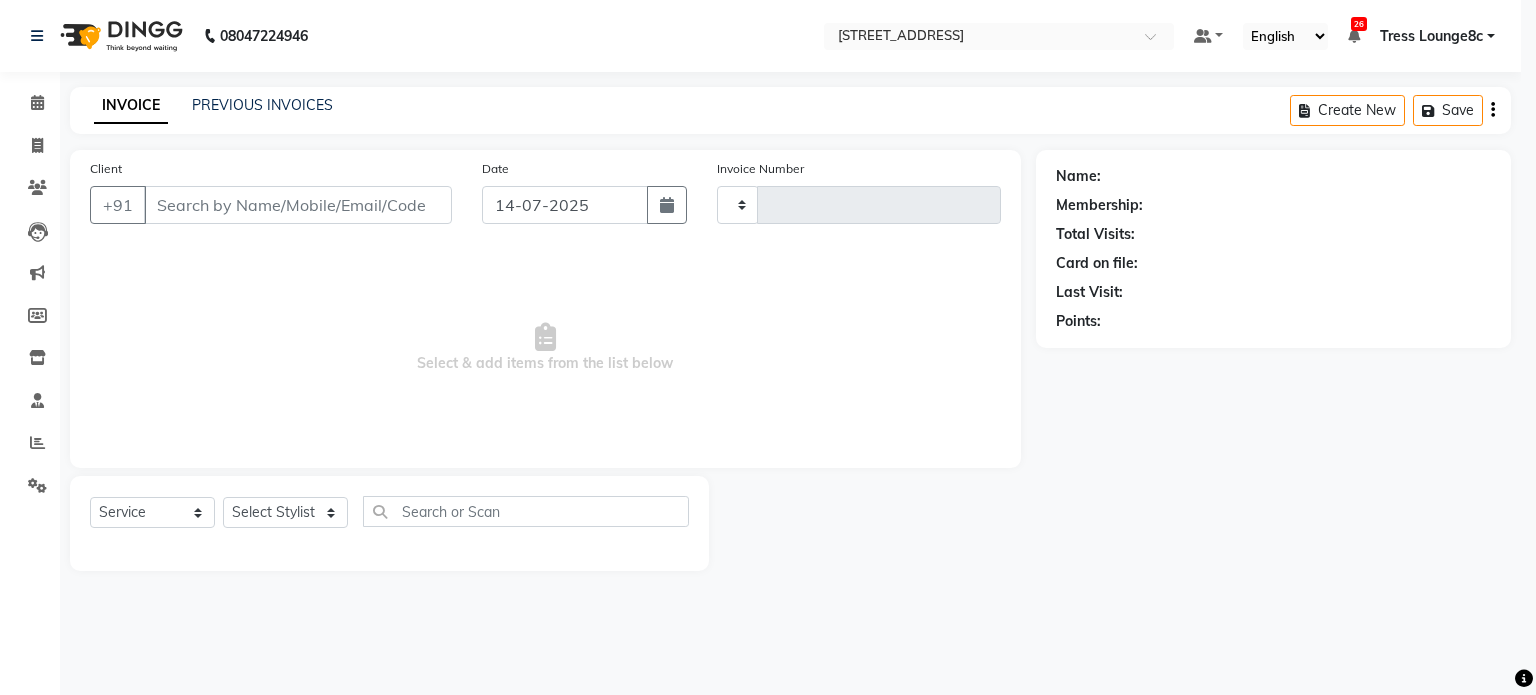 type on "1576" 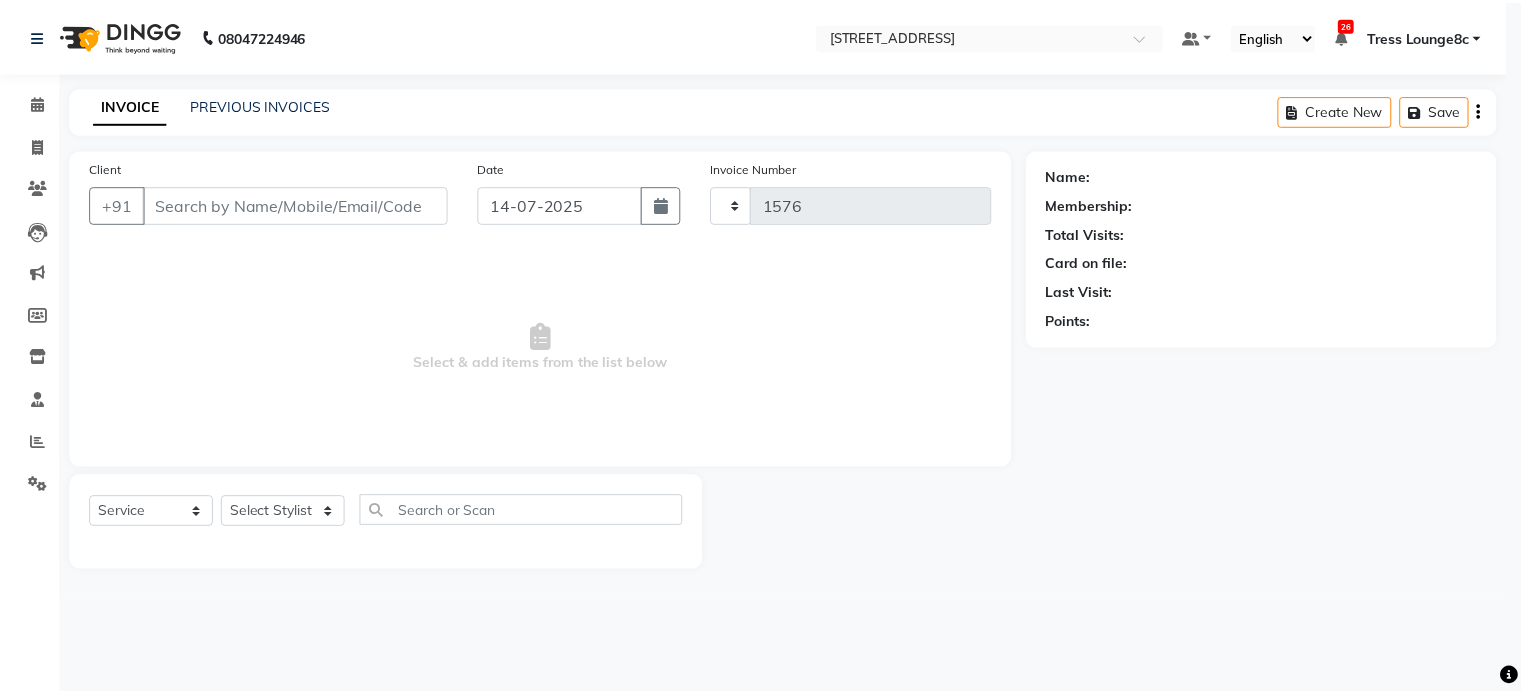 scroll, scrollTop: 0, scrollLeft: 0, axis: both 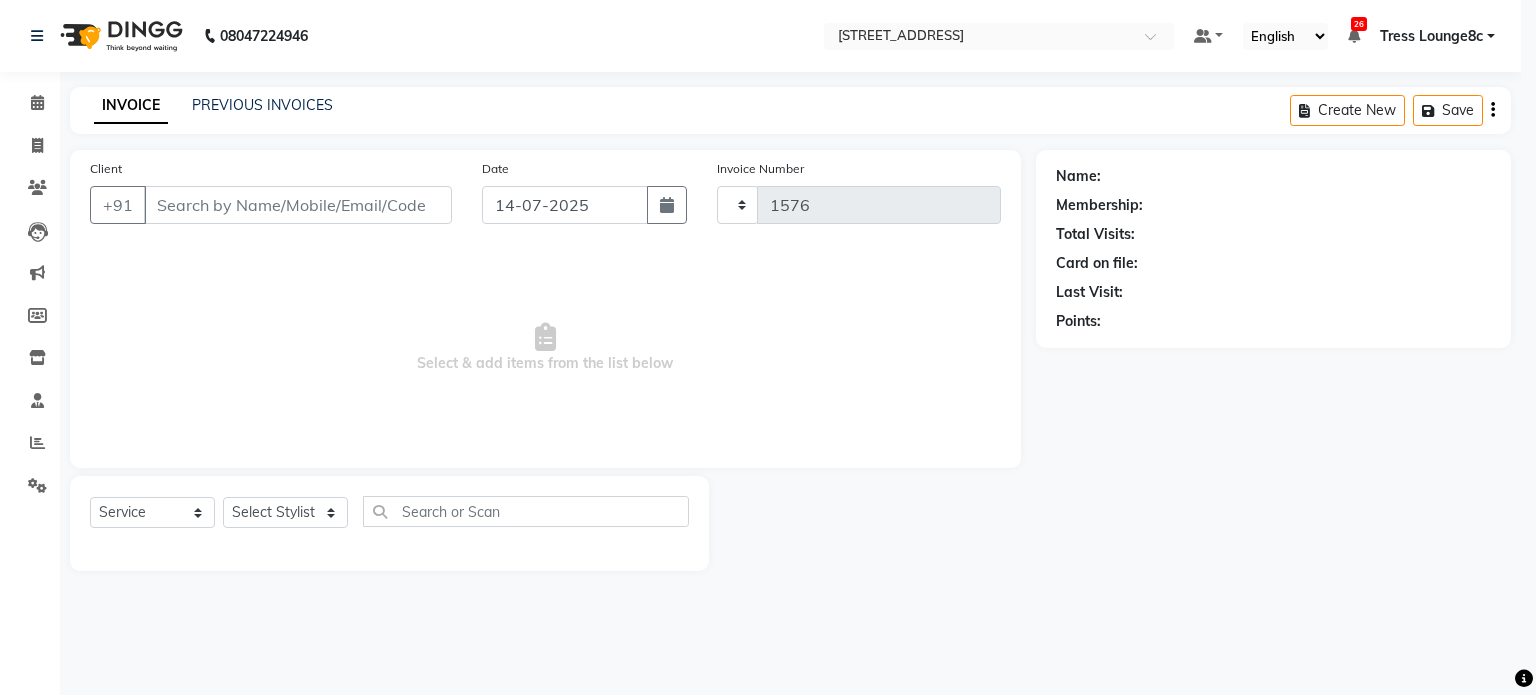 select on "5703" 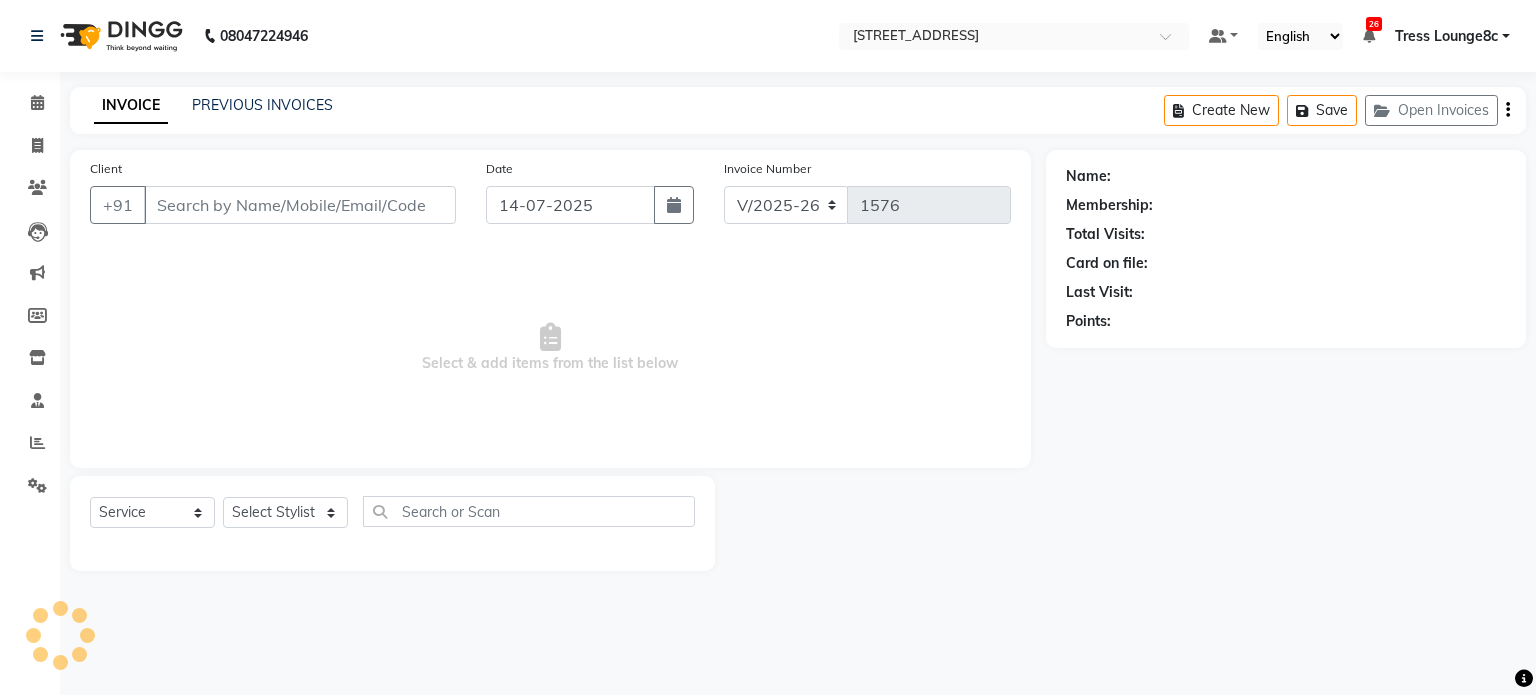 type on "9876096482" 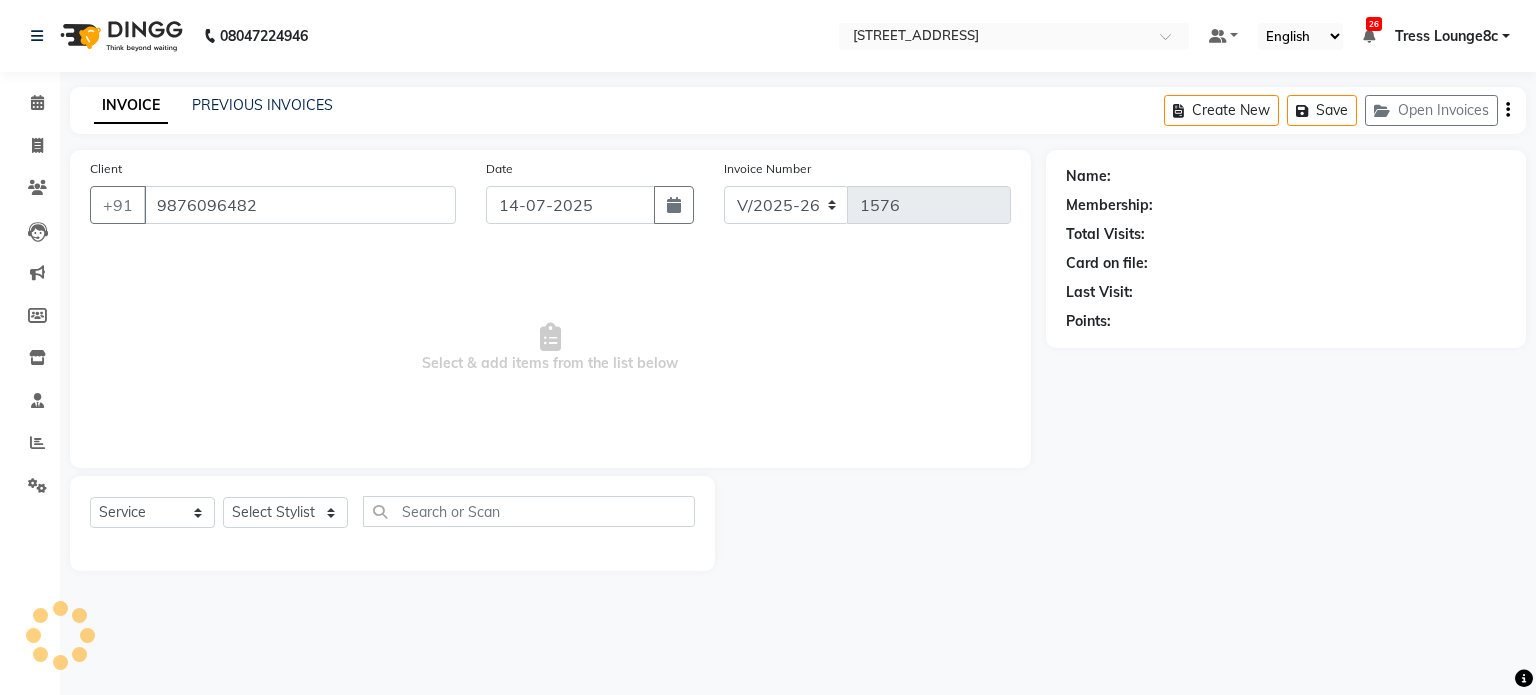 select on "42789" 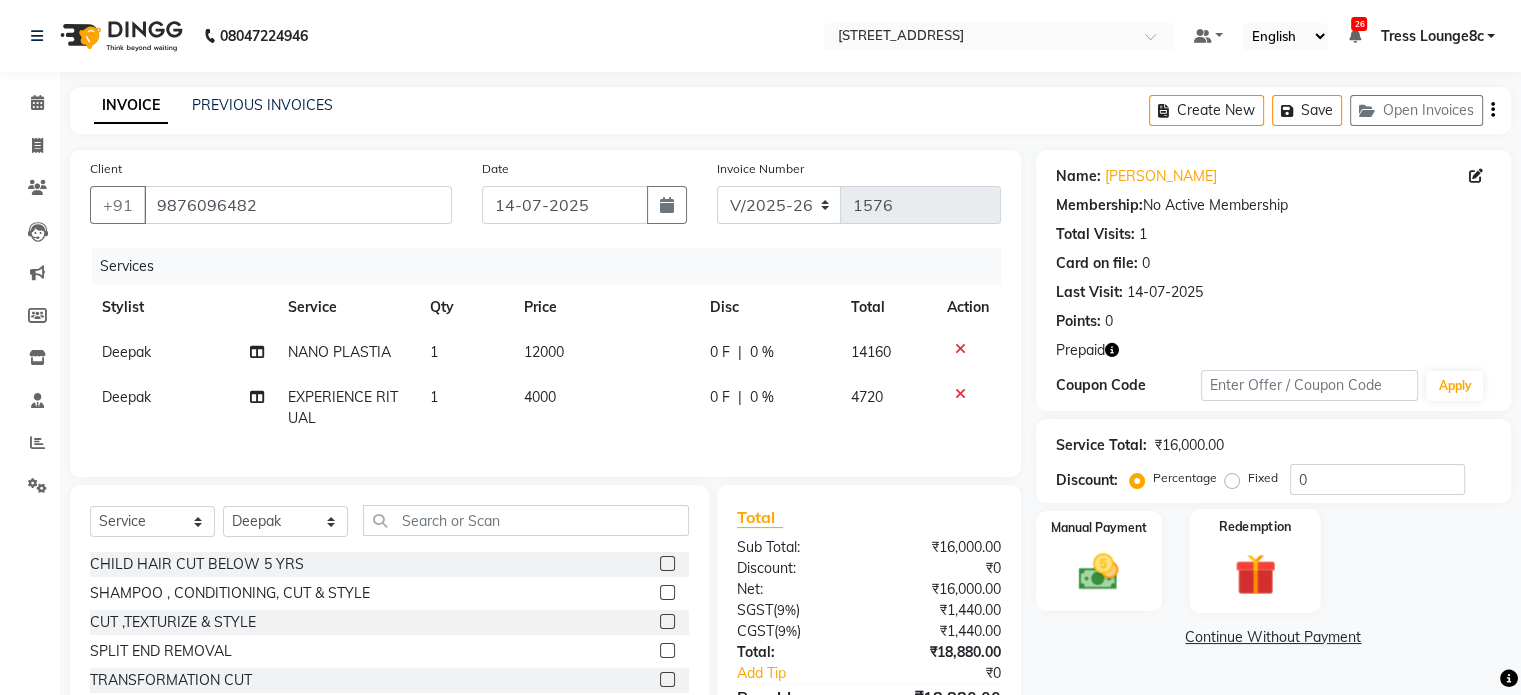 click on "Redemption" 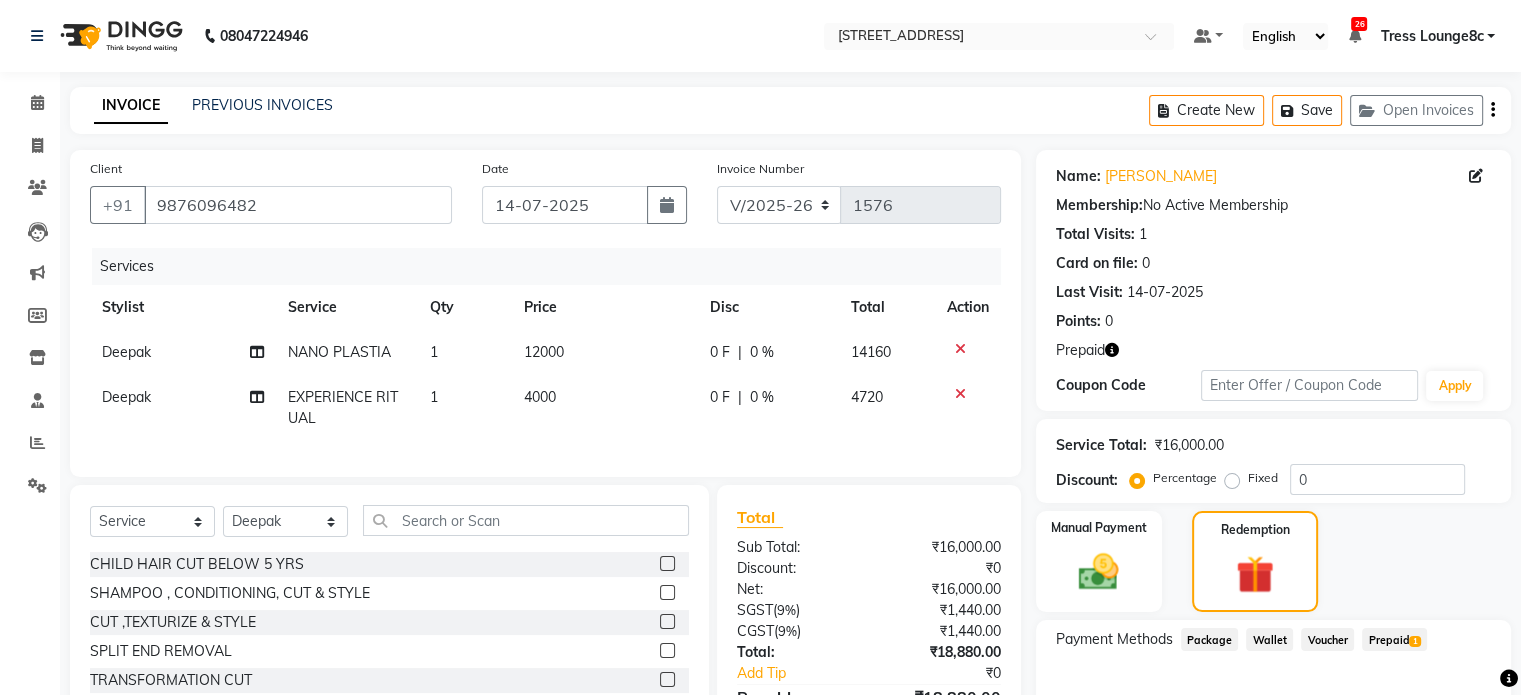scroll, scrollTop: 131, scrollLeft: 0, axis: vertical 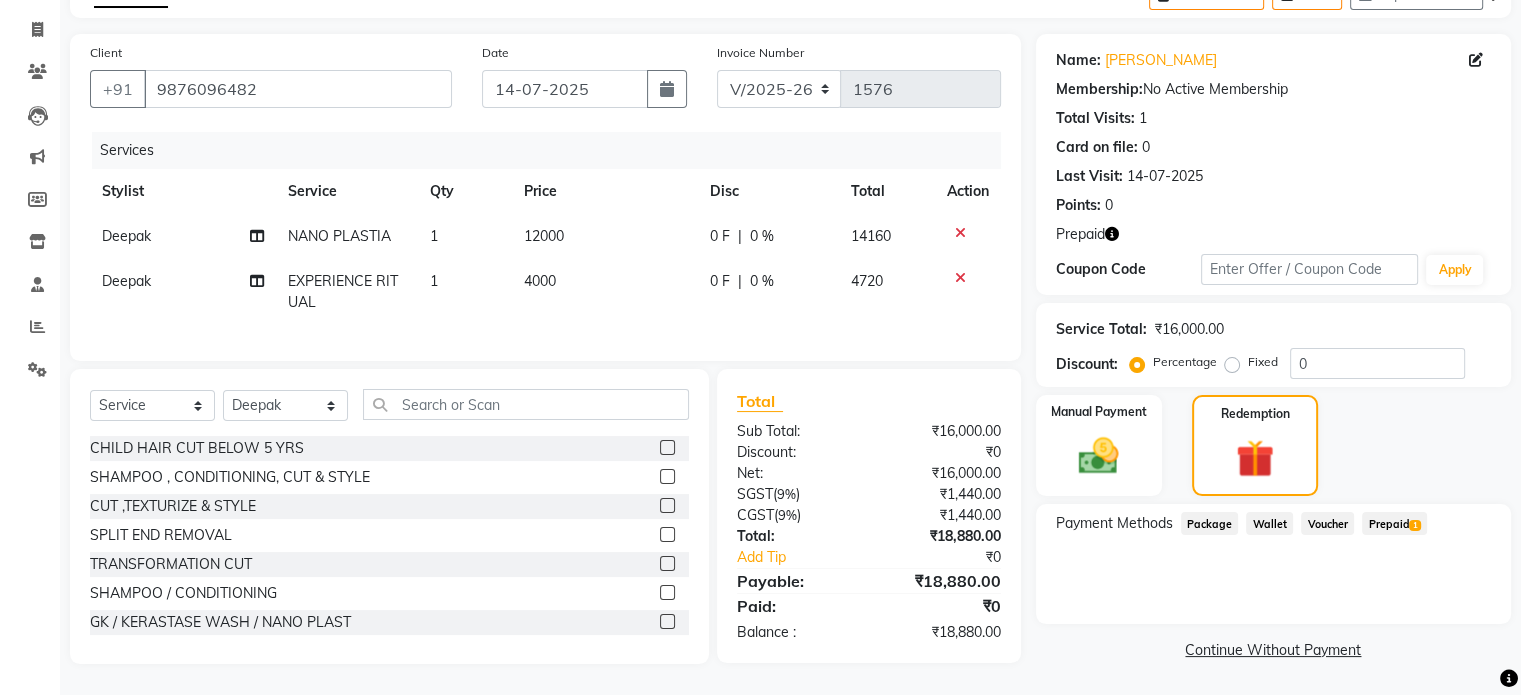 click on "Prepaid  1" 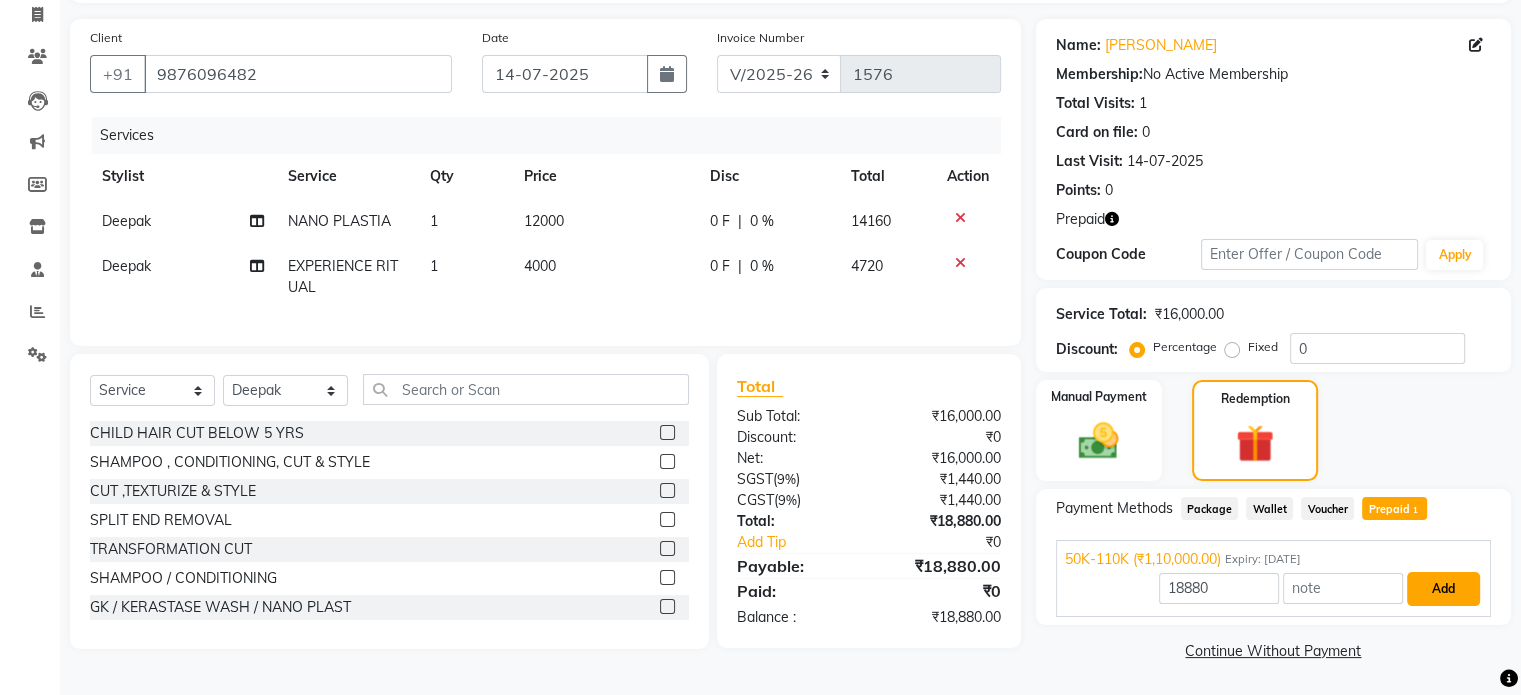 click on "Add" at bounding box center [1443, 589] 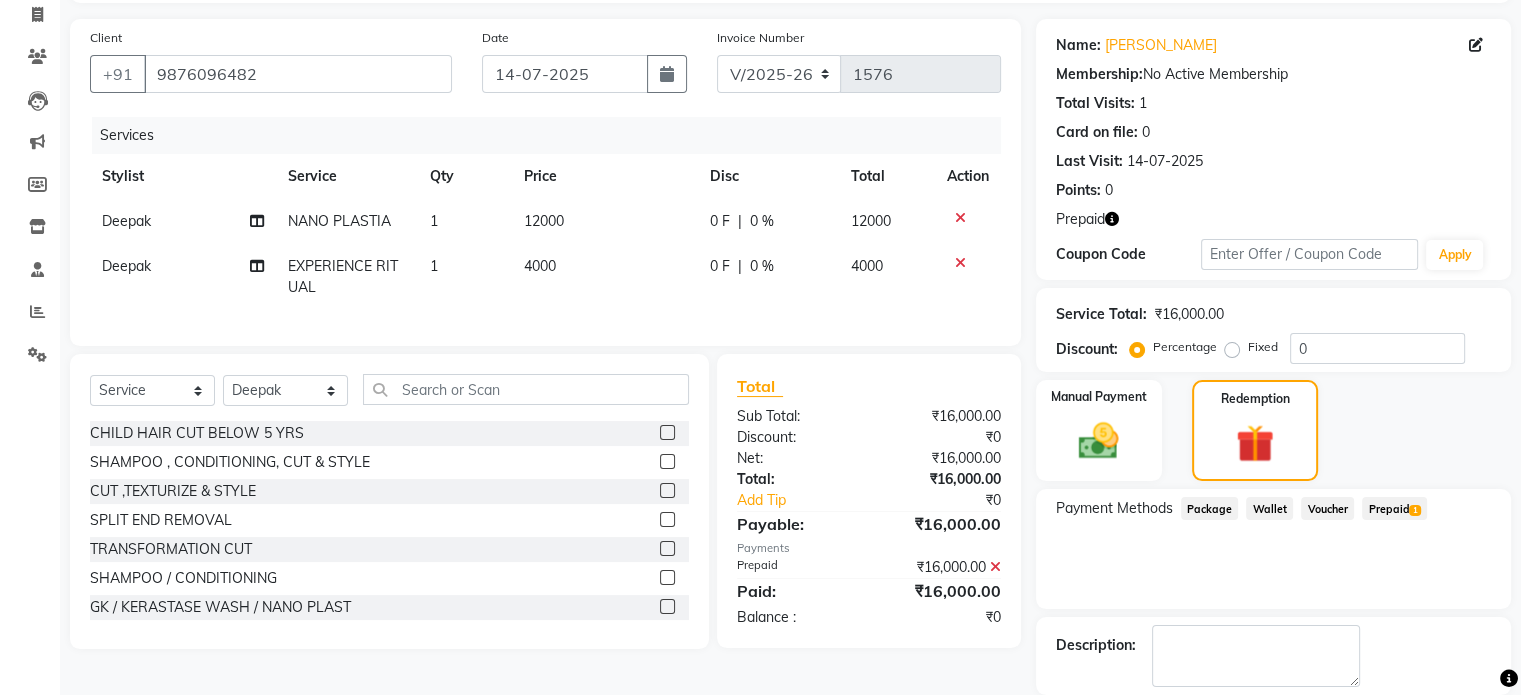 scroll, scrollTop: 228, scrollLeft: 0, axis: vertical 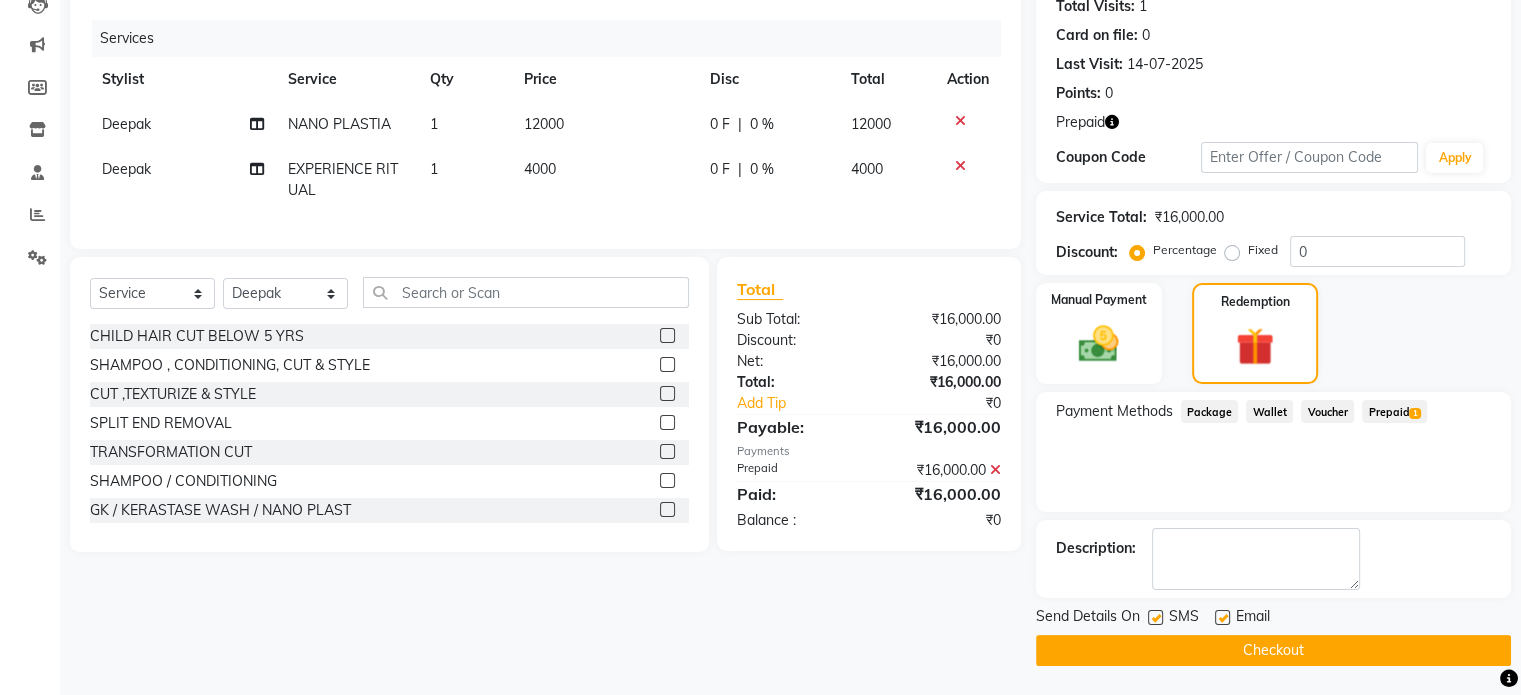 click 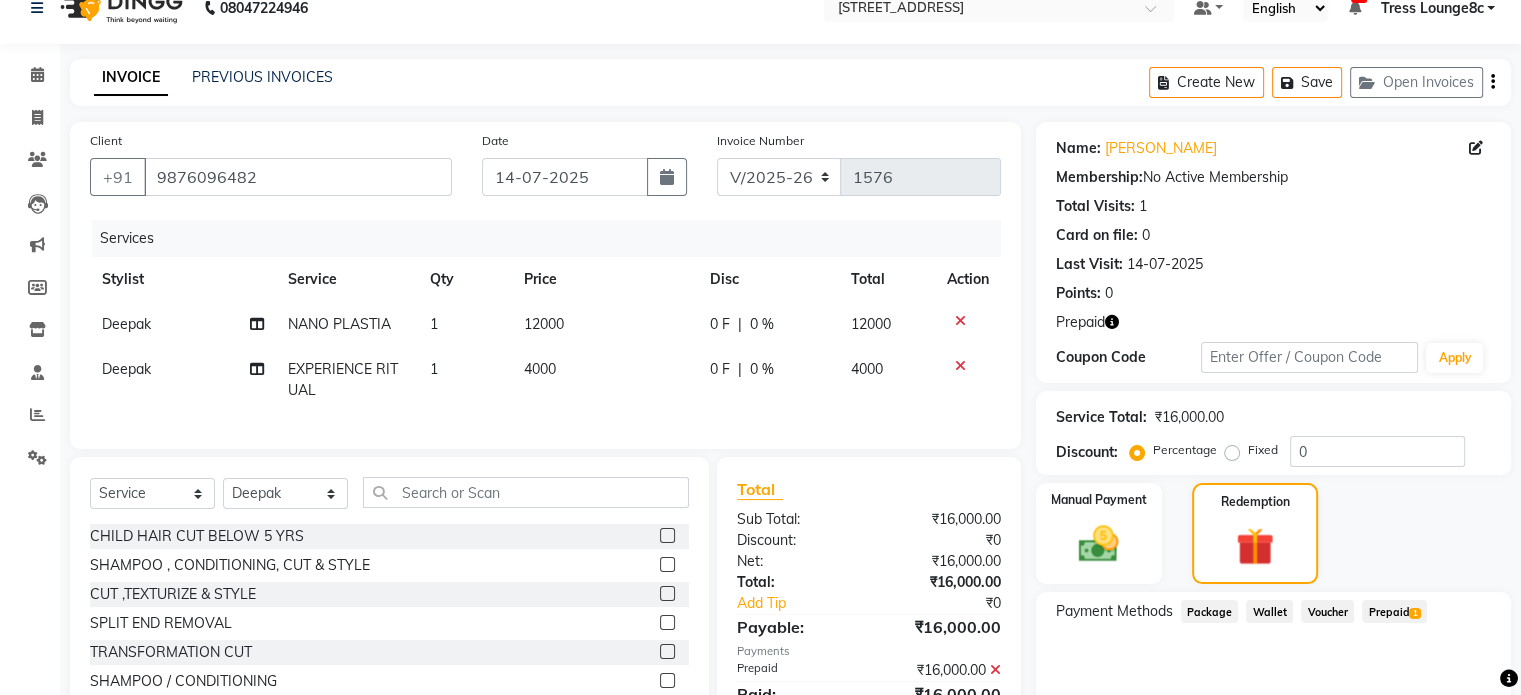 scroll, scrollTop: 228, scrollLeft: 0, axis: vertical 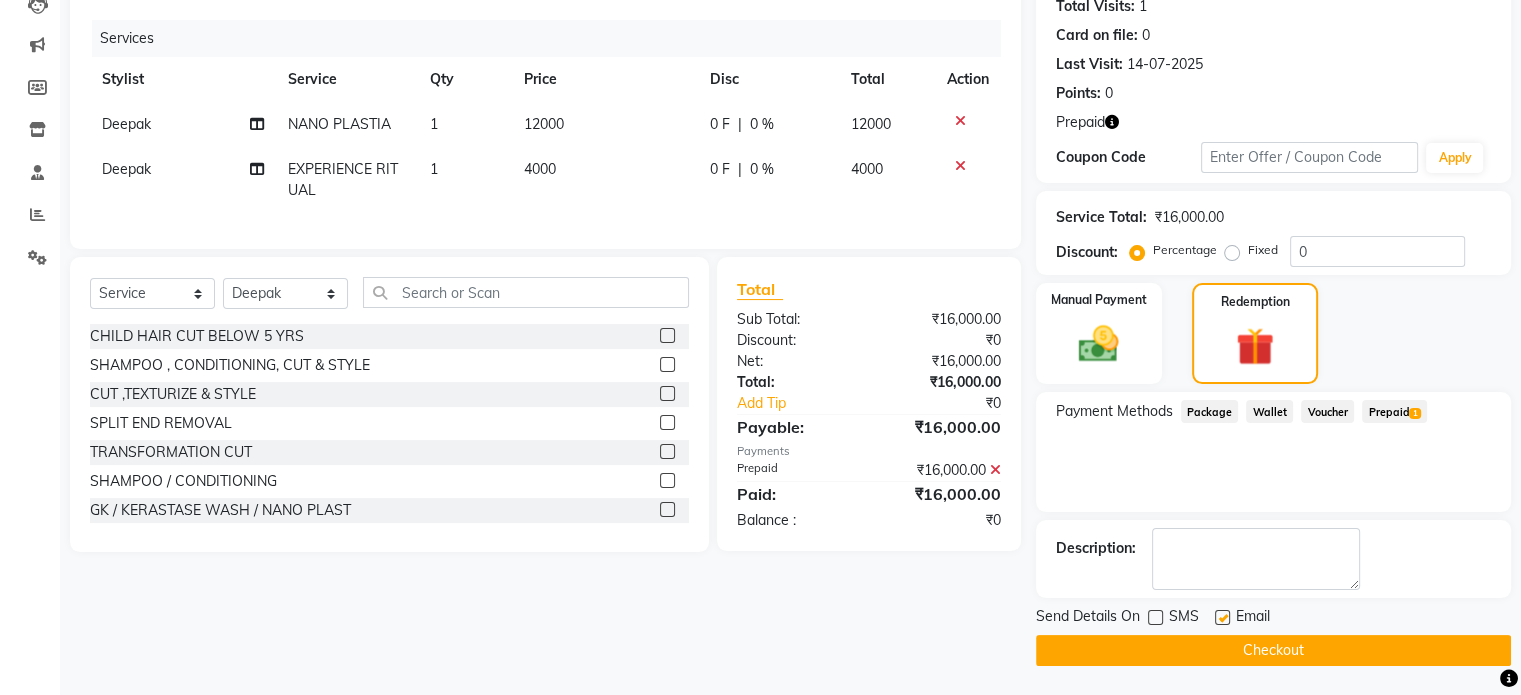 click on "Checkout" 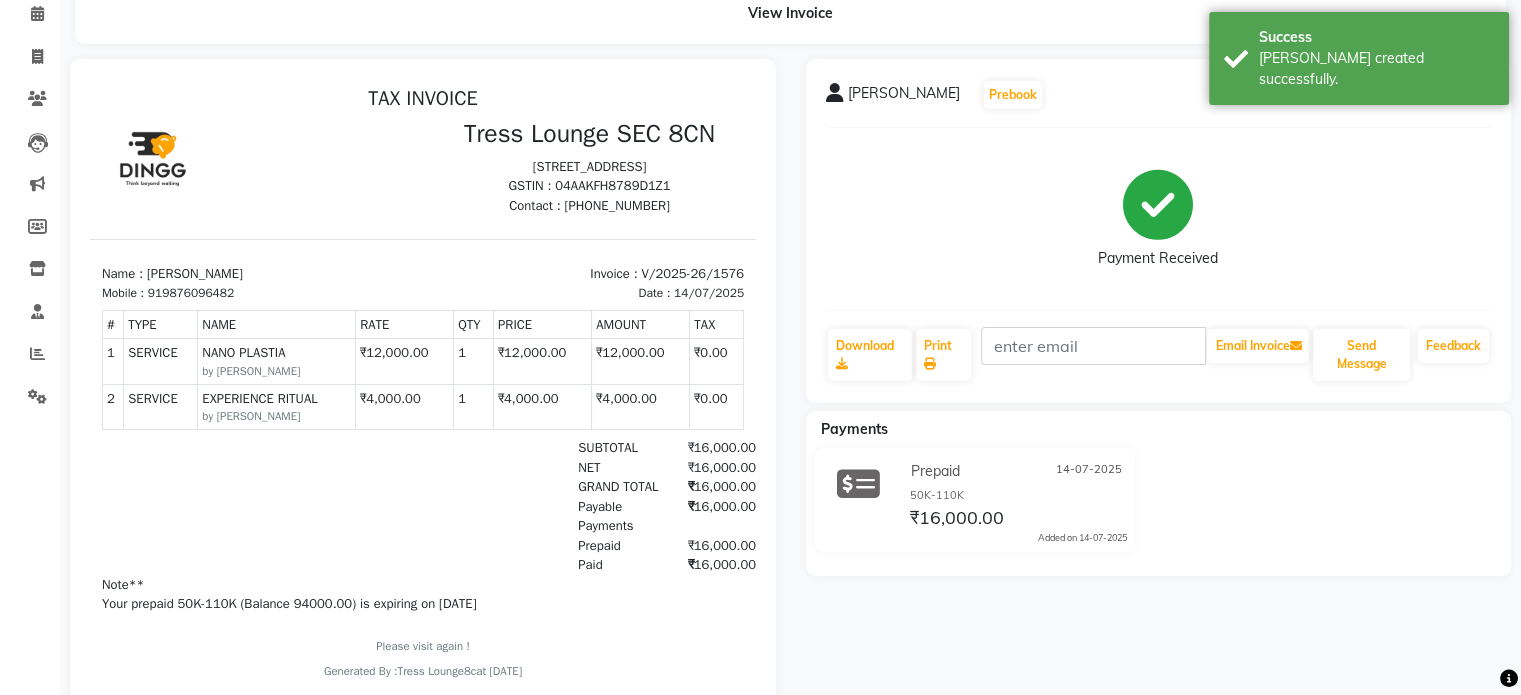 scroll, scrollTop: 54, scrollLeft: 0, axis: vertical 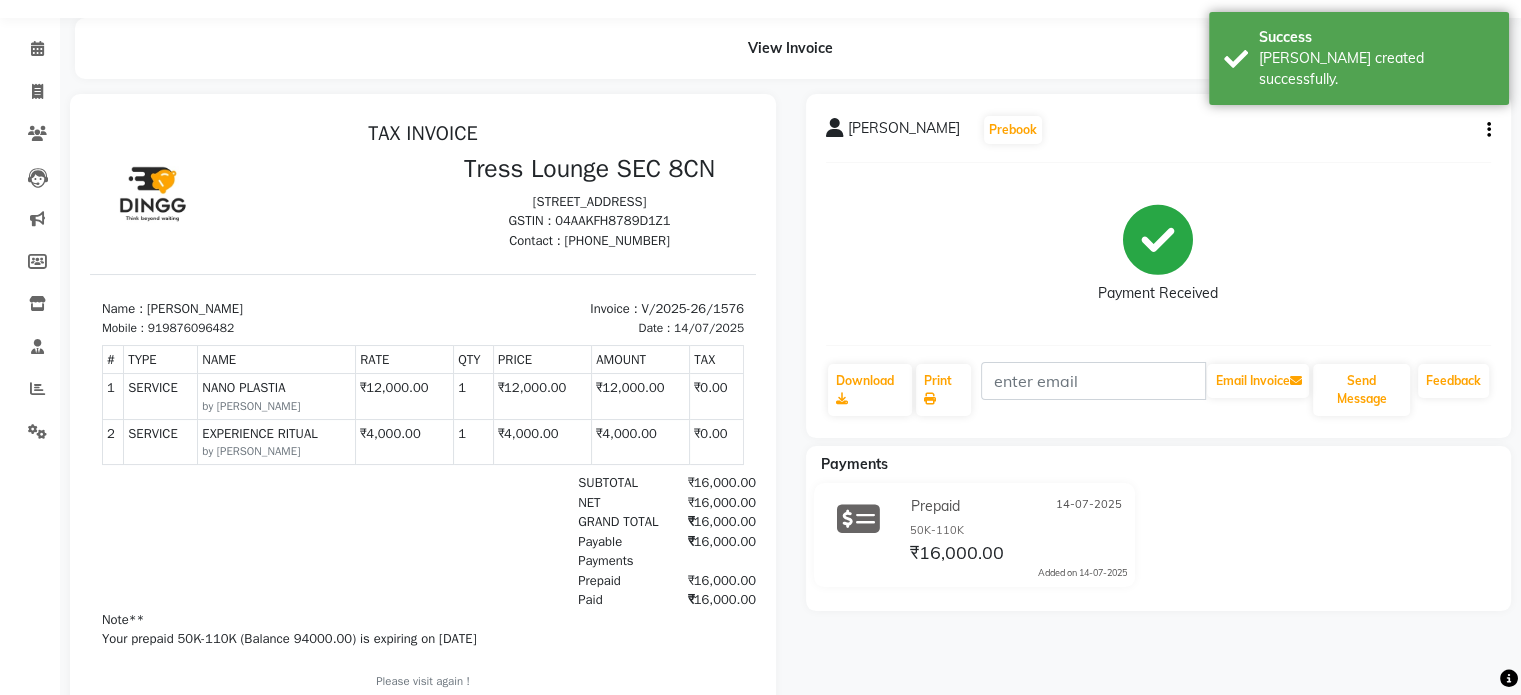 click on "919876096482" at bounding box center (191, 328) 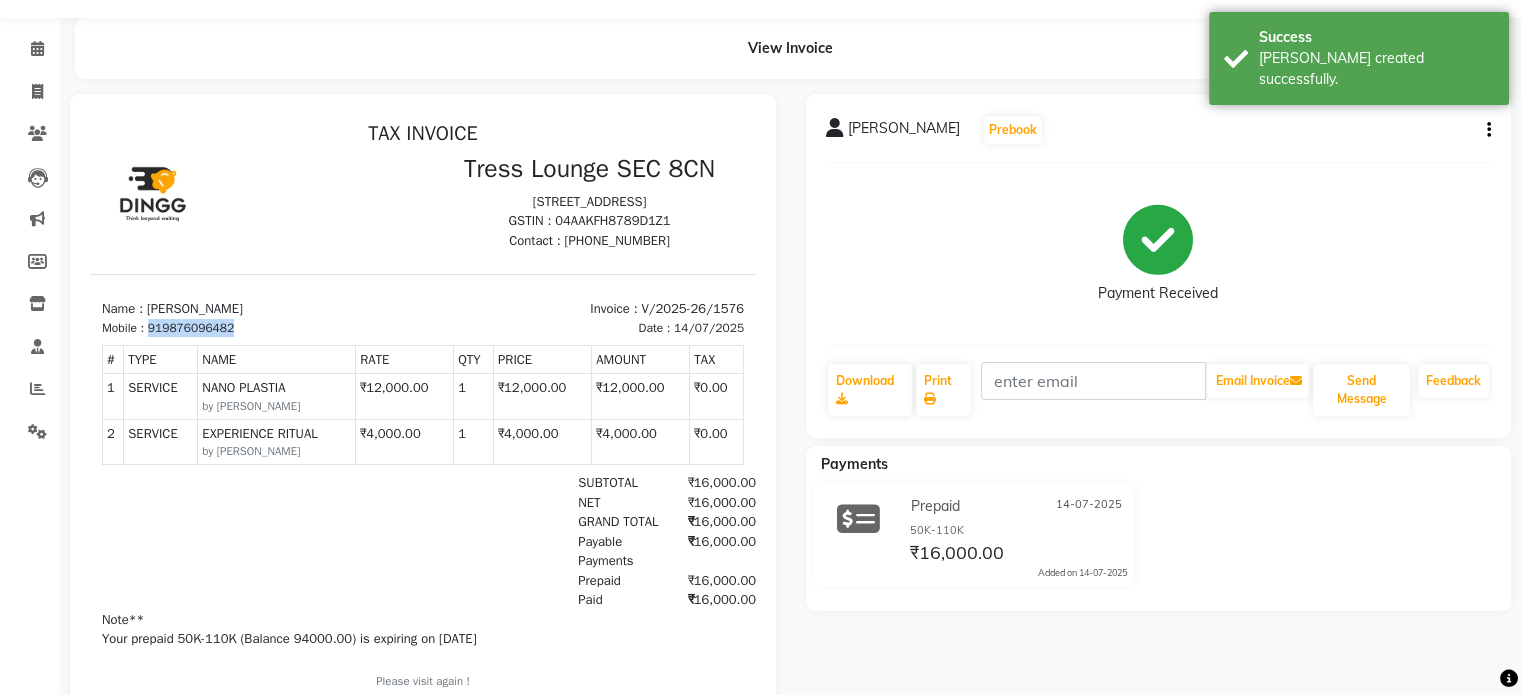 click on "919876096482" at bounding box center (191, 328) 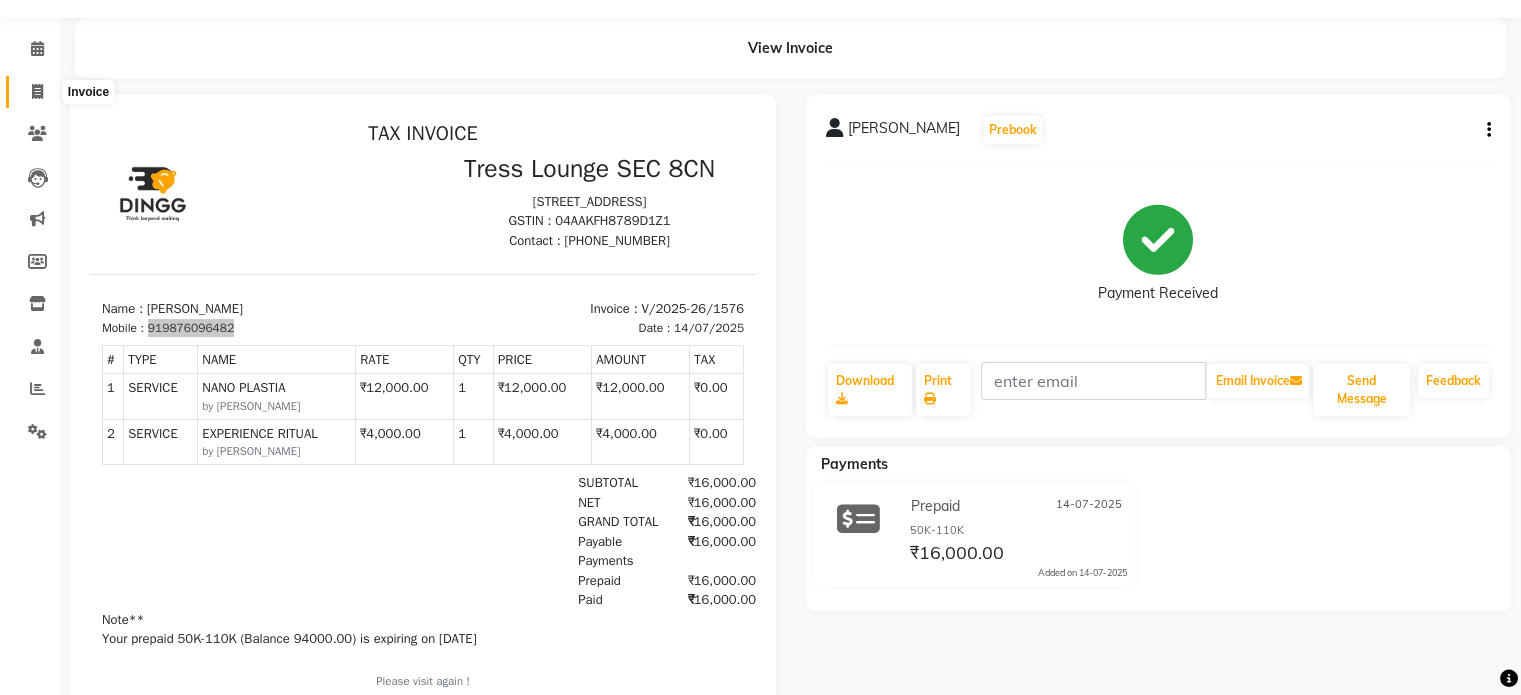 click 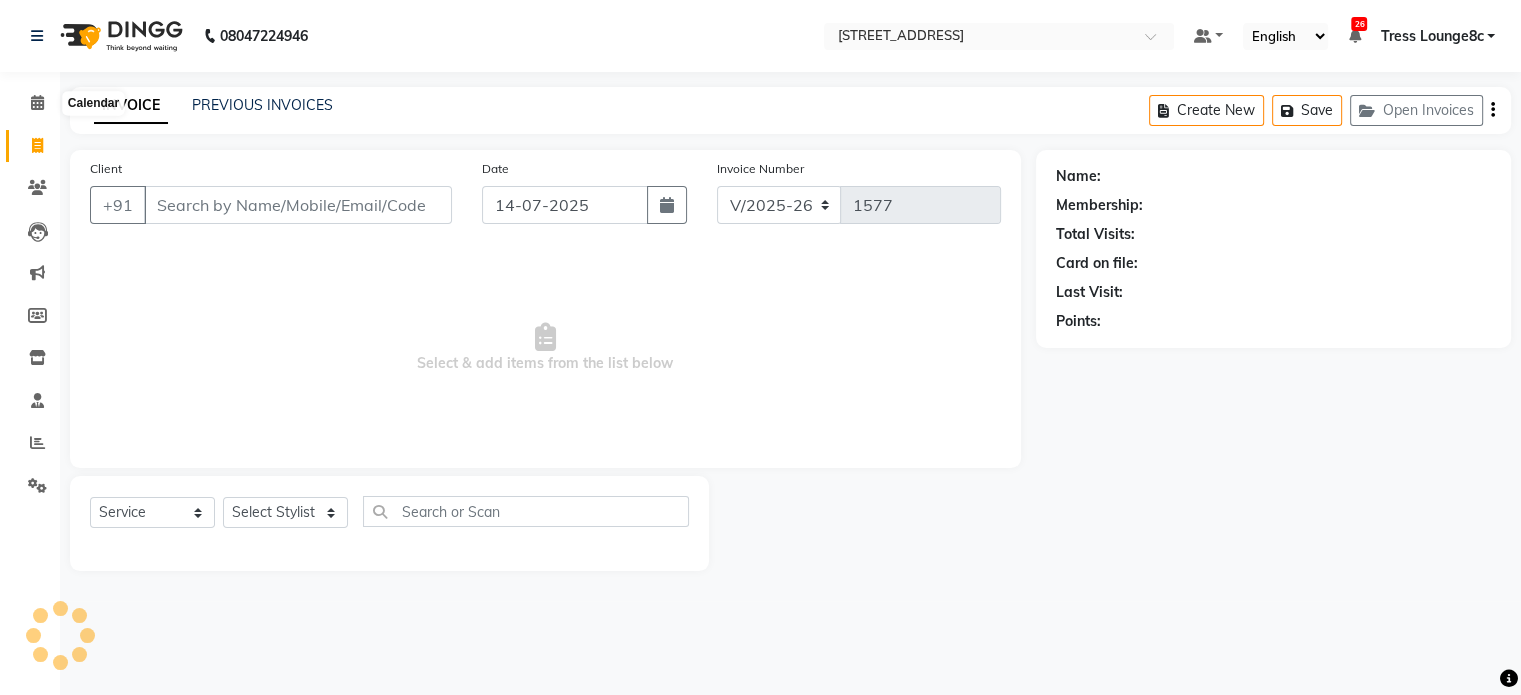 scroll, scrollTop: 0, scrollLeft: 0, axis: both 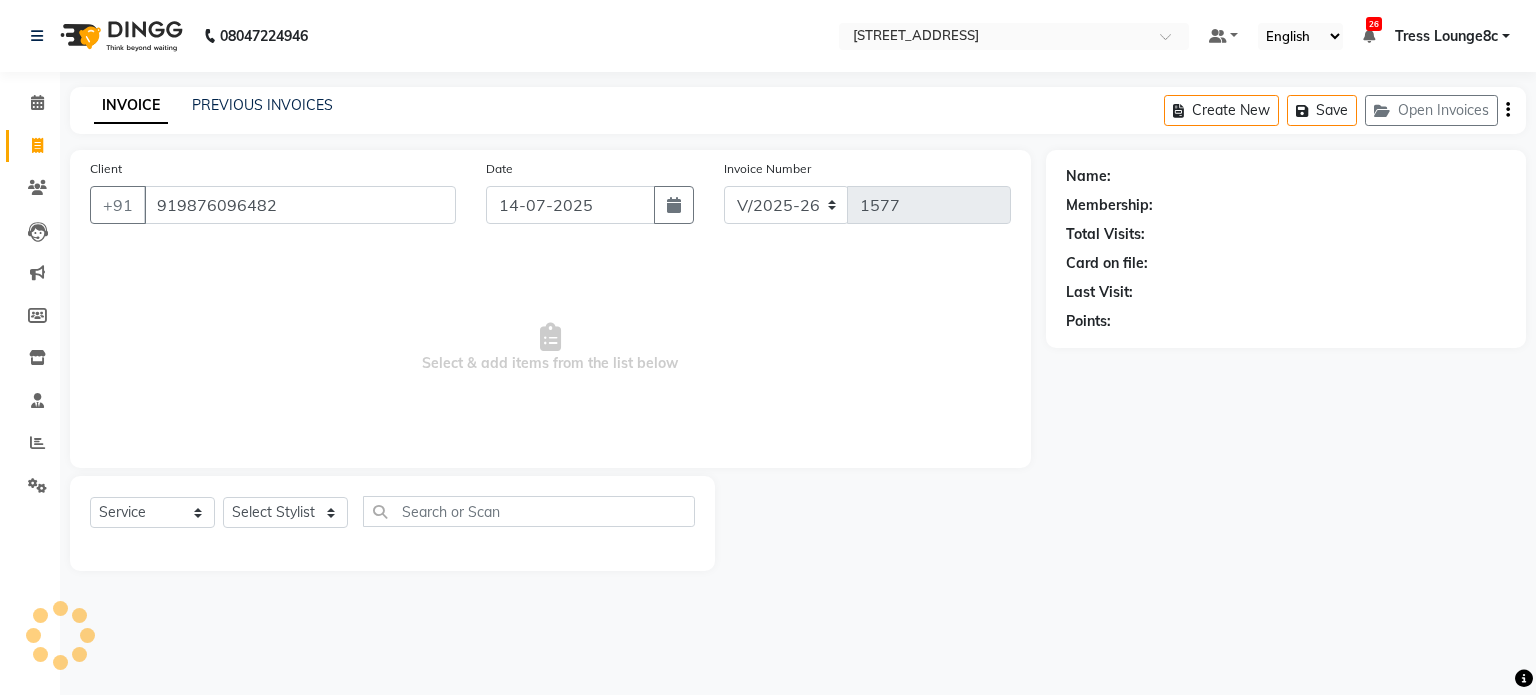 type on "919876096482" 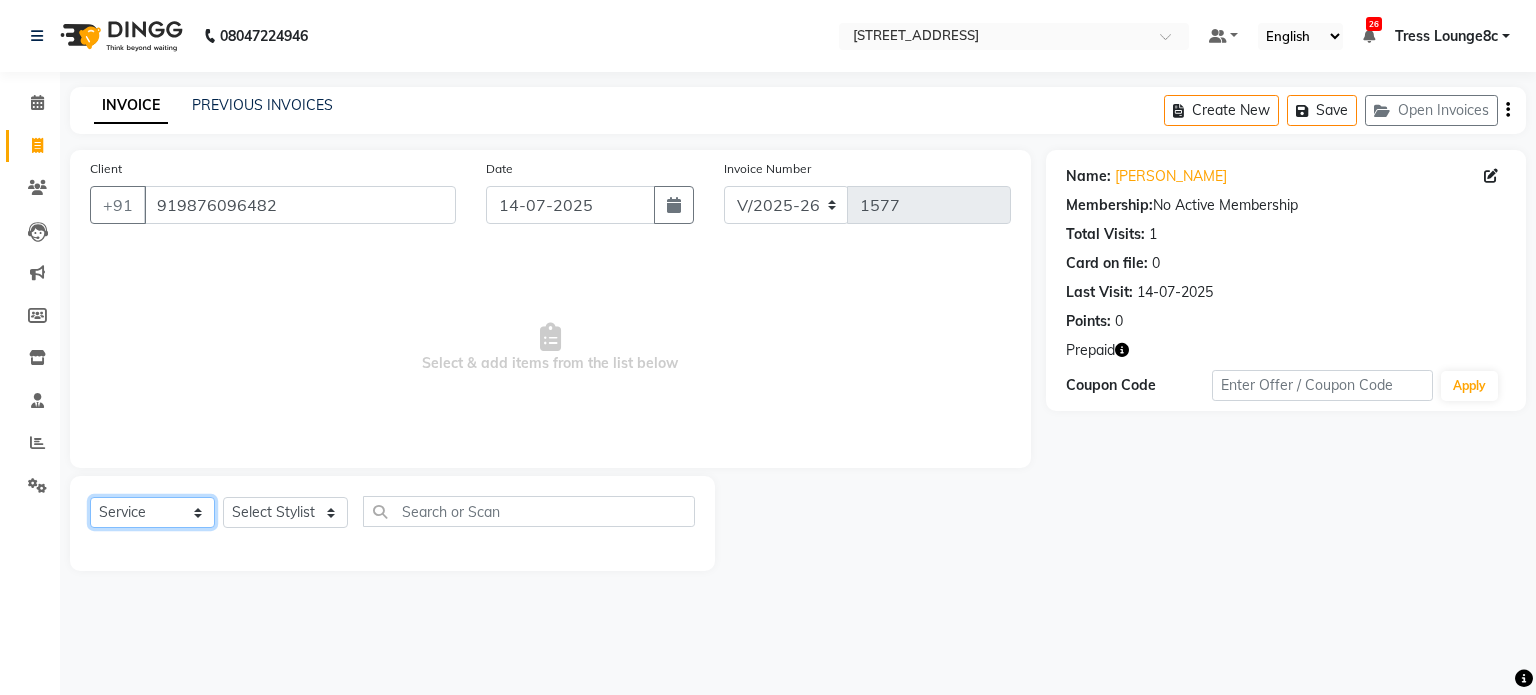 drag, startPoint x: 193, startPoint y: 514, endPoint x: 180, endPoint y: 538, distance: 27.294687 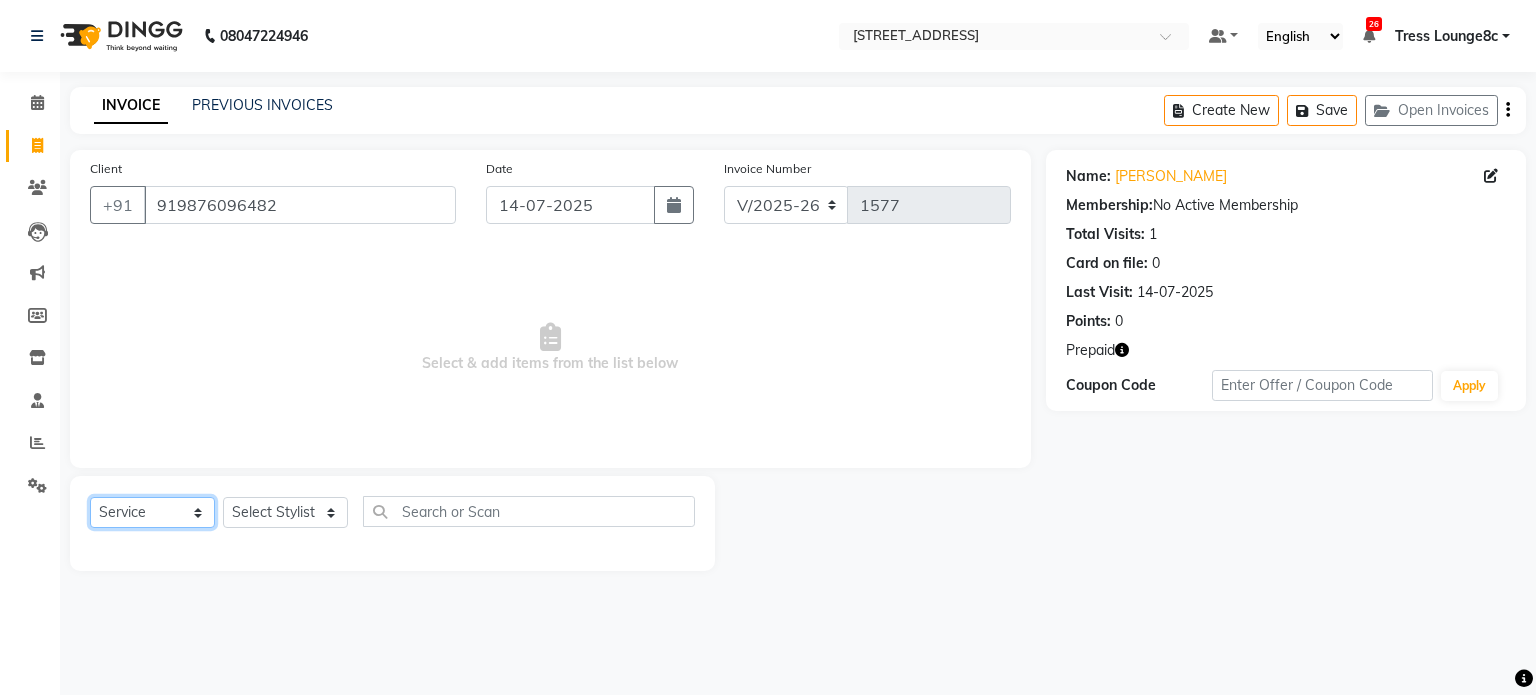 select on "product" 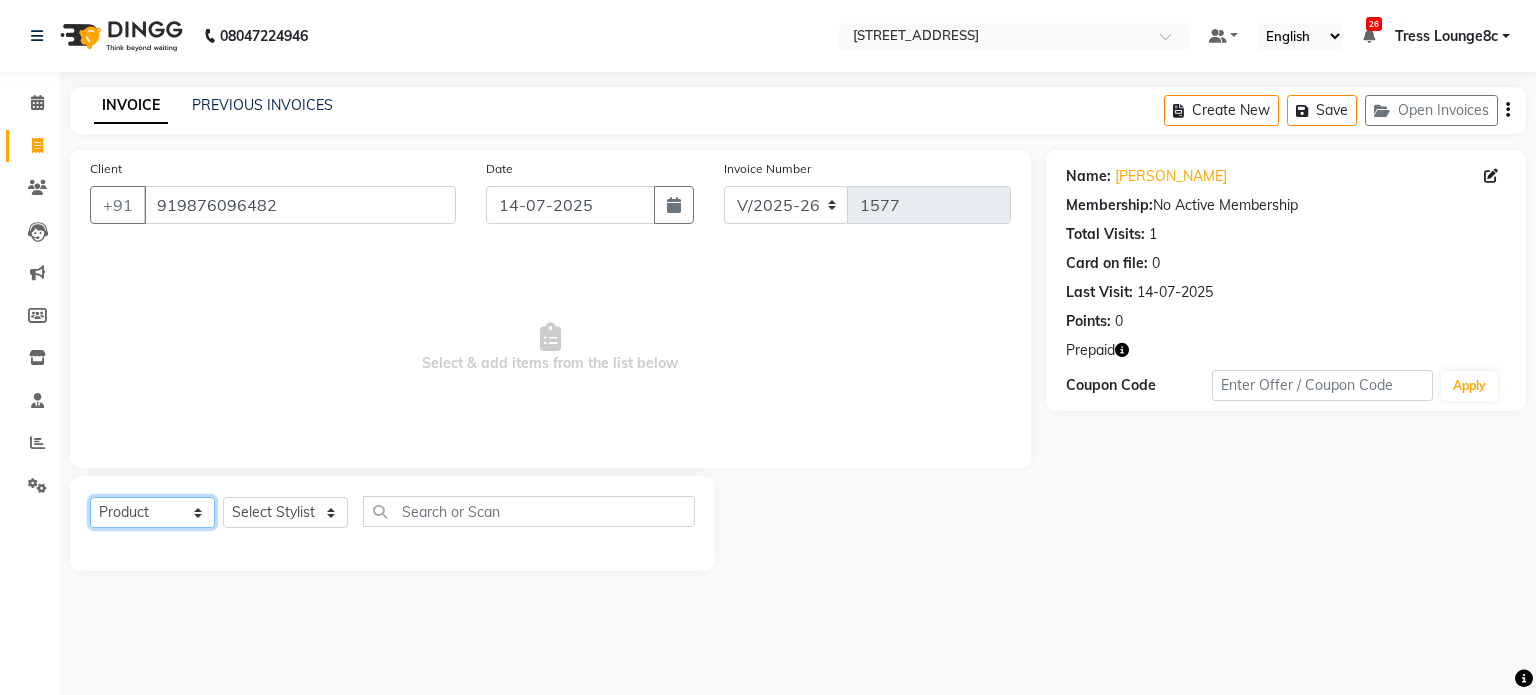 click on "Select  Service  Product  Membership  Package Voucher Prepaid Gift Card" 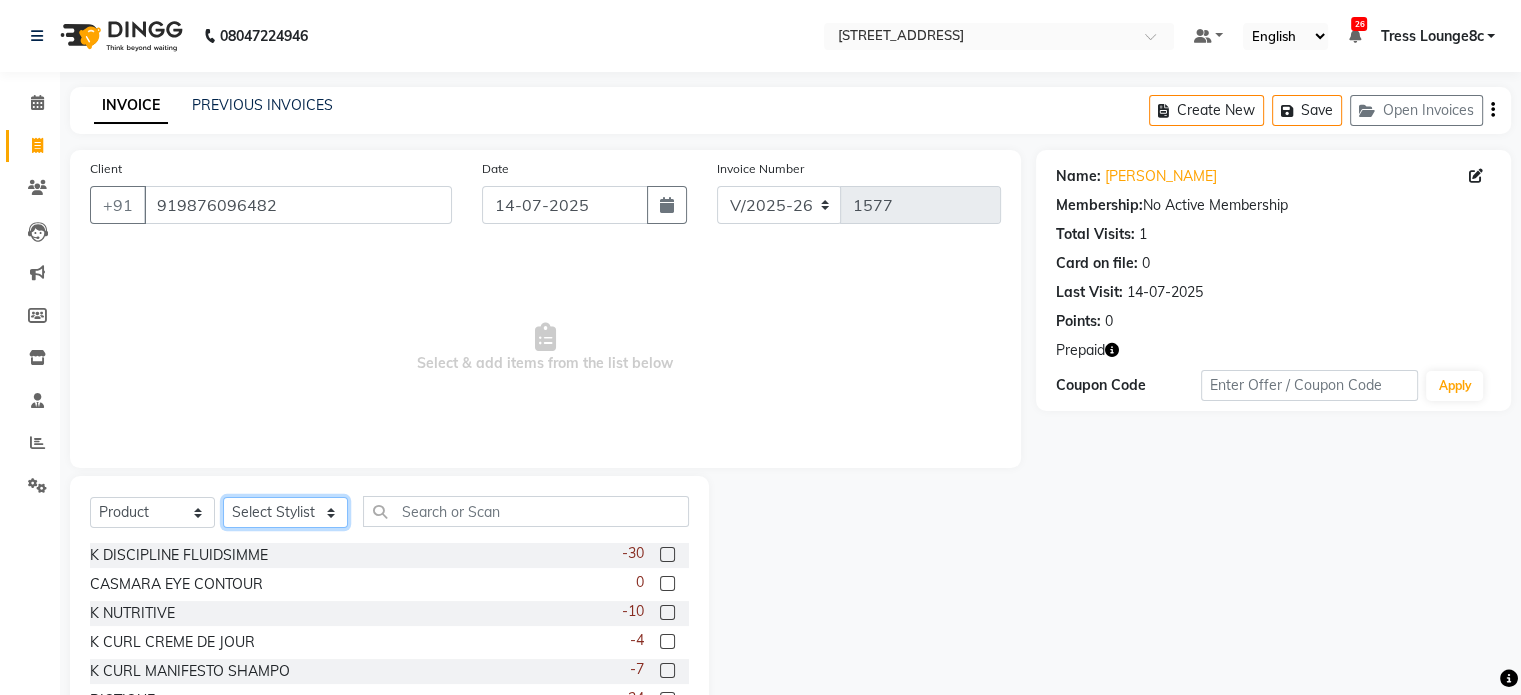 click on "Select Stylist [PERSON_NAME] [PERSON_NAME] [PERSON_NAME] Anju Annu  [PERSON_NAME] Bajaj sir Bony DANISH Deepak [PERSON_NAME] [PERSON_NAME] [PERSON_NAME] Ismile ISRAEL [PERSON_NAME] [PERSON_NAME] Latansha Lucky MANAGER MUSKAN naina [PERSON_NAME]\ [PERSON_NAME]  [PERSON_NAME] [PERSON_NAME] [PERSON_NAME] [PERSON_NAME] [PERSON_NAME] [PERSON_NAME] [PERSON_NAME] Shriya [PERSON_NAME] [PERSON_NAME] [PERSON_NAME]" 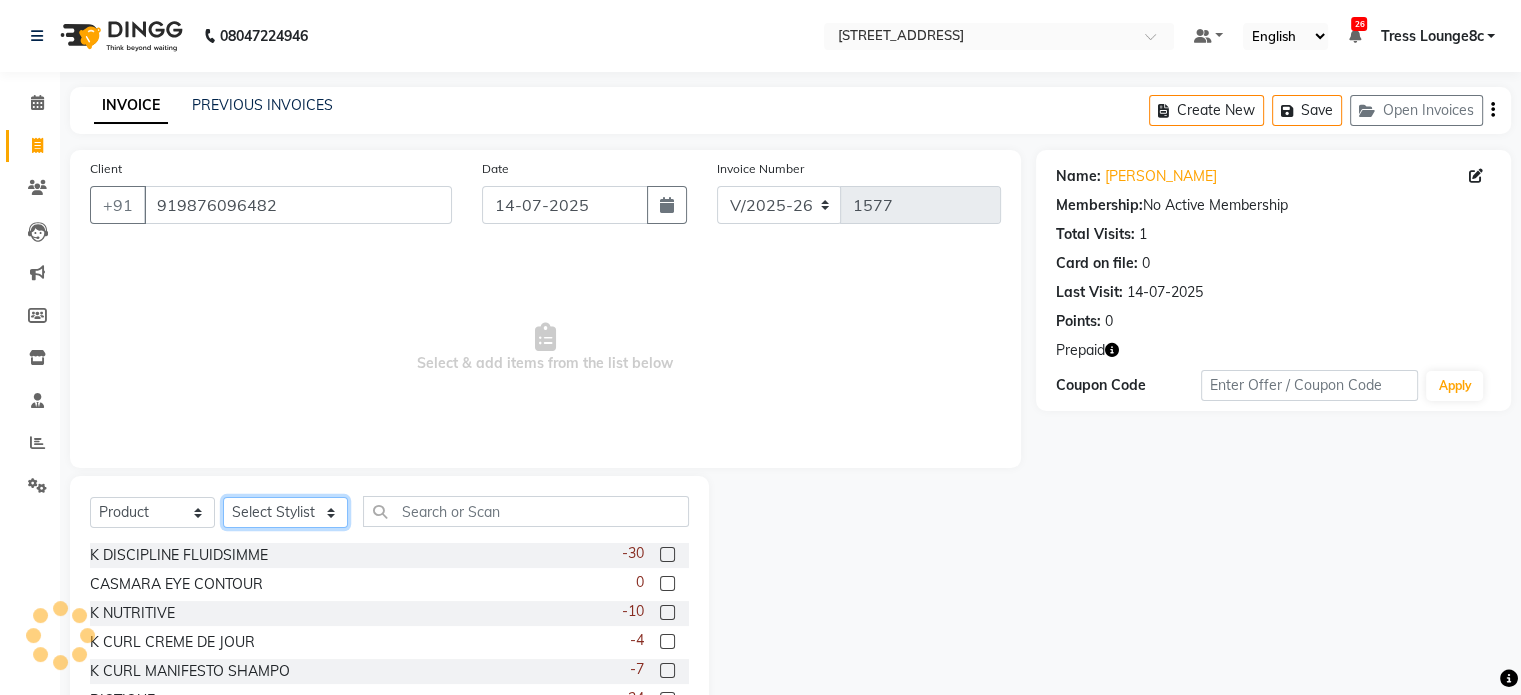 select on "42789" 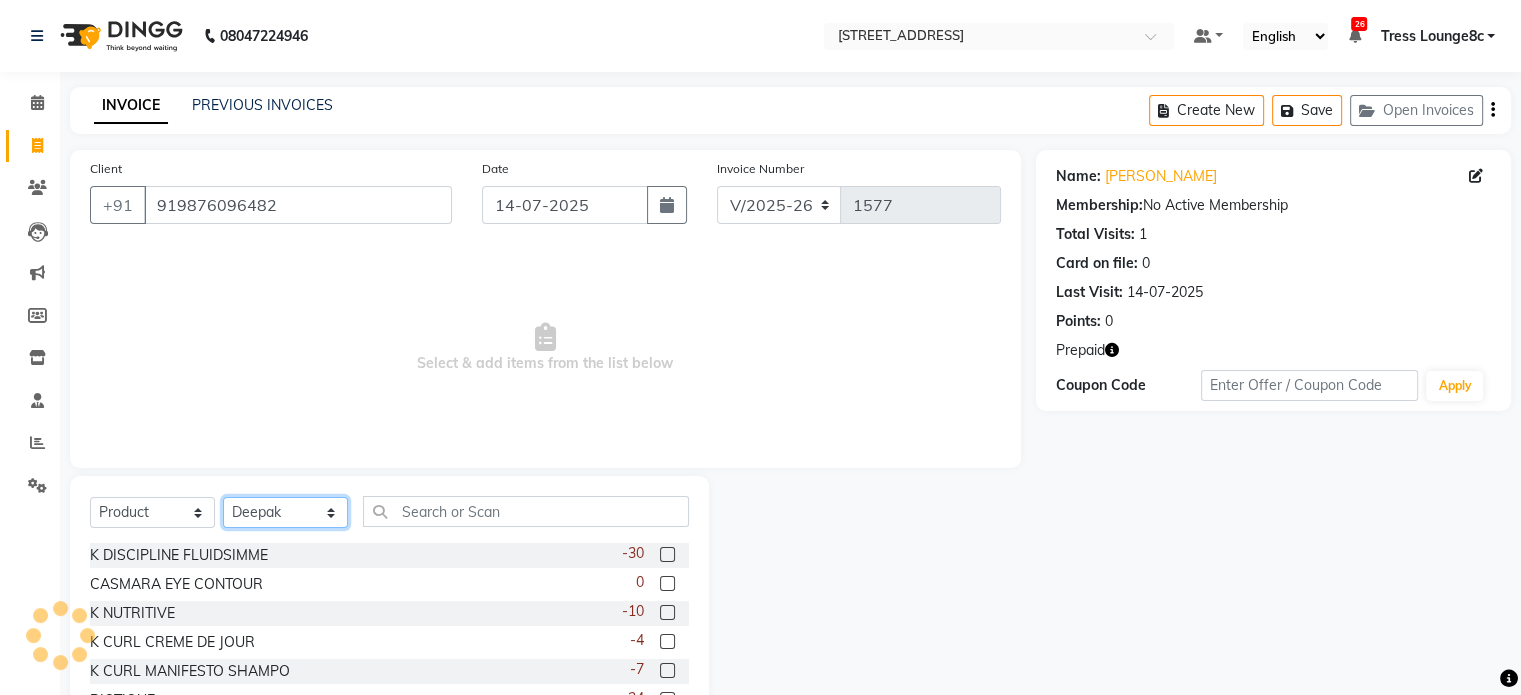 click on "Select Stylist [PERSON_NAME] [PERSON_NAME] [PERSON_NAME] Anju Annu  [PERSON_NAME] Bajaj sir Bony DANISH Deepak [PERSON_NAME] [PERSON_NAME] [PERSON_NAME] Ismile ISRAEL [PERSON_NAME] [PERSON_NAME] Latansha Lucky MANAGER MUSKAN naina [PERSON_NAME]\ [PERSON_NAME]  [PERSON_NAME] [PERSON_NAME] [PERSON_NAME] [PERSON_NAME] [PERSON_NAME] [PERSON_NAME] [PERSON_NAME] Shriya [PERSON_NAME] [PERSON_NAME] [PERSON_NAME]" 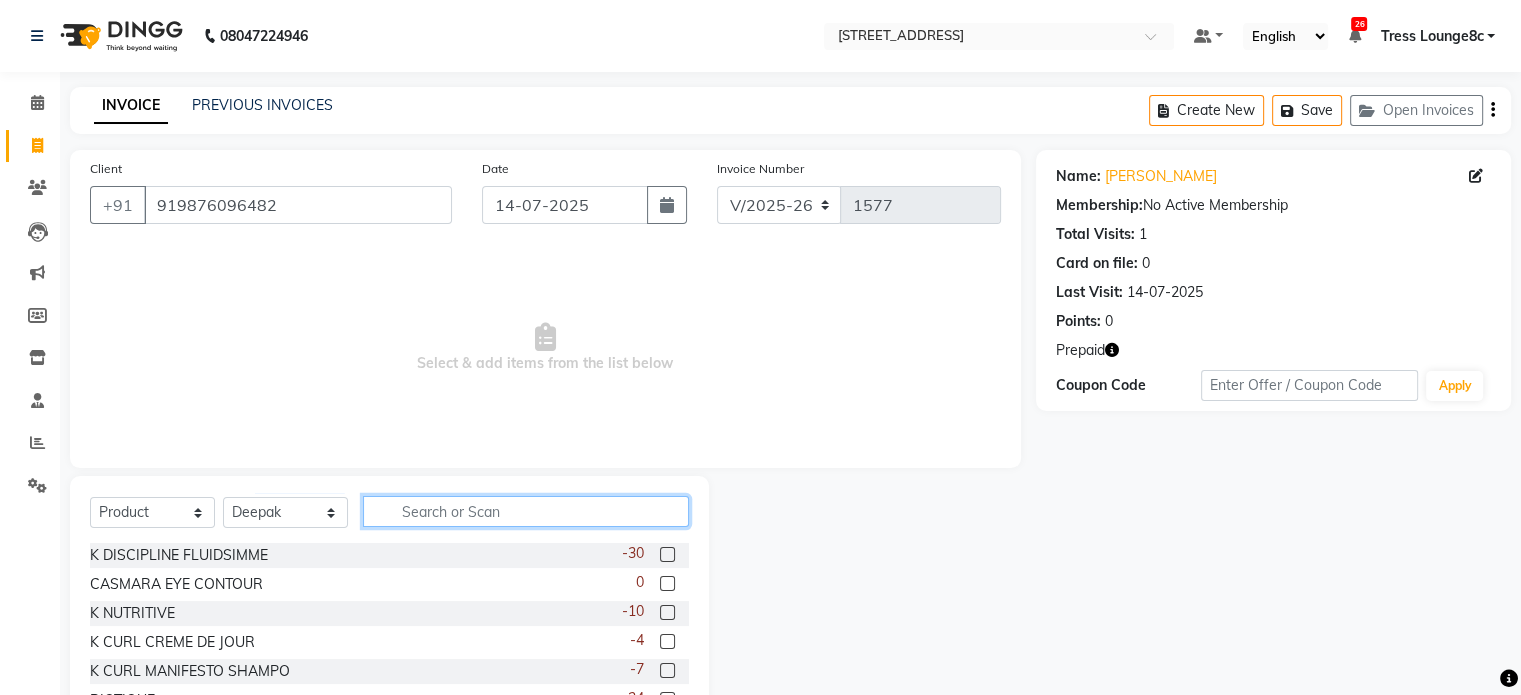 click 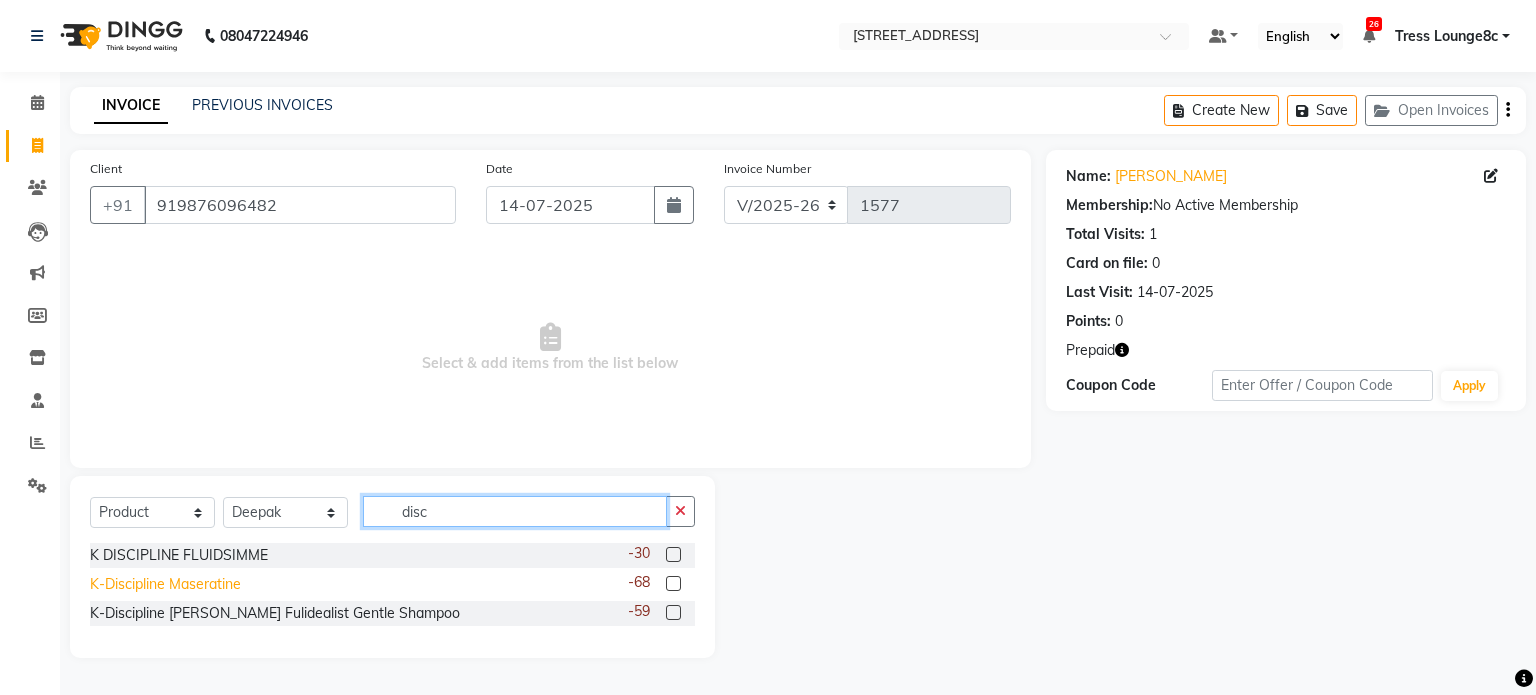 type on "disc" 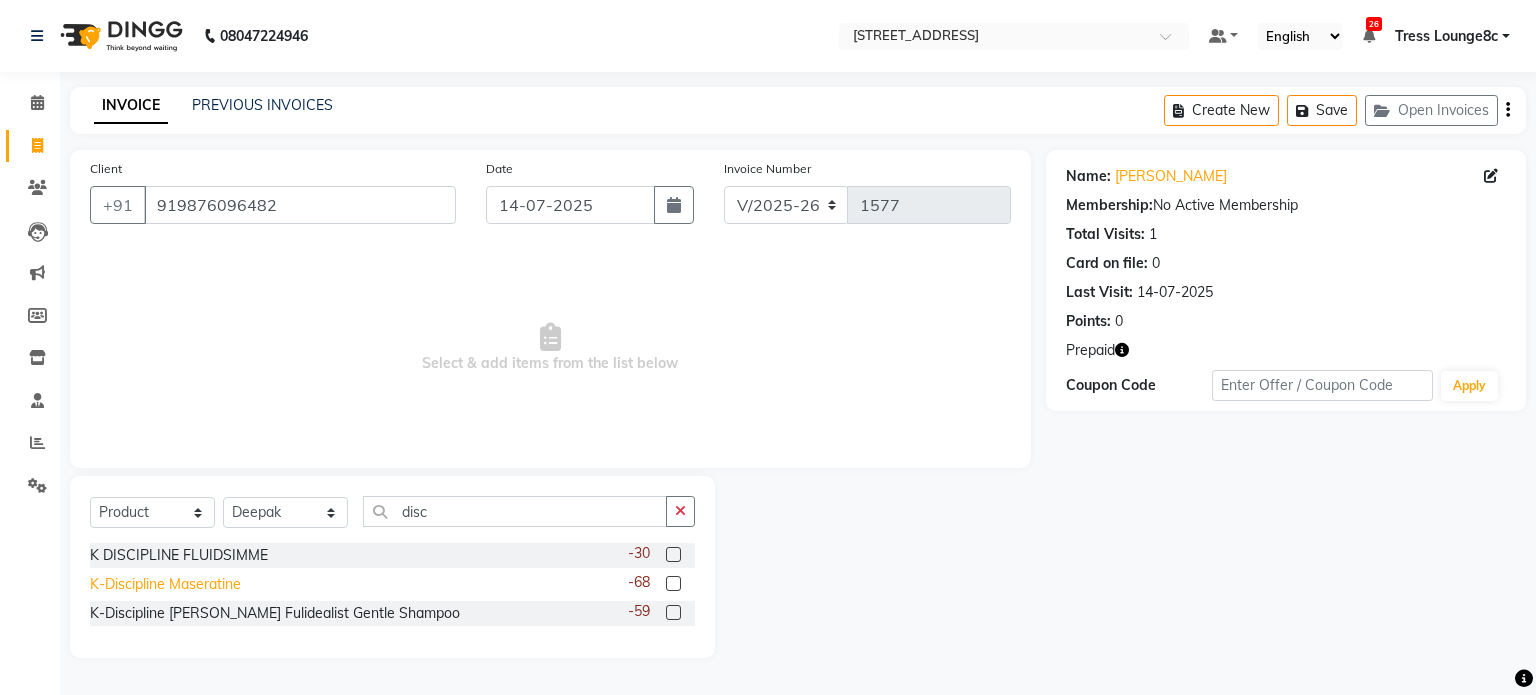 click on "K-Discipline Maseratine" 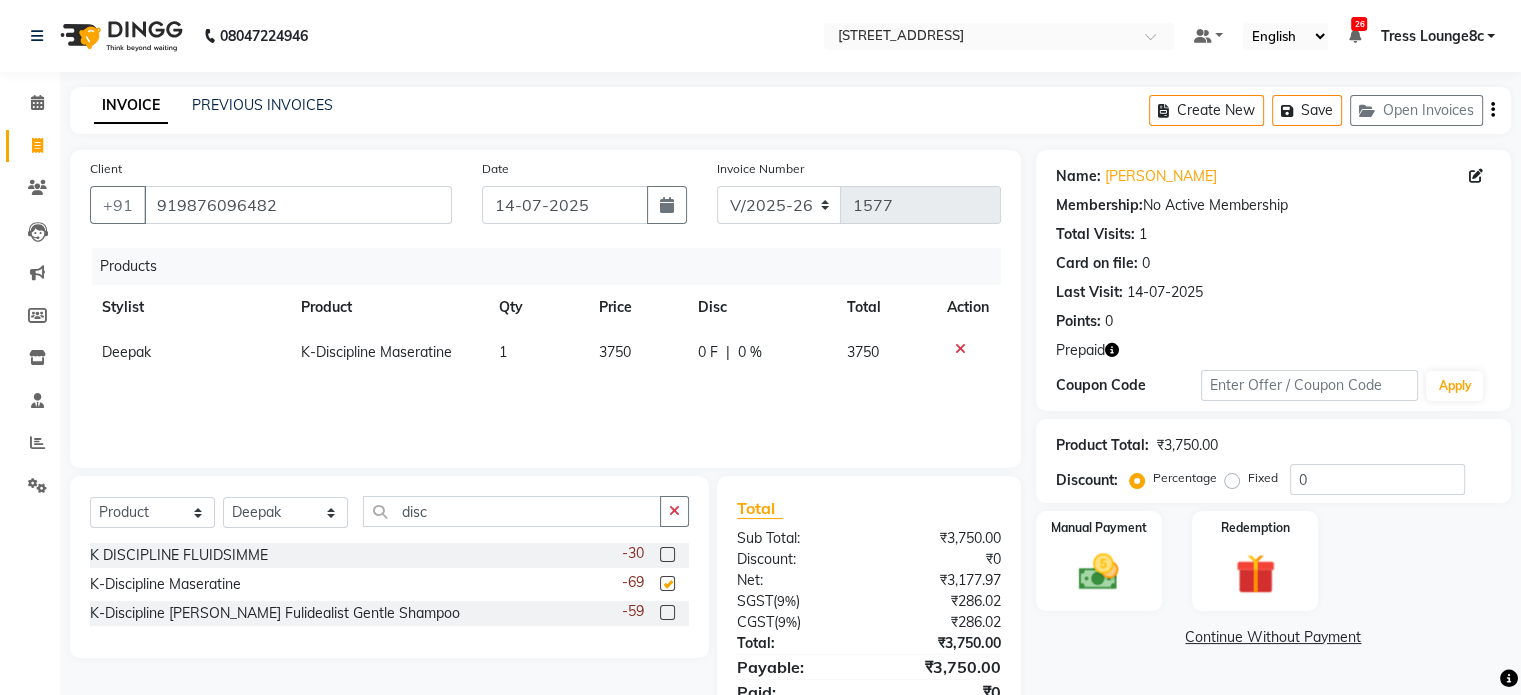 checkbox on "false" 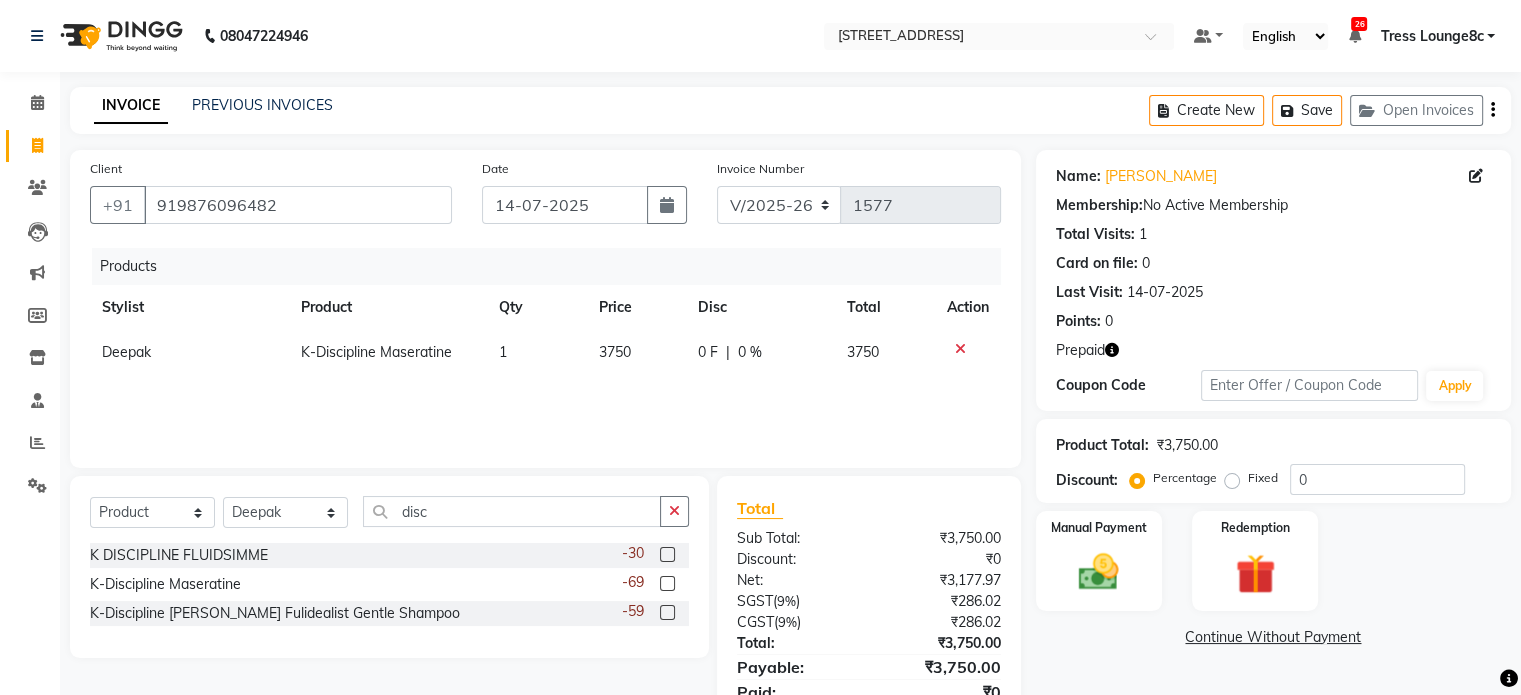 click on "3750" 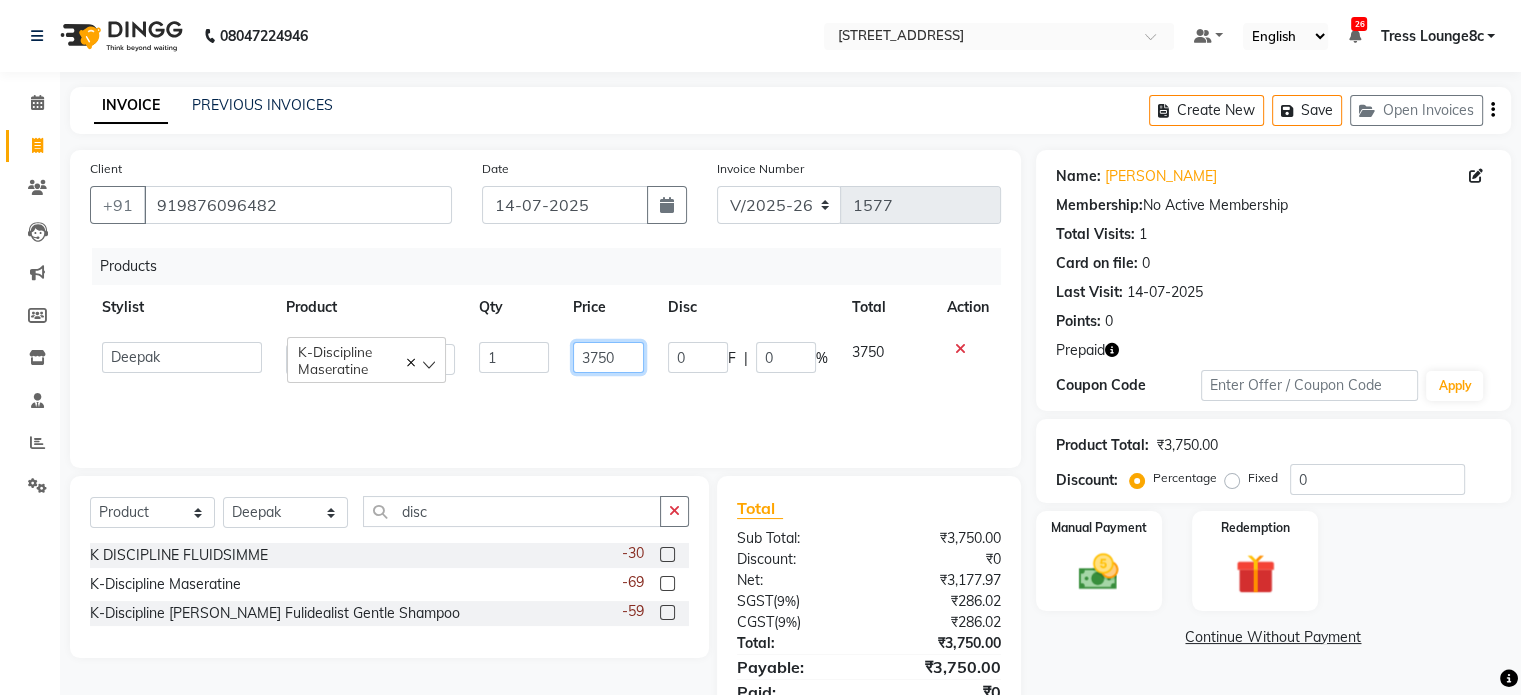 drag, startPoint x: 632, startPoint y: 363, endPoint x: 498, endPoint y: 363, distance: 134 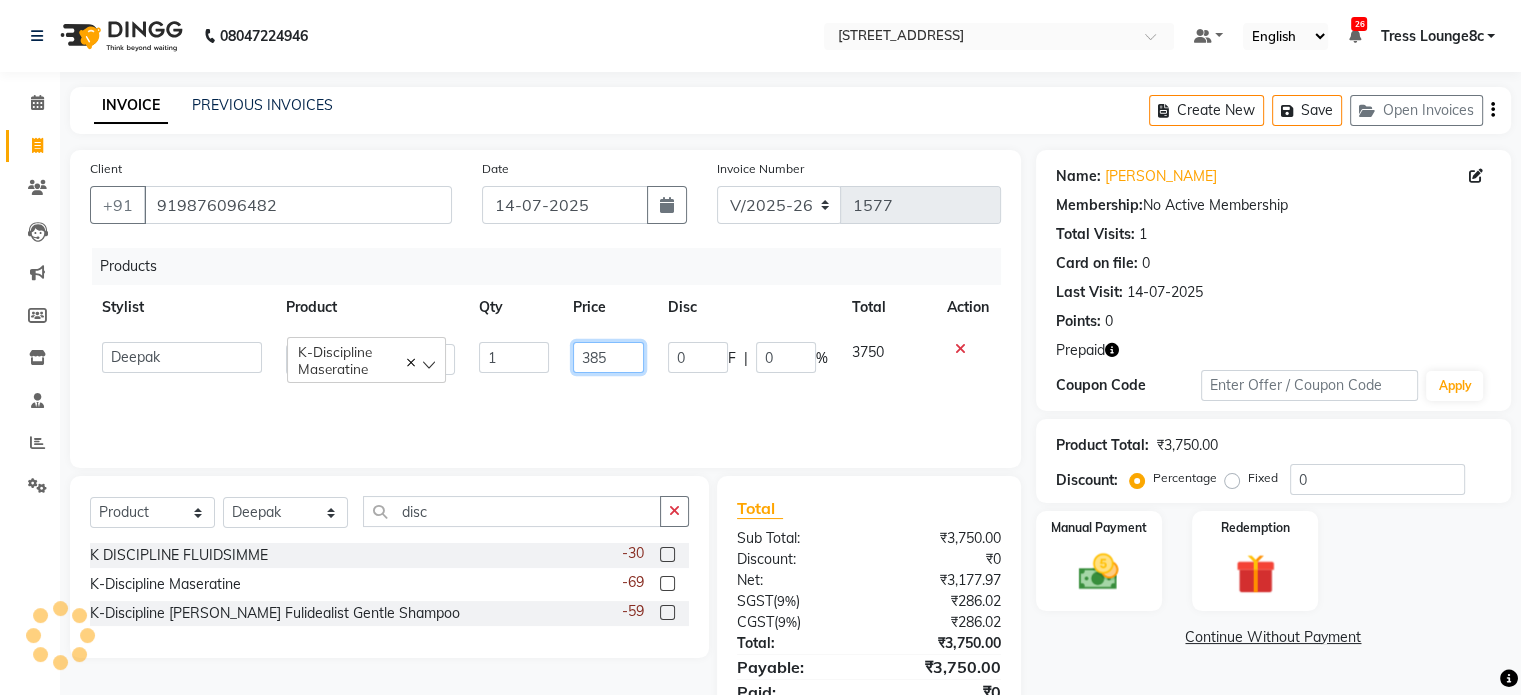 type on "3850" 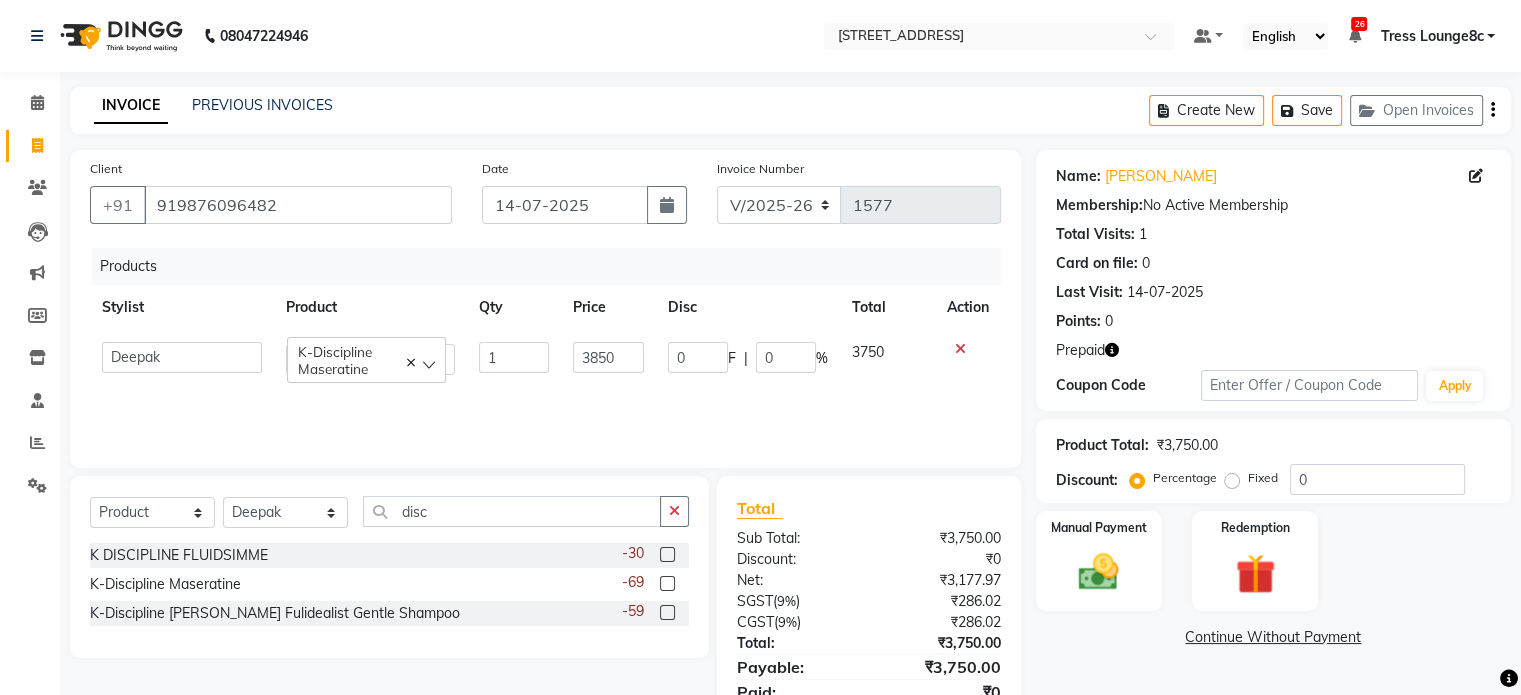 click on "Products Stylist Product Qty Price Disc Total Action  Aamir   akhil   Alice   Anju   Annu    Arshad   Ashish   Bajaj sir   Bony   DANISH   Deepak   Dhrishti   Farman   gagan   goldy   Imran khan   Ismile   ISRAEL   Jassi   kajal   KARAN   Latansha   Lucky   MANAGER   MUSKAN   naina   NEELU\ BONNY   Raakhi    RABIA   rajinder   RAM   Ripti   ROOP   Roseleen   Ruth   Sagar   Saleem   SalmaN   Sameer   SHAHEEN   Shriya   SRISHTI   tomba   veena   VINOD   WASIM   zakir   K-Discipline Maseratine  1 3850 0 F | 0 % 3750" 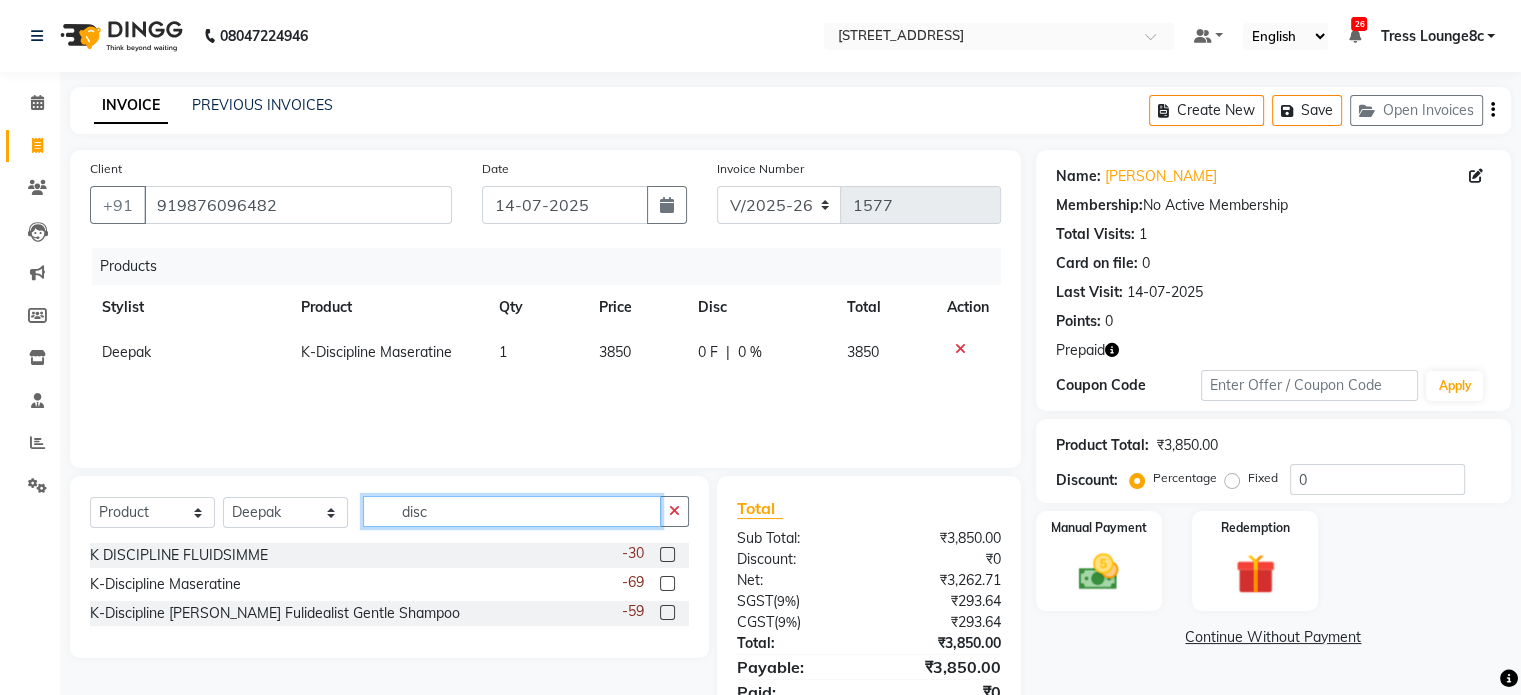 click on "disc" 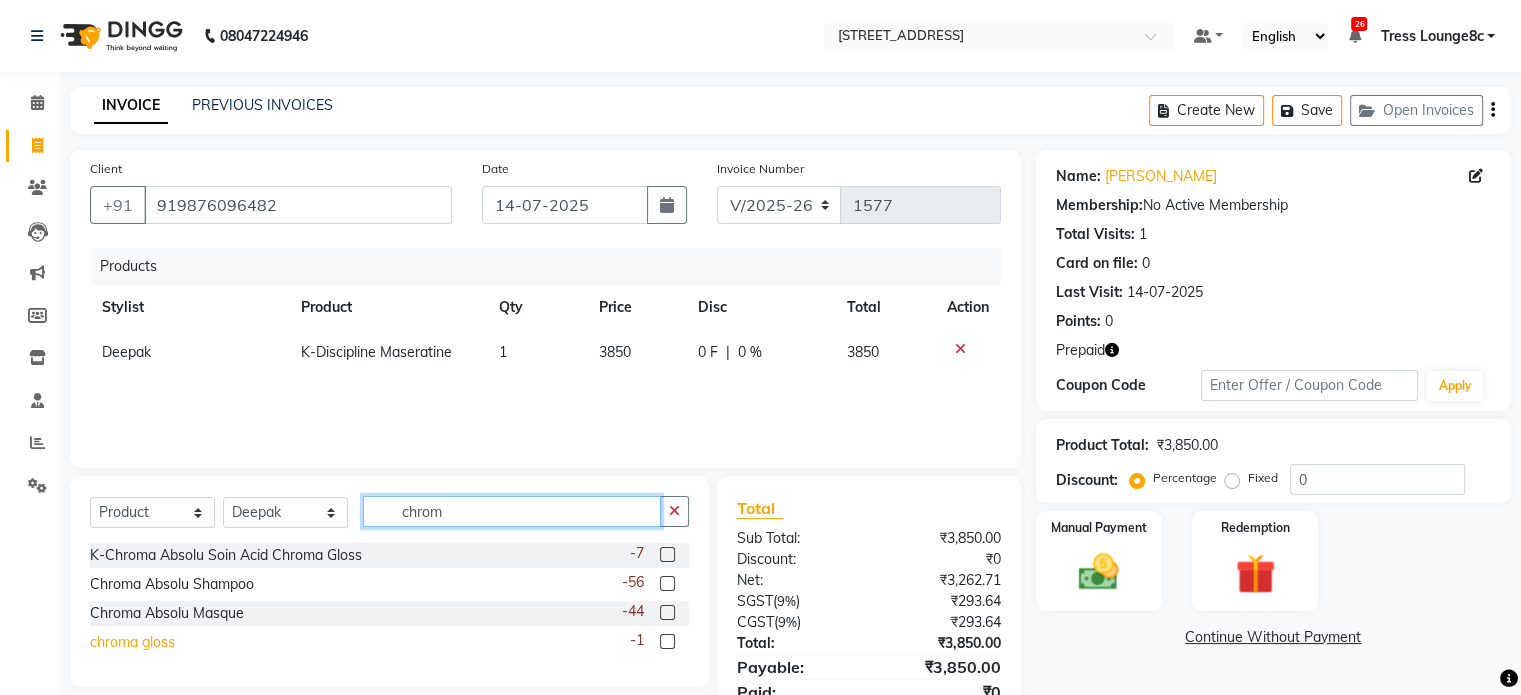type on "chrom" 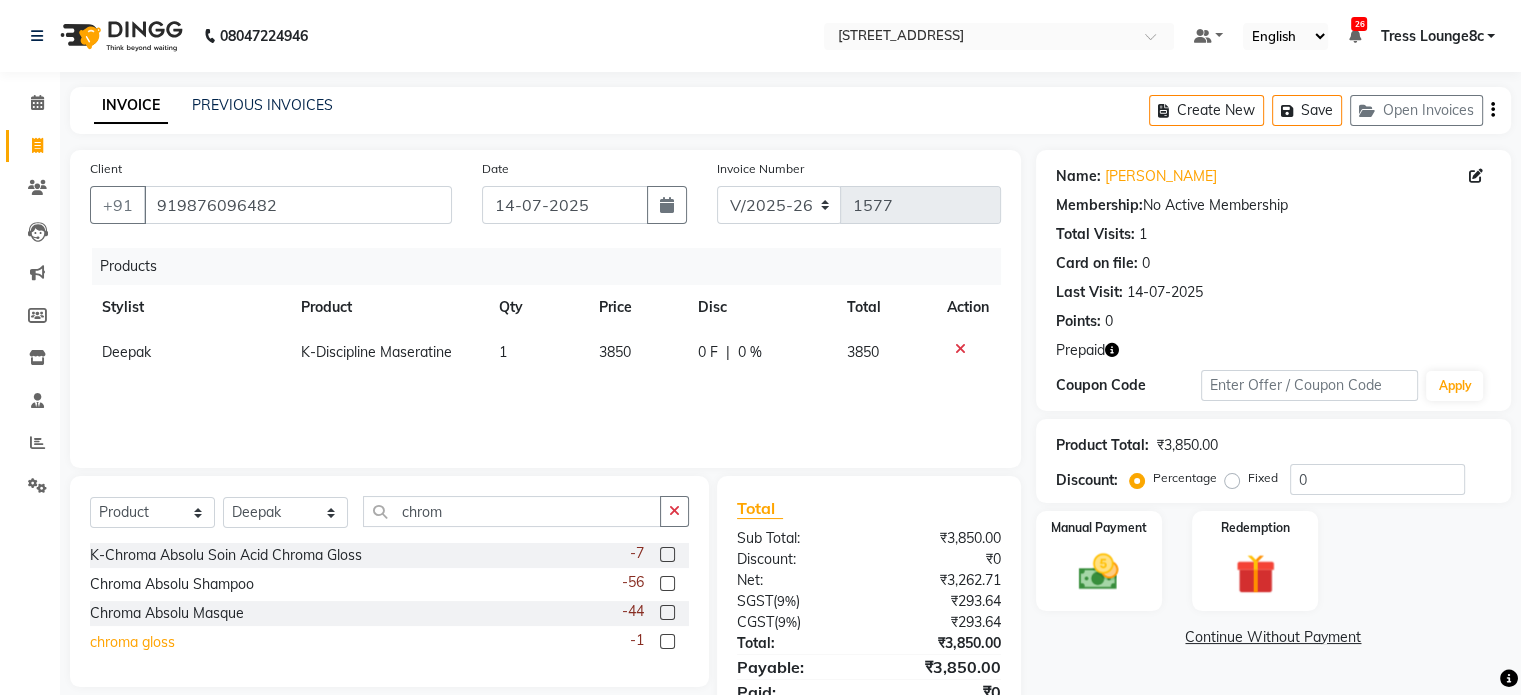 click on "chroma gloss" 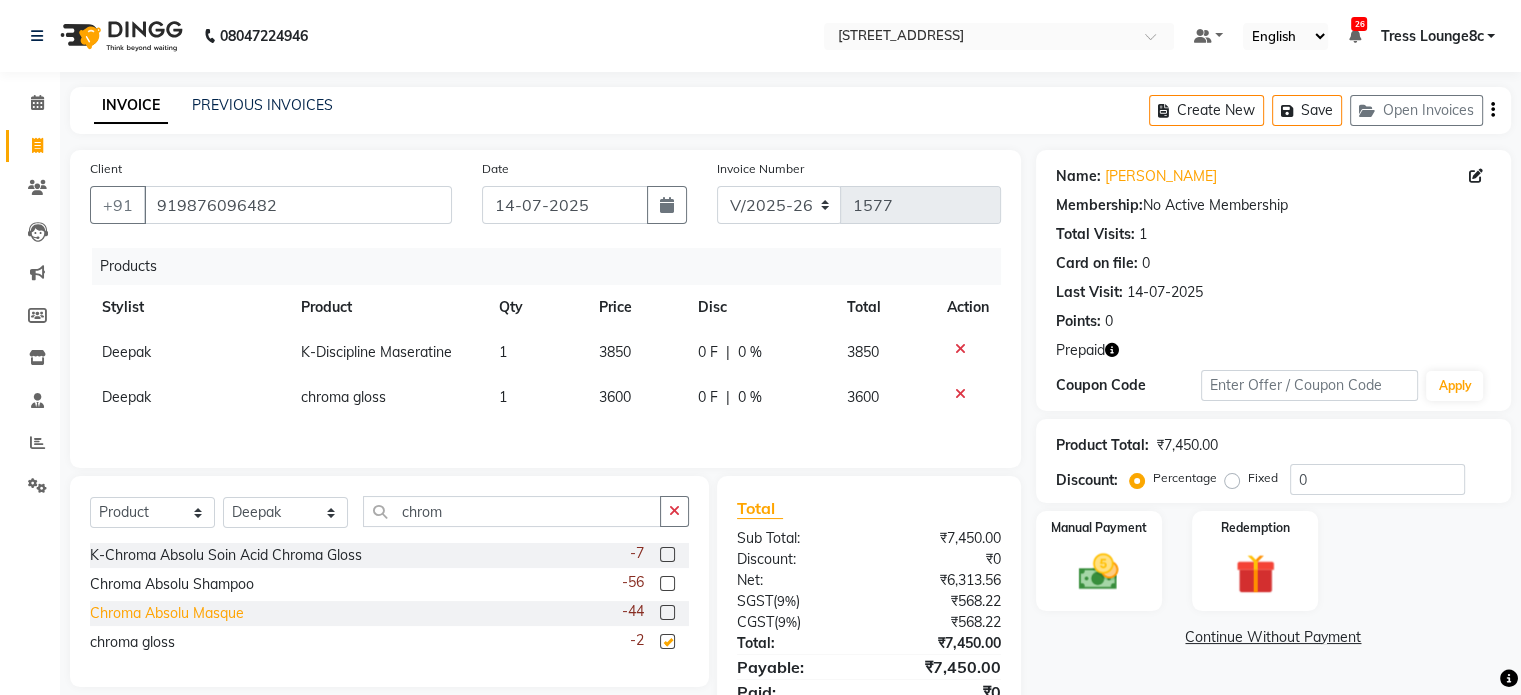checkbox on "false" 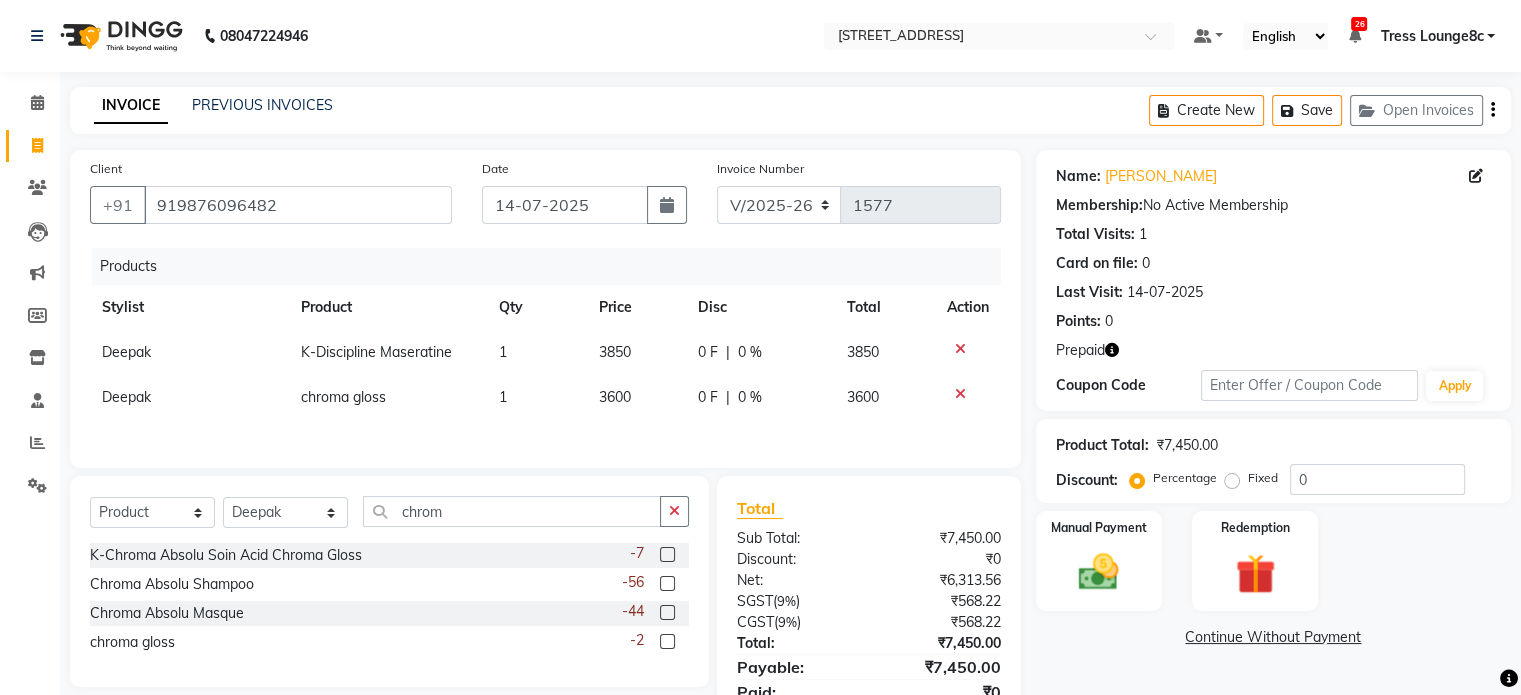click on "3600" 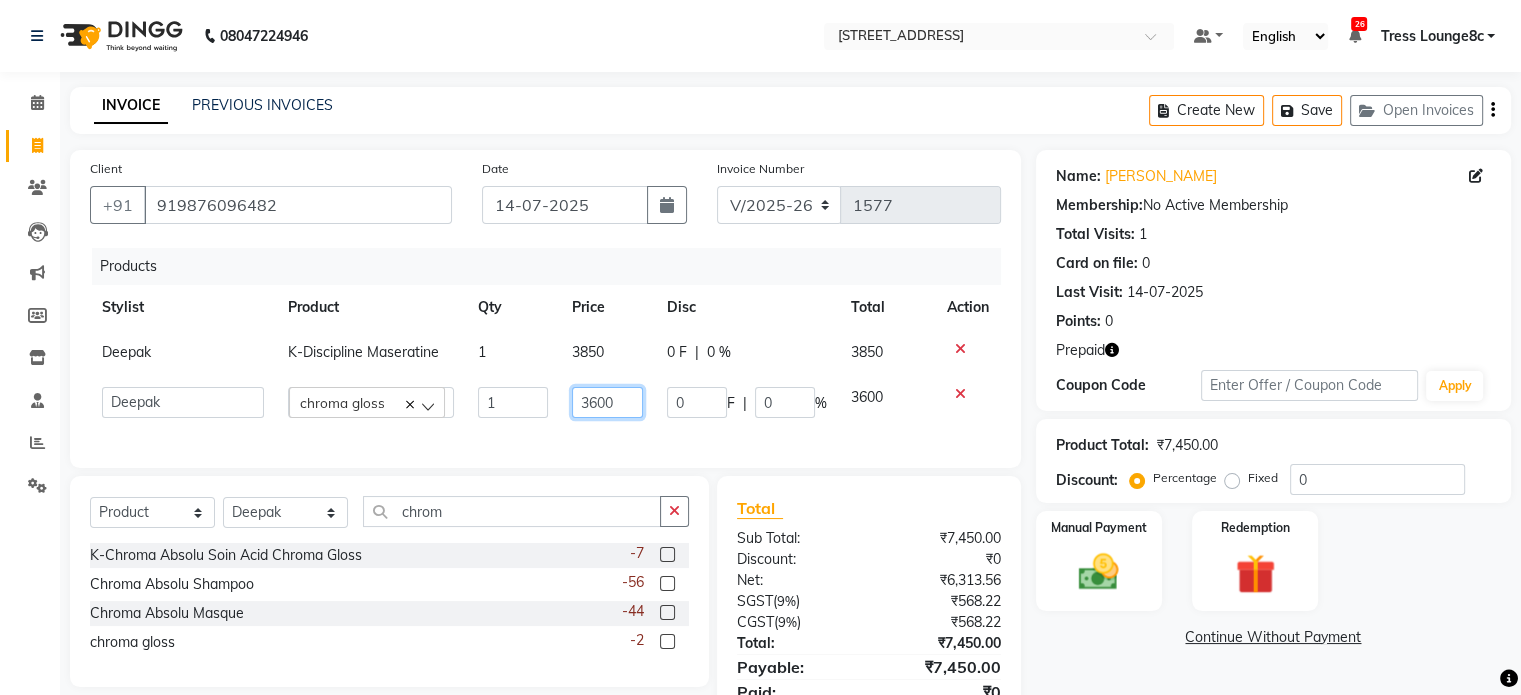 drag, startPoint x: 632, startPoint y: 400, endPoint x: 512, endPoint y: 400, distance: 120 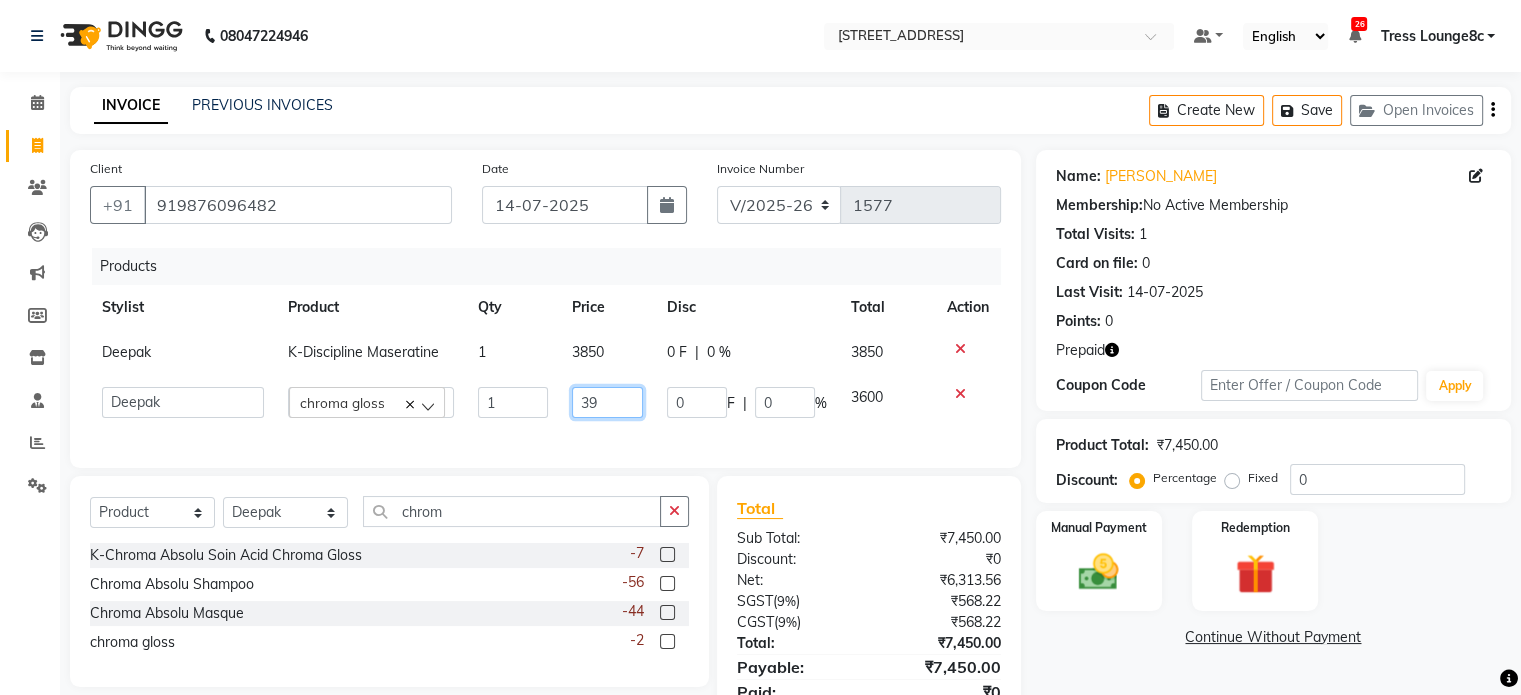 type on "3" 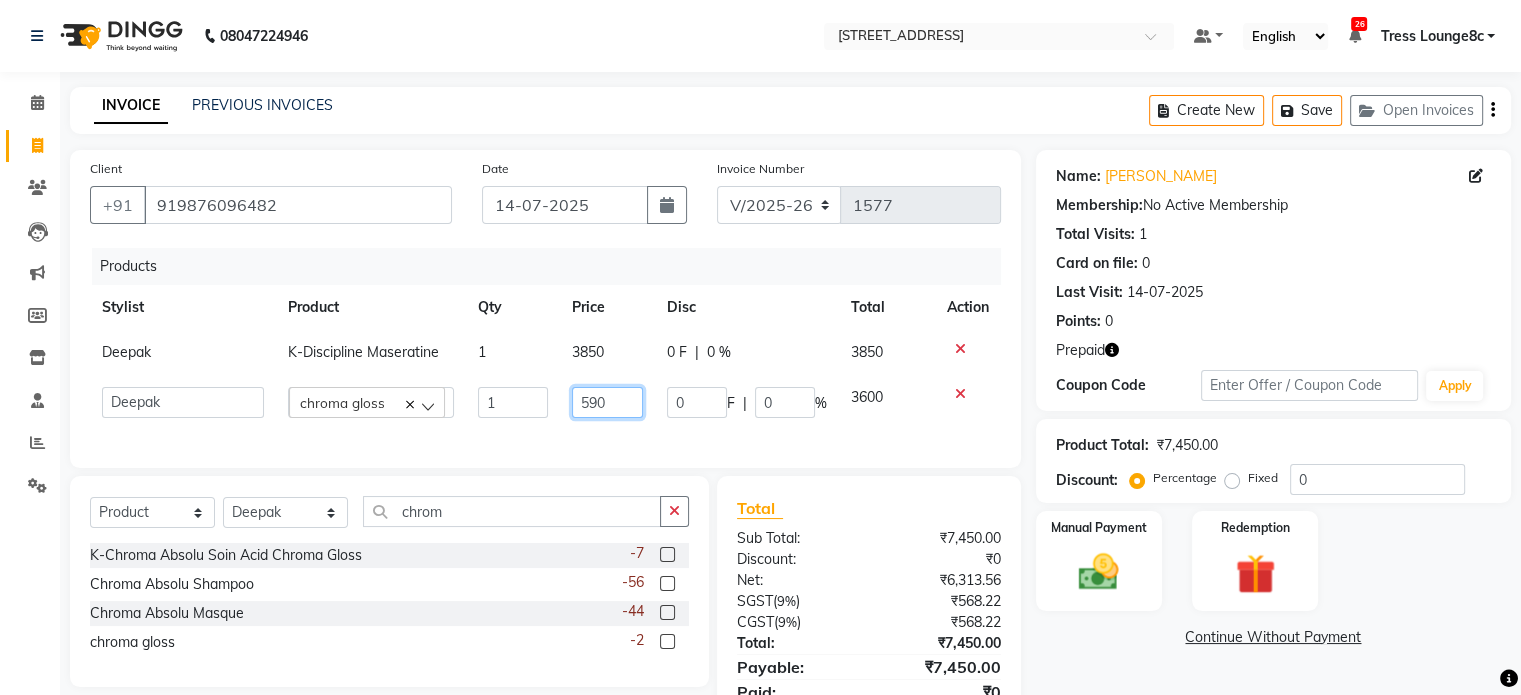 type on "5900" 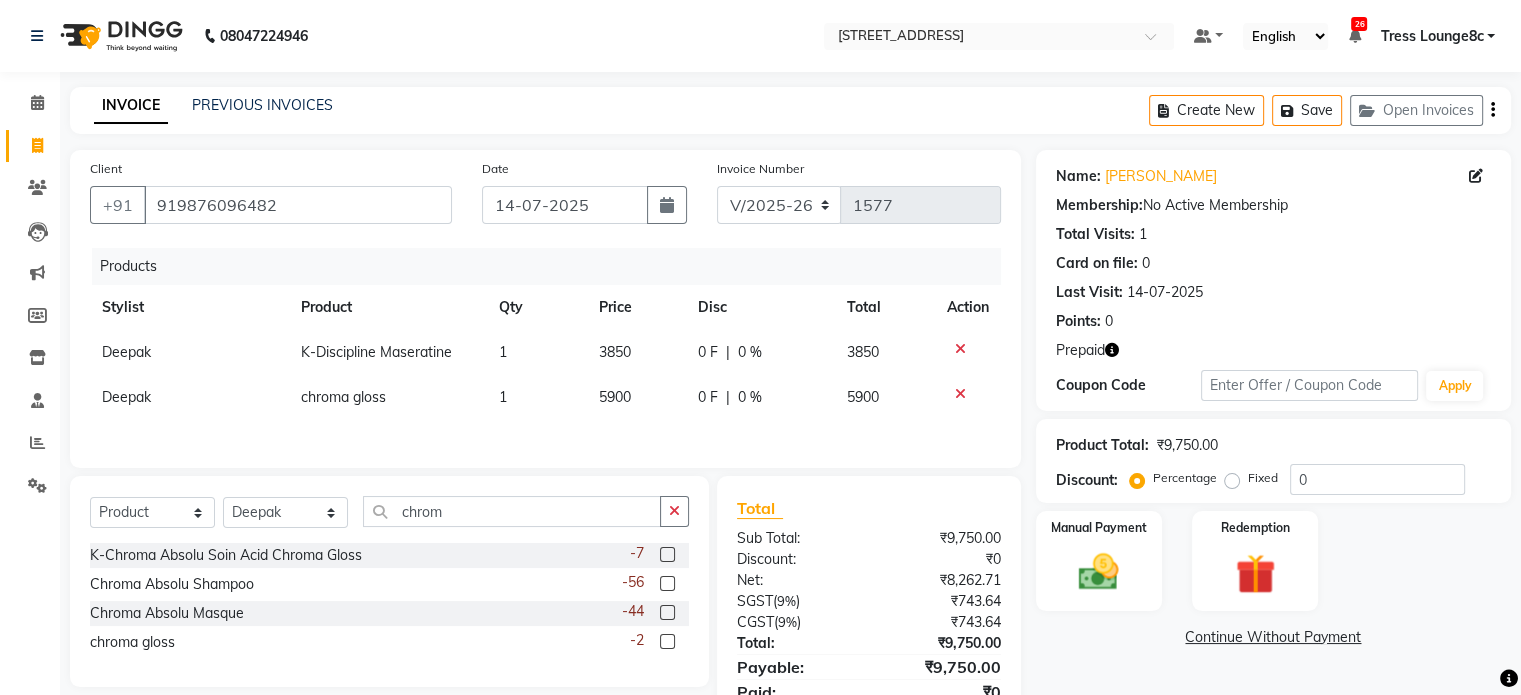 click on "Products Stylist Product Qty Price Disc Total Action Deepak K-Discipline Maseratine 1 3850 0 F | 0 % 3850 Deepak chroma gloss 1 5900 0 F | 0 % 5900" 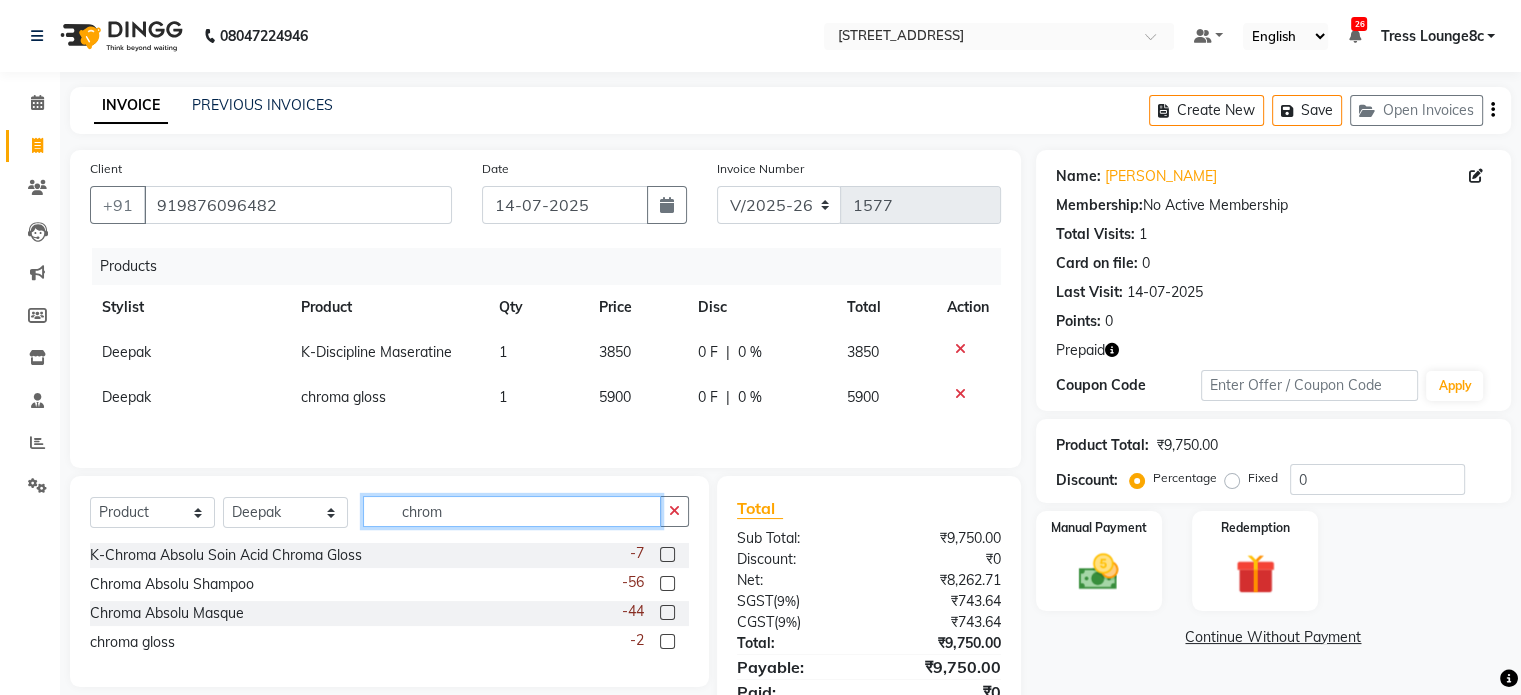 click on "chrom" 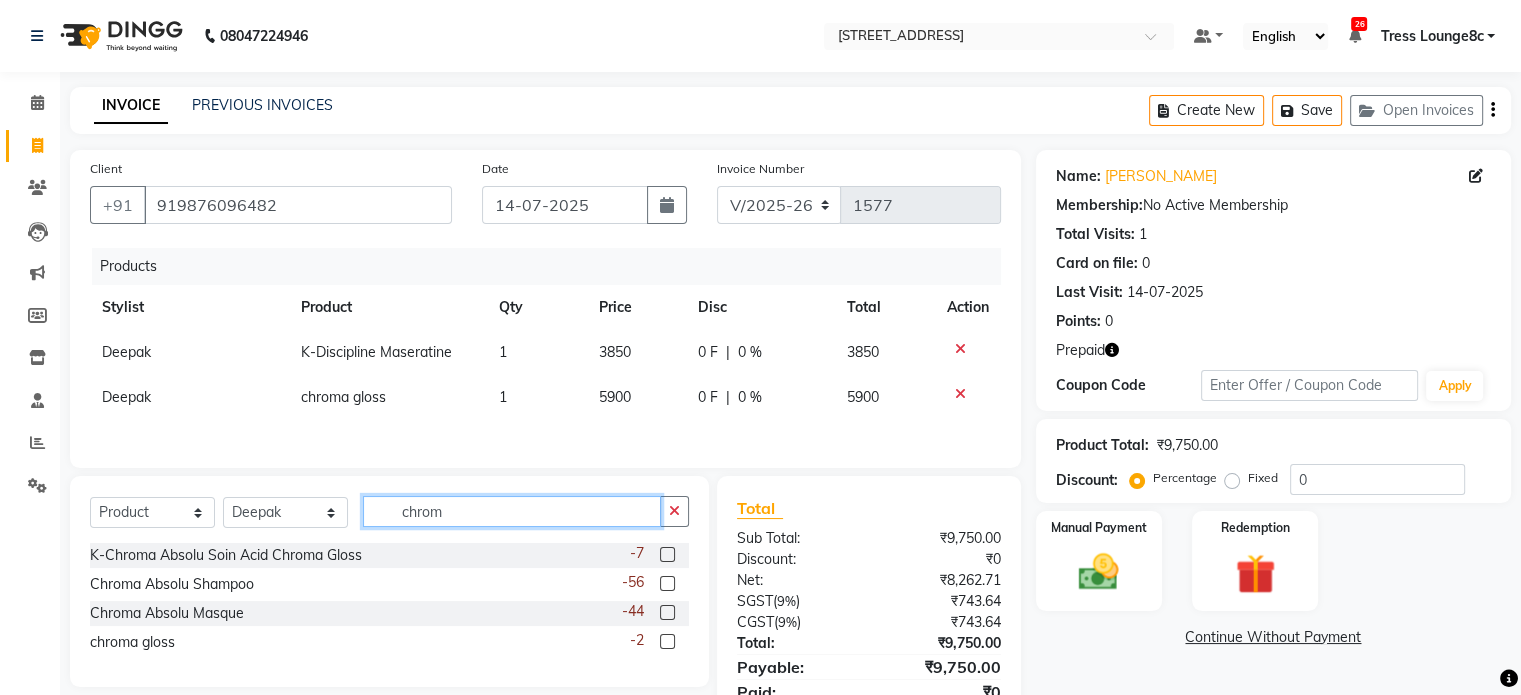 click on "chrom" 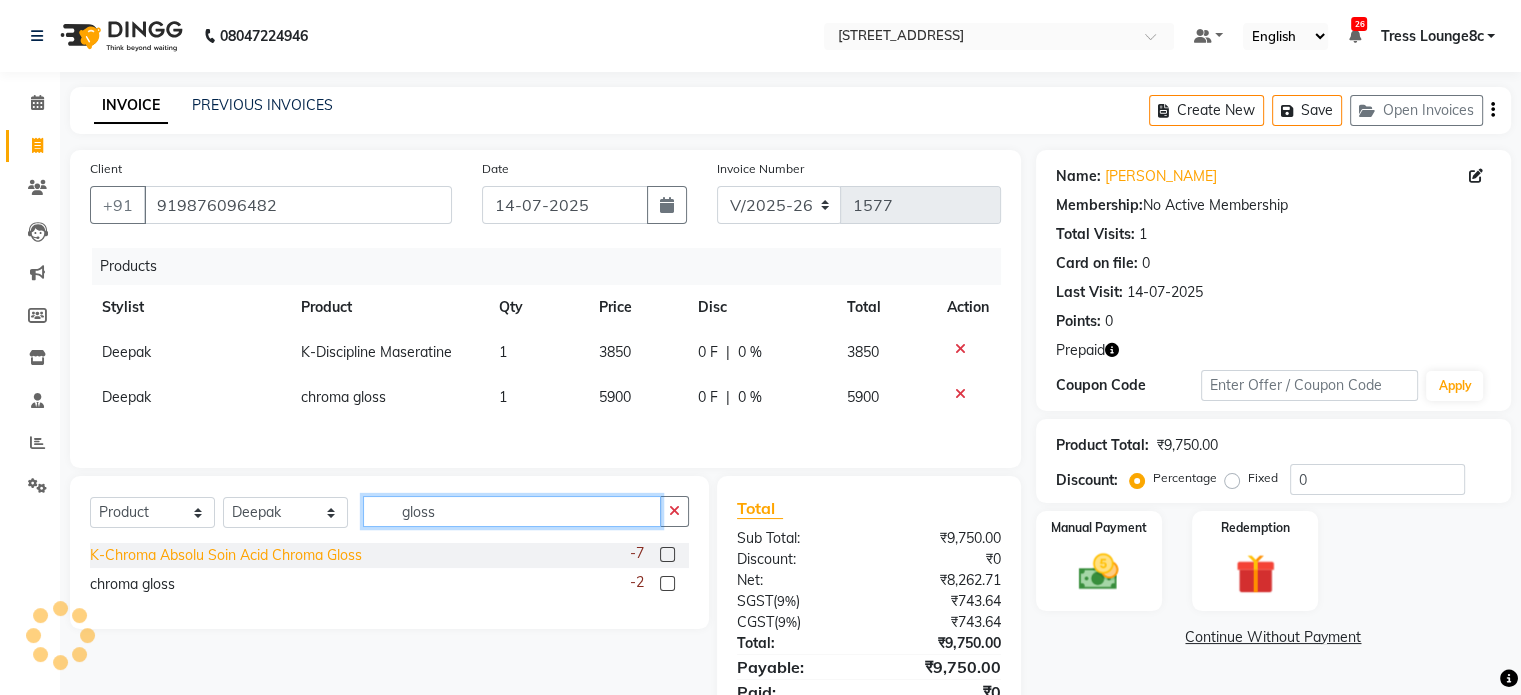 type on "gloss" 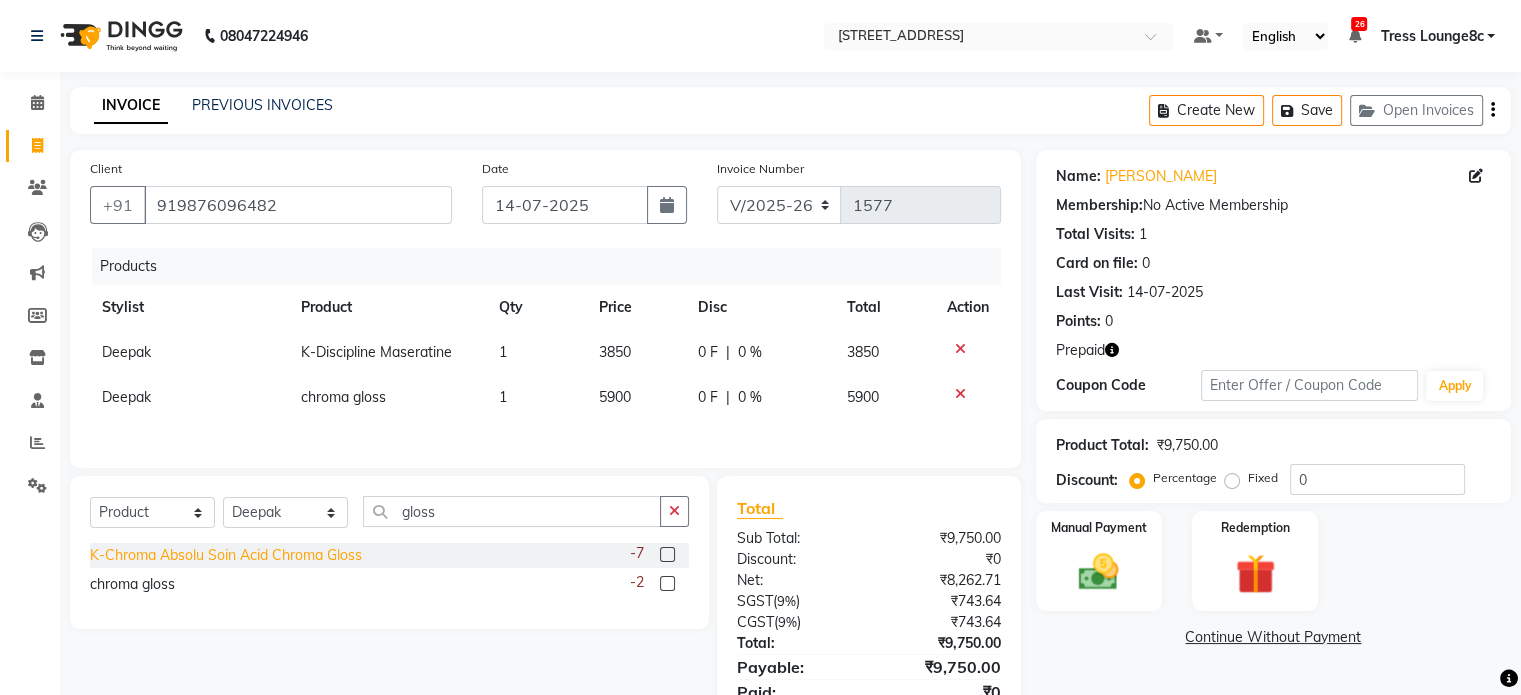 click on "K-Chroma Absolu Soin Acid Chroma Gloss" 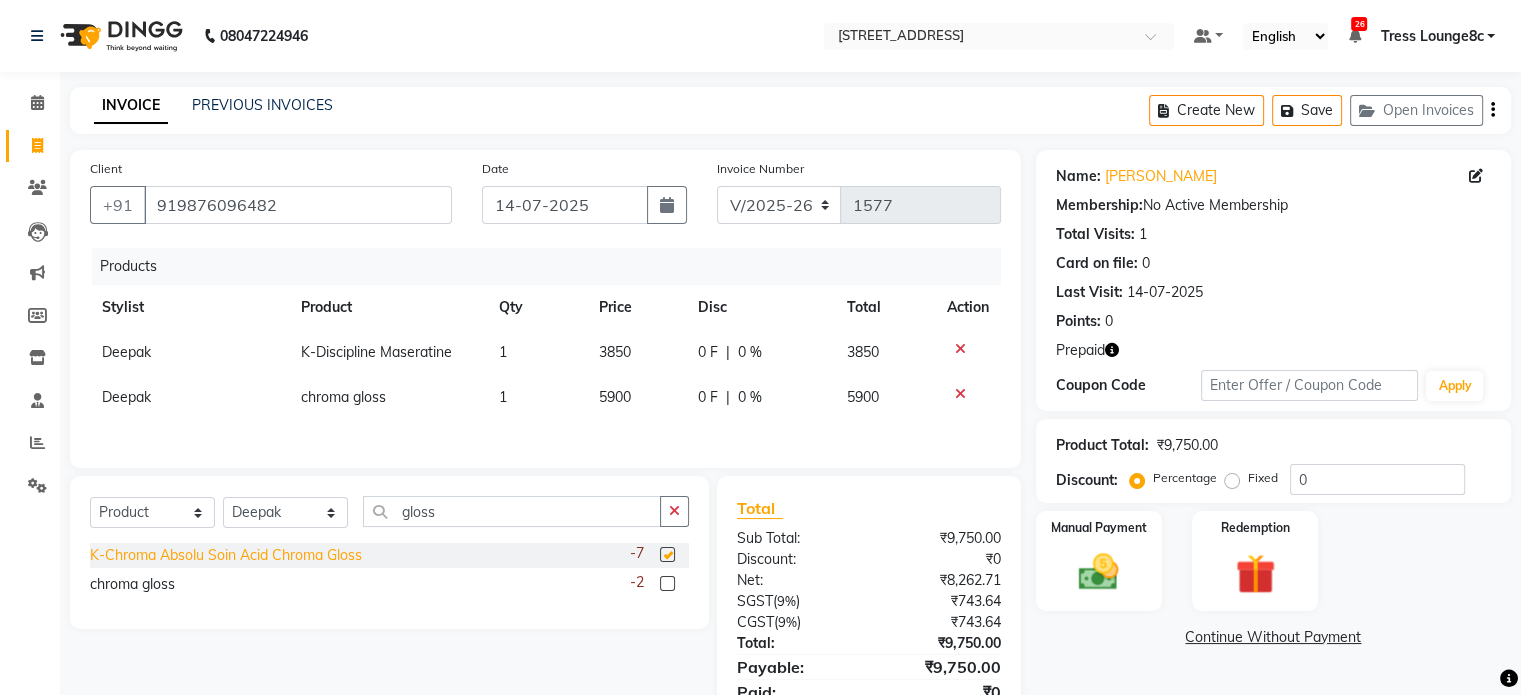 checkbox on "false" 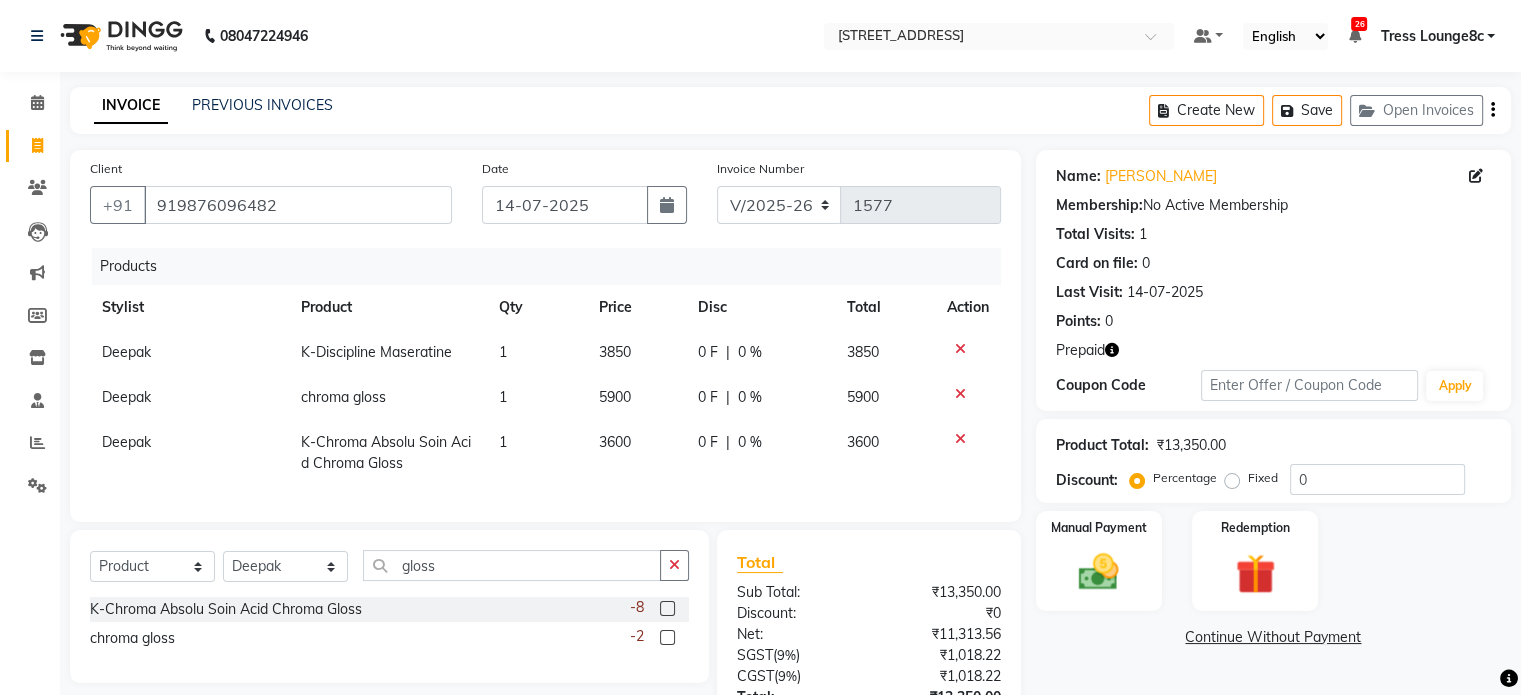 click on "3600" 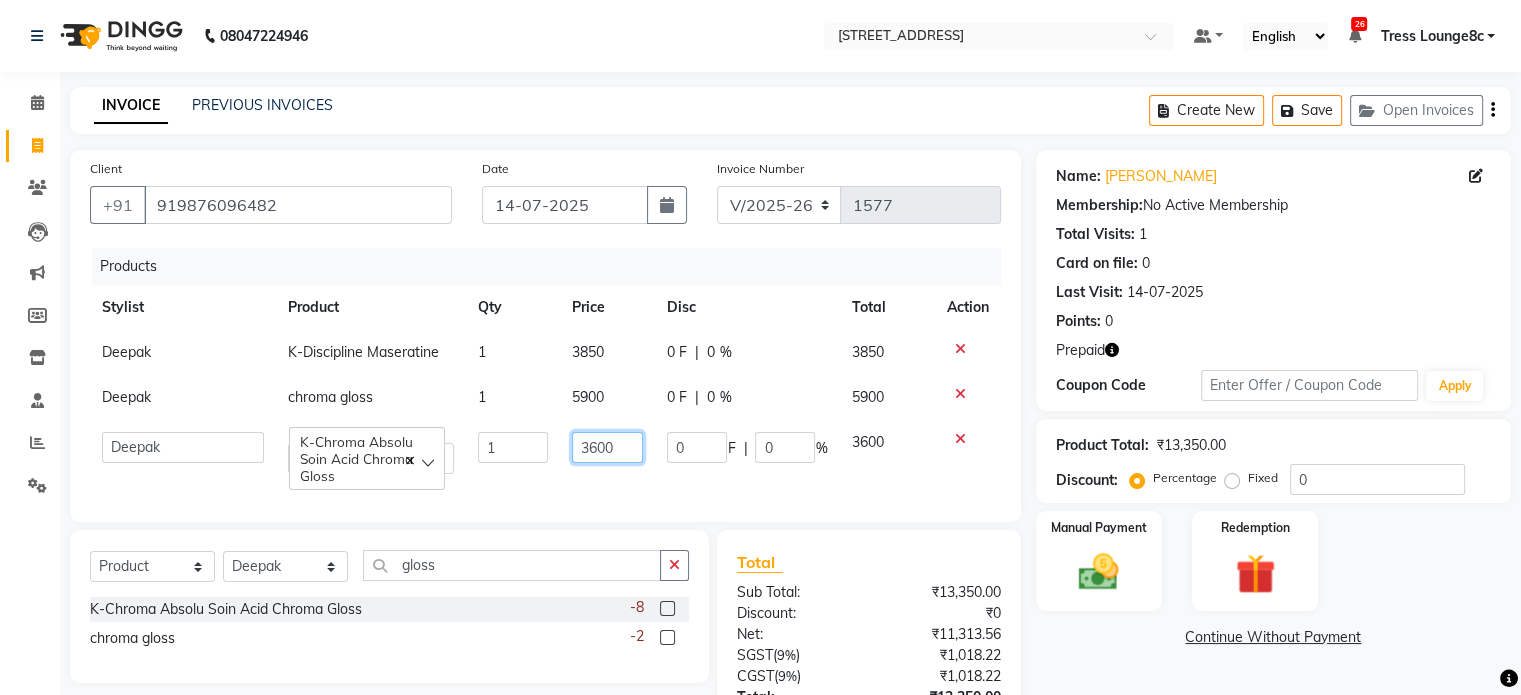 drag, startPoint x: 638, startPoint y: 444, endPoint x: 490, endPoint y: 468, distance: 149.93332 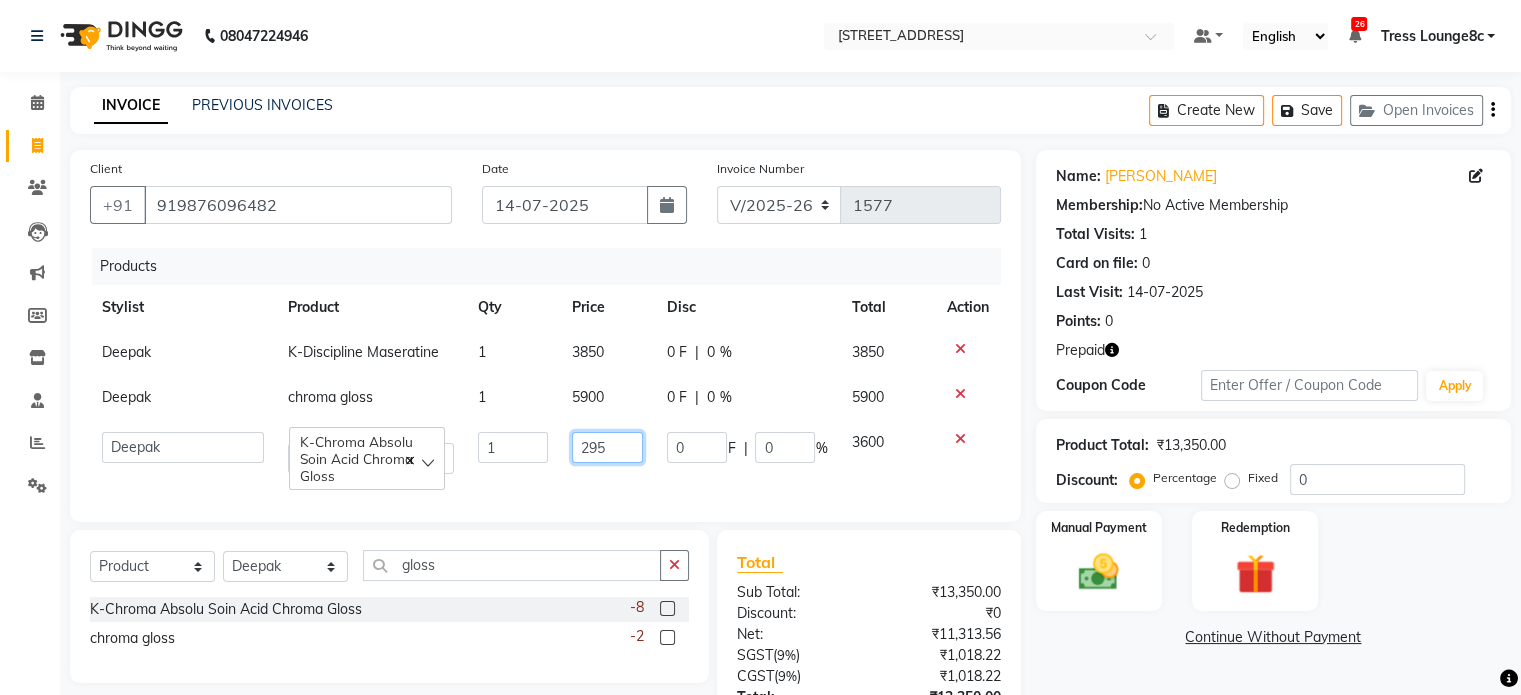 type on "2950" 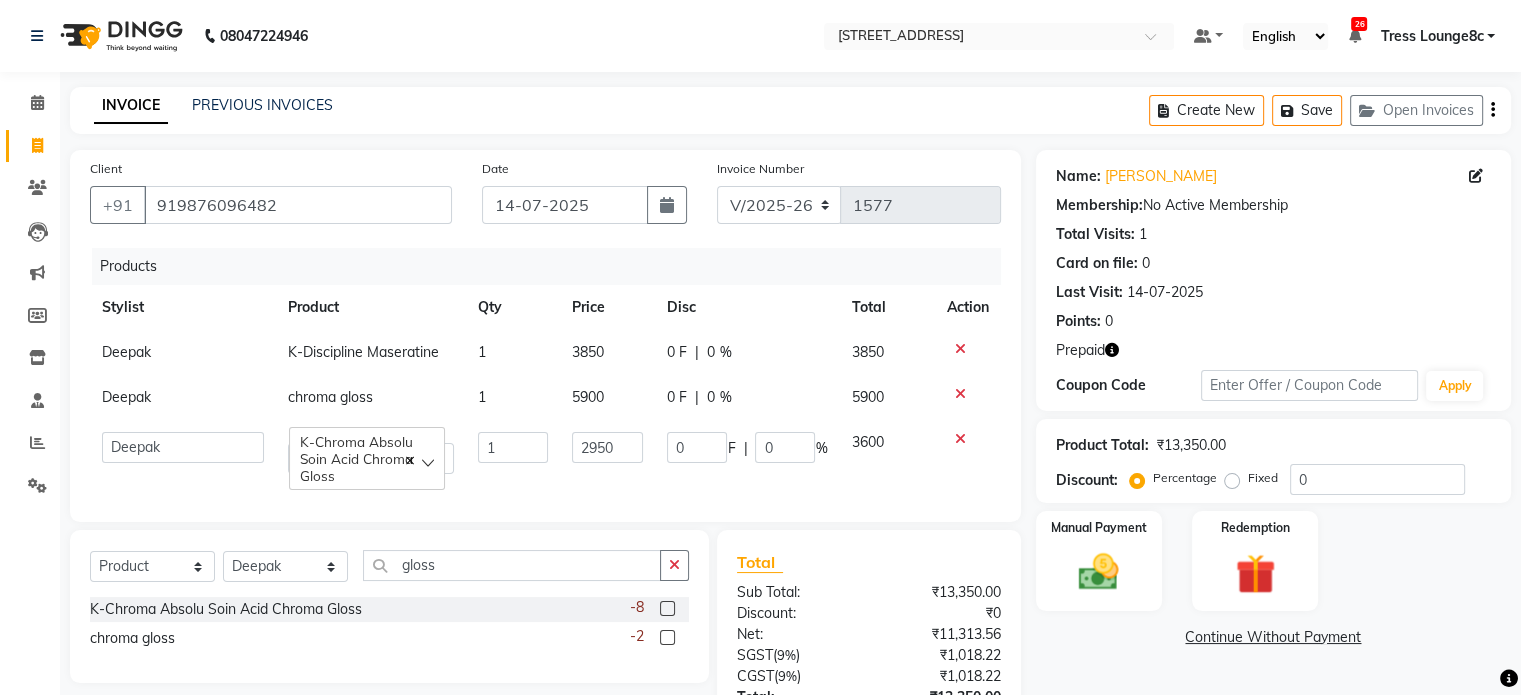 click on "1" 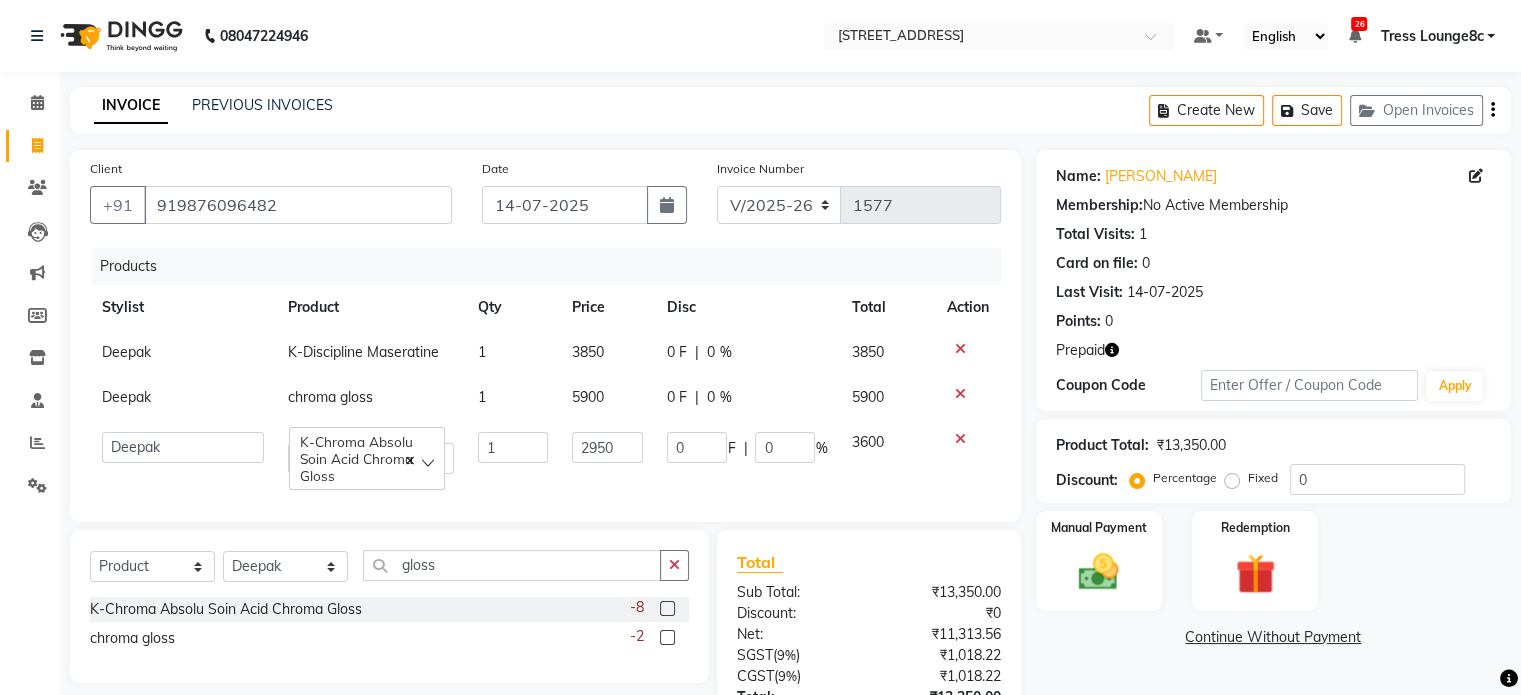 select on "42789" 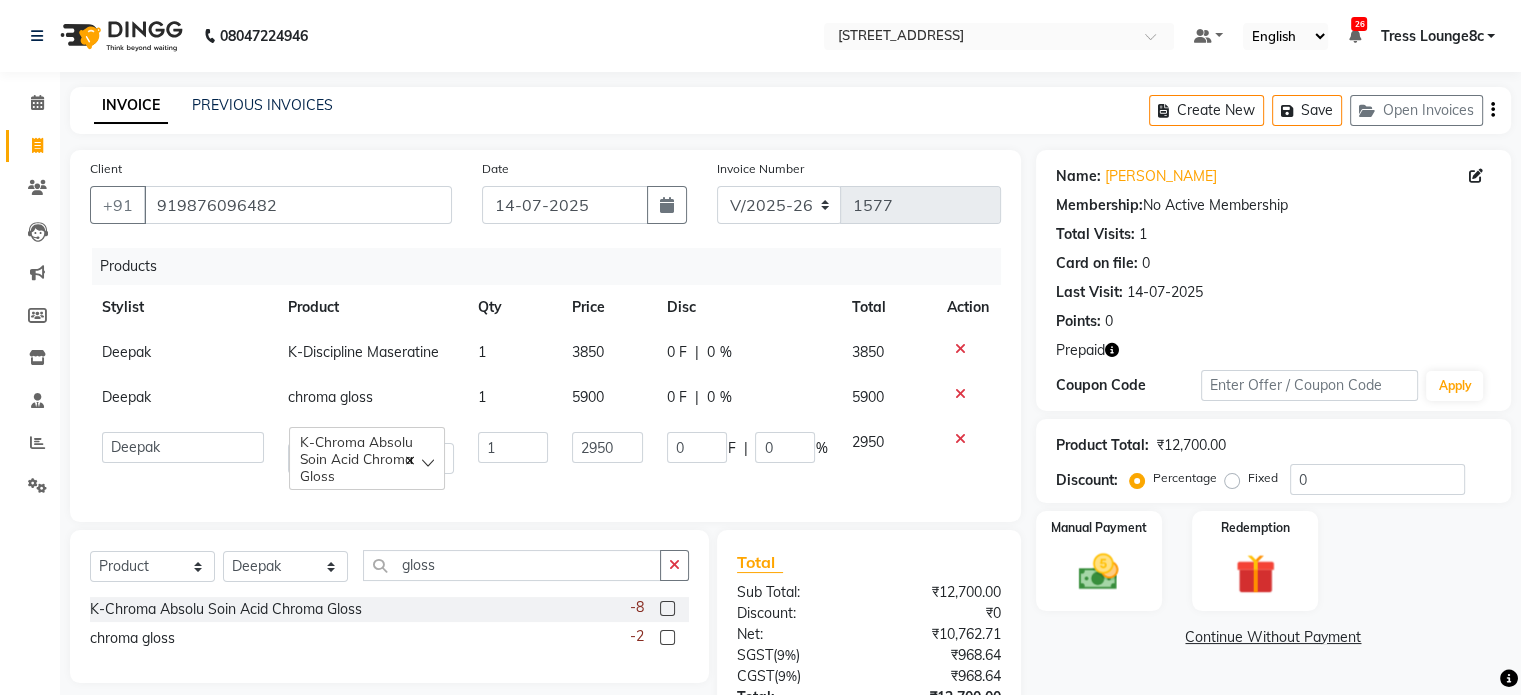 scroll, scrollTop: 155, scrollLeft: 0, axis: vertical 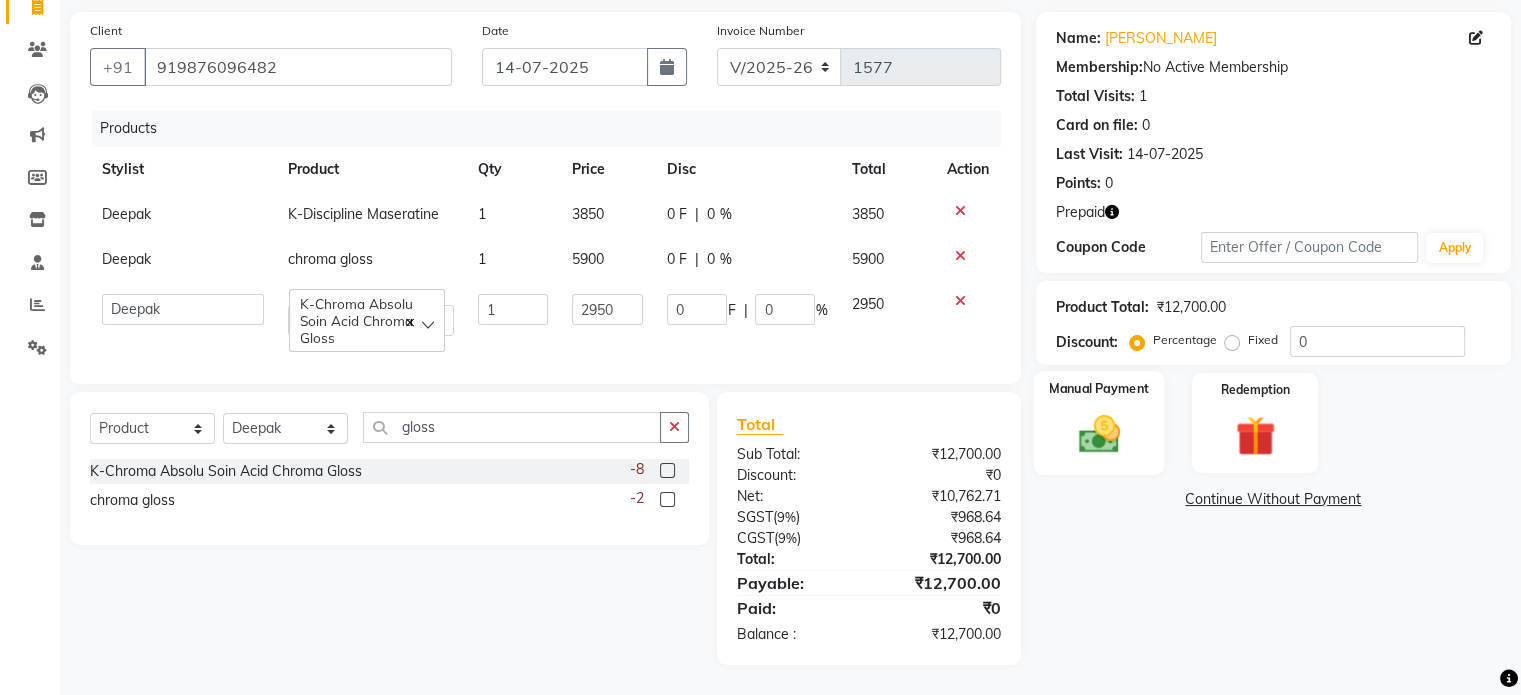 click on "Manual Payment" 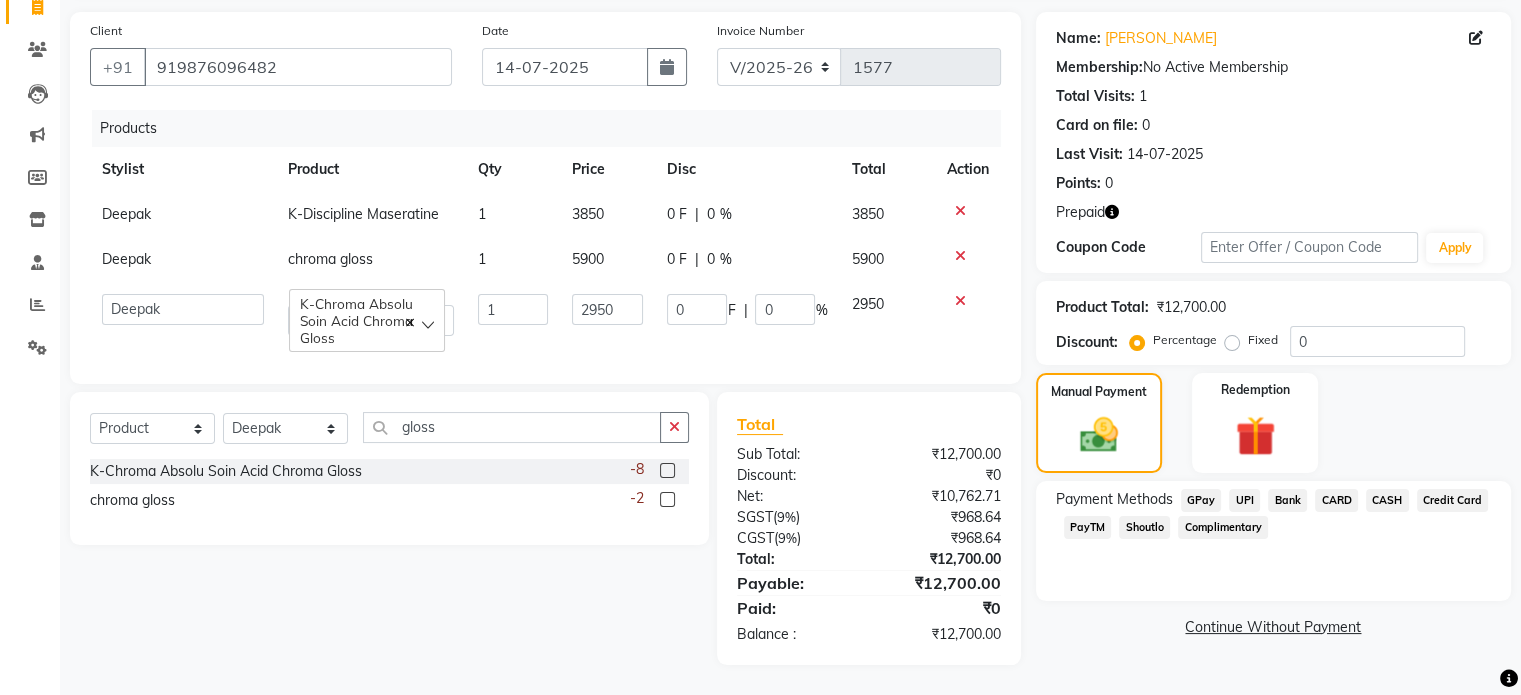 click on "UPI" 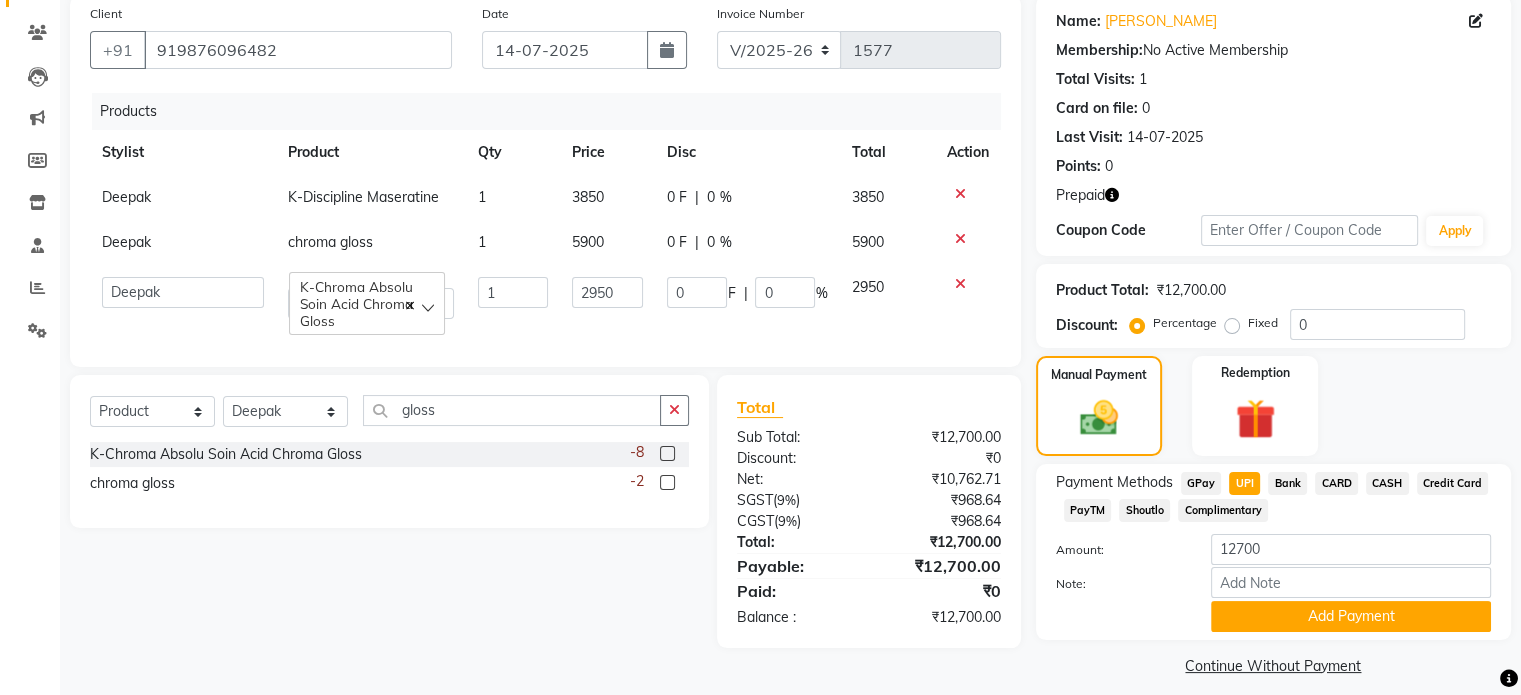click on "Add Payment" 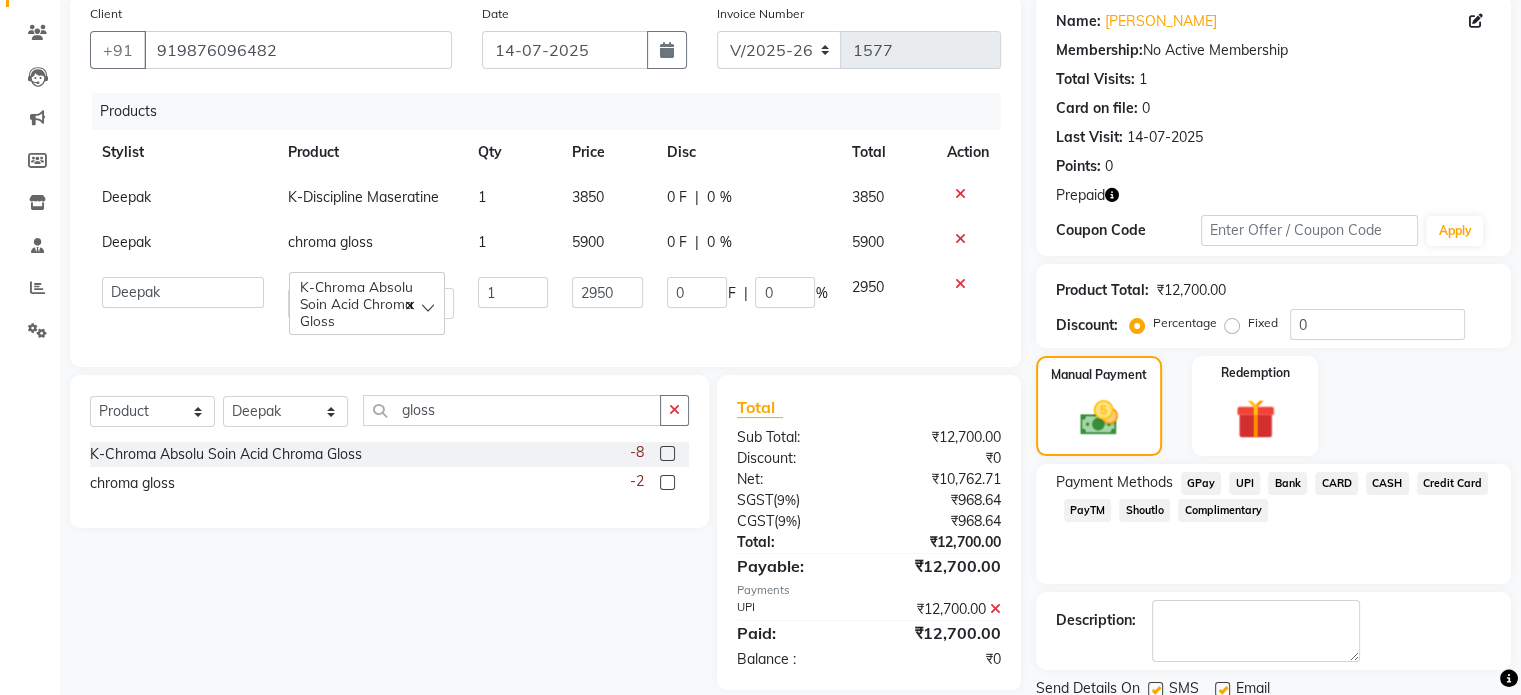 scroll, scrollTop: 226, scrollLeft: 0, axis: vertical 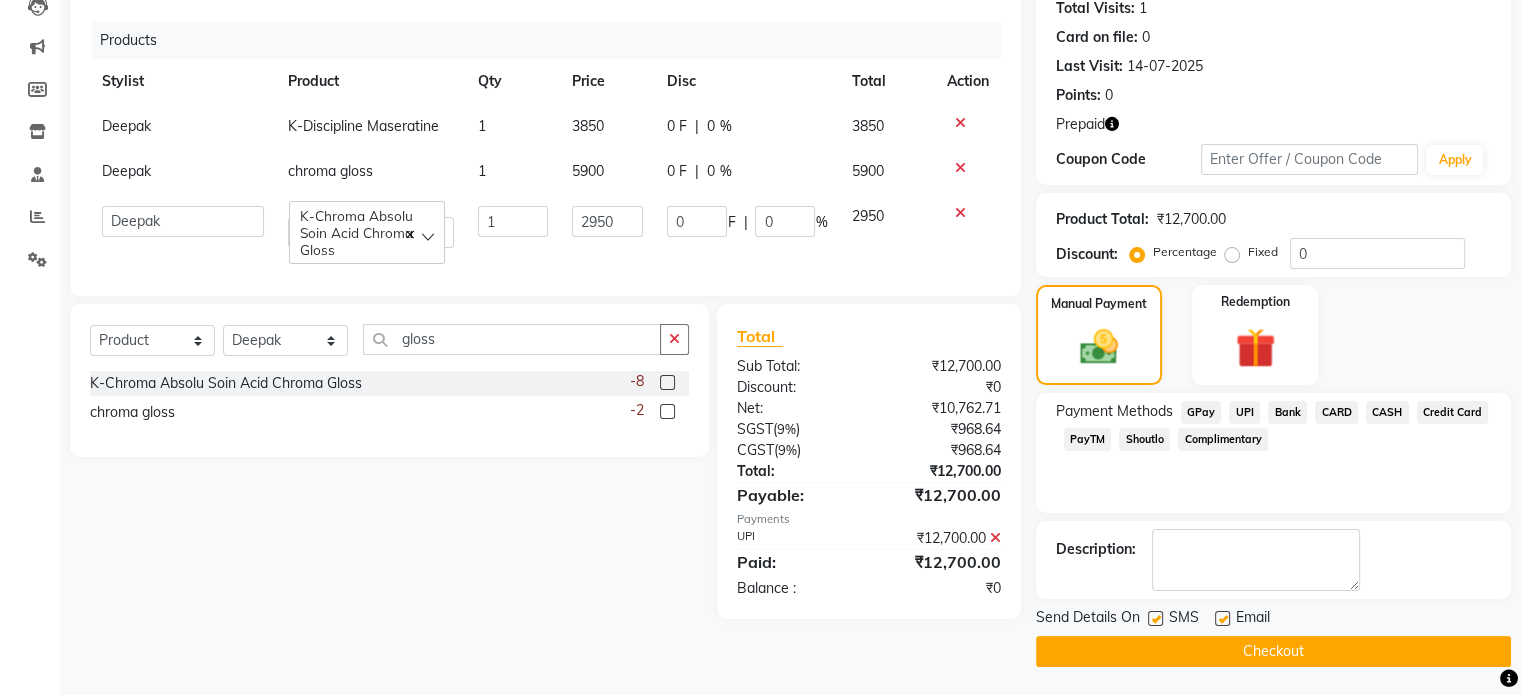 click 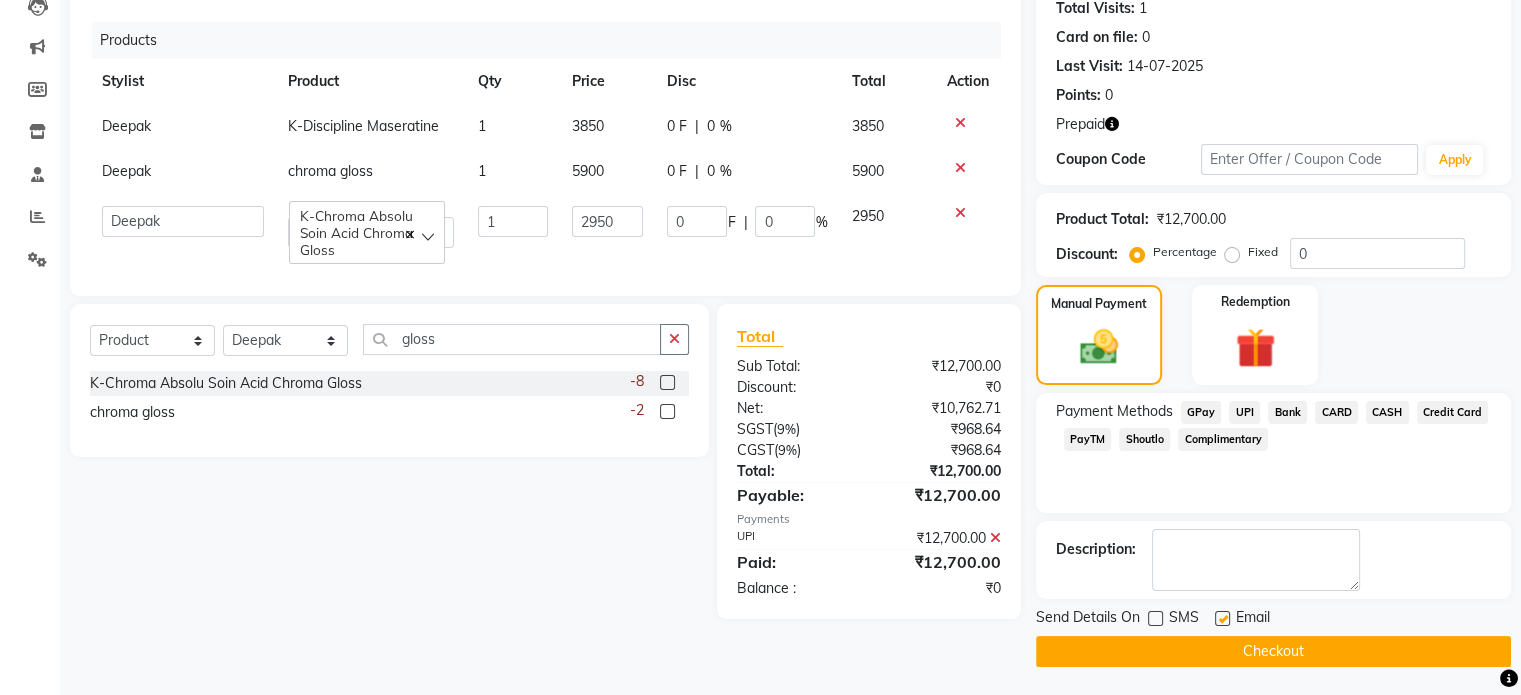 click on "Checkout" 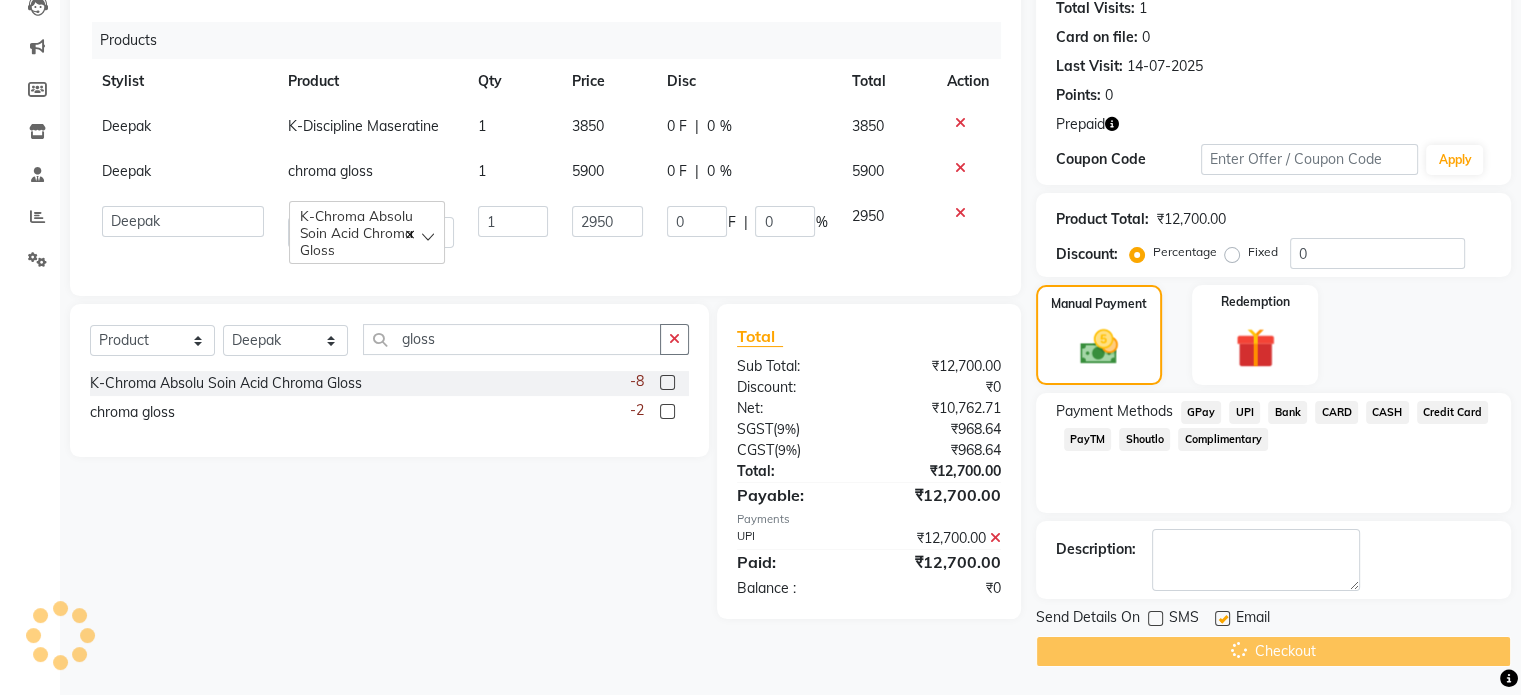 scroll, scrollTop: 0, scrollLeft: 0, axis: both 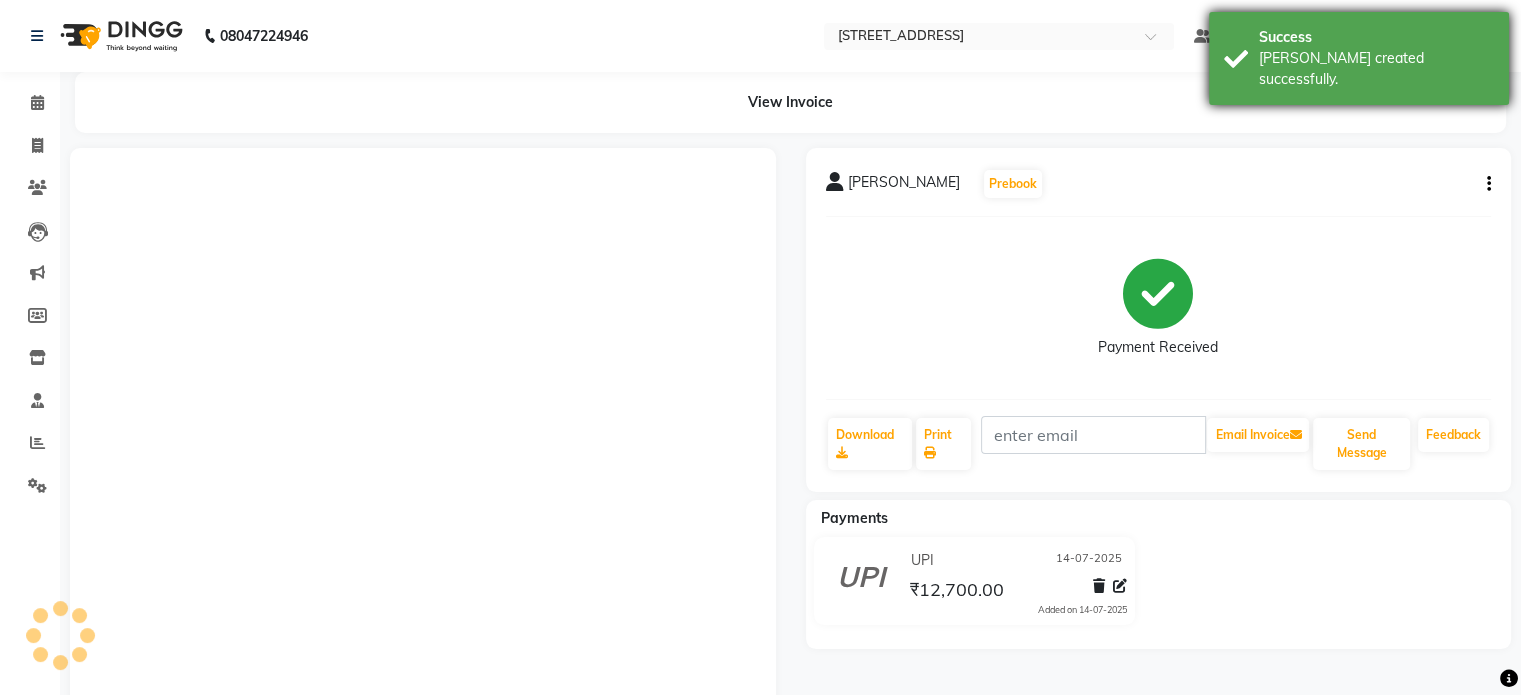 click on "[PERSON_NAME] created successfully." at bounding box center (1376, 69) 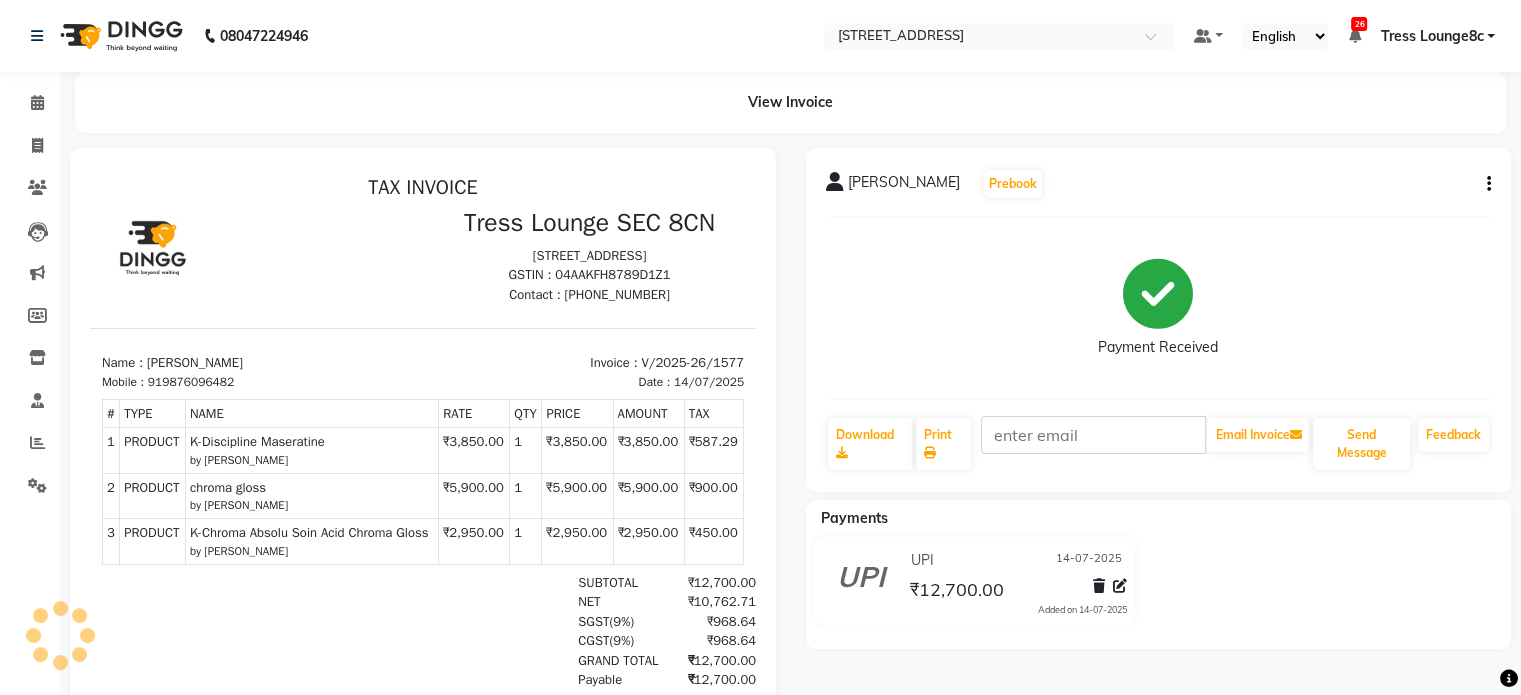 scroll, scrollTop: 0, scrollLeft: 0, axis: both 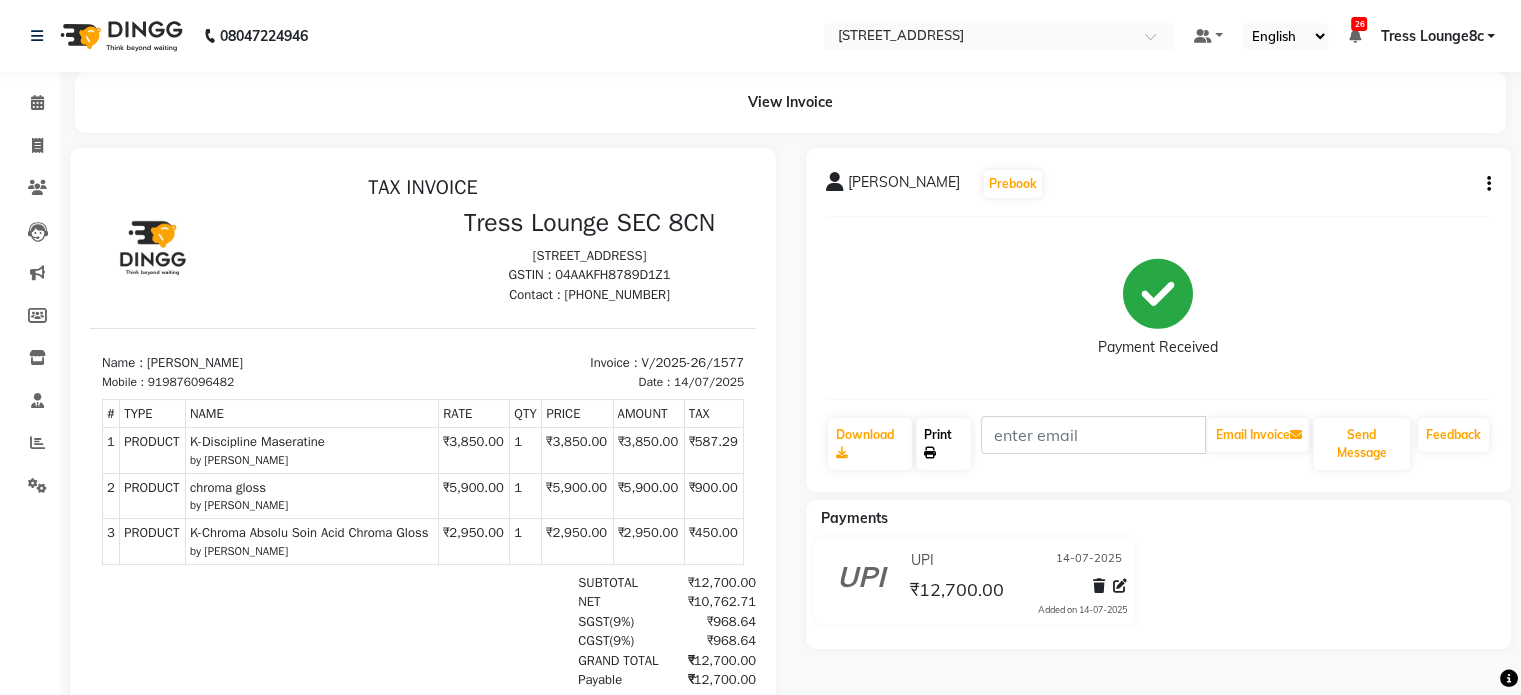 click on "Print" 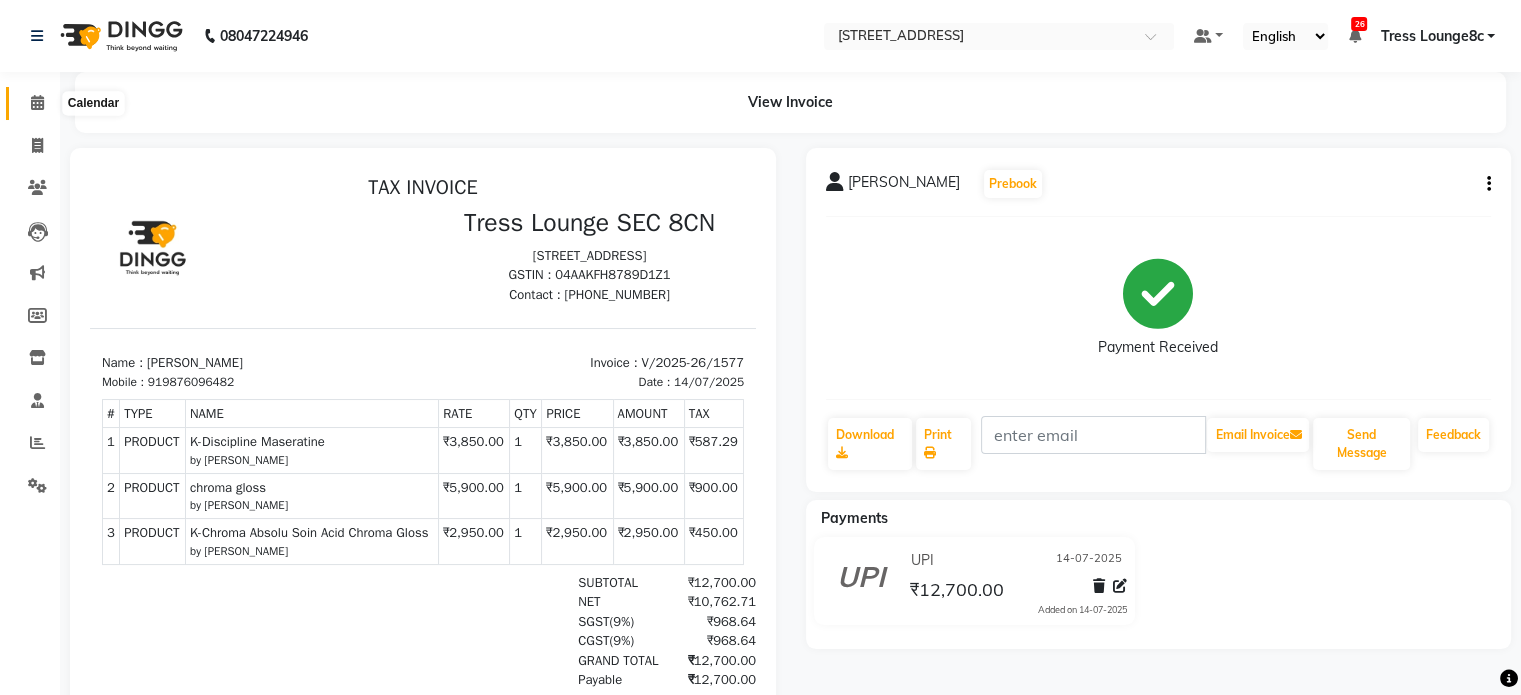 click 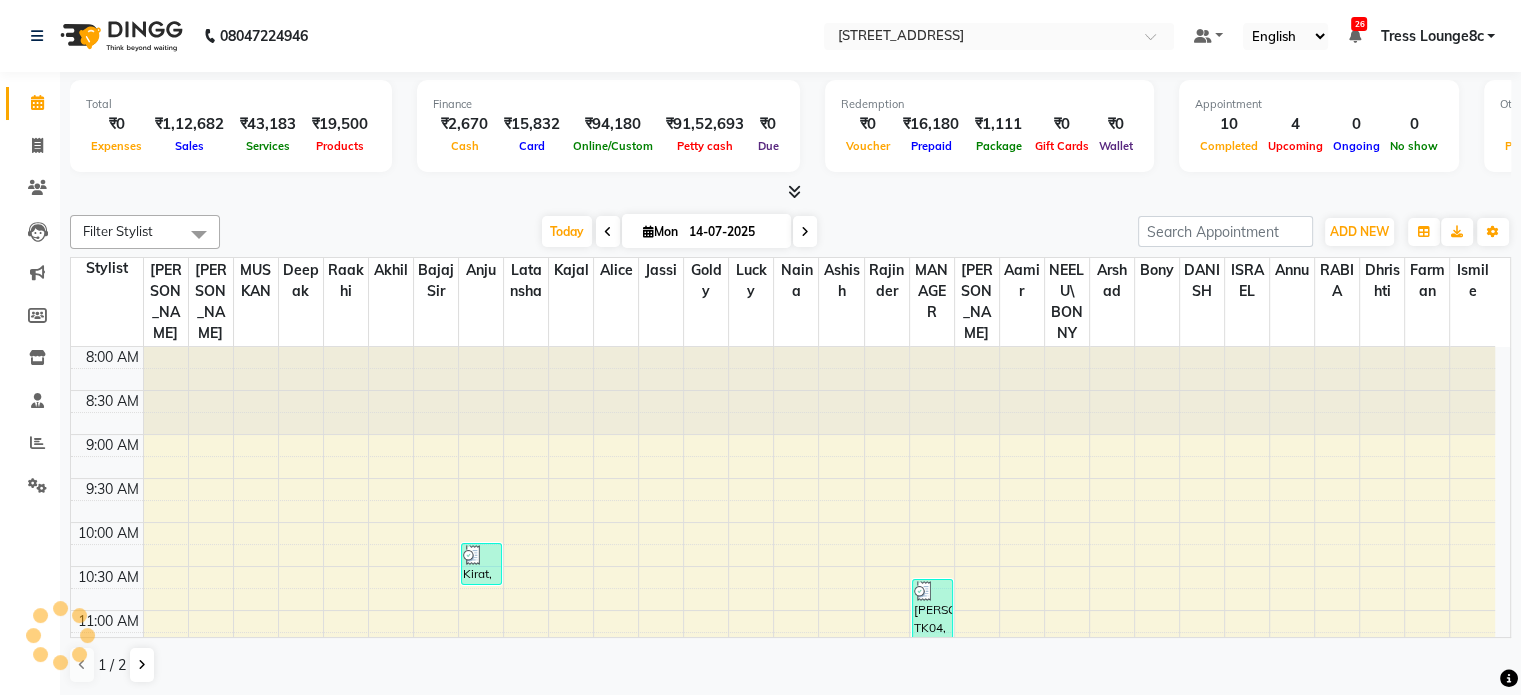 scroll, scrollTop: 0, scrollLeft: 0, axis: both 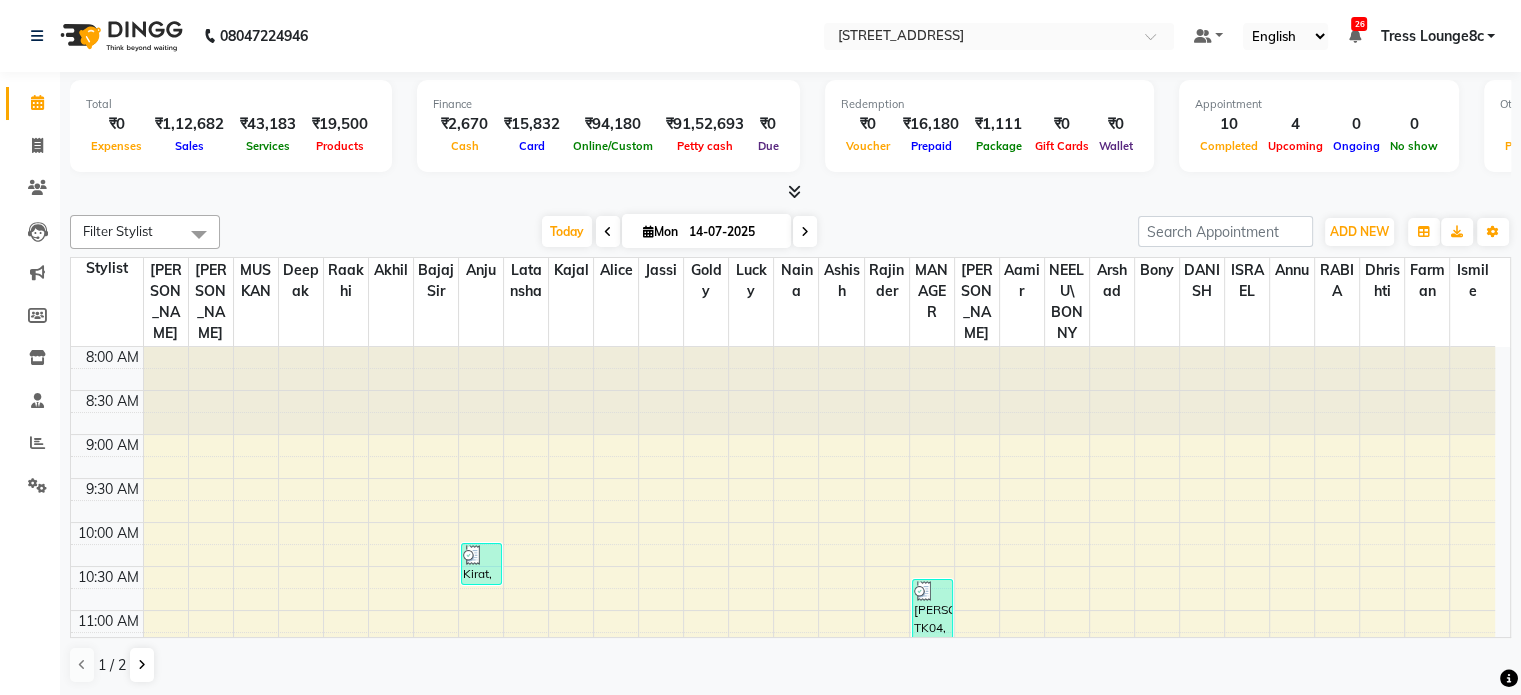 click at bounding box center (794, 191) 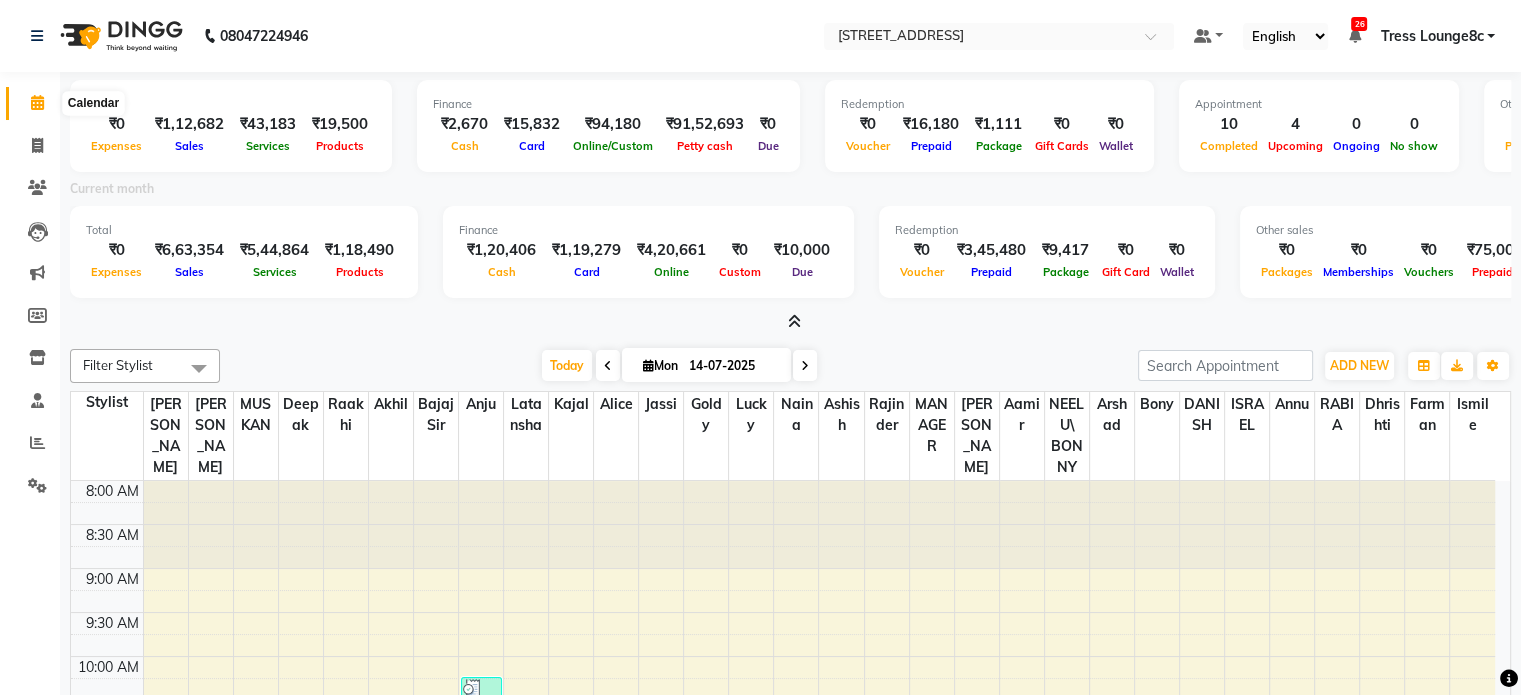 click 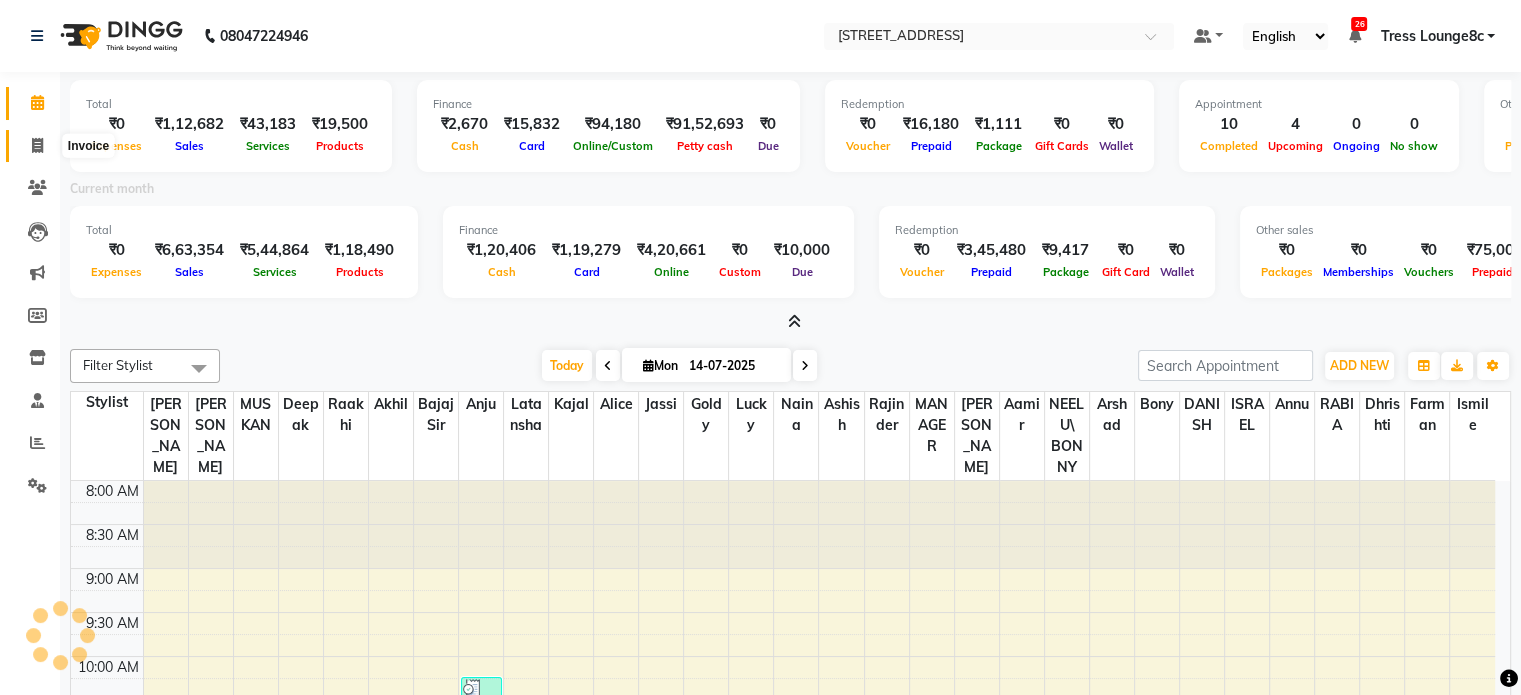 click 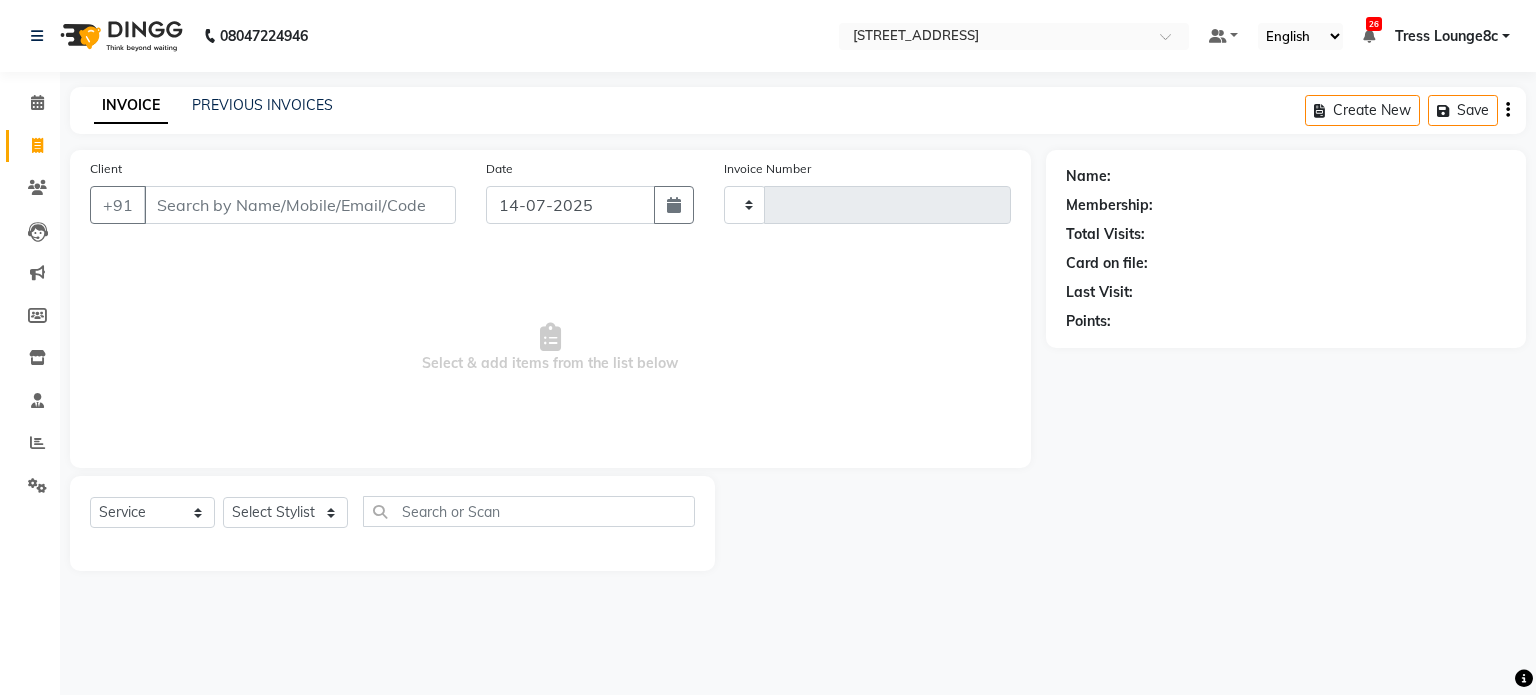 type on "1578" 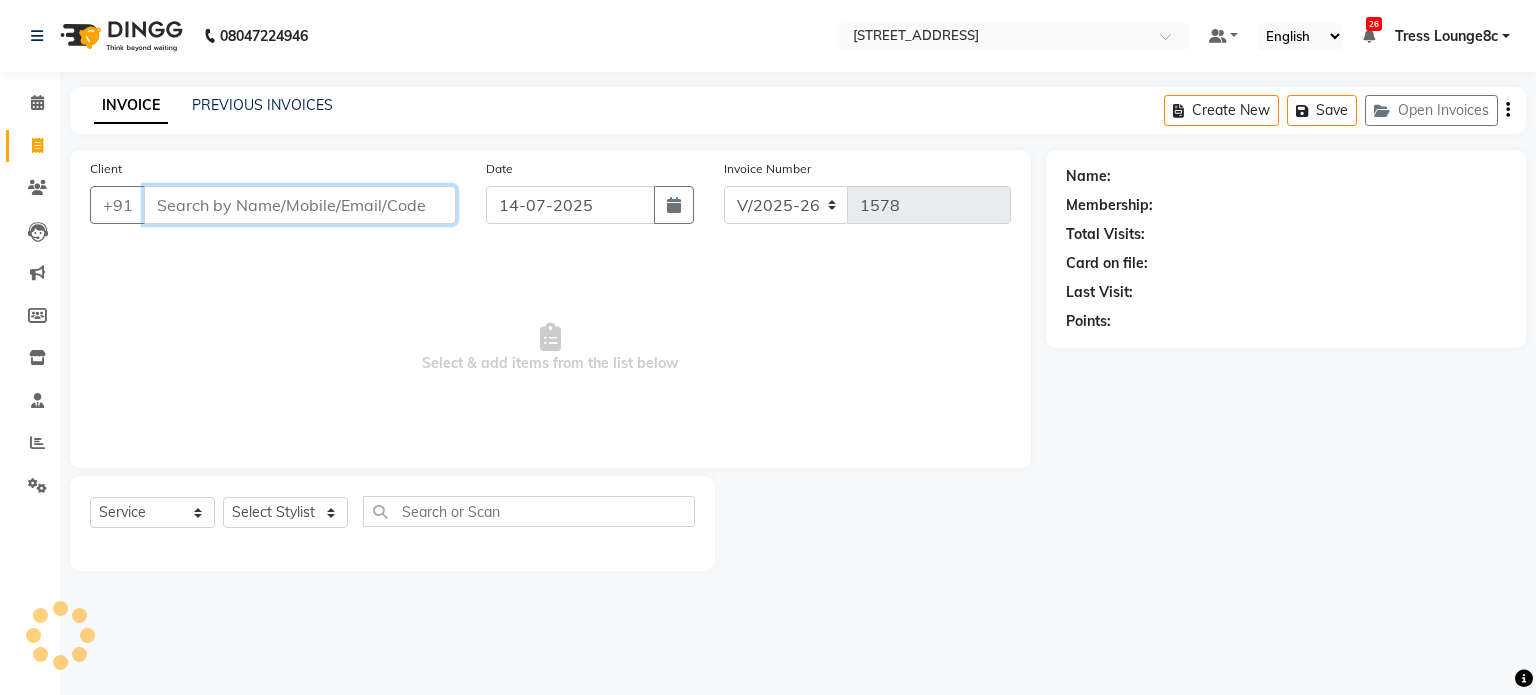 click on "Client" at bounding box center [300, 205] 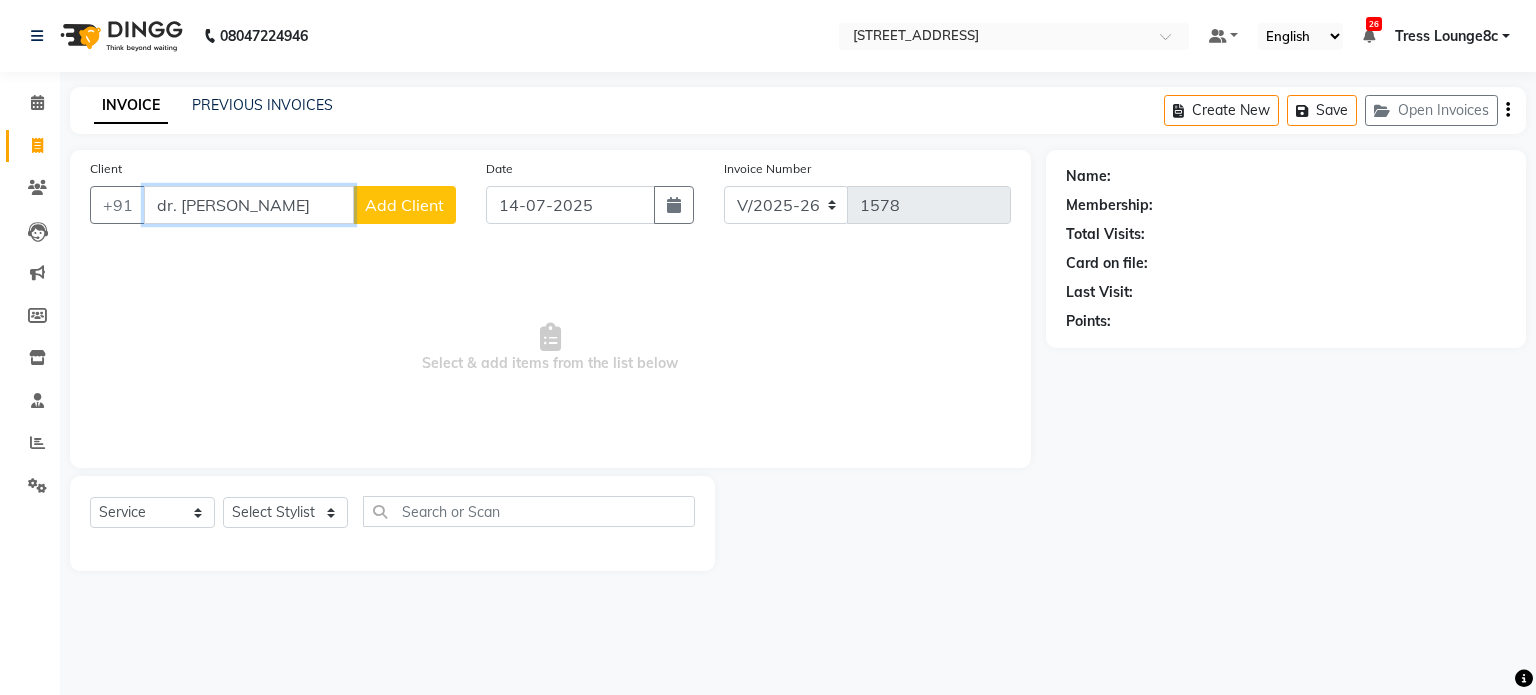 drag, startPoint x: 183, startPoint y: 211, endPoint x: 72, endPoint y: 212, distance: 111.0045 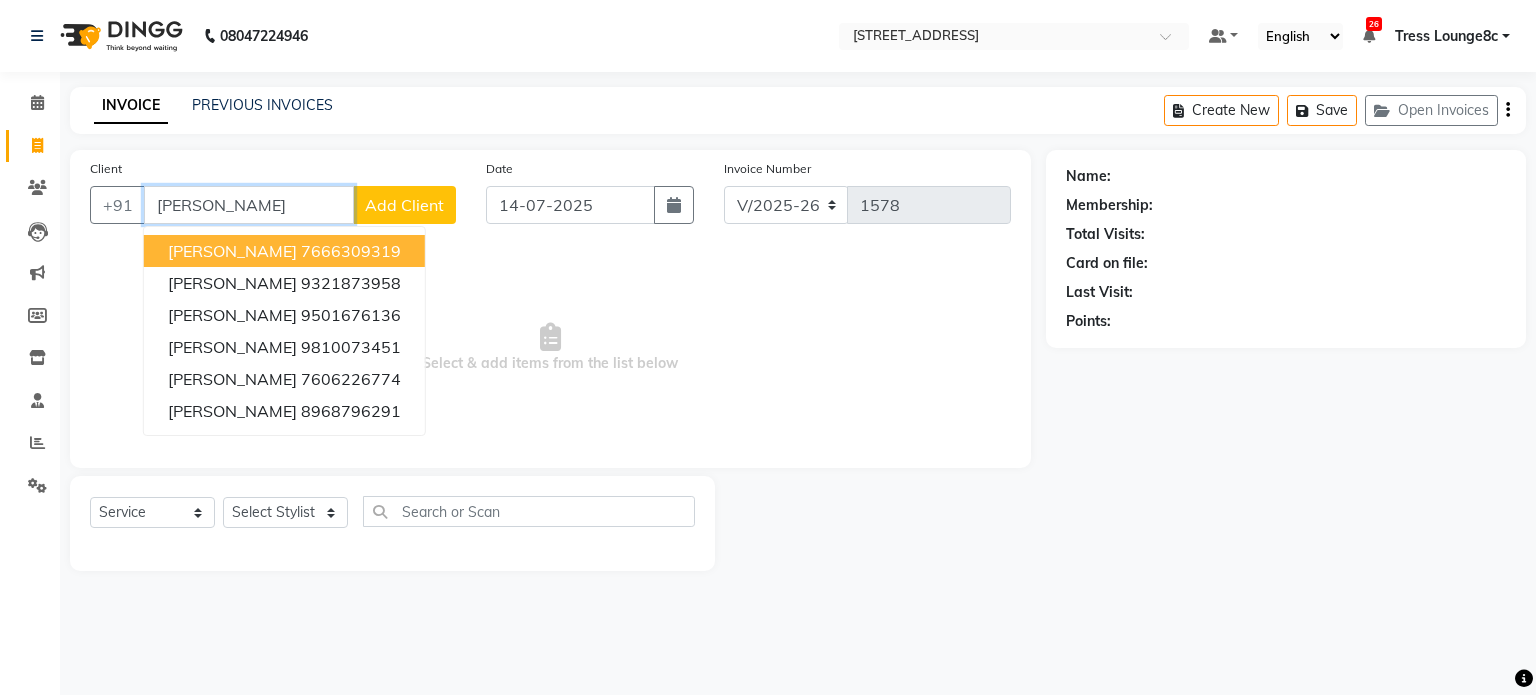 click on "natasha" at bounding box center (249, 205) 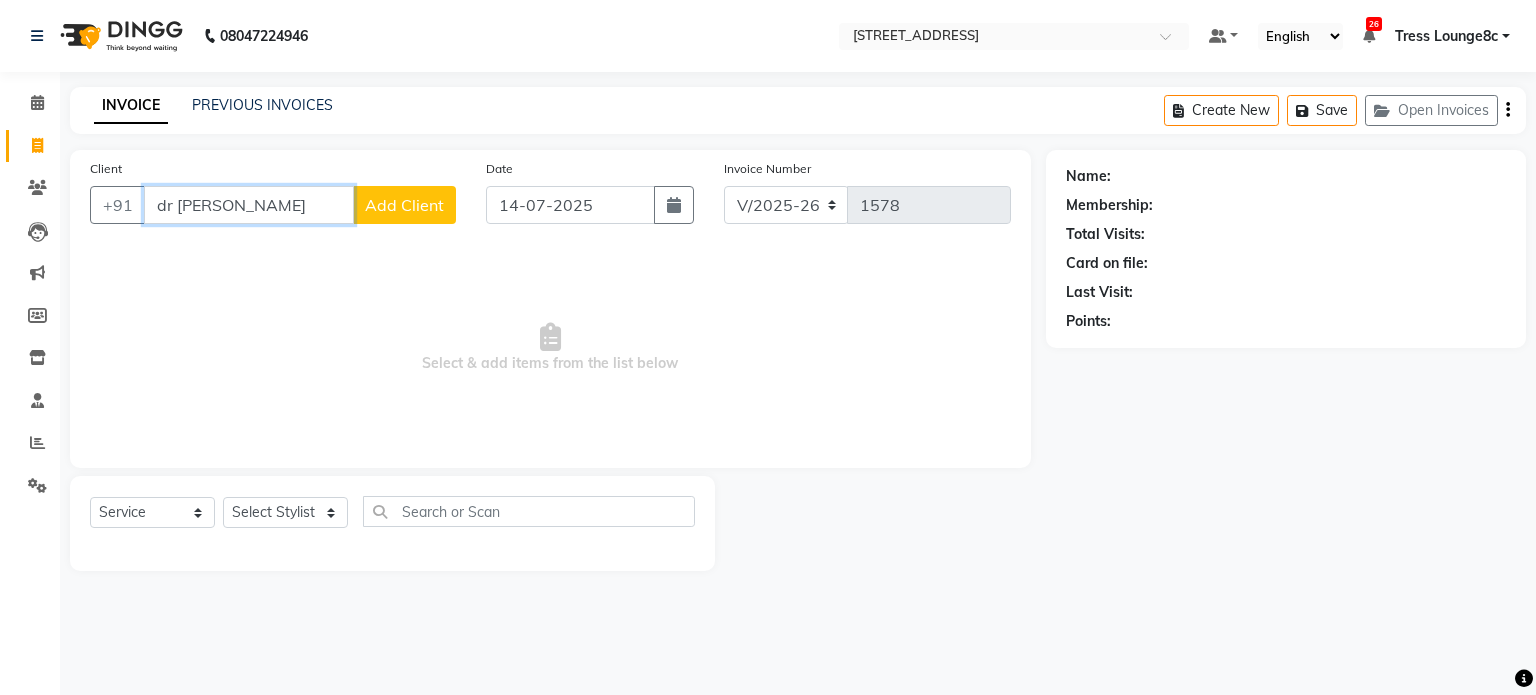 click on "dr natasha" at bounding box center (249, 205) 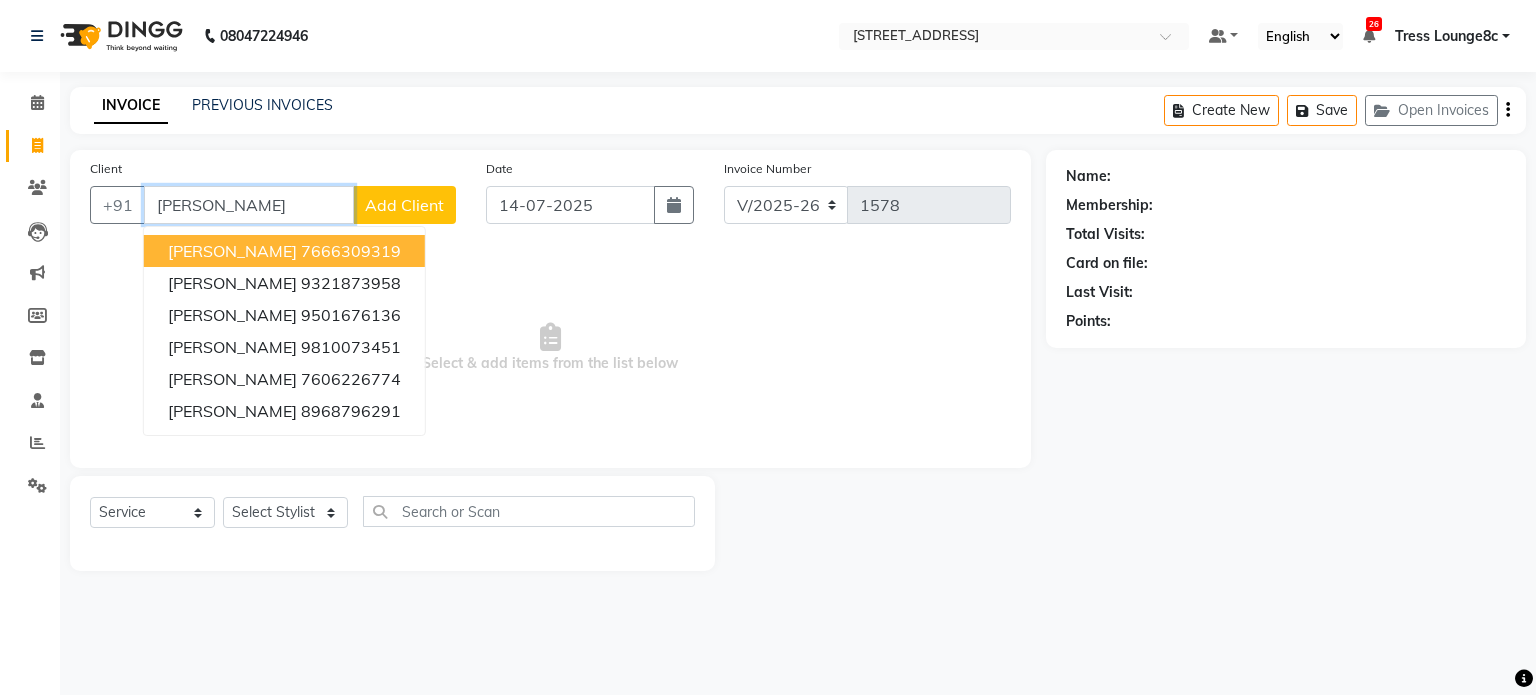 click on "7666309319" at bounding box center [351, 251] 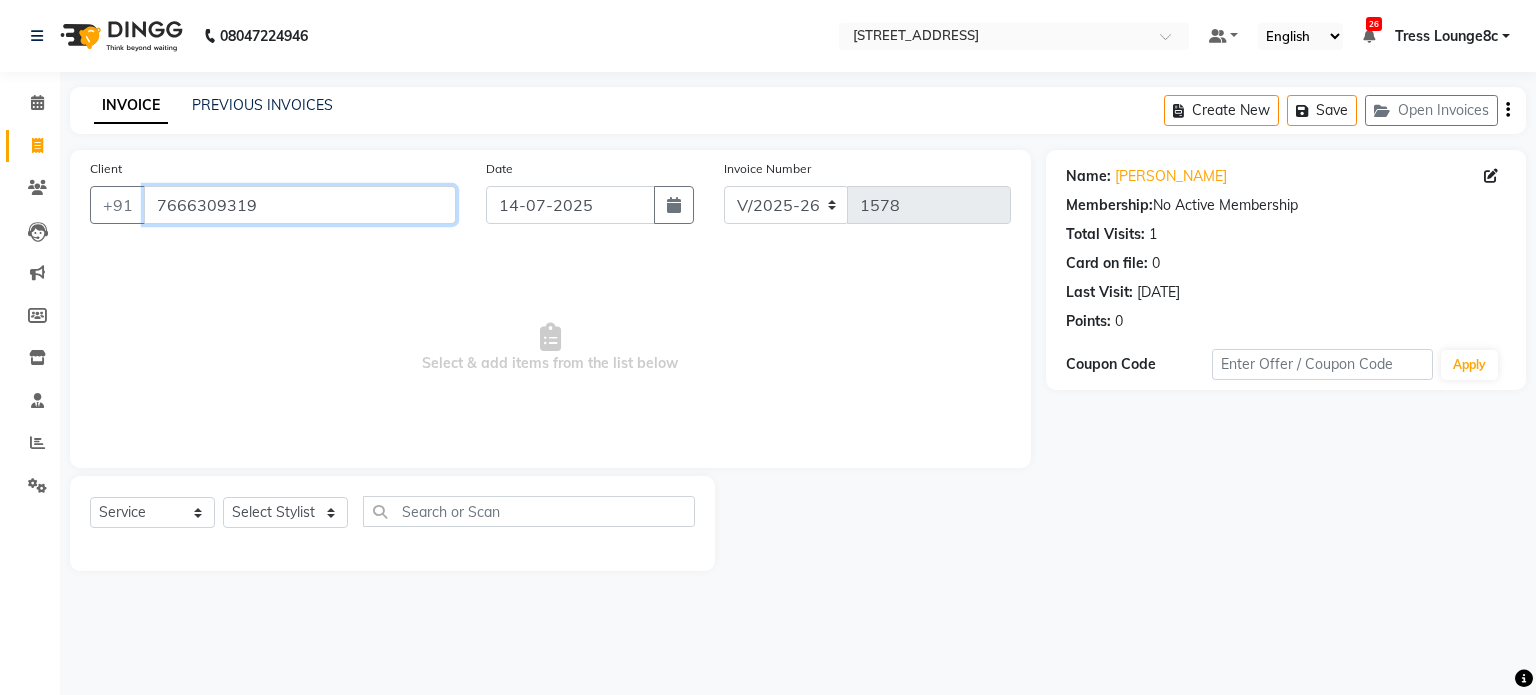 click on "7666309319" at bounding box center [300, 205] 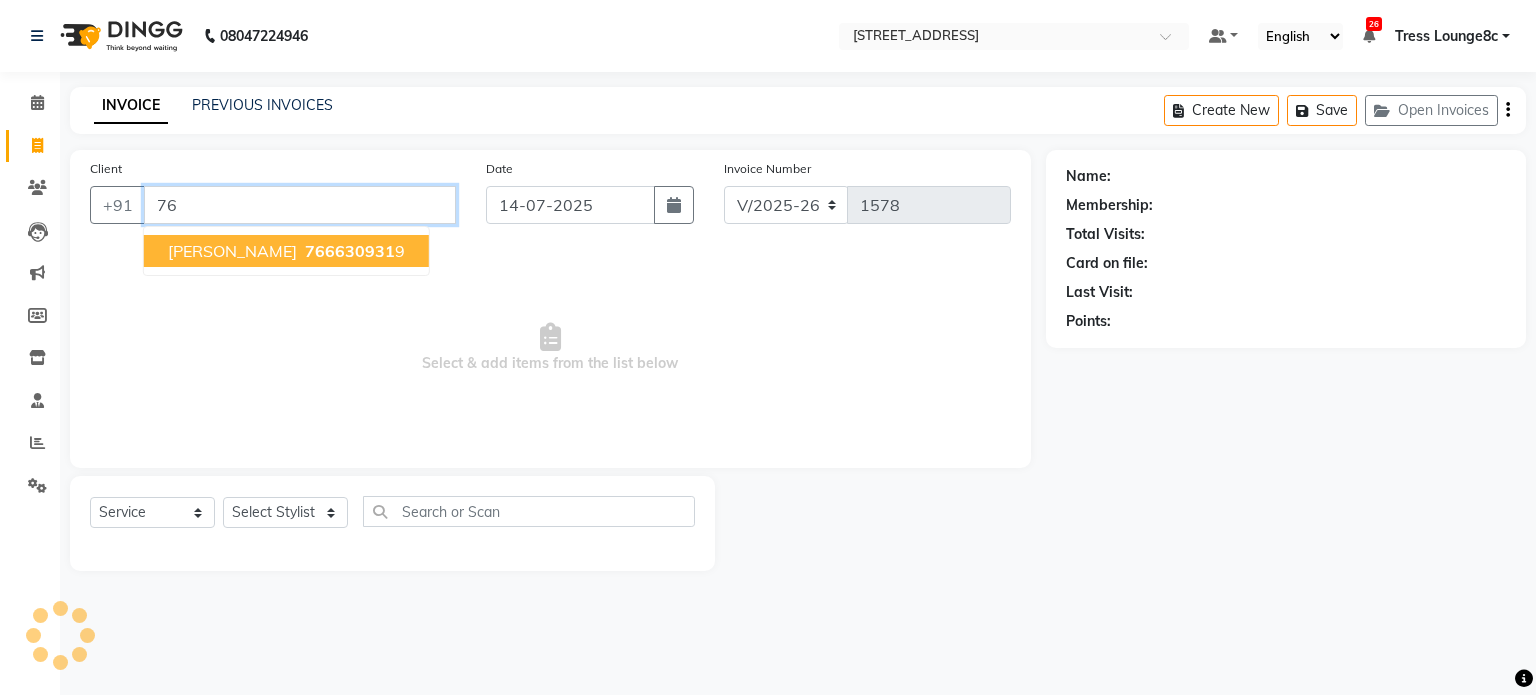 type on "7" 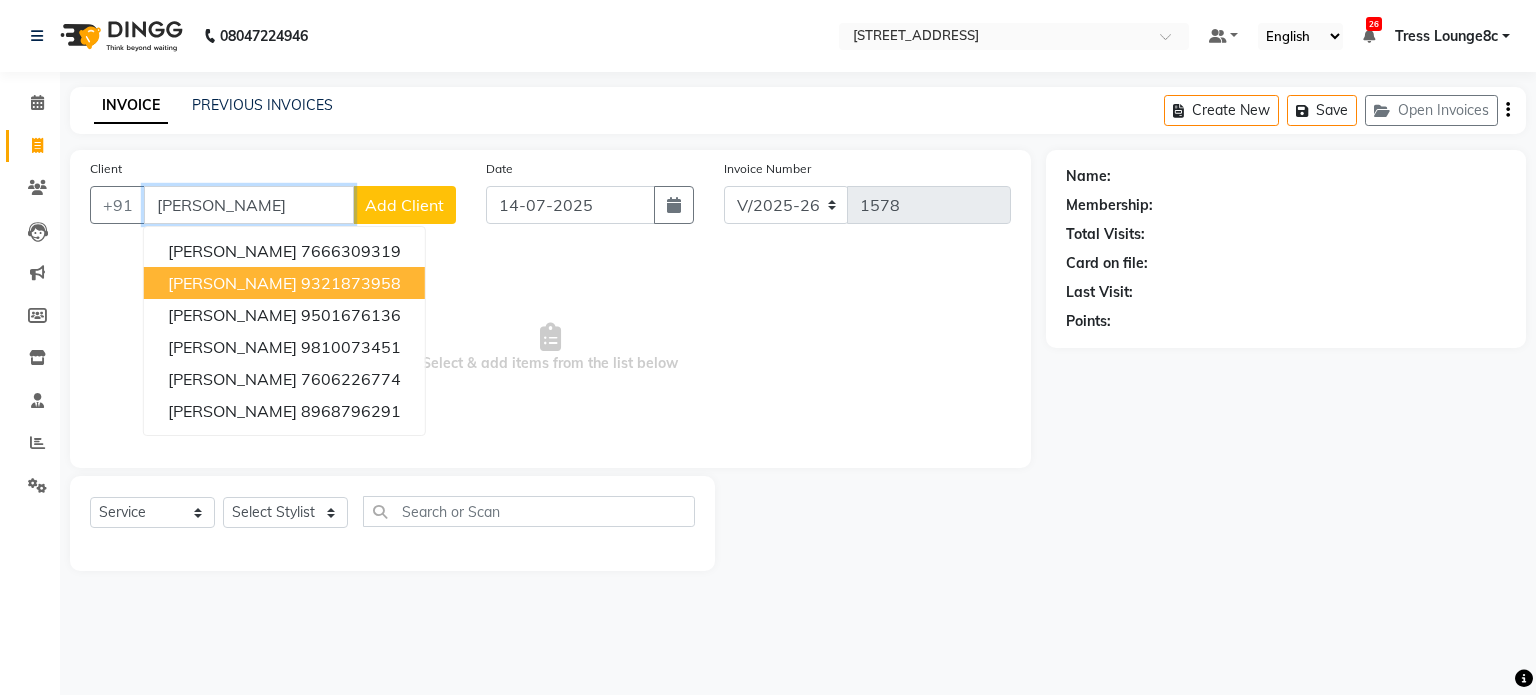 click on "[PERSON_NAME]" at bounding box center [232, 283] 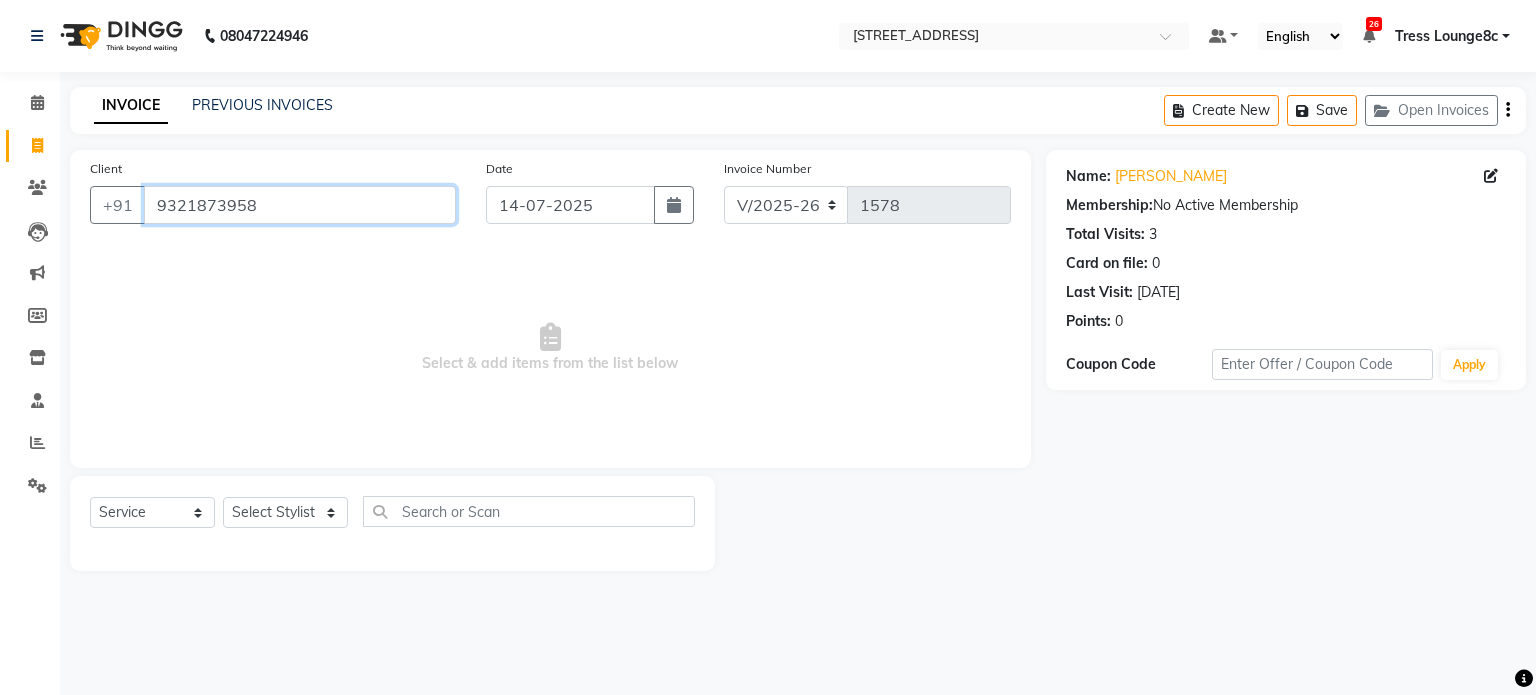 click on "9321873958" at bounding box center (300, 205) 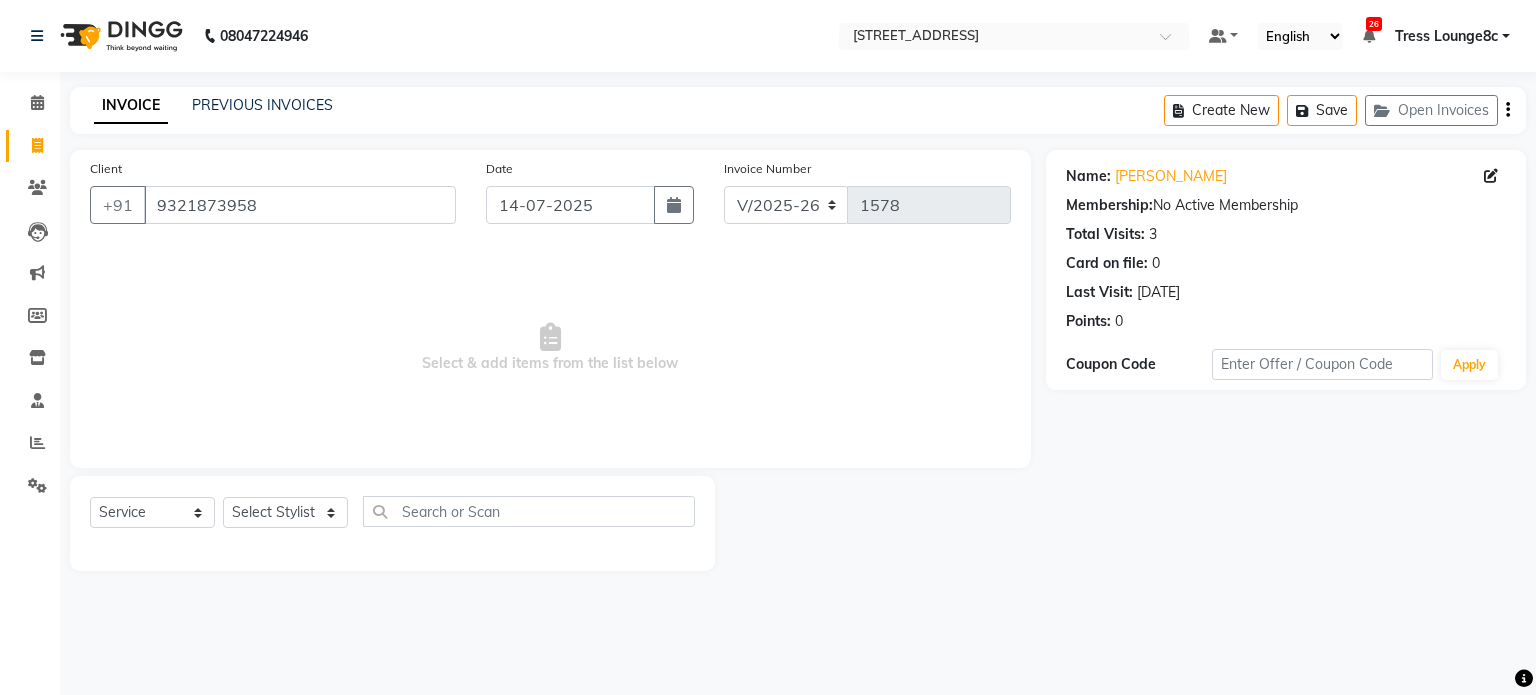 drag, startPoint x: 106, startPoint y: 200, endPoint x: 88, endPoint y: 200, distance: 18 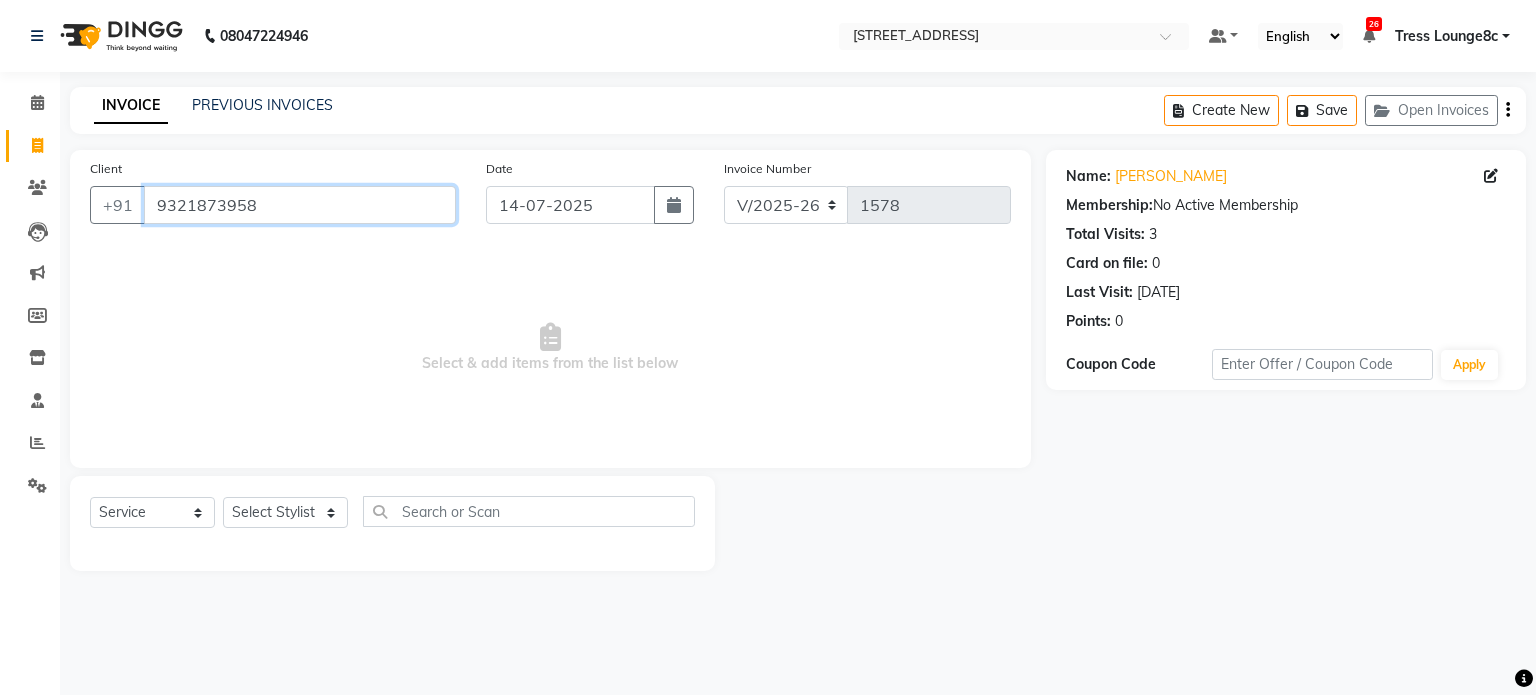 click on "9321873958" at bounding box center (300, 205) 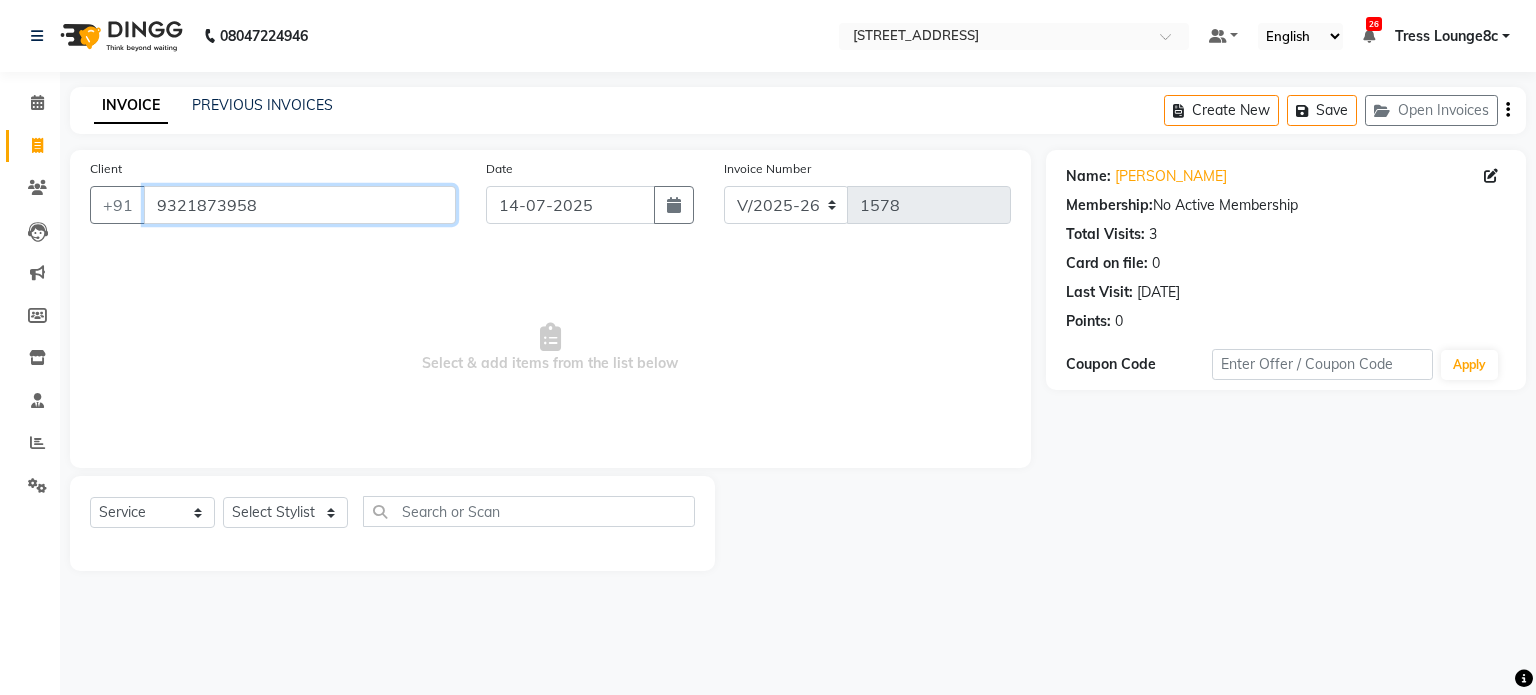 click on "9321873958" at bounding box center (300, 205) 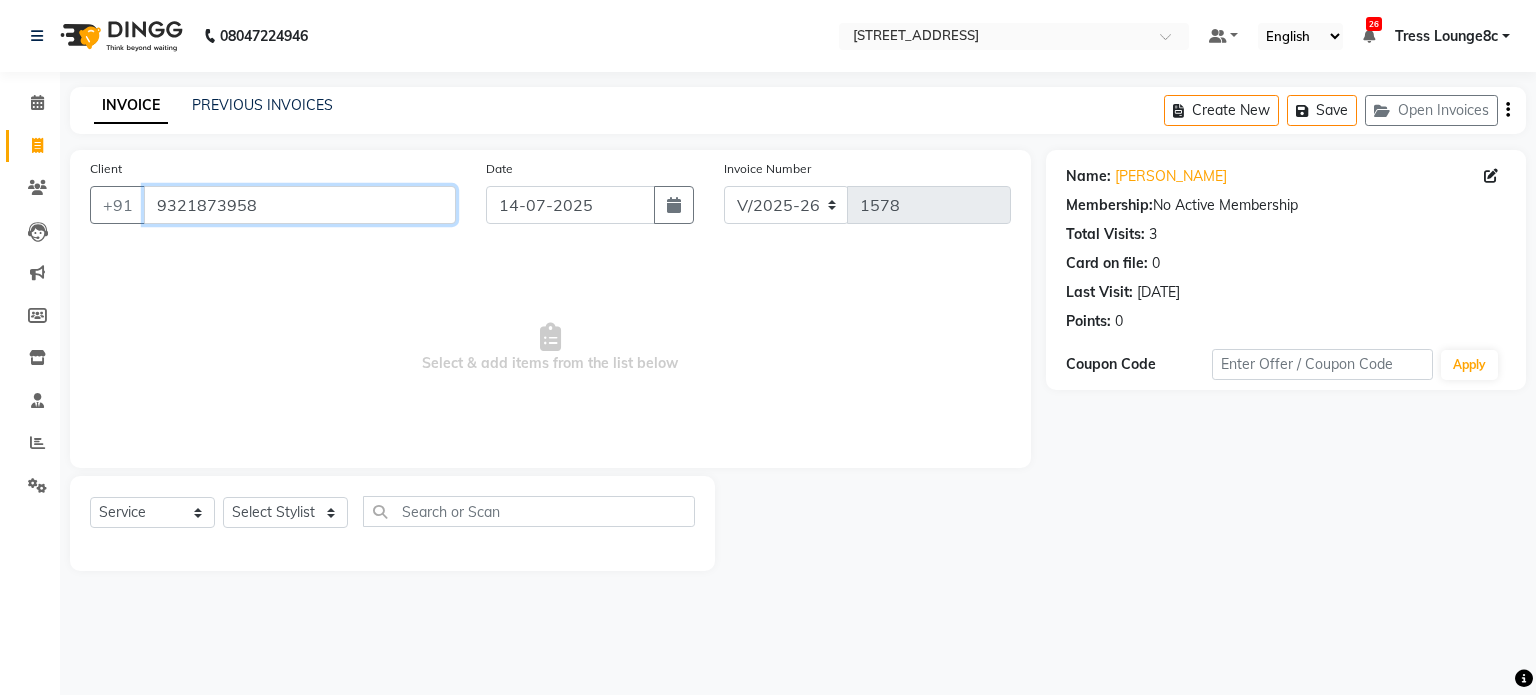 drag, startPoint x: 356, startPoint y: 224, endPoint x: 0, endPoint y: 211, distance: 356.23727 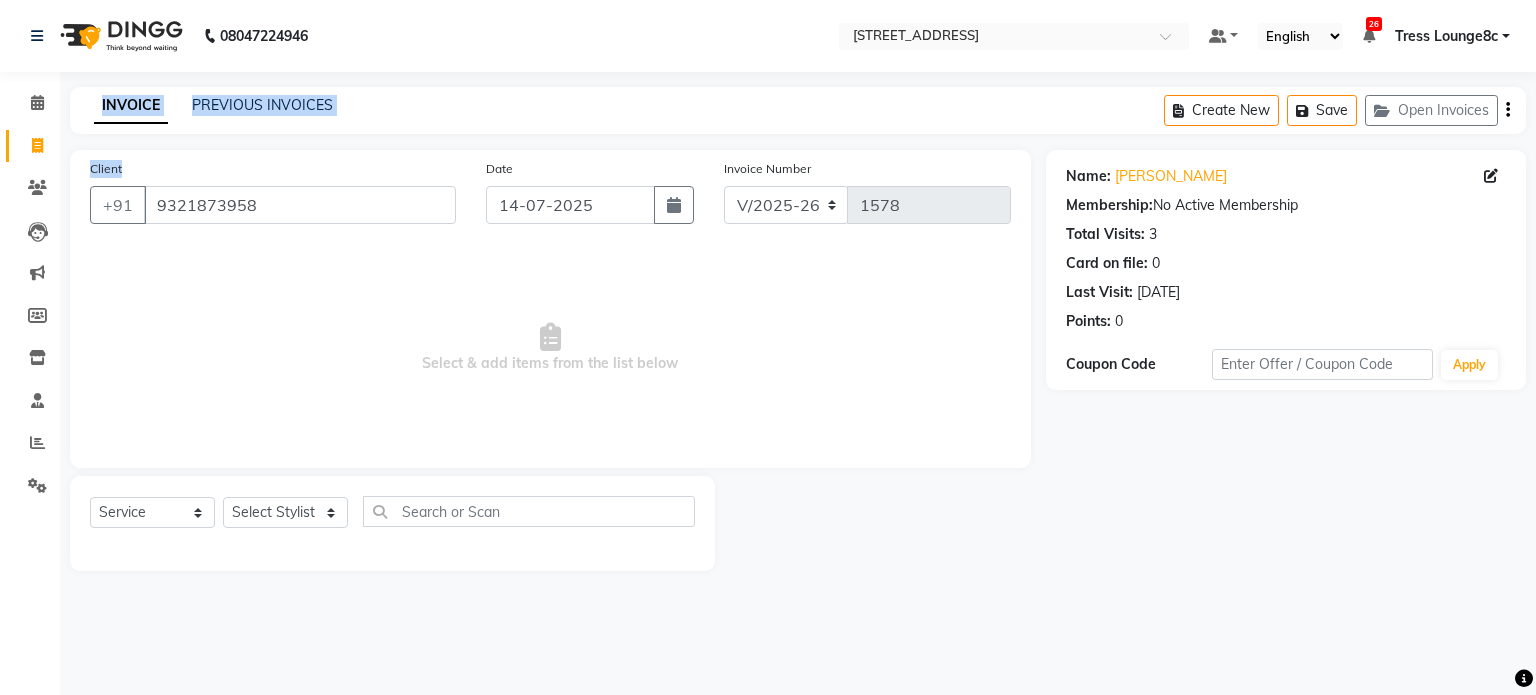 click on "08047224946 Select Location × Tress Lounge Sec 8cn, Sector 8c New  Default Panel My Panel English ENGLISH Español العربية मराठी हिंदी ગુજરાતી தமிழ் 中文 26 Notifications nothing to show Tress Lounge8c Manage Profile Change Password Sign out  Version:3.15.4  ☀ Tress Lounge SEC 8CN, Sector 8c new   Calendar  Invoice  Clients  Leads   Marketing  Members  Inventory  Staff  Reports  Settings Completed InProgress Upcoming Dropped Tentative Check-In Confirm Bookings Generate Report Segments Page Builder INVOICE PREVIOUS INVOICES Create New   Save   Open Invoices  Client +91 9321873958 Date 14-07-2025 Invoice Number V/2025 V/2025-26 1578  Select & add items from the list below  Select  Service  Product  Membership  Package Voucher Prepaid Gift Card  Select Stylist Aamir akhil Alice Anju Annu  Arshad Ashish Bajaj sir Bony DANISH Deepak Dhrishti Farman gagan goldy Imran khan Ismile ISRAEL Jassi kajal KARAN Latansha Lucky MANAGER MUSKAN naina NEELU\ BONNY Raakhi" 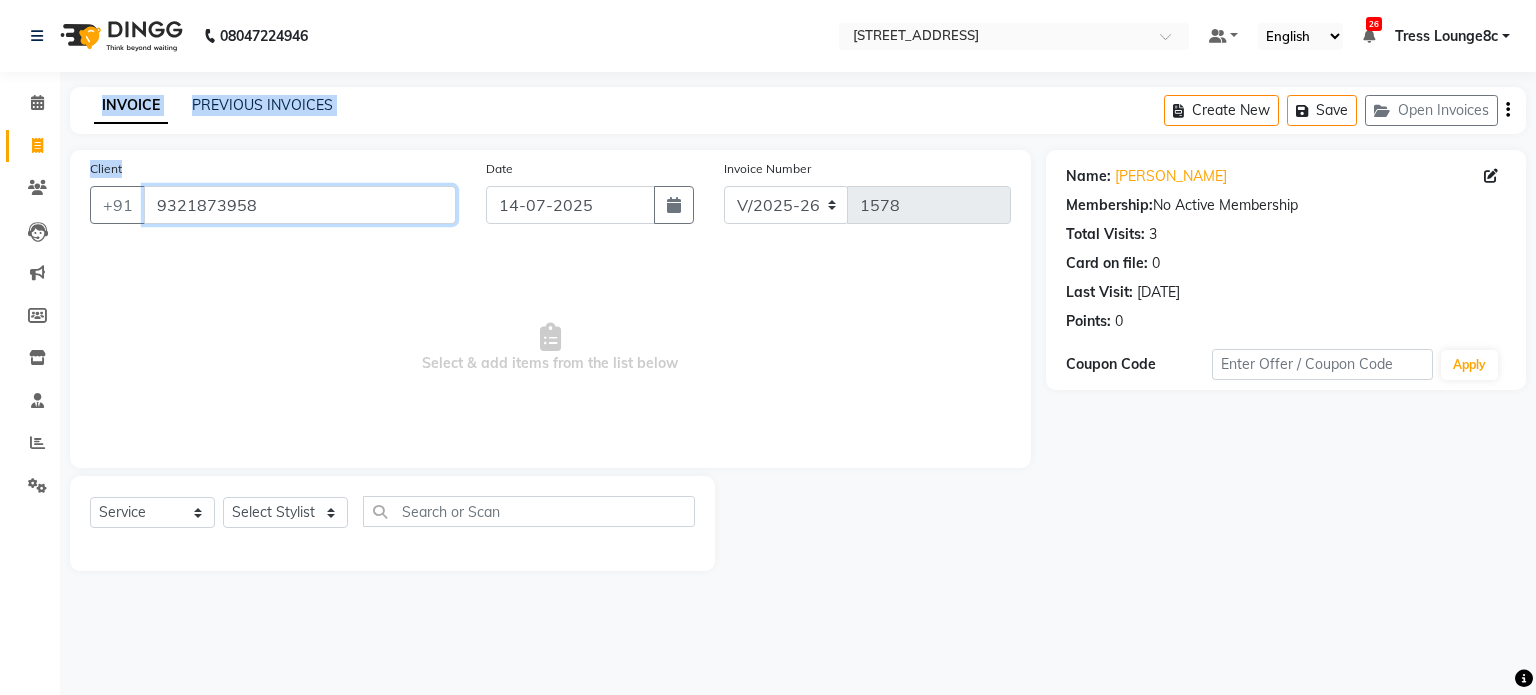 click on "9321873958" at bounding box center (300, 205) 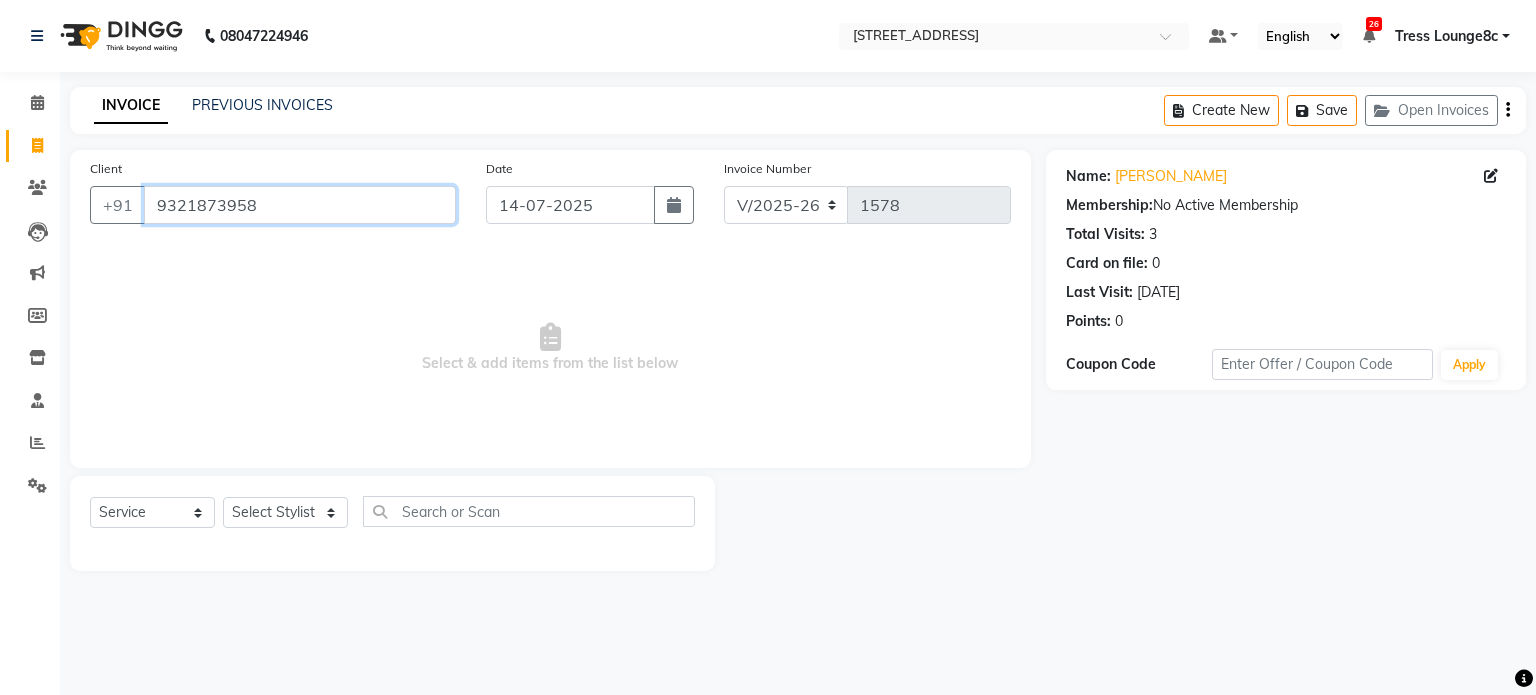 click on "9321873958" at bounding box center (300, 205) 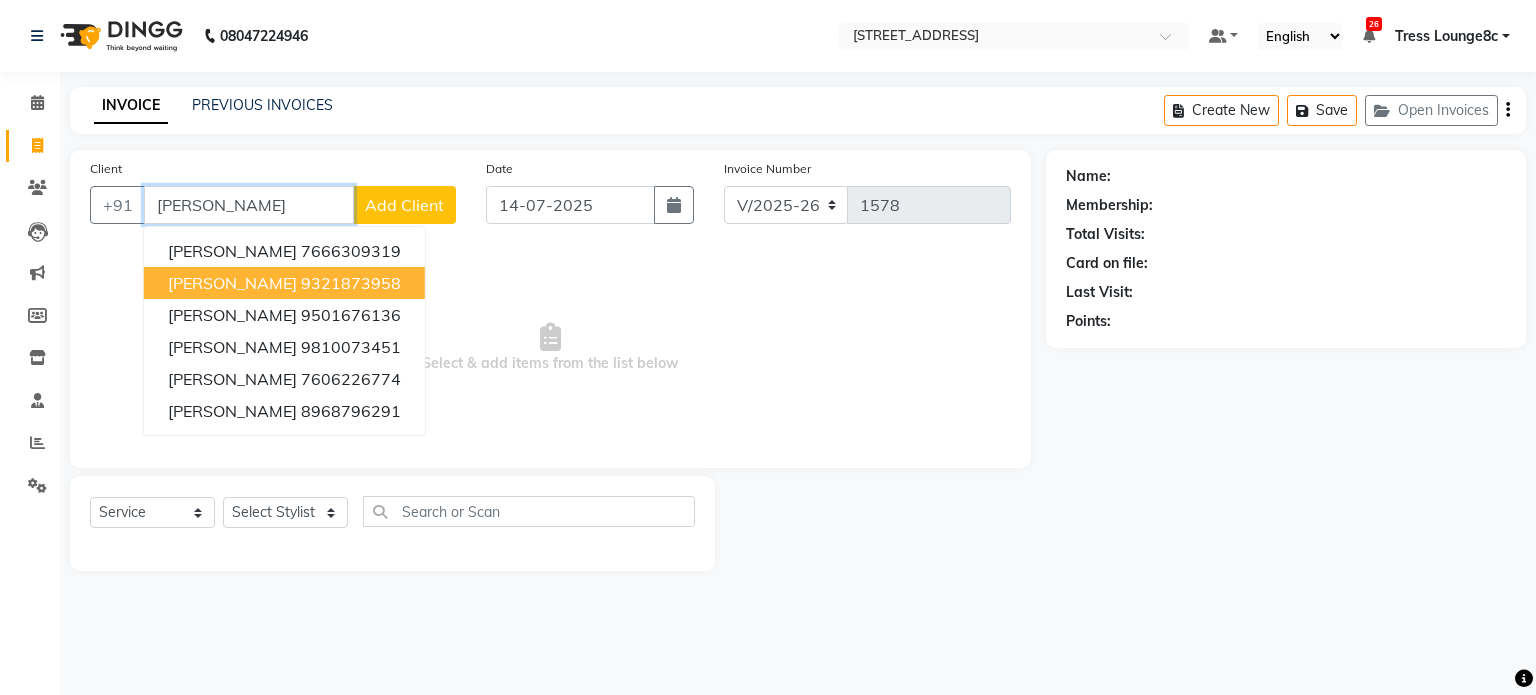 click on "9321873958" at bounding box center (351, 283) 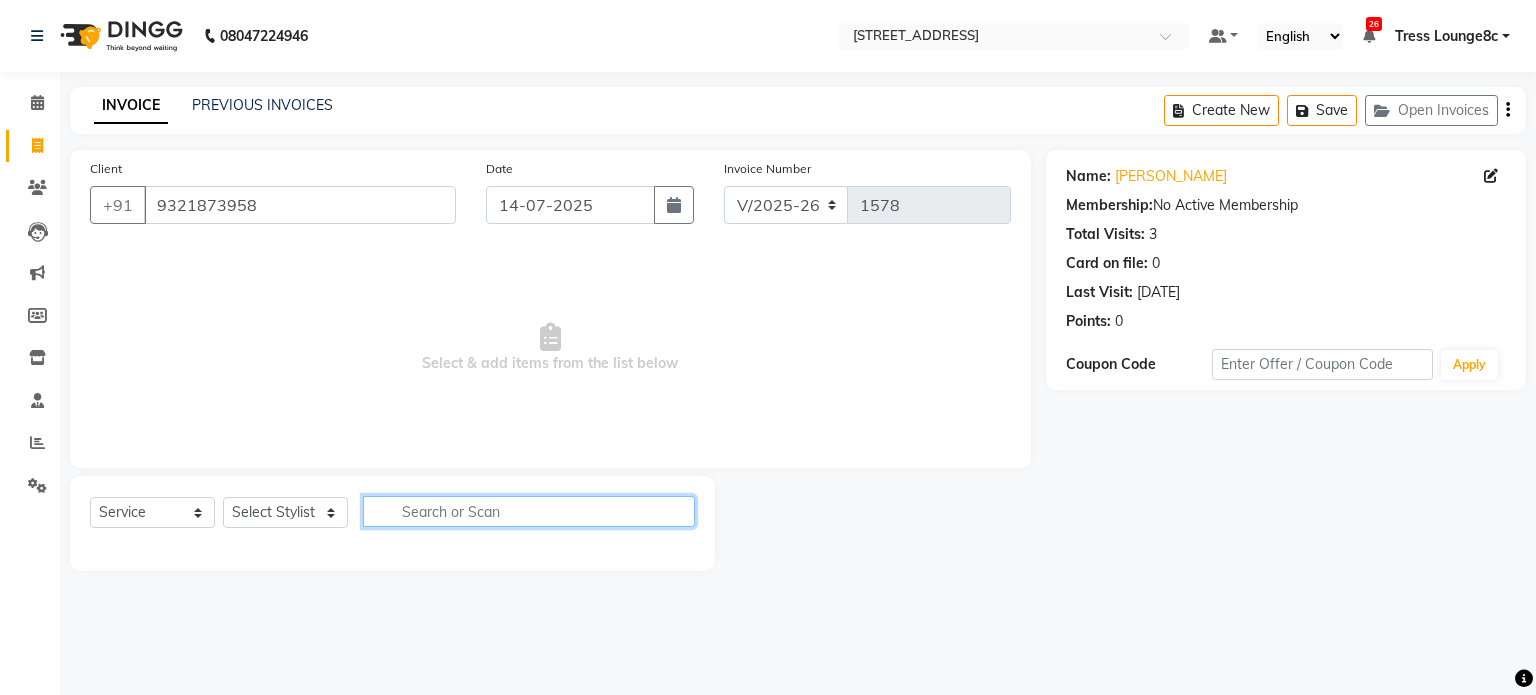 click 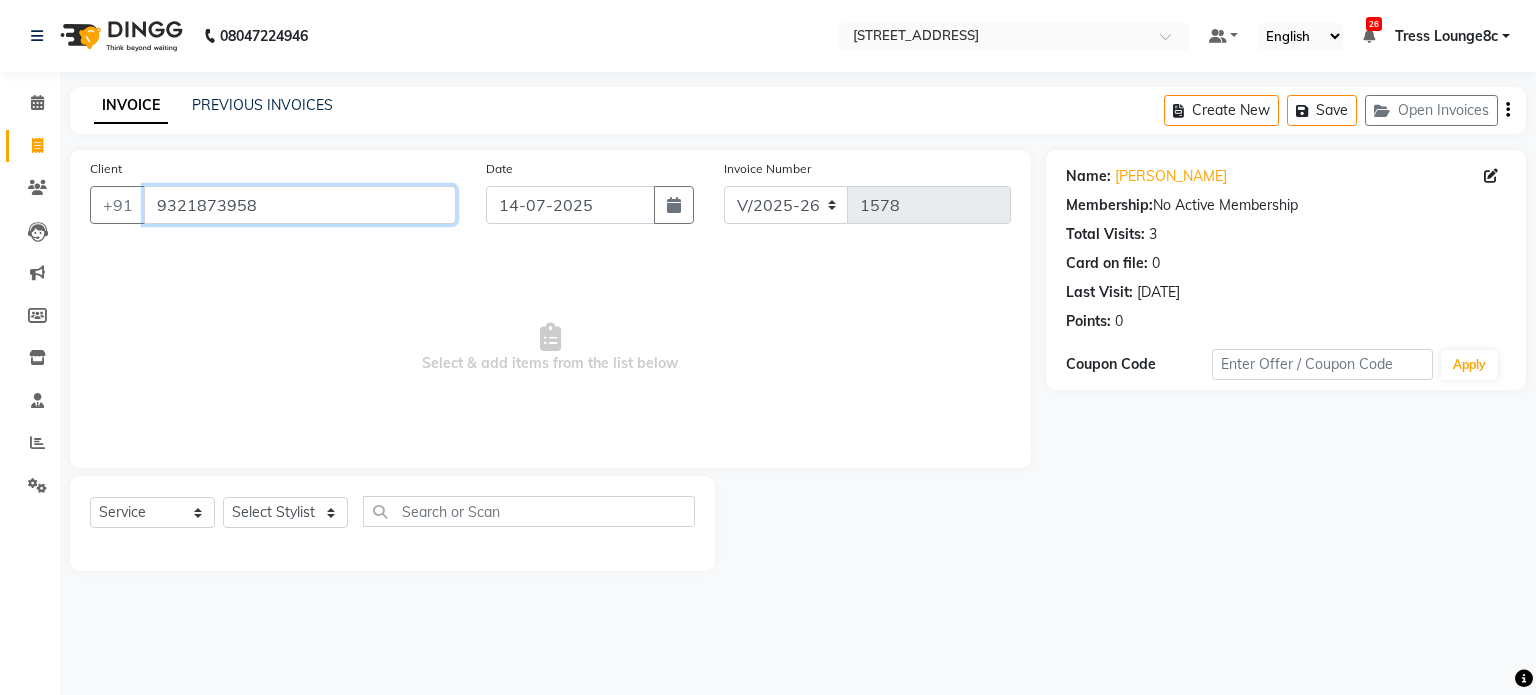 drag, startPoint x: 305, startPoint y: 212, endPoint x: 155, endPoint y: 209, distance: 150.03 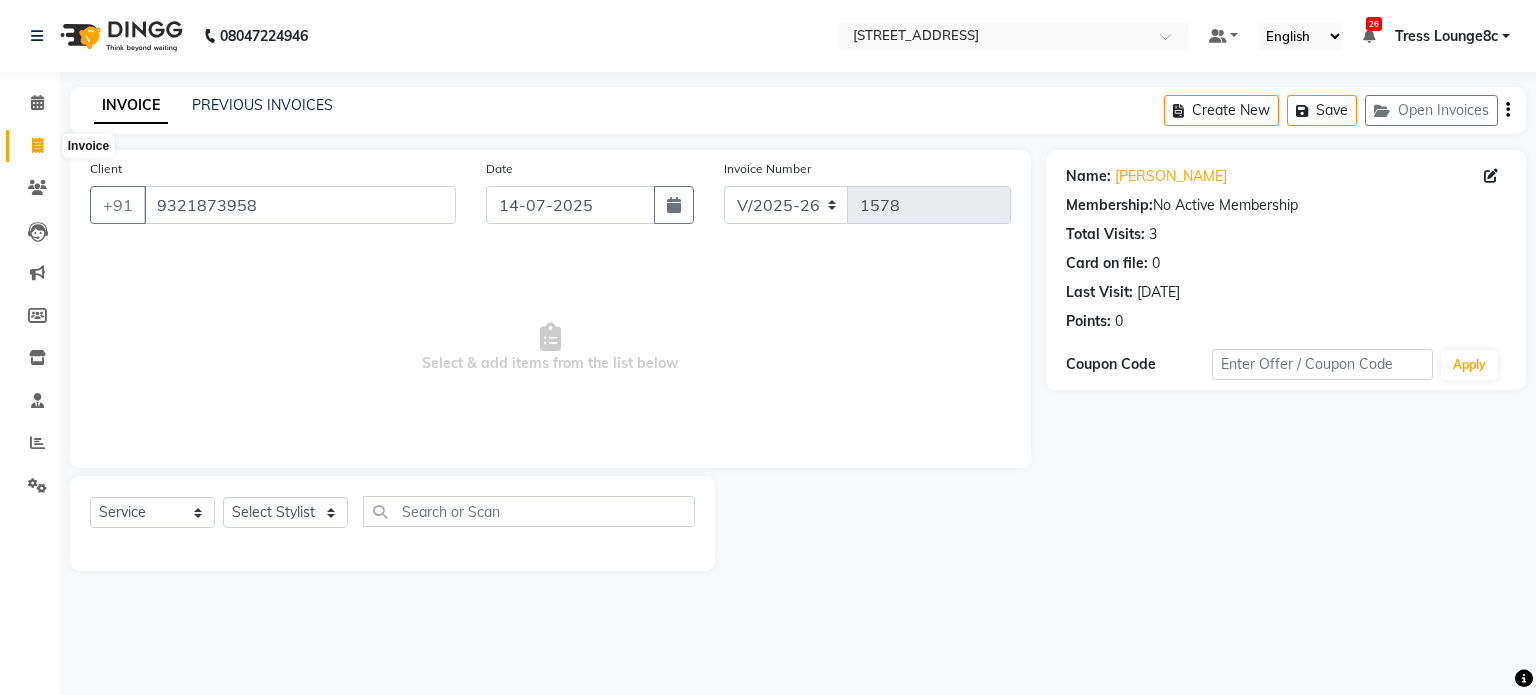 click 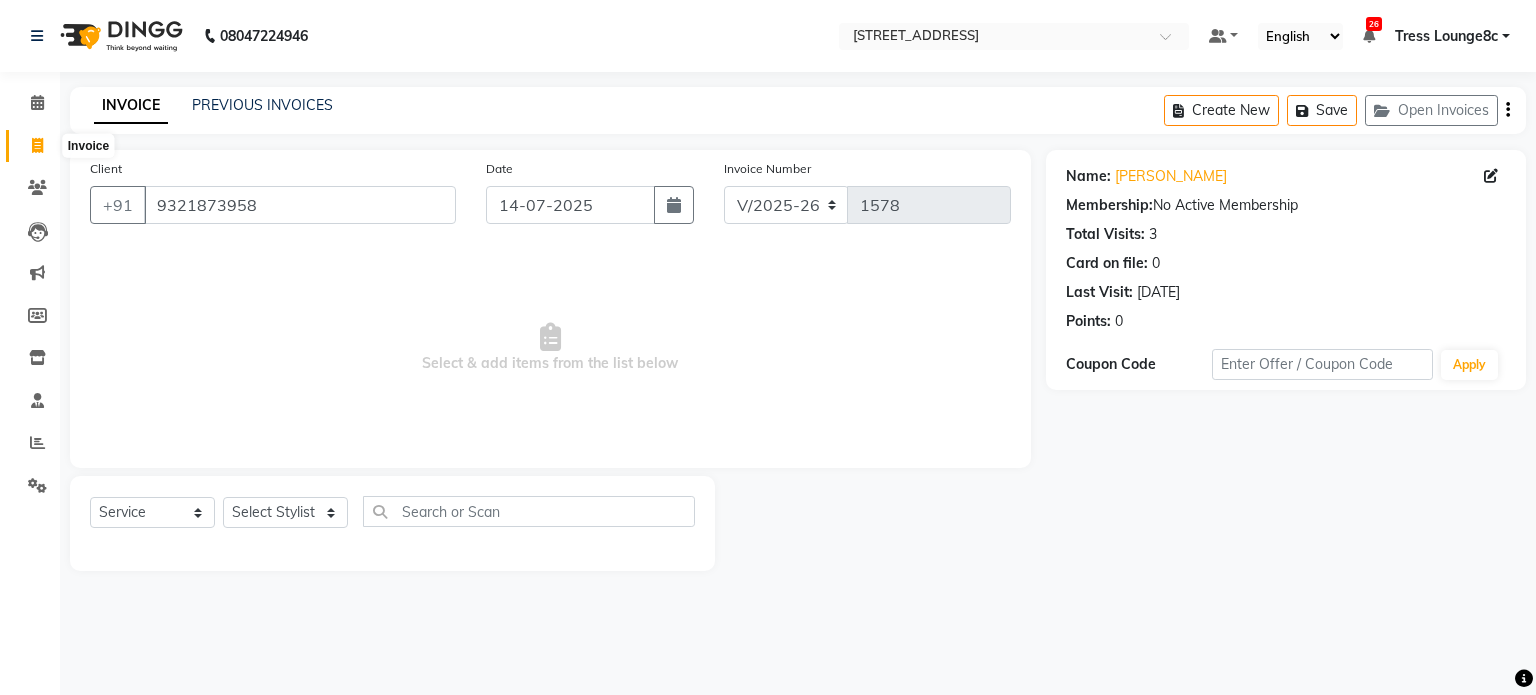 select on "service" 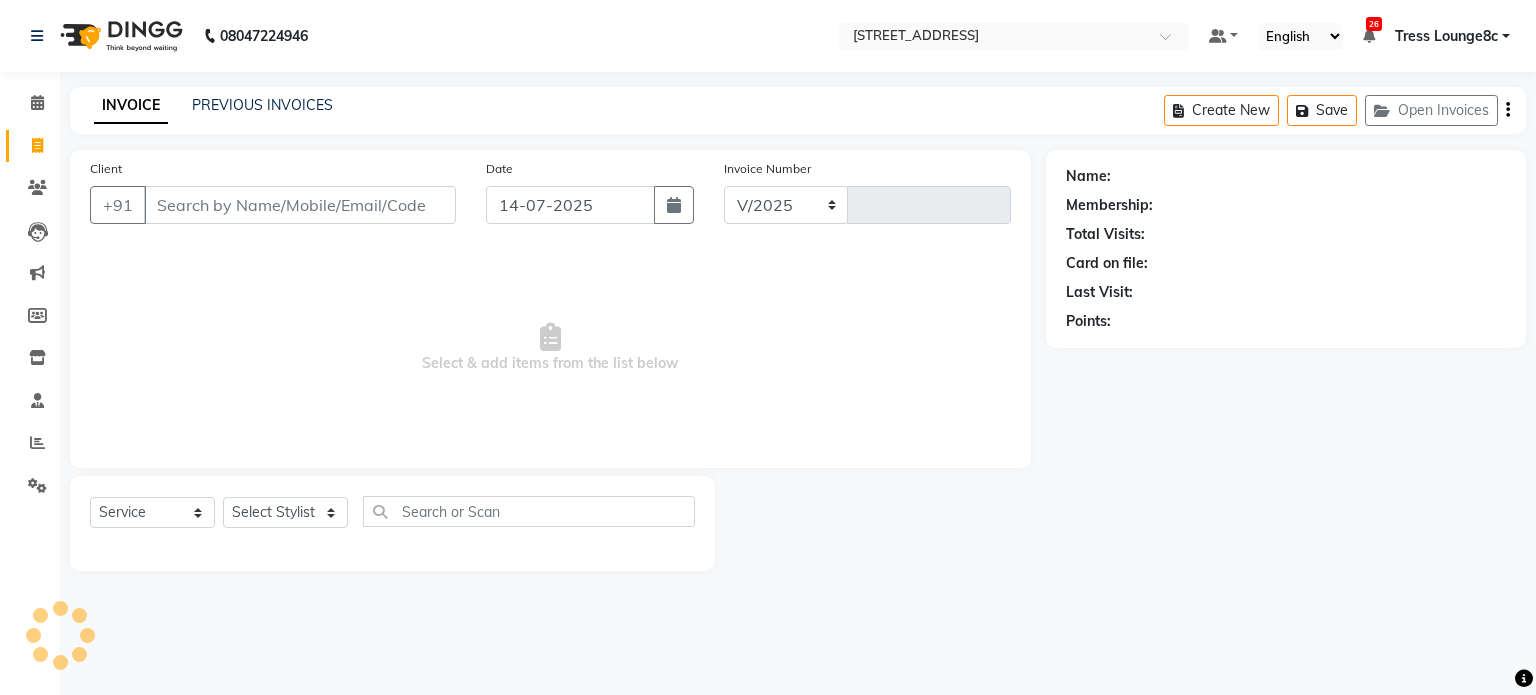 select on "5703" 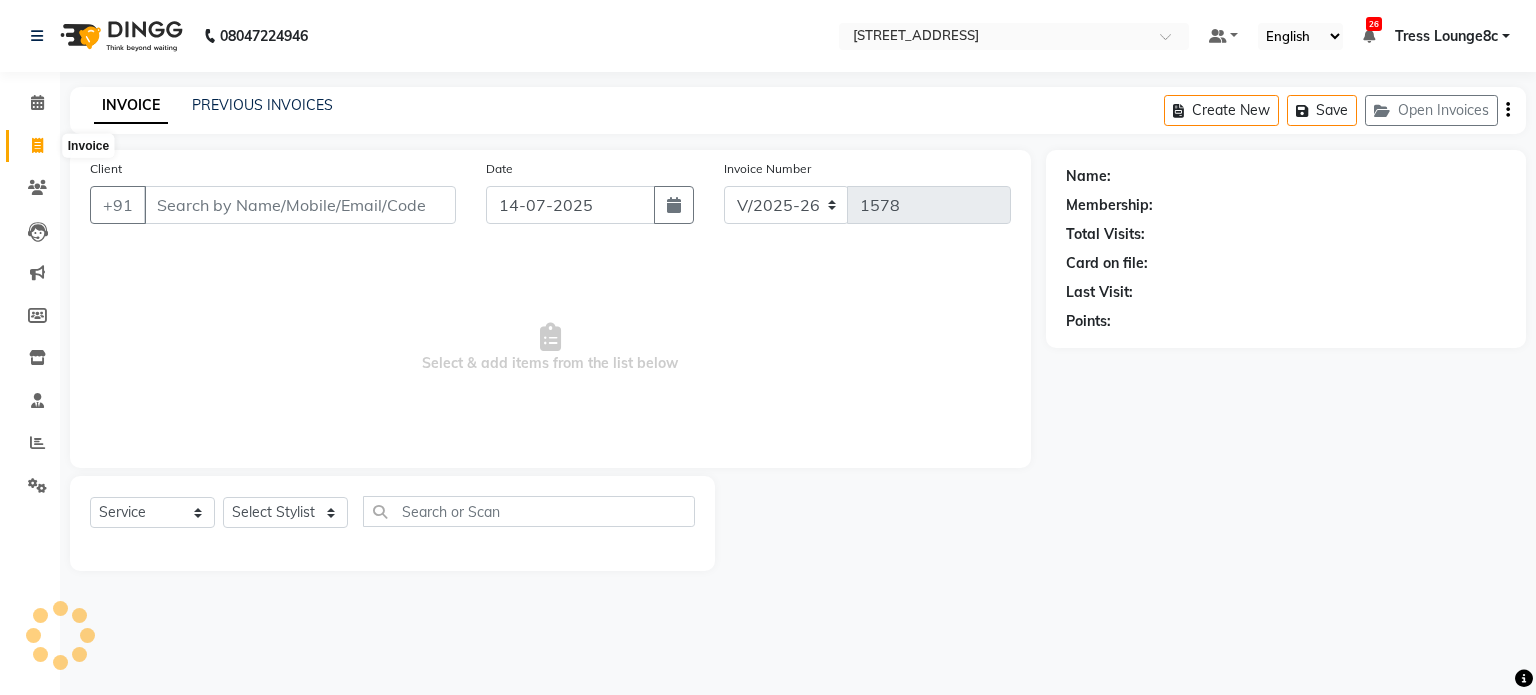 click 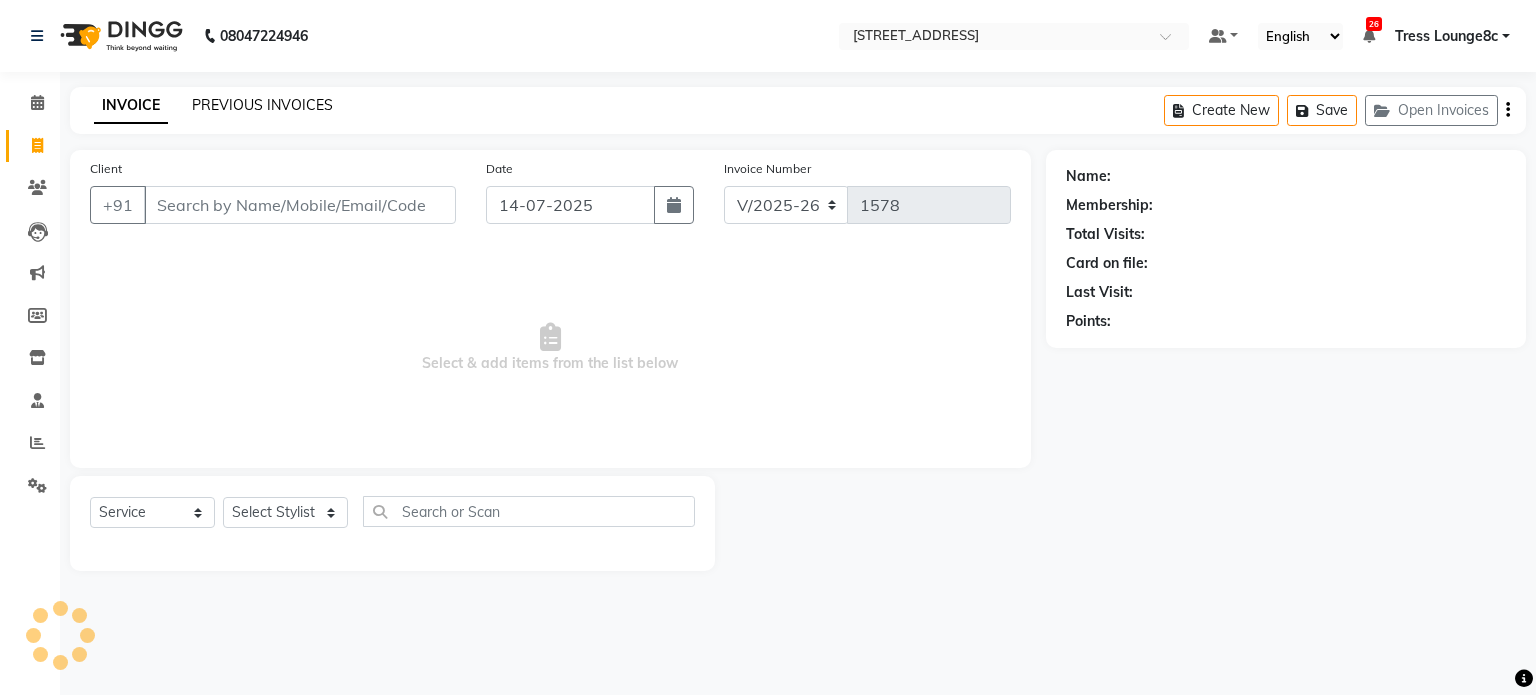 click on "PREVIOUS INVOICES" 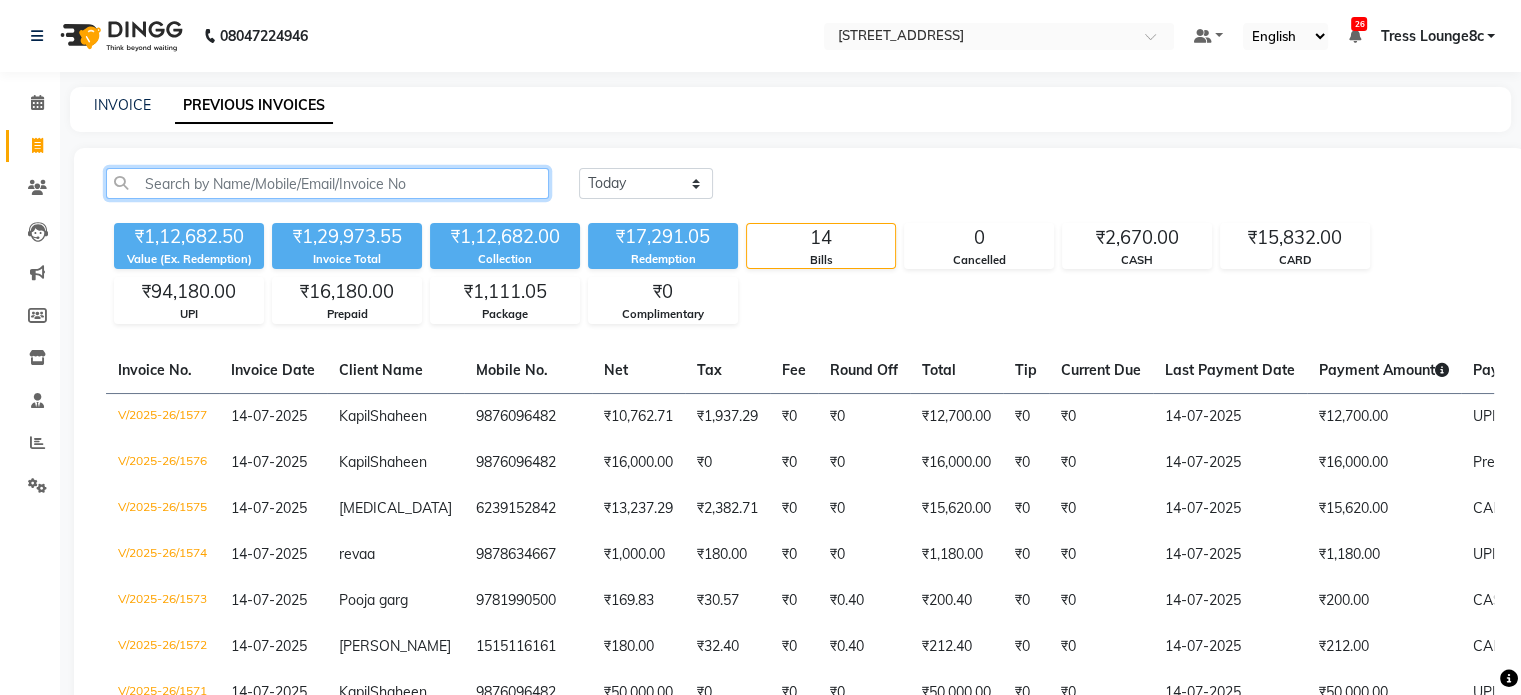 click 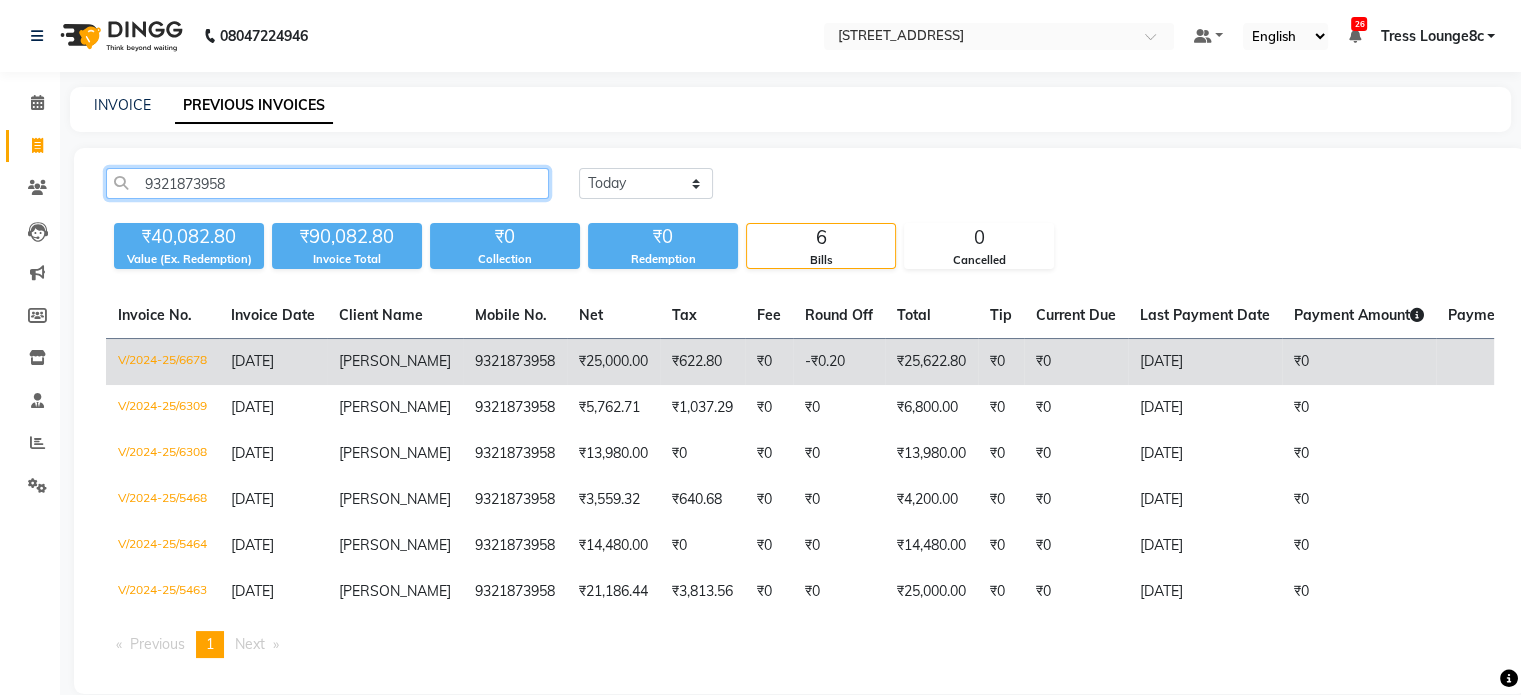 type on "9321873958" 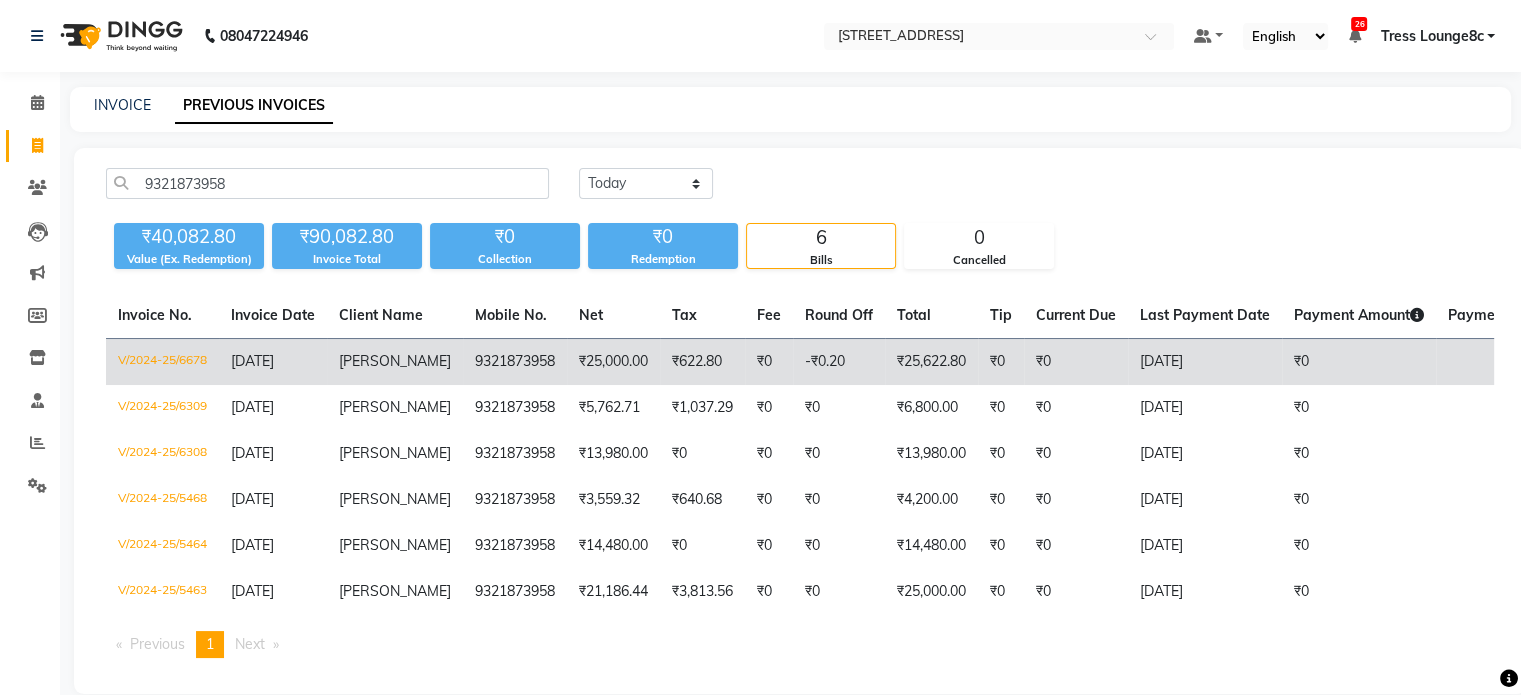 click on "9321873958" 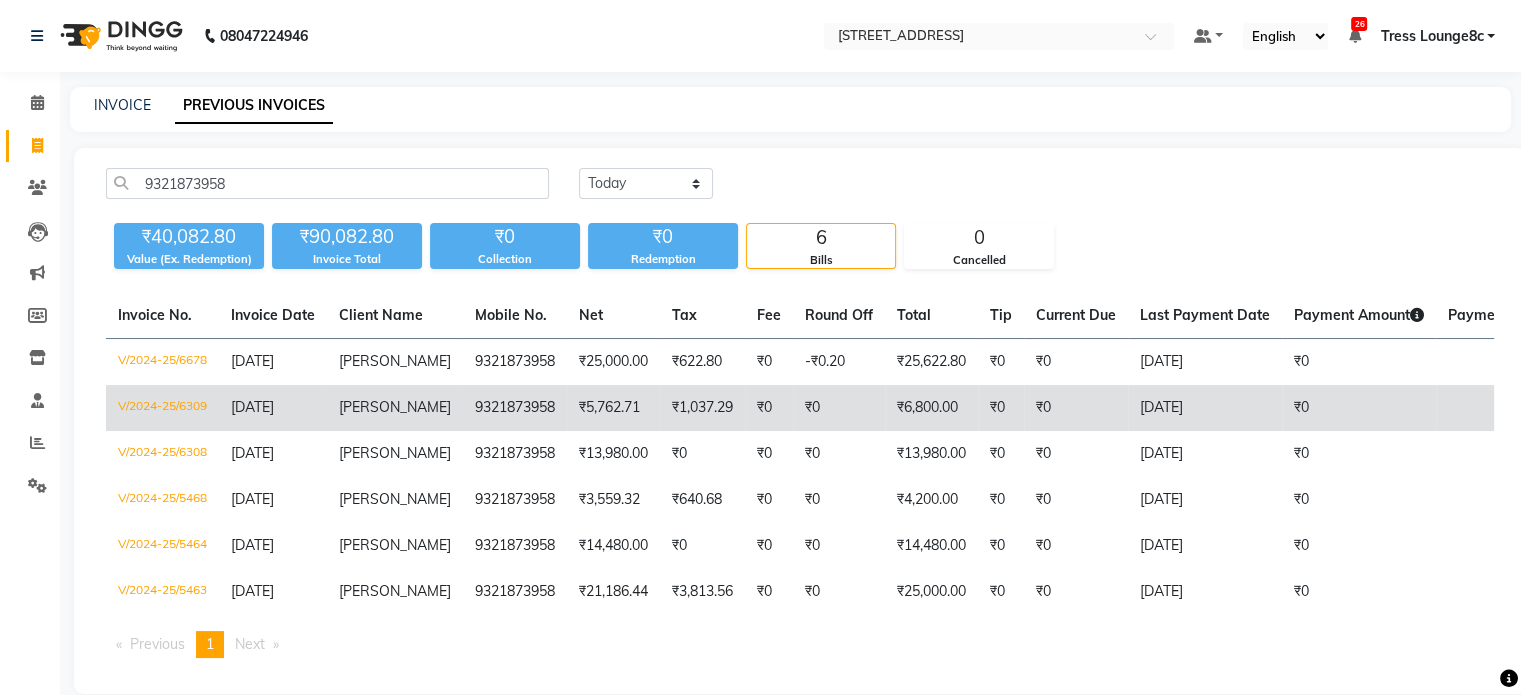 click on "[PERSON_NAME]" 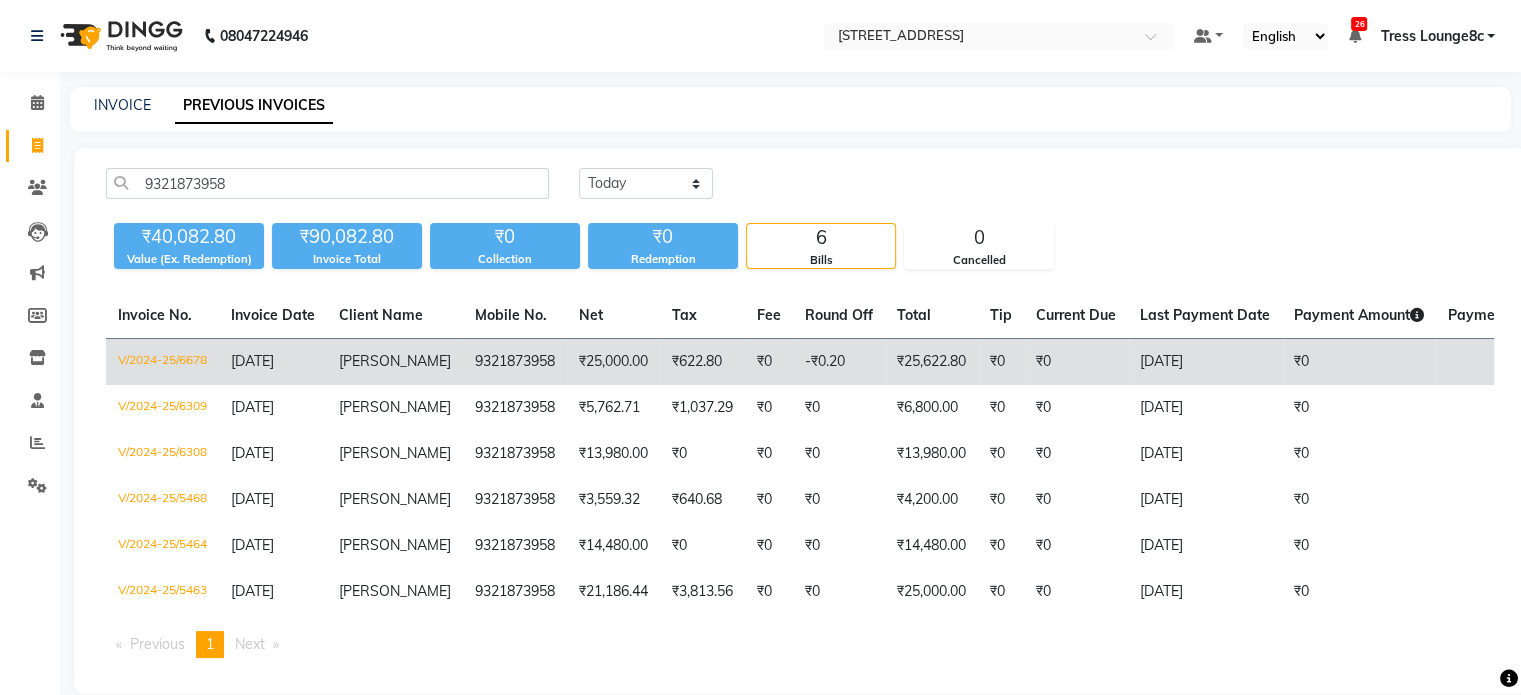 click on "9321873958" 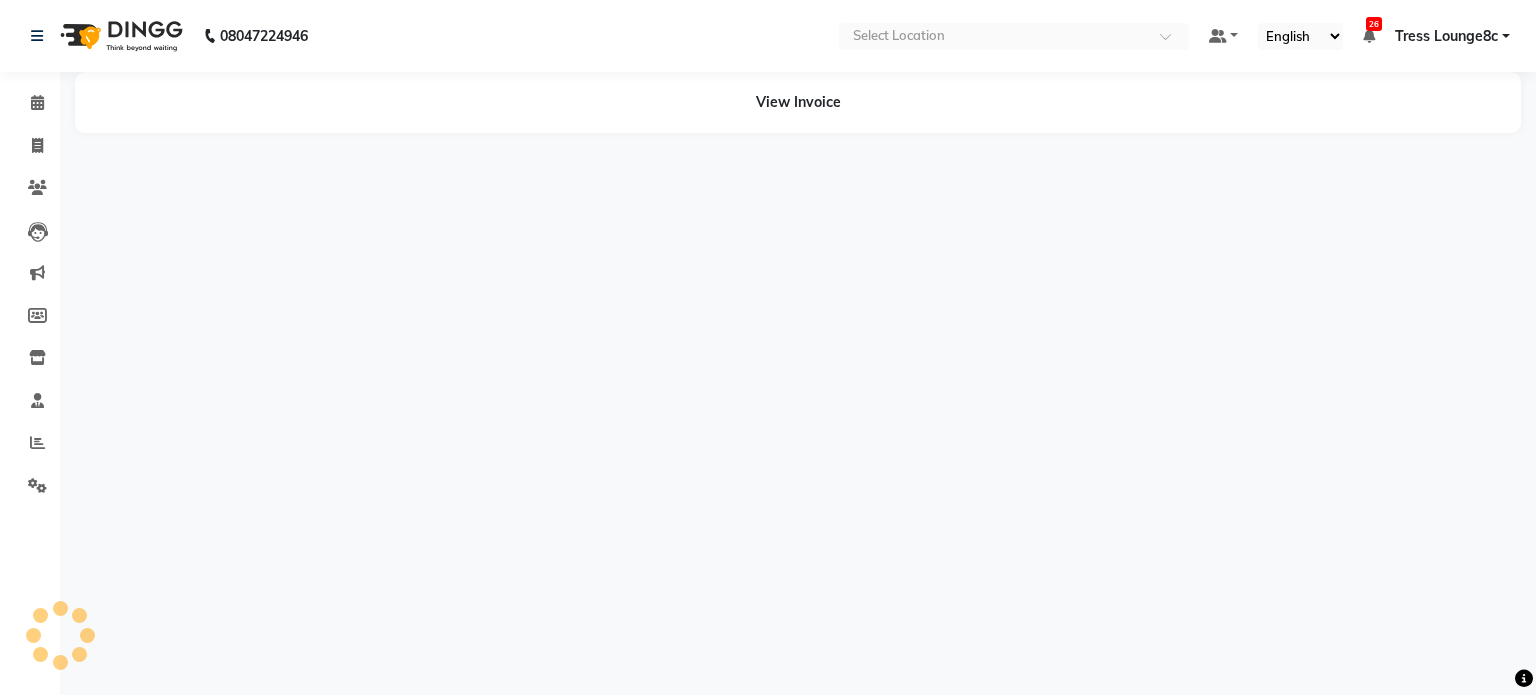 scroll, scrollTop: 0, scrollLeft: 0, axis: both 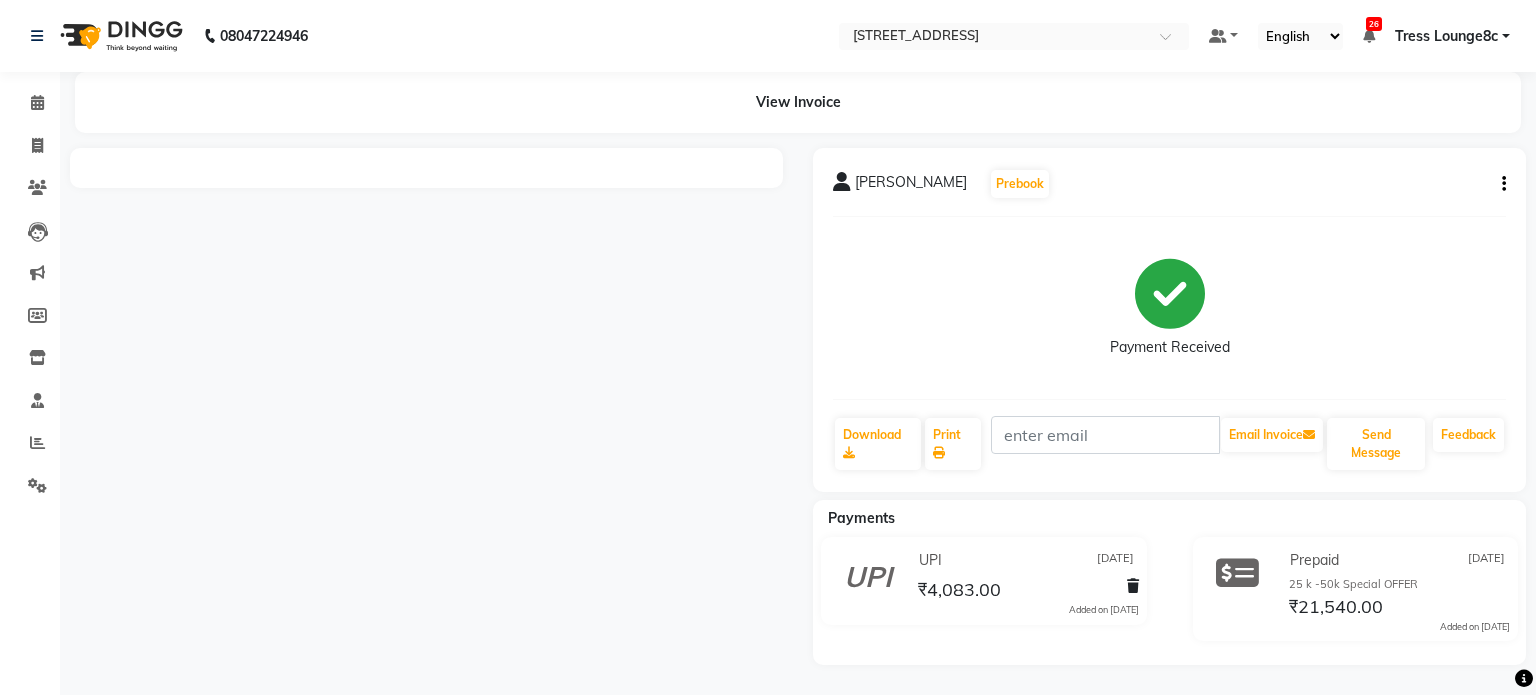 click at bounding box center [1524, 679] 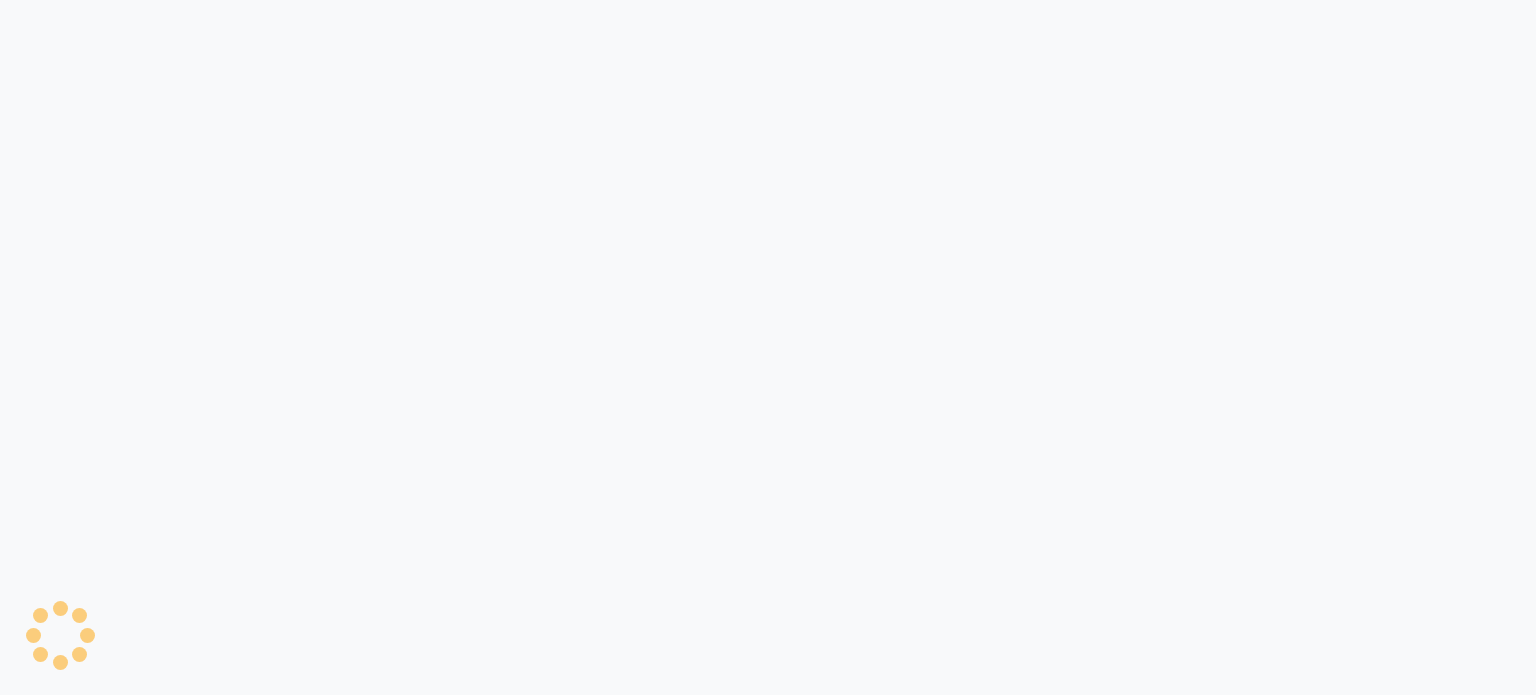 scroll, scrollTop: 0, scrollLeft: 0, axis: both 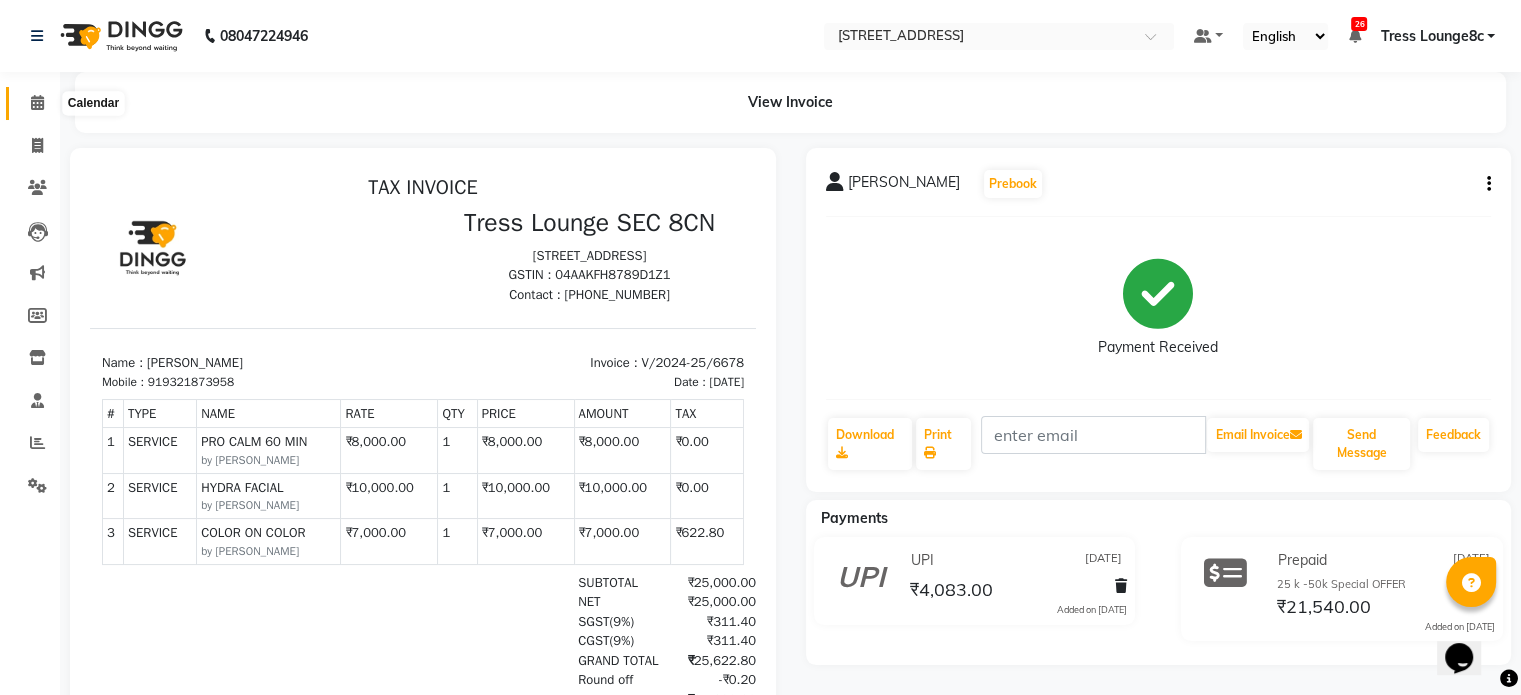 click 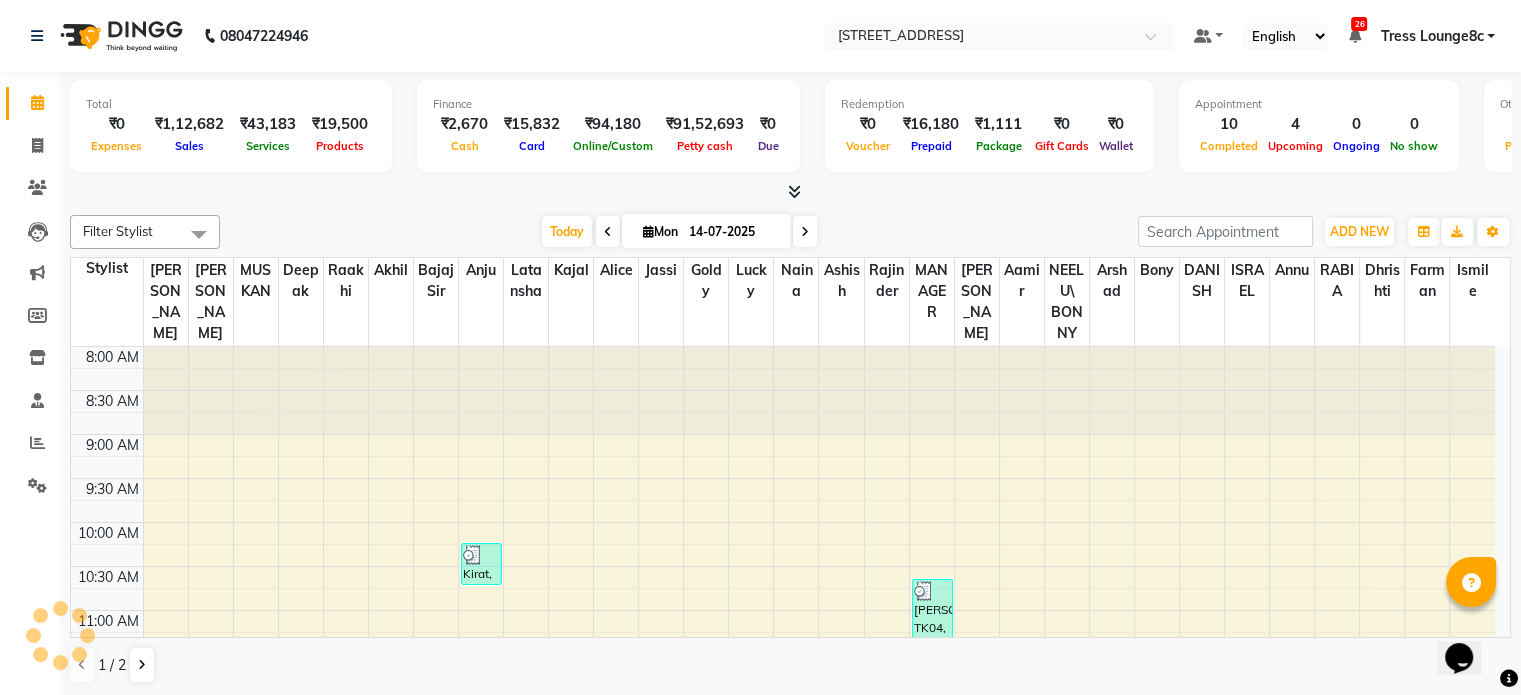 scroll, scrollTop: 0, scrollLeft: 0, axis: both 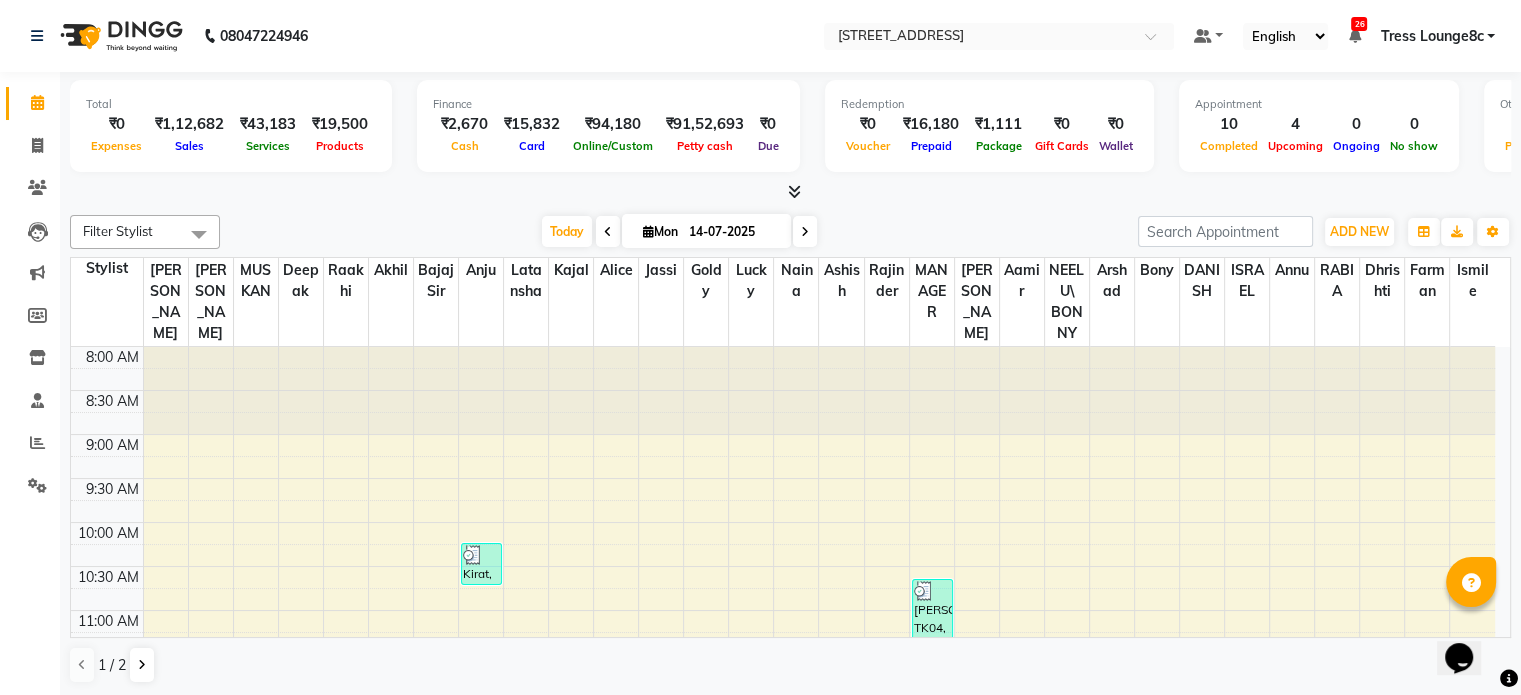 click at bounding box center [794, 191] 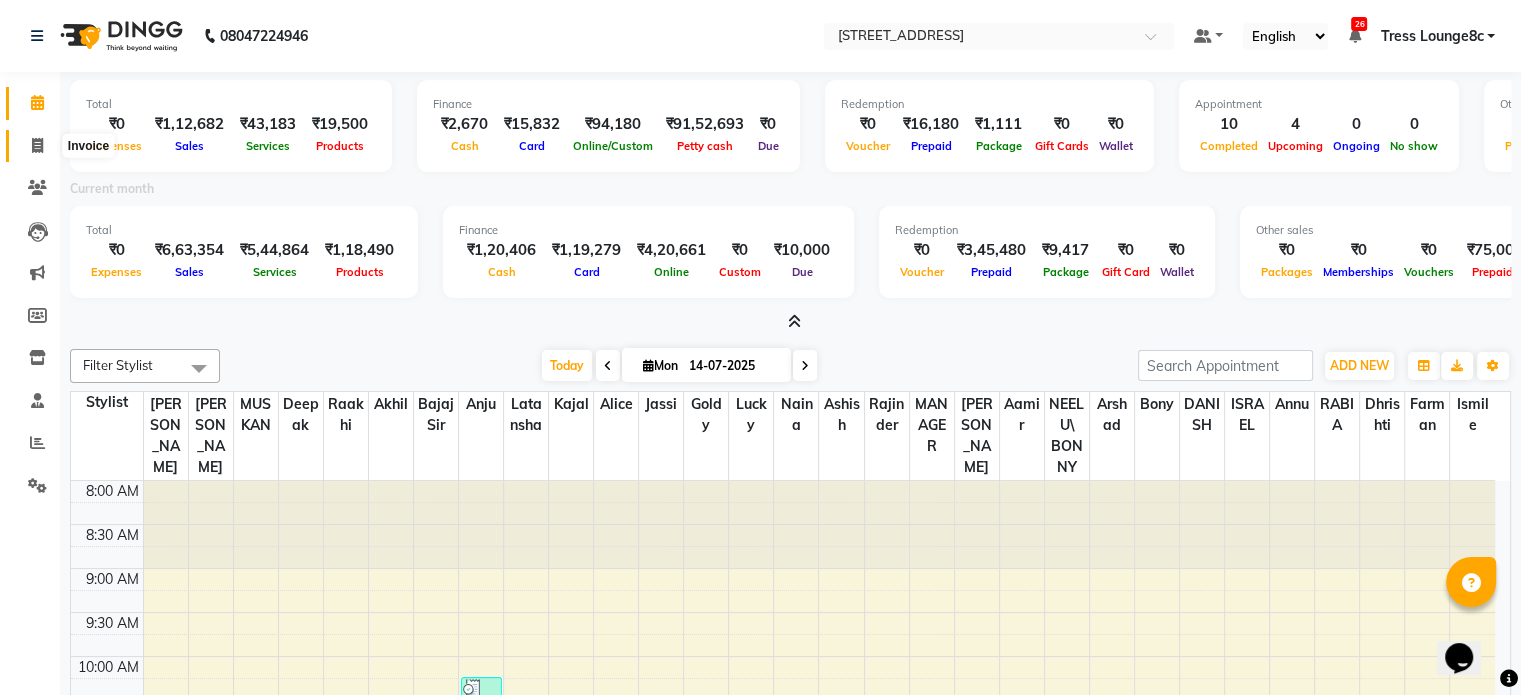 click 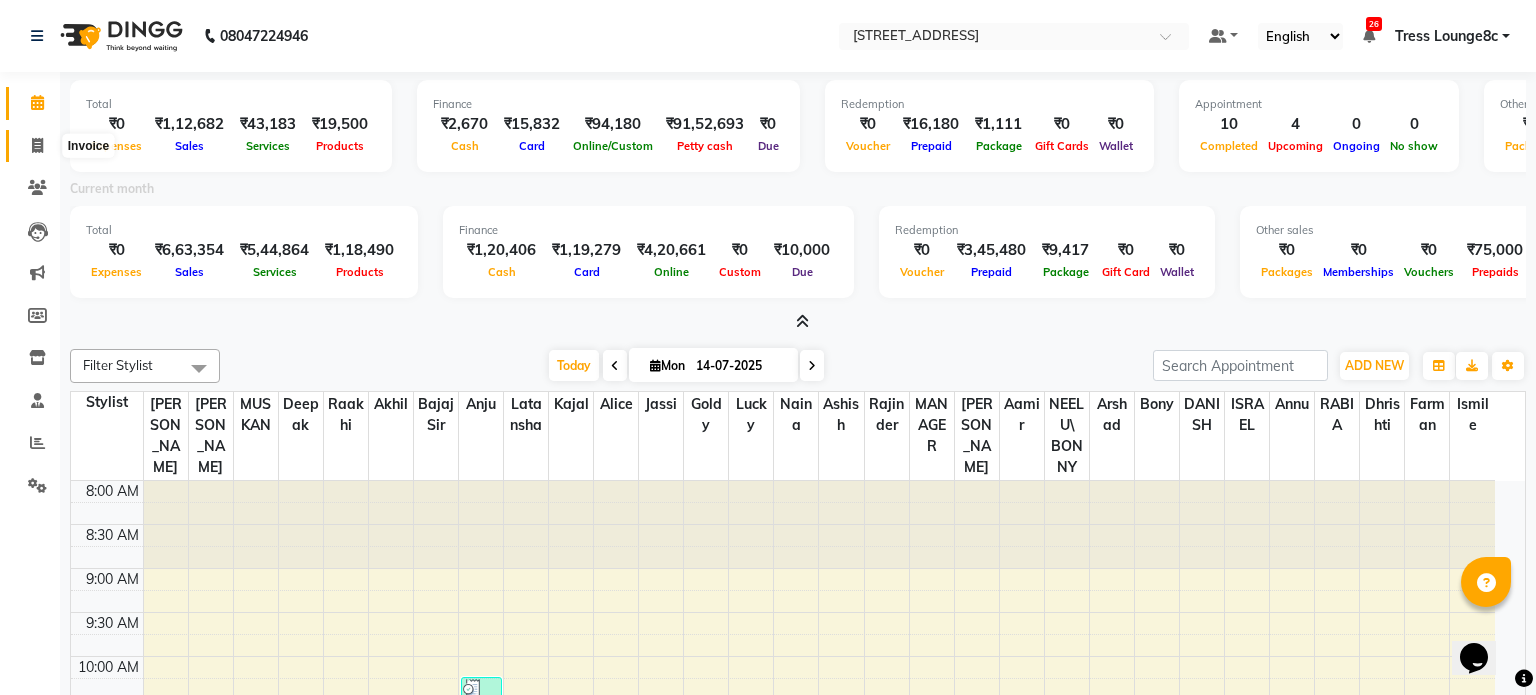 select on "5703" 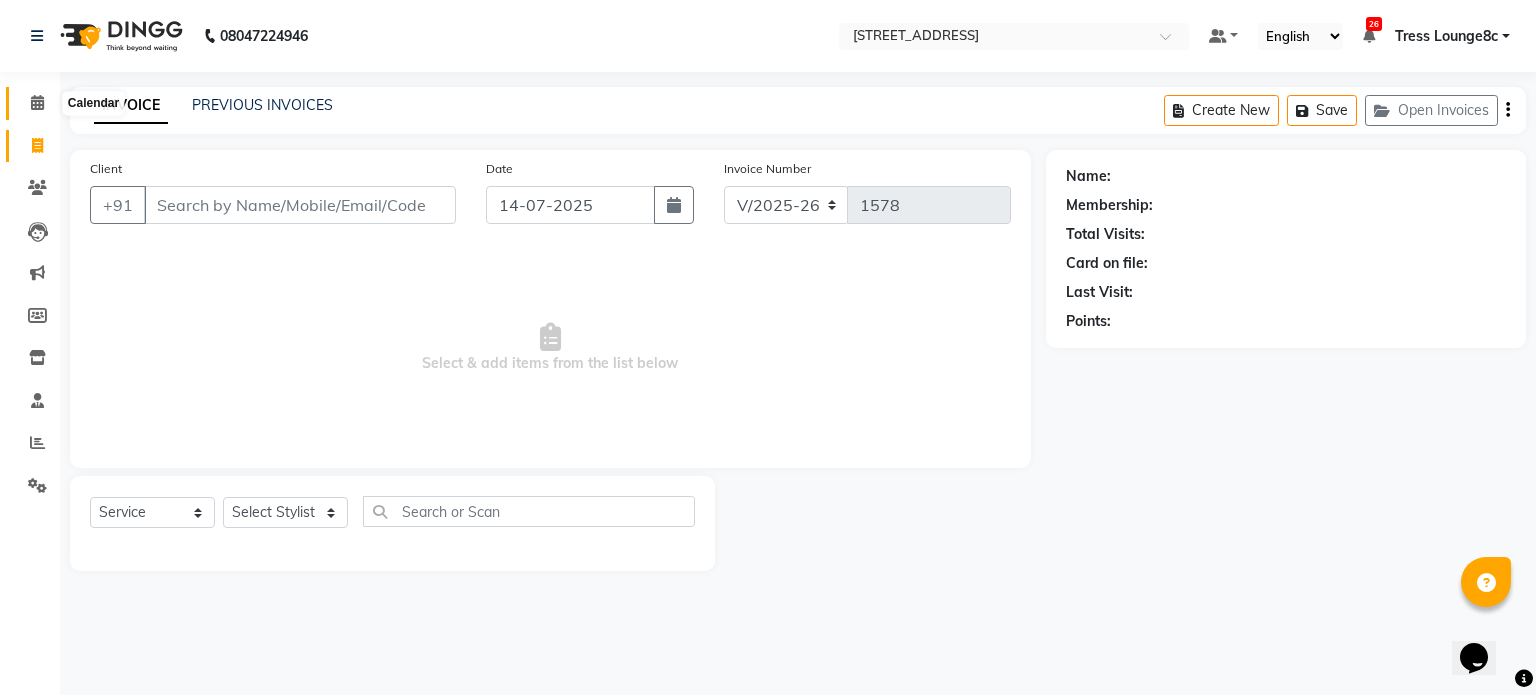 click 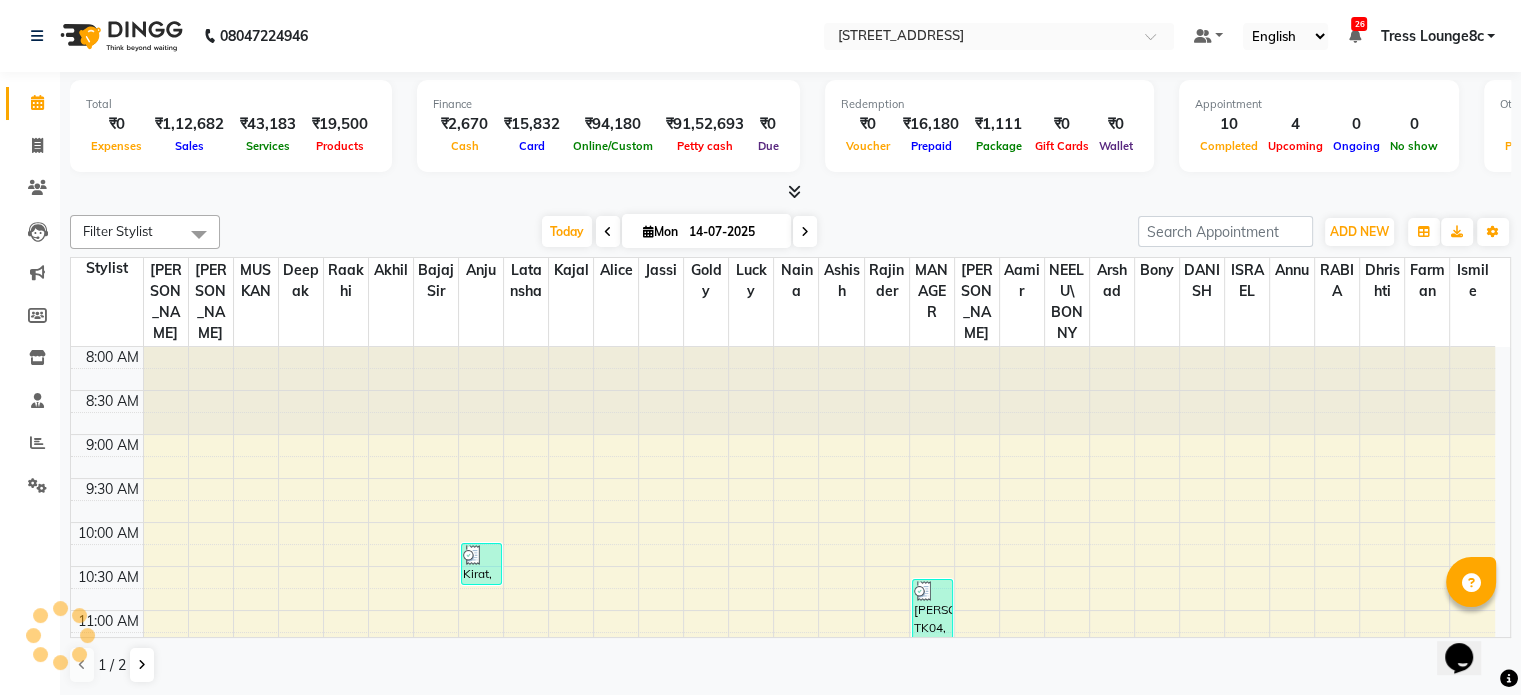 scroll, scrollTop: 774, scrollLeft: 0, axis: vertical 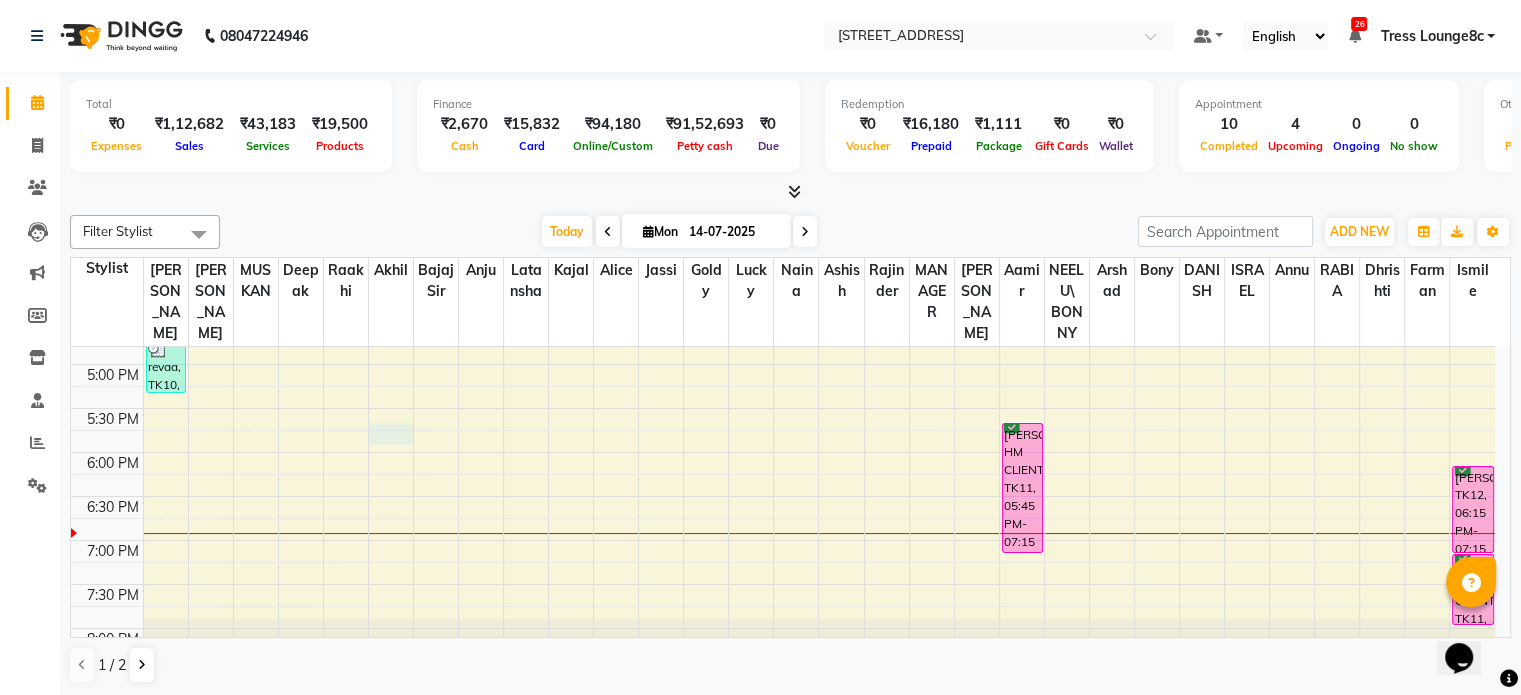 click on "8:00 AM 8:30 AM 9:00 AM 9:30 AM 10:00 AM 10:30 AM 11:00 AM 11:30 AM 12:00 PM 12:30 PM 1:00 PM 1:30 PM 2:00 PM 2:30 PM 3:00 PM 3:30 PM 4:00 PM 4:30 PM 5:00 PM 5:30 PM 6:00 PM 6:30 PM 7:00 PM 7:30 PM 8:00 PM 8:30 PM     ABC, TK02, 11:35 AM-12:00 PM, SHAMPOO / CONDITIONING     revaa, TK10, 04:45 PM-05:25 PM, CUT ,TEXTURIZE & STYLE     KIran, TK03, 12:45 PM-01:45 PM, ROOT TOUCHUP     [PERSON_NAME], TK07, 03:15 PM-03:45 PM, NANO PLASTIA,EXPERIENCE RITUAL     [PERSON_NAME], TK01, 10:15 AM-10:45 AM, EYE BROW (THREADING),UPPERLIP (THREADING)     [PERSON_NAME], TK04, 10:40 AM-01:50 PM, PARTY MAKEUP,PARTY MAKEUP,PARTY MAKEUP,ADVANCE MAKE UP BOOKING     [MEDICAL_DATA], TK05, 03:15 PM-03:45 PM, COLOR HIGH ON FASHION     [PERSON_NAME] HM CLIENT, TK11, 05:45 PM-07:15 PM, COLOR TOUCHUP (MEN),SHAVE / [PERSON_NAME] TRIM (MEN)     [PERSON_NAME], TK12, 06:15 PM-07:15 PM, LOREAL SPA.     [PERSON_NAME] HM CLIENT, TK11, 07:15 PM-08:05 PM, PEDILOGIX PEDICURE" at bounding box center [783, 144] 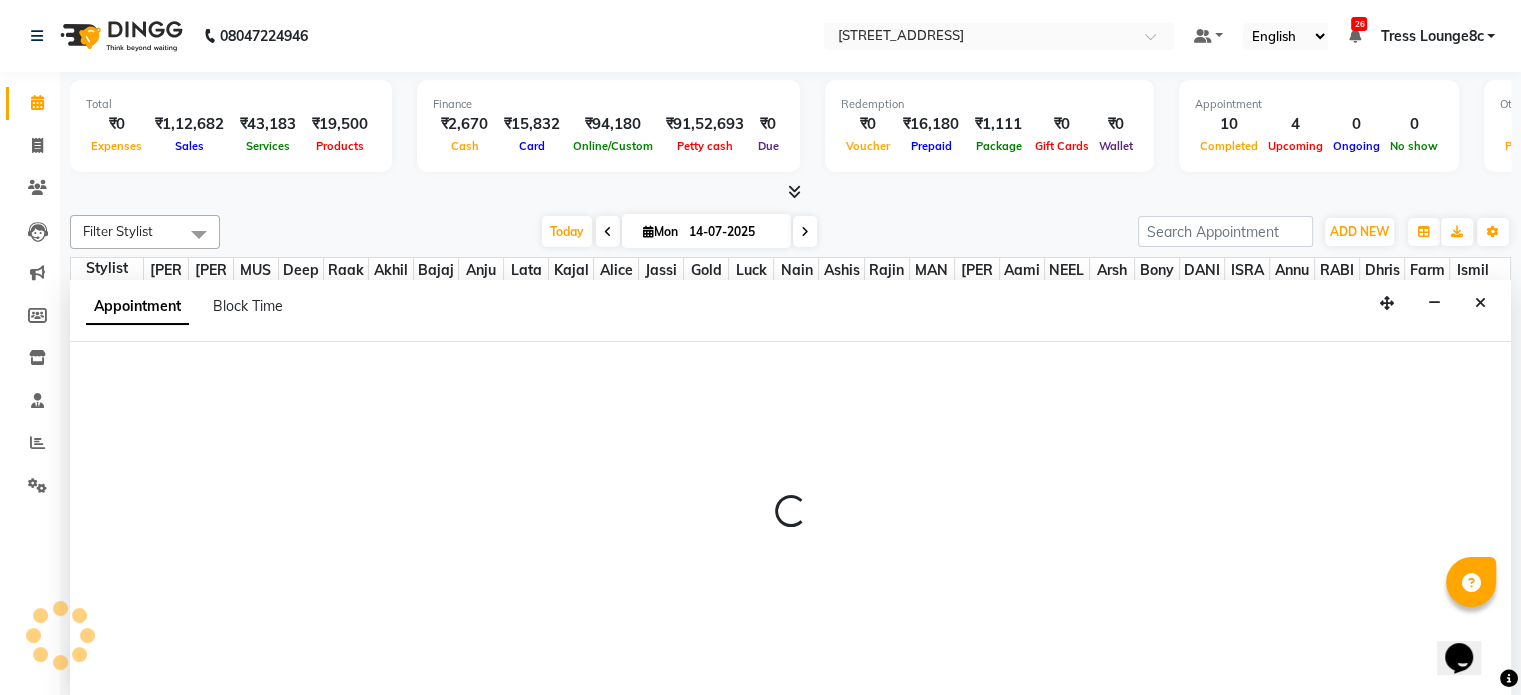 scroll, scrollTop: 0, scrollLeft: 0, axis: both 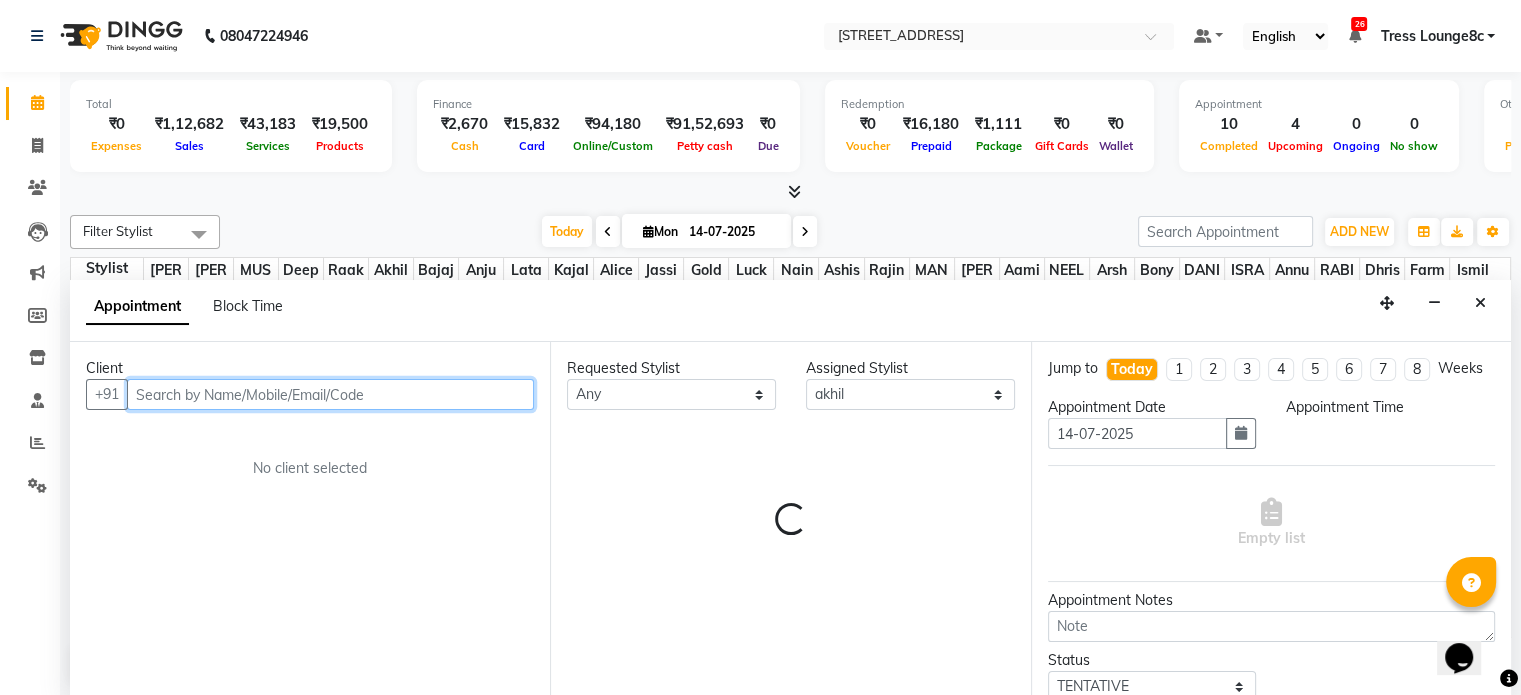 select on "1065" 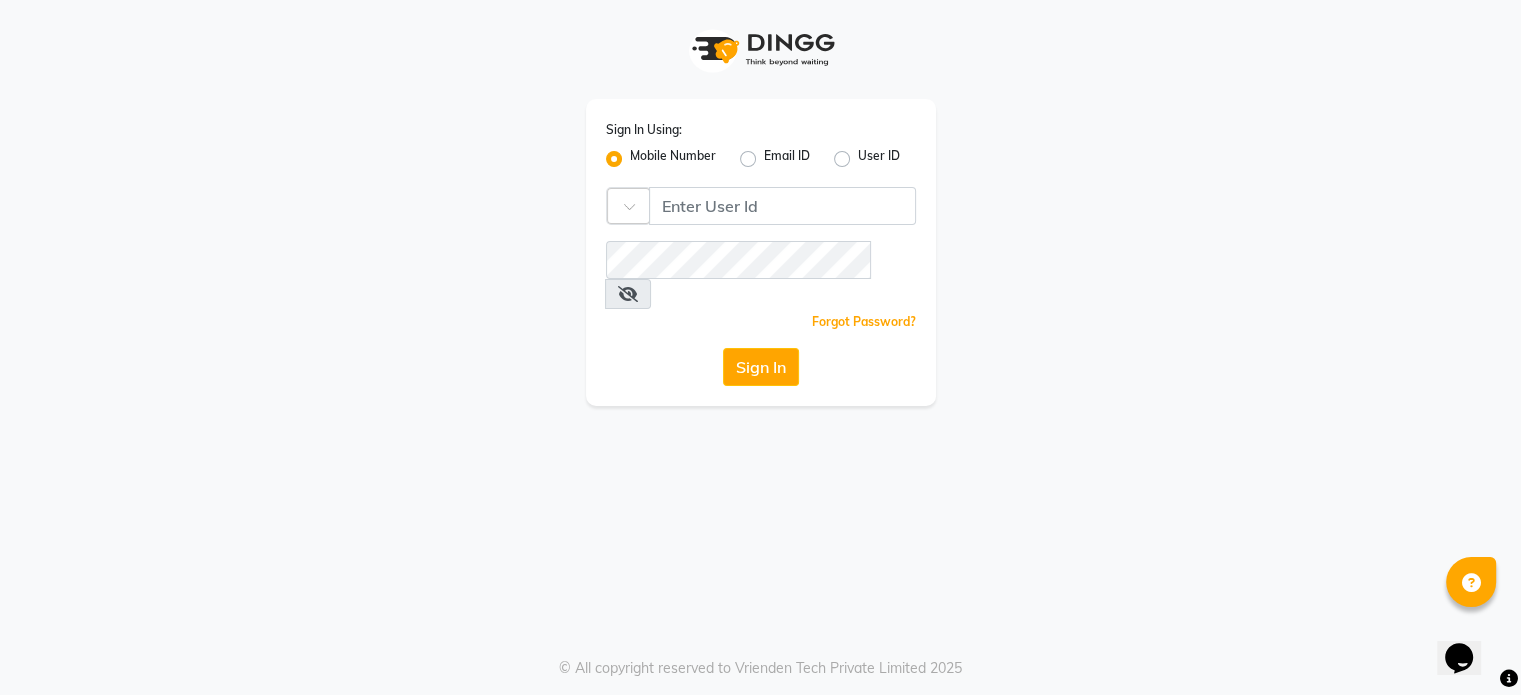 scroll, scrollTop: 0, scrollLeft: 0, axis: both 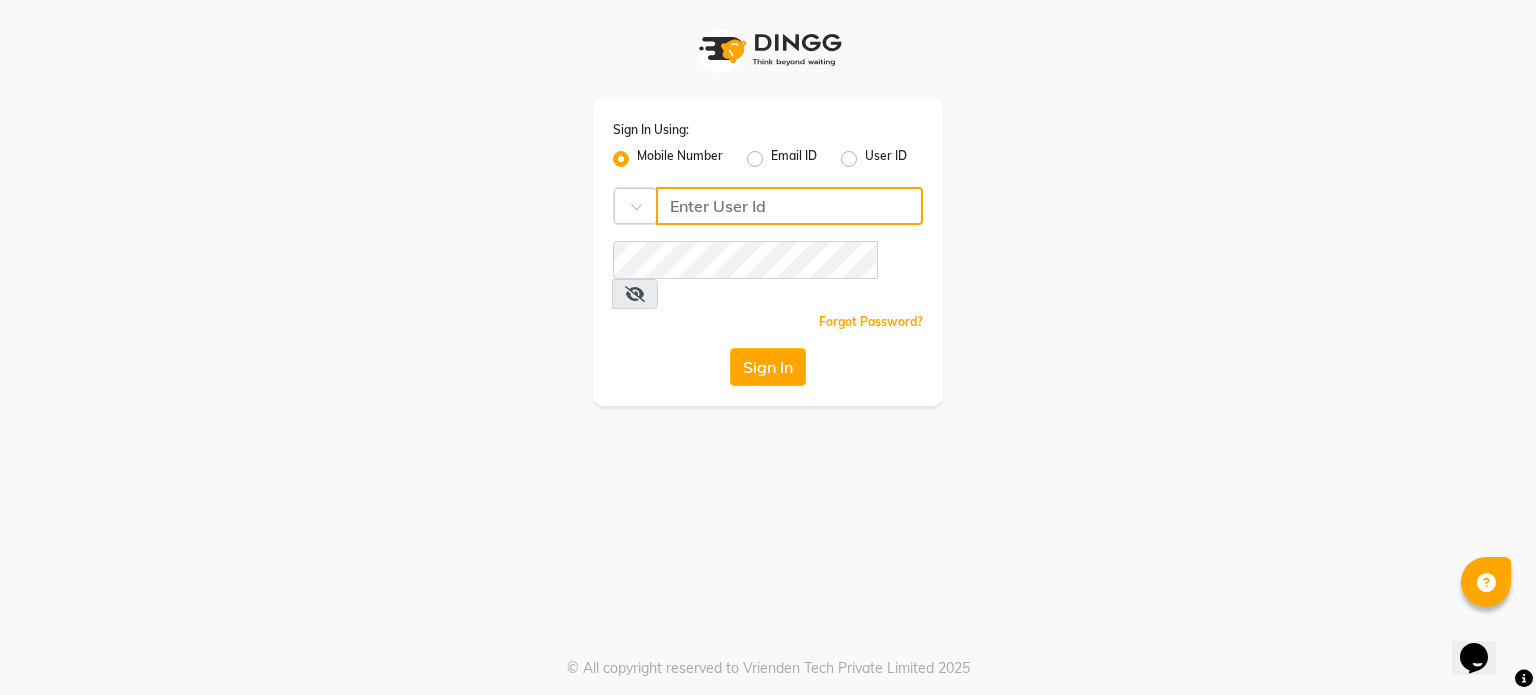 type on "6239163922" 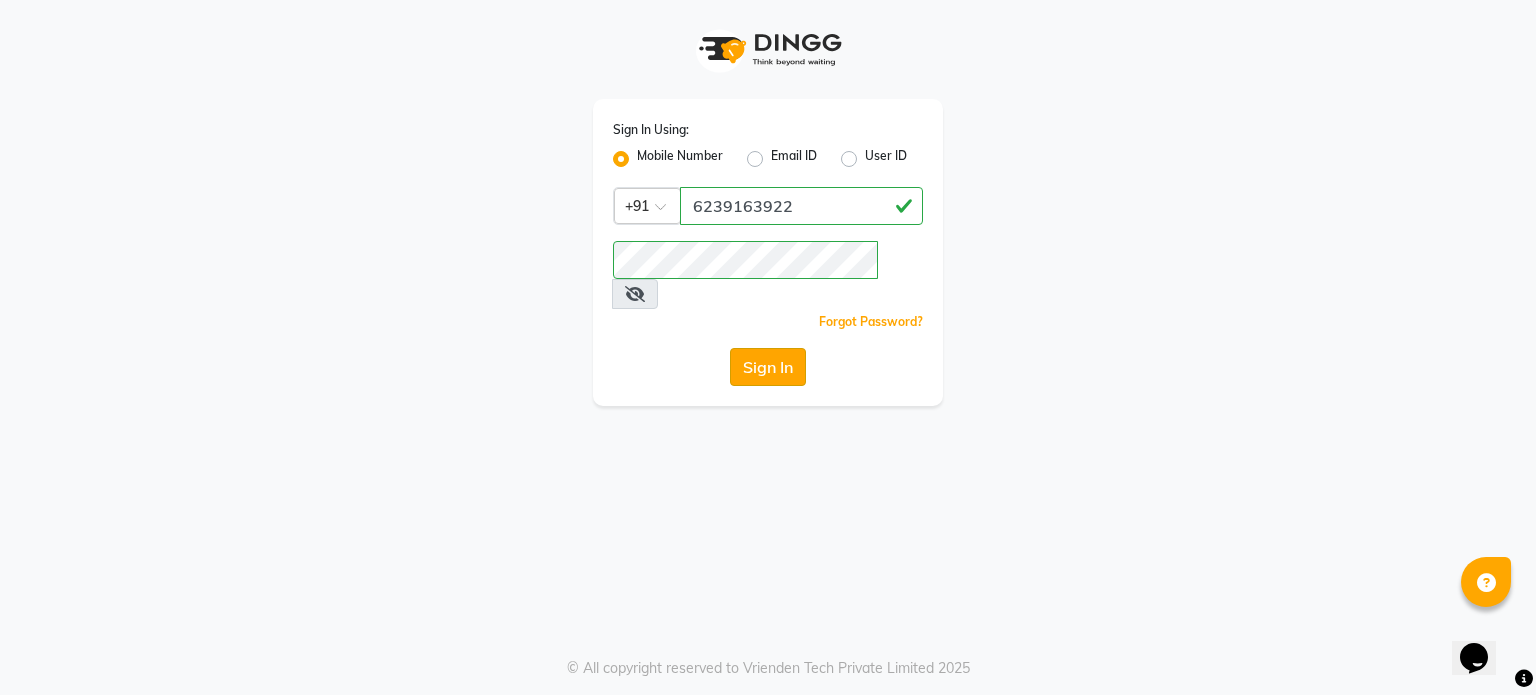 click on "Sign In" 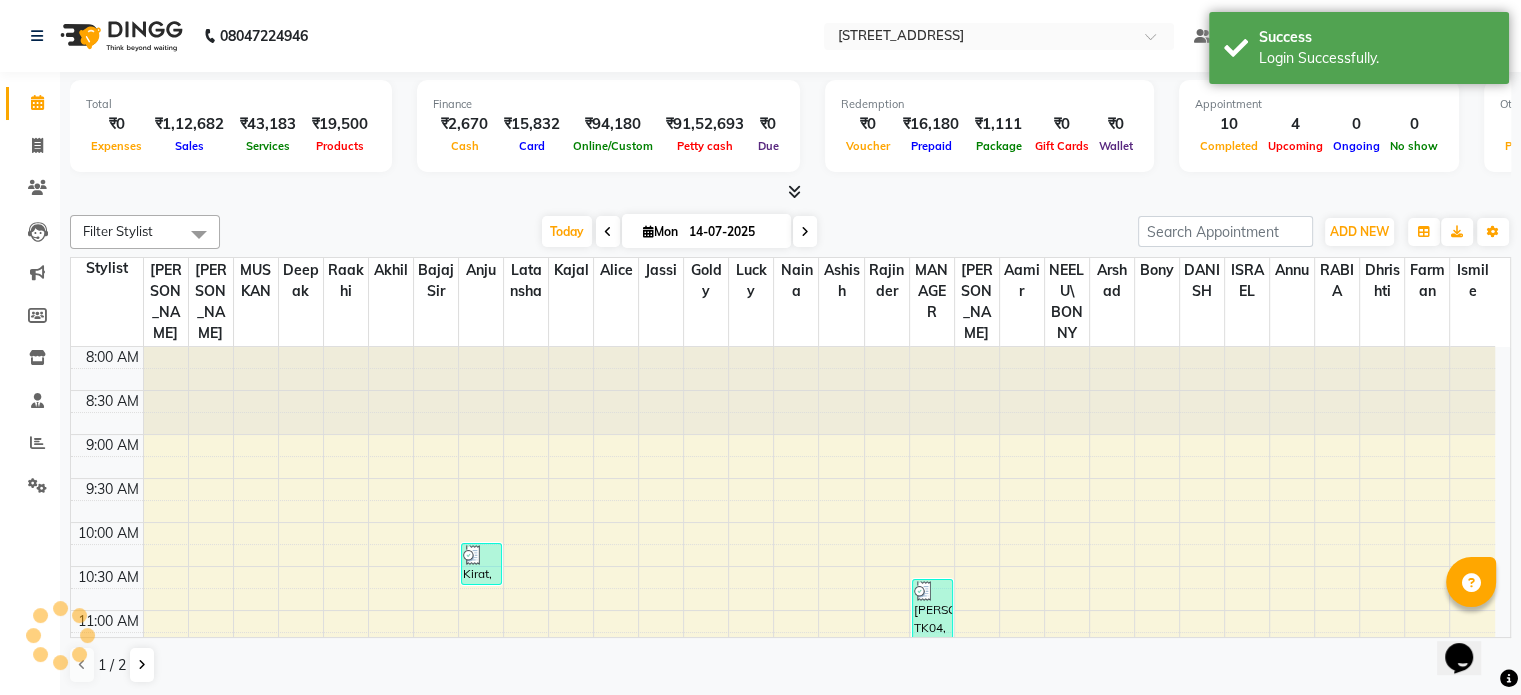 scroll, scrollTop: 0, scrollLeft: 0, axis: both 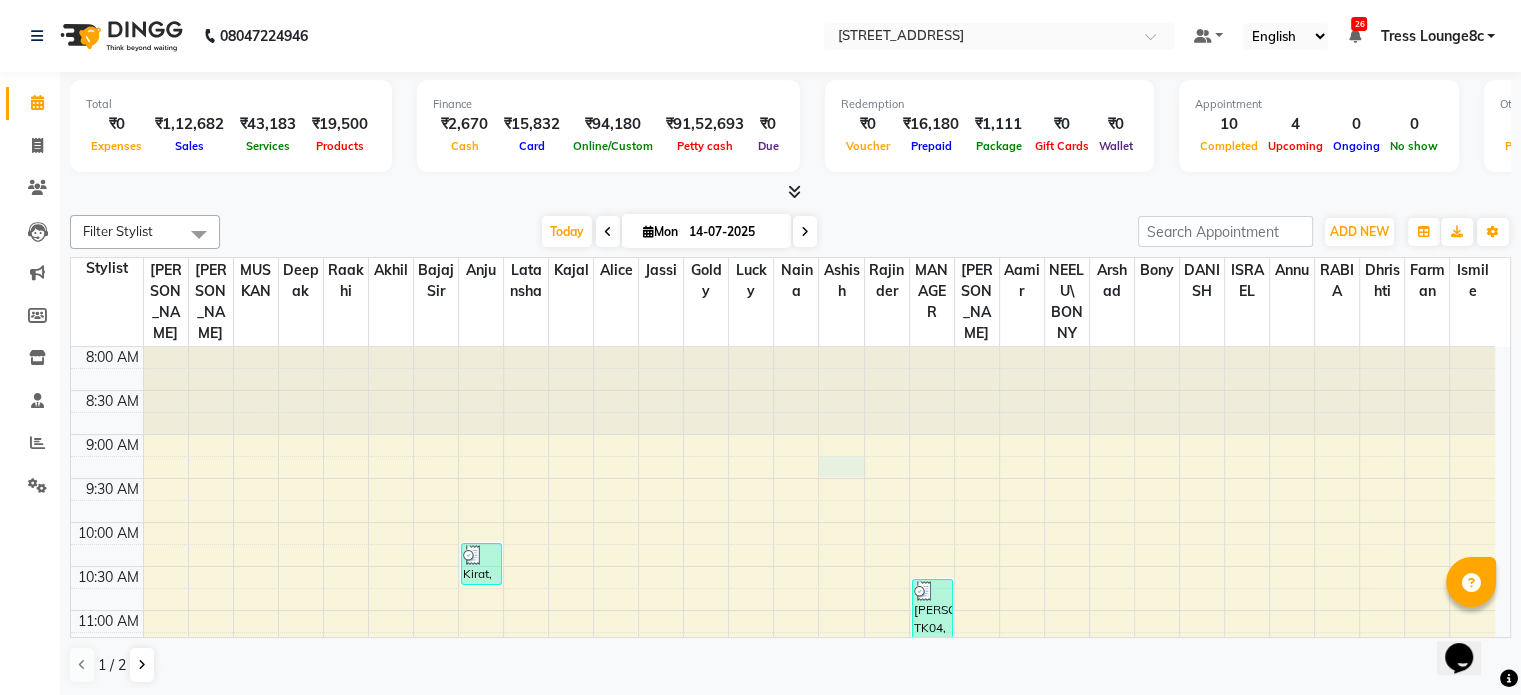 click on "8:00 AM 8:30 AM 9:00 AM 9:30 AM 10:00 AM 10:30 AM 11:00 AM 11:30 AM 12:00 PM 12:30 PM 1:00 PM 1:30 PM 2:00 PM 2:30 PM 3:00 PM 3:30 PM 4:00 PM 4:30 PM 5:00 PM 5:30 PM 6:00 PM 6:30 PM 7:00 PM 7:30 PM 8:00 PM 8:30 PM     ABC, TK02, 11:35 AM-12:00 PM, SHAMPOO / CONDITIONING     revaa, TK10, 04:45 PM-05:25 PM, CUT ,TEXTURIZE & STYLE     KIran, TK03, 12:45 PM-01:45 PM, ROOT TOUCHUP     [PERSON_NAME], TK07, 03:15 PM-03:45 PM, NANO PLASTIA,EXPERIENCE RITUAL     [PERSON_NAME], TK01, 10:15 AM-10:45 AM, EYE BROW (THREADING),UPPERLIP (THREADING)     [PERSON_NAME], TK04, 10:40 AM-01:50 PM, PARTY MAKEUP,PARTY MAKEUP,PARTY MAKEUP,ADVANCE MAKE UP BOOKING     [MEDICAL_DATA], TK05, 03:15 PM-03:45 PM, COLOR HIGH ON FASHION     [PERSON_NAME] HM CLIENT, TK11, 05:45 PM-07:15 PM, COLOR TOUCHUP (MEN),SHAVE / [PERSON_NAME] TRIM (MEN)     [PERSON_NAME], TK12, 06:15 PM-07:15 PM, LOREAL SPA.     [PERSON_NAME] HM CLIENT, TK11, 07:15 PM-08:05 PM, PEDILOGIX PEDICURE" at bounding box center [783, 918] 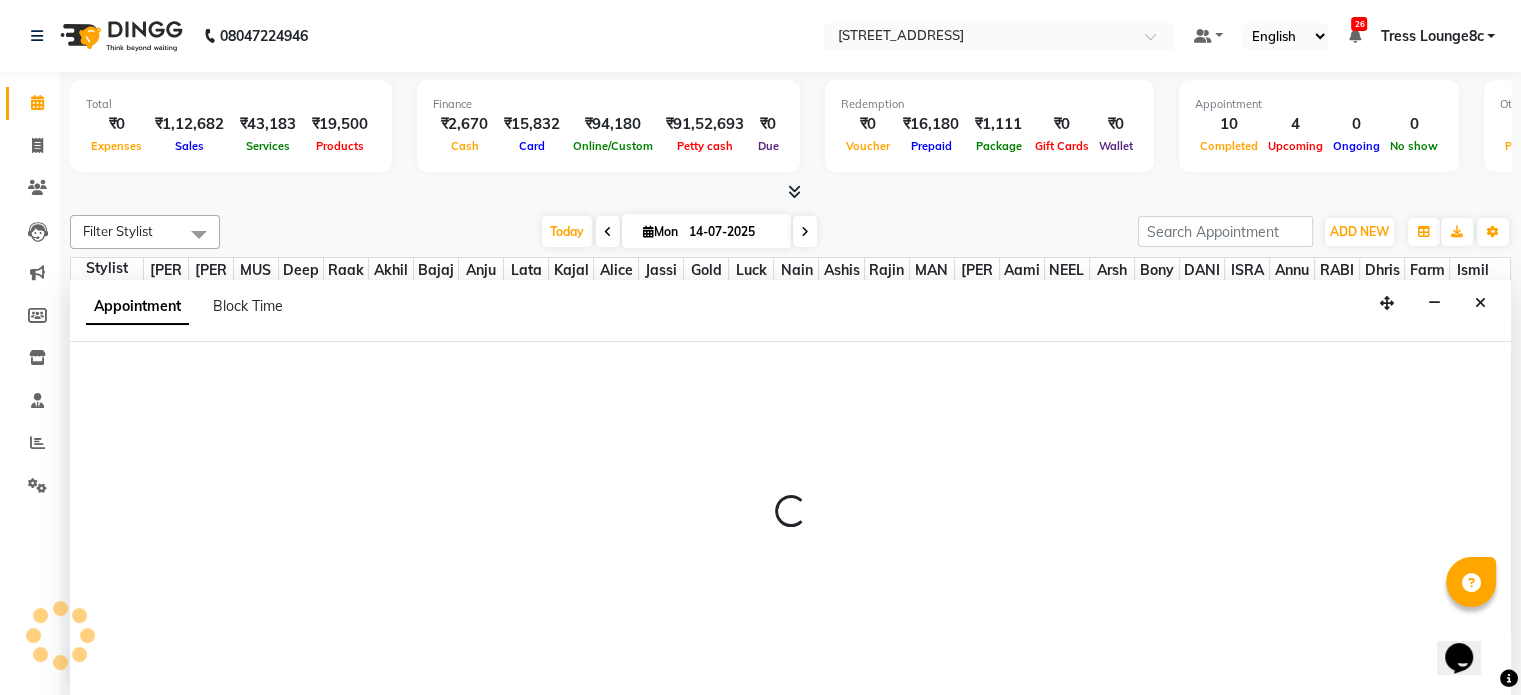 scroll, scrollTop: 0, scrollLeft: 0, axis: both 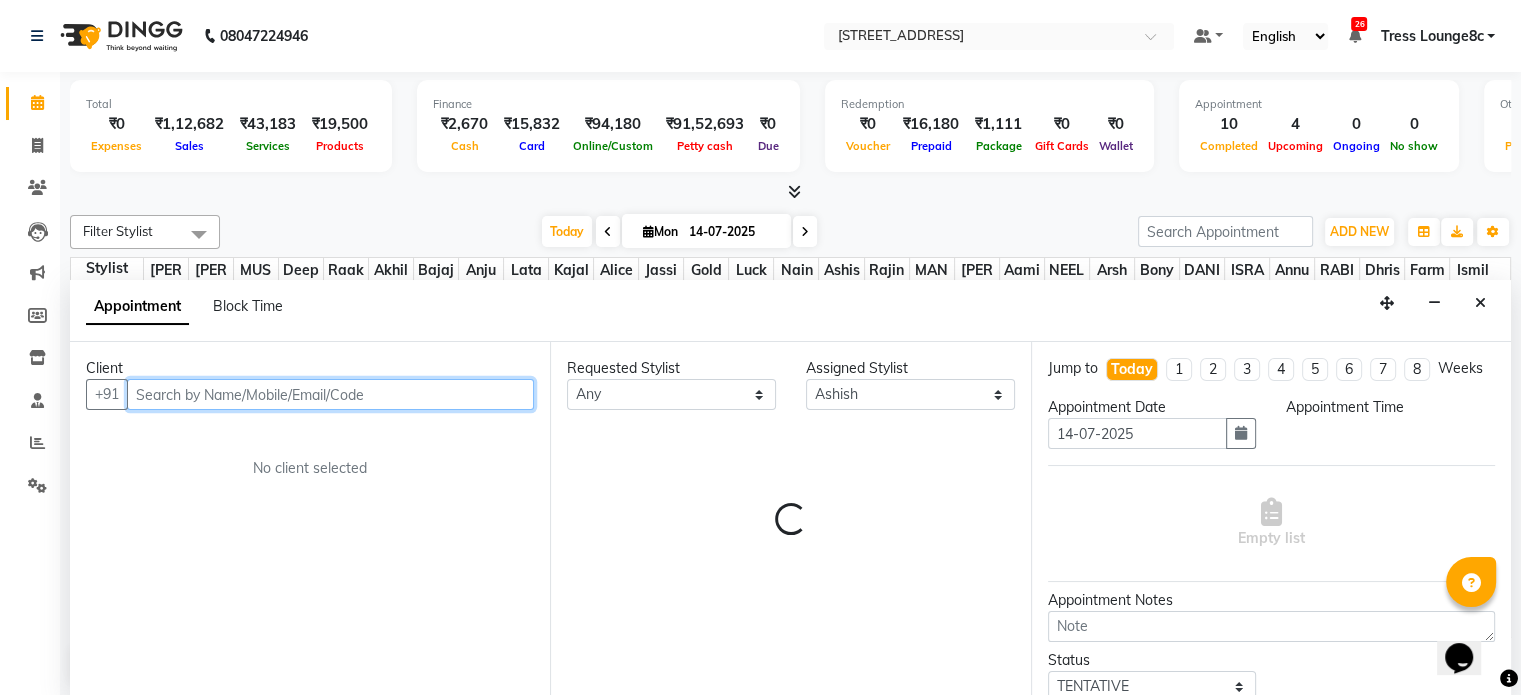 select on "555" 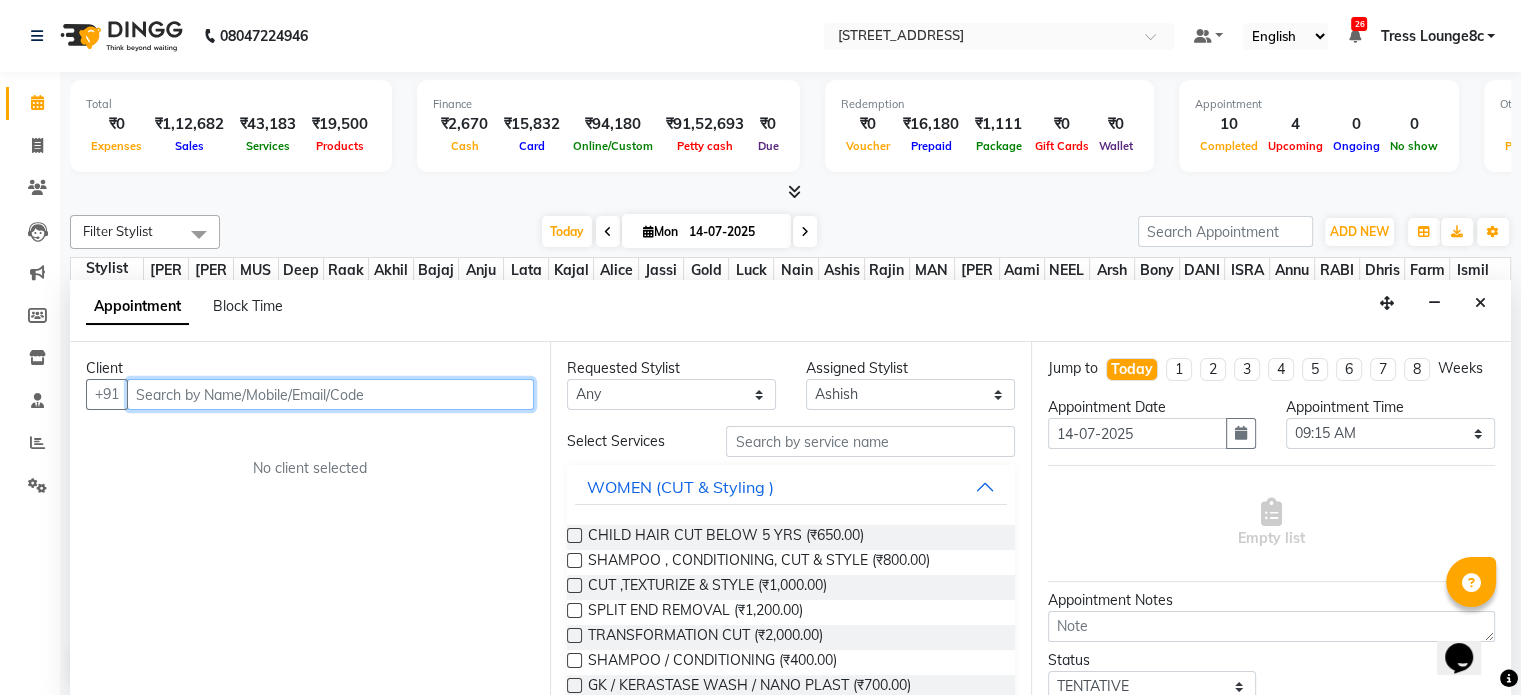 scroll, scrollTop: 0, scrollLeft: 0, axis: both 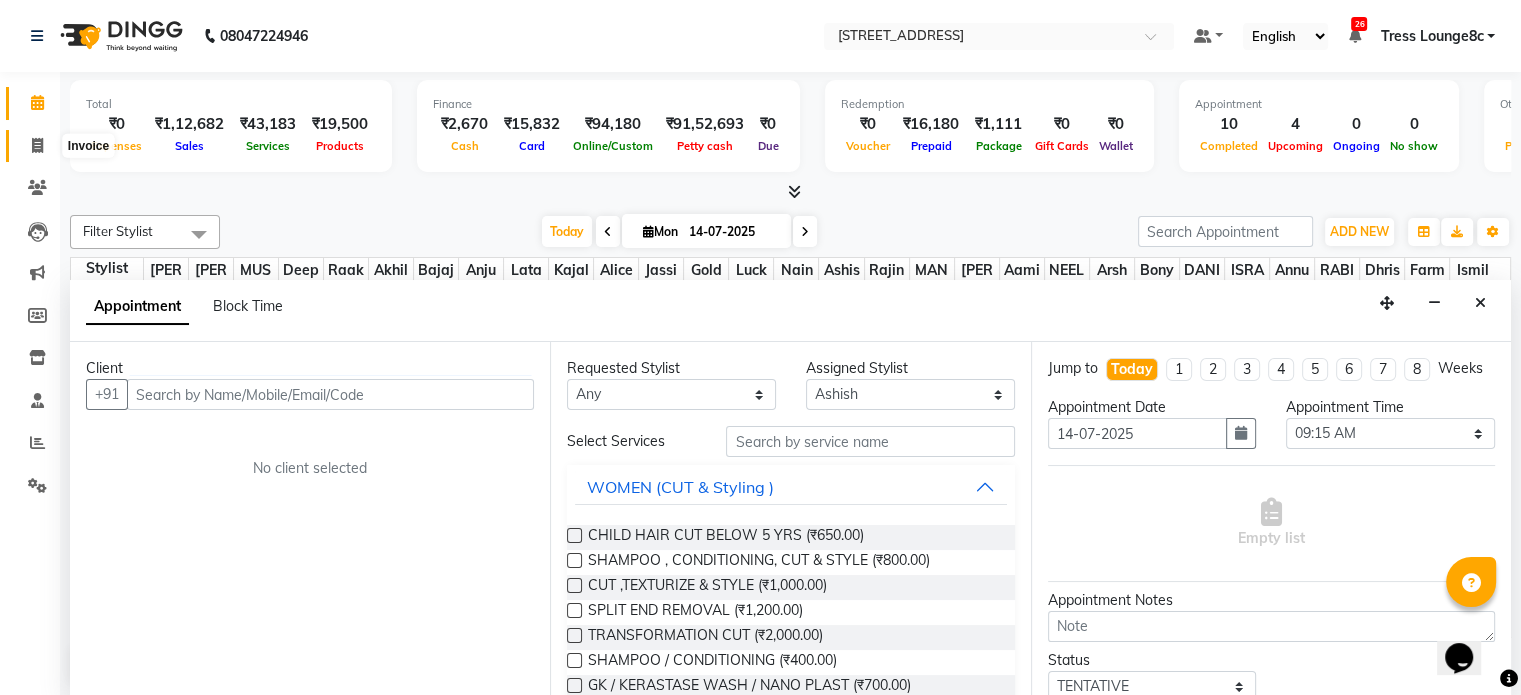 click 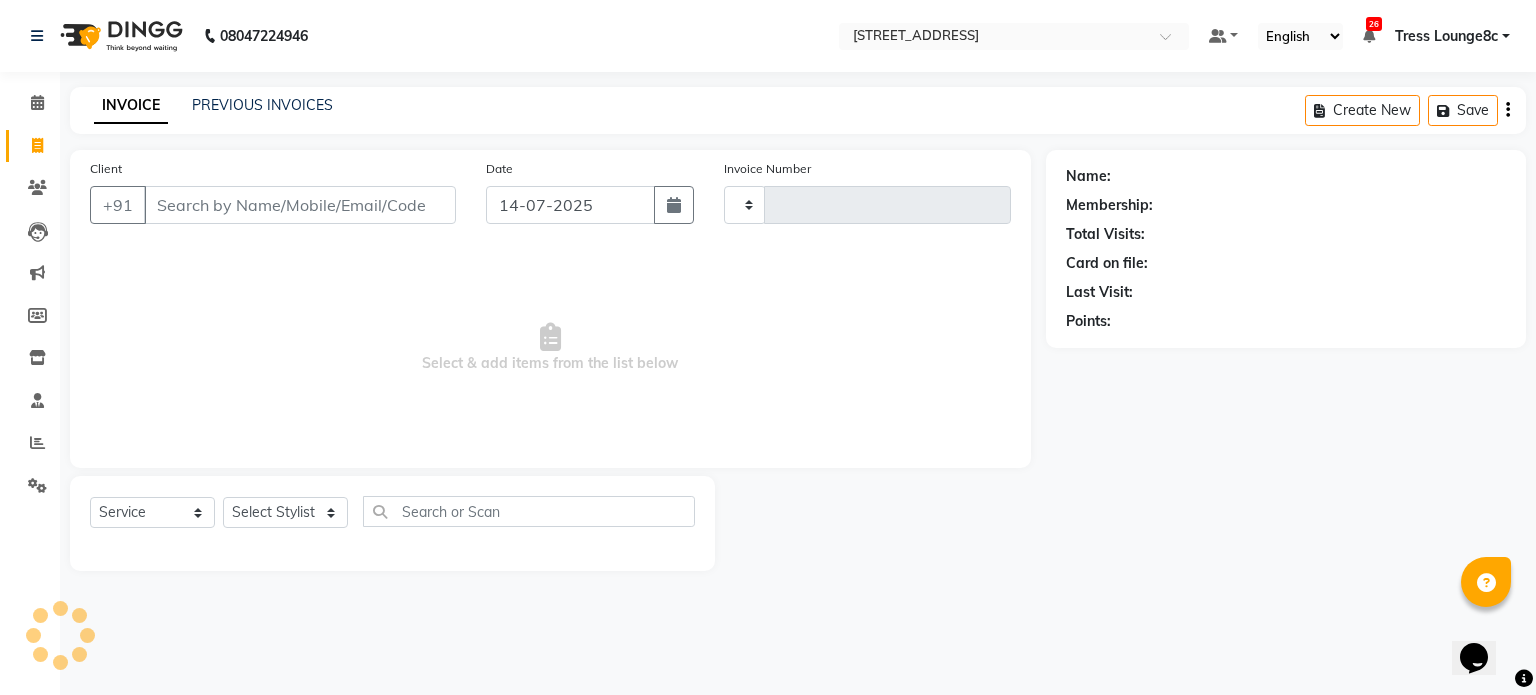 type on "1578" 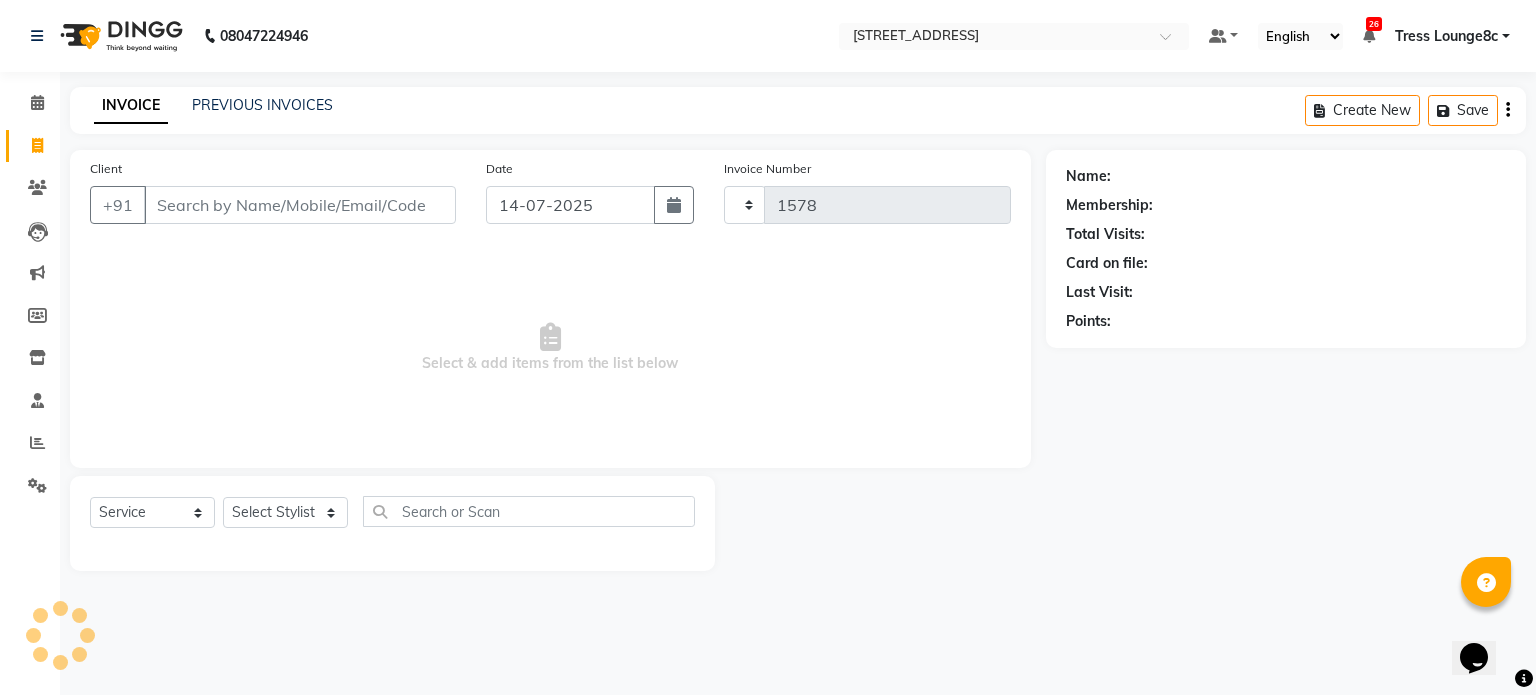 select on "5703" 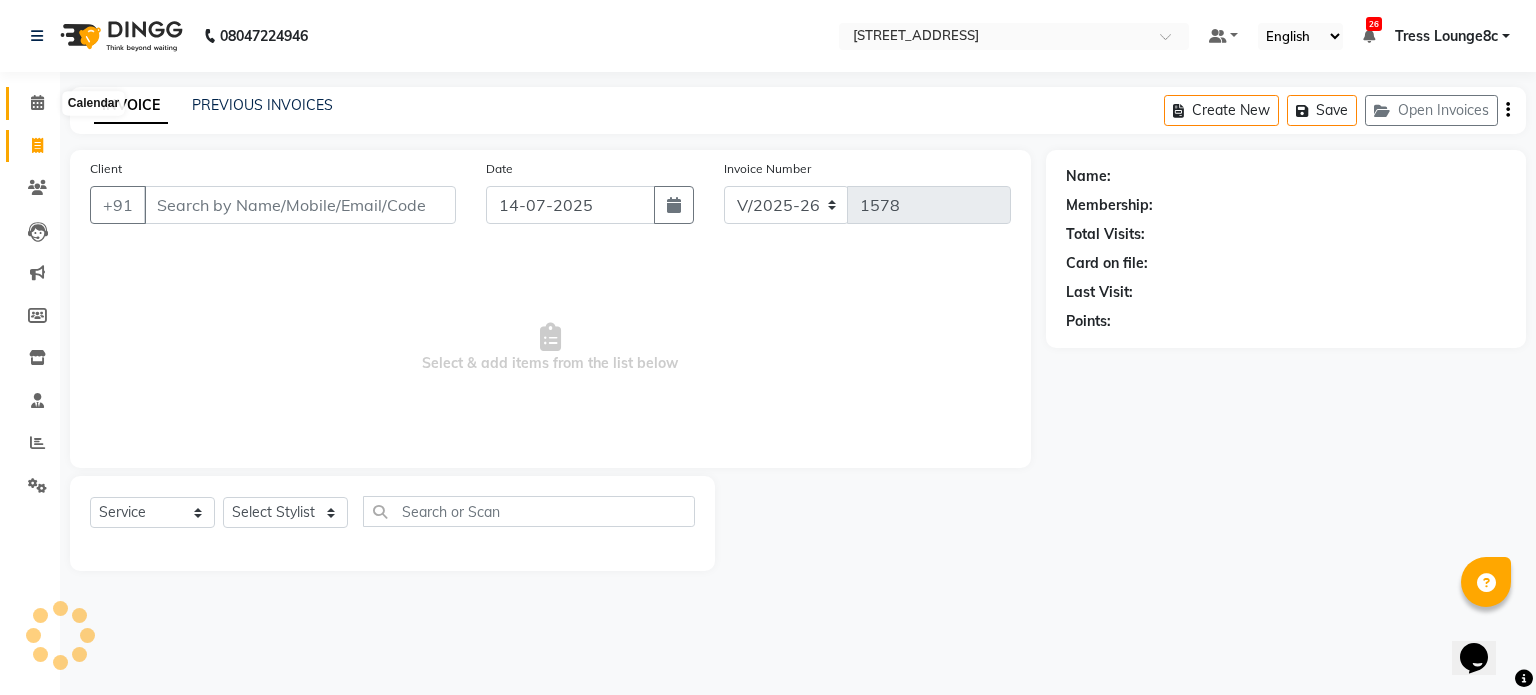 click 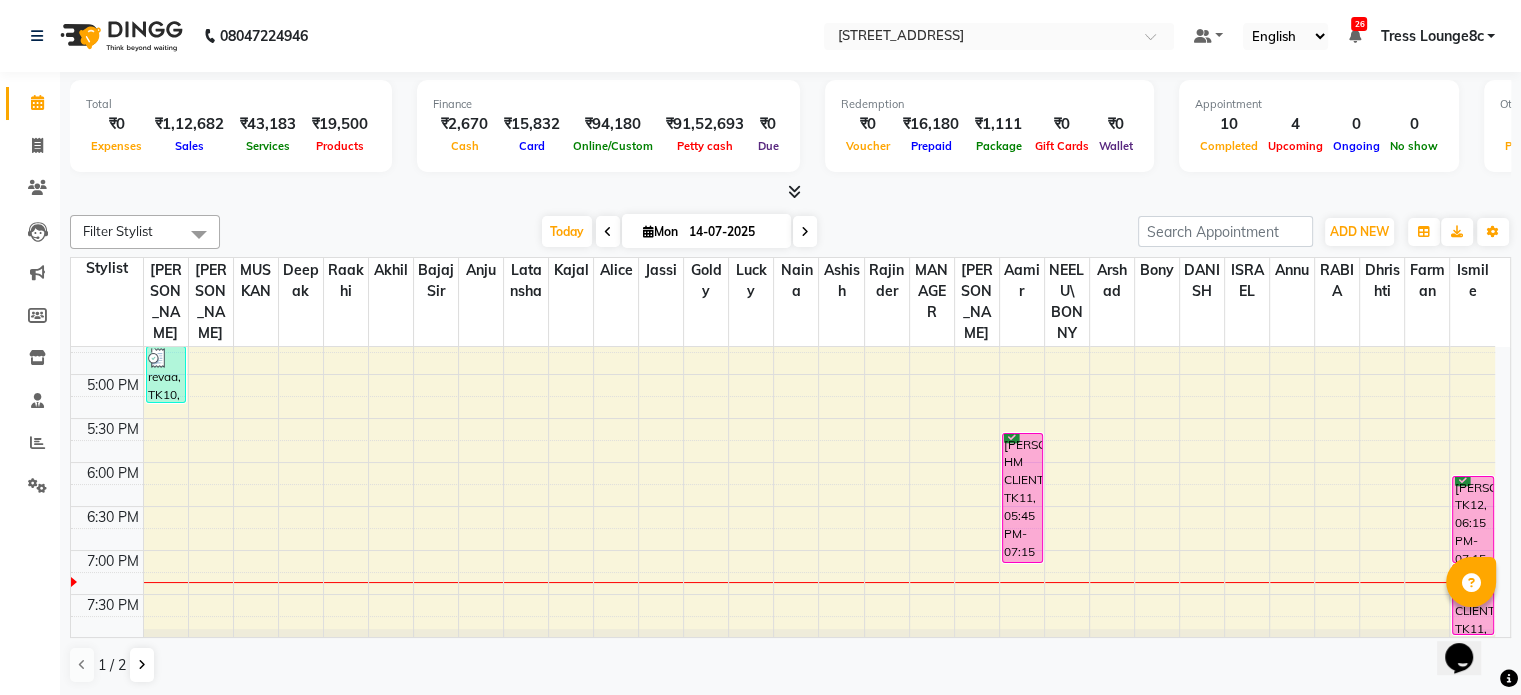 scroll, scrollTop: 774, scrollLeft: 0, axis: vertical 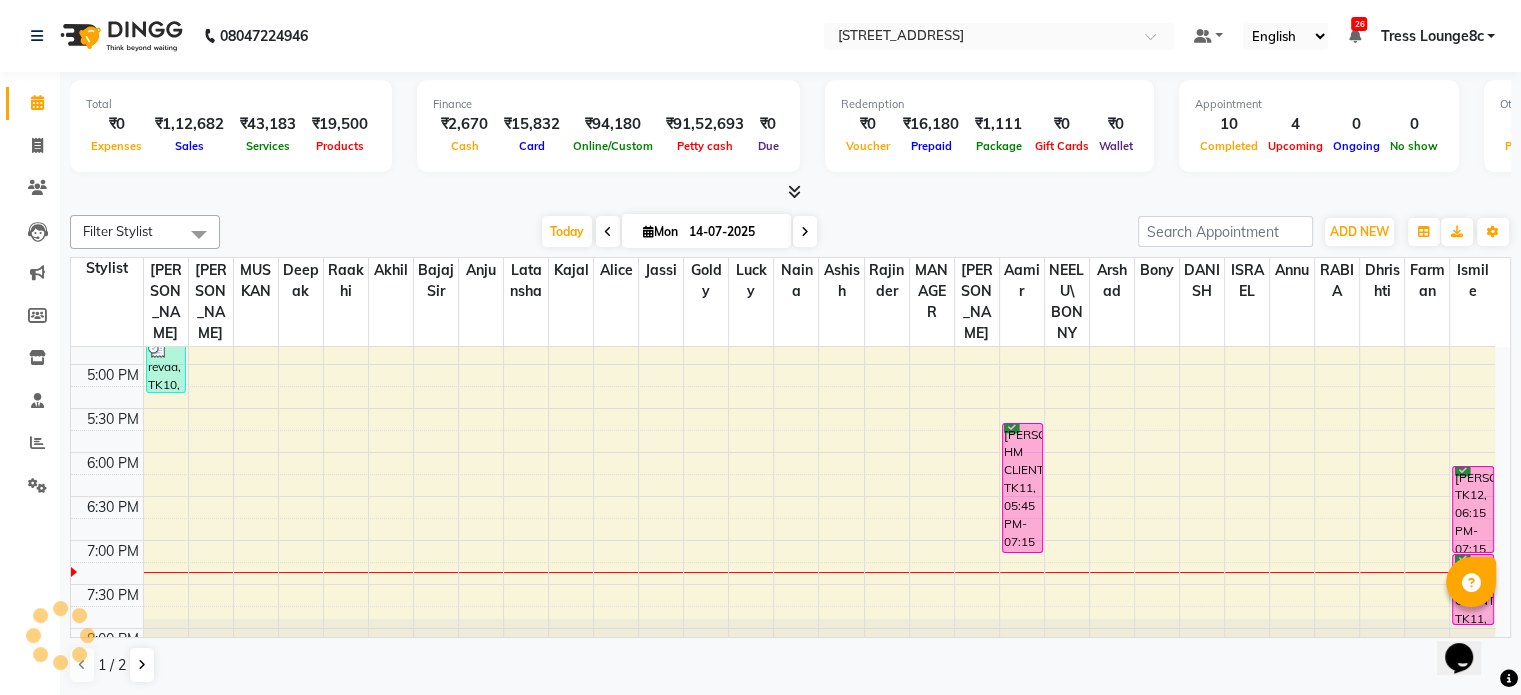 click on "8:00 AM 8:30 AM 9:00 AM 9:30 AM 10:00 AM 10:30 AM 11:00 AM 11:30 AM 12:00 PM 12:30 PM 1:00 PM 1:30 PM 2:00 PM 2:30 PM 3:00 PM 3:30 PM 4:00 PM 4:30 PM 5:00 PM 5:30 PM 6:00 PM 6:30 PM 7:00 PM 7:30 PM 8:00 PM 8:30 PM     ABC, TK02, 11:35 AM-12:00 PM, SHAMPOO / CONDITIONING     revaa, TK10, 04:45 PM-05:25 PM, CUT ,TEXTURIZE & STYLE     KIran, TK03, 12:45 PM-01:45 PM, ROOT TOUCHUP     [PERSON_NAME], TK07, 03:15 PM-03:45 PM, NANO PLASTIA,EXPERIENCE RITUAL     [PERSON_NAME], TK01, 10:15 AM-10:45 AM, EYE BROW (THREADING),UPPERLIP (THREADING)     [PERSON_NAME], TK04, 10:40 AM-01:50 PM, PARTY MAKEUP,PARTY MAKEUP,PARTY MAKEUP,ADVANCE MAKE UP BOOKING     [MEDICAL_DATA], TK05, 03:15 PM-03:45 PM, COLOR HIGH ON FASHION     [PERSON_NAME] HM CLIENT, TK11, 05:45 PM-07:15 PM, COLOR TOUCHUP (MEN),SHAVE / [PERSON_NAME] TRIM (MEN)     [PERSON_NAME], TK12, 06:15 PM-07:15 PM, LOREAL SPA.     [PERSON_NAME] HM CLIENT, TK11, 07:15 PM-08:05 PM, PEDILOGIX PEDICURE" at bounding box center (783, 144) 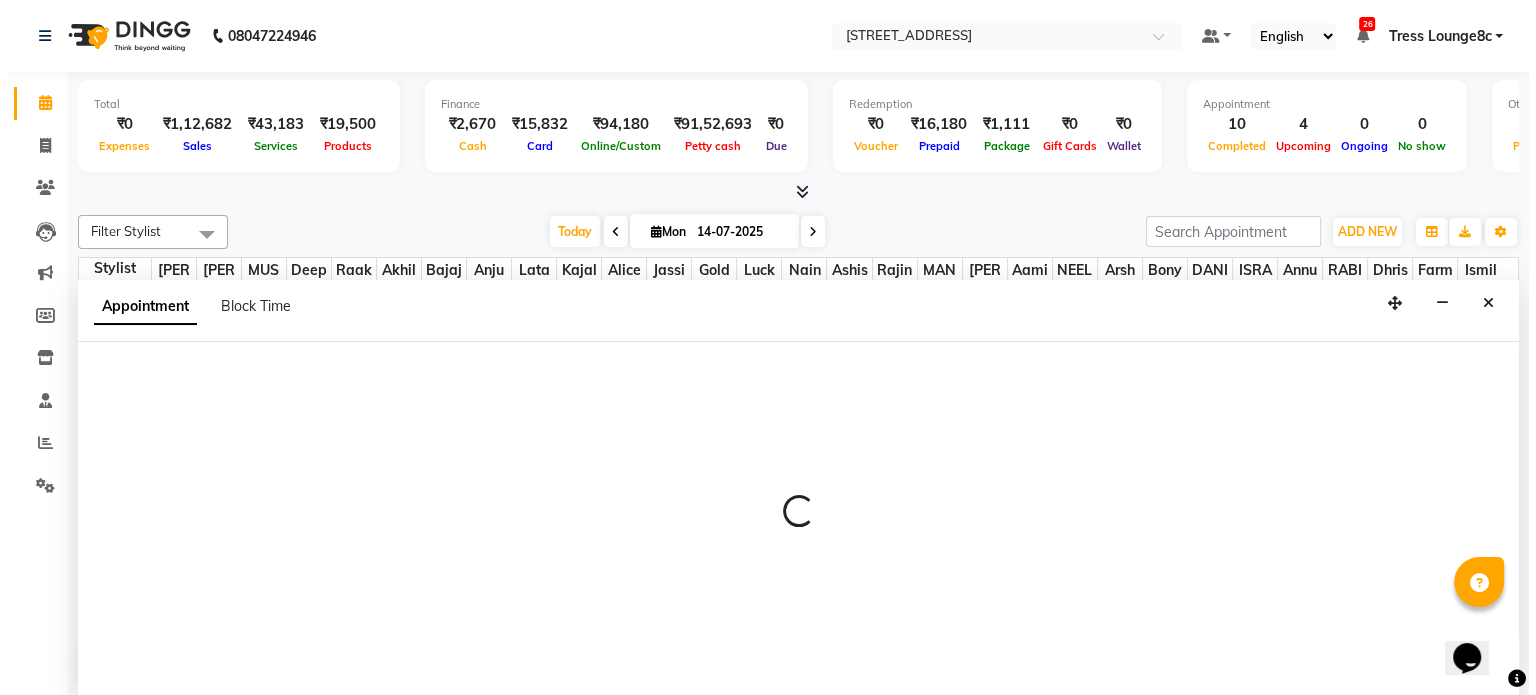scroll, scrollTop: 0, scrollLeft: 0, axis: both 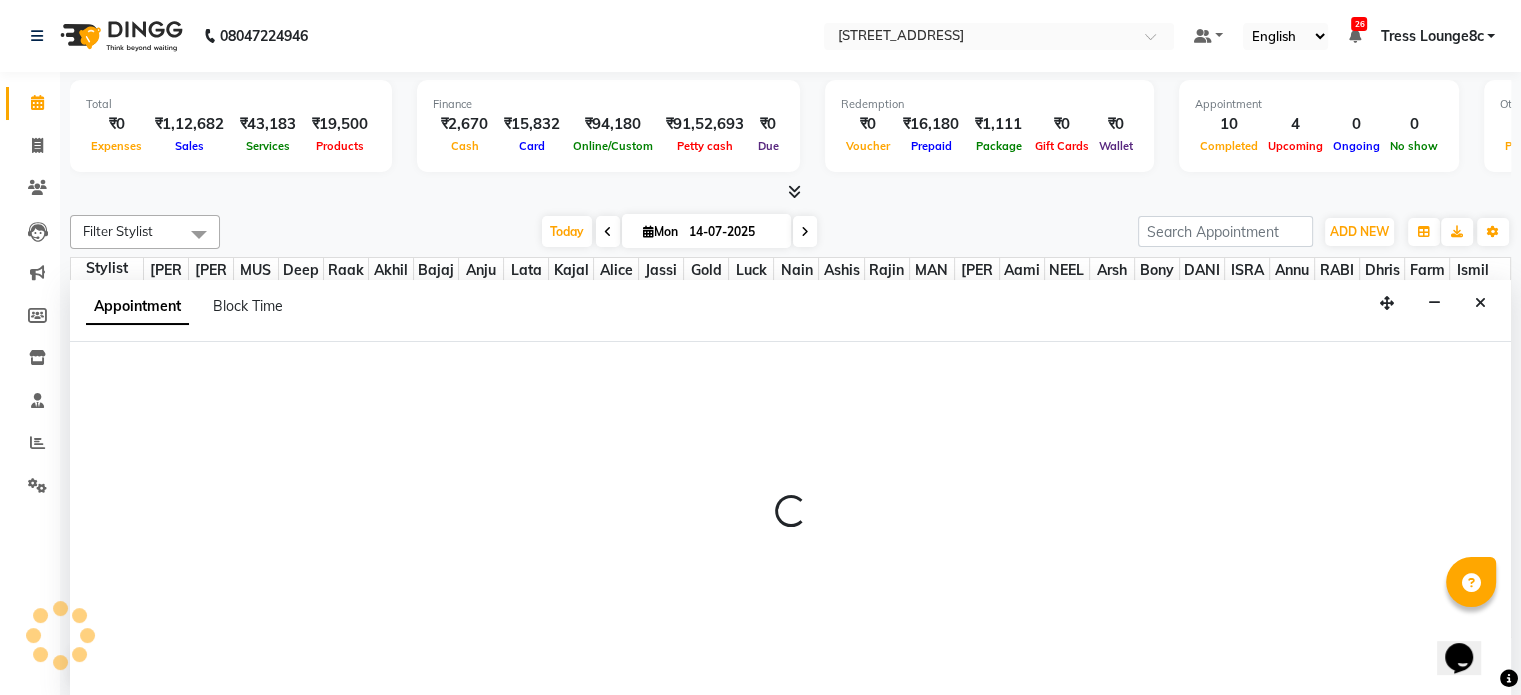 select on "44717" 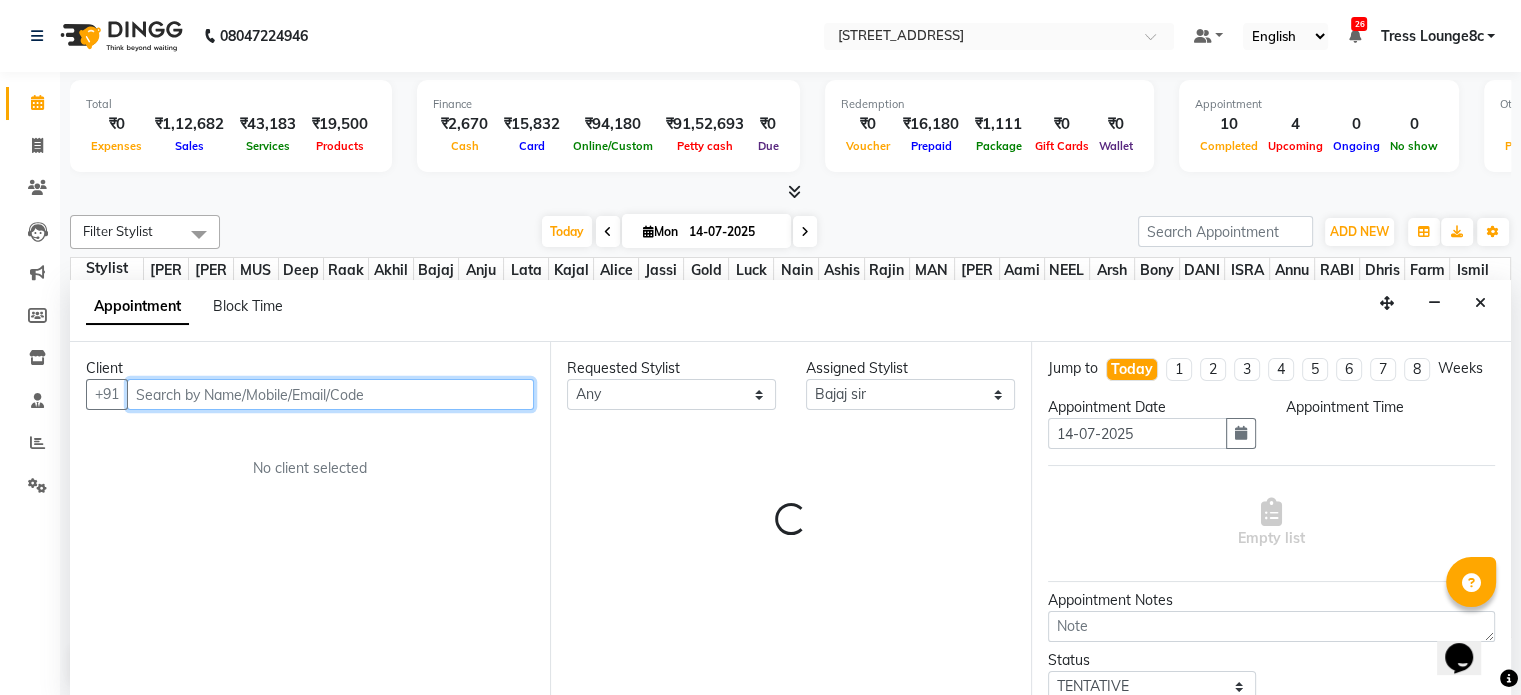 select on "1170" 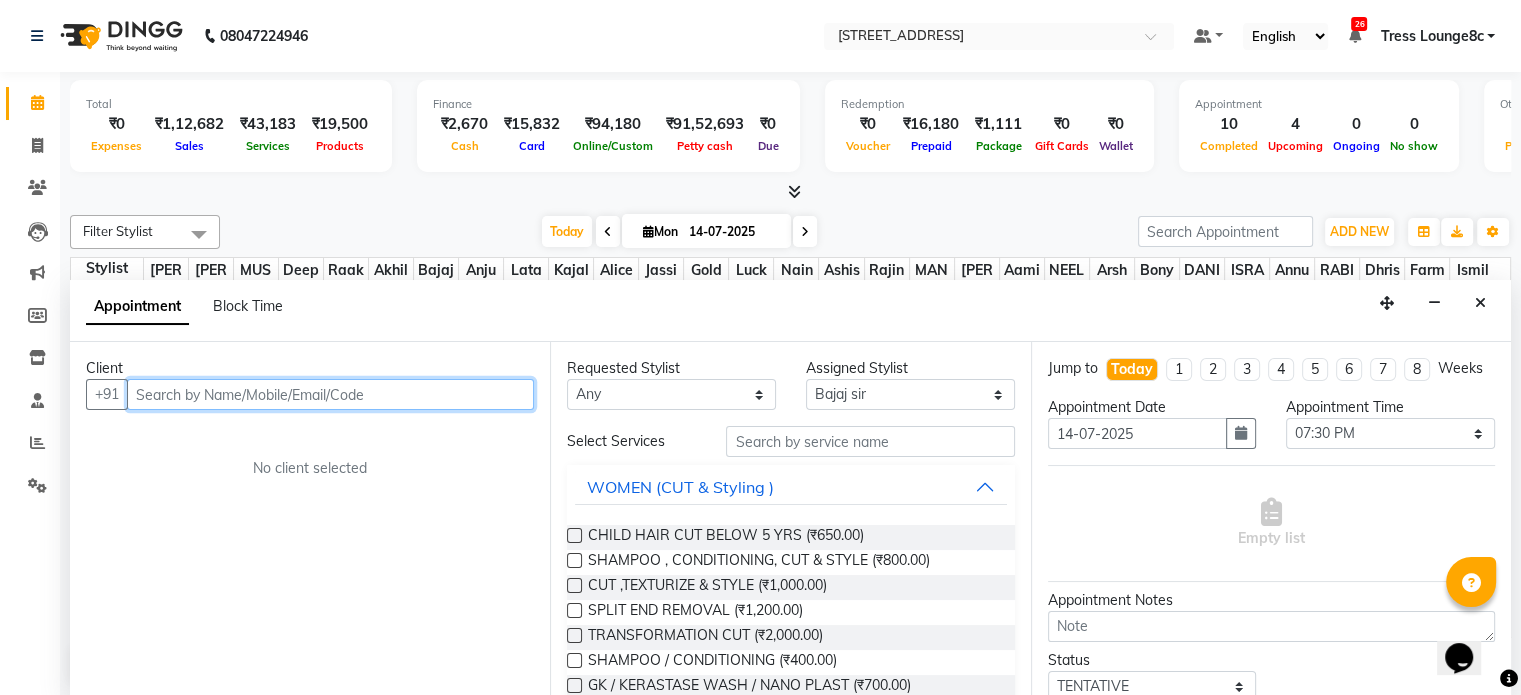click at bounding box center [330, 394] 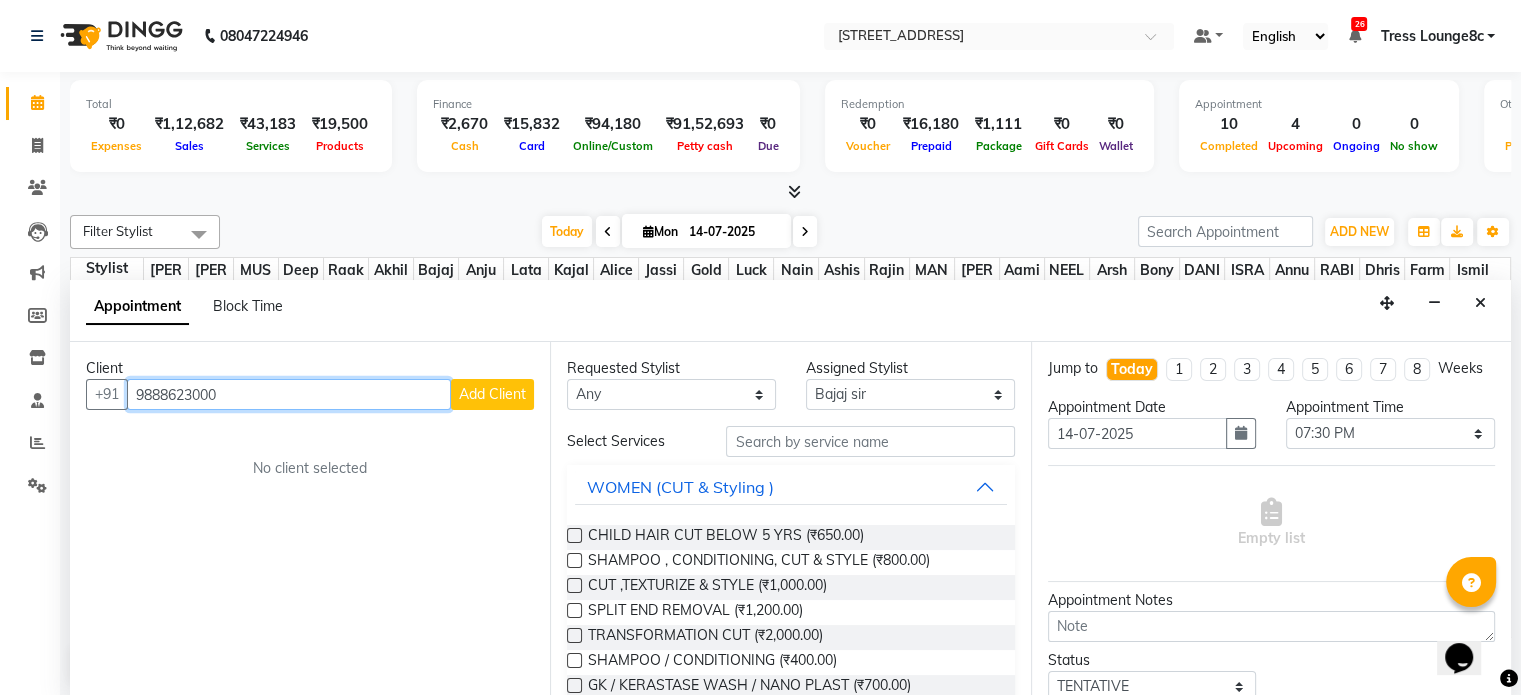type on "9888623000" 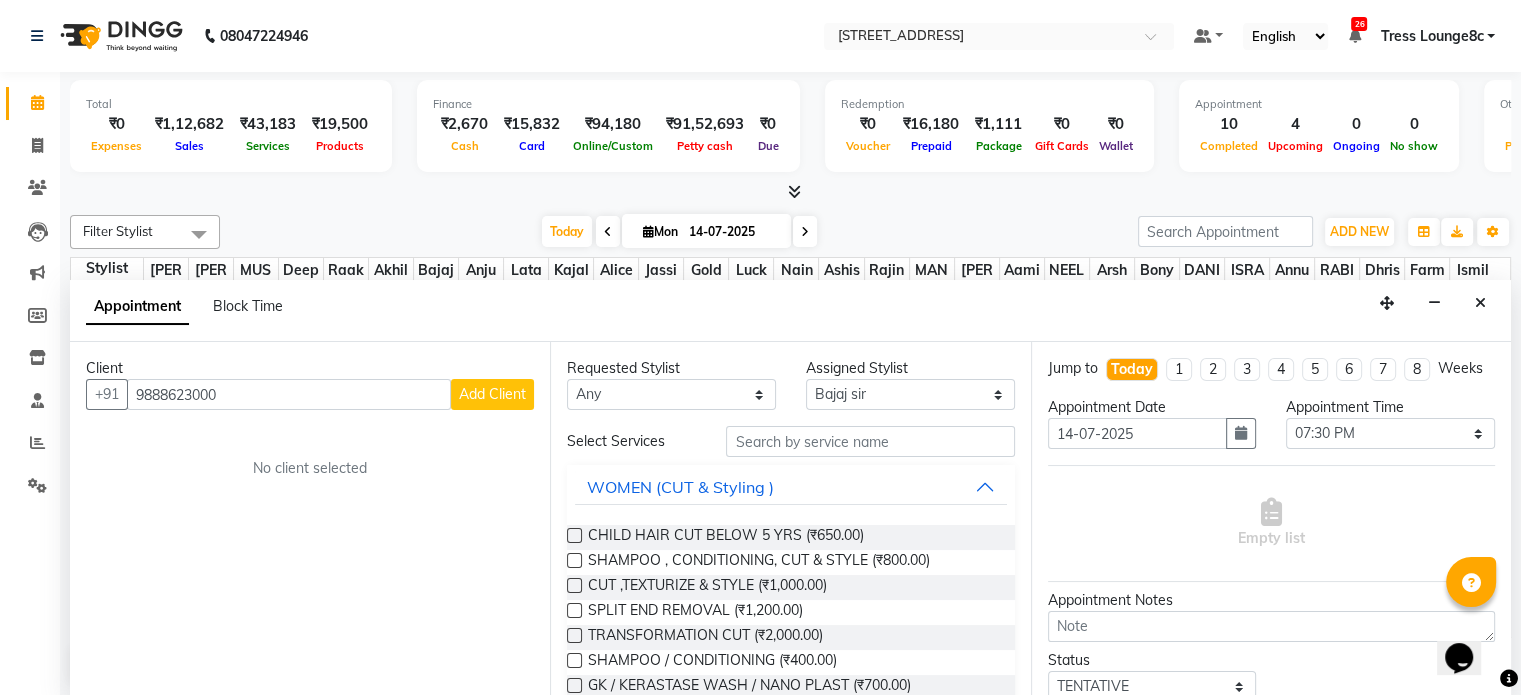 click on "Add Client" at bounding box center (492, 394) 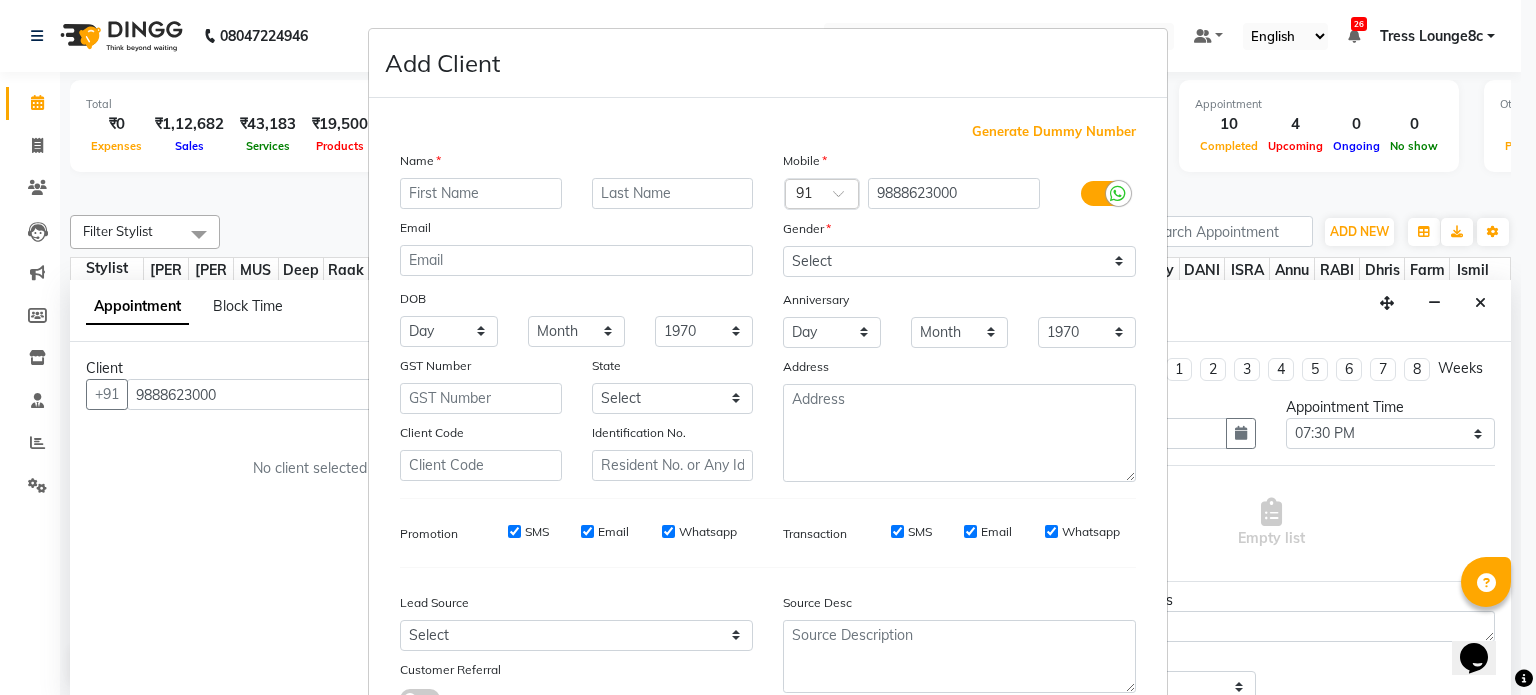 click at bounding box center (481, 193) 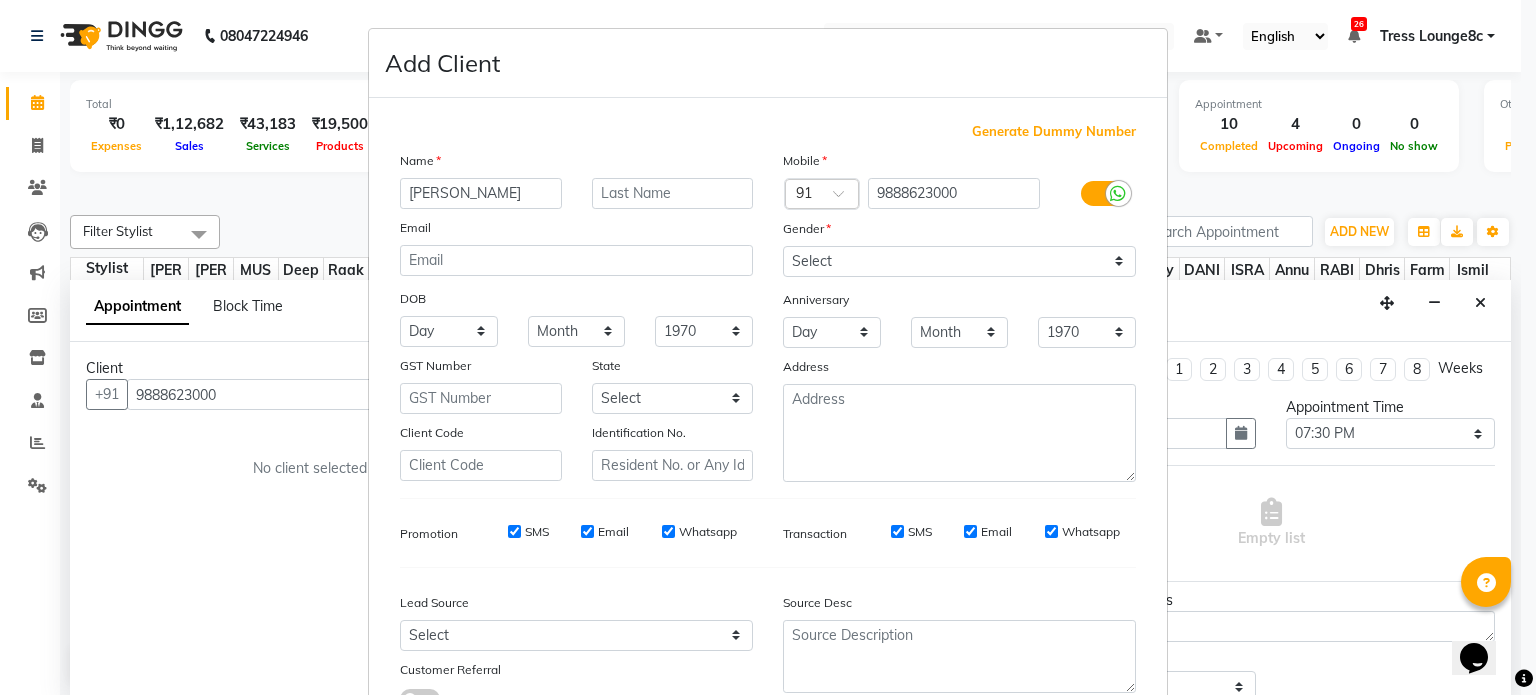 type on "[PERSON_NAME]" 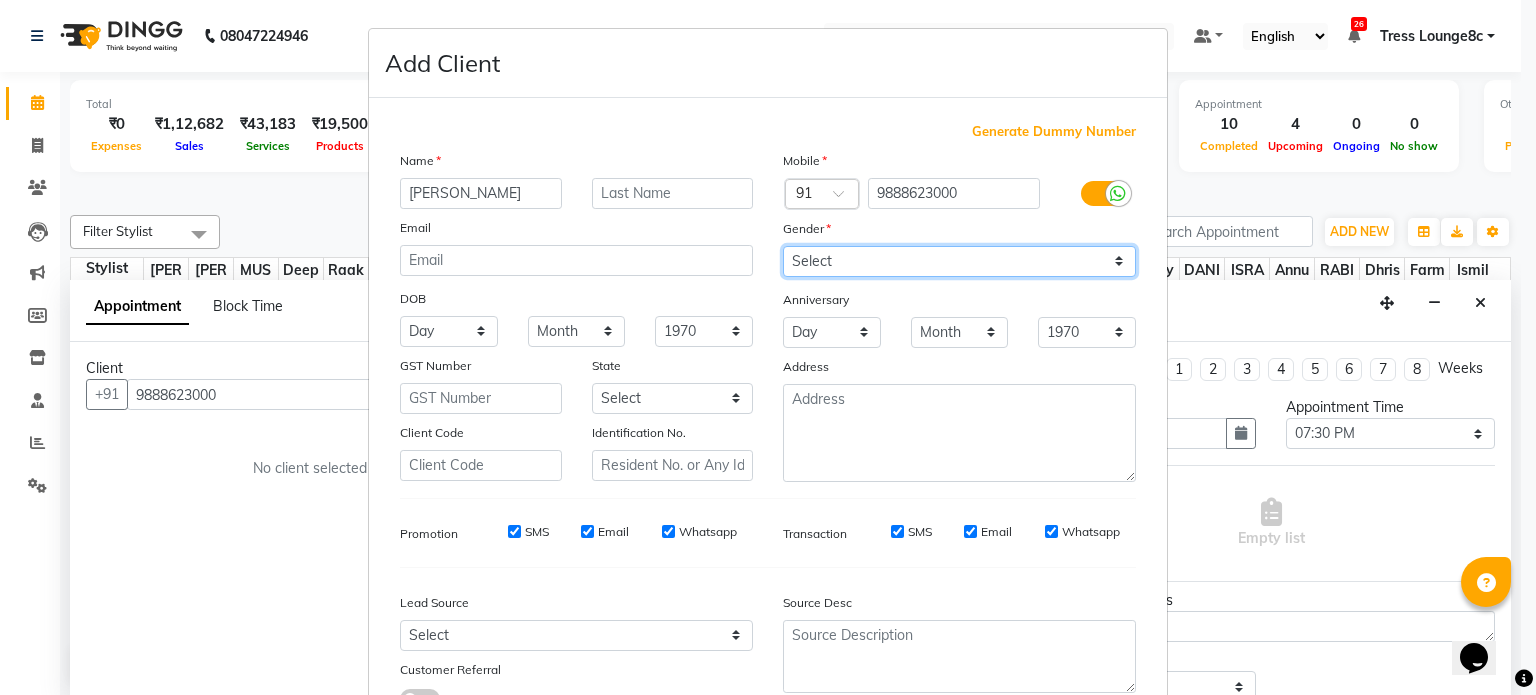 drag, startPoint x: 835, startPoint y: 265, endPoint x: 842, endPoint y: 275, distance: 12.206555 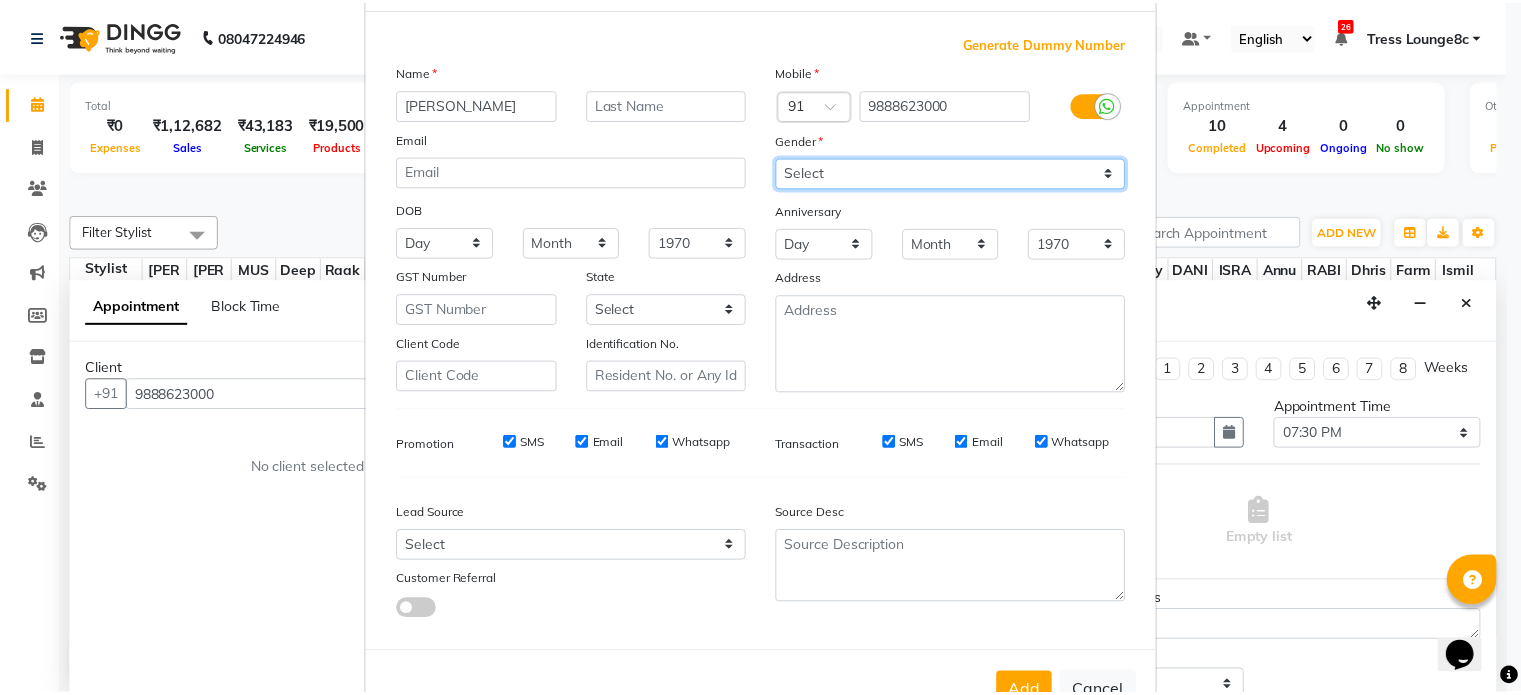 scroll, scrollTop: 161, scrollLeft: 0, axis: vertical 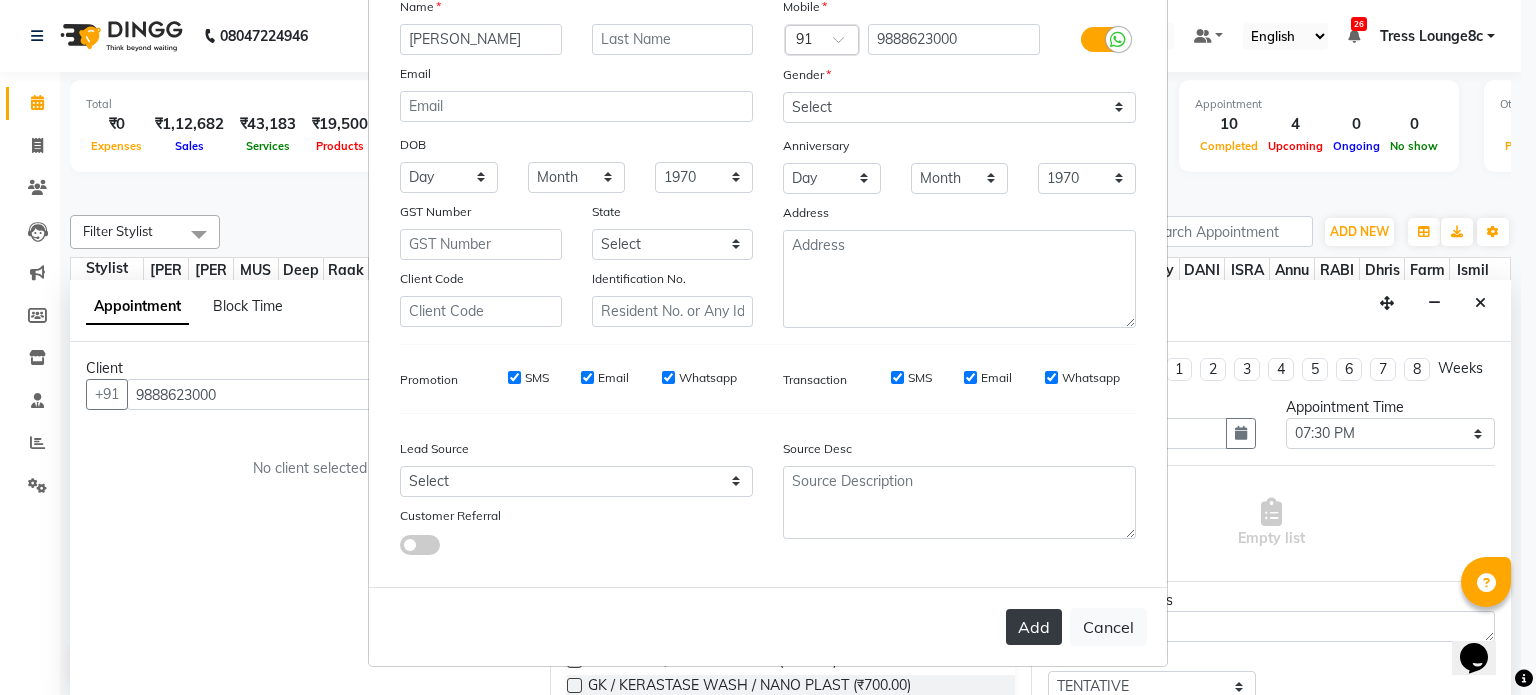 click on "Add" at bounding box center [1034, 627] 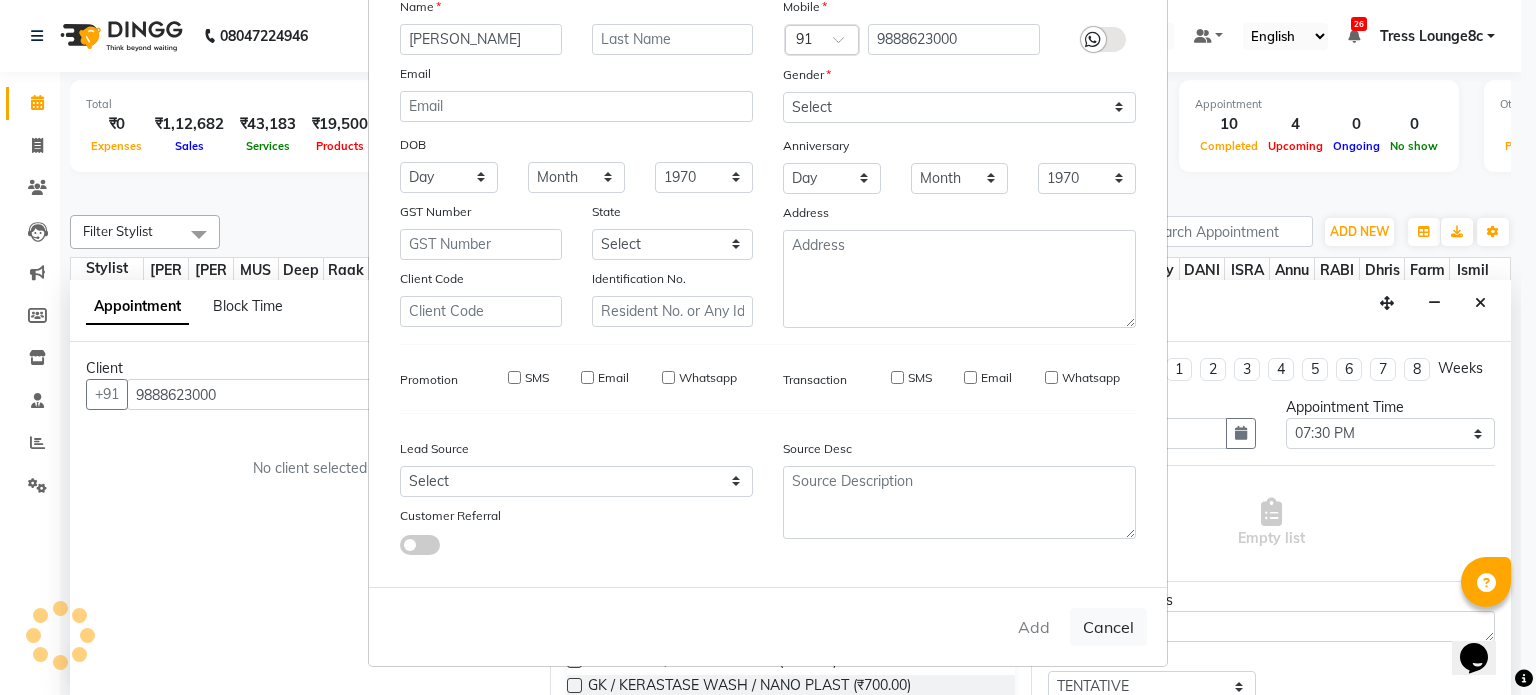 type 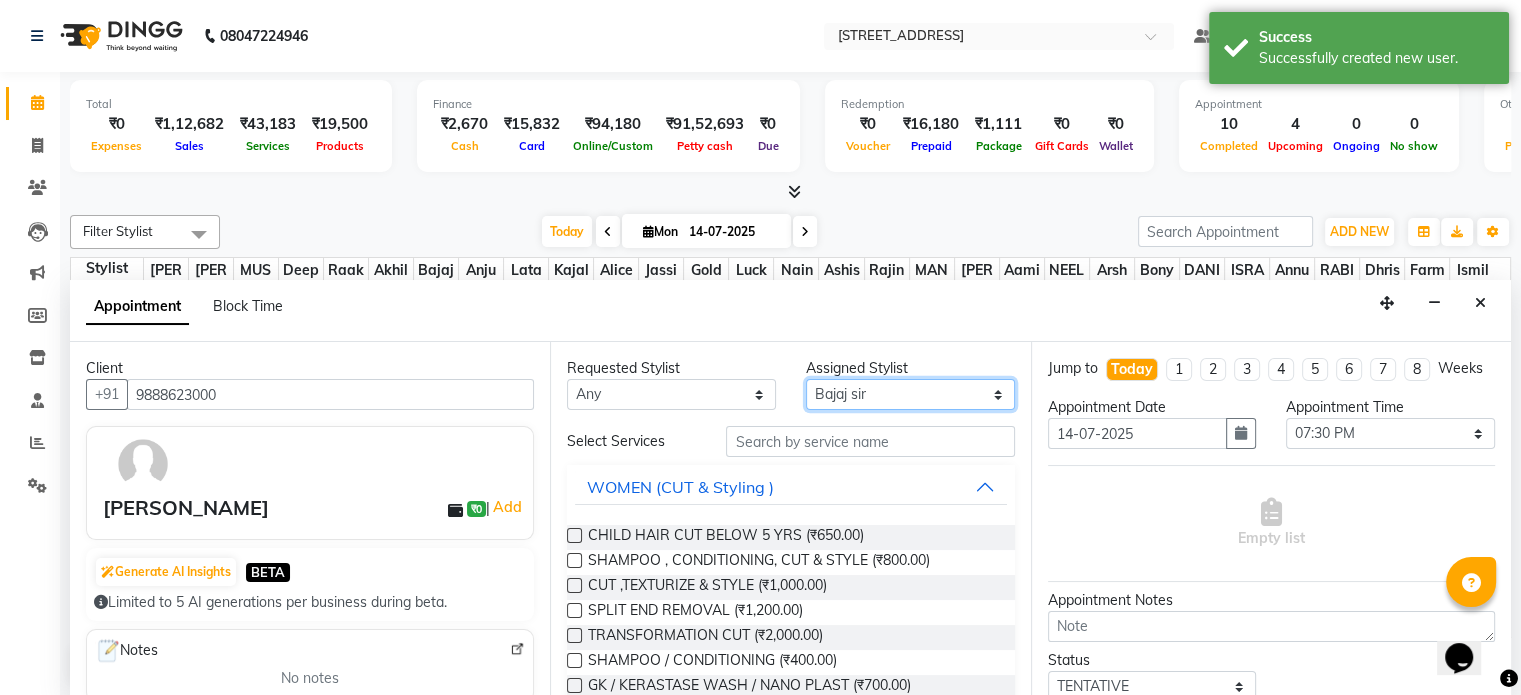 click on "Select [PERSON_NAME] [PERSON_NAME] [PERSON_NAME] Anju Annu  [PERSON_NAME] Bajaj sir Bony DANISH Deepak [PERSON_NAME] [PERSON_NAME] [PERSON_NAME] [PERSON_NAME] [PERSON_NAME] Lucky MANAGER MUSKAN naina [PERSON_NAME]\ [PERSON_NAME]  [PERSON_NAME] [PERSON_NAME] RAM Ripti [PERSON_NAME] [PERSON_NAME] [PERSON_NAME] [PERSON_NAME] Shriya [PERSON_NAME] veena [PERSON_NAME] [PERSON_NAME]" at bounding box center [910, 394] 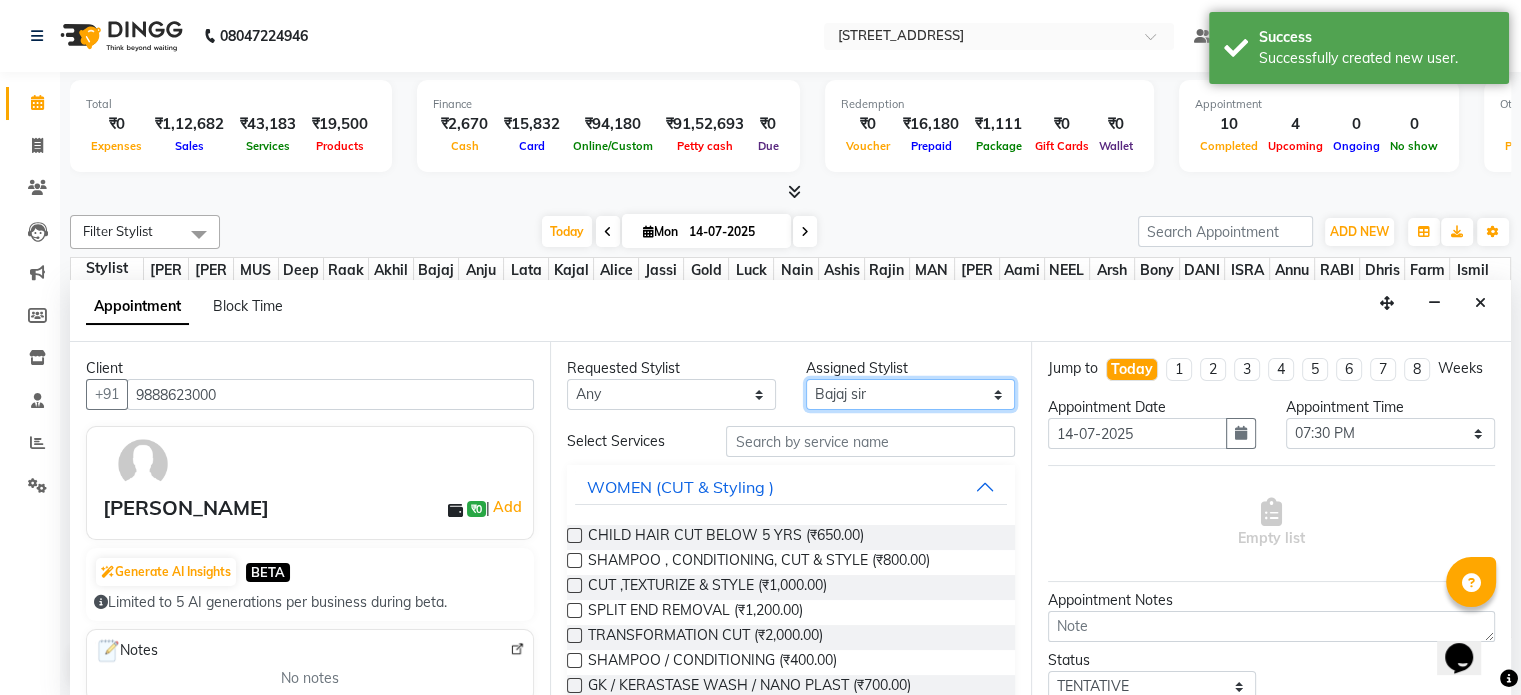 select on "39101" 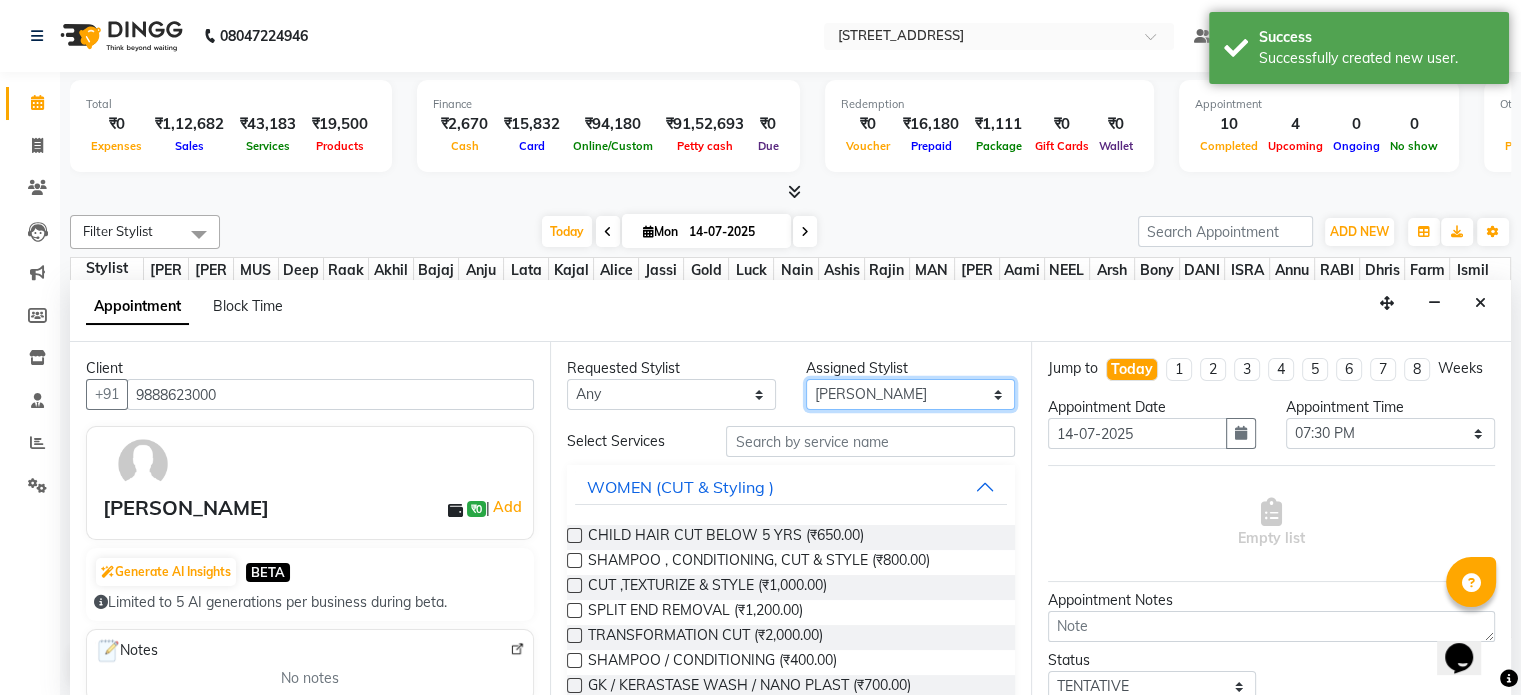 click on "Select [PERSON_NAME] [PERSON_NAME] [PERSON_NAME] Anju Annu  [PERSON_NAME] Bajaj sir Bony DANISH Deepak [PERSON_NAME] [PERSON_NAME] [PERSON_NAME] [PERSON_NAME] [PERSON_NAME] Lucky MANAGER MUSKAN naina [PERSON_NAME]\ [PERSON_NAME]  [PERSON_NAME] [PERSON_NAME] RAM Ripti [PERSON_NAME] [PERSON_NAME] [PERSON_NAME] [PERSON_NAME] Shriya [PERSON_NAME] veena [PERSON_NAME] [PERSON_NAME]" at bounding box center [910, 394] 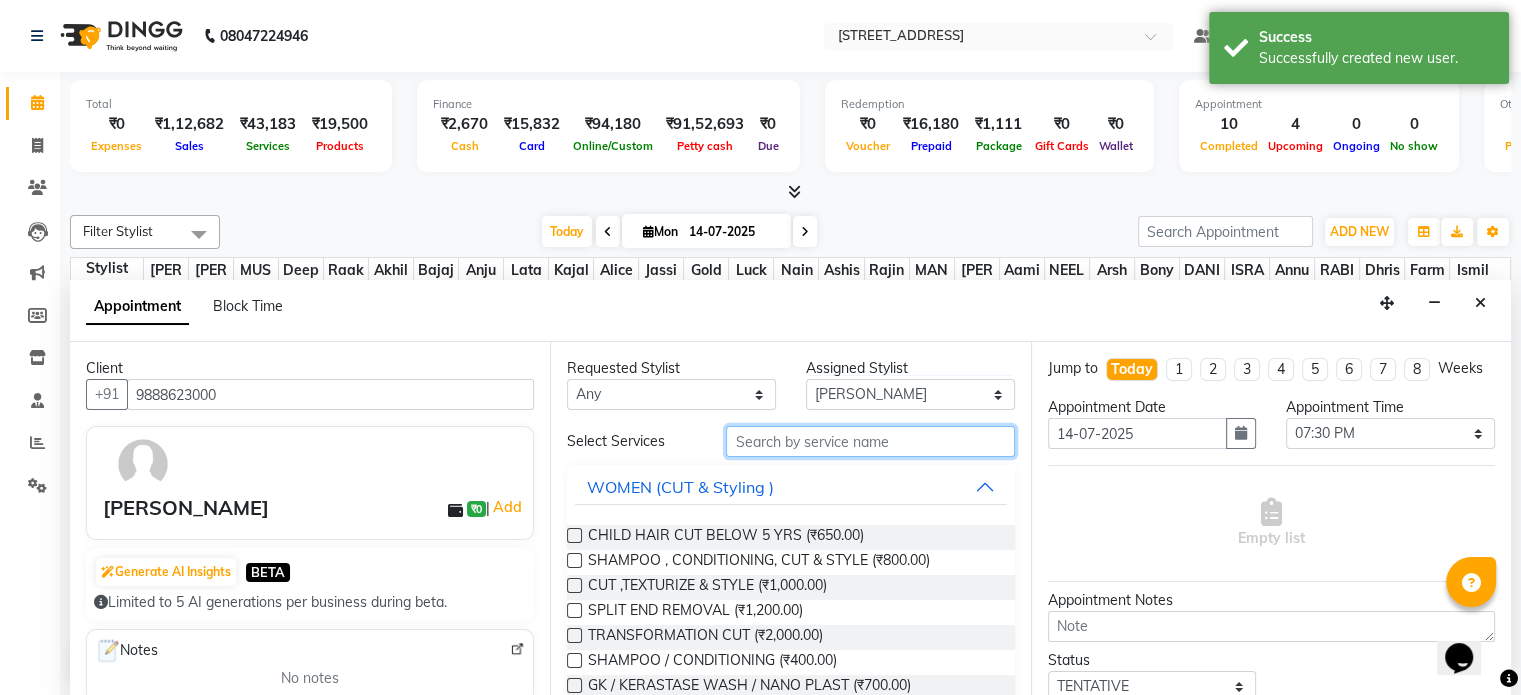 click at bounding box center (870, 441) 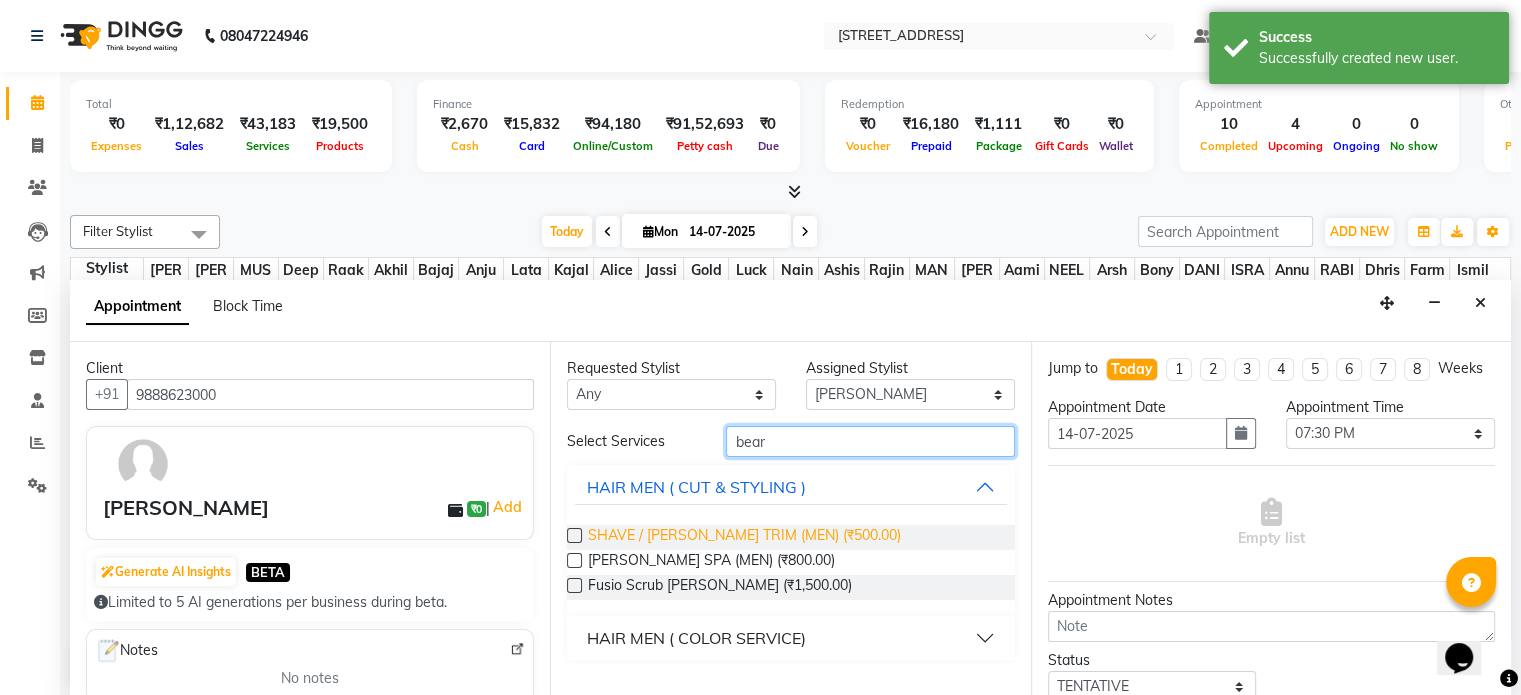 type on "bear" 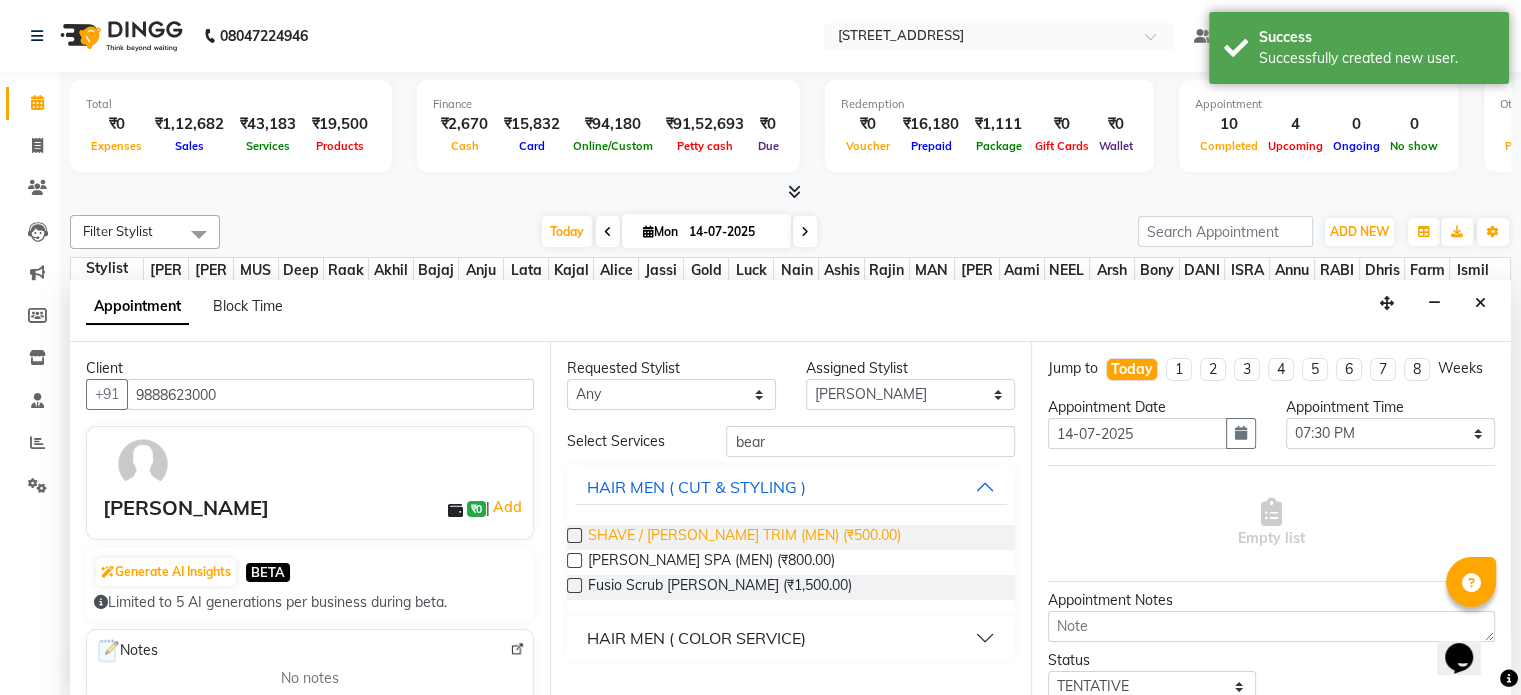 click on "SHAVE / [PERSON_NAME] TRIM (MEN) (₹500.00)" at bounding box center (744, 537) 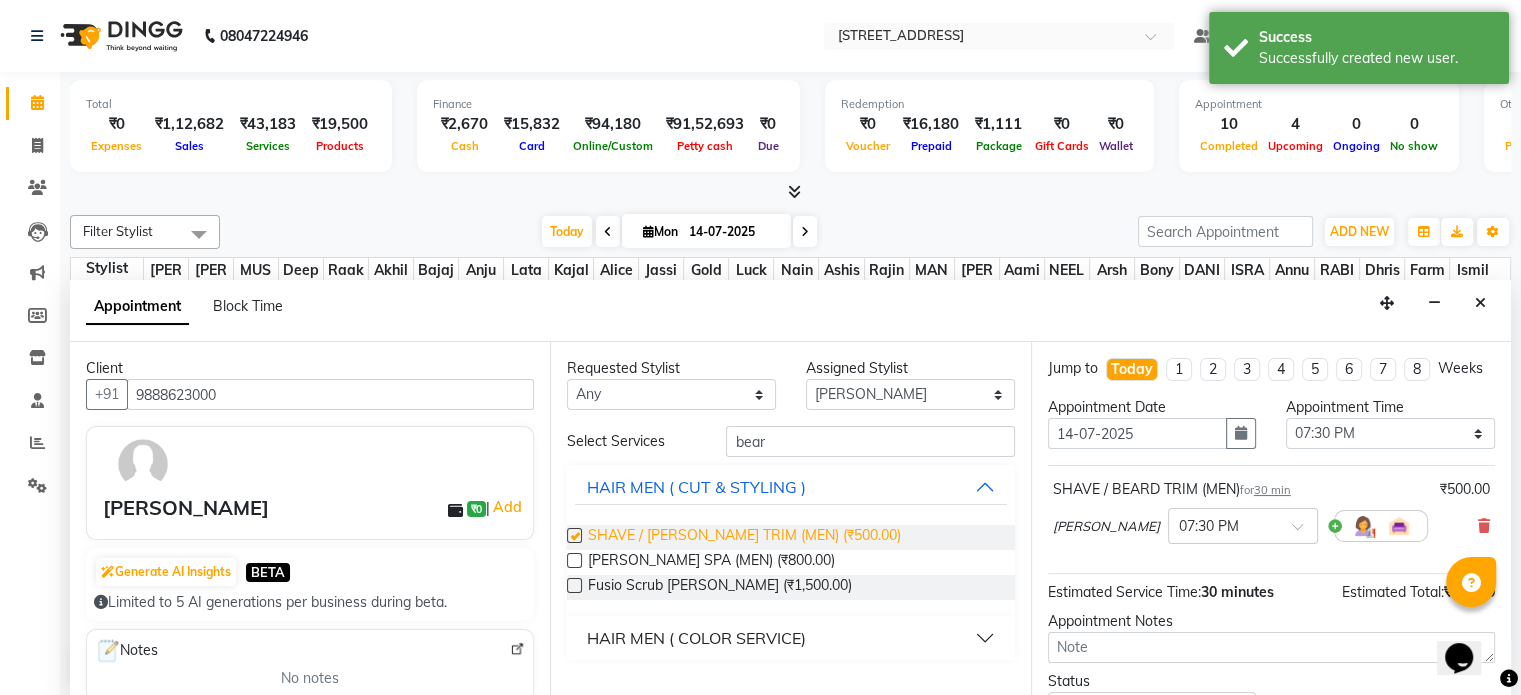 checkbox on "false" 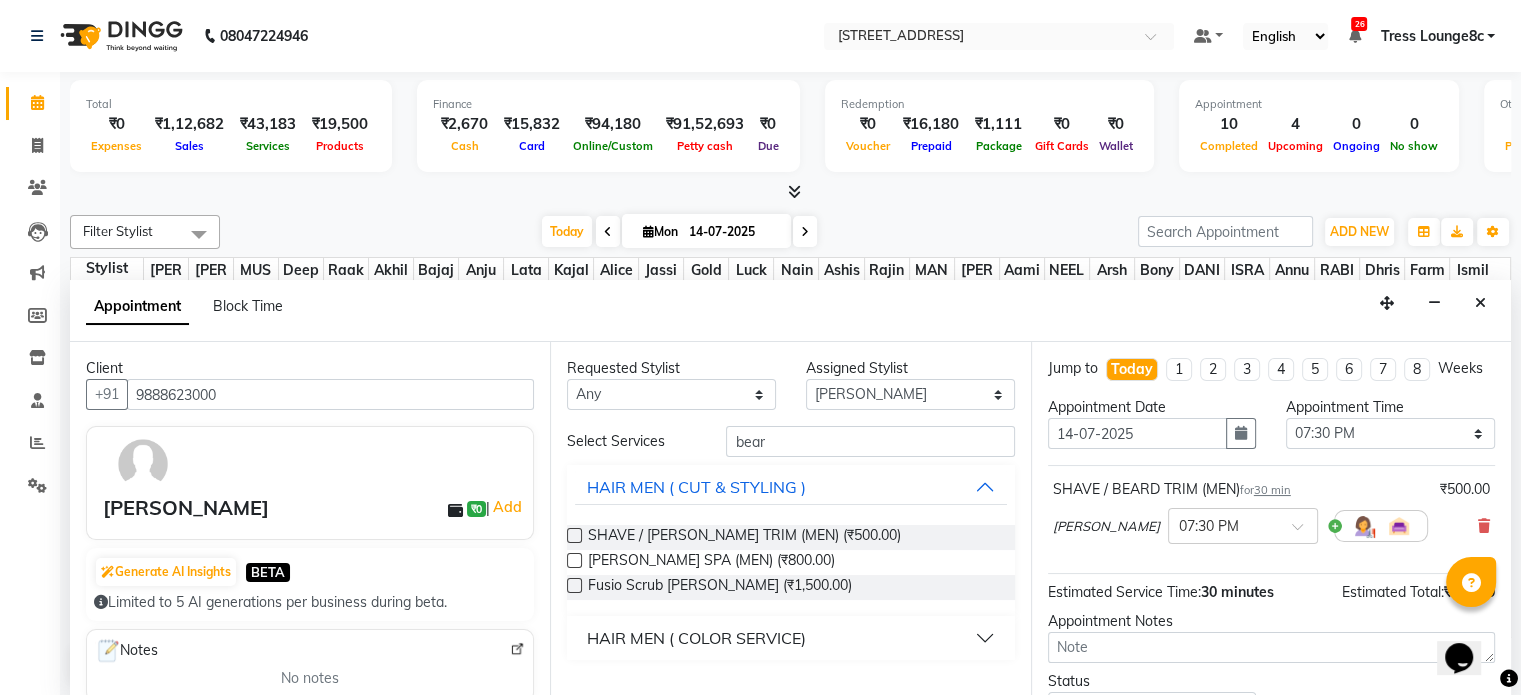 click on "HAIR MEN ( COLOR SERVICE)" at bounding box center (696, 638) 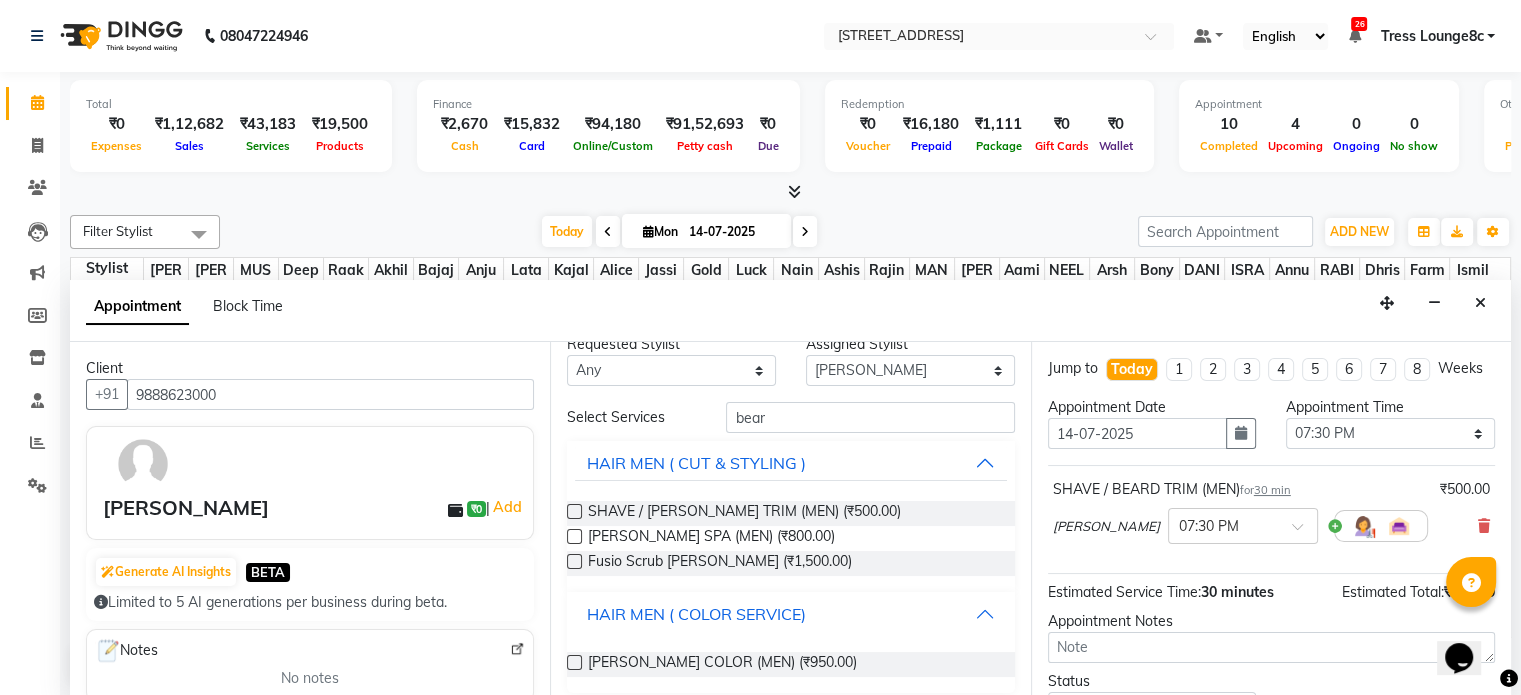 scroll, scrollTop: 36, scrollLeft: 0, axis: vertical 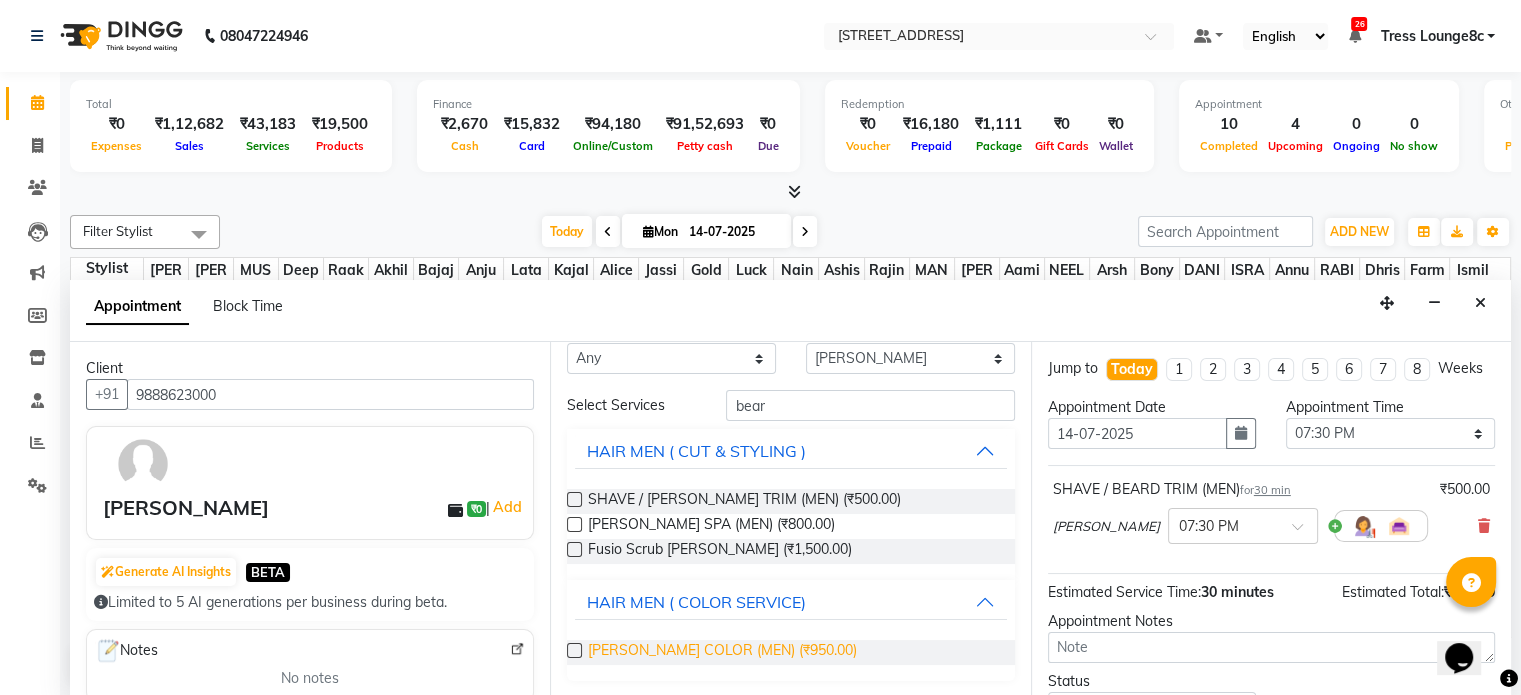 click on "[PERSON_NAME] COLOR (MEN) (₹950.00)" at bounding box center (722, 652) 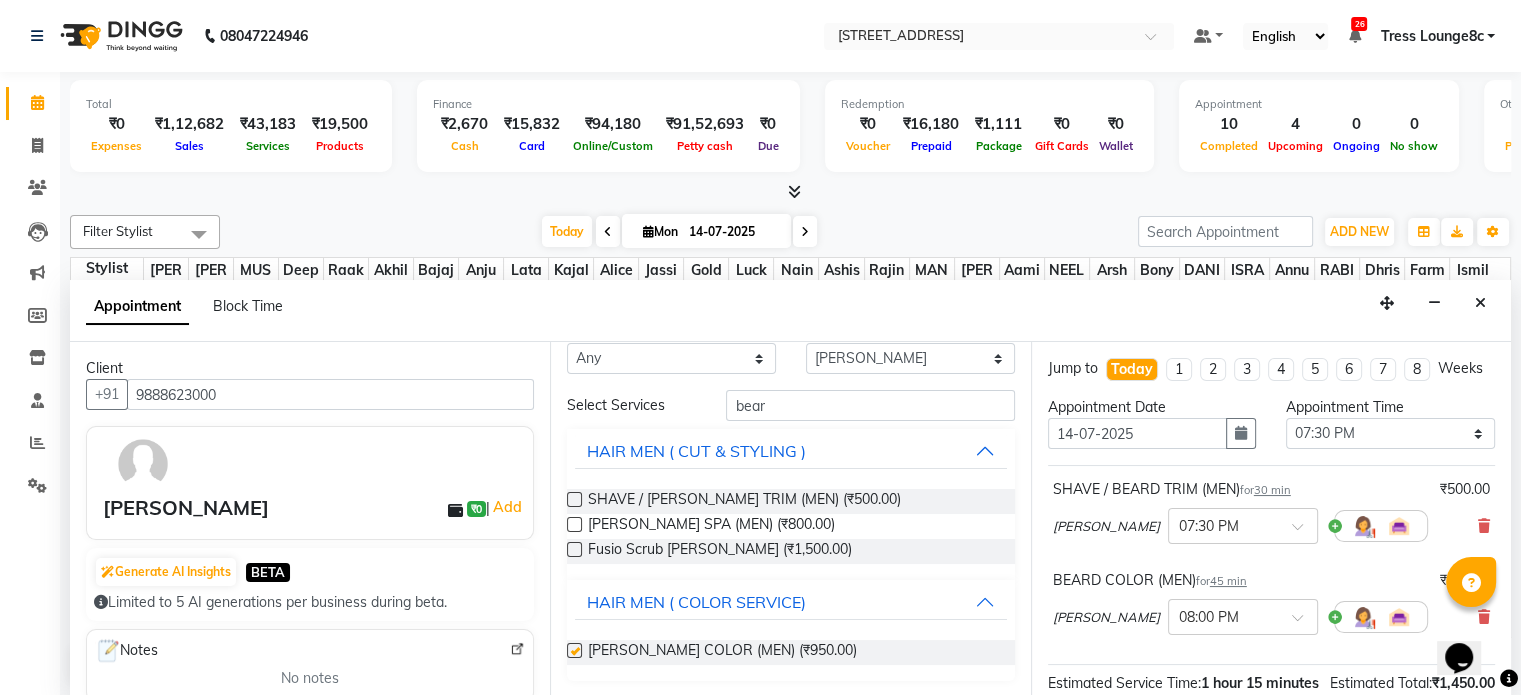checkbox on "false" 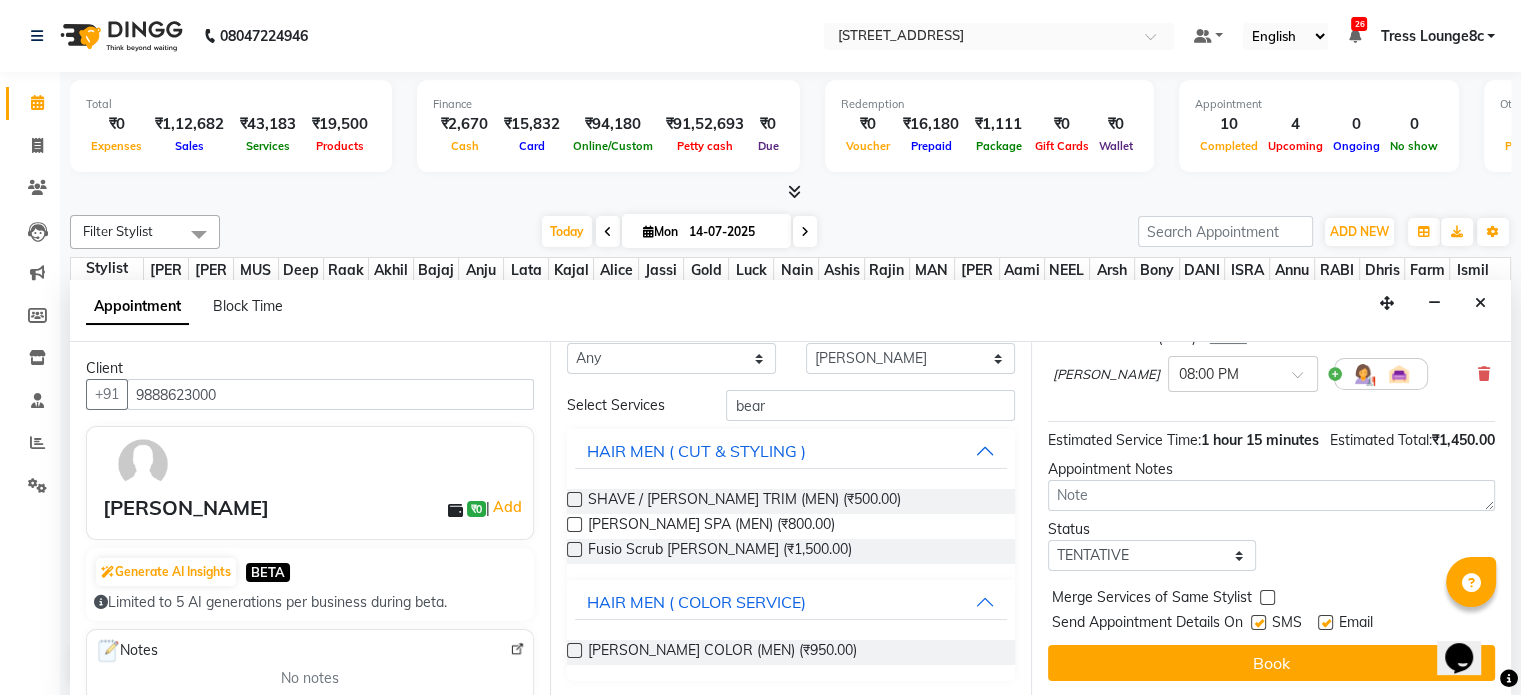 scroll, scrollTop: 282, scrollLeft: 0, axis: vertical 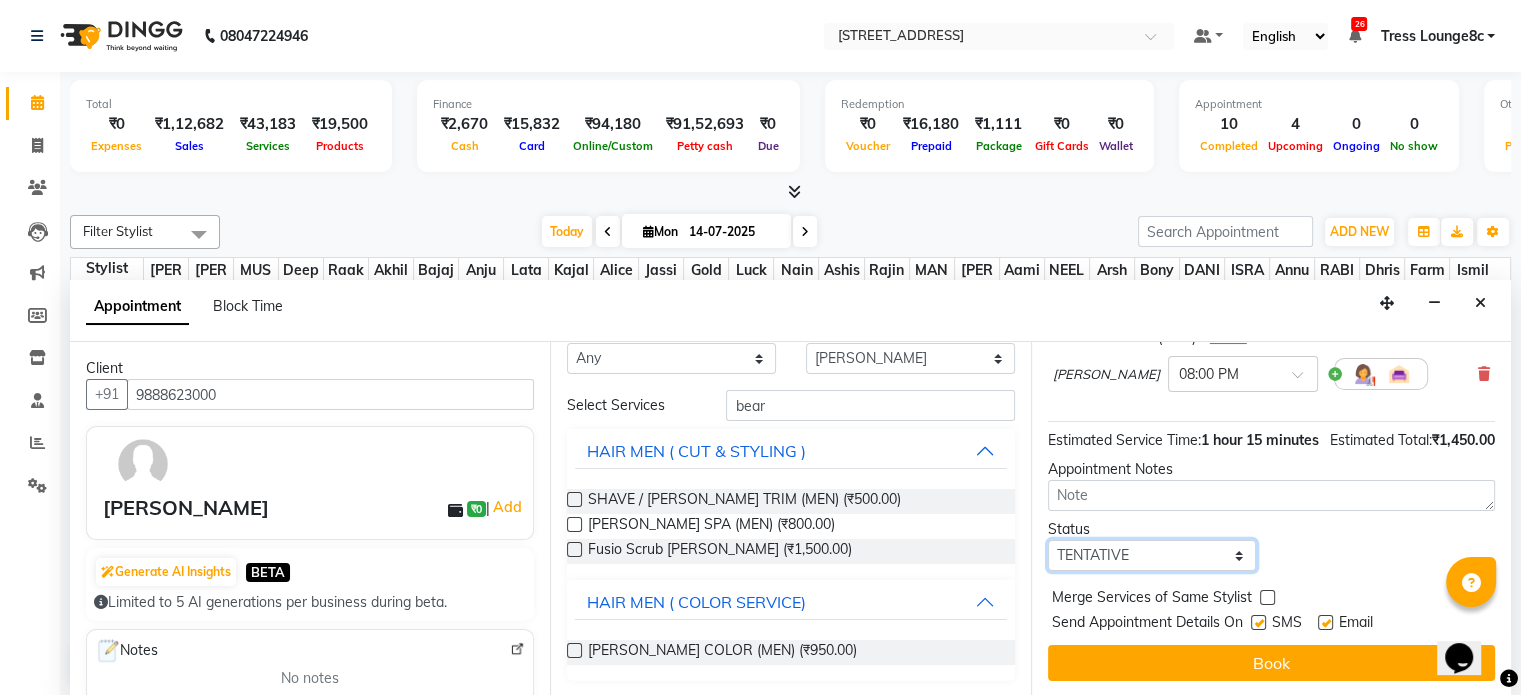 click on "Select TENTATIVE CONFIRM CHECK-IN UPCOMING" at bounding box center (1152, 555) 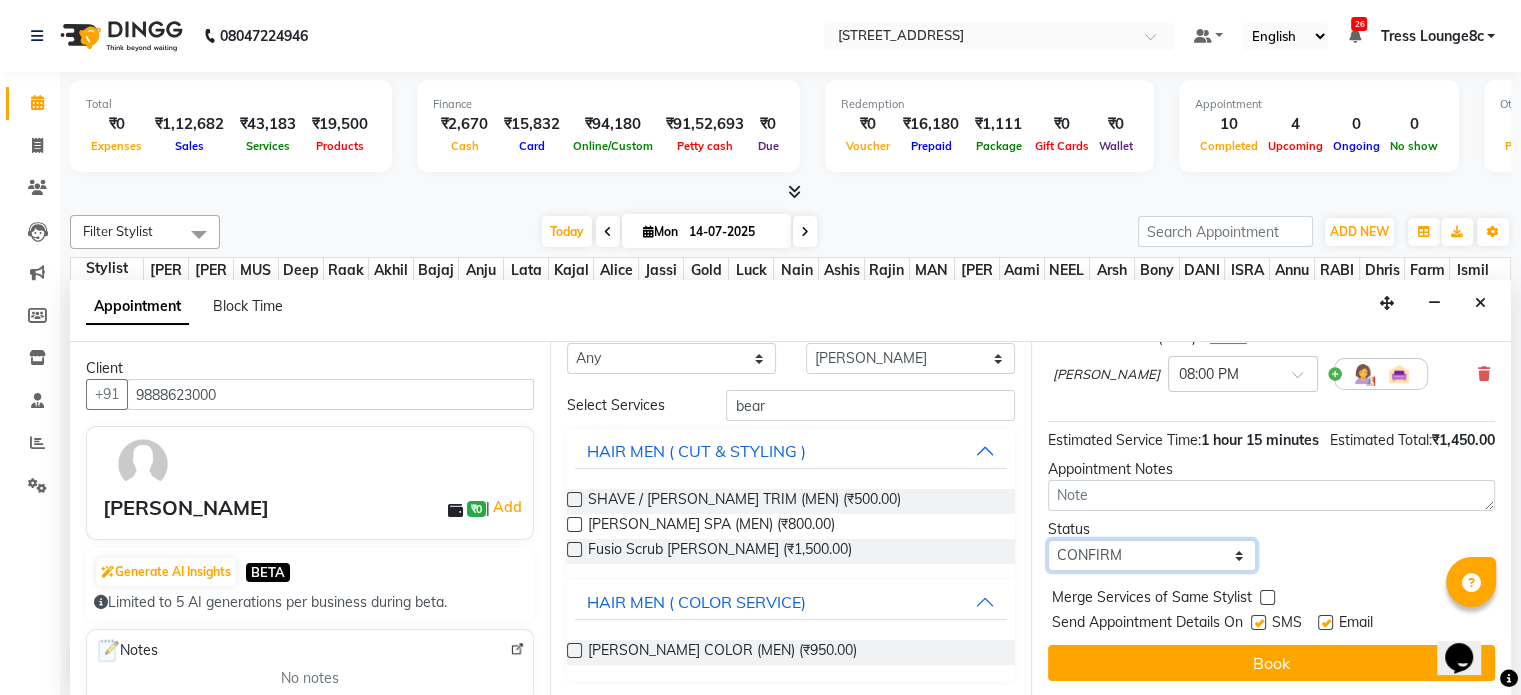 click on "Select TENTATIVE CONFIRM CHECK-IN UPCOMING" at bounding box center (1152, 555) 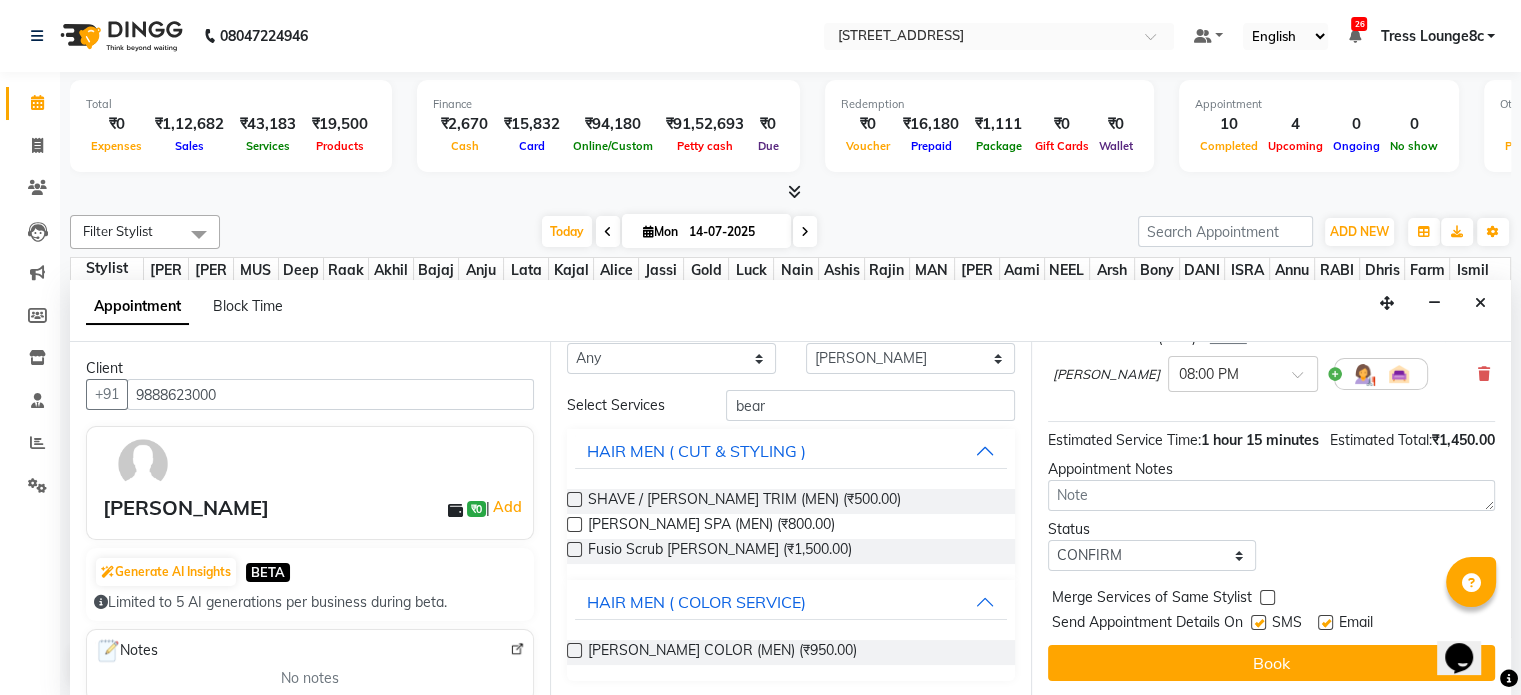 click at bounding box center (1258, 622) 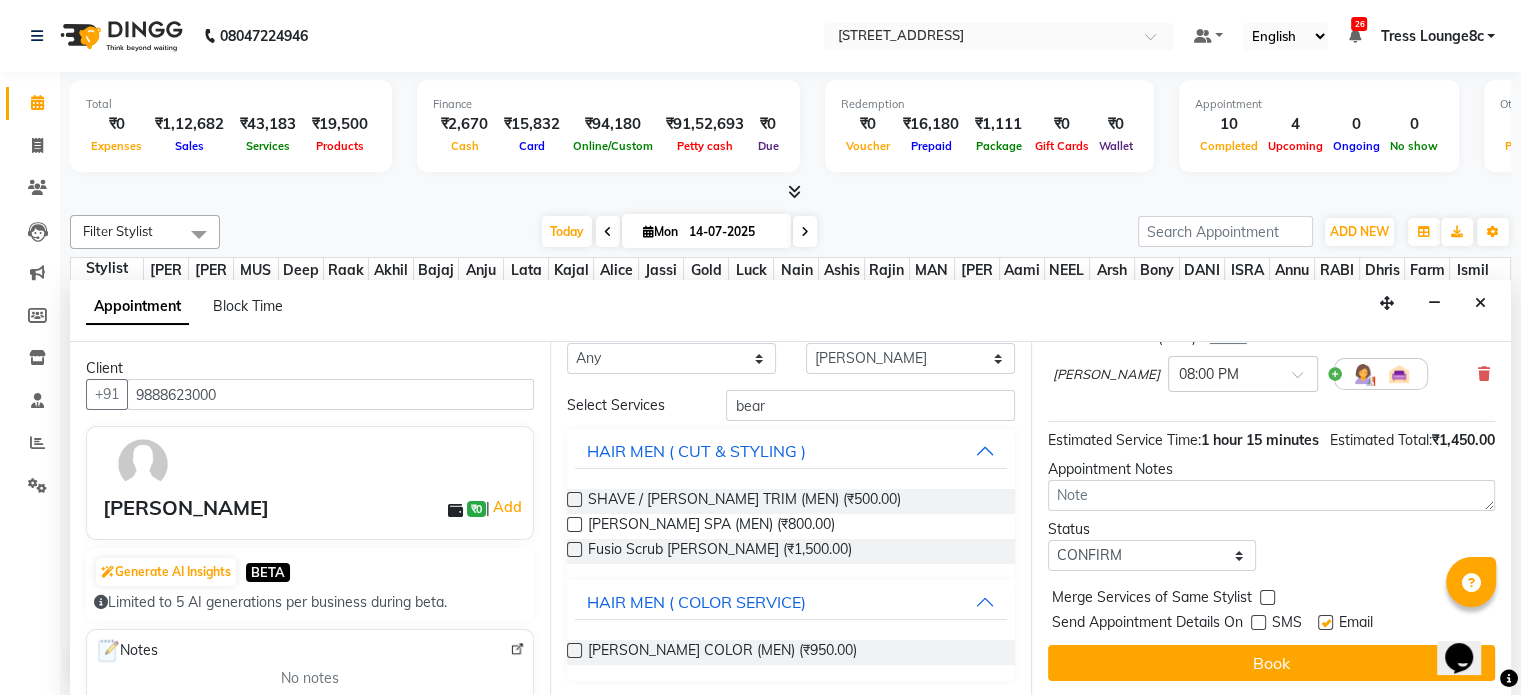 click at bounding box center (1267, 597) 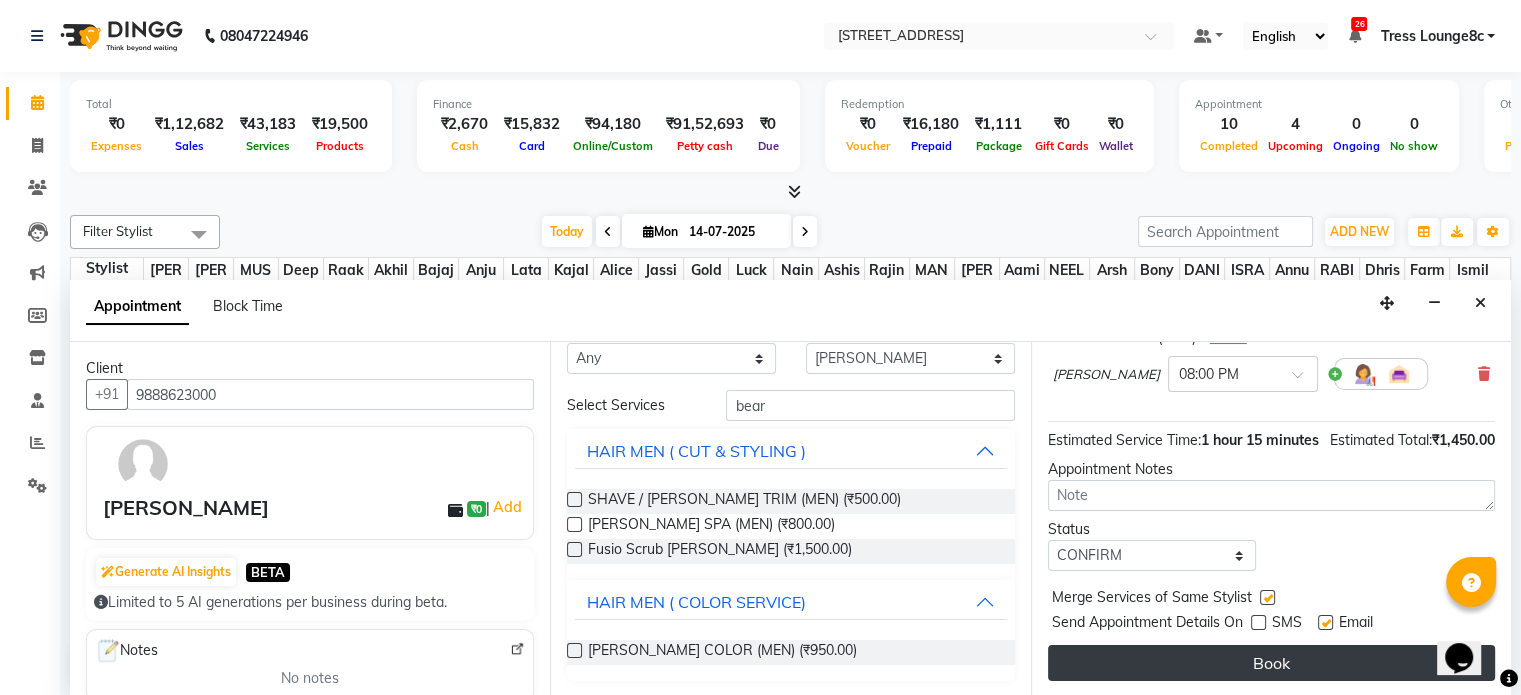 click on "Book" at bounding box center [1271, 663] 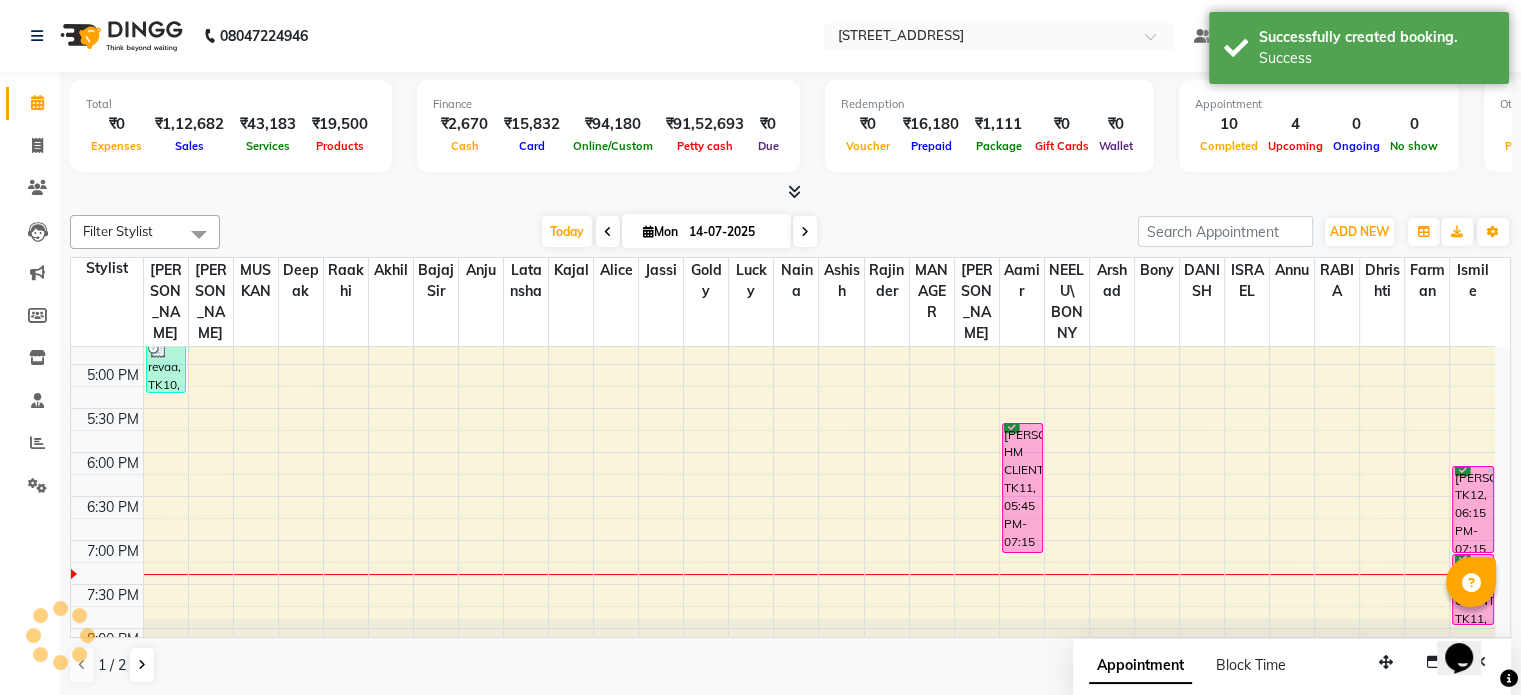scroll, scrollTop: 0, scrollLeft: 0, axis: both 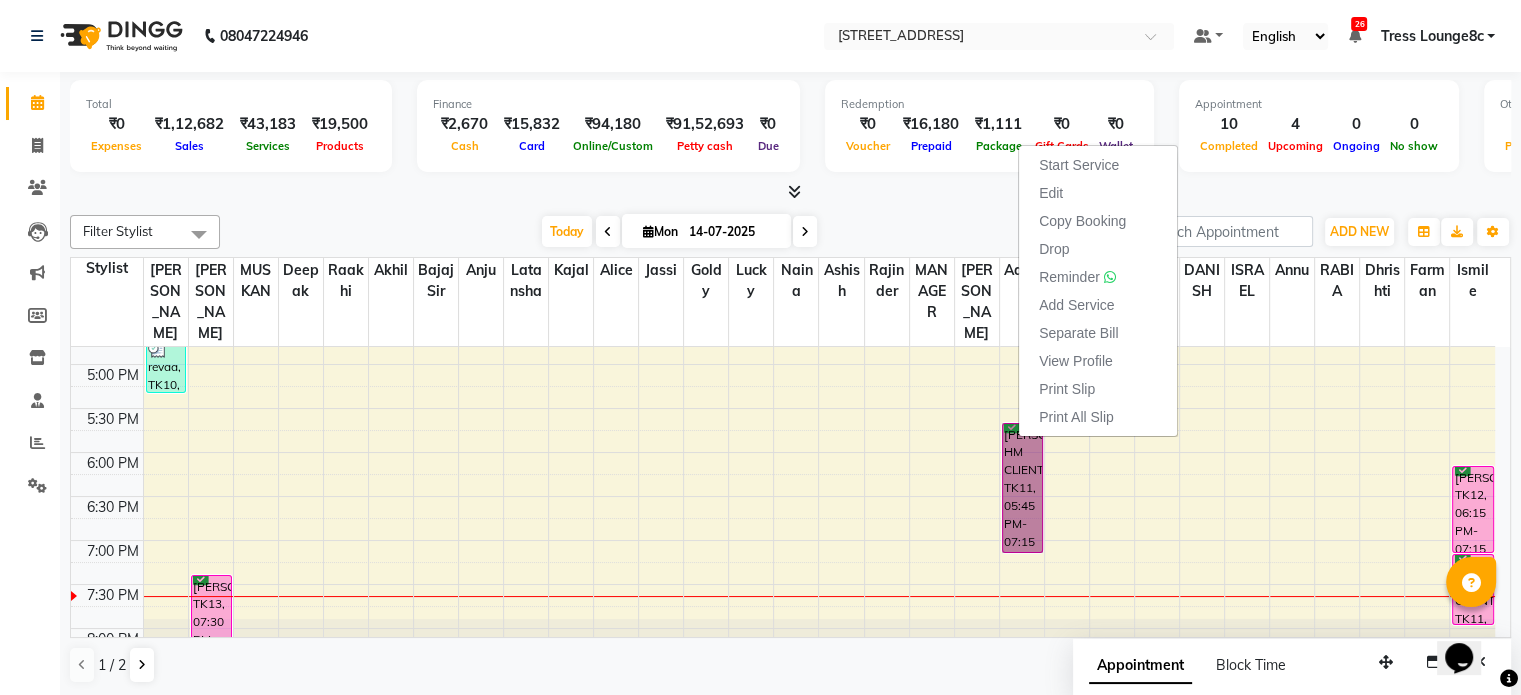 click at bounding box center (1022, 662) 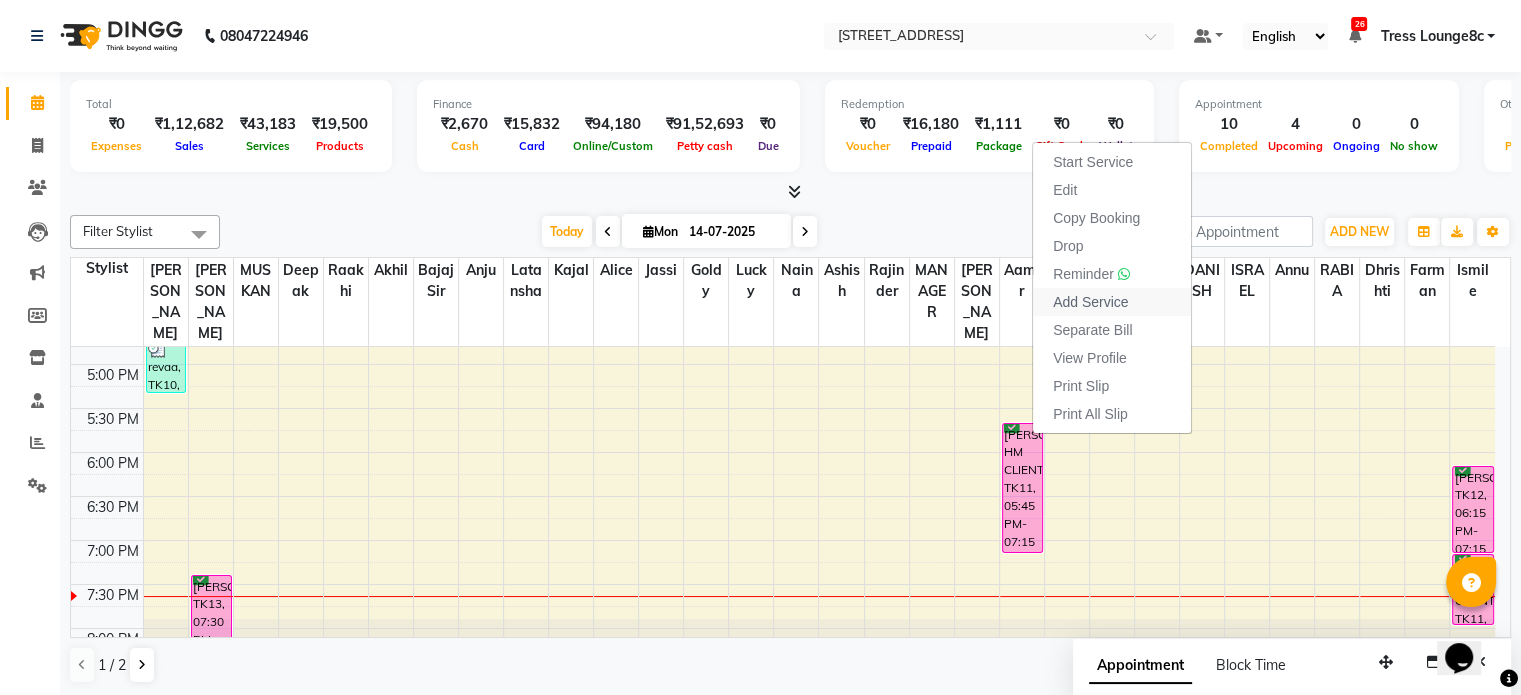 click on "Add Service" at bounding box center (1090, 302) 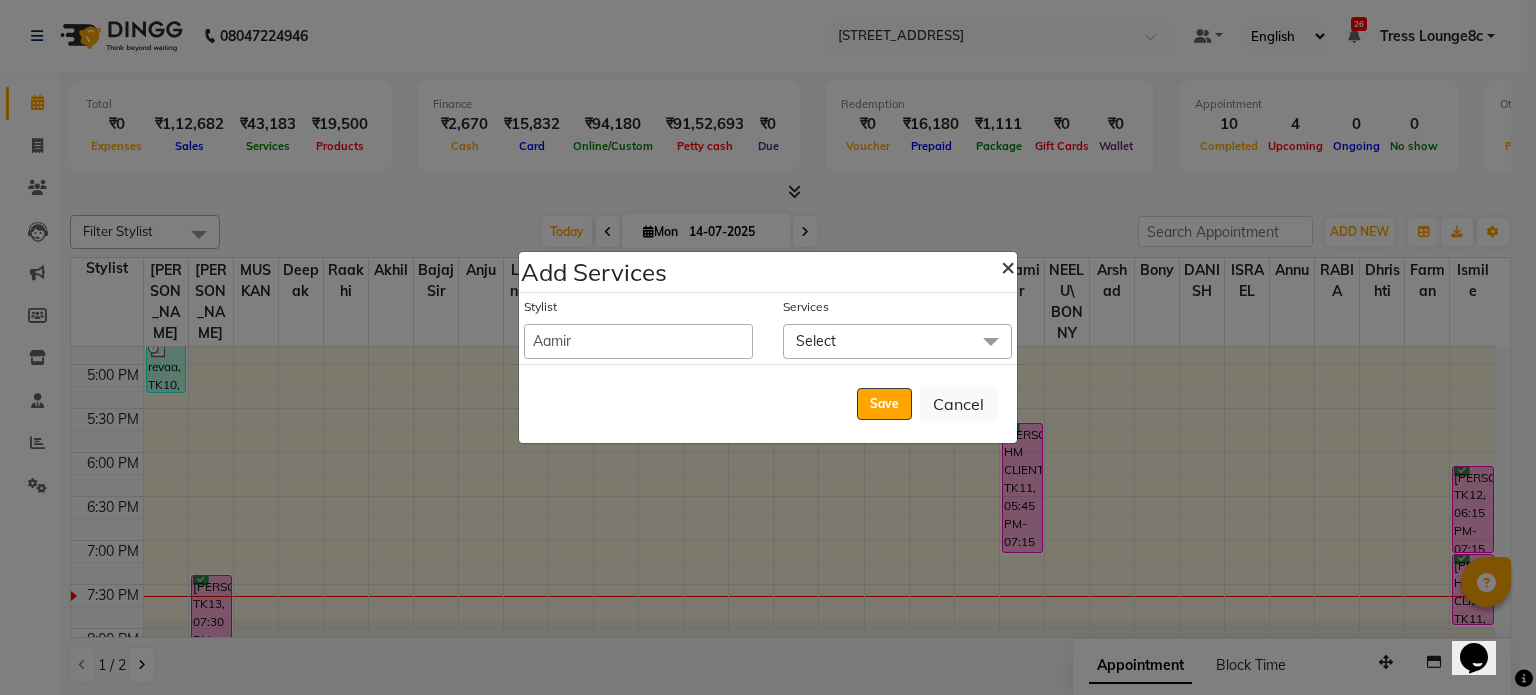 click on "×" 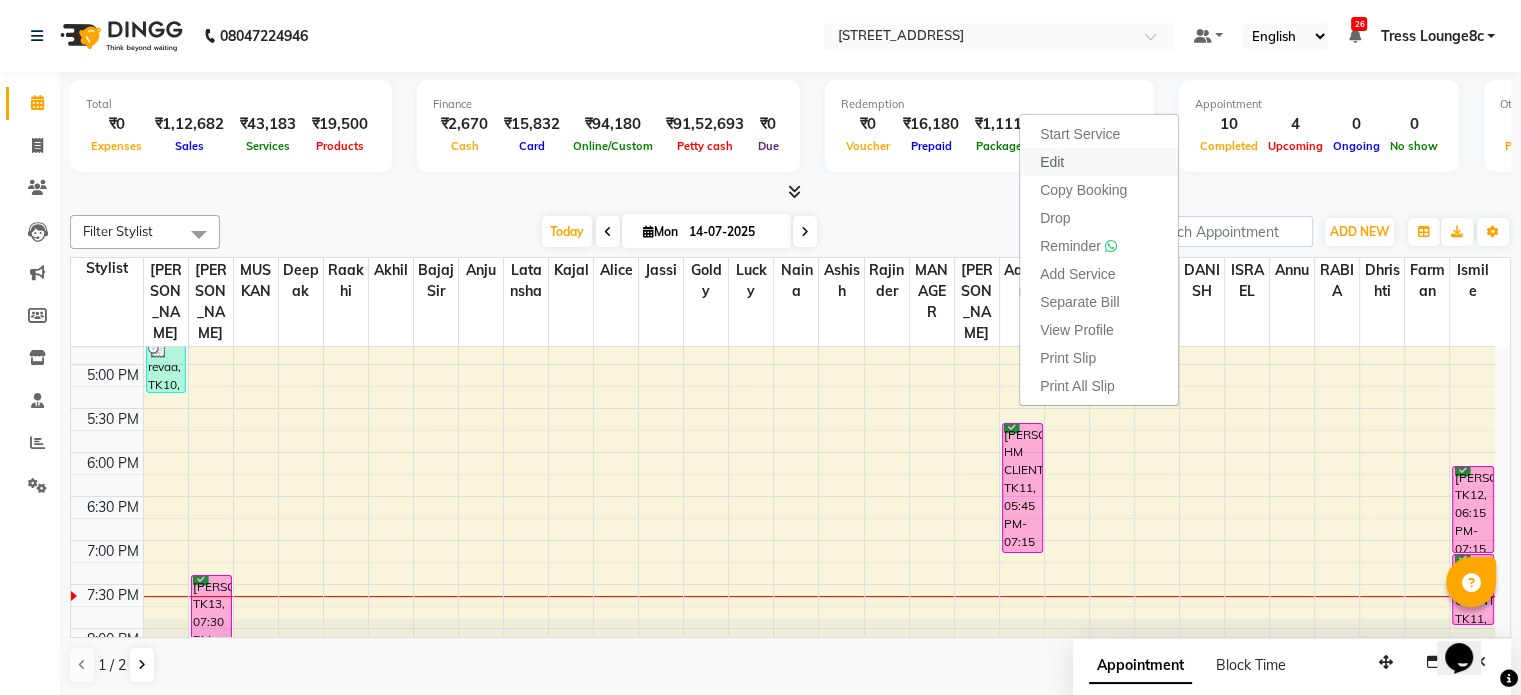 click on "Edit" at bounding box center [1052, 162] 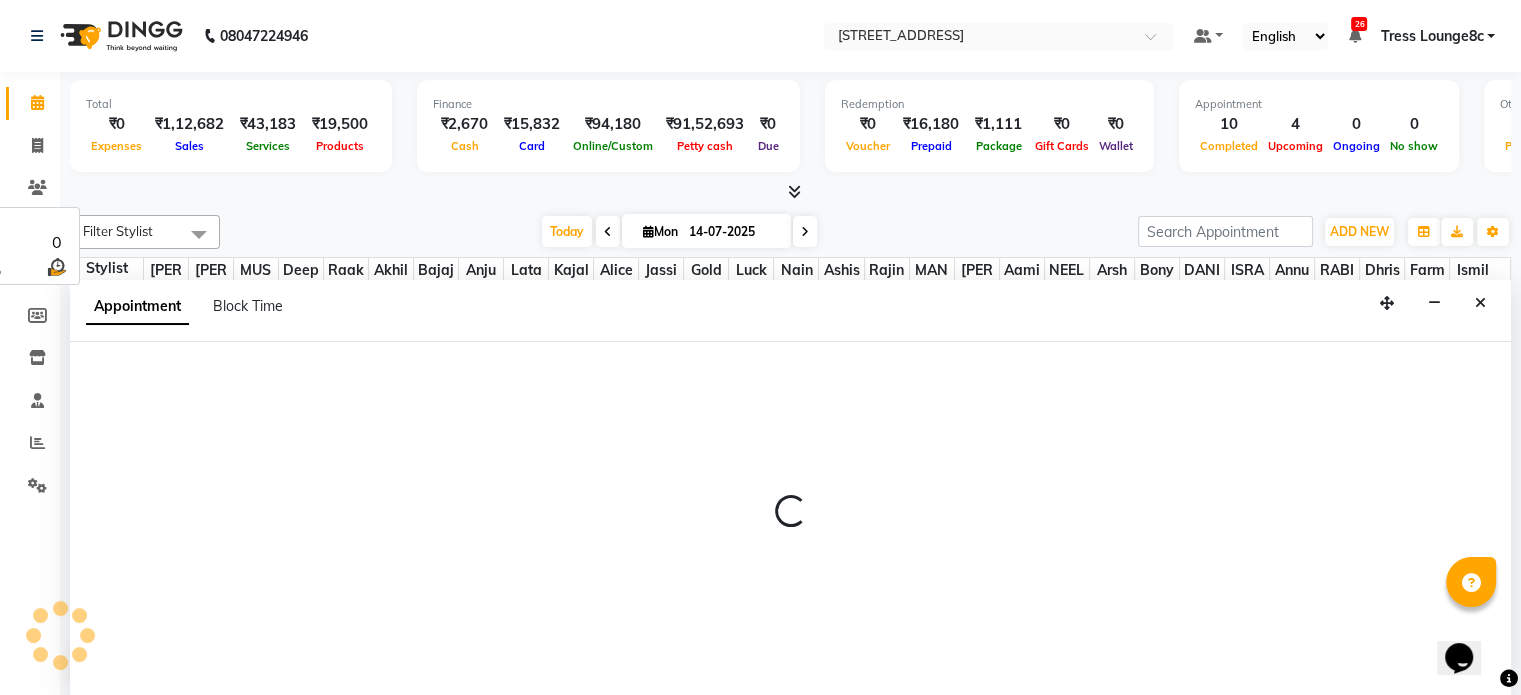 scroll, scrollTop: 0, scrollLeft: 0, axis: both 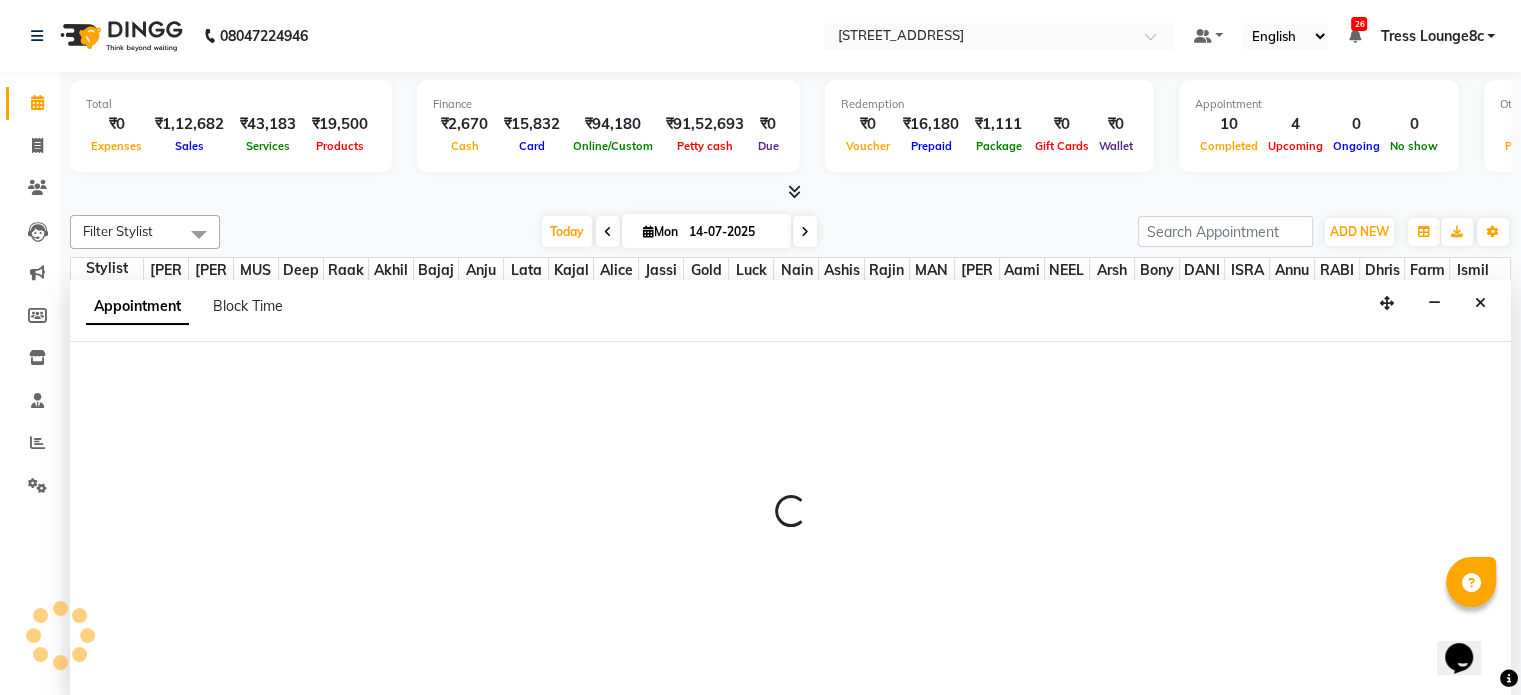 select on "tentative" 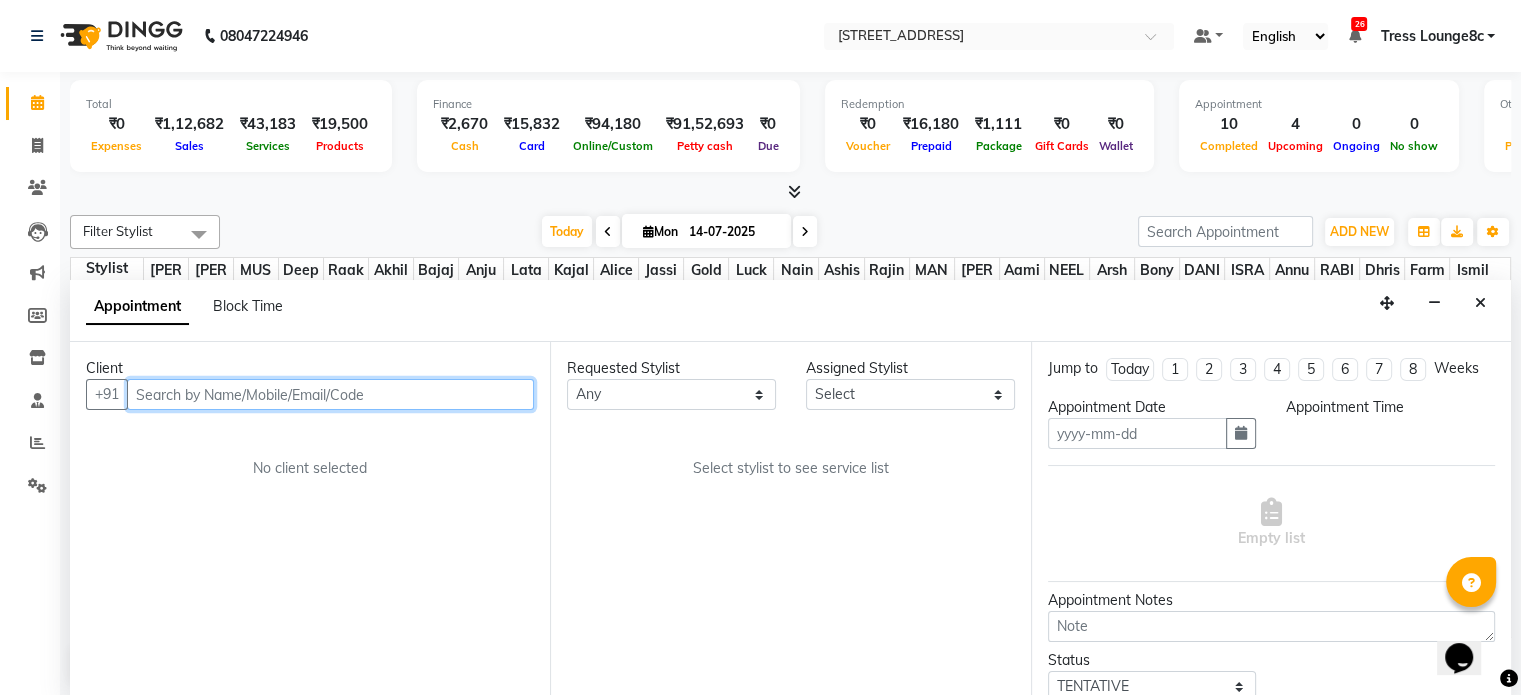 type on "14-07-2025" 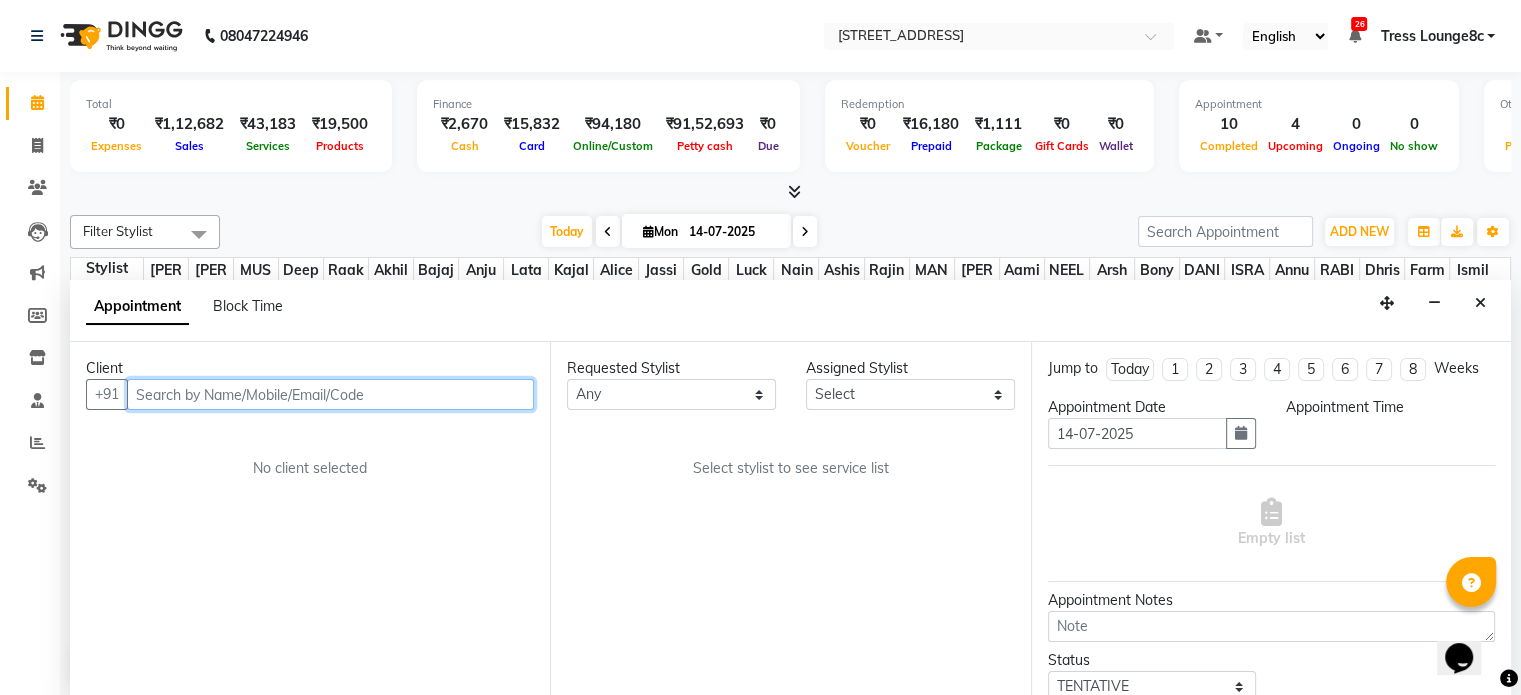 scroll, scrollTop: 0, scrollLeft: 0, axis: both 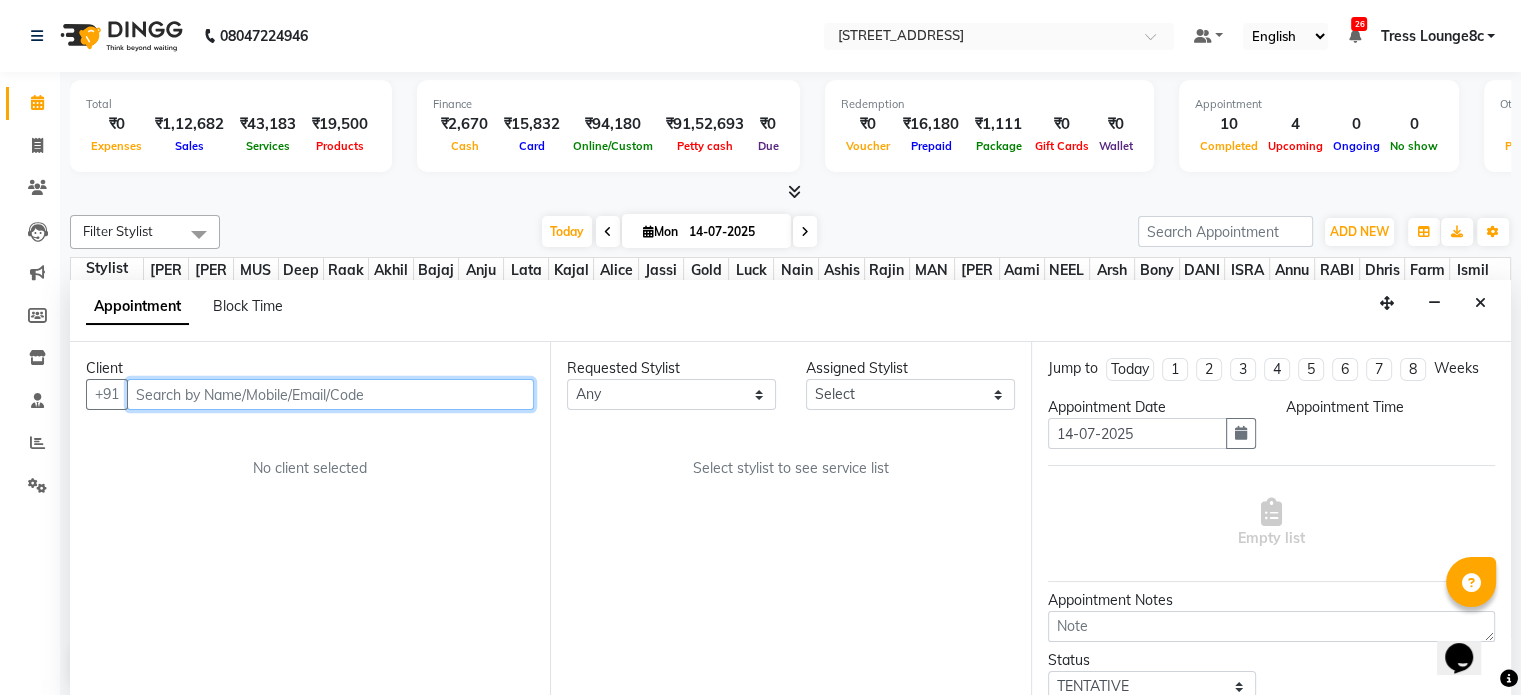 select on "confirm booking" 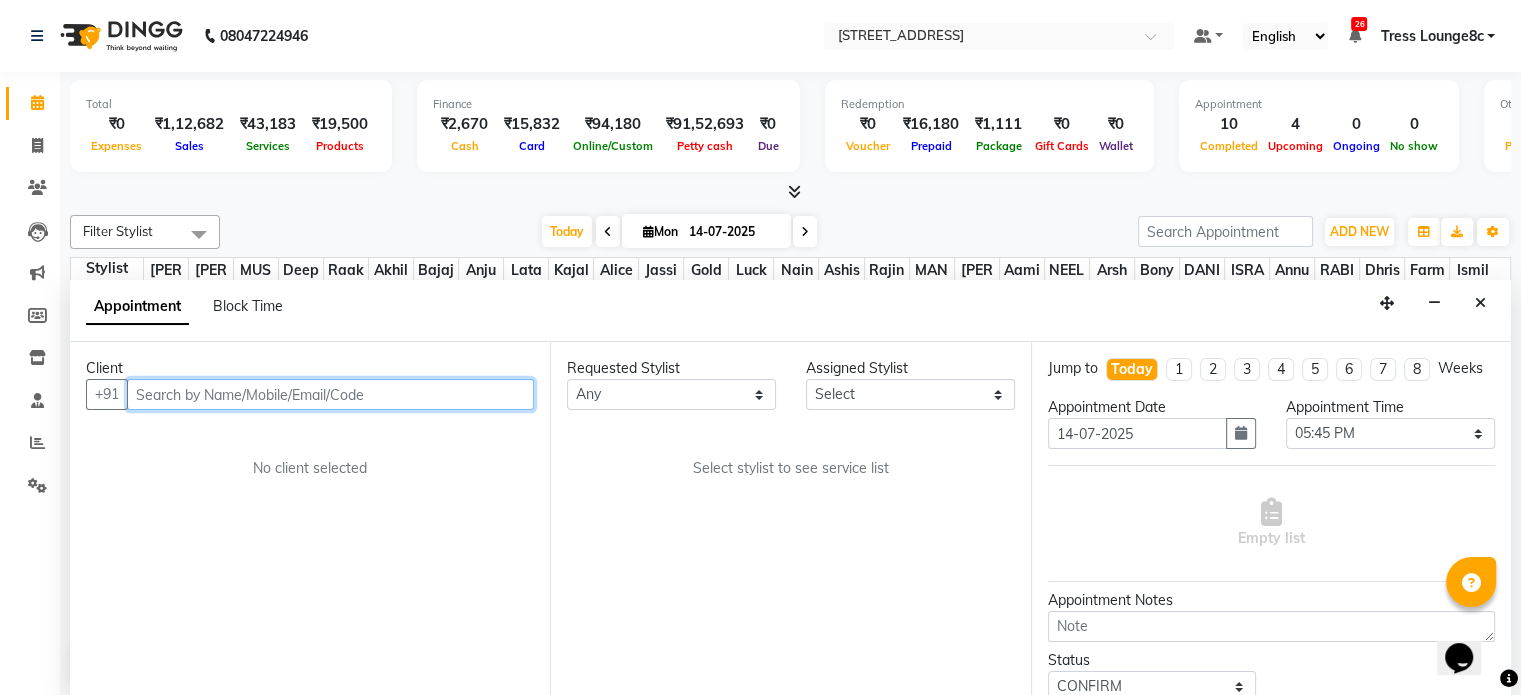 select on "77266" 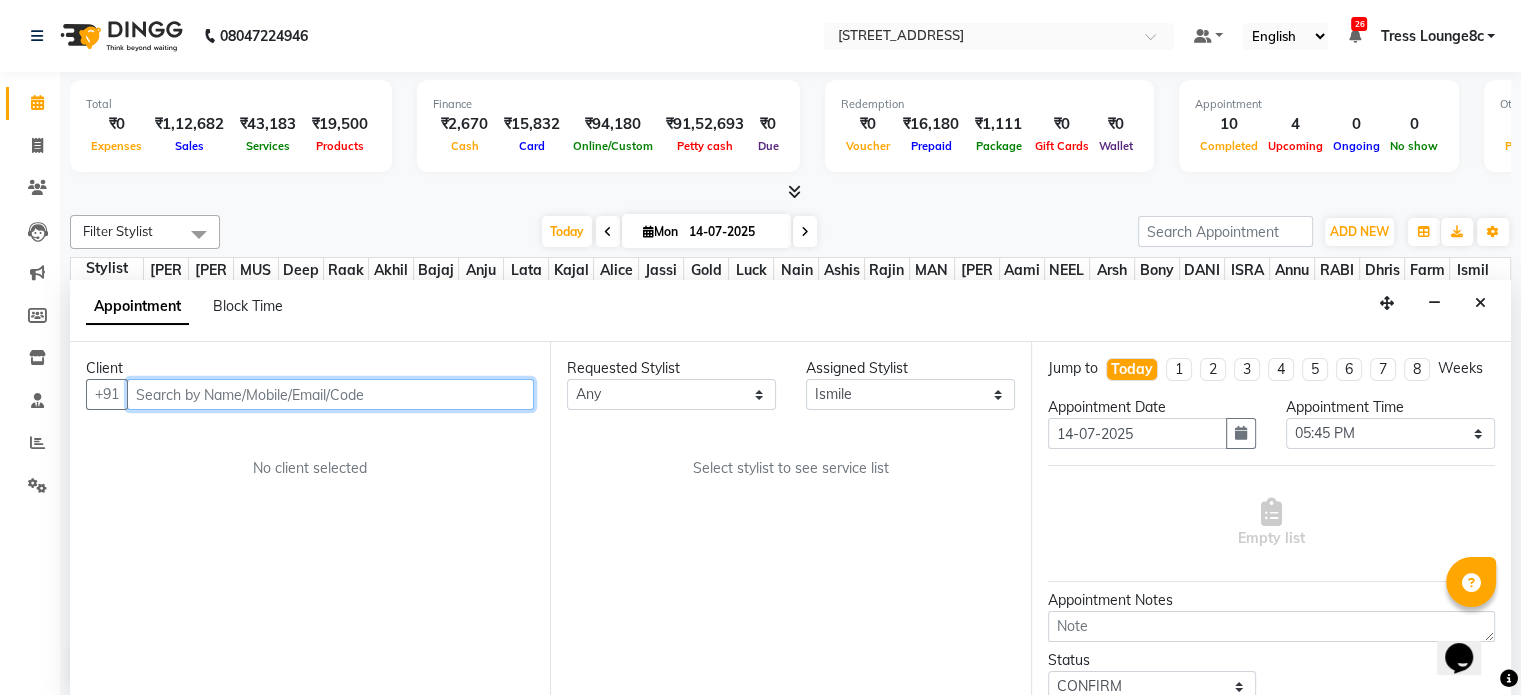 scroll, scrollTop: 774, scrollLeft: 0, axis: vertical 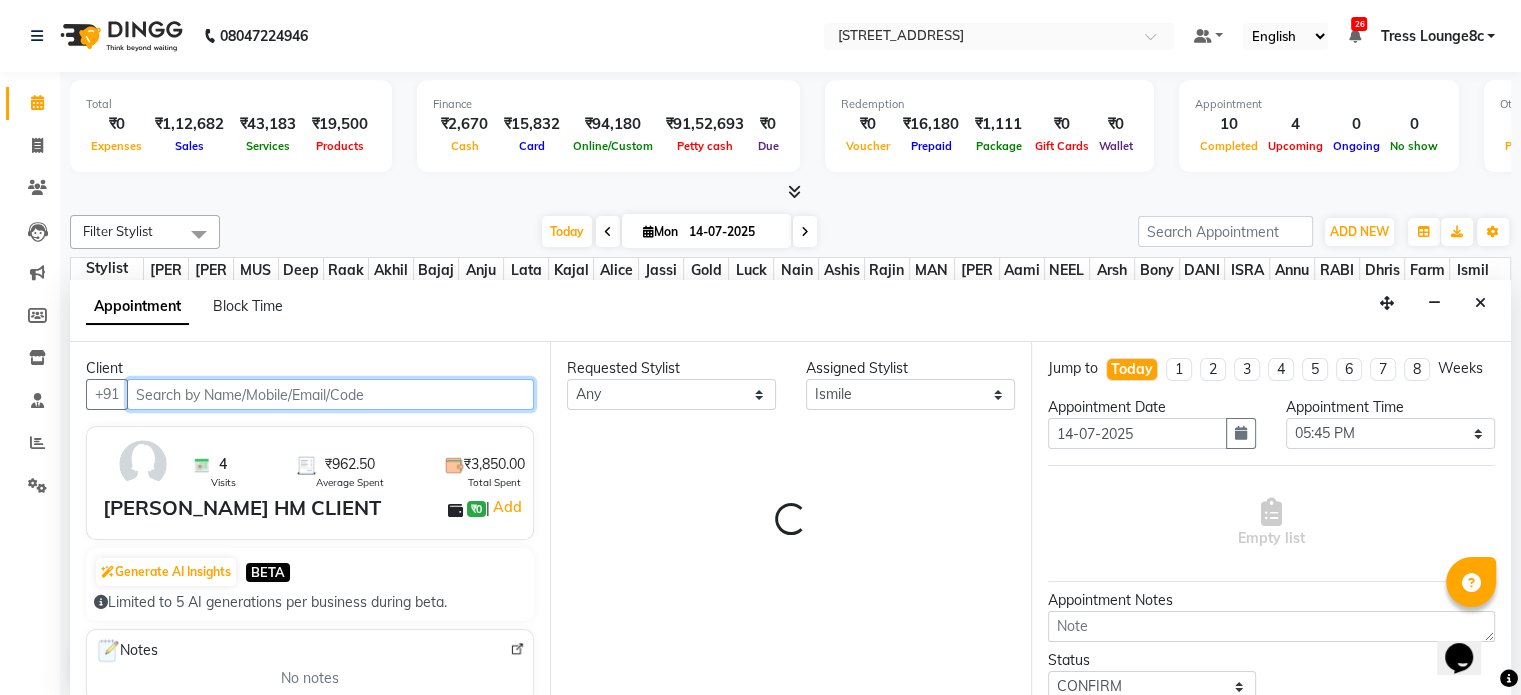 select on "2654" 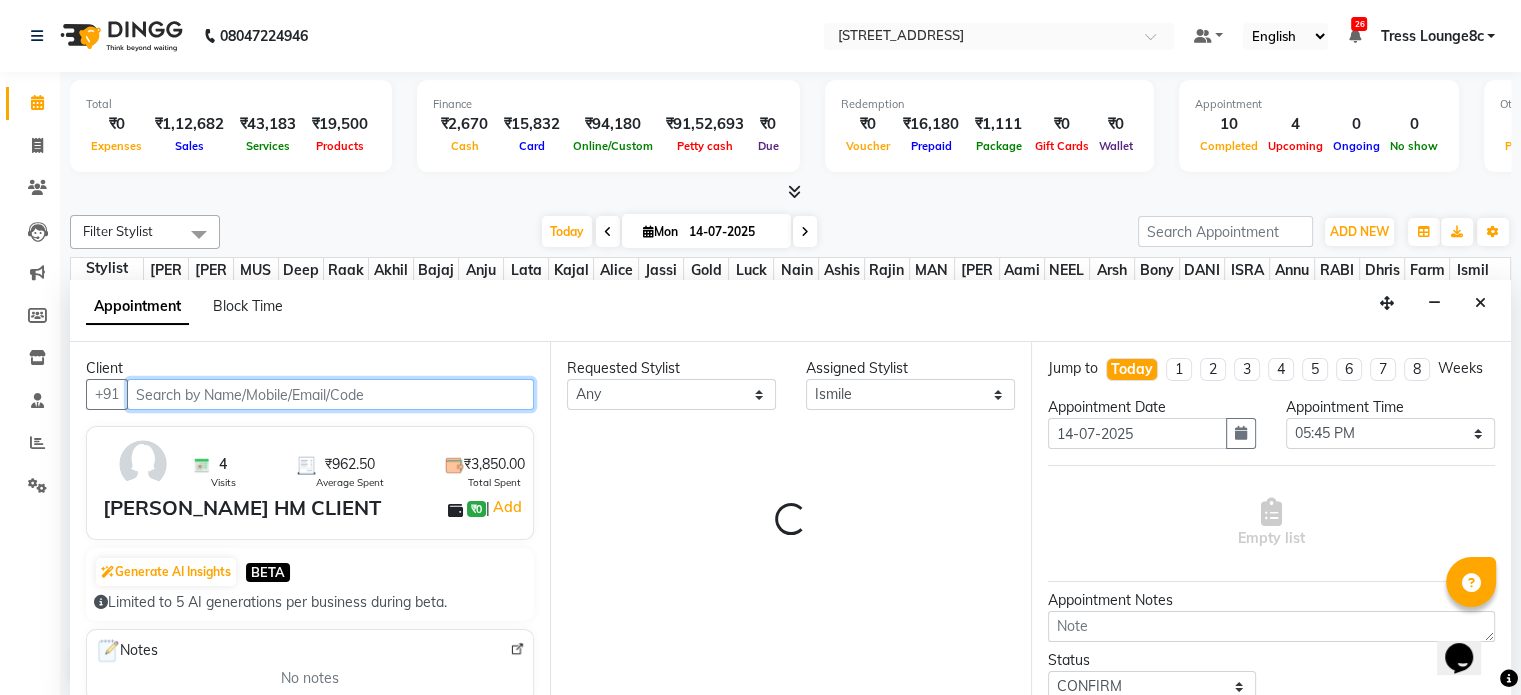 select on "2654" 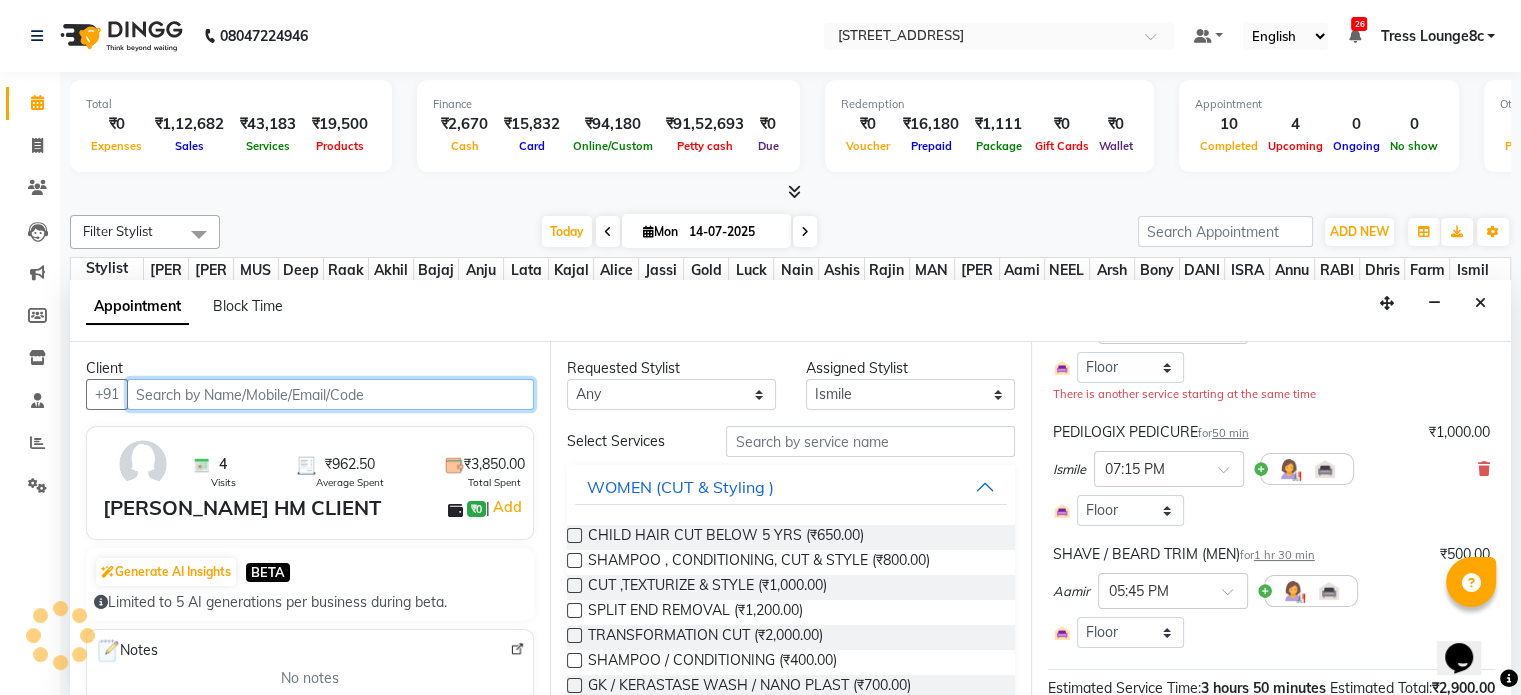 scroll, scrollTop: 300, scrollLeft: 0, axis: vertical 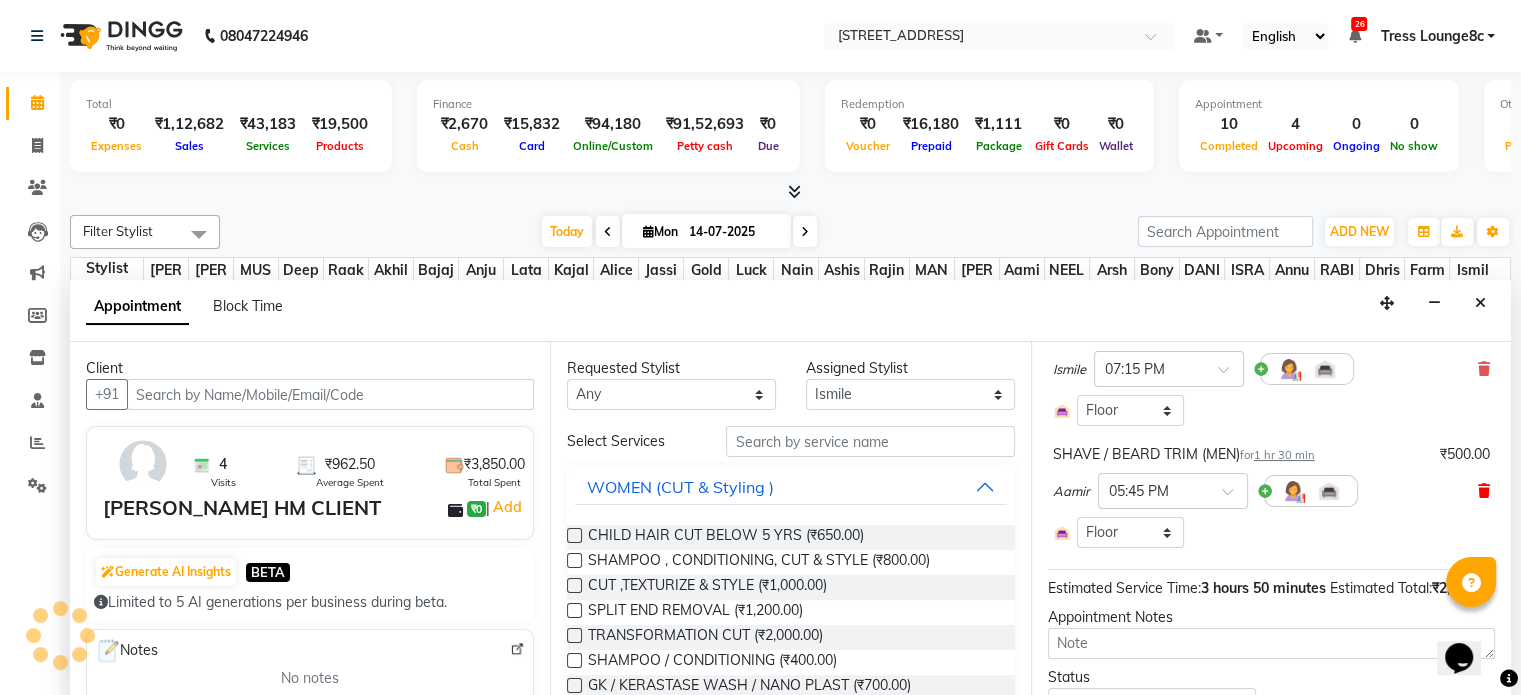 click at bounding box center [1484, 491] 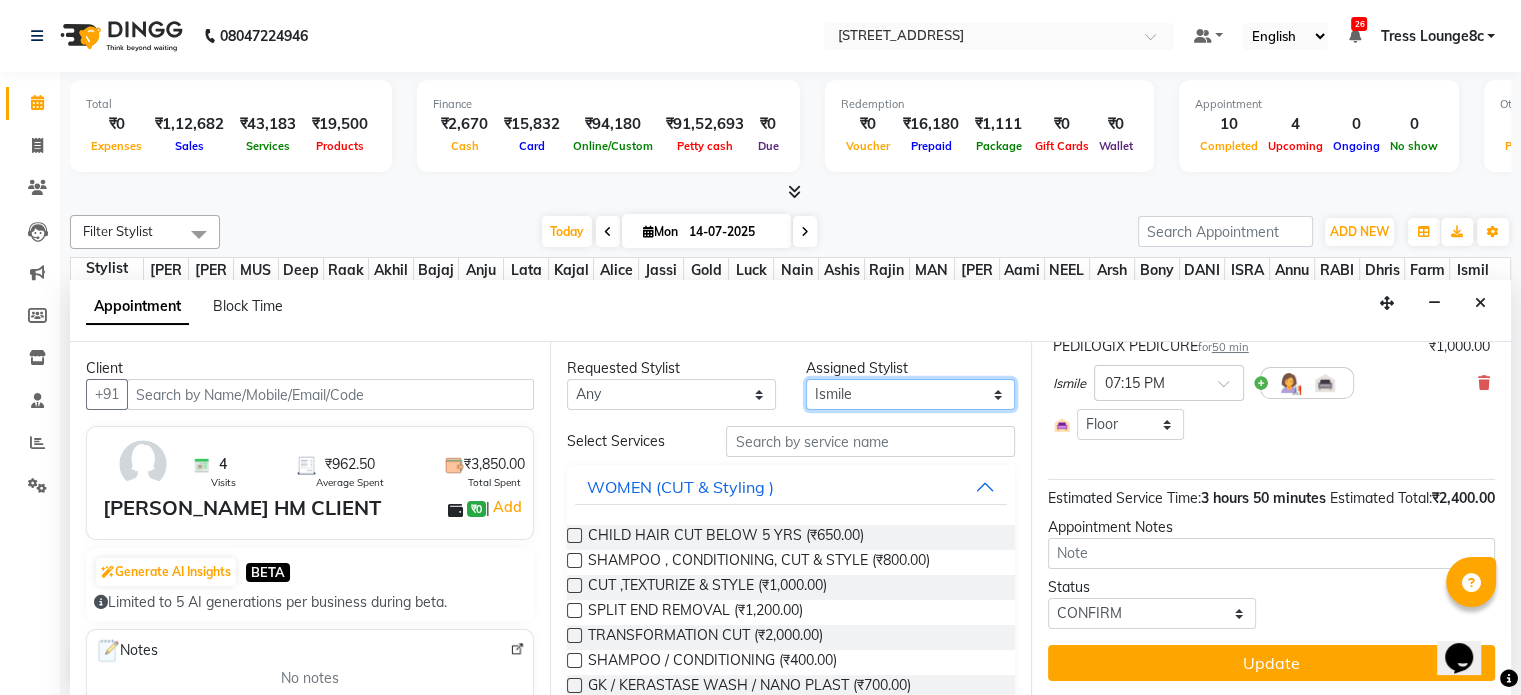 click on "Select [PERSON_NAME] [PERSON_NAME] [PERSON_NAME] Anju Annu  [PERSON_NAME] Bajaj sir Bony DANISH Deepak [PERSON_NAME] [PERSON_NAME] [PERSON_NAME] [PERSON_NAME] [PERSON_NAME] Lucky MANAGER MUSKAN naina [PERSON_NAME]\ [PERSON_NAME]  [PERSON_NAME] [PERSON_NAME] RAM Ripti [PERSON_NAME] [PERSON_NAME] [PERSON_NAME] [PERSON_NAME] Shriya [PERSON_NAME] veena [PERSON_NAME] [PERSON_NAME]" at bounding box center [910, 394] 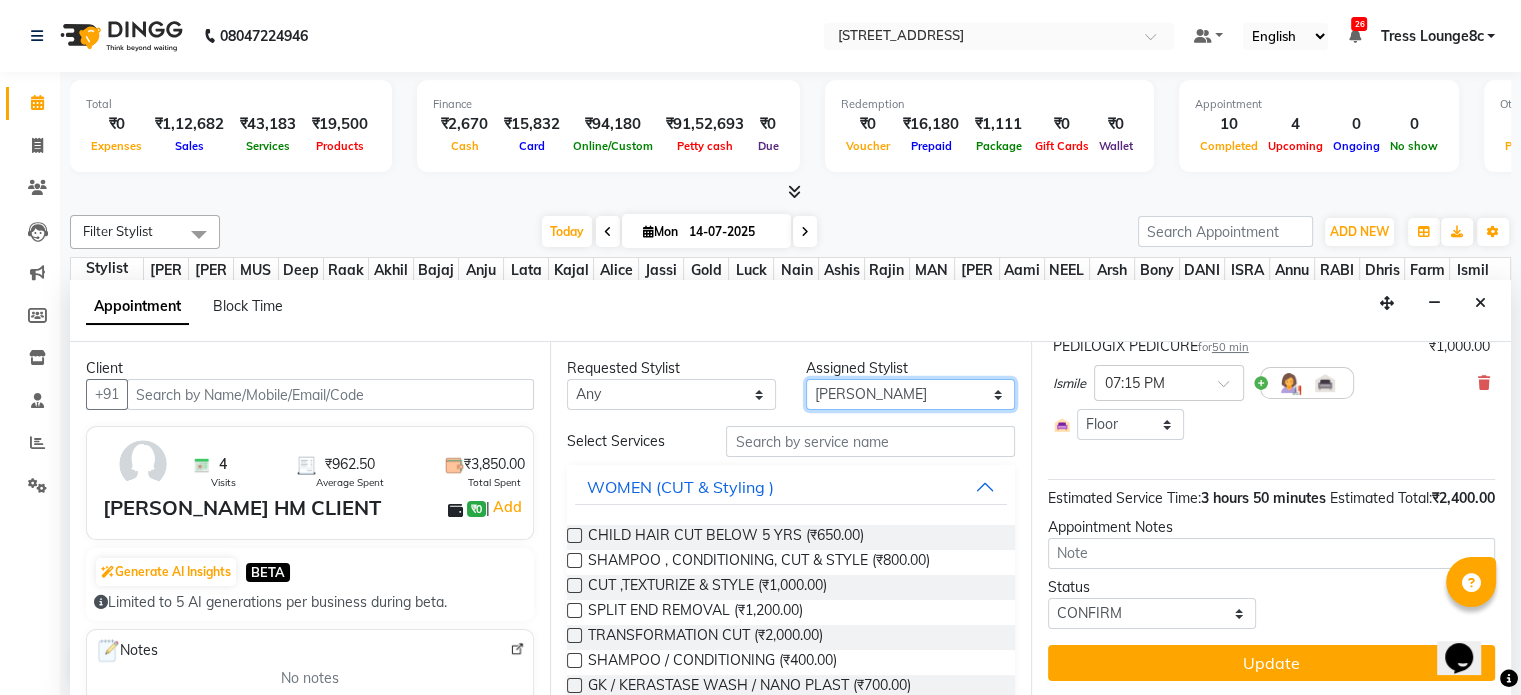 click on "Select [PERSON_NAME] [PERSON_NAME] [PERSON_NAME] Anju Annu  [PERSON_NAME] Bajaj sir Bony DANISH Deepak [PERSON_NAME] [PERSON_NAME] [PERSON_NAME] [PERSON_NAME] [PERSON_NAME] Lucky MANAGER MUSKAN naina [PERSON_NAME]\ [PERSON_NAME]  [PERSON_NAME] [PERSON_NAME] RAM Ripti [PERSON_NAME] [PERSON_NAME] [PERSON_NAME] [PERSON_NAME] Shriya [PERSON_NAME] veena [PERSON_NAME] [PERSON_NAME]" at bounding box center (910, 394) 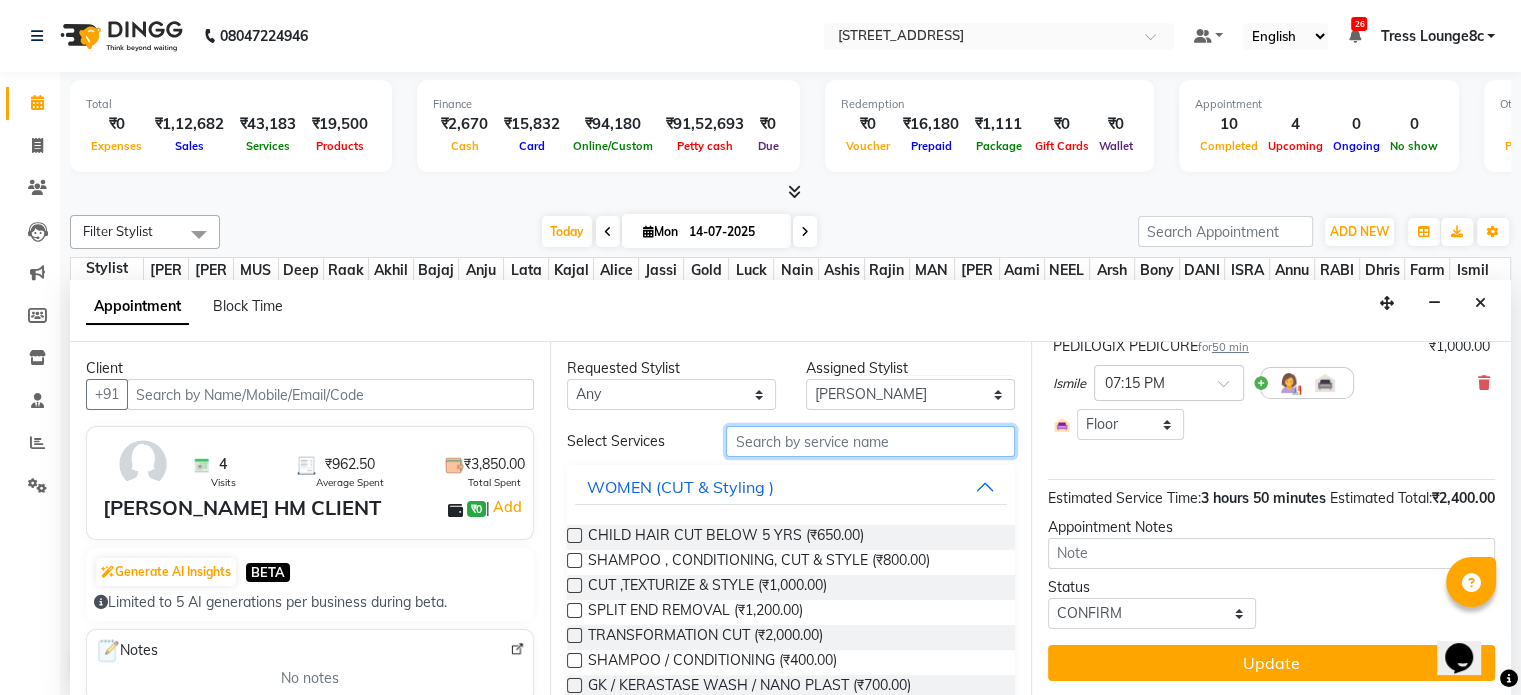 click at bounding box center (870, 441) 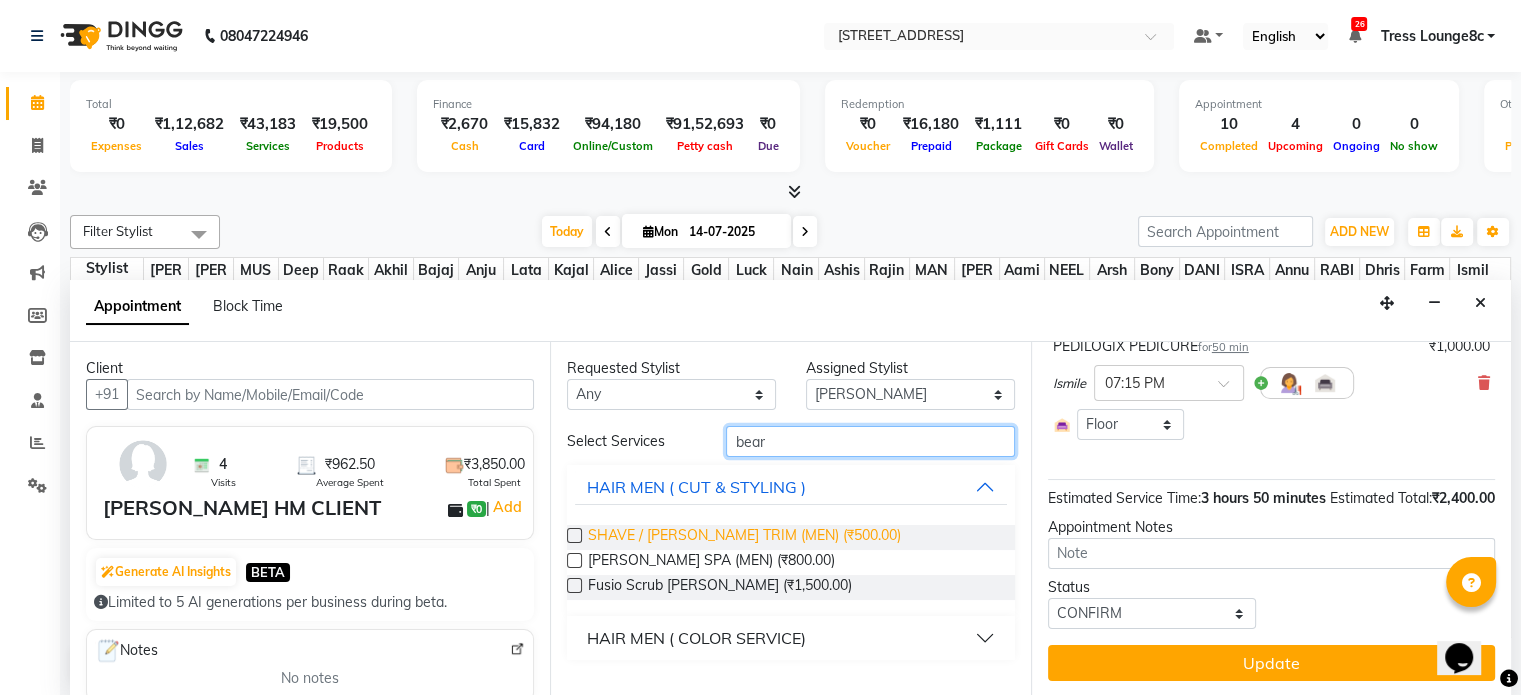 type on "bear" 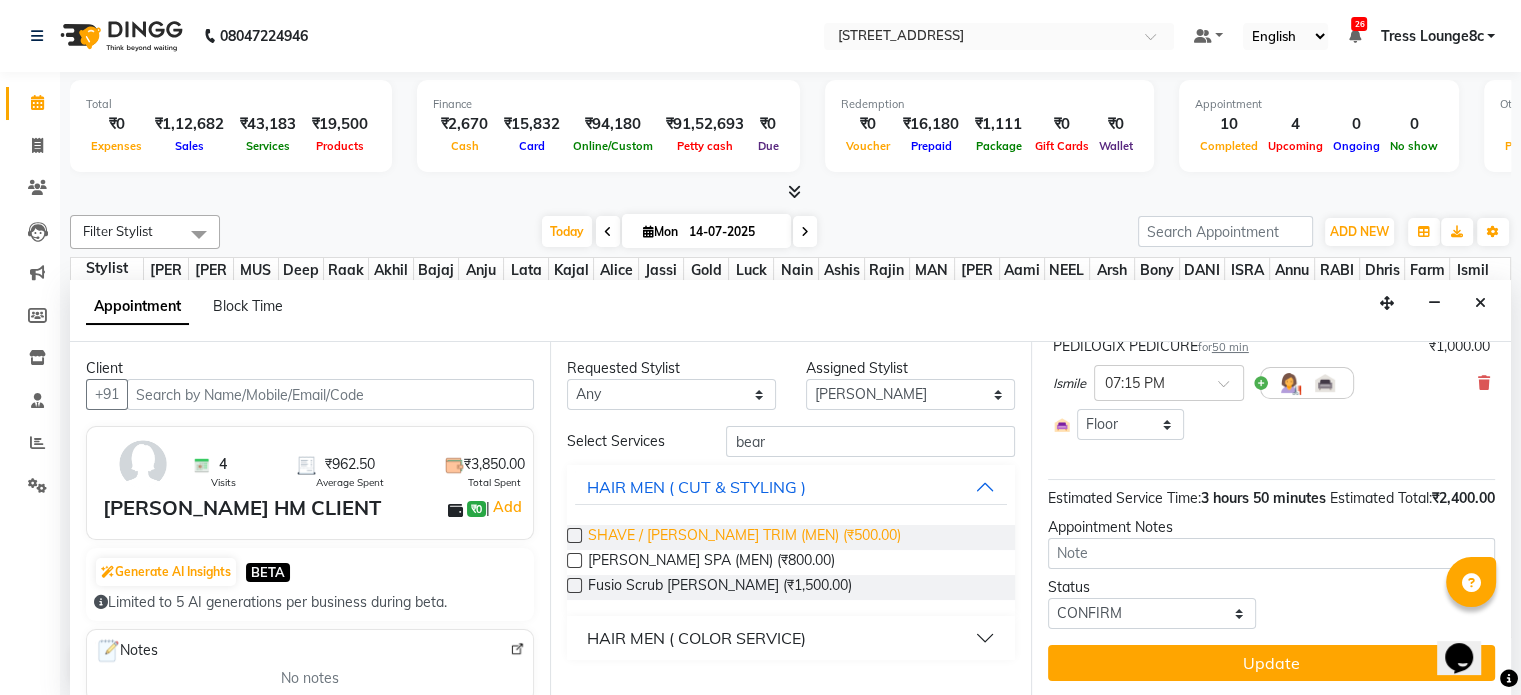 click on "SHAVE / [PERSON_NAME] TRIM (MEN) (₹500.00)" at bounding box center (744, 537) 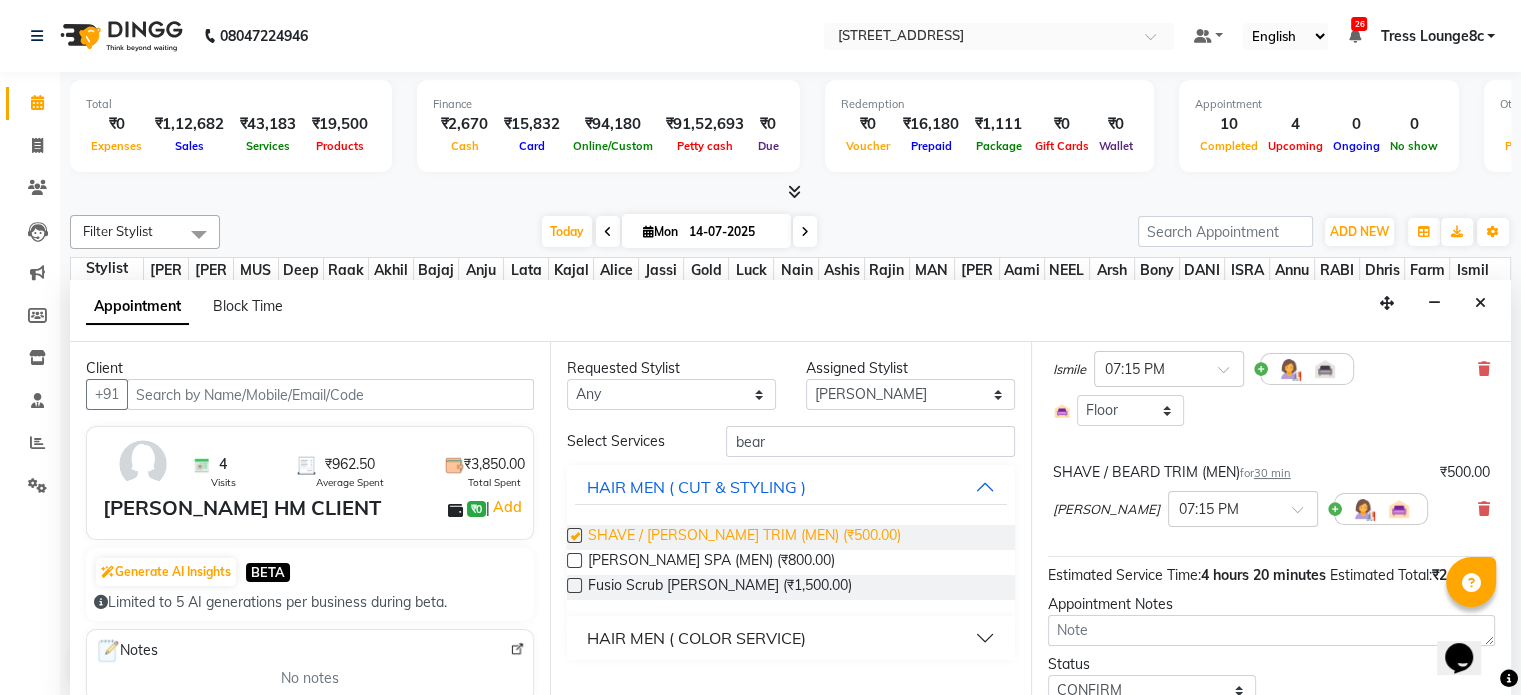 checkbox on "false" 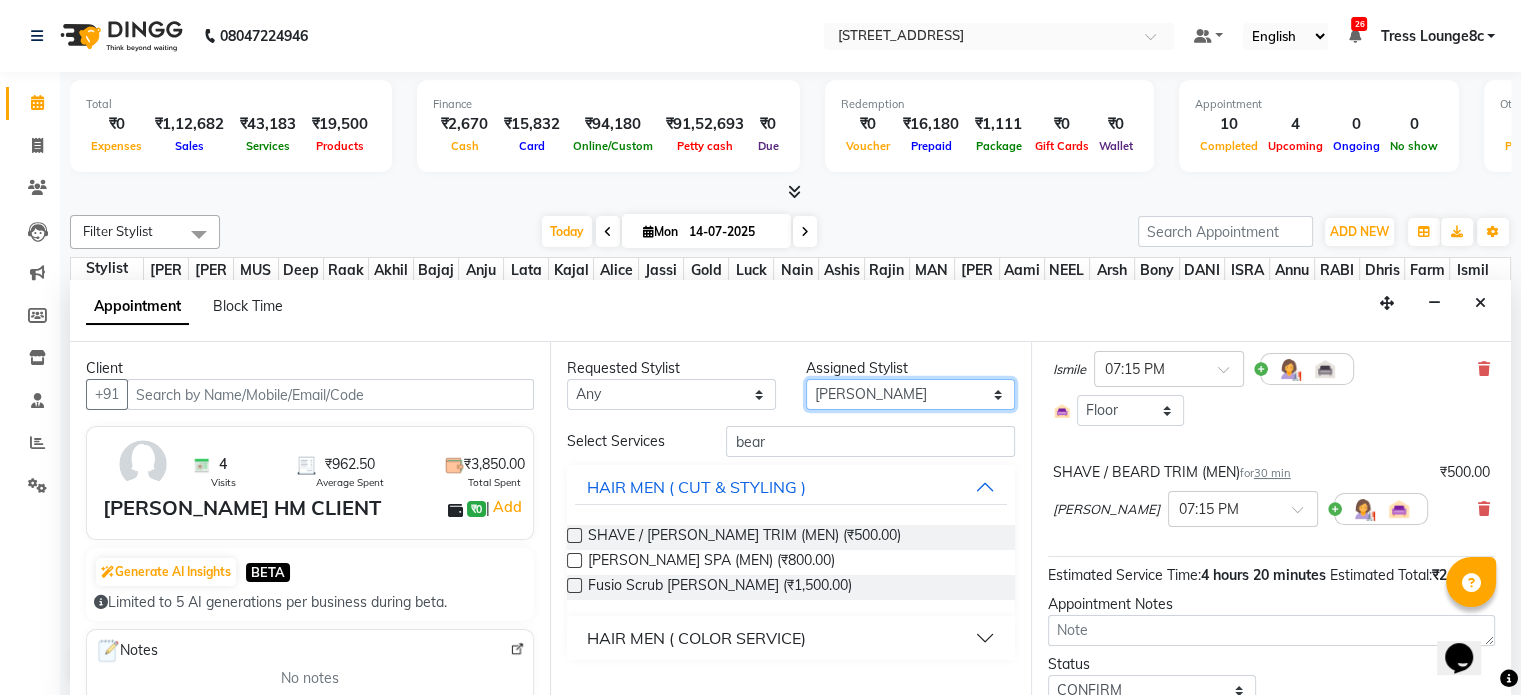 click on "Select [PERSON_NAME] [PERSON_NAME] [PERSON_NAME] Anju Annu  [PERSON_NAME] Bajaj sir Bony DANISH Deepak [PERSON_NAME] [PERSON_NAME] [PERSON_NAME] [PERSON_NAME] [PERSON_NAME] Lucky MANAGER MUSKAN naina [PERSON_NAME]\ [PERSON_NAME]  [PERSON_NAME] [PERSON_NAME] RAM Ripti [PERSON_NAME] [PERSON_NAME] [PERSON_NAME] [PERSON_NAME] Shriya [PERSON_NAME] veena [PERSON_NAME] [PERSON_NAME]" at bounding box center [910, 394] 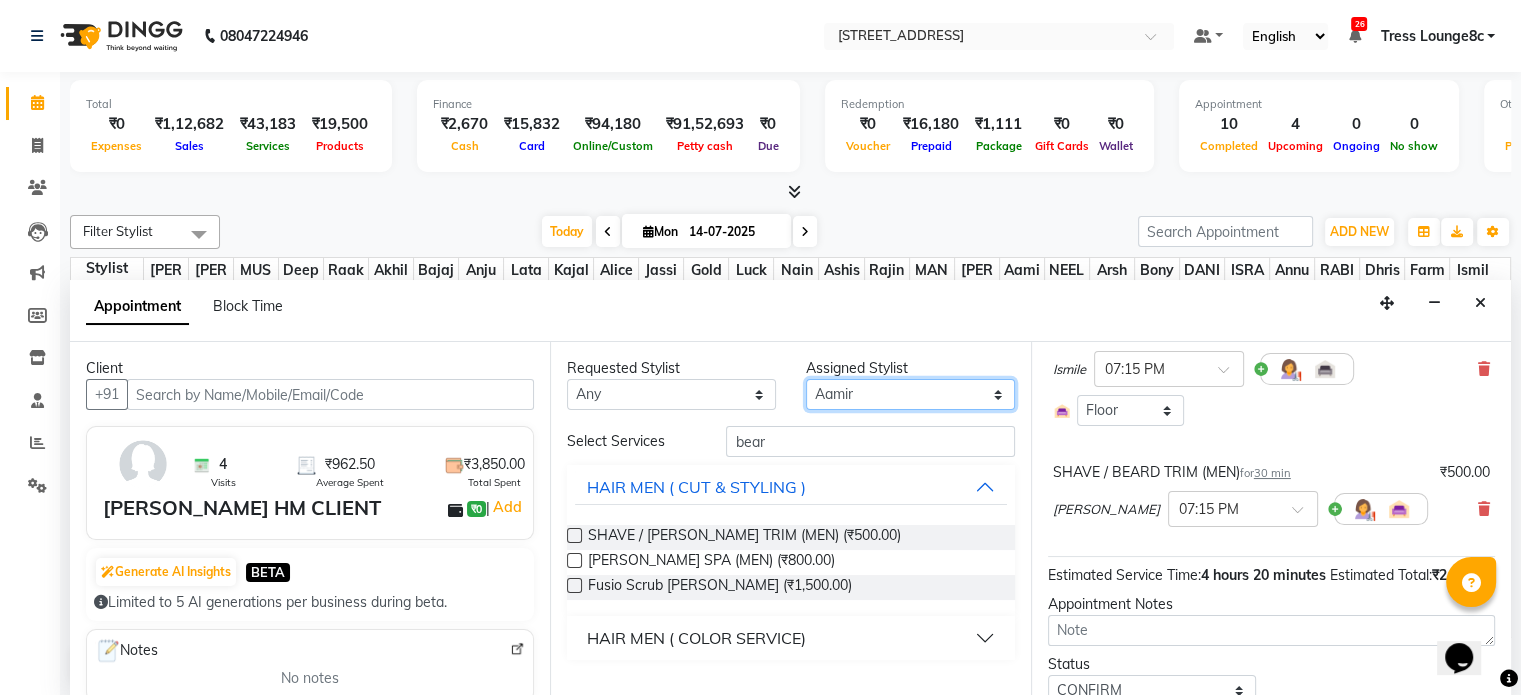 click on "Select [PERSON_NAME] [PERSON_NAME] [PERSON_NAME] Anju Annu  [PERSON_NAME] Bajaj sir Bony DANISH Deepak [PERSON_NAME] [PERSON_NAME] [PERSON_NAME] [PERSON_NAME] [PERSON_NAME] Lucky MANAGER MUSKAN naina [PERSON_NAME]\ [PERSON_NAME]  [PERSON_NAME] [PERSON_NAME] RAM Ripti [PERSON_NAME] [PERSON_NAME] [PERSON_NAME] [PERSON_NAME] Shriya [PERSON_NAME] veena [PERSON_NAME] [PERSON_NAME]" at bounding box center [910, 394] 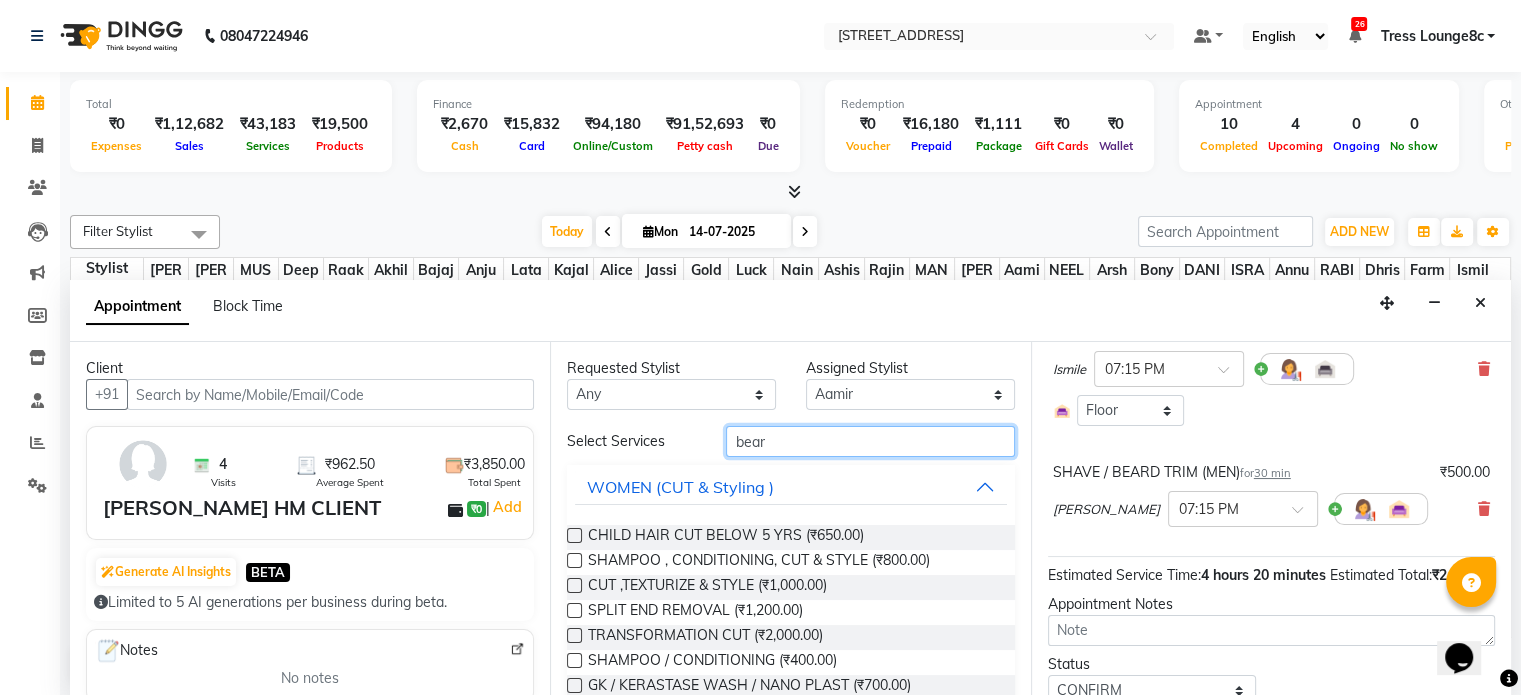 drag, startPoint x: 788, startPoint y: 439, endPoint x: 684, endPoint y: 467, distance: 107.70329 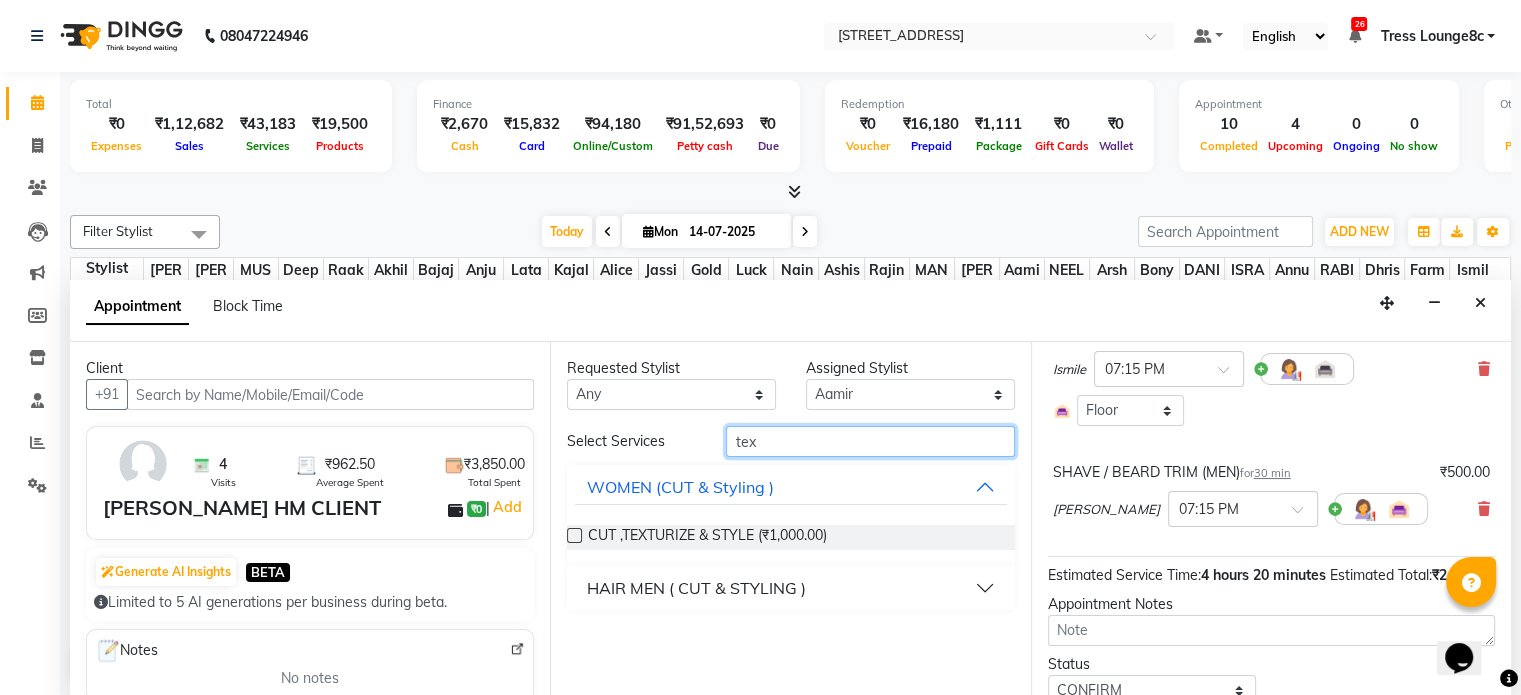 type on "tex" 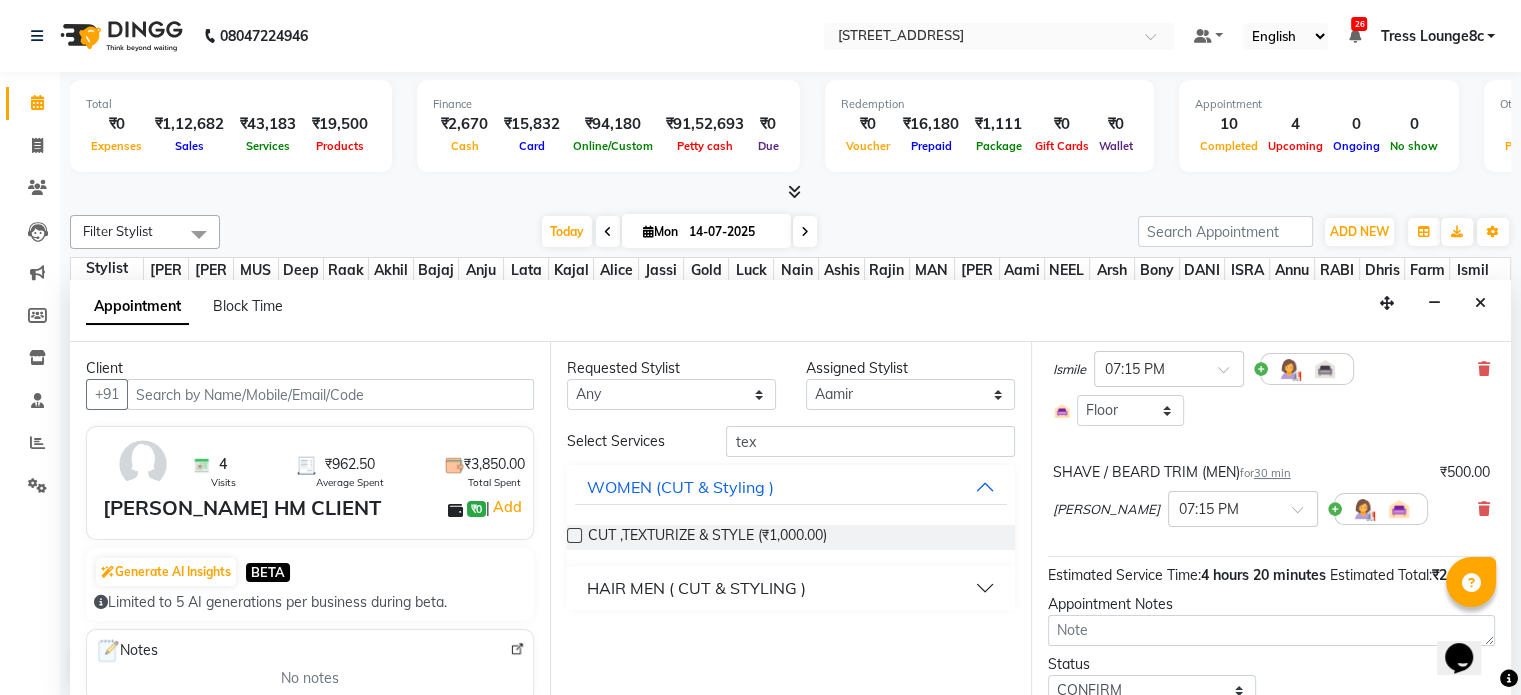 click on "HAIR MEN ( CUT & STYLING )" at bounding box center (696, 588) 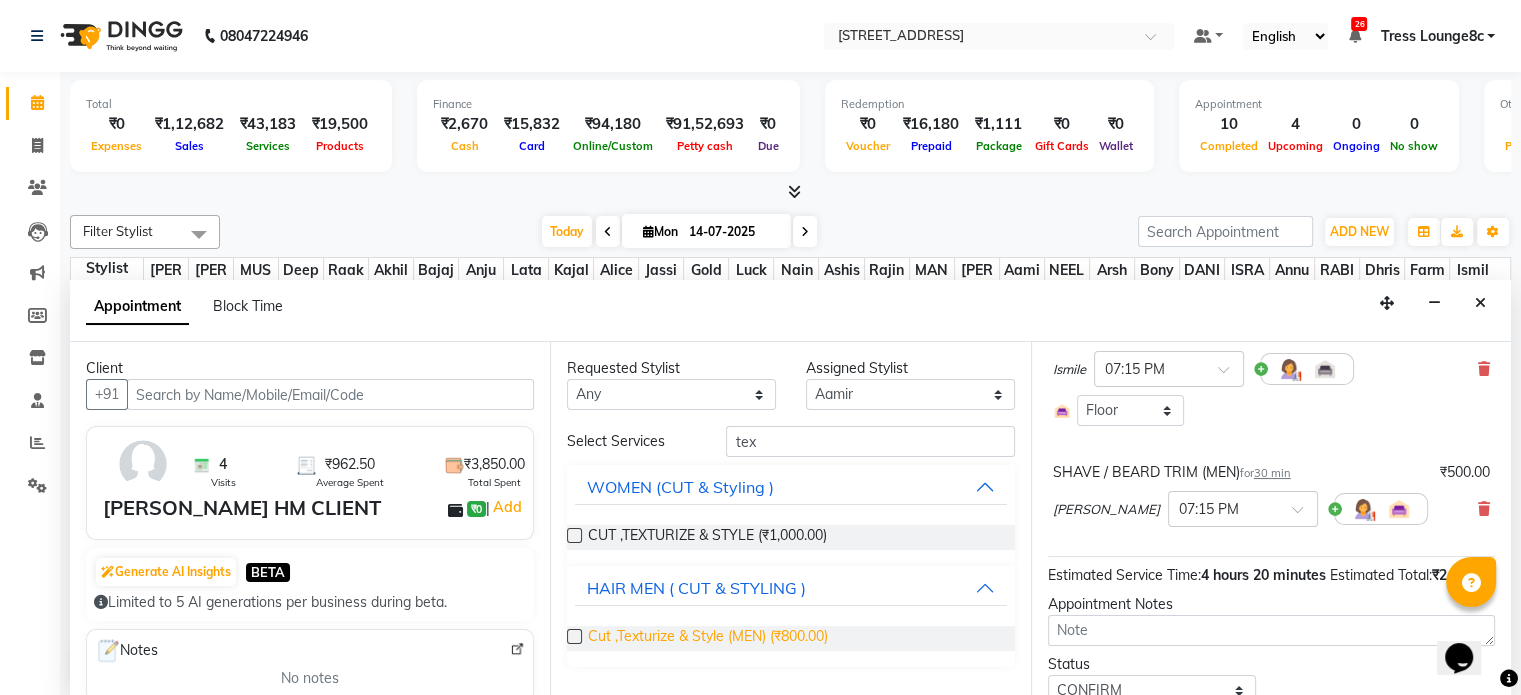 click on "Cut ,Texturize & Style (MEN) (₹800.00)" at bounding box center (708, 638) 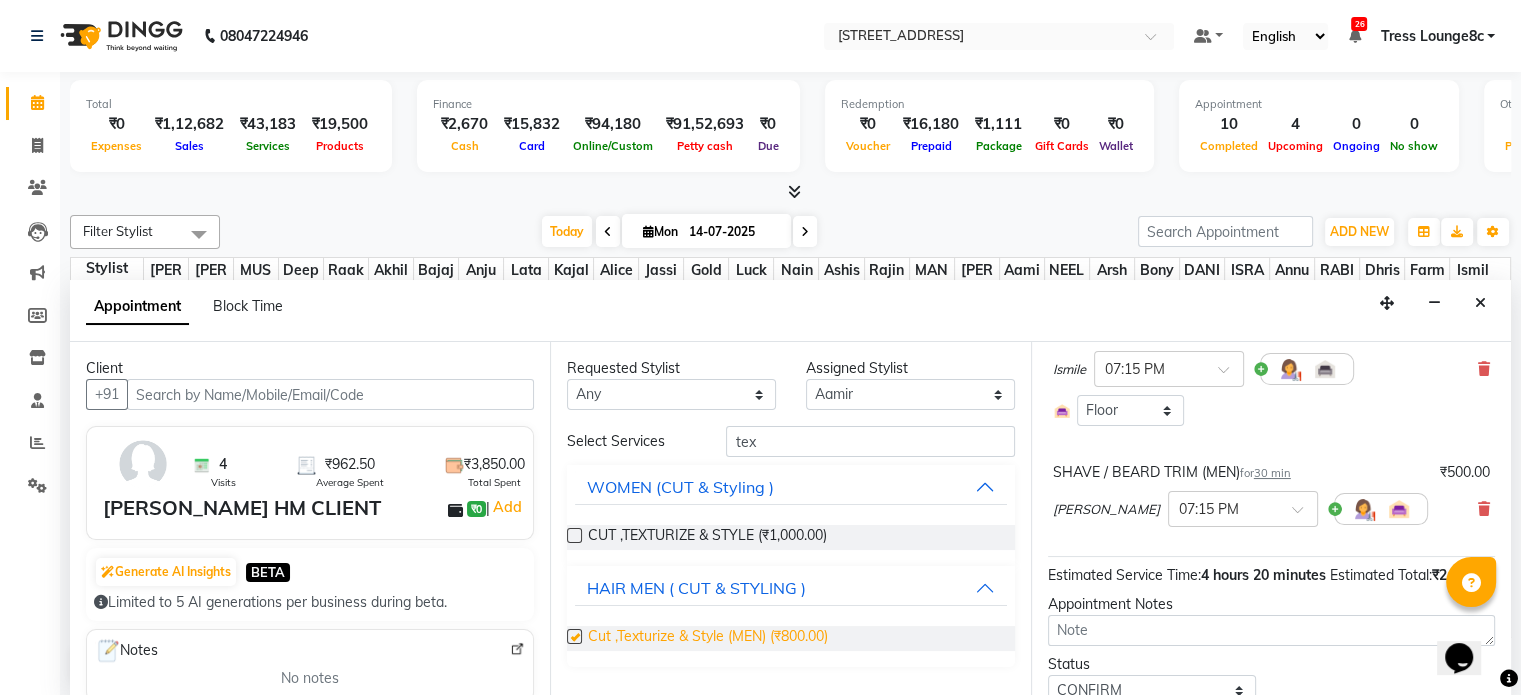 scroll, scrollTop: 278, scrollLeft: 0, axis: vertical 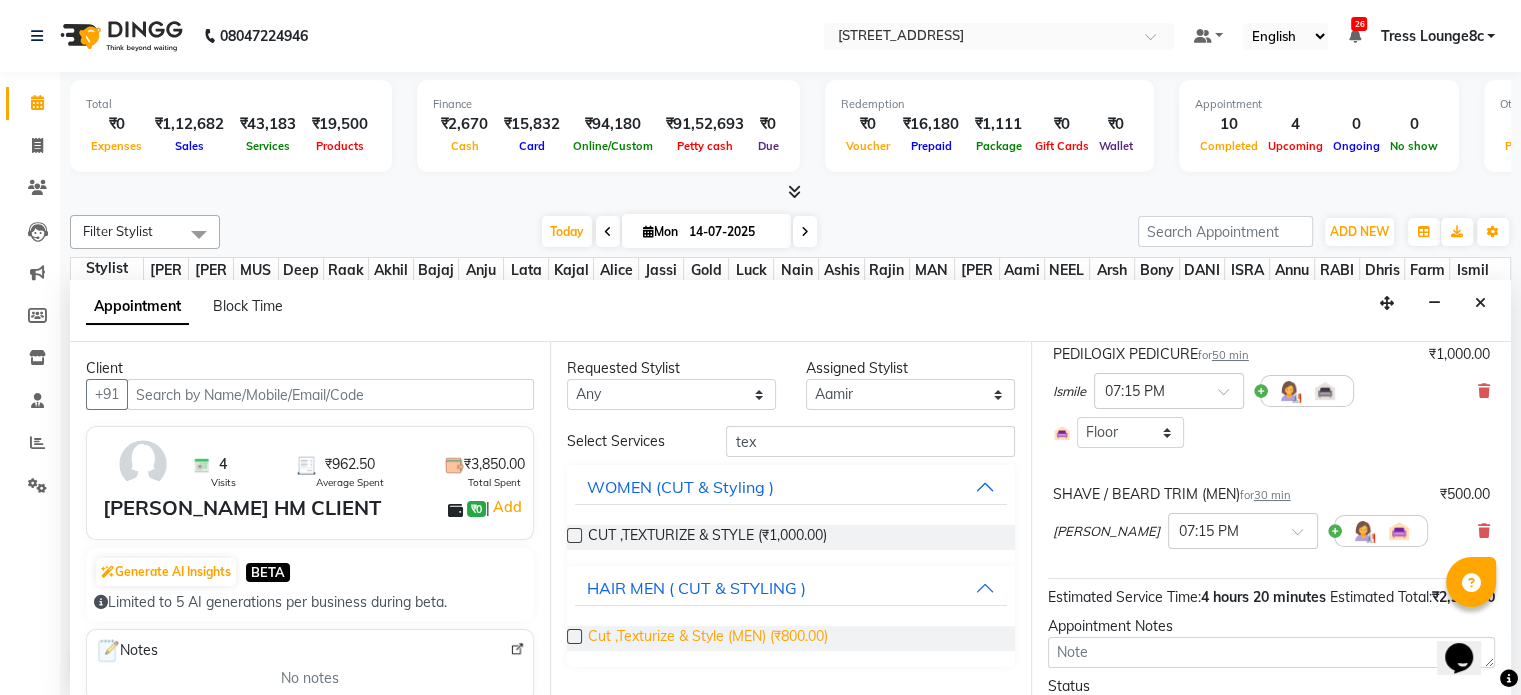 checkbox on "false" 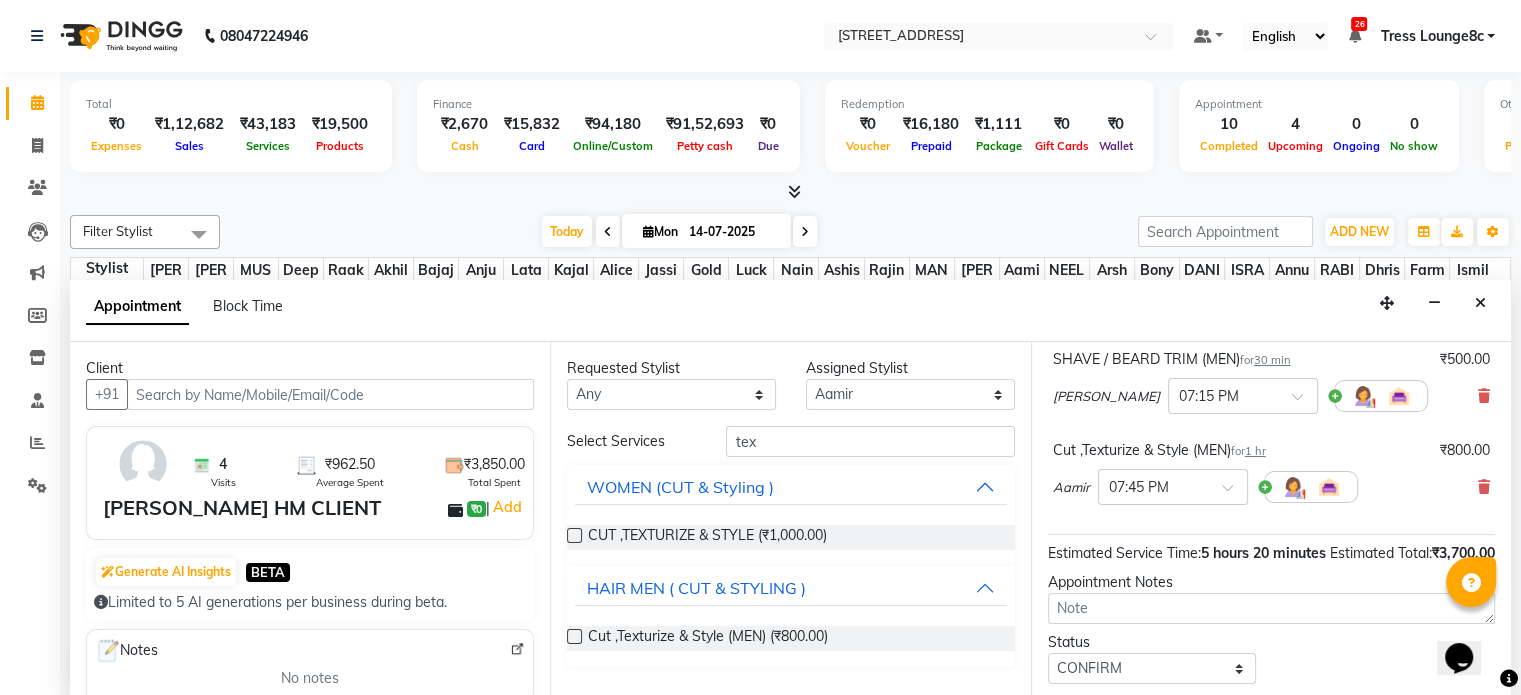 scroll, scrollTop: 486, scrollLeft: 0, axis: vertical 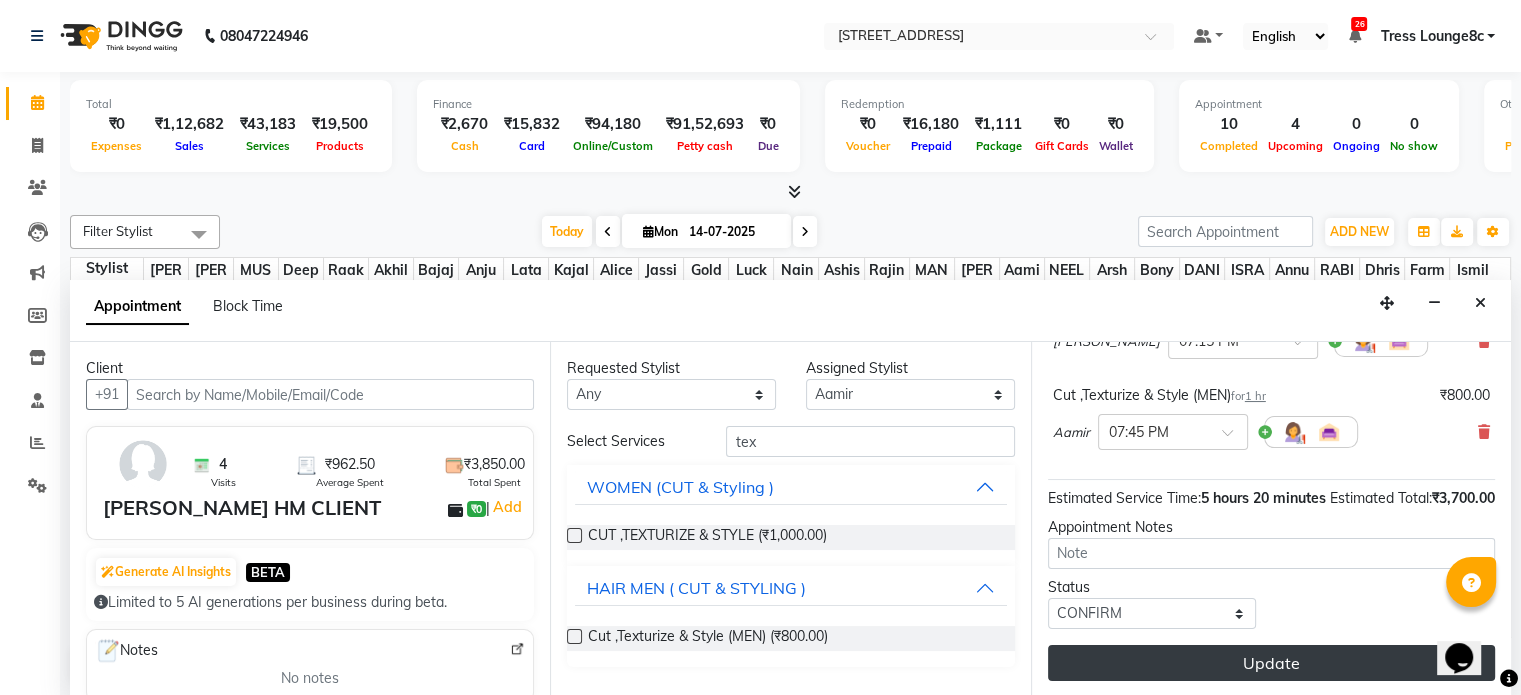 click on "Update" at bounding box center (1271, 663) 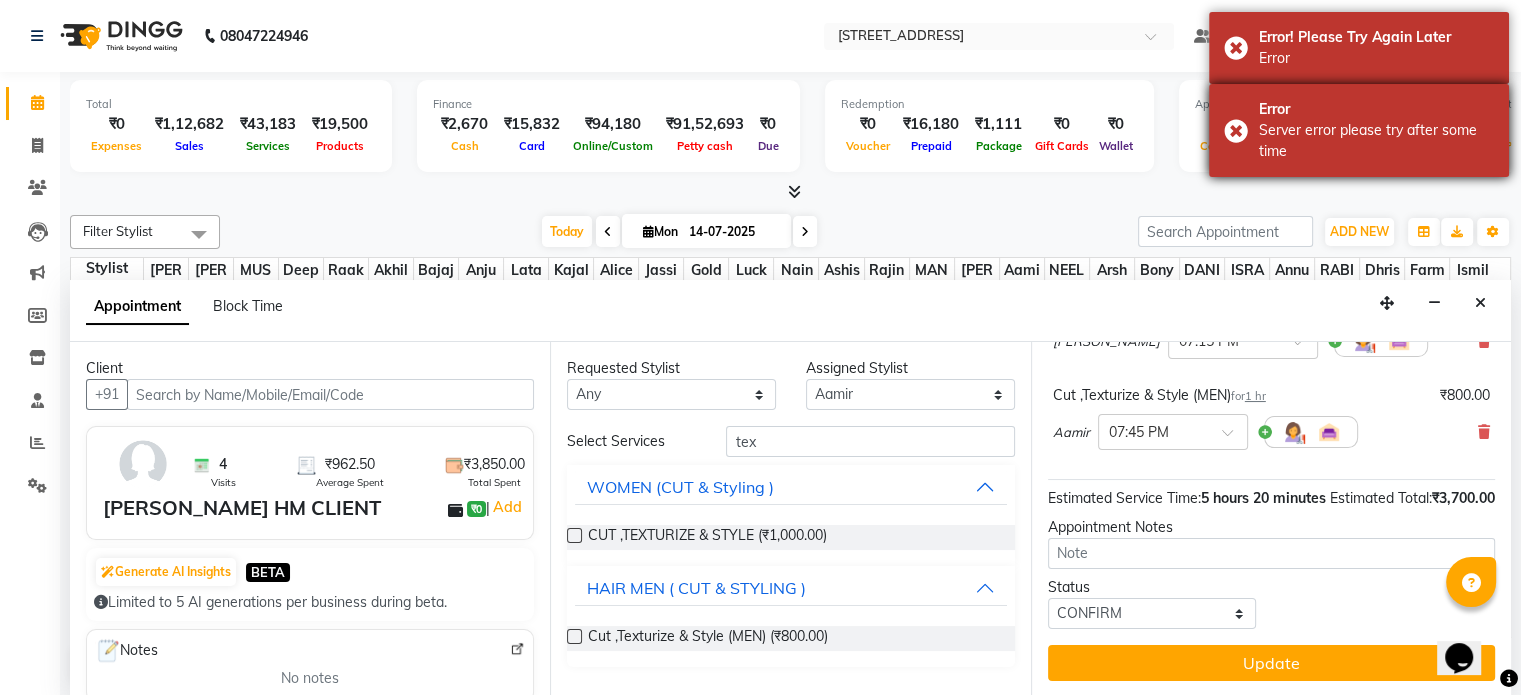 click on "Error   Server error please try after some time" at bounding box center [1359, 130] 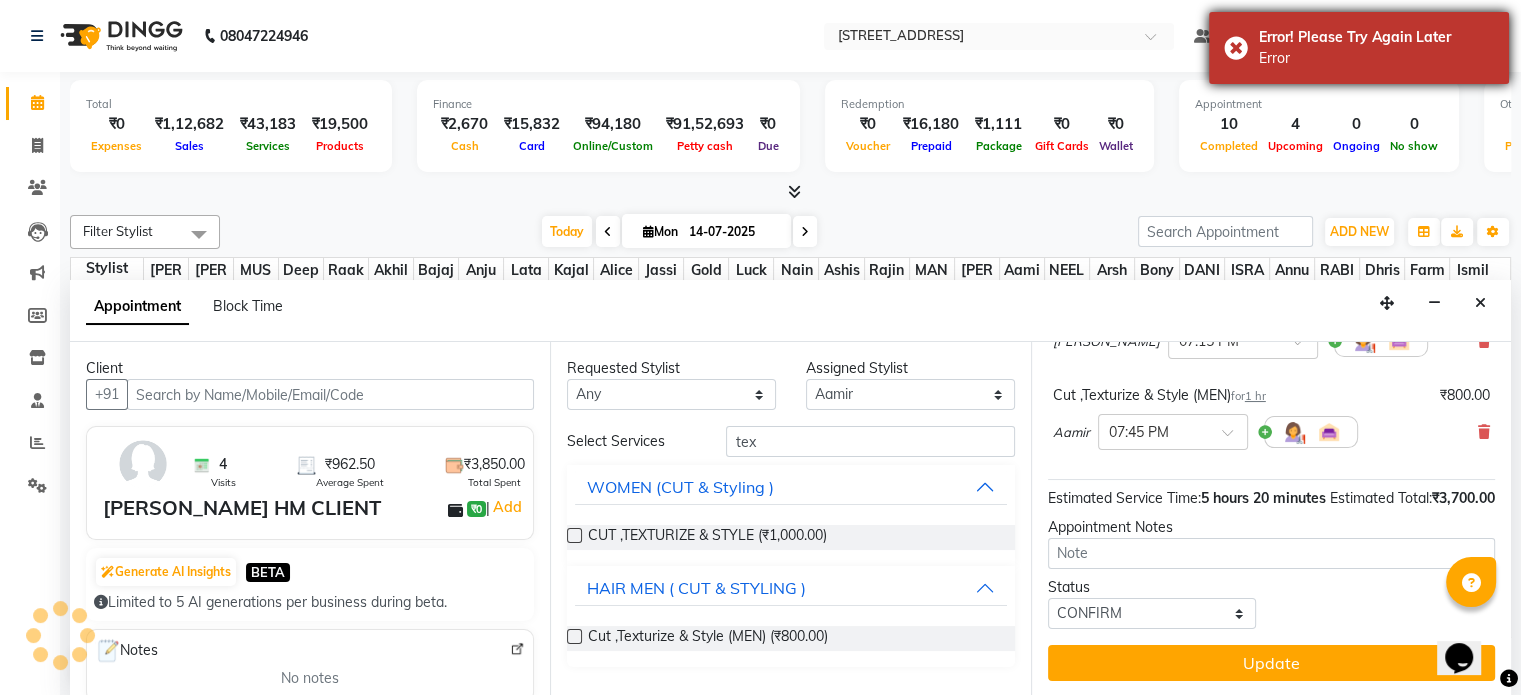 click on "Error! Please Try Again Later   Error" at bounding box center [1359, 48] 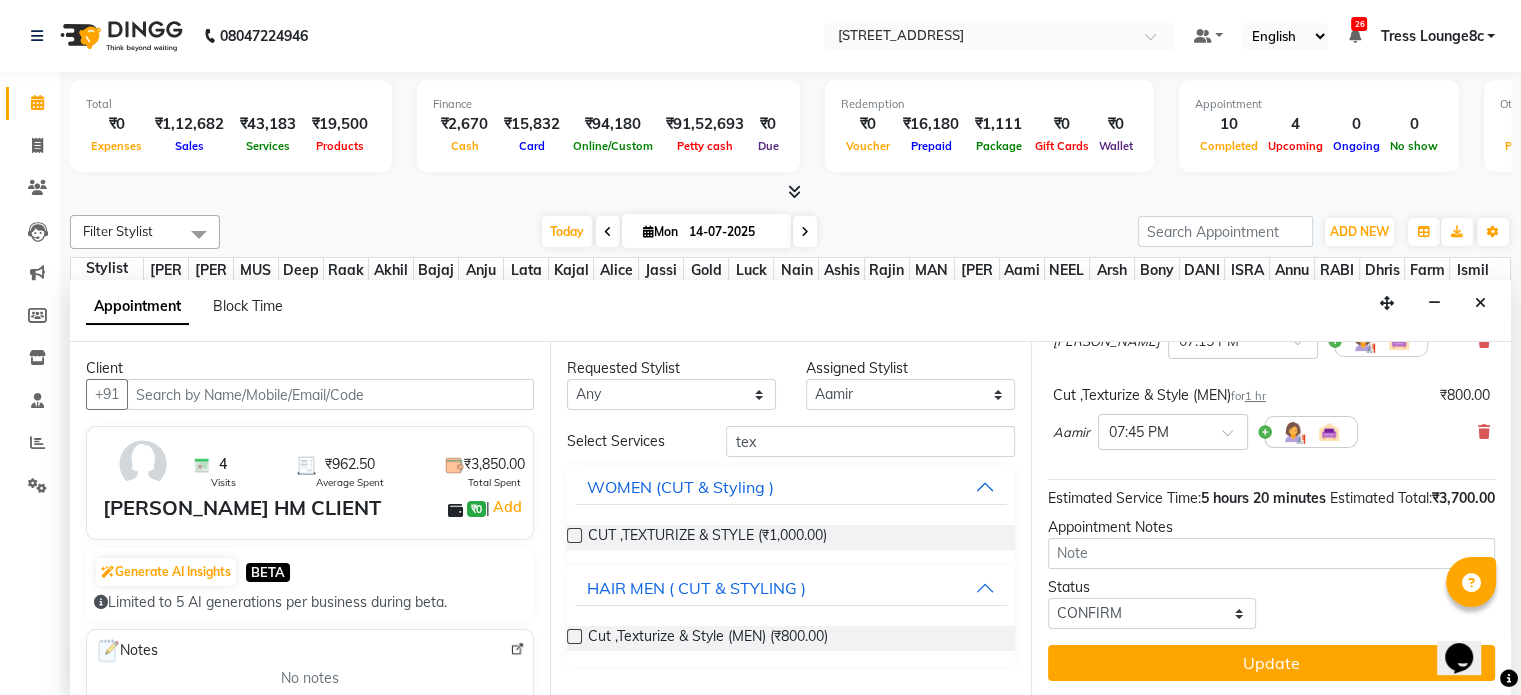 scroll, scrollTop: 0, scrollLeft: 0, axis: both 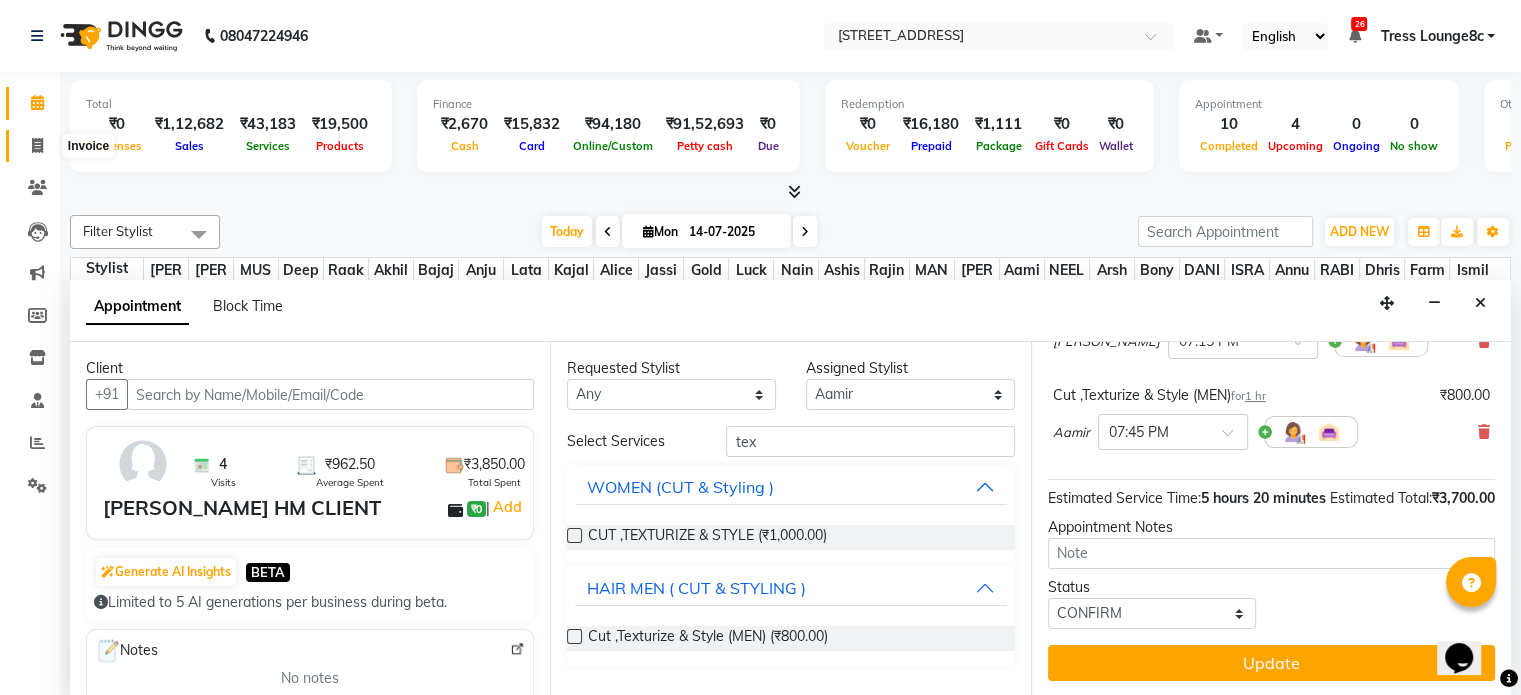 click 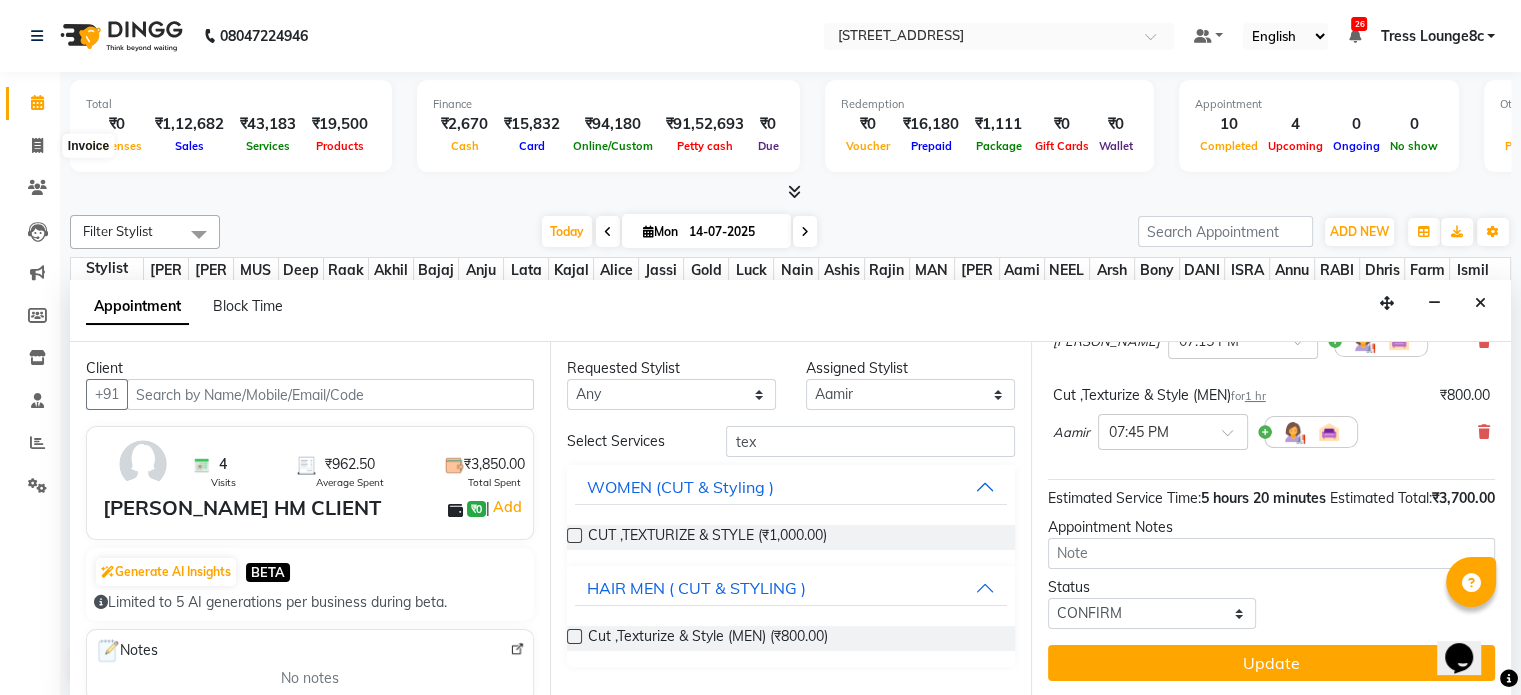 select on "service" 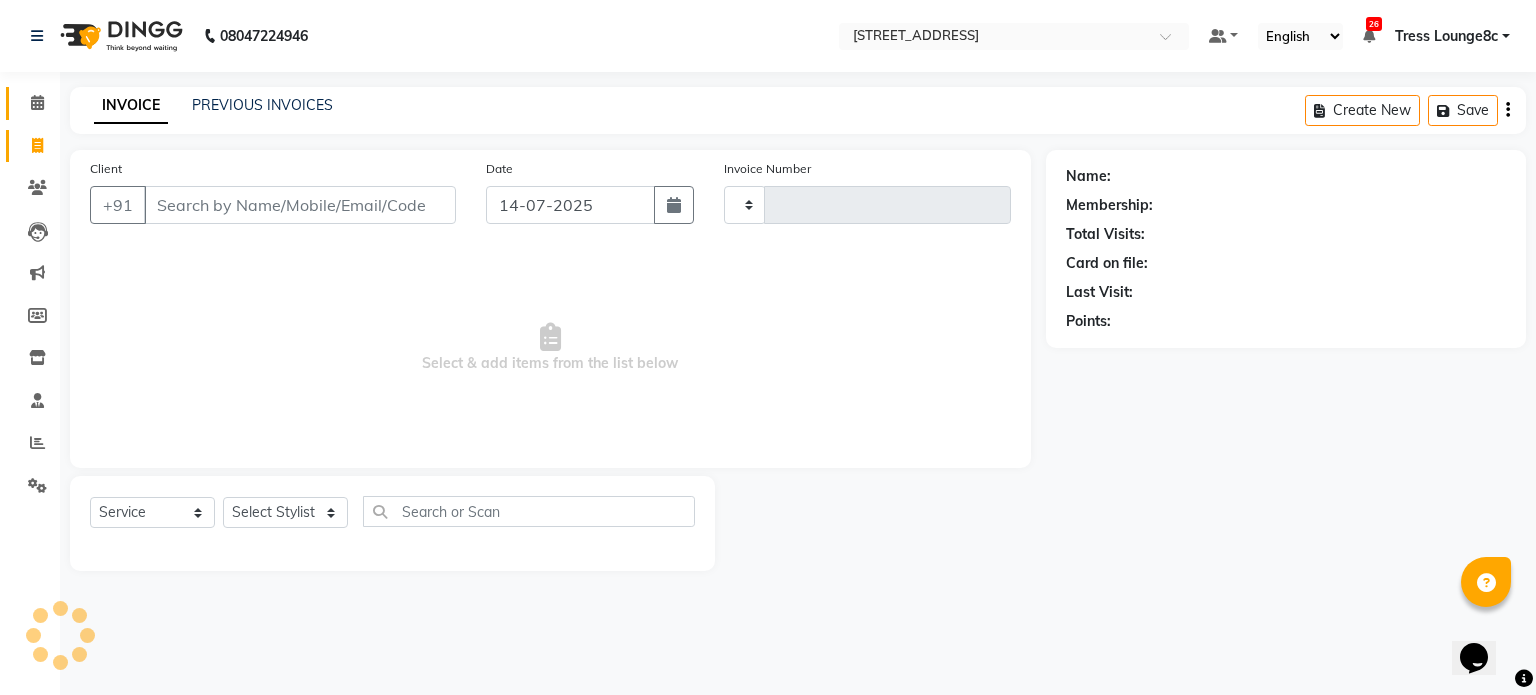 type on "1578" 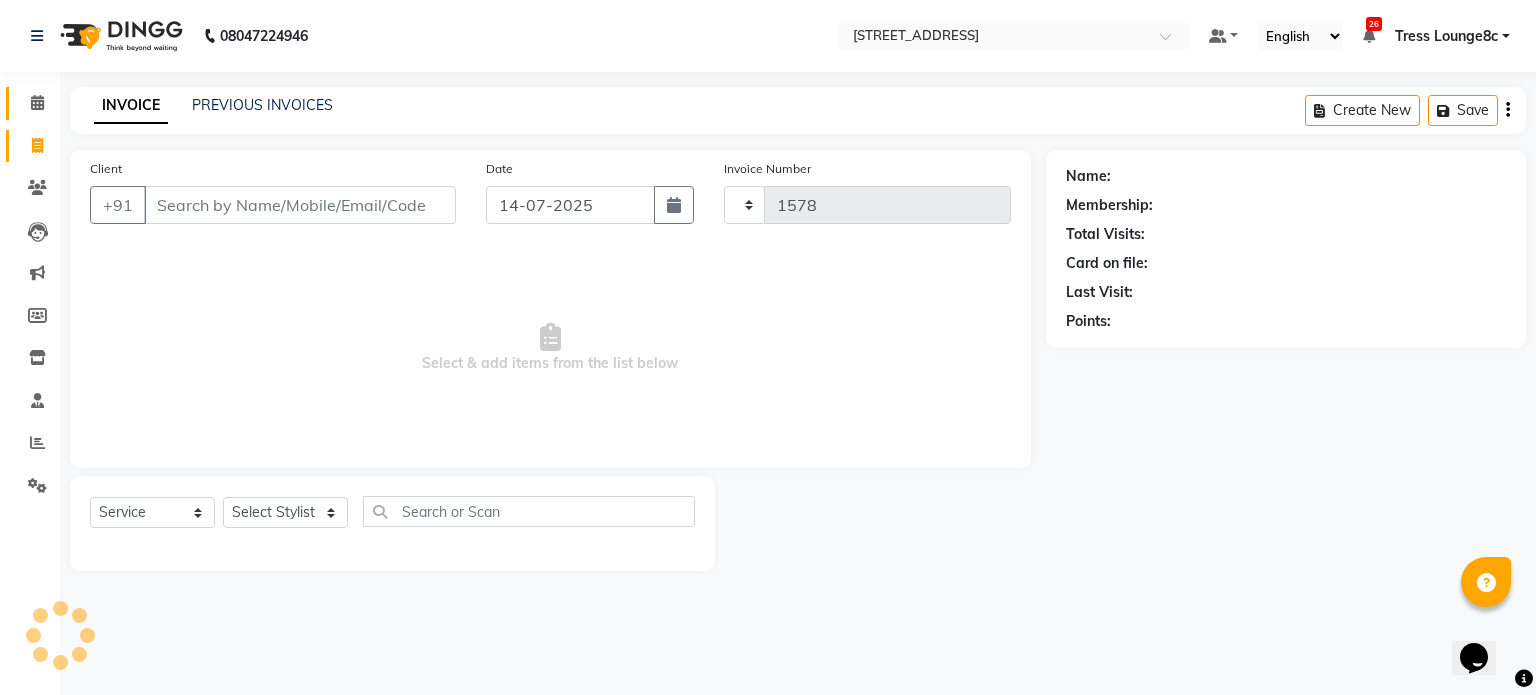 select on "5703" 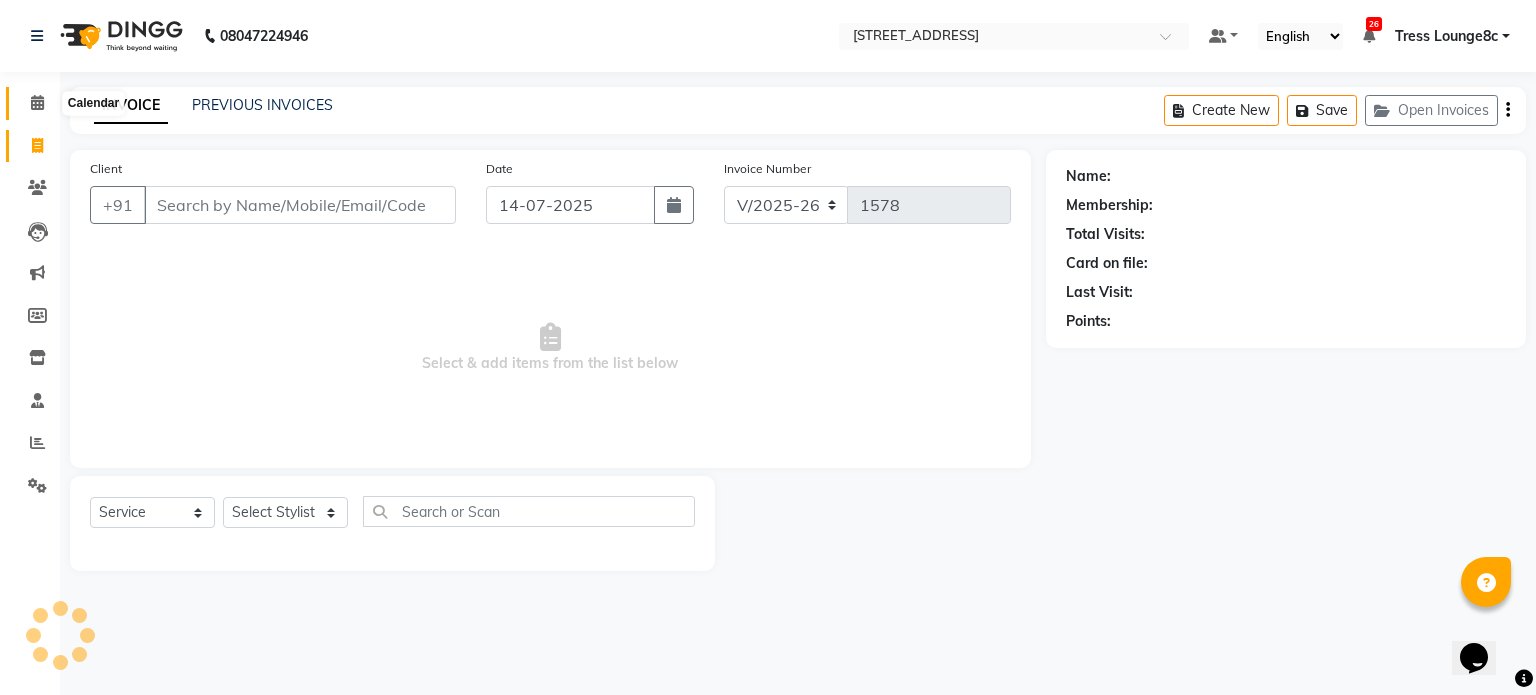 click 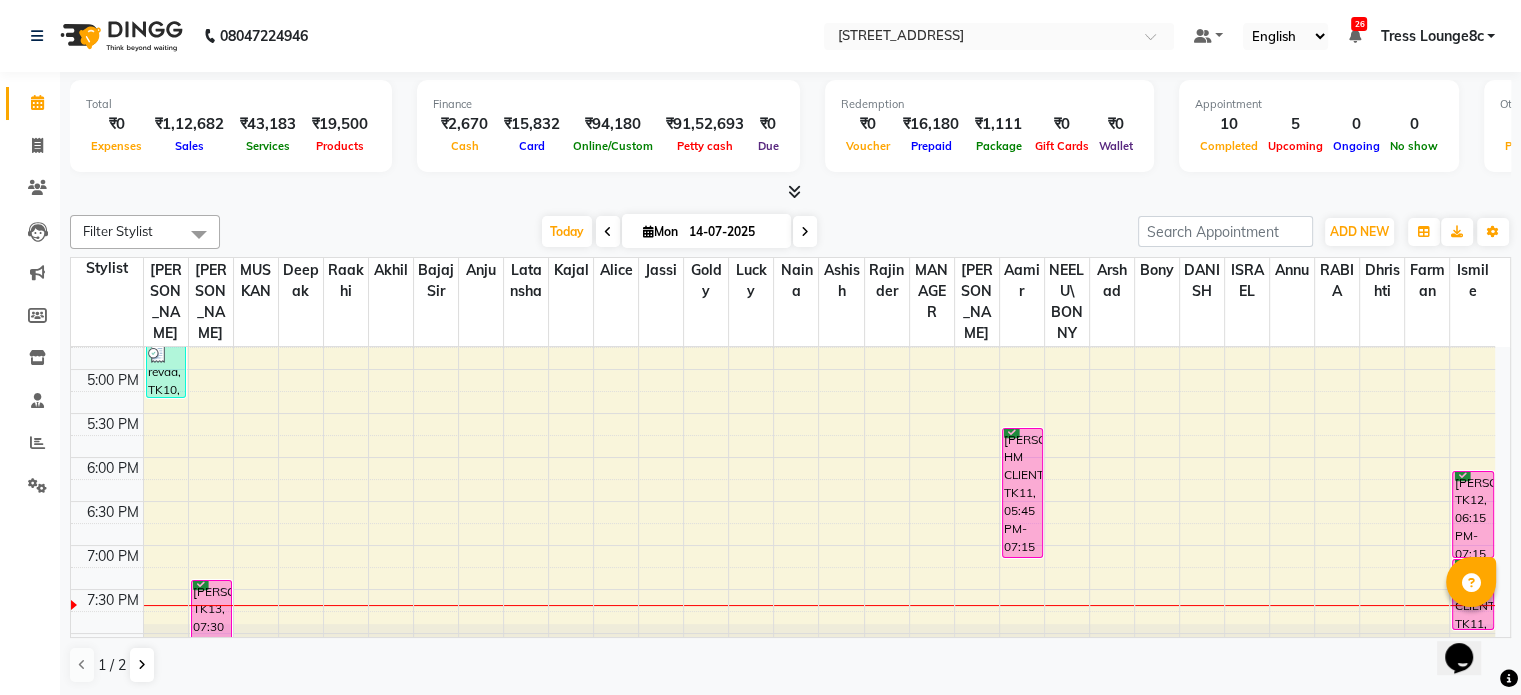 scroll, scrollTop: 774, scrollLeft: 0, axis: vertical 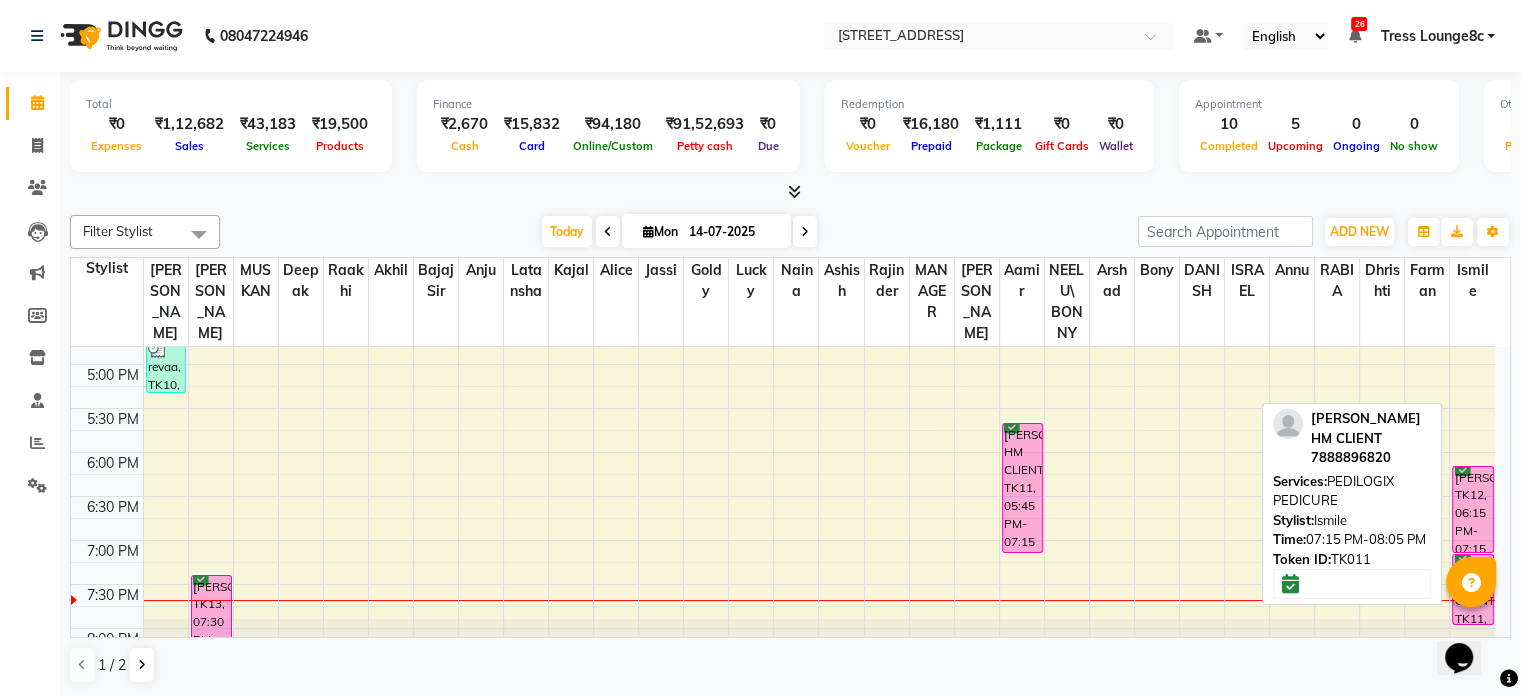 click on "[PERSON_NAME] HM CLIENT, TK11, 07:15 PM-08:05 PM, PEDILOGIX PEDICURE" at bounding box center (1473, 589) 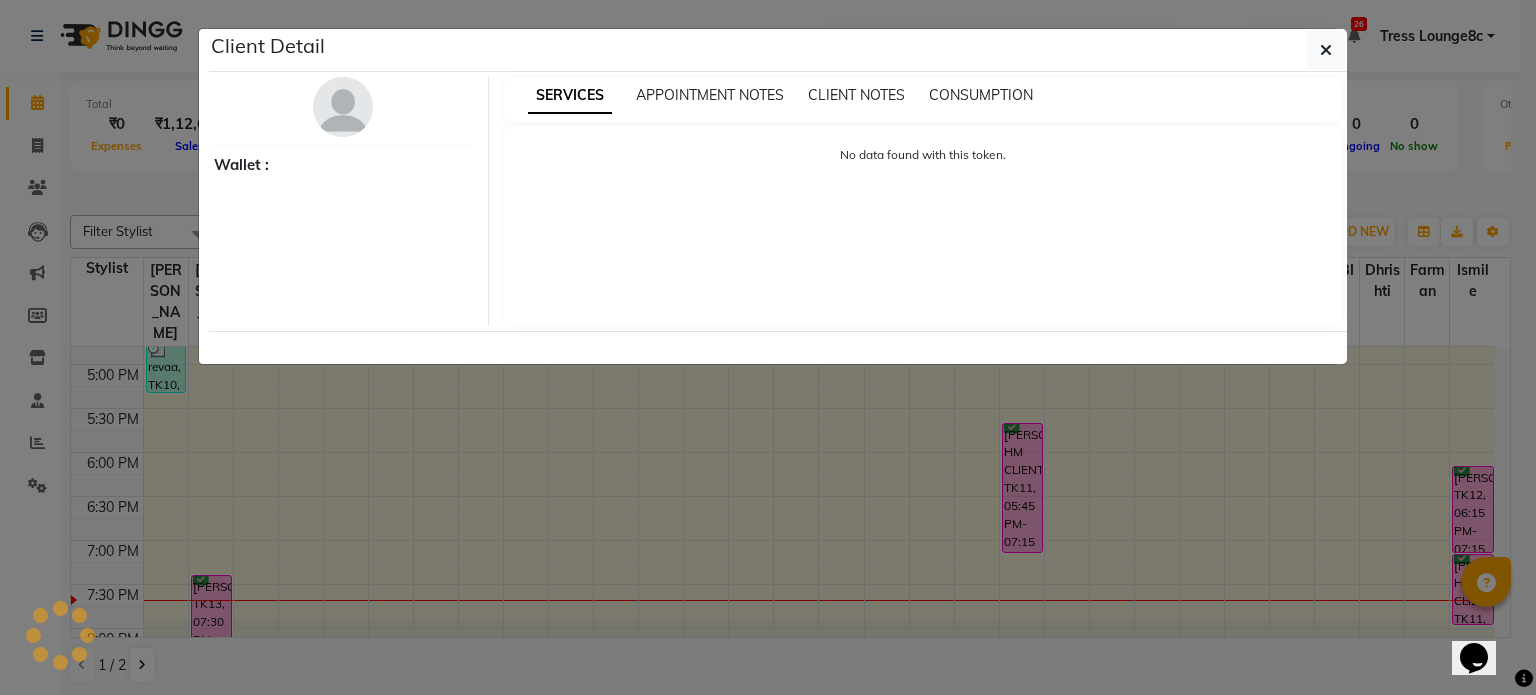 select on "6" 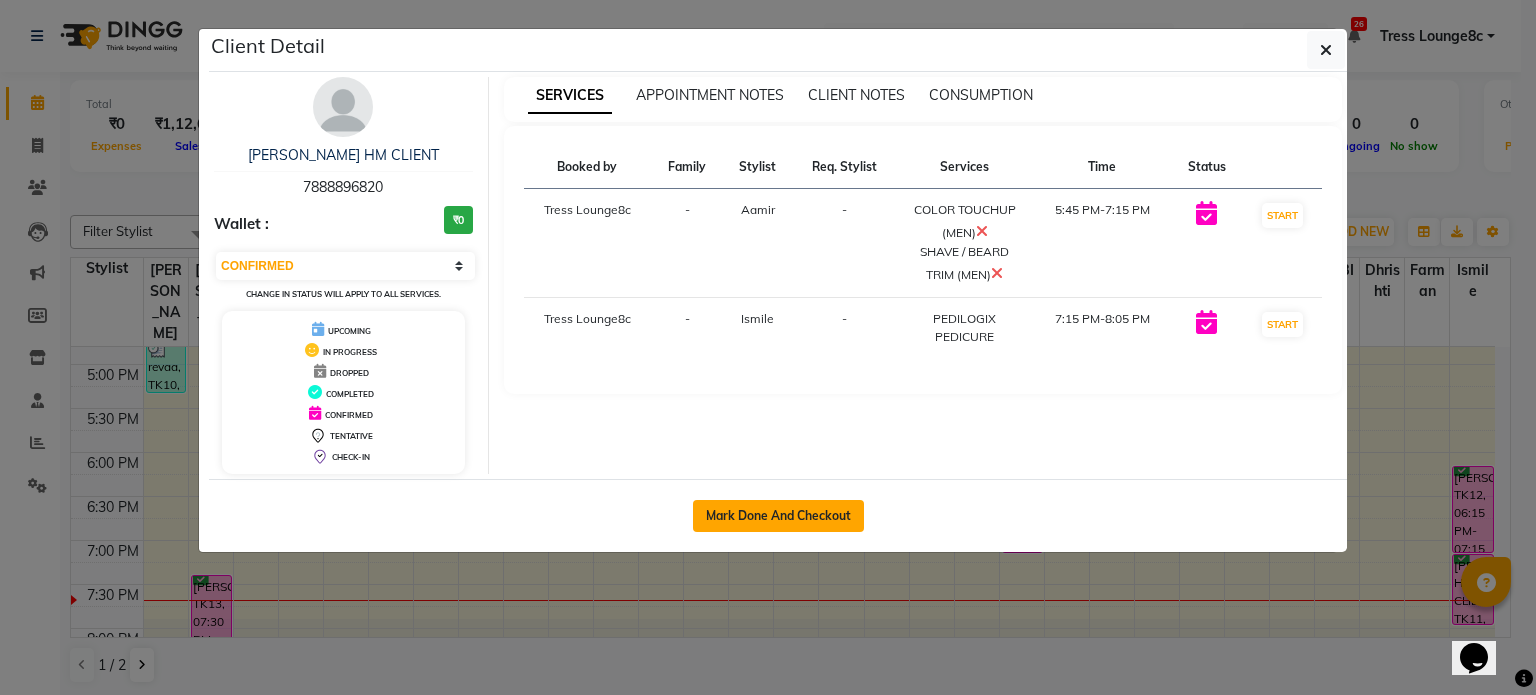 click on "Mark Done And Checkout" 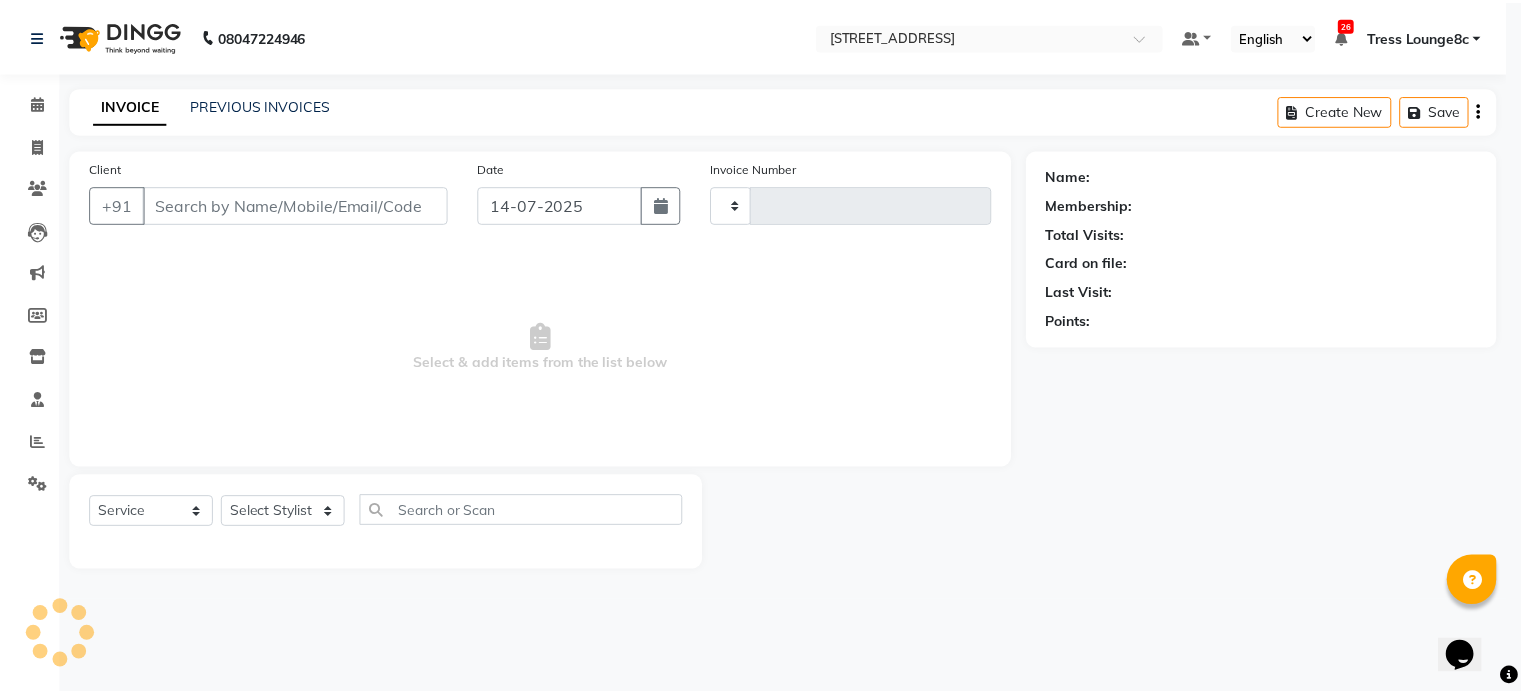 scroll, scrollTop: 0, scrollLeft: 0, axis: both 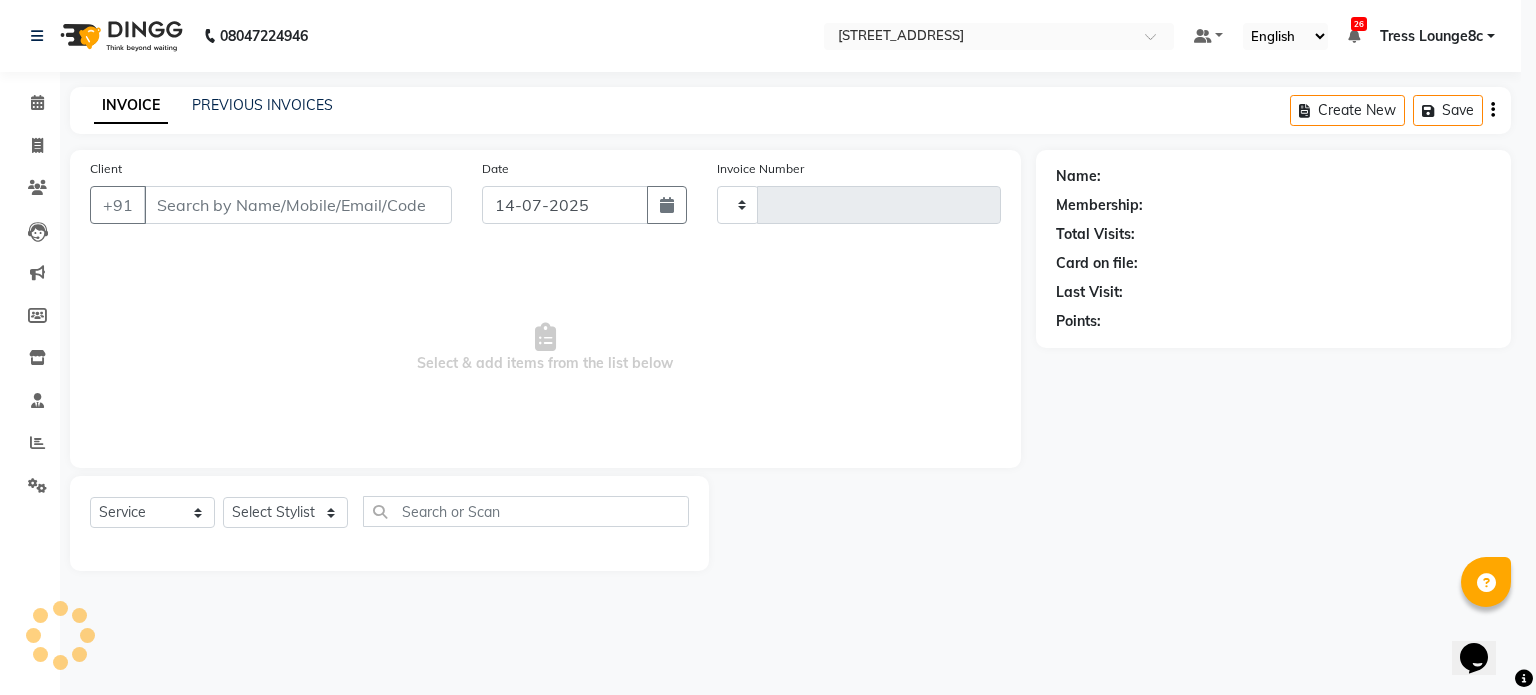 type on "1578" 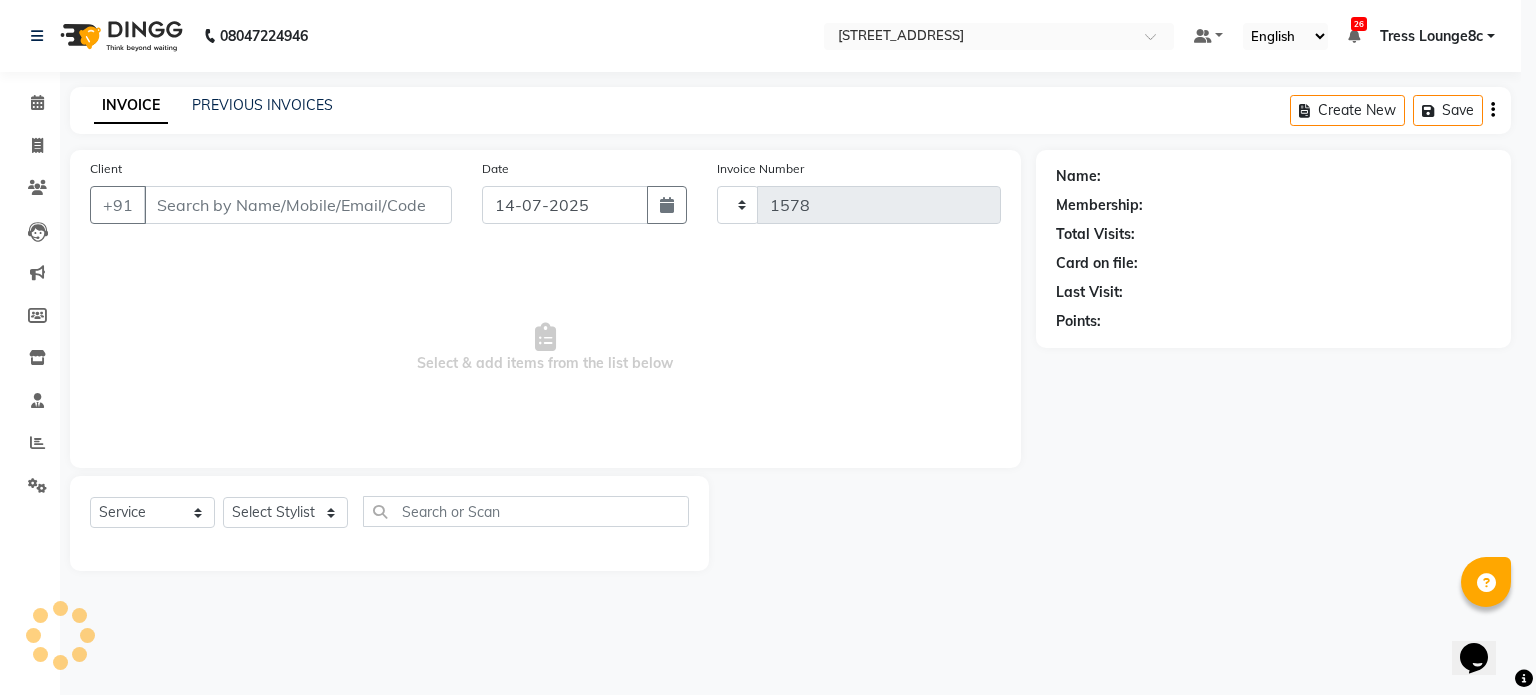 select on "5703" 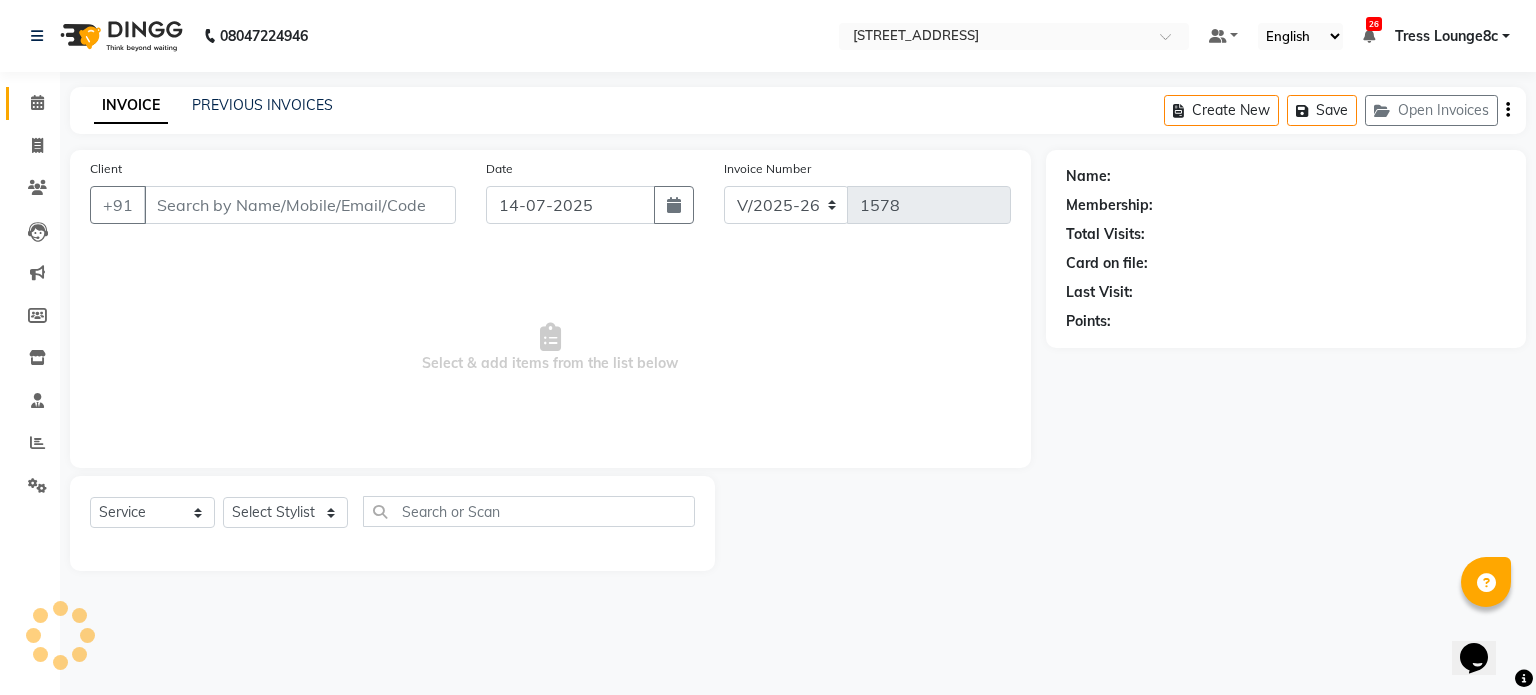 type on "7888896820" 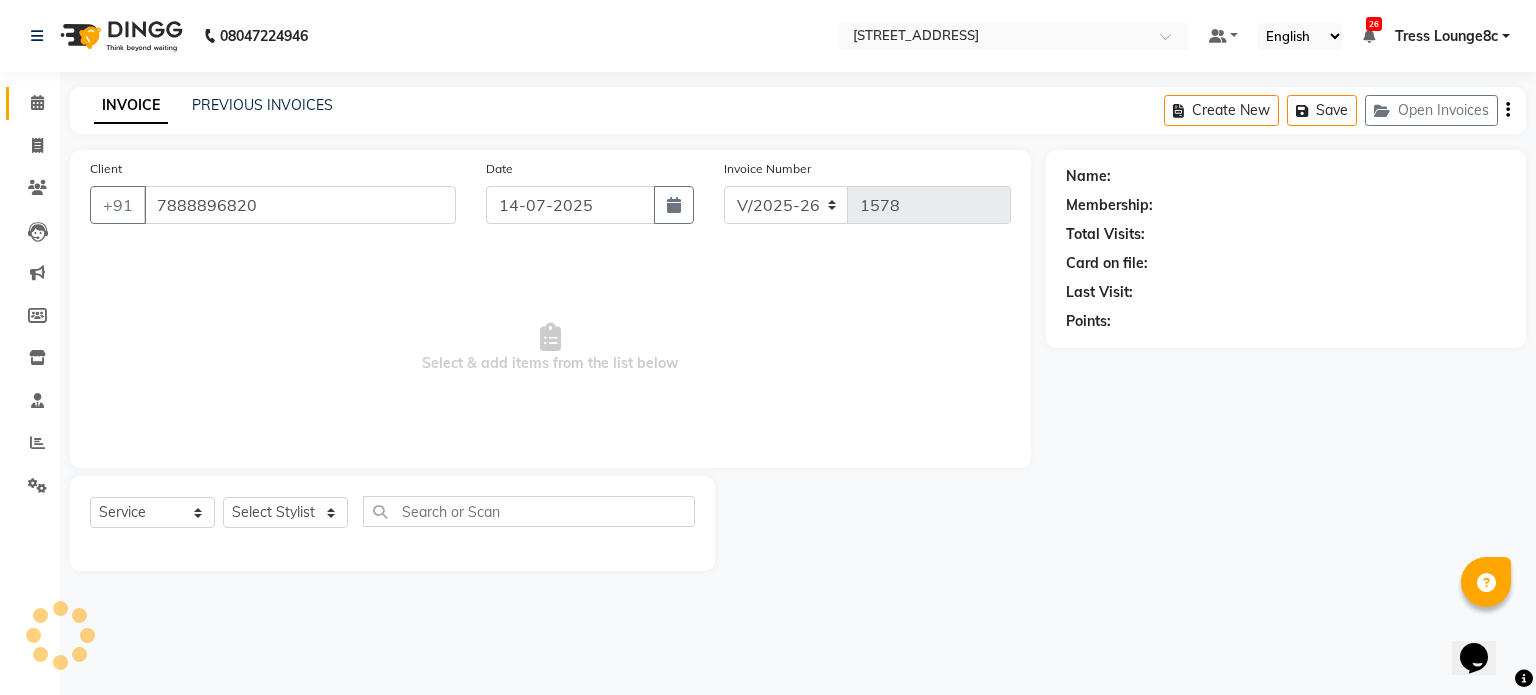 select on "77266" 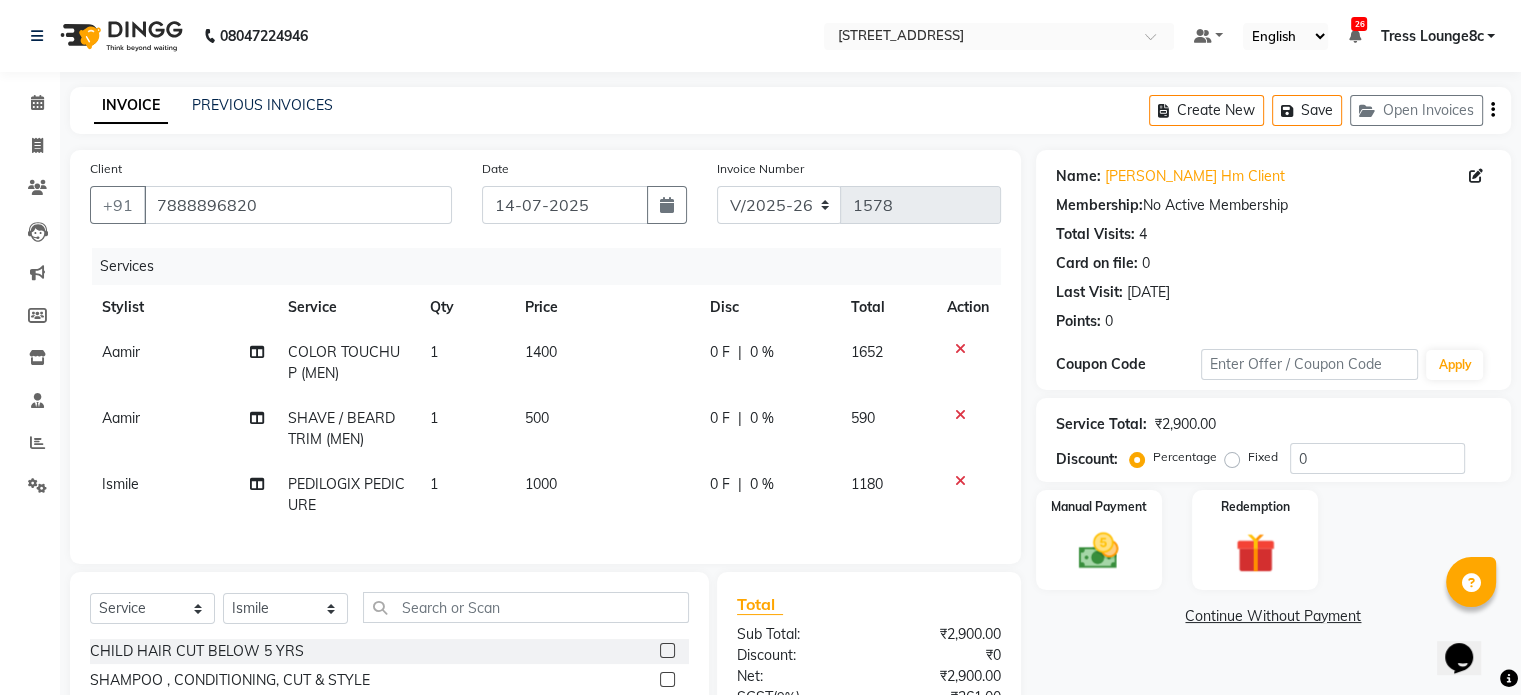 click on "Aamir" 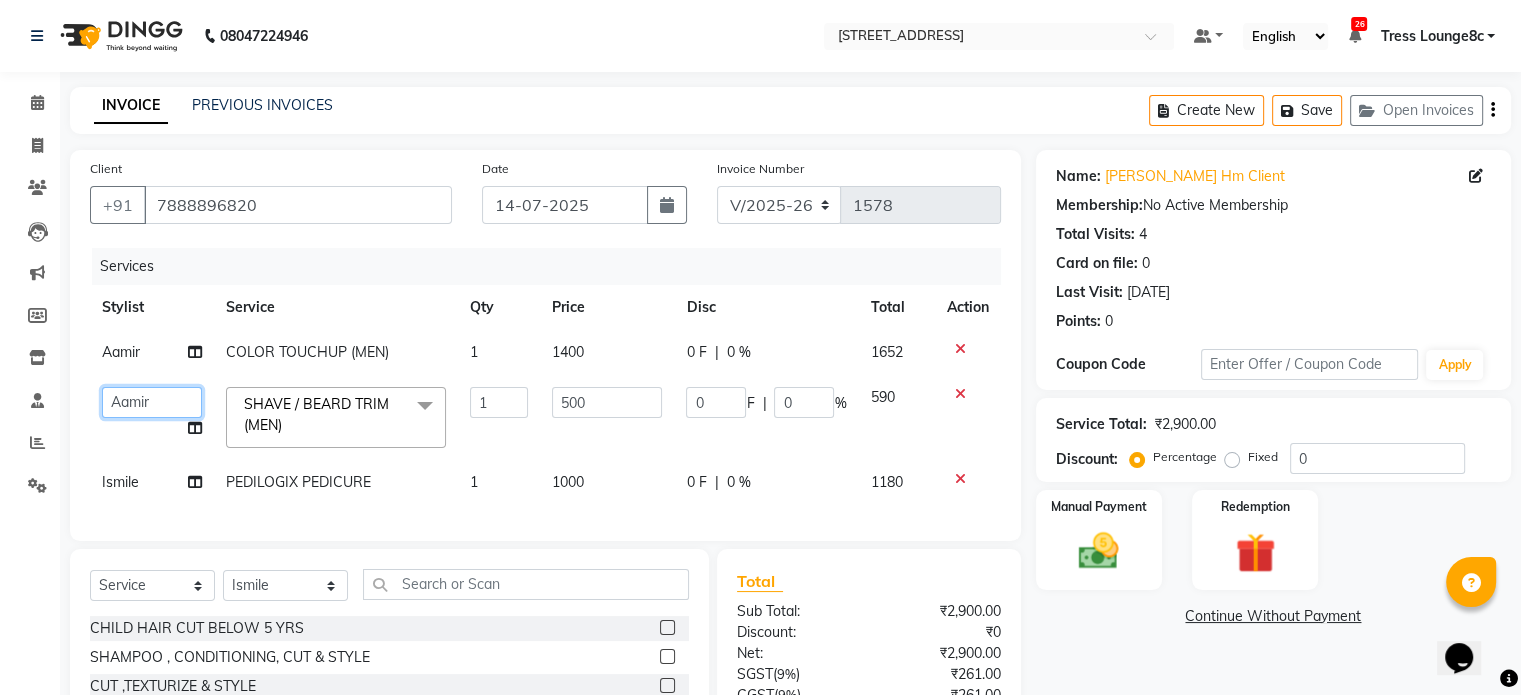 click on "[PERSON_NAME]   [PERSON_NAME]   [PERSON_NAME]   Anju   Annu    [PERSON_NAME]   Bajaj sir   Bony   DANISH   [PERSON_NAME]   [PERSON_NAME]   [PERSON_NAME]   [PERSON_NAME]   [PERSON_NAME]   Lucky   MANAGER   MUSKAN   naina   [PERSON_NAME]\ [PERSON_NAME]    [PERSON_NAME]   [PERSON_NAME]   [PERSON_NAME]   [PERSON_NAME]   [PERSON_NAME]   [PERSON_NAME]   [PERSON_NAME]   Shriya   [PERSON_NAME]   [PERSON_NAME]   [PERSON_NAME]" 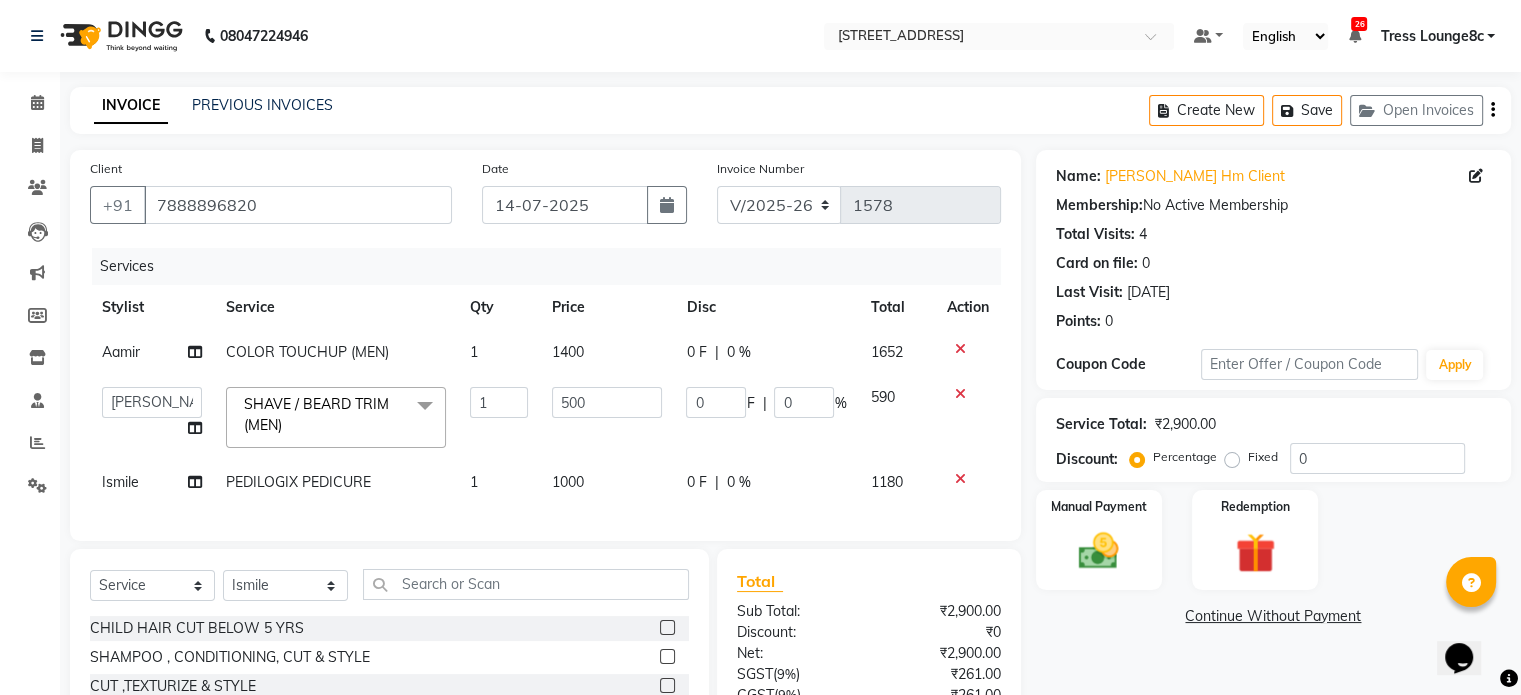 select on "39101" 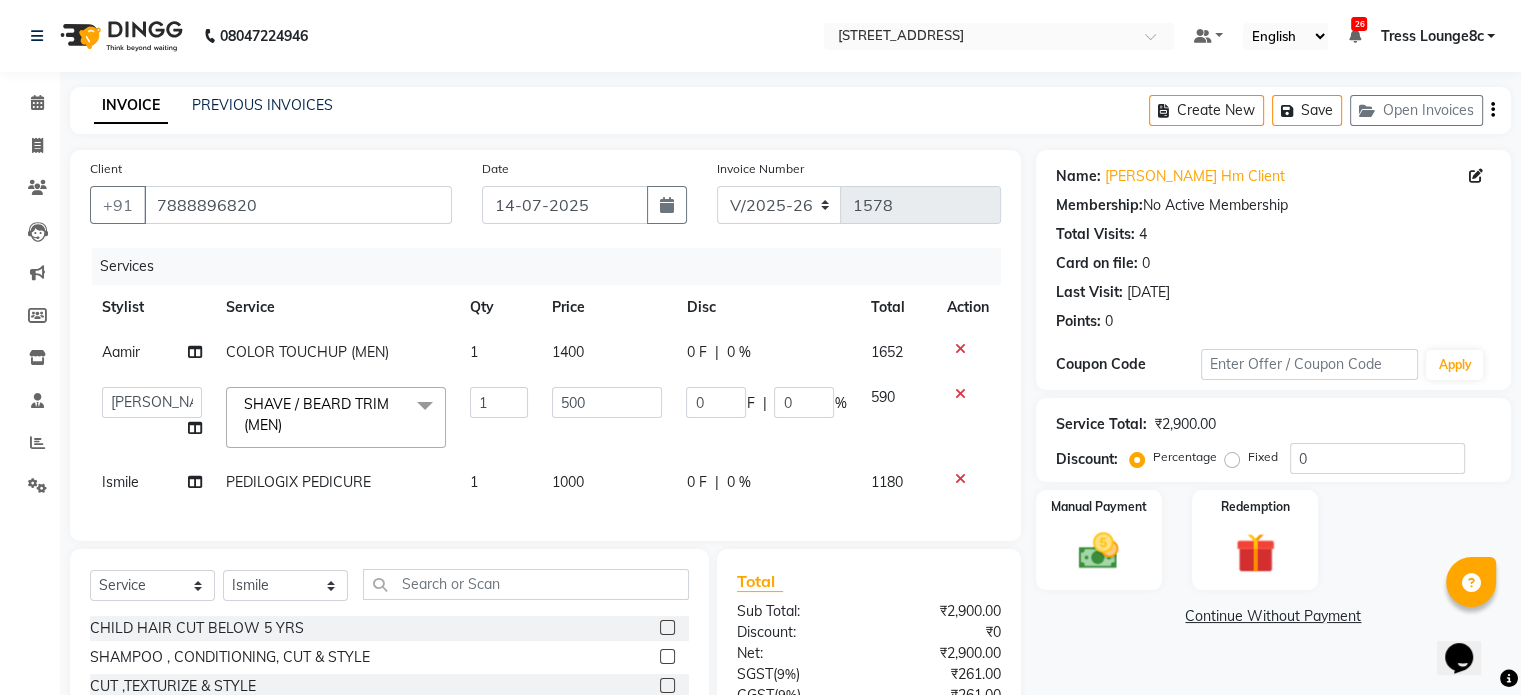 click on "Ismile" 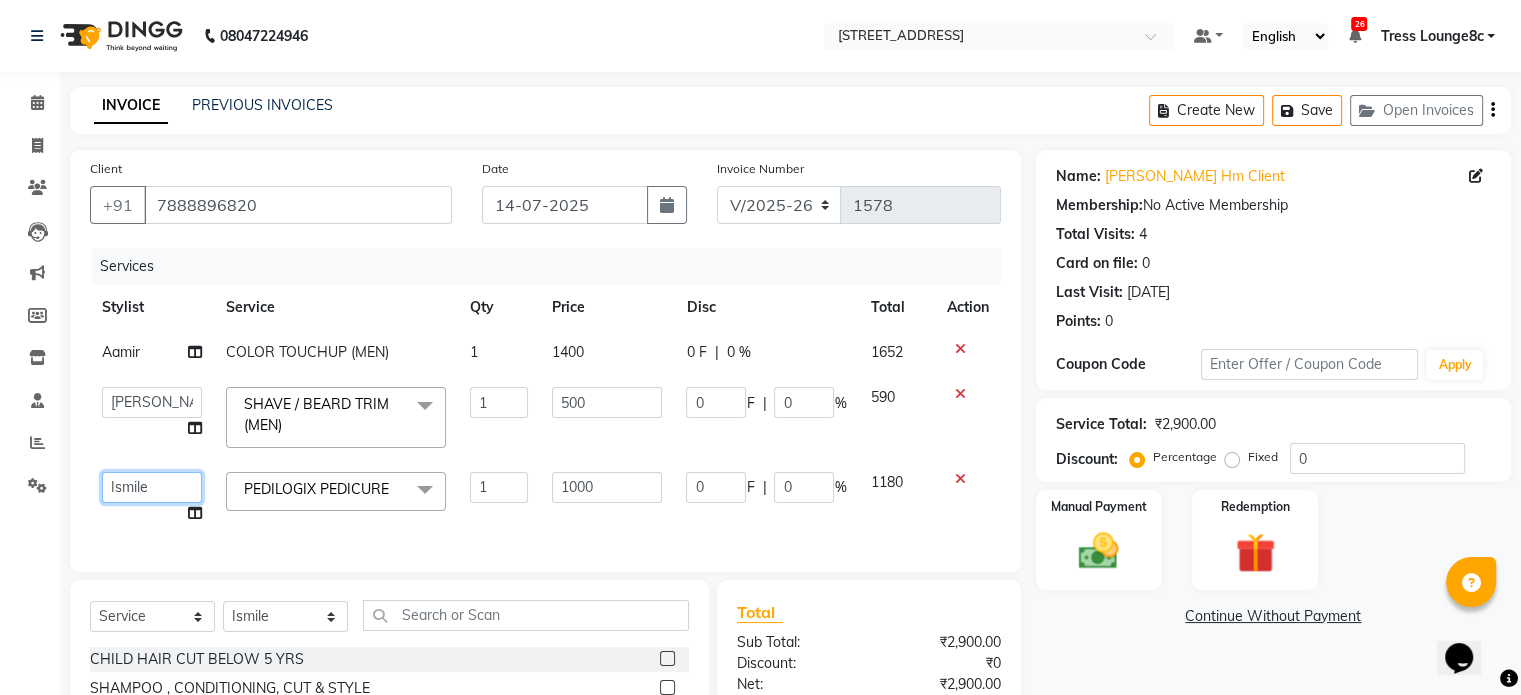 click on "[PERSON_NAME]   [PERSON_NAME]   [PERSON_NAME]   Anju   Annu    [PERSON_NAME]   Bajaj sir   Bony   DANISH   [PERSON_NAME]   [PERSON_NAME]   [PERSON_NAME]   [PERSON_NAME]   [PERSON_NAME]   Lucky   MANAGER   MUSKAN   naina   [PERSON_NAME]\ [PERSON_NAME]    [PERSON_NAME]   [PERSON_NAME]   [PERSON_NAME]   [PERSON_NAME]   [PERSON_NAME]   [PERSON_NAME]   [PERSON_NAME]   Shriya   [PERSON_NAME]   [PERSON_NAME]   [PERSON_NAME]" 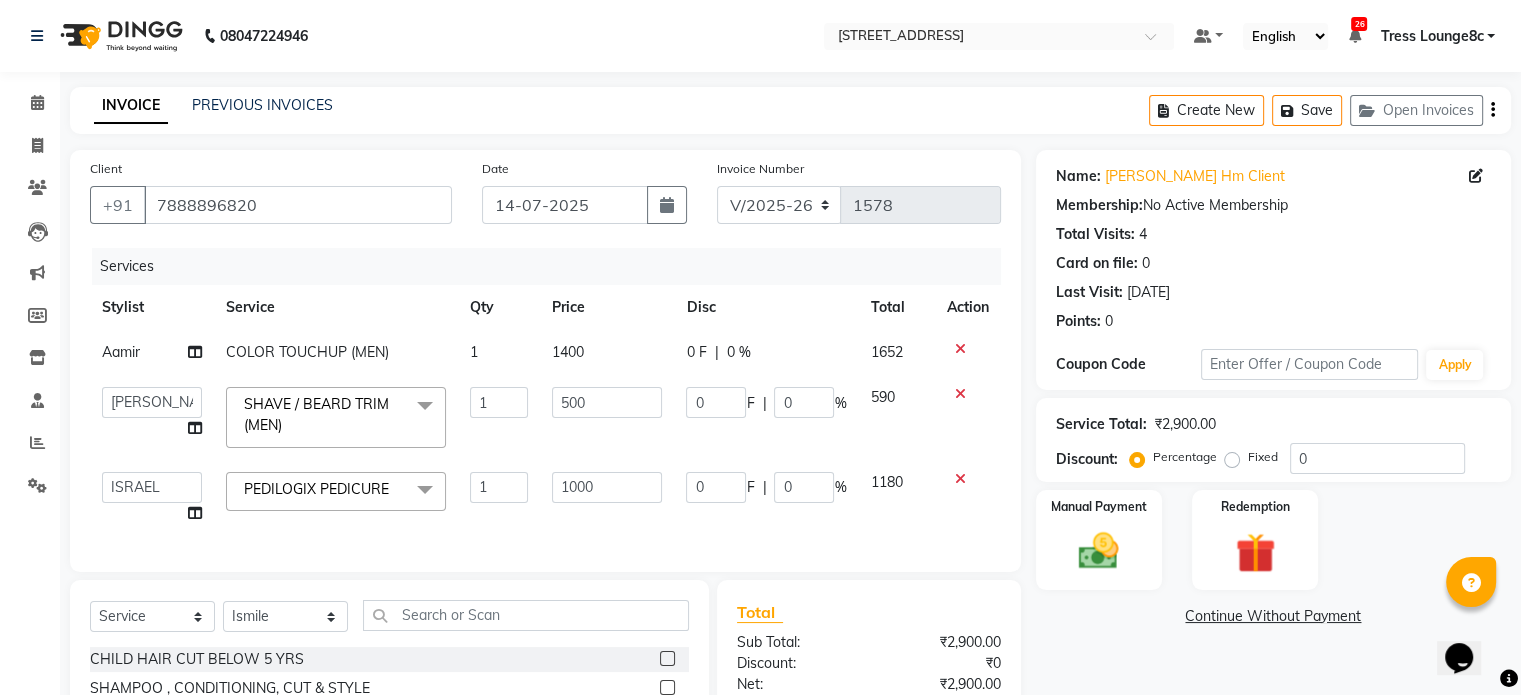 select on "65608" 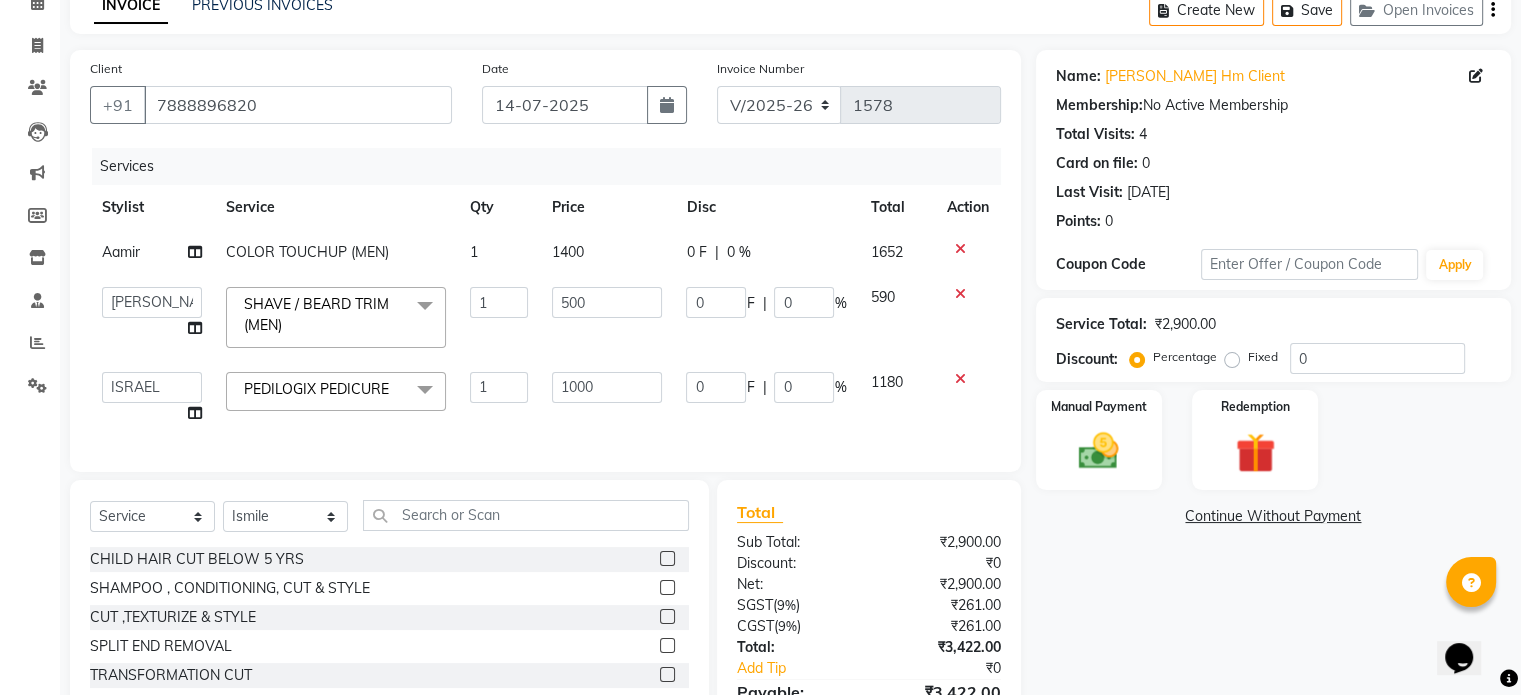 scroll, scrollTop: 200, scrollLeft: 0, axis: vertical 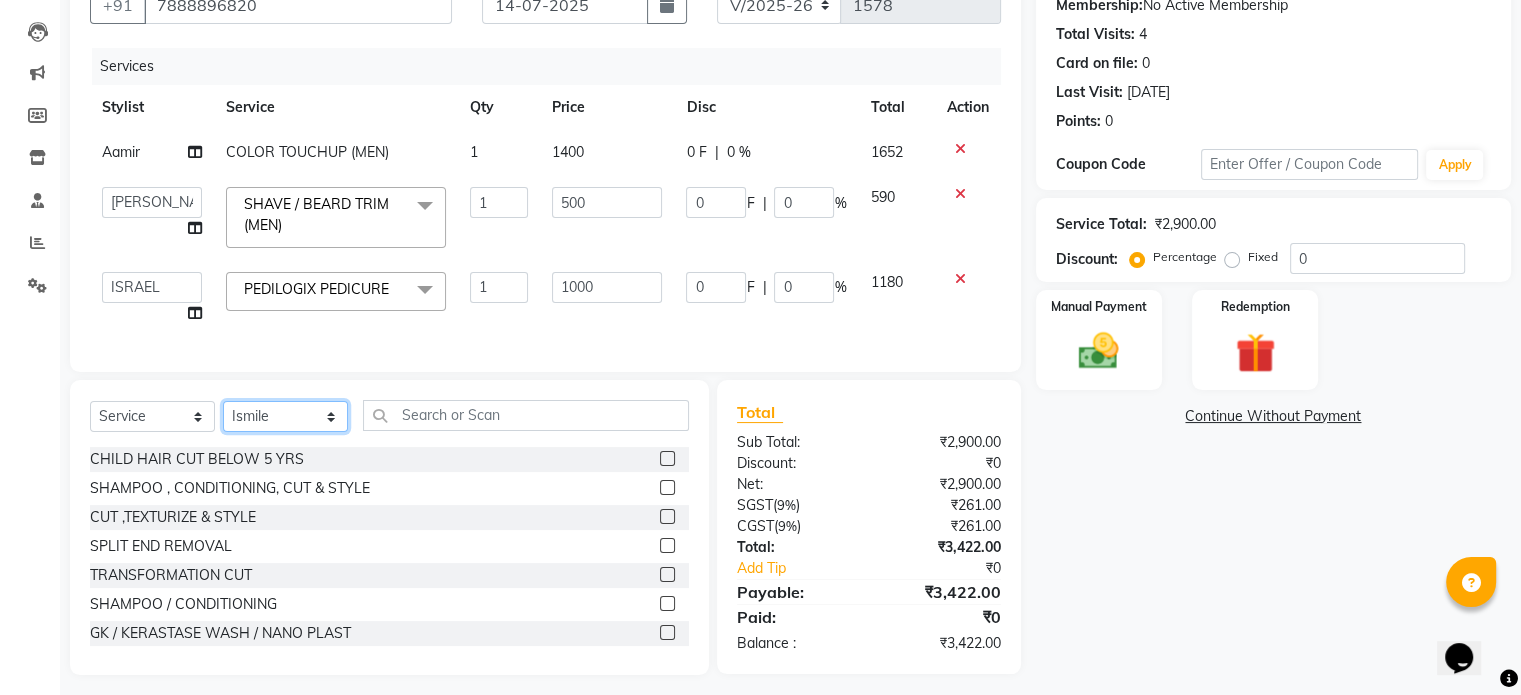 click on "Select Stylist [PERSON_NAME] [PERSON_NAME] [PERSON_NAME] Anju Annu  [PERSON_NAME] Bajaj sir Bony DANISH Deepak [PERSON_NAME] [PERSON_NAME] [PERSON_NAME] Ismile ISRAEL [PERSON_NAME] [PERSON_NAME] Latansha Lucky MANAGER MUSKAN naina [PERSON_NAME]\ [PERSON_NAME]  [PERSON_NAME] [PERSON_NAME] [PERSON_NAME] [PERSON_NAME] [PERSON_NAME] [PERSON_NAME] [PERSON_NAME] Shriya [PERSON_NAME] [PERSON_NAME] [PERSON_NAME]" 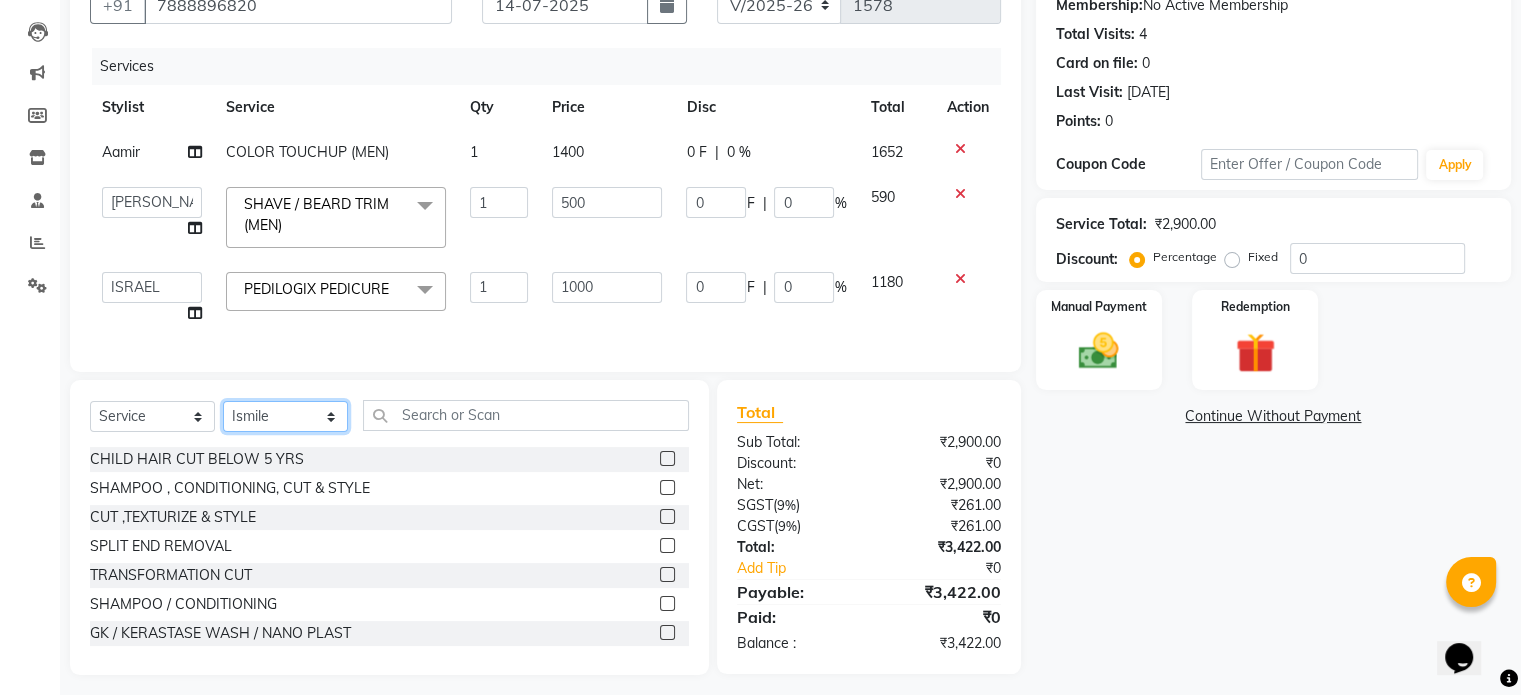 select on "59395" 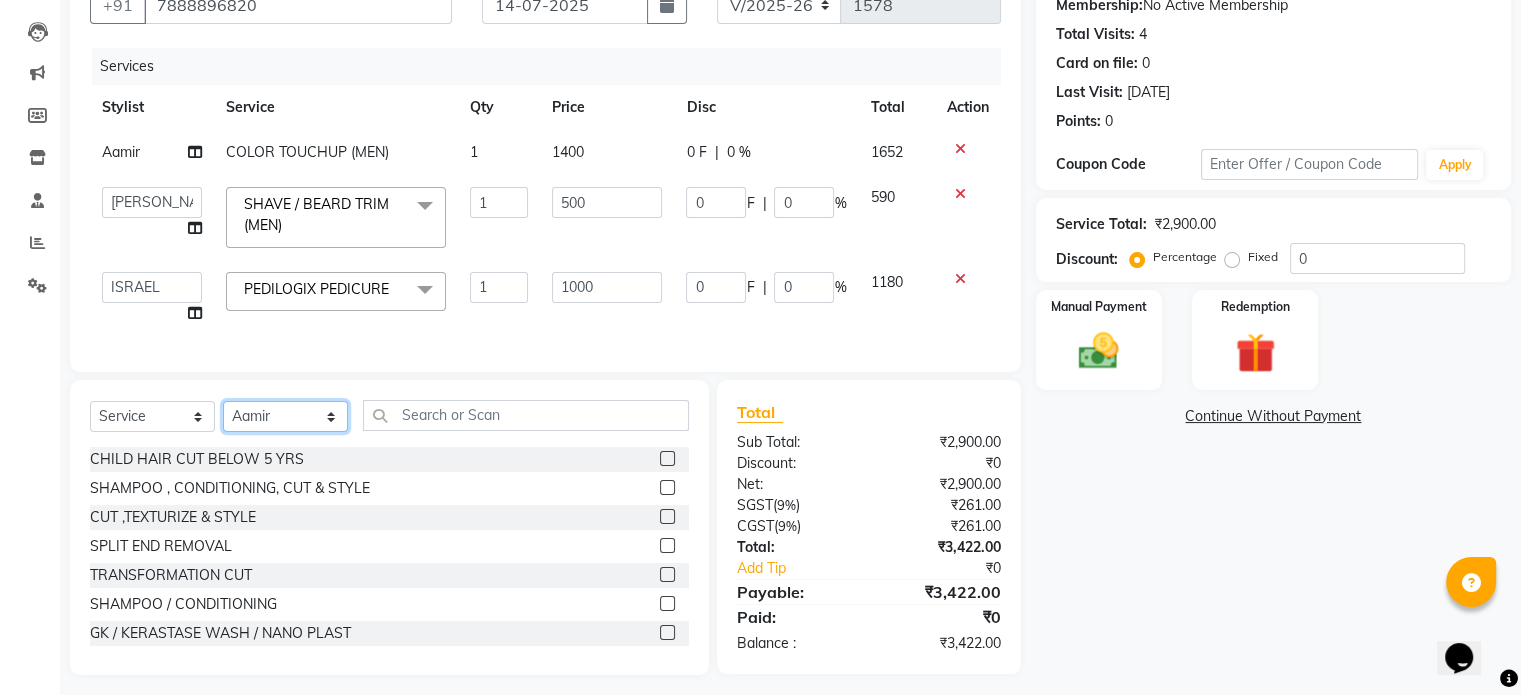 click on "Select Stylist [PERSON_NAME] [PERSON_NAME] [PERSON_NAME] Anju Annu  [PERSON_NAME] Bajaj sir Bony DANISH Deepak [PERSON_NAME] [PERSON_NAME] [PERSON_NAME] Ismile ISRAEL [PERSON_NAME] [PERSON_NAME] Latansha Lucky MANAGER MUSKAN naina [PERSON_NAME]\ [PERSON_NAME]  [PERSON_NAME] [PERSON_NAME] [PERSON_NAME] [PERSON_NAME] [PERSON_NAME] [PERSON_NAME] [PERSON_NAME] Shriya [PERSON_NAME] [PERSON_NAME] [PERSON_NAME]" 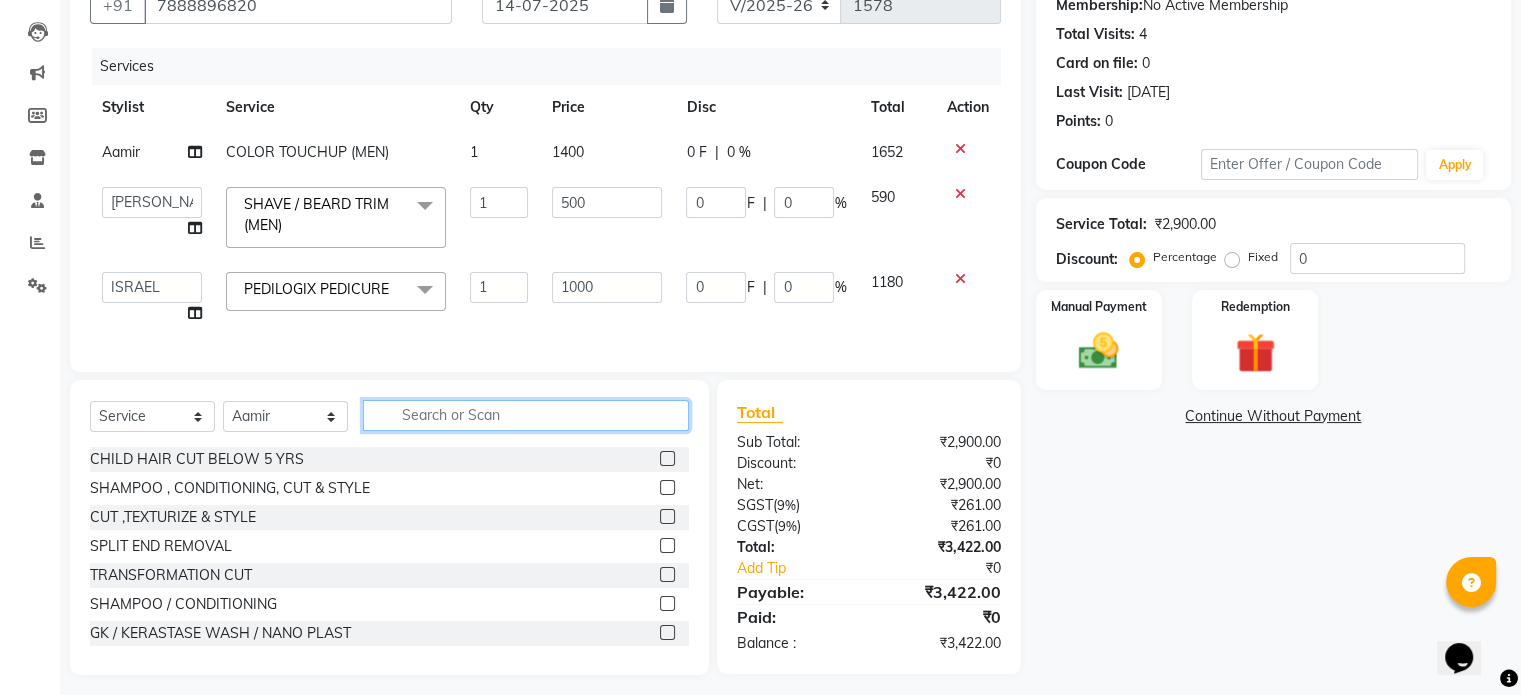 click 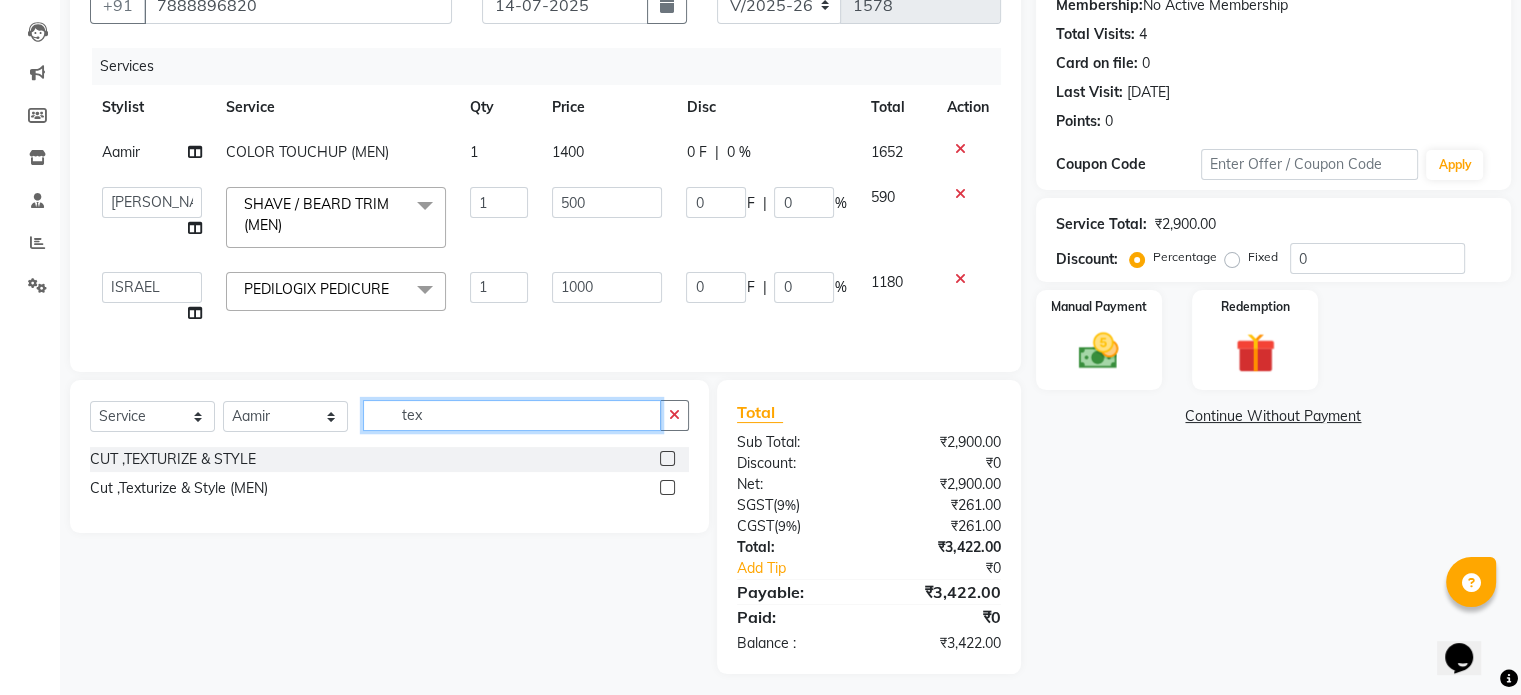 type on "tex" 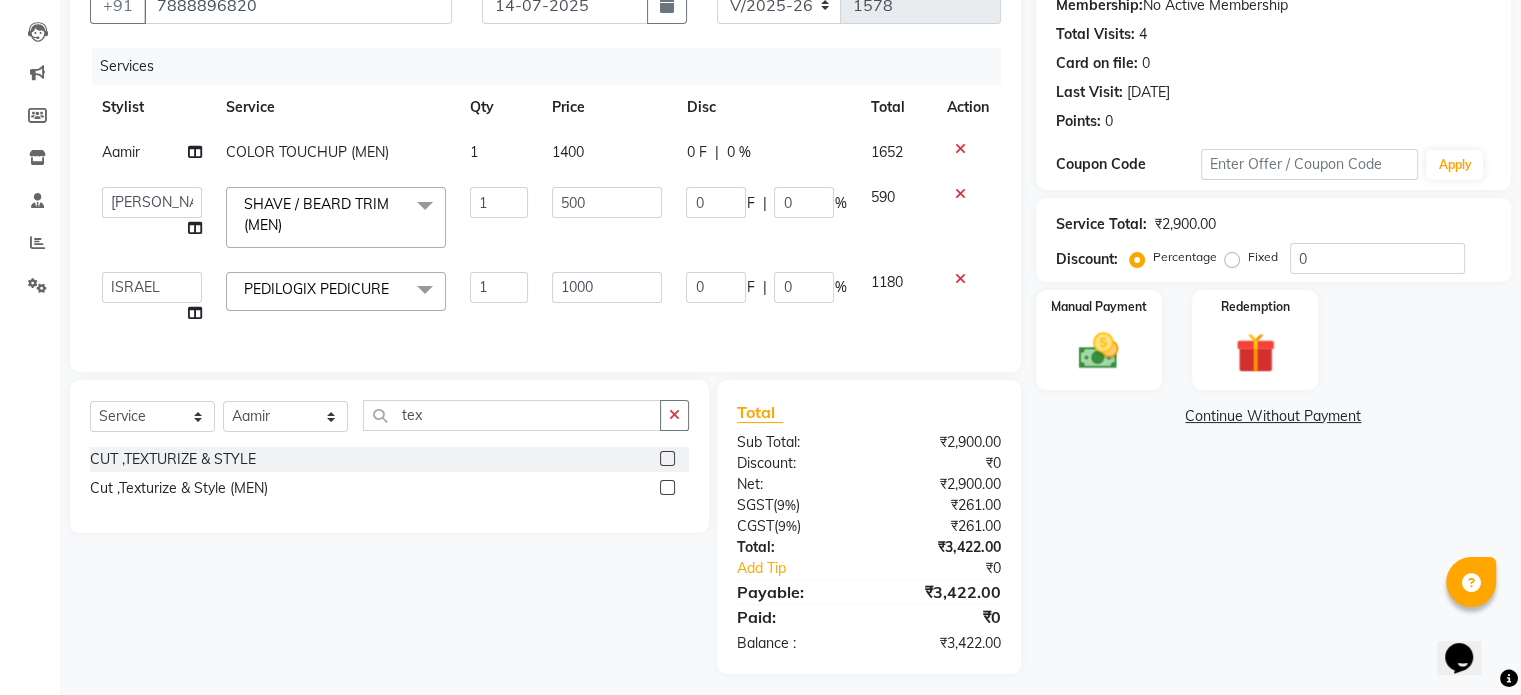 click 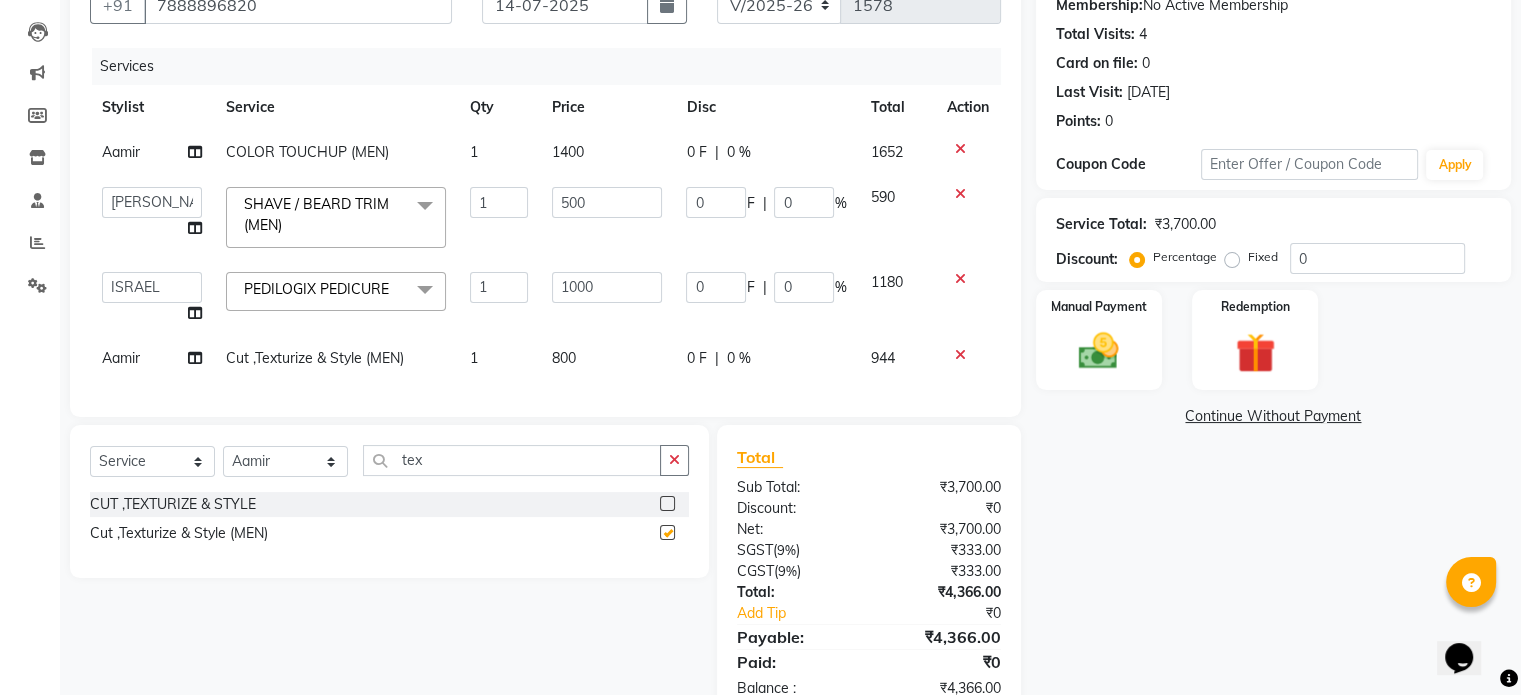 checkbox on "false" 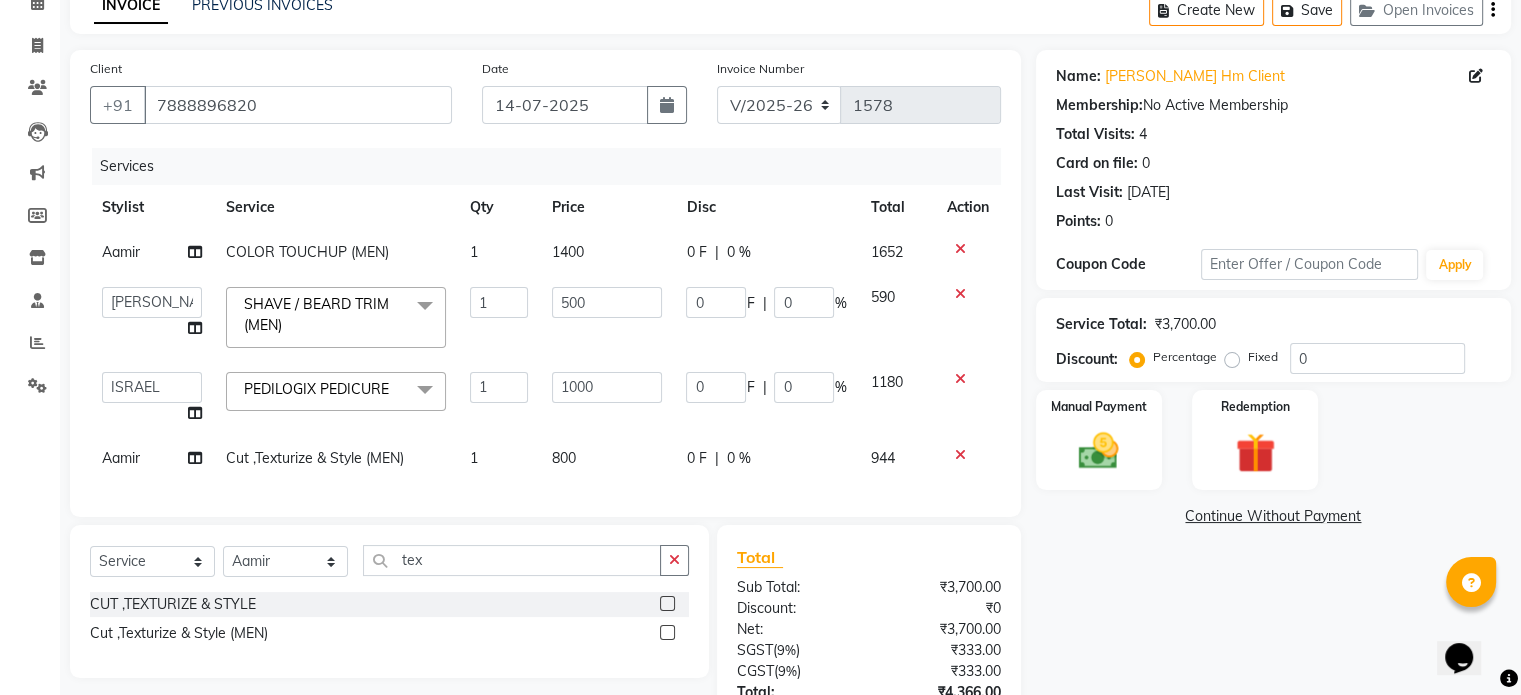 scroll, scrollTop: 200, scrollLeft: 0, axis: vertical 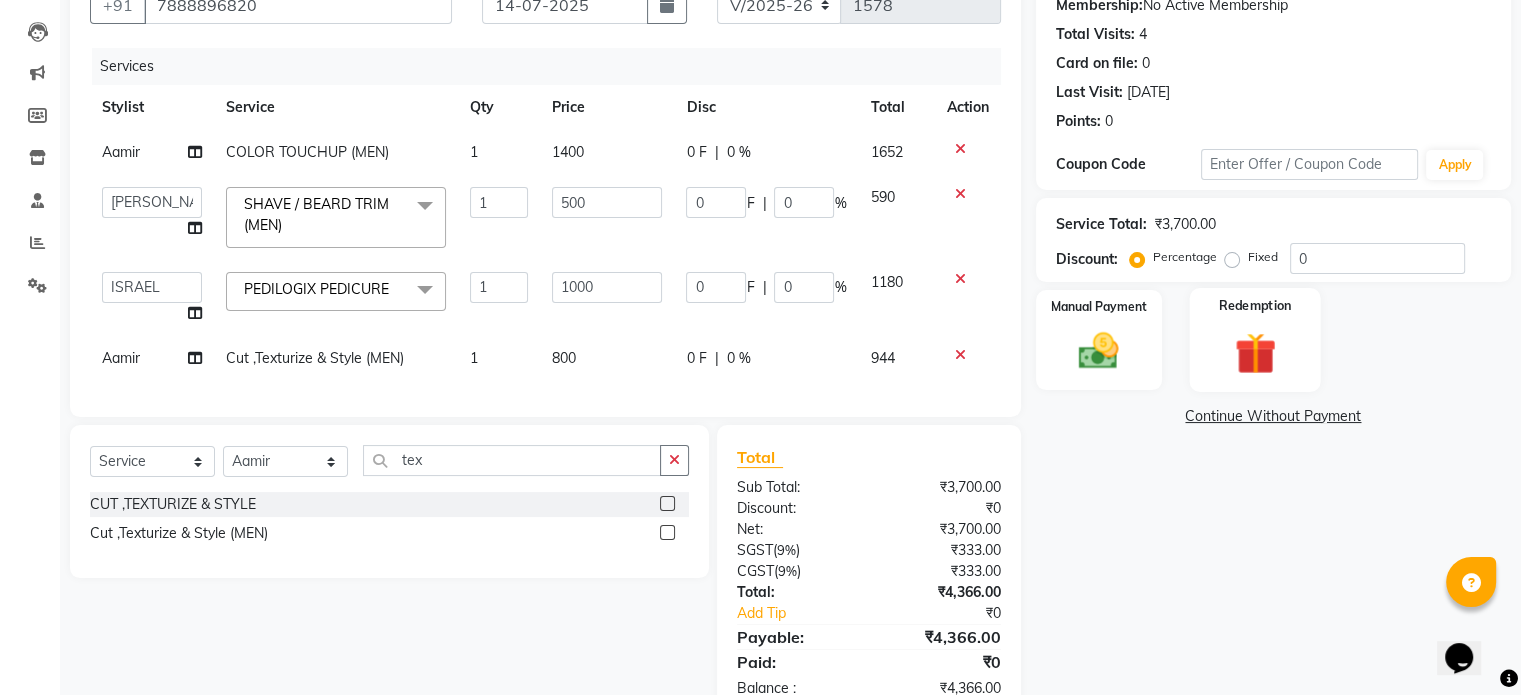 click 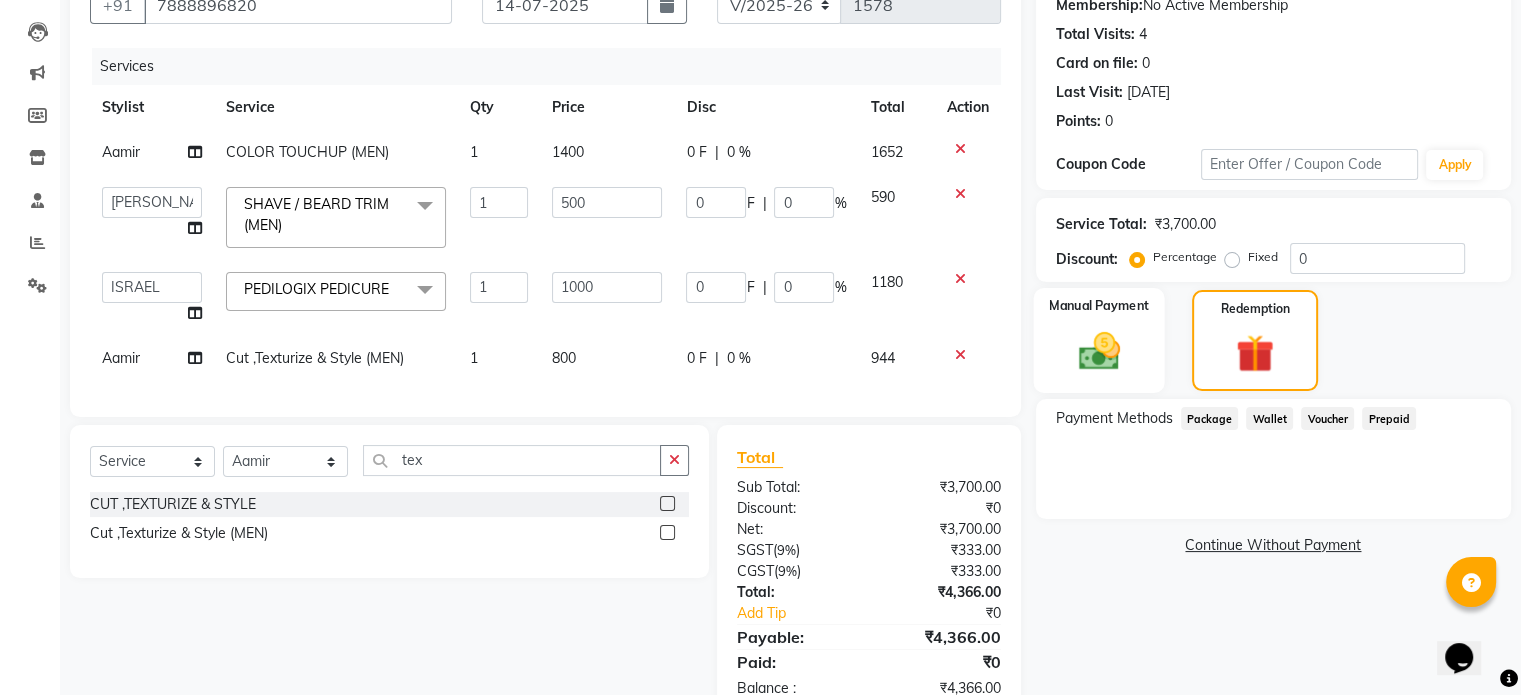 click 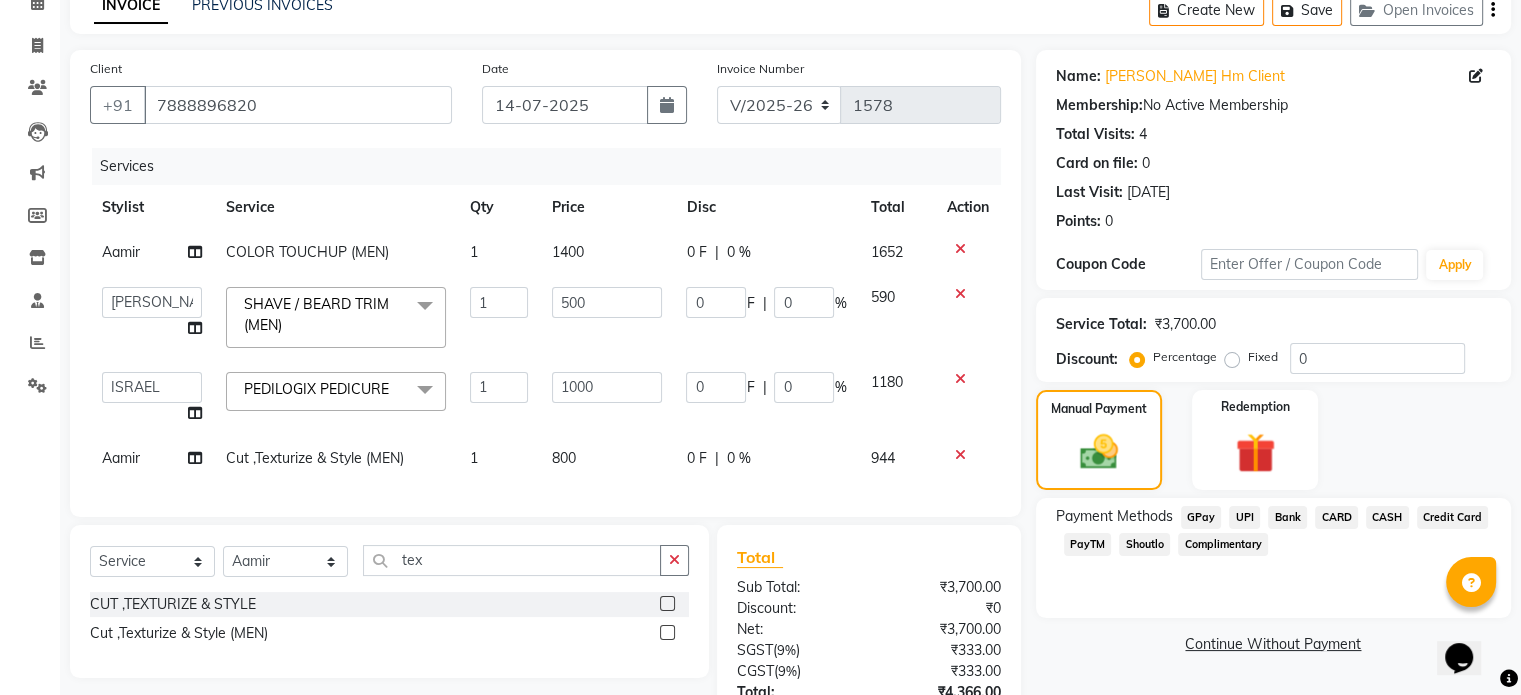 scroll, scrollTop: 0, scrollLeft: 0, axis: both 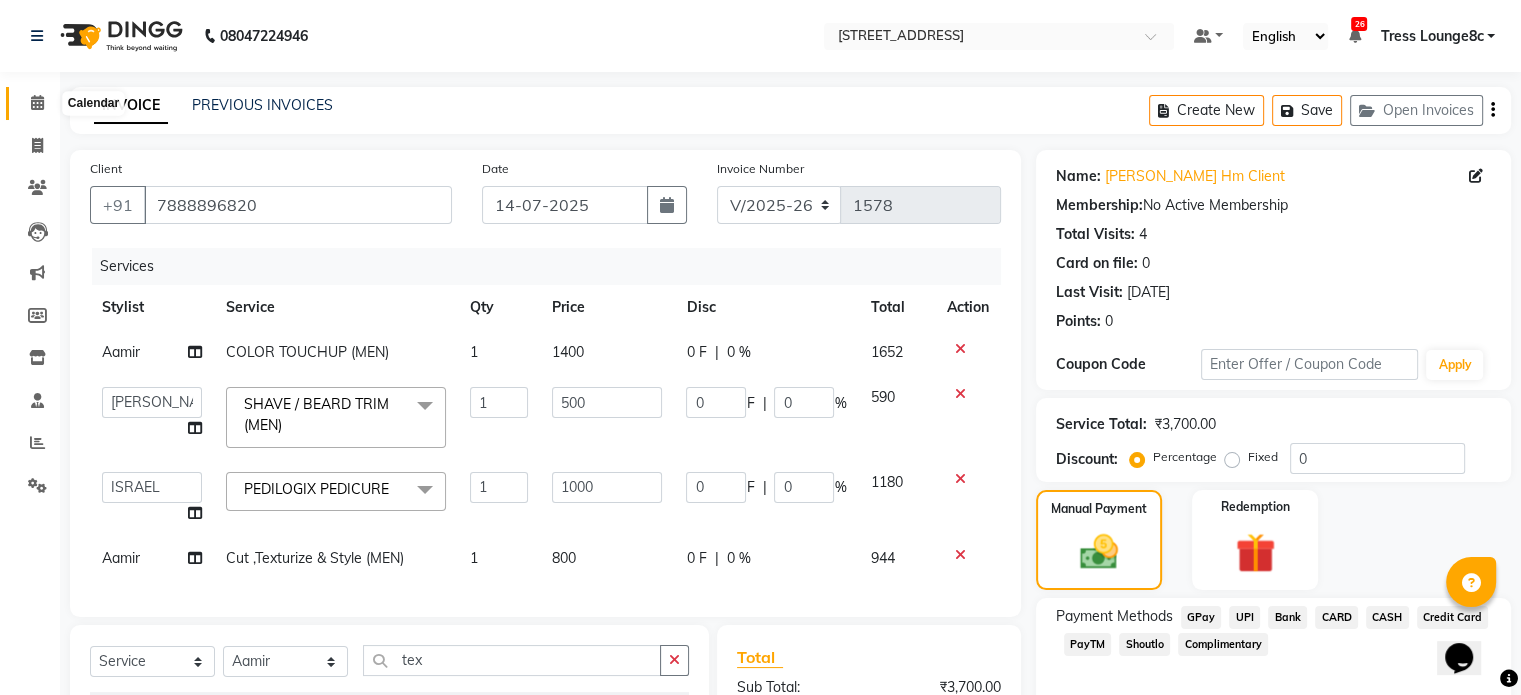 click 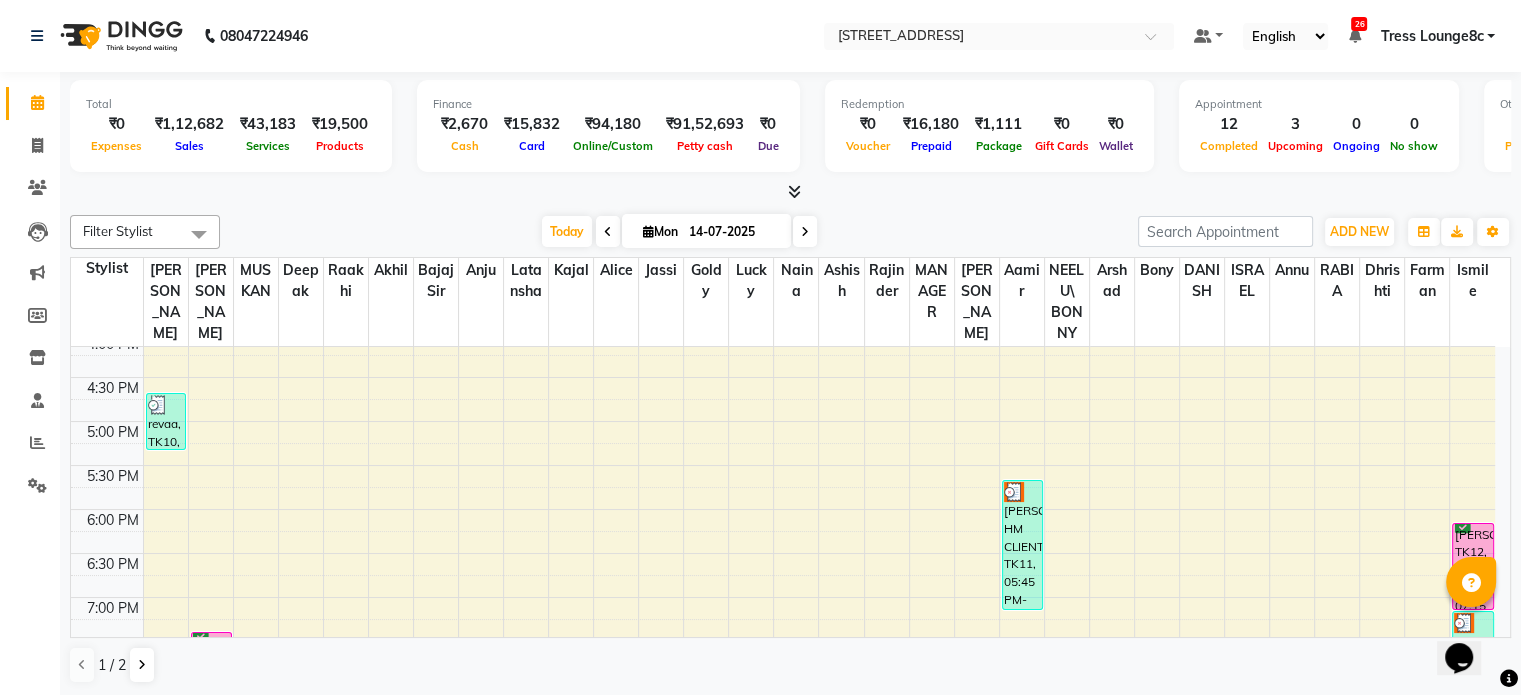 scroll, scrollTop: 774, scrollLeft: 0, axis: vertical 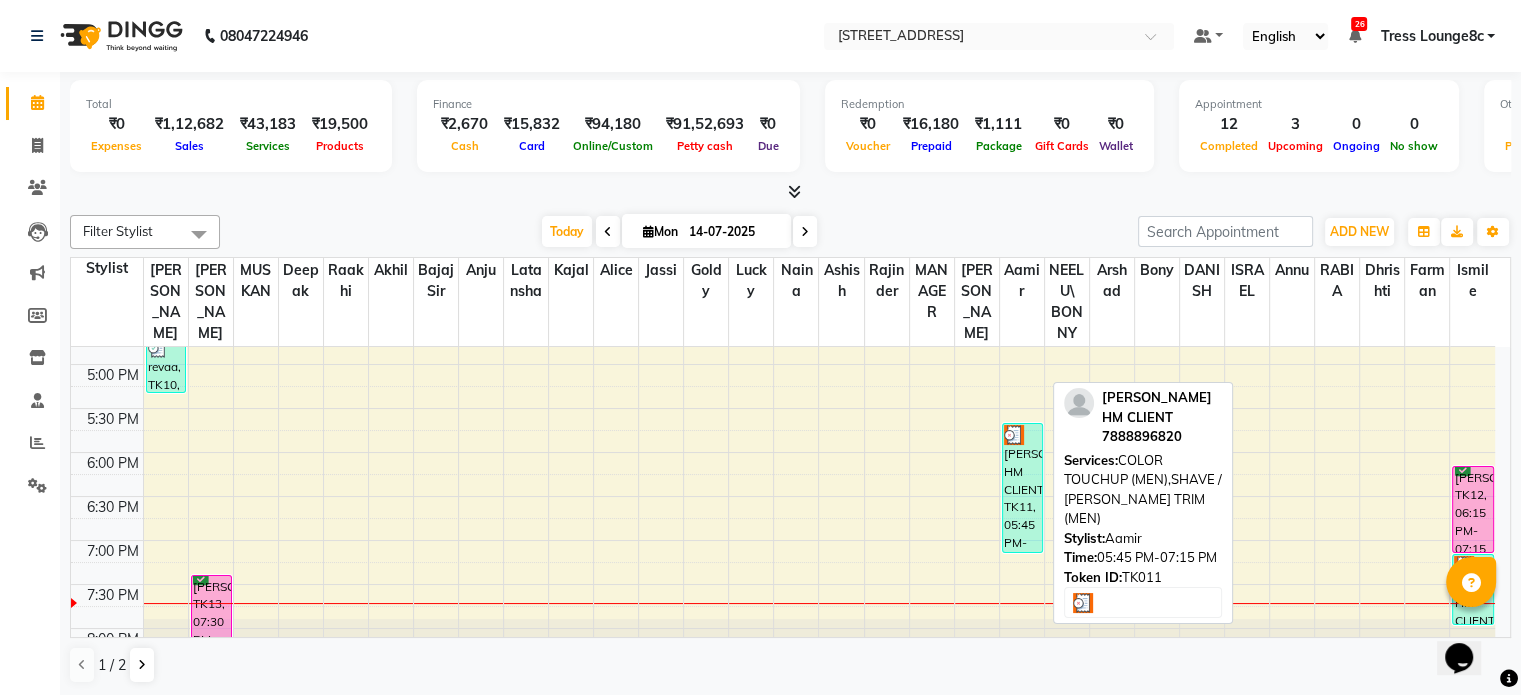 click on "[PERSON_NAME] HM CLIENT, TK11, 05:45 PM-07:15 PM, COLOR TOUCHUP (MEN),SHAVE / [PERSON_NAME] TRIM (MEN)" at bounding box center [1022, 488] 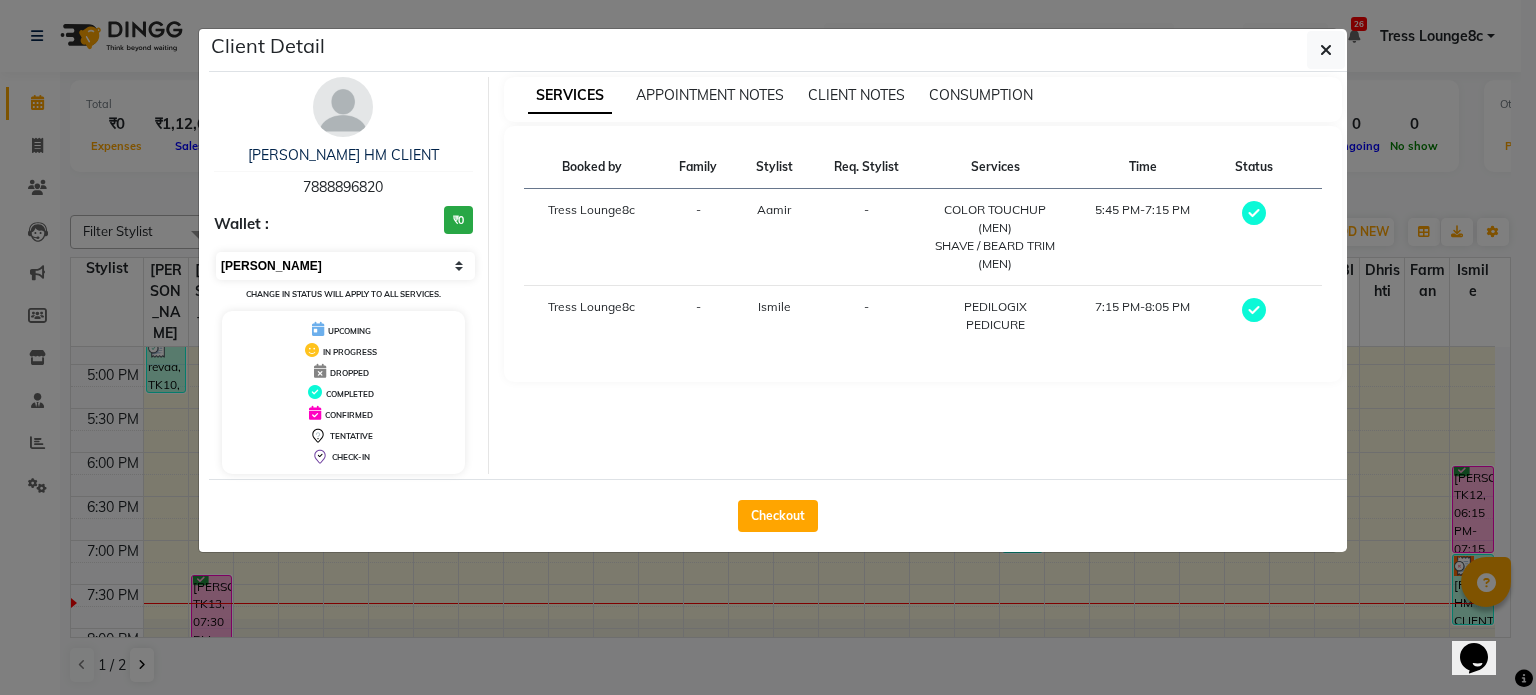 click on "Select MARK DONE UPCOMING" at bounding box center (345, 266) 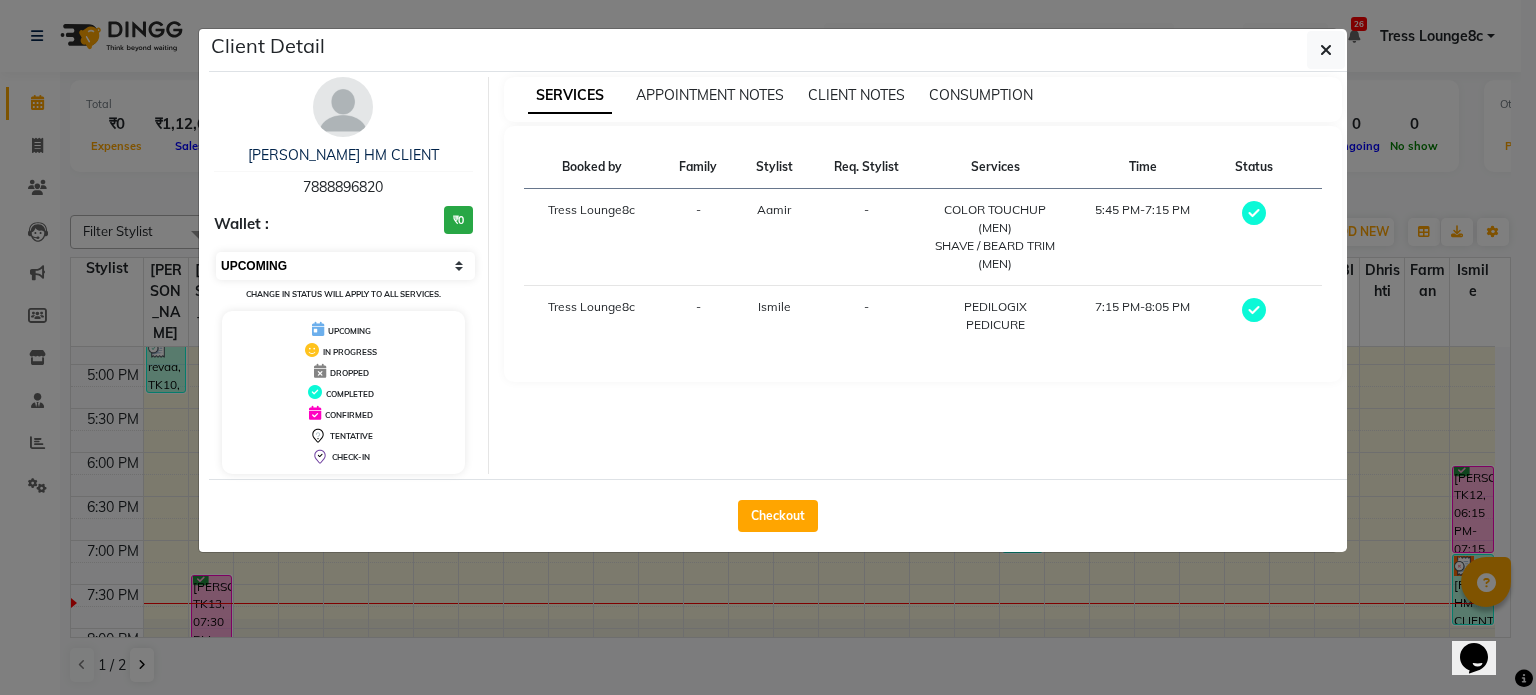 click on "Select MARK DONE UPCOMING" at bounding box center (345, 266) 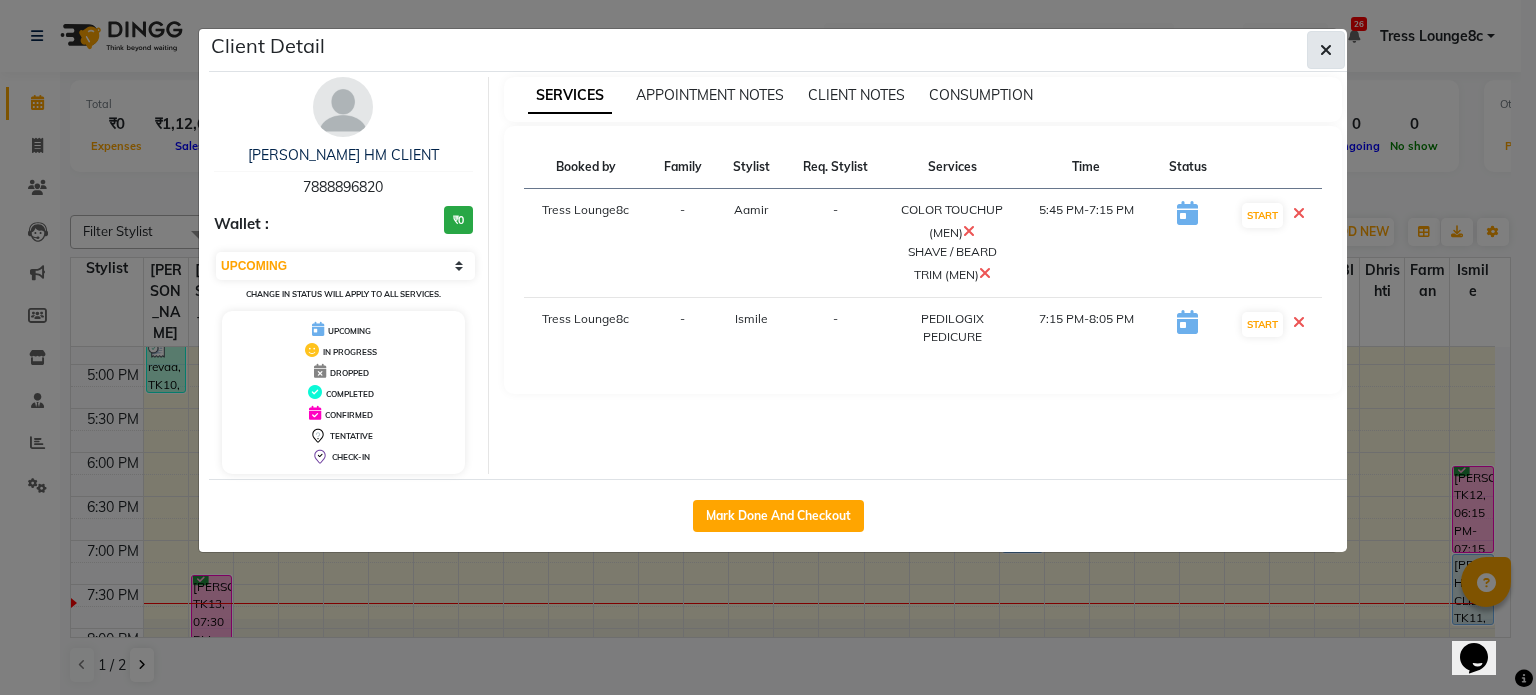 click 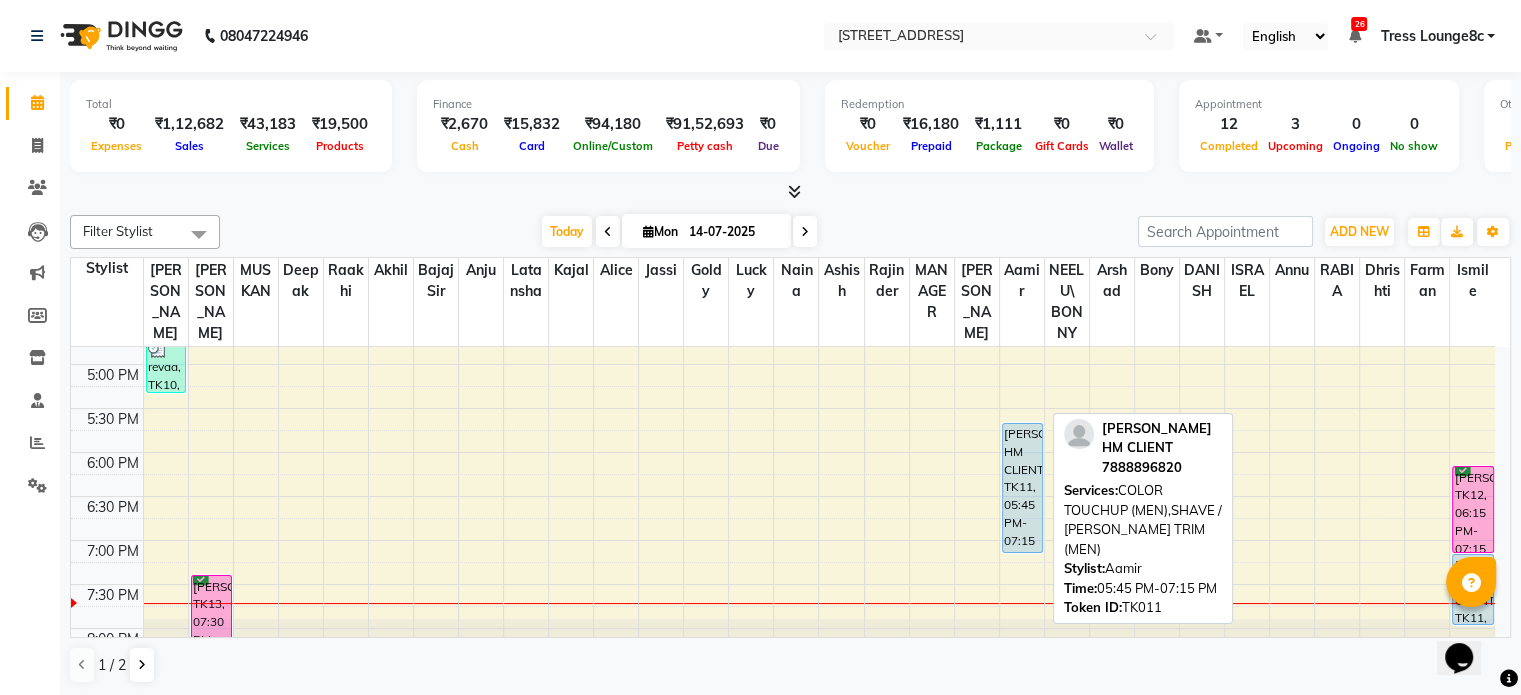 click on "[PERSON_NAME] HM CLIENT, TK11, 05:45 PM-07:15 PM, COLOR TOUCHUP (MEN),SHAVE / [PERSON_NAME] TRIM (MEN)" at bounding box center [1022, 488] 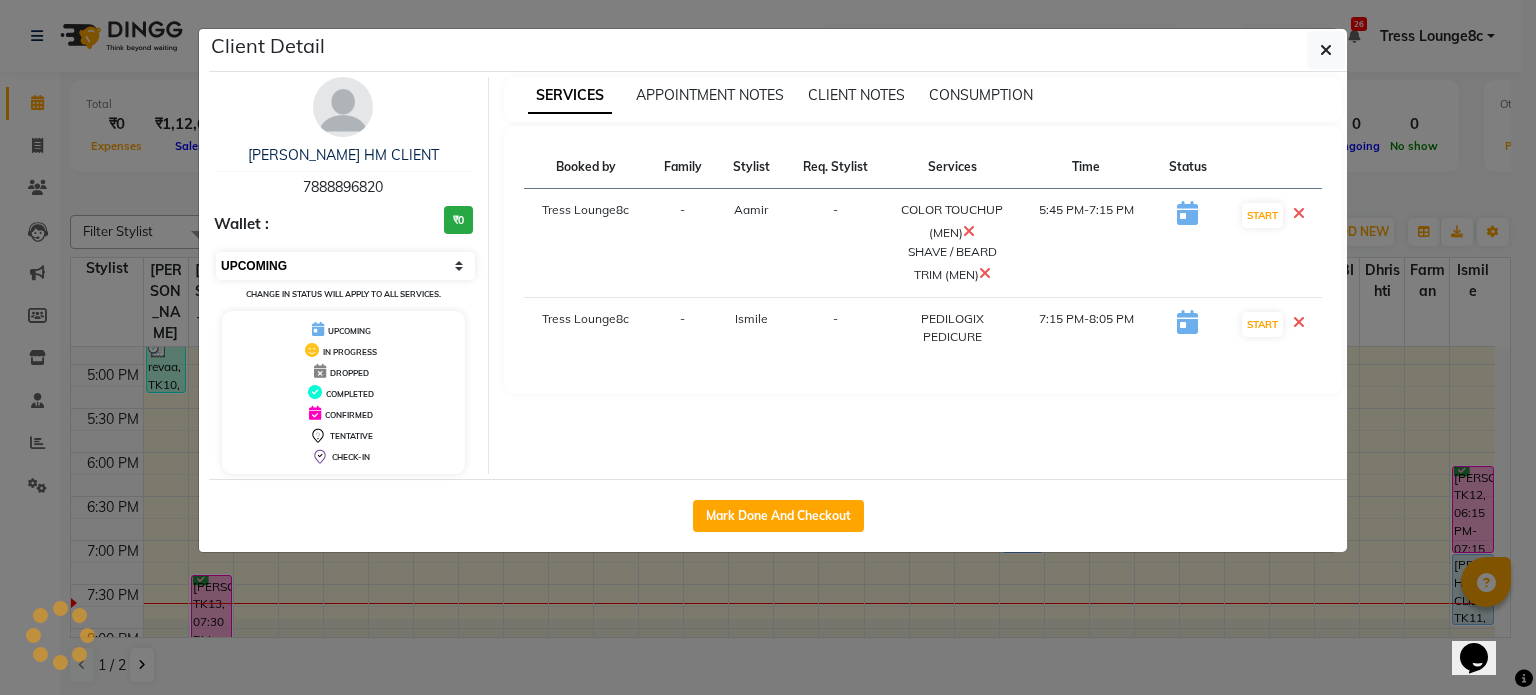 click on "Select IN SERVICE CONFIRMED TENTATIVE CHECK IN MARK DONE DROPPED UPCOMING" at bounding box center [345, 266] 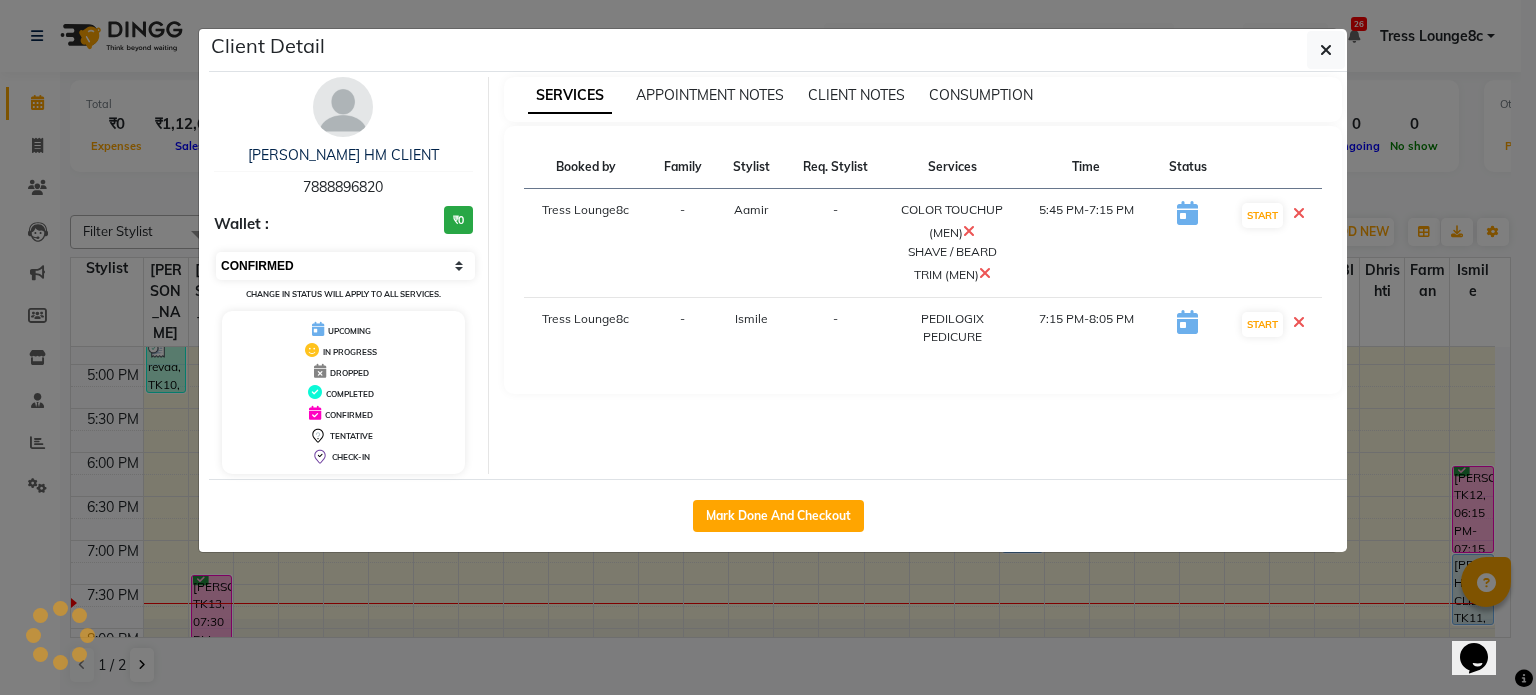 click on "Select IN SERVICE CONFIRMED TENTATIVE CHECK IN MARK DONE DROPPED UPCOMING" at bounding box center (345, 266) 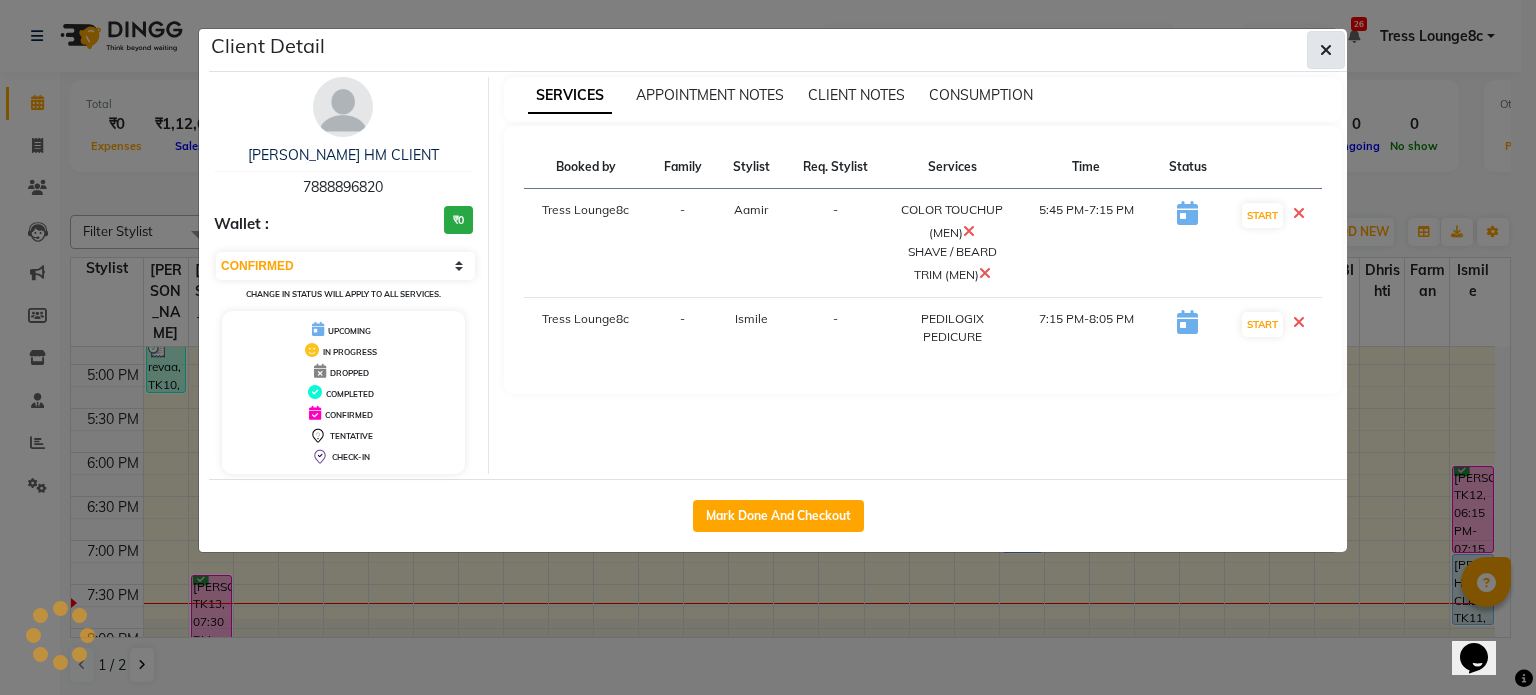 click 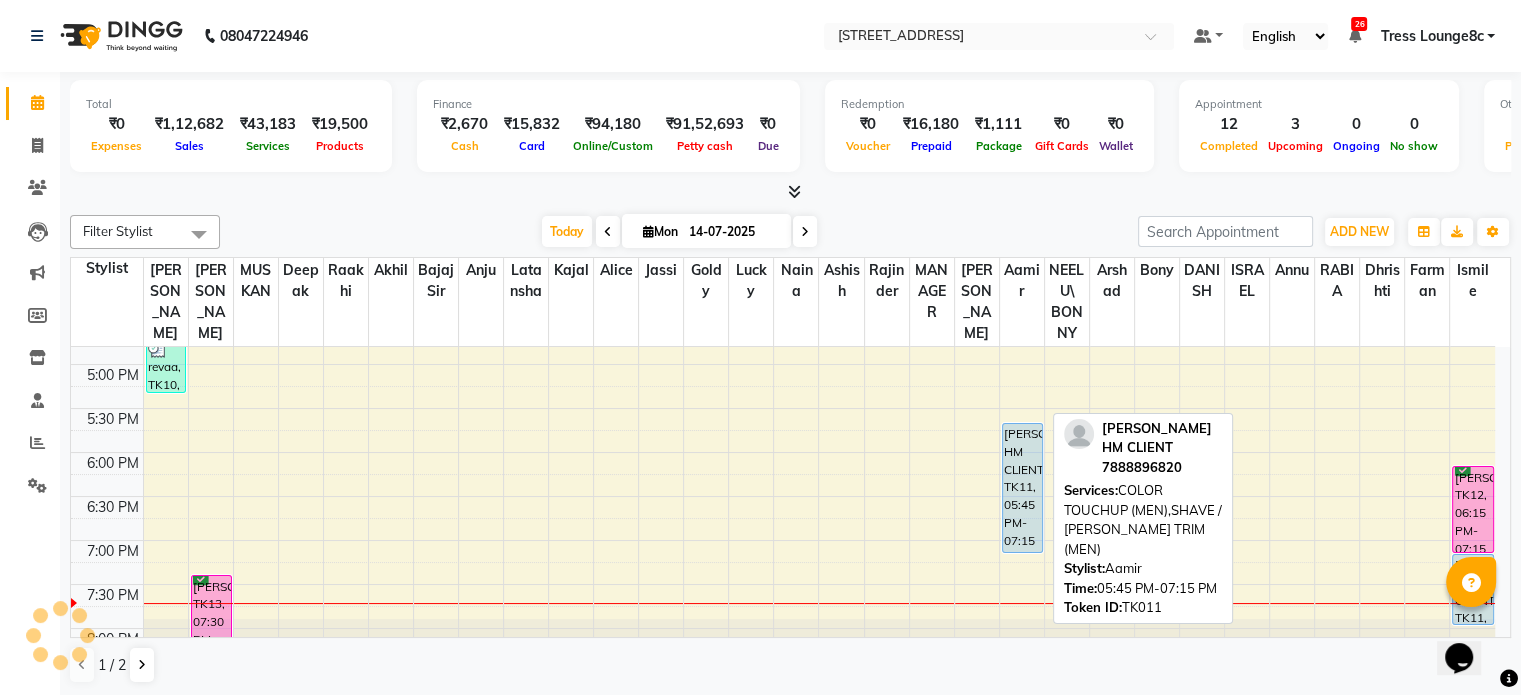 click on "[PERSON_NAME] HM CLIENT, TK11, 05:45 PM-07:15 PM, COLOR TOUCHUP (MEN),SHAVE / [PERSON_NAME] TRIM (MEN)" at bounding box center (1022, 488) 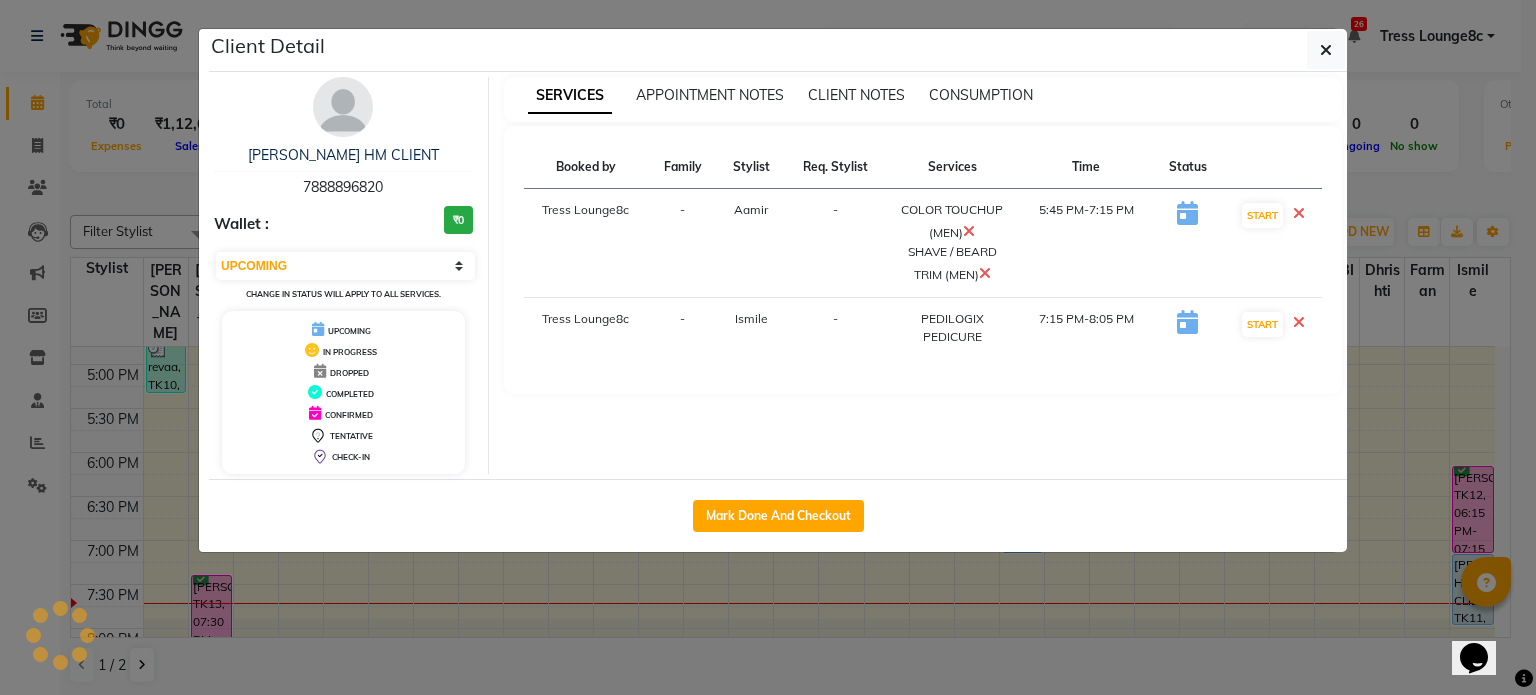 select on "6" 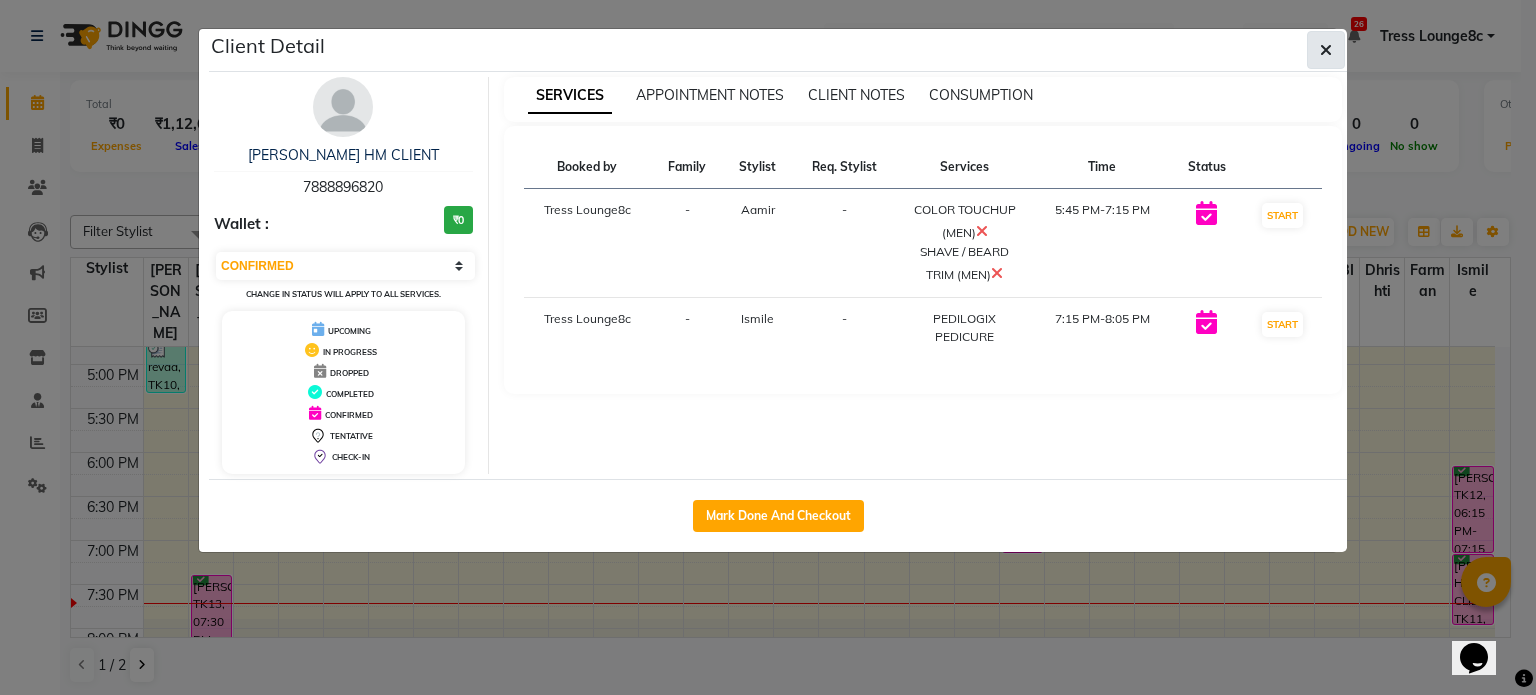 click 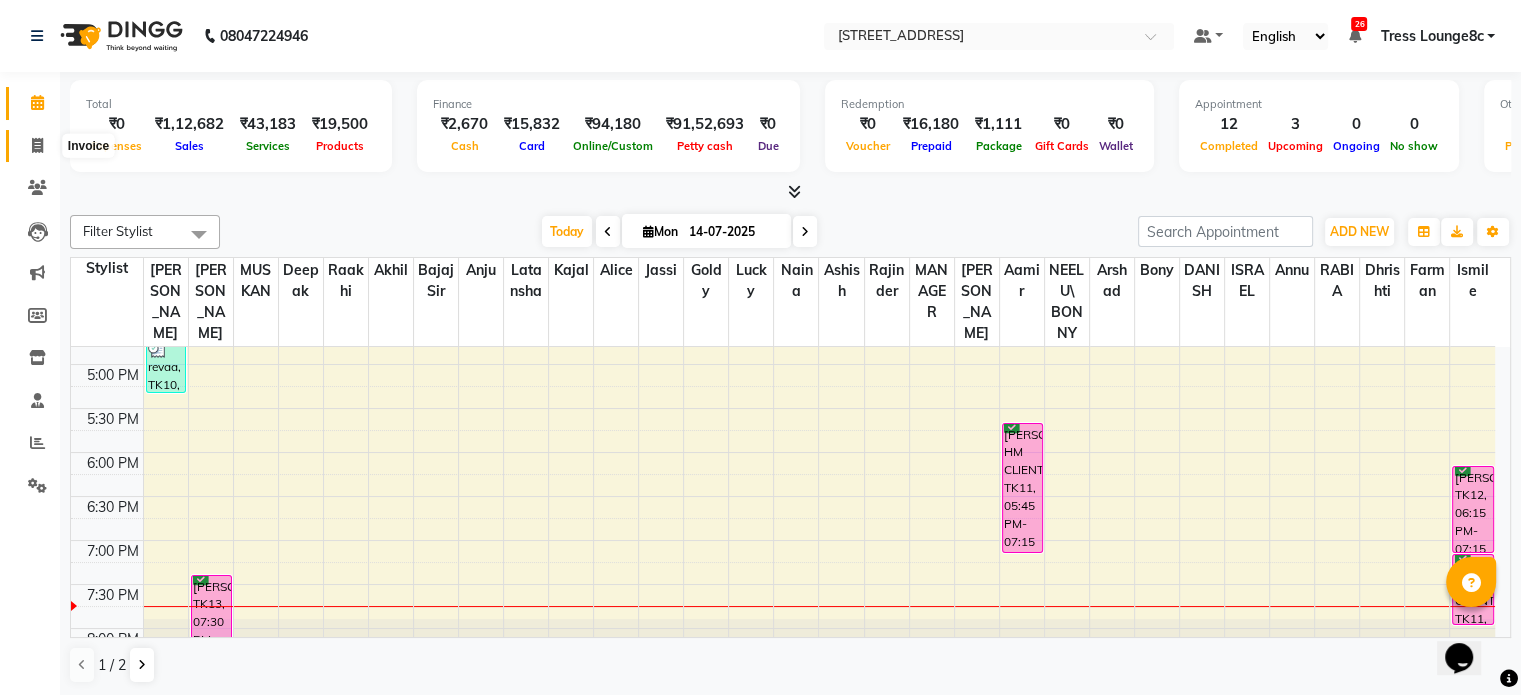 click 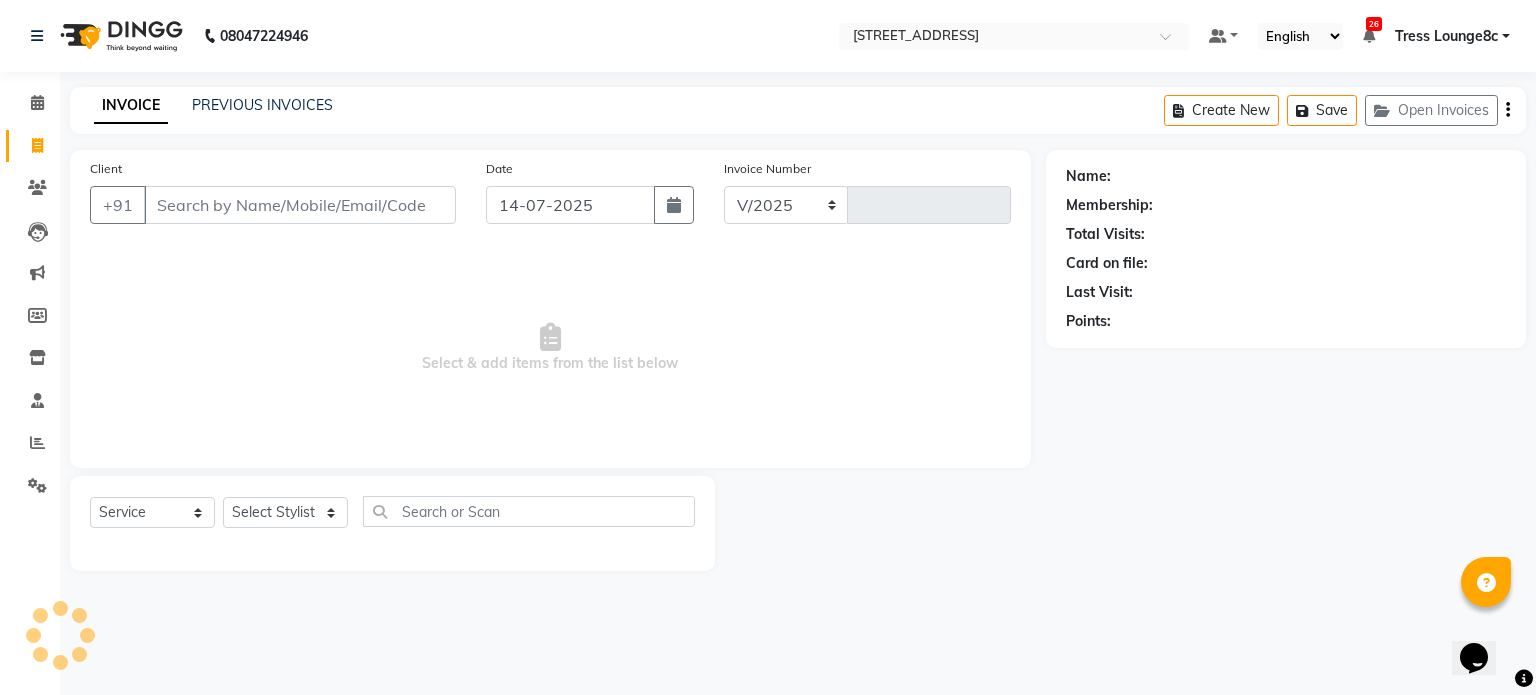 select on "5703" 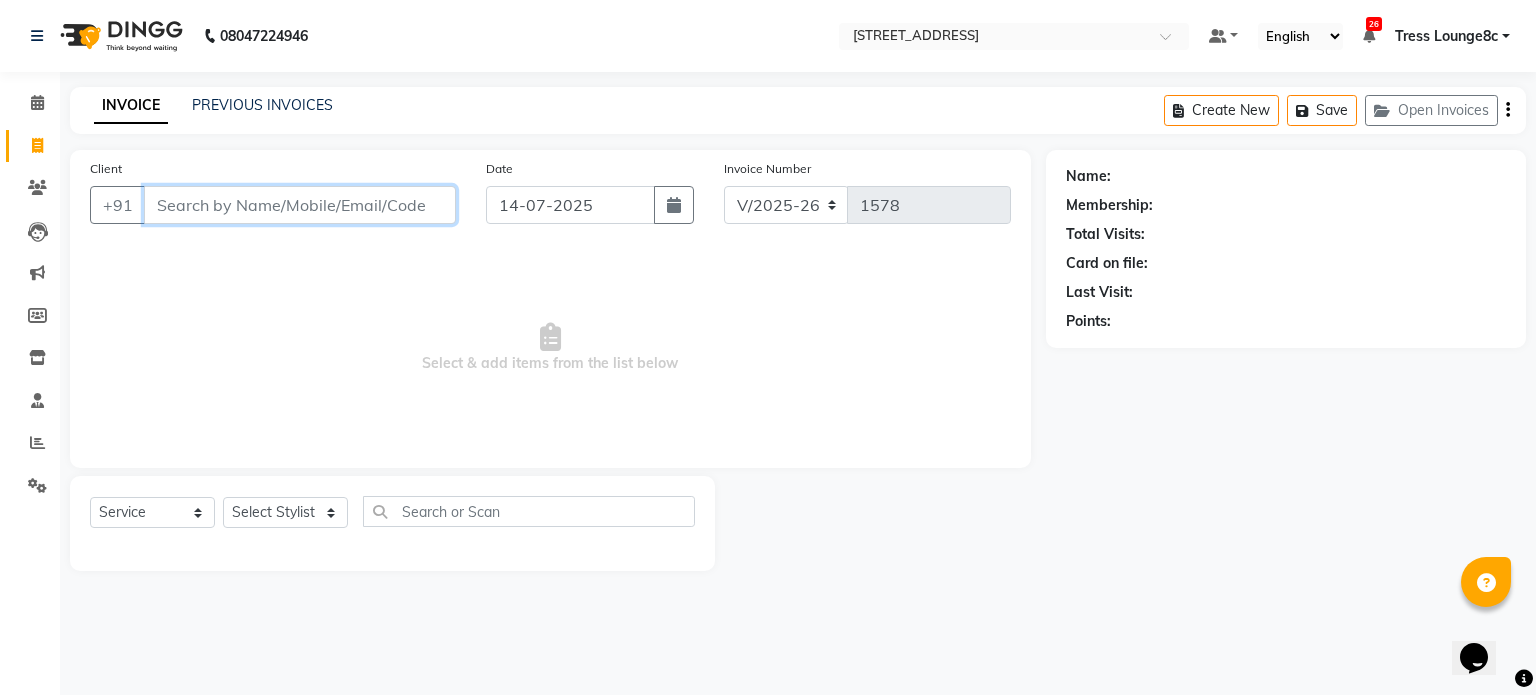 click on "Client" at bounding box center [300, 205] 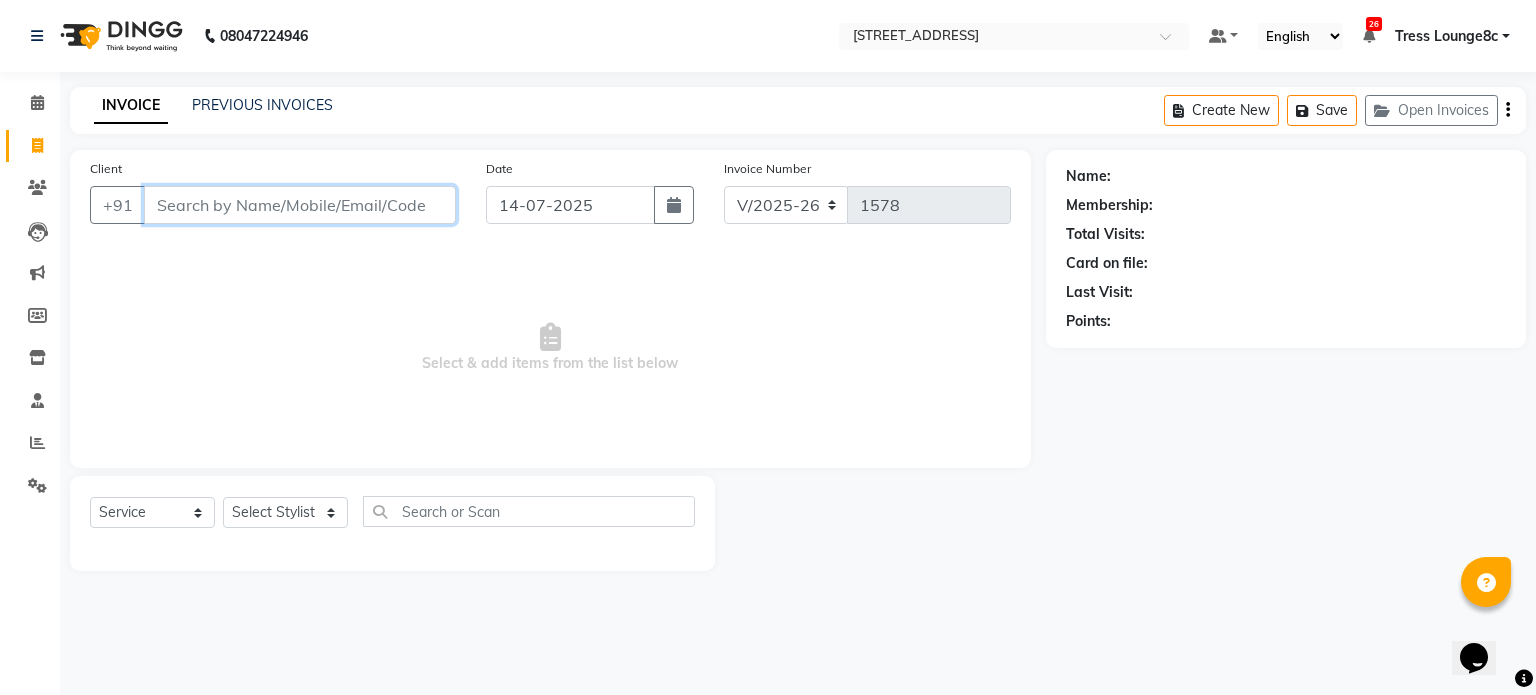 click on "Client" at bounding box center [300, 205] 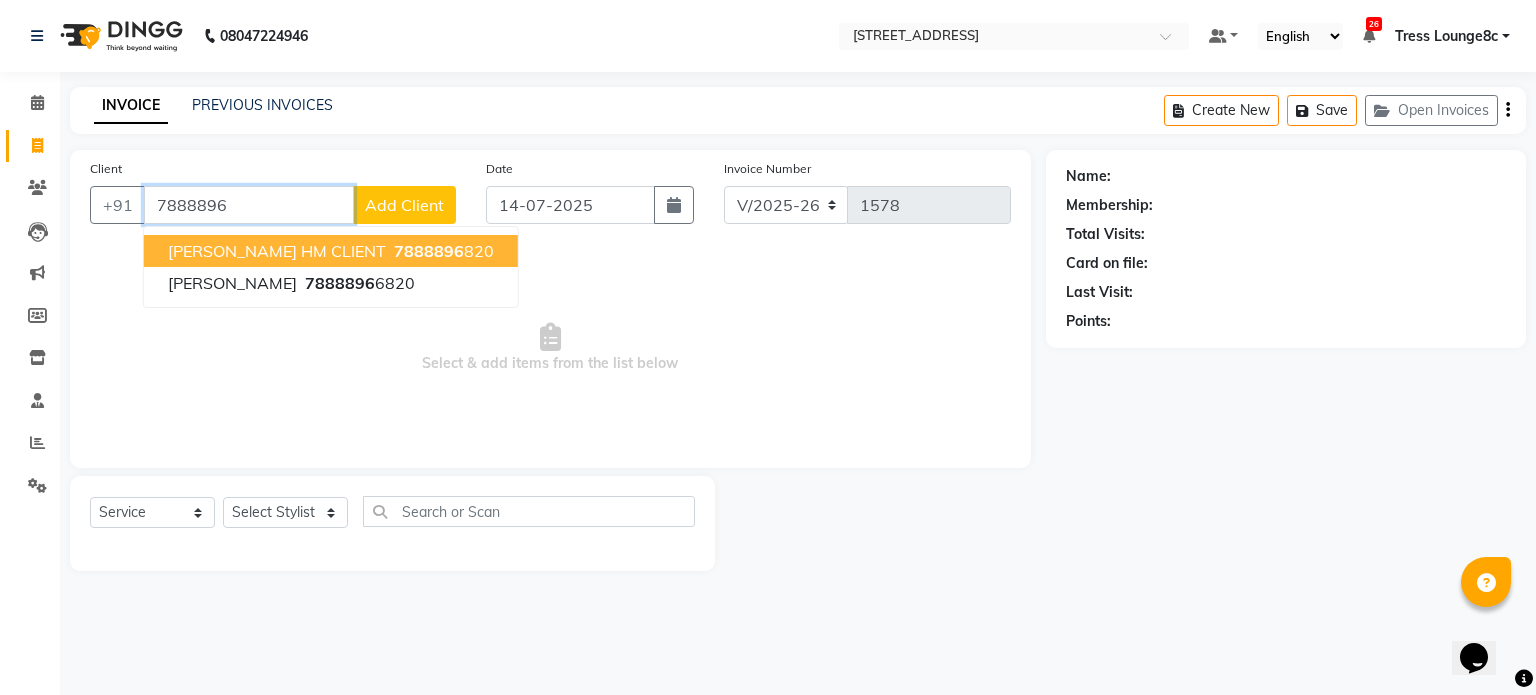 click on "7888896" at bounding box center [429, 251] 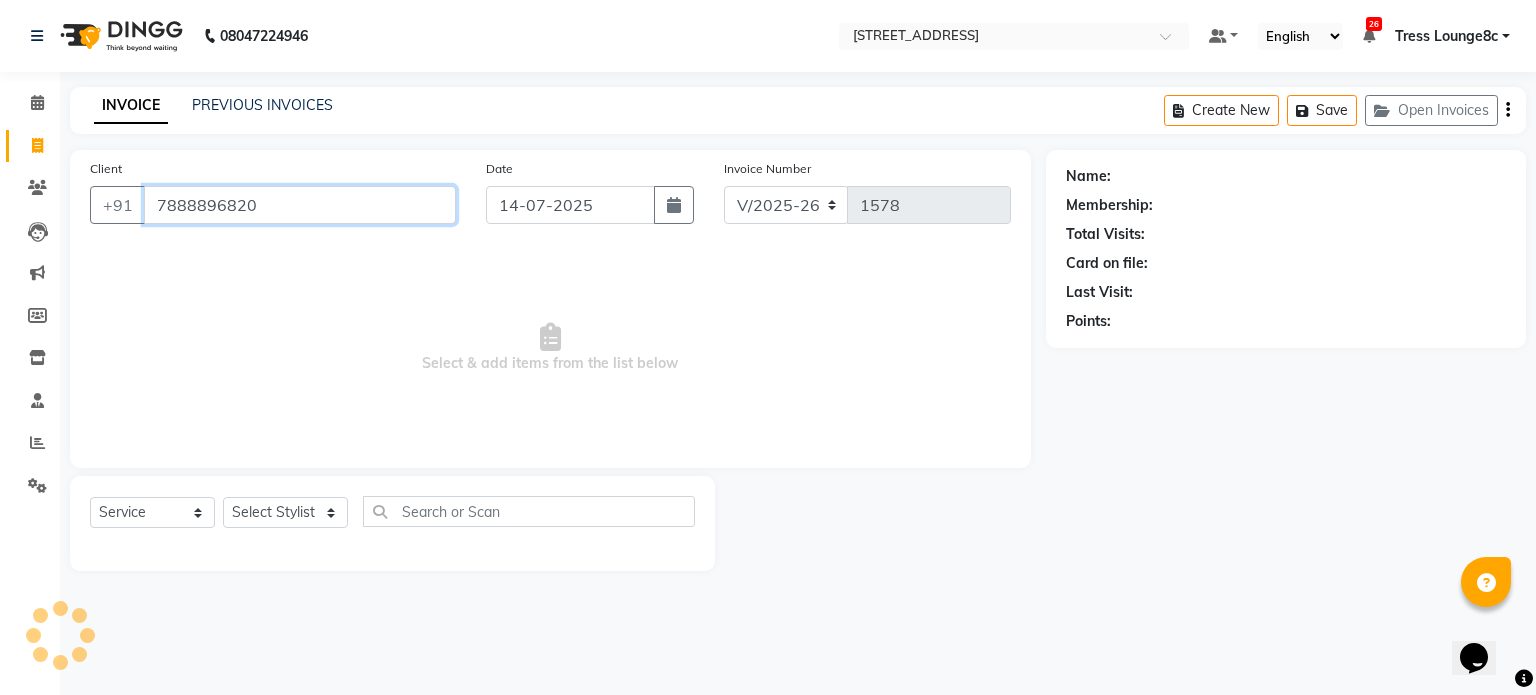 type on "7888896820" 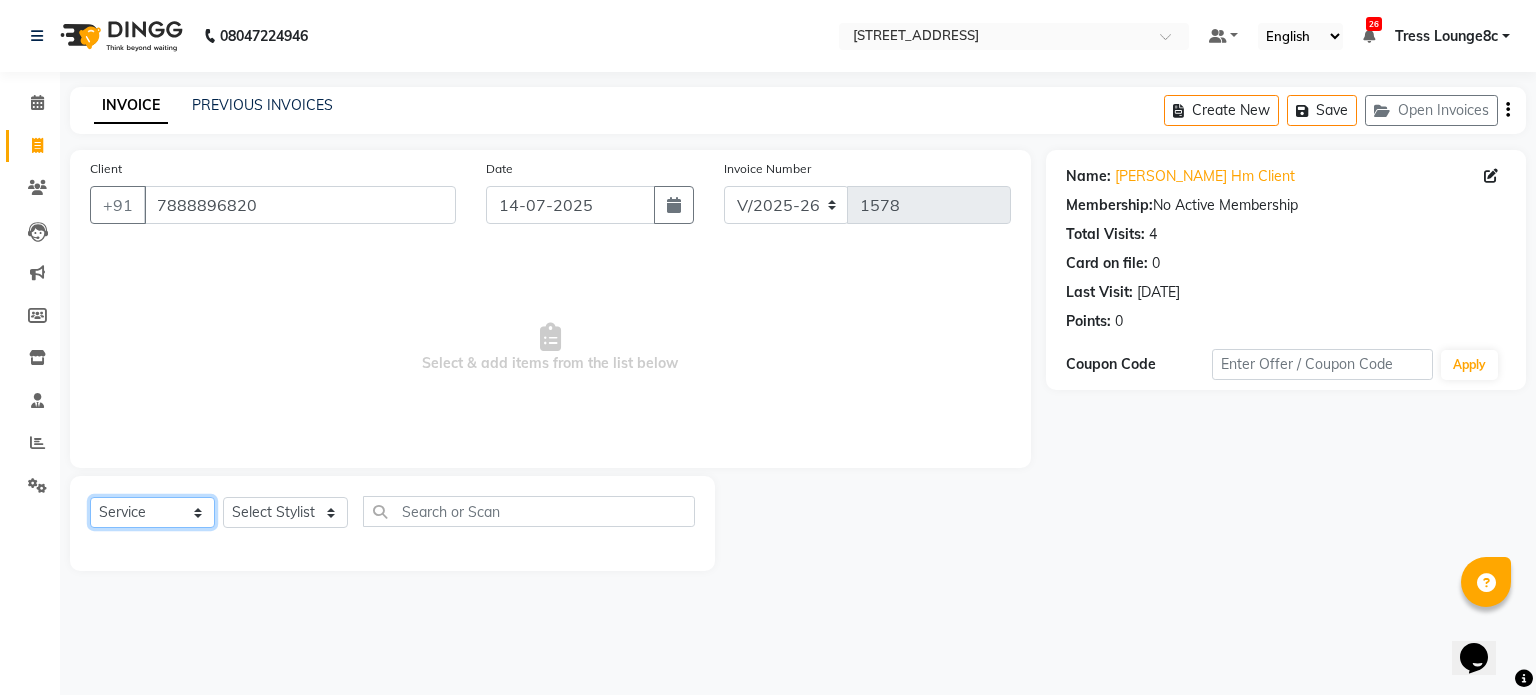 click on "Select  Service  Product  Membership  Package Voucher Prepaid Gift Card" 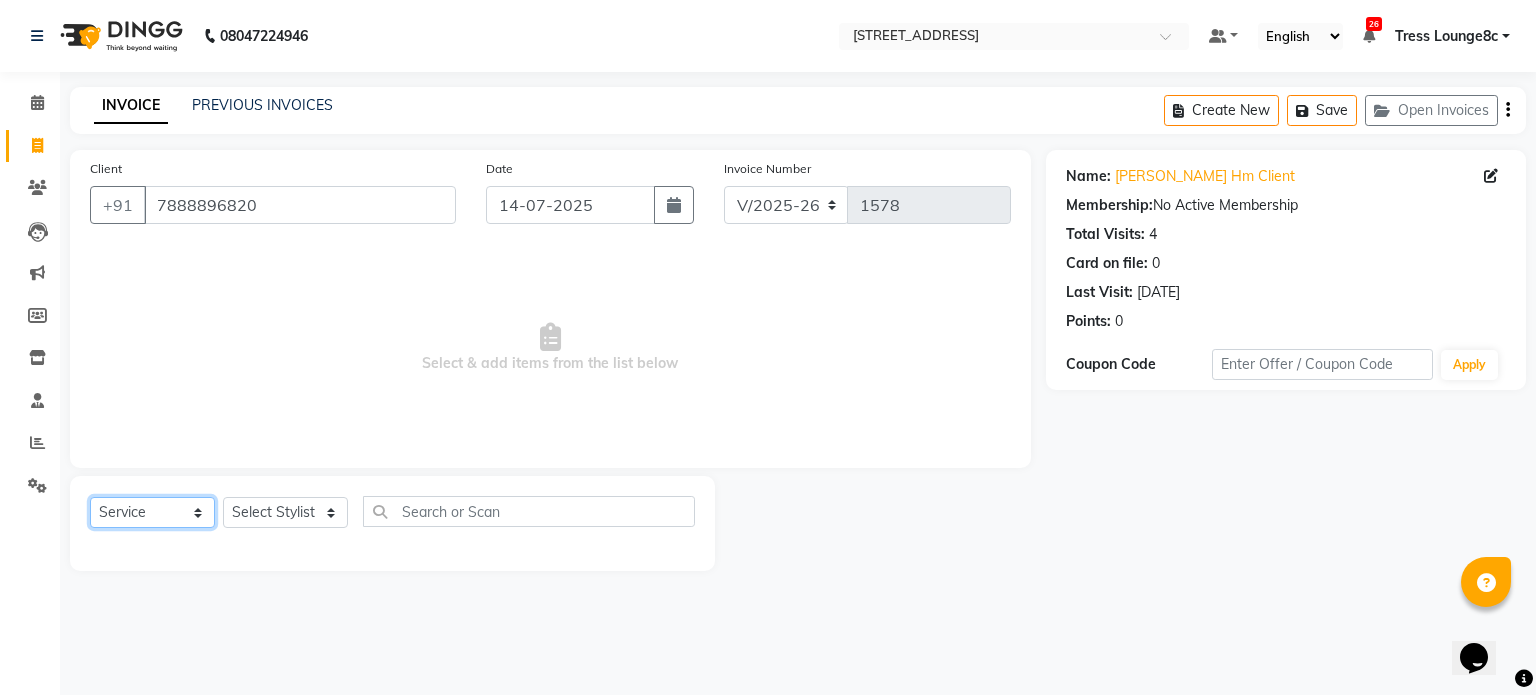 select on "V" 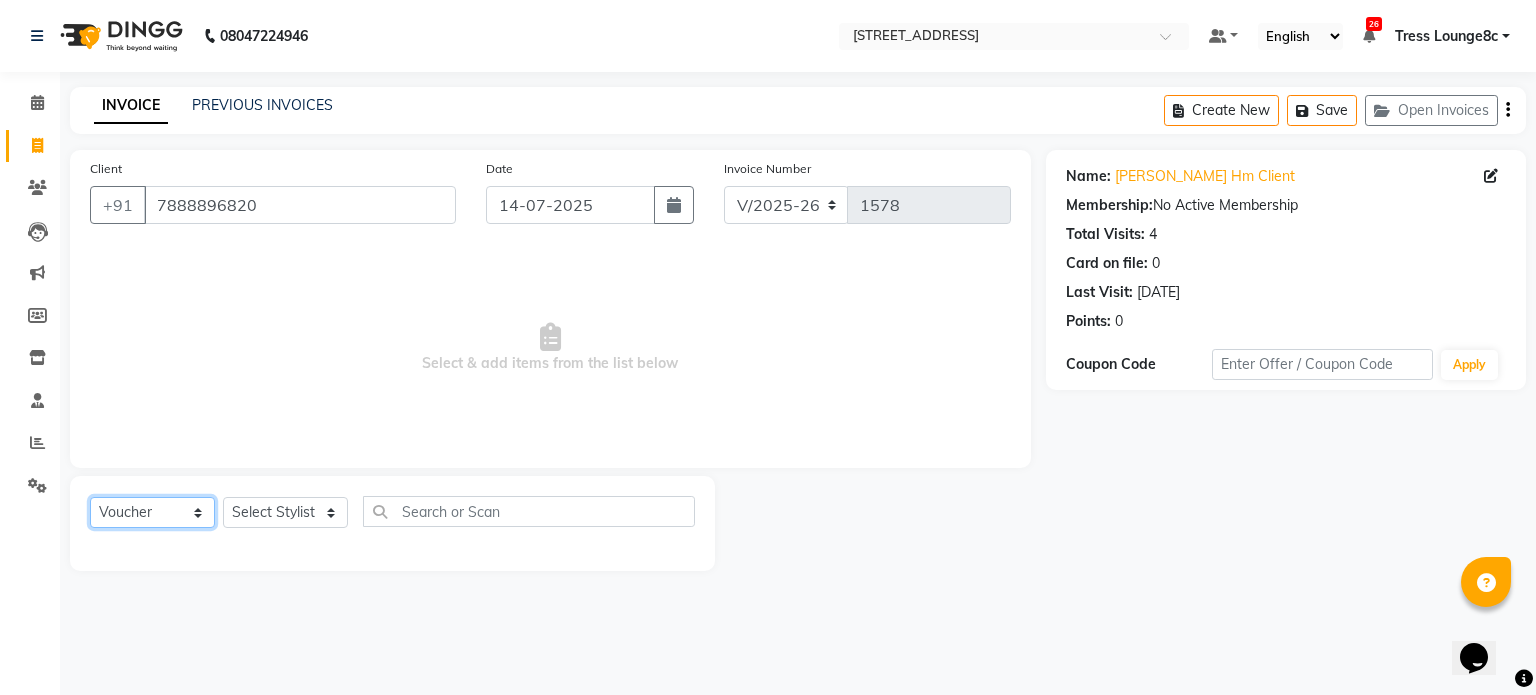click on "Select  Service  Product  Membership  Package Voucher Prepaid Gift Card" 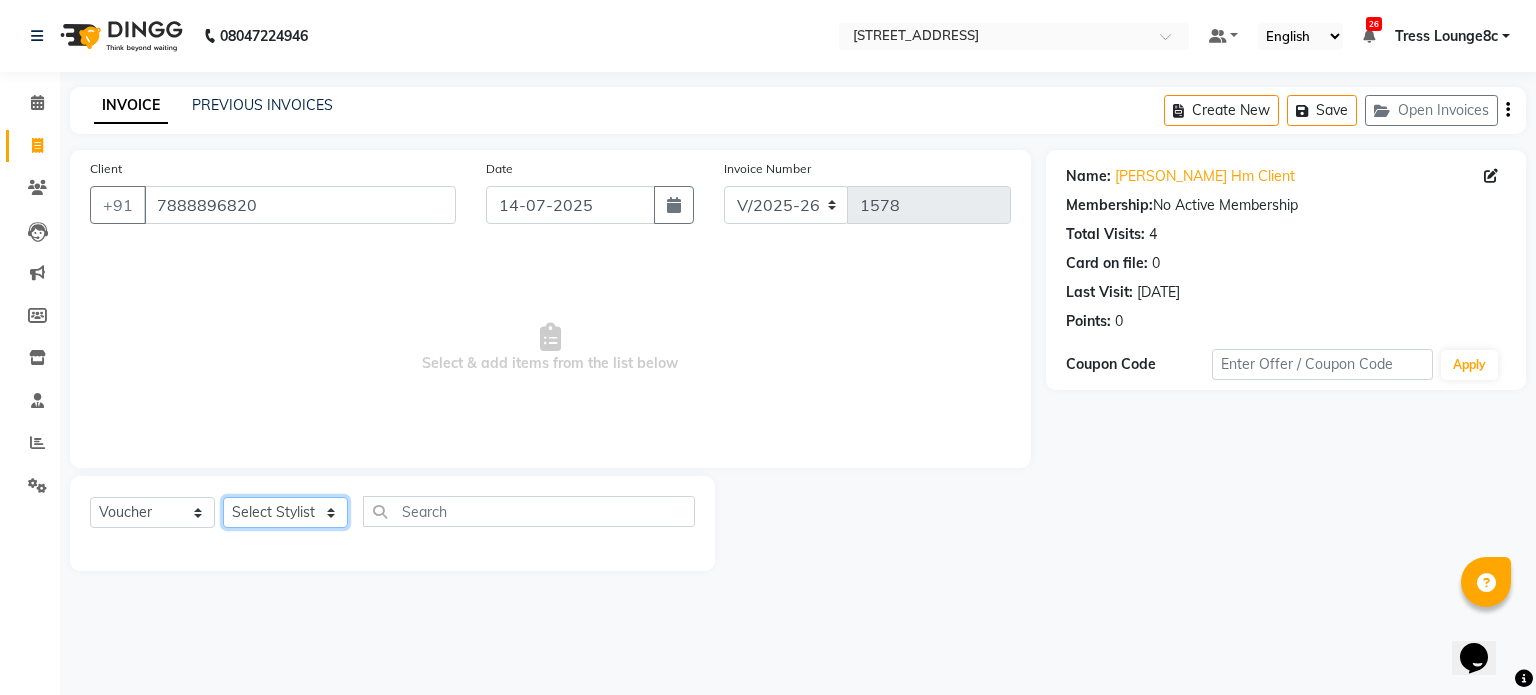 click on "Select Stylist [PERSON_NAME] [PERSON_NAME] [PERSON_NAME] Anju Annu  [PERSON_NAME] Bajaj sir Bony DANISH Deepak [PERSON_NAME] [PERSON_NAME] [PERSON_NAME] Ismile ISRAEL [PERSON_NAME] [PERSON_NAME] Latansha Lucky MANAGER MUSKAN naina [PERSON_NAME]\ [PERSON_NAME]  [PERSON_NAME] [PERSON_NAME] [PERSON_NAME] [PERSON_NAME] [PERSON_NAME] [PERSON_NAME] [PERSON_NAME] Shriya [PERSON_NAME] [PERSON_NAME] [PERSON_NAME]" 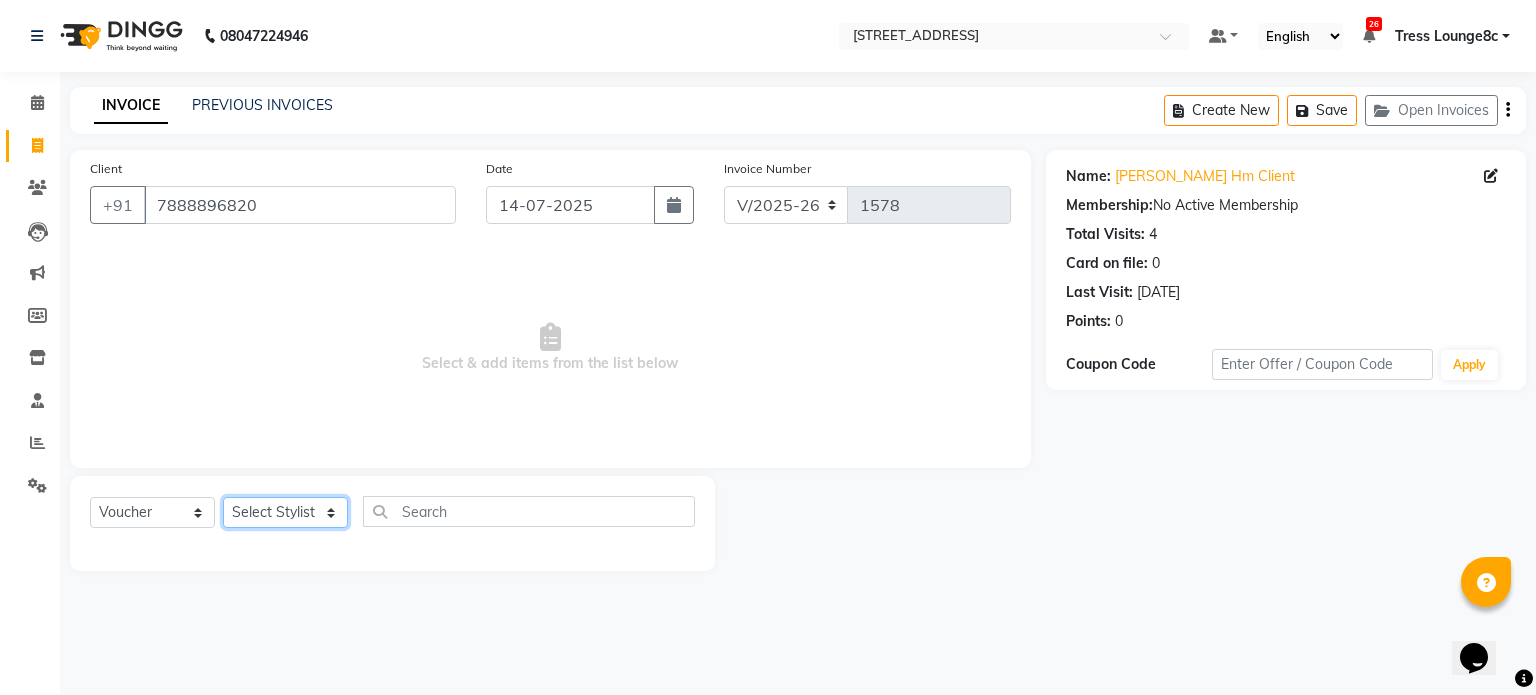 select on "59395" 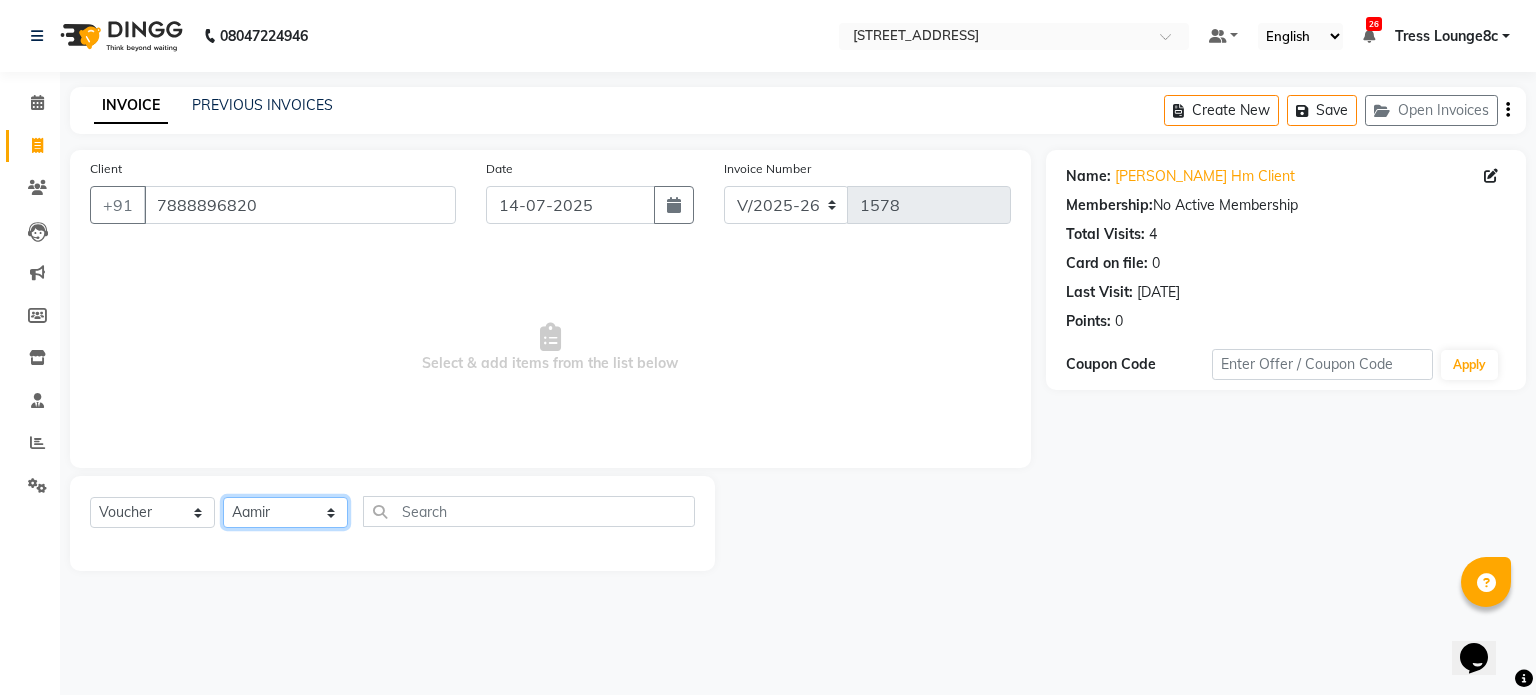 click on "Select Stylist [PERSON_NAME] [PERSON_NAME] [PERSON_NAME] Anju Annu  [PERSON_NAME] Bajaj sir Bony DANISH Deepak [PERSON_NAME] [PERSON_NAME] [PERSON_NAME] Ismile ISRAEL [PERSON_NAME] [PERSON_NAME] Latansha Lucky MANAGER MUSKAN naina [PERSON_NAME]\ [PERSON_NAME]  [PERSON_NAME] [PERSON_NAME] [PERSON_NAME] [PERSON_NAME] [PERSON_NAME] [PERSON_NAME] [PERSON_NAME] Shriya [PERSON_NAME] [PERSON_NAME] [PERSON_NAME]" 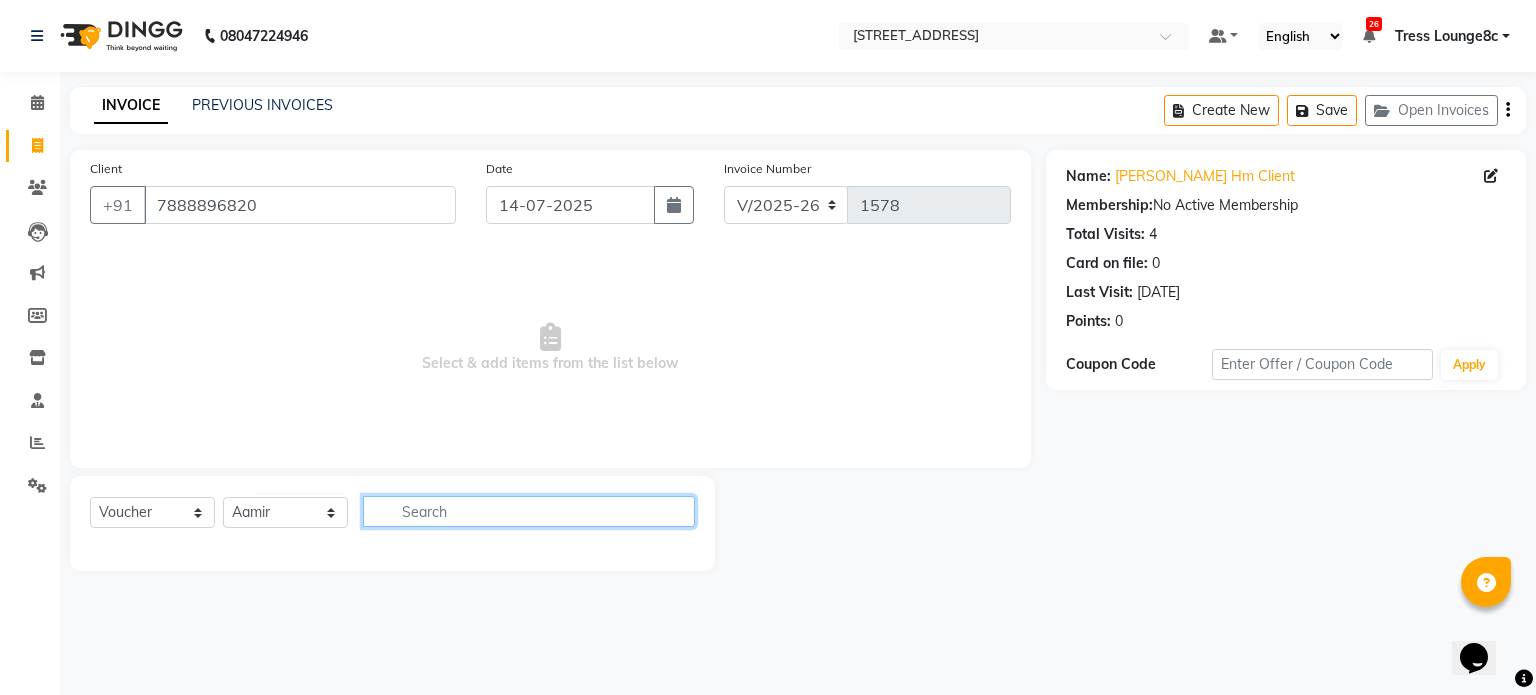 click 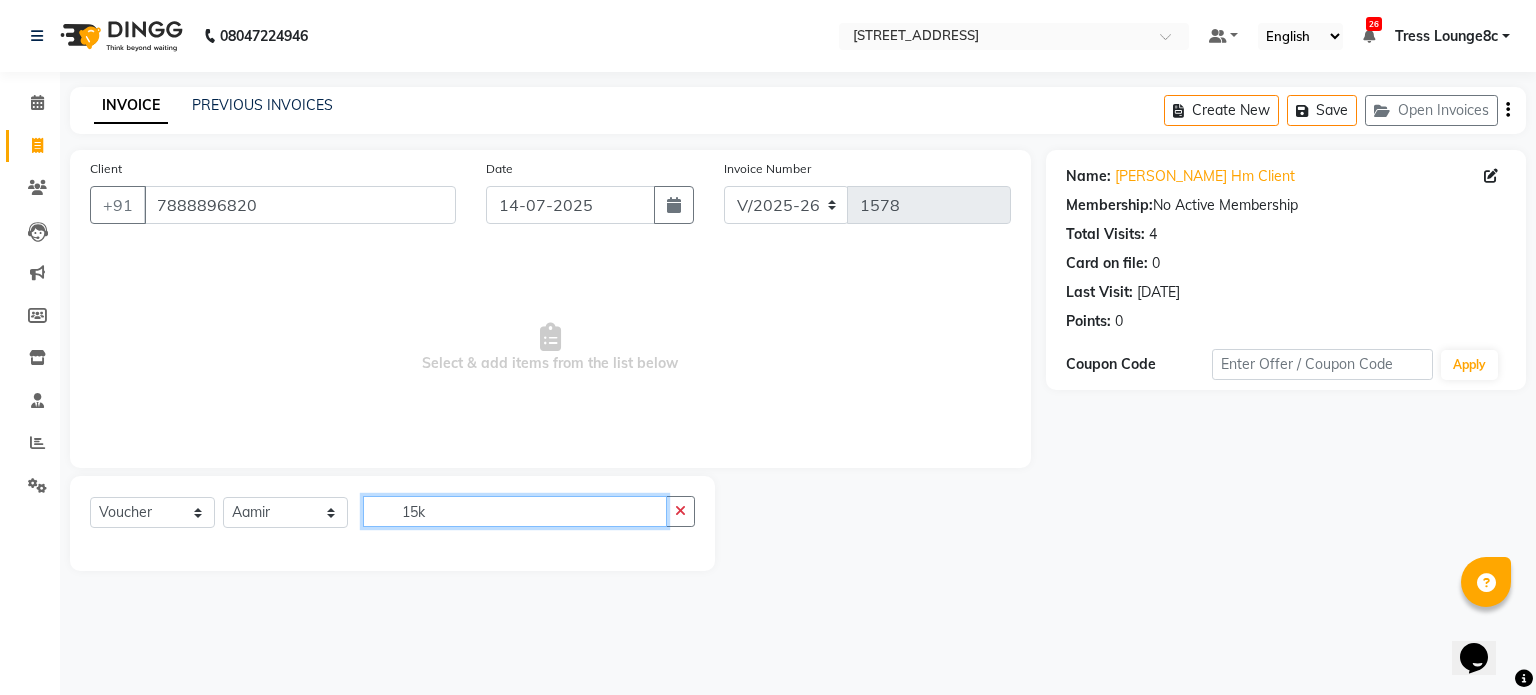 type on "15k" 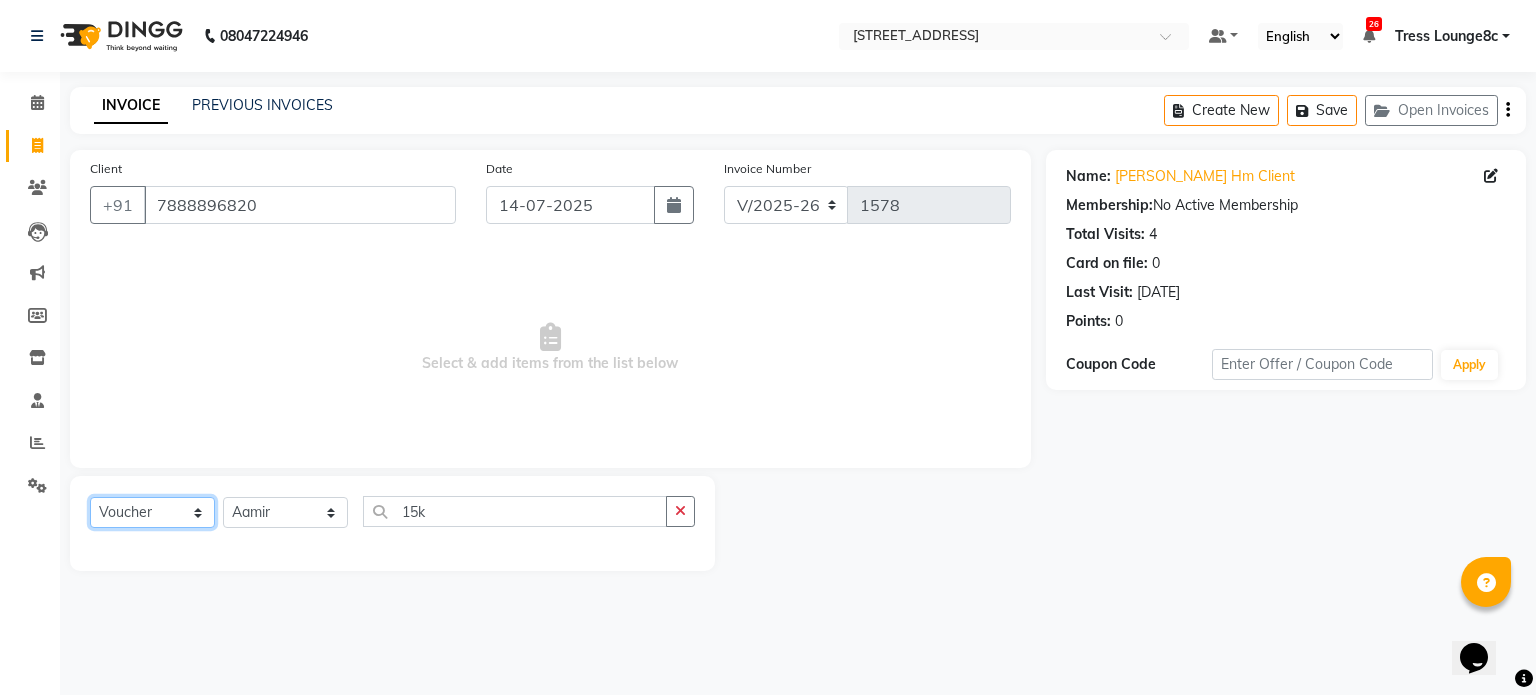 click on "Select  Service  Product  Membership  Package Voucher Prepaid Gift Card" 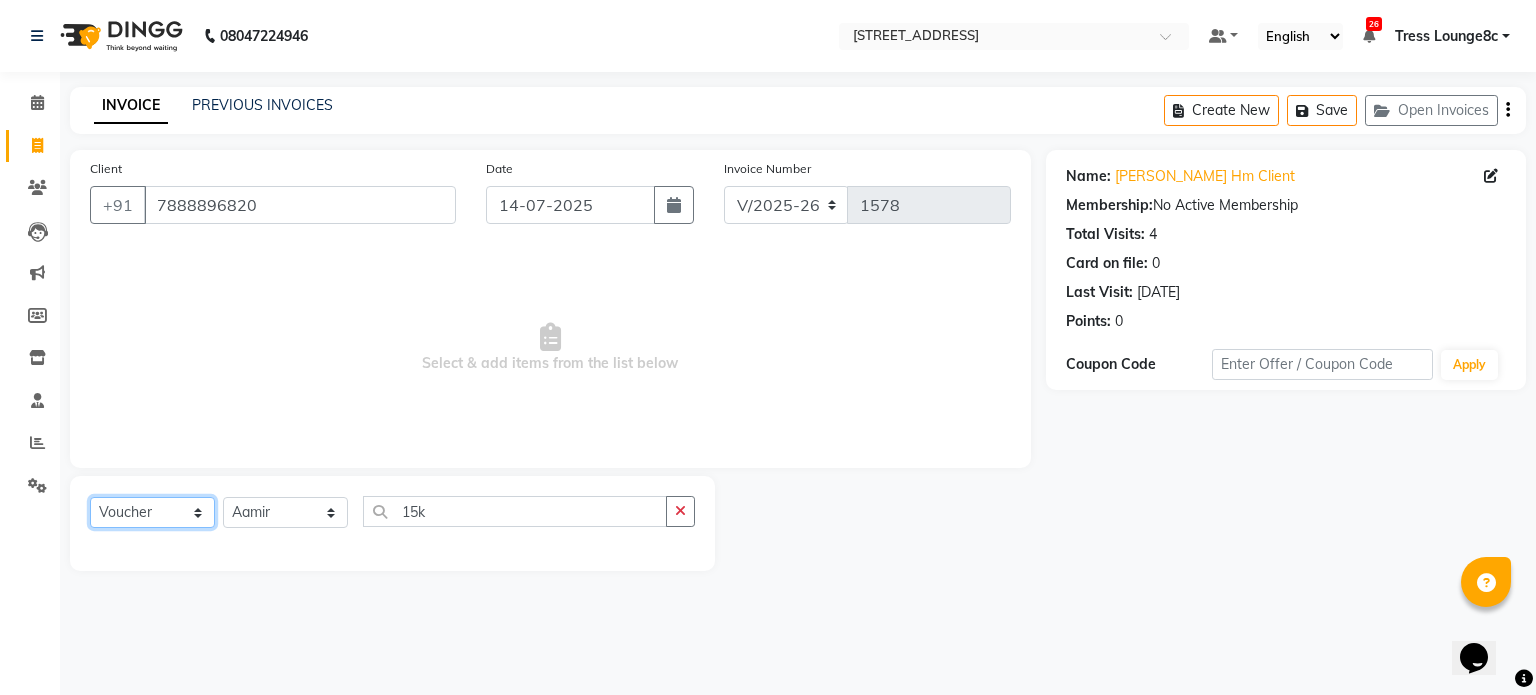 select on "P" 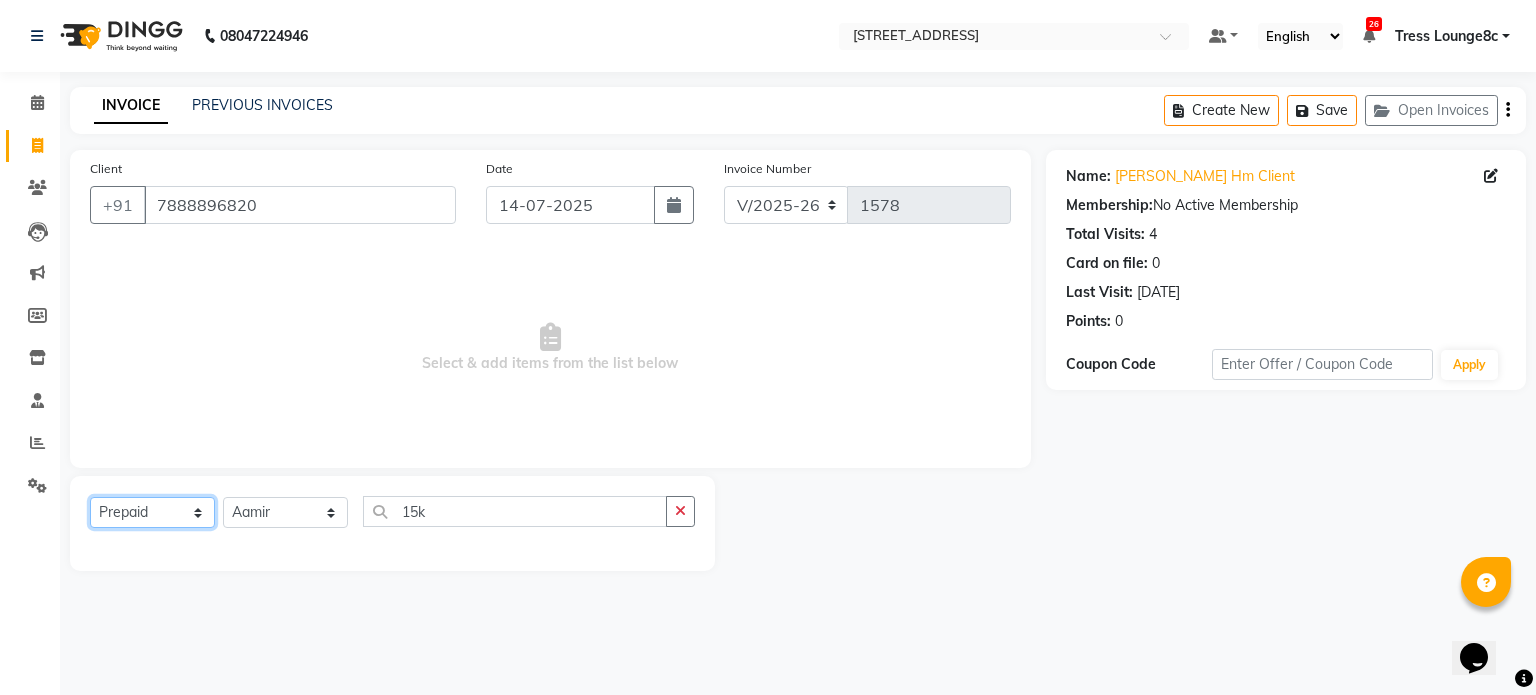 click on "Select  Service  Product  Membership  Package Voucher Prepaid Gift Card" 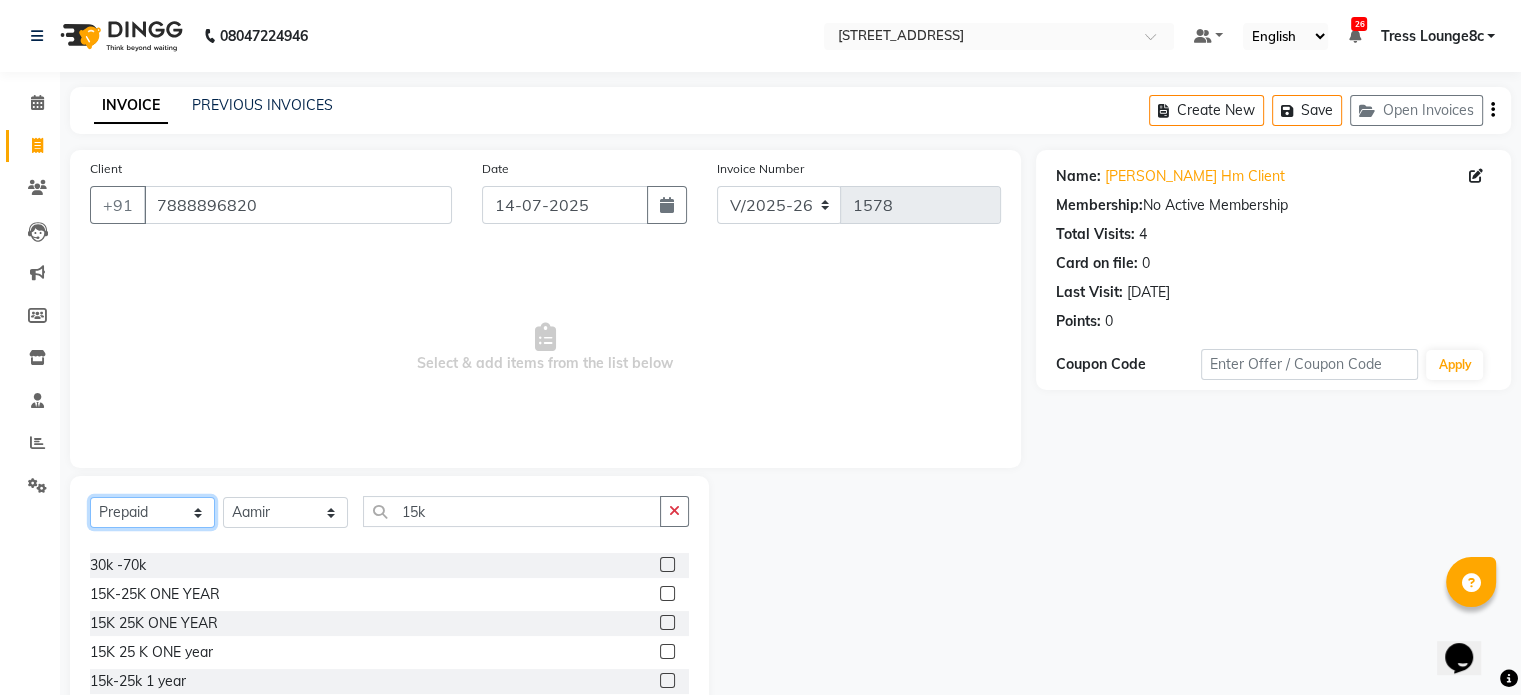 scroll, scrollTop: 500, scrollLeft: 0, axis: vertical 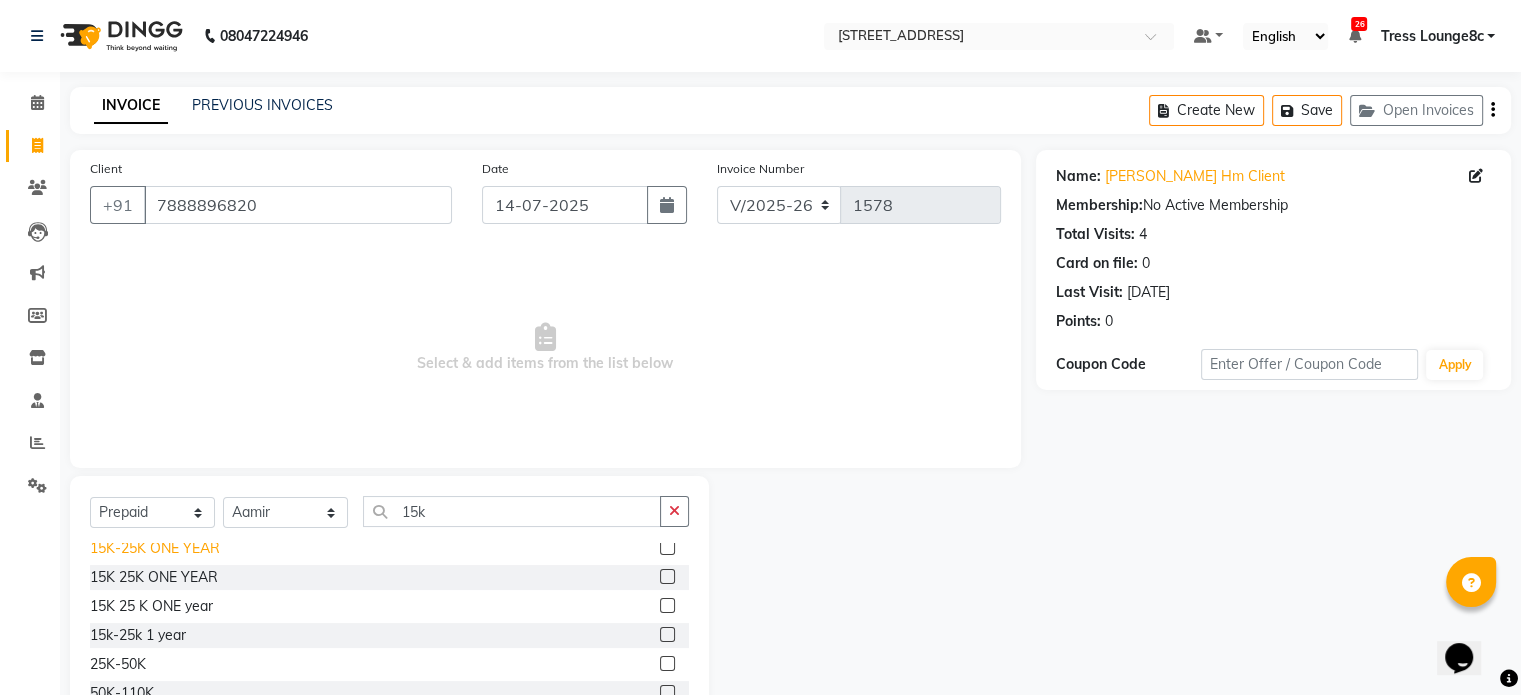 click on "15K-25K ONE YEAR" 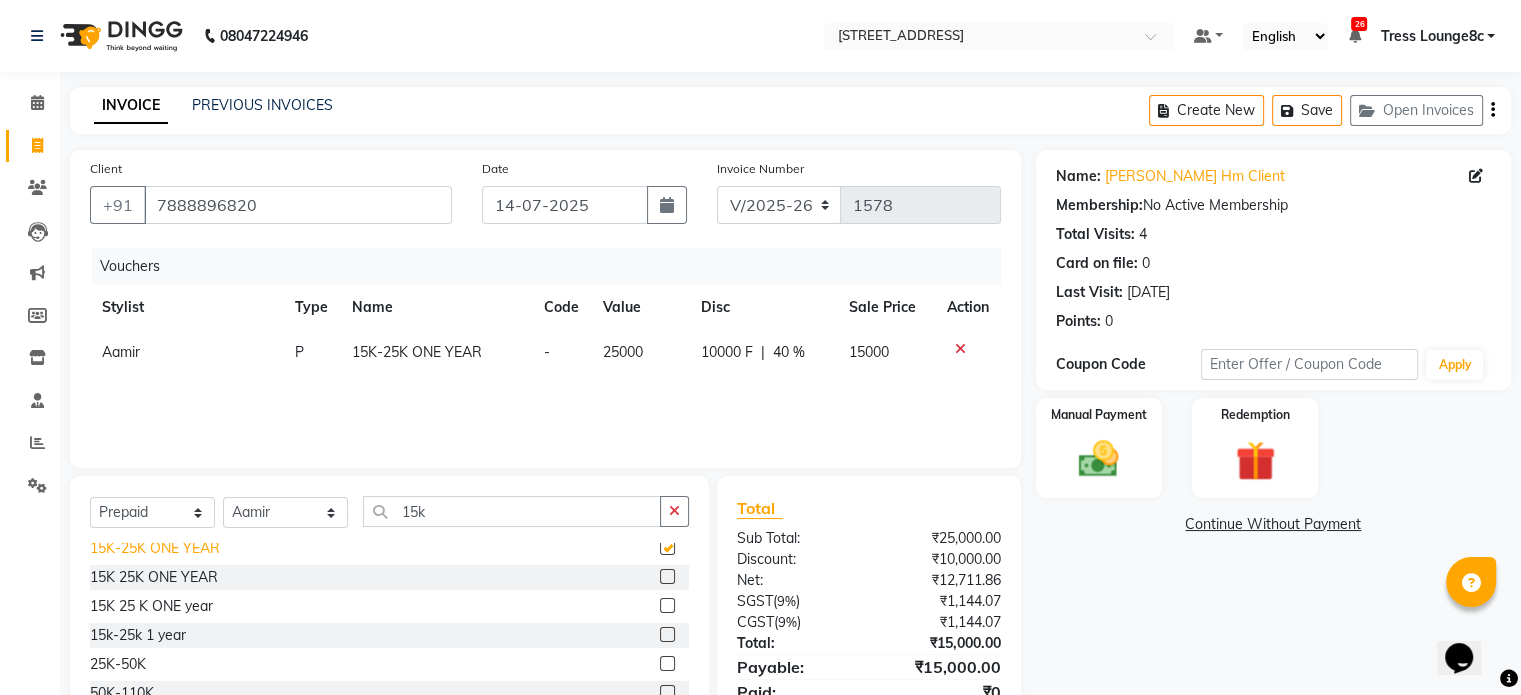 checkbox on "false" 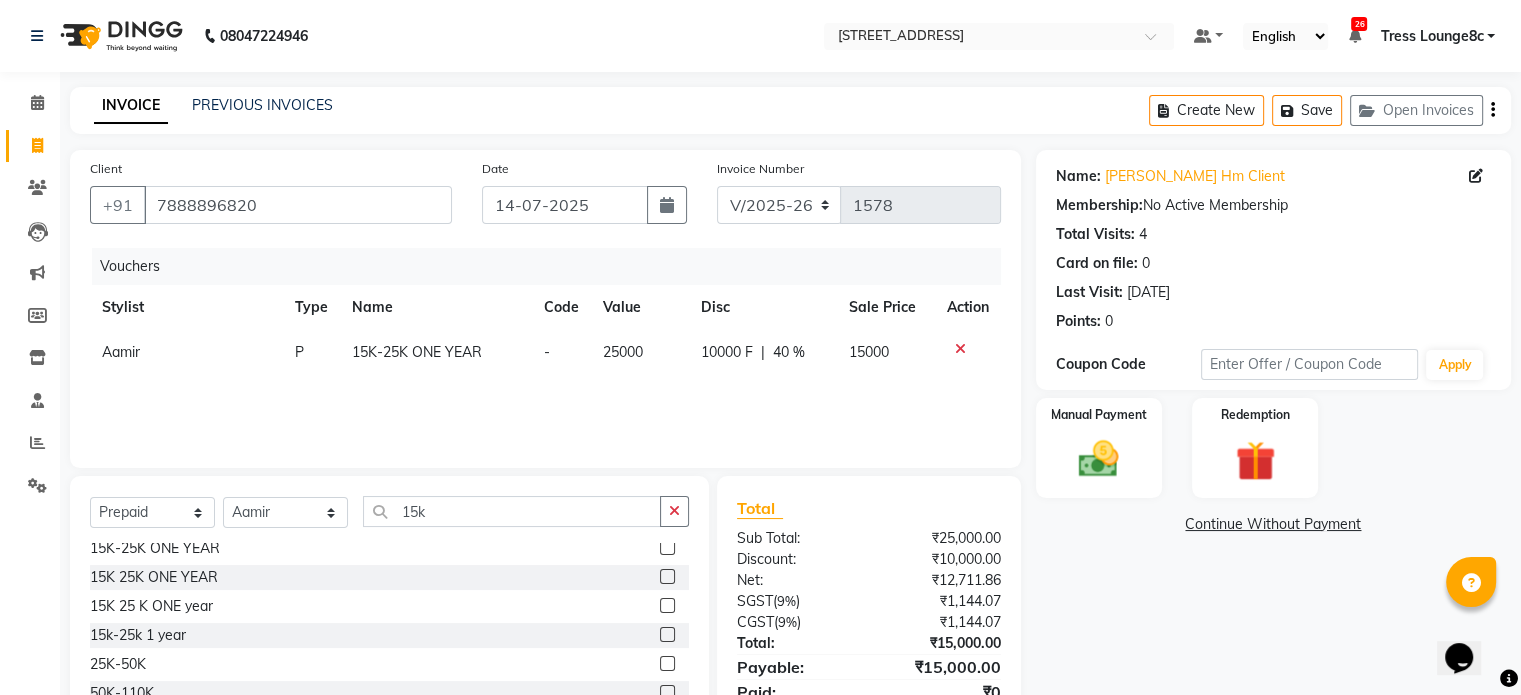 scroll, scrollTop: 100, scrollLeft: 0, axis: vertical 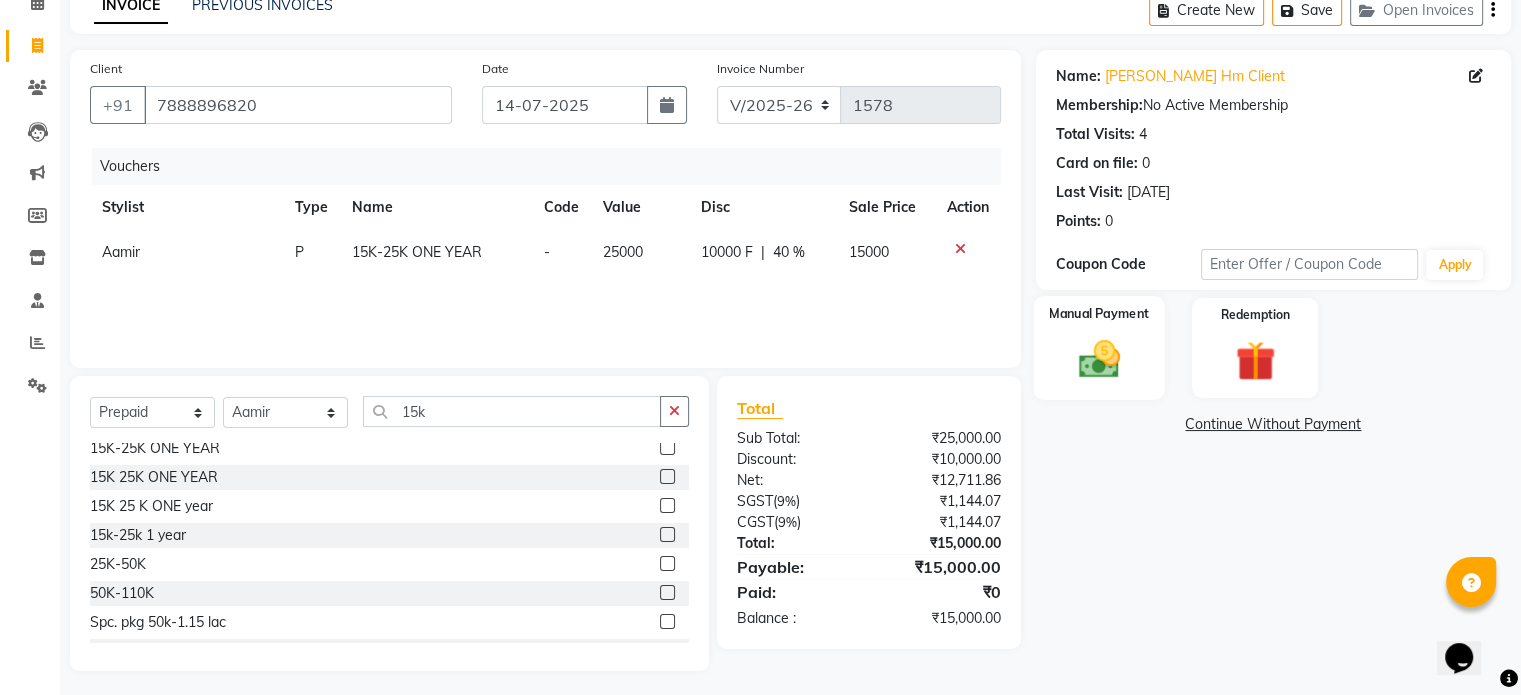 click 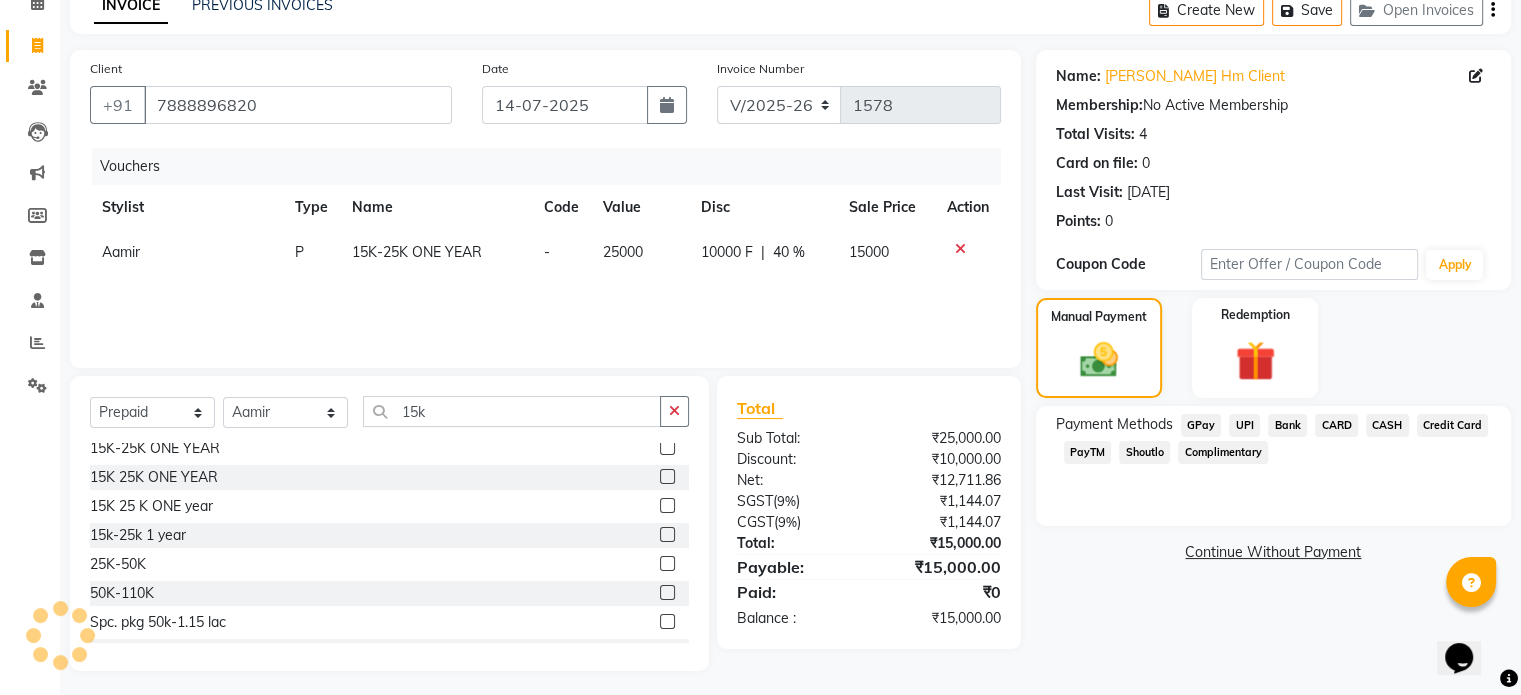 click on "CASH" 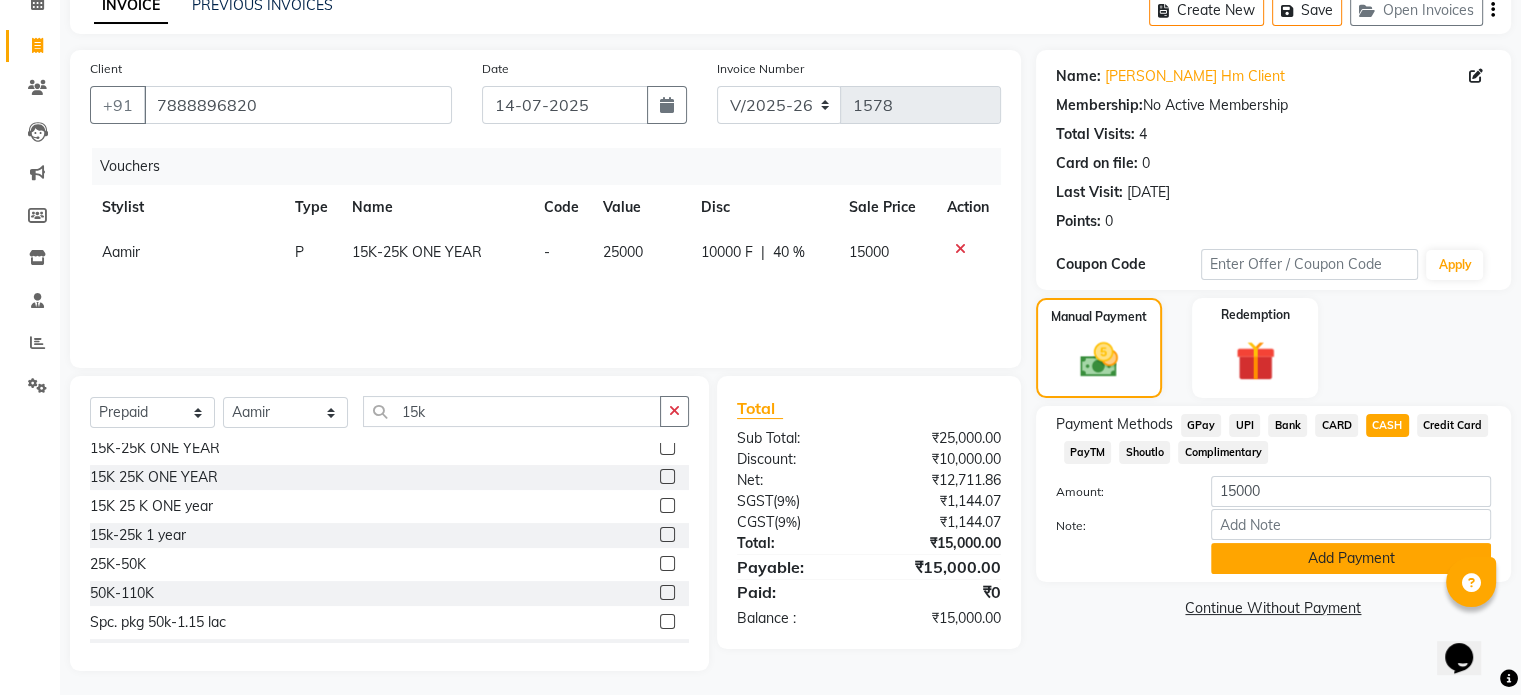 click on "Add Payment" 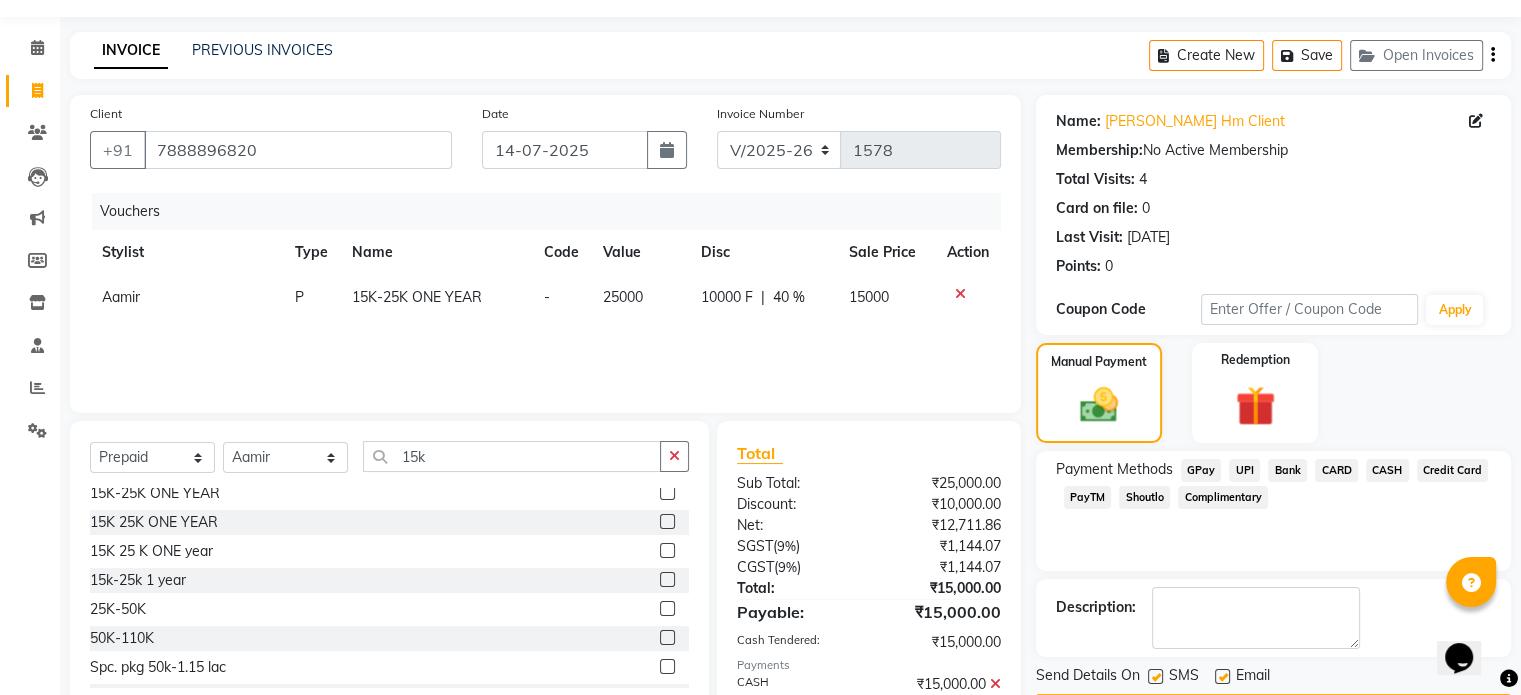 scroll, scrollTop: 155, scrollLeft: 0, axis: vertical 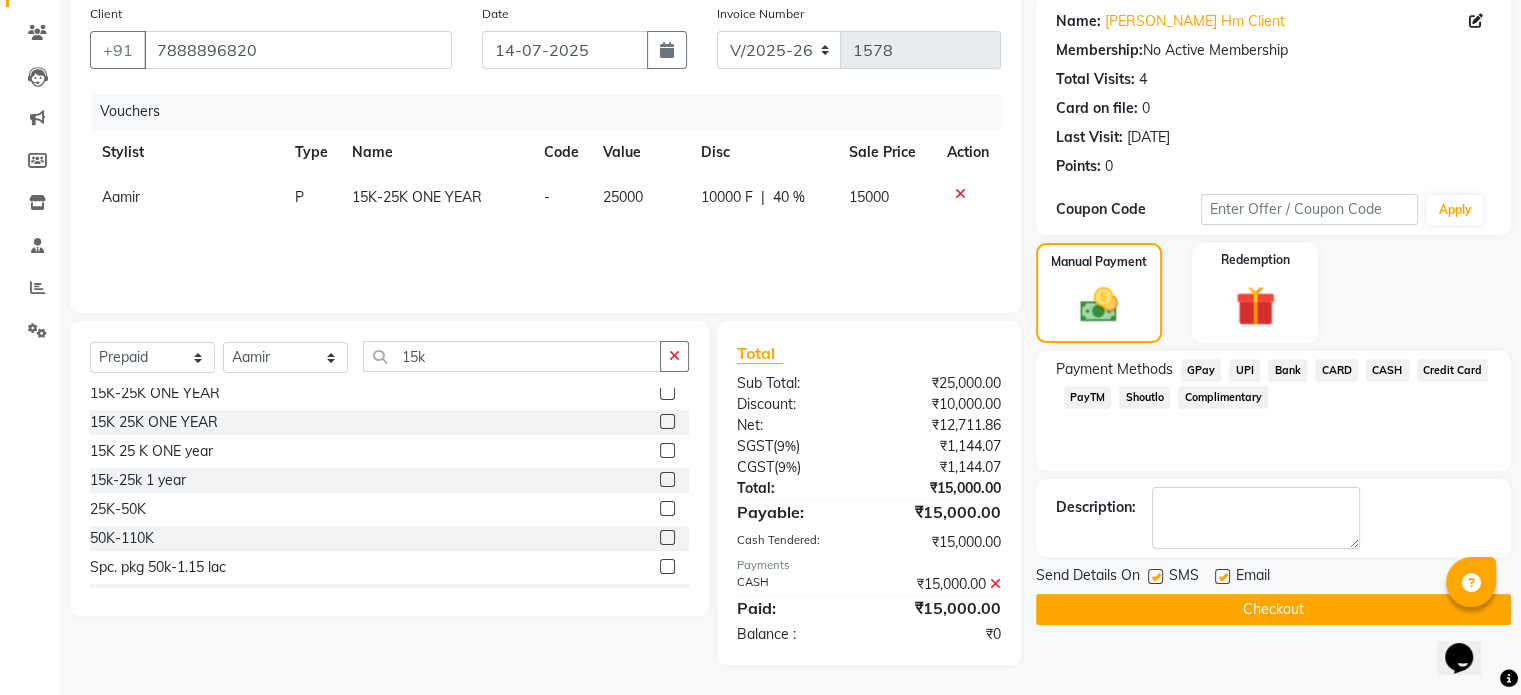 click on "Checkout" 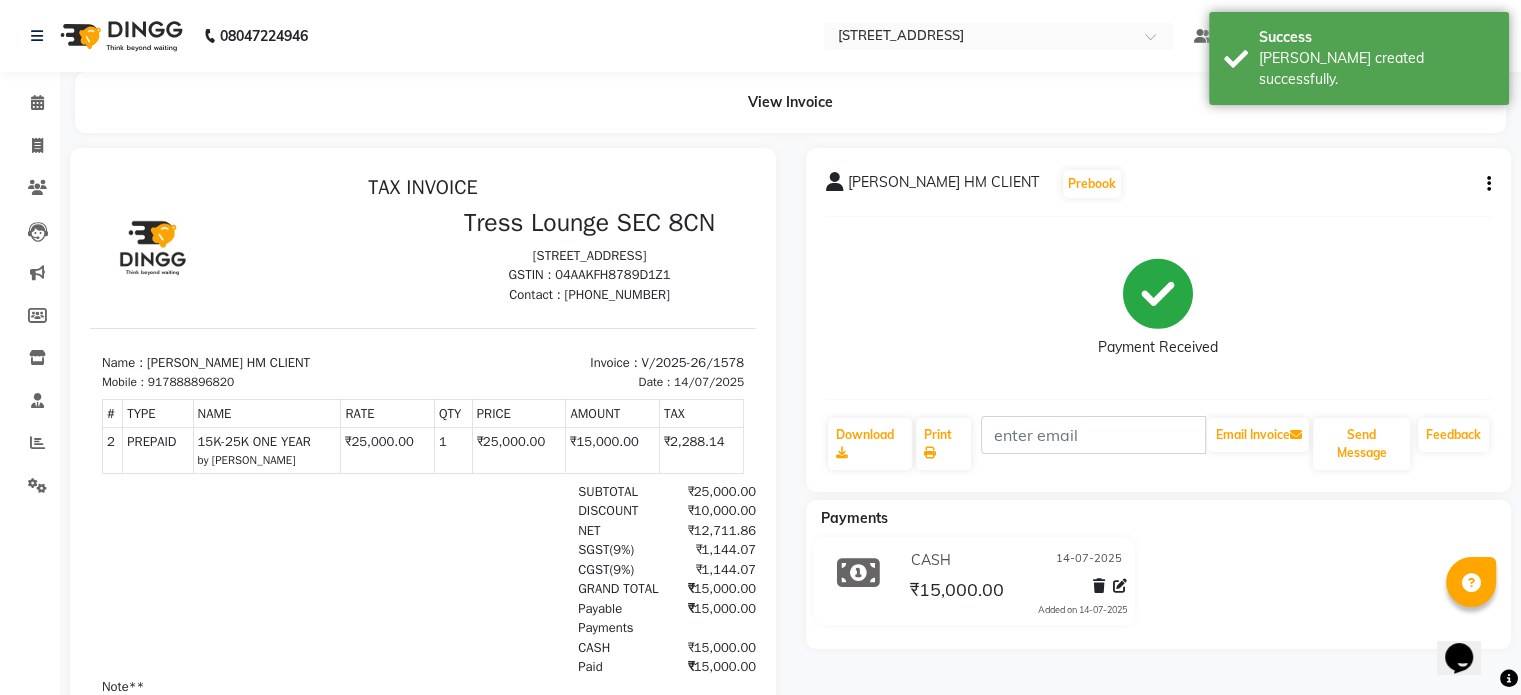 scroll, scrollTop: 0, scrollLeft: 0, axis: both 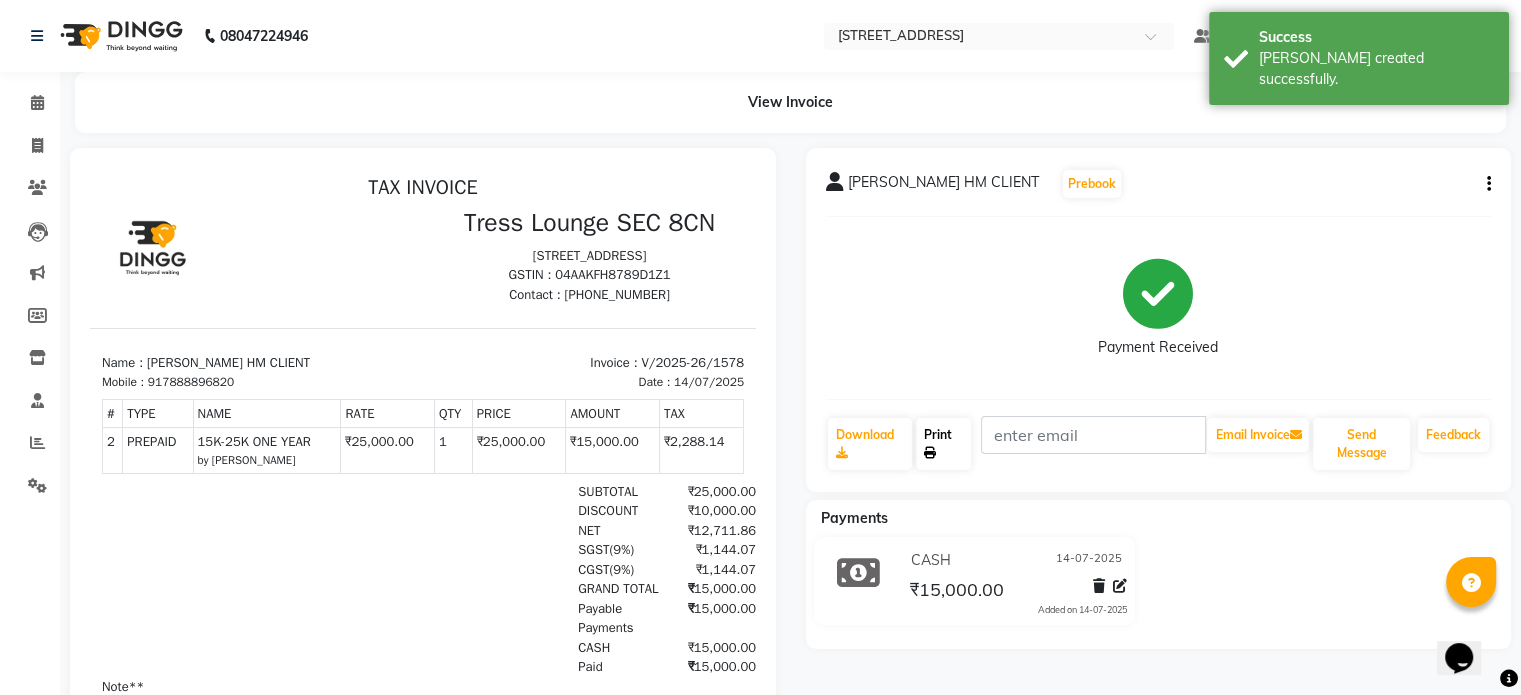 click on "Print" 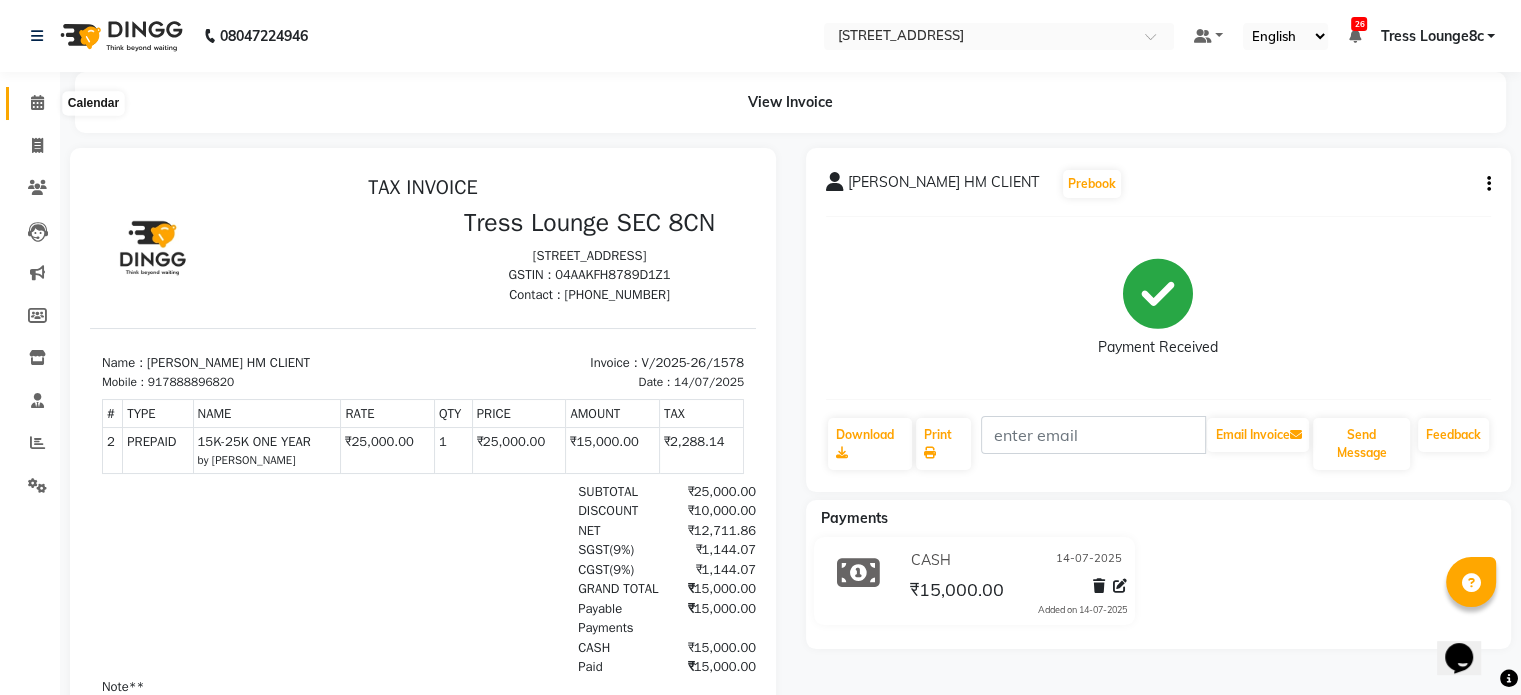 click 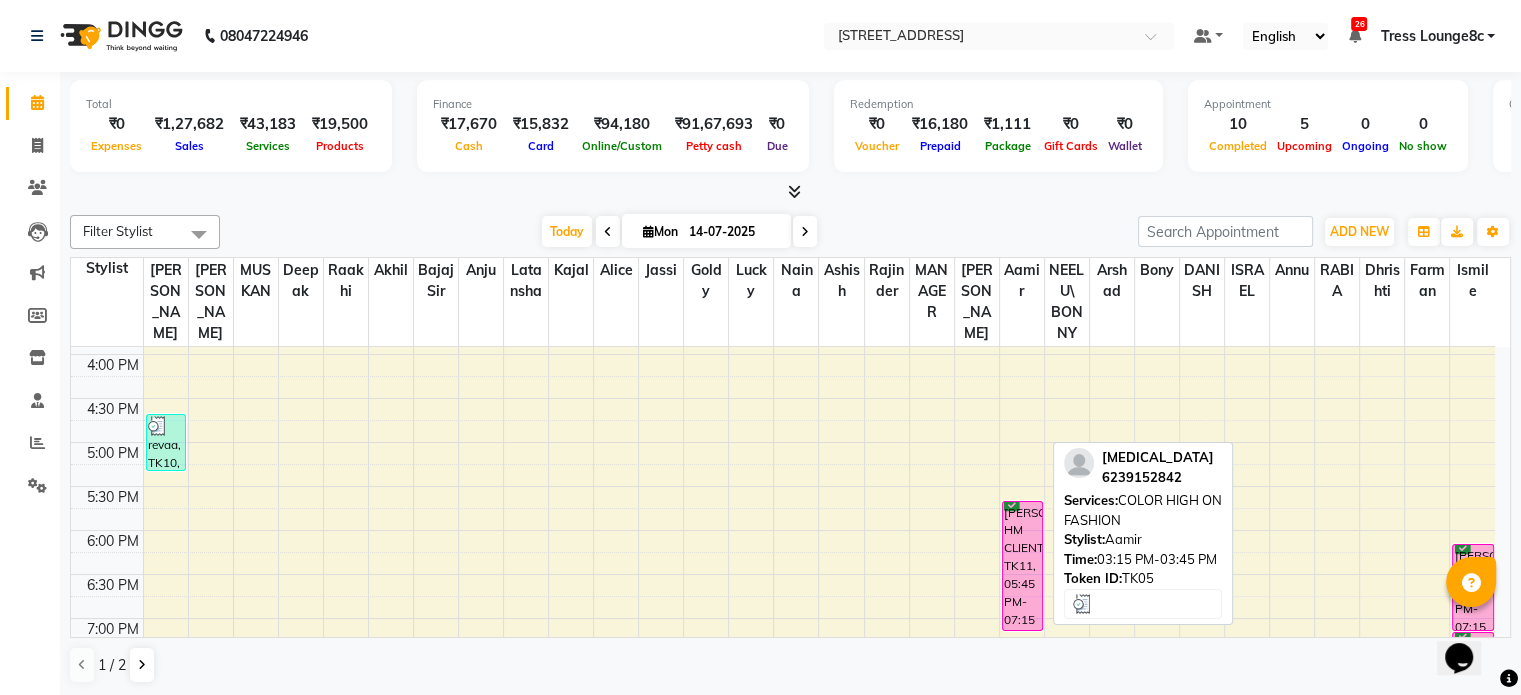 scroll, scrollTop: 700, scrollLeft: 0, axis: vertical 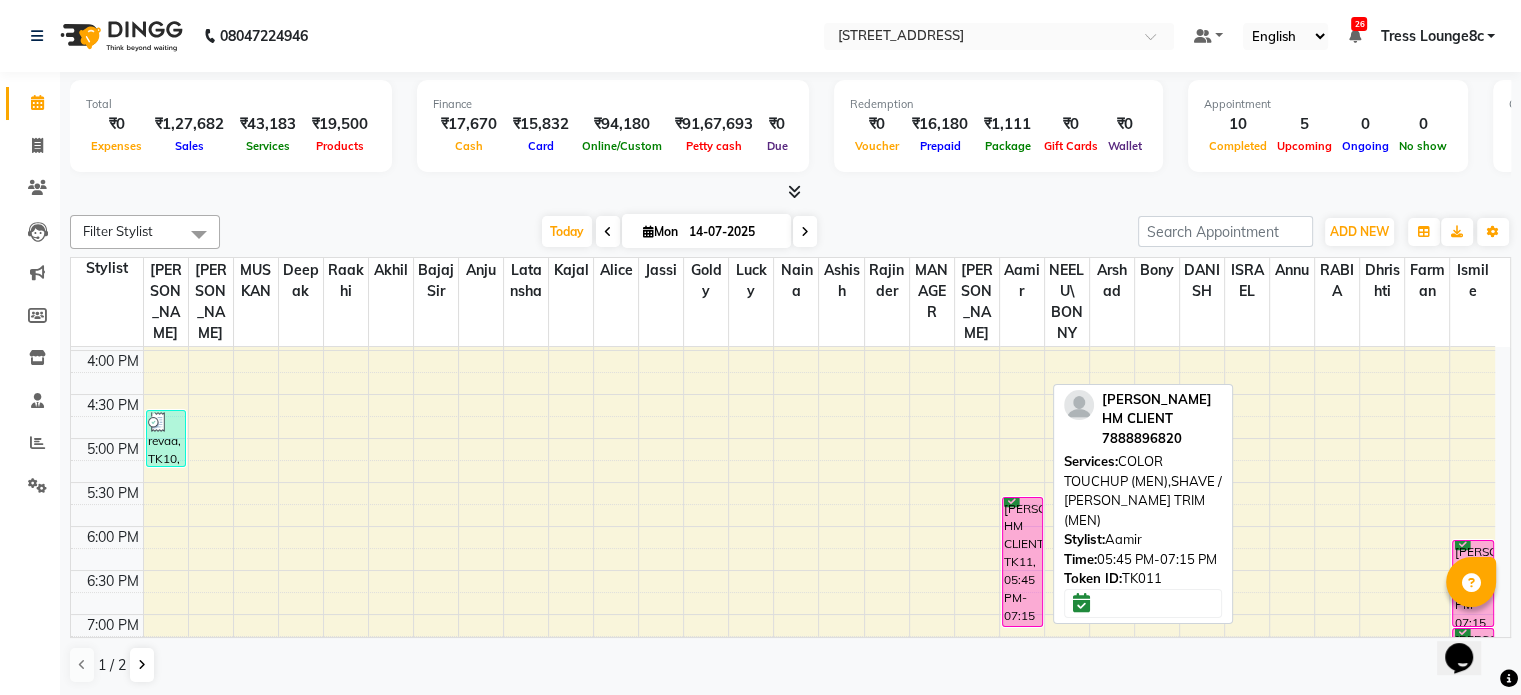 click on "[PERSON_NAME] HM CLIENT, TK11, 05:45 PM-07:15 PM, COLOR TOUCHUP (MEN),SHAVE / [PERSON_NAME] TRIM (MEN)" at bounding box center [1022, 562] 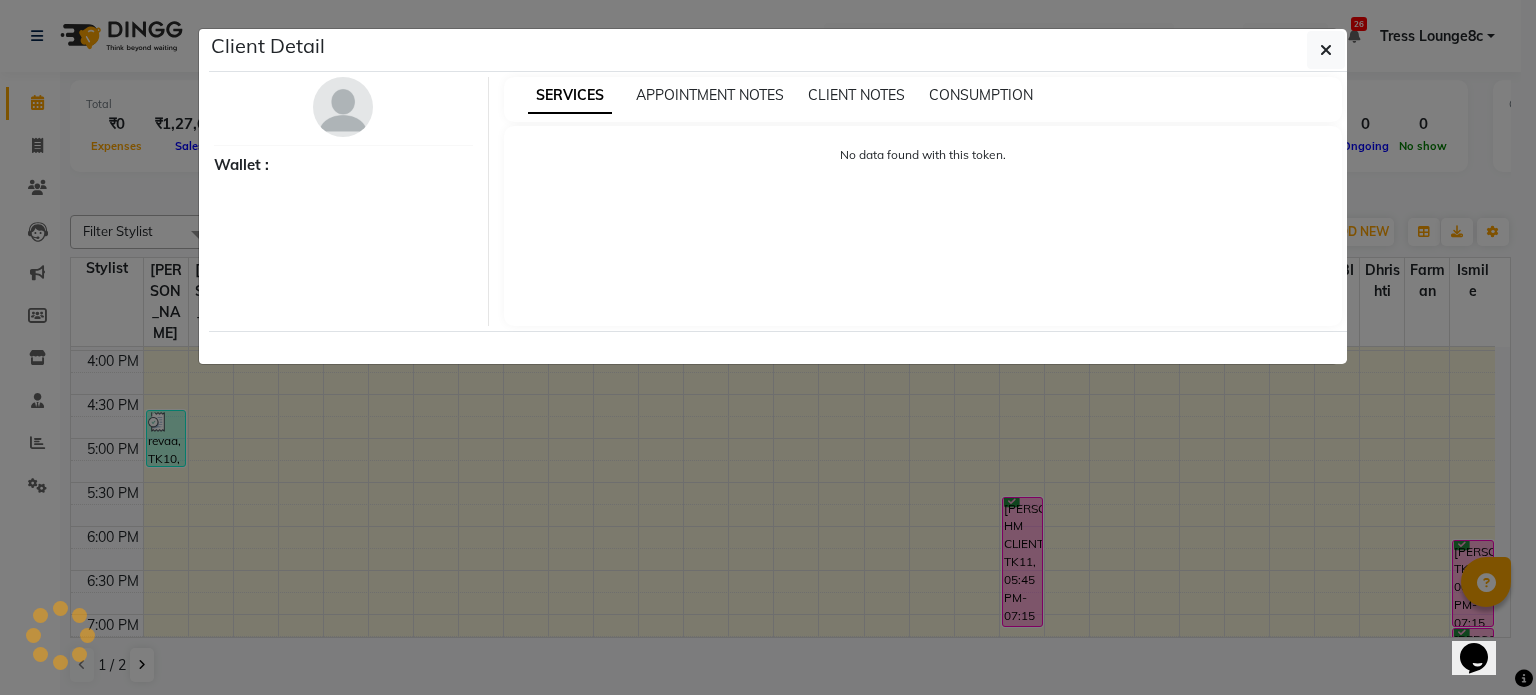 select on "6" 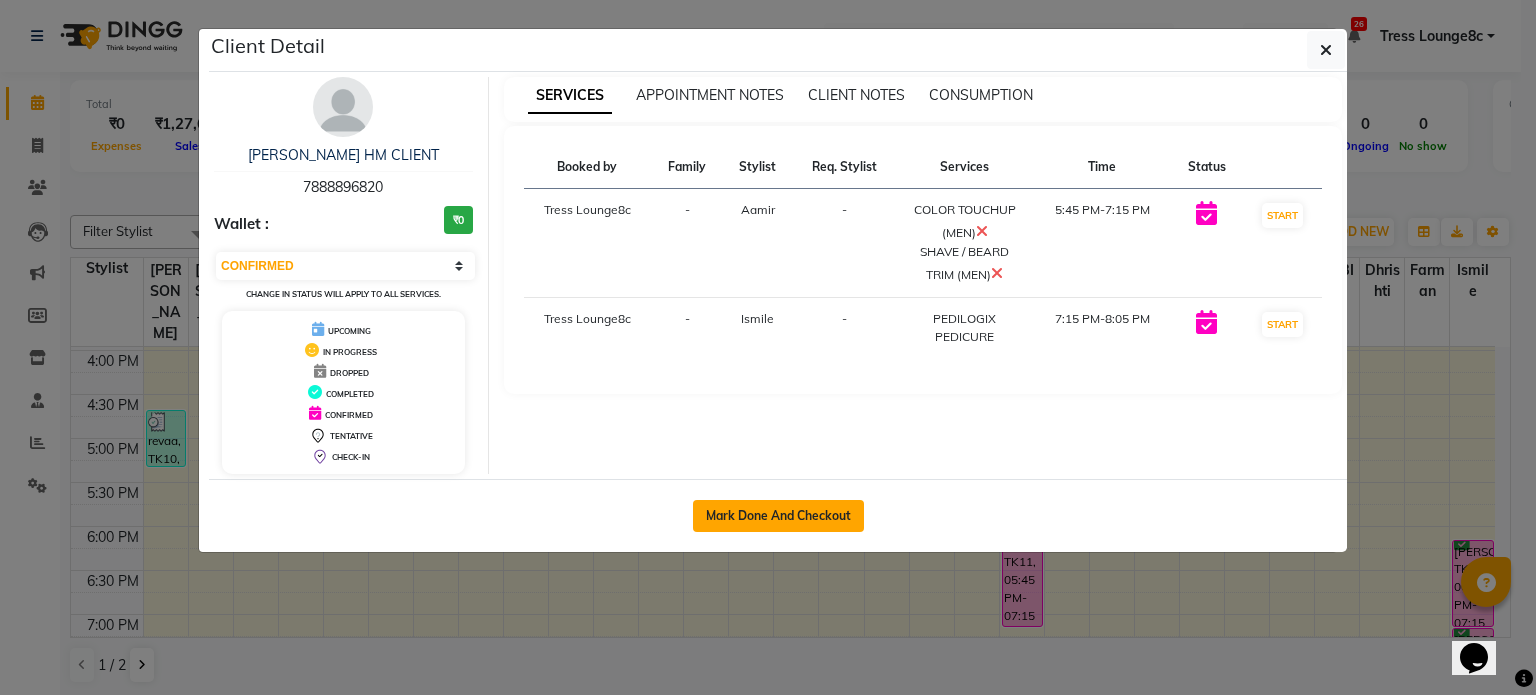 click on "Mark Done And Checkout" 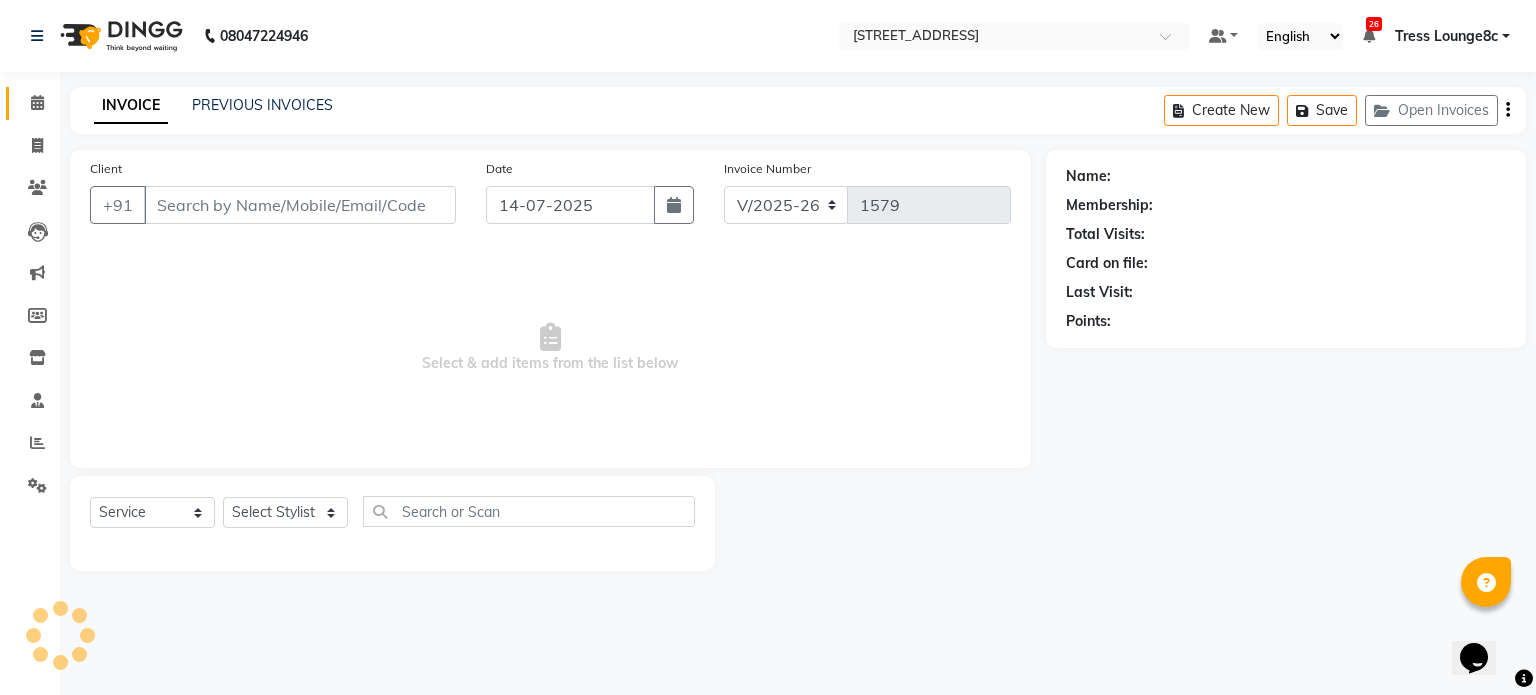 type on "7888896820" 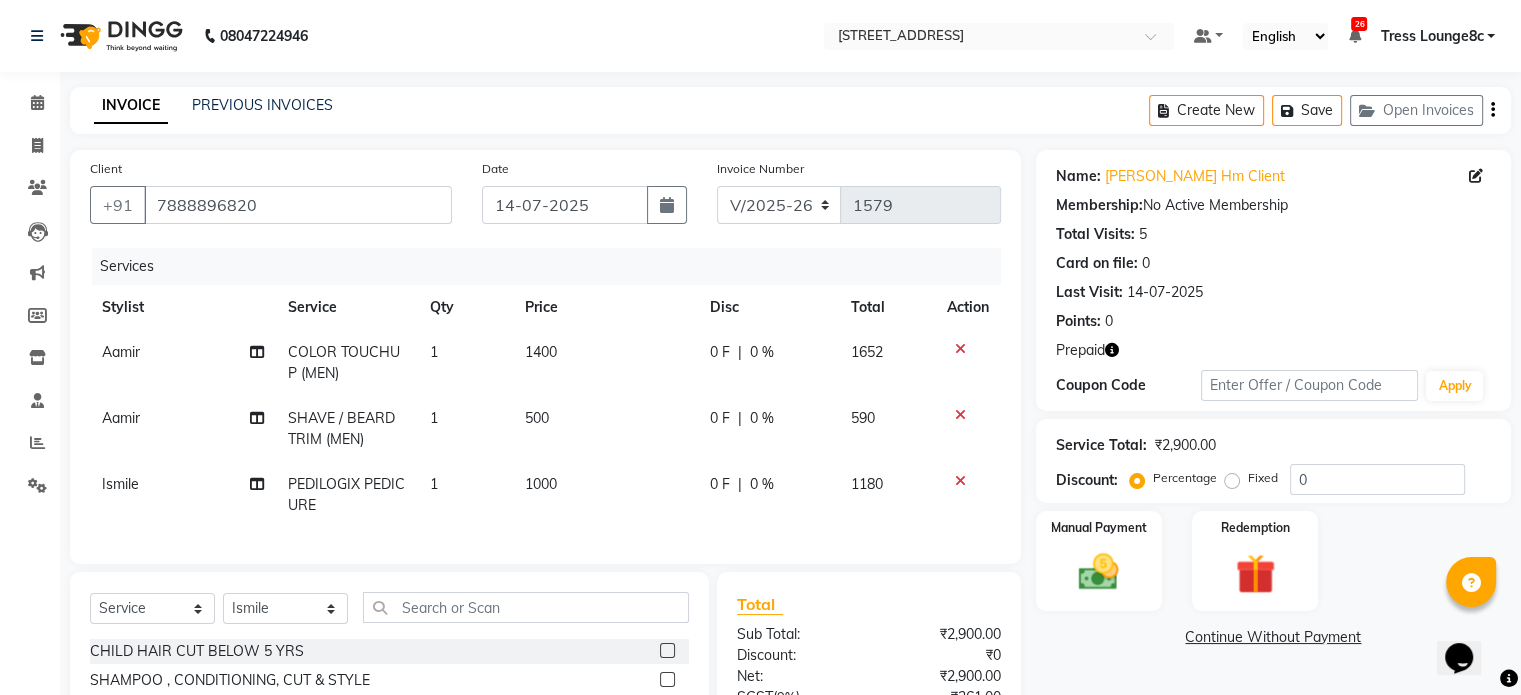 click on "Aamir" 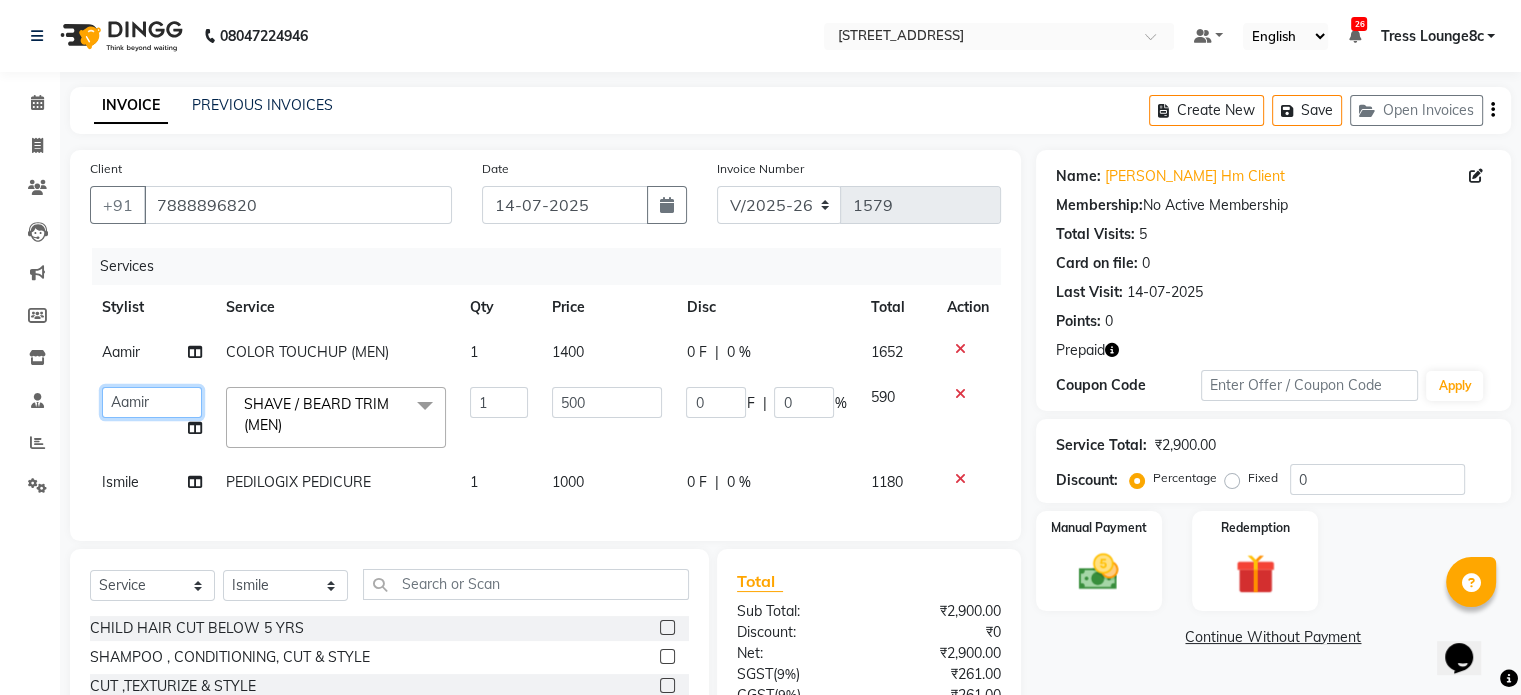 click on "[PERSON_NAME]   [PERSON_NAME]   [PERSON_NAME]   Anju   Annu    [PERSON_NAME]   Bajaj sir   Bony   DANISH   [PERSON_NAME]   [PERSON_NAME]   [PERSON_NAME]   [PERSON_NAME]   [PERSON_NAME]   Lucky   MANAGER   MUSKAN   naina   [PERSON_NAME]\ [PERSON_NAME]    [PERSON_NAME]   [PERSON_NAME]   [PERSON_NAME]   [PERSON_NAME]   [PERSON_NAME]   [PERSON_NAME]   [PERSON_NAME]   Shriya   [PERSON_NAME]   [PERSON_NAME]   [PERSON_NAME]" 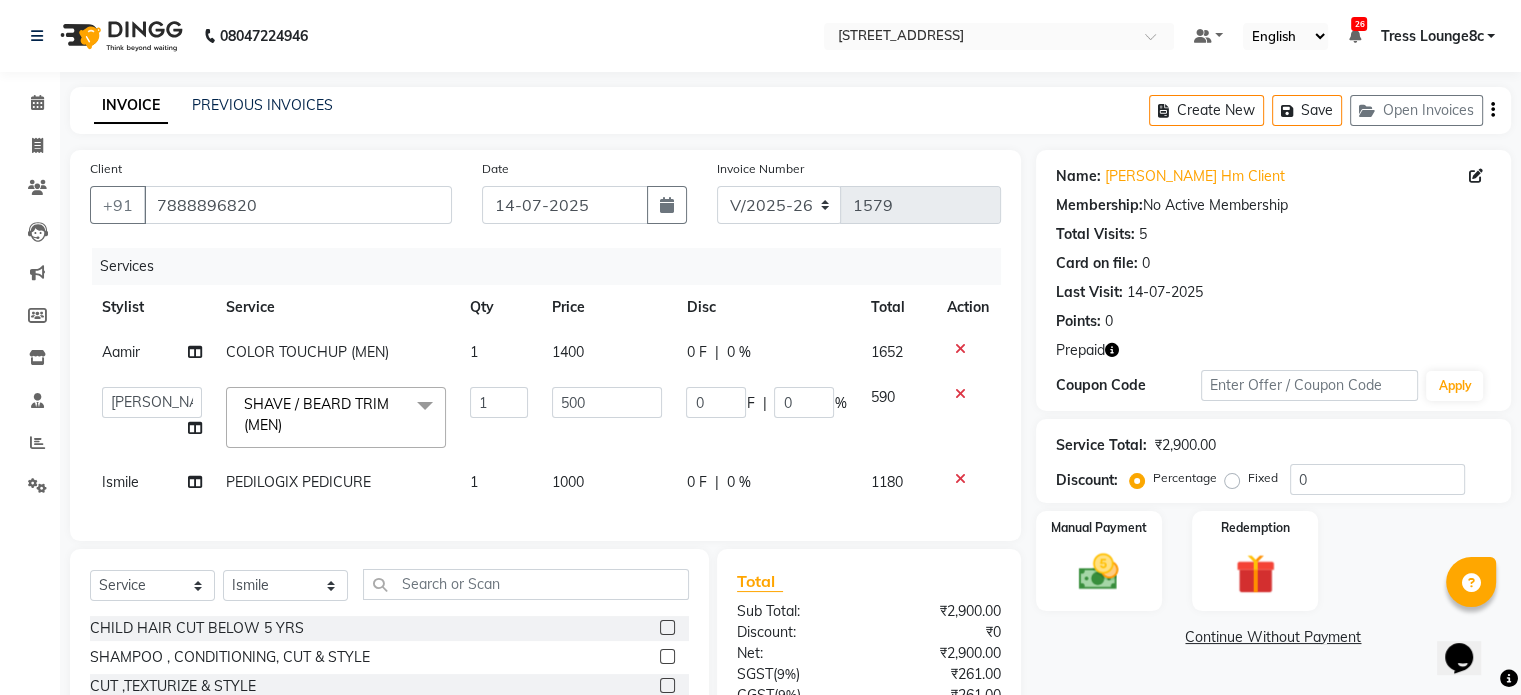 select on "39101" 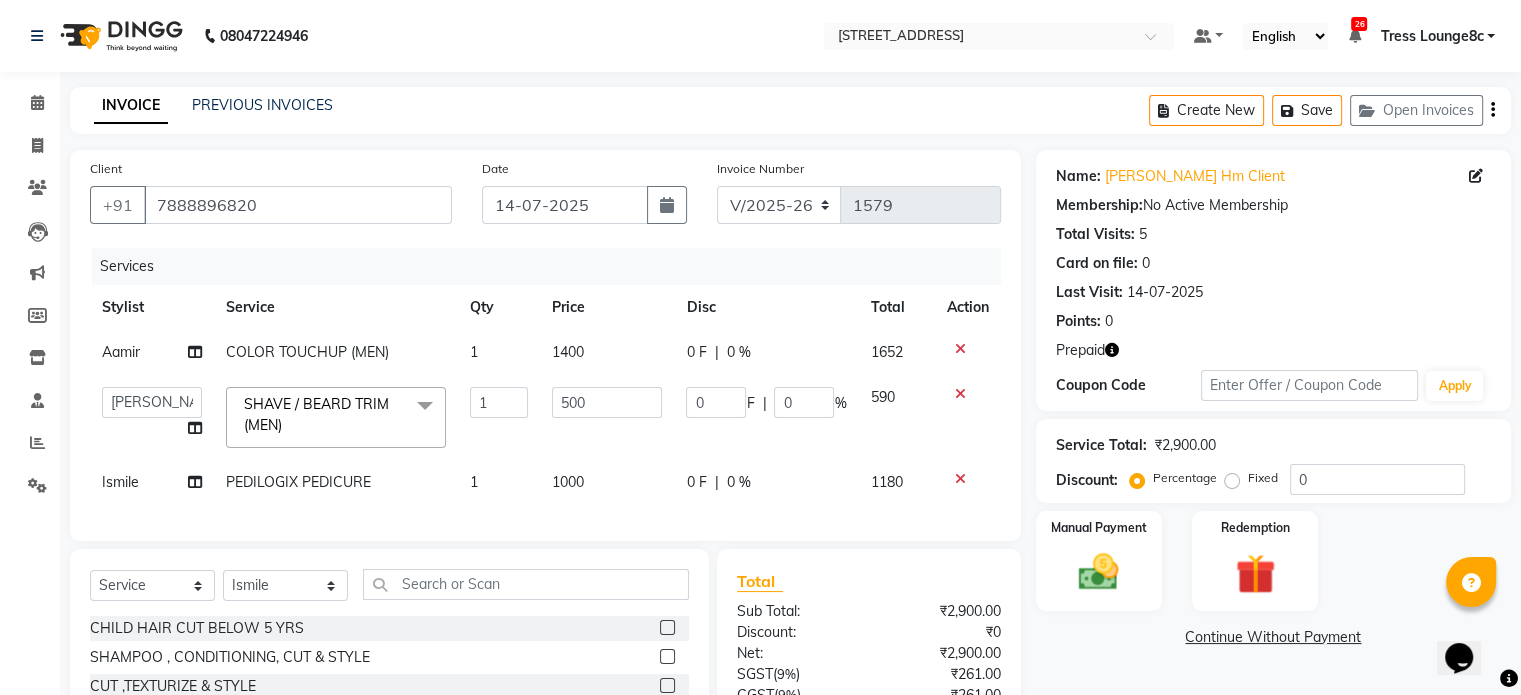 click on "Ismile" 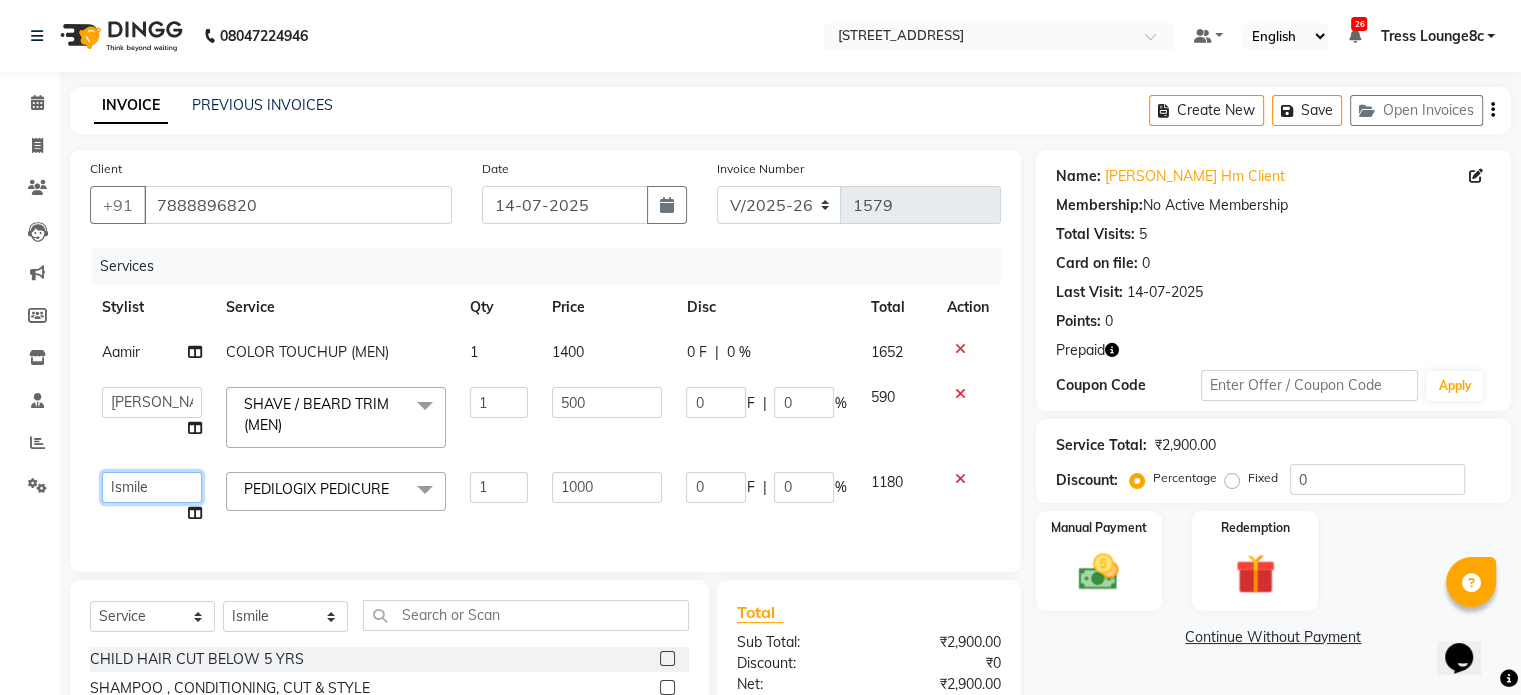 click on "[PERSON_NAME]   [PERSON_NAME]   [PERSON_NAME]   Anju   Annu    [PERSON_NAME]   Bajaj sir   Bony   DANISH   [PERSON_NAME]   [PERSON_NAME]   [PERSON_NAME]   [PERSON_NAME]   [PERSON_NAME]   Lucky   MANAGER   MUSKAN   naina   [PERSON_NAME]\ [PERSON_NAME]    [PERSON_NAME]   [PERSON_NAME]   [PERSON_NAME]   [PERSON_NAME]   [PERSON_NAME]   [PERSON_NAME]   [PERSON_NAME]   Shriya   [PERSON_NAME]   [PERSON_NAME]   [PERSON_NAME]" 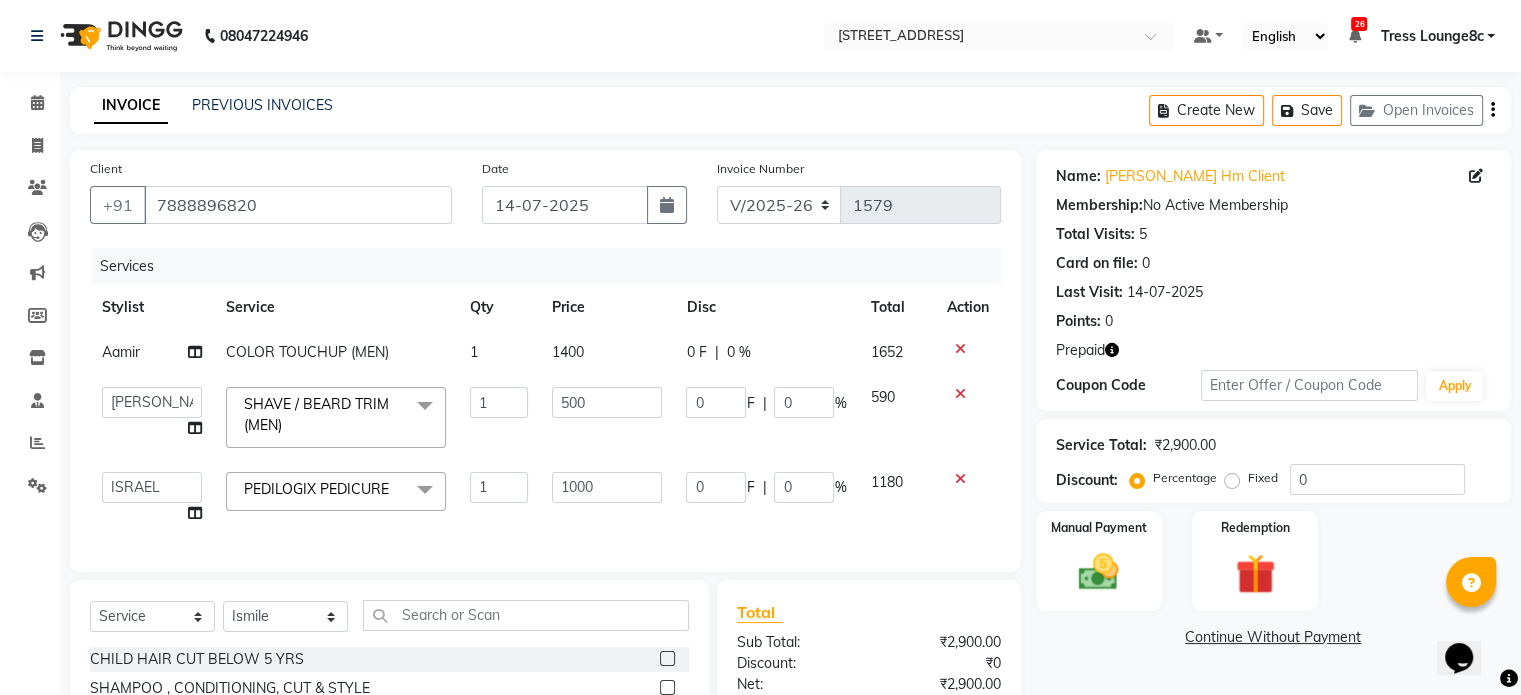 select on "65608" 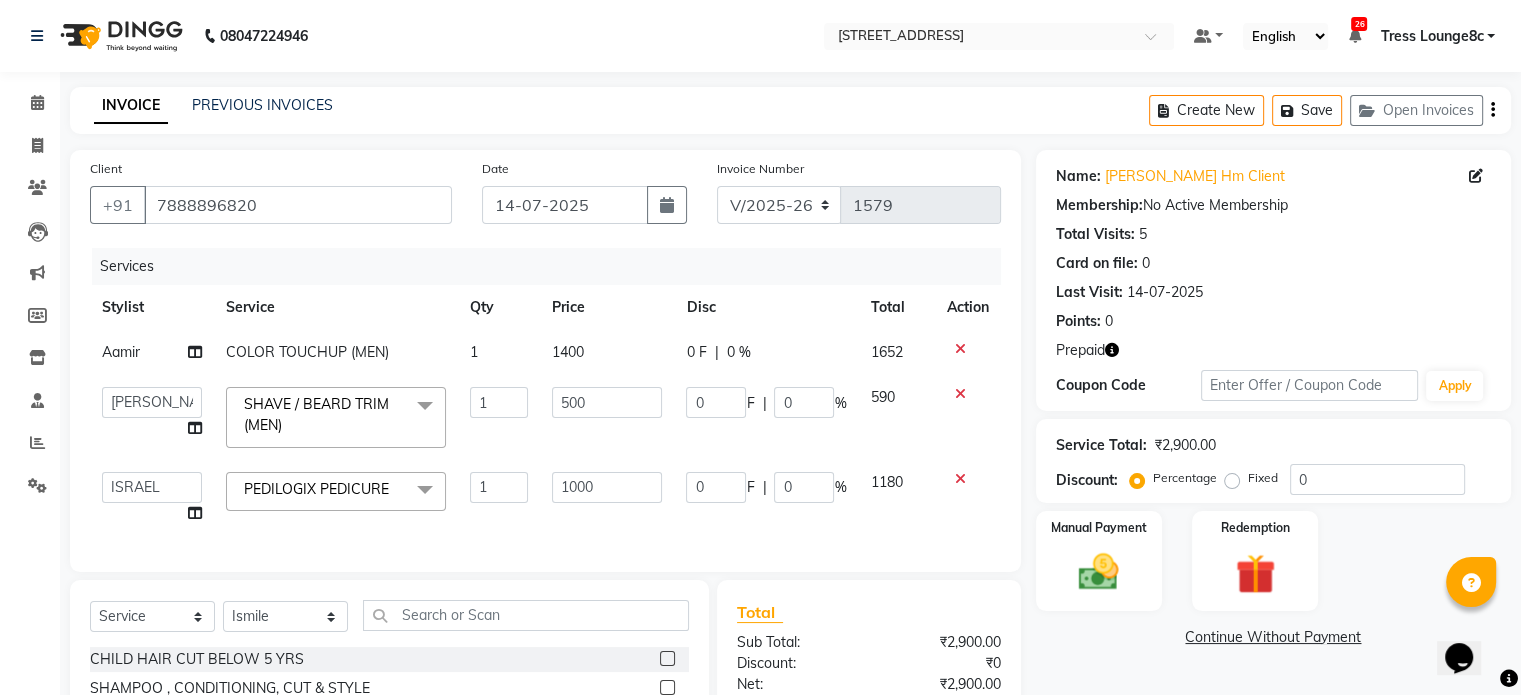scroll, scrollTop: 200, scrollLeft: 0, axis: vertical 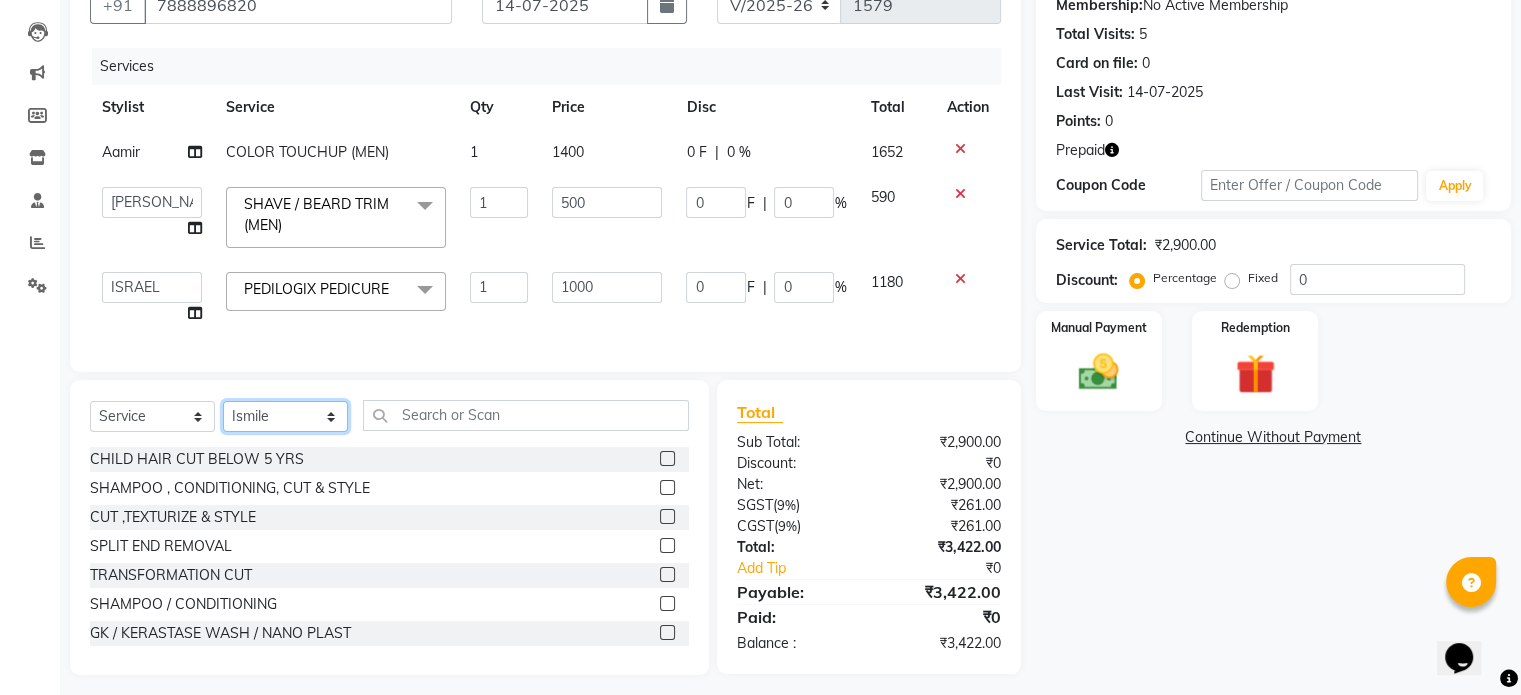 click on "Select Stylist [PERSON_NAME] [PERSON_NAME] [PERSON_NAME] Anju Annu  [PERSON_NAME] Bajaj sir Bony DANISH Deepak [PERSON_NAME] [PERSON_NAME] [PERSON_NAME] Ismile ISRAEL [PERSON_NAME] [PERSON_NAME] Latansha Lucky MANAGER MUSKAN naina [PERSON_NAME]\ [PERSON_NAME]  [PERSON_NAME] [PERSON_NAME] [PERSON_NAME] [PERSON_NAME] [PERSON_NAME] [PERSON_NAME] [PERSON_NAME] Shriya [PERSON_NAME] [PERSON_NAME] [PERSON_NAME]" 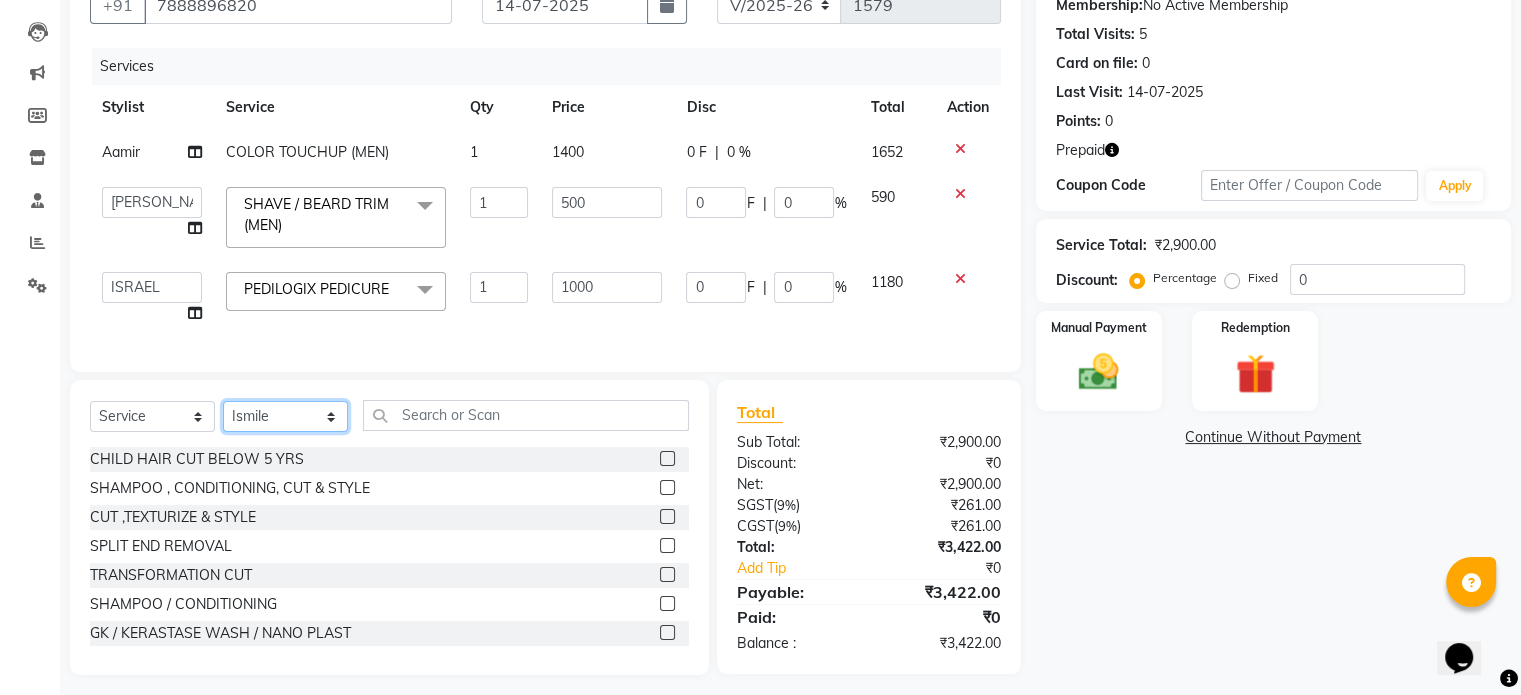 select on "59395" 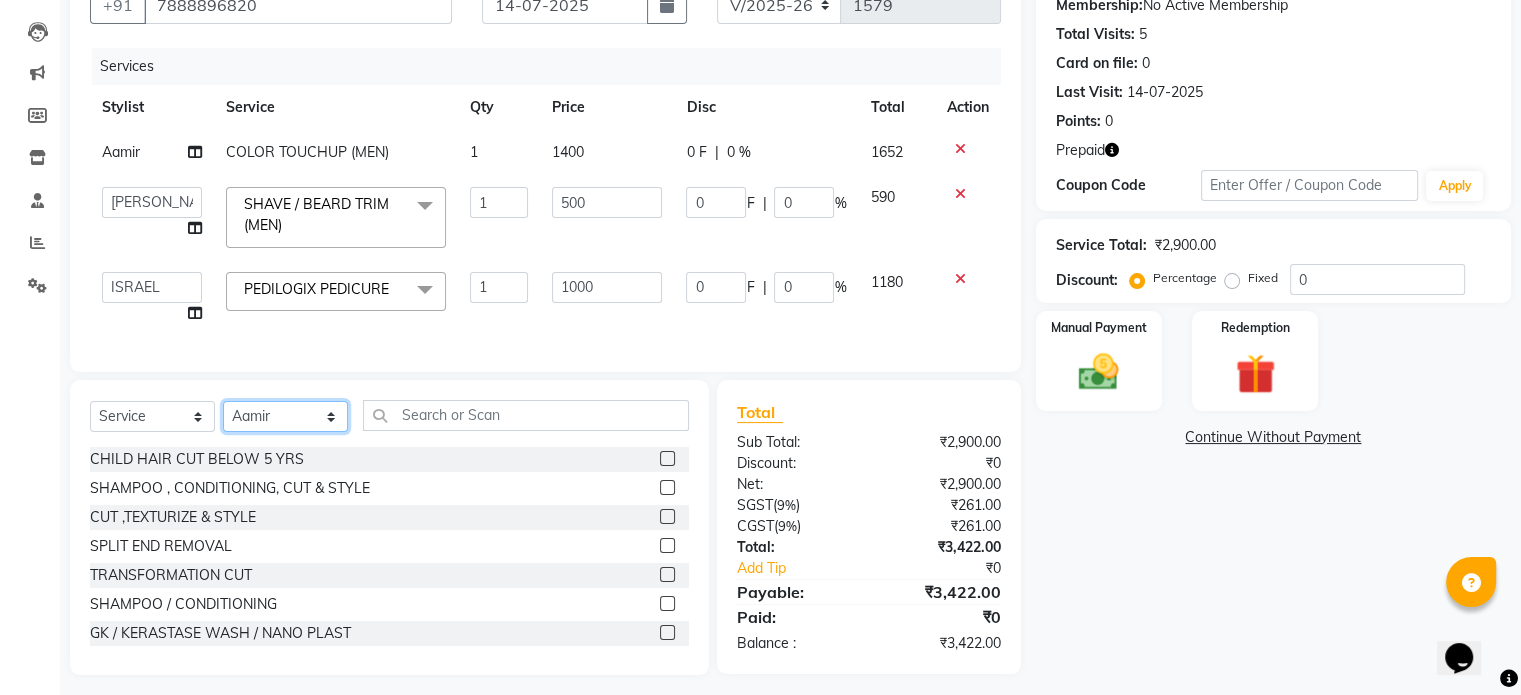 click on "Select Stylist [PERSON_NAME] [PERSON_NAME] [PERSON_NAME] Anju Annu  [PERSON_NAME] Bajaj sir Bony DANISH Deepak [PERSON_NAME] [PERSON_NAME] [PERSON_NAME] Ismile ISRAEL [PERSON_NAME] [PERSON_NAME] Latansha Lucky MANAGER MUSKAN naina [PERSON_NAME]\ [PERSON_NAME]  [PERSON_NAME] [PERSON_NAME] [PERSON_NAME] [PERSON_NAME] [PERSON_NAME] [PERSON_NAME] [PERSON_NAME] Shriya [PERSON_NAME] [PERSON_NAME] [PERSON_NAME]" 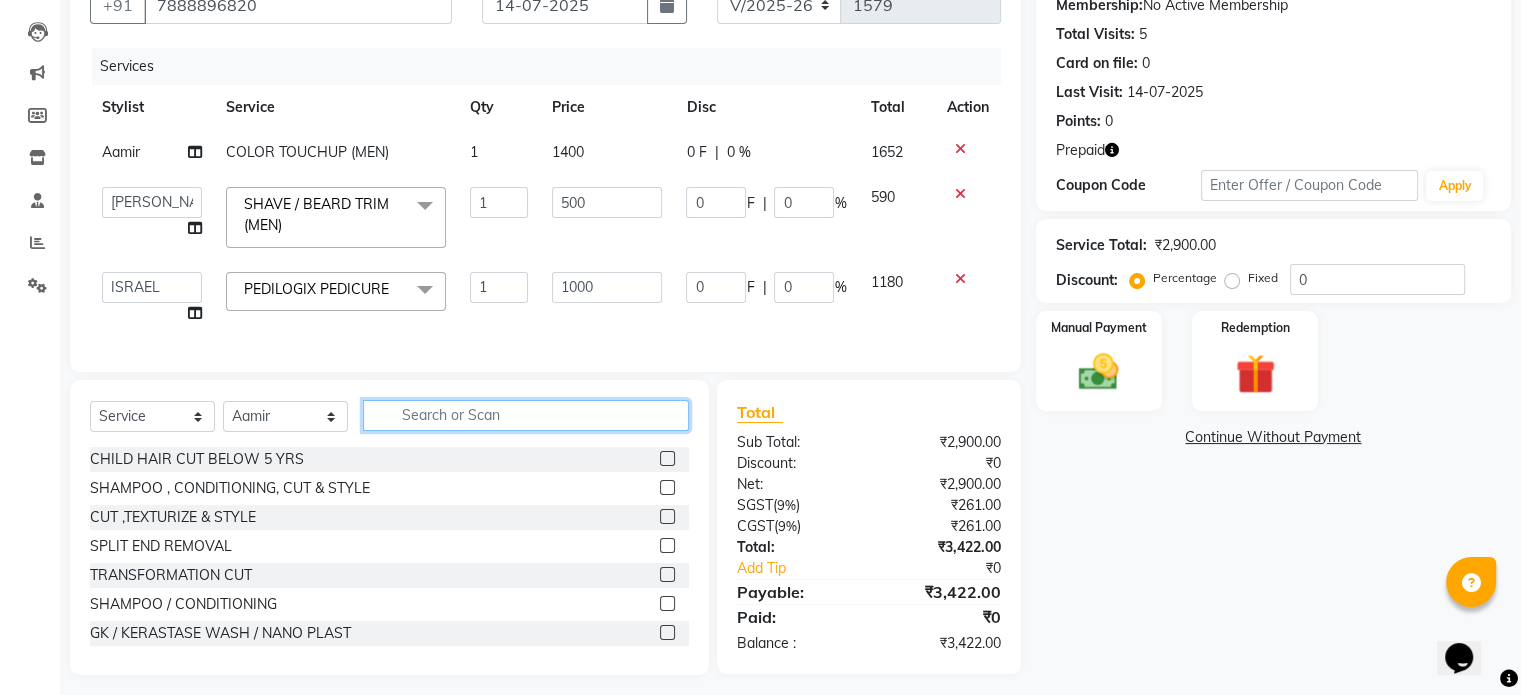 click 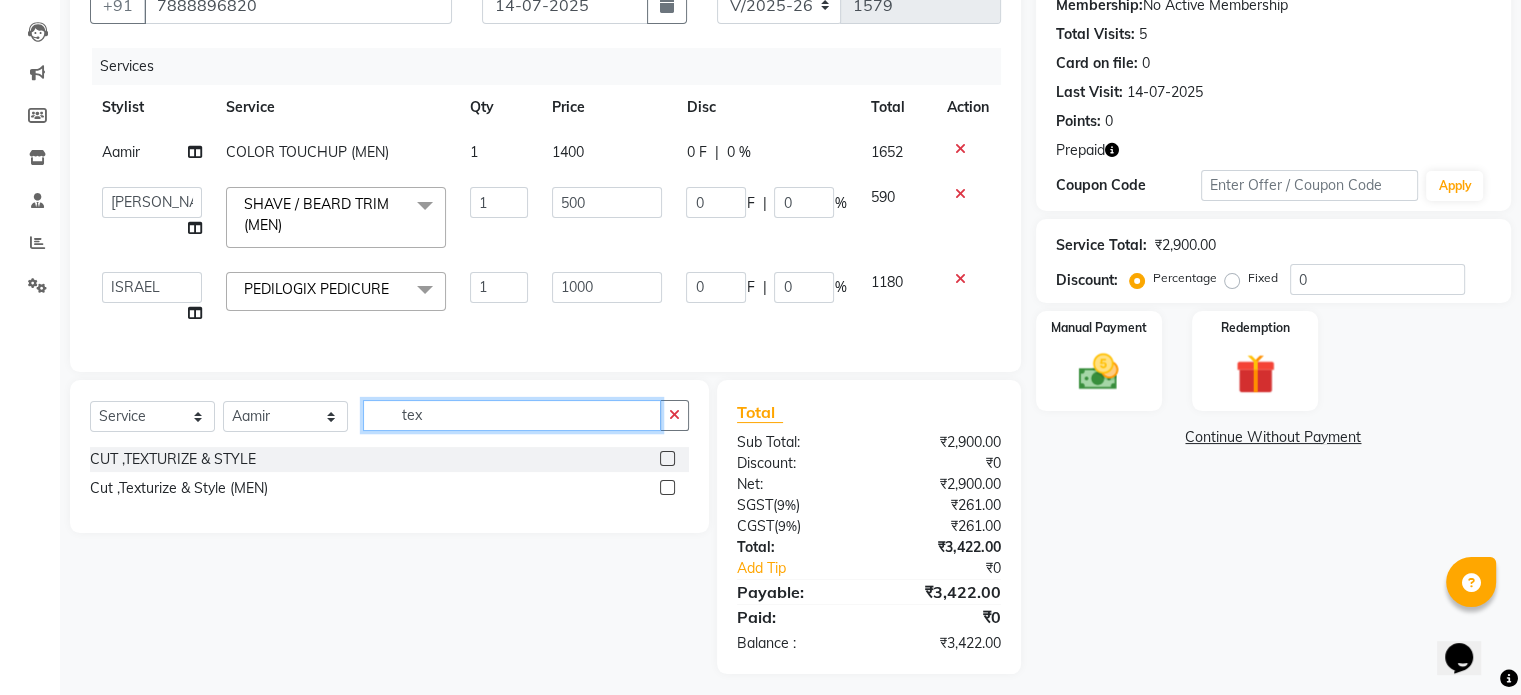 type on "tex" 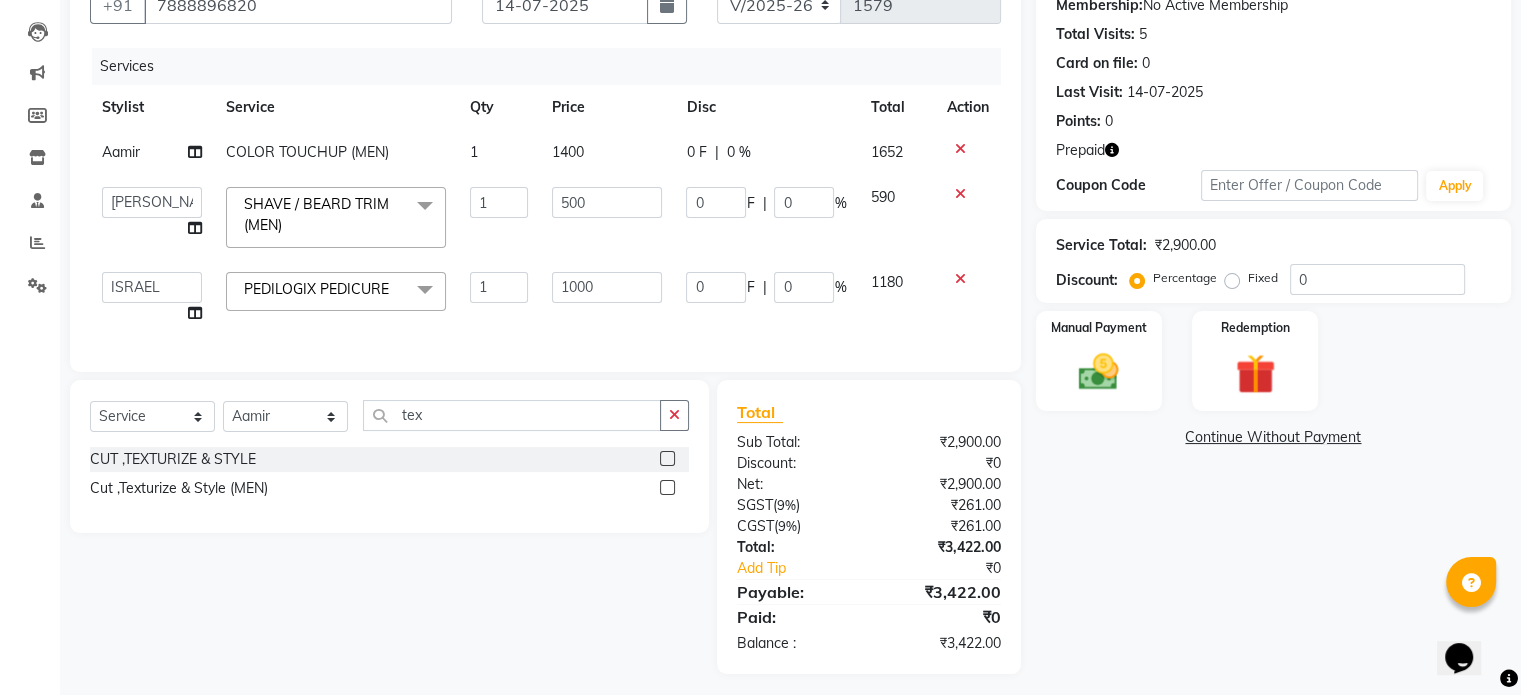 click 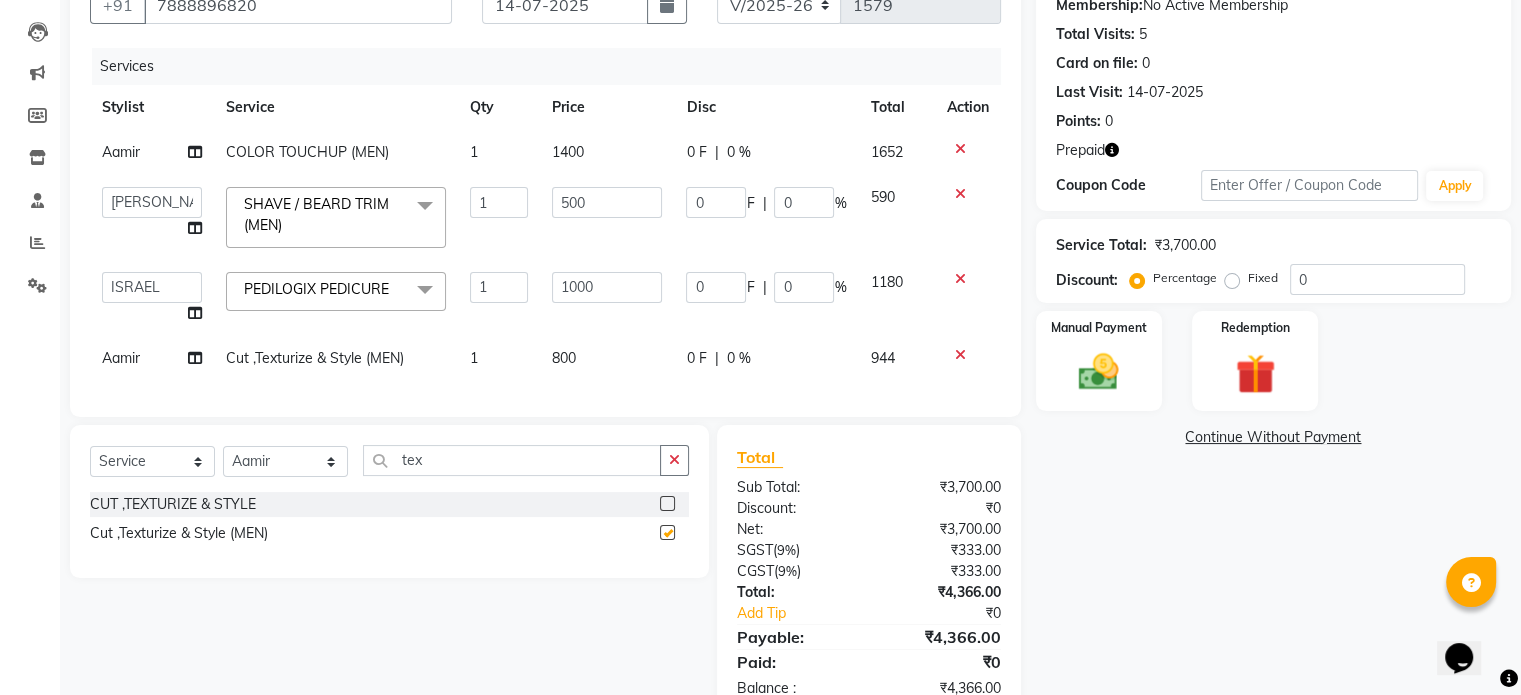 checkbox on "false" 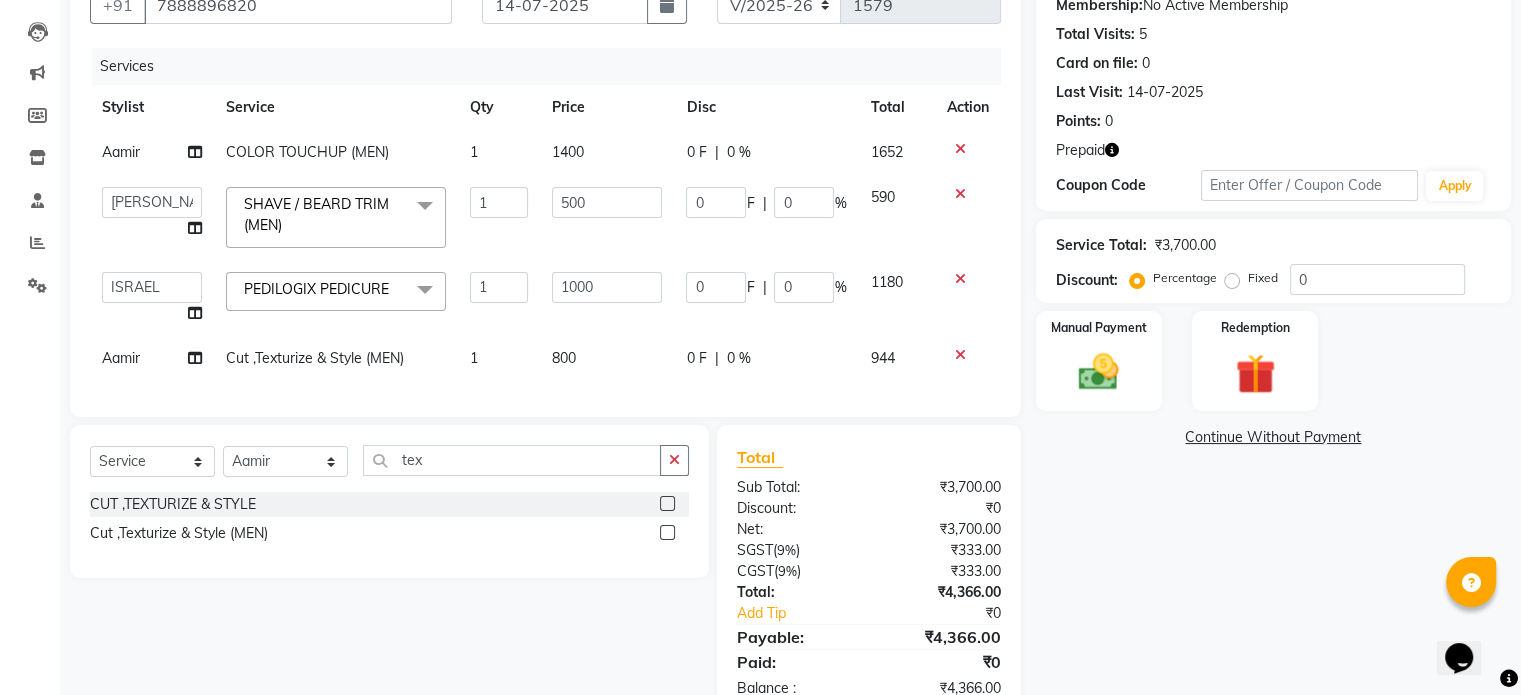 scroll, scrollTop: 268, scrollLeft: 0, axis: vertical 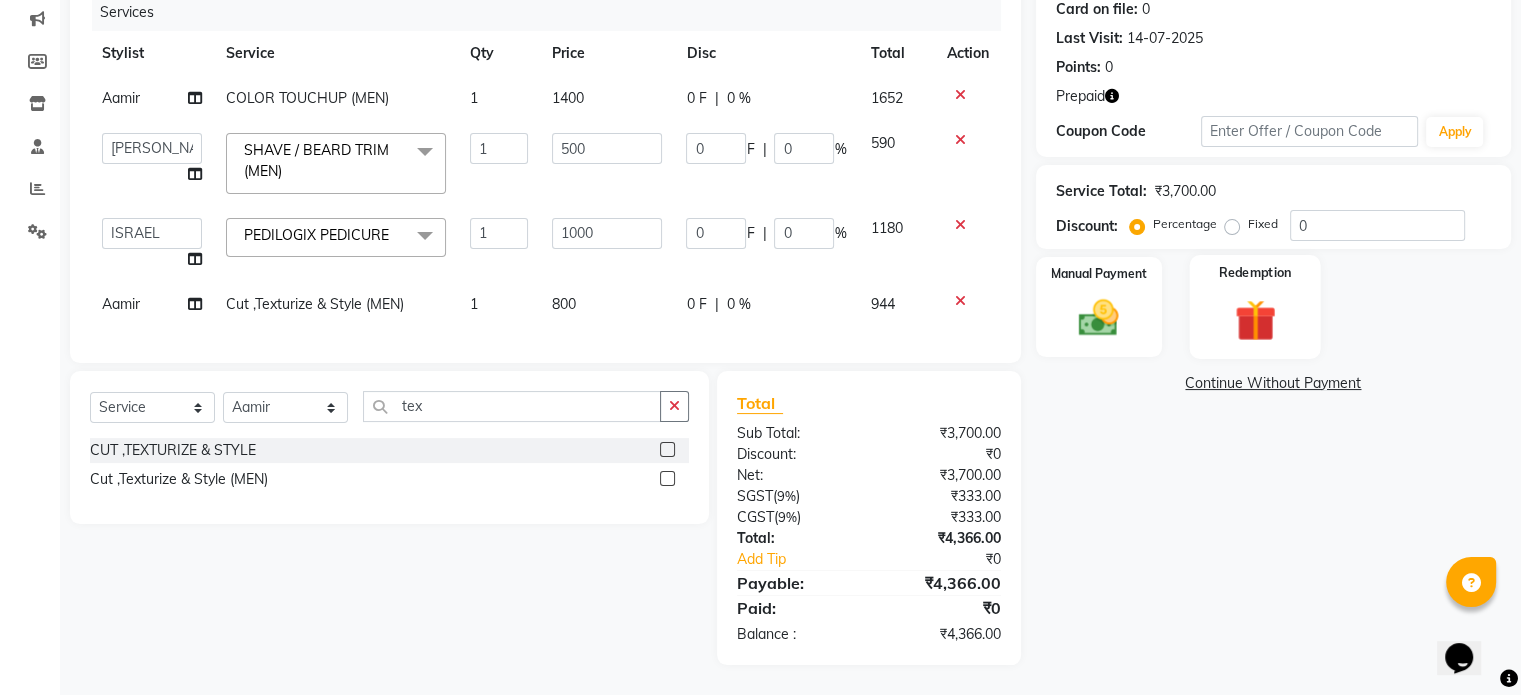 click 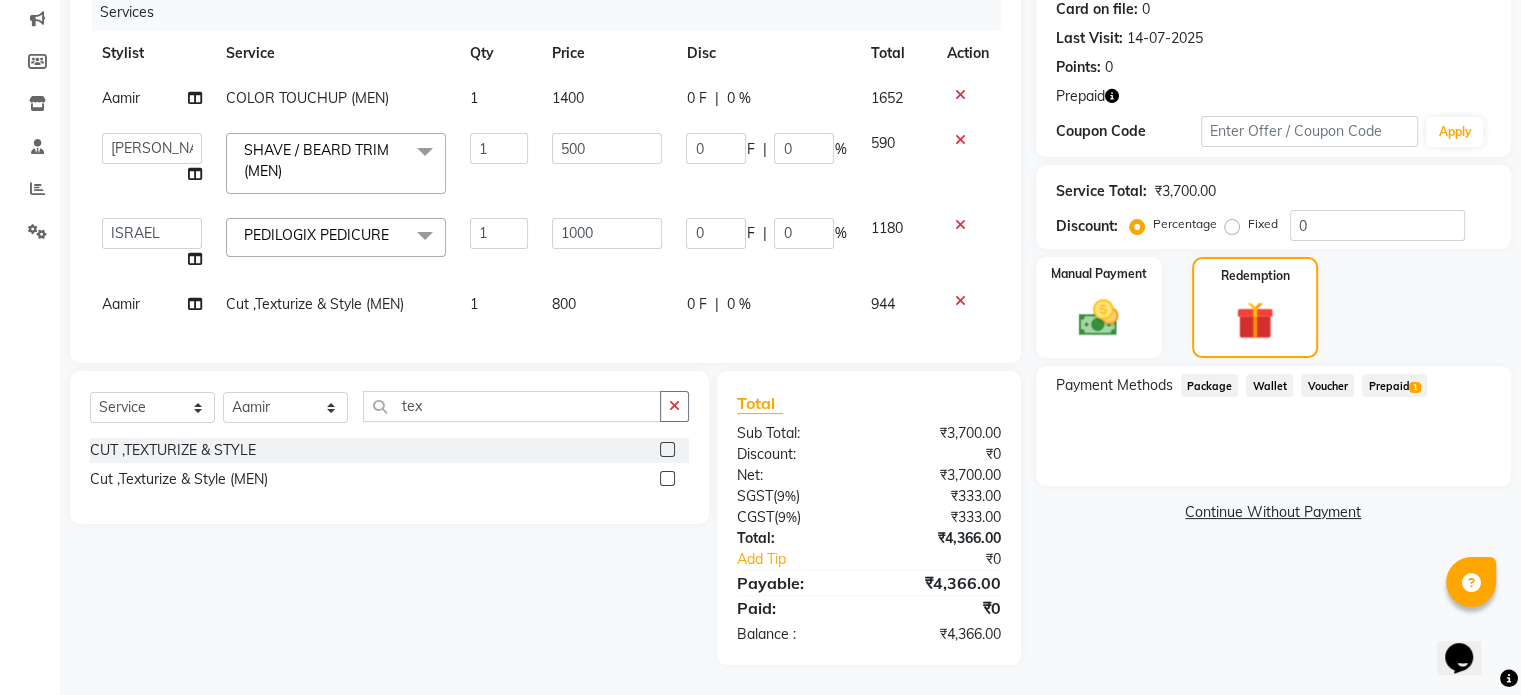 click on "Prepaid  1" 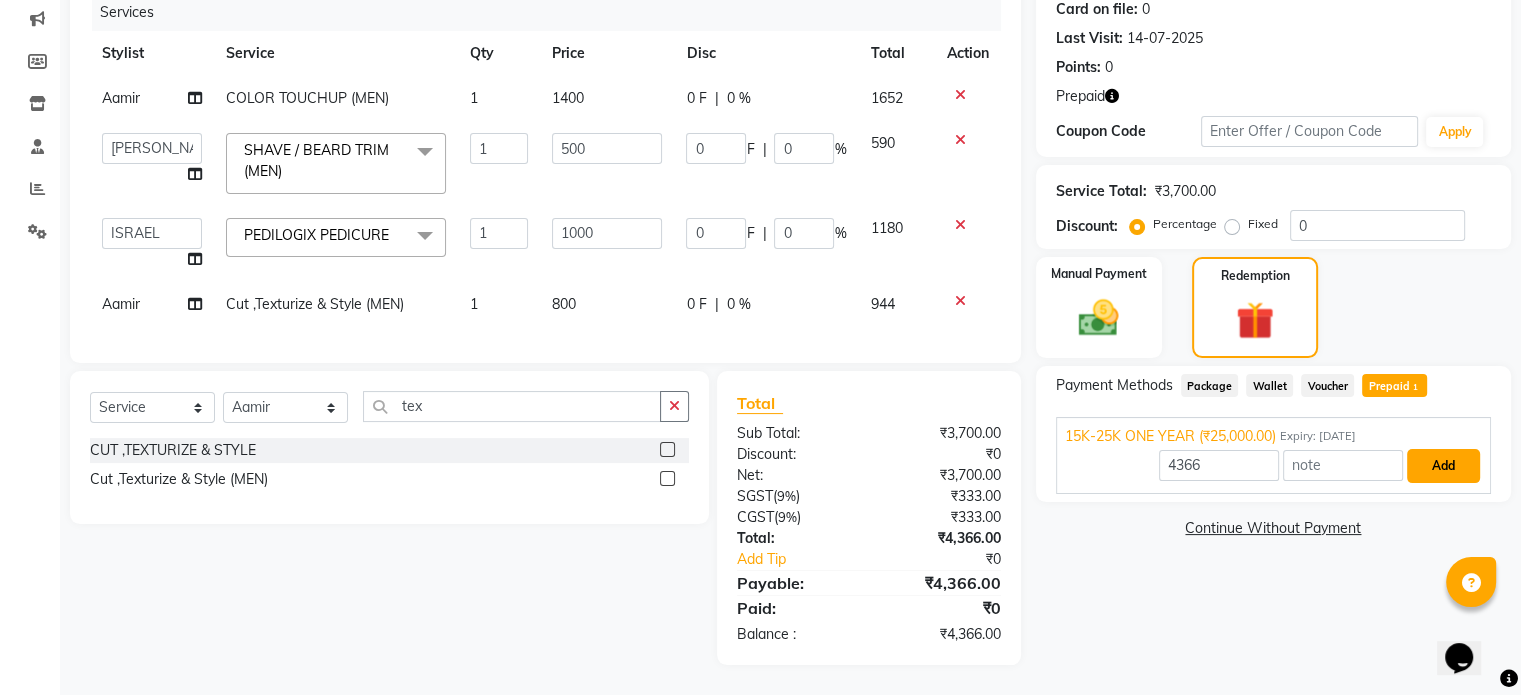 click on "Add" at bounding box center (1443, 466) 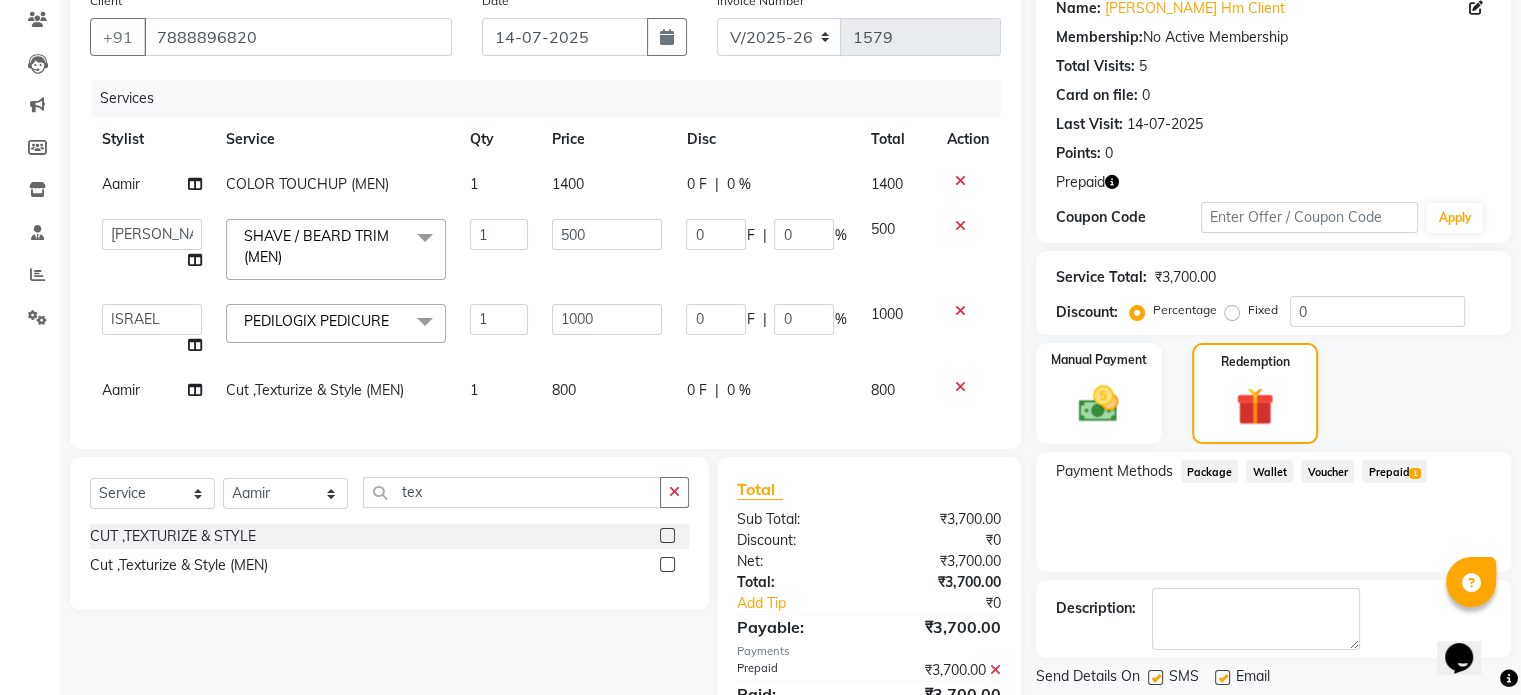 scroll, scrollTop: 268, scrollLeft: 0, axis: vertical 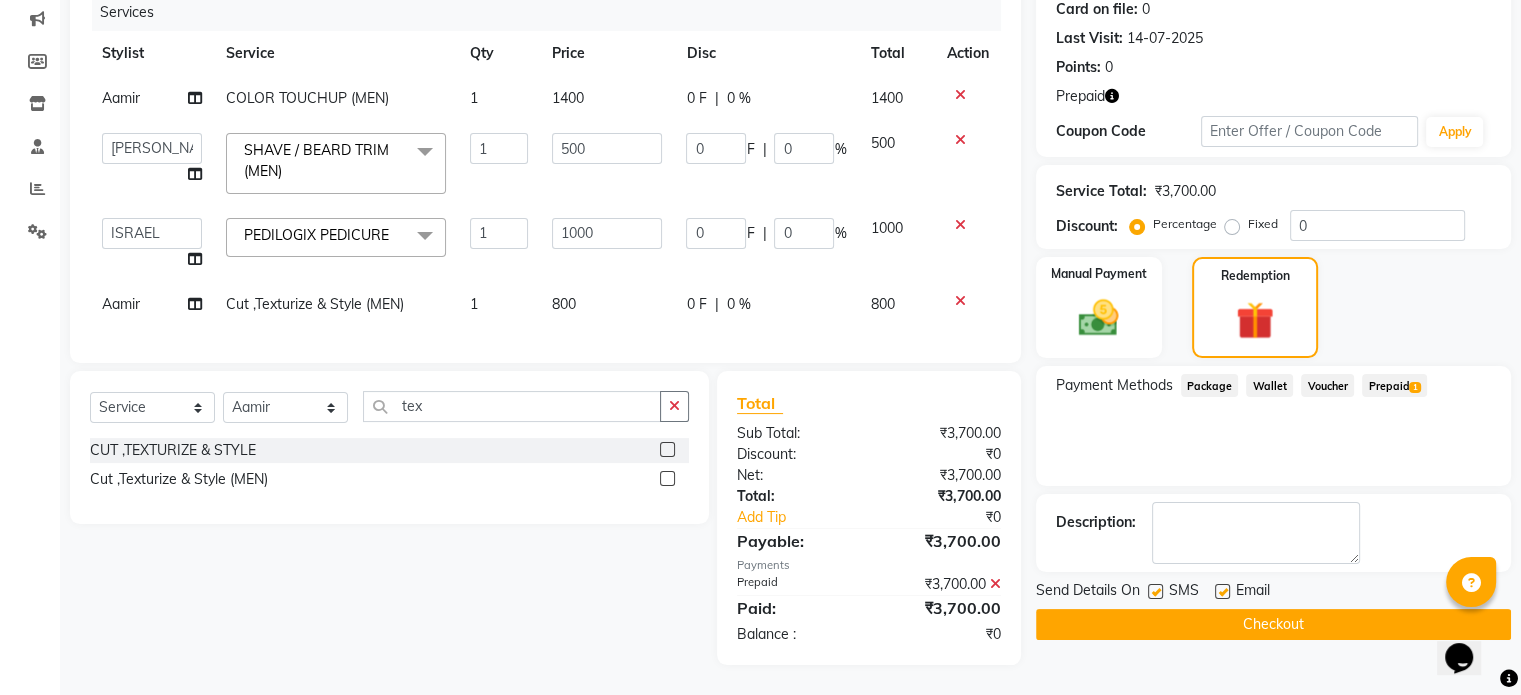click on "Checkout" 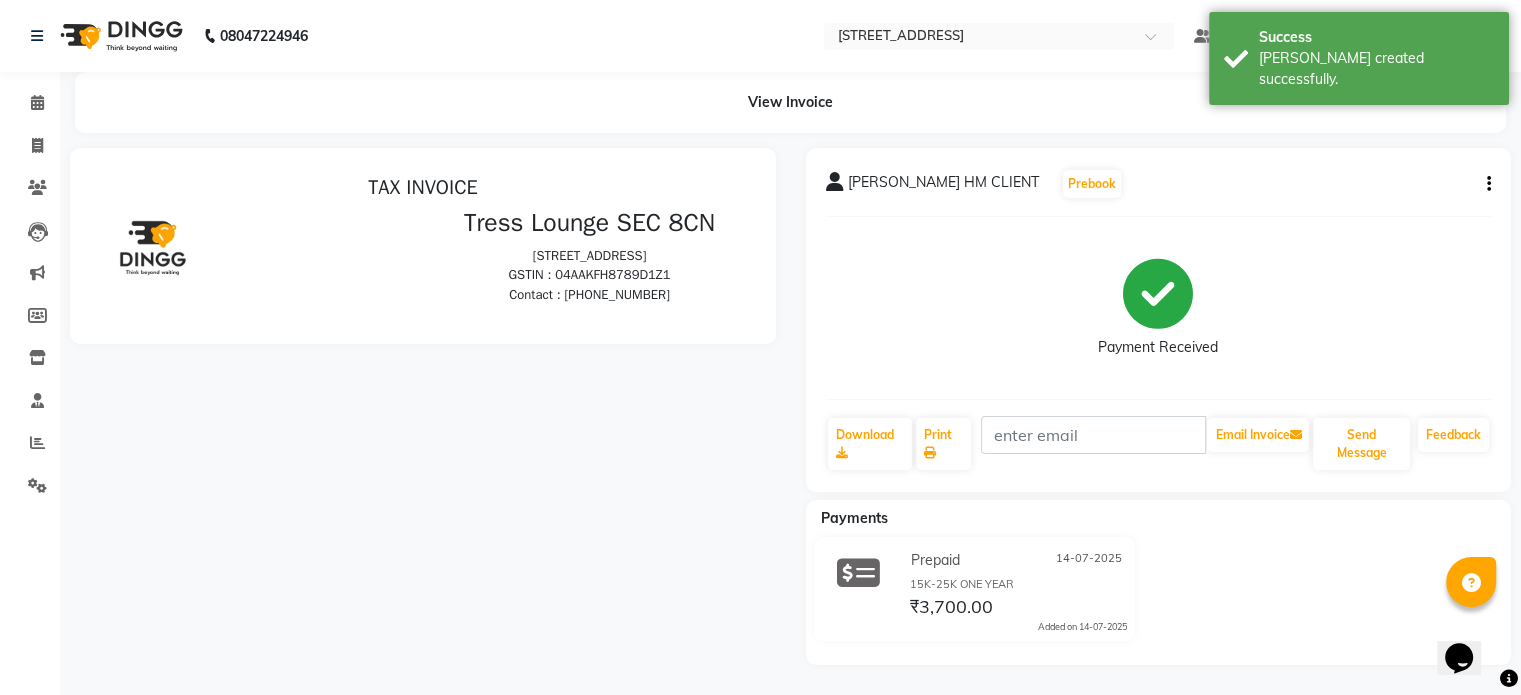 scroll, scrollTop: 0, scrollLeft: 0, axis: both 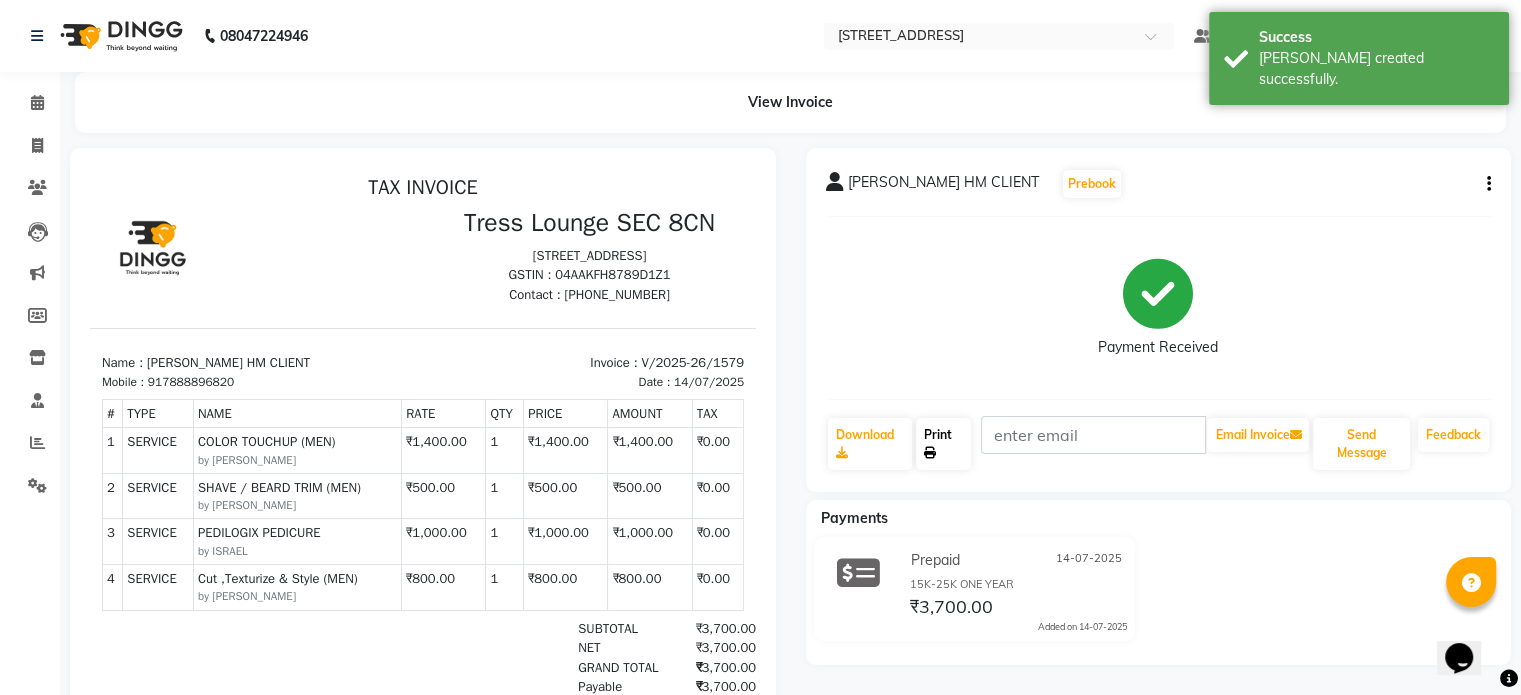 click on "Print" 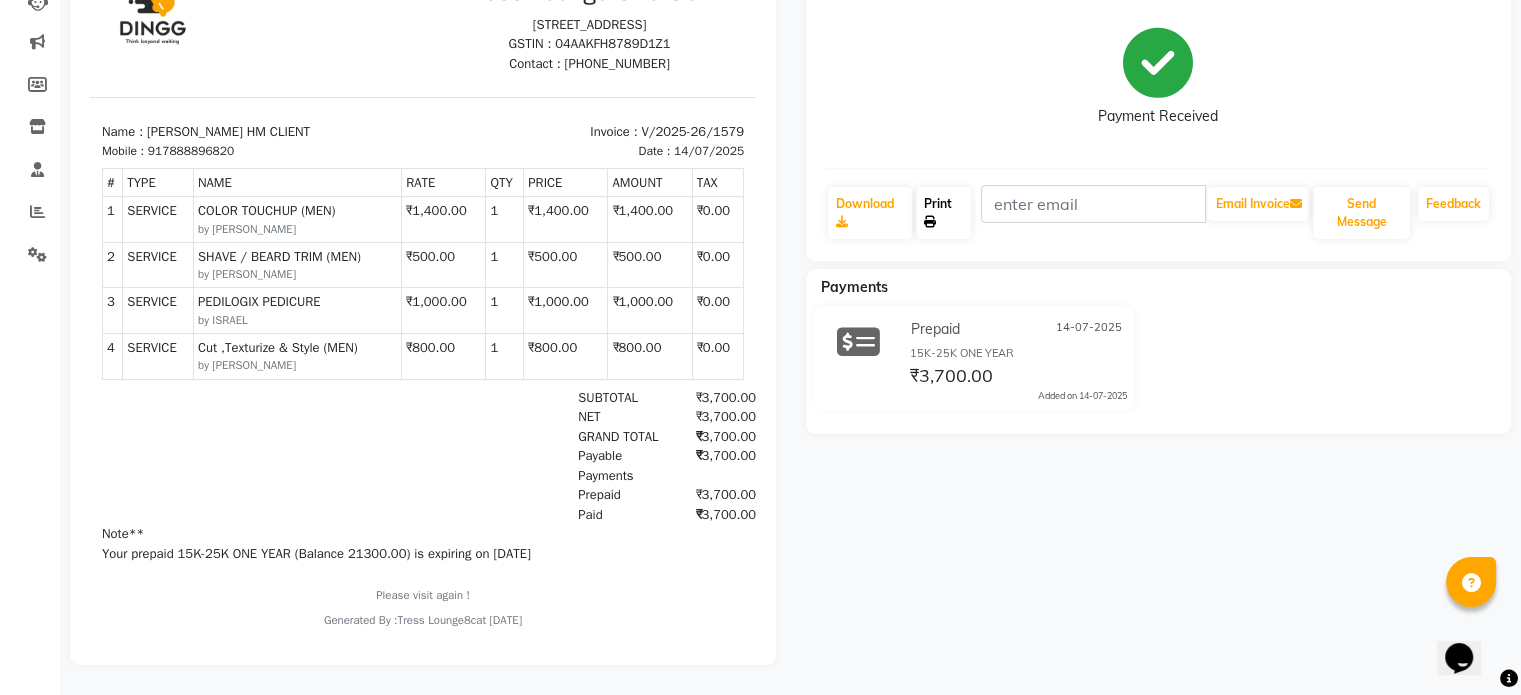 scroll, scrollTop: 0, scrollLeft: 0, axis: both 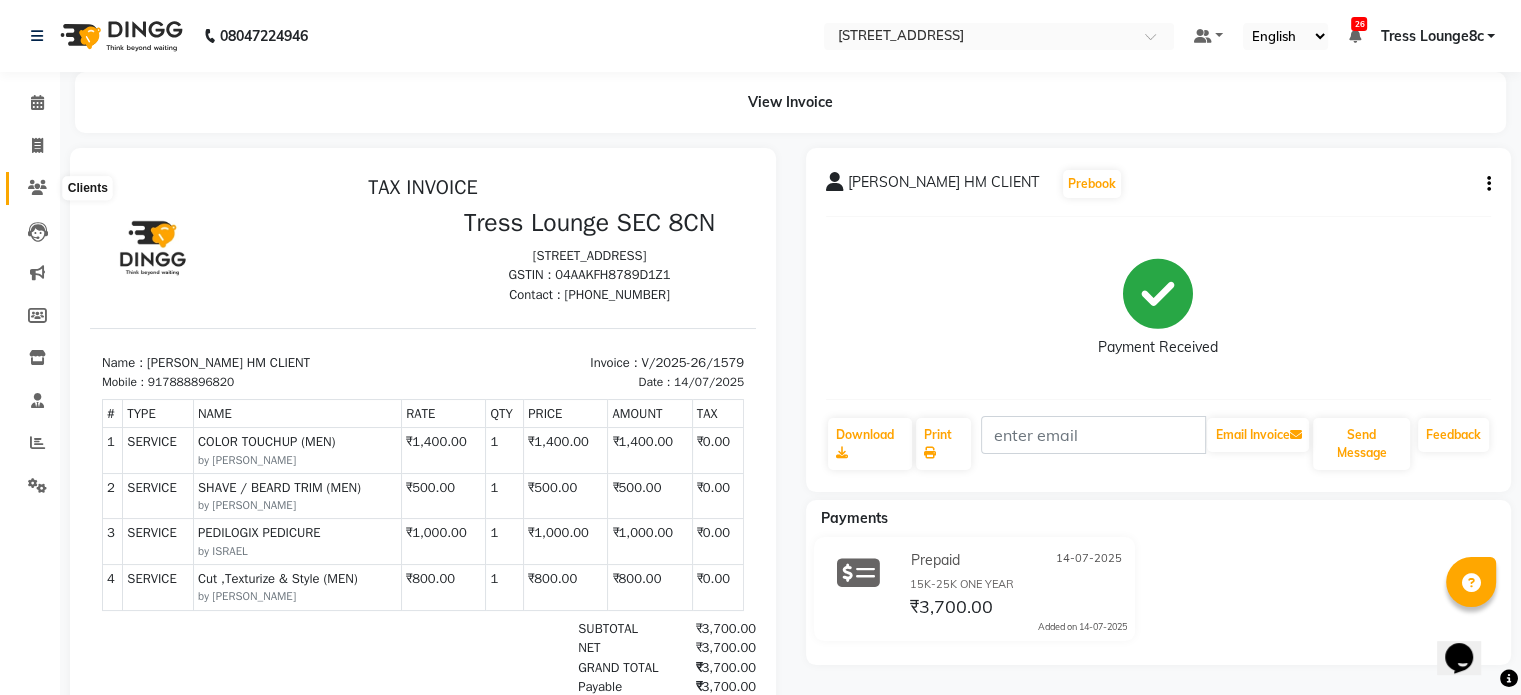 click 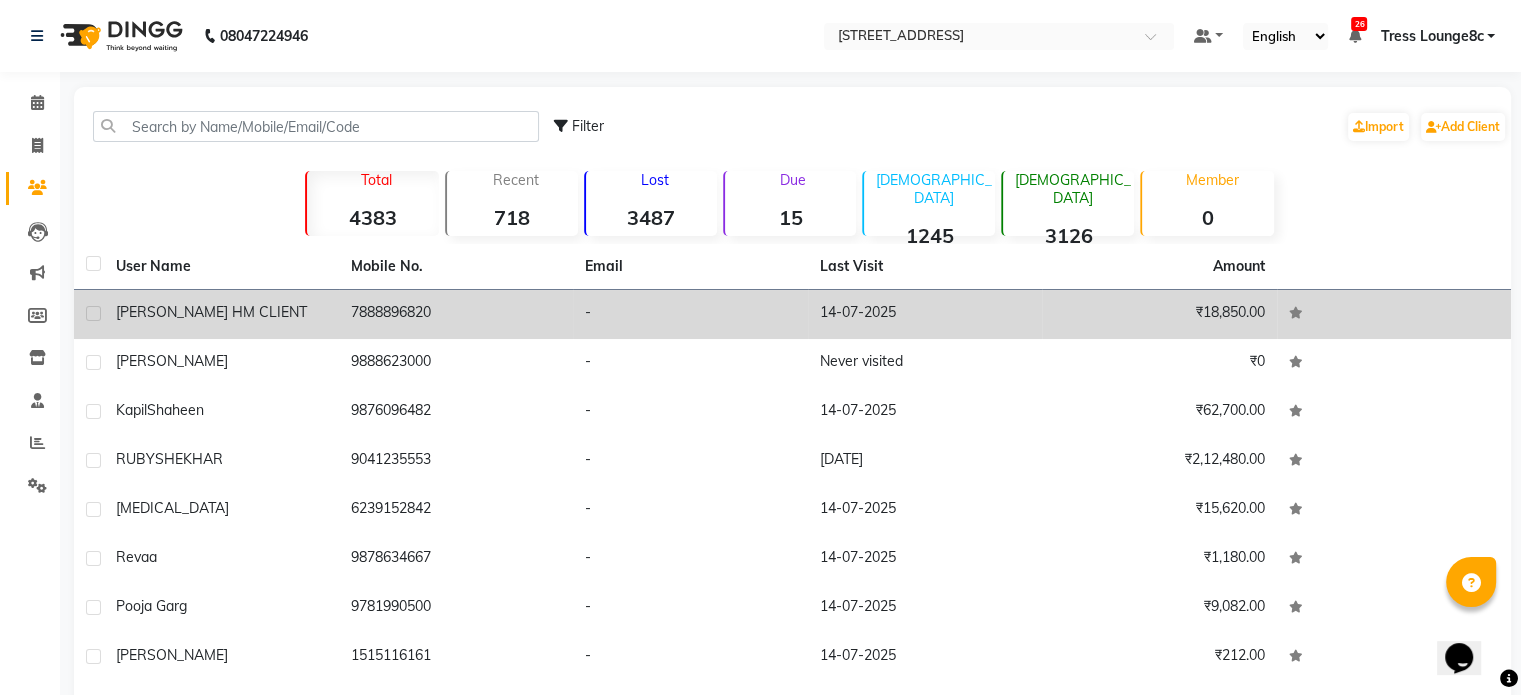 click on "7888896820" 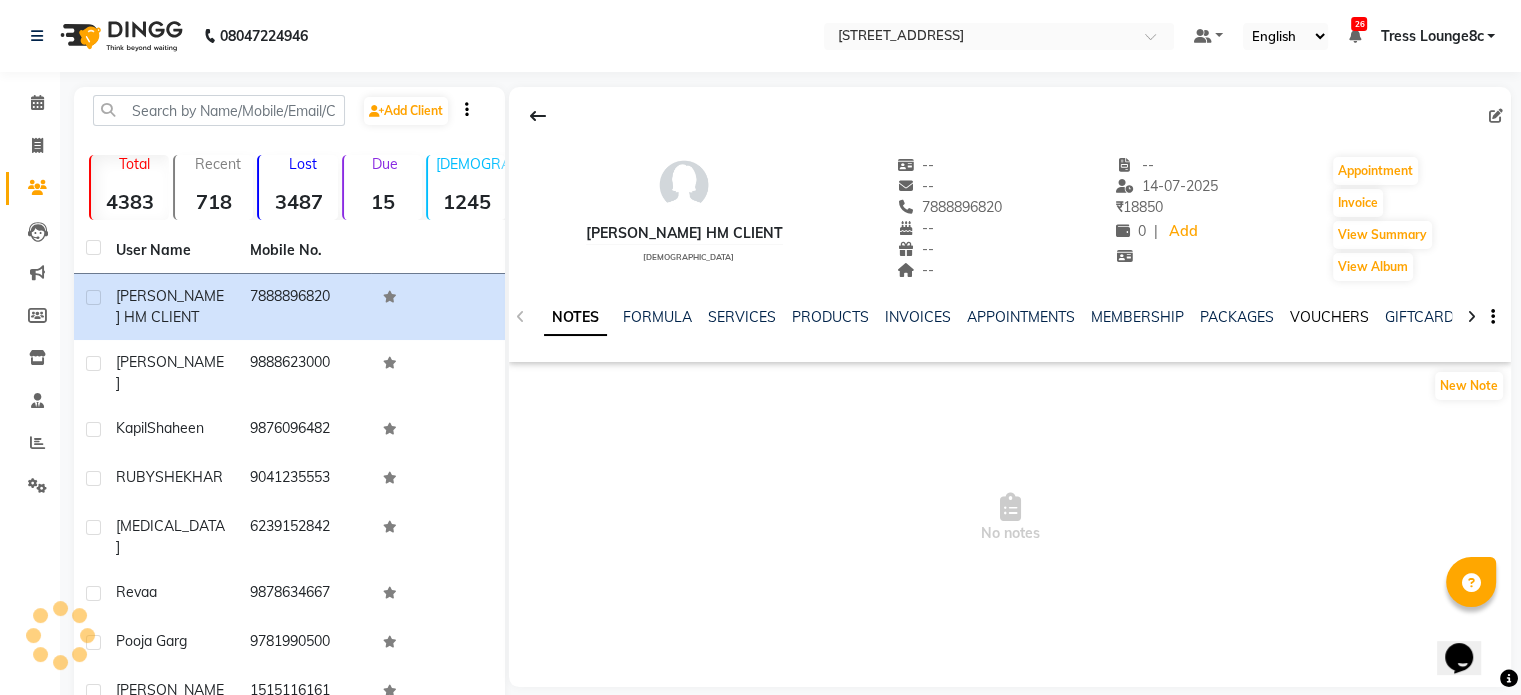 click on "VOUCHERS" 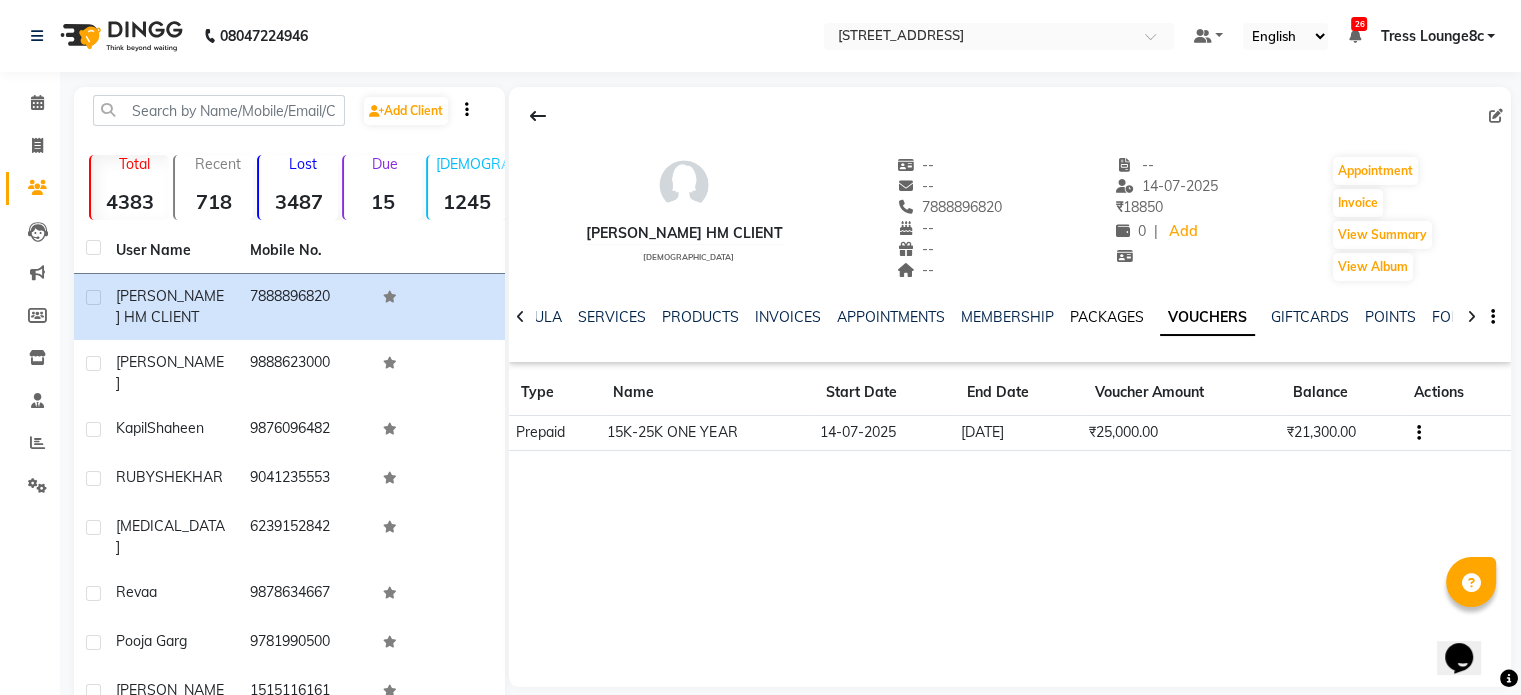 click on "PACKAGES" 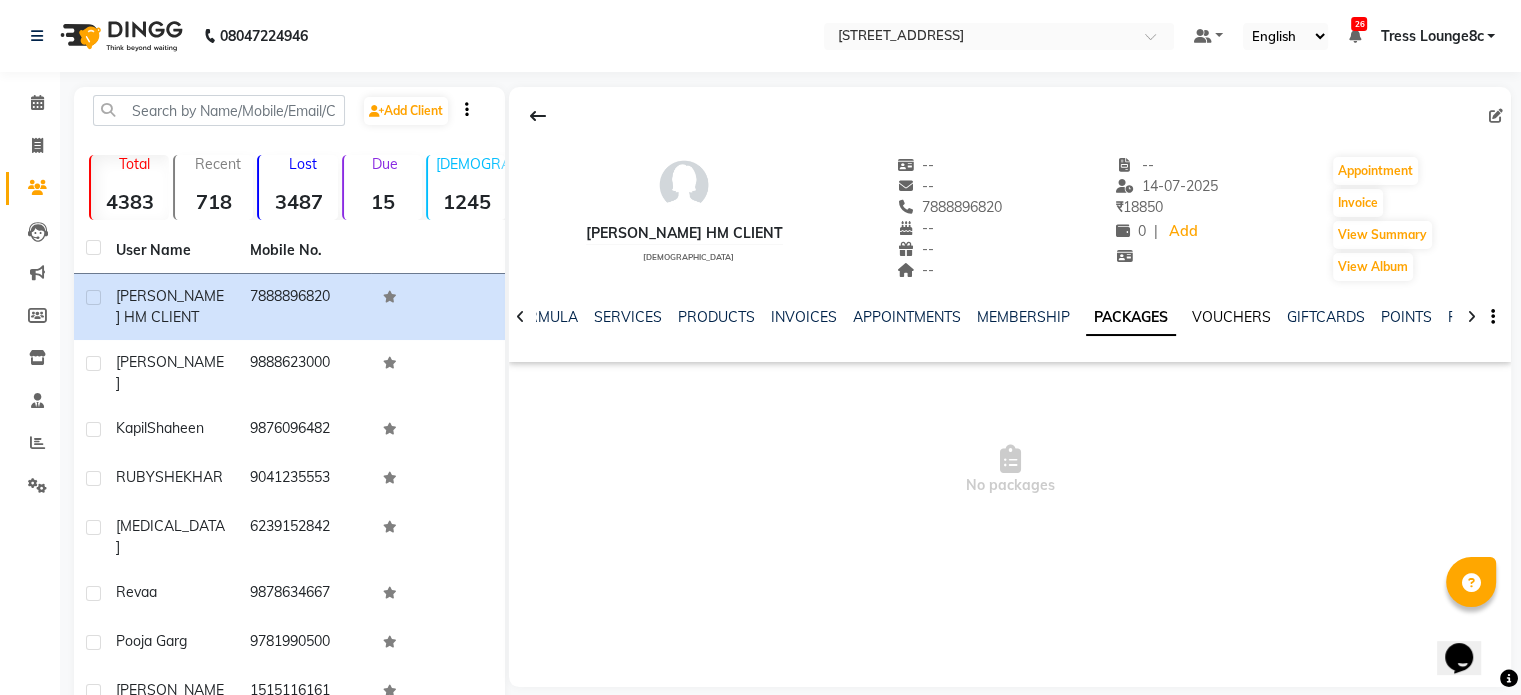click on "VOUCHERS" 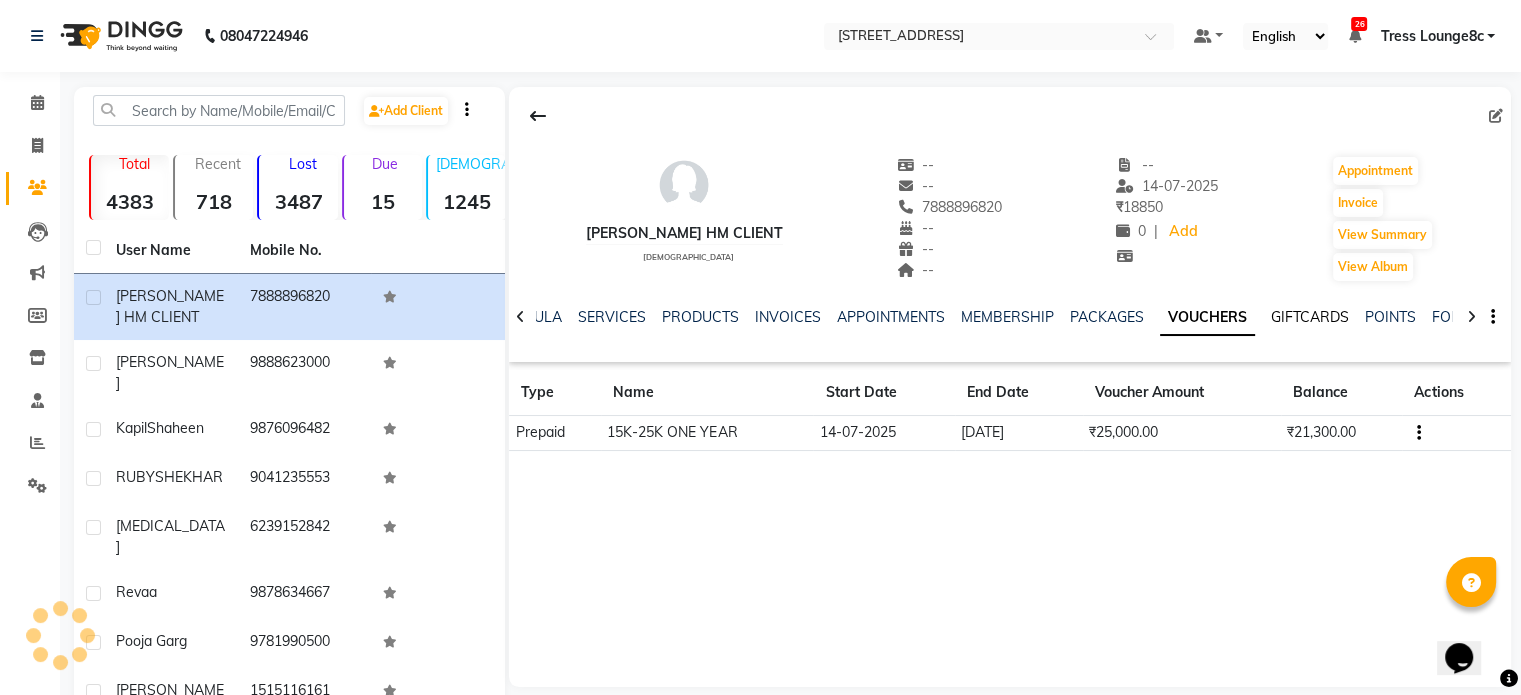 click on "GIFTCARDS" 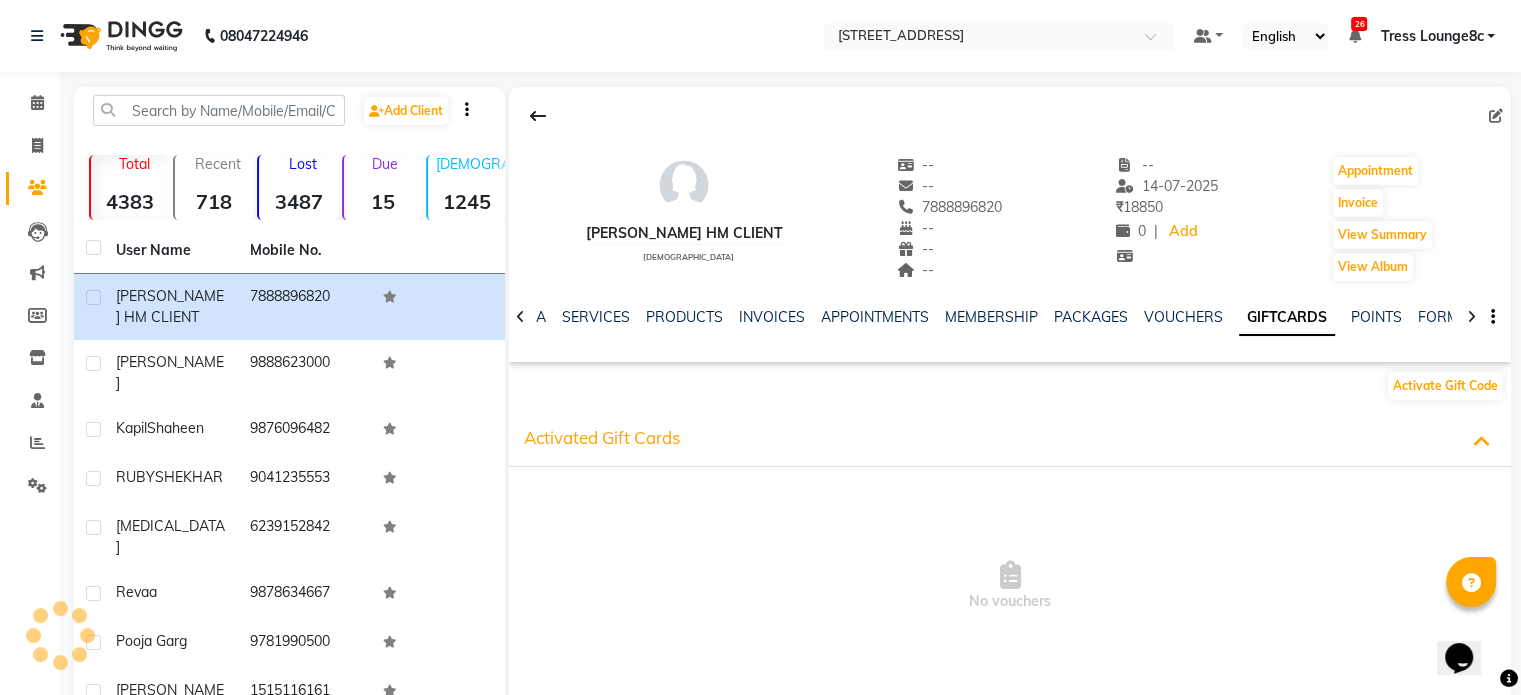 click on "VOUCHERS" 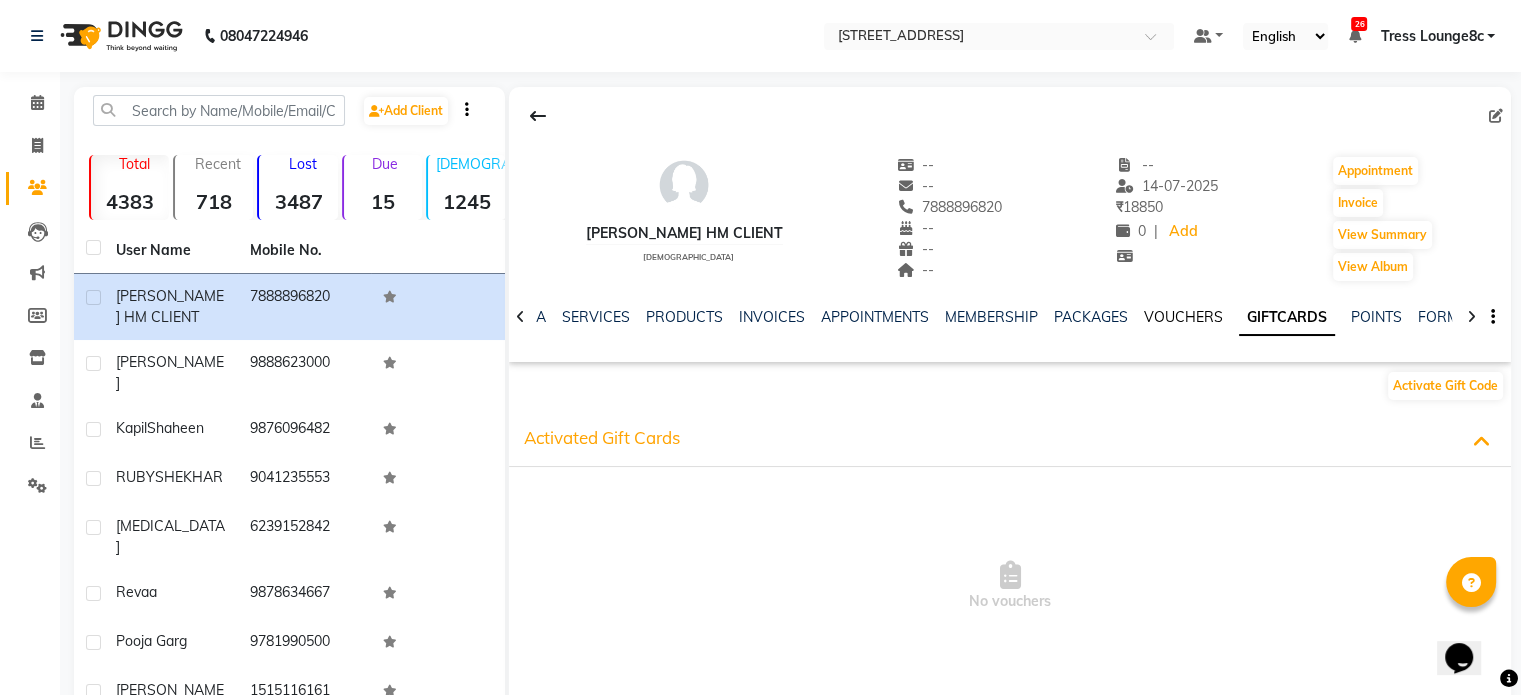 click on "VOUCHERS" 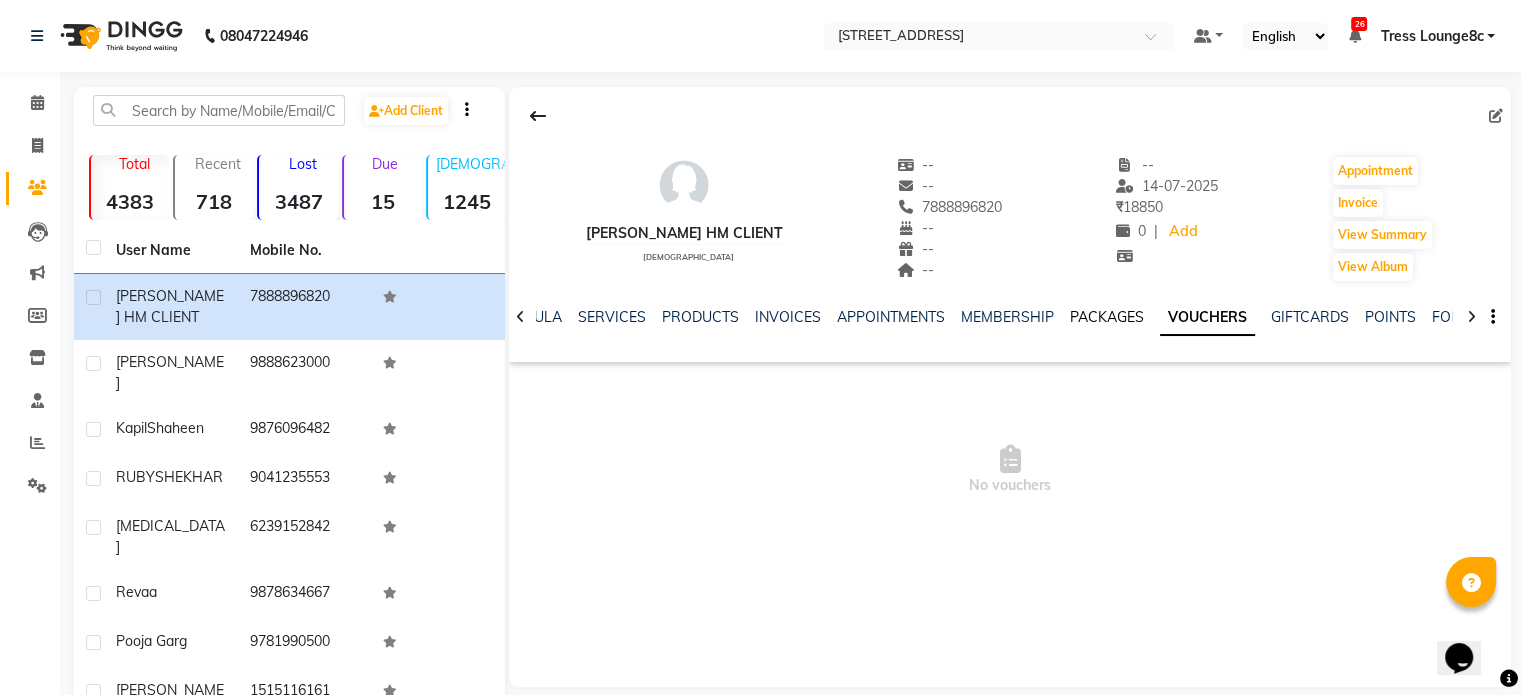 click on "PACKAGES" 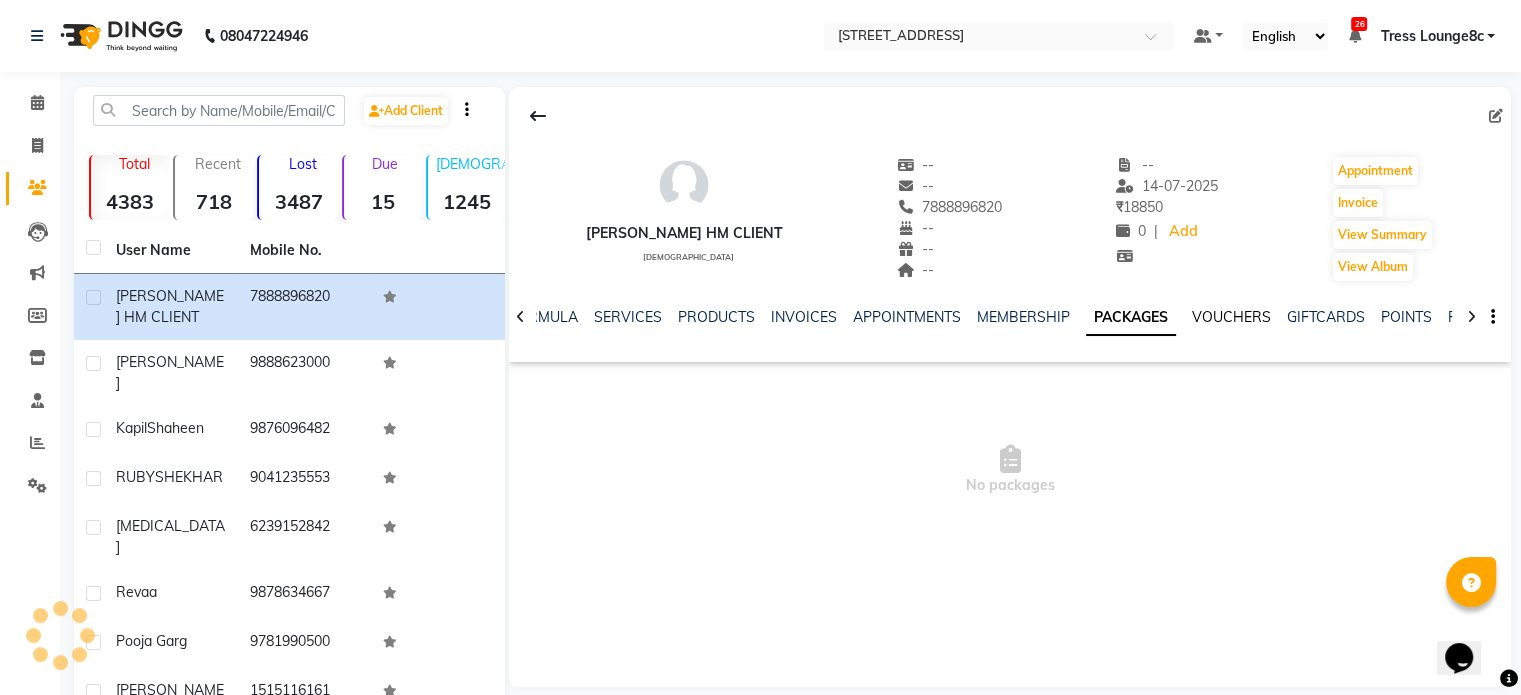 click on "VOUCHERS" 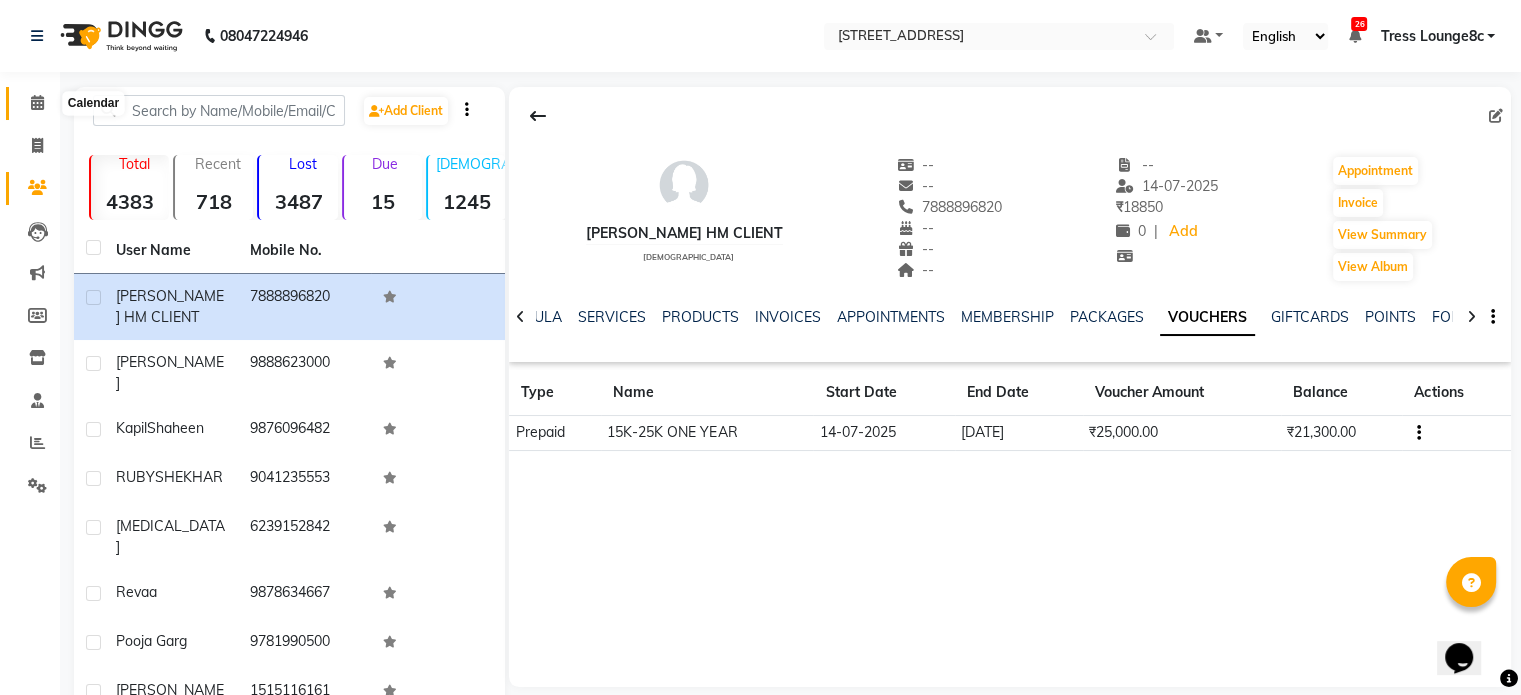 click 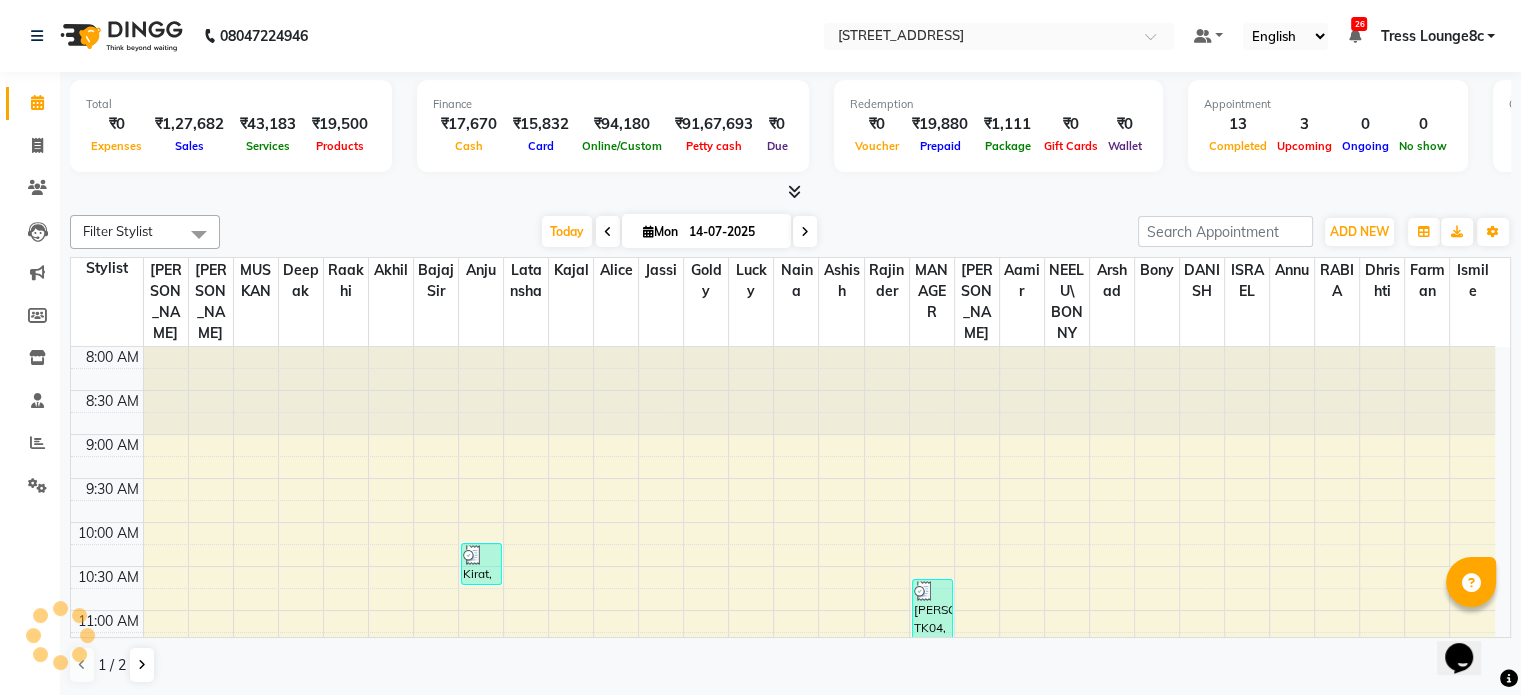 scroll, scrollTop: 0, scrollLeft: 0, axis: both 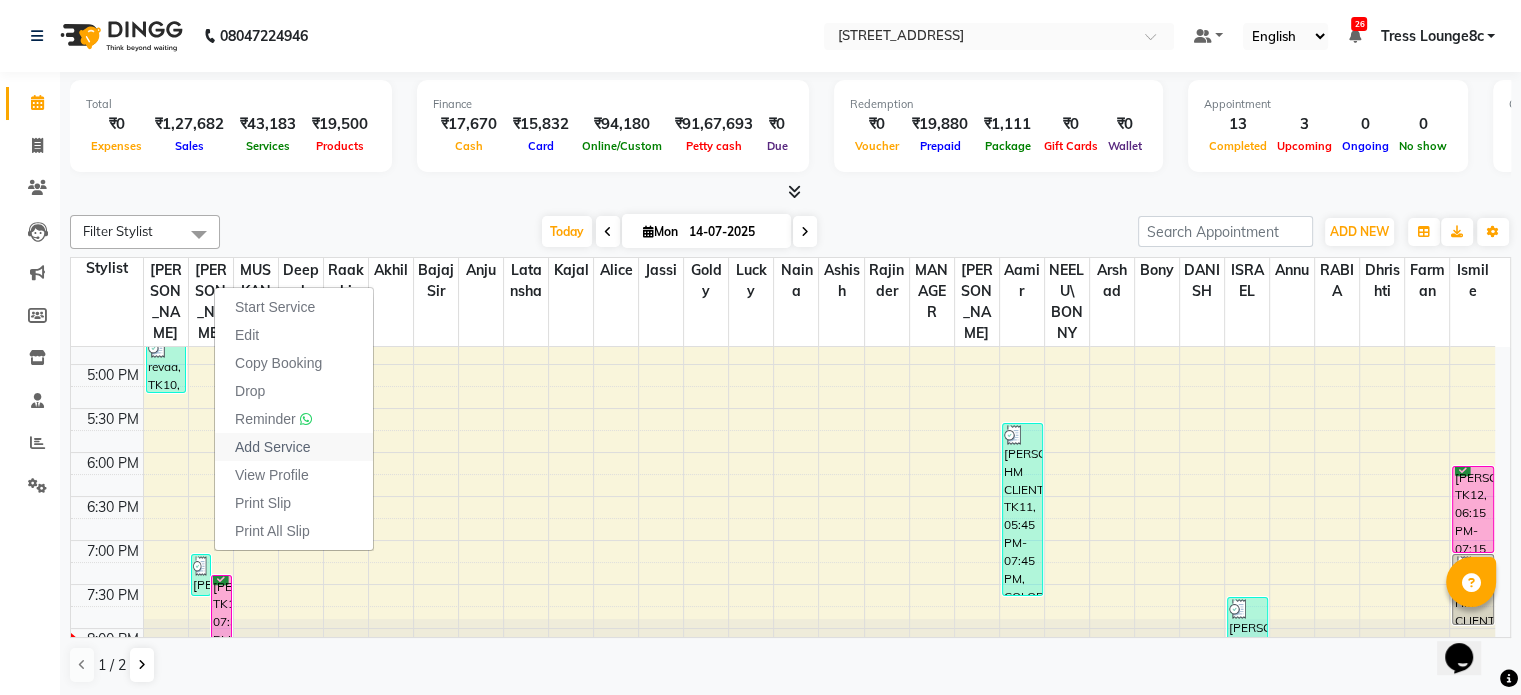 click on "Add Service" at bounding box center (272, 447) 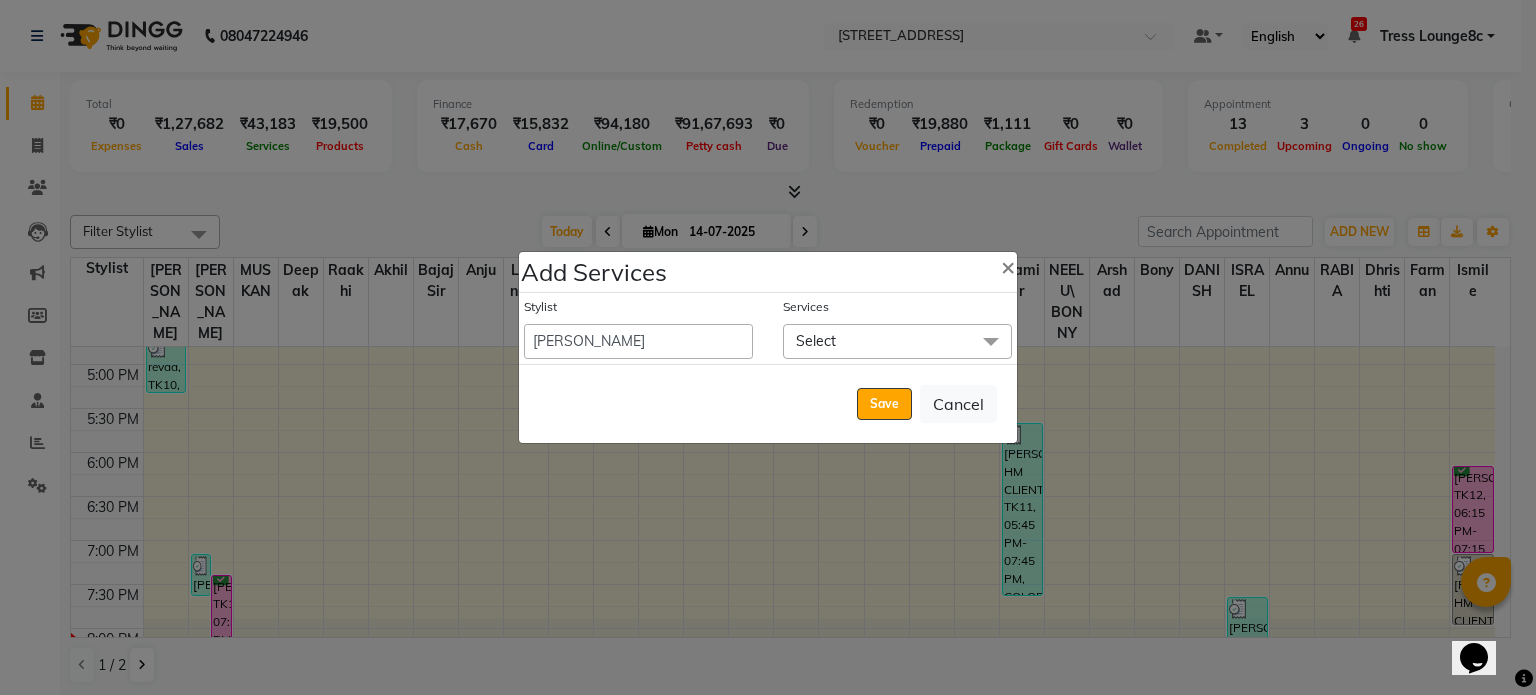 click on "Select" 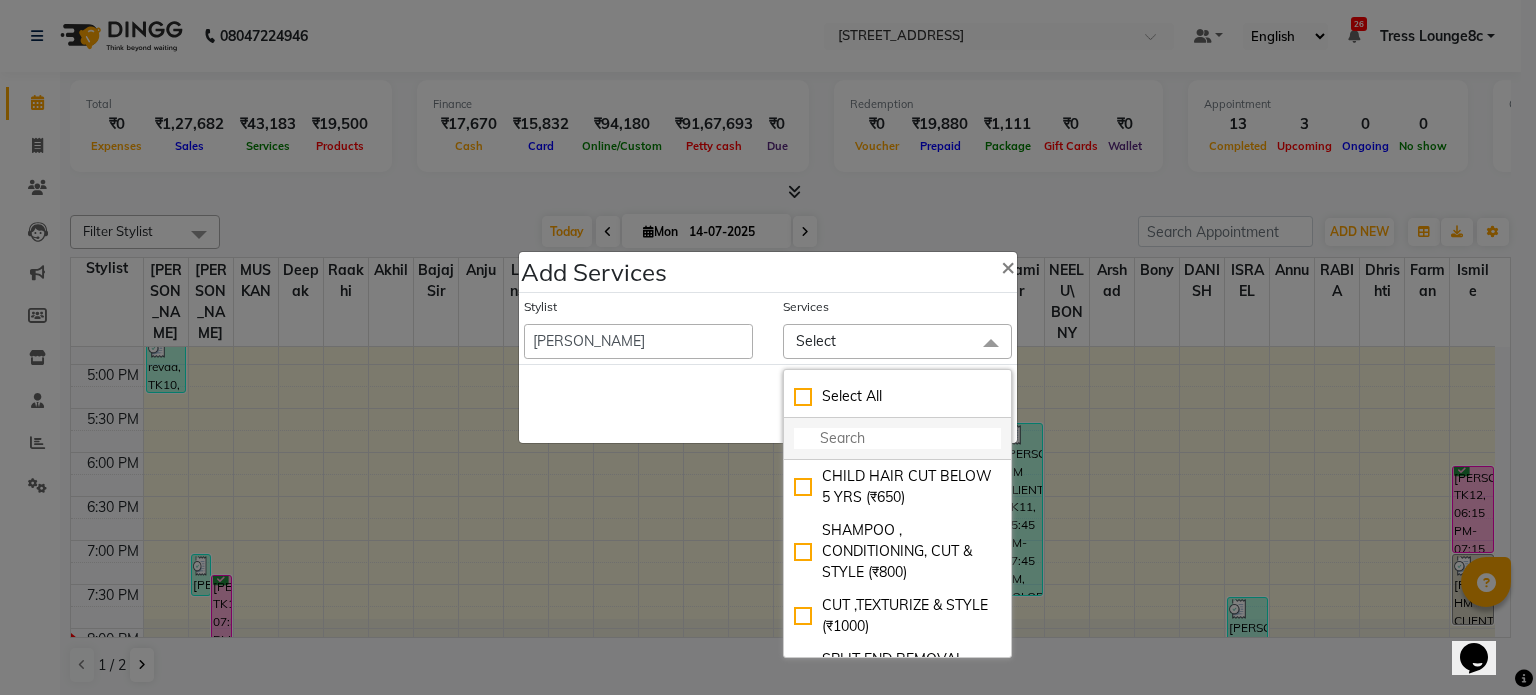 click 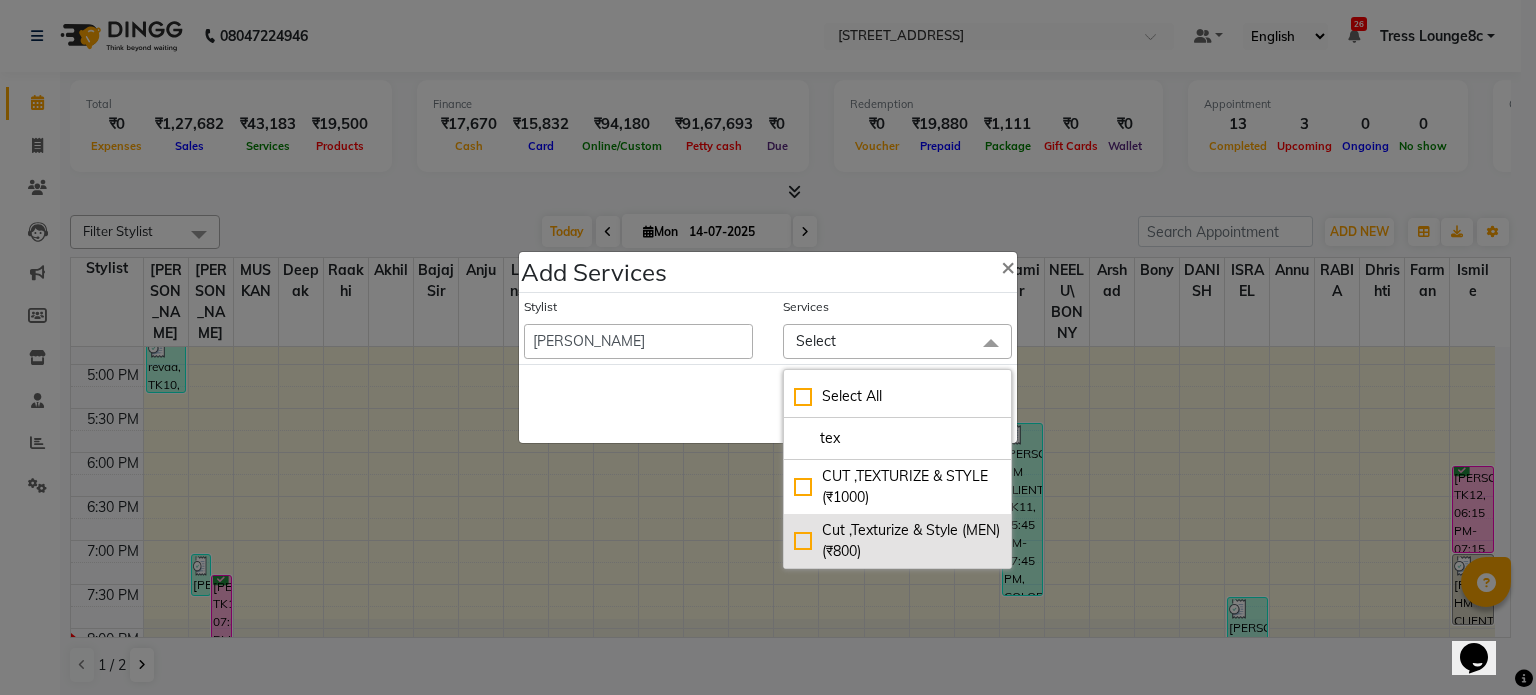 type on "tex" 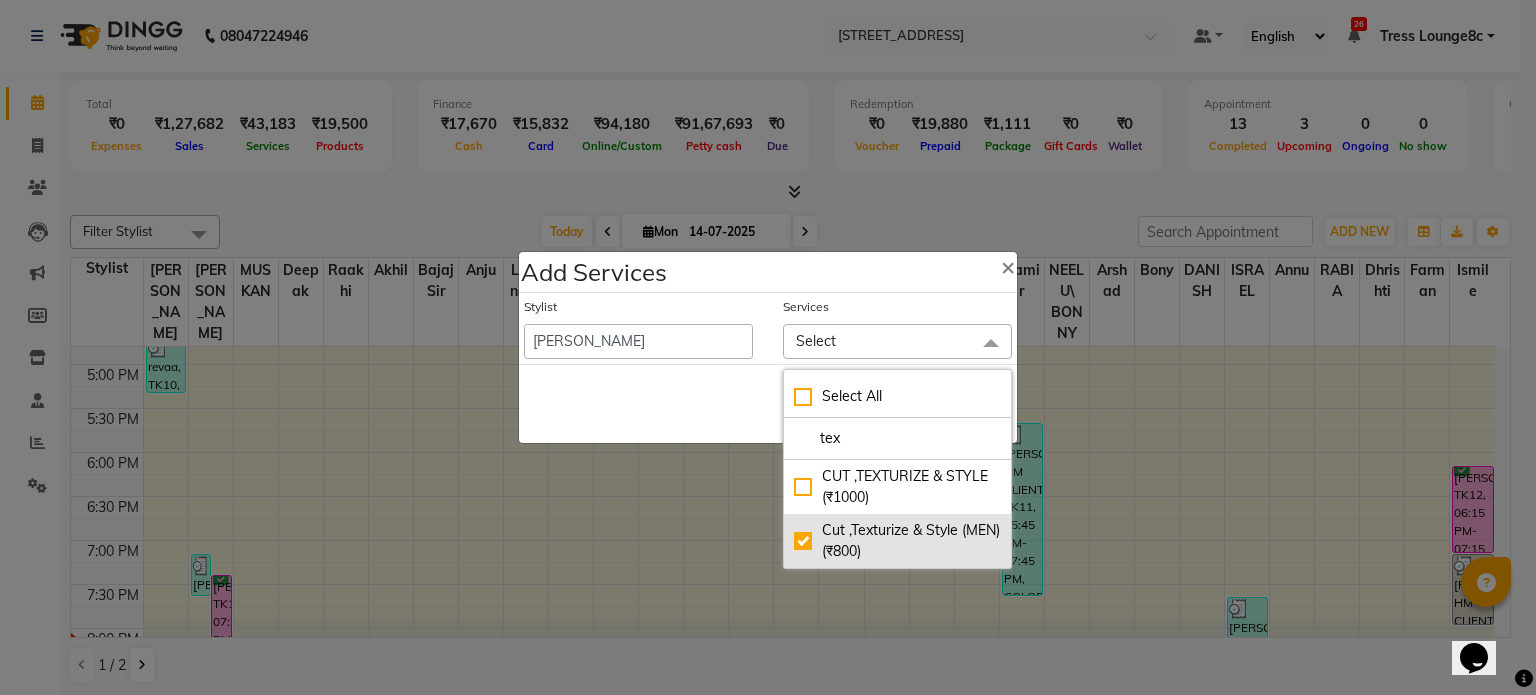 checkbox on "true" 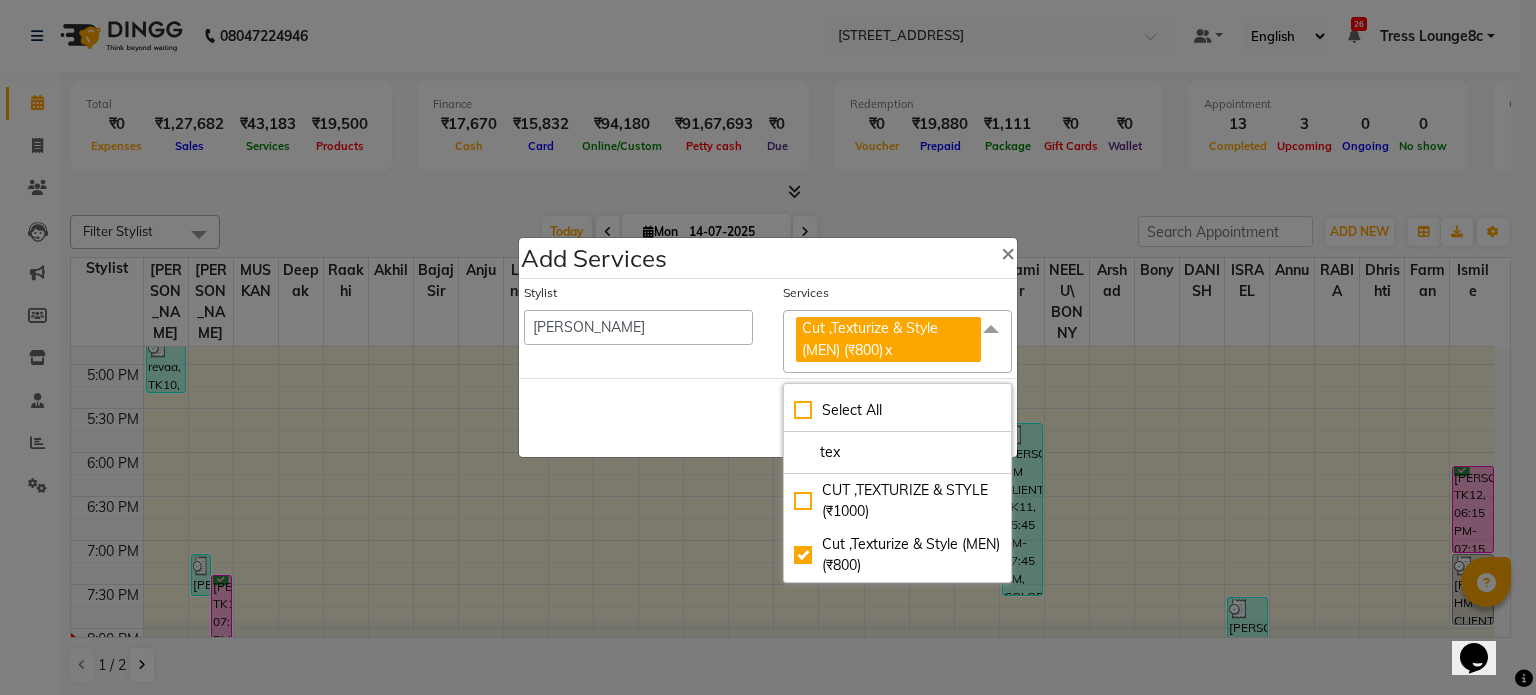 click on "Save   Cancel" 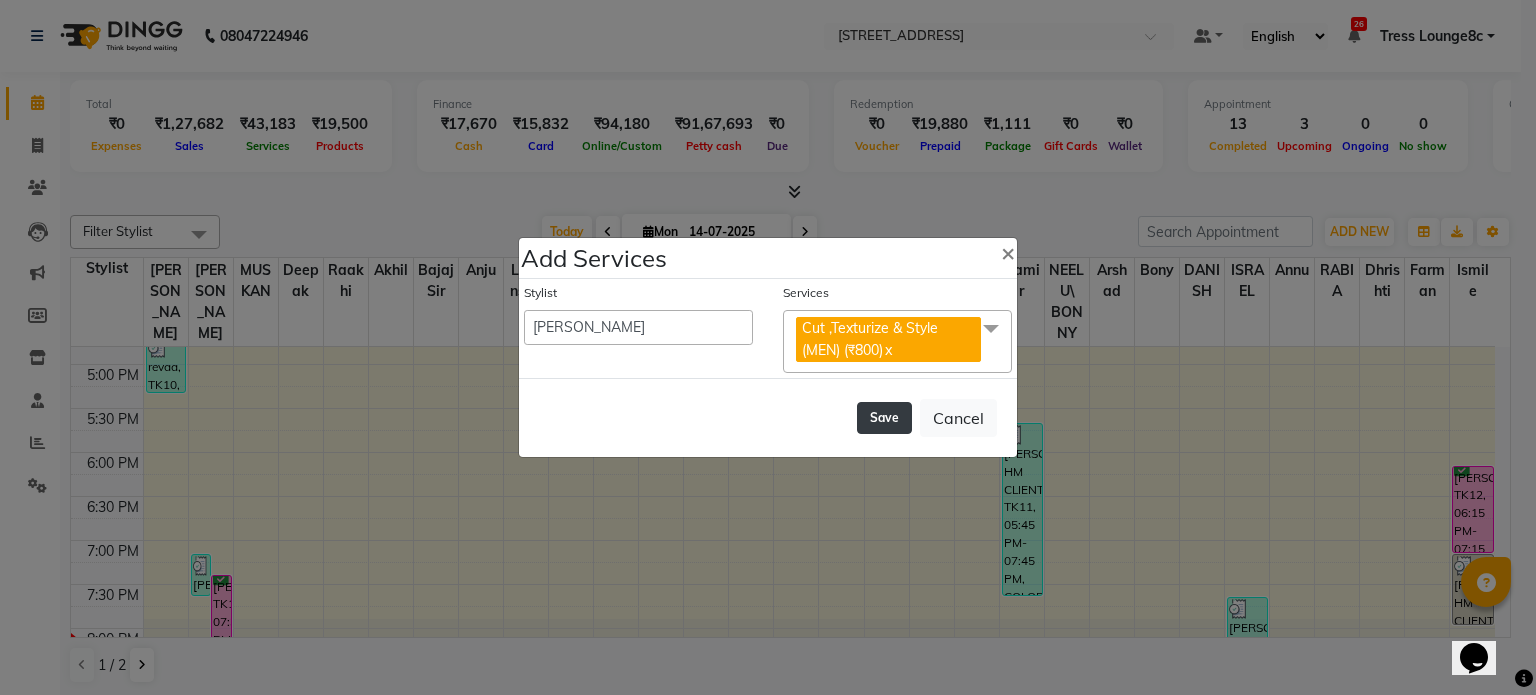 click on "Save" 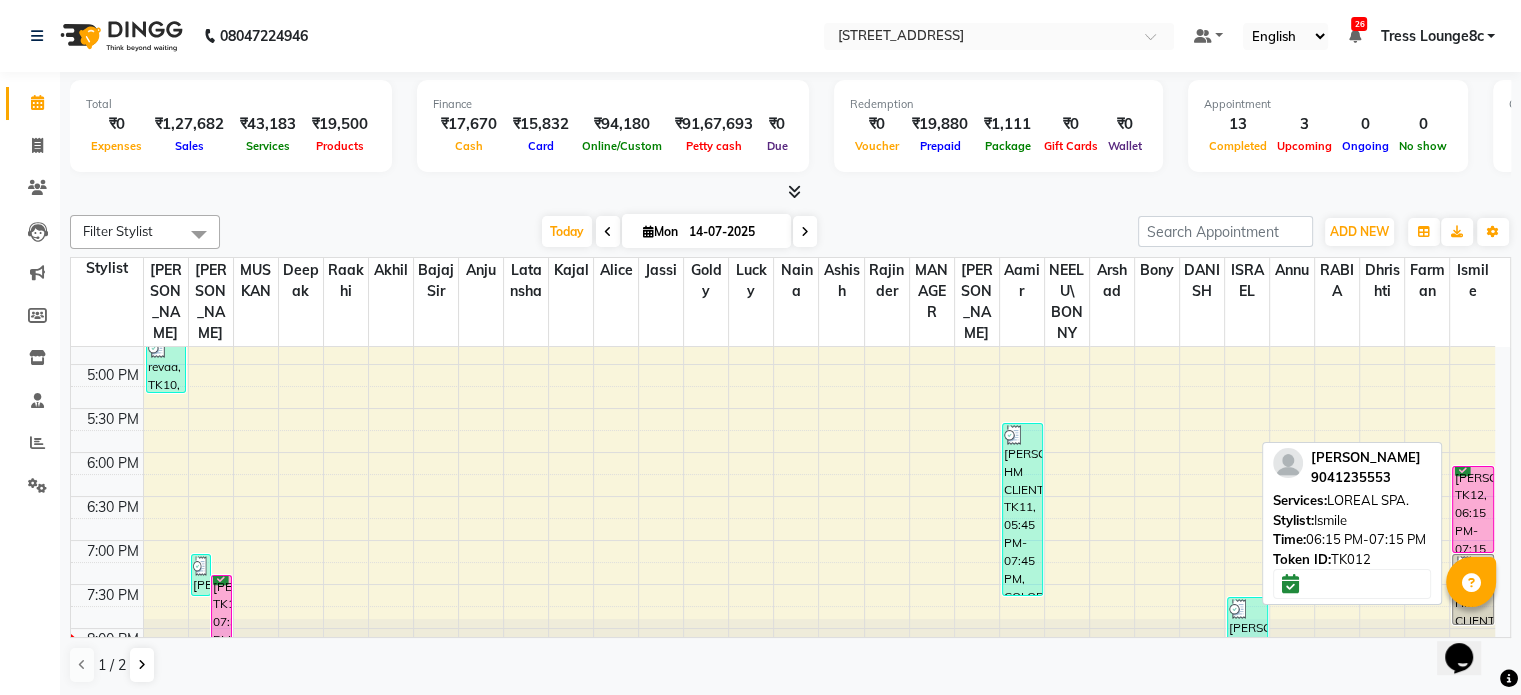 click on "[PERSON_NAME], TK12, 06:15 PM-07:15 PM, LOREAL SPA." at bounding box center (1473, 509) 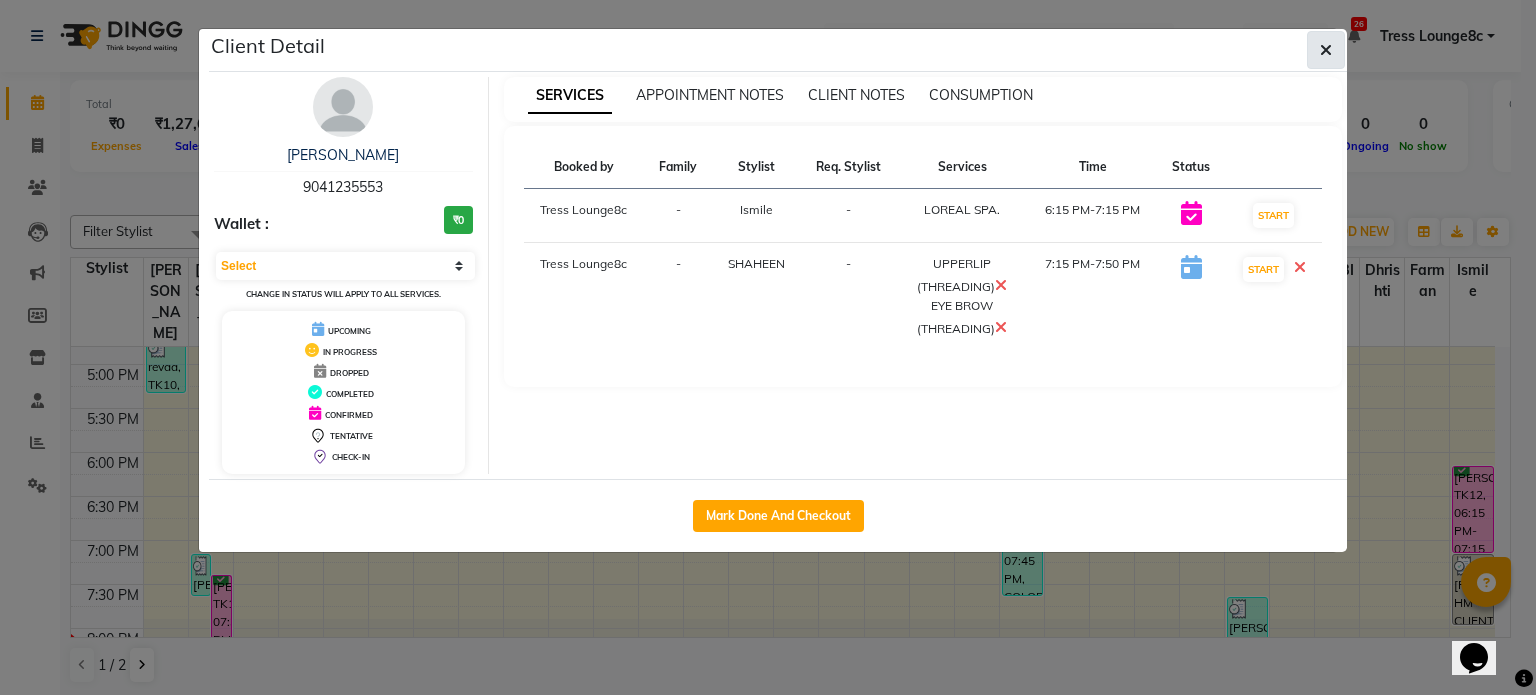 click 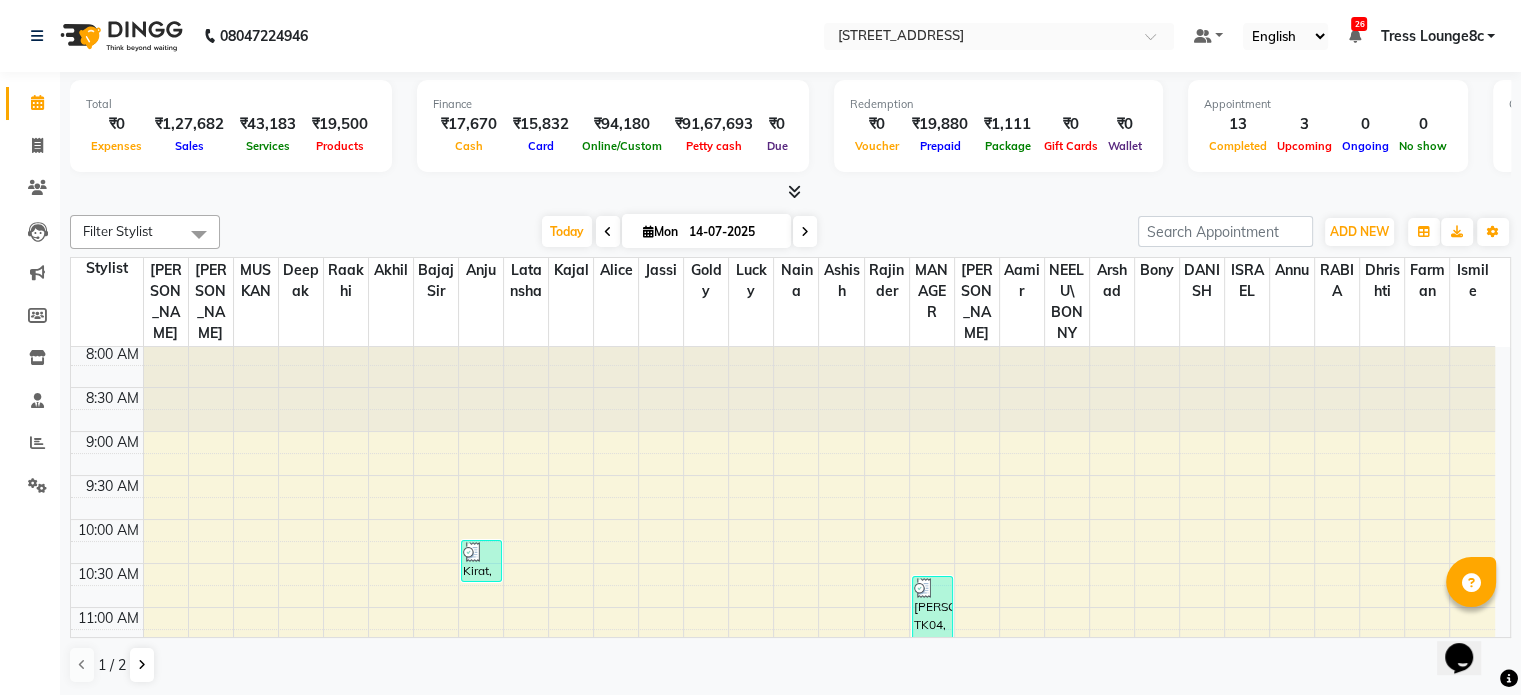 scroll, scrollTop: 0, scrollLeft: 0, axis: both 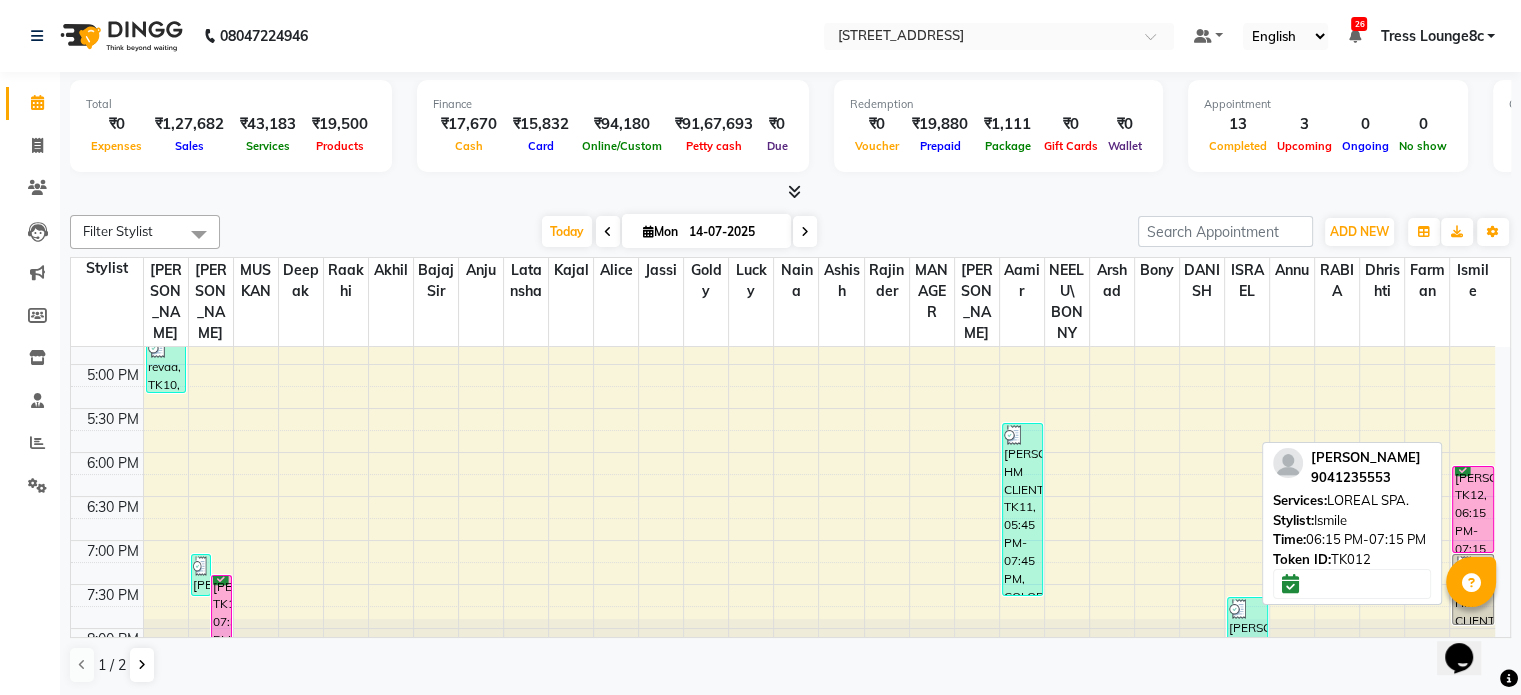 click on "[PERSON_NAME], TK12, 06:15 PM-07:15 PM, LOREAL SPA." at bounding box center [1473, 509] 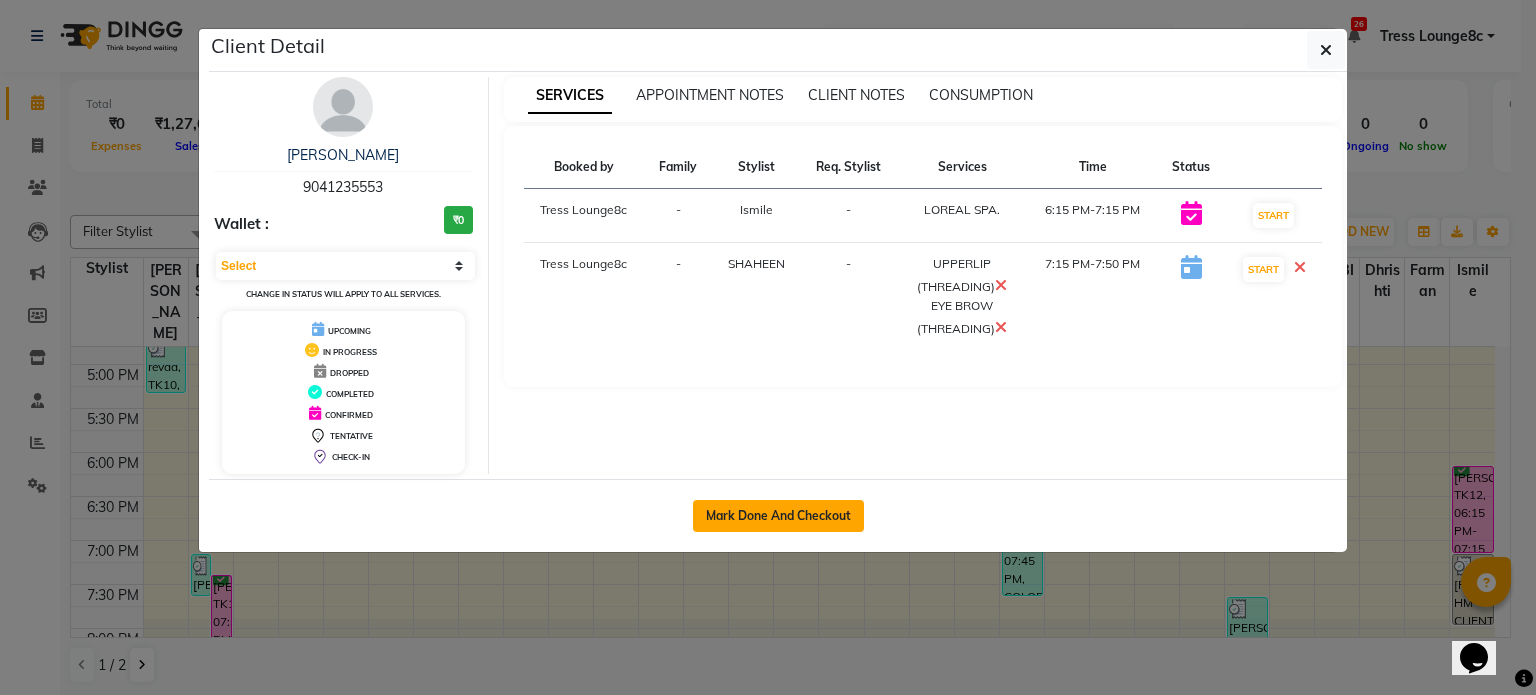 click on "Mark Done And Checkout" 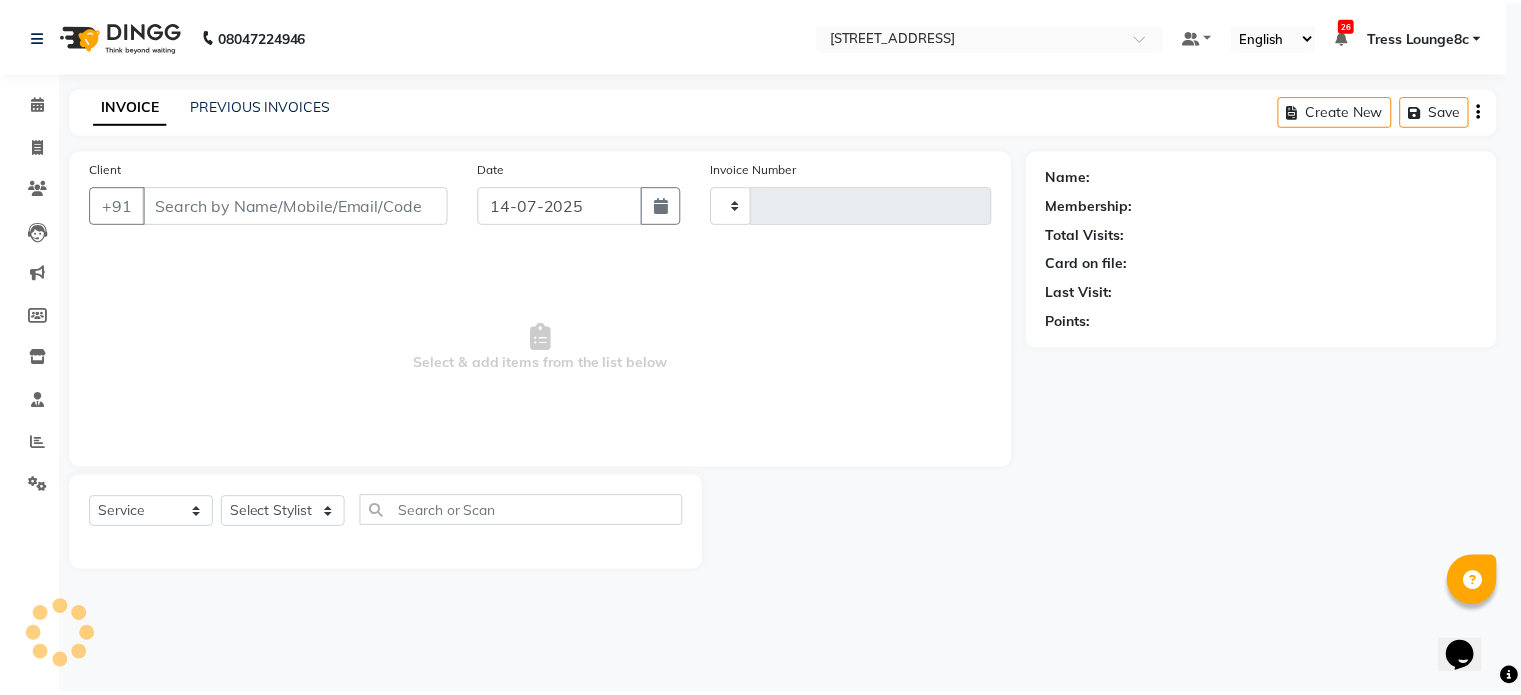 scroll, scrollTop: 0, scrollLeft: 0, axis: both 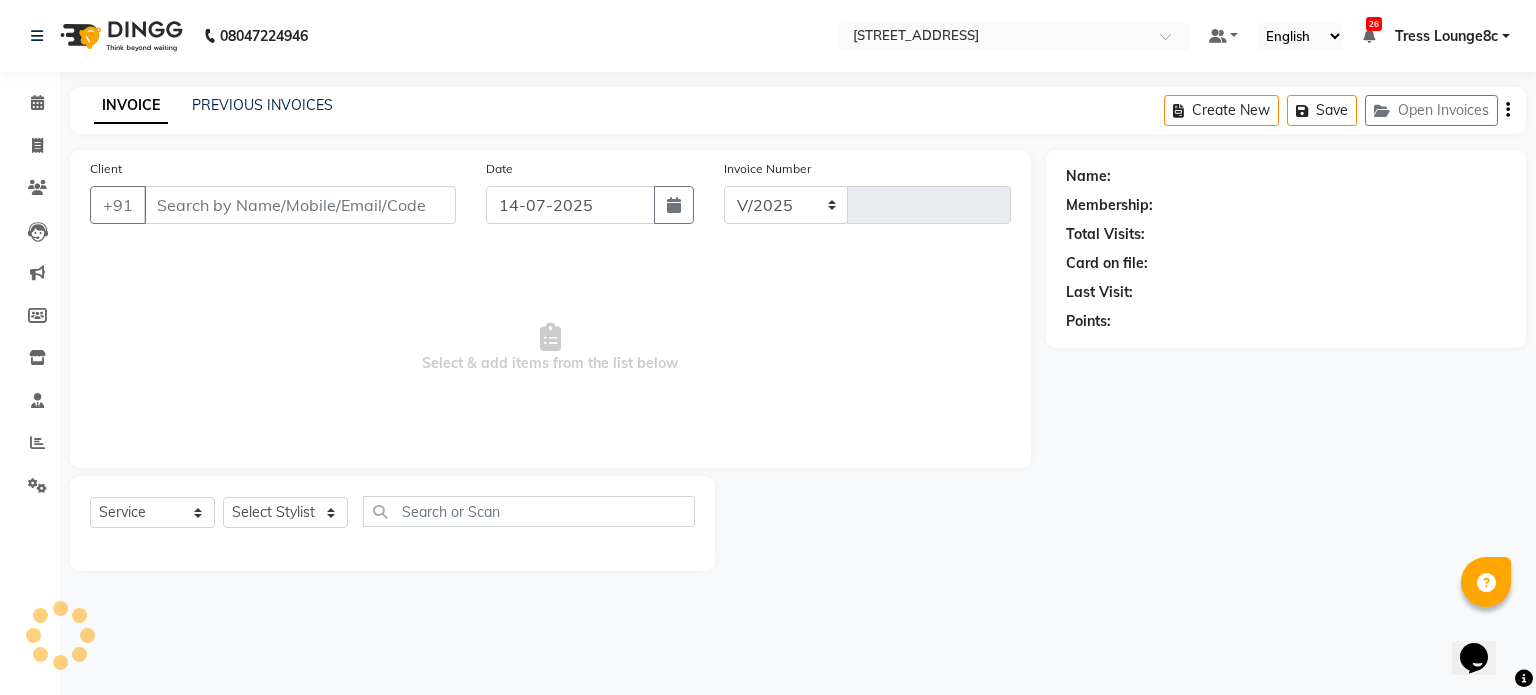 select on "5703" 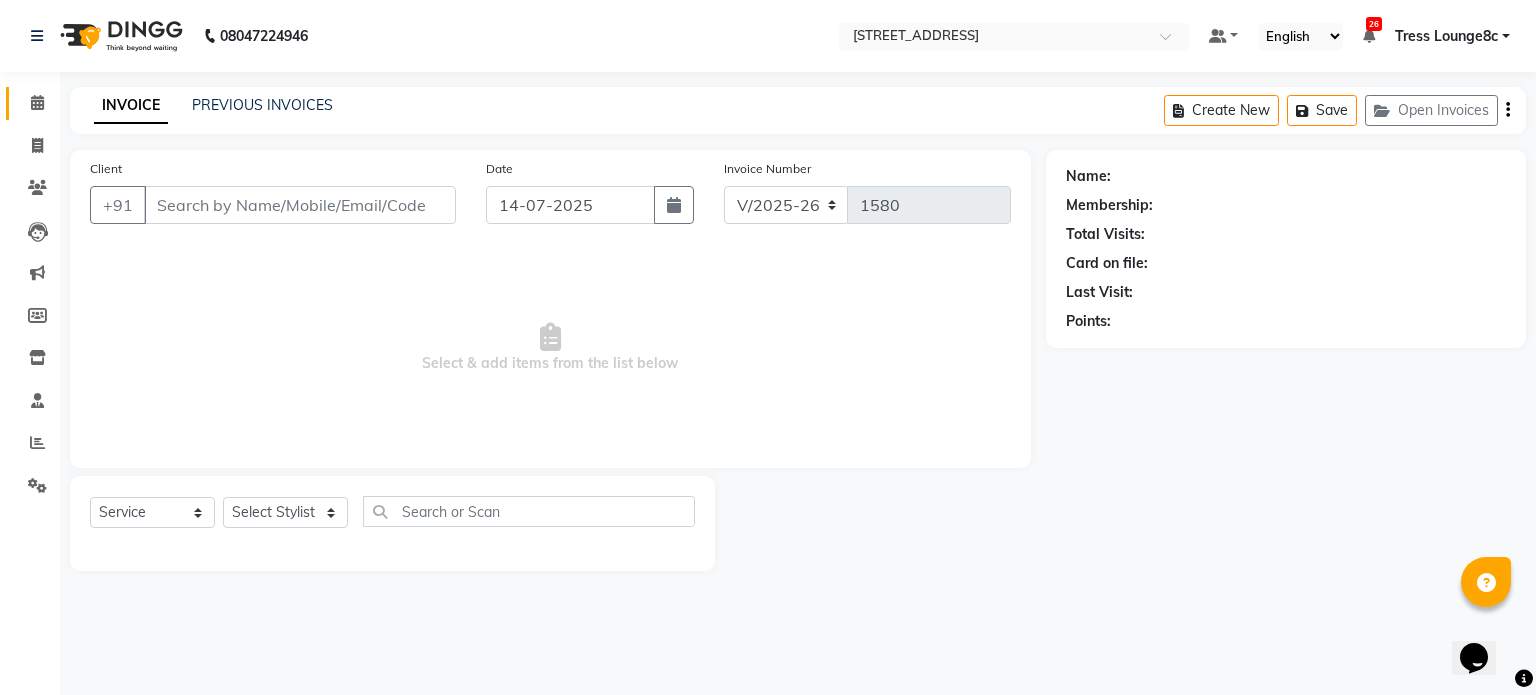 type on "9041235553" 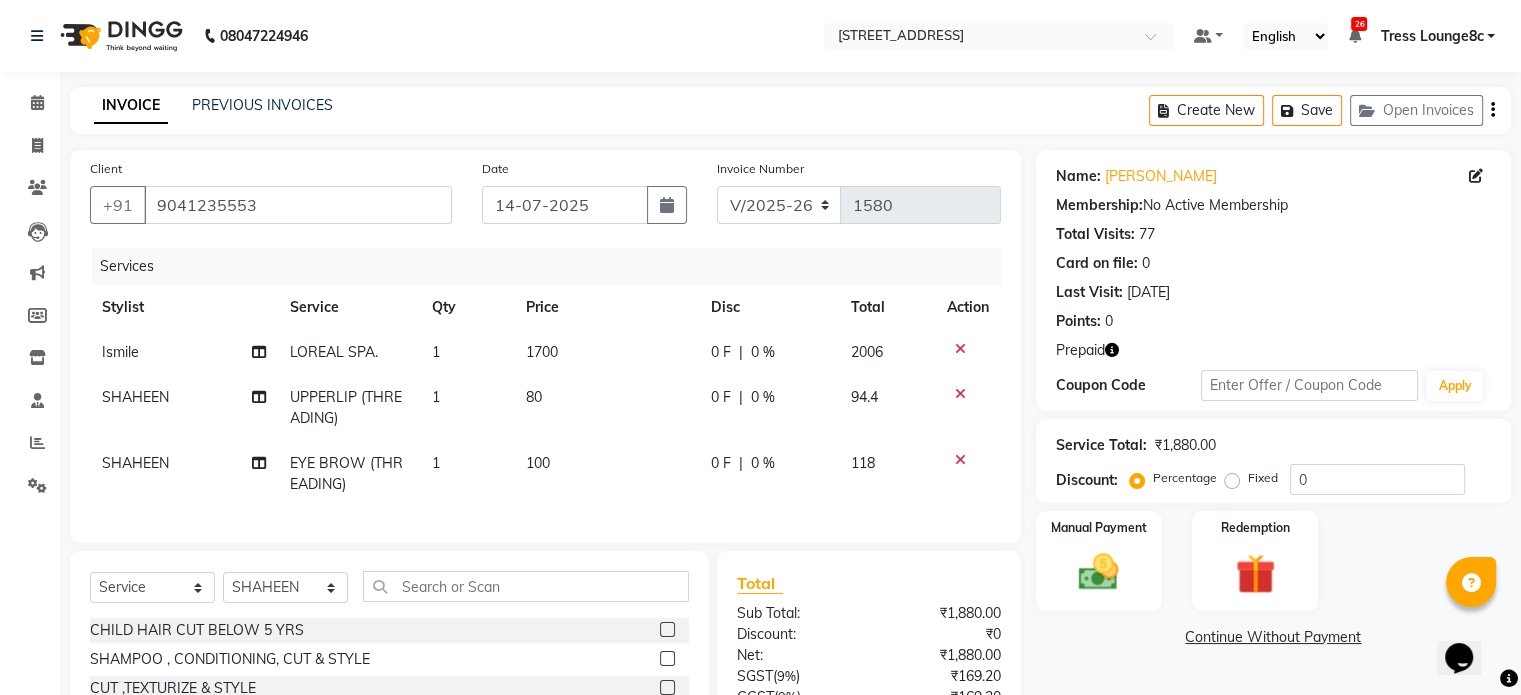 click 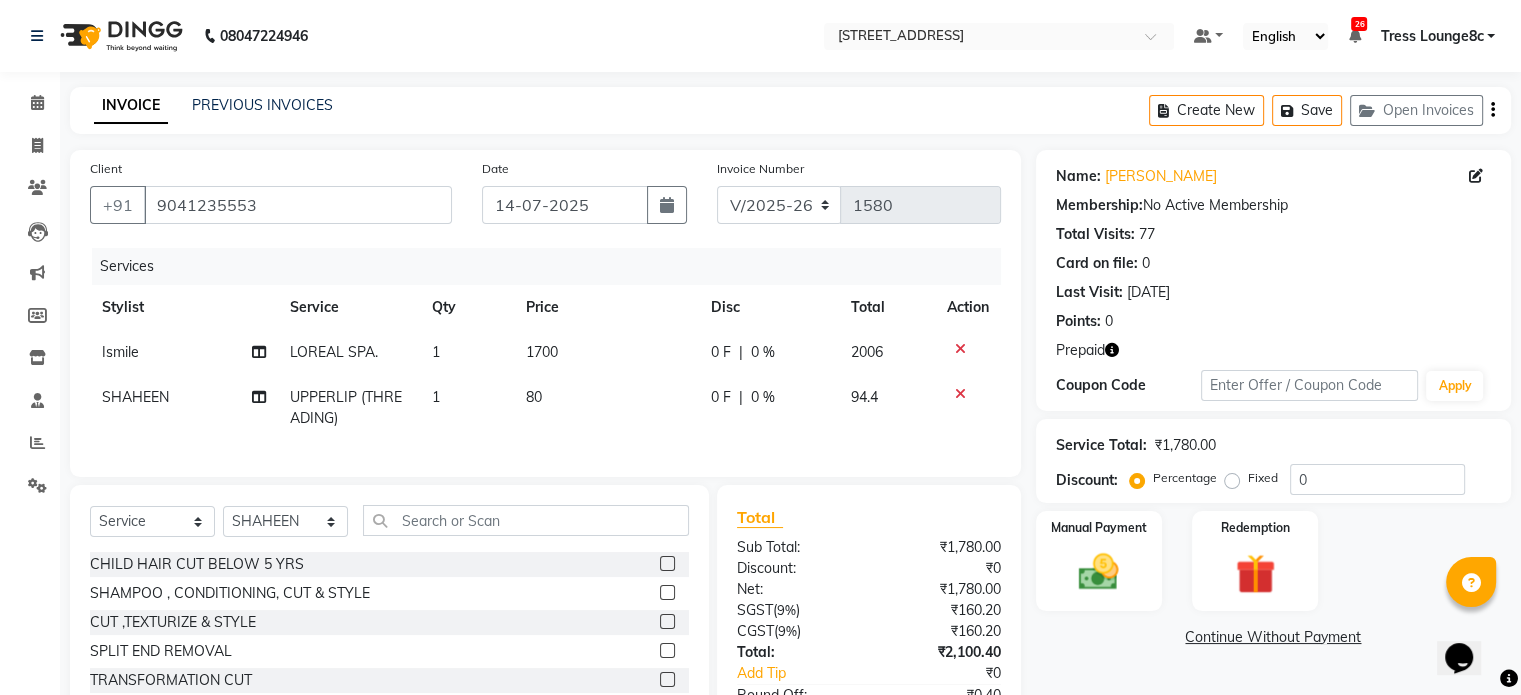 scroll, scrollTop: 150, scrollLeft: 0, axis: vertical 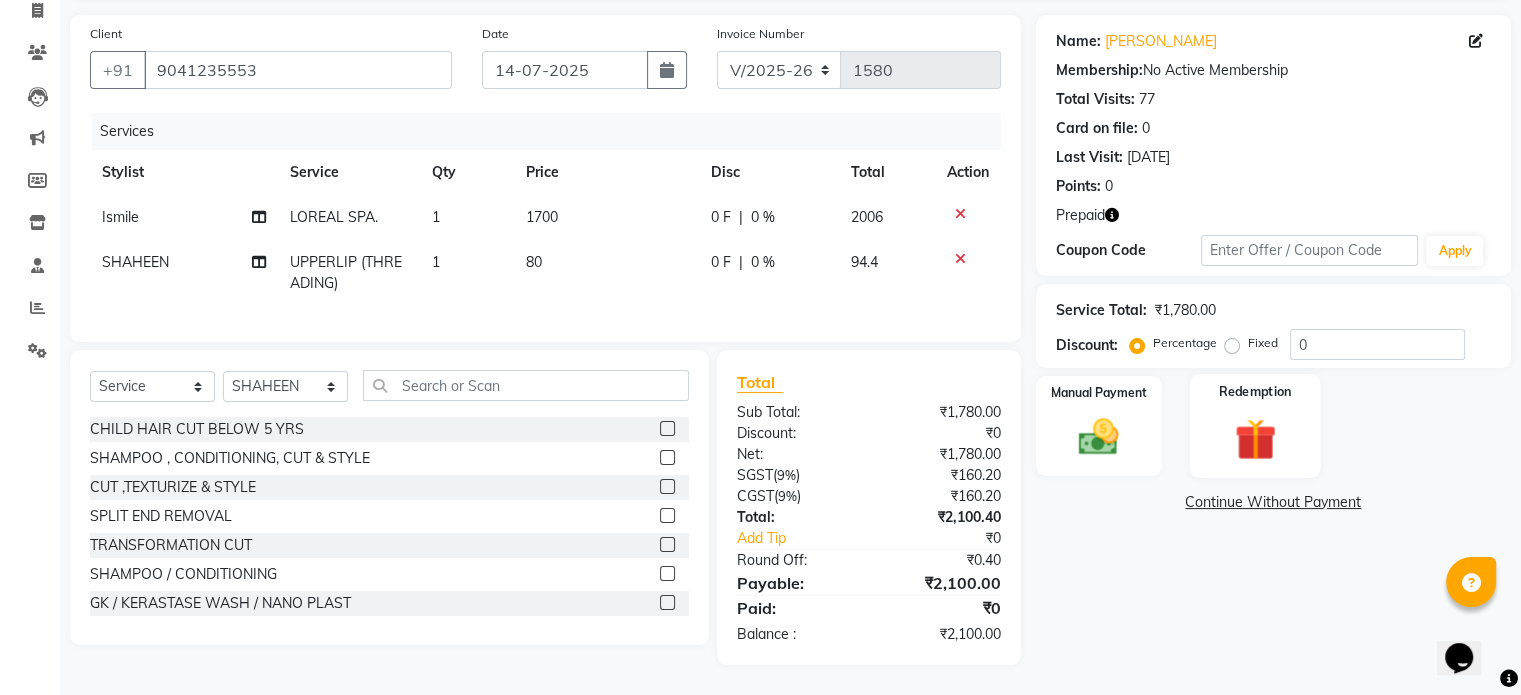 click 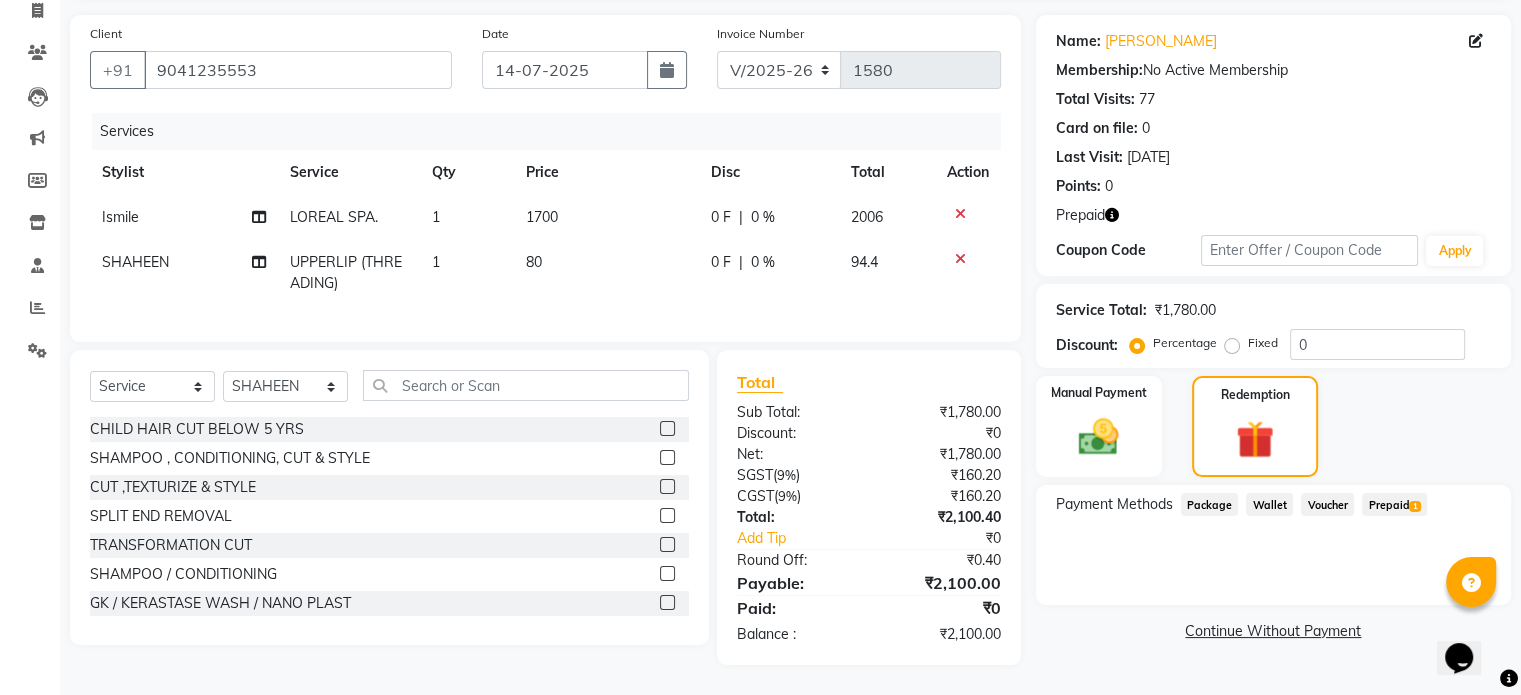 click on "Prepaid  1" 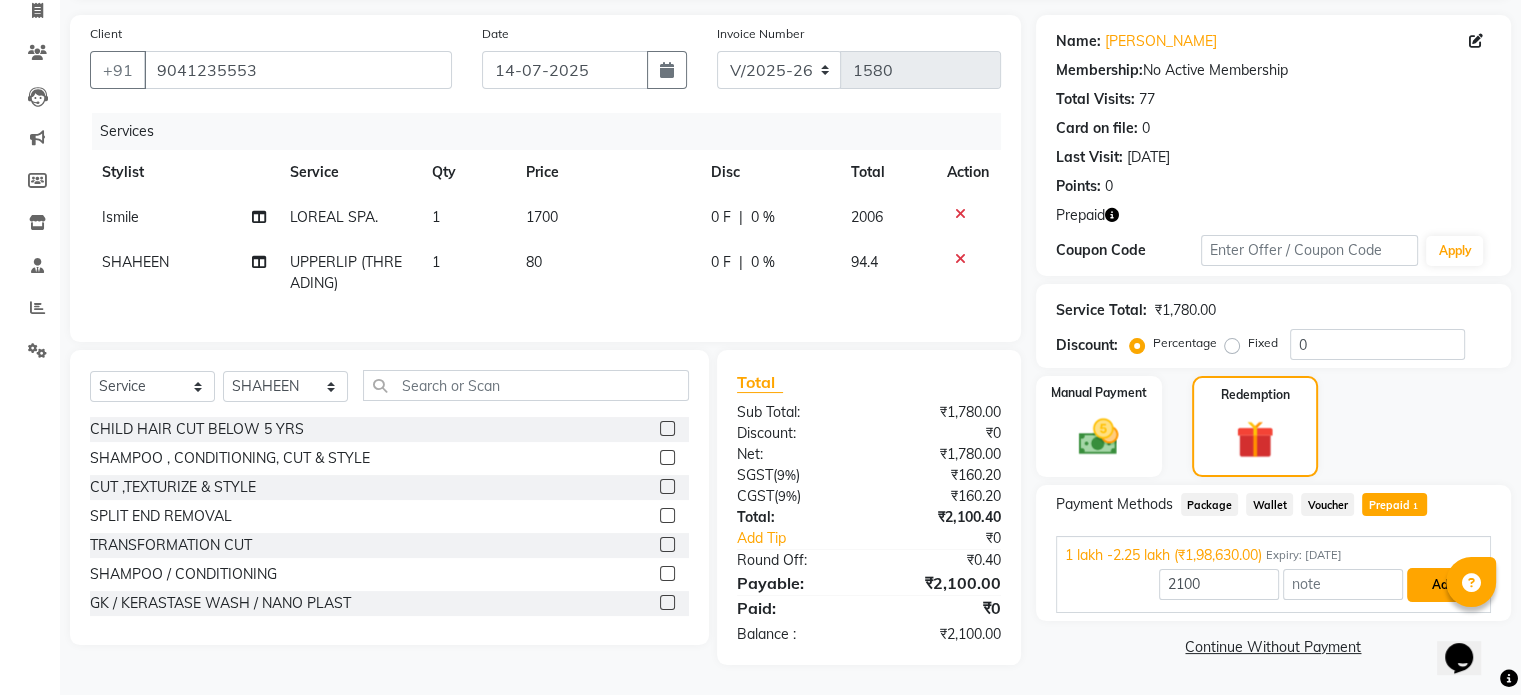 click on "Add" at bounding box center [1443, 585] 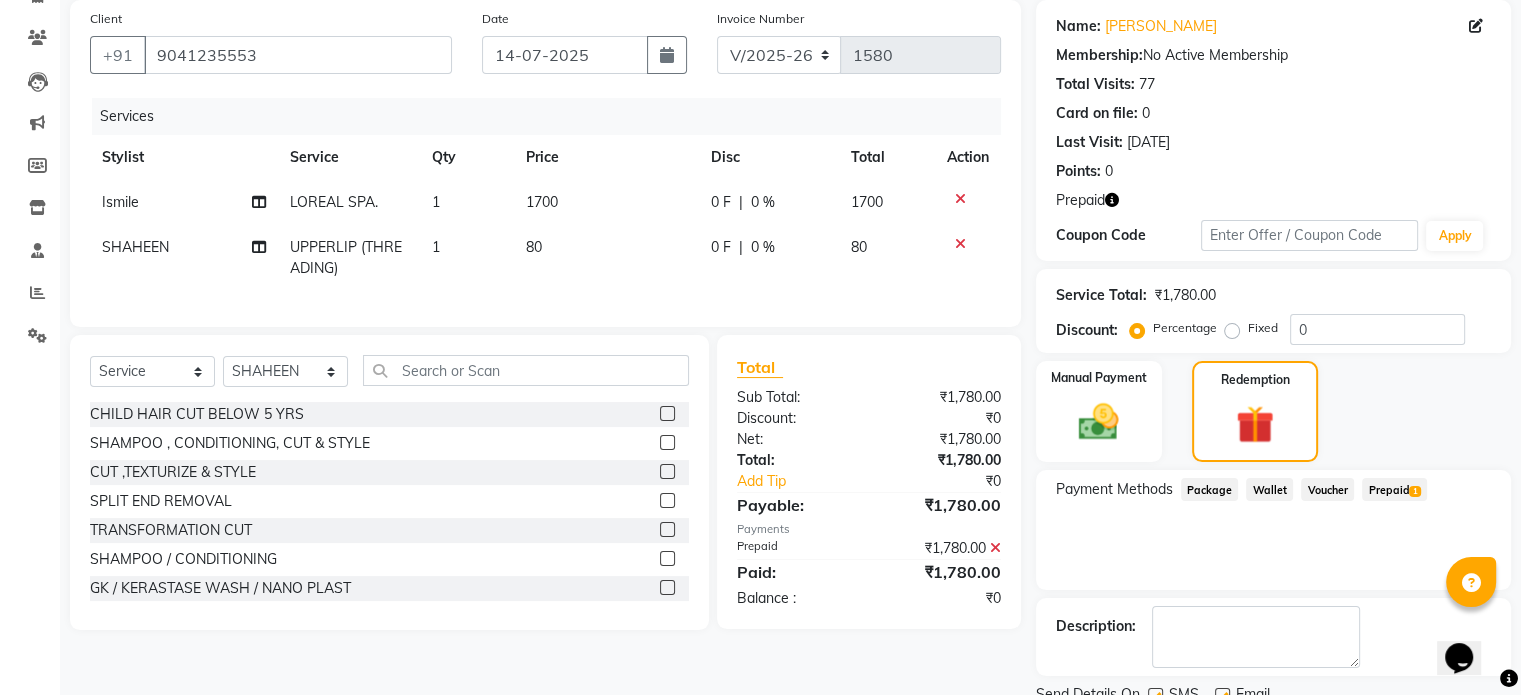 scroll, scrollTop: 228, scrollLeft: 0, axis: vertical 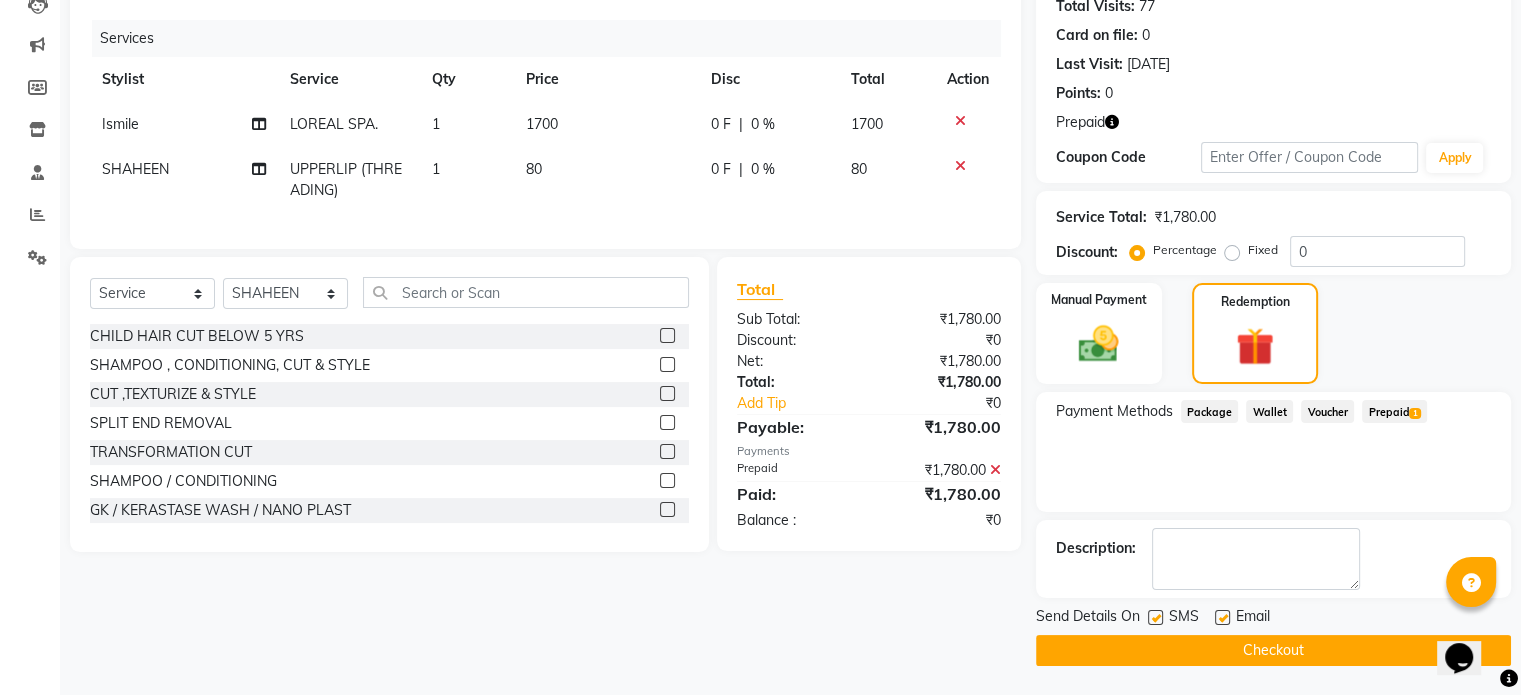 click on "Checkout" 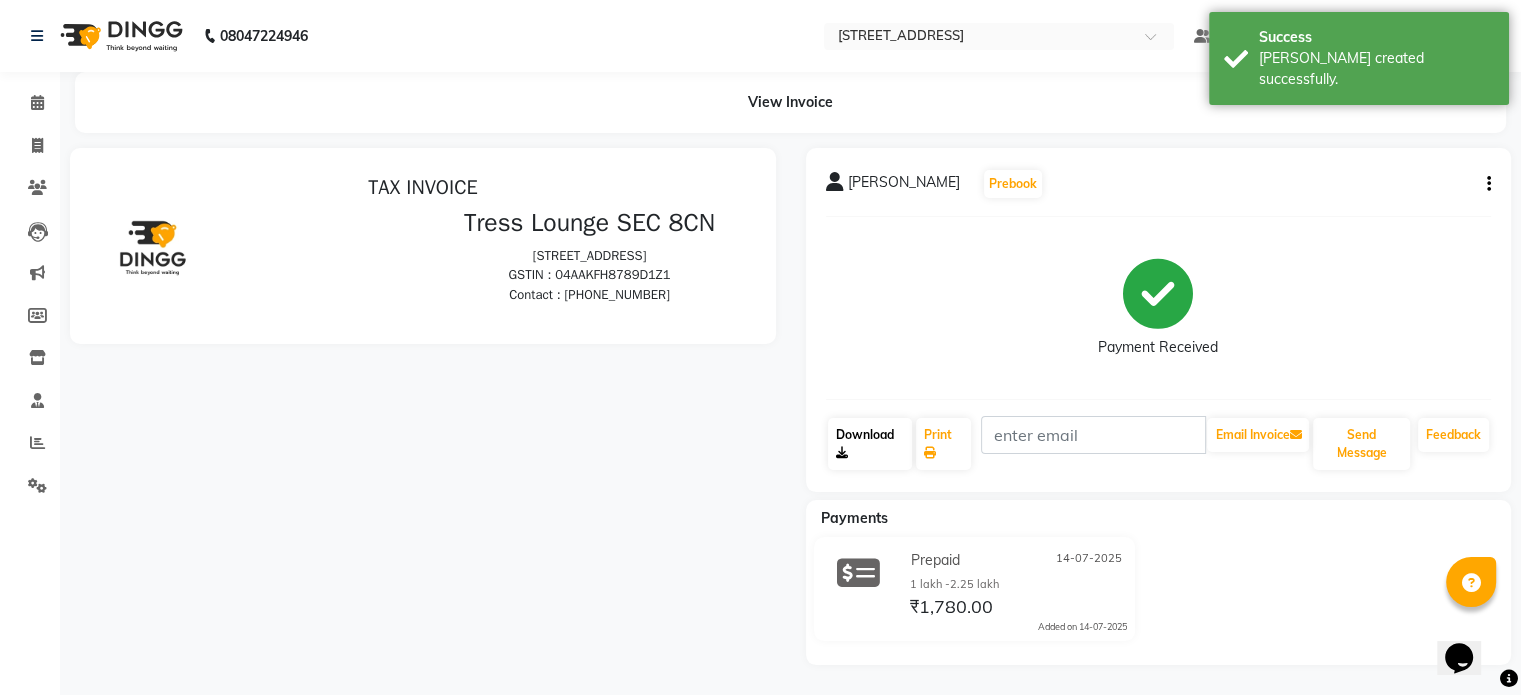 scroll, scrollTop: 0, scrollLeft: 0, axis: both 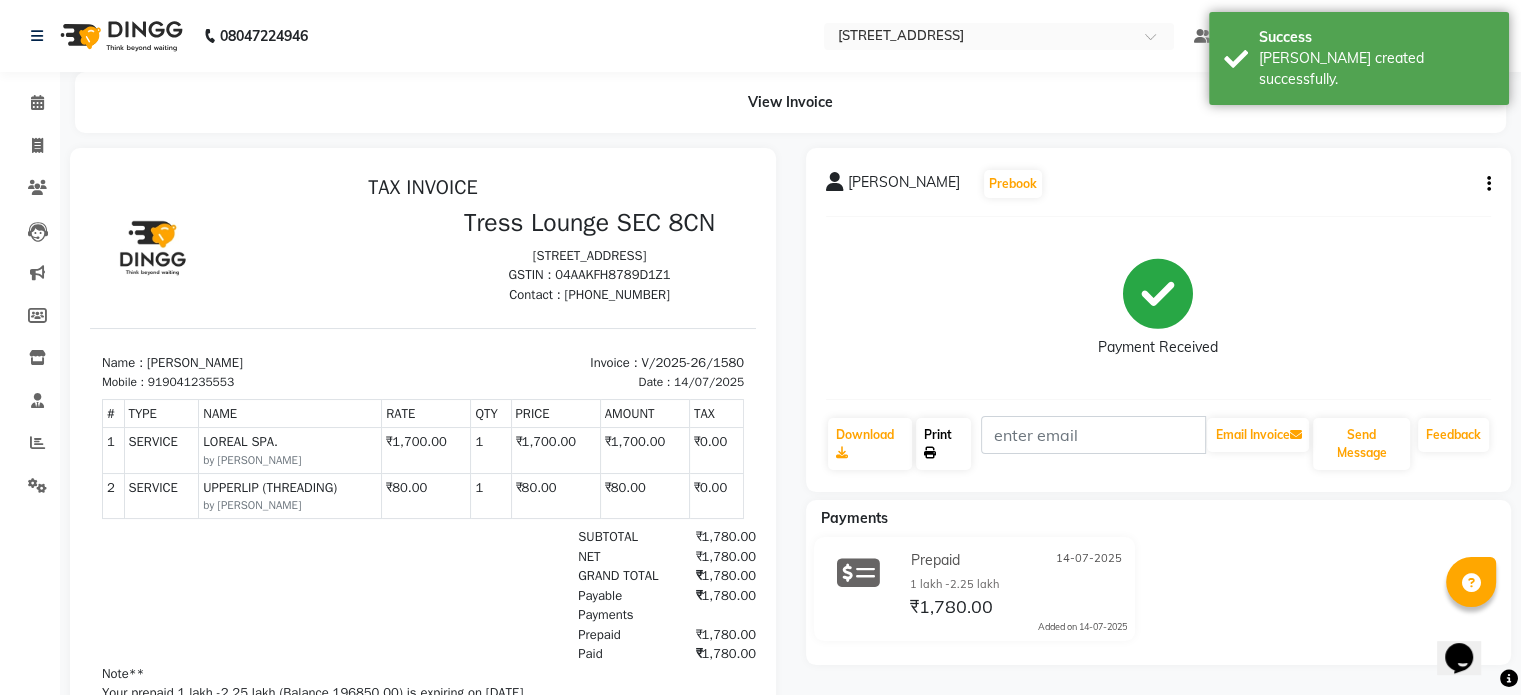 click on "Print" 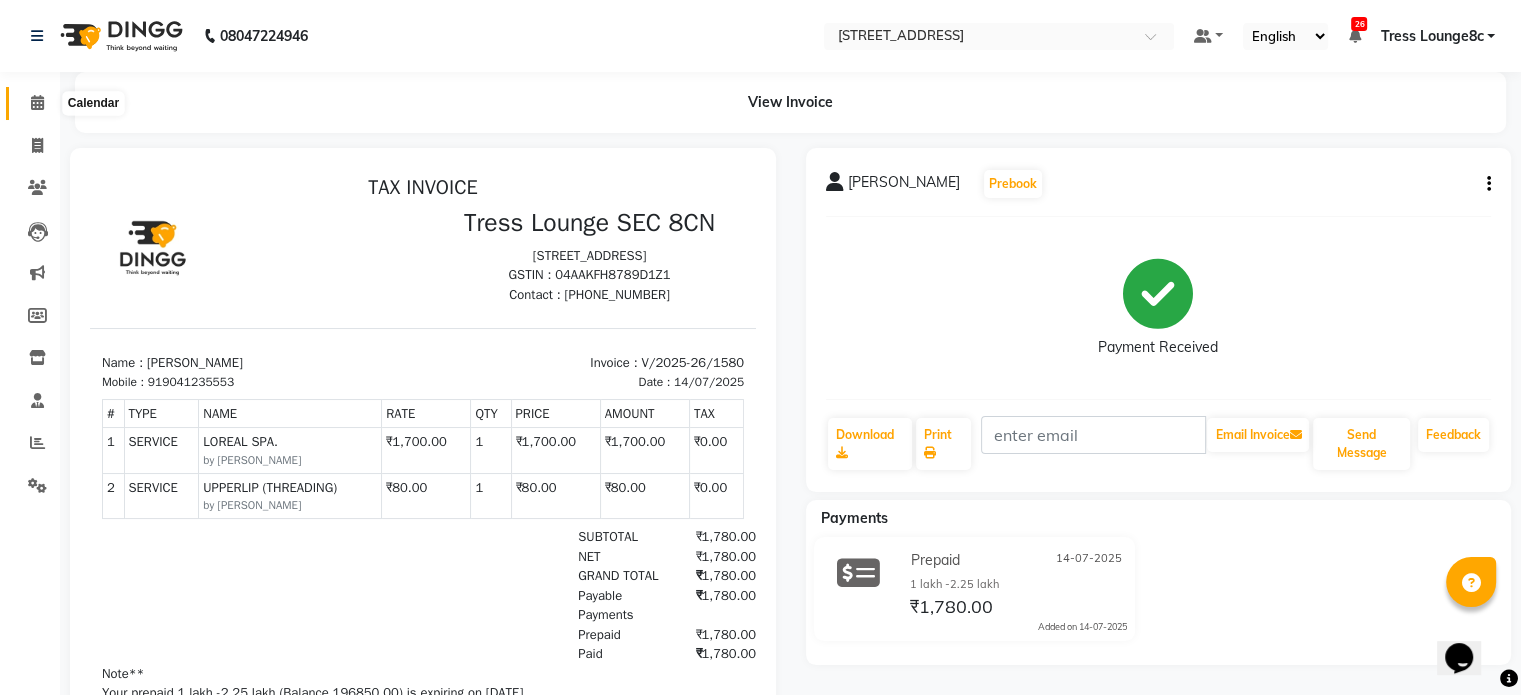 click 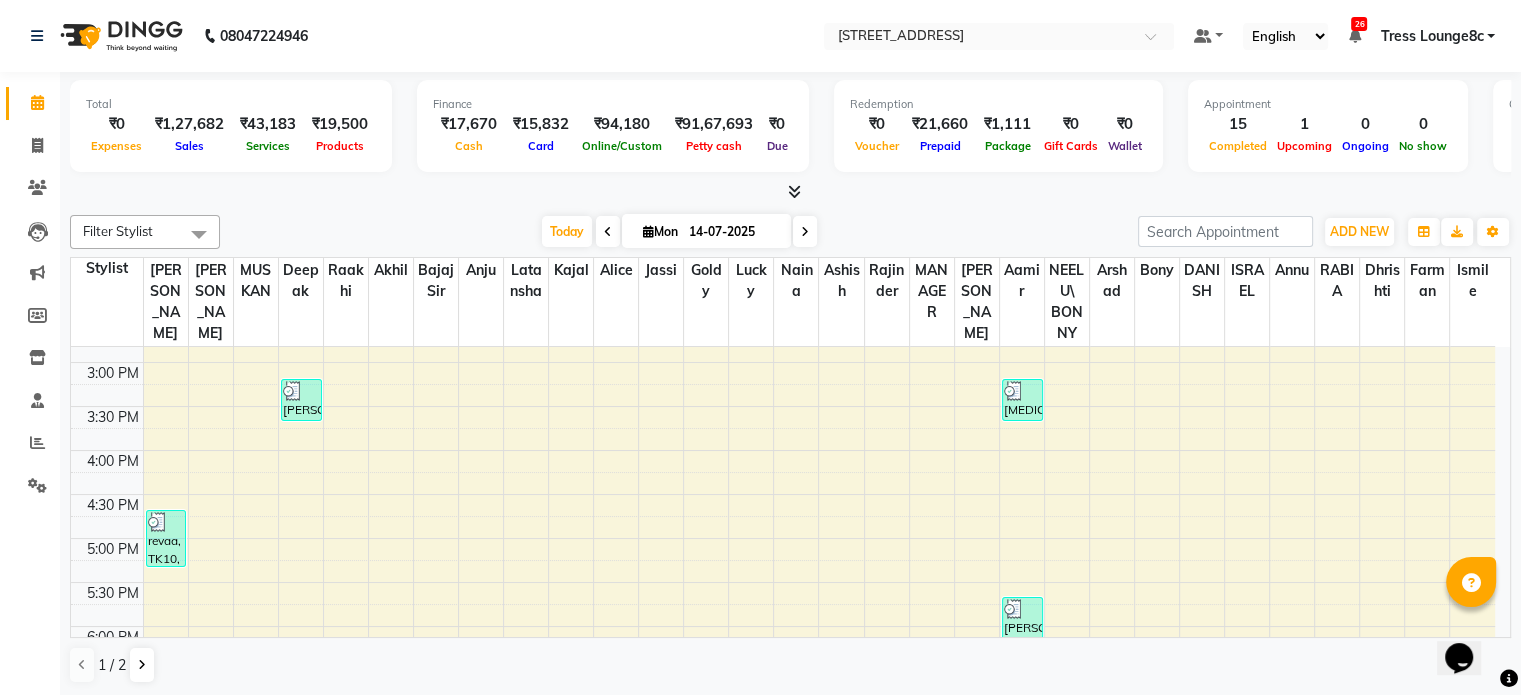 scroll, scrollTop: 774, scrollLeft: 0, axis: vertical 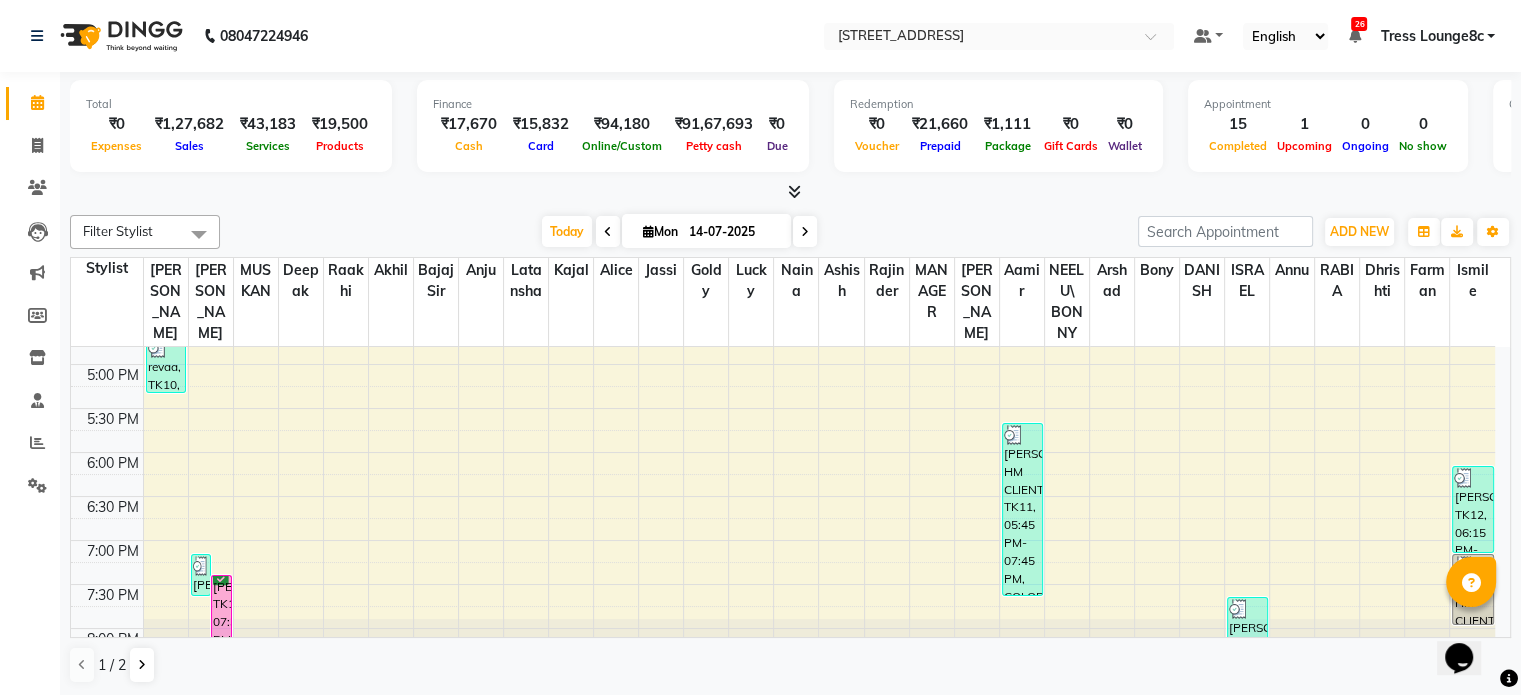 click at bounding box center [346, 662] 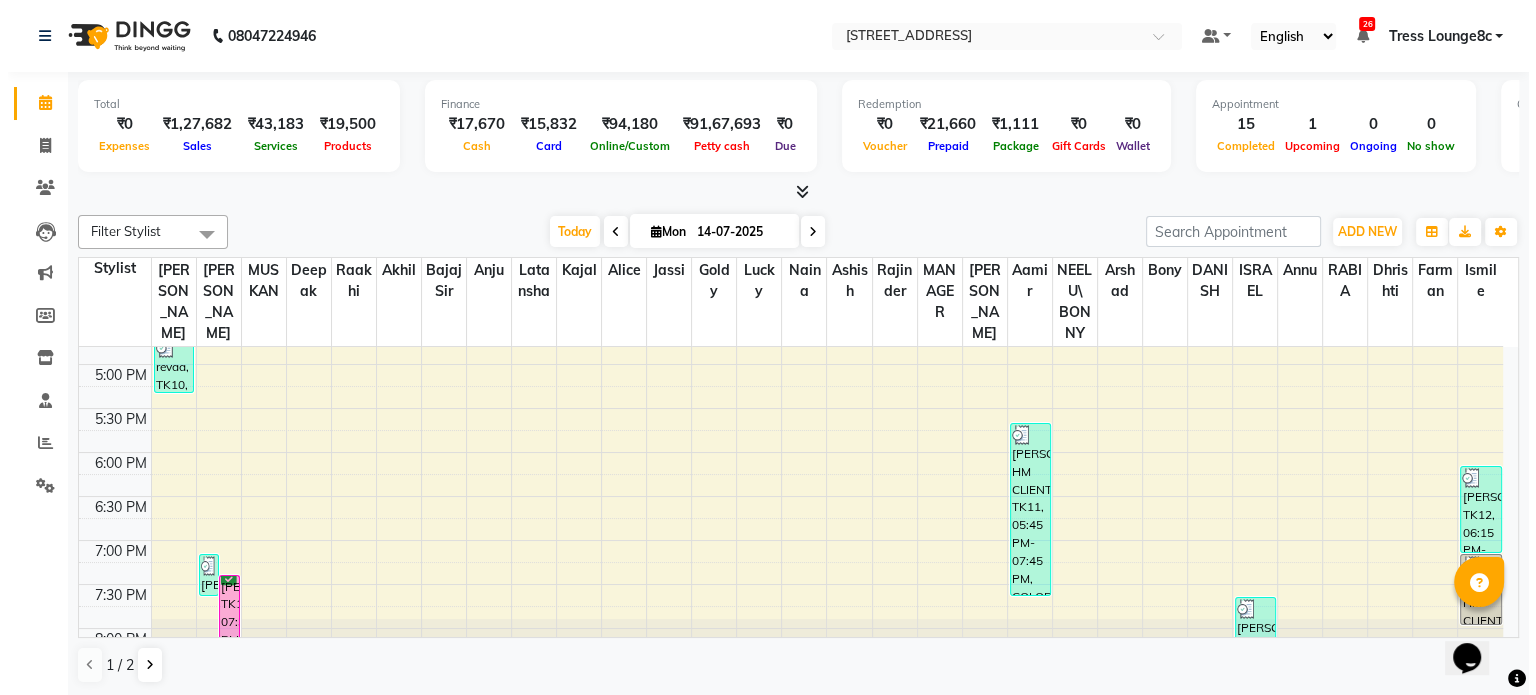 scroll, scrollTop: 0, scrollLeft: 0, axis: both 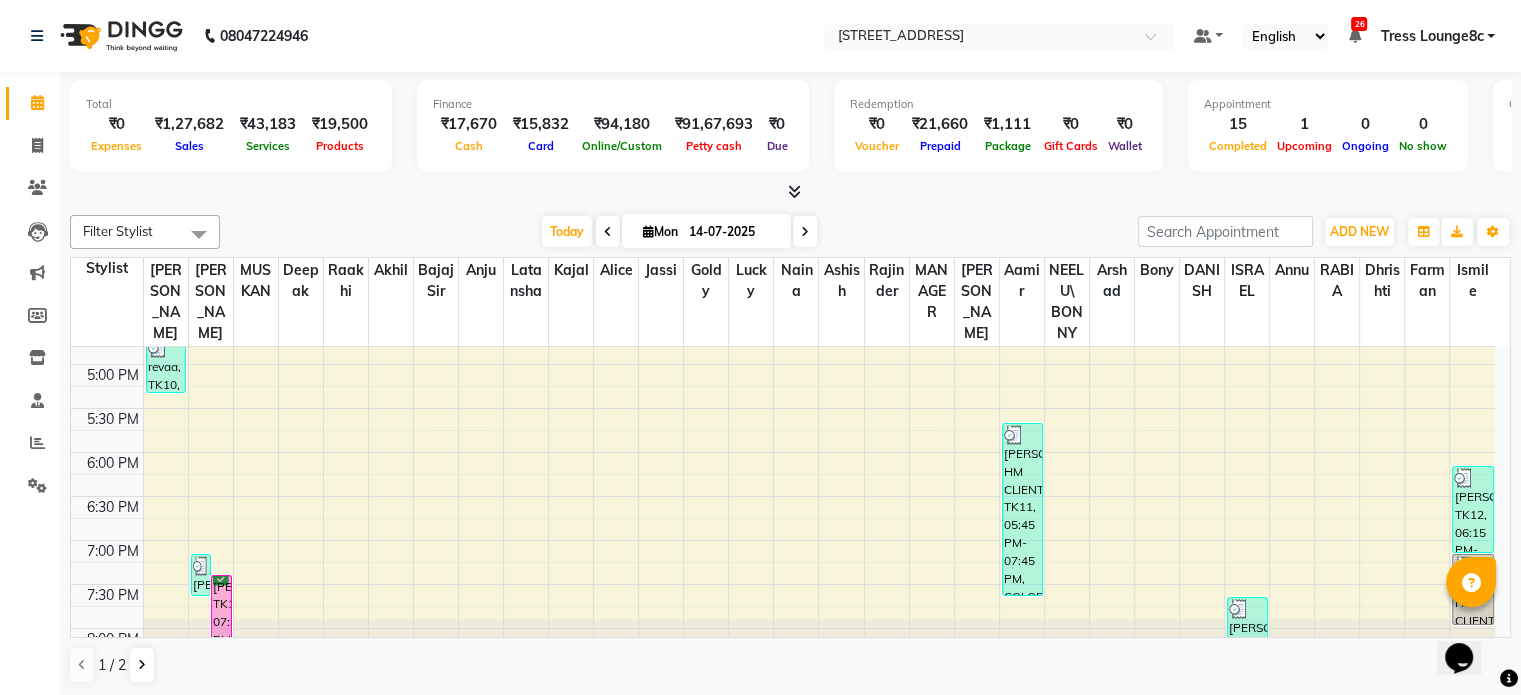 click at bounding box center (526, 662) 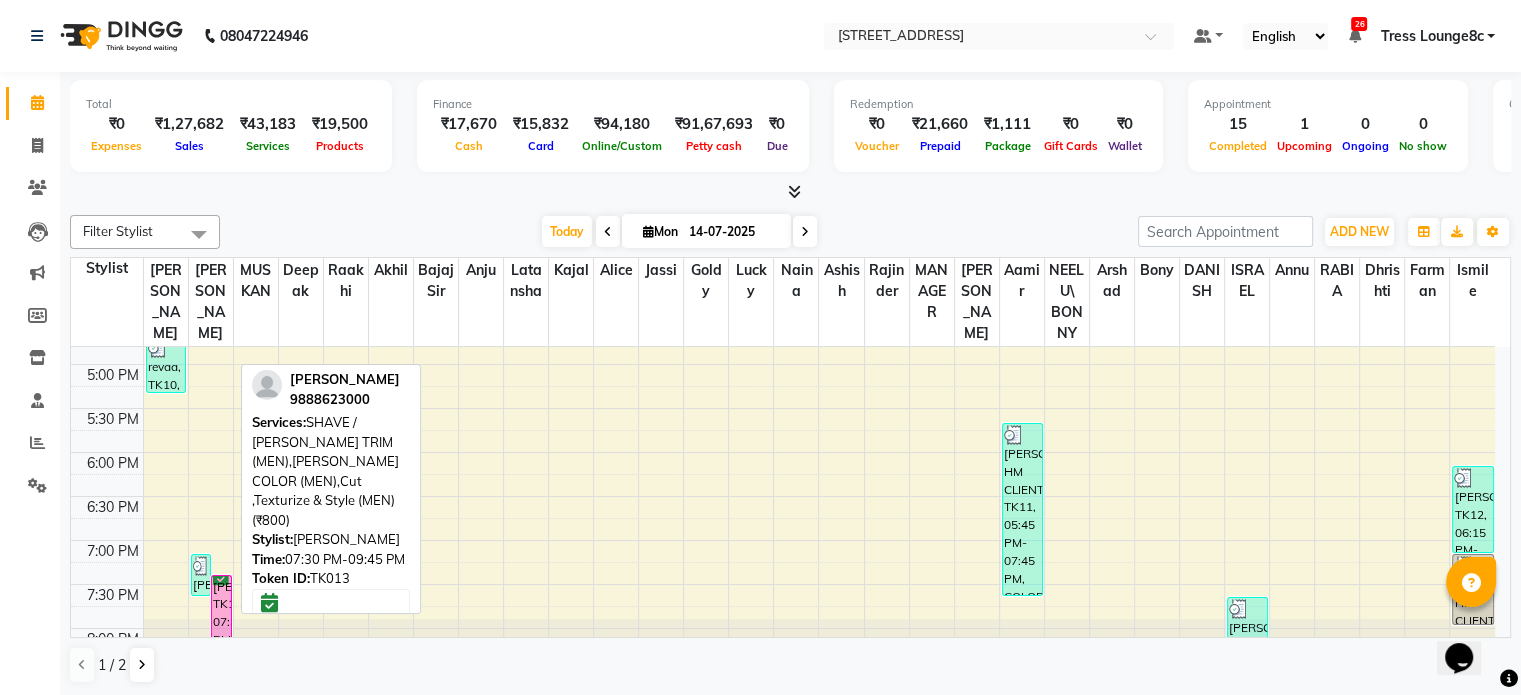 click on "[PERSON_NAME], TK13, 07:30 PM-09:45 PM, SHAVE / [PERSON_NAME] TRIM (MEN),[PERSON_NAME] COLOR (MEN),Cut ,Texturize & Style (MEN) (₹800)" at bounding box center (221, 640) 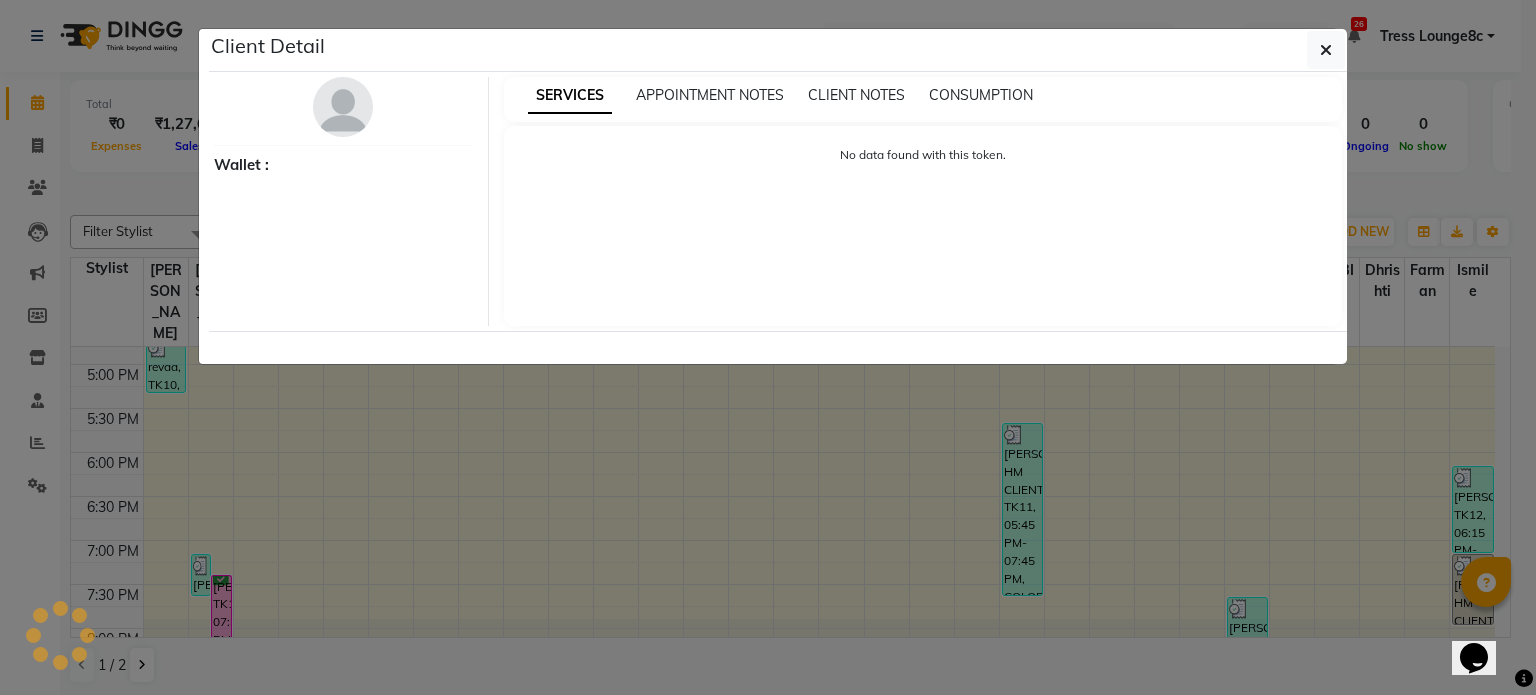 select on "6" 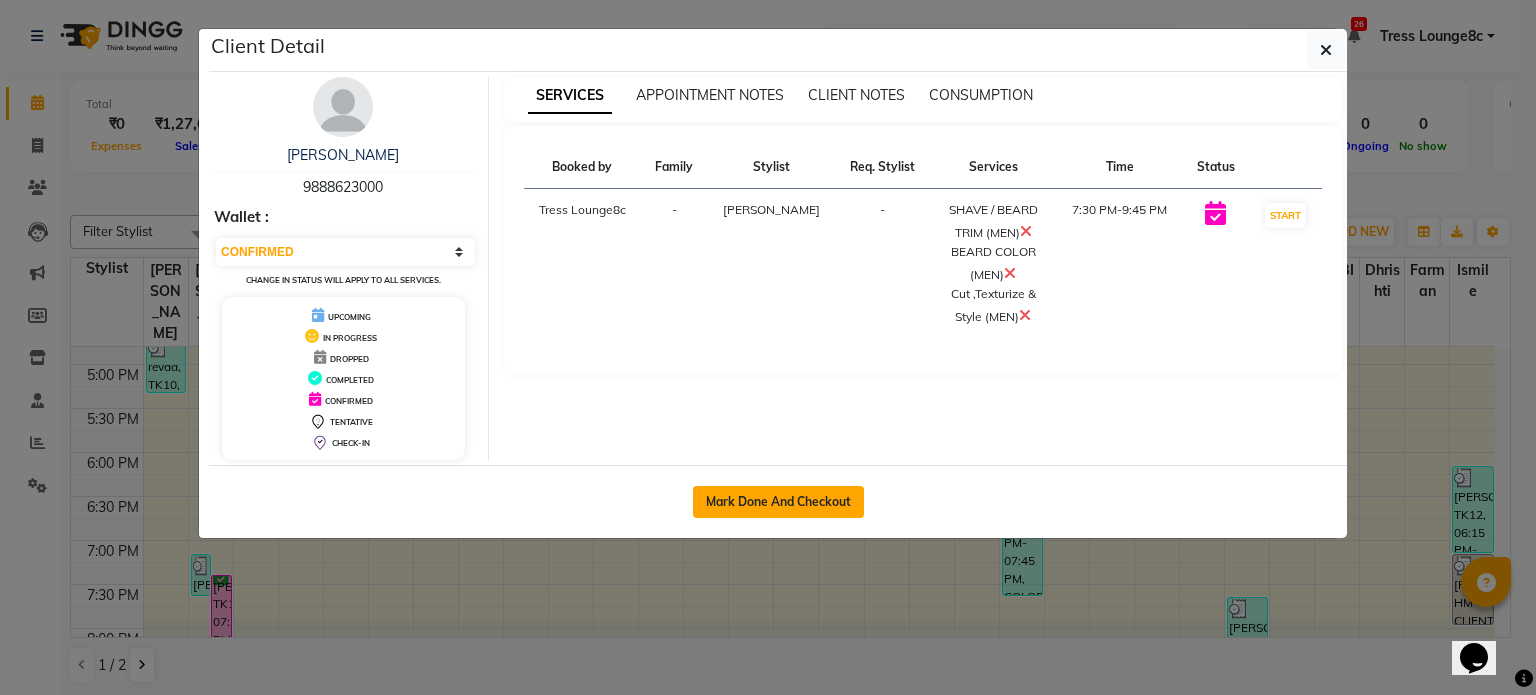click on "Mark Done And Checkout" 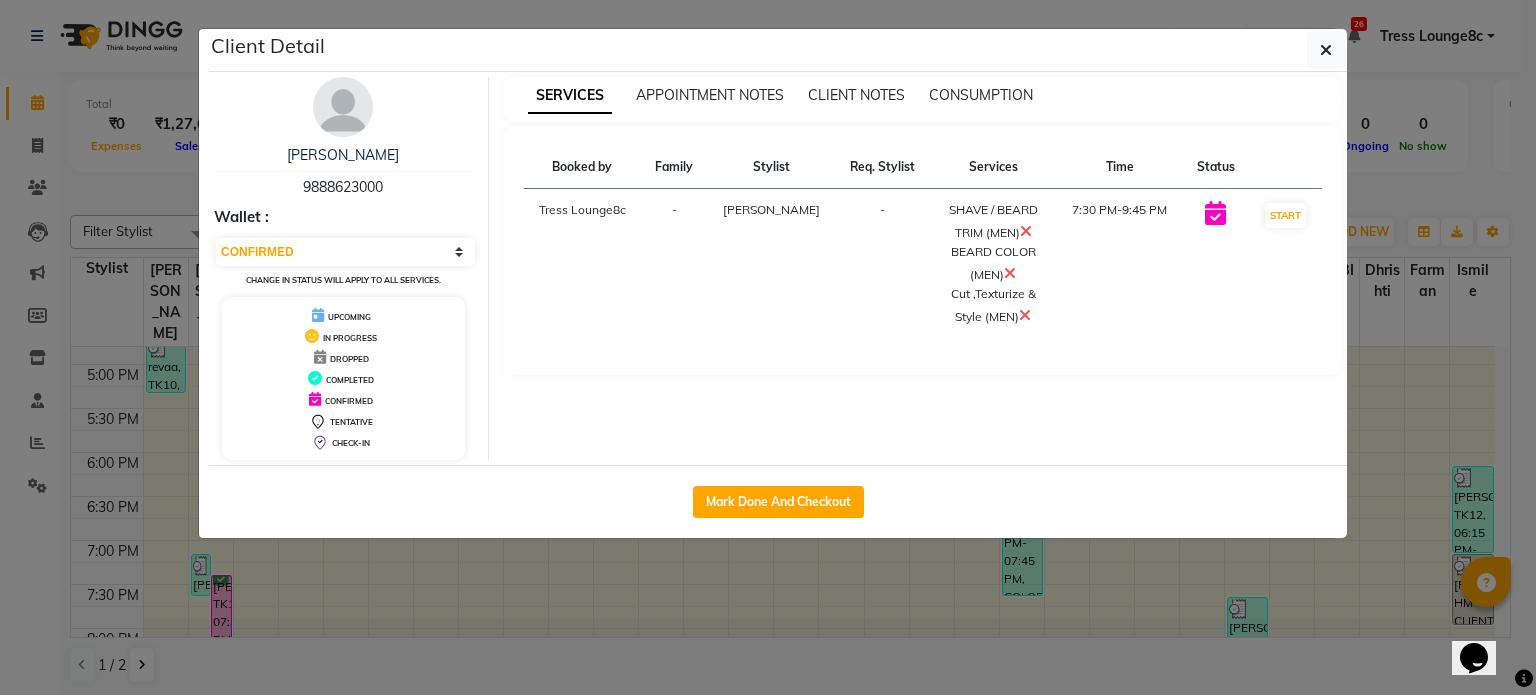 select on "service" 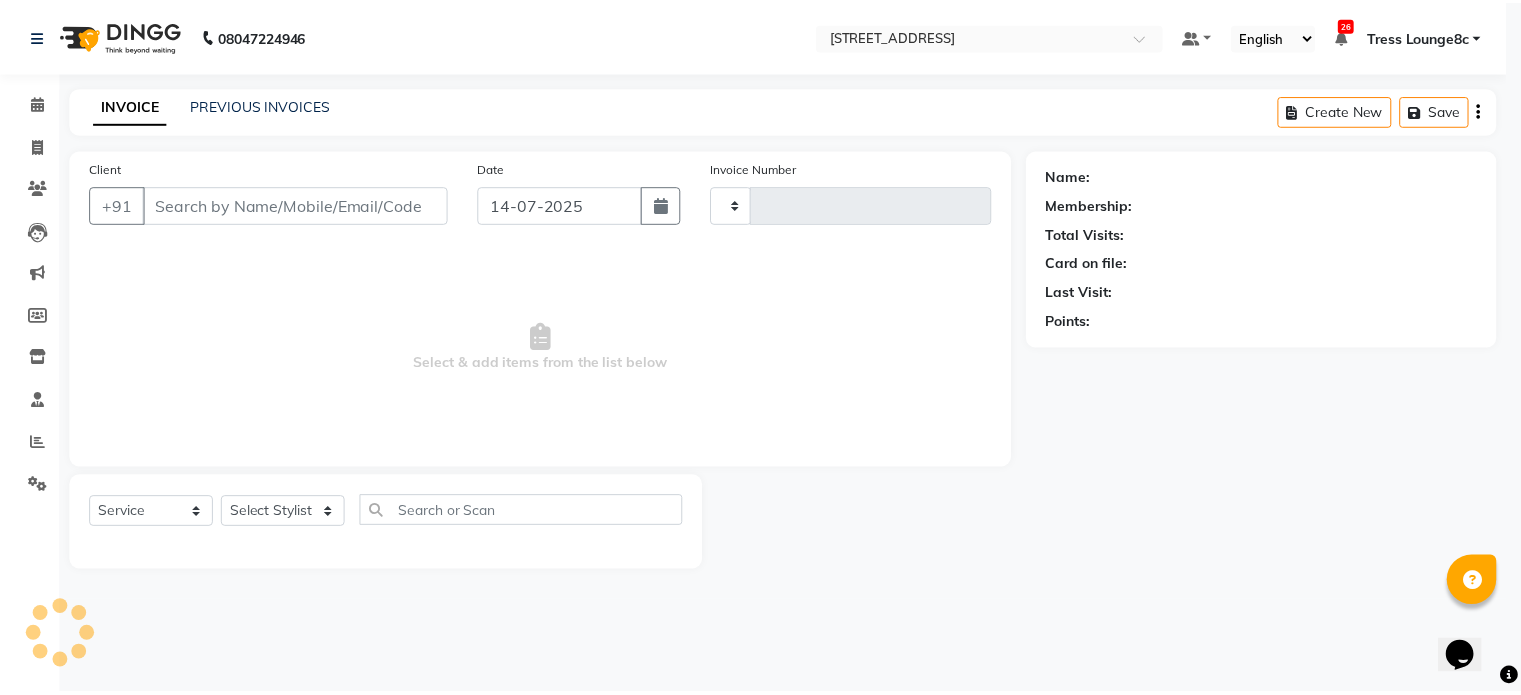 scroll, scrollTop: 0, scrollLeft: 0, axis: both 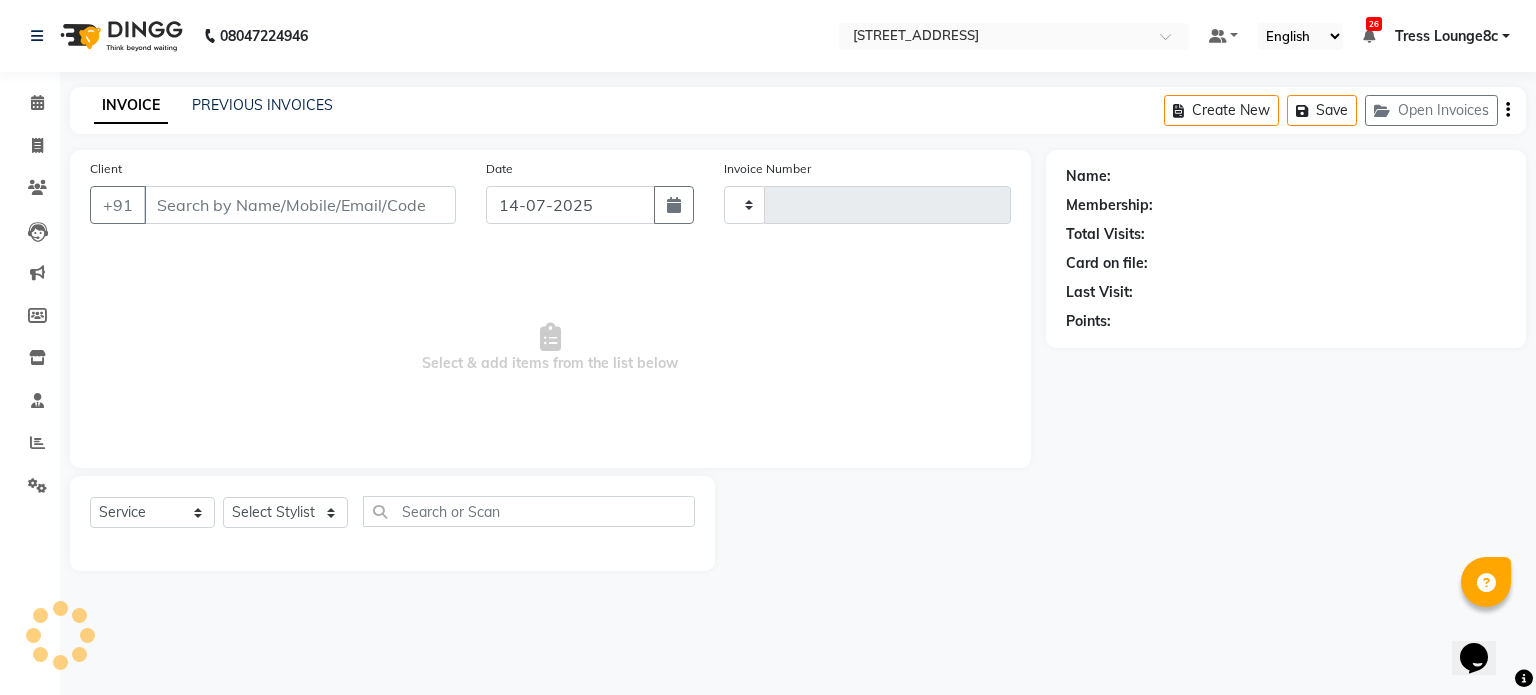 type on "1581" 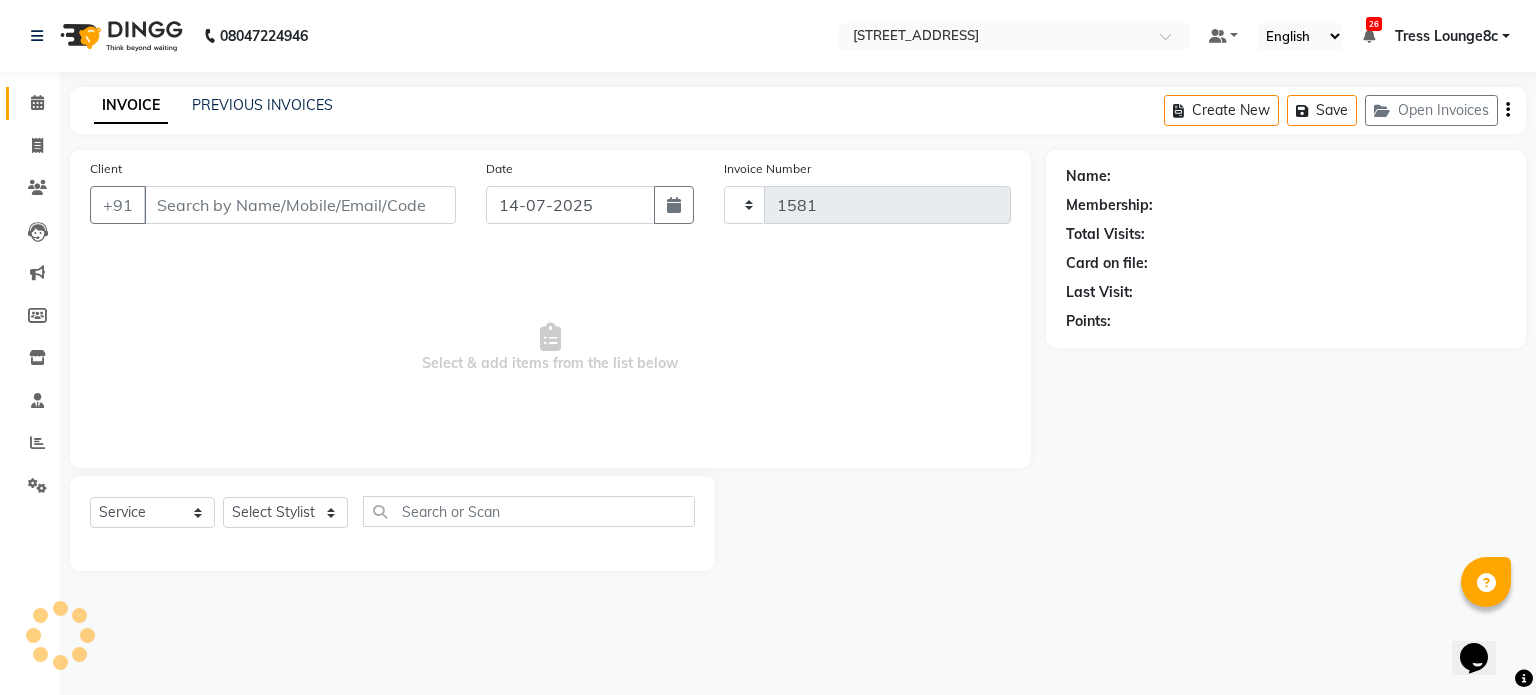 select on "5703" 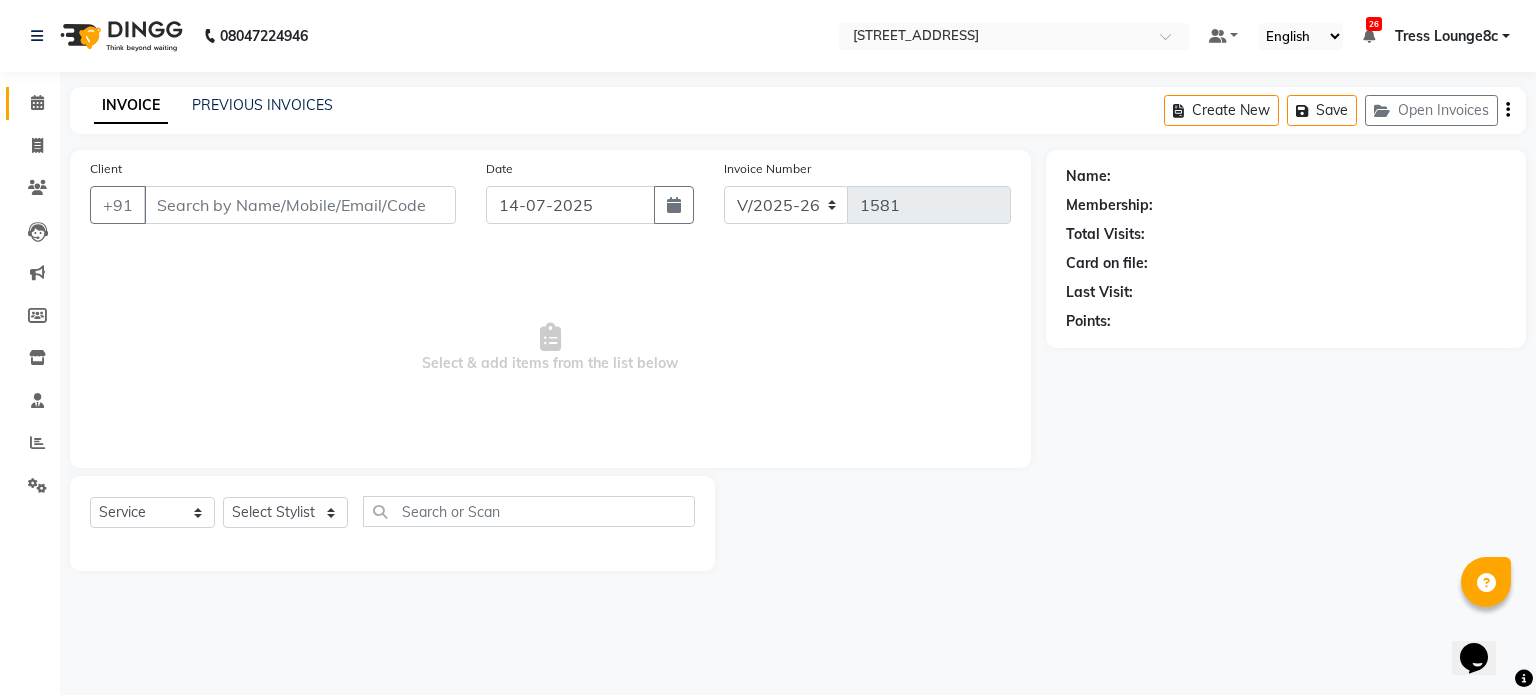 type on "9888623000" 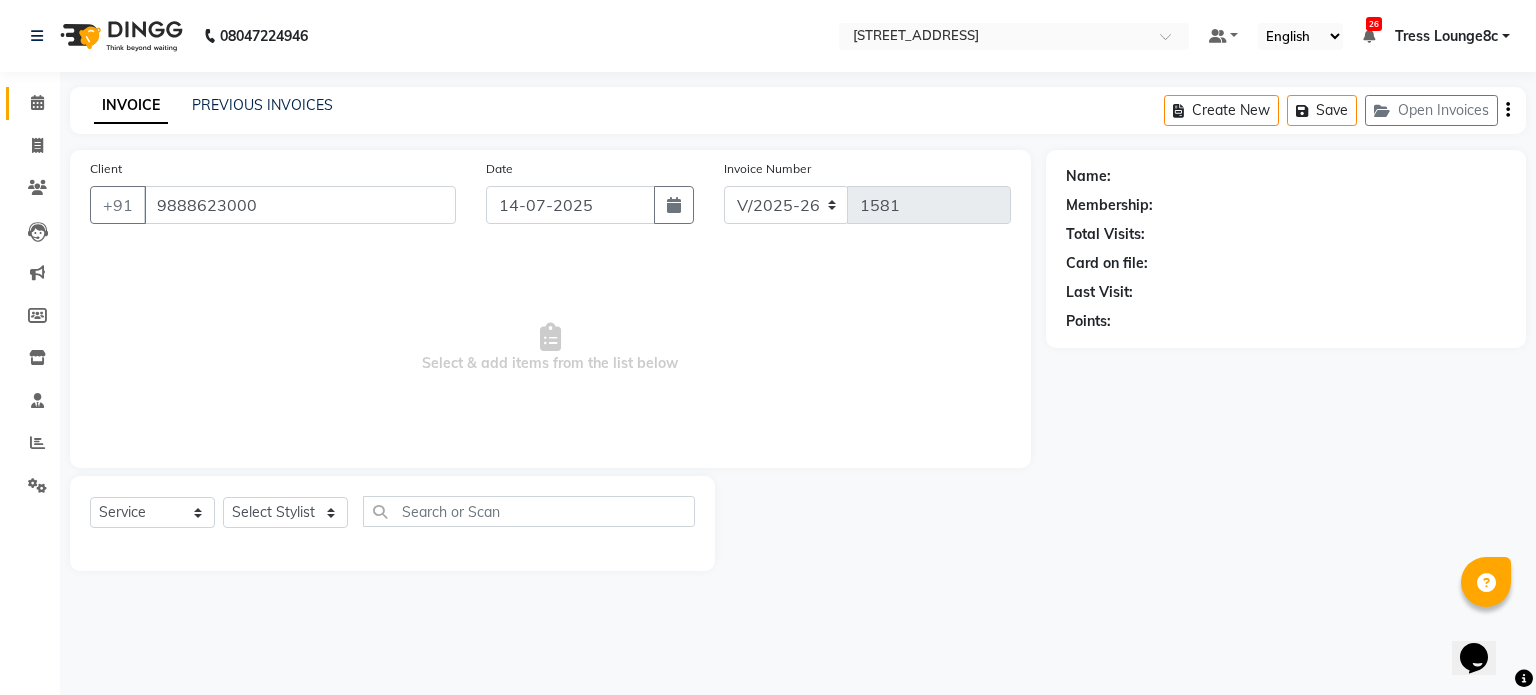 select on "39101" 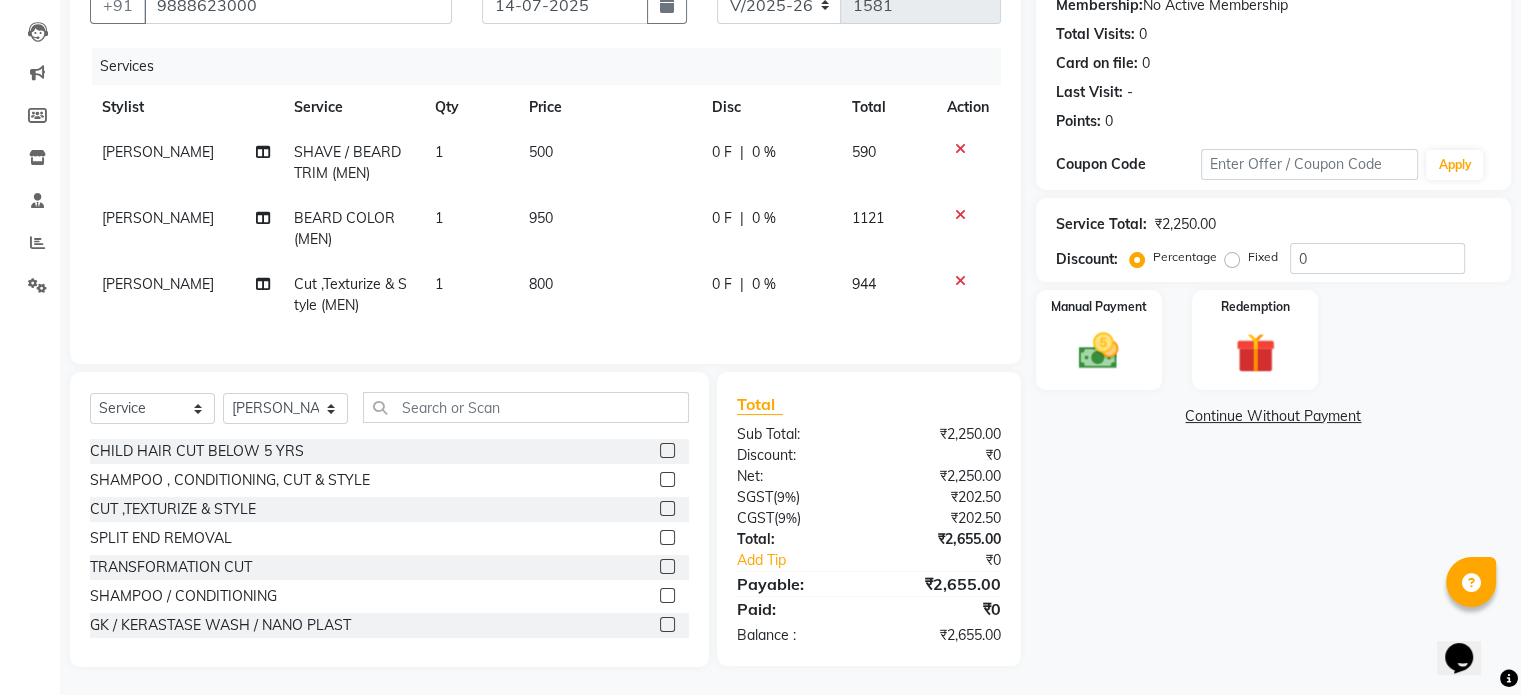 scroll, scrollTop: 217, scrollLeft: 0, axis: vertical 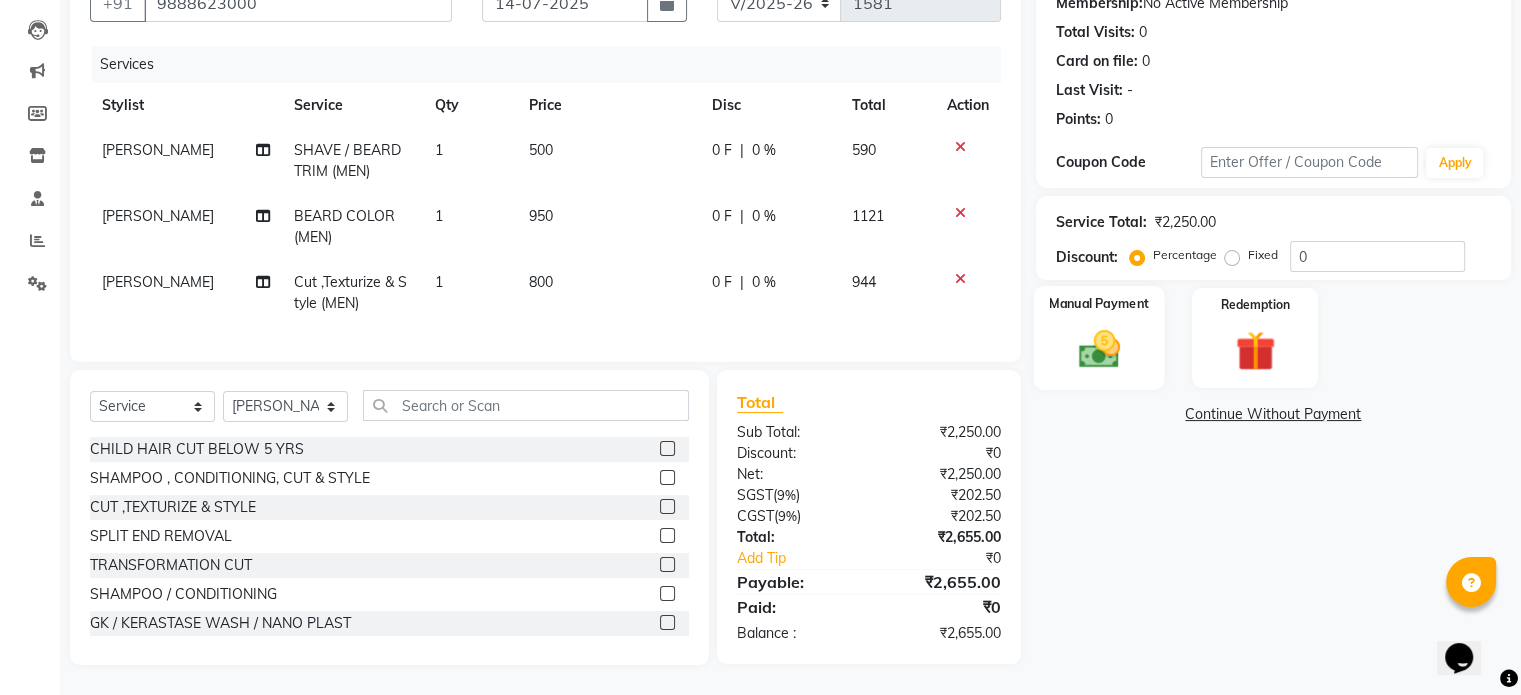 click 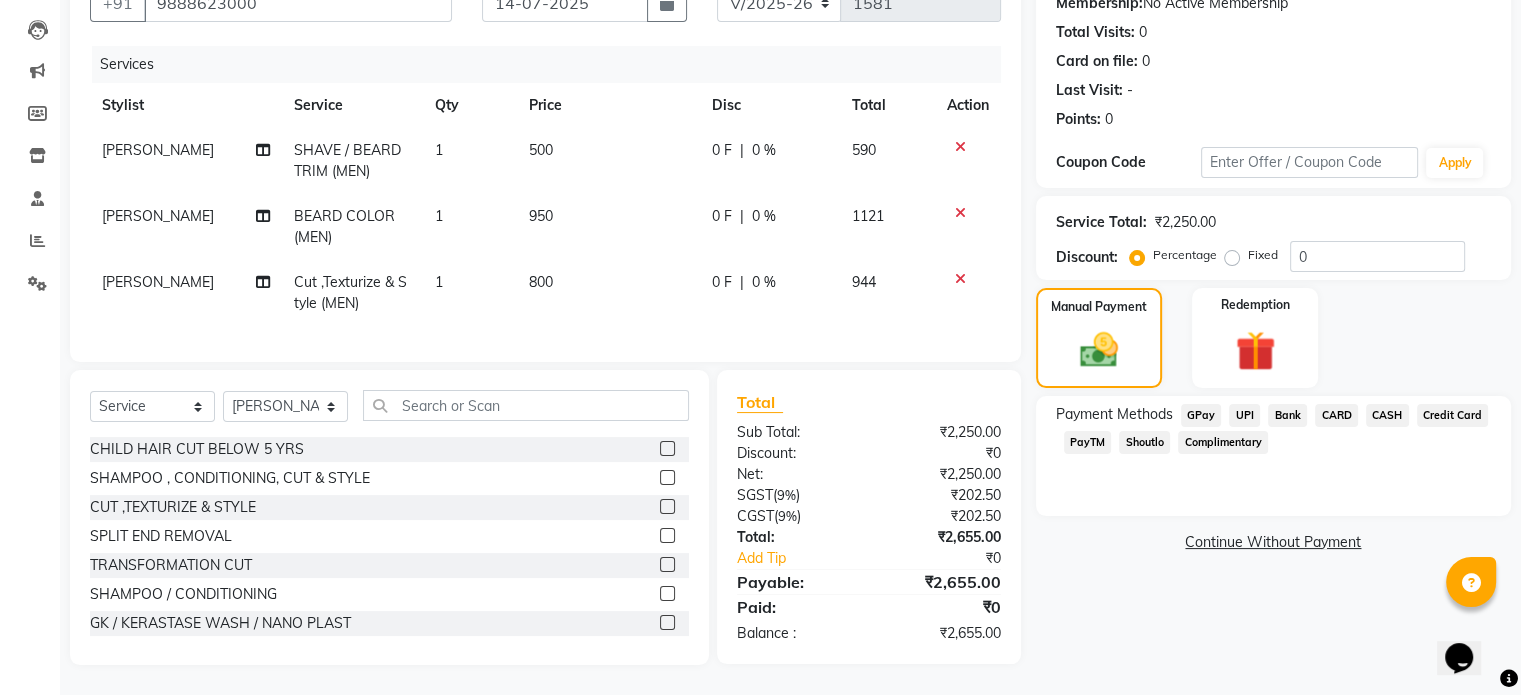 click on "UPI" 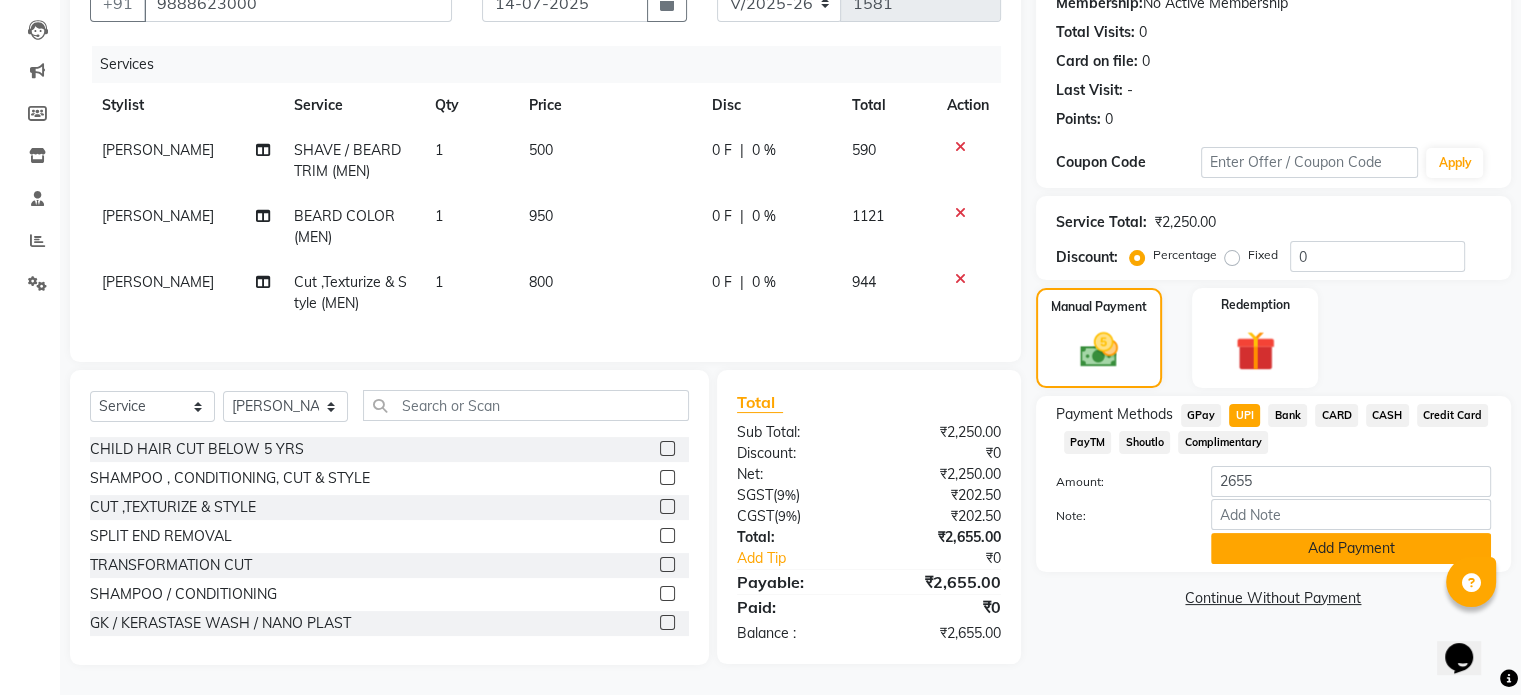 click on "Add Payment" 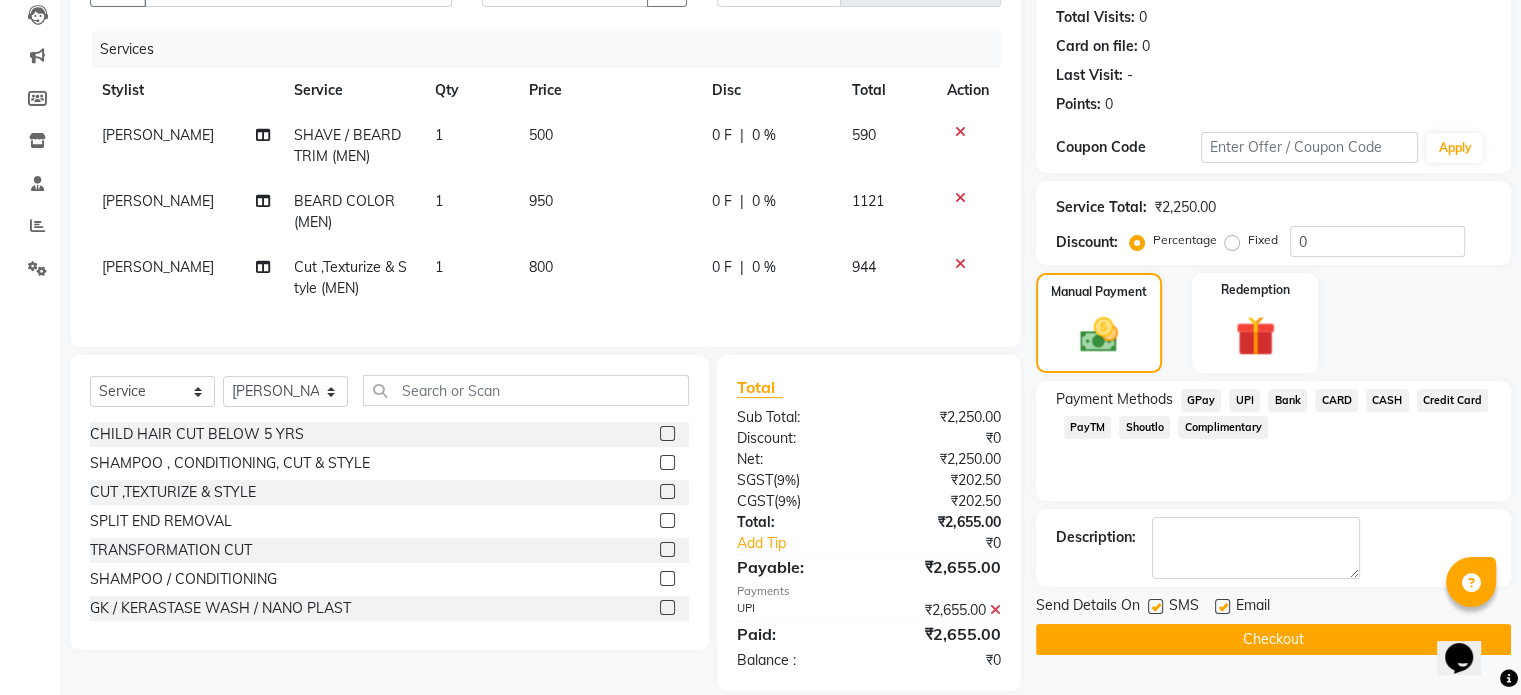 scroll, scrollTop: 258, scrollLeft: 0, axis: vertical 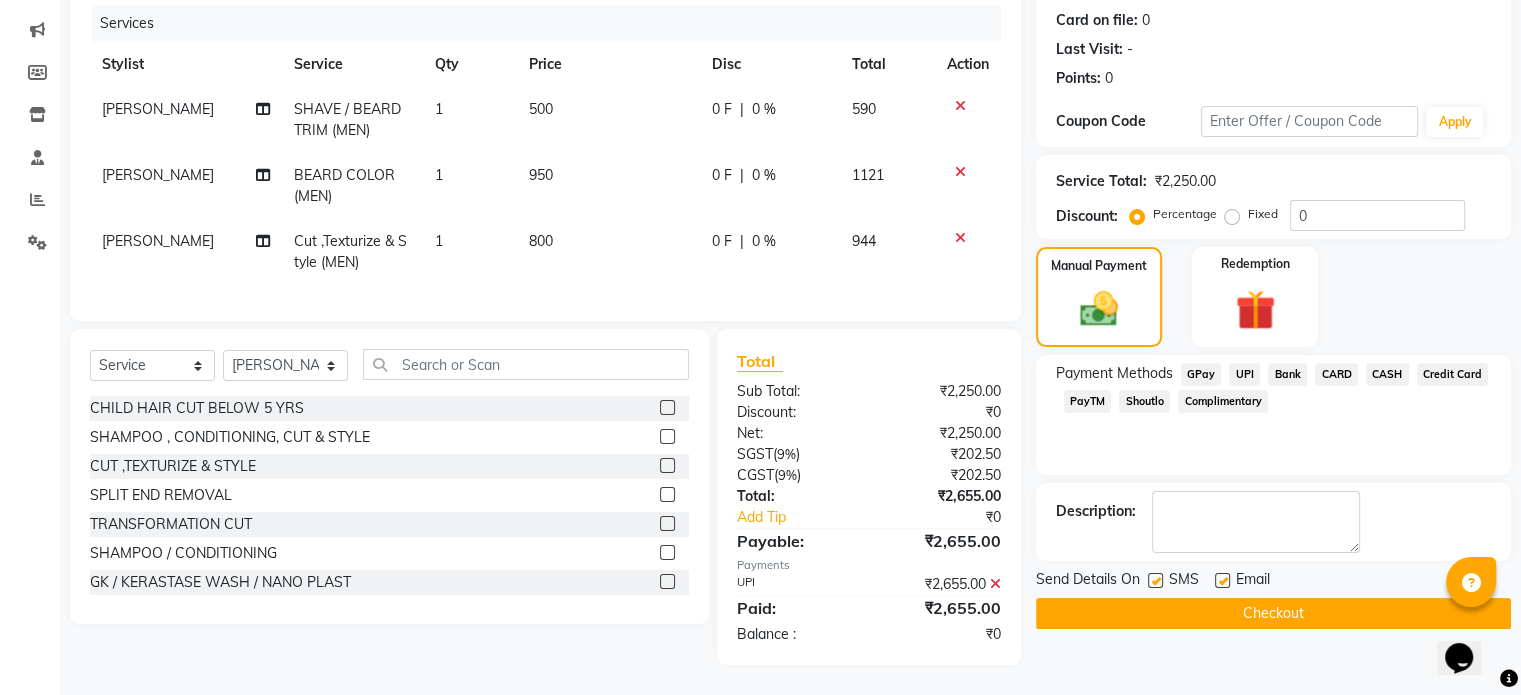 click on "Checkout" 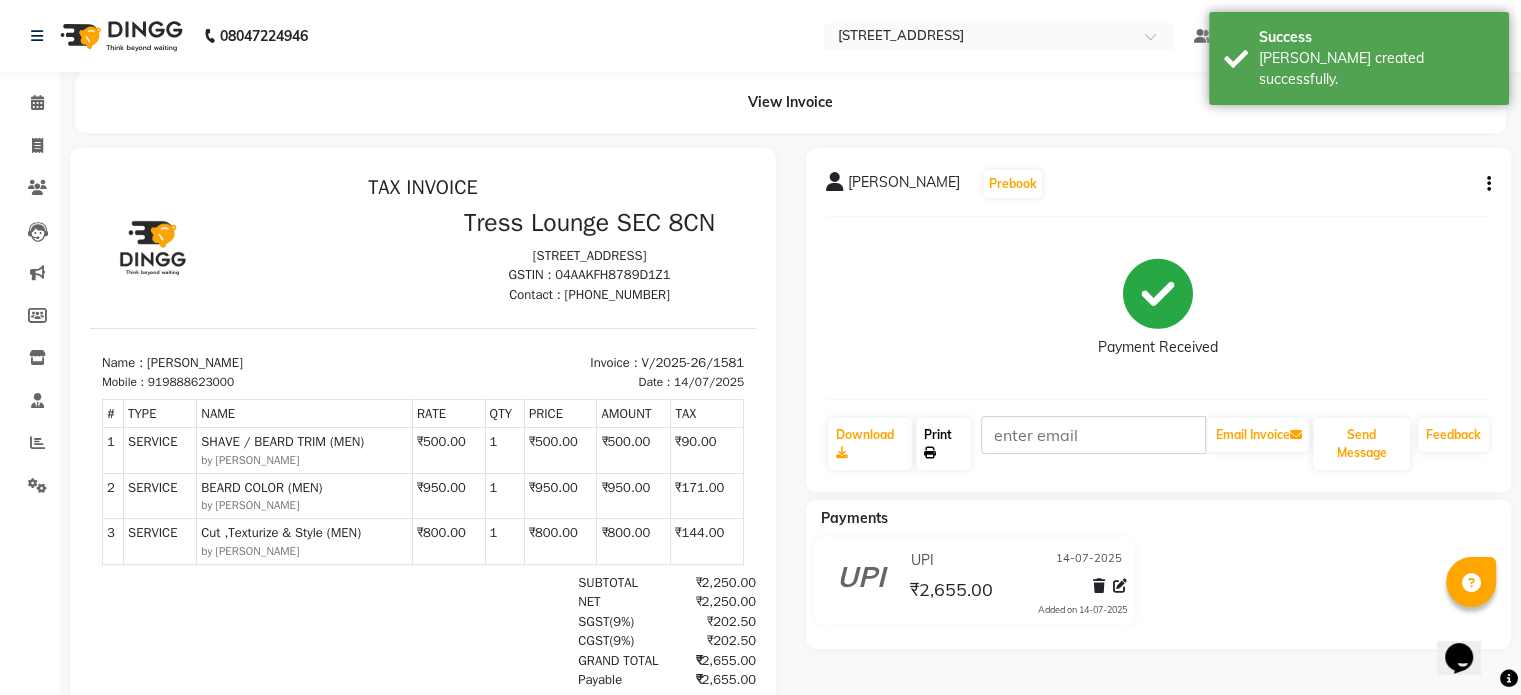 scroll, scrollTop: 0, scrollLeft: 0, axis: both 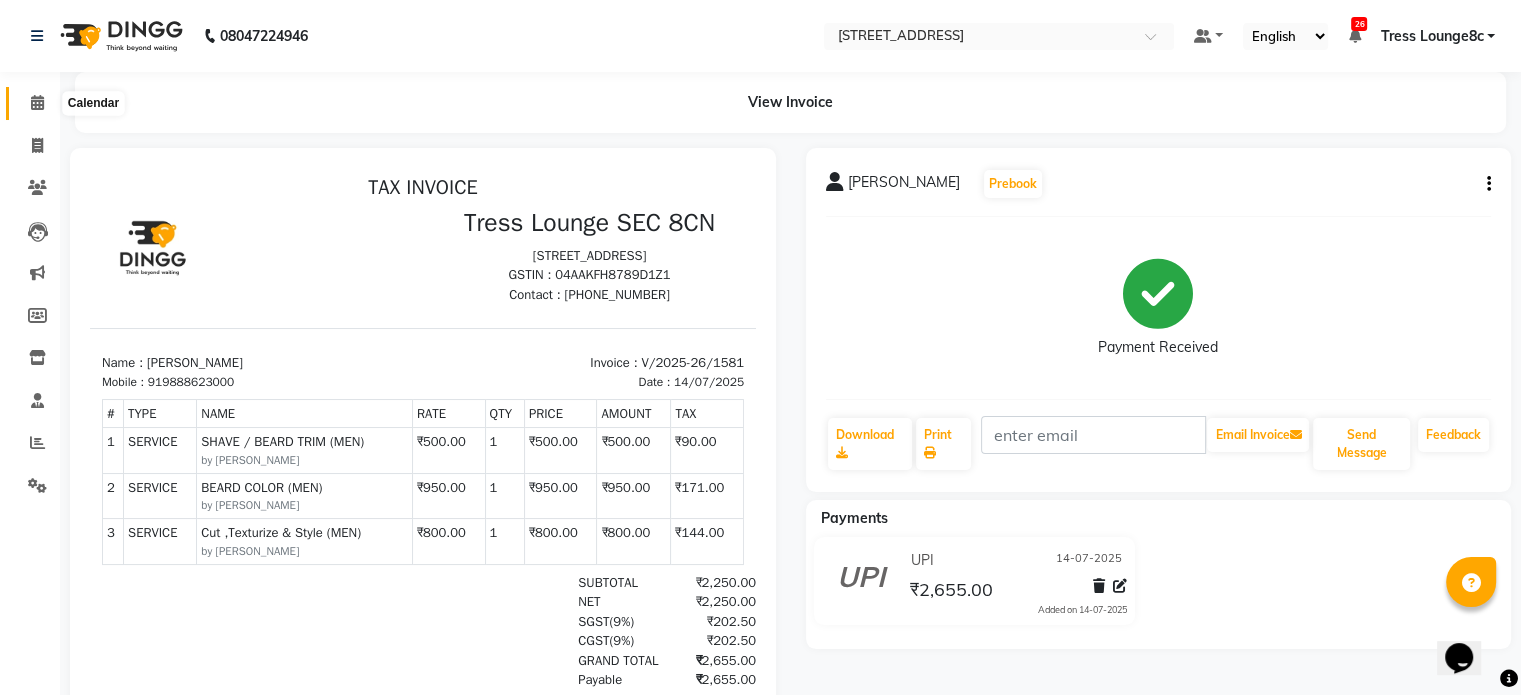 click 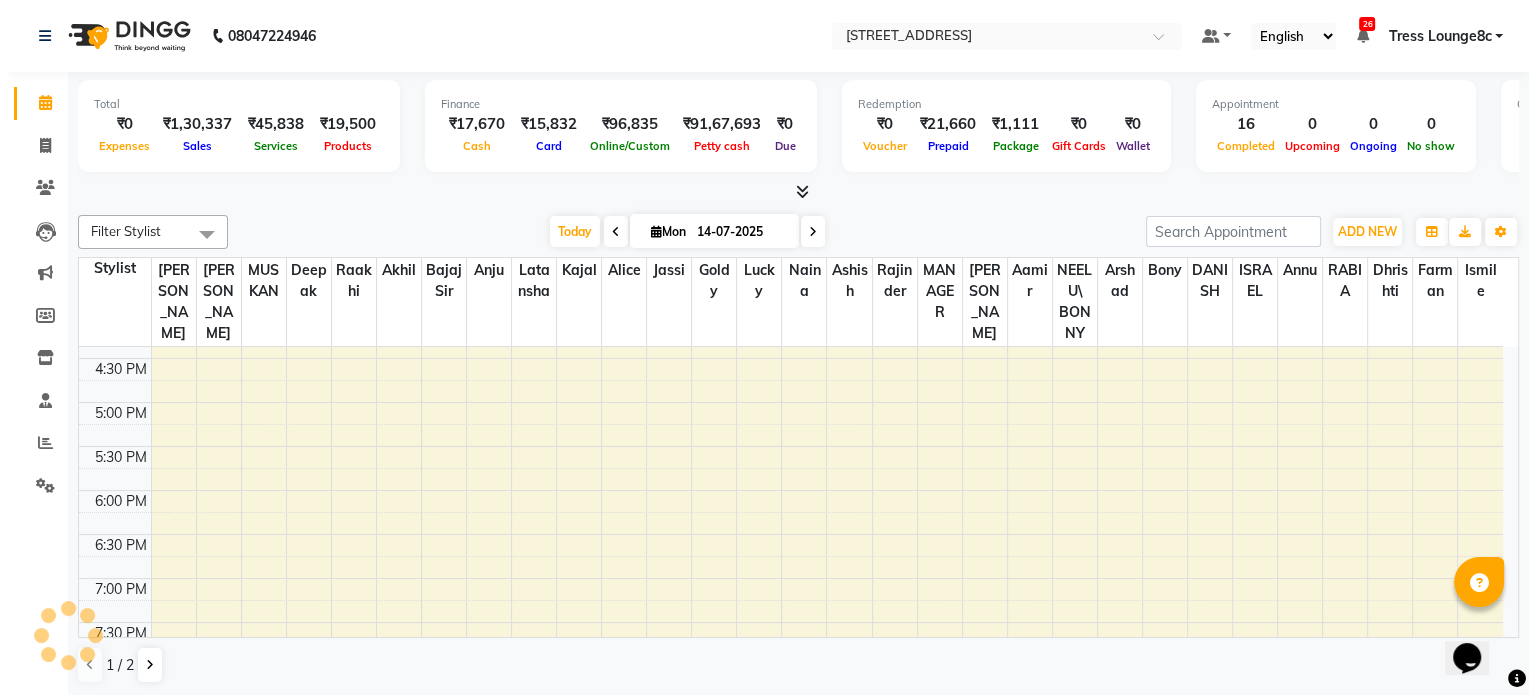 scroll, scrollTop: 0, scrollLeft: 0, axis: both 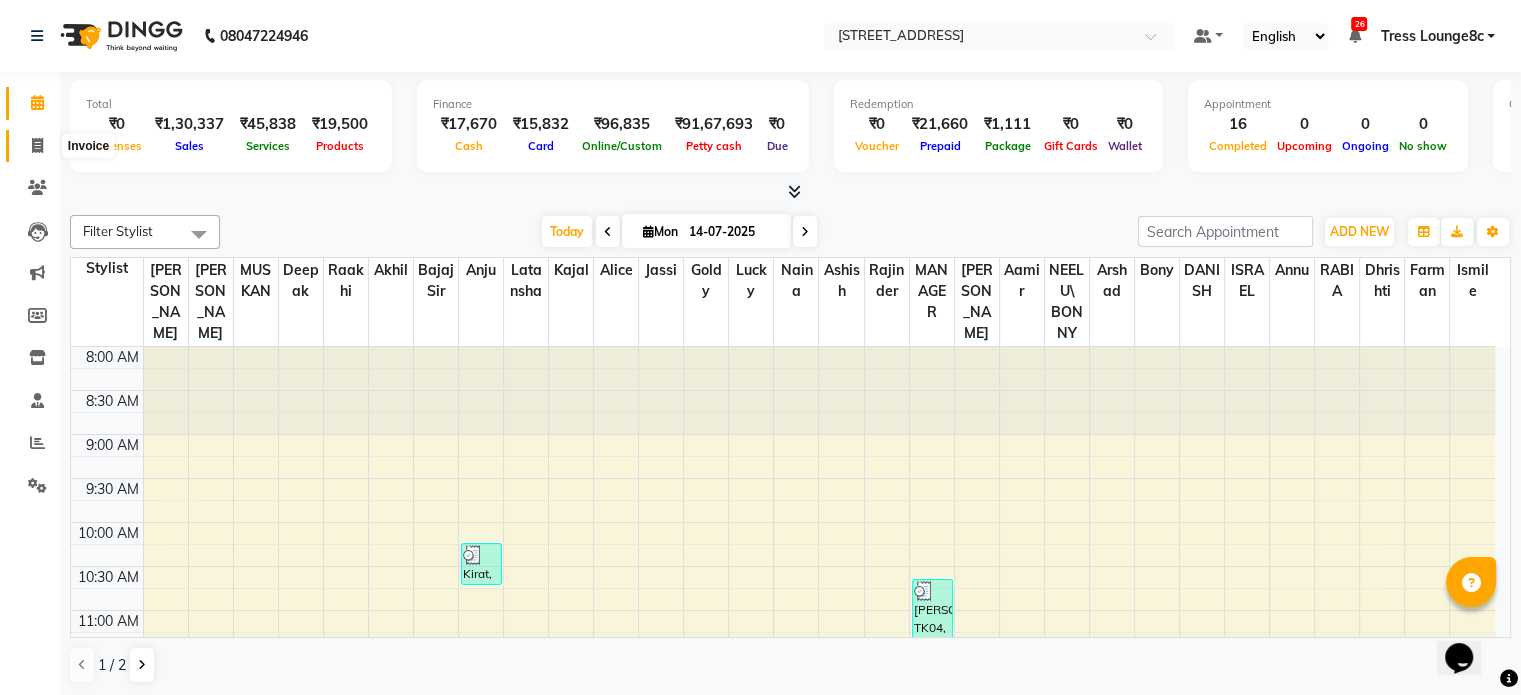 click 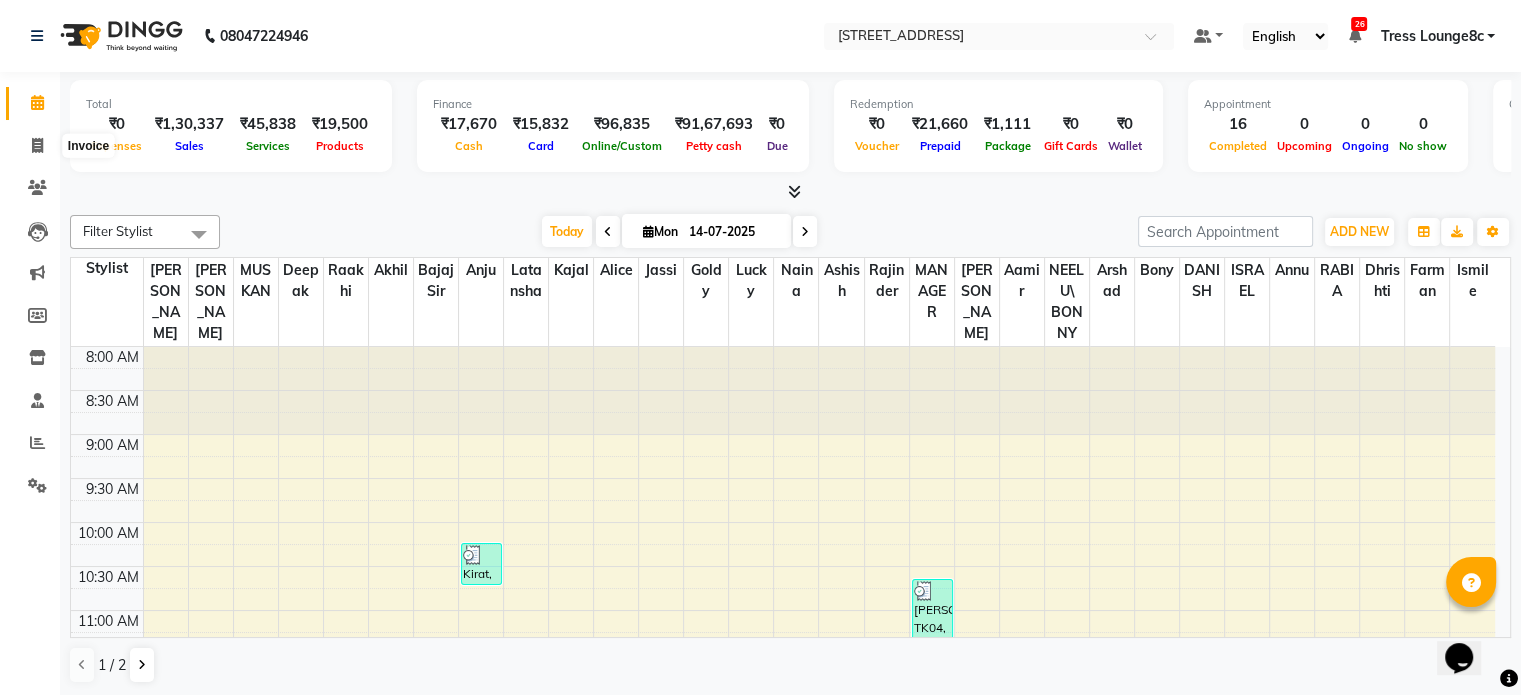 select on "service" 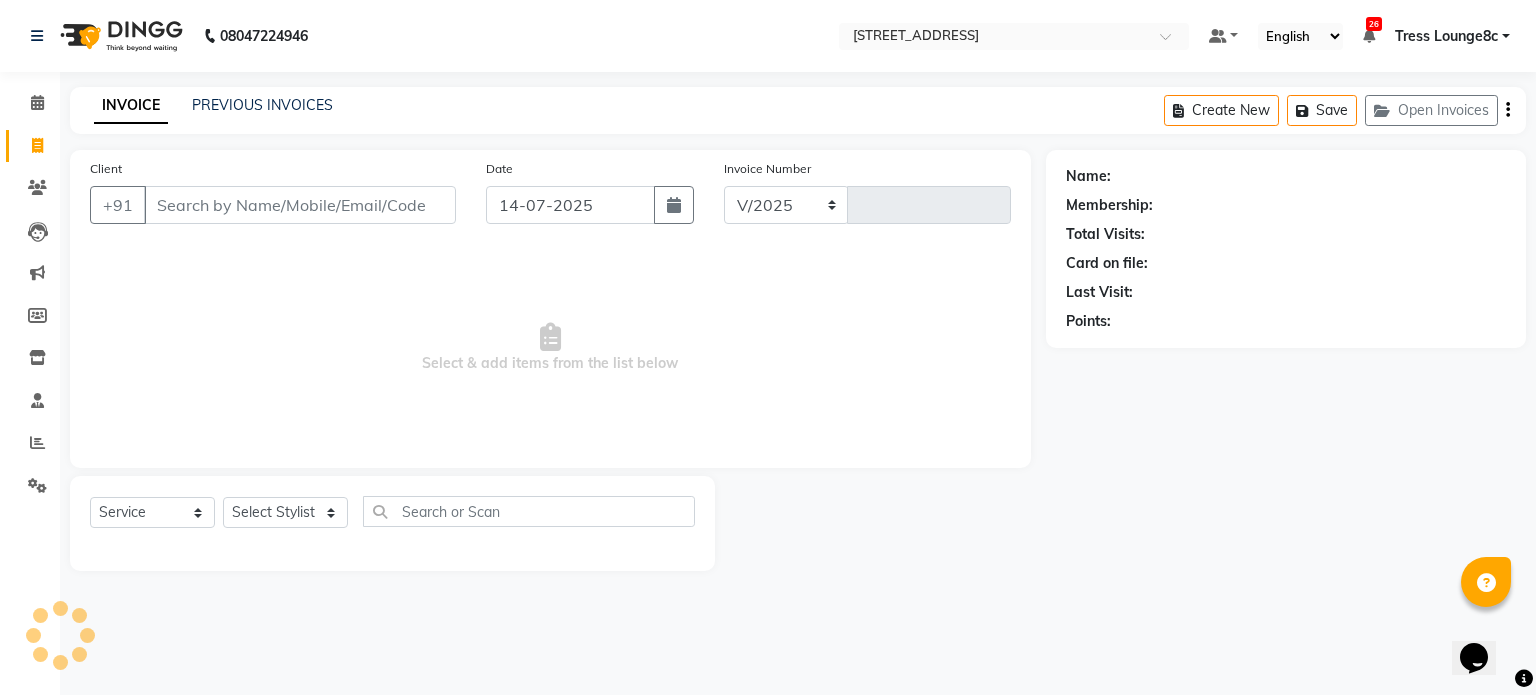 select on "5703" 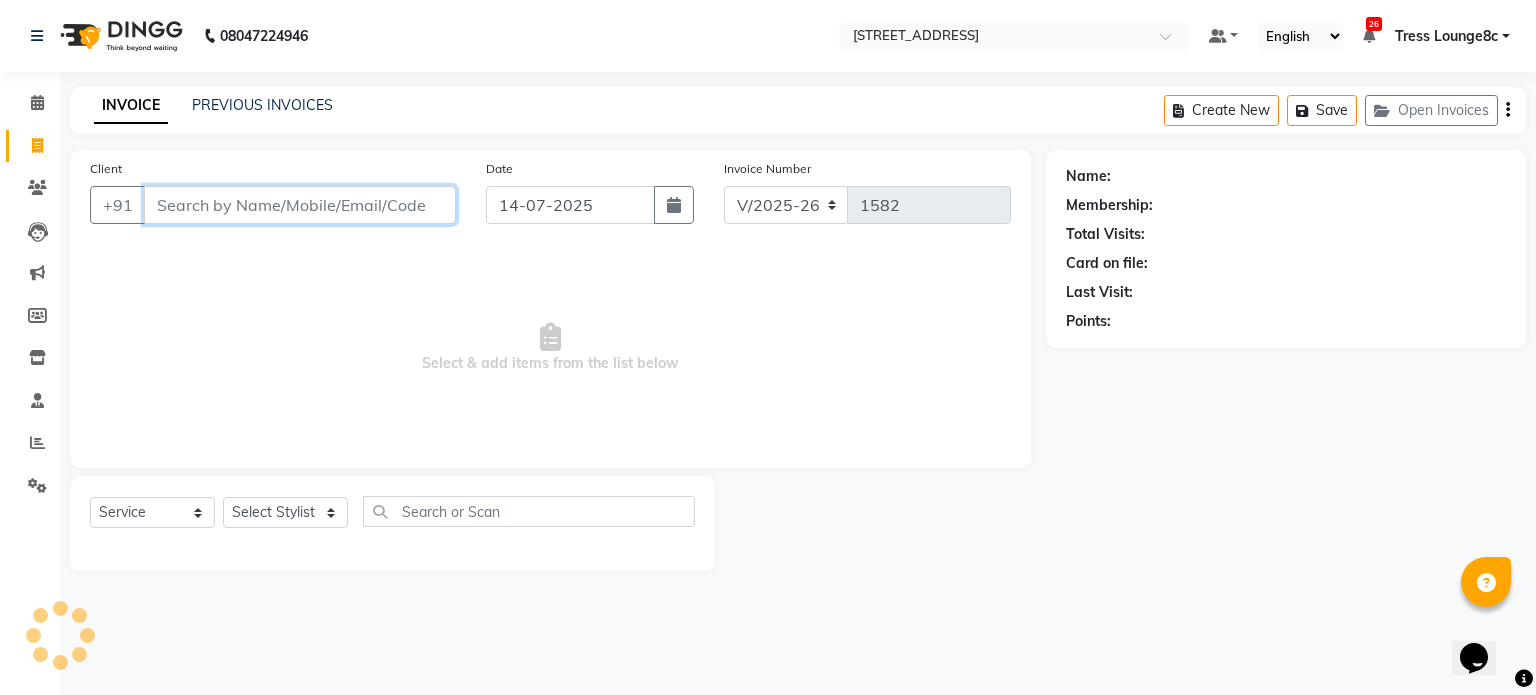 click on "Client" at bounding box center [300, 205] 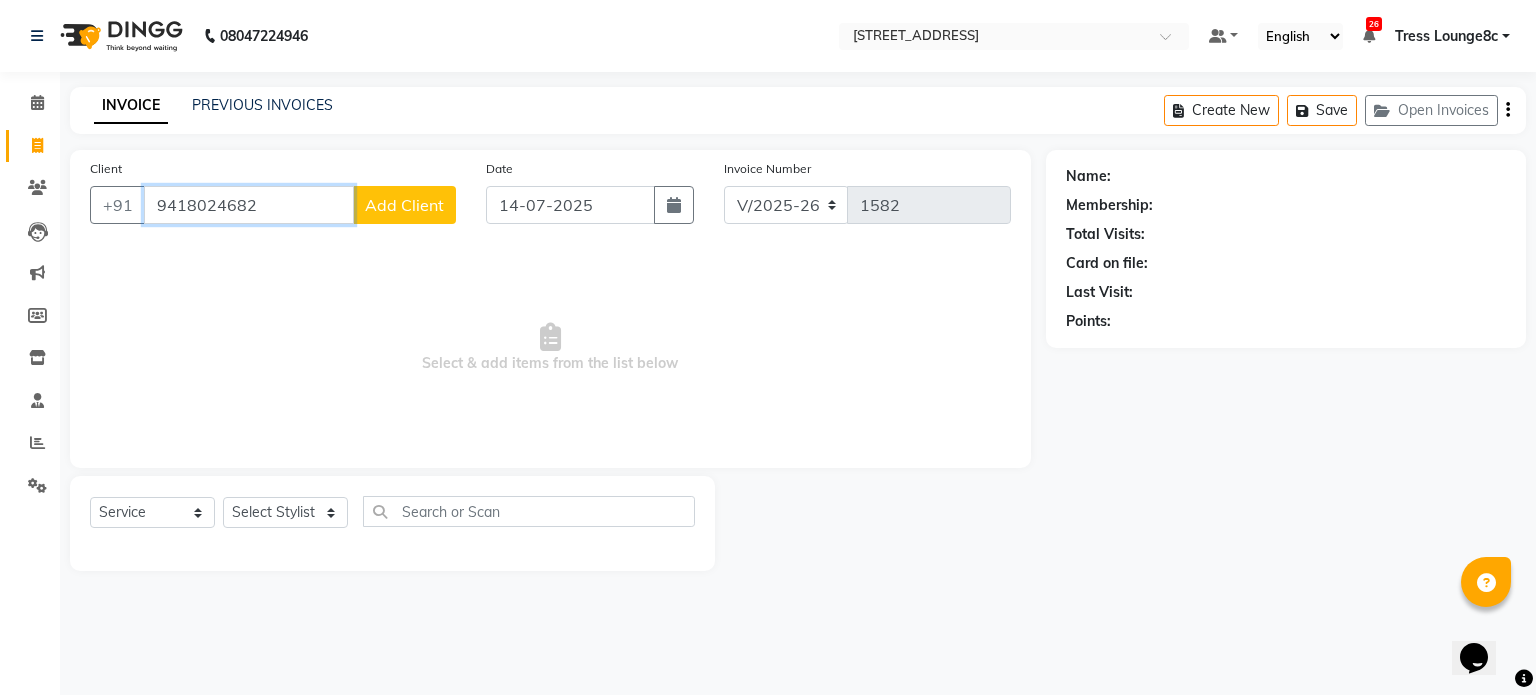 type on "9418024682" 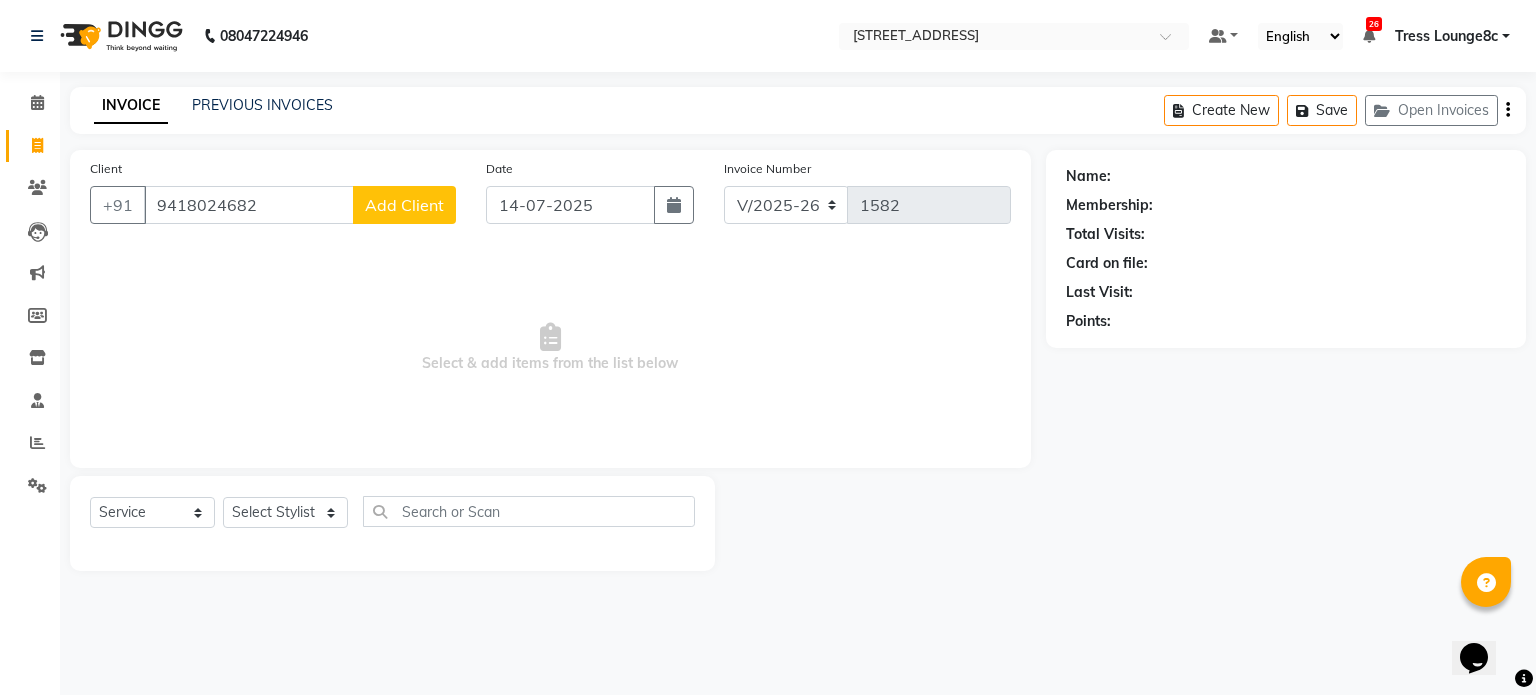click on "Add Client" 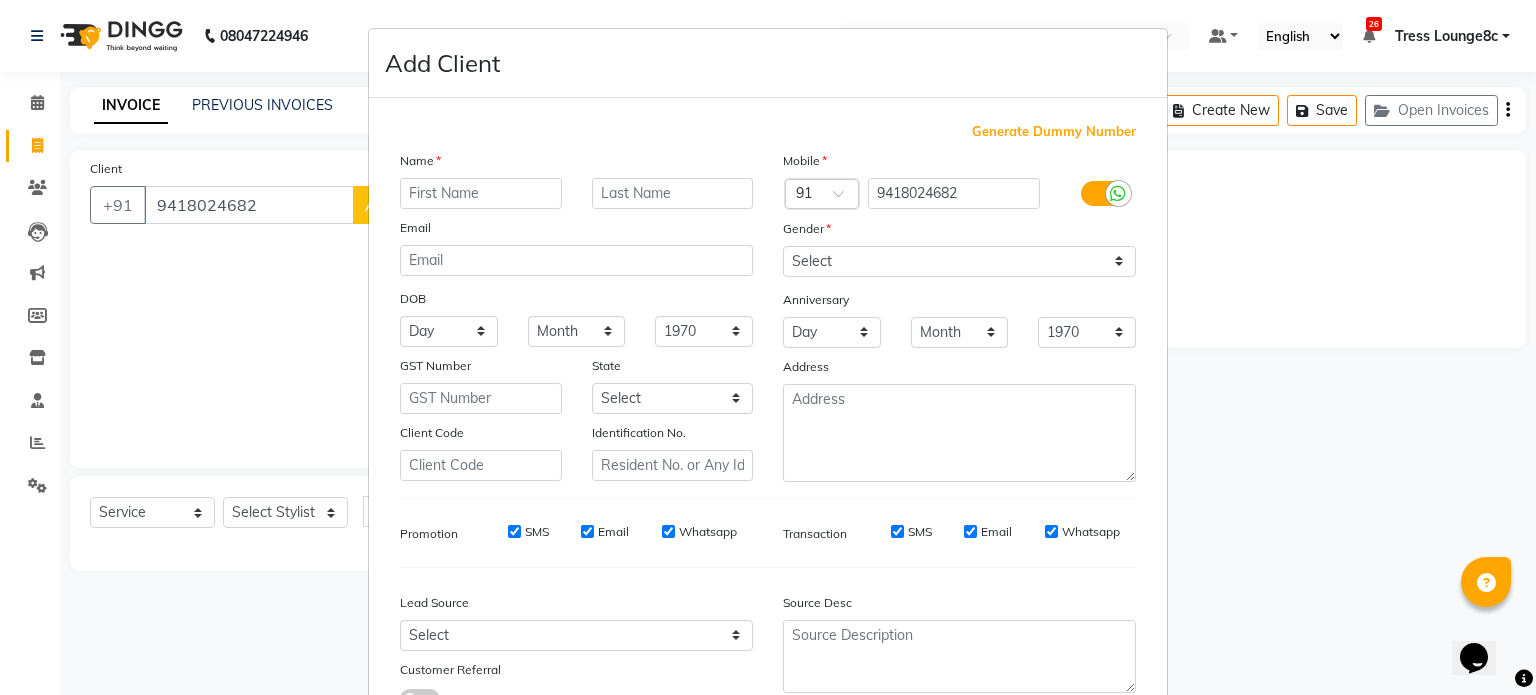 click at bounding box center (481, 193) 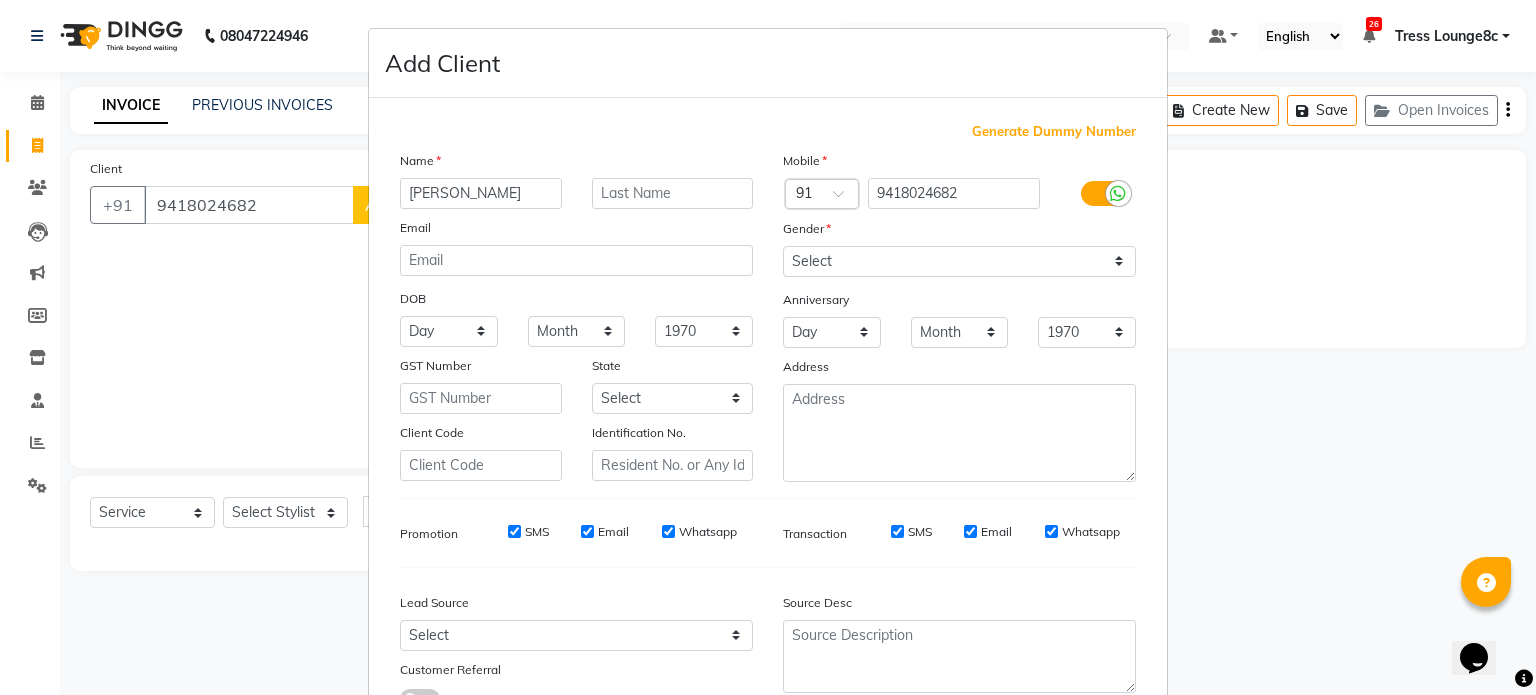 type on "[PERSON_NAME]" 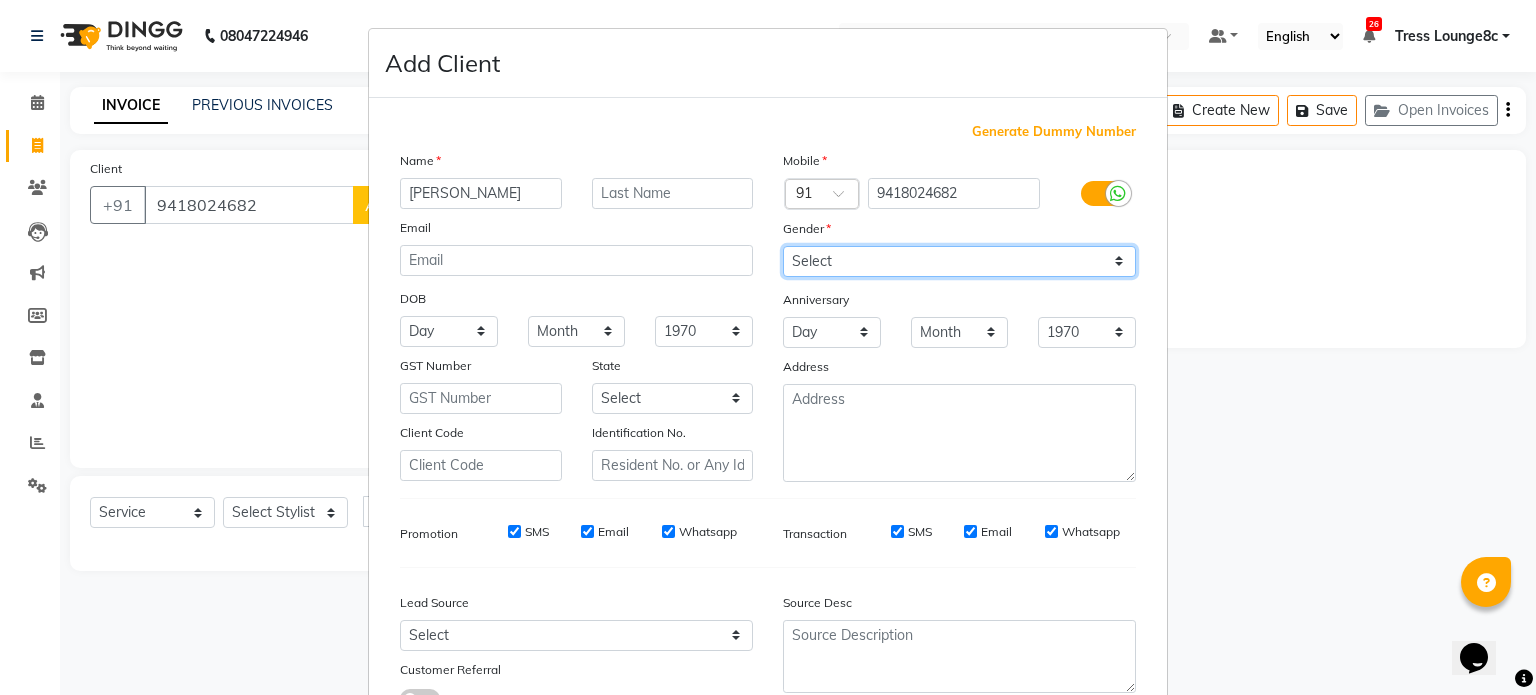 drag, startPoint x: 896, startPoint y: 257, endPoint x: 874, endPoint y: 276, distance: 29.068884 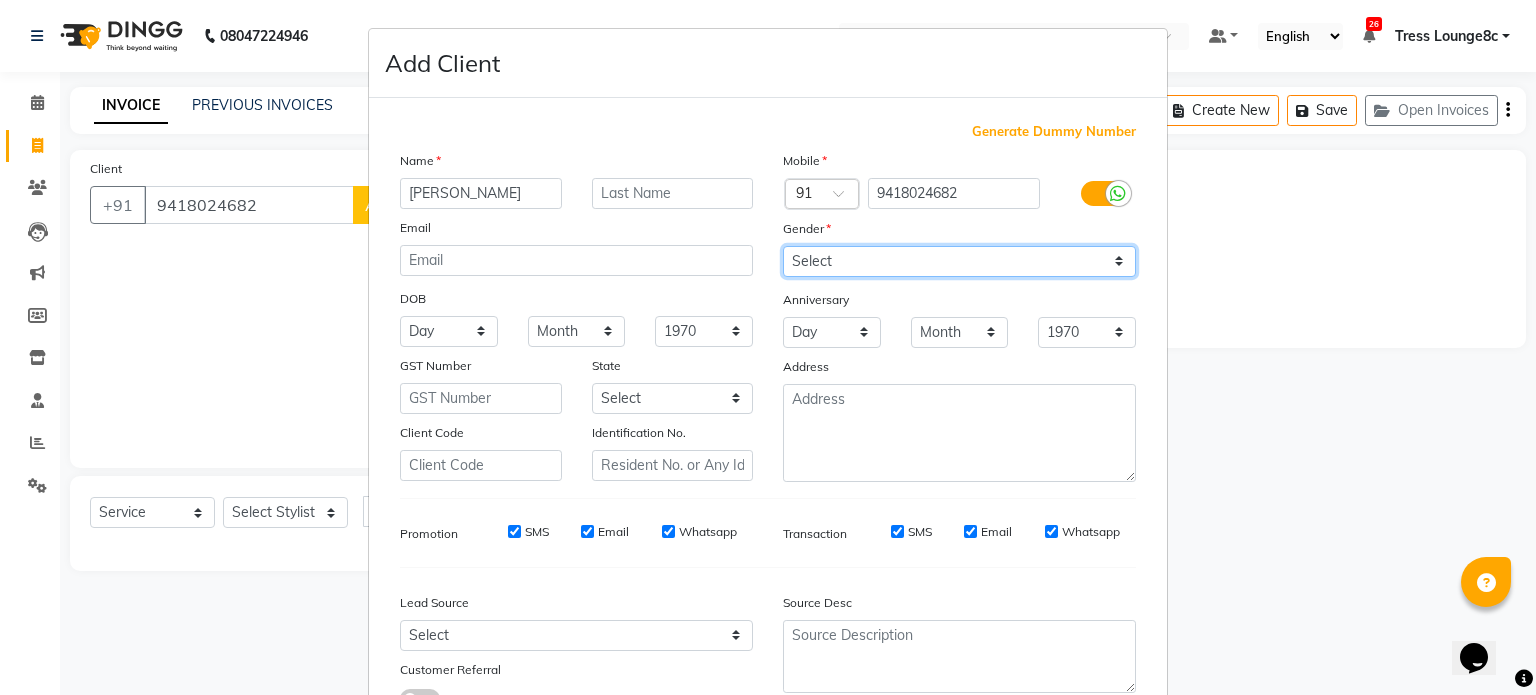 click on "Select [DEMOGRAPHIC_DATA] [DEMOGRAPHIC_DATA] Other Prefer Not To Say" at bounding box center [959, 261] 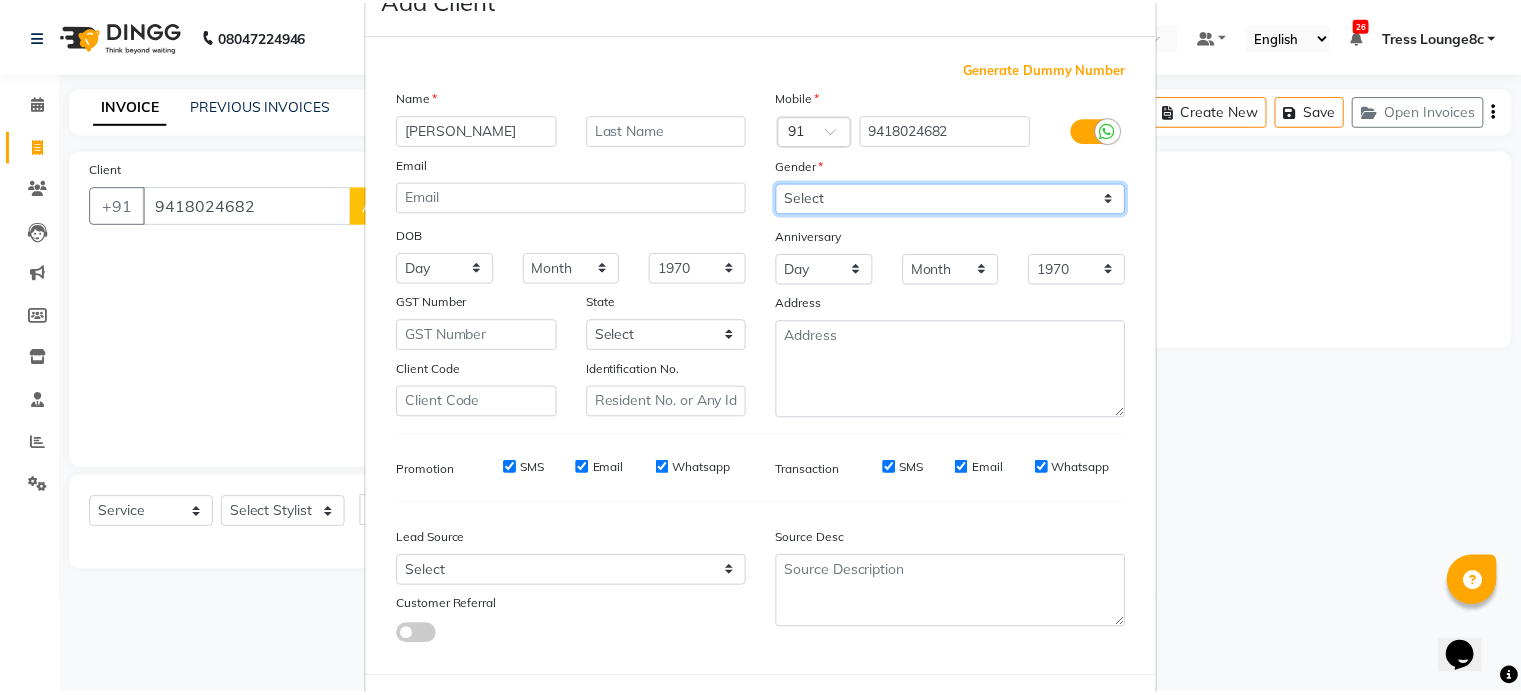 scroll, scrollTop: 161, scrollLeft: 0, axis: vertical 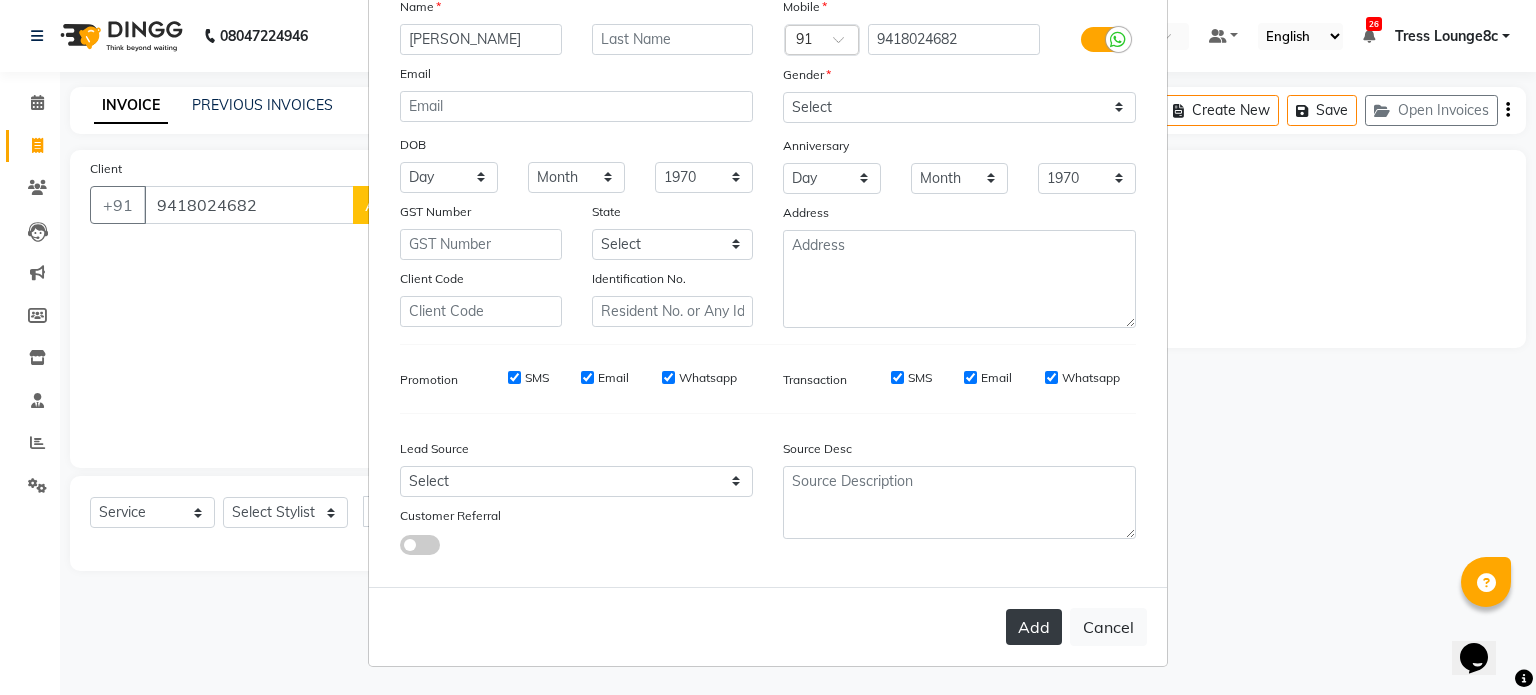 click on "Add" at bounding box center [1034, 627] 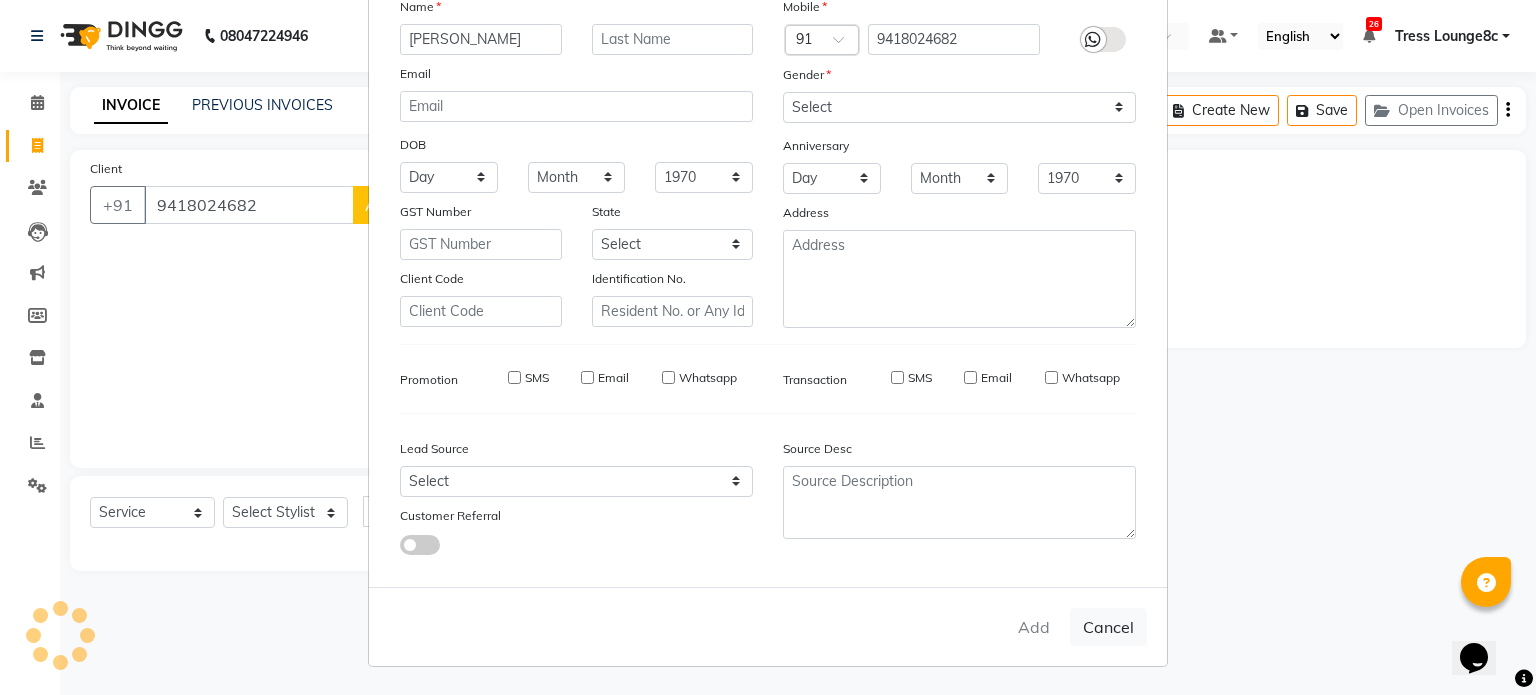 type 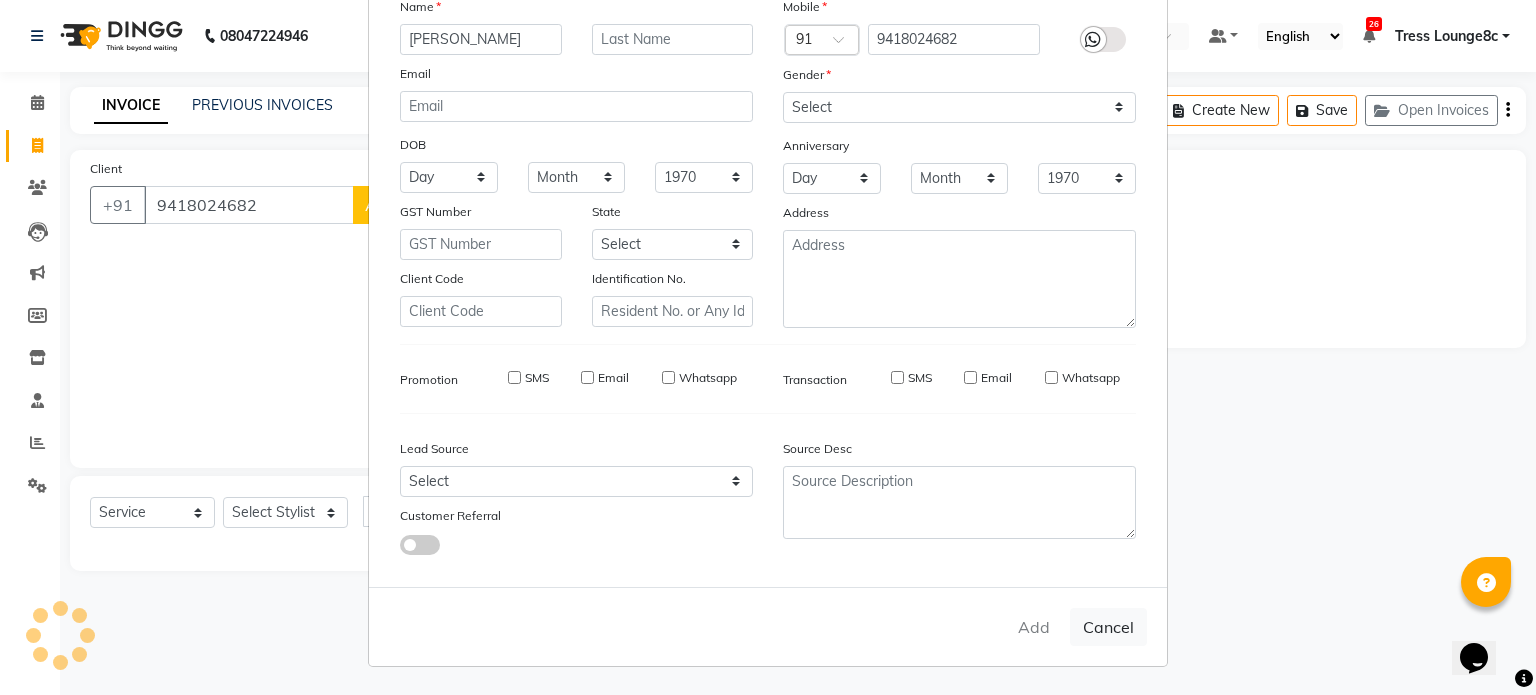 select 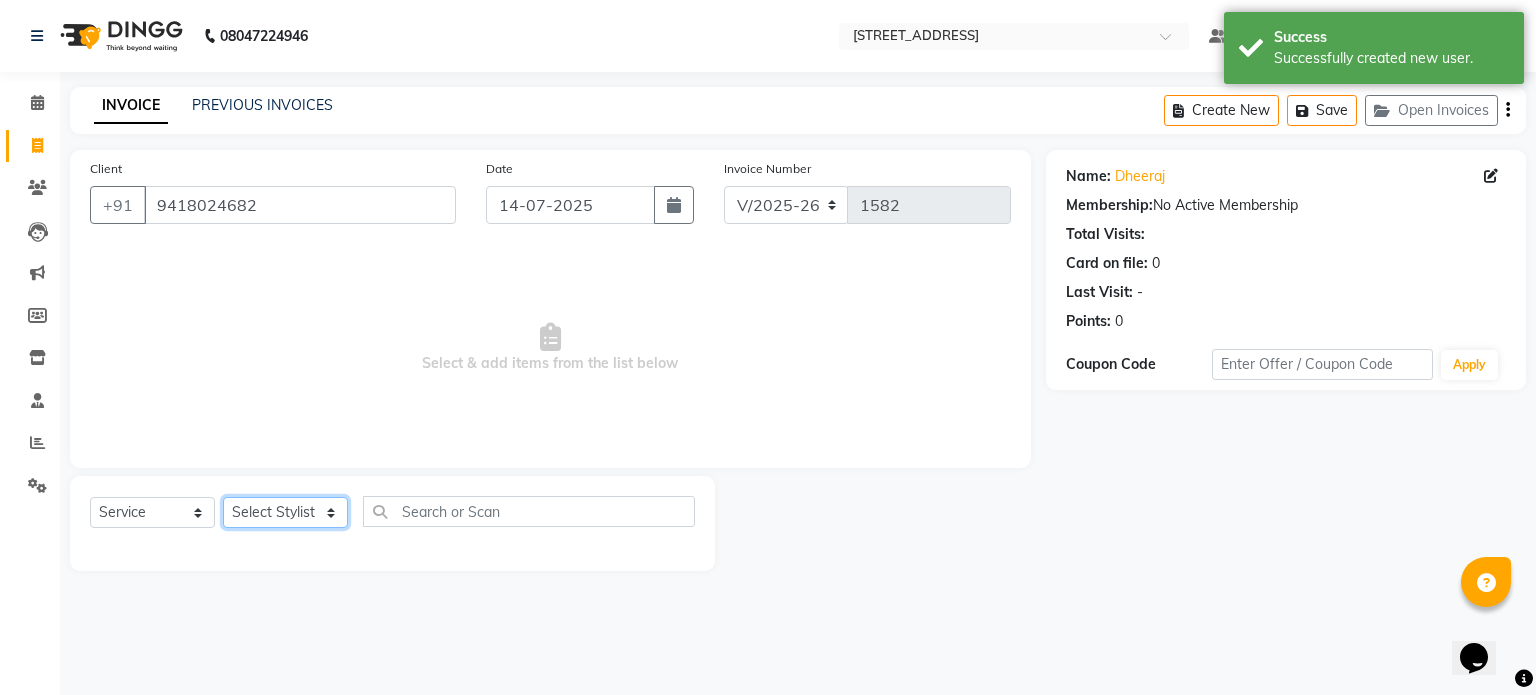 click on "Select Stylist [PERSON_NAME] [PERSON_NAME] [PERSON_NAME] Anju Annu  [PERSON_NAME] Bajaj sir Bony DANISH Deepak [PERSON_NAME] [PERSON_NAME] [PERSON_NAME] Ismile ISRAEL [PERSON_NAME] [PERSON_NAME] Latansha Lucky MANAGER MUSKAN naina [PERSON_NAME]\ [PERSON_NAME]  [PERSON_NAME] [PERSON_NAME] [PERSON_NAME] [PERSON_NAME] [PERSON_NAME] [PERSON_NAME] [PERSON_NAME] Shriya [PERSON_NAME] [PERSON_NAME] [PERSON_NAME]" 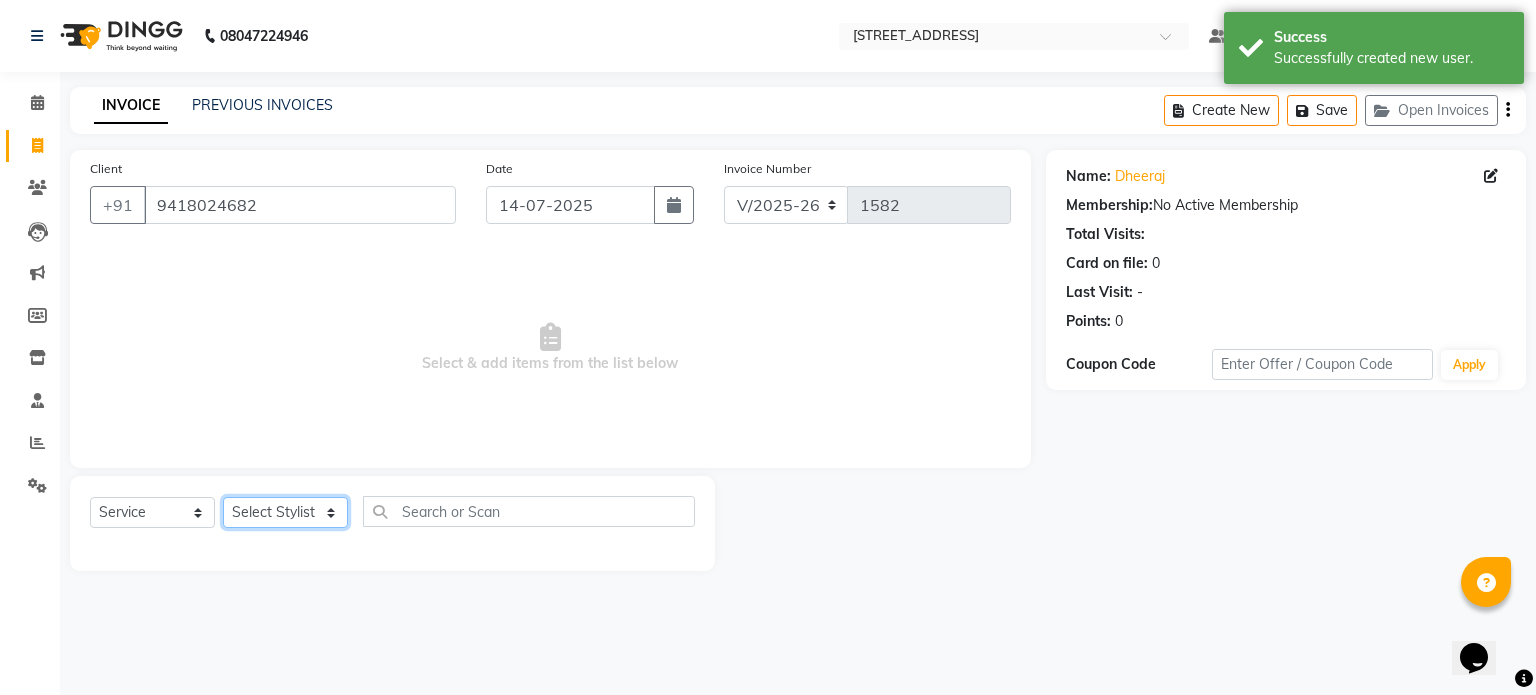 select on "39101" 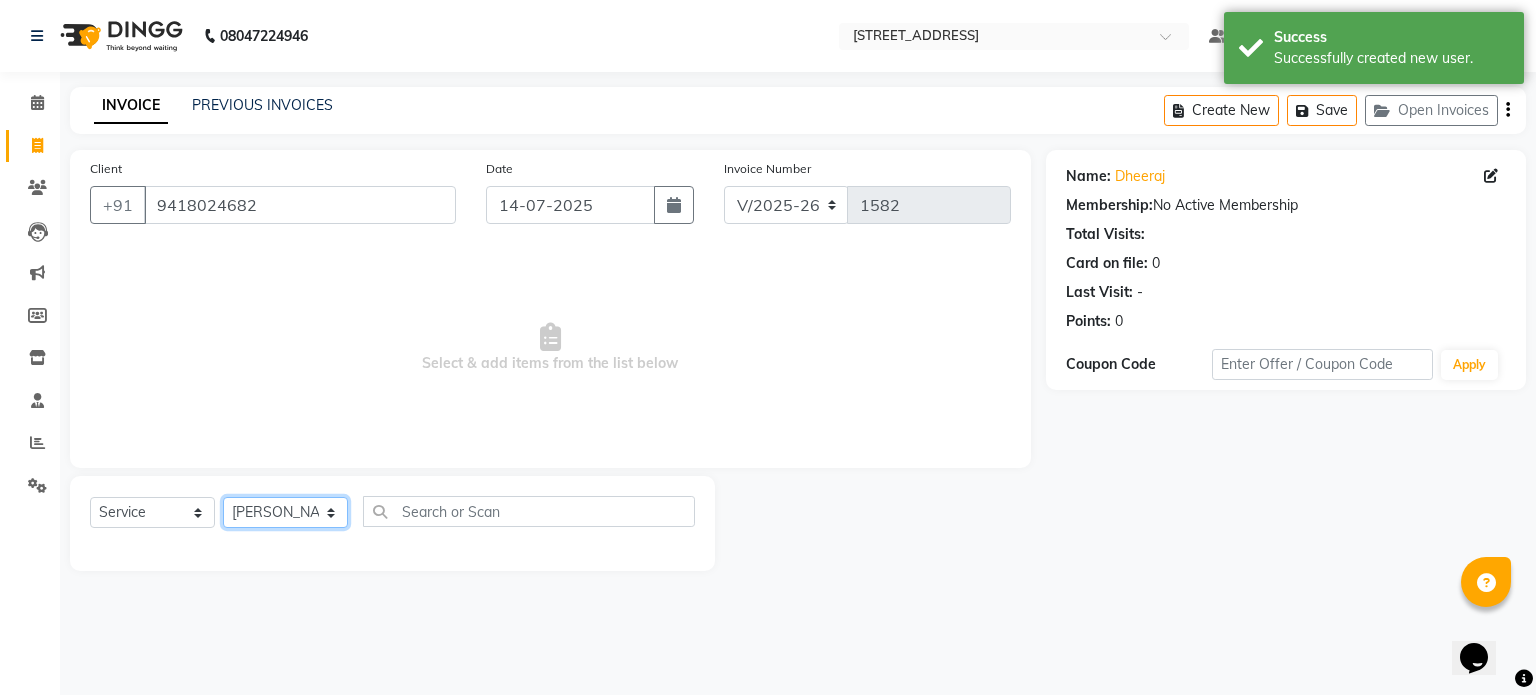 click on "Select Stylist [PERSON_NAME] [PERSON_NAME] [PERSON_NAME] Anju Annu  [PERSON_NAME] Bajaj sir Bony DANISH Deepak [PERSON_NAME] [PERSON_NAME] [PERSON_NAME] Ismile ISRAEL [PERSON_NAME] [PERSON_NAME] Latansha Lucky MANAGER MUSKAN naina [PERSON_NAME]\ [PERSON_NAME]  [PERSON_NAME] [PERSON_NAME] [PERSON_NAME] [PERSON_NAME] [PERSON_NAME] [PERSON_NAME] [PERSON_NAME] Shriya [PERSON_NAME] [PERSON_NAME] [PERSON_NAME]" 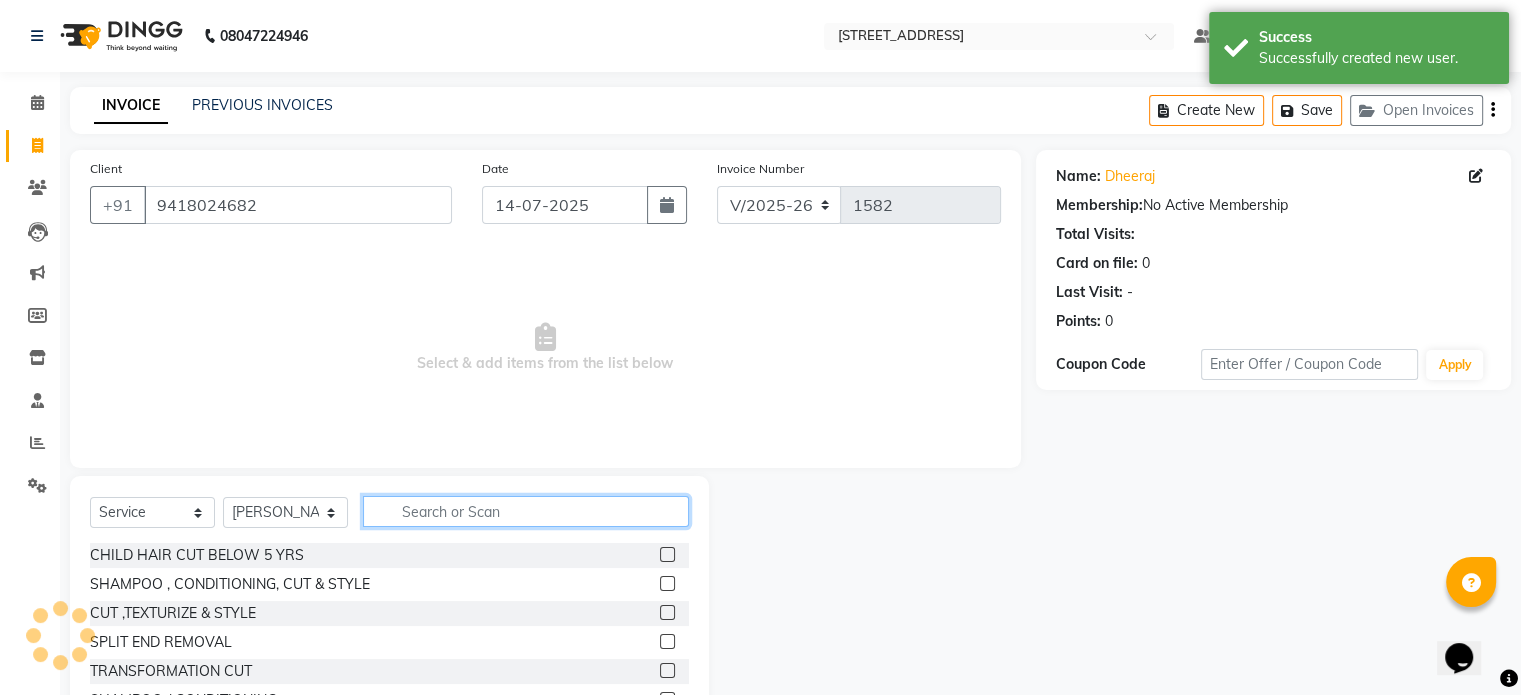 click 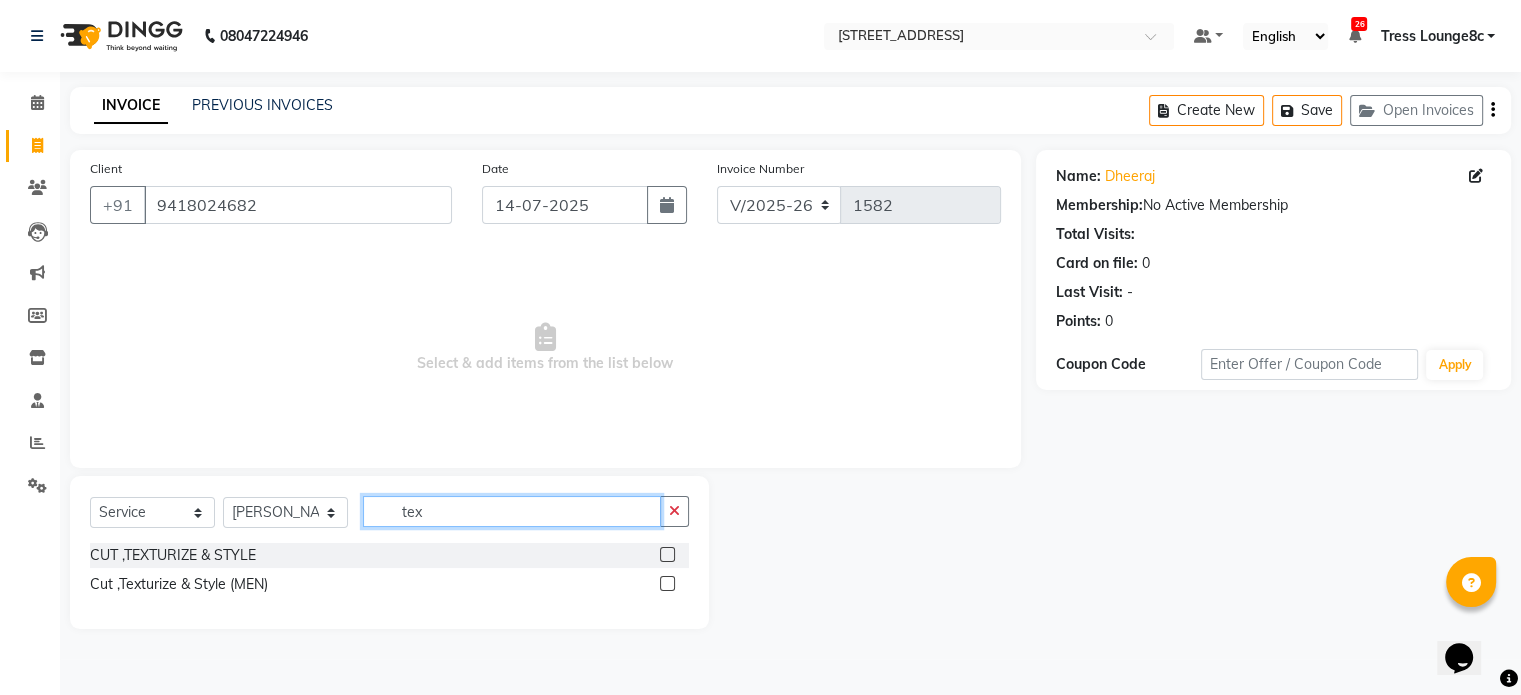 scroll, scrollTop: 0, scrollLeft: 0, axis: both 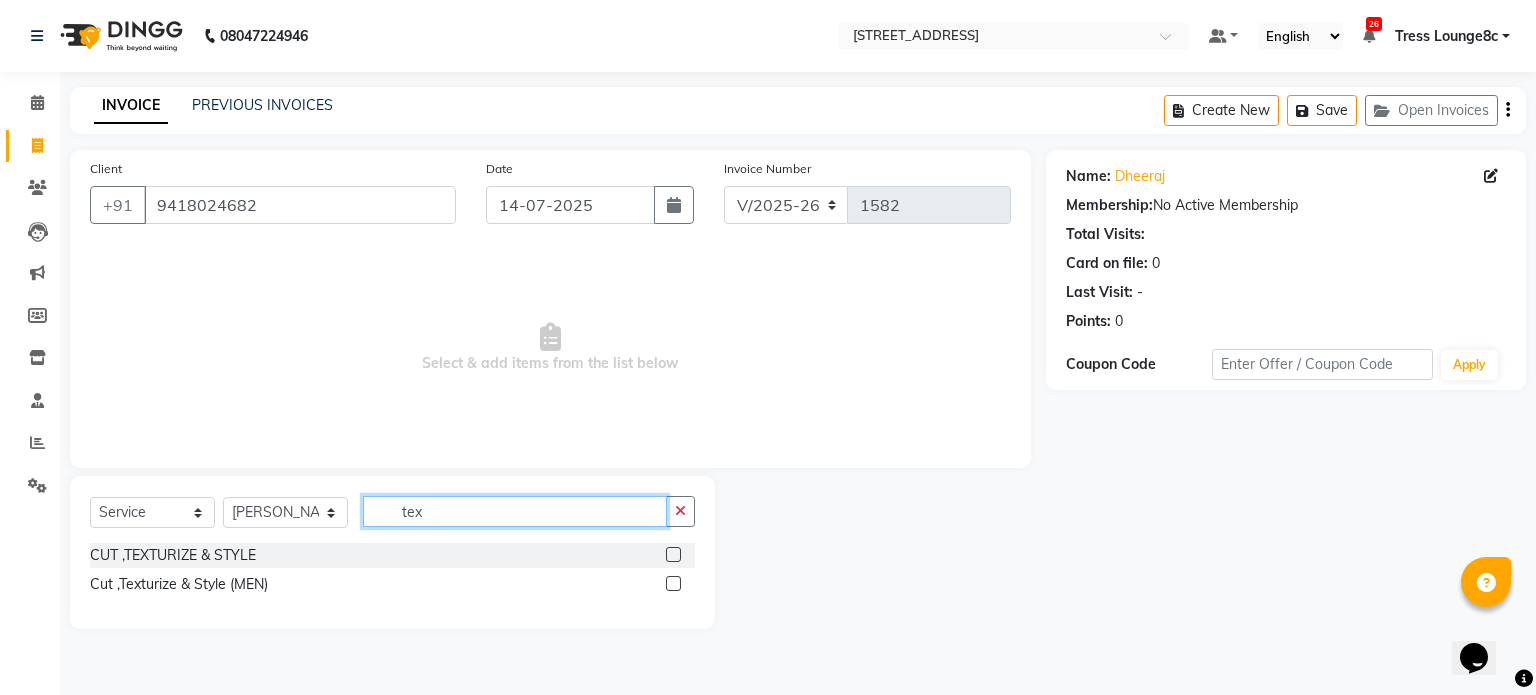 type on "tex" 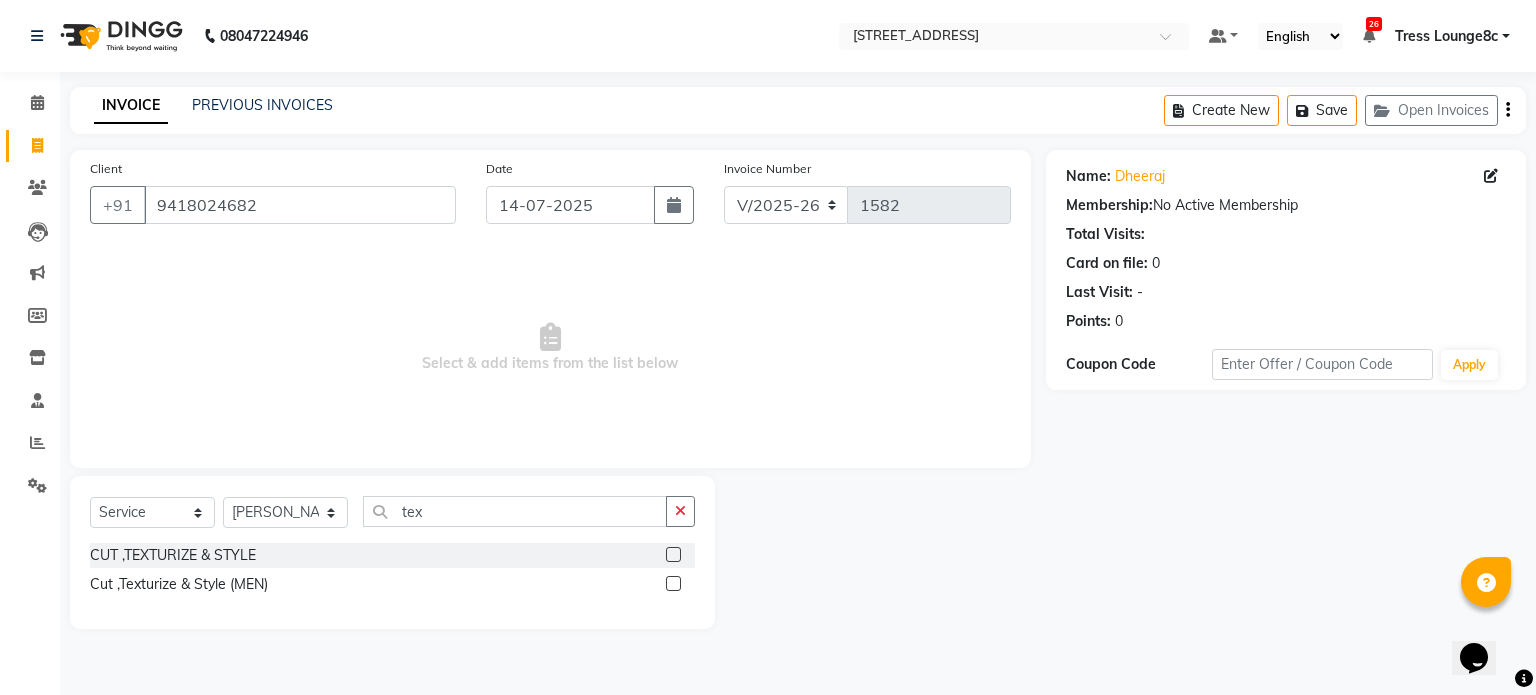 click 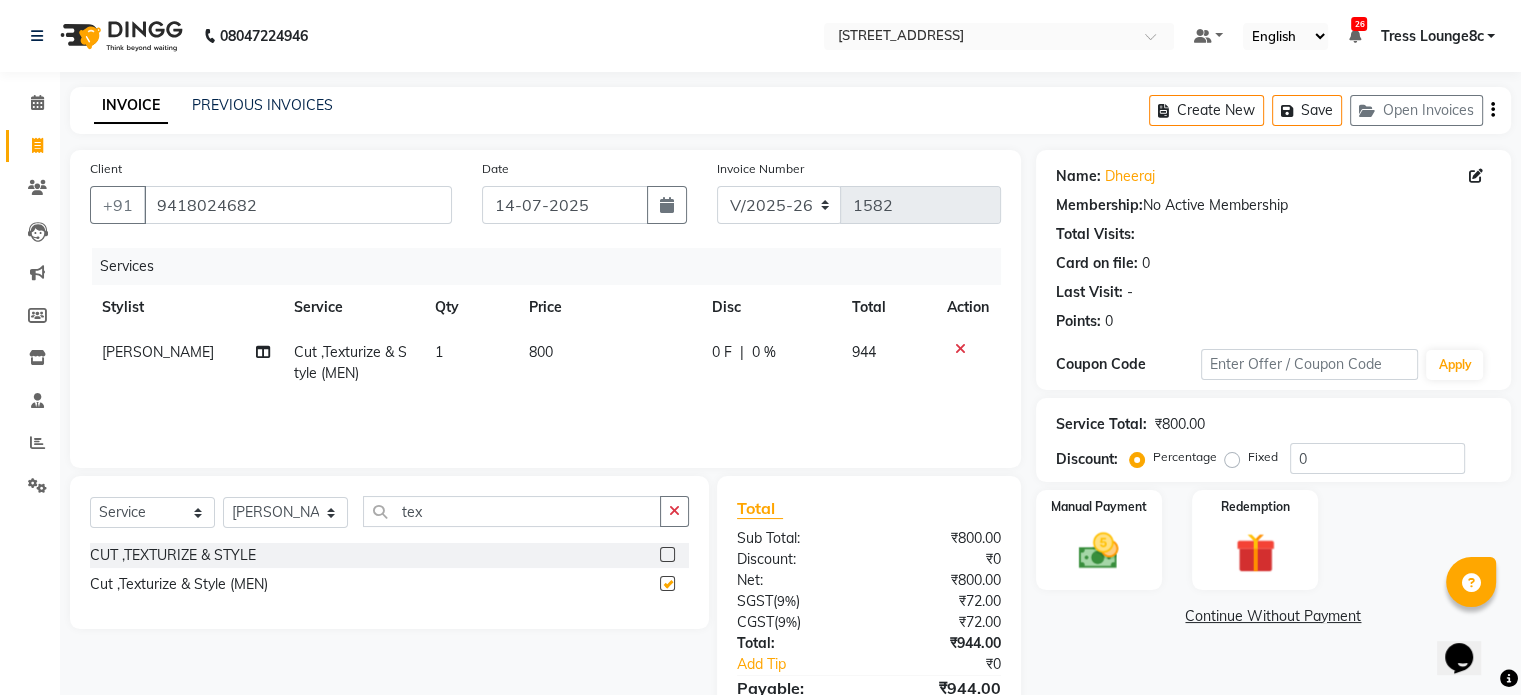 checkbox on "false" 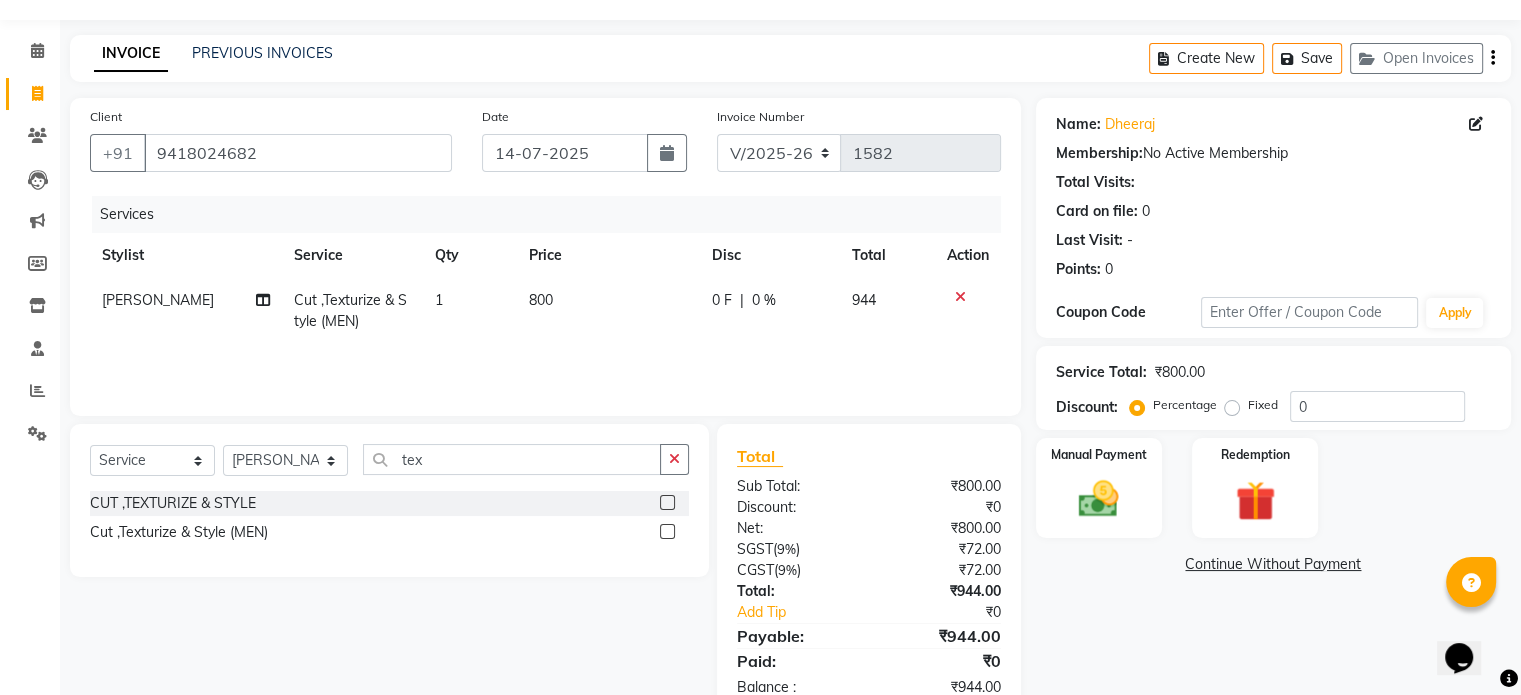 scroll, scrollTop: 100, scrollLeft: 0, axis: vertical 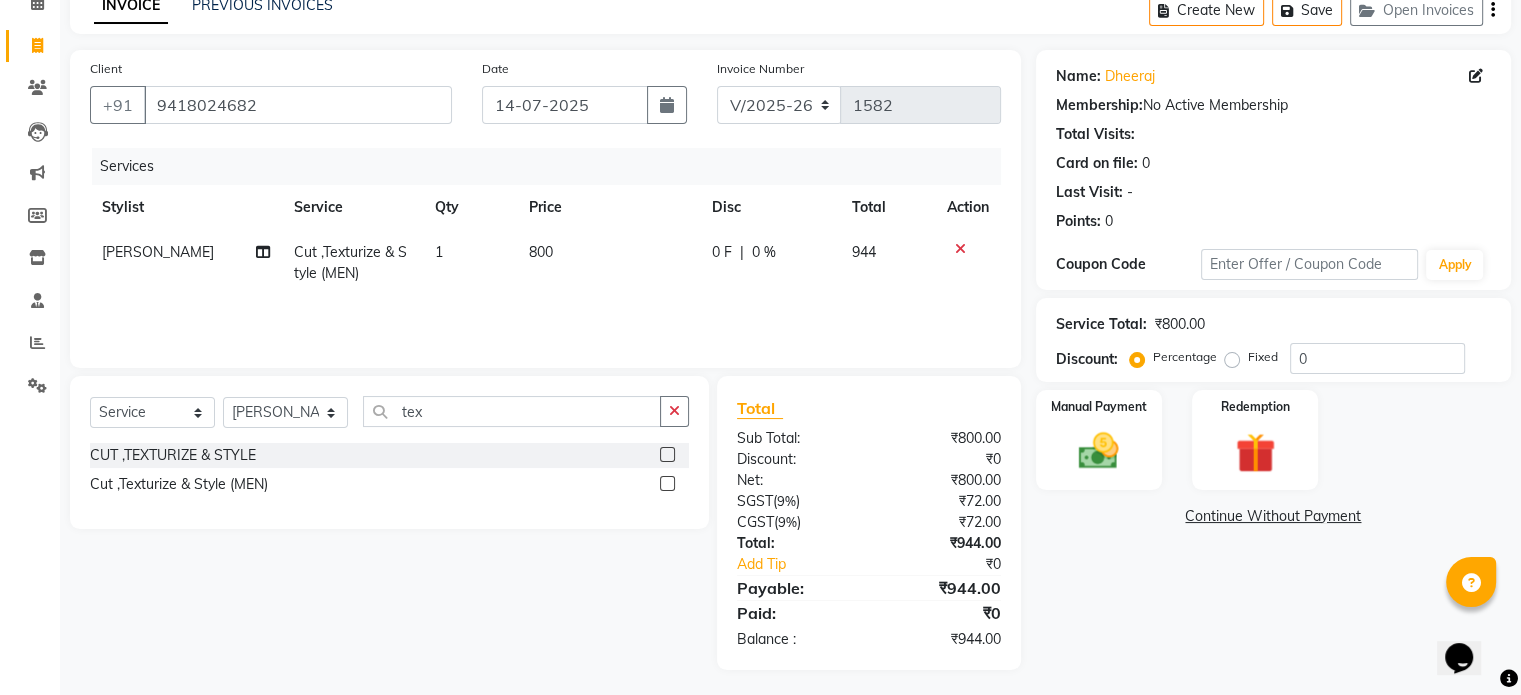 click on "Fixed" 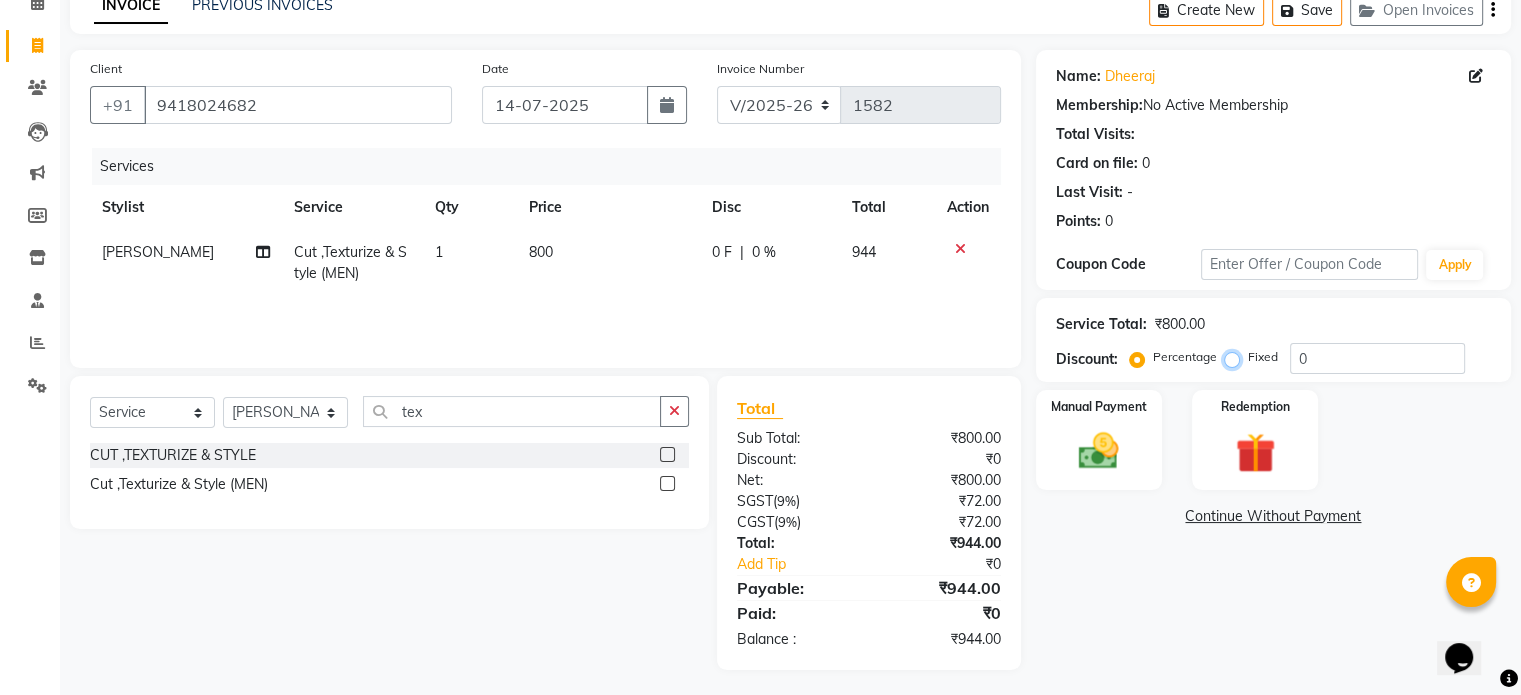click on "Fixed" at bounding box center (1236, 357) 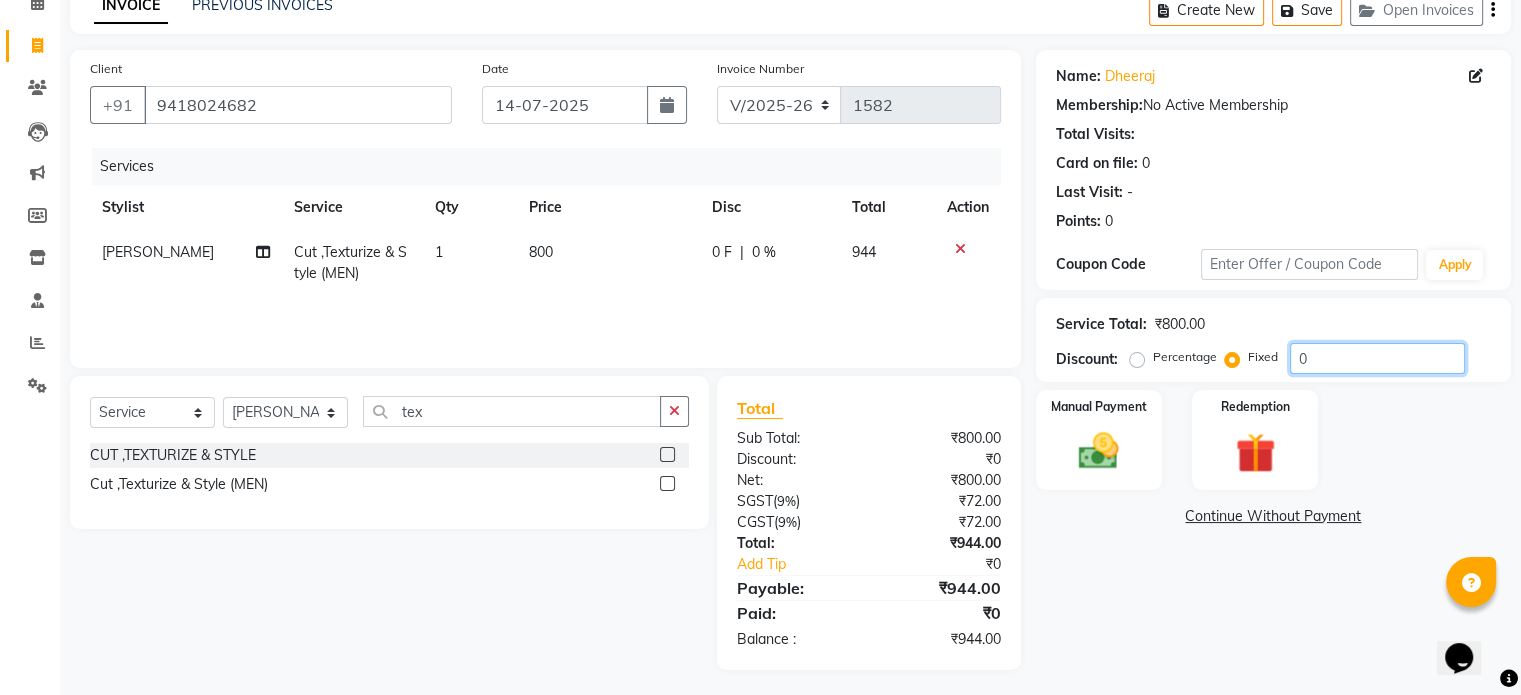 click on "0" 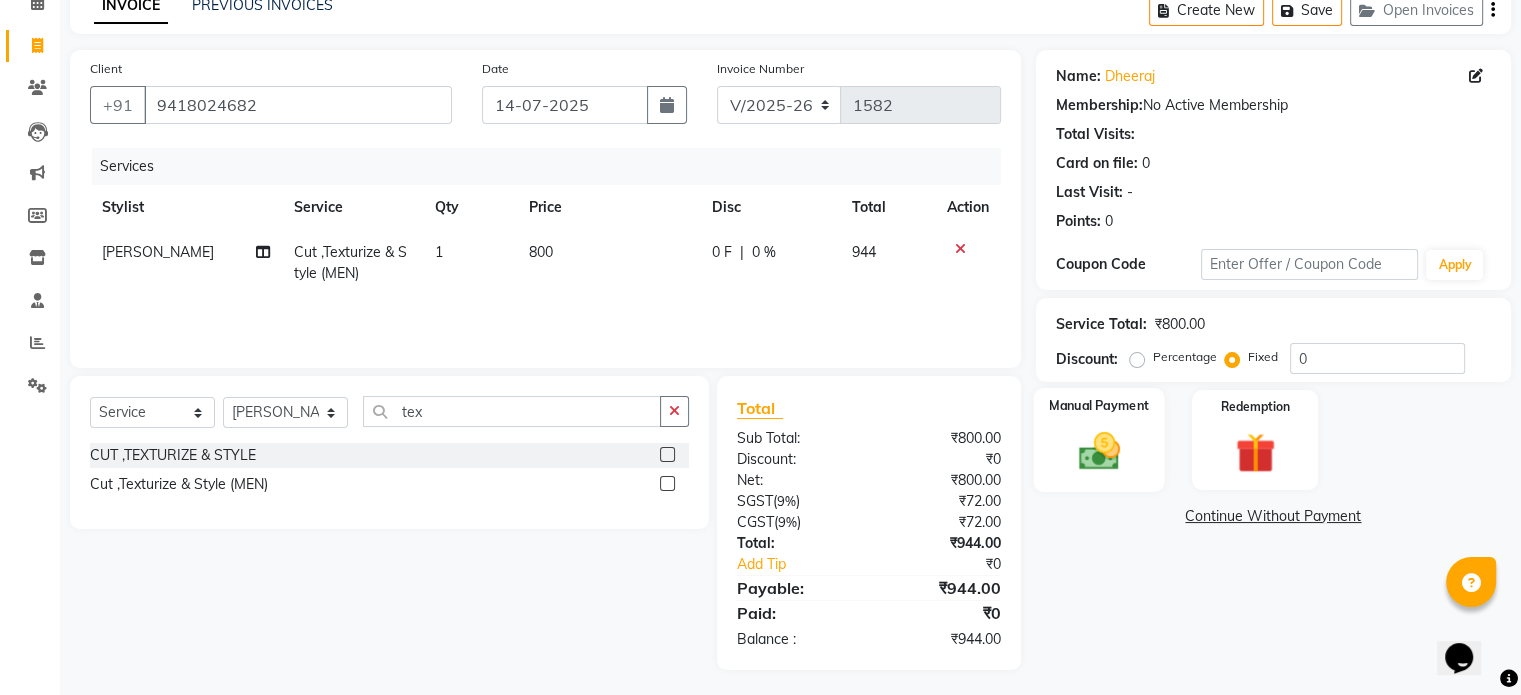 click 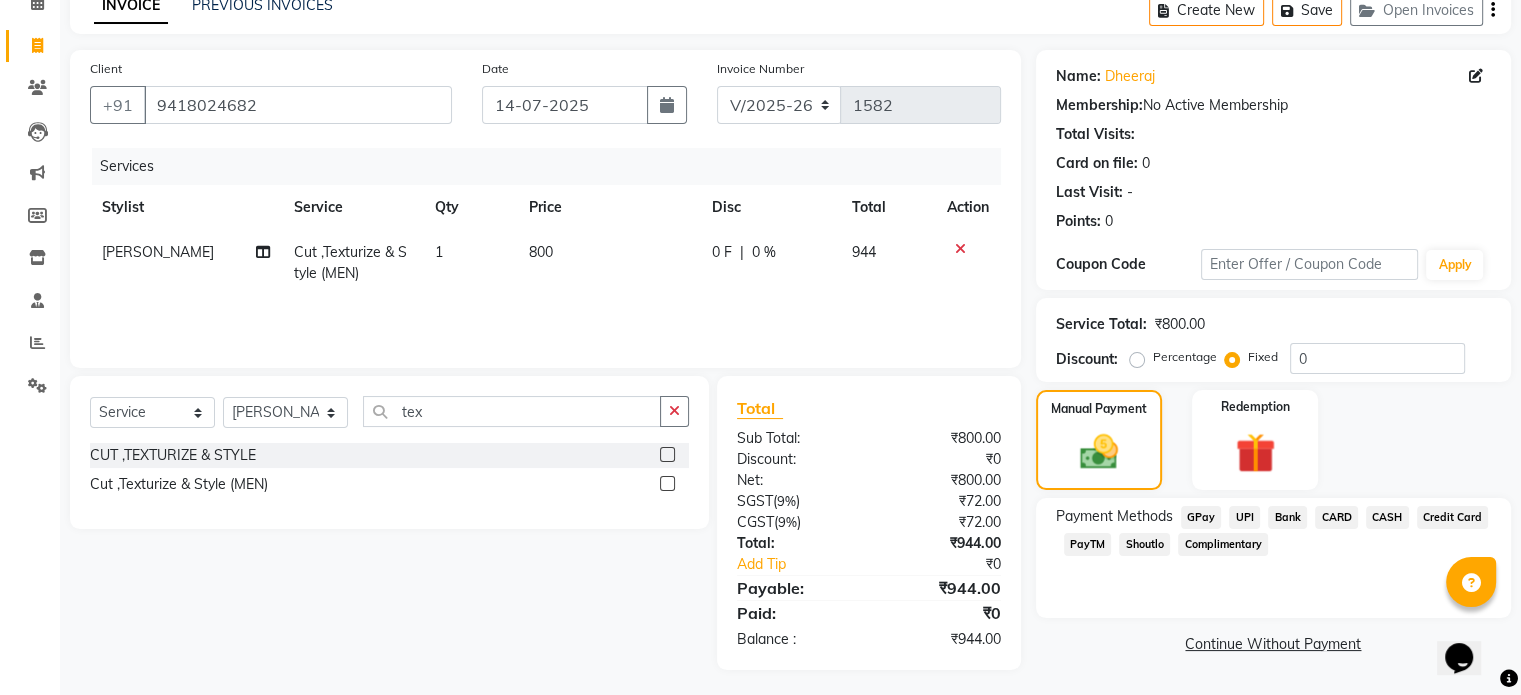 click on "CASH" 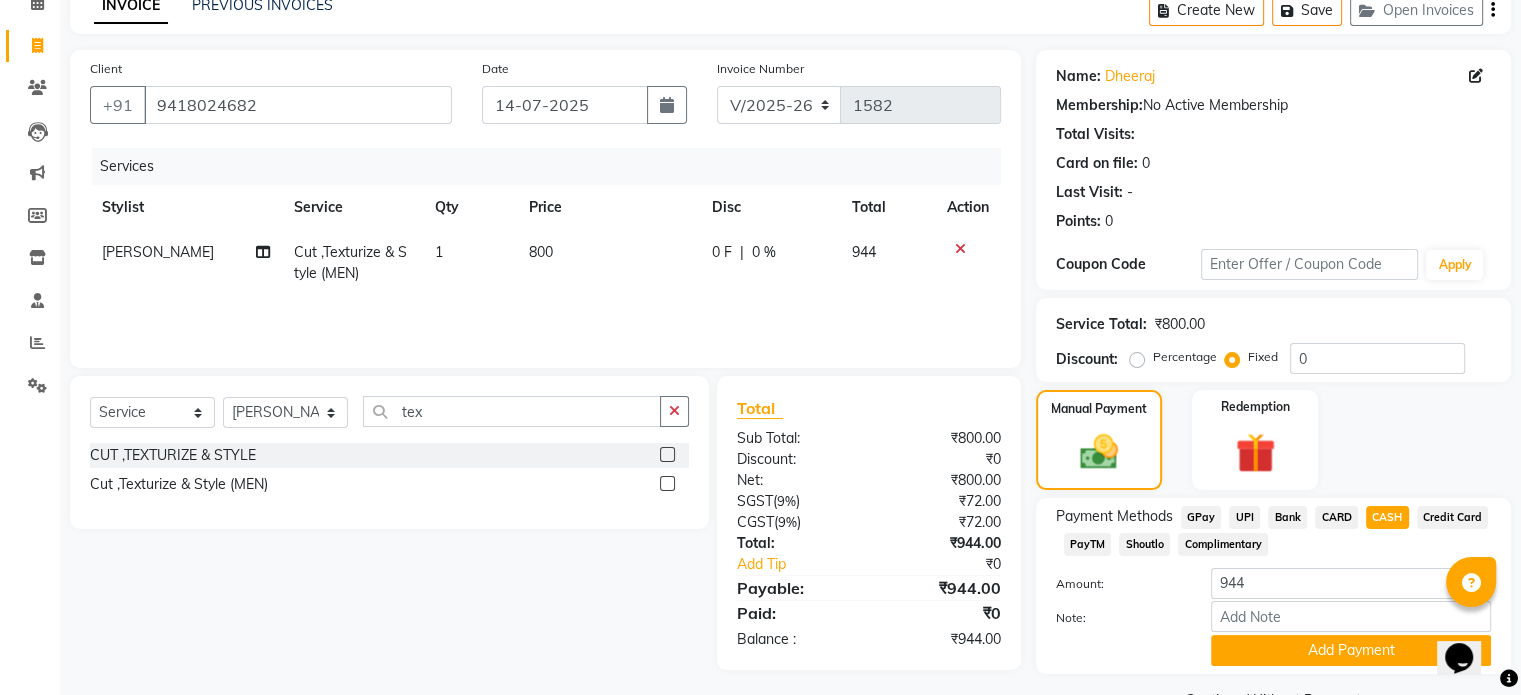 scroll, scrollTop: 152, scrollLeft: 0, axis: vertical 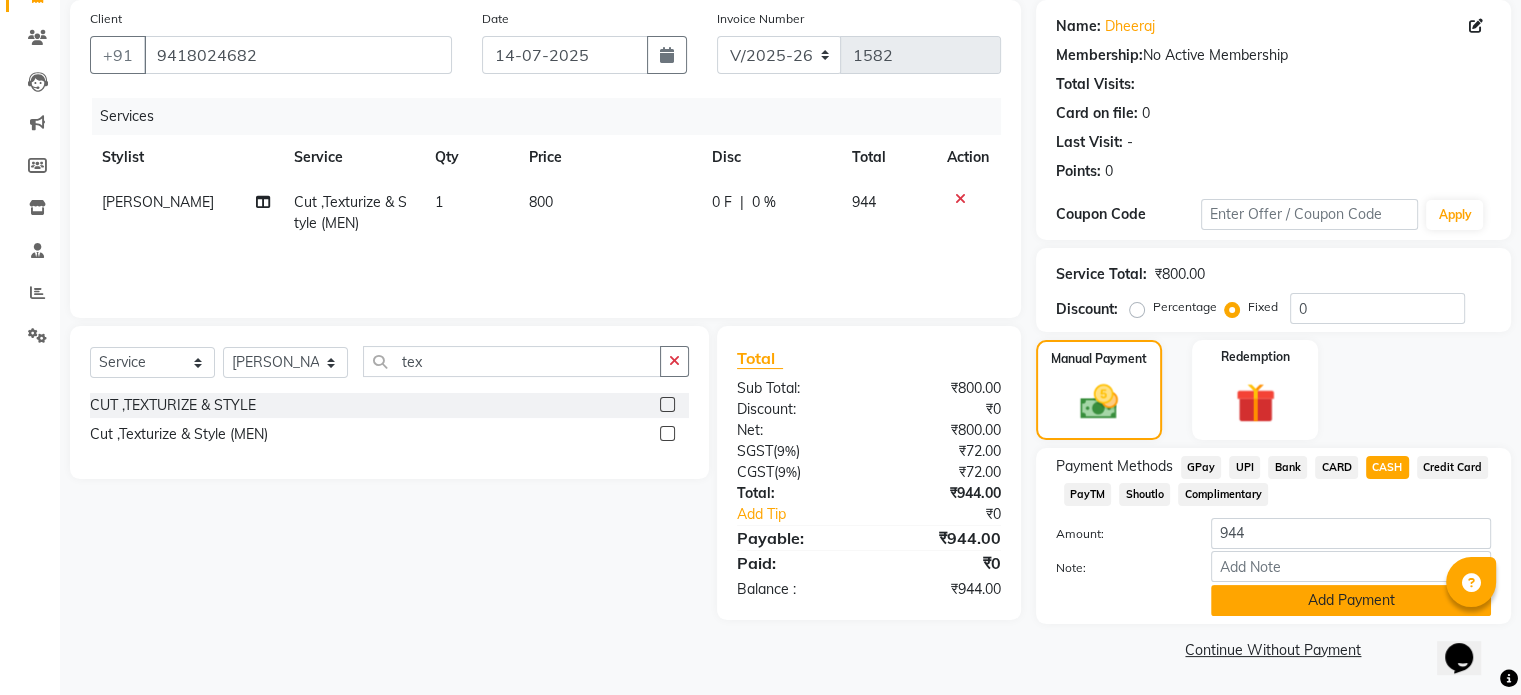 click on "Add Payment" 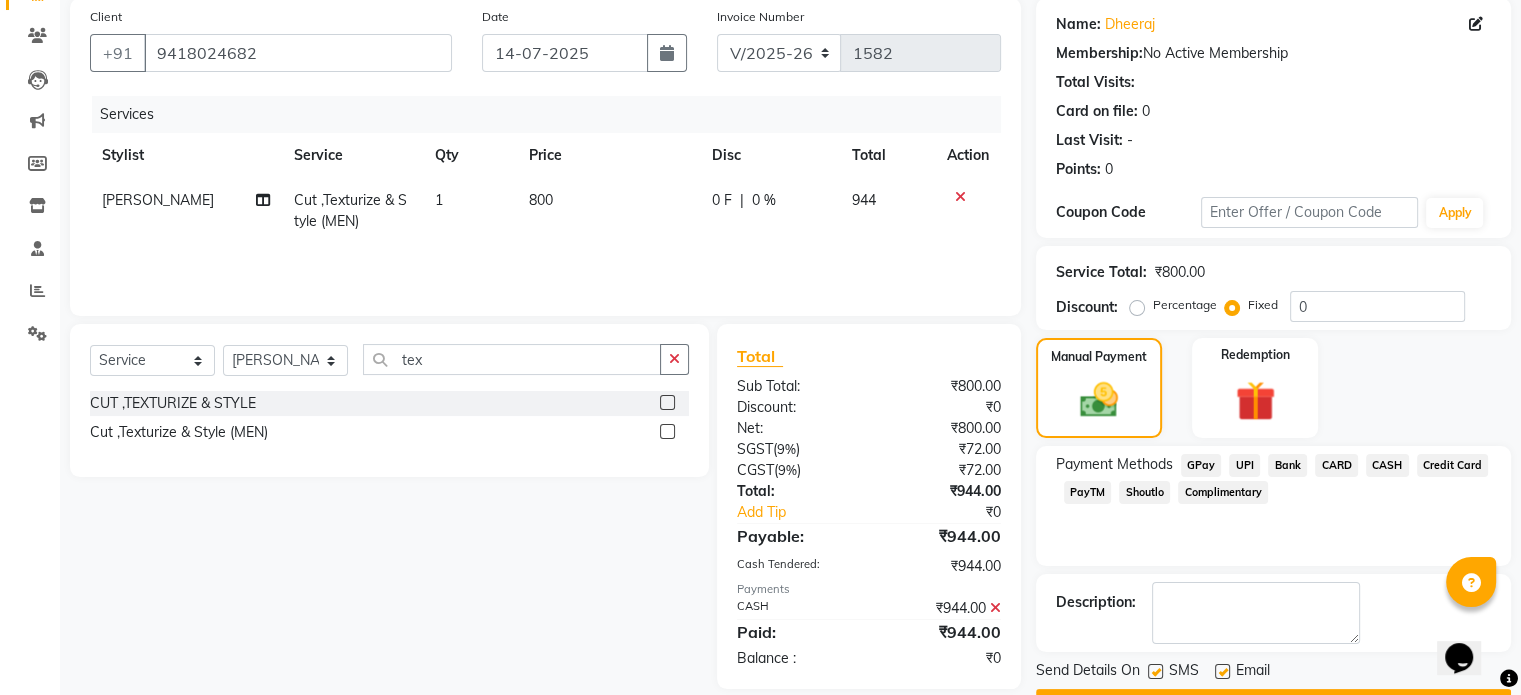 scroll, scrollTop: 205, scrollLeft: 0, axis: vertical 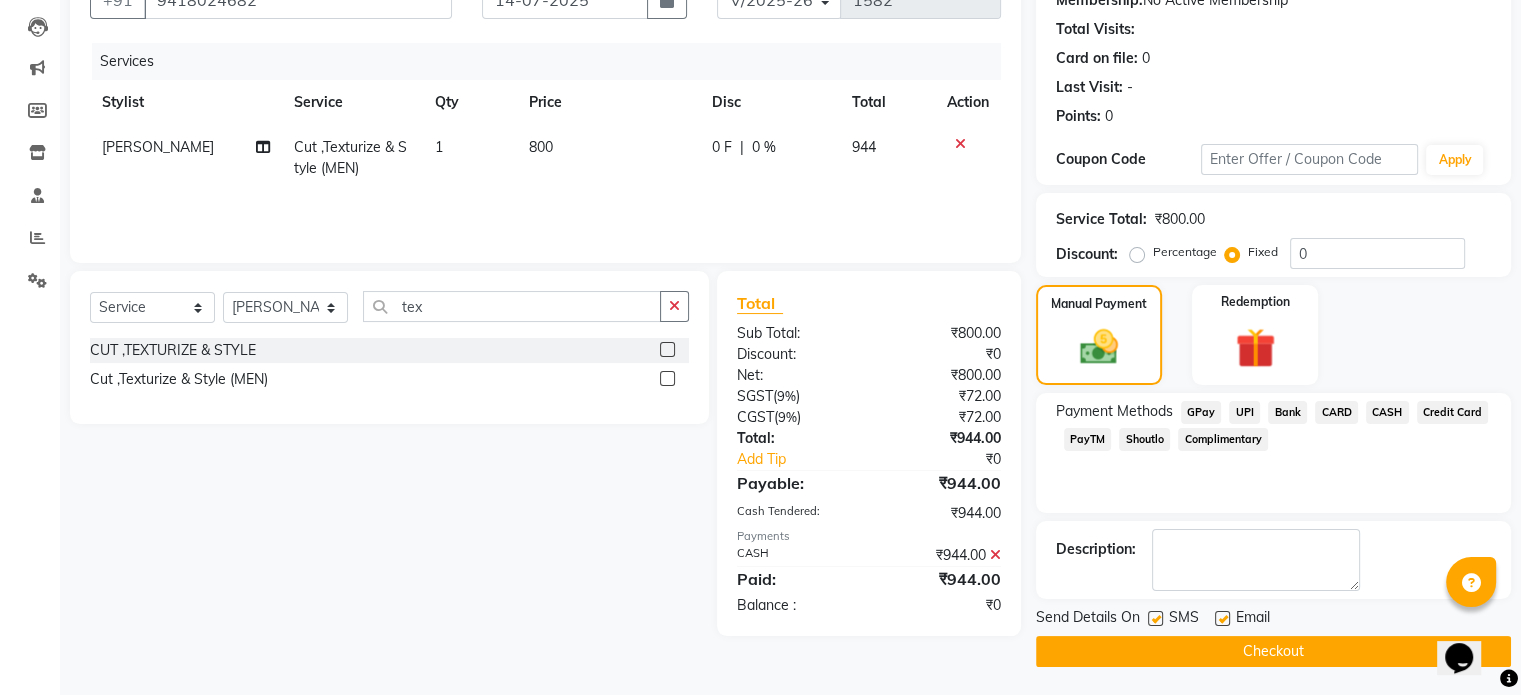 click on "Checkout" 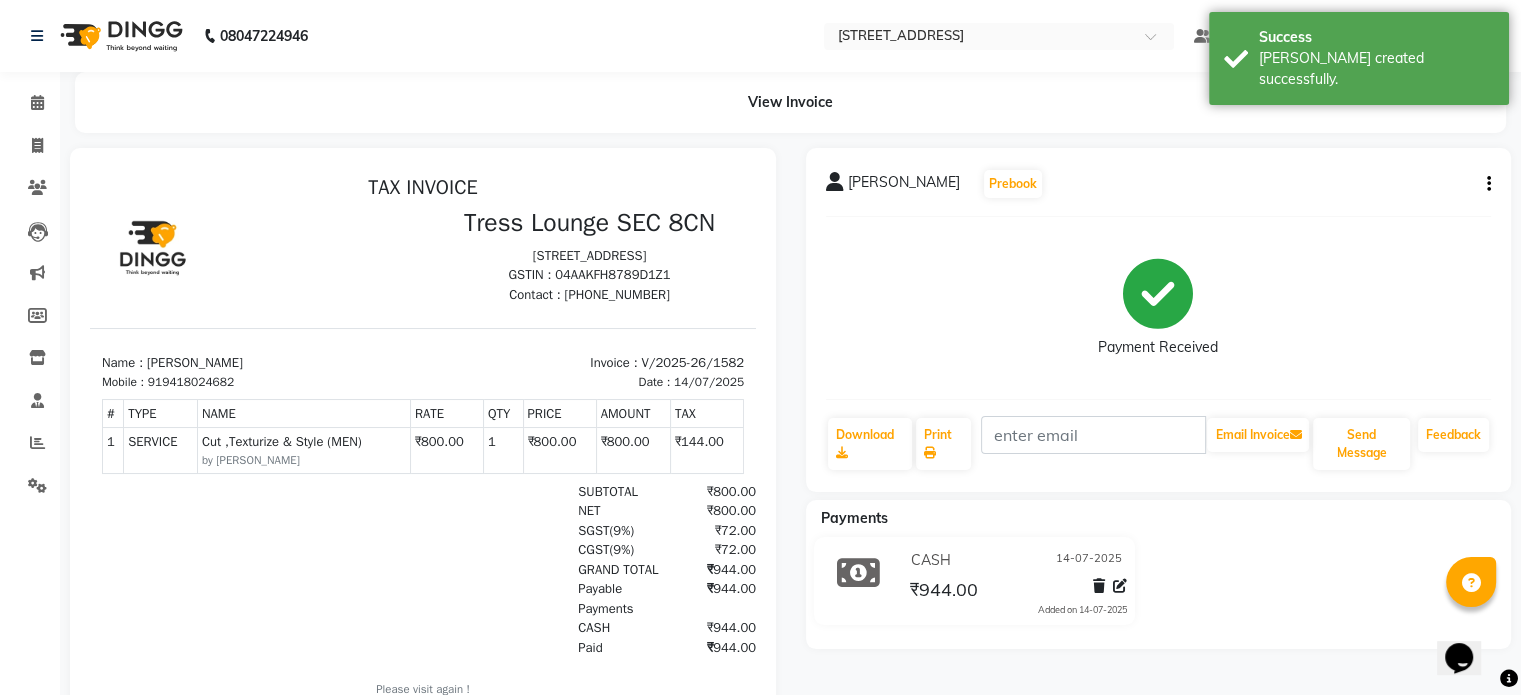 scroll, scrollTop: 0, scrollLeft: 0, axis: both 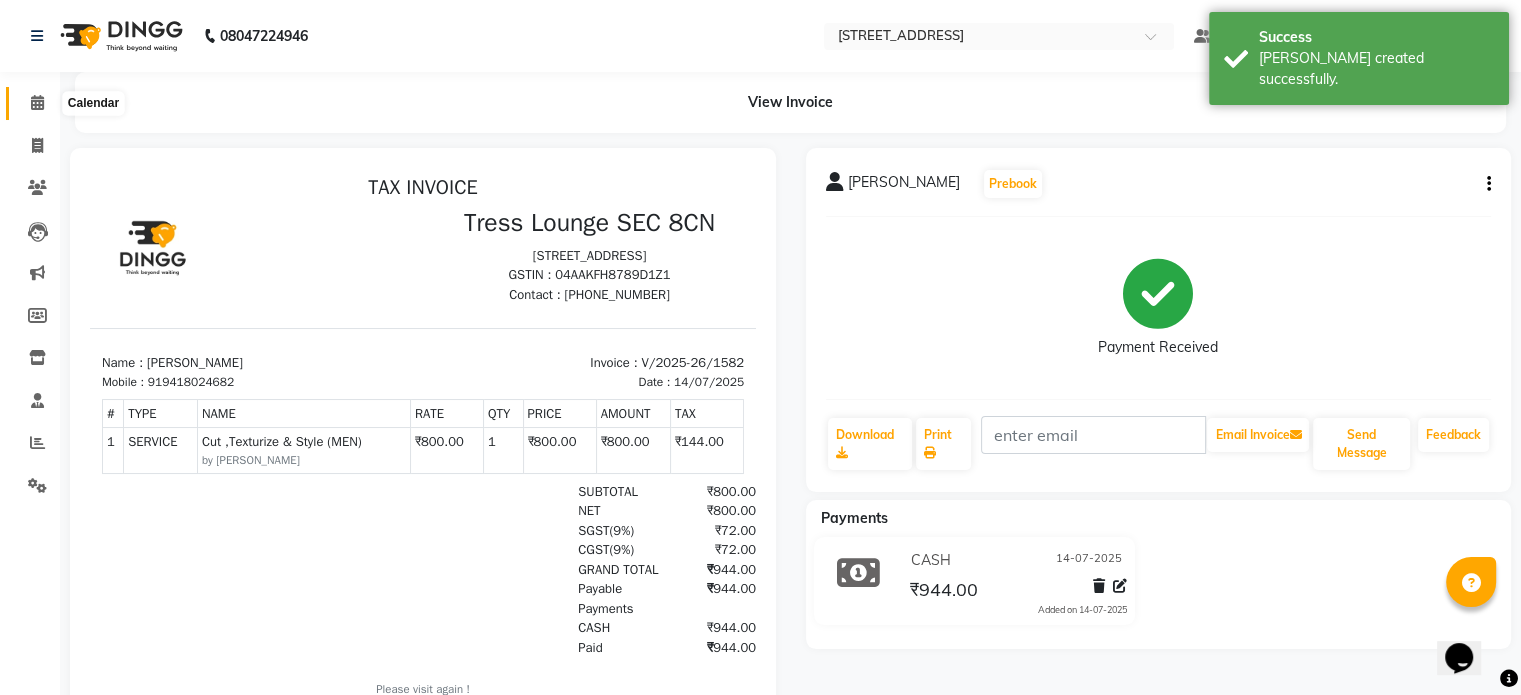 click 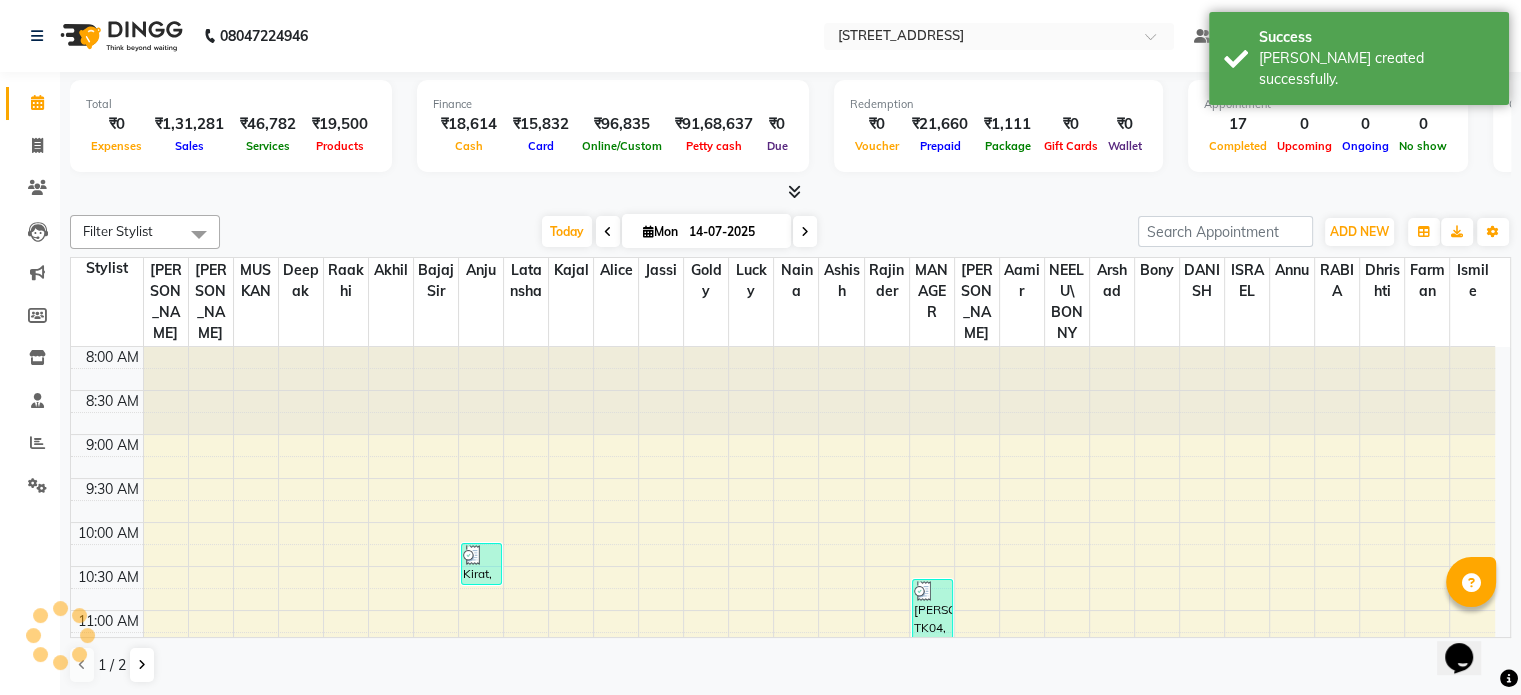 scroll, scrollTop: 0, scrollLeft: 0, axis: both 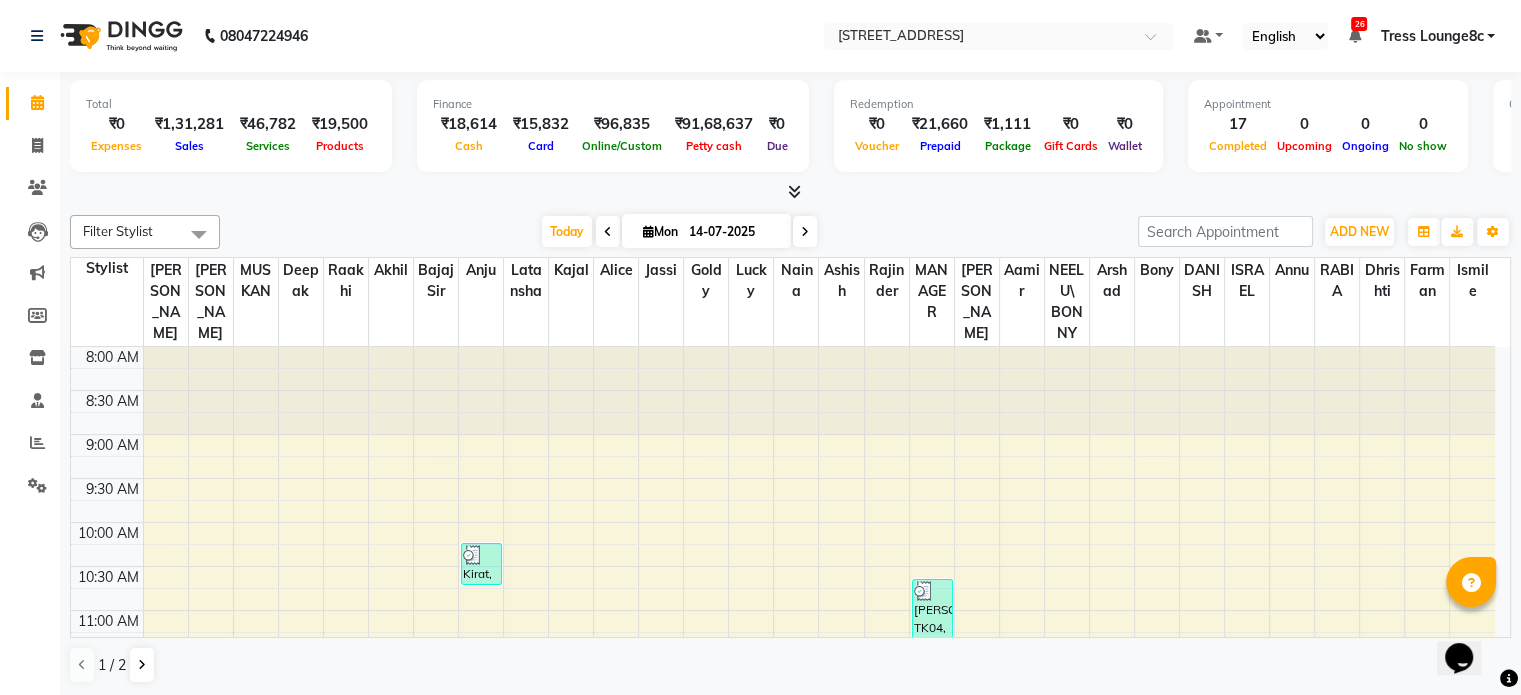 click at bounding box center (794, 191) 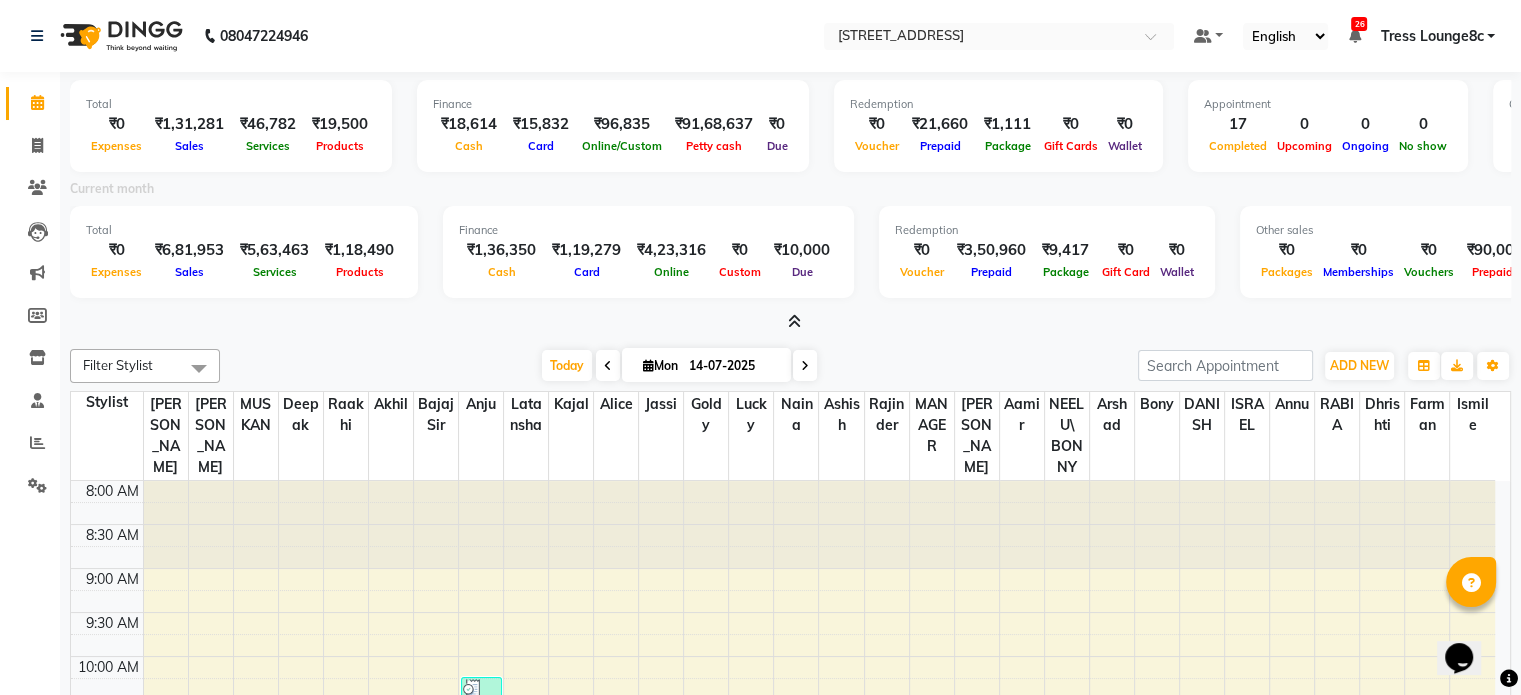 click at bounding box center [794, 321] 